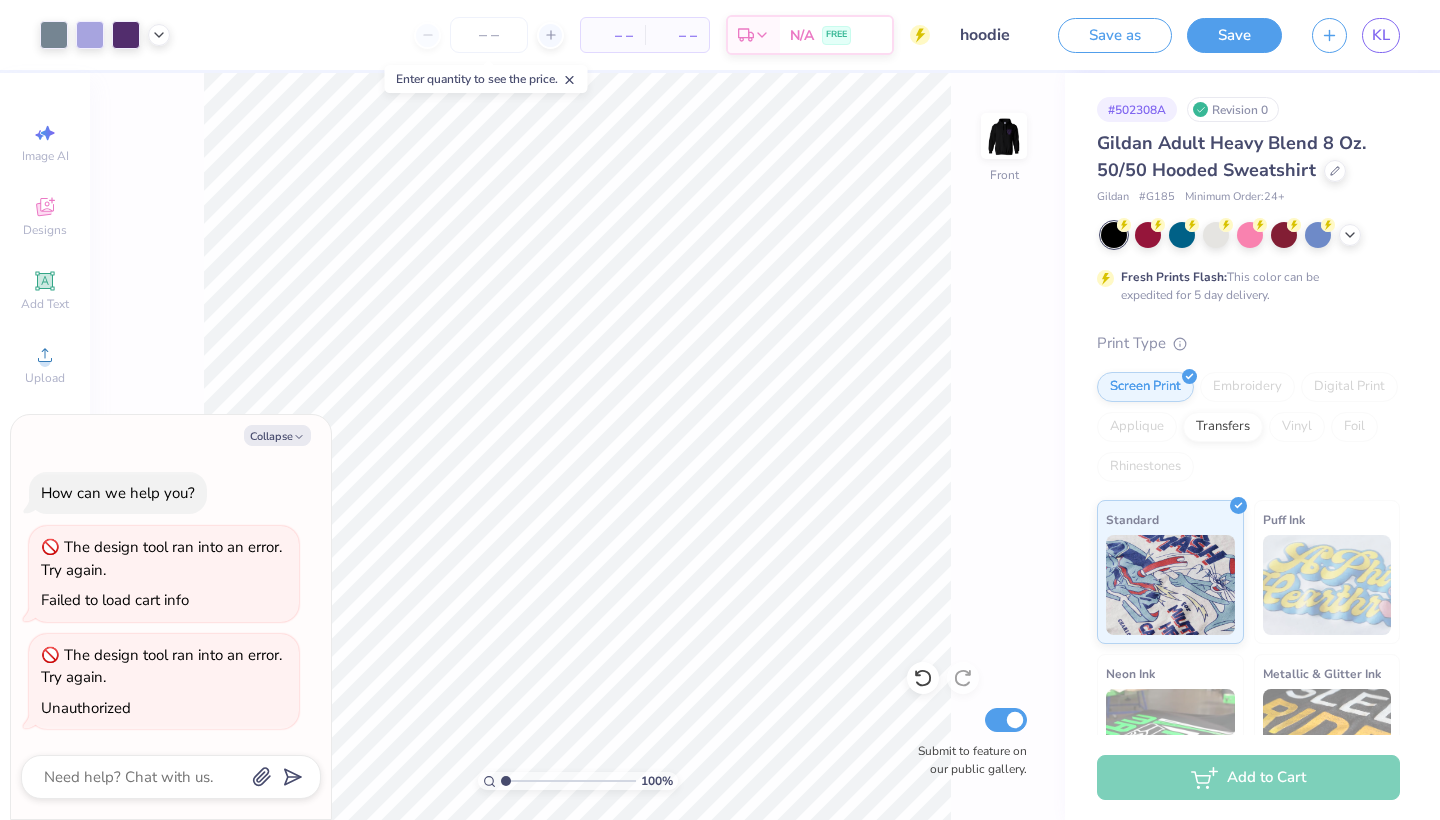 scroll, scrollTop: 0, scrollLeft: 0, axis: both 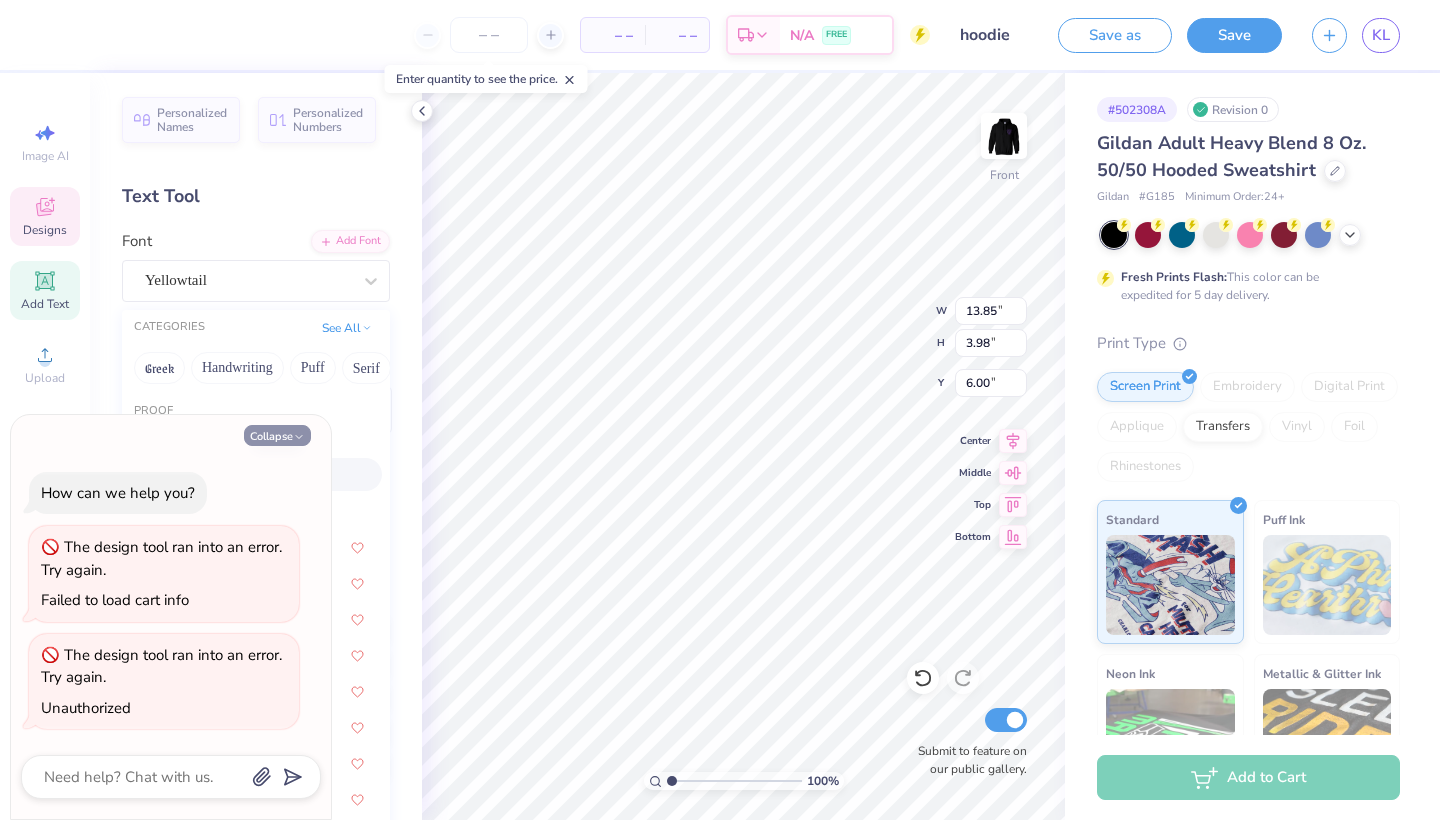 click 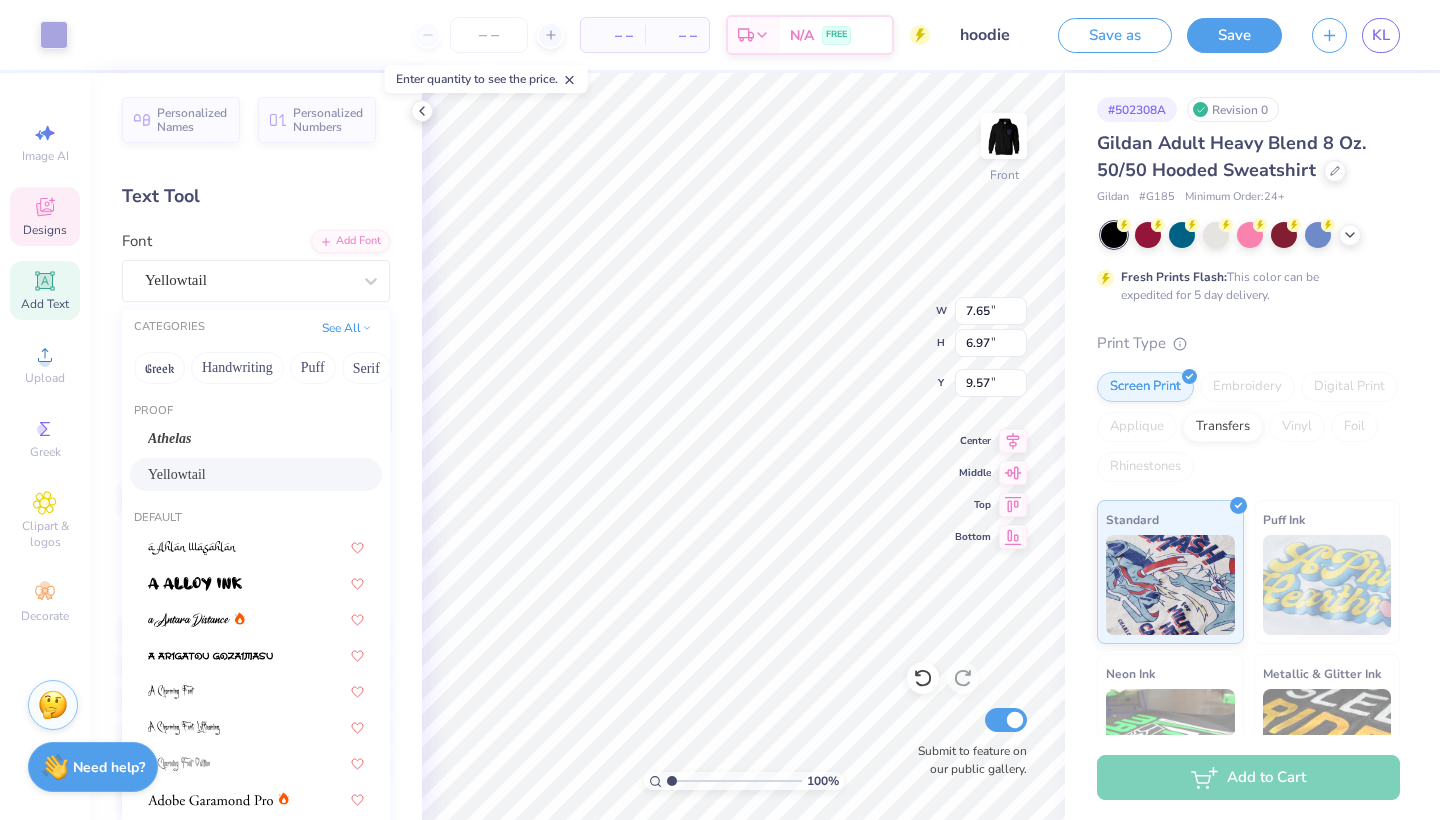 type on "x" 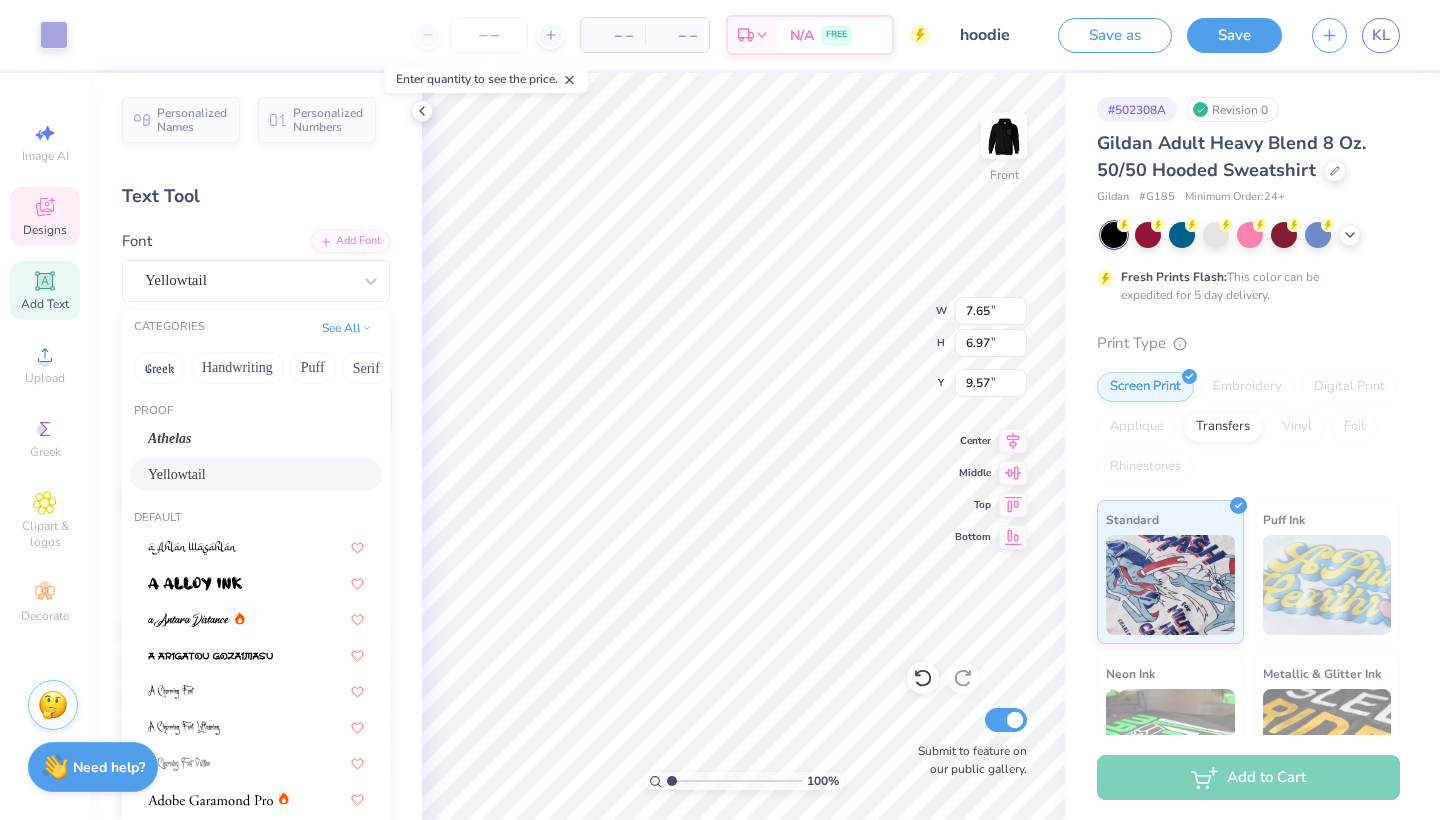type on "7.65" 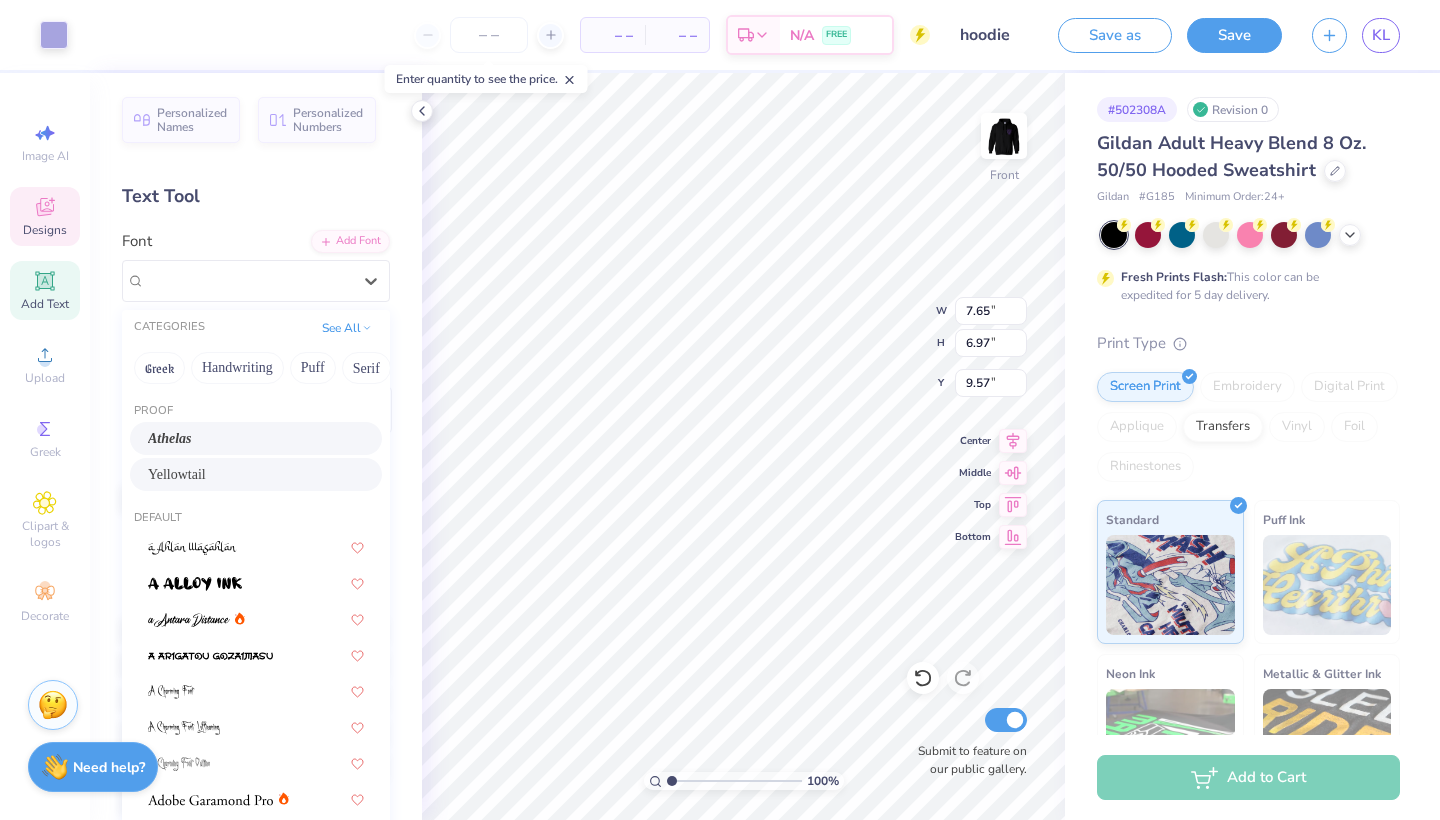 click on "Athelas" at bounding box center [256, 438] 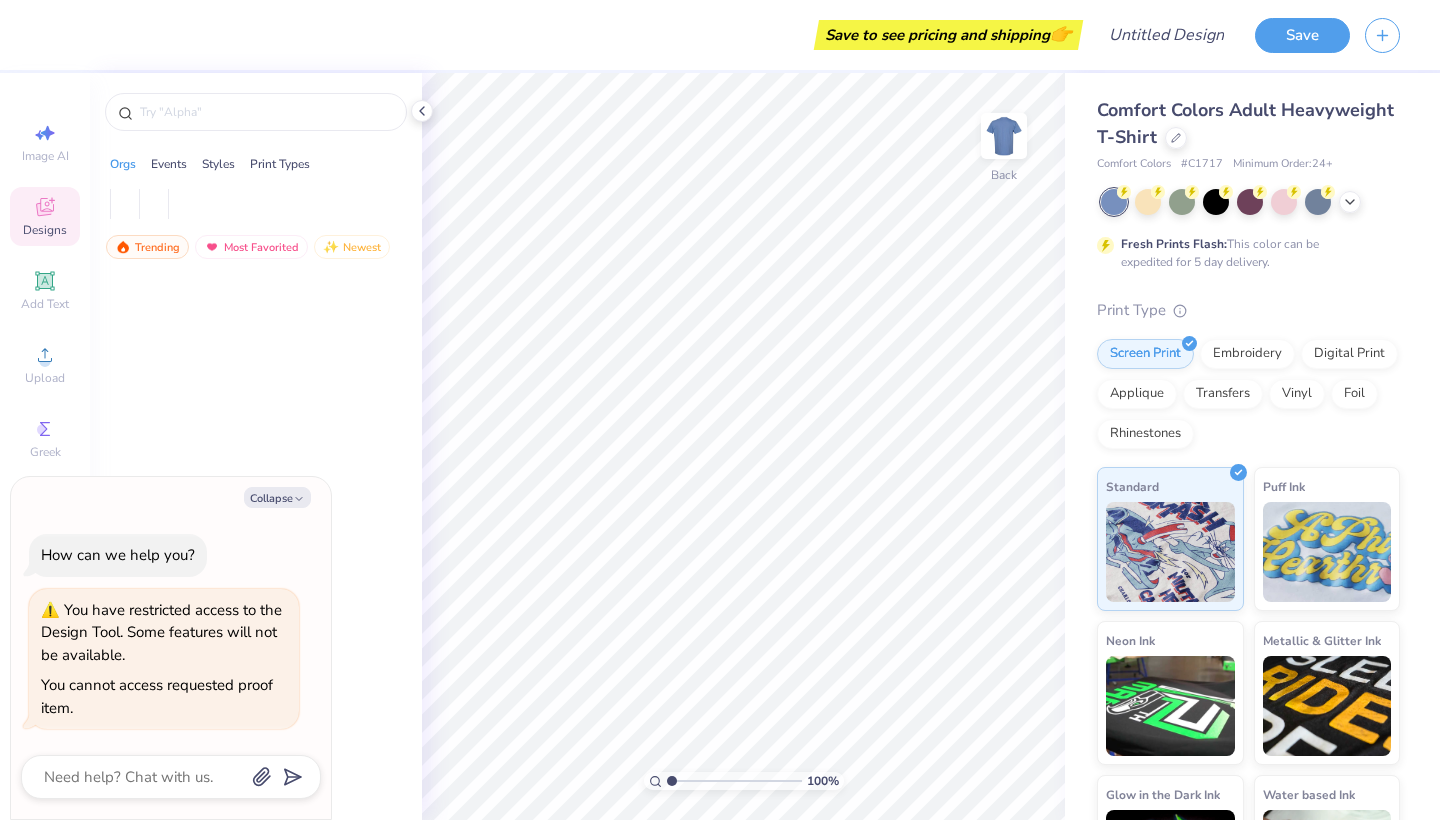 scroll, scrollTop: 0, scrollLeft: 0, axis: both 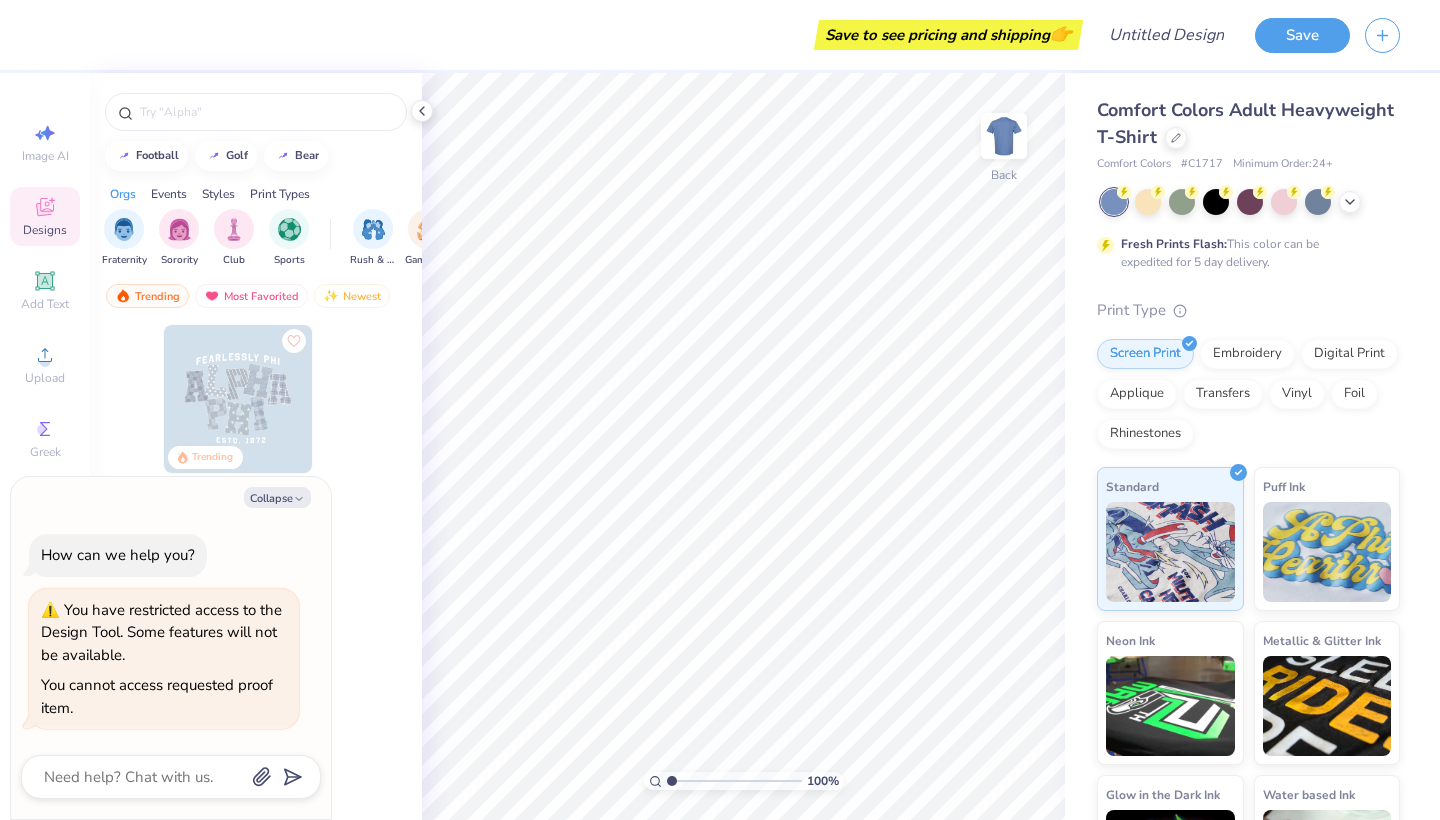 type on "x" 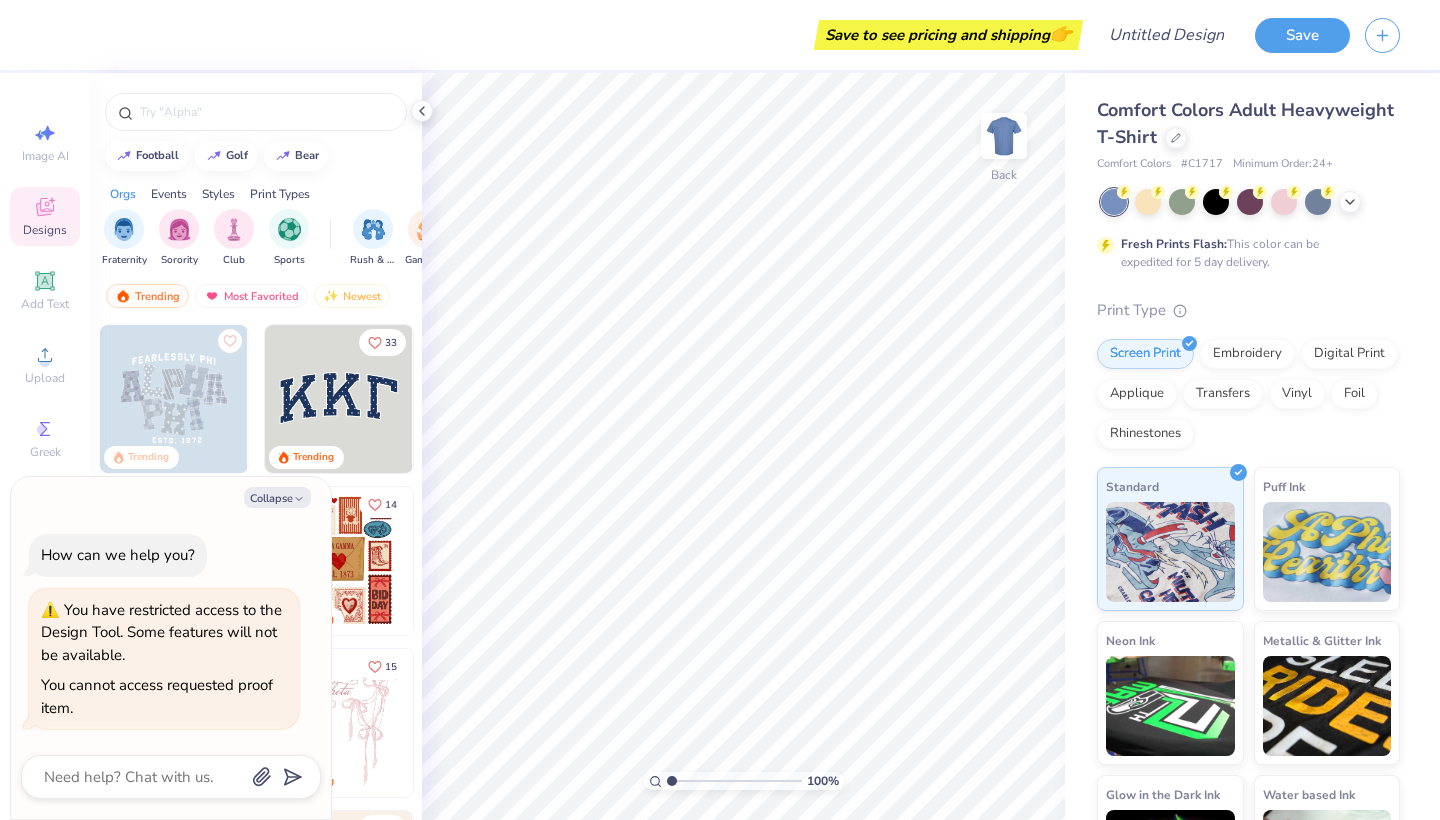 scroll, scrollTop: 0, scrollLeft: 0, axis: both 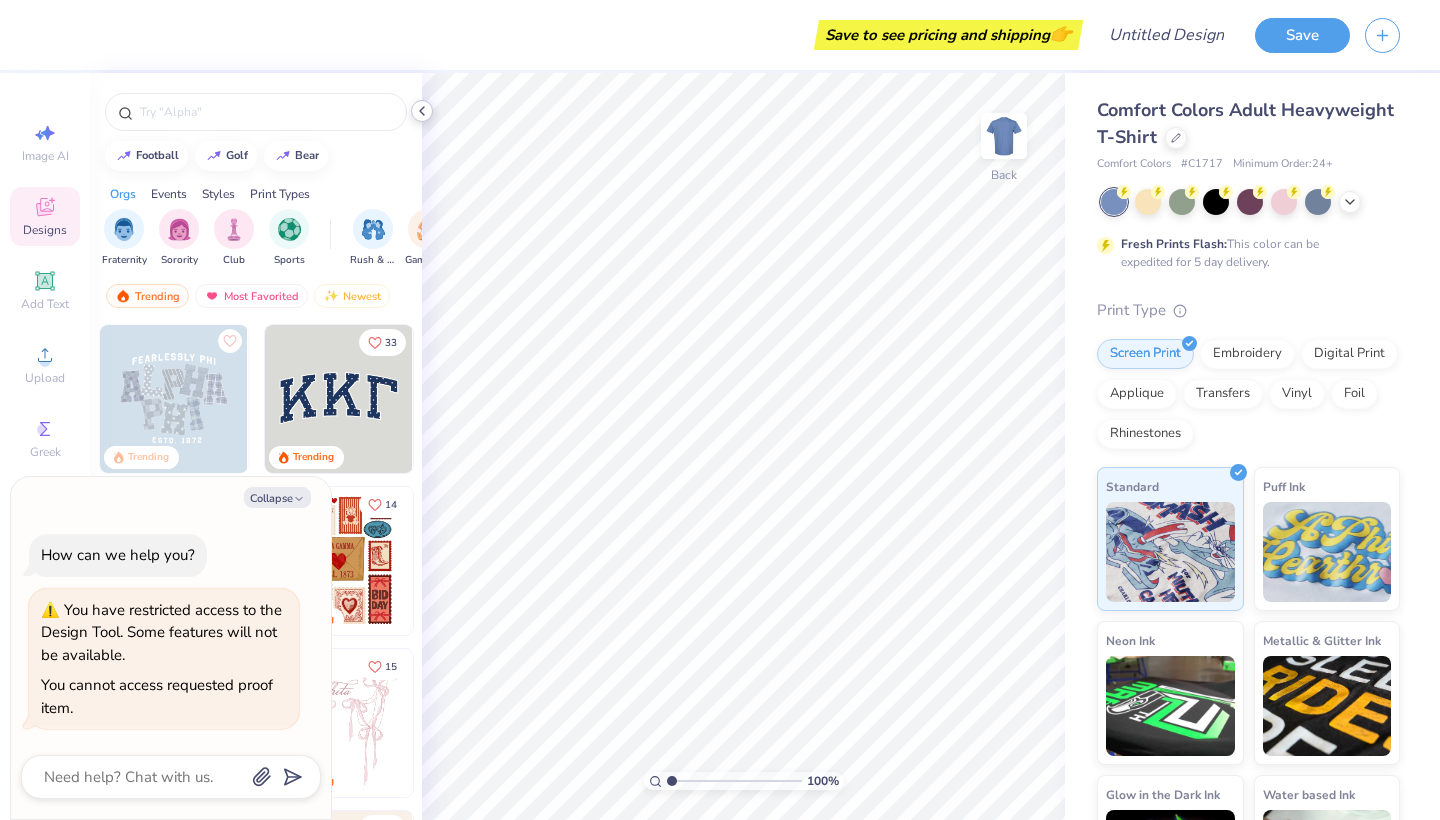 click 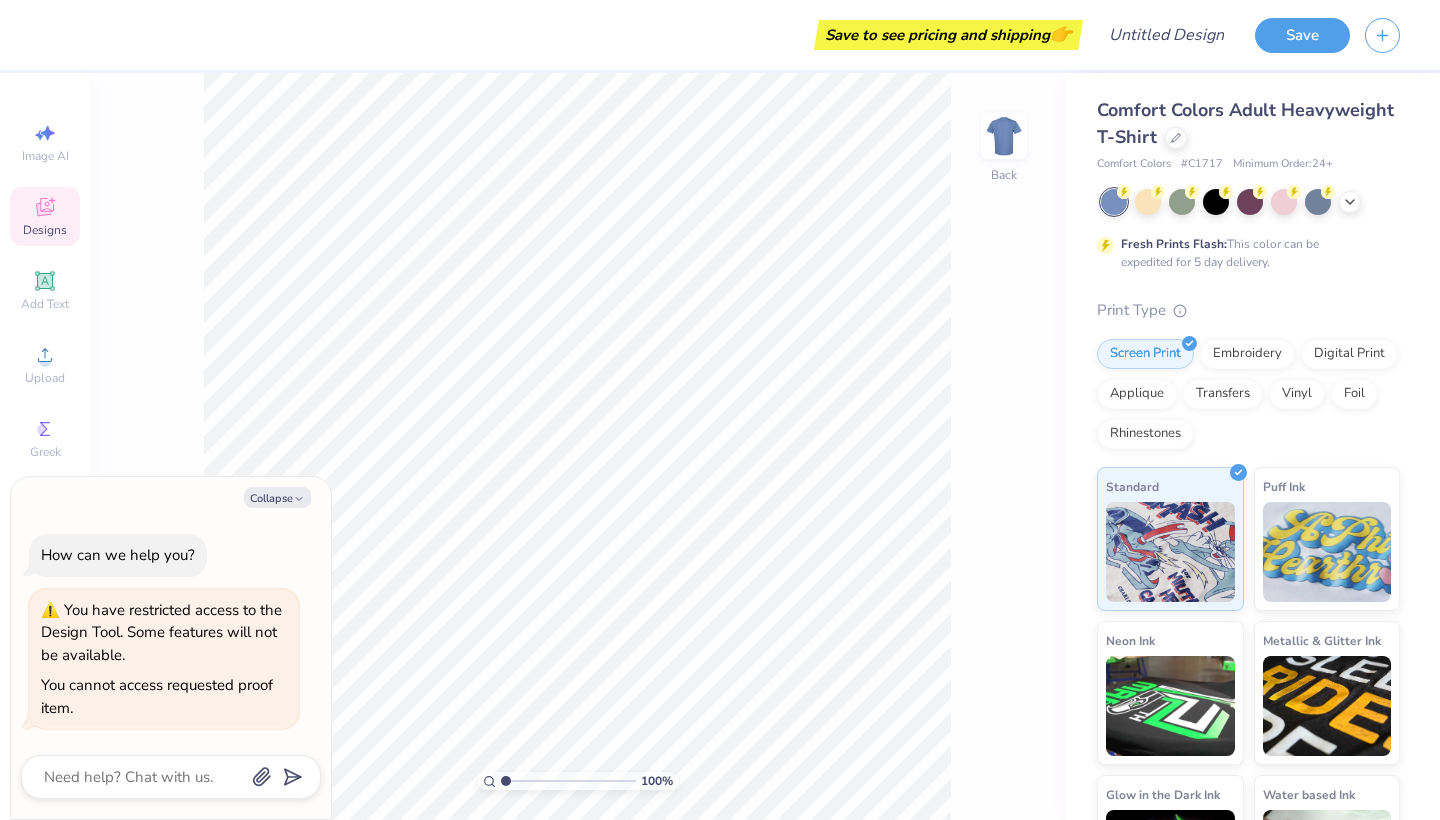 type on "x" 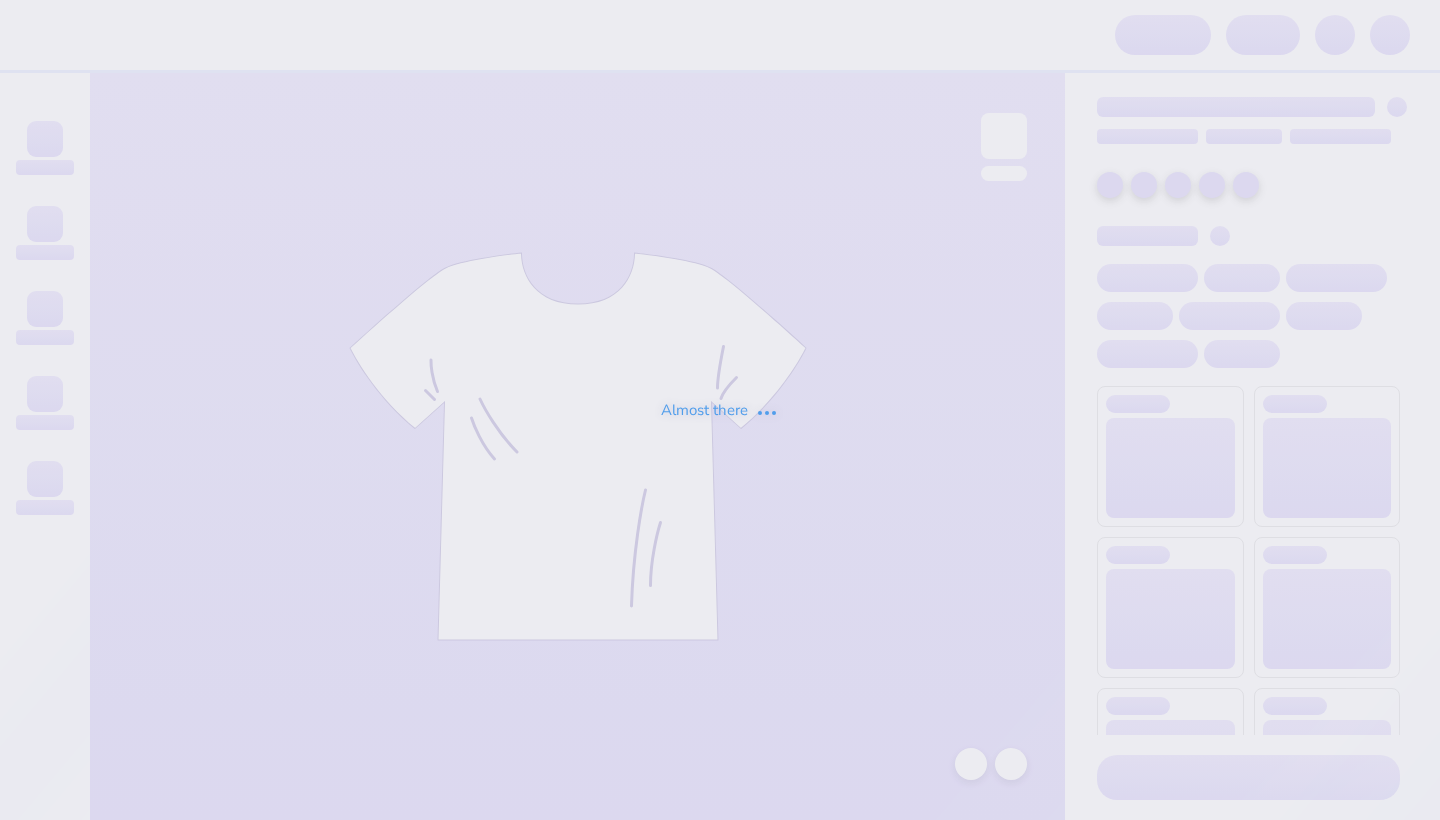 scroll, scrollTop: 0, scrollLeft: 0, axis: both 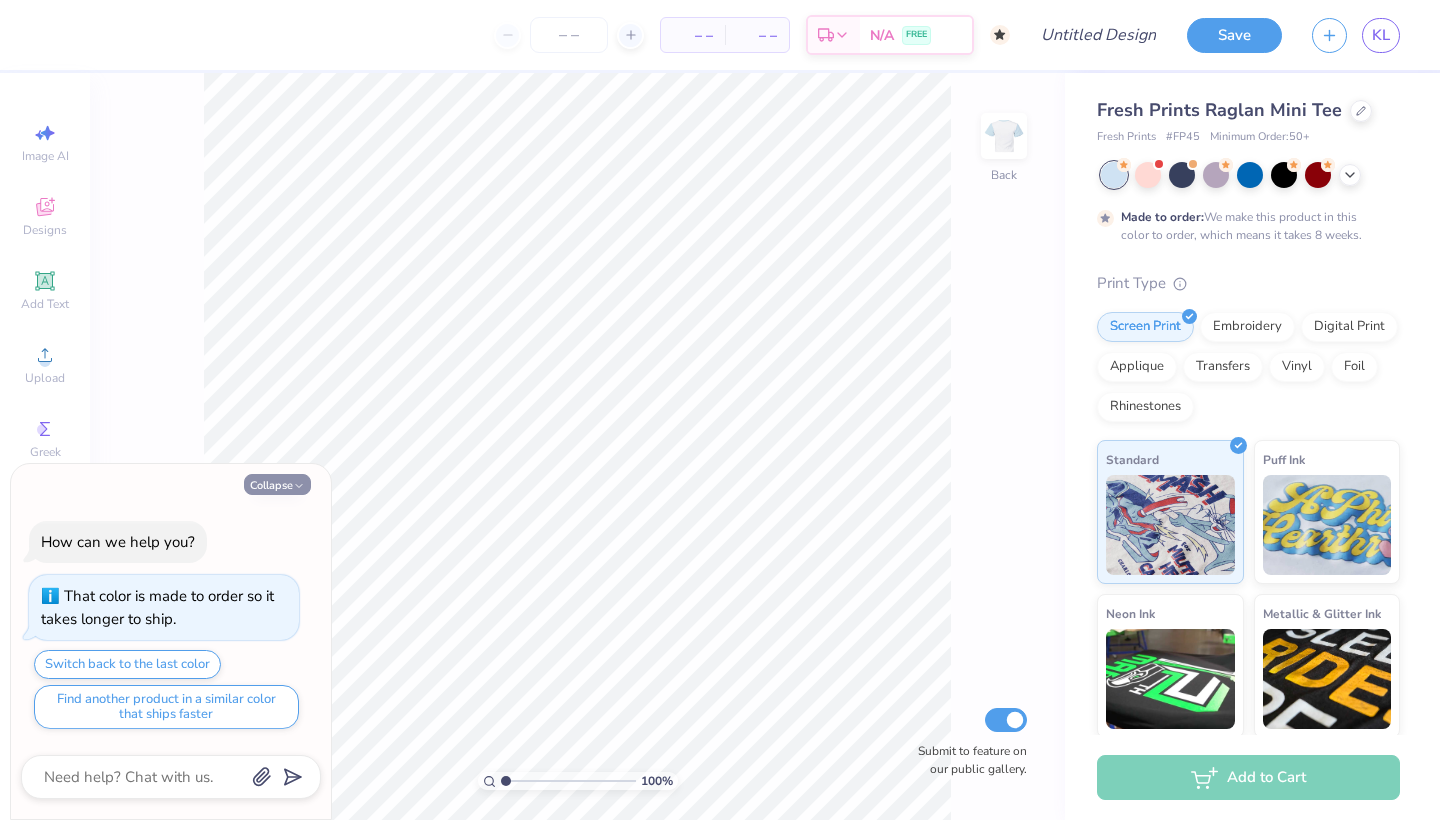 click on "Collapse" at bounding box center [277, 484] 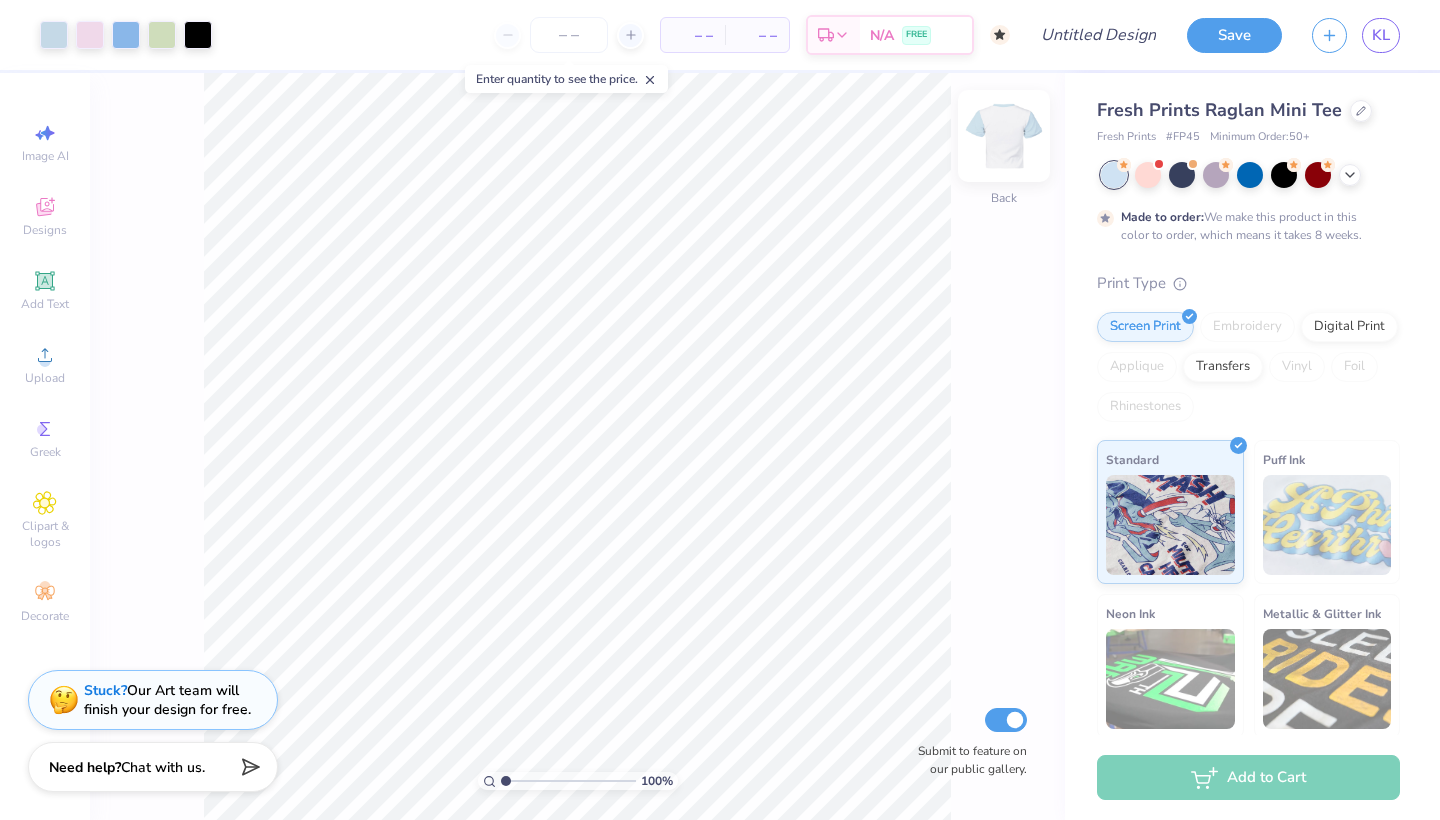 click at bounding box center [1004, 136] 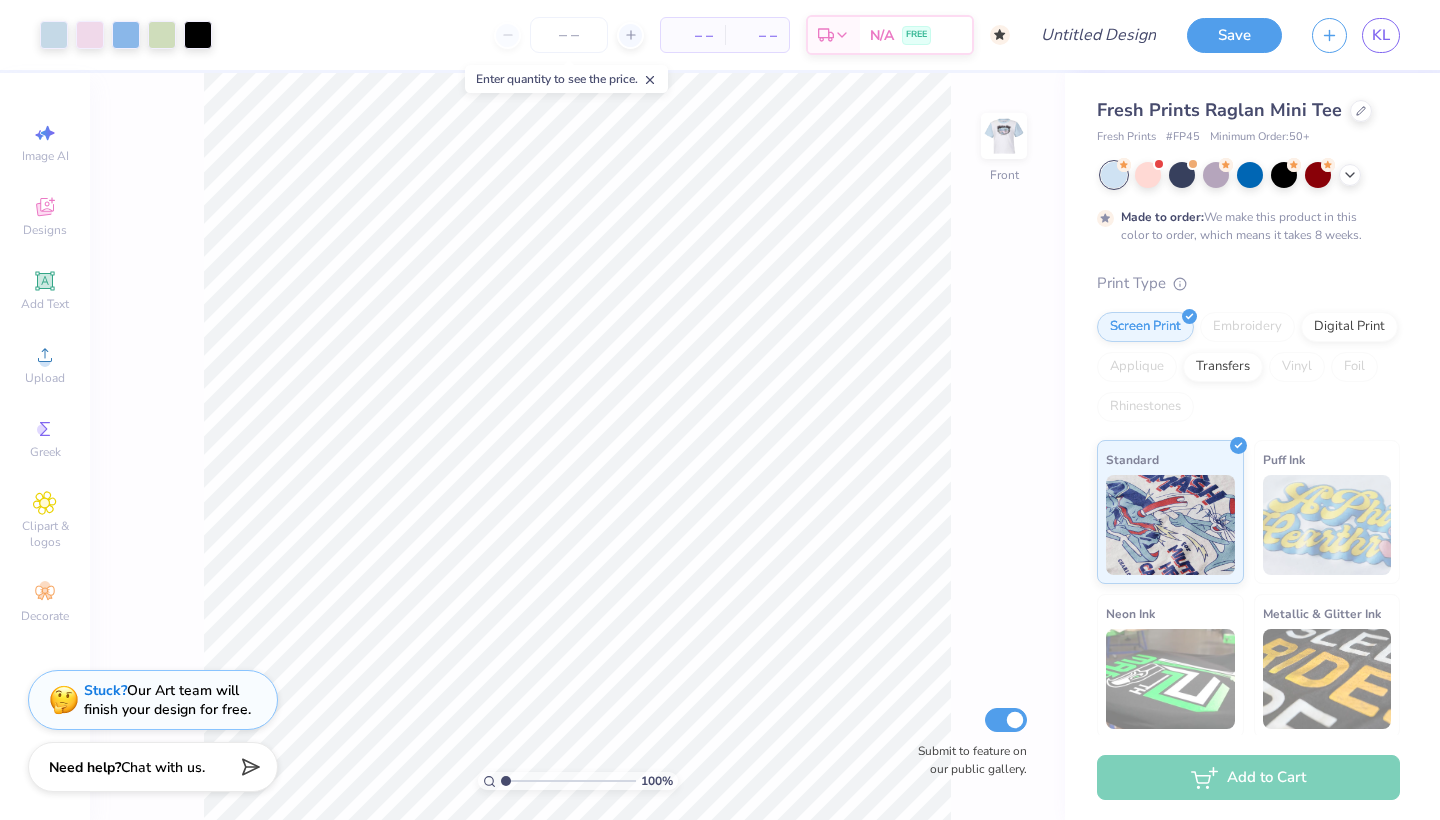 click on "Fresh Prints Raglan Mini Tee" at bounding box center [1219, 110] 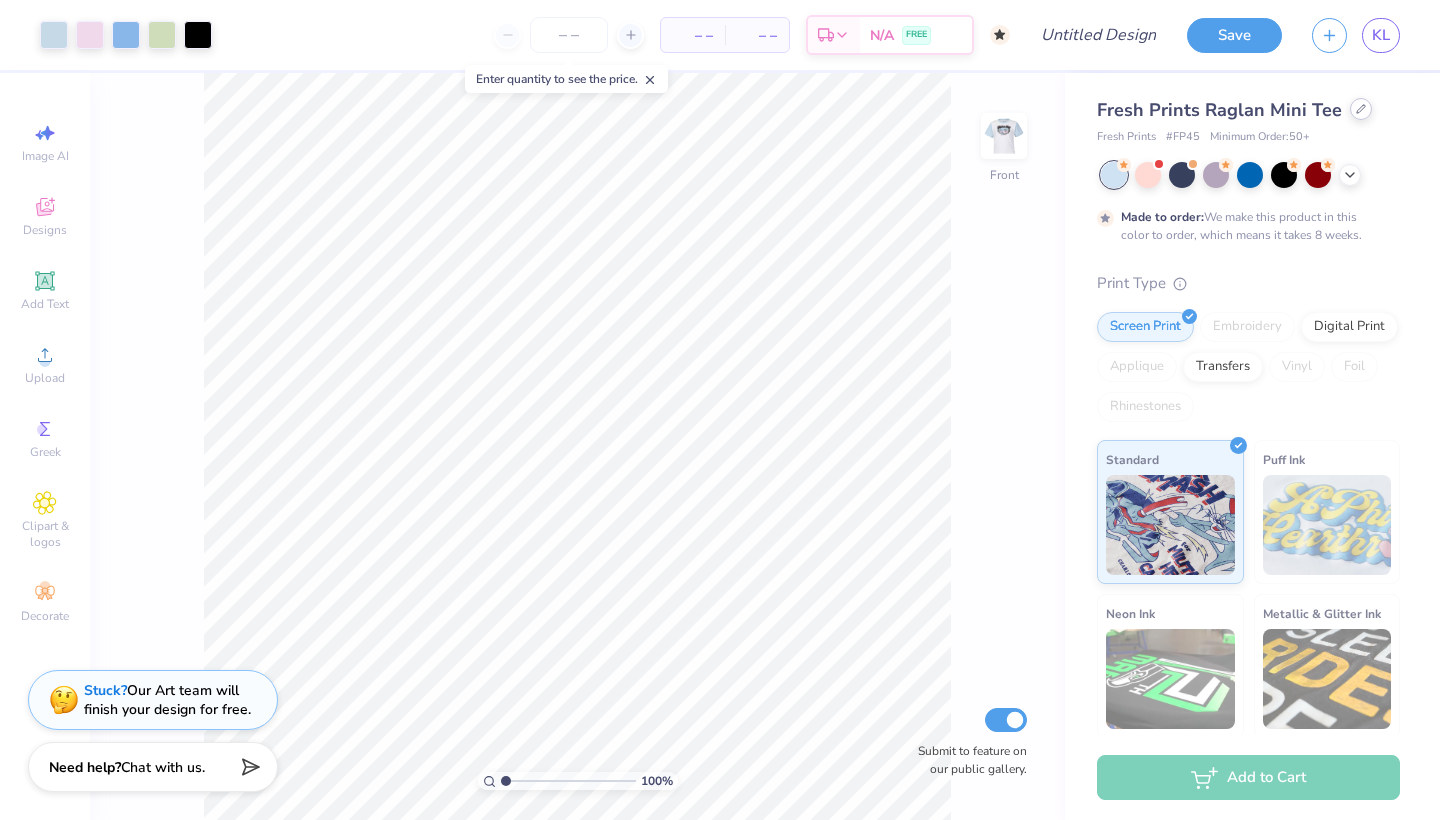 click at bounding box center (1361, 109) 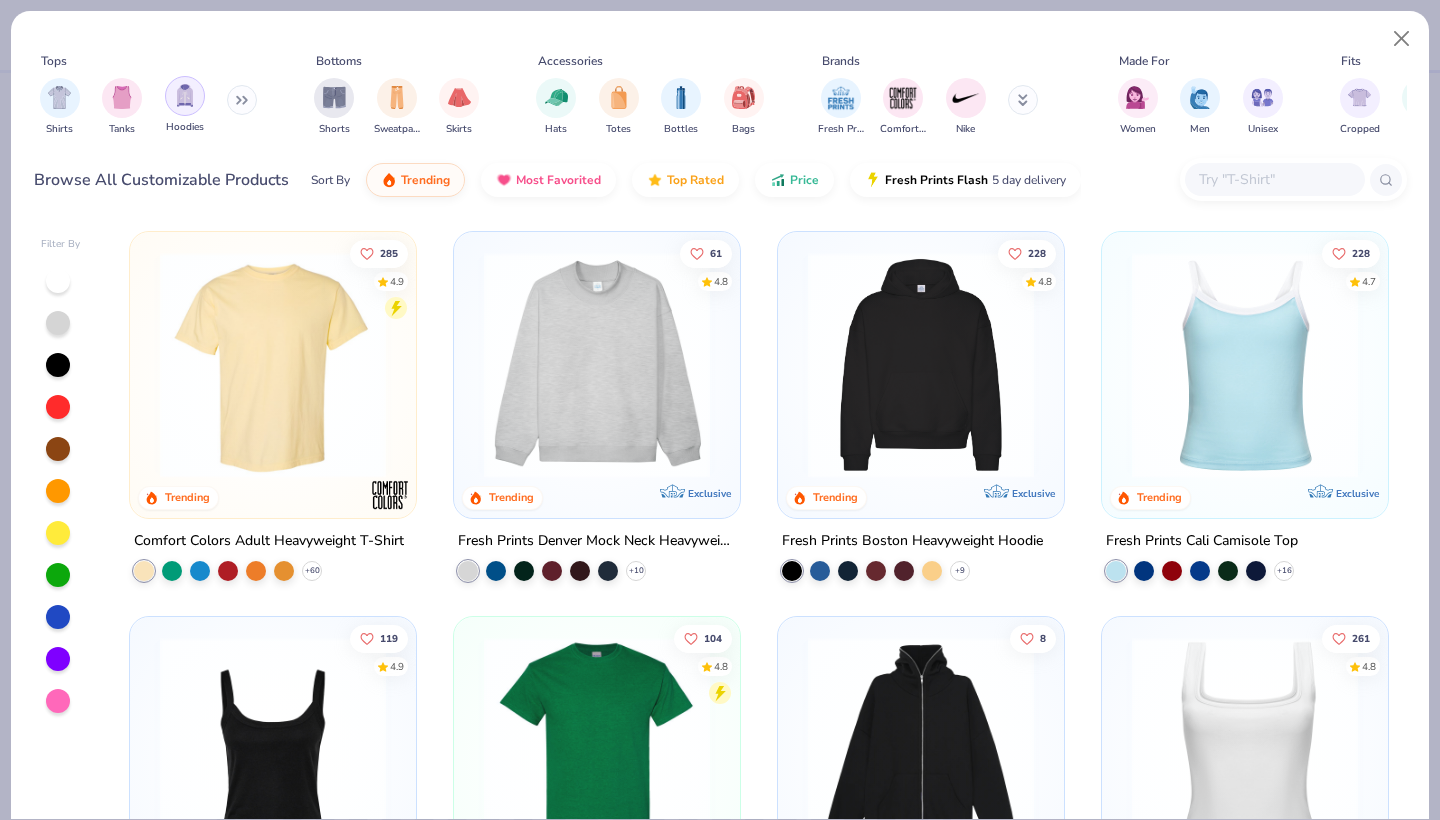 click at bounding box center (185, 95) 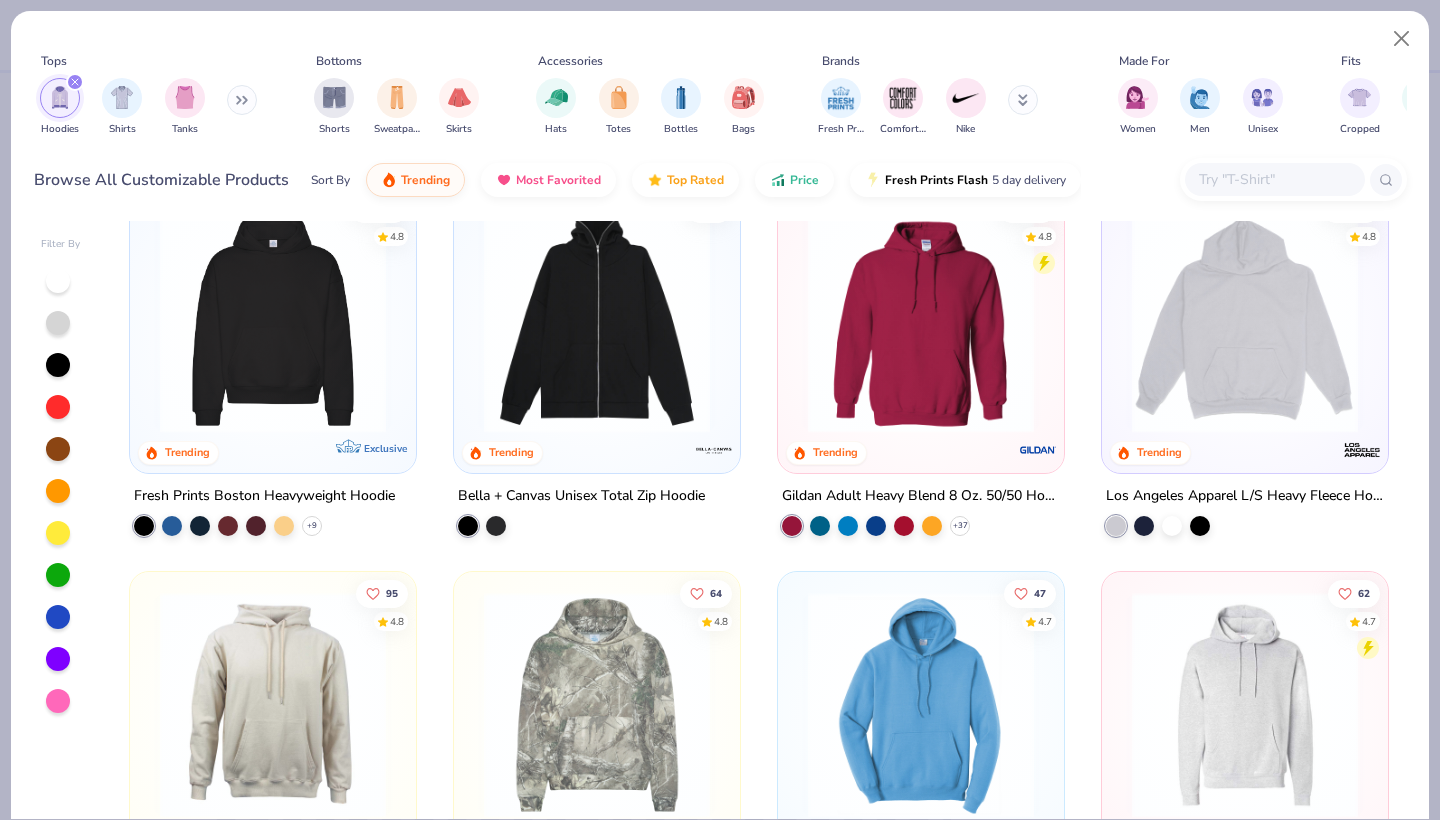 scroll, scrollTop: 33, scrollLeft: 0, axis: vertical 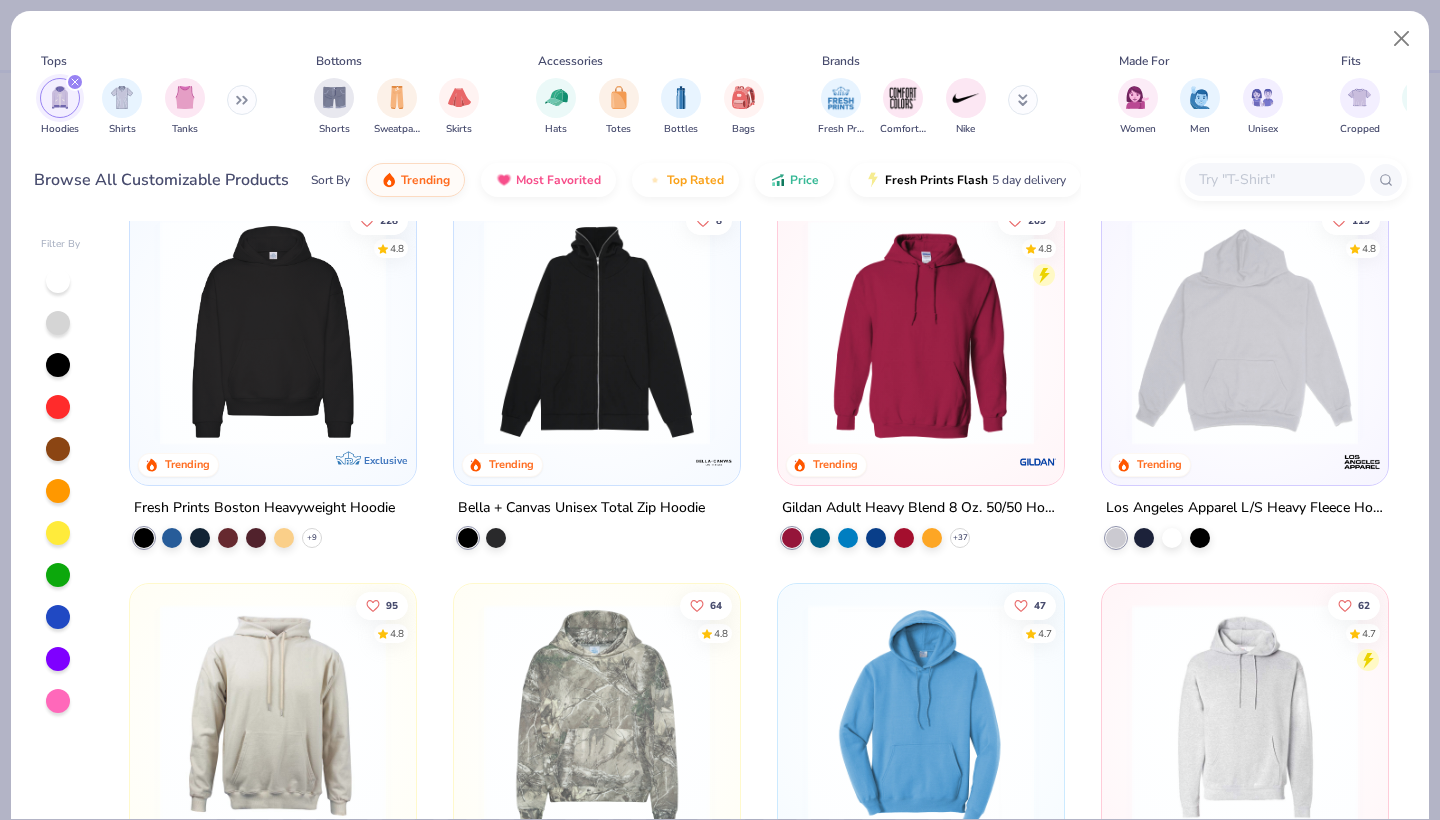 click at bounding box center [273, 332] 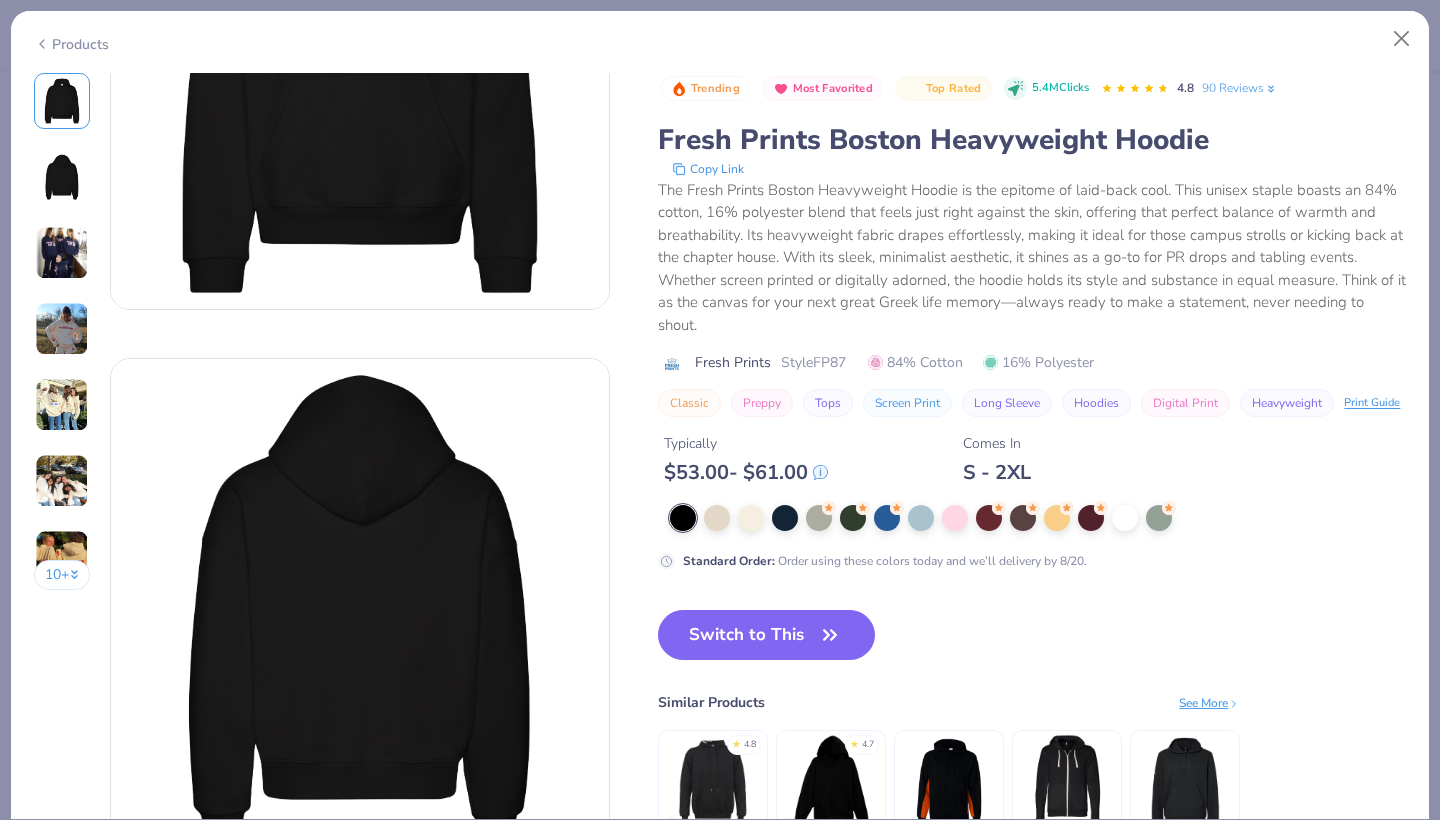 click at bounding box center (62, 253) 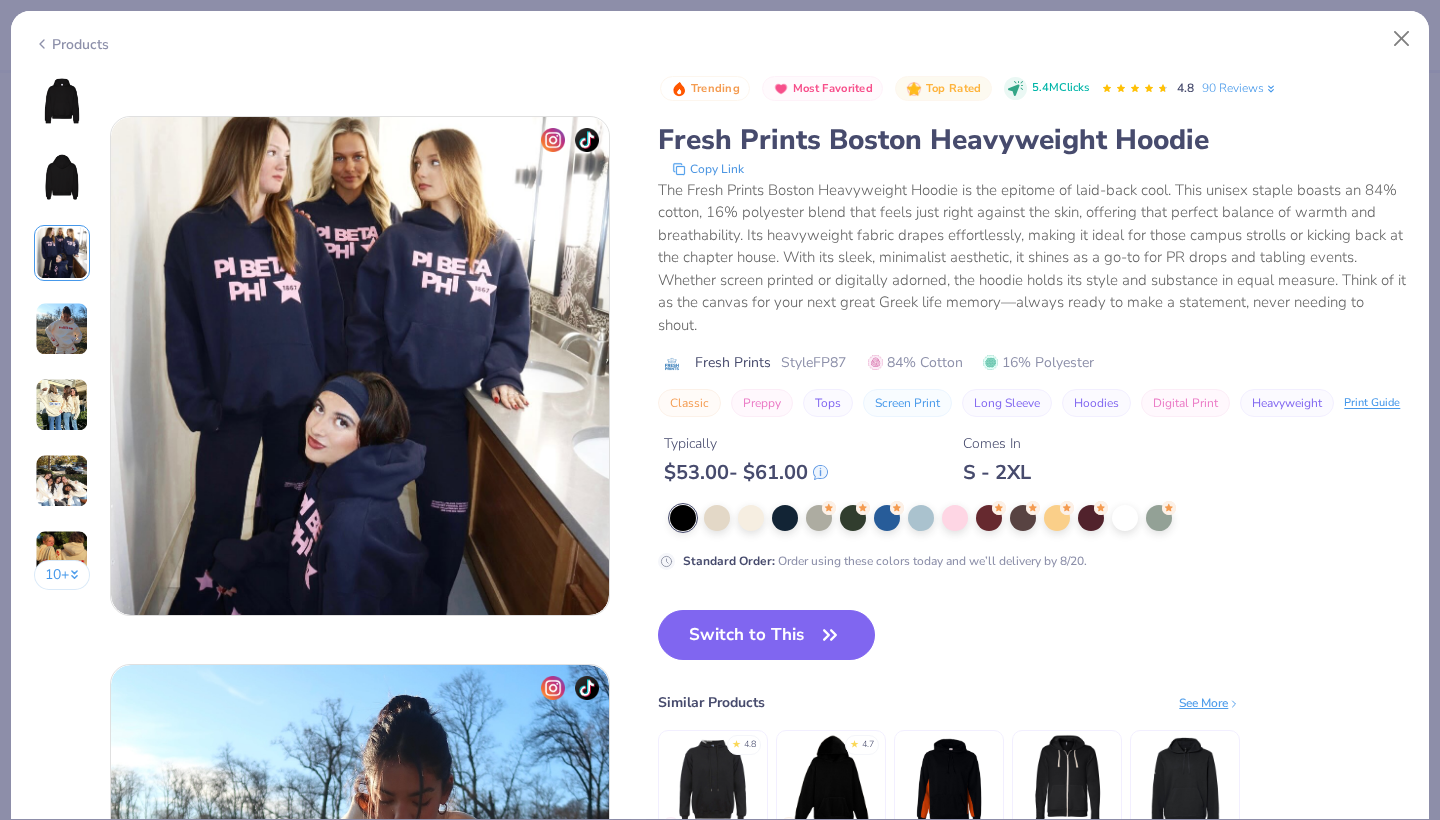 scroll, scrollTop: 1096, scrollLeft: 0, axis: vertical 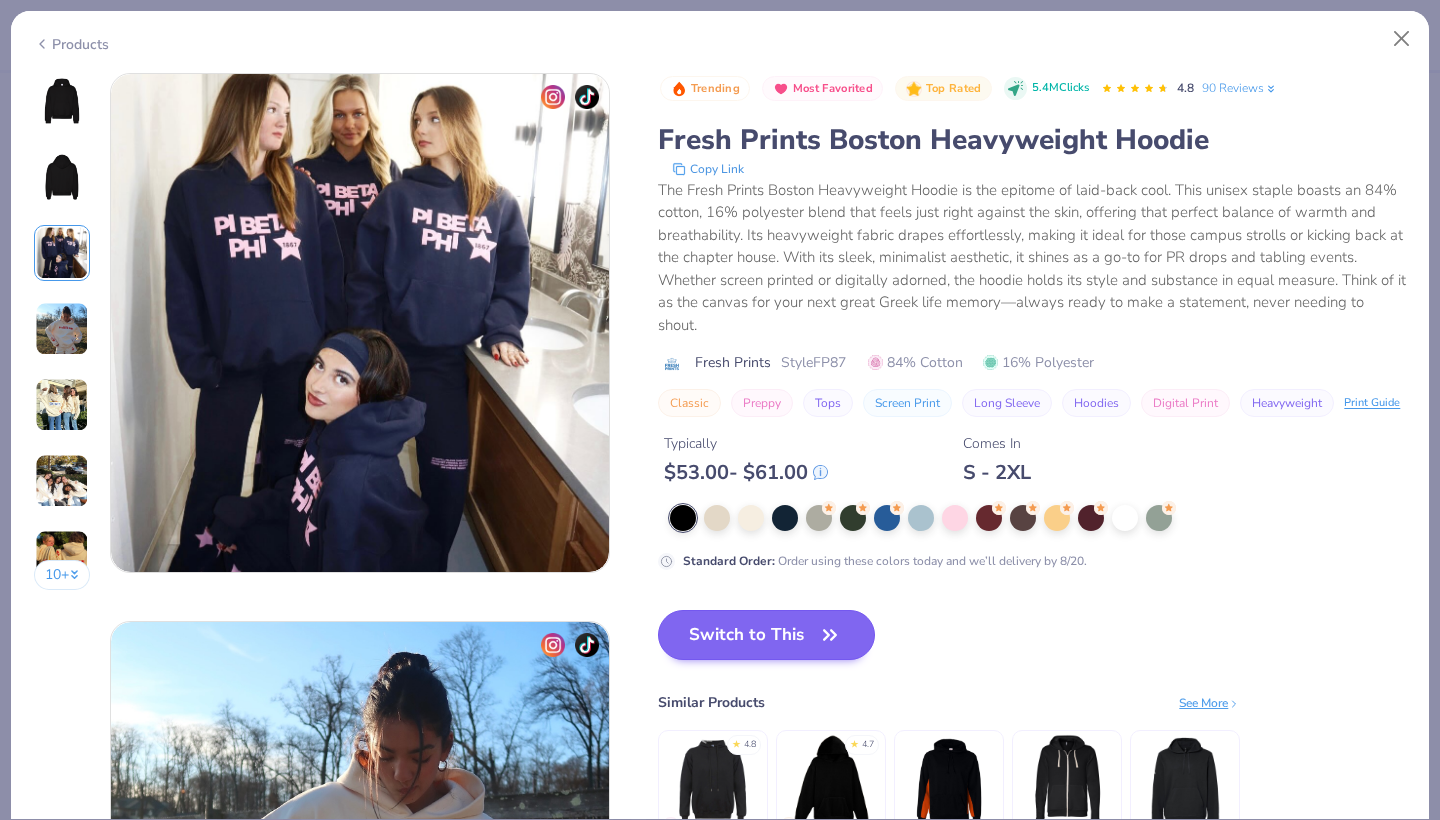 click on "Switch to This" at bounding box center (766, 635) 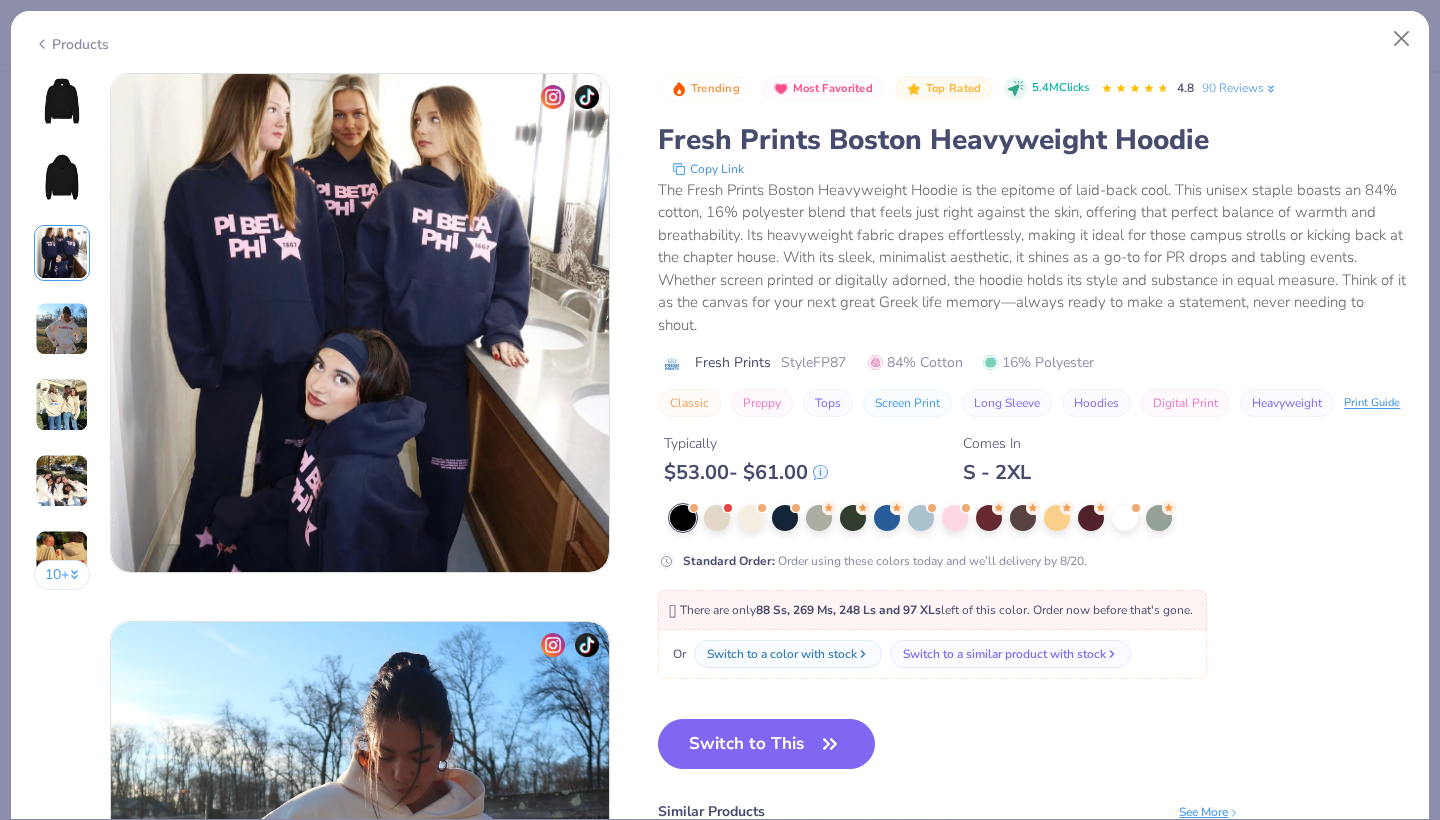 scroll, scrollTop: 216, scrollLeft: 0, axis: vertical 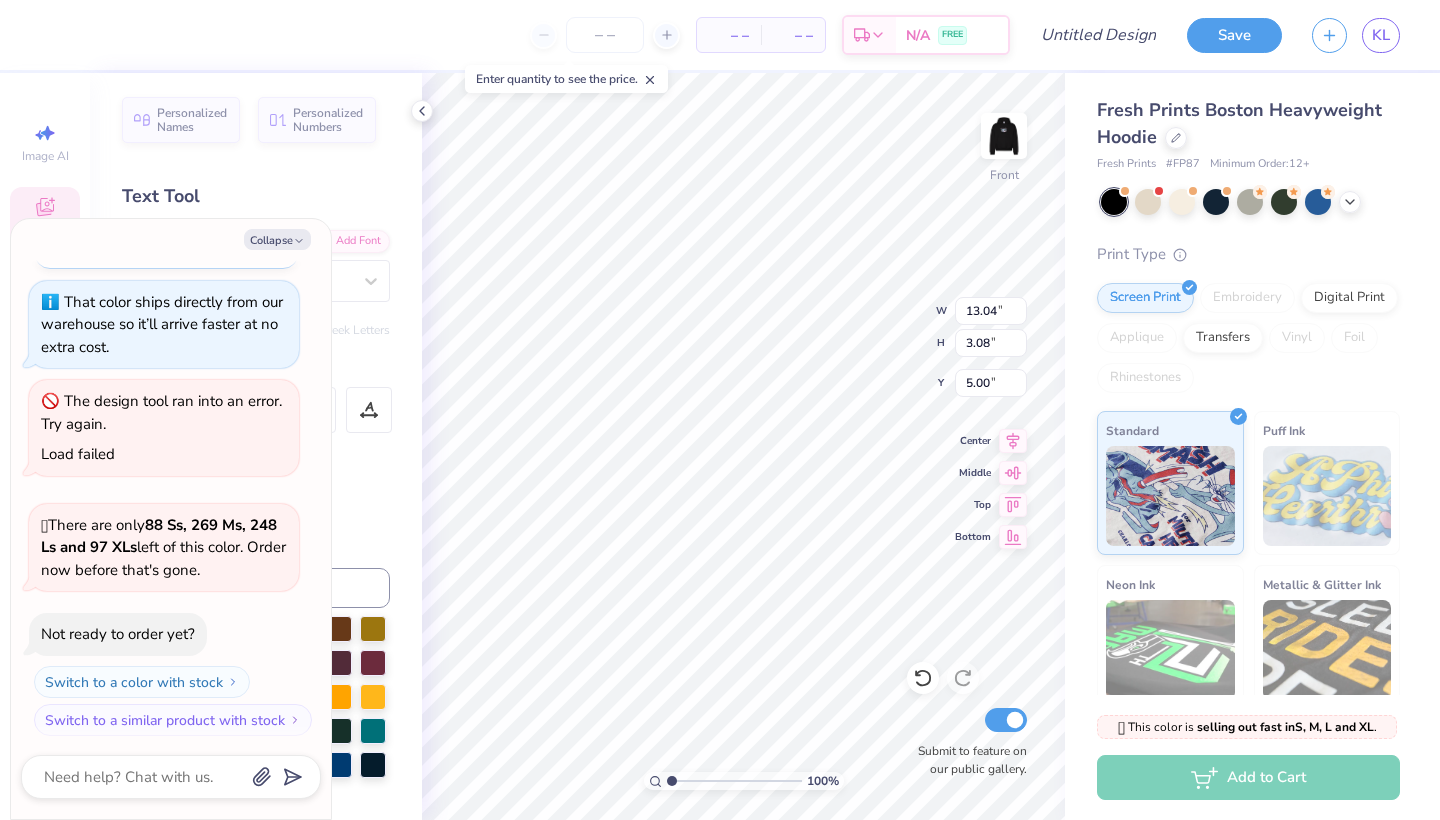 type on "x" 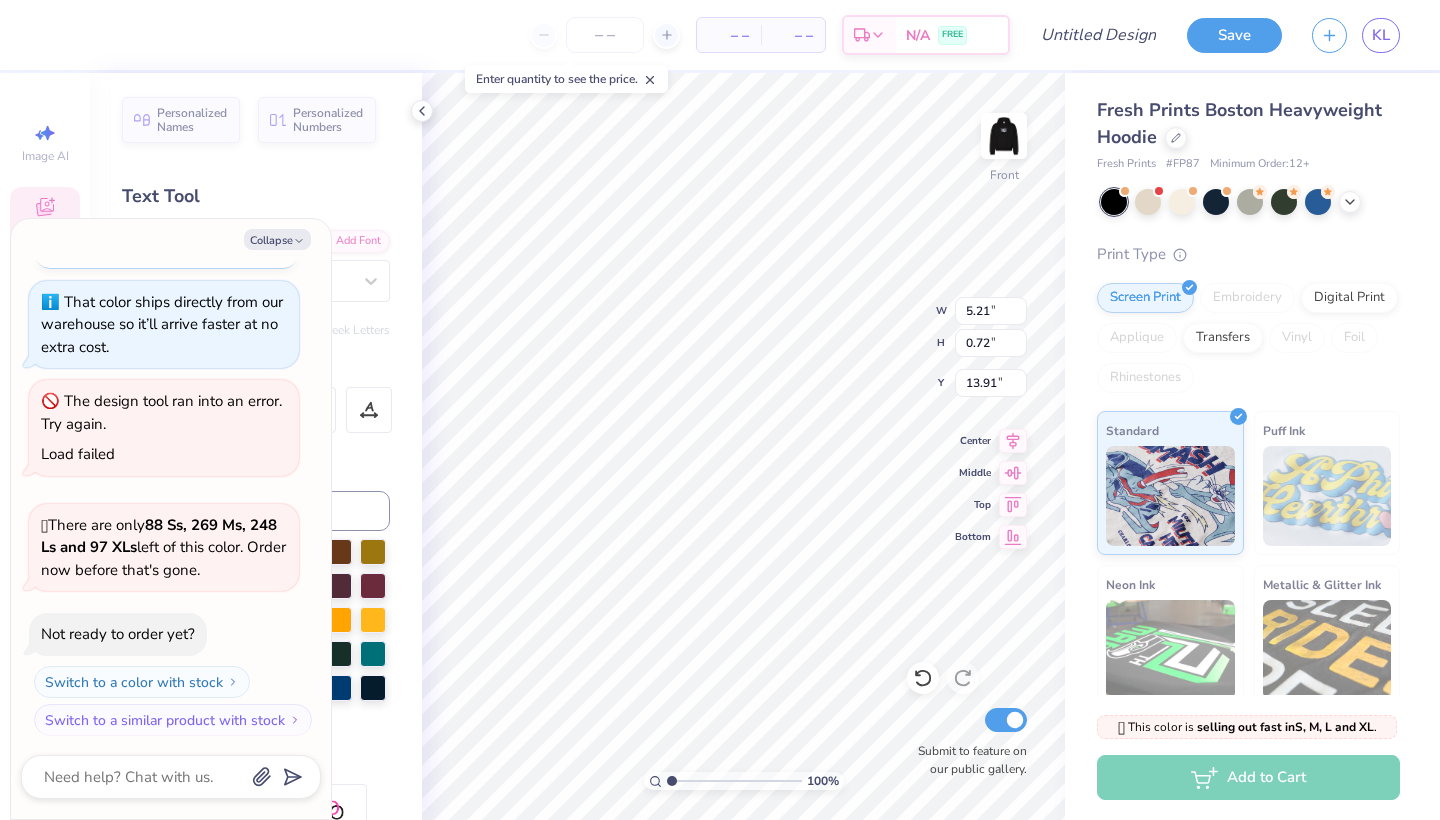 scroll, scrollTop: 0, scrollLeft: 4, axis: horizontal 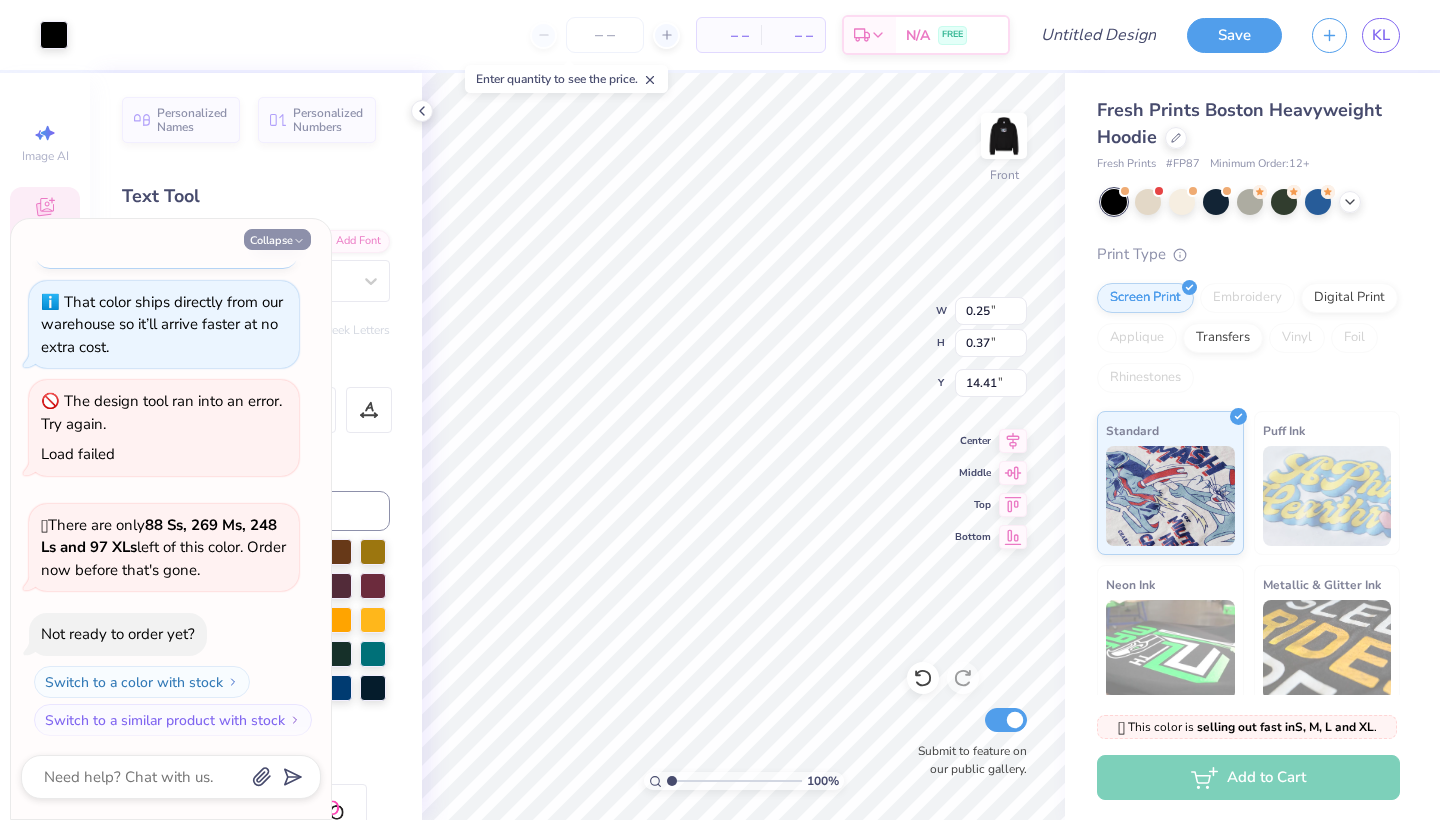 click on "Collapse" at bounding box center (277, 239) 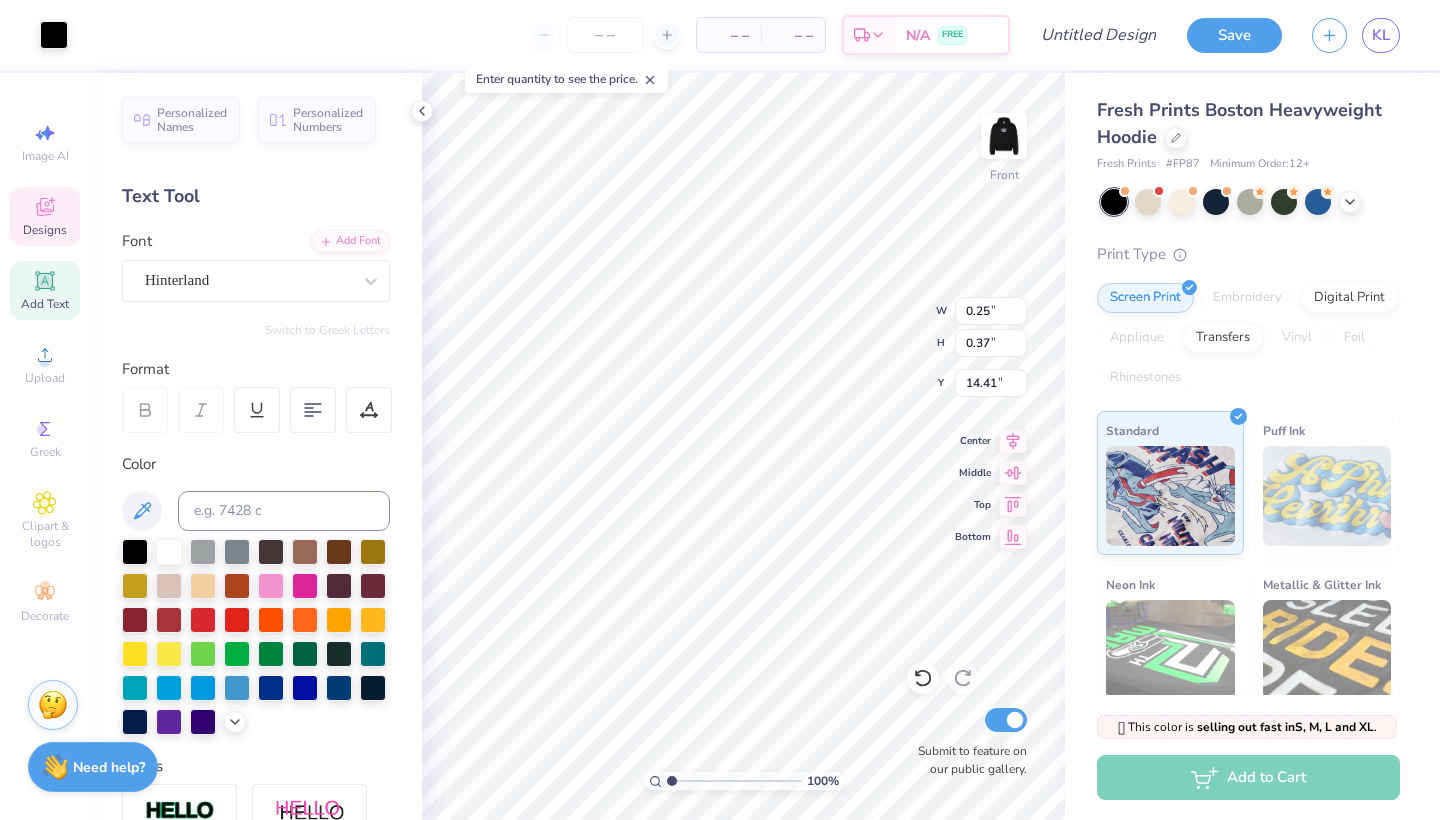 type on "x" 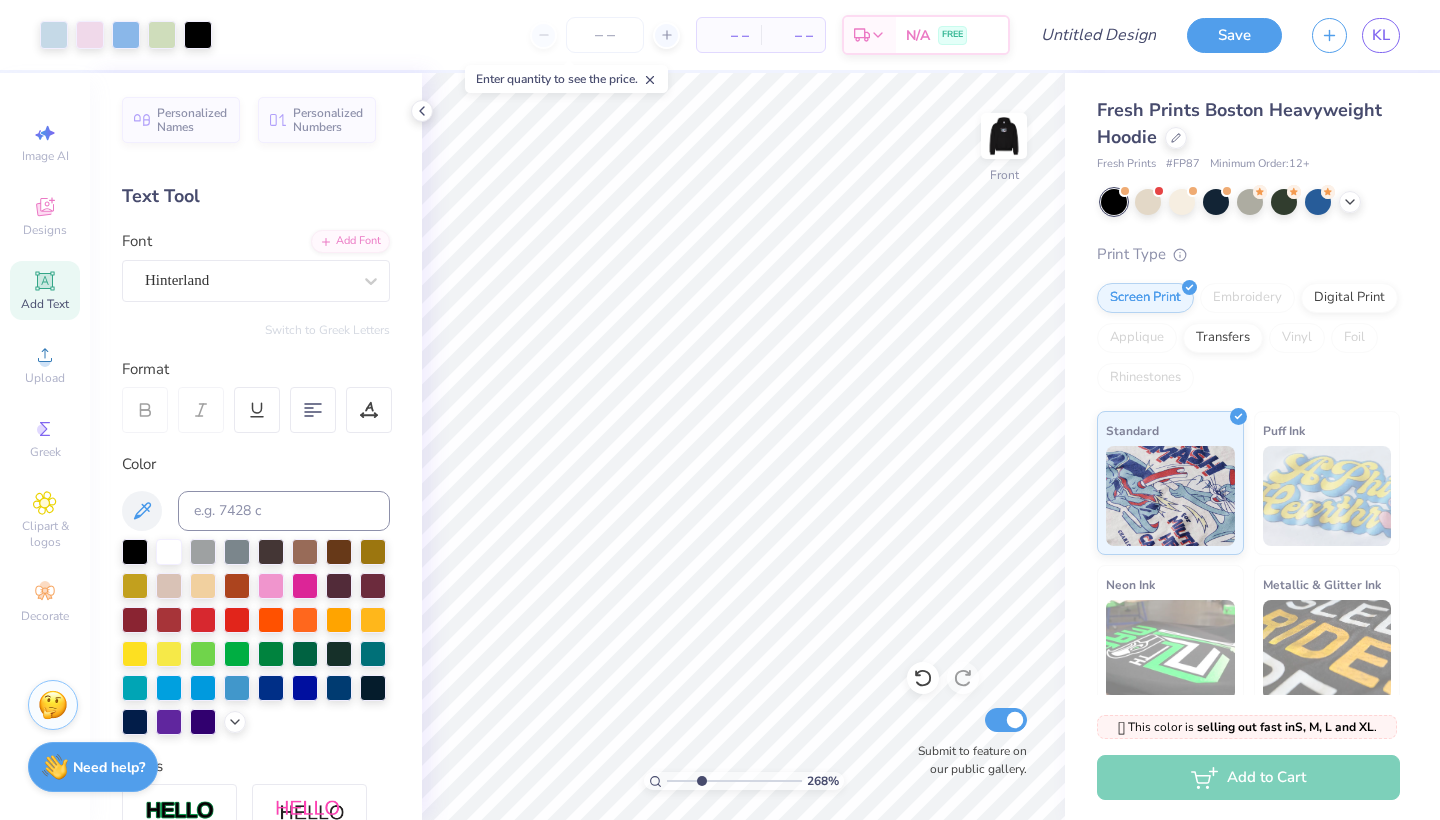 type on "3.2" 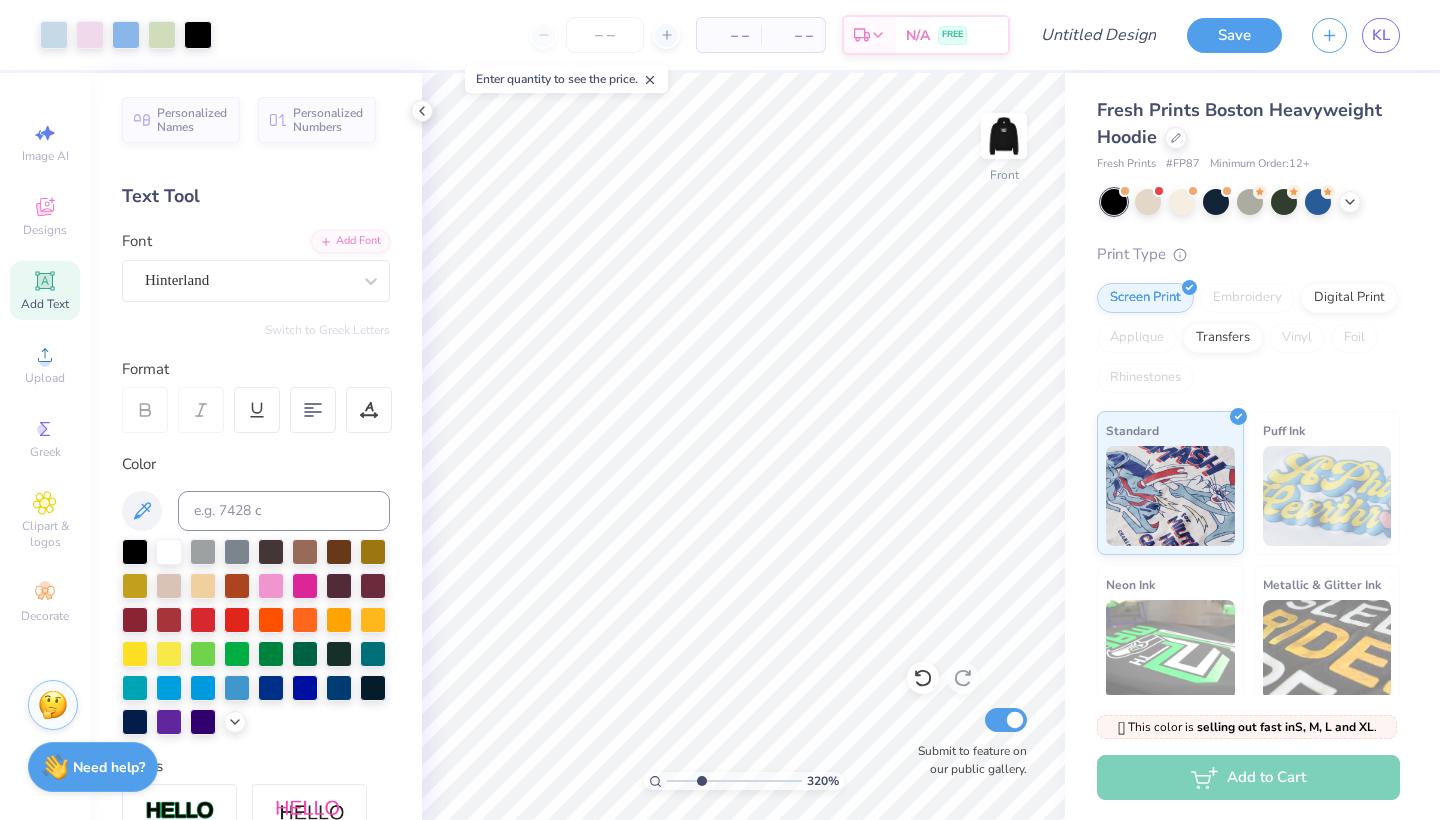 drag, startPoint x: 669, startPoint y: 781, endPoint x: 701, endPoint y: 781, distance: 32 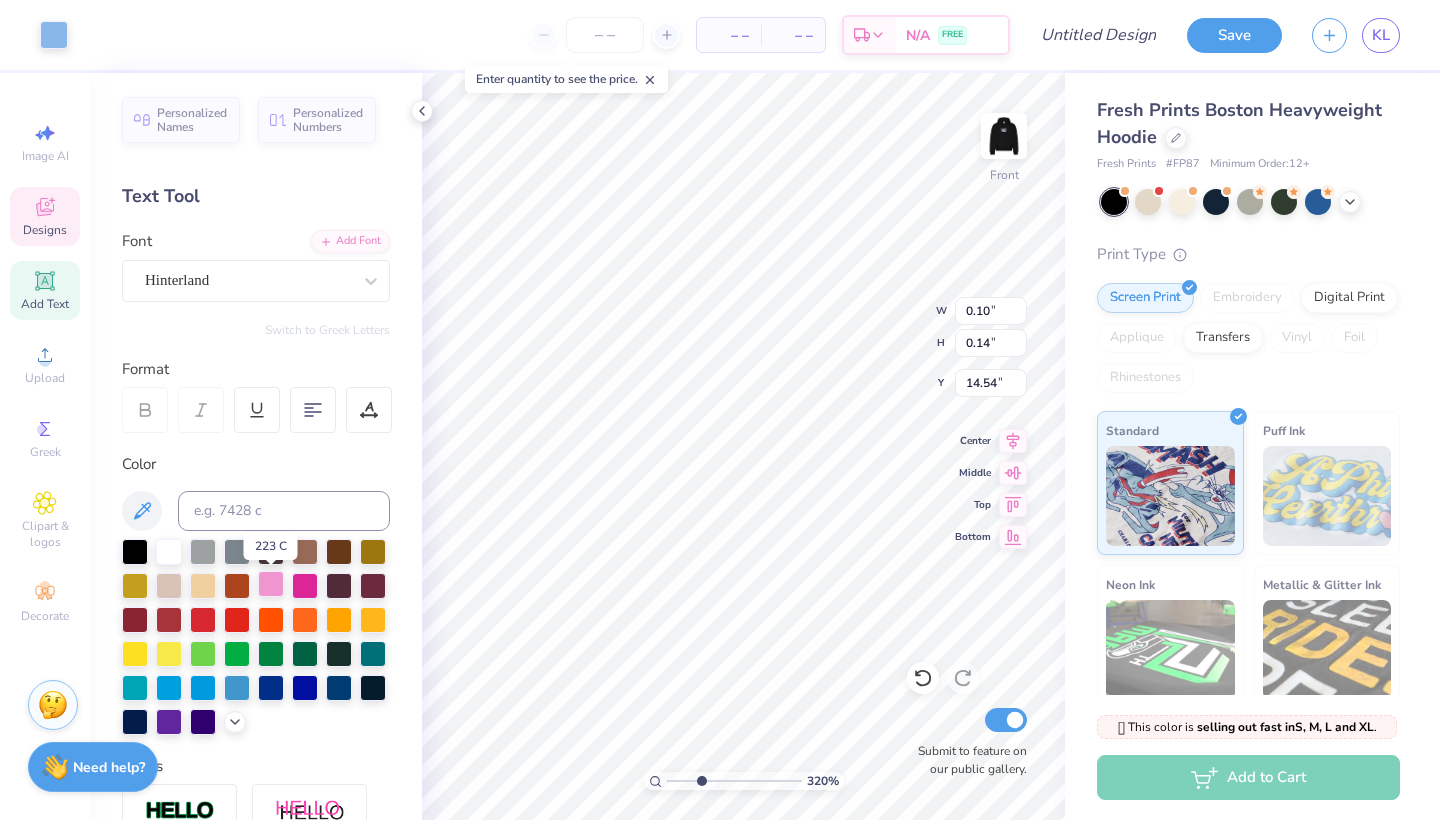 click at bounding box center [271, 584] 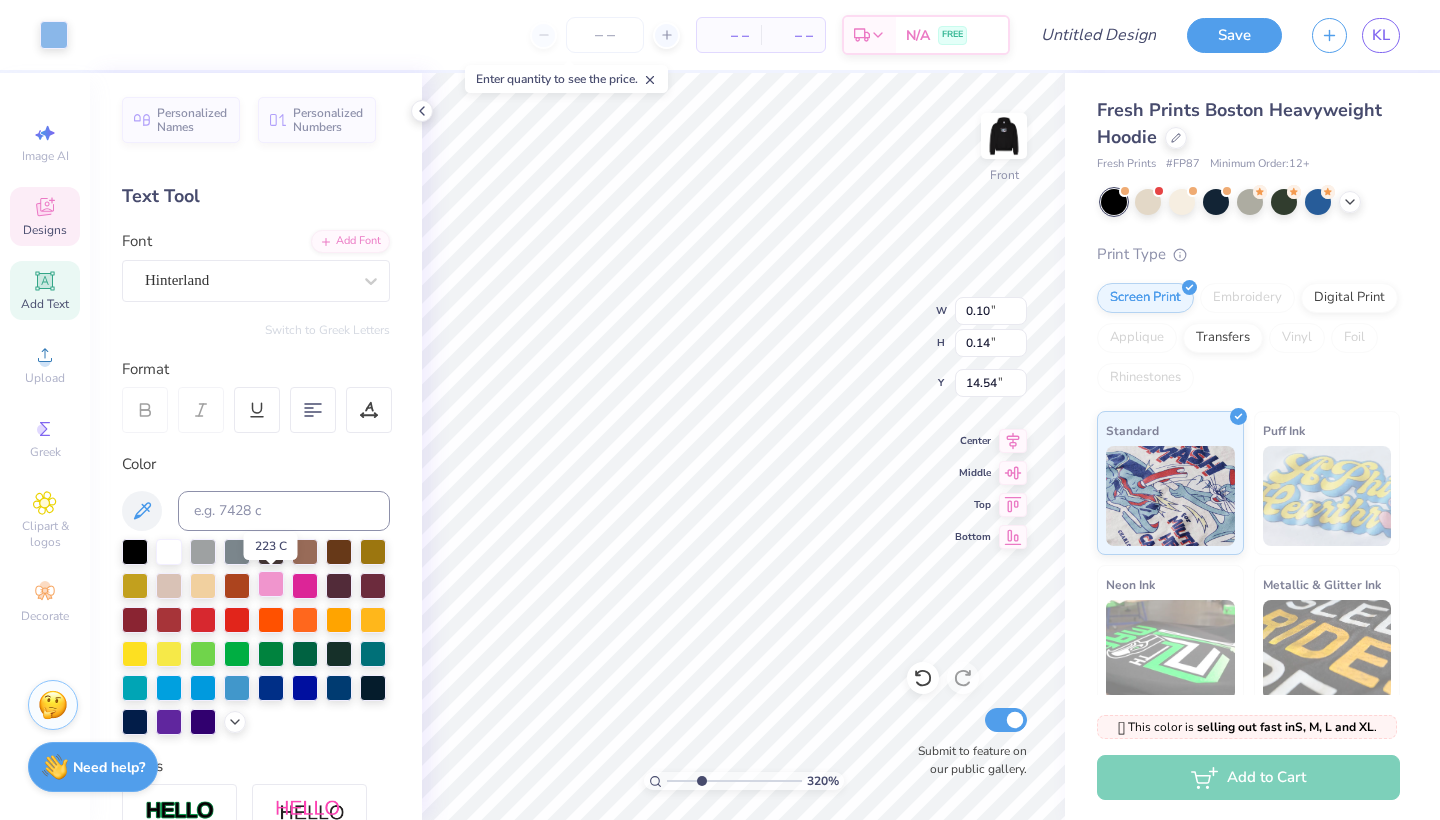 click at bounding box center [271, 584] 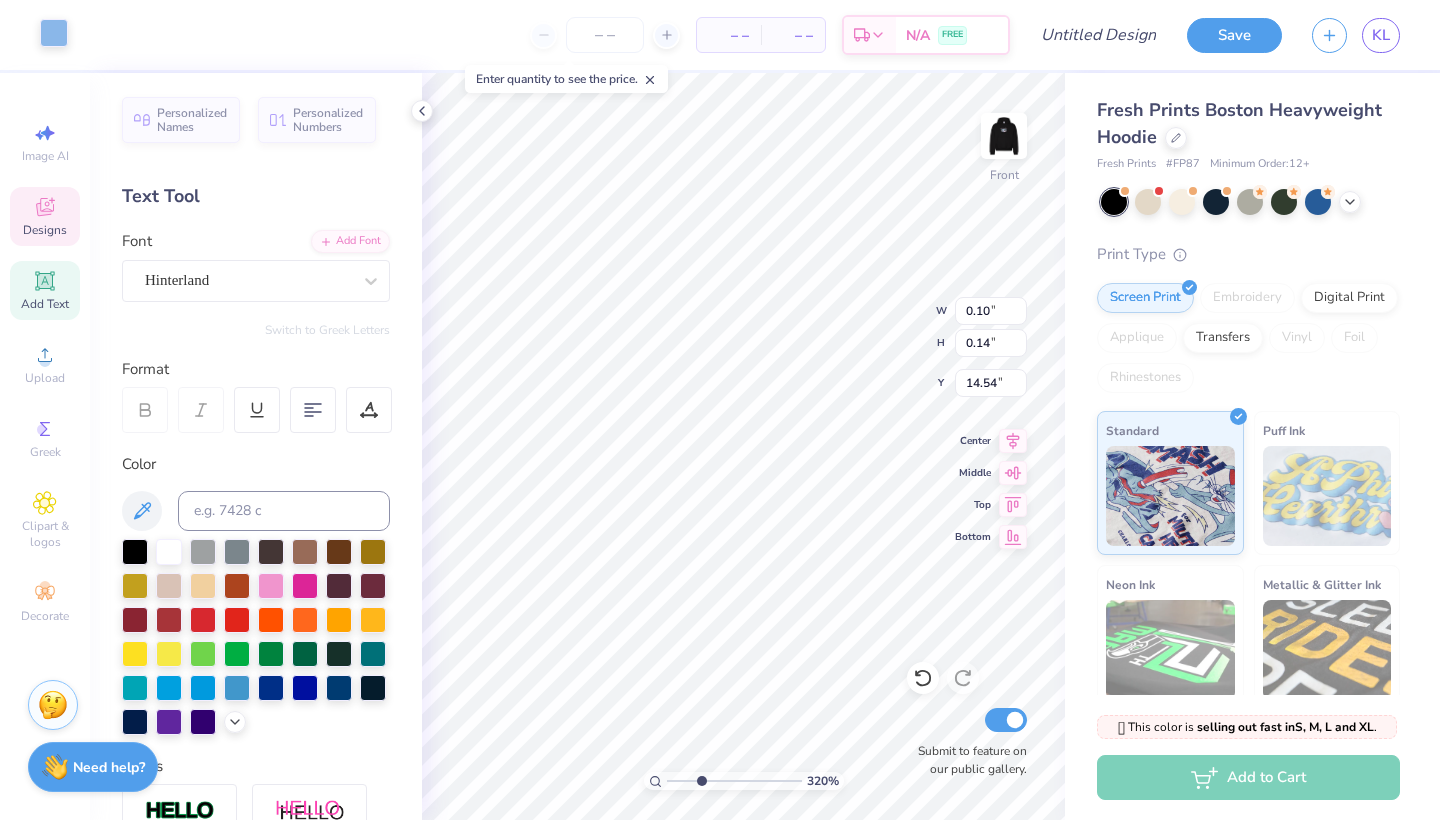 click at bounding box center (54, 33) 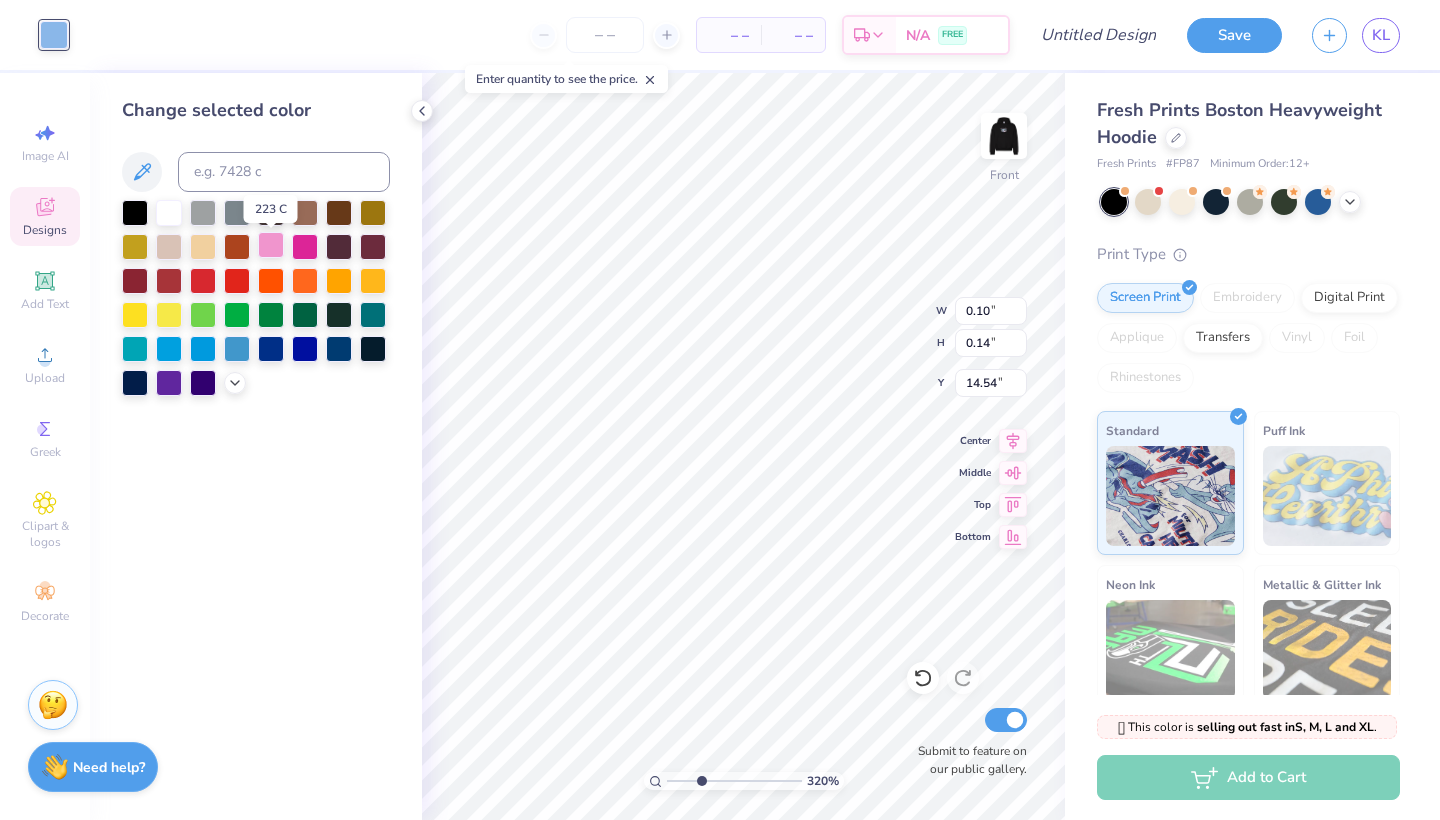 click at bounding box center [271, 245] 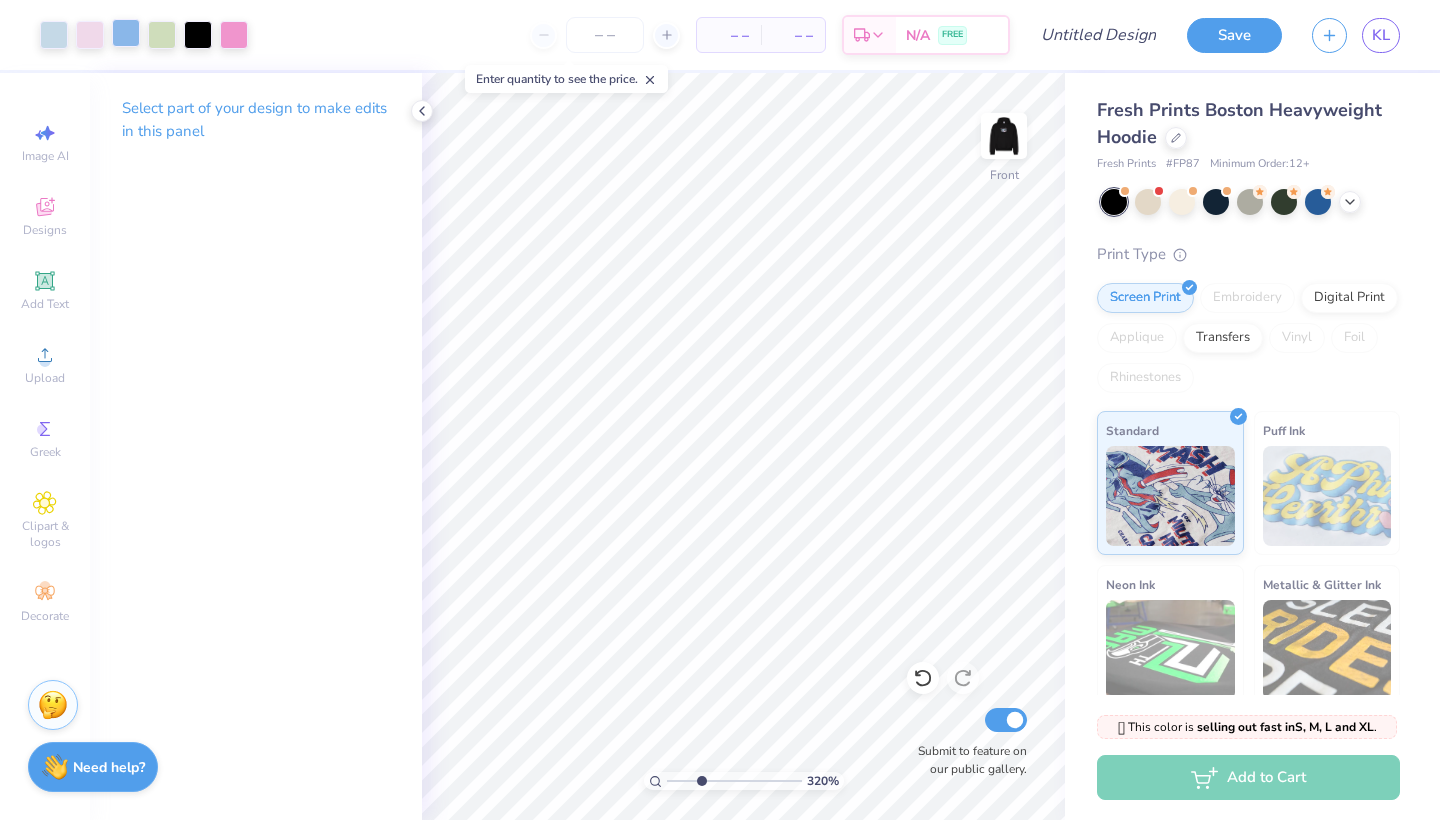 click at bounding box center (126, 33) 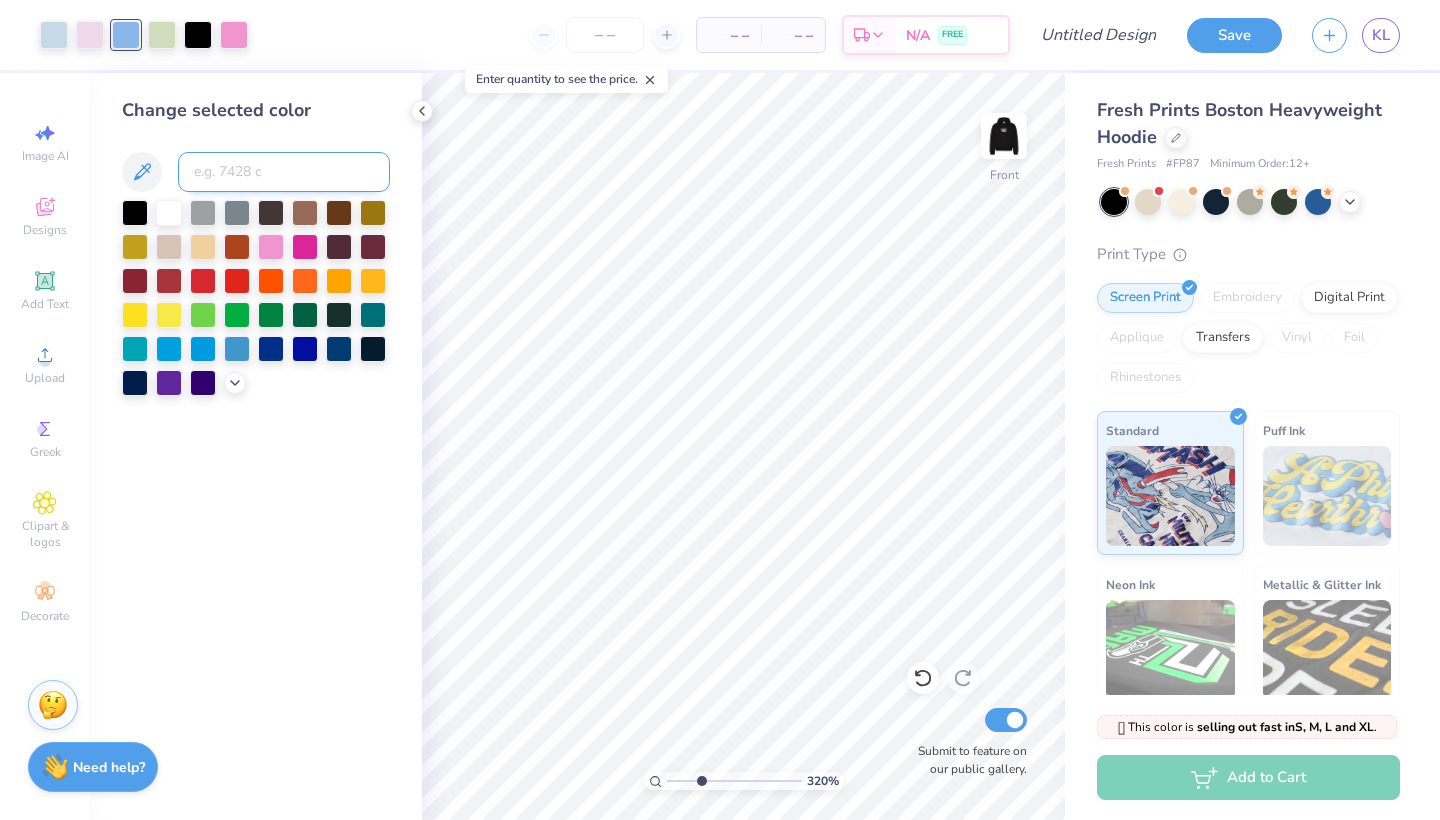click at bounding box center [284, 172] 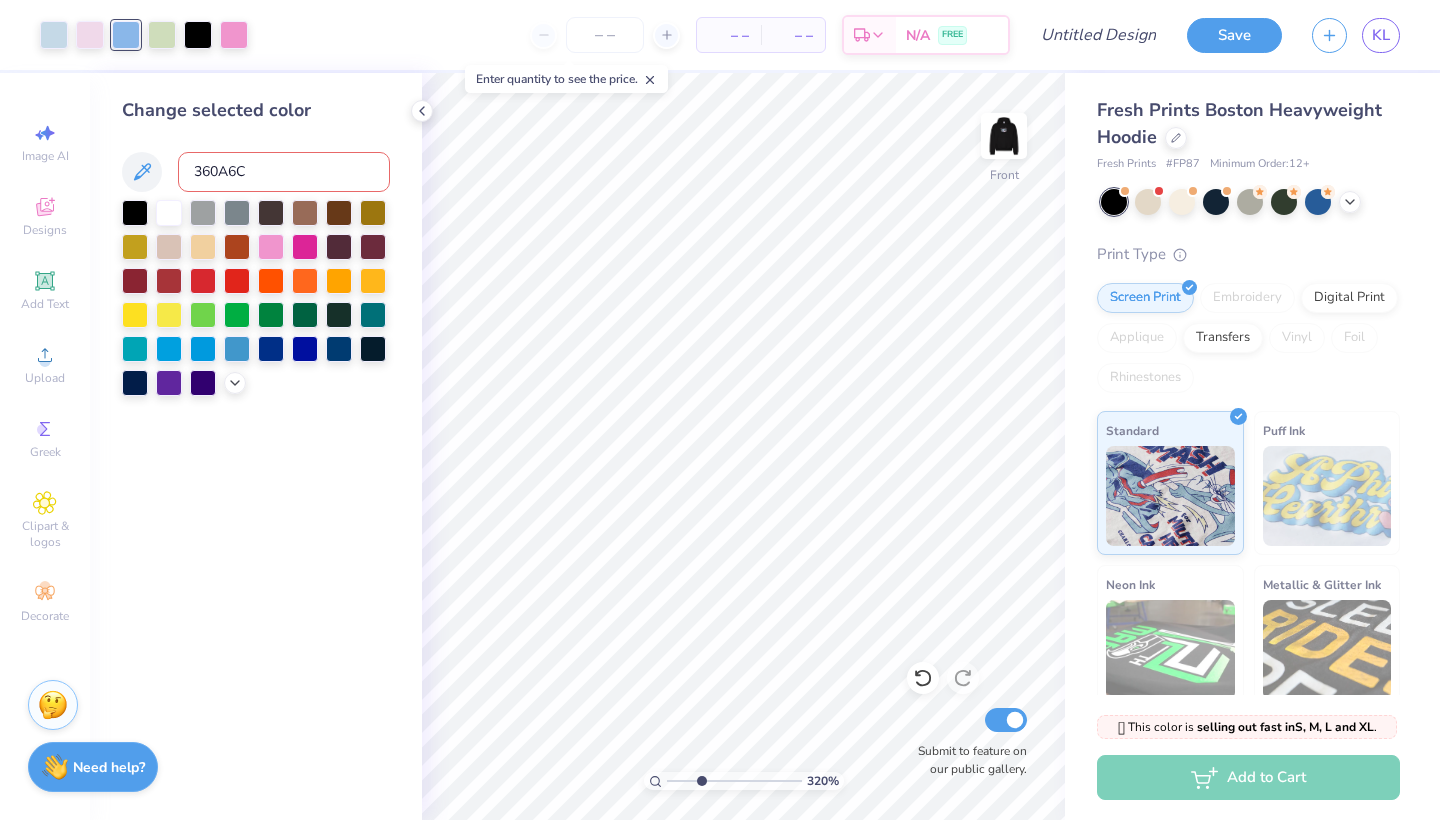 type on "360A6C" 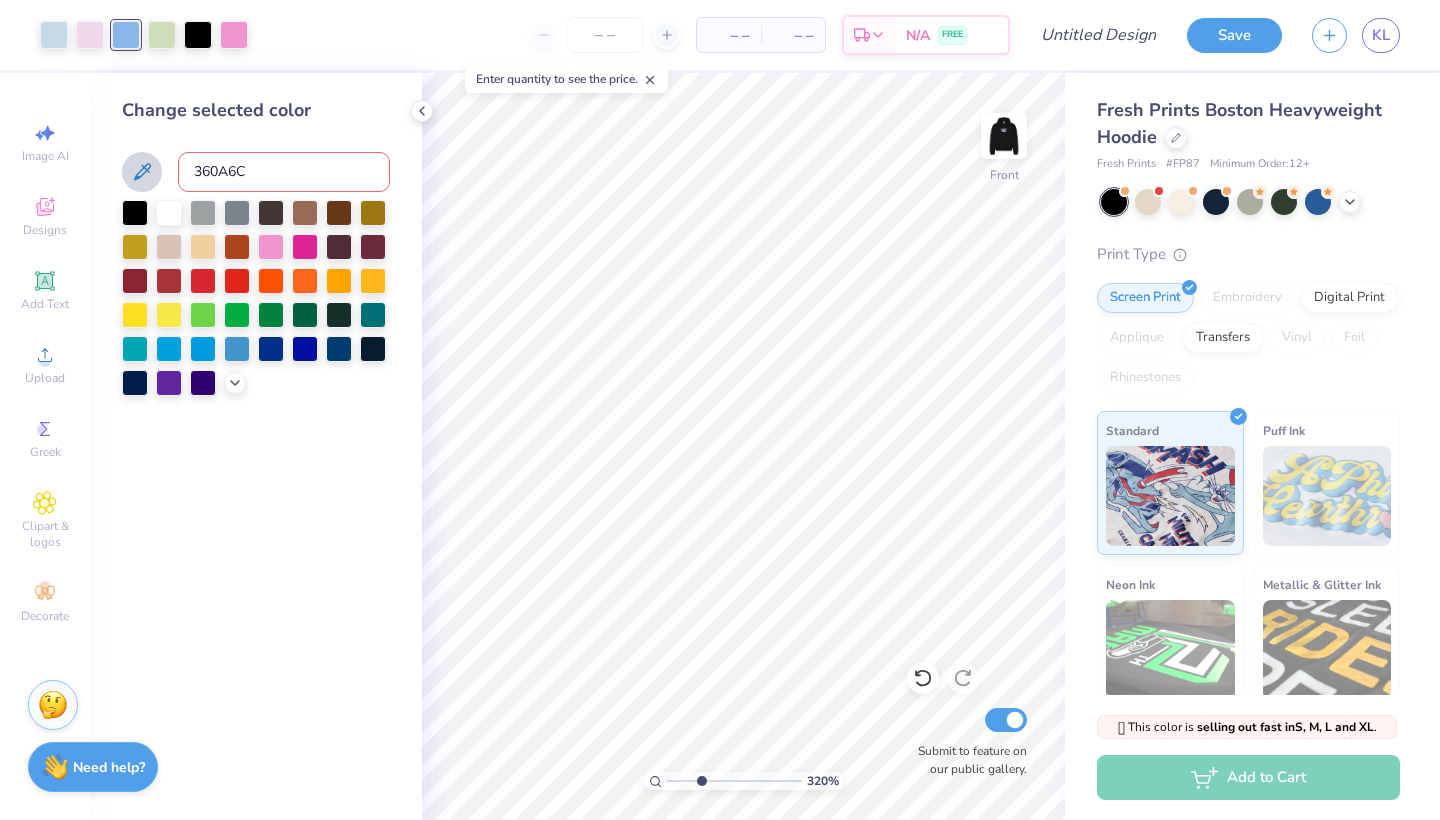 click 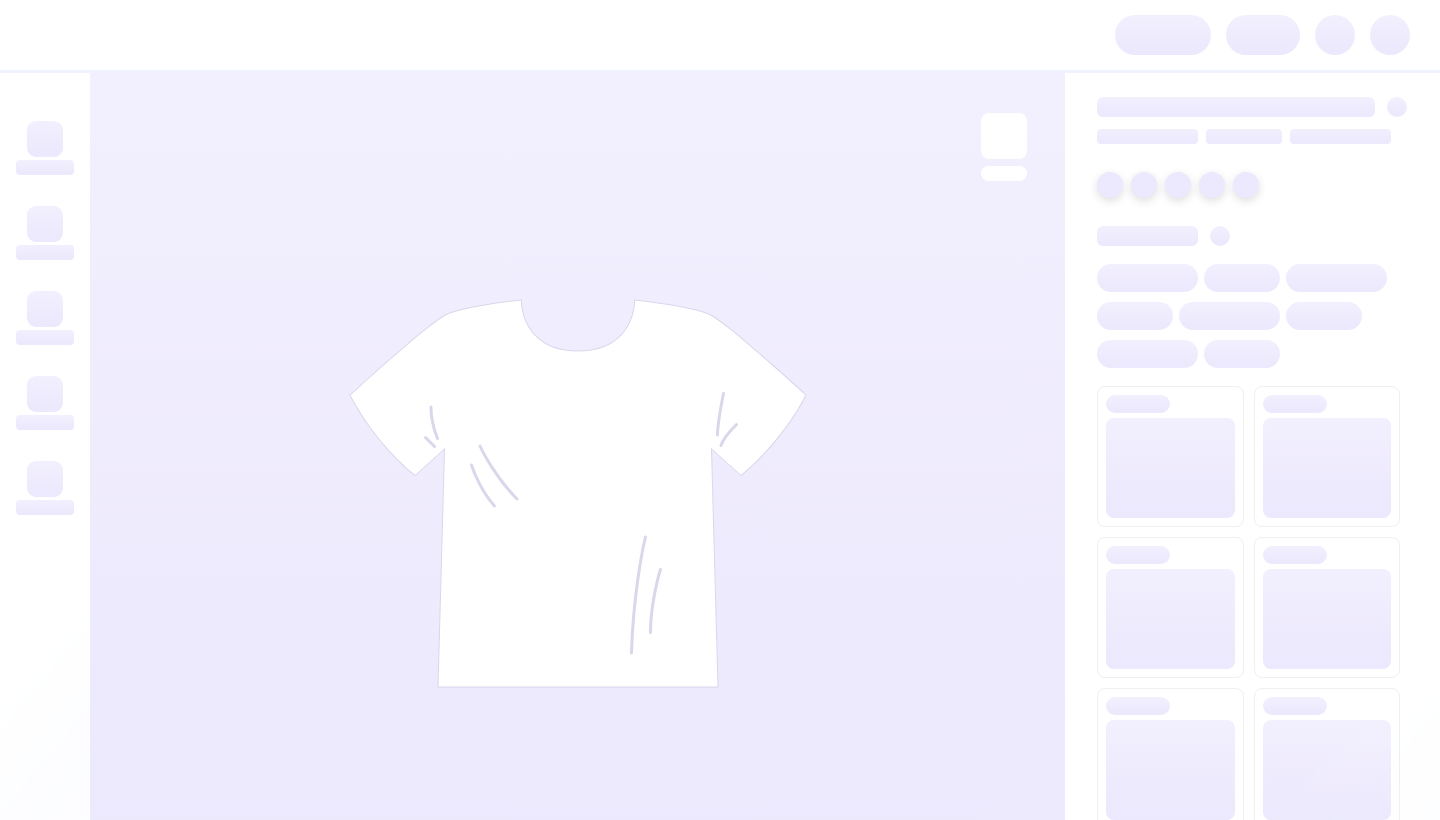 scroll, scrollTop: 0, scrollLeft: 0, axis: both 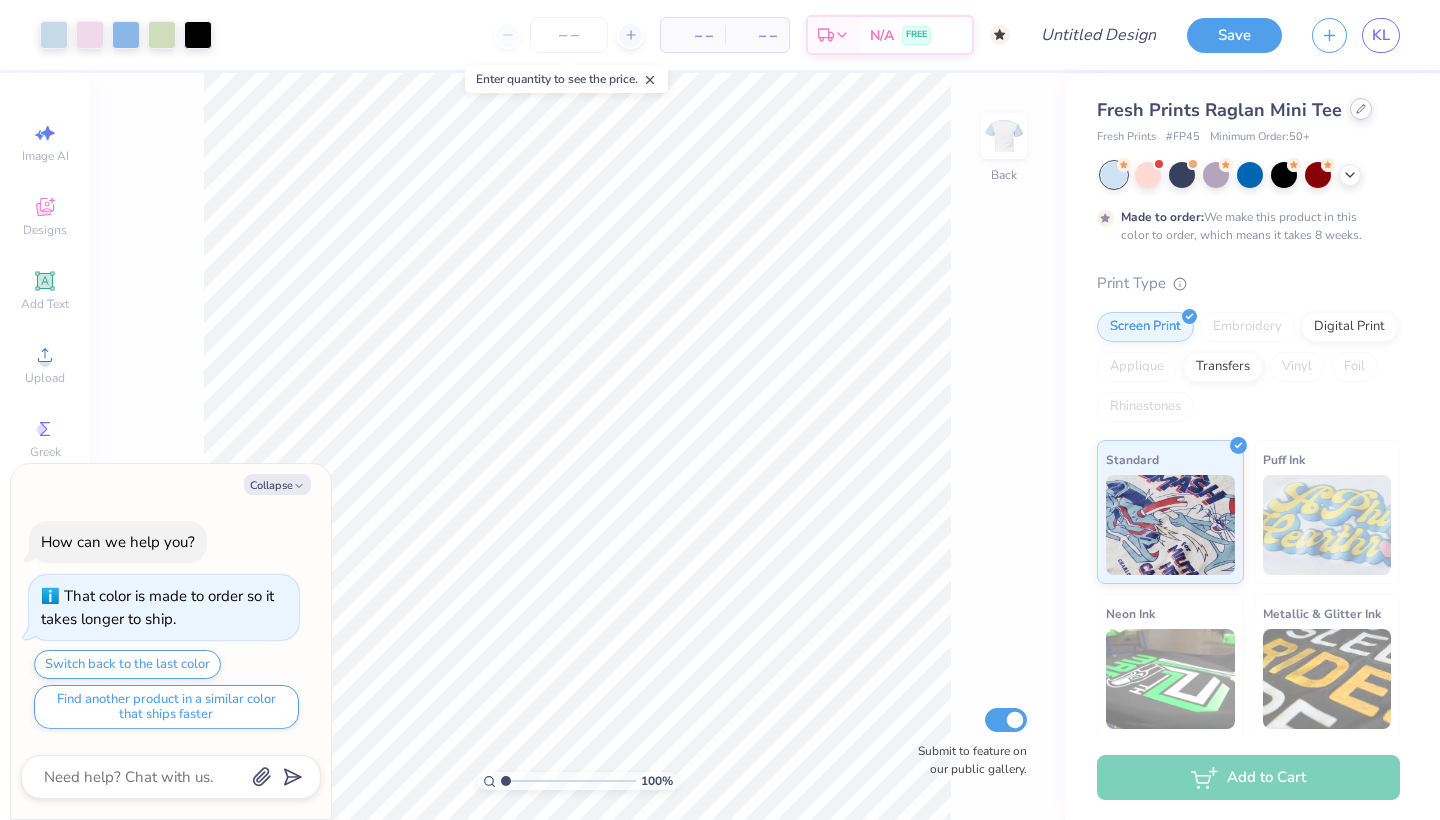 click at bounding box center (1361, 109) 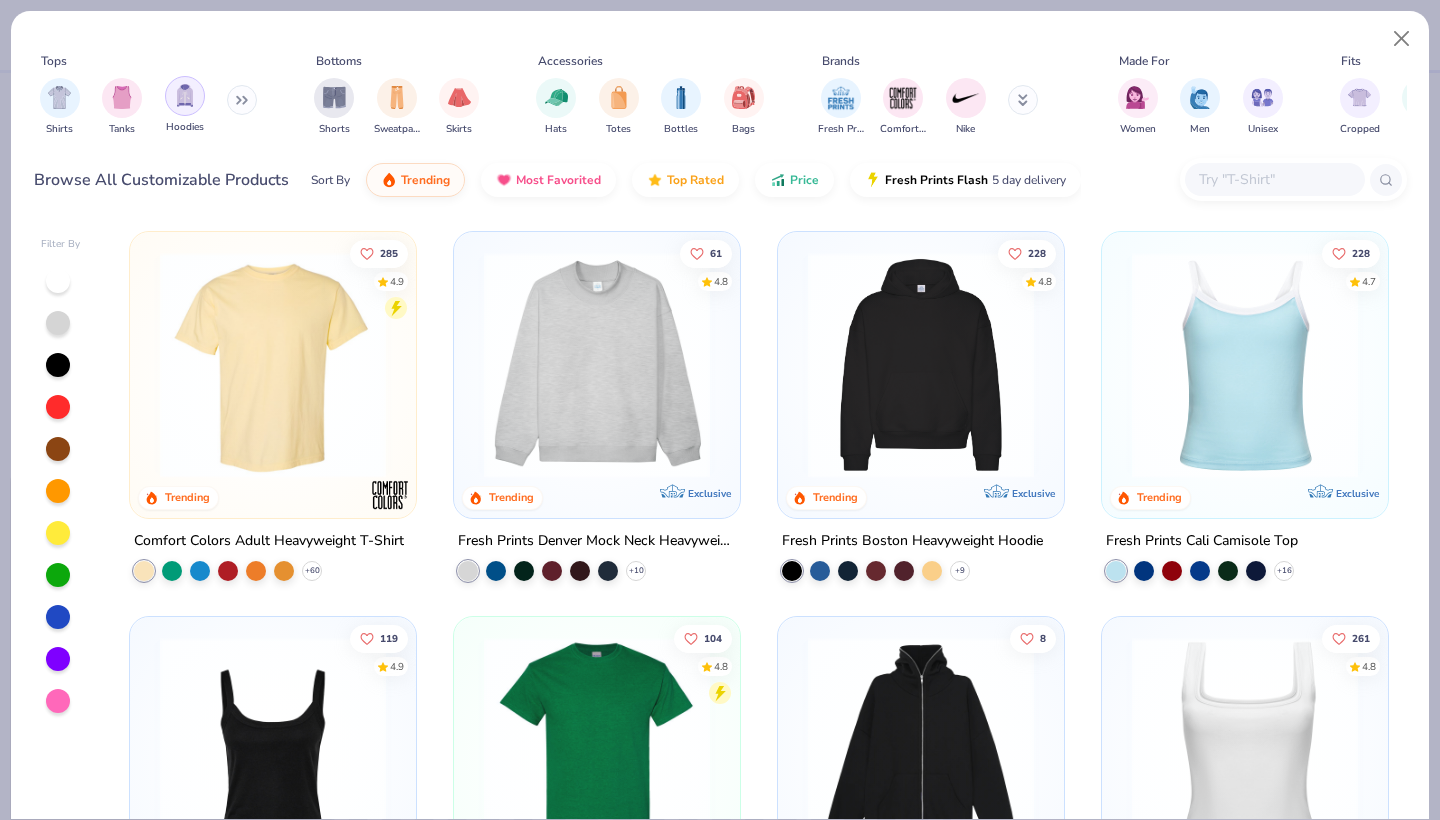 click at bounding box center (185, 95) 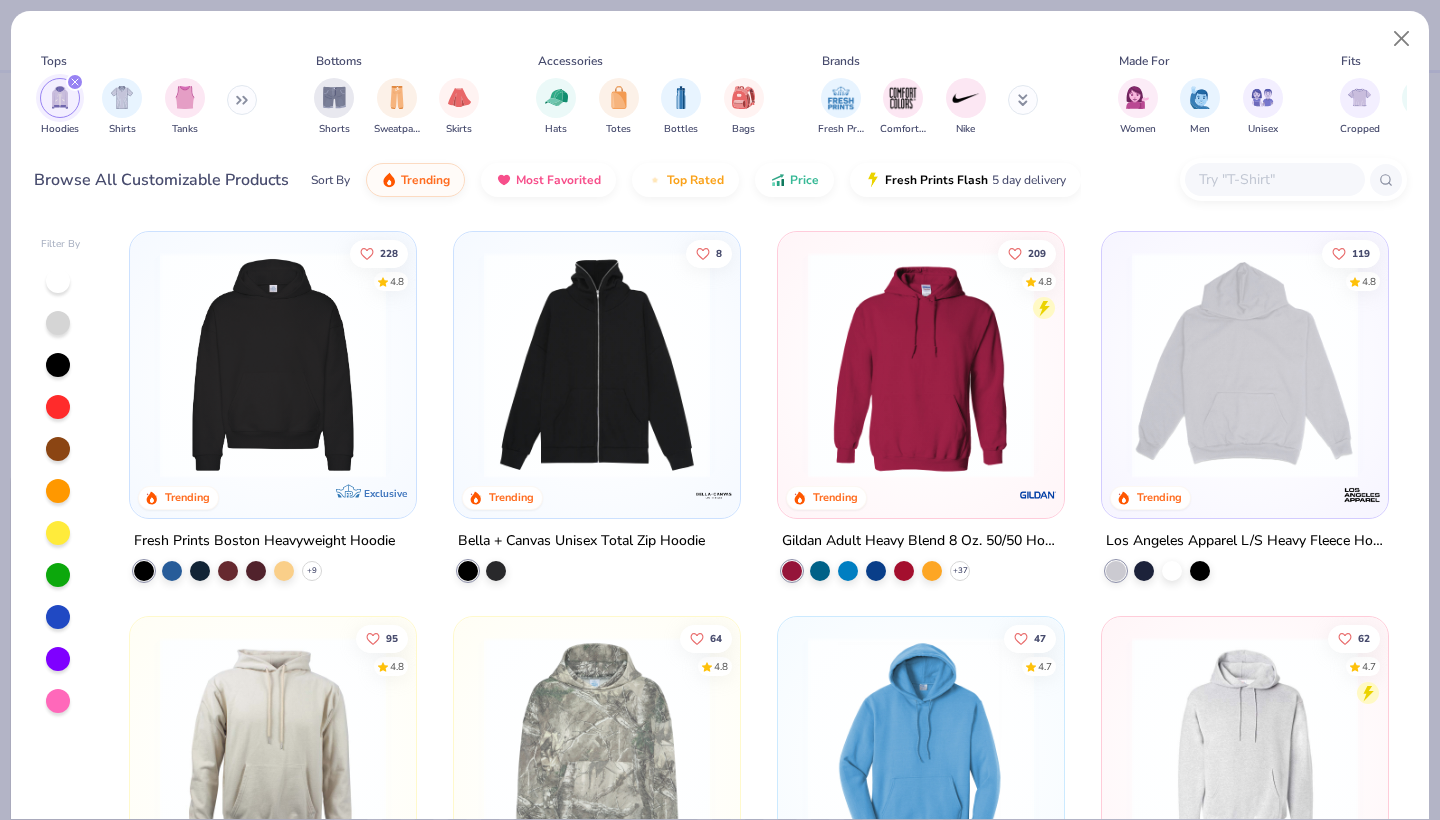 click at bounding box center (273, 365) 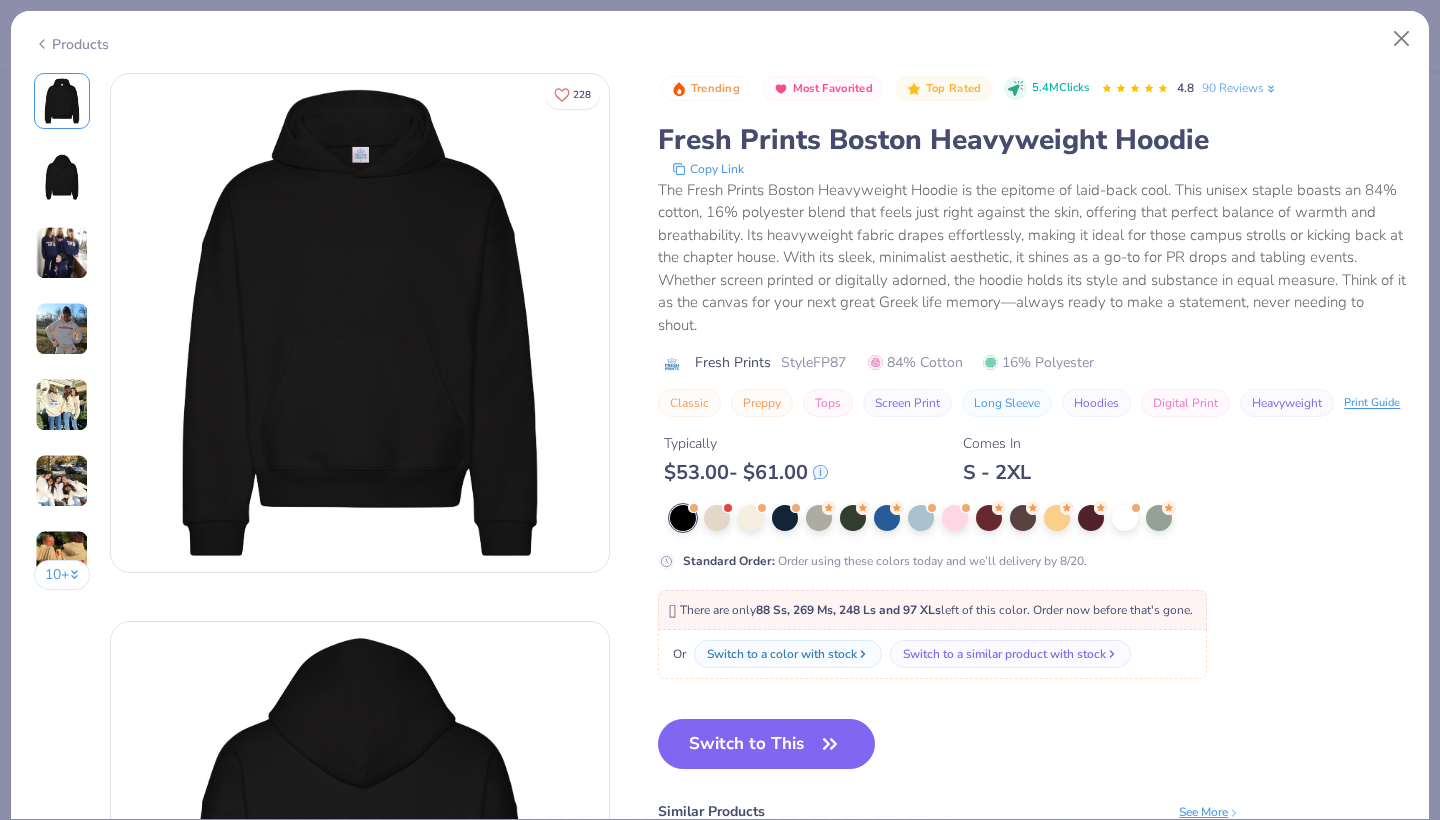 drag, startPoint x: 745, startPoint y: 734, endPoint x: 907, endPoint y: 750, distance: 162.78821 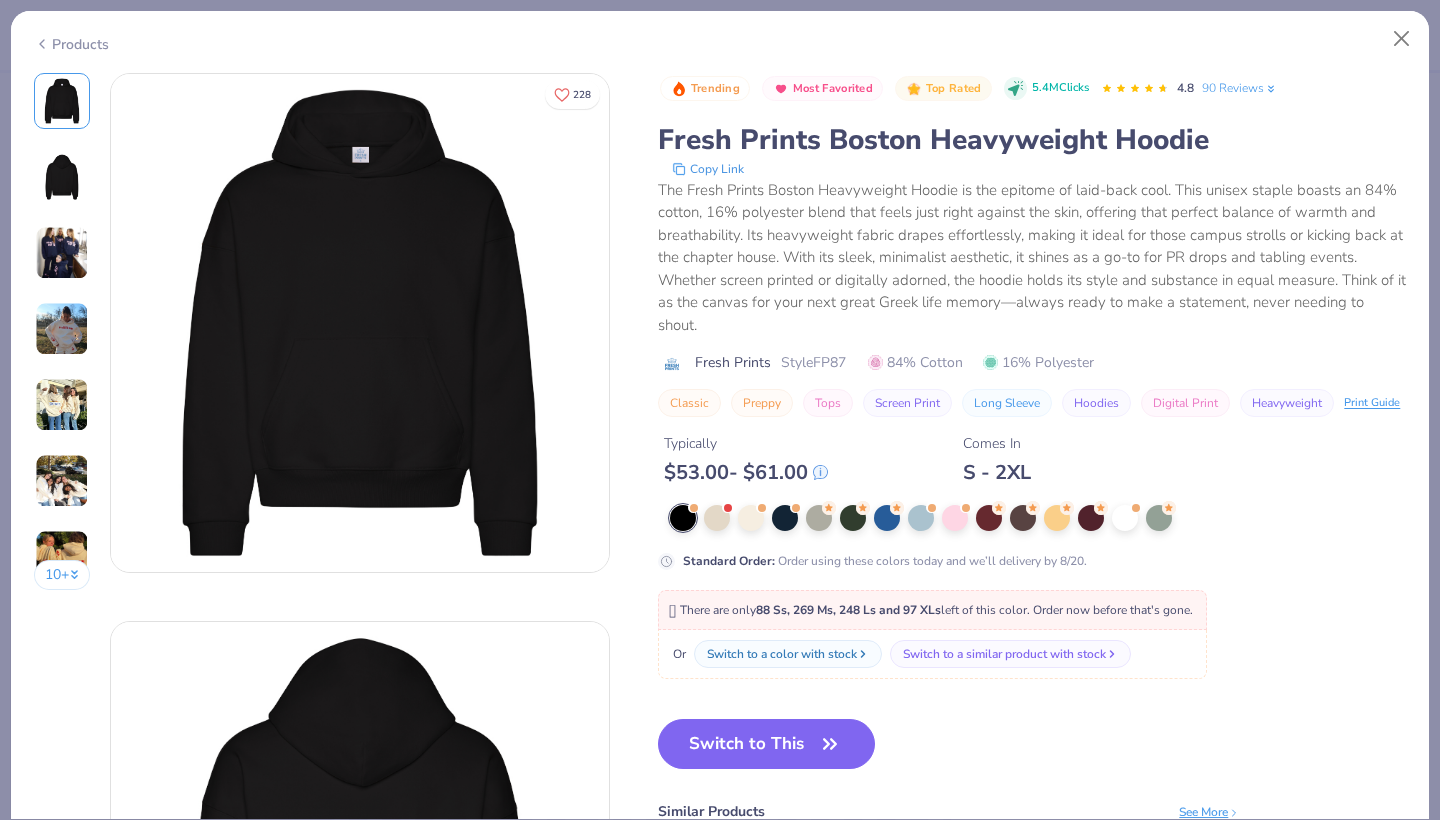click on "Switch to This" at bounding box center (766, 744) 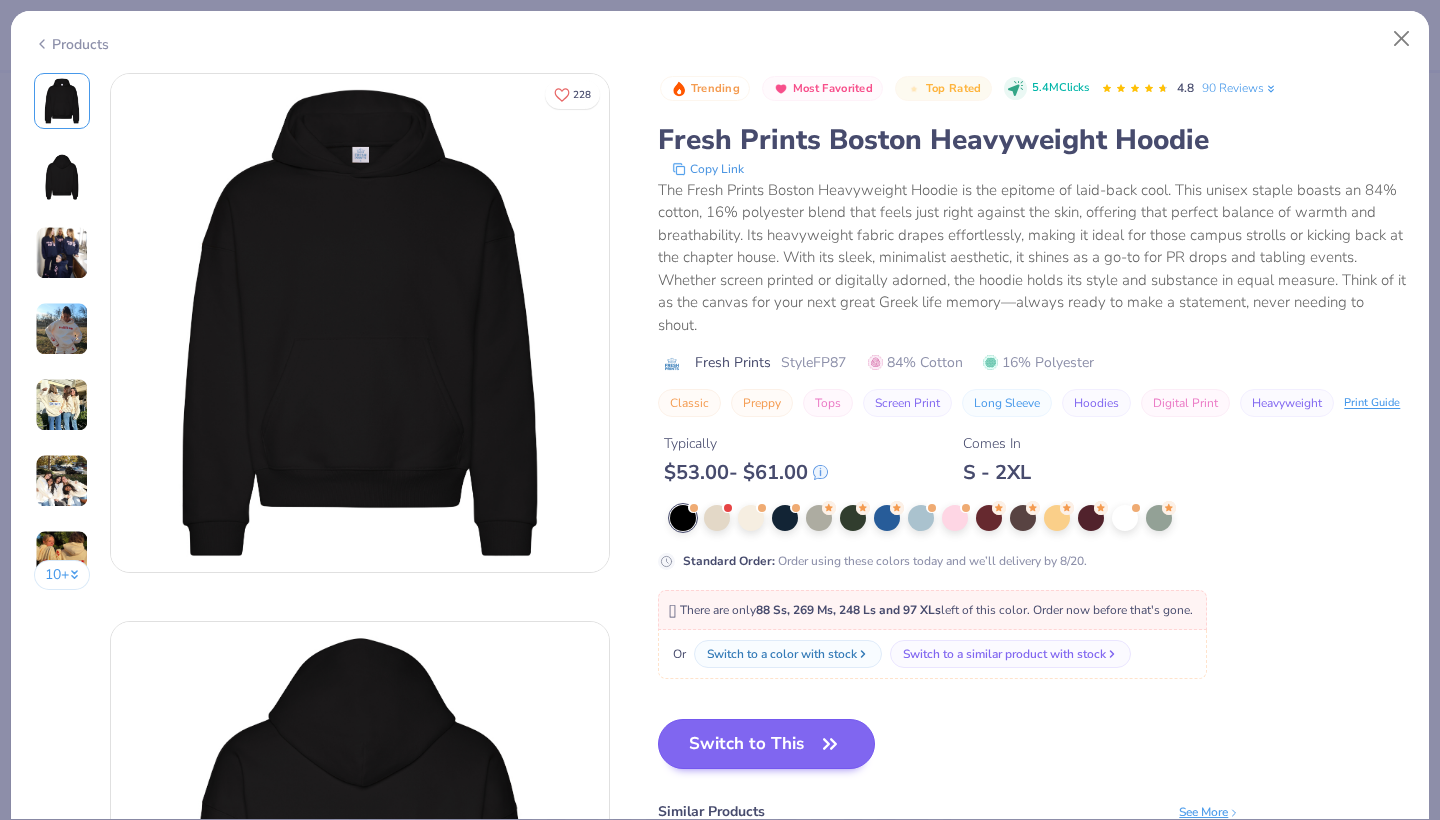 scroll, scrollTop: 110, scrollLeft: 0, axis: vertical 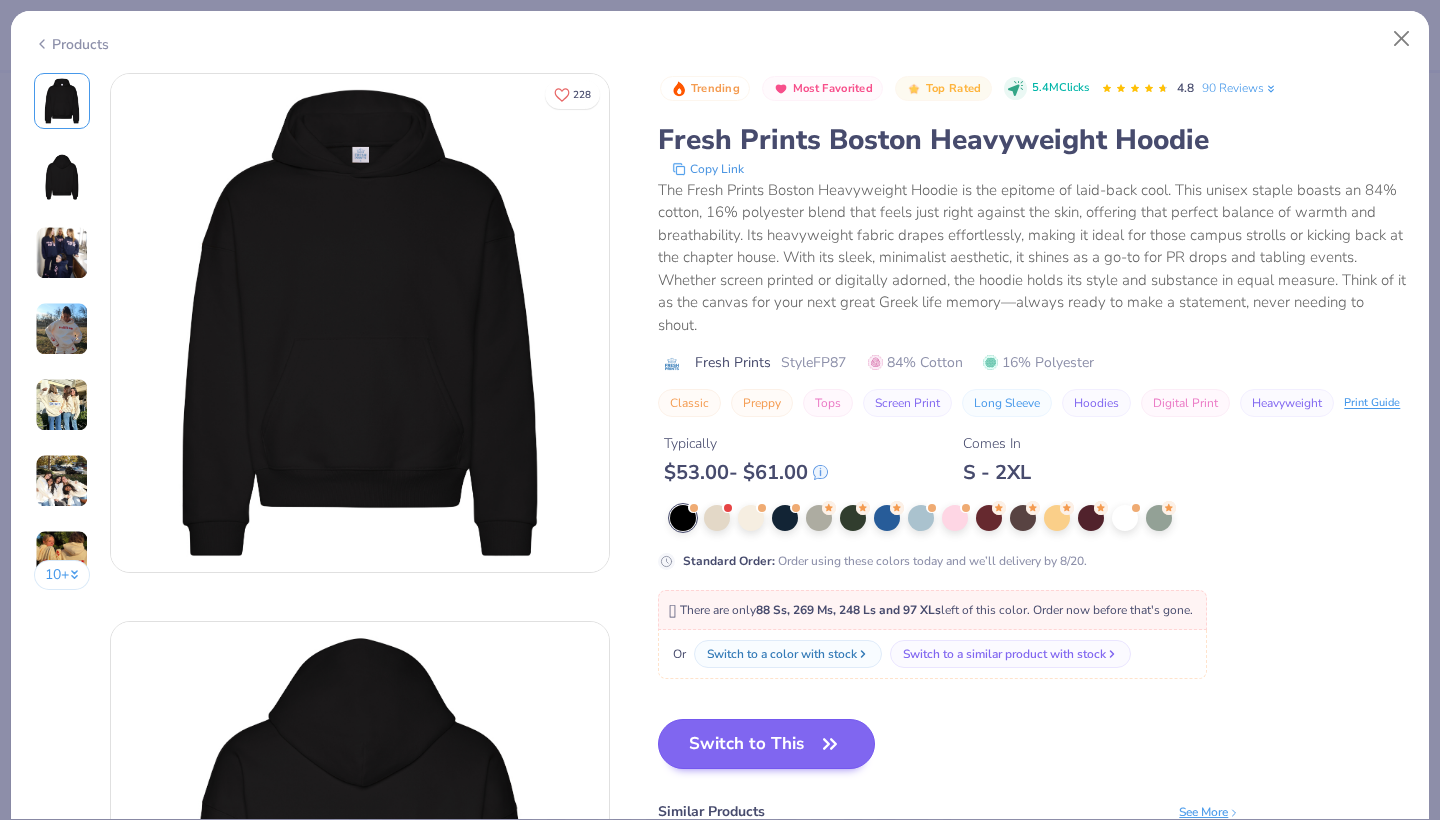 click 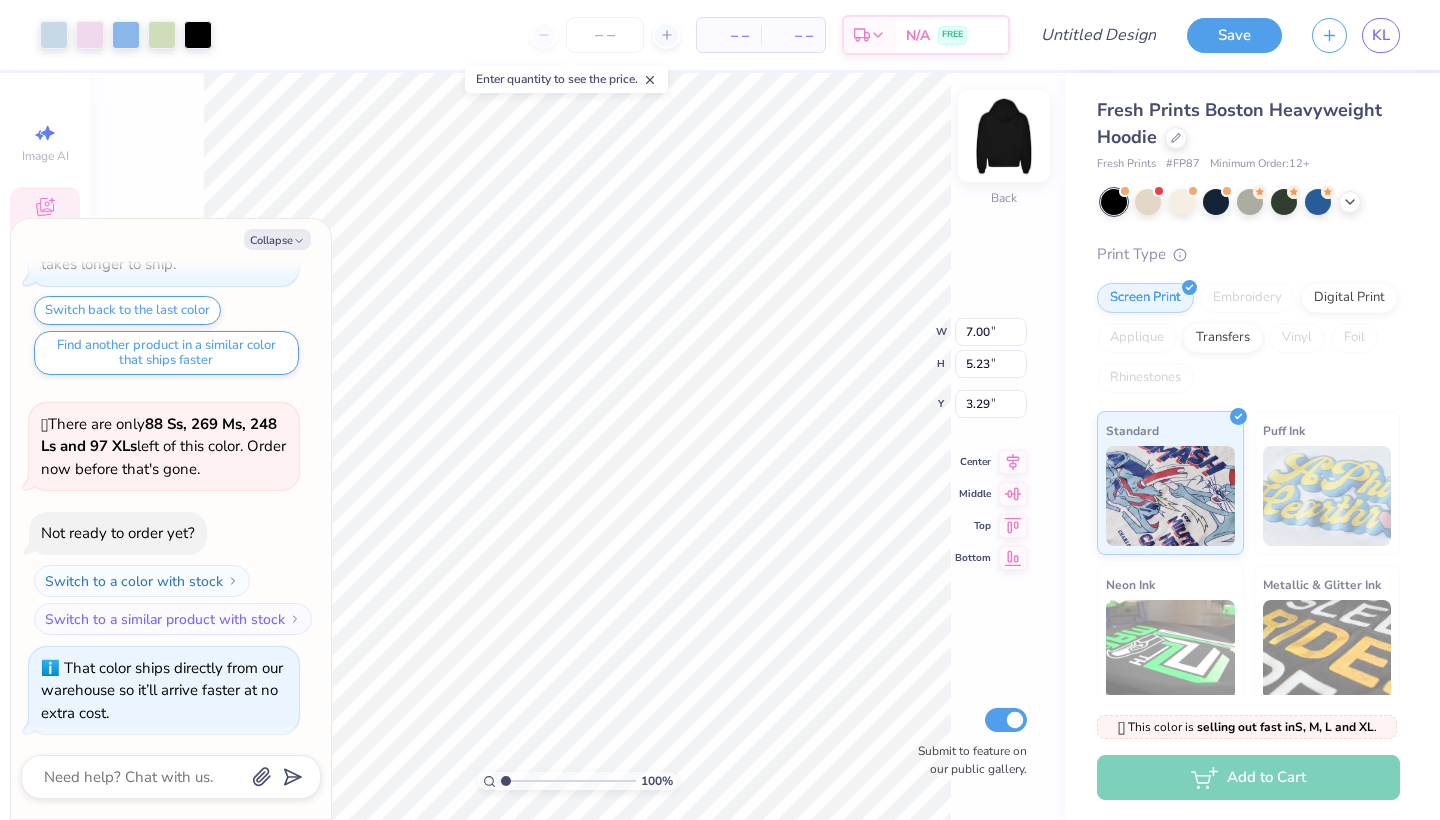 click at bounding box center [1004, 136] 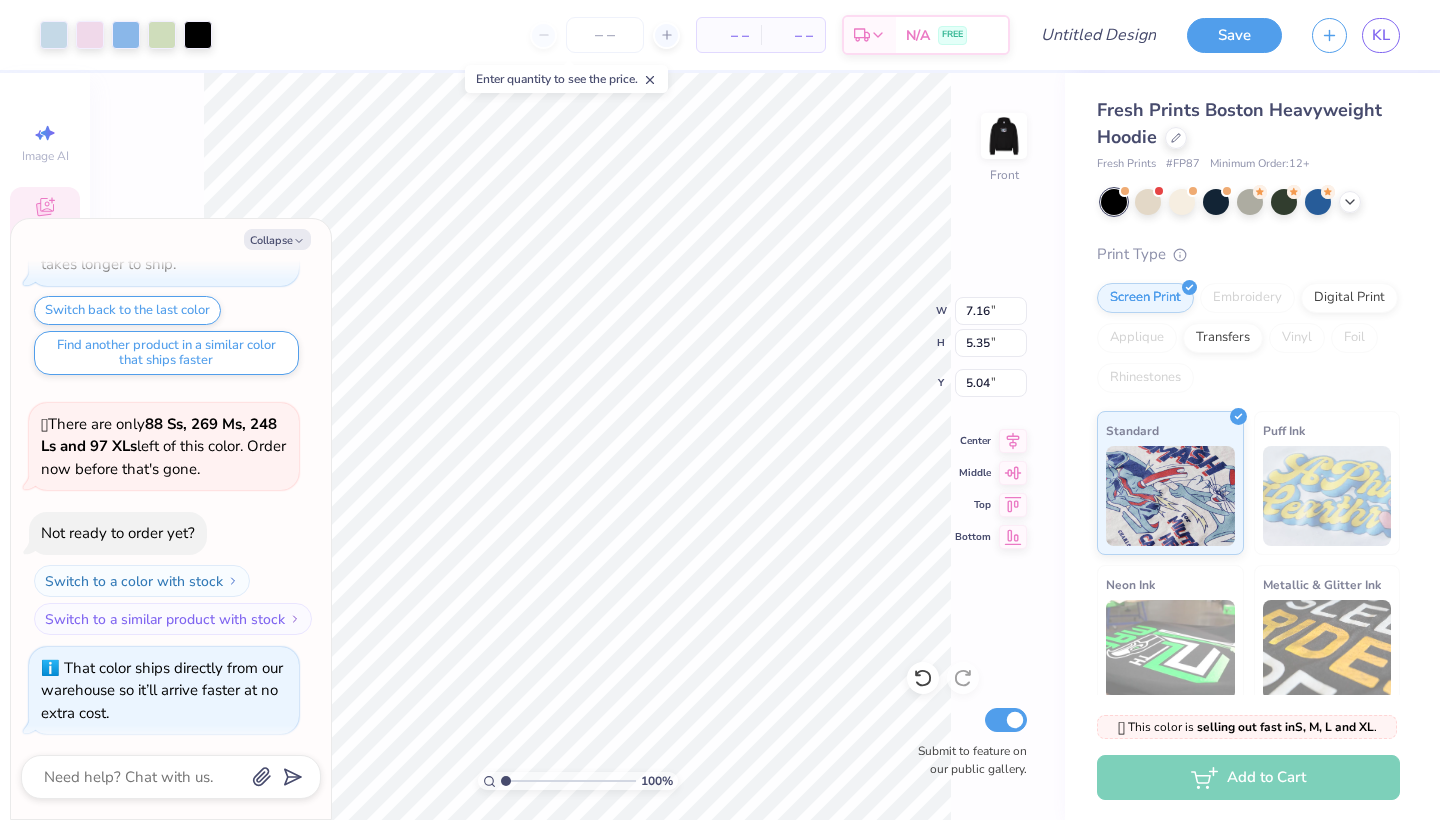 type on "x" 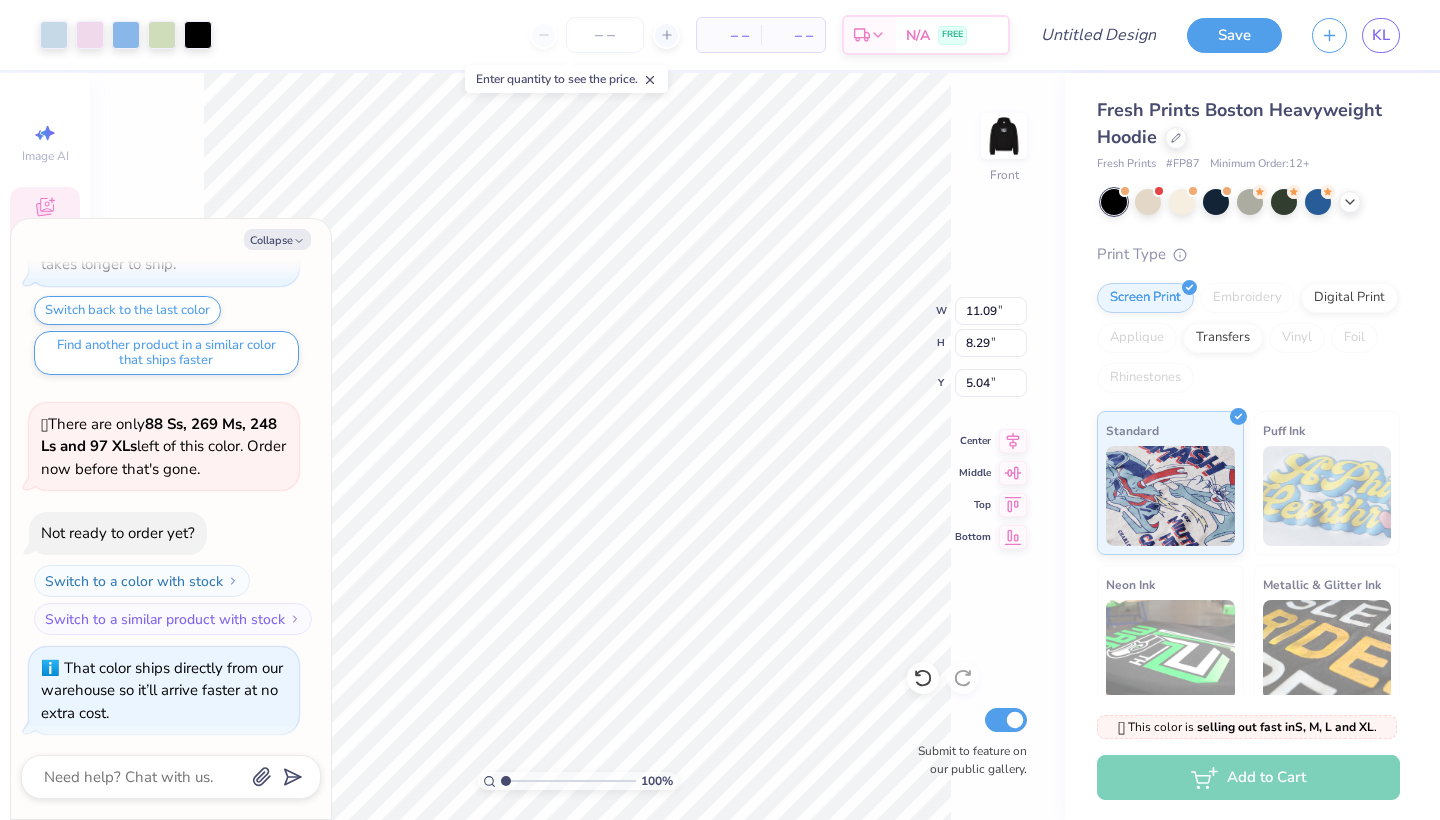 type on "x" 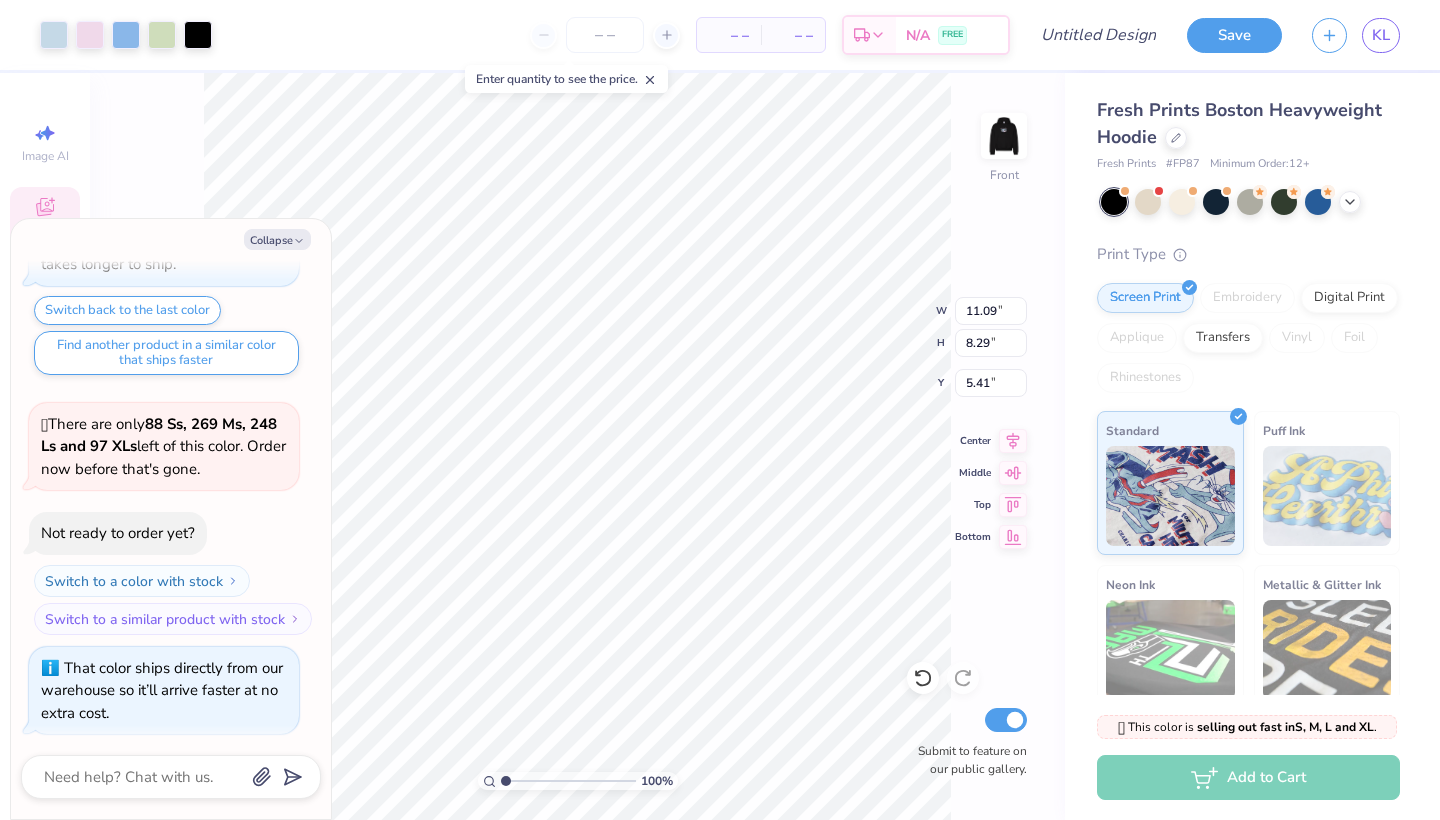 type on "x" 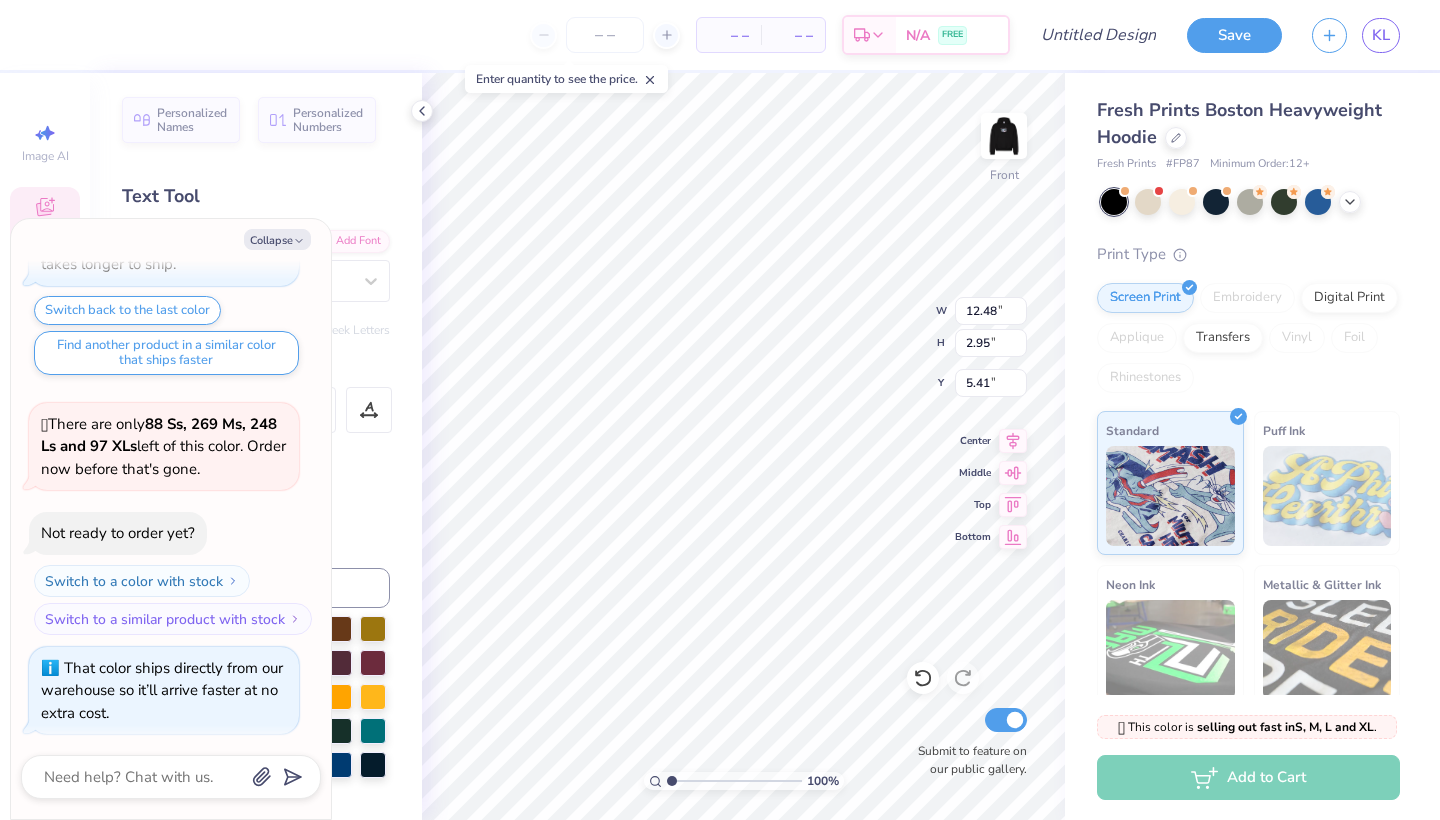 type on "x" 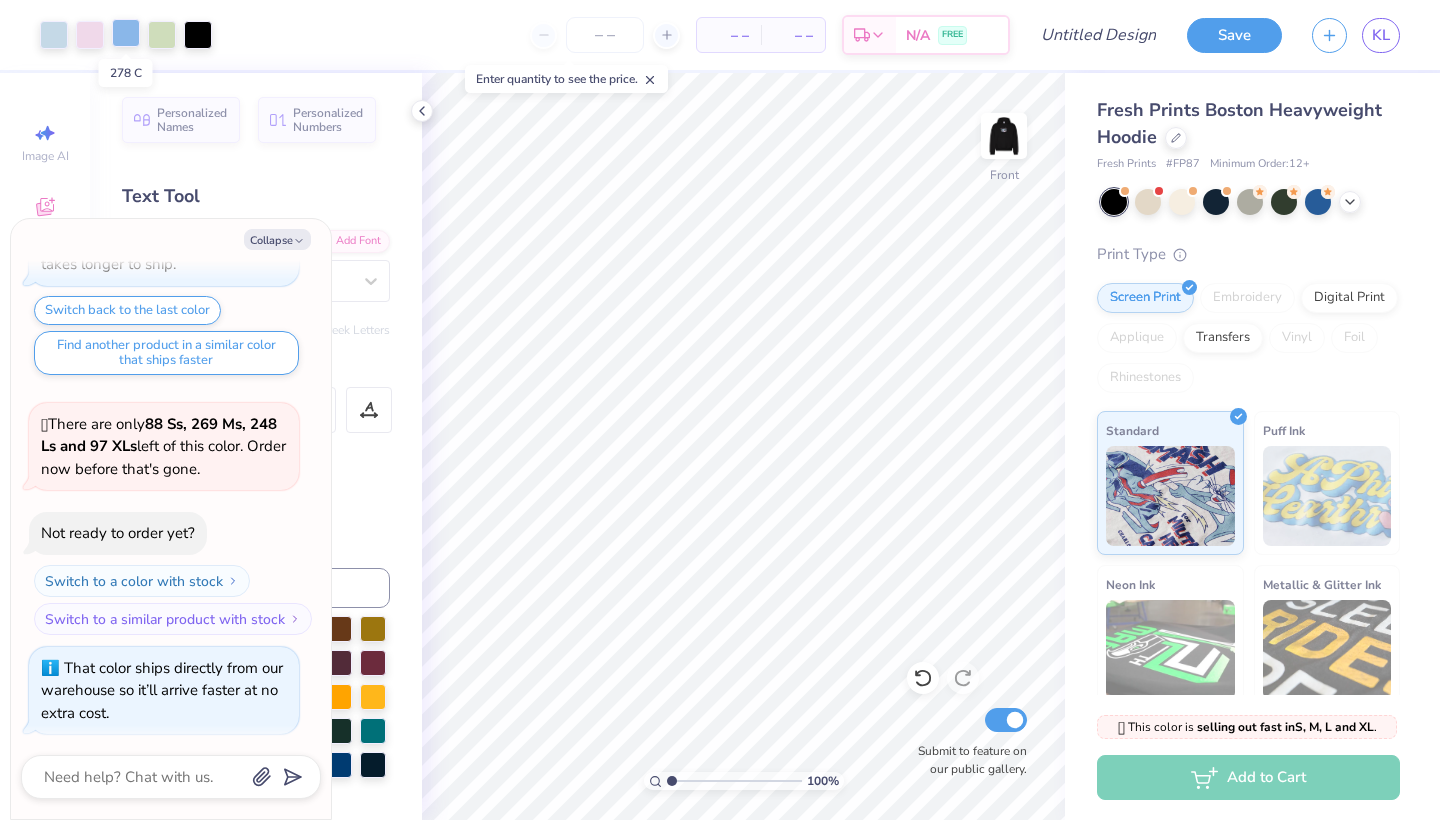 click at bounding box center [126, 33] 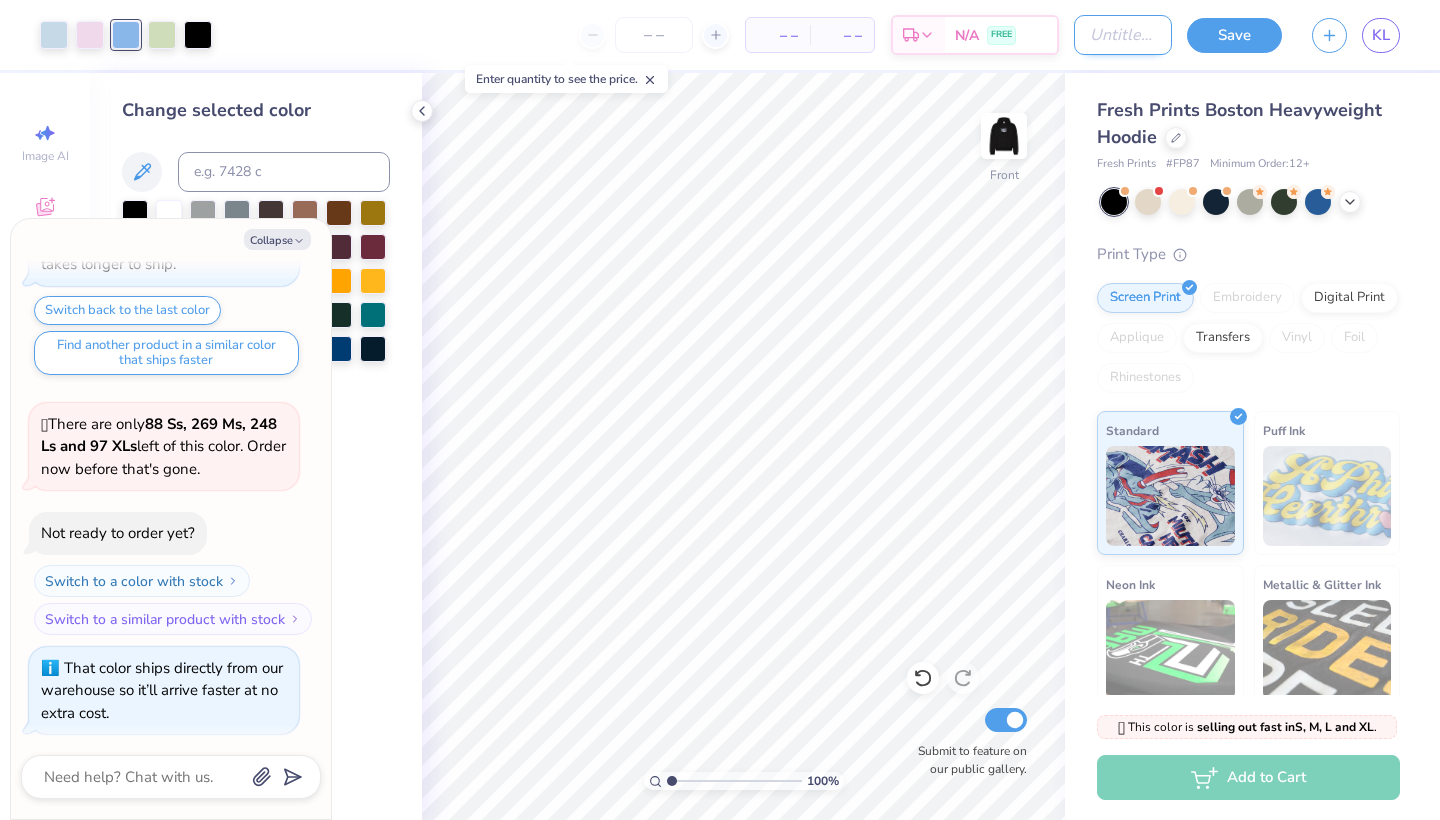 click on "Design Title" at bounding box center [1123, 35] 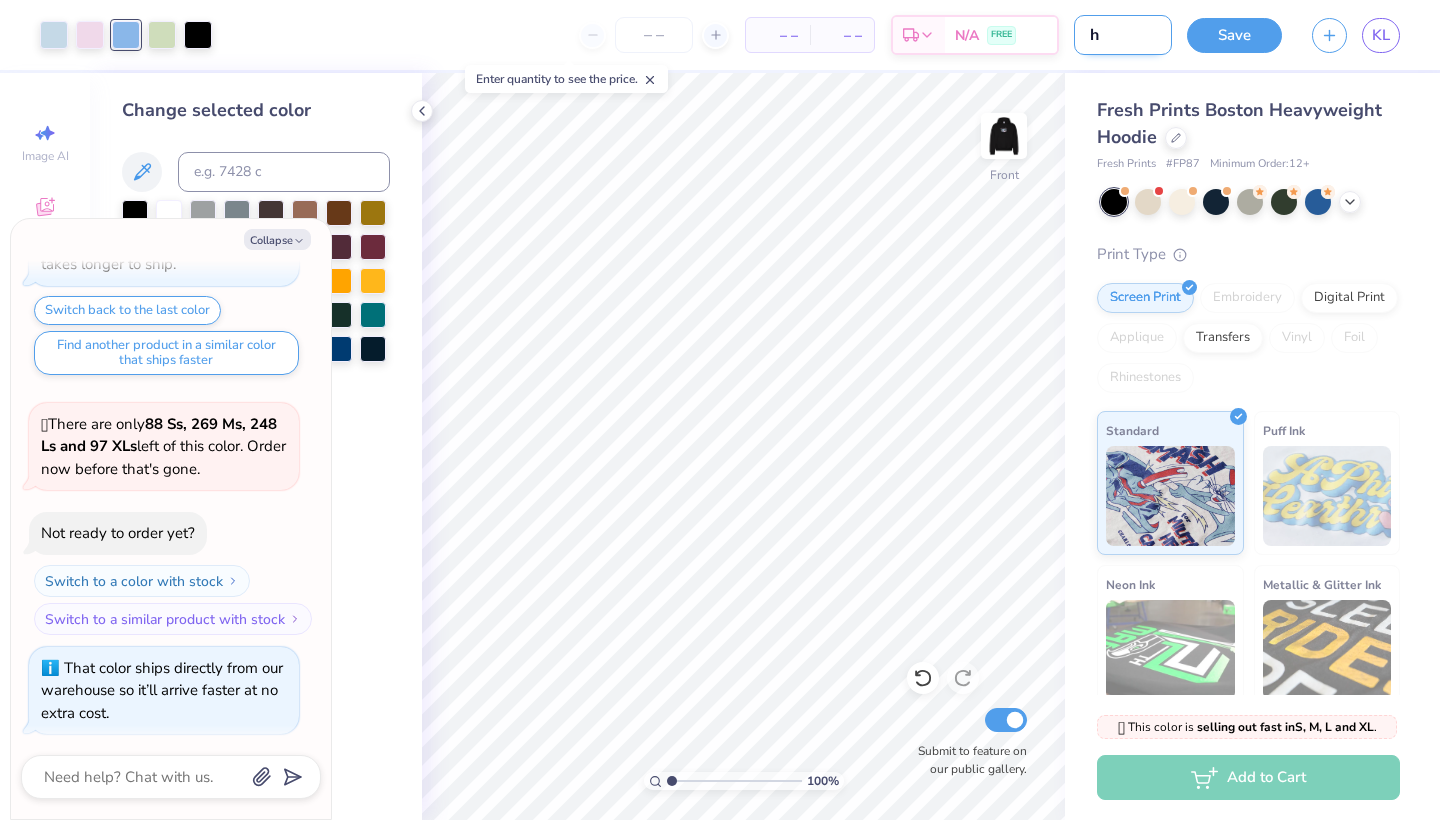type on "ho" 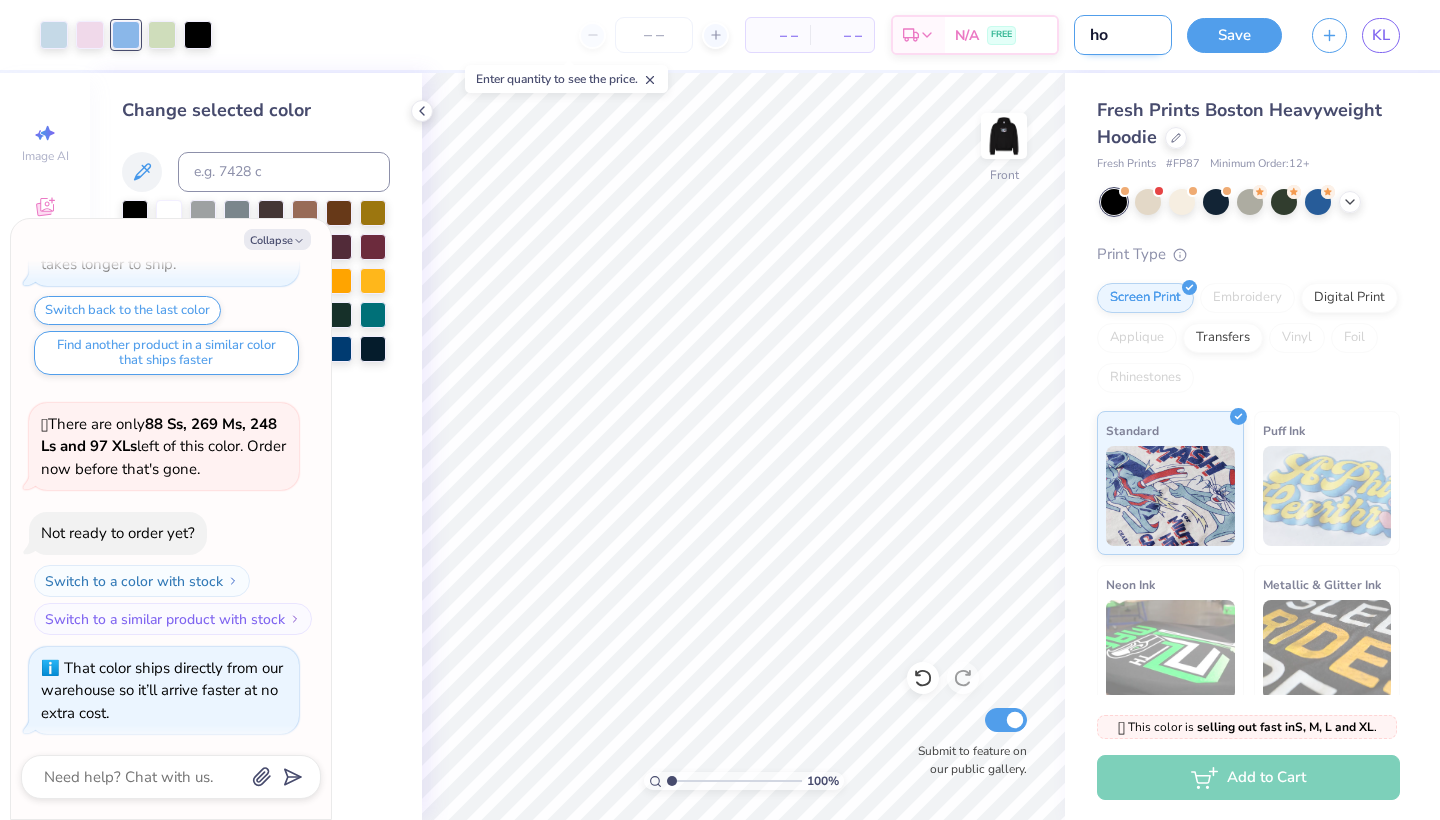 type on "hoo" 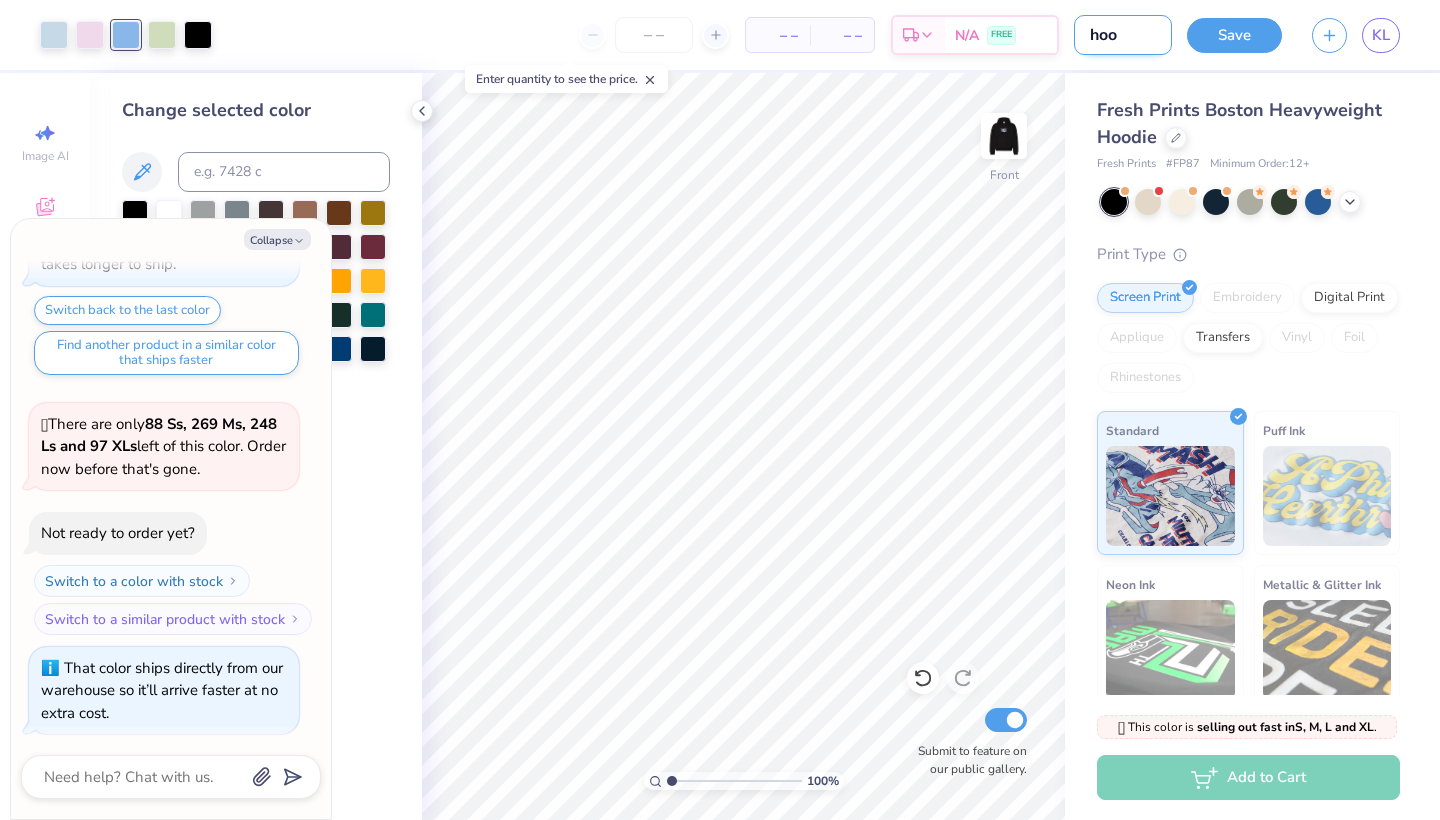 type on "hood" 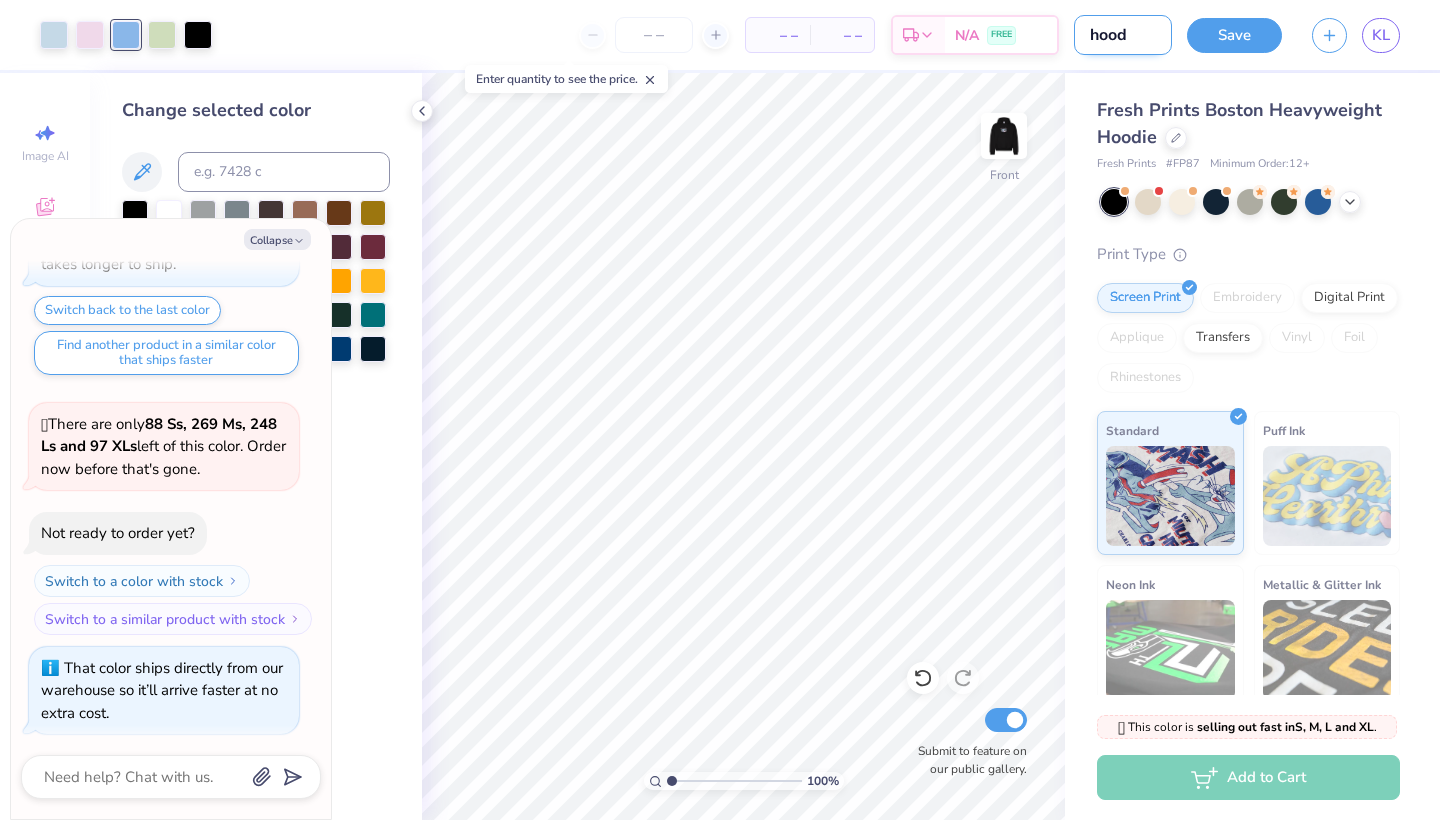 type on "hoodi" 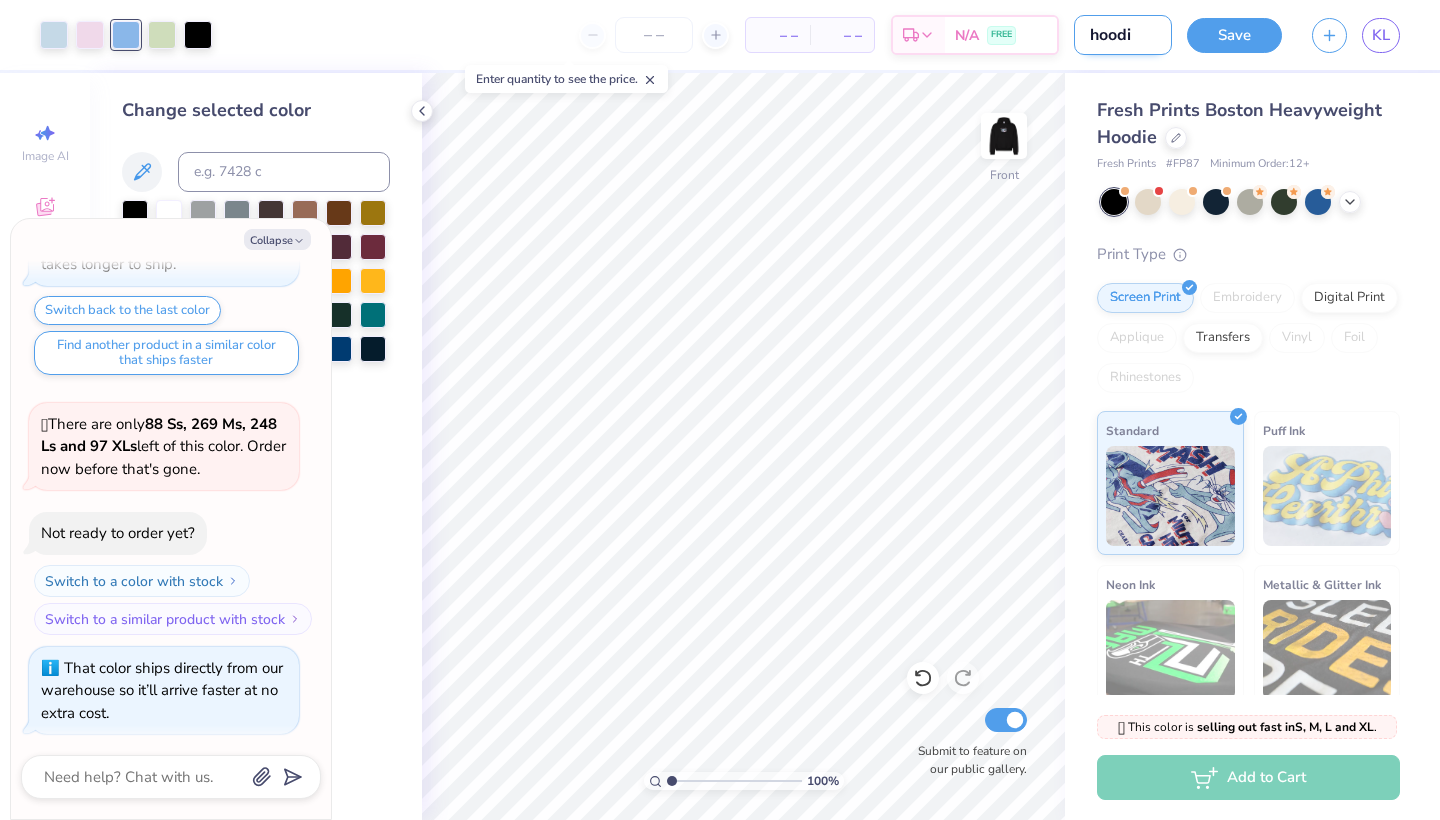 type on "hoodie" 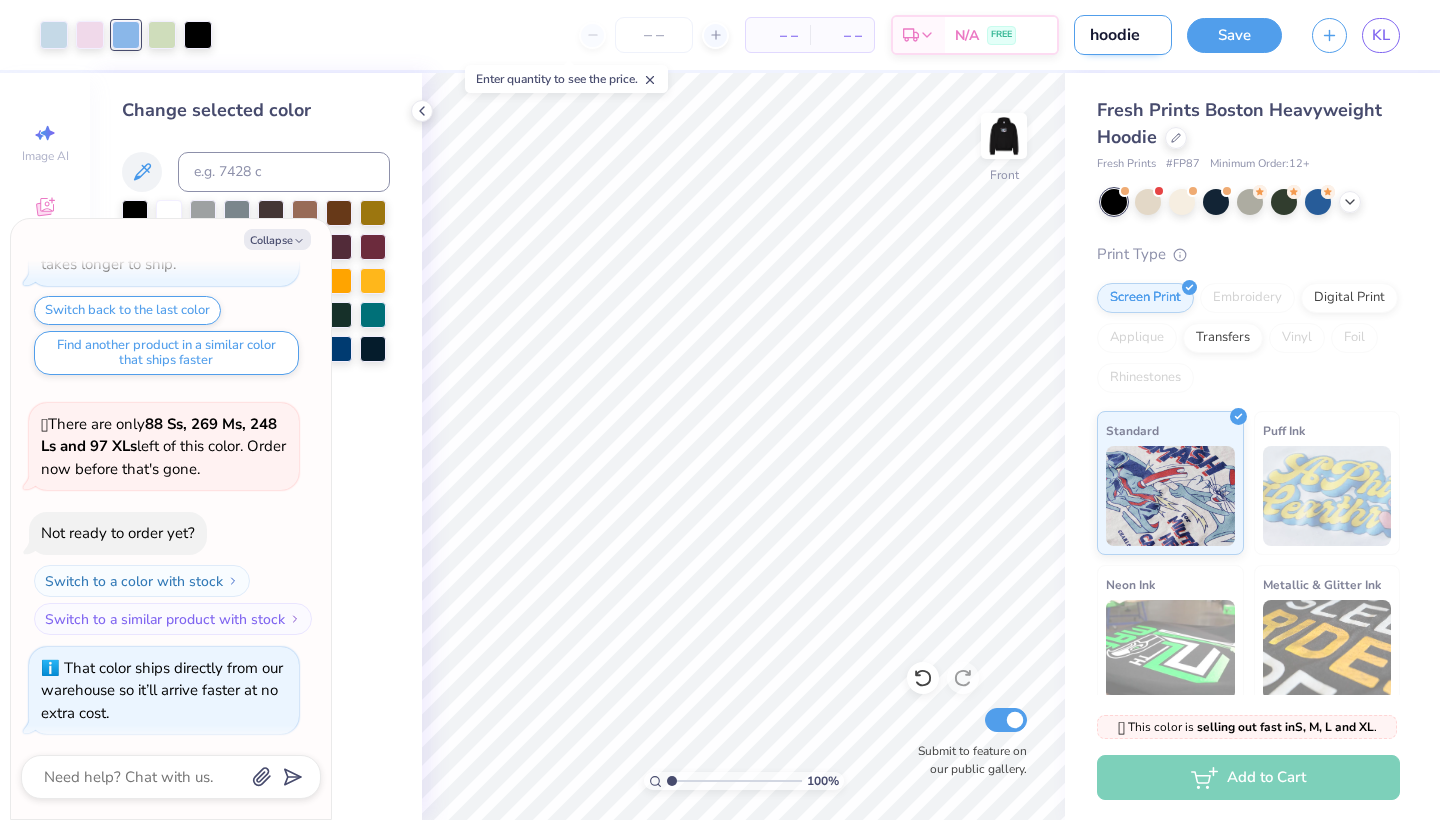 type on "hoodie" 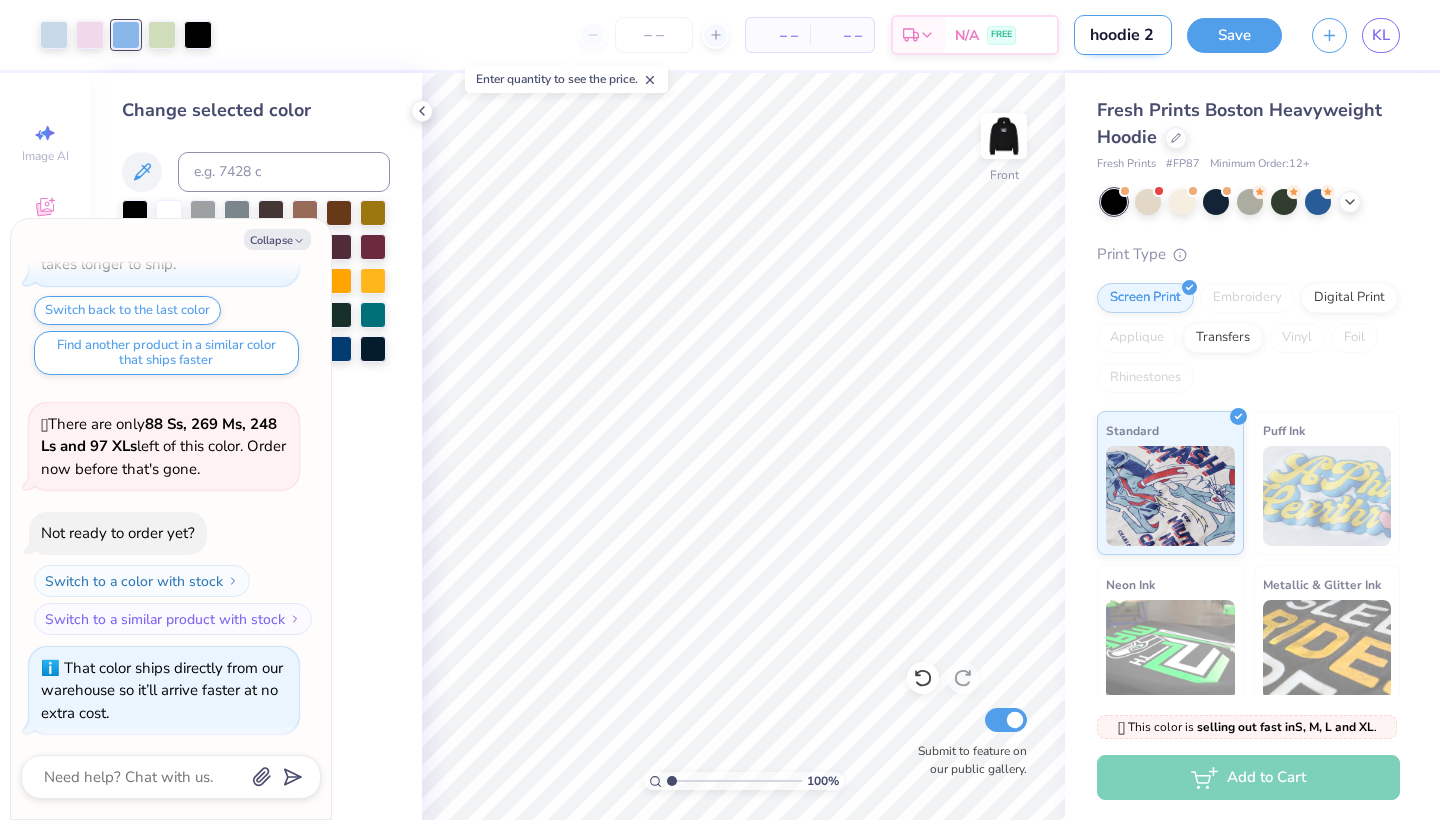 type on "hoodie 2" 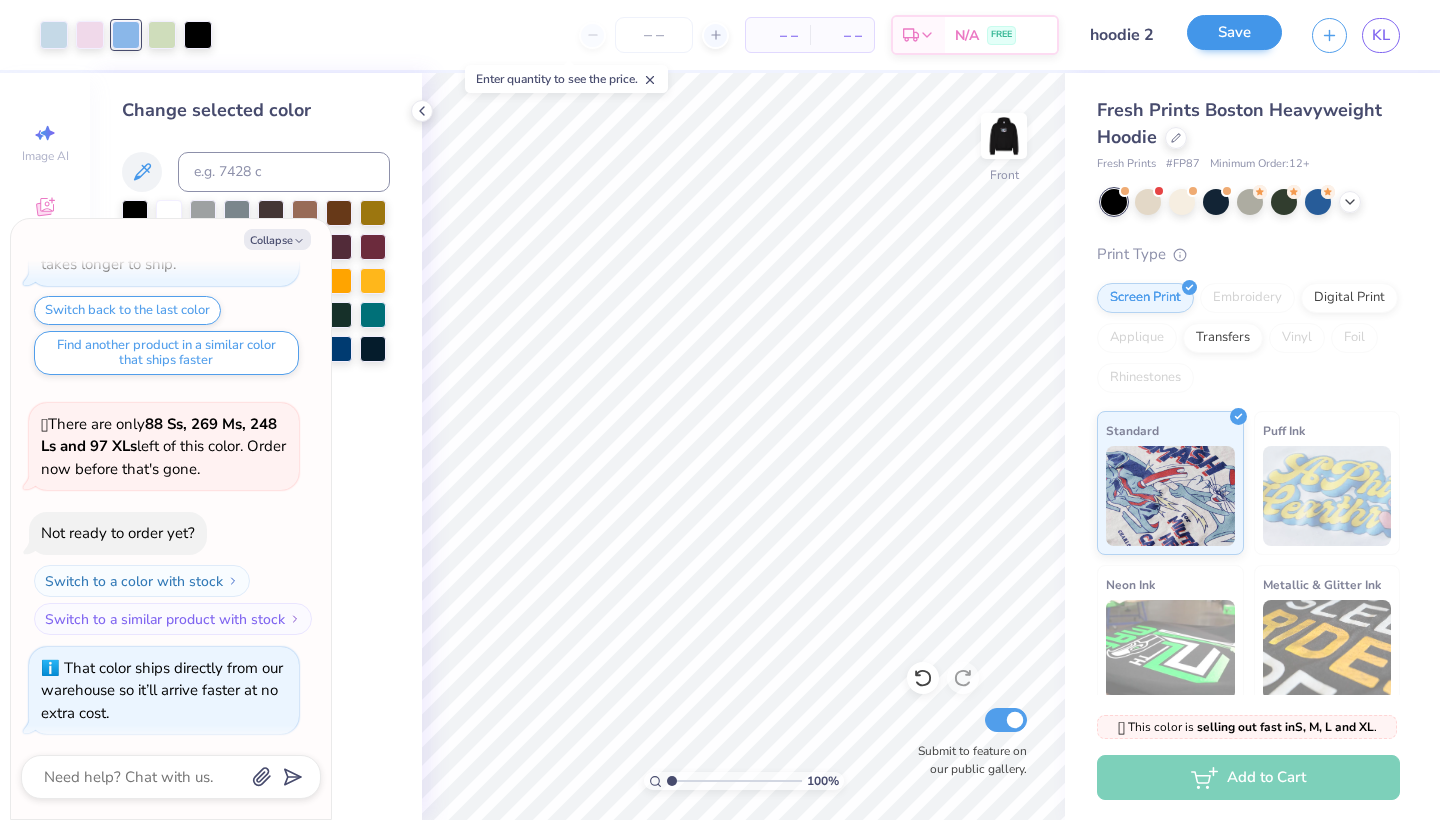 click on "Save" at bounding box center (1234, 35) 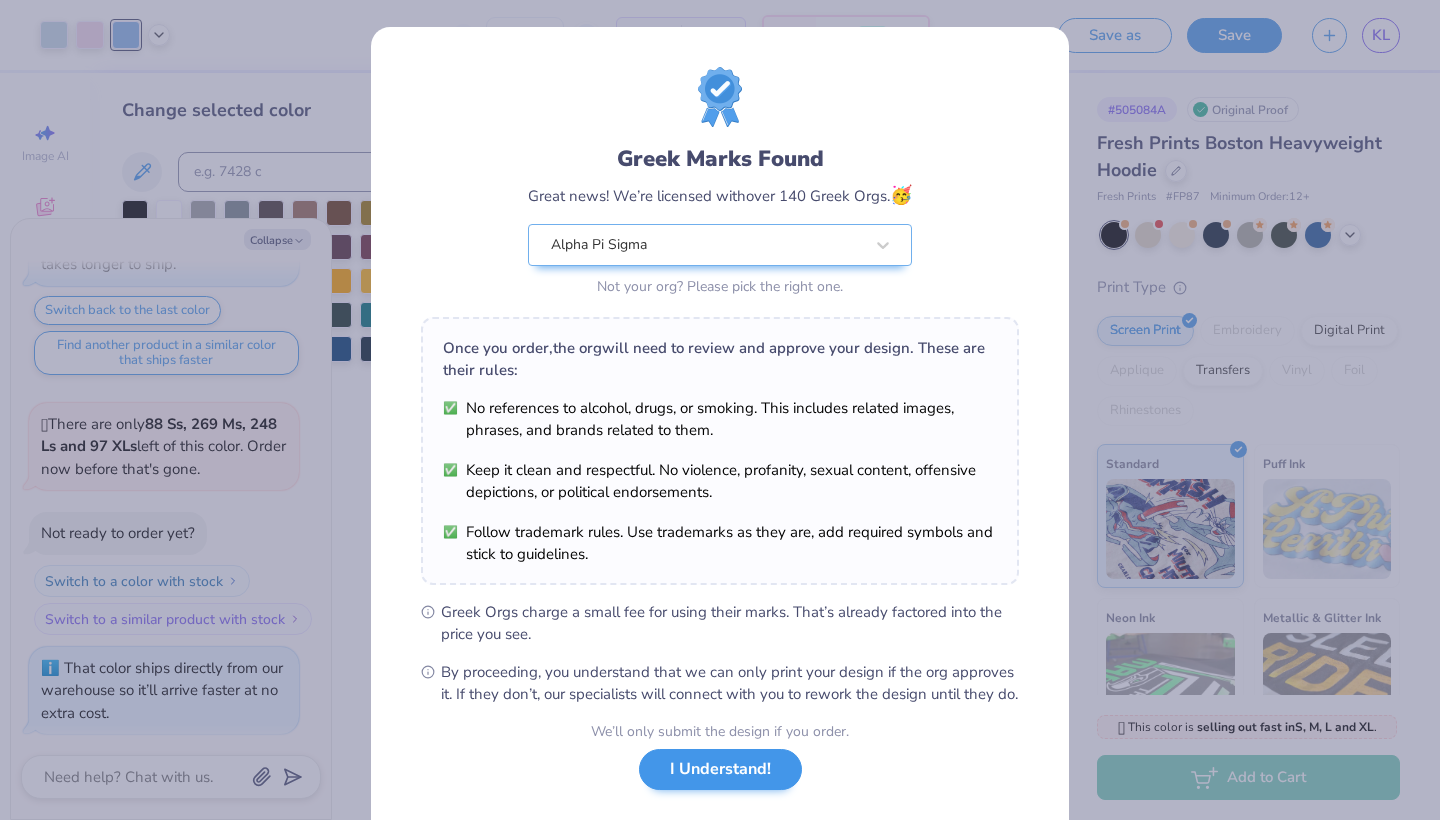 click on "I Understand!" at bounding box center [720, 769] 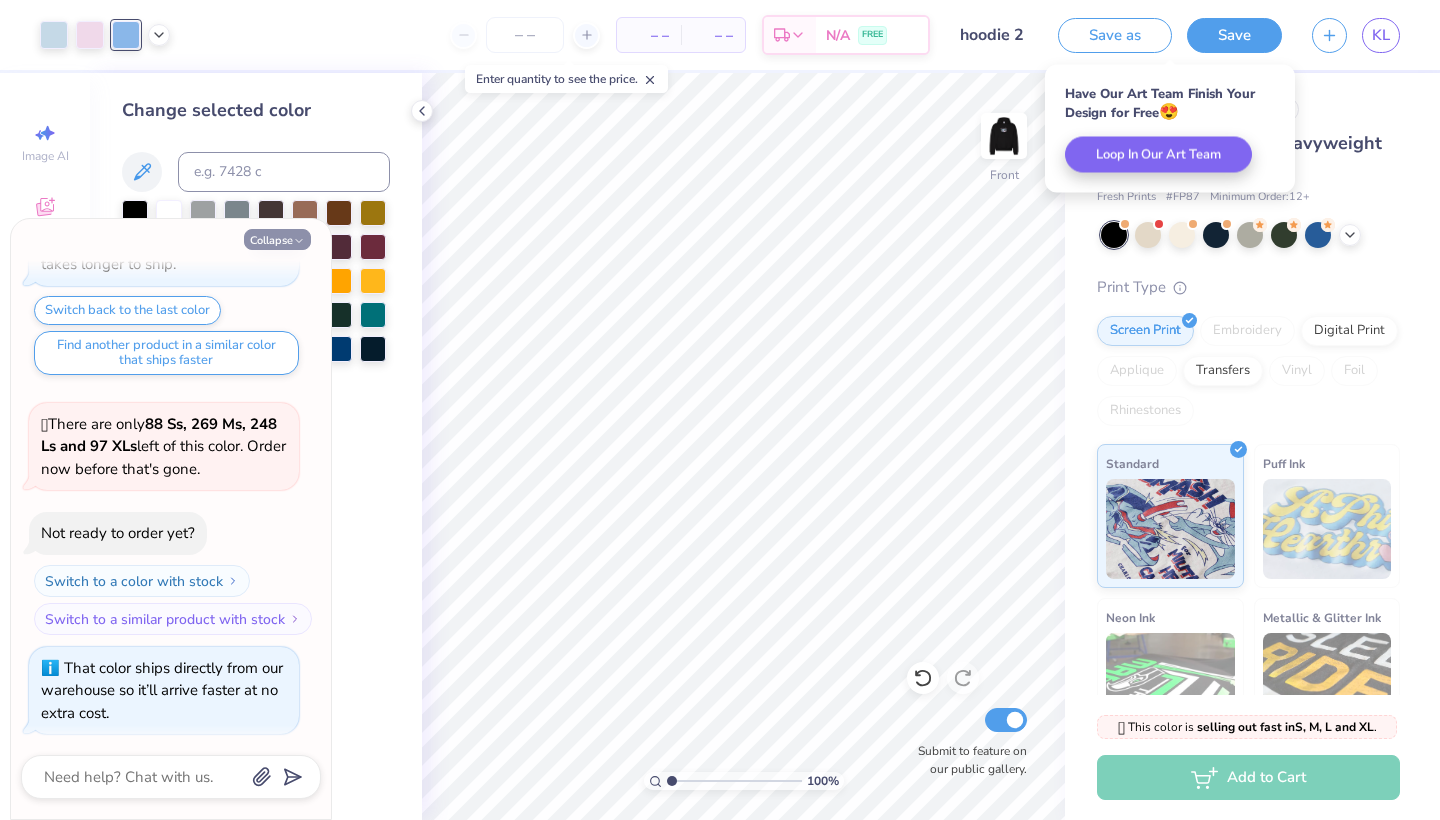 click on "Collapse" at bounding box center (277, 239) 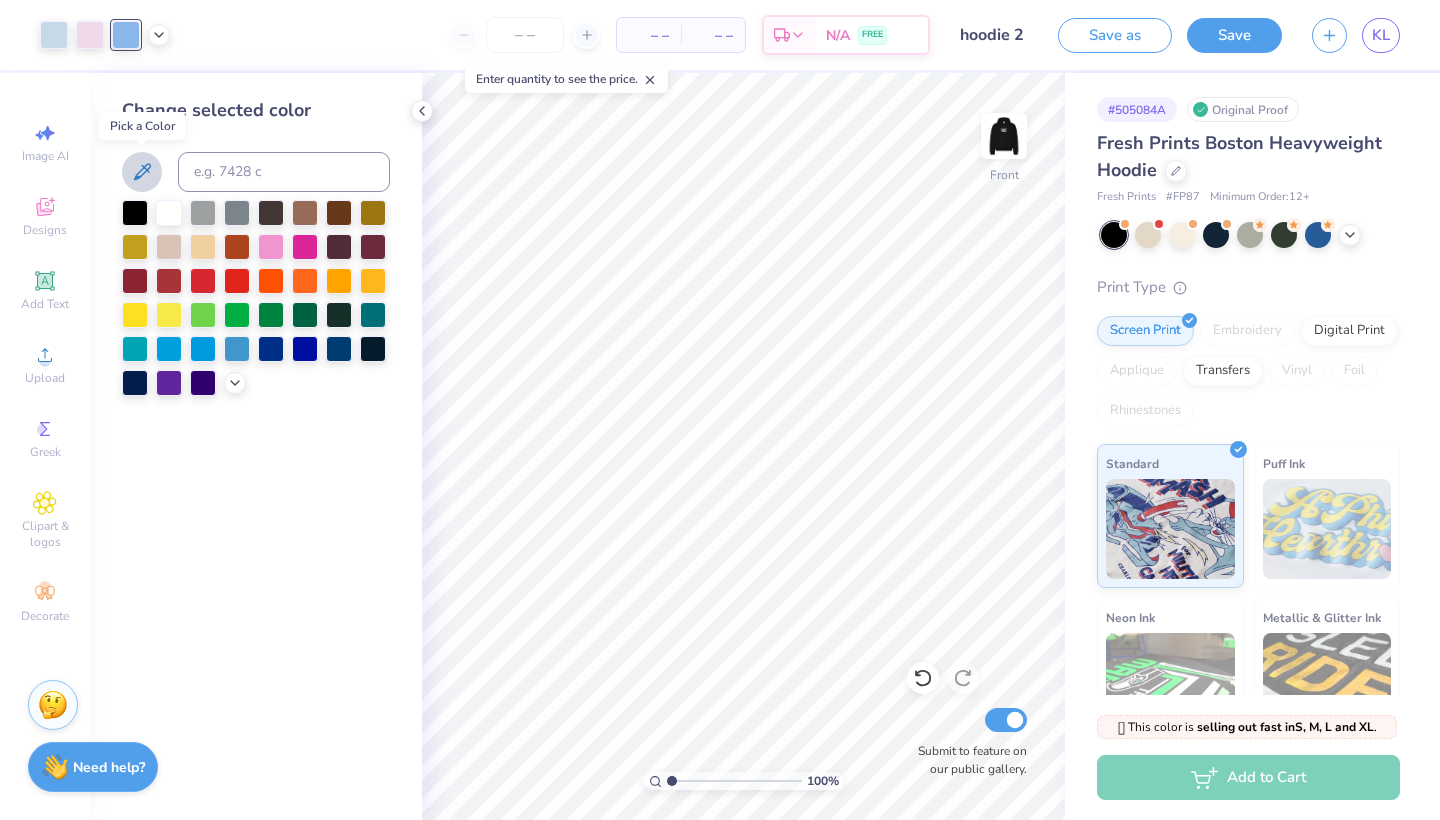 click 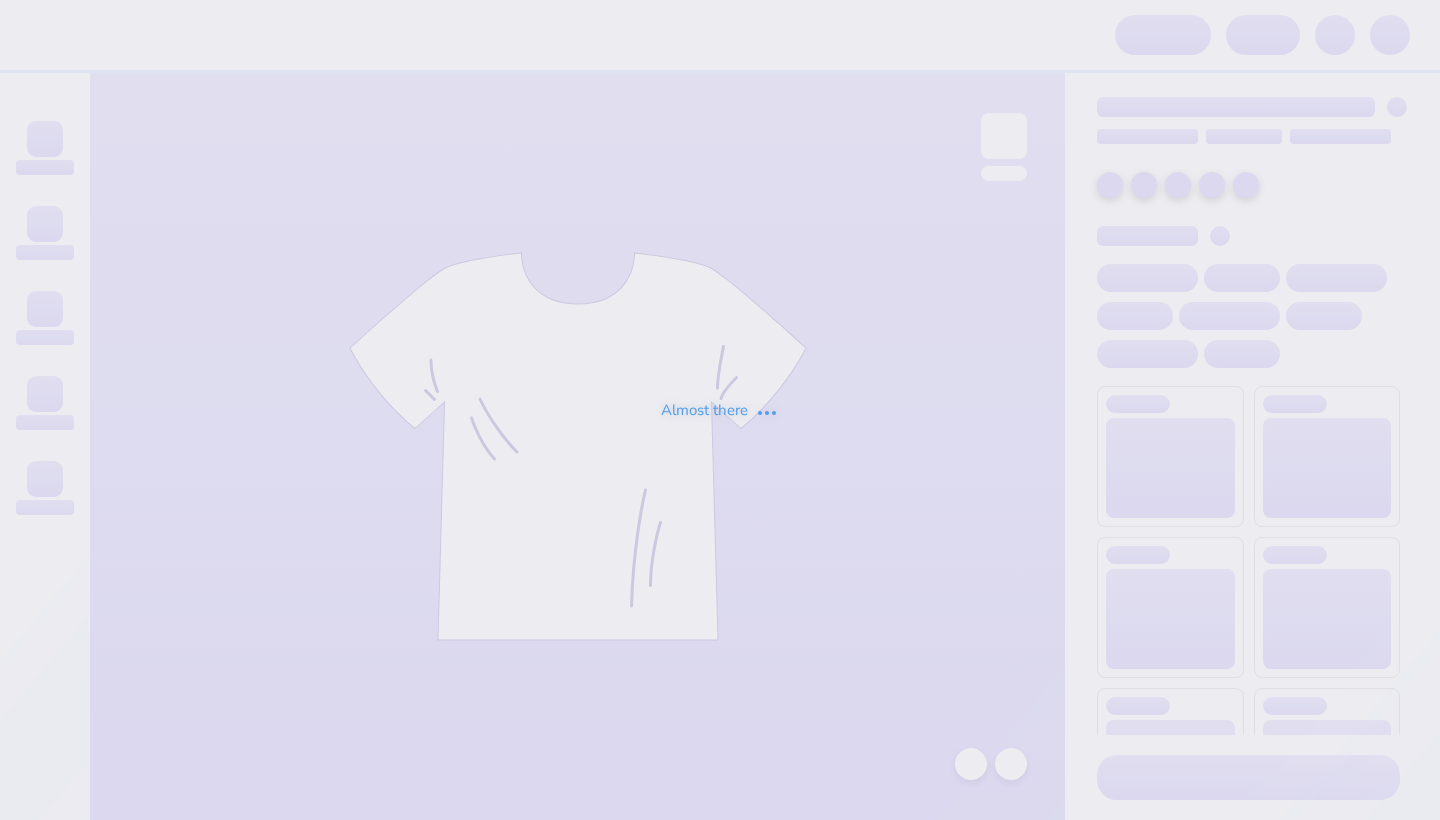 scroll, scrollTop: 0, scrollLeft: 0, axis: both 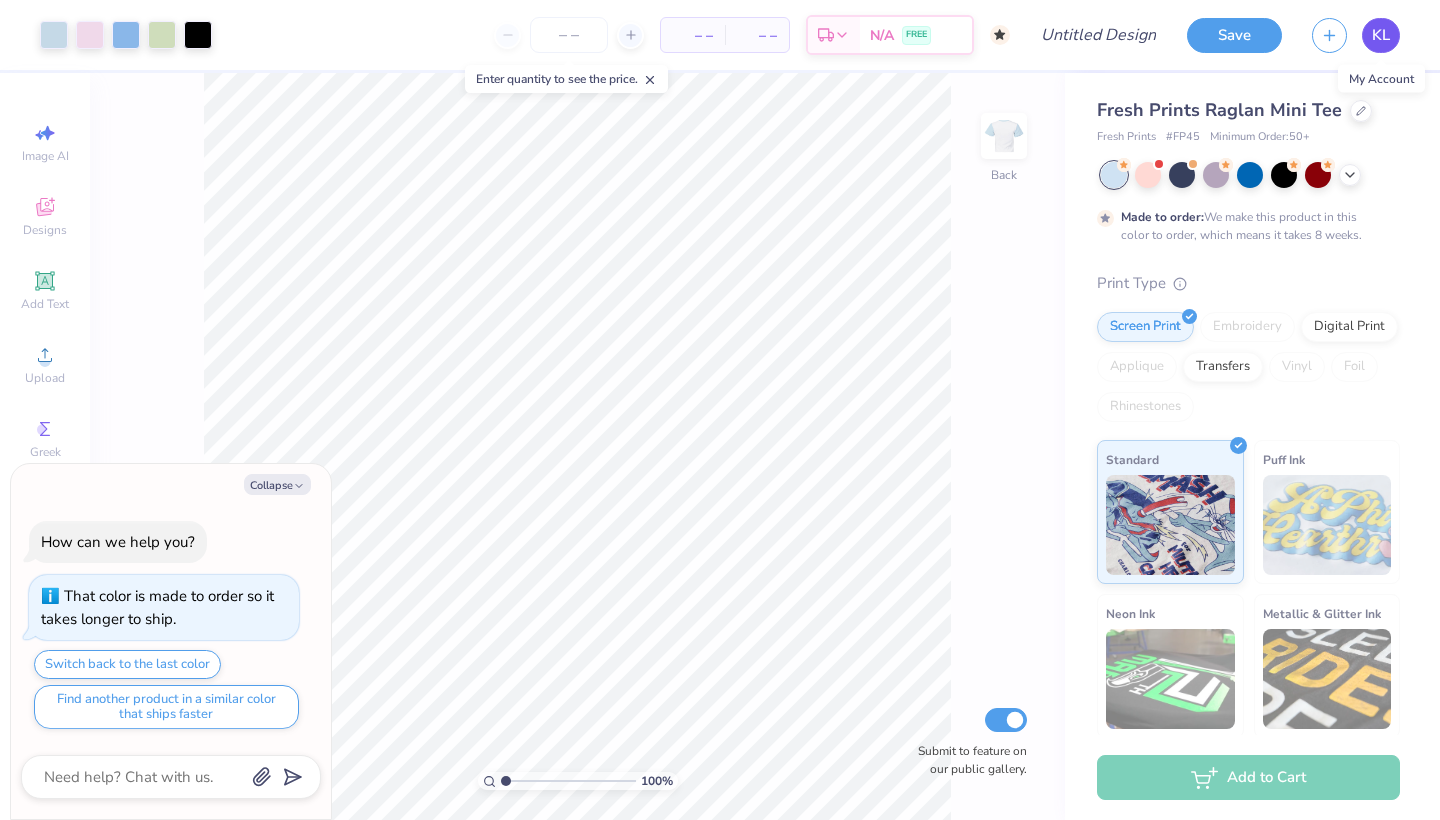 click on "KL" at bounding box center [1381, 35] 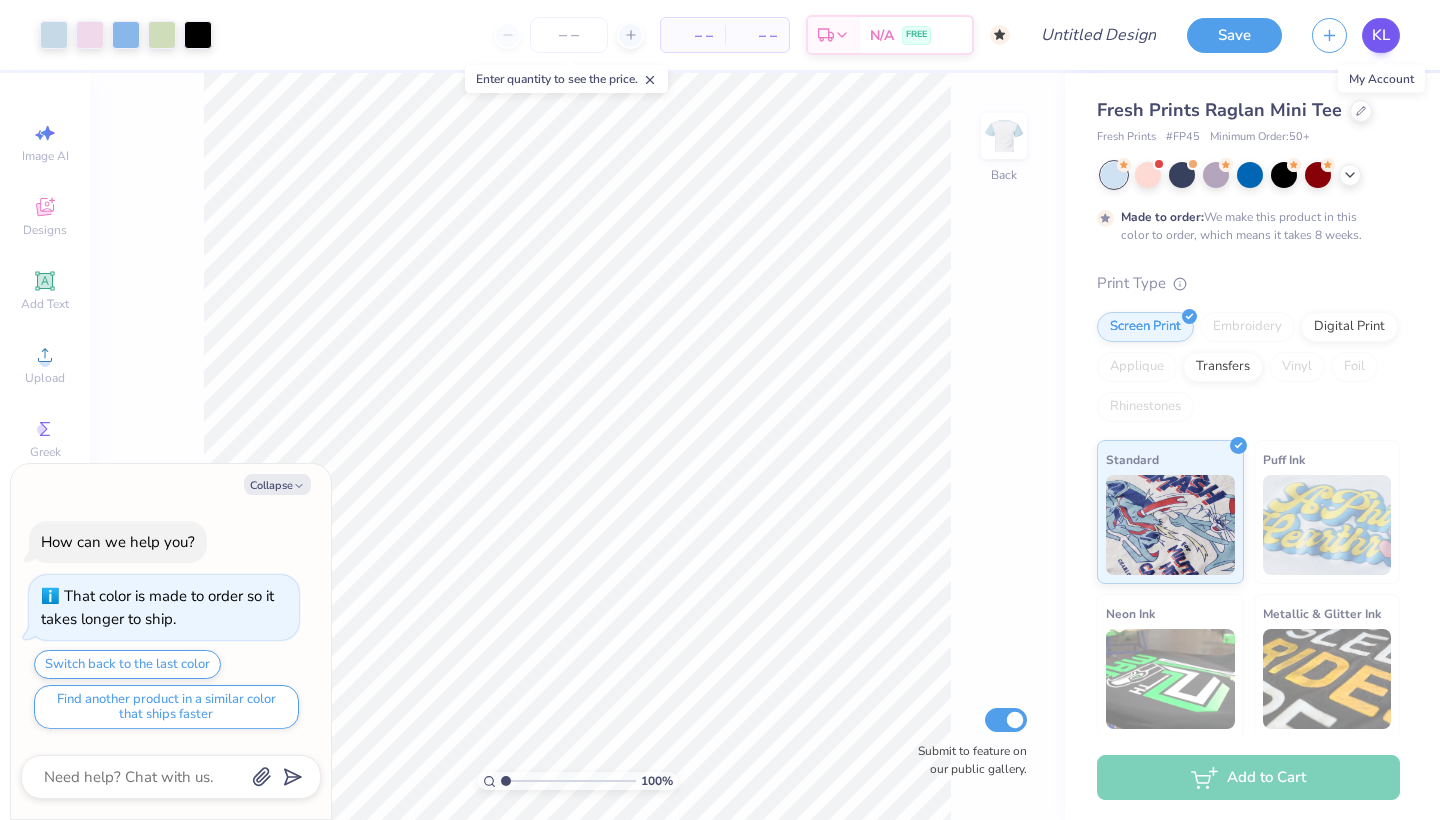 type on "x" 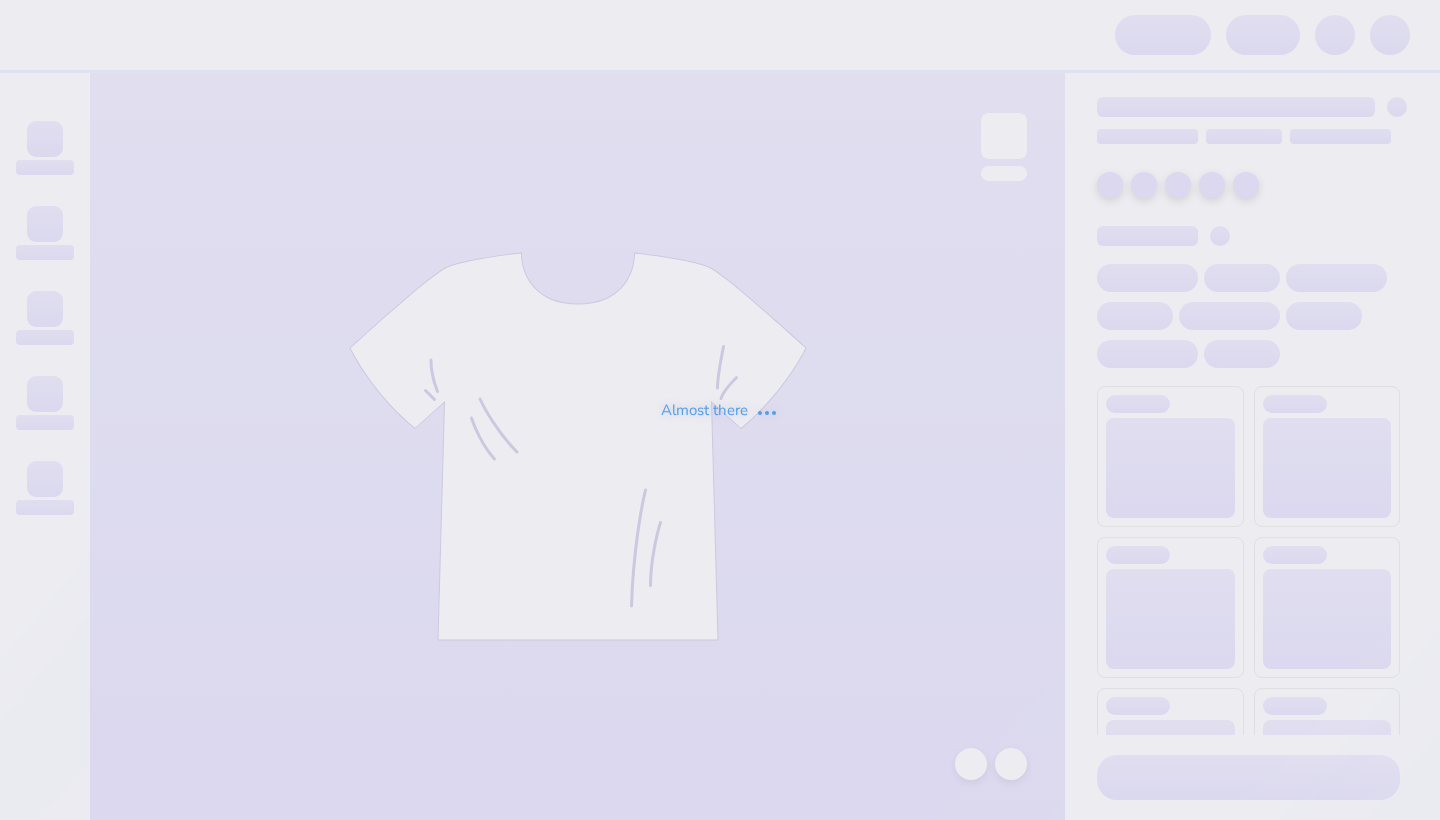 scroll, scrollTop: 0, scrollLeft: 0, axis: both 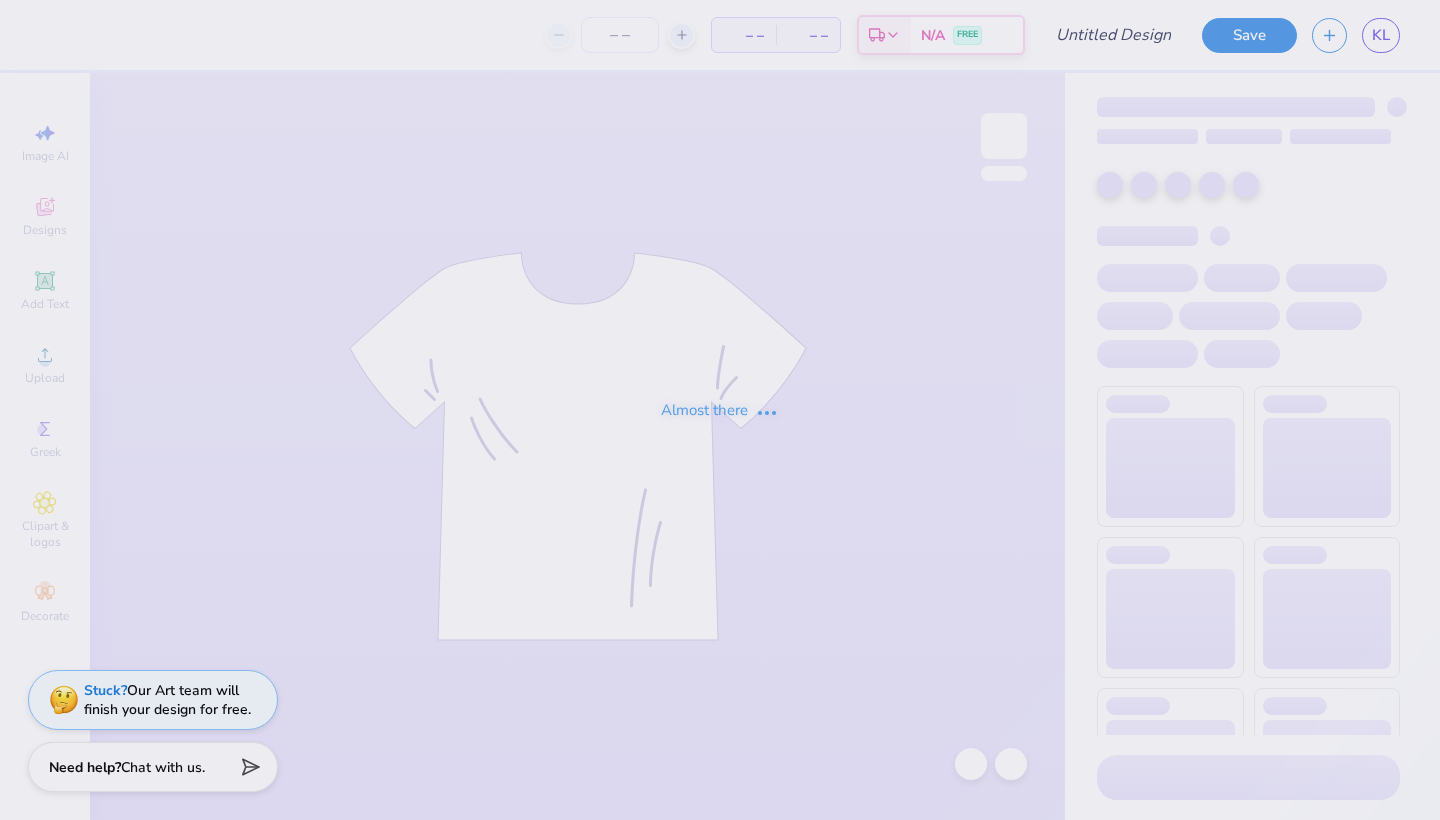 type on "hoodie 2" 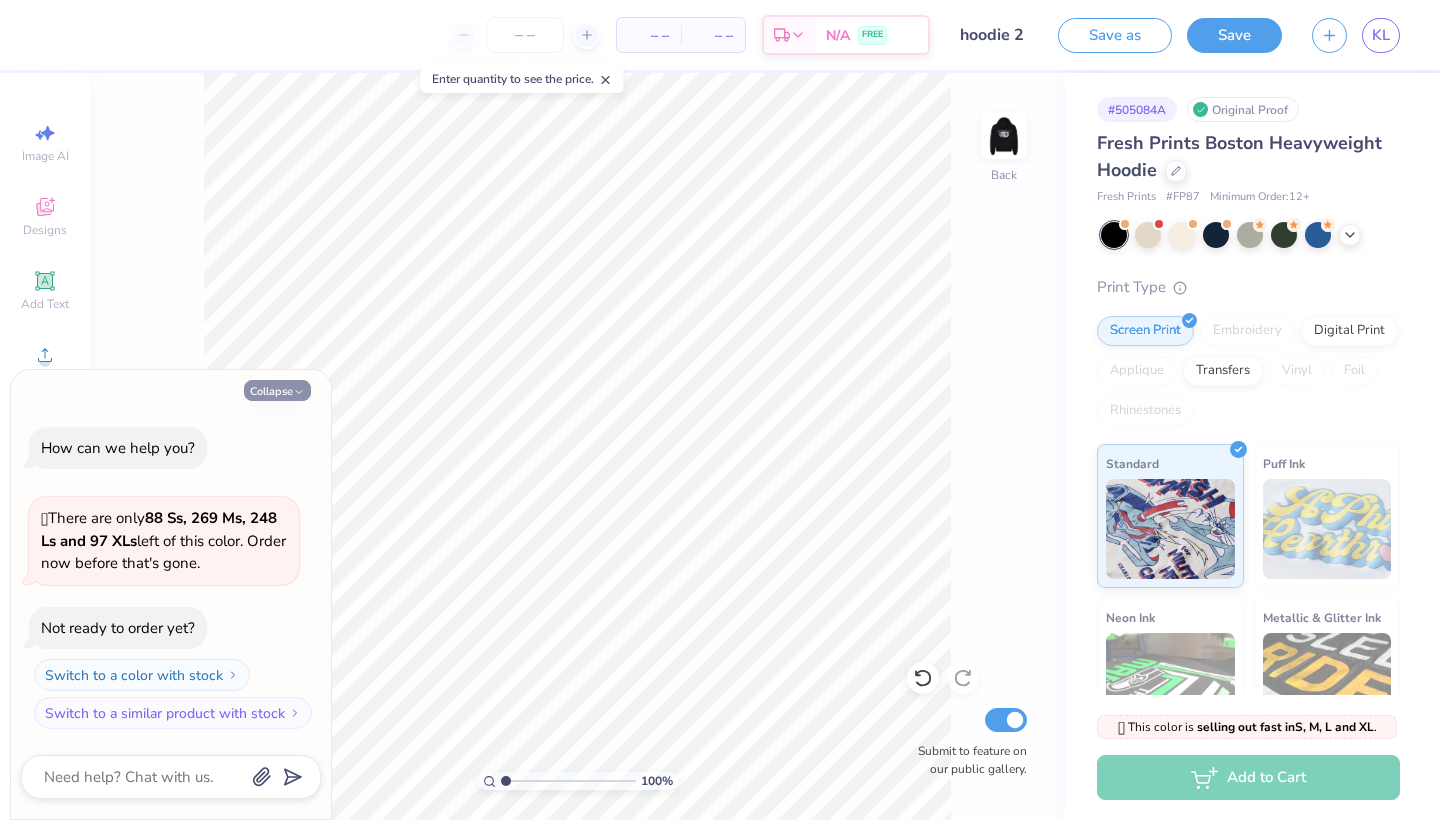 click on "Collapse" at bounding box center (277, 390) 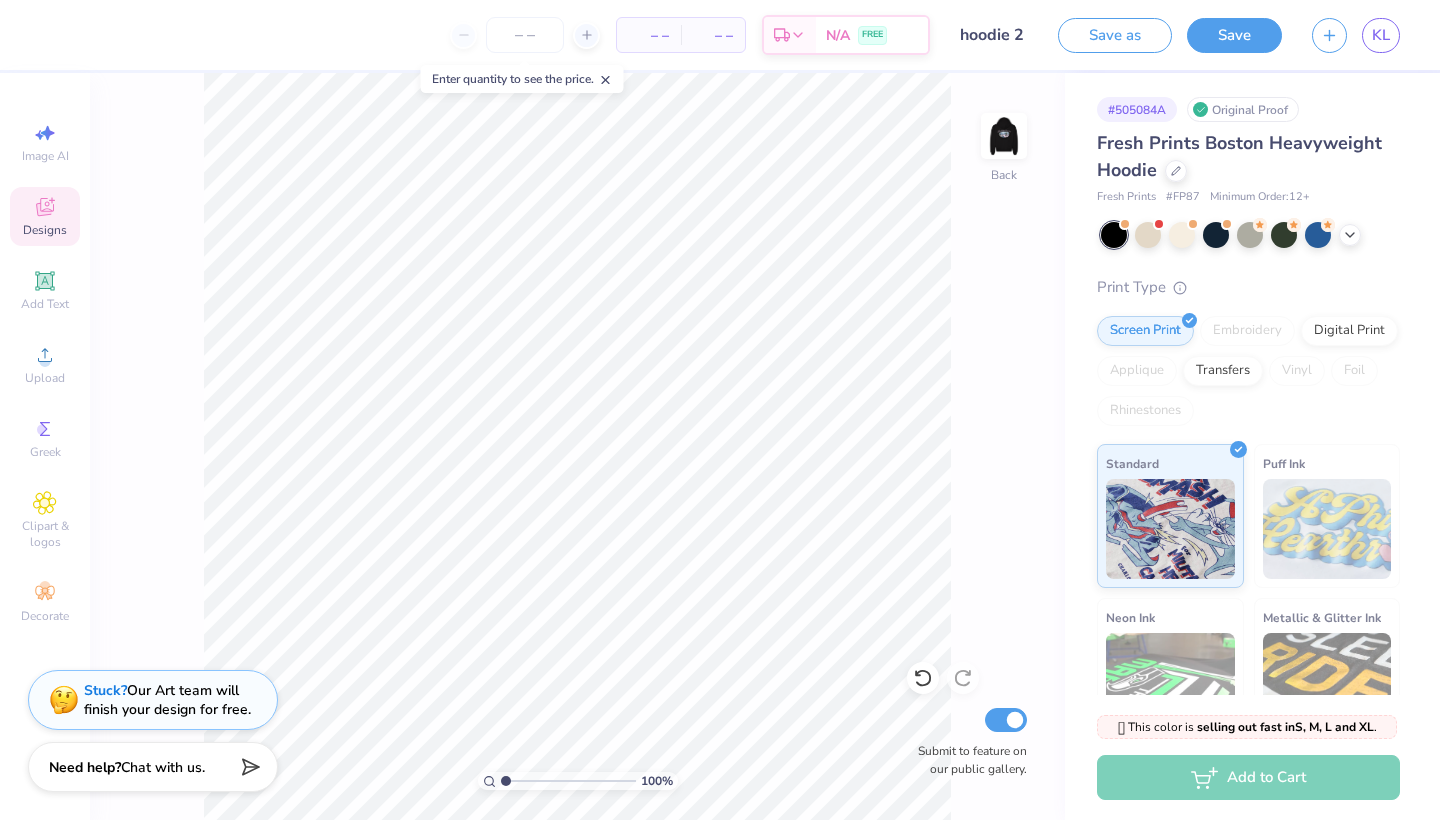 click on "Designs" at bounding box center [45, 216] 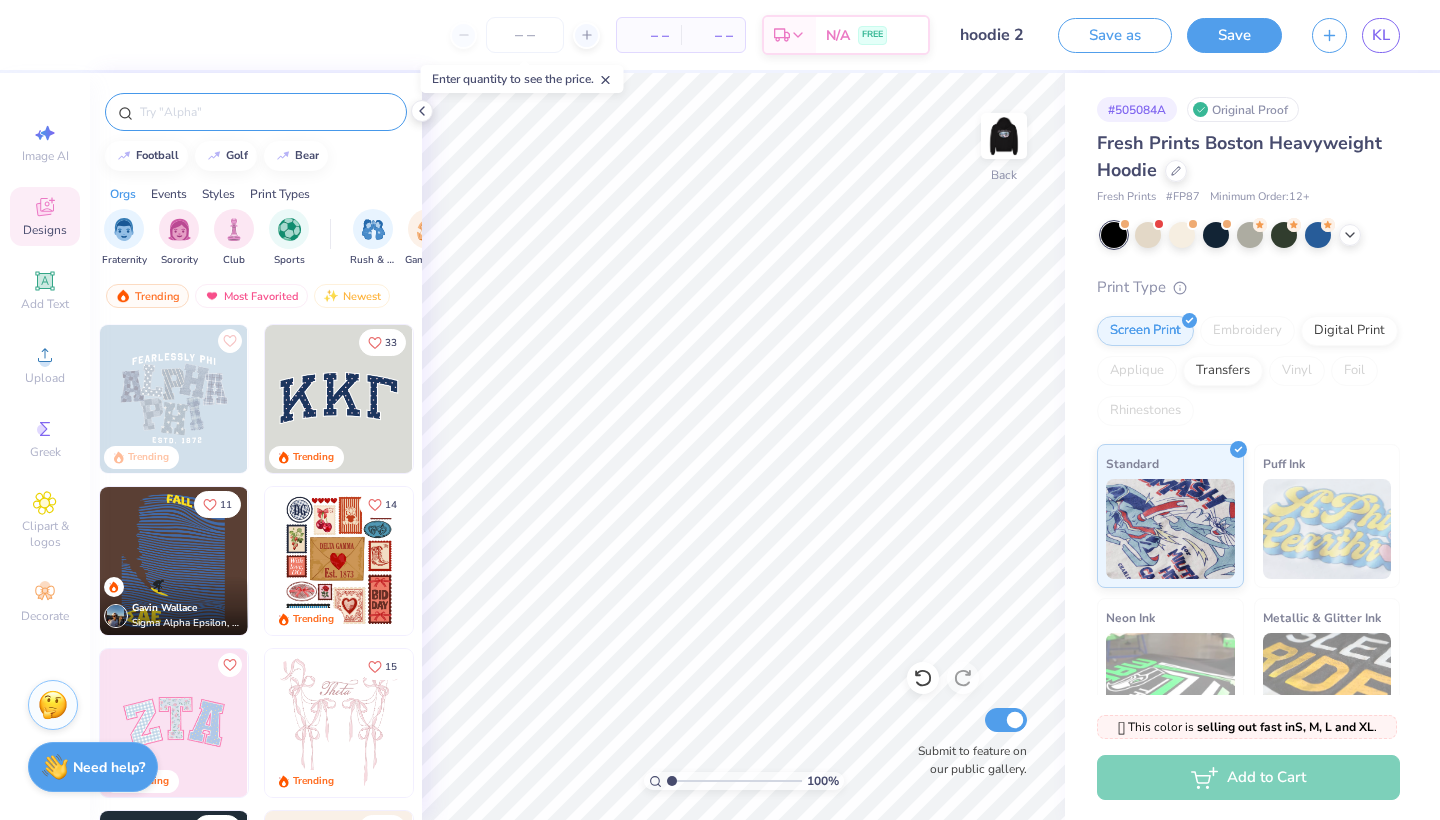 scroll, scrollTop: 0, scrollLeft: 0, axis: both 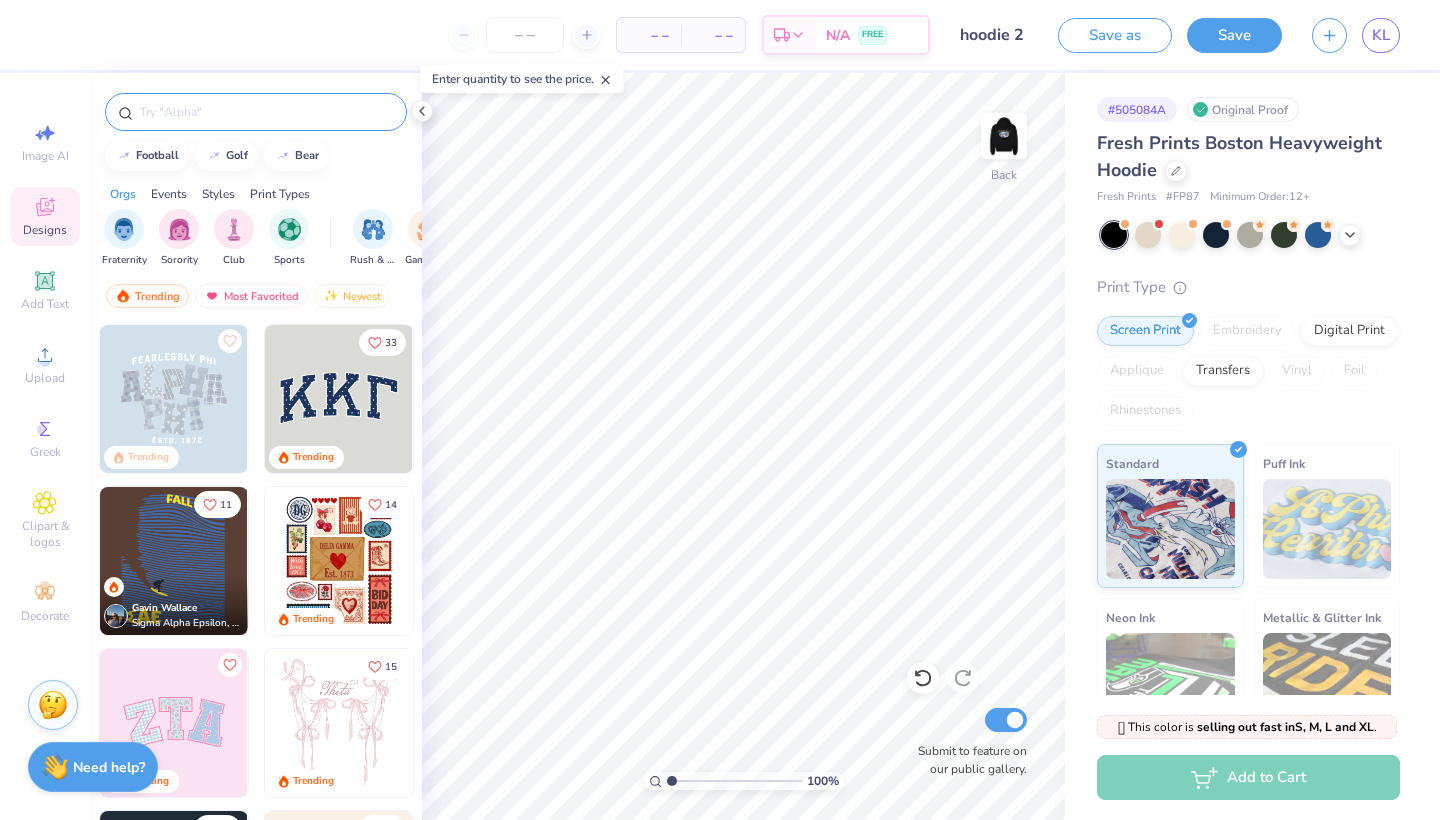 click at bounding box center (266, 112) 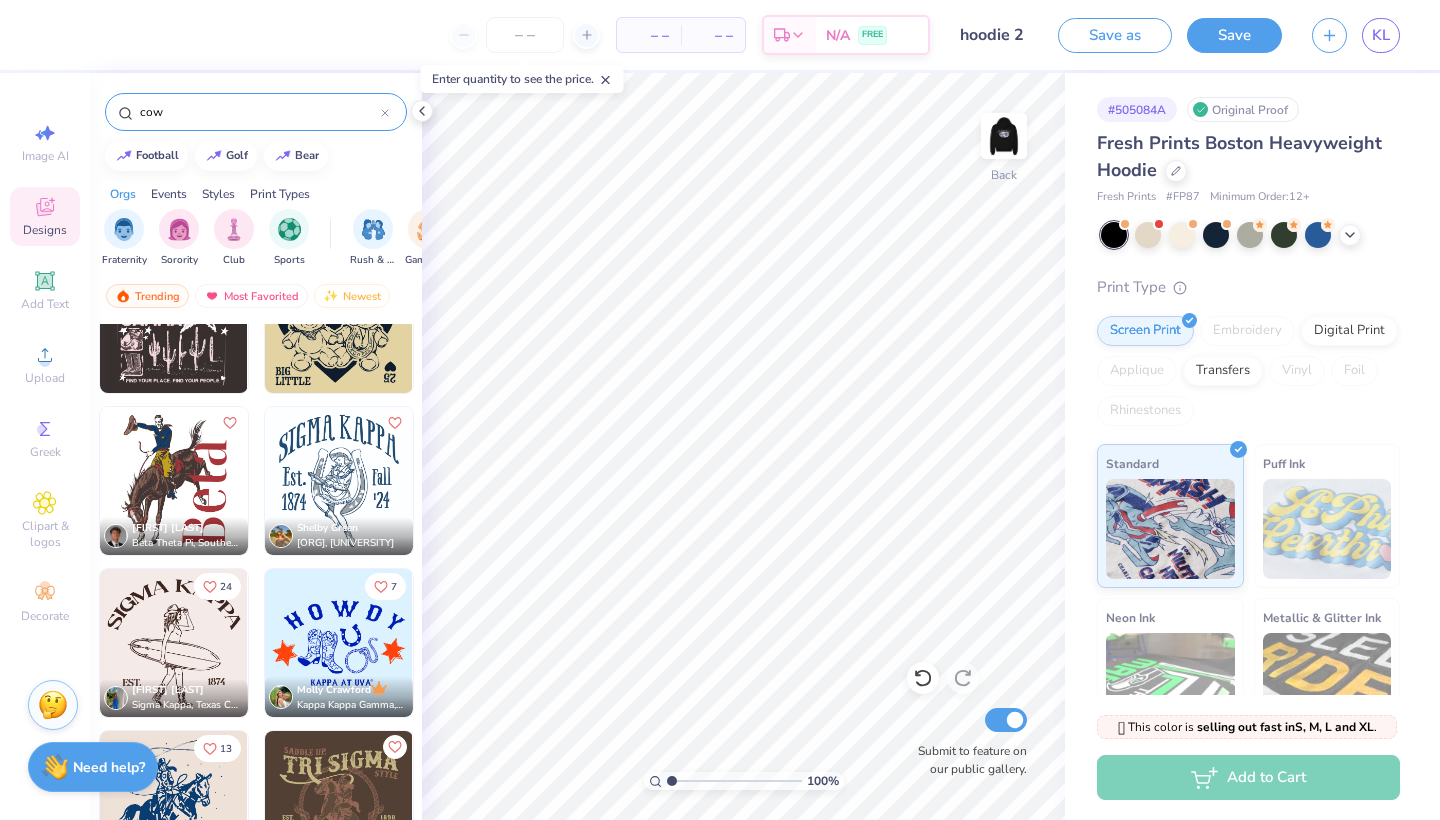 scroll, scrollTop: 781, scrollLeft: 0, axis: vertical 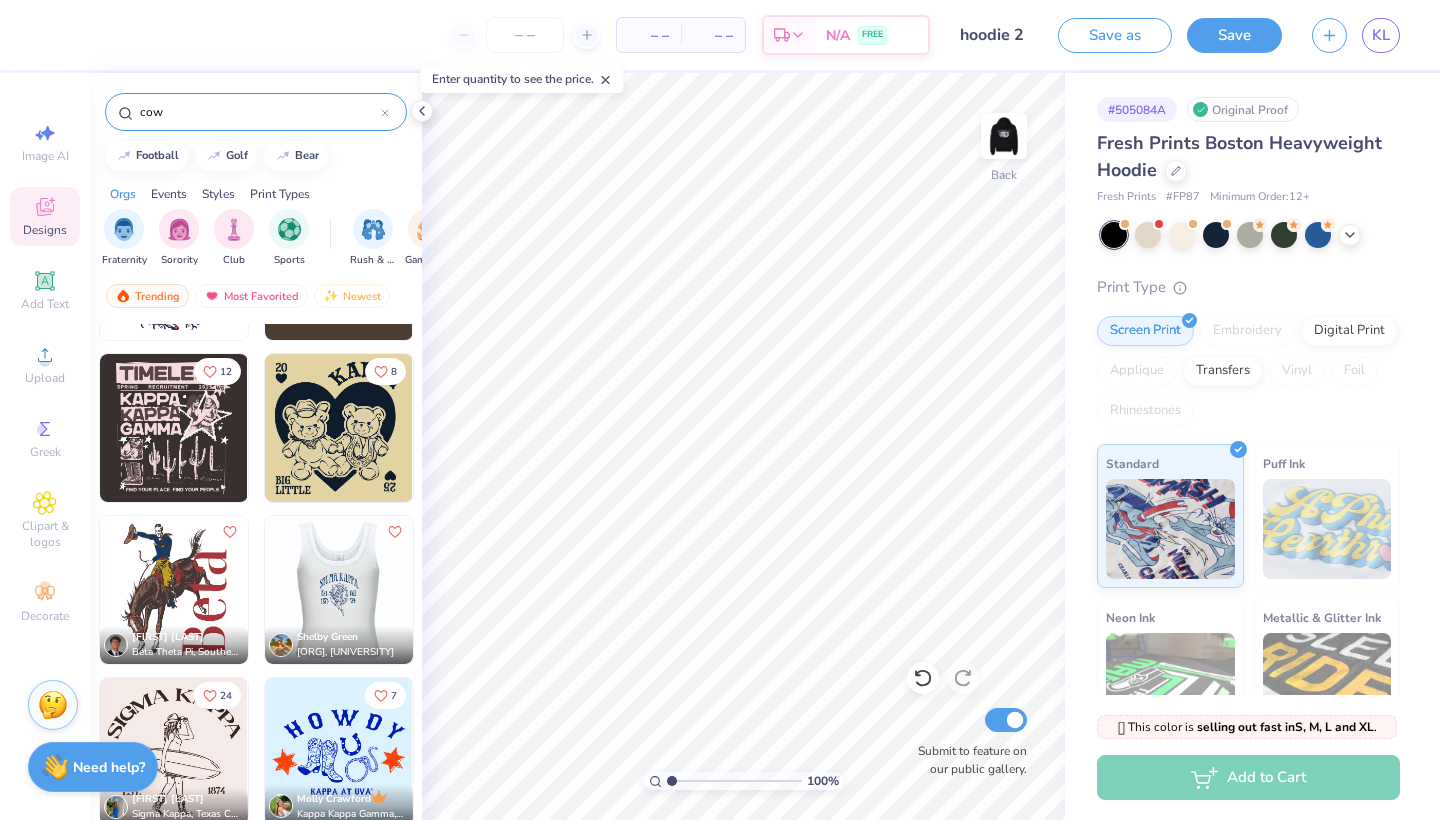 type on "cow" 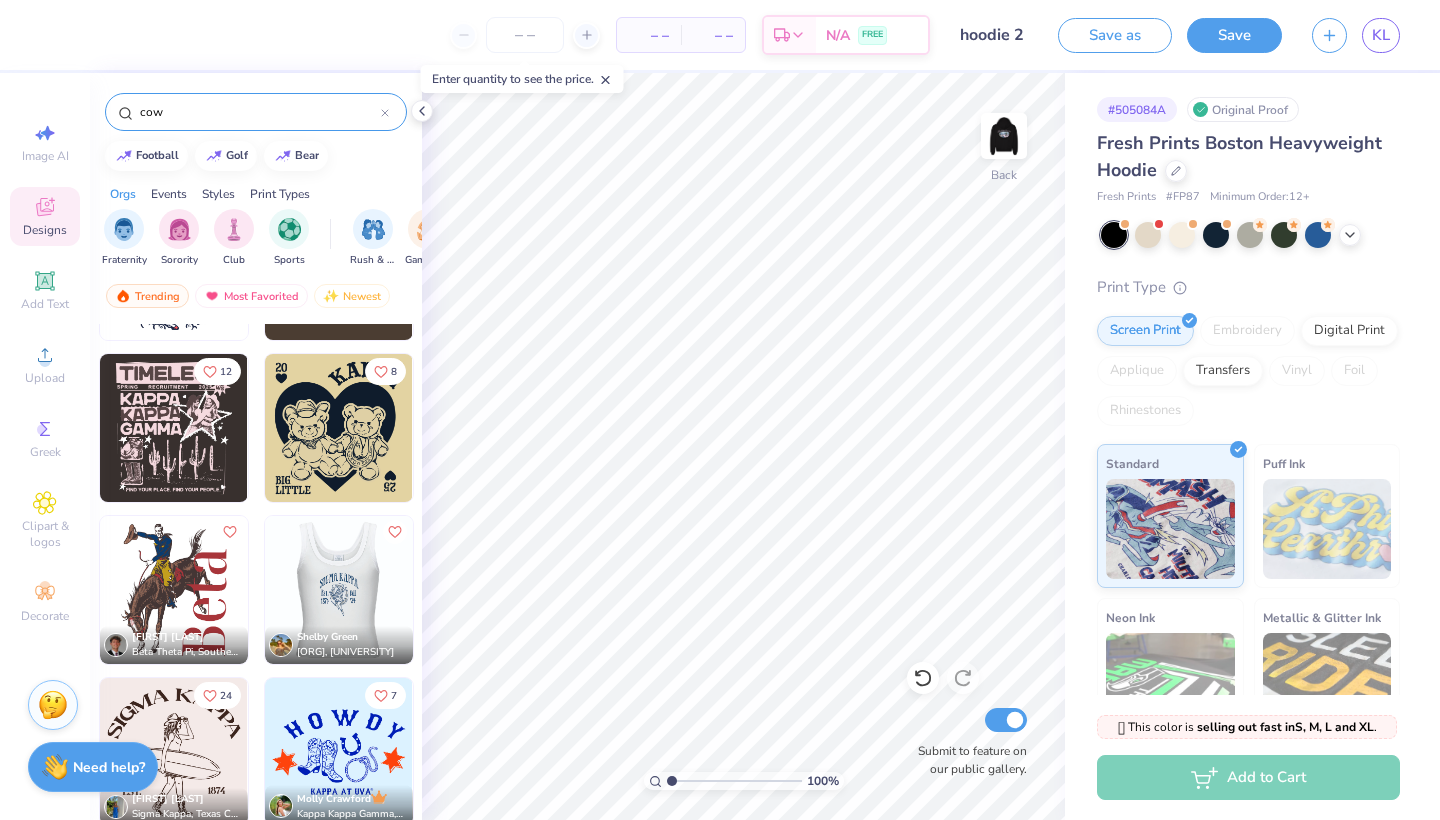 click at bounding box center (339, 428) 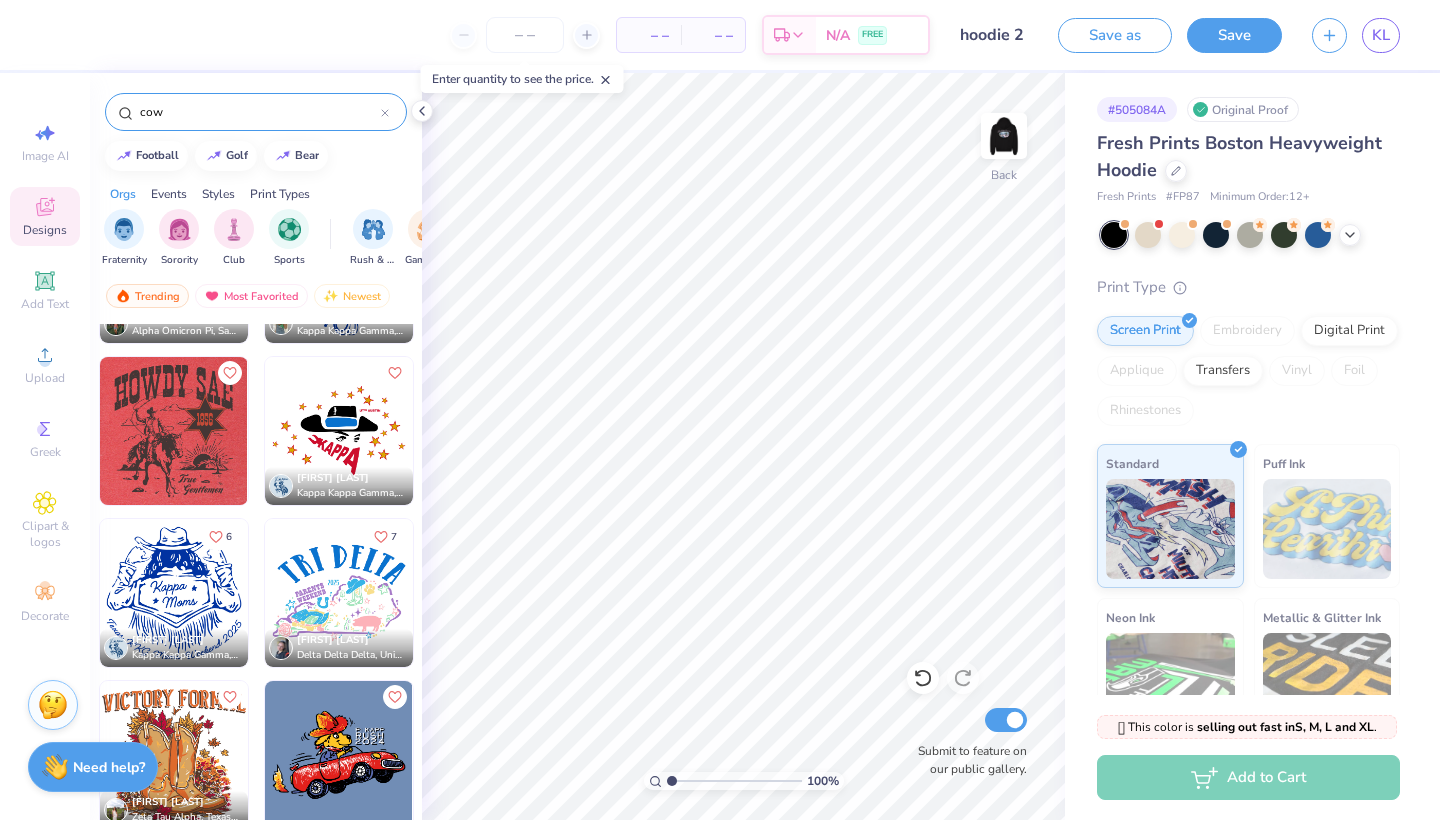 scroll, scrollTop: 4348, scrollLeft: 0, axis: vertical 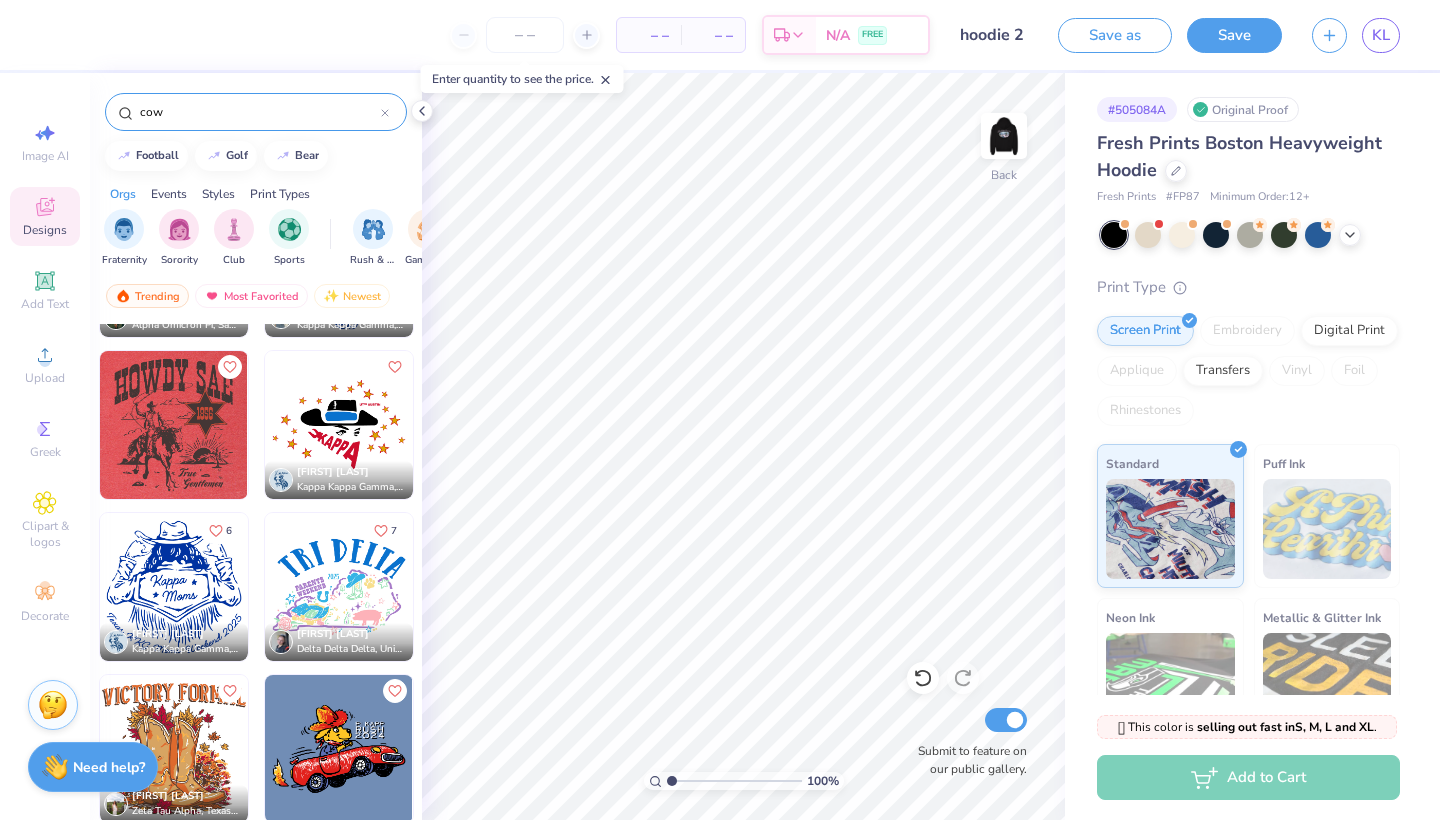 click at bounding box center (339, 425) 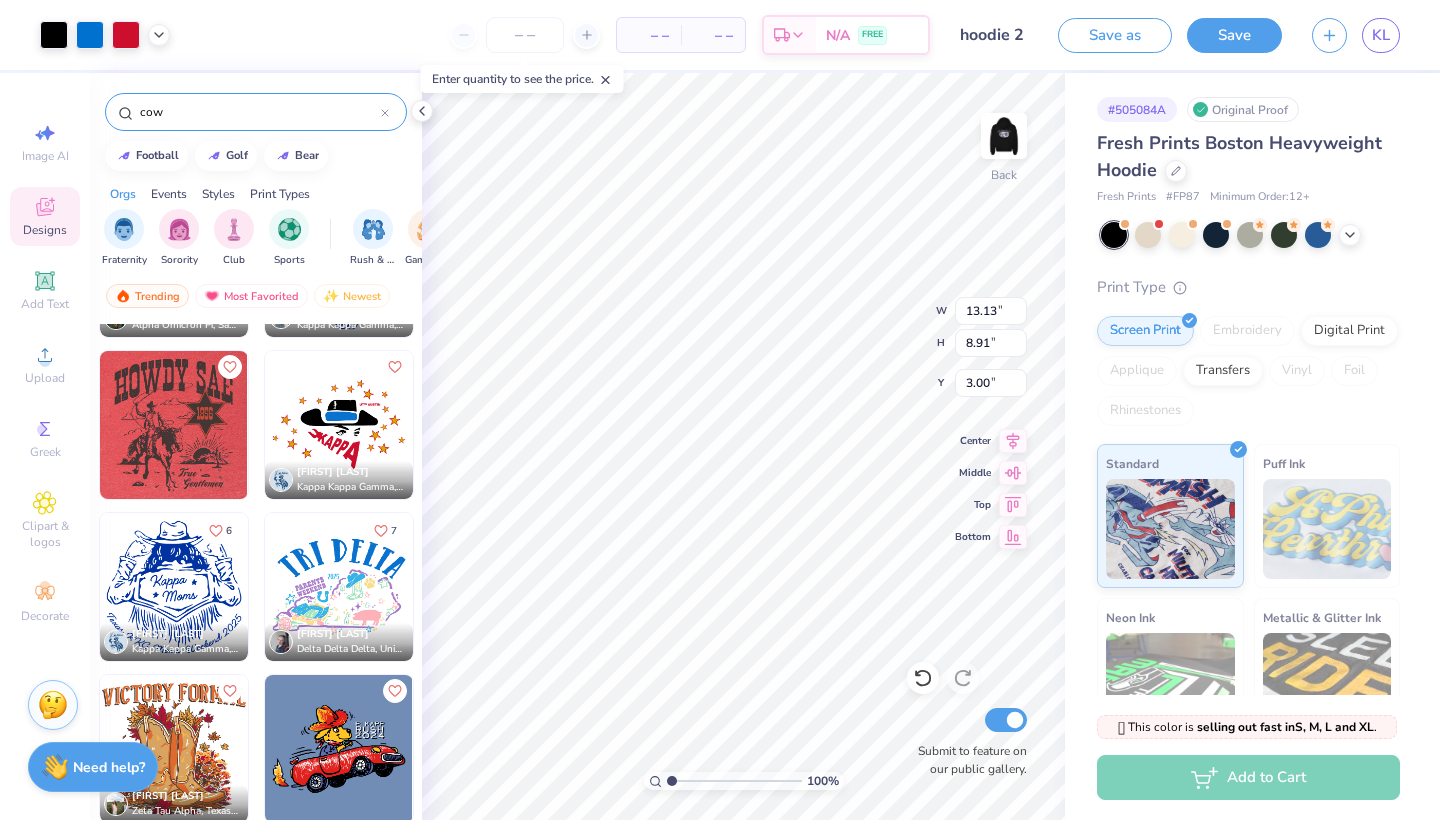 click at bounding box center (720, 410) 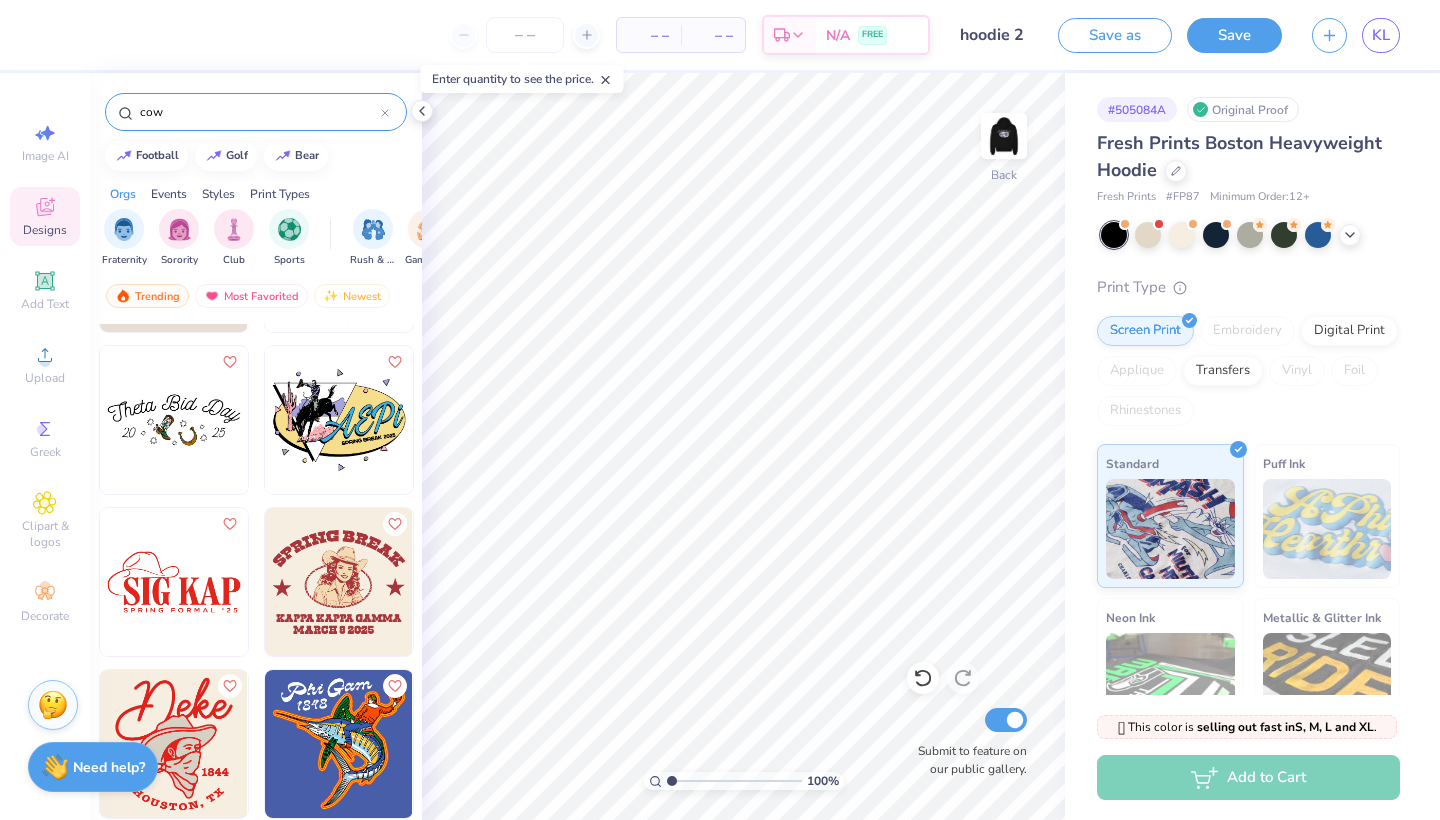 scroll, scrollTop: 7113, scrollLeft: 0, axis: vertical 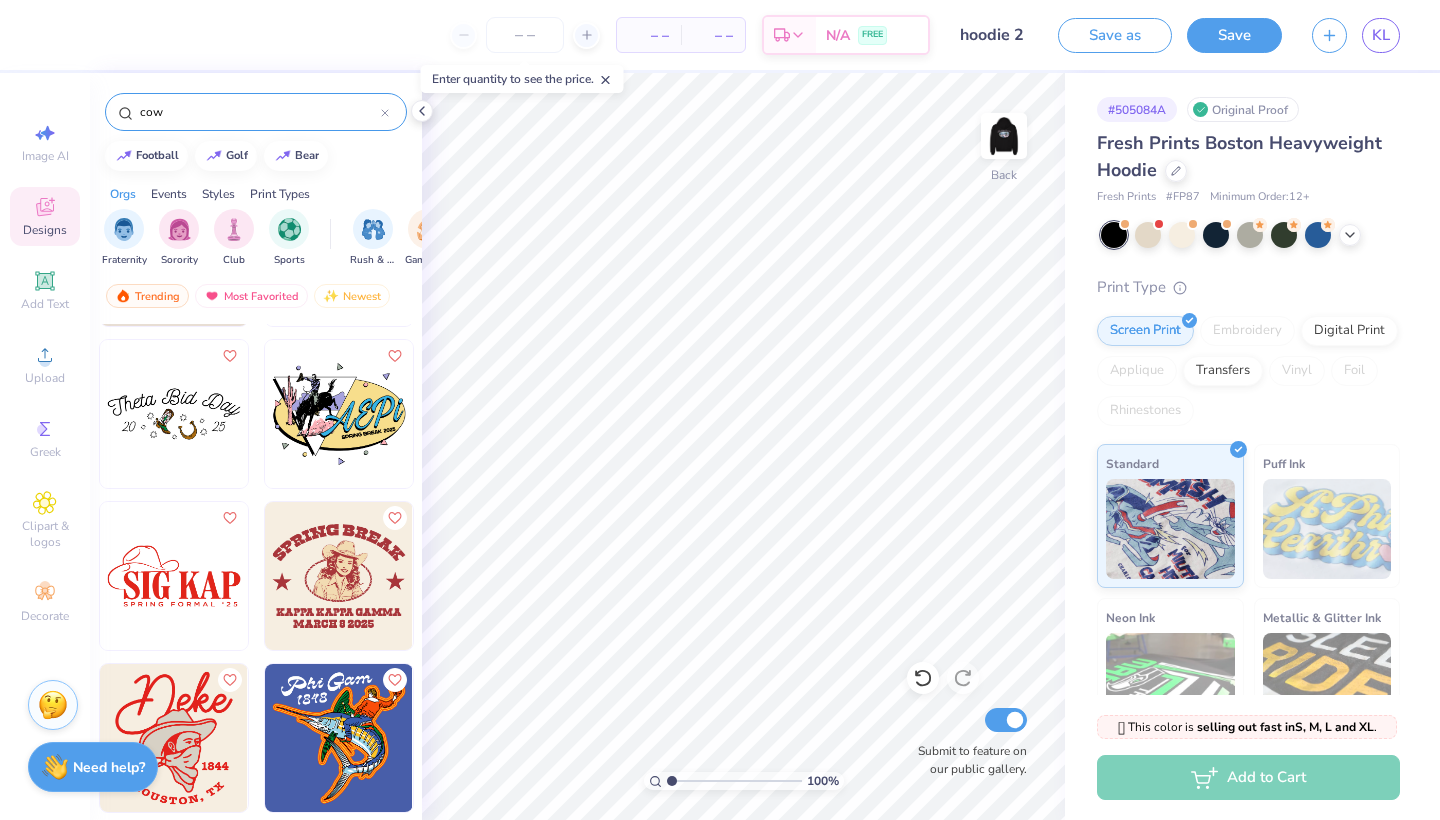 click at bounding box center (174, 414) 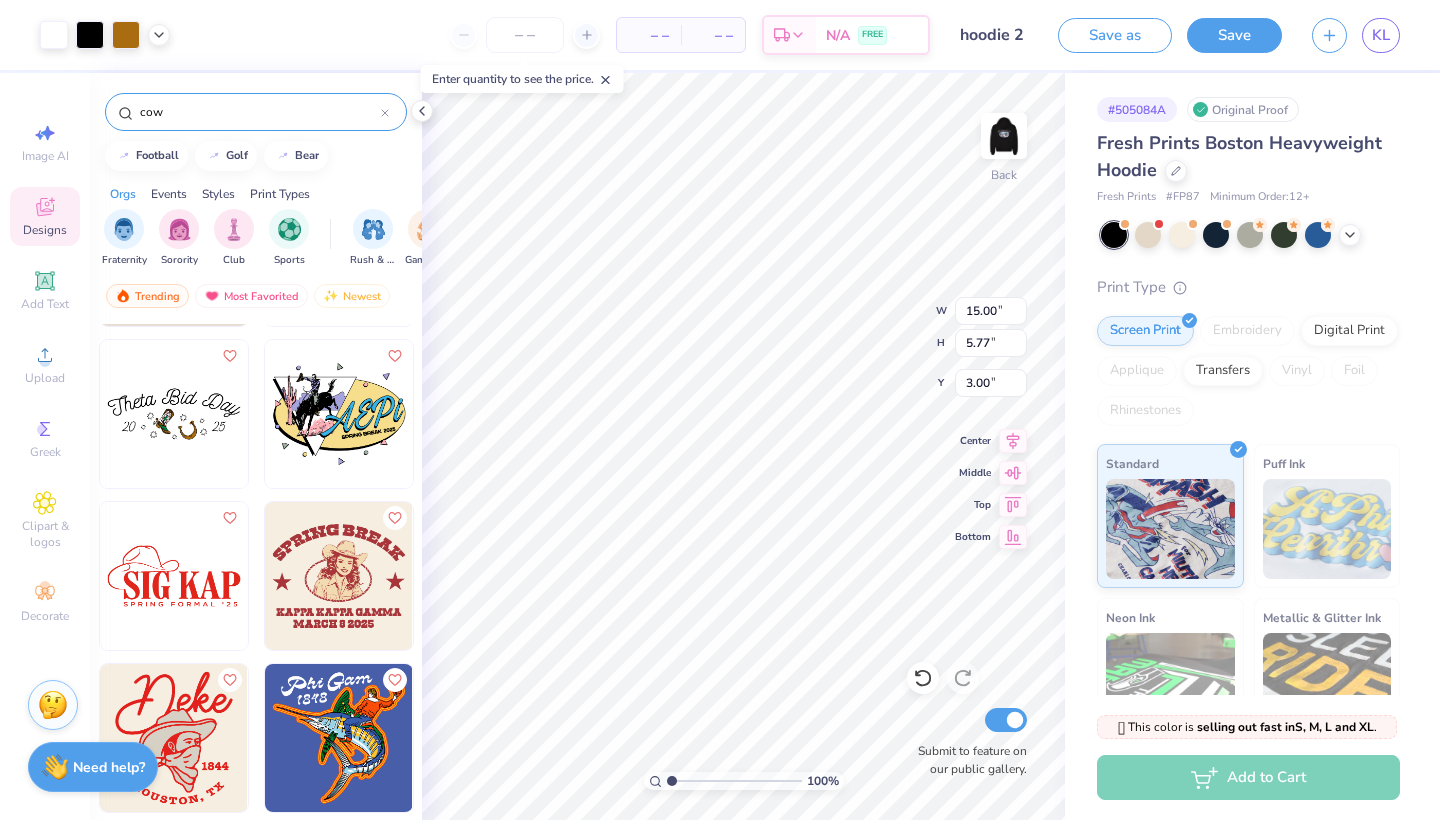 type on "6.75" 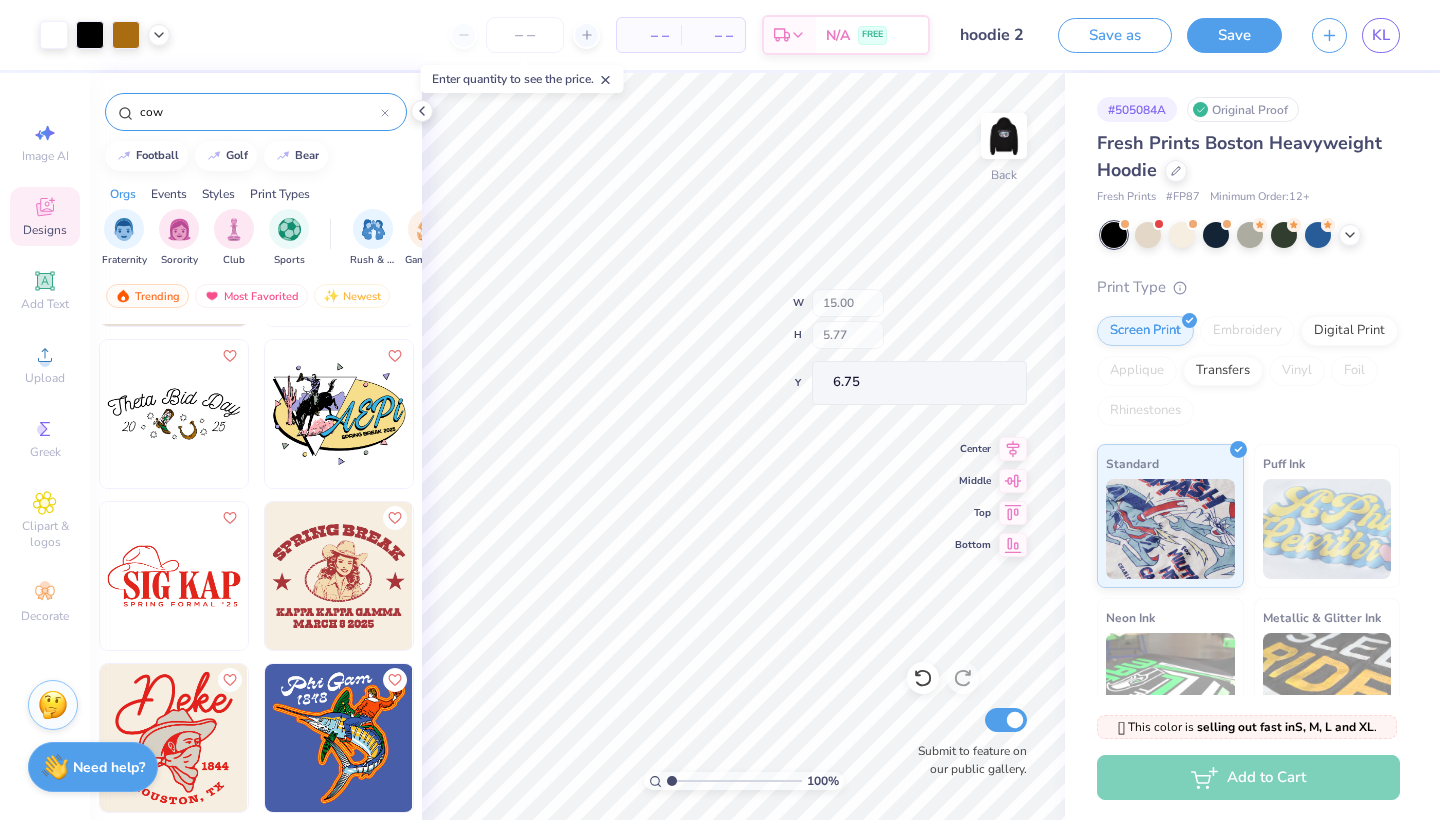 type on "3.24" 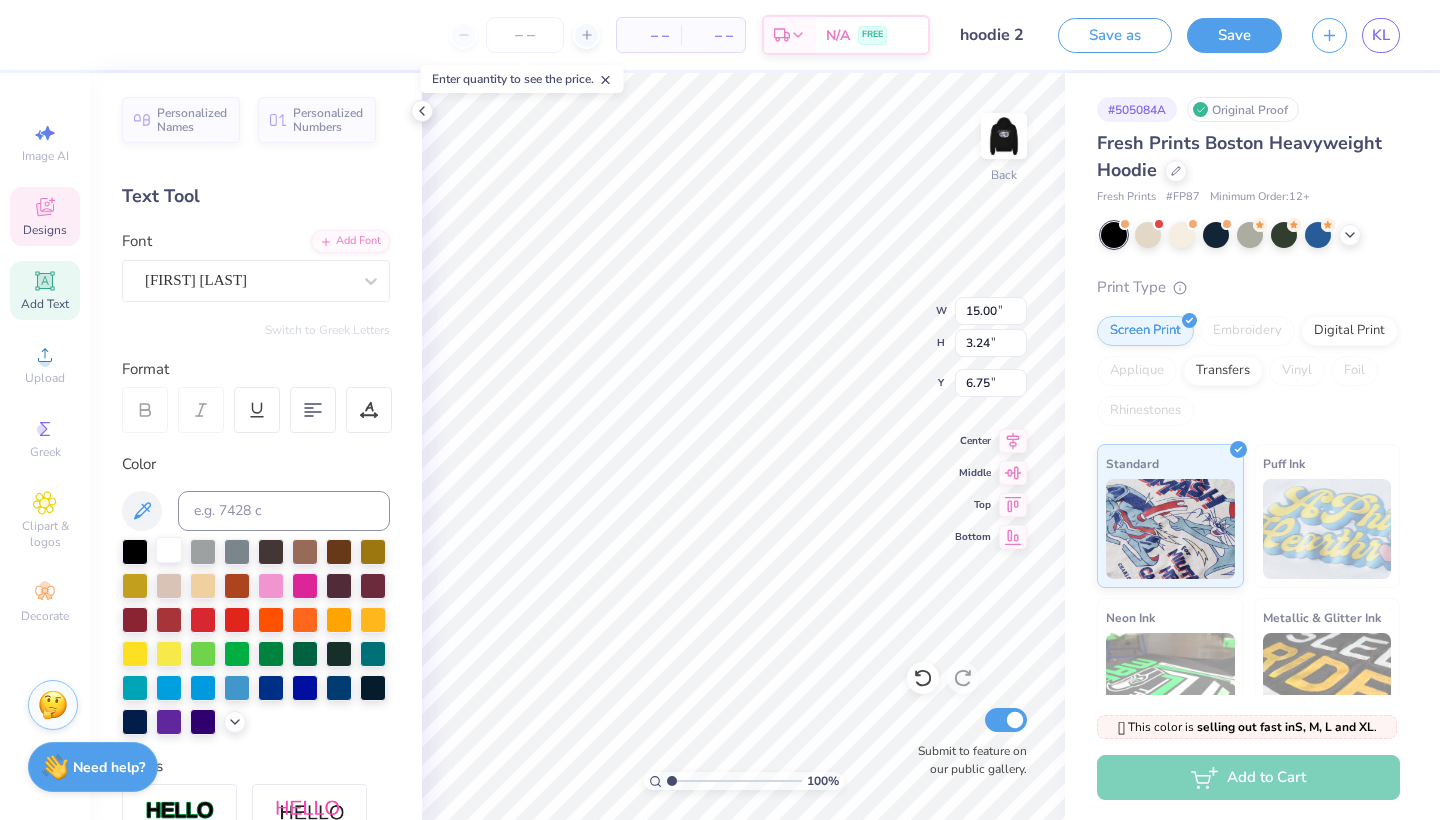 click at bounding box center (169, 550) 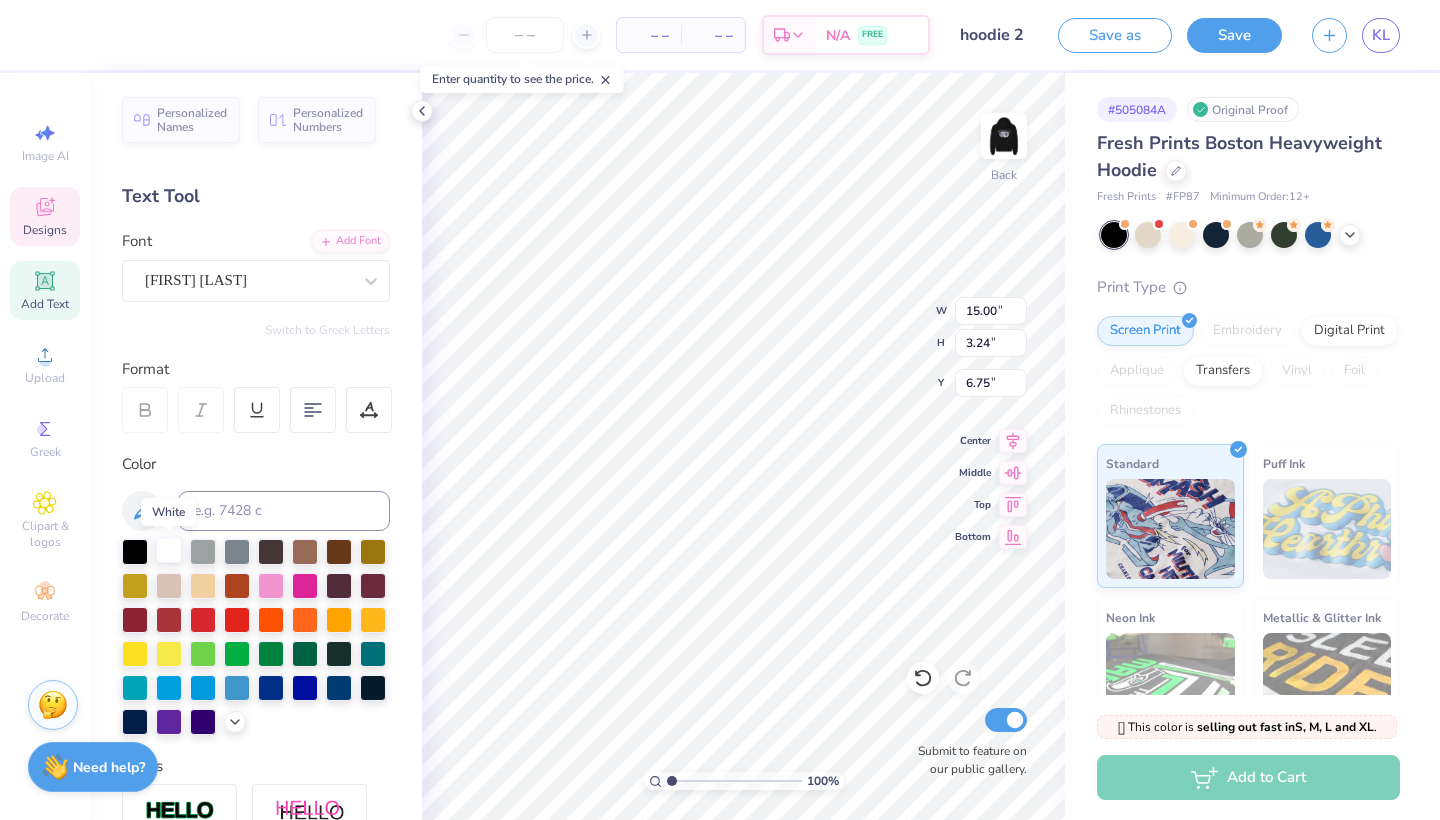scroll, scrollTop: 0, scrollLeft: 4, axis: horizontal 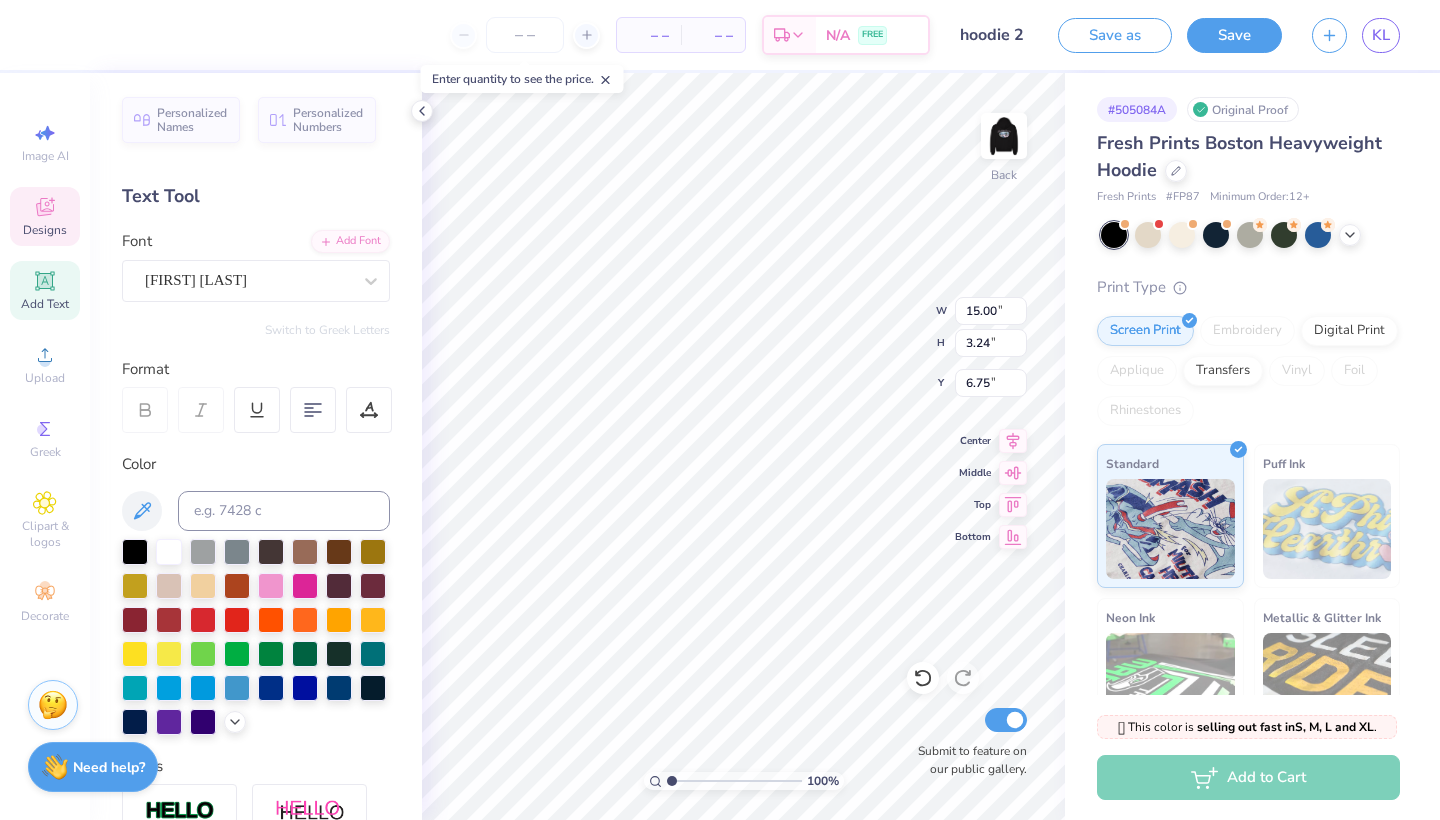 type on "Alpha Pi Sigma" 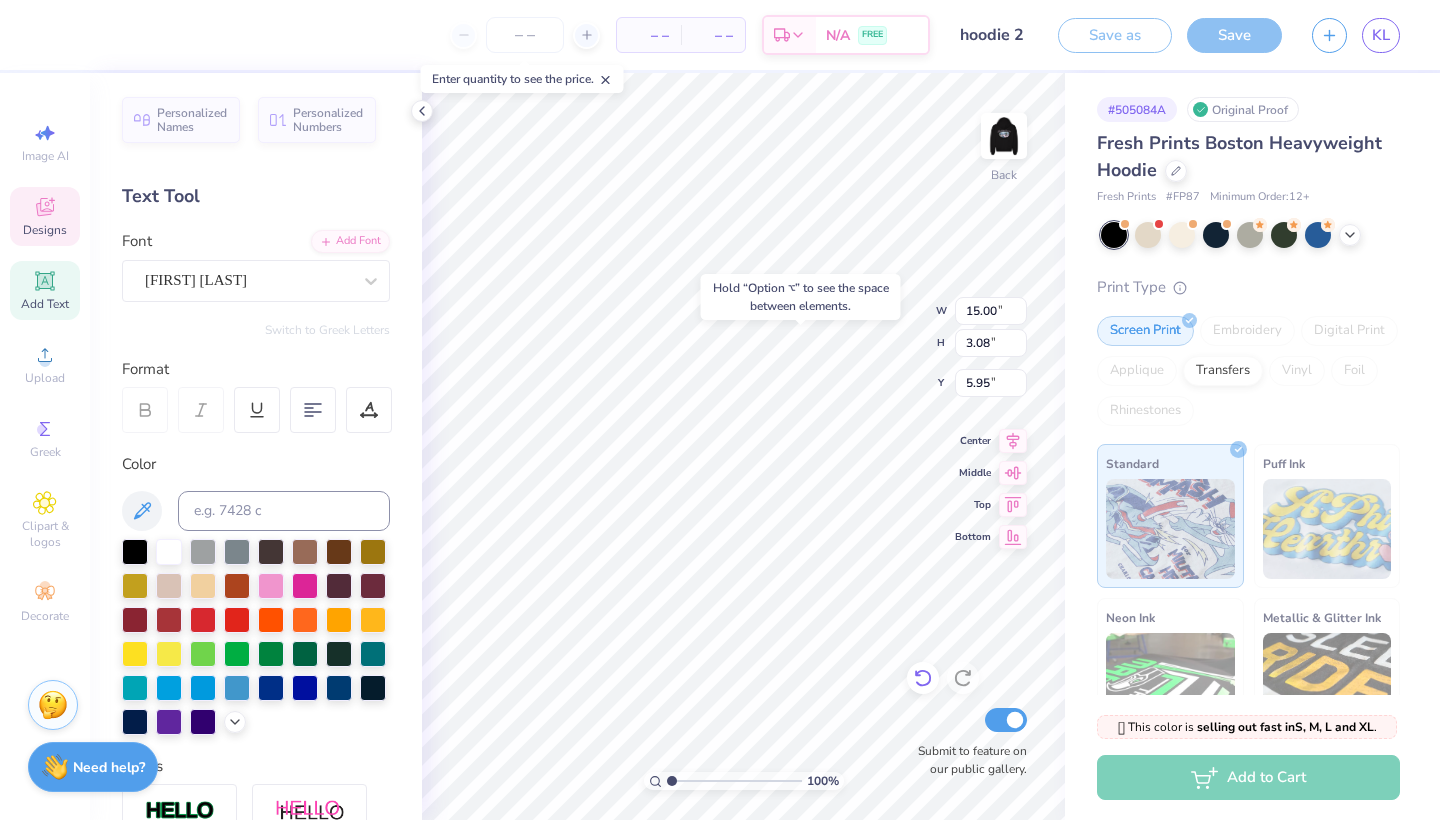 click 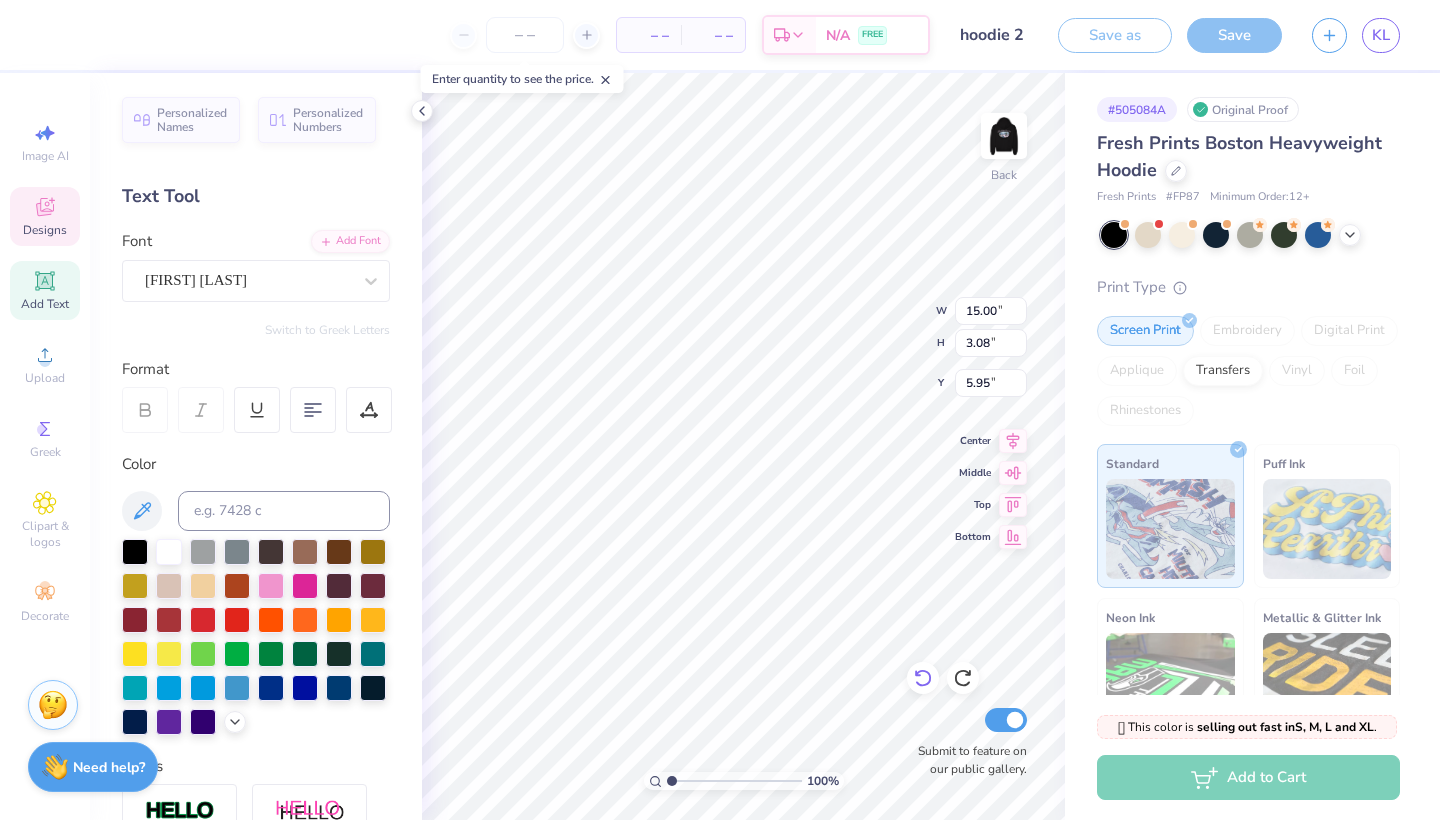 type on "6.83" 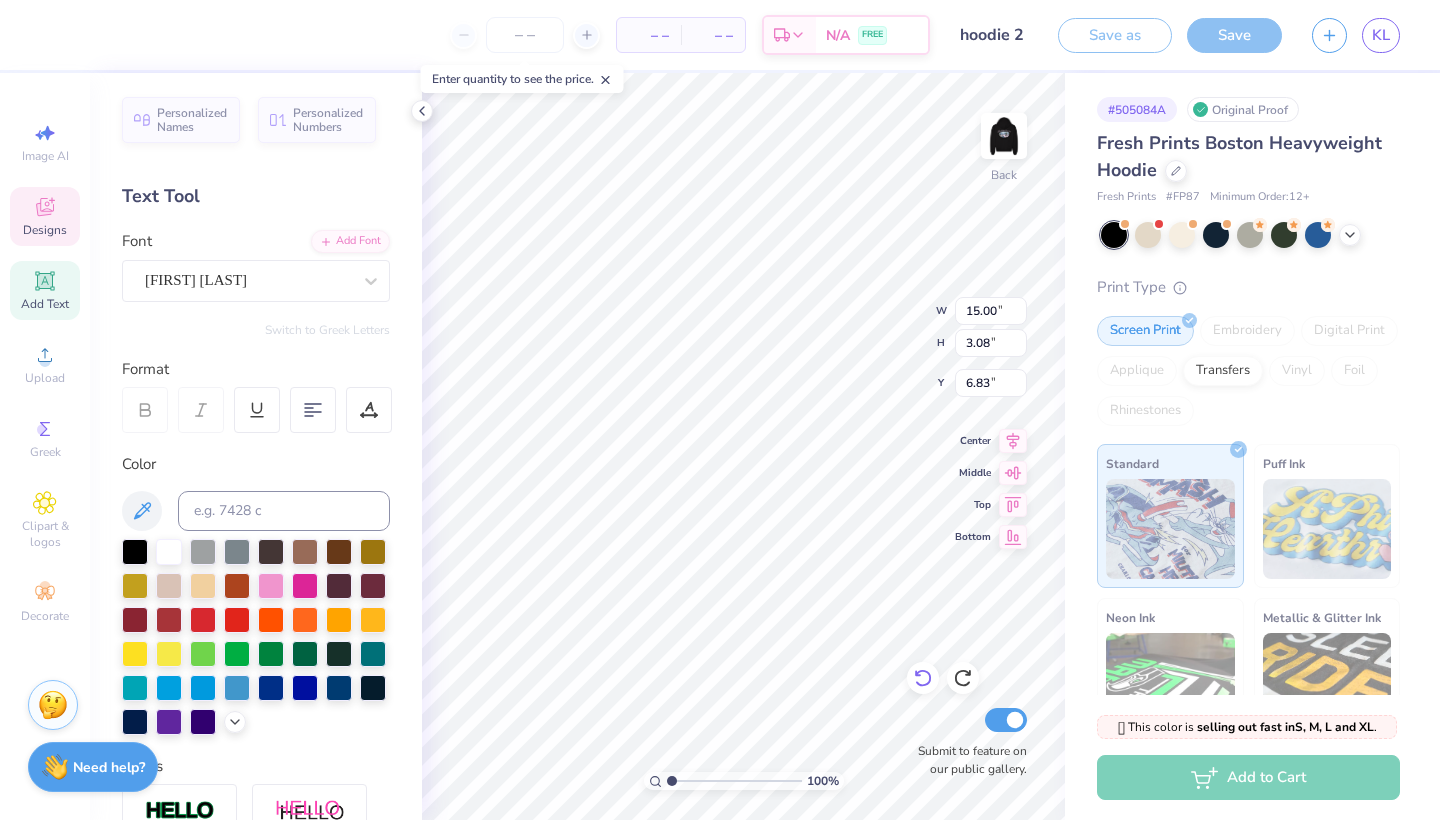 click 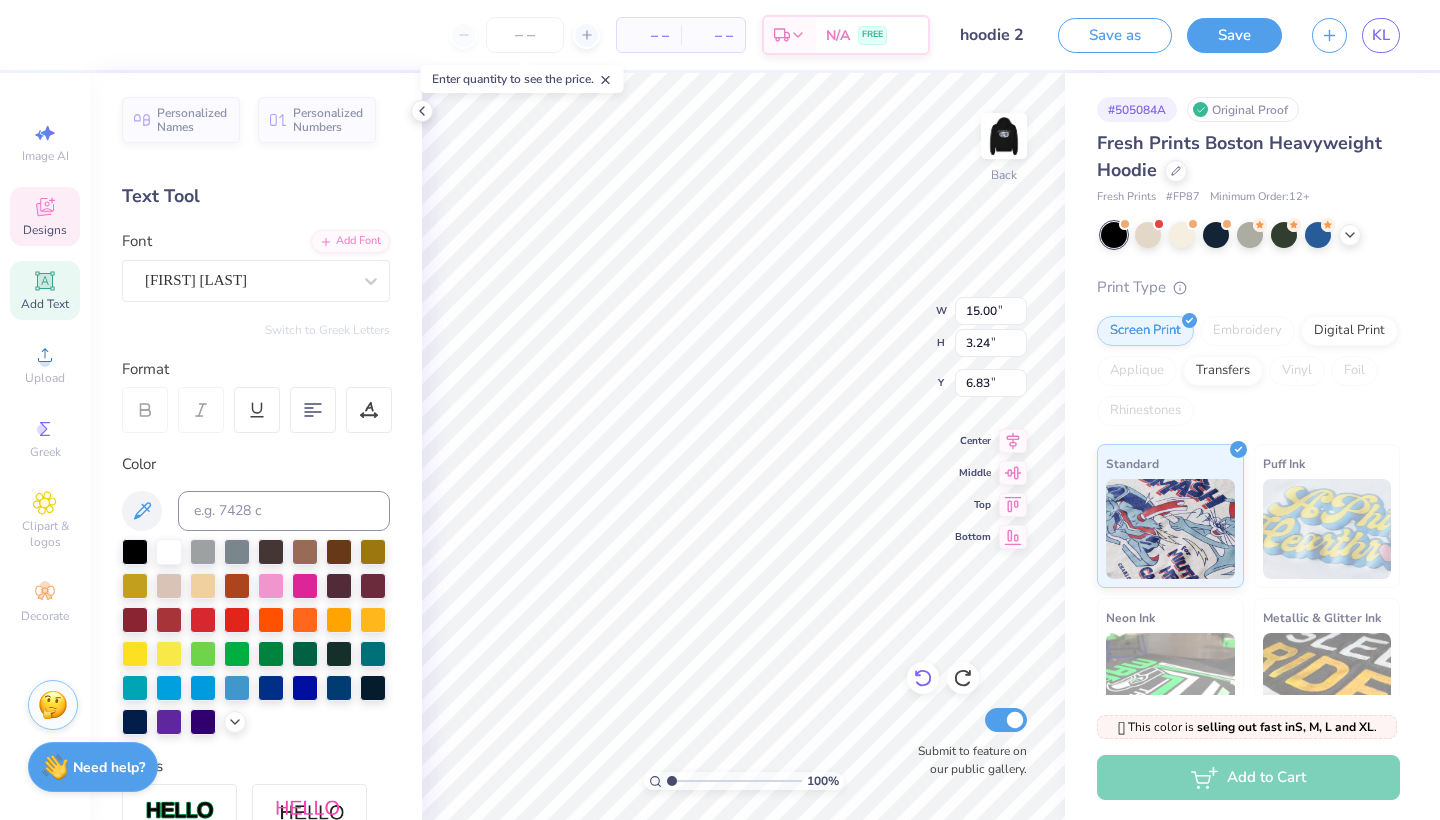 type on "3.24" 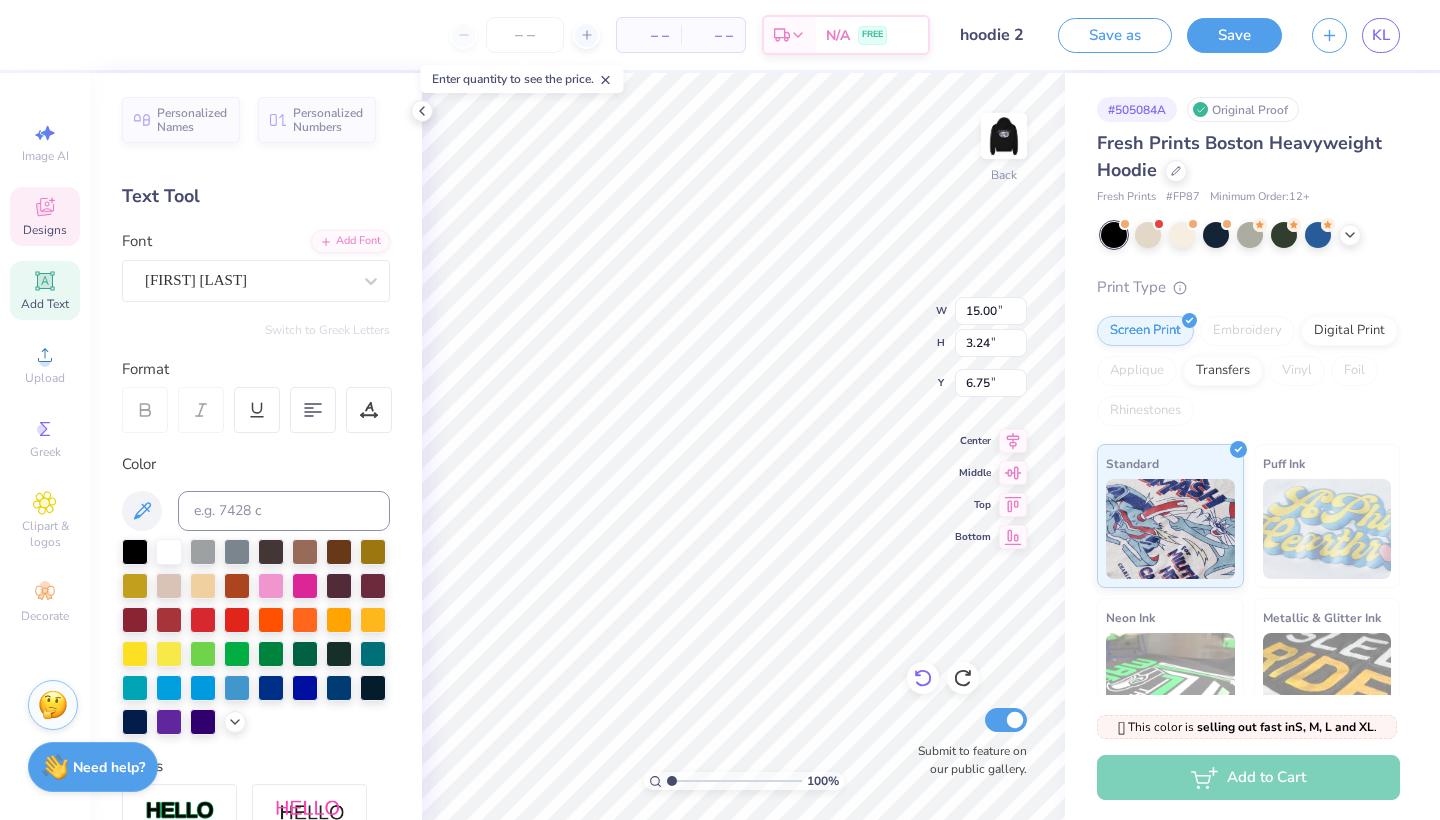 click 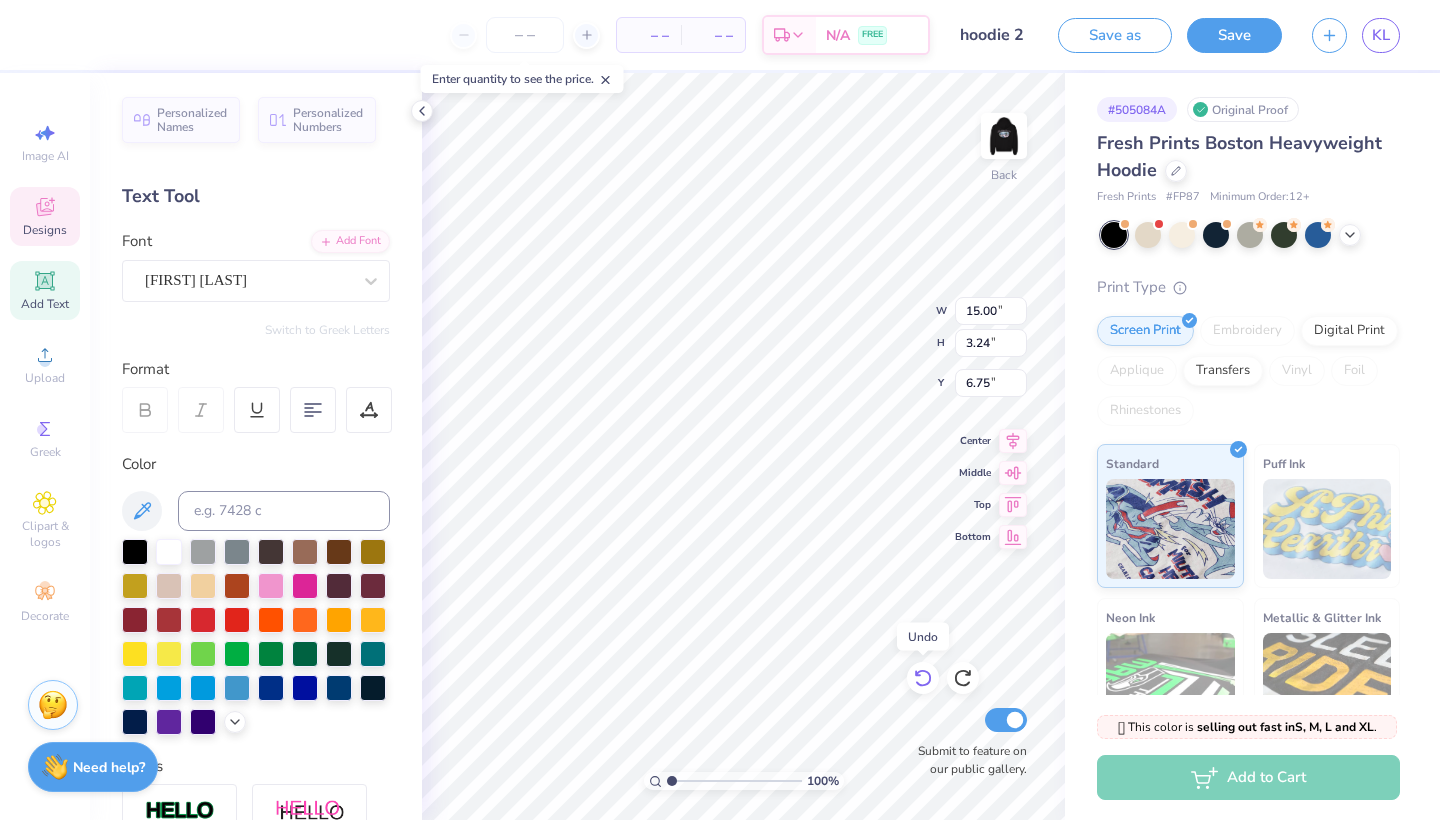 click 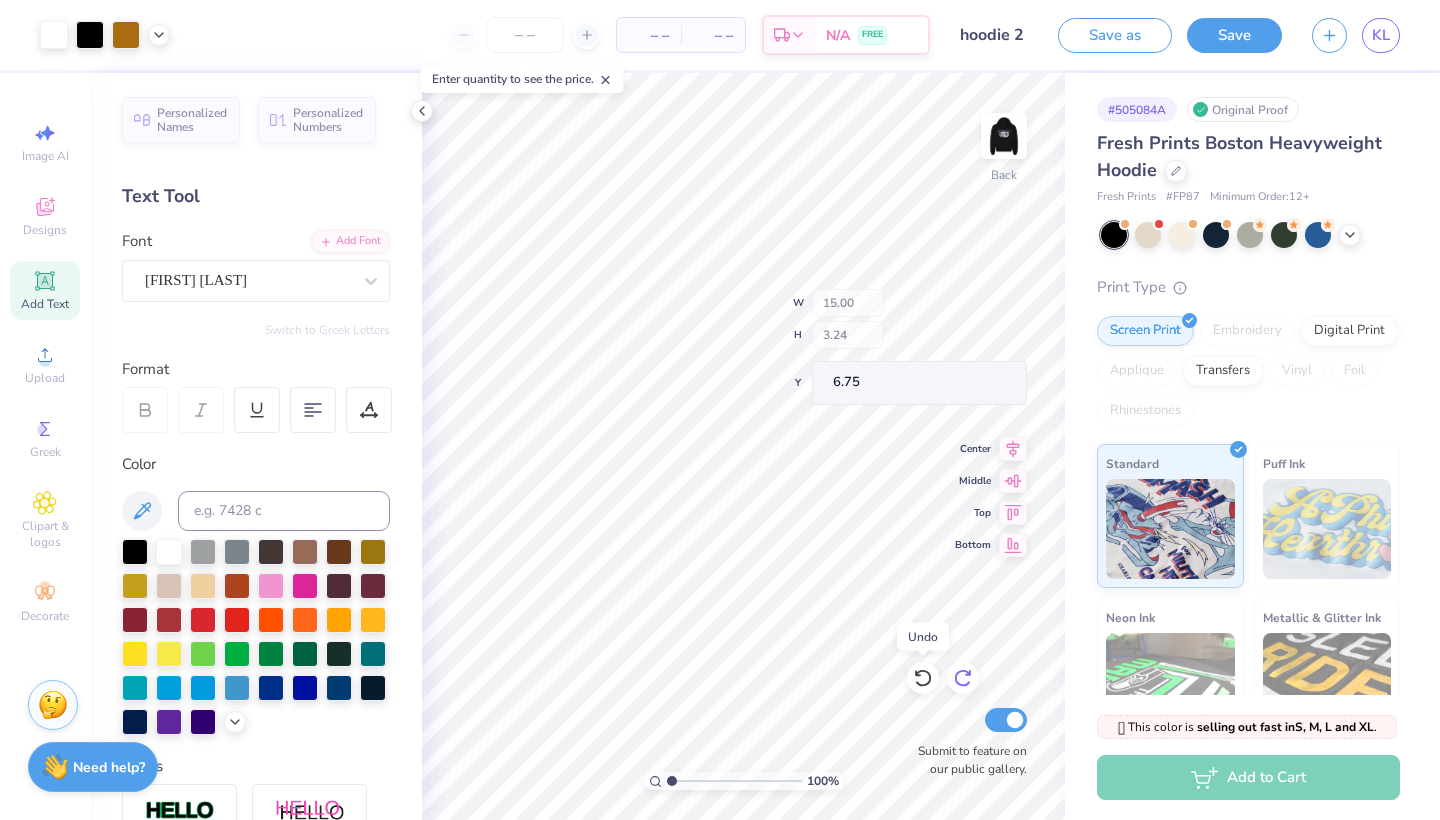 click at bounding box center [963, 678] 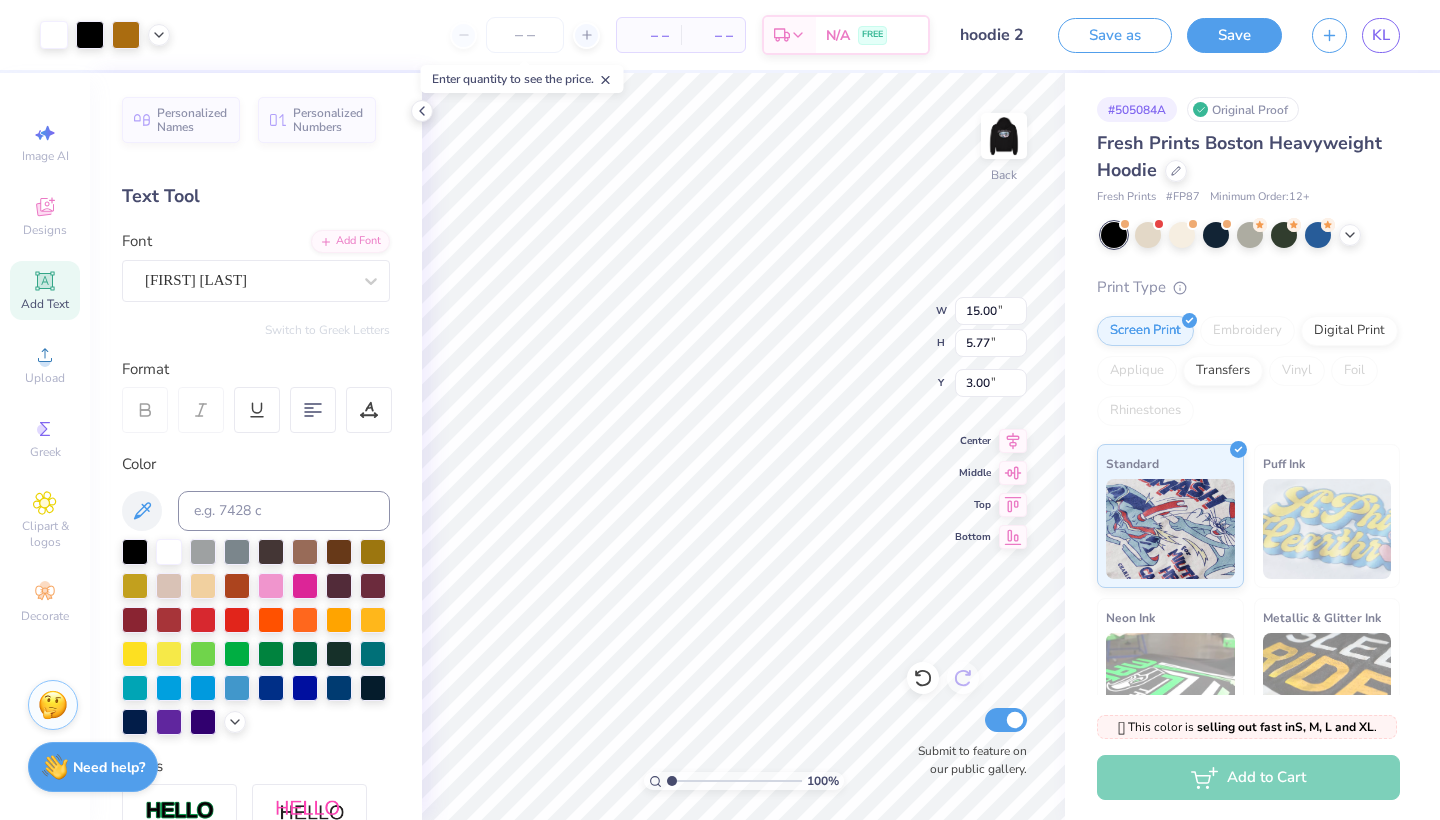 type on "3.87" 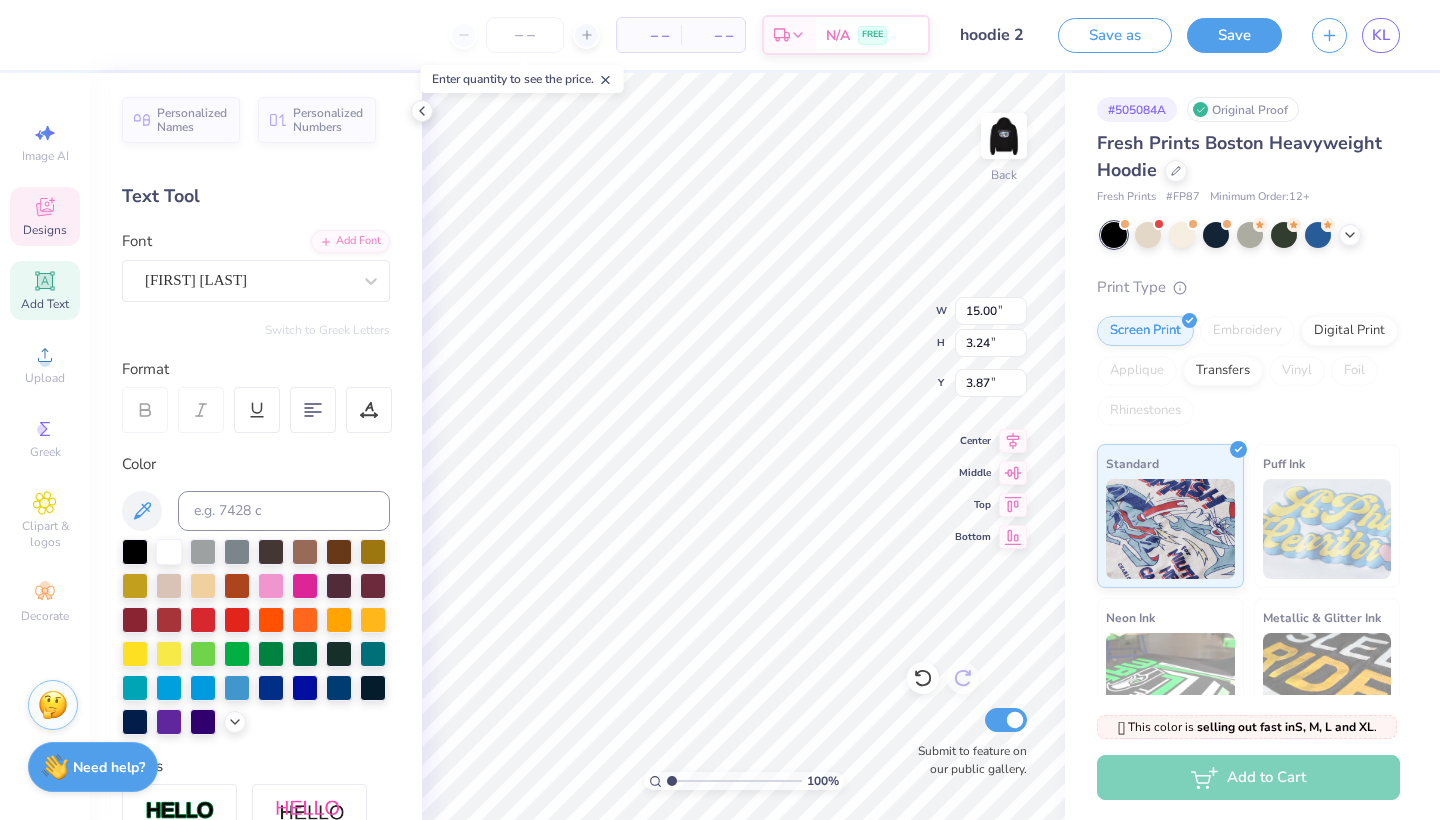 scroll, scrollTop: 0, scrollLeft: 0, axis: both 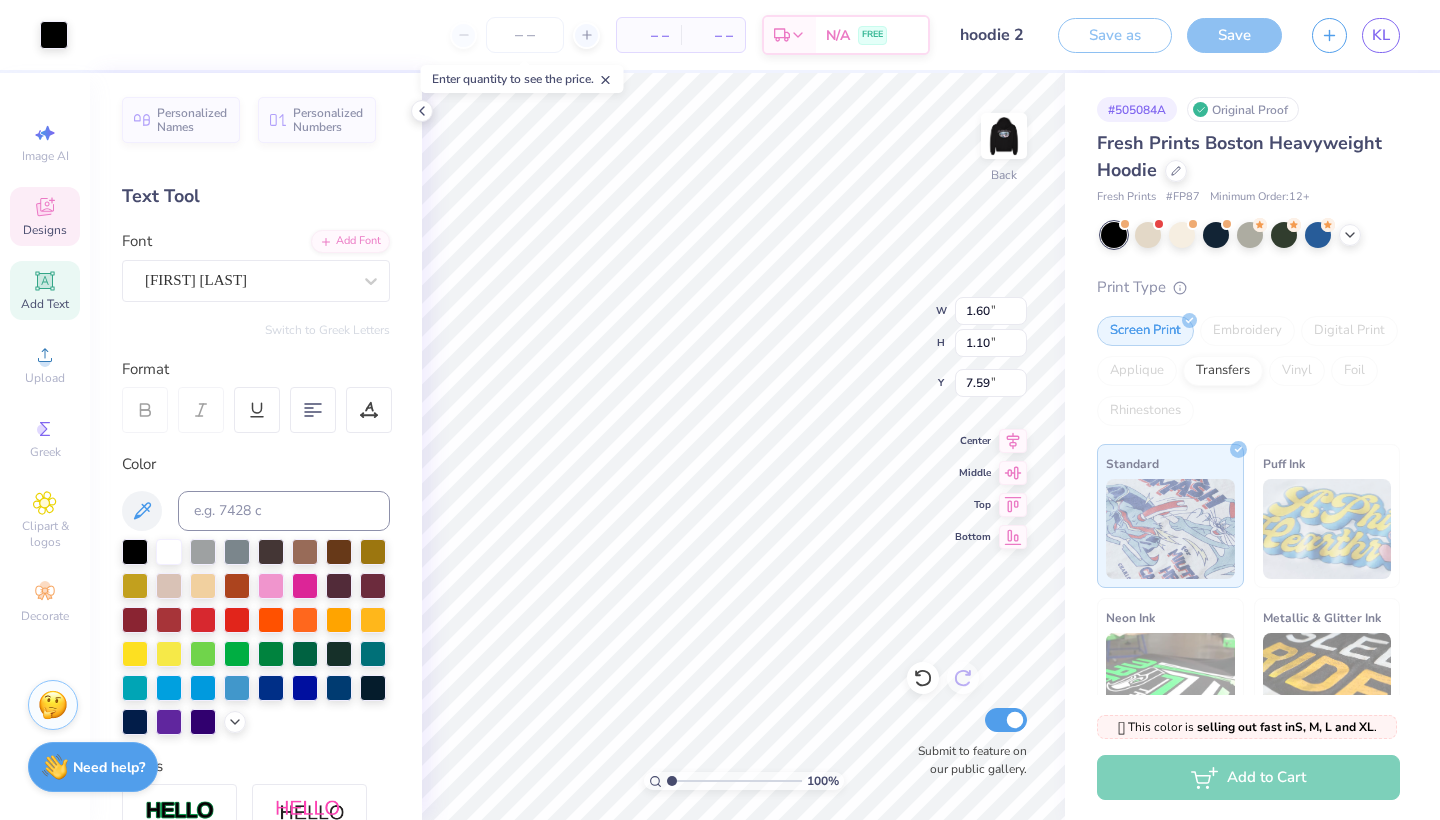 type on "7.59" 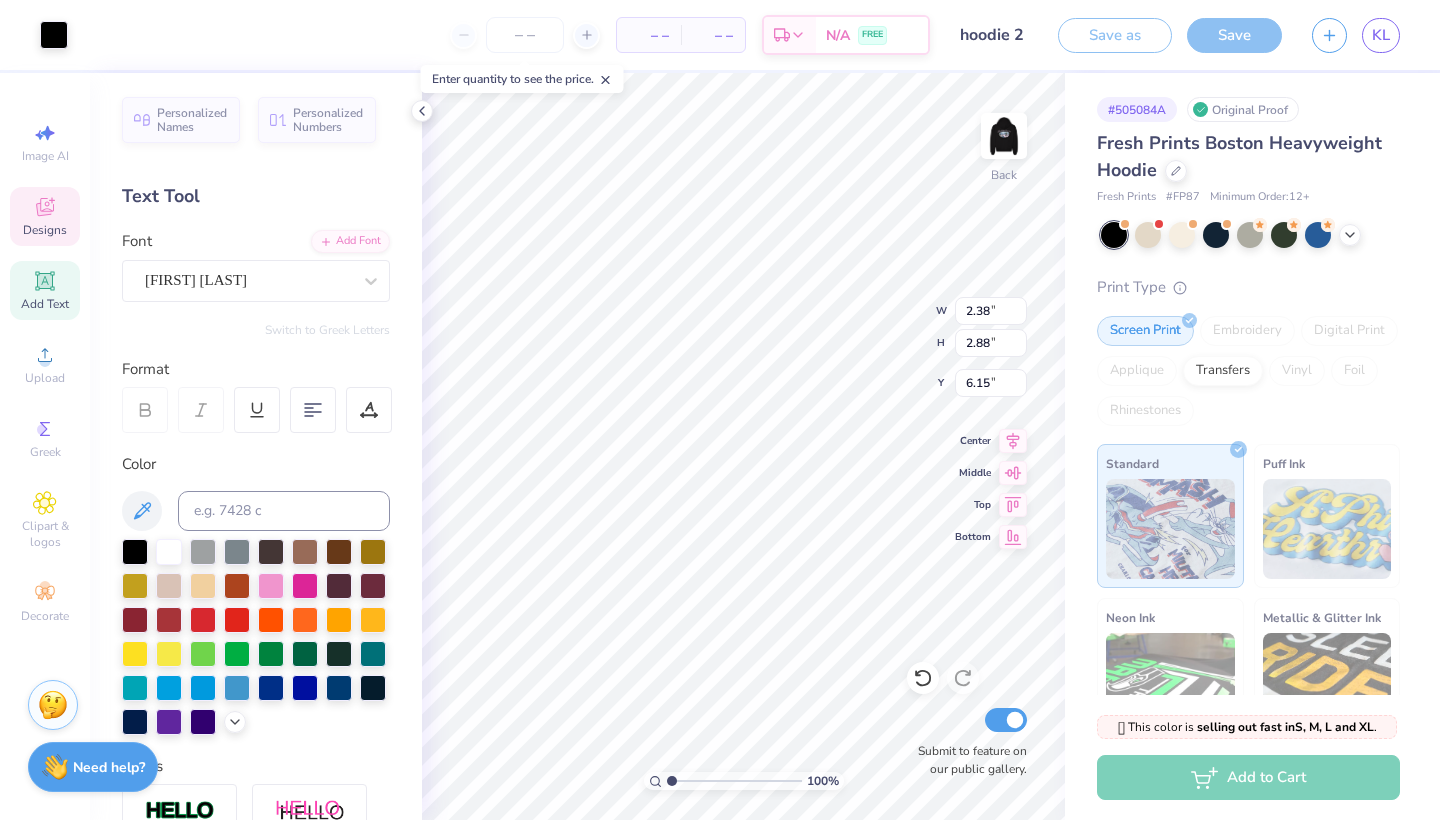type on "6.40" 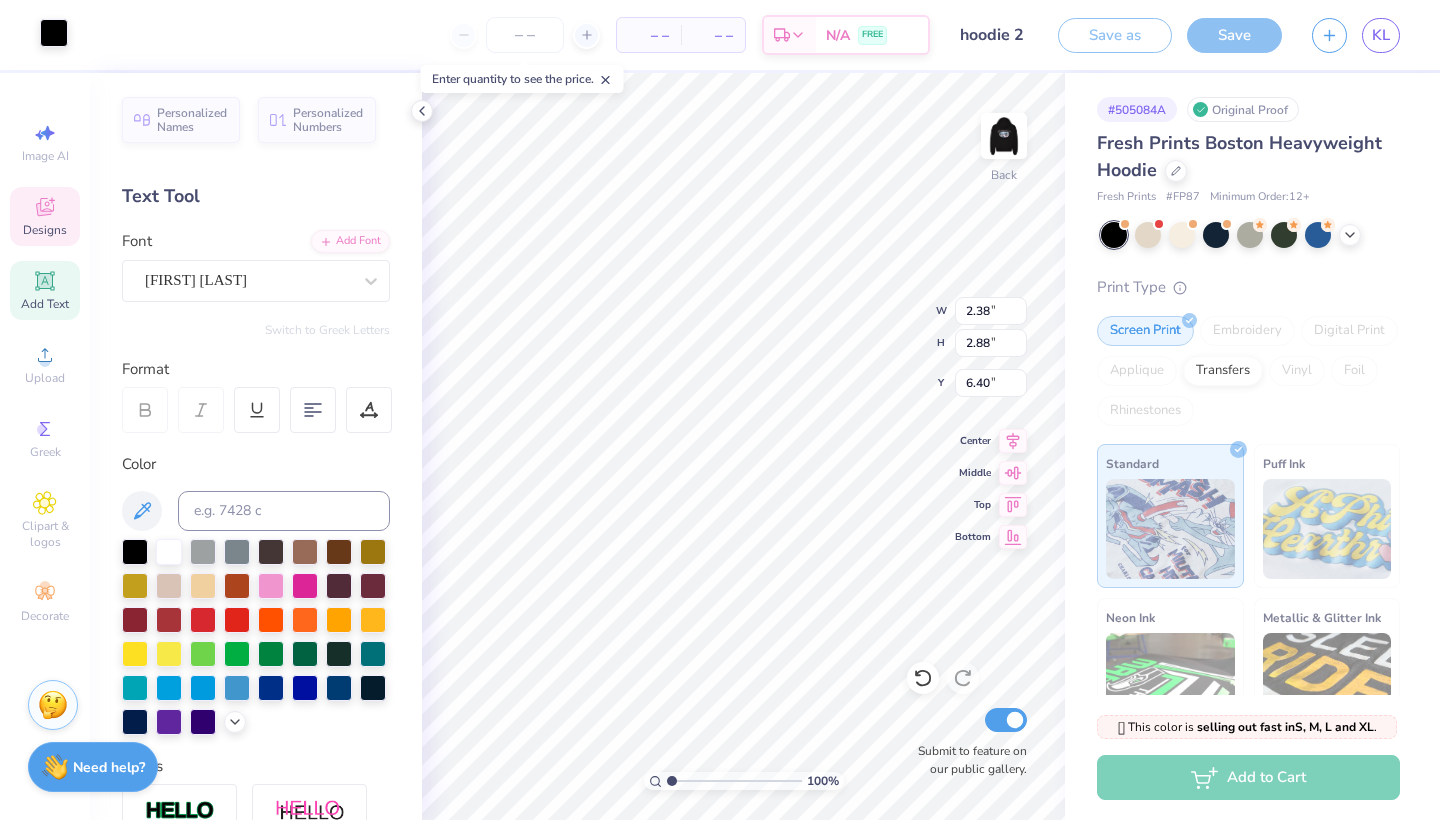 click at bounding box center (54, 33) 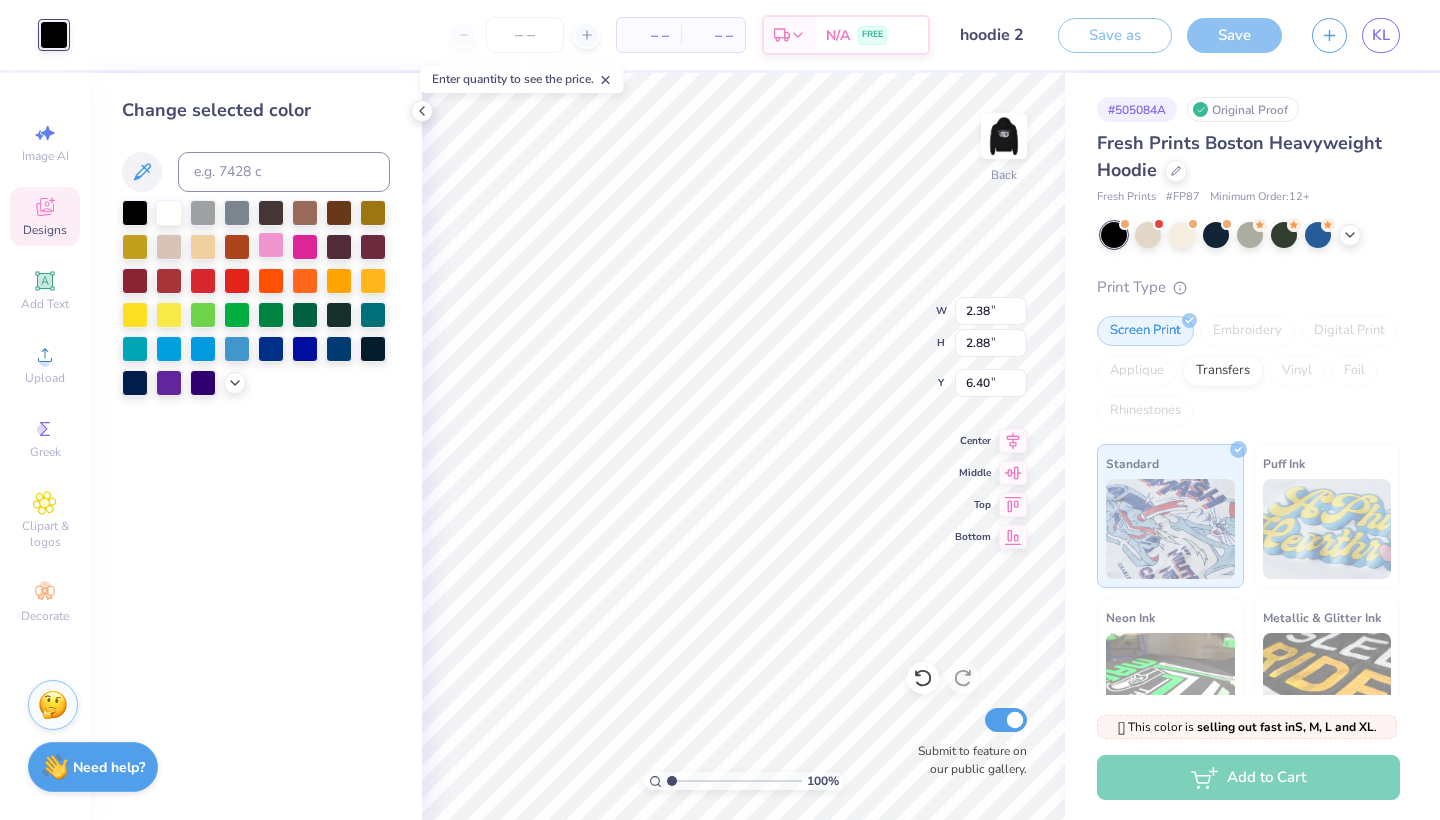 click at bounding box center (271, 245) 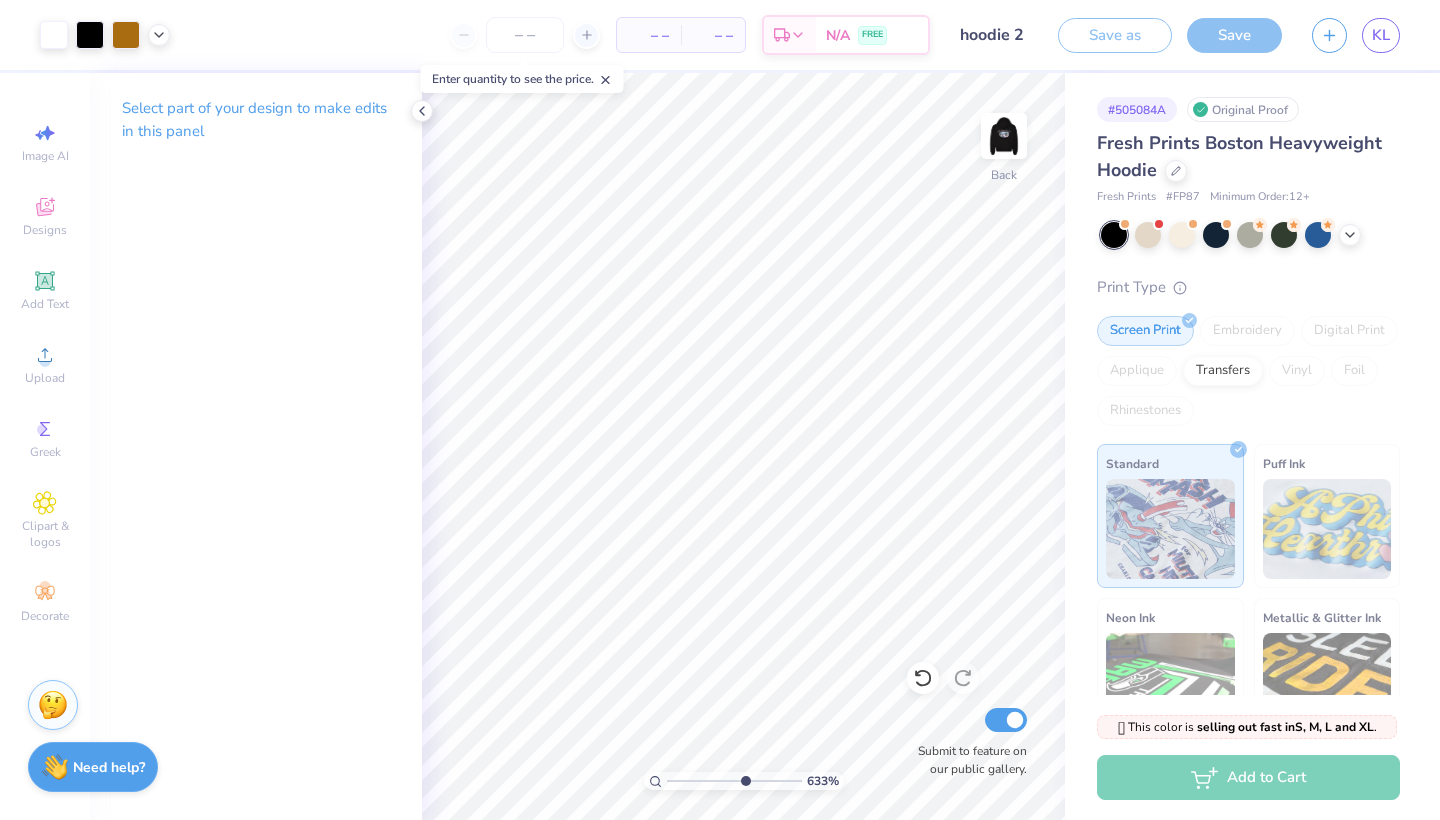 drag, startPoint x: 667, startPoint y: 785, endPoint x: 742, endPoint y: 772, distance: 76.11833 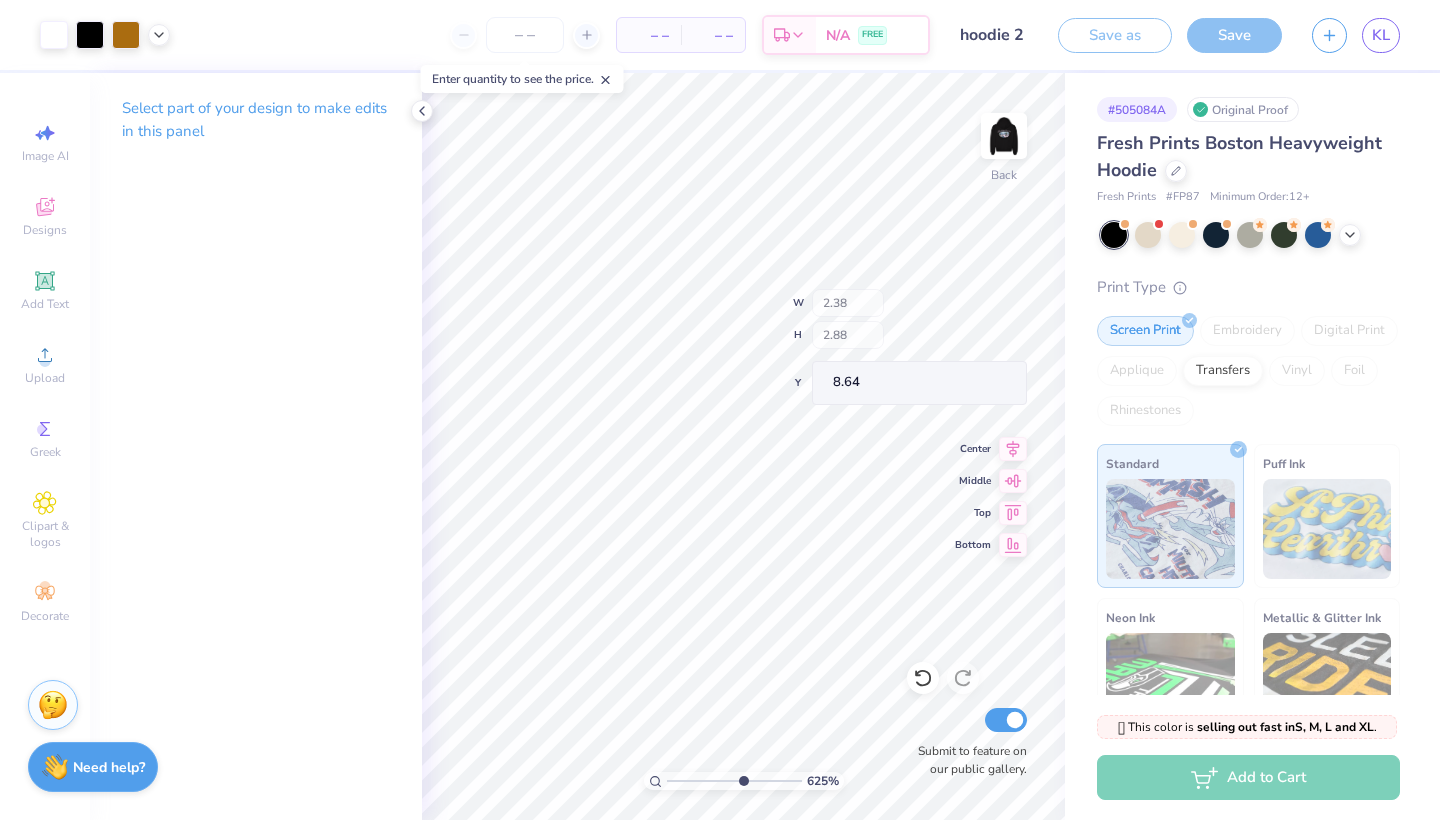 type on "8.64" 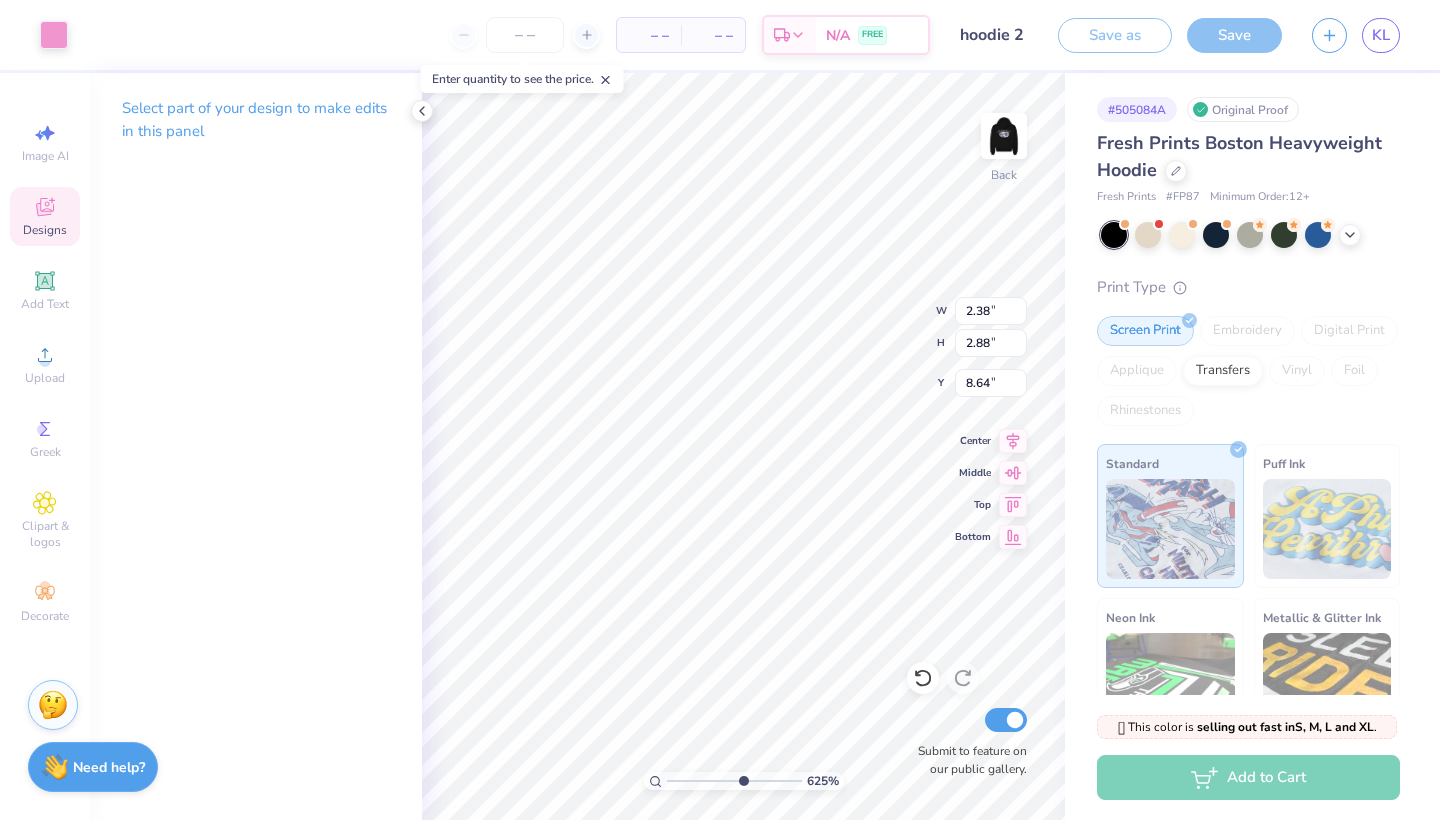 type on "1.01" 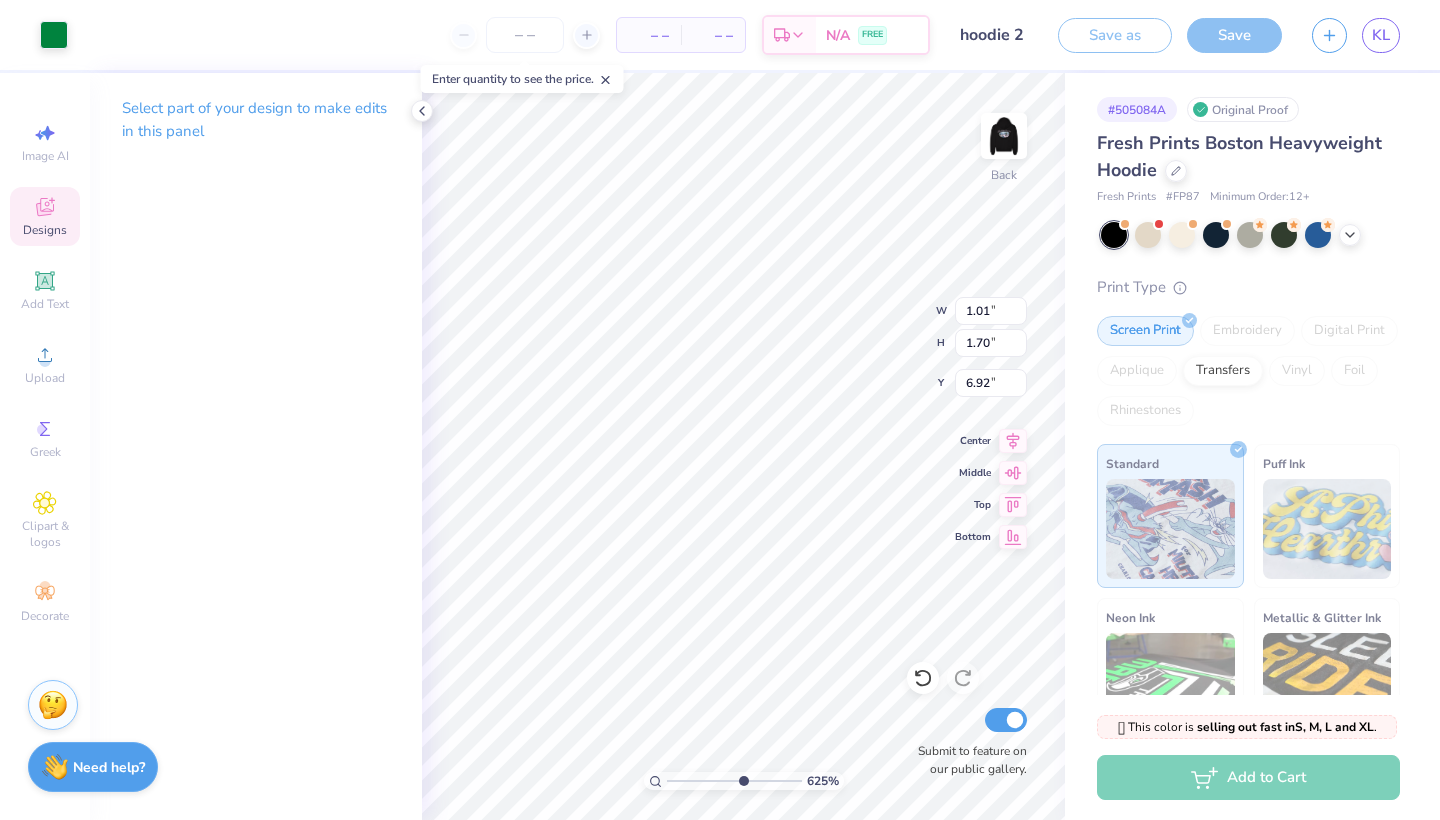 type on "6.95" 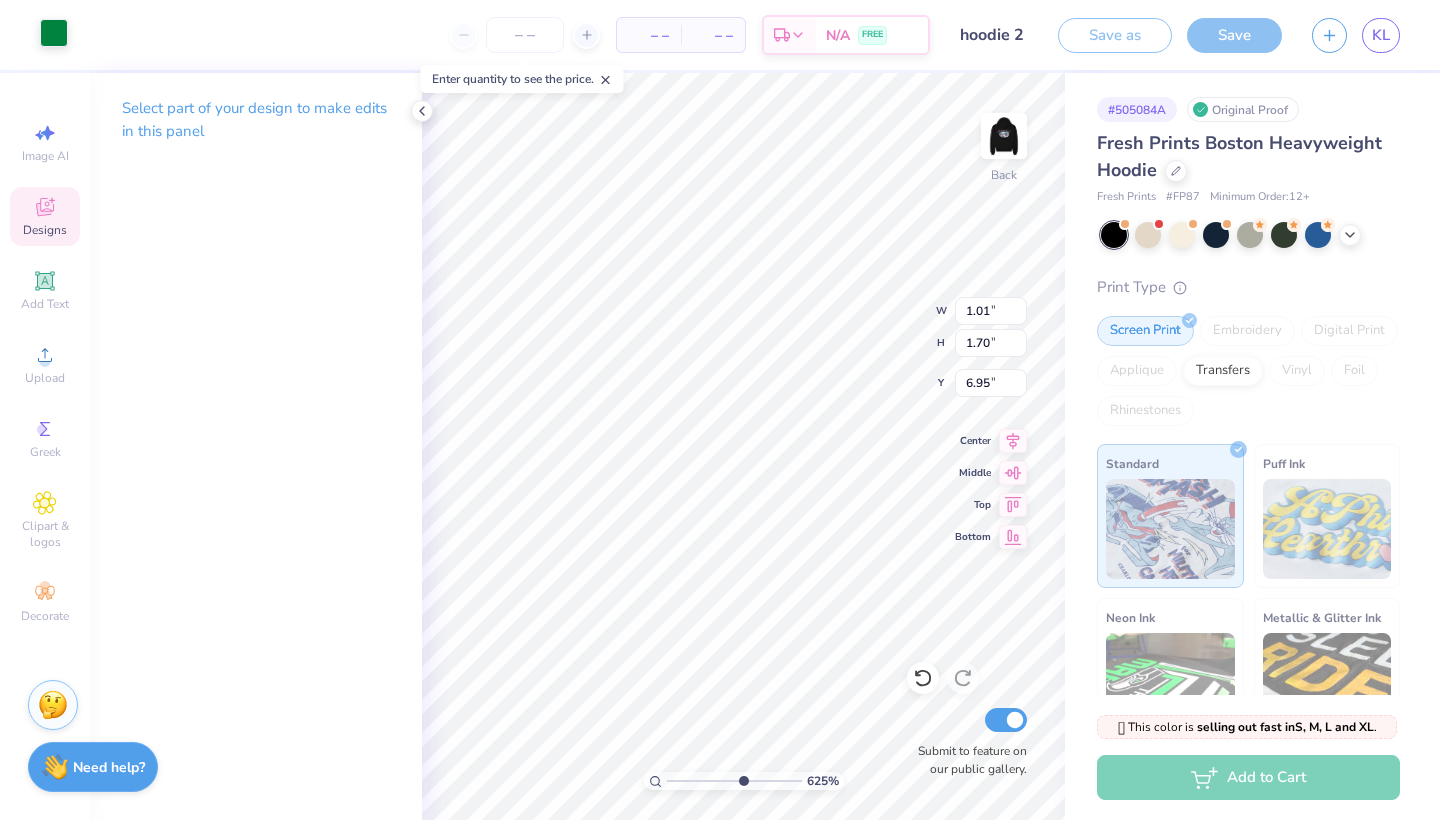click at bounding box center [54, 33] 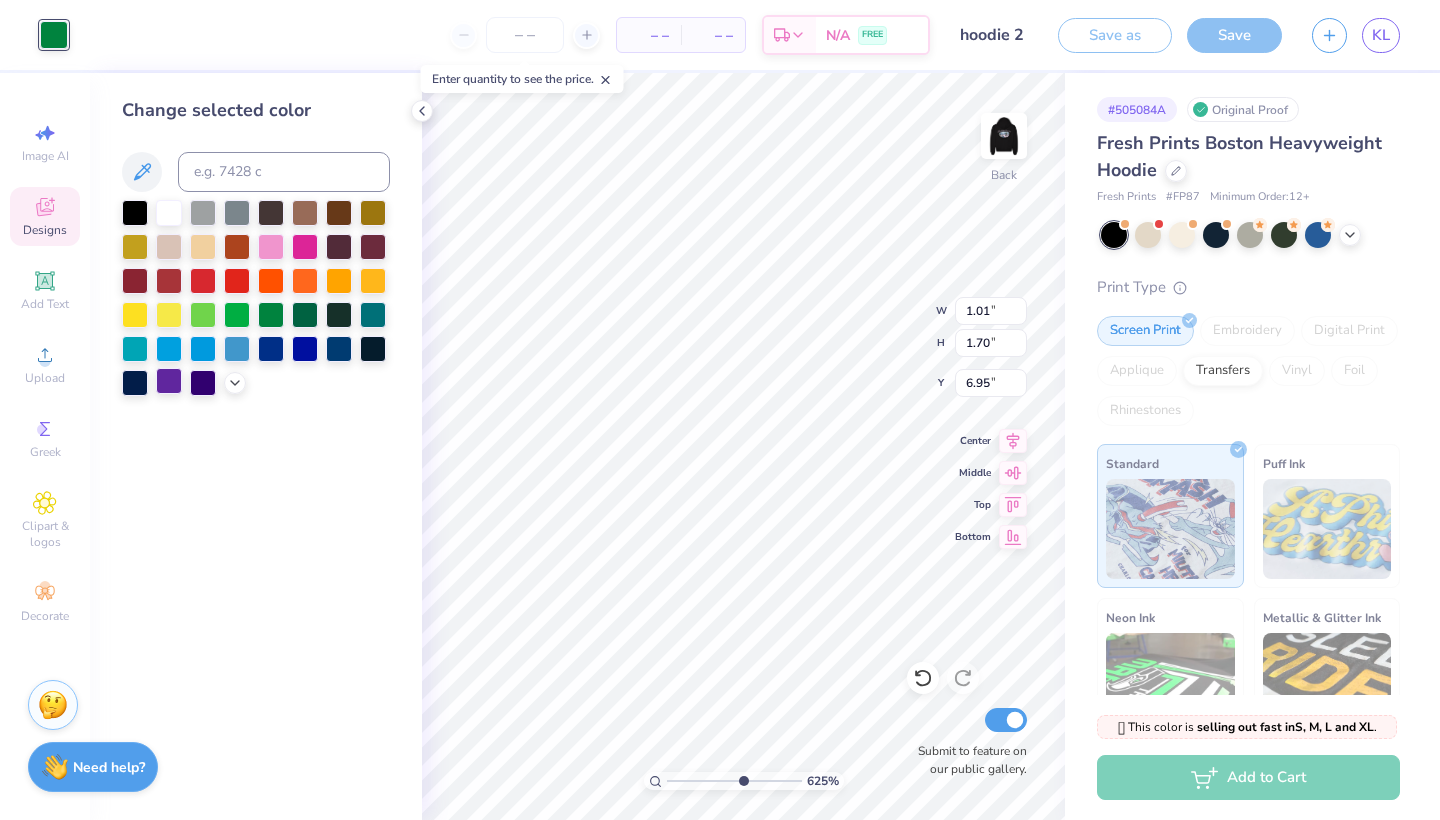 click at bounding box center [169, 381] 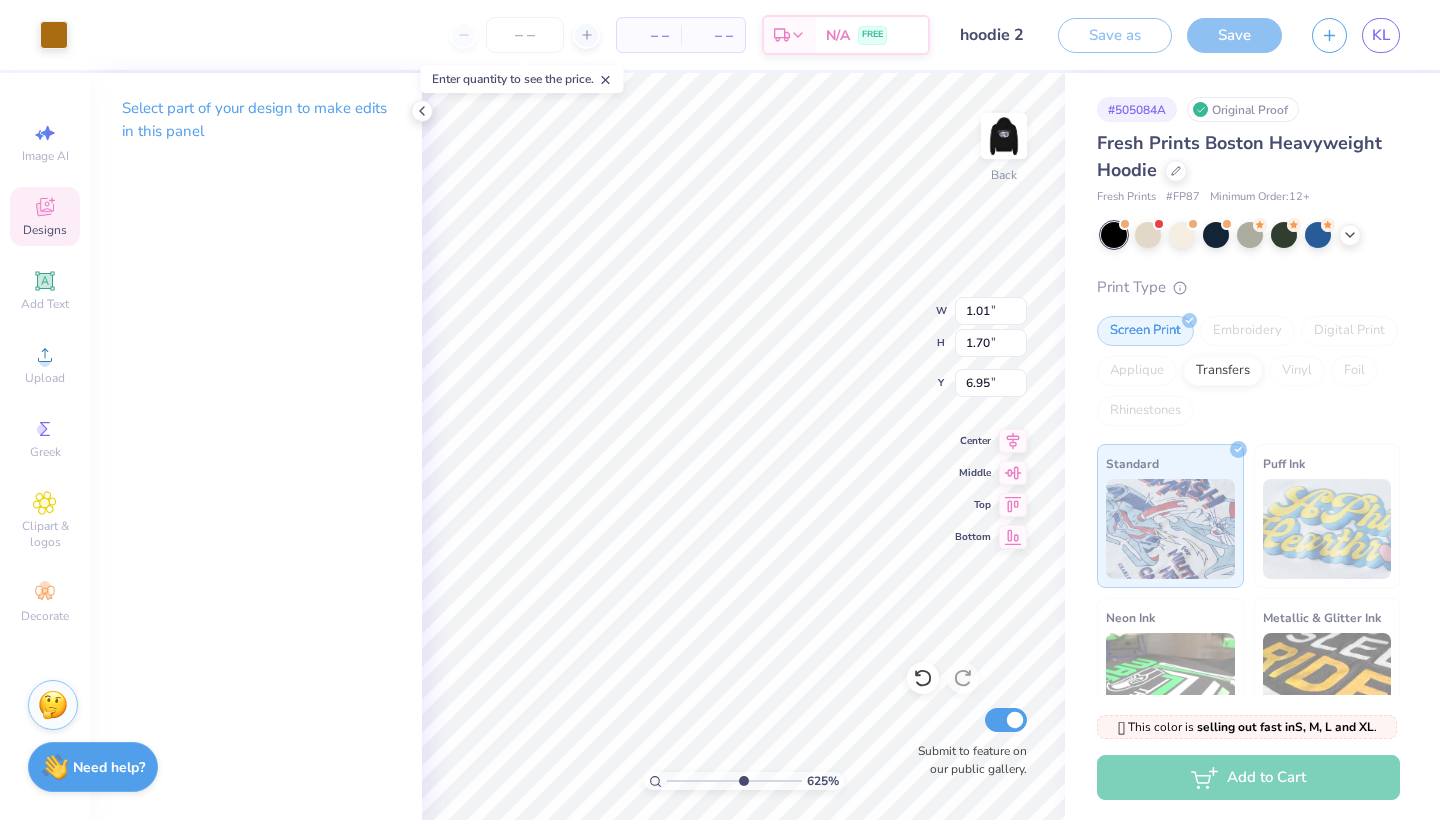 type on "1.90" 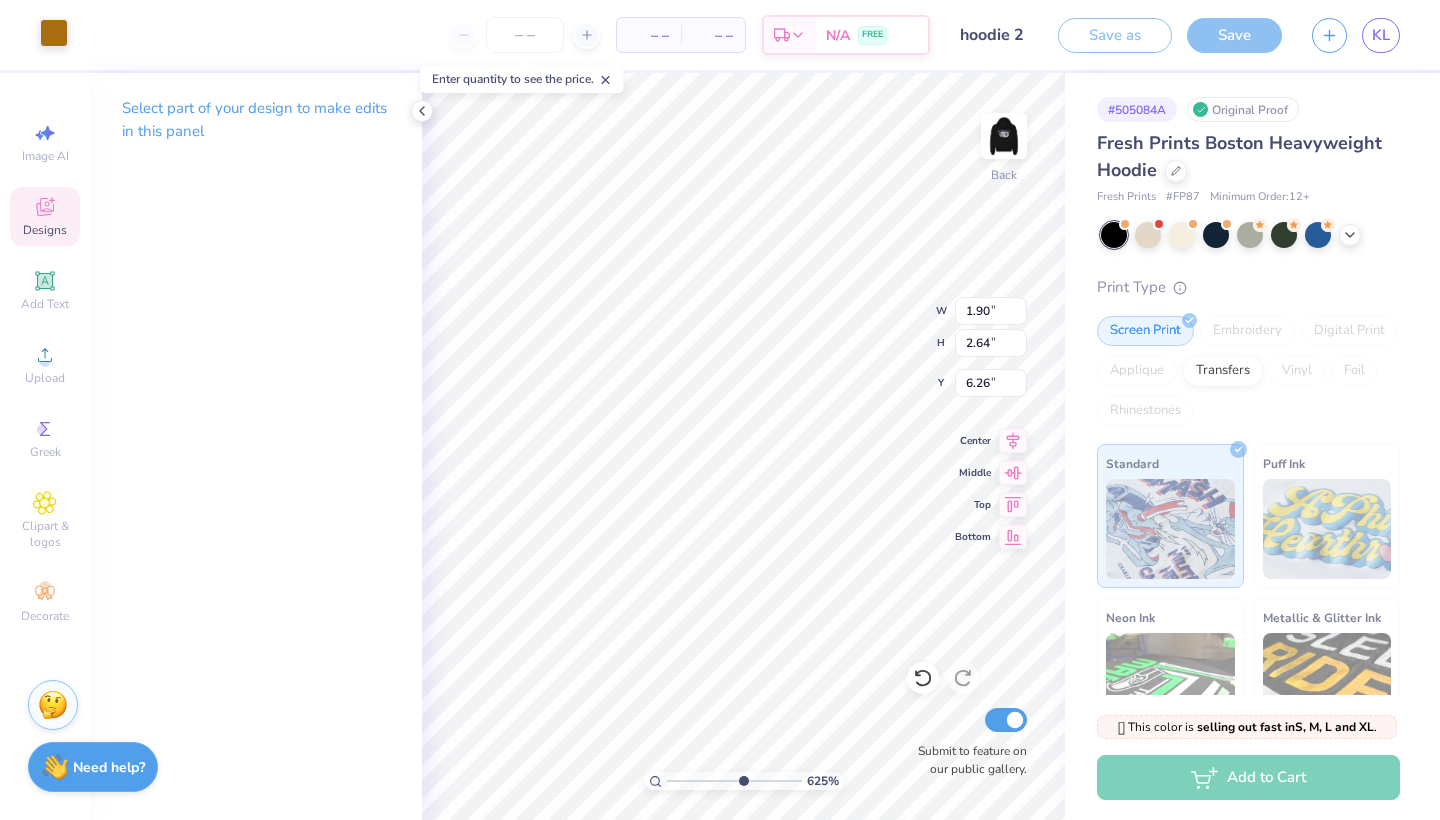 click at bounding box center [54, 33] 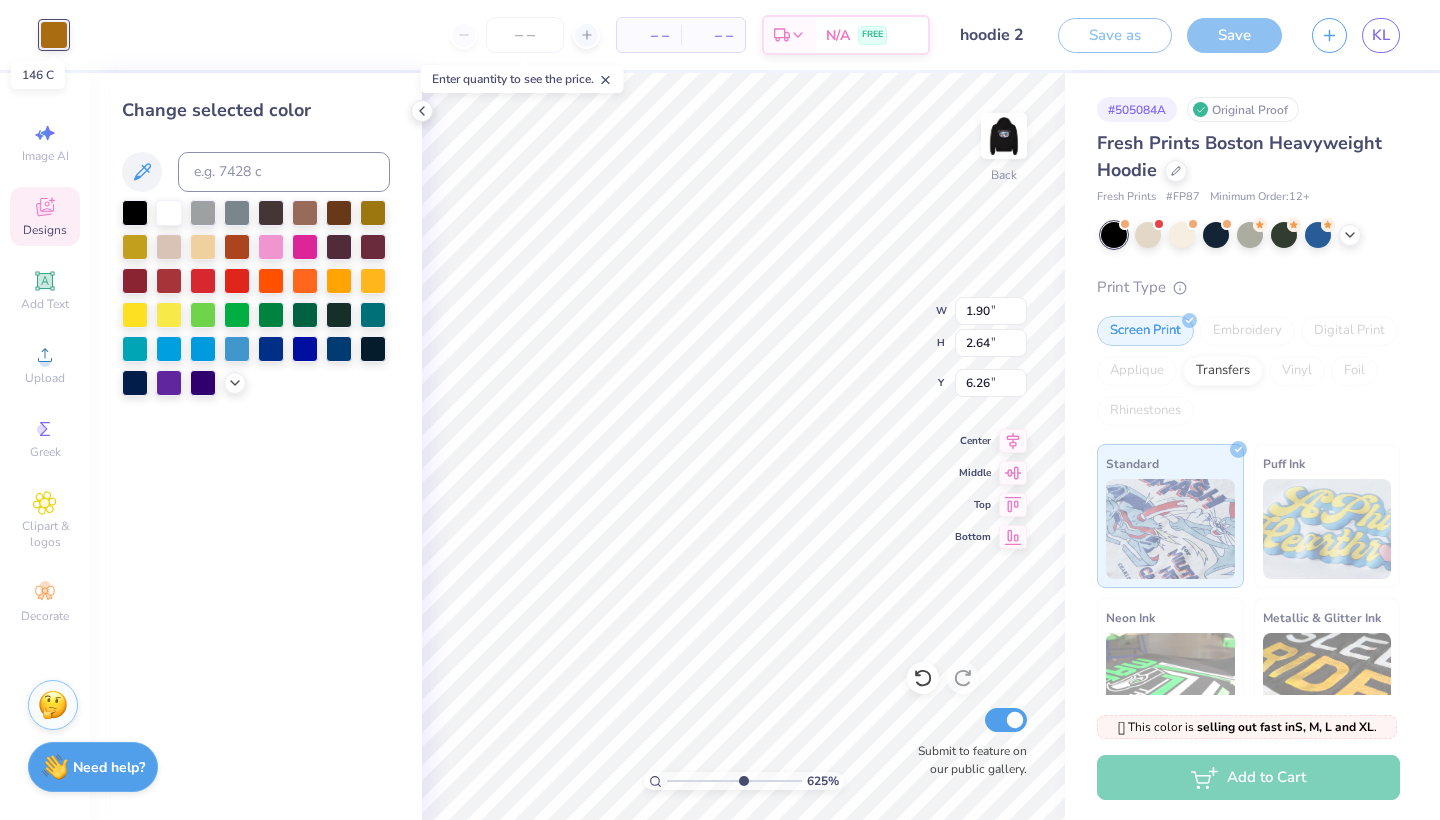 click at bounding box center [54, 35] 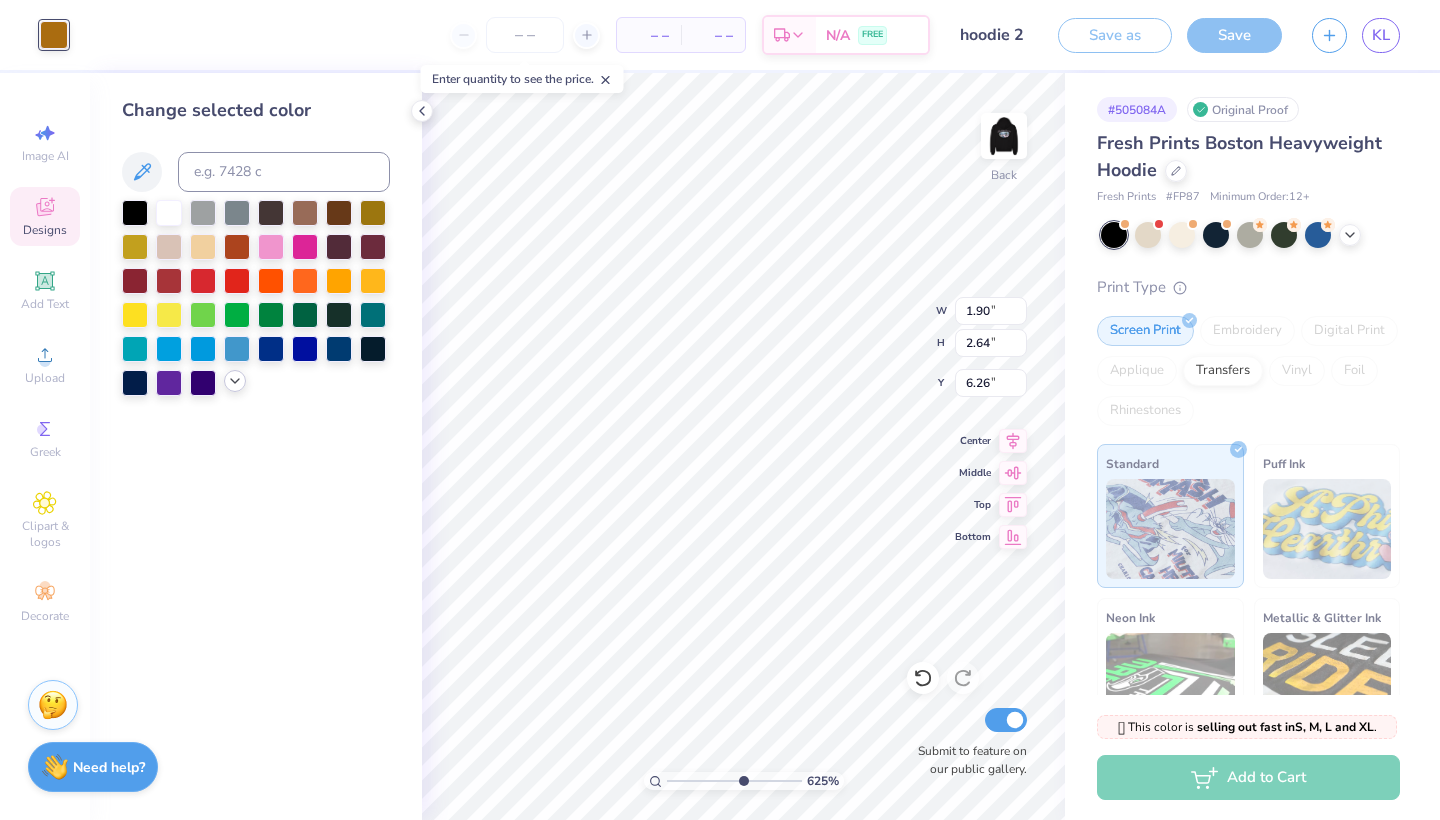 click 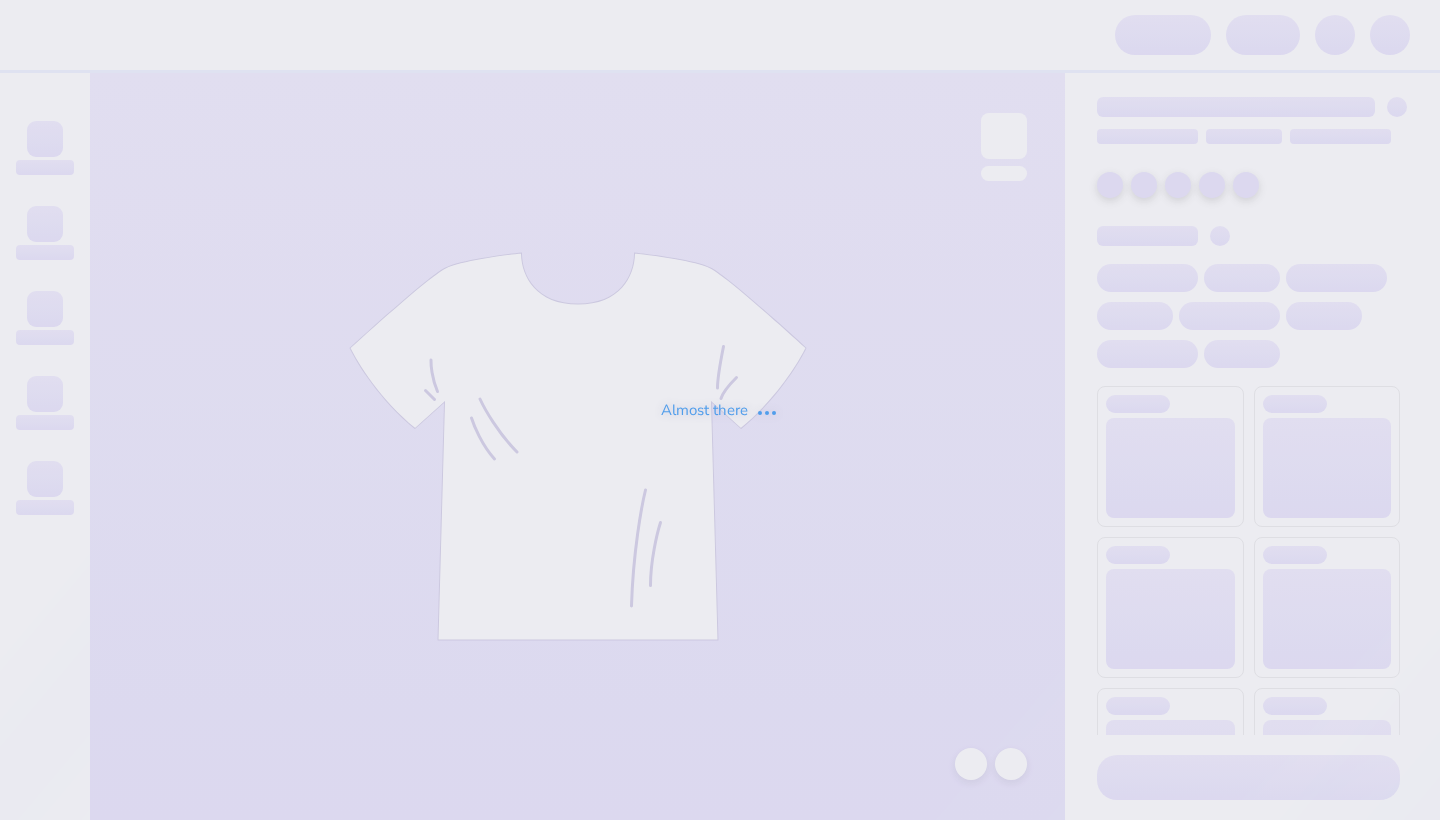 scroll, scrollTop: 0, scrollLeft: 0, axis: both 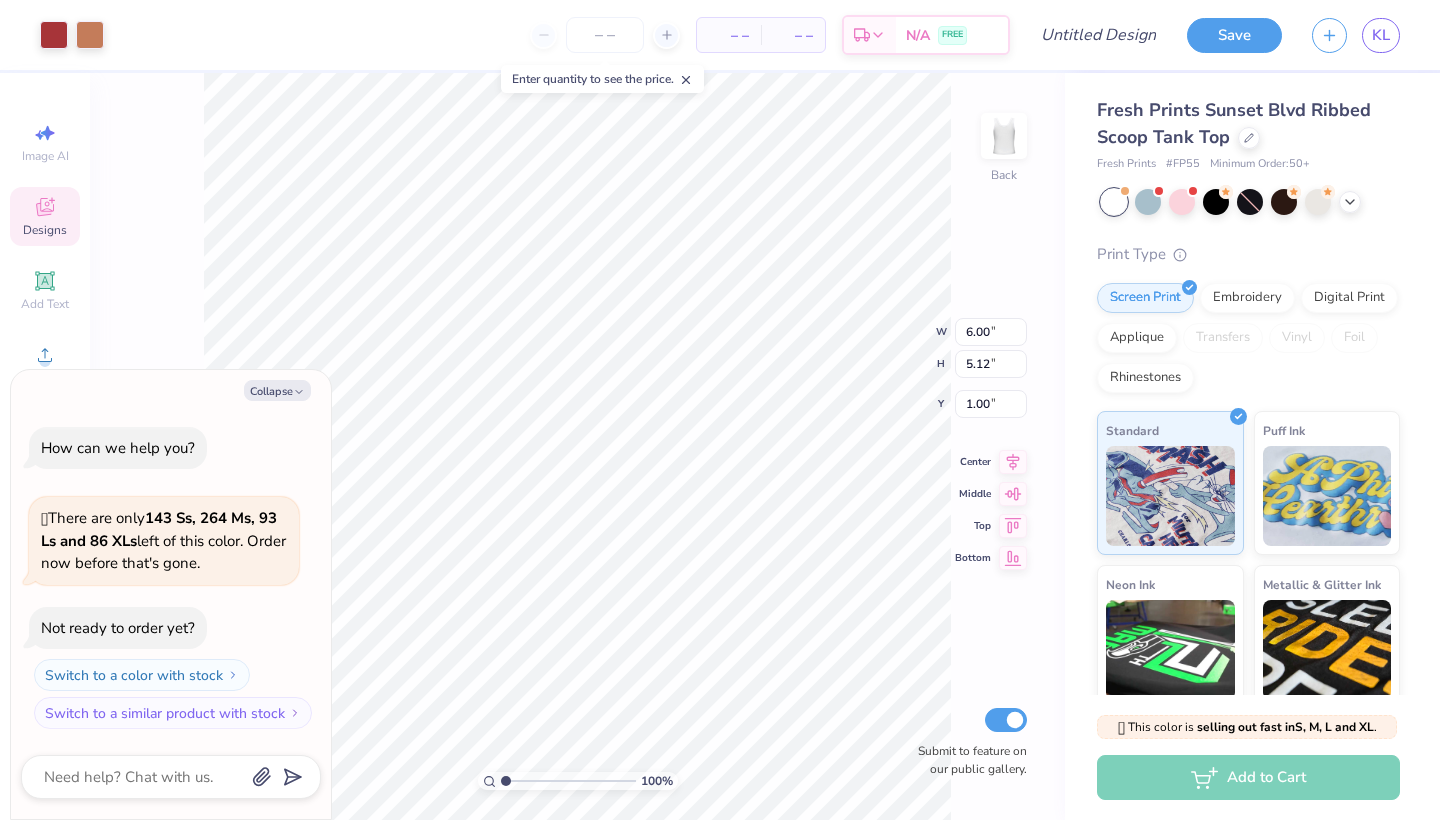 type on "x" 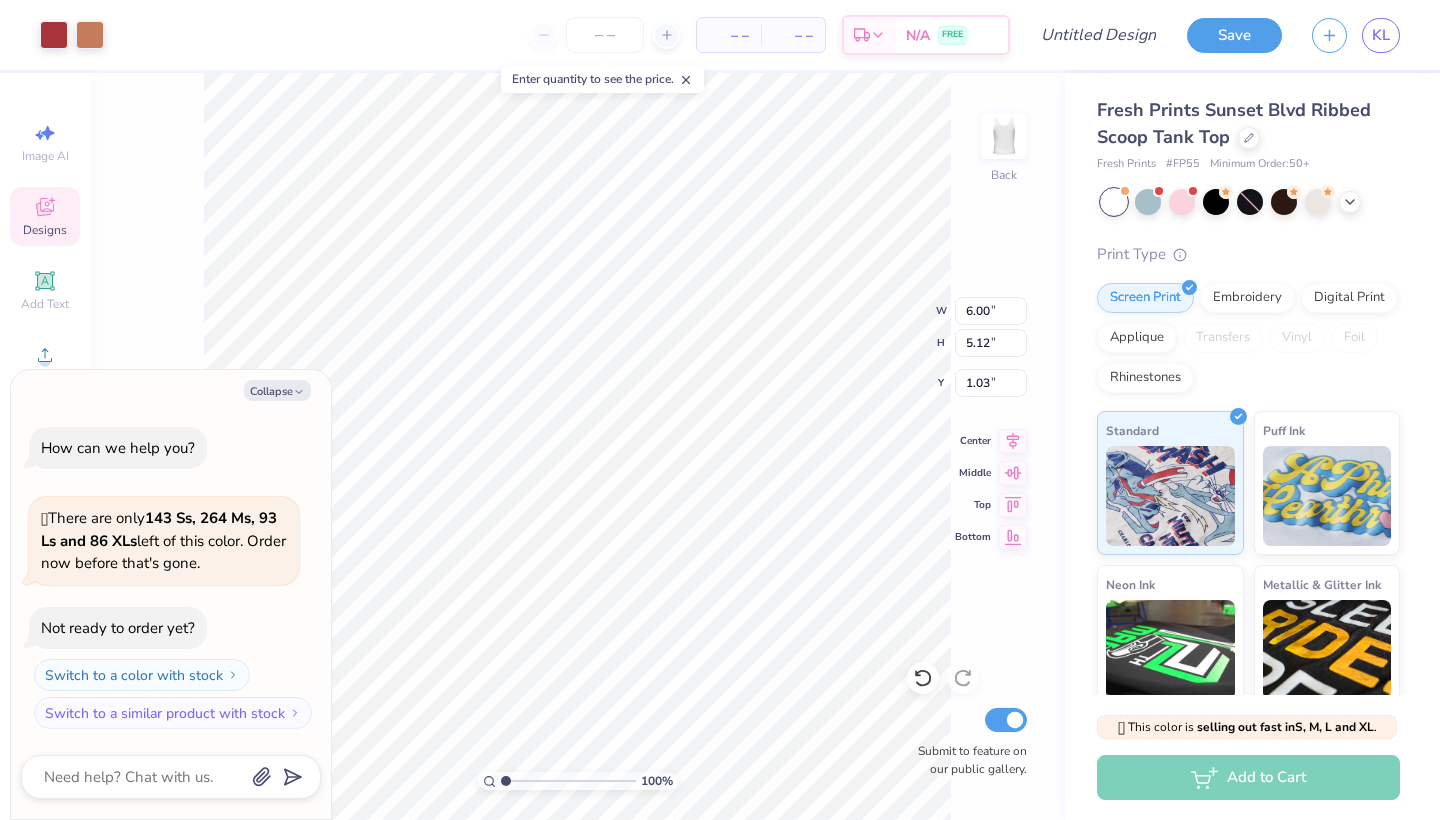 type on "x" 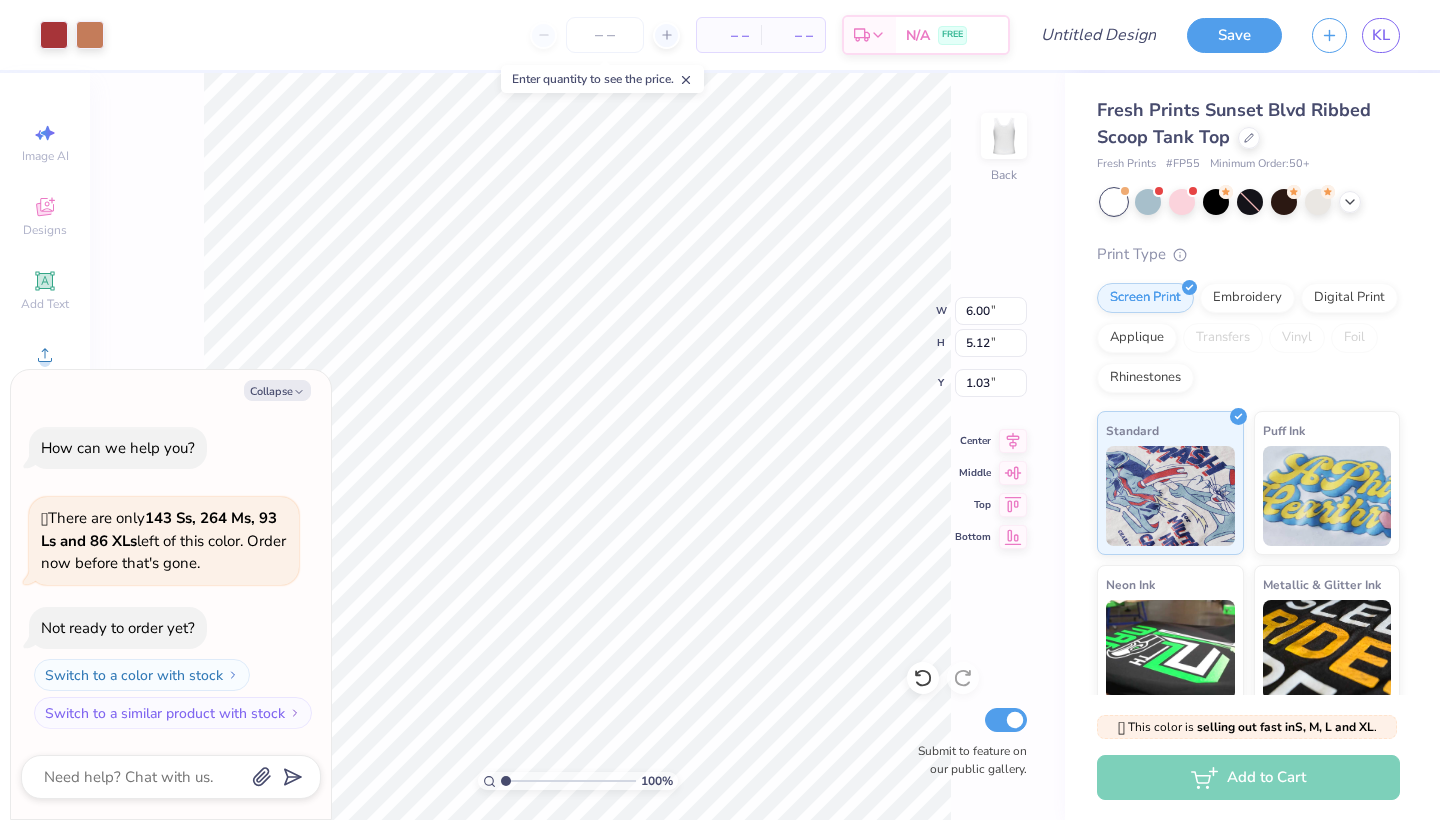 type on "x" 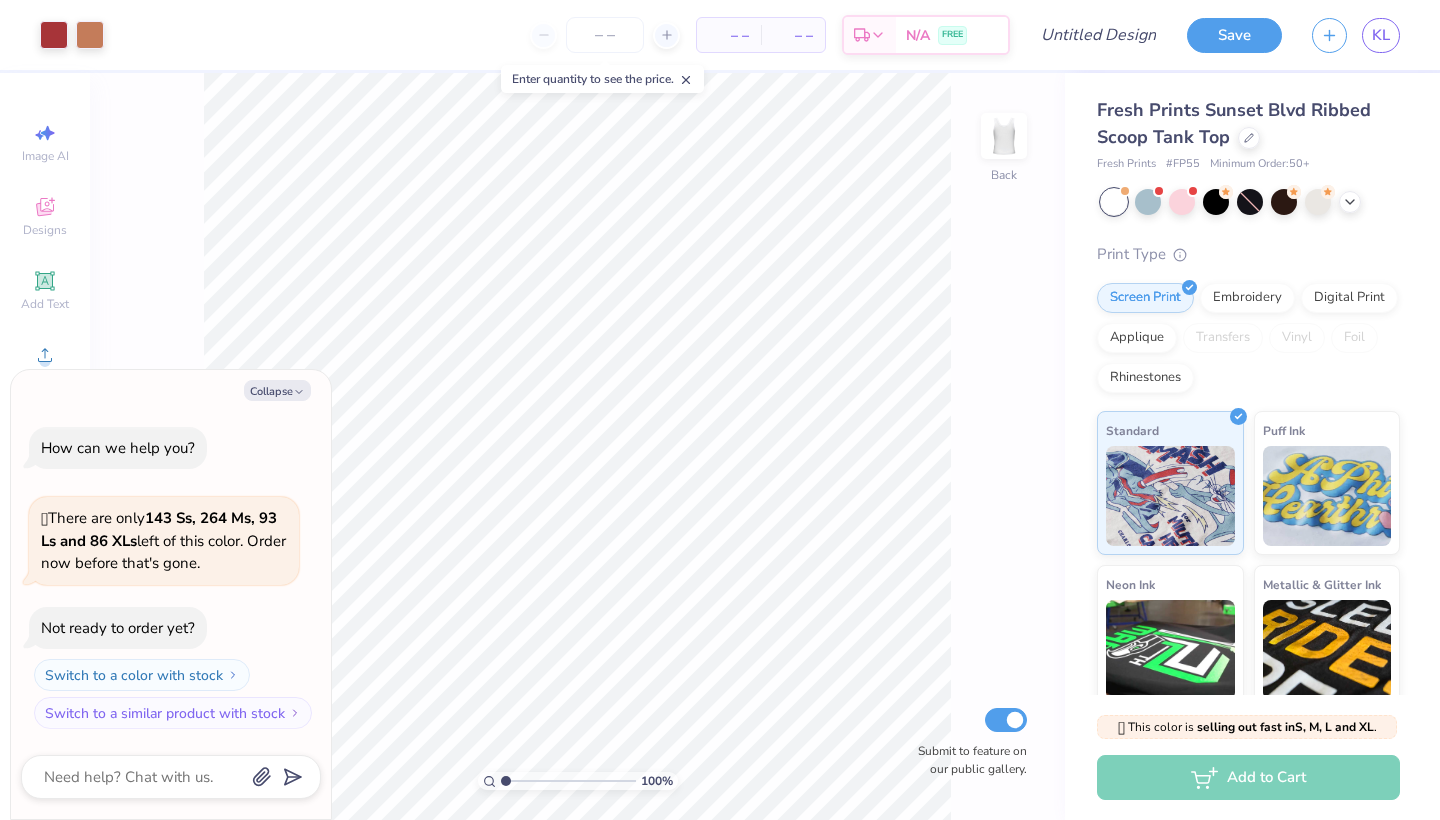 scroll, scrollTop: 0, scrollLeft: 0, axis: both 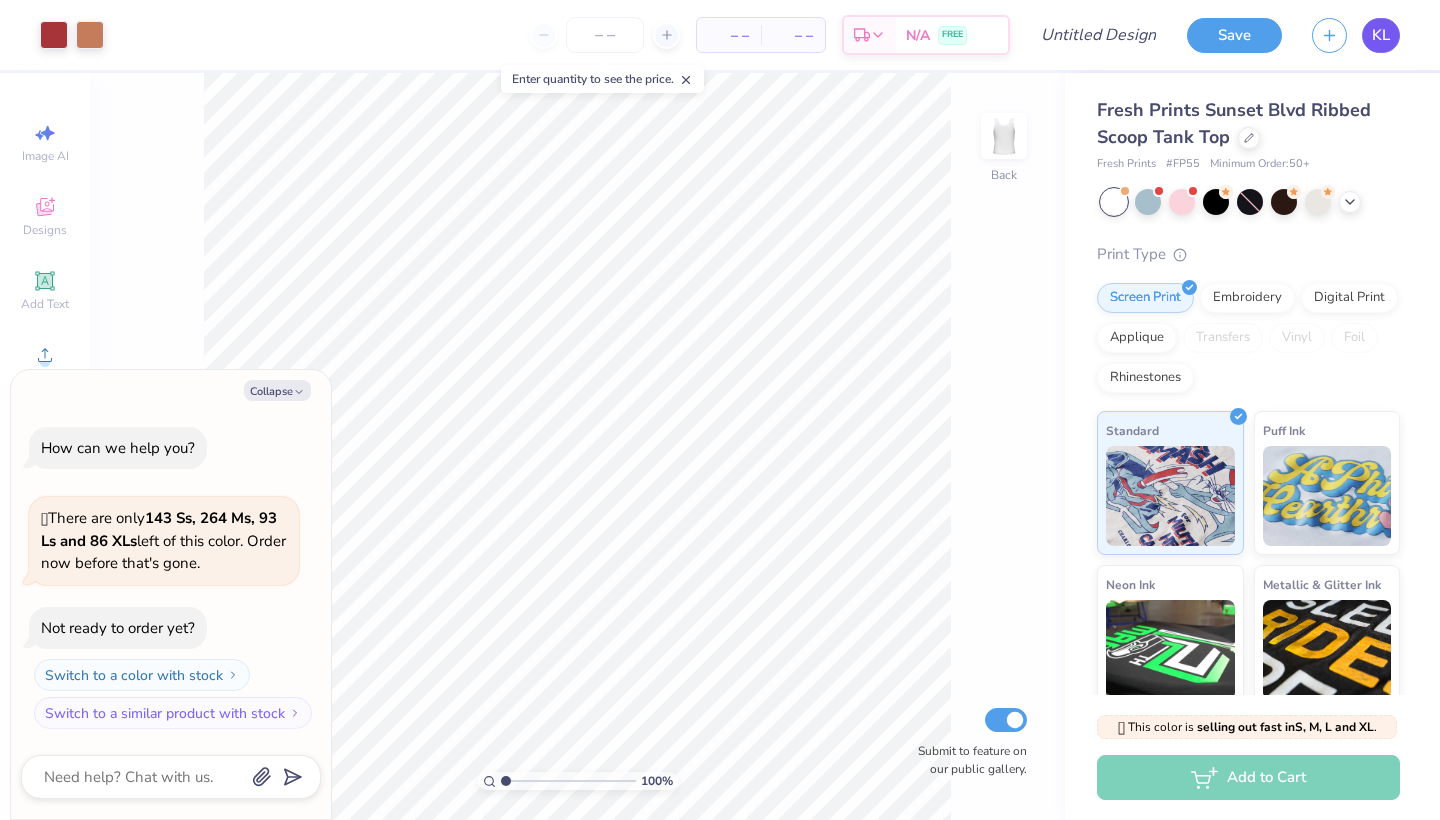 click on "KL" at bounding box center [1381, 35] 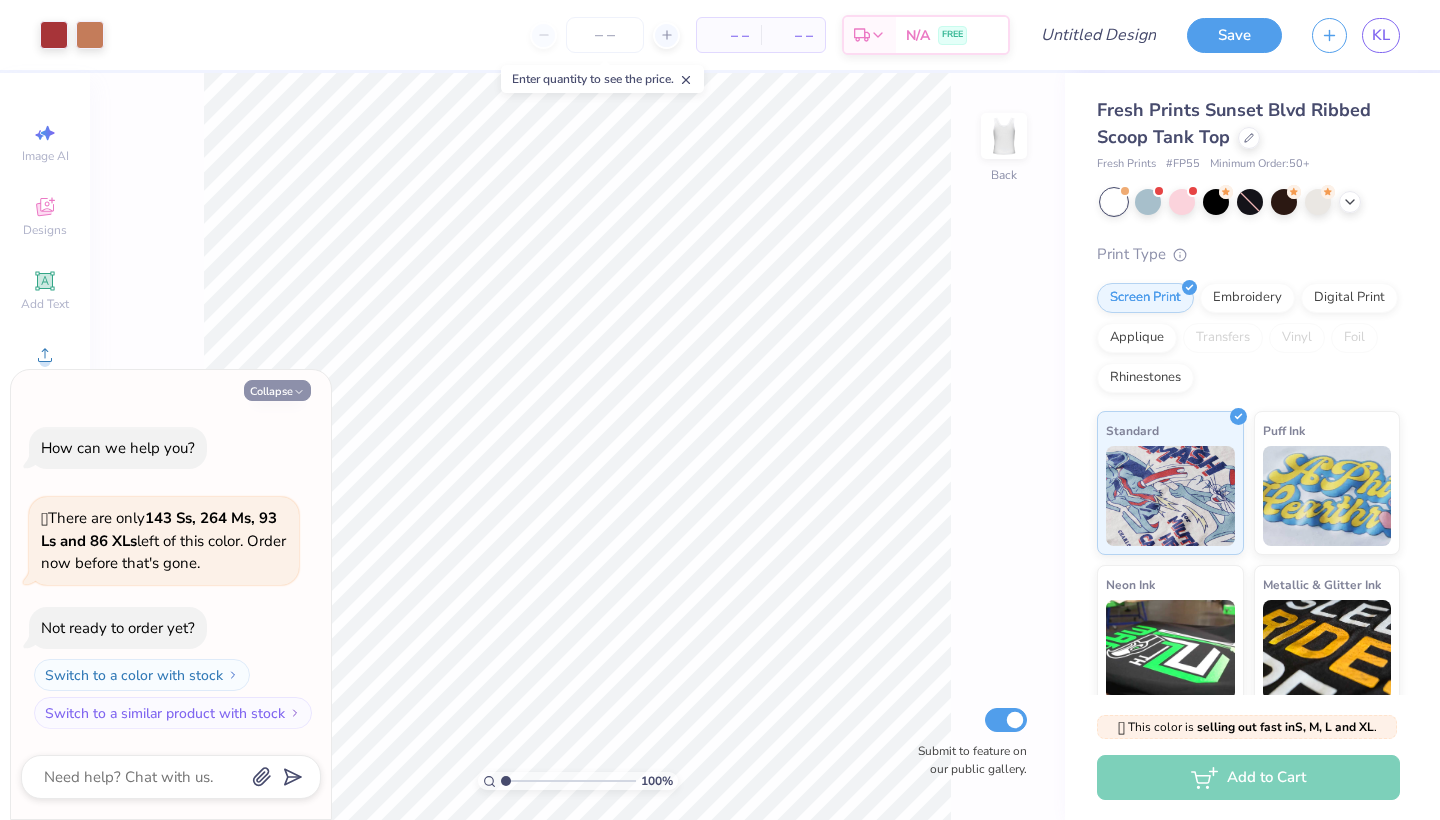 click on "Collapse" at bounding box center [277, 390] 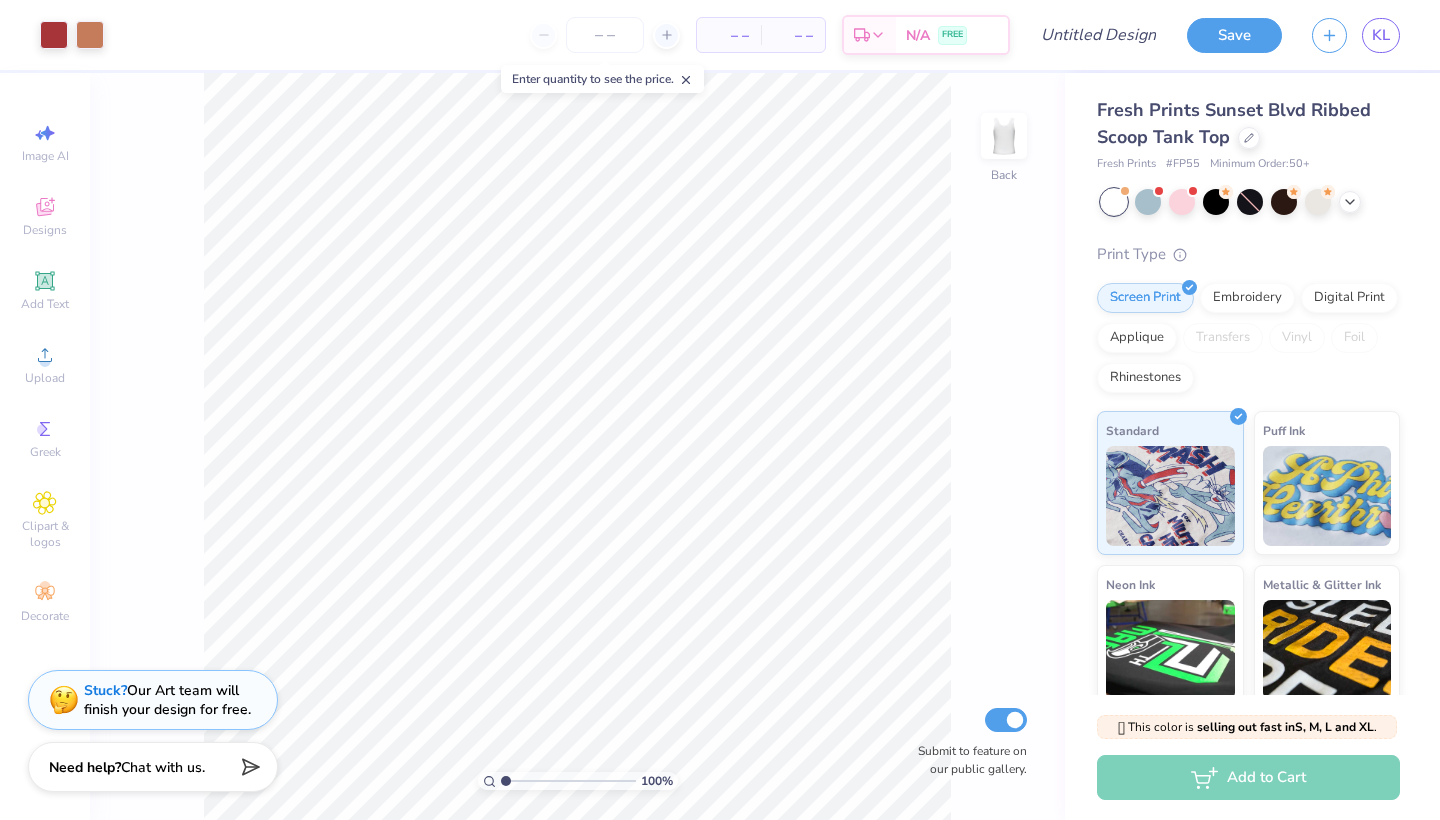 type on "x" 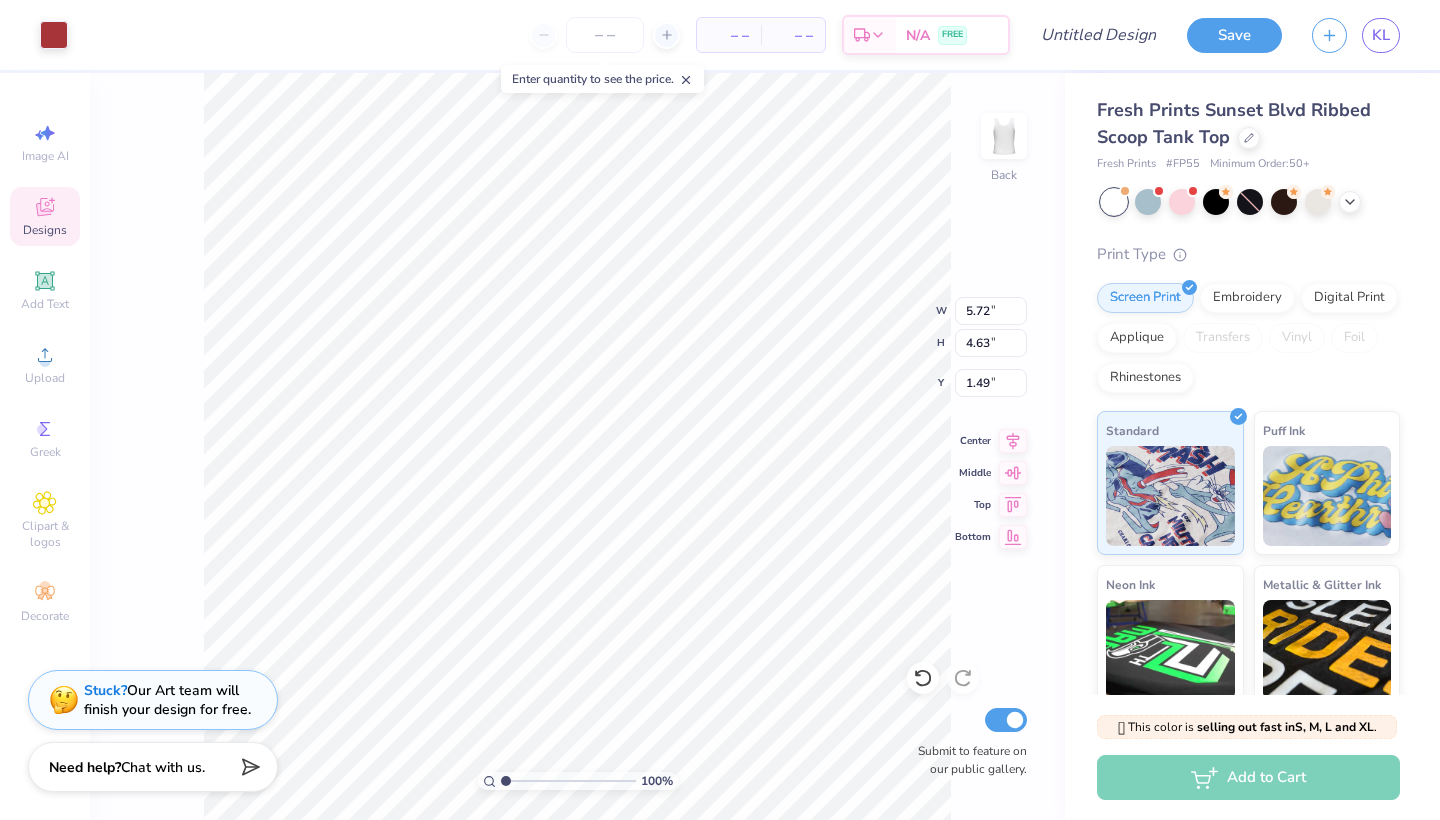type on "1.52" 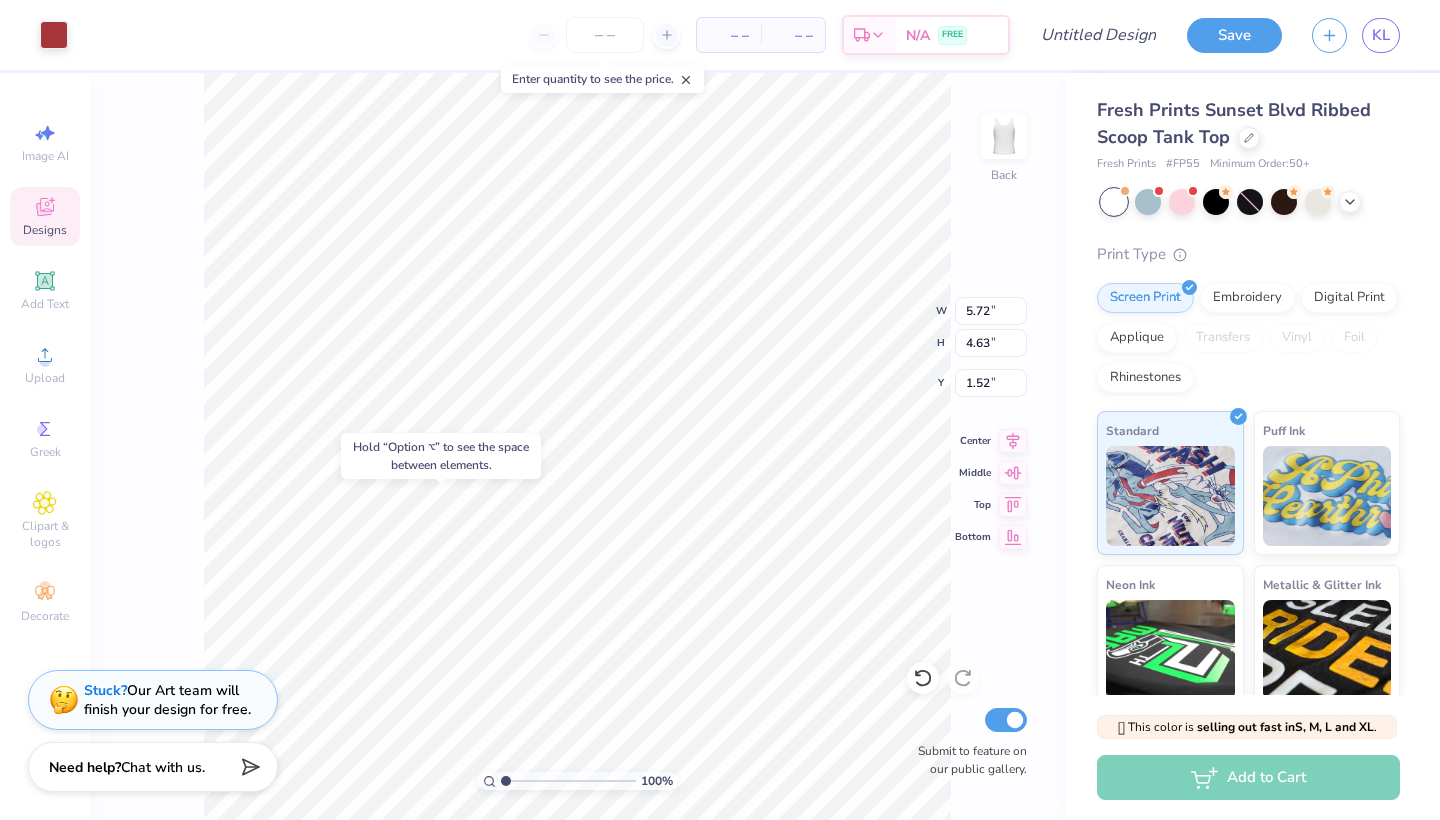 type on "4.85" 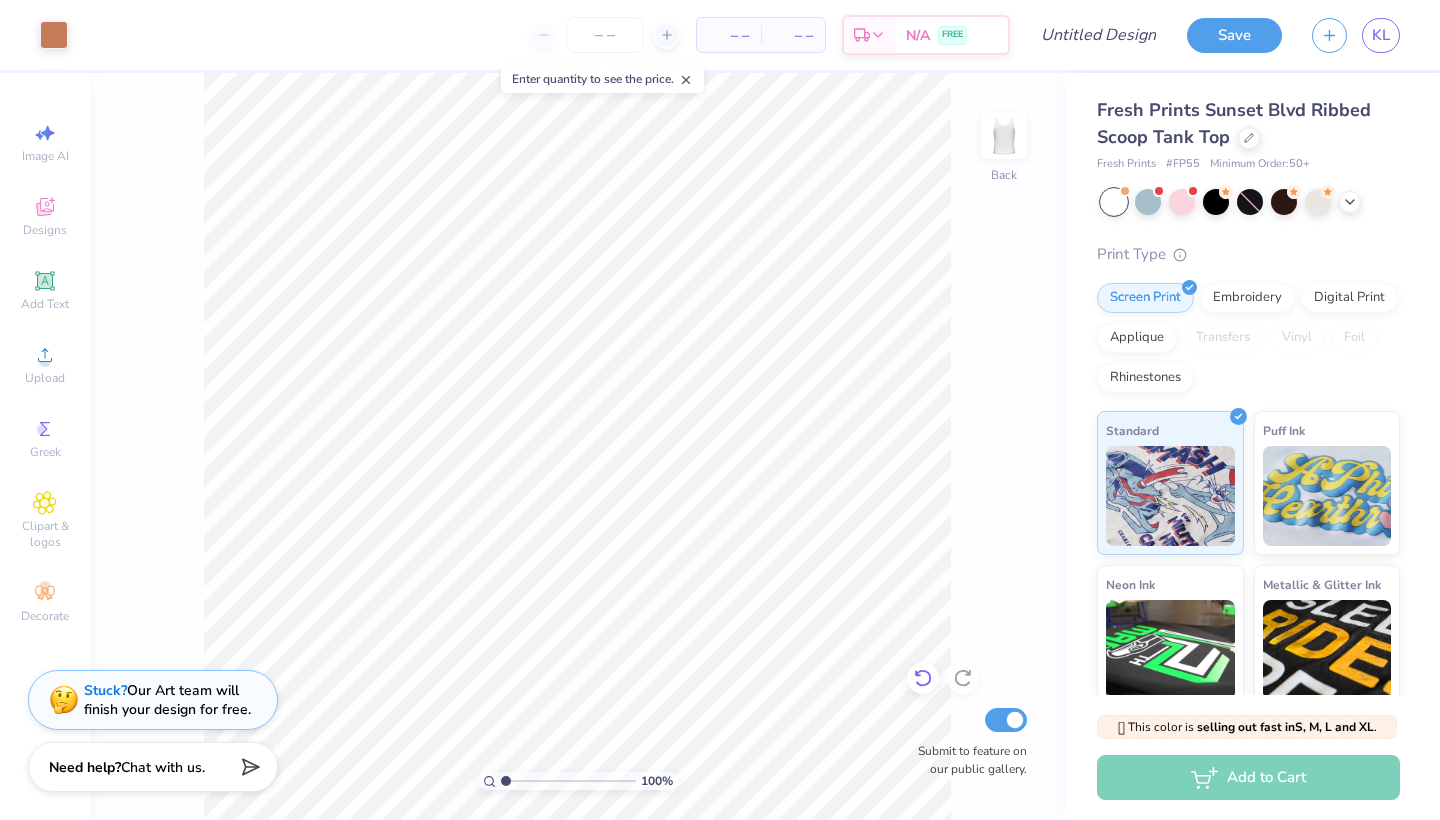 click at bounding box center [923, 678] 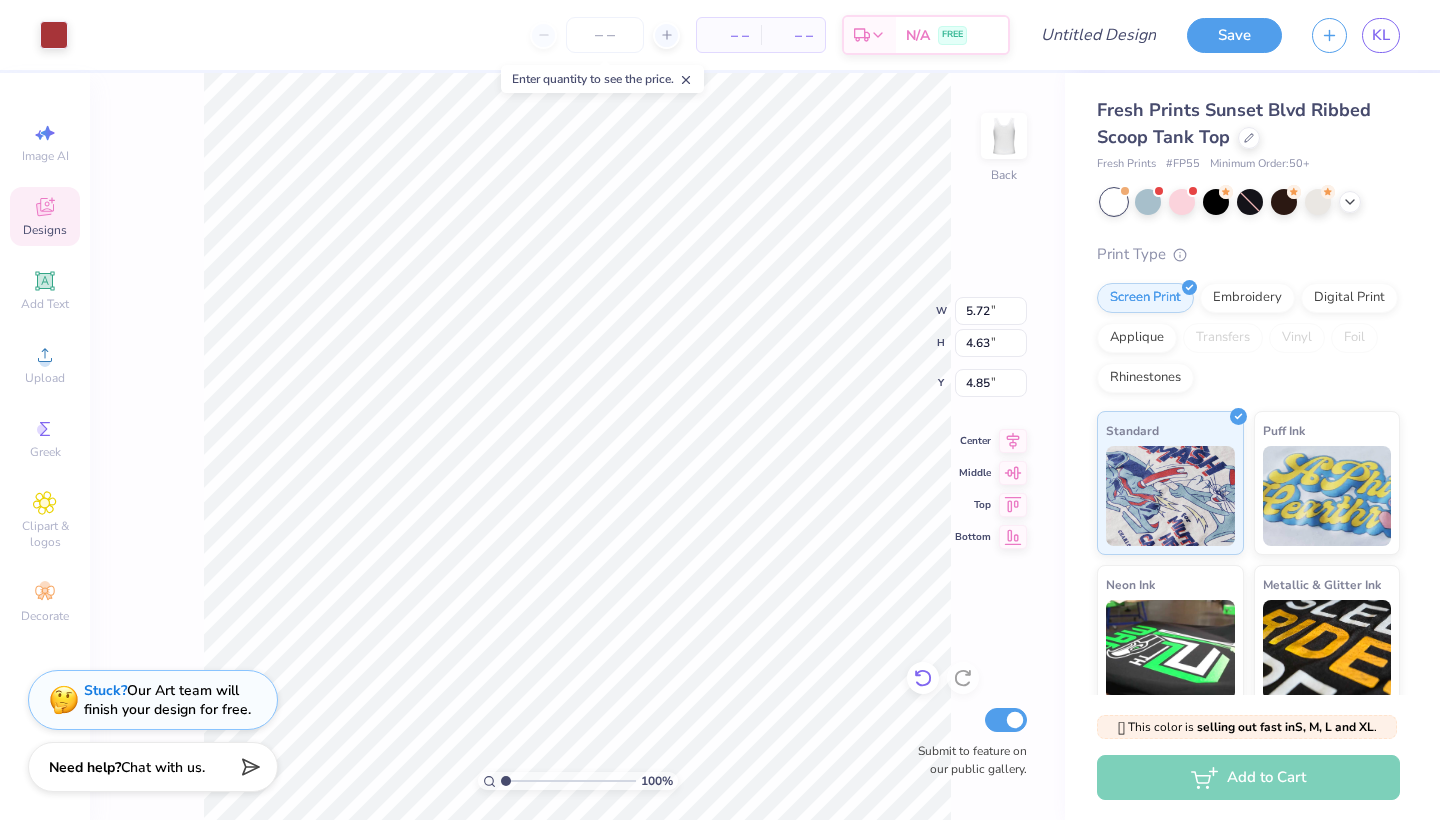 type on "1.37" 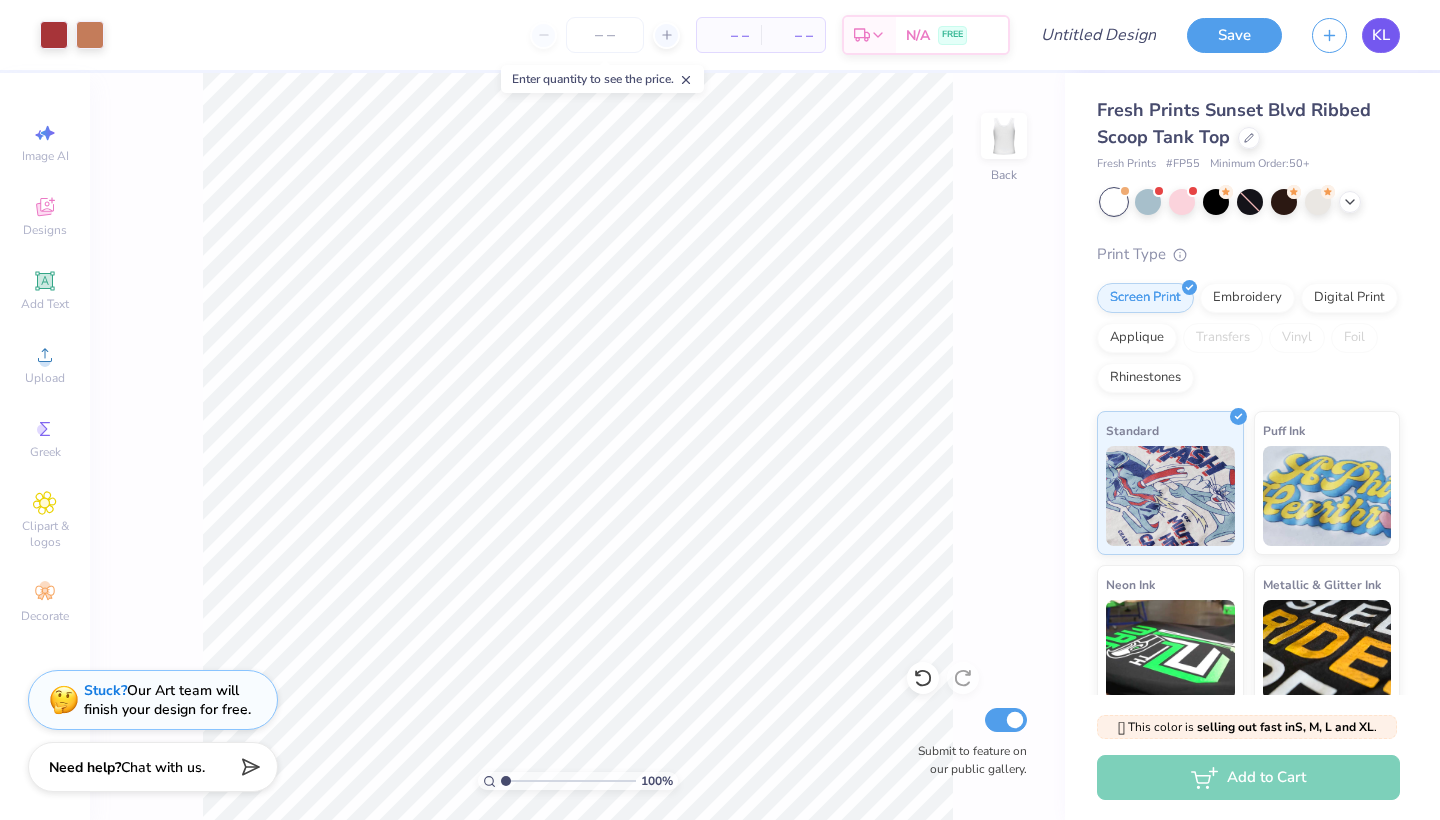 click on "KL" at bounding box center [1381, 35] 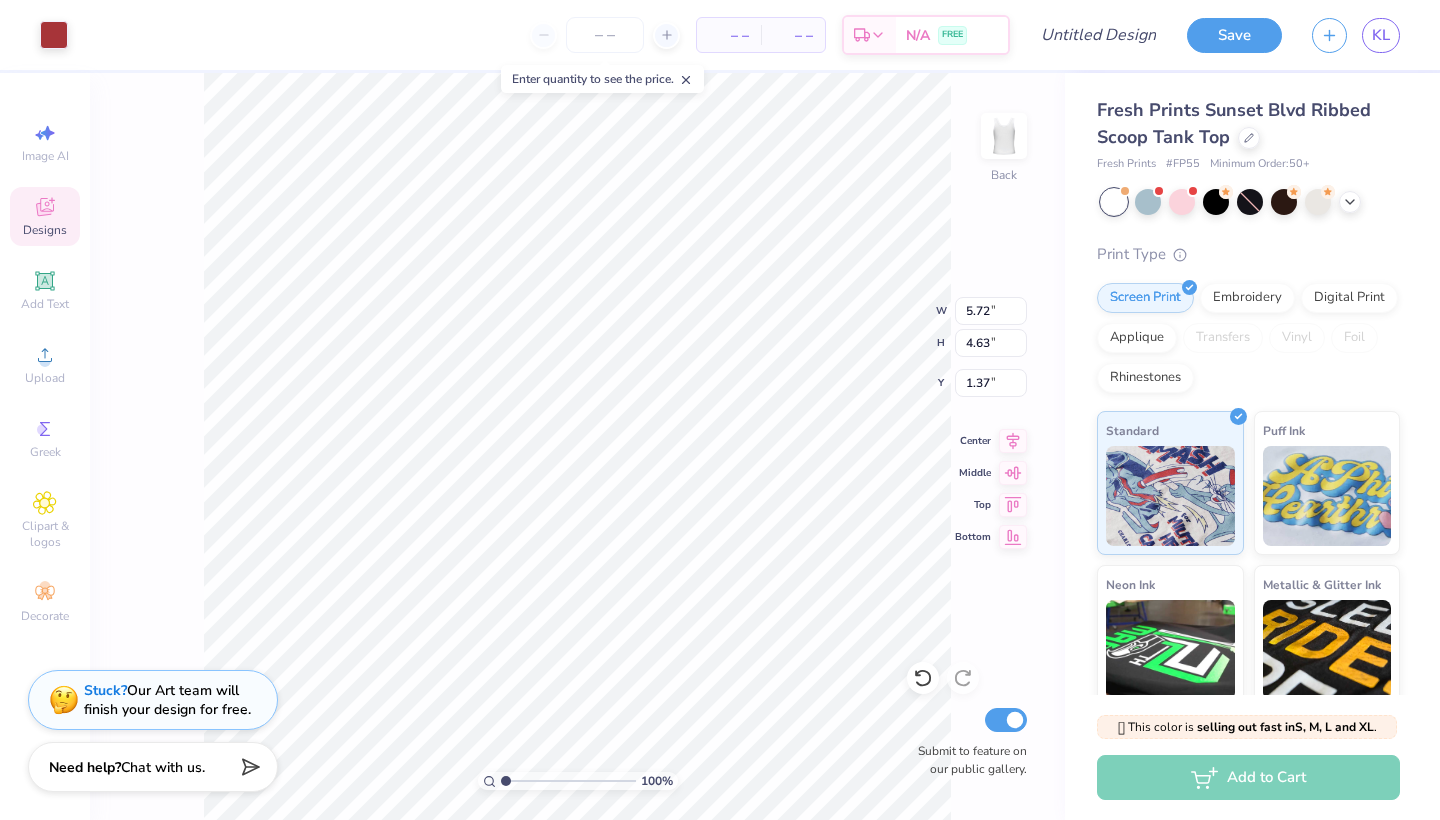 type on "0.85" 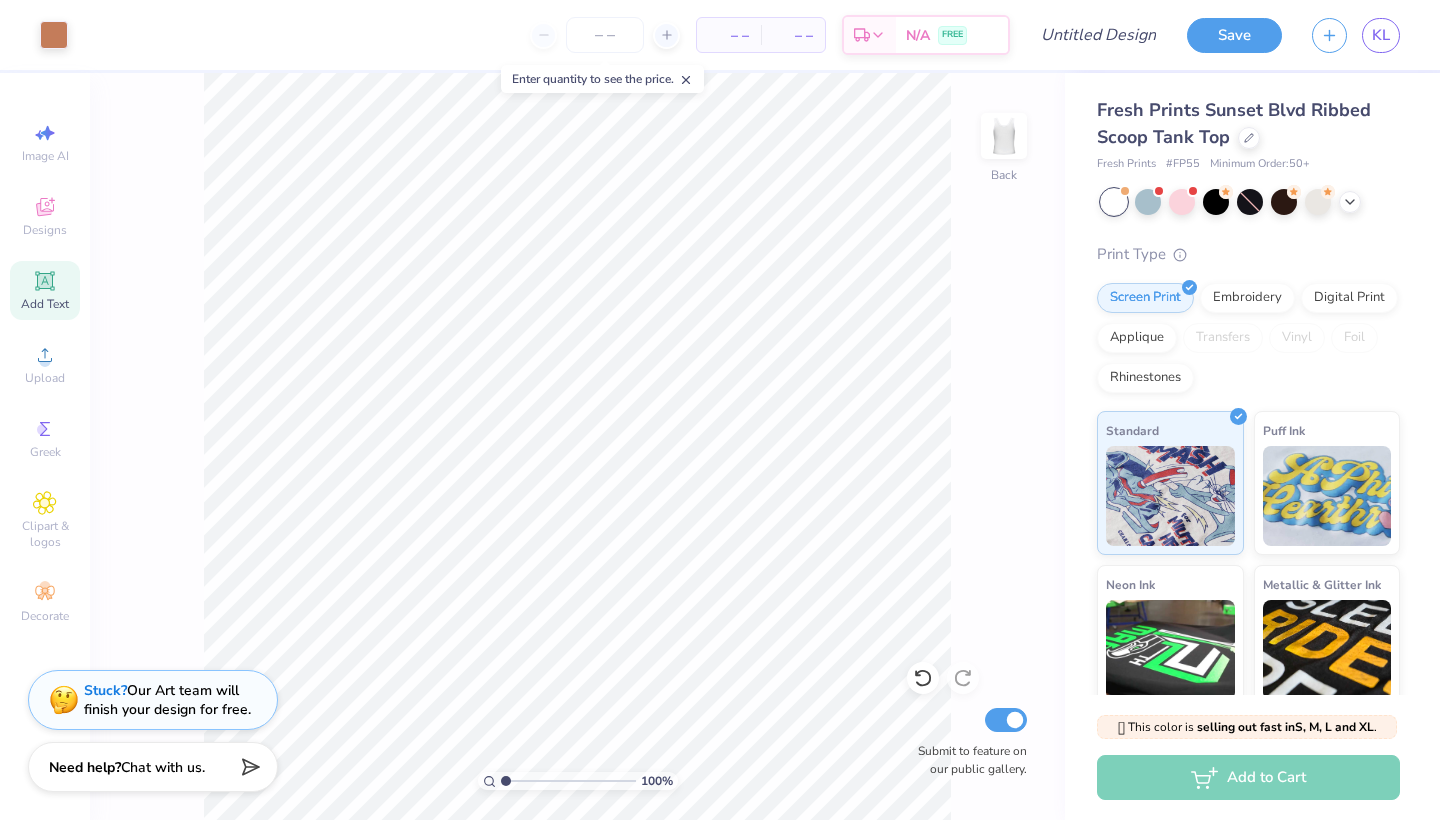 click on "Add Text" at bounding box center (45, 290) 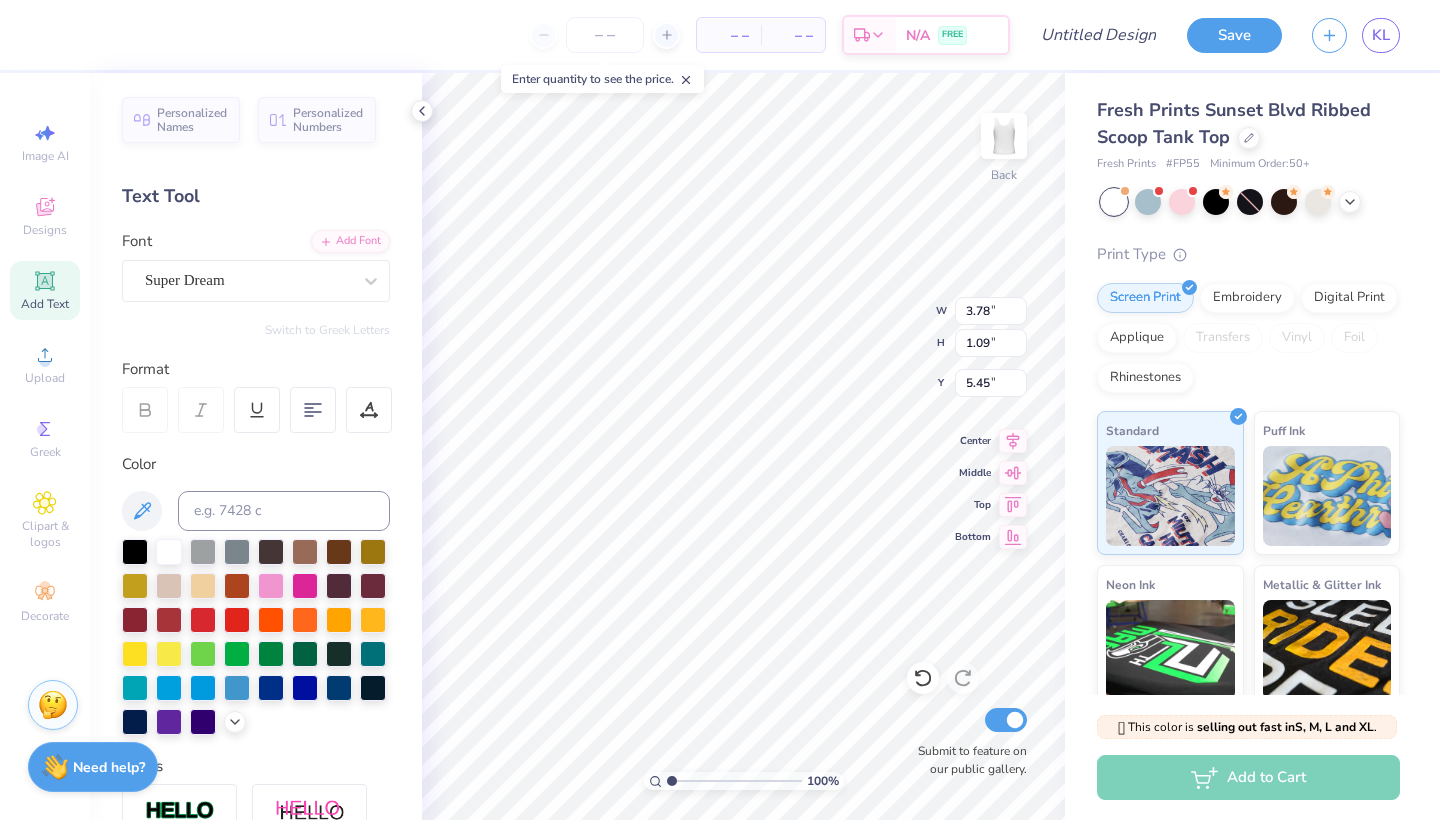 scroll, scrollTop: 0, scrollLeft: 0, axis: both 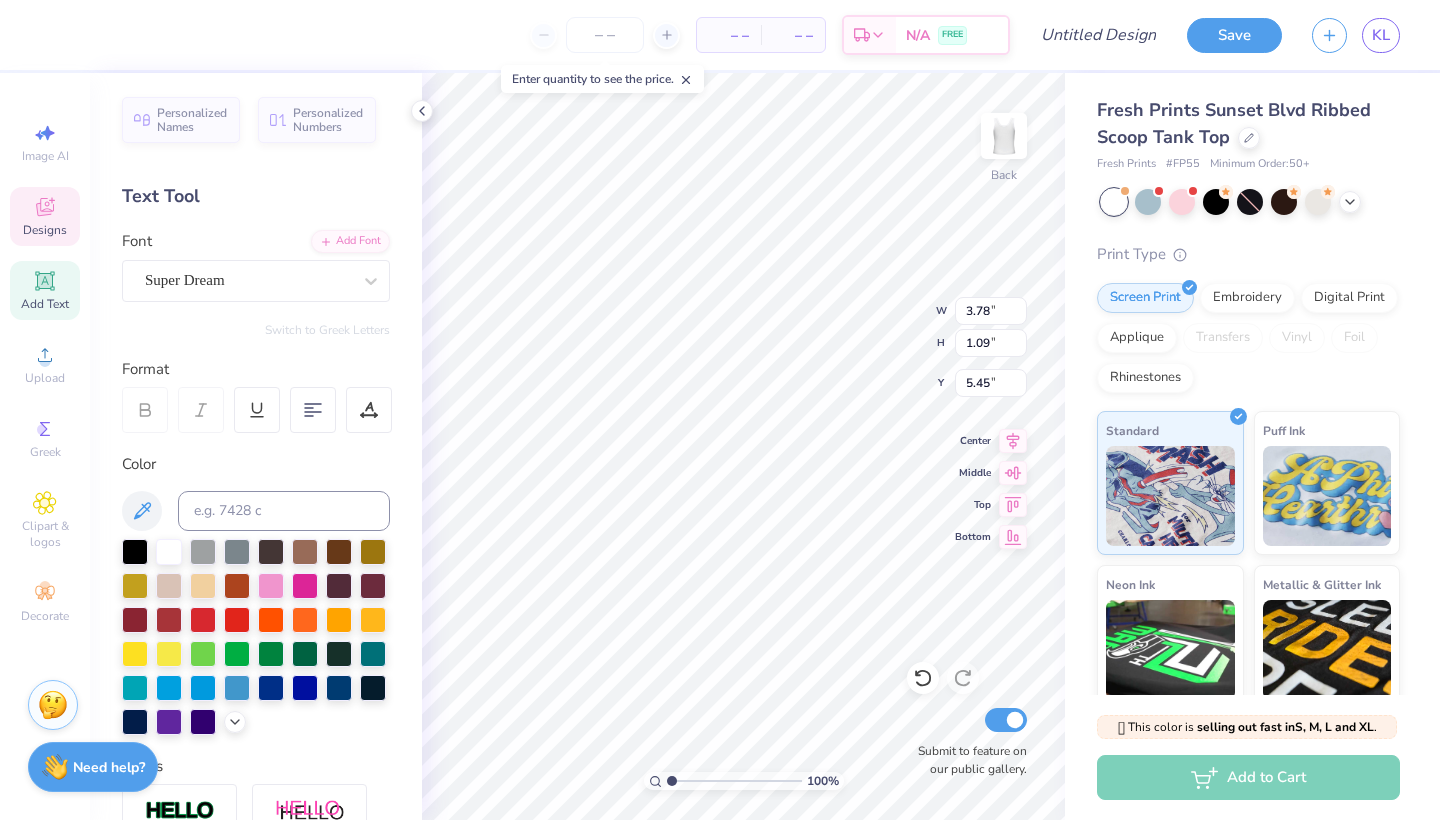 click 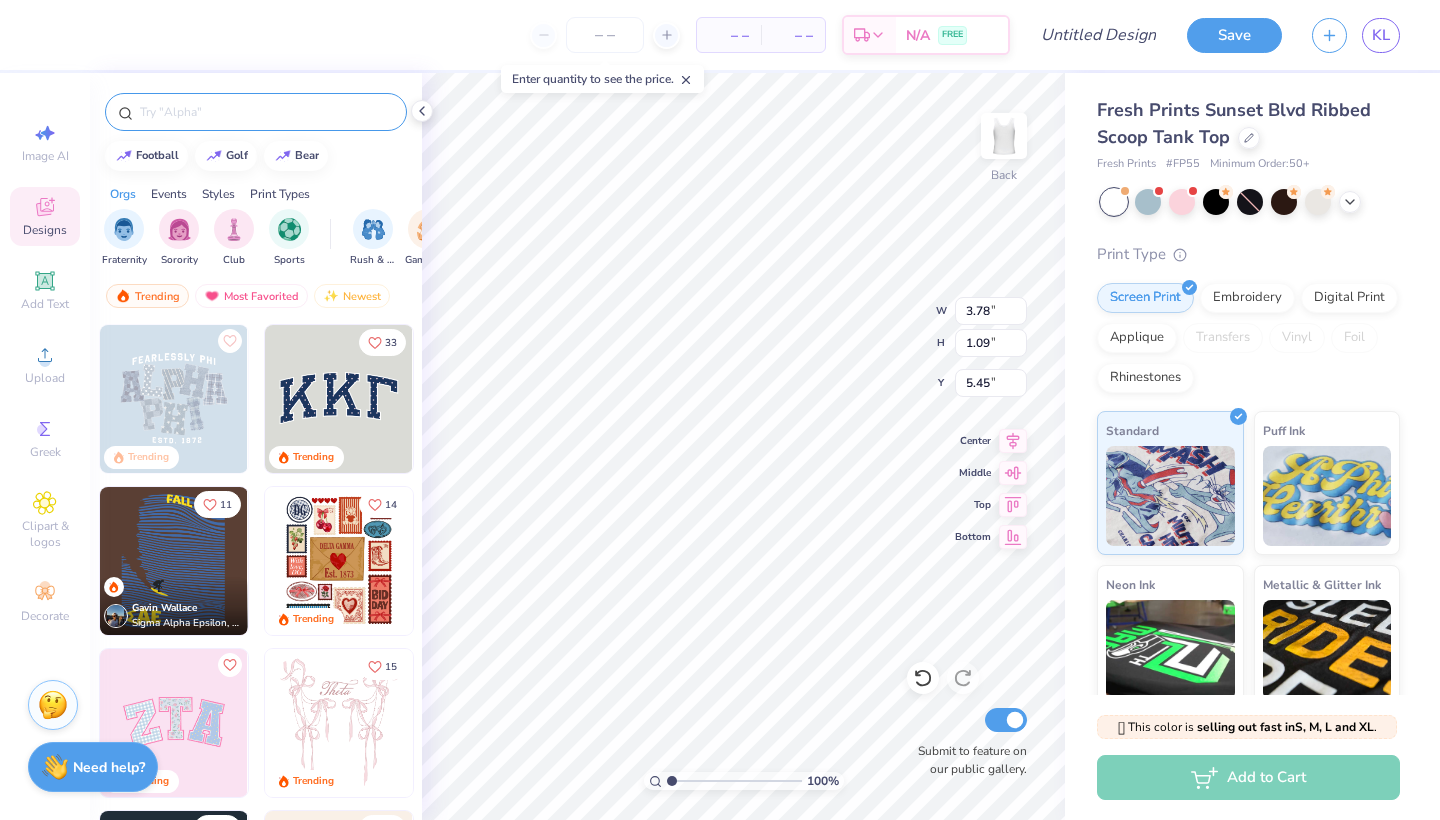 click at bounding box center (256, 112) 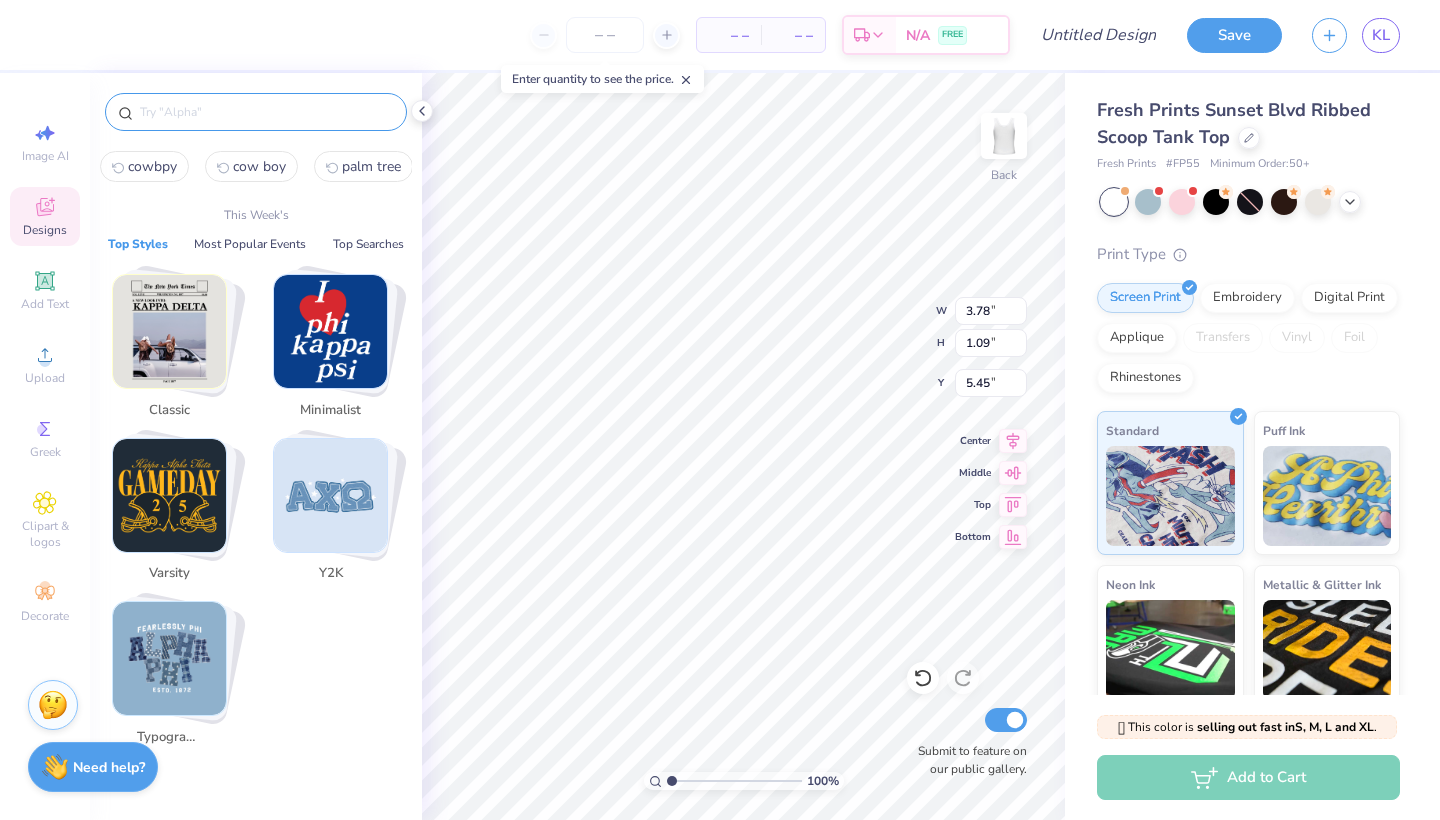 click at bounding box center (266, 112) 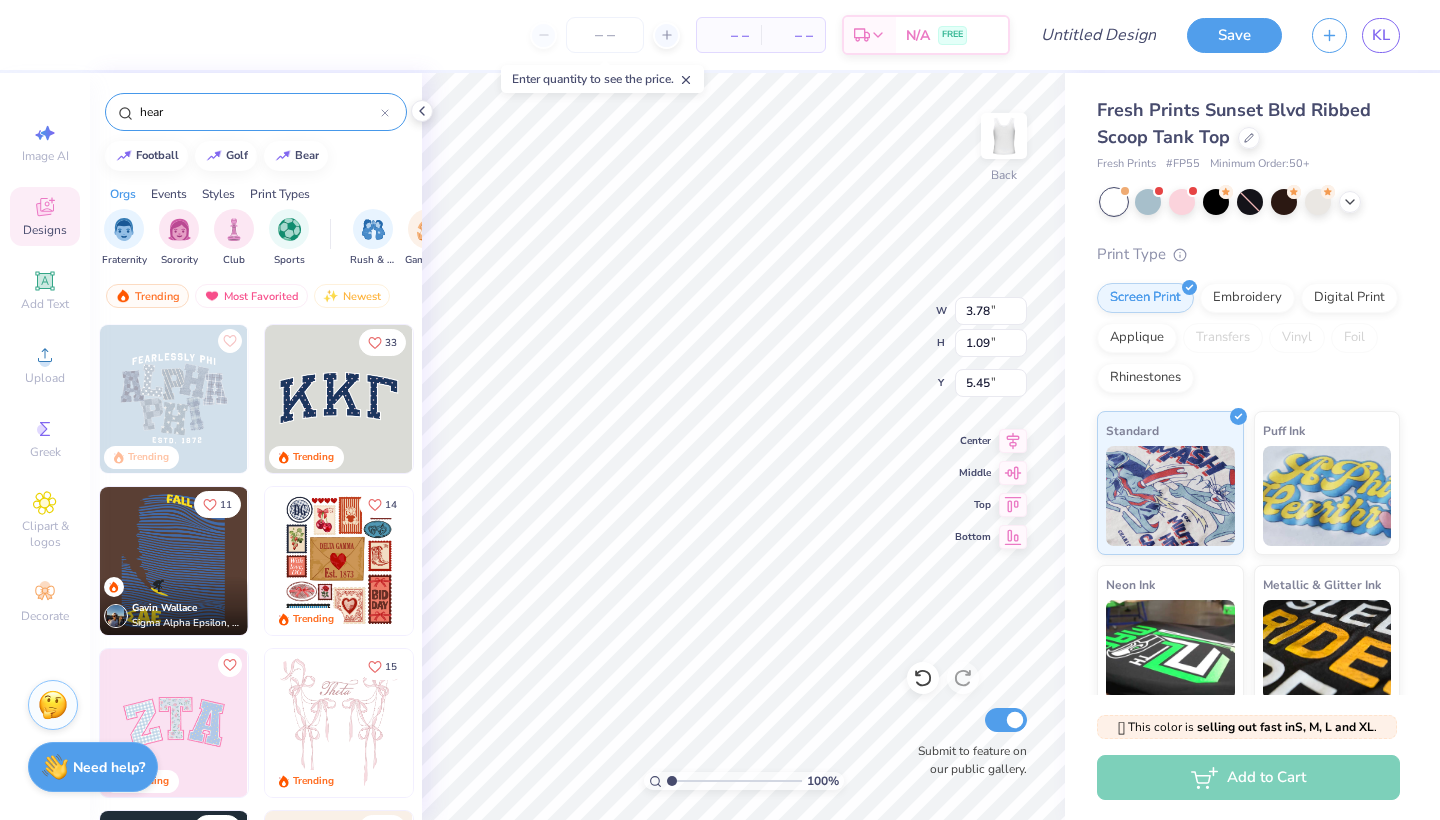 type on "hear" 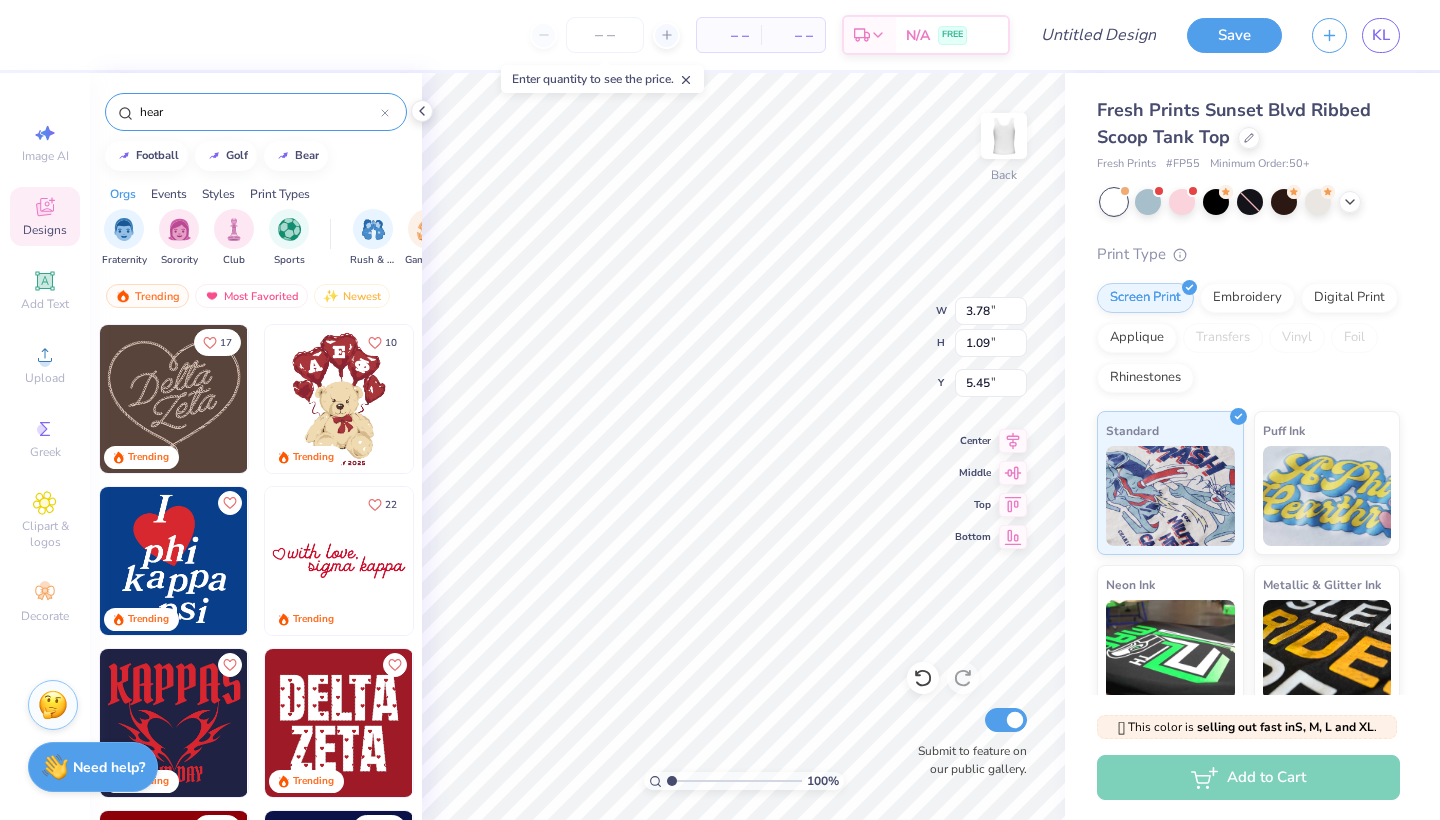 click at bounding box center (174, 399) 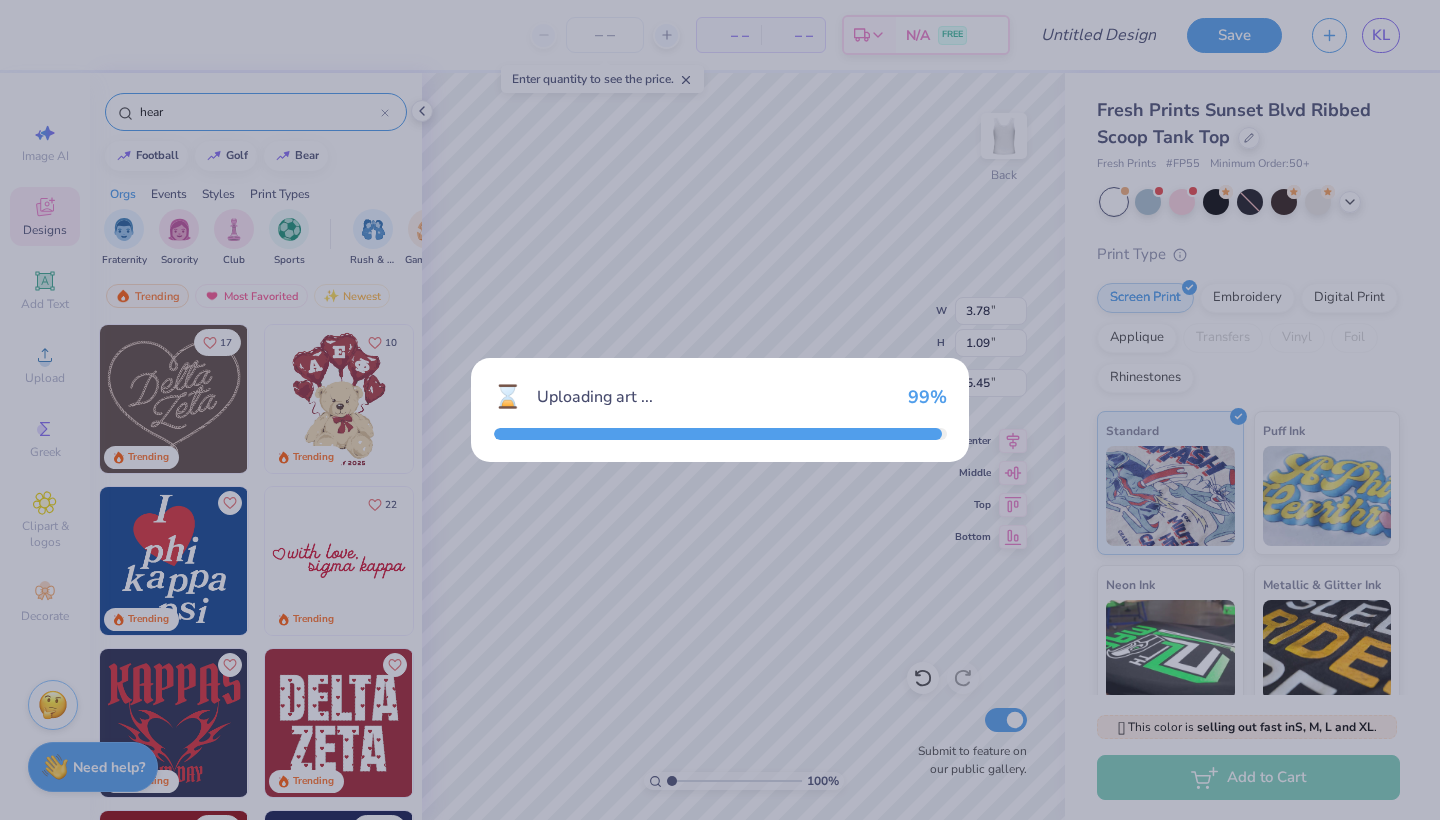 type on "4.98" 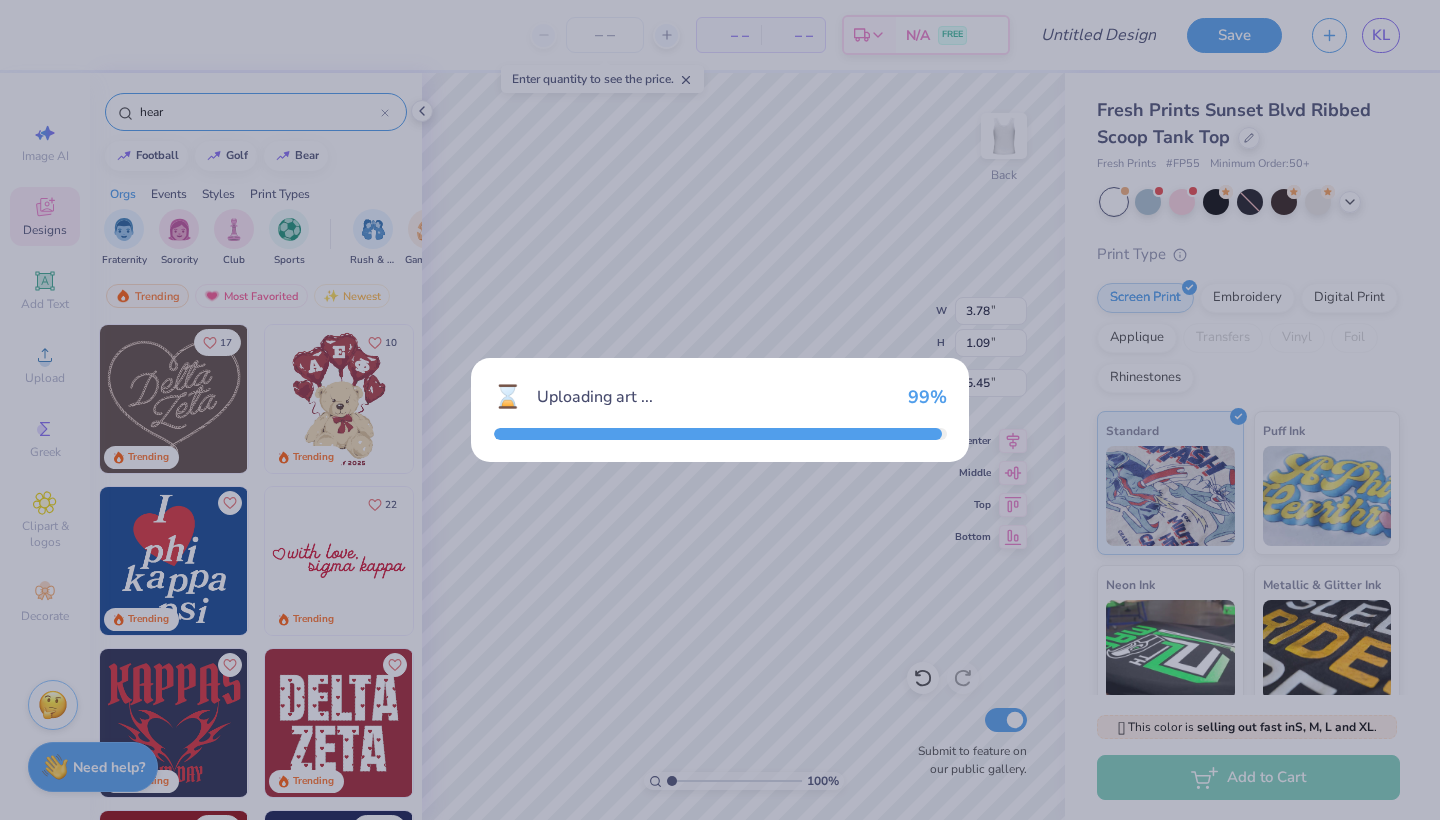 type on "4.38" 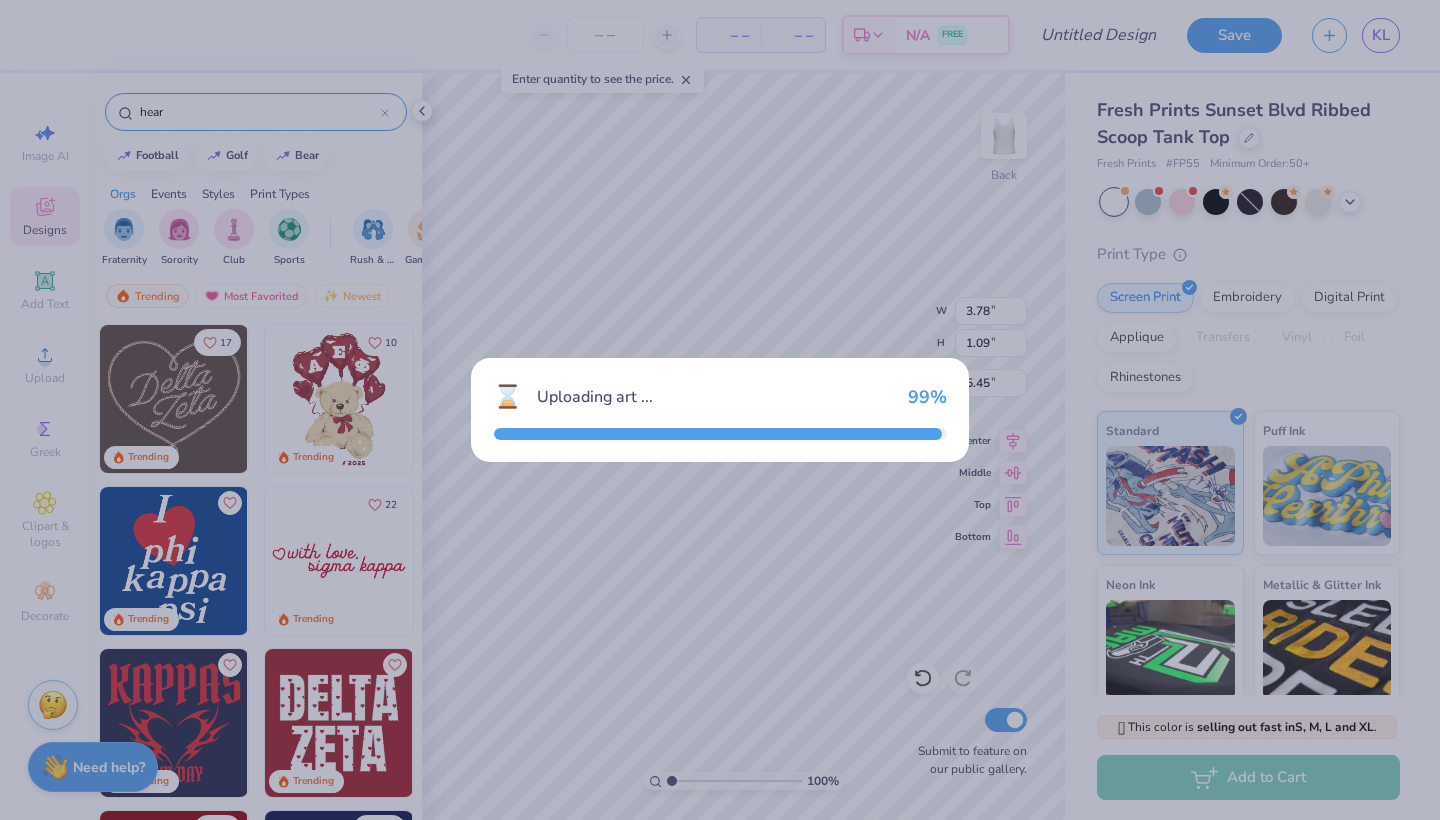 type on "3.81" 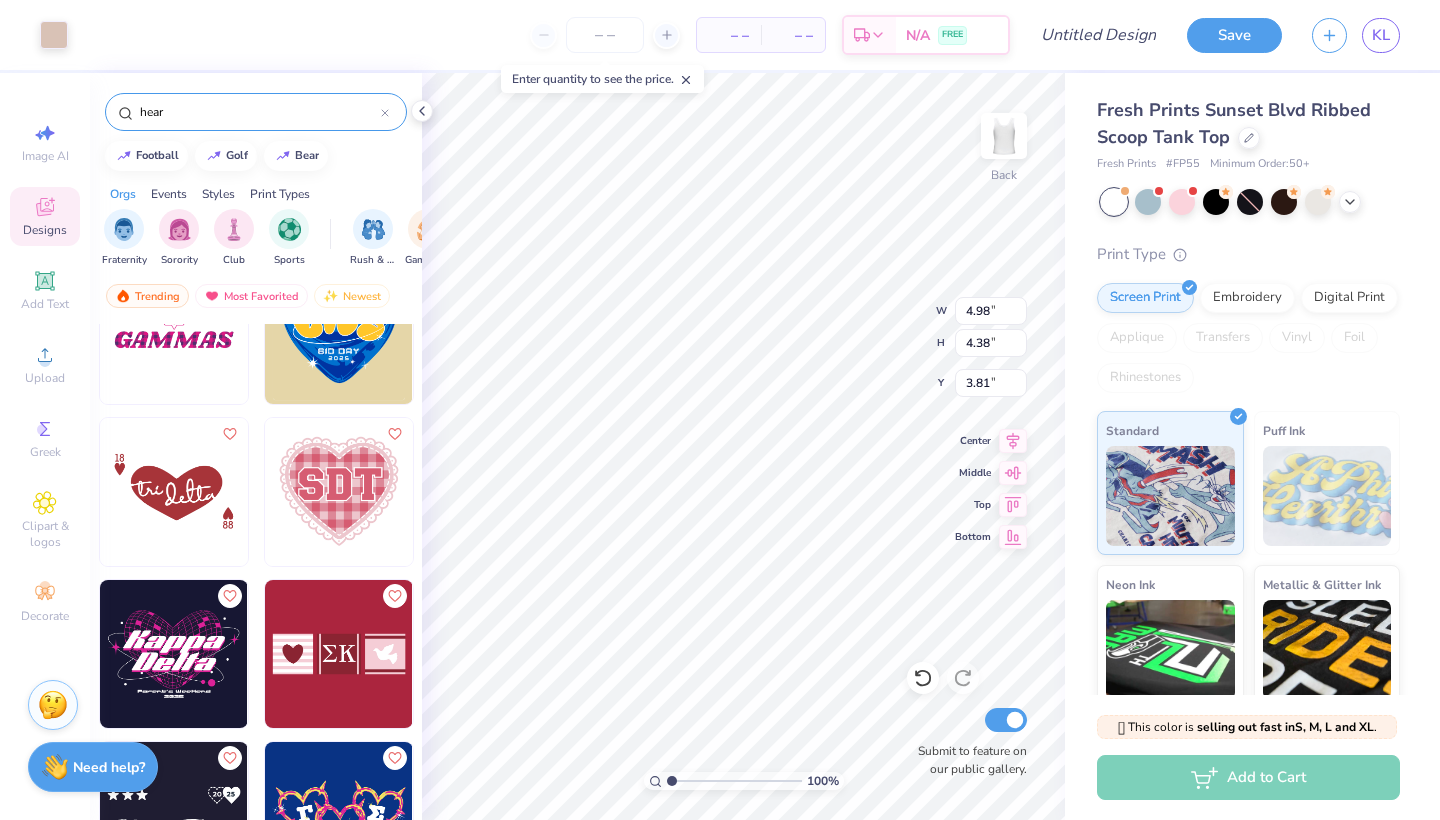 scroll, scrollTop: 3274, scrollLeft: 0, axis: vertical 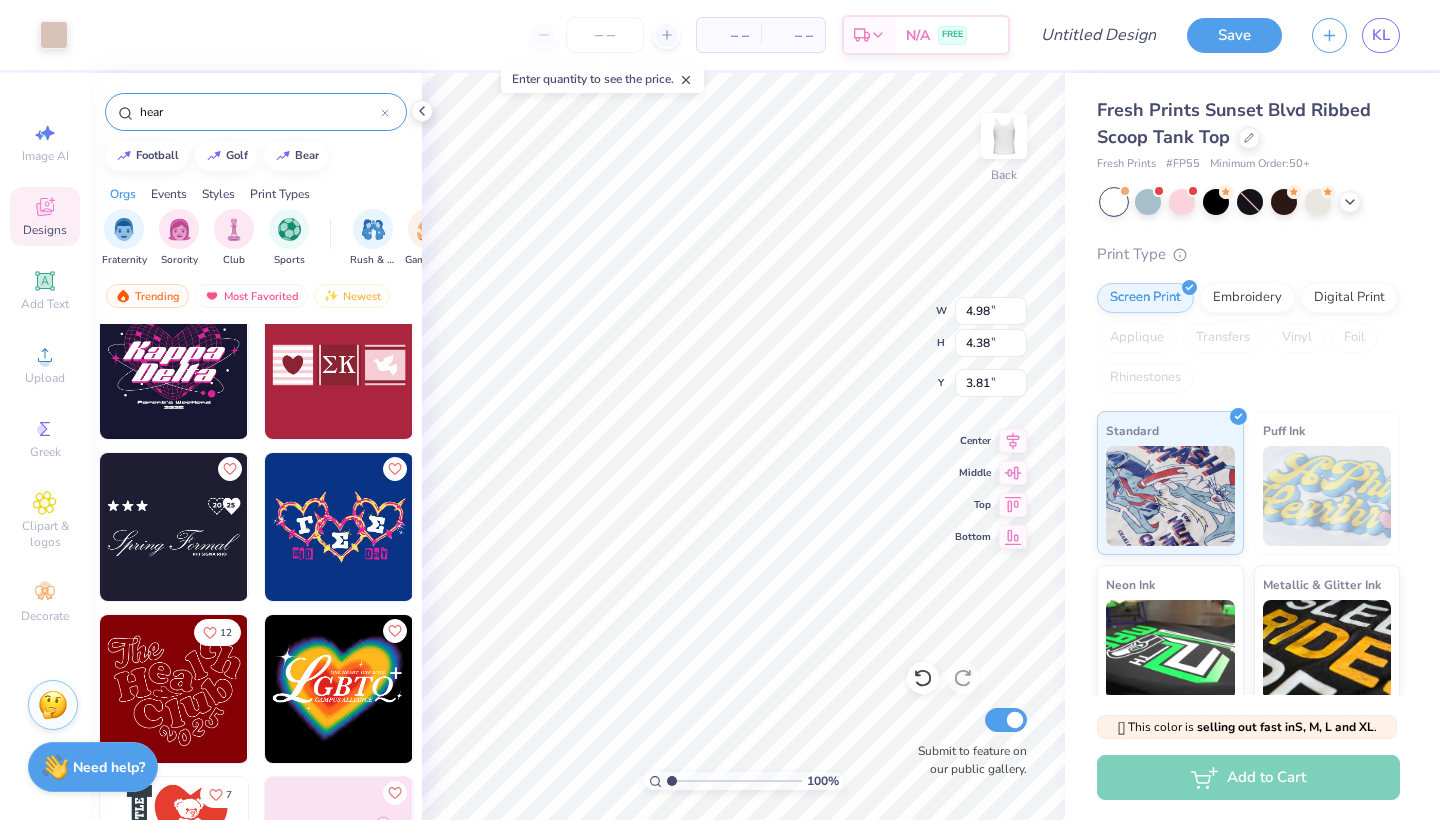 click on "hear" at bounding box center [256, 112] 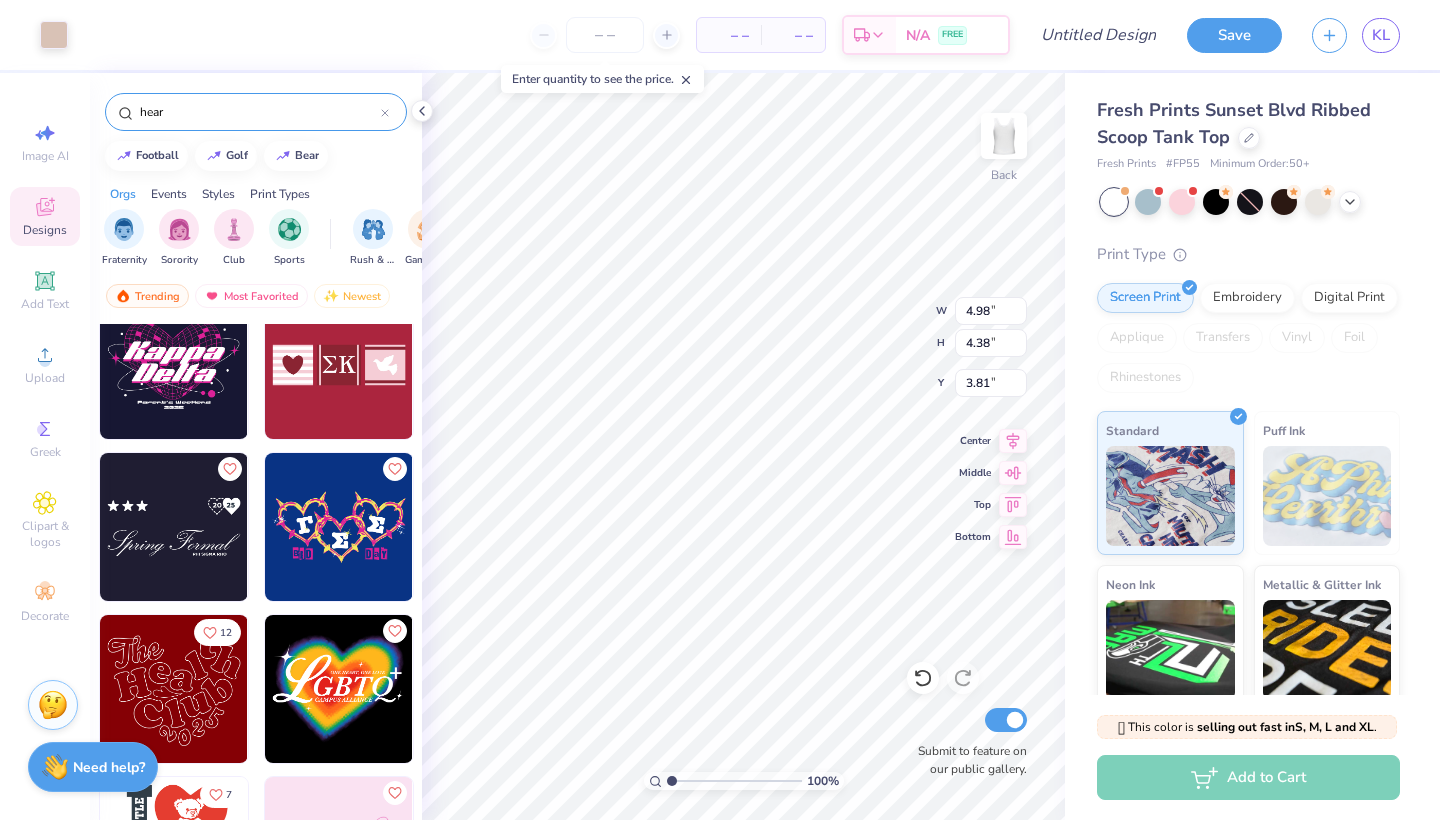 click on "hear" at bounding box center [256, 112] 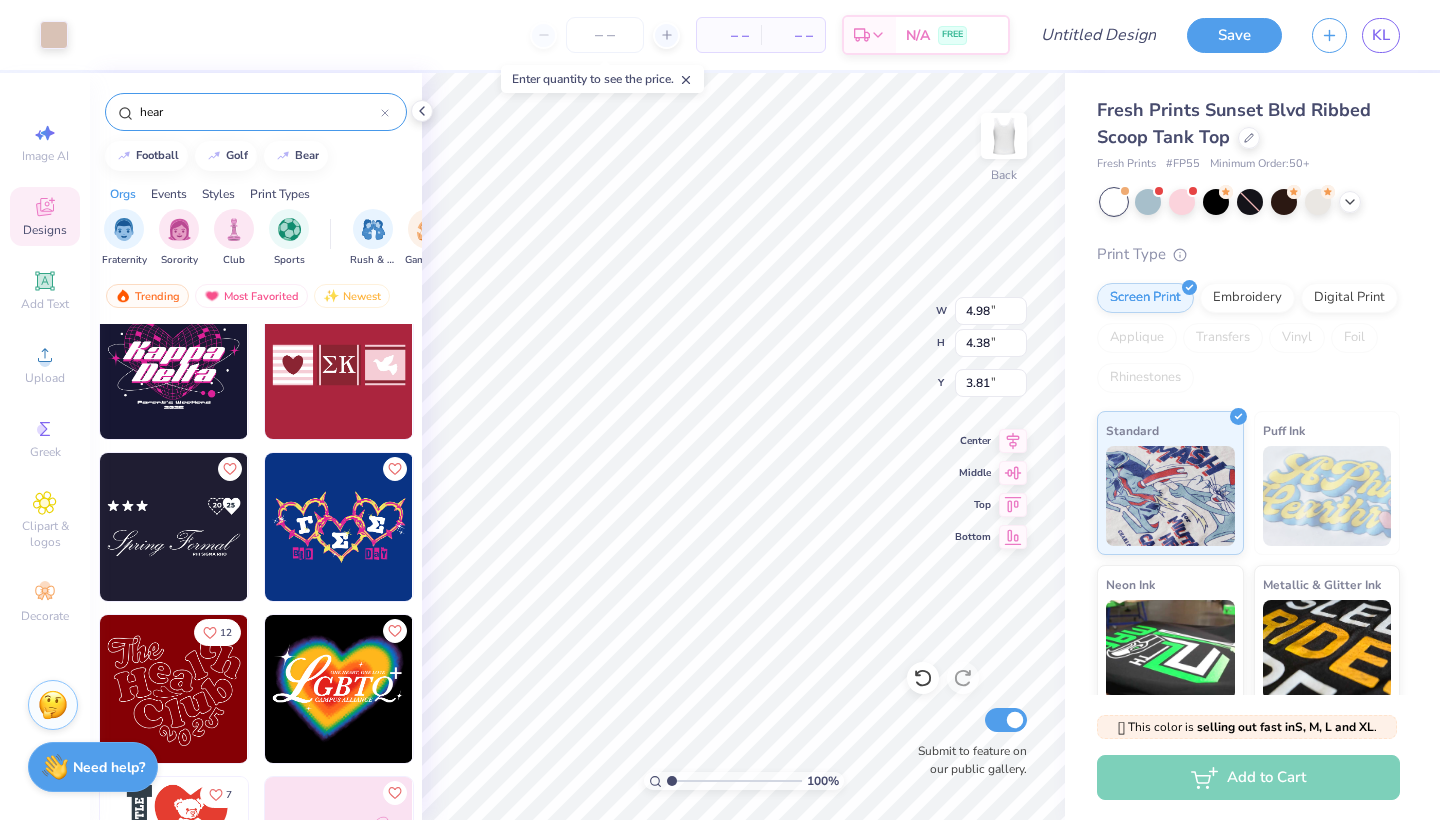 click at bounding box center (385, 112) 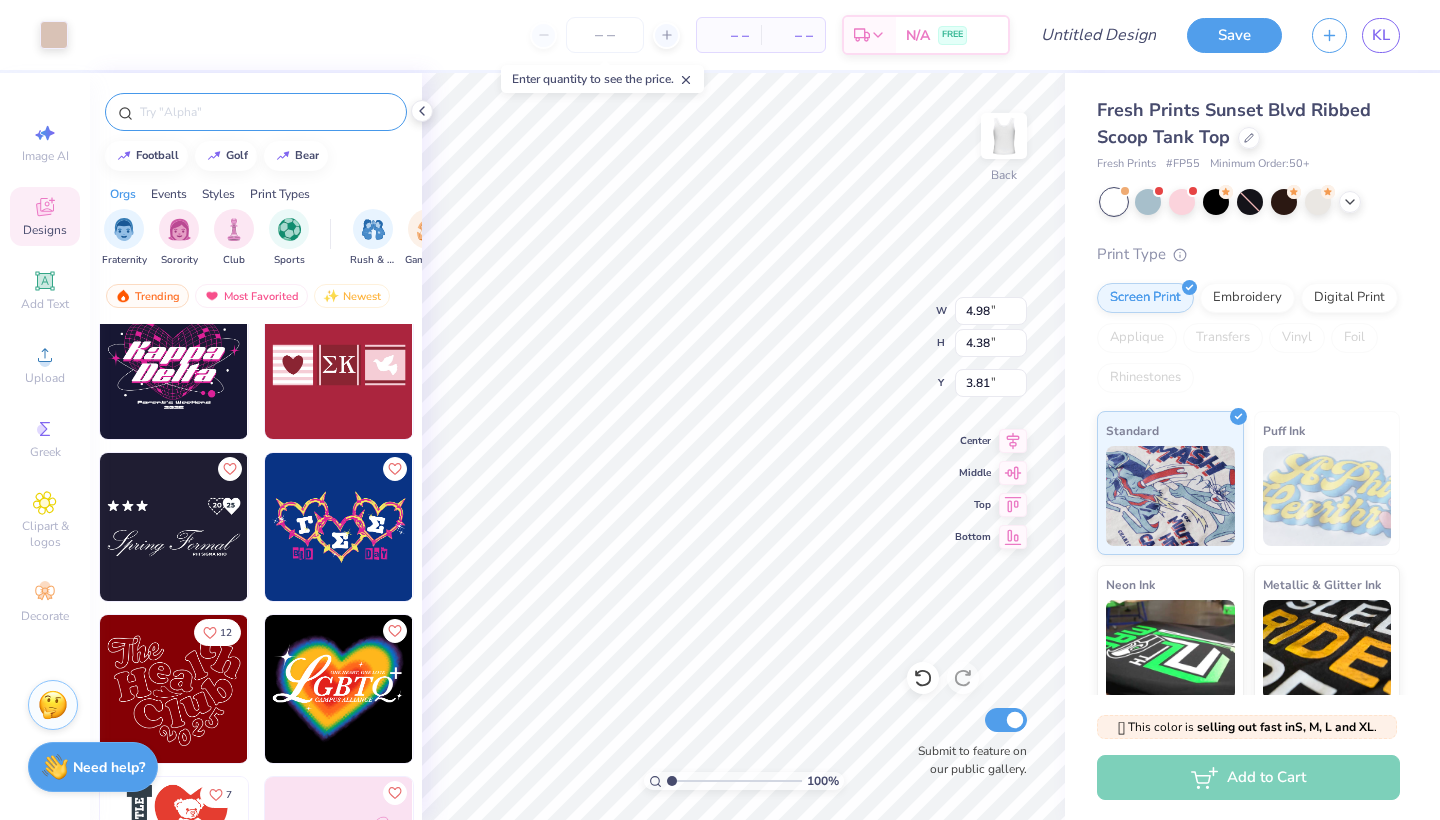 click at bounding box center (266, 112) 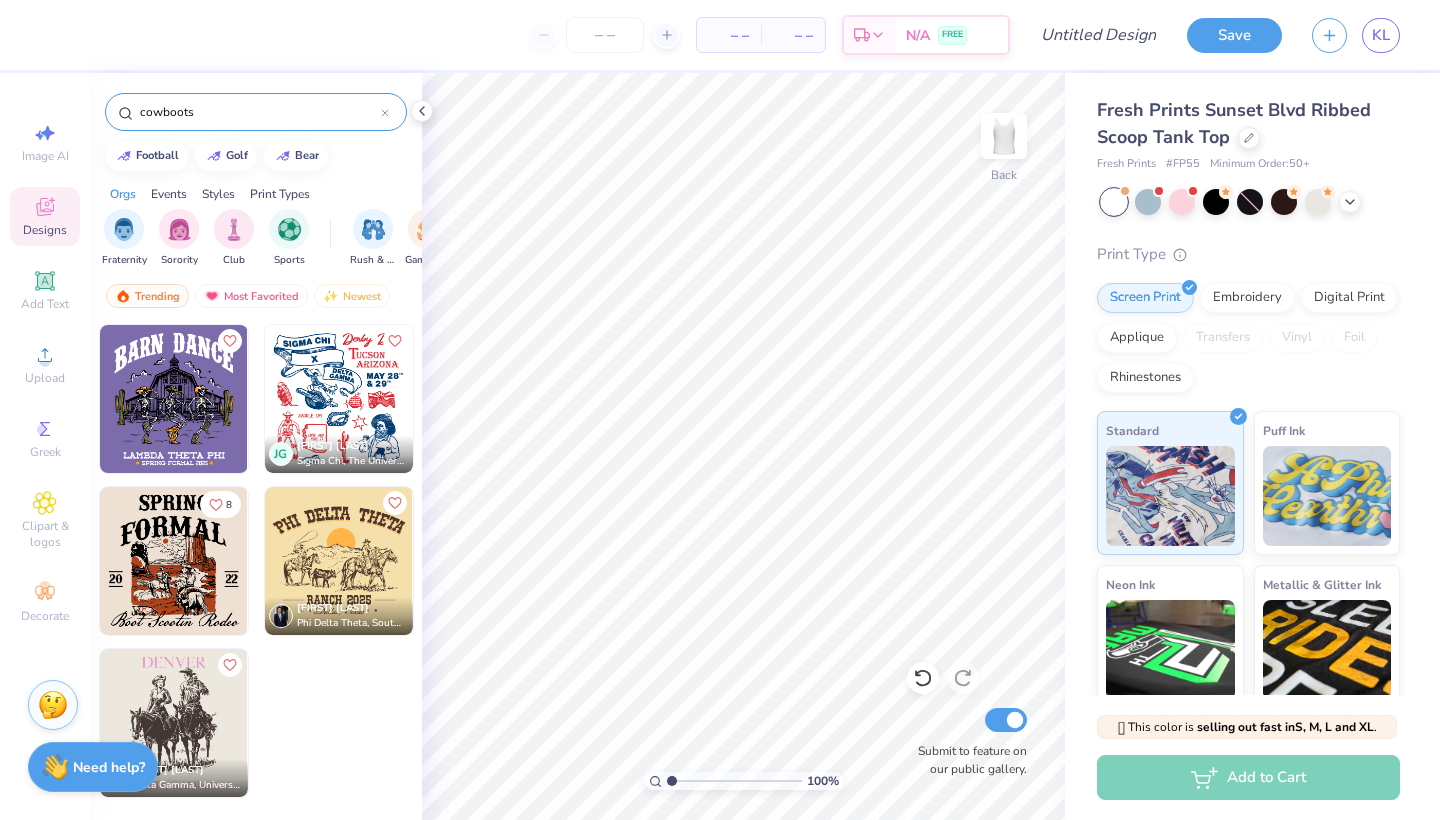 click on "cowboots" at bounding box center [259, 112] 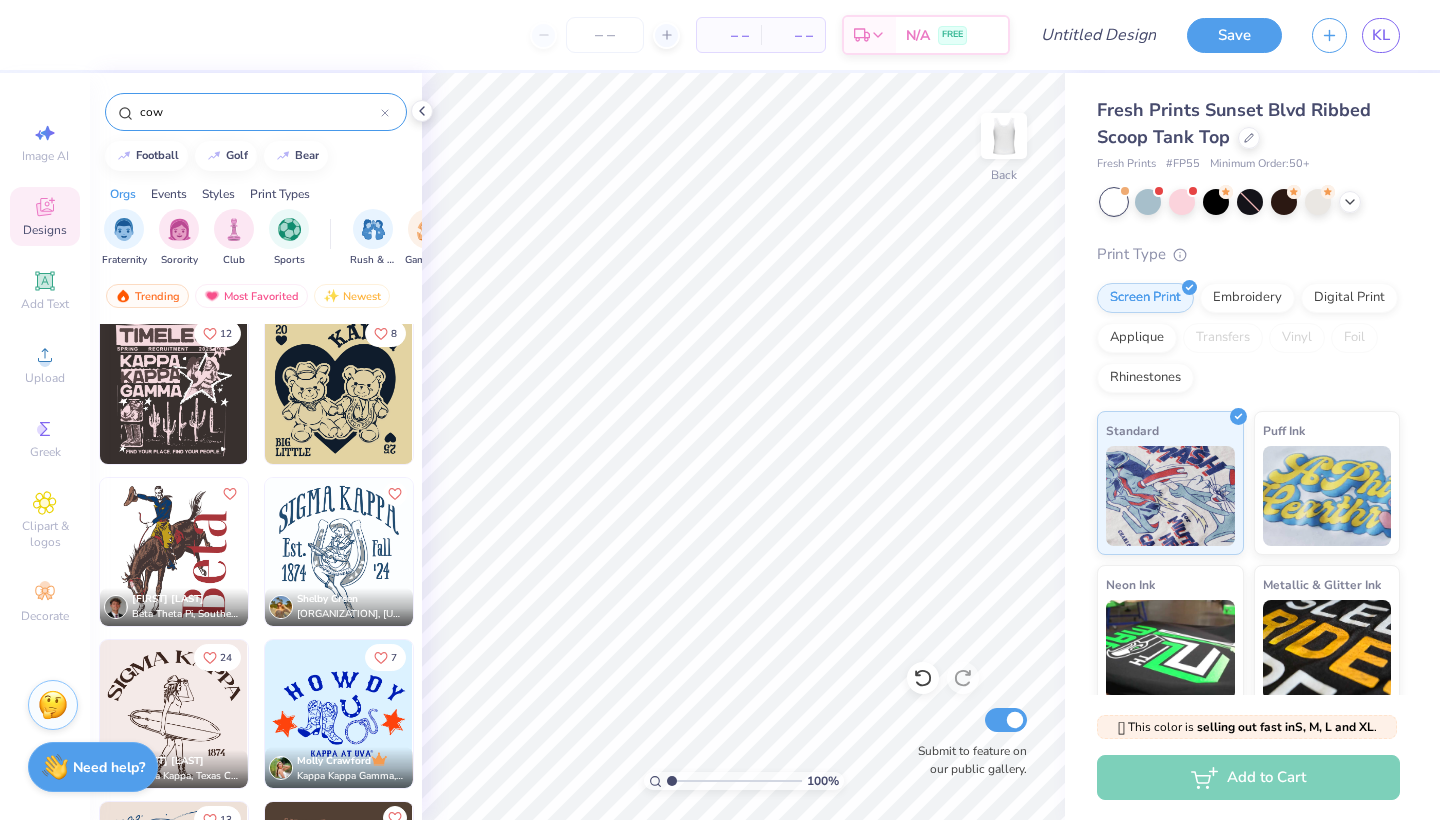 scroll, scrollTop: 825, scrollLeft: 0, axis: vertical 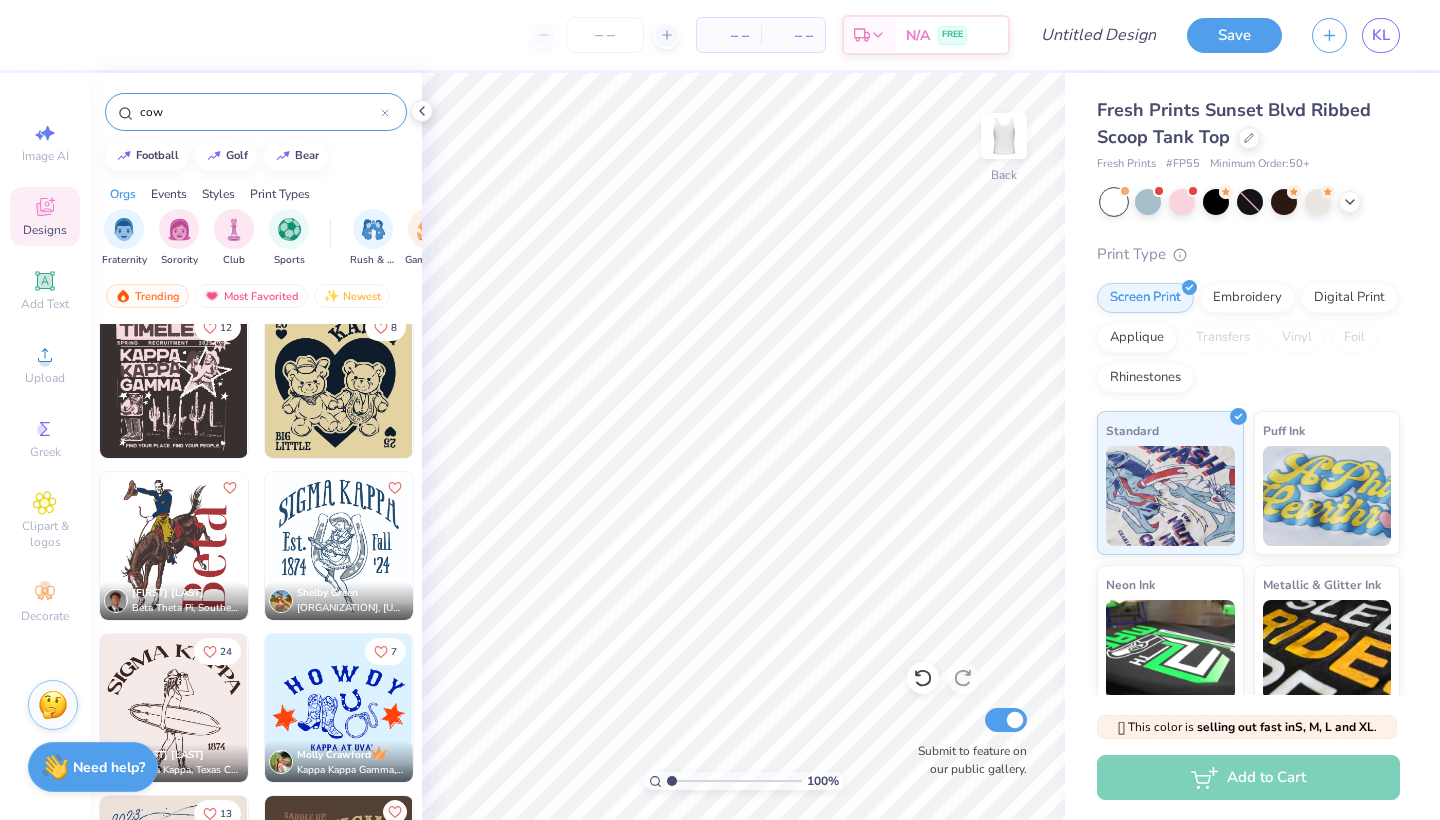 type on "cow" 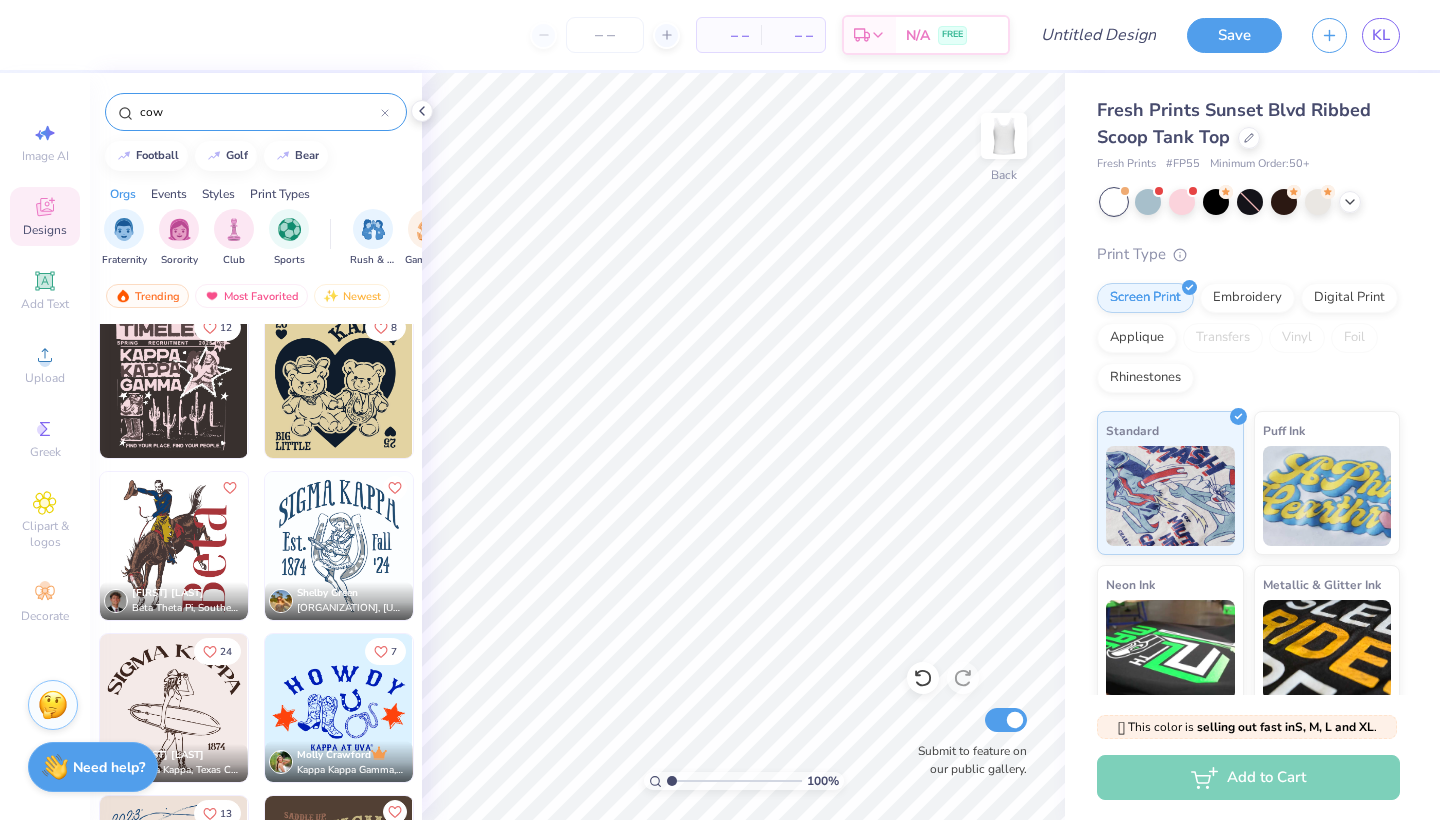 click at bounding box center (339, 384) 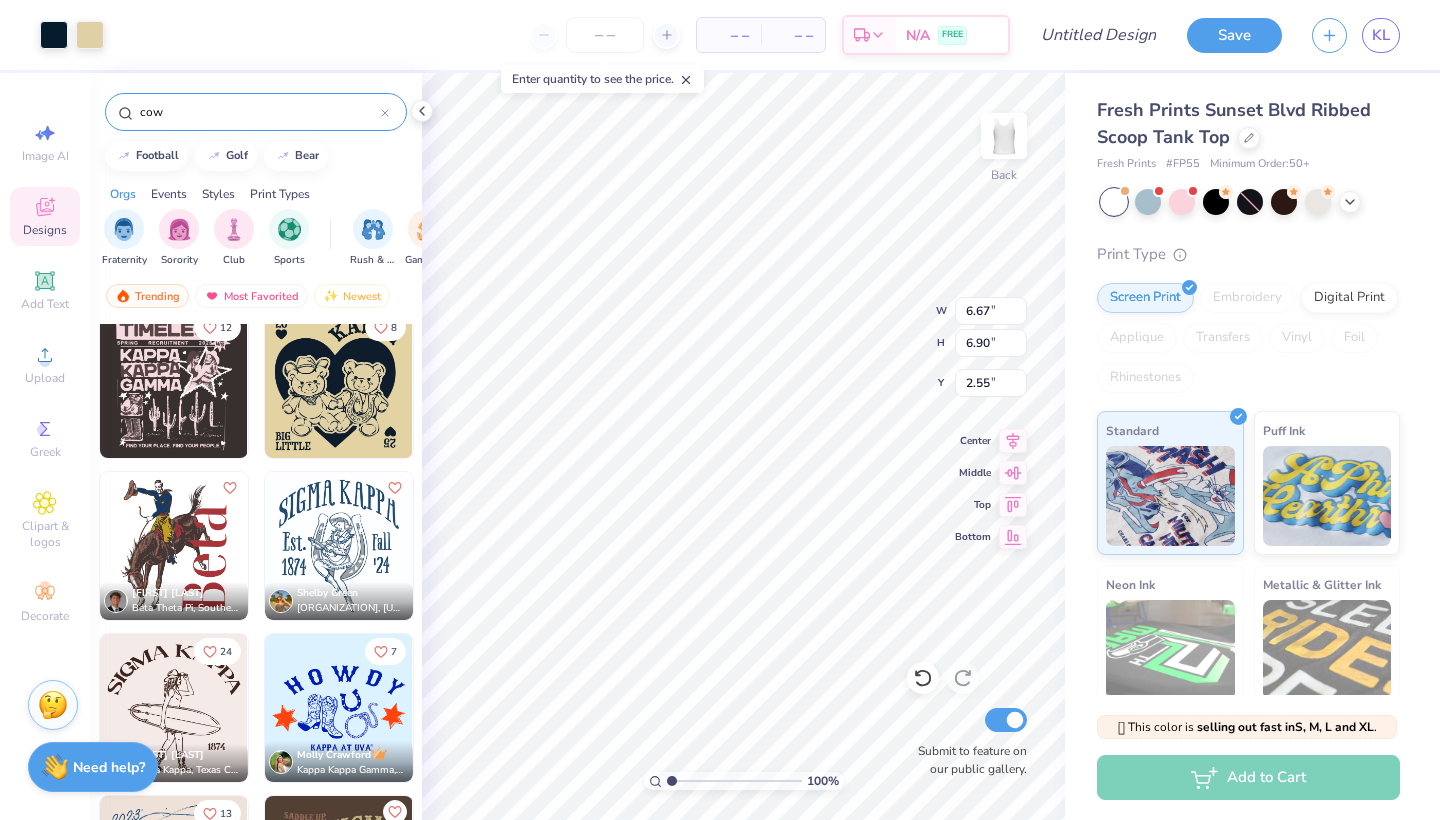 type on "1.81" 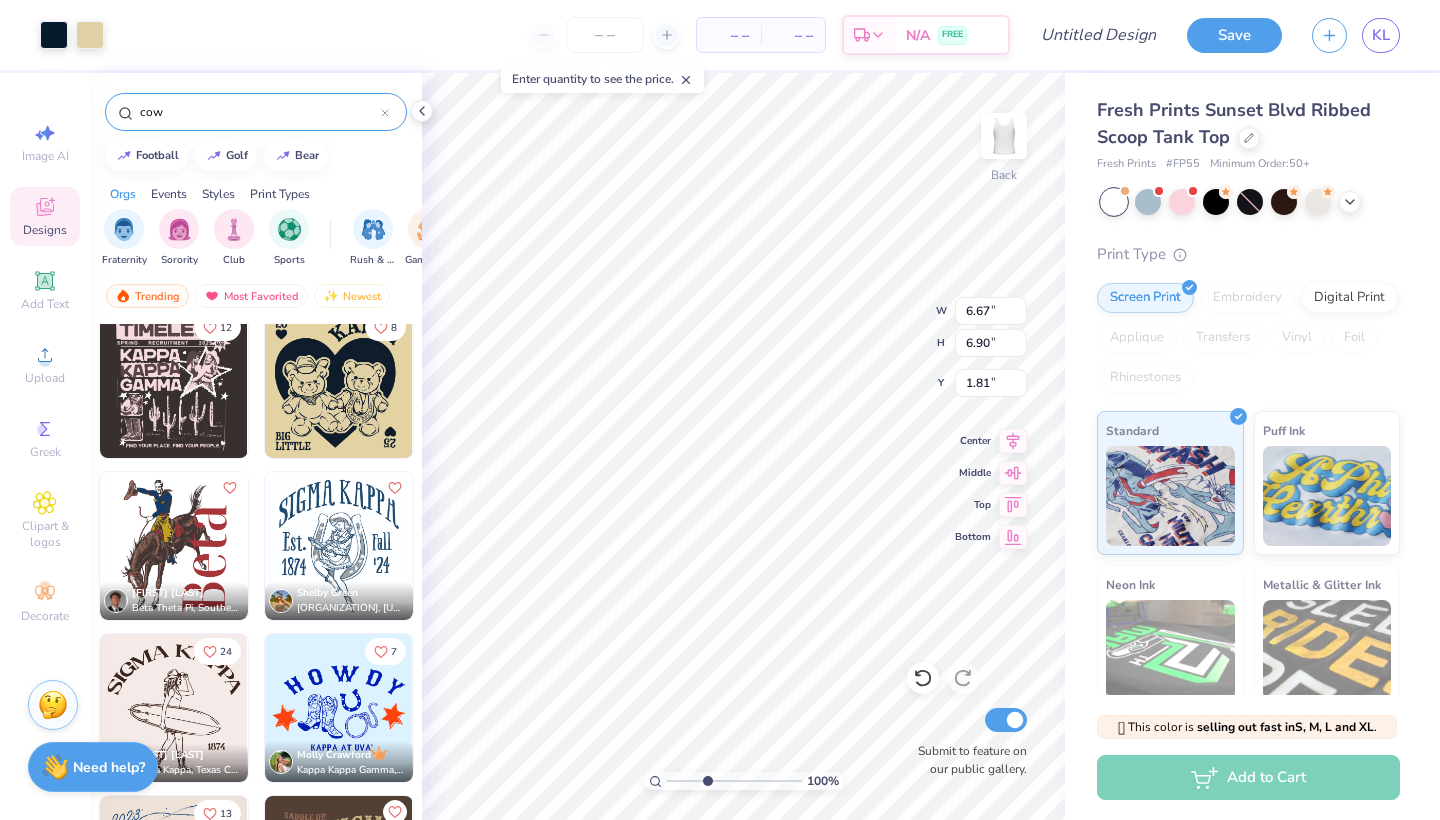 click at bounding box center [734, 781] 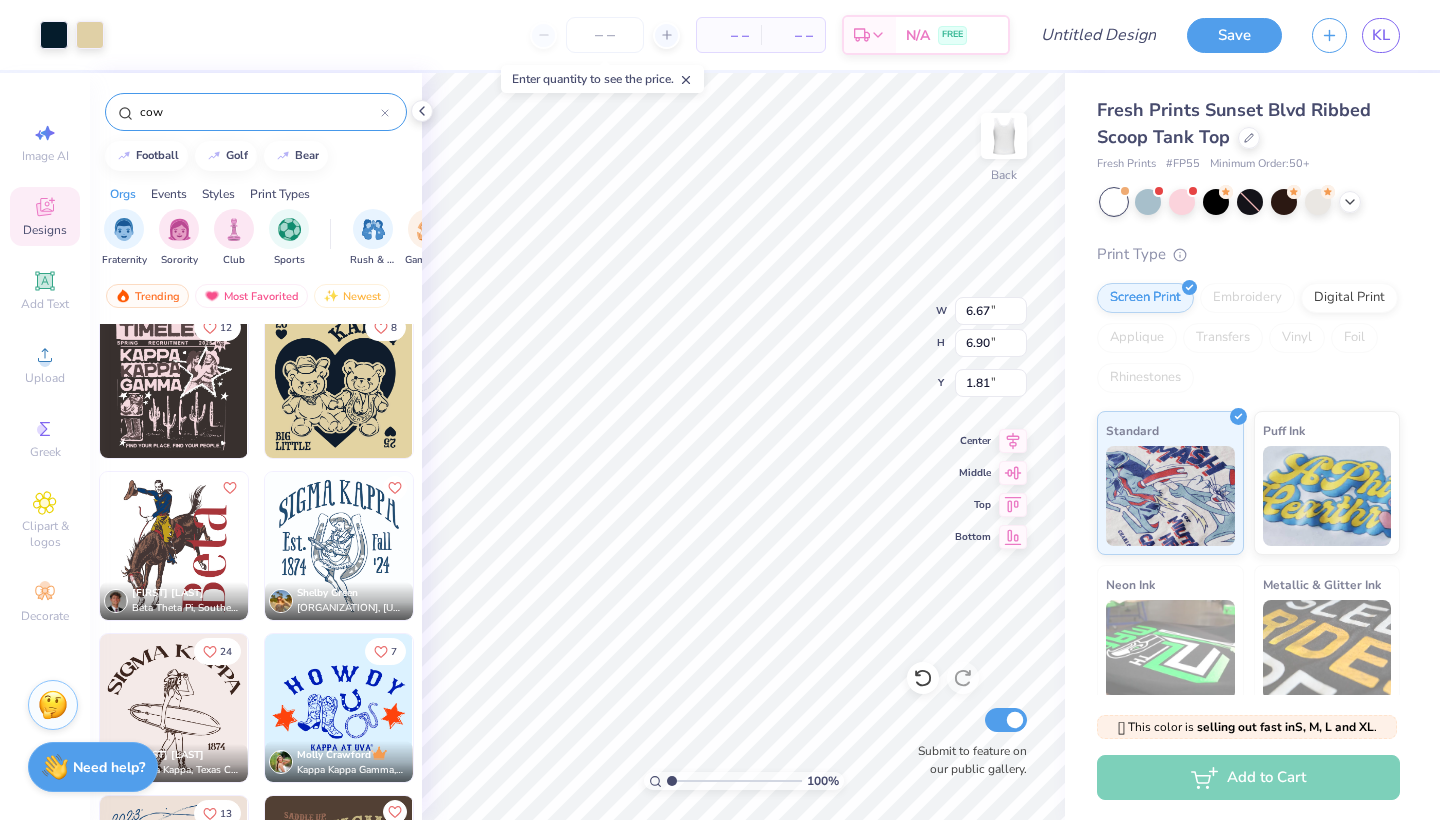 drag, startPoint x: 706, startPoint y: 781, endPoint x: 656, endPoint y: 779, distance: 50.039986 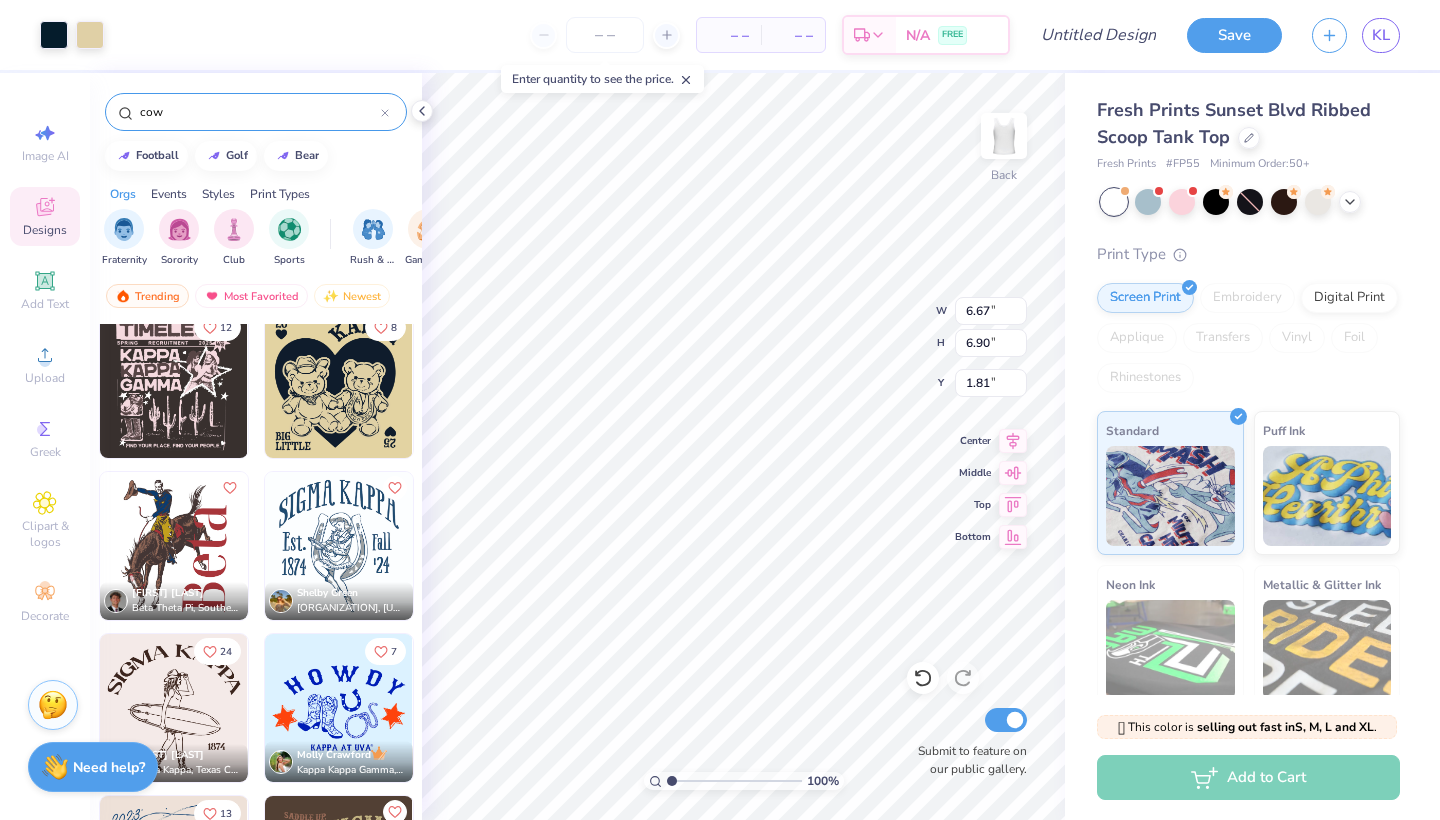 type on "1" 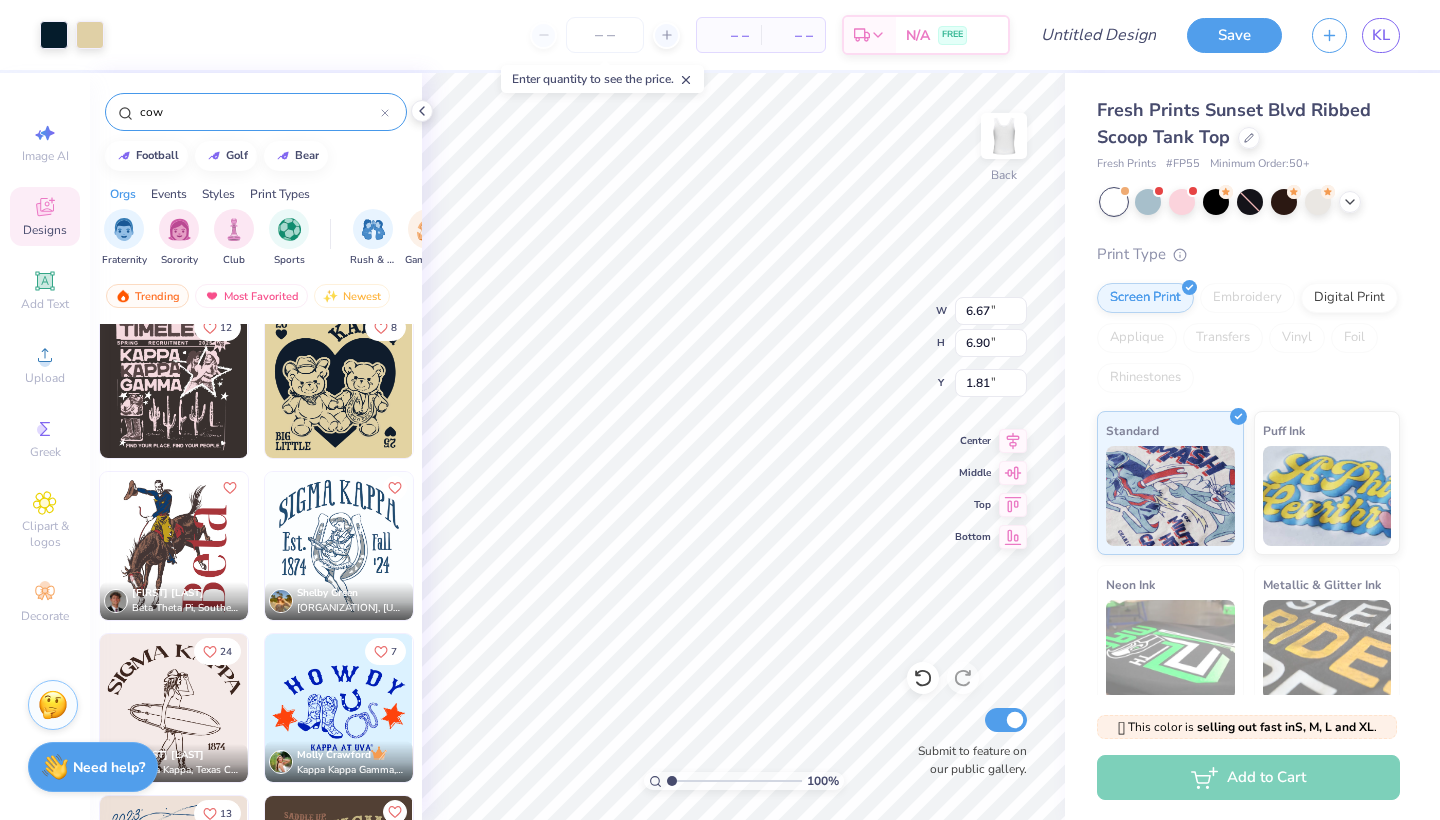 click on "100  %" at bounding box center (744, 781) 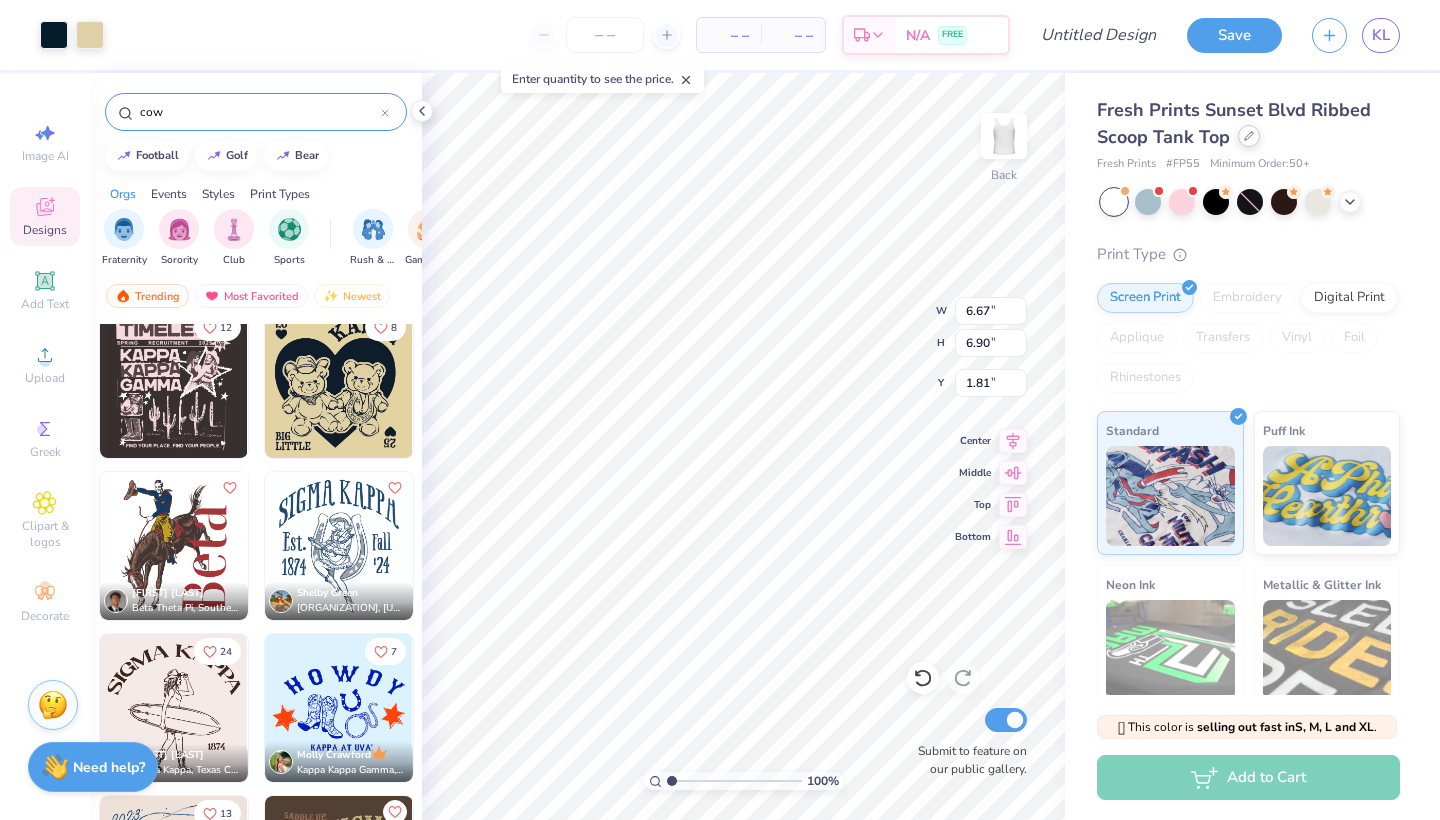 type on "1.54" 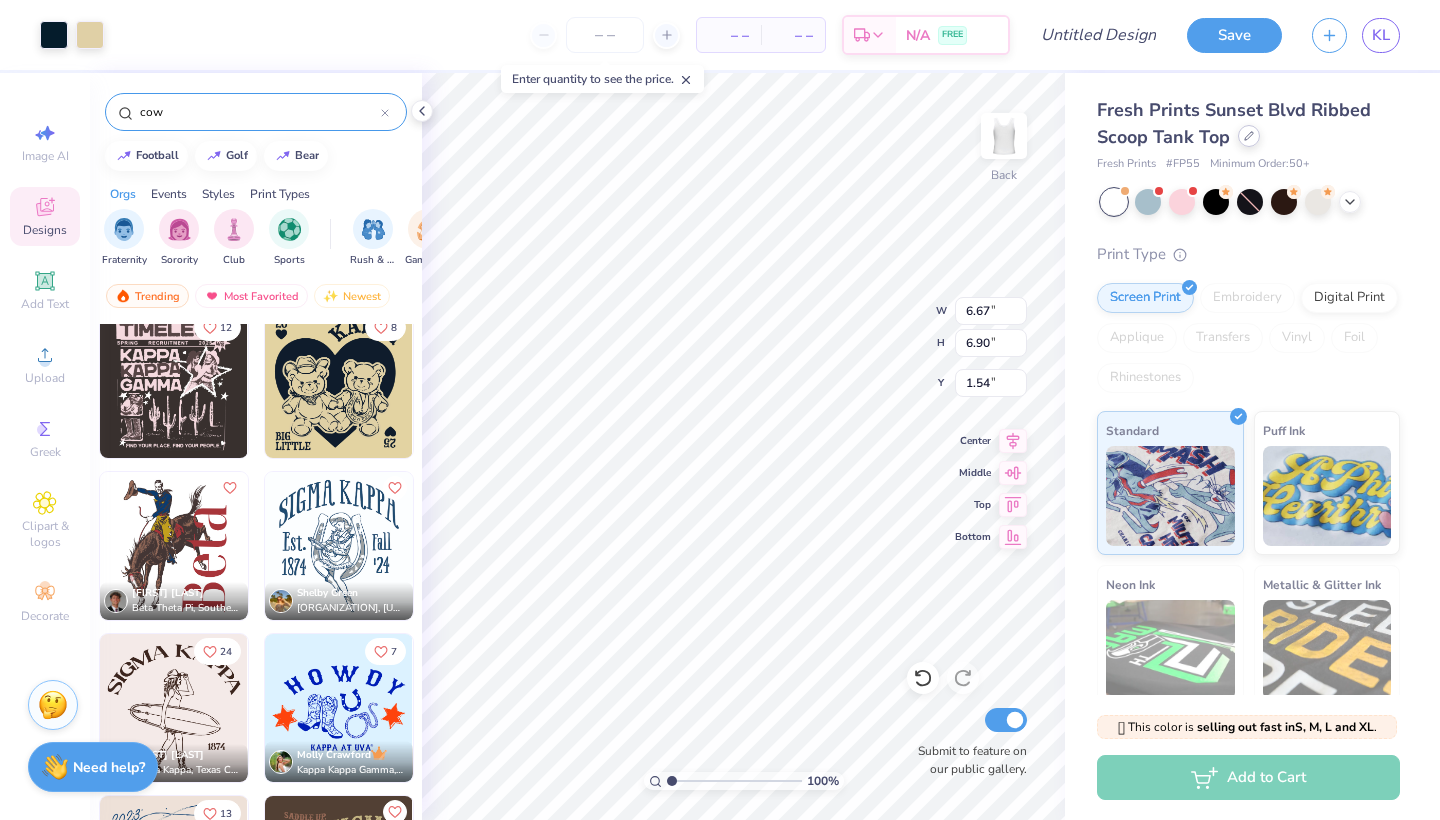 click 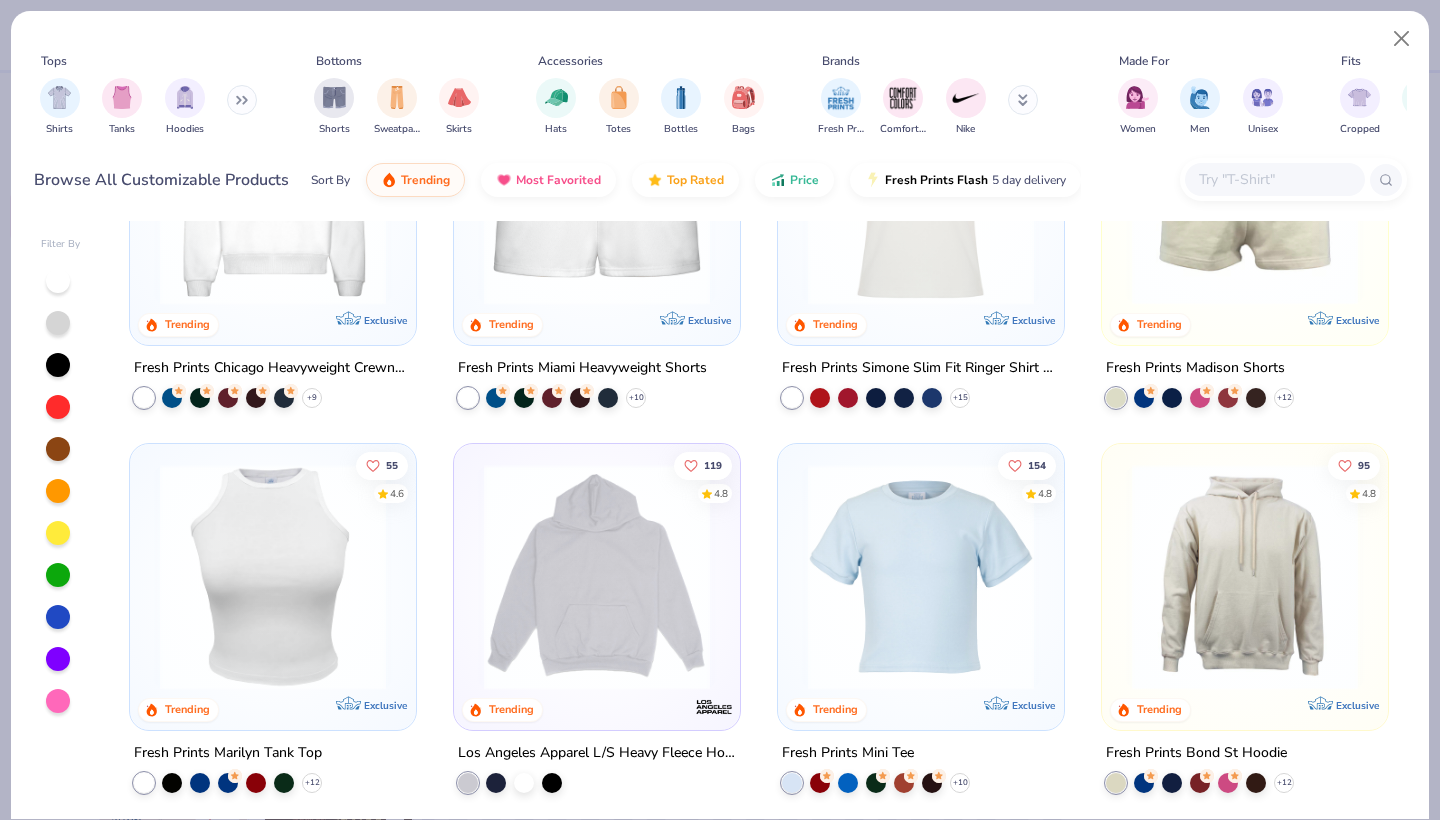 scroll, scrollTop: 1770, scrollLeft: 0, axis: vertical 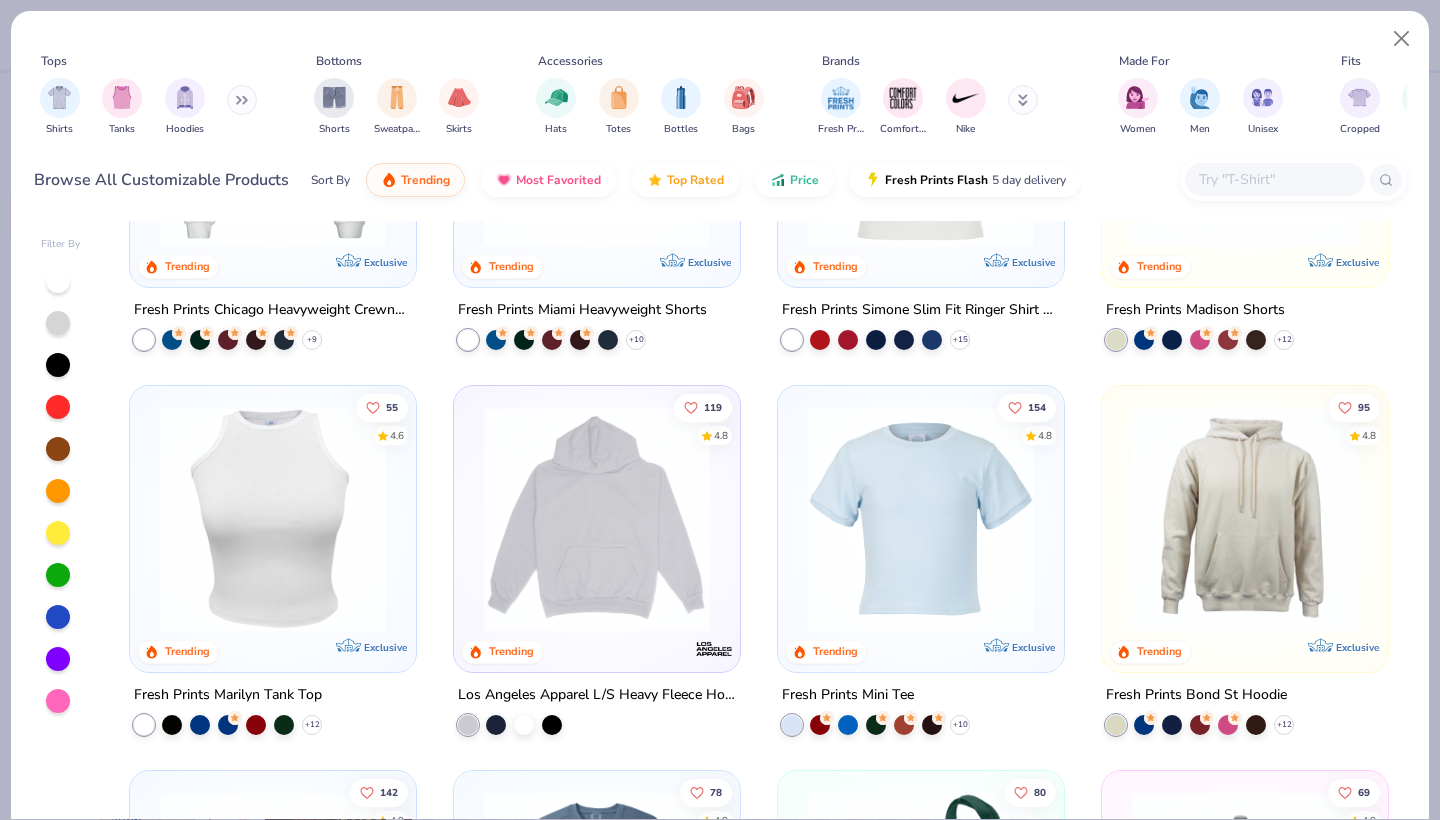 click at bounding box center [273, 519] 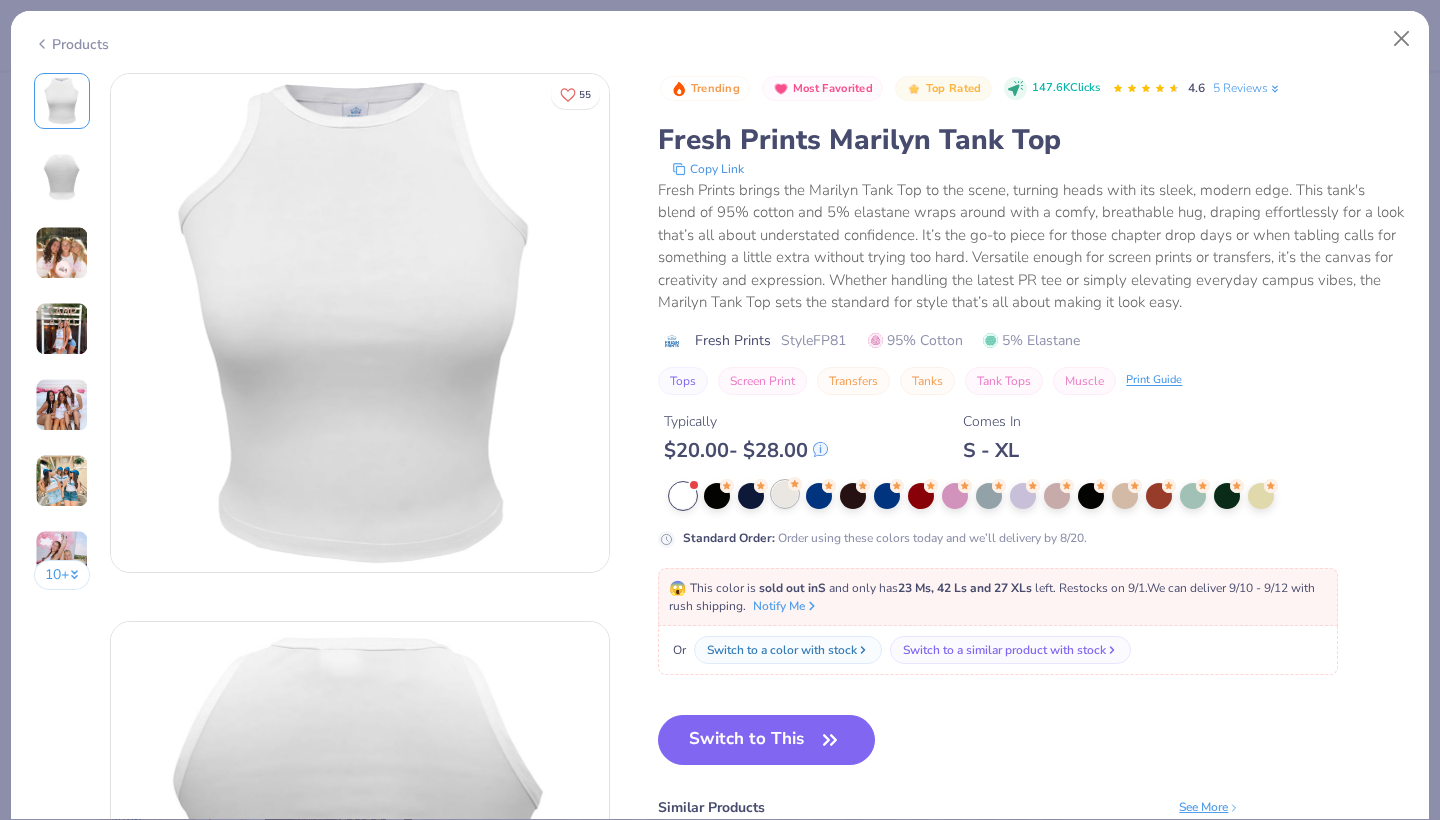 click at bounding box center (785, 494) 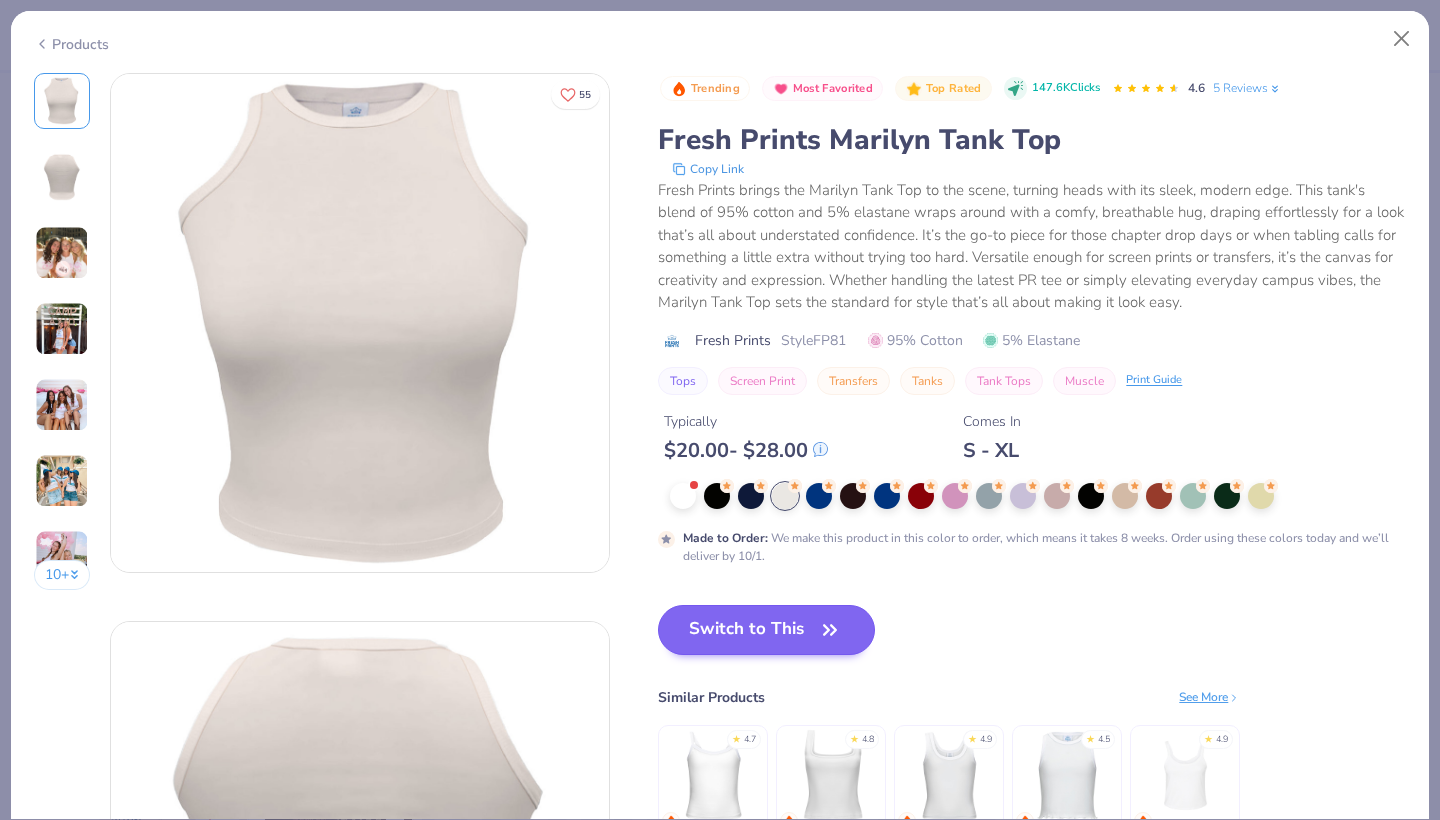 click on "Switch to This" at bounding box center [766, 630] 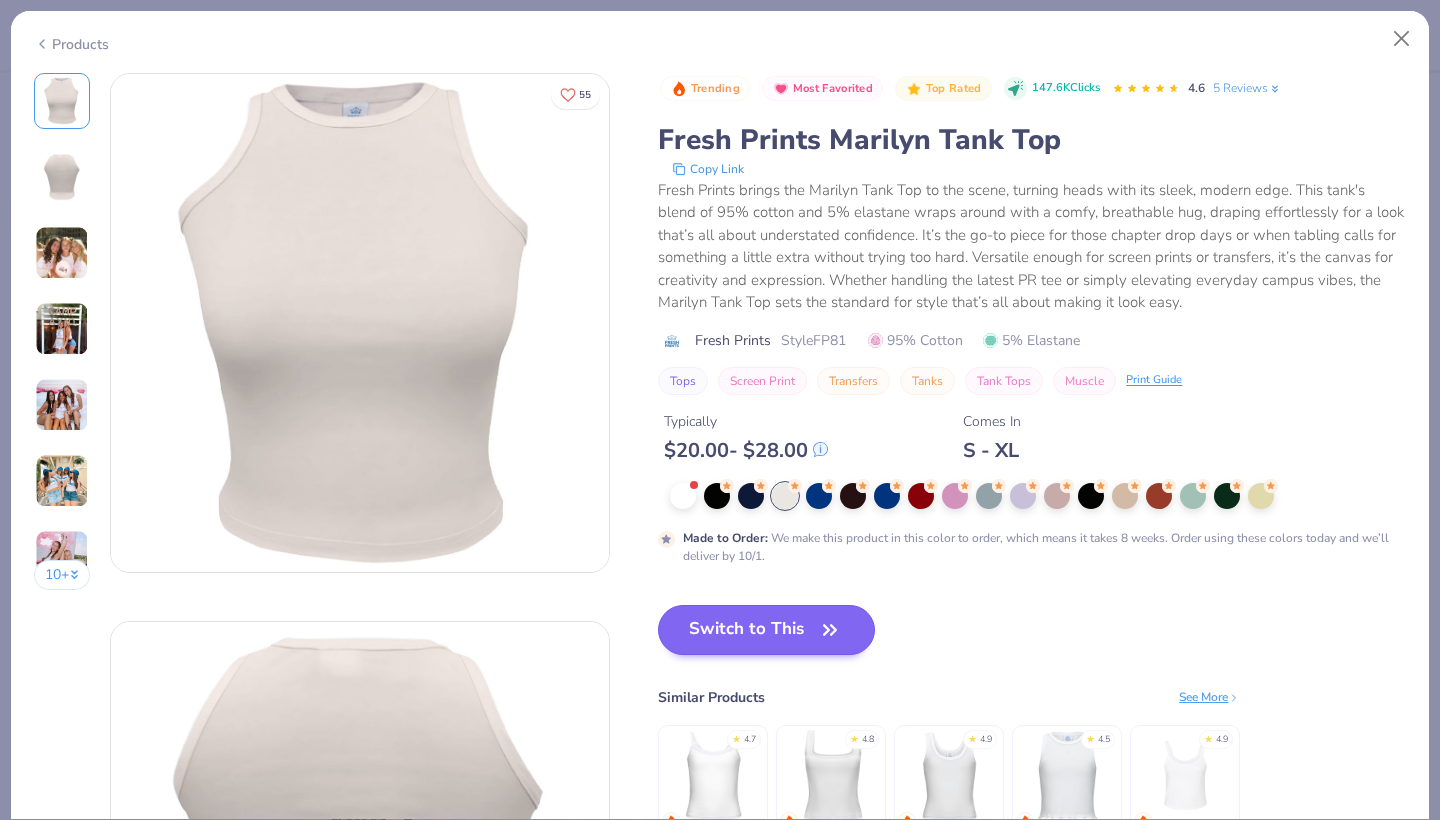 click on "Switch to This" at bounding box center (766, 630) 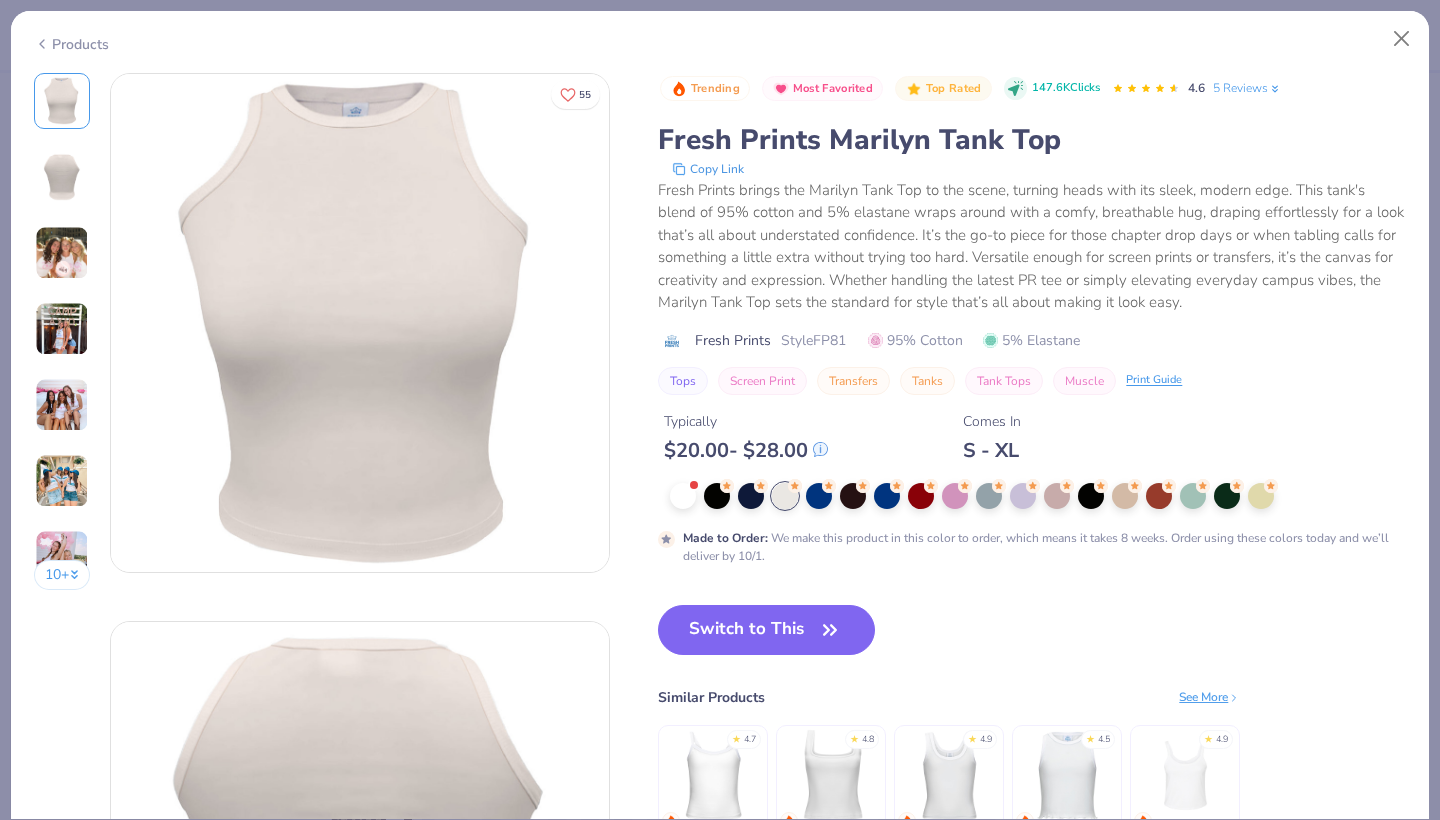 scroll, scrollTop: 12, scrollLeft: 0, axis: vertical 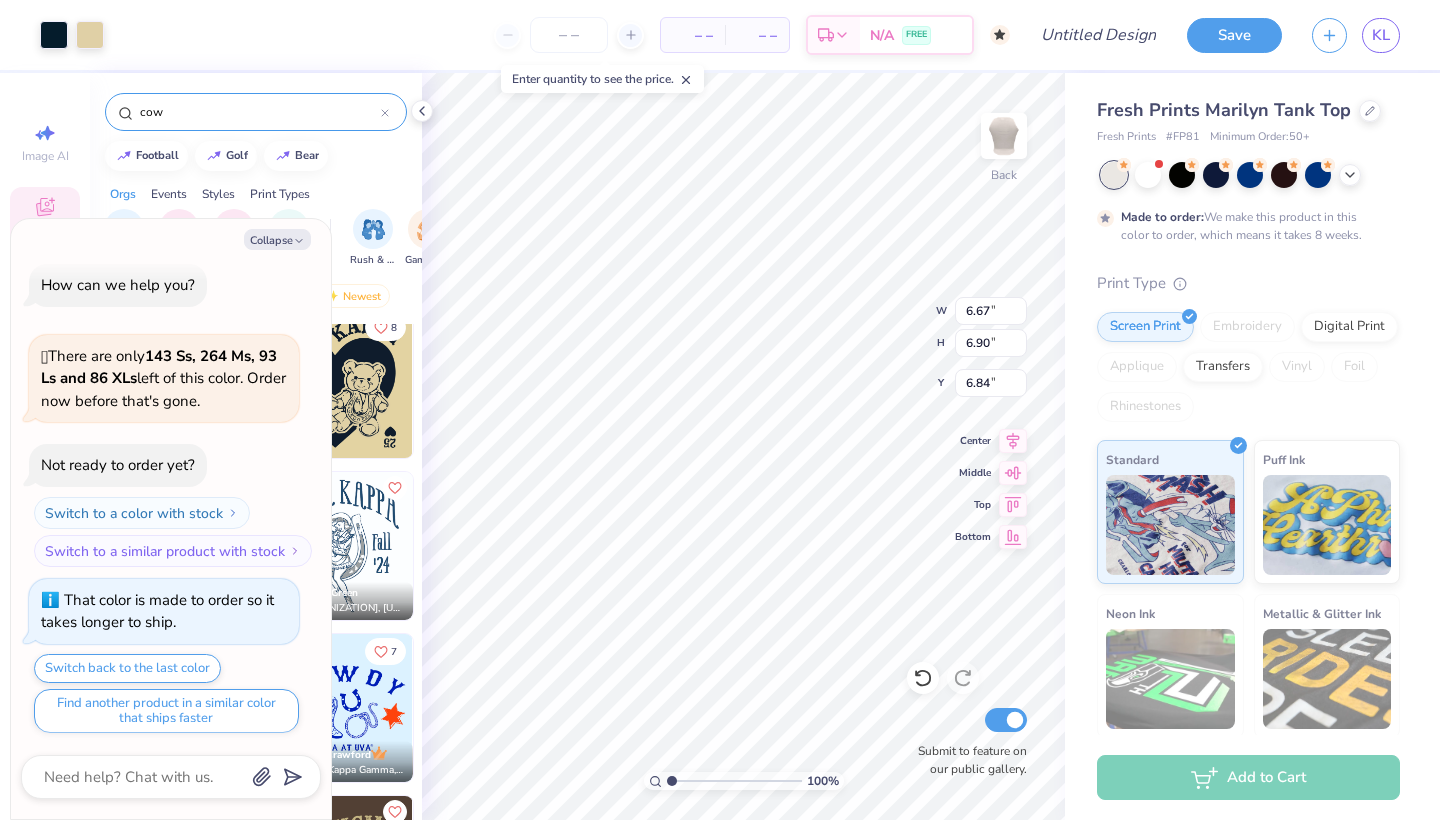 type on "x" 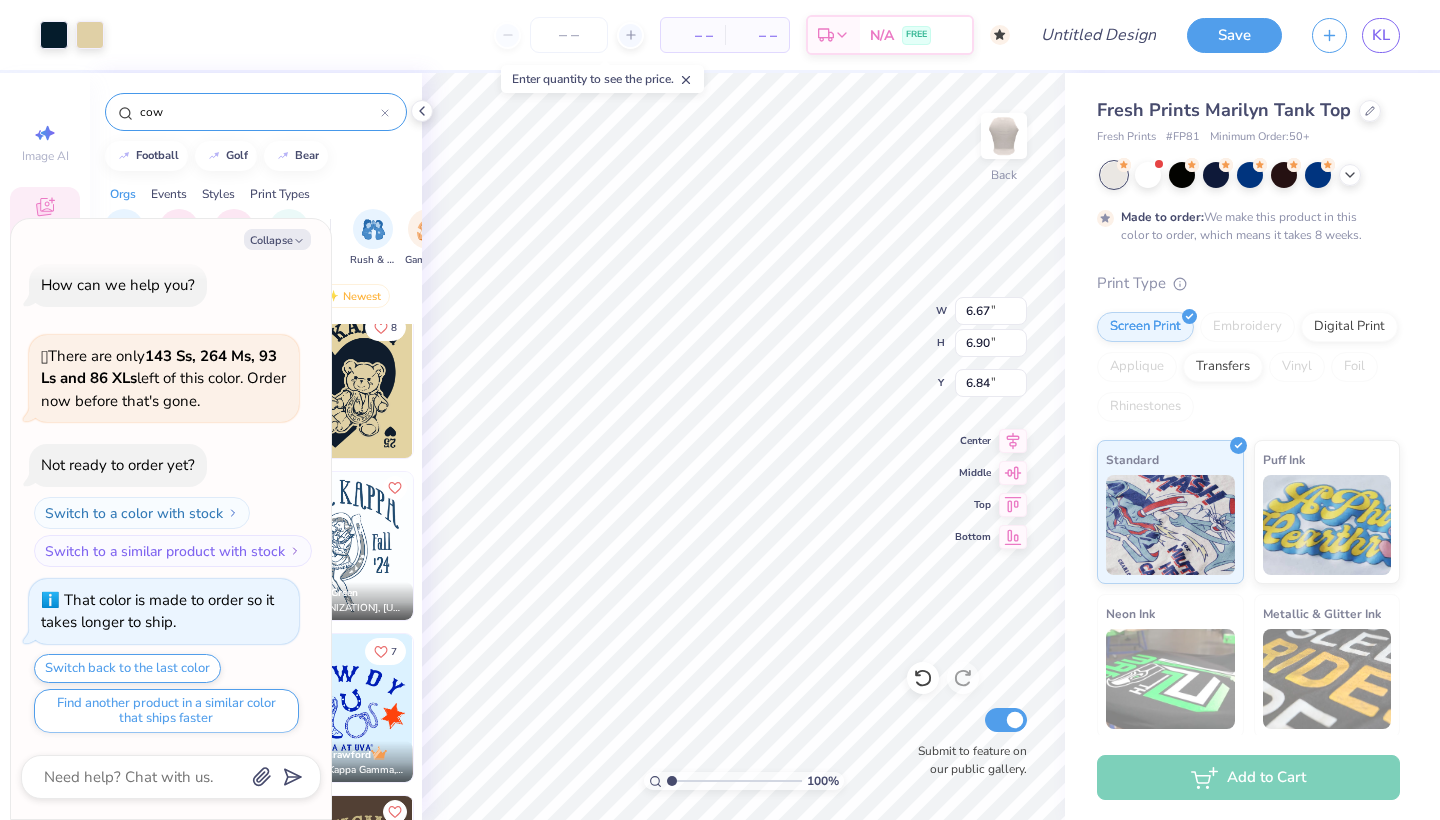 type on "3.95" 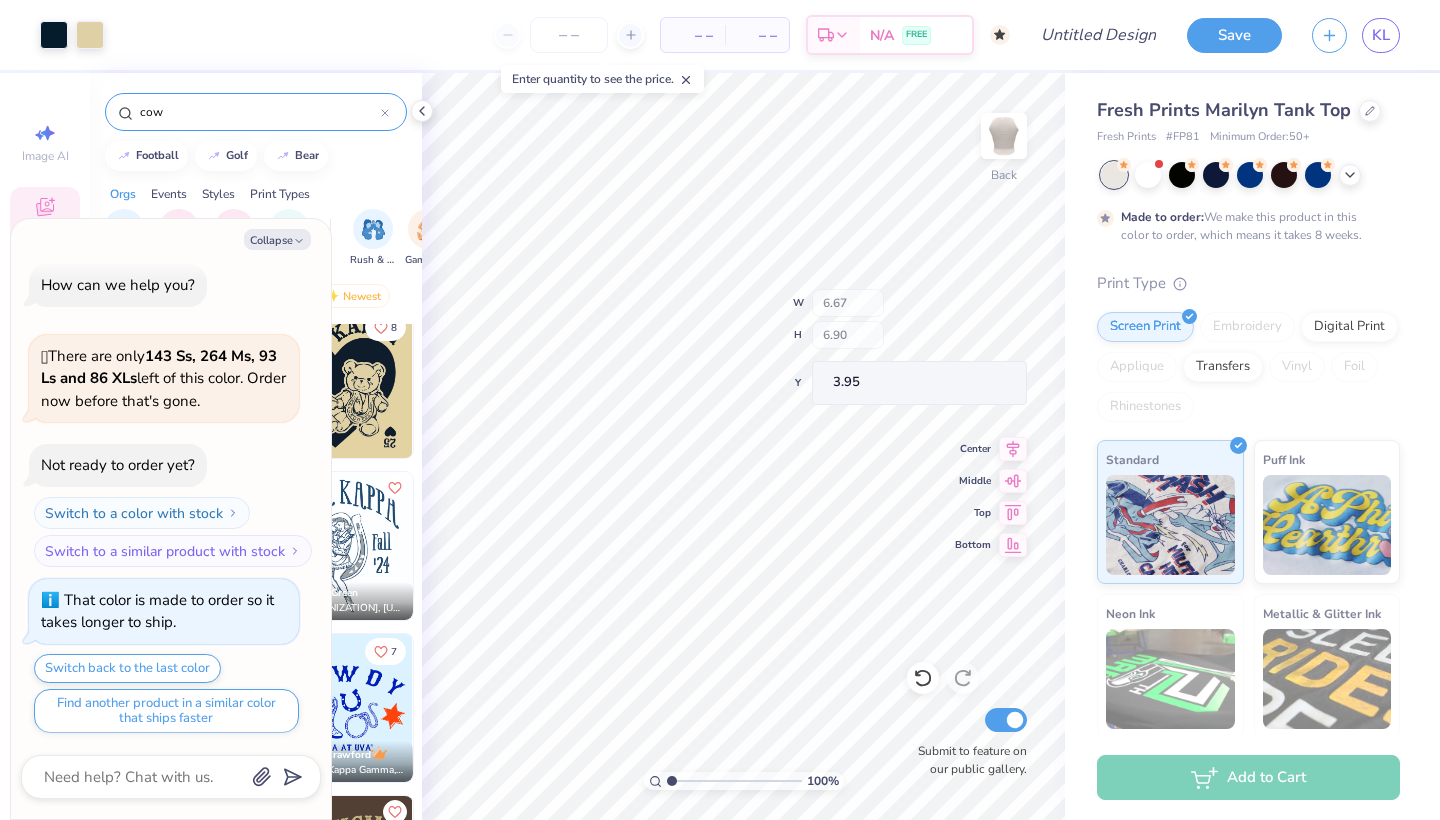type on "x" 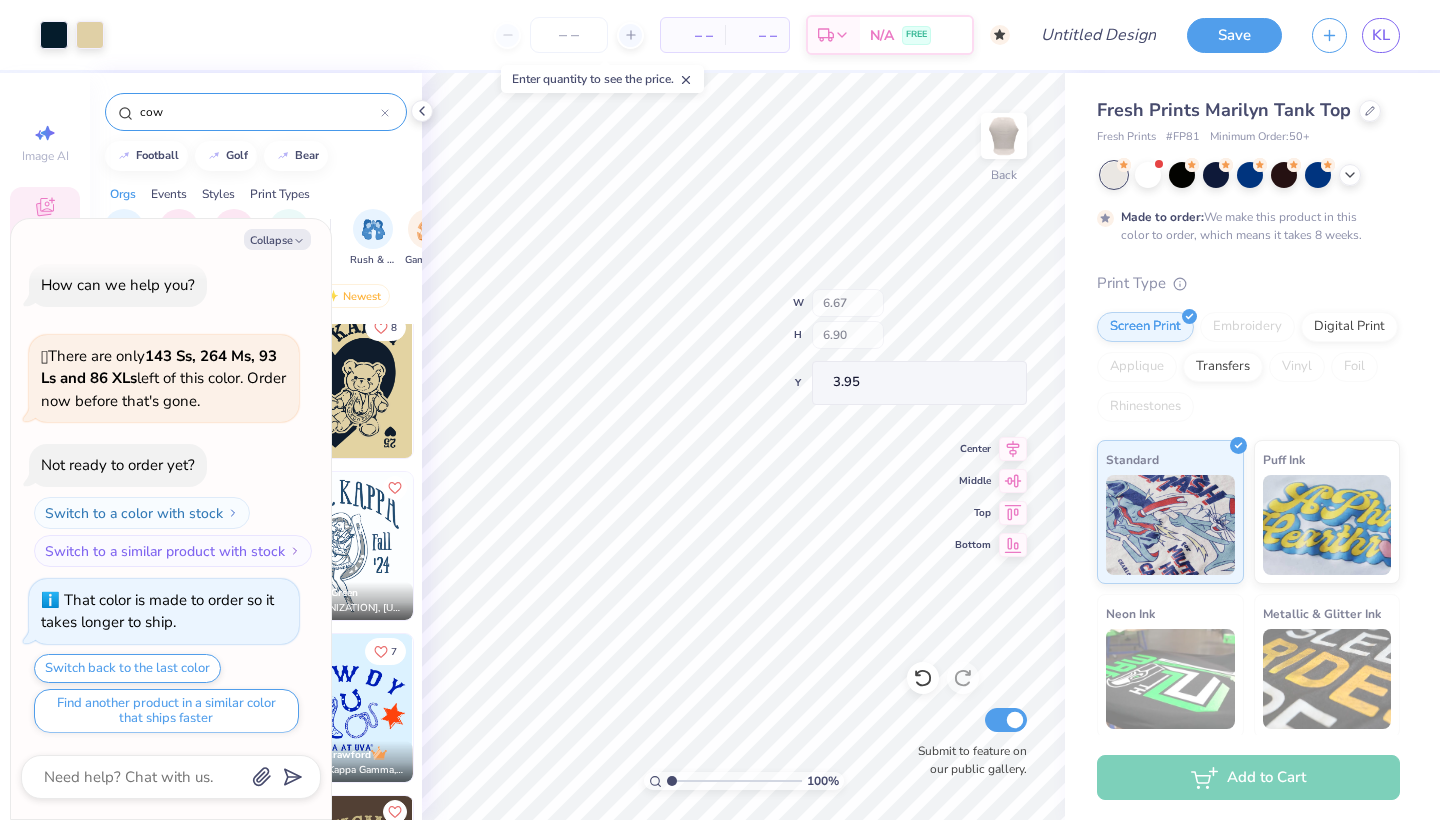 type on "1.81" 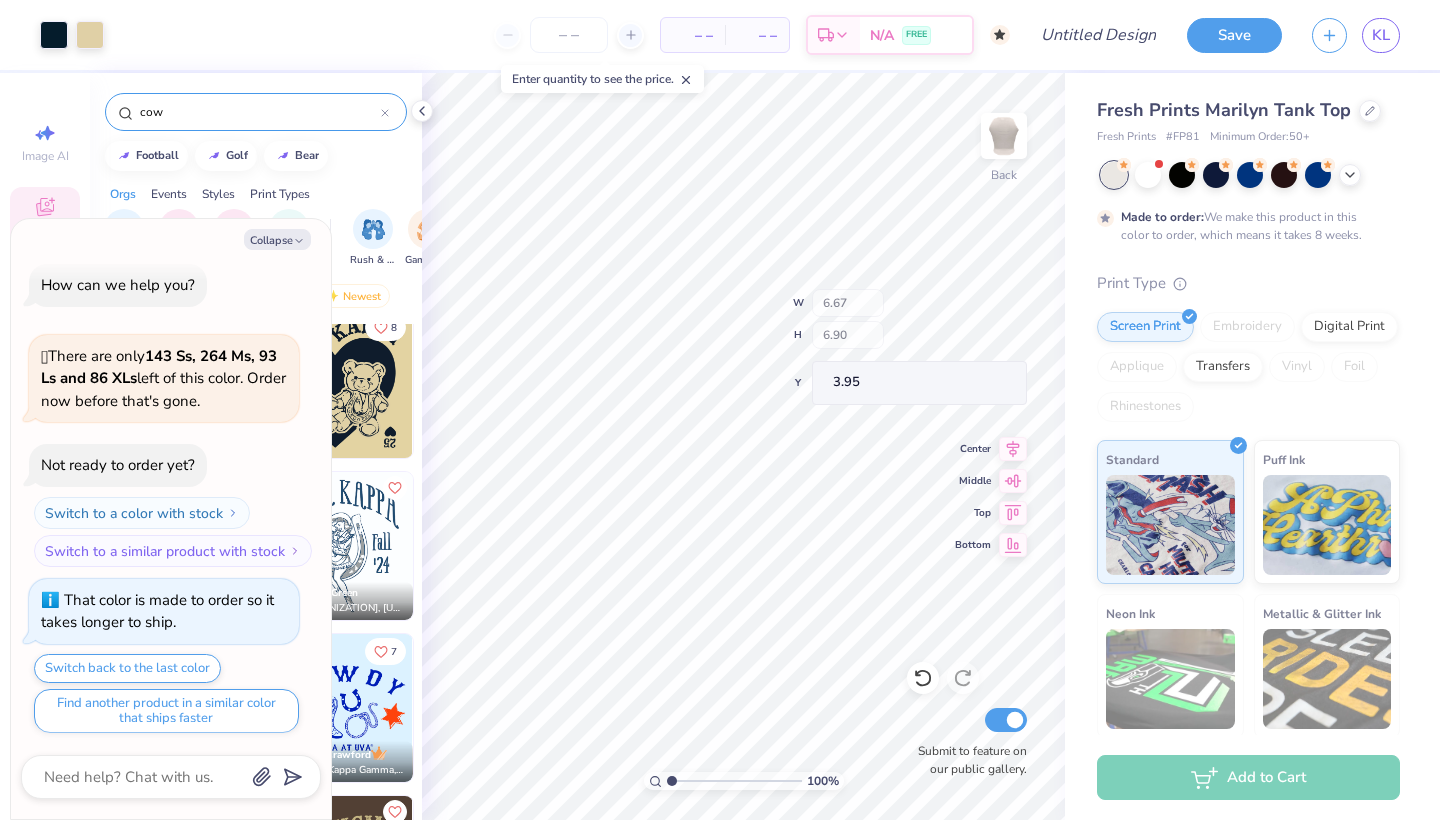 type on "0.45" 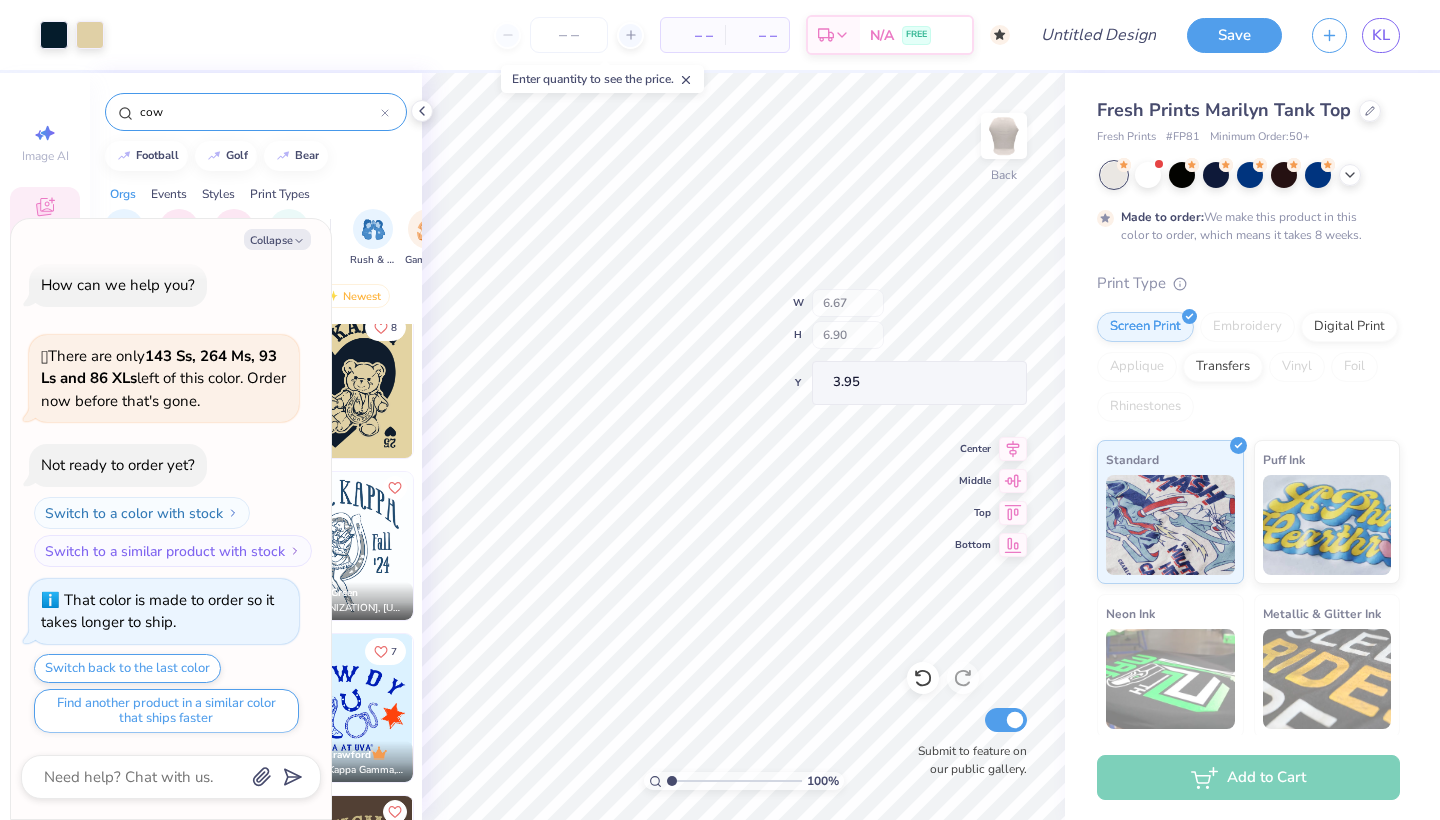 type on "10.39" 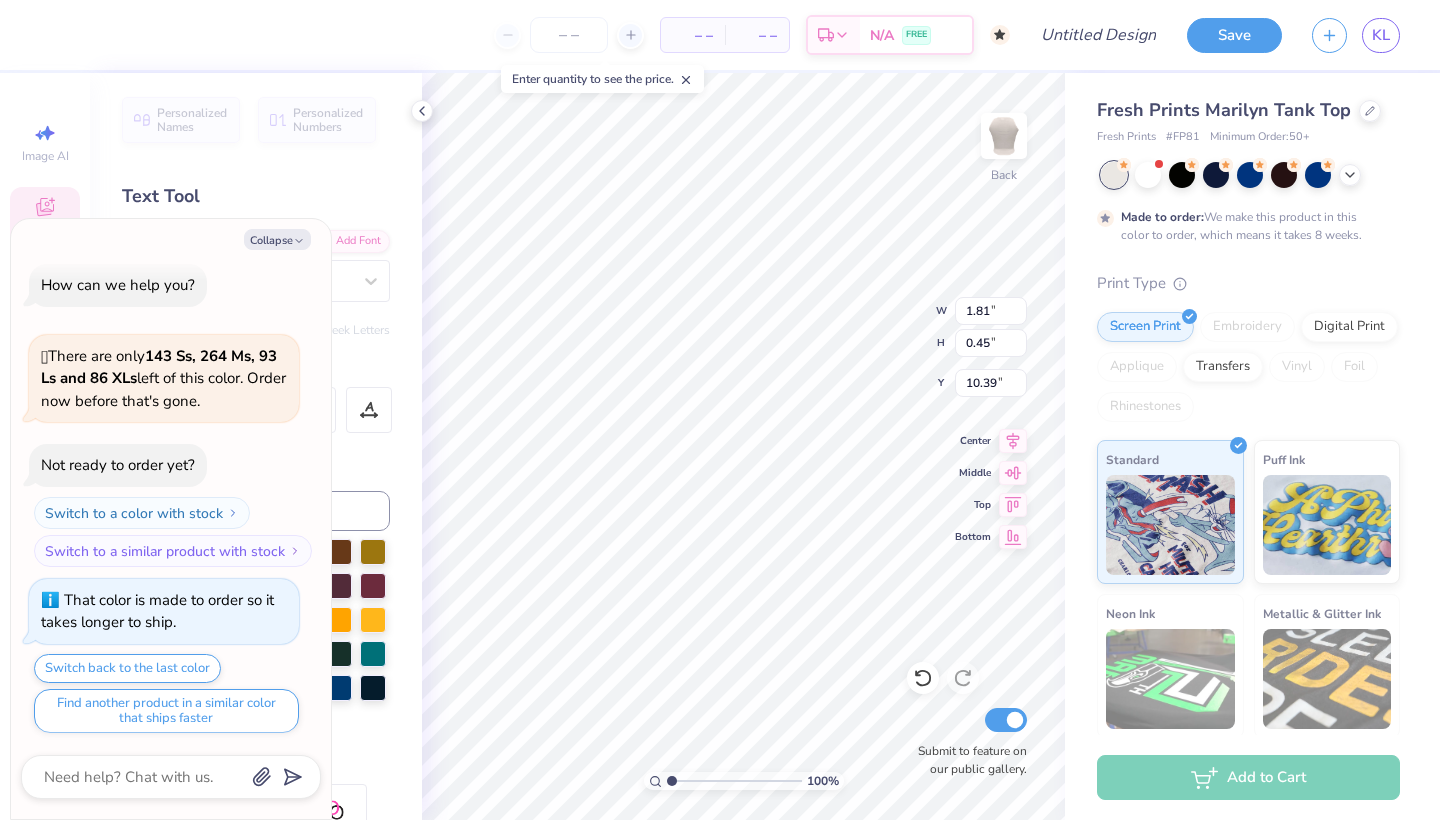 type on "x" 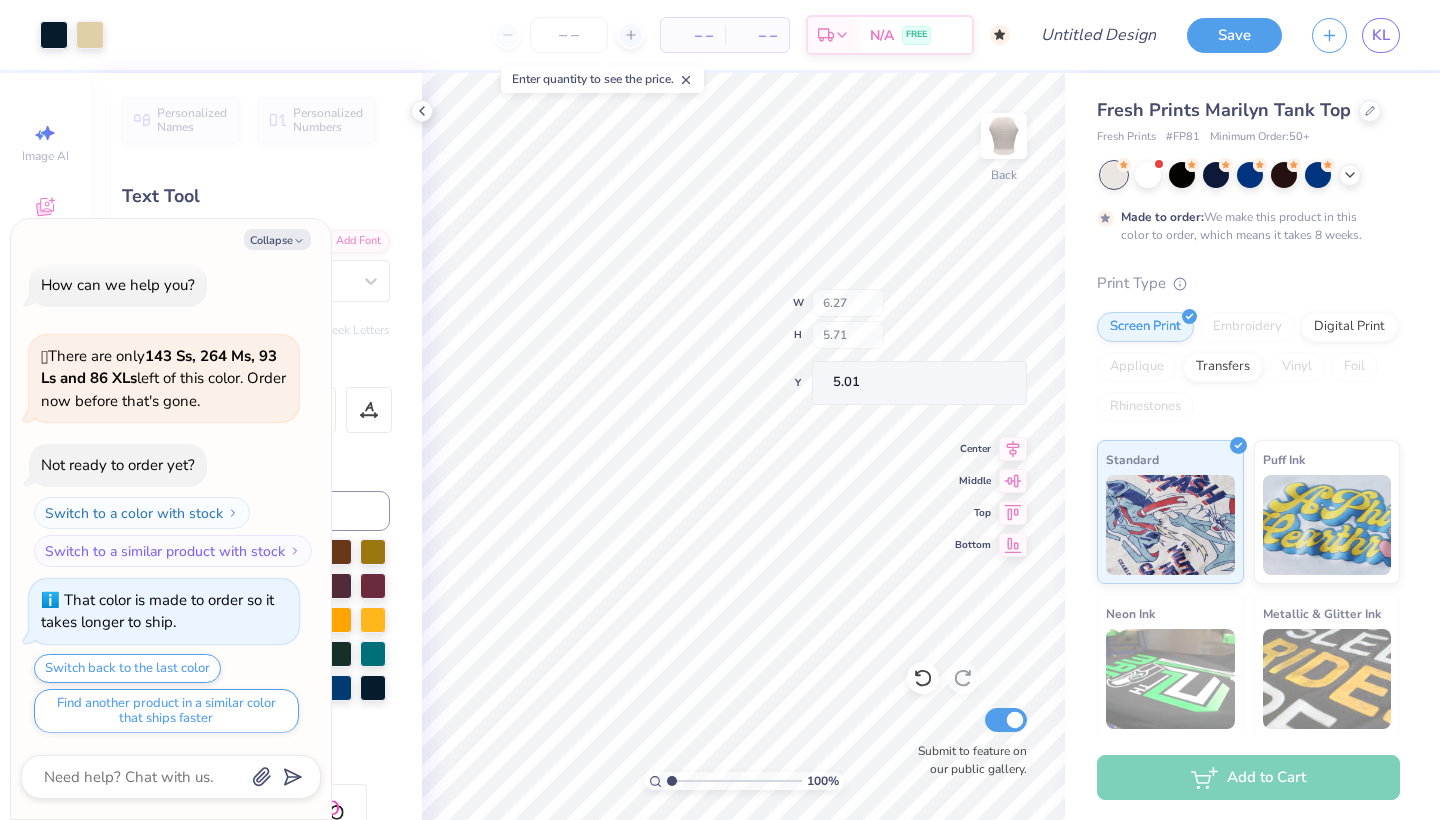 type on "x" 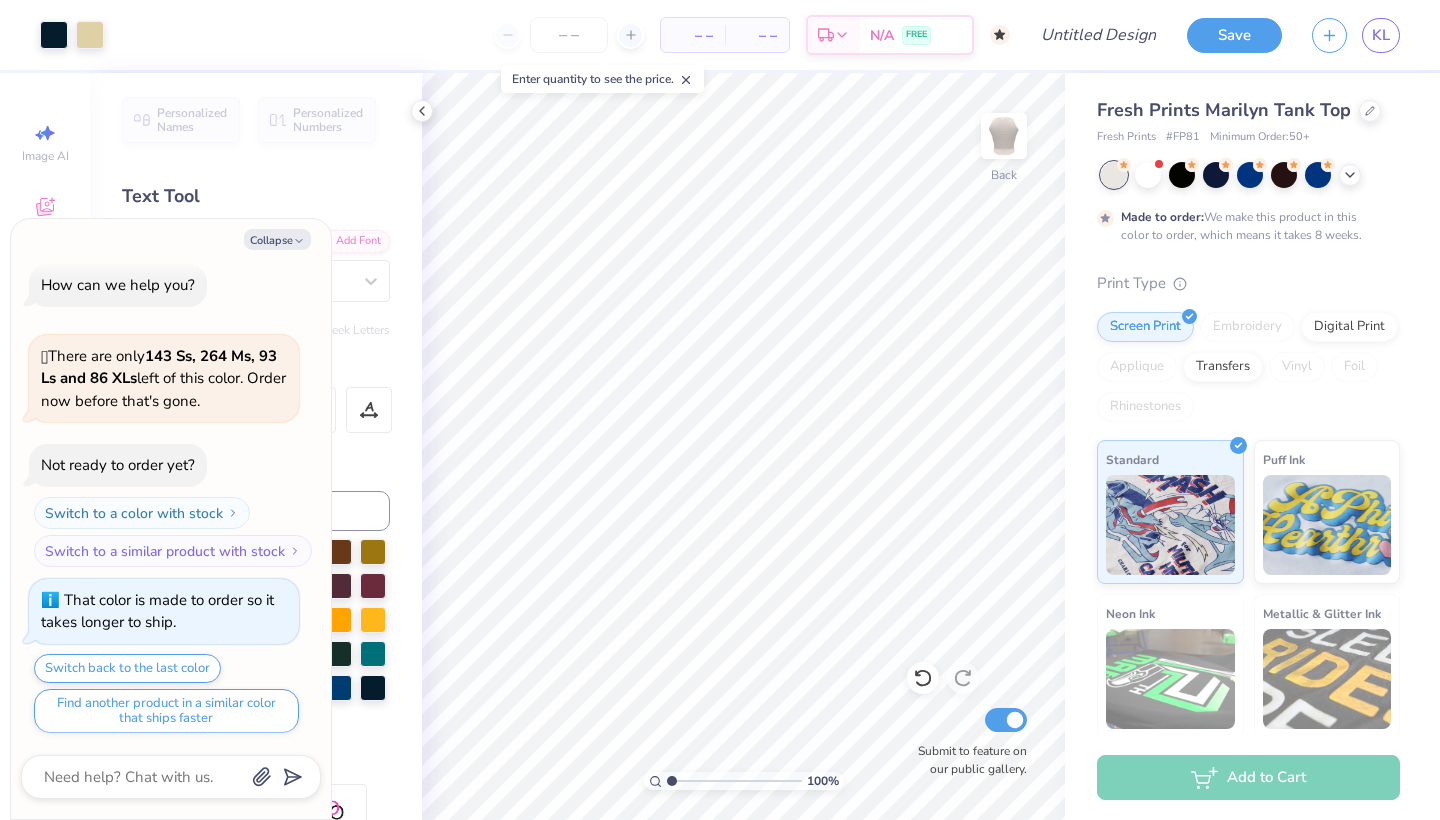type on "1.56" 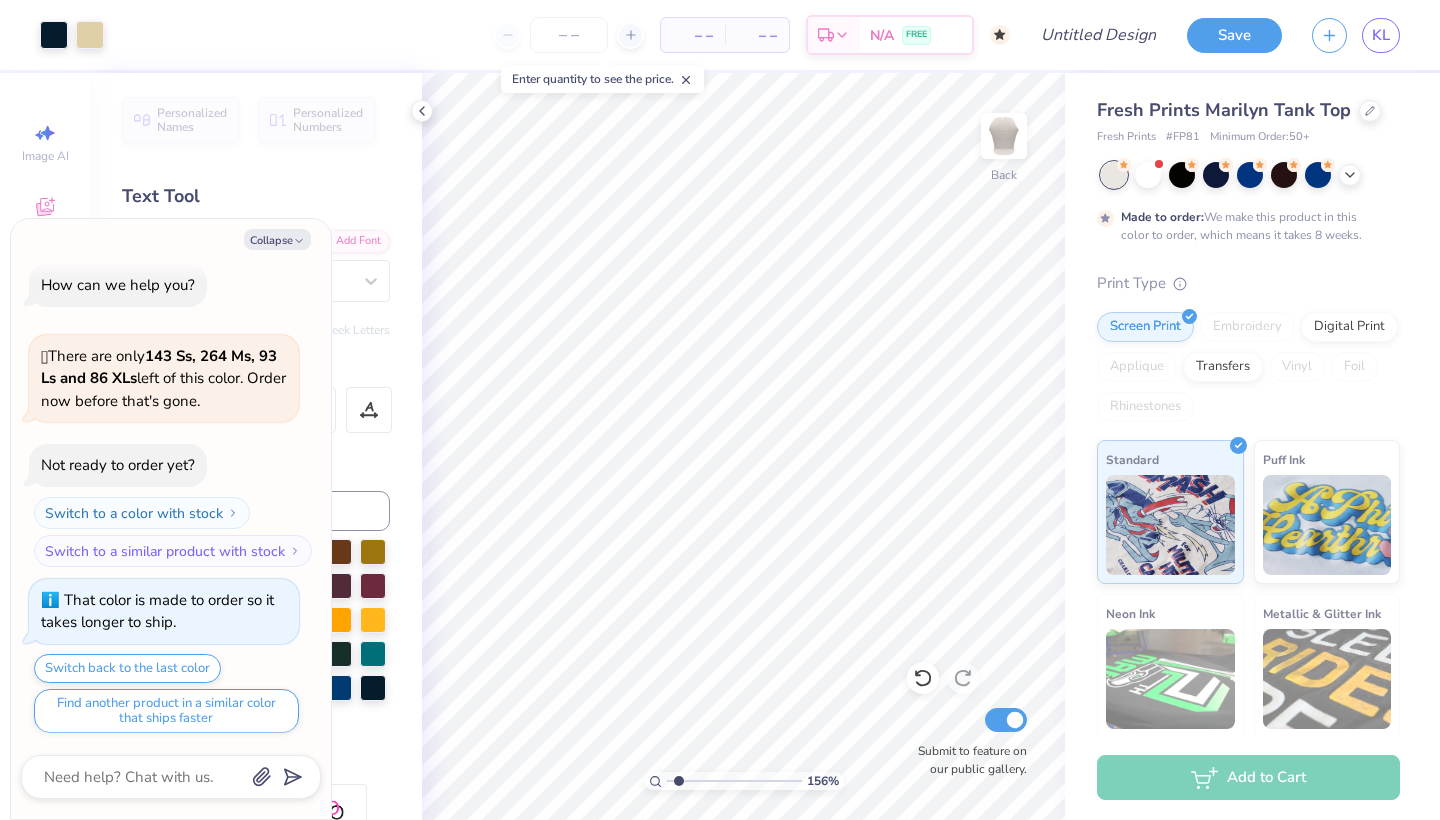 drag, startPoint x: 667, startPoint y: 779, endPoint x: 679, endPoint y: 778, distance: 12.0415945 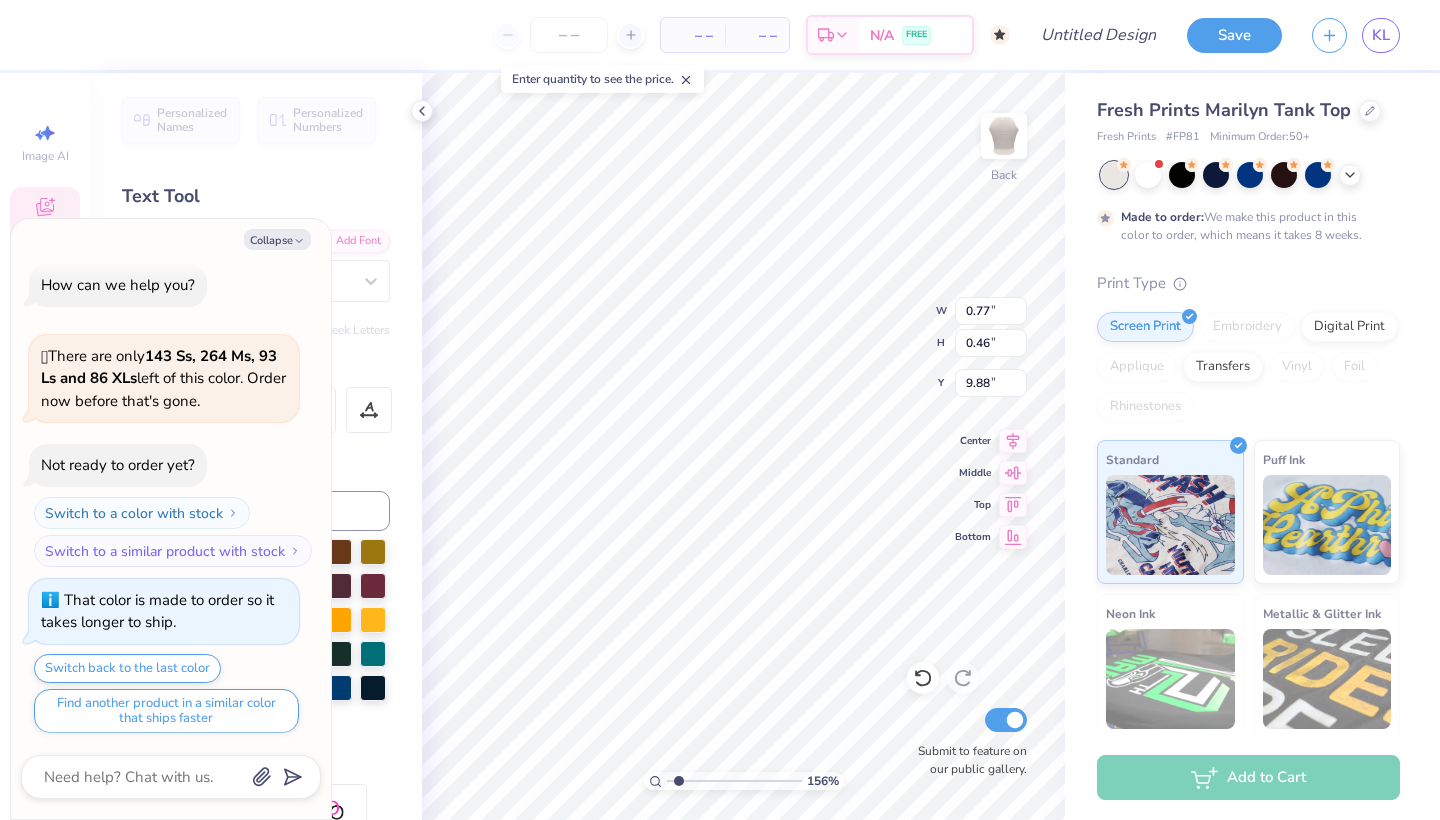 type on "x" 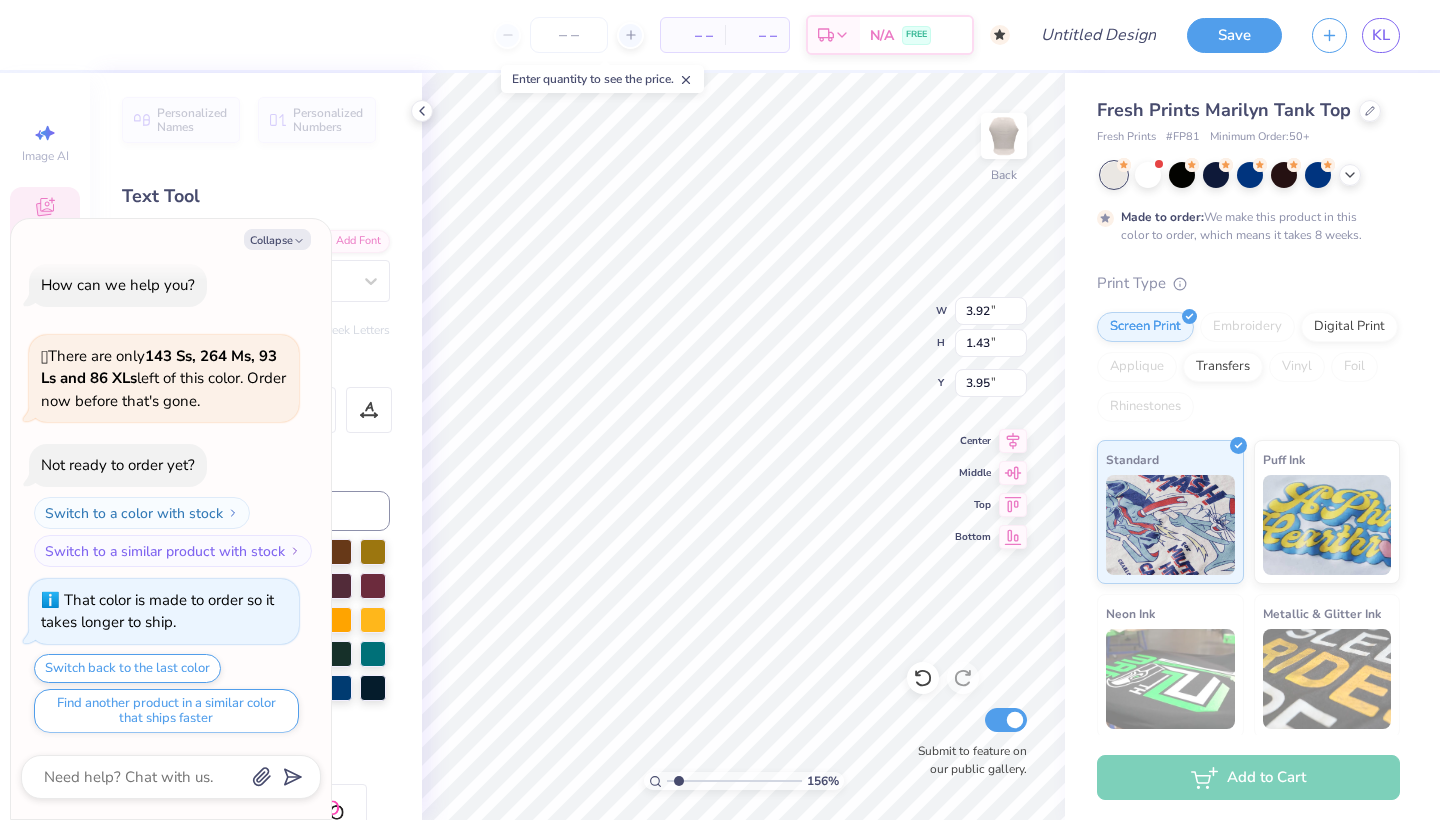 scroll, scrollTop: 0, scrollLeft: 1, axis: horizontal 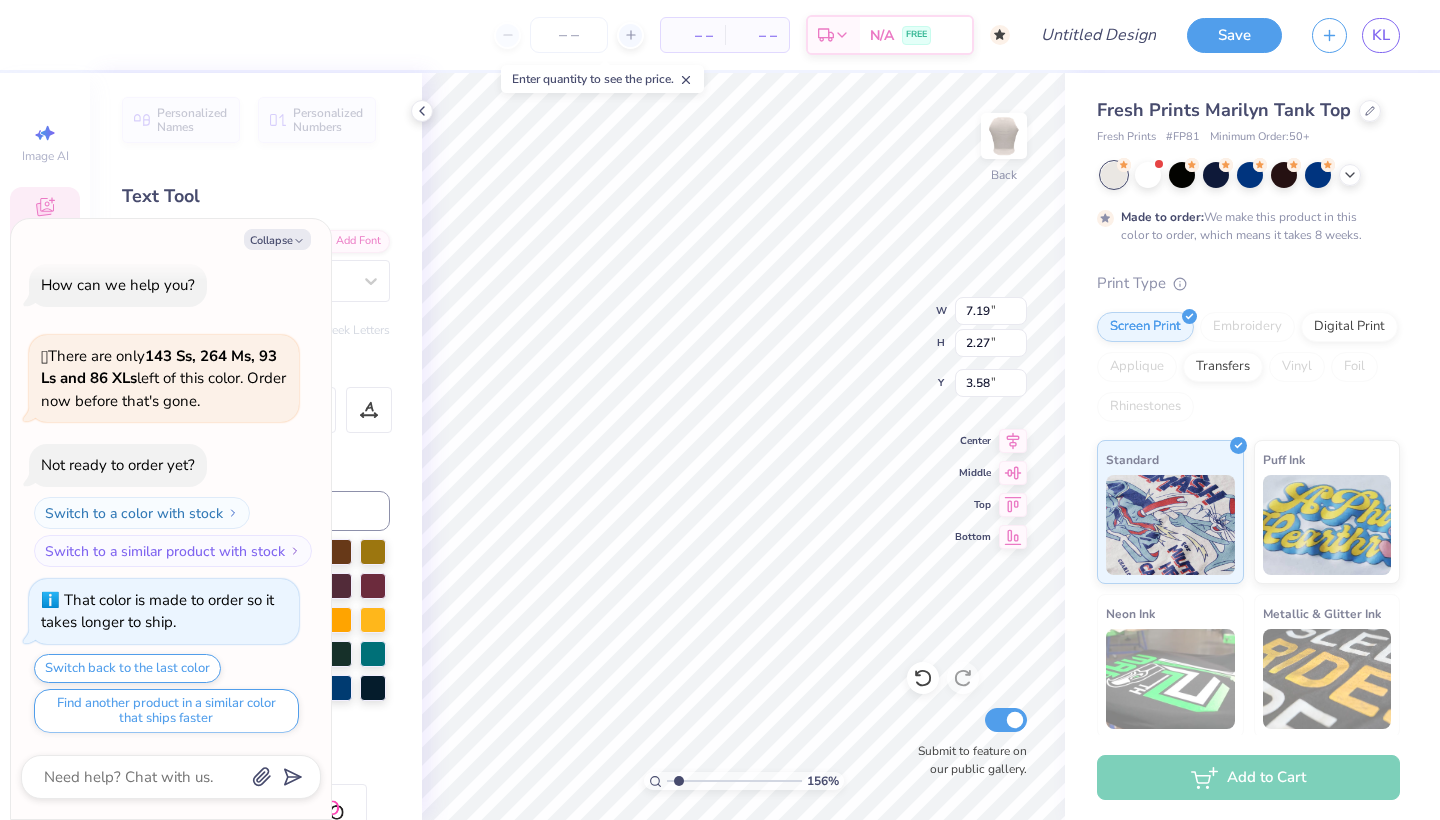type on "x" 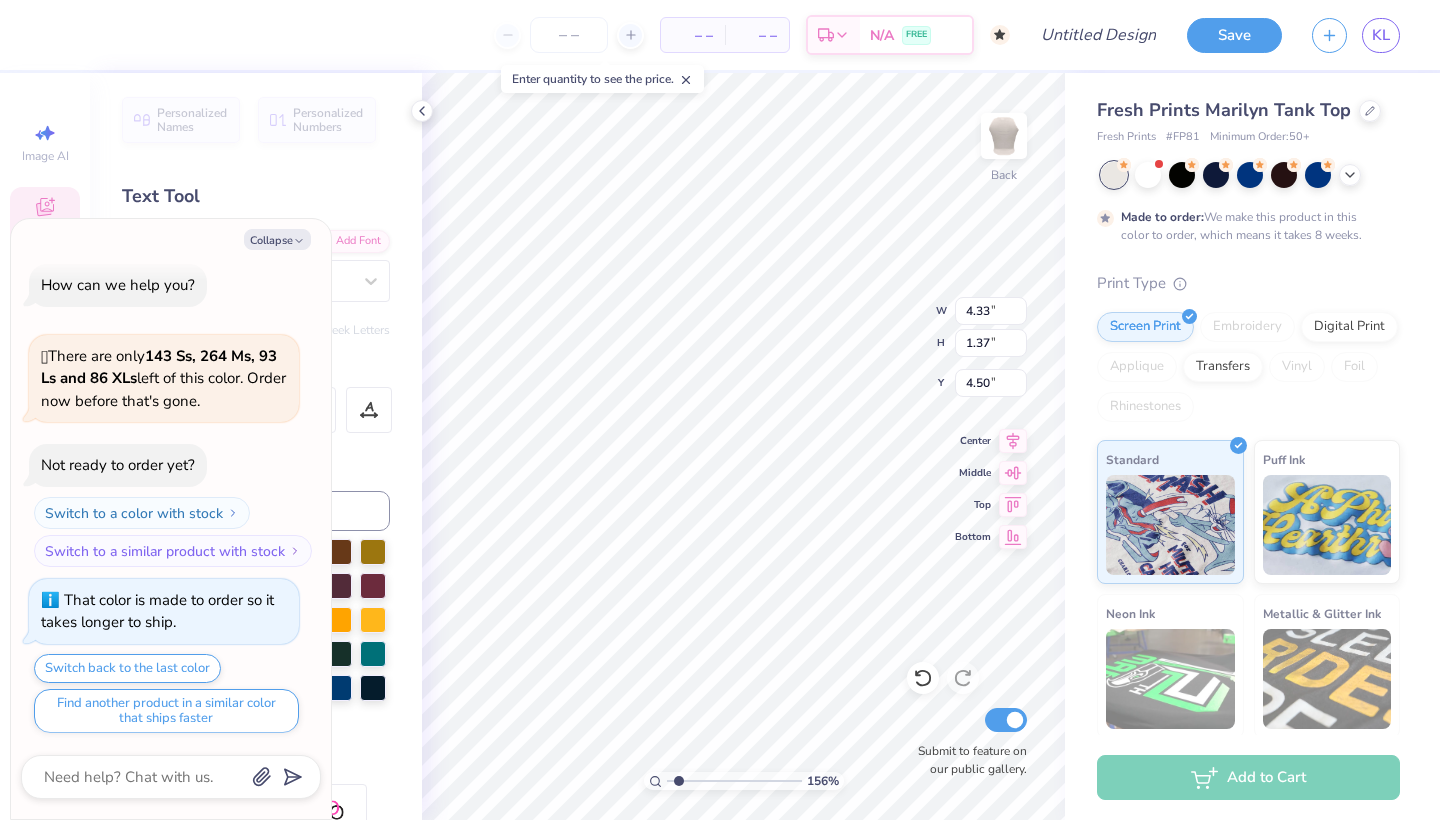 type on "x" 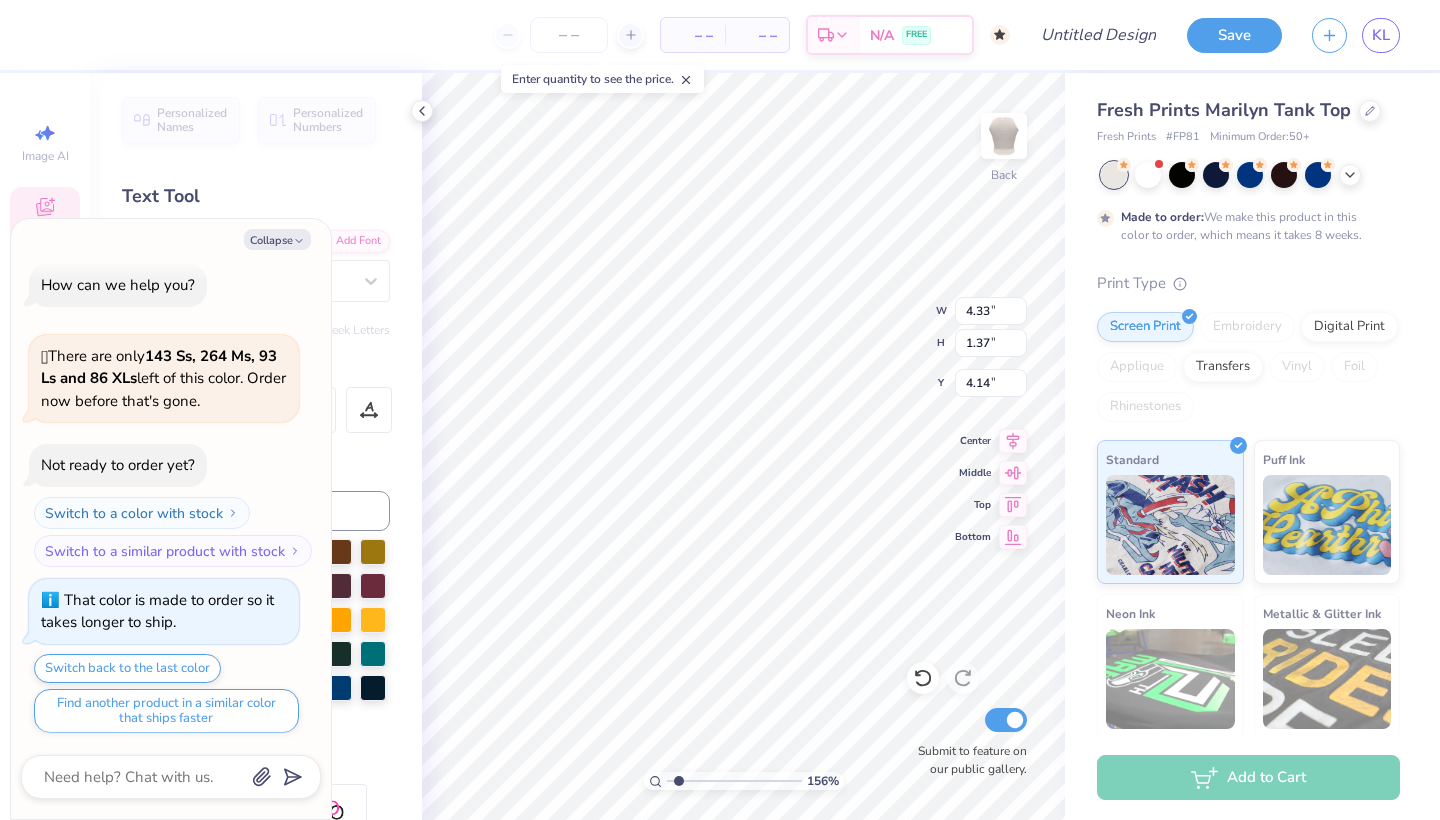 type on "x" 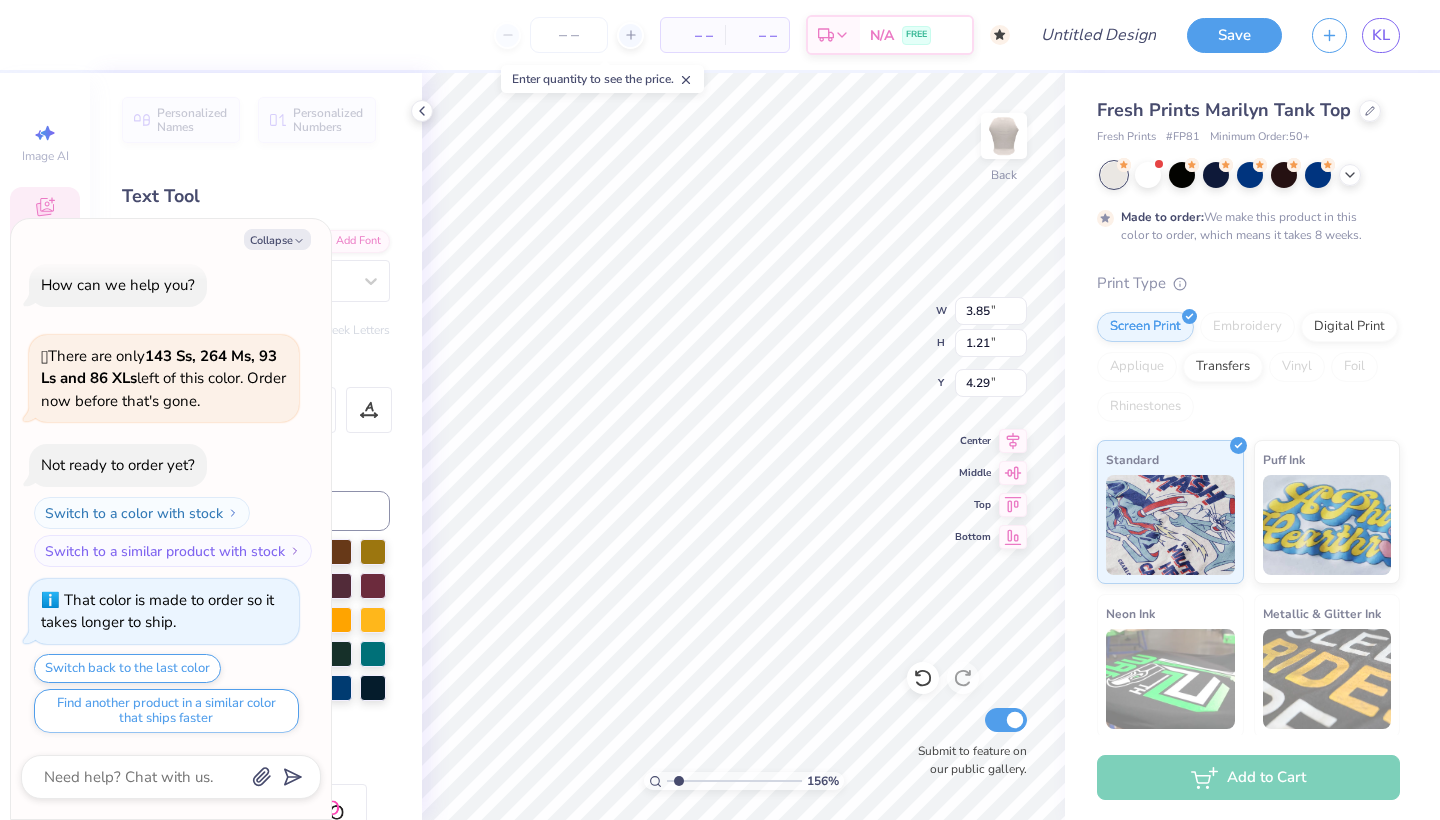 type on "x" 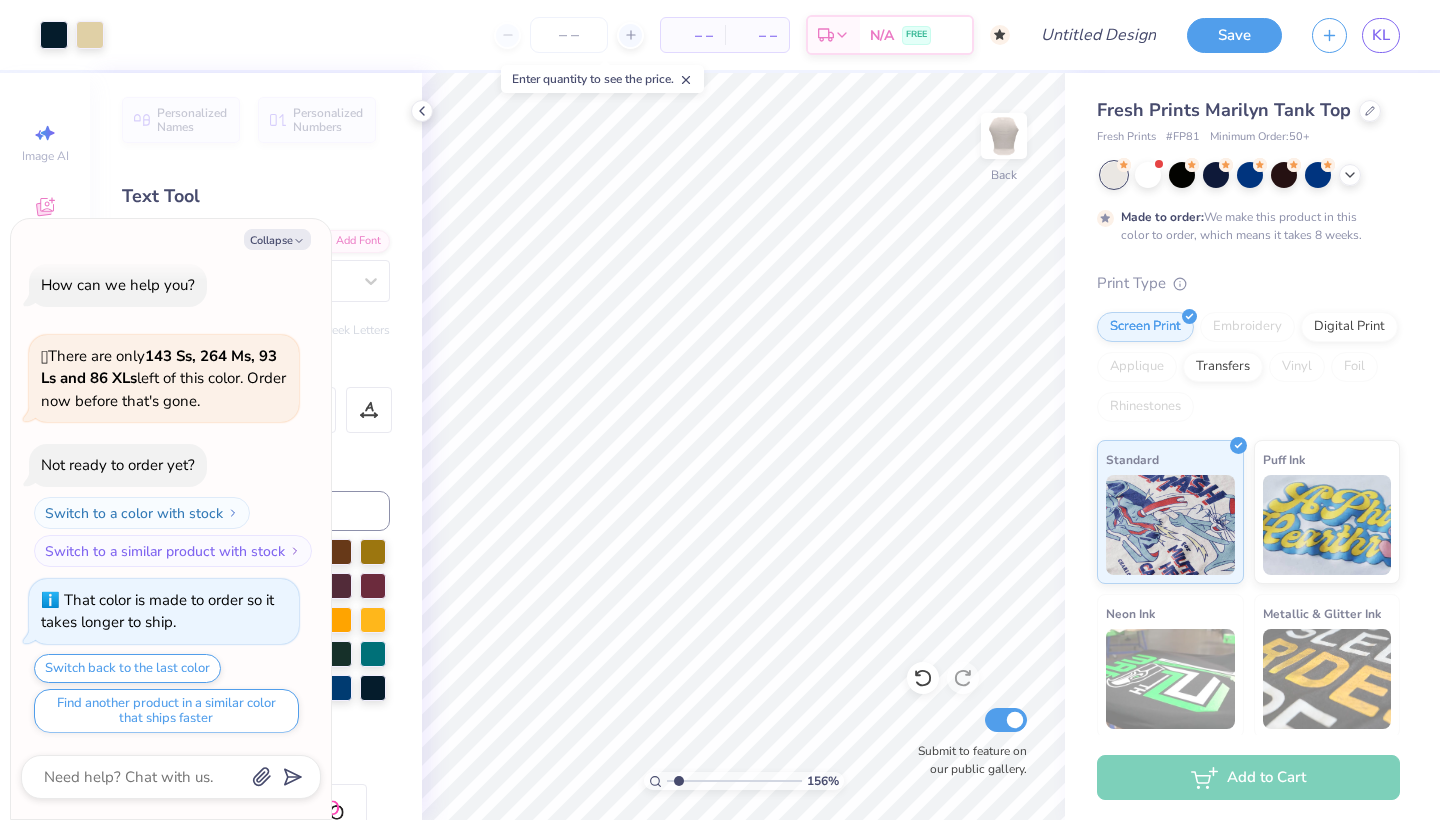 click at bounding box center (734, 781) 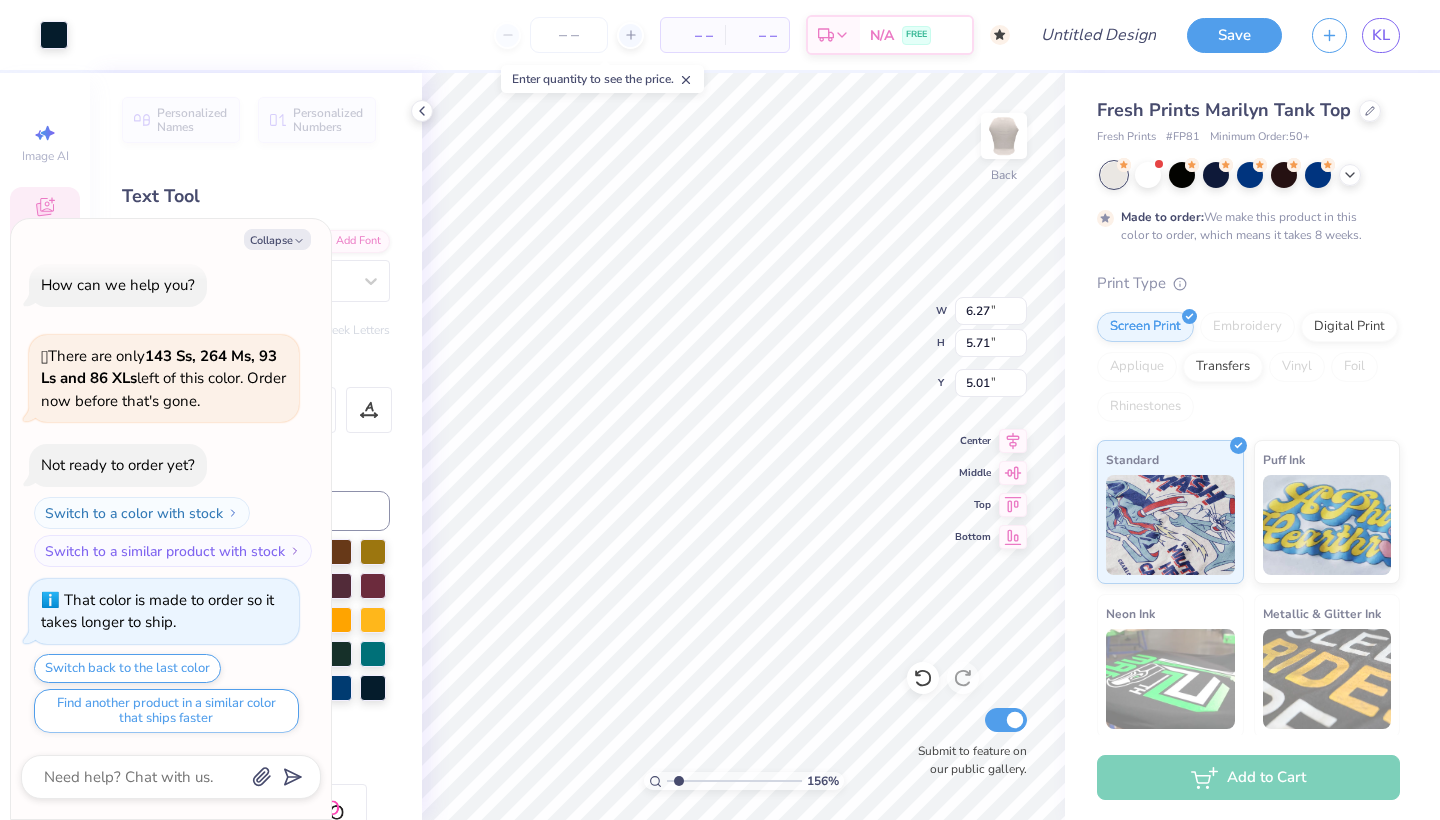 type on "x" 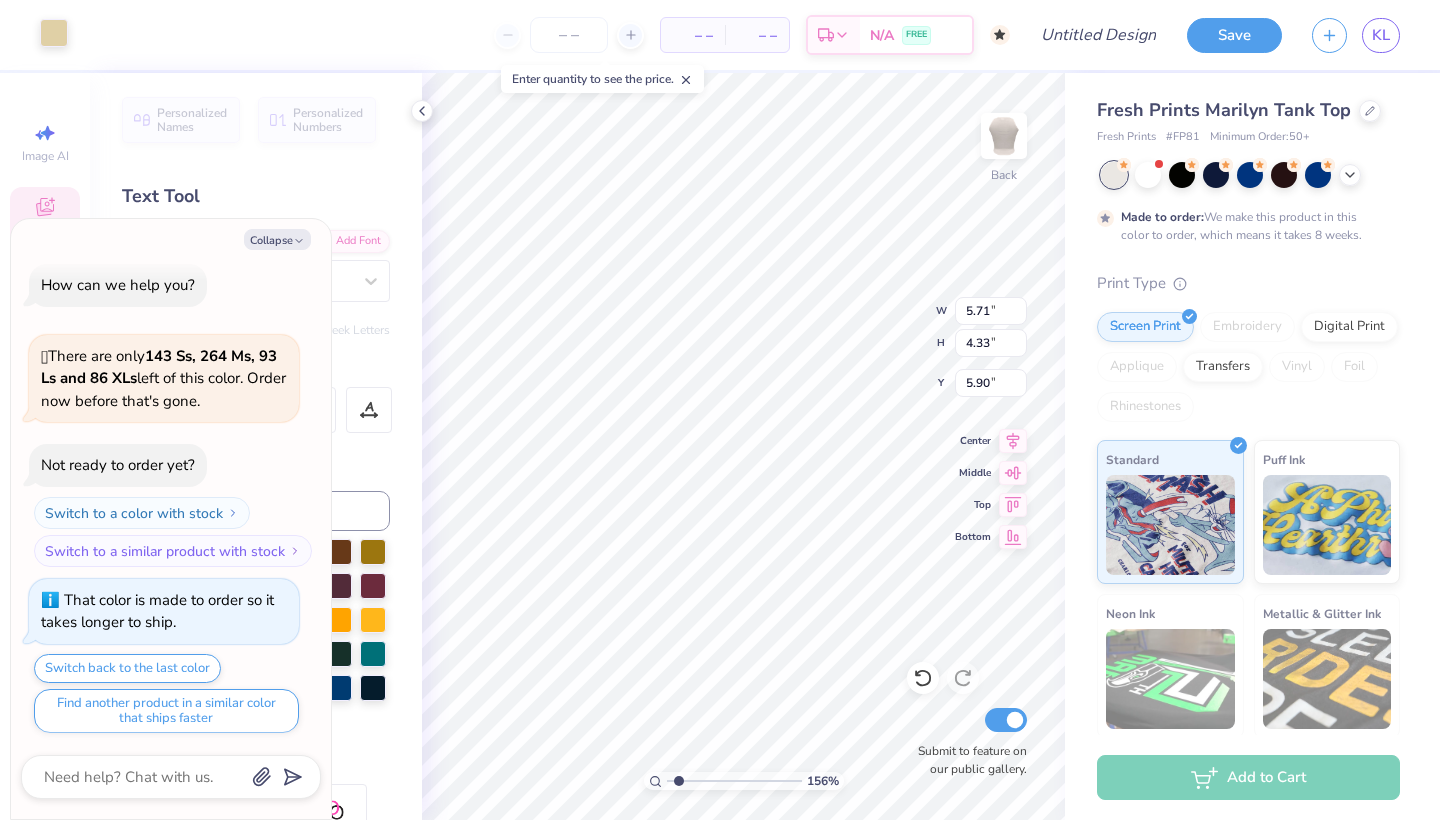 click at bounding box center [54, 33] 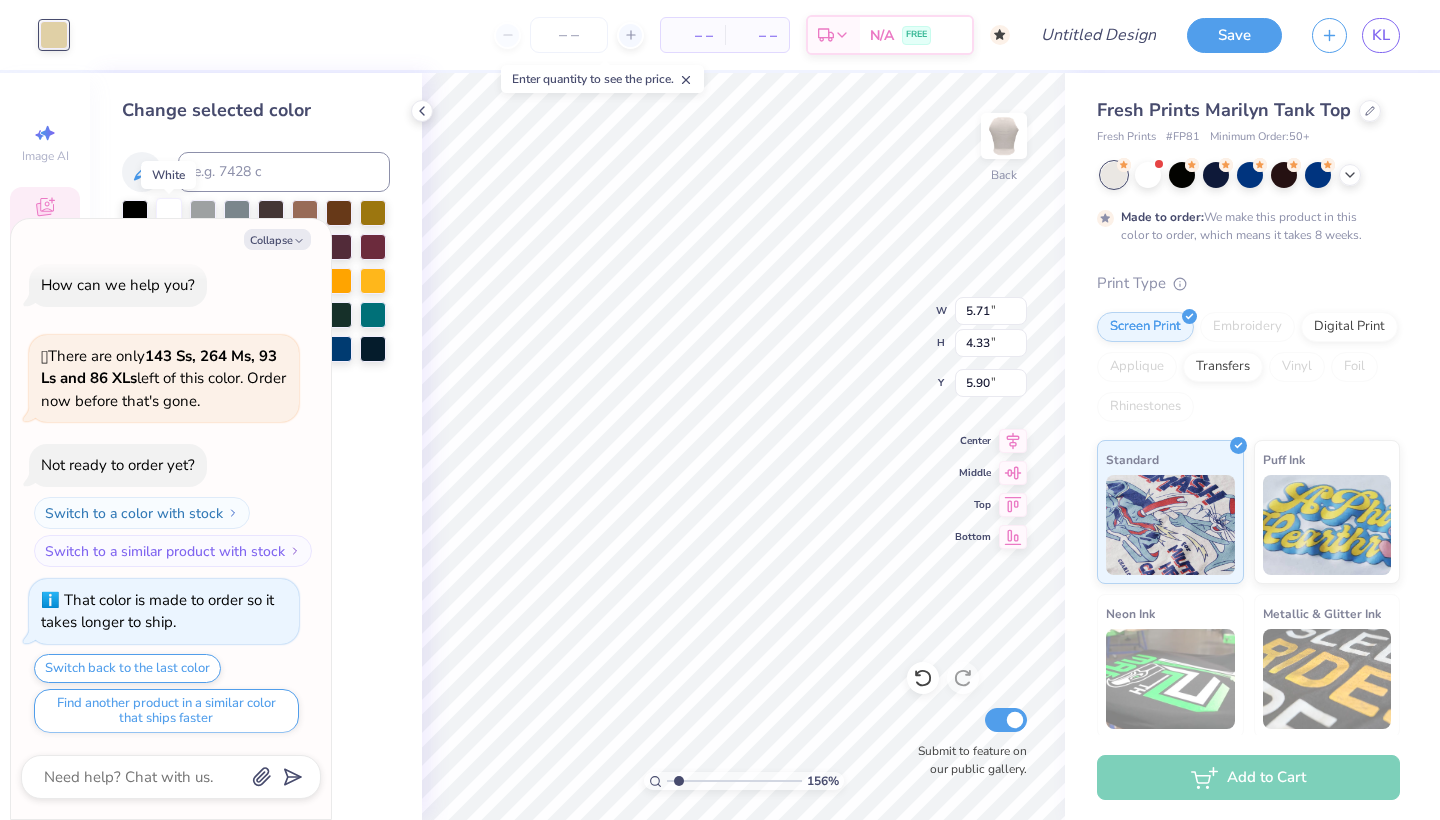 click at bounding box center (169, 211) 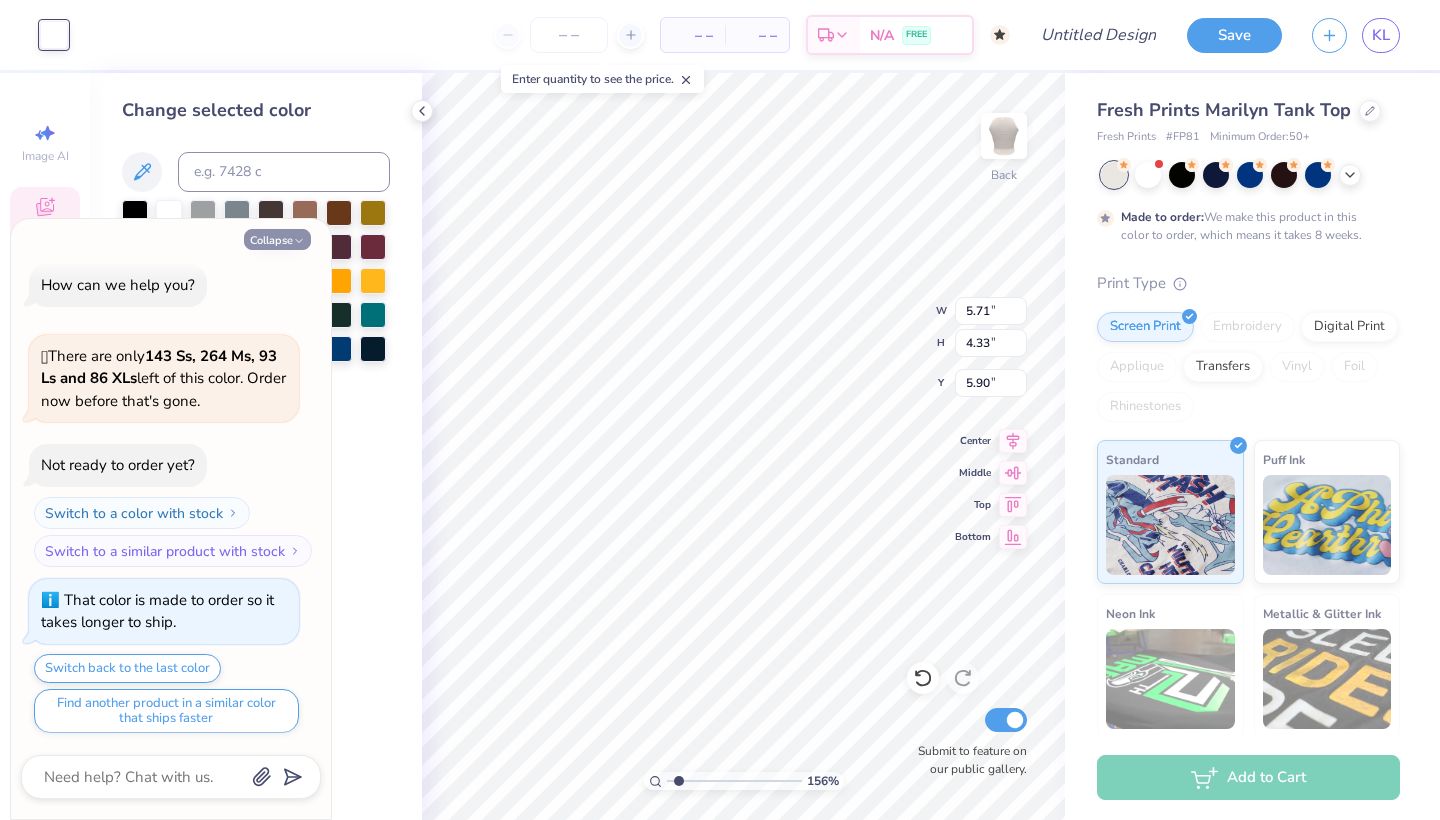 click on "Collapse" at bounding box center (277, 239) 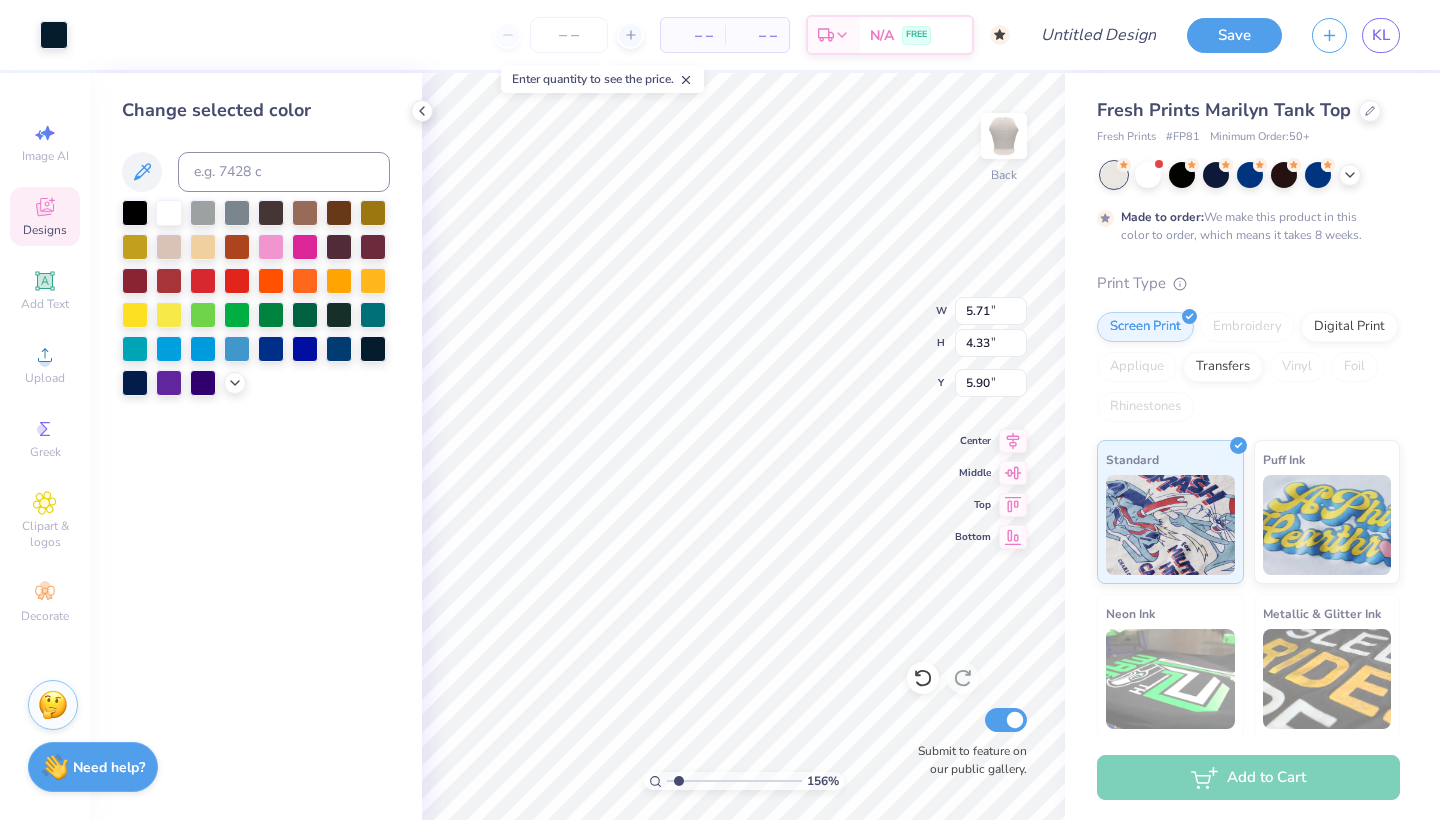 type on "6.27" 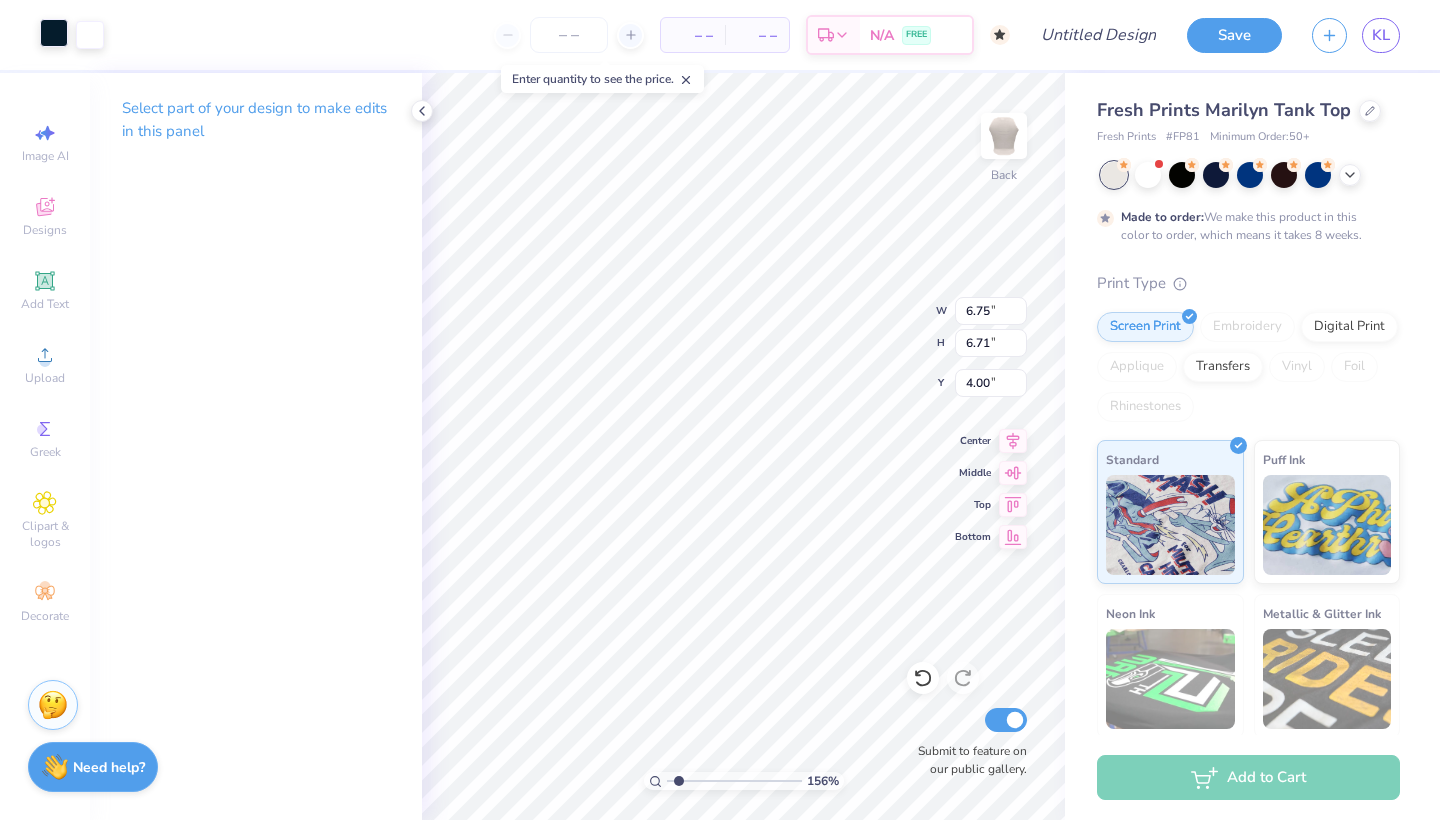 click at bounding box center [54, 33] 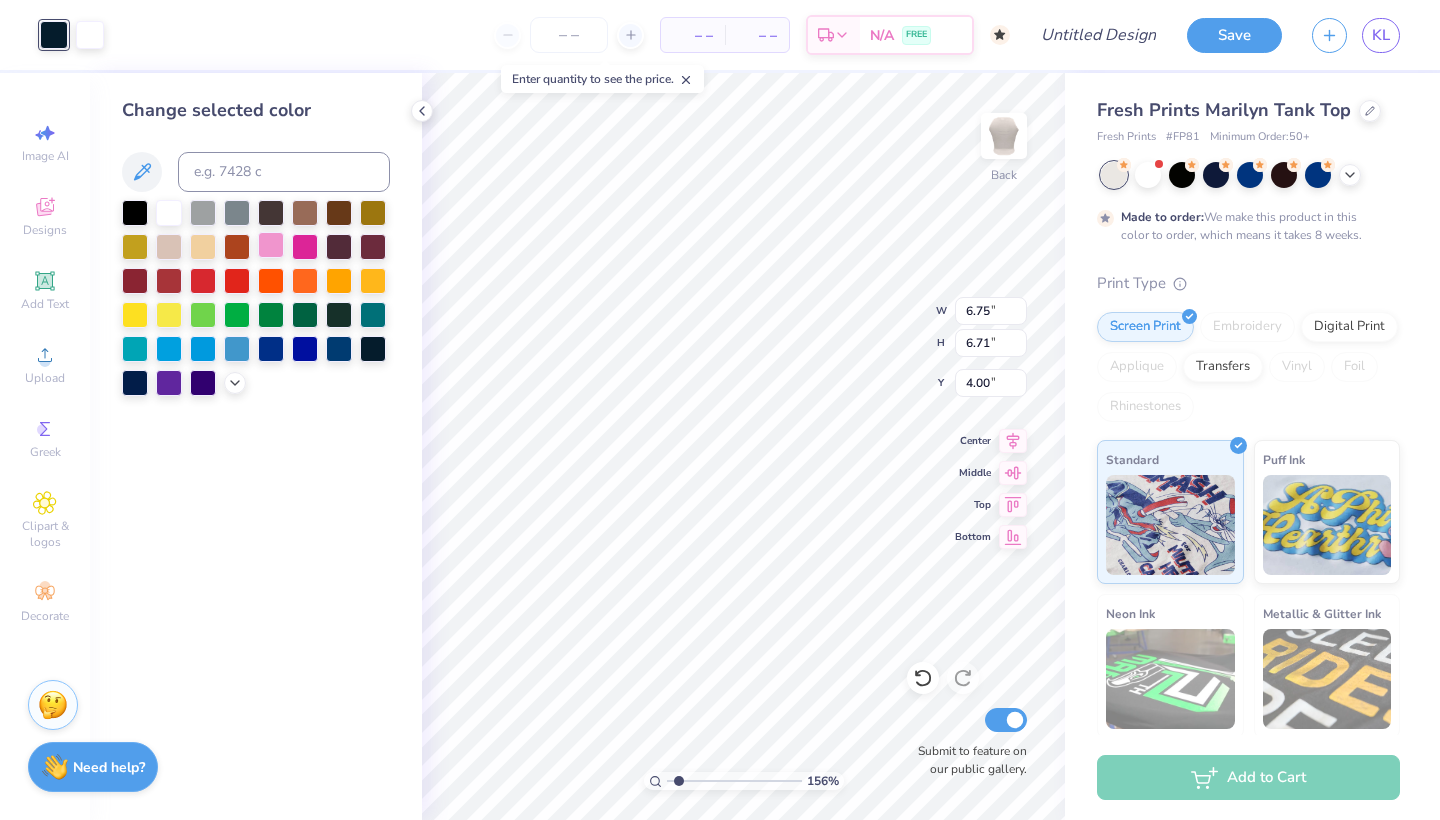 click at bounding box center [271, 245] 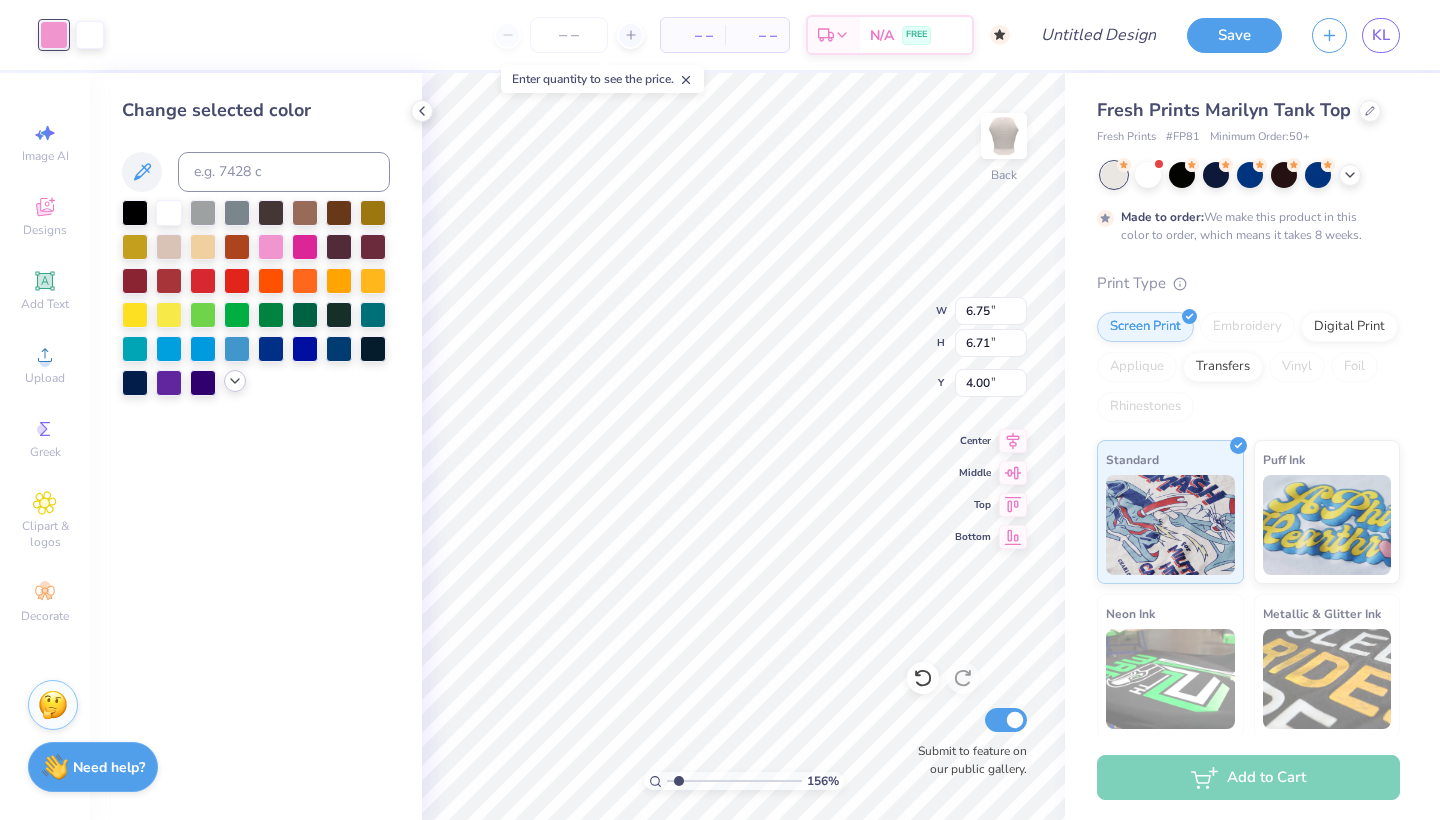 click 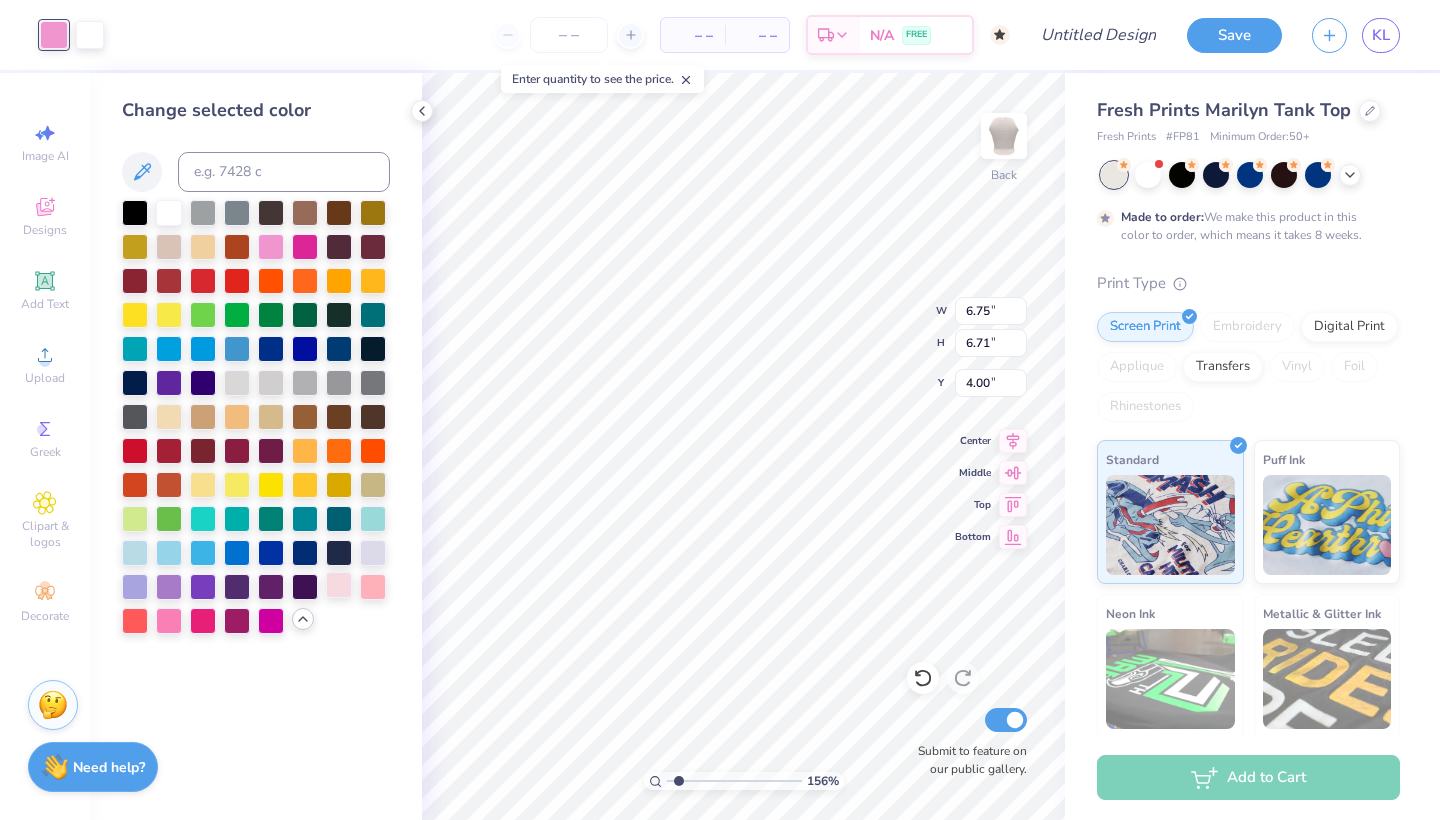 click at bounding box center (339, 585) 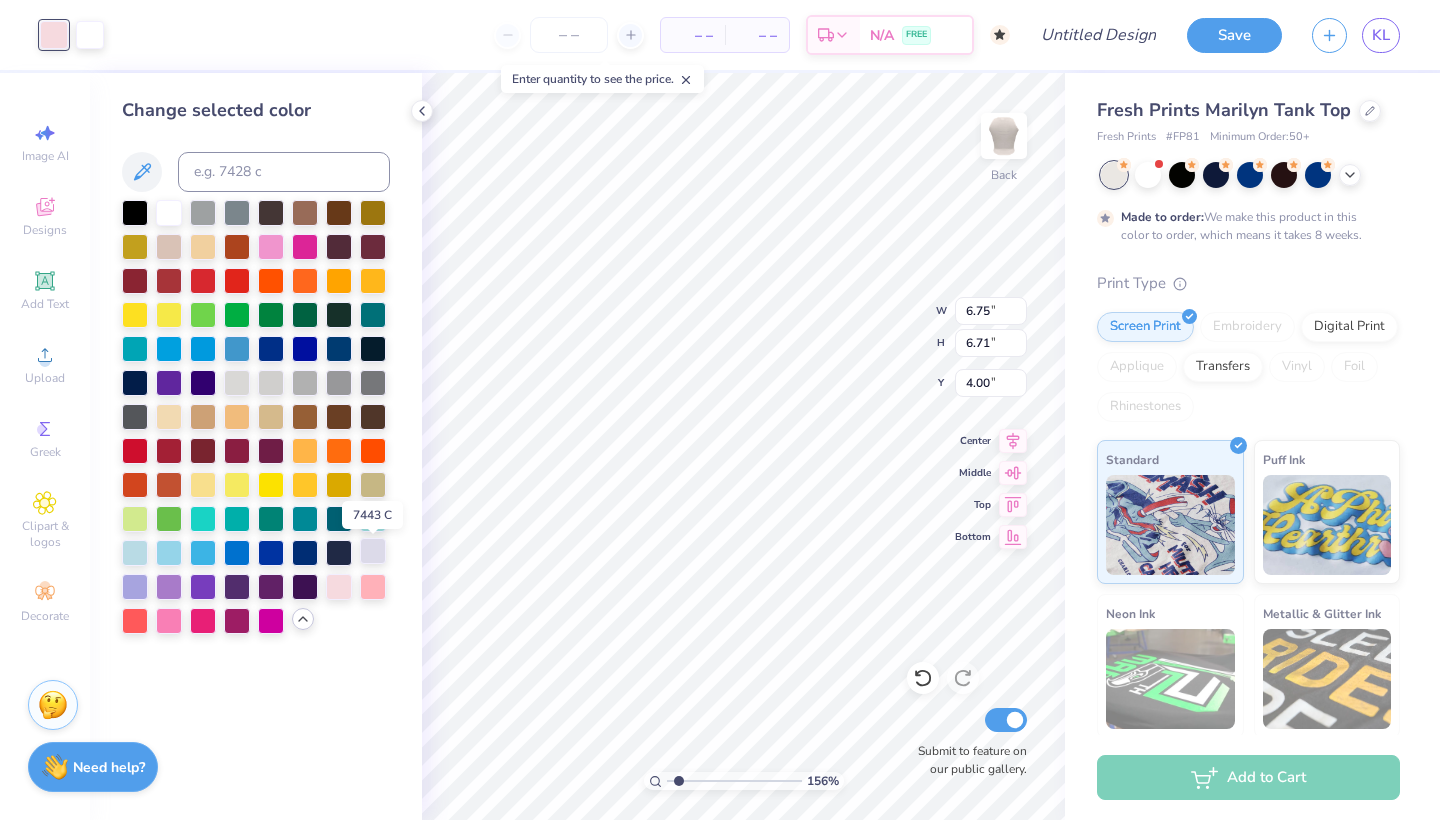 click at bounding box center [373, 551] 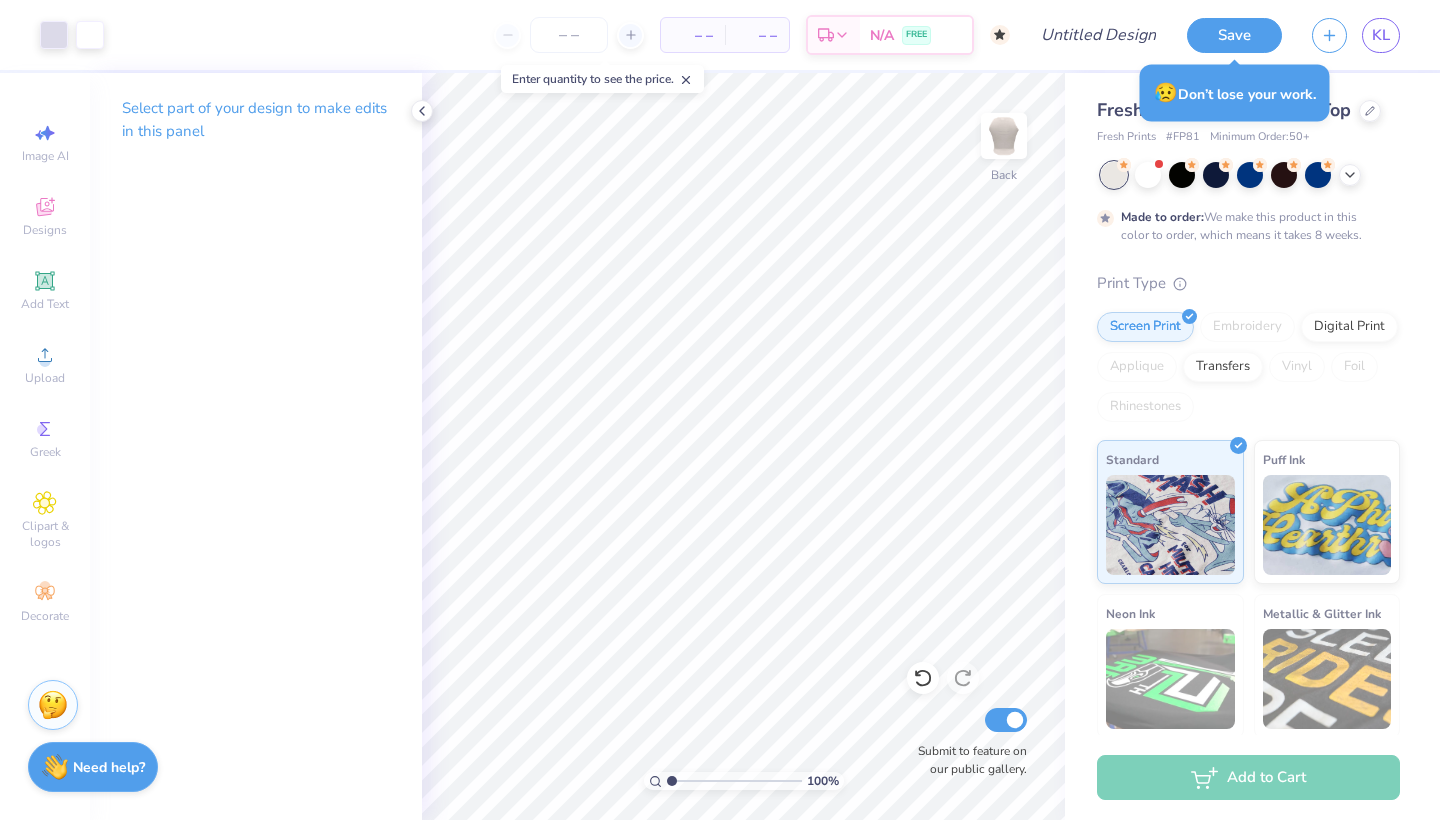 drag, startPoint x: 677, startPoint y: 789, endPoint x: 667, endPoint y: 781, distance: 12.806249 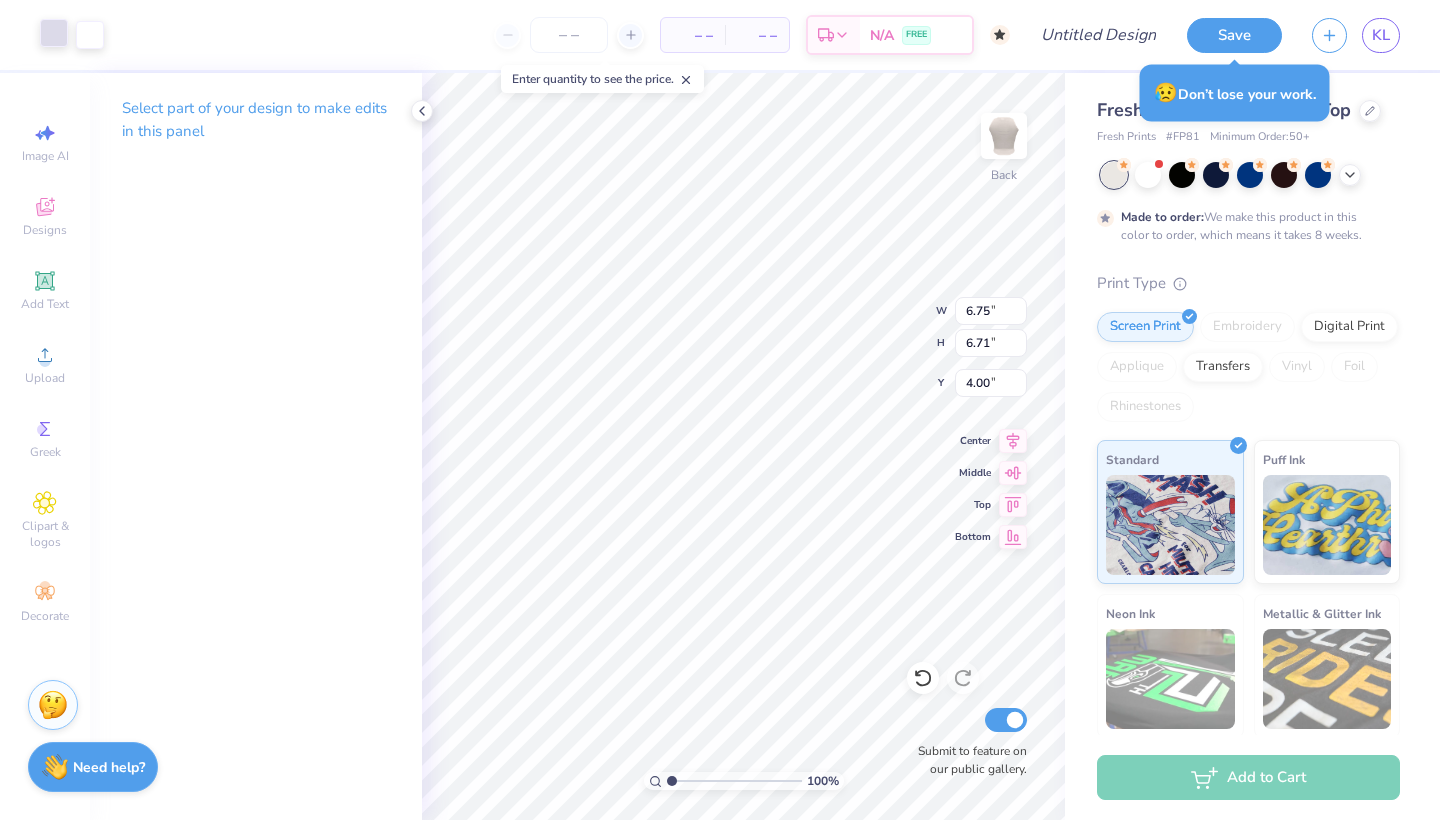click at bounding box center (54, 33) 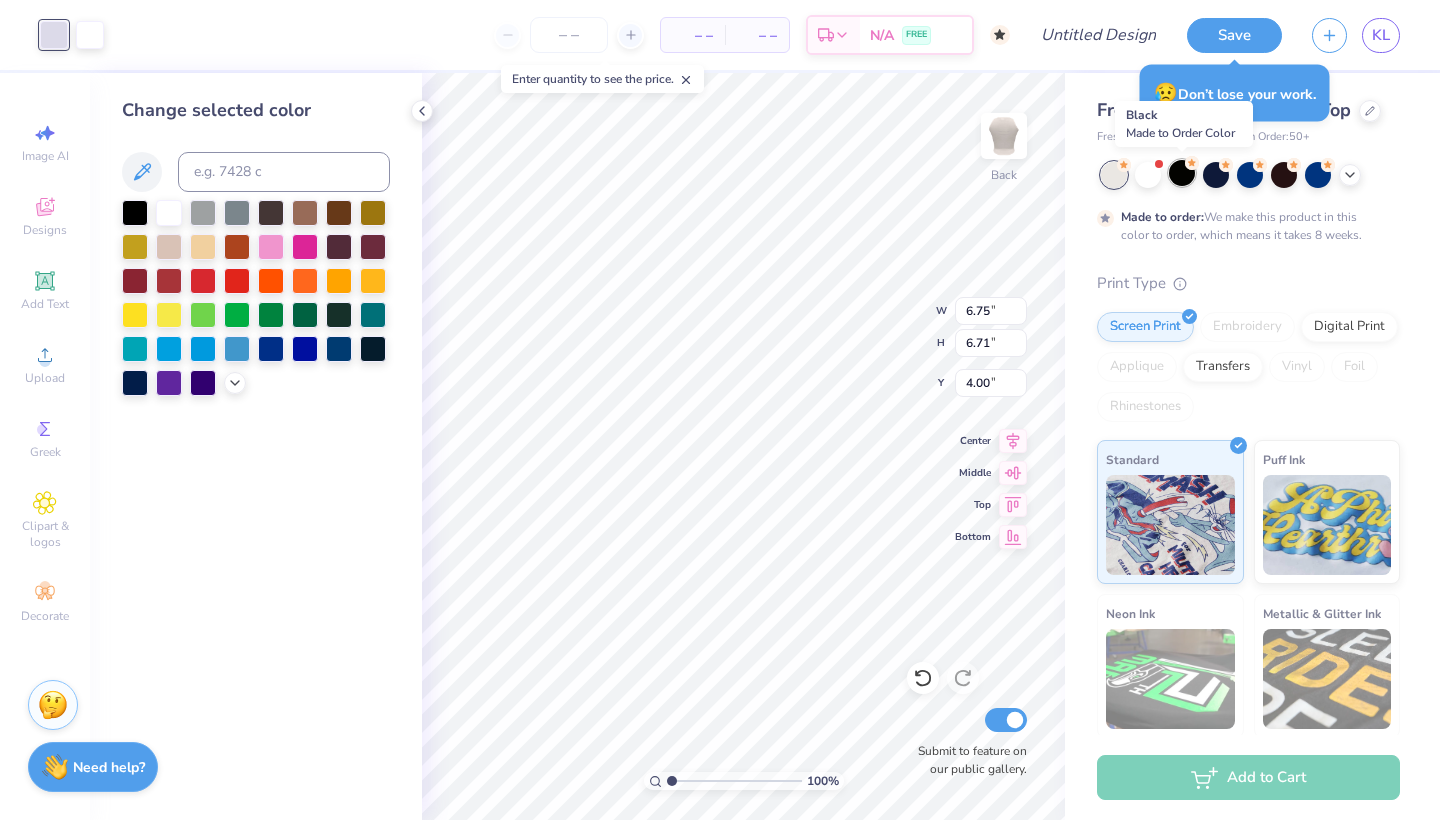 click at bounding box center (1182, 173) 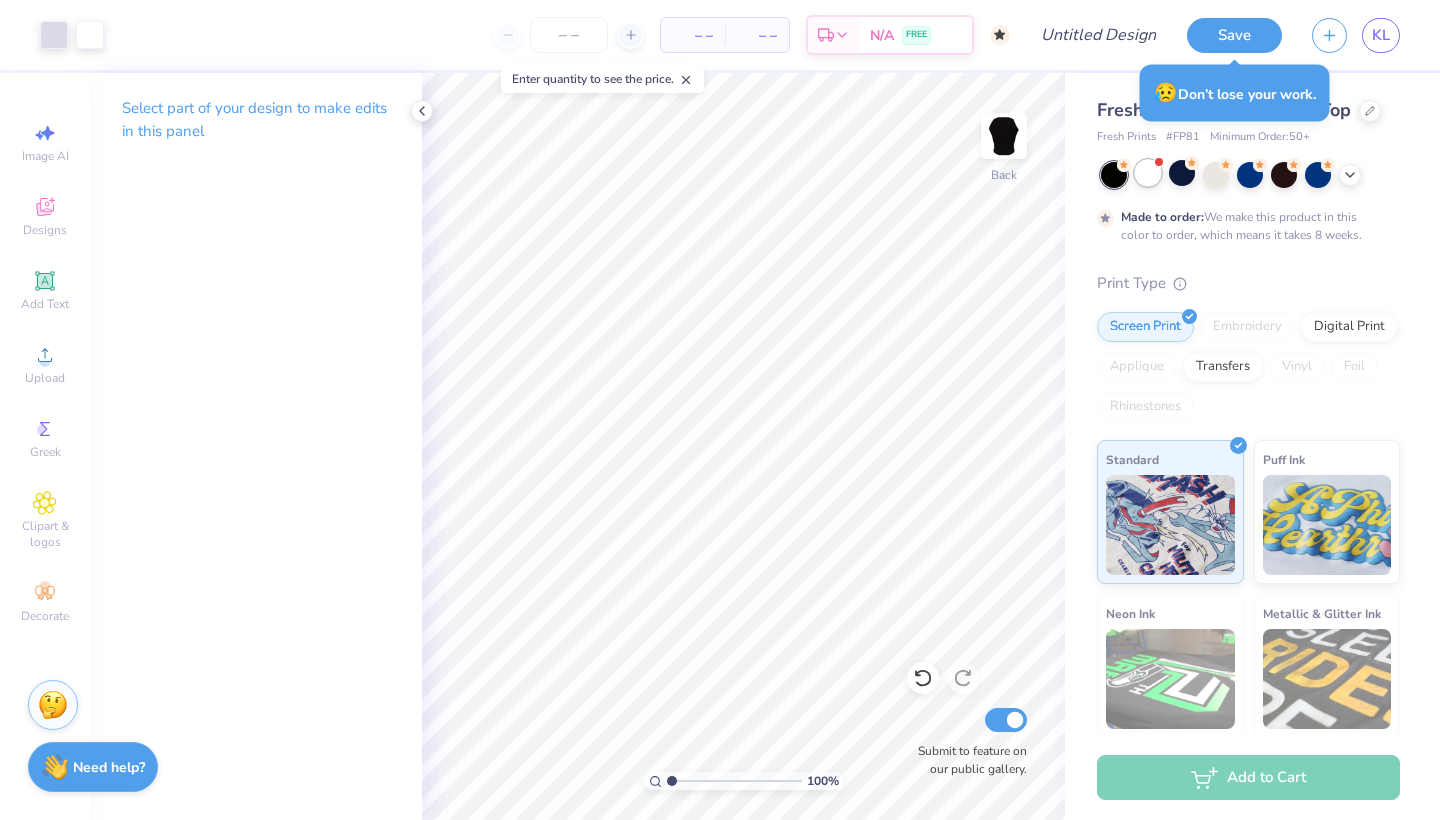 click at bounding box center [1148, 173] 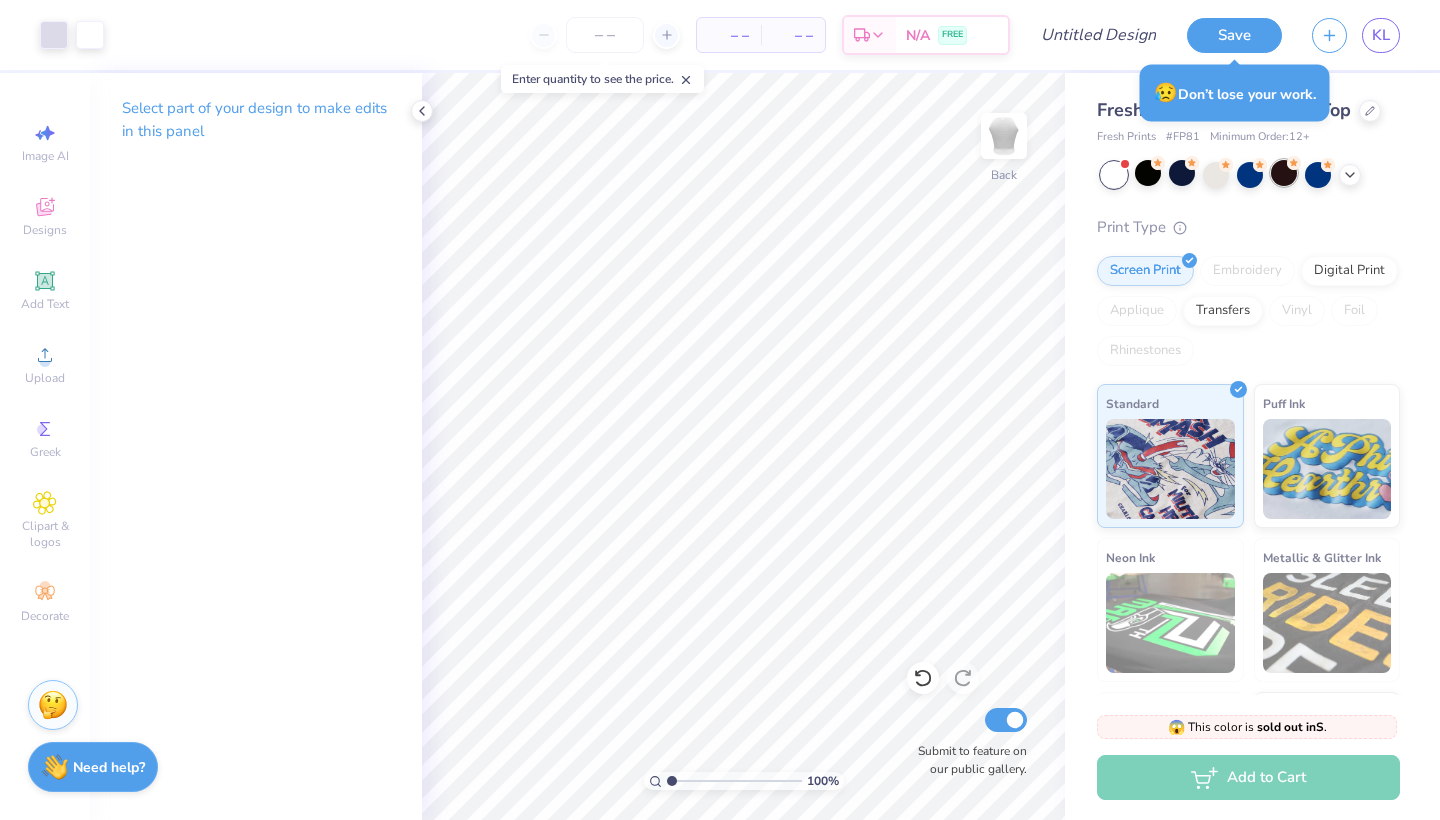 click at bounding box center [1284, 173] 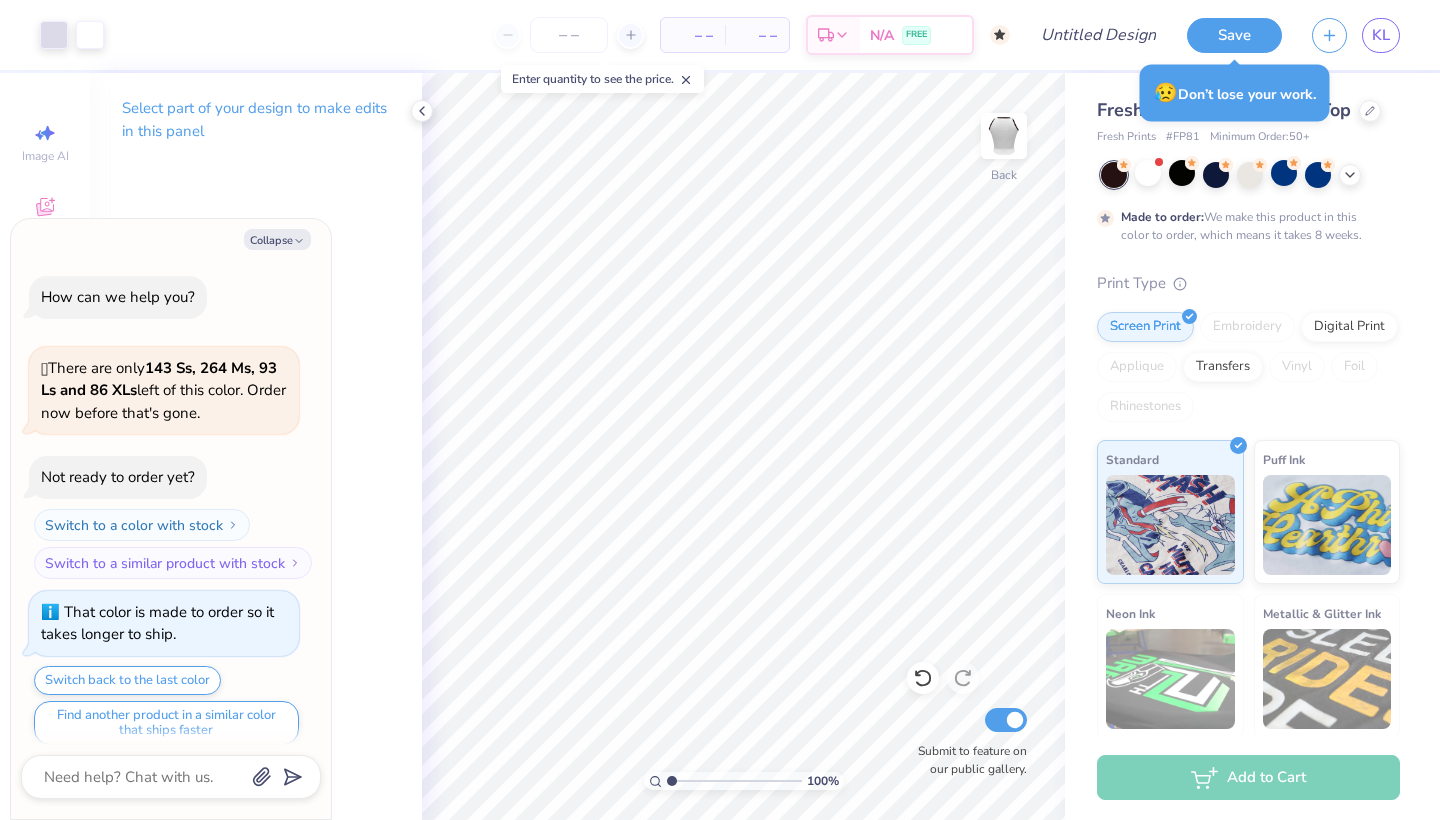 scroll, scrollTop: 555, scrollLeft: 0, axis: vertical 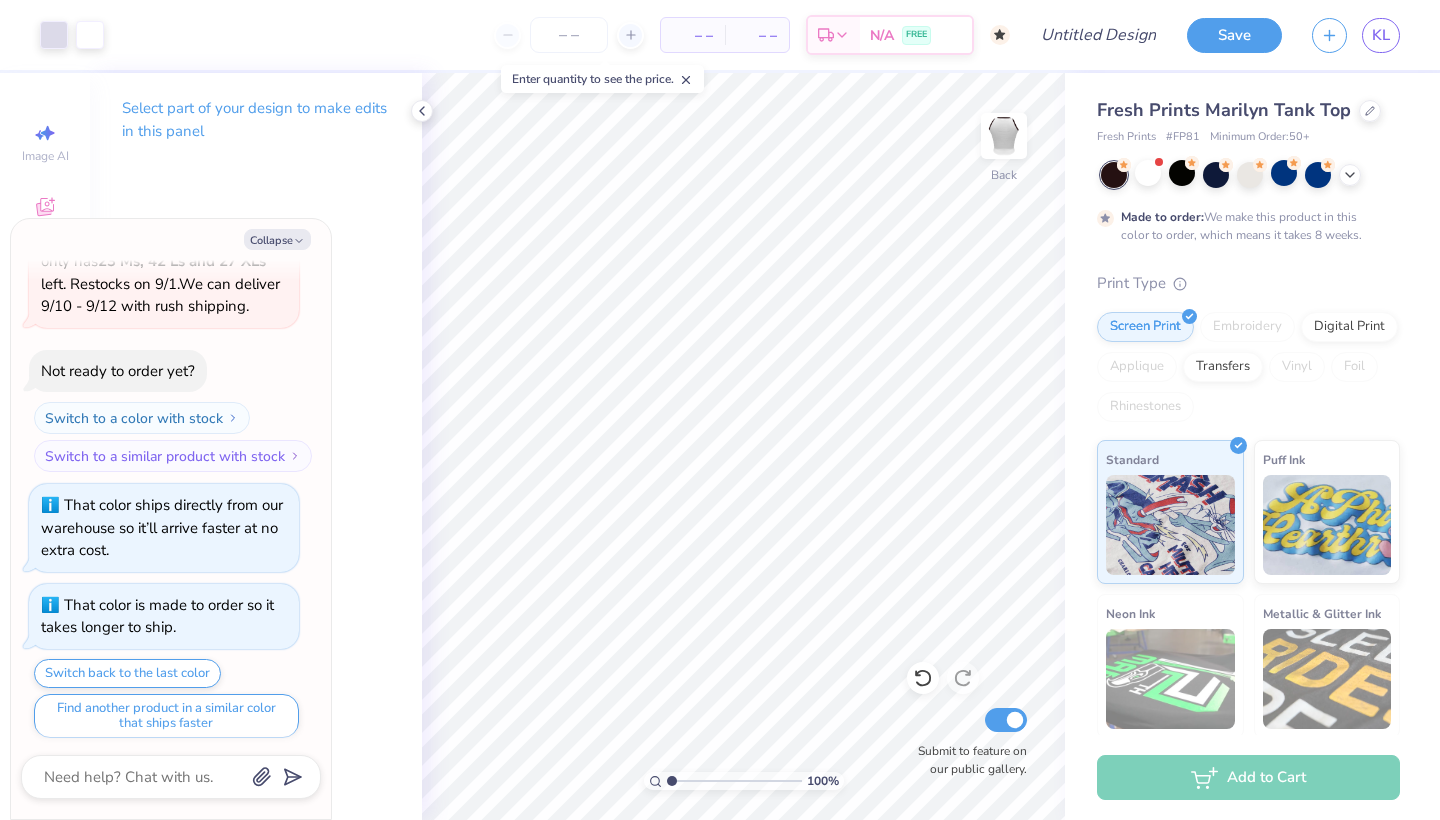 click at bounding box center [1250, 175] 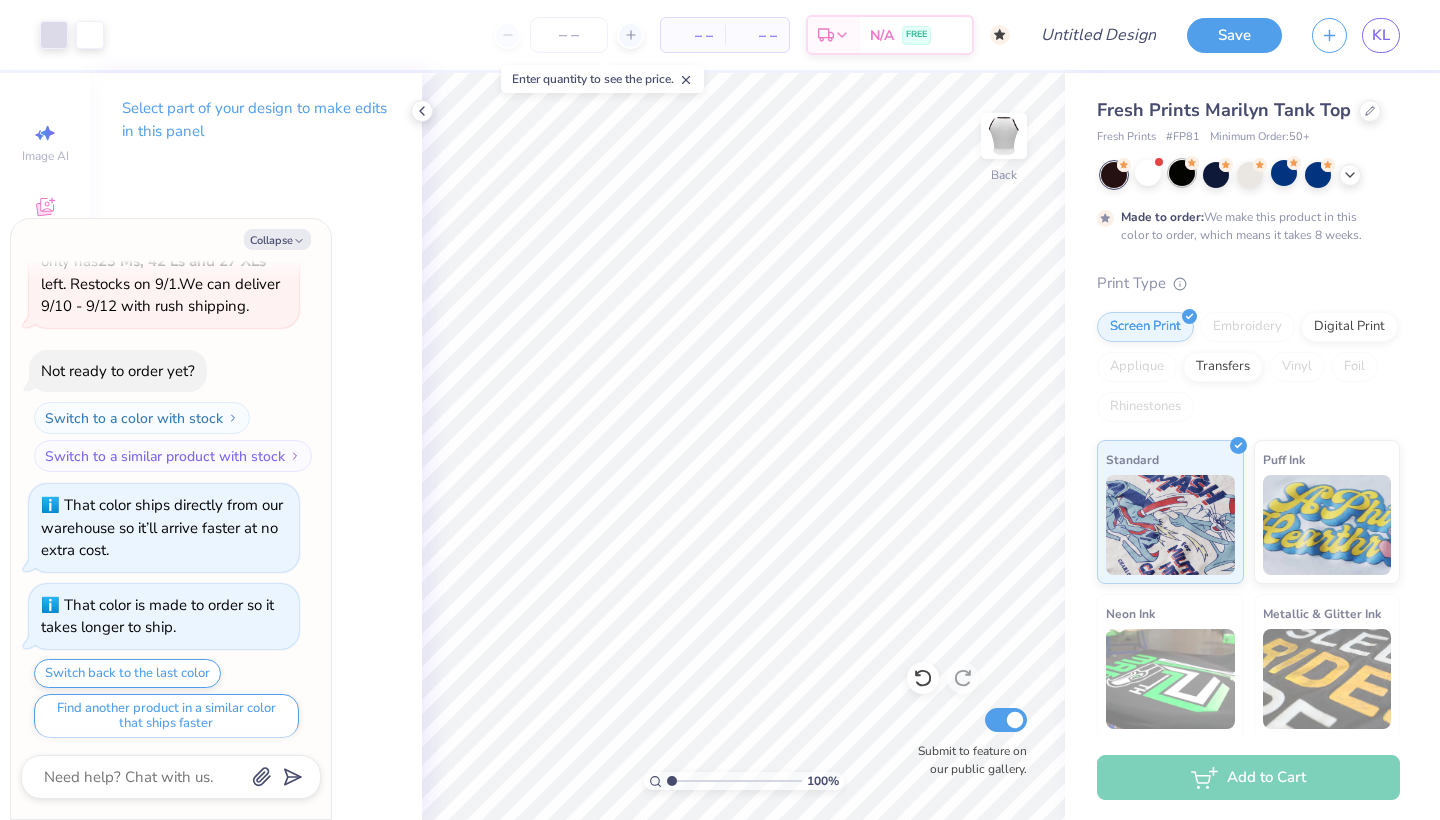 click 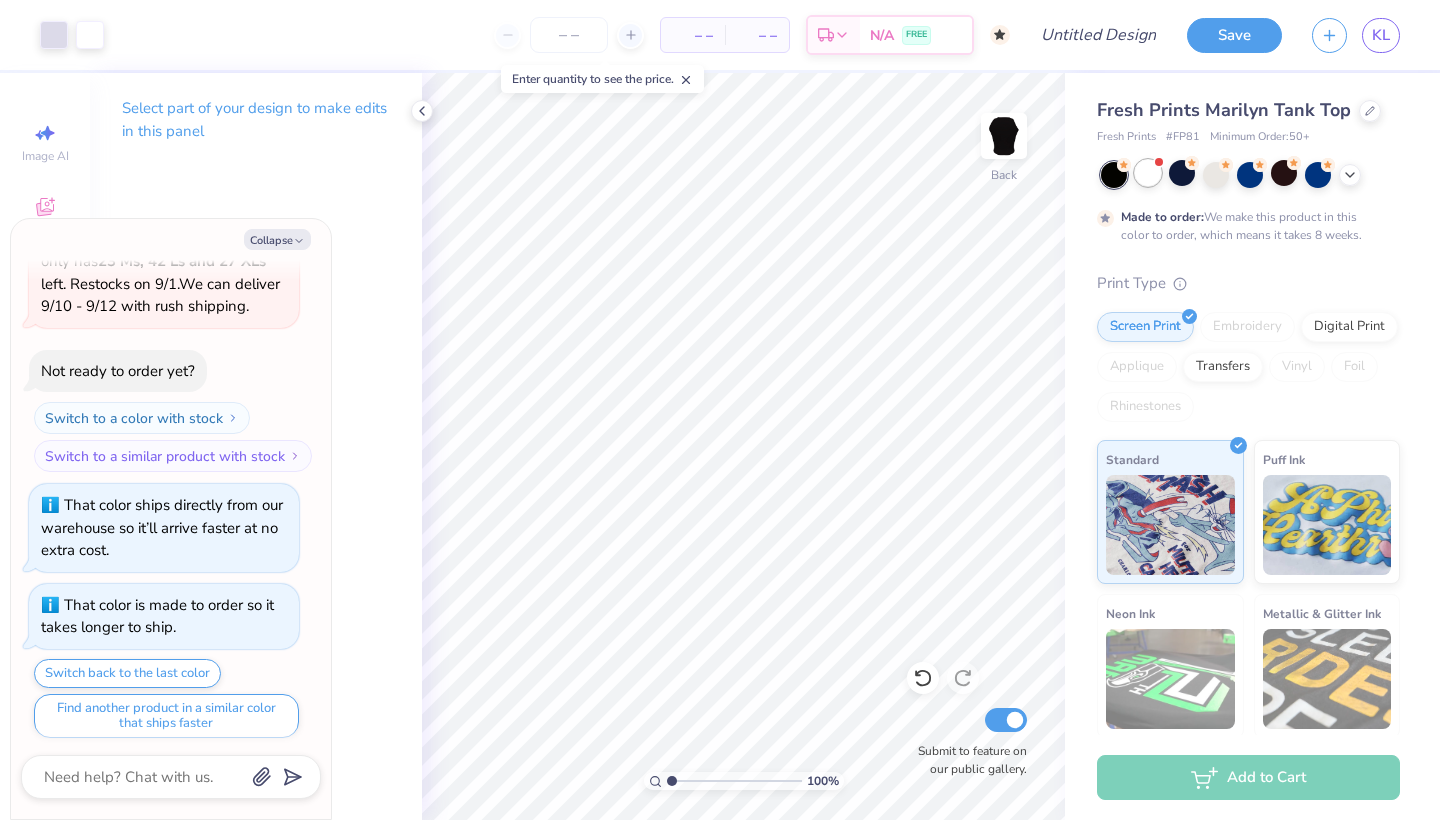 click at bounding box center [1148, 173] 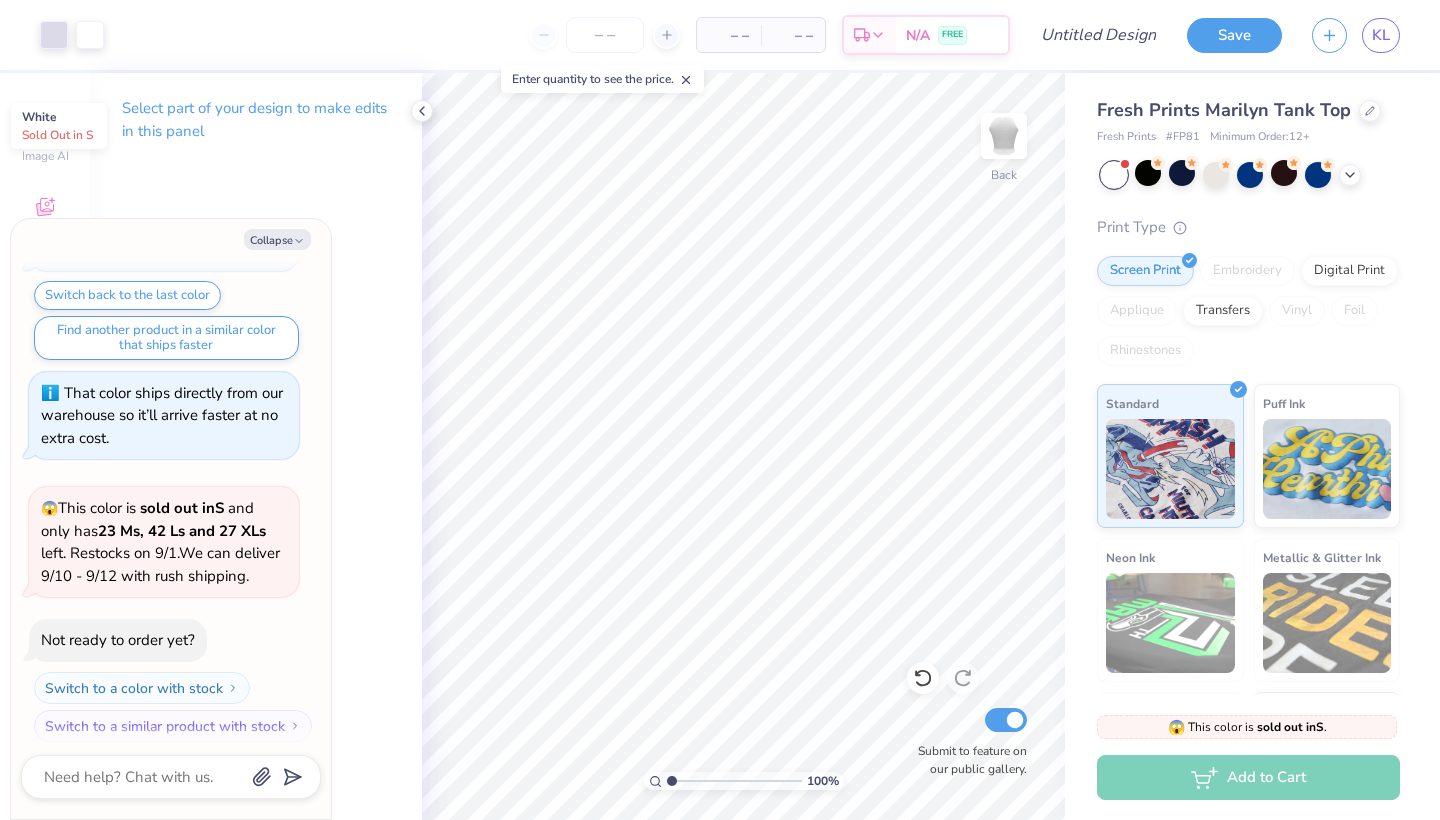 click at bounding box center [1114, 175] 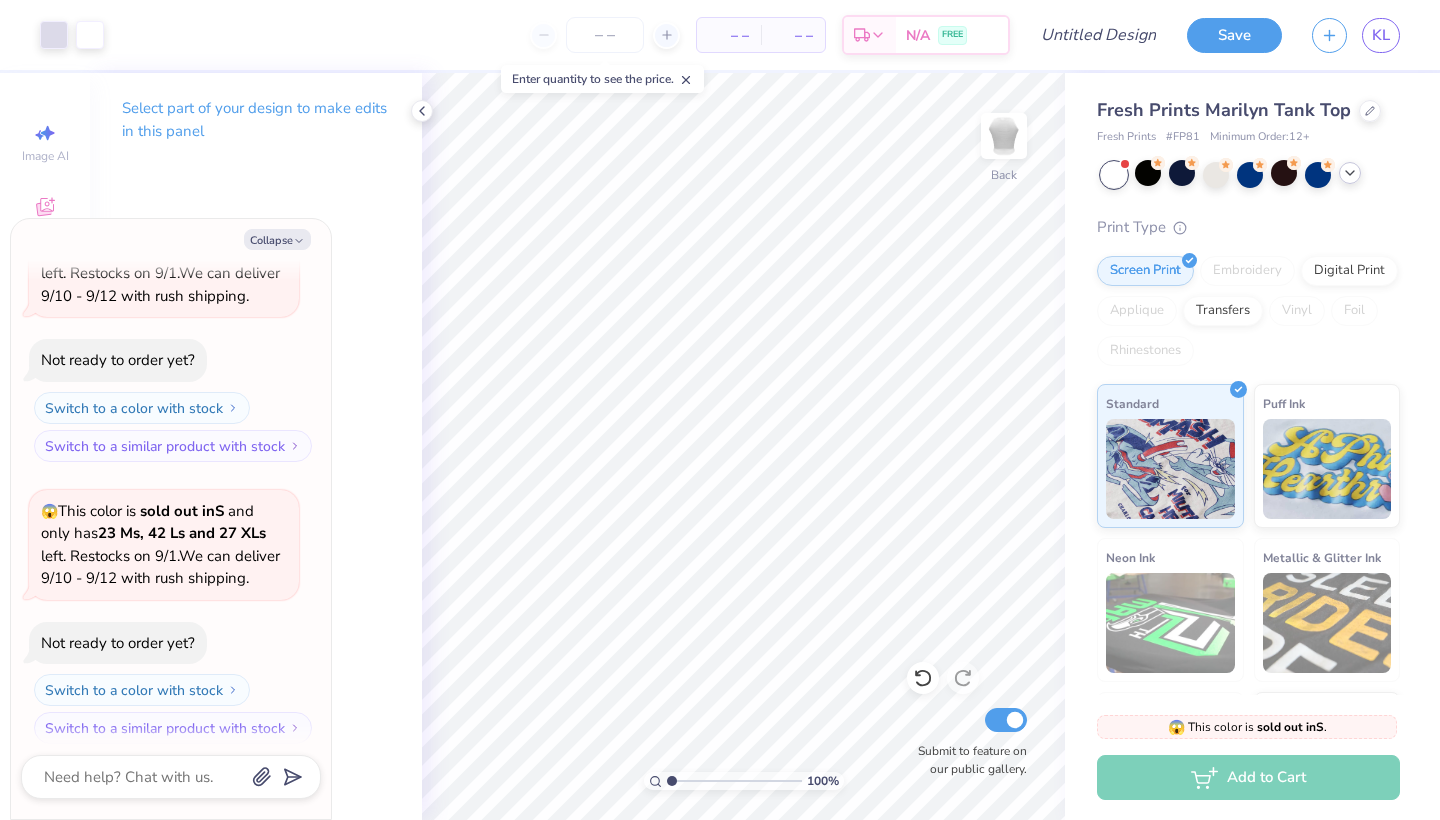 click 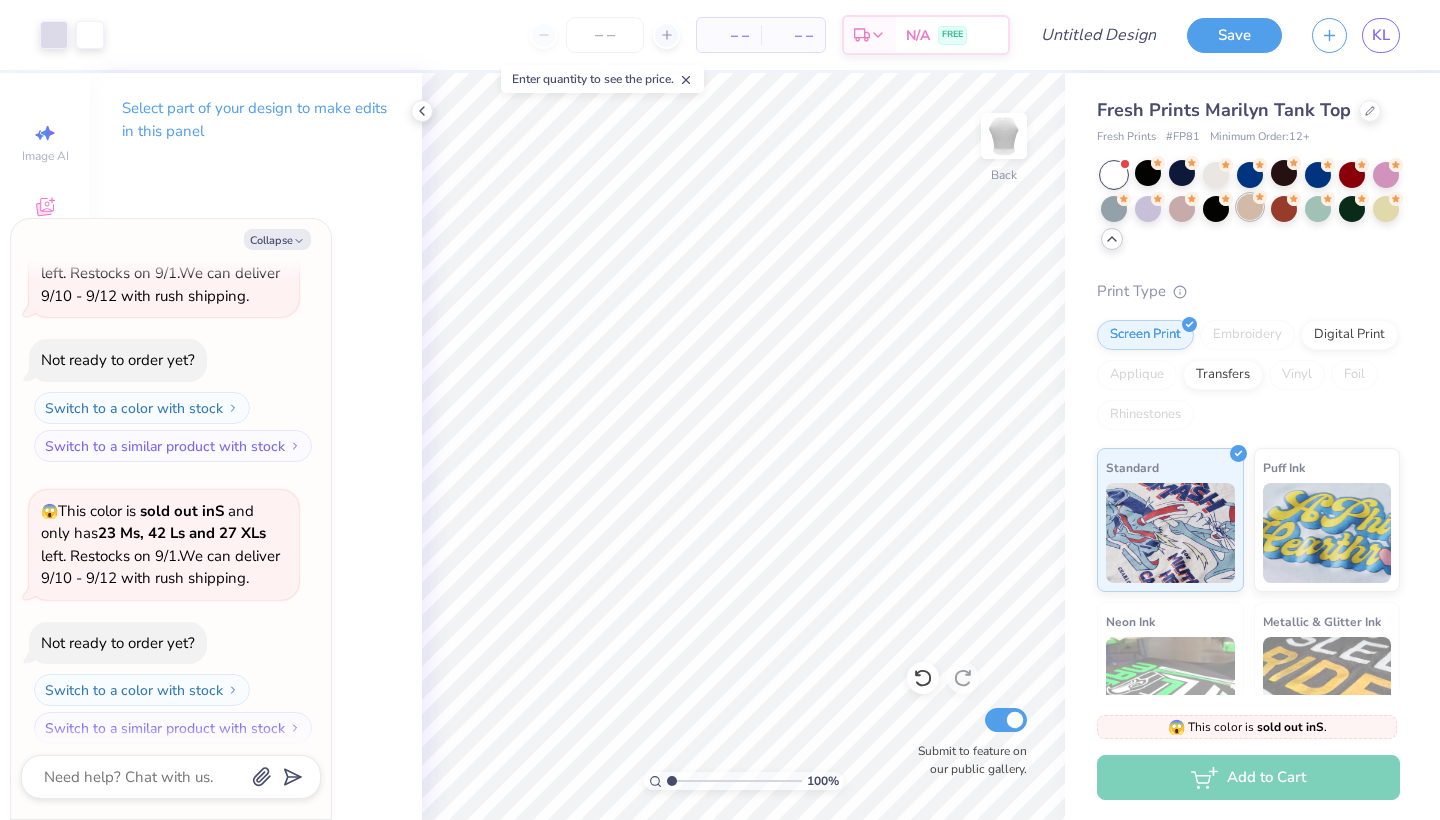 click at bounding box center (1250, 207) 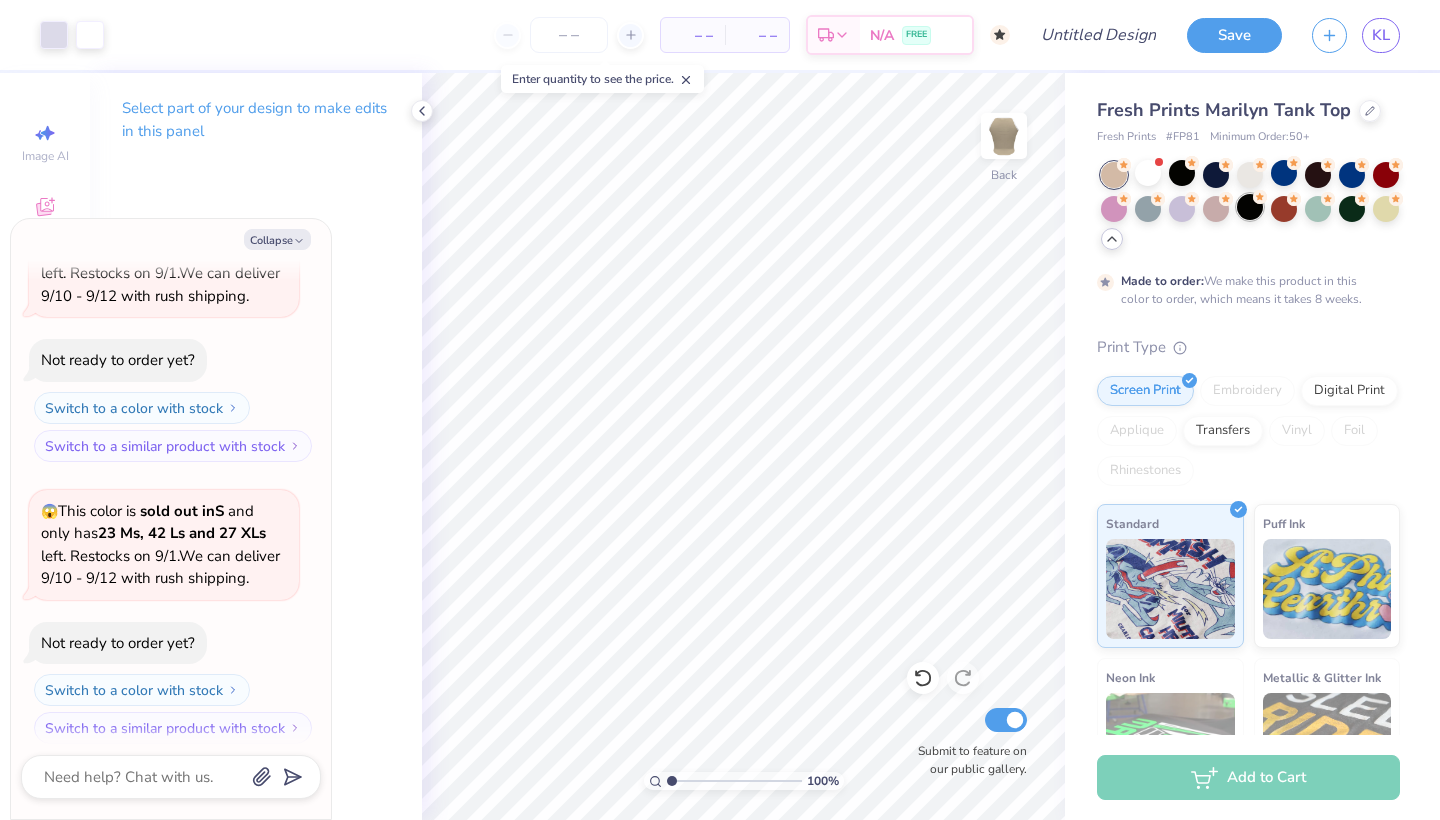 scroll, scrollTop: 1378, scrollLeft: 0, axis: vertical 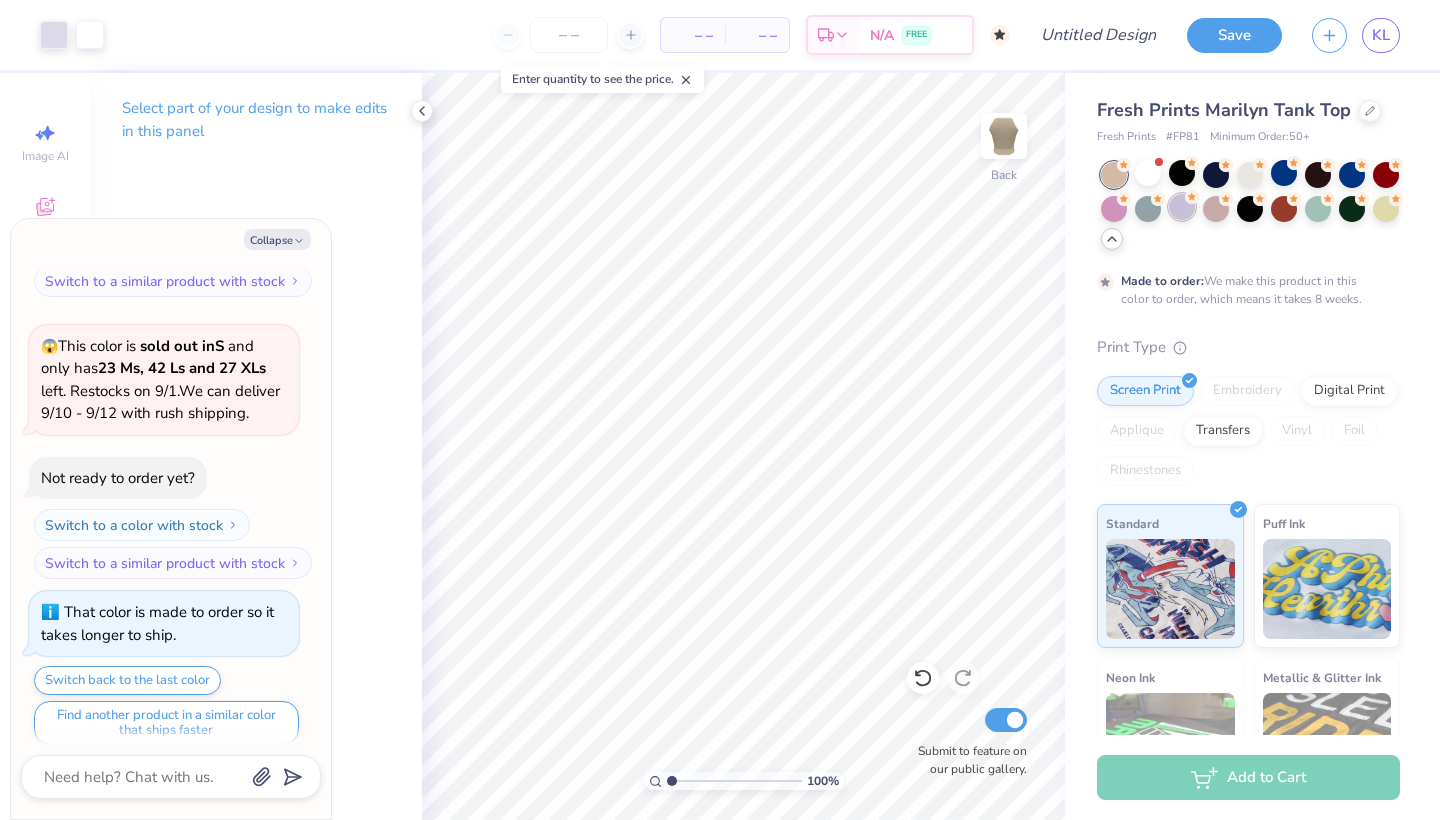 click at bounding box center (1182, 207) 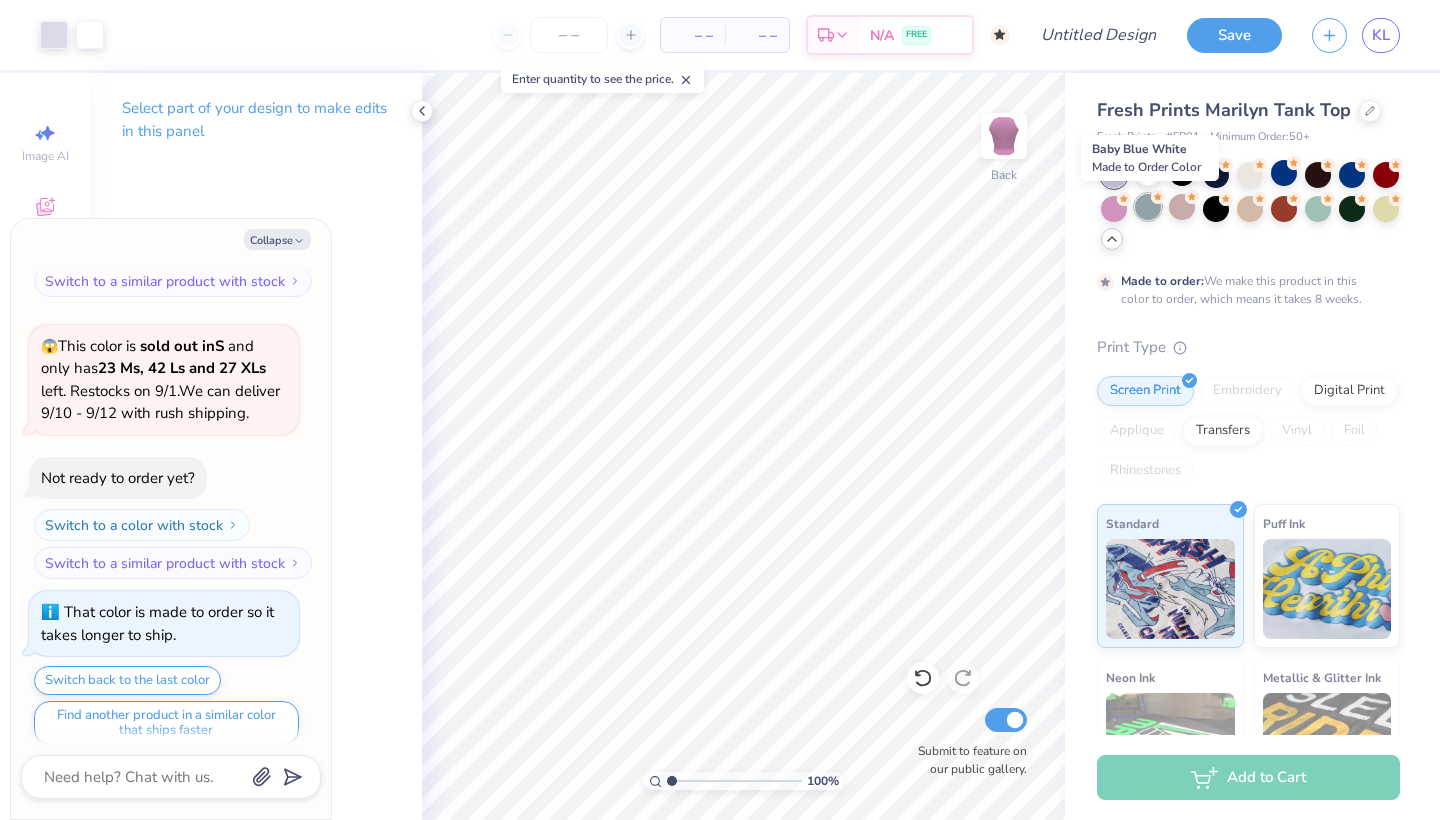 click at bounding box center (1148, 207) 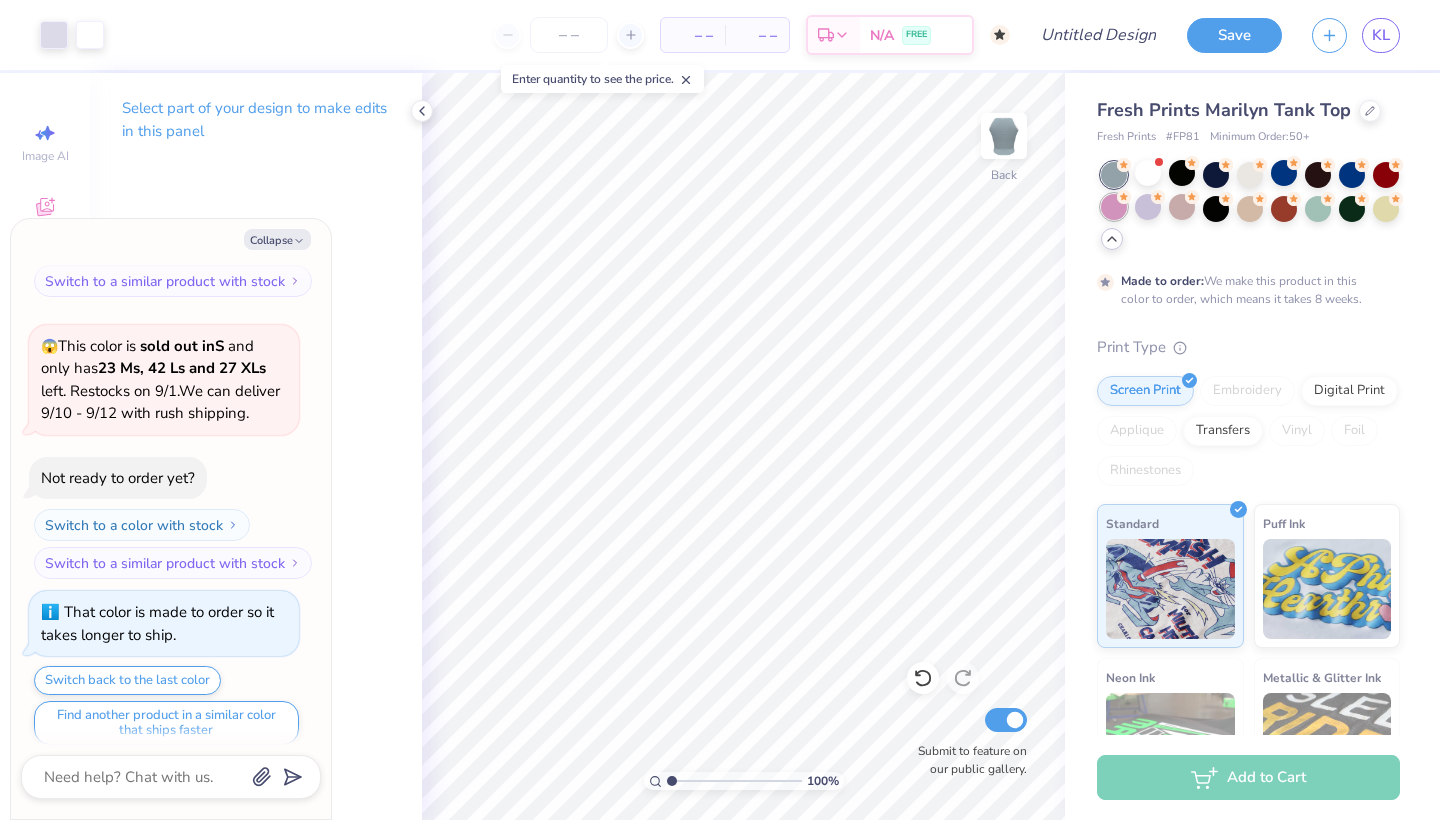click at bounding box center [1114, 207] 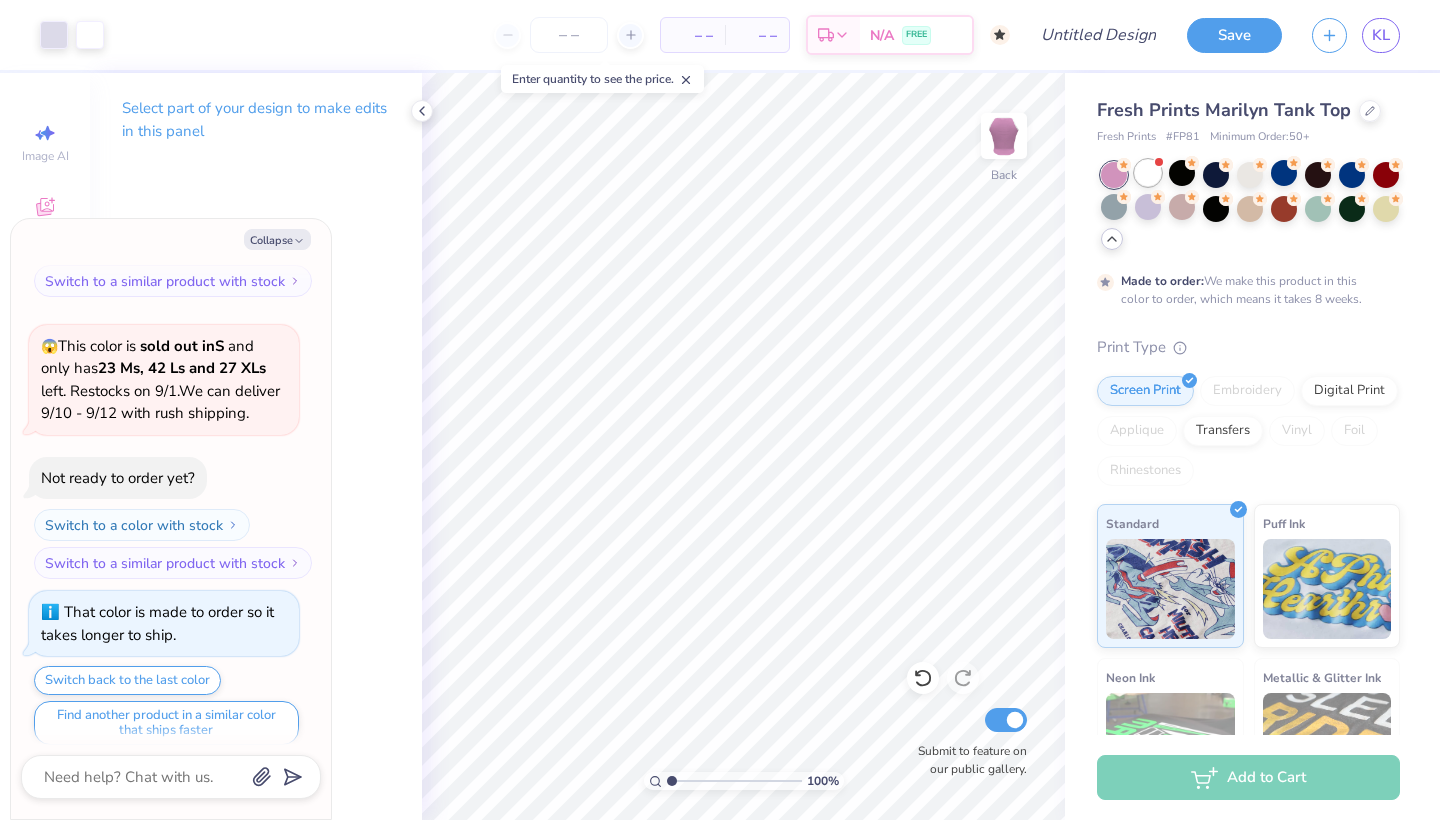 click at bounding box center [1148, 173] 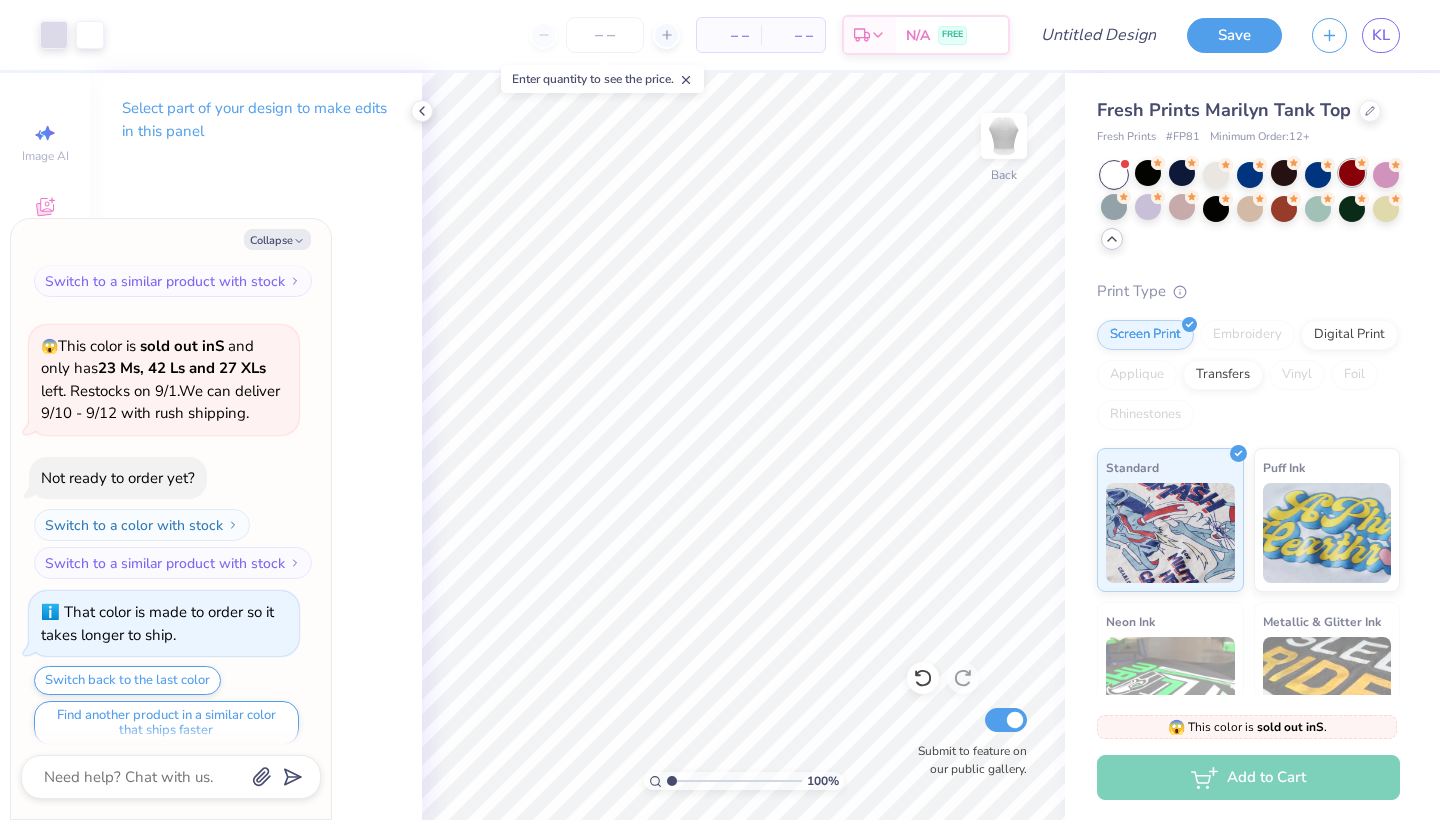 scroll, scrollTop: 1756, scrollLeft: 0, axis: vertical 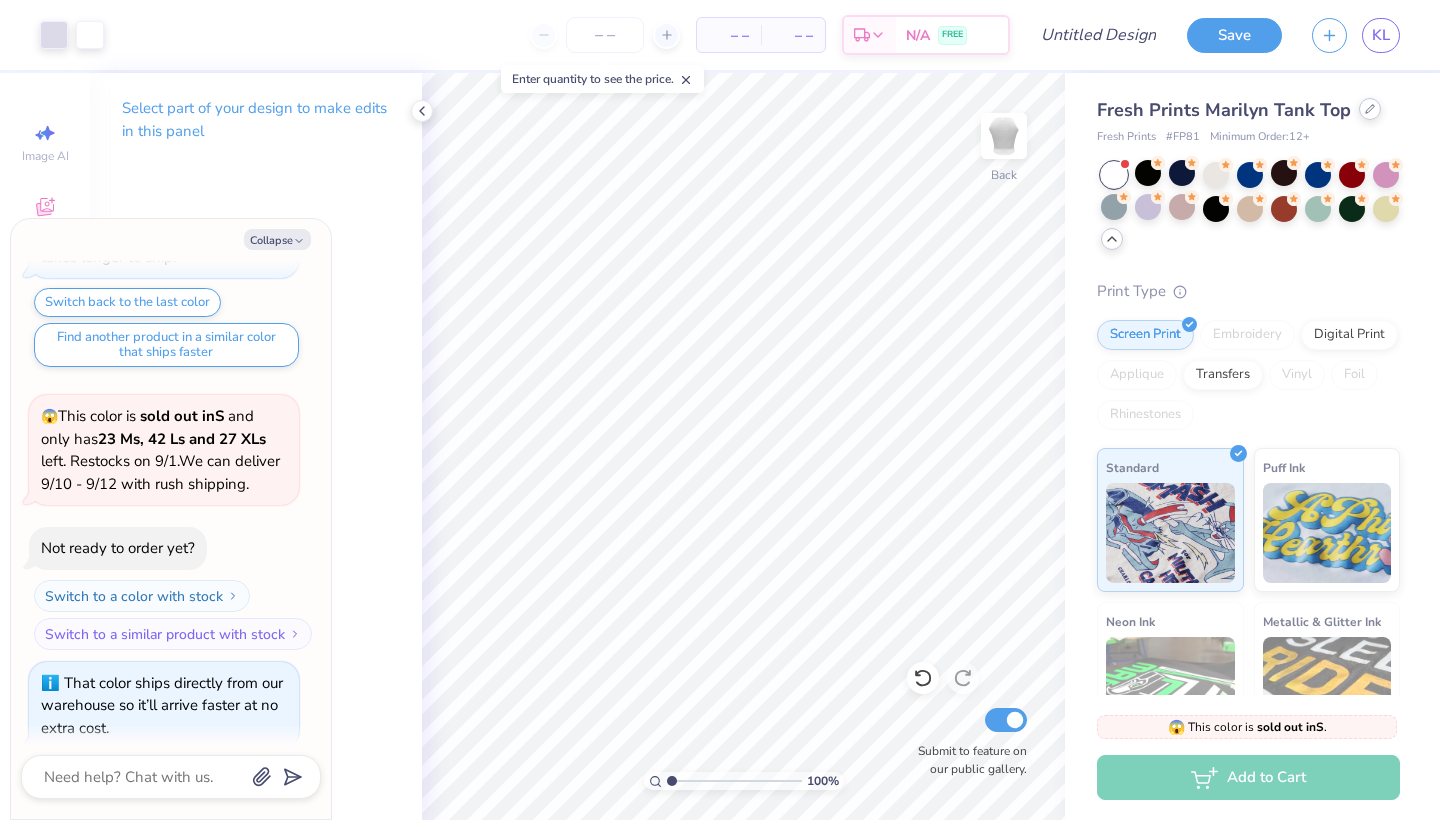 click at bounding box center [1370, 109] 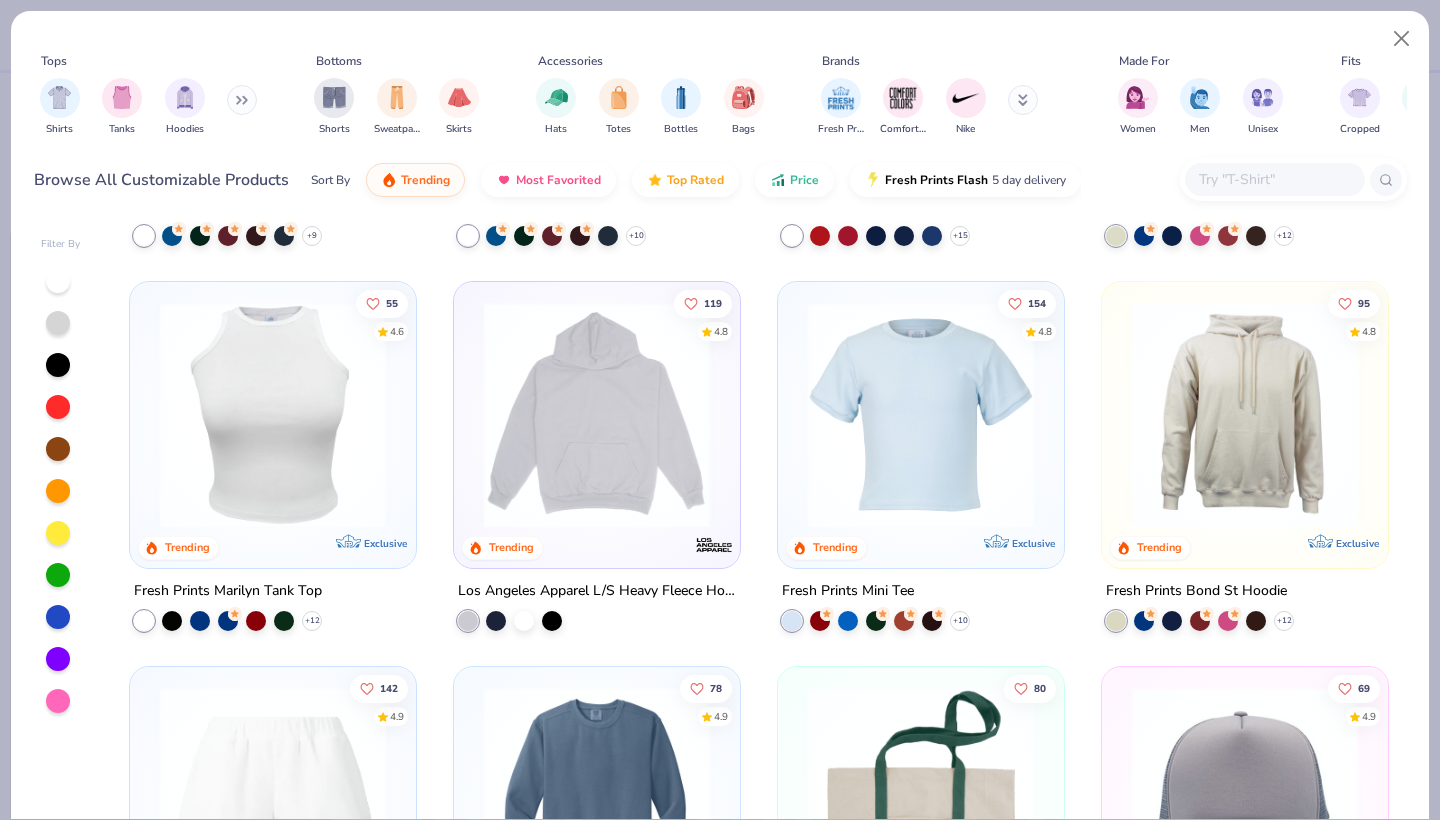 scroll, scrollTop: 1877, scrollLeft: 0, axis: vertical 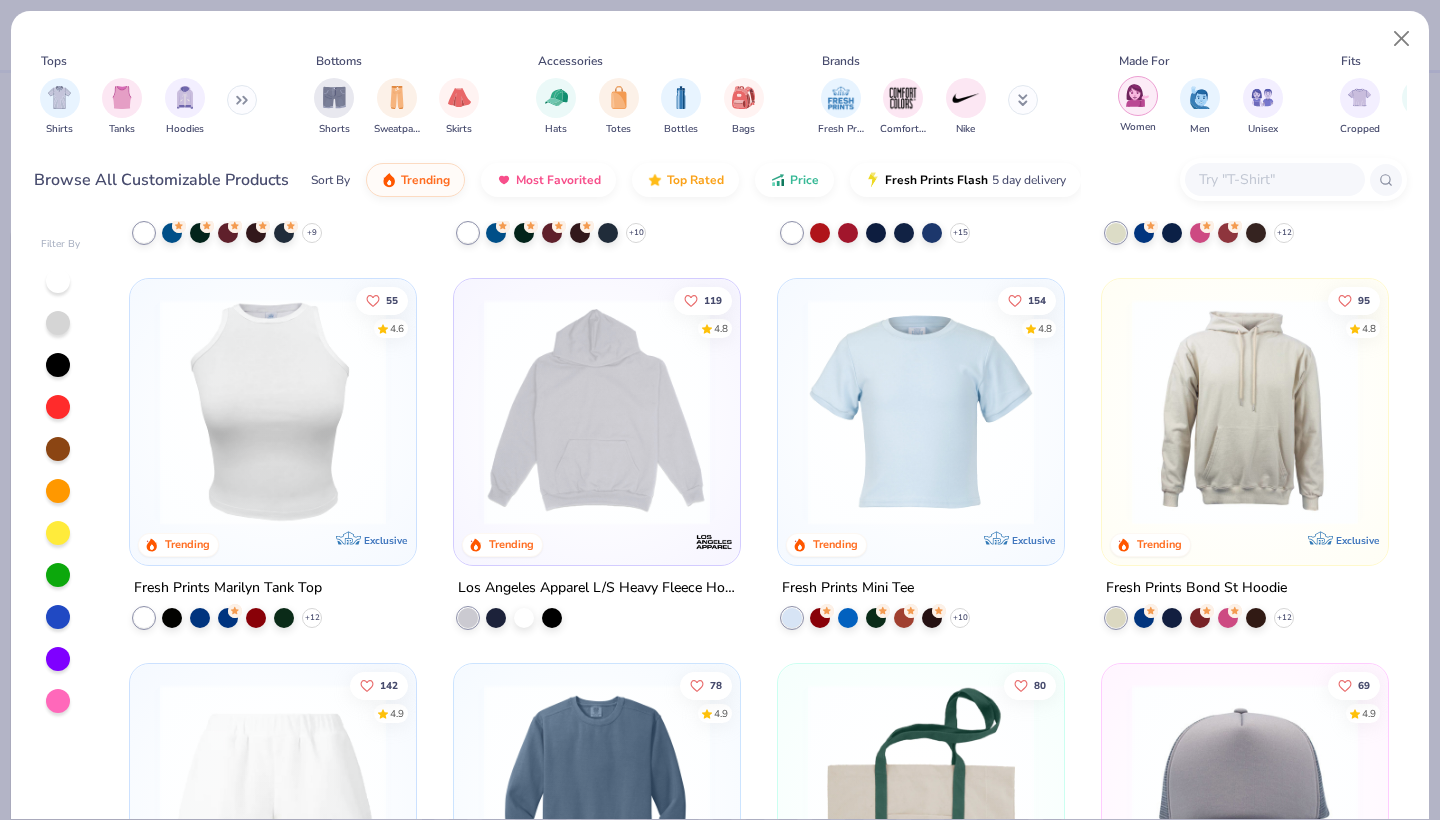 click at bounding box center [1137, 95] 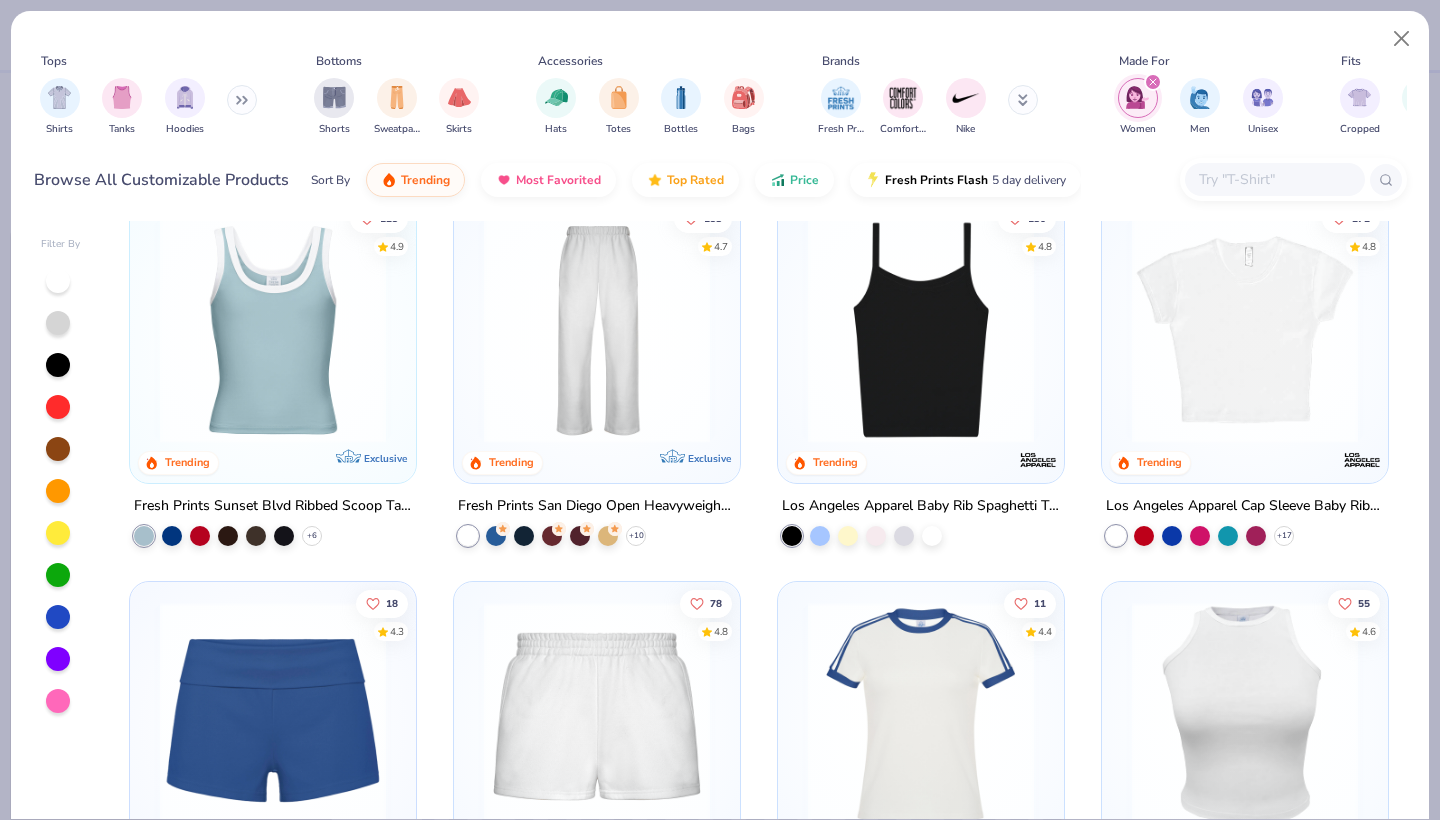 scroll, scrollTop: 423, scrollLeft: 0, axis: vertical 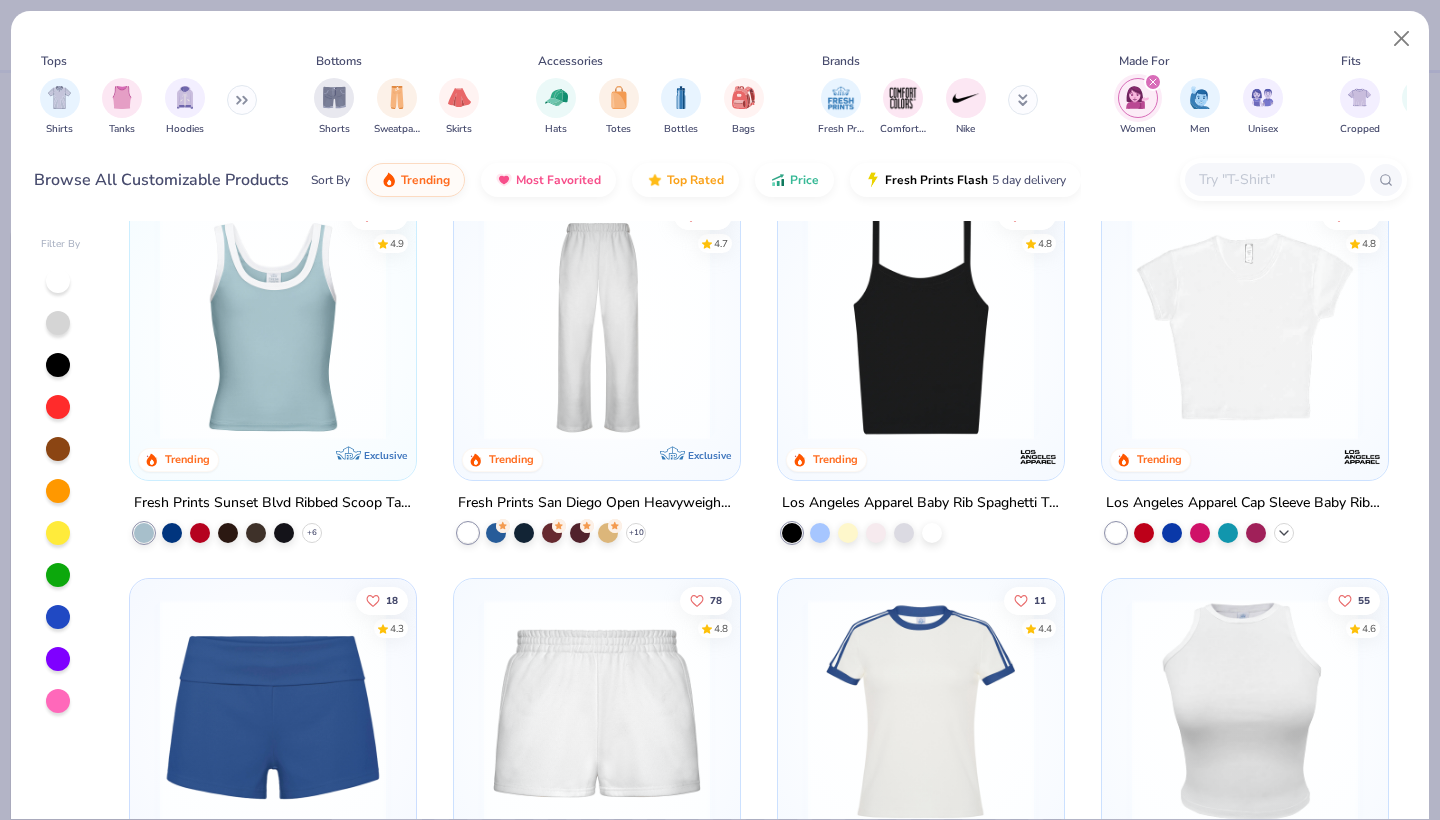 click 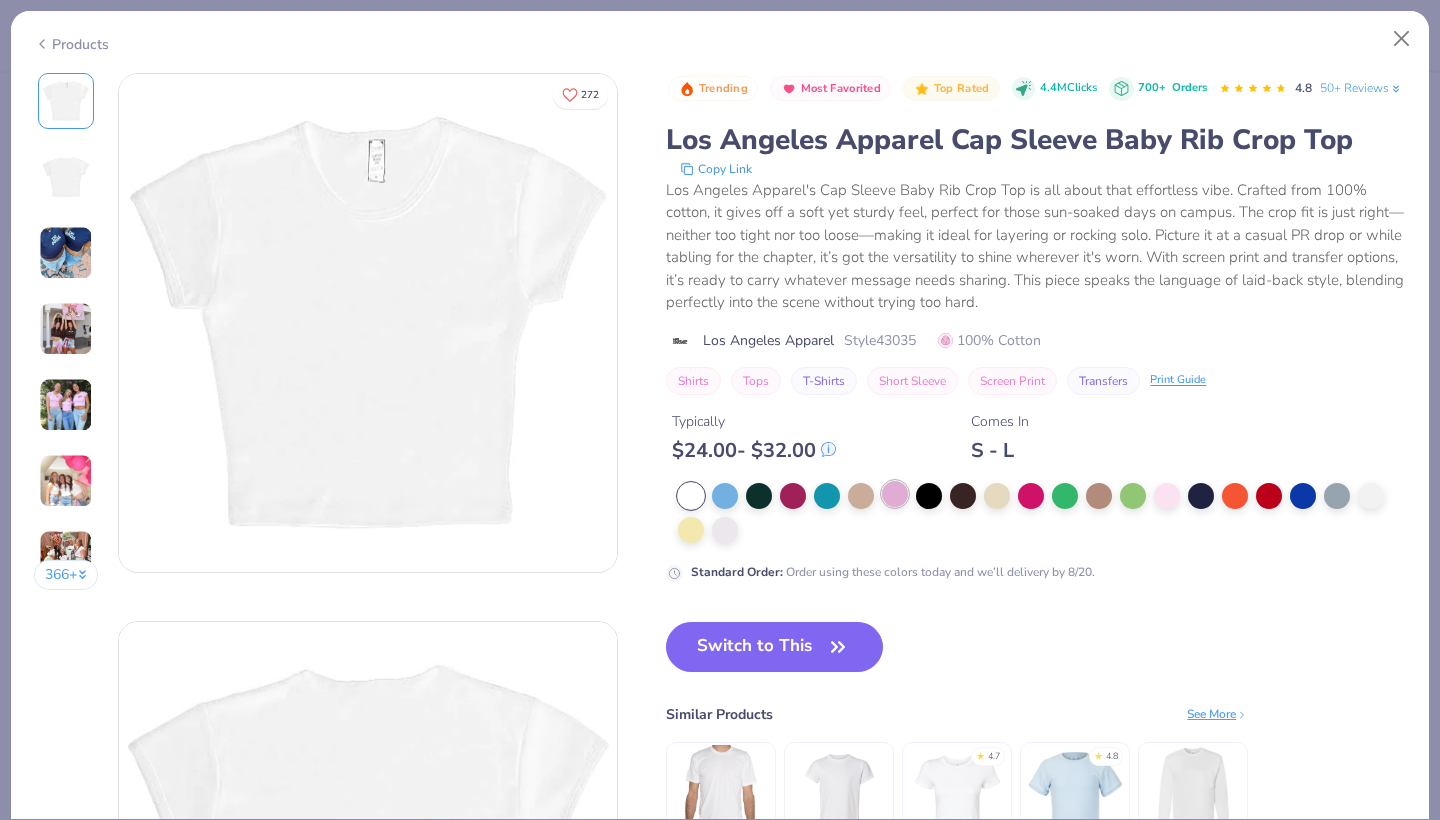 click at bounding box center (895, 494) 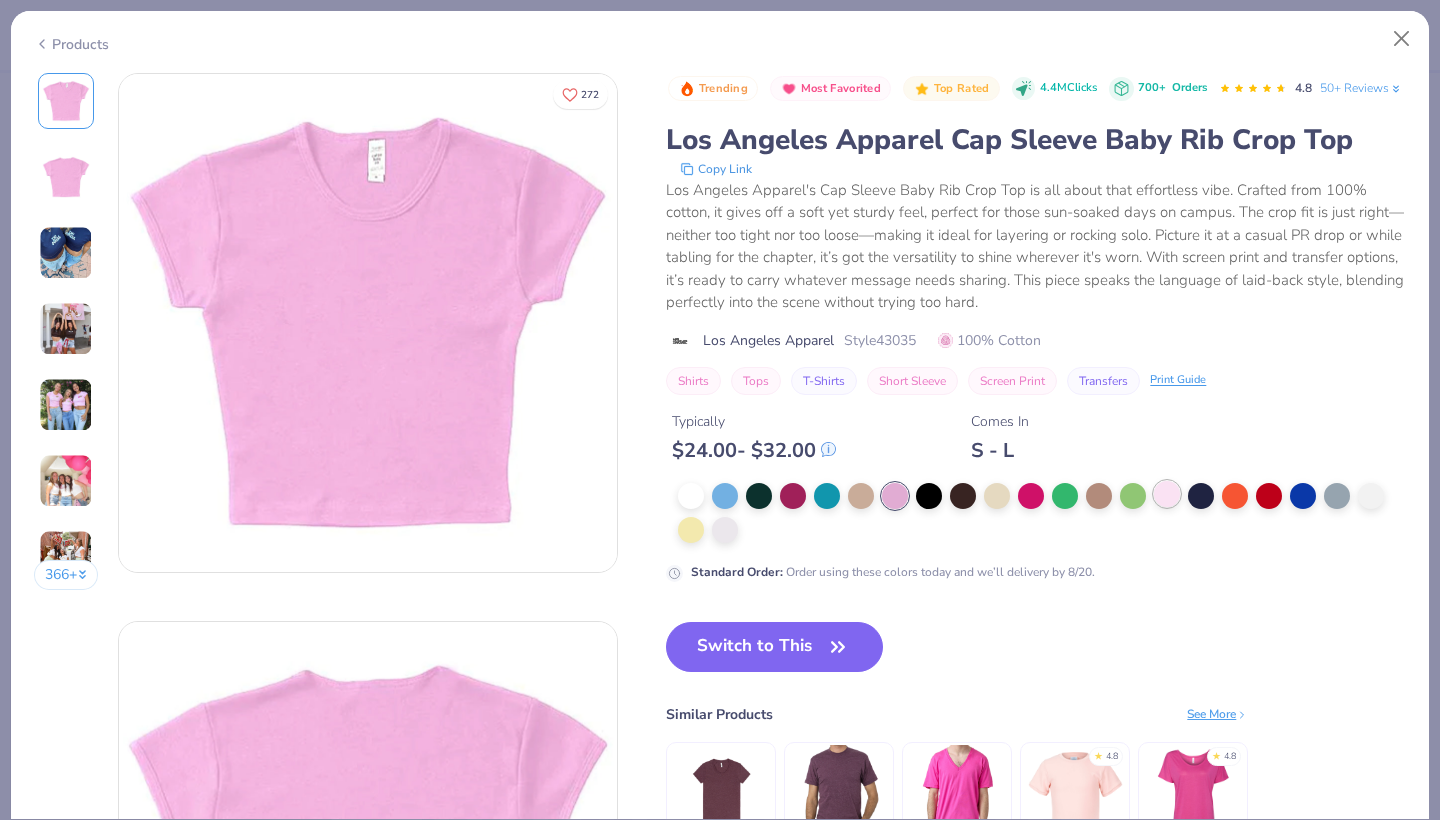 click at bounding box center (1167, 494) 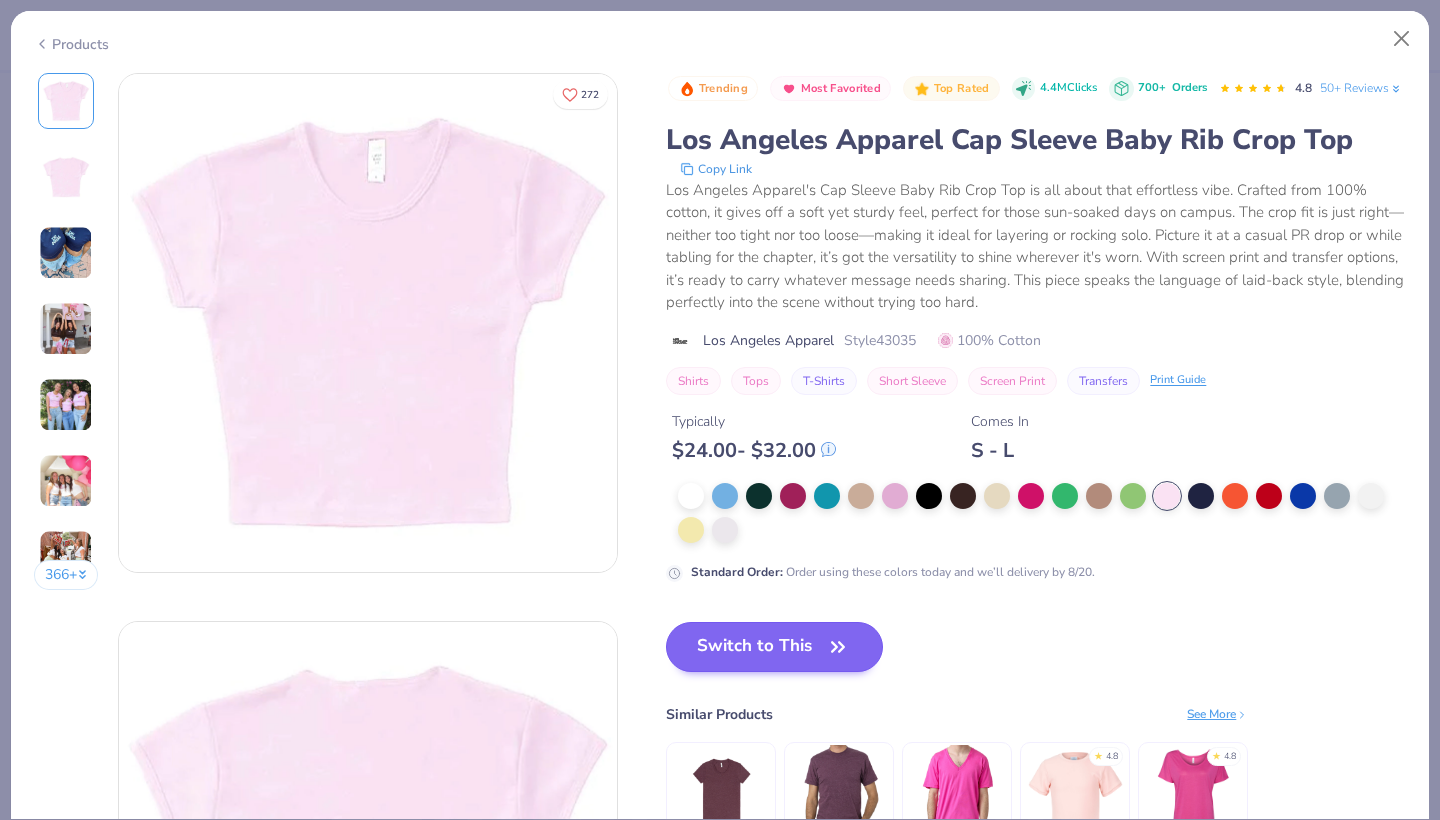 click on "Switch to This" at bounding box center (774, 647) 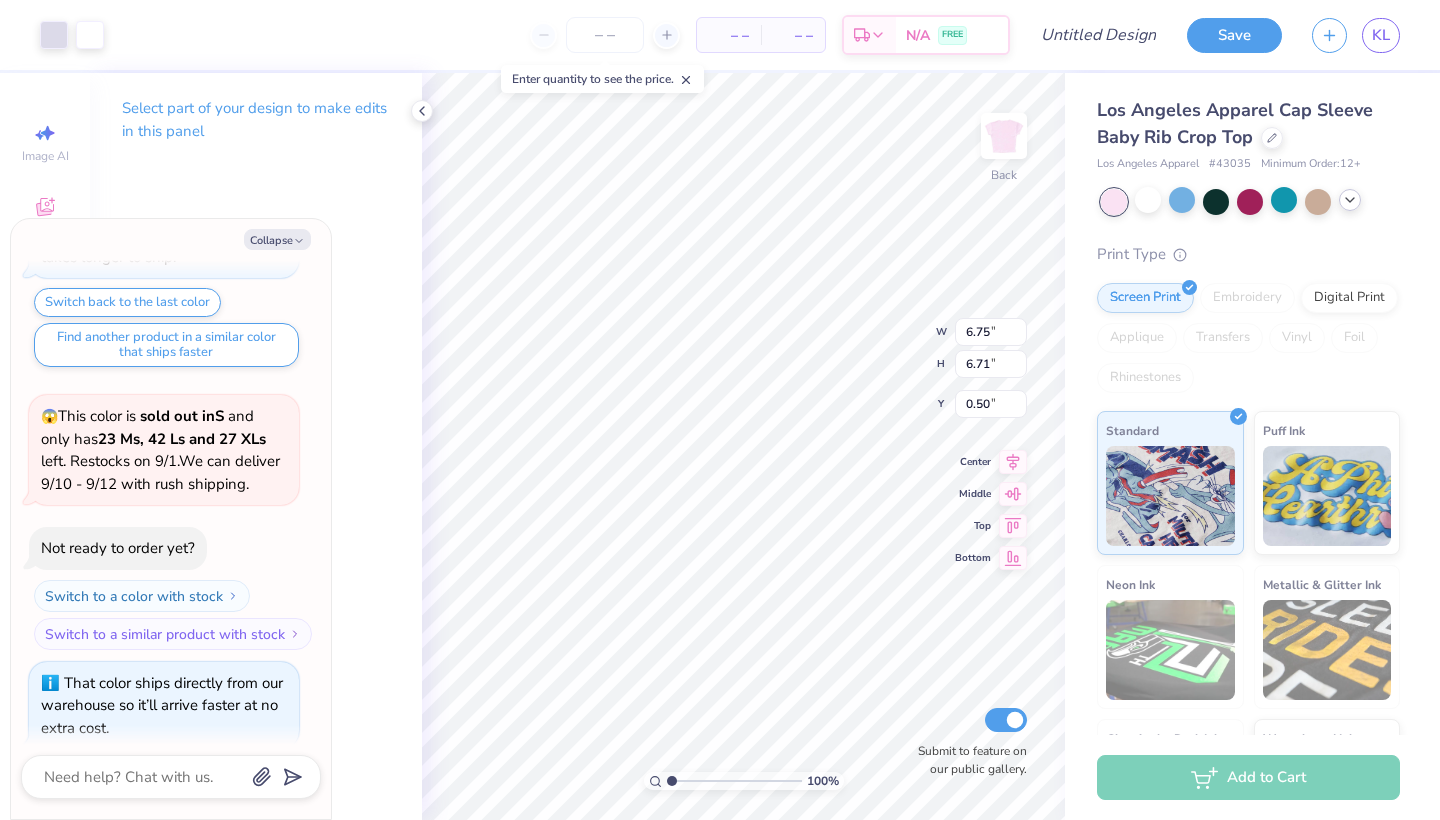 click on "Art colors" at bounding box center (52, 35) 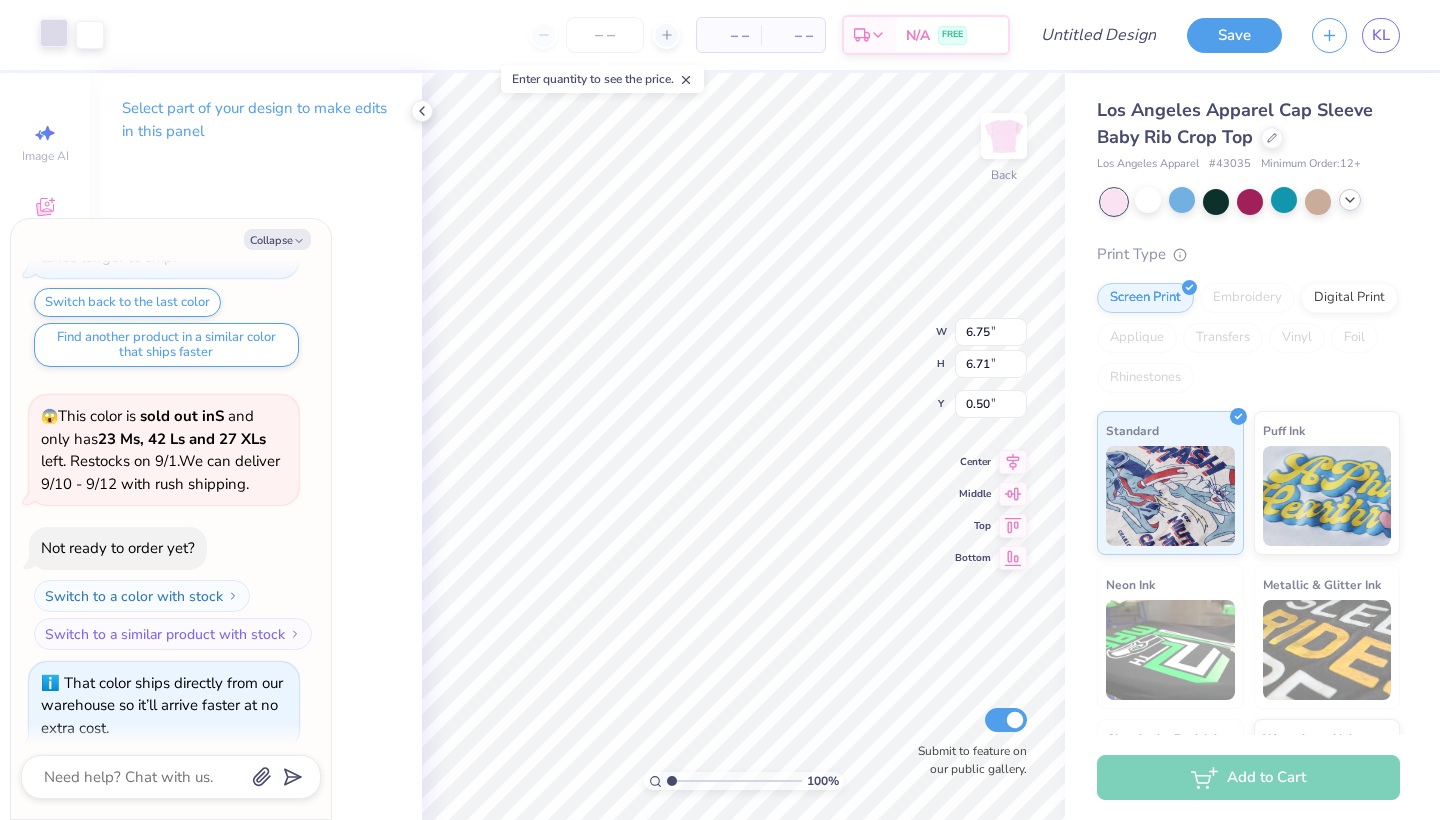 click at bounding box center [54, 33] 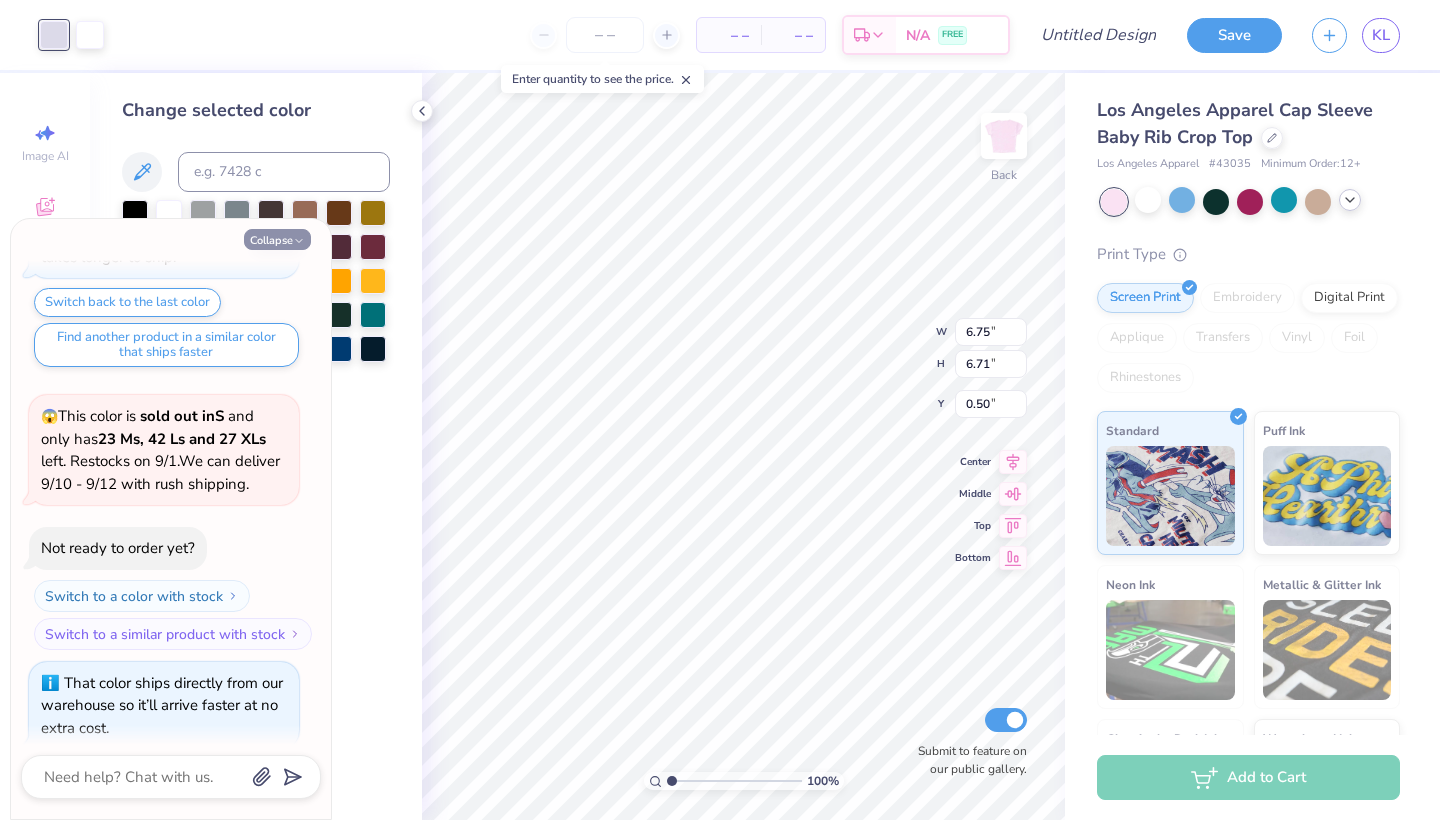 click on "Collapse" at bounding box center (277, 239) 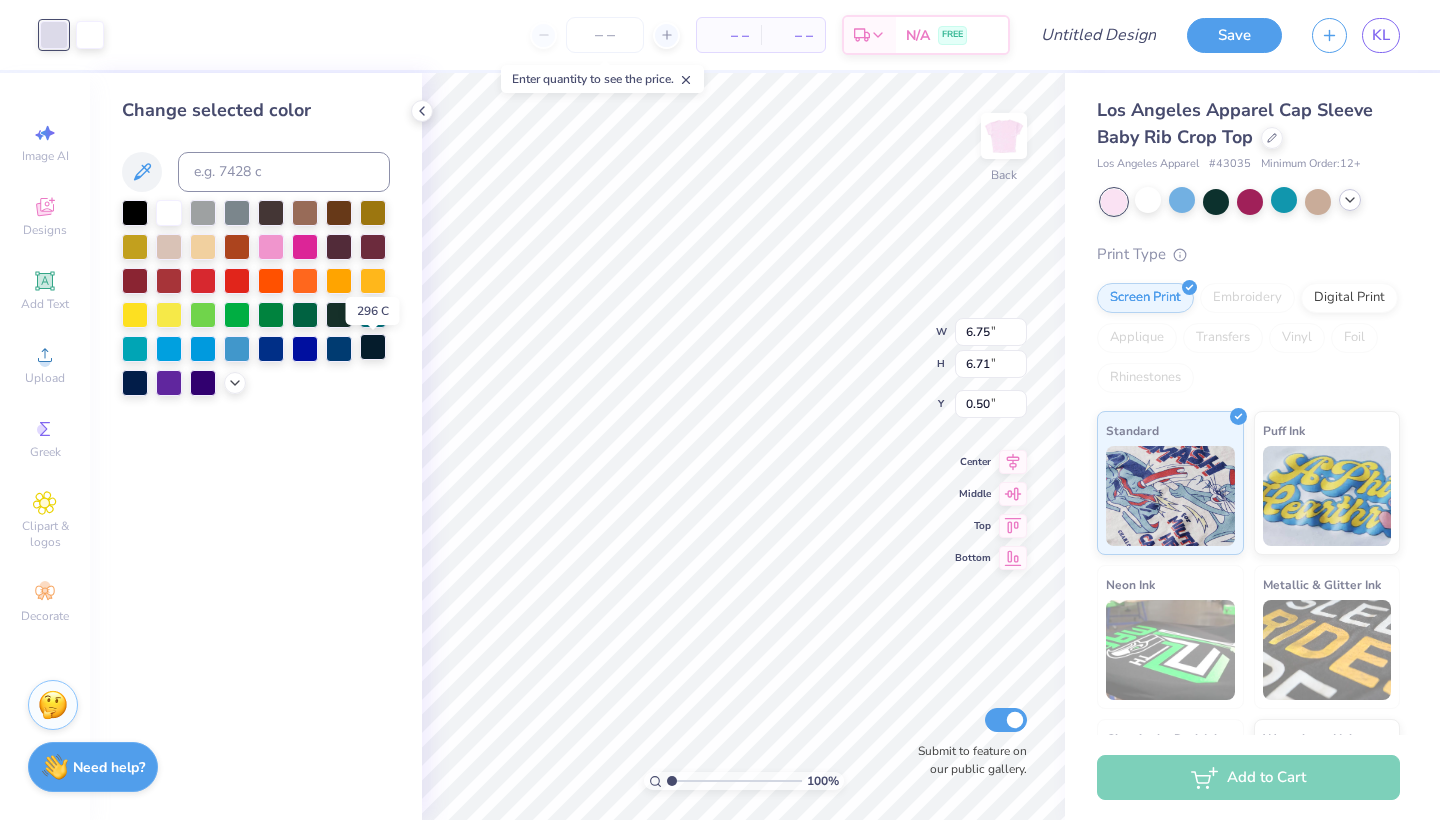 click at bounding box center [373, 347] 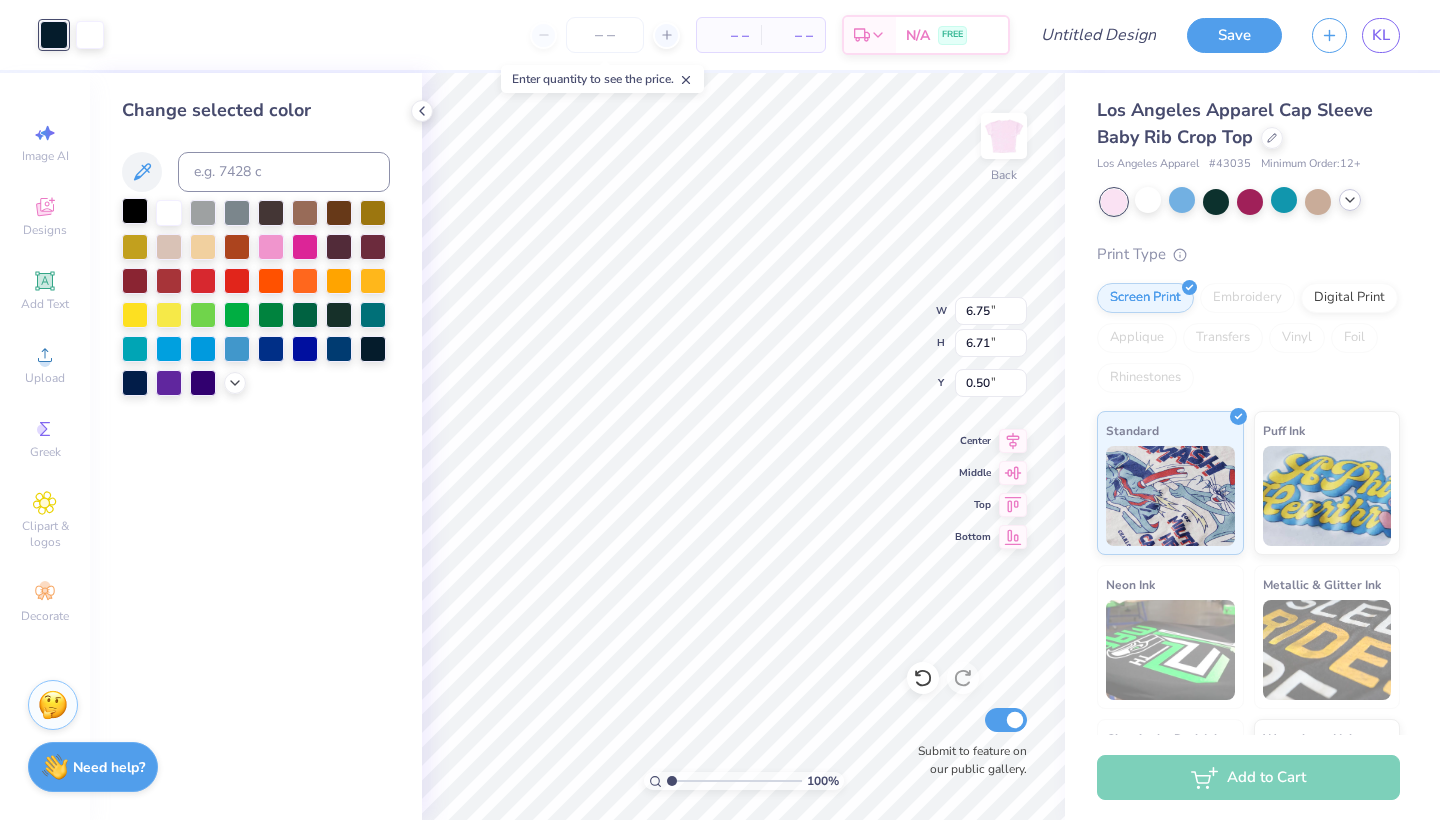click at bounding box center (135, 211) 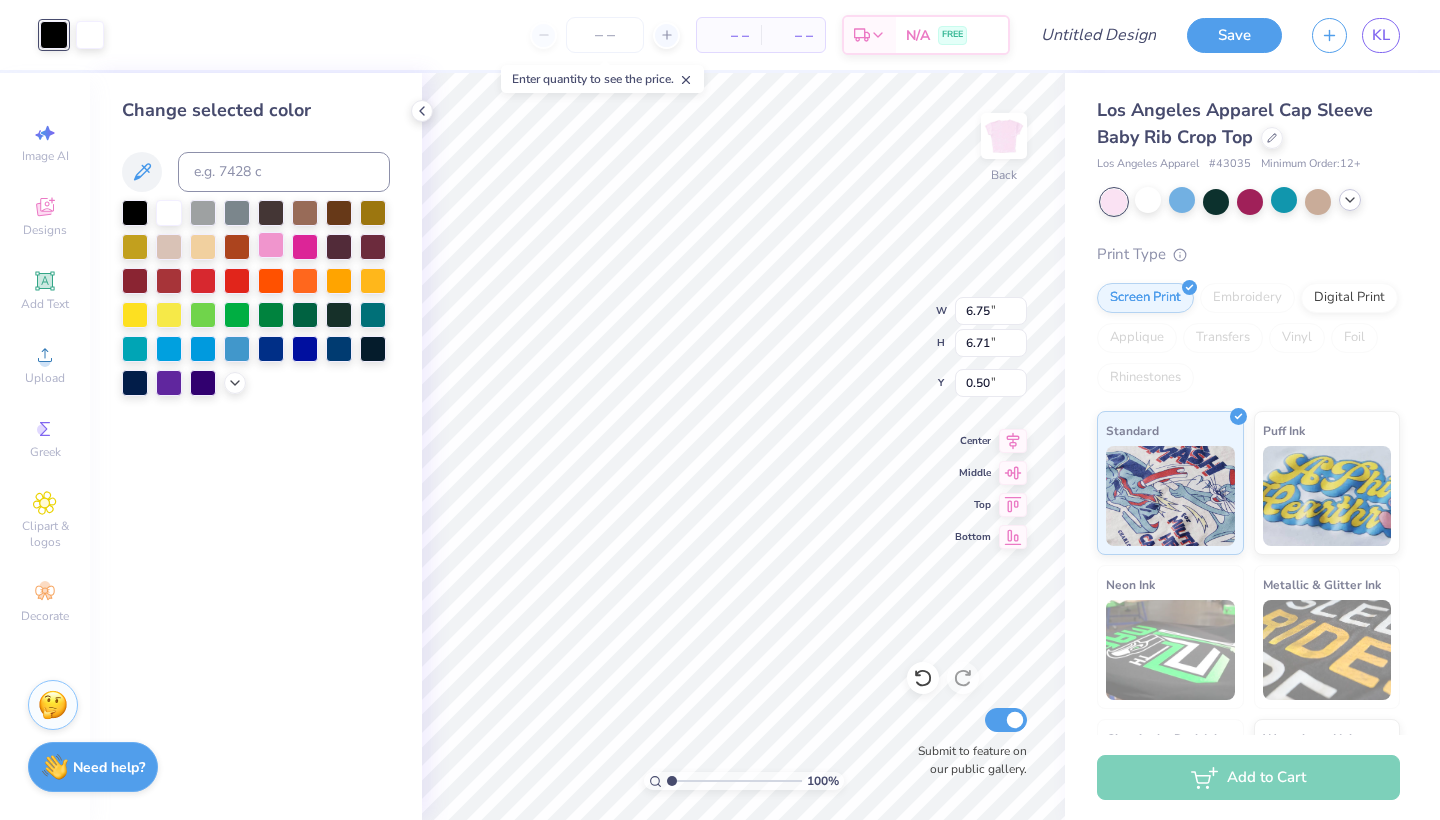 click at bounding box center (271, 245) 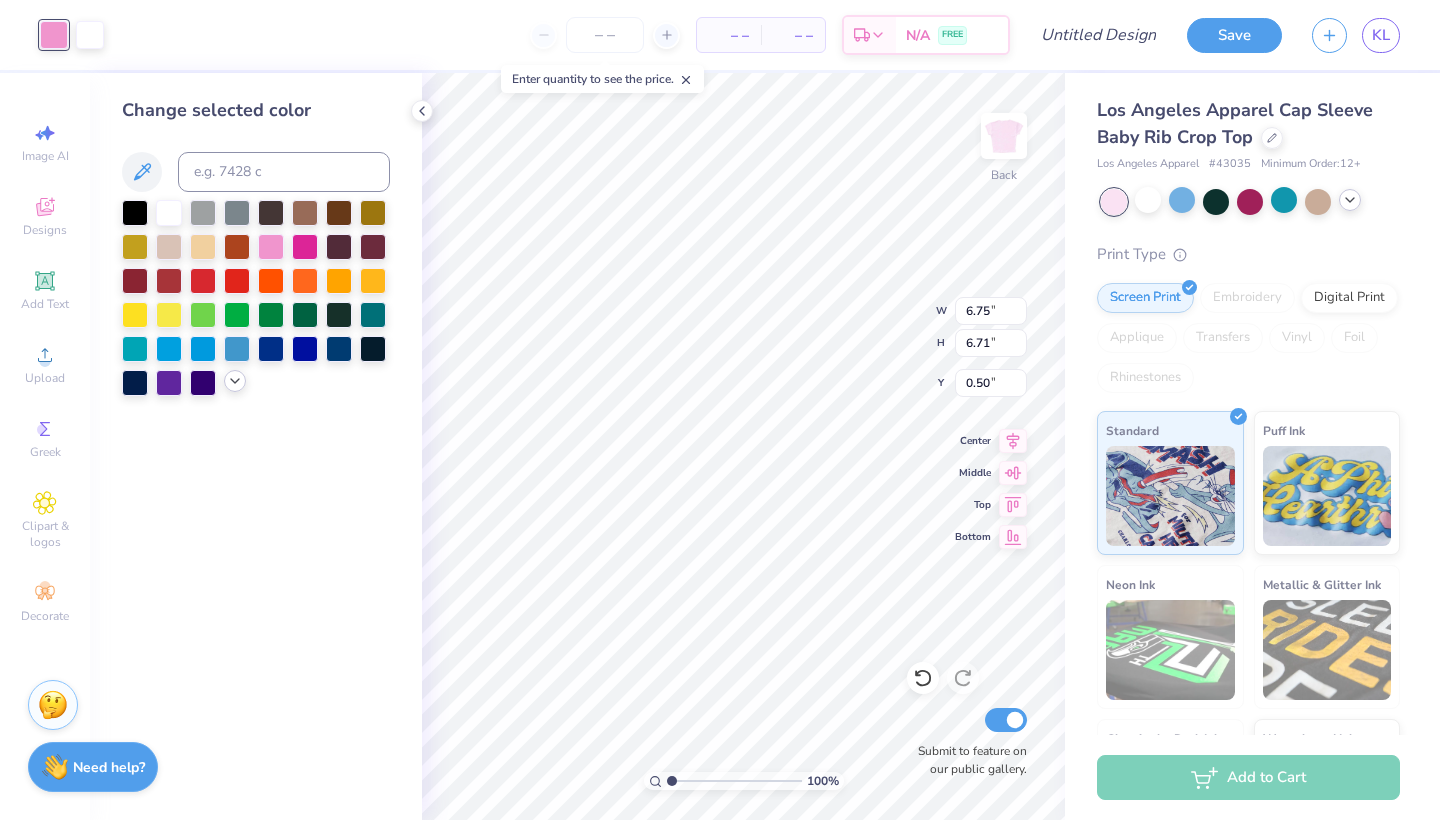 click at bounding box center (235, 381) 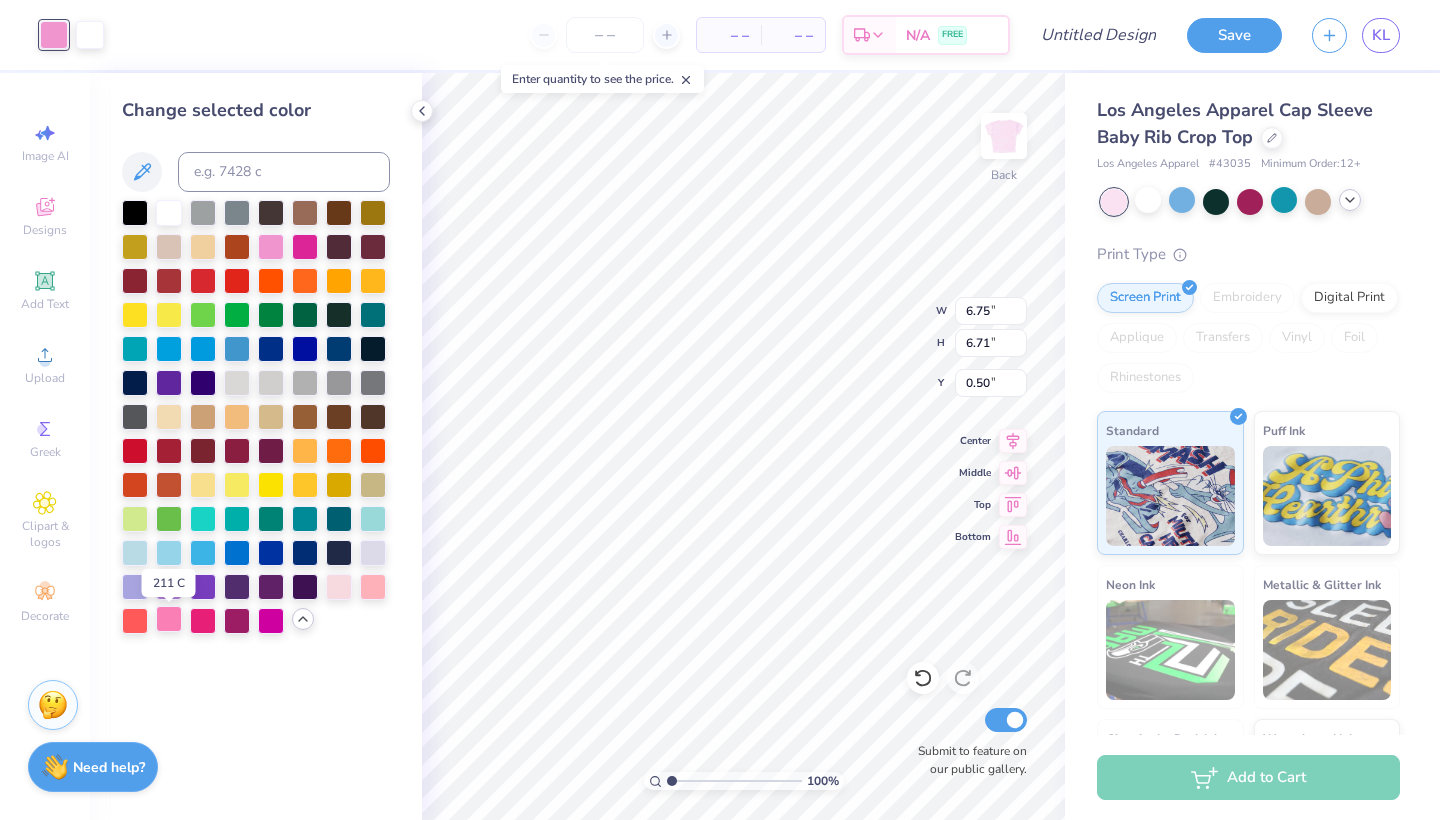 click at bounding box center [169, 619] 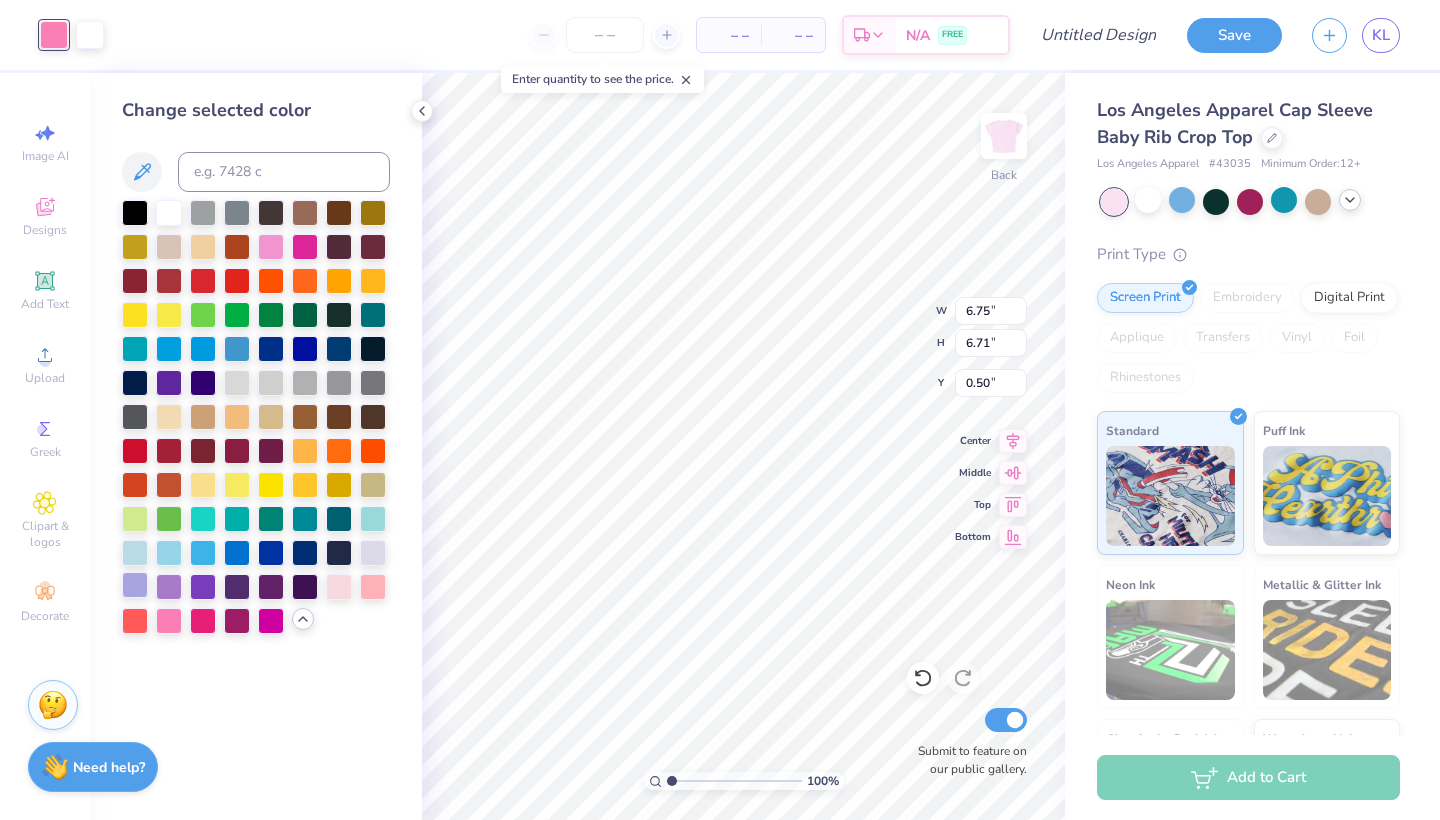 click at bounding box center [135, 585] 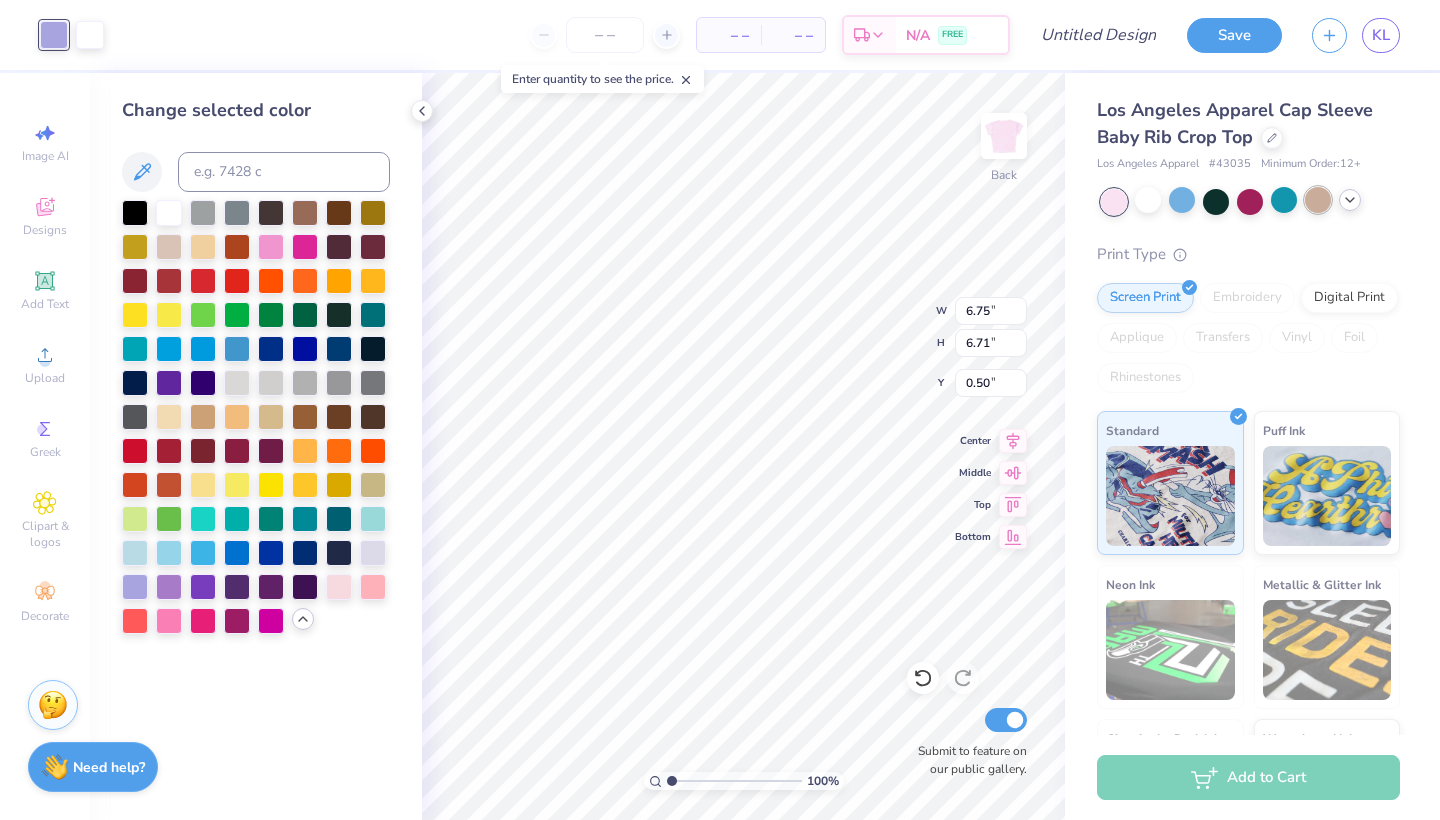 click at bounding box center (1318, 200) 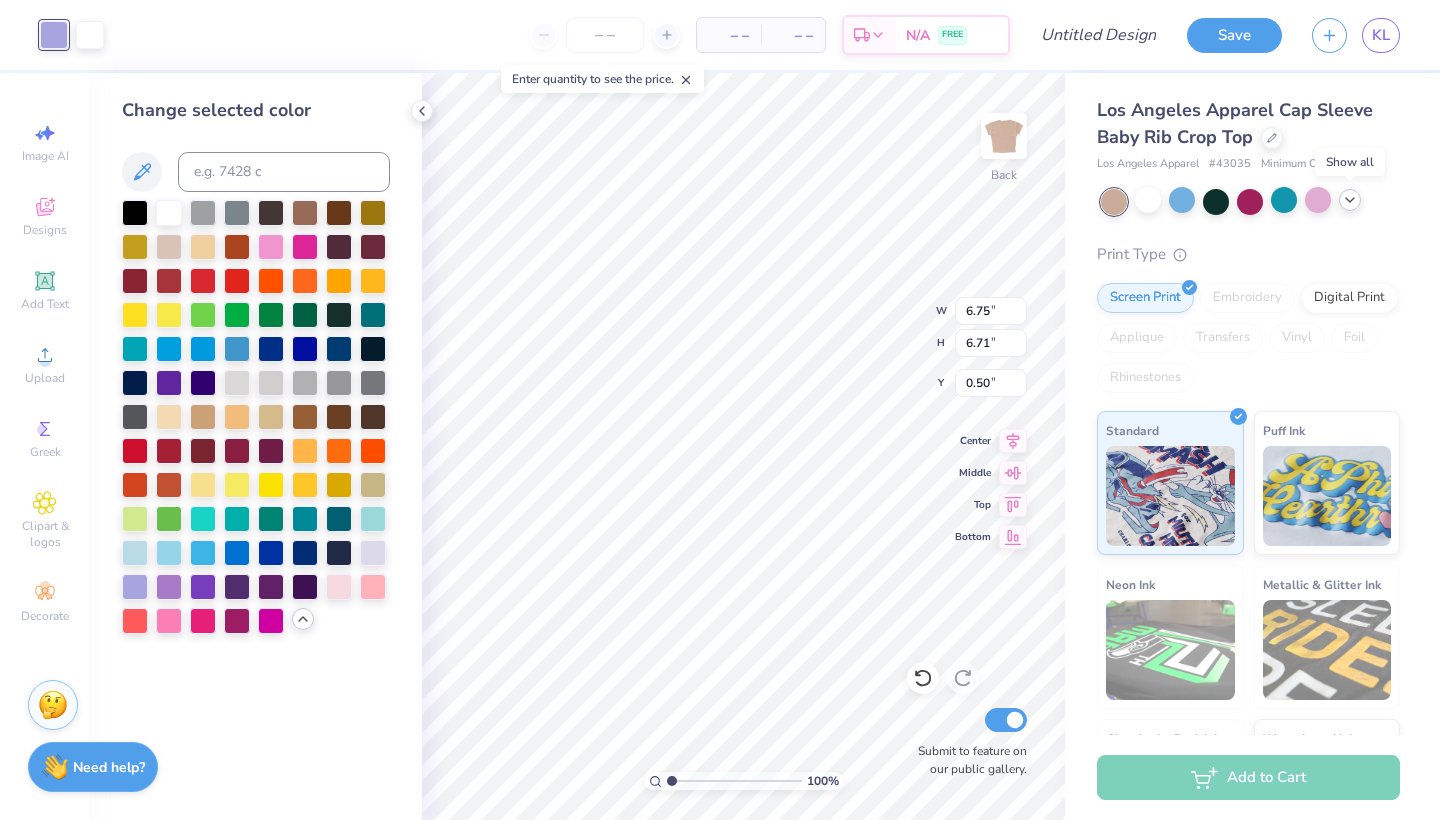 click 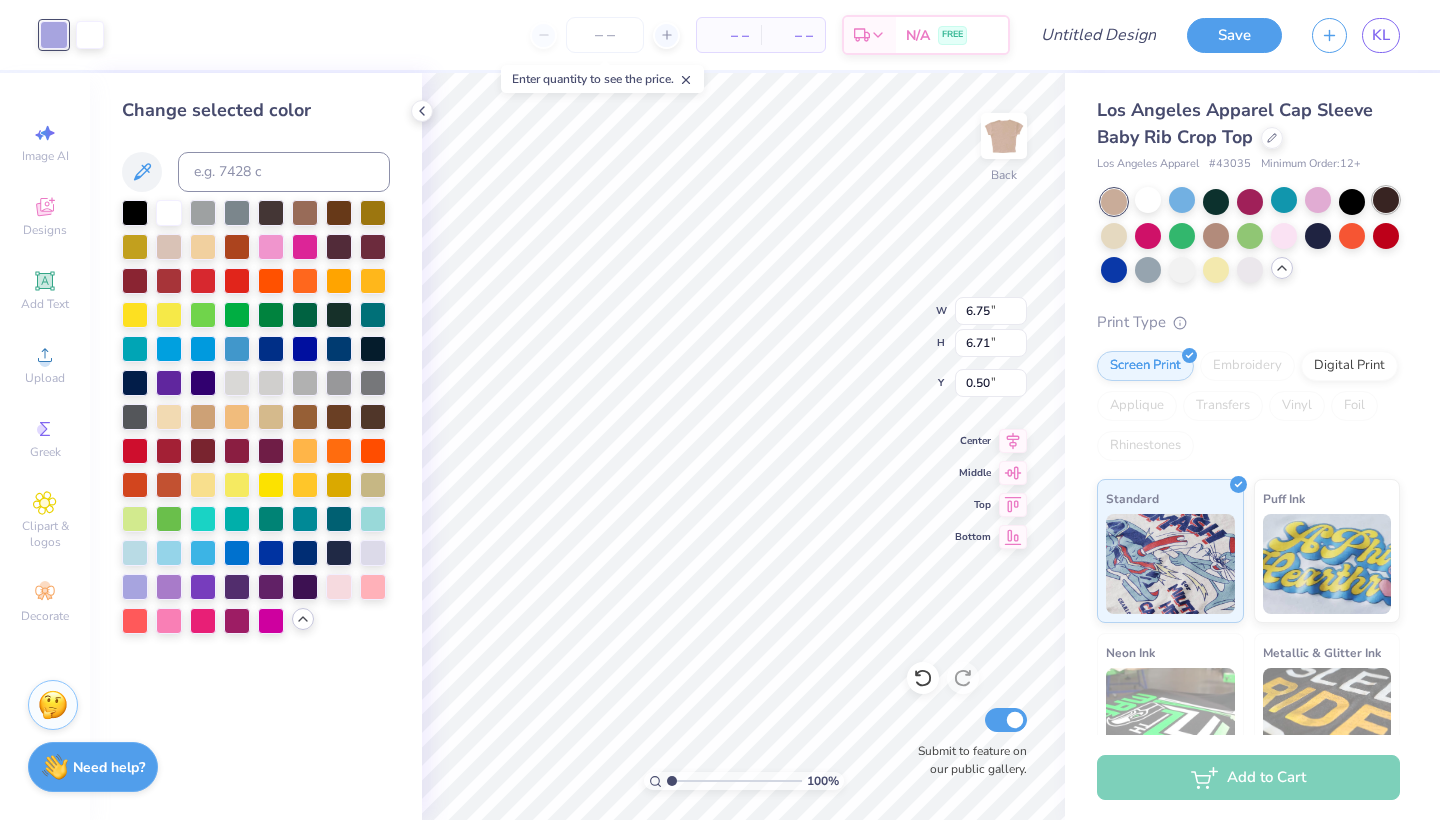 click at bounding box center [1386, 200] 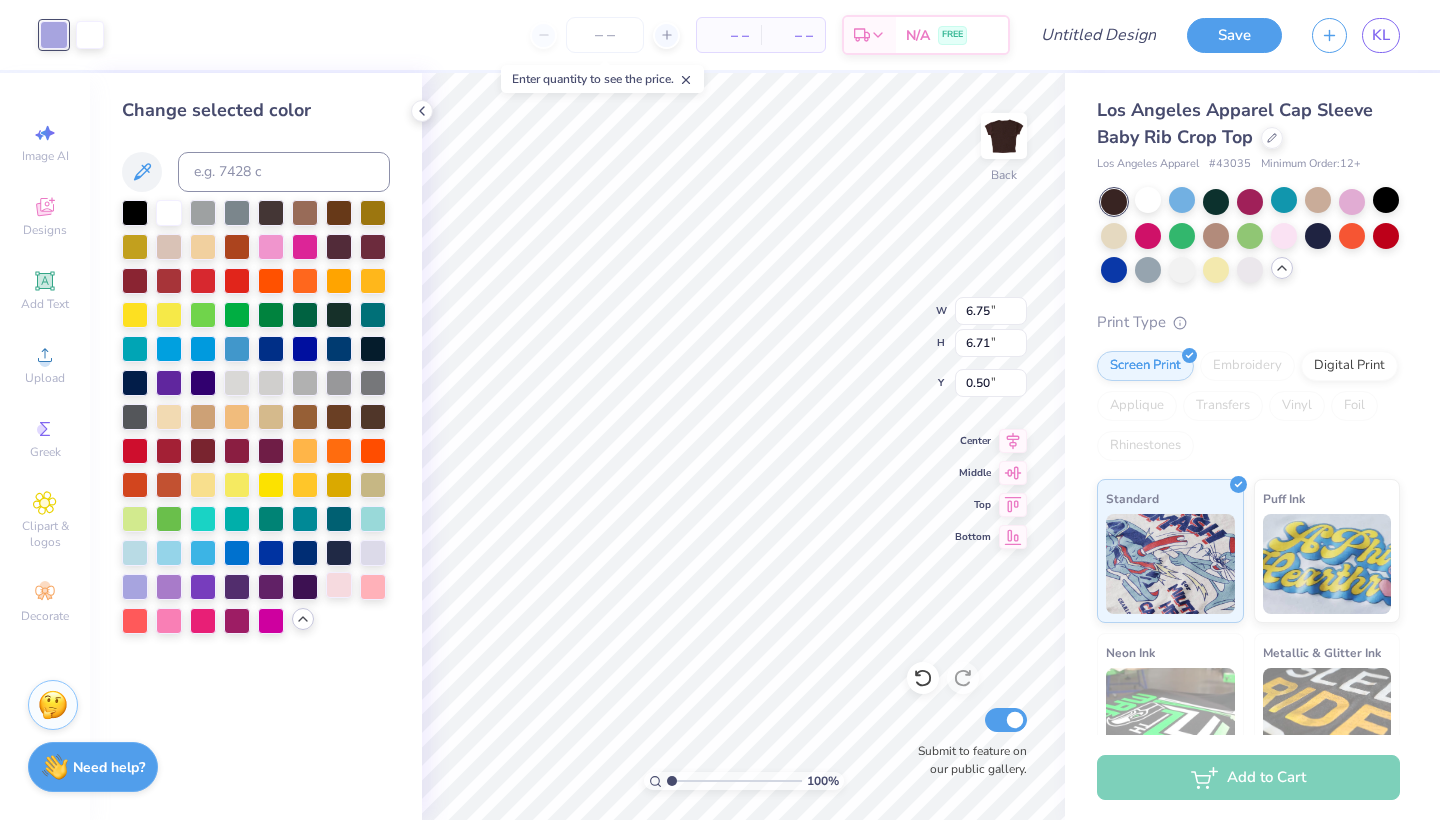click at bounding box center (339, 585) 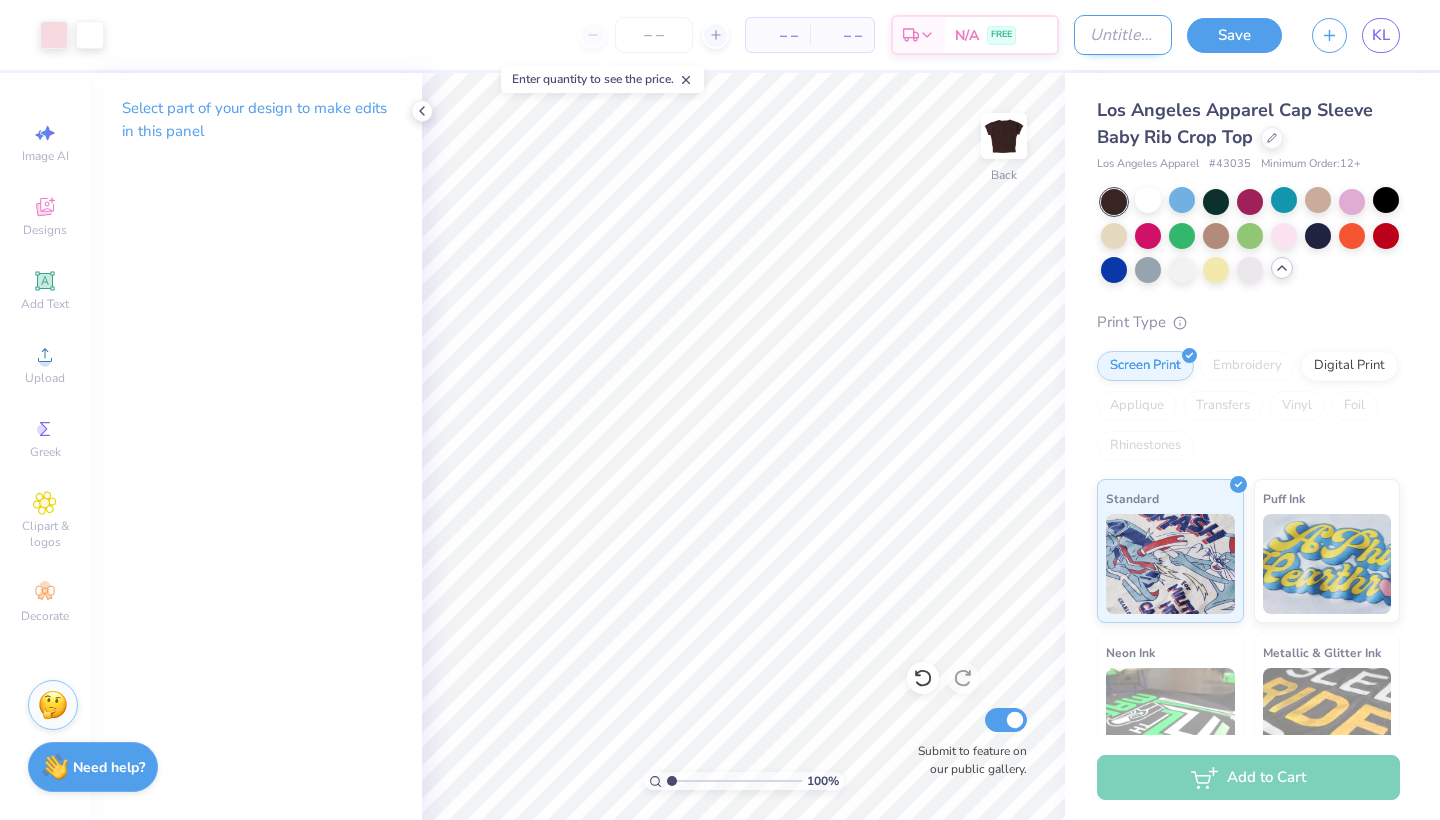 click on "Design Title" at bounding box center [1123, 35] 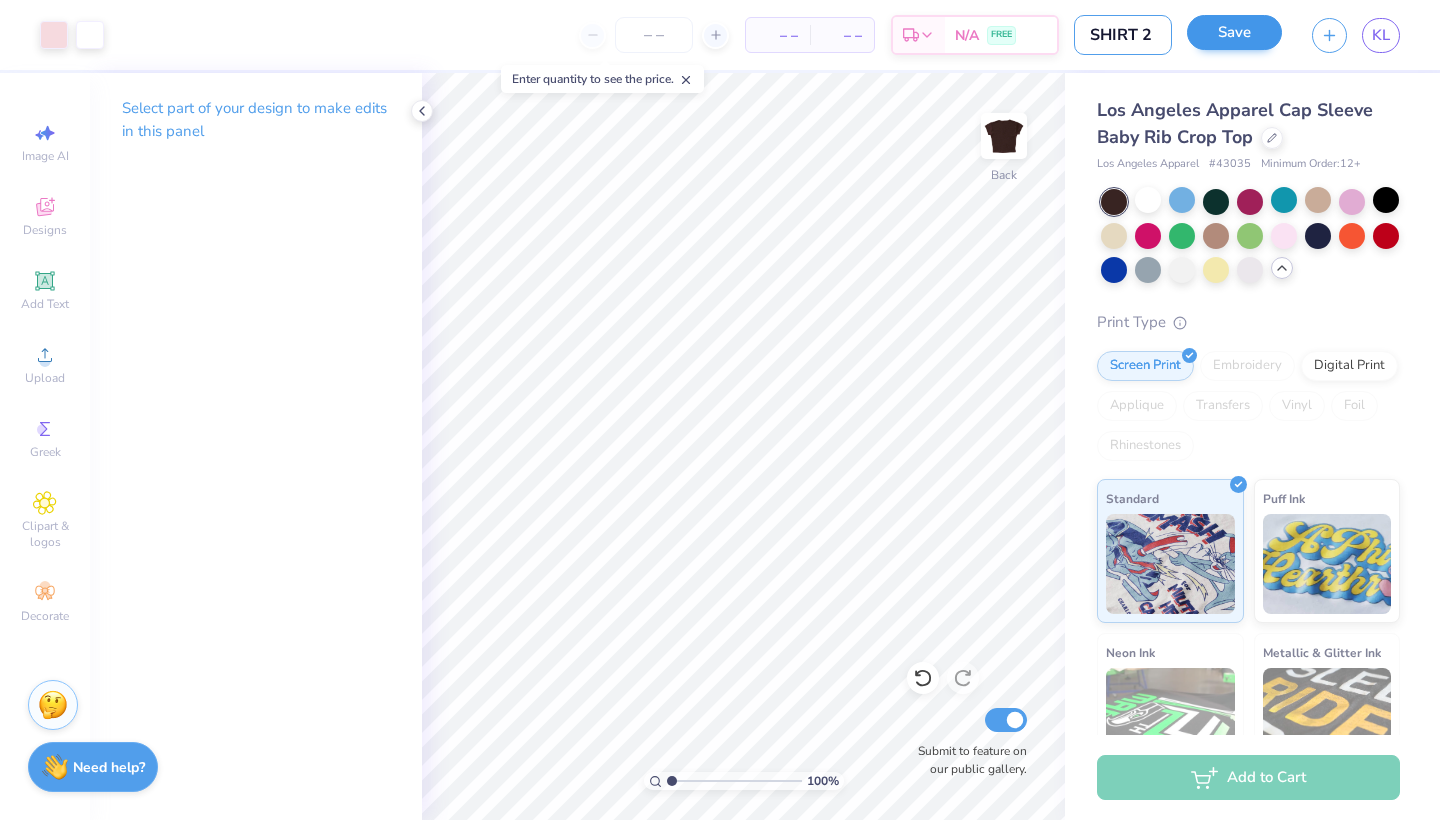 type on "SHIRT 2" 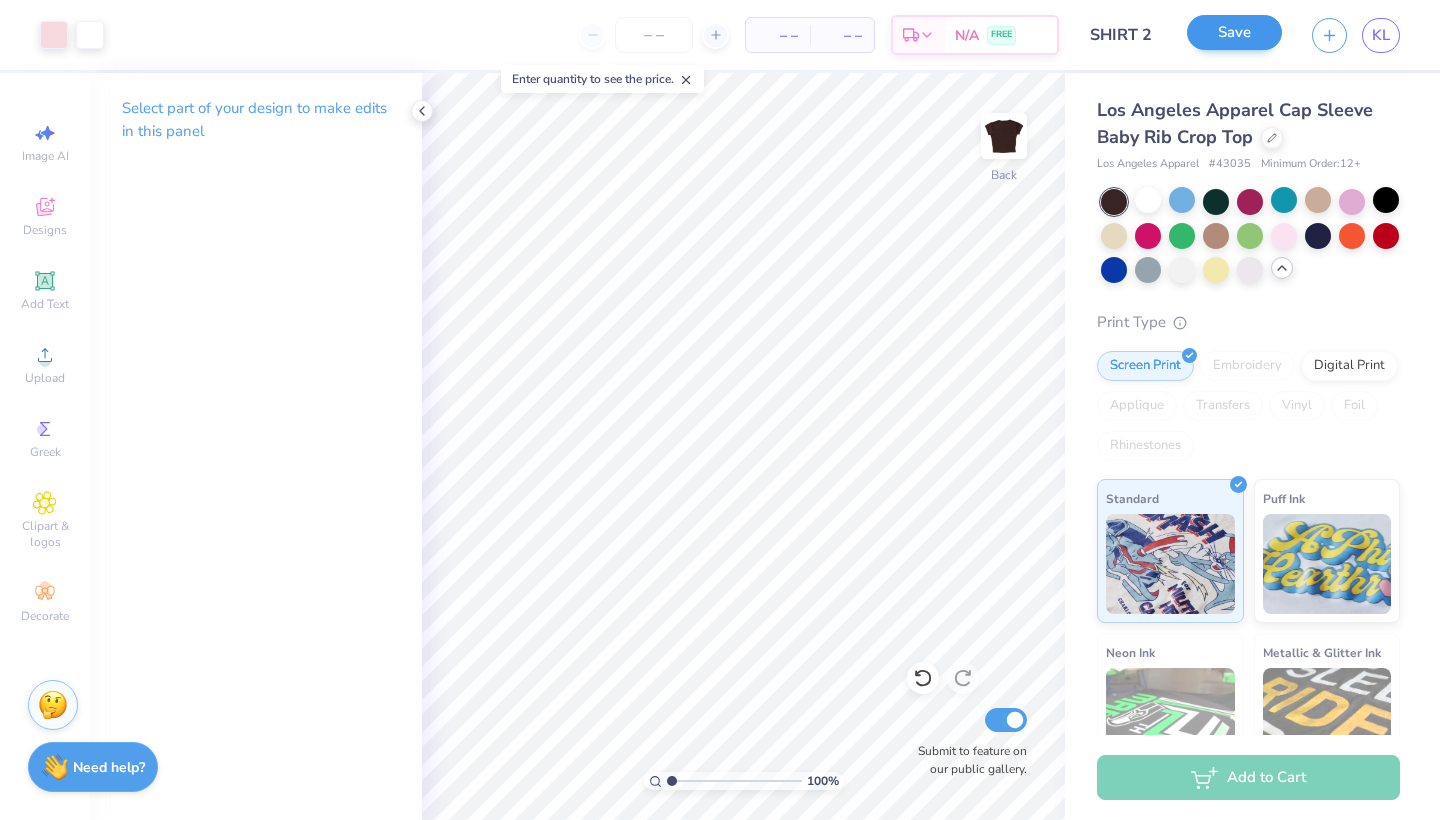 click on "Save" at bounding box center [1234, 32] 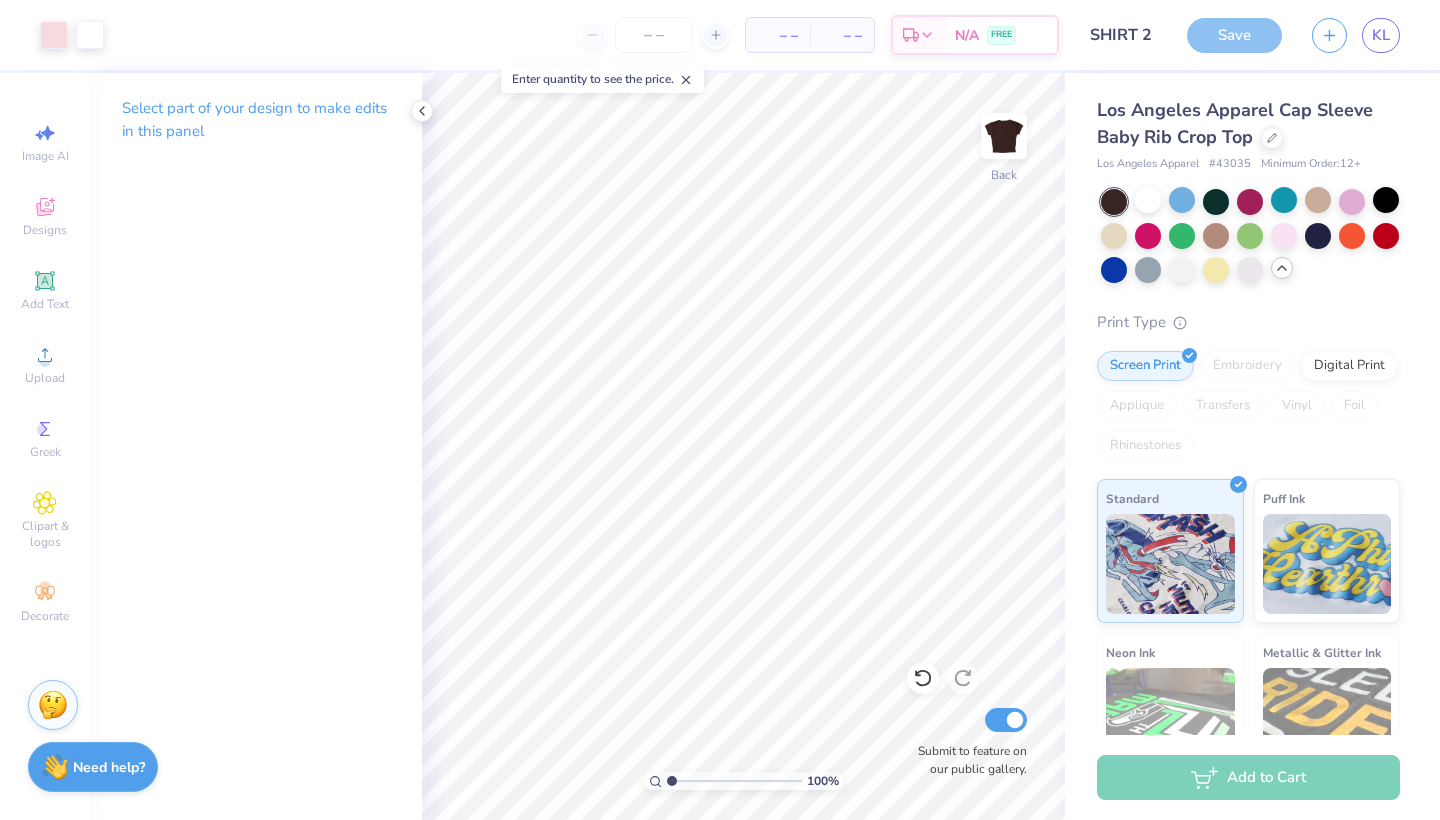 click on "Save" at bounding box center (1234, 35) 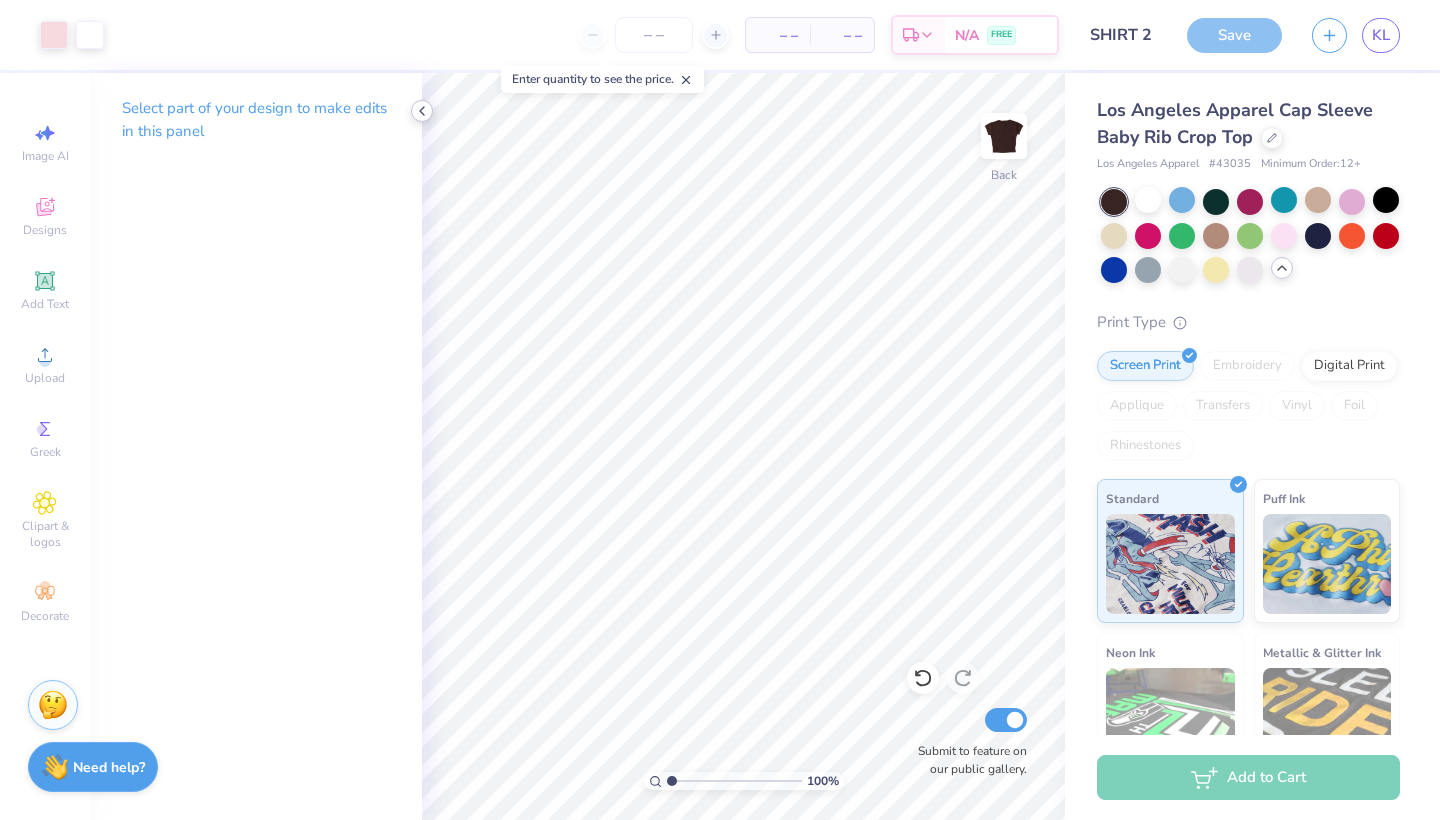 click 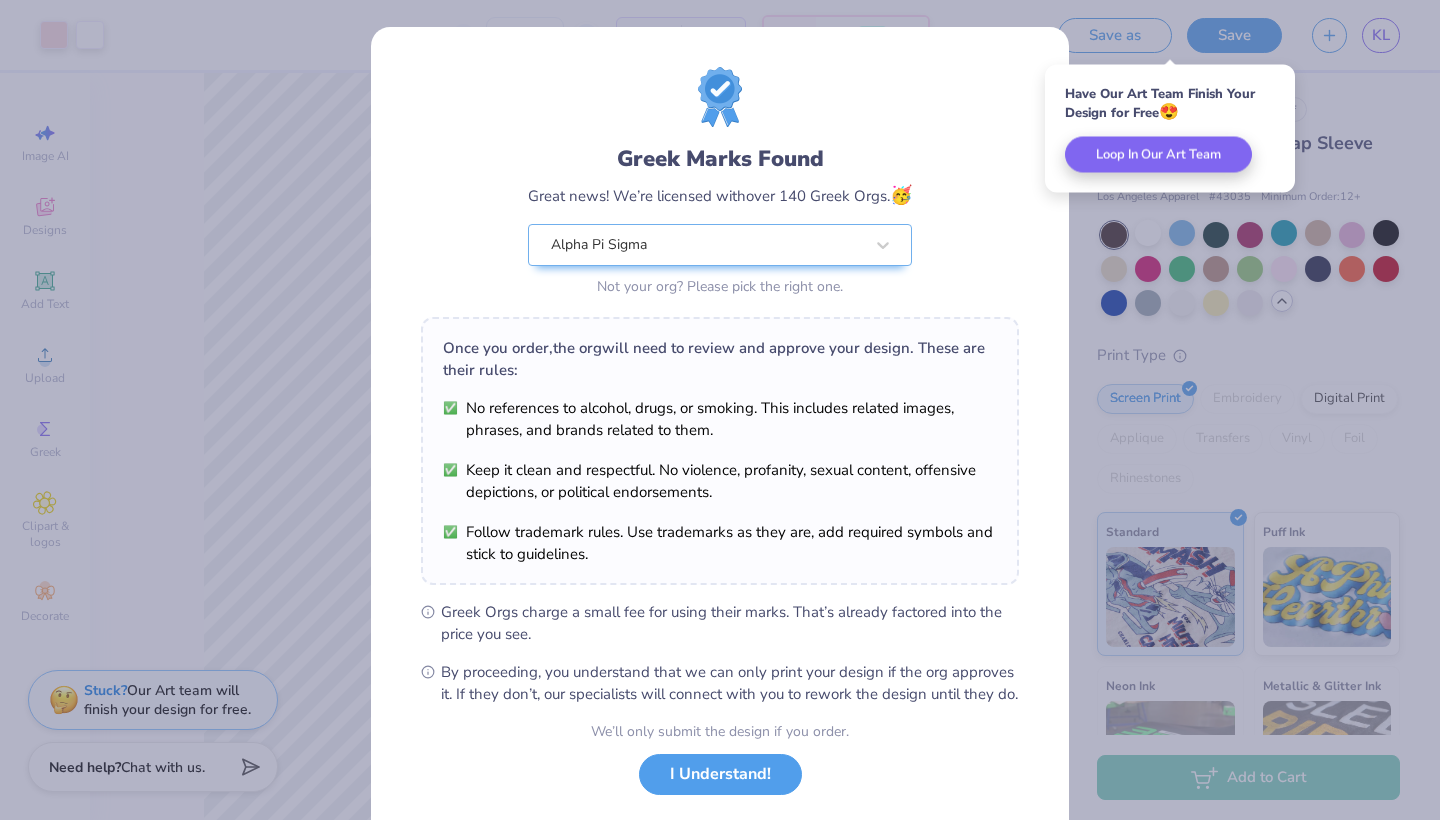 click on "We’ll only submit the design if you order." at bounding box center (720, 731) 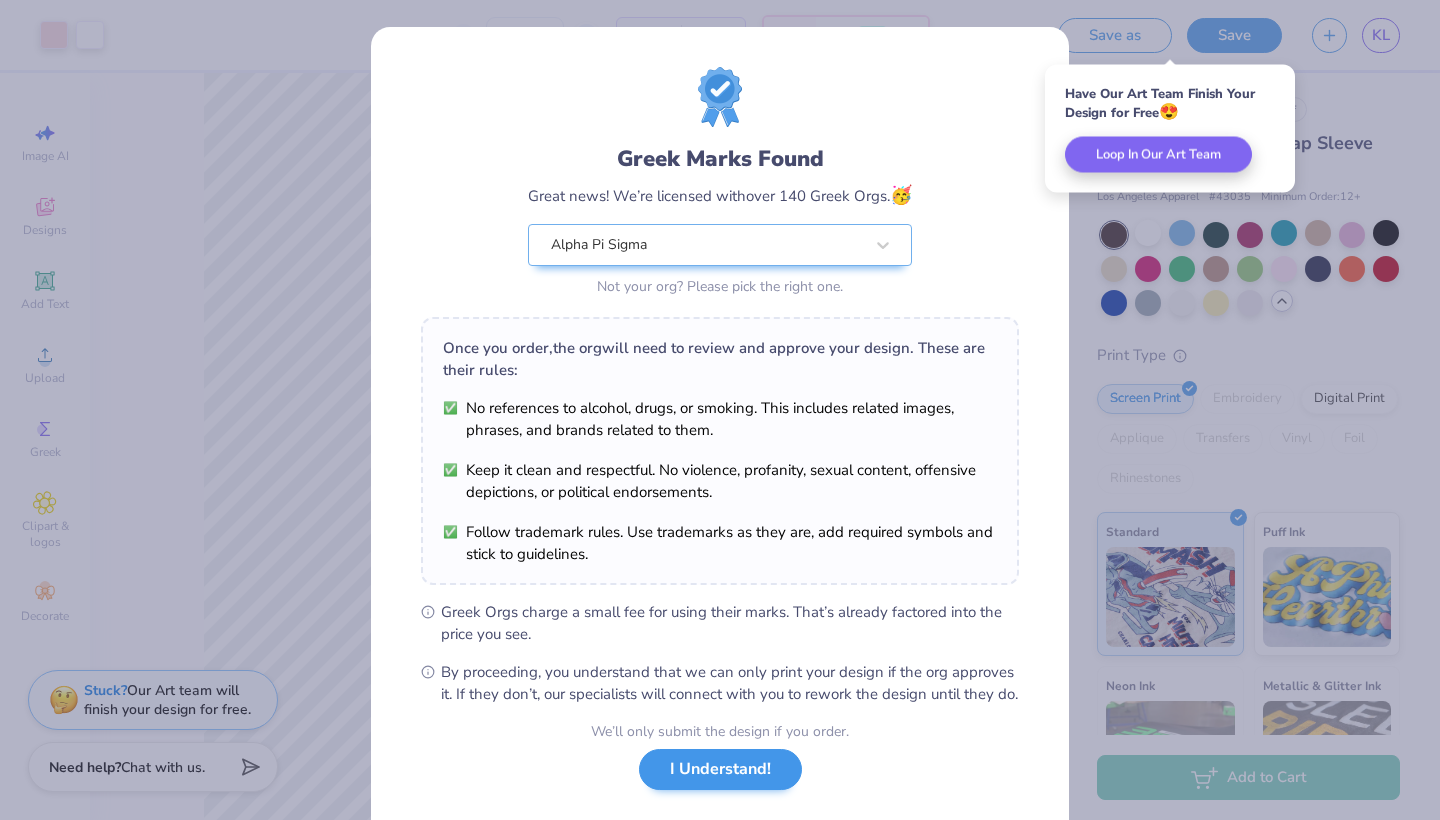 click on "I Understand!" at bounding box center (720, 769) 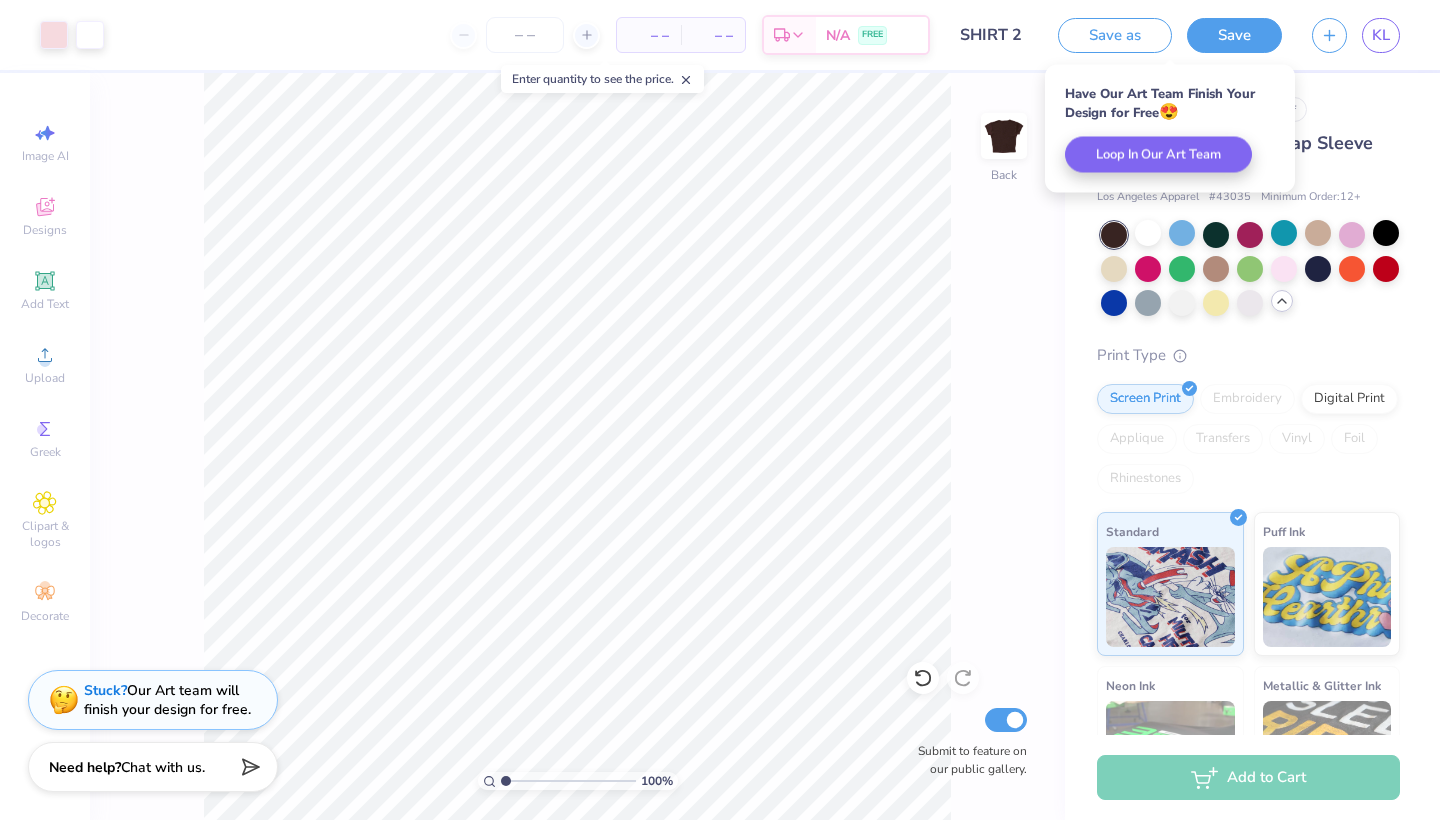 click on "– – Per Item – – Total Est.  Delivery N/A FREE" at bounding box center [524, 35] 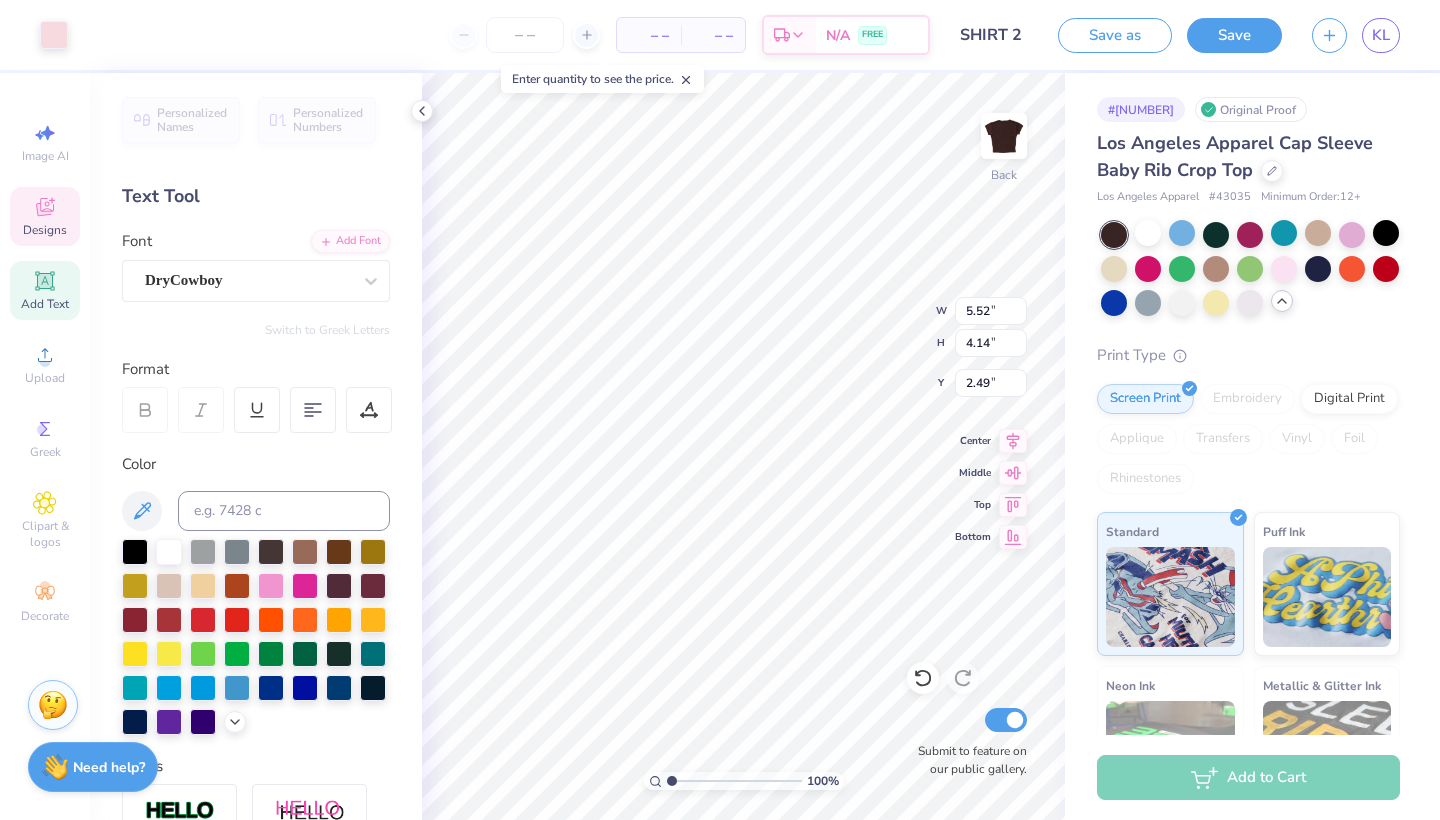 click on "Art colors – – Per Item – – Total Est.  Delivery N/A FREE Design Title SHIRT 2 Save as Save KL" at bounding box center (720, 35) 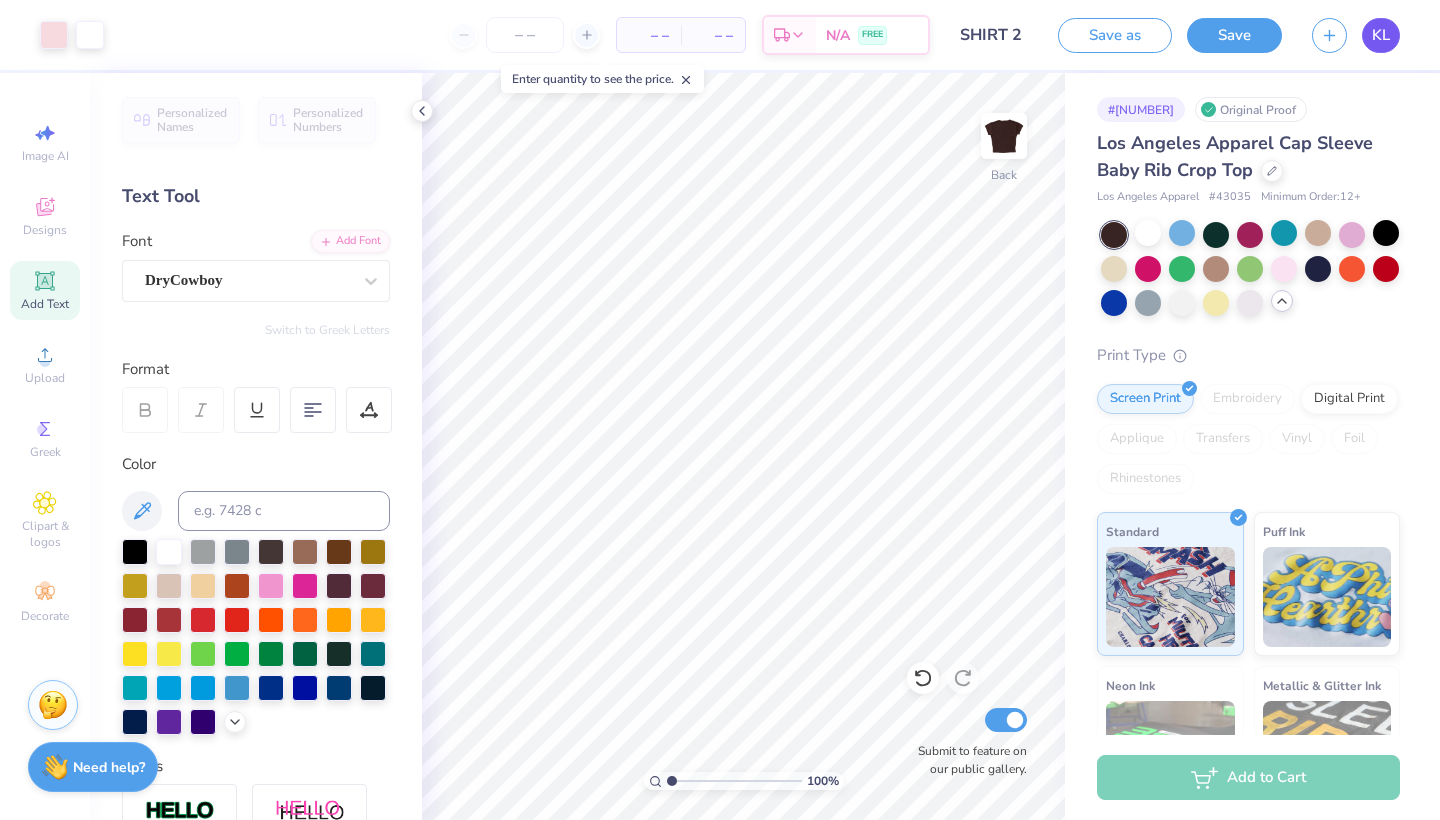 click on "KL" at bounding box center [1381, 35] 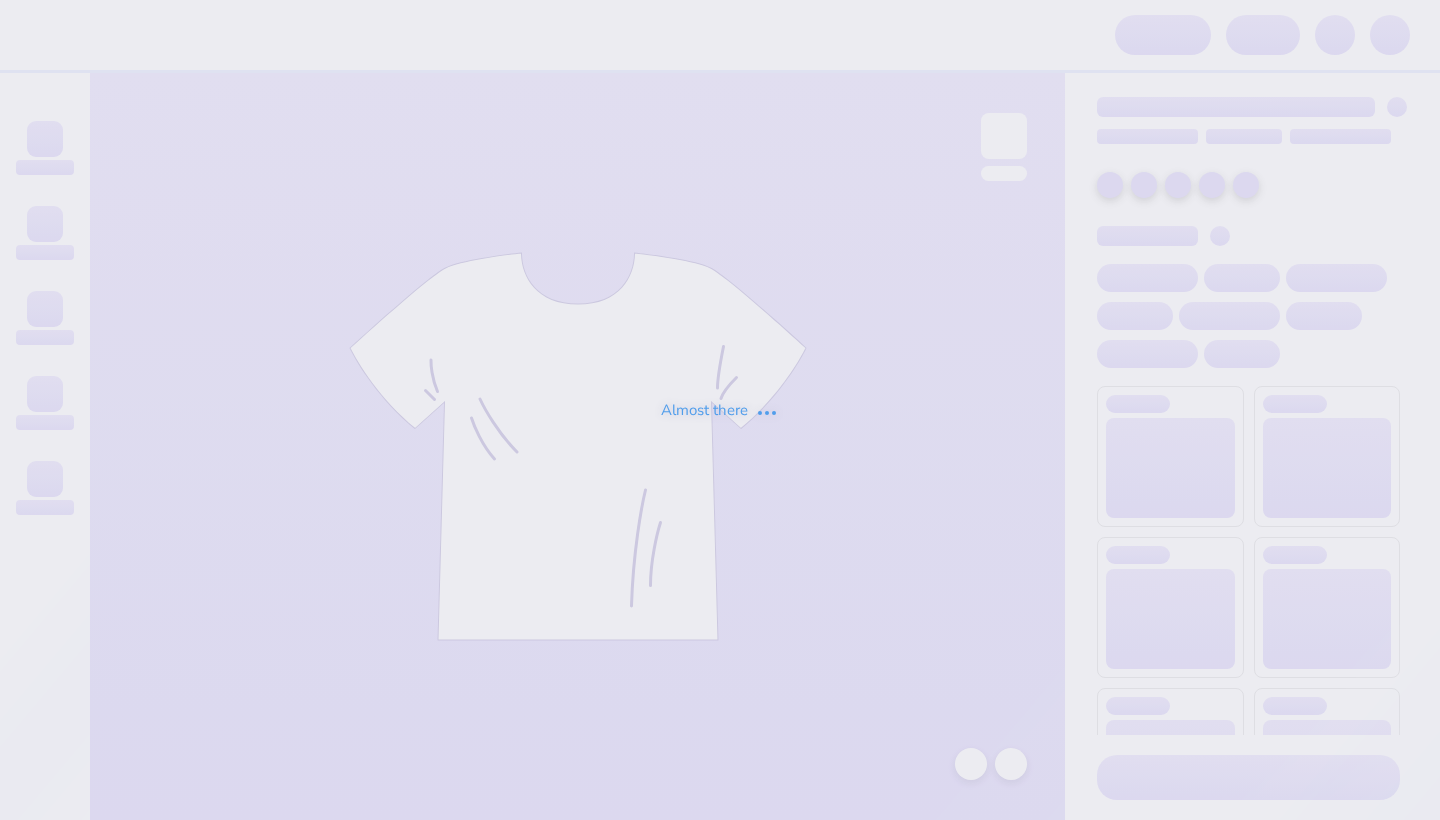 scroll, scrollTop: 0, scrollLeft: 0, axis: both 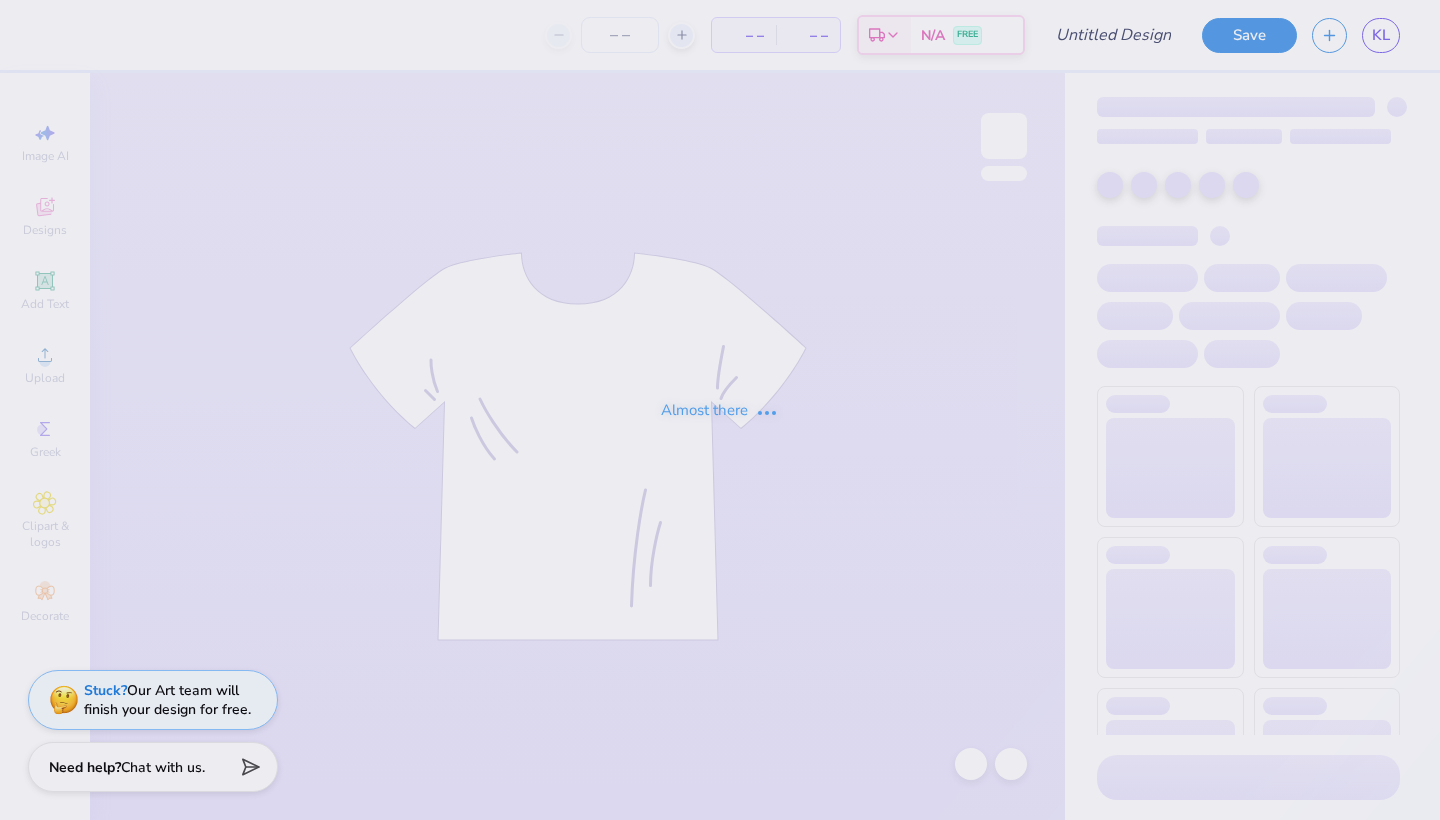 type on "hoodie 2" 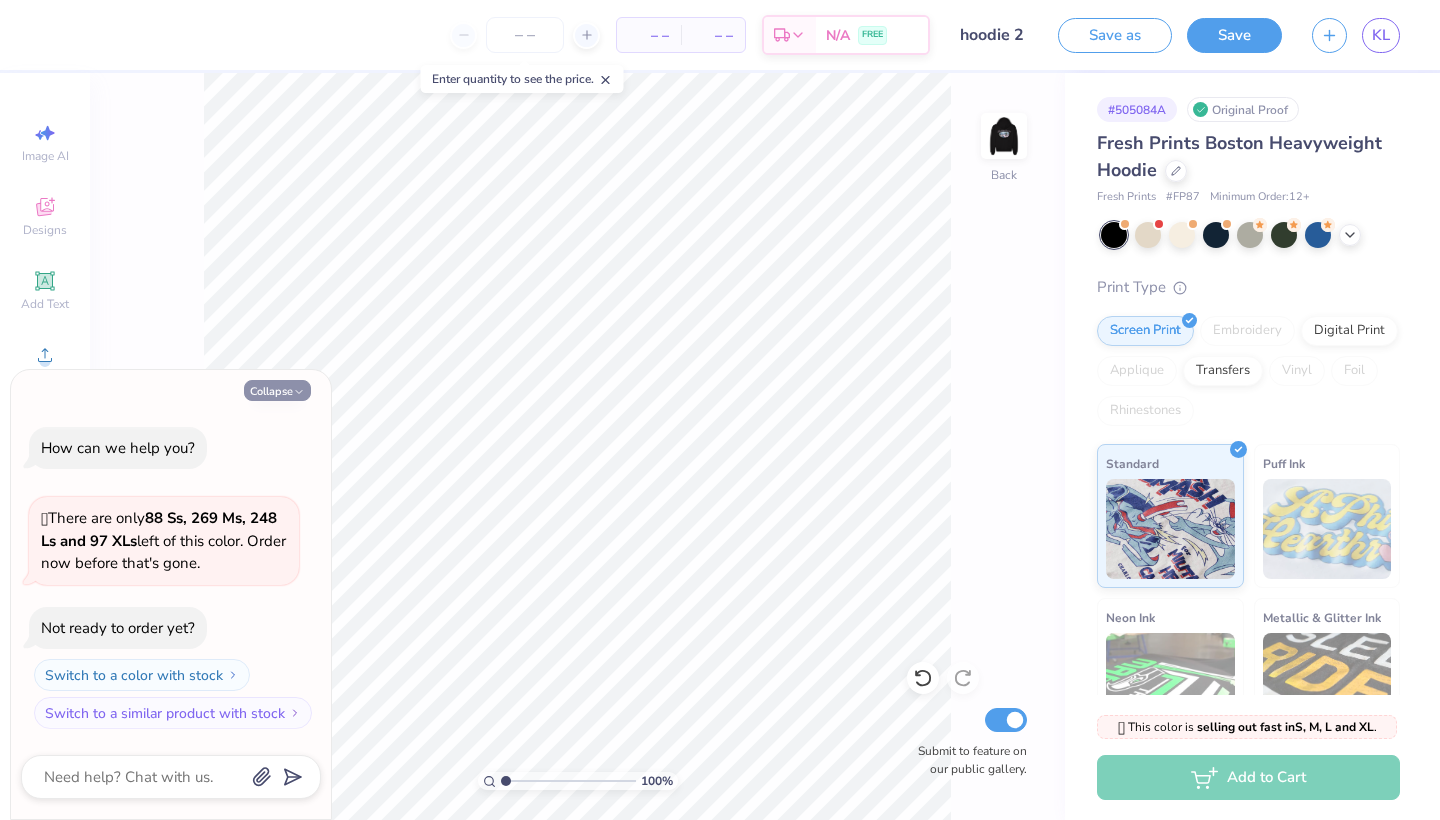 click on "Collapse" at bounding box center [277, 390] 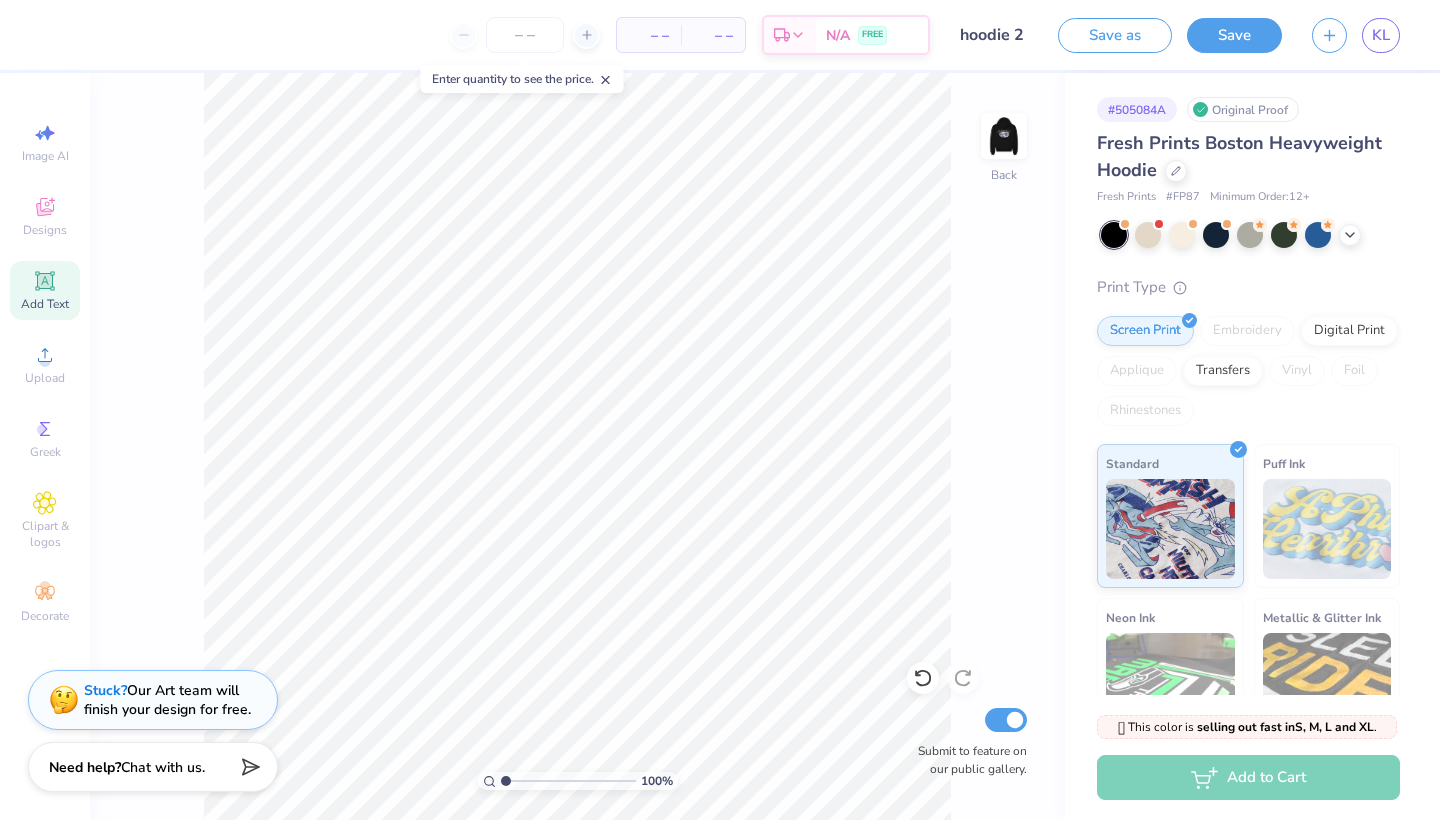 drag, startPoint x: 38, startPoint y: 286, endPoint x: 35, endPoint y: 274, distance: 12.369317 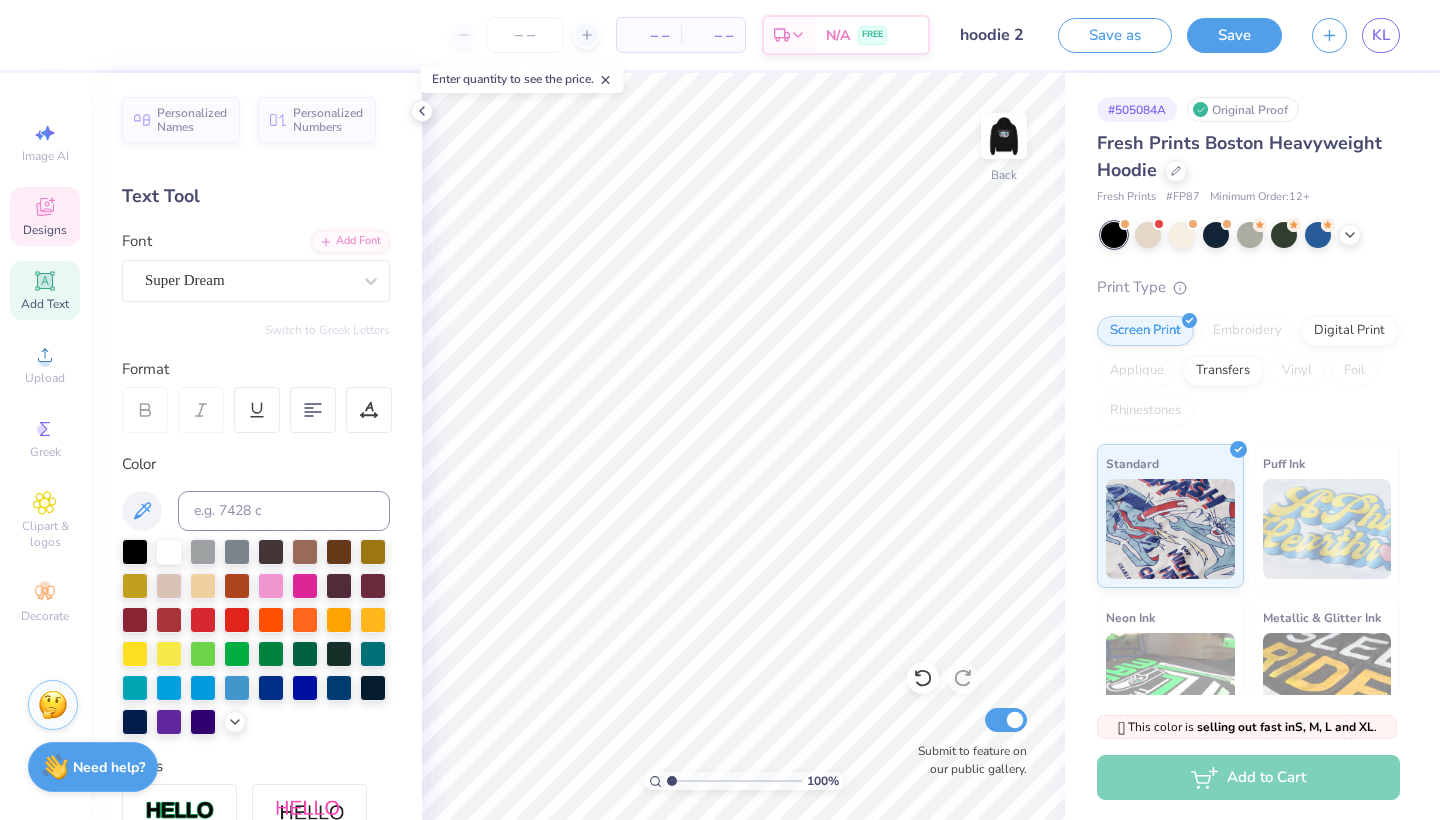 click 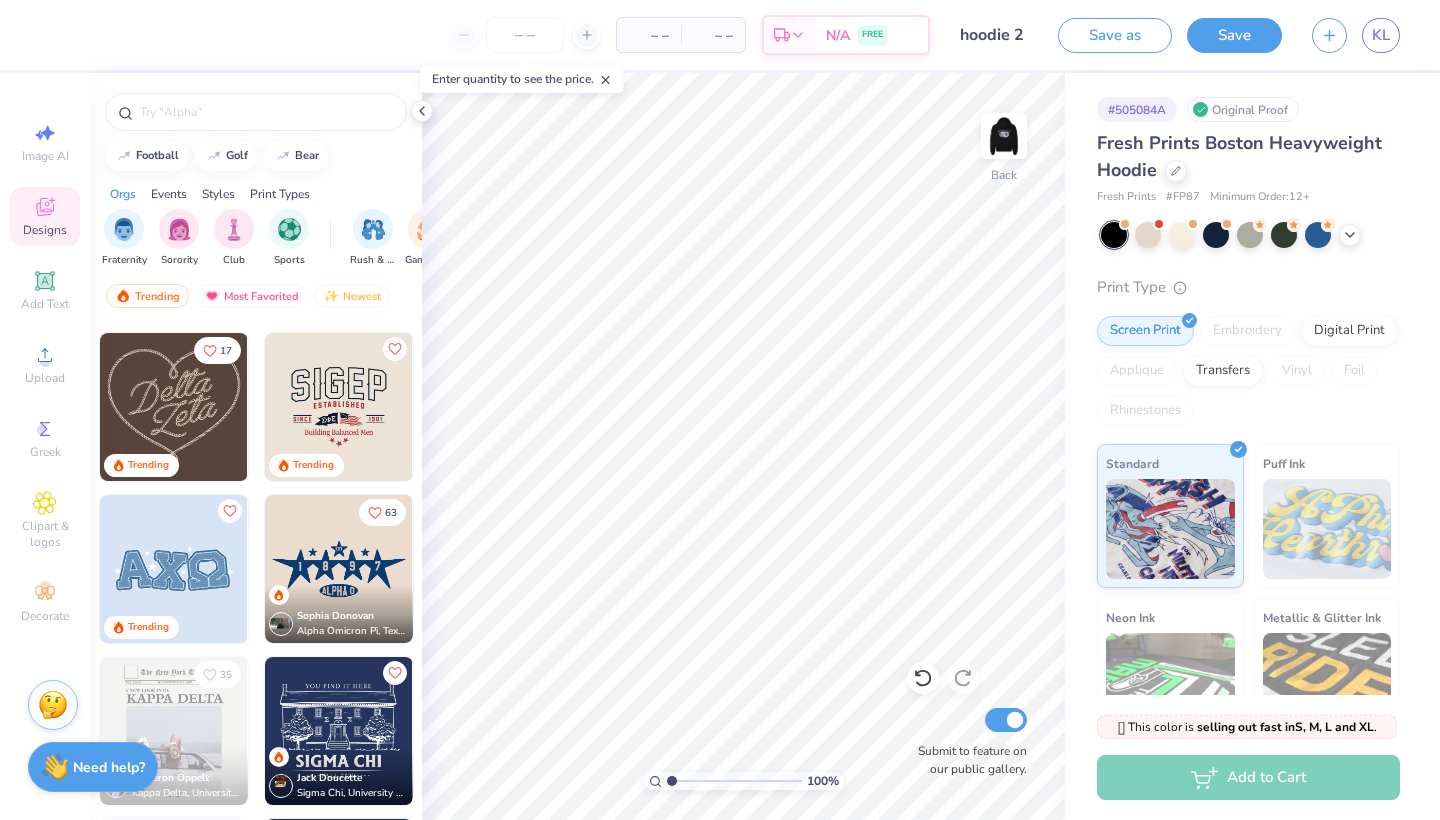 scroll, scrollTop: 647, scrollLeft: 0, axis: vertical 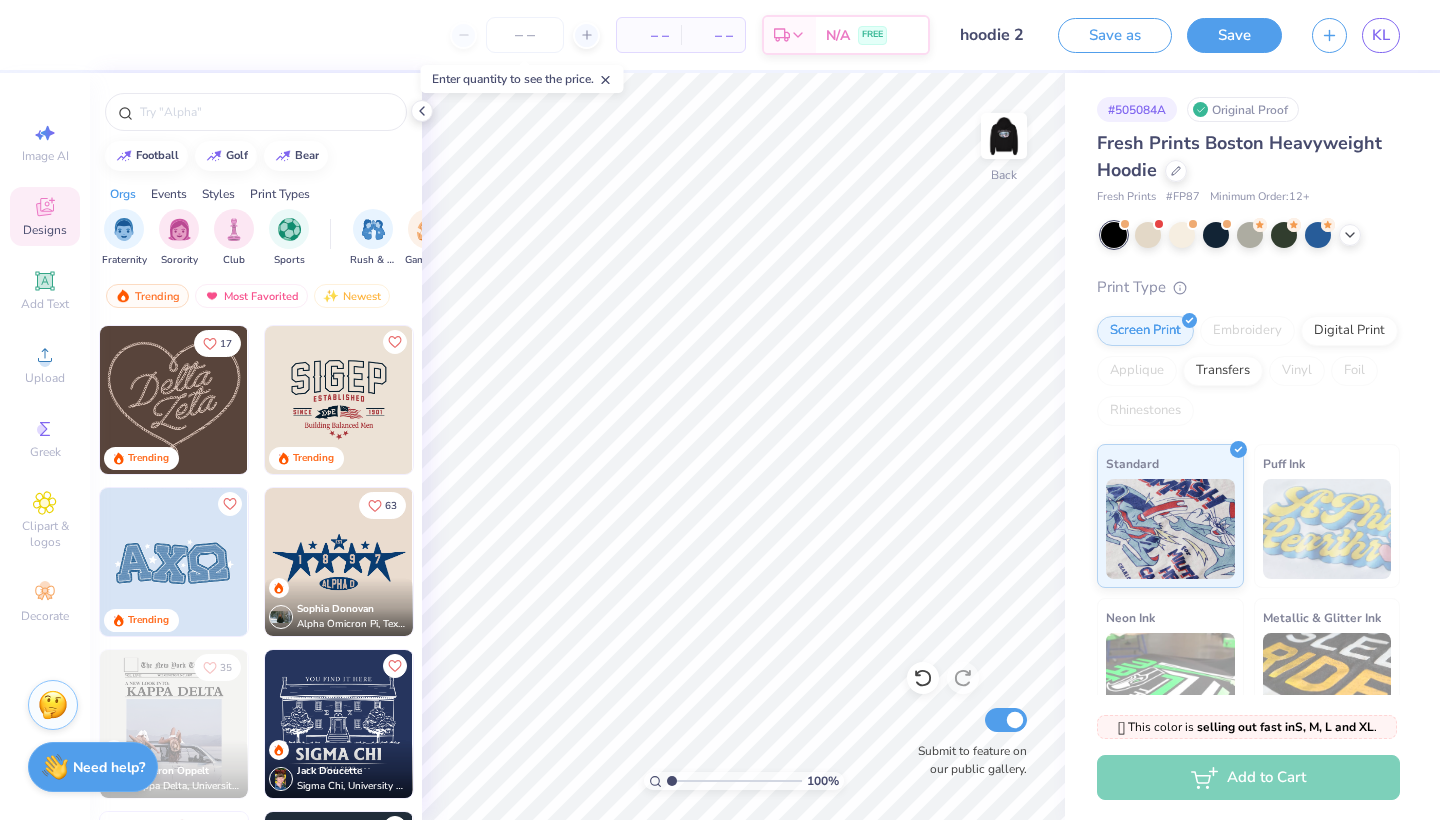 click at bounding box center (174, 400) 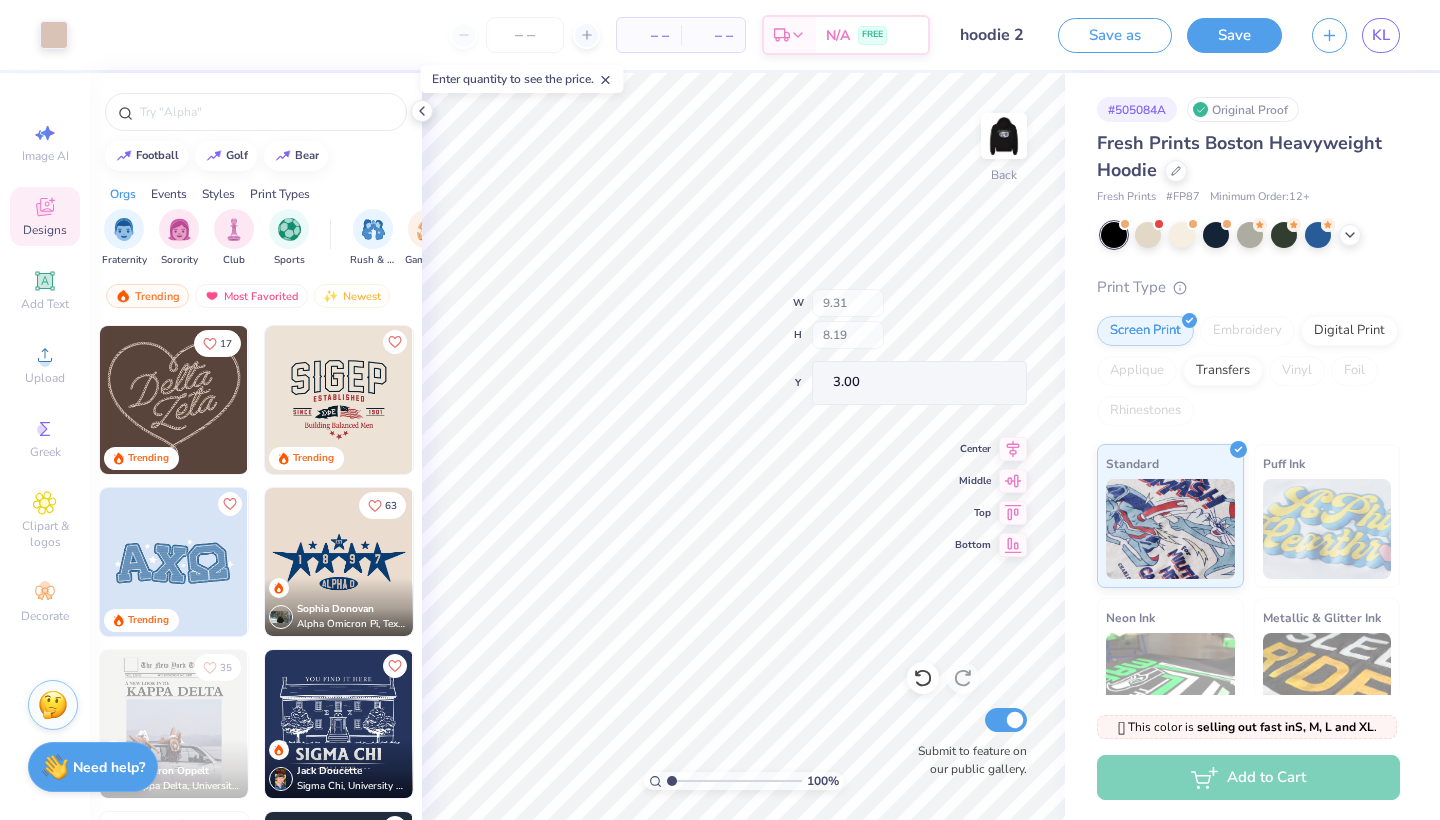 type on "5.92" 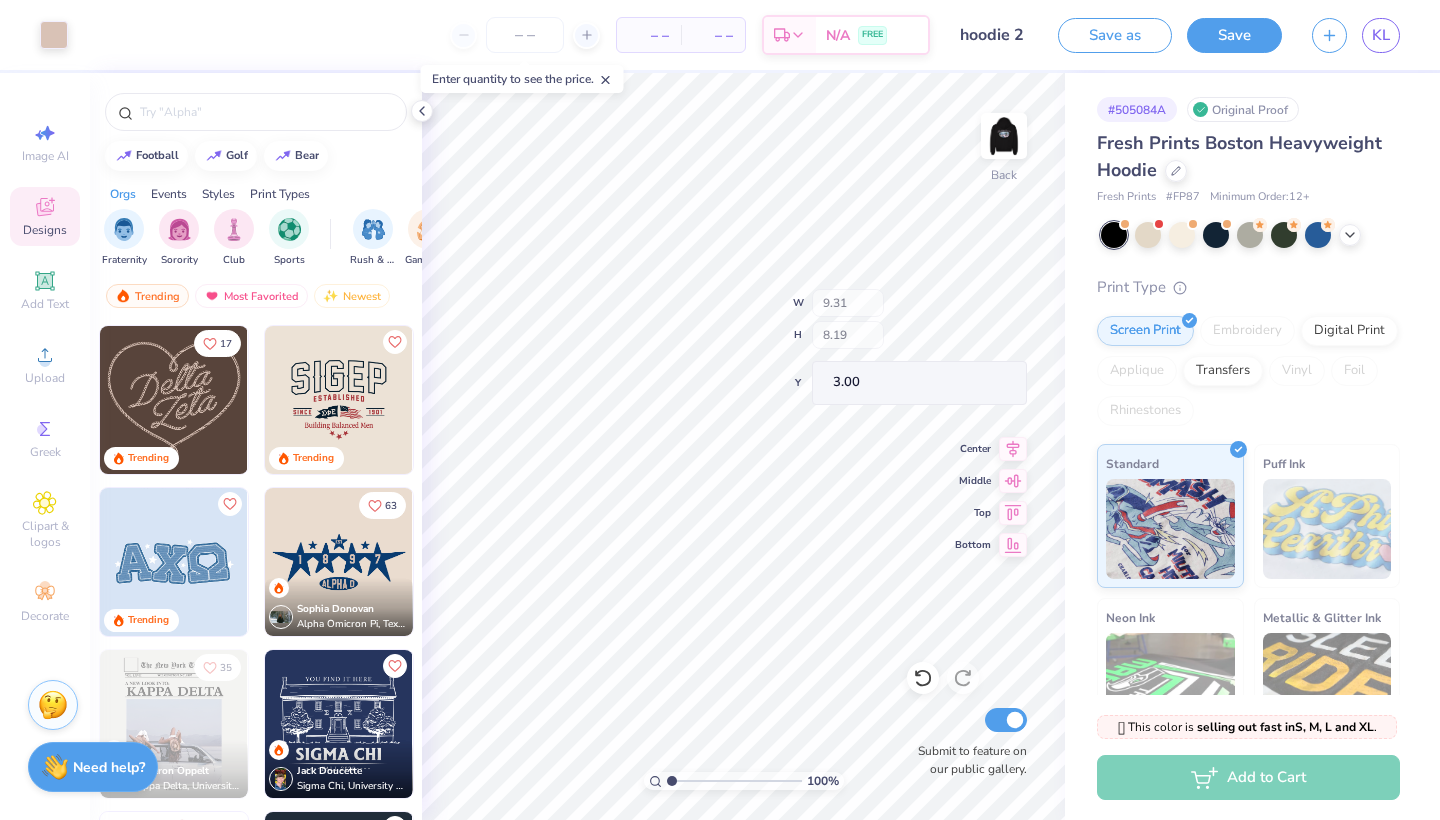 type on "3.29" 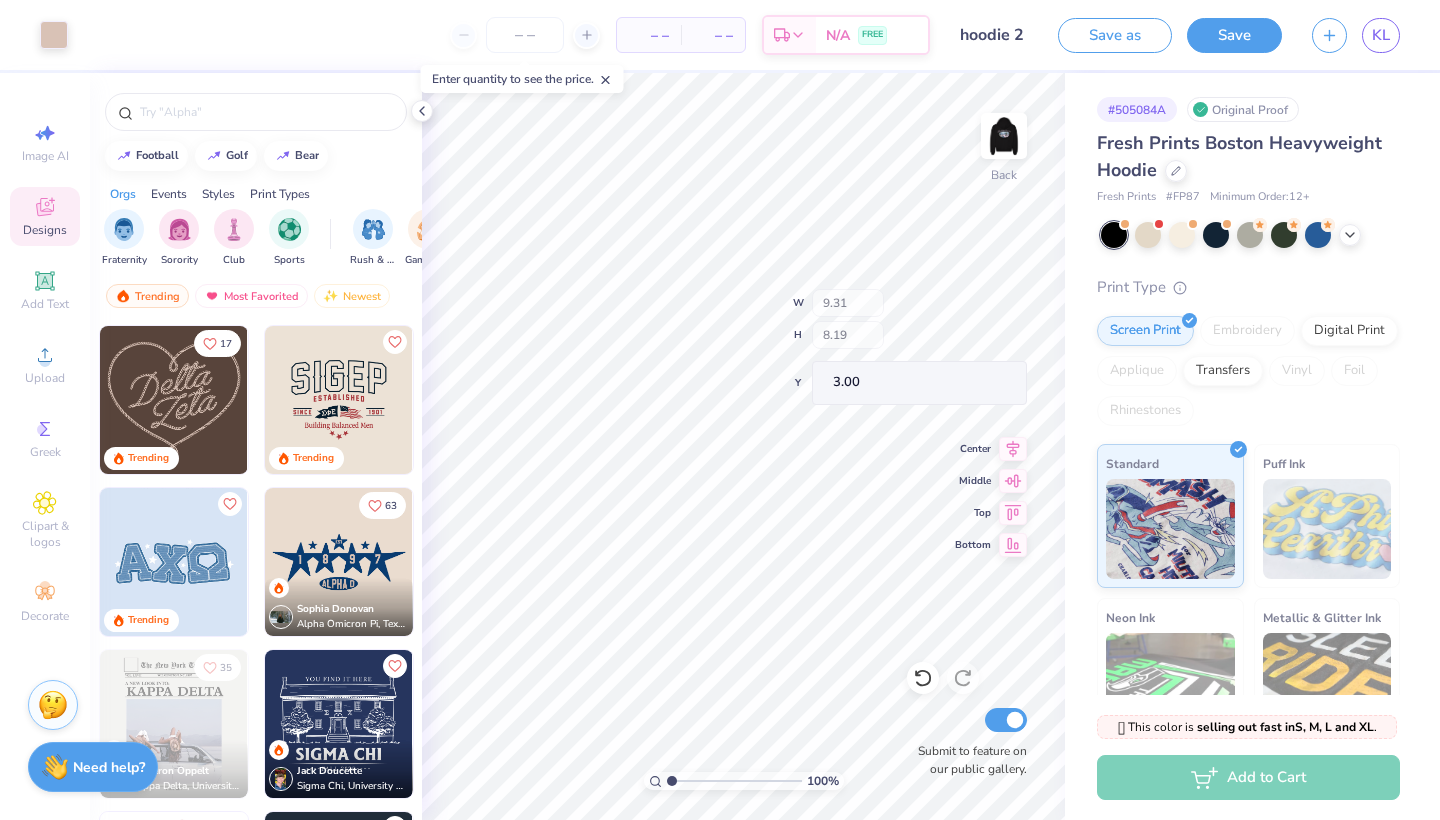 type on "4.37" 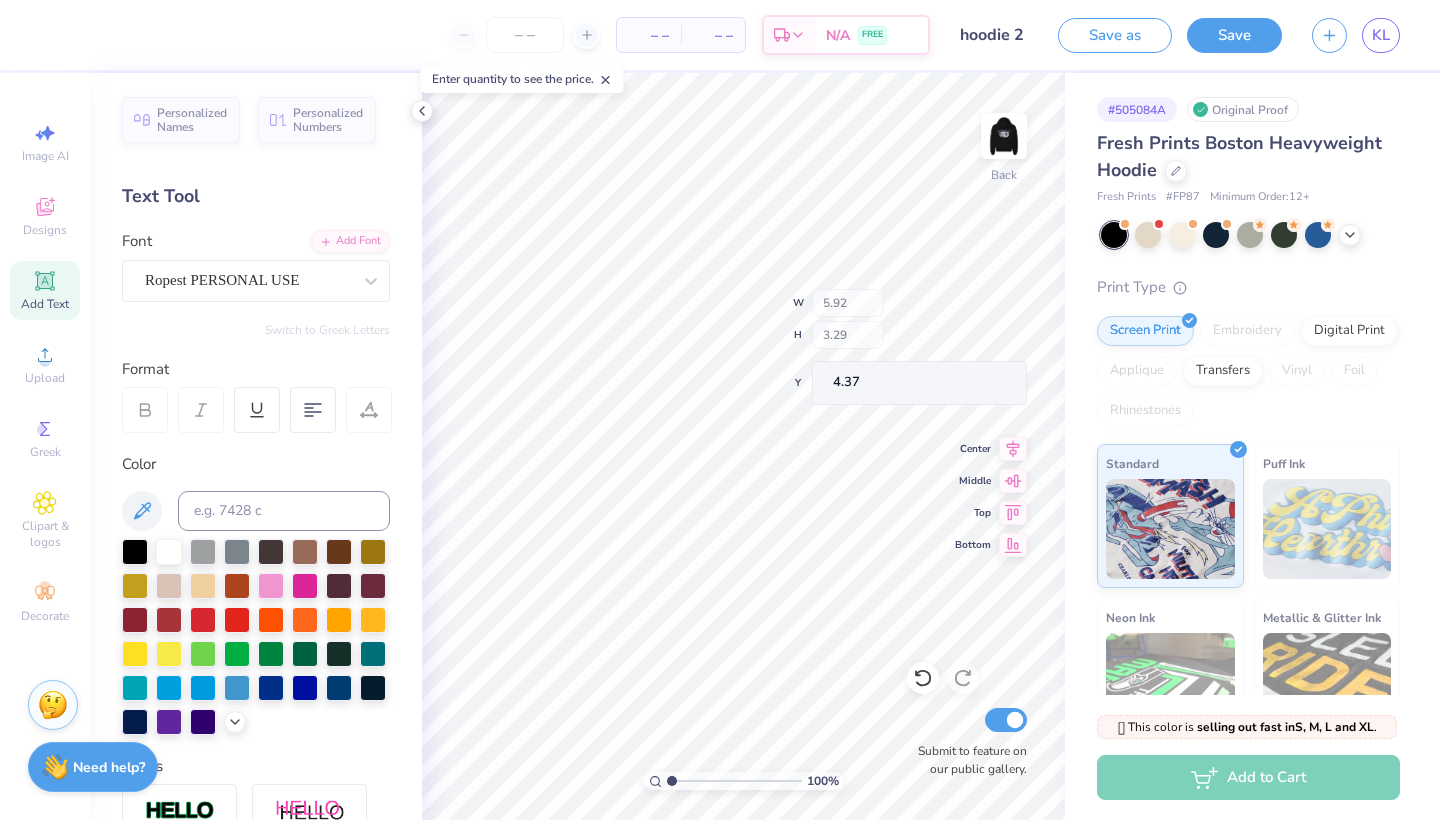 type on "4.66" 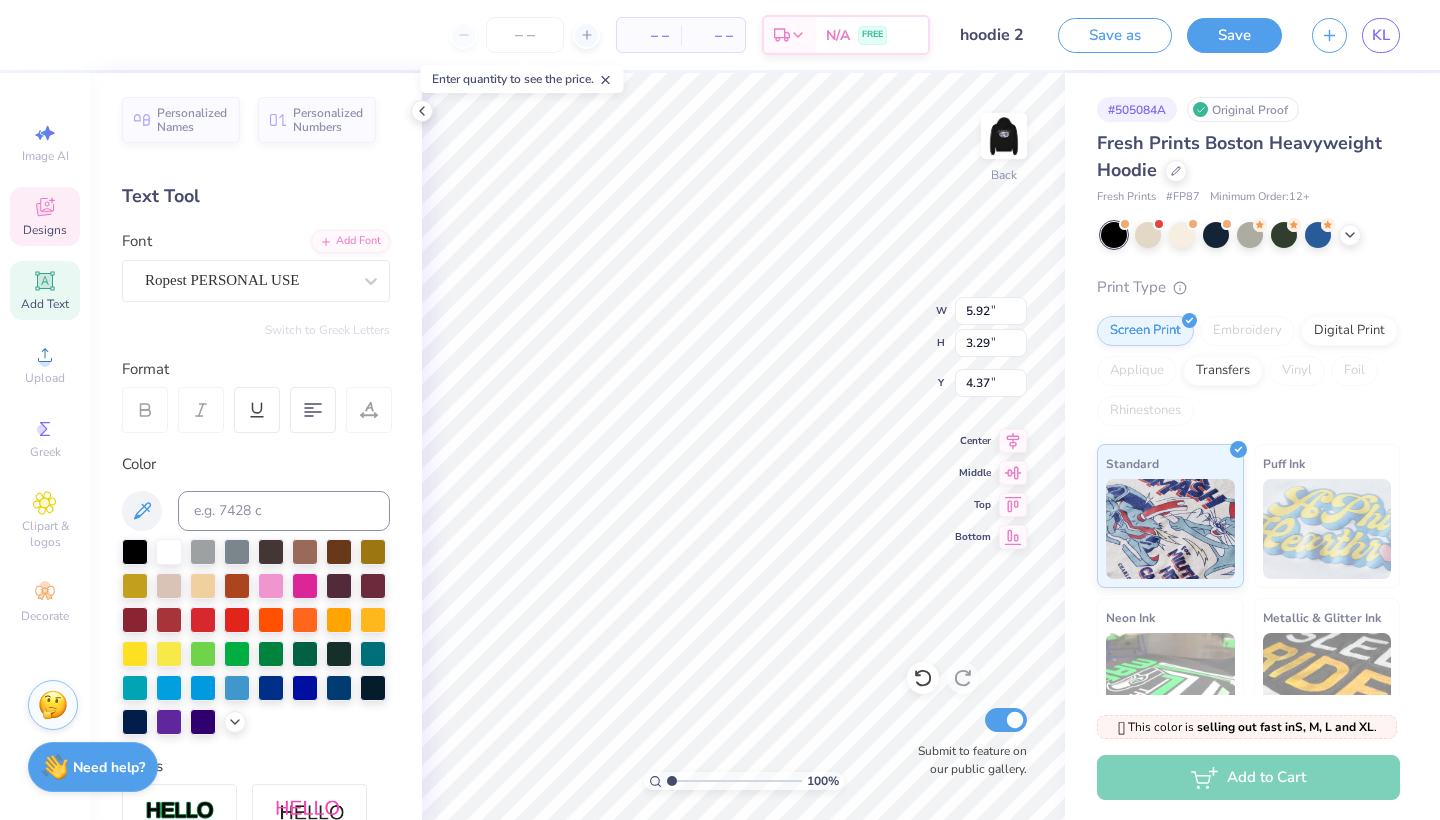 type on "9.31" 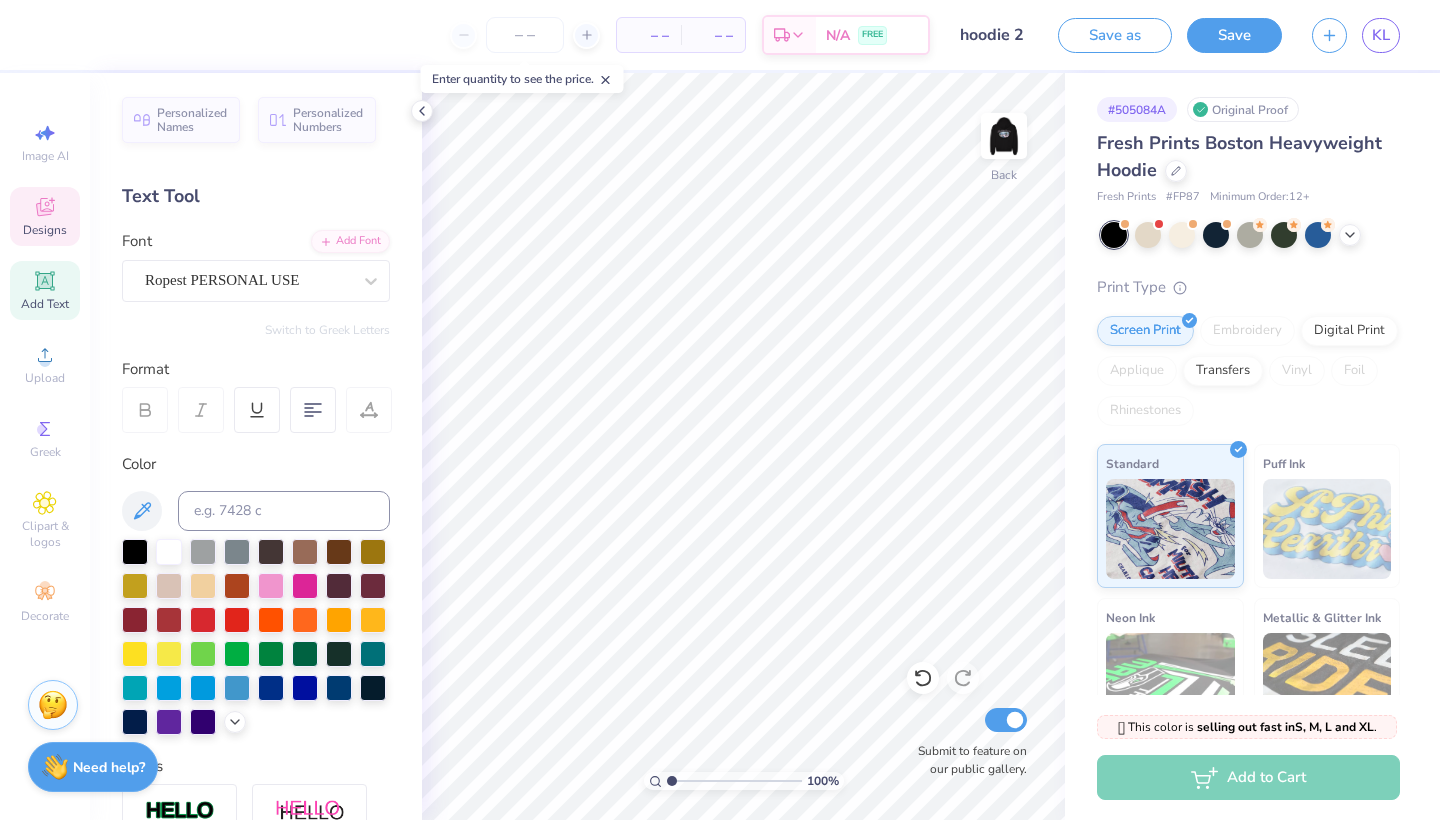 click on "Designs" at bounding box center (45, 216) 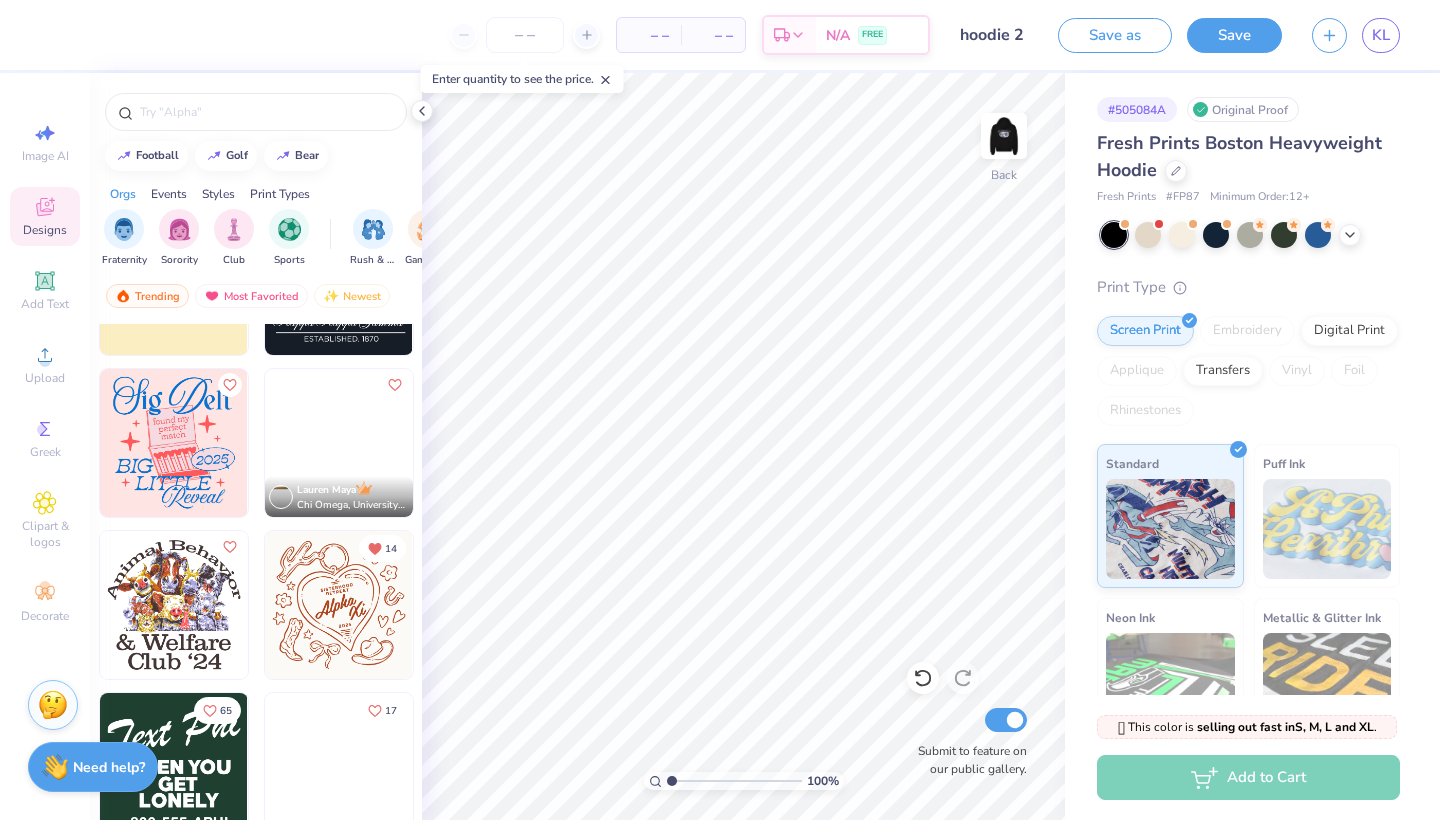 scroll, scrollTop: 25685, scrollLeft: 0, axis: vertical 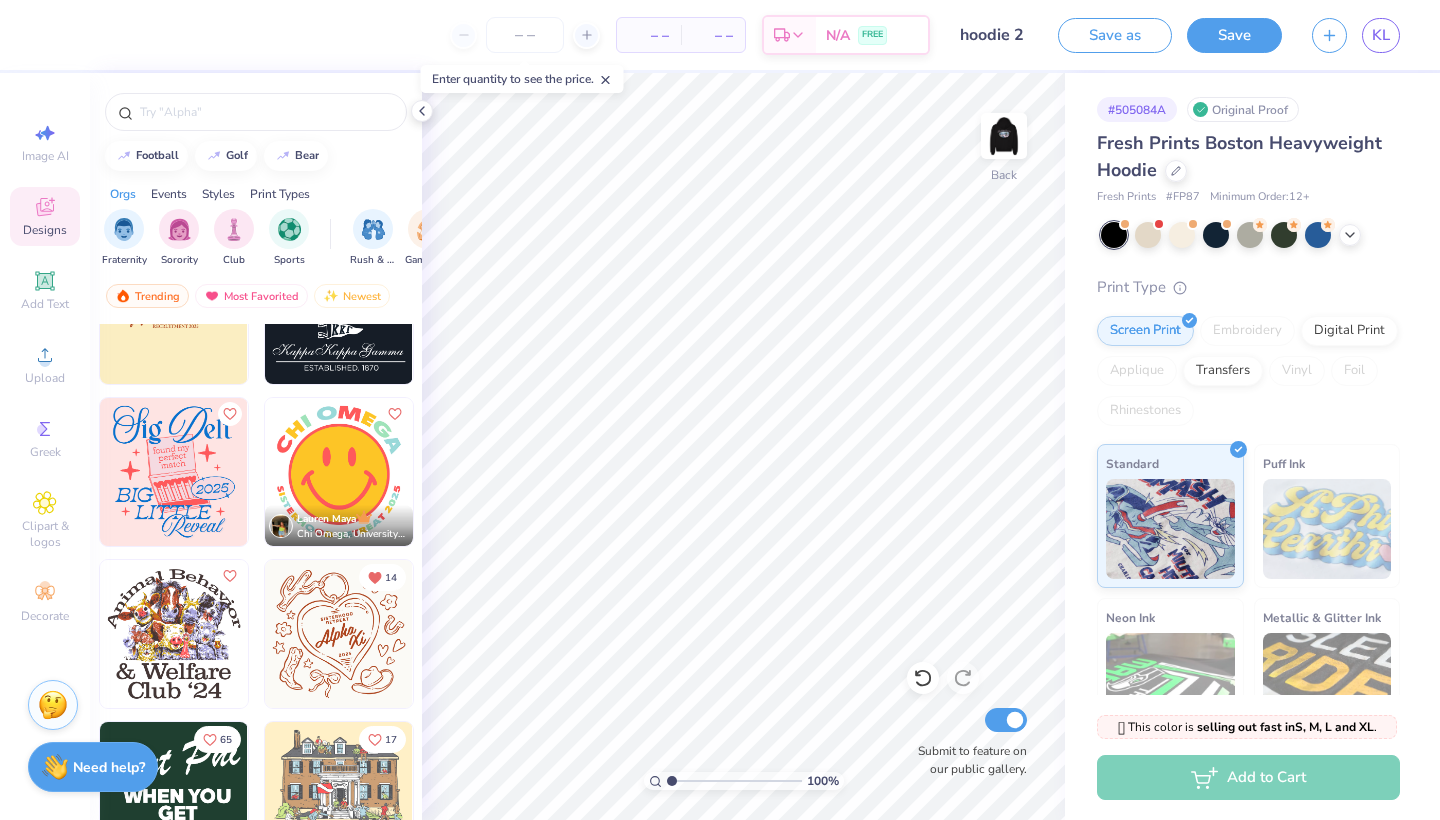 click at bounding box center (339, 634) 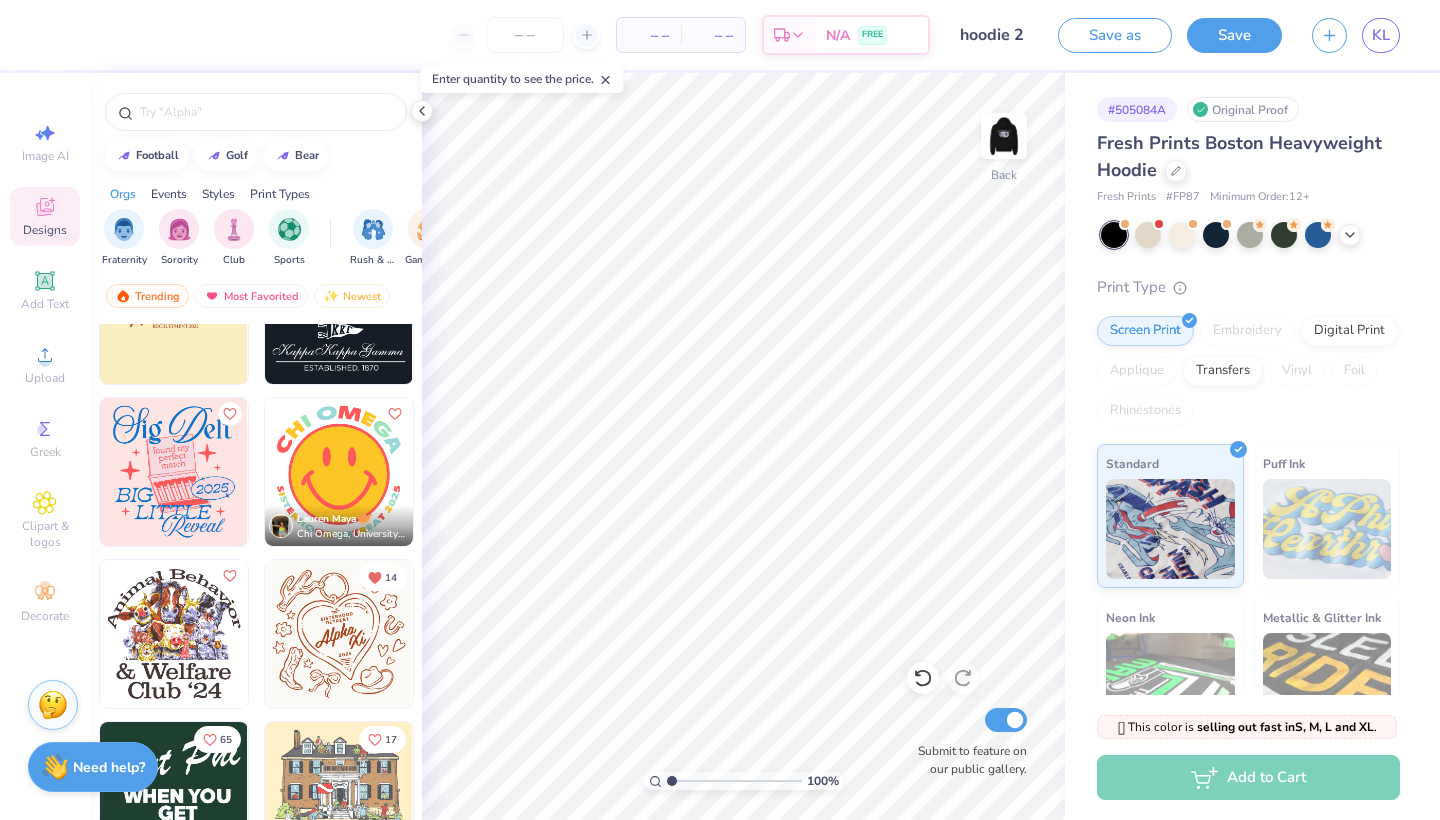 click at bounding box center [339, 634] 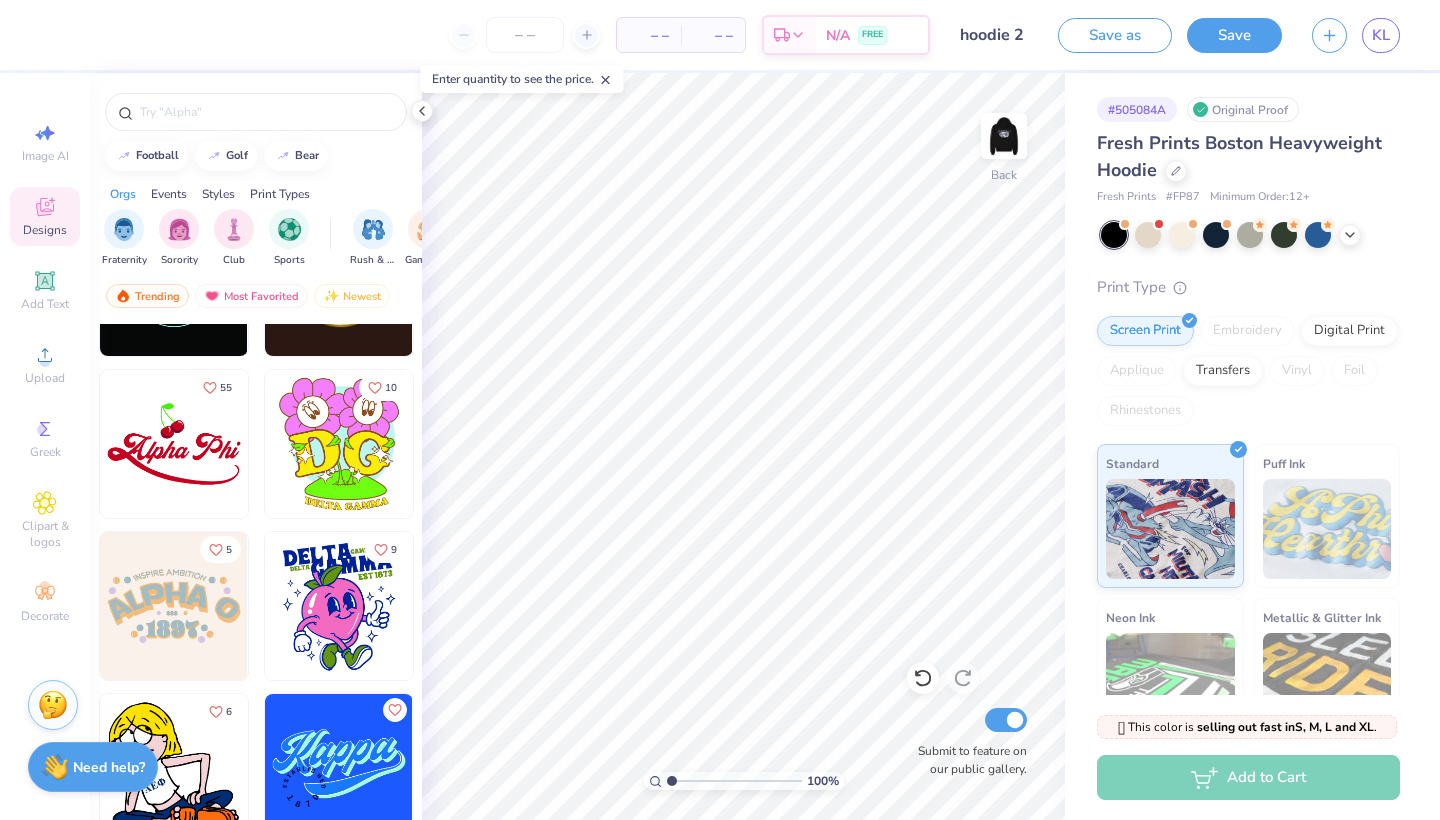 scroll, scrollTop: 28241, scrollLeft: 0, axis: vertical 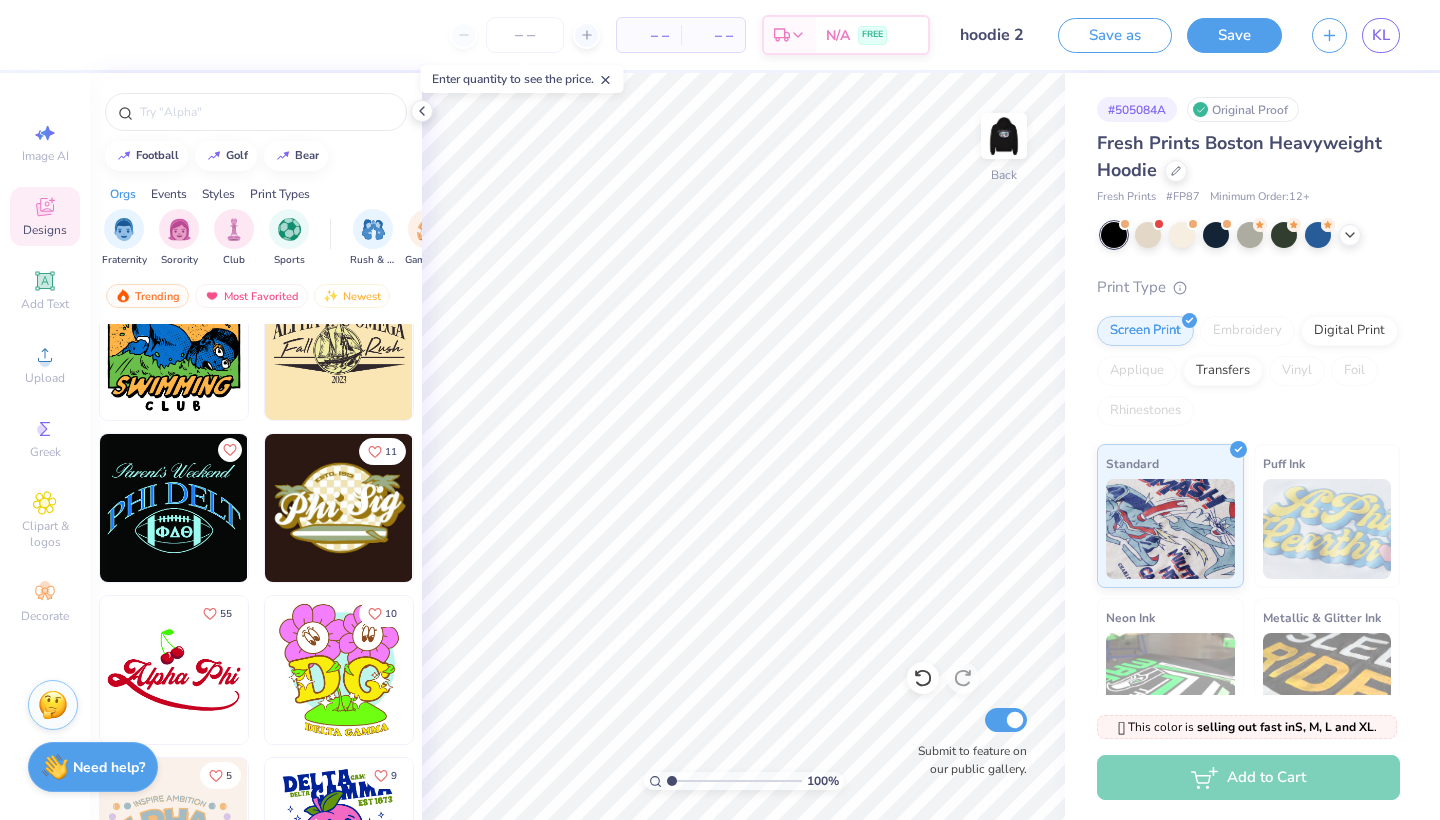 click at bounding box center [174, 670] 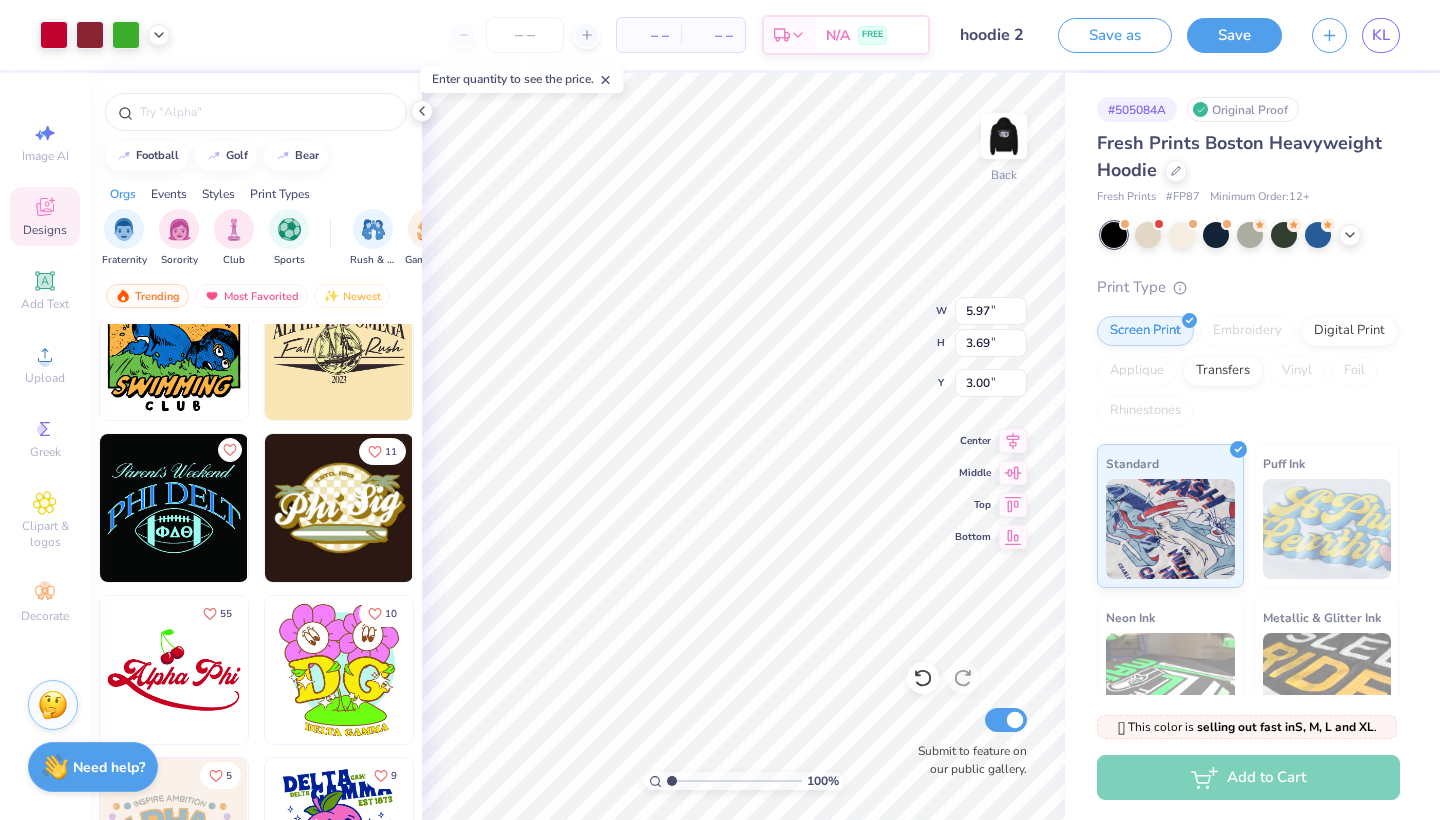 type on "10.10" 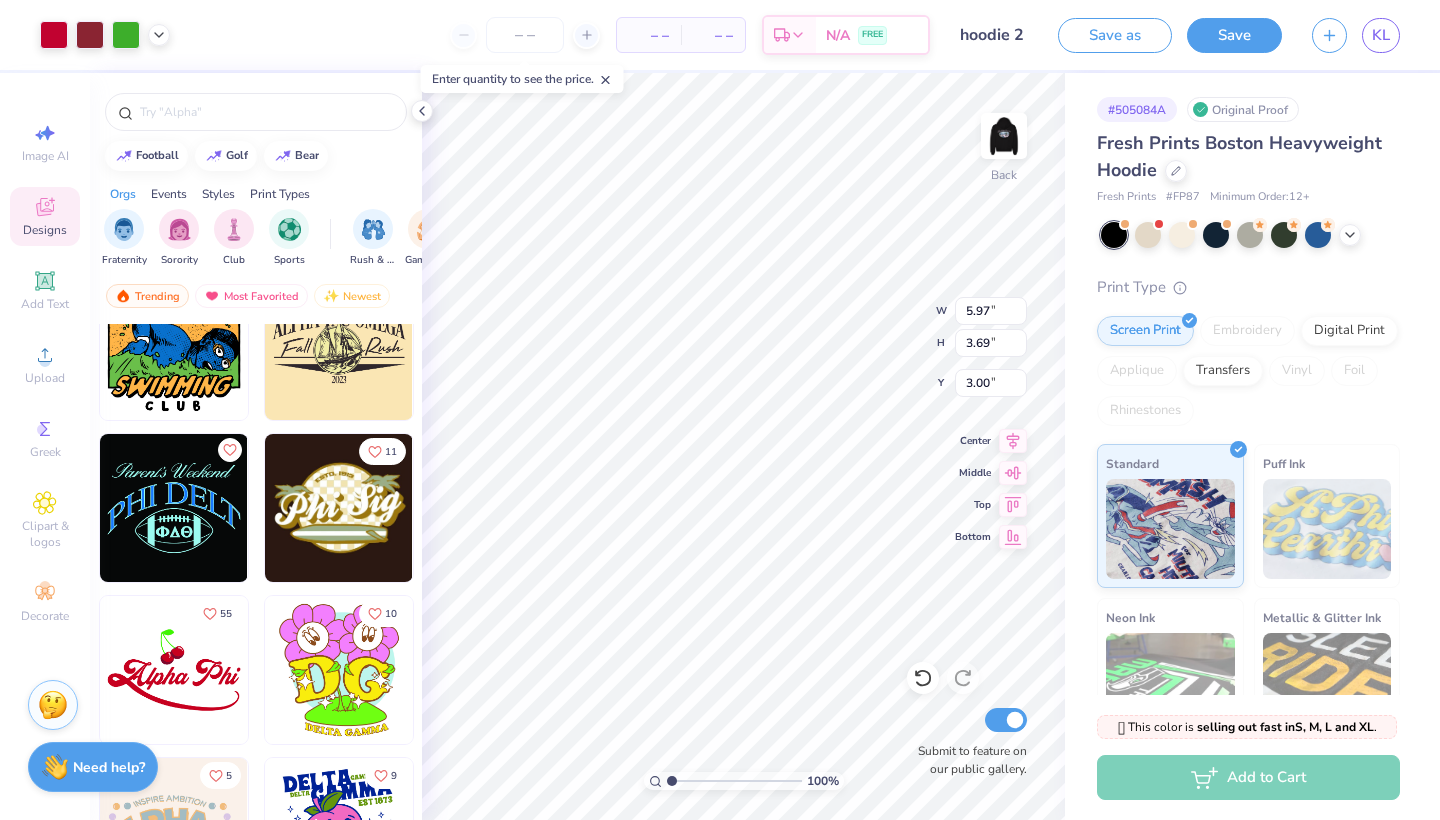type on "6.24" 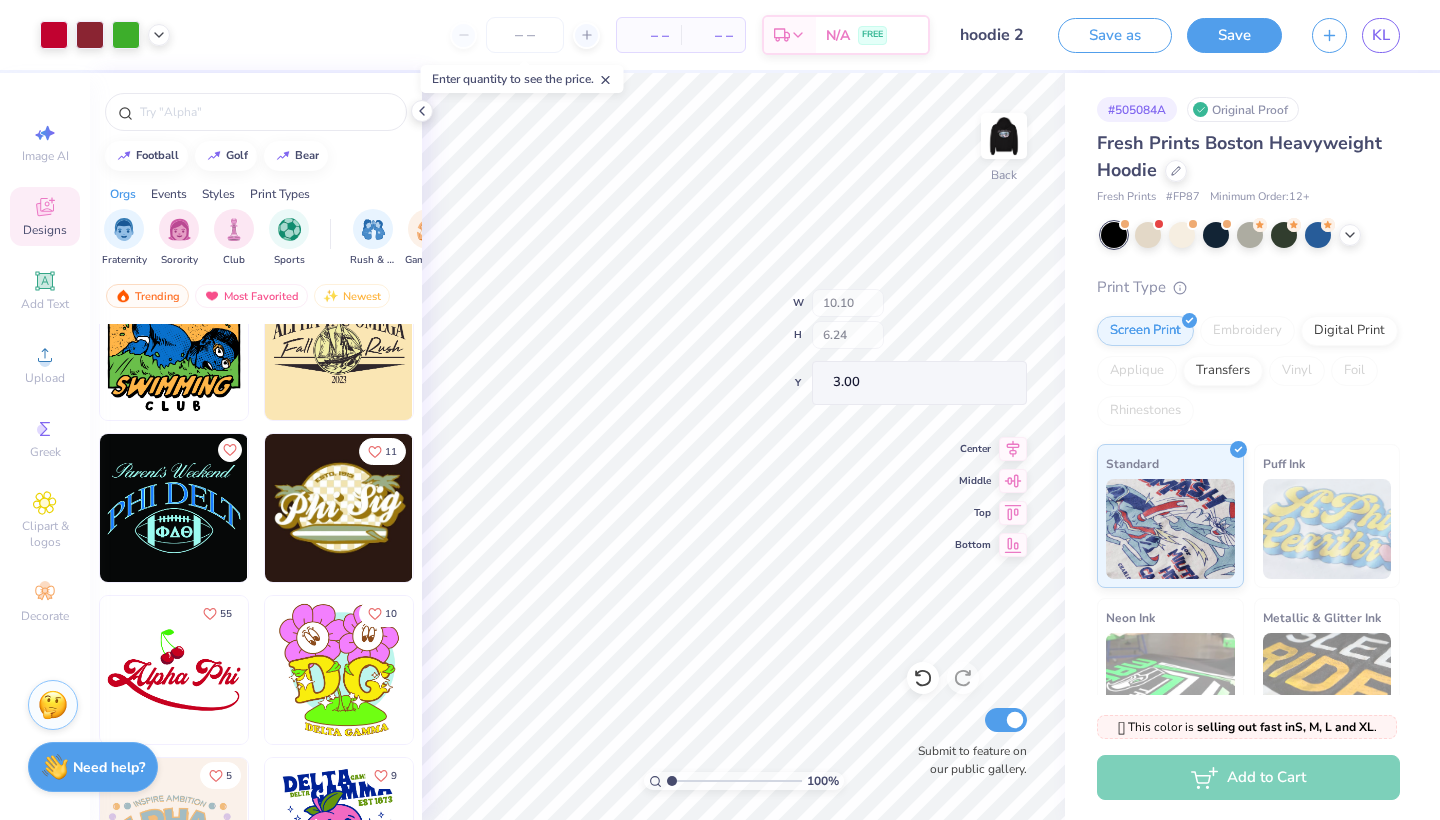 type on "1.14" 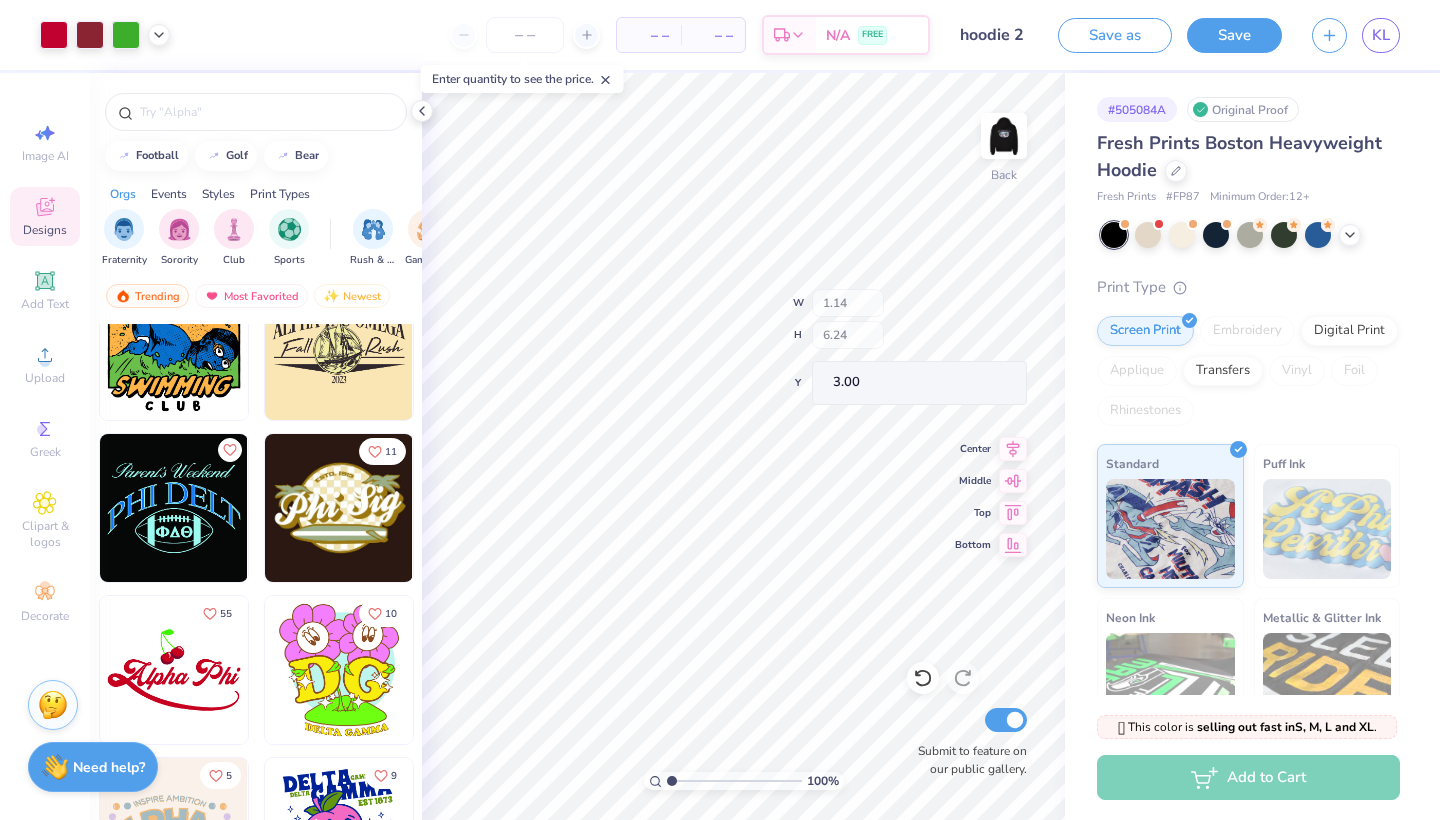 type on "1.70" 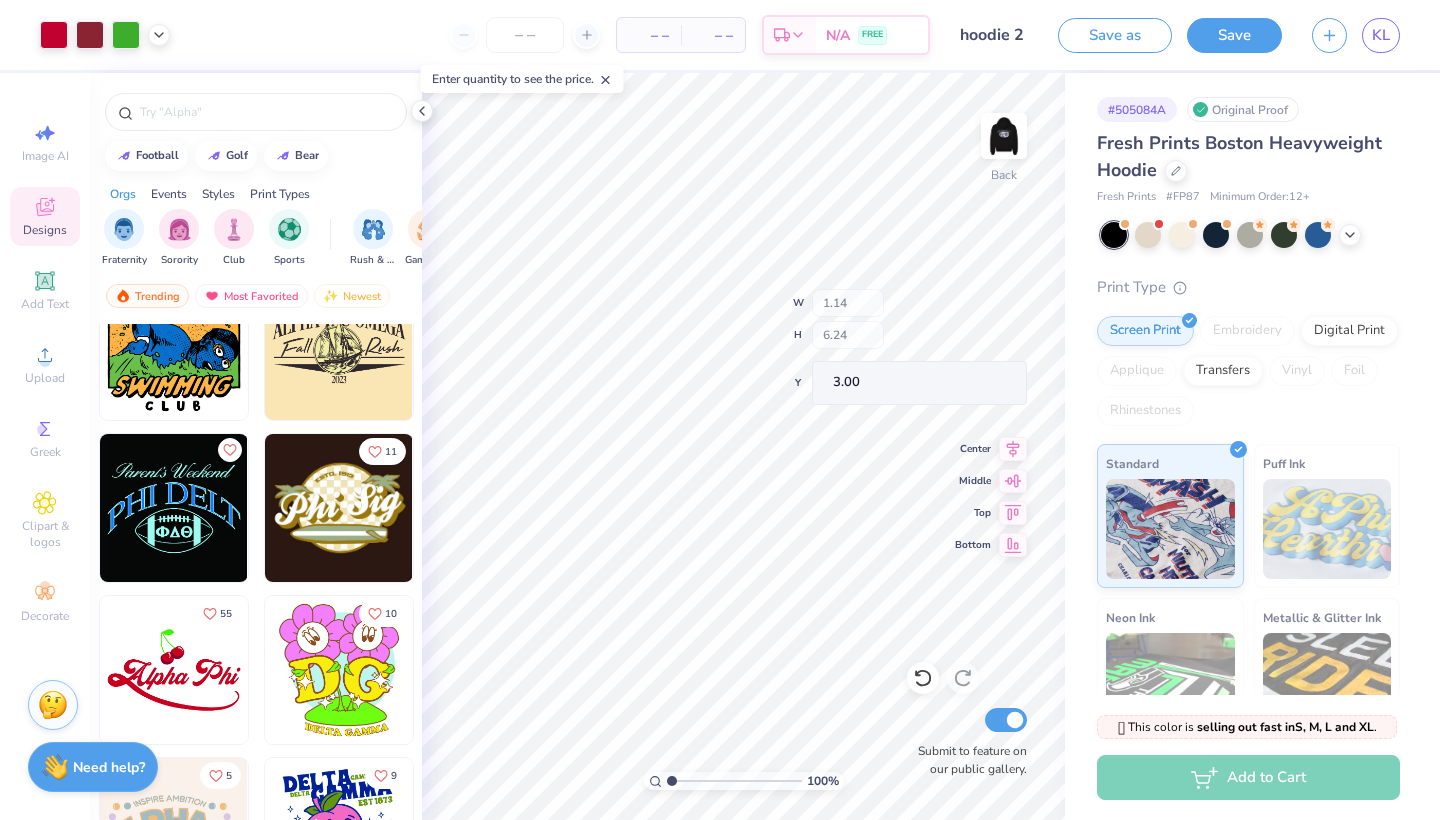 type on "3.19" 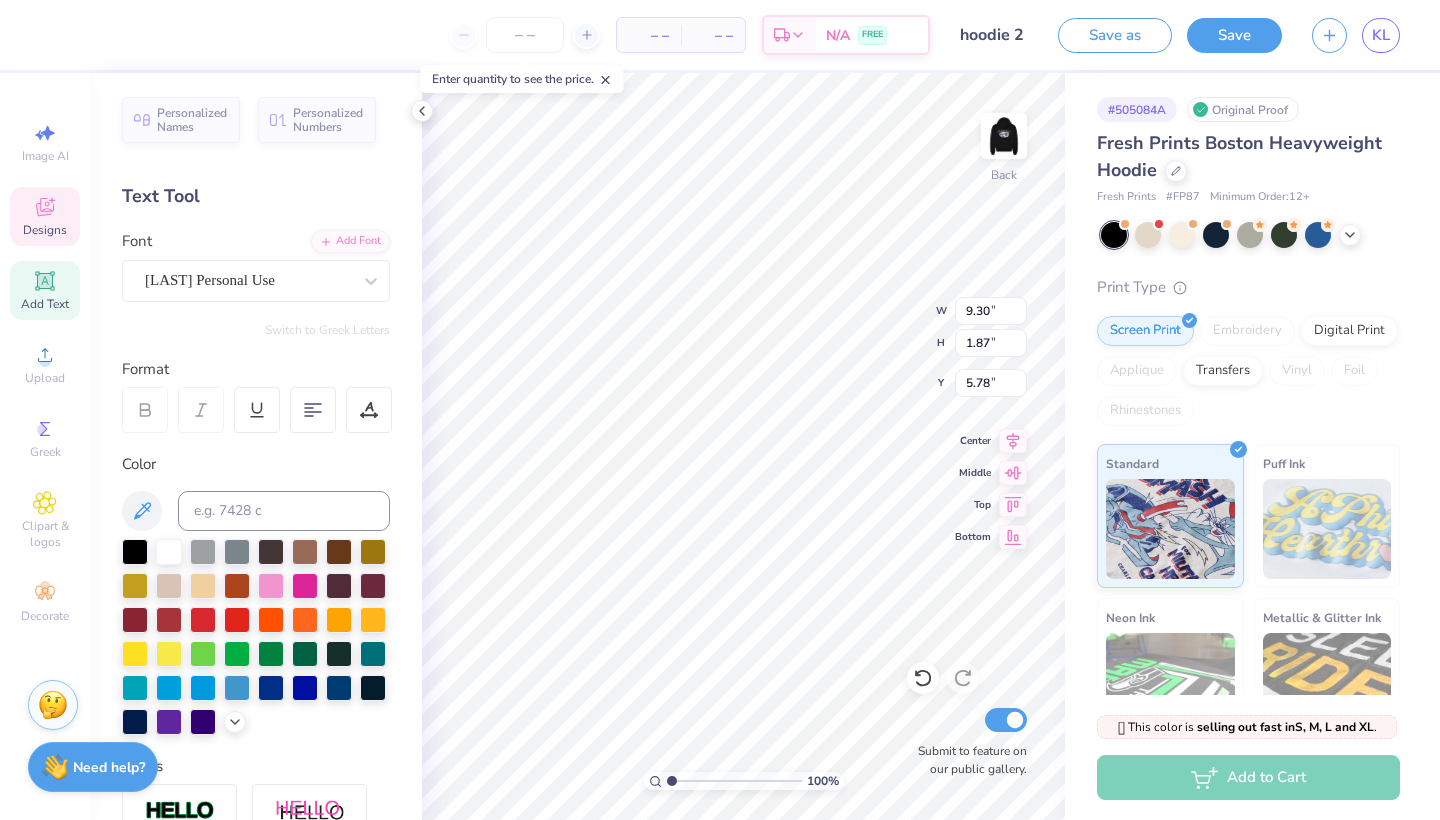 scroll, scrollTop: 0, scrollLeft: 2, axis: horizontal 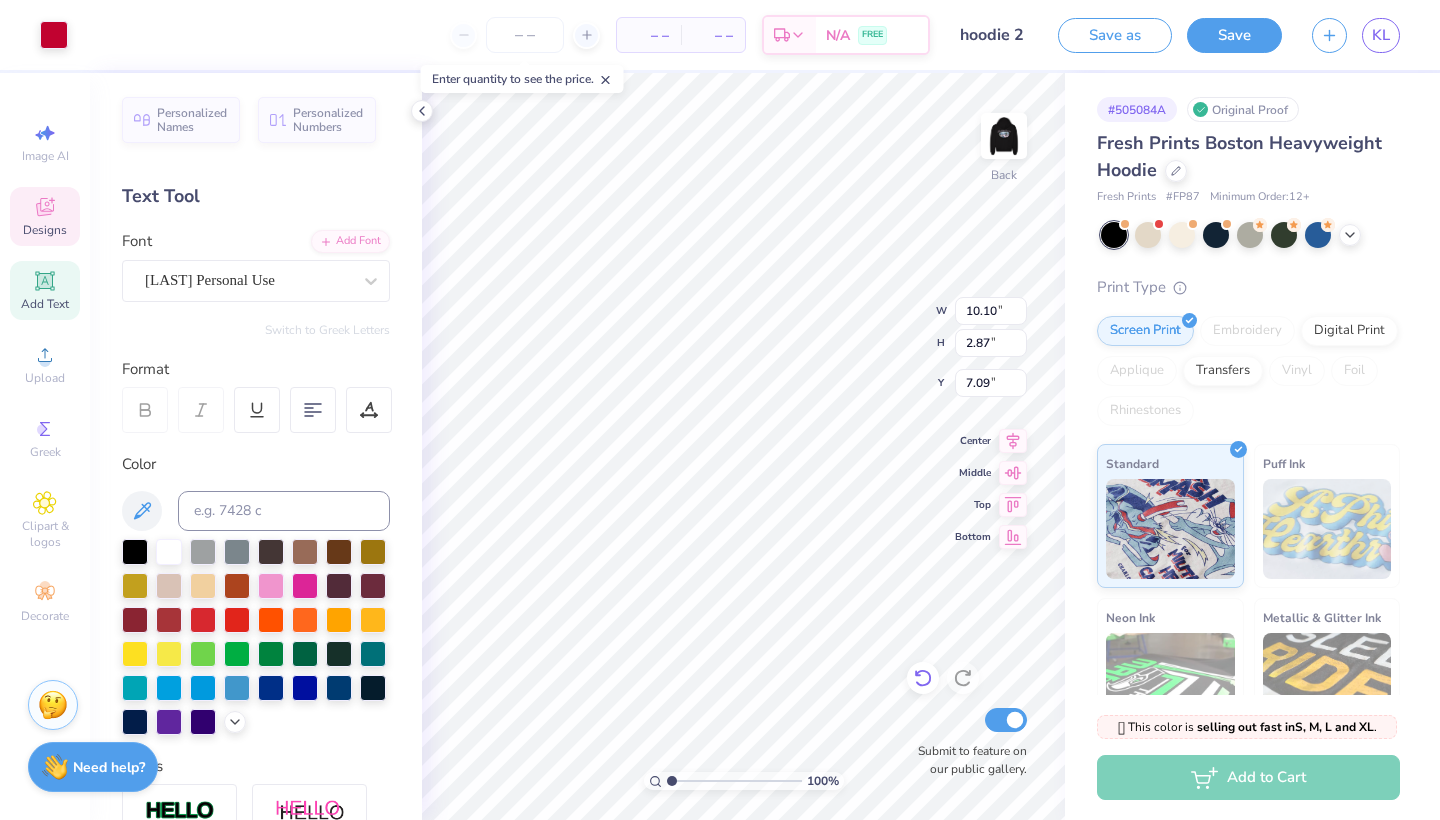 click 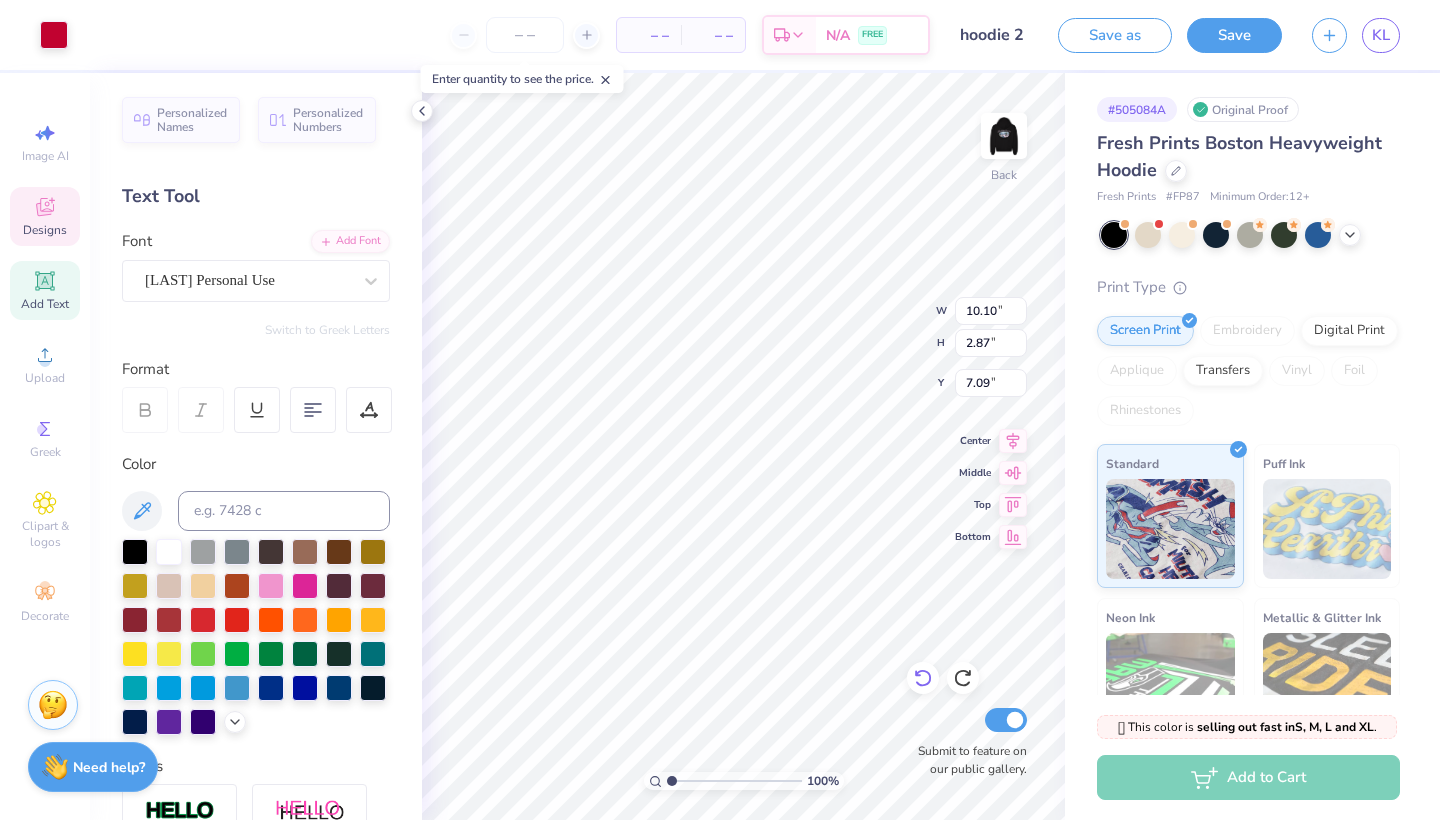 type on "6.38" 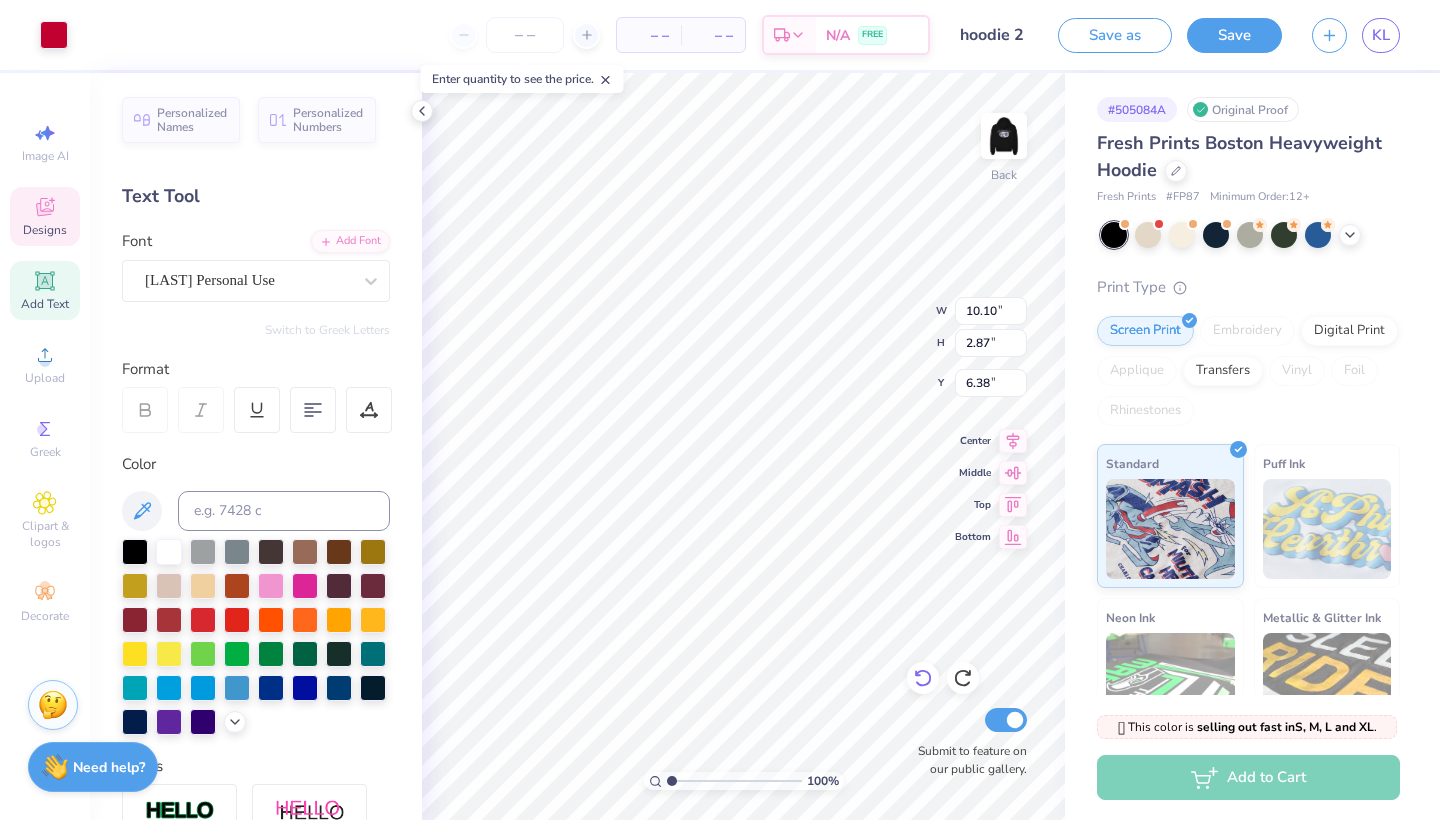 click 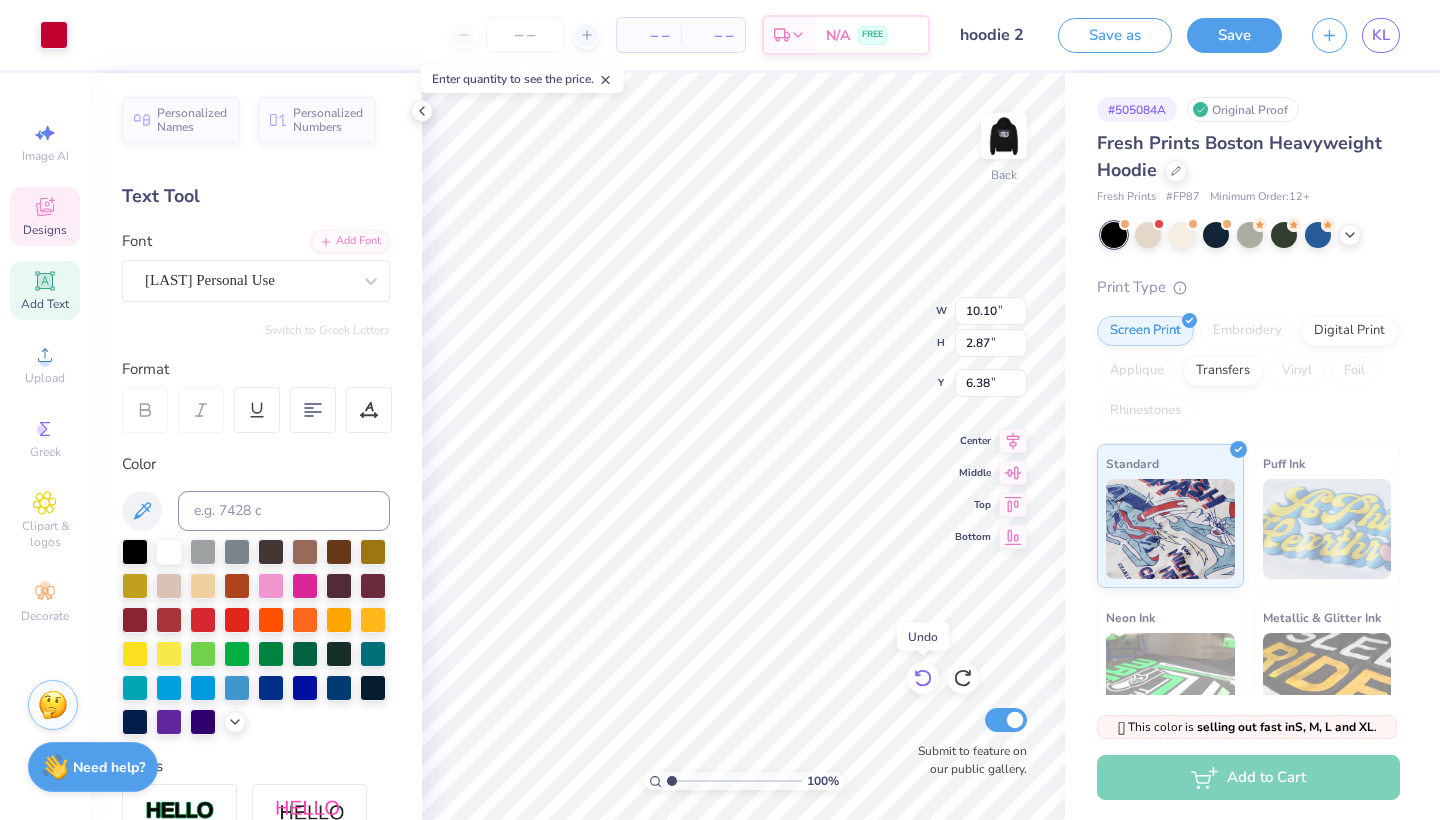 click 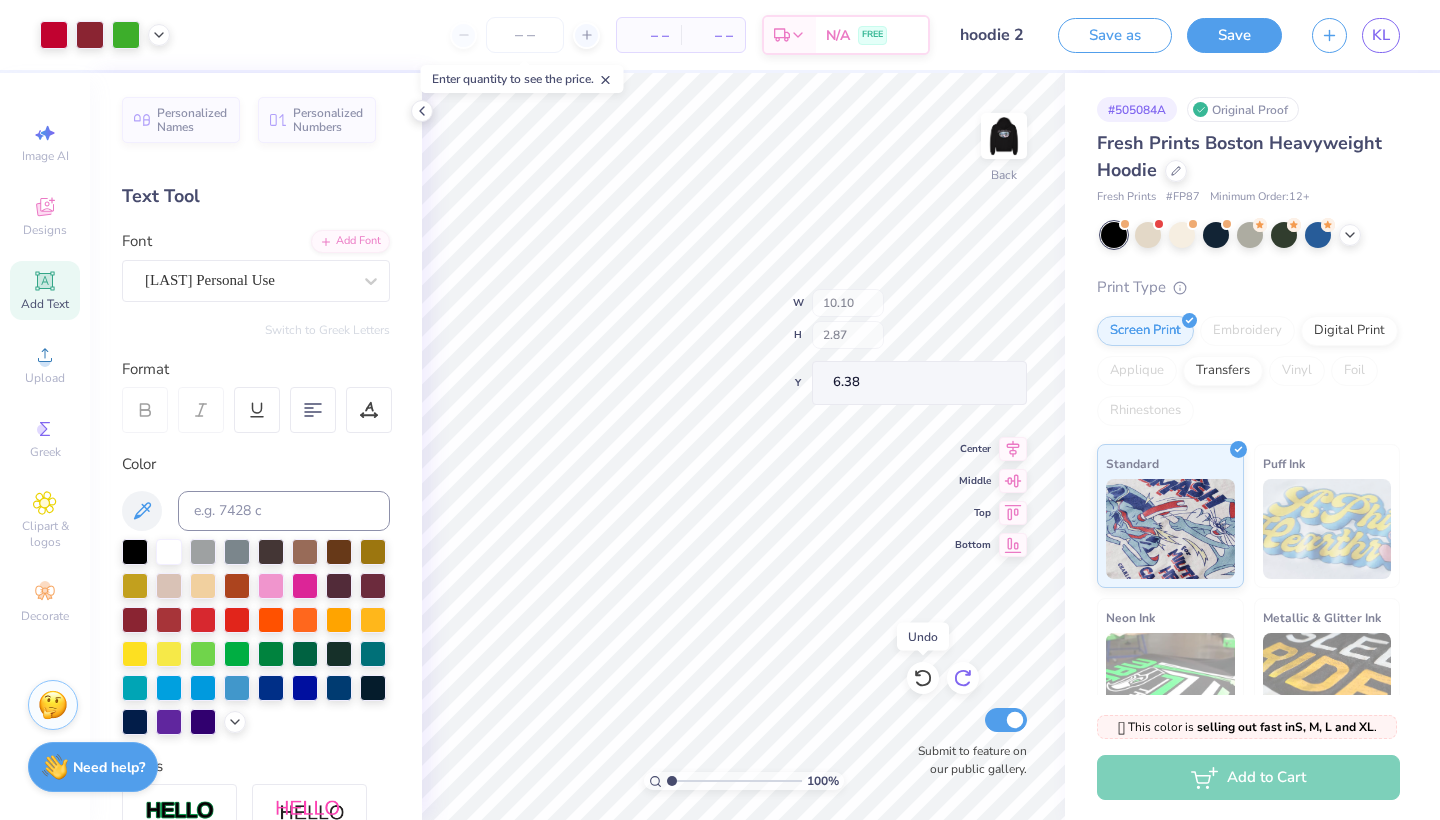 click 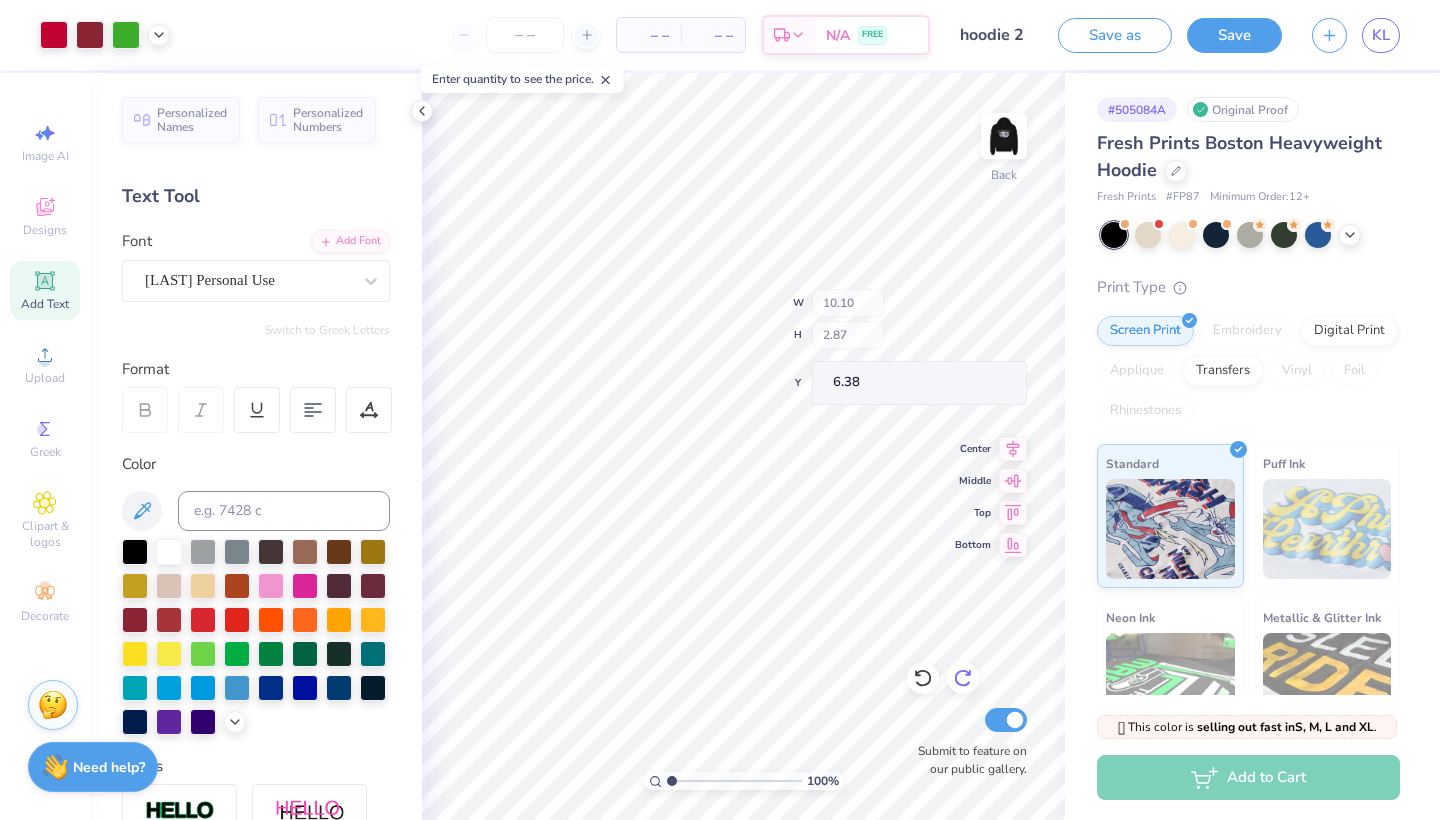 click 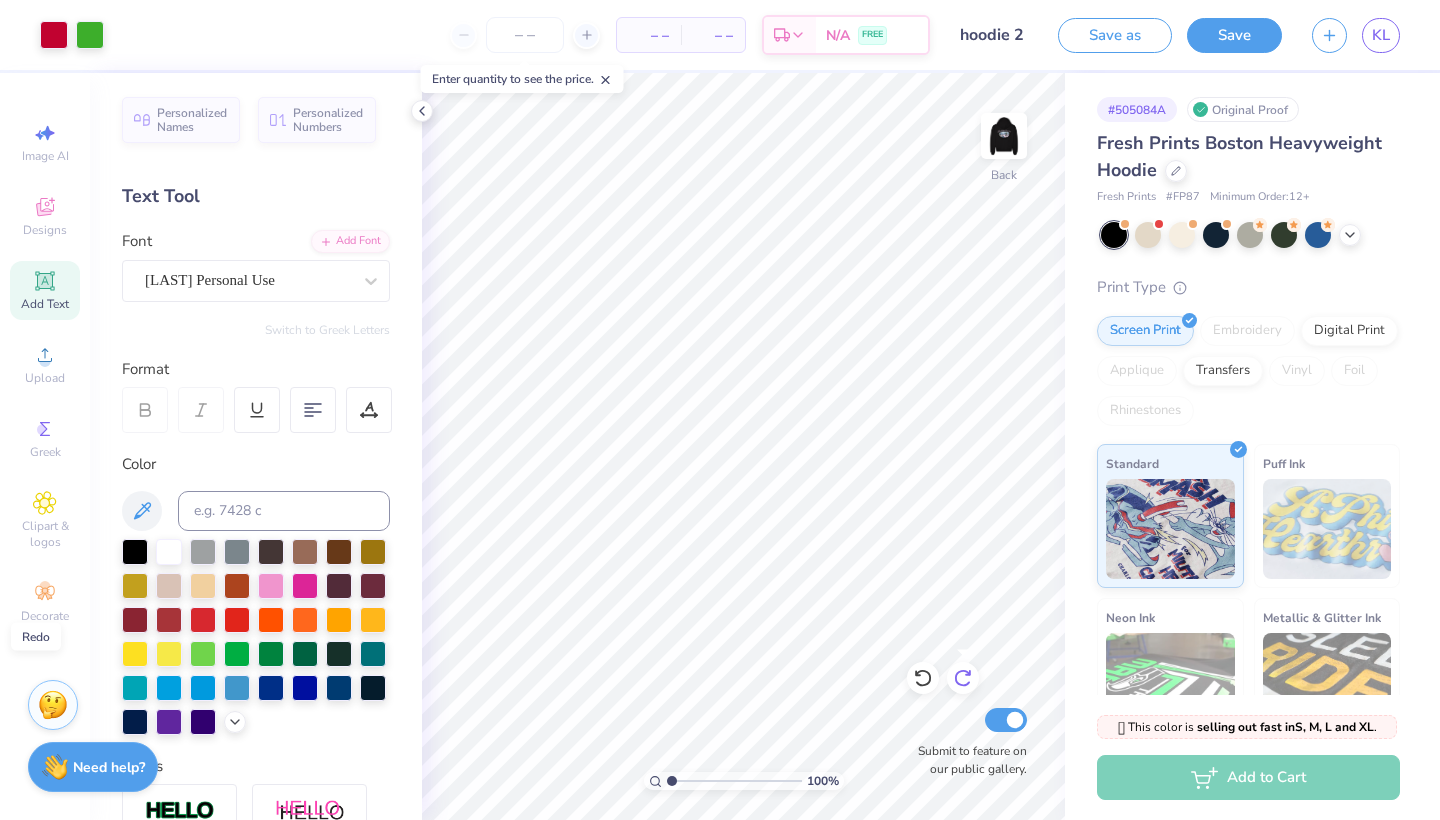 click 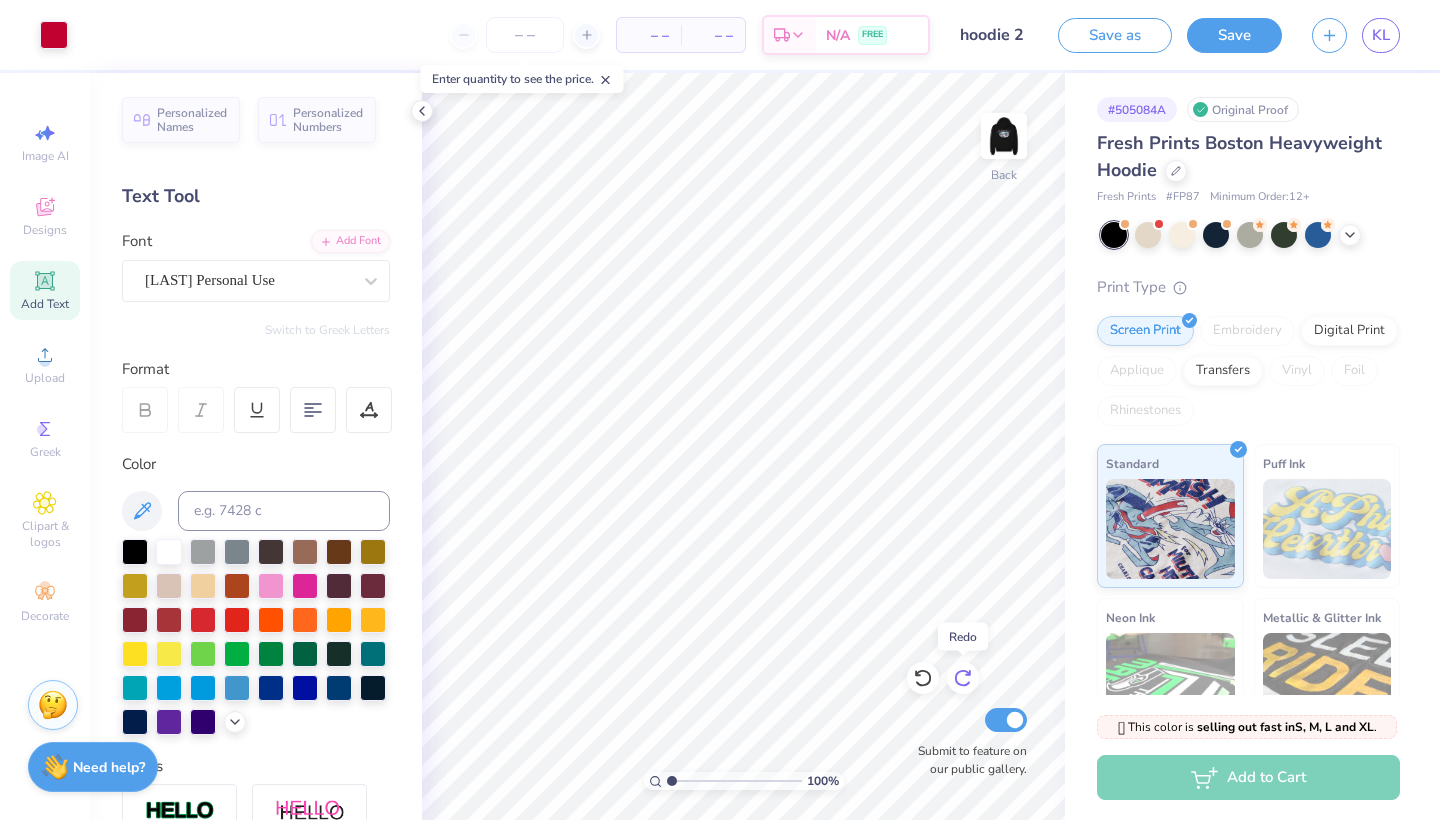 click 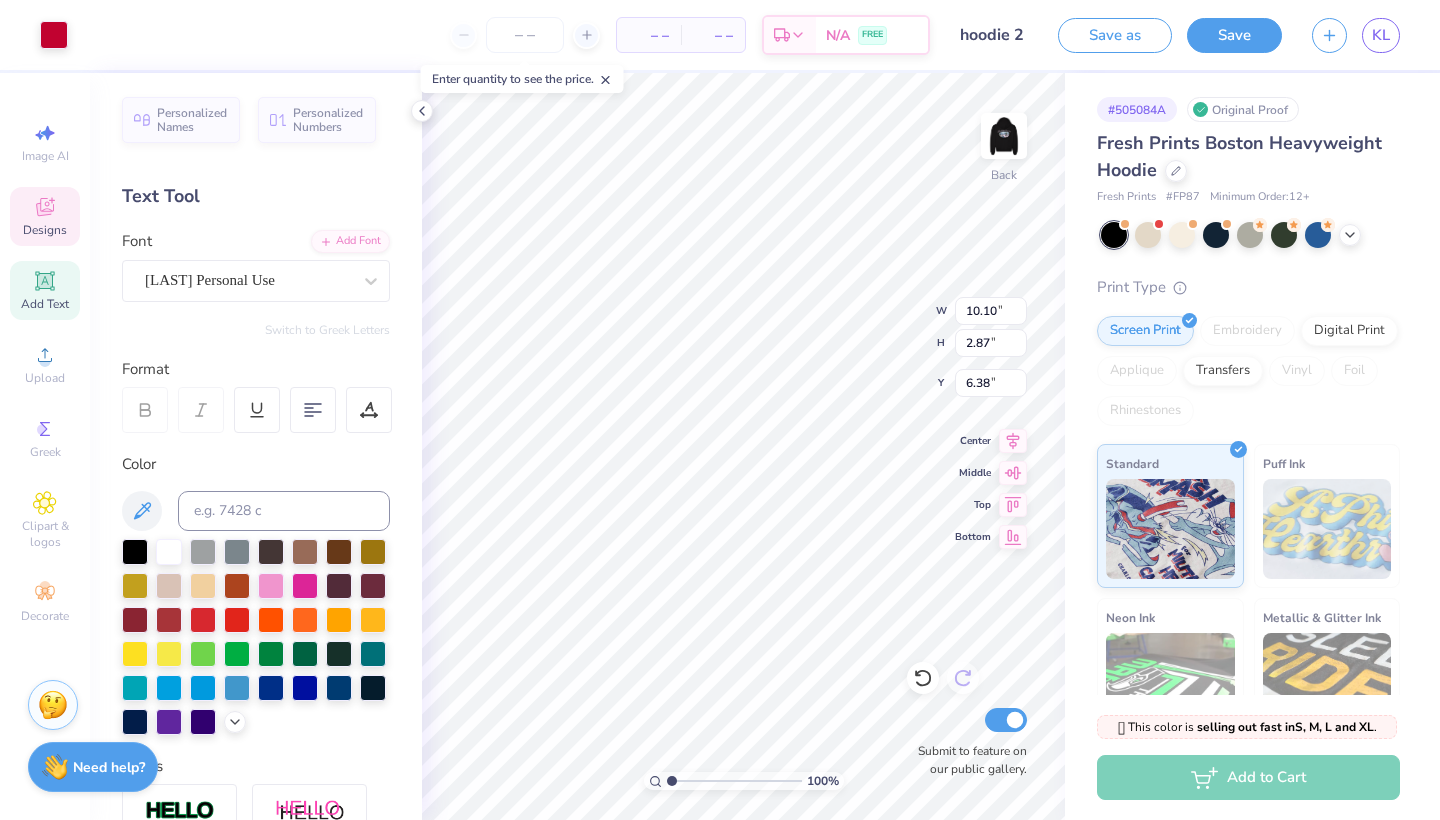 type on "6.75" 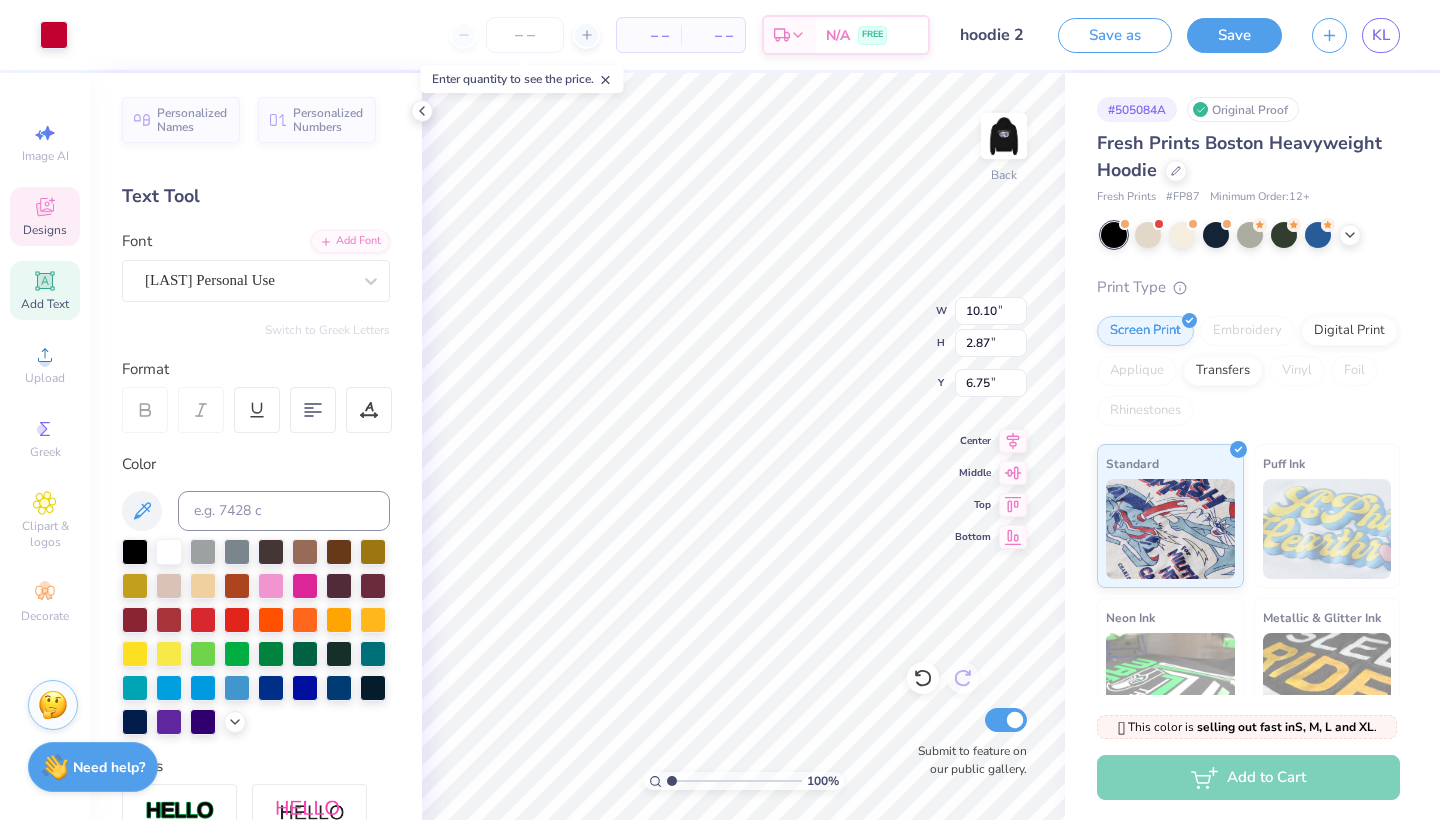 type on "9.78" 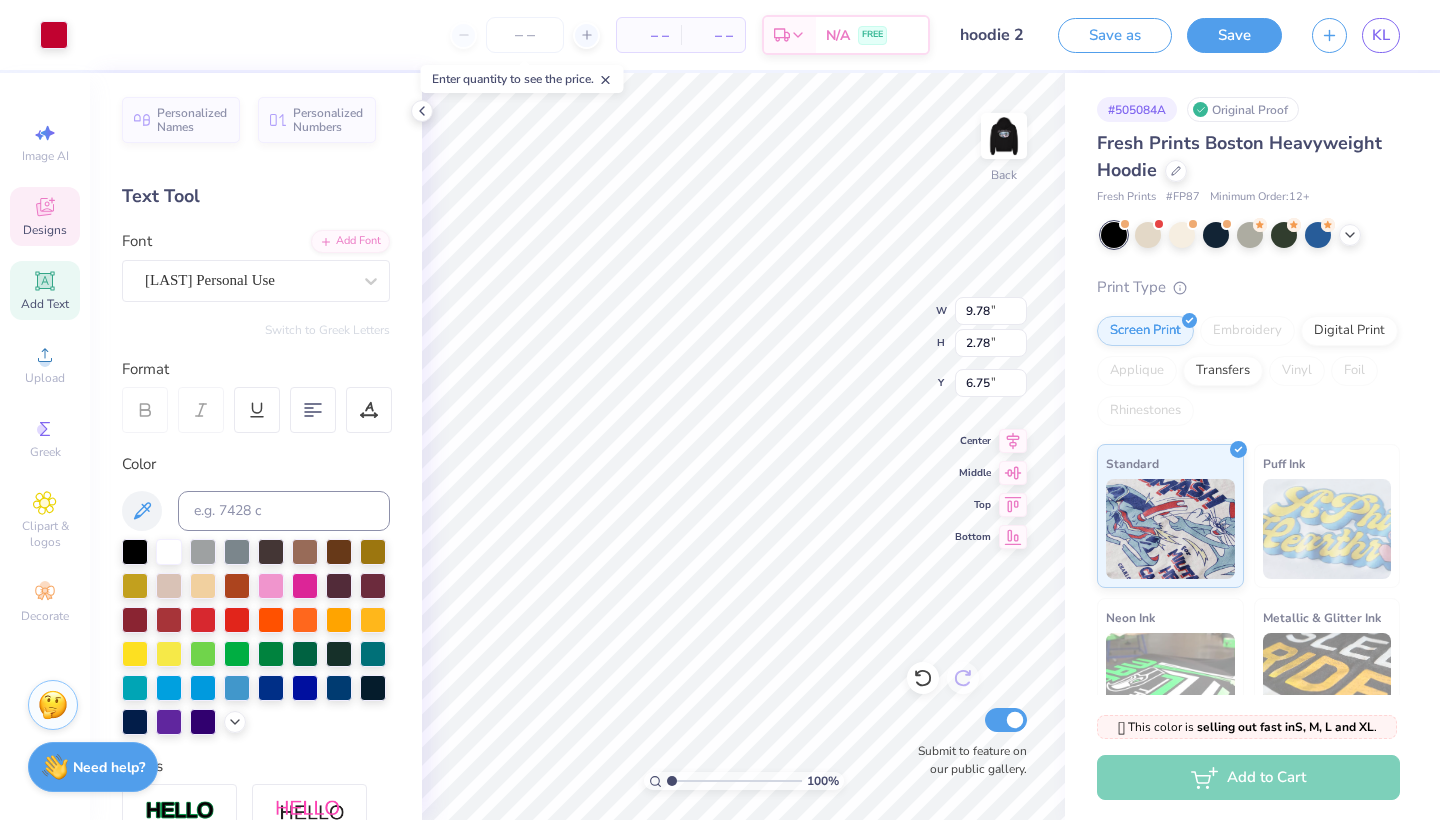 type on "8.82" 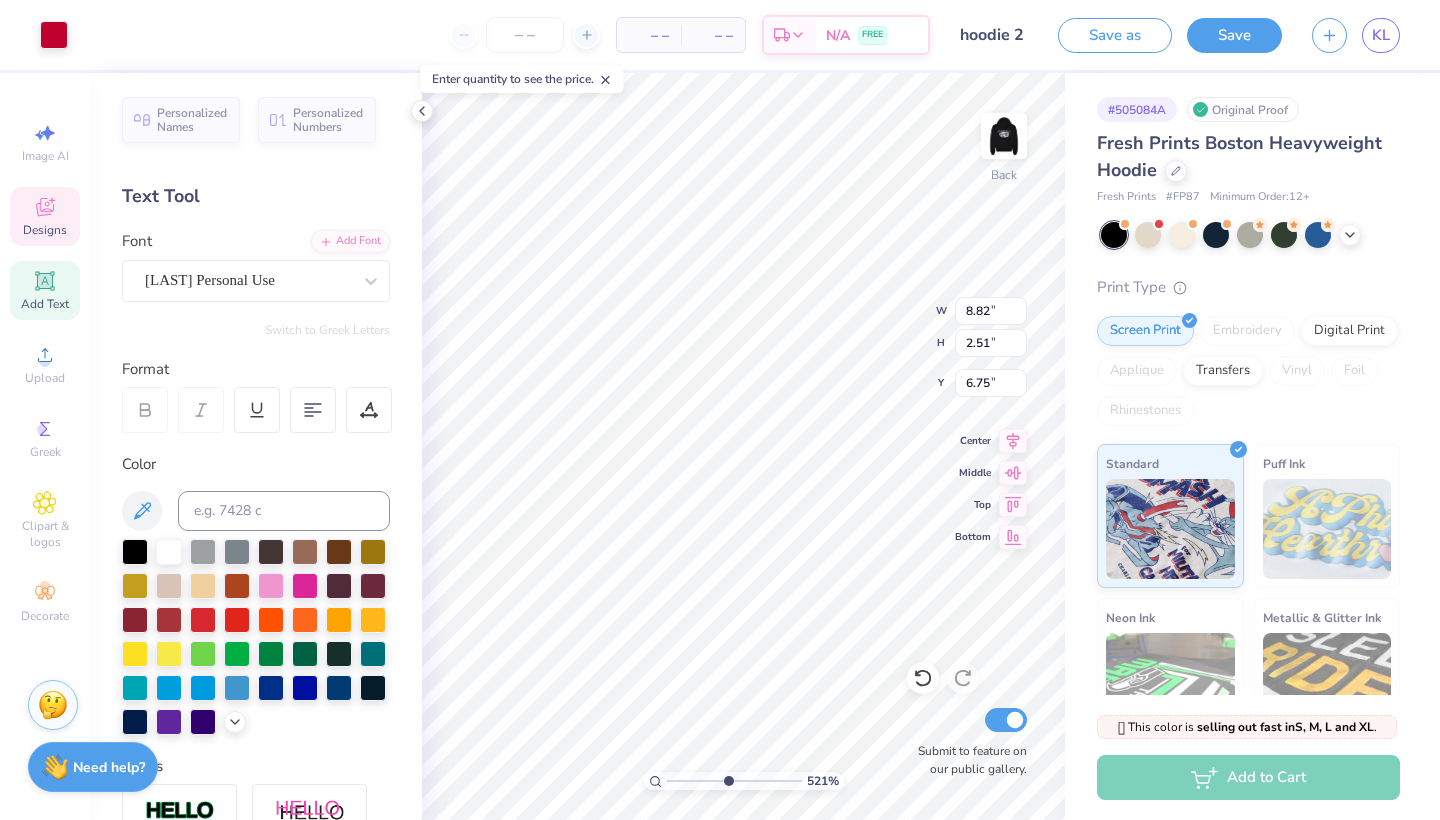drag, startPoint x: 674, startPoint y: 787, endPoint x: 725, endPoint y: 787, distance: 51 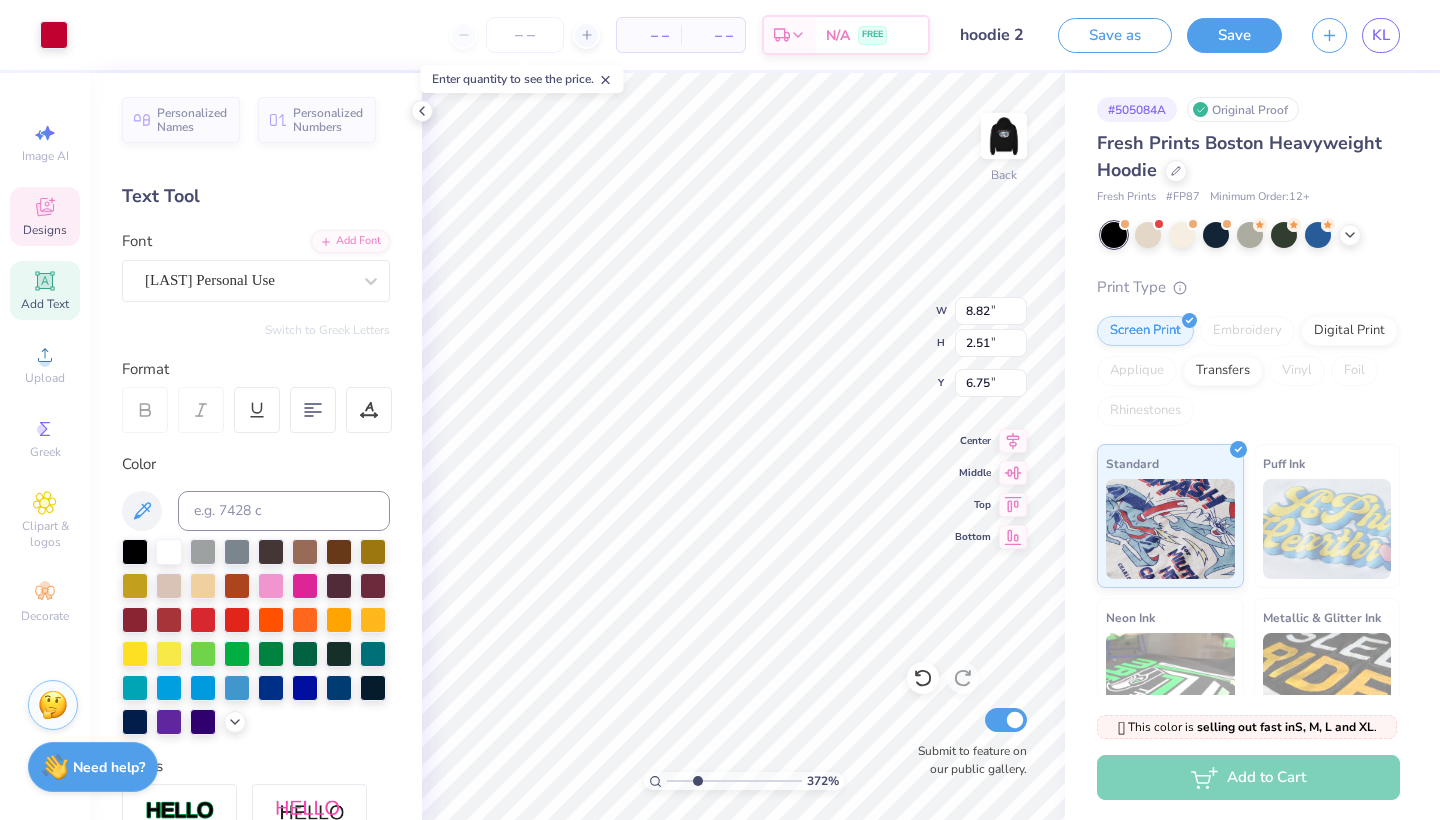 type on "2.9" 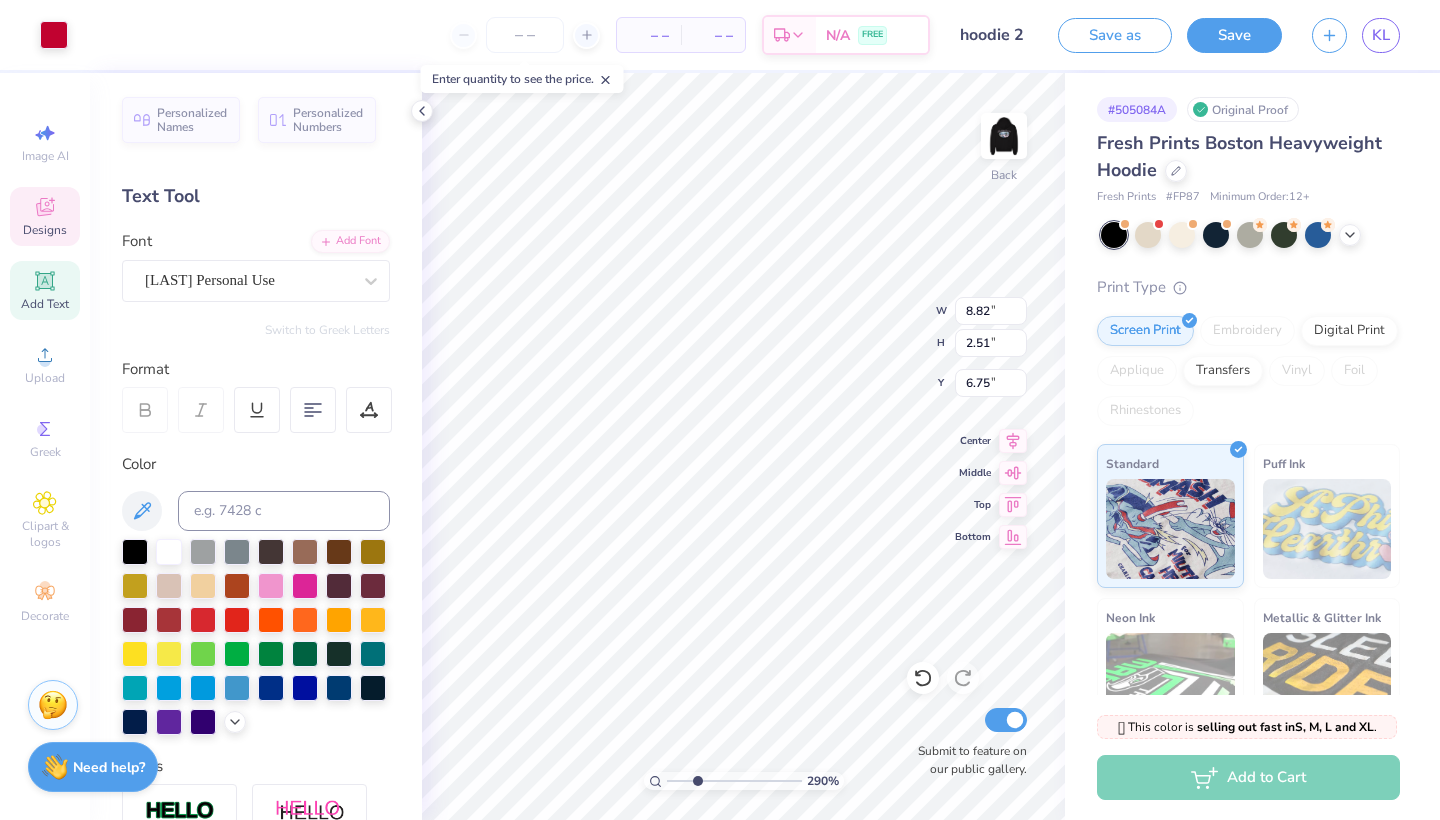 drag, startPoint x: 729, startPoint y: 783, endPoint x: 697, endPoint y: 776, distance: 32.75668 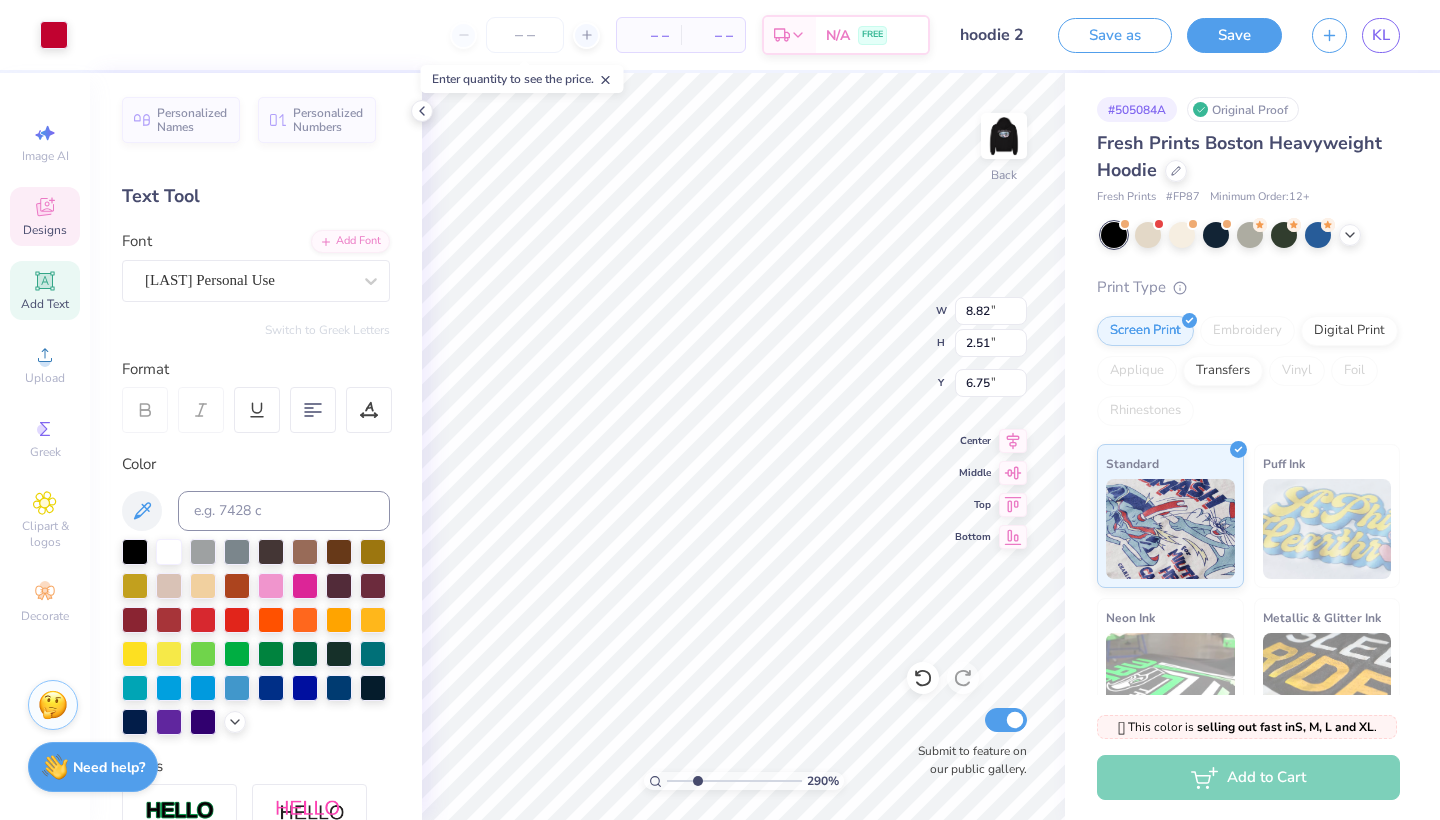 type on "6.94" 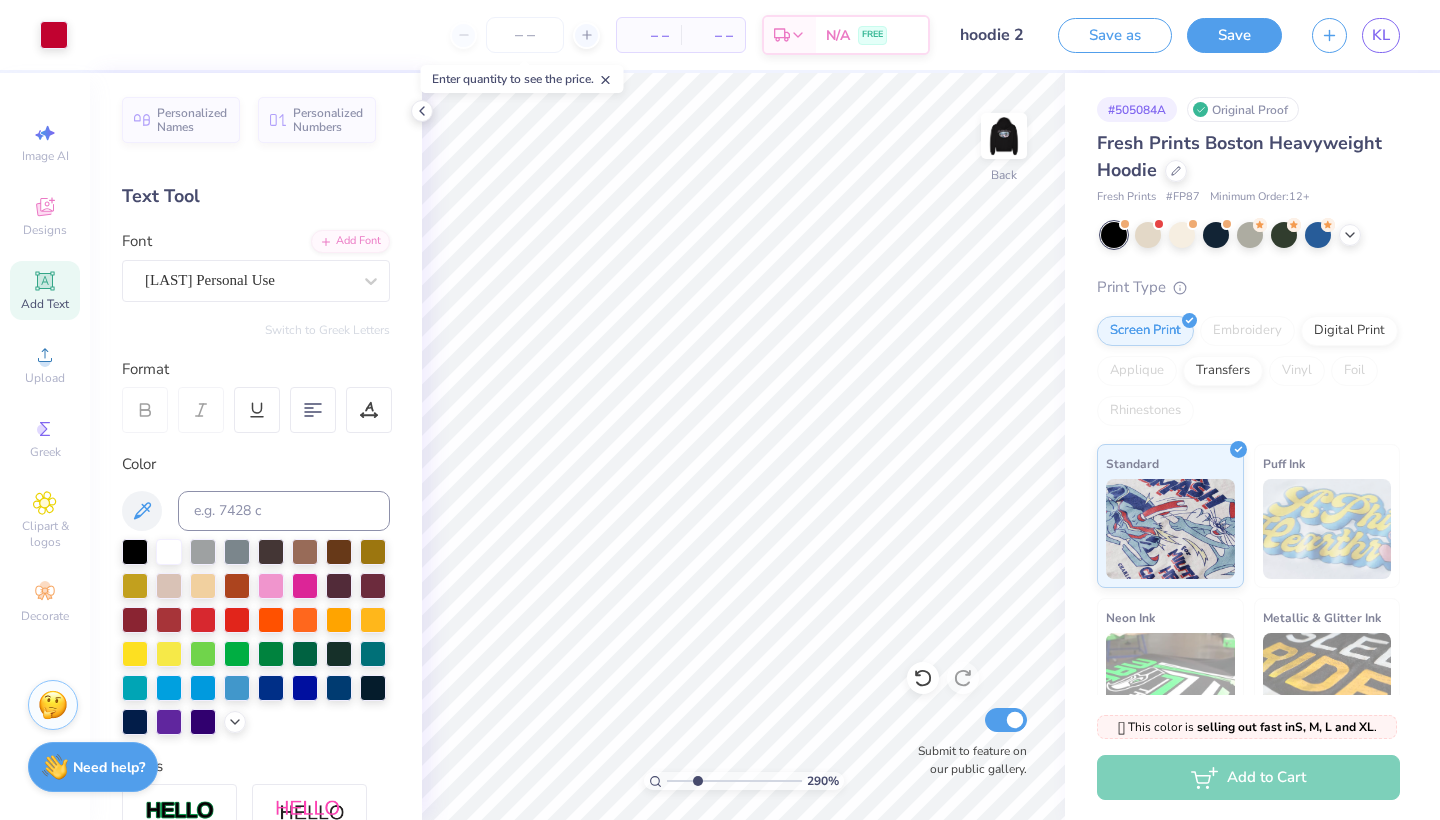 click on "290  %" at bounding box center (743, 446) 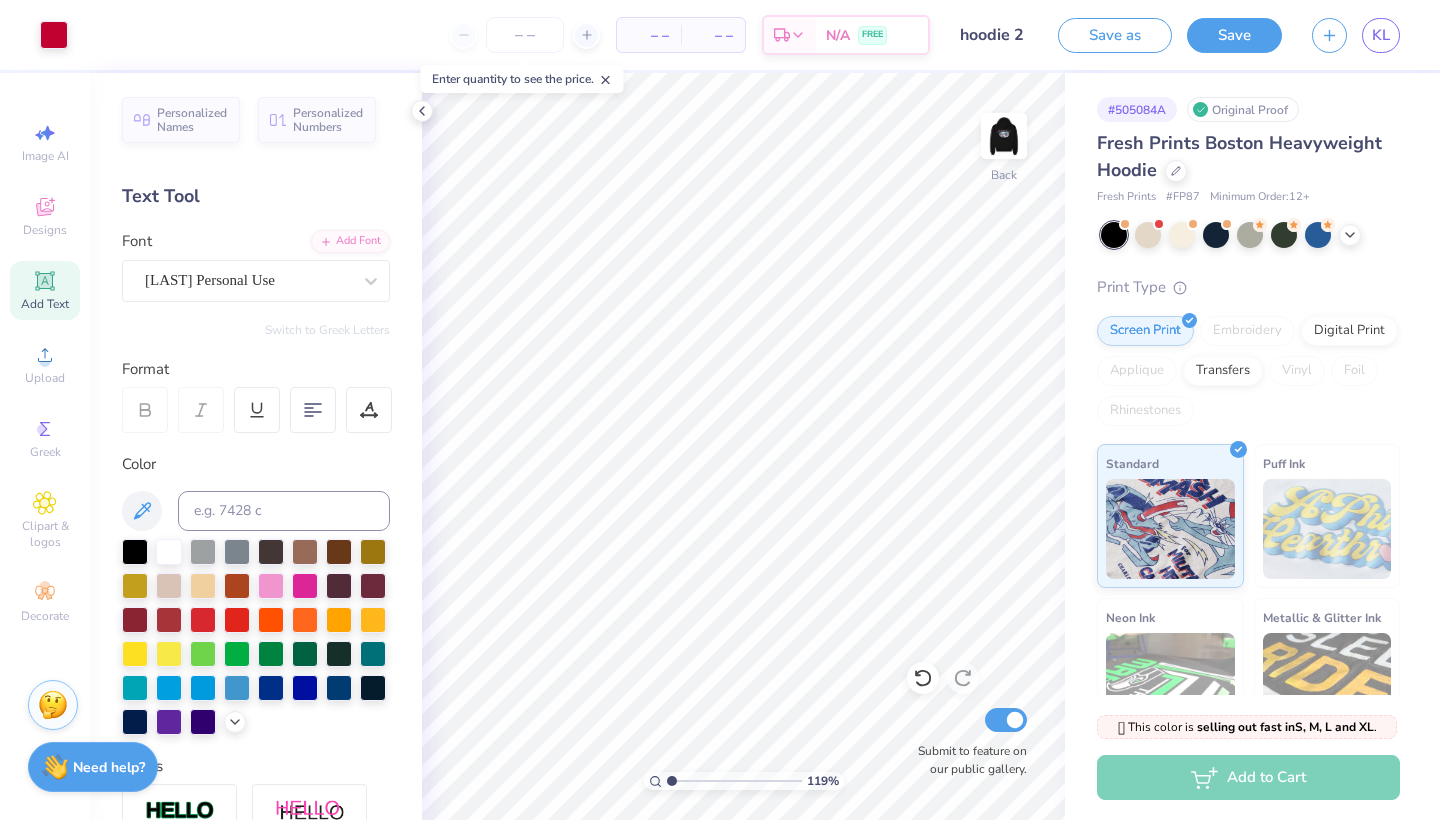type on "1.04" 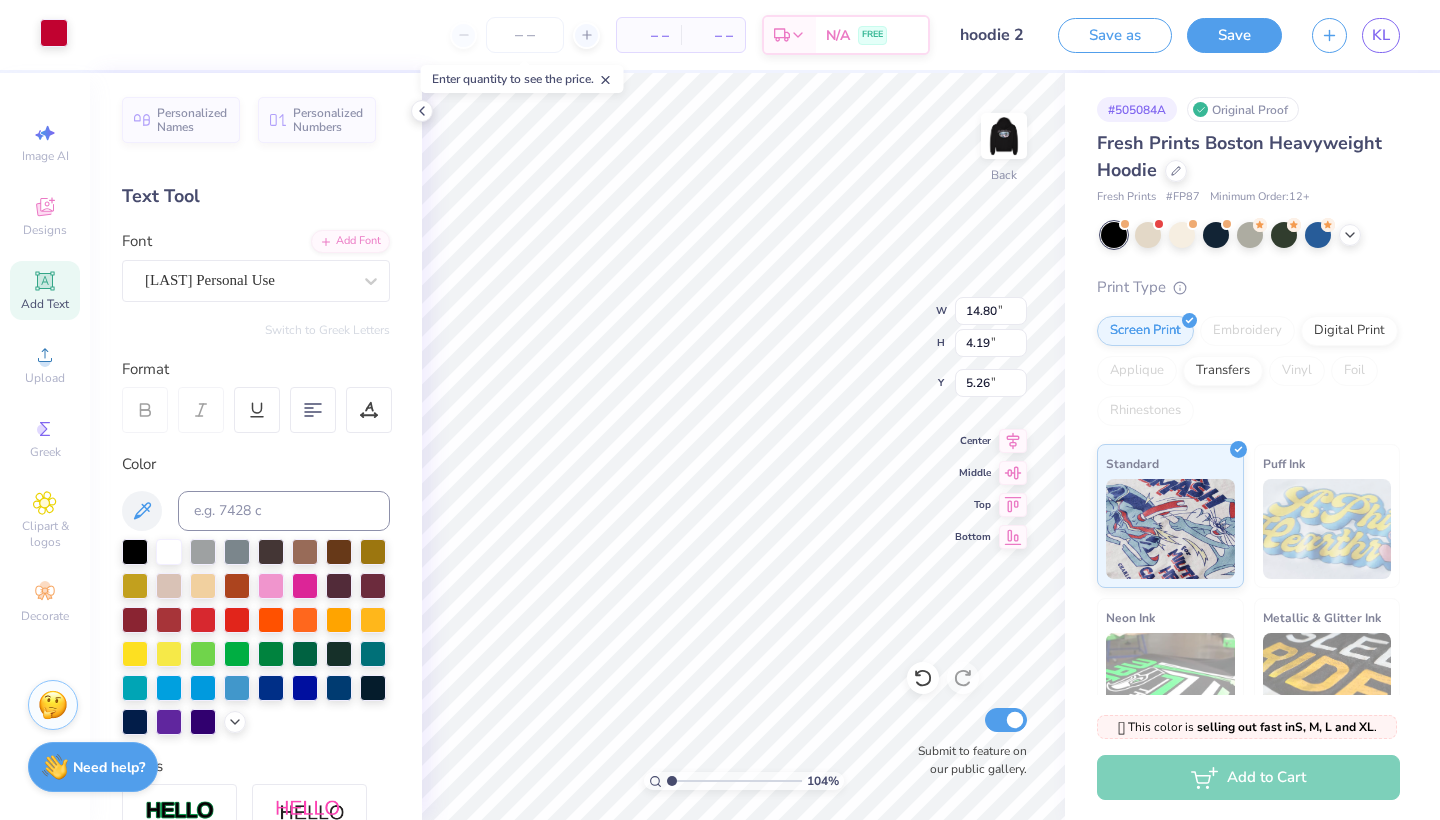 click at bounding box center (54, 33) 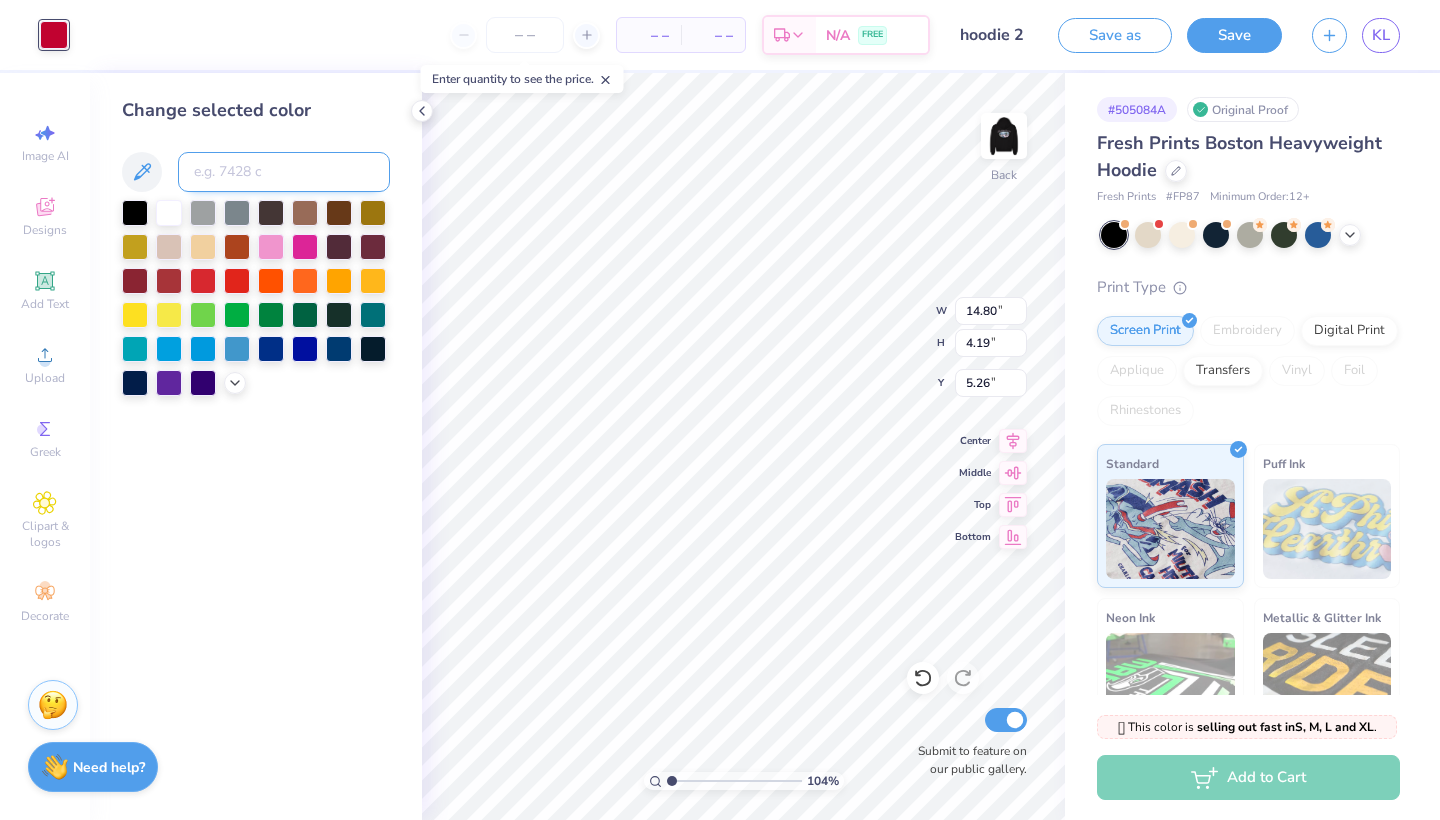 click at bounding box center (284, 172) 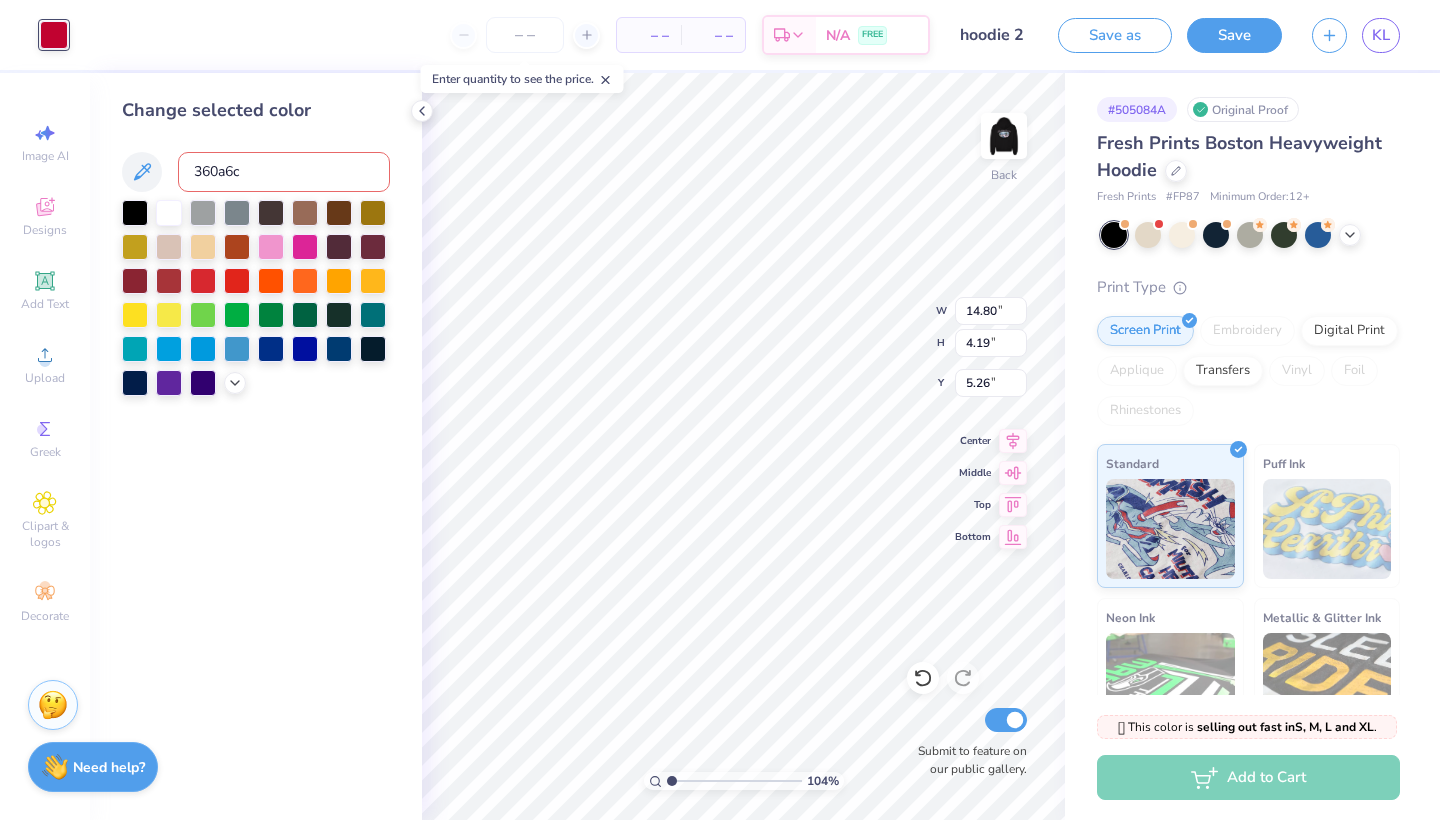 type on "360a6c" 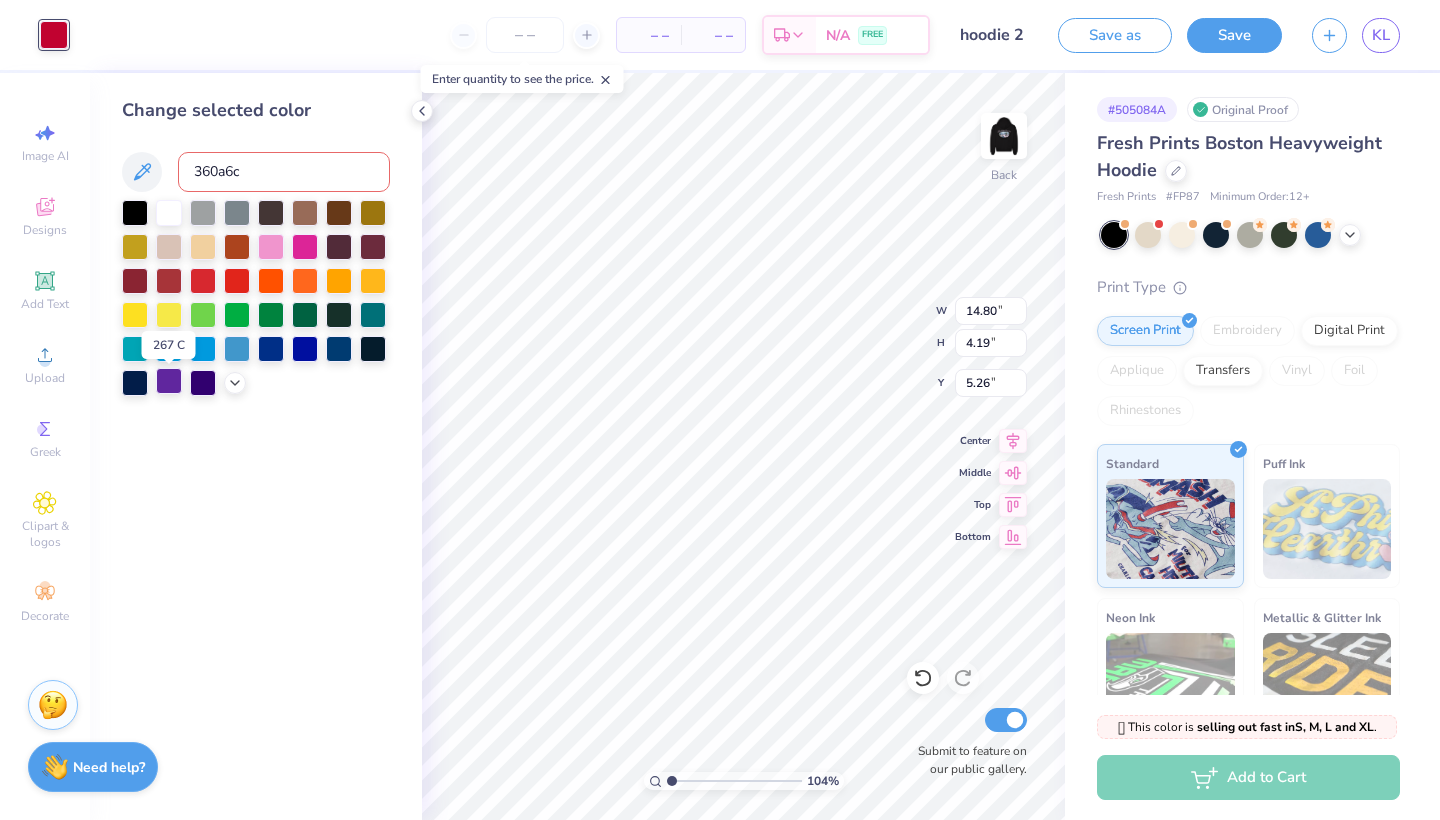 click at bounding box center [169, 381] 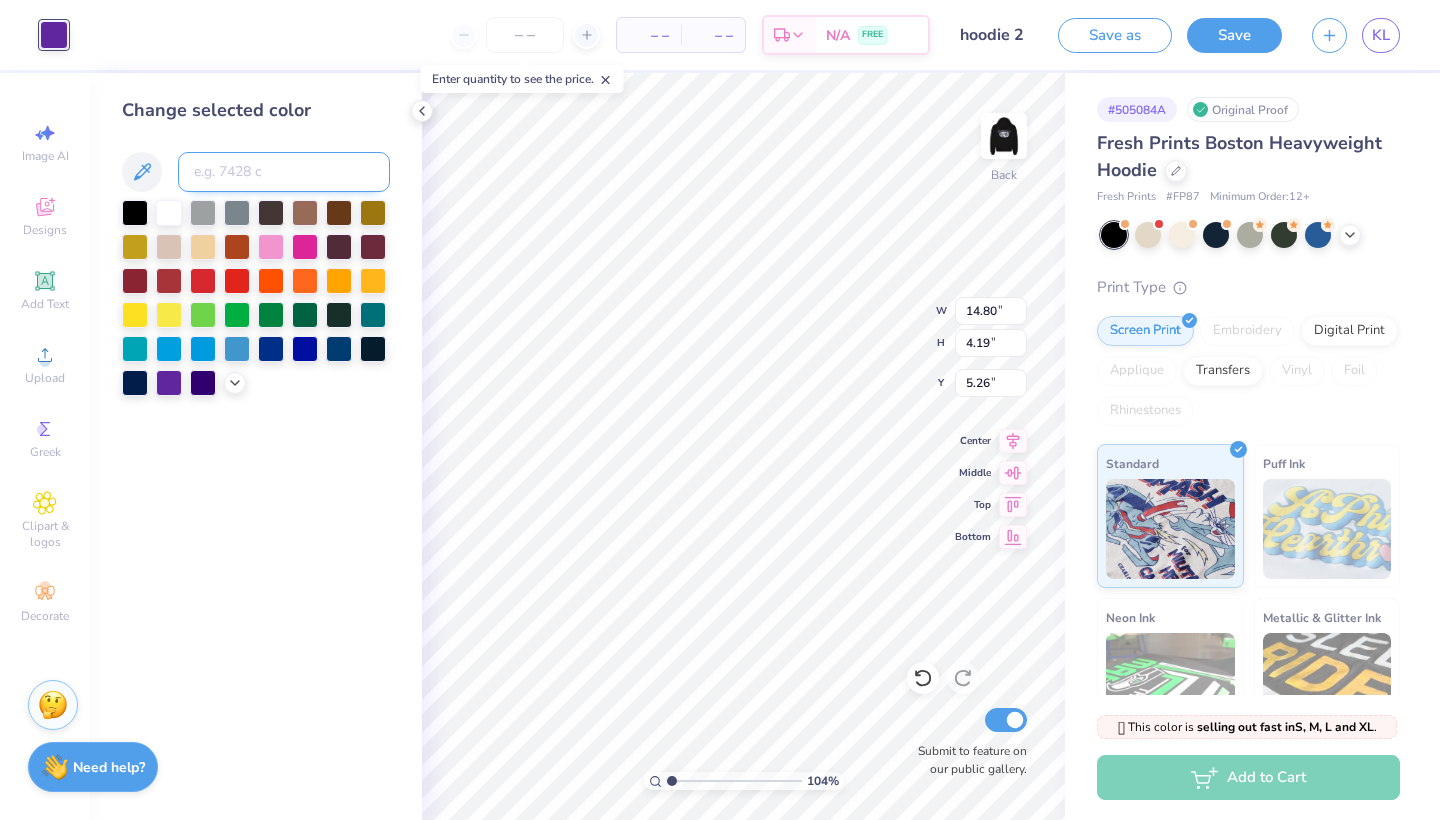 click at bounding box center [284, 172] 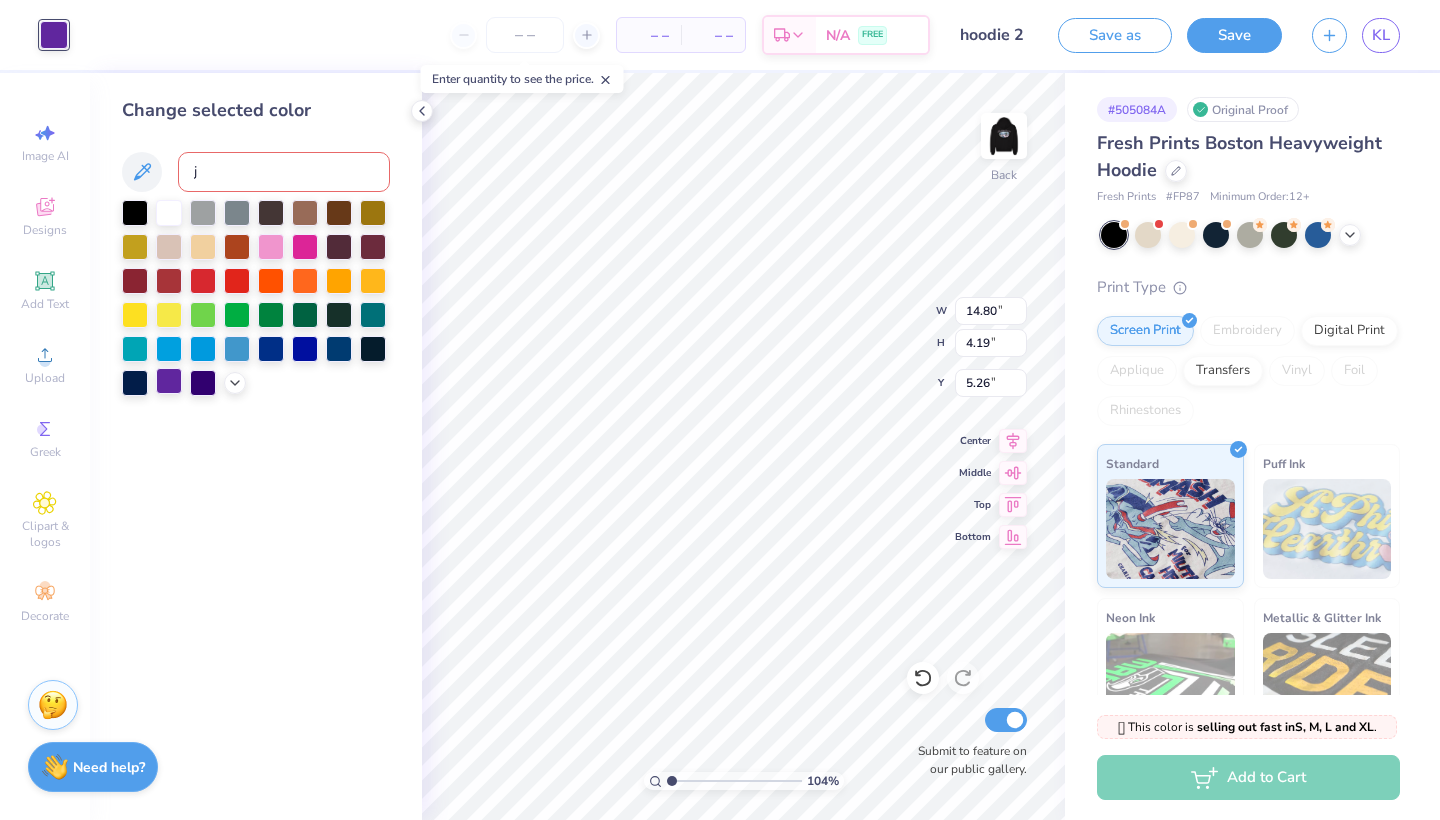 type on "j" 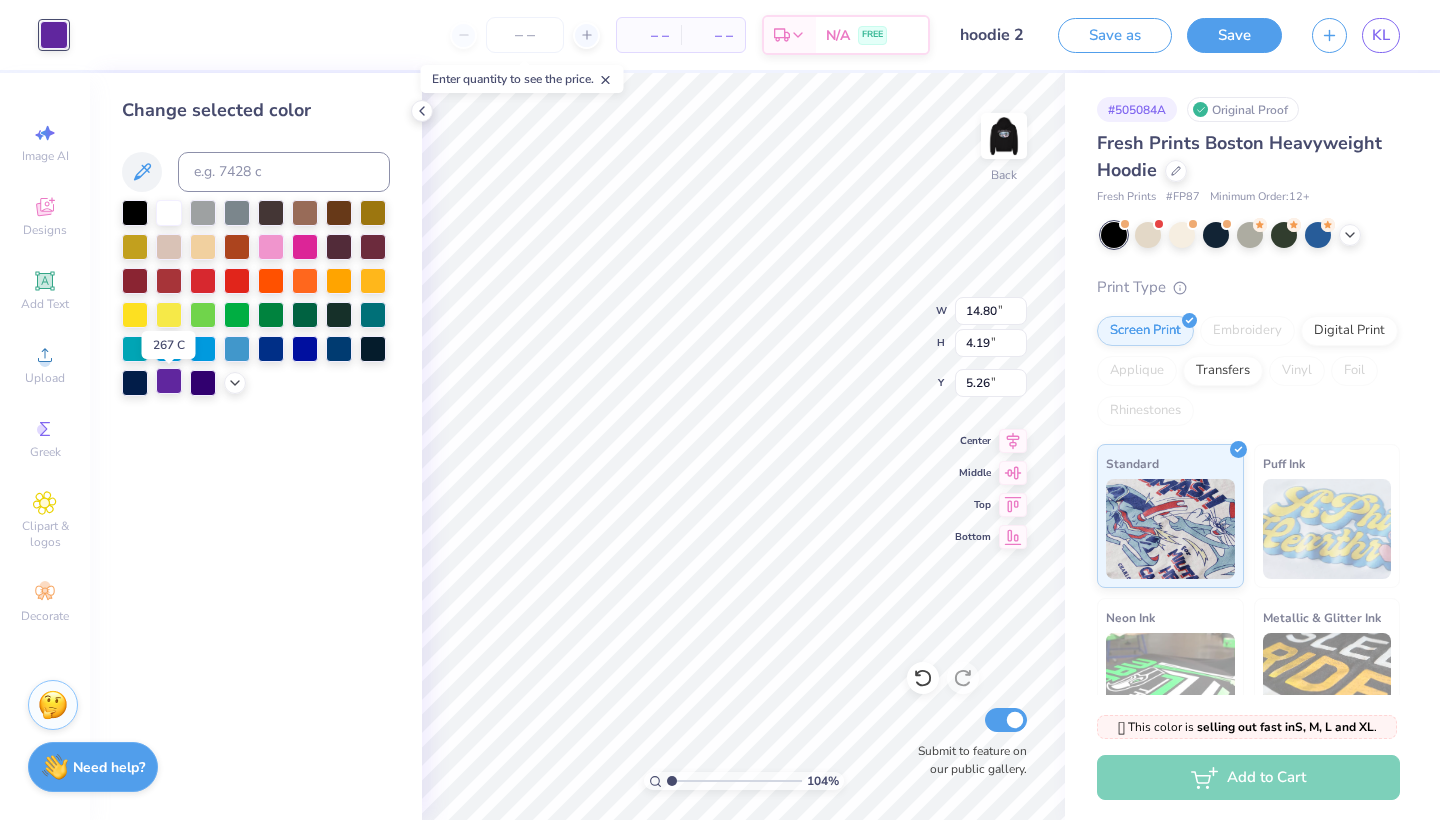 click at bounding box center (169, 381) 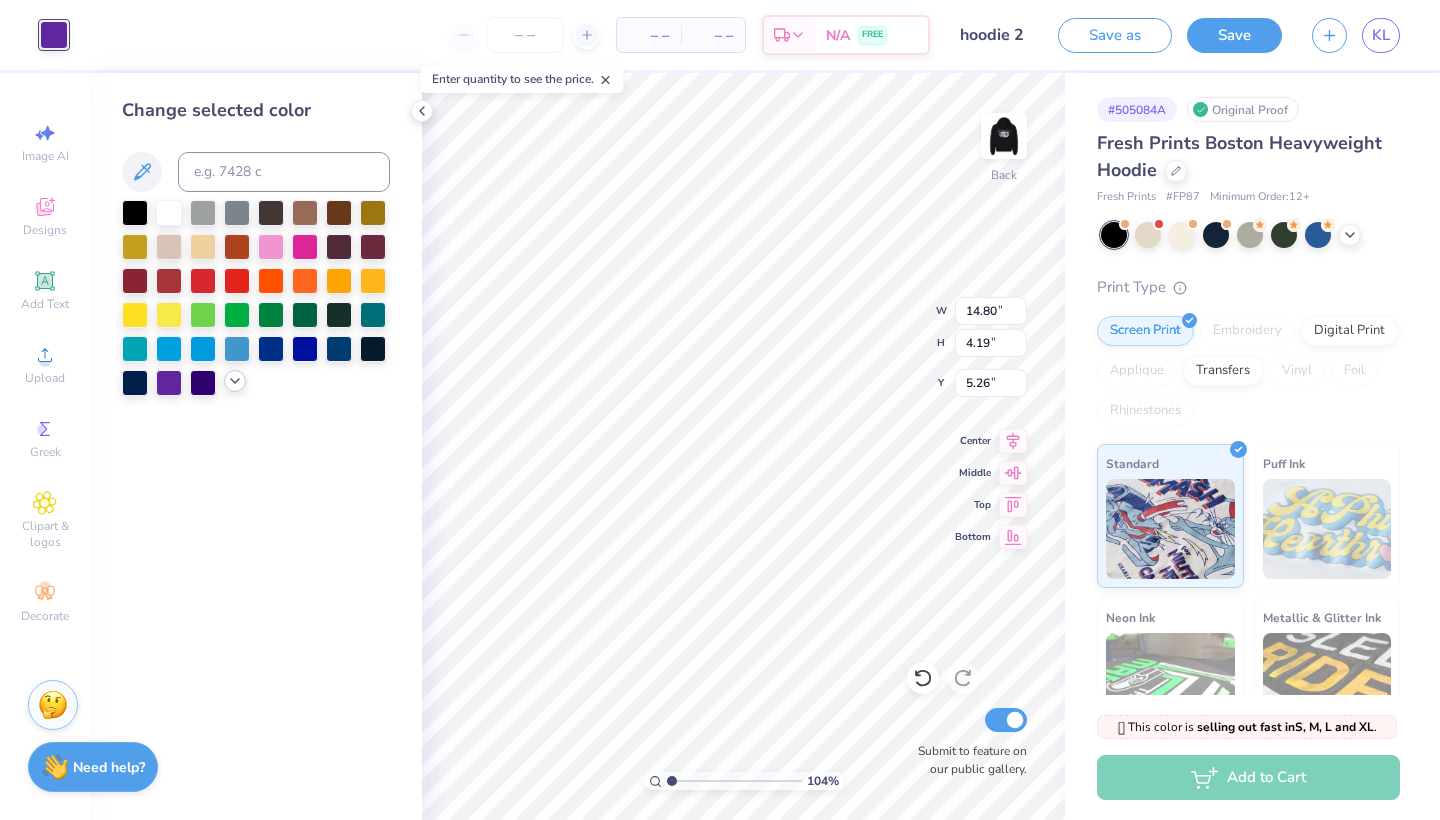 click 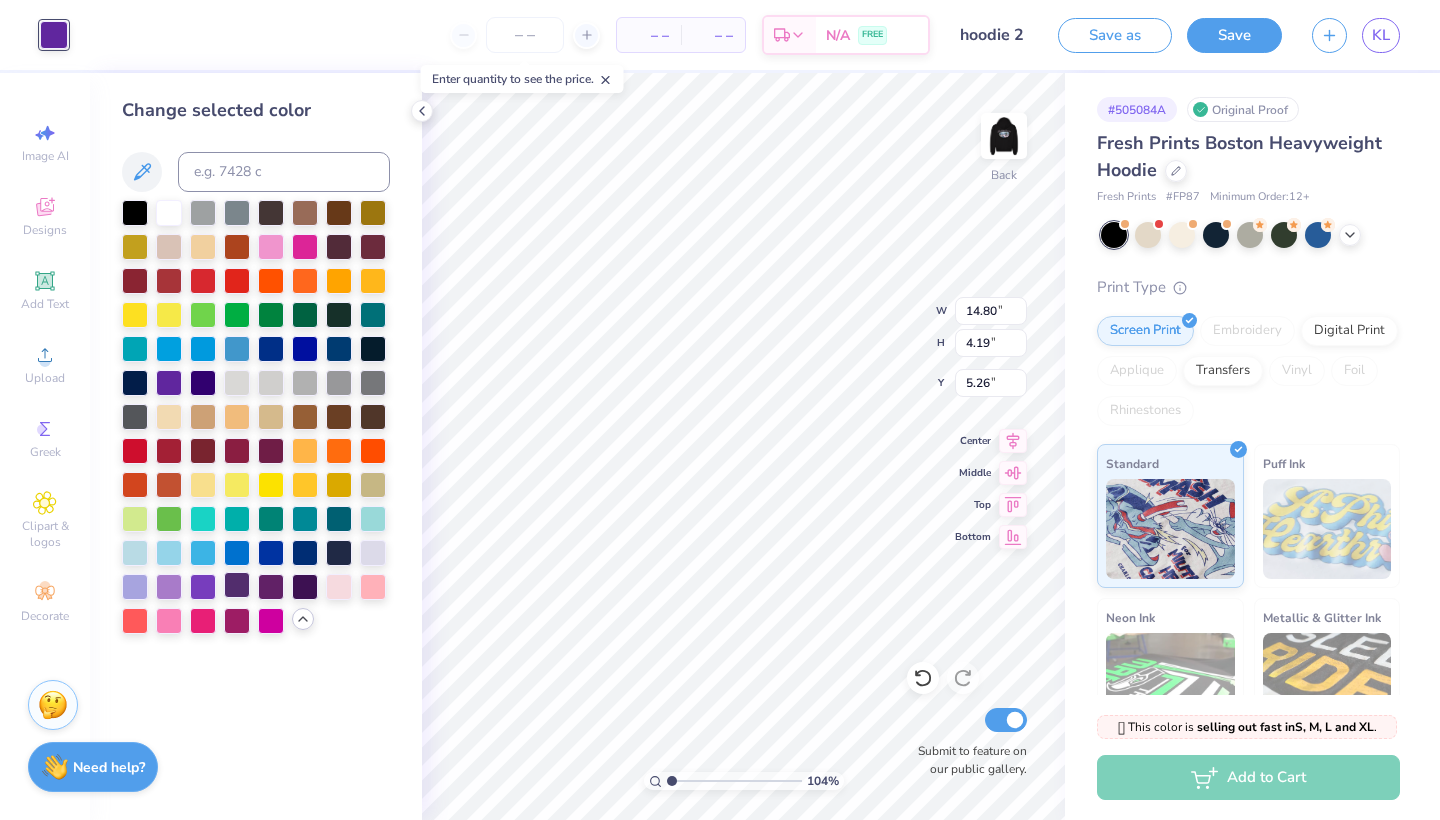 click at bounding box center [237, 585] 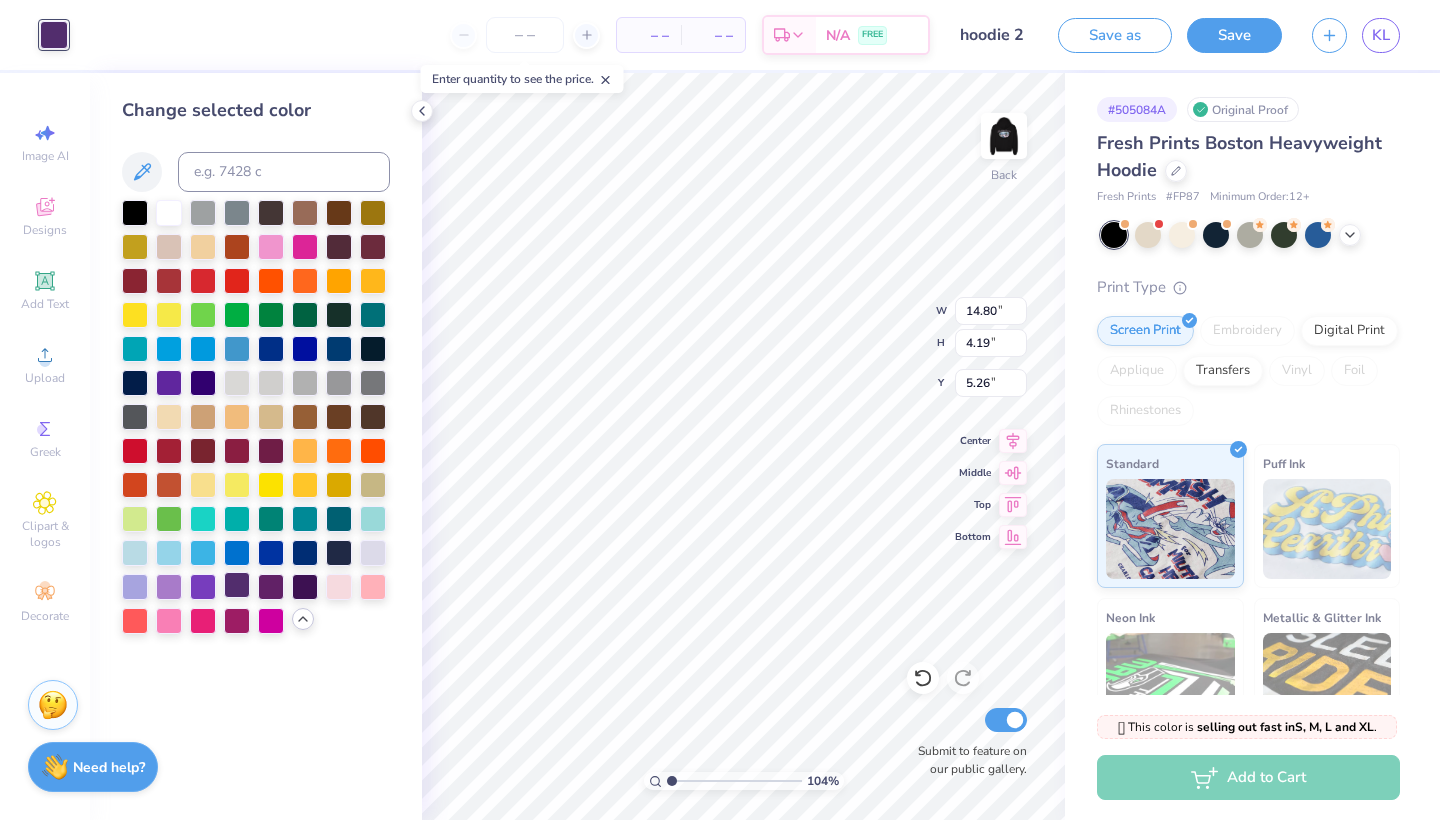 click at bounding box center (237, 585) 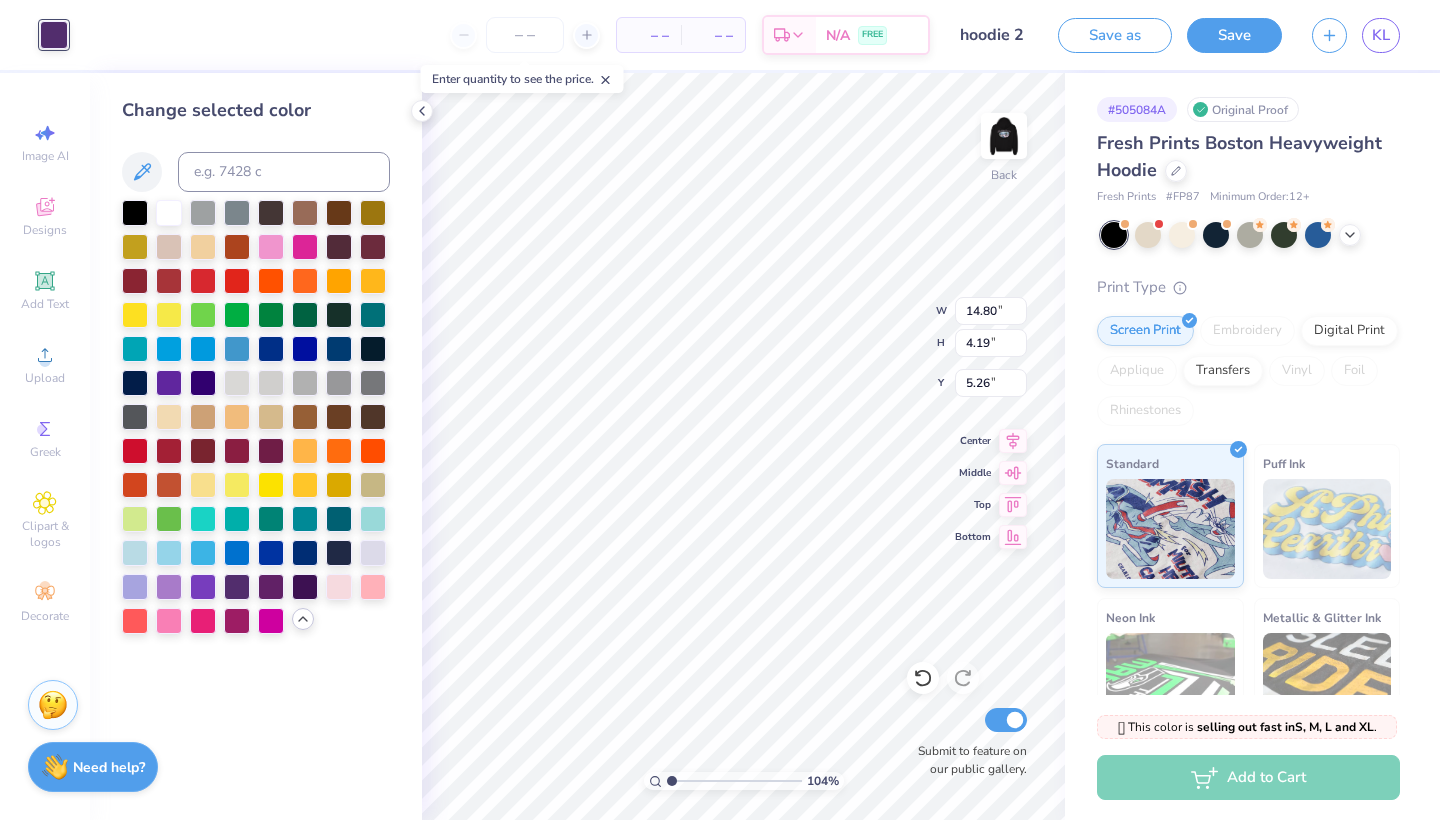 click at bounding box center (256, 417) 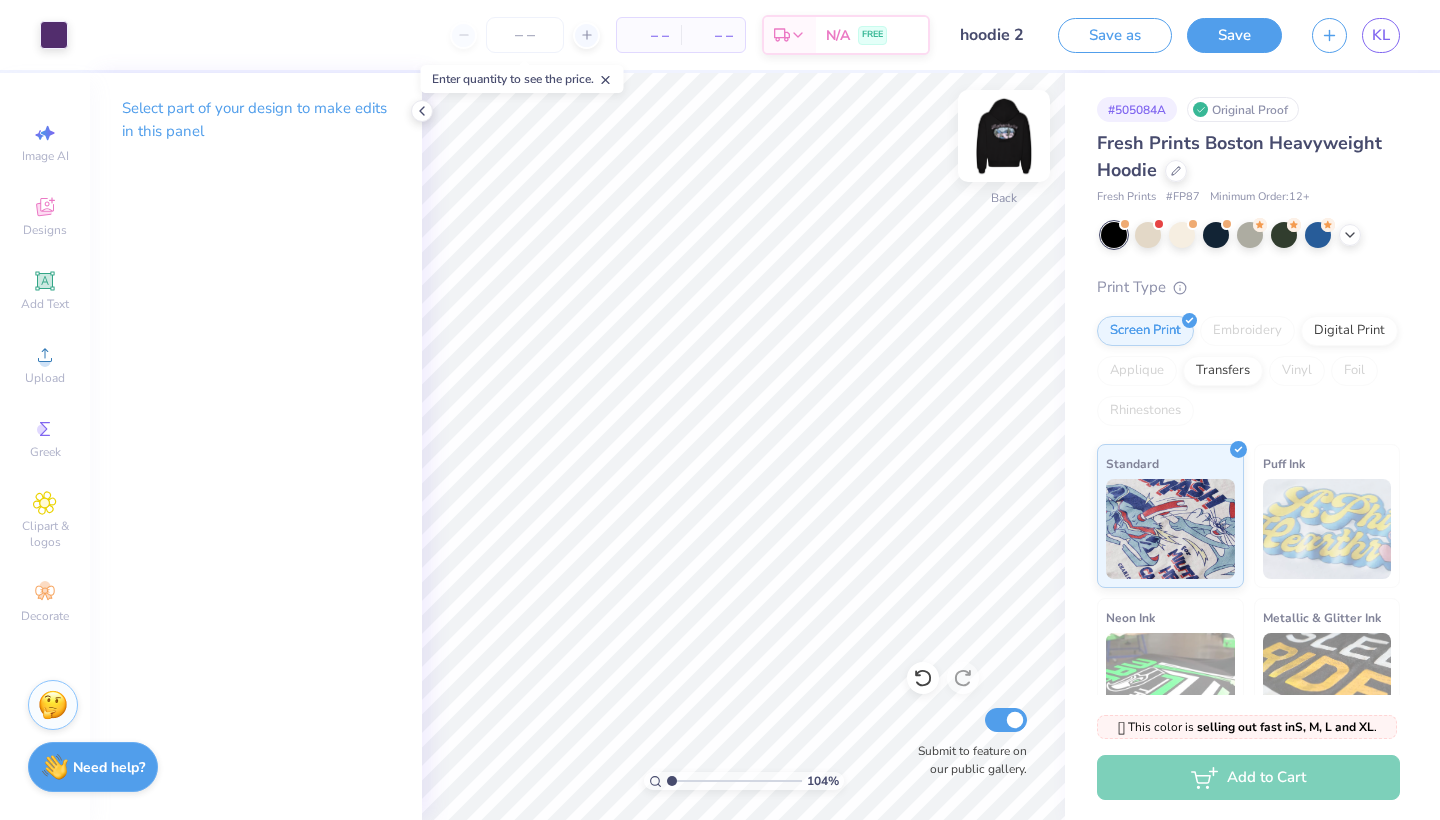 click at bounding box center [1004, 136] 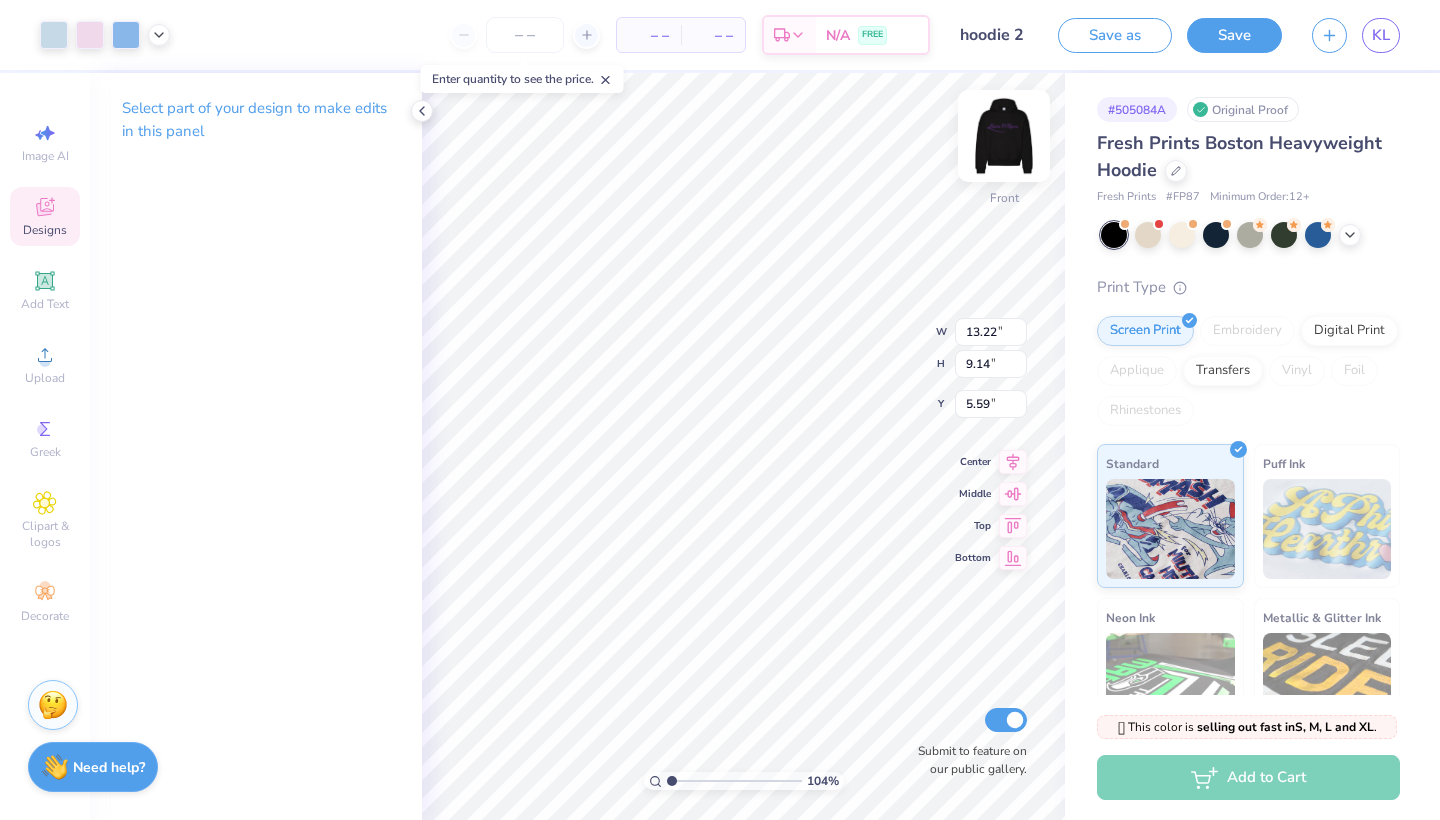 type on "5.61" 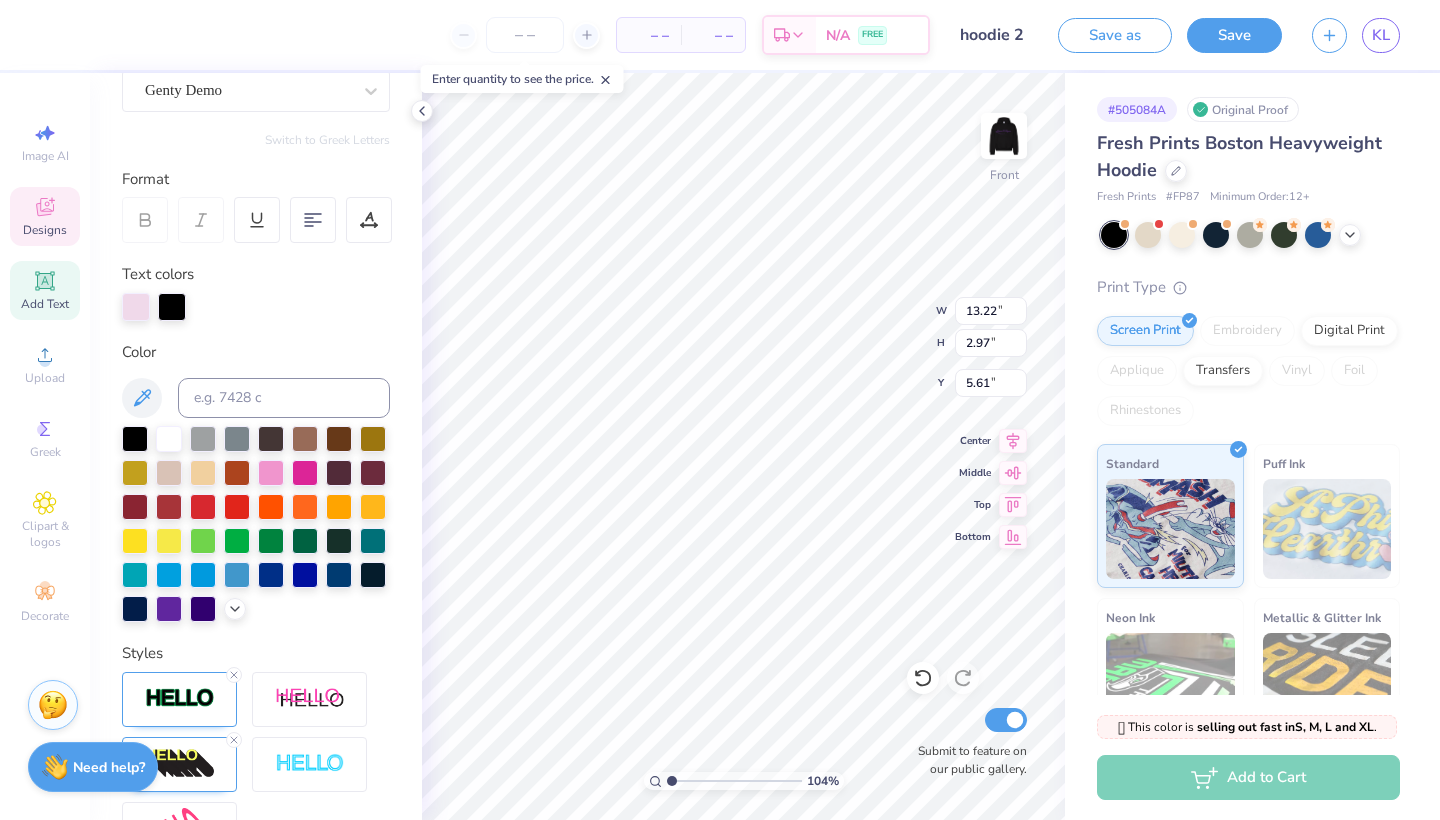 scroll, scrollTop: 215, scrollLeft: 0, axis: vertical 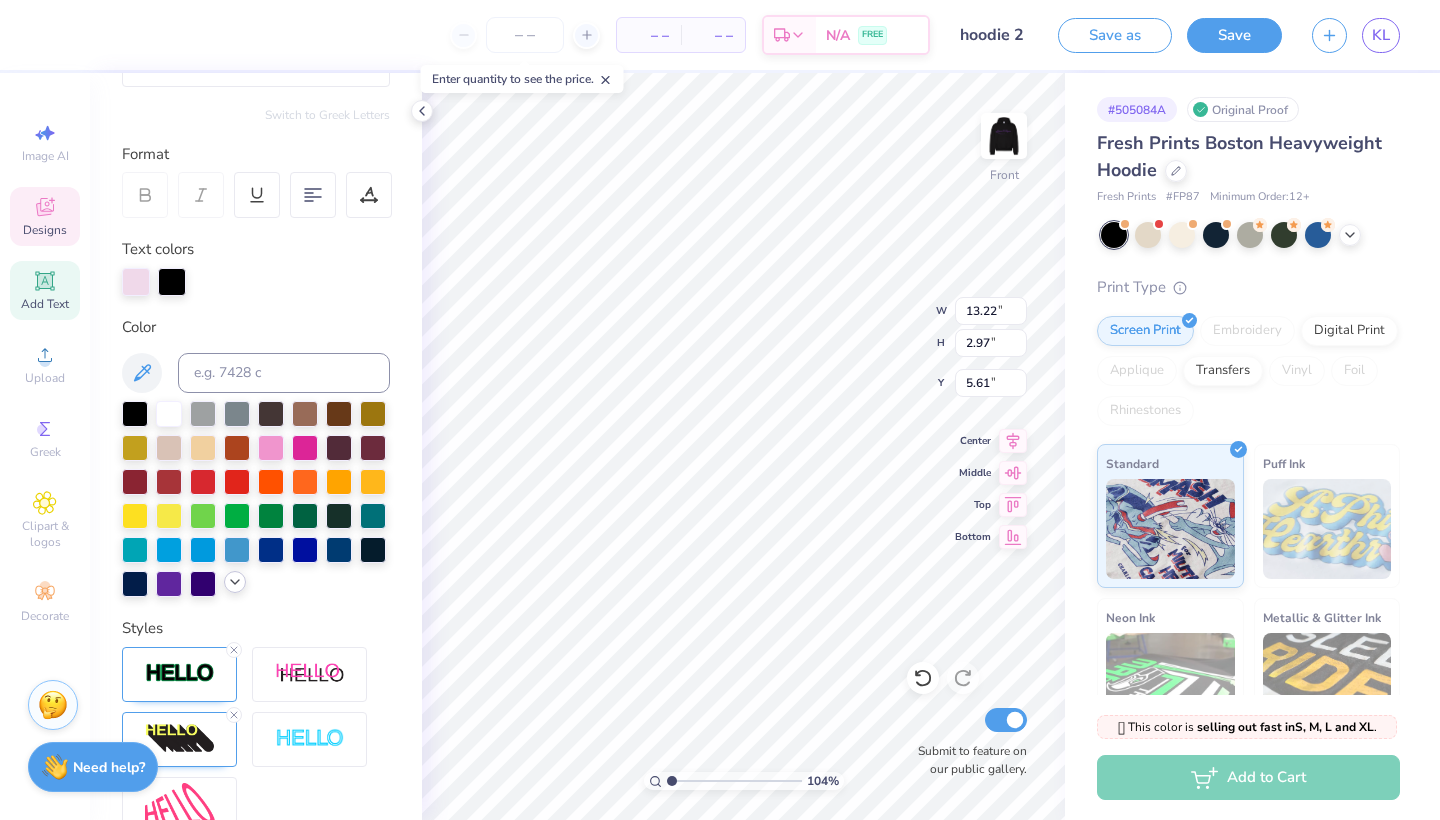 click 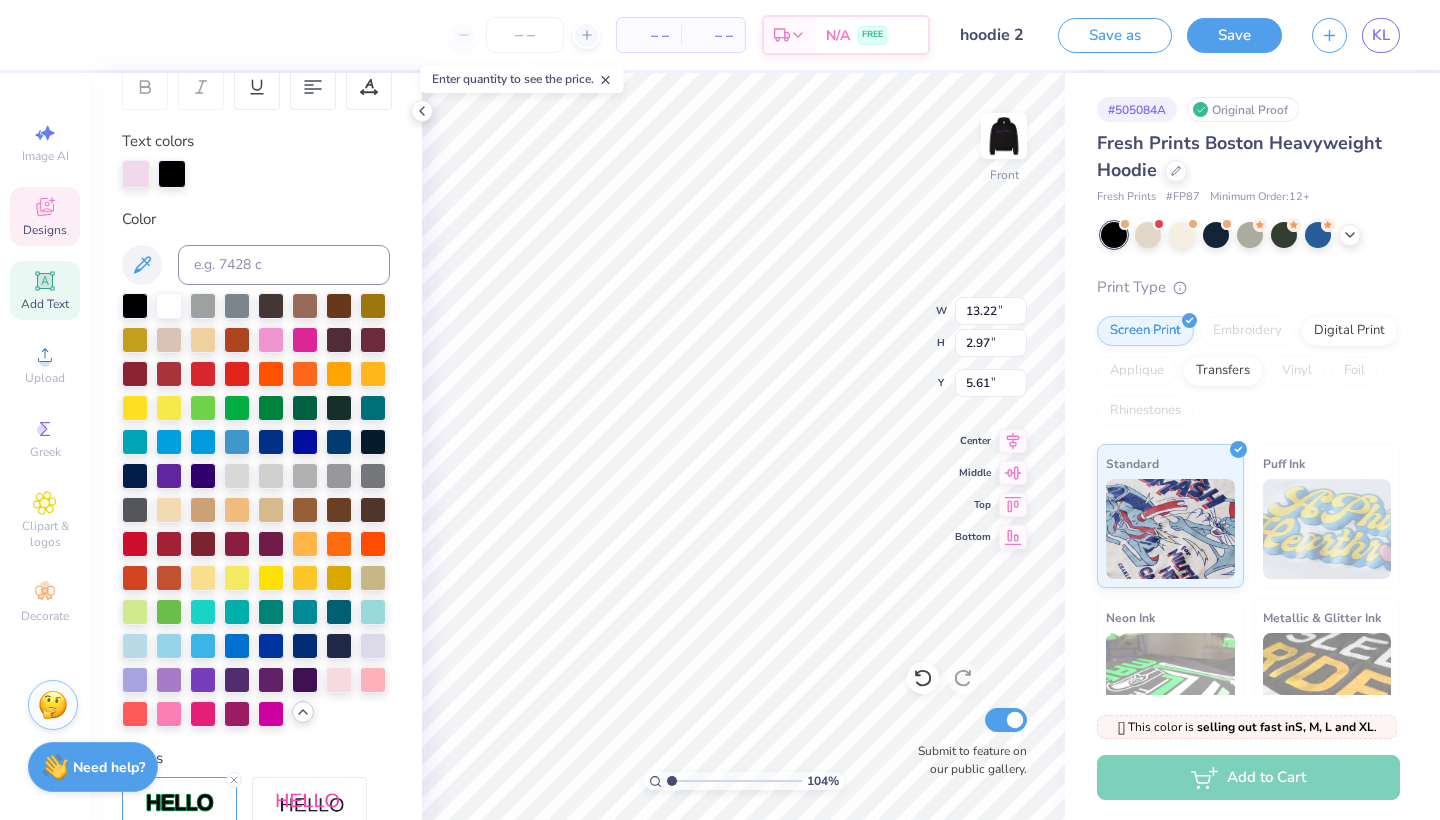 scroll, scrollTop: 328, scrollLeft: 0, axis: vertical 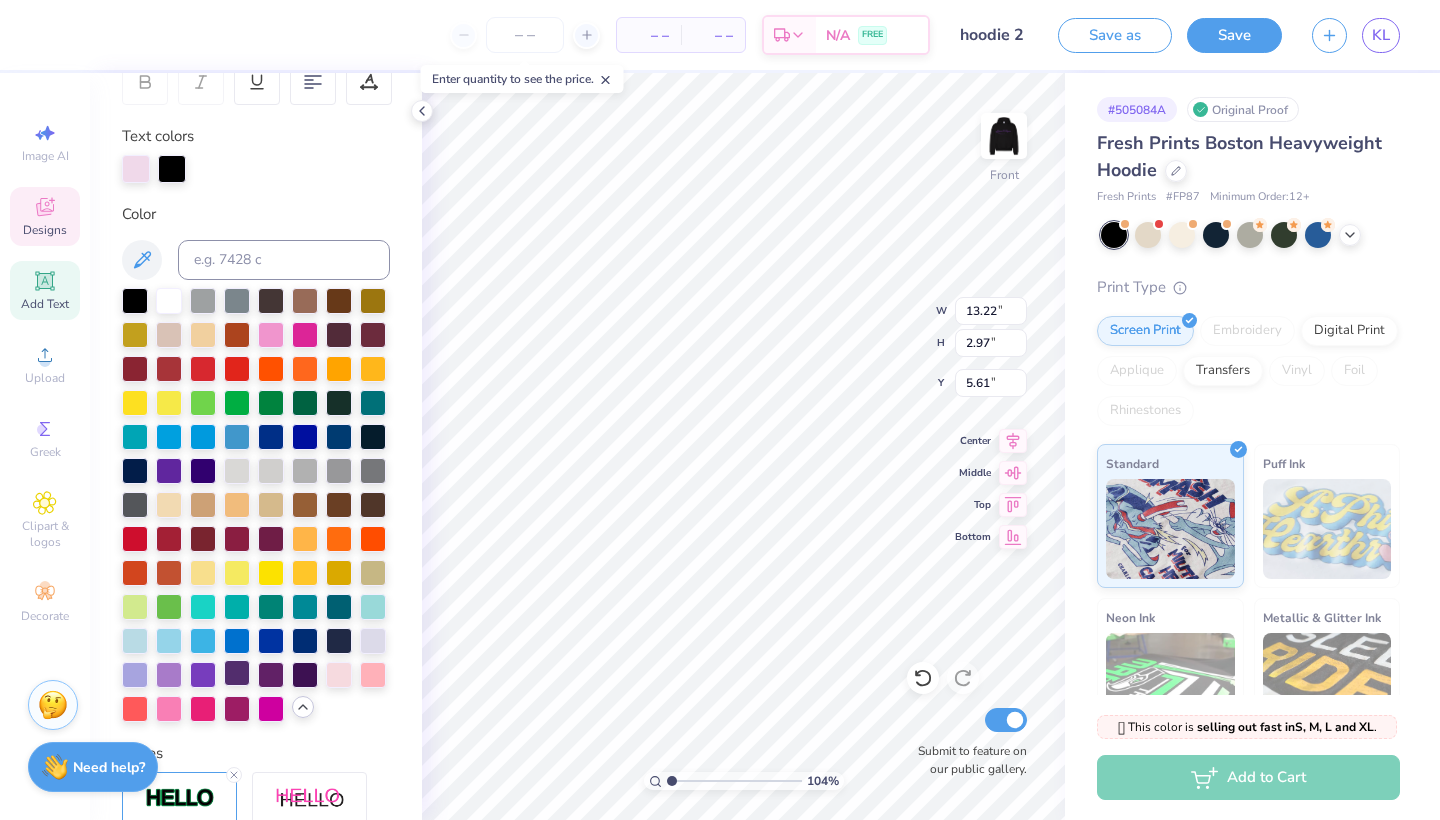 click at bounding box center [237, 673] 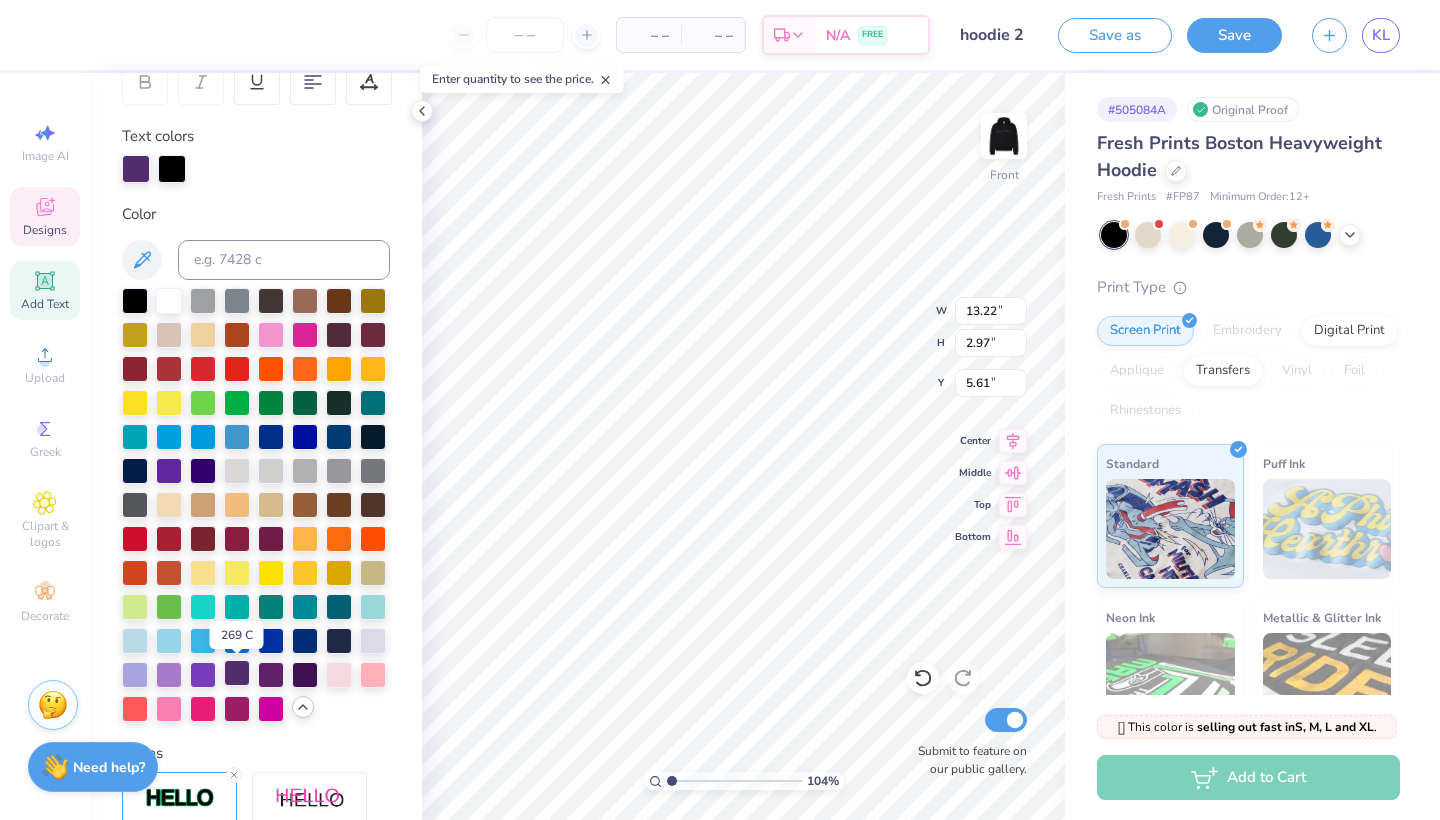 scroll, scrollTop: 0, scrollLeft: 3, axis: horizontal 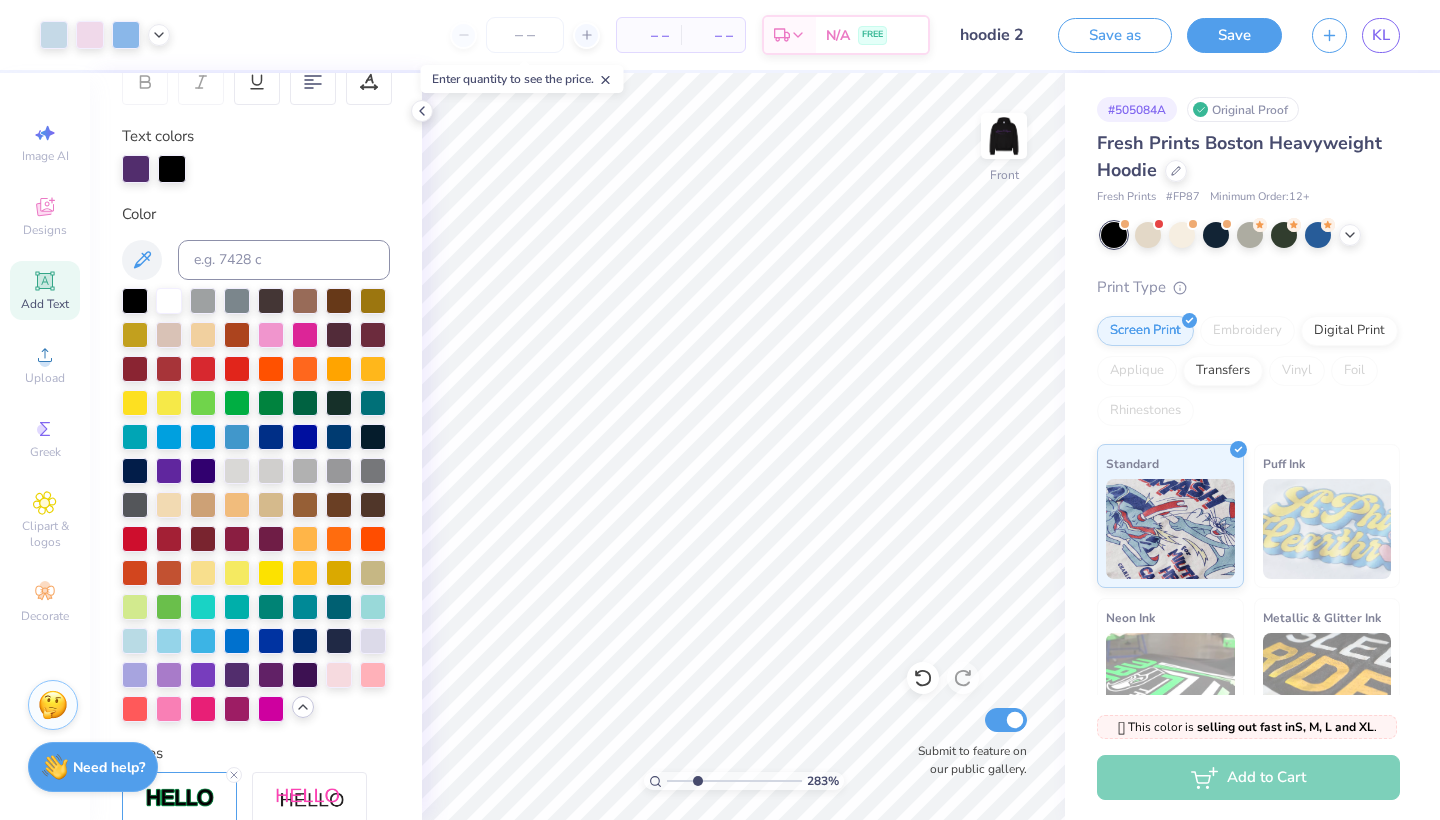 type on "2.9" 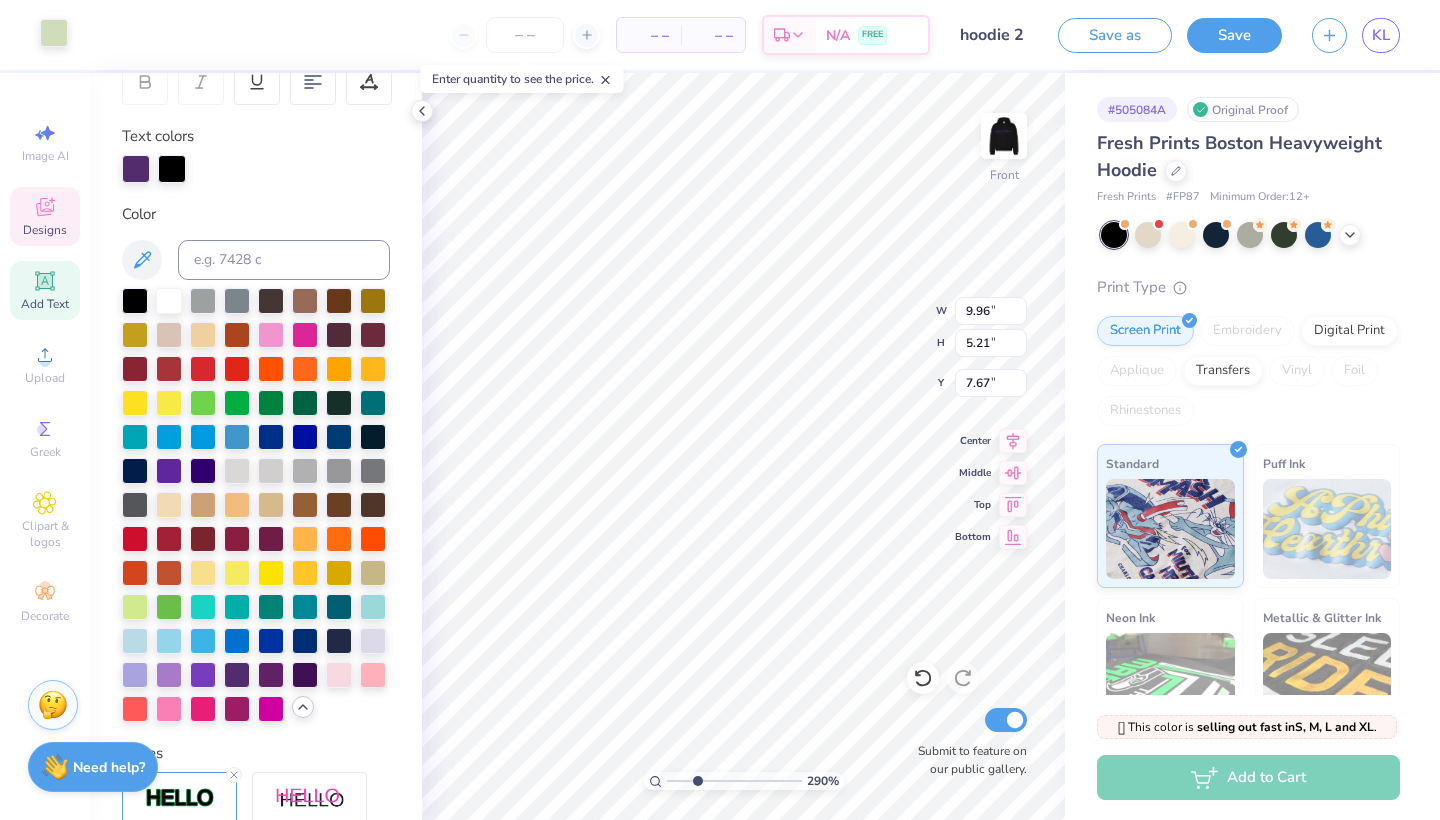 click at bounding box center [54, 33] 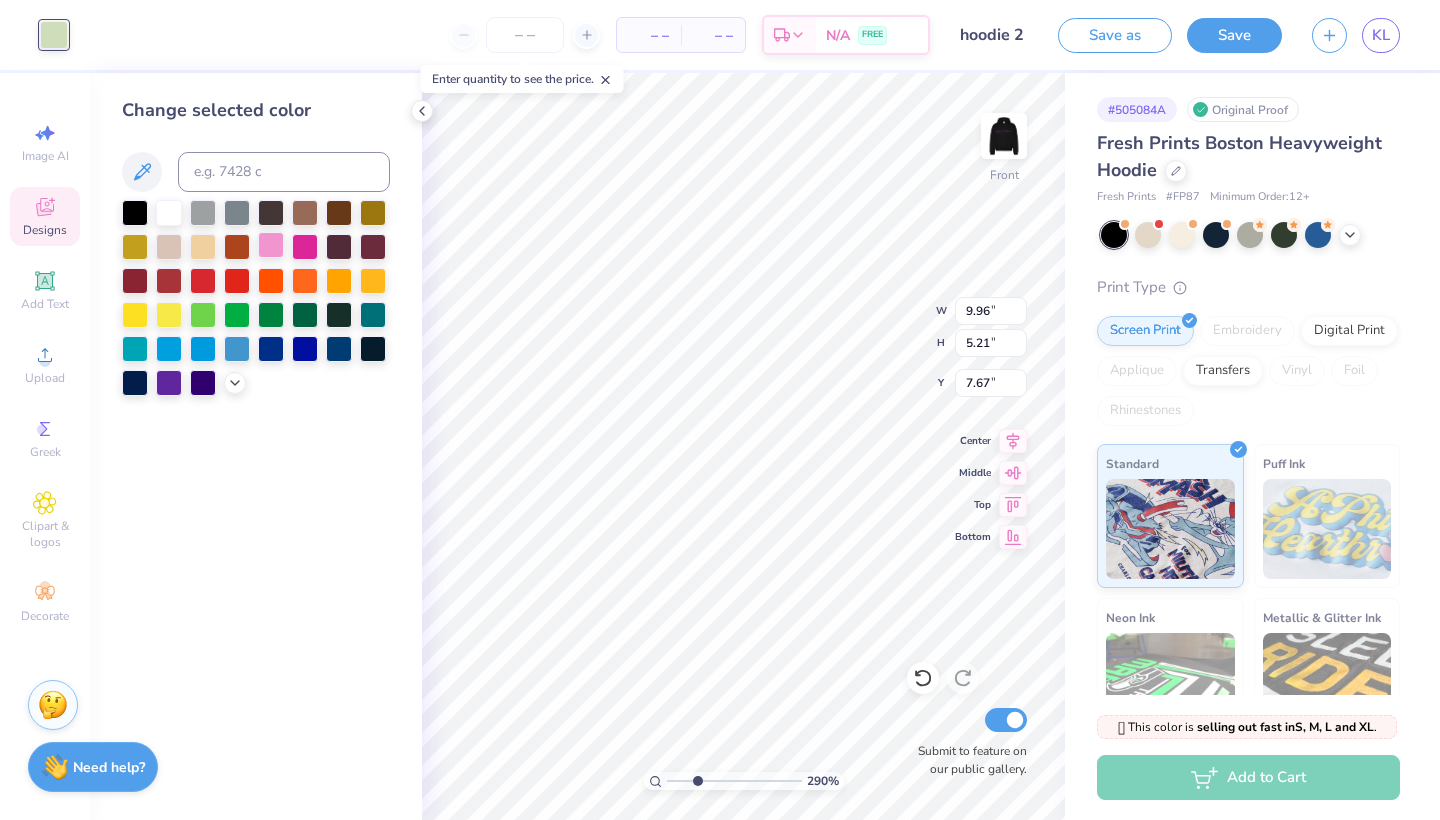 click at bounding box center [271, 245] 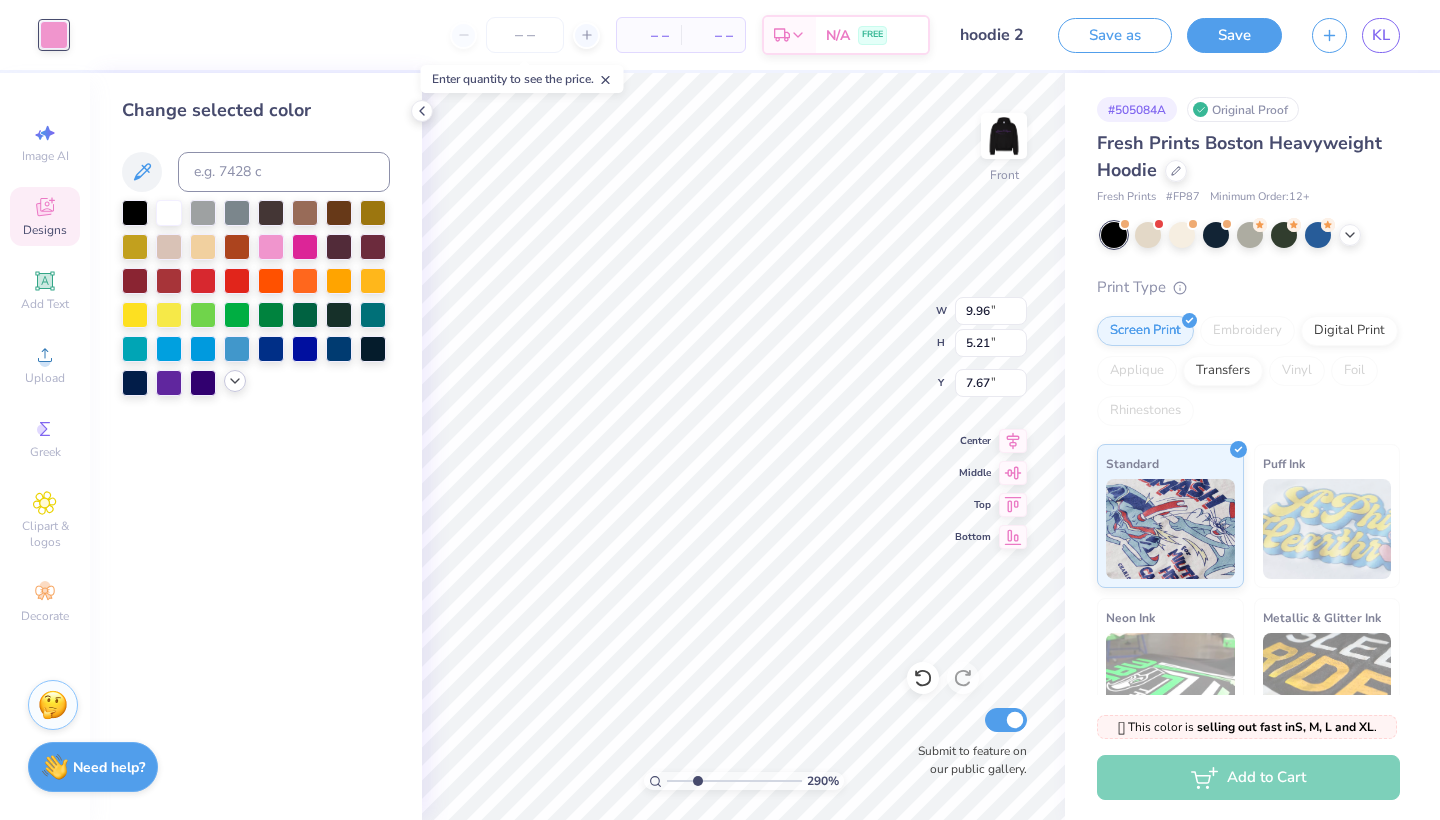 click at bounding box center (235, 381) 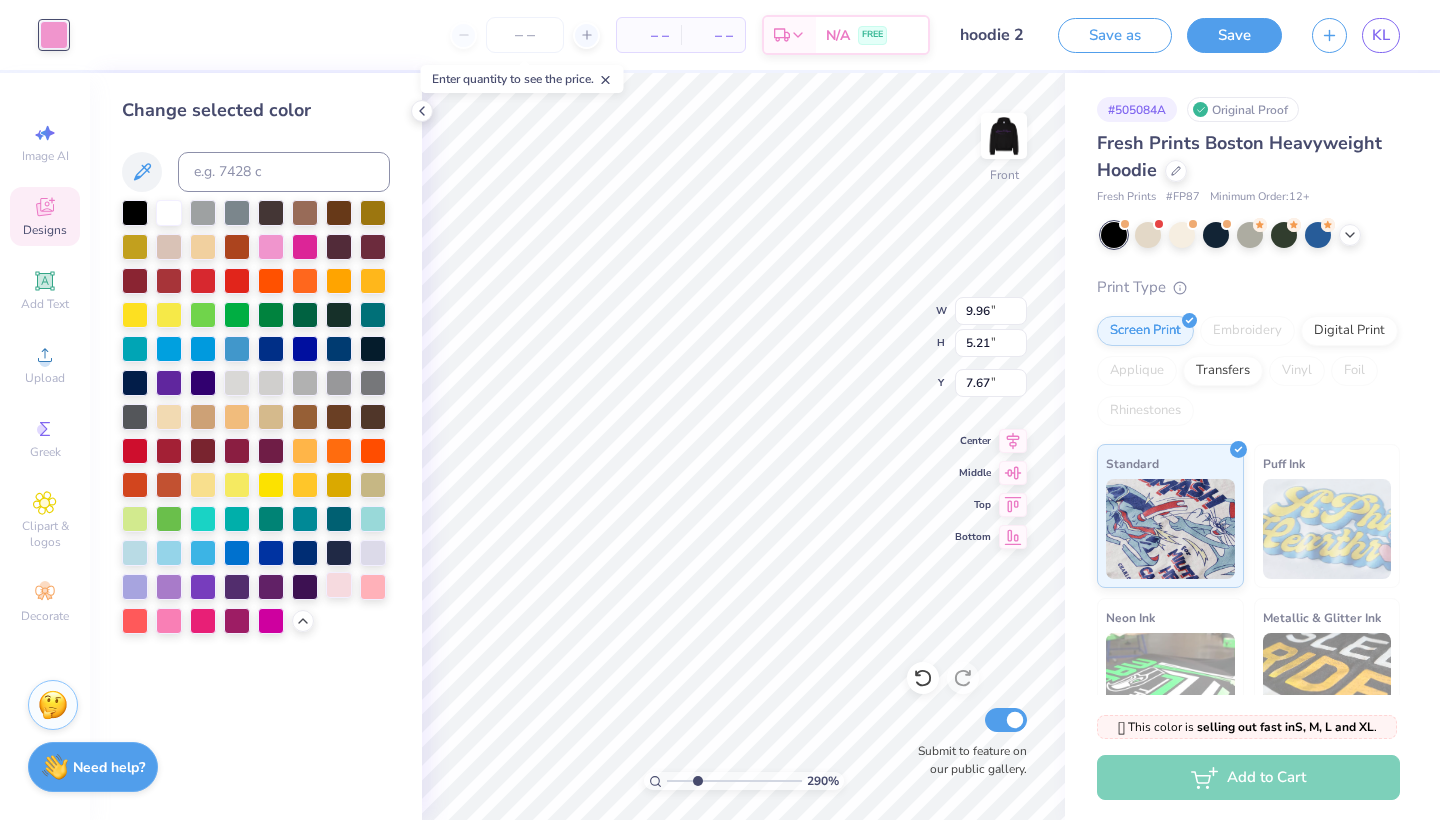 click at bounding box center [339, 585] 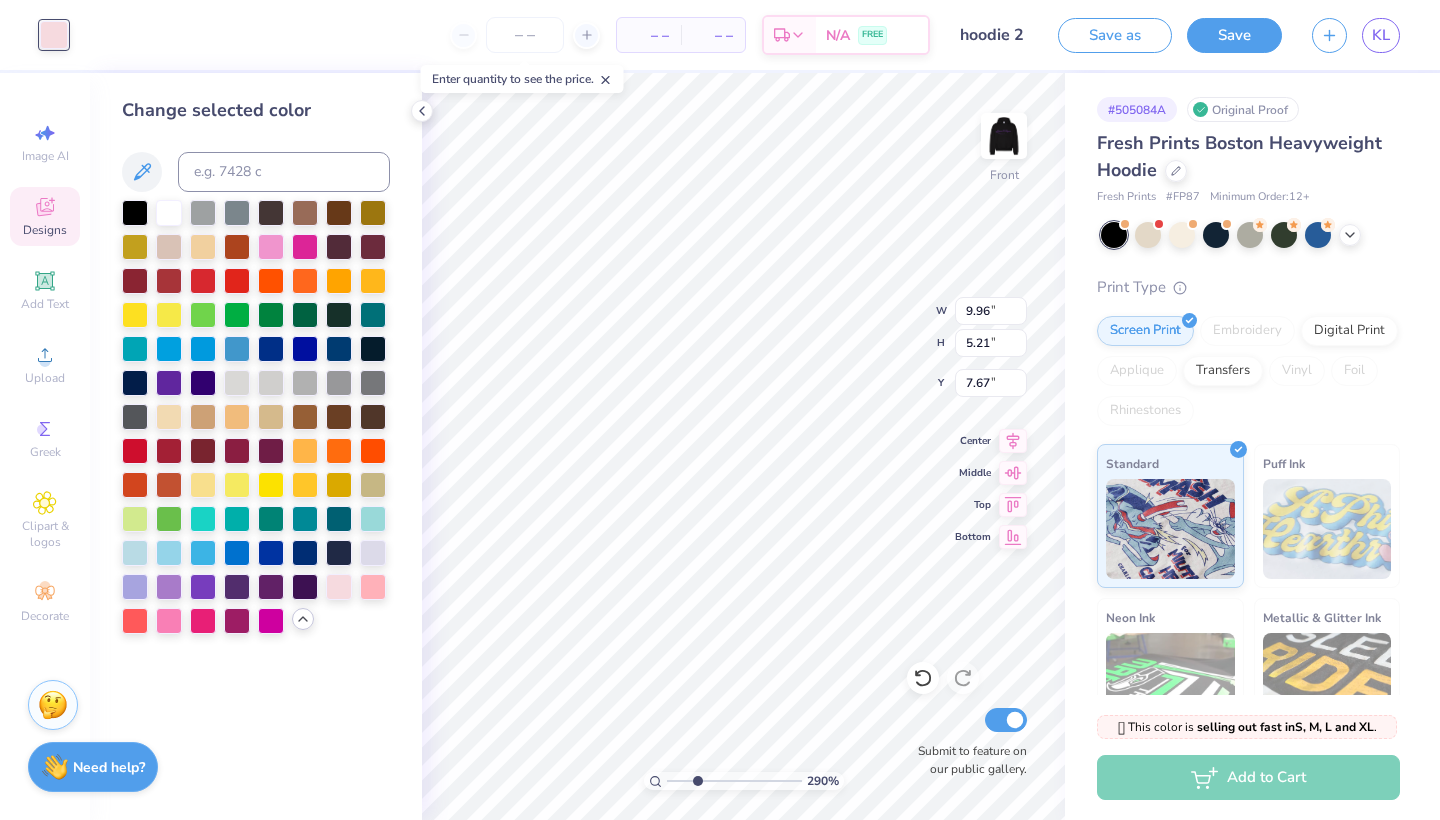 click 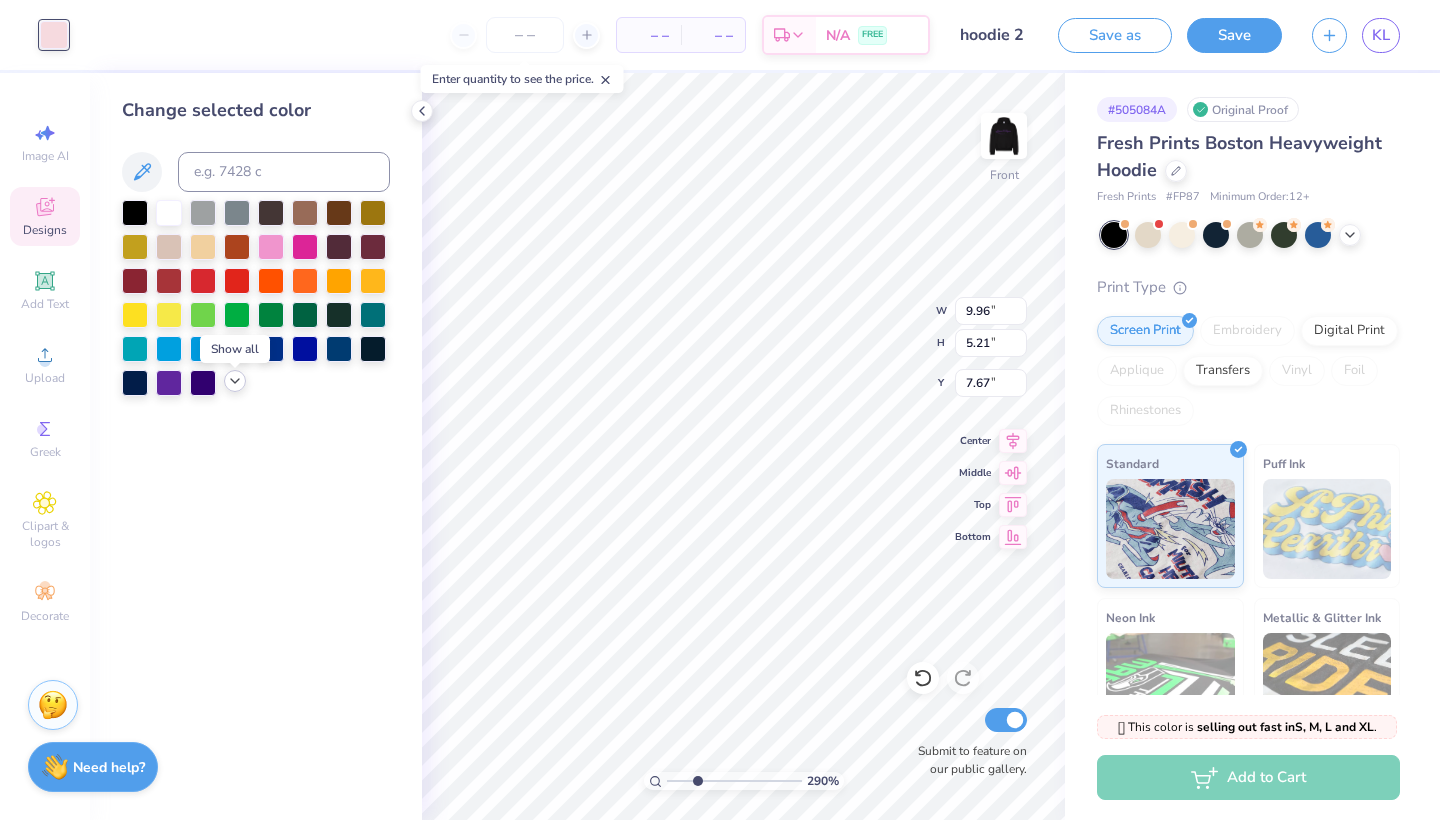 click 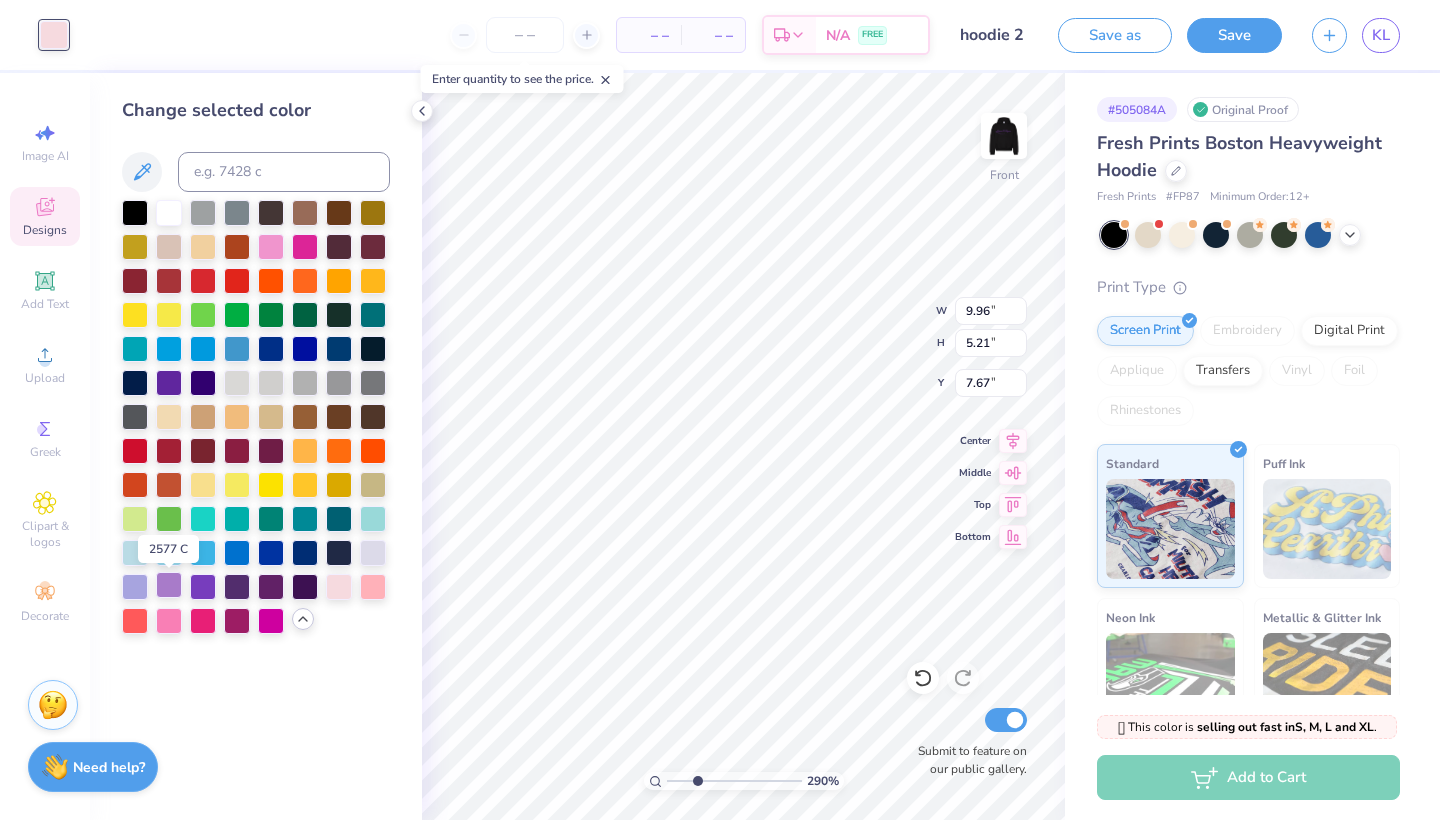 click at bounding box center [169, 585] 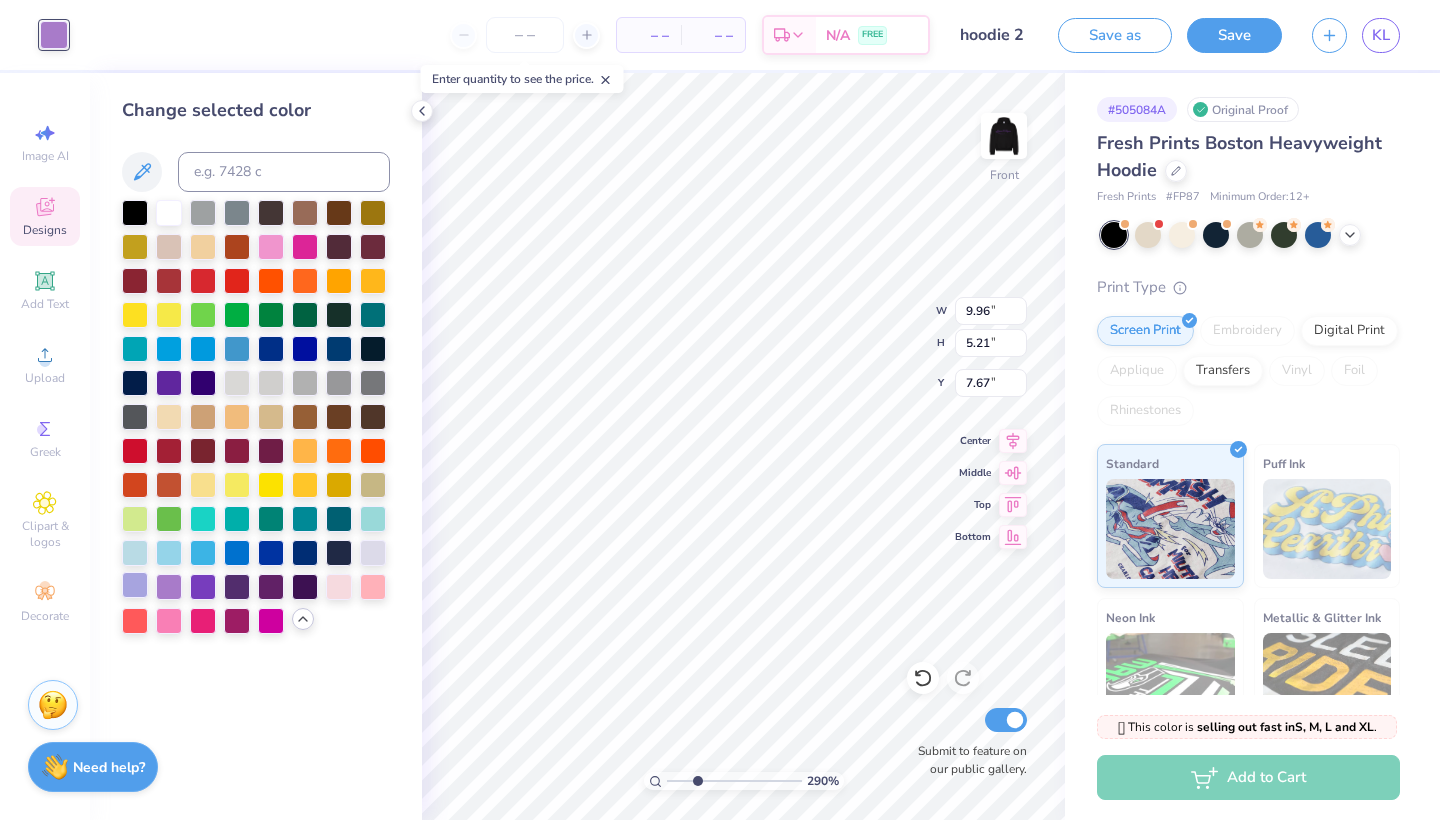 click at bounding box center (135, 585) 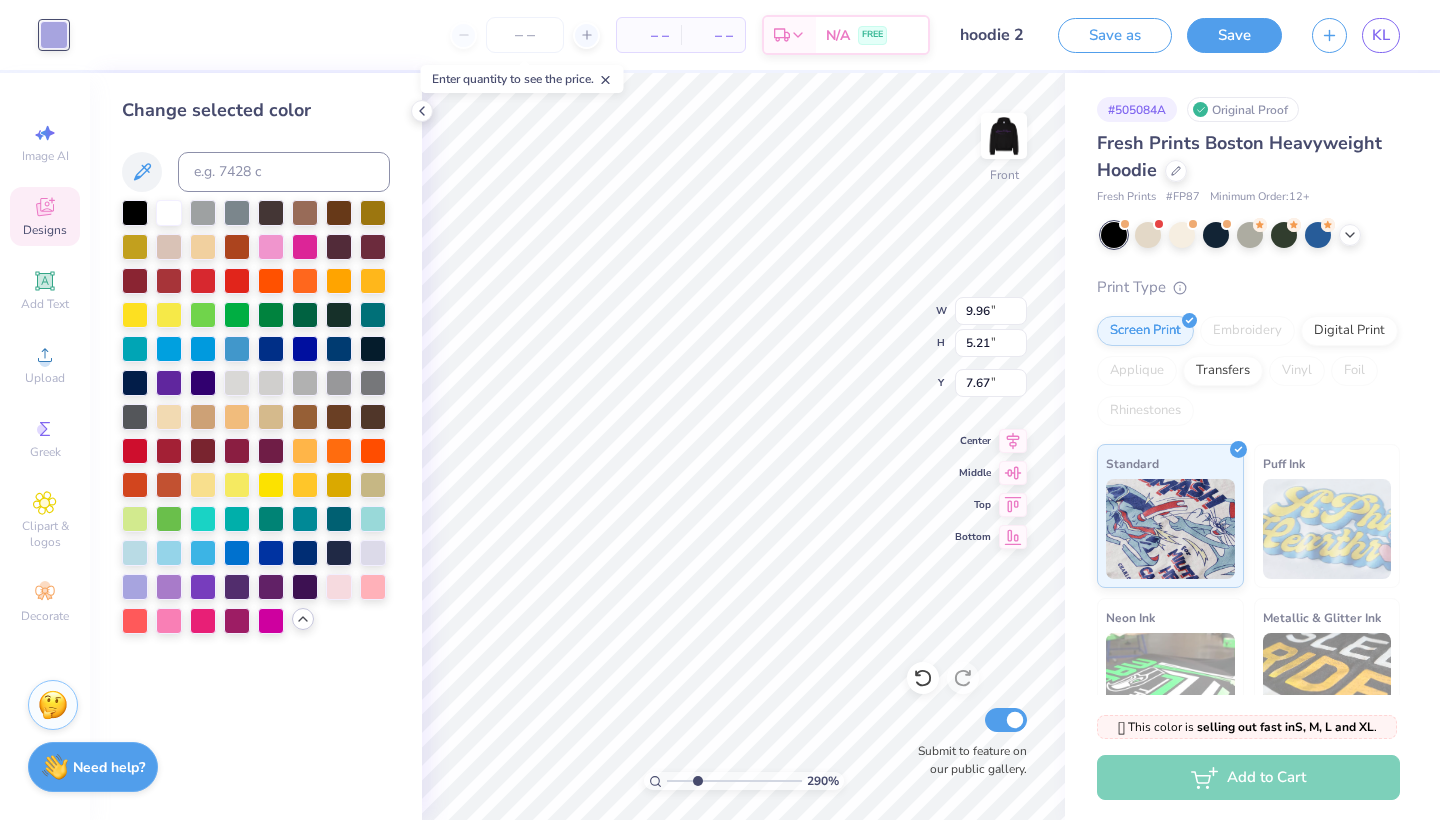 type on "8.51" 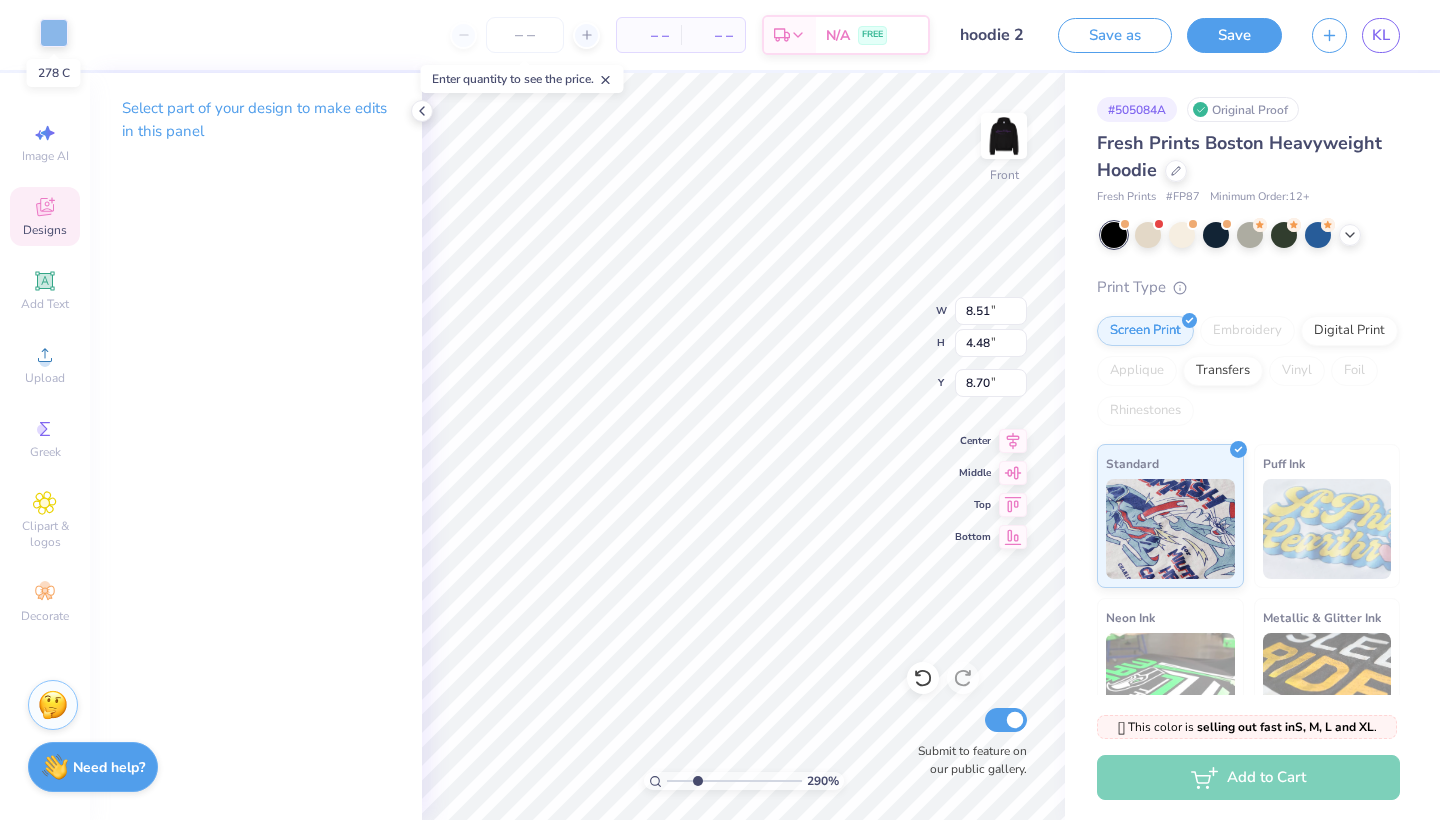 click at bounding box center (54, 33) 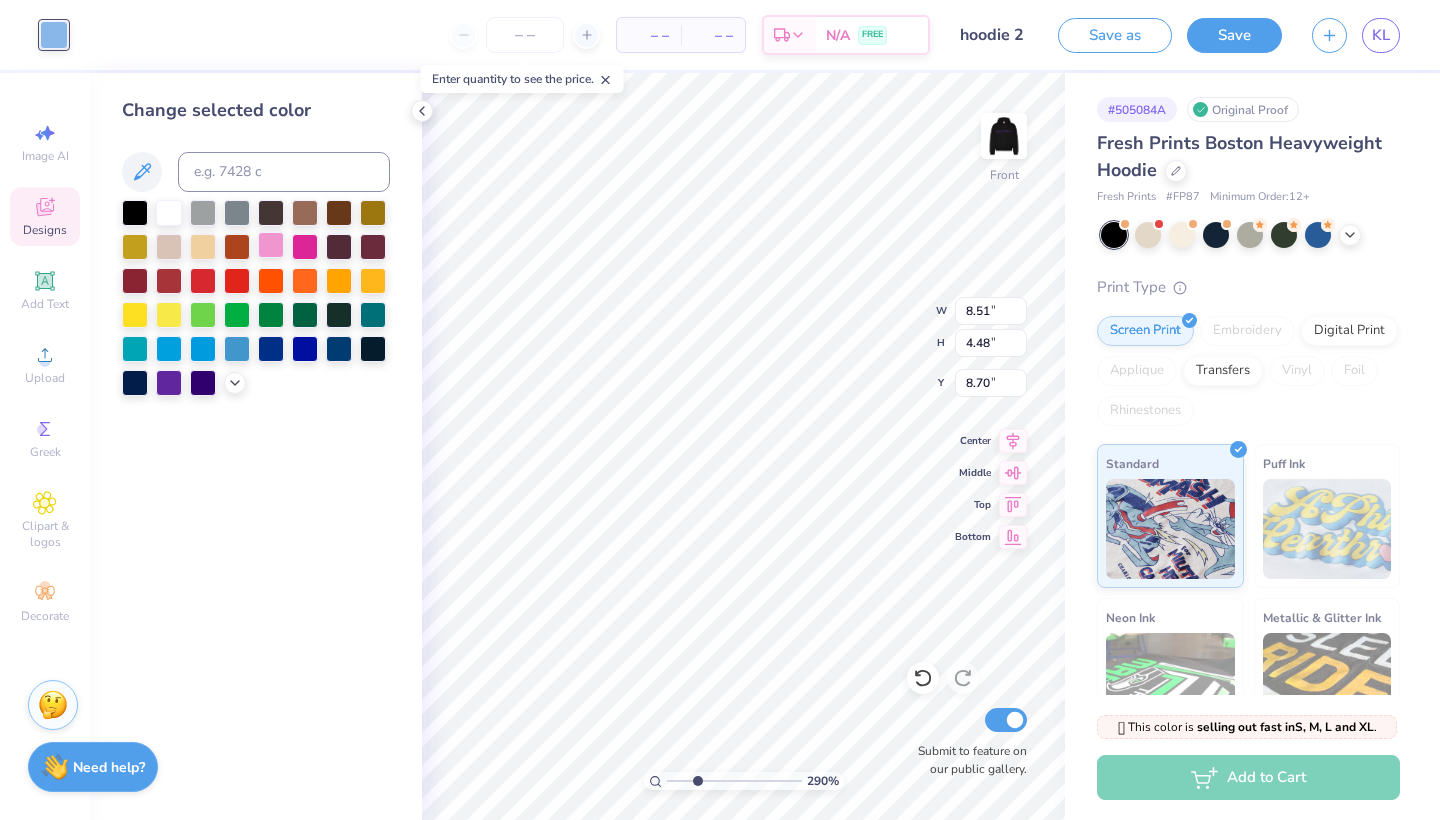 click at bounding box center (271, 245) 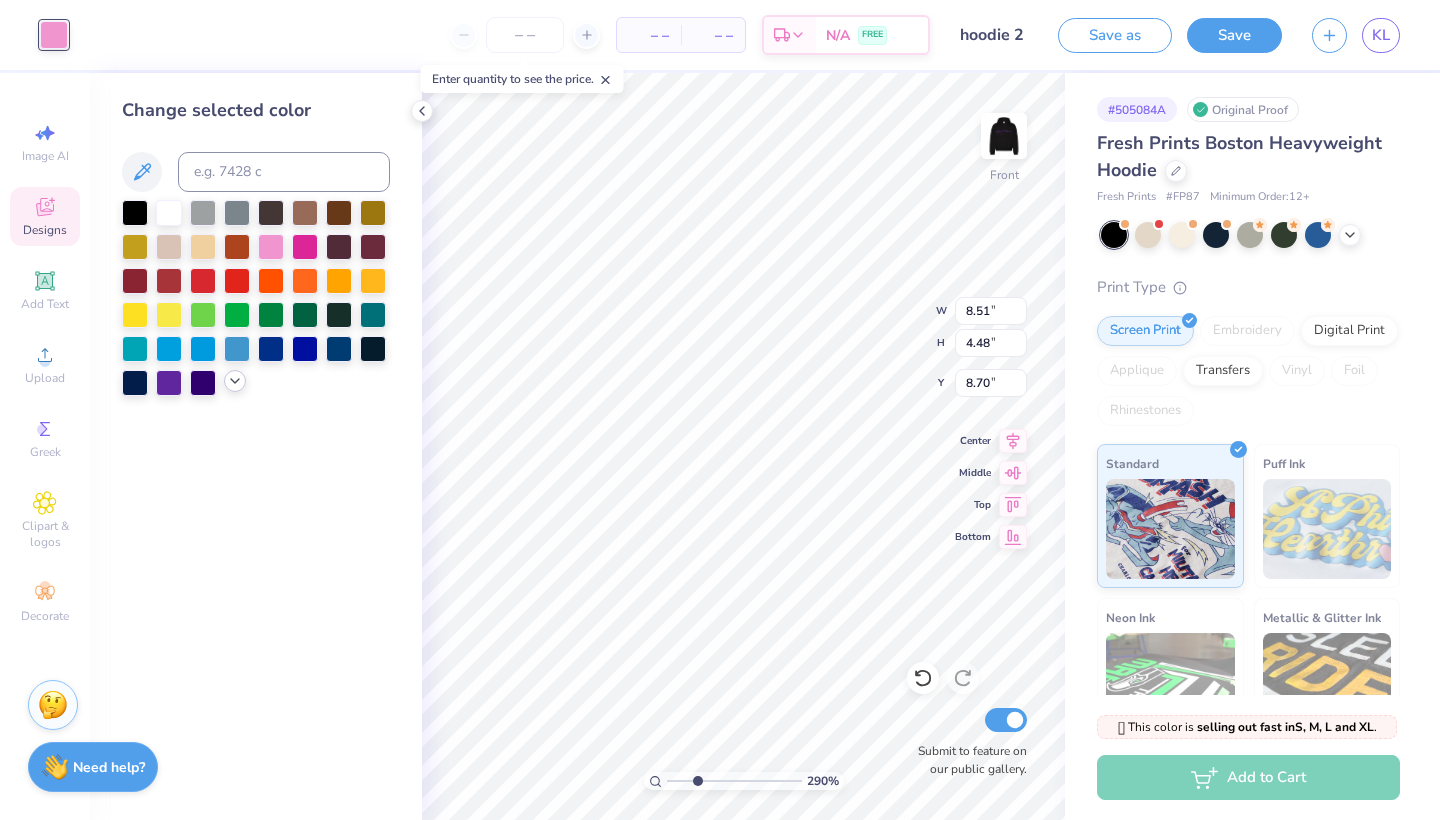 click 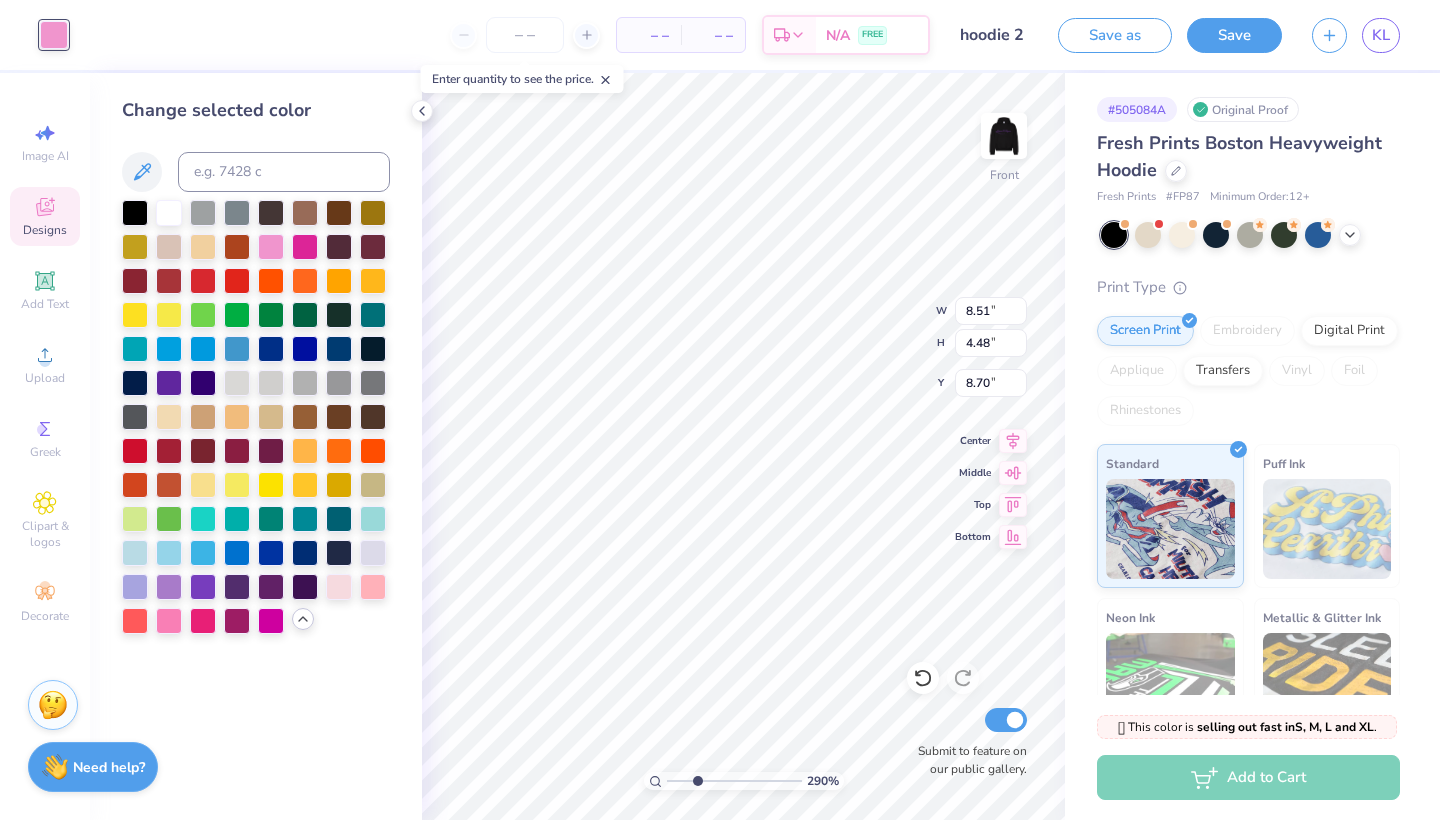 click 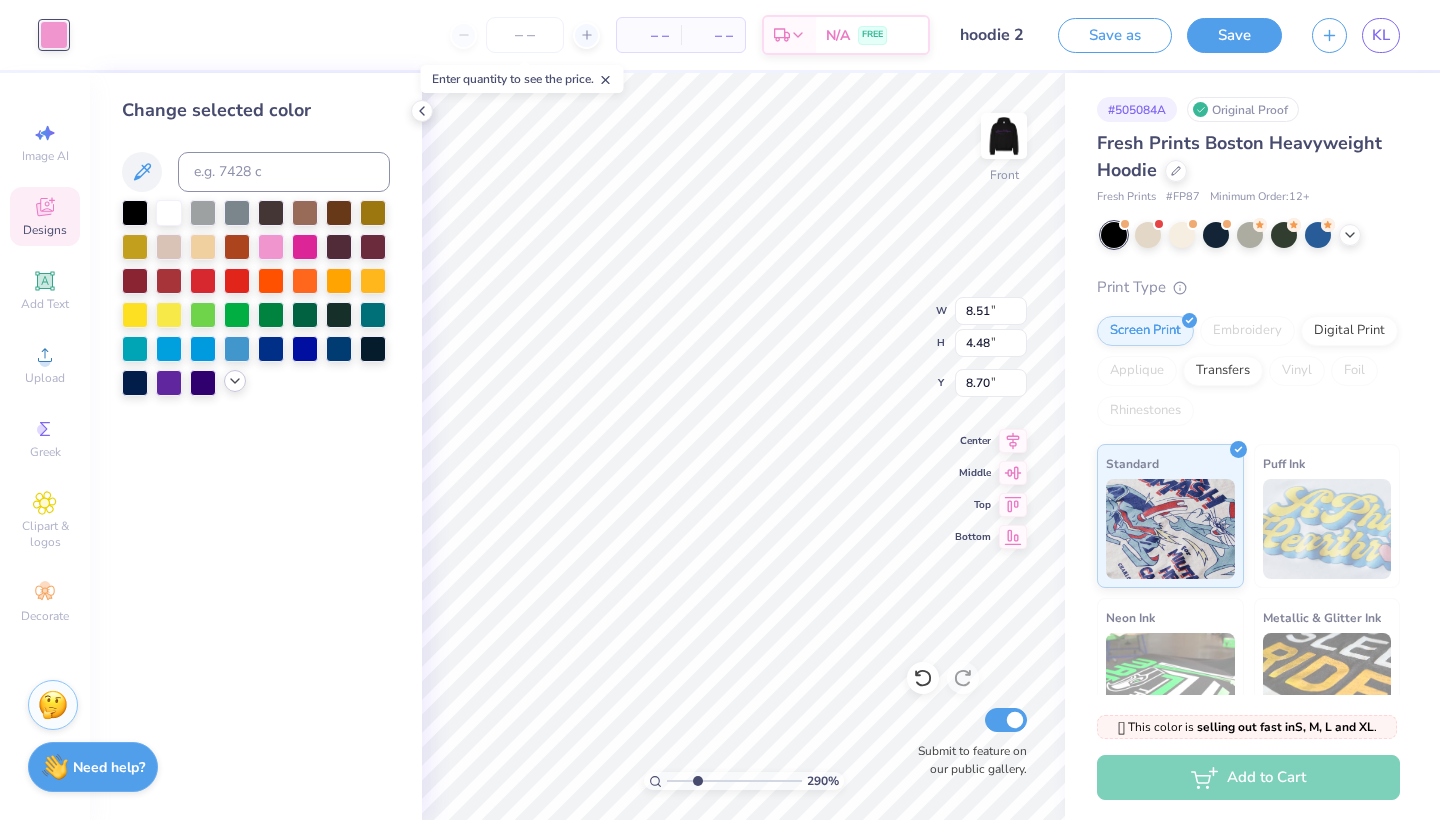 click at bounding box center (256, 298) 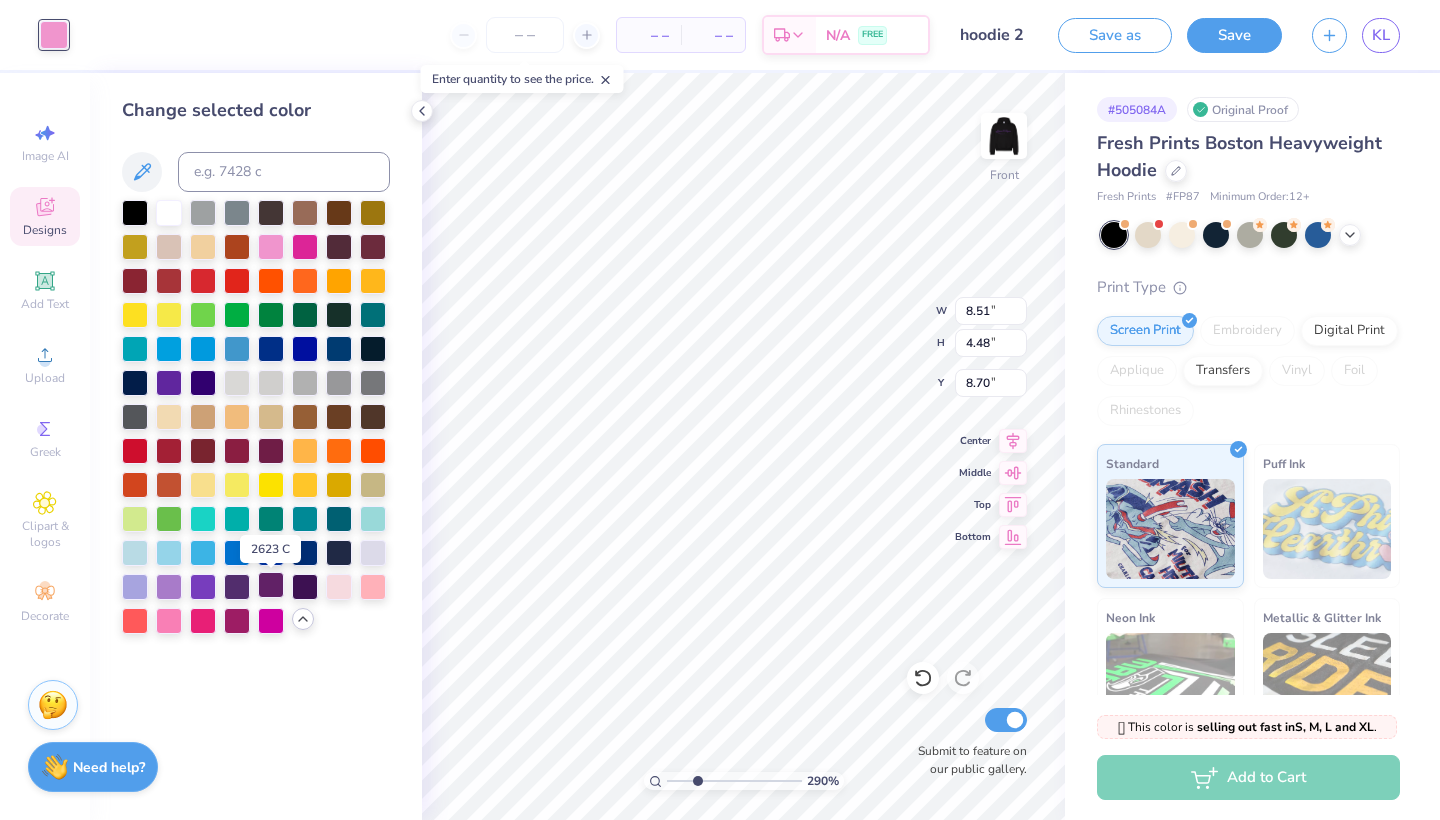 click at bounding box center [271, 585] 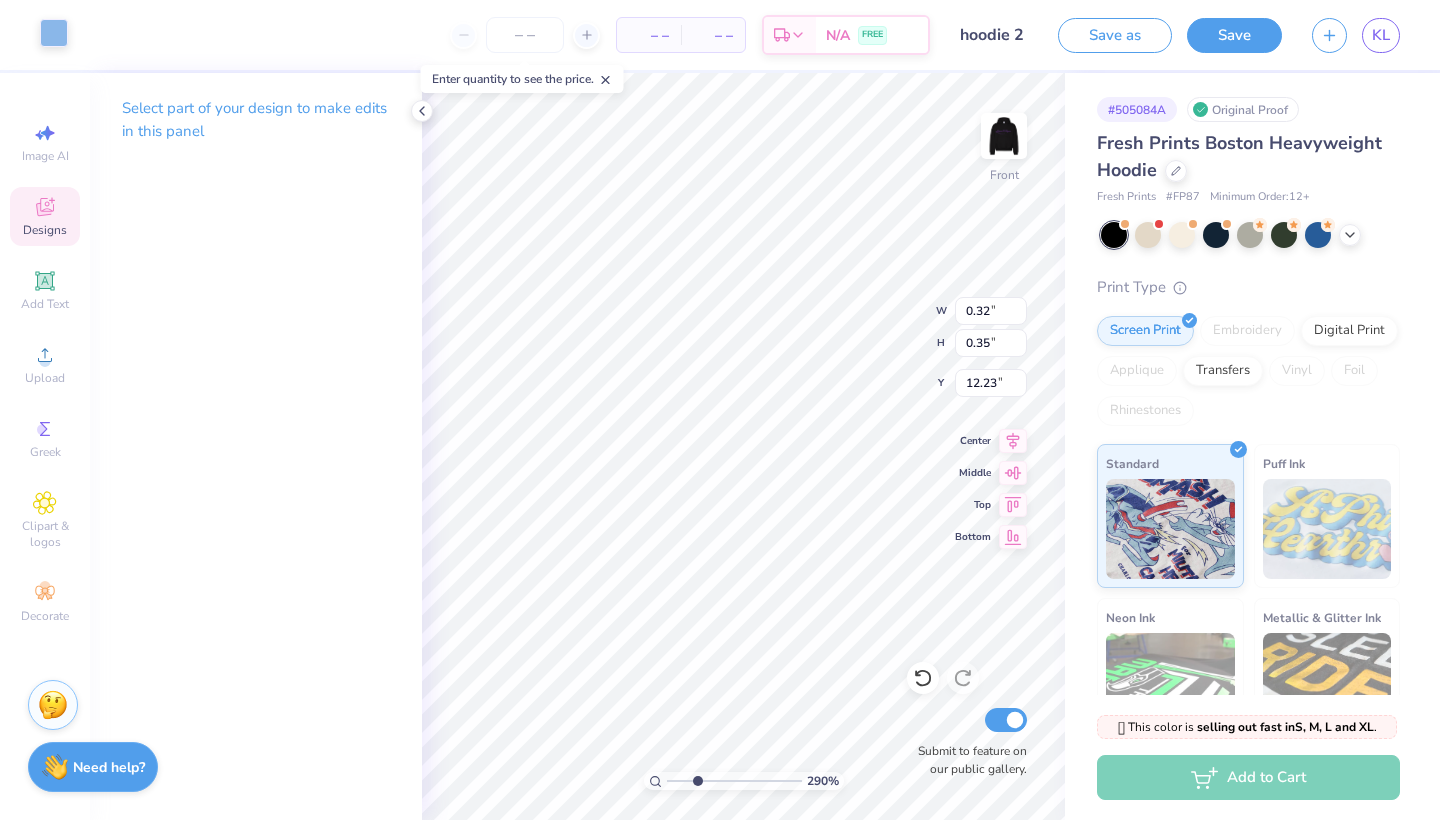 click at bounding box center [54, 33] 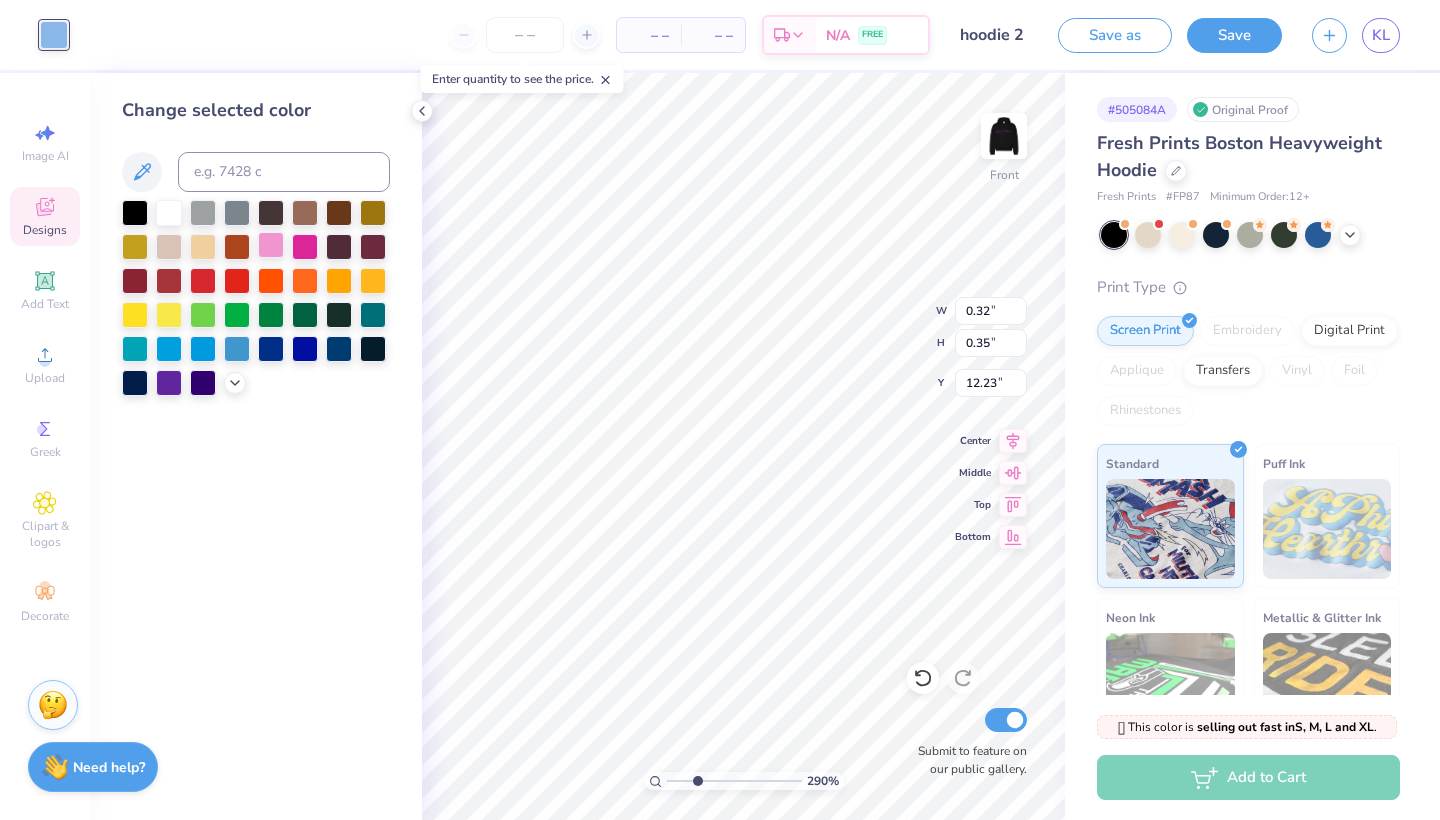 click at bounding box center [271, 245] 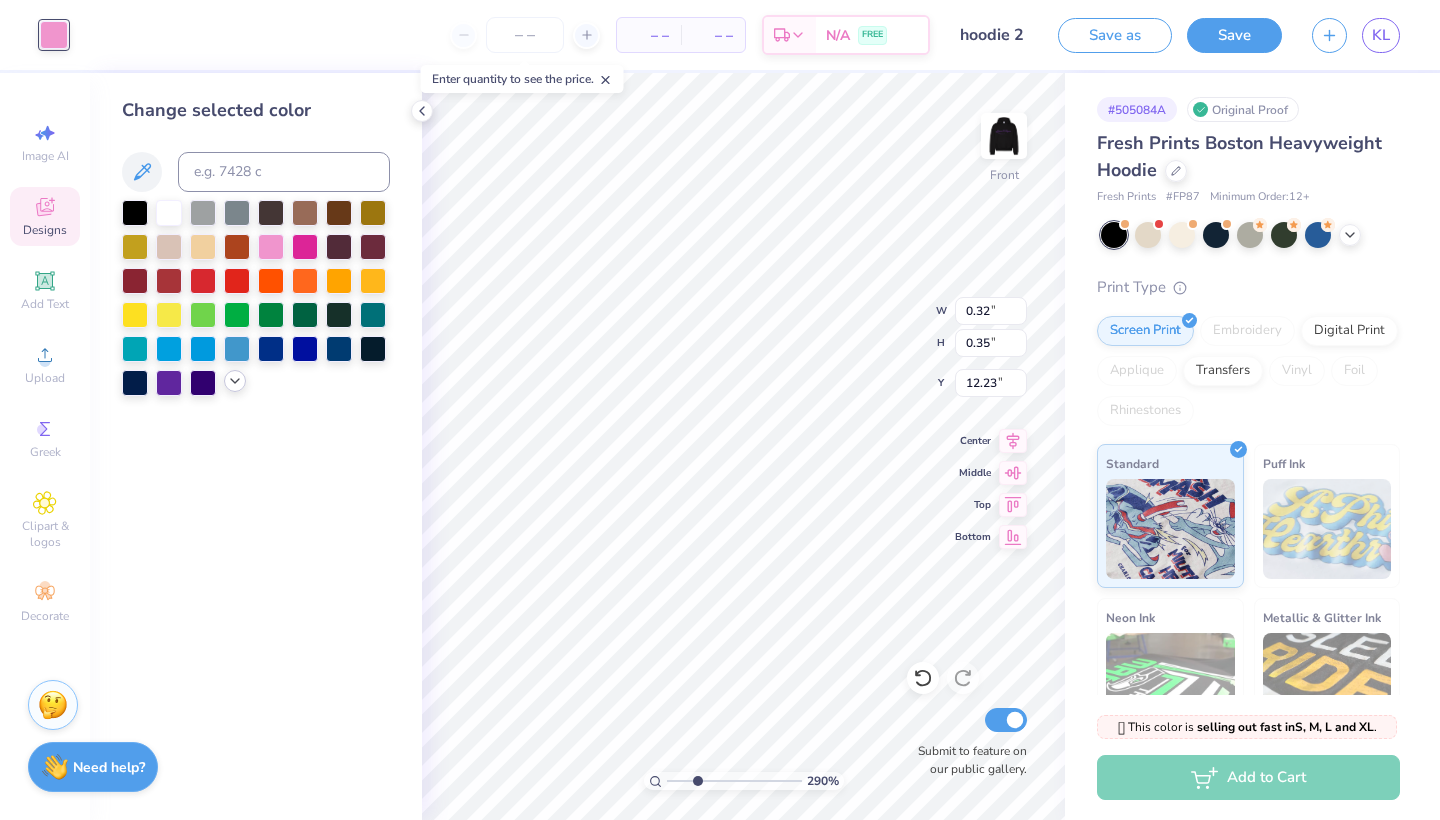 click 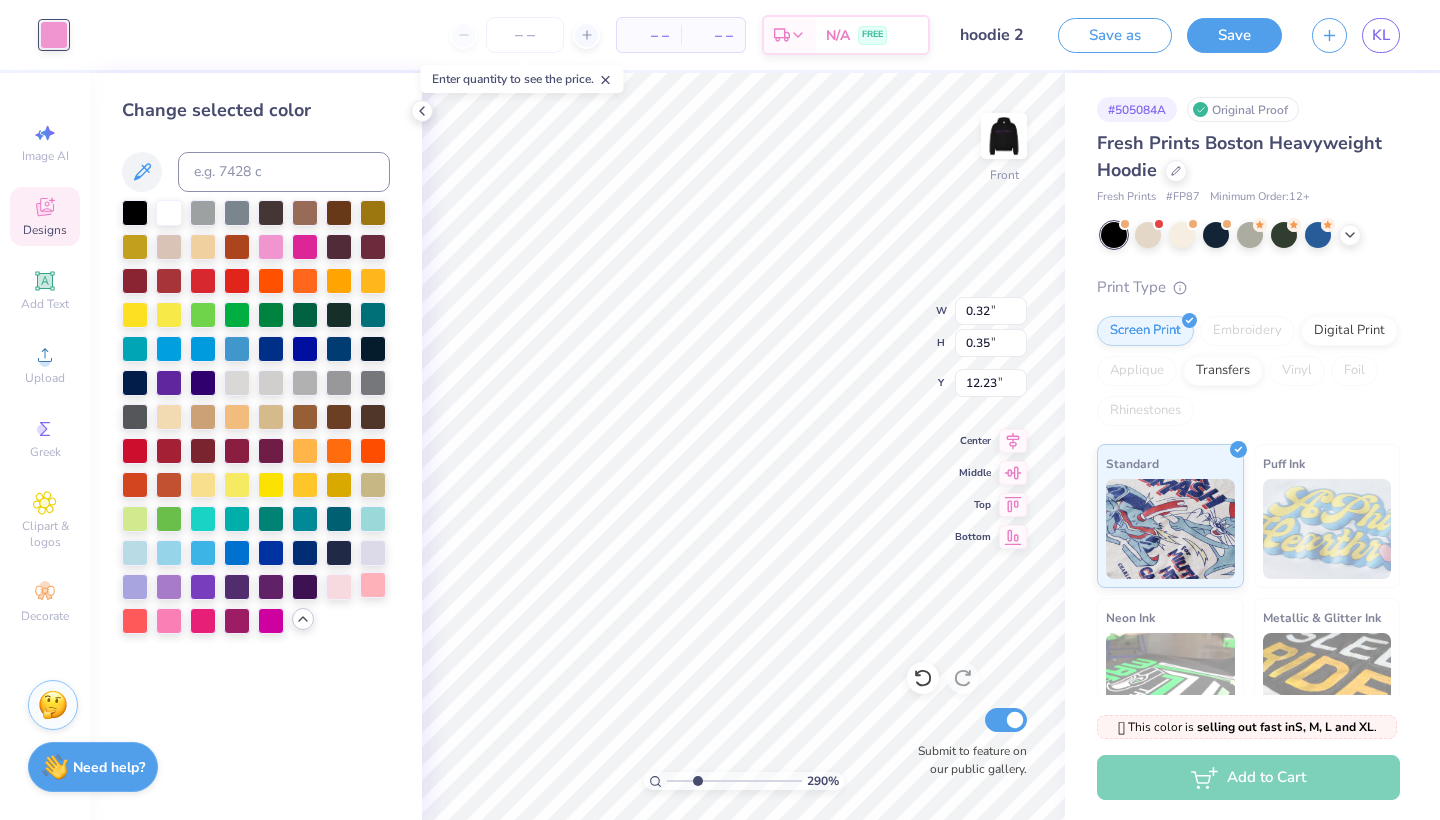 click at bounding box center (373, 585) 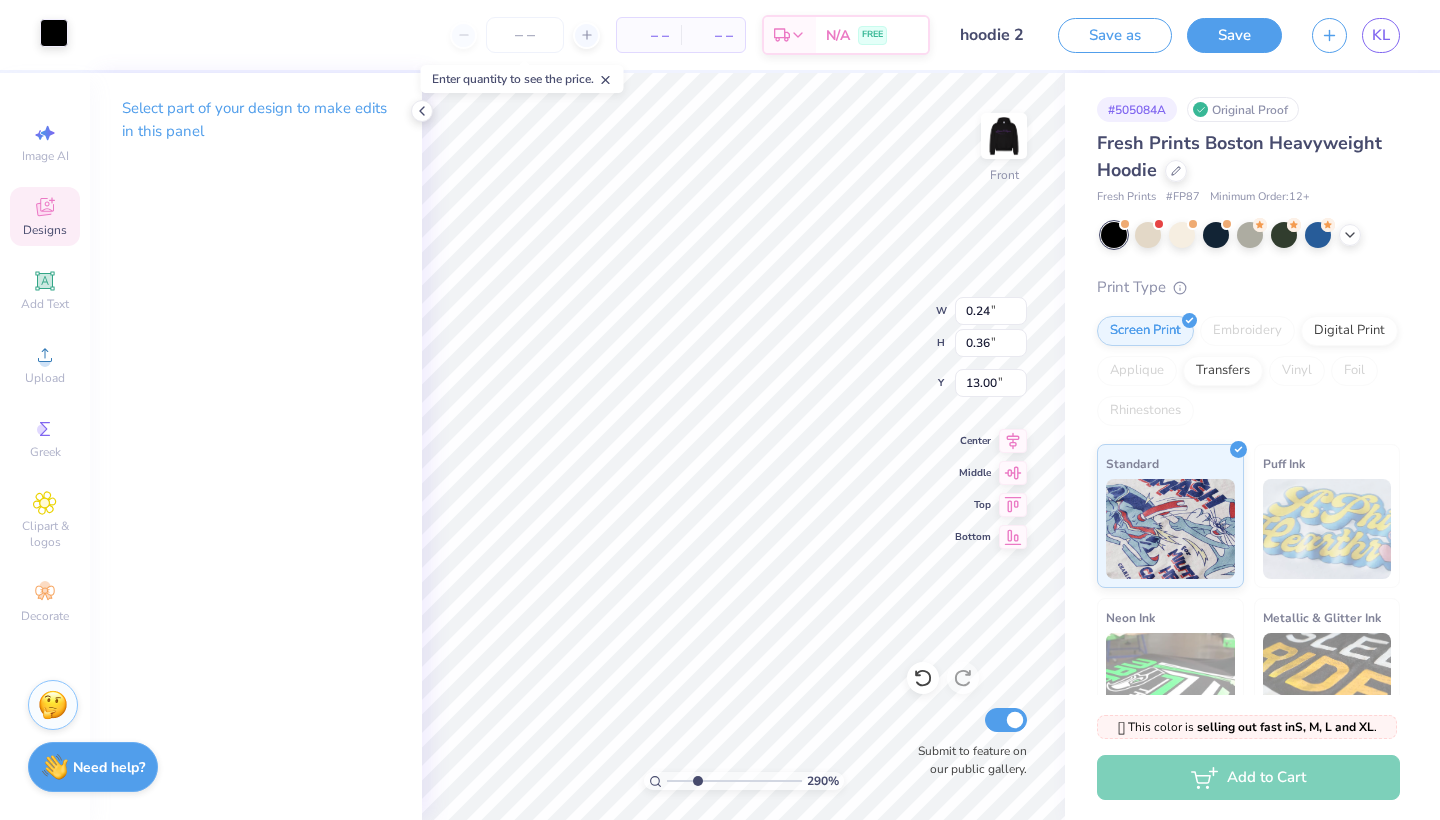click at bounding box center [54, 33] 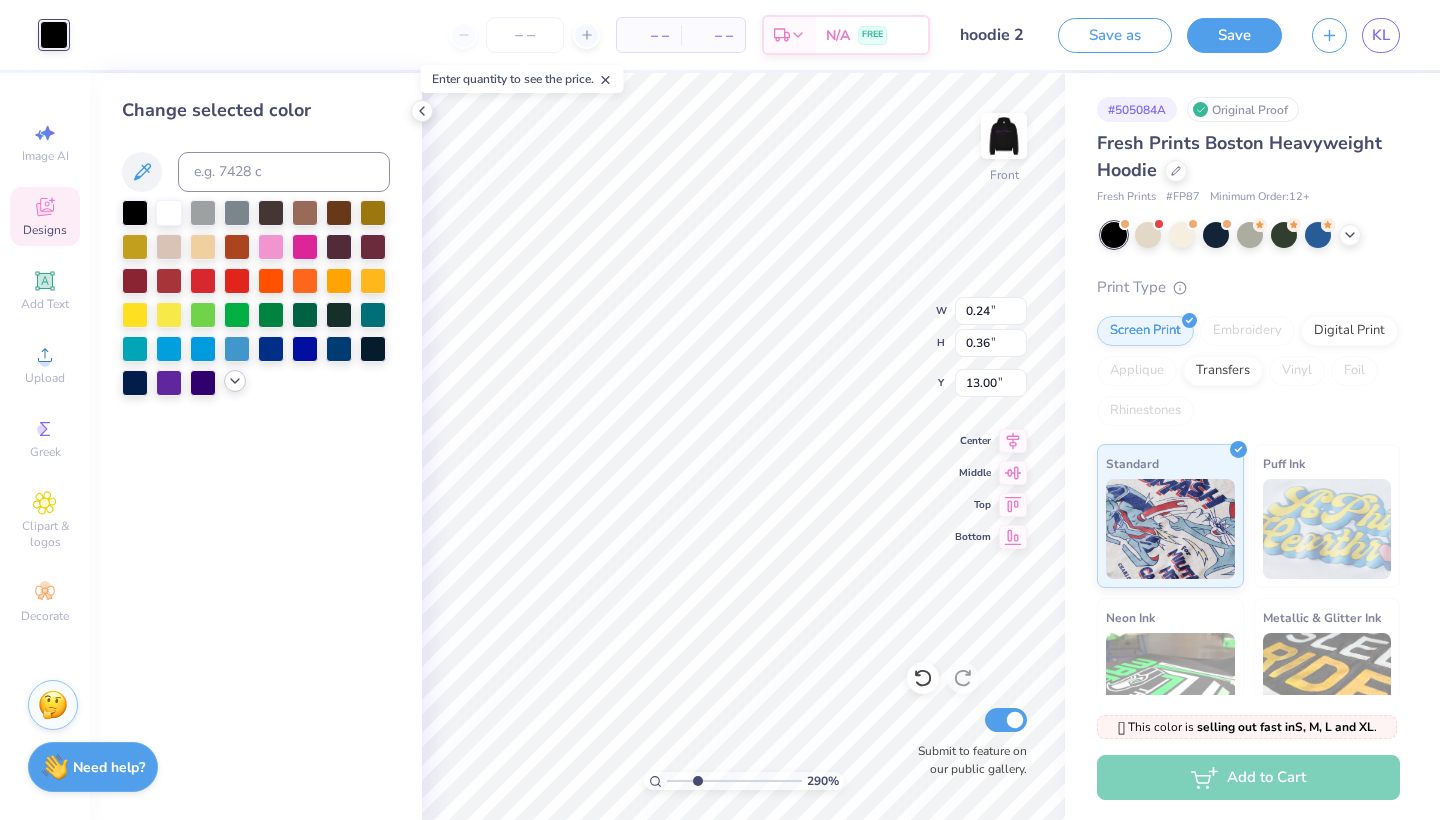 click 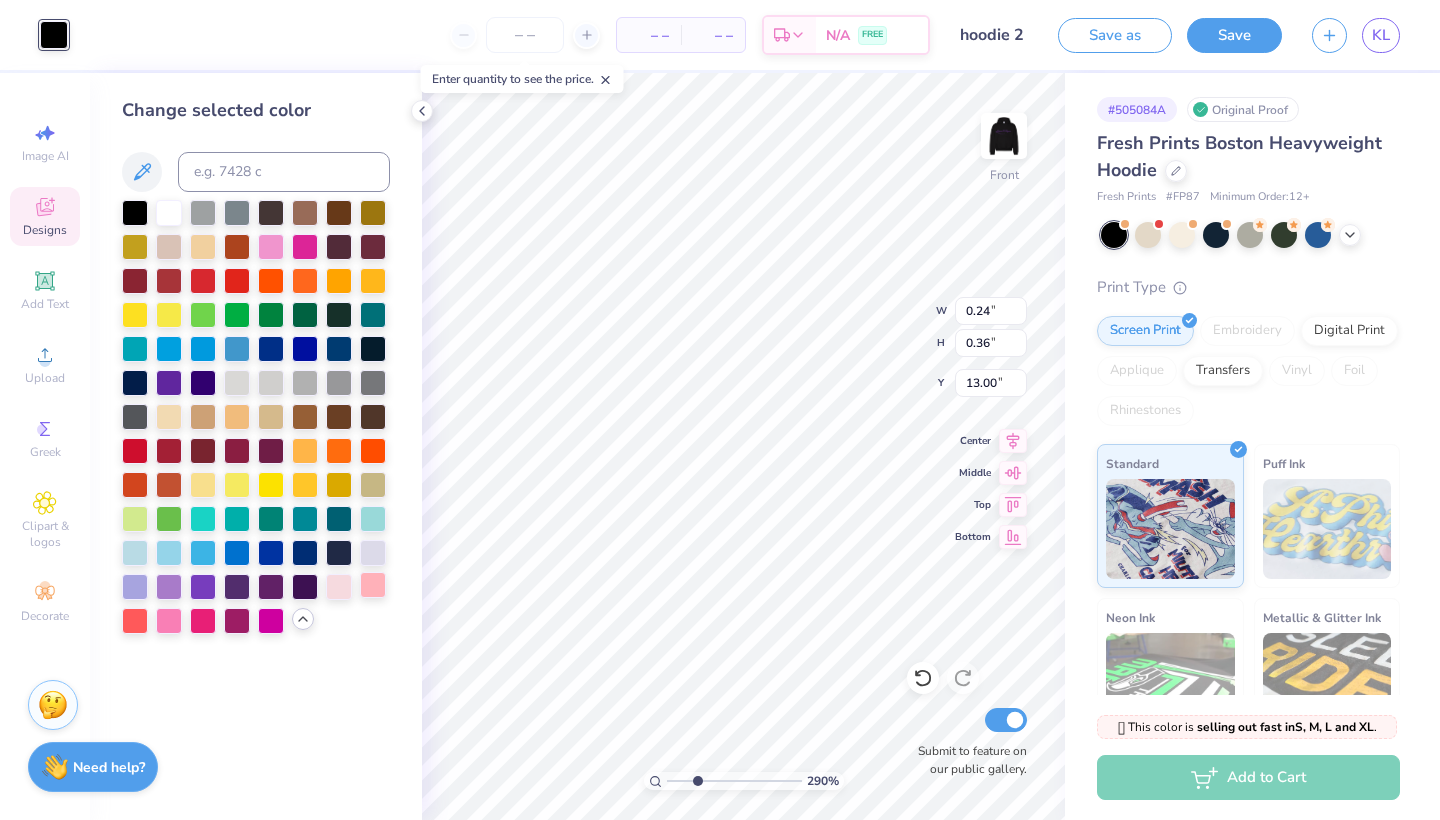 click at bounding box center (373, 585) 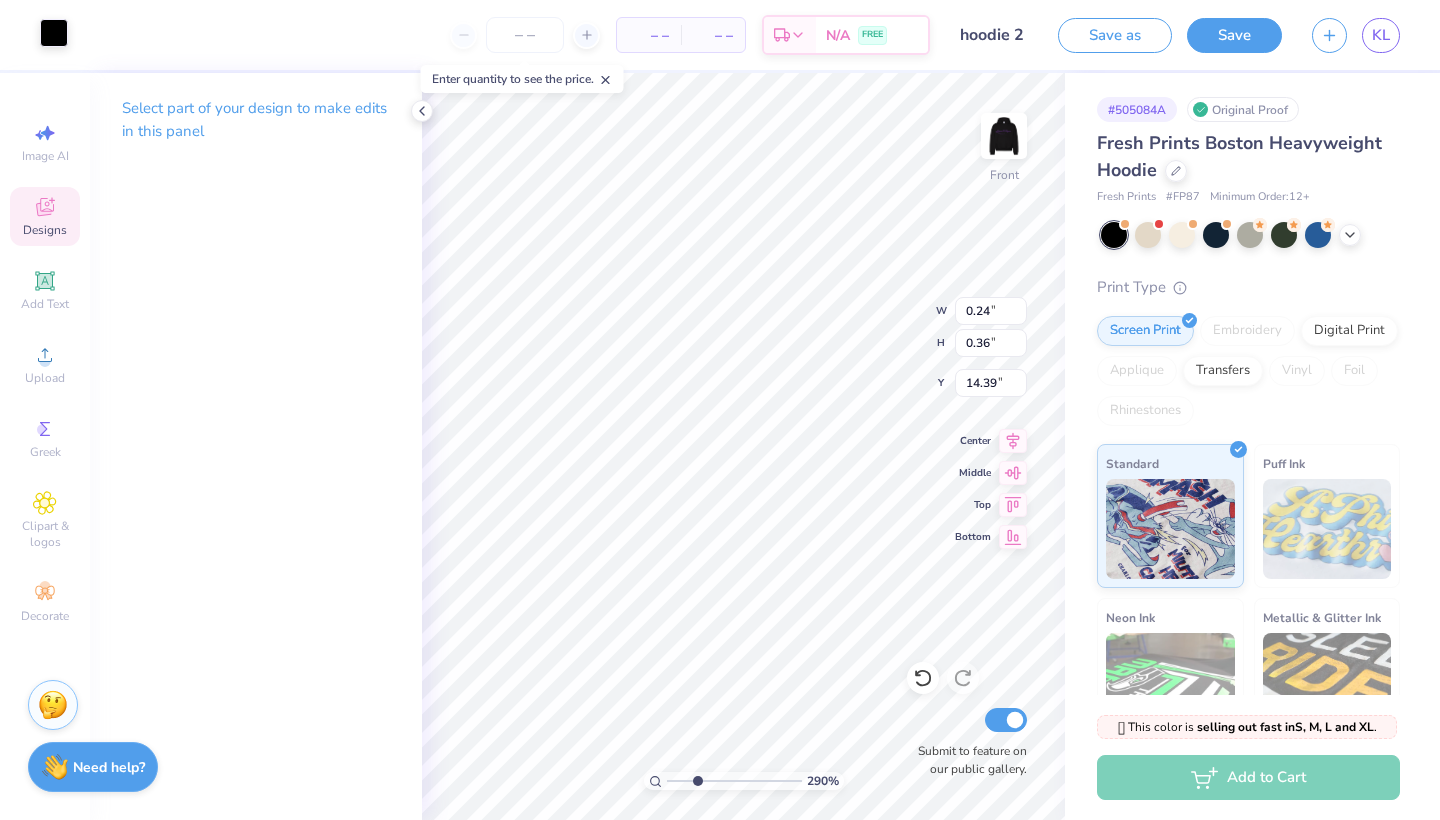 click at bounding box center (54, 33) 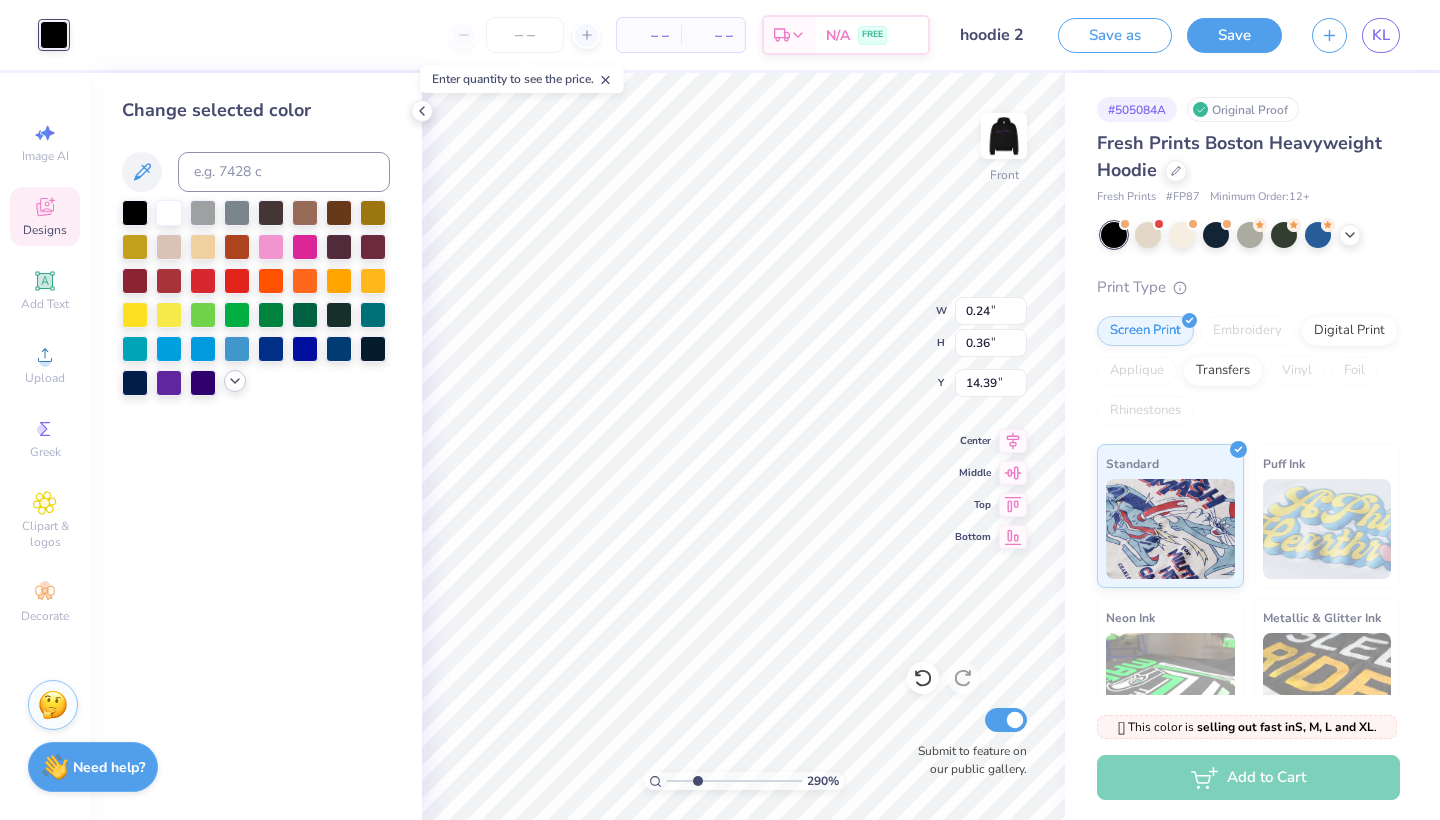 click 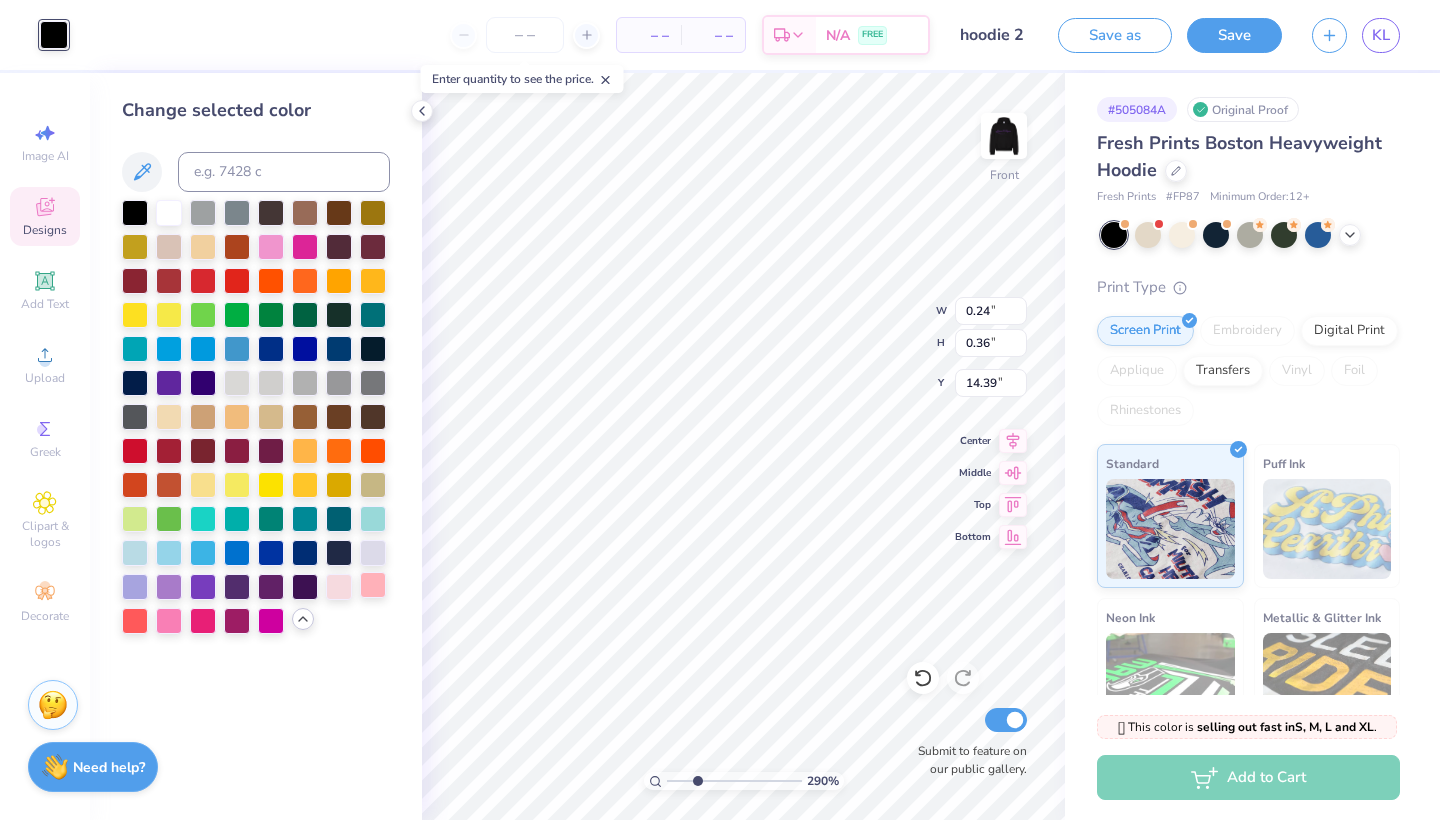 click at bounding box center (373, 585) 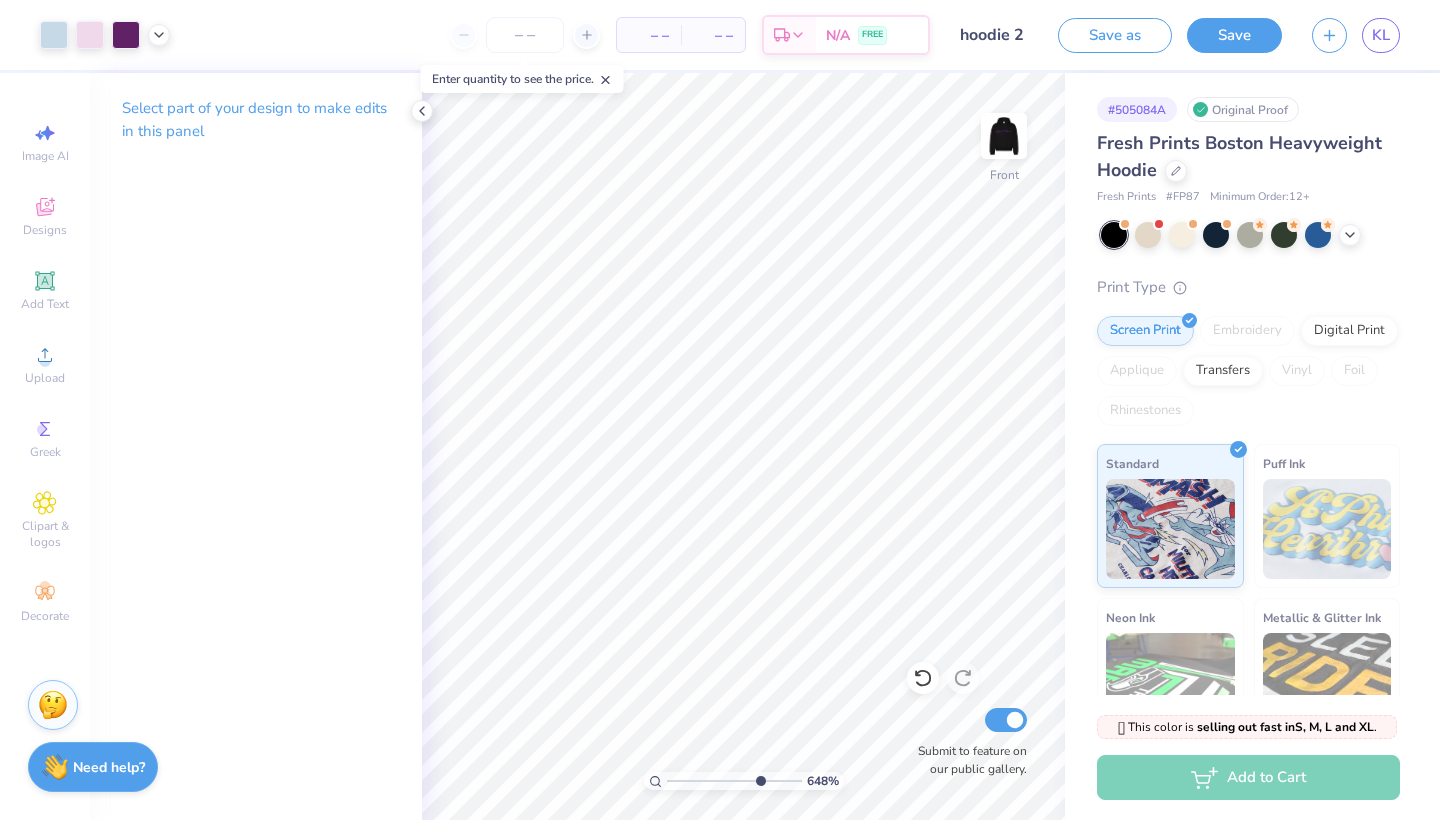 type on "7.44" 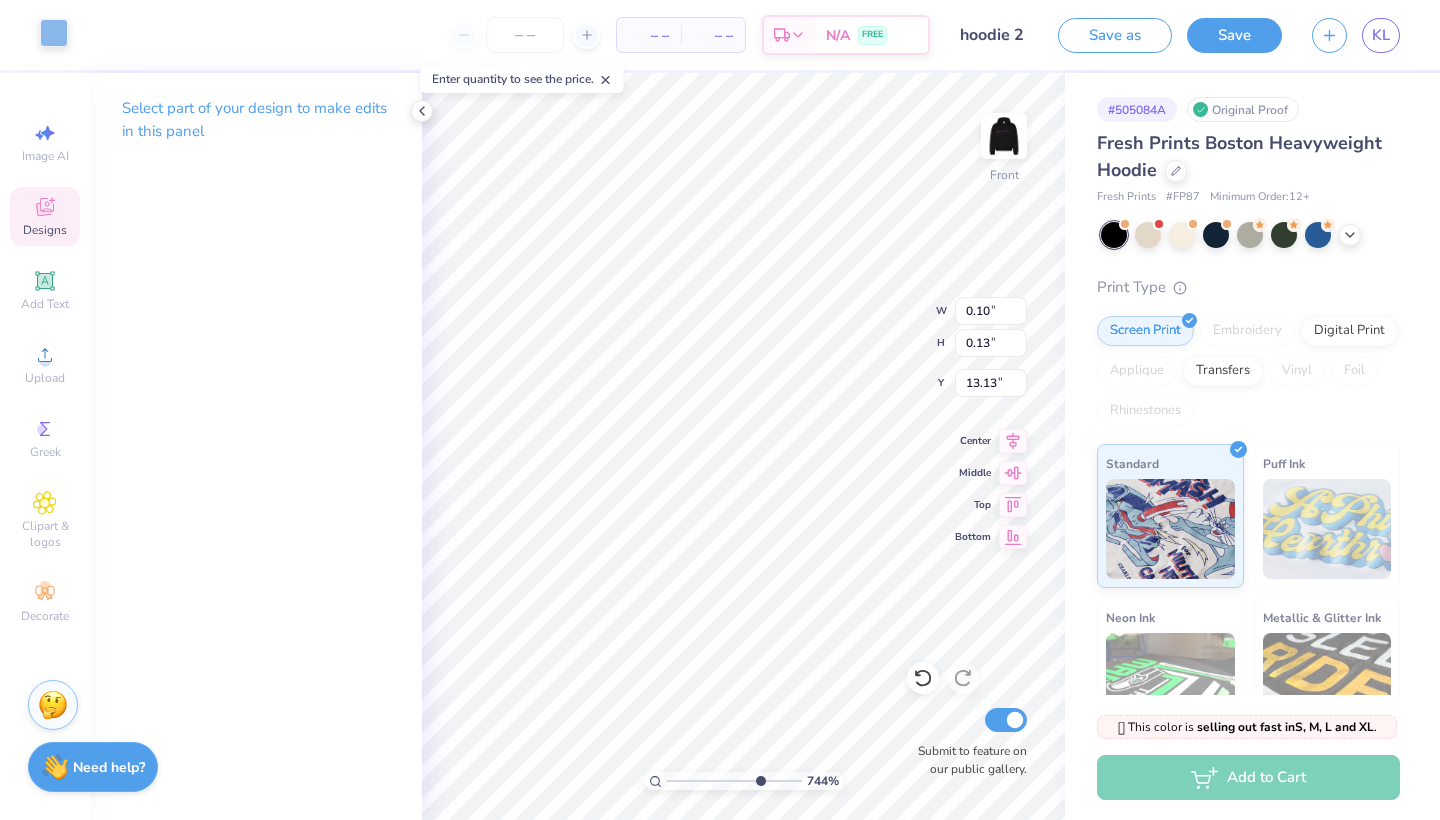 click at bounding box center [54, 33] 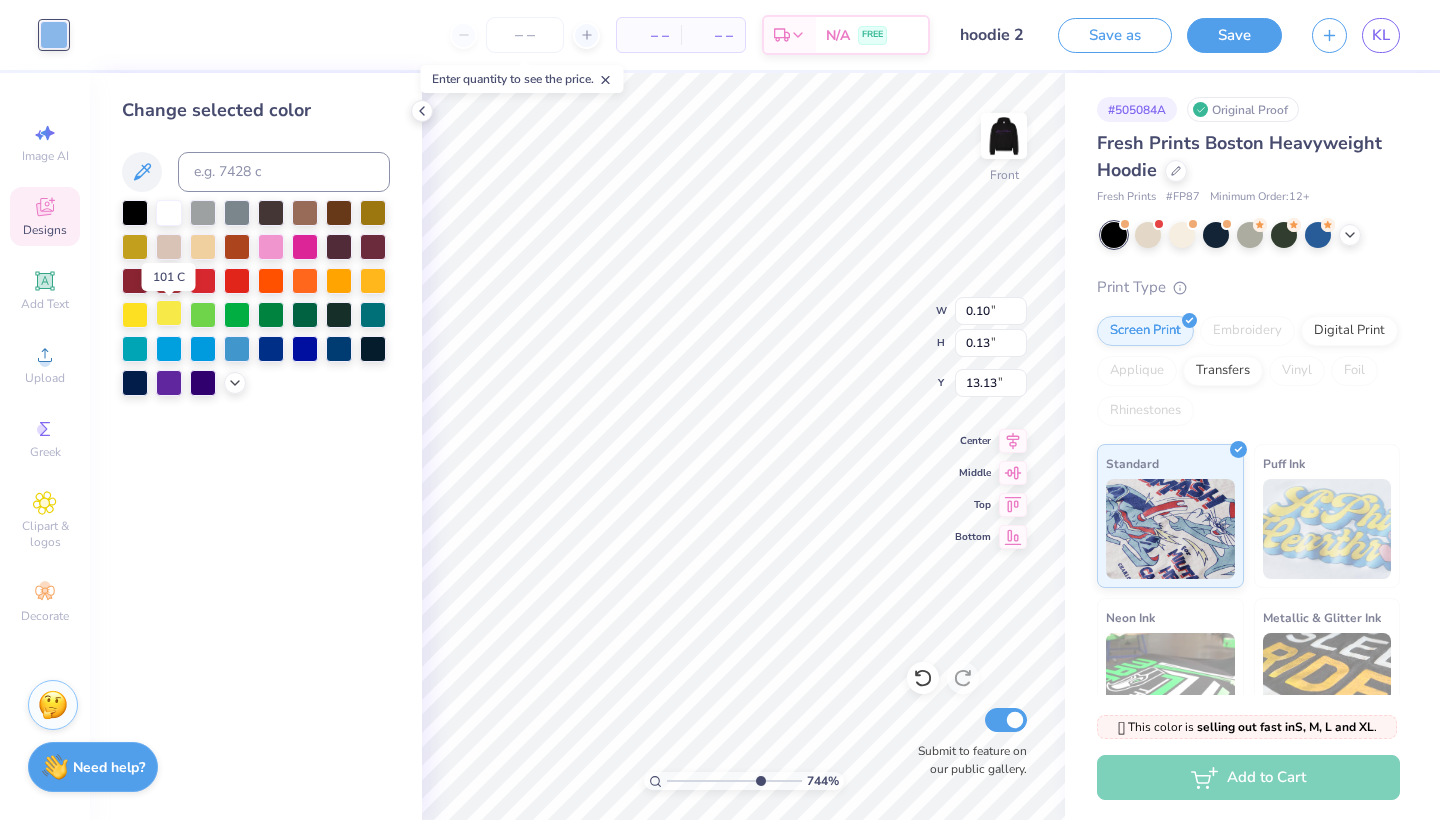 click at bounding box center (169, 313) 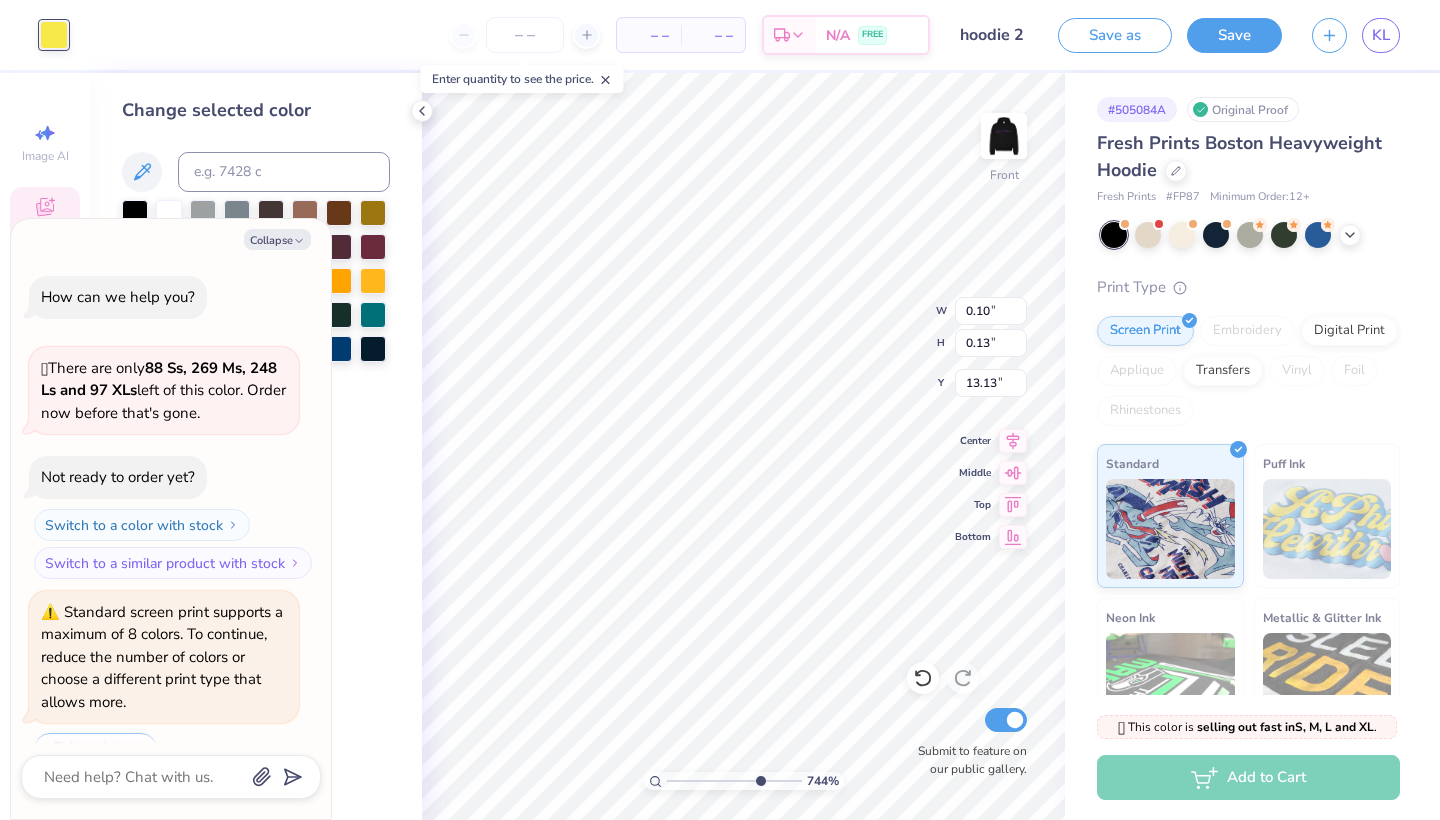 scroll, scrollTop: 43, scrollLeft: 0, axis: vertical 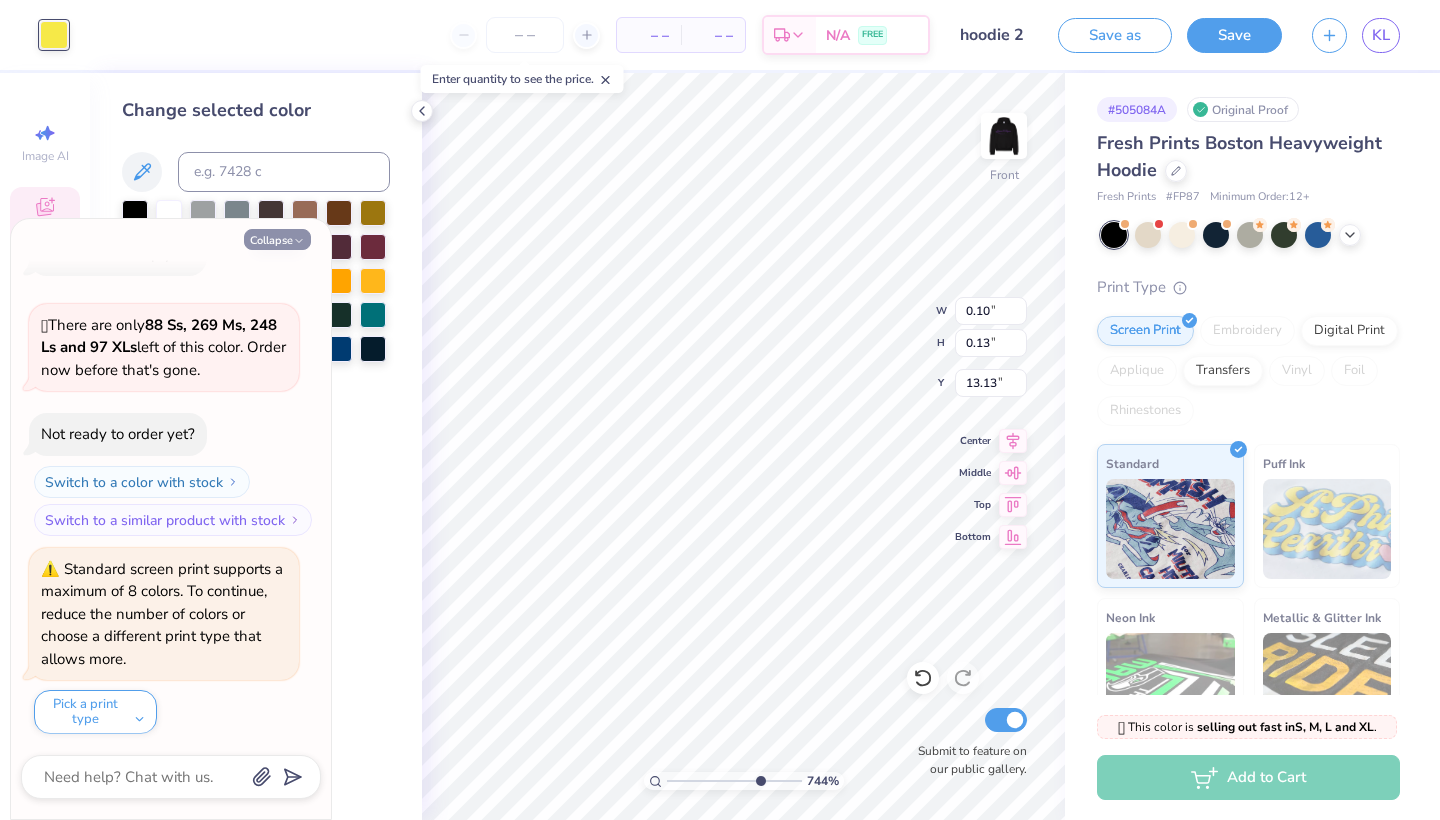 click on "Collapse" at bounding box center (277, 239) 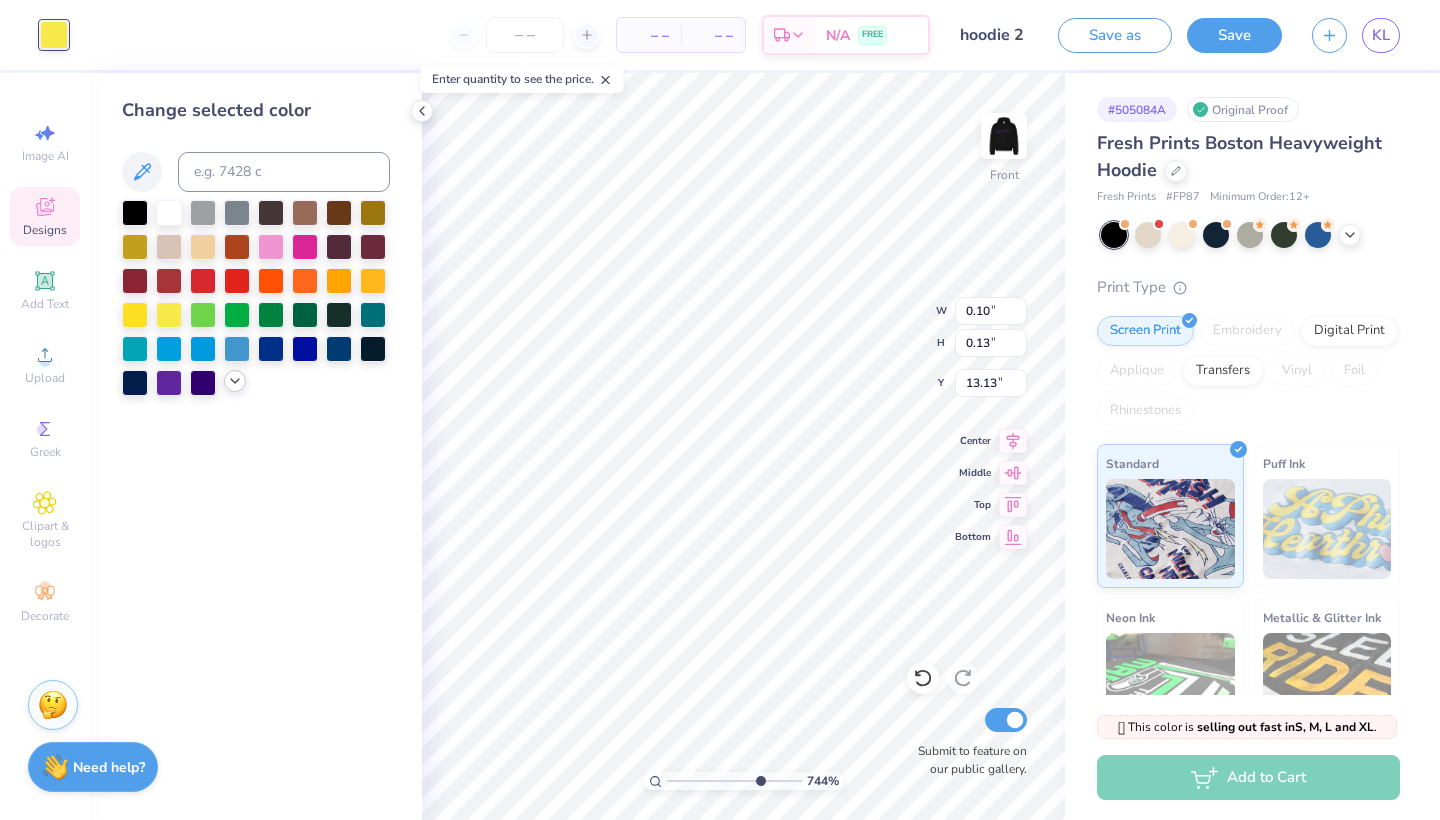 click at bounding box center (235, 381) 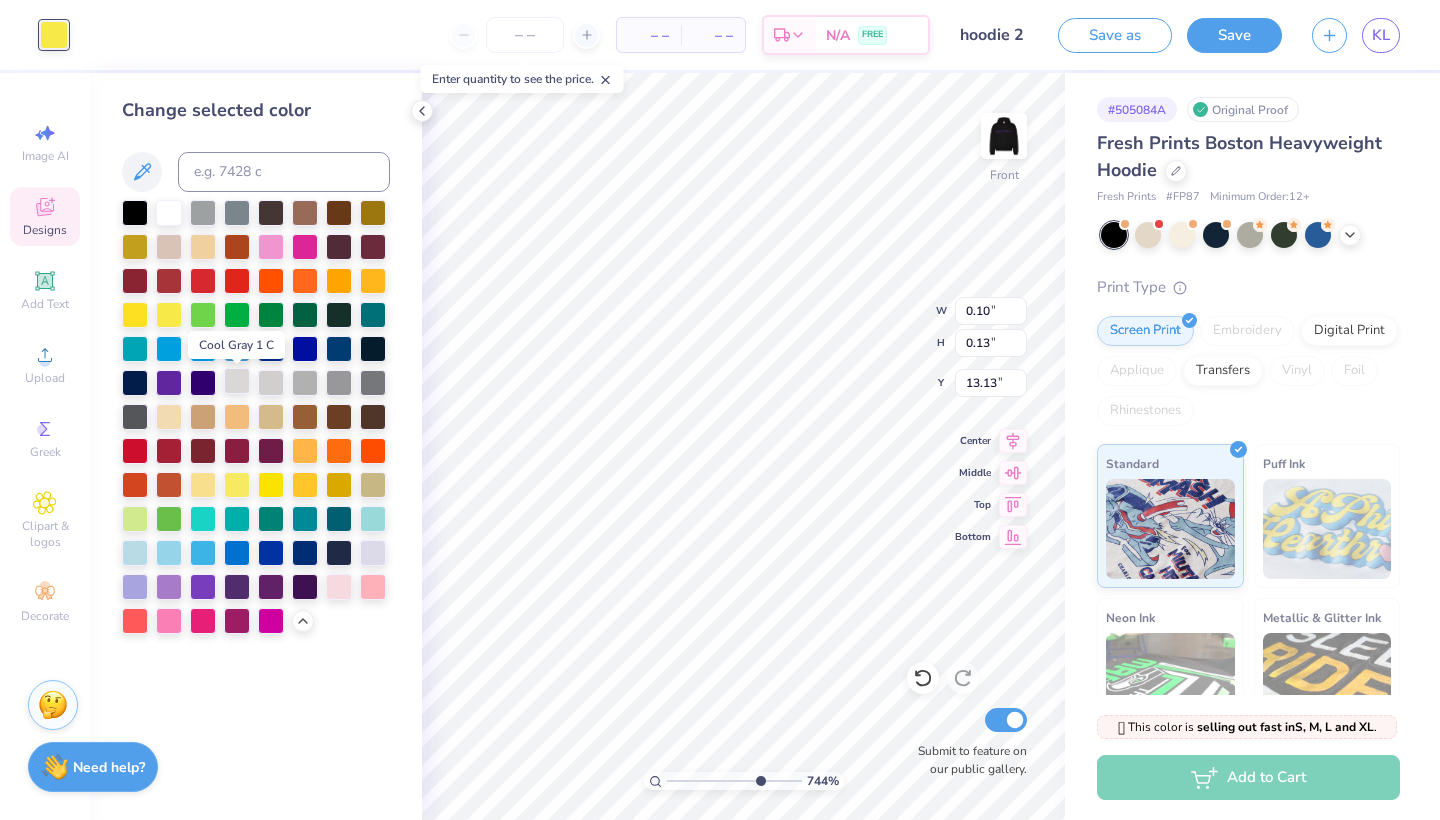 click at bounding box center [237, 381] 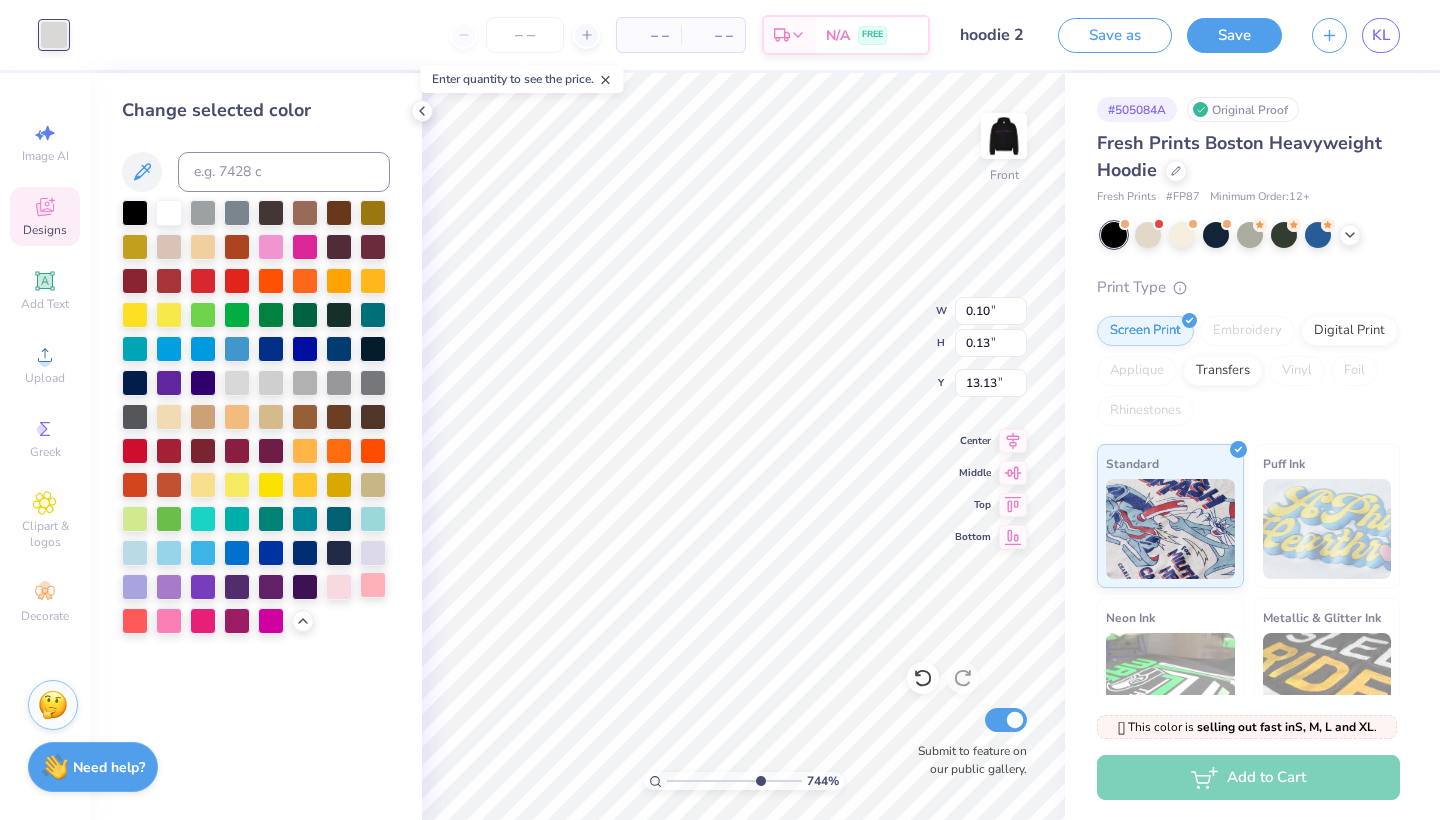 click at bounding box center (373, 585) 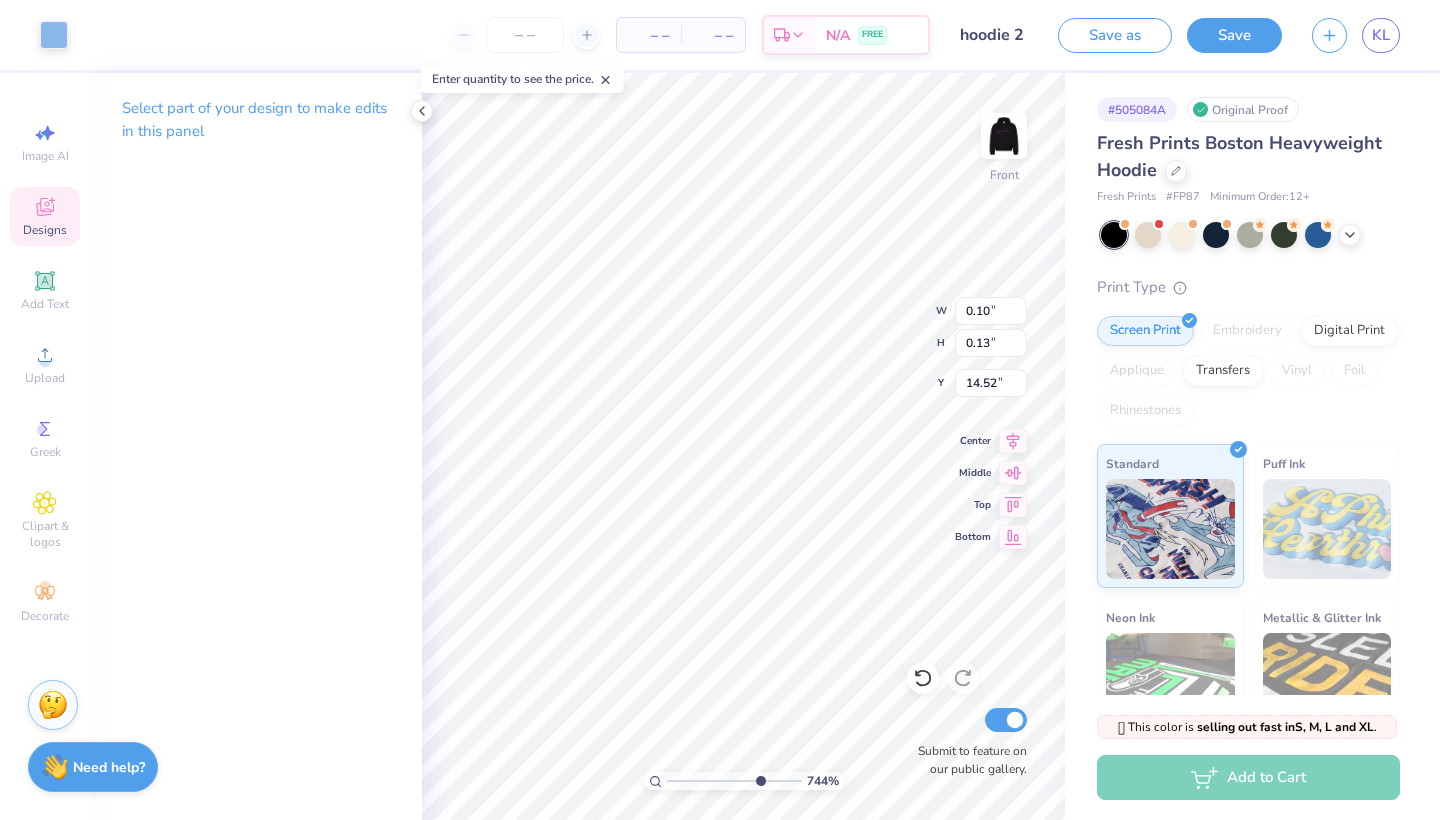 type on "0.10" 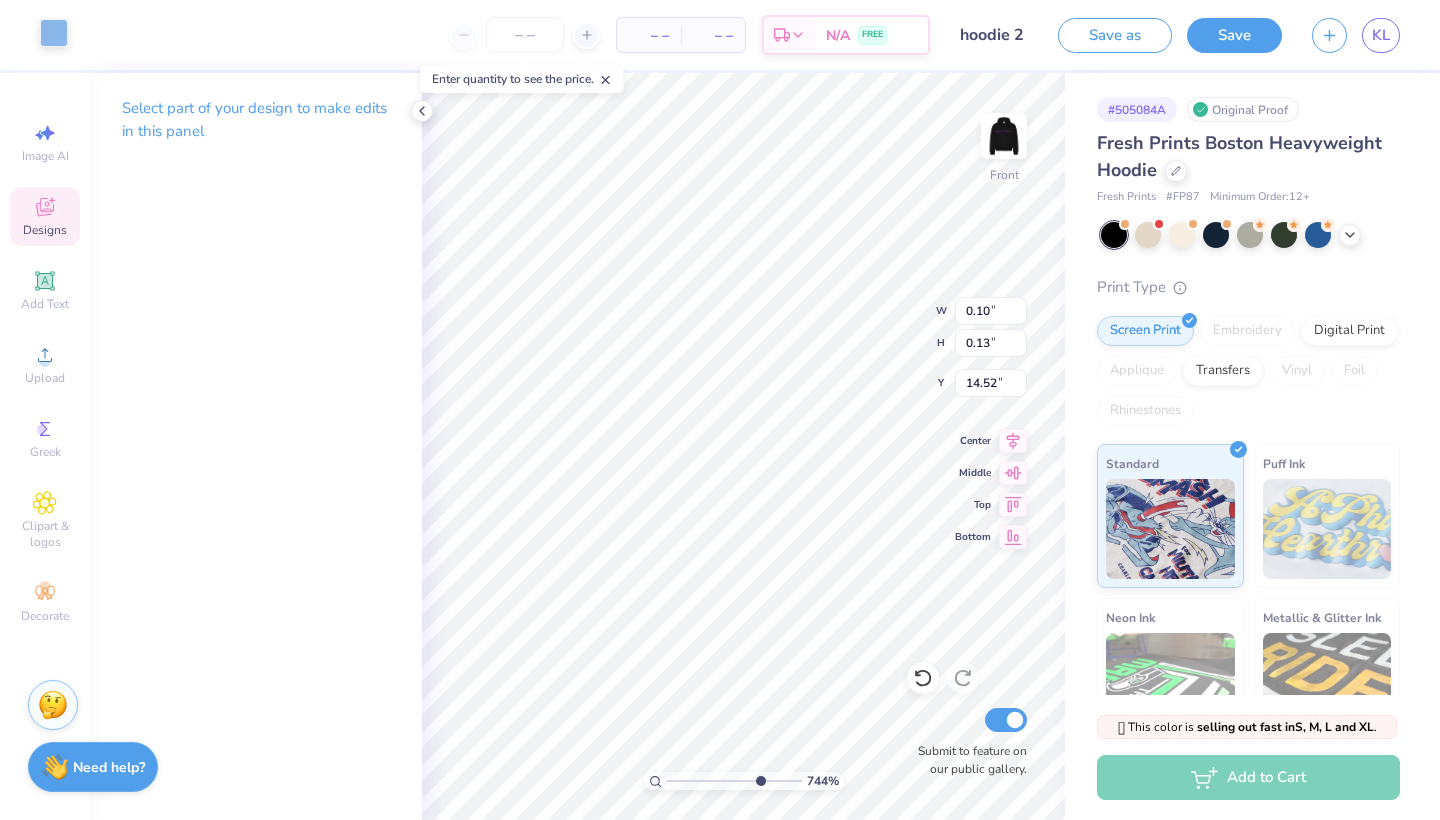 click at bounding box center [54, 33] 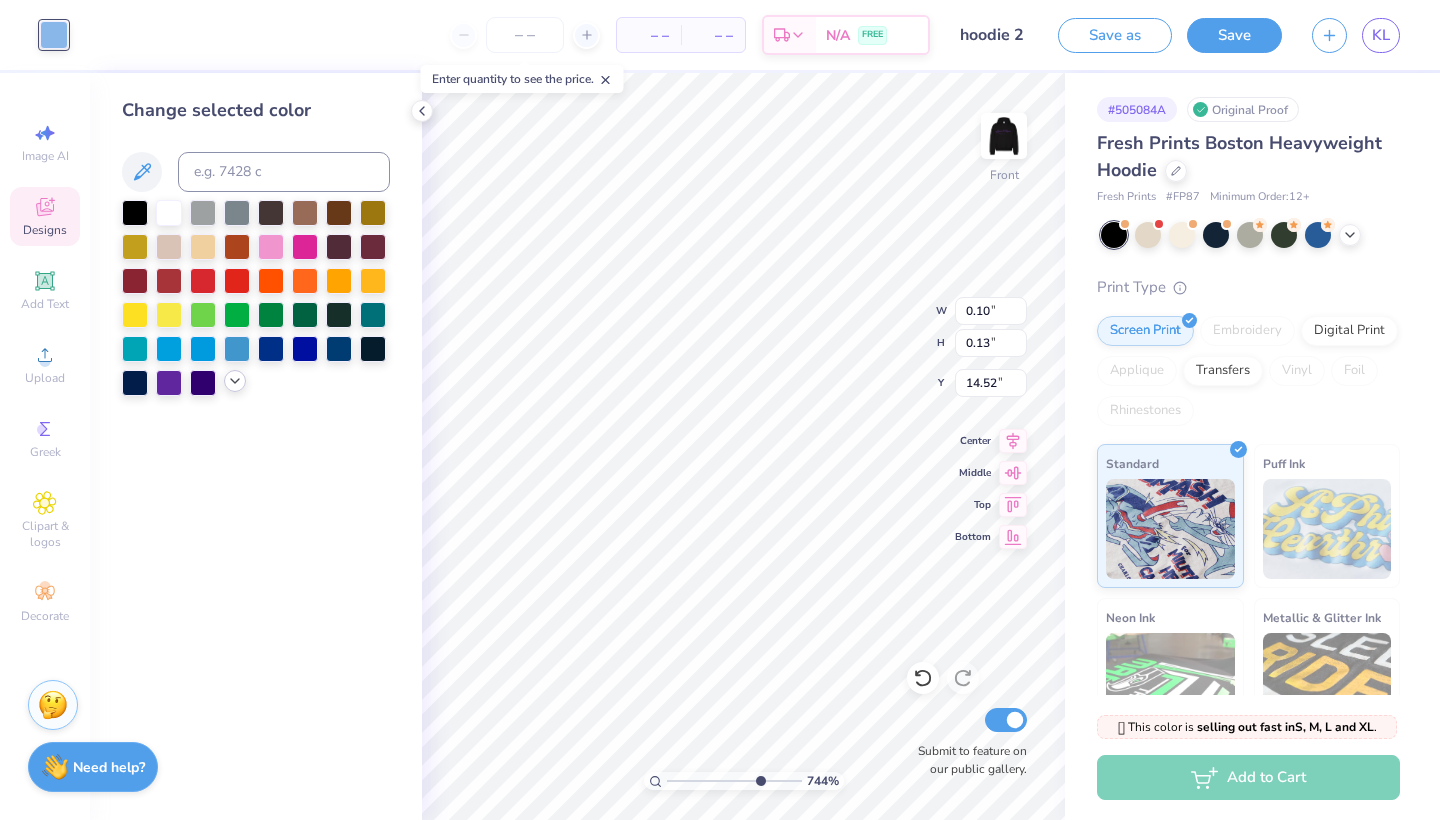 click 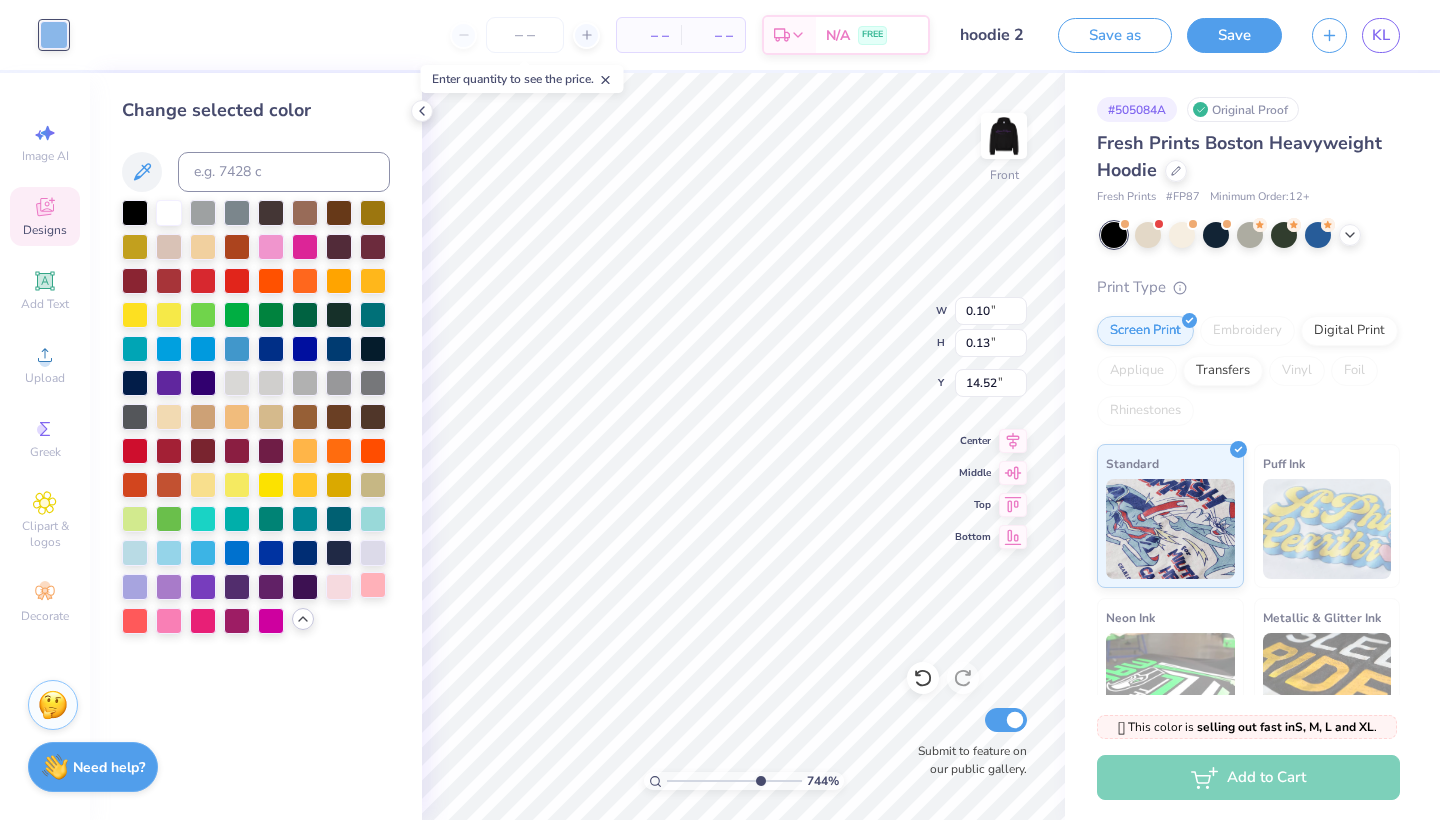 click at bounding box center (373, 585) 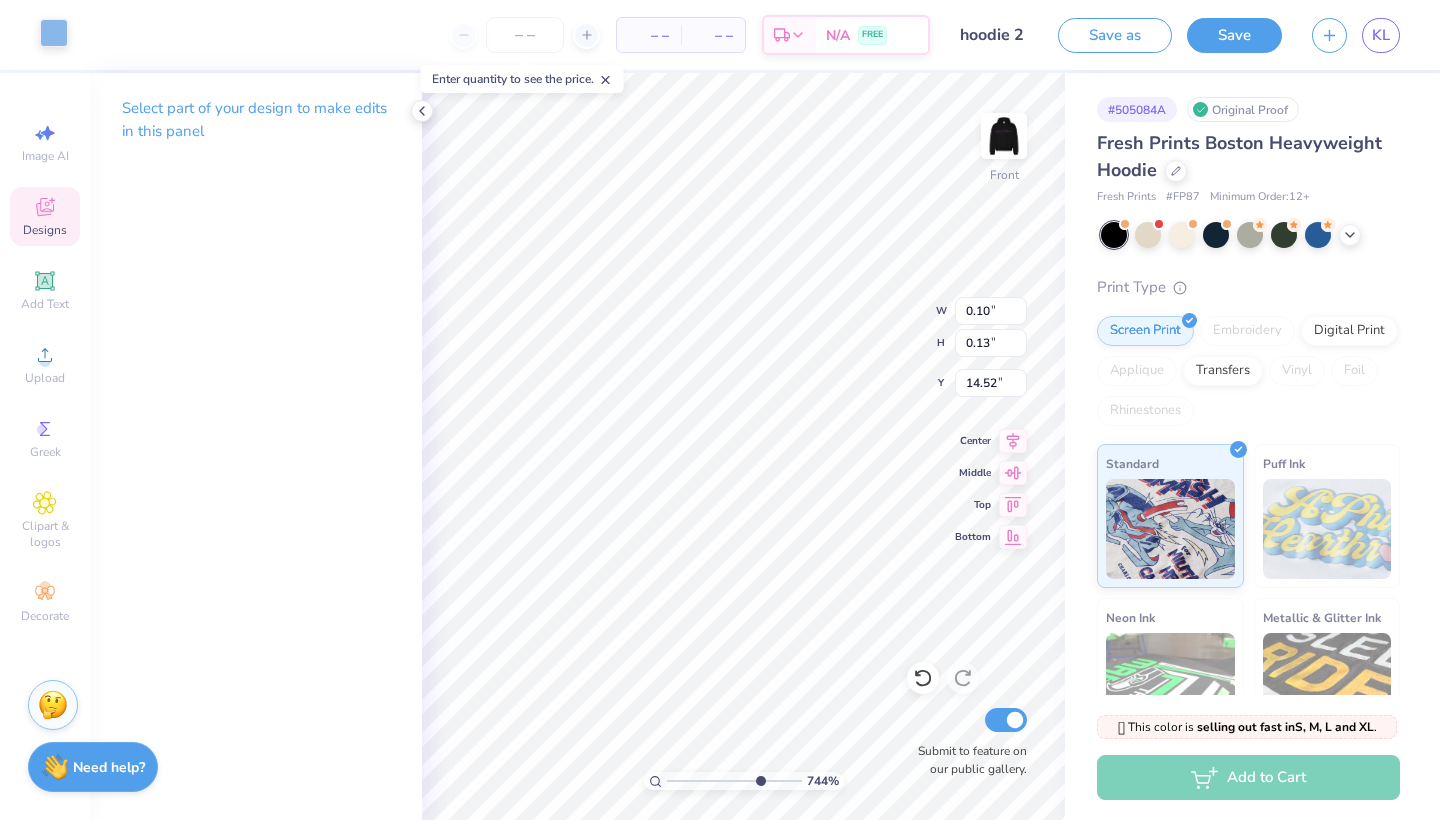 click at bounding box center [54, 33] 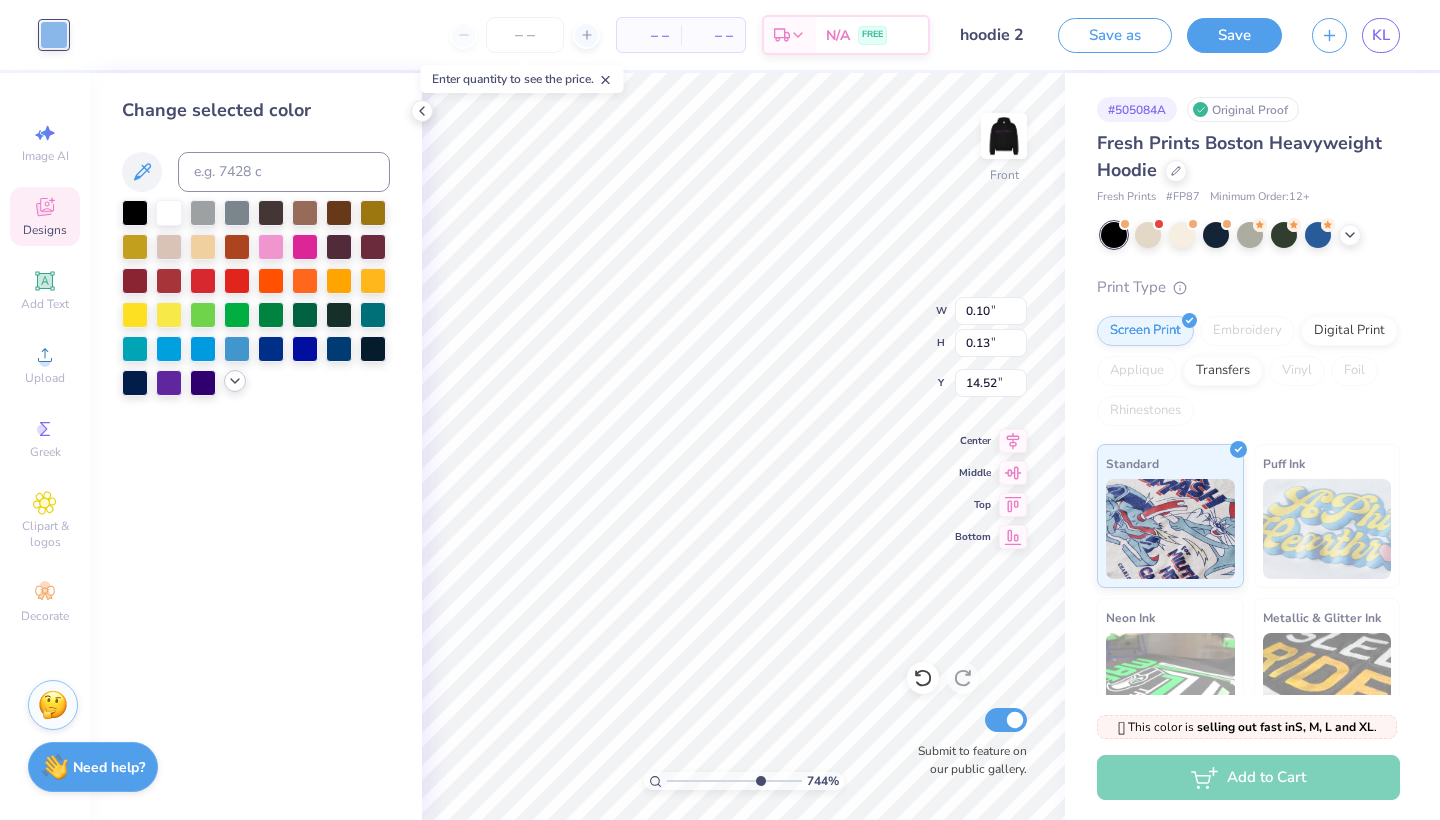 click at bounding box center (235, 381) 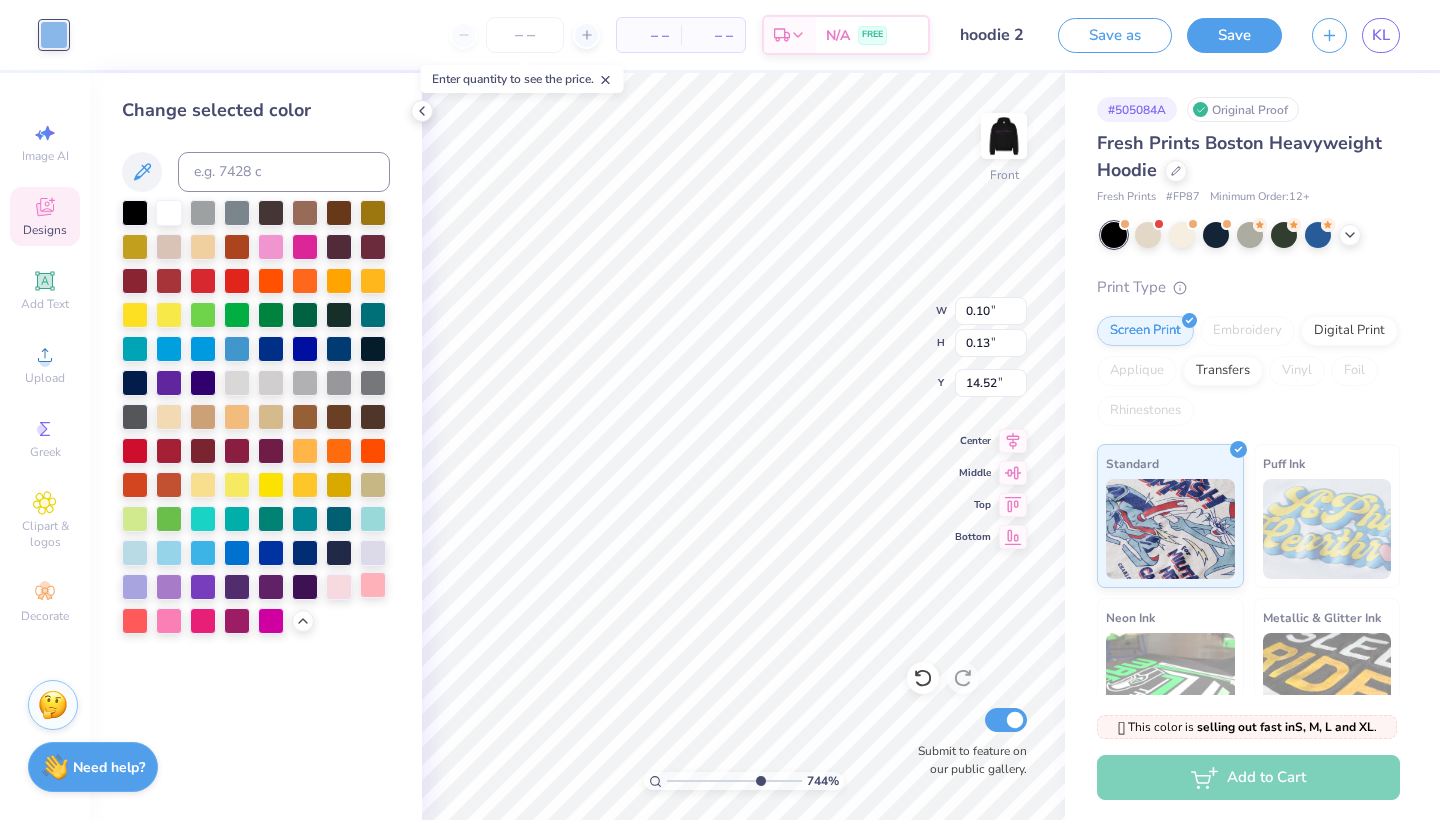 click at bounding box center [373, 585] 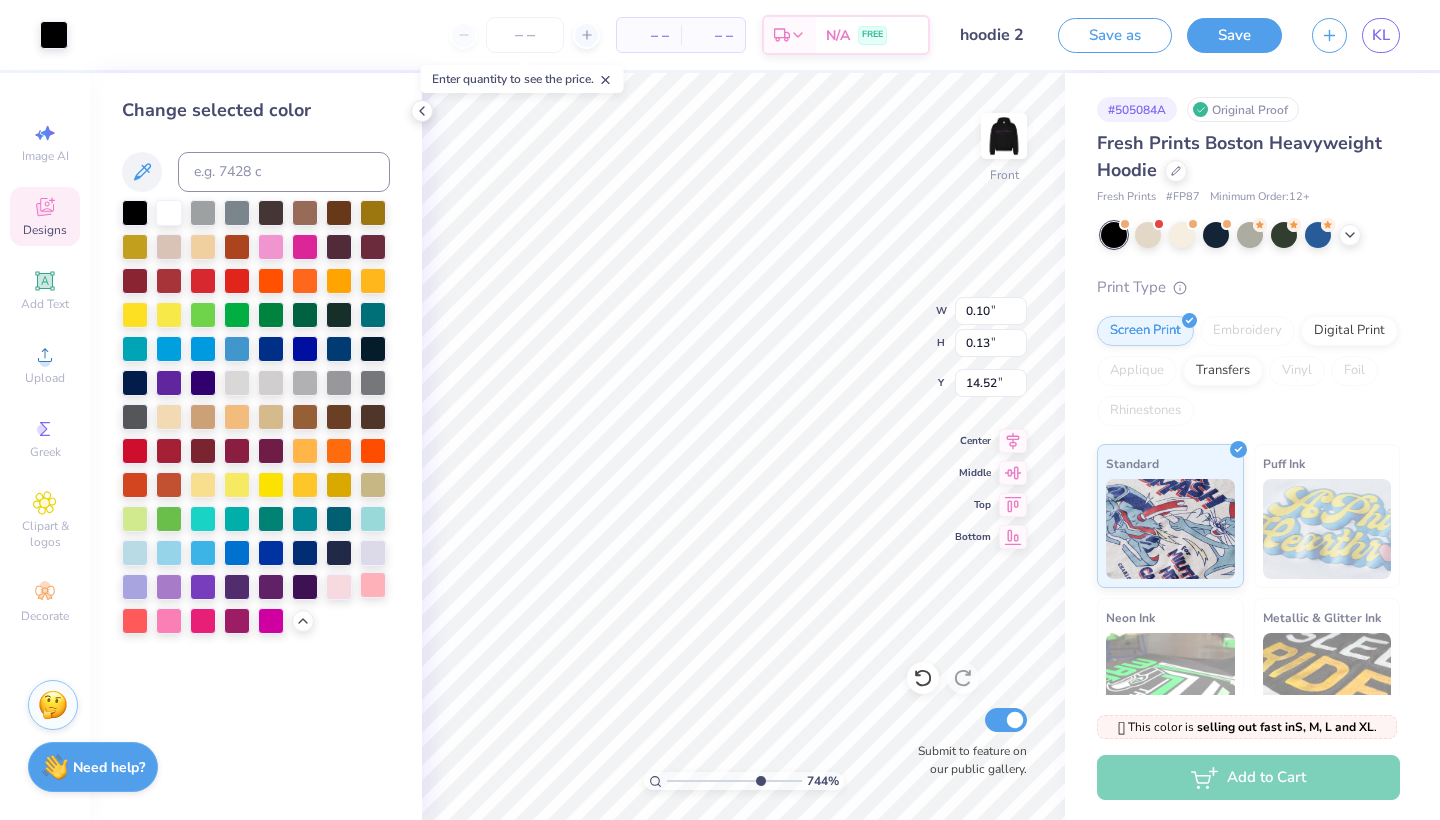 type on "4.99" 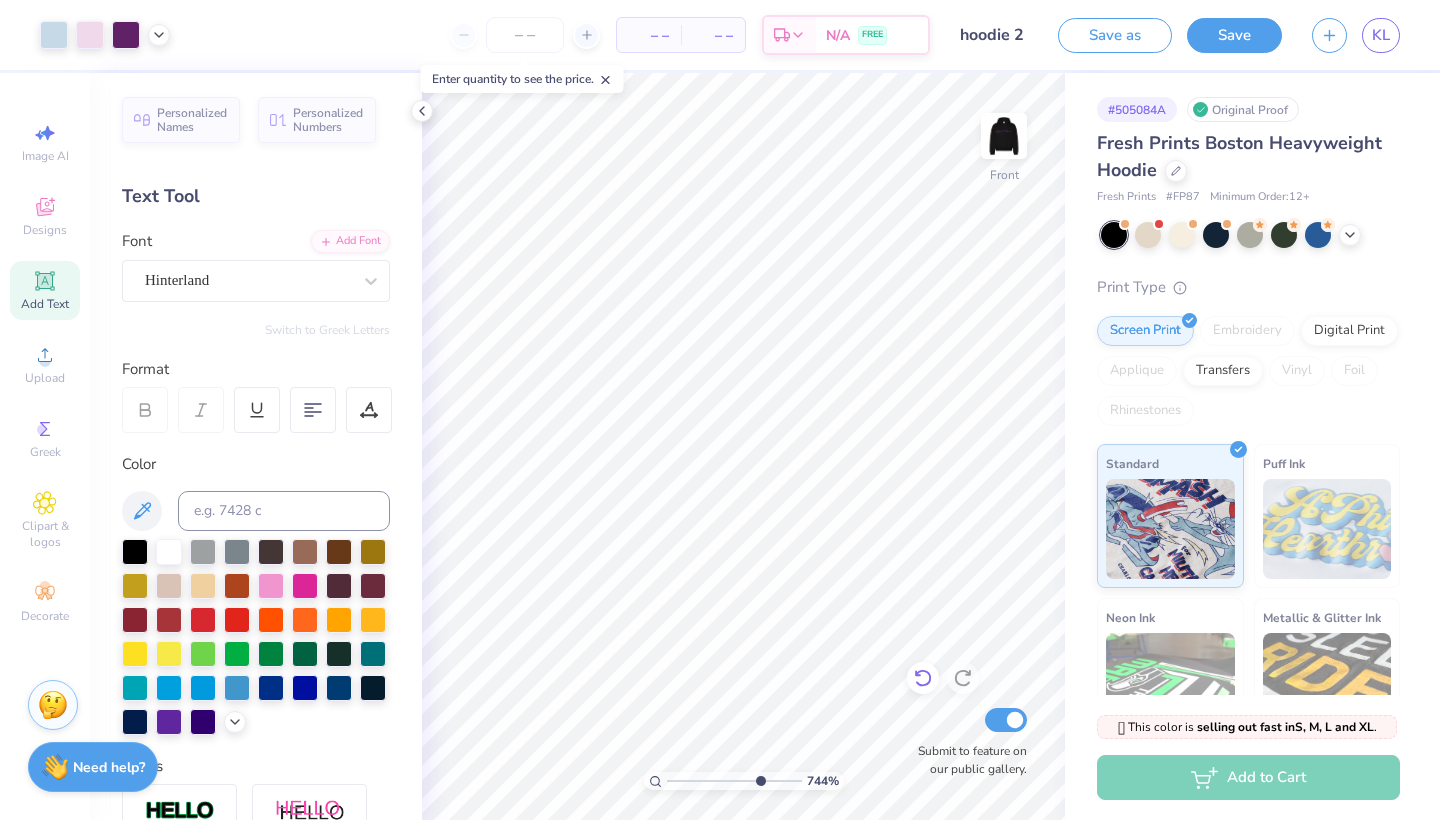 click 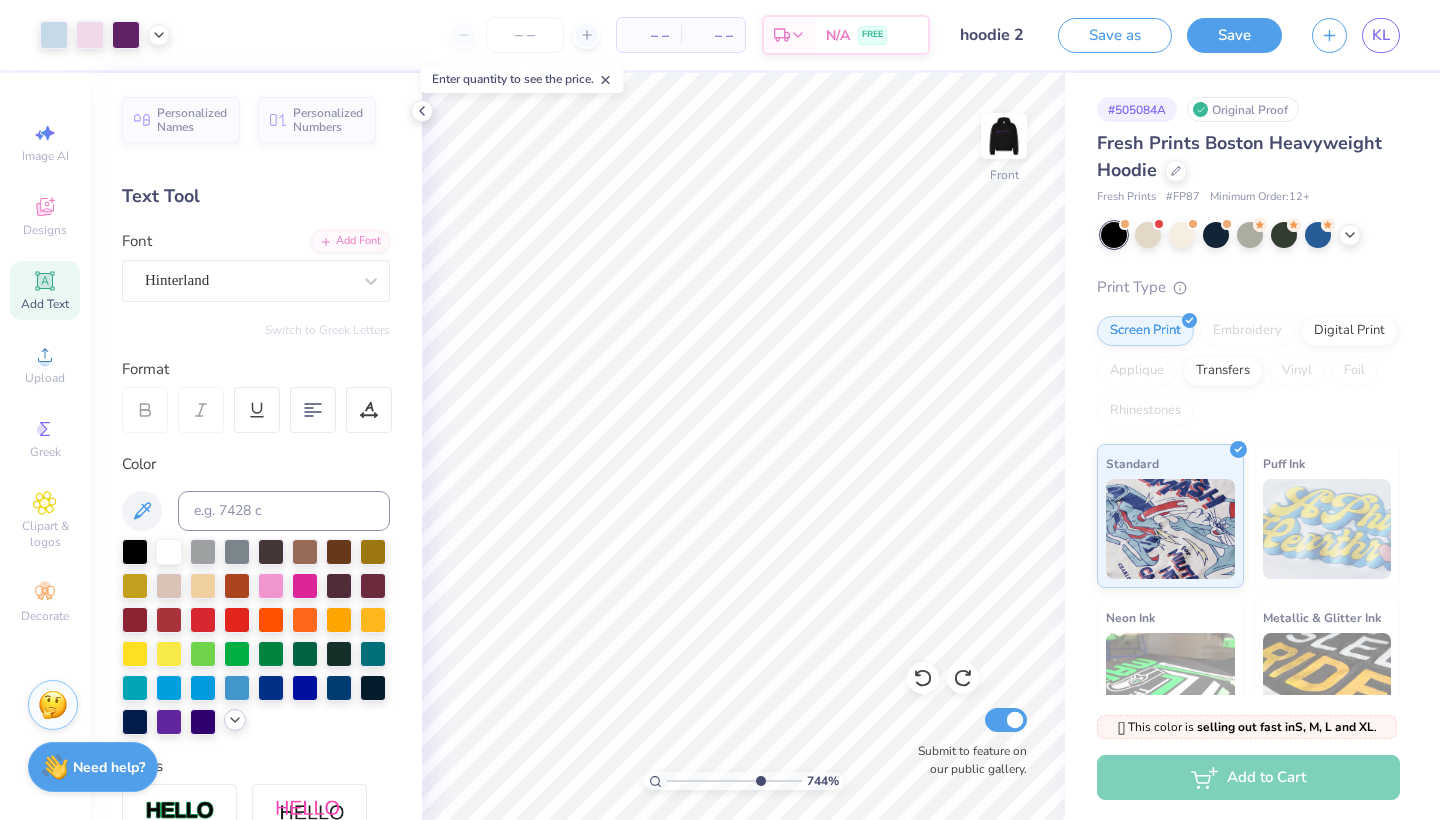 click 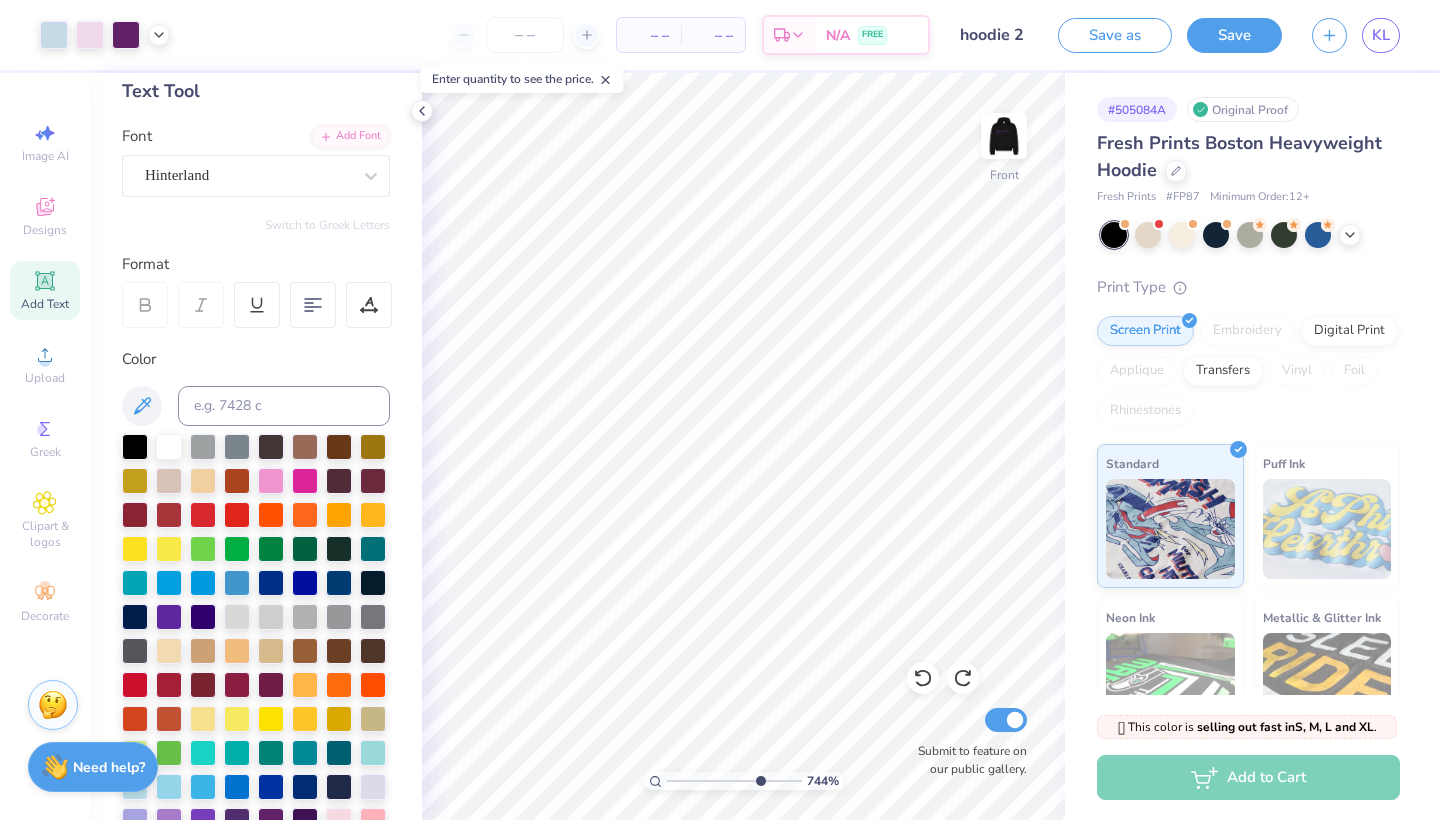 scroll, scrollTop: 252, scrollLeft: 0, axis: vertical 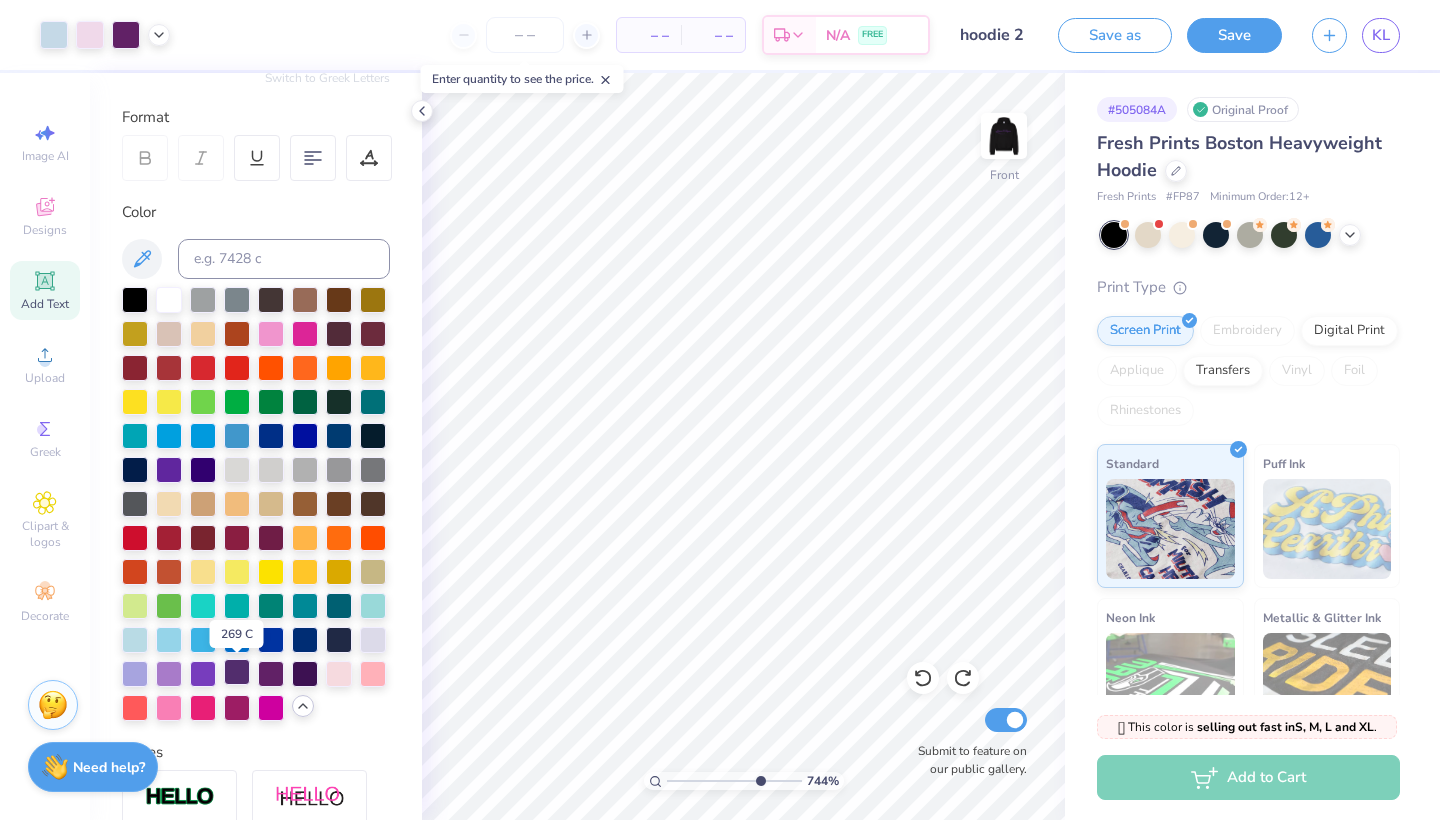 click at bounding box center (237, 672) 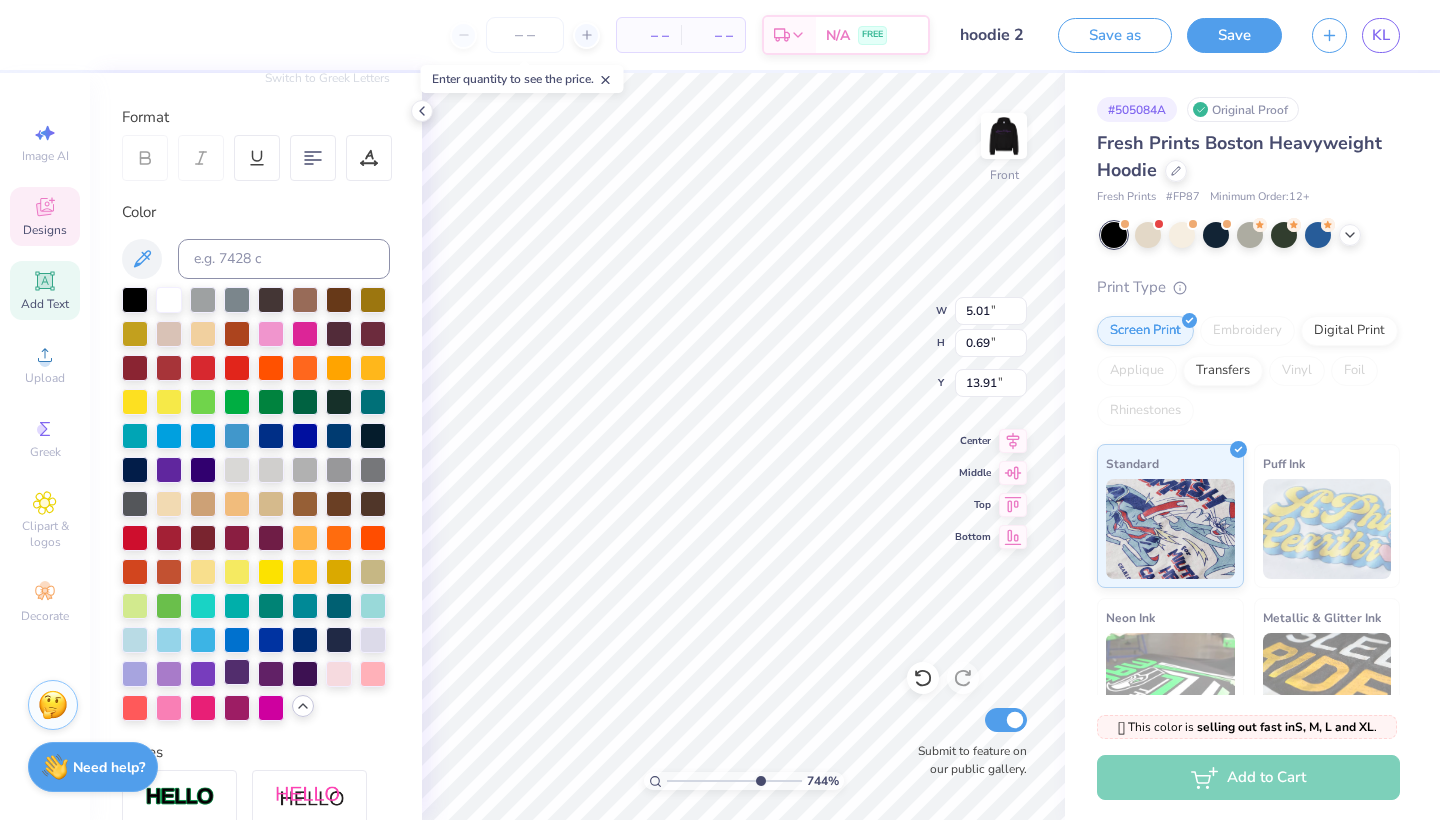 scroll, scrollTop: 0, scrollLeft: 6, axis: horizontal 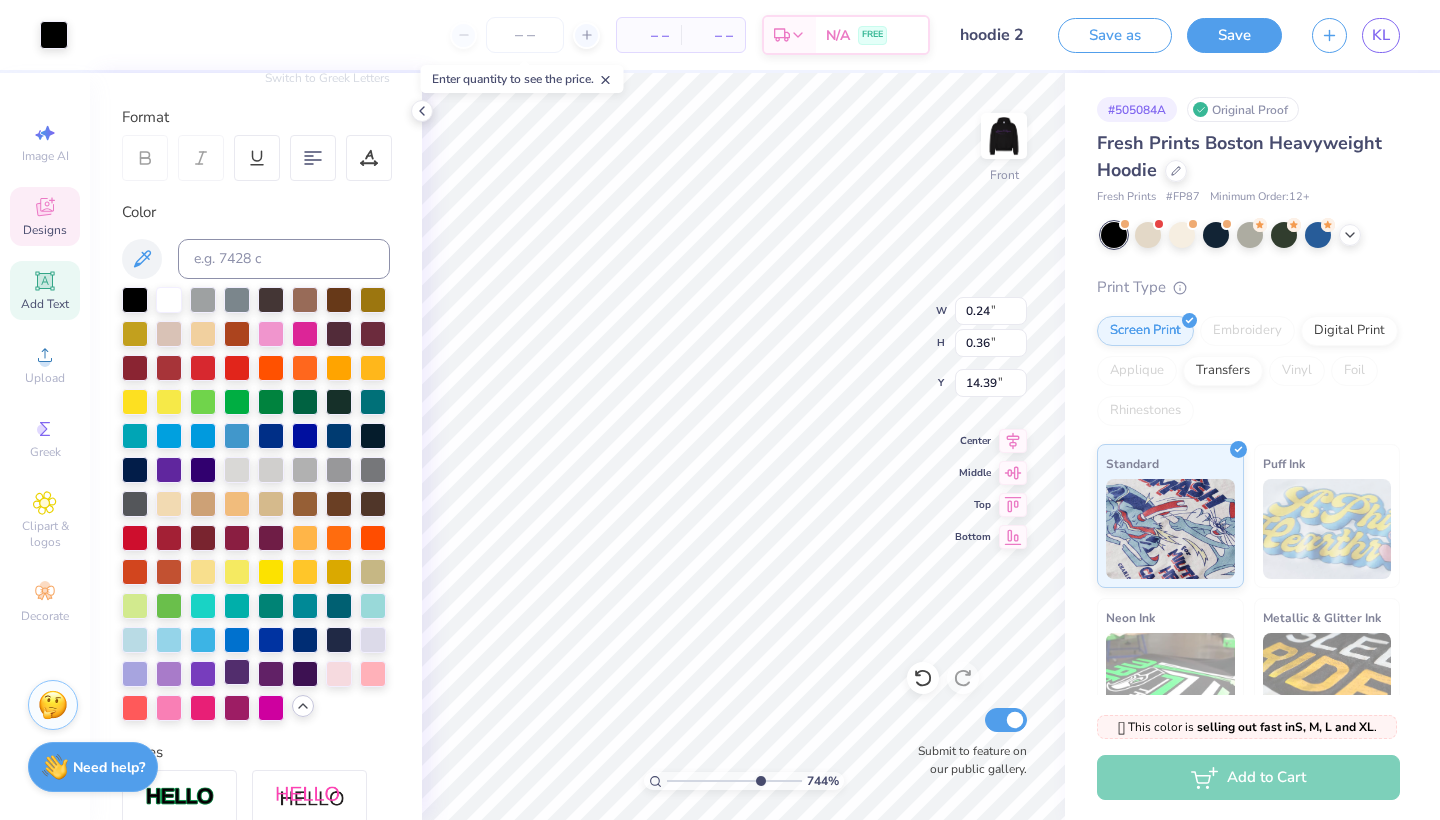 click at bounding box center [237, 672] 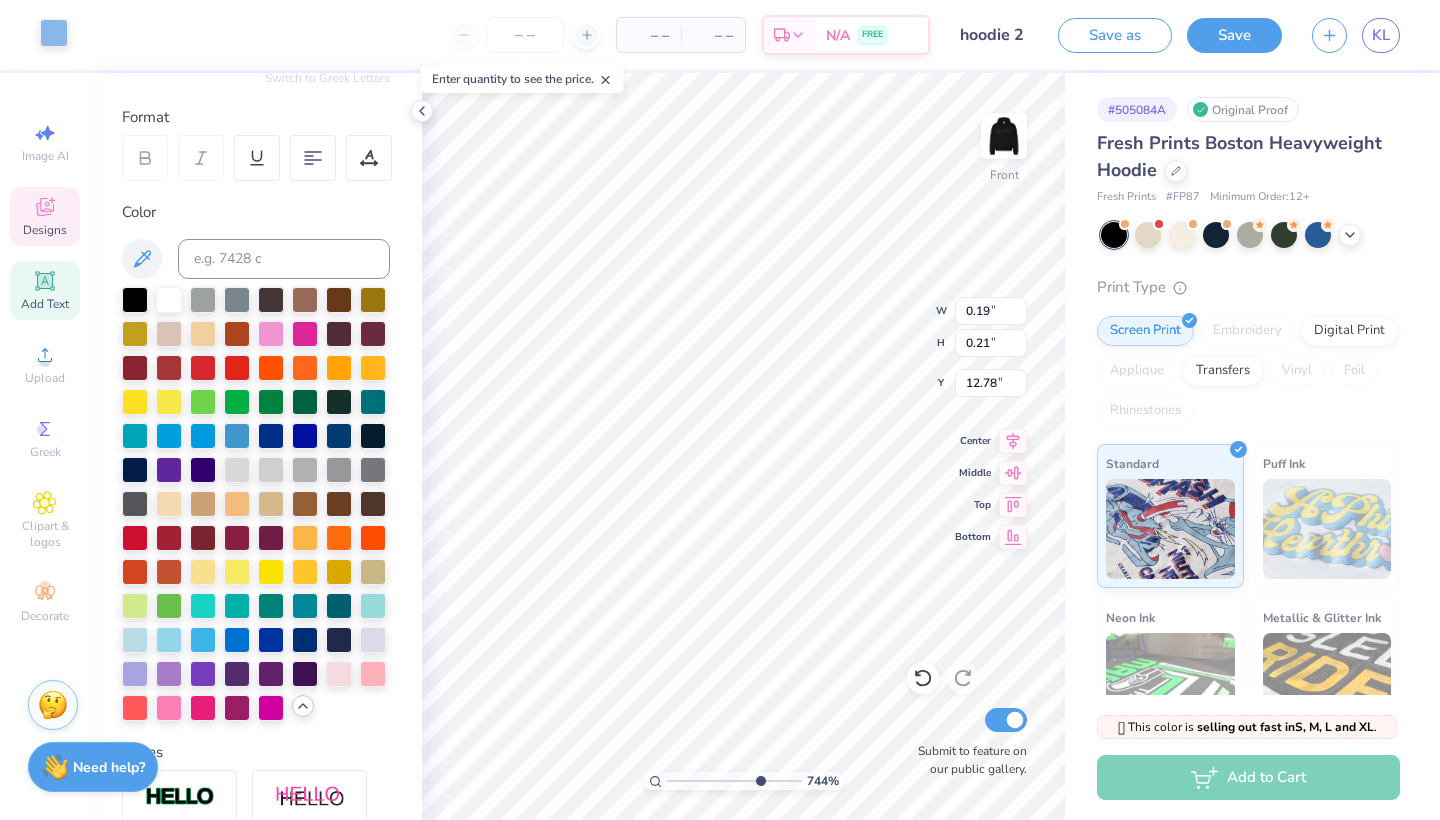 click at bounding box center (54, 33) 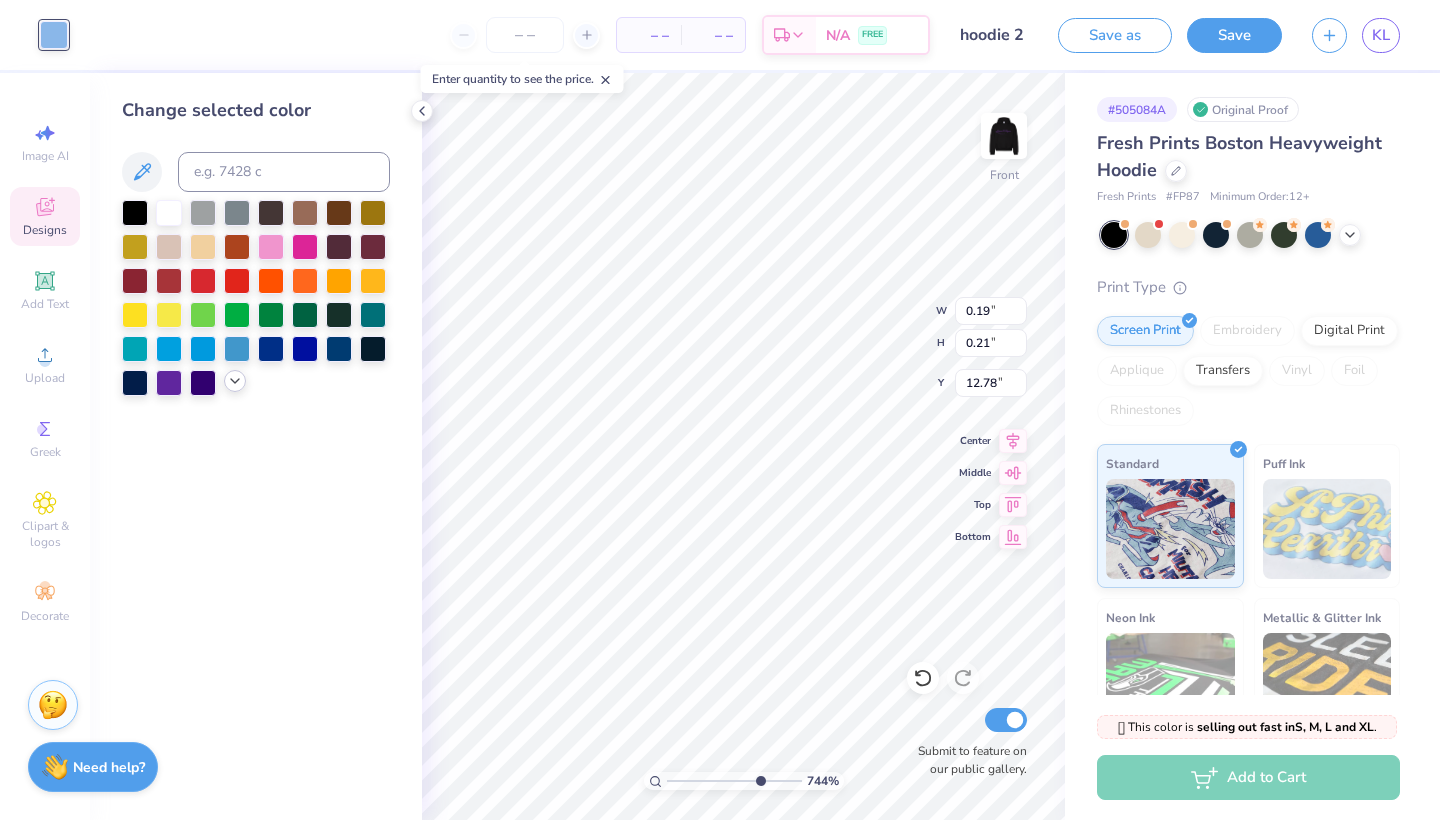 click 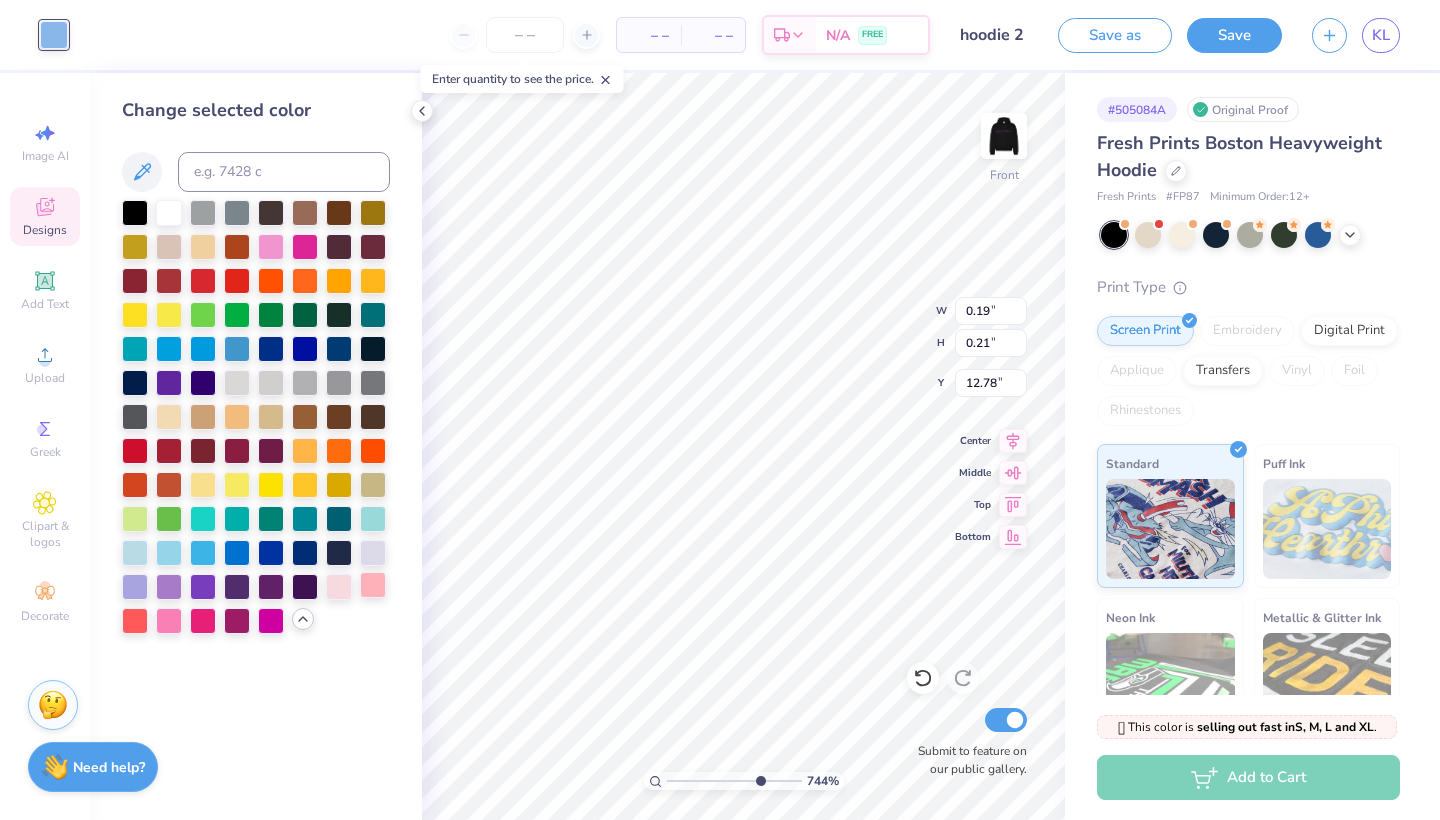 click at bounding box center (373, 585) 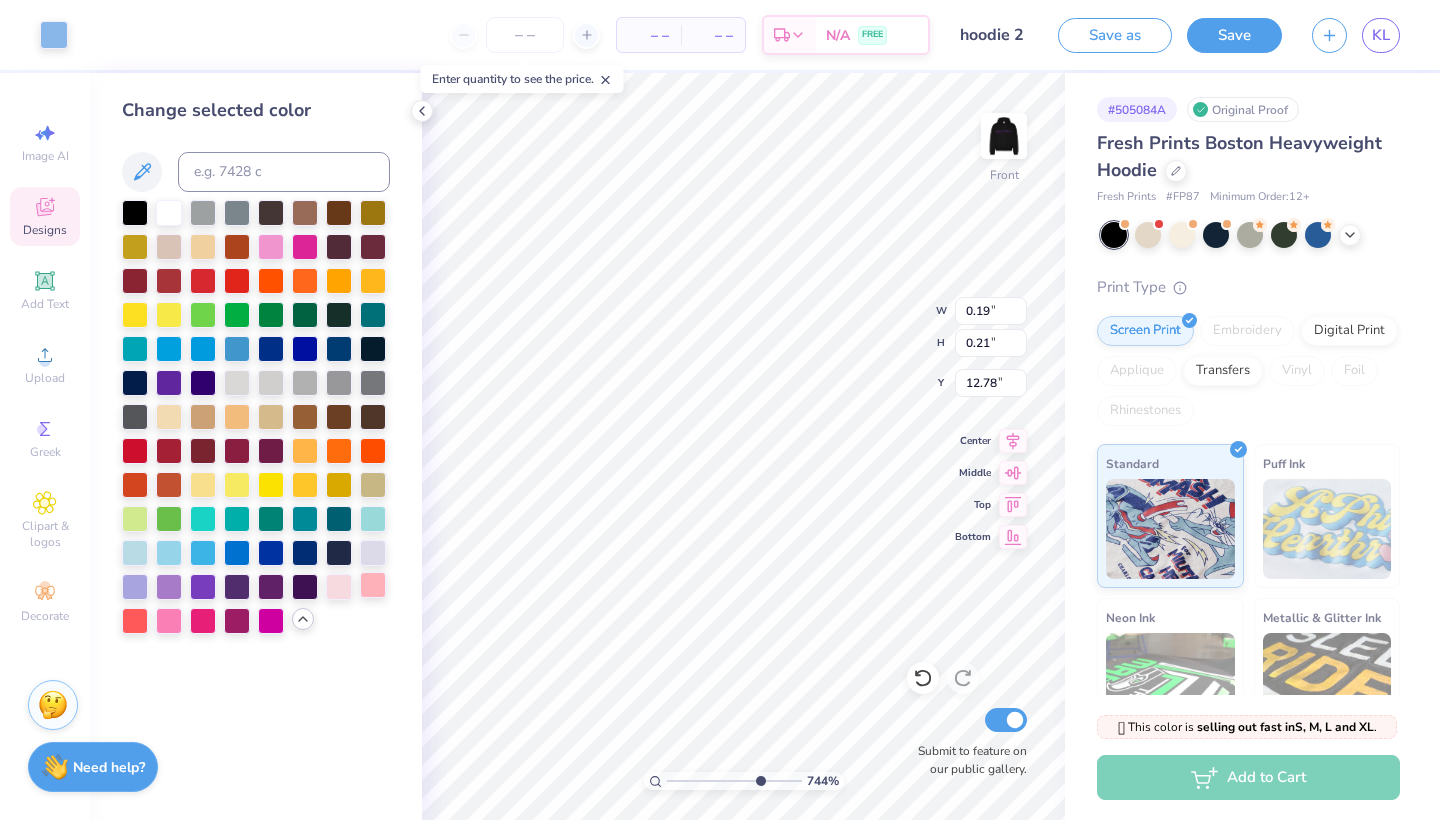type on "0.32" 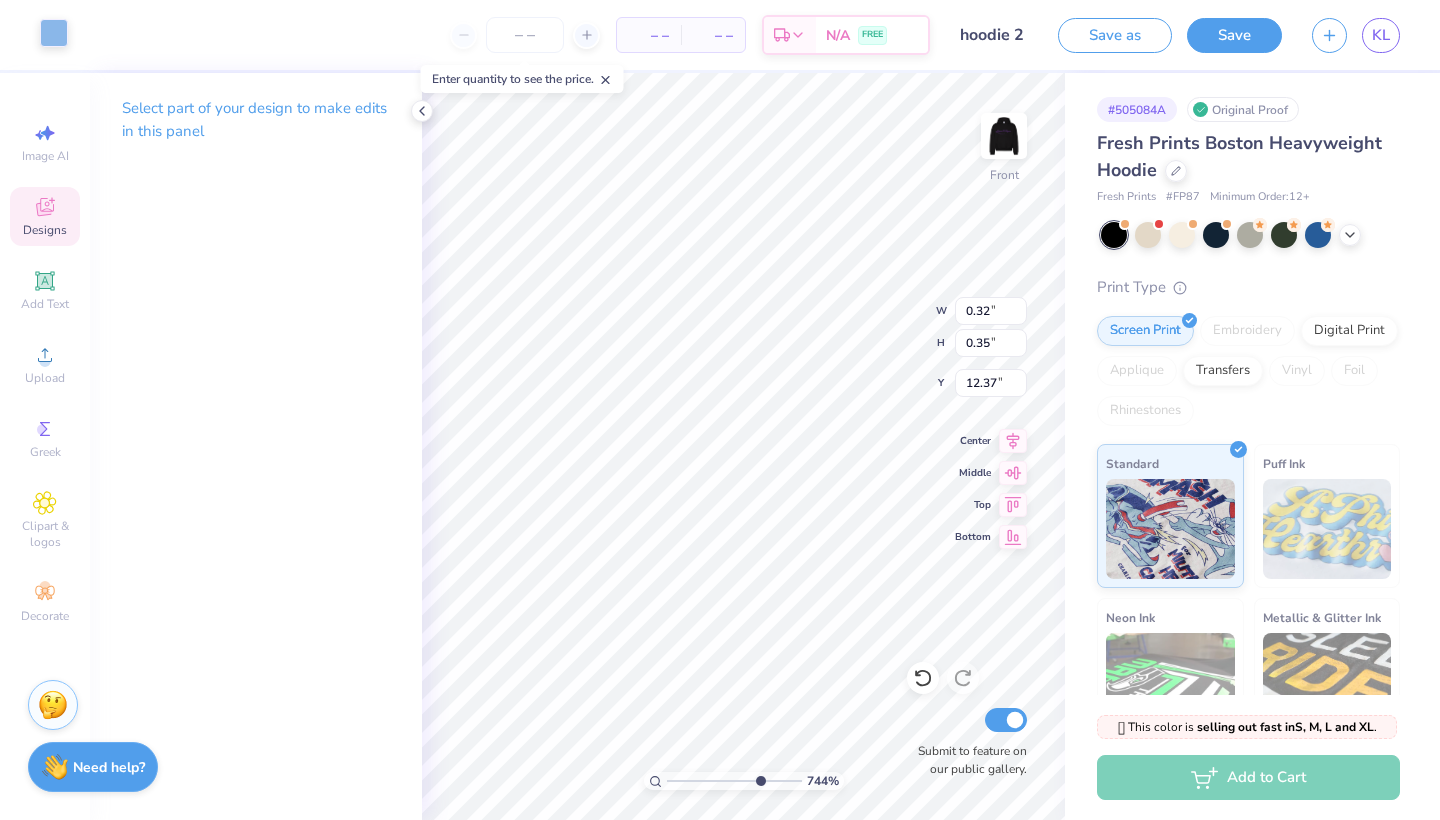click at bounding box center (54, 33) 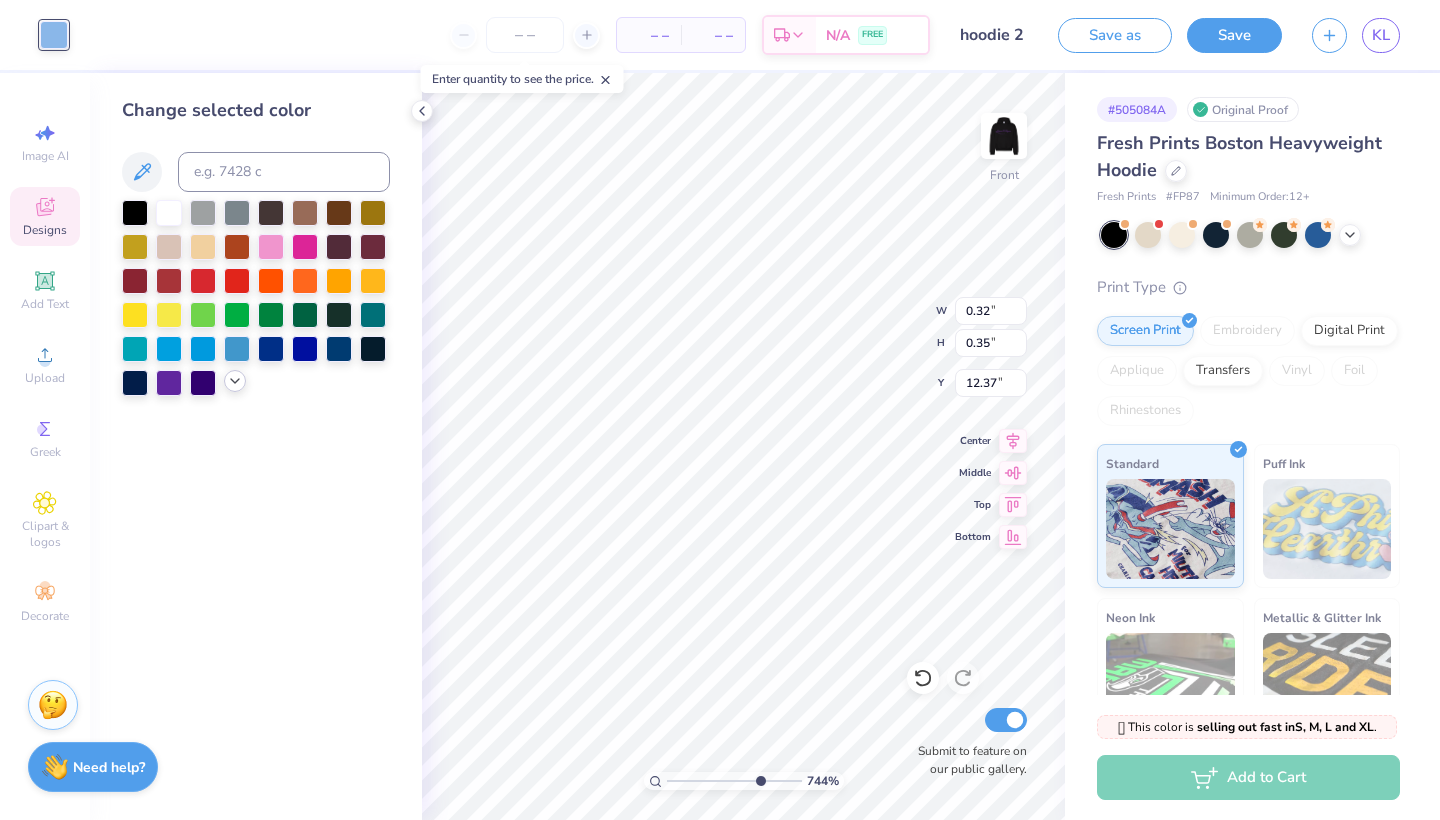 click 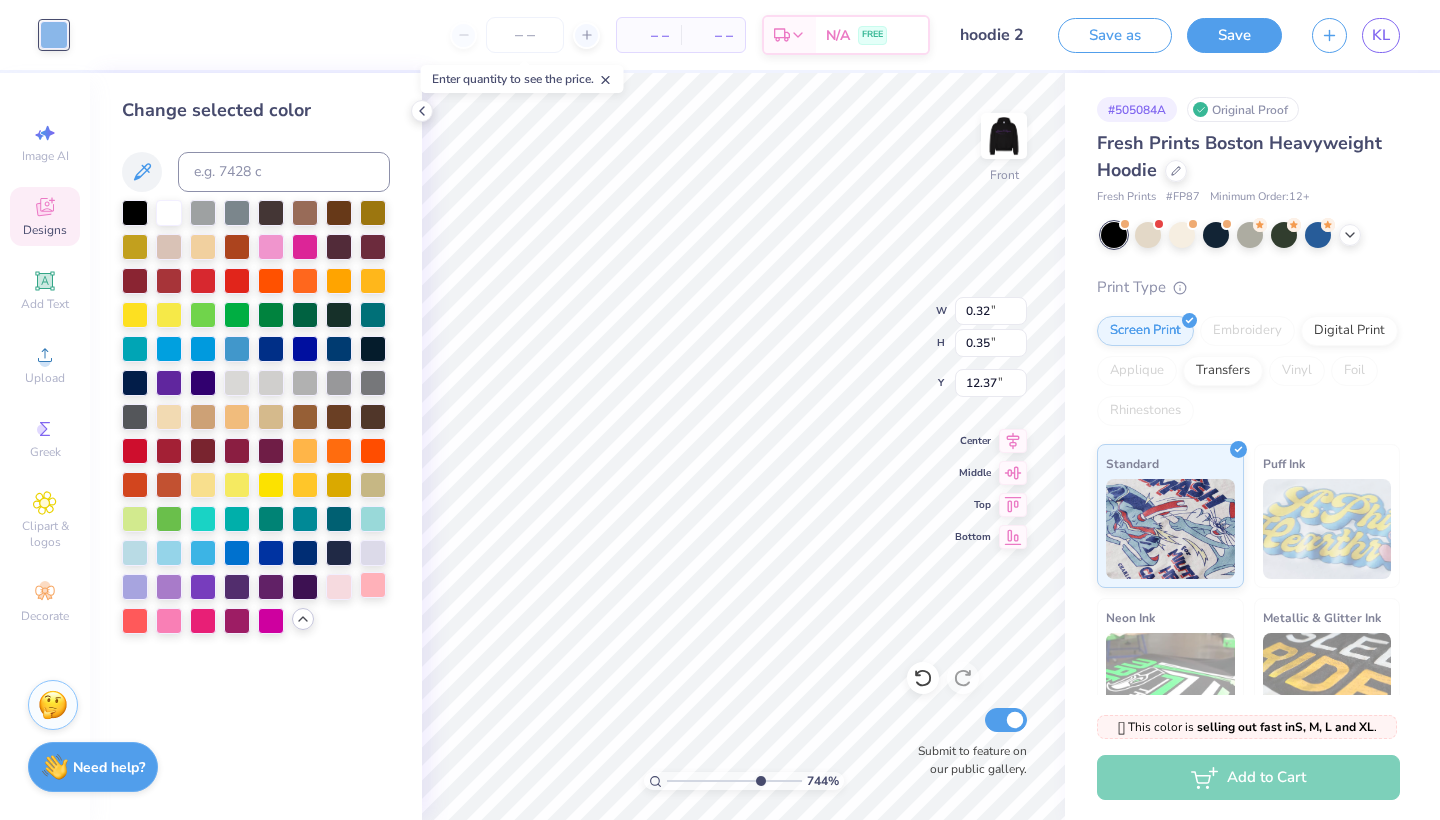 click at bounding box center (373, 585) 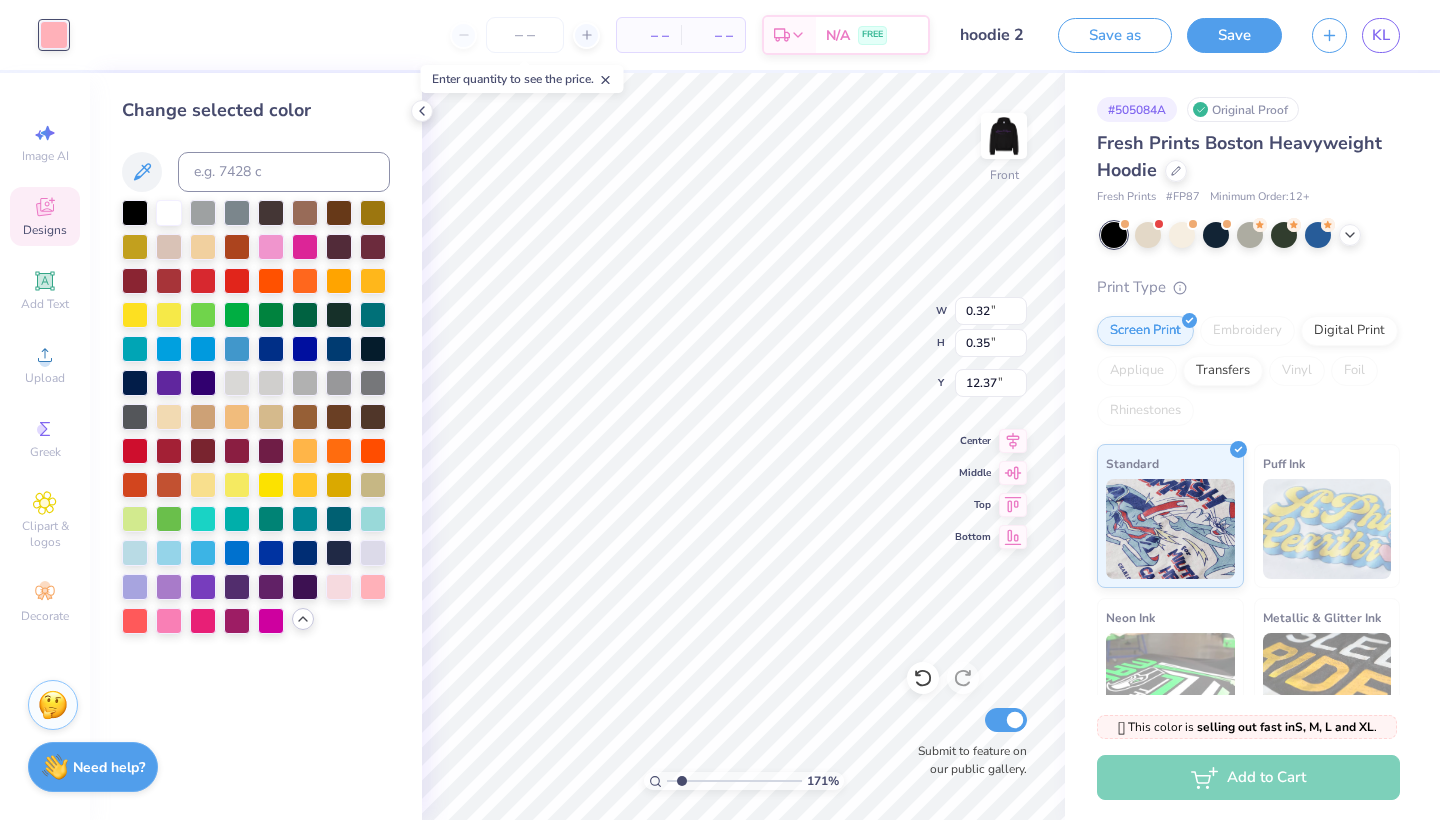 drag, startPoint x: 765, startPoint y: 782, endPoint x: 682, endPoint y: 771, distance: 83.725746 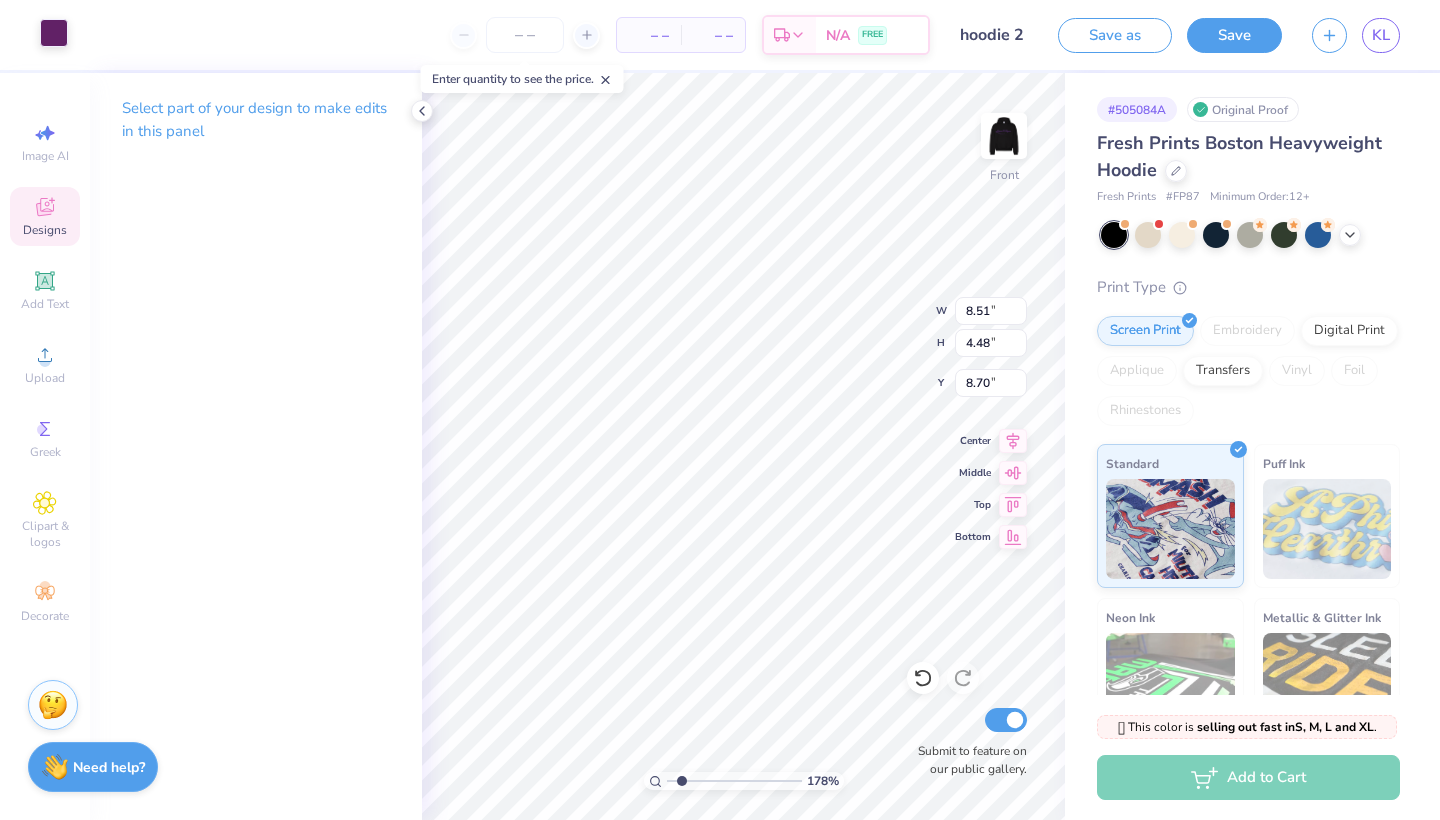 click at bounding box center [54, 33] 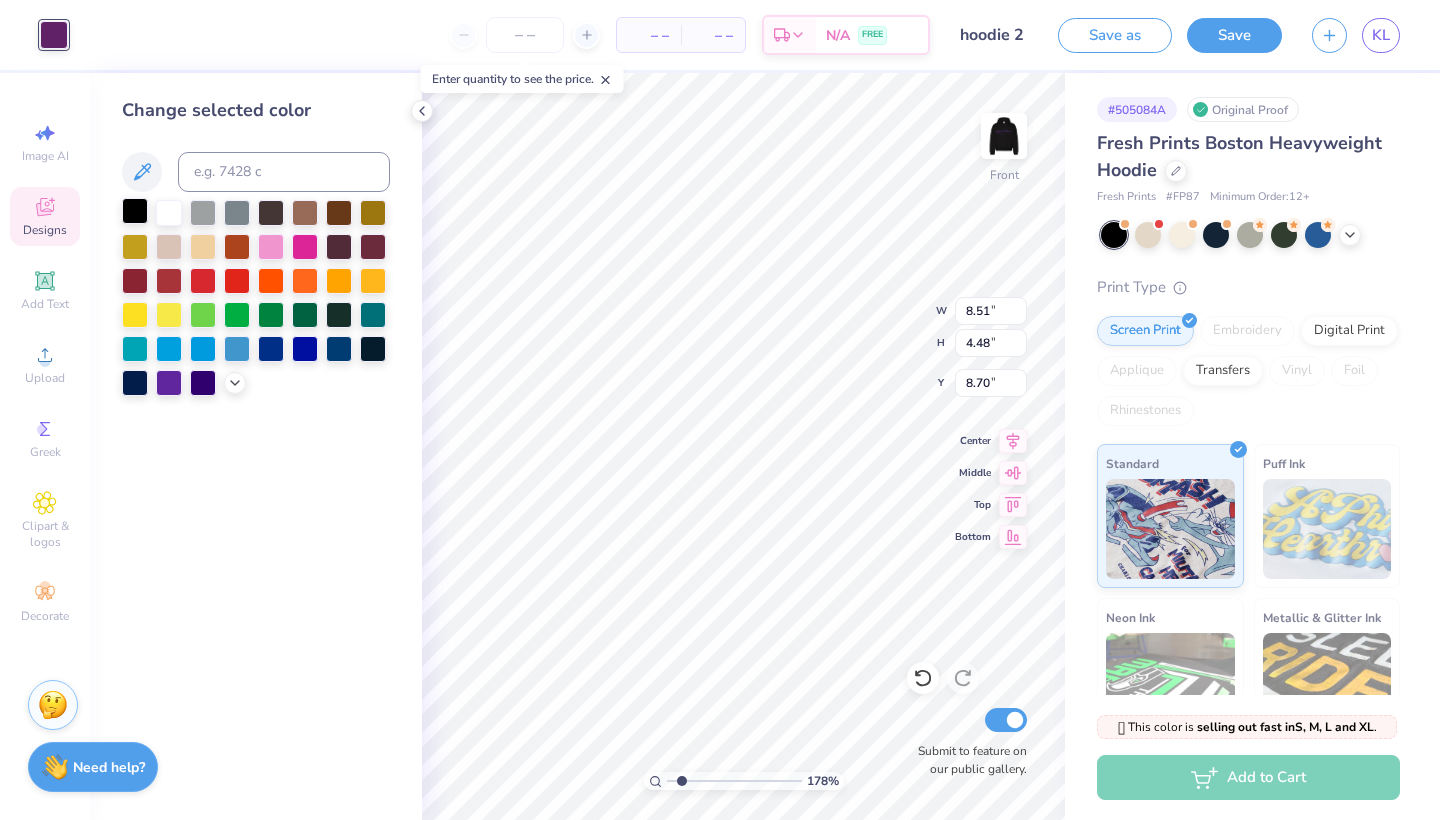 click at bounding box center [135, 211] 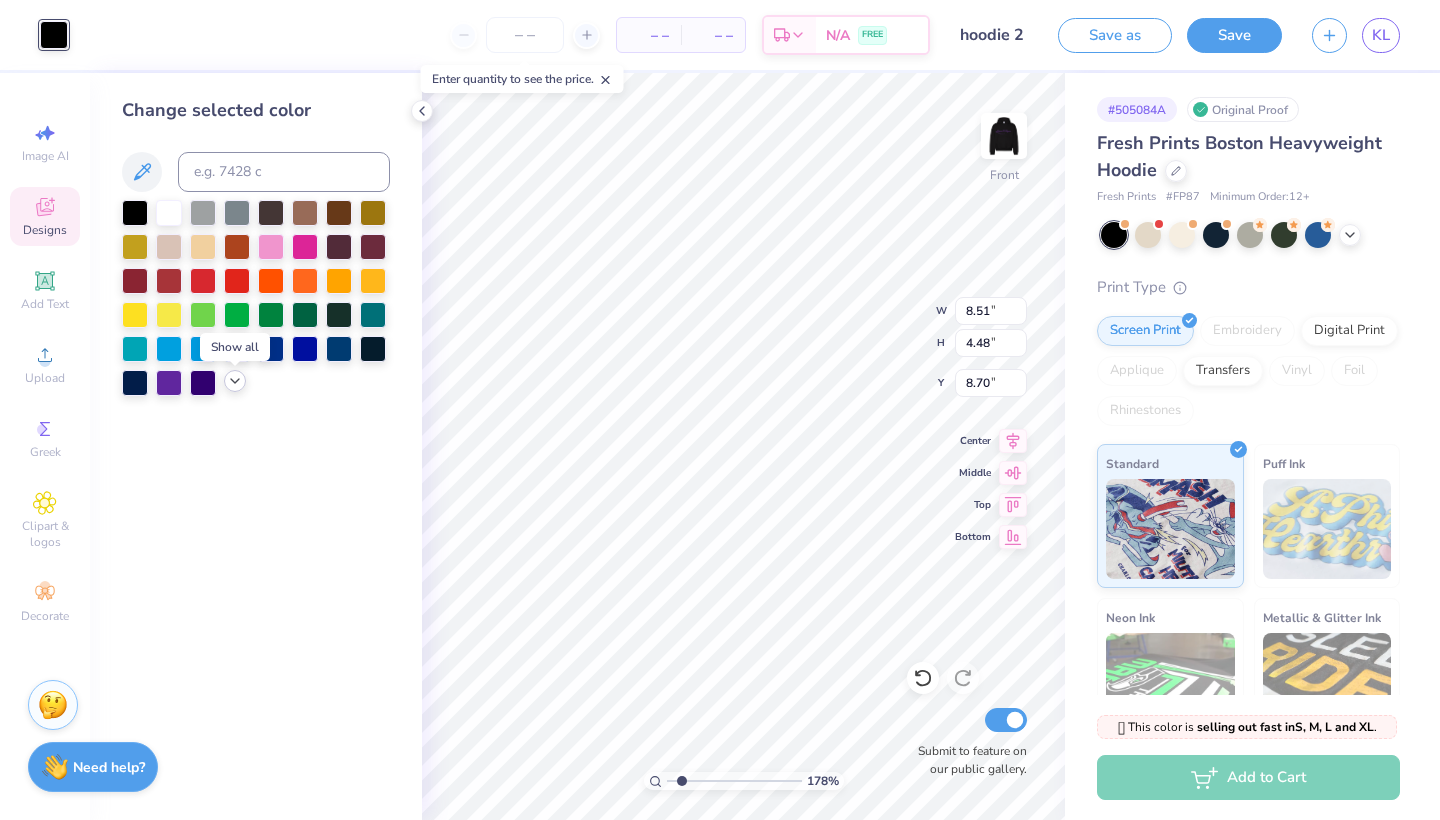 click 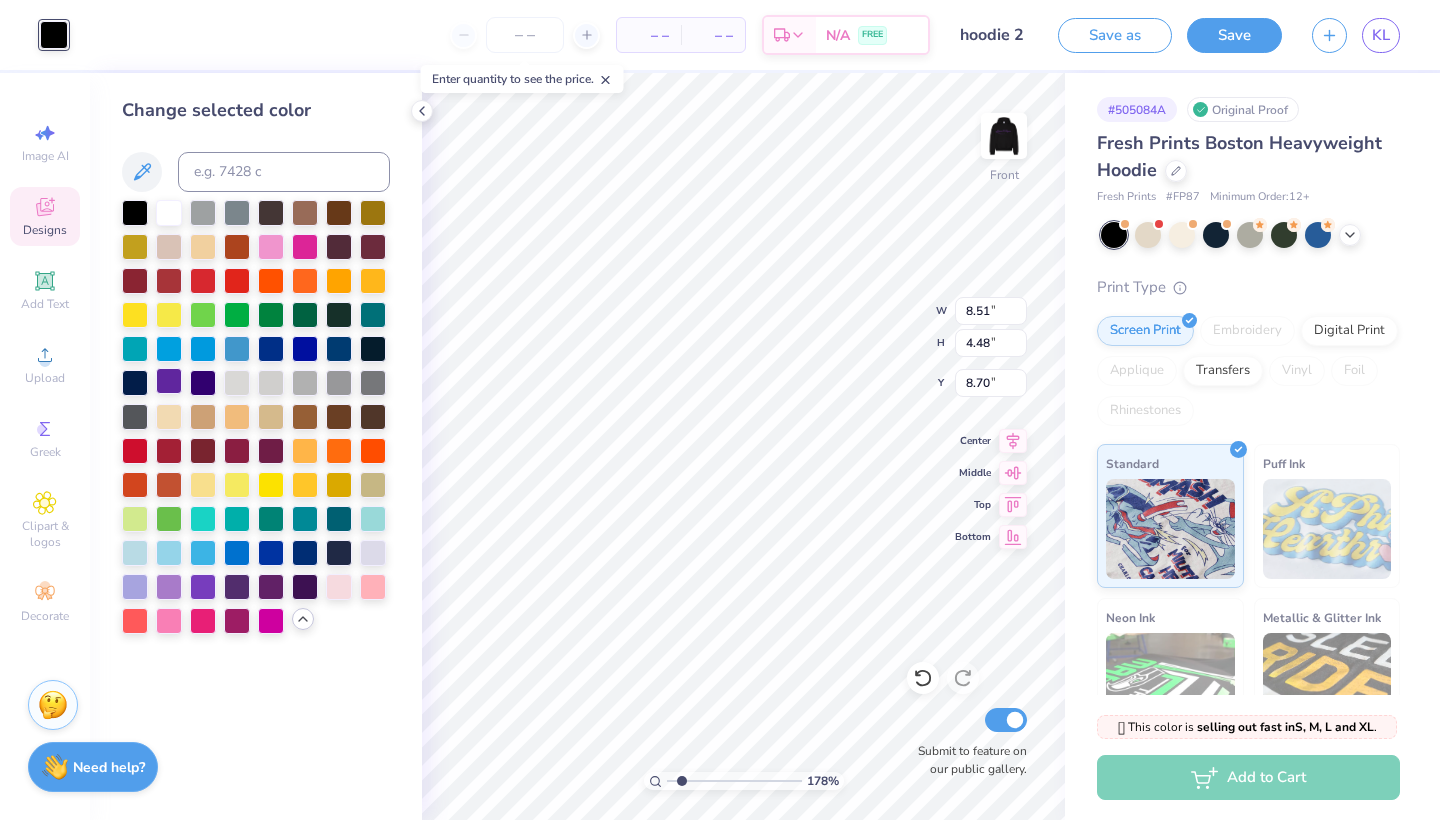 click at bounding box center (169, 381) 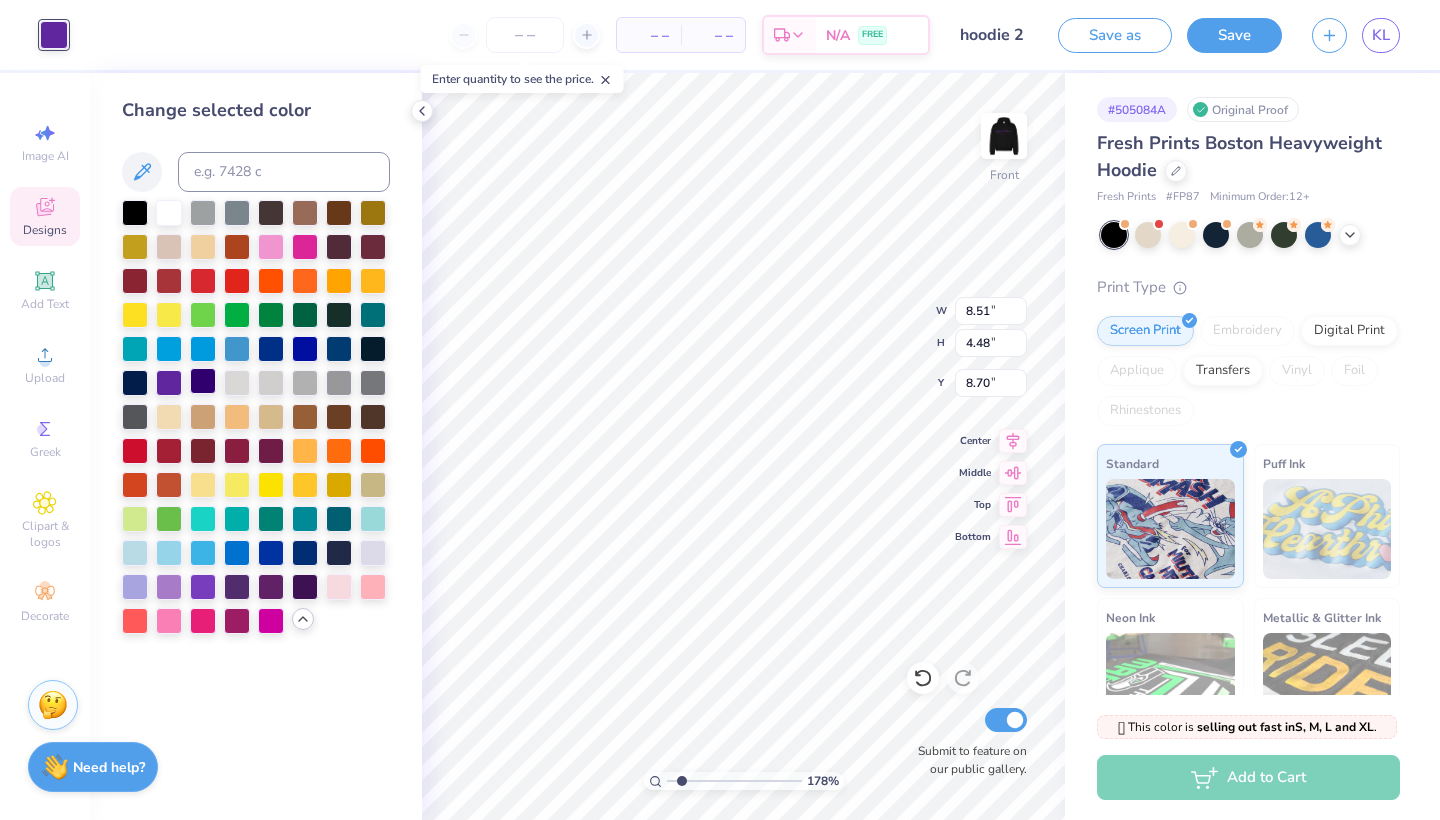 click at bounding box center [203, 381] 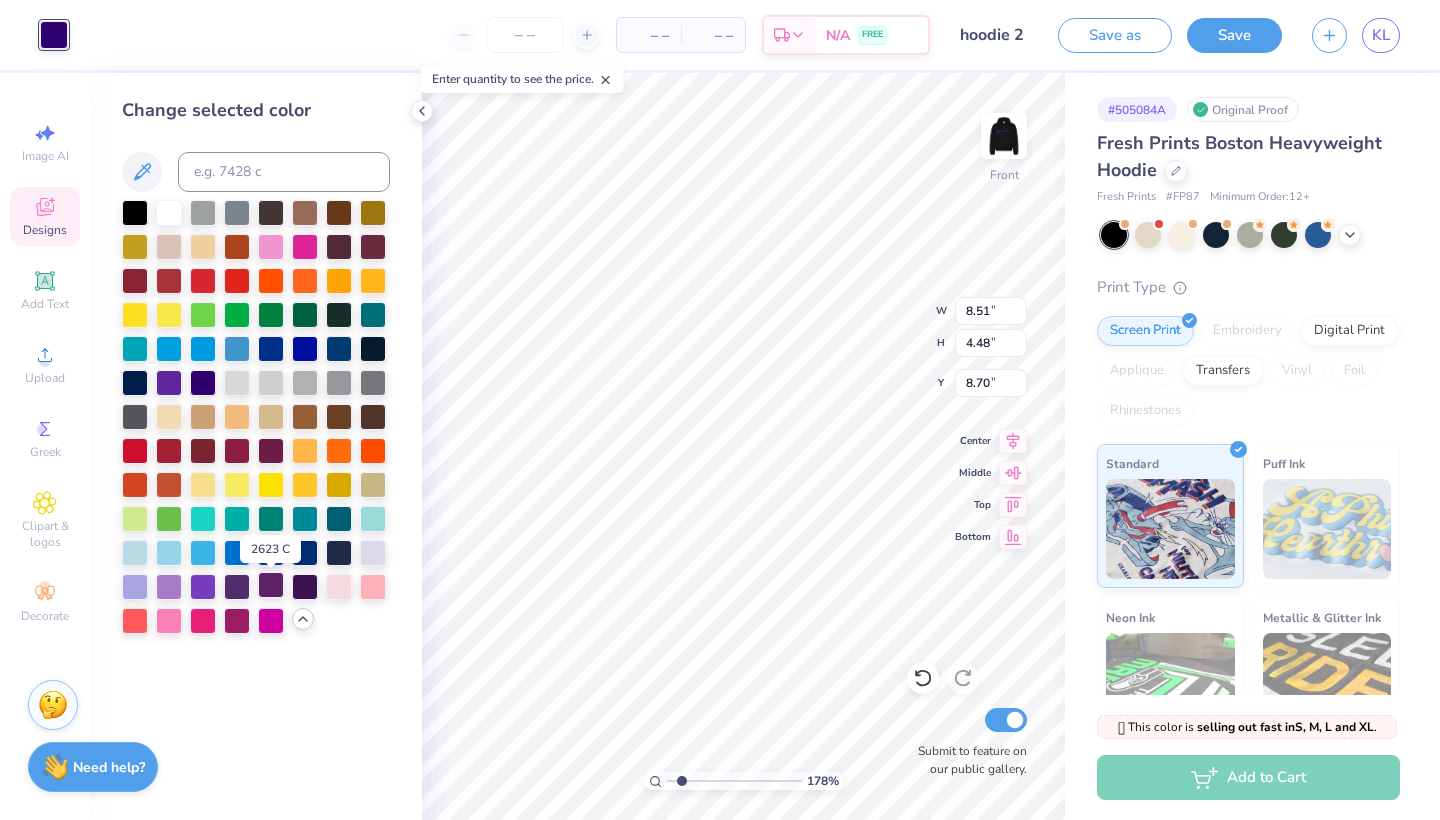 click at bounding box center (271, 585) 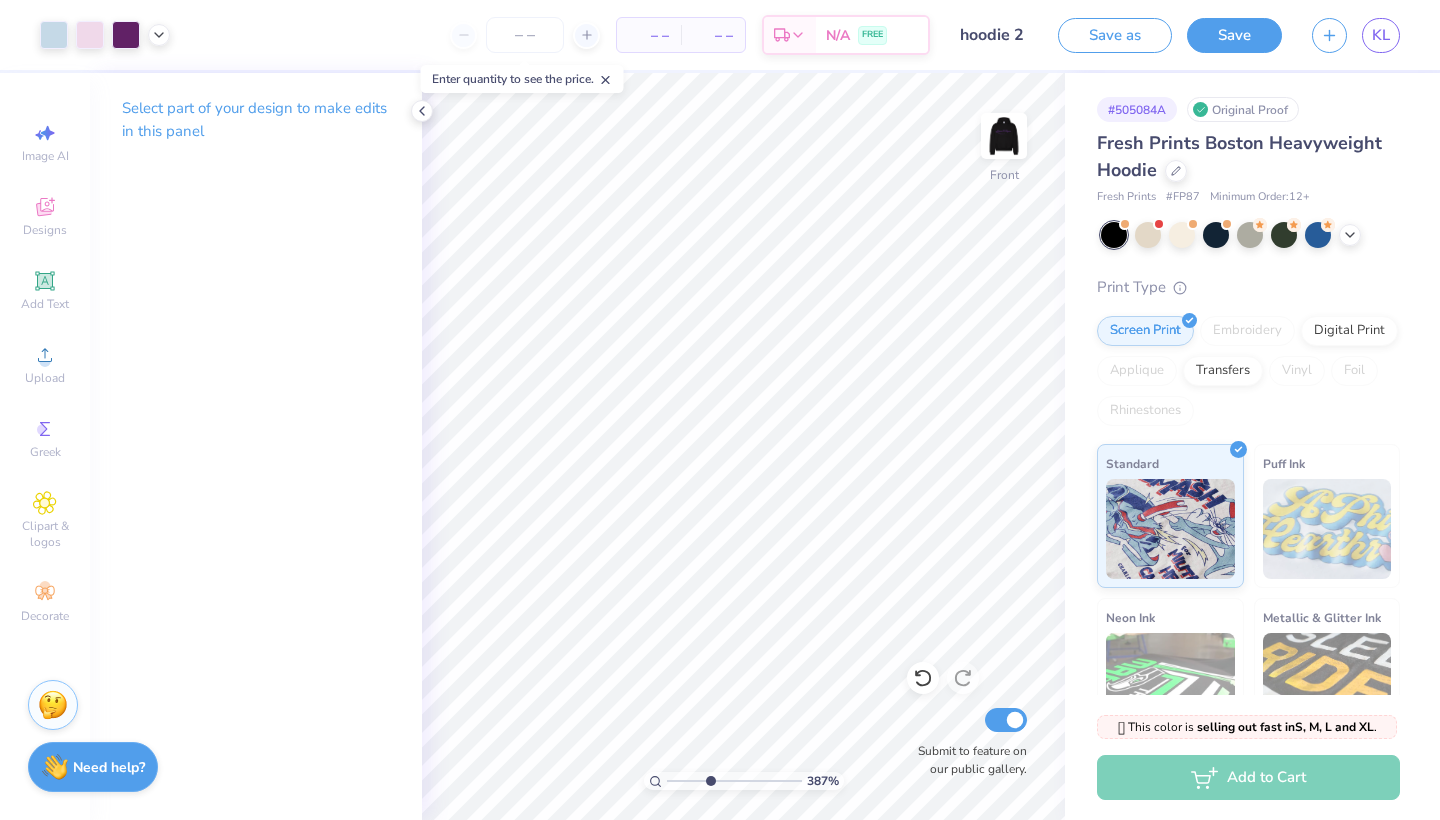 type on "4.39" 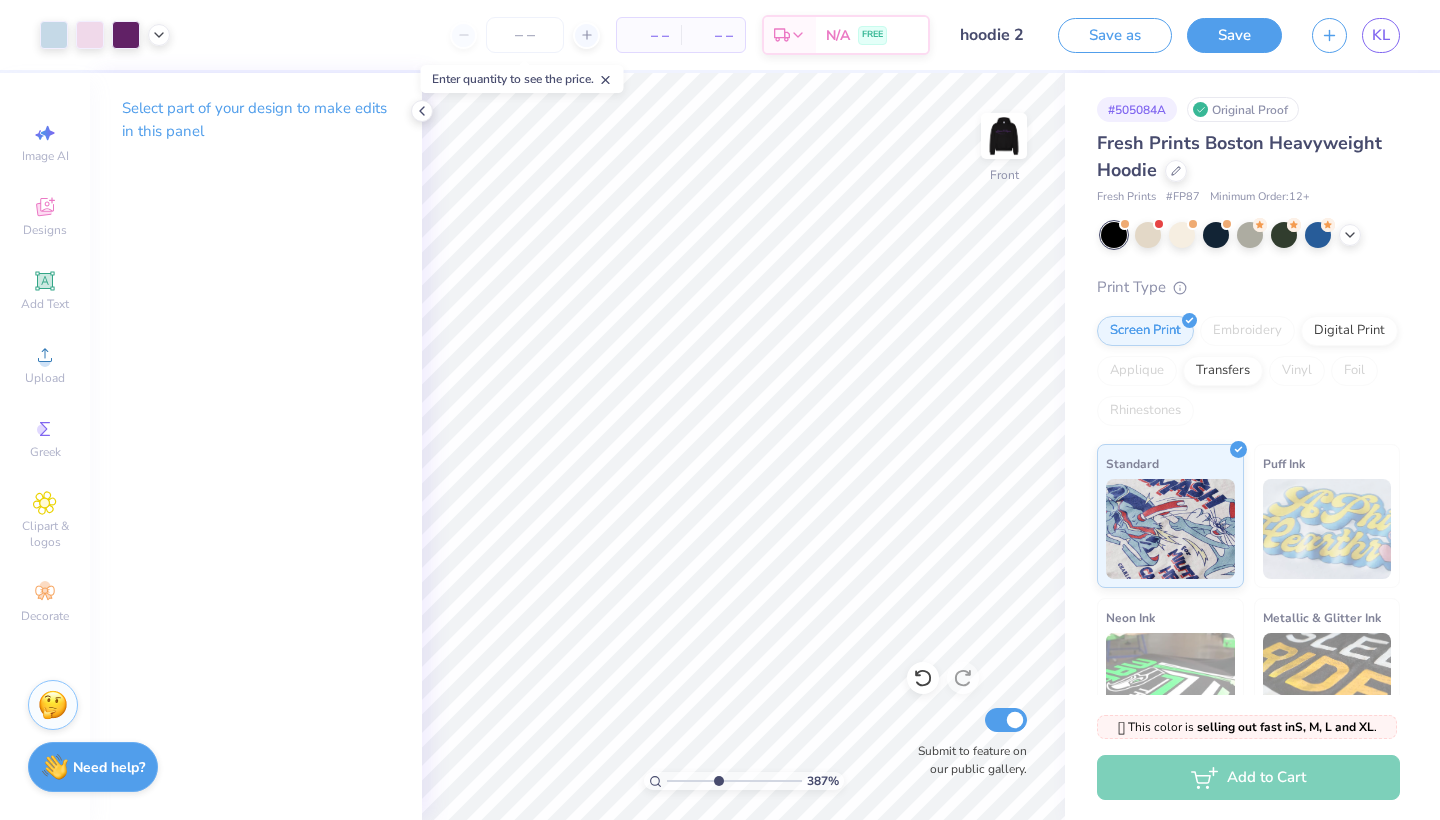 drag, startPoint x: 684, startPoint y: 783, endPoint x: 717, endPoint y: 779, distance: 33.24154 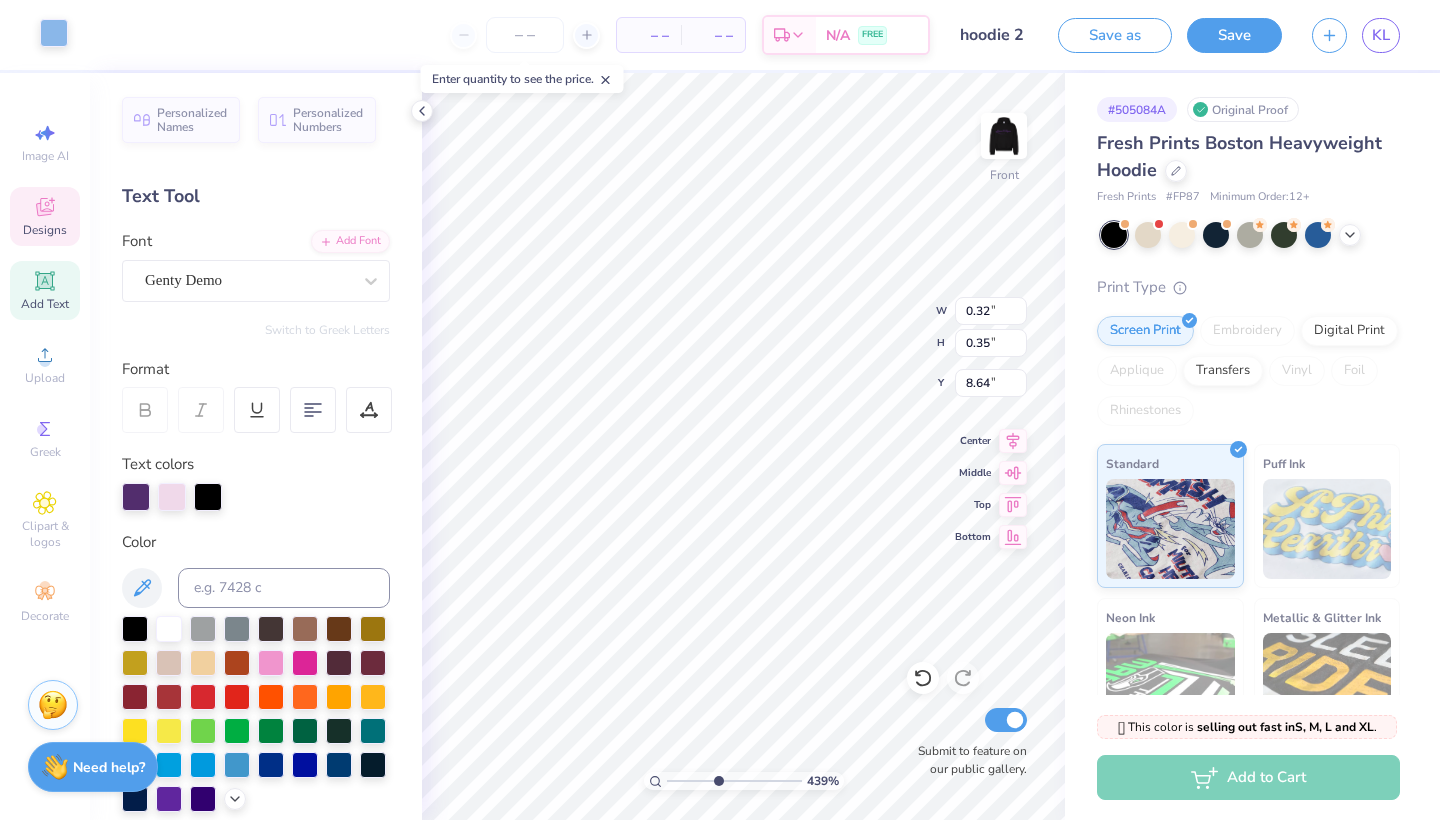 click at bounding box center (54, 33) 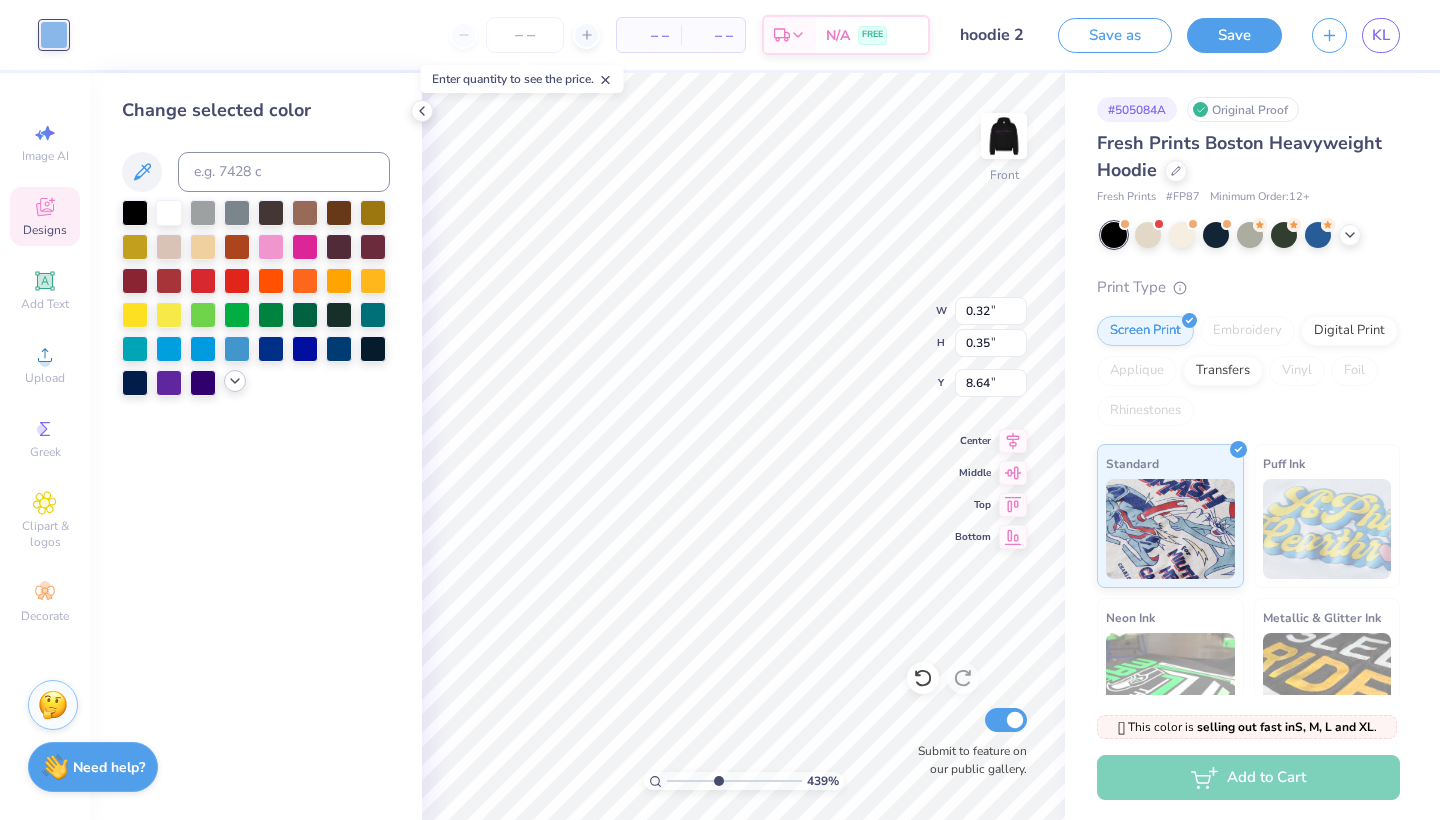 click 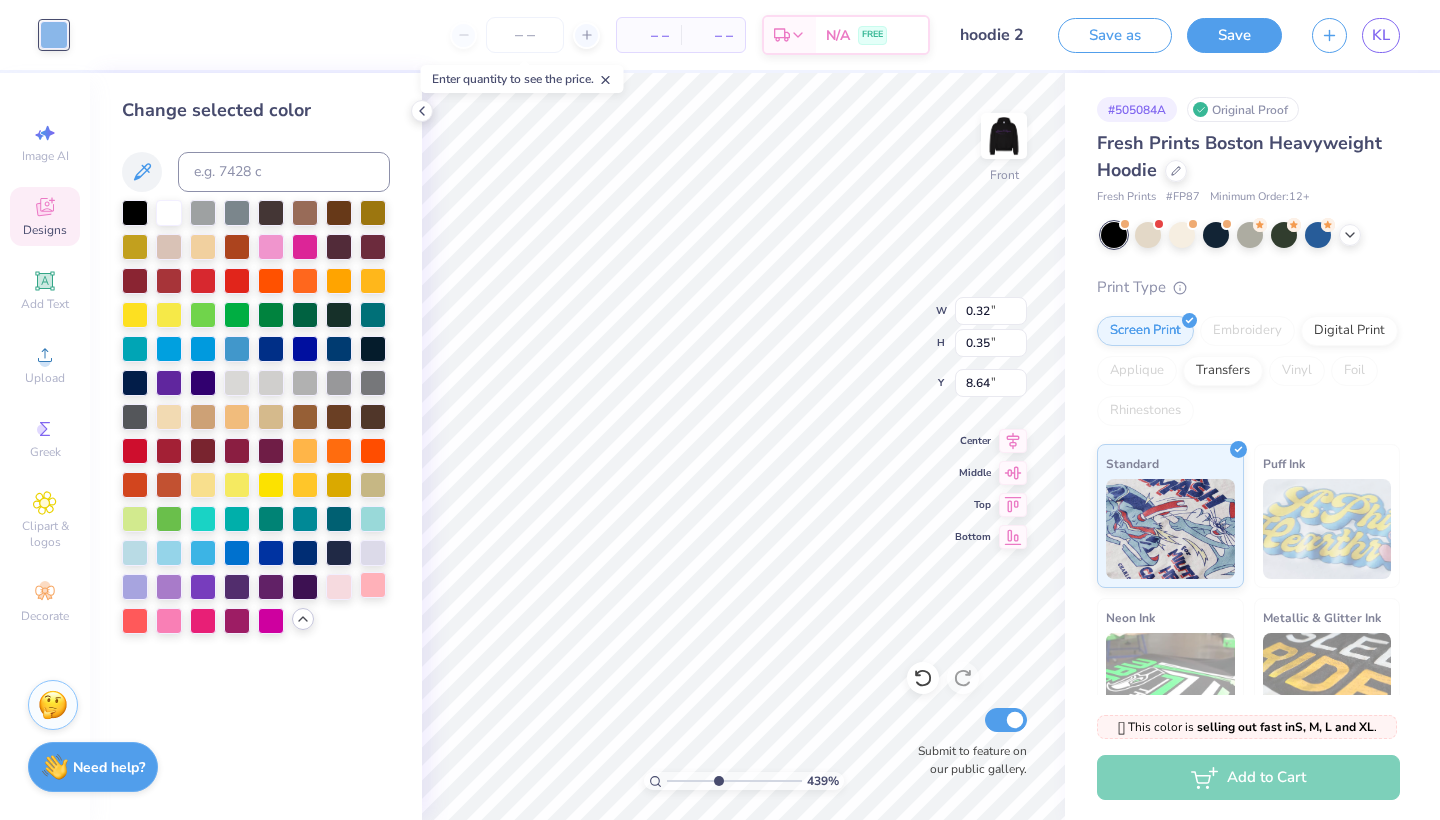 click at bounding box center (373, 585) 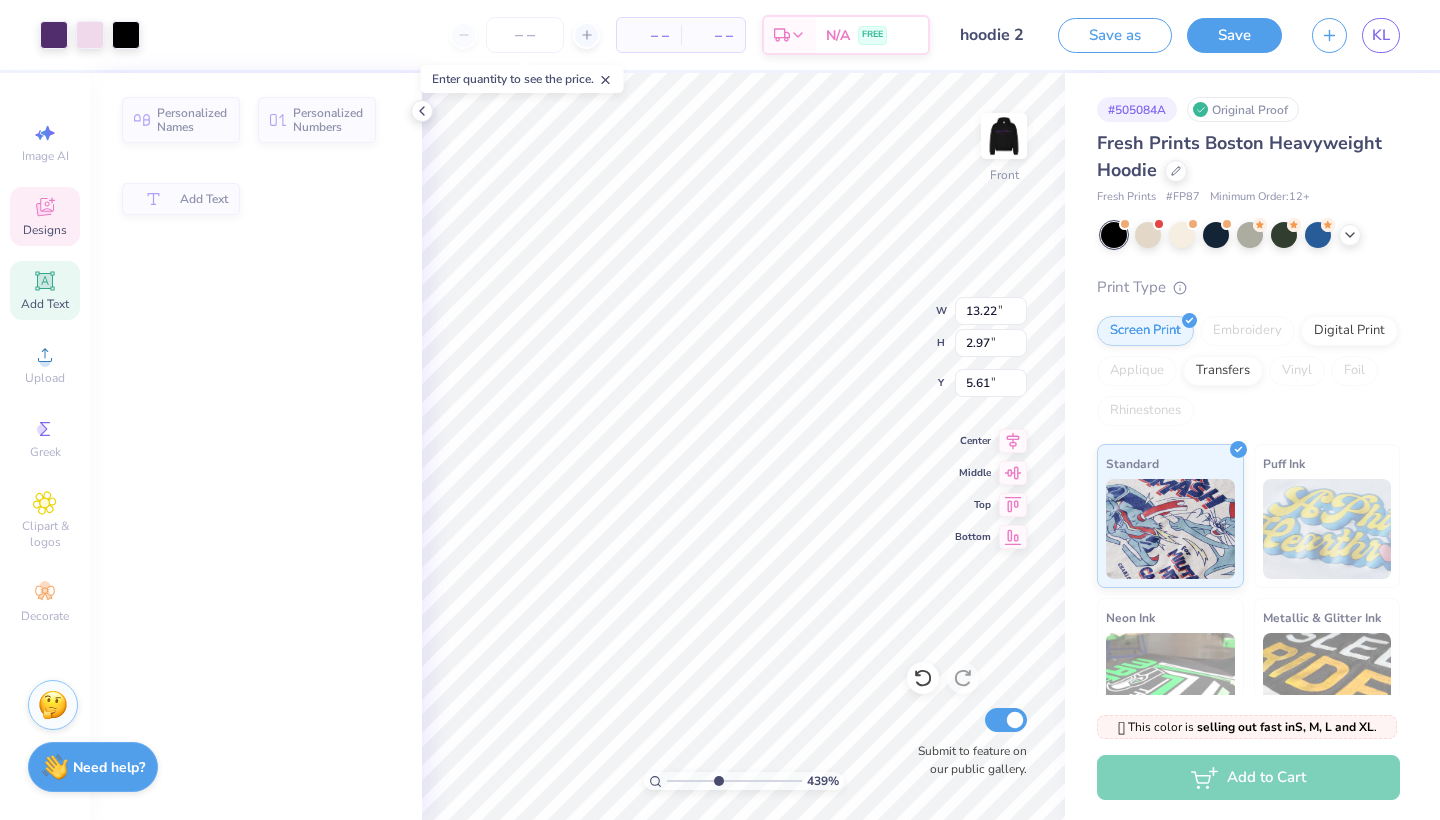 type on "13.22" 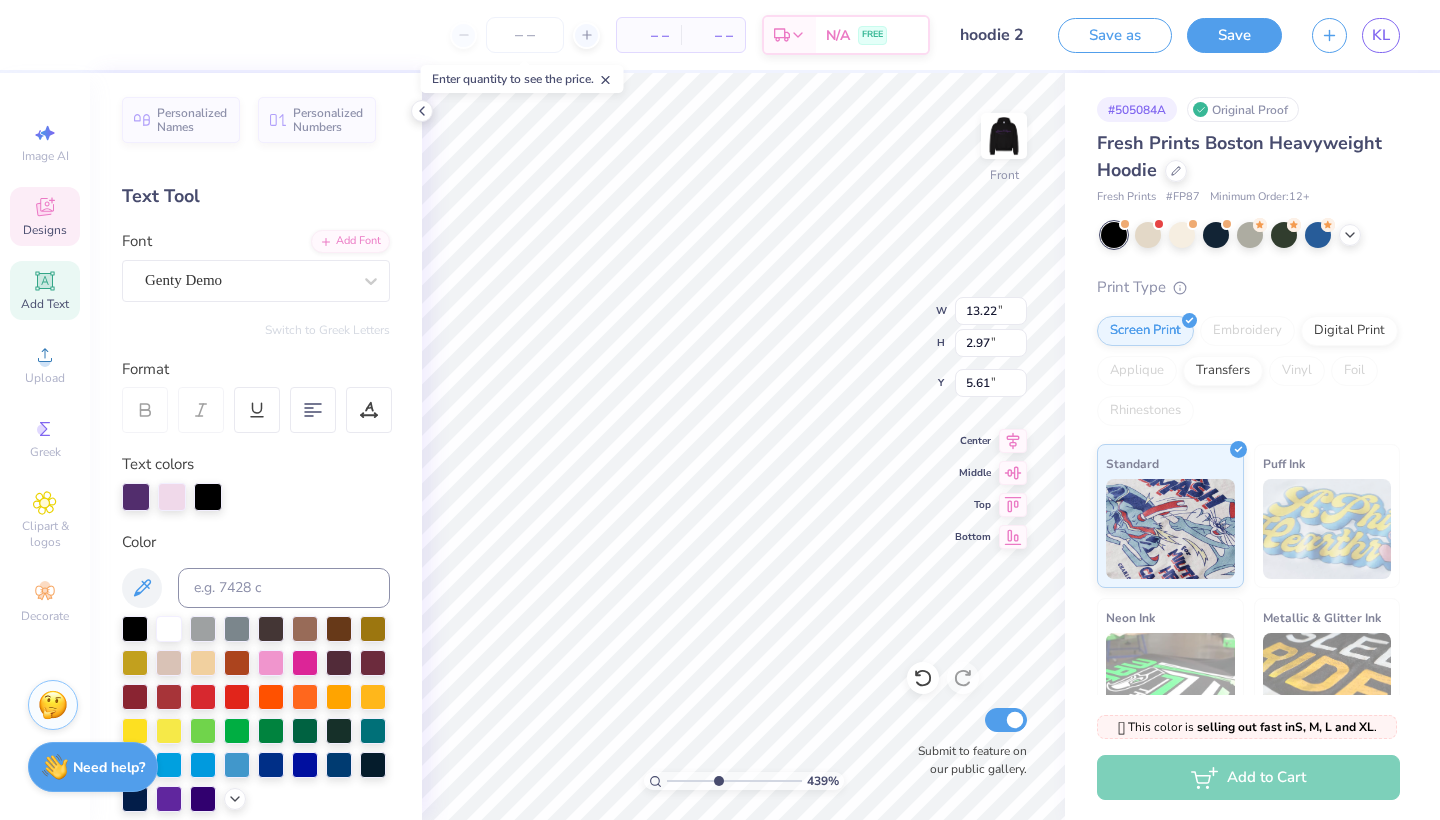type on "9.88" 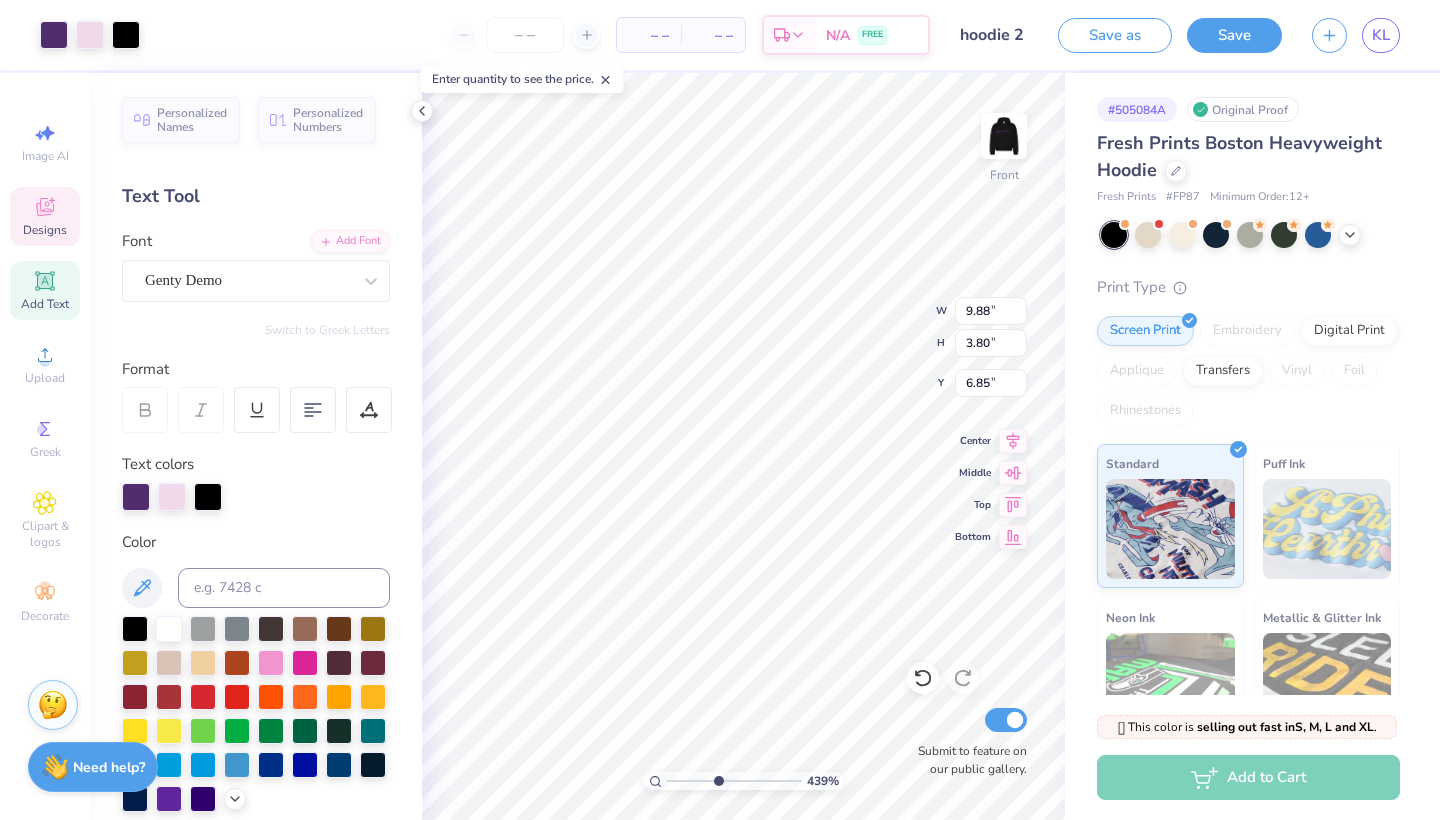 type on "13.22" 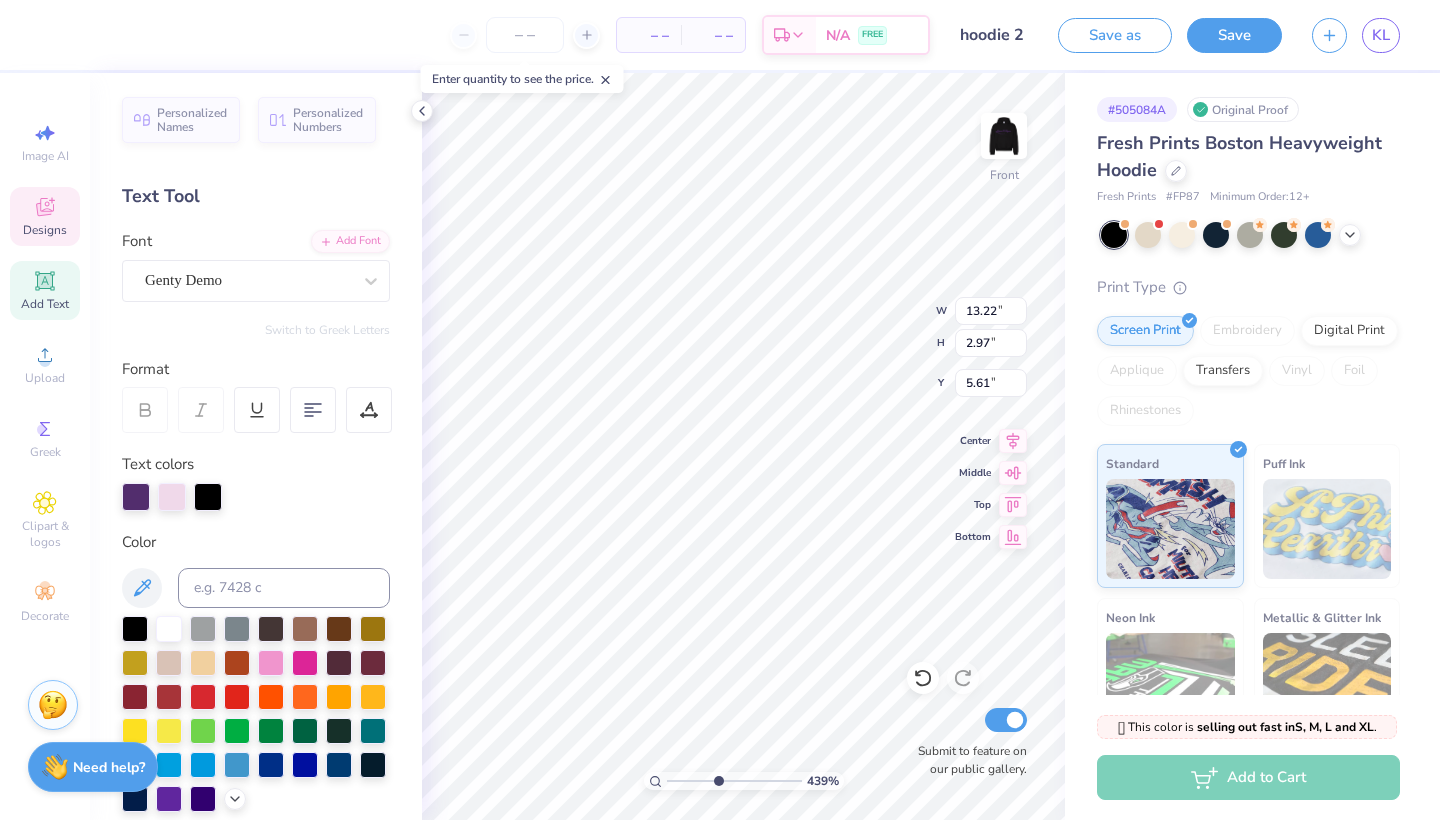 type on "9.88" 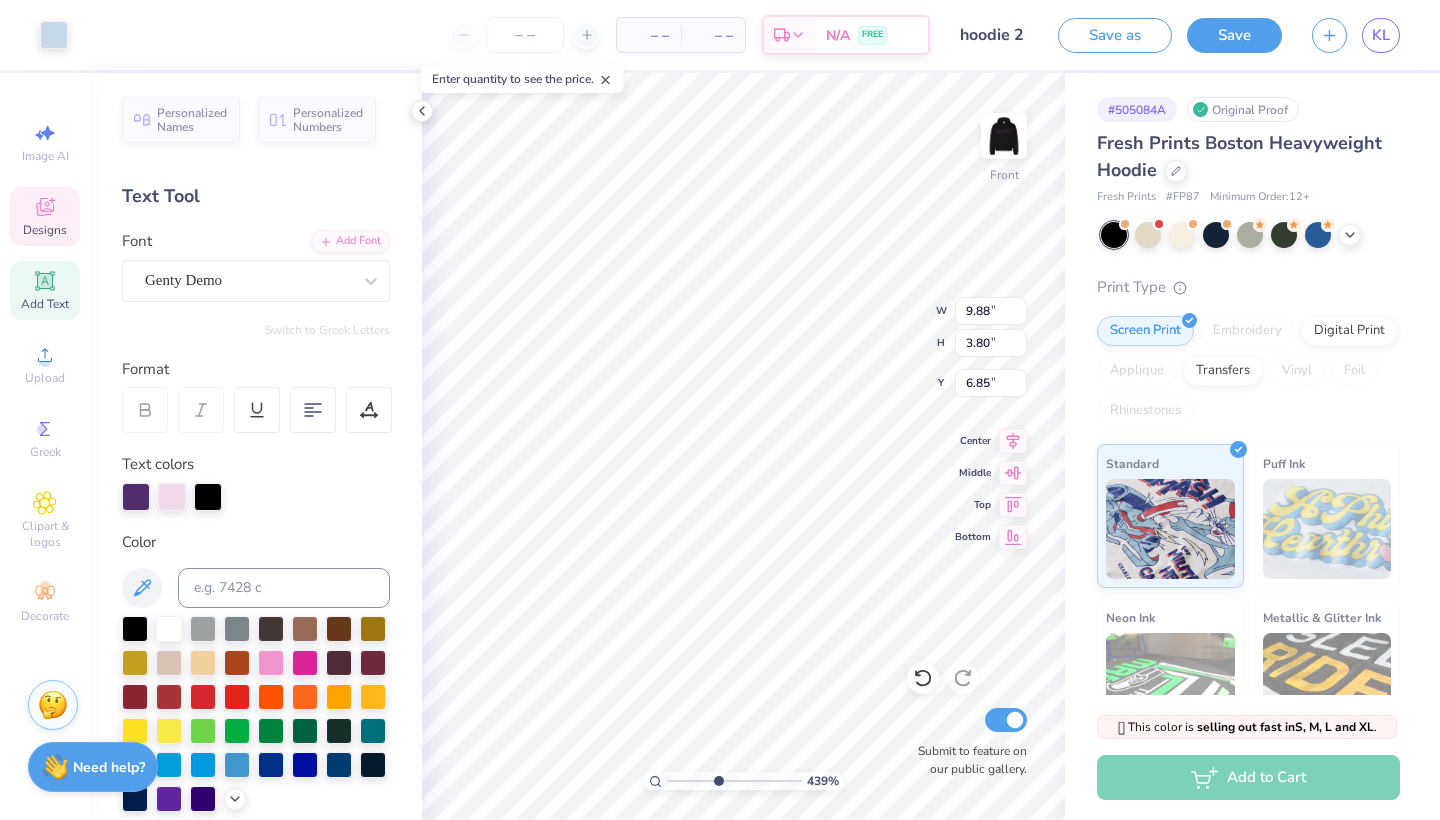 type on "13.22" 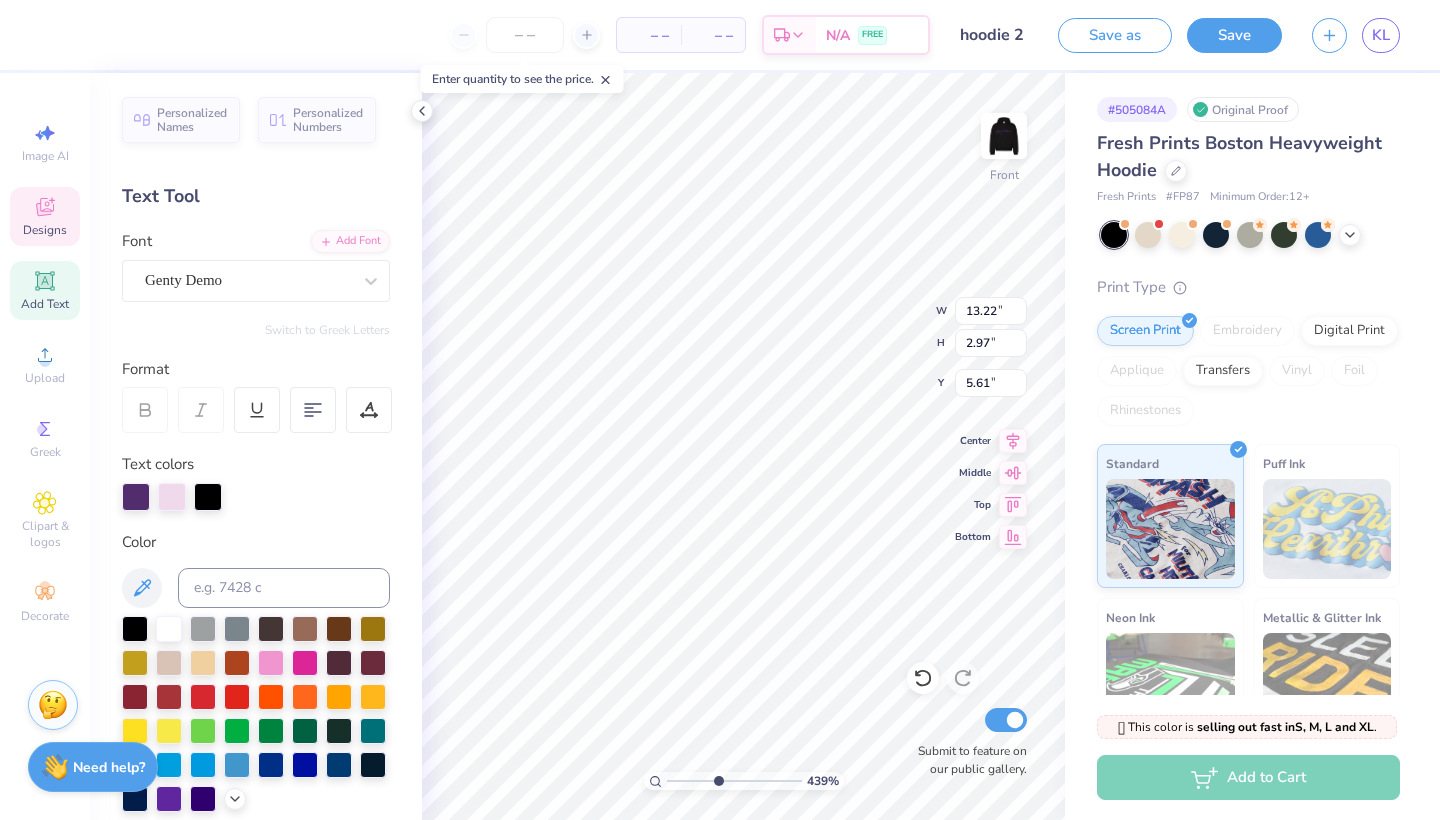 type on "11.49" 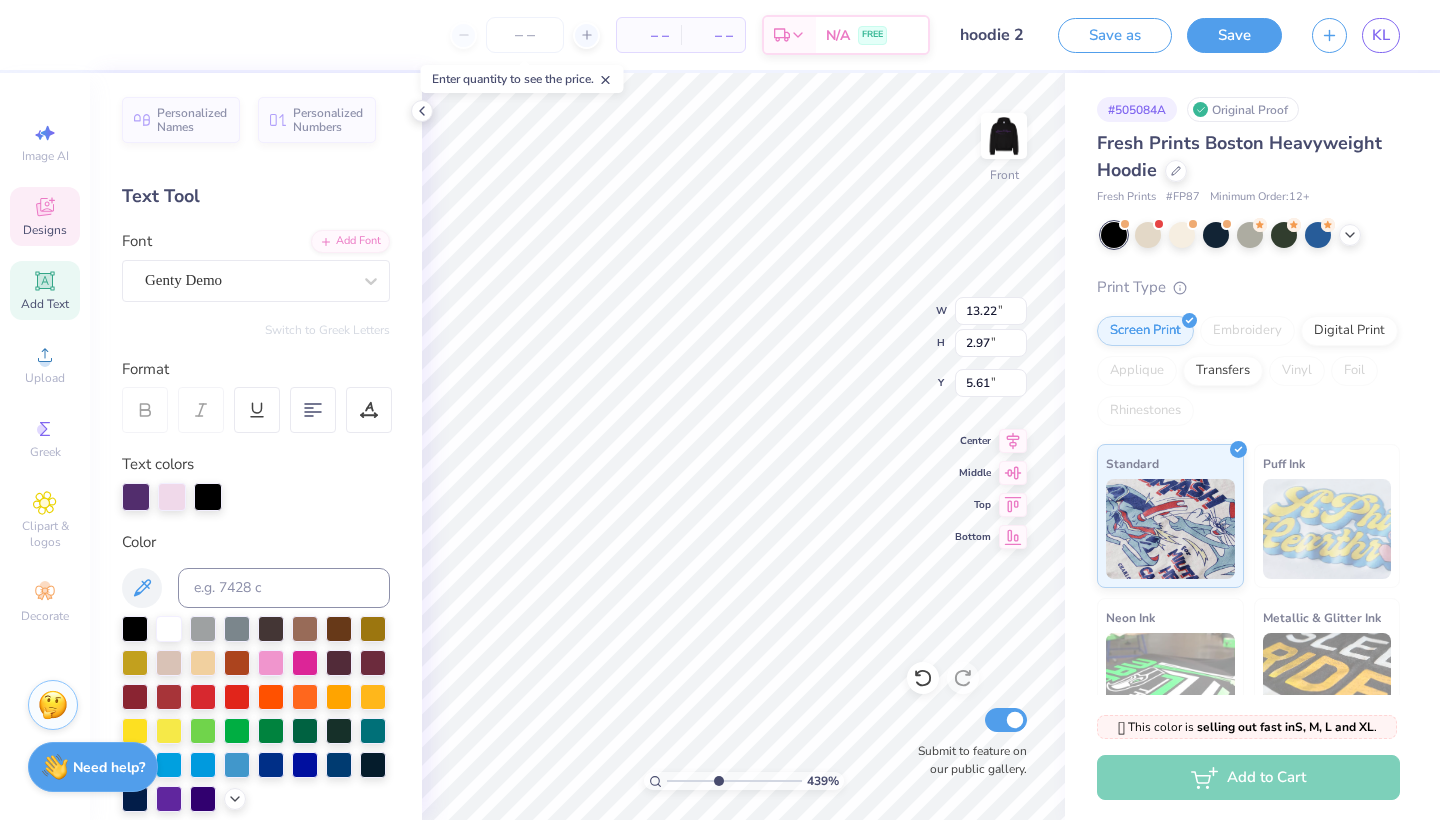 type on "8.99" 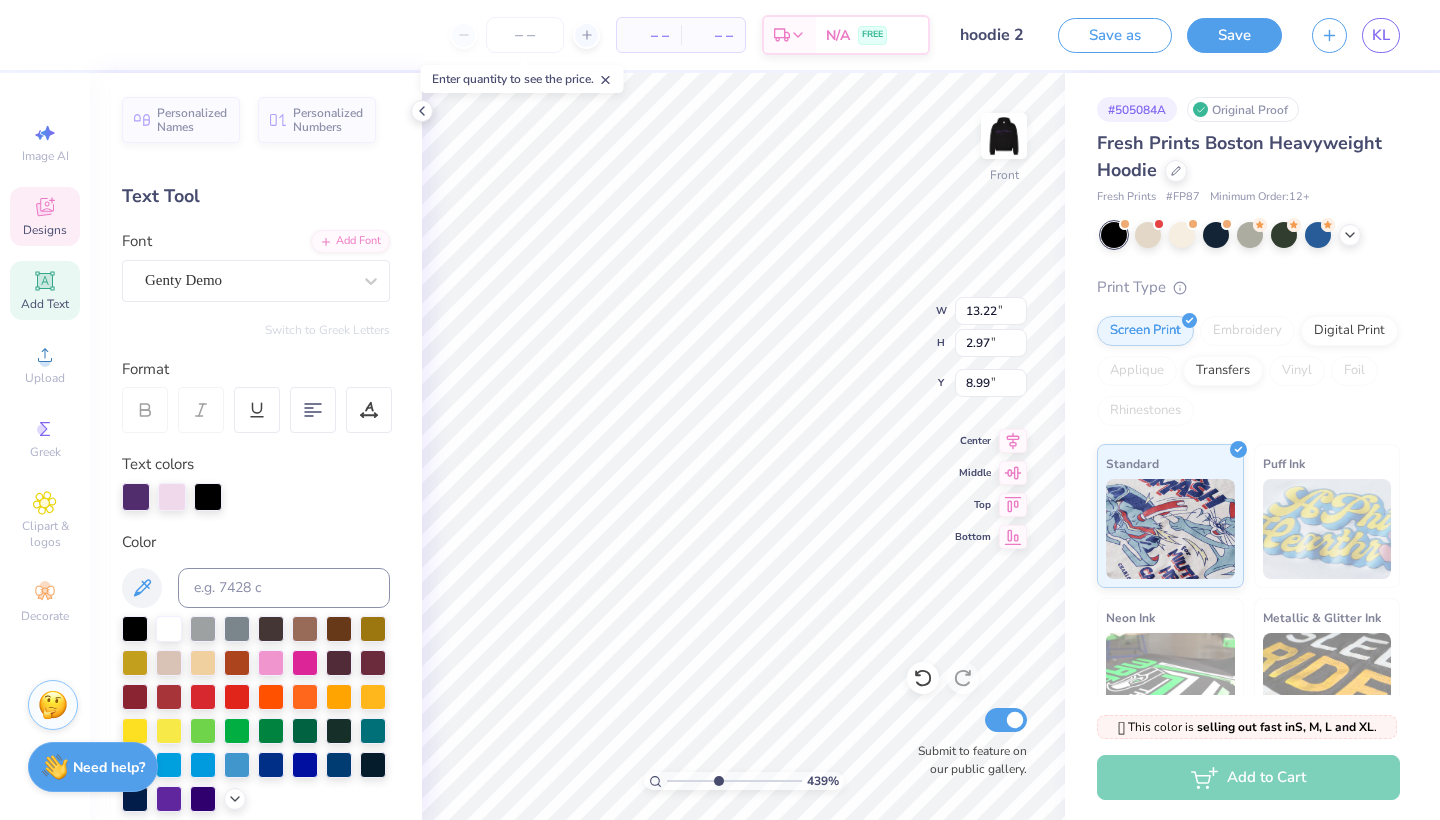 type on "9.88" 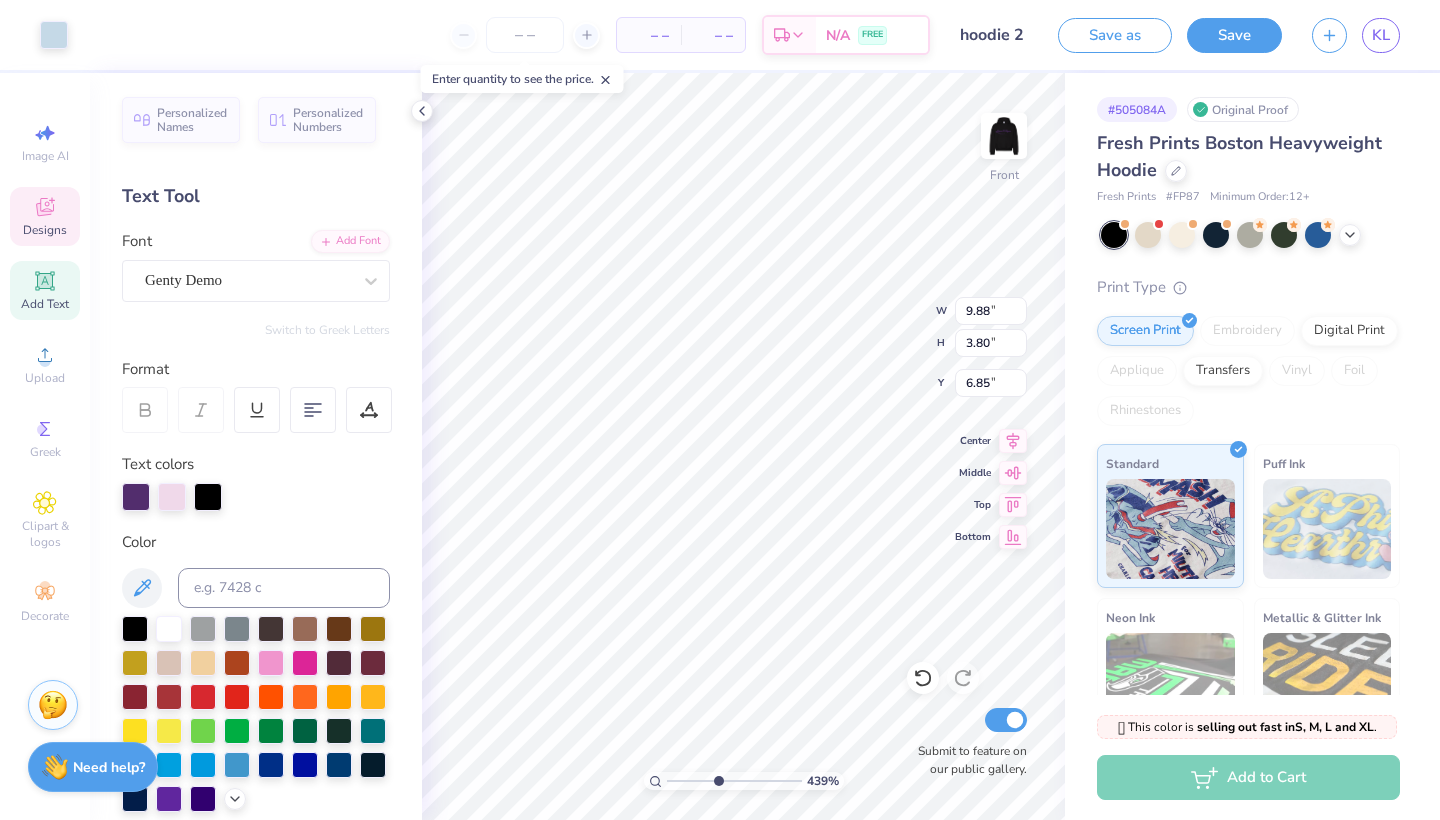 type on "0.19" 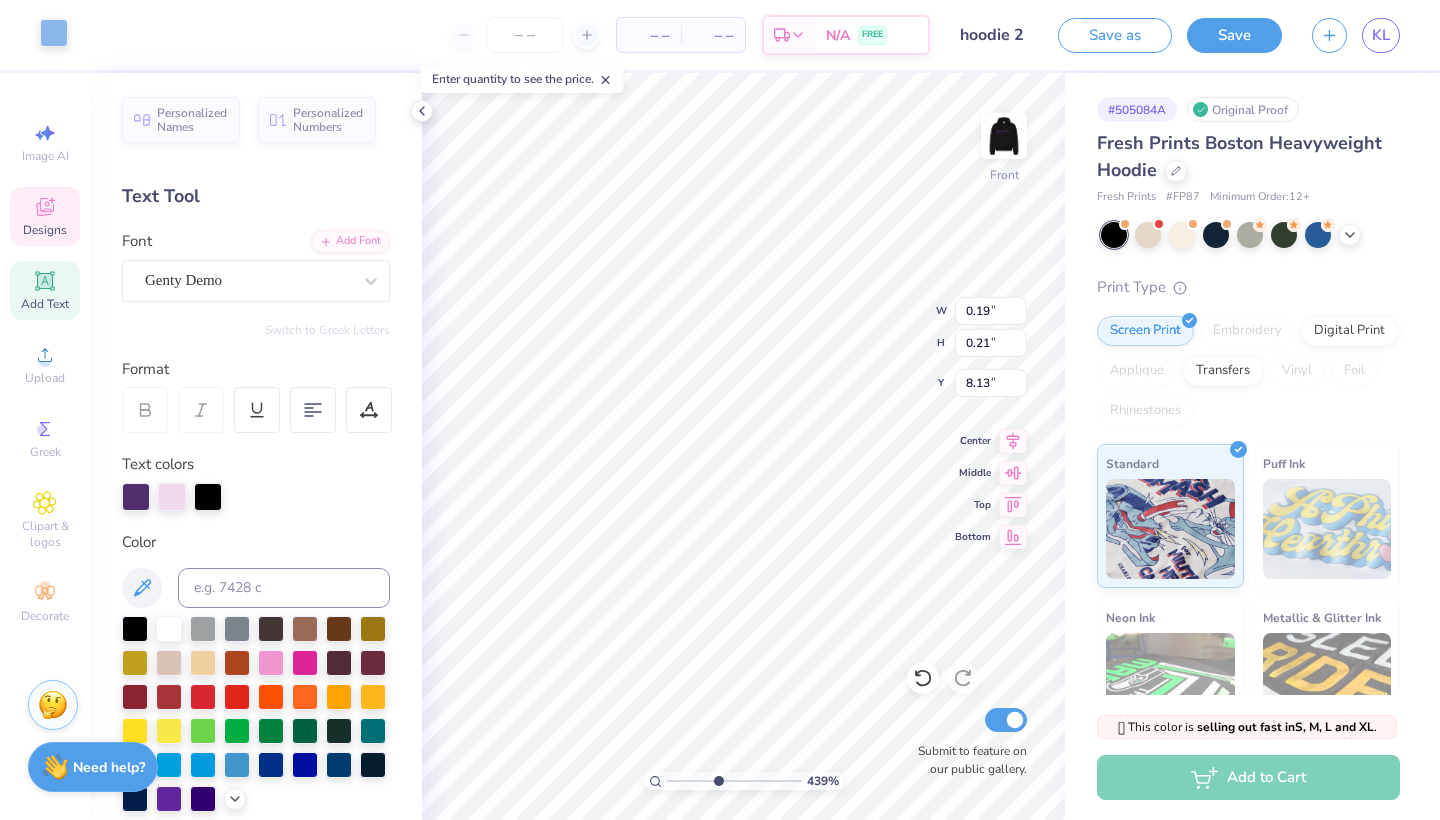 click at bounding box center [54, 33] 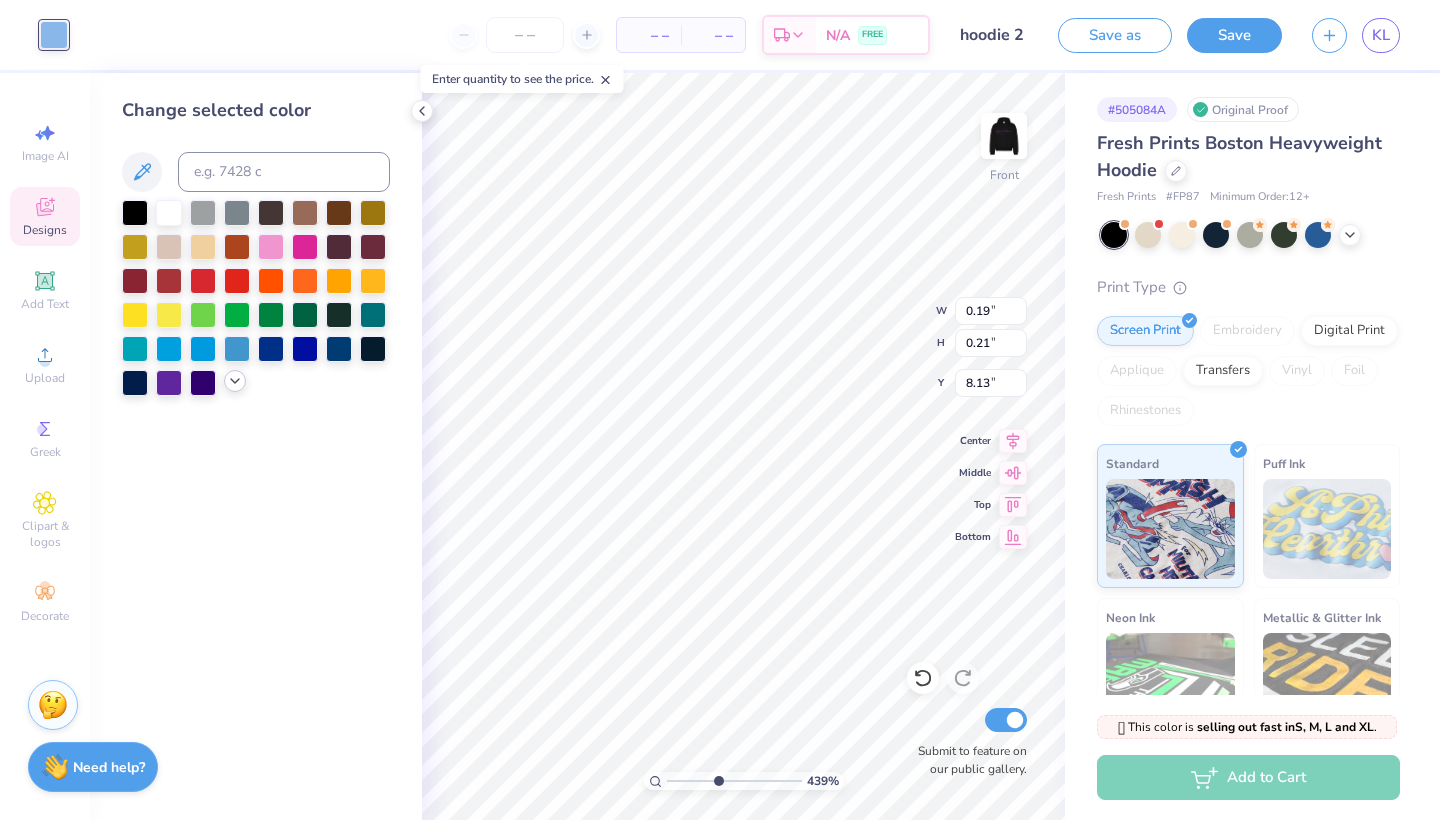 click at bounding box center [235, 381] 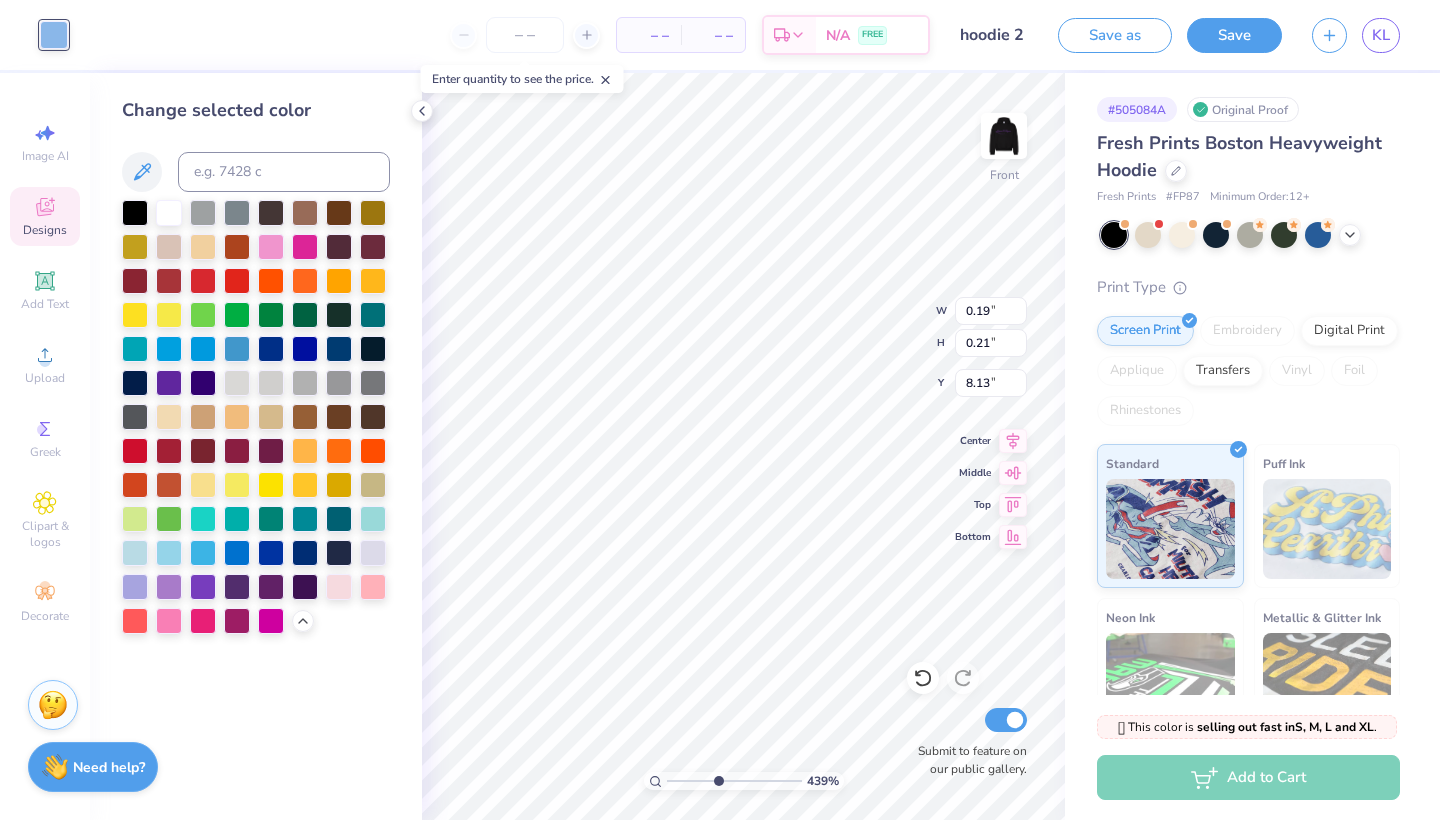 click at bounding box center (256, 417) 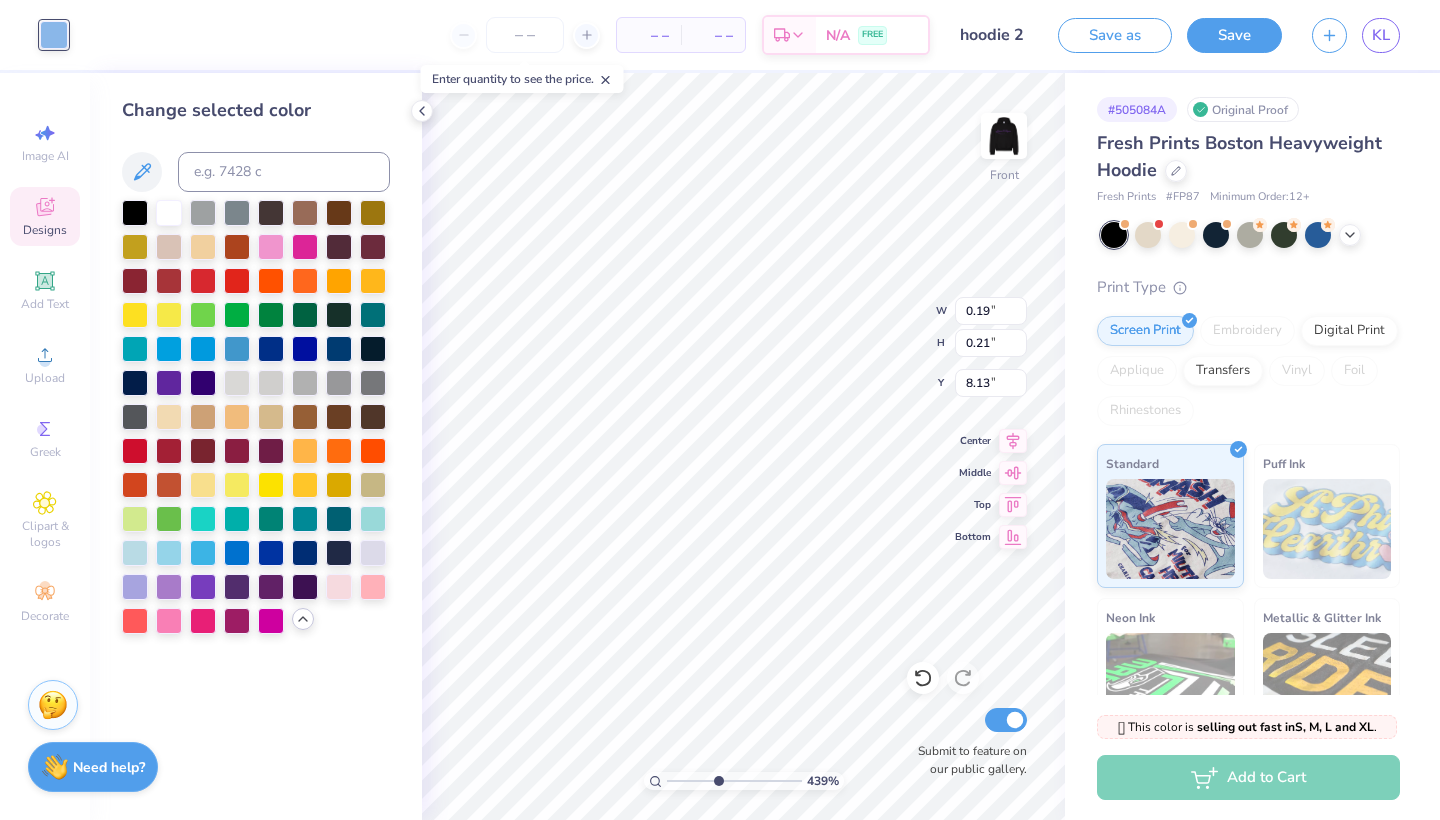 click 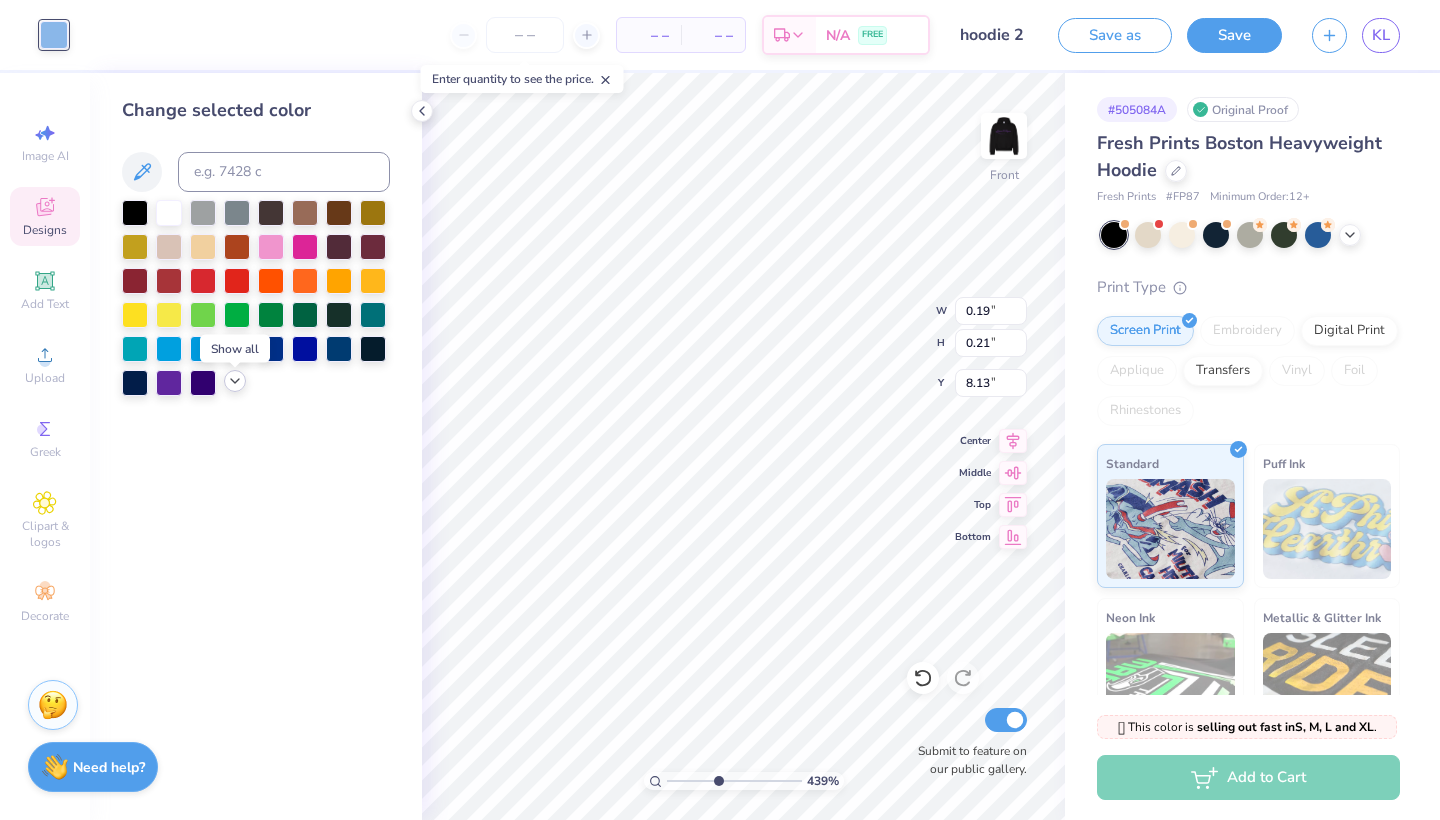 click 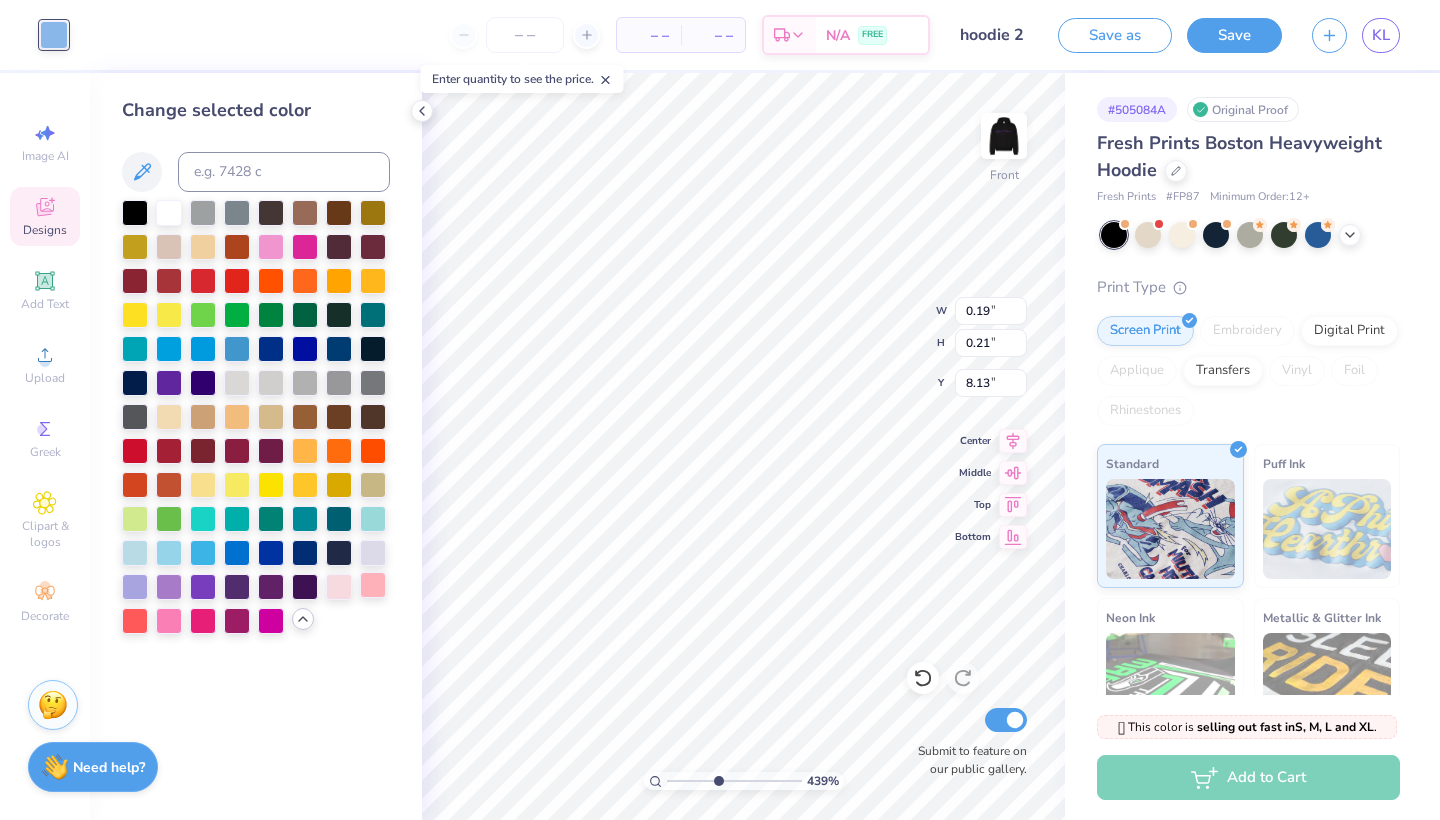 click at bounding box center [373, 585] 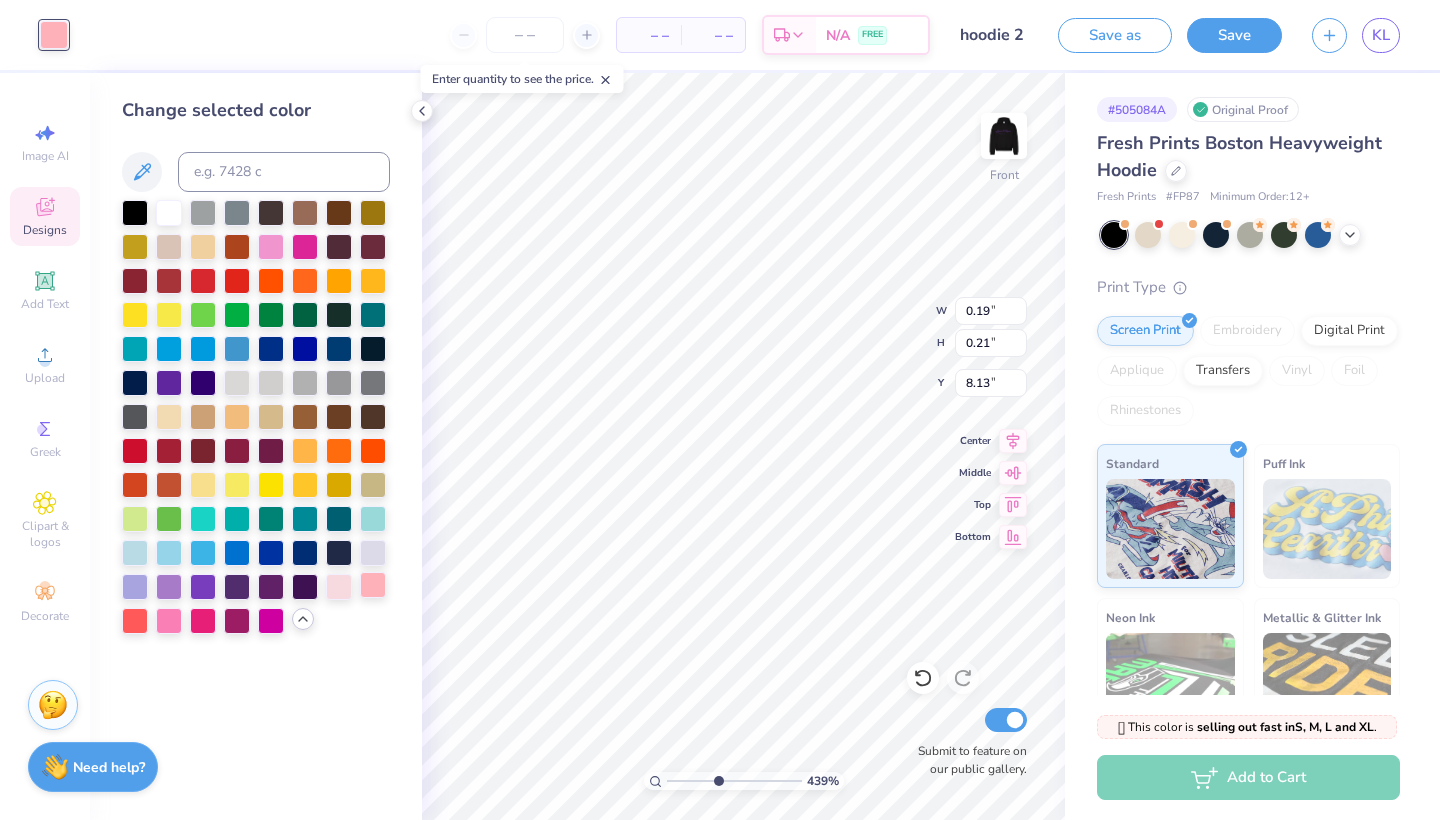 type on "8.00" 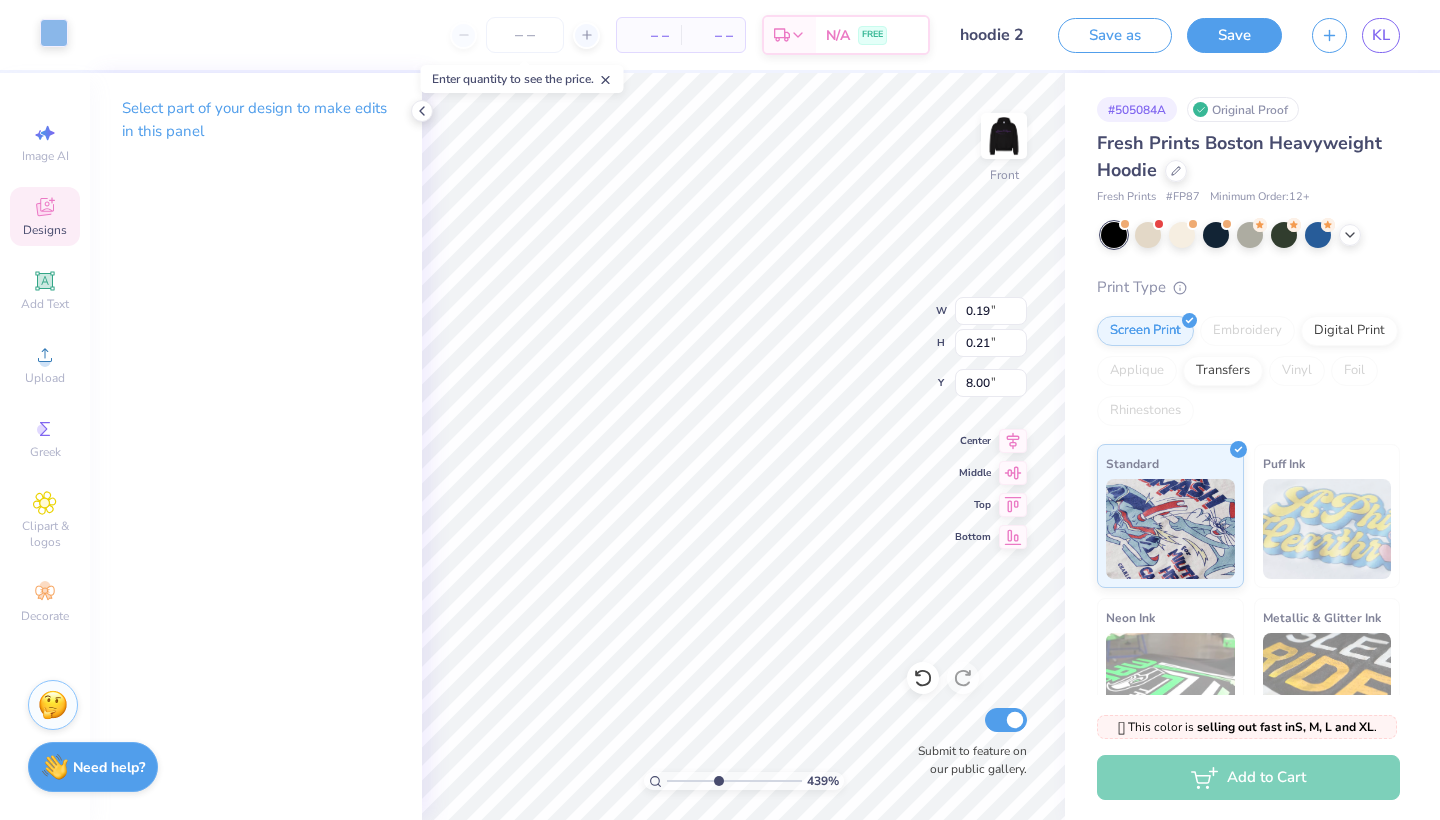 click at bounding box center [54, 33] 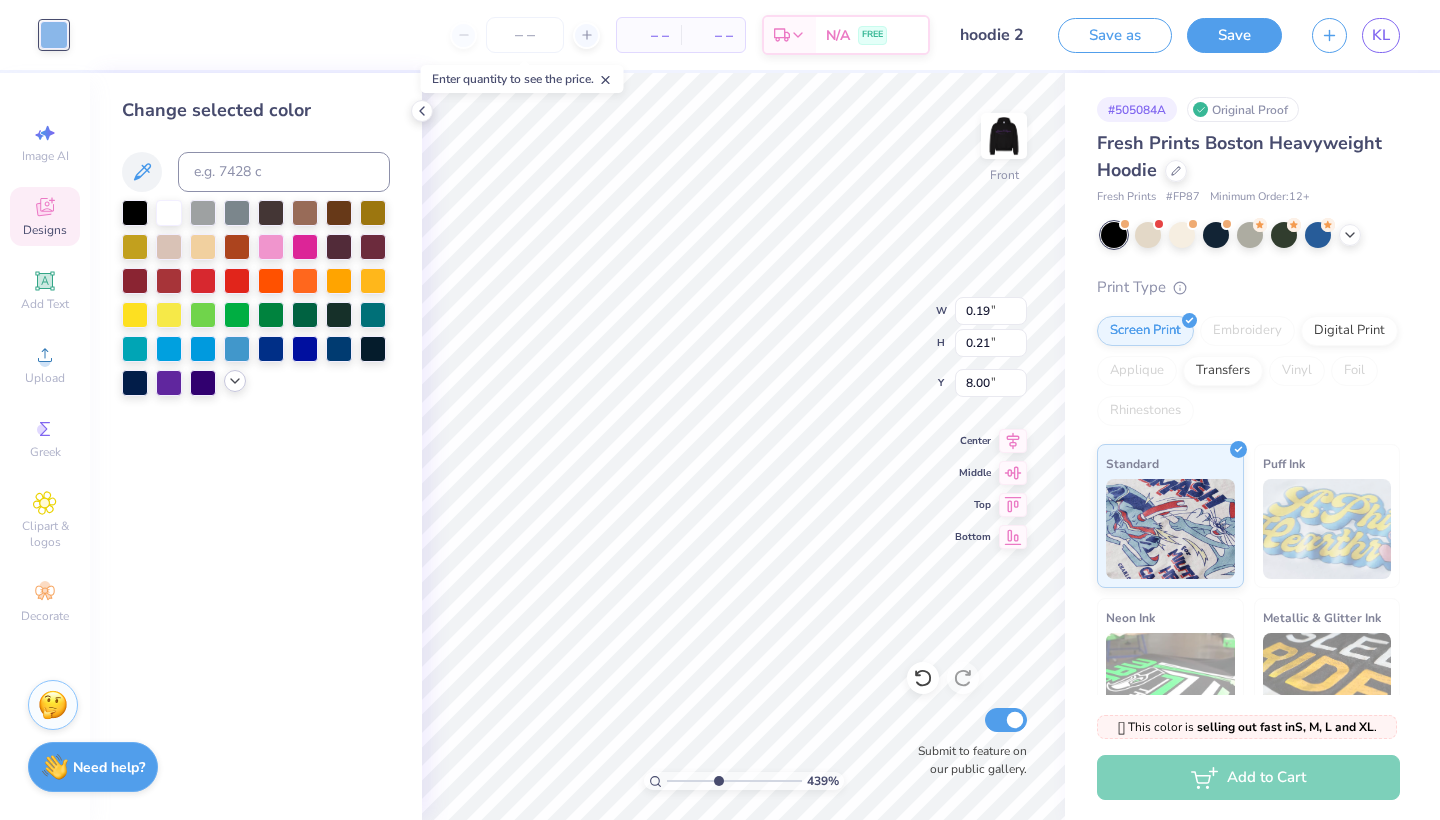 click 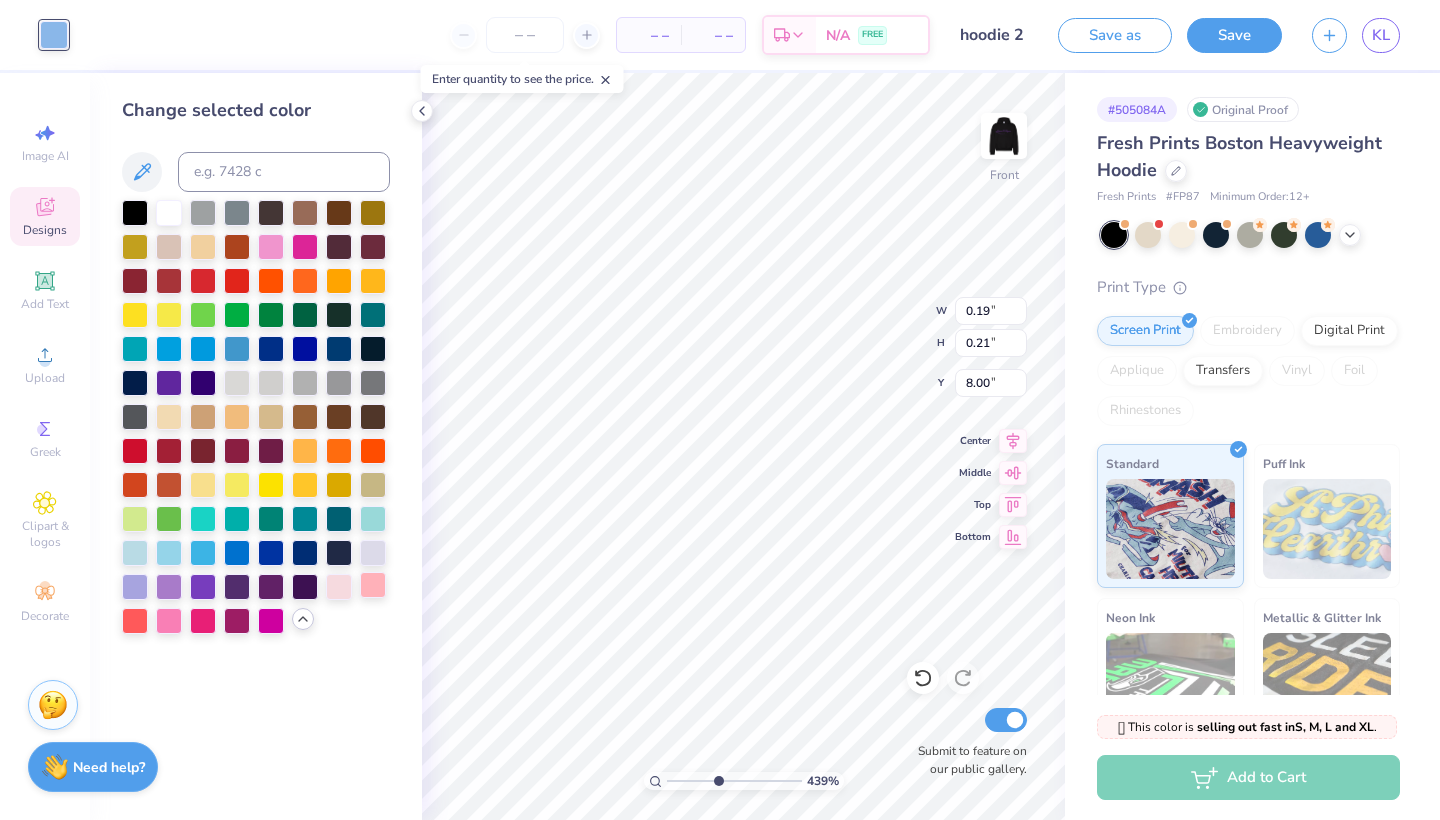 click at bounding box center [373, 585] 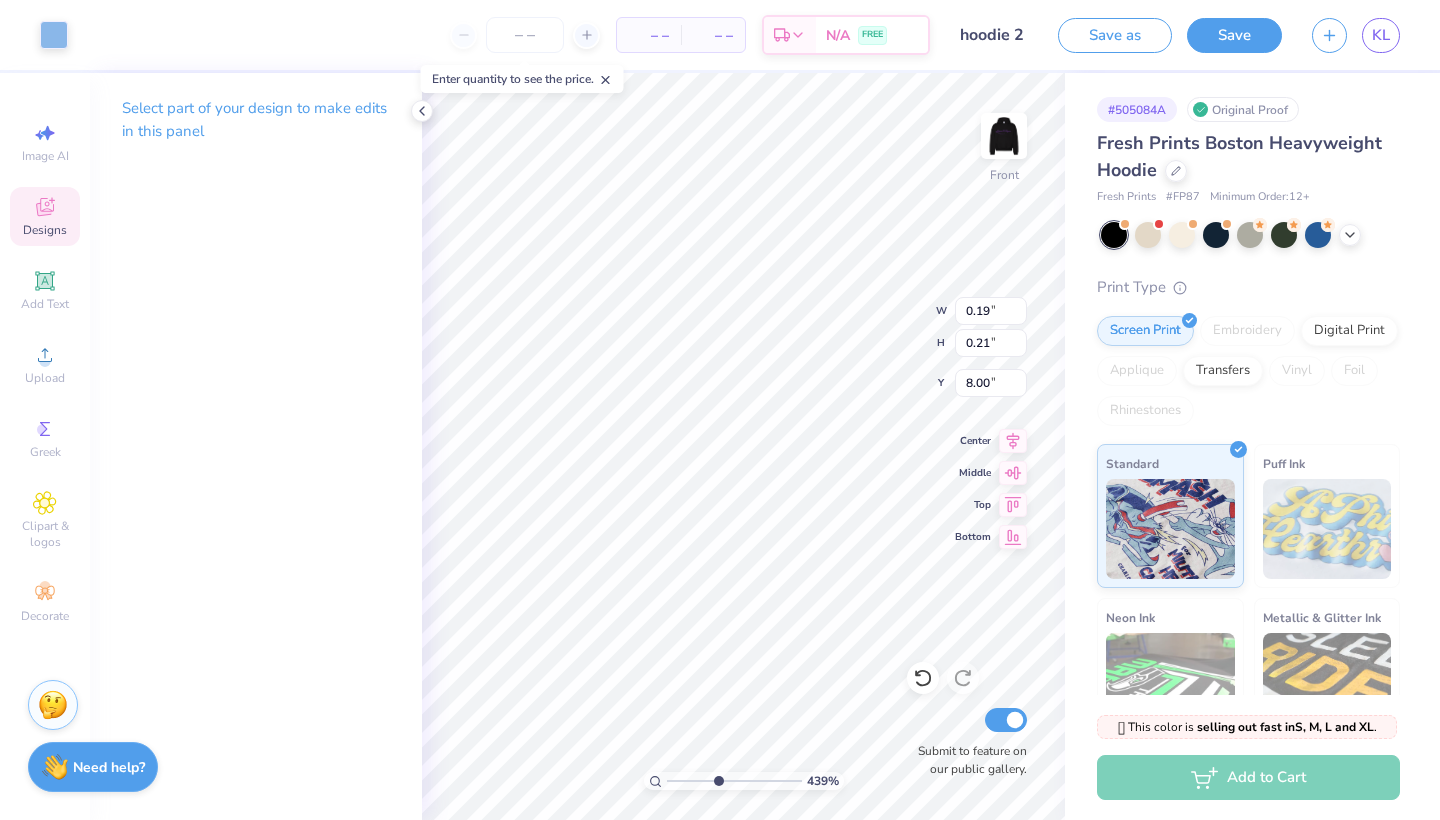 type on "0.32" 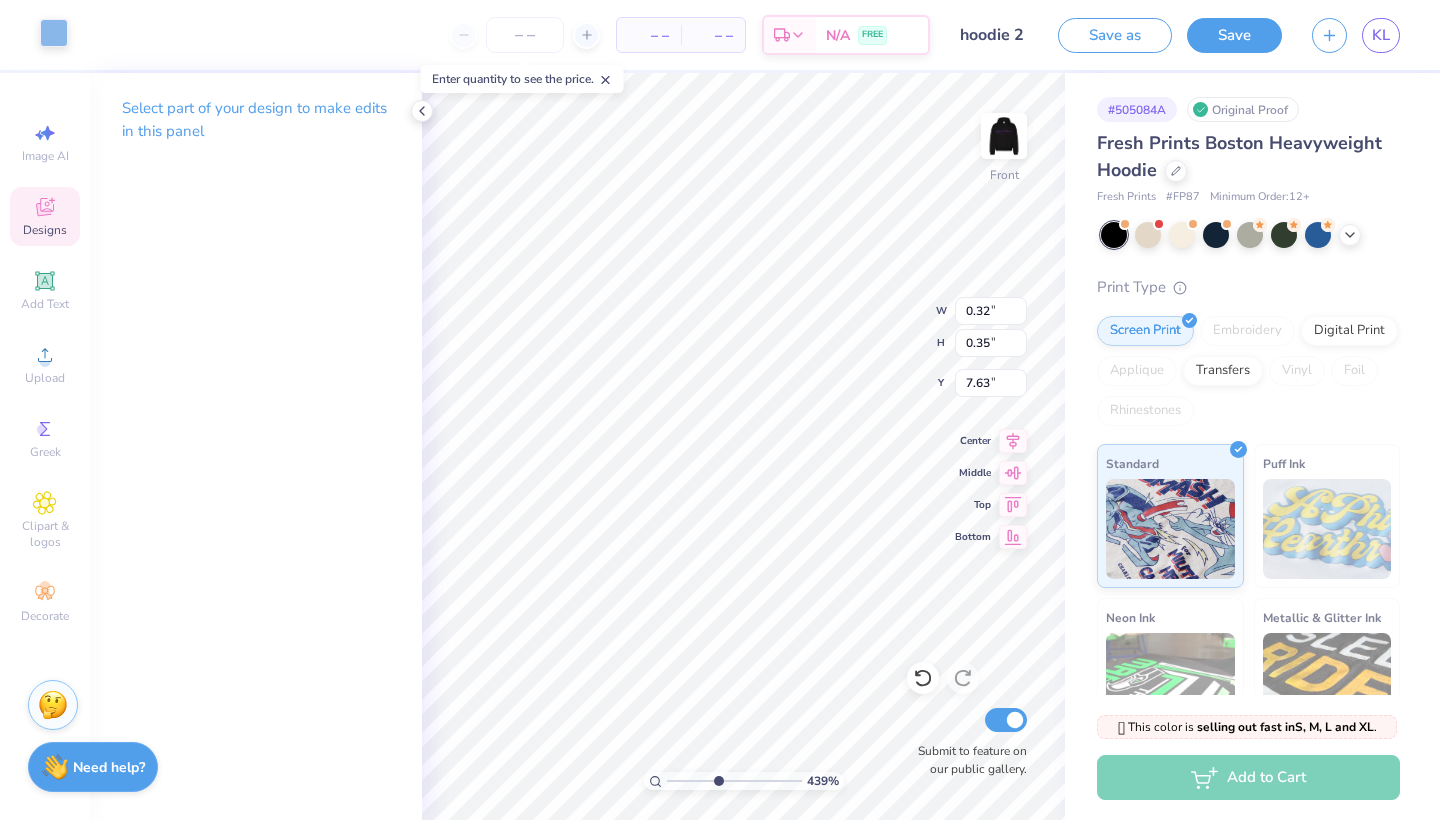 click at bounding box center (54, 33) 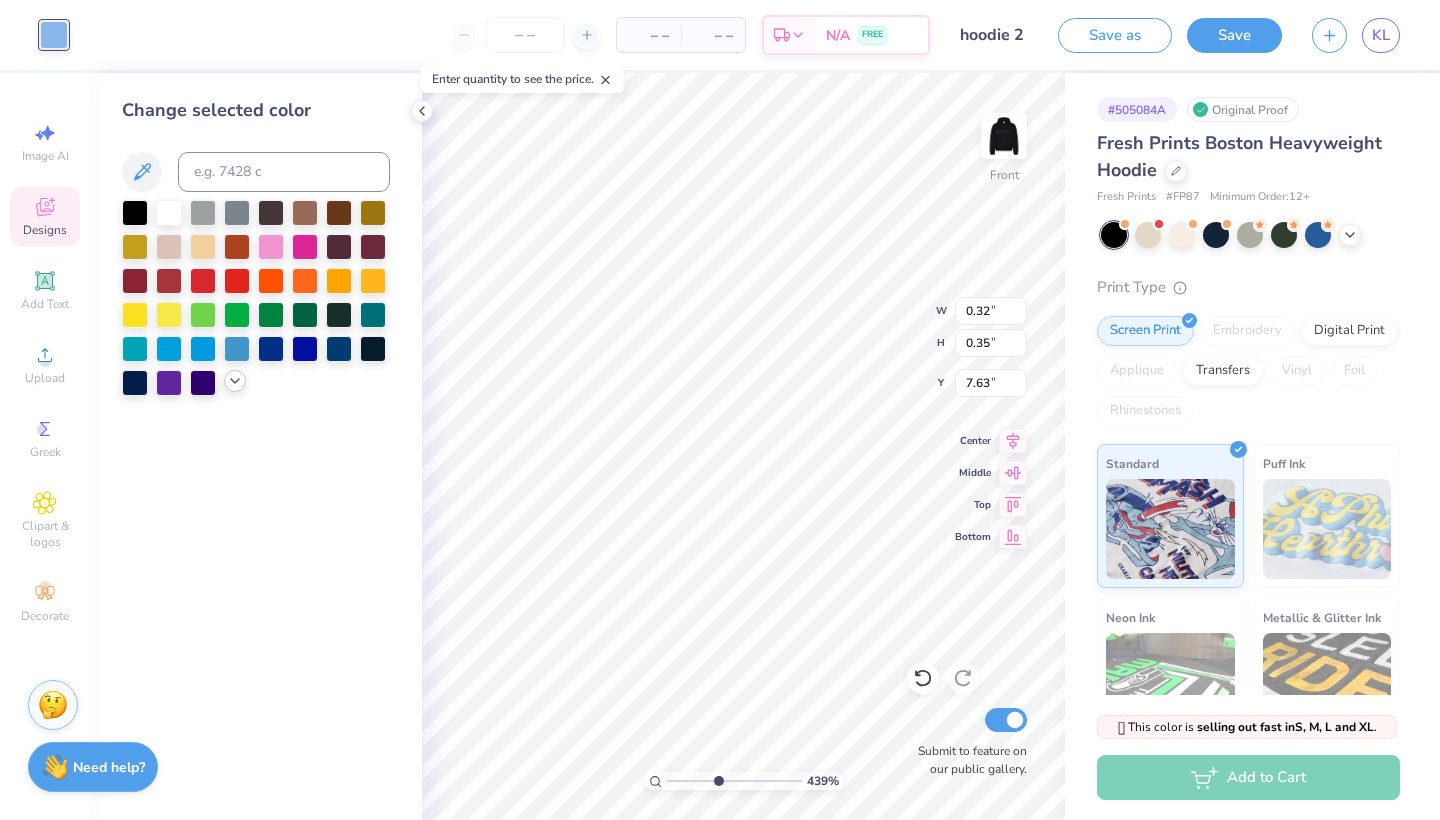 click at bounding box center [235, 381] 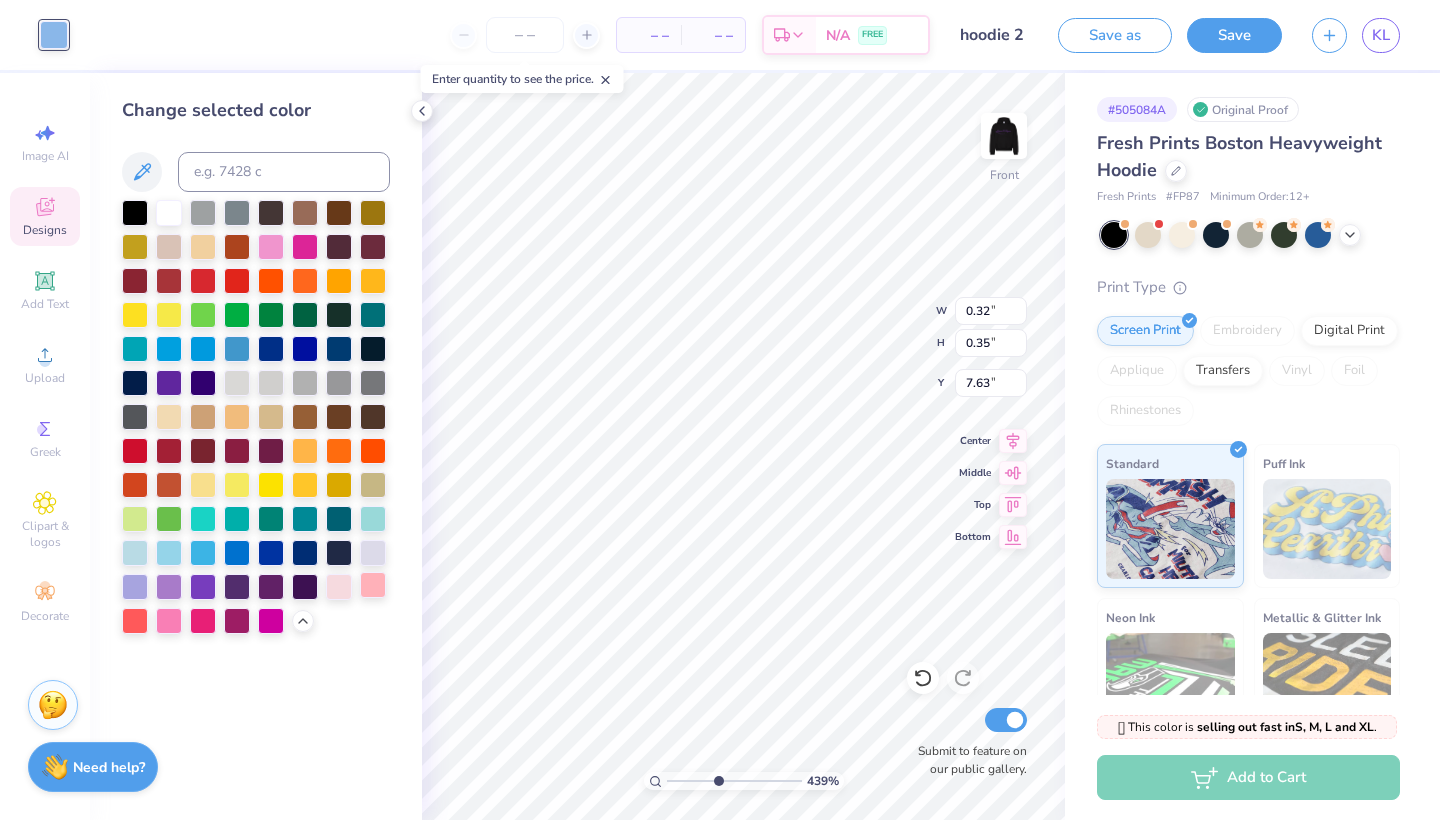 click at bounding box center (373, 585) 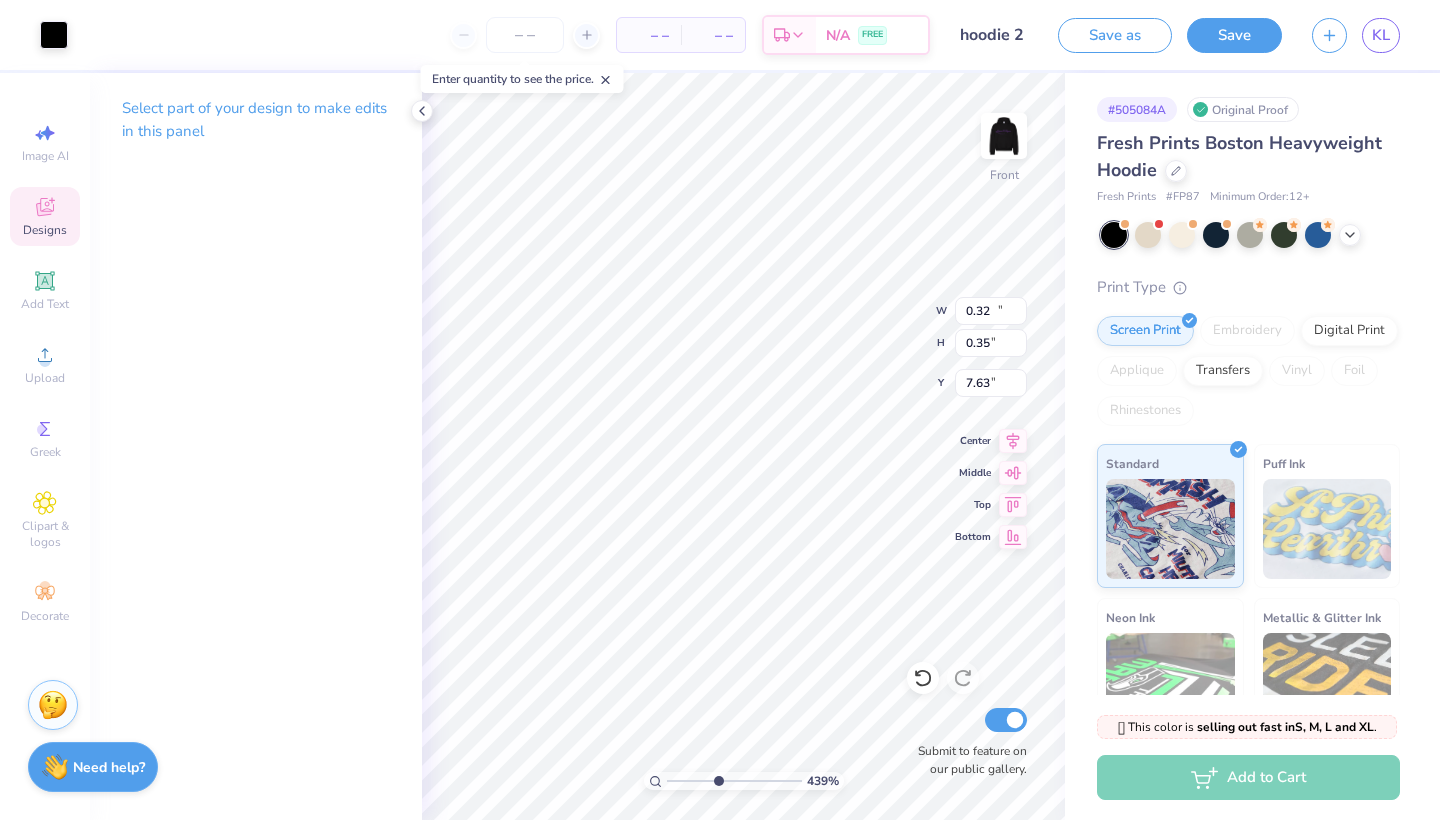 type on "11.49" 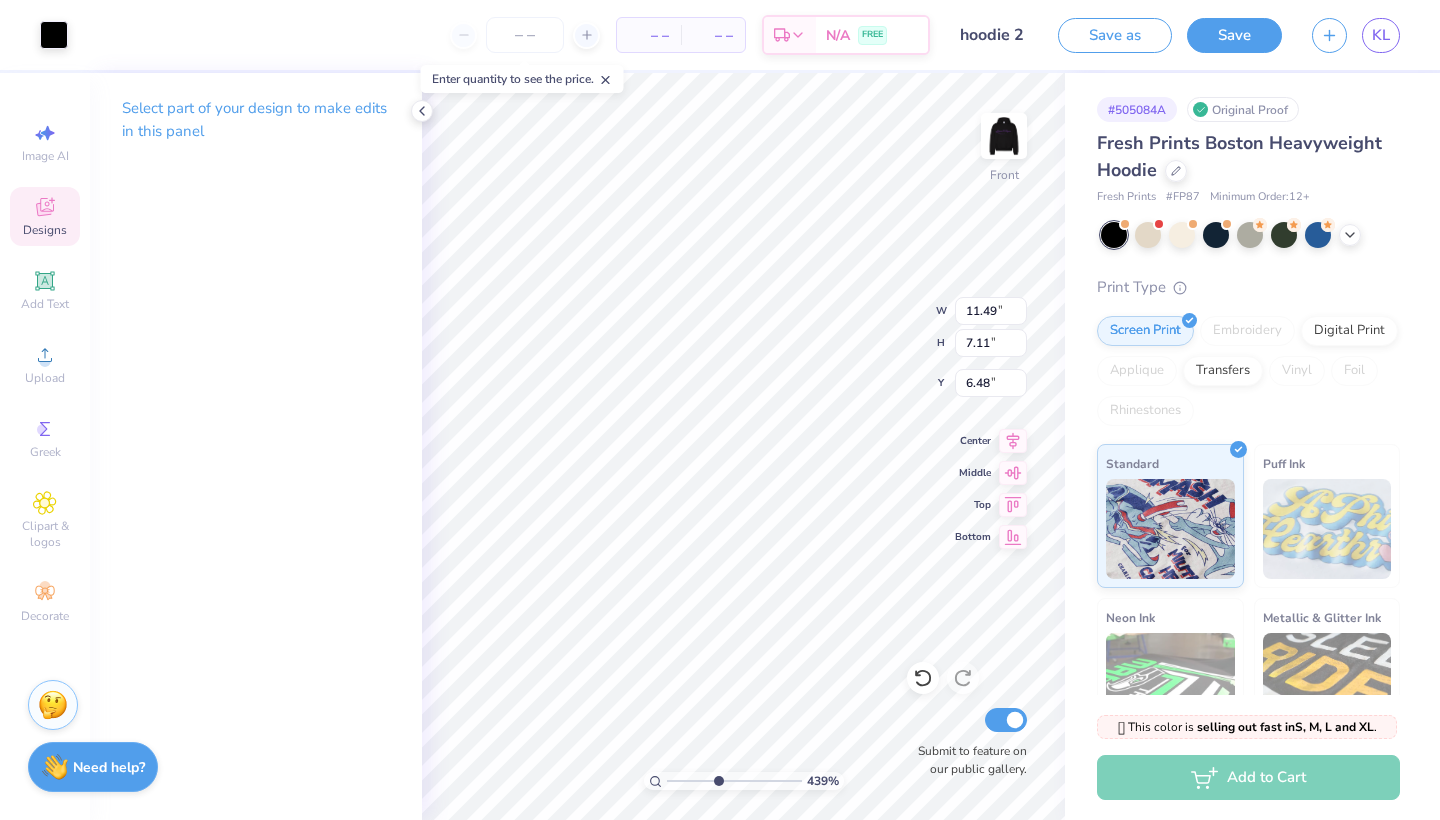 type on "0.24" 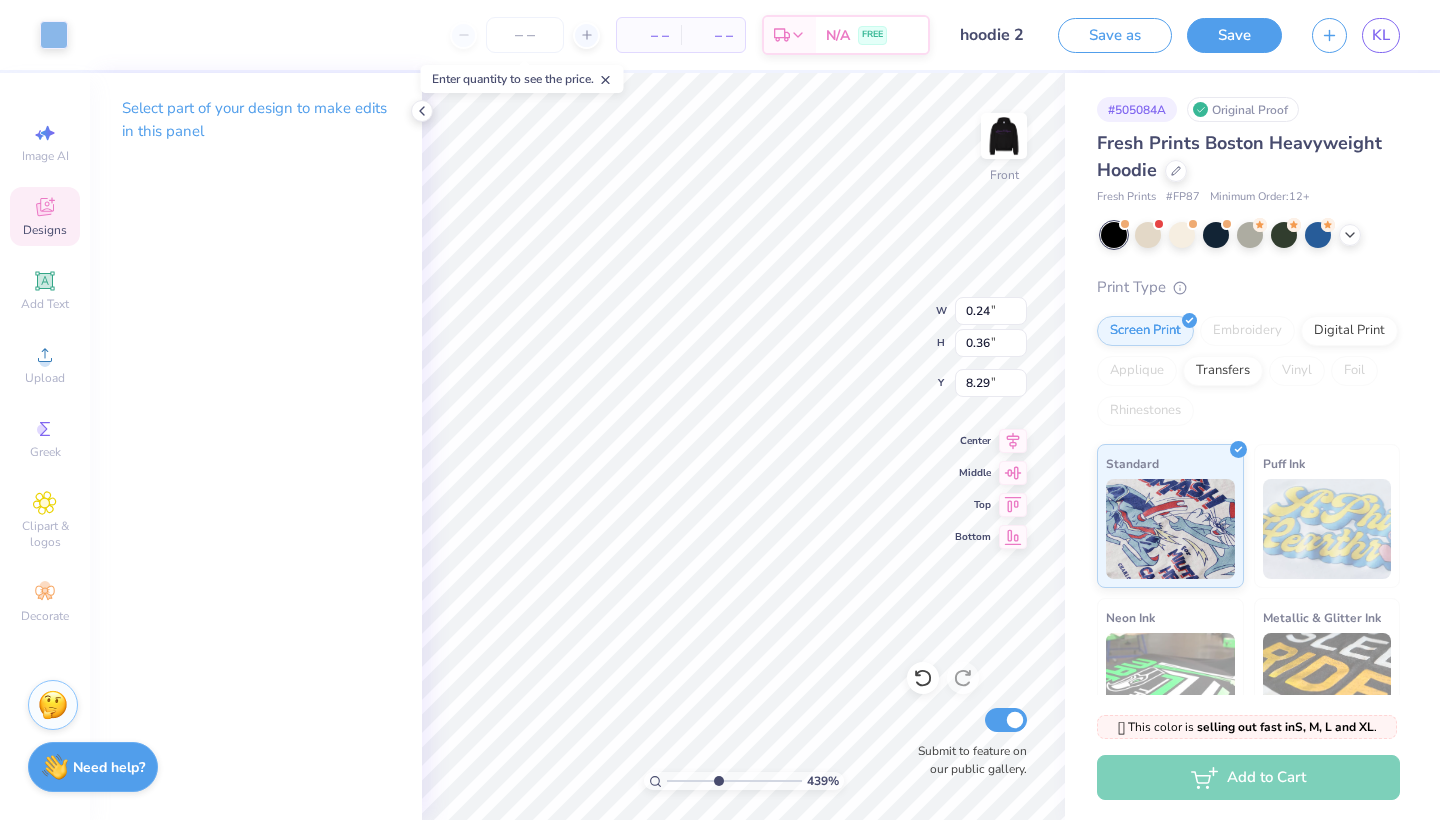type on "0.10" 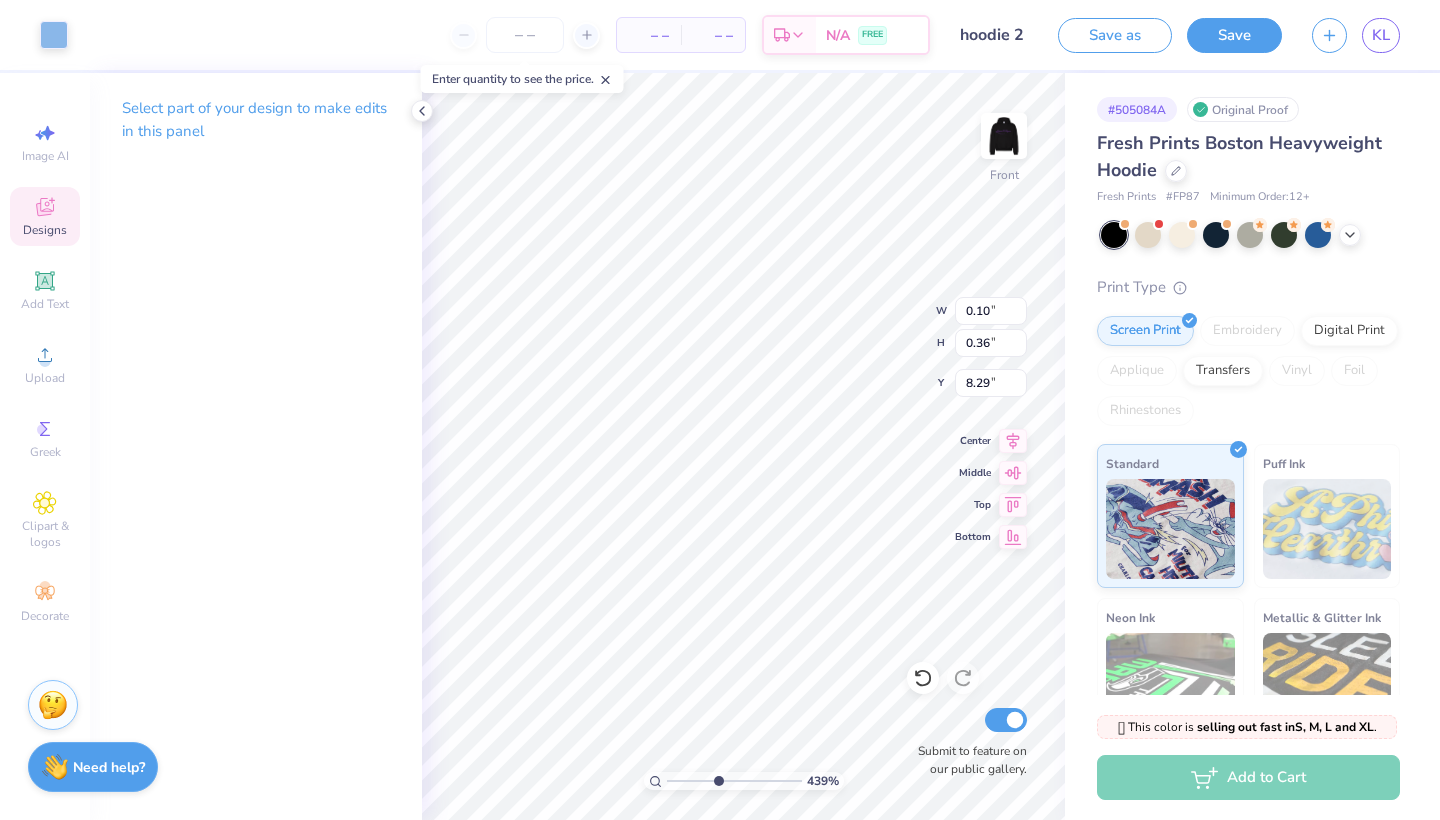 type on "0.13" 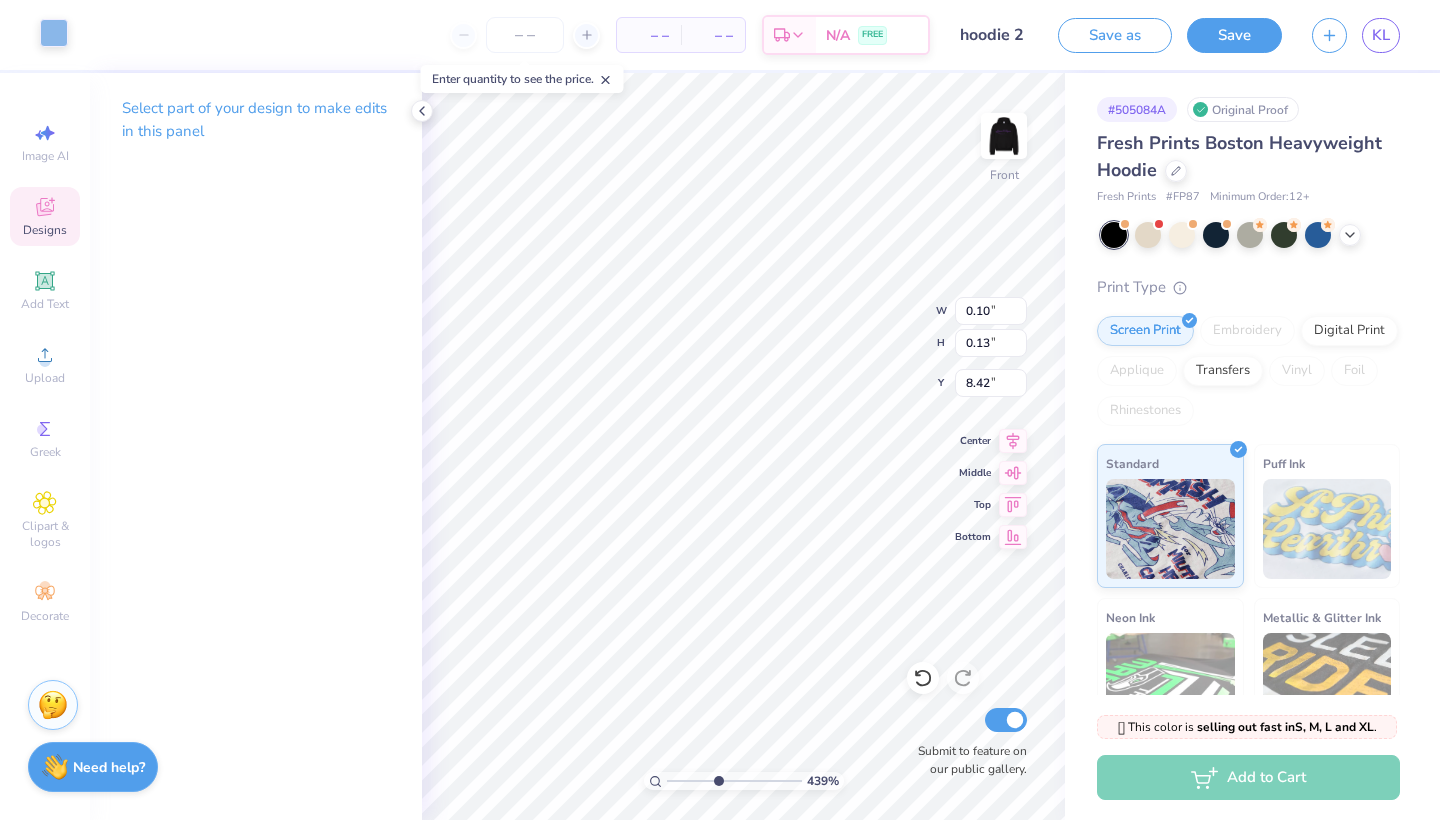 click at bounding box center (54, 33) 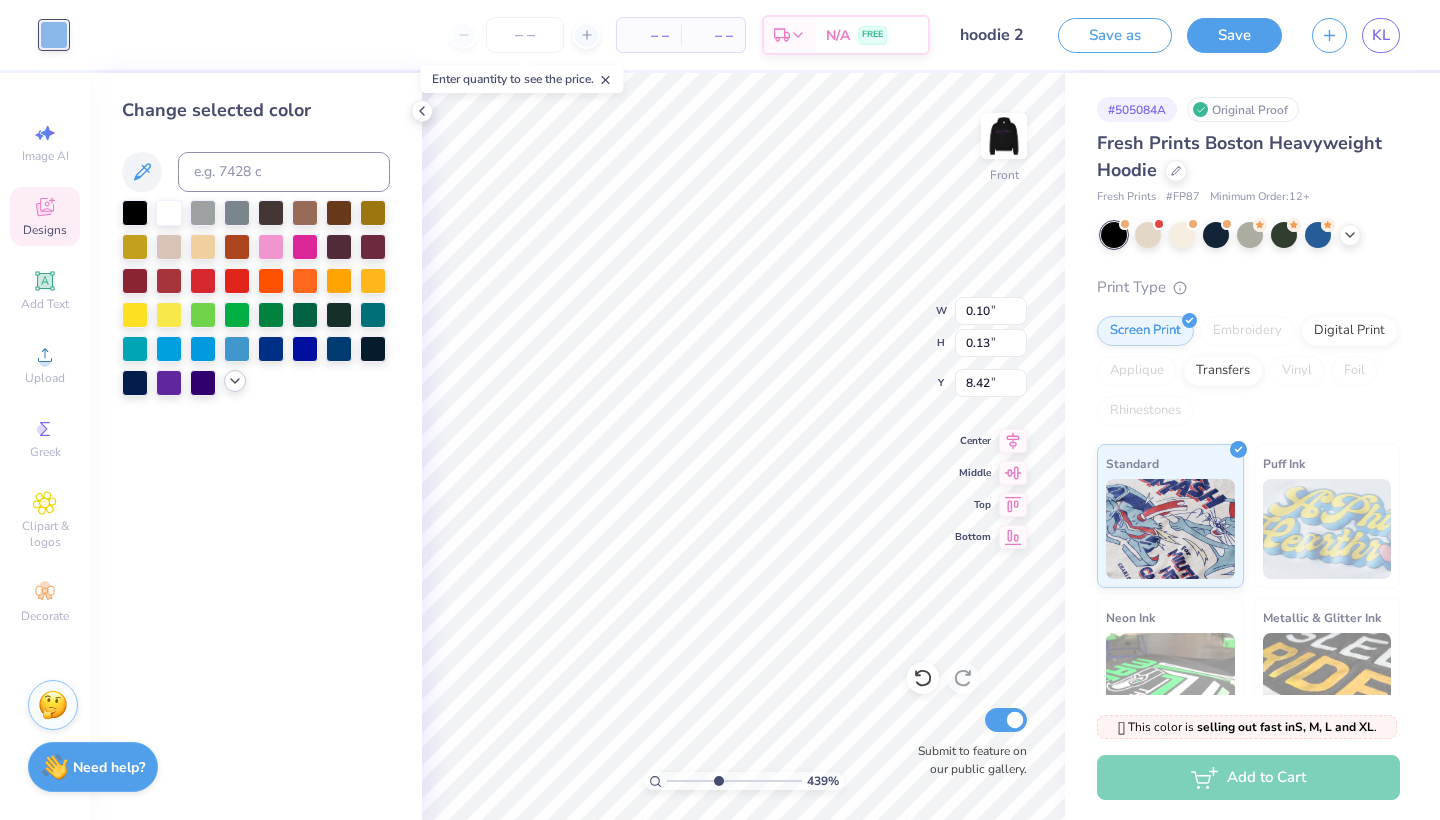 click 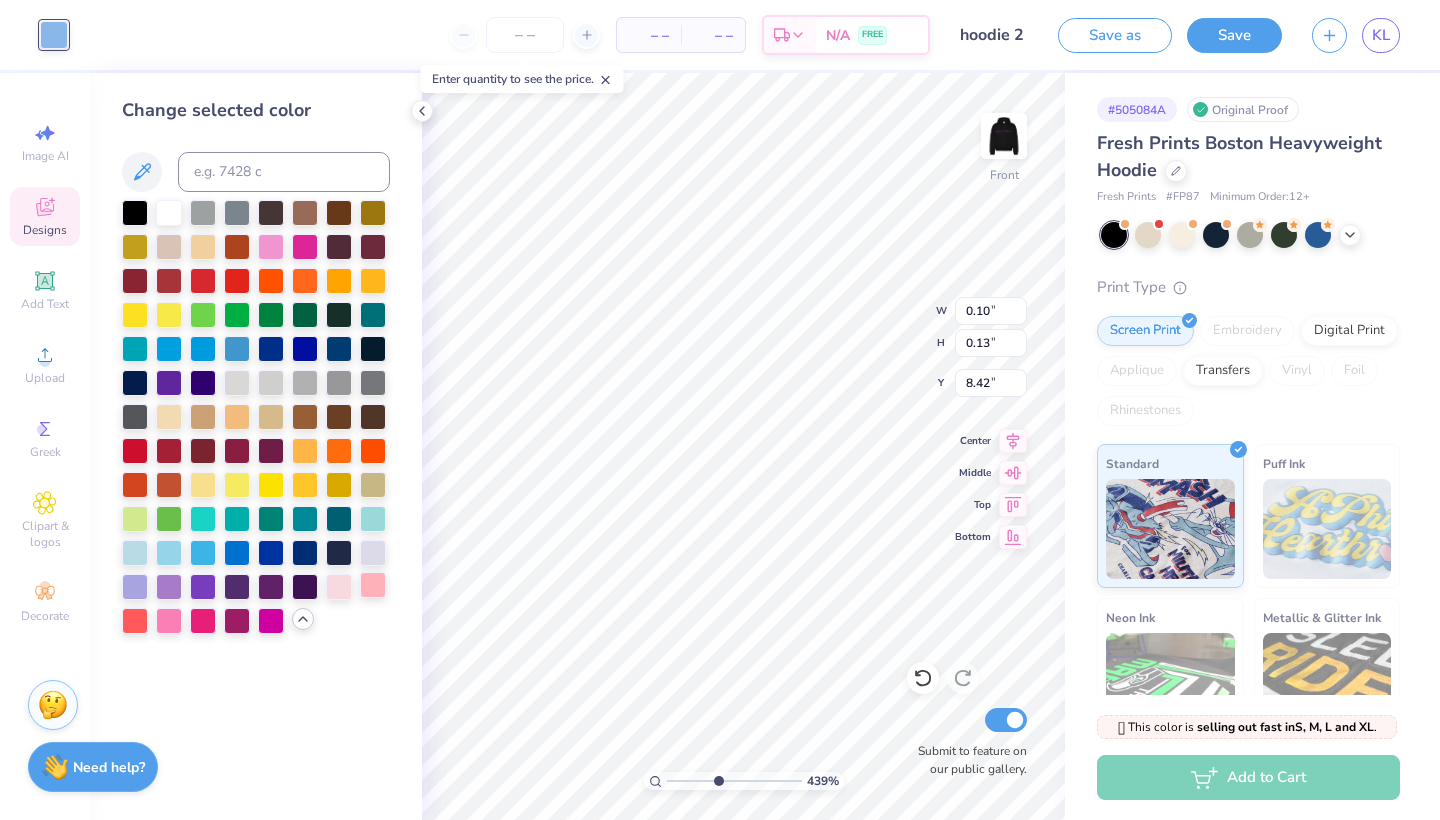 click at bounding box center [373, 585] 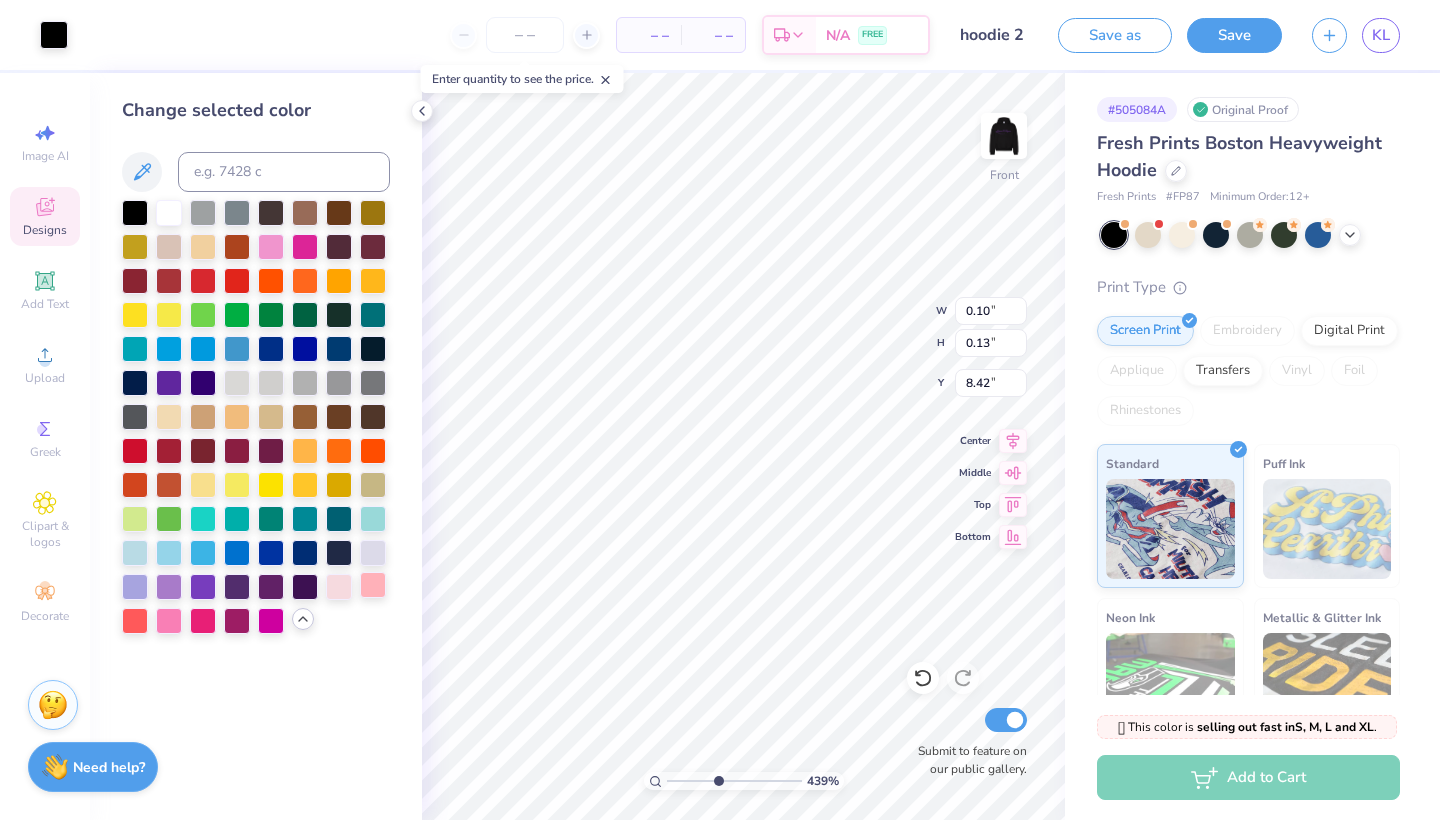 type on "0.24" 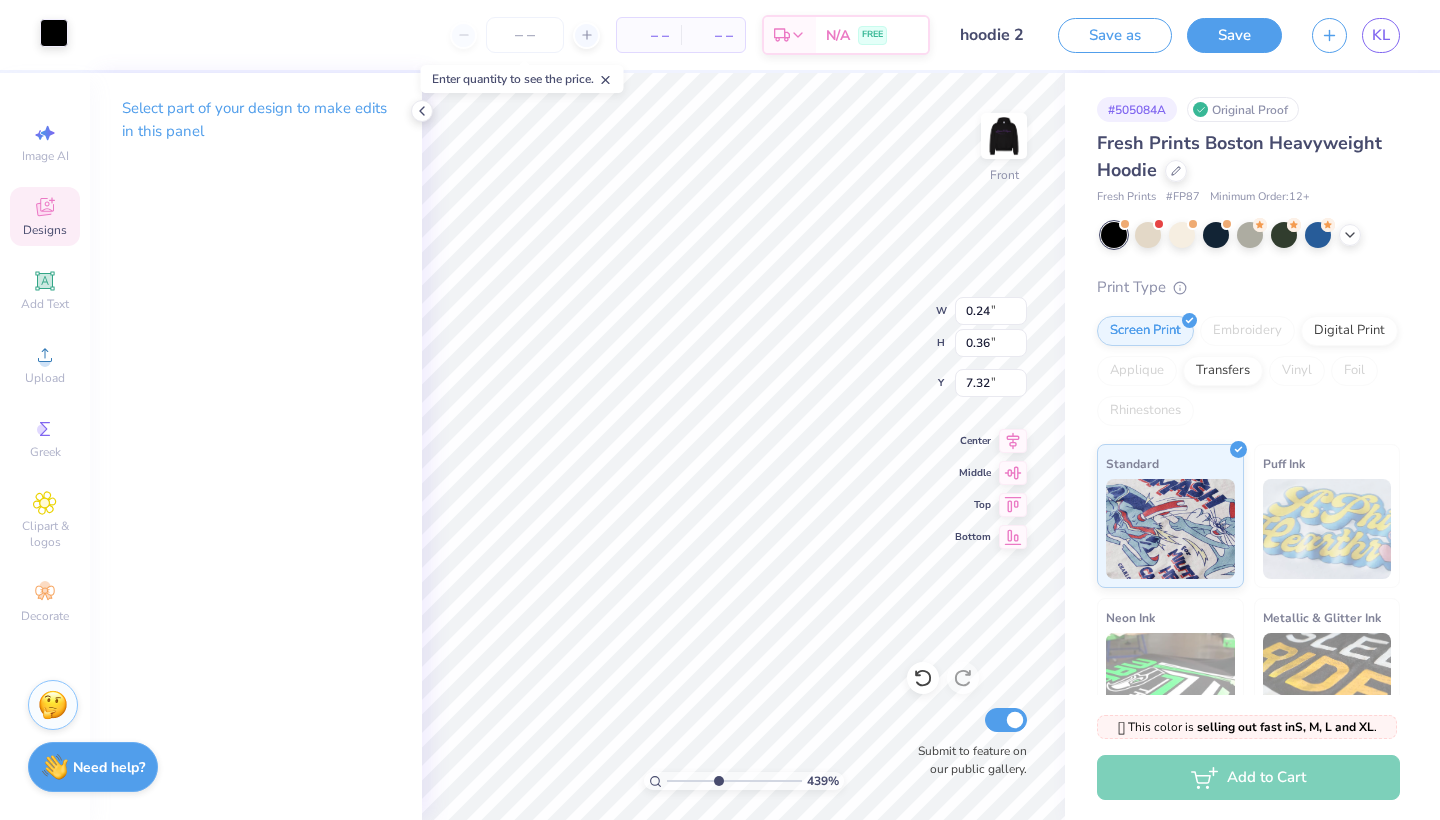 click at bounding box center [54, 33] 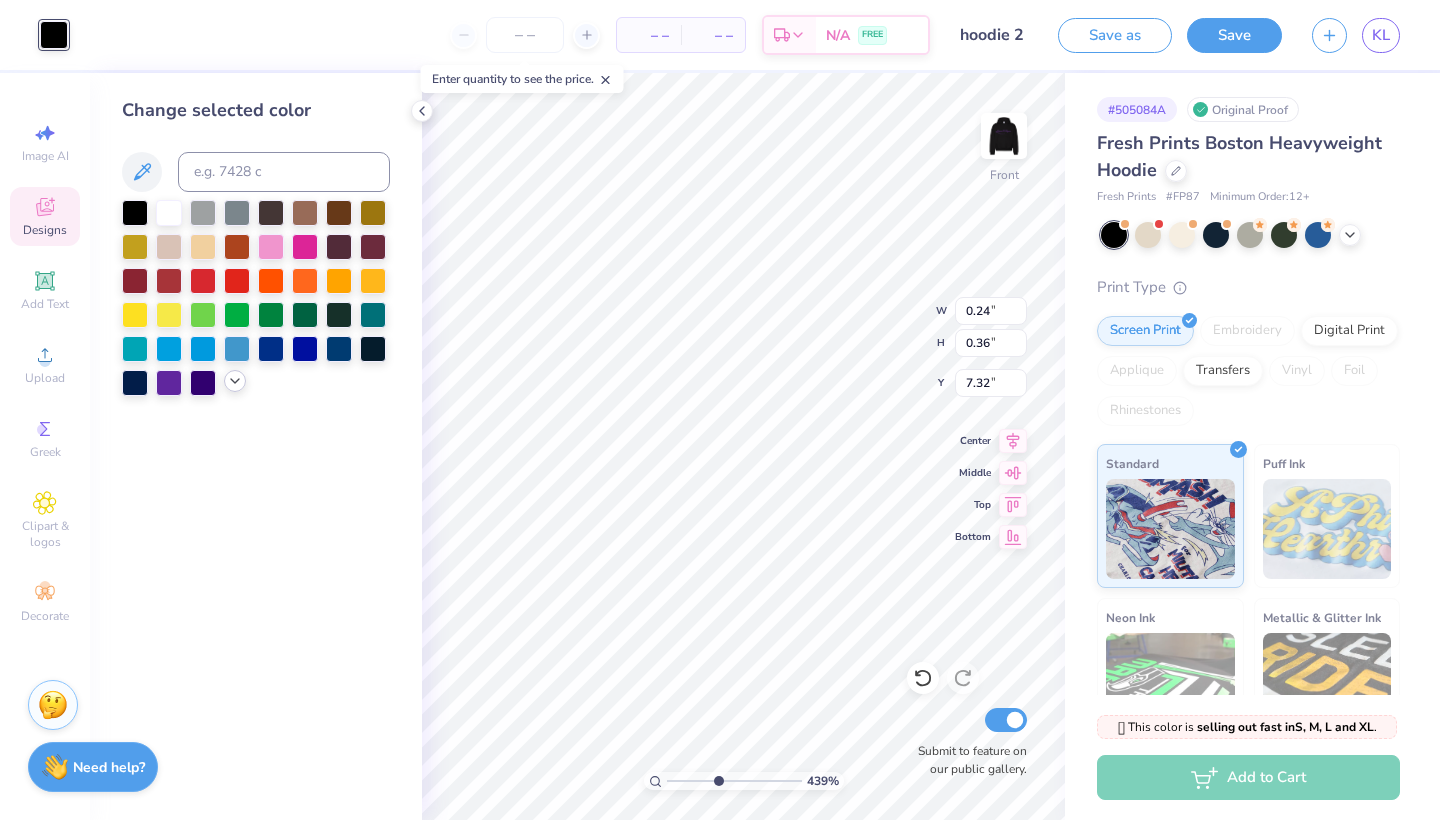 click 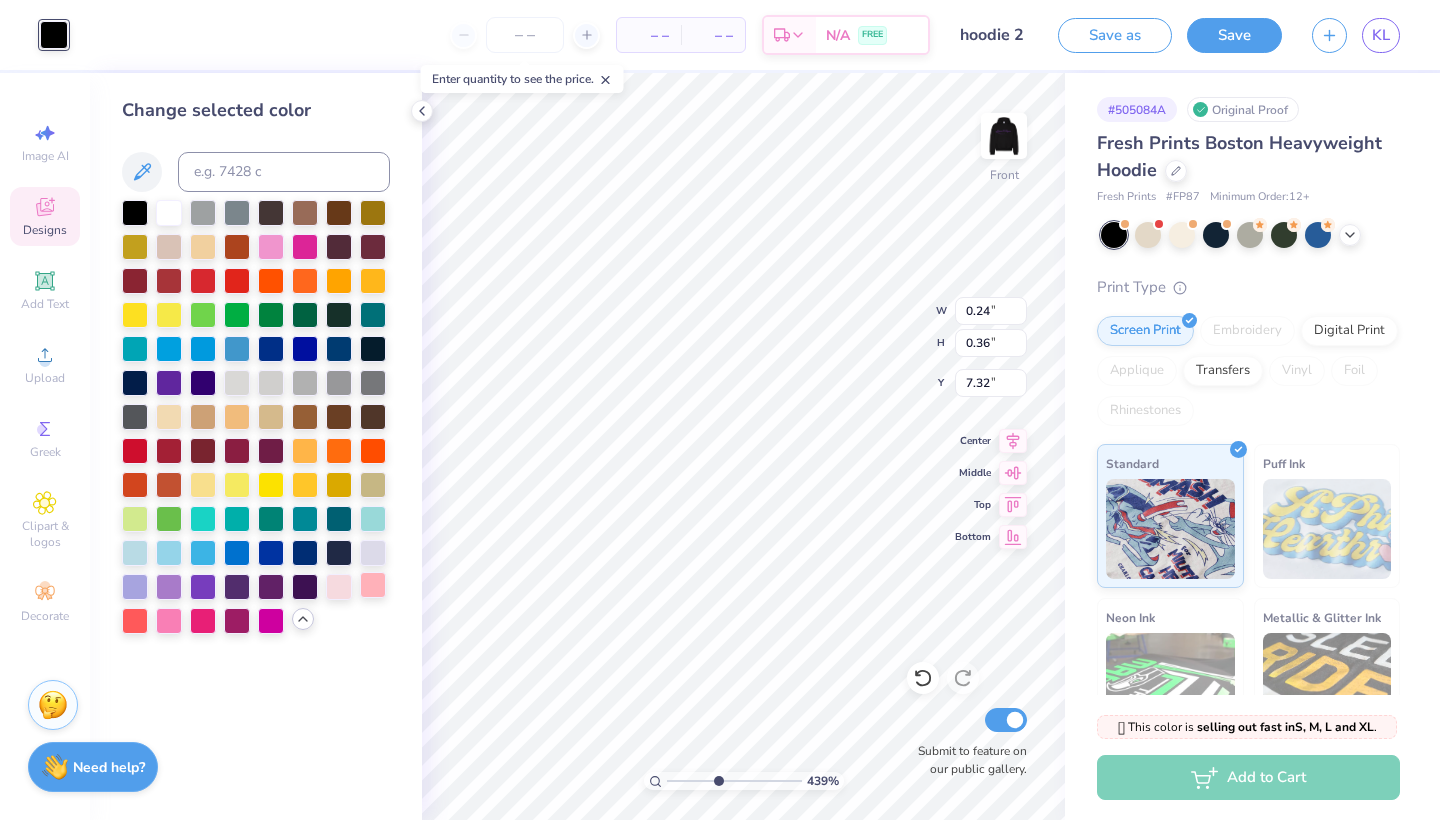 click at bounding box center (373, 585) 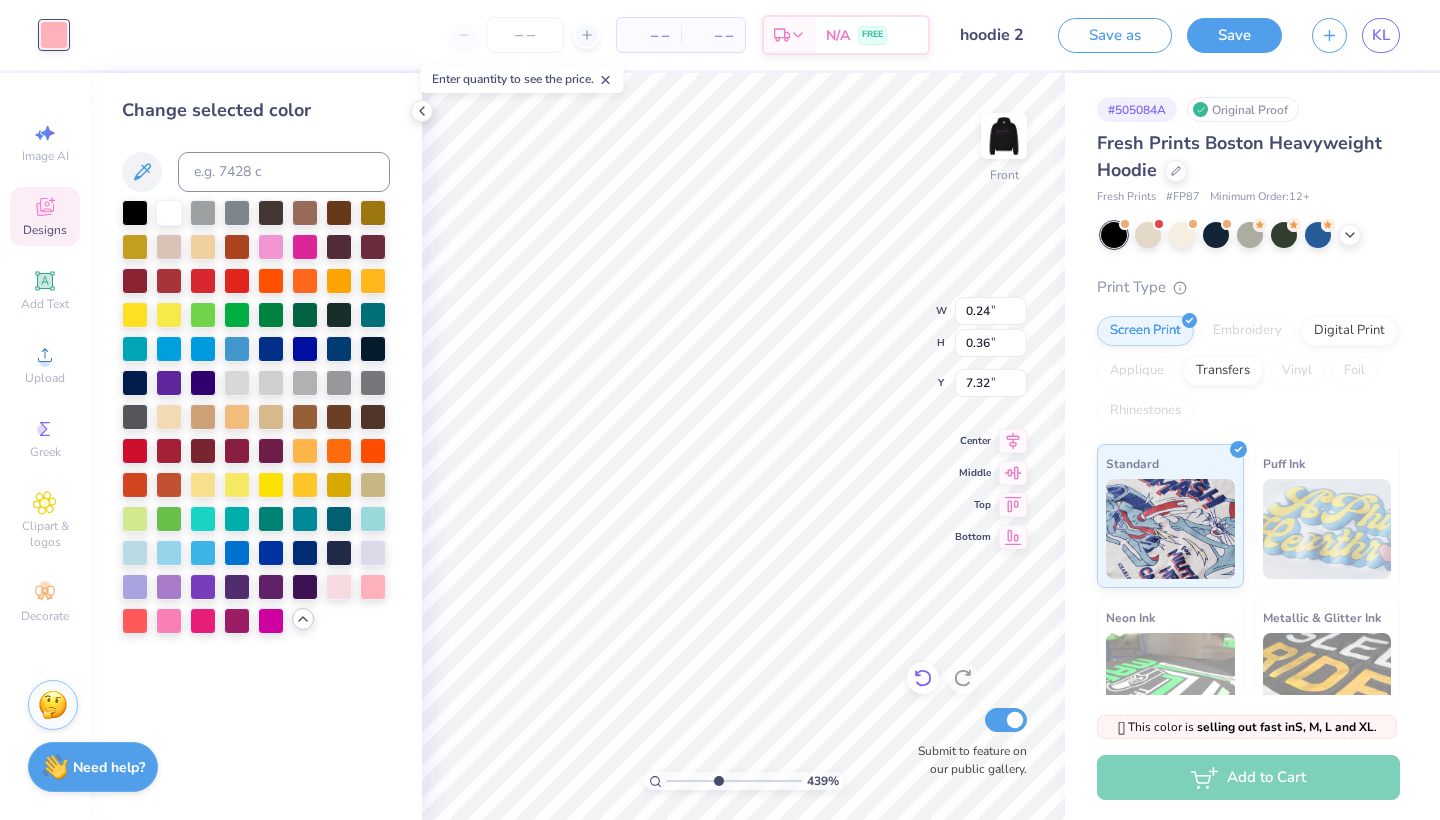 click 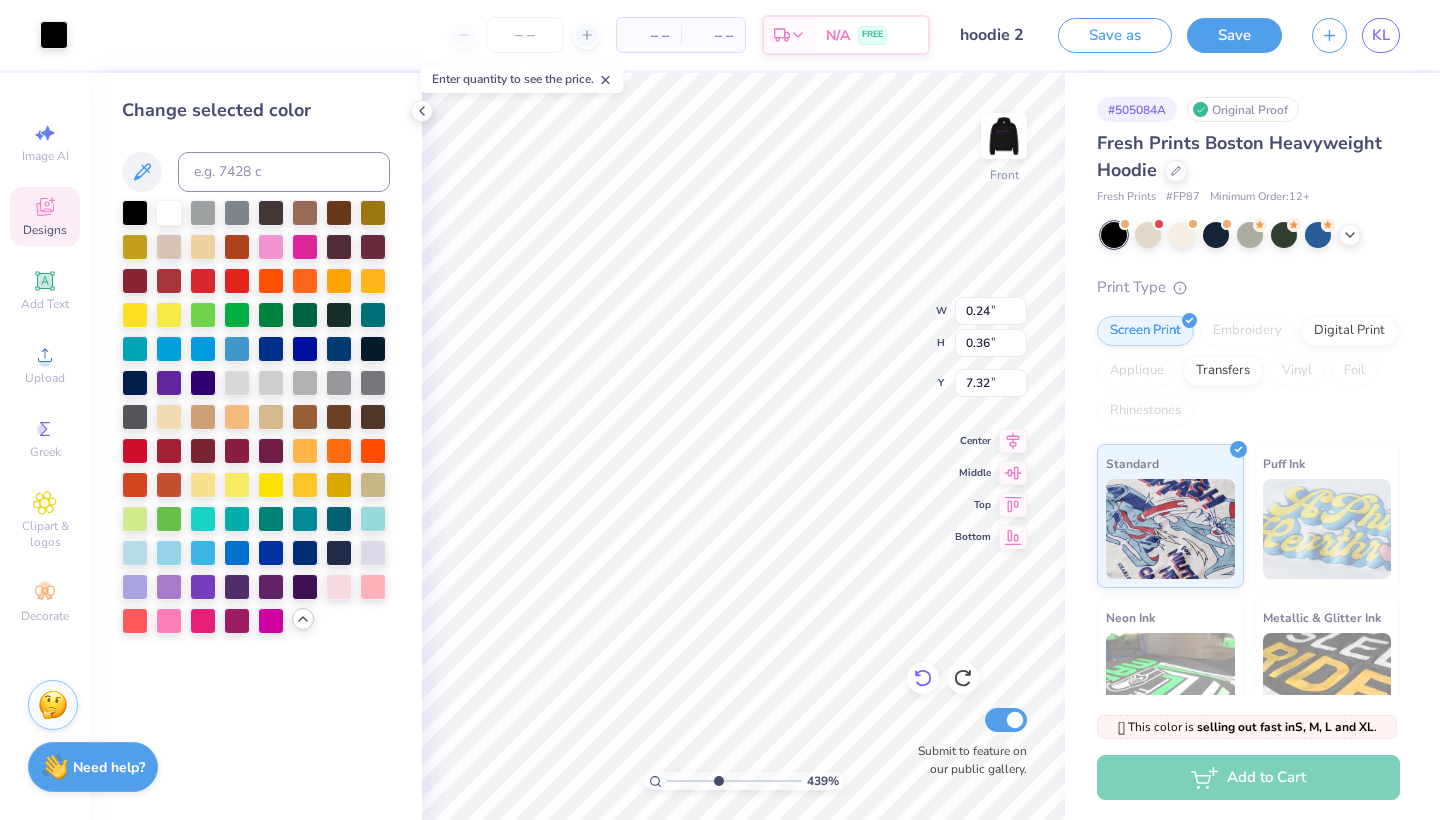 type on "9.88" 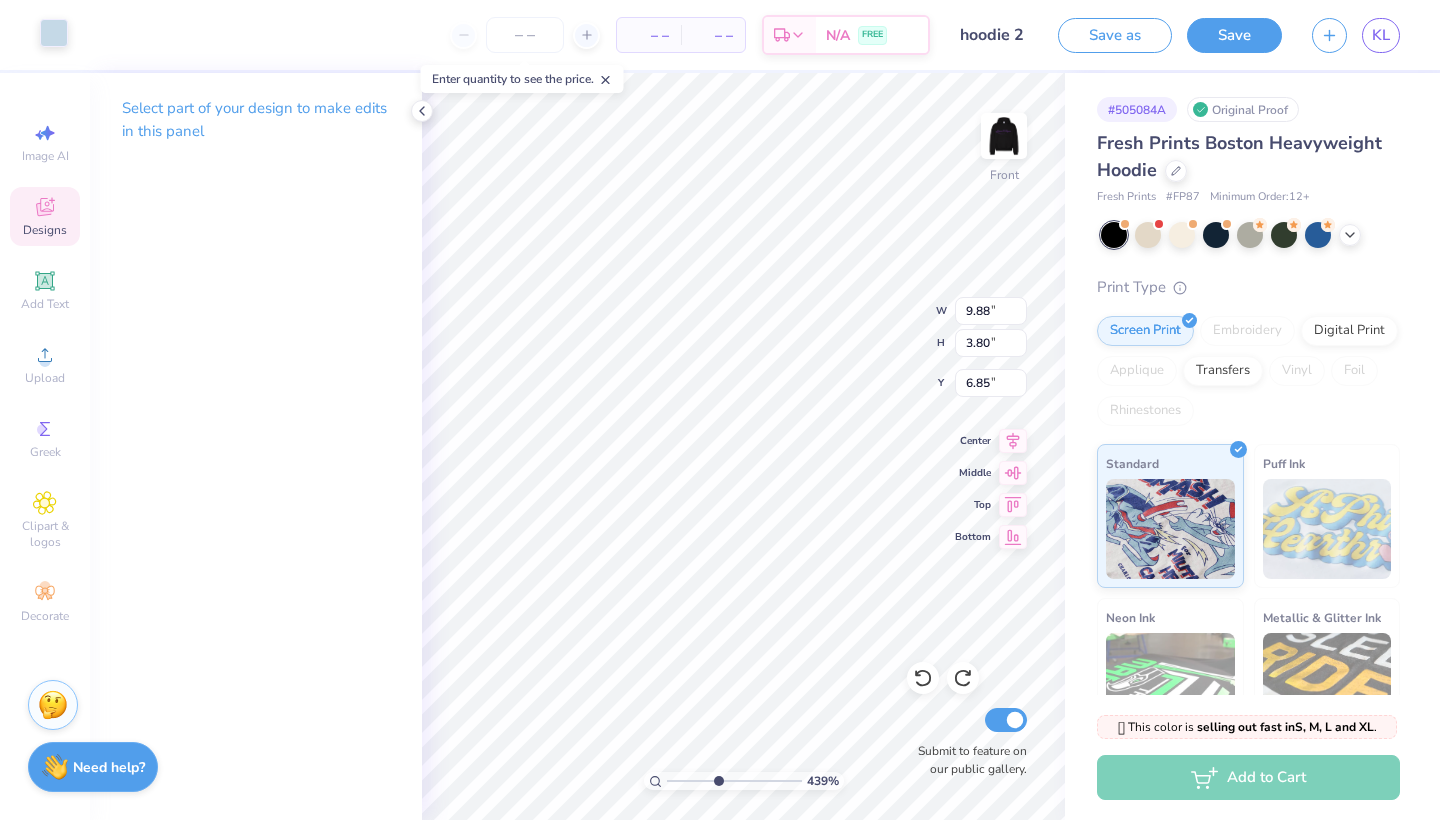 click at bounding box center [54, 33] 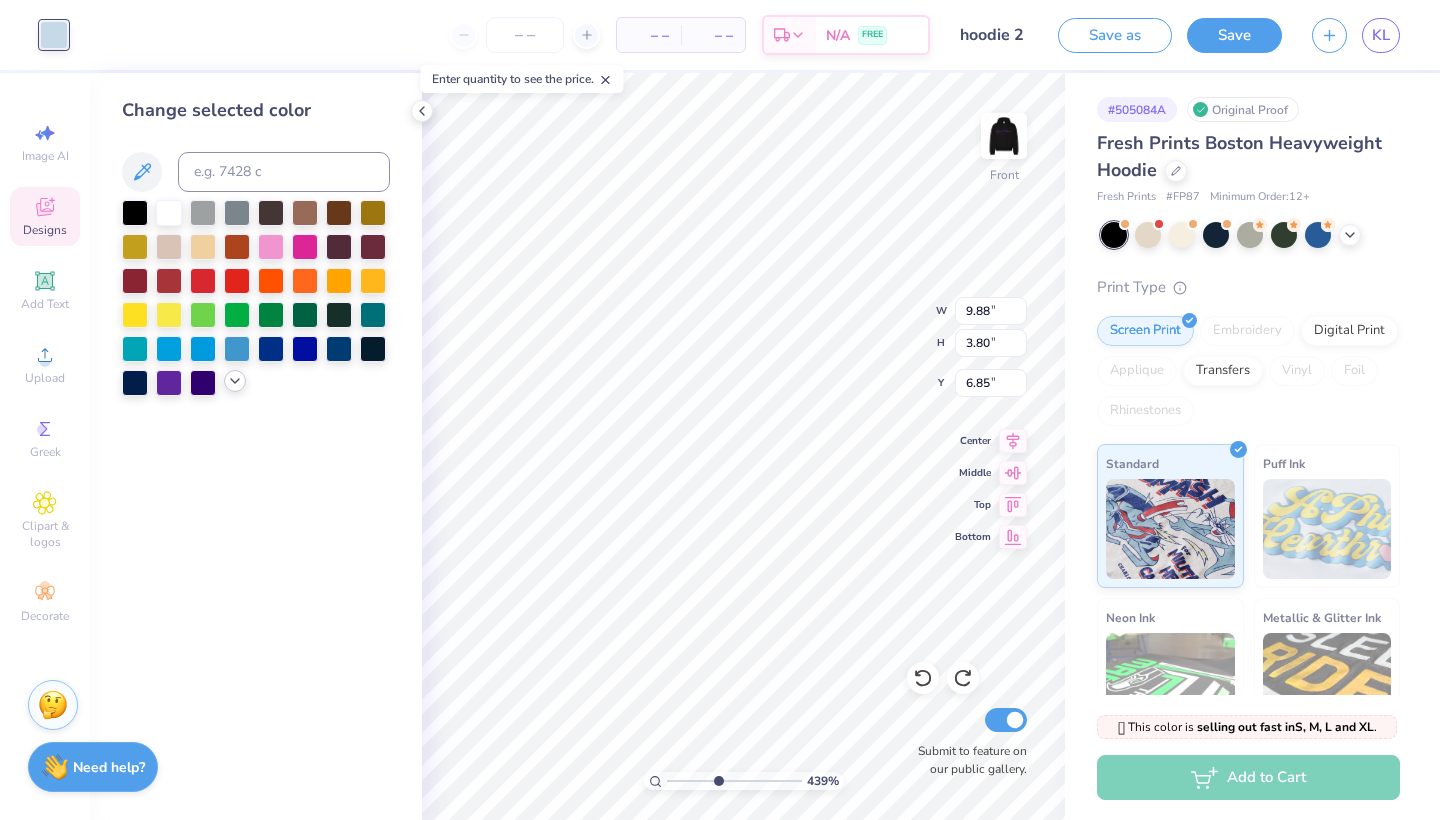 click at bounding box center (235, 381) 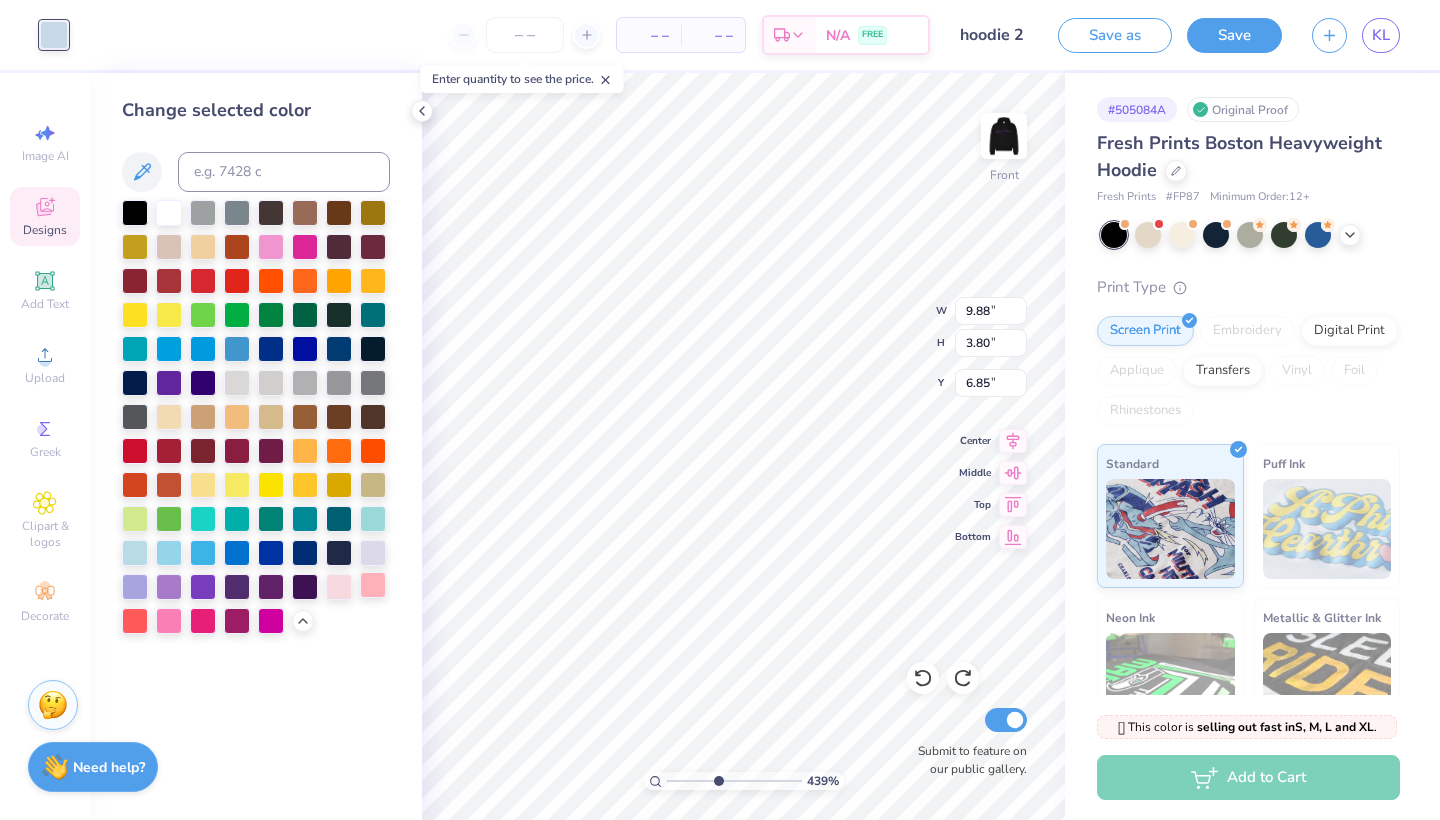 click at bounding box center [373, 585] 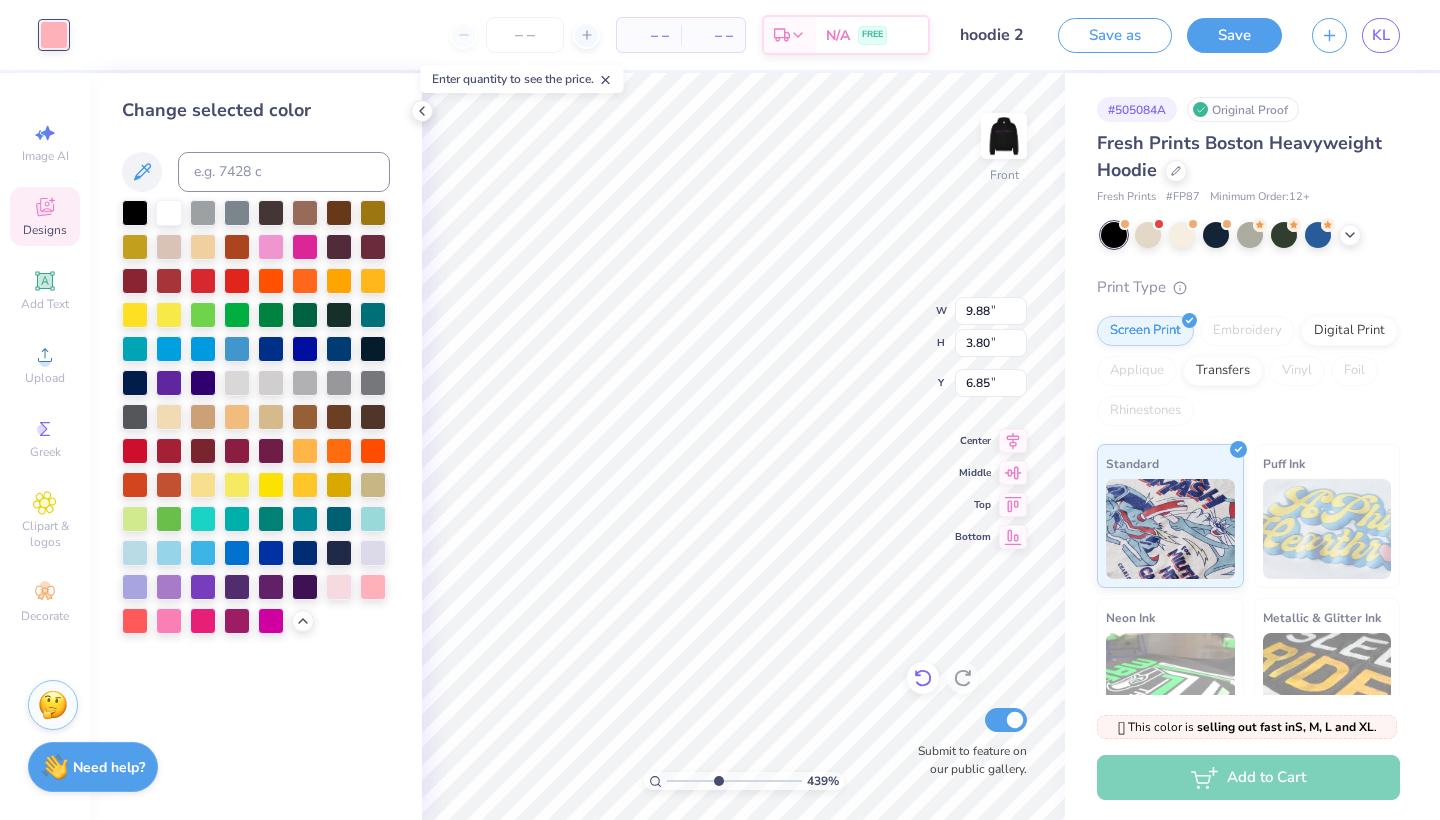 click 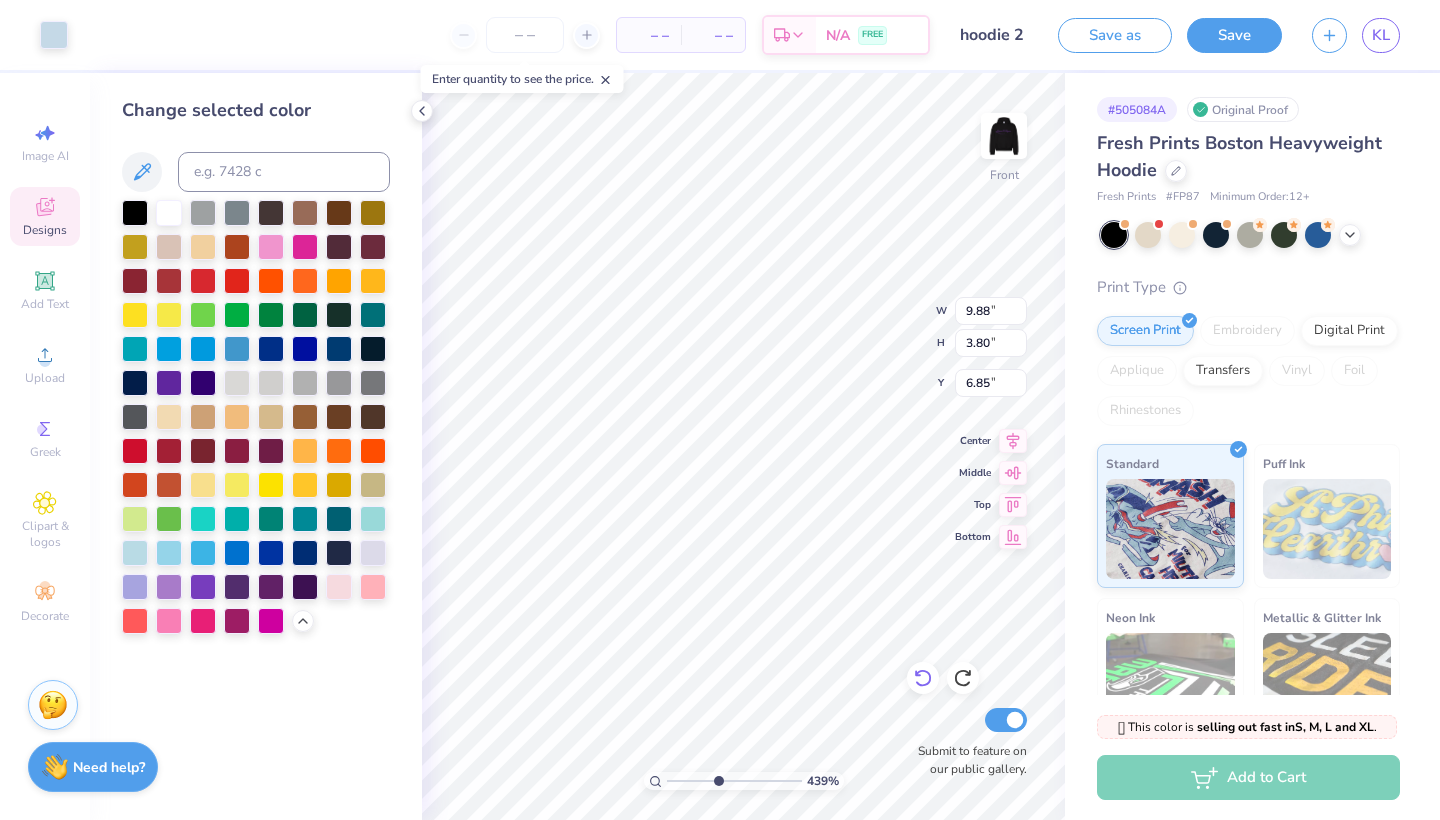 type on "0.10" 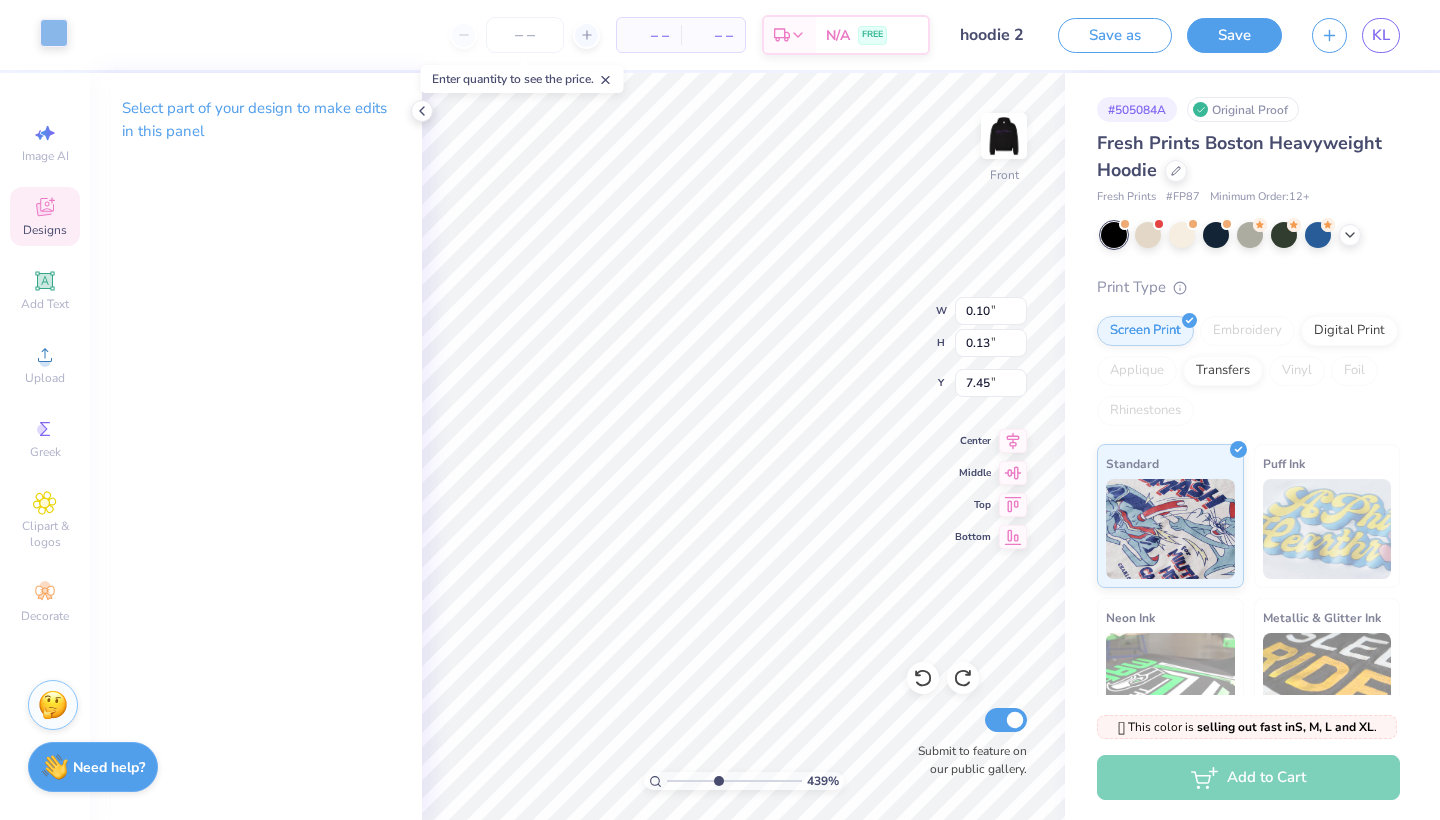 click at bounding box center [54, 33] 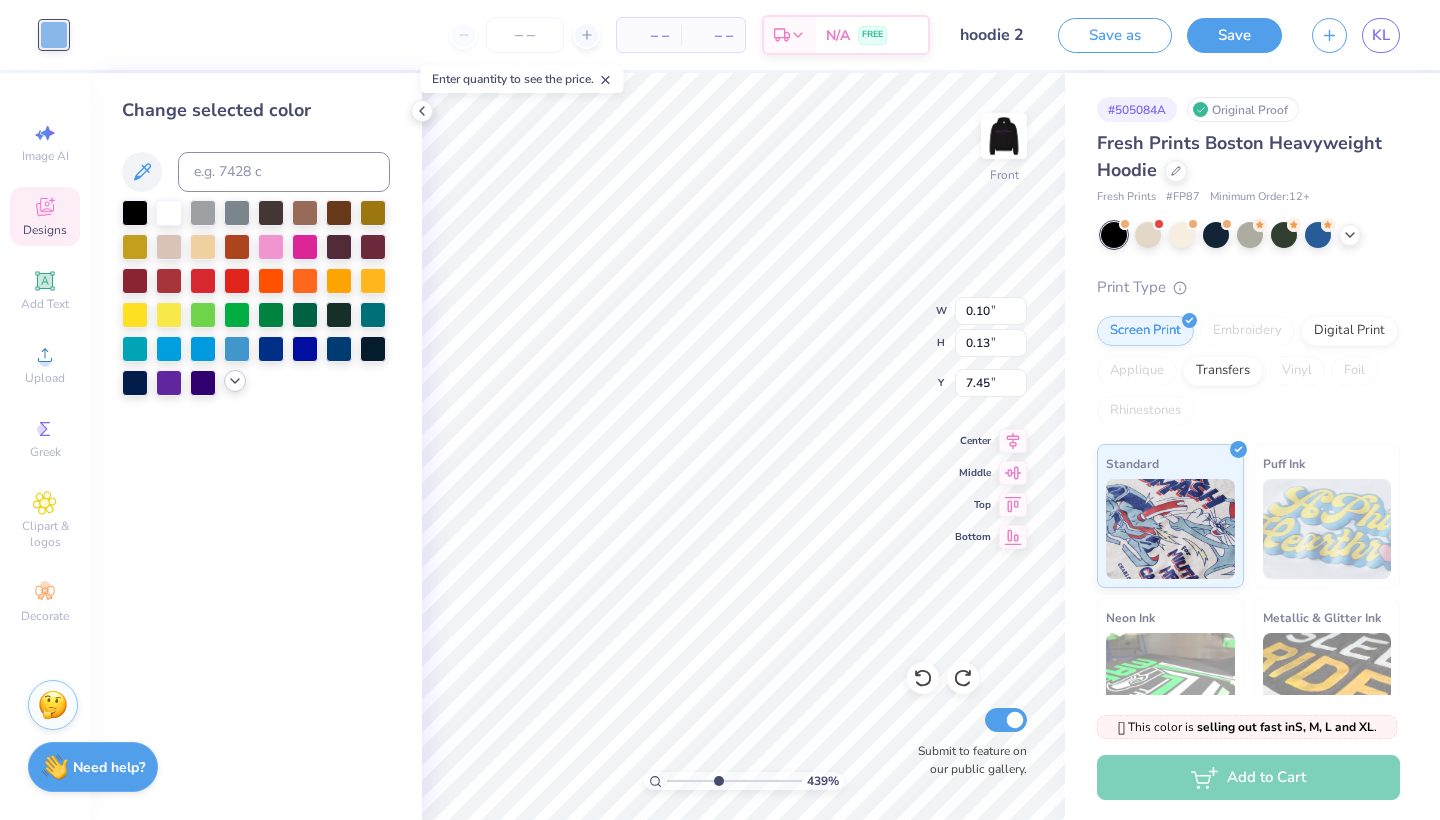 click at bounding box center (235, 381) 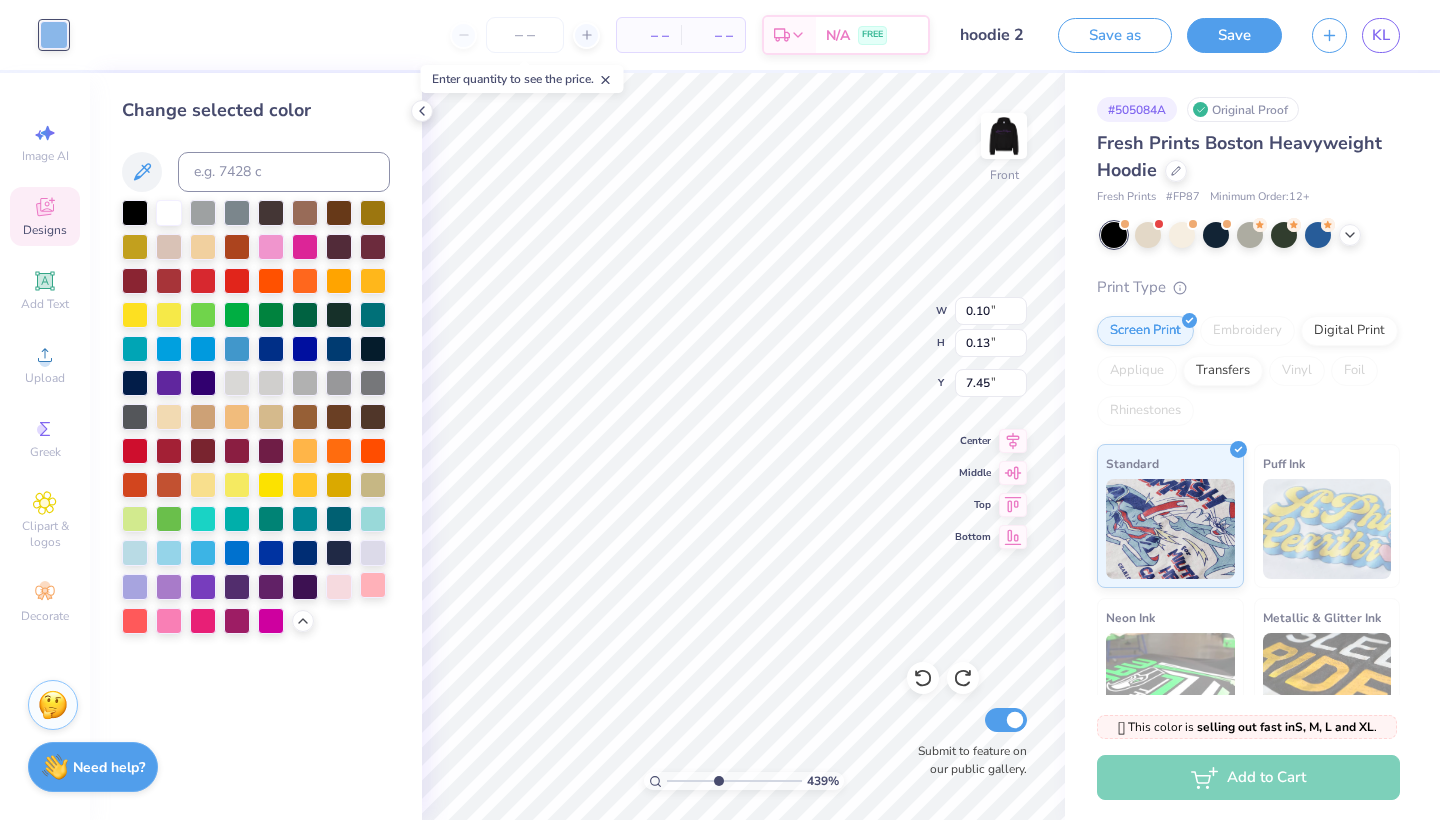 click at bounding box center (373, 585) 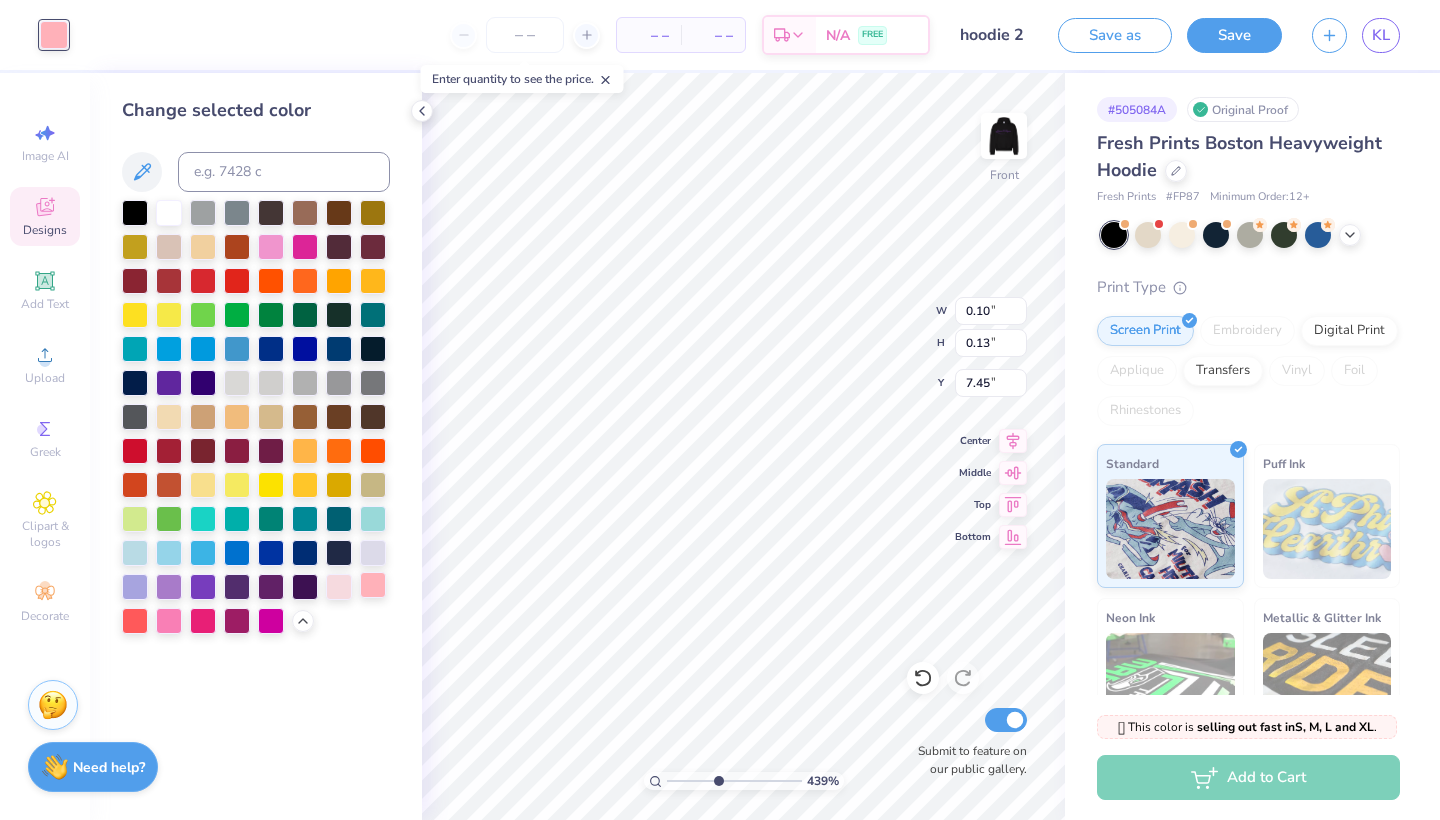 type on "0.19" 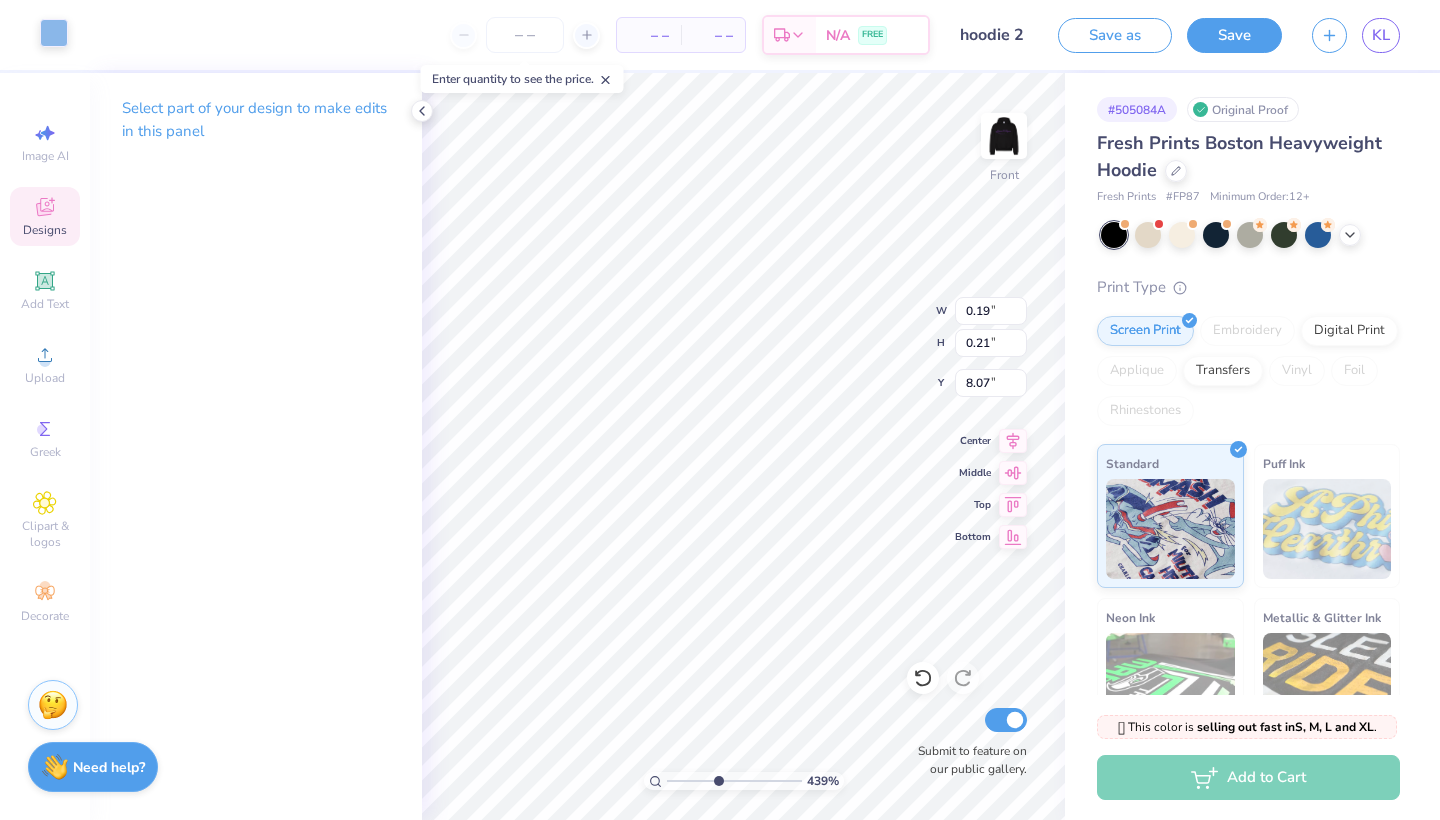 click at bounding box center [54, 33] 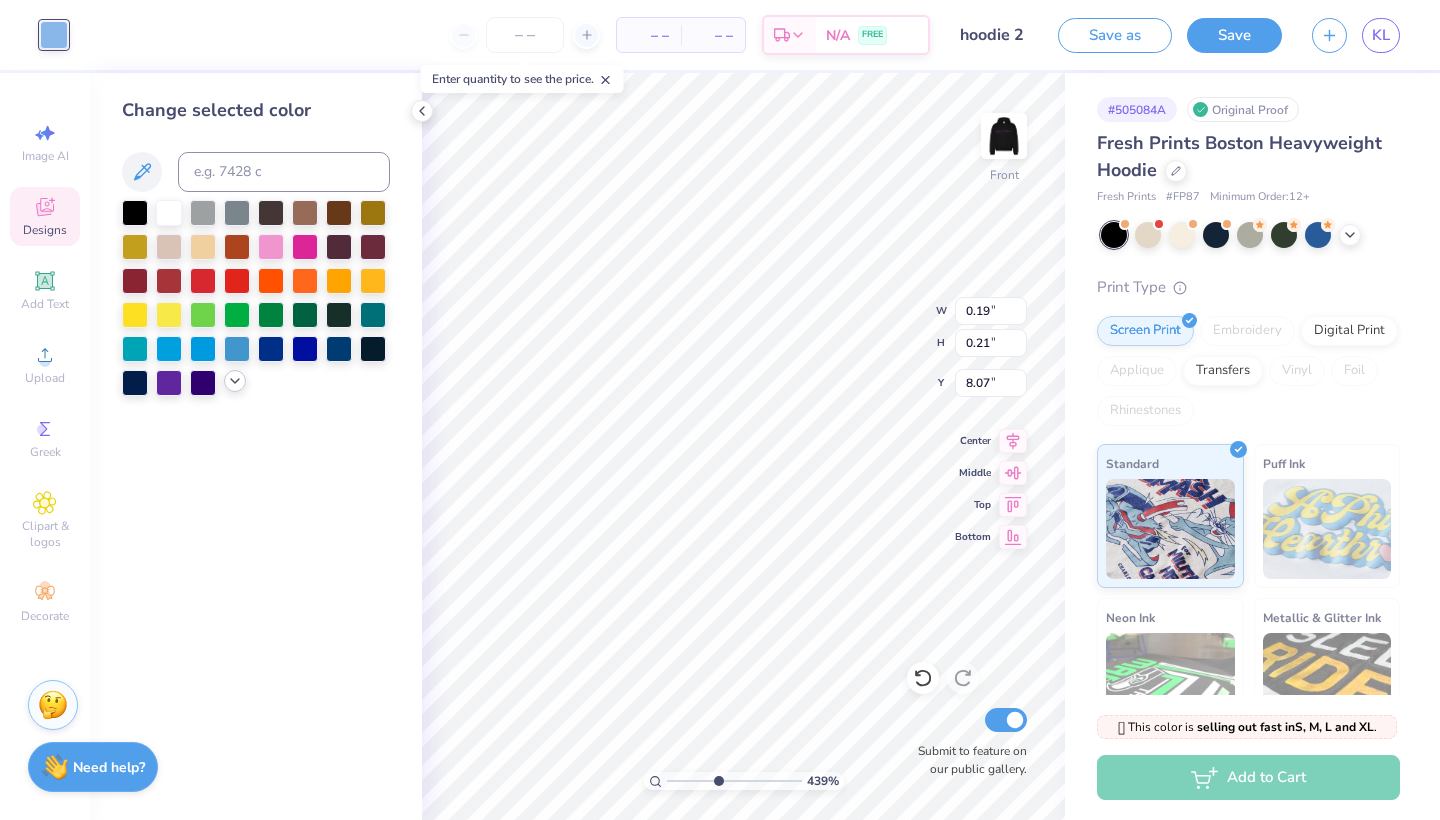 click at bounding box center (235, 381) 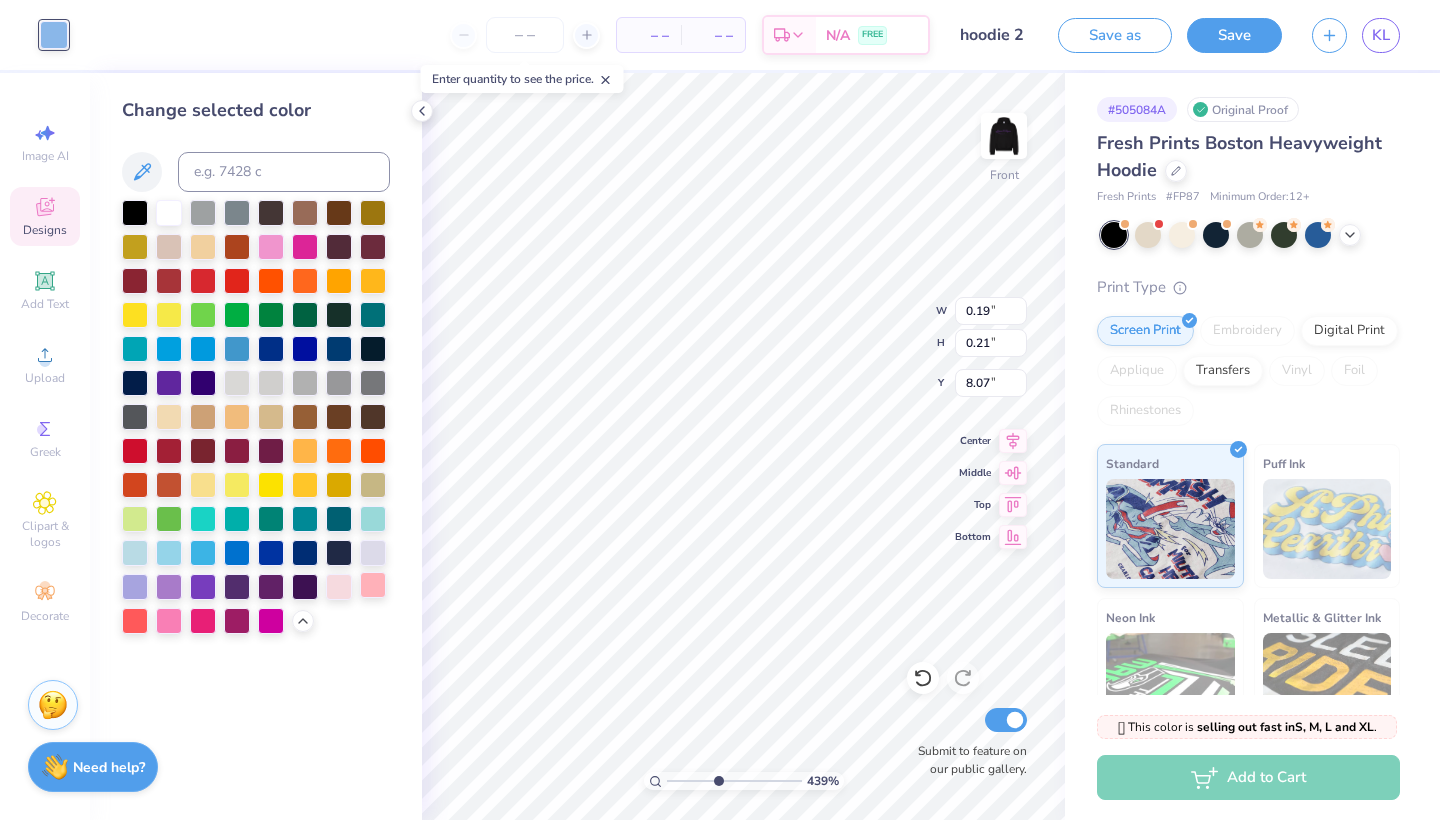 click at bounding box center (373, 585) 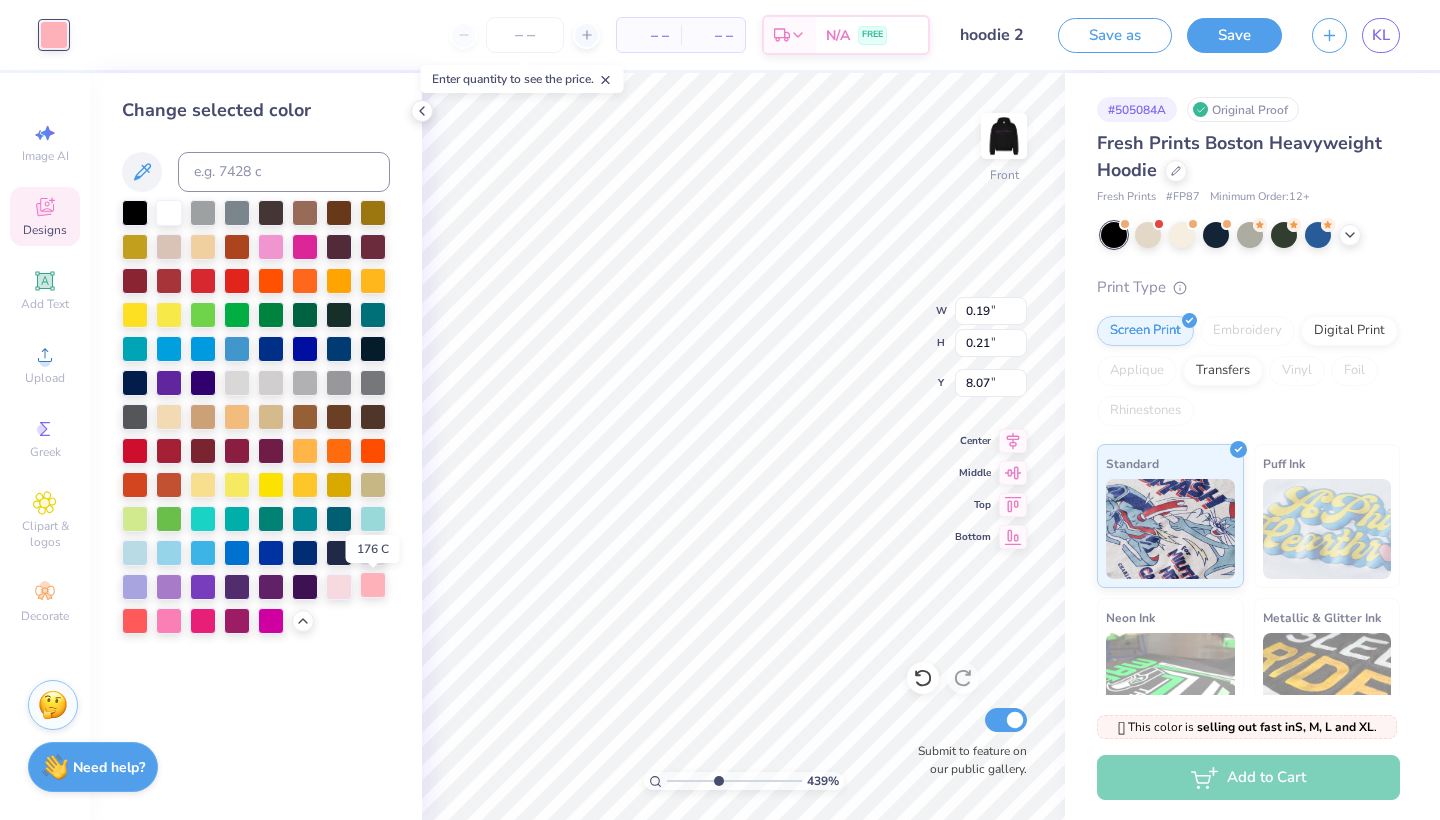 click at bounding box center [373, 585] 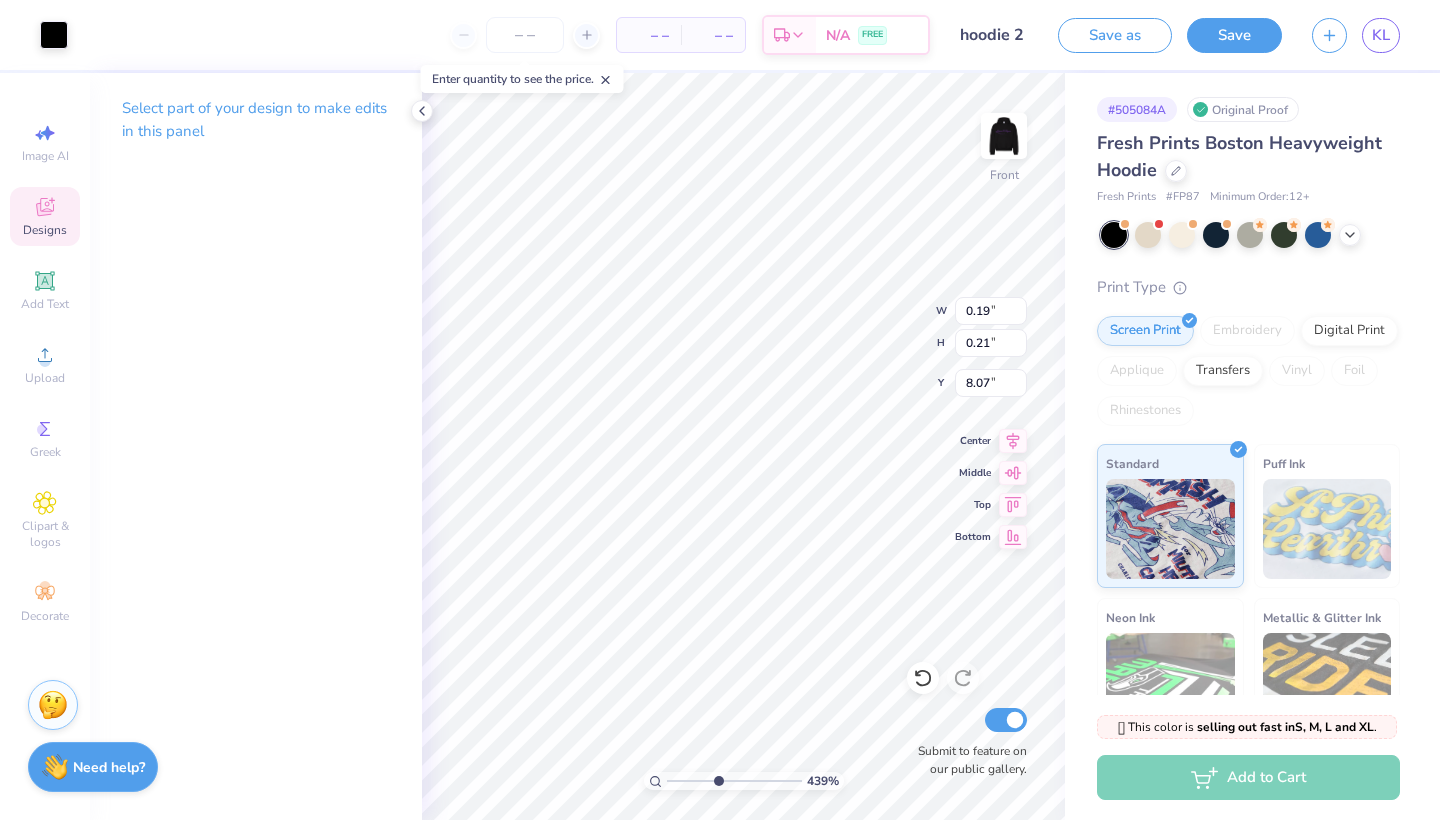 type on "0.24" 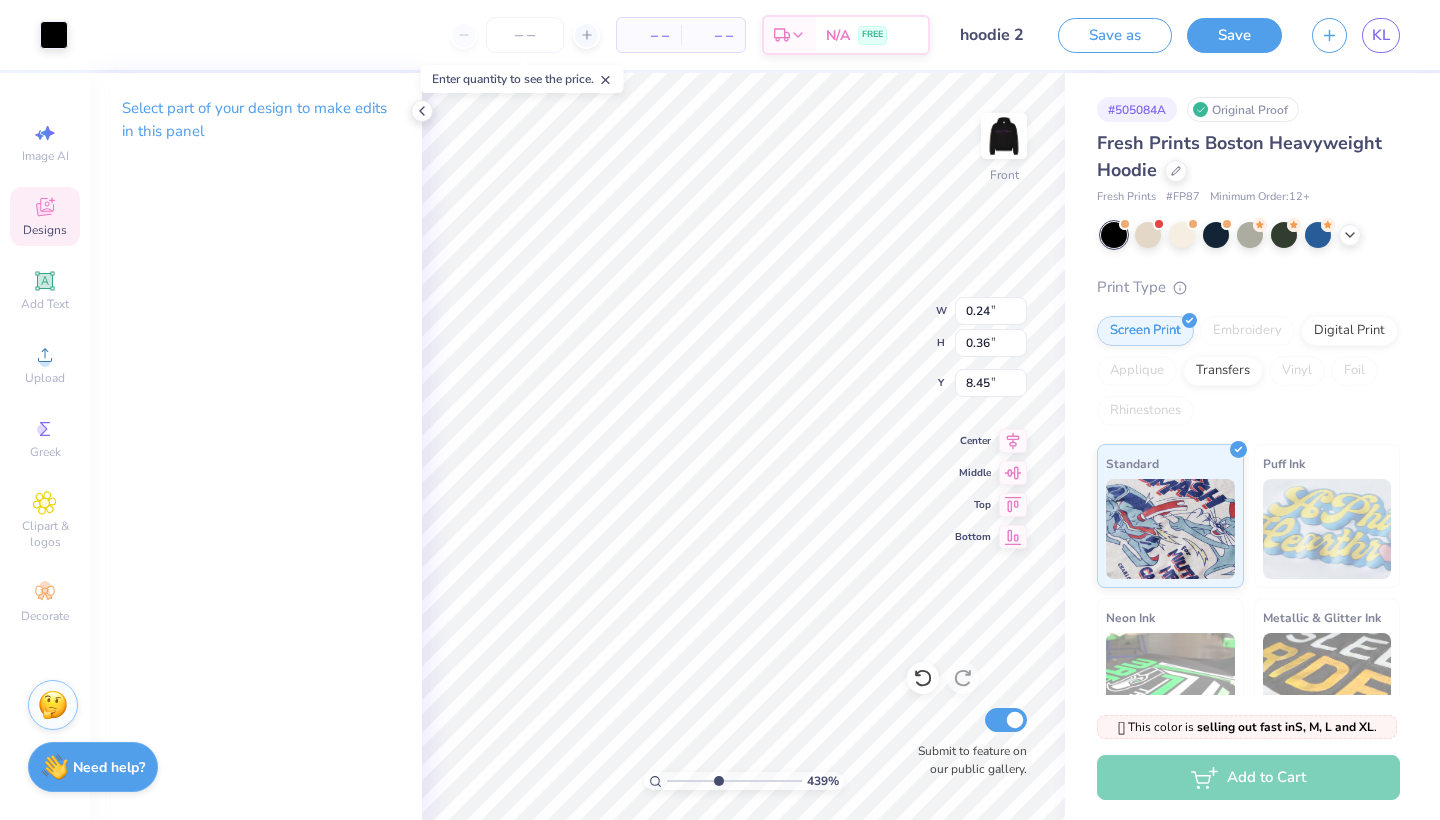 type on "11.49" 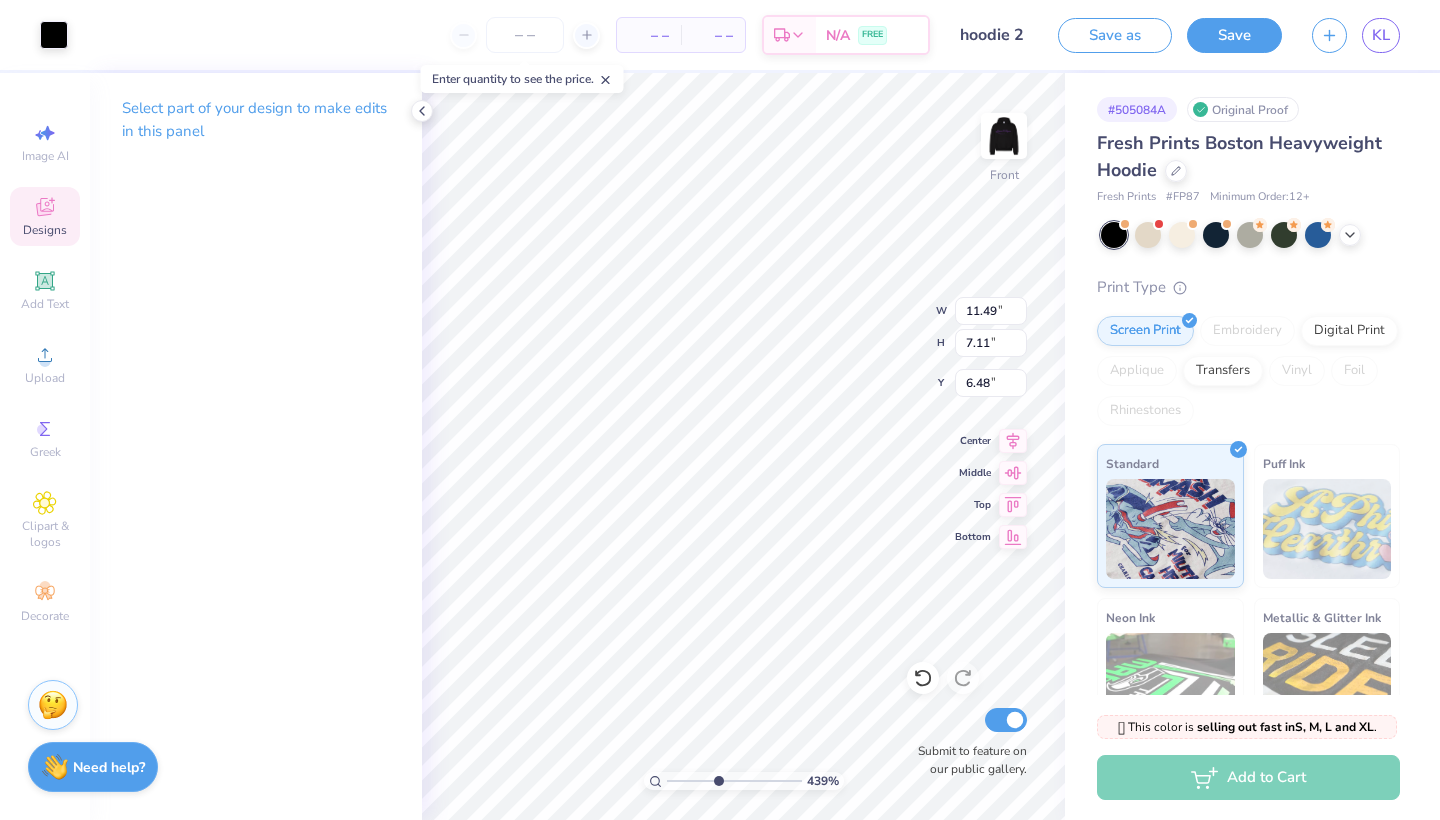 type on "6.45" 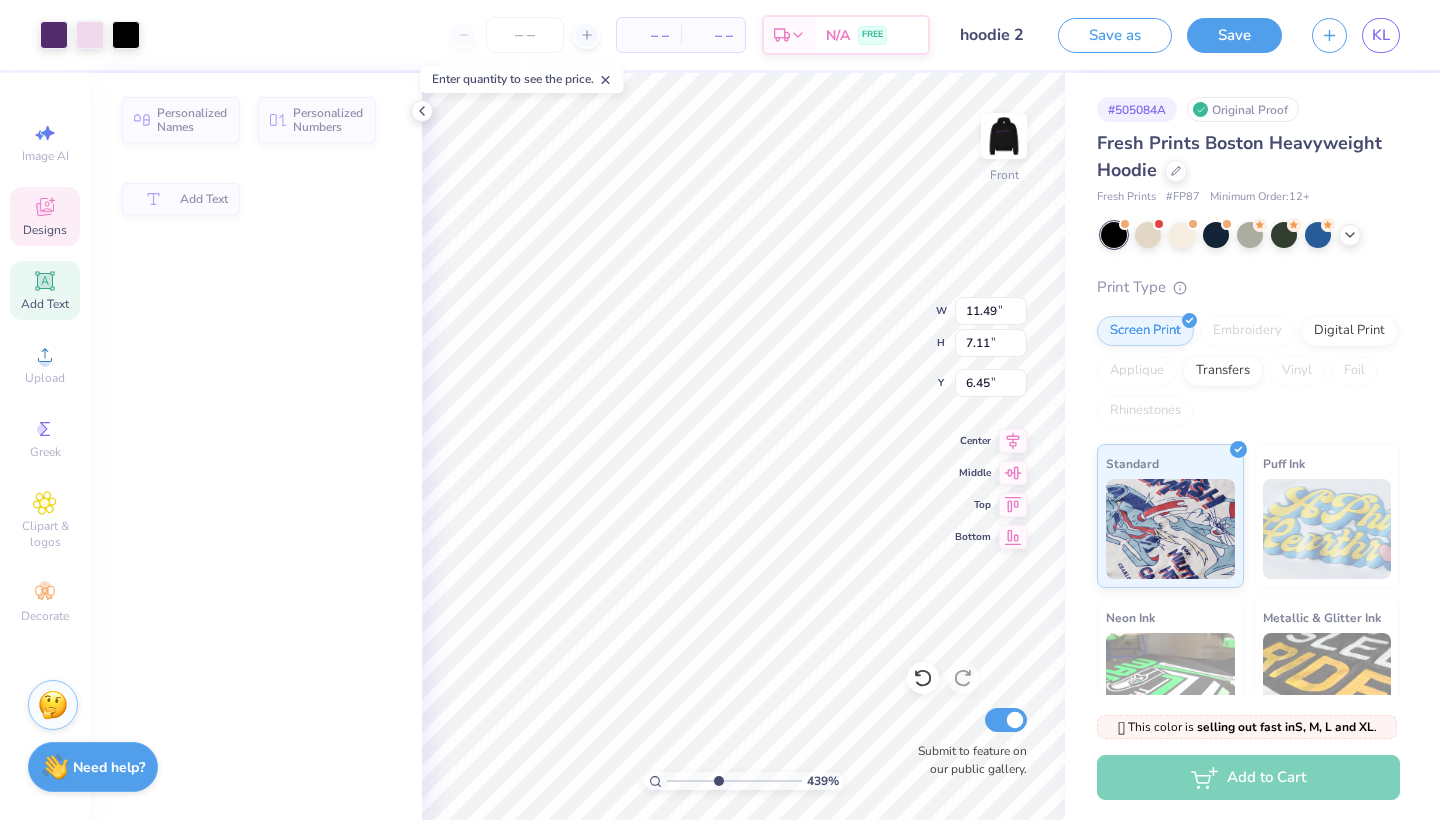 type on "13.22" 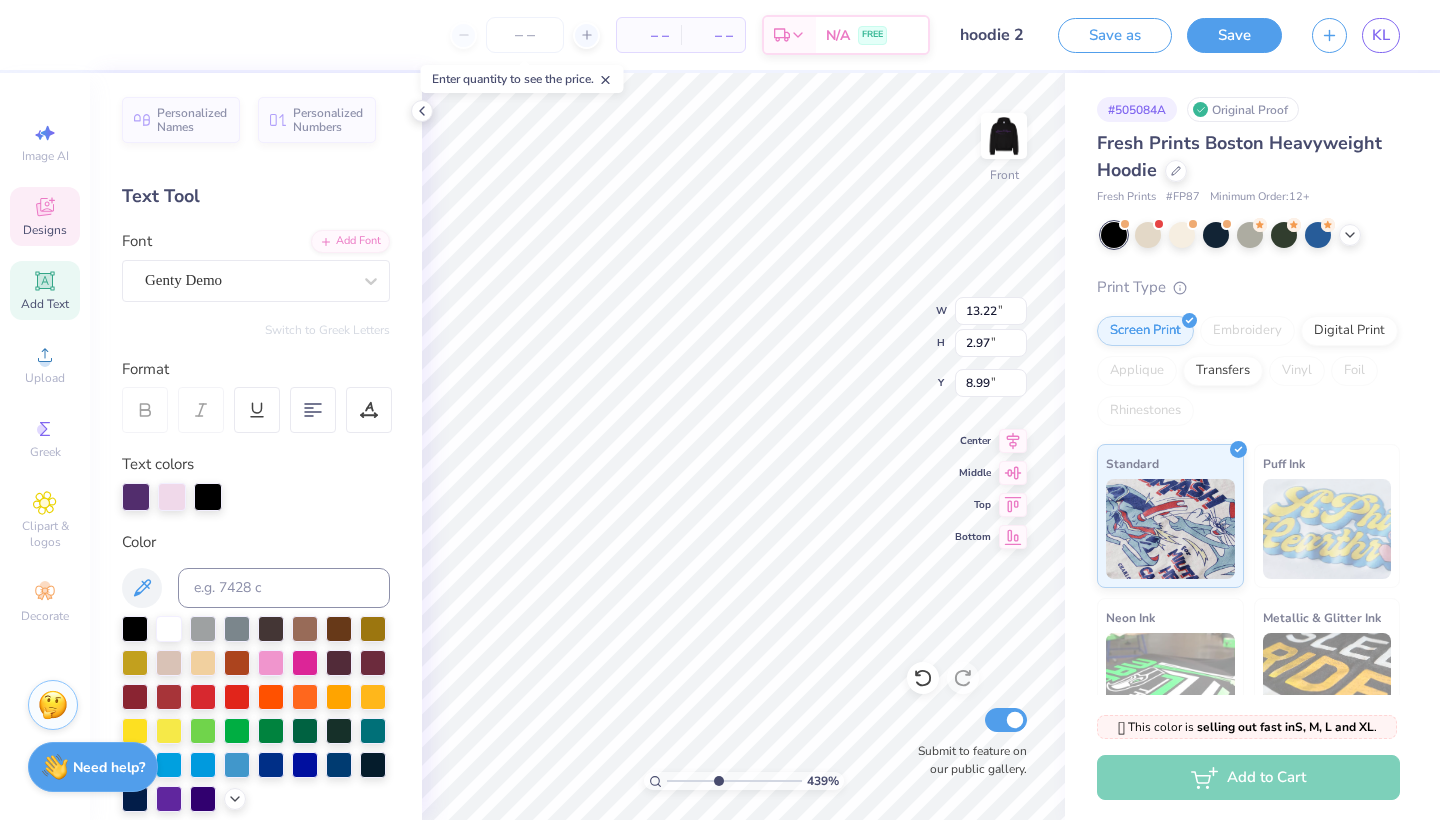 type on "0.24" 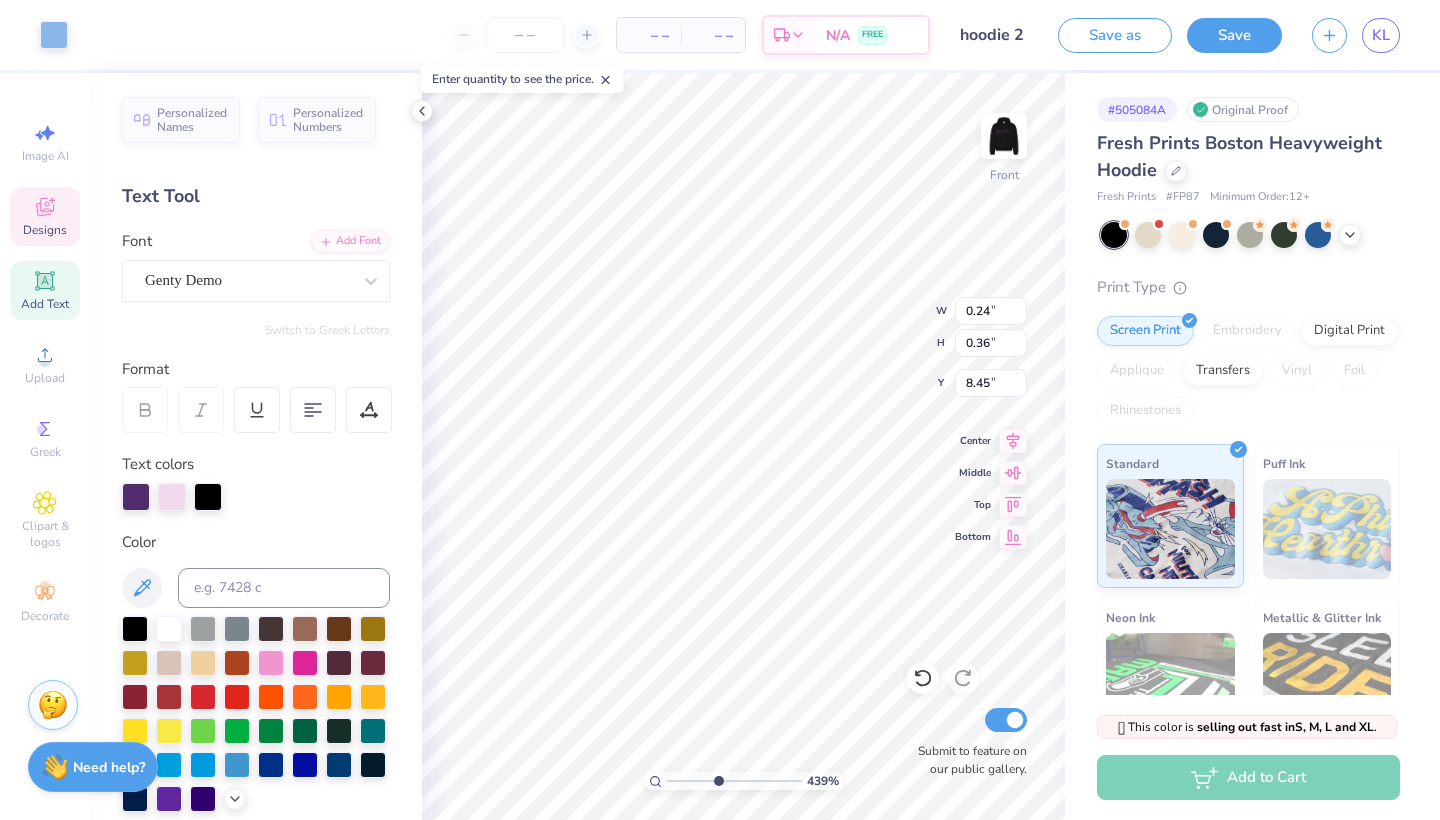 type on "0.10" 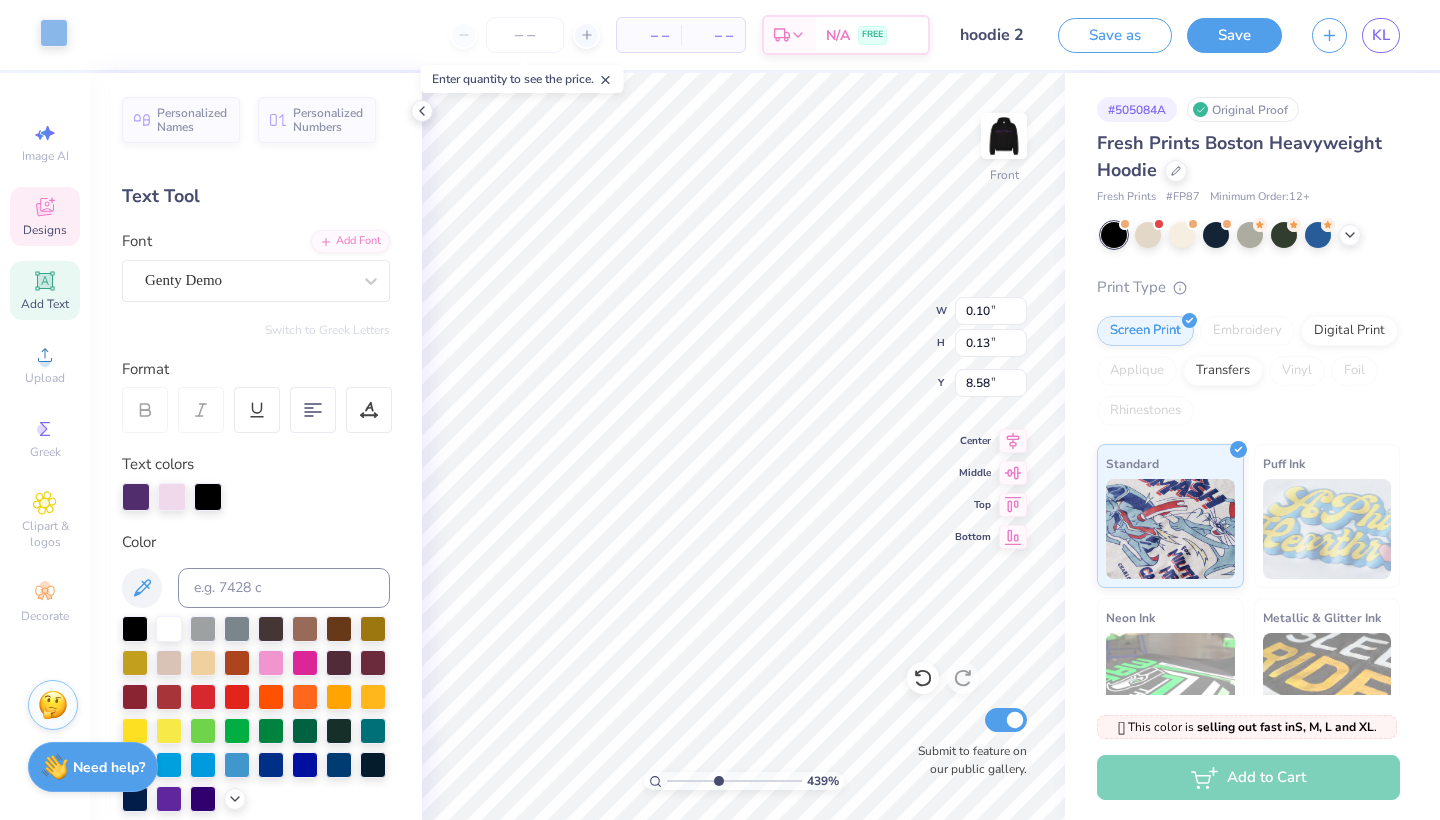 click at bounding box center (54, 33) 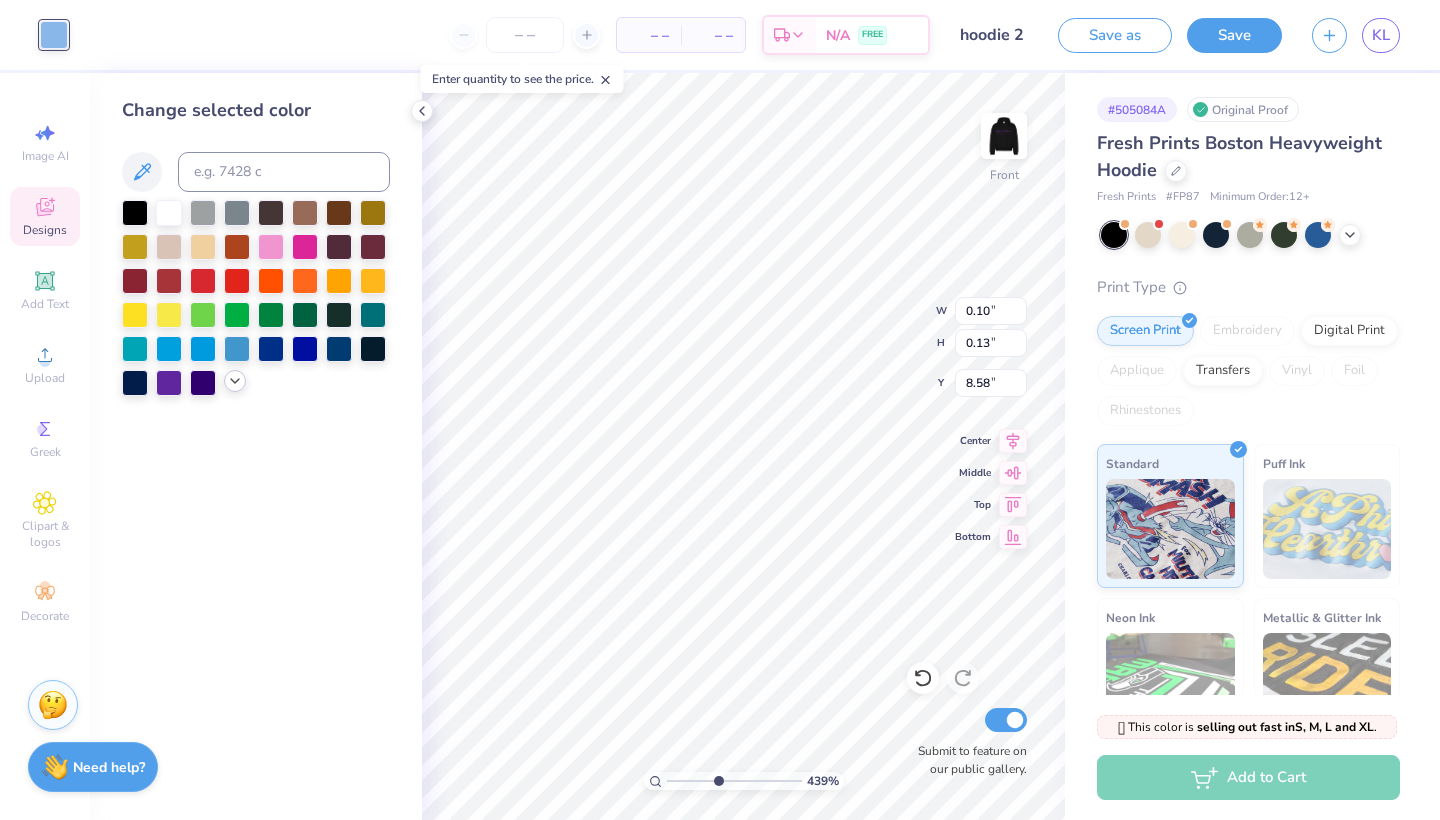 click 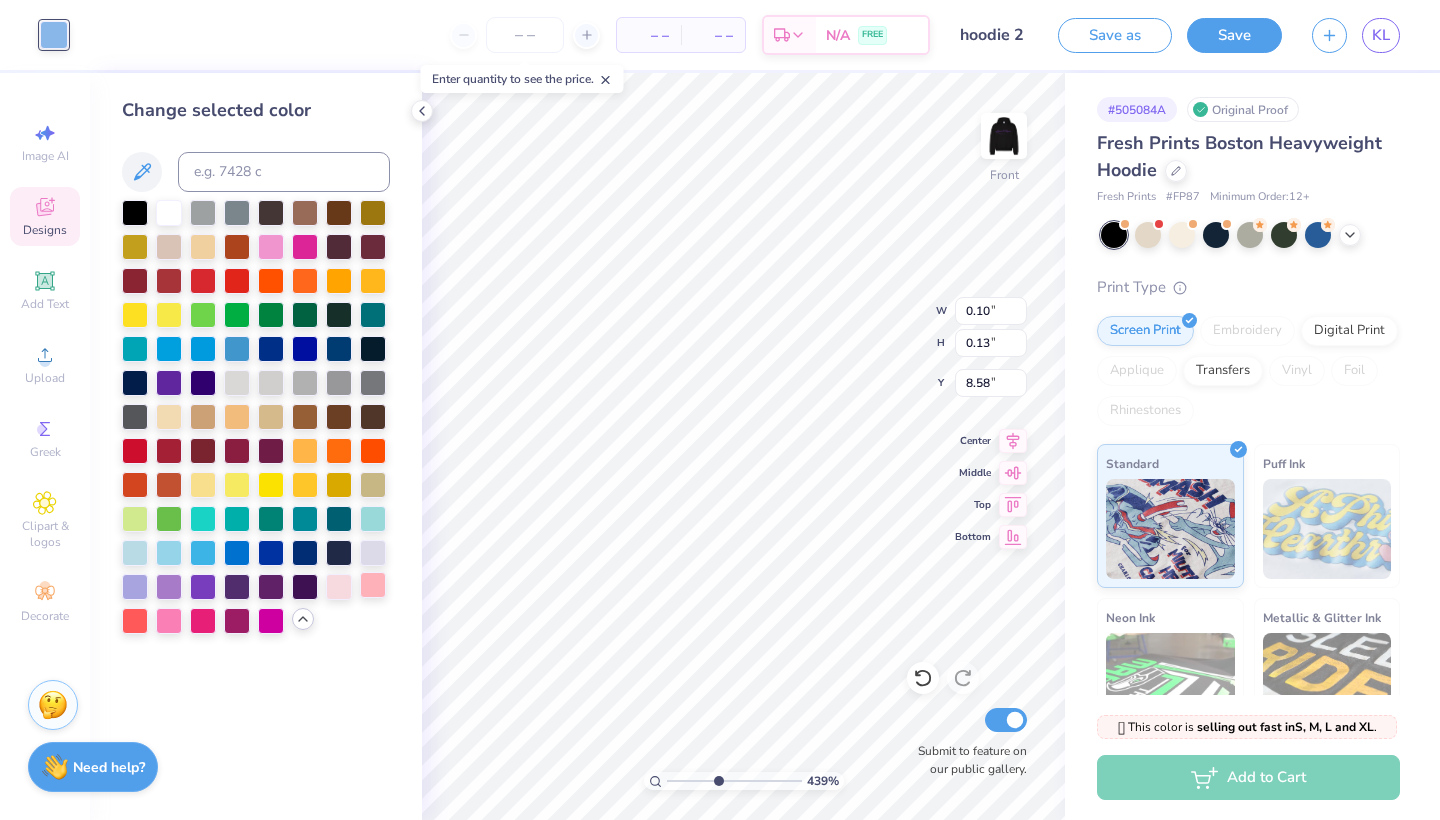 click at bounding box center [373, 585] 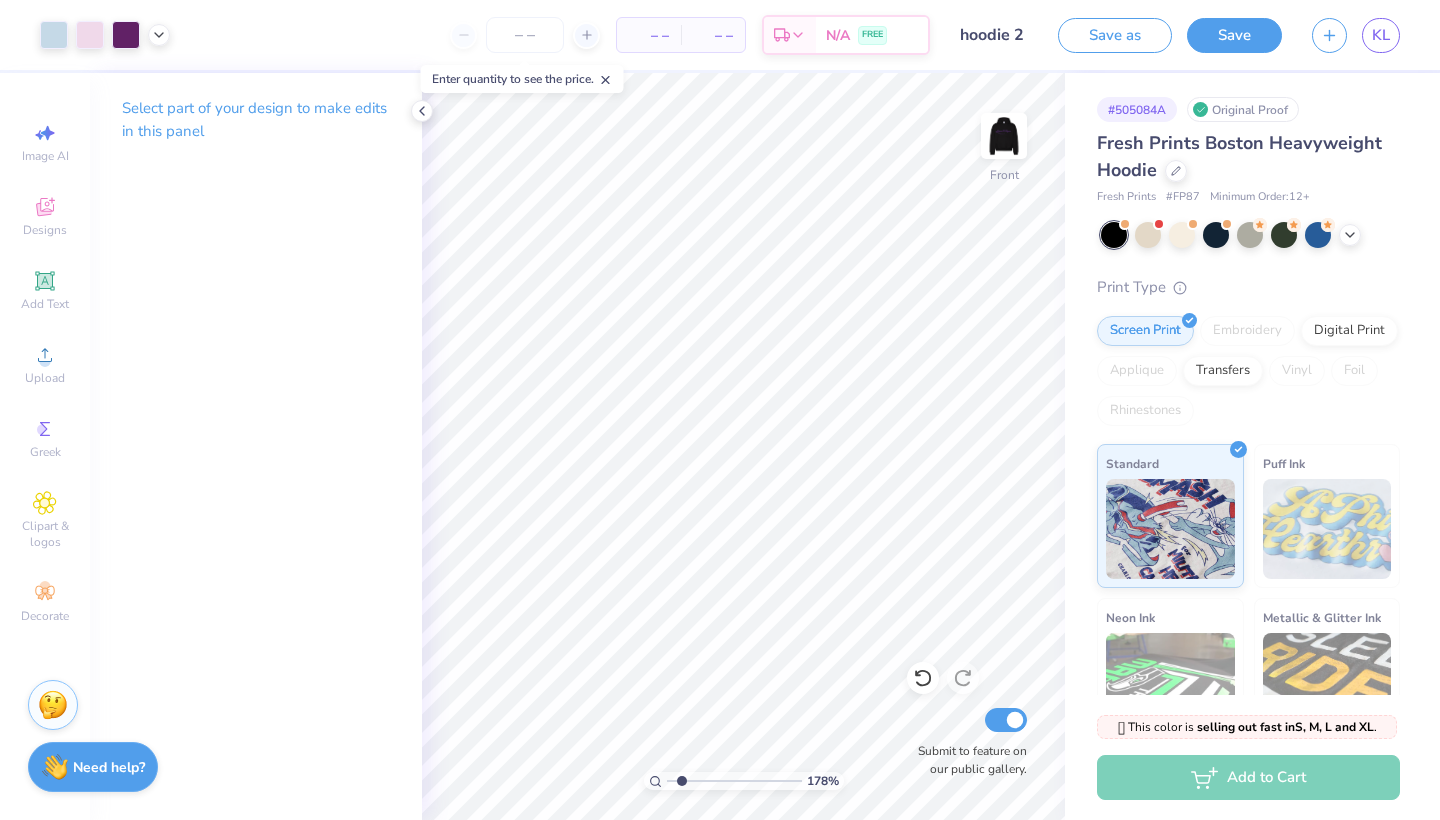 type on "1.78" 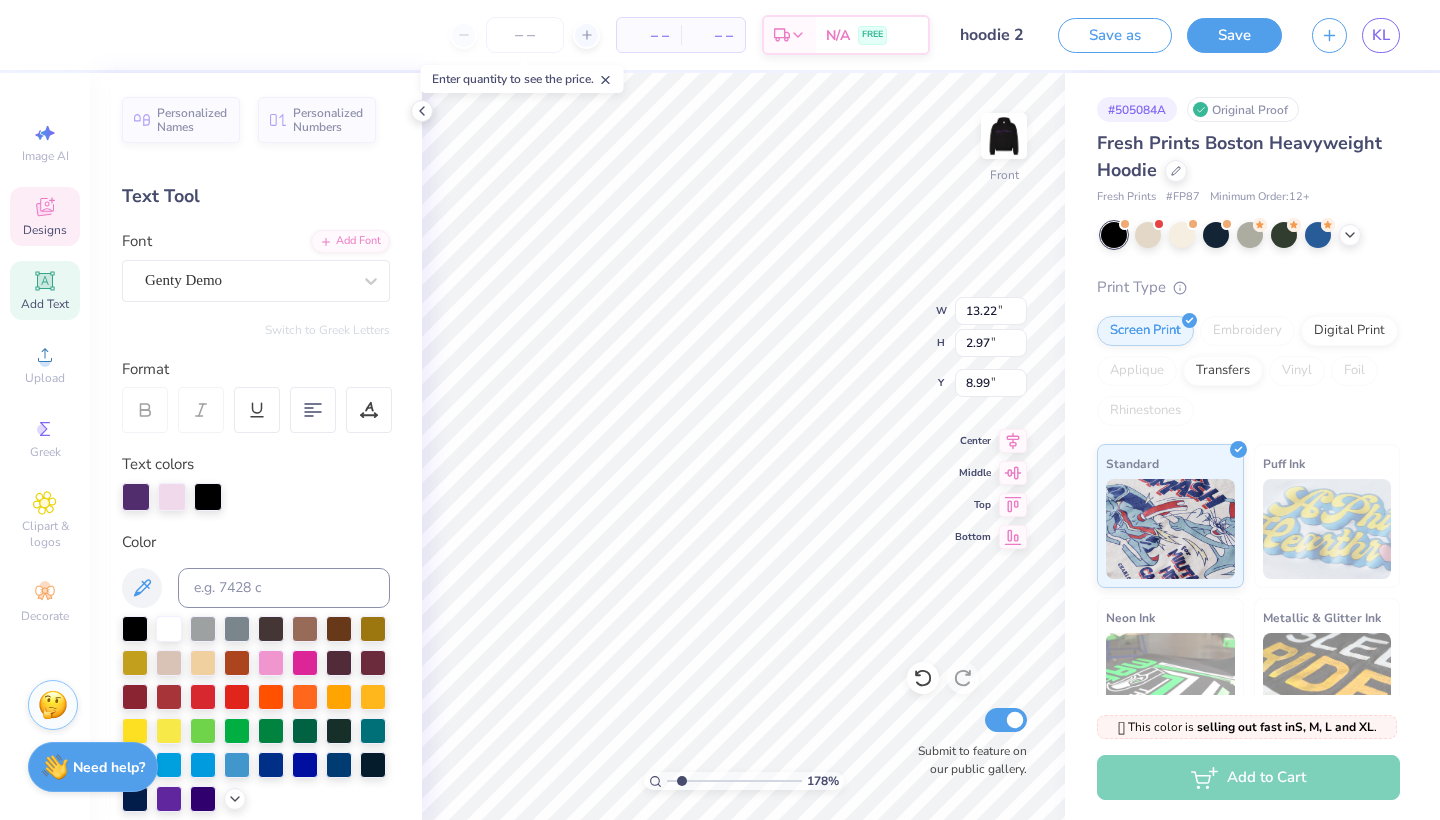 type on "5.84" 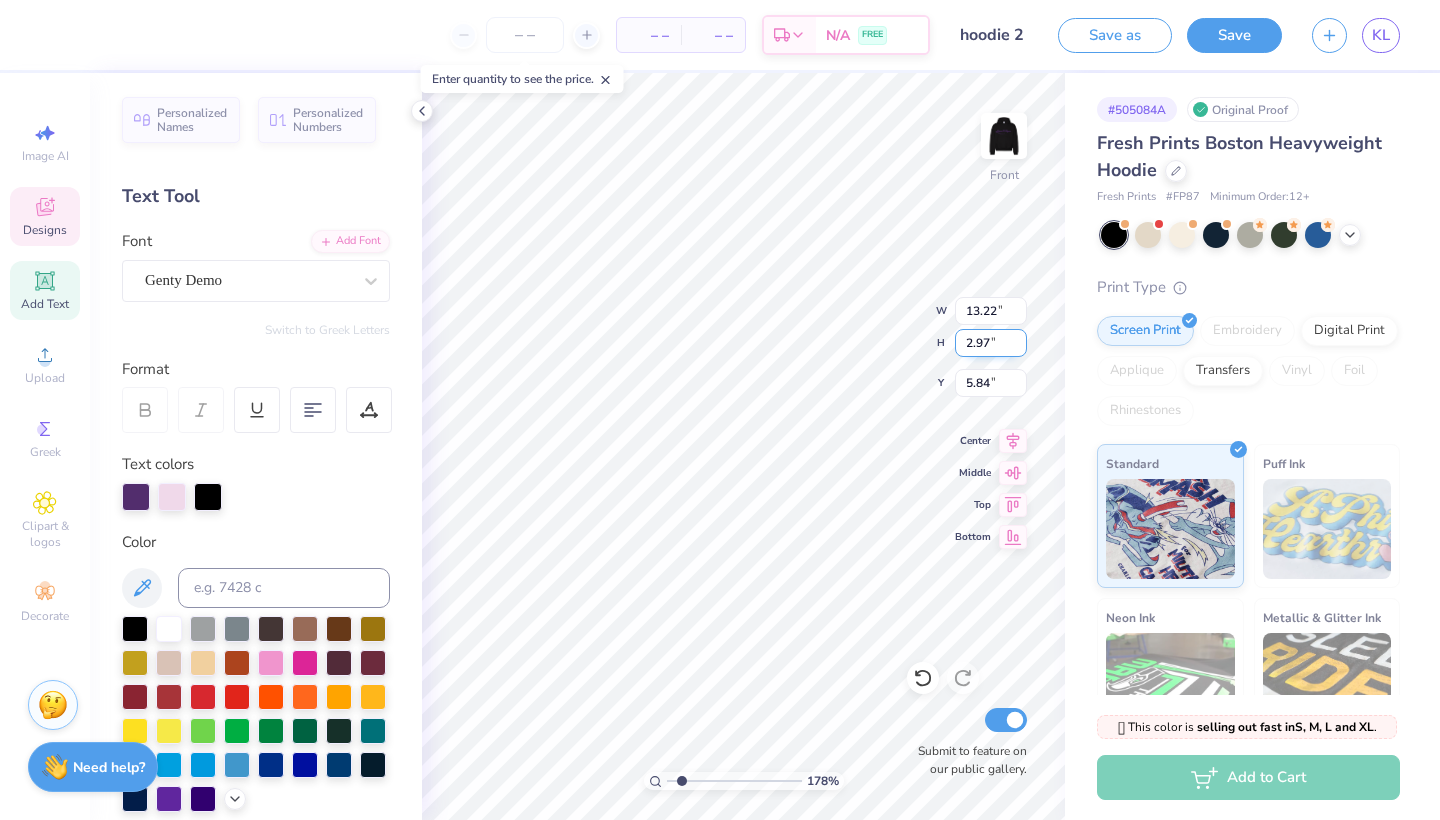 click on "178  % Front W 13.22 13.22 " H 2.97 2.97 " Y 5.84 8.99 " Center Middle Top Bottom Submit to feature on our public gallery." at bounding box center [743, 446] 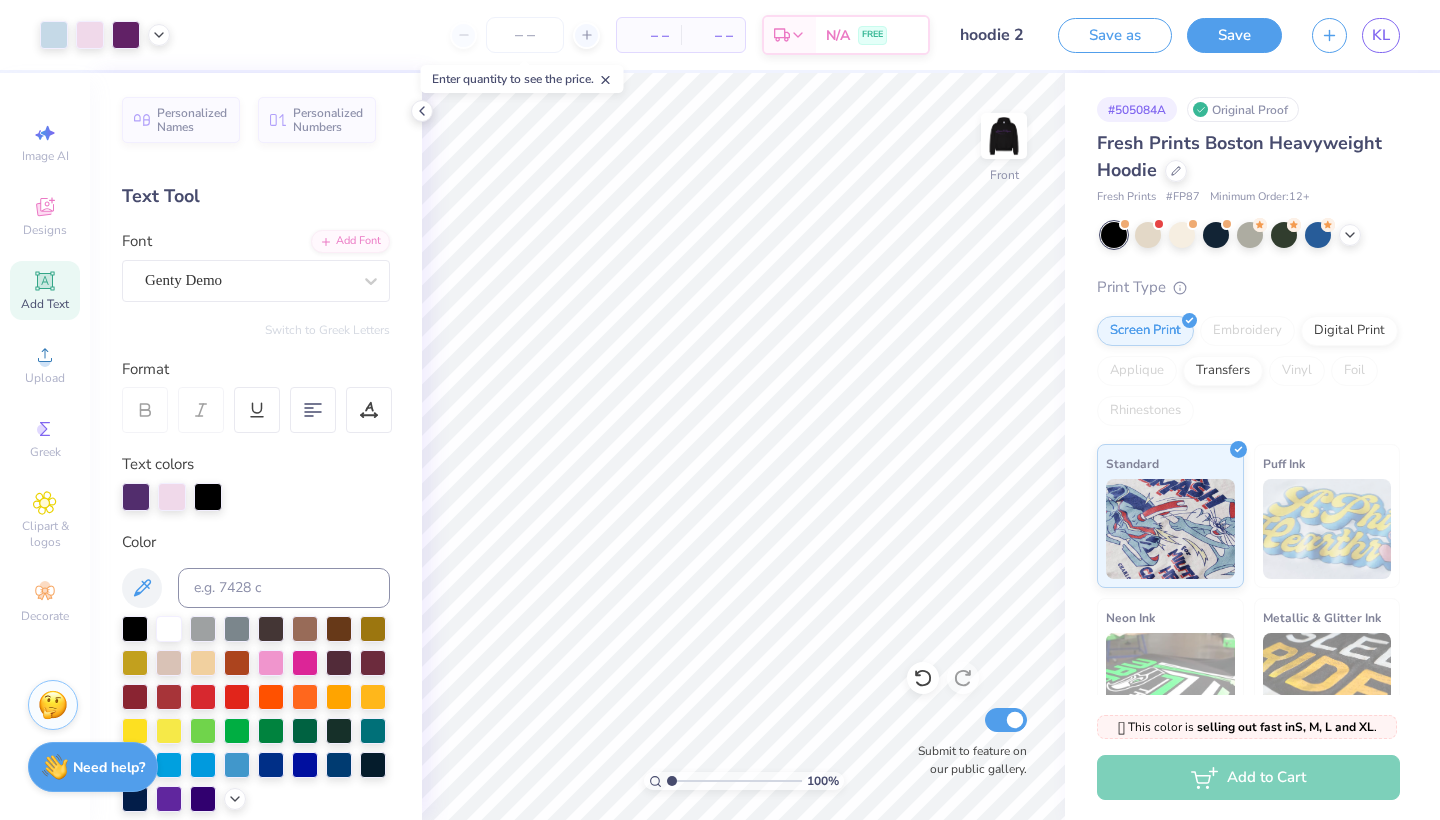 type on "1.26" 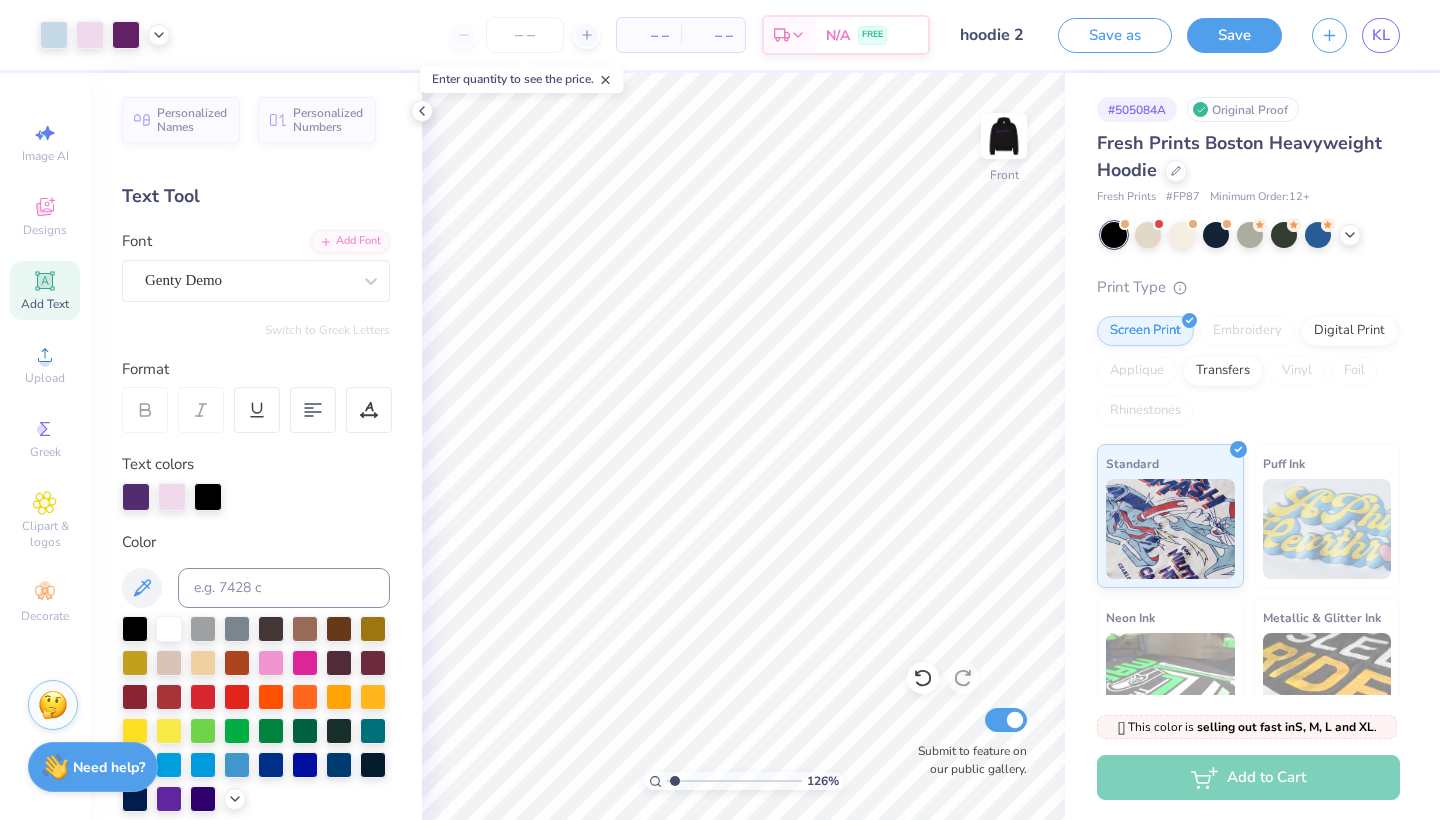 drag, startPoint x: 692, startPoint y: 779, endPoint x: 675, endPoint y: 773, distance: 18.027756 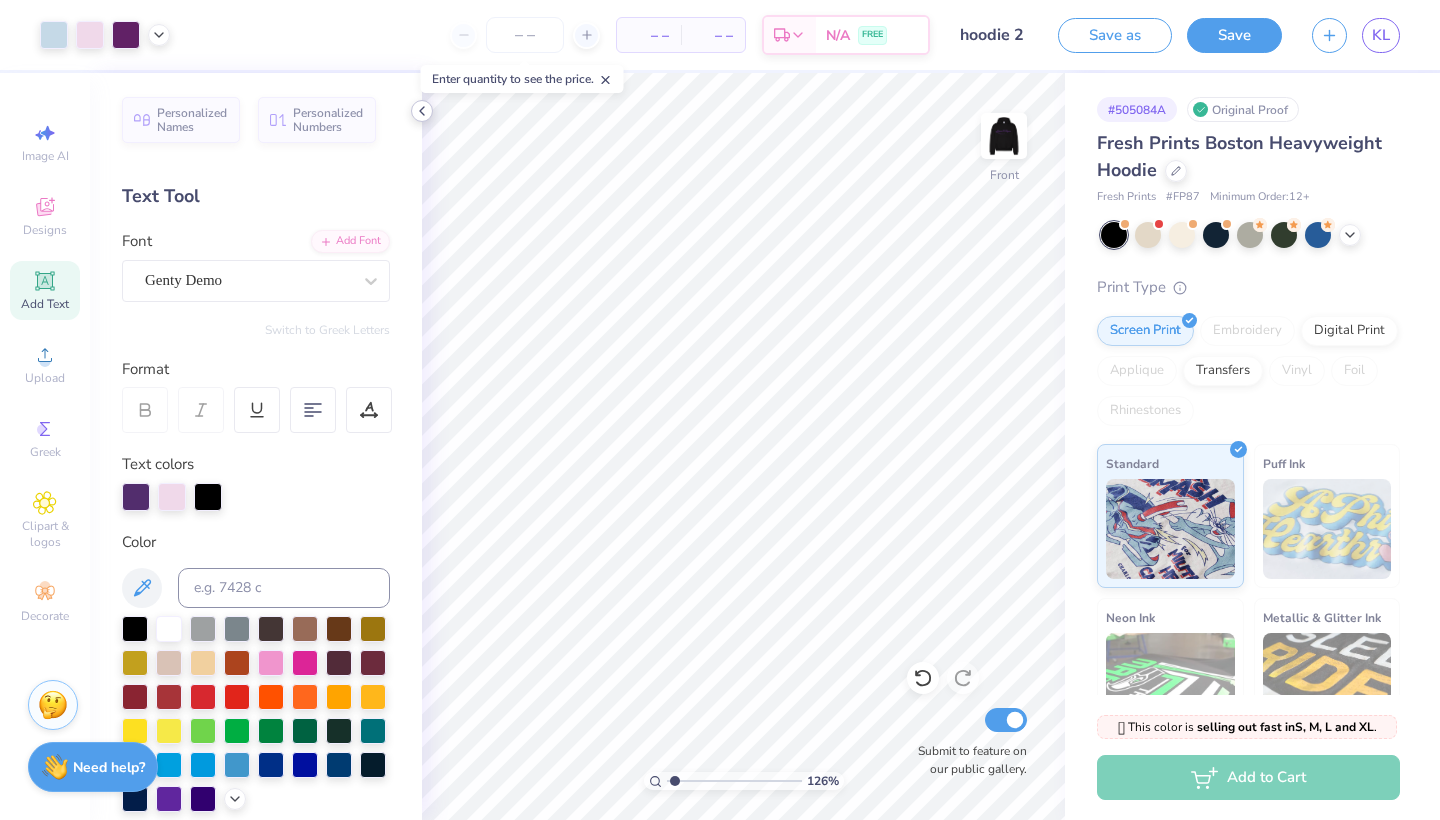 click 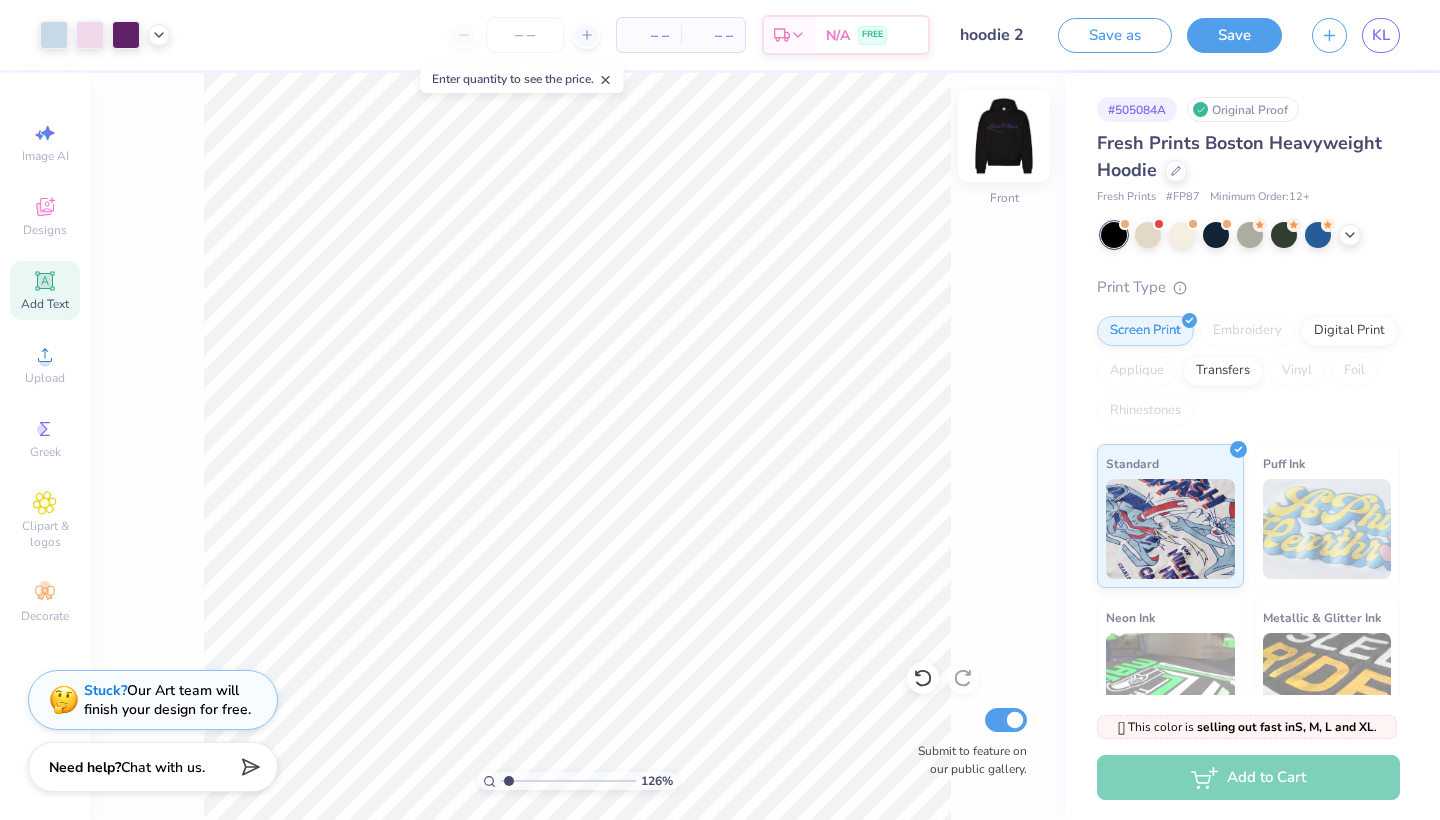 click at bounding box center (1004, 136) 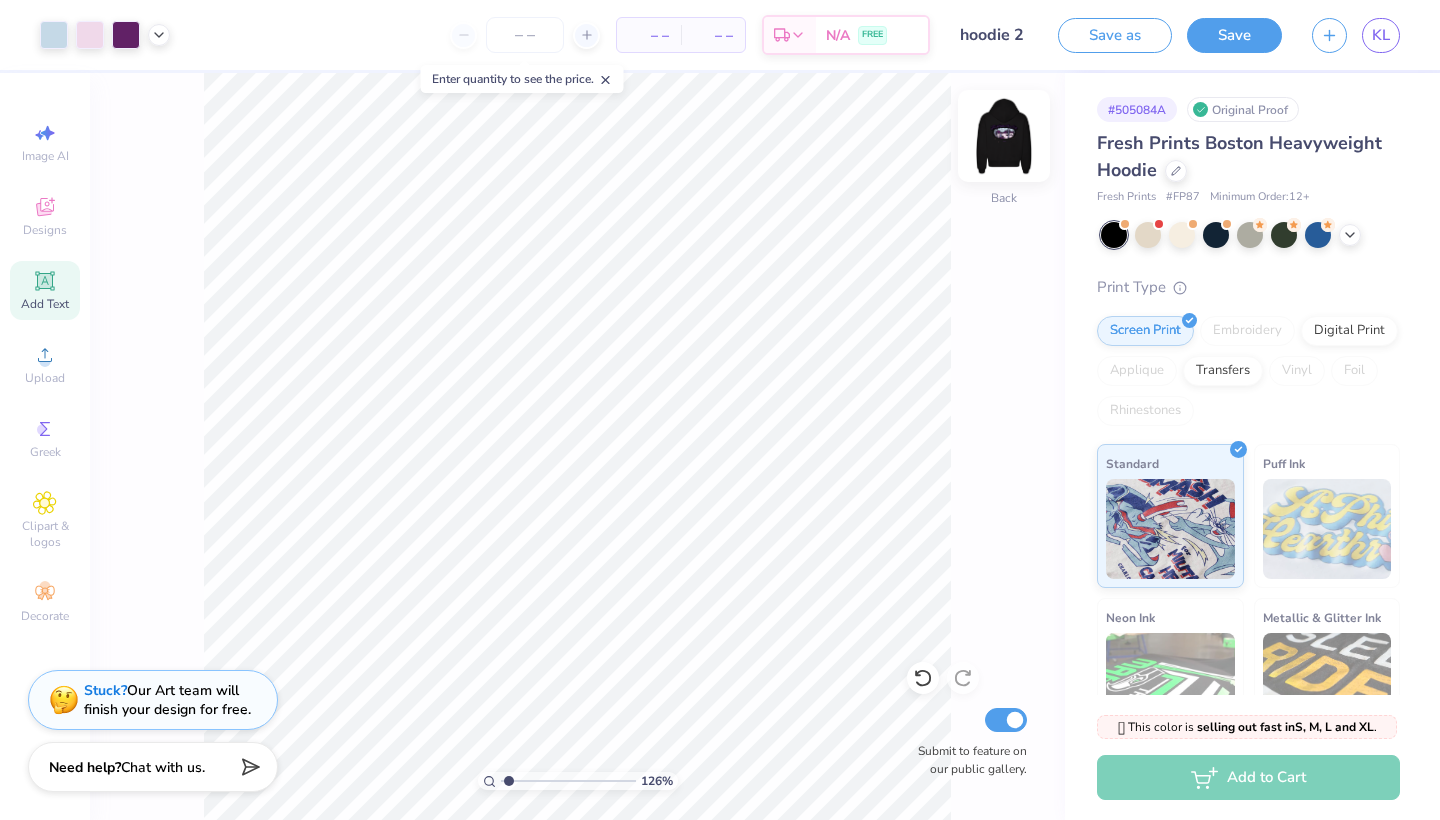 click at bounding box center (1004, 136) 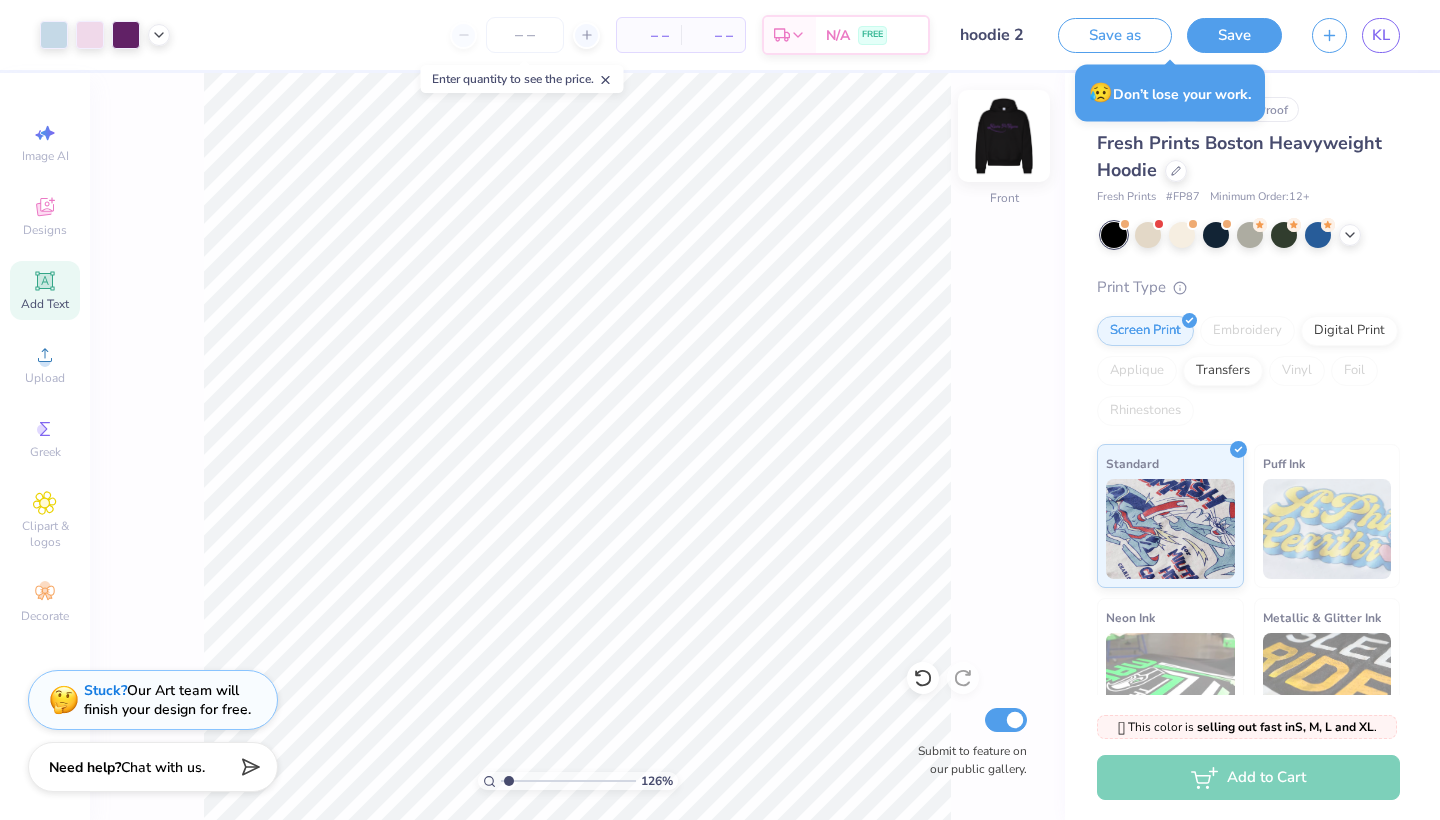 click at bounding box center [1004, 136] 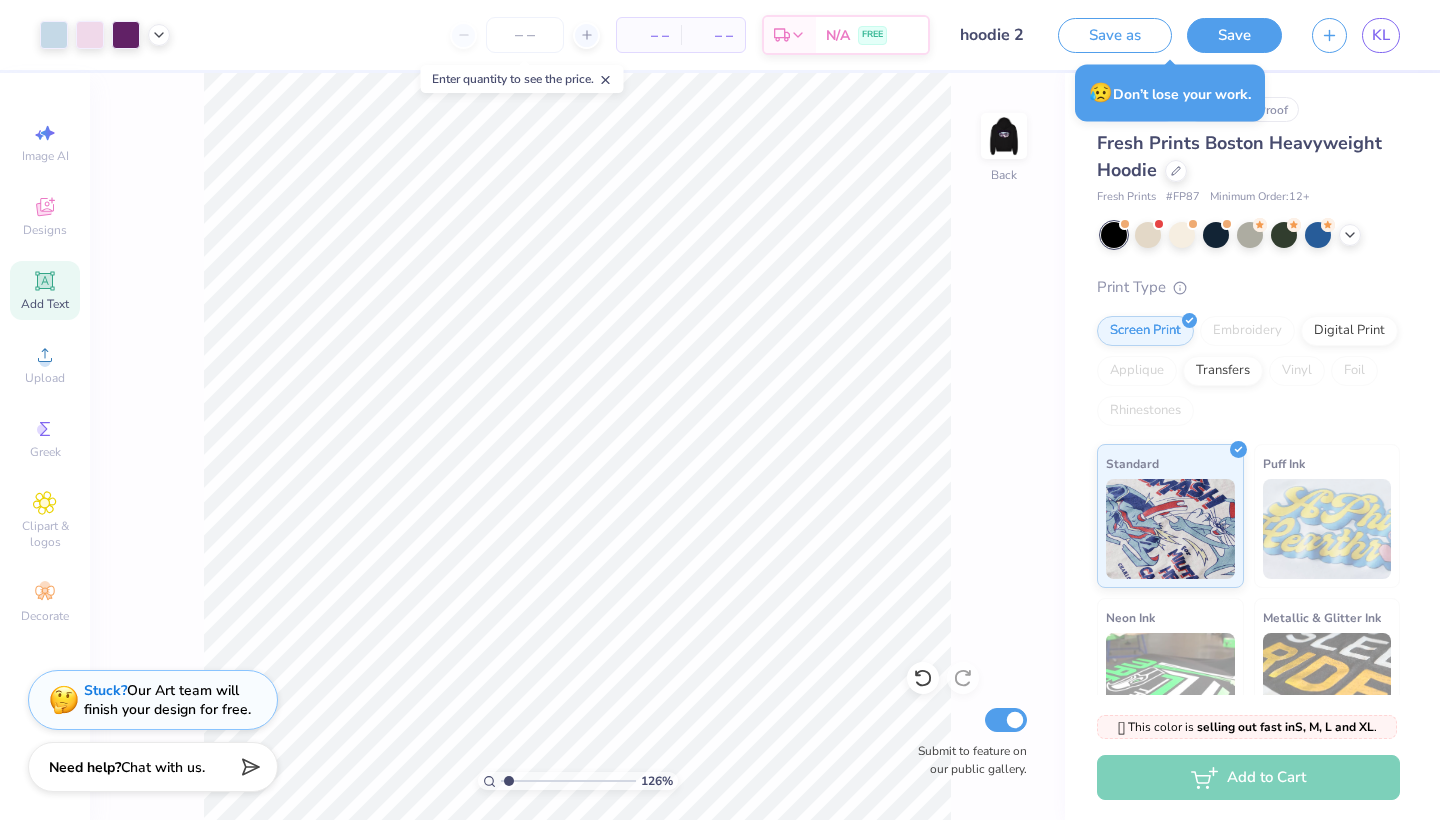 click at bounding box center (1004, 136) 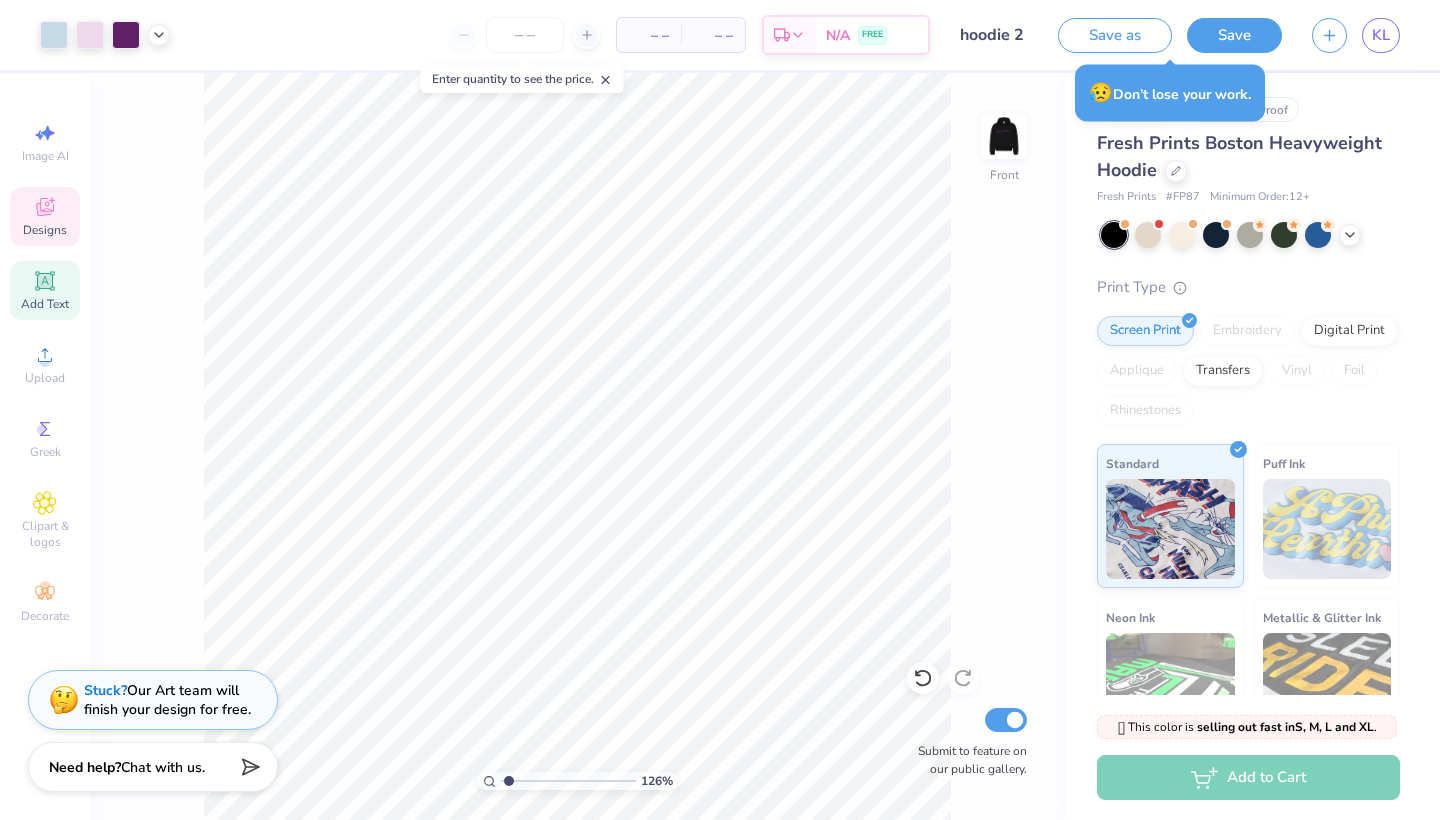 click on "Designs" at bounding box center (45, 230) 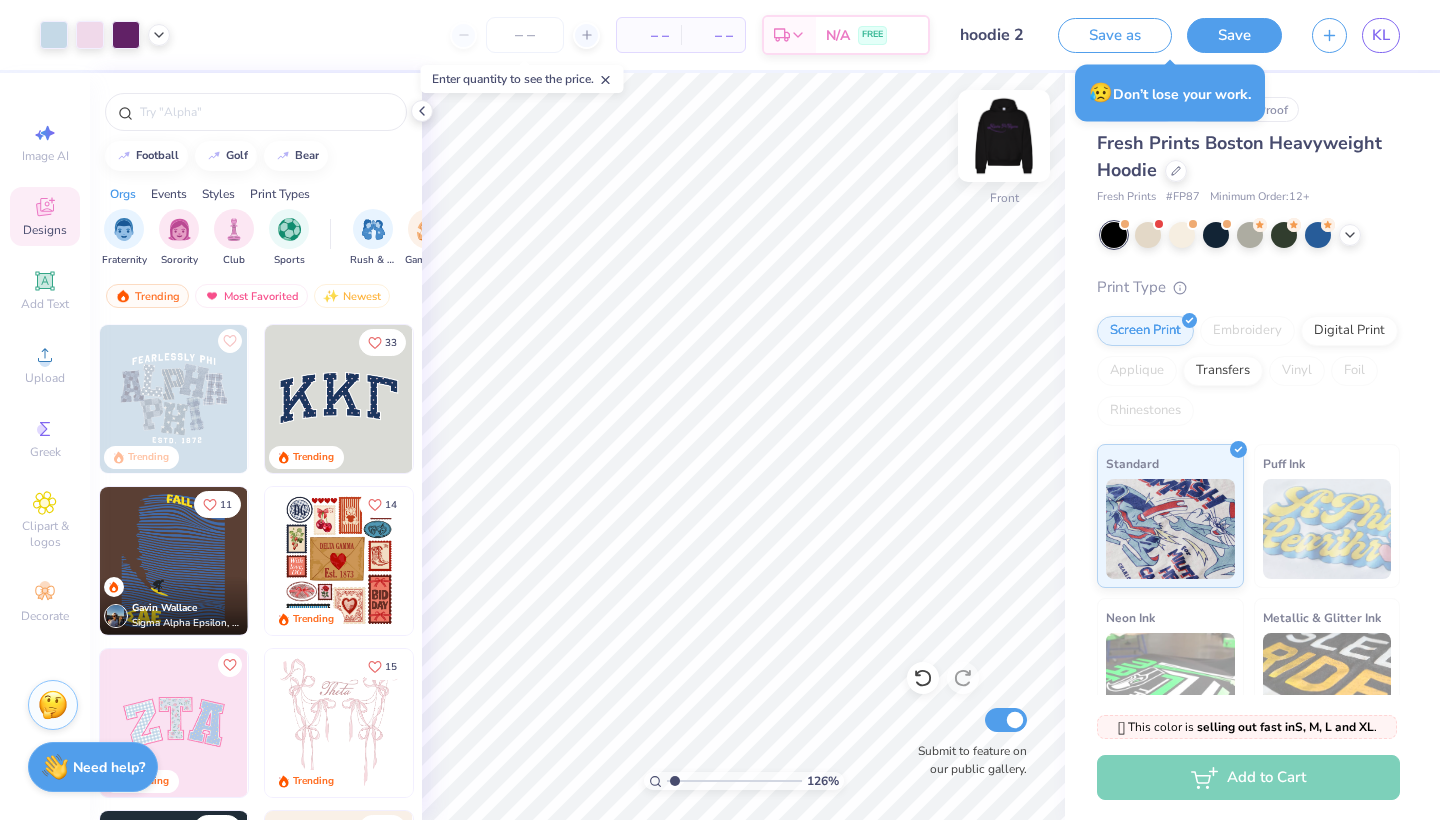 click at bounding box center [1004, 136] 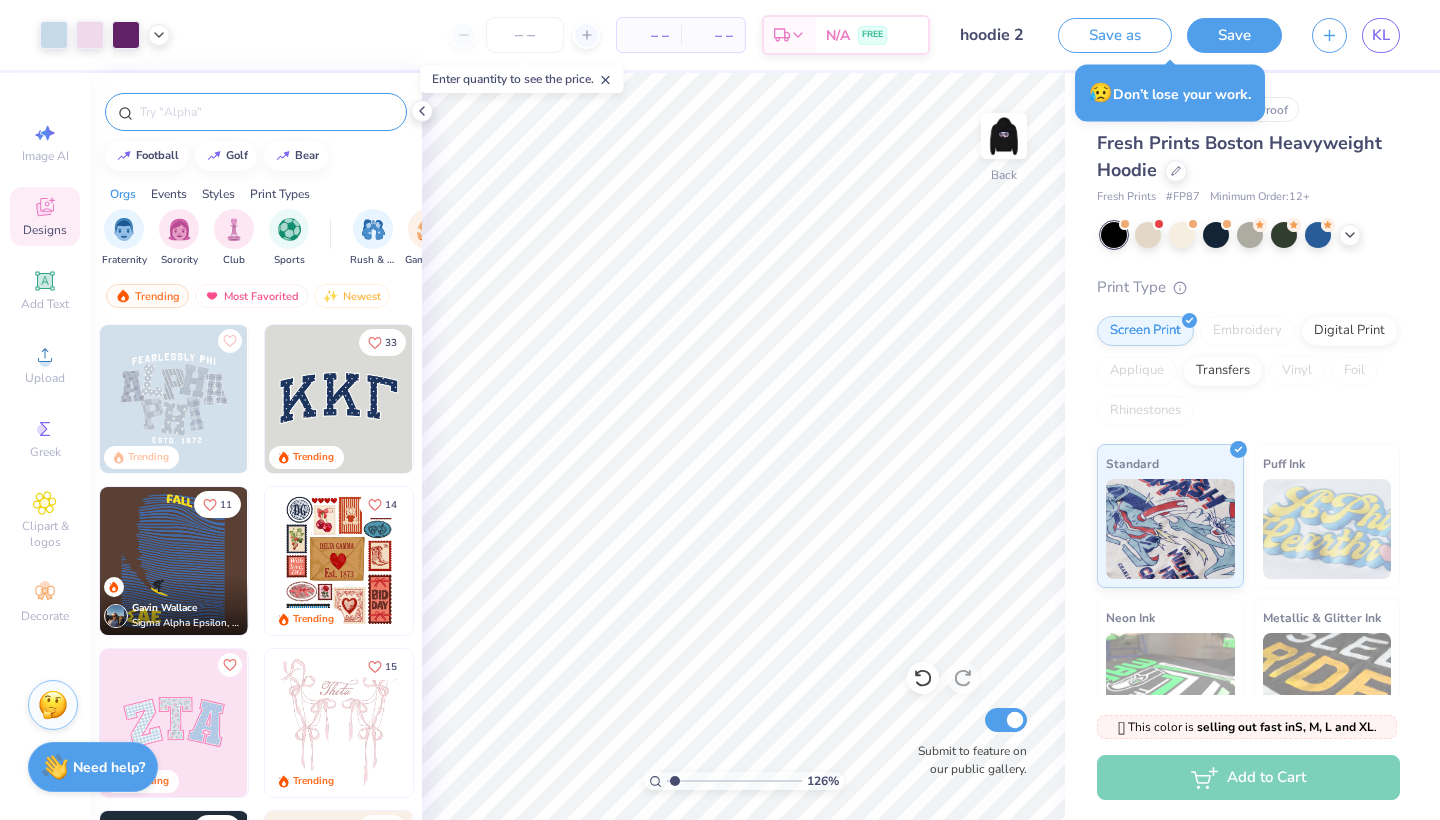 click at bounding box center [266, 112] 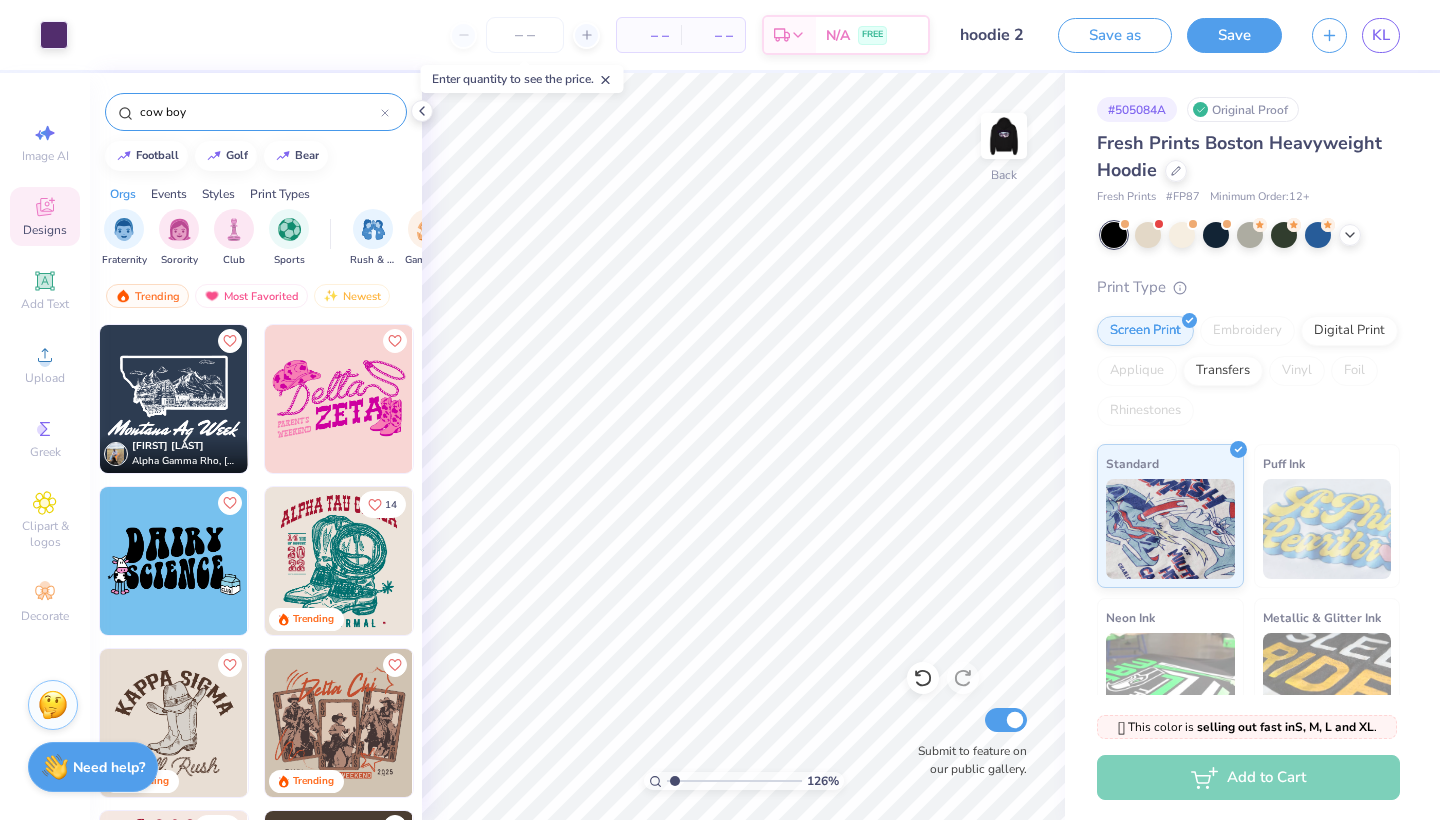 type on "cow boy" 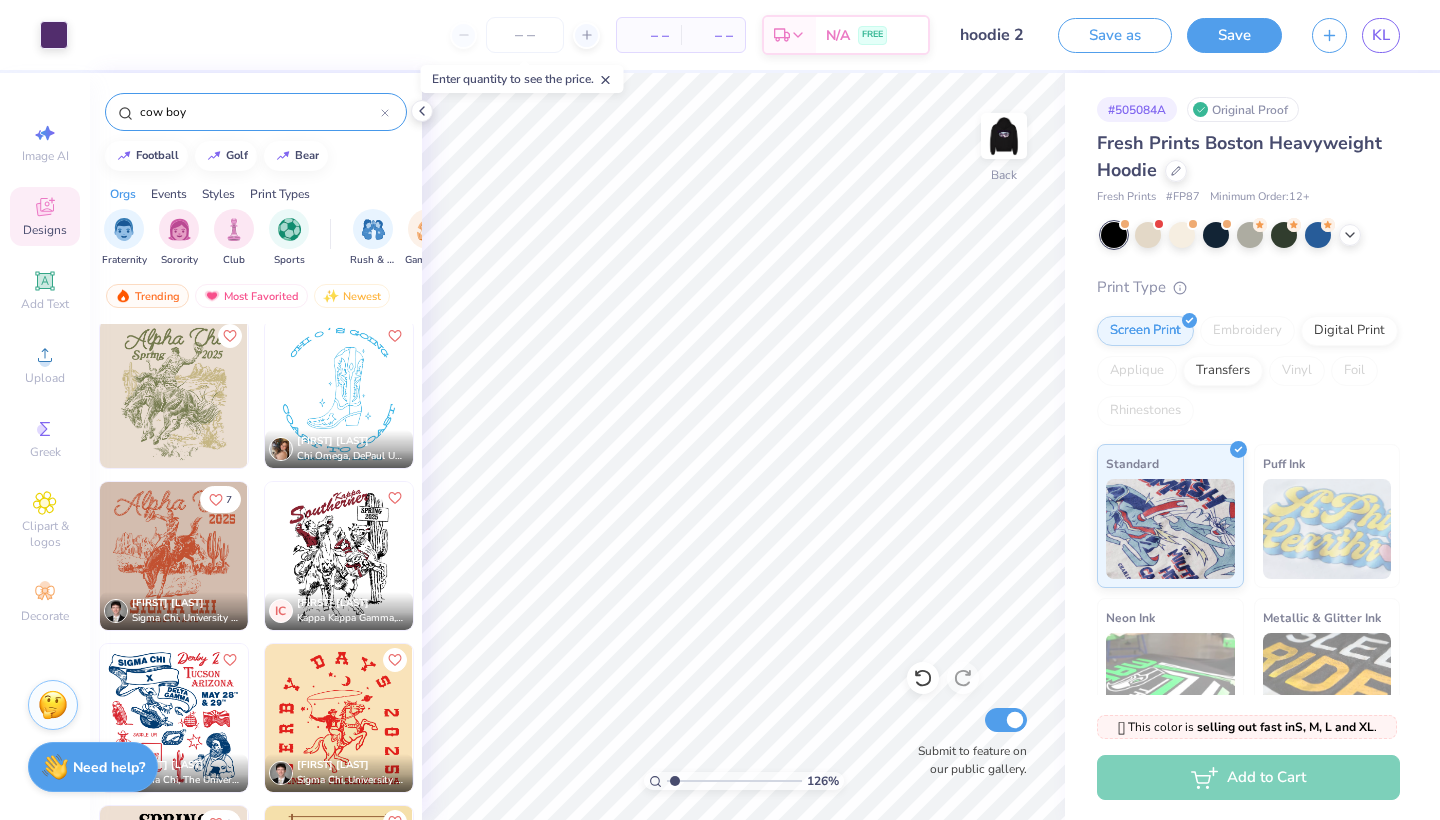 scroll, scrollTop: 1790, scrollLeft: 0, axis: vertical 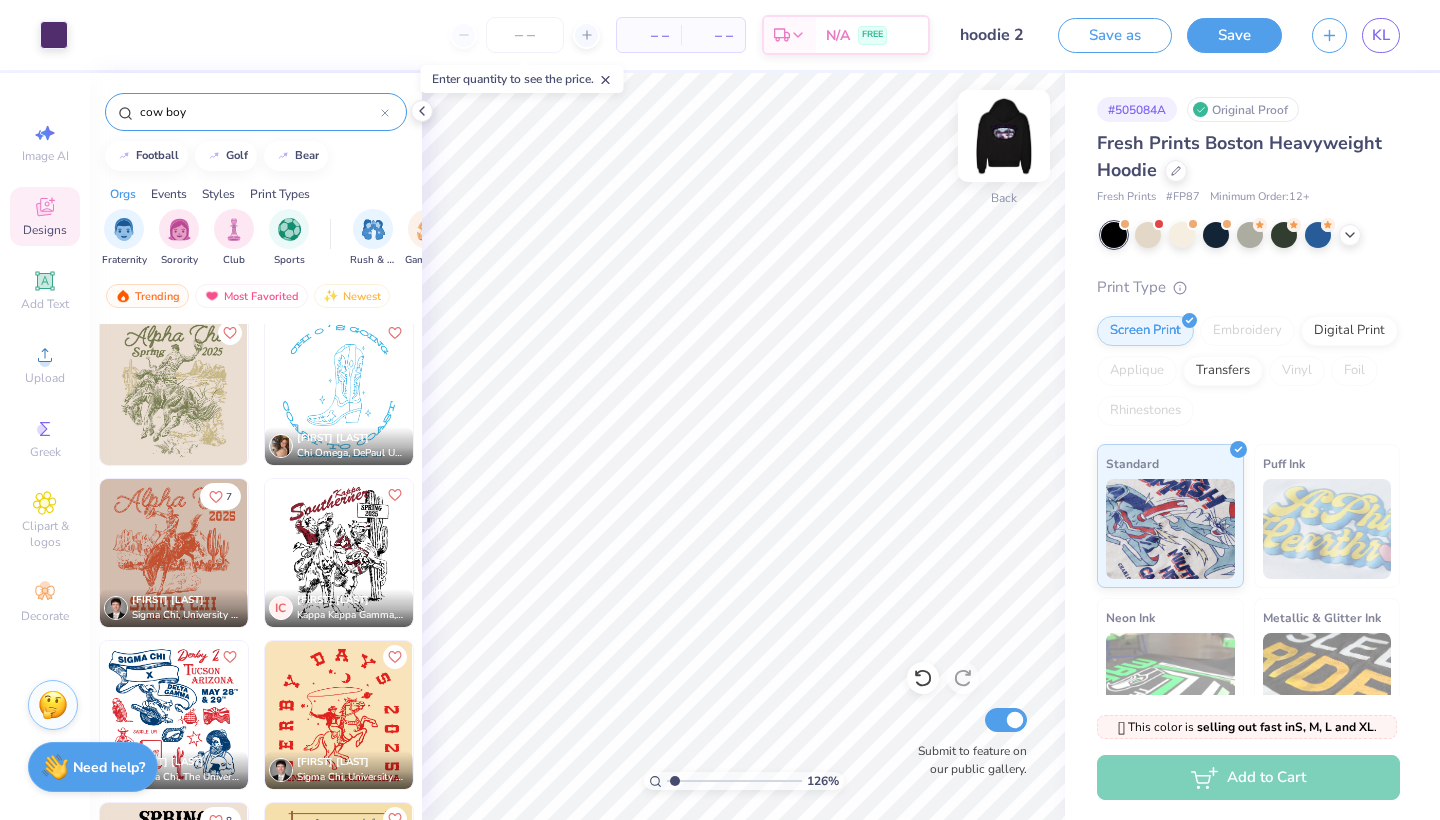 click at bounding box center [1004, 136] 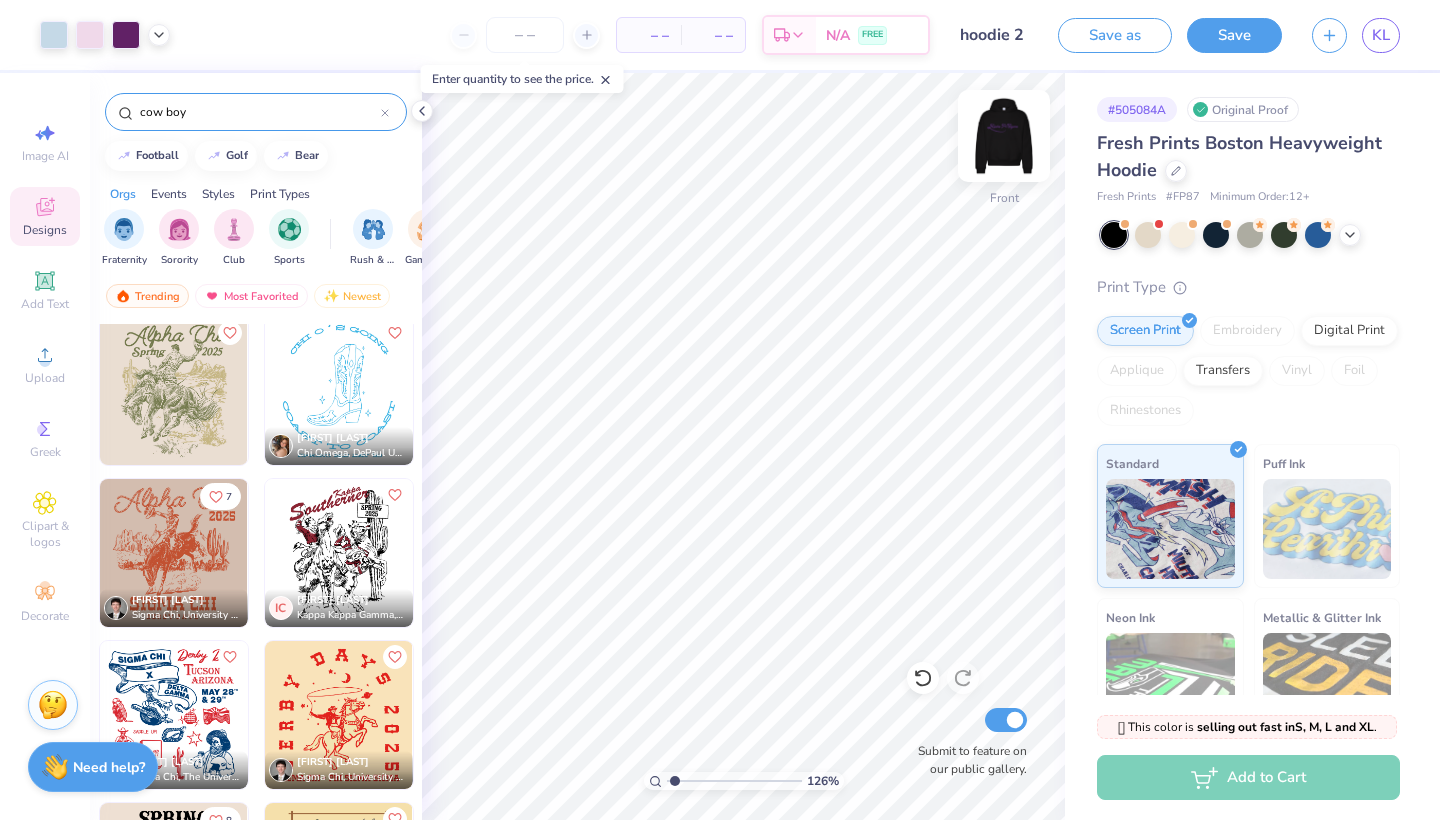 click at bounding box center [1004, 136] 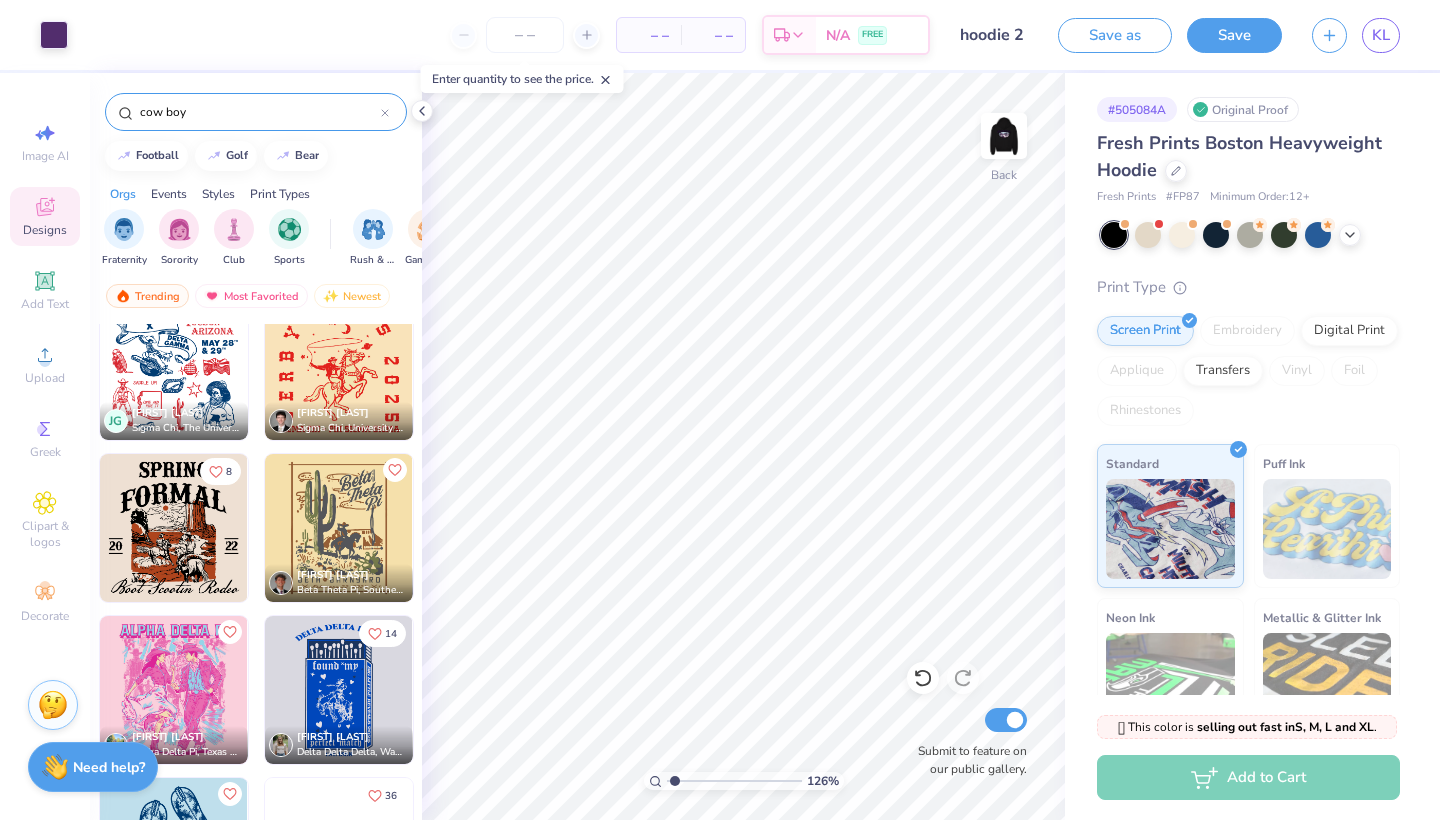 scroll, scrollTop: 2143, scrollLeft: 0, axis: vertical 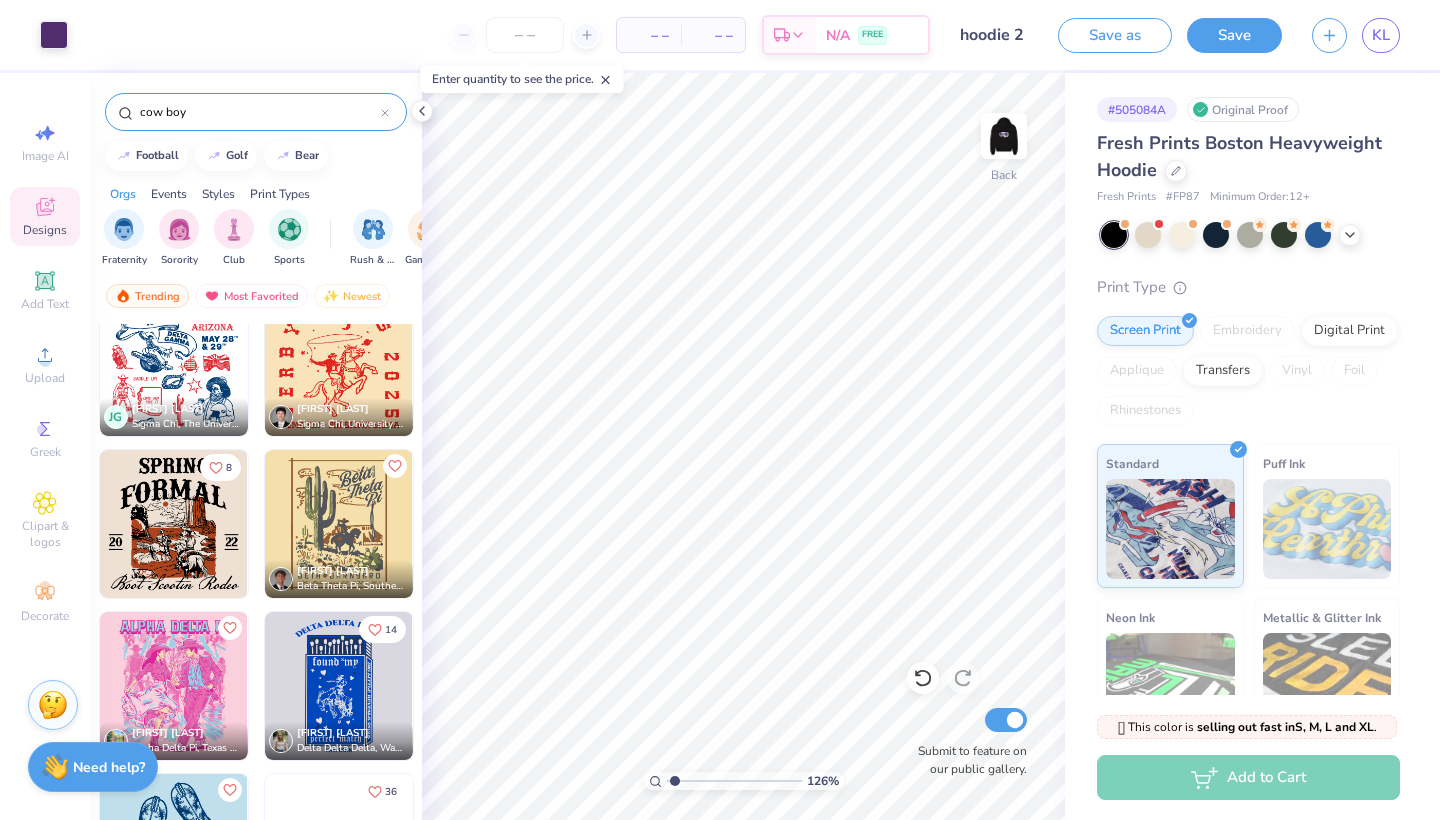 click at bounding box center (339, 524) 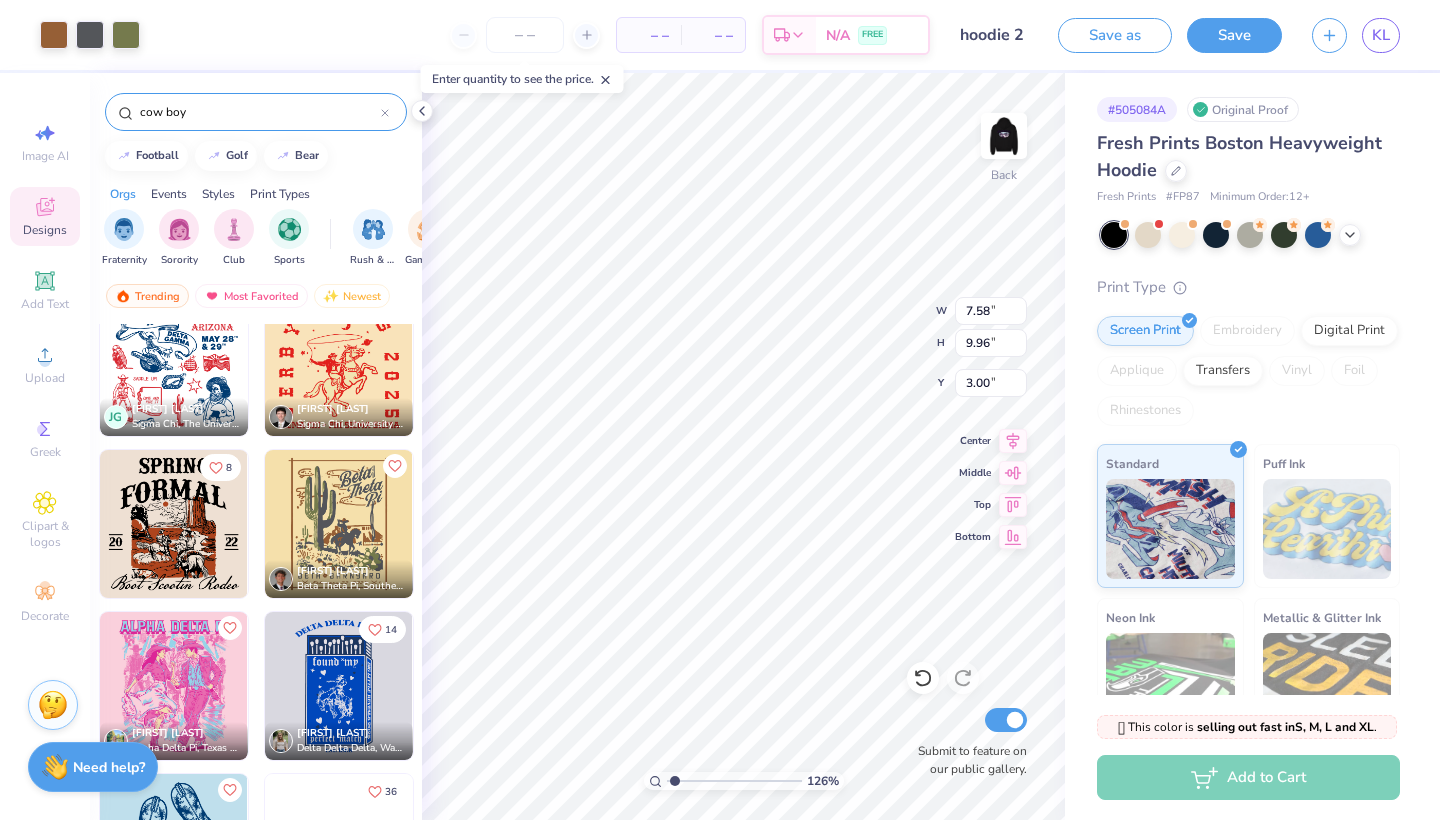 type on "2.56" 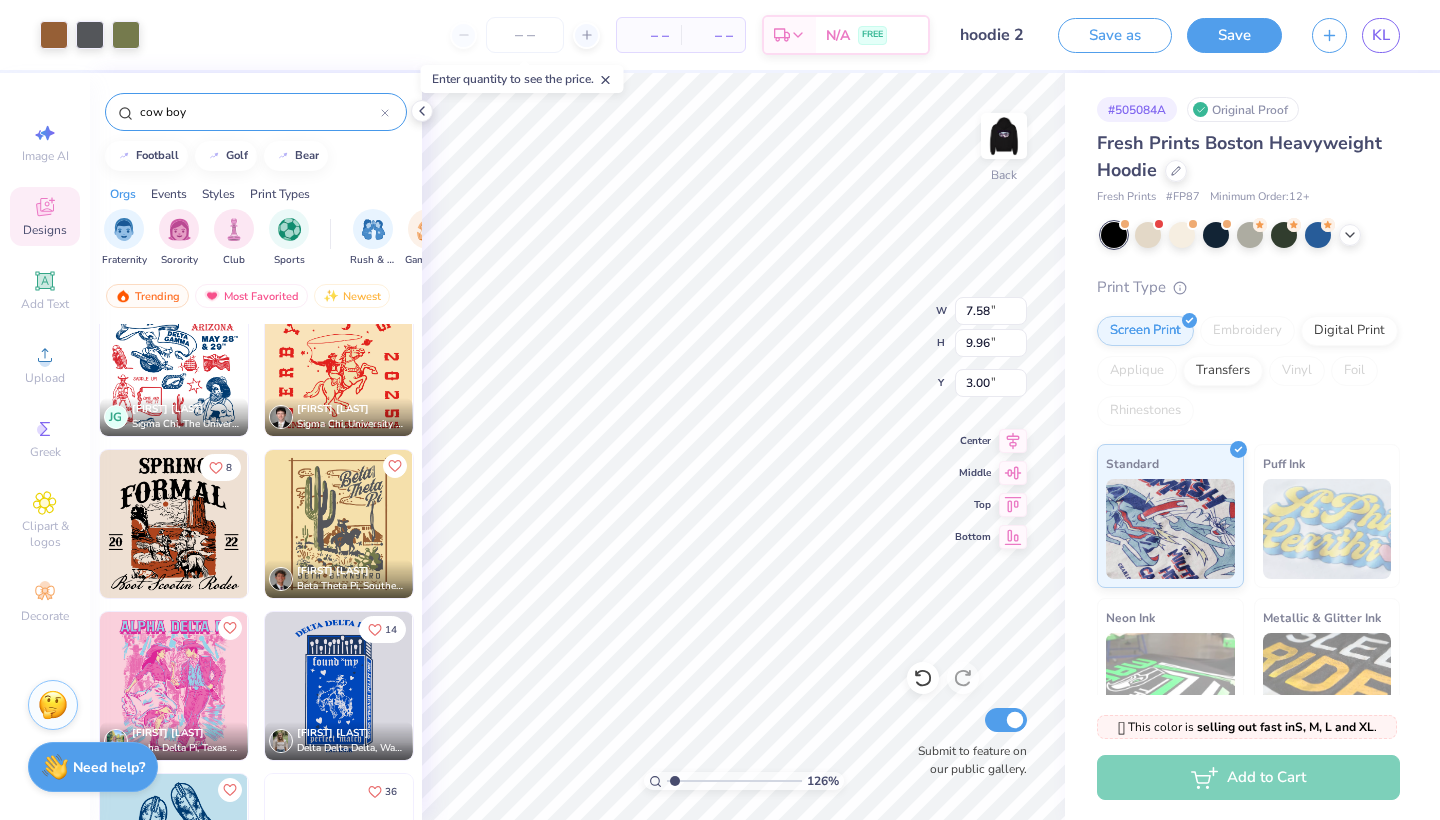 type on "3.36" 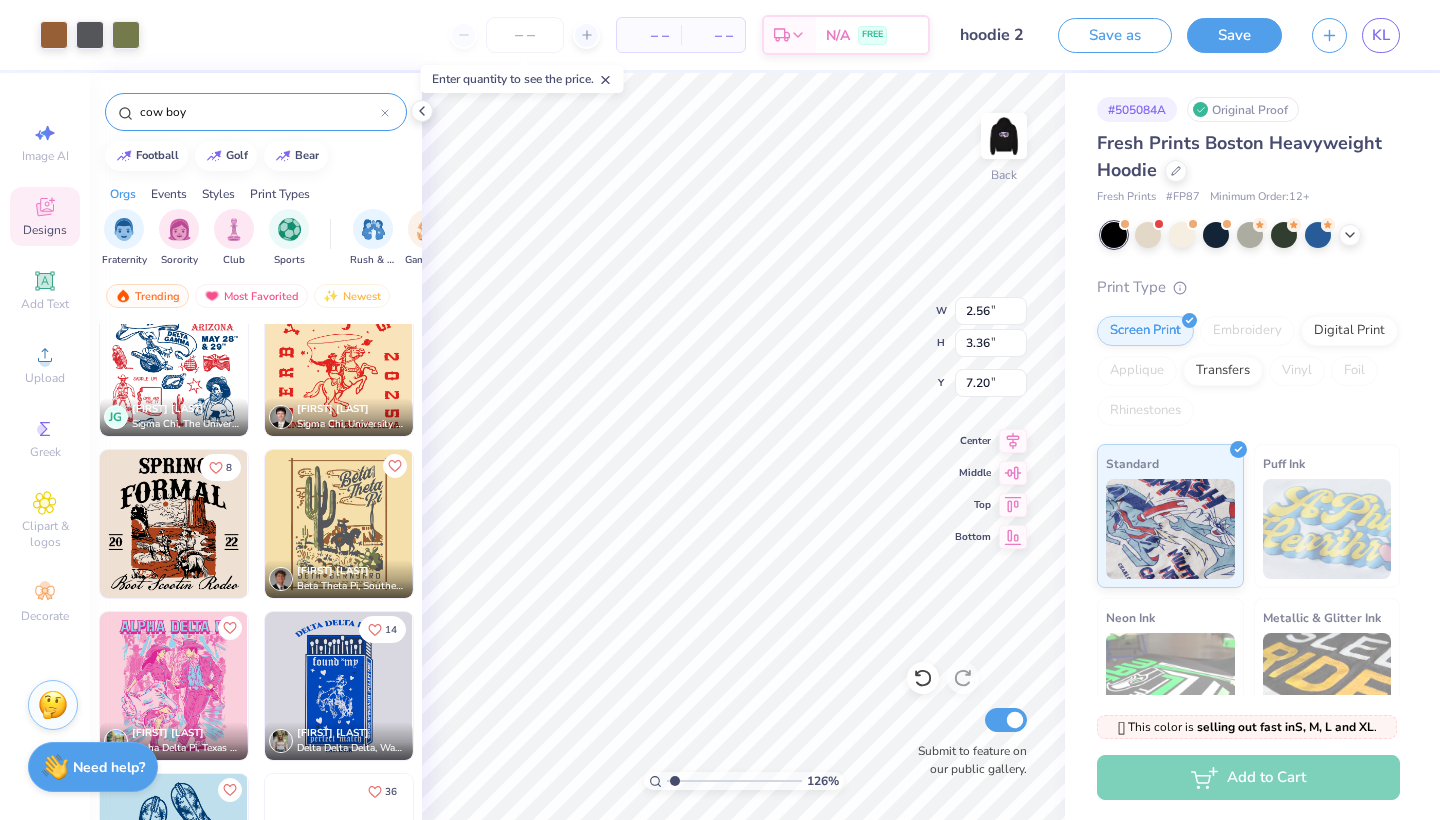type on "8.95" 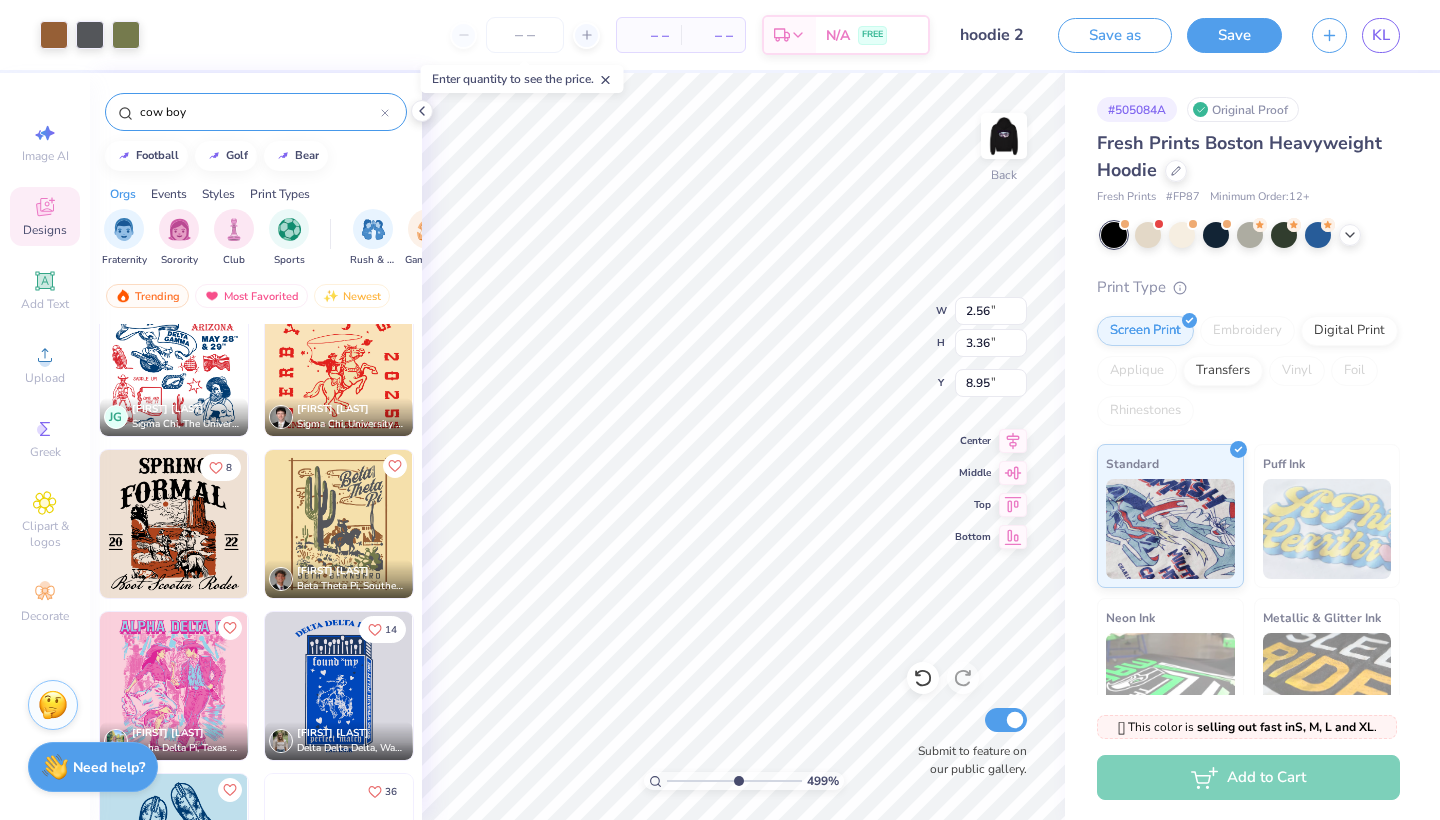 type on "5.8" 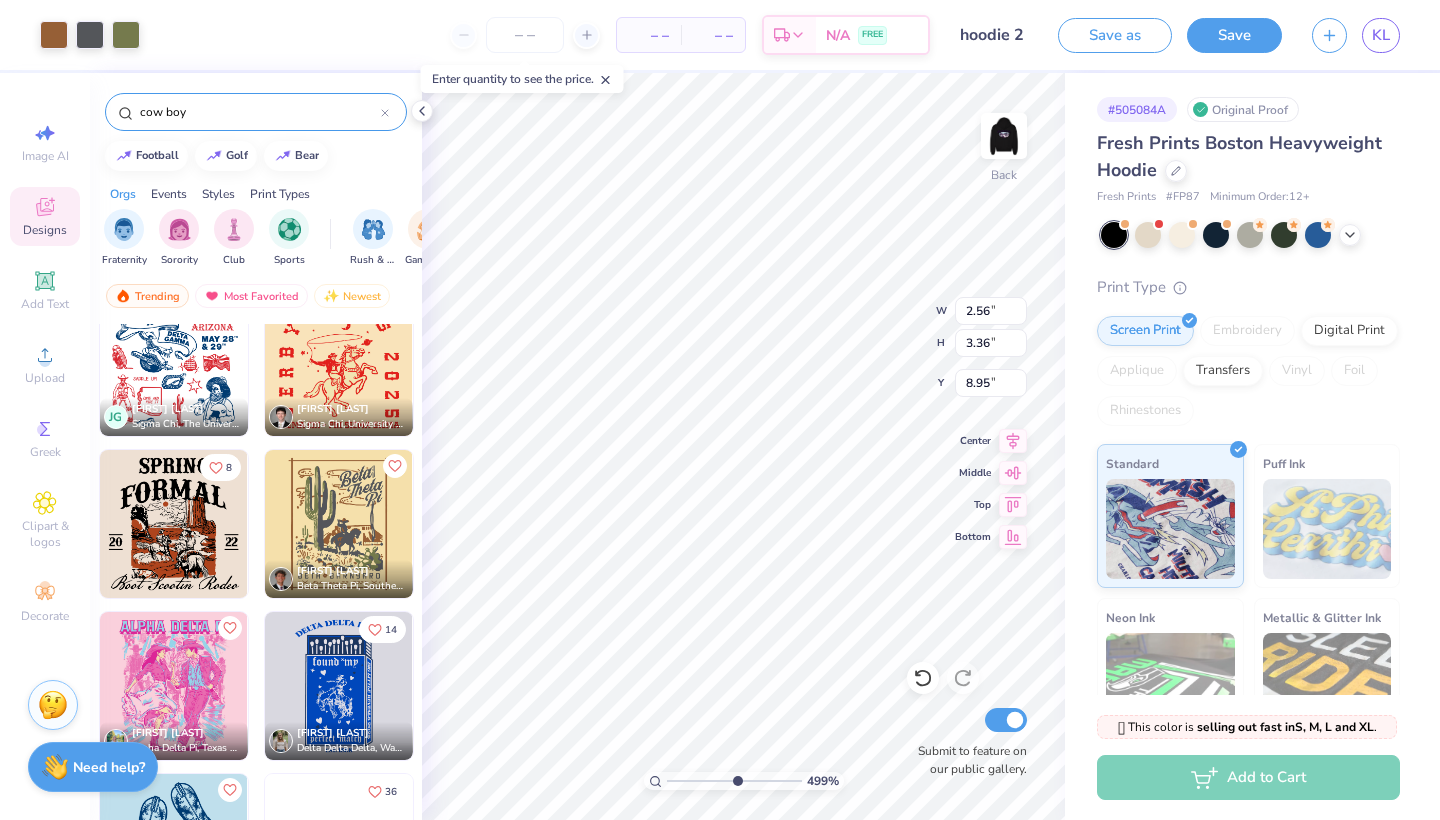 drag, startPoint x: 701, startPoint y: 781, endPoint x: 736, endPoint y: 774, distance: 35.69314 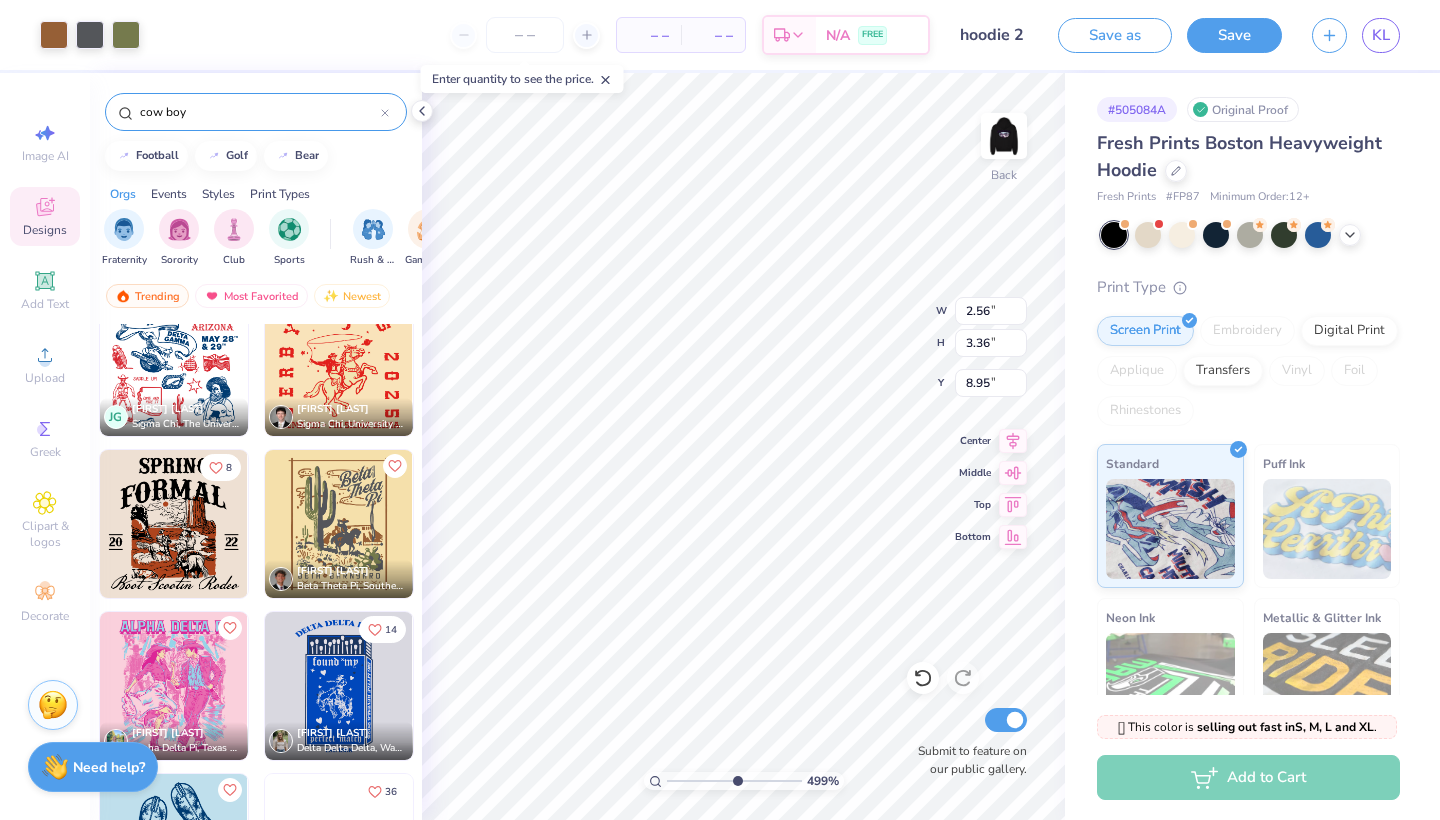 click at bounding box center [734, 781] 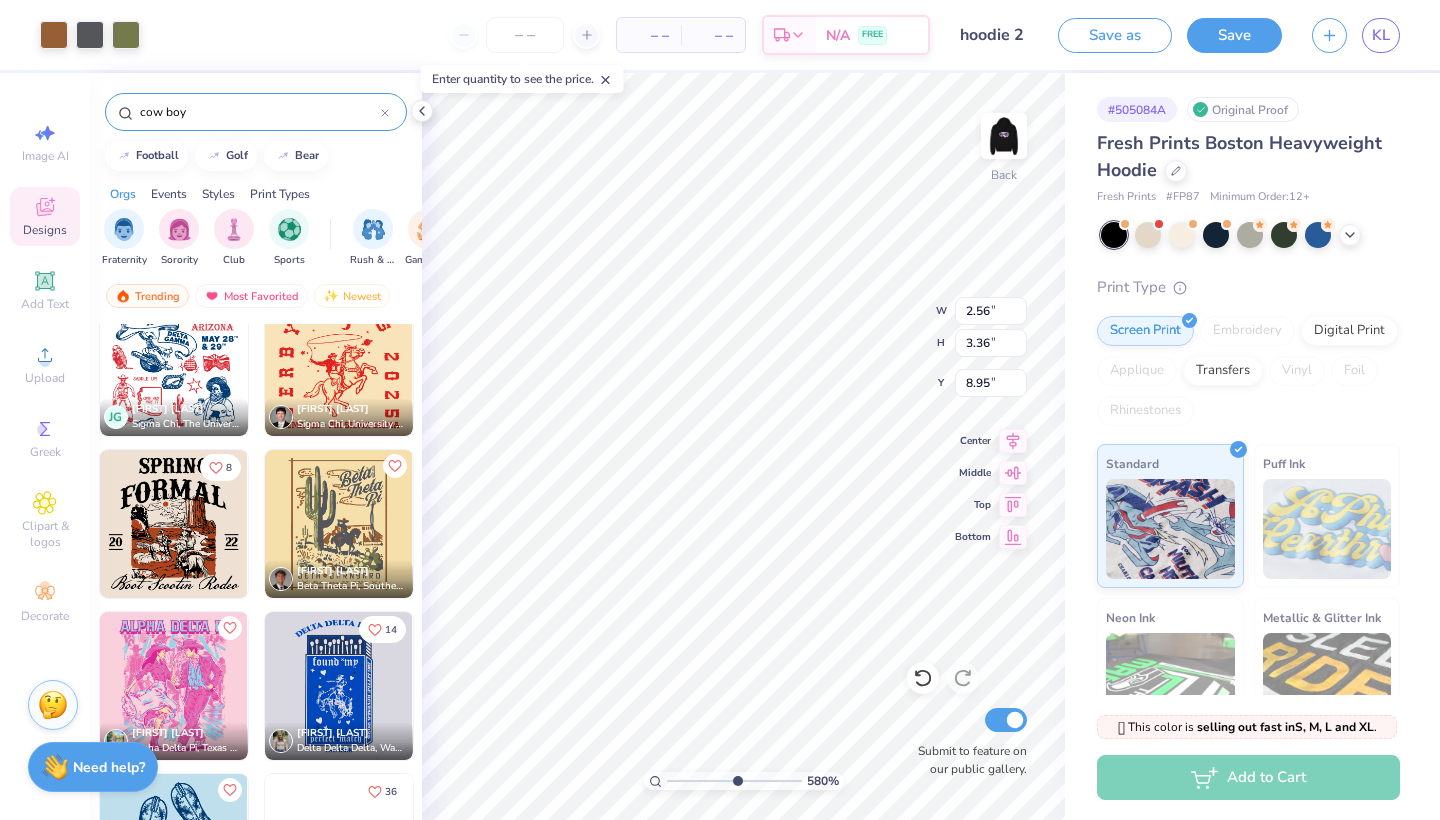 type on "8.84" 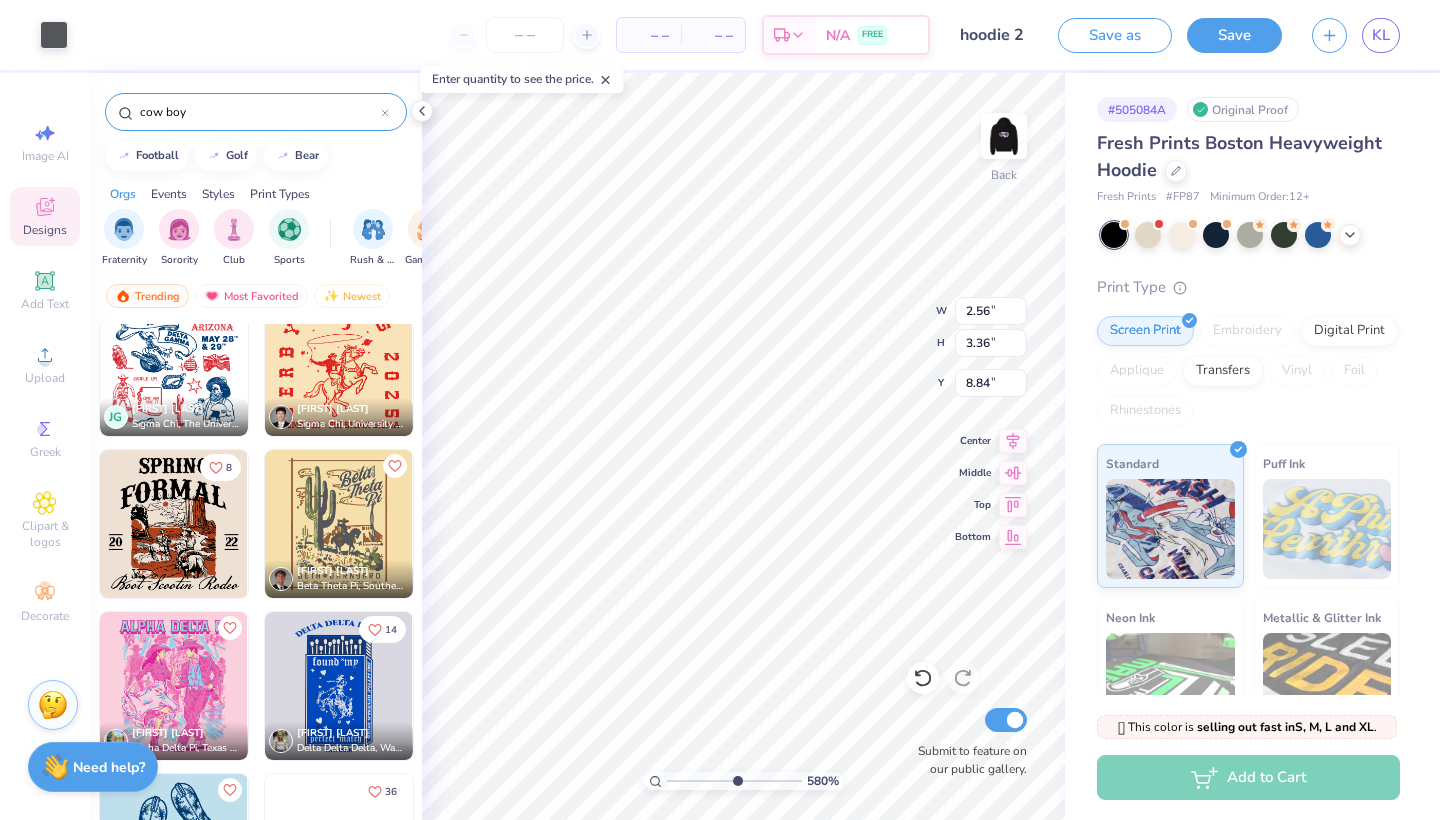 type on "2.21" 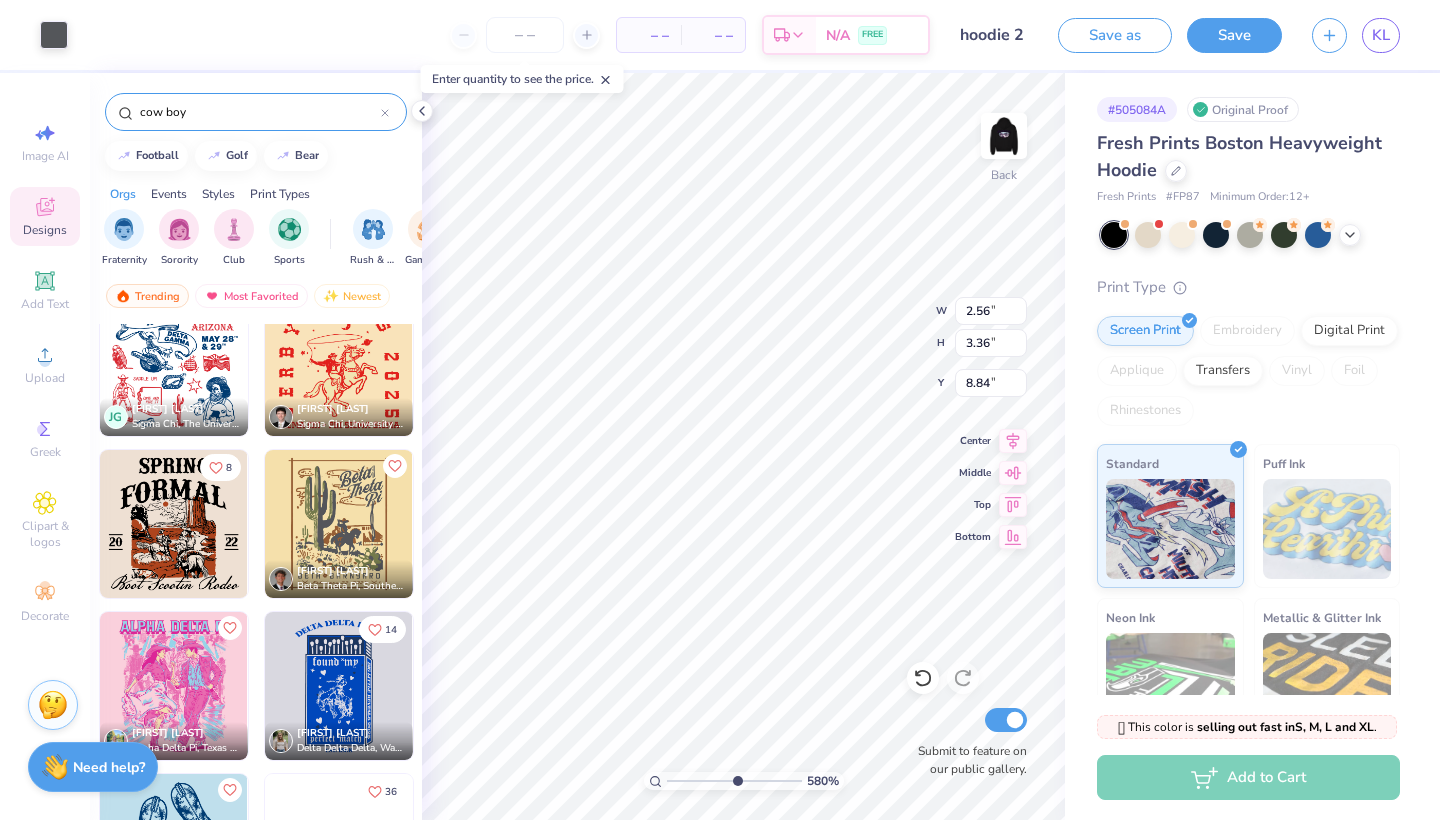 type on "2.68" 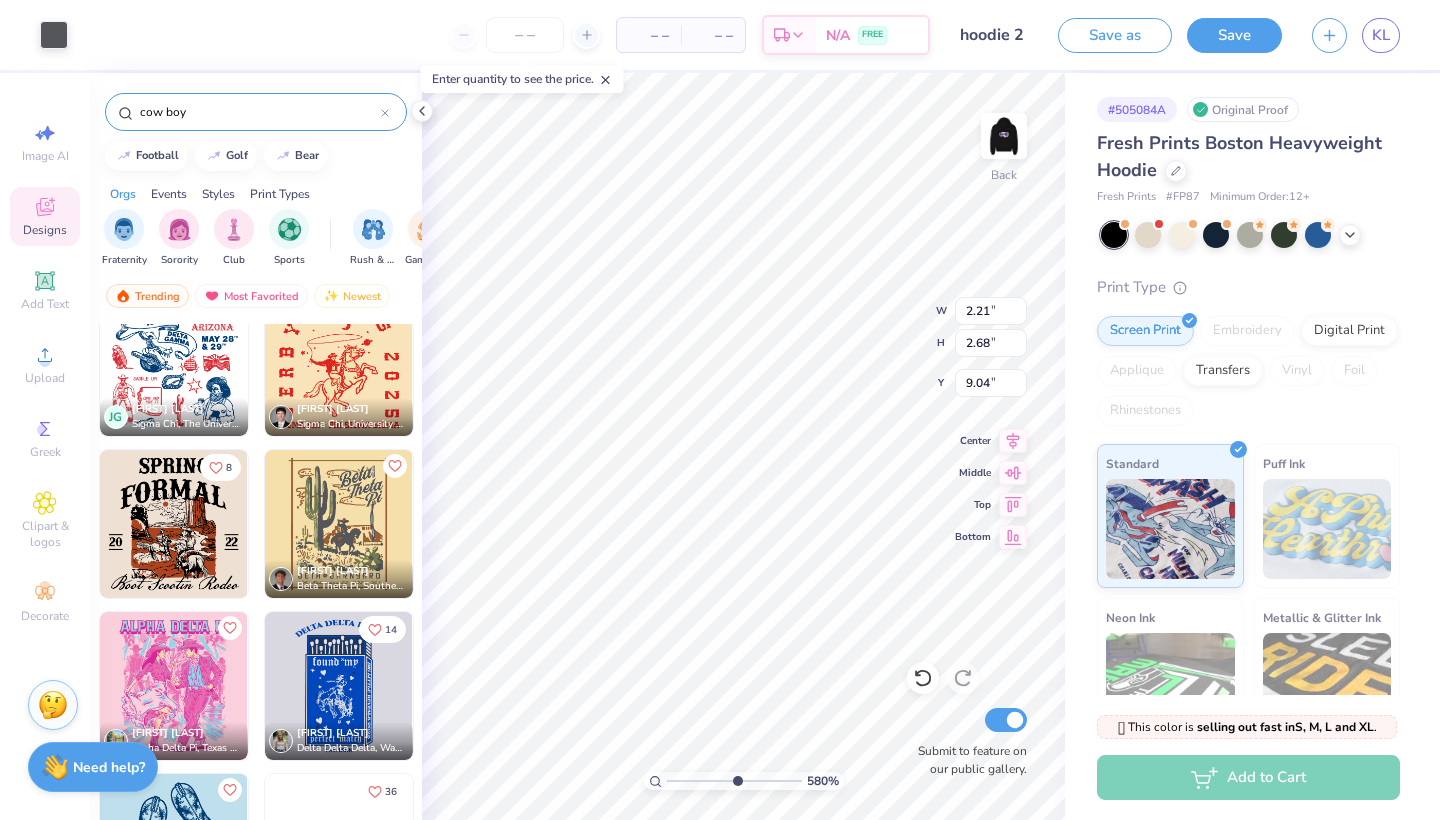 type on "9.05" 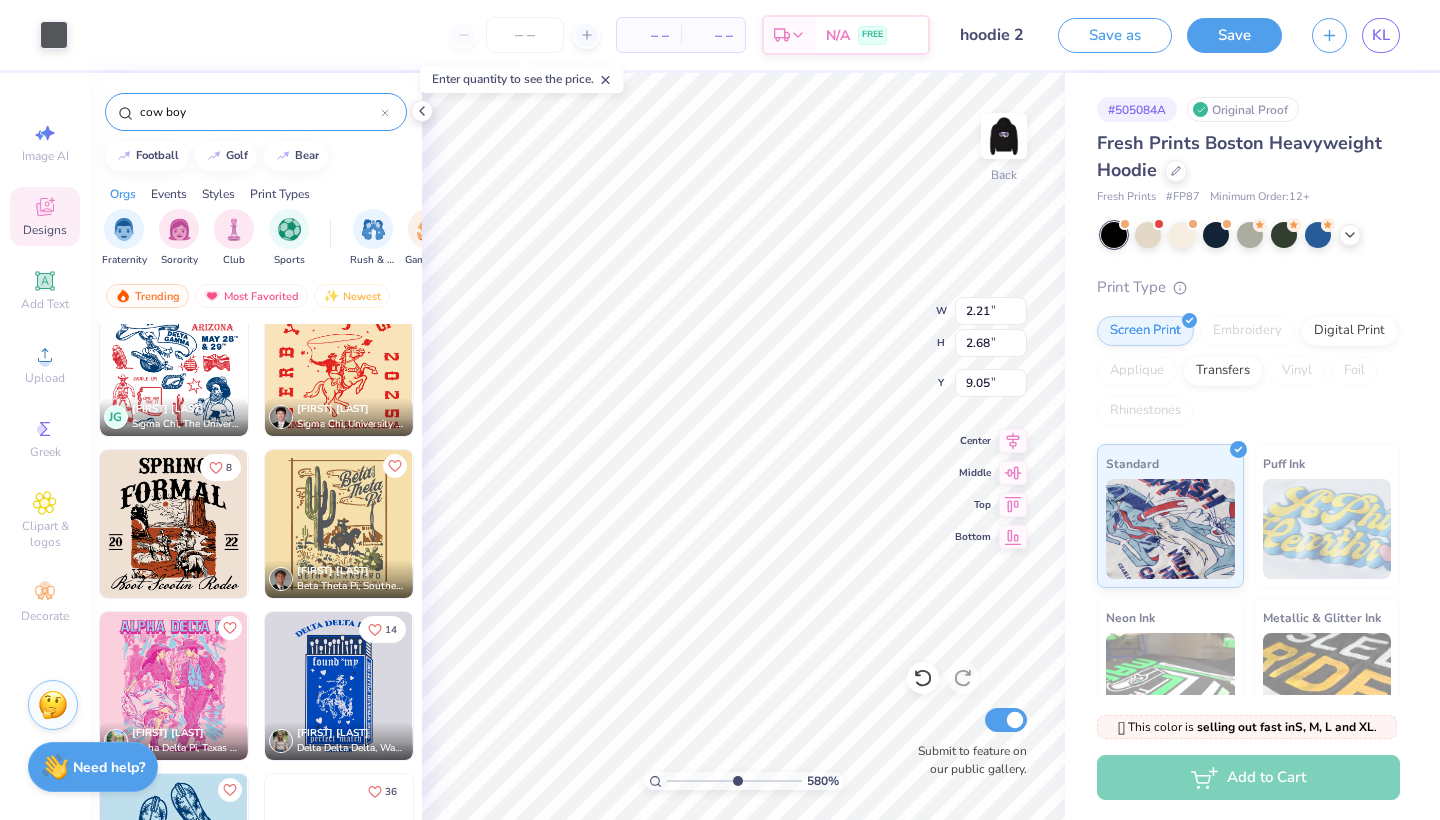 type on "0.84" 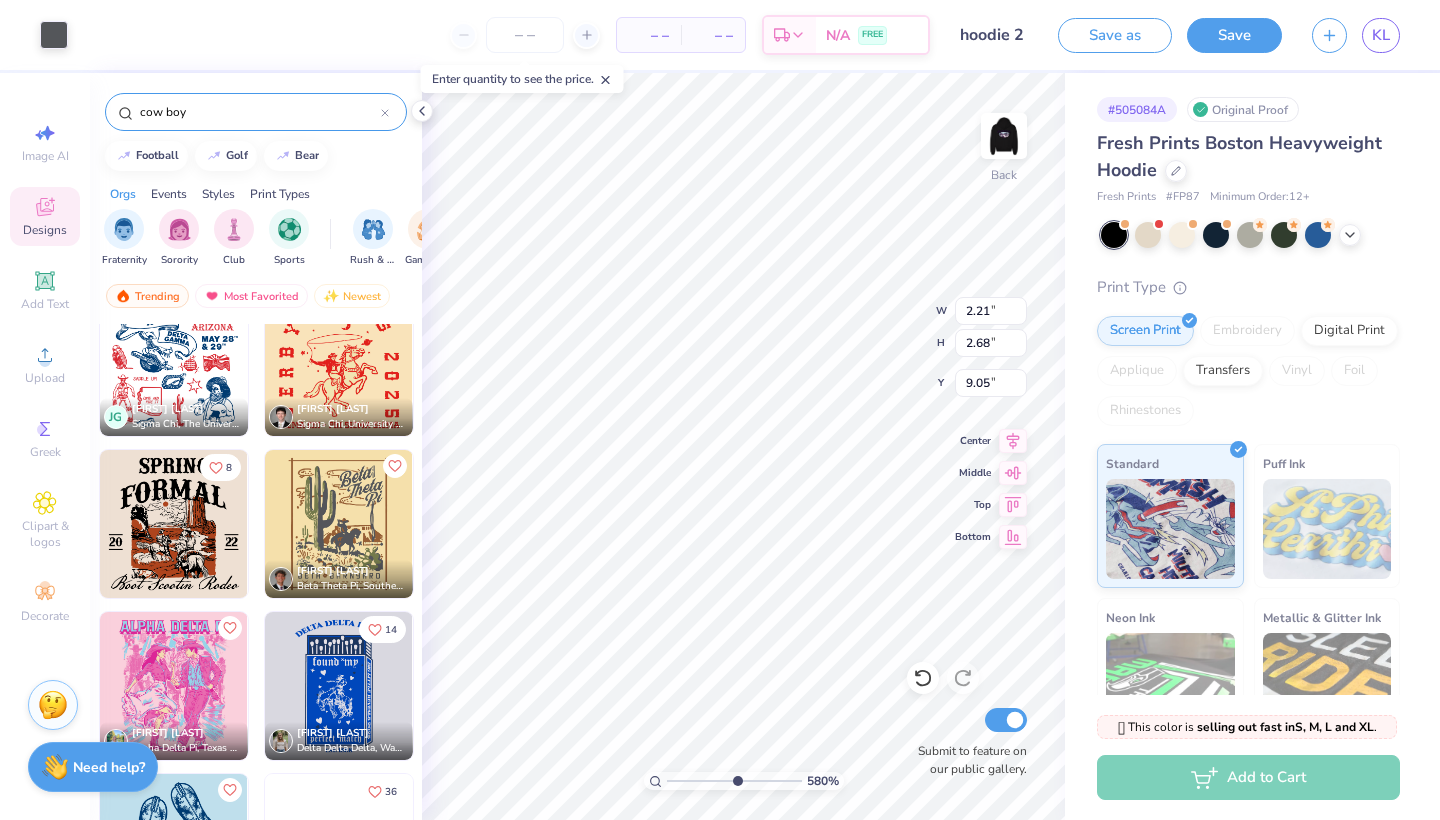 type on "0.57" 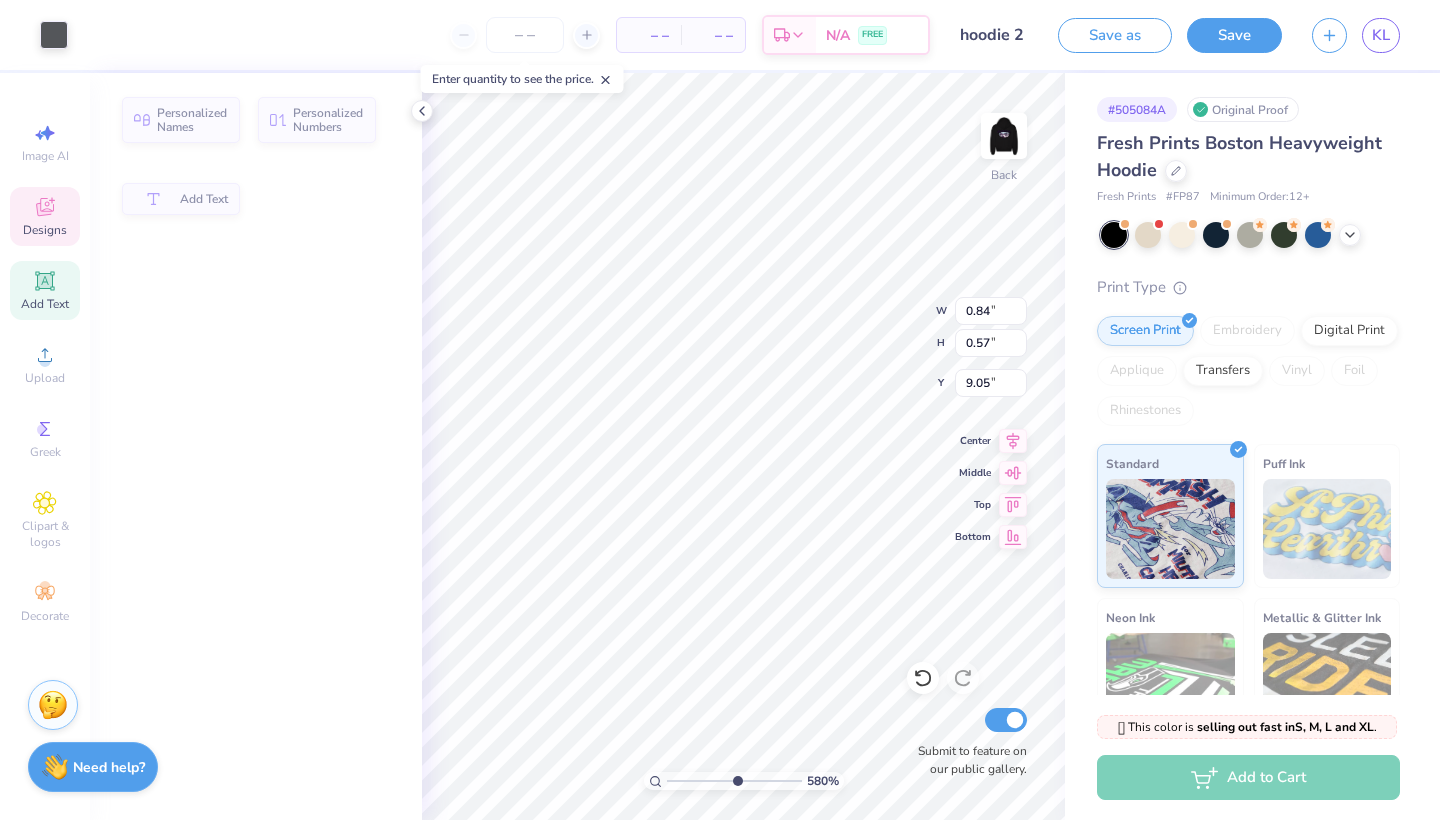 type on "9.81" 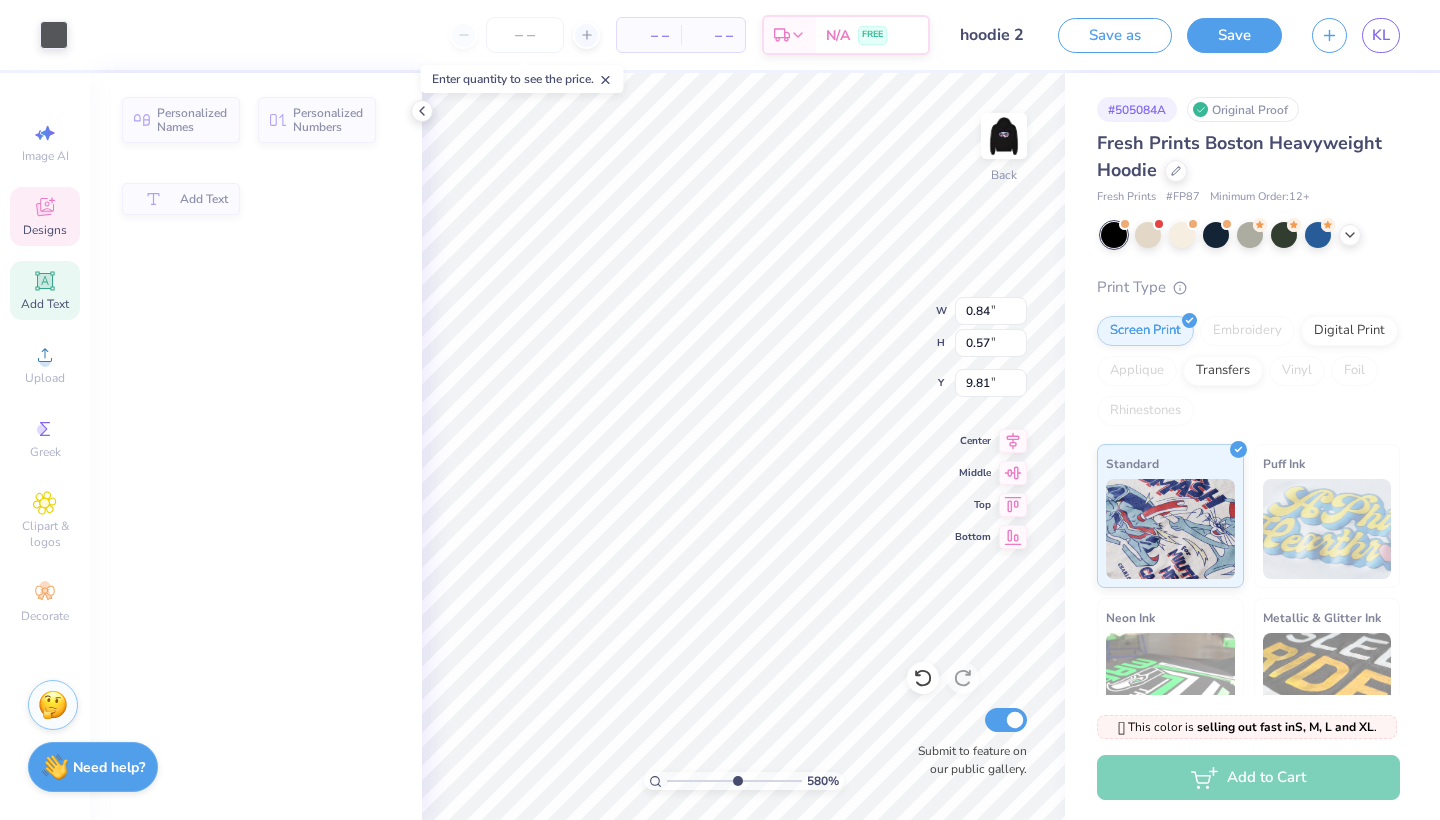 type on "0.44" 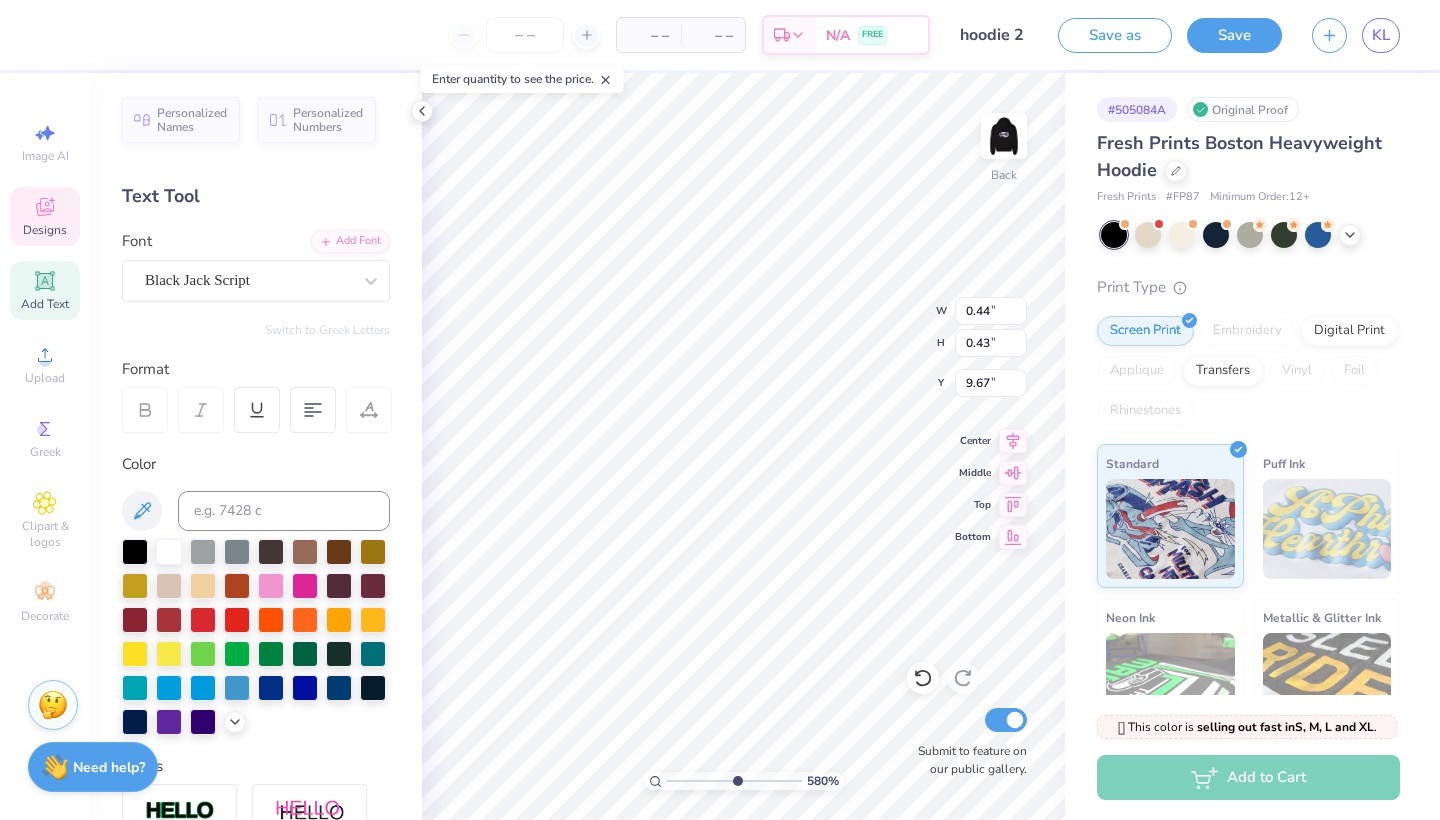 type on "10.03" 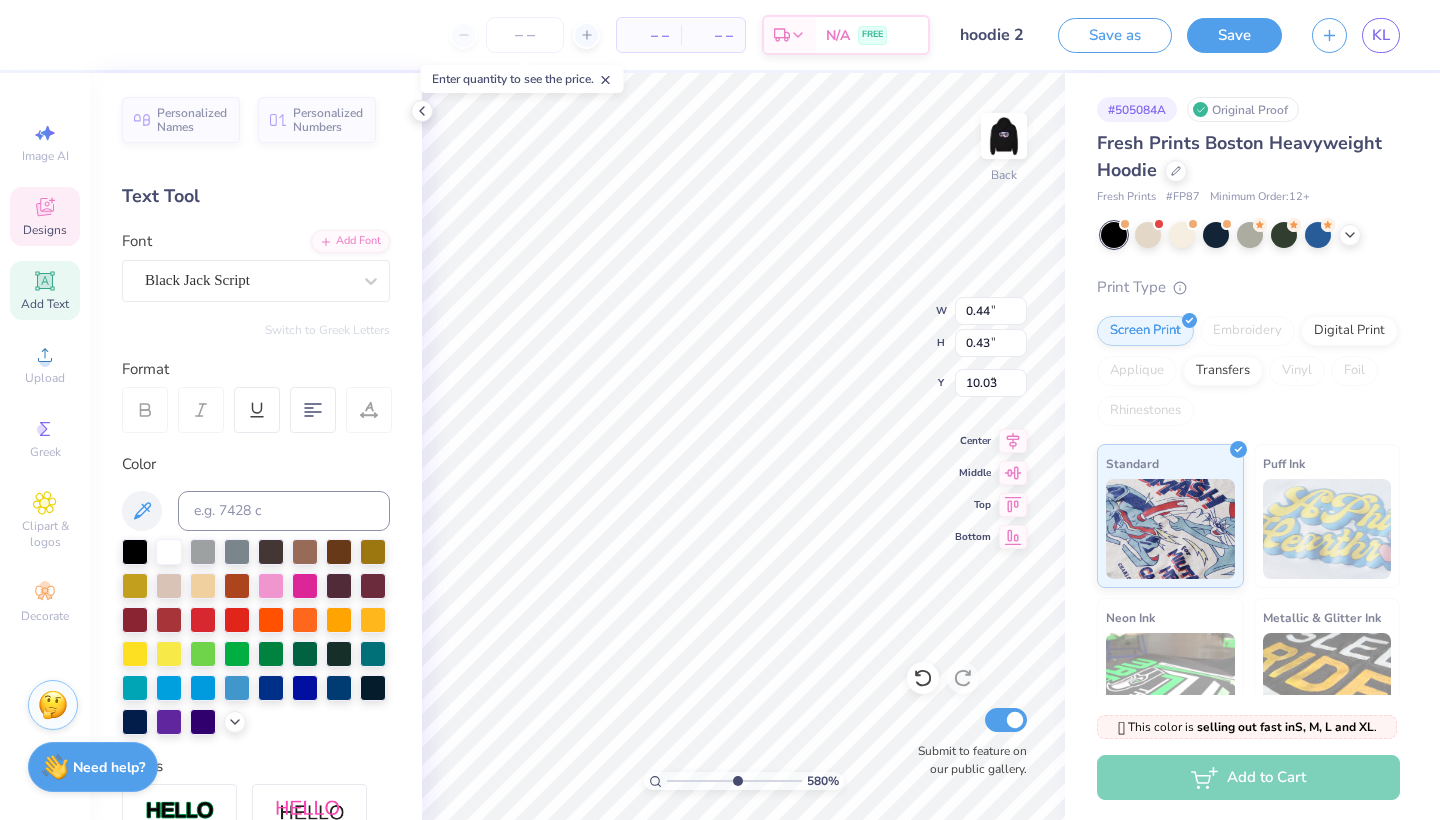type on "2.56" 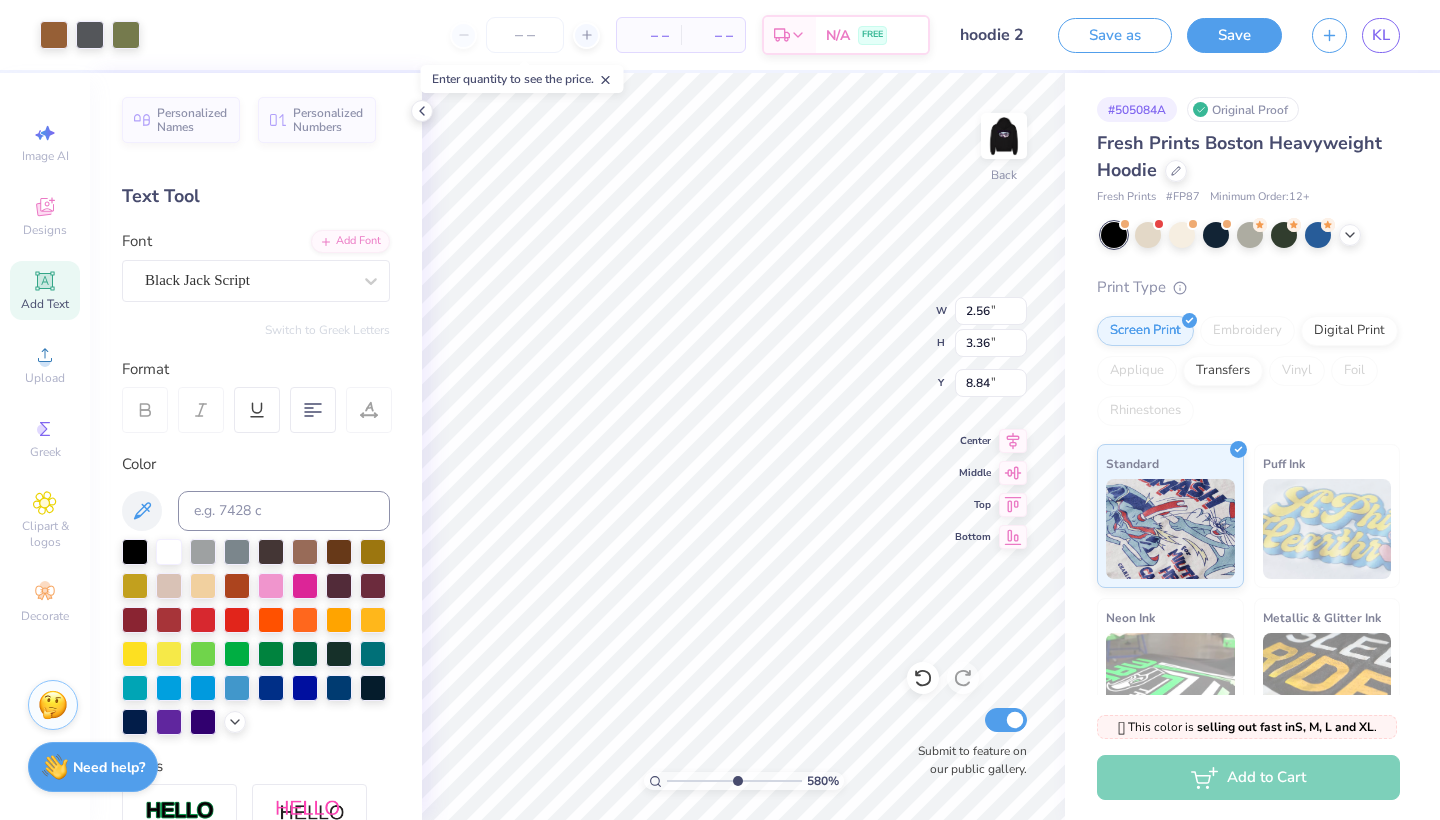 type on "3.56" 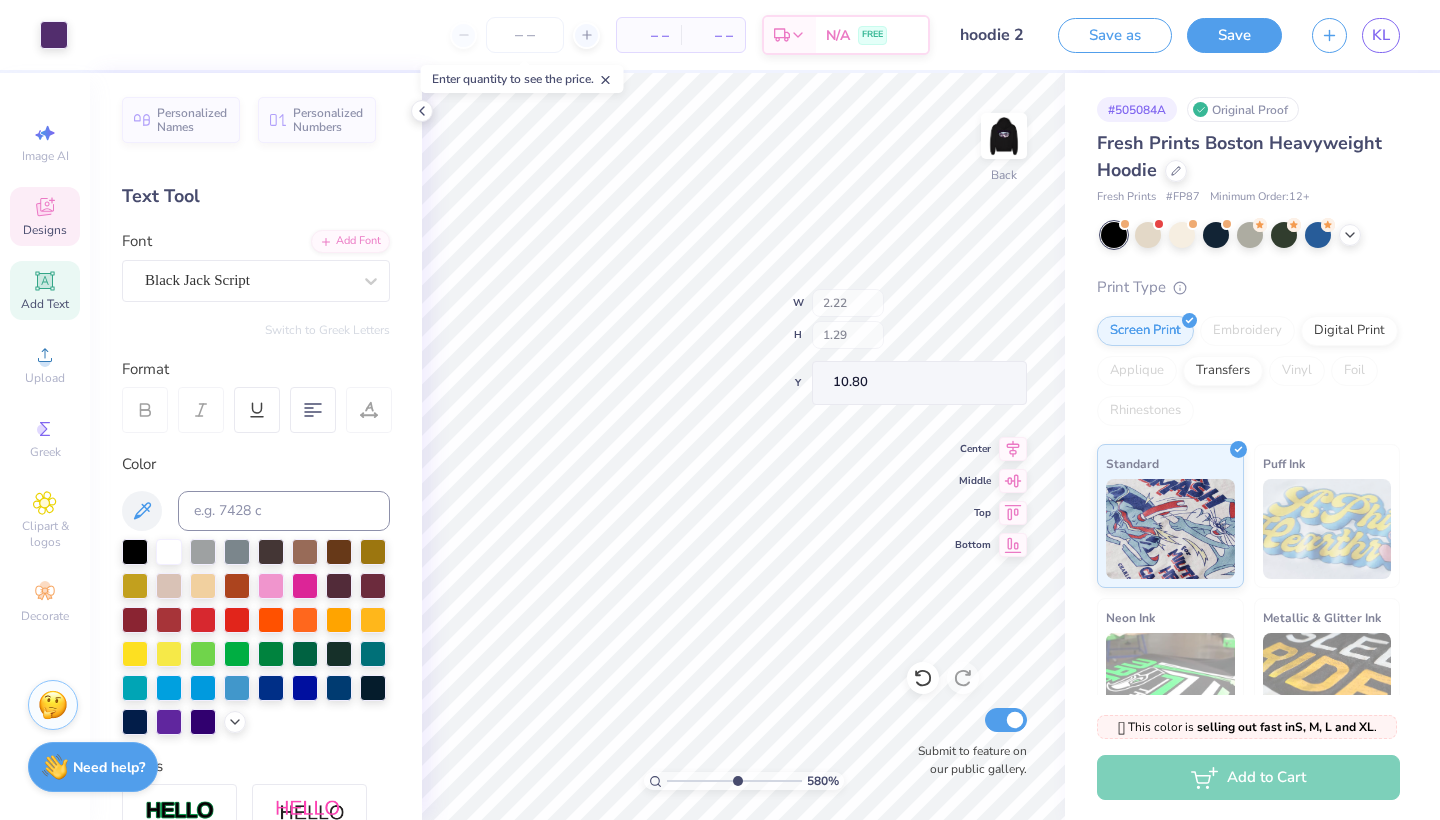 click on "Designs" at bounding box center (45, 216) 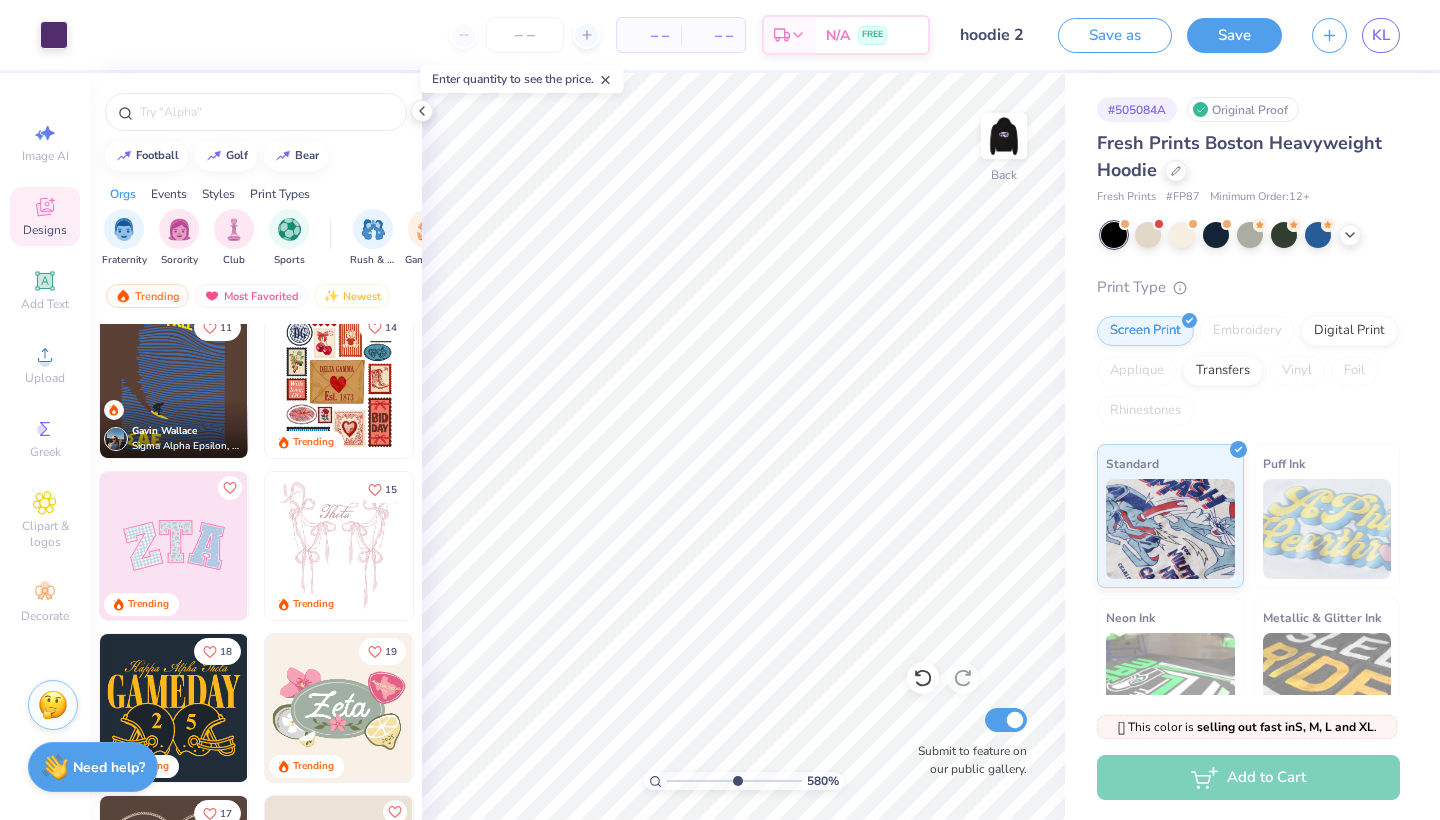 scroll, scrollTop: 200, scrollLeft: 0, axis: vertical 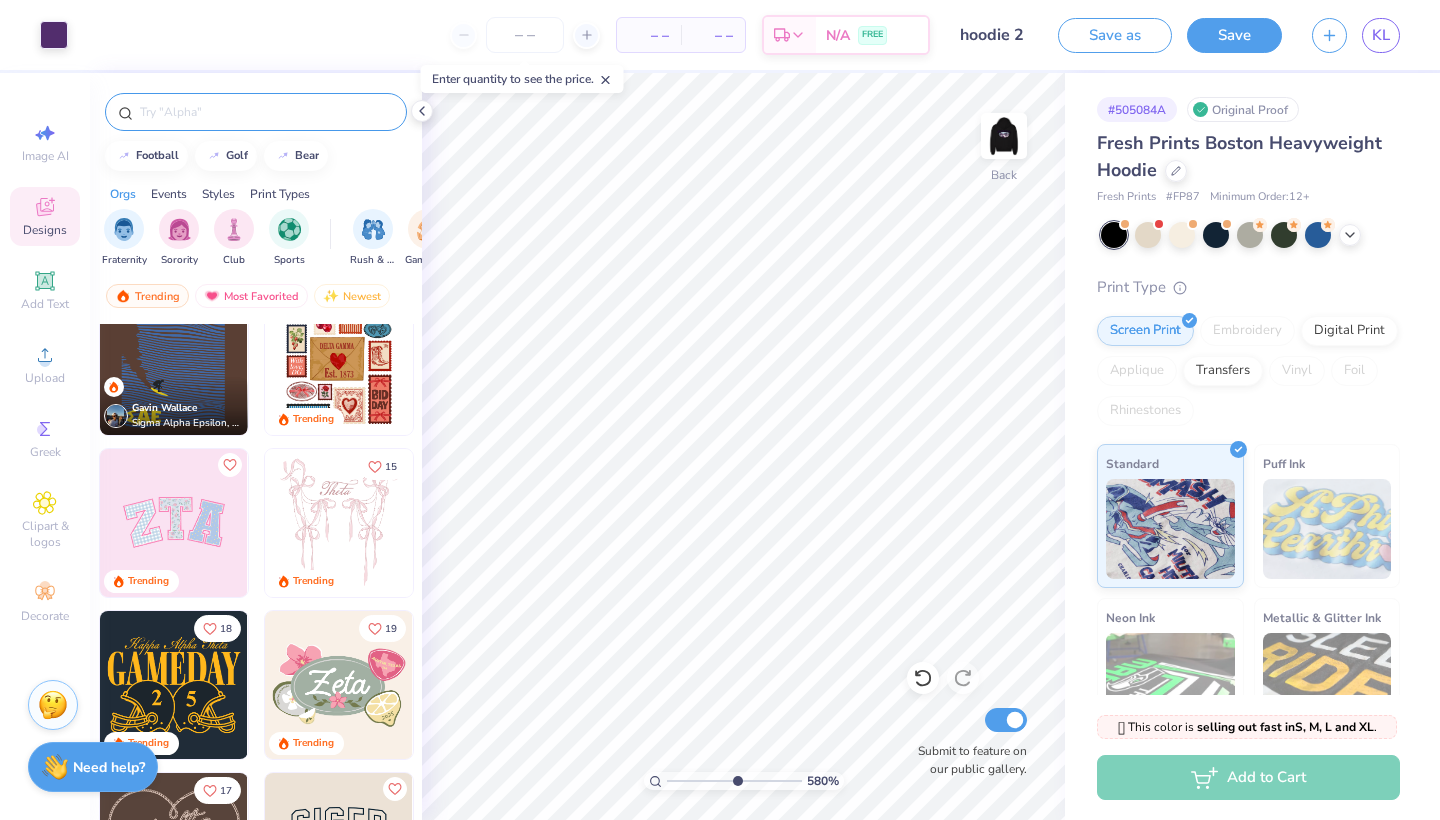 click at bounding box center [266, 112] 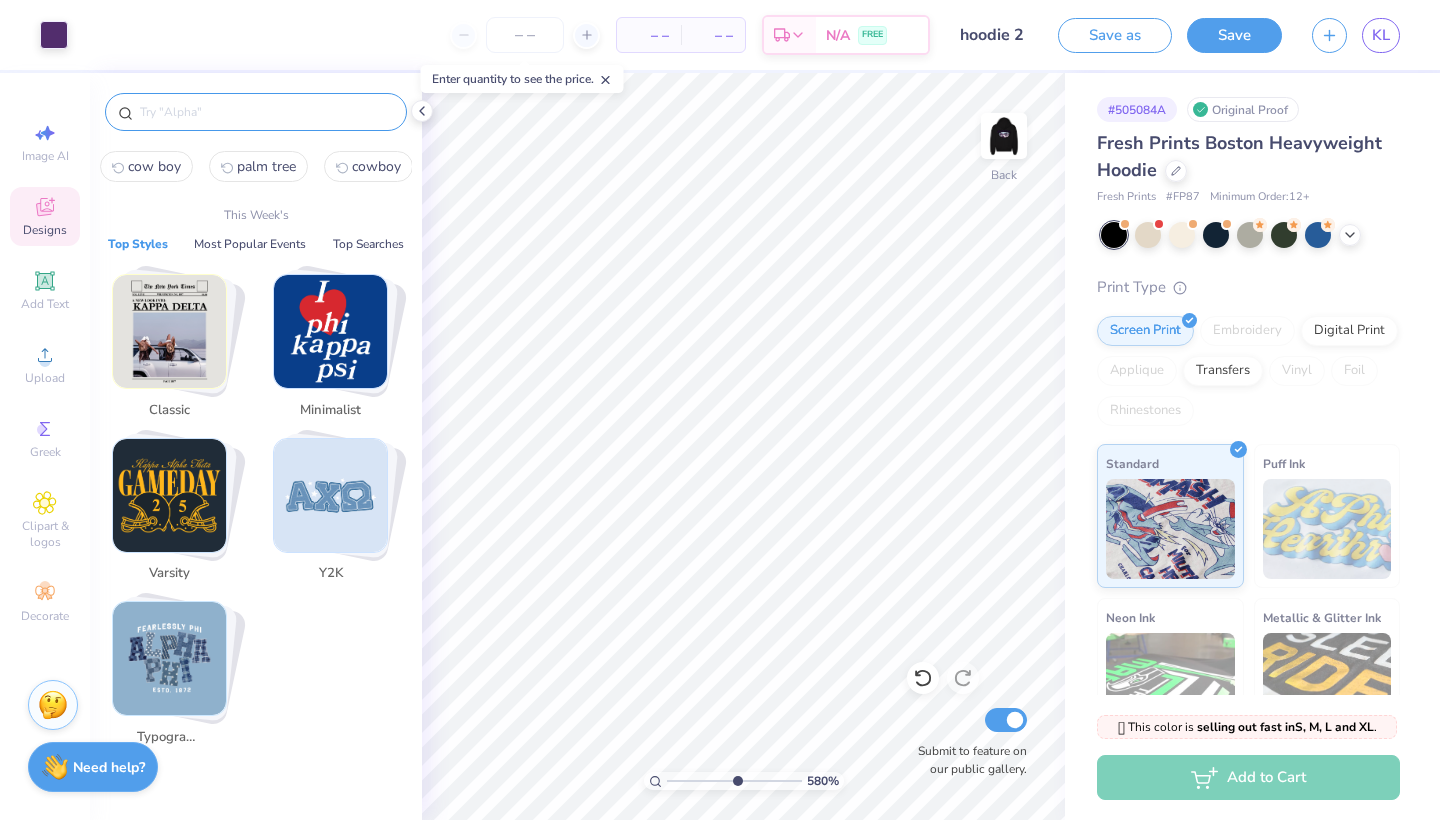 click at bounding box center (266, 112) 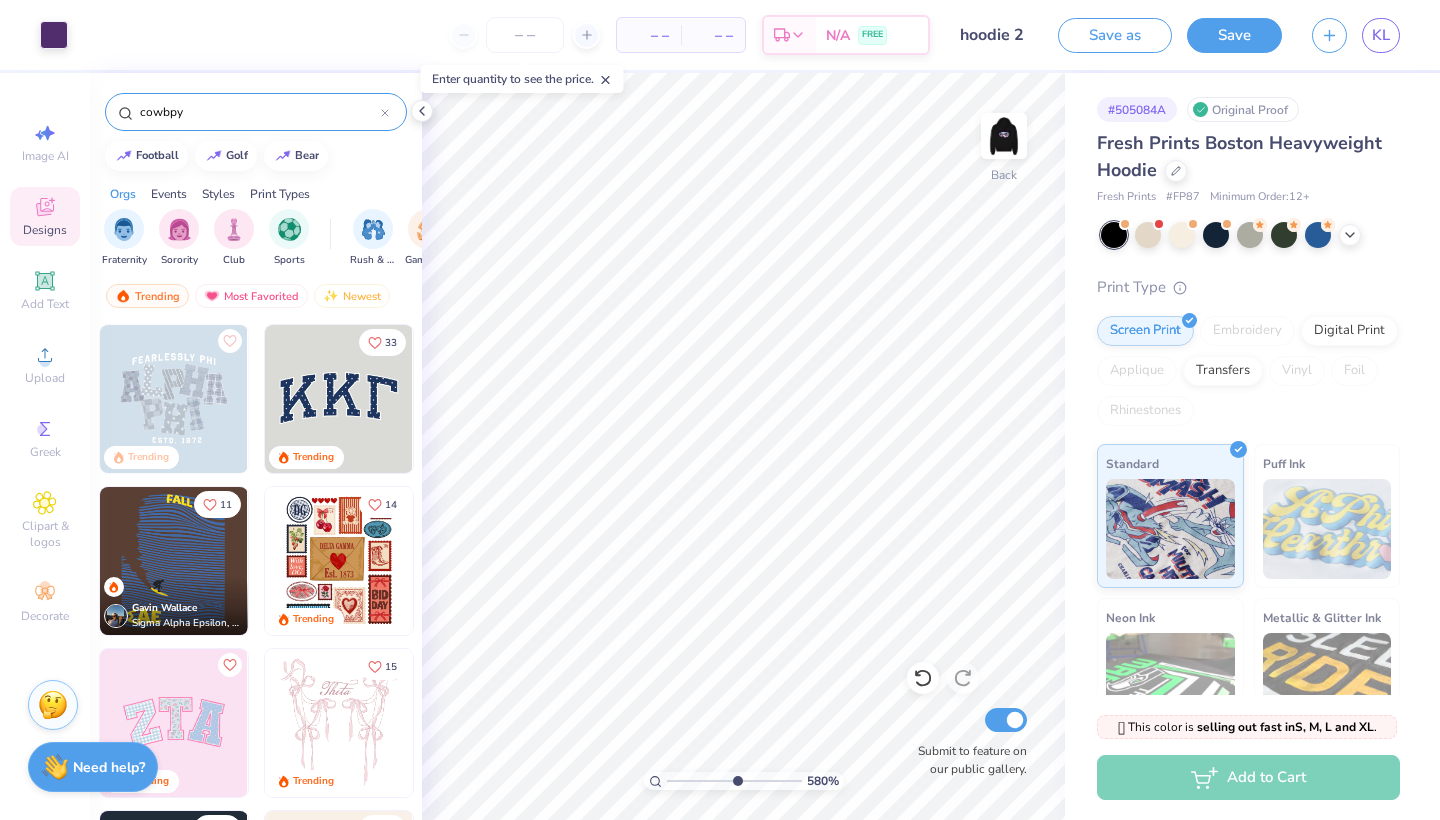 type on "cowbpy" 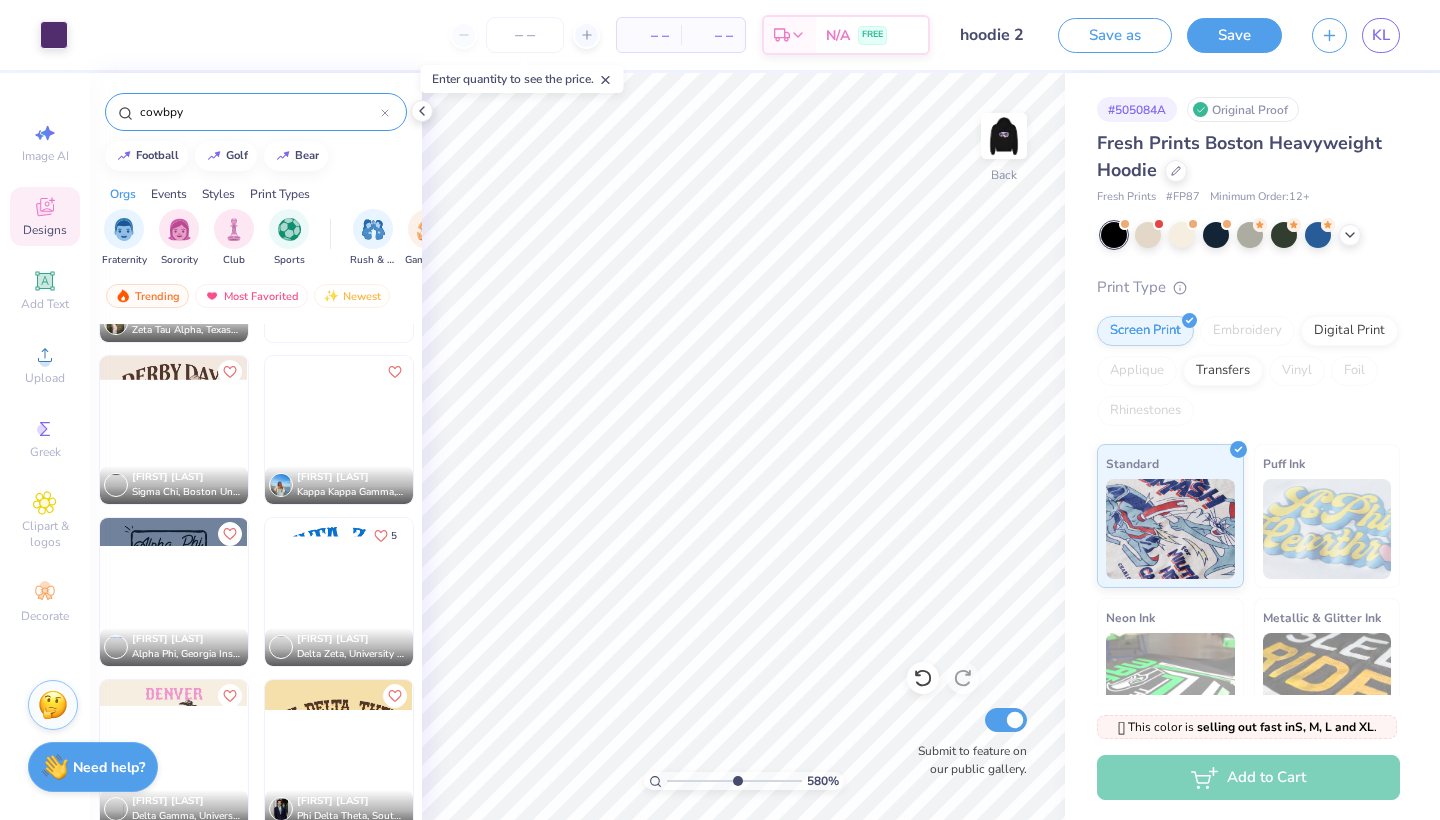 scroll, scrollTop: 3161, scrollLeft: 0, axis: vertical 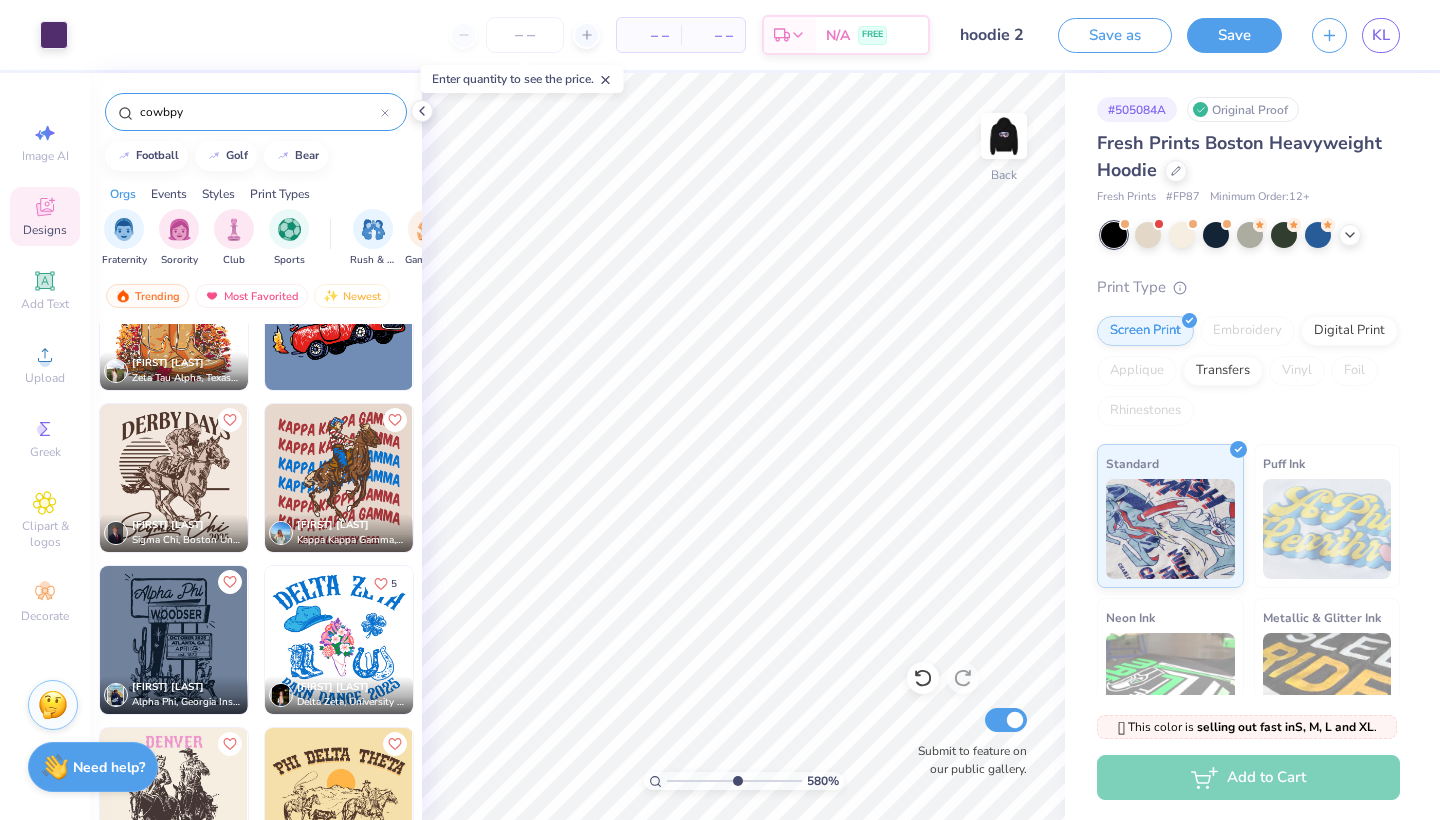 click at bounding box center (339, 640) 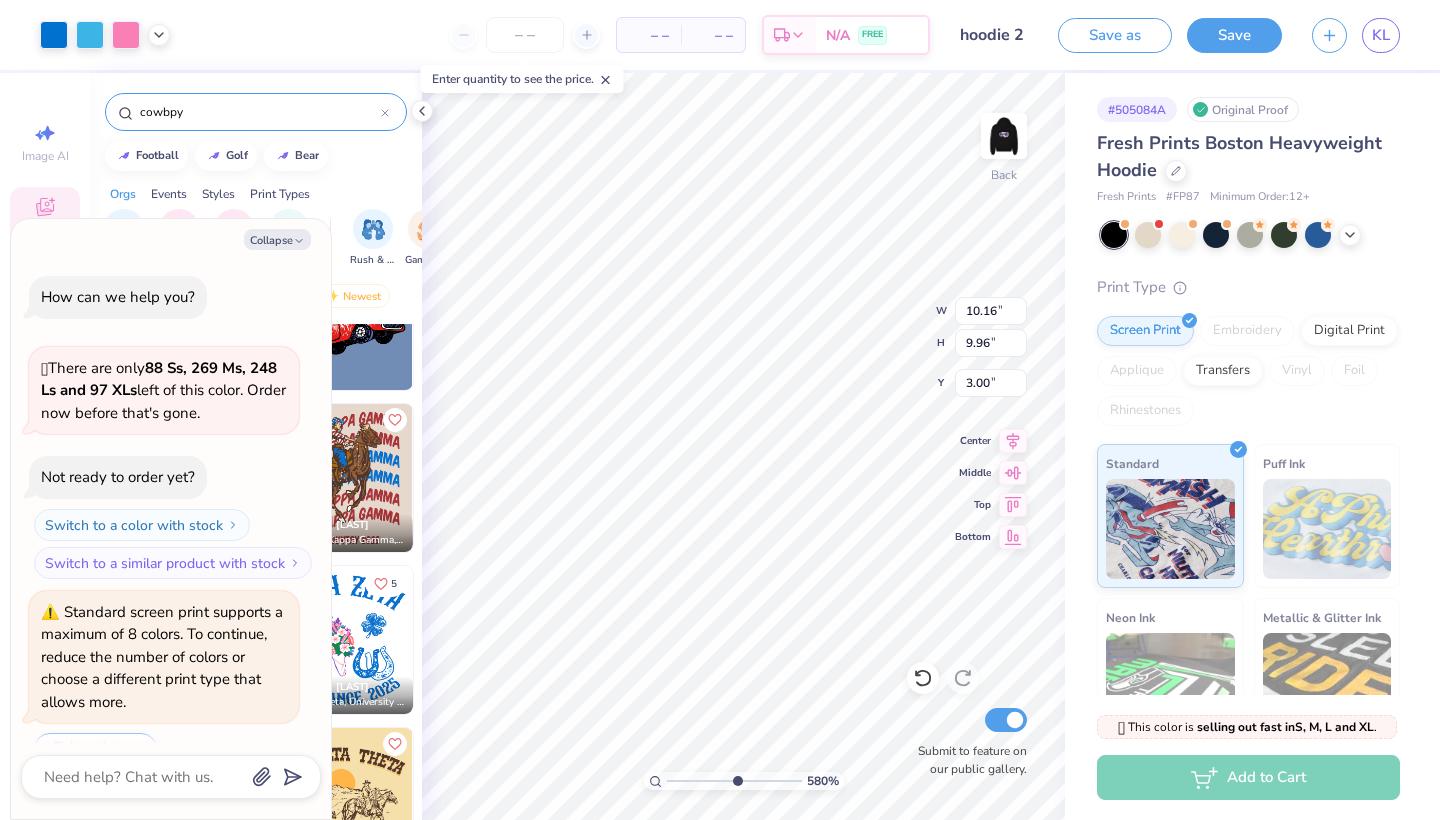 scroll, scrollTop: 239, scrollLeft: 0, axis: vertical 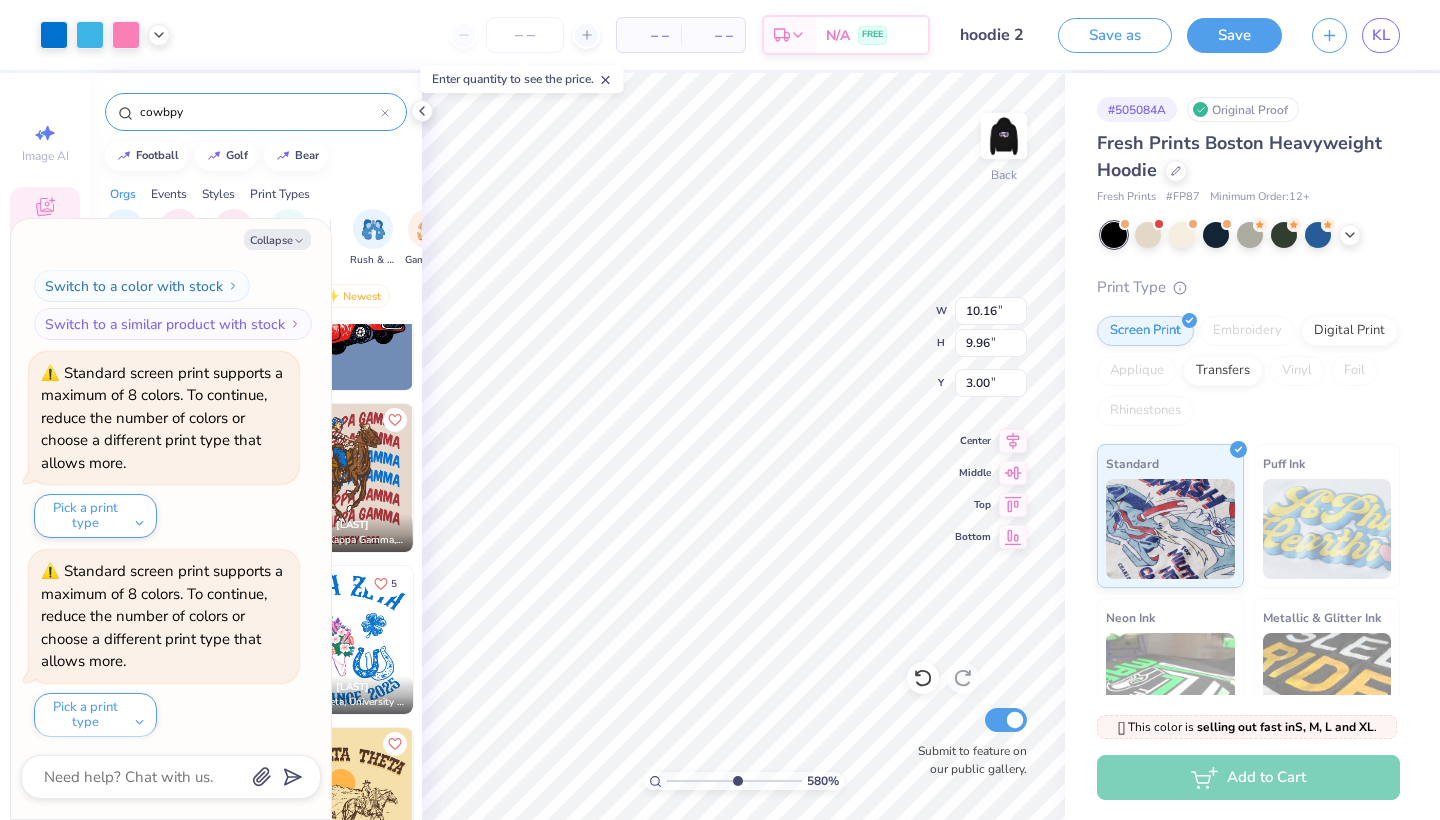 click 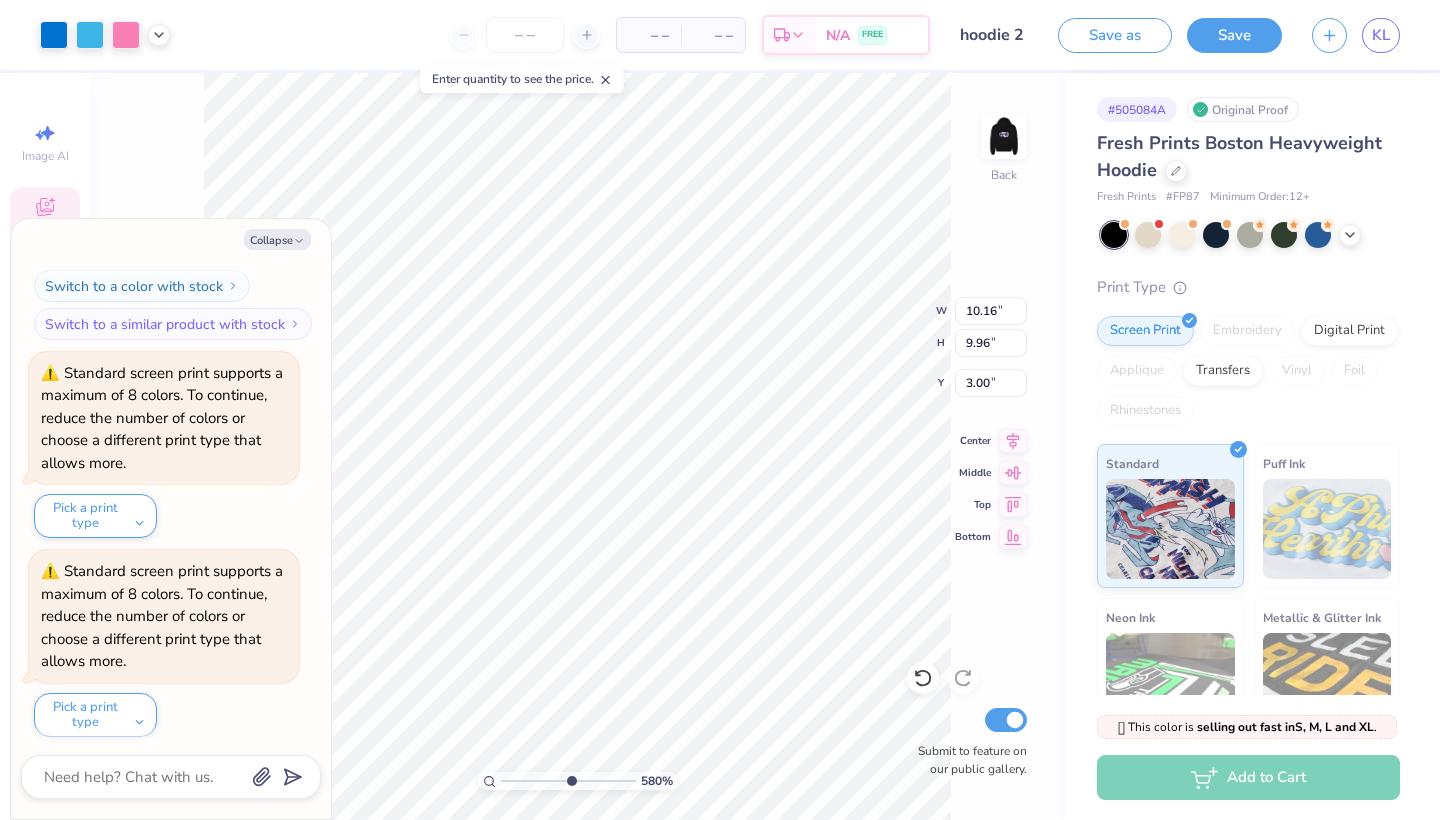 click on "Collapse How can we help you? 🫣 There are only  88 Ss, 269 Ms, 248 Ls and 97 XLs  left of this color. Order now before that's gone. Not ready to order yet? Switch to a color with stock Switch to a similar product with stock Standard screen print supports a maximum of 8 colors. To continue, reduce the number of colors or choose a different print type that allows more. Pick a print type Standard screen print supports a maximum of 8 colors. To continue, reduce the number of colors or choose a different print type that allows more. Pick a print type" at bounding box center (171, 519) 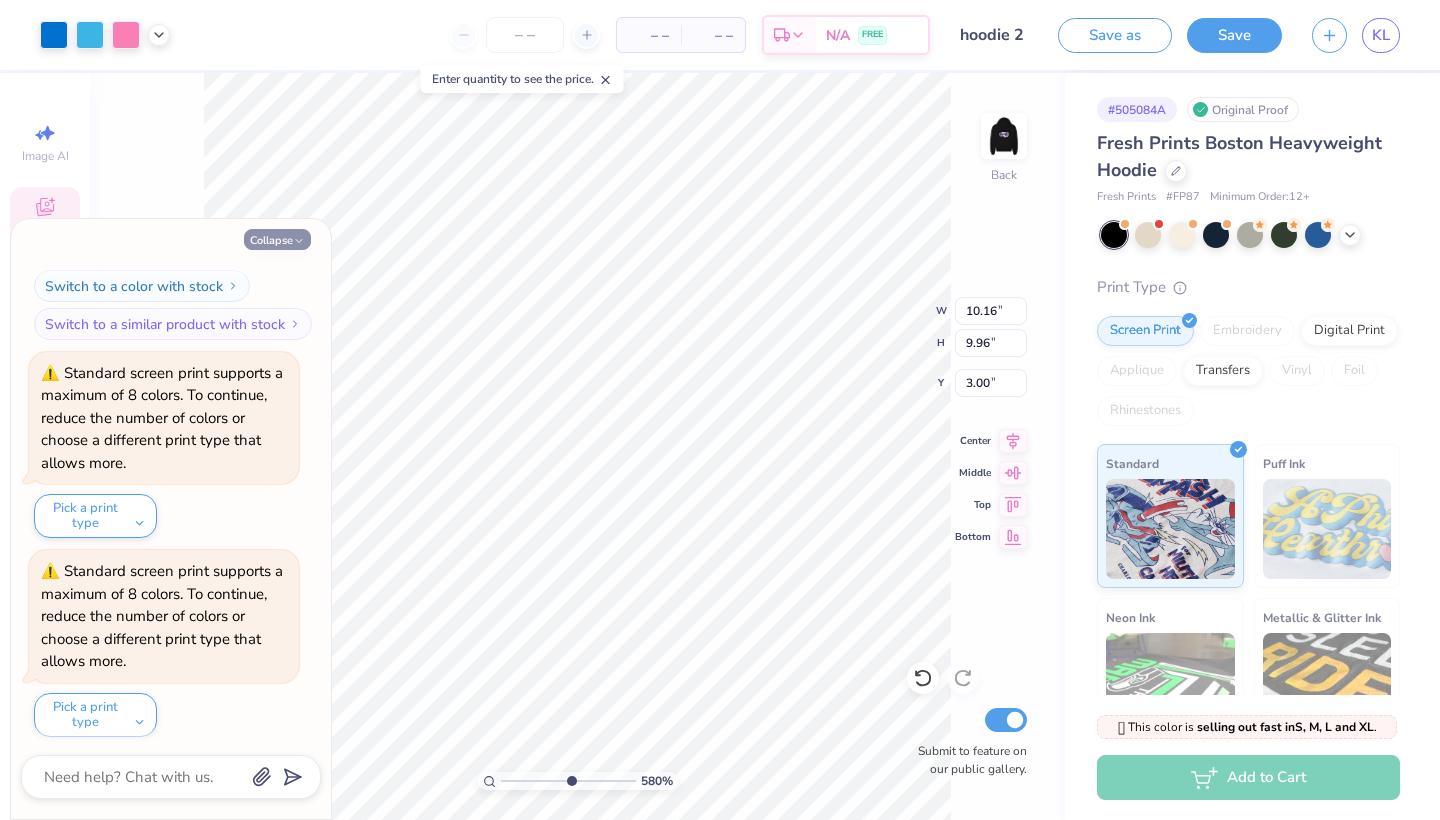 click on "Collapse" at bounding box center [277, 239] 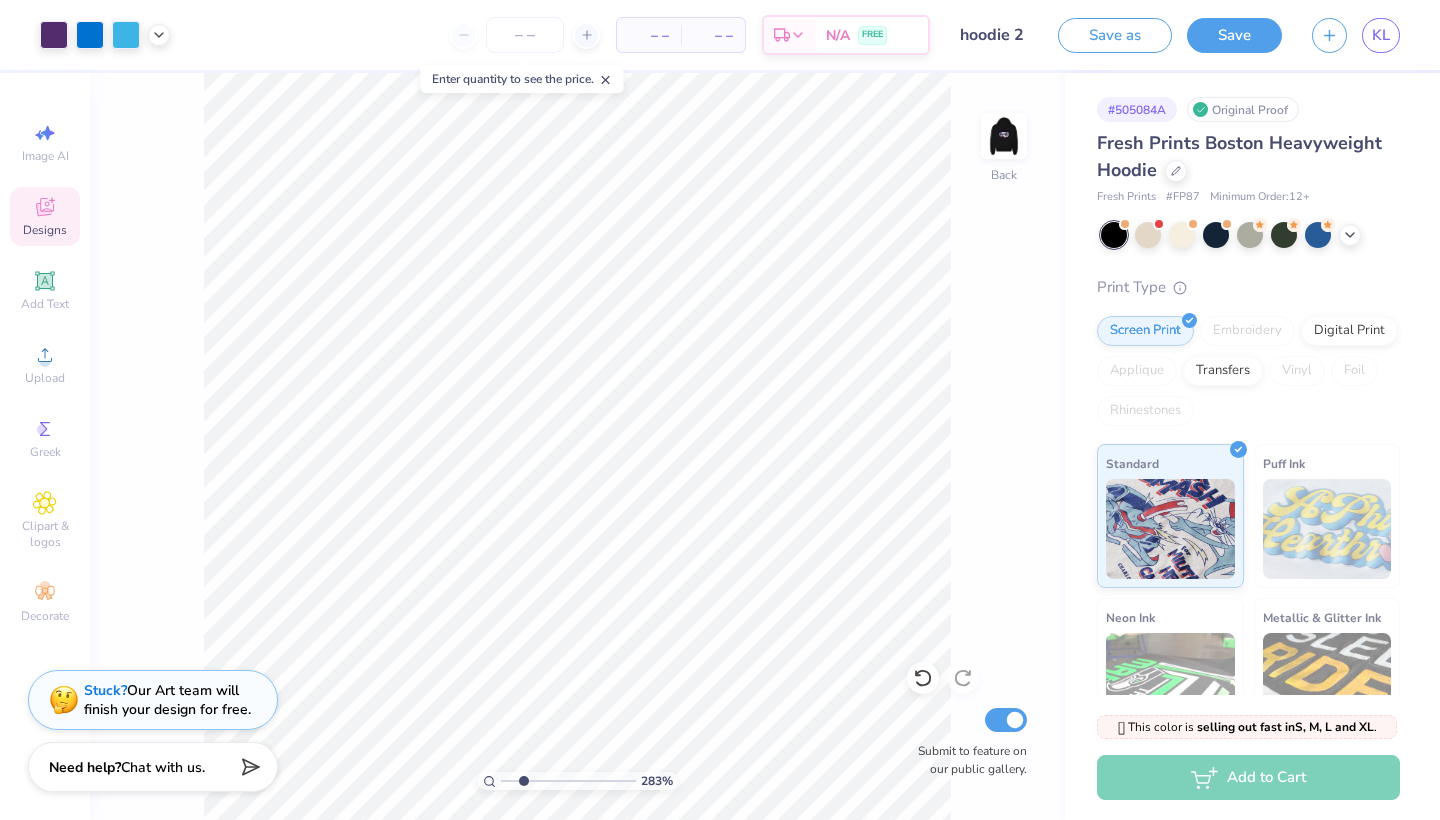 type on "2.23" 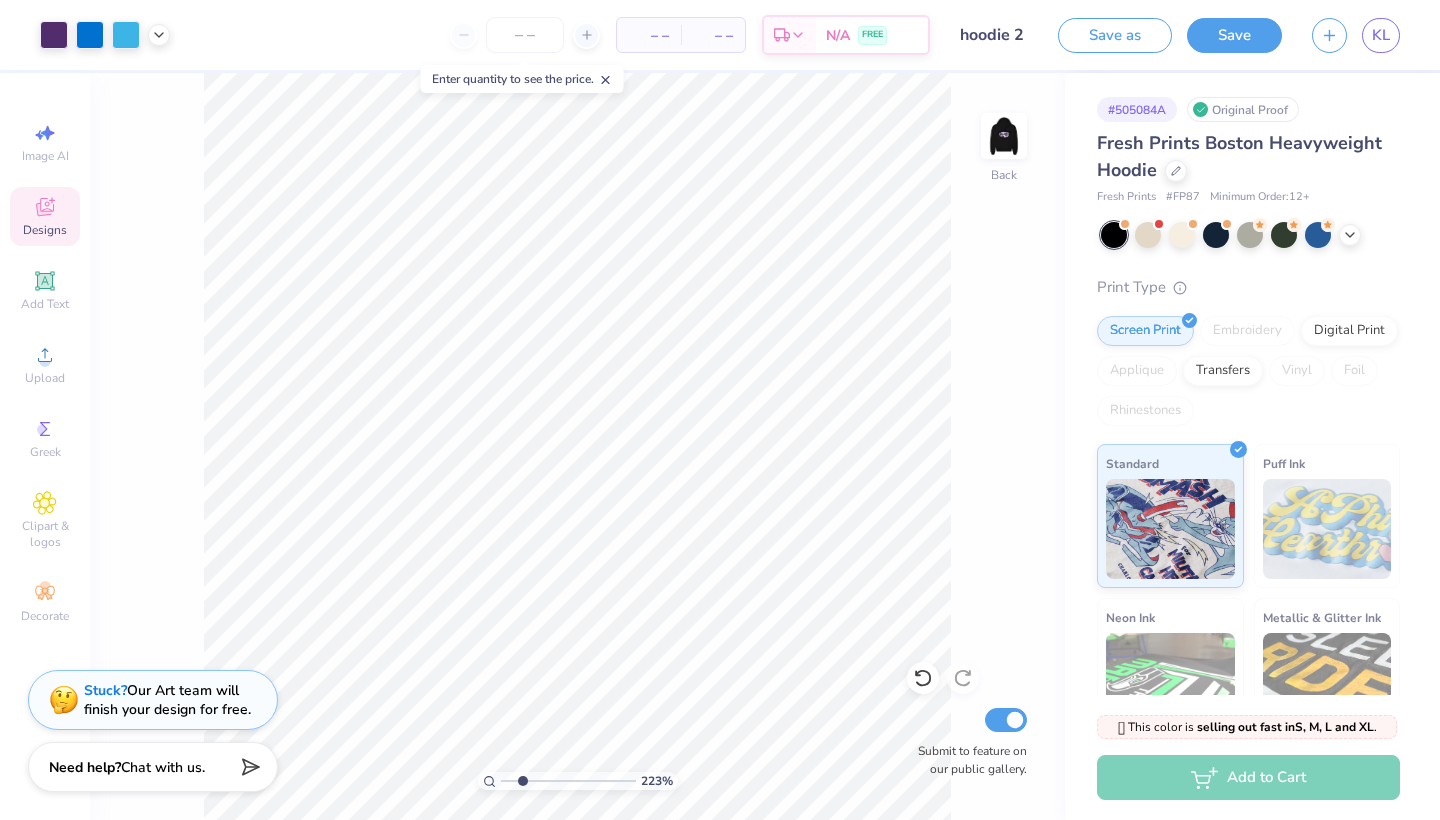 drag, startPoint x: 572, startPoint y: 785, endPoint x: 522, endPoint y: 773, distance: 51.41984 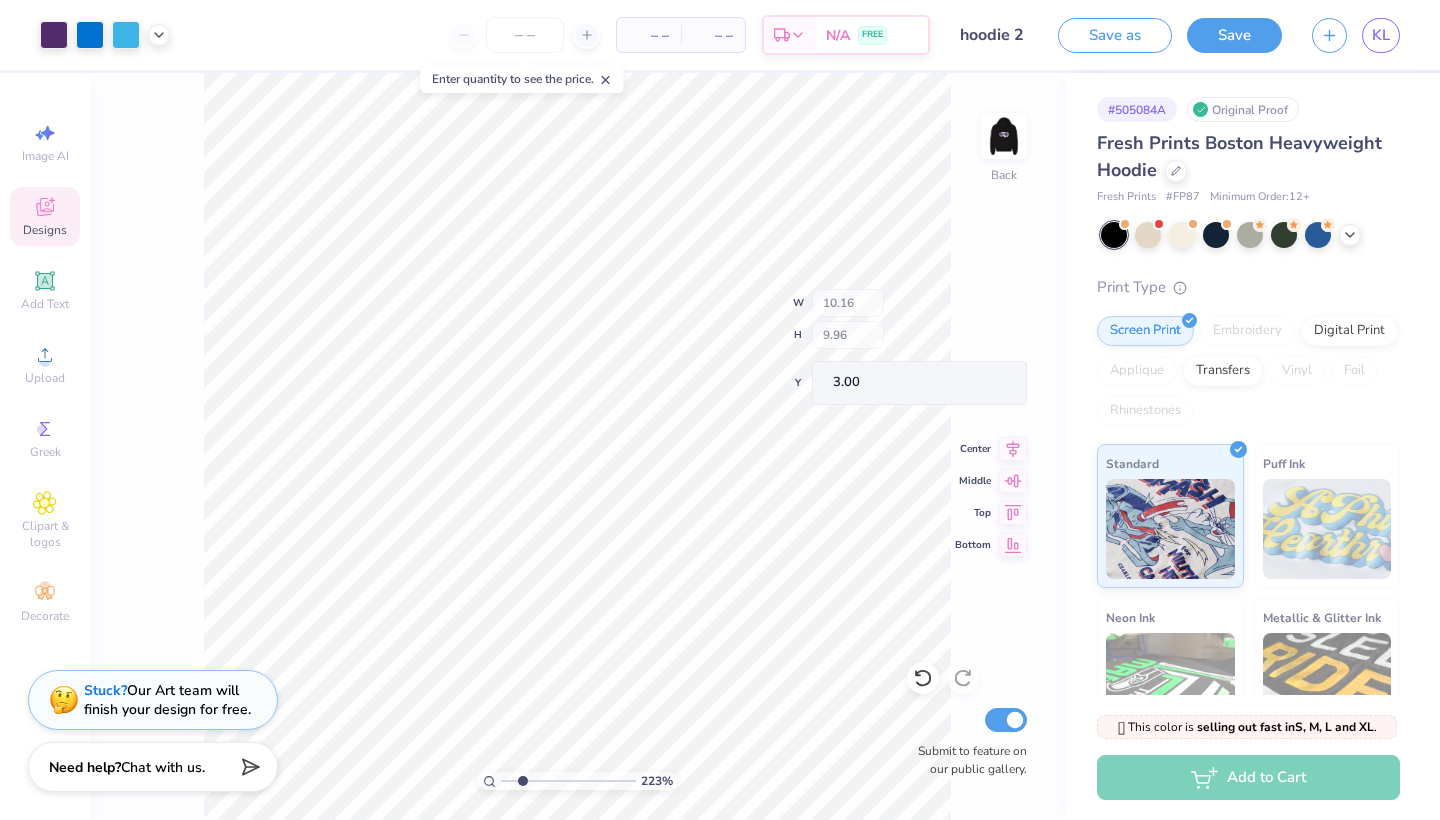 type on "2.71" 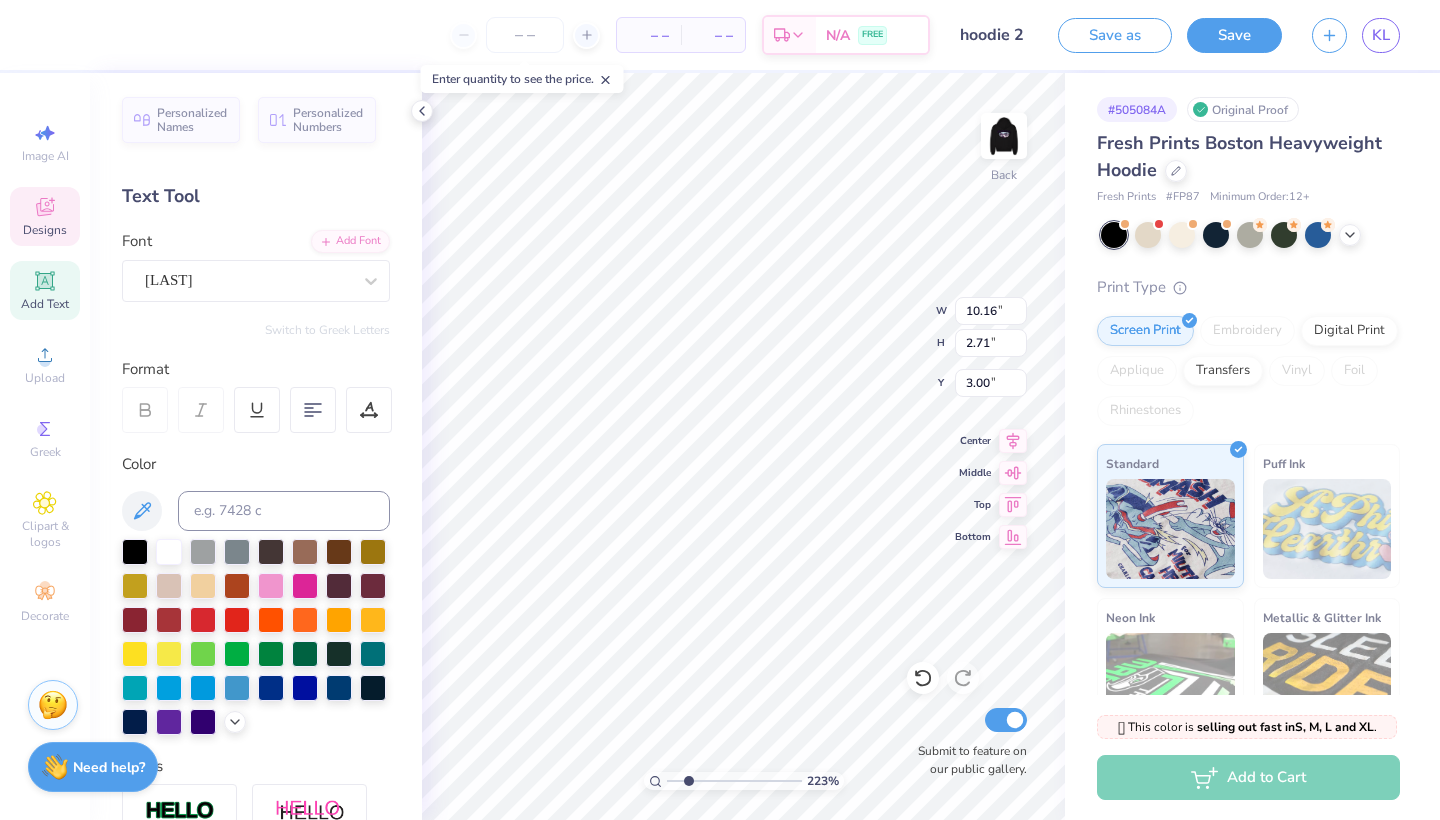 type on "14.05" 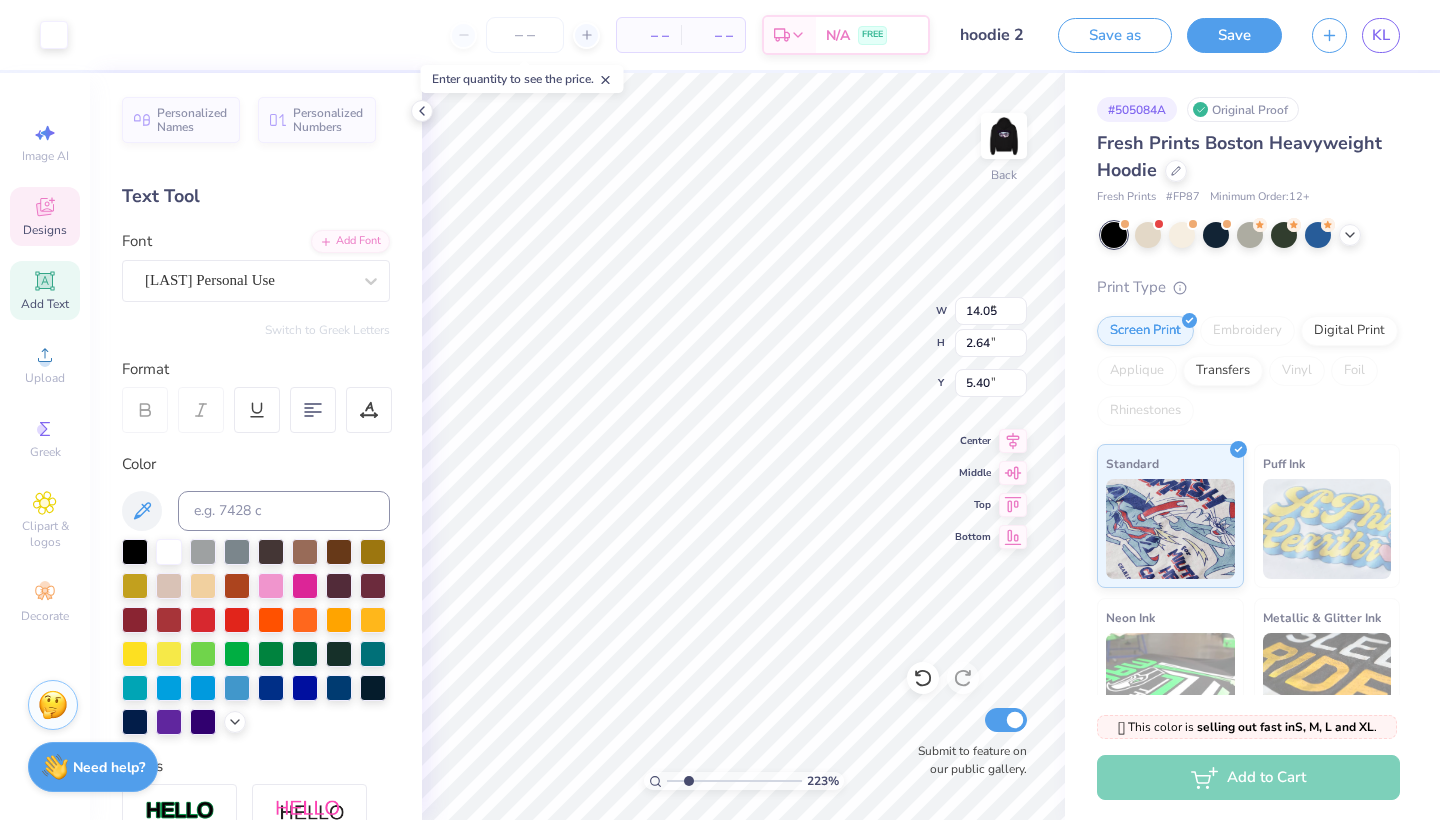 type on "1.72" 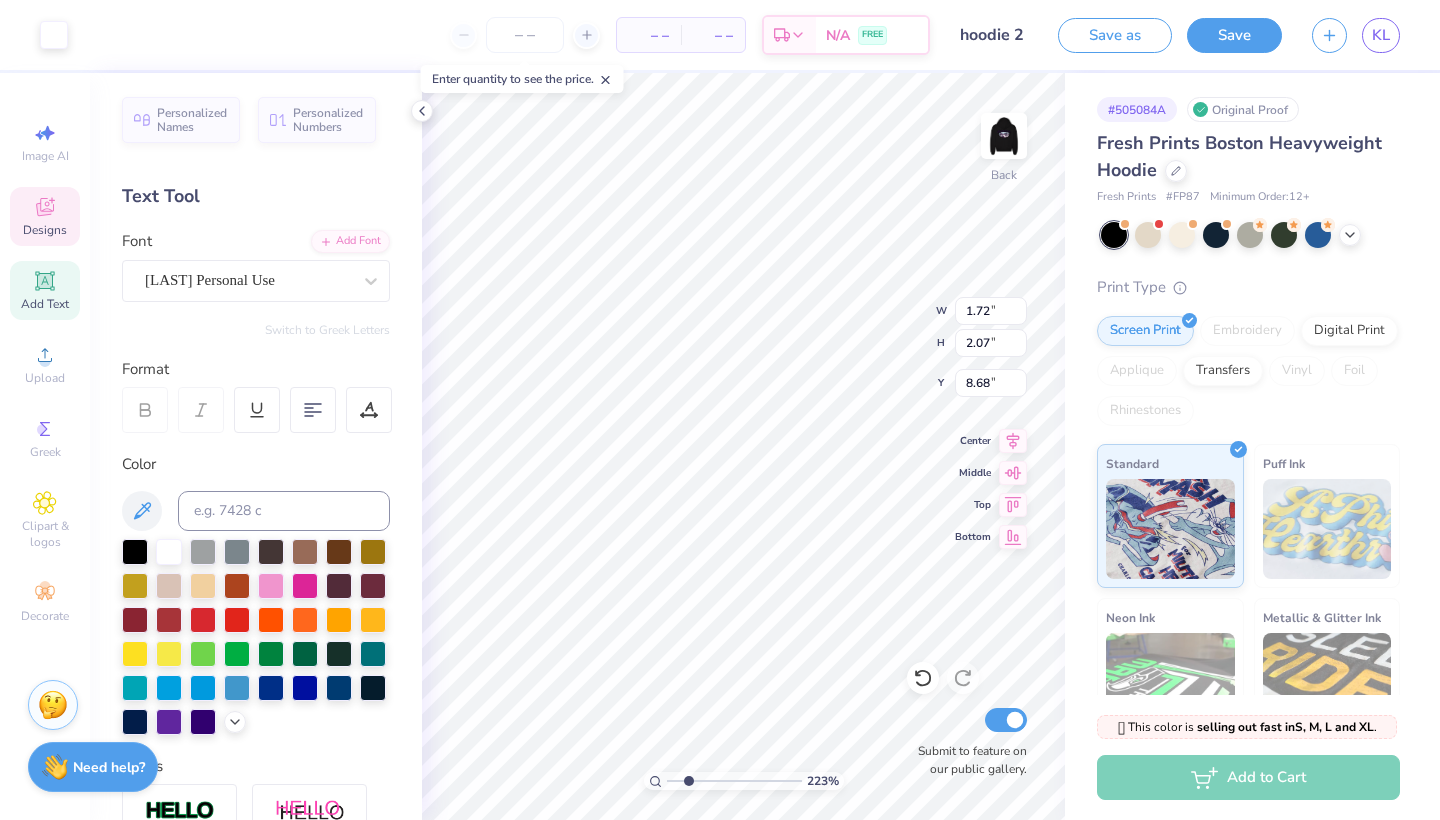 type on "0.61" 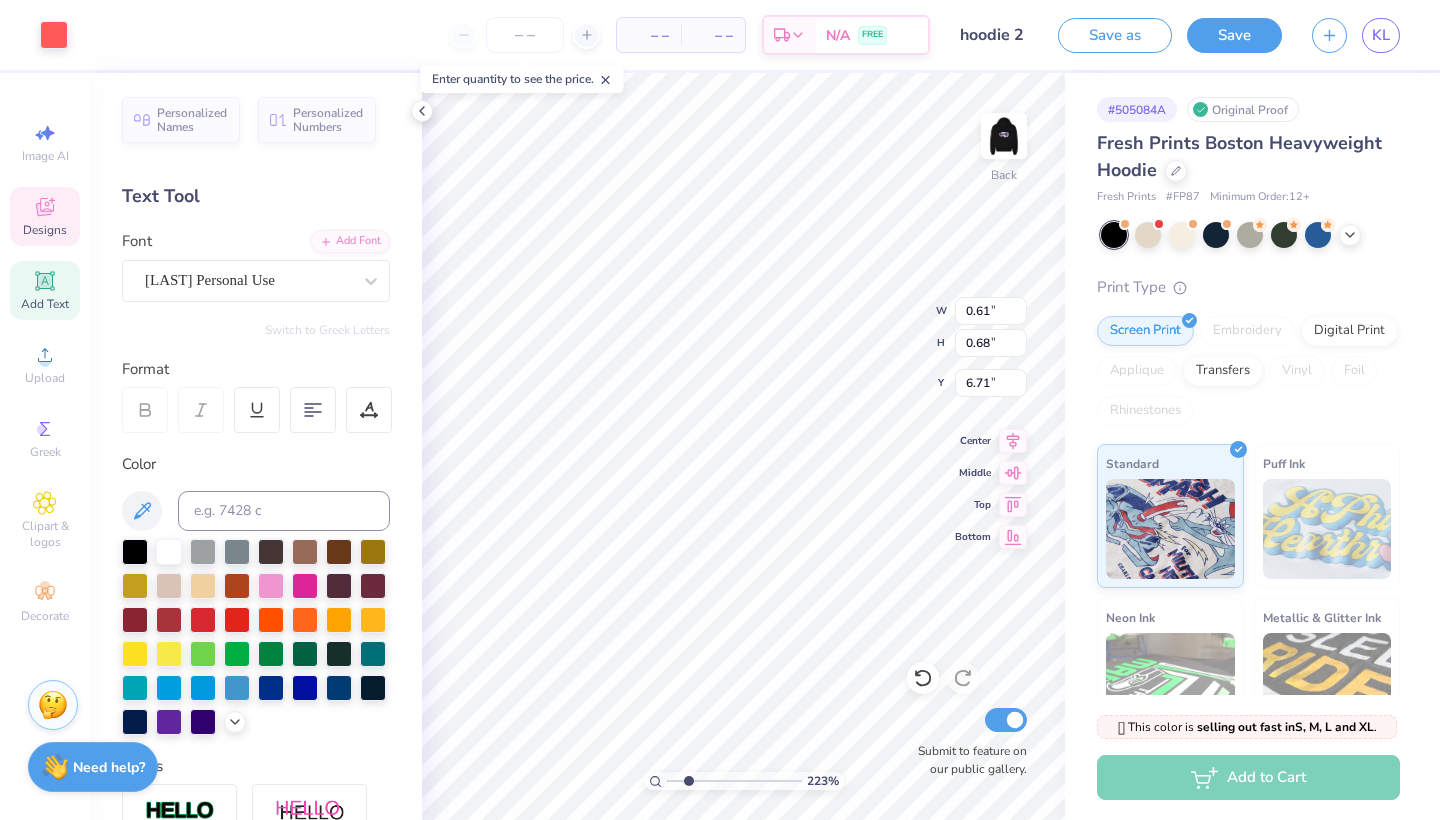 type on "14.05" 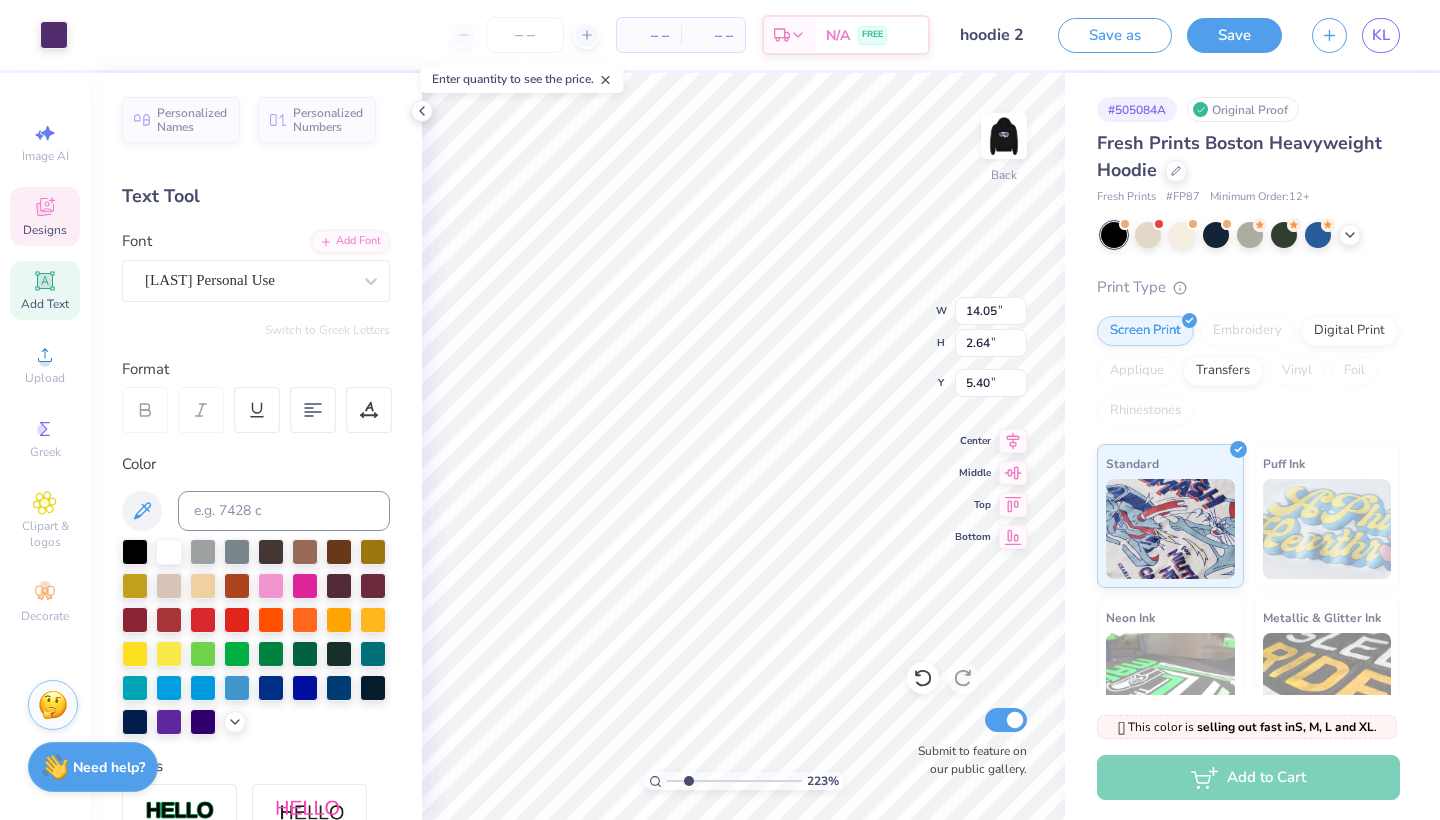 type on "6.29" 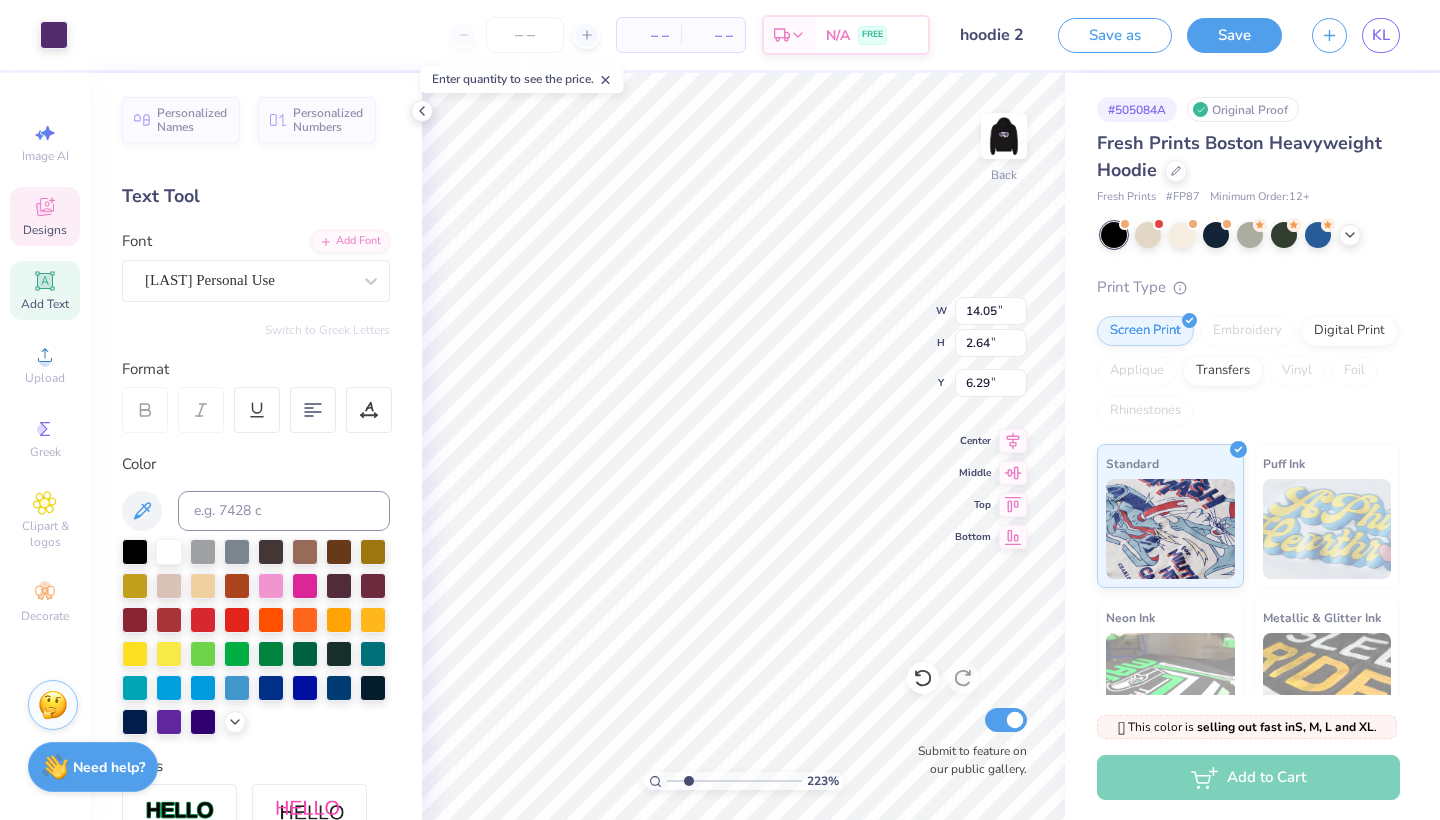 type on "9.31" 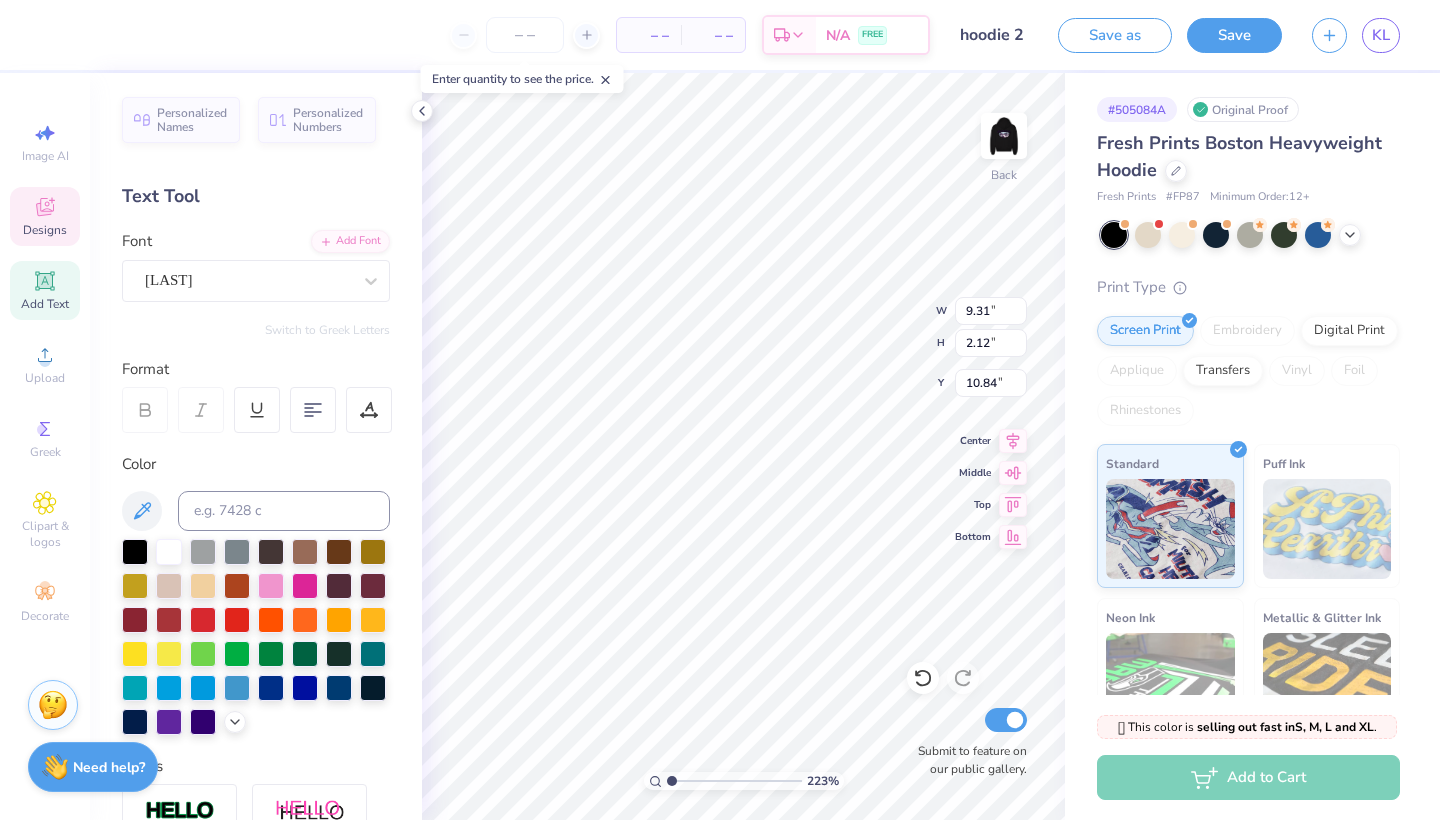 click on "223  %" at bounding box center [744, 781] 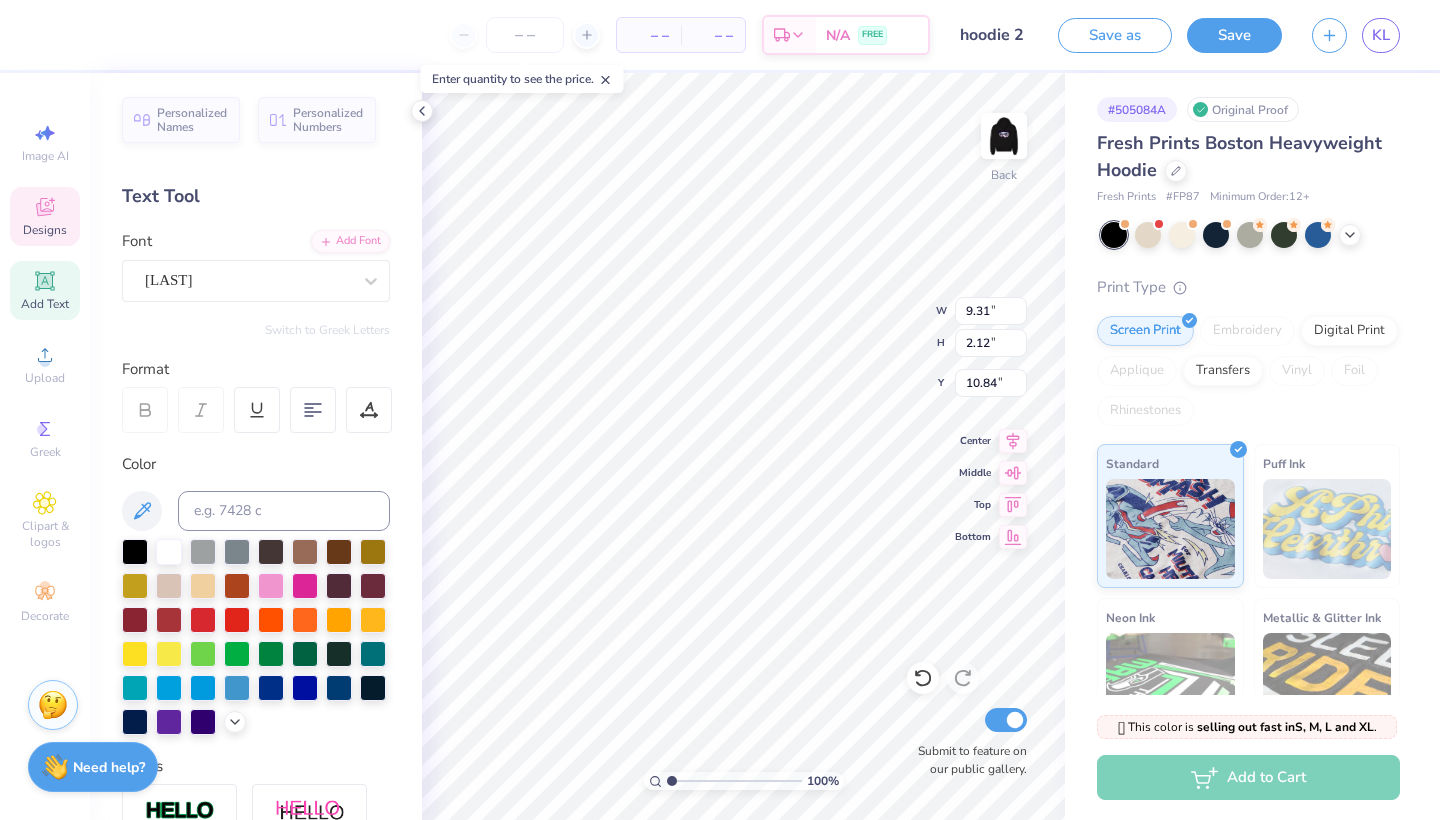 type on "1" 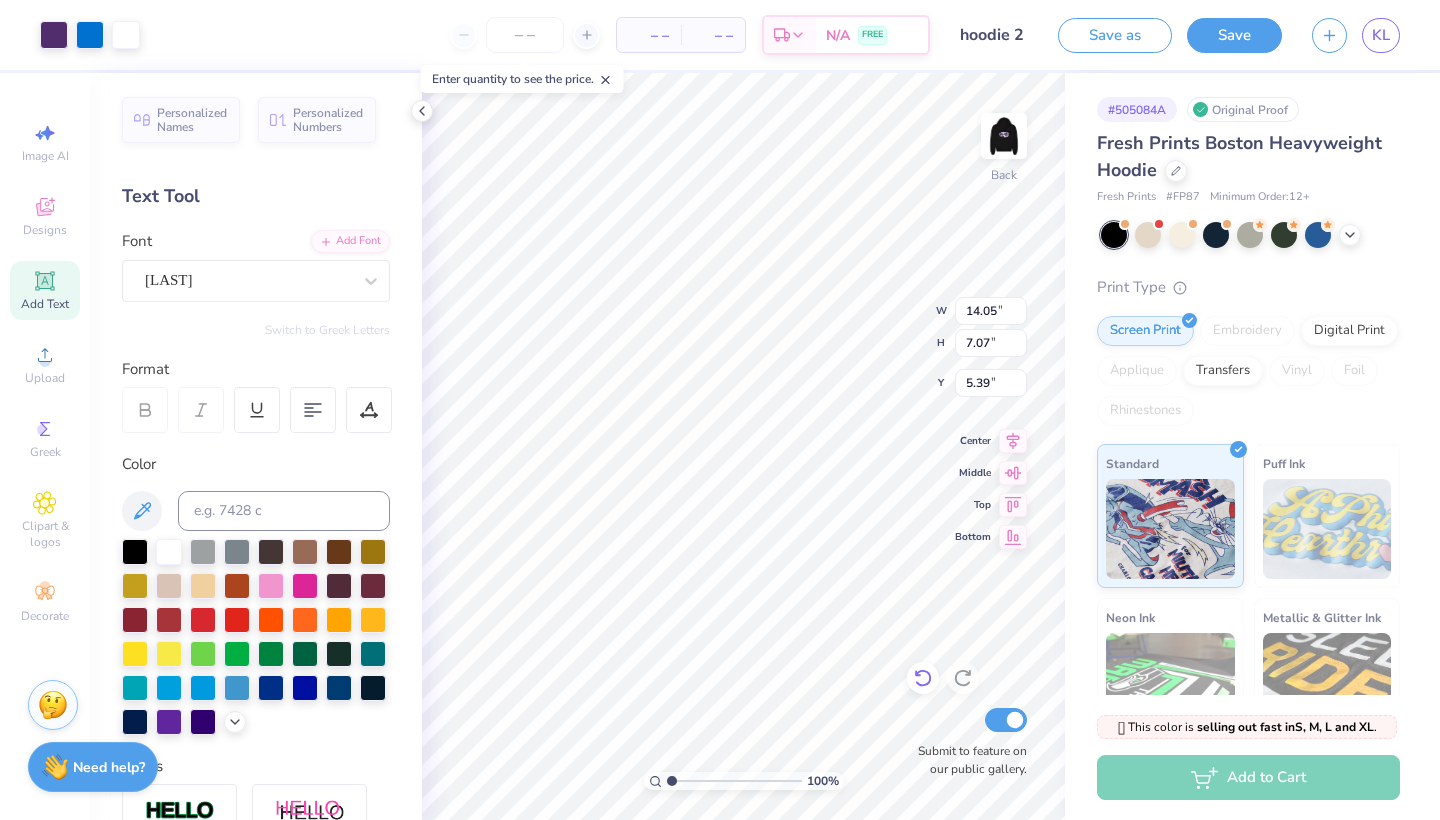 click 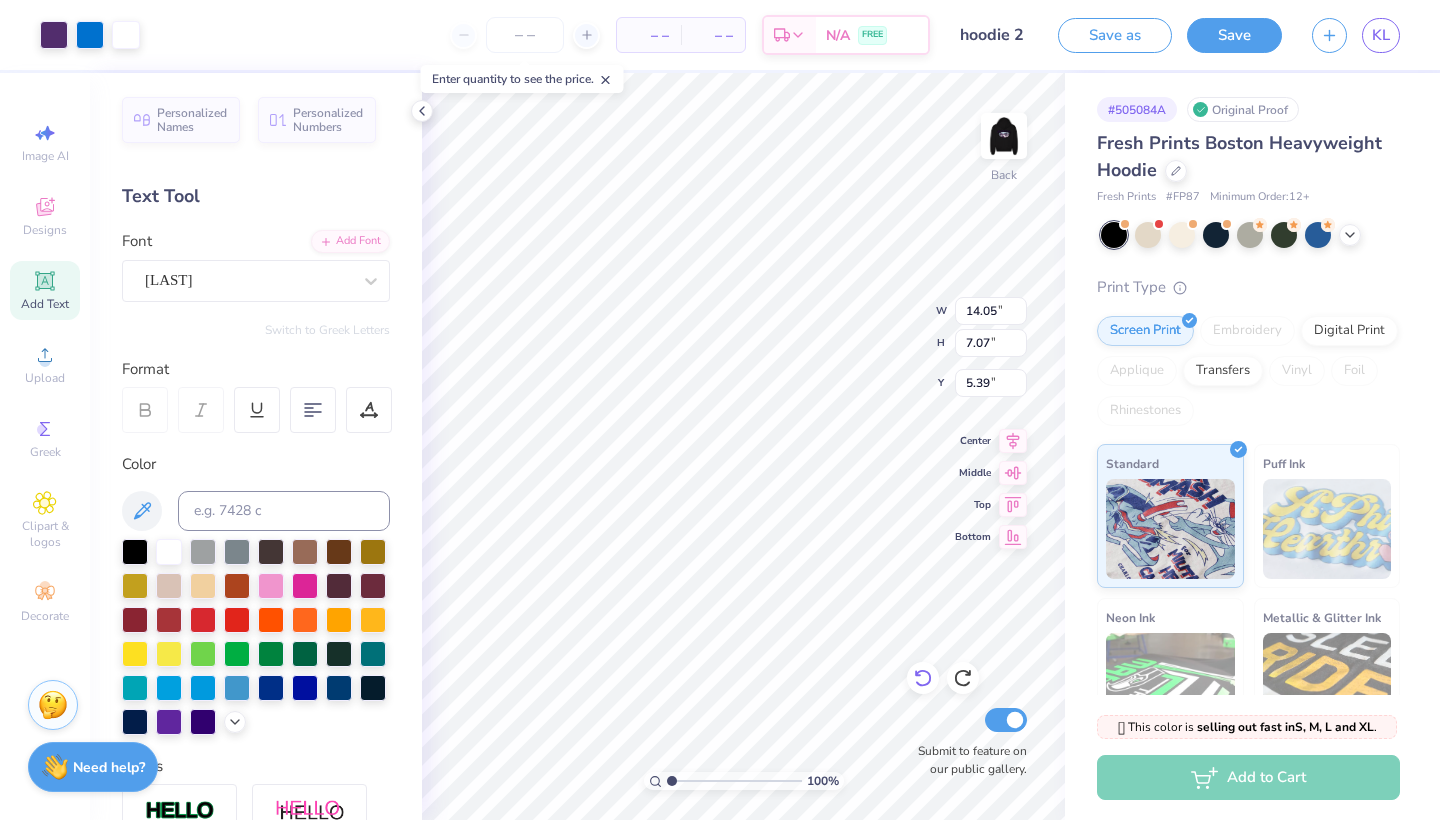 type on "5.89" 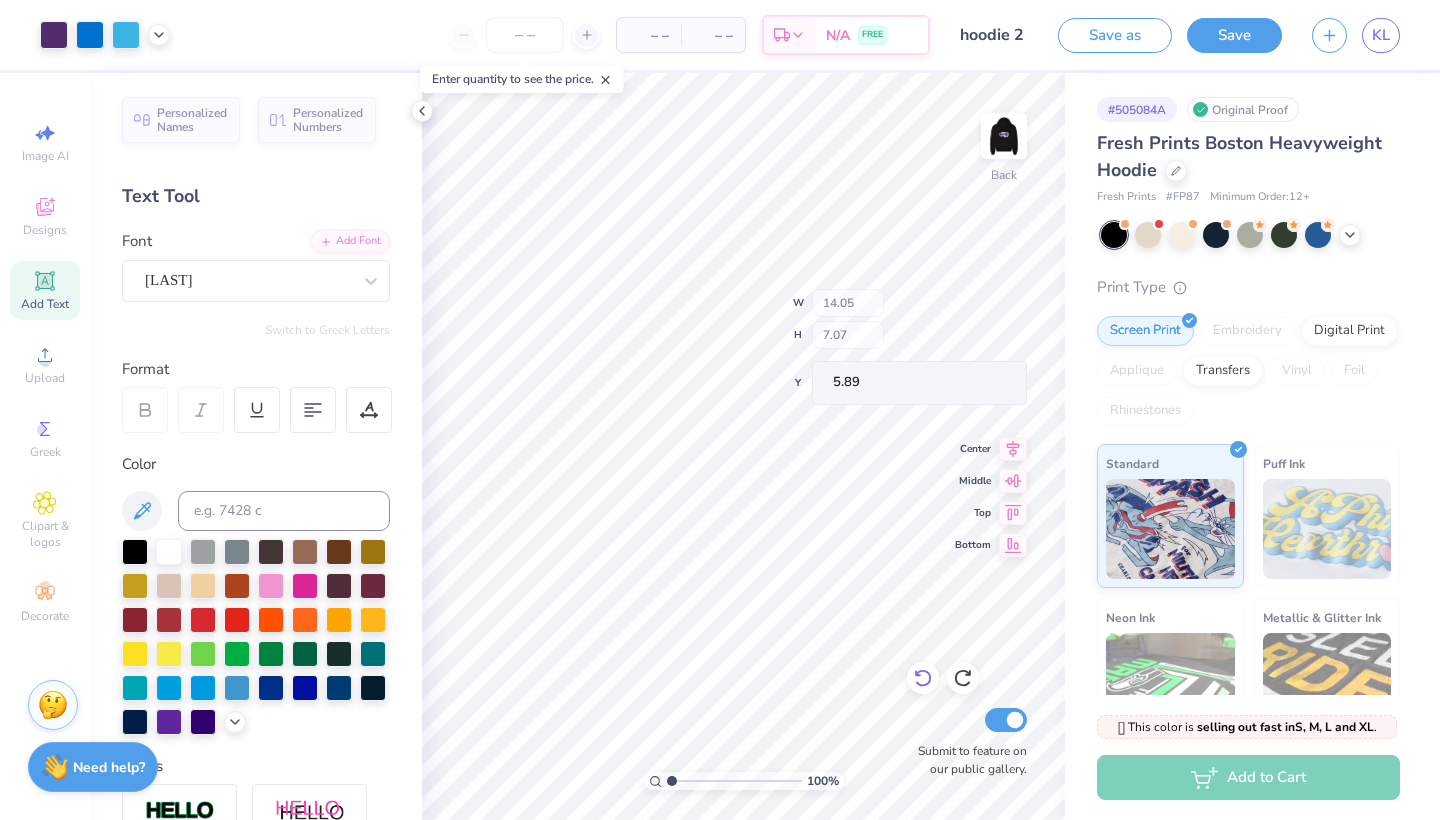 type on "9.31" 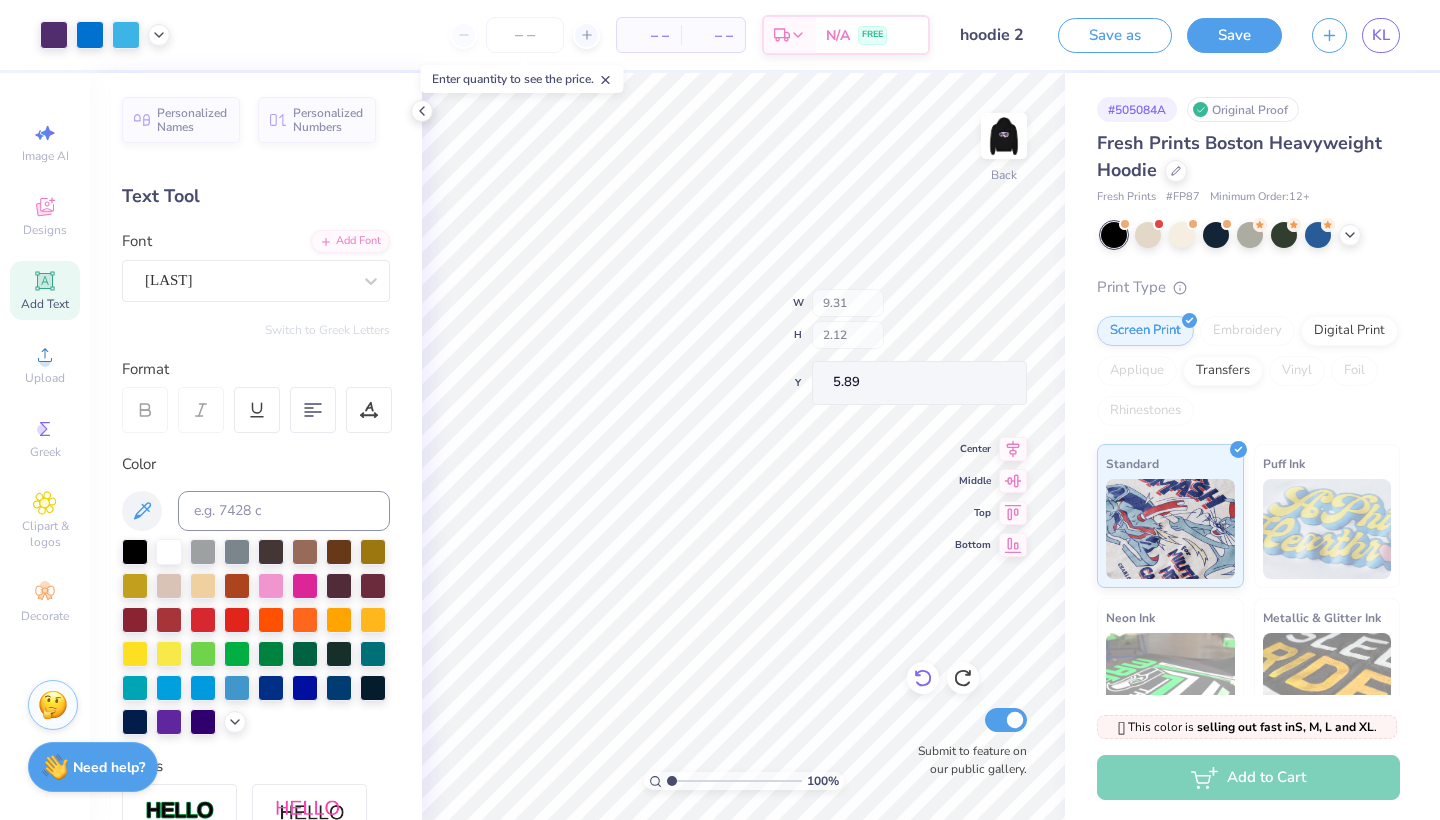type on "10.84" 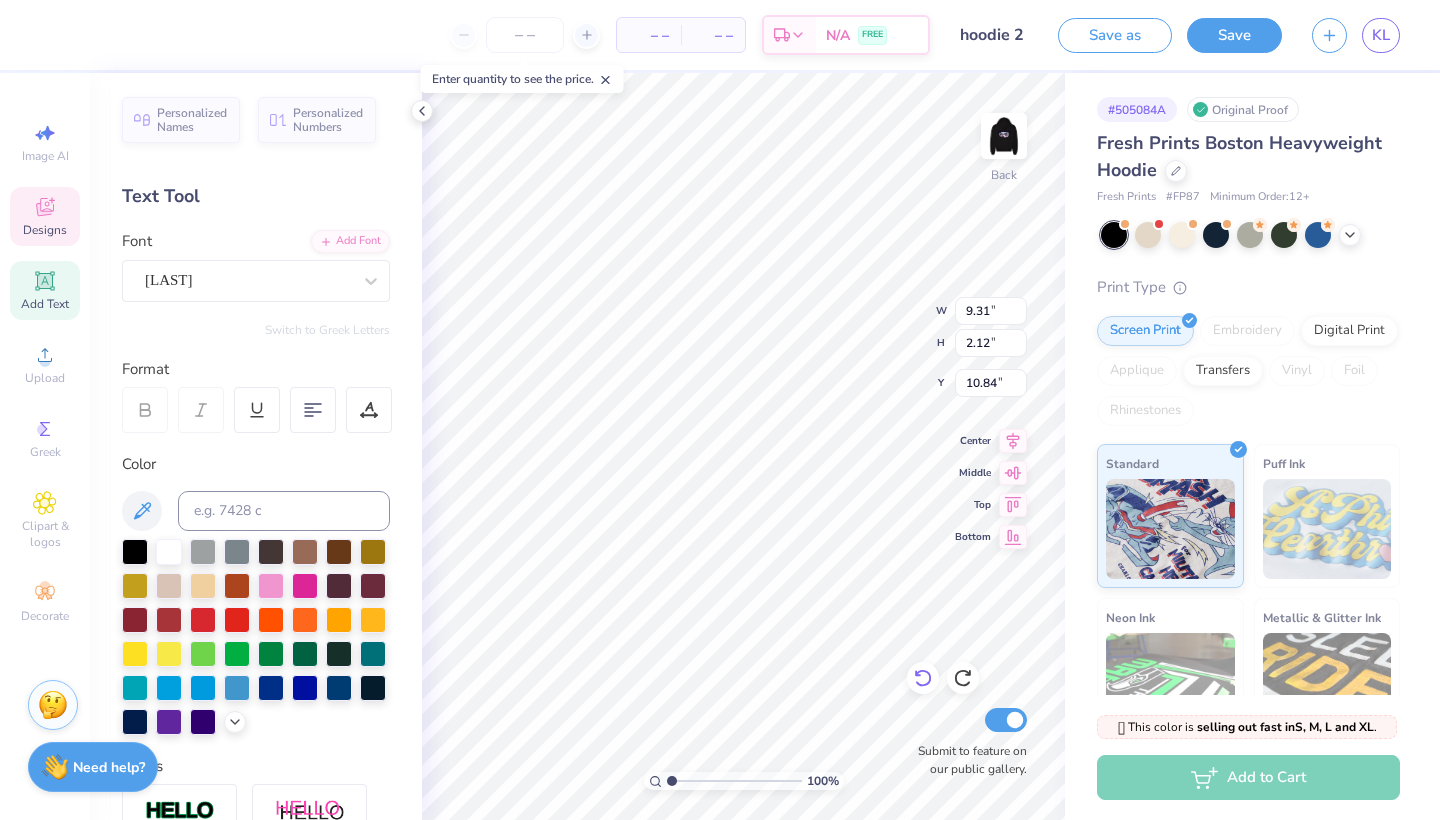 type on "BARNDAN" 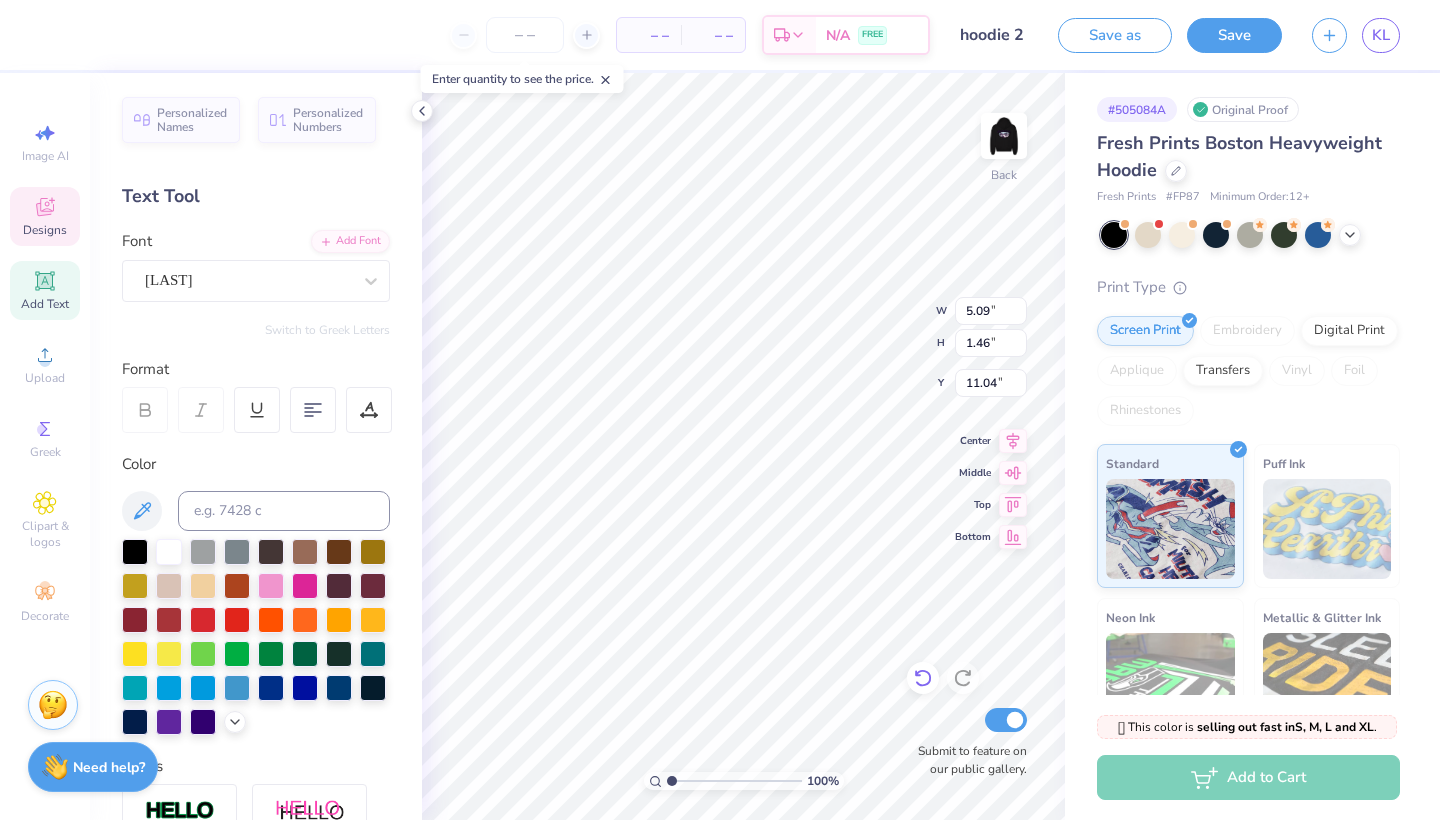 scroll, scrollTop: 0, scrollLeft: 3, axis: horizontal 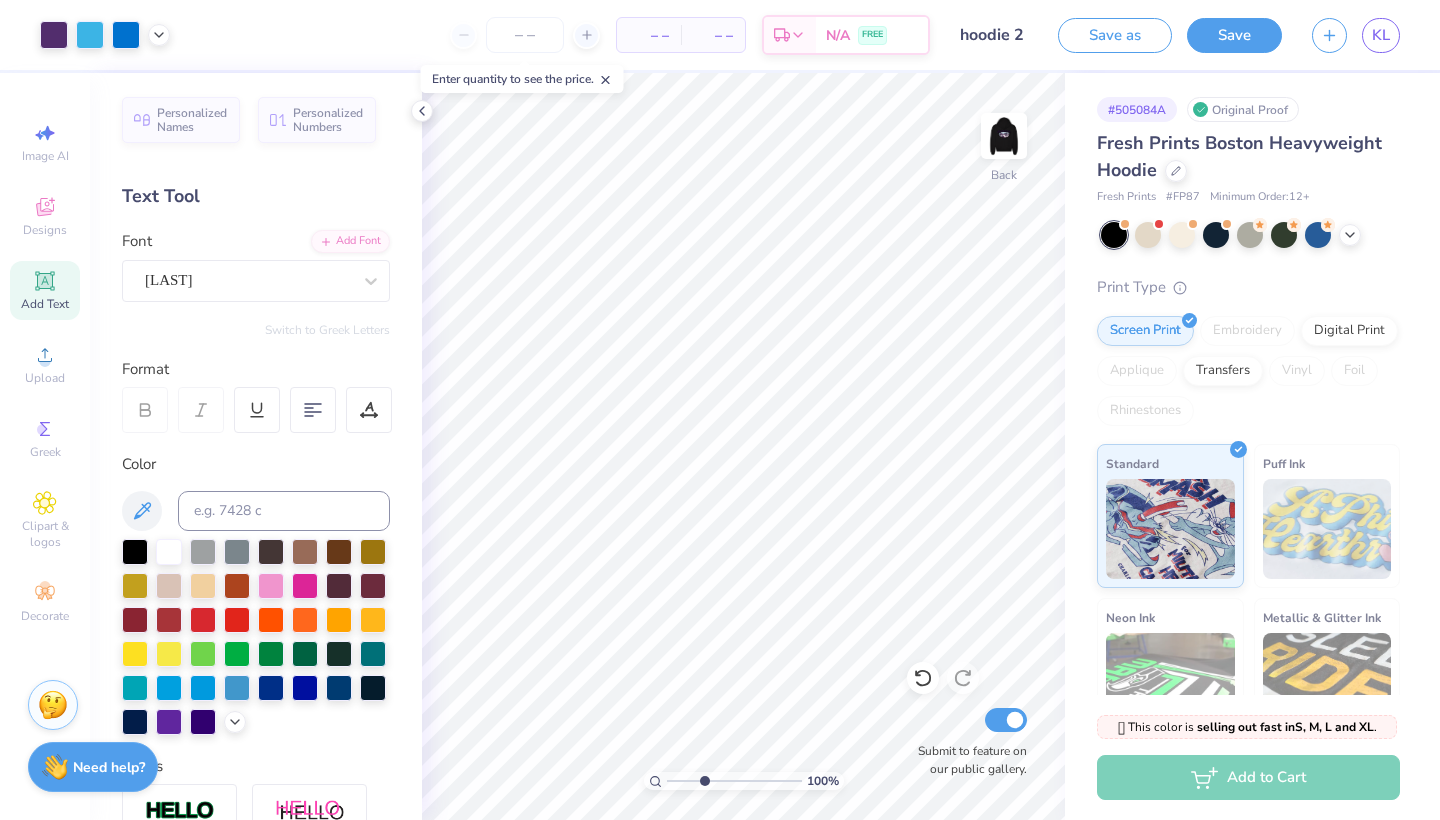 click at bounding box center [734, 781] 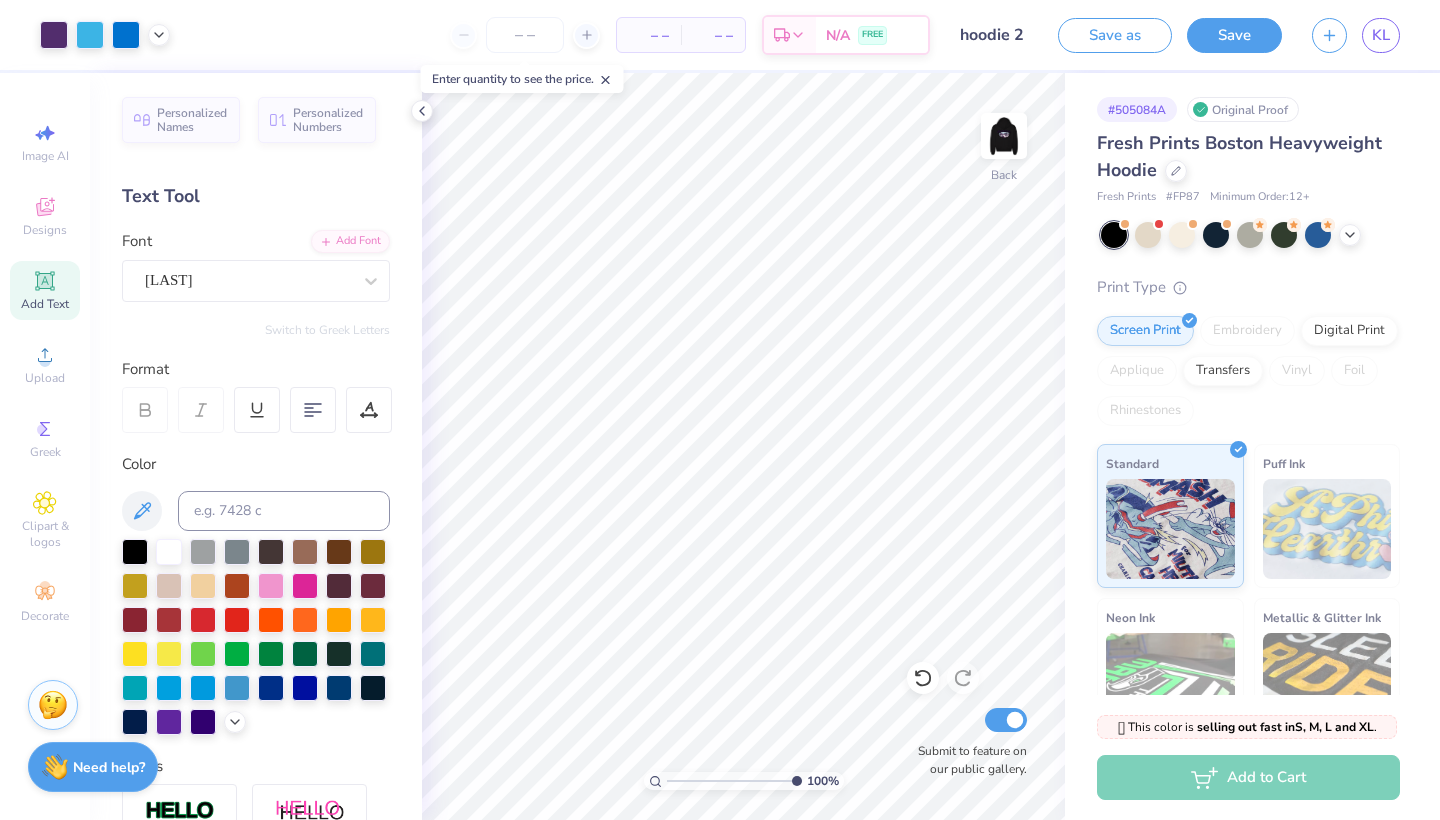 click on "100  %" at bounding box center (743, 446) 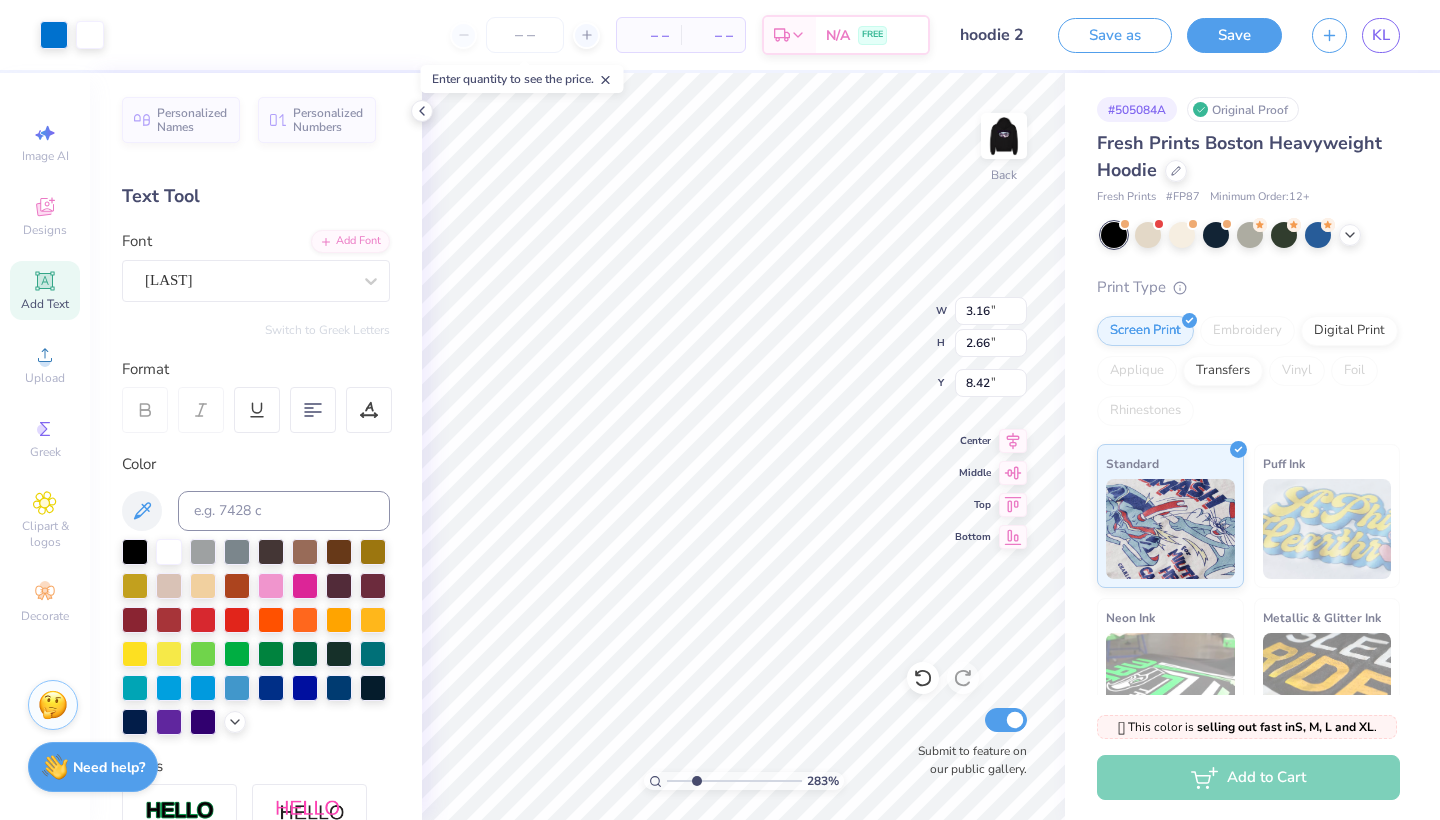 type on "2.83" 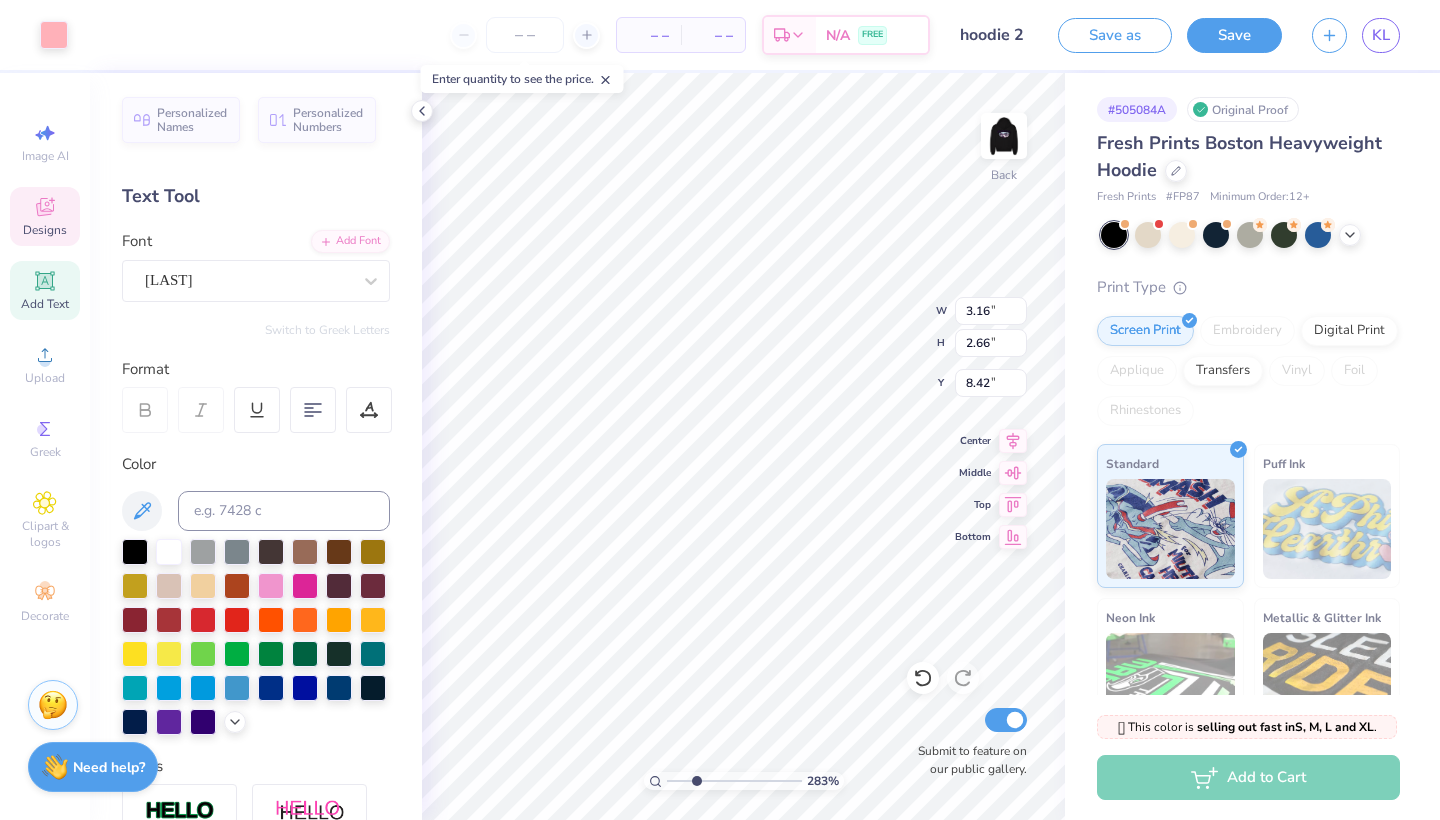 type on "0.88" 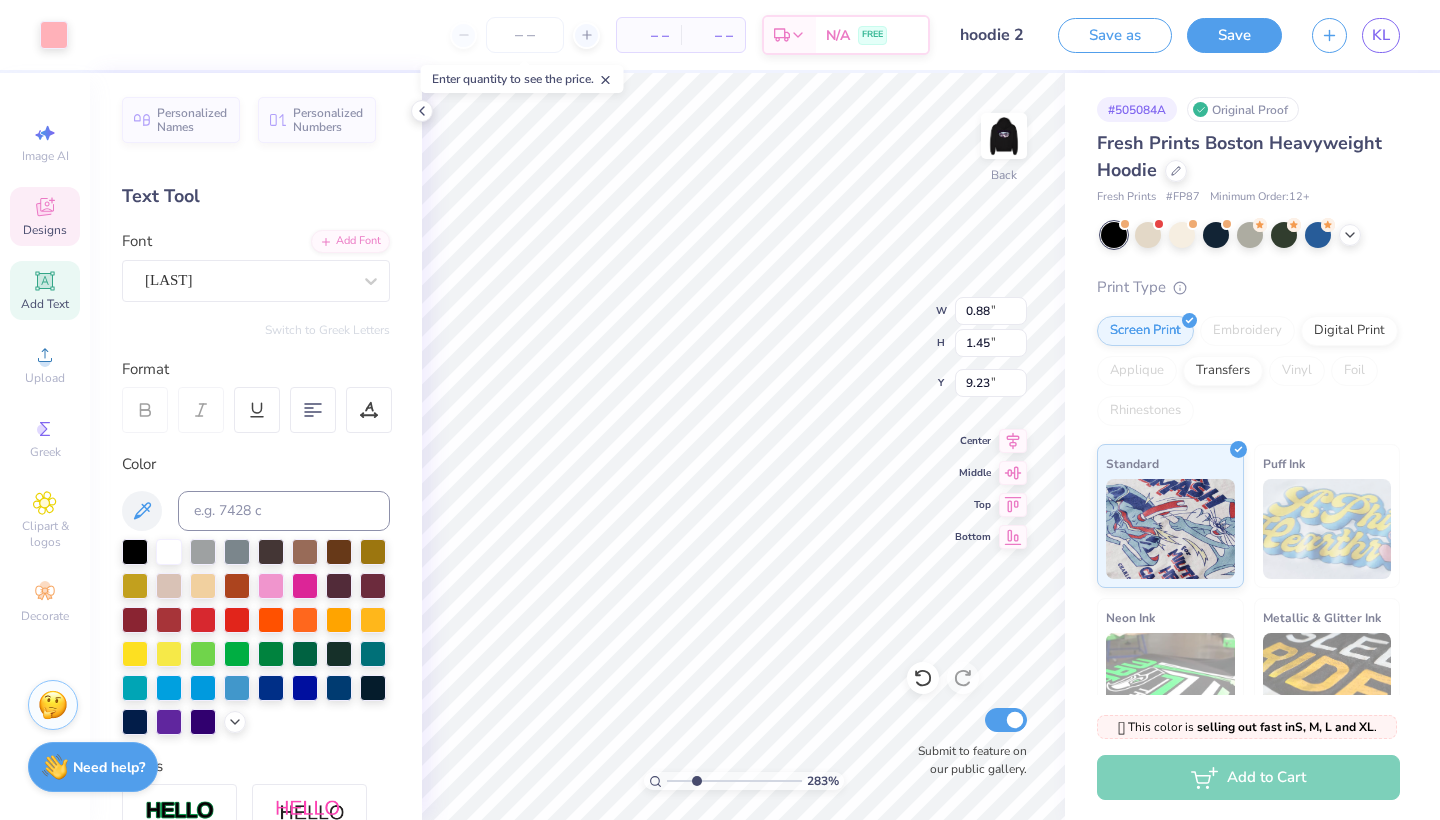type on "0.66" 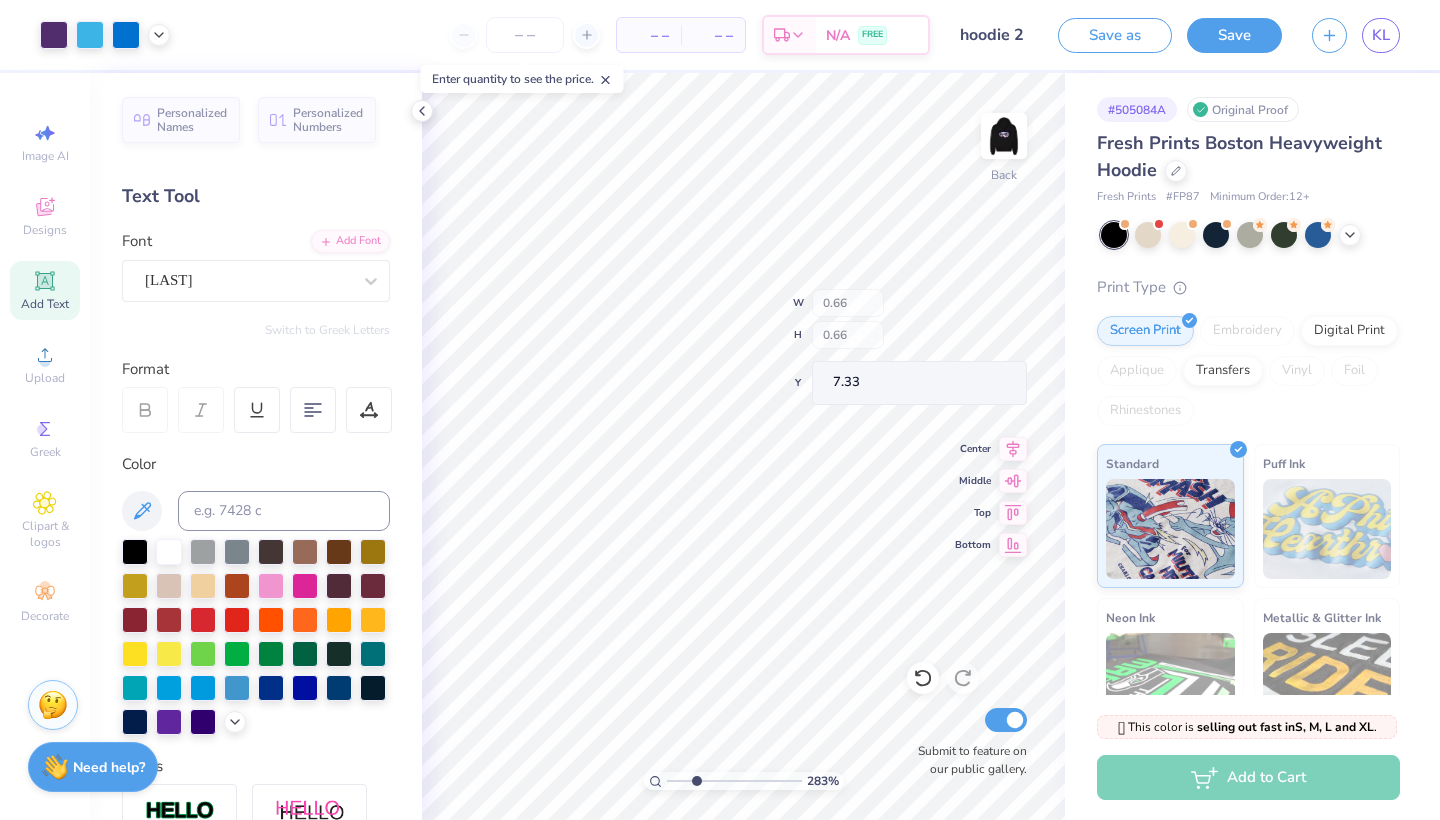 type on "0.95" 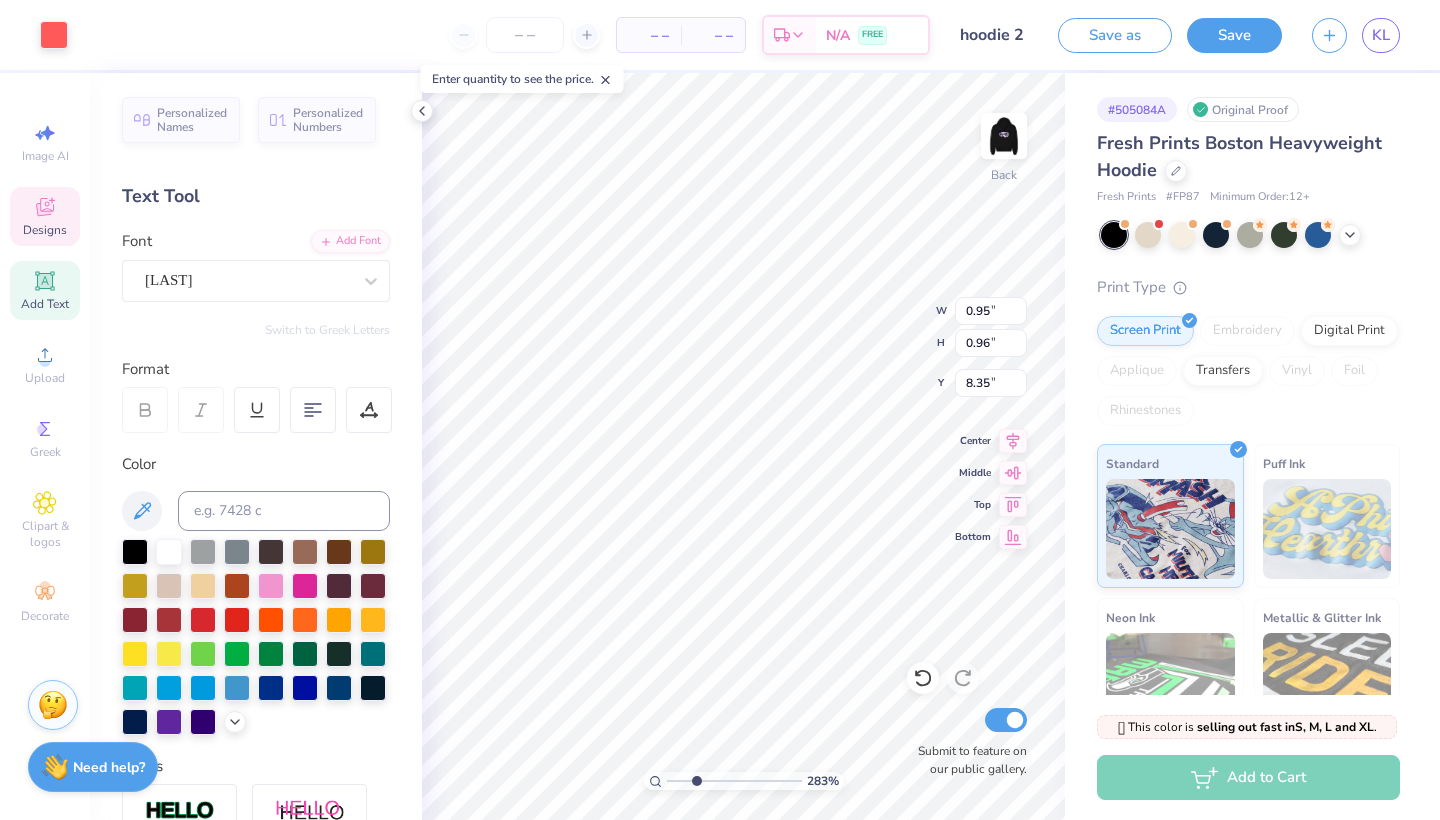 type on "9.12" 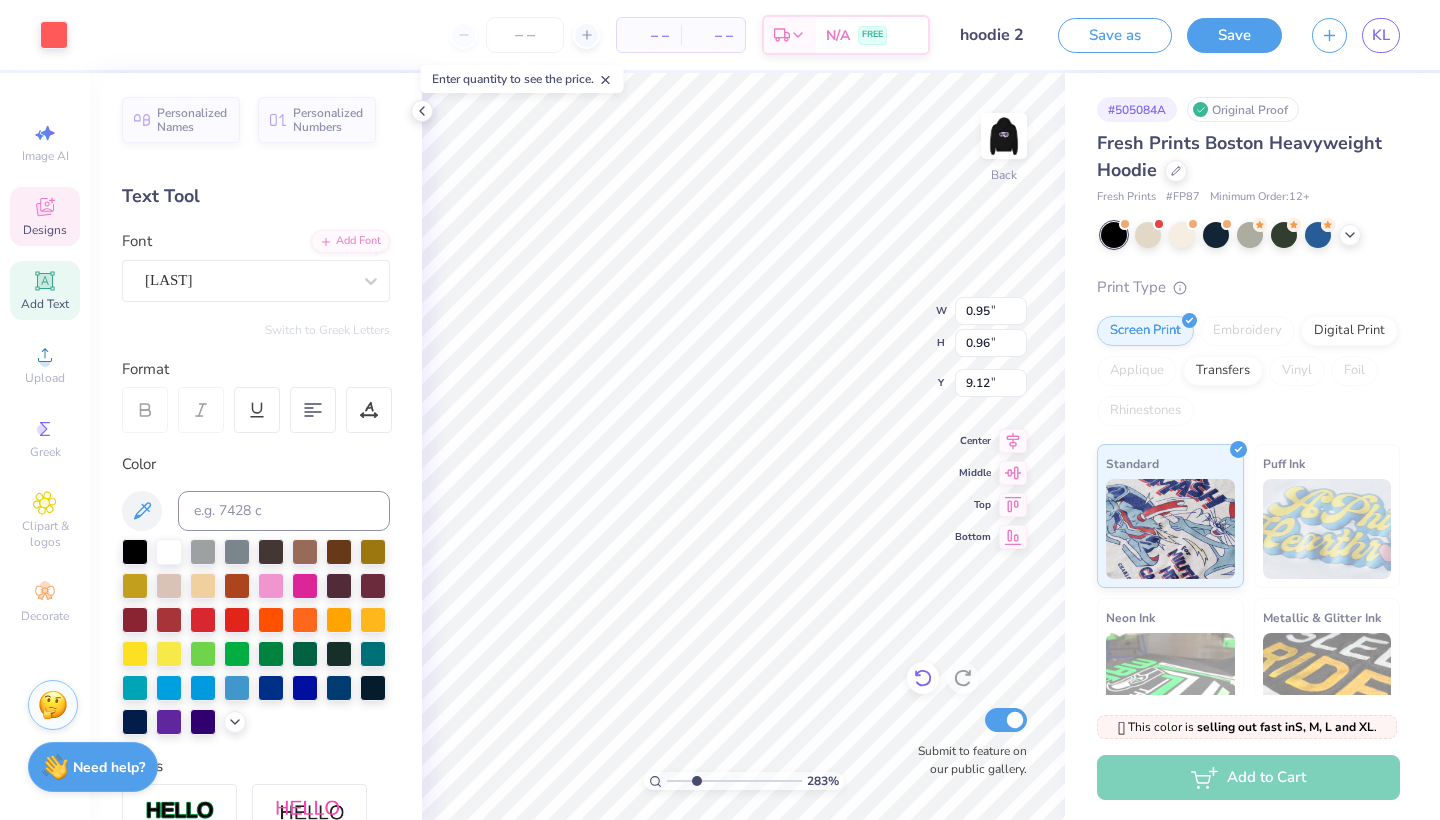 type on "1.65" 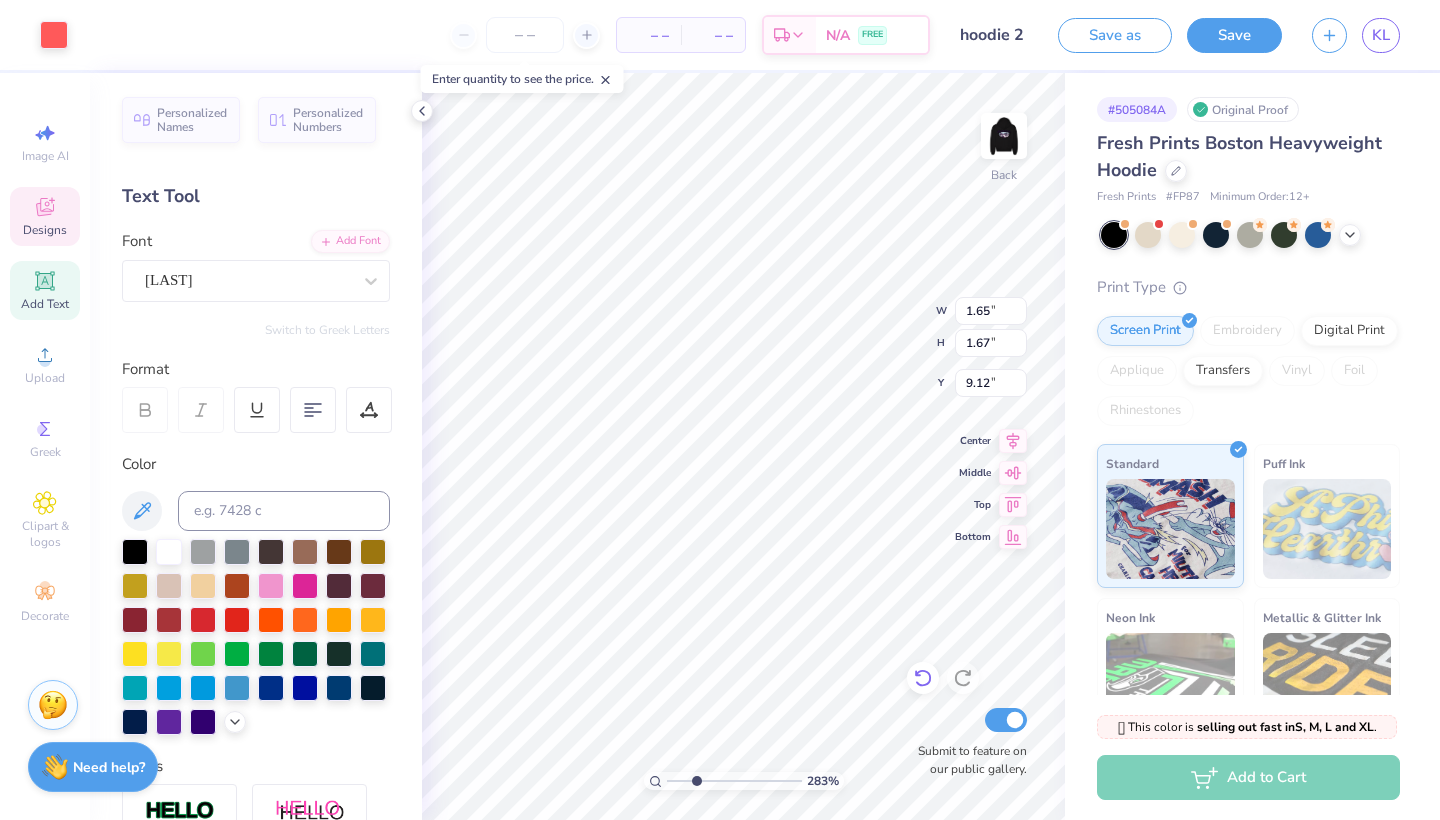 click at bounding box center (923, 678) 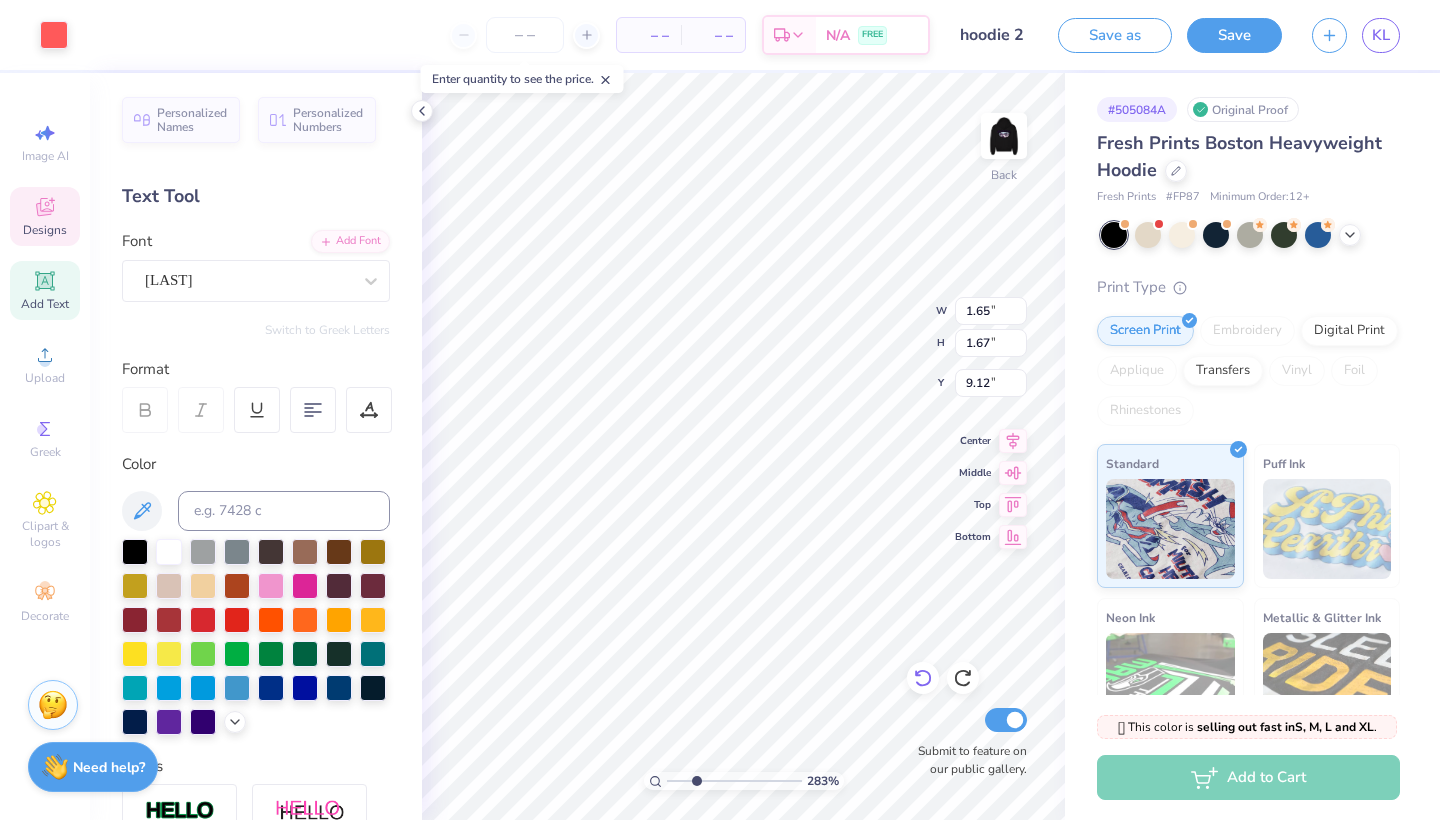type on "0.95" 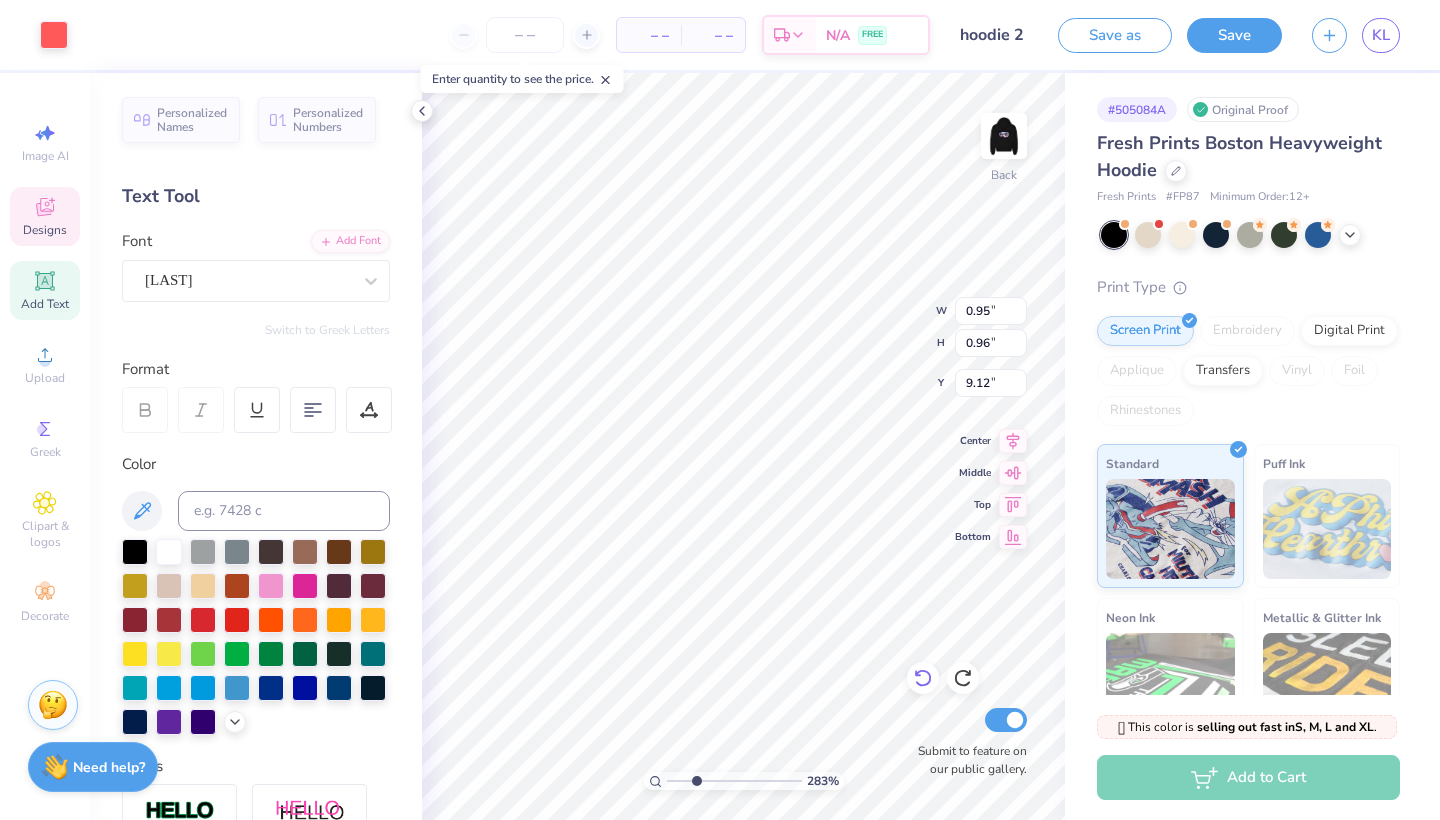 click at bounding box center (923, 678) 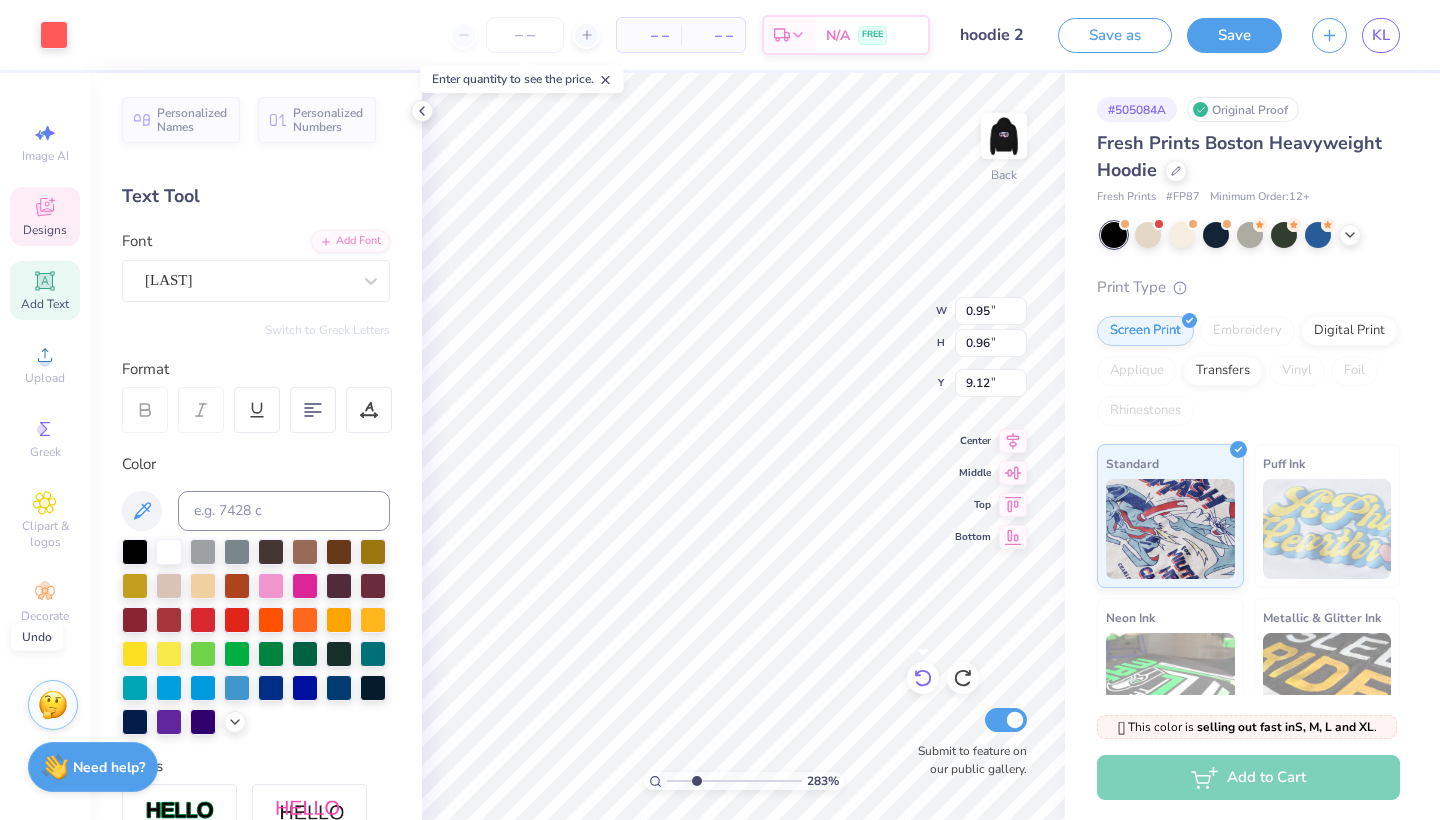 type on "8.35" 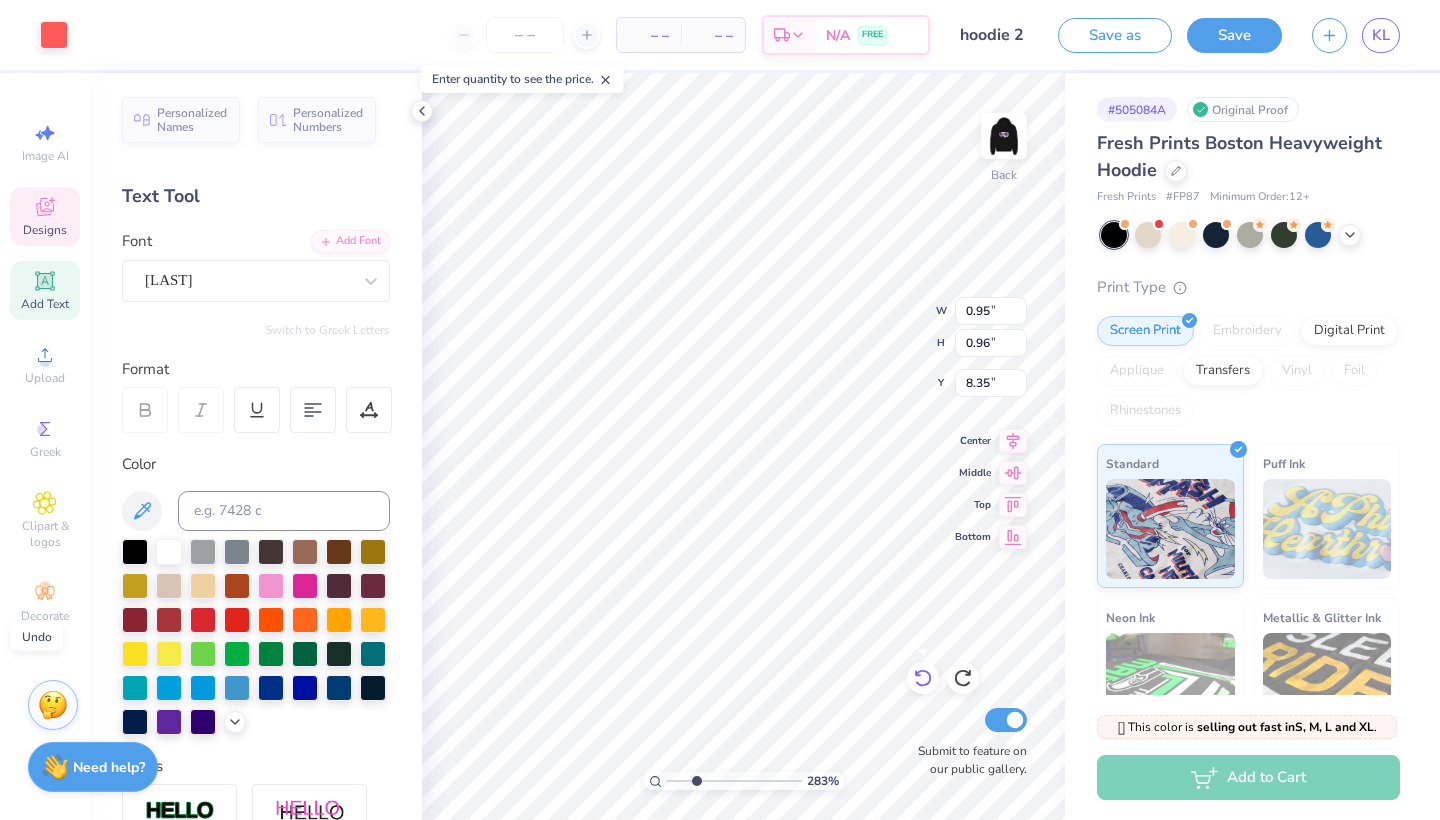 click at bounding box center [923, 678] 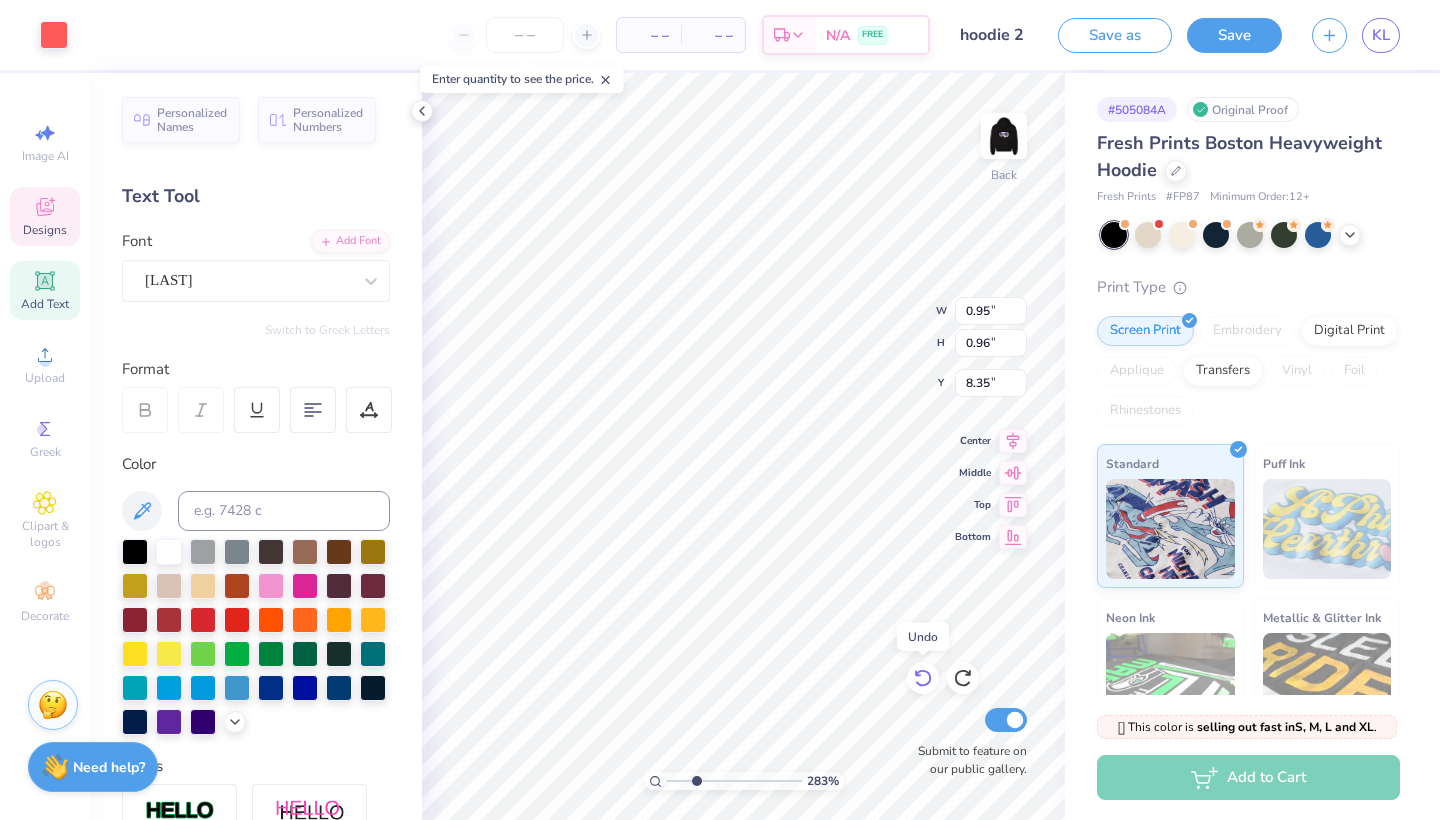 click at bounding box center [923, 678] 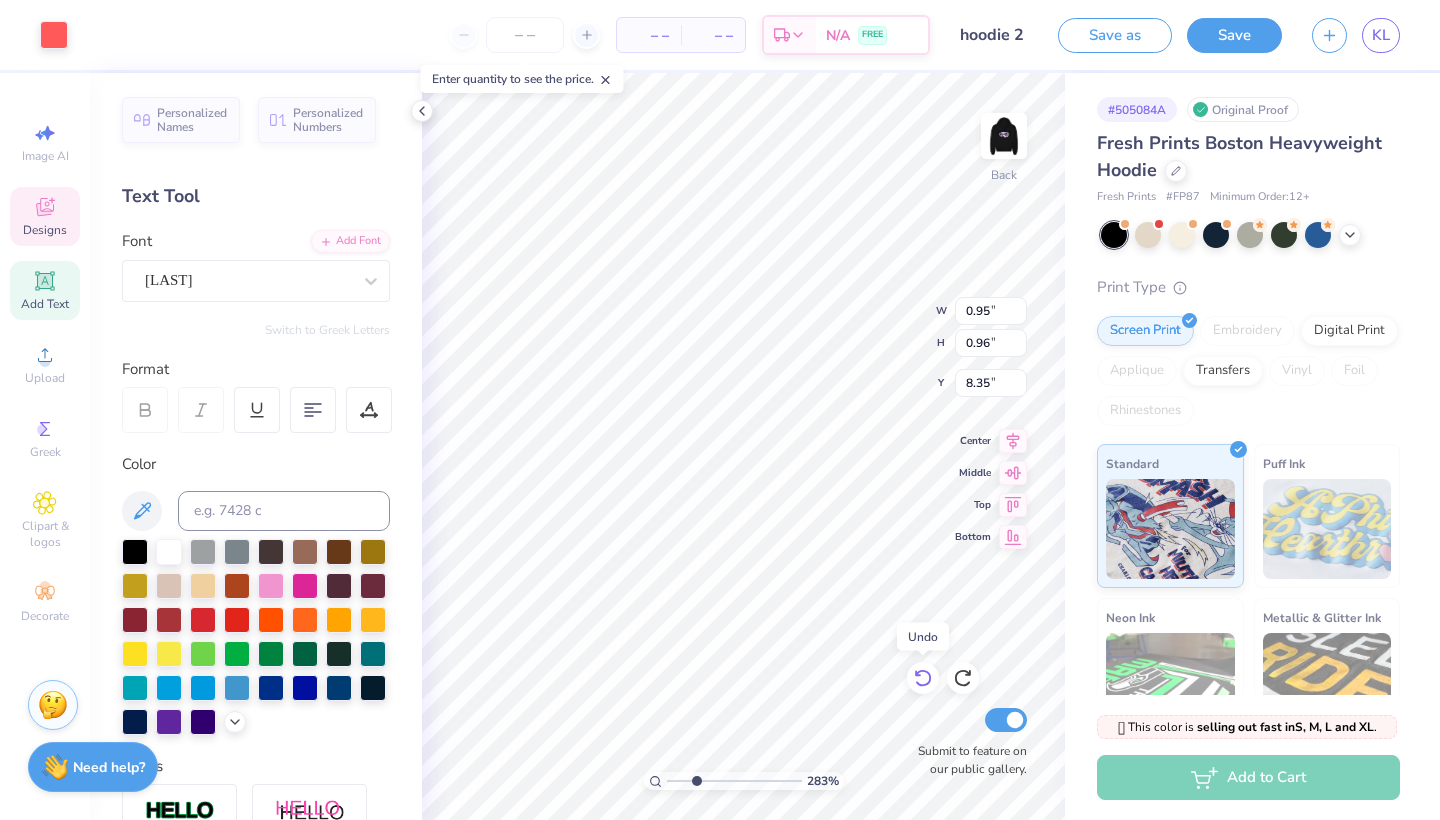 click at bounding box center [923, 678] 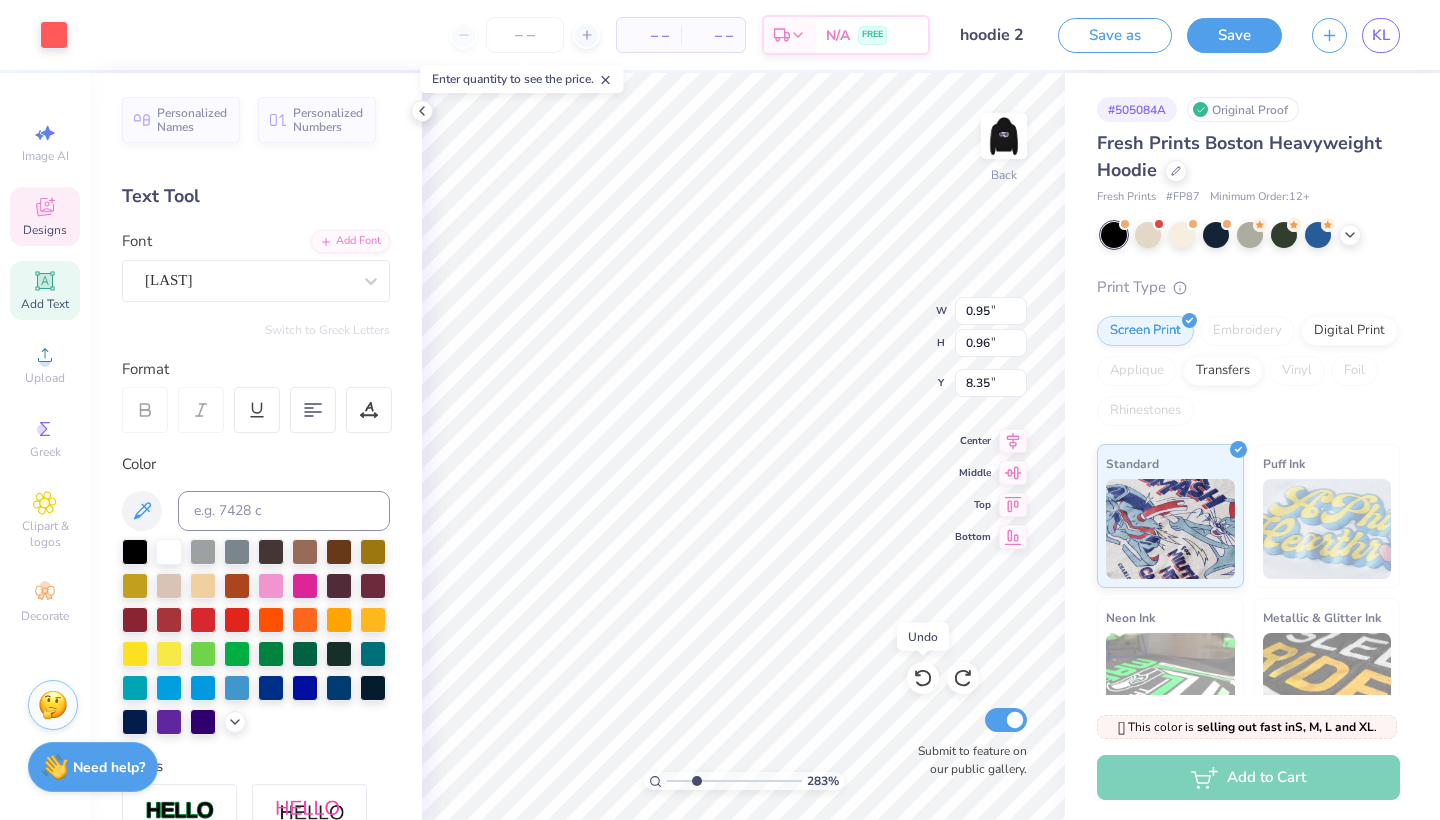 click on "Designs" at bounding box center [45, 216] 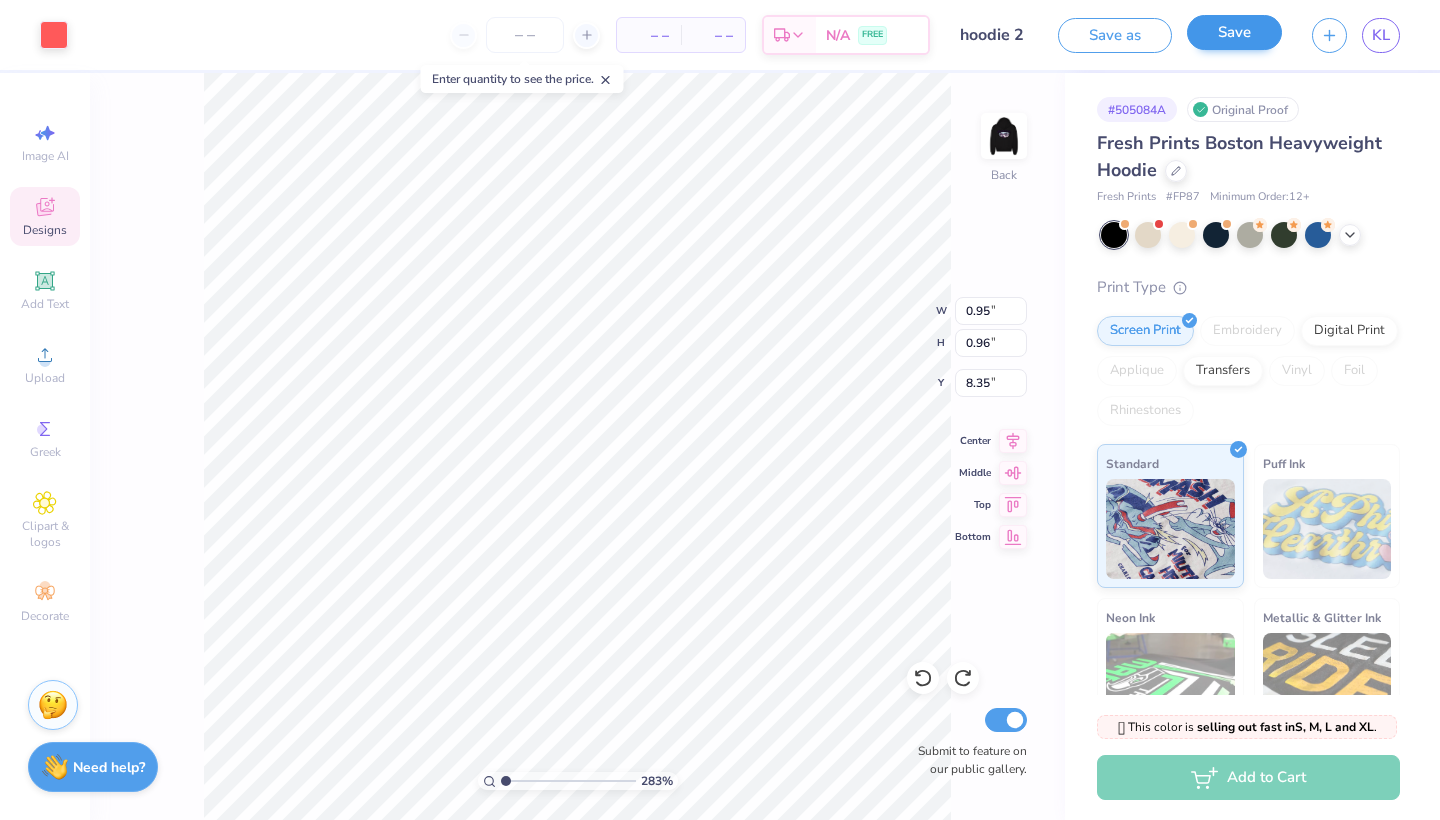 drag, startPoint x: 691, startPoint y: 782, endPoint x: 1253, endPoint y: 27, distance: 941.2061 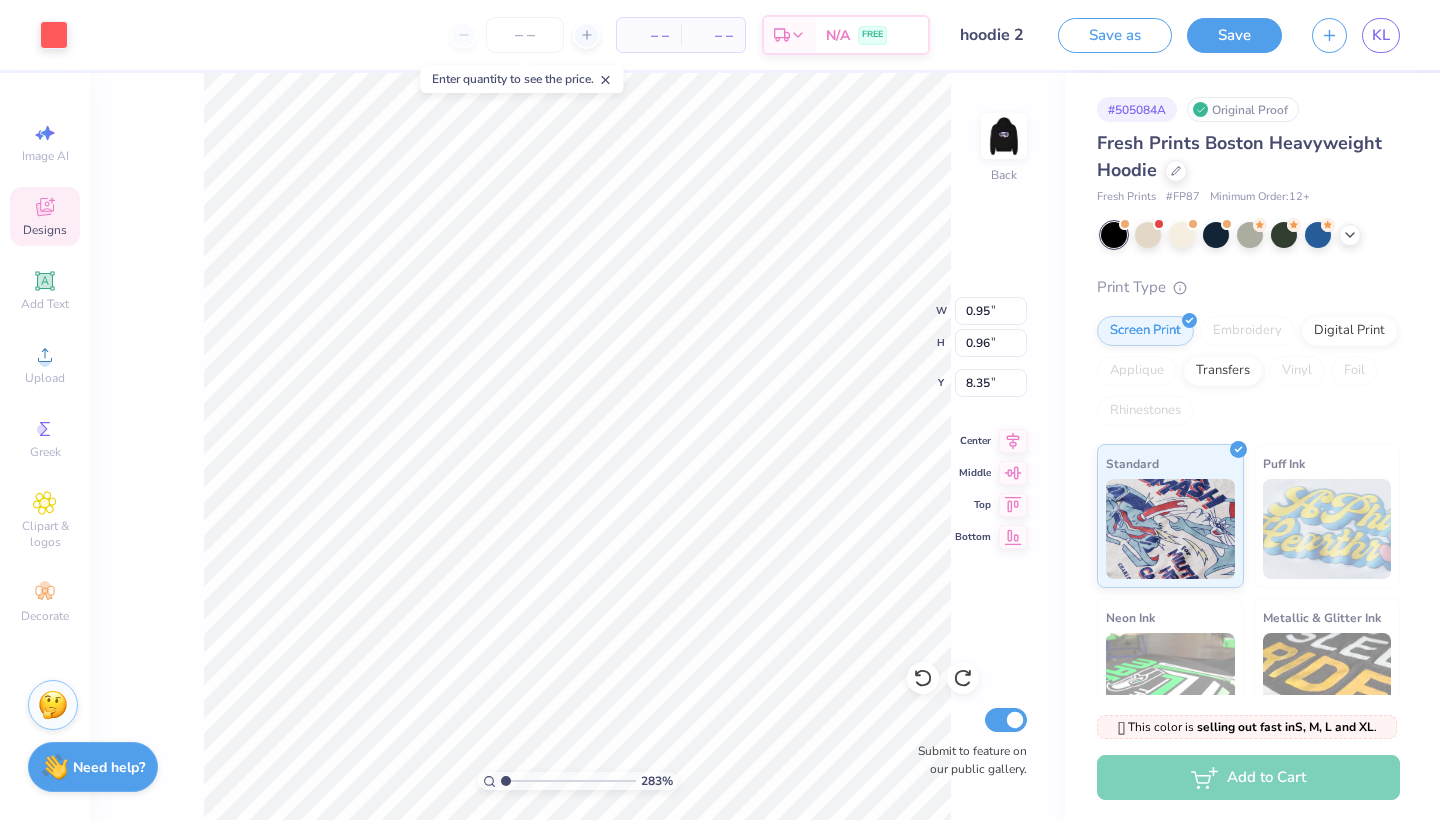 drag, startPoint x: 1253, startPoint y: 27, endPoint x: 1239, endPoint y: 12, distance: 20.518284 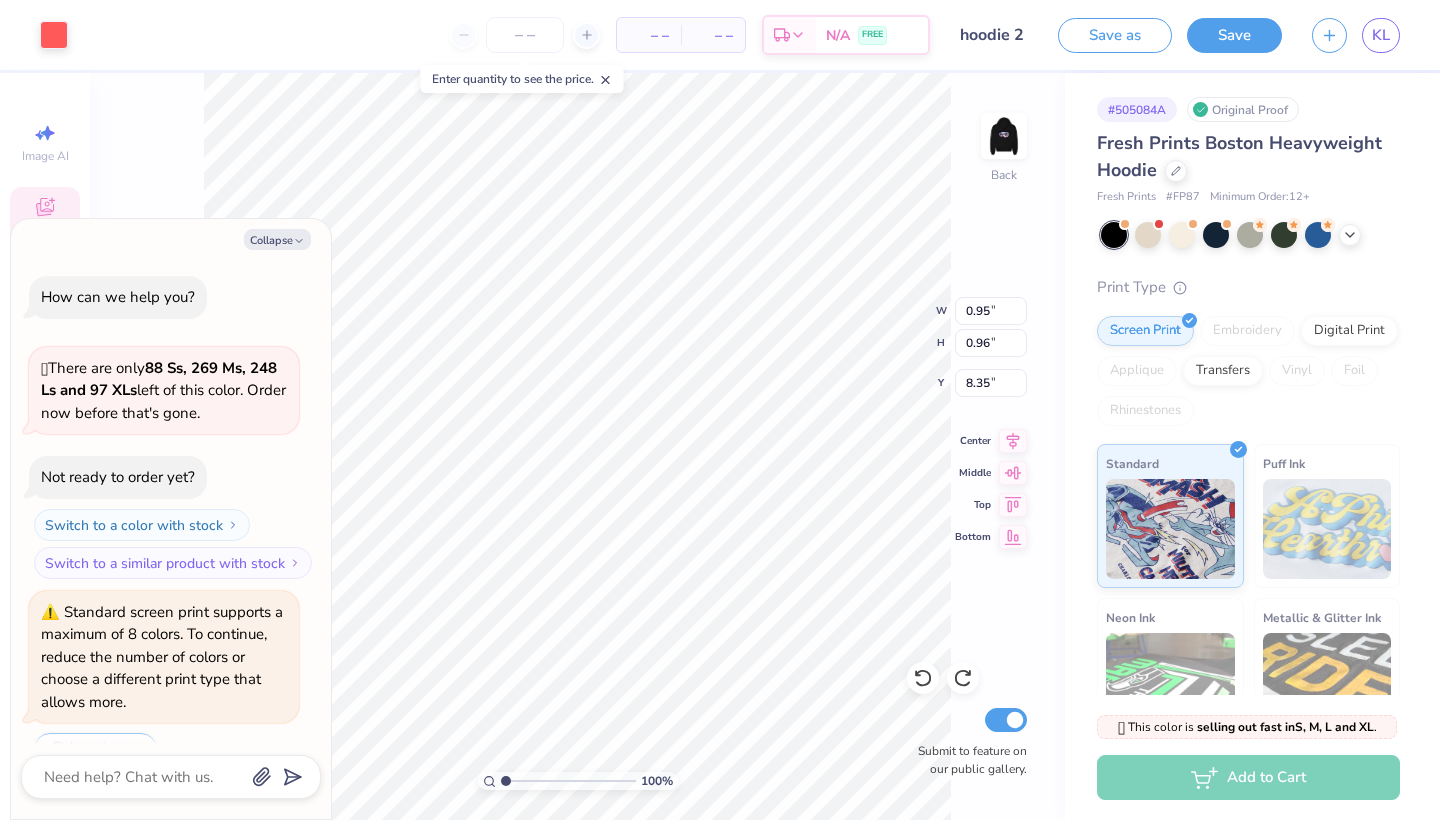 click on "Save as Save KL" at bounding box center (1249, 35) 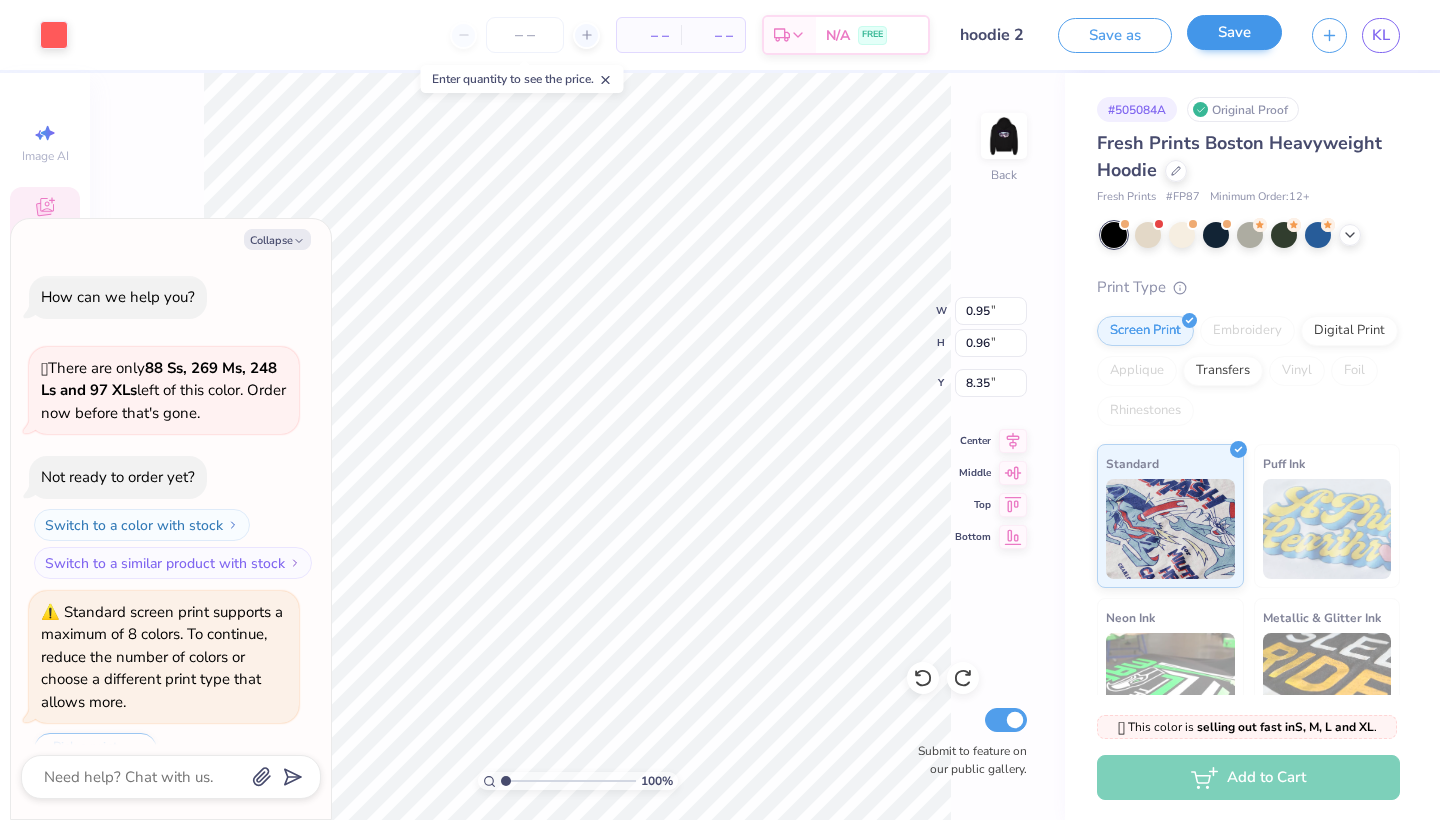 click on "Save" at bounding box center (1234, 32) 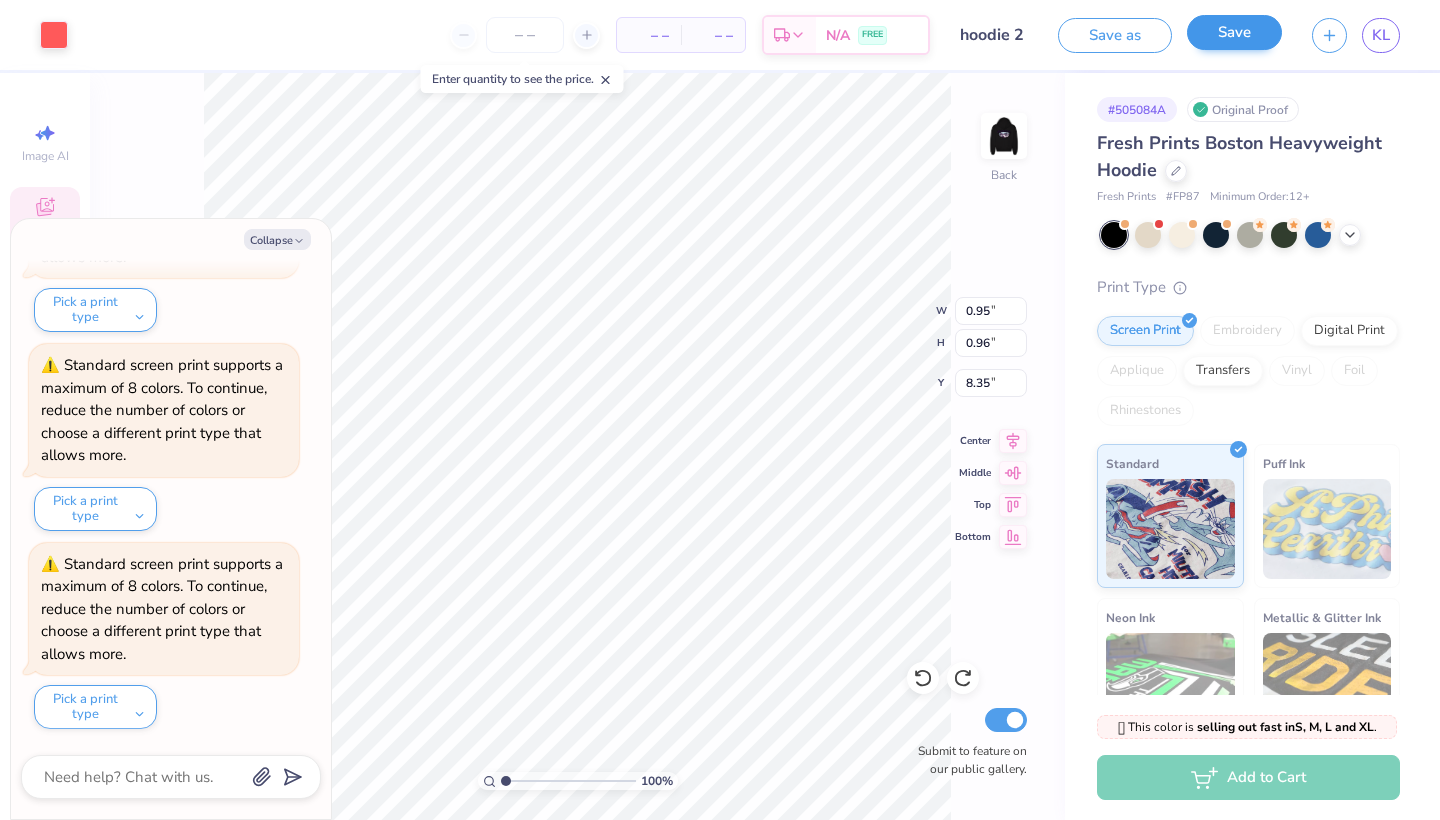 click on "Save" at bounding box center [1234, 32] 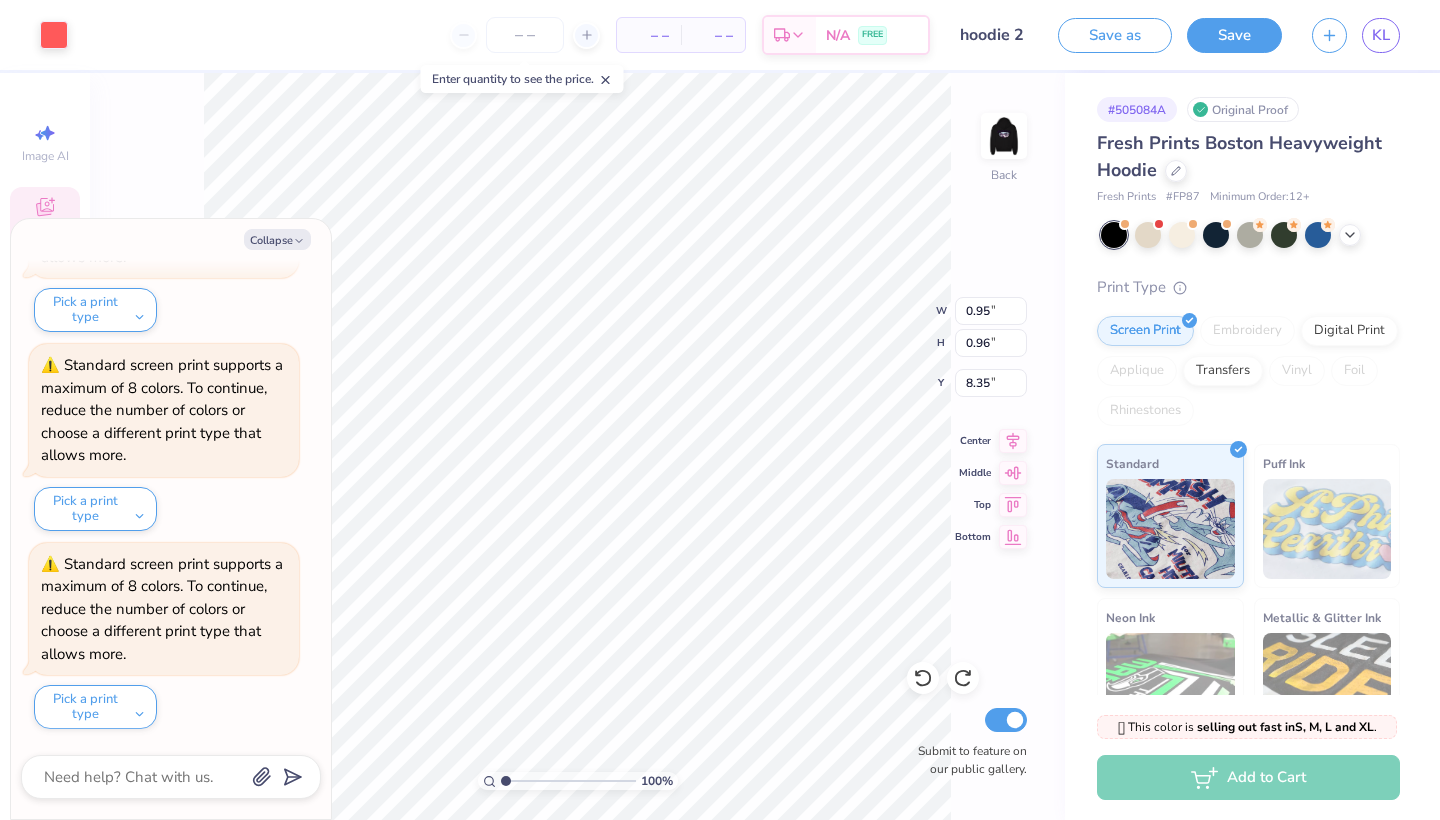 drag, startPoint x: 1239, startPoint y: 31, endPoint x: 1075, endPoint y: 161, distance: 209.27493 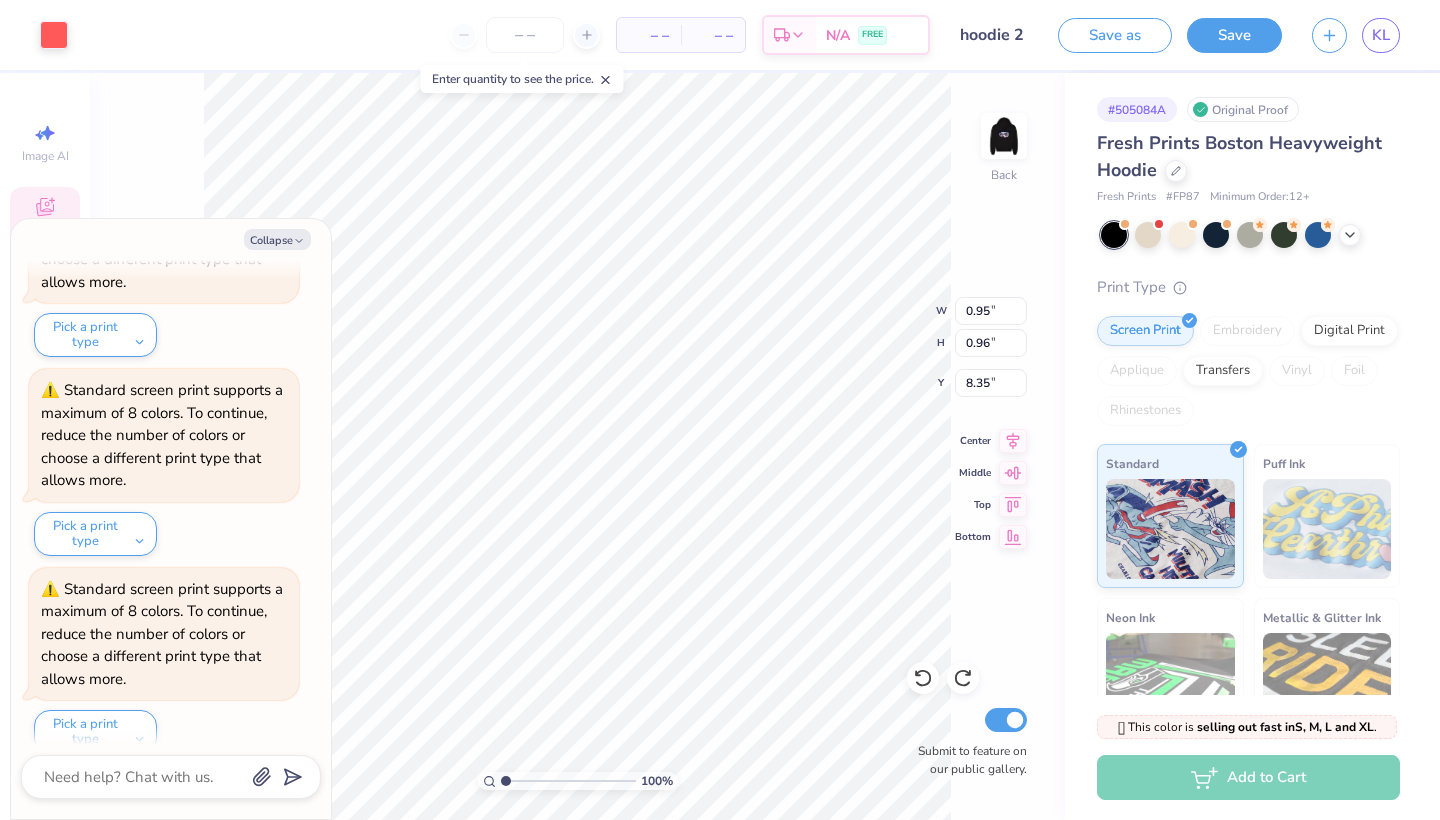 type on "x" 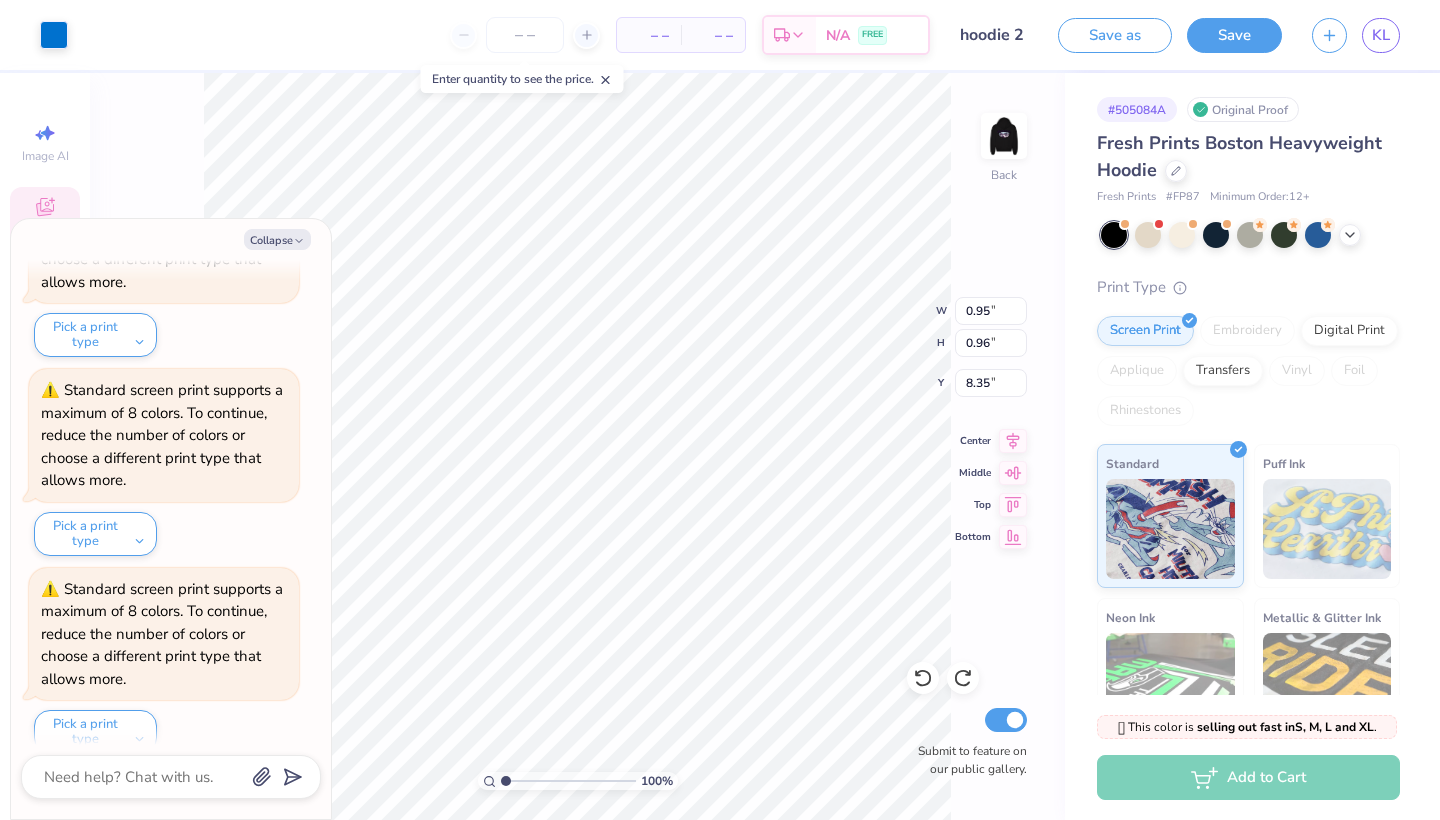 type on "3.73" 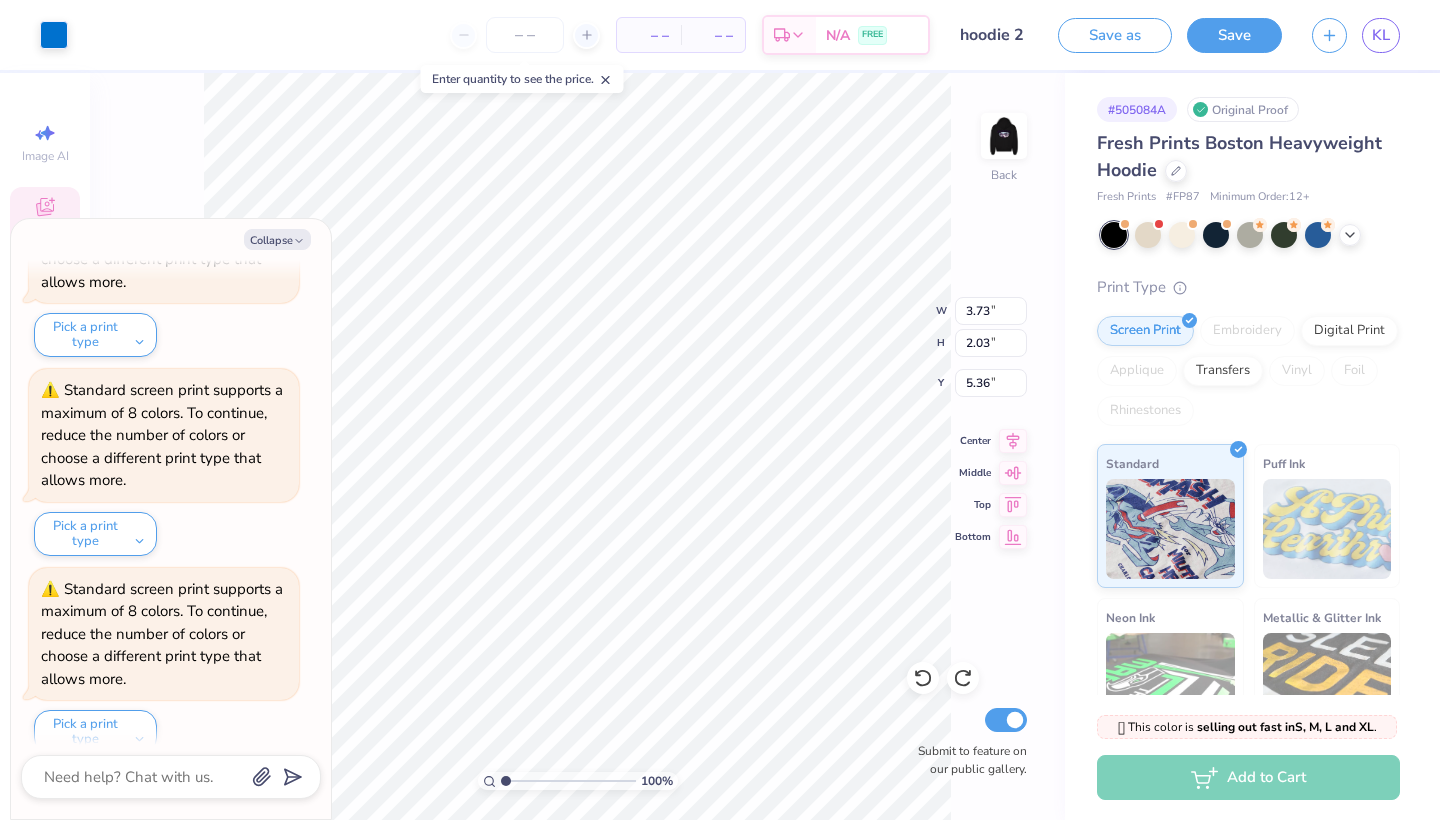 type on "x" 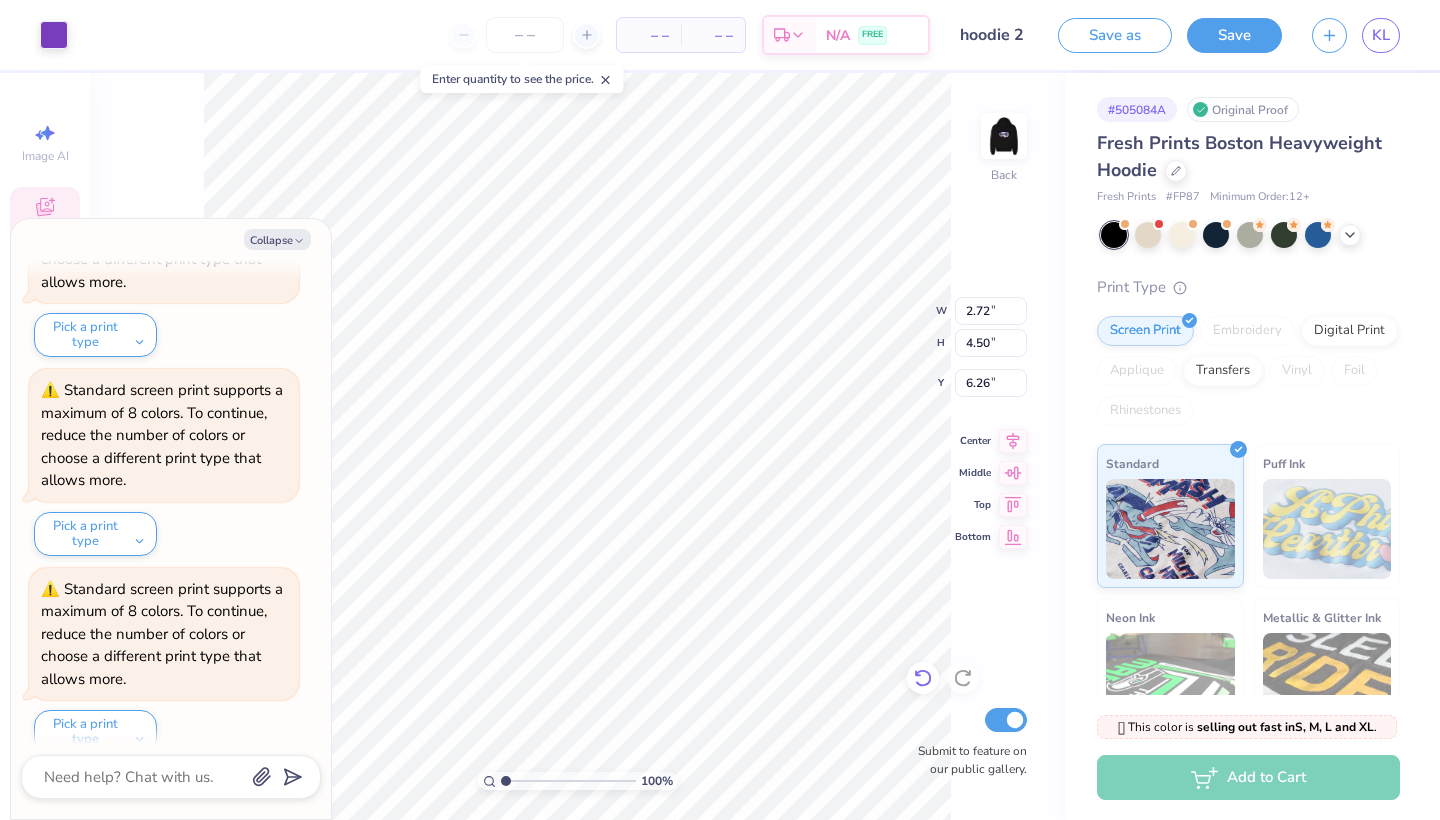 type on "x" 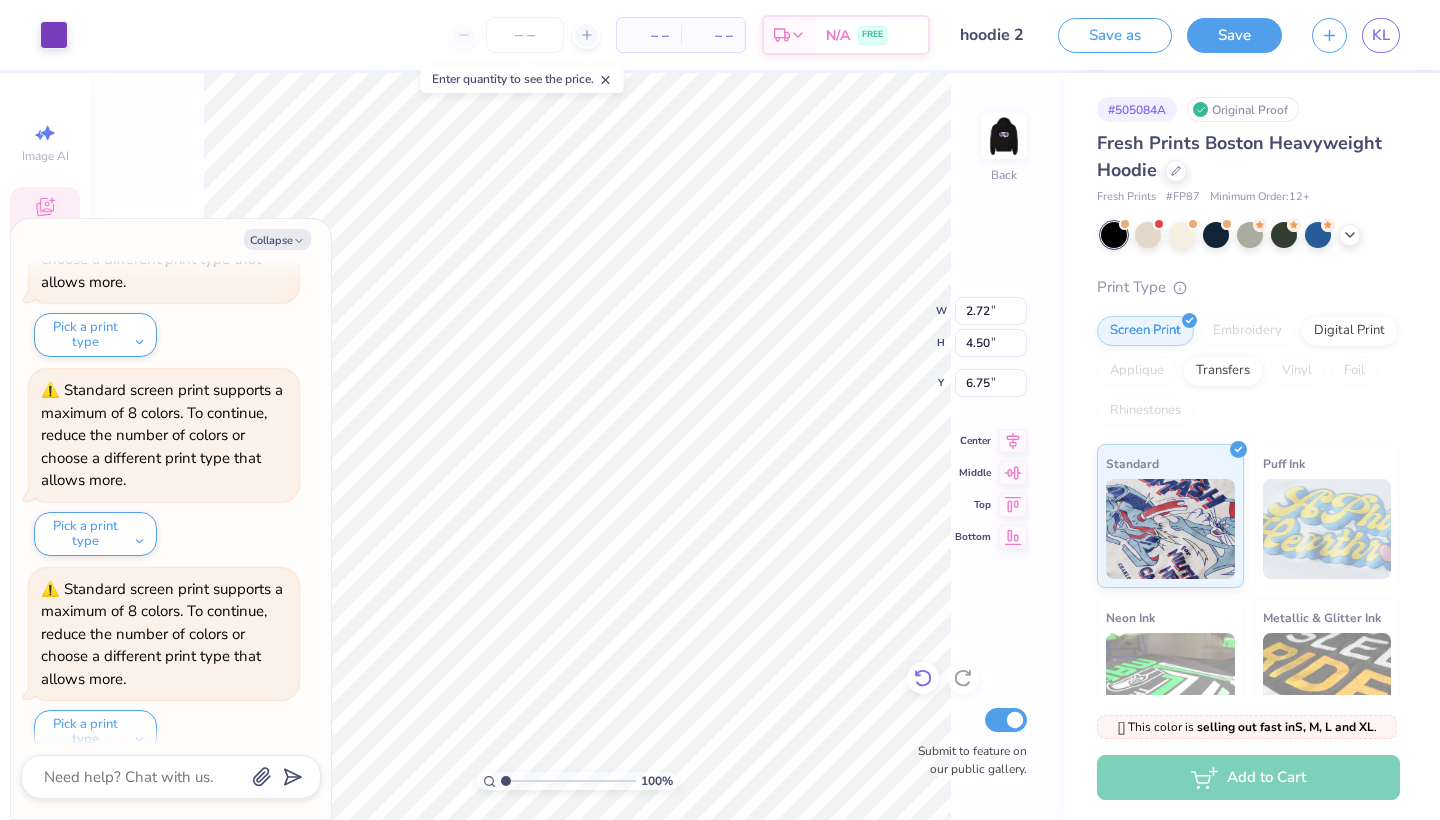 click 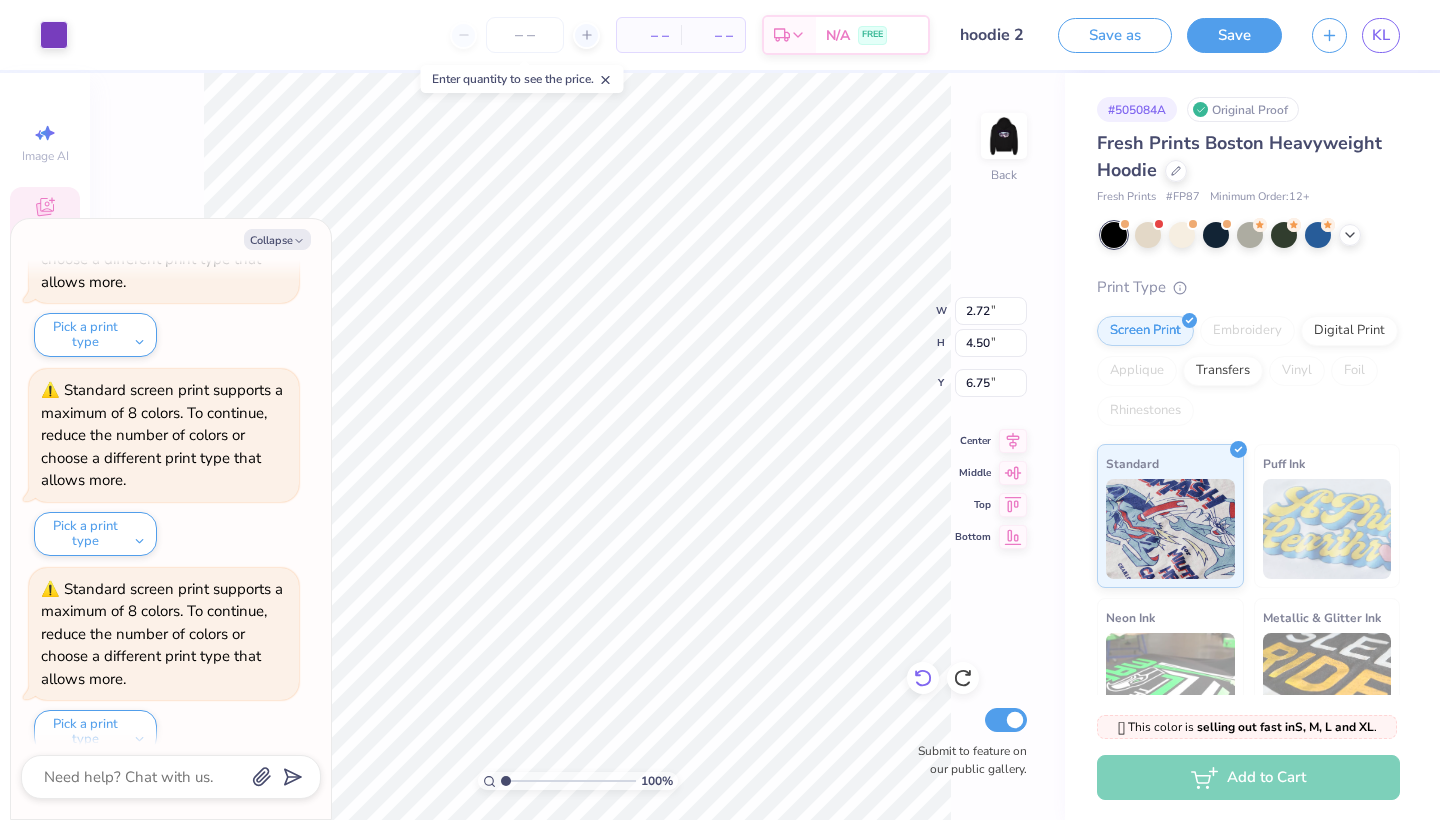 type on "x" 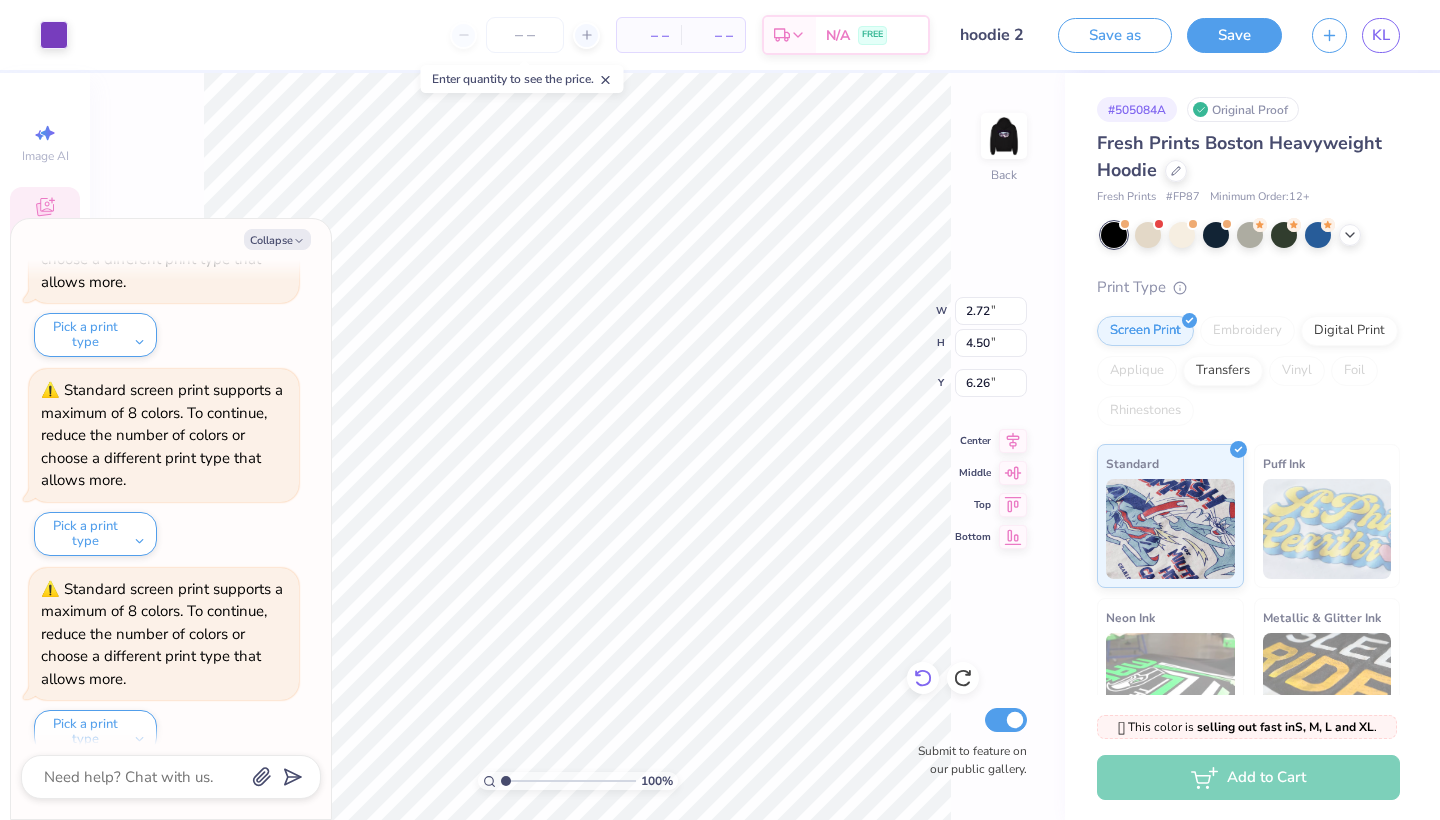 click 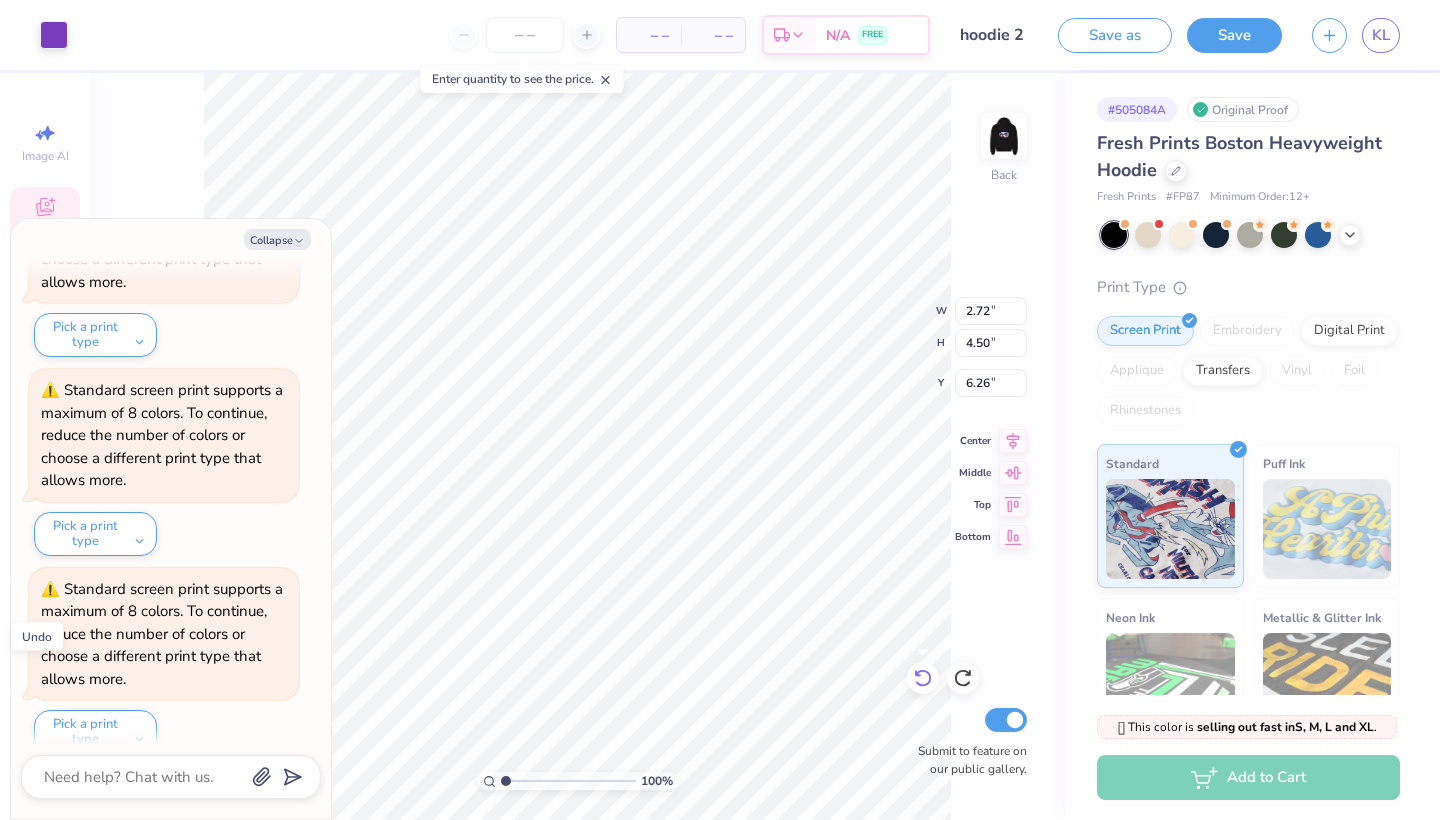 click 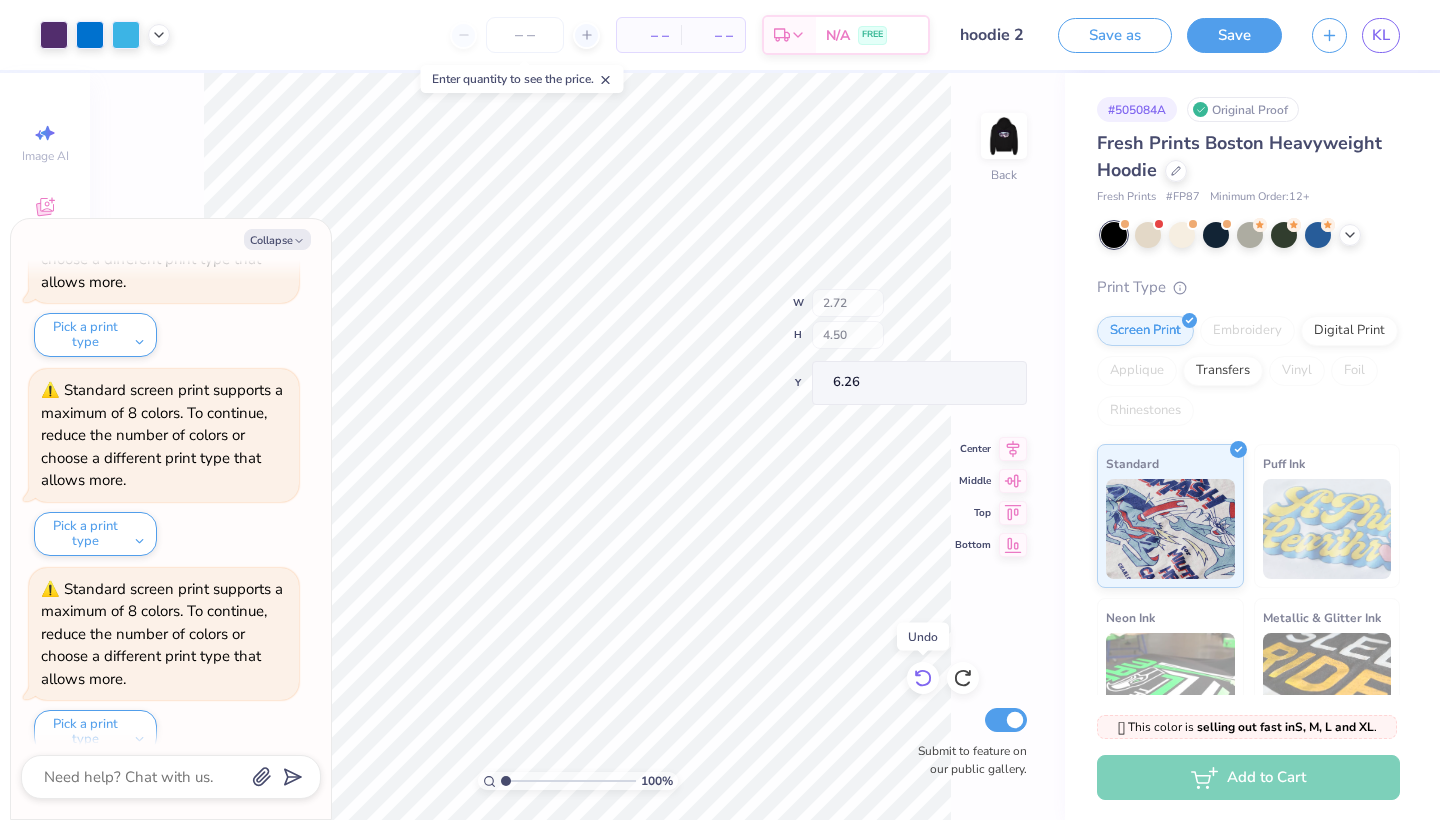 click 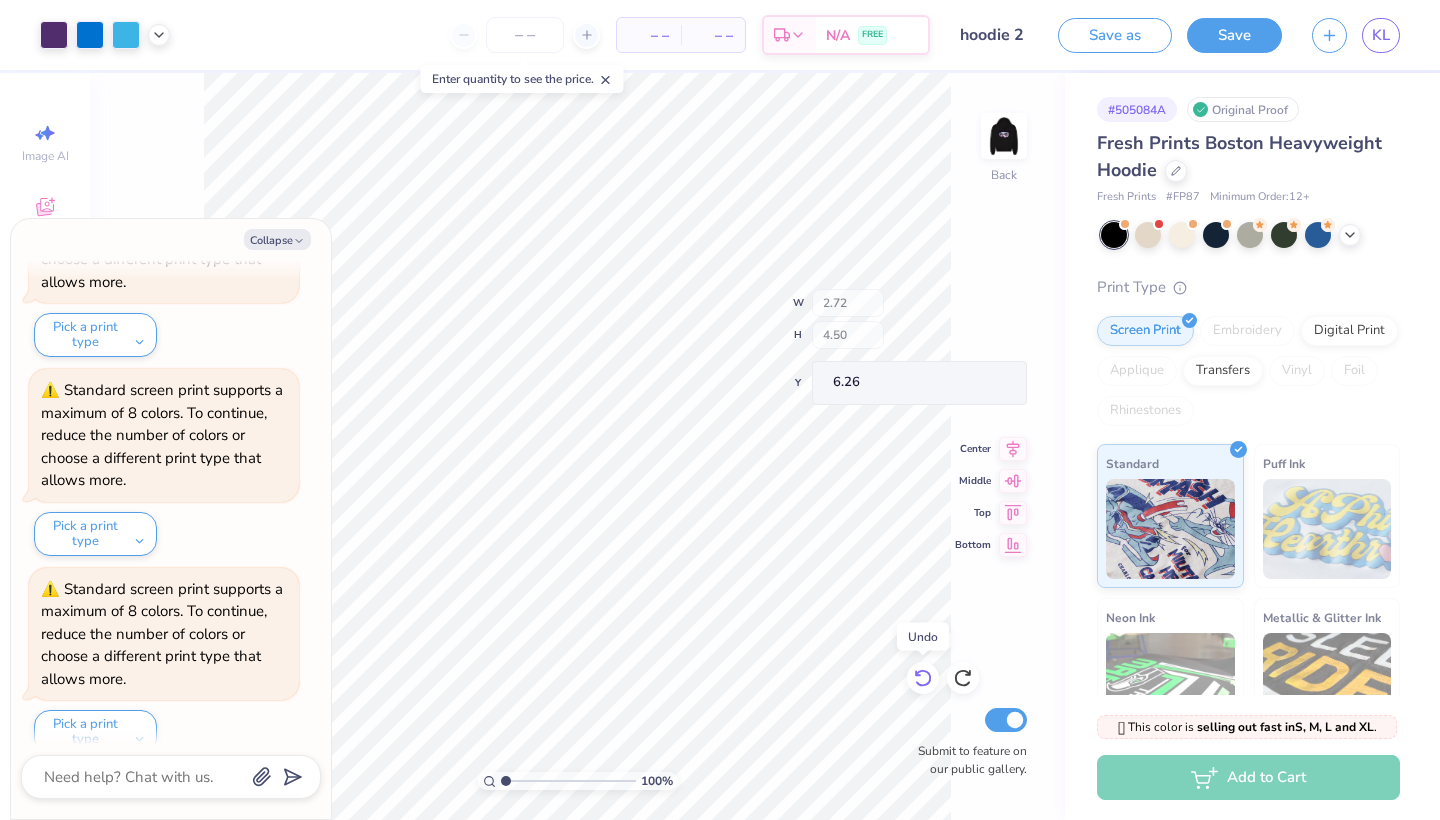 click 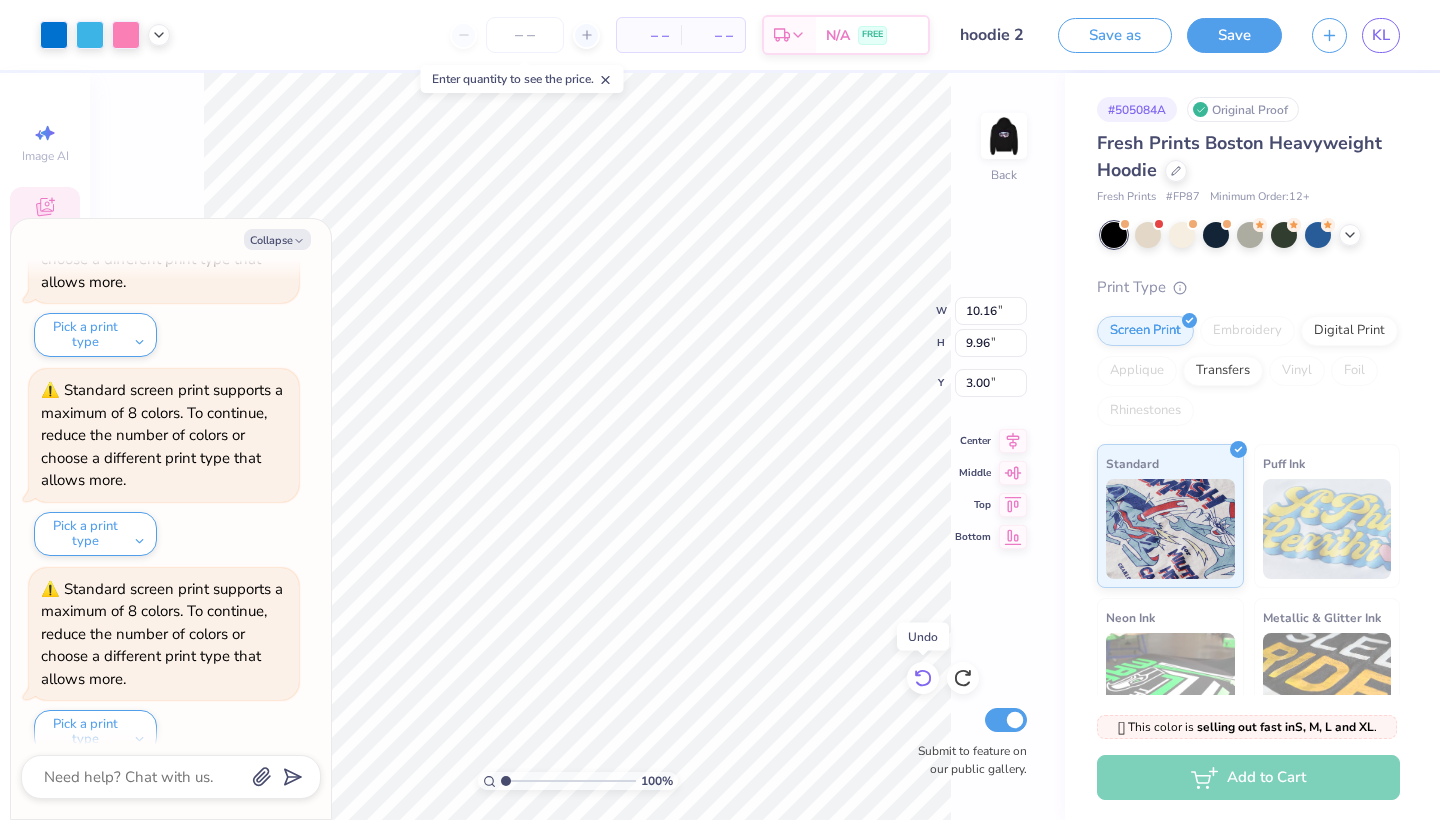 click 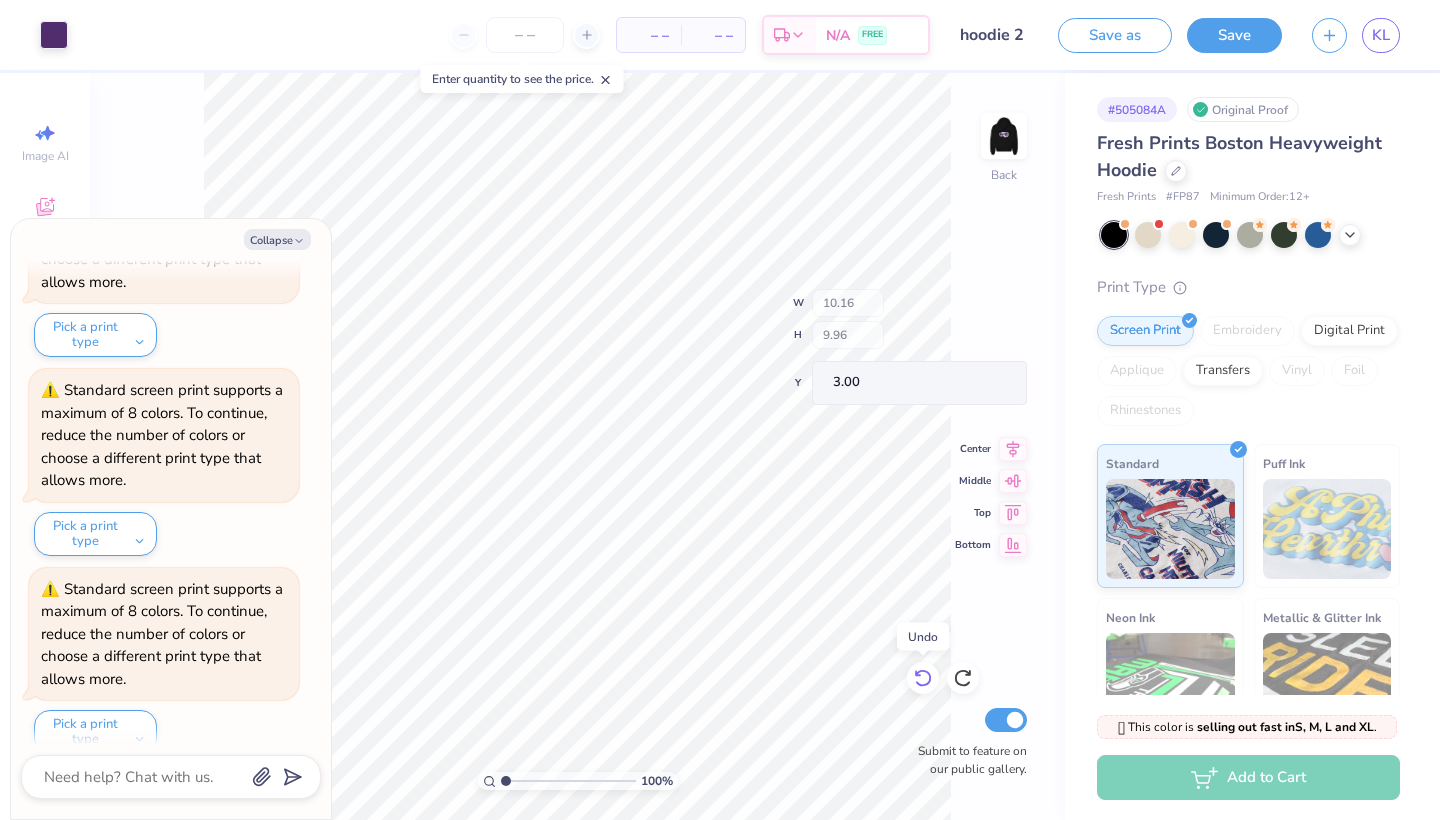 type on "x" 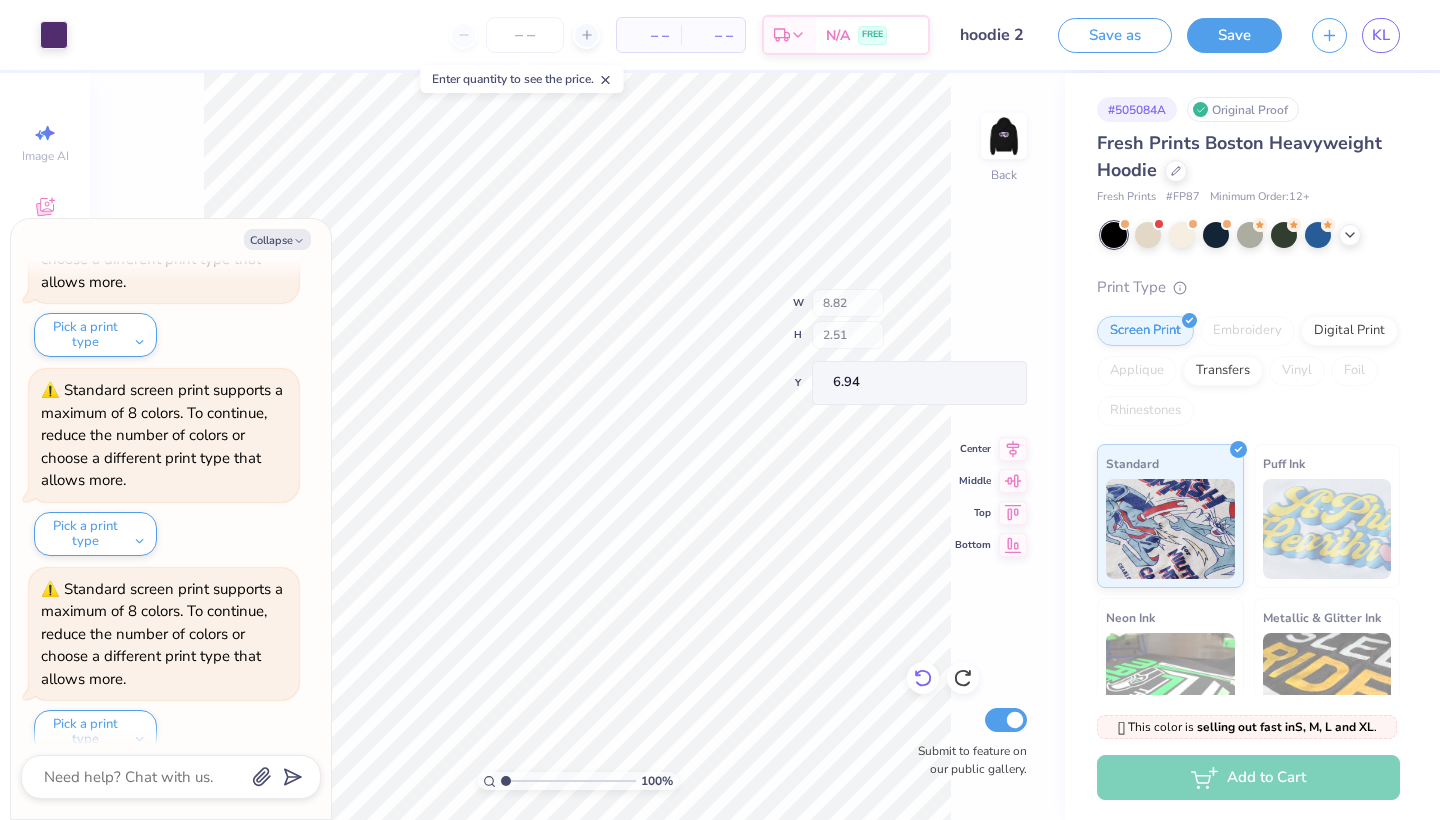 type on "x" 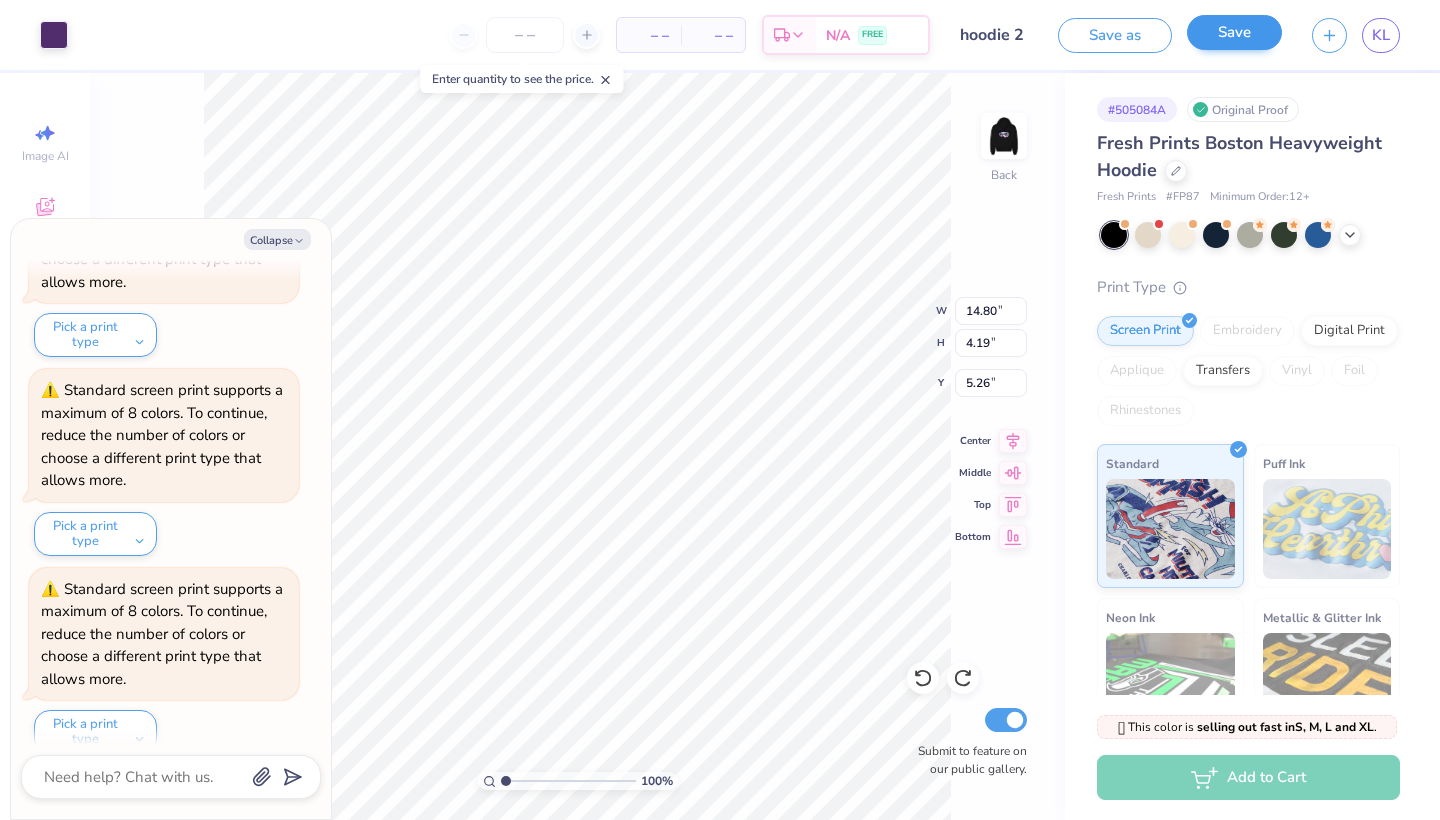 click on "Save" at bounding box center [1234, 32] 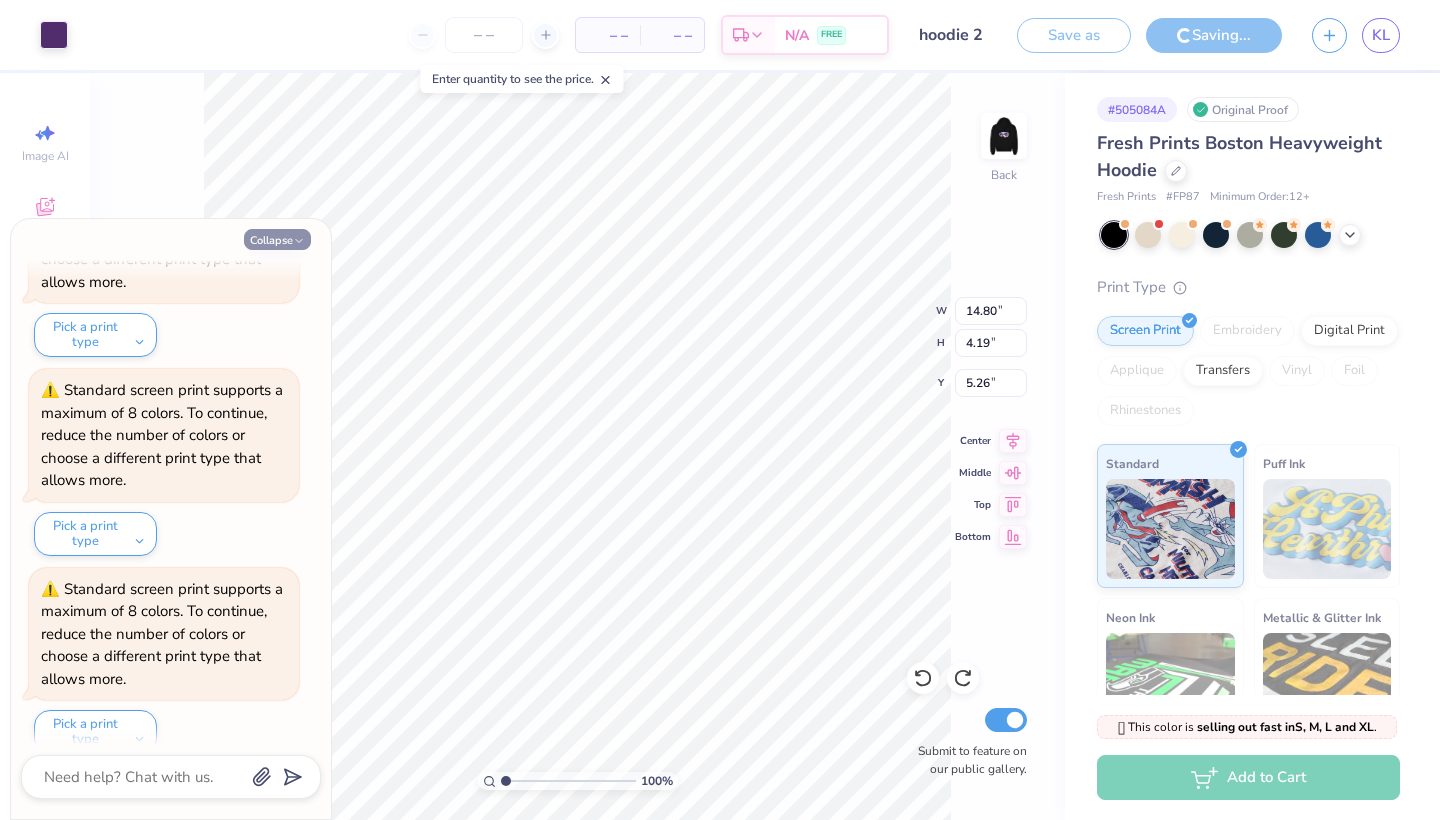 click on "Collapse" at bounding box center (277, 239) 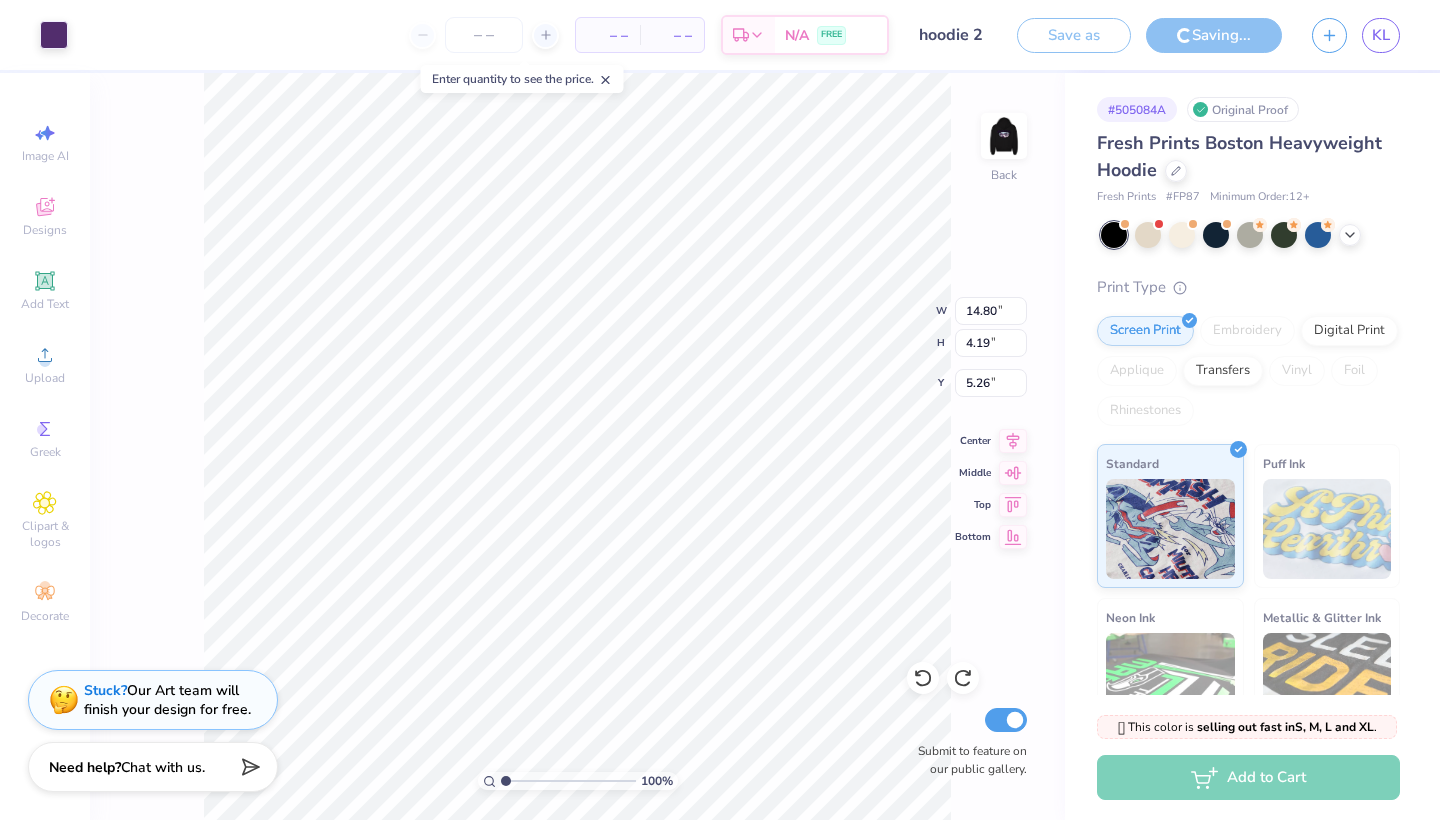 type on "x" 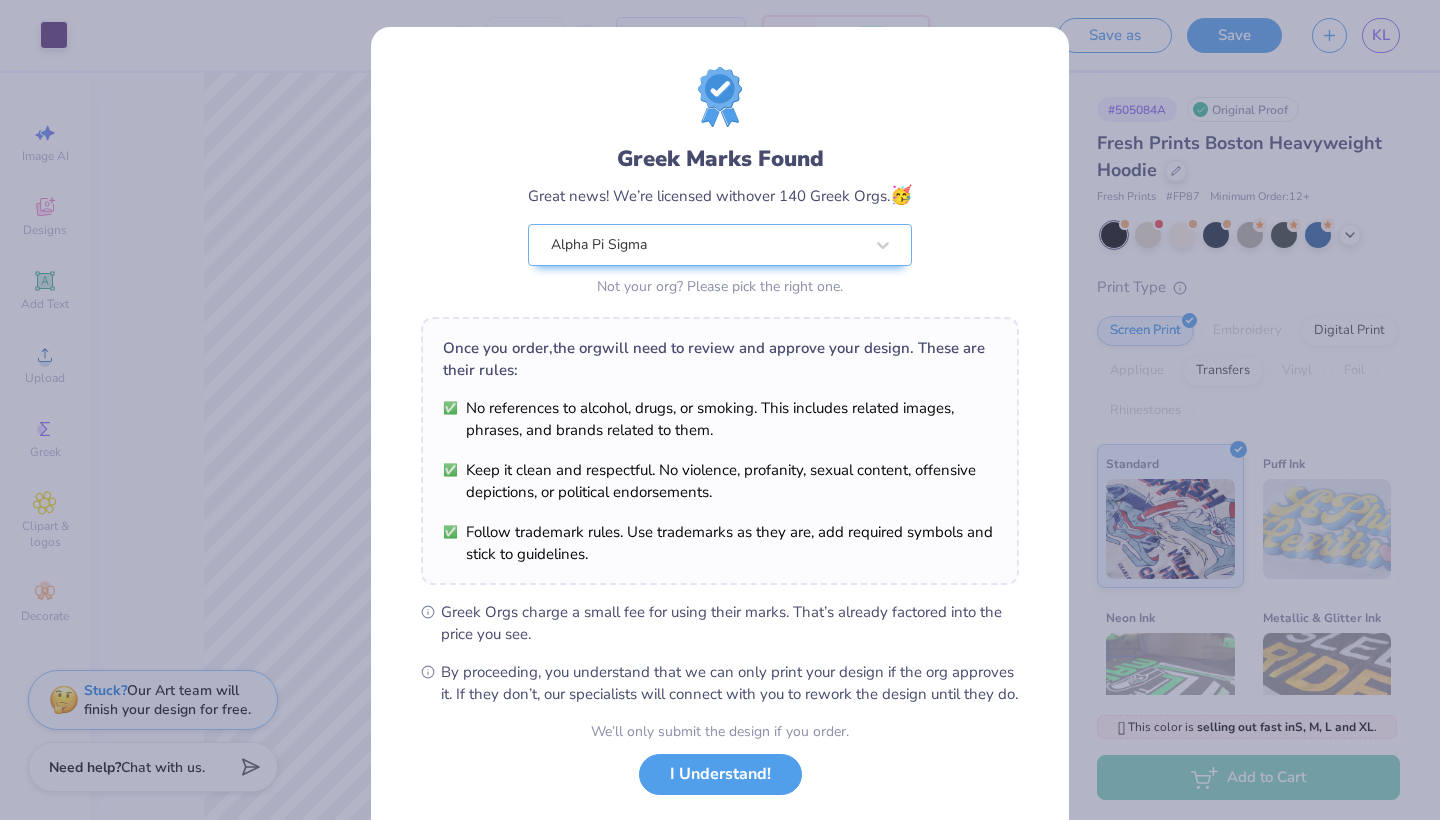 click on "Greek Marks Found Great news! We’re licensed with  over 140 Greek Orgs. 🥳 Alpha Pi Sigma Not your org? Please pick the right one. Once you order,  the org  will need to review and approve your design. These are their rules: No references to alcohol, drugs, or smoking. This includes related images, phrases, and brands related to them. Keep it clean and respectful. No violence, profanity, sexual content, offensive depictions, or political endorsements. Follow trademark rules. Use trademarks as they are, add required symbols and stick to guidelines. Greek Orgs charge a small fee for using their marks. That’s already factored into the price you see. By proceeding, you understand that we can only print your design if the org approves it. If they don’t, our specialists will connect with you to rework the design until they do. We’ll only submit the design if you order. I Understand! No  Greek  marks in your design?" at bounding box center (720, 410) 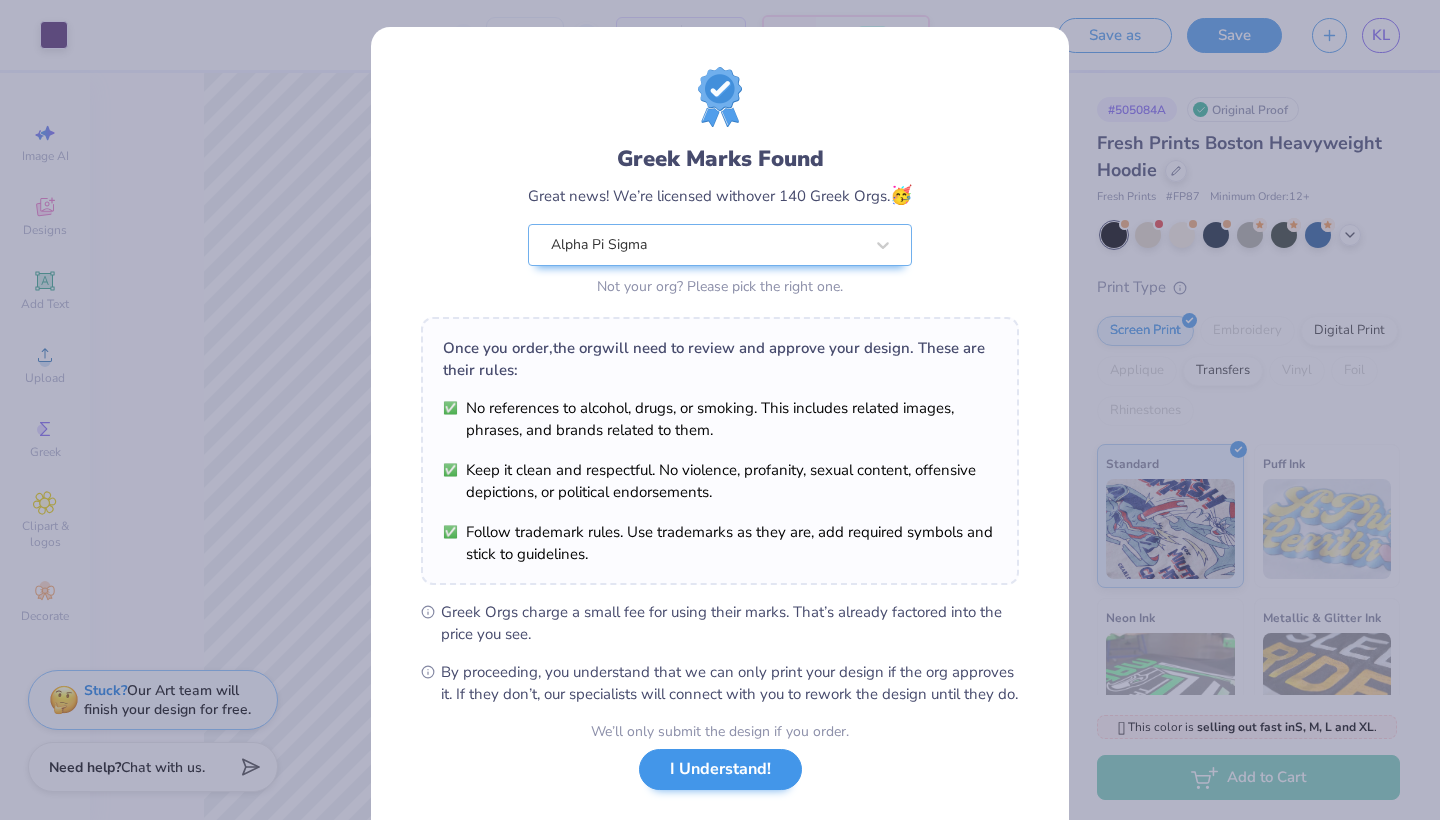 click on "I Understand!" at bounding box center [720, 769] 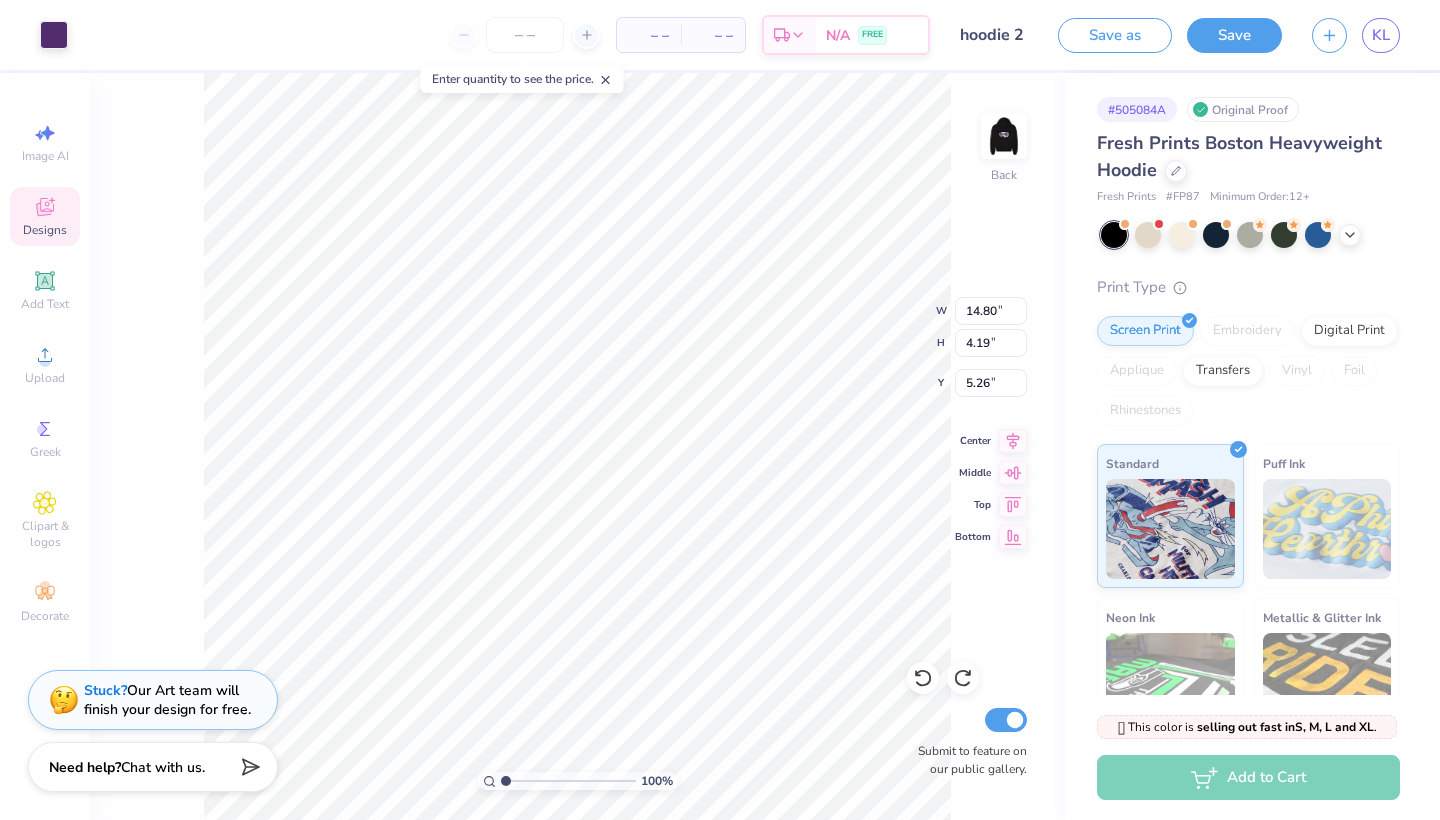 click on "Designs" at bounding box center [45, 230] 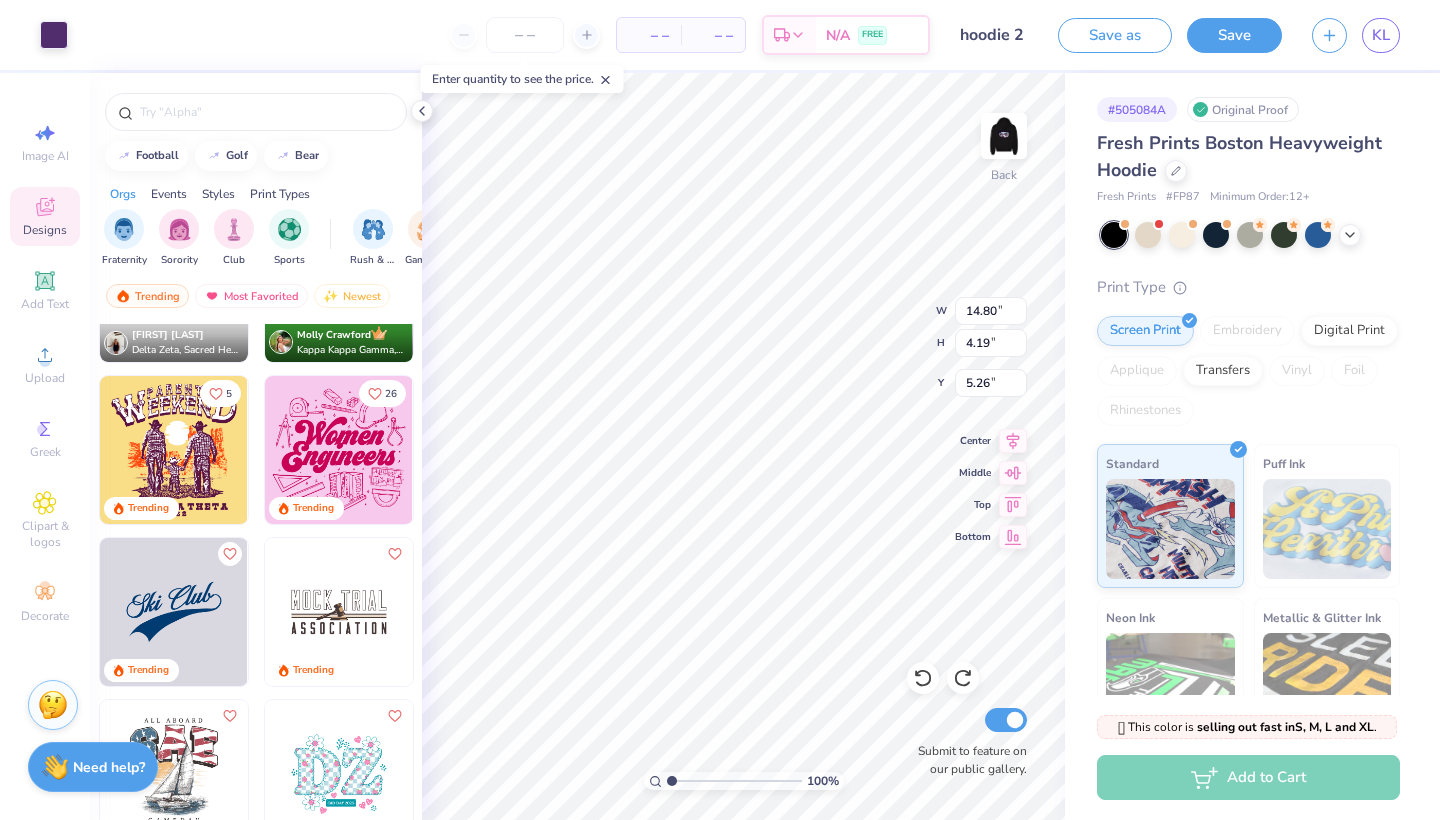 scroll, scrollTop: 5028, scrollLeft: 0, axis: vertical 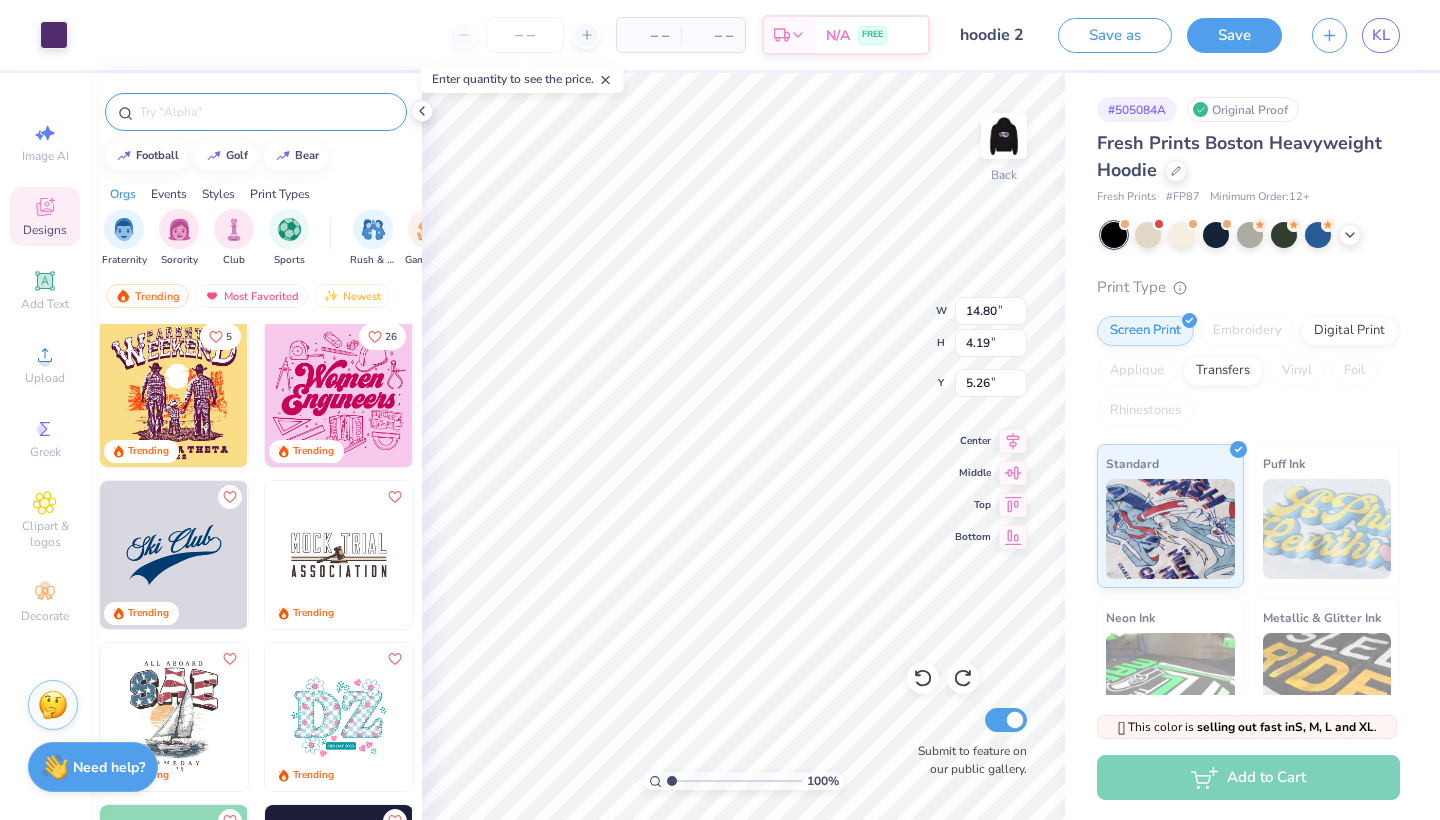 click at bounding box center (266, 112) 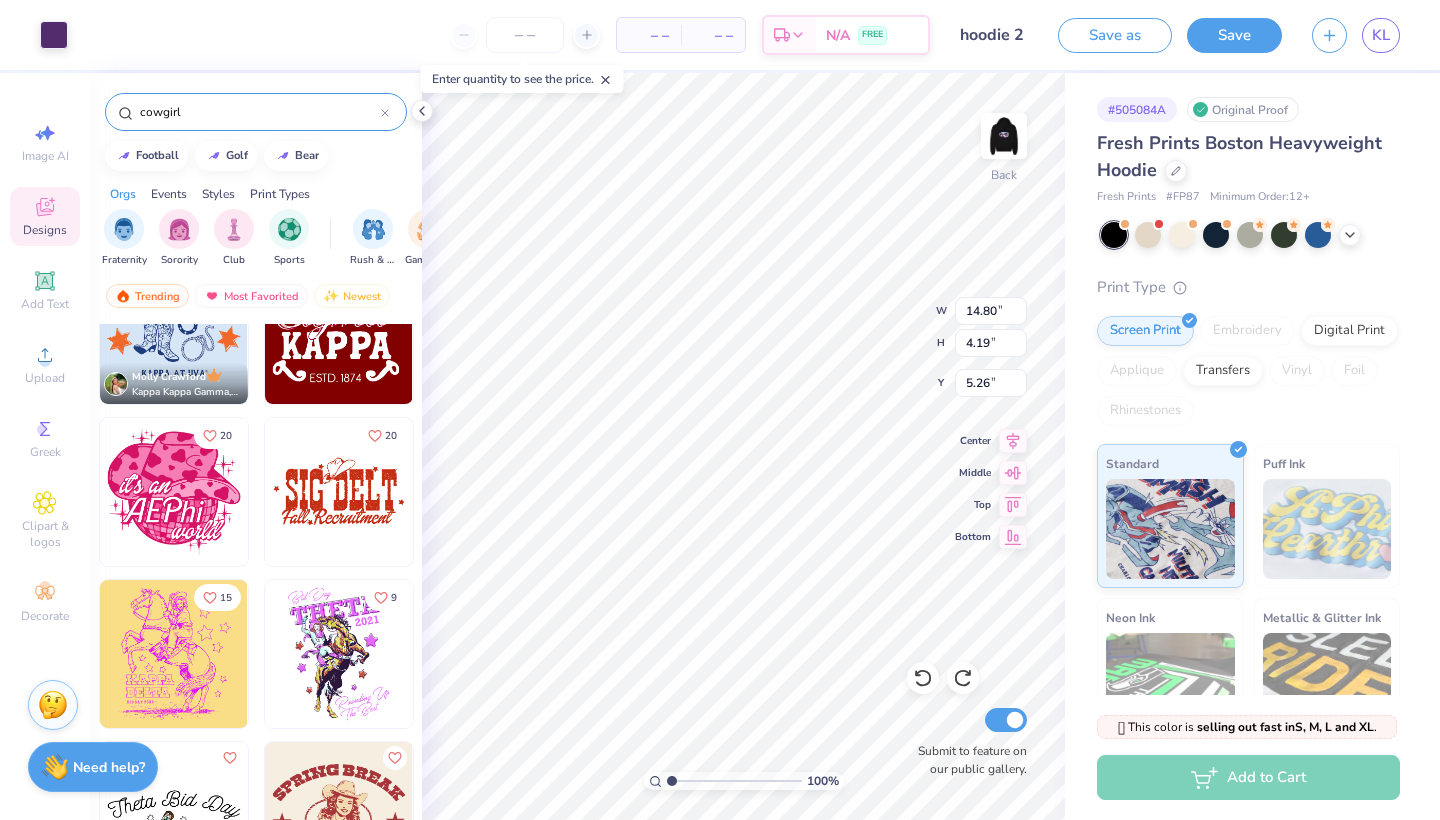 scroll, scrollTop: 2502, scrollLeft: 0, axis: vertical 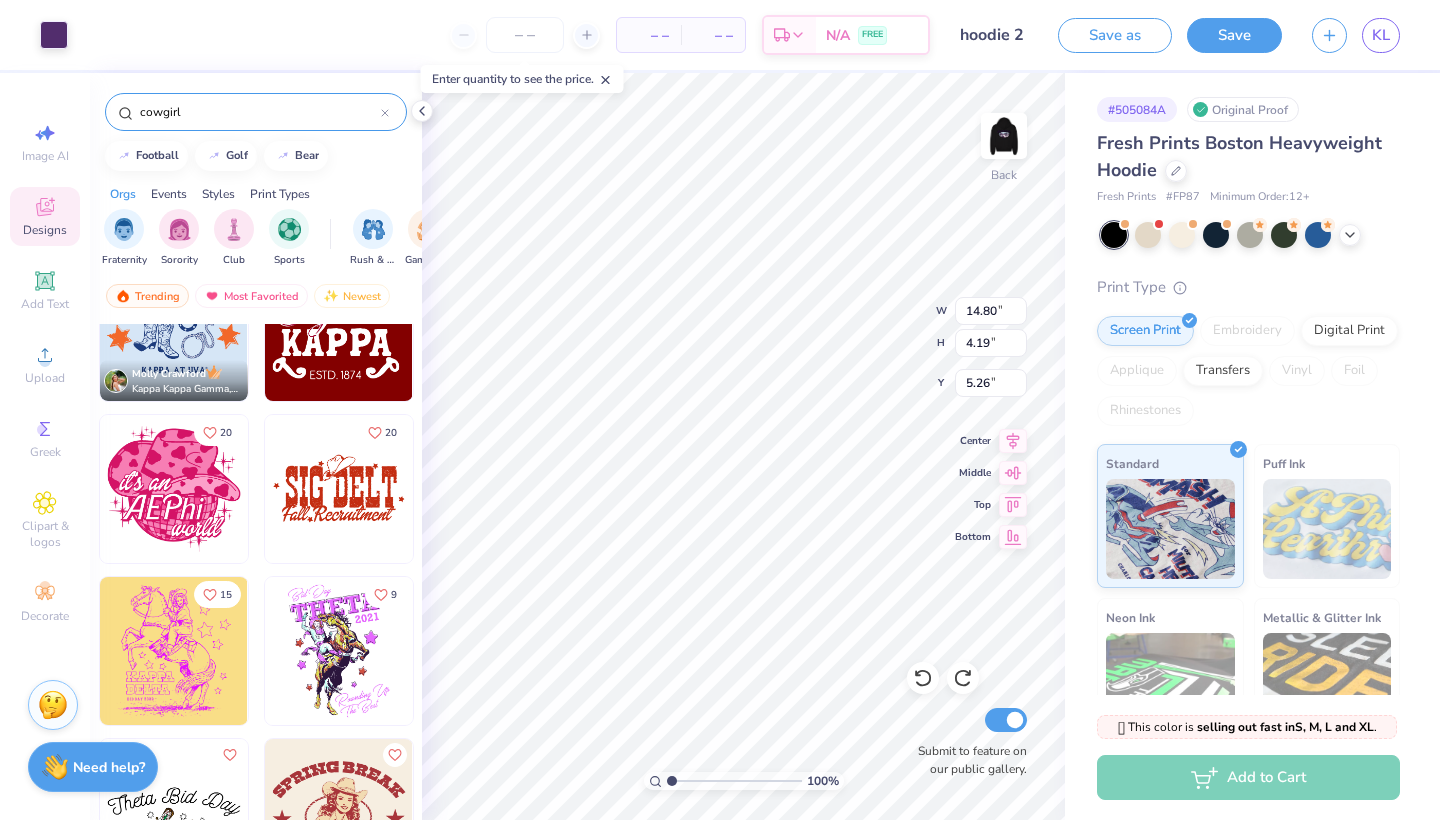 type 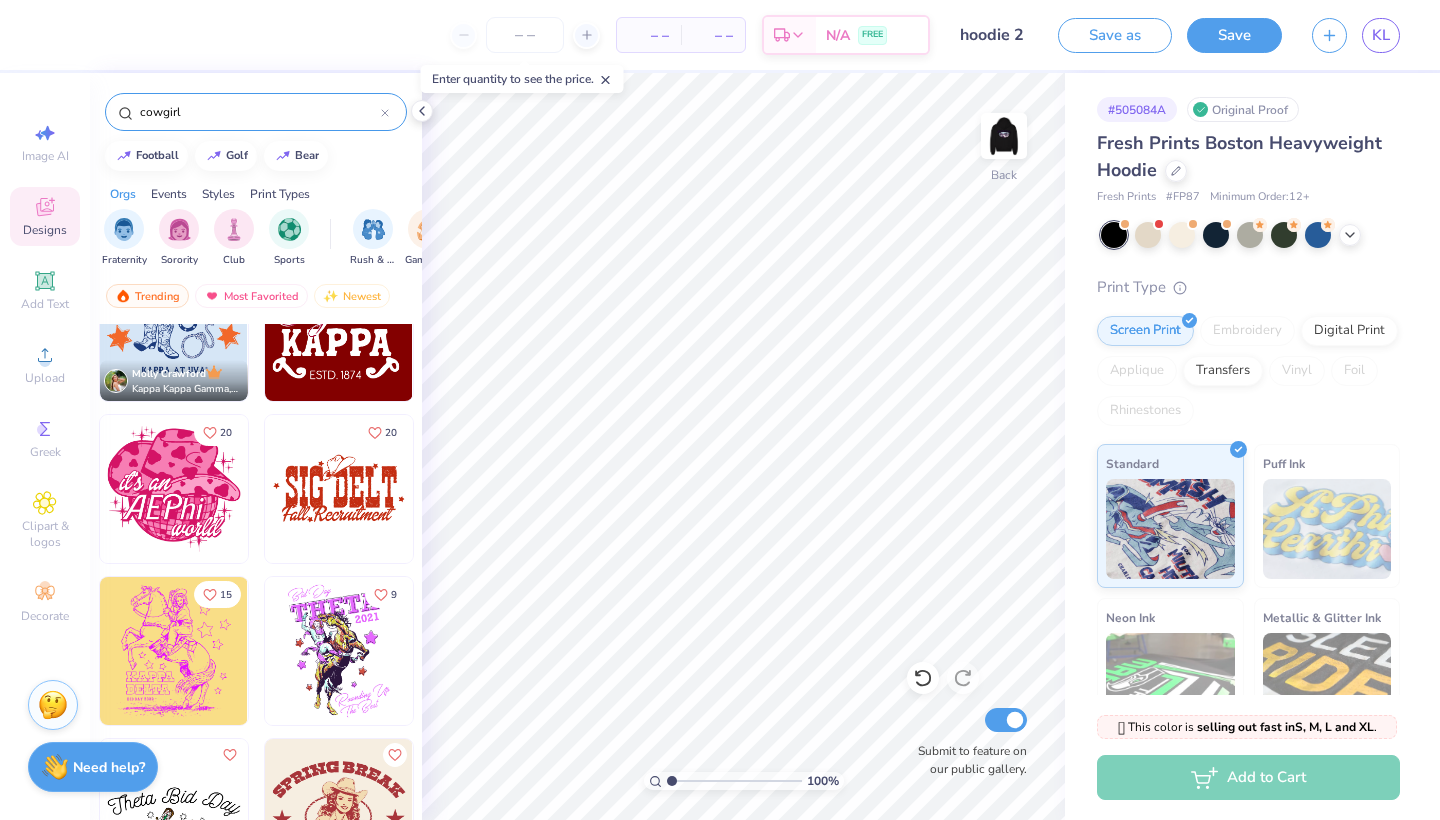 click at bounding box center [339, 489] 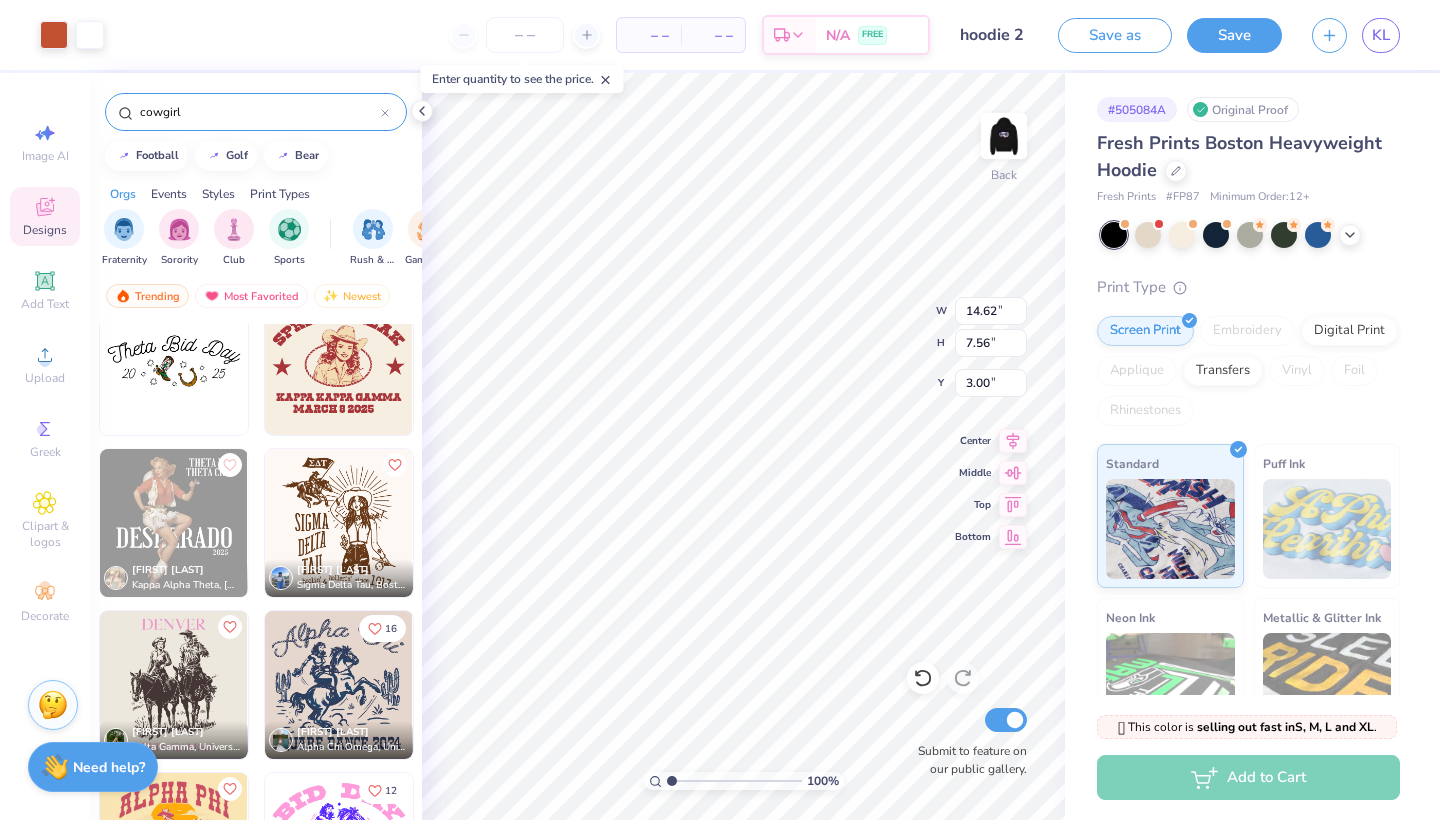 scroll, scrollTop: 2947, scrollLeft: 0, axis: vertical 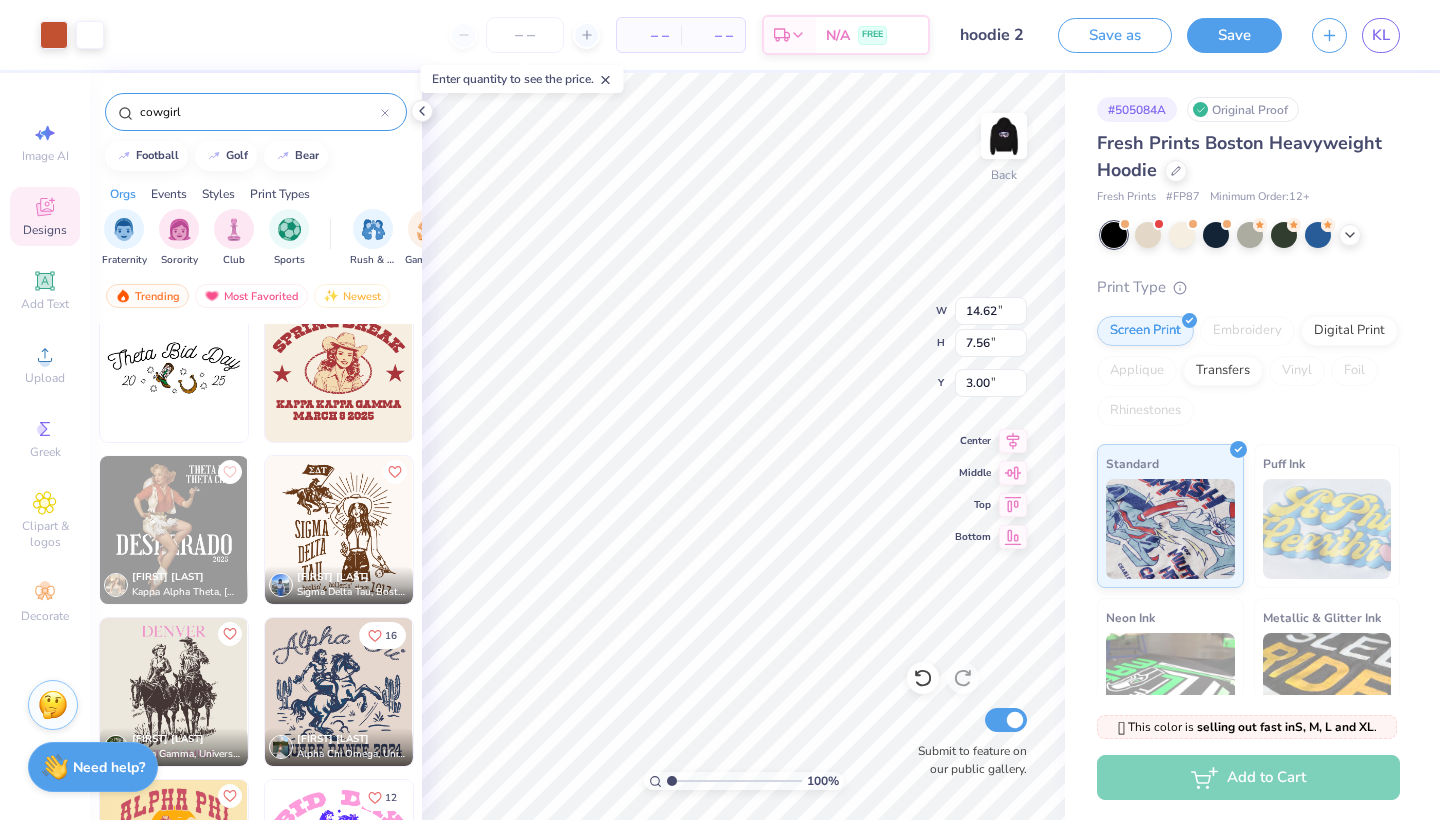 click at bounding box center (174, 368) 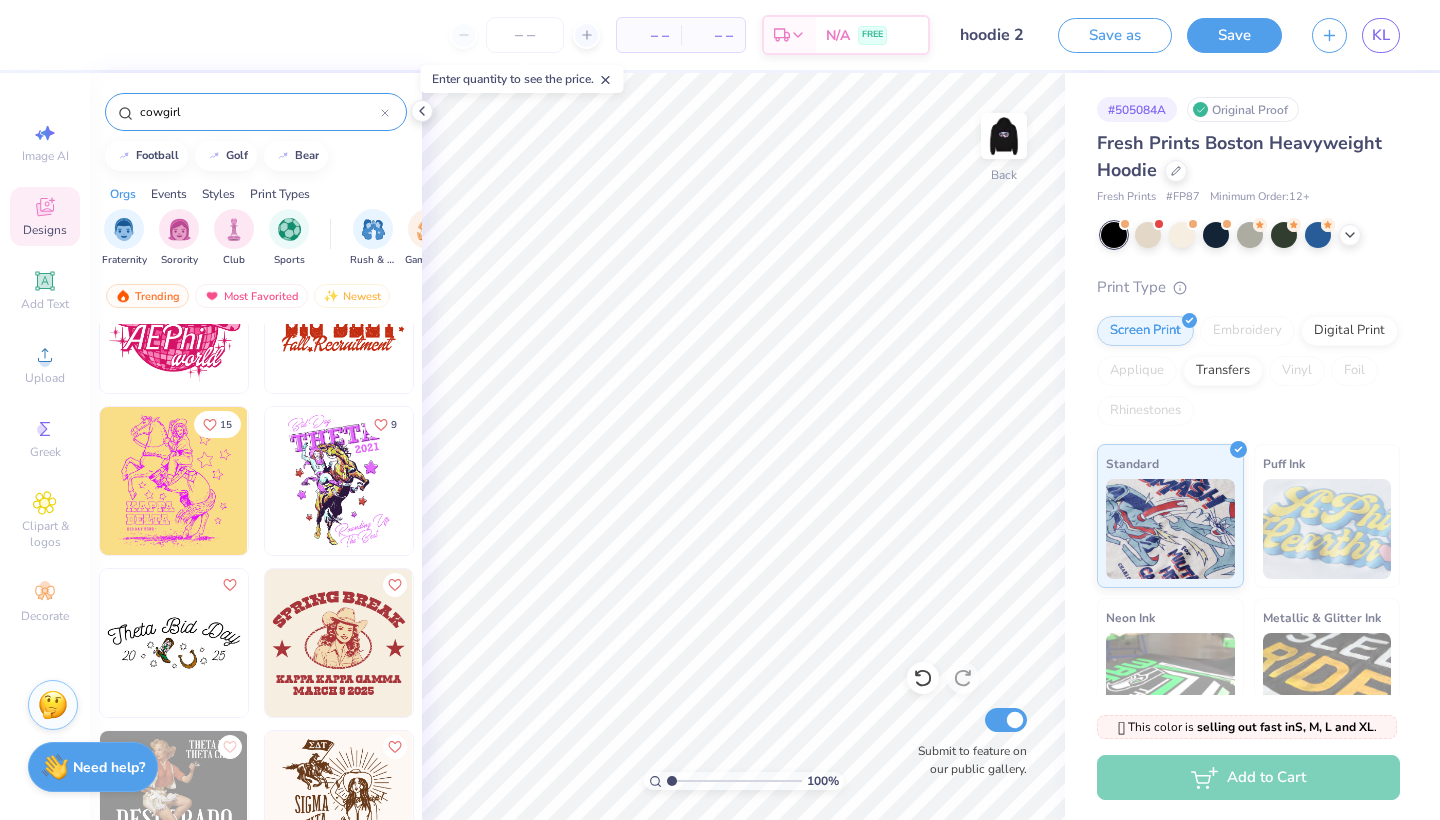 scroll, scrollTop: 2686, scrollLeft: 0, axis: vertical 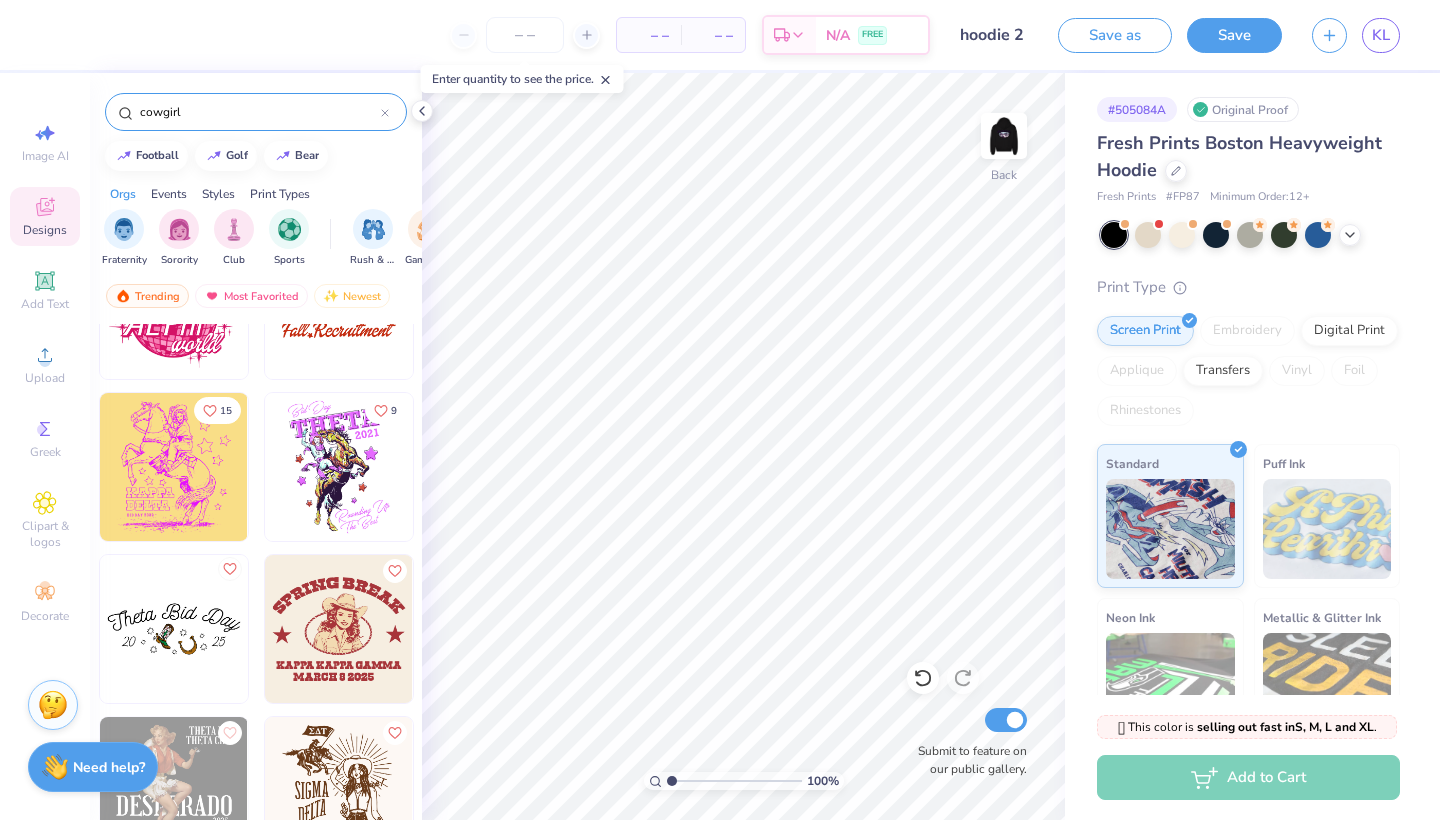 click 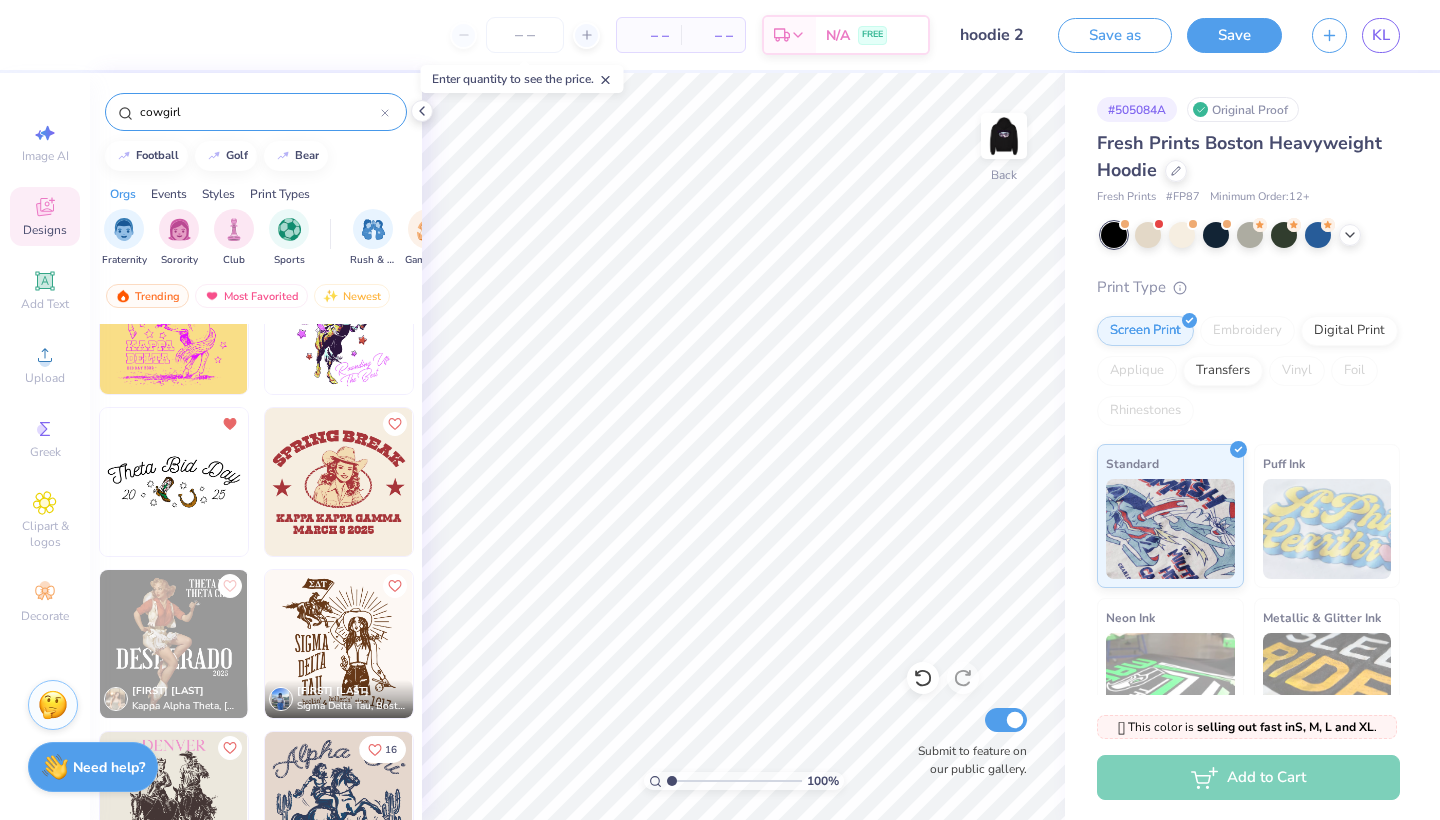 scroll, scrollTop: 2836, scrollLeft: 0, axis: vertical 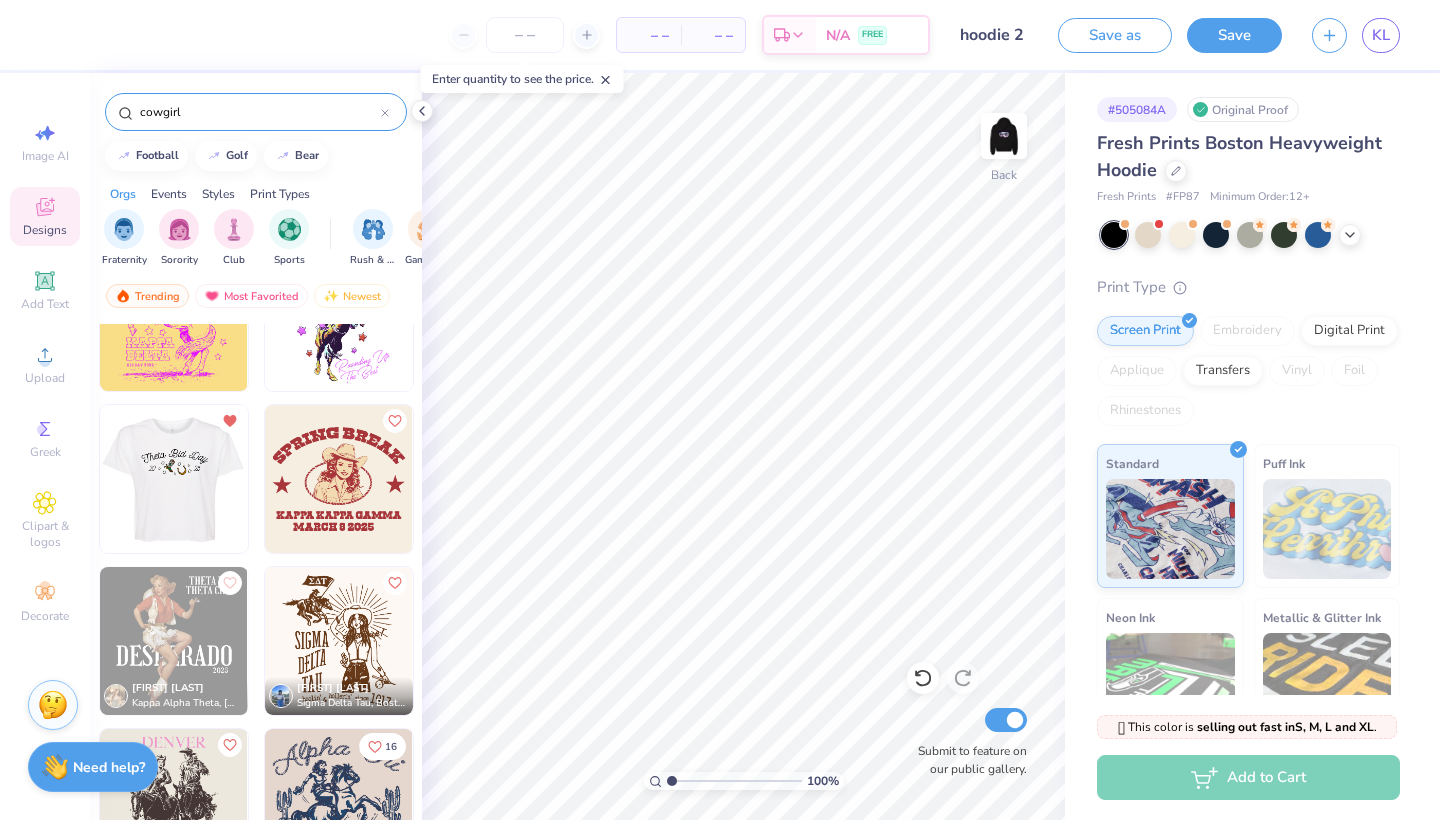 click at bounding box center (173, 479) 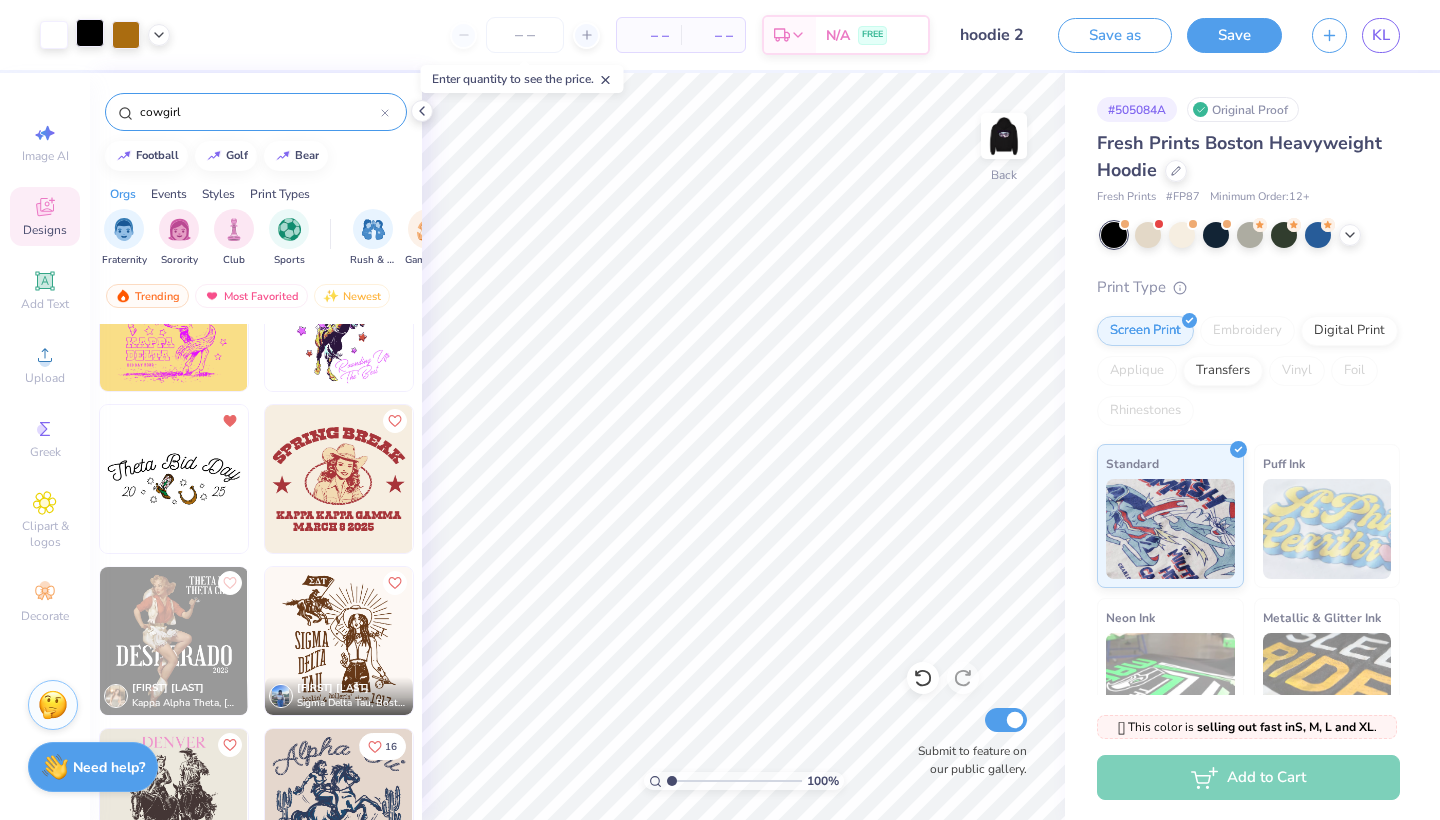 click at bounding box center [90, 33] 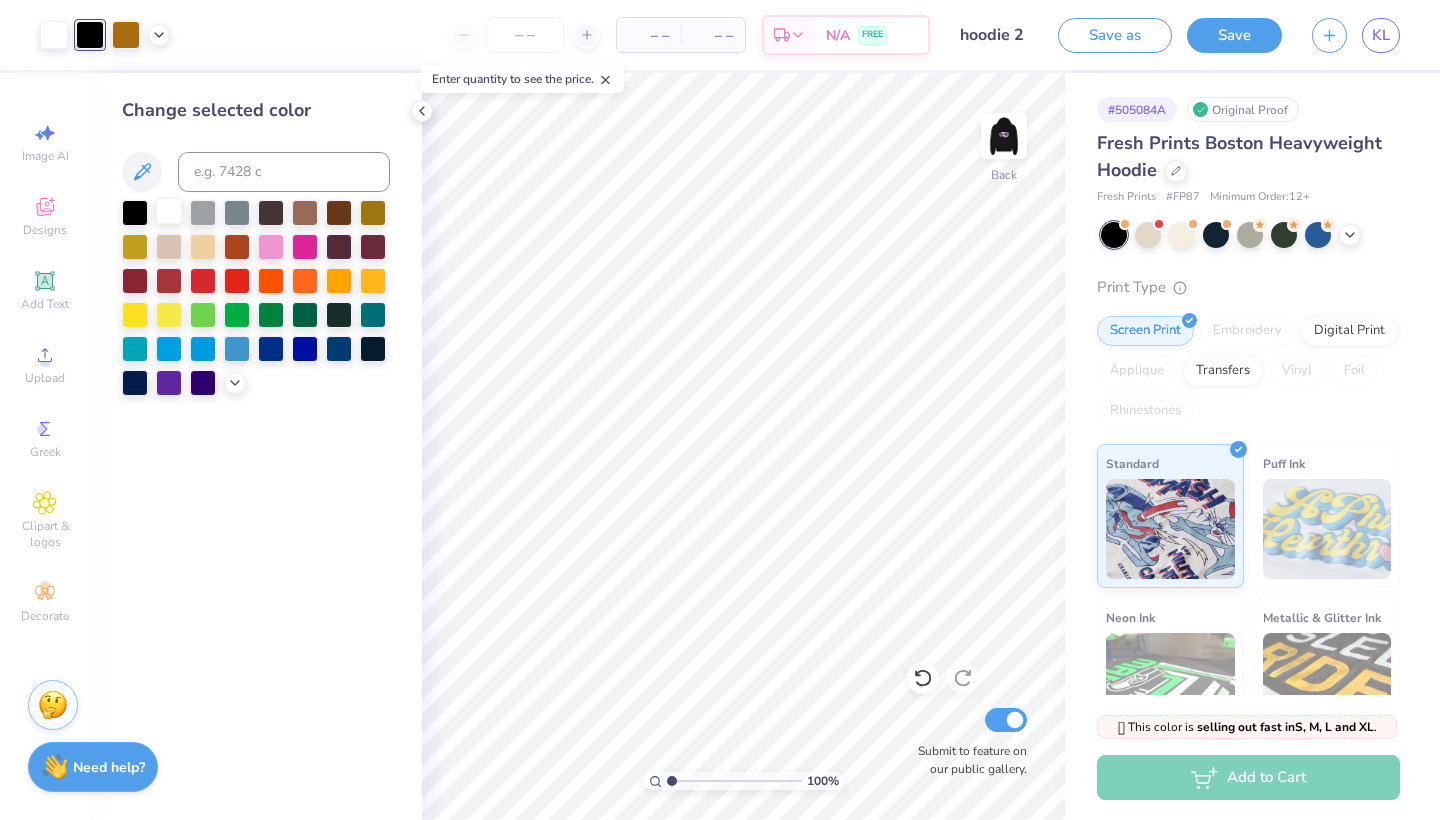 click at bounding box center (169, 211) 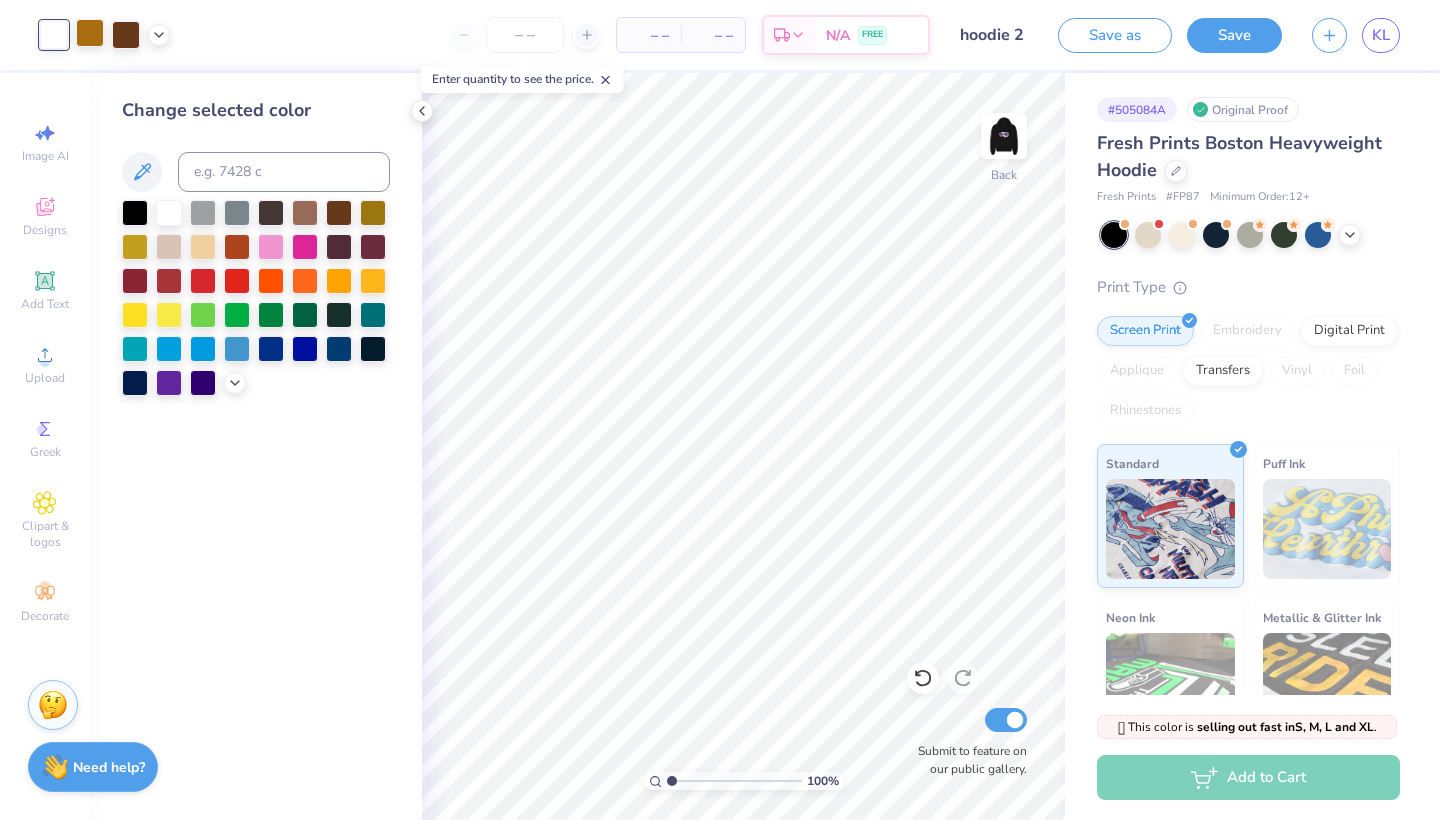 click at bounding box center (90, 33) 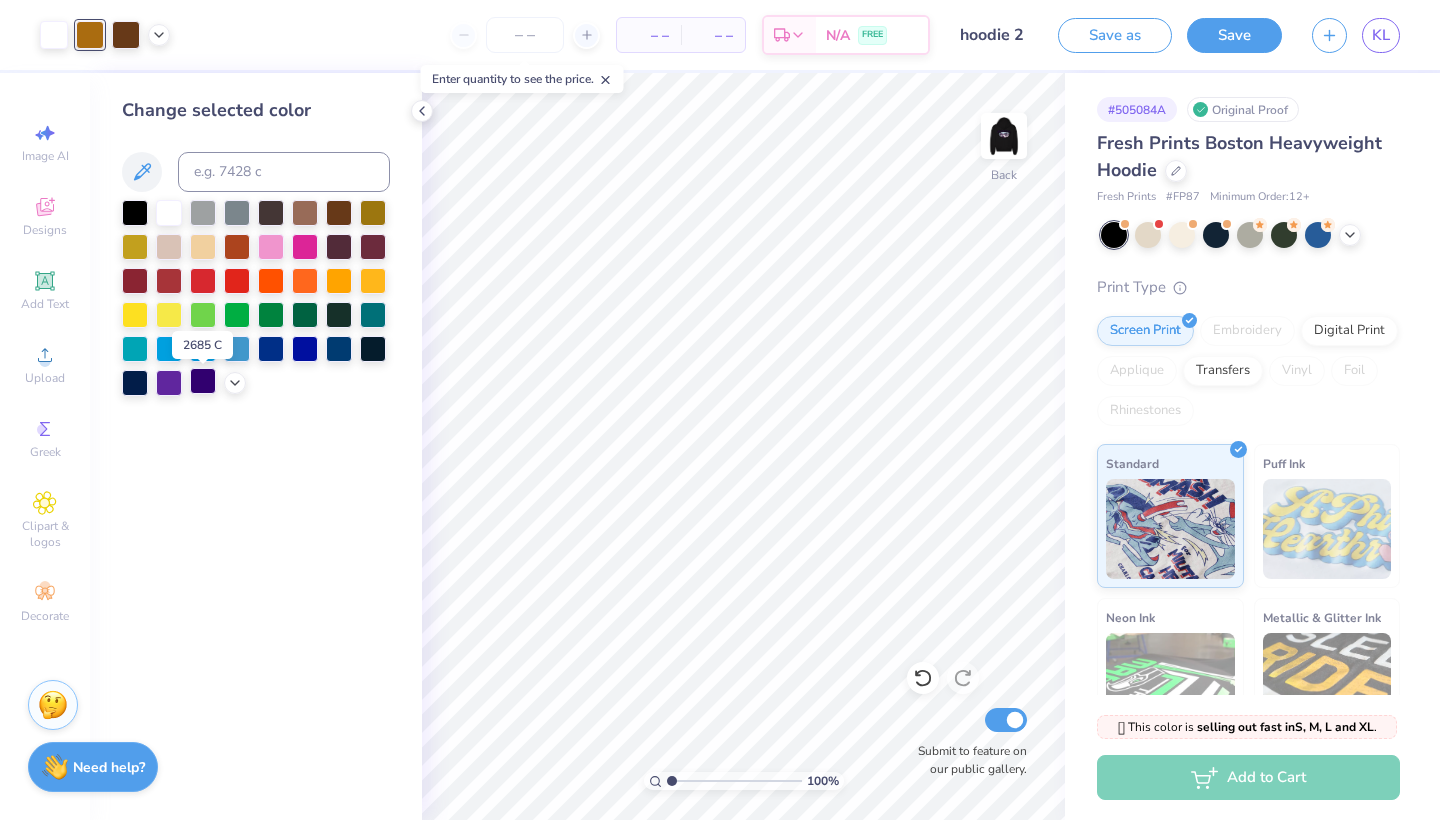 click at bounding box center (203, 381) 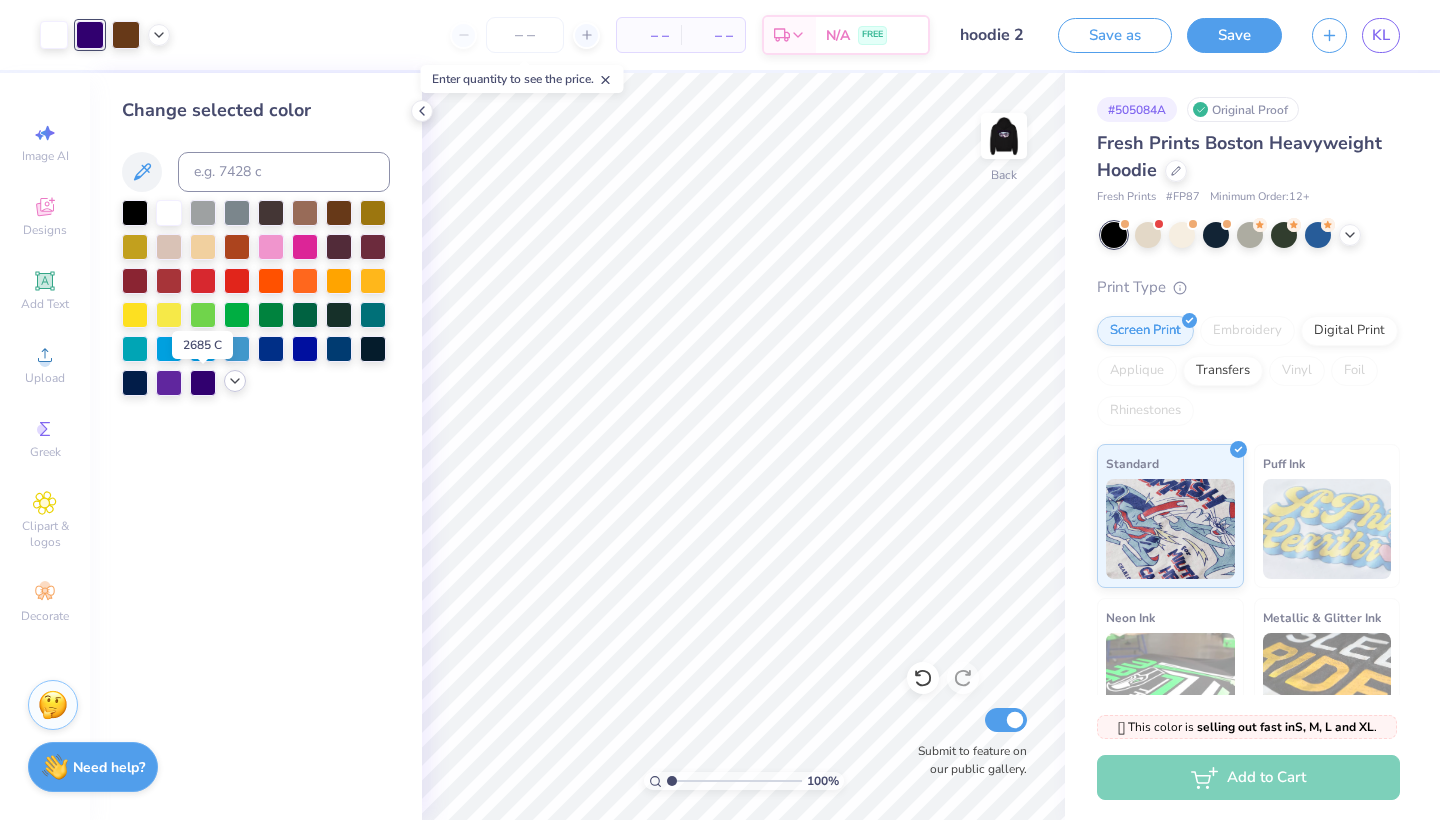 click 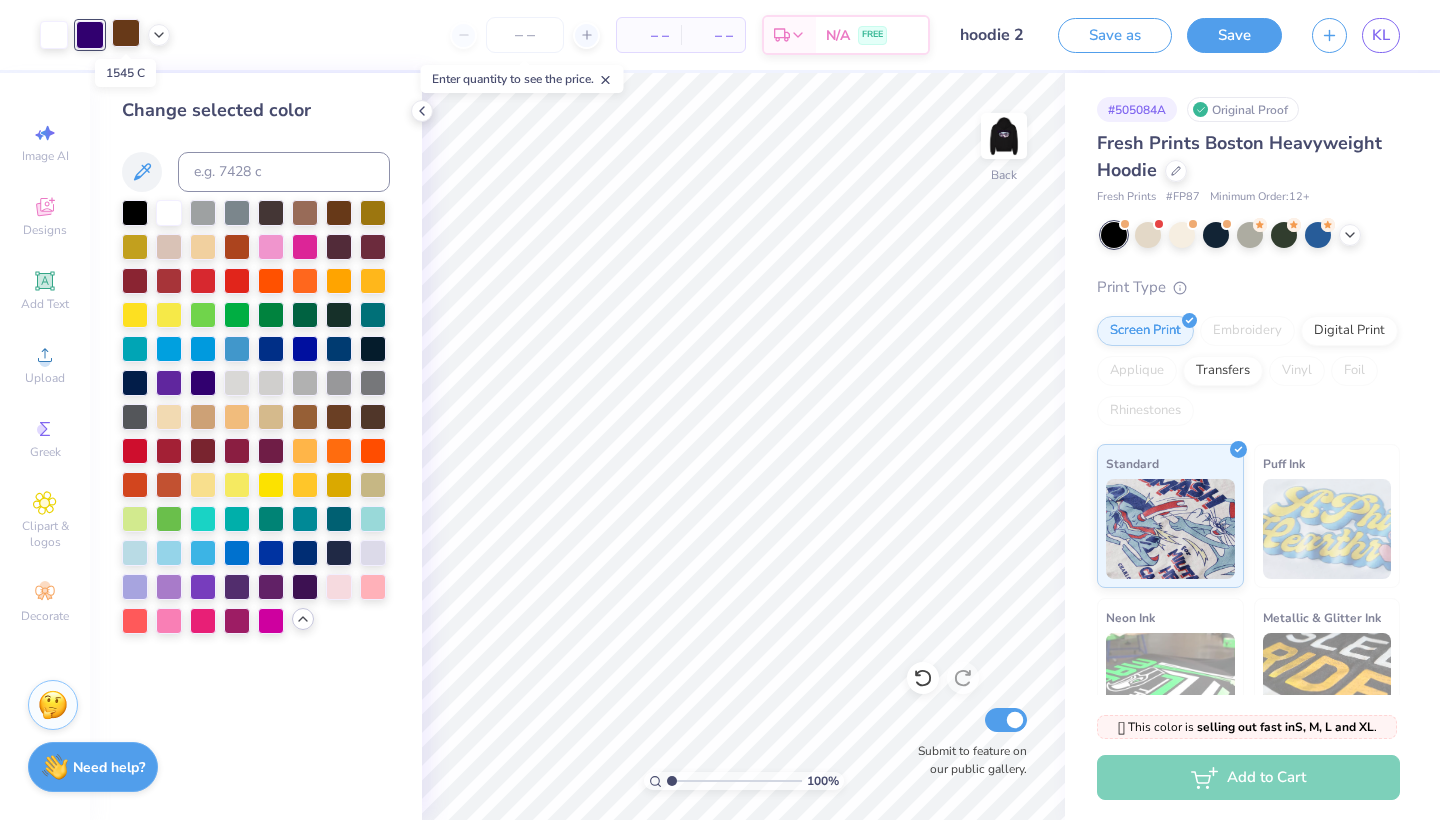 click at bounding box center (126, 33) 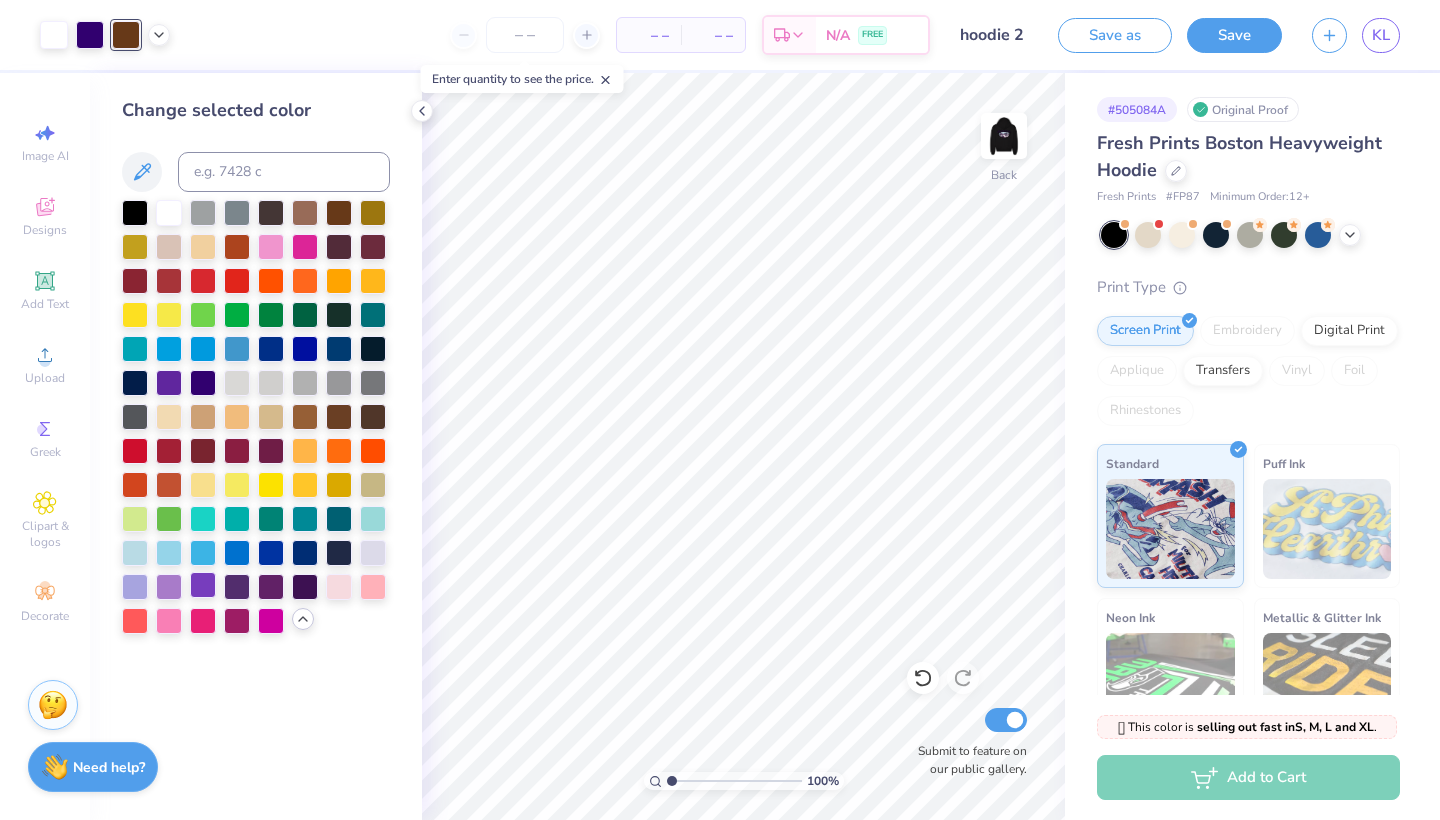 click at bounding box center [203, 585] 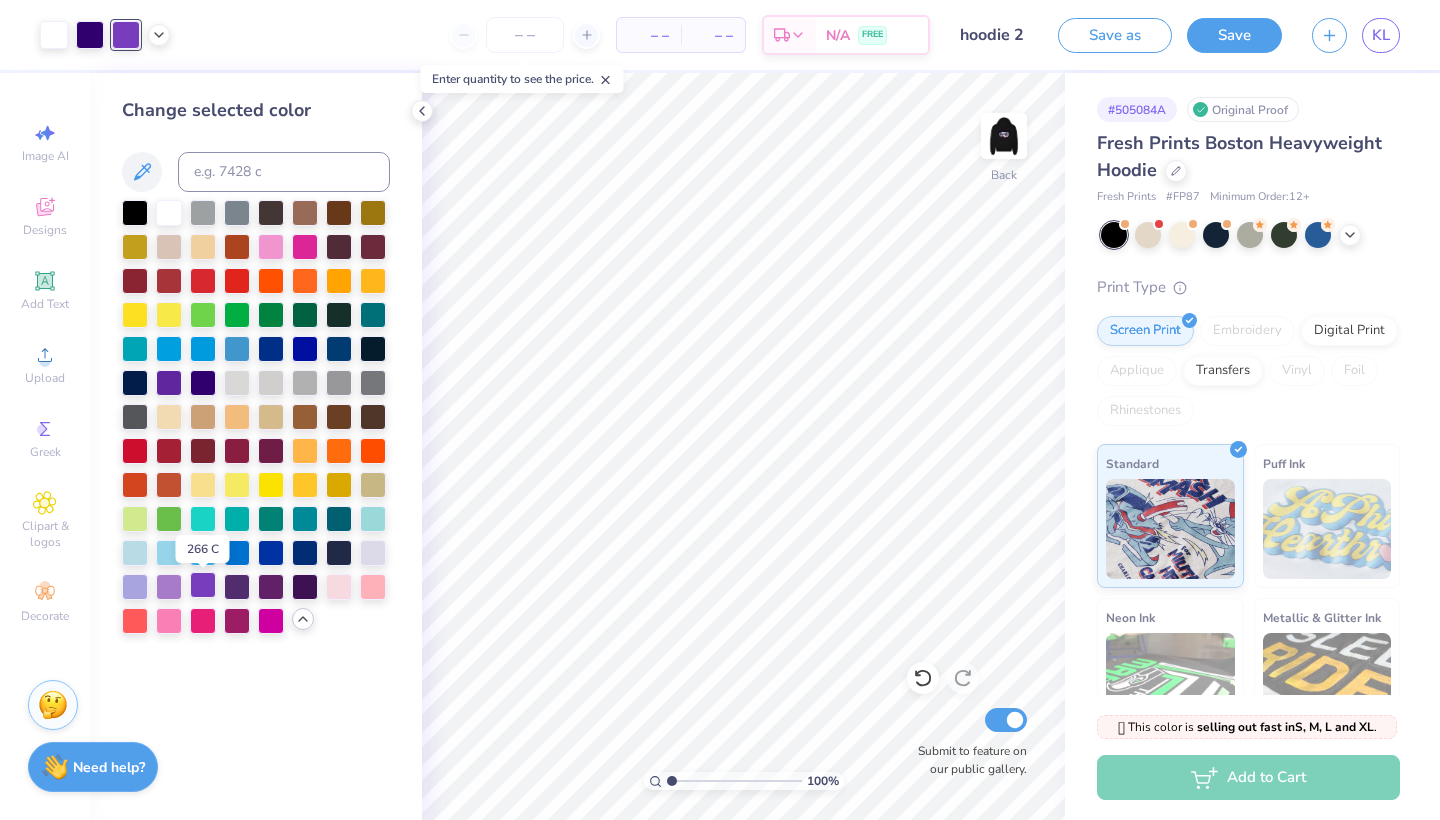 click at bounding box center (203, 585) 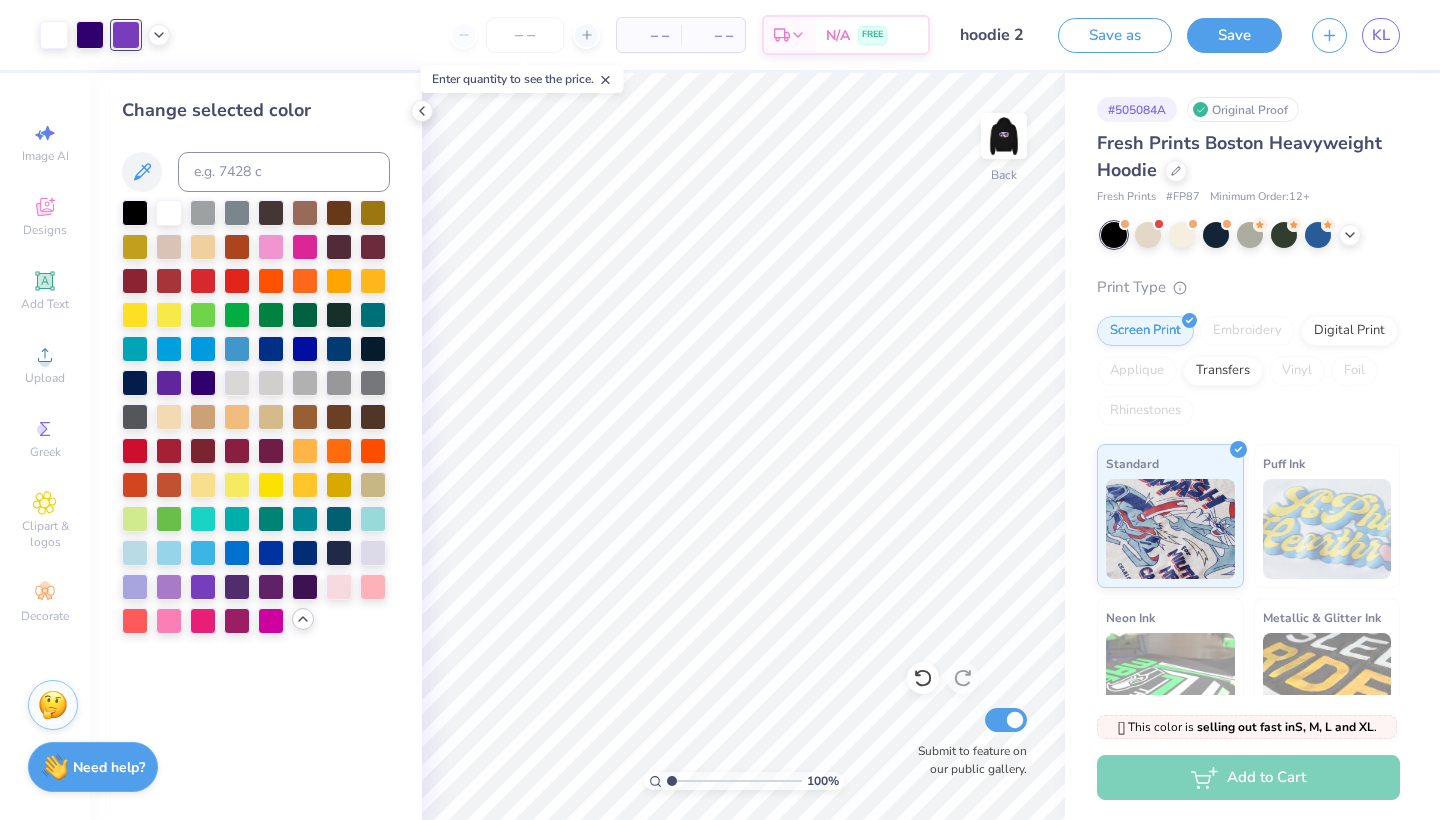 drag, startPoint x: 664, startPoint y: 781, endPoint x: 689, endPoint y: 779, distance: 25.079872 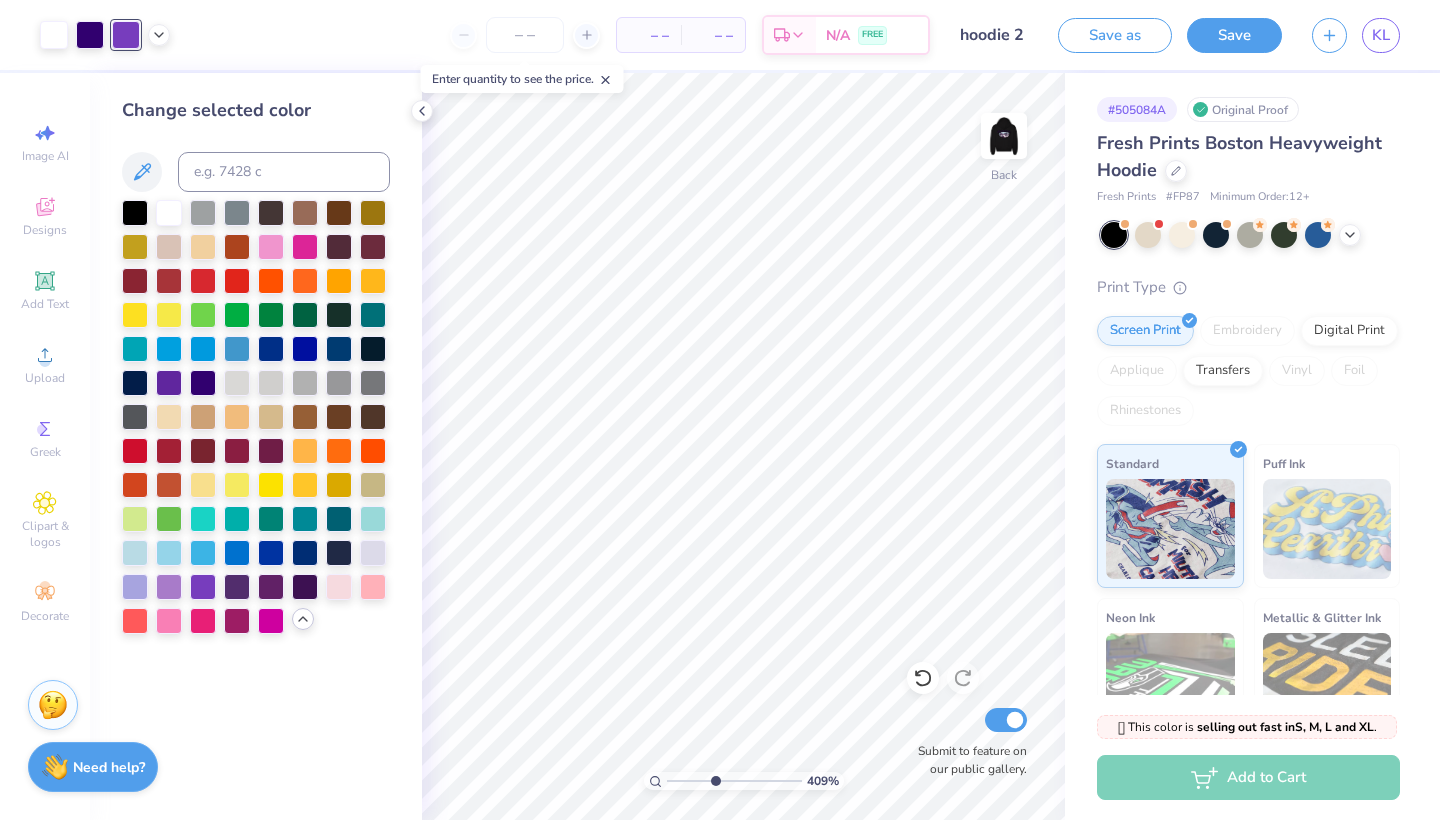 drag, startPoint x: 671, startPoint y: 783, endPoint x: 714, endPoint y: 785, distance: 43.046486 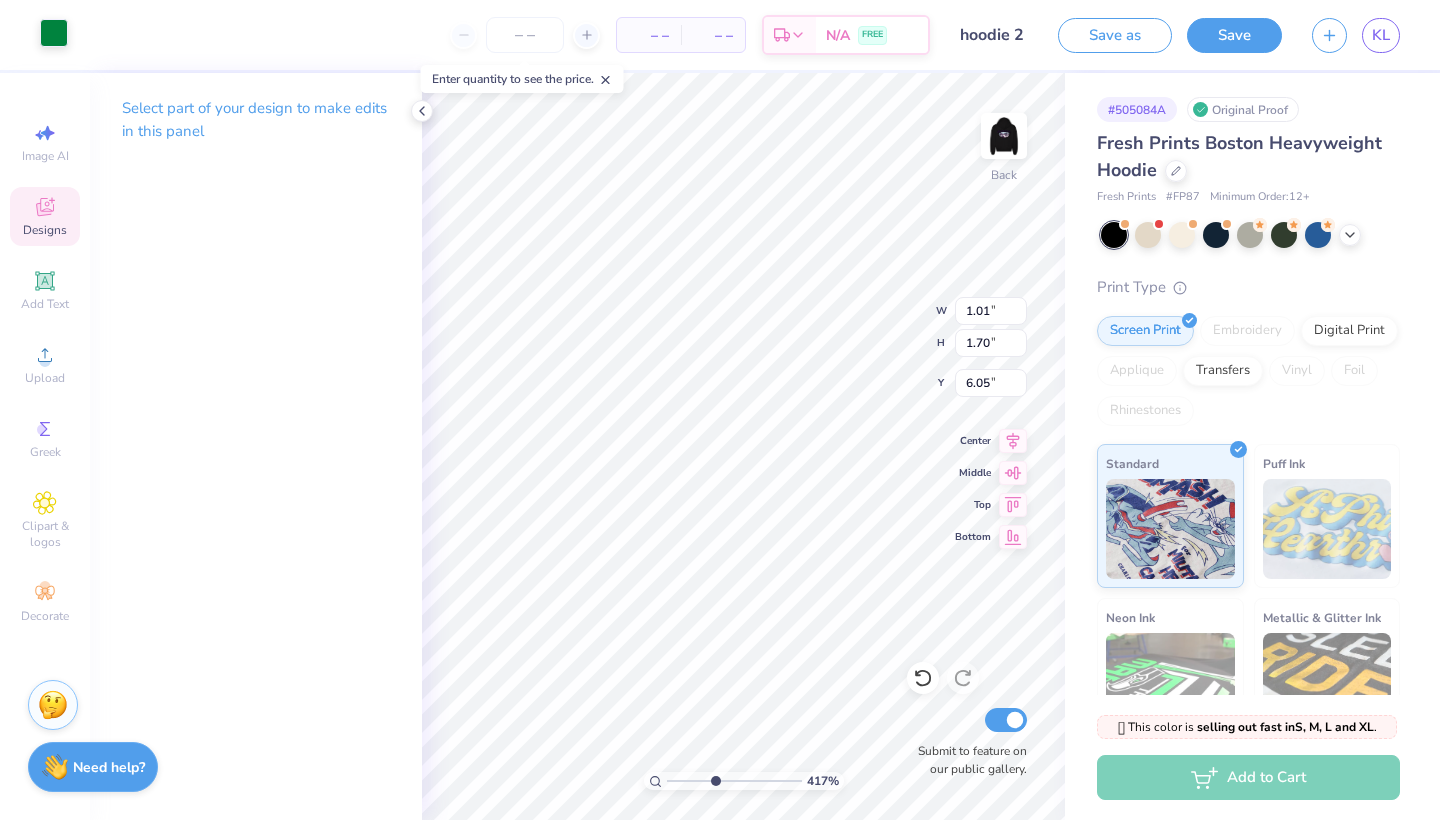 click at bounding box center [54, 33] 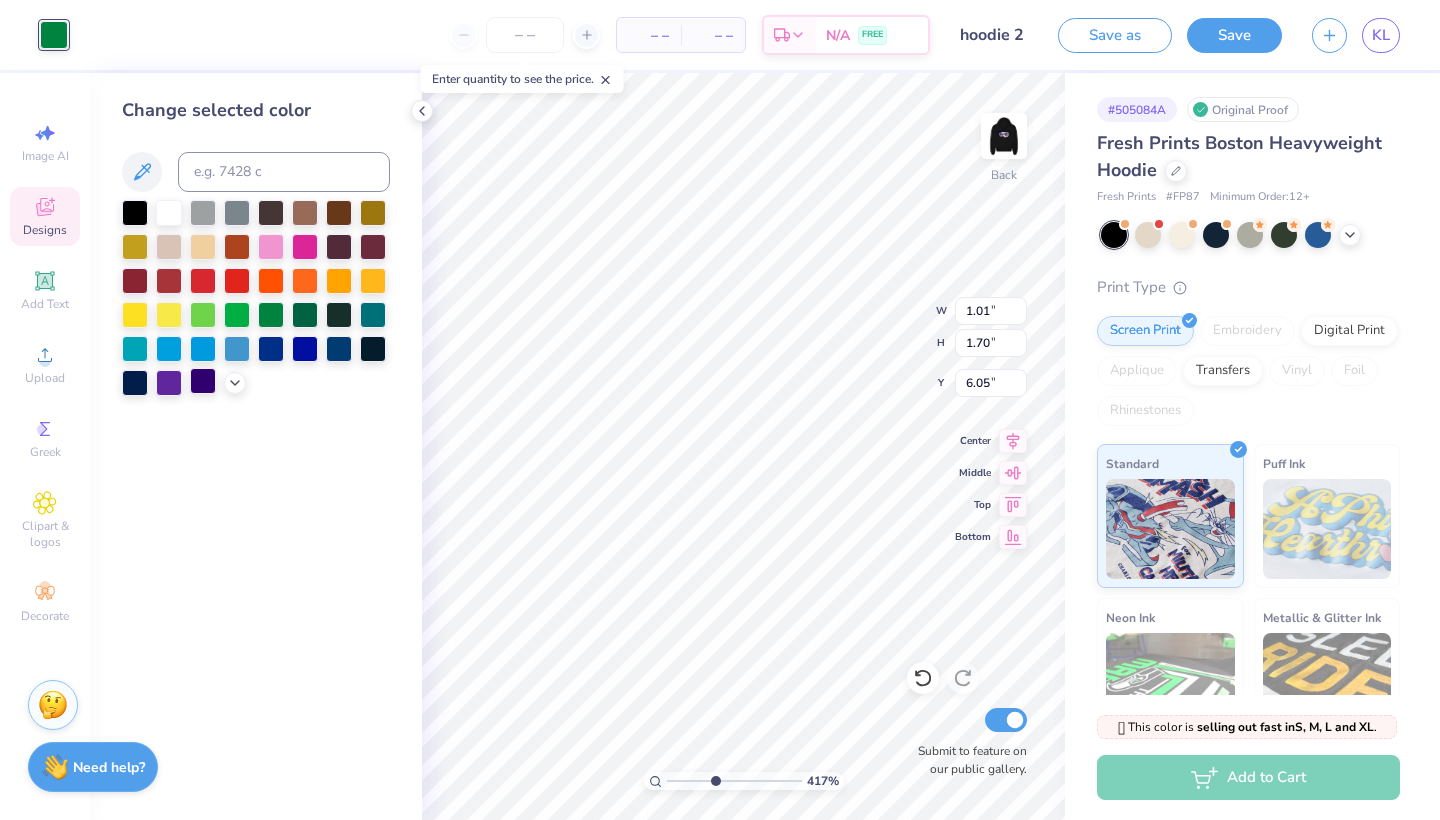 click at bounding box center [203, 381] 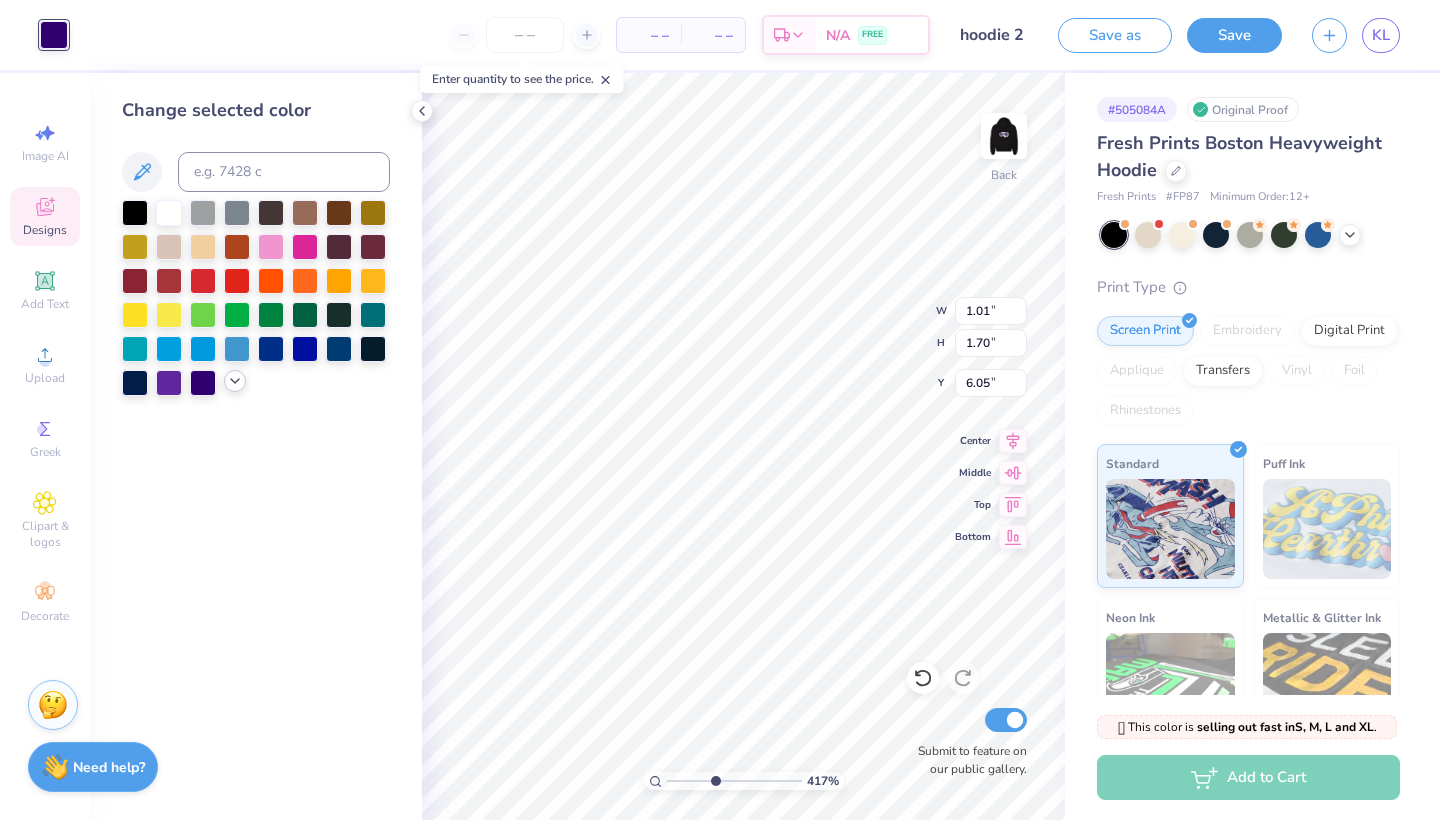 click 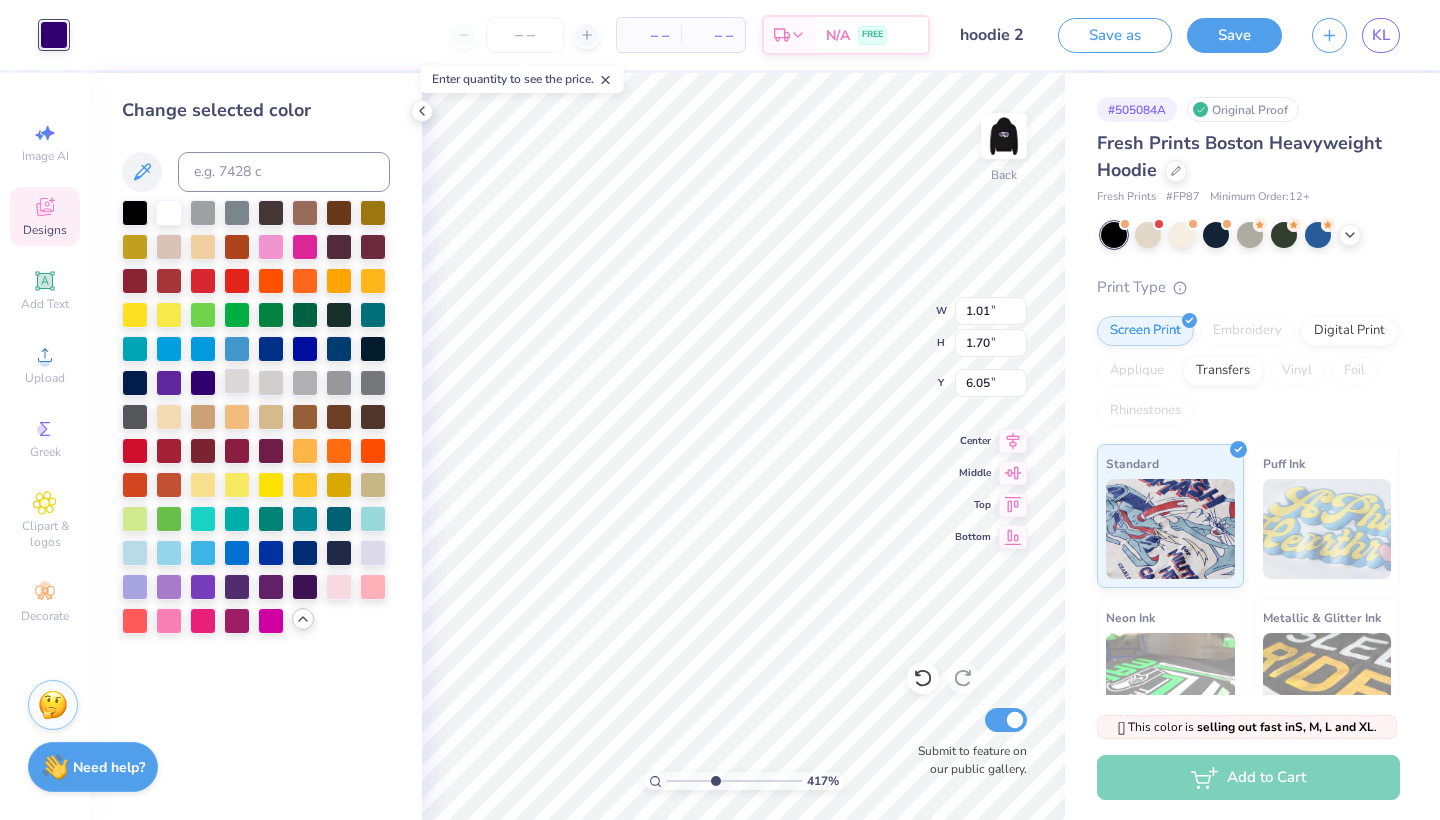 click at bounding box center (237, 381) 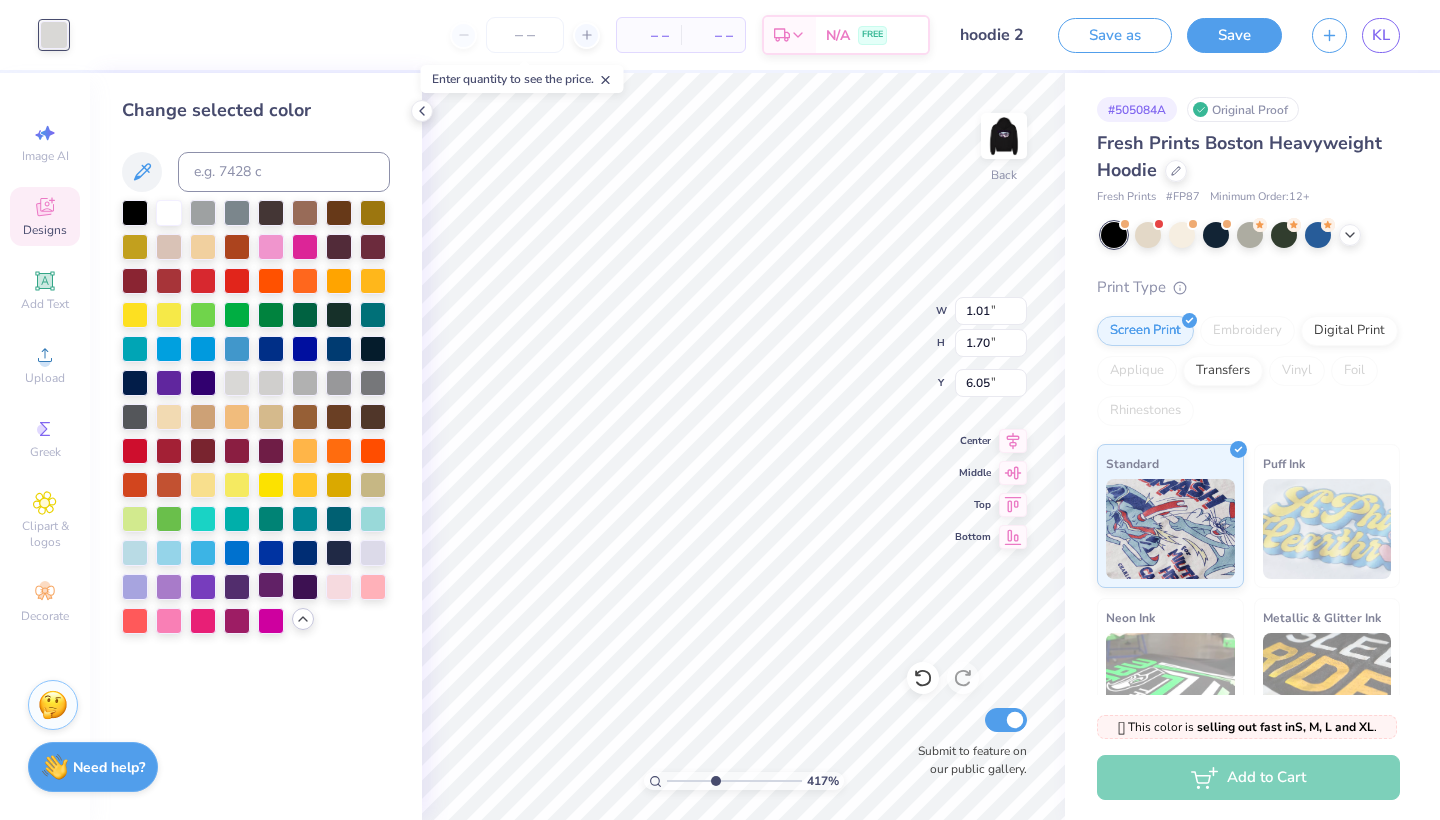 click at bounding box center [271, 585] 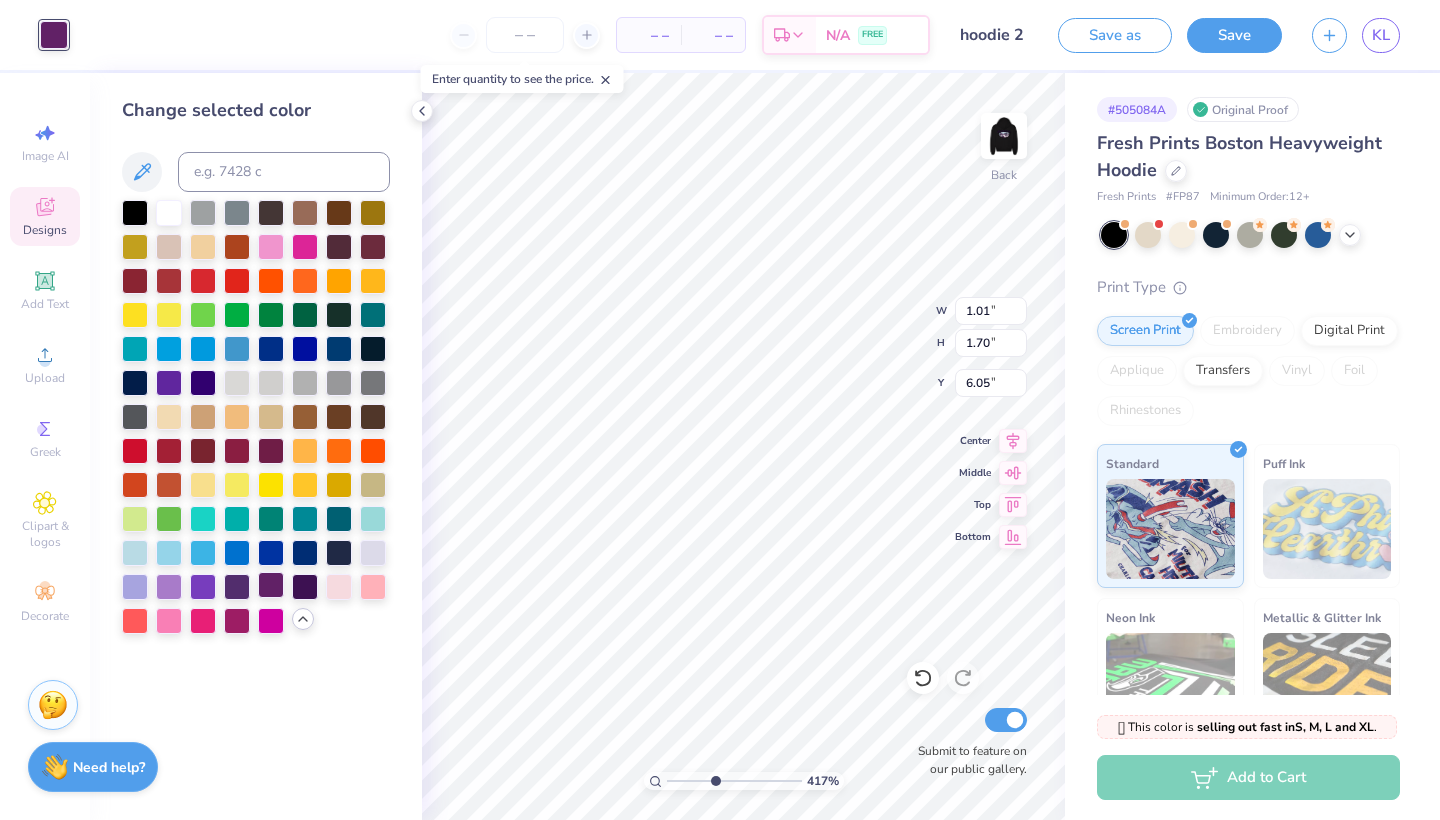 click at bounding box center (271, 585) 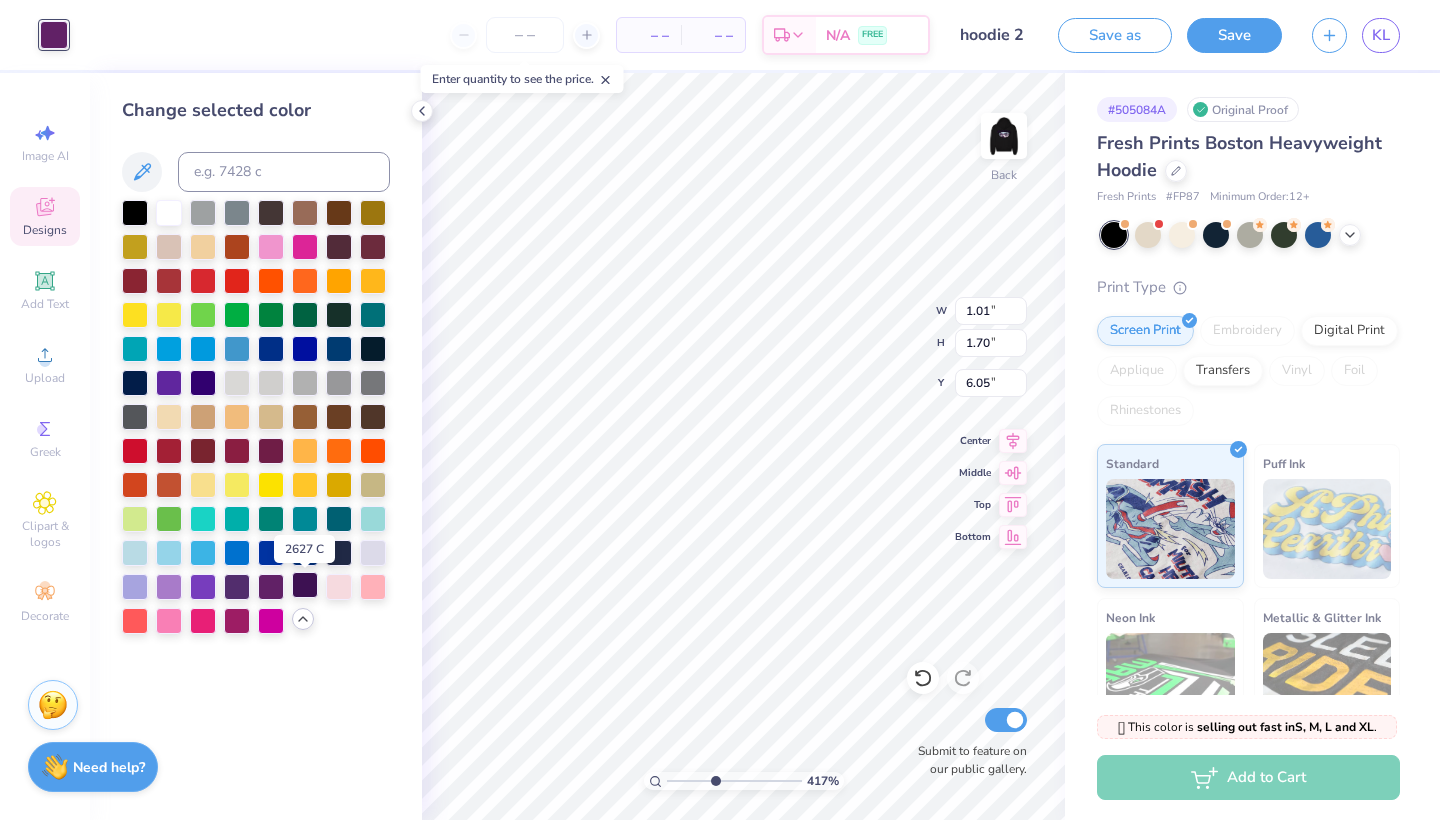 click at bounding box center [305, 585] 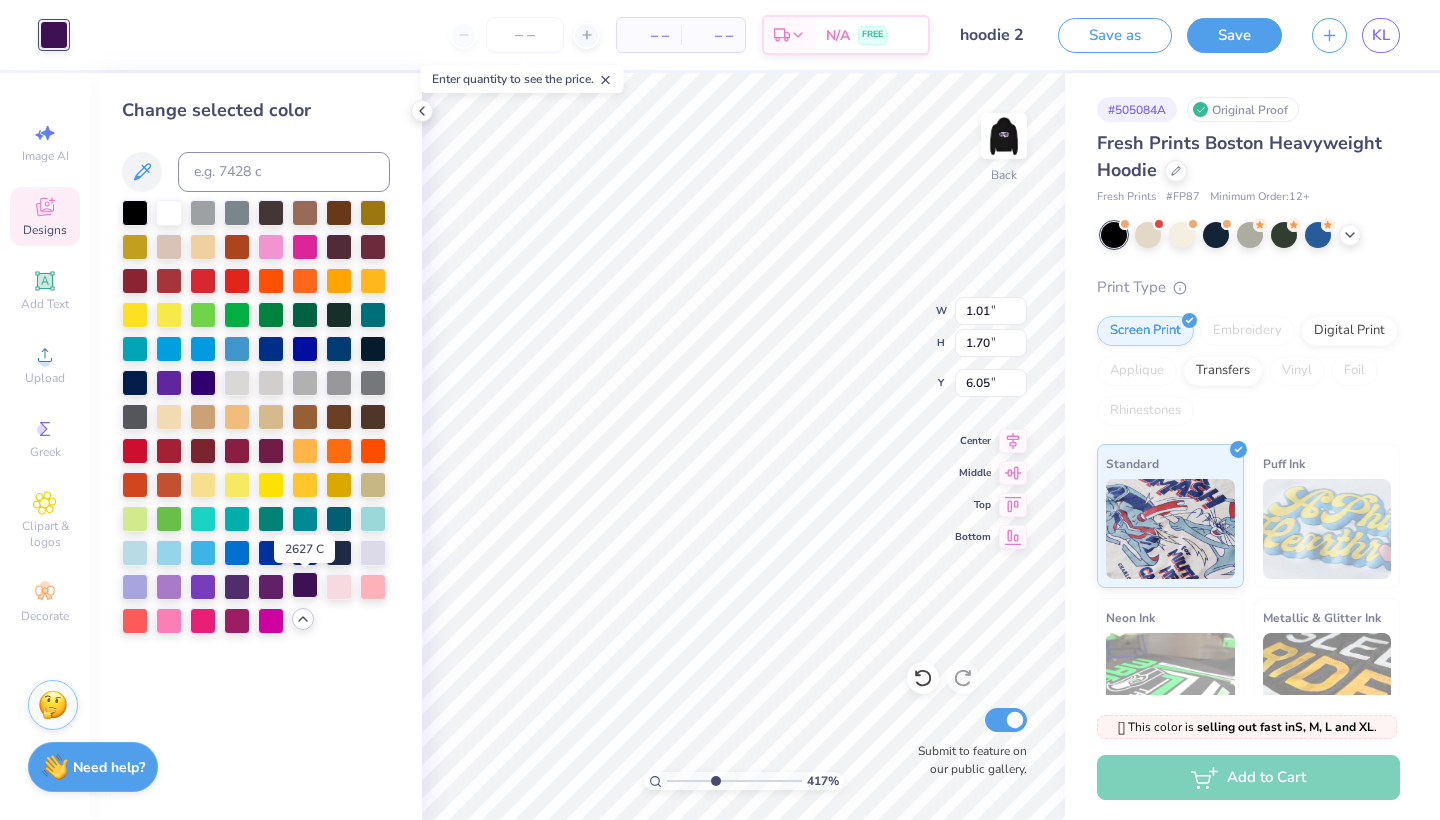 click at bounding box center (305, 585) 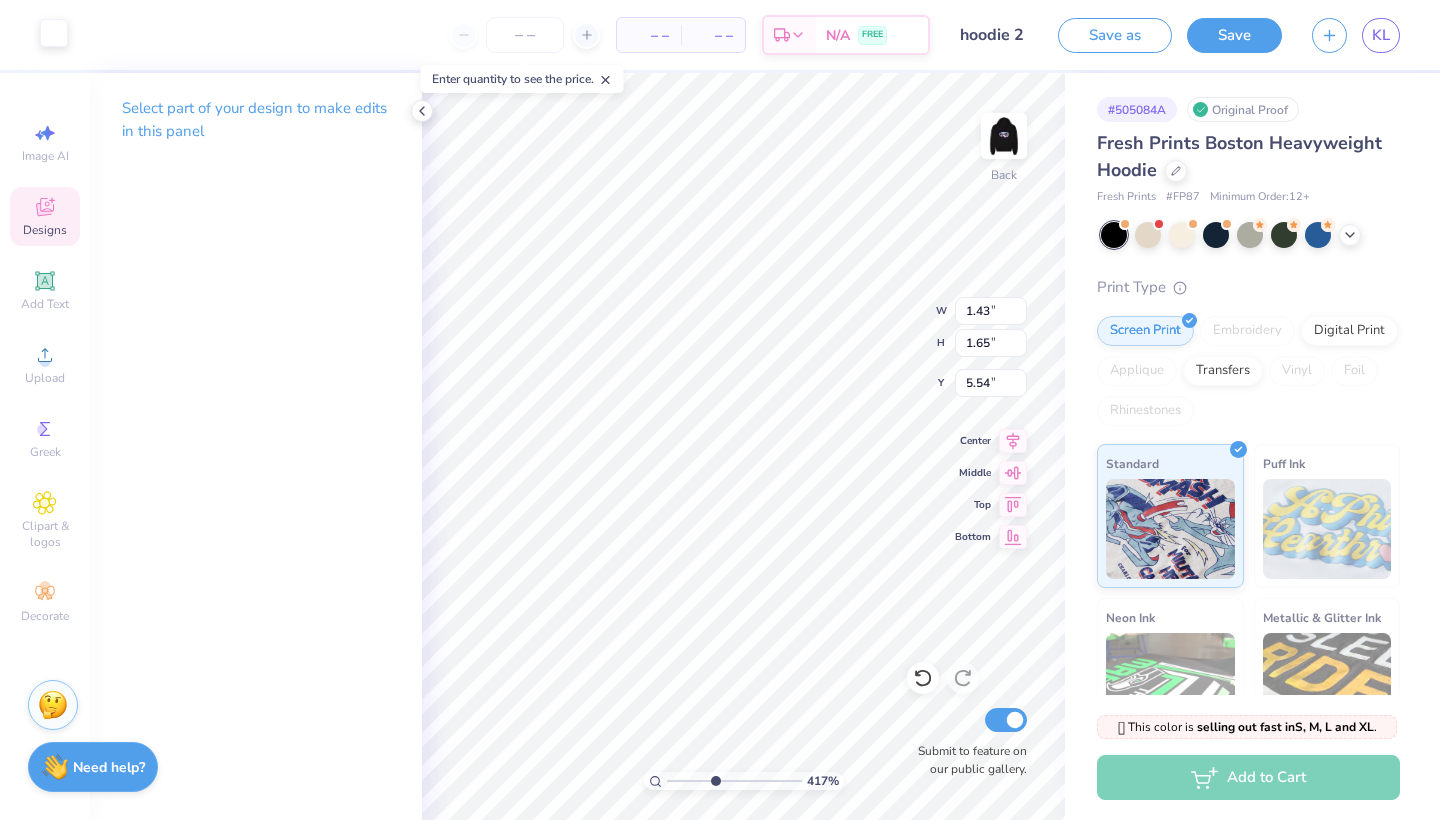 click at bounding box center (54, 33) 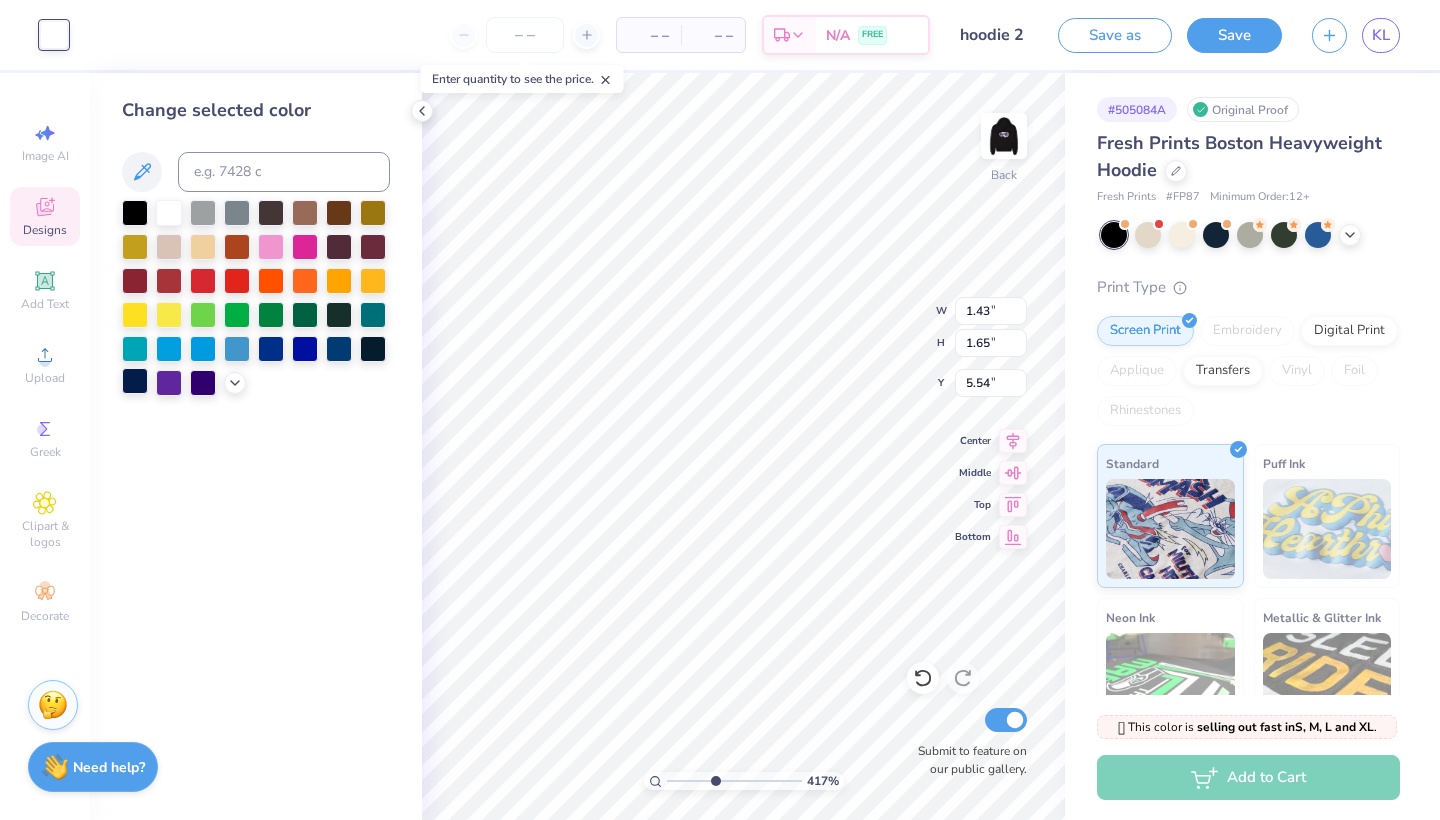 click at bounding box center [135, 381] 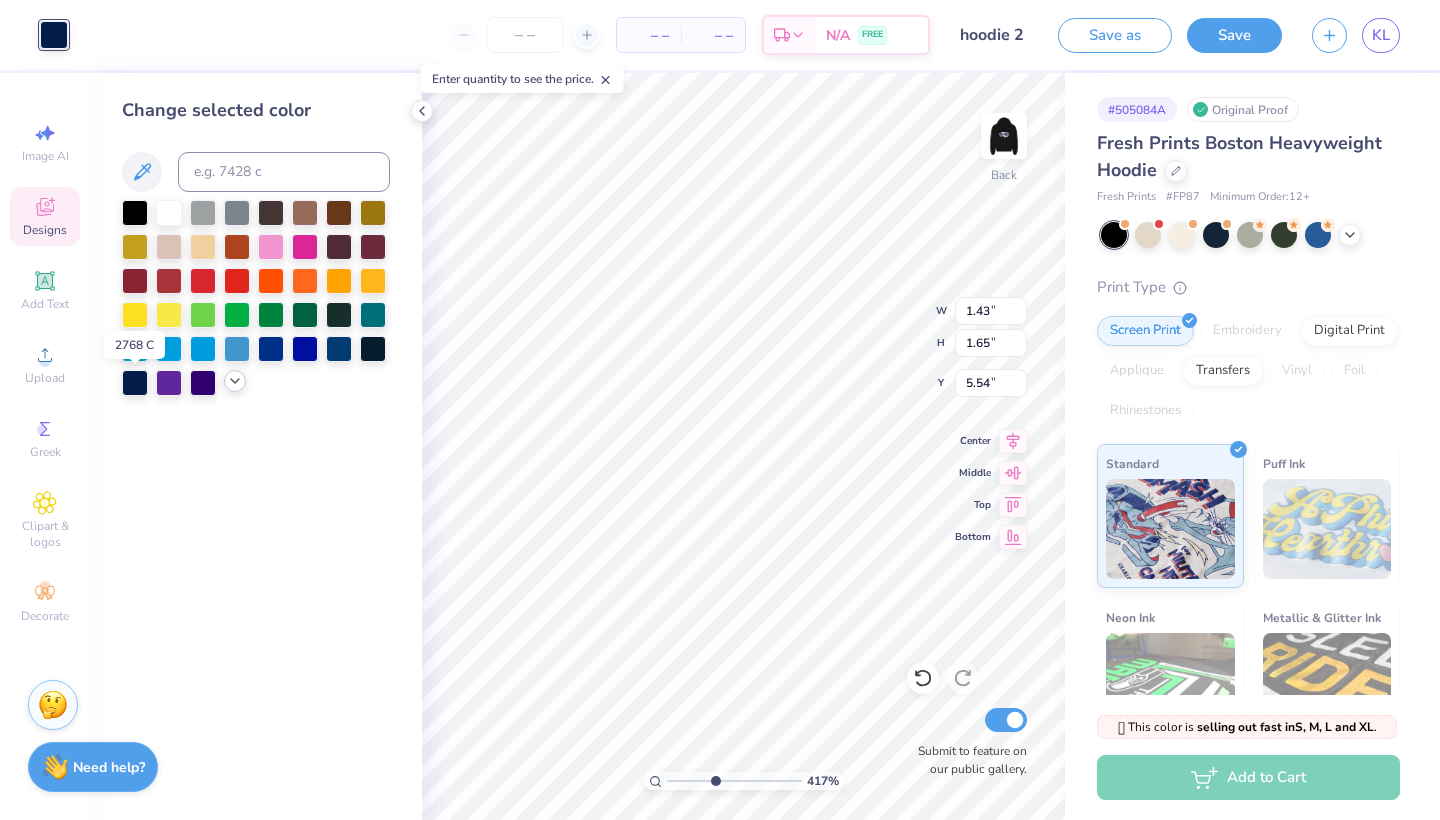 click at bounding box center [235, 381] 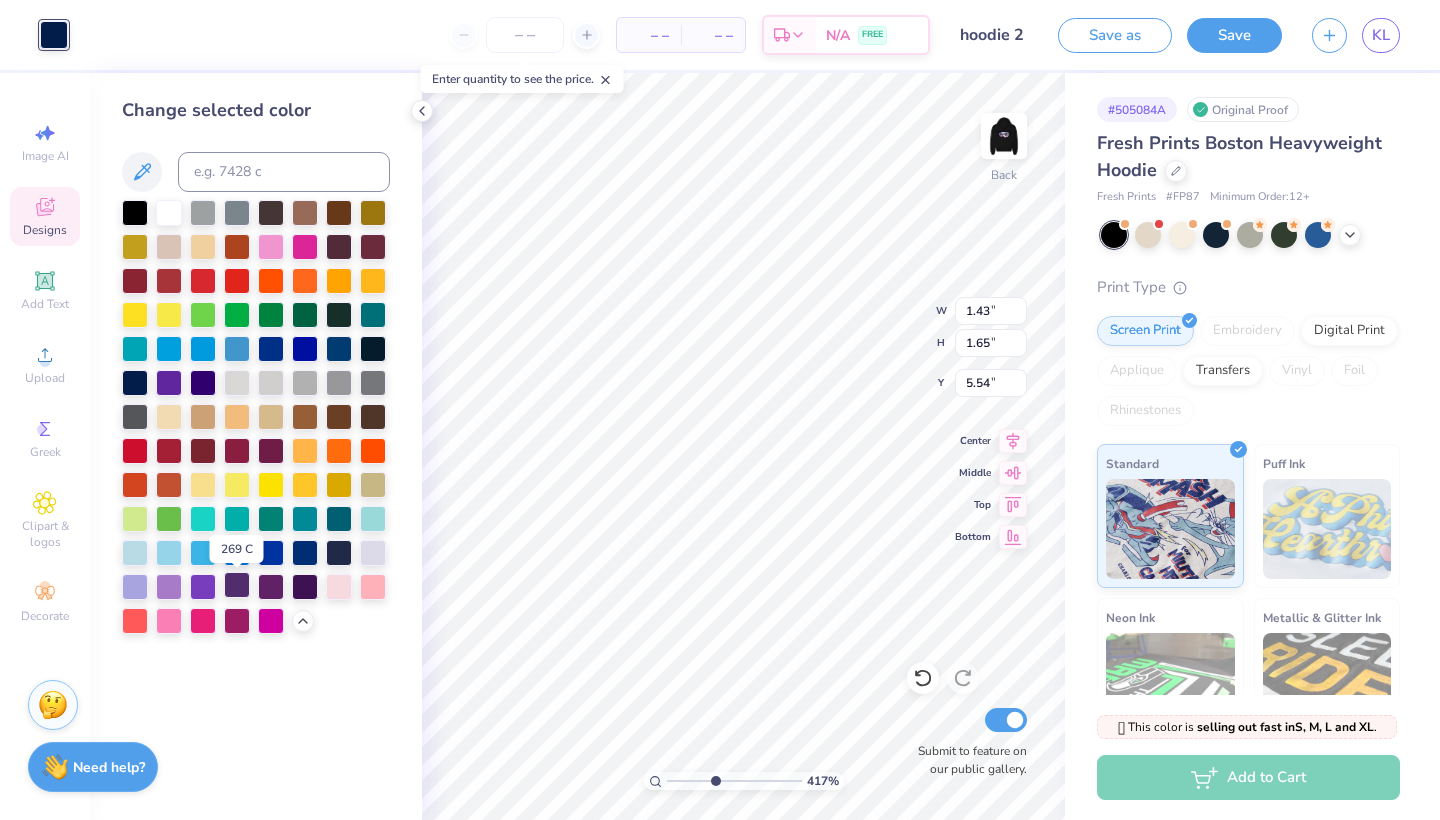 click at bounding box center [237, 585] 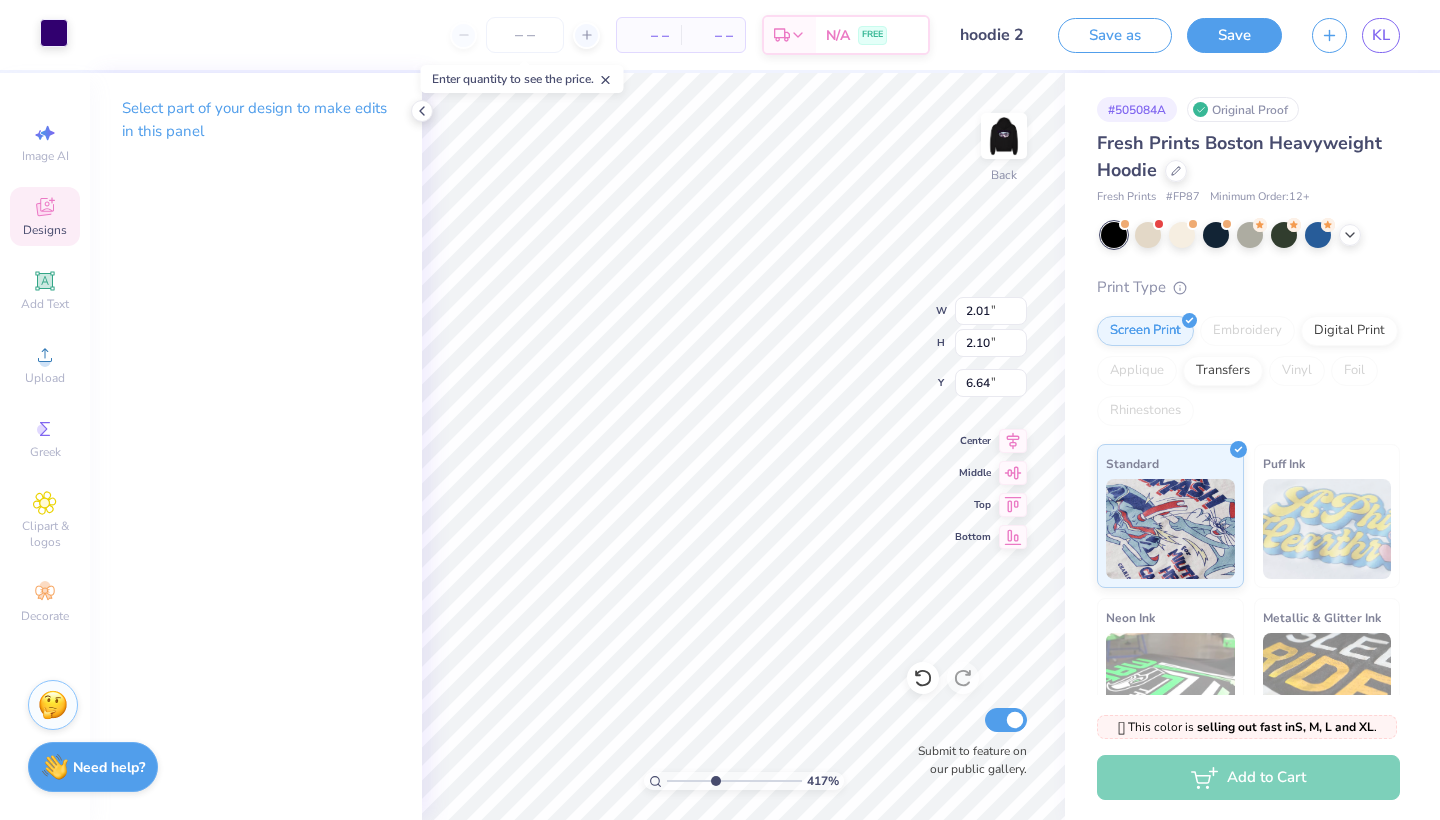 click at bounding box center [54, 33] 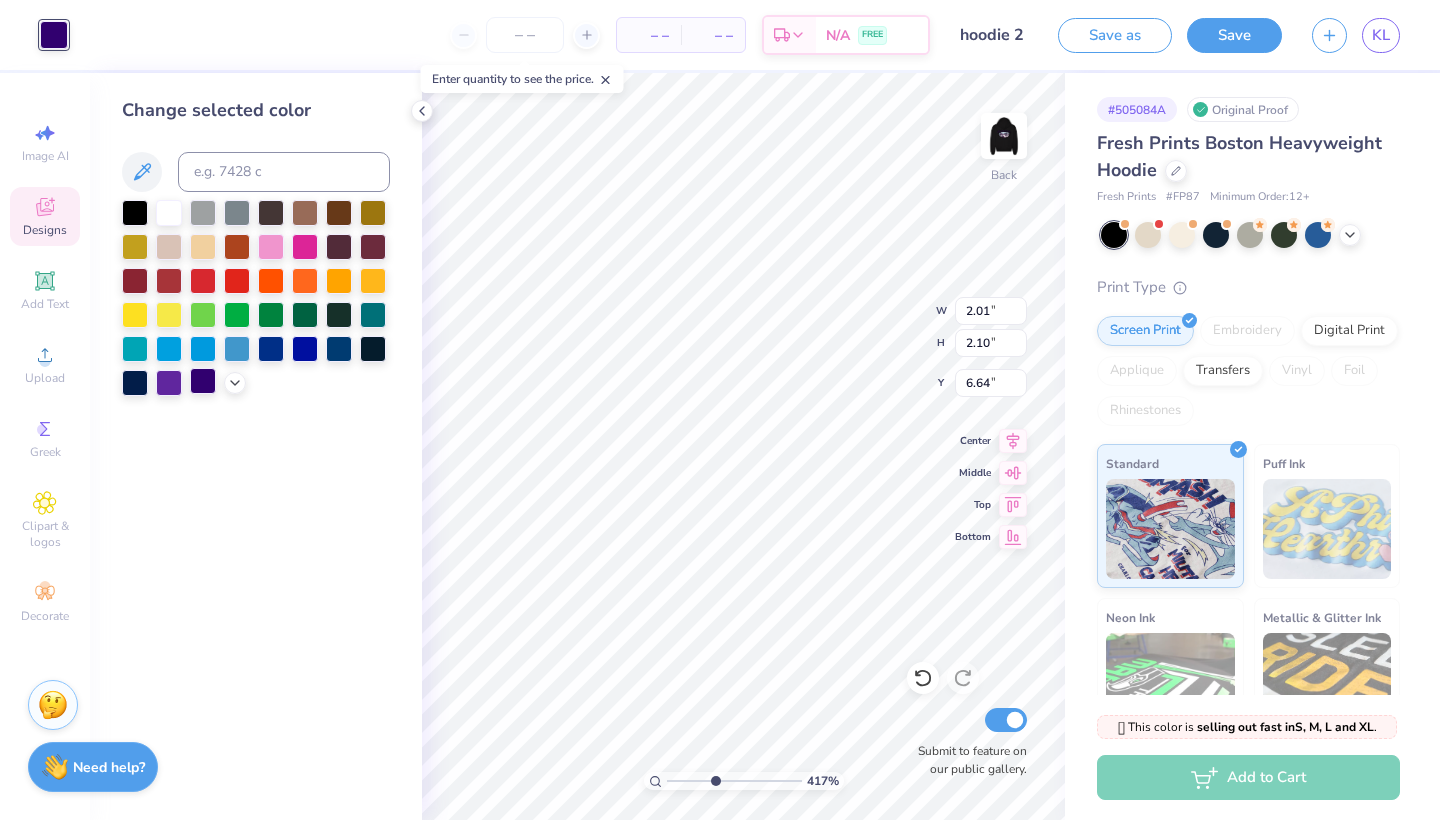 click at bounding box center [203, 381] 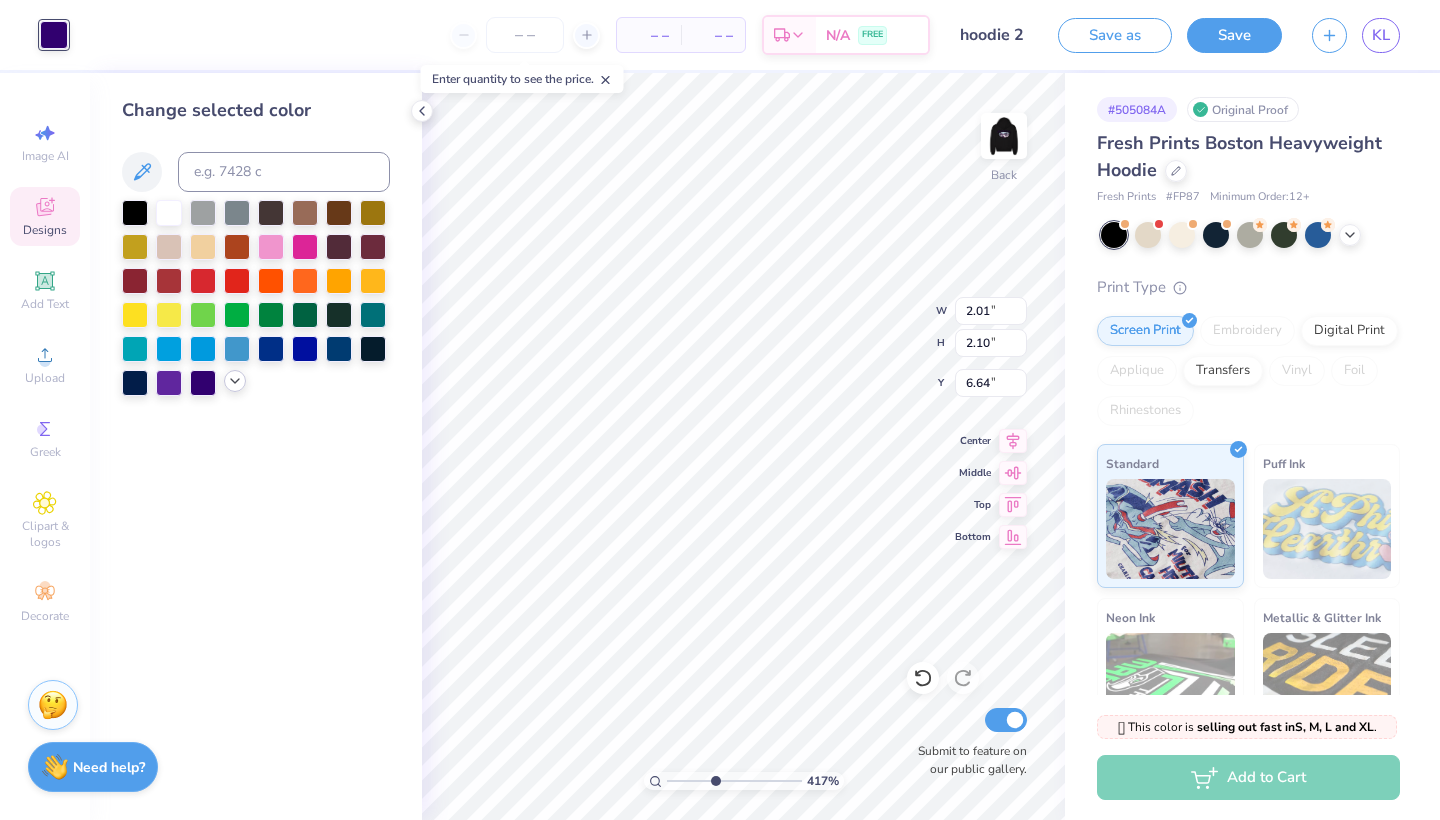 click 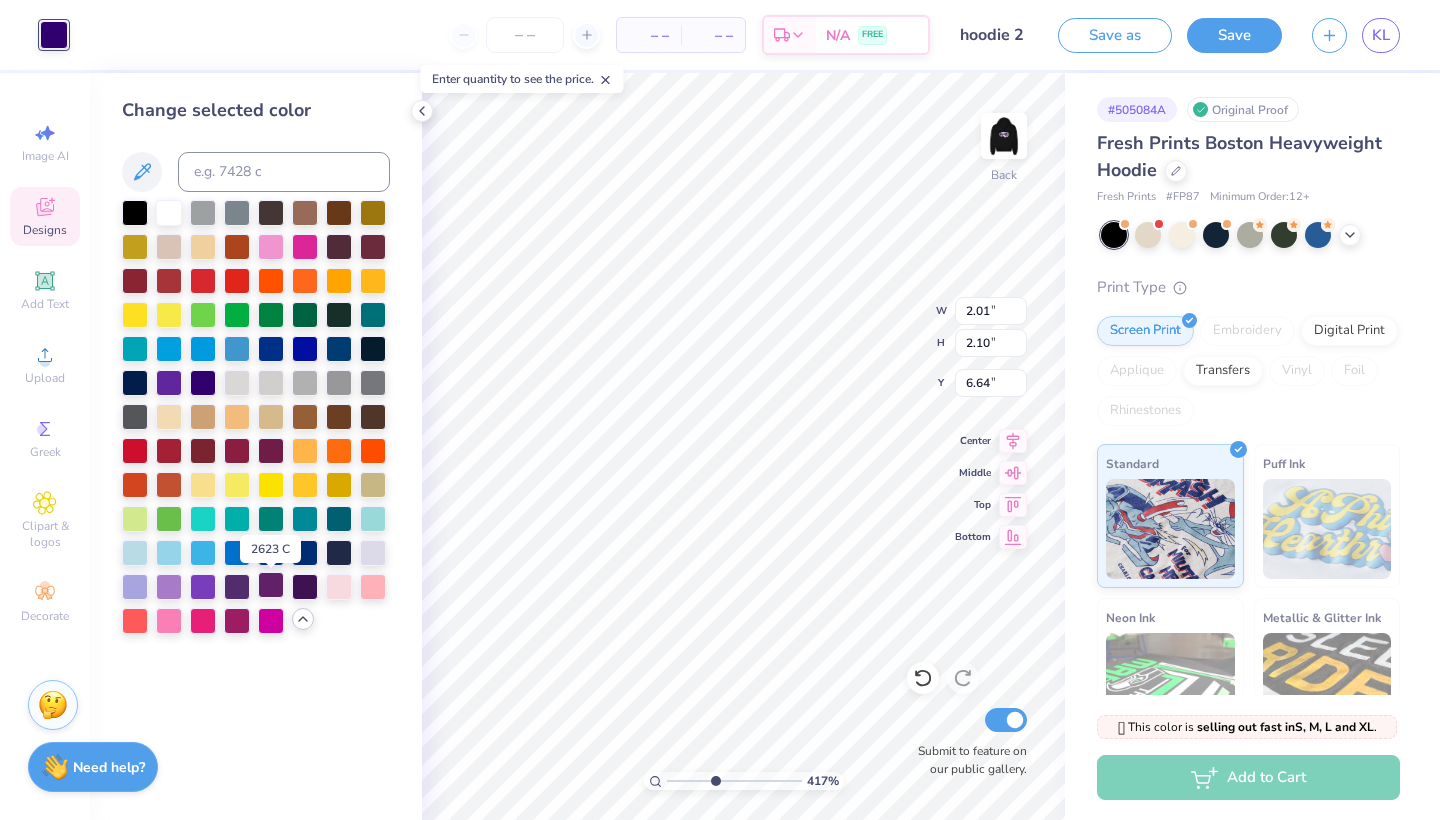click at bounding box center (271, 585) 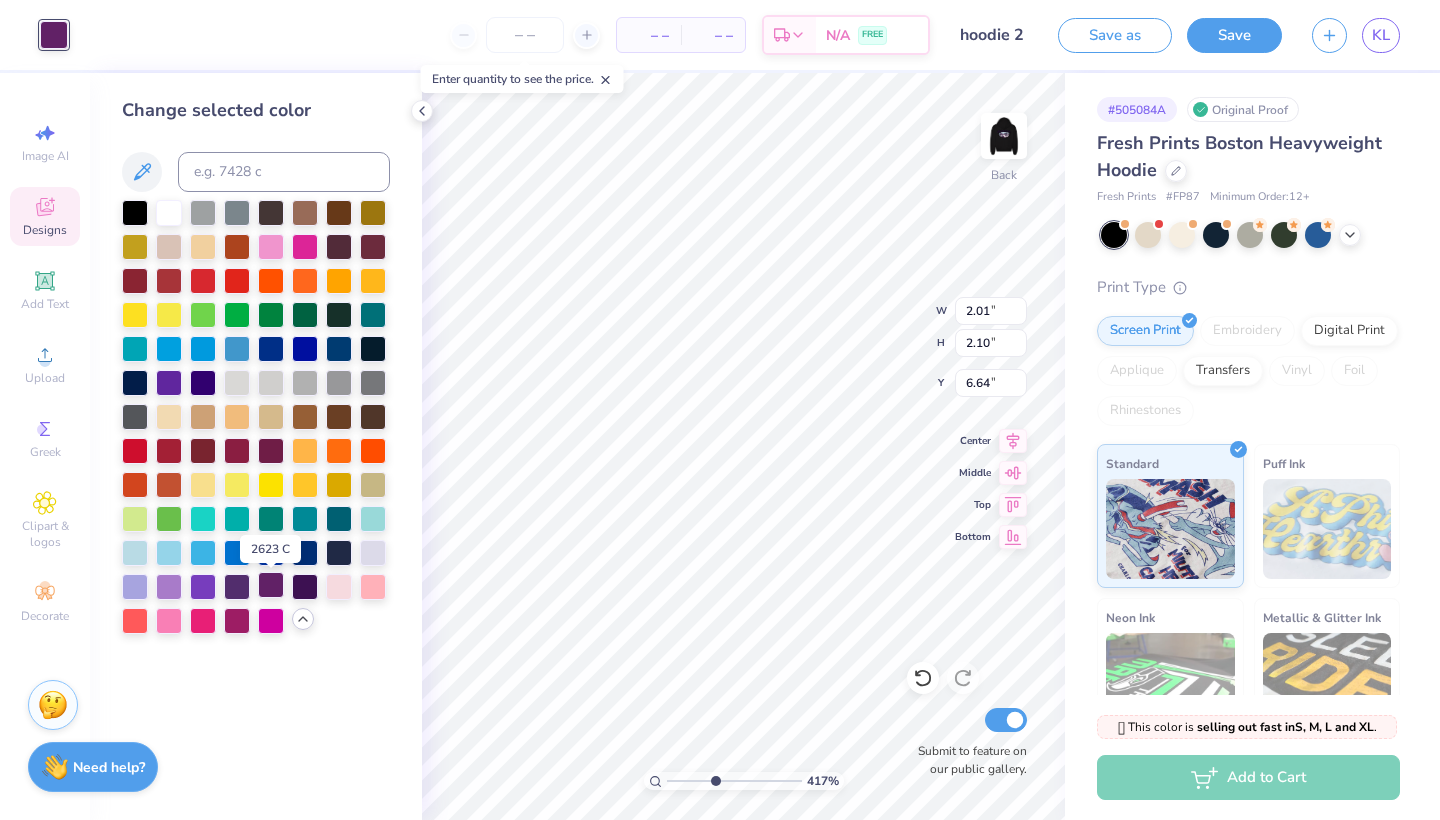 click at bounding box center [271, 585] 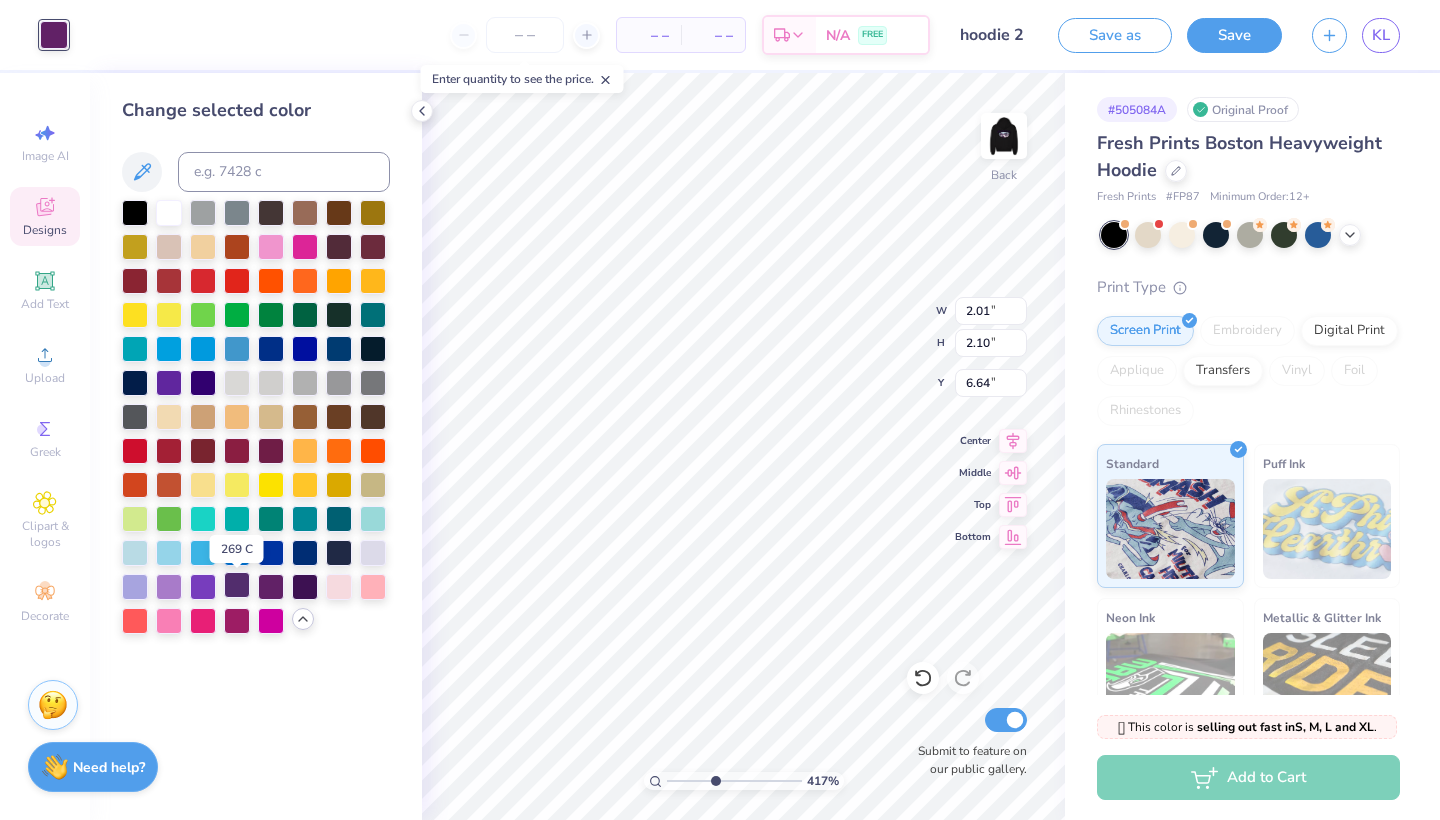 click at bounding box center [237, 585] 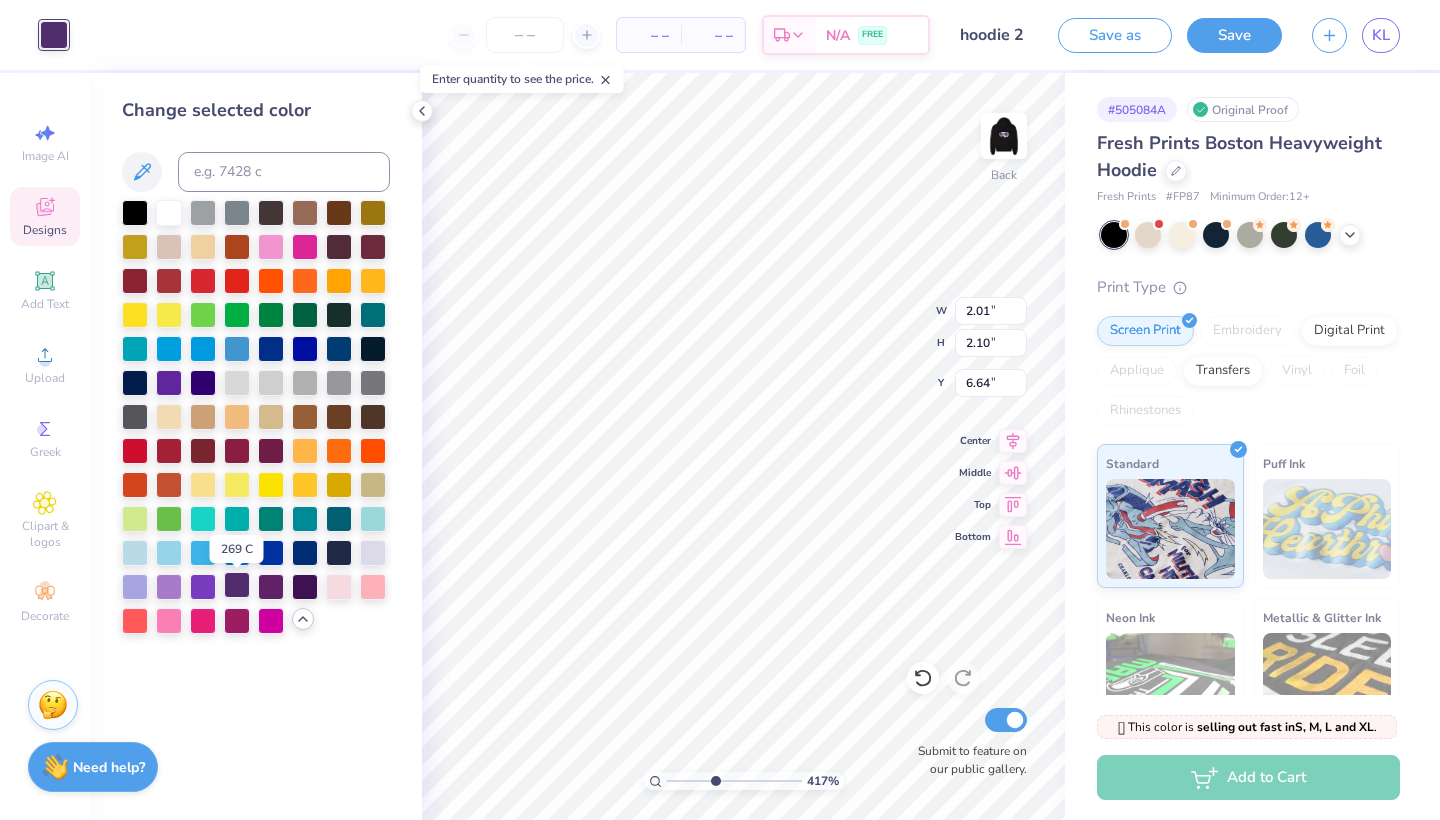 click at bounding box center [237, 585] 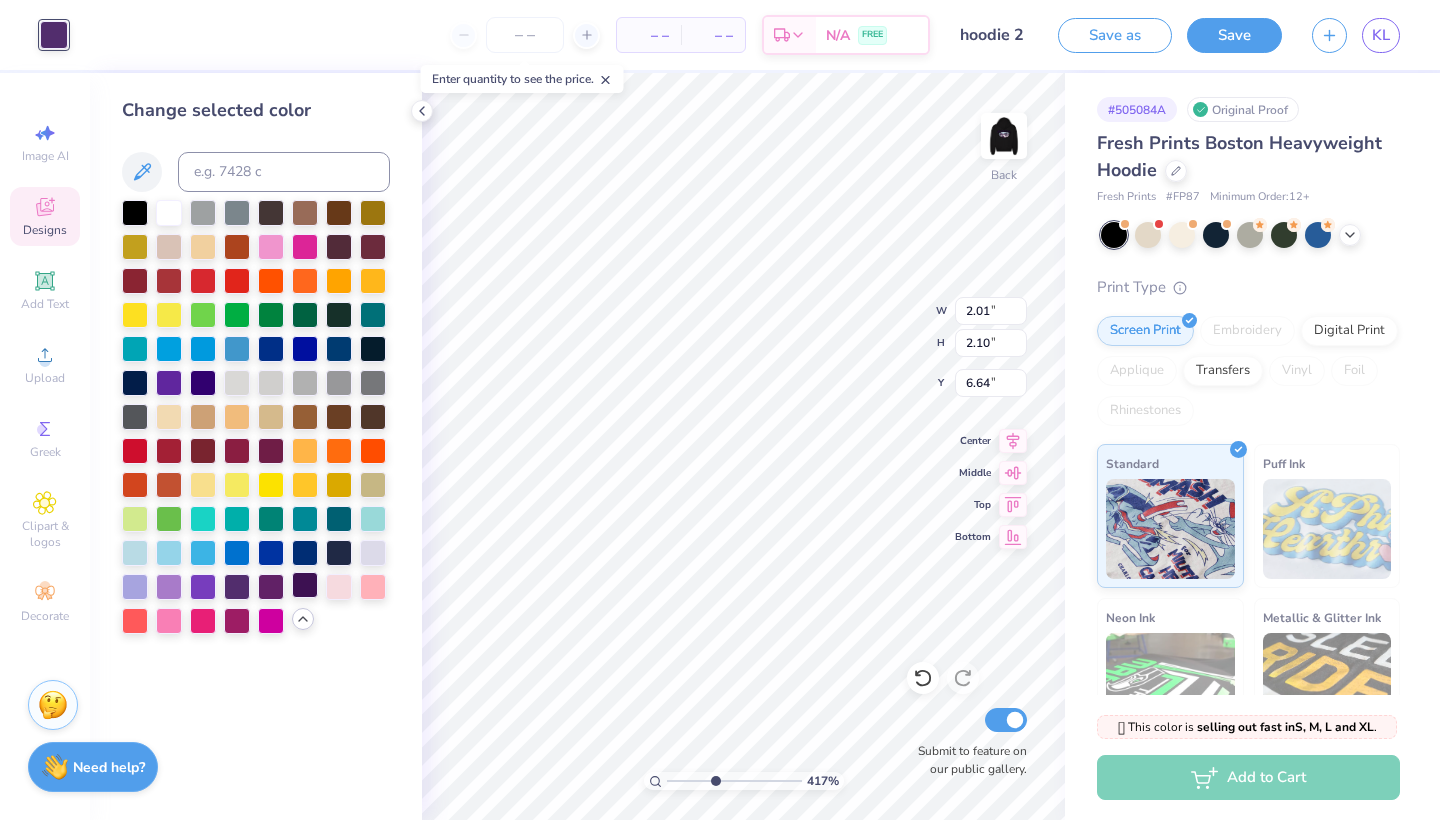 click at bounding box center (305, 585) 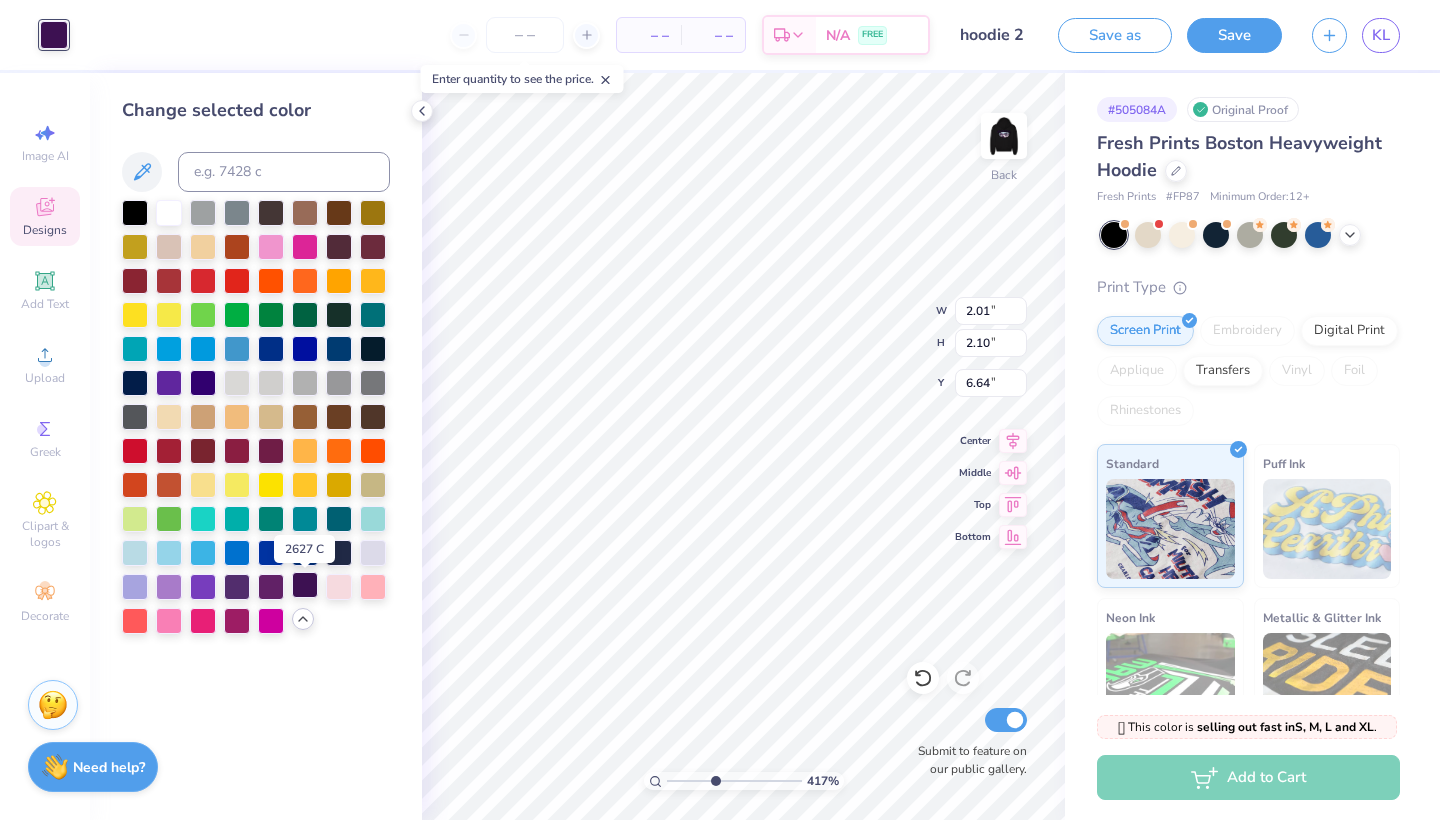 click at bounding box center [305, 585] 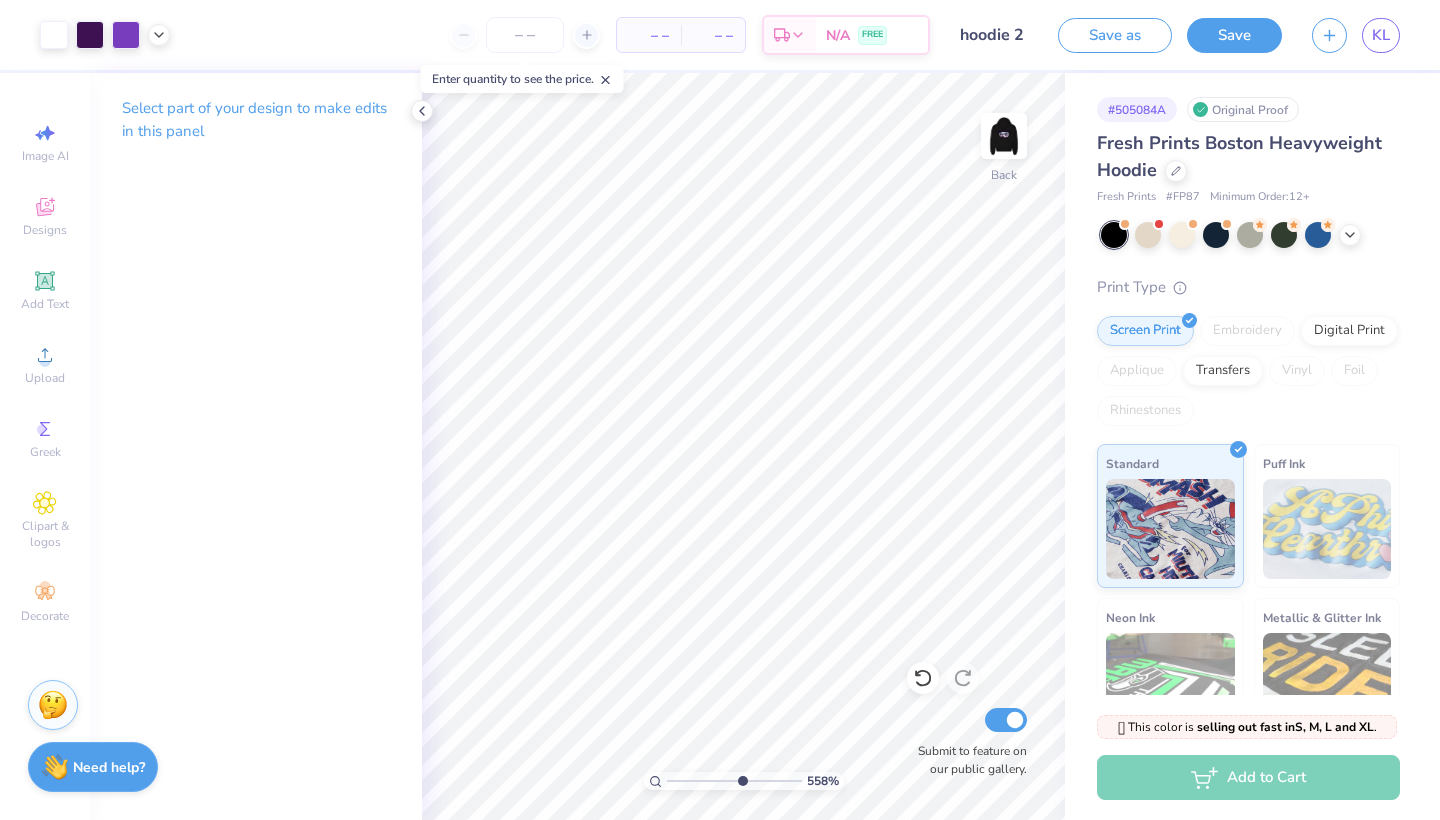 drag, startPoint x: 711, startPoint y: 784, endPoint x: 741, endPoint y: 768, distance: 34 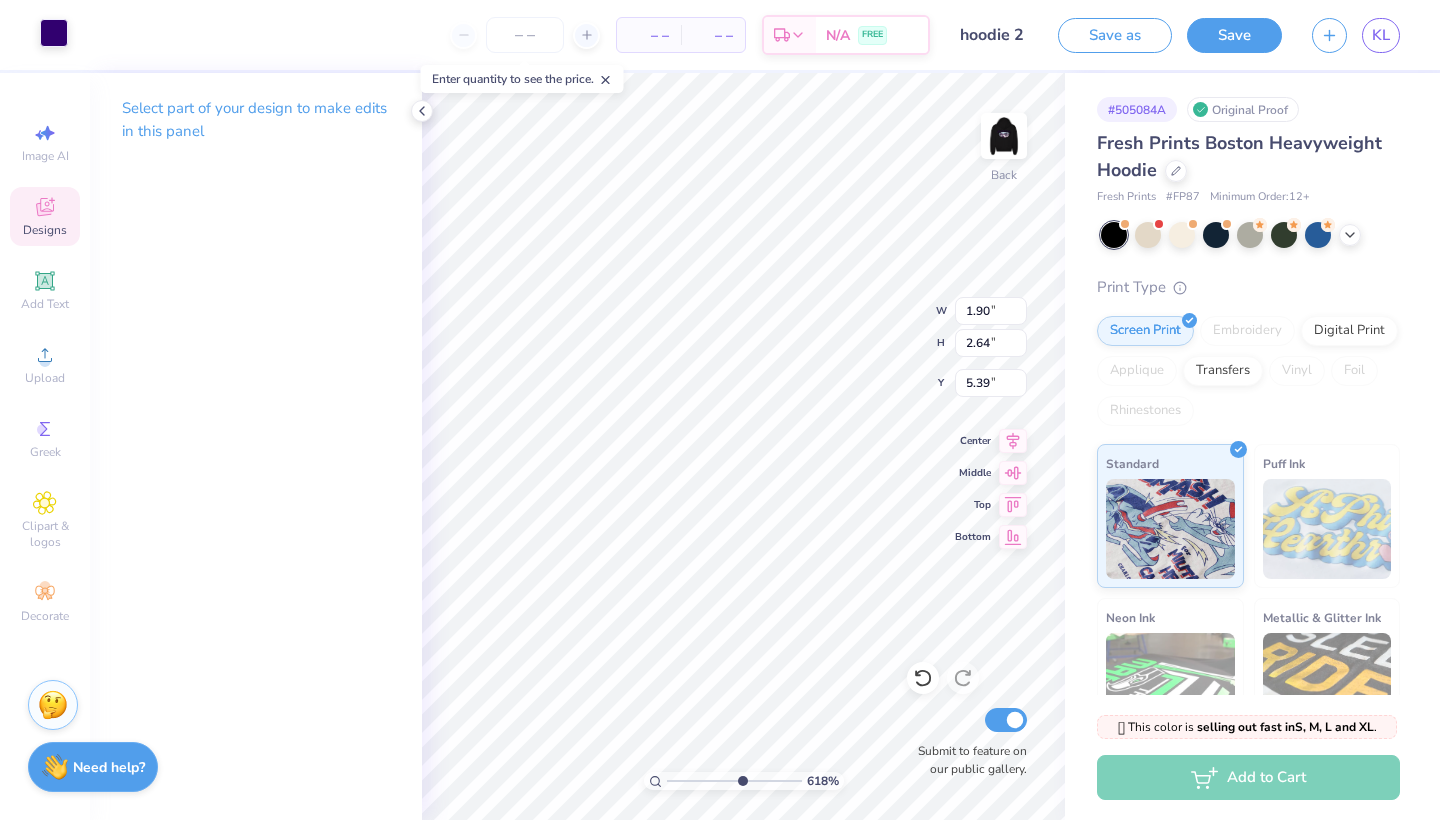 click at bounding box center (54, 33) 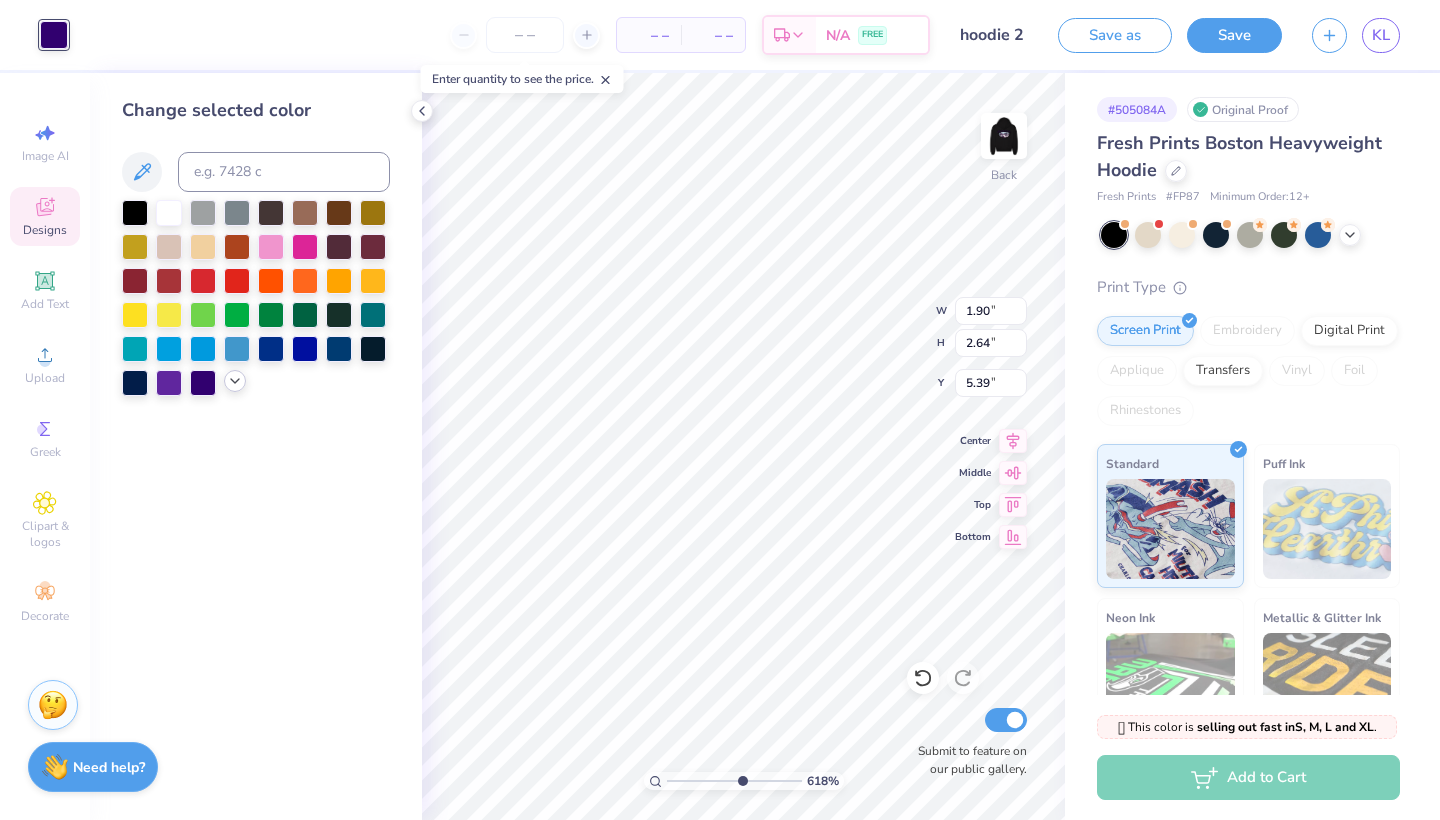 click at bounding box center [235, 381] 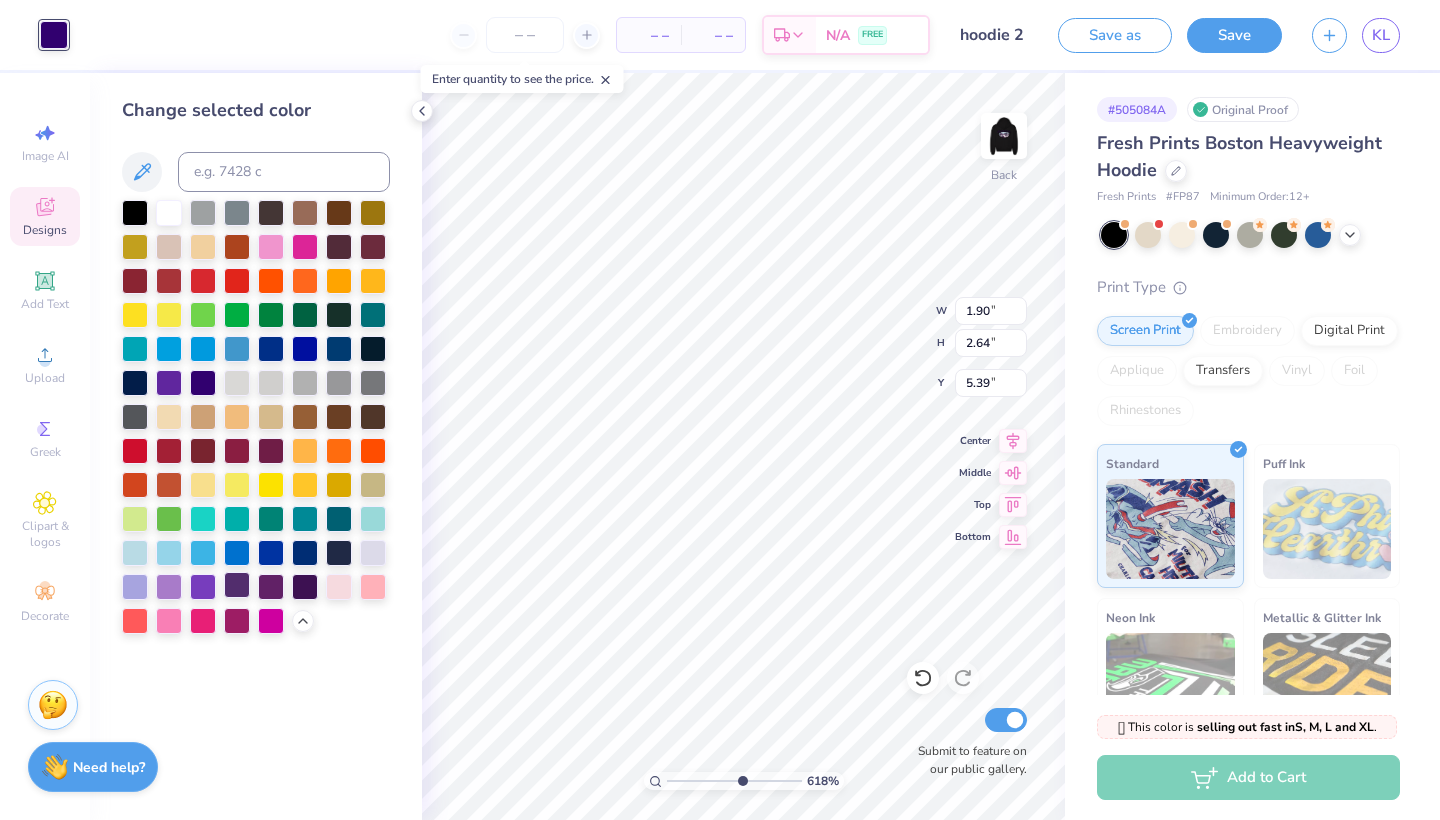 click at bounding box center (237, 585) 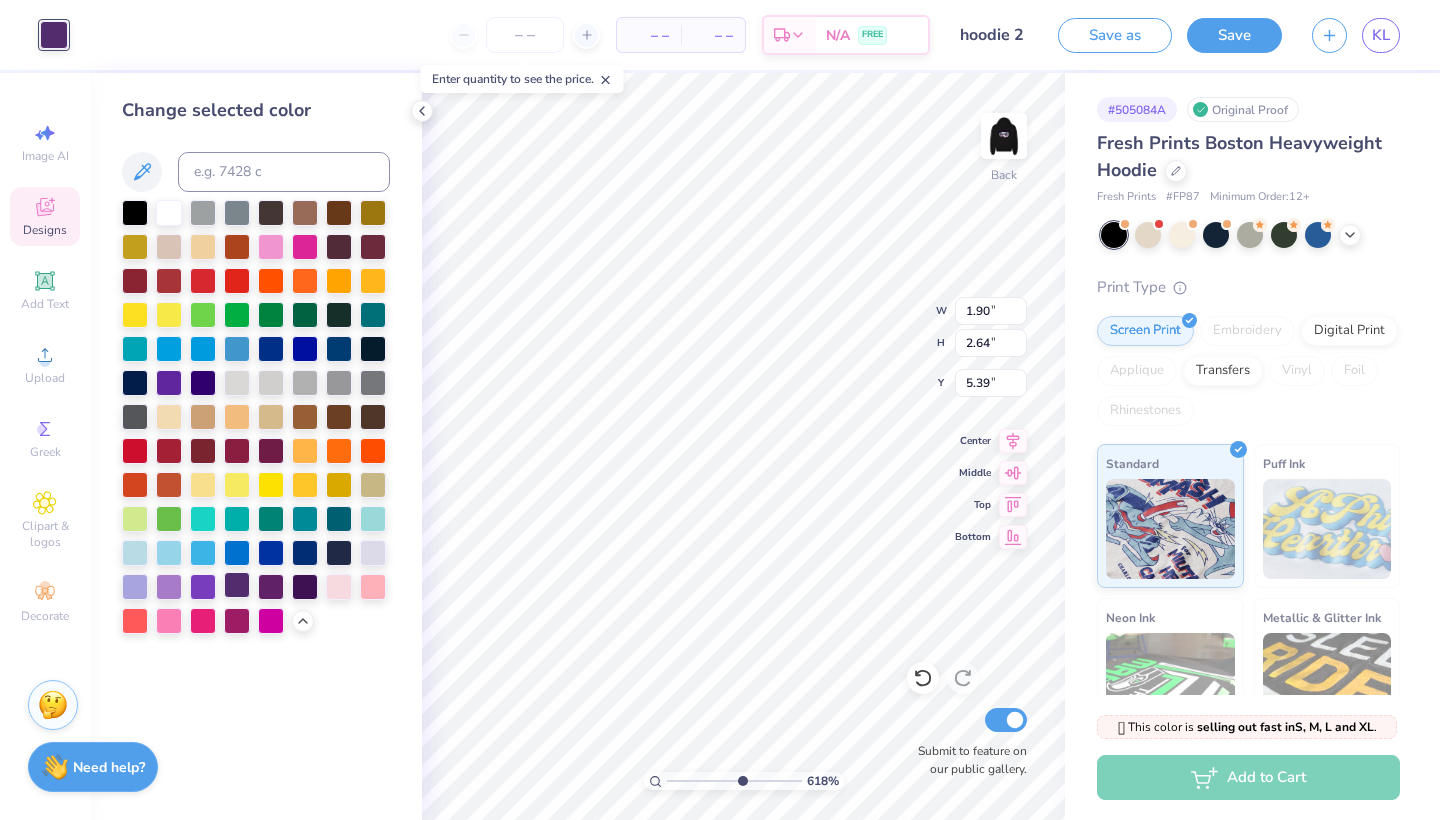 click at bounding box center (237, 585) 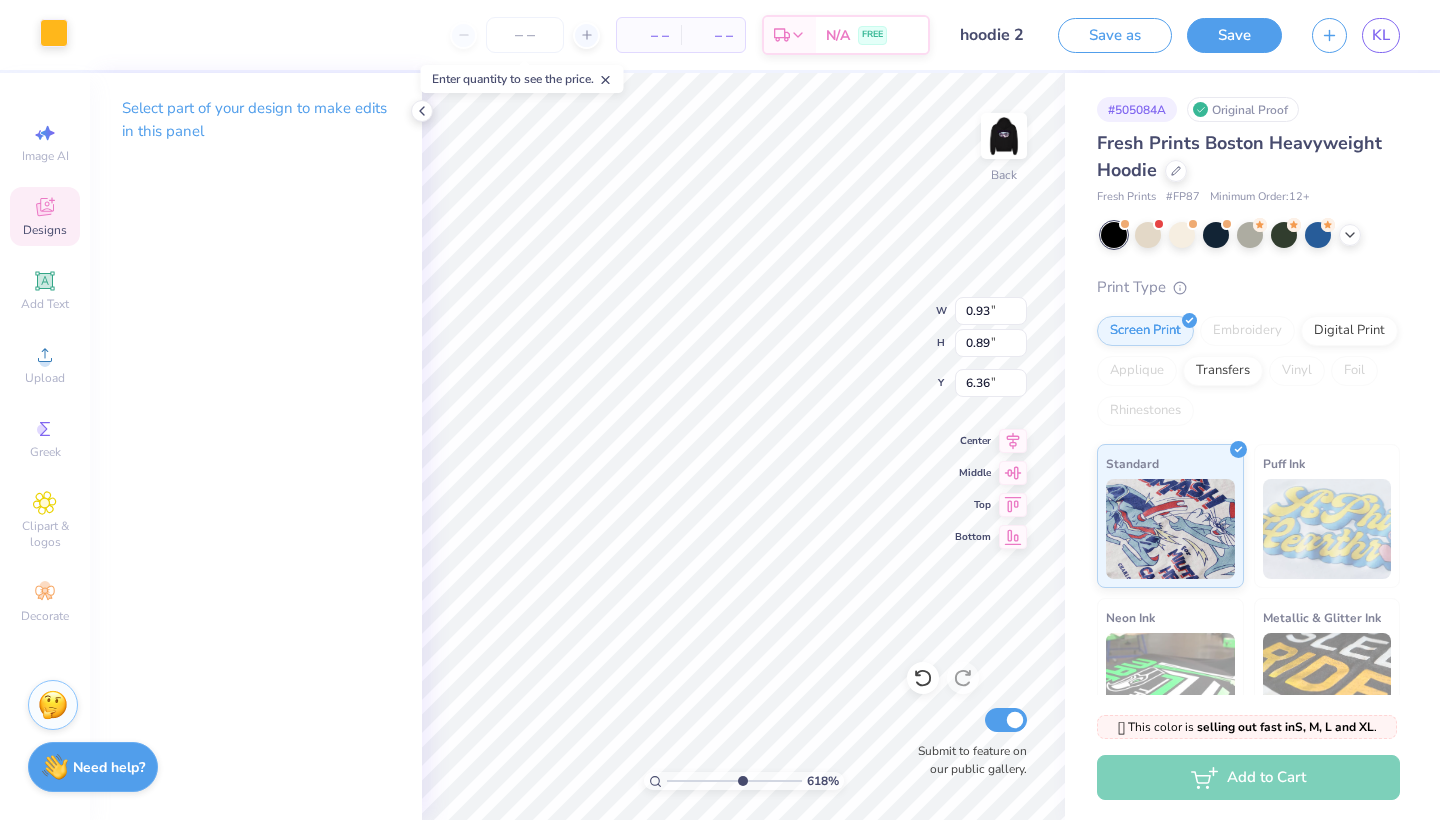 click at bounding box center (54, 33) 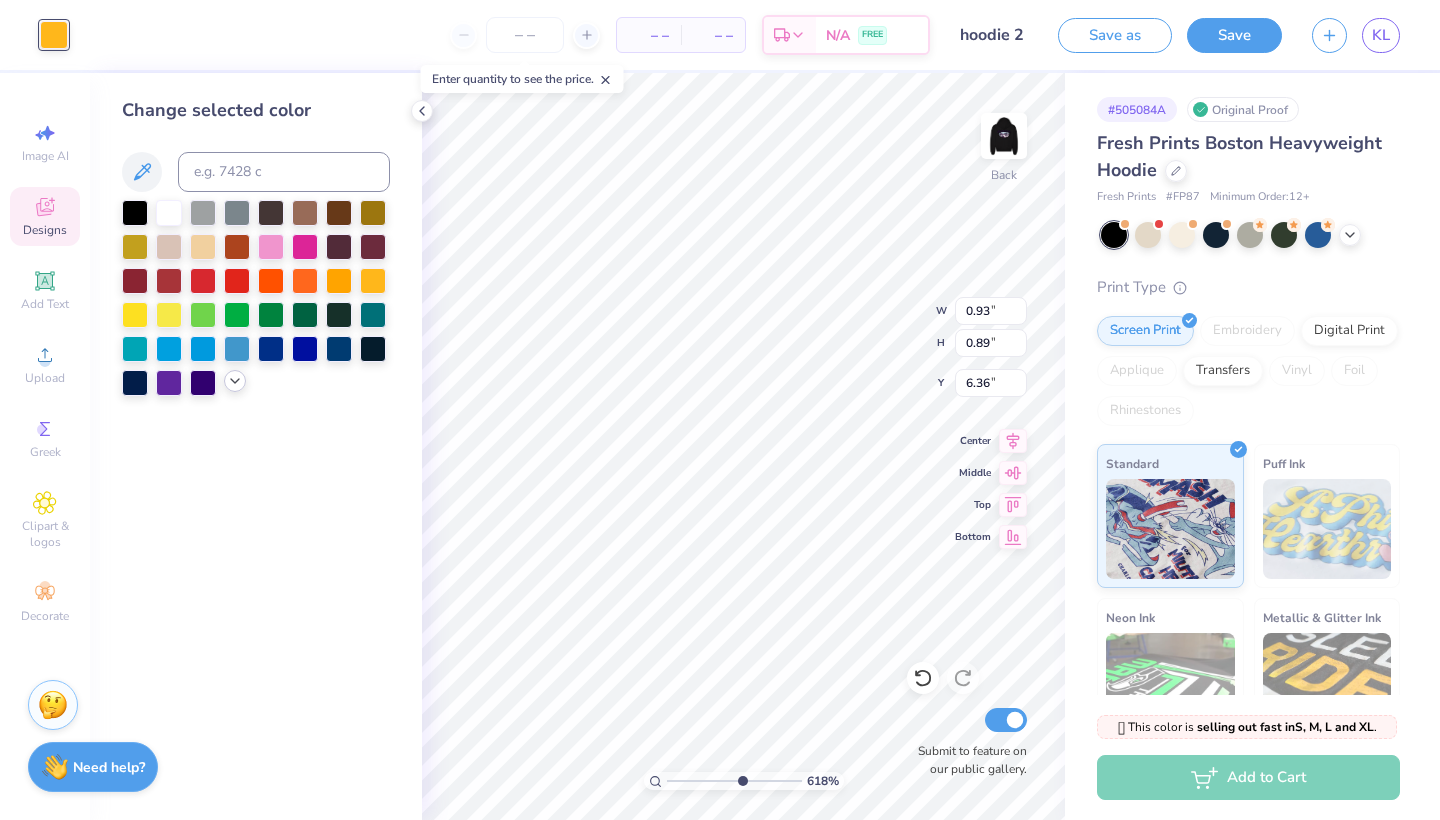 click at bounding box center (256, 298) 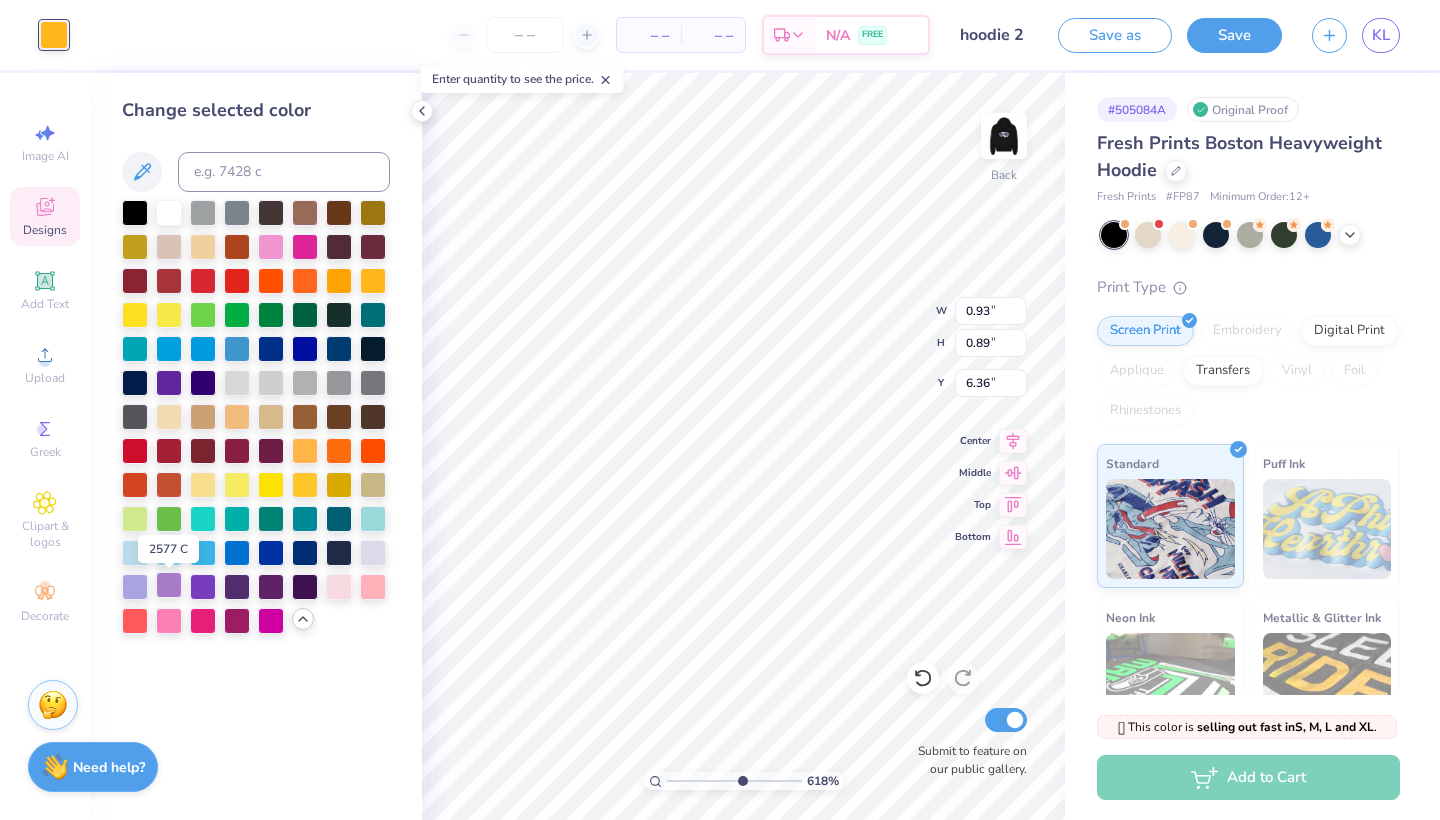 click at bounding box center (169, 585) 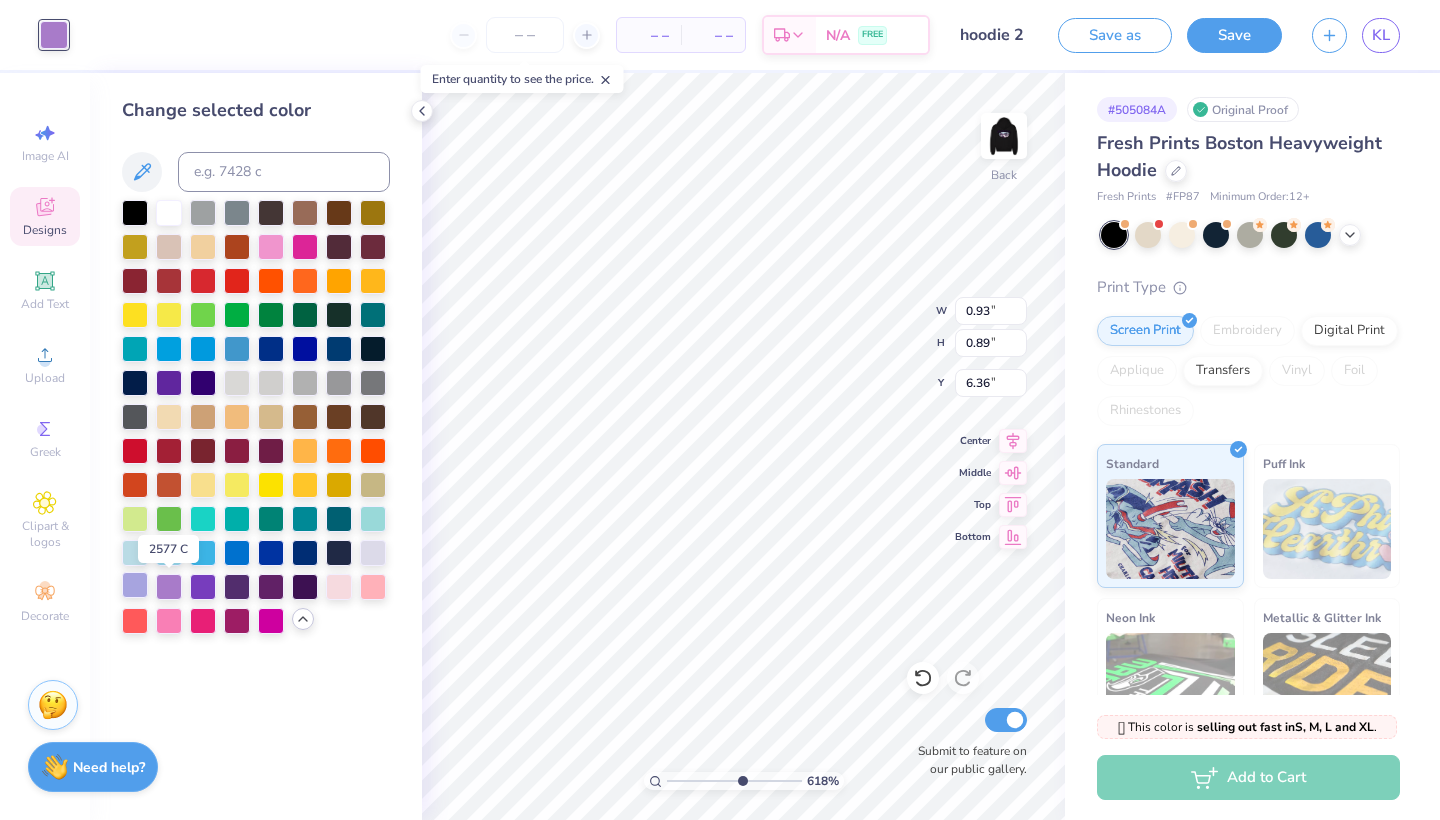 click at bounding box center (135, 585) 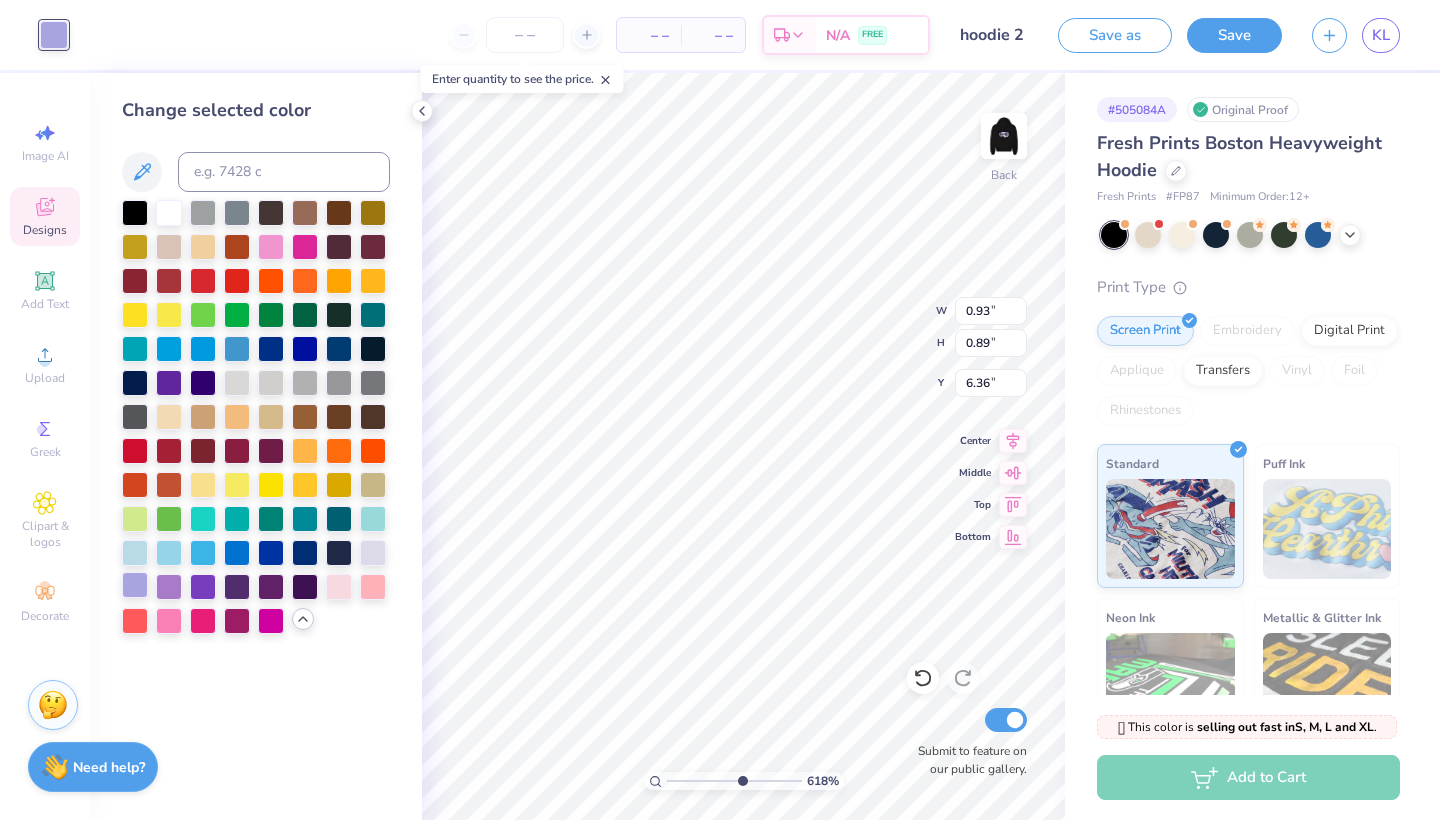 click at bounding box center [135, 585] 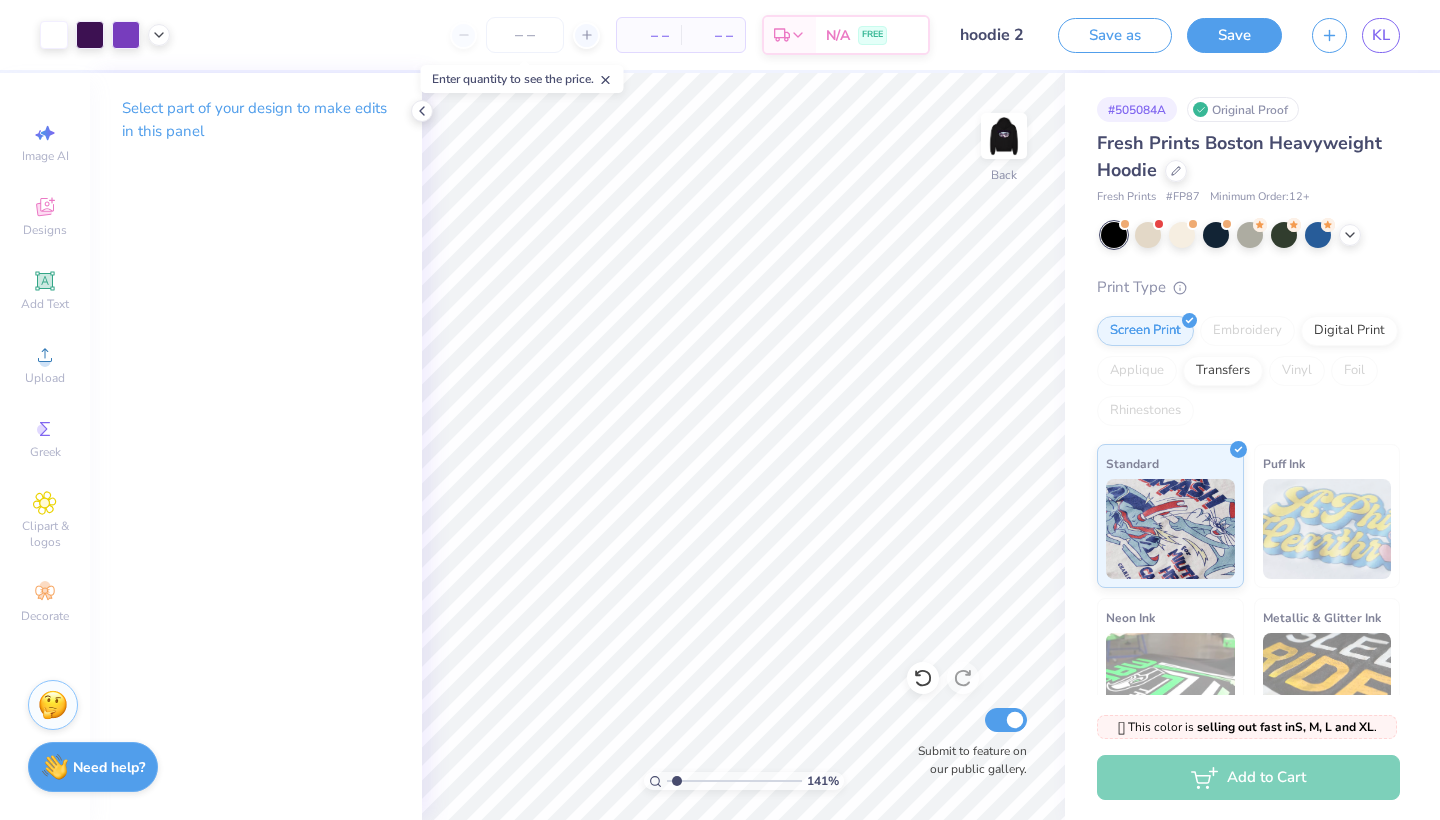 drag, startPoint x: 744, startPoint y: 778, endPoint x: 677, endPoint y: 772, distance: 67.26812 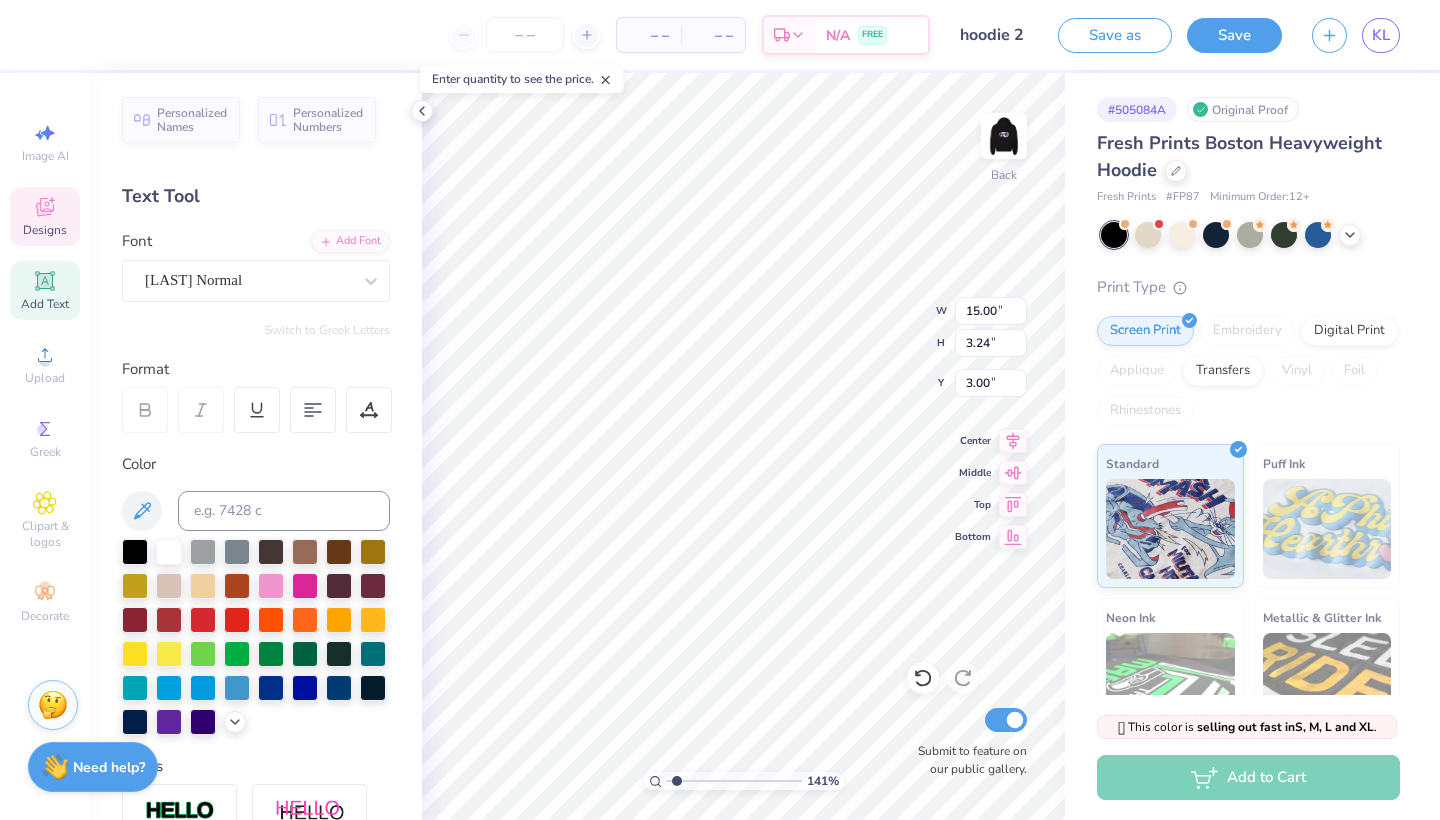 scroll, scrollTop: 0, scrollLeft: 0, axis: both 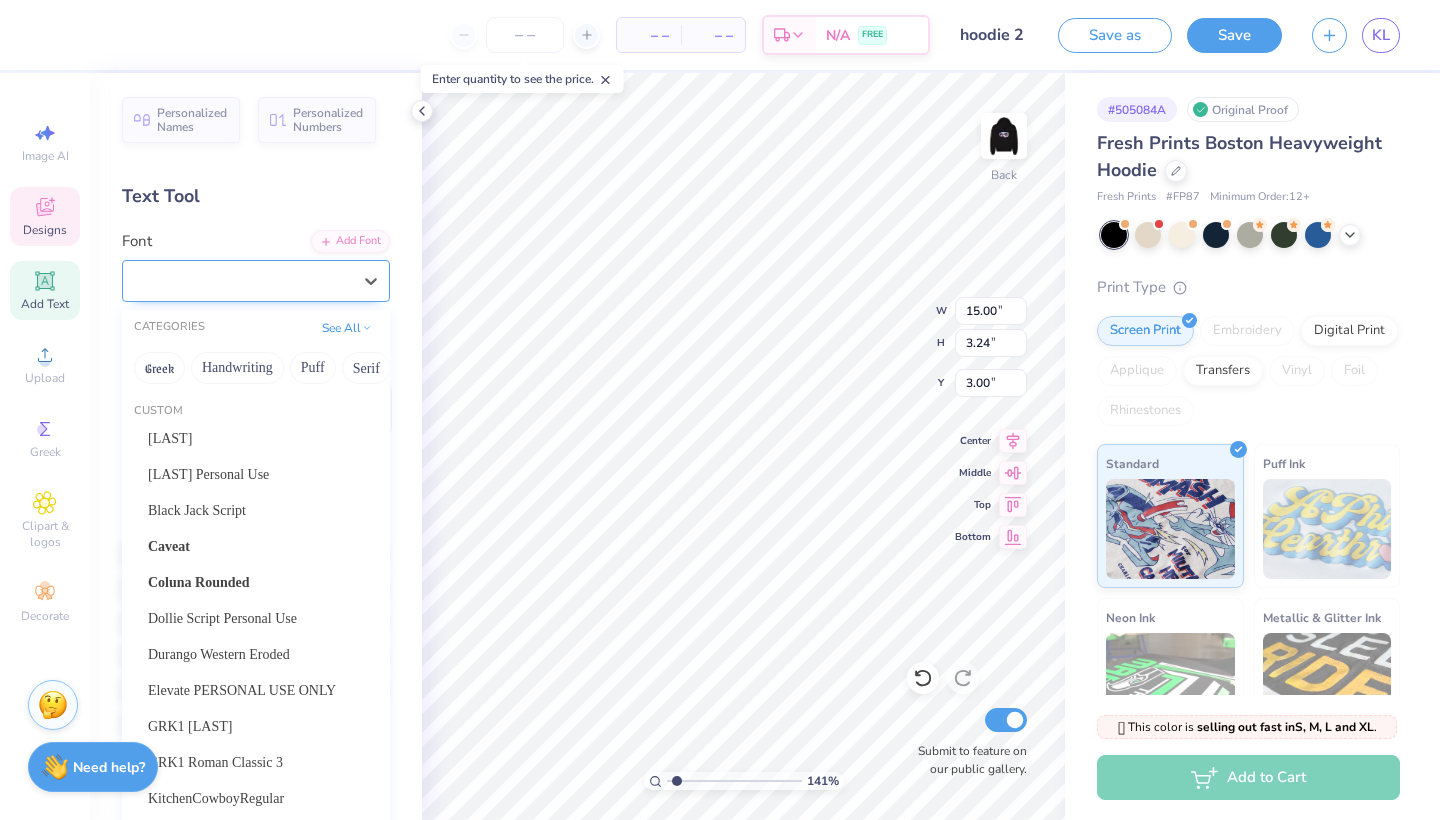 click on "Nickainley Normal" at bounding box center (256, 281) 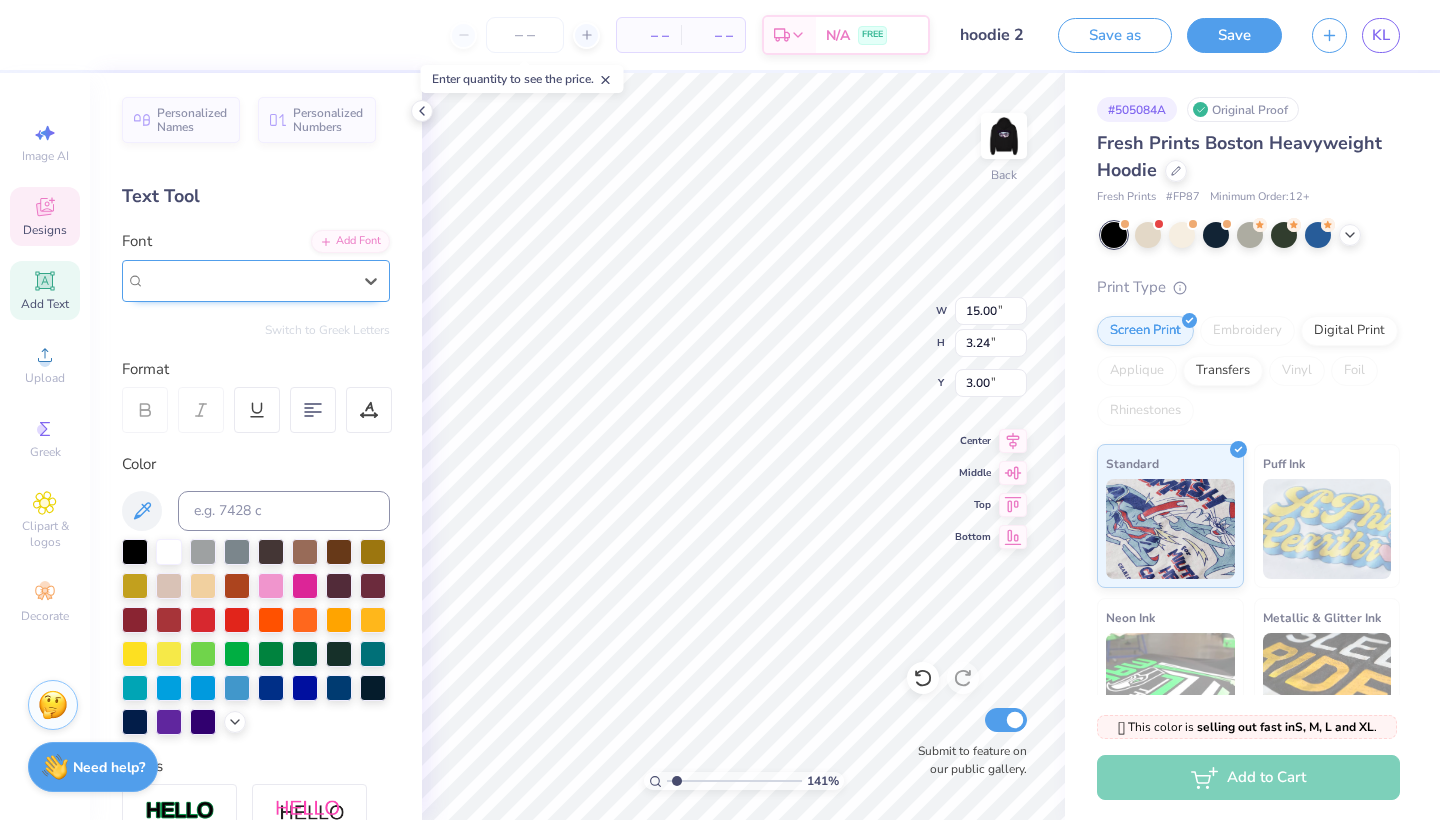 click on "Nickainley Normal" at bounding box center [193, 280] 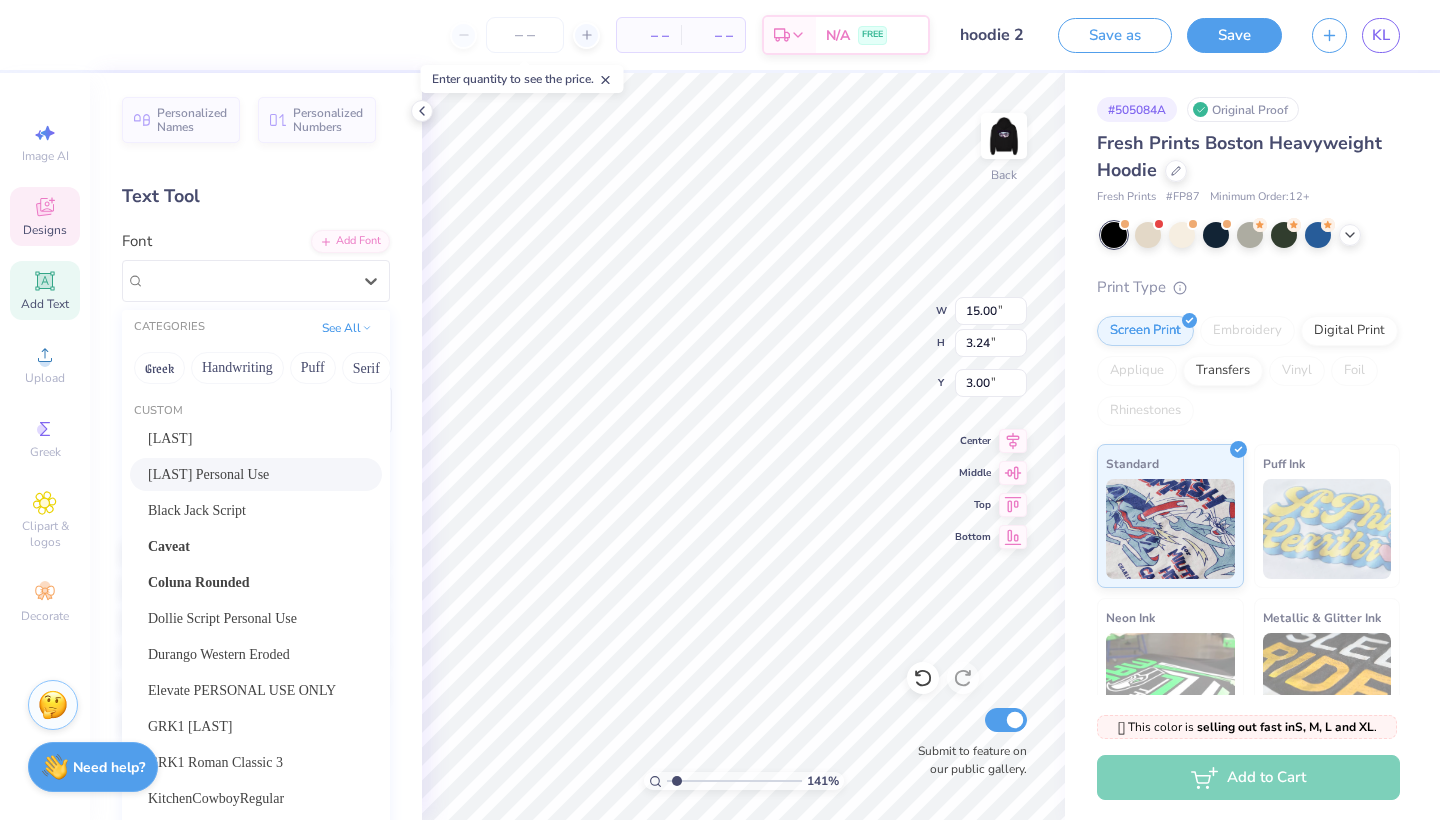 click on "Alexandra Personal Use" at bounding box center [208, 474] 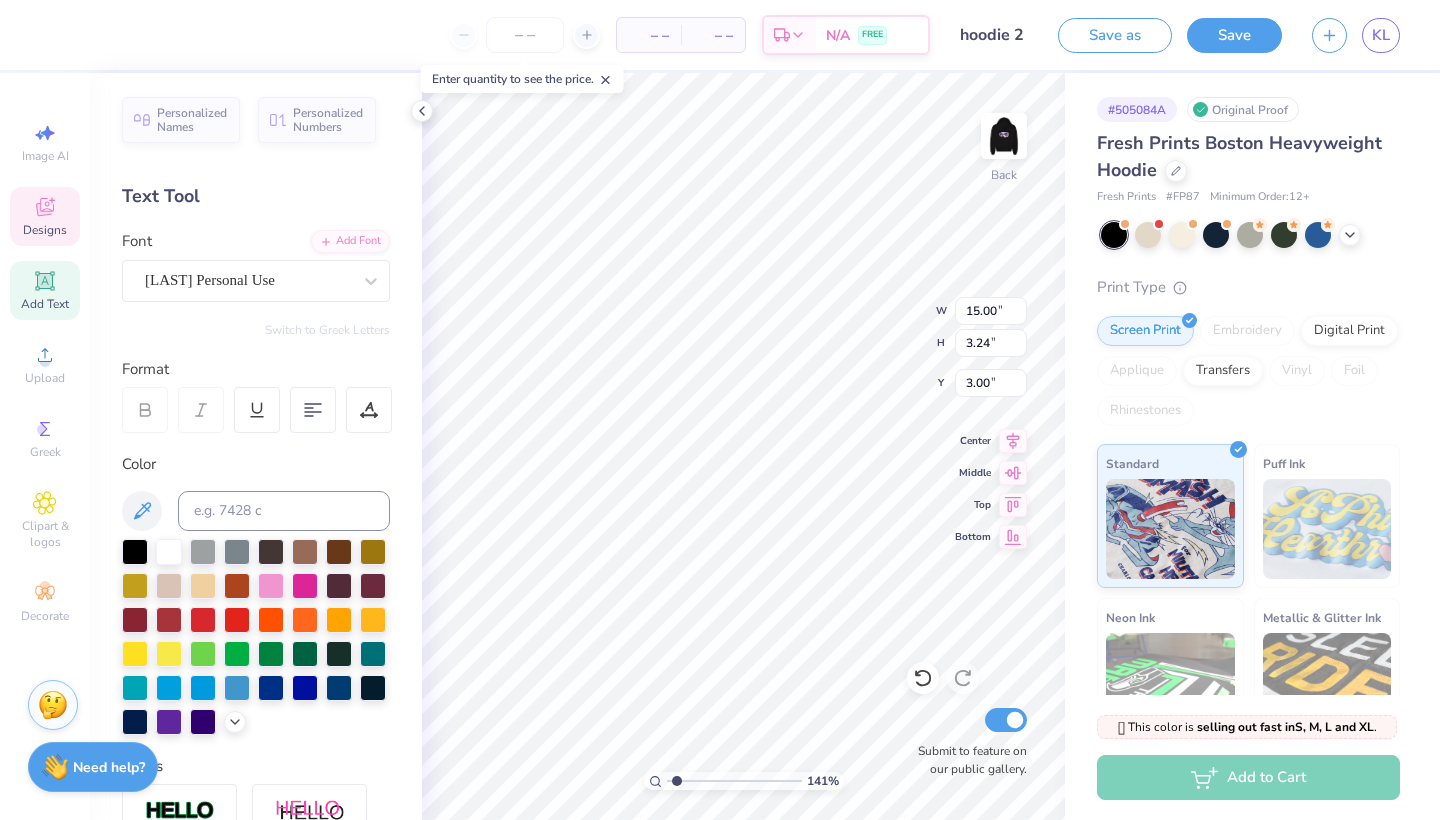 scroll, scrollTop: 0, scrollLeft: 5, axis: horizontal 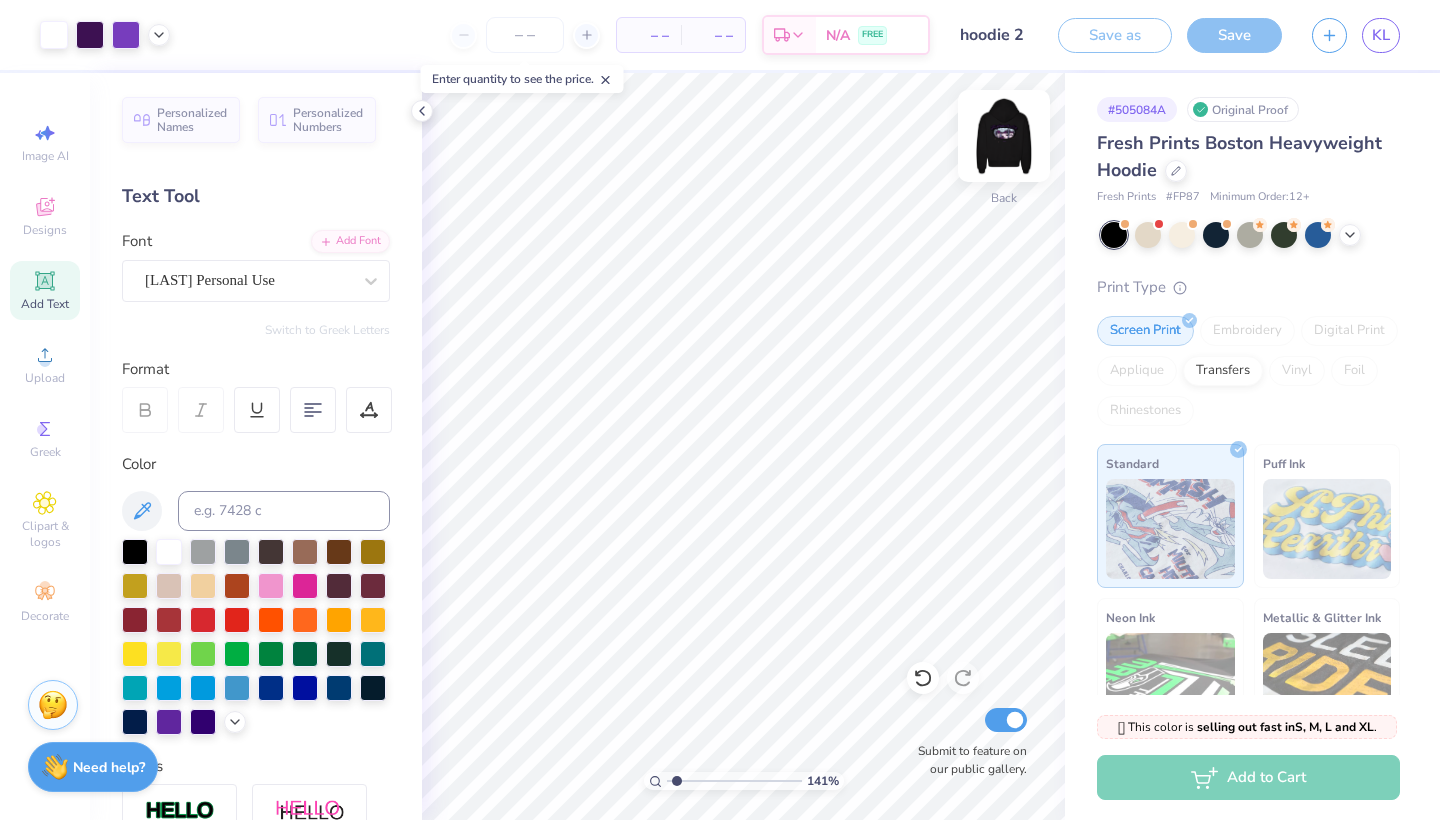 click at bounding box center (1004, 136) 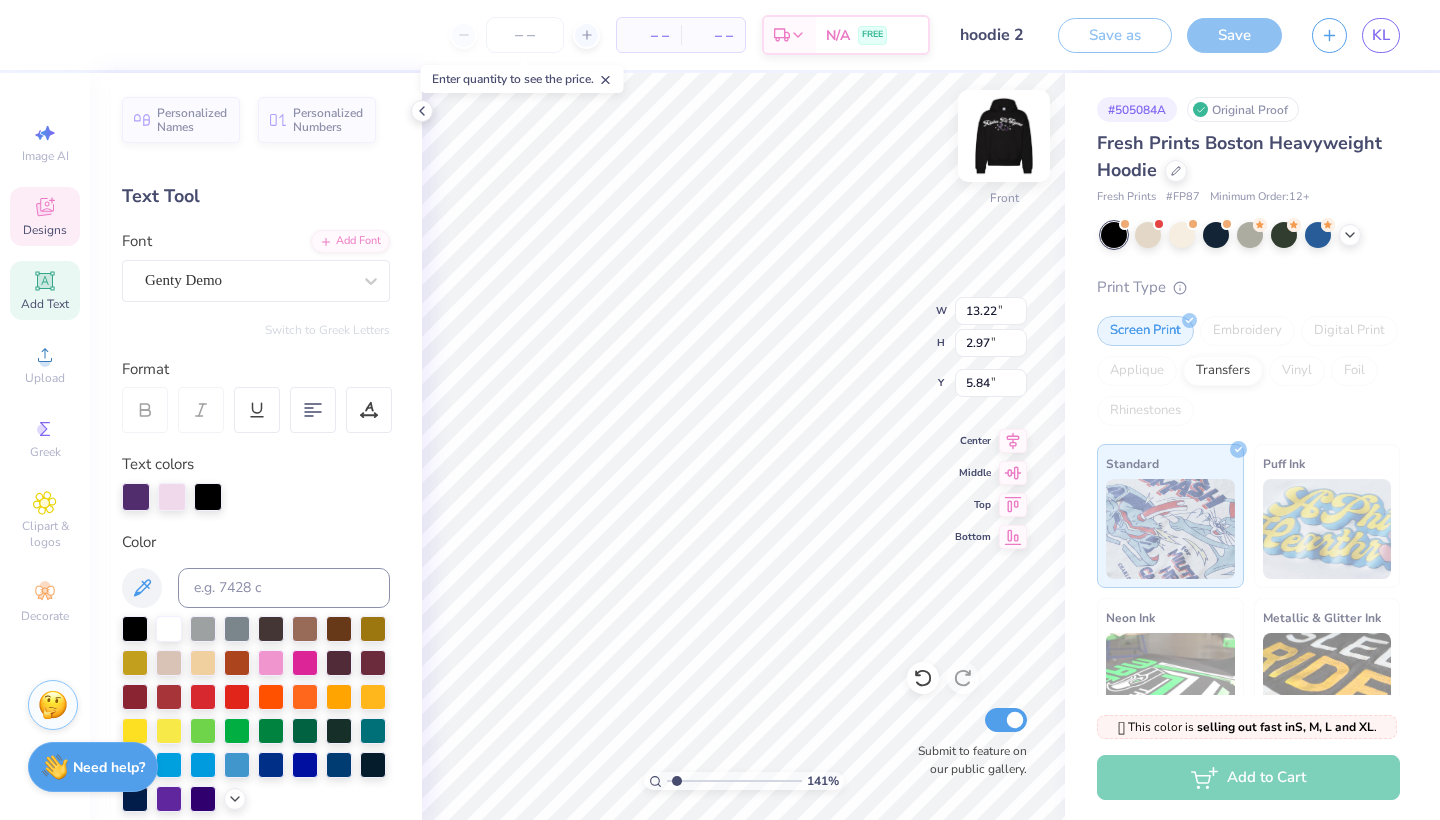 click at bounding box center [1004, 136] 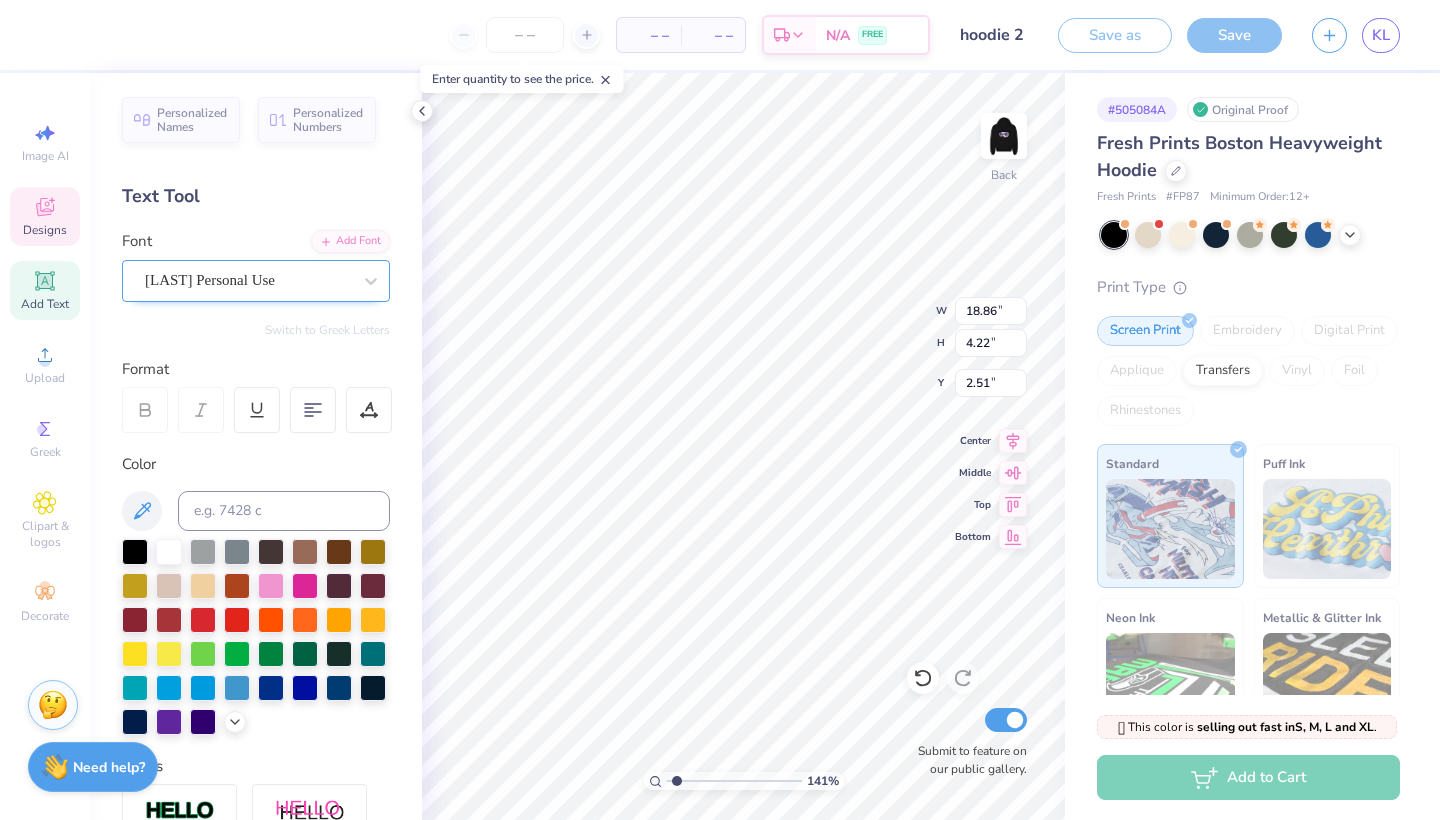 click on "Alexandra Personal Use" at bounding box center (210, 280) 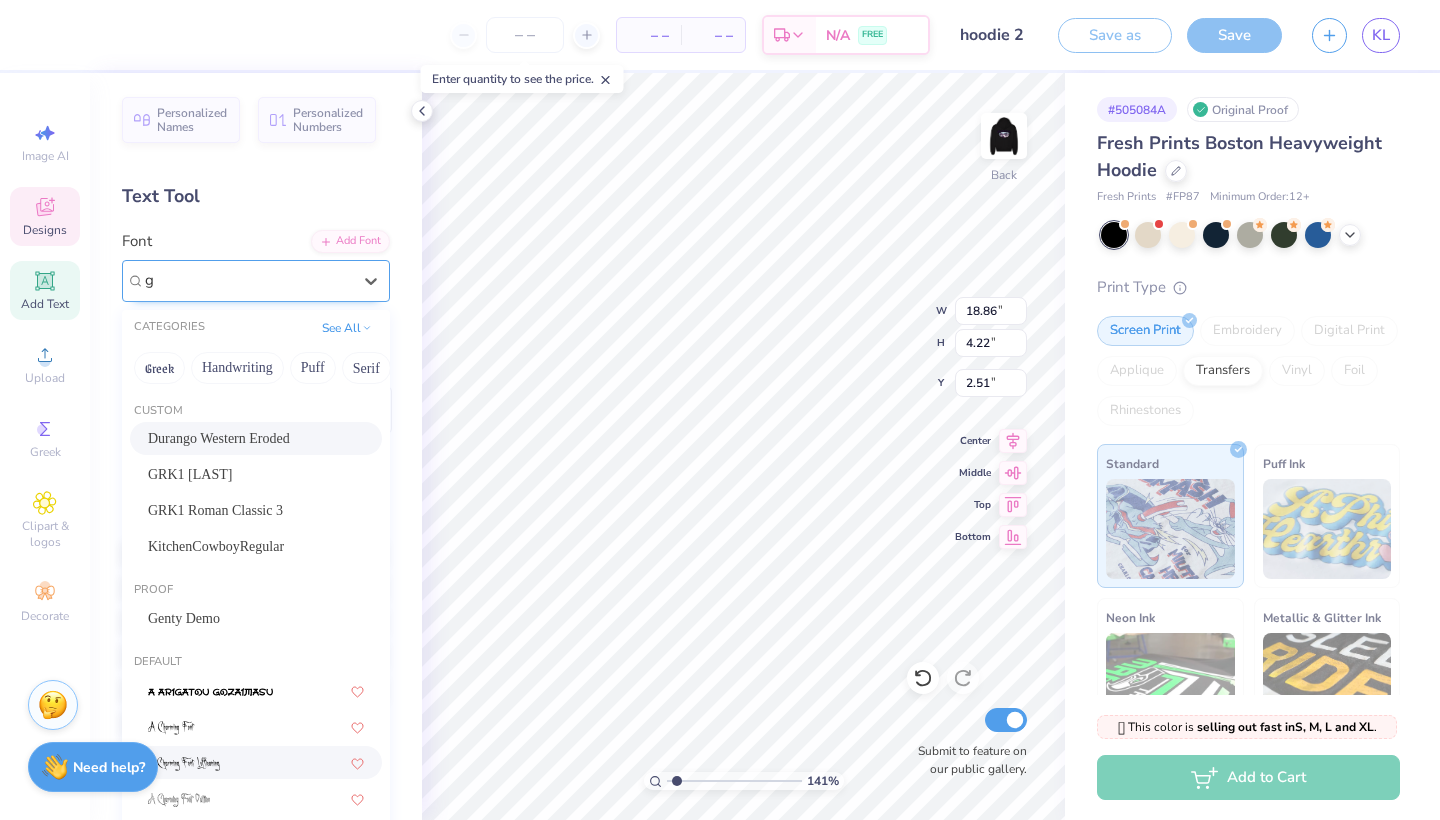 scroll, scrollTop: 0, scrollLeft: 0, axis: both 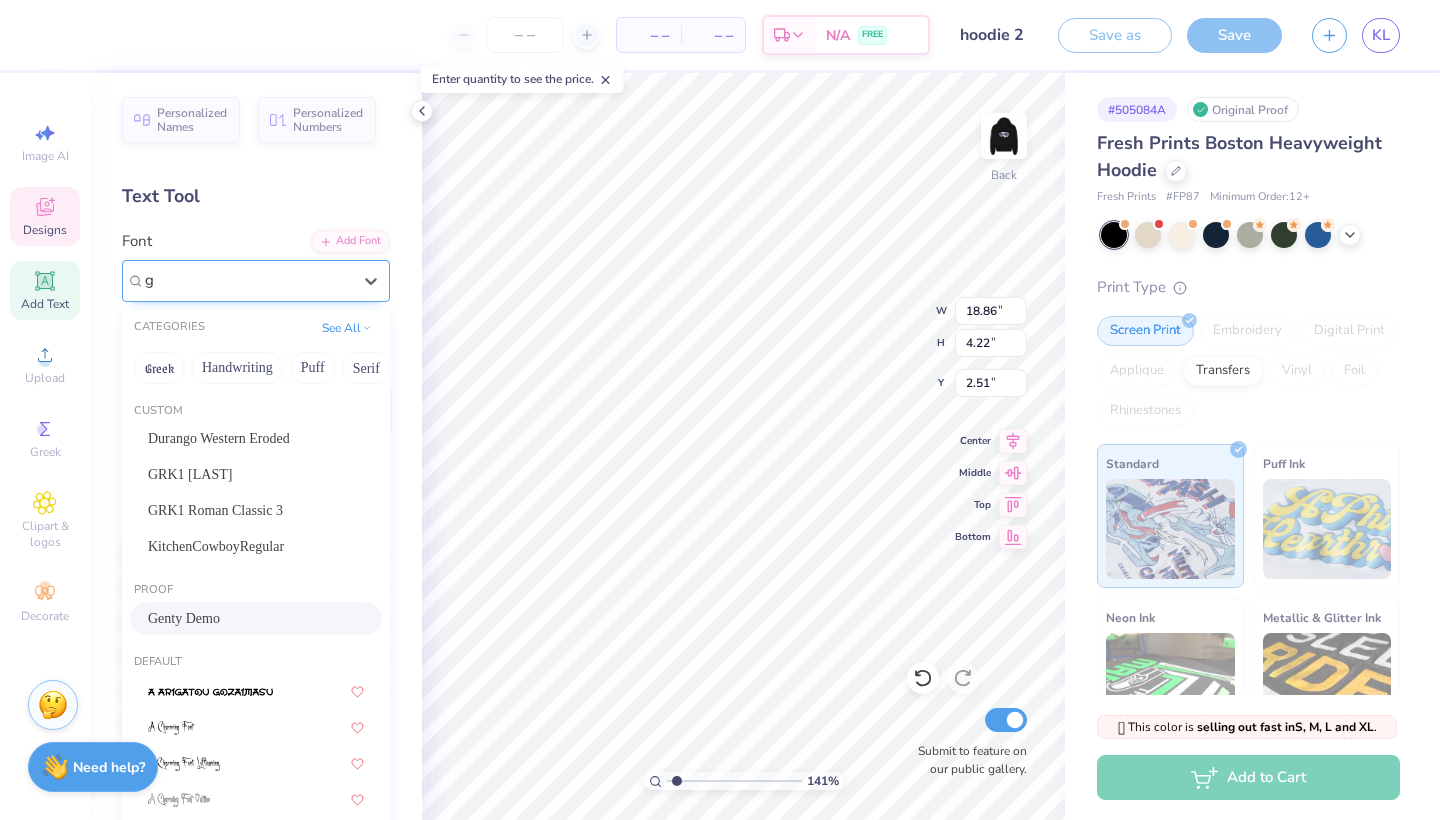 click on "Genty Demo" at bounding box center (256, 618) 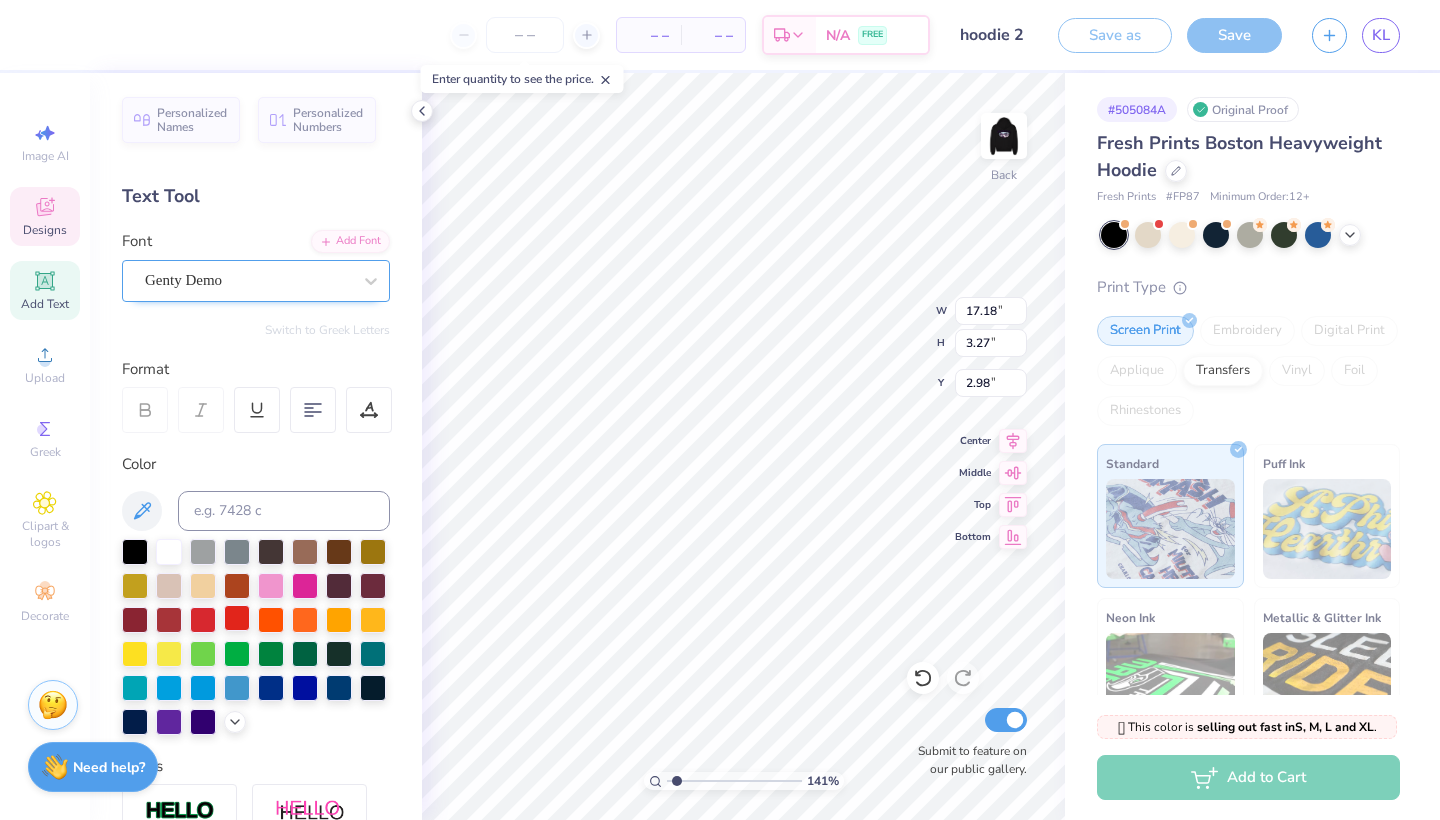 click at bounding box center [237, 618] 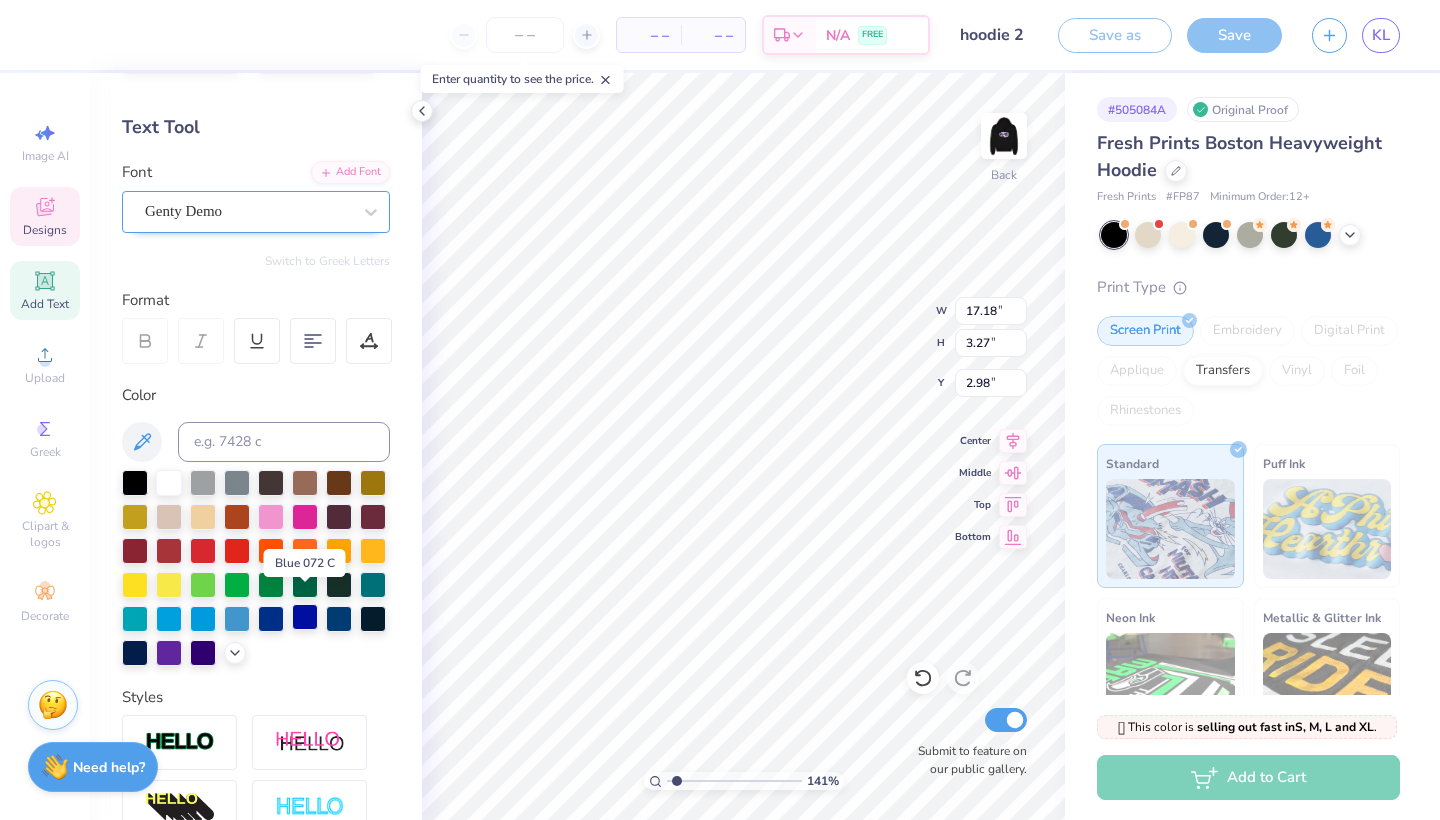 scroll, scrollTop: 92, scrollLeft: 0, axis: vertical 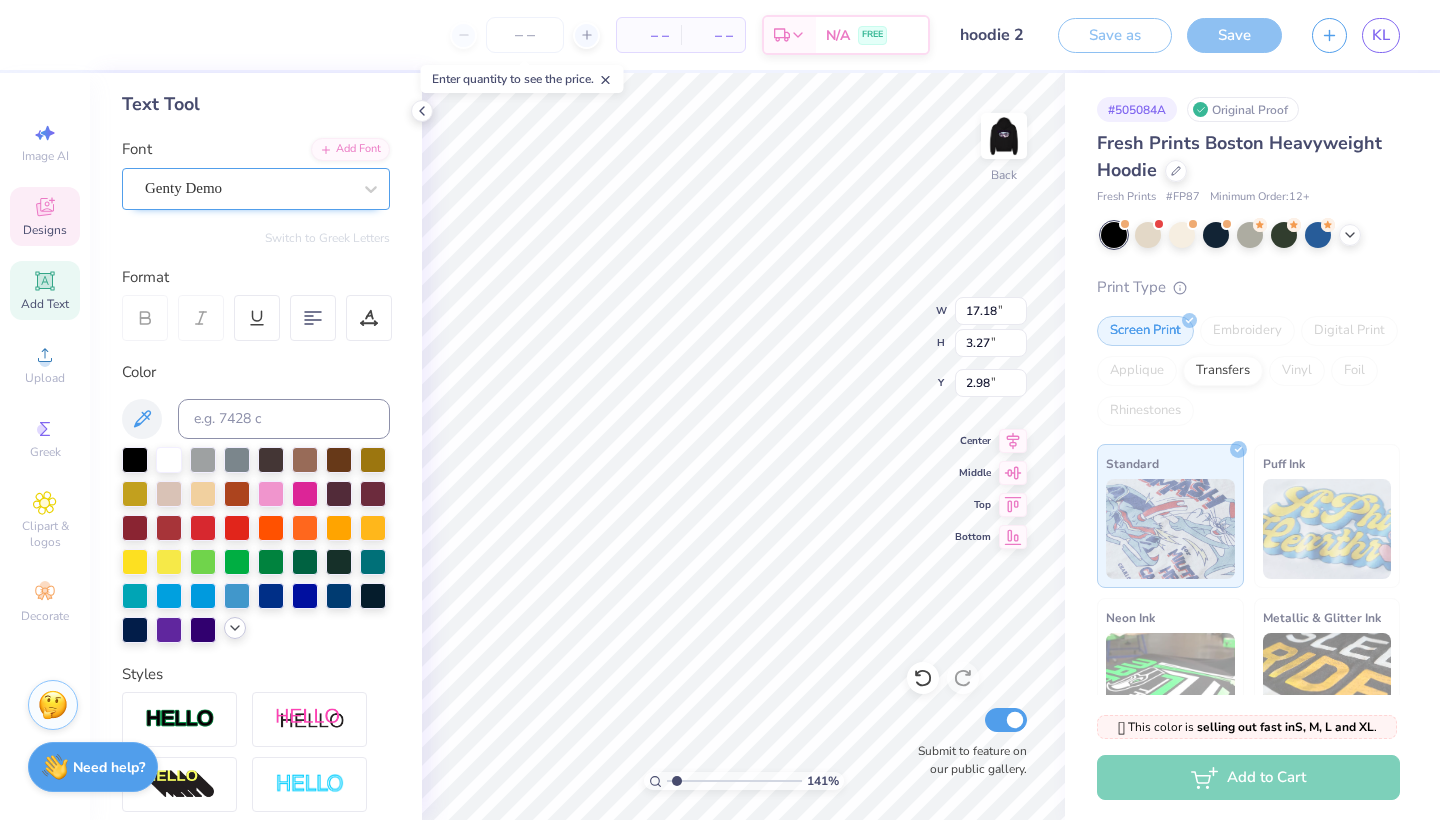 click 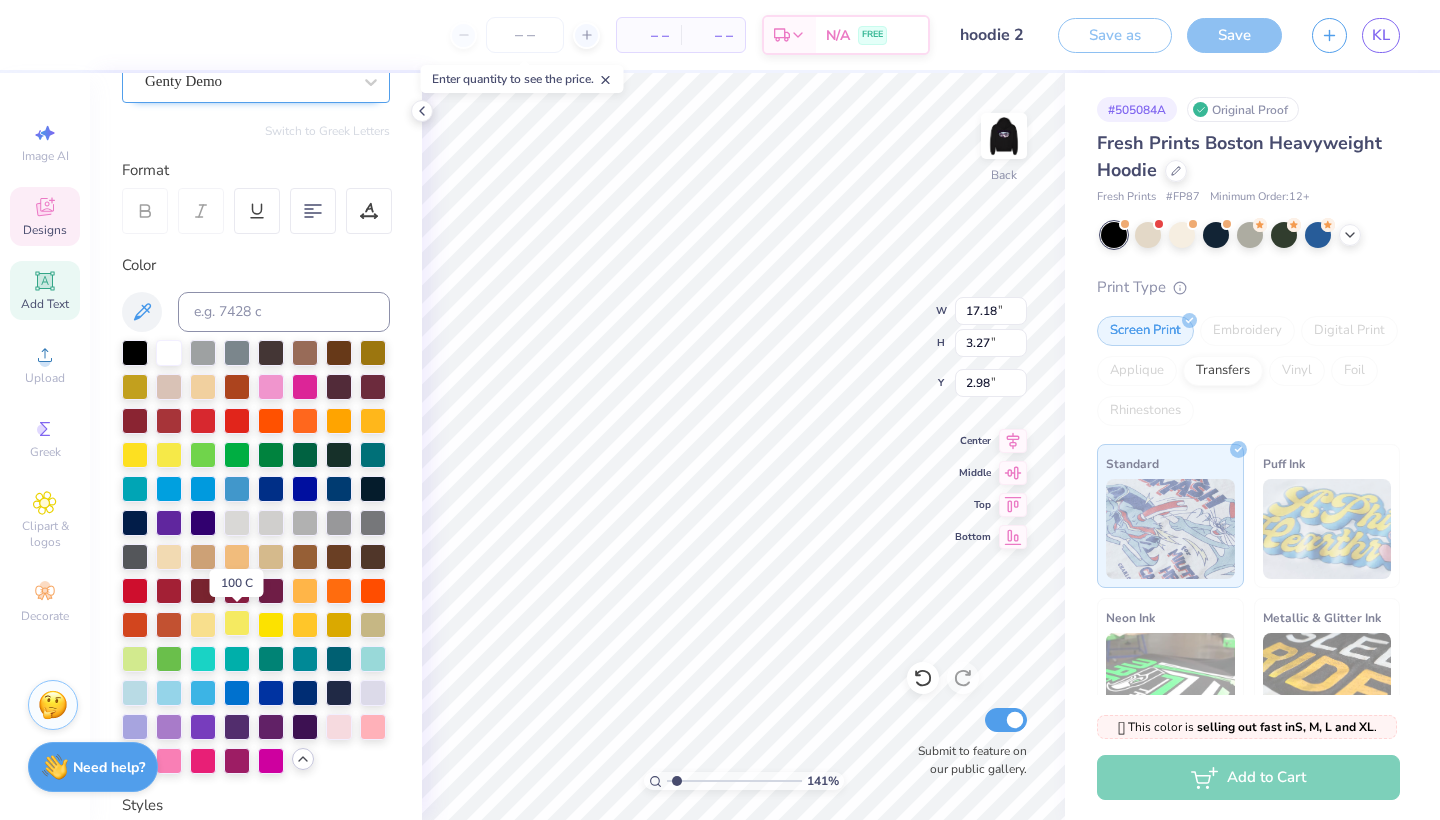 scroll, scrollTop: 204, scrollLeft: 0, axis: vertical 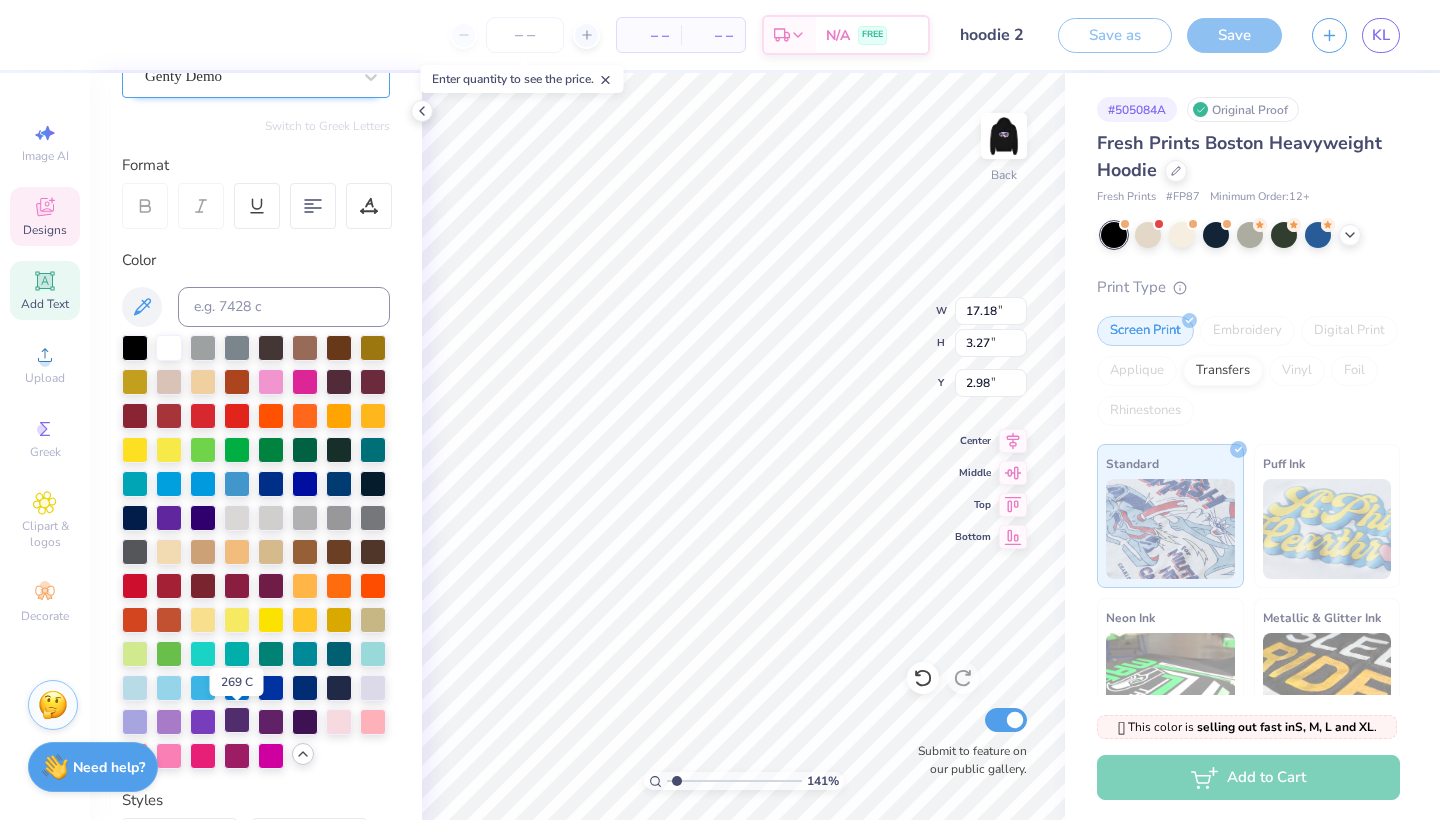 click at bounding box center [237, 720] 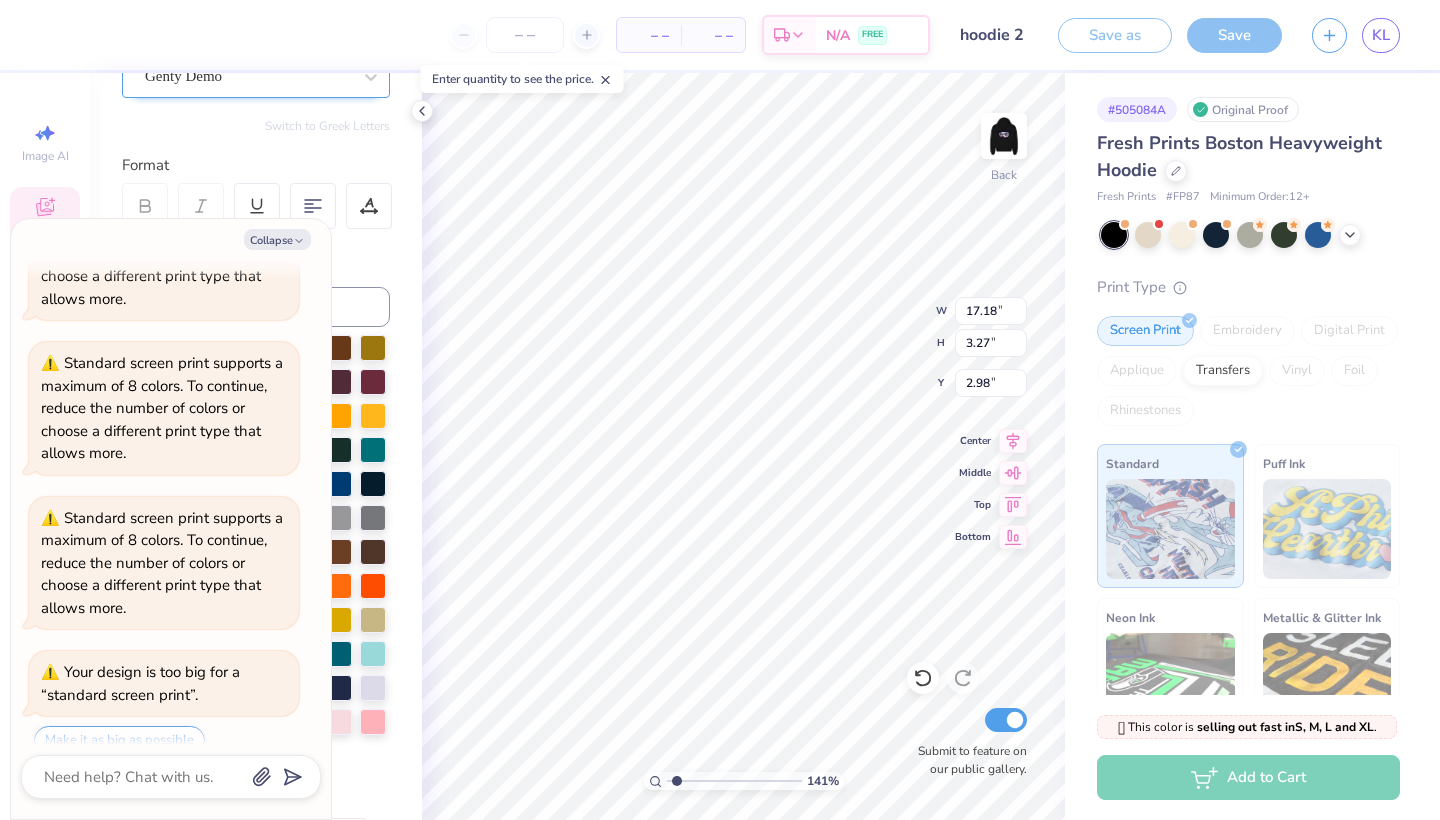 scroll, scrollTop: 1445, scrollLeft: 0, axis: vertical 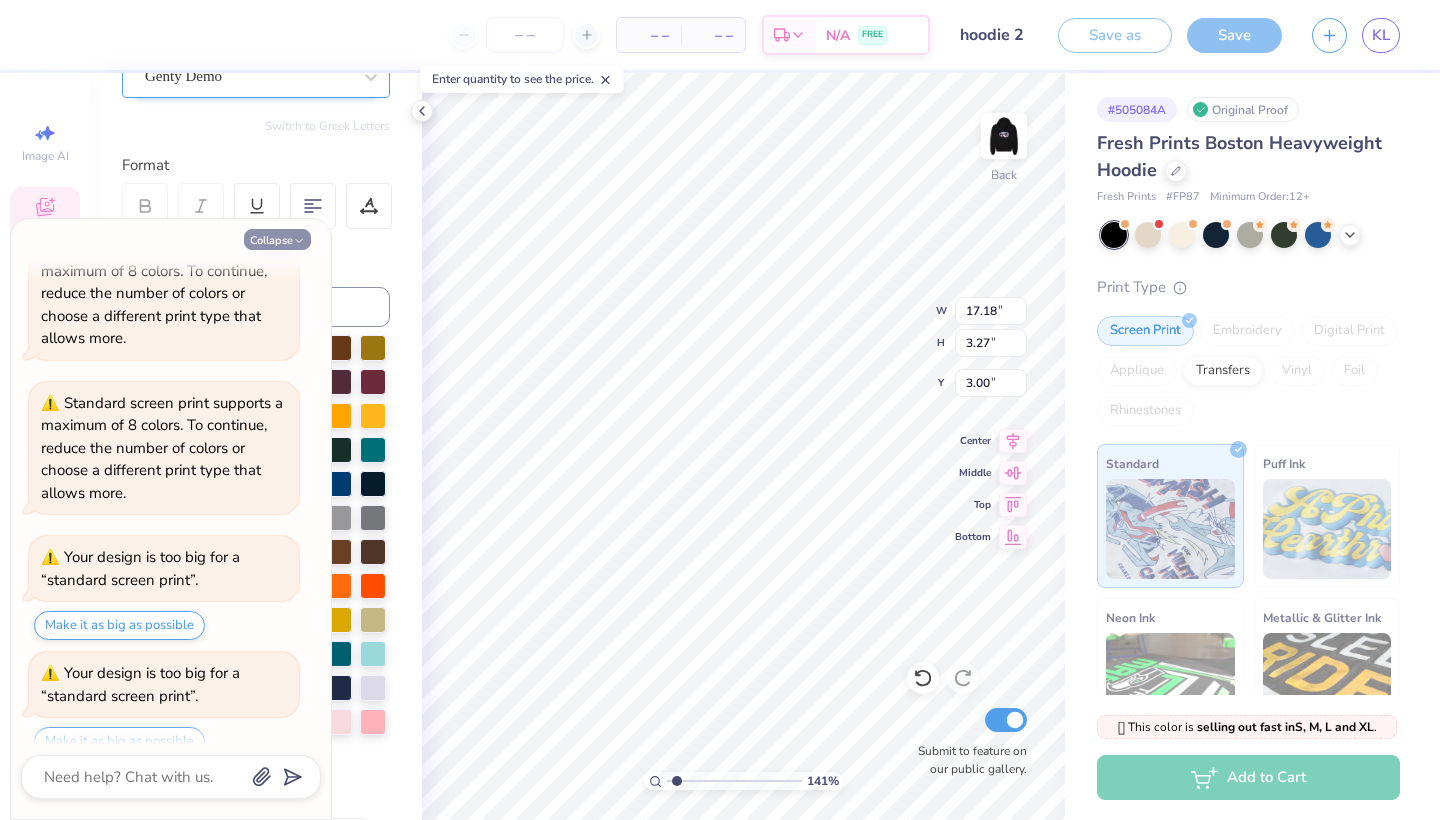 click on "Collapse" at bounding box center [277, 239] 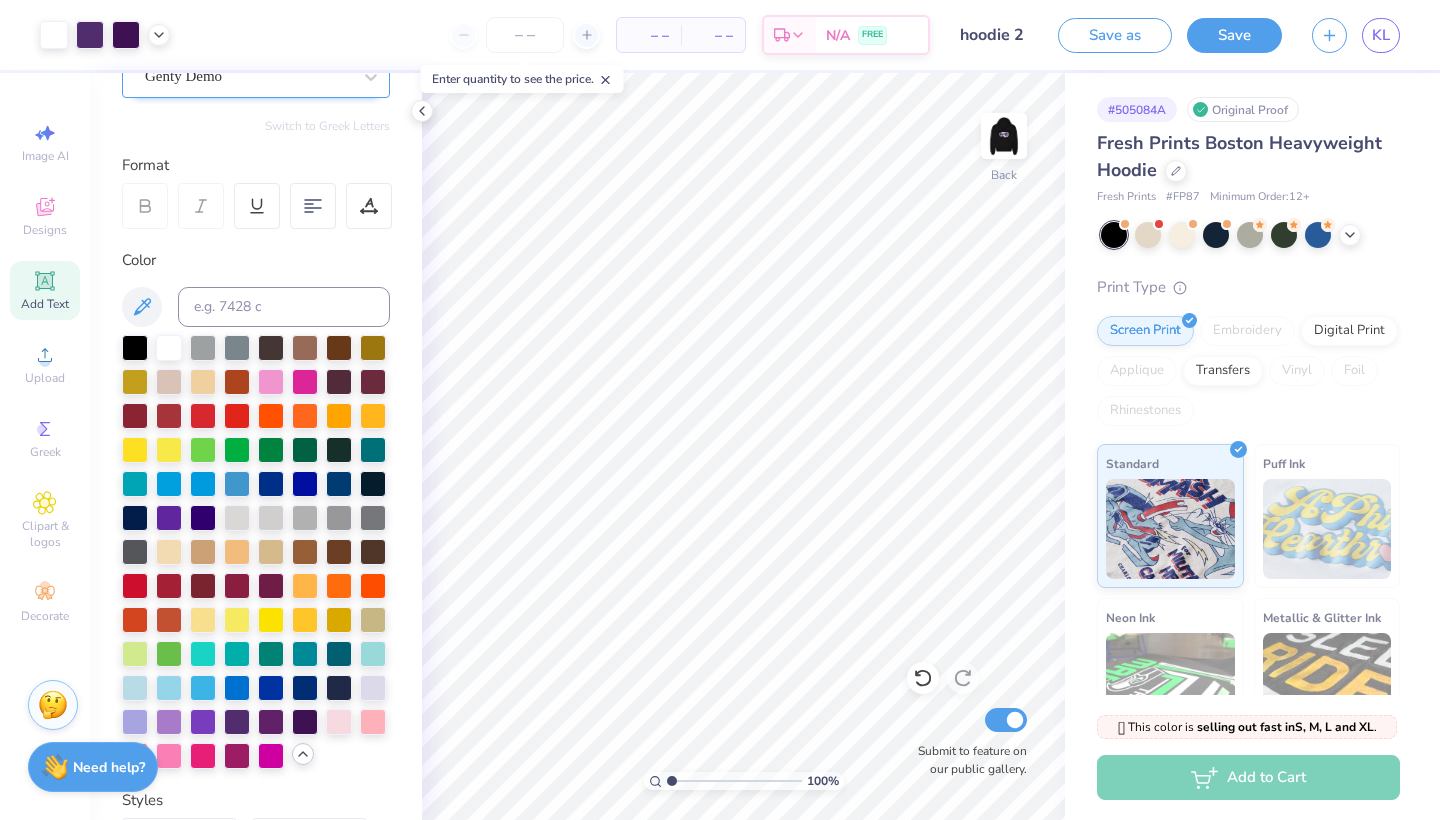 drag, startPoint x: 683, startPoint y: 784, endPoint x: 654, endPoint y: 783, distance: 29.017237 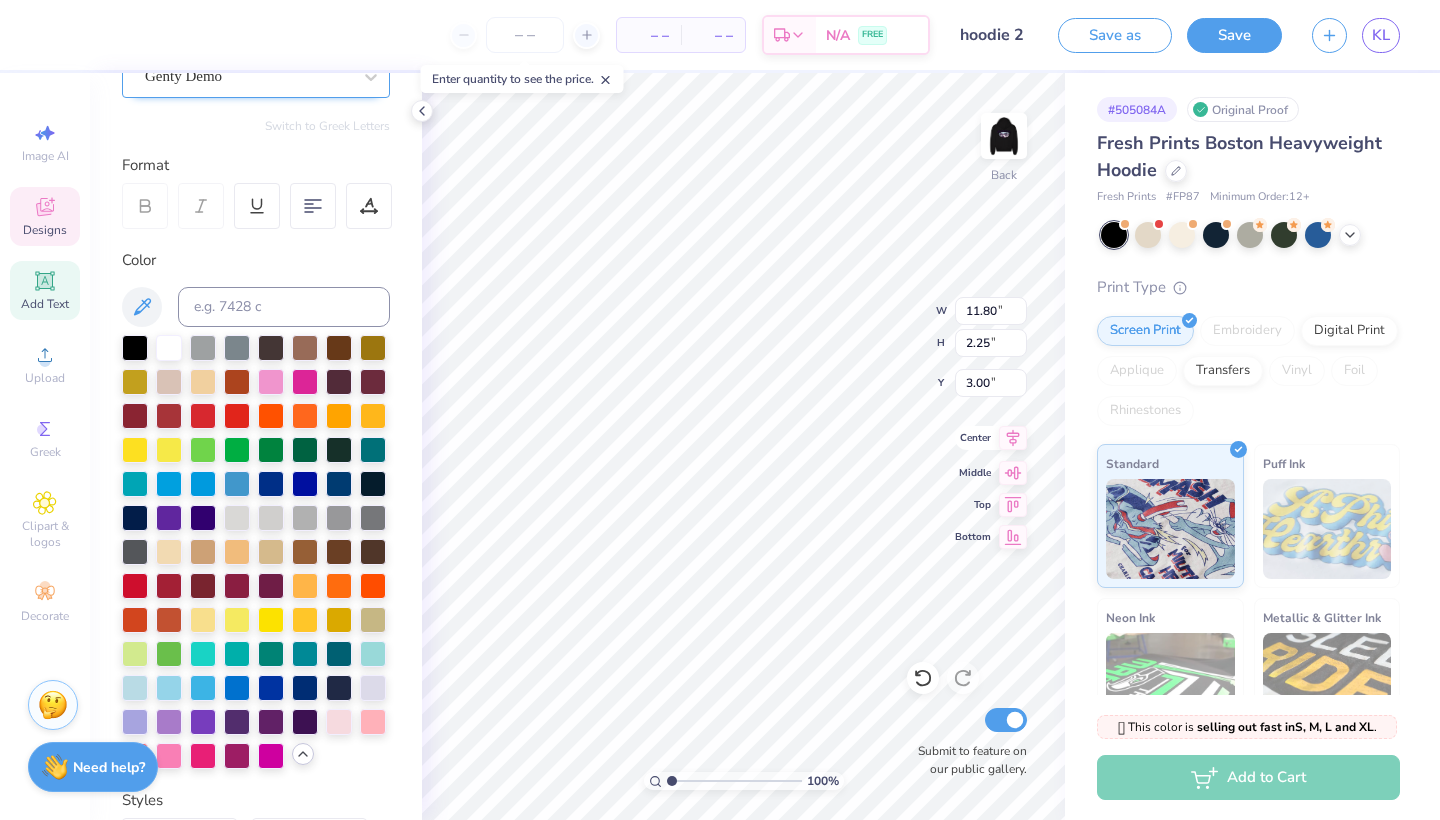 click 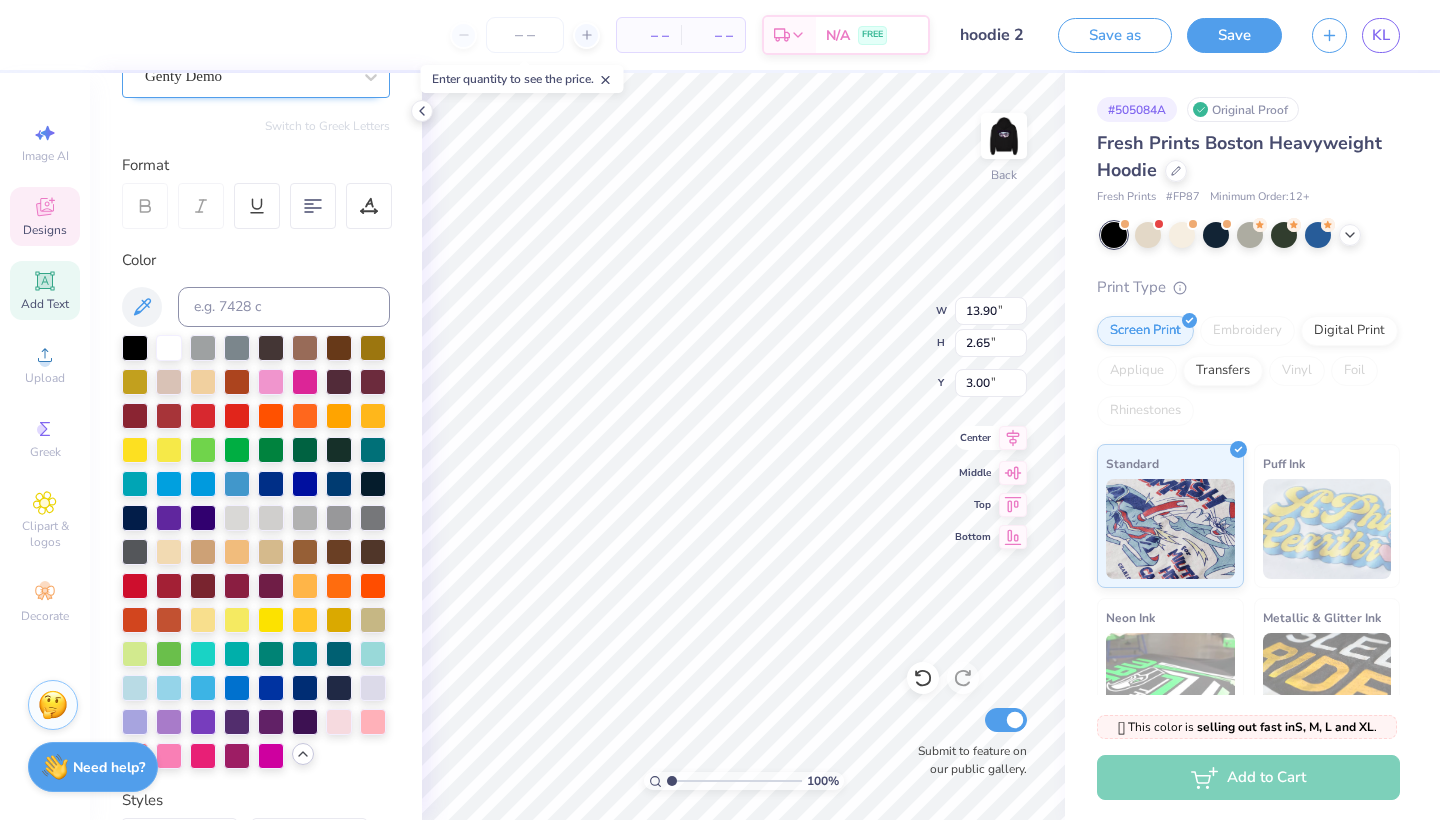 click 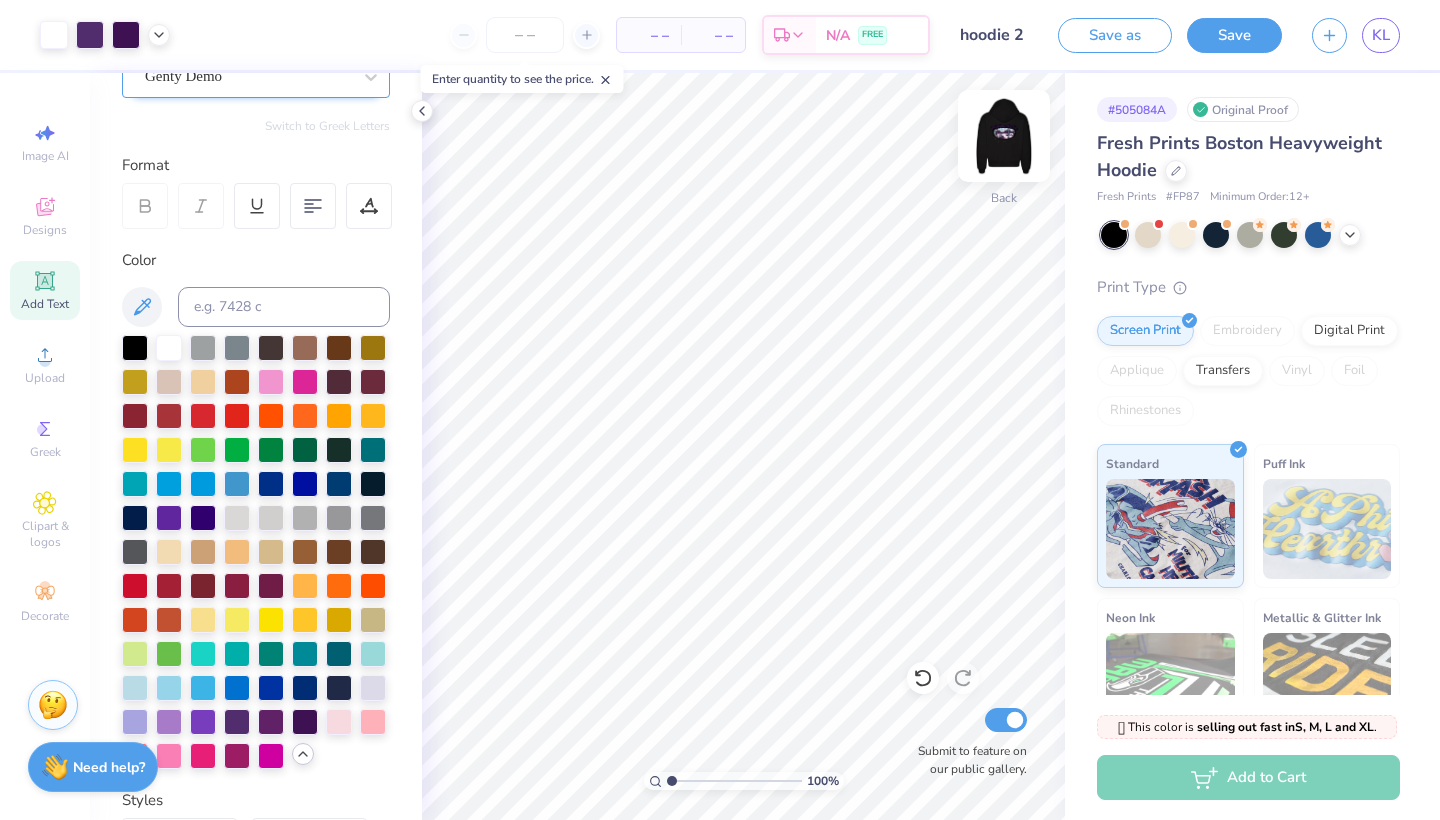 click at bounding box center [1004, 136] 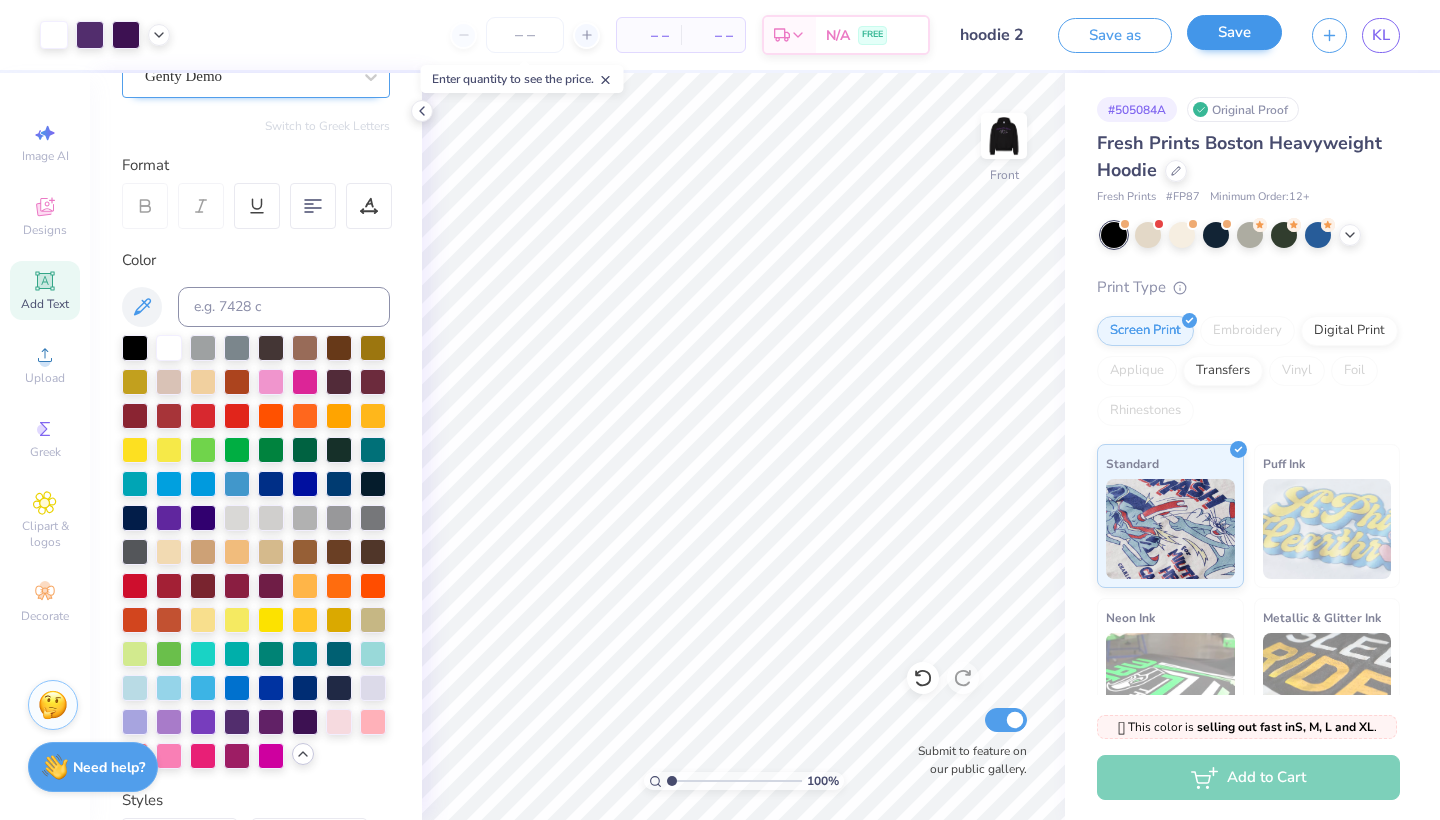 click on "Save" at bounding box center [1234, 32] 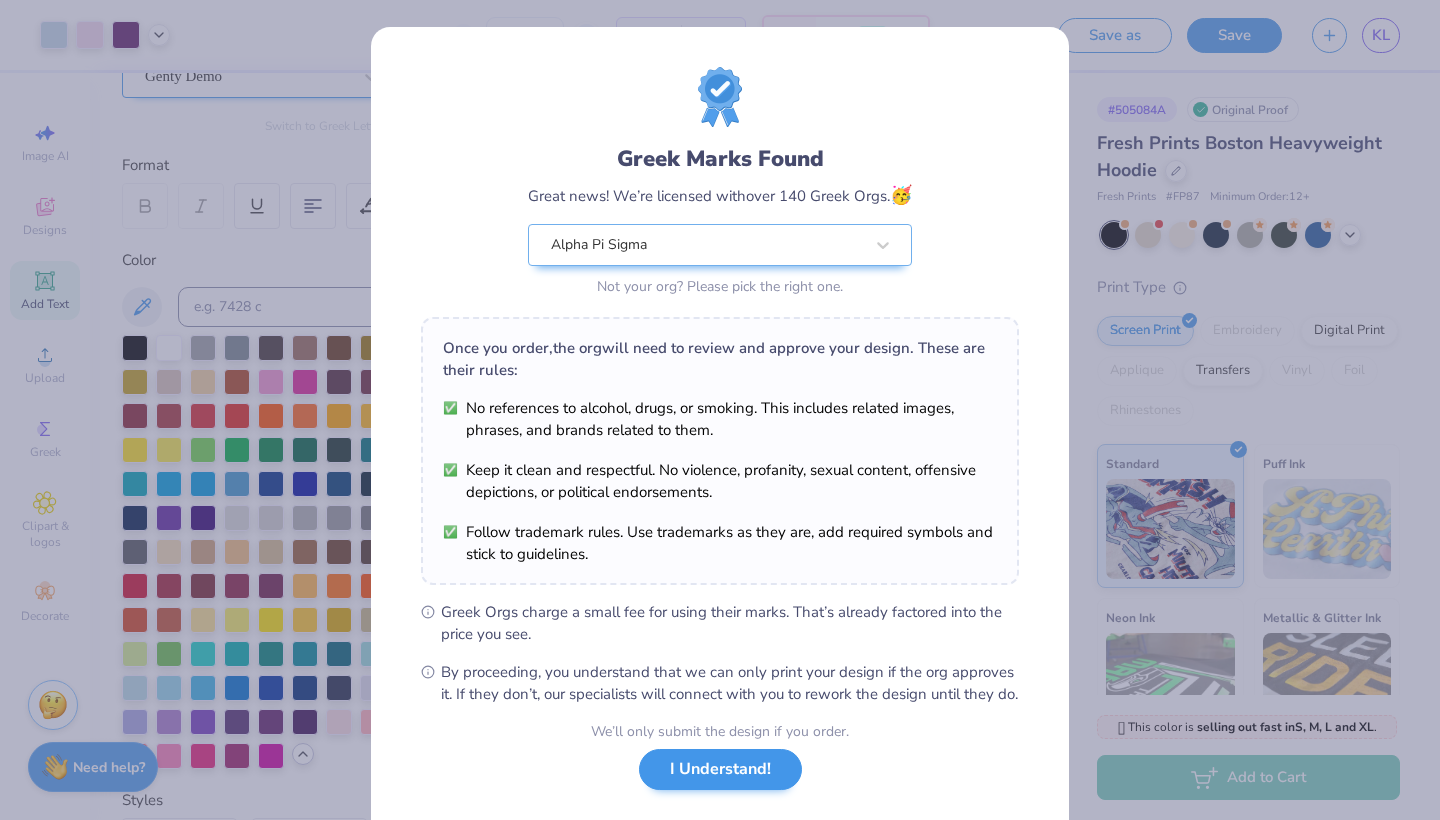 click on "I Understand!" at bounding box center (720, 769) 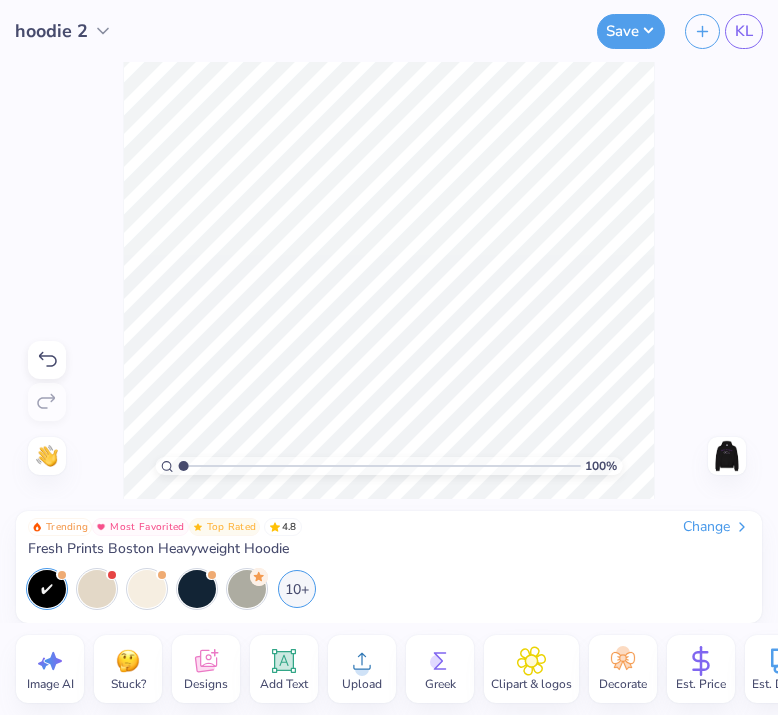 click at bounding box center [727, 456] 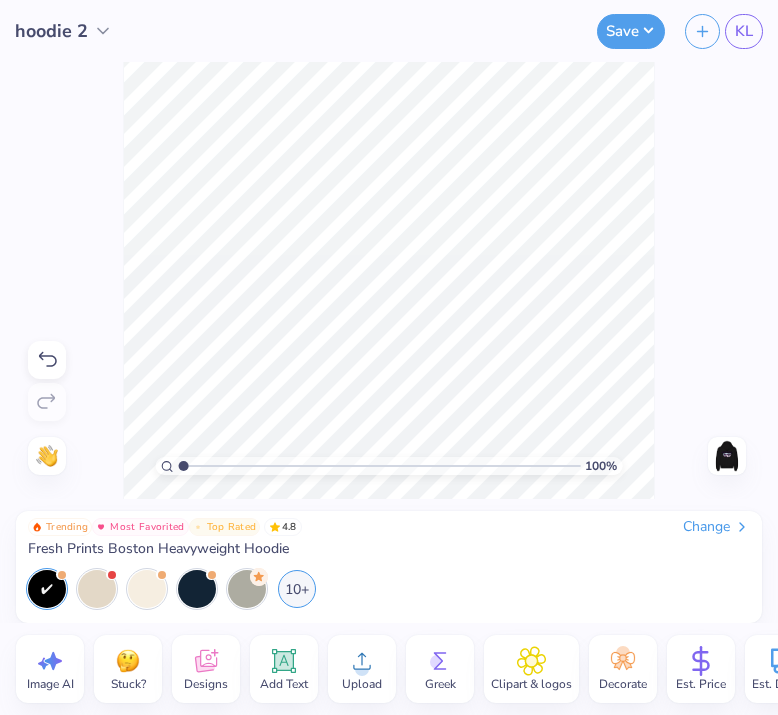 click at bounding box center [727, 456] 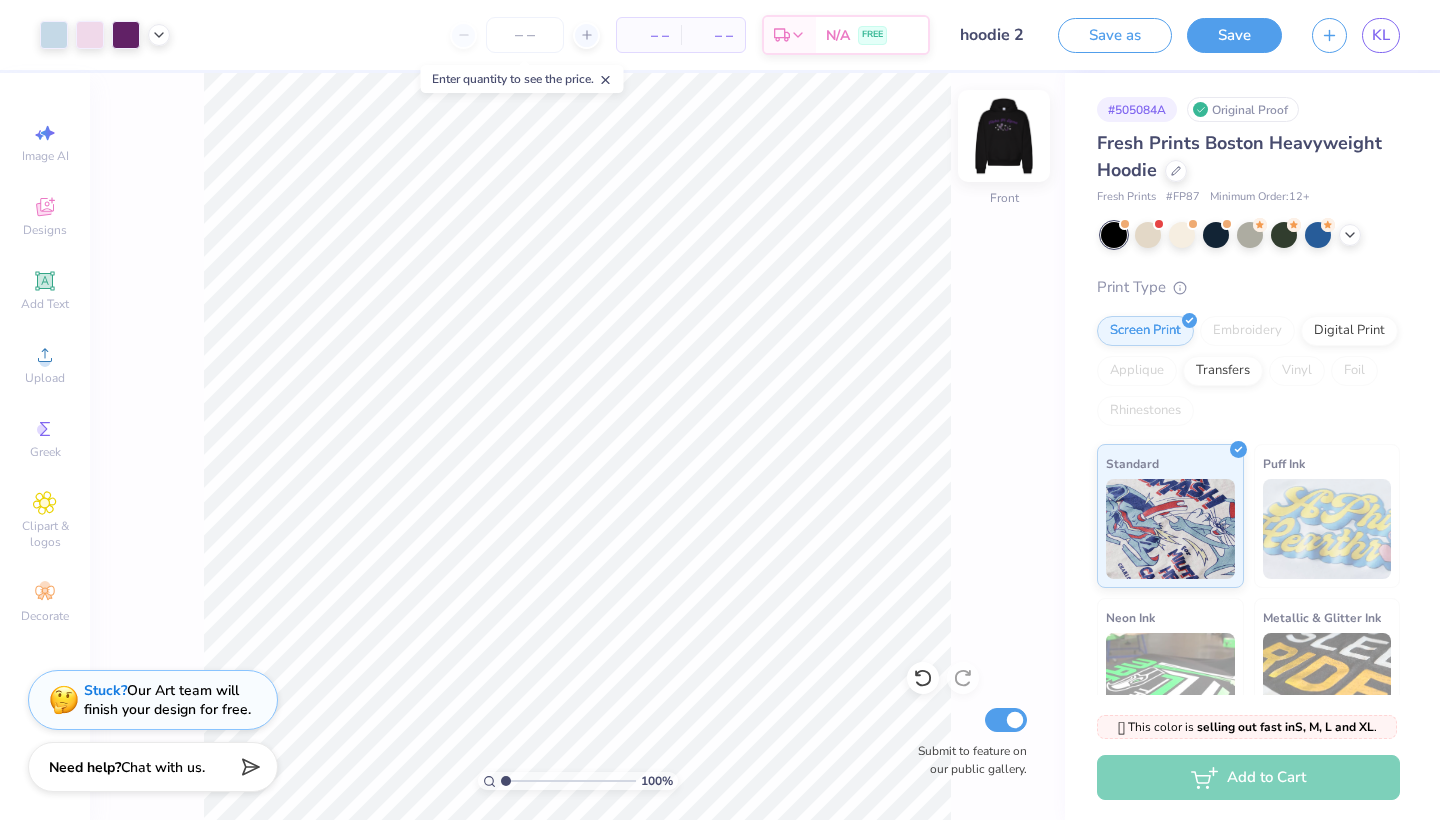 click at bounding box center (1004, 136) 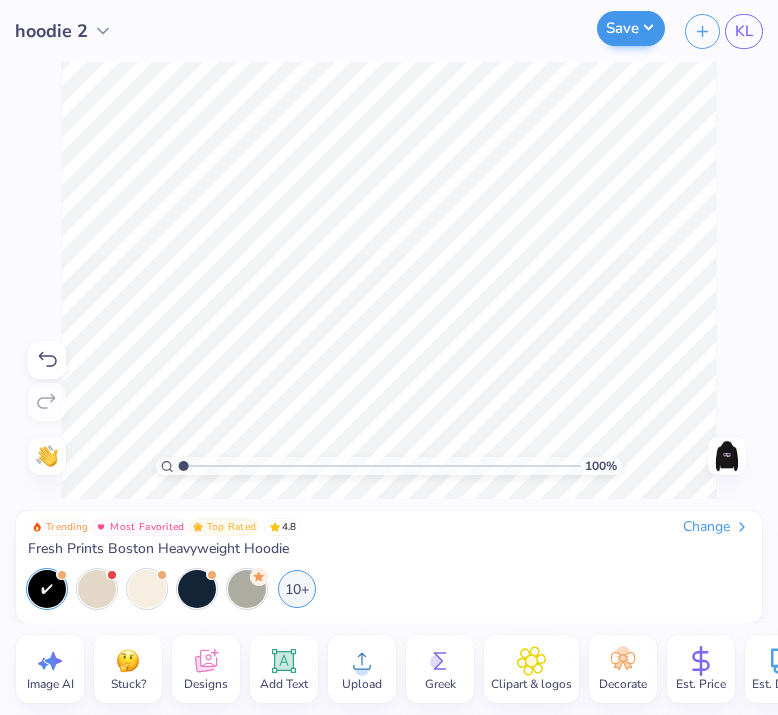 click on "Save" at bounding box center (631, 28) 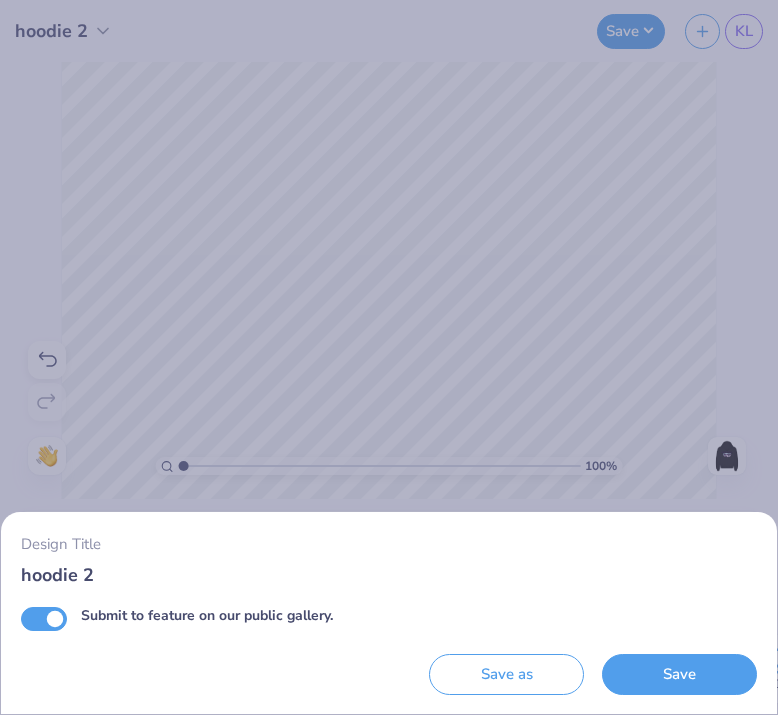 click on "Submit to feature on our public gallery." at bounding box center (44, 619) 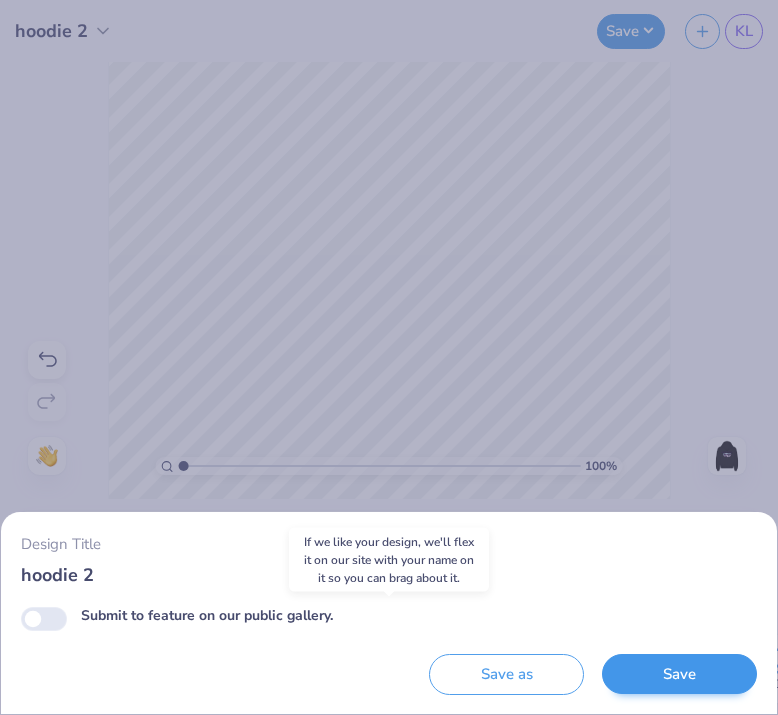 click on "Save" at bounding box center [679, 674] 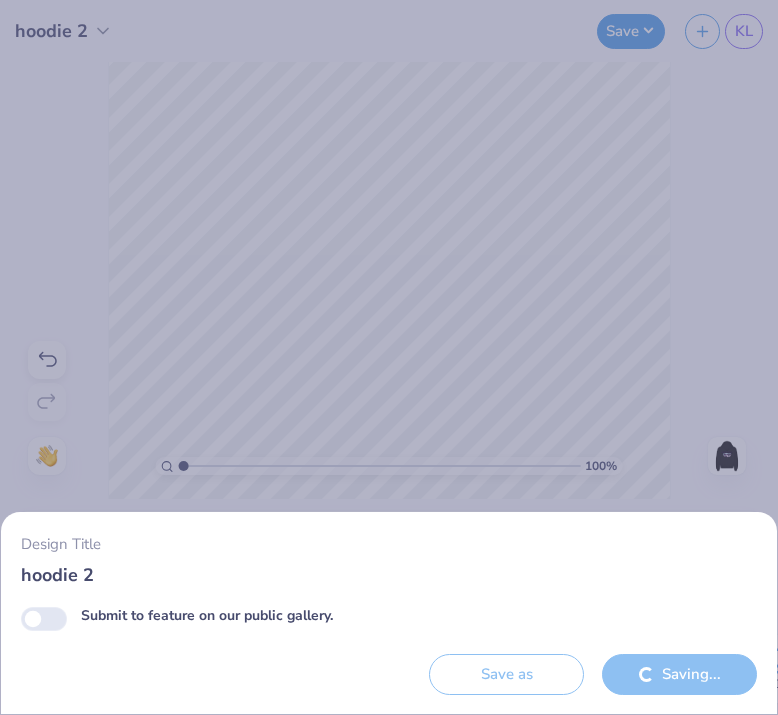 click on "100  % Need help?  Chat with us. Back" at bounding box center [389, 280] 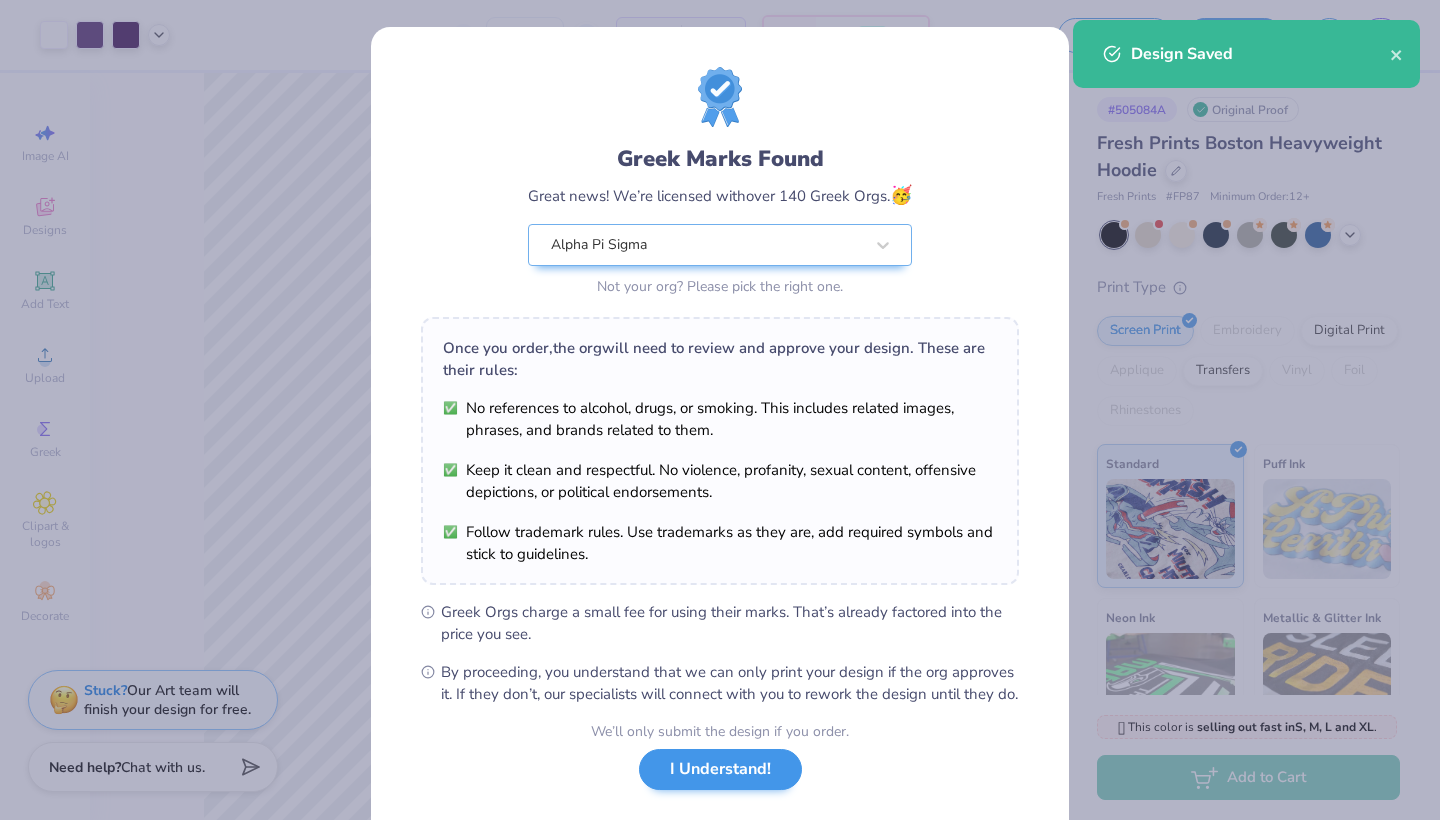 click on "I Understand!" at bounding box center [720, 769] 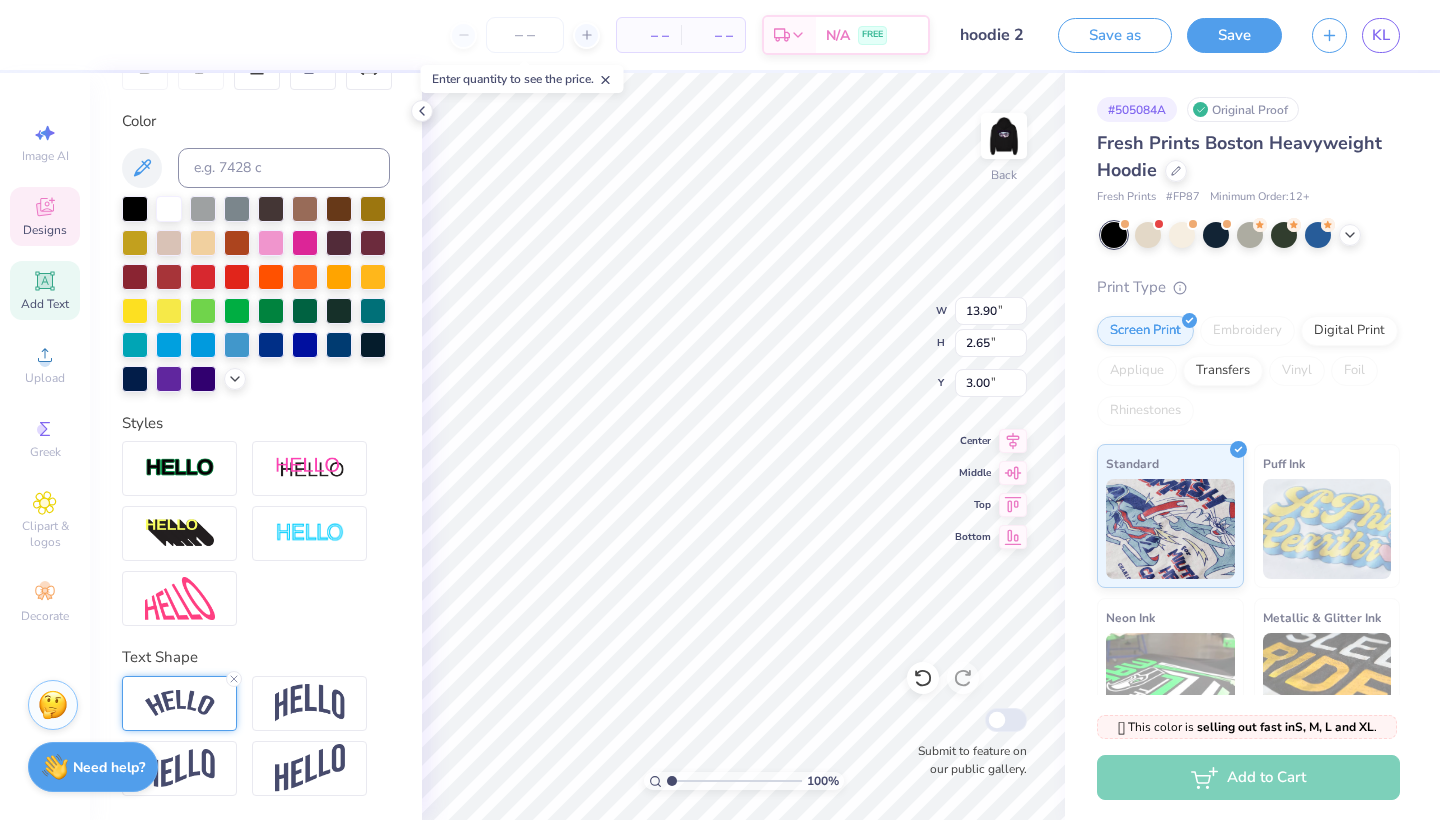 scroll, scrollTop: 343, scrollLeft: 0, axis: vertical 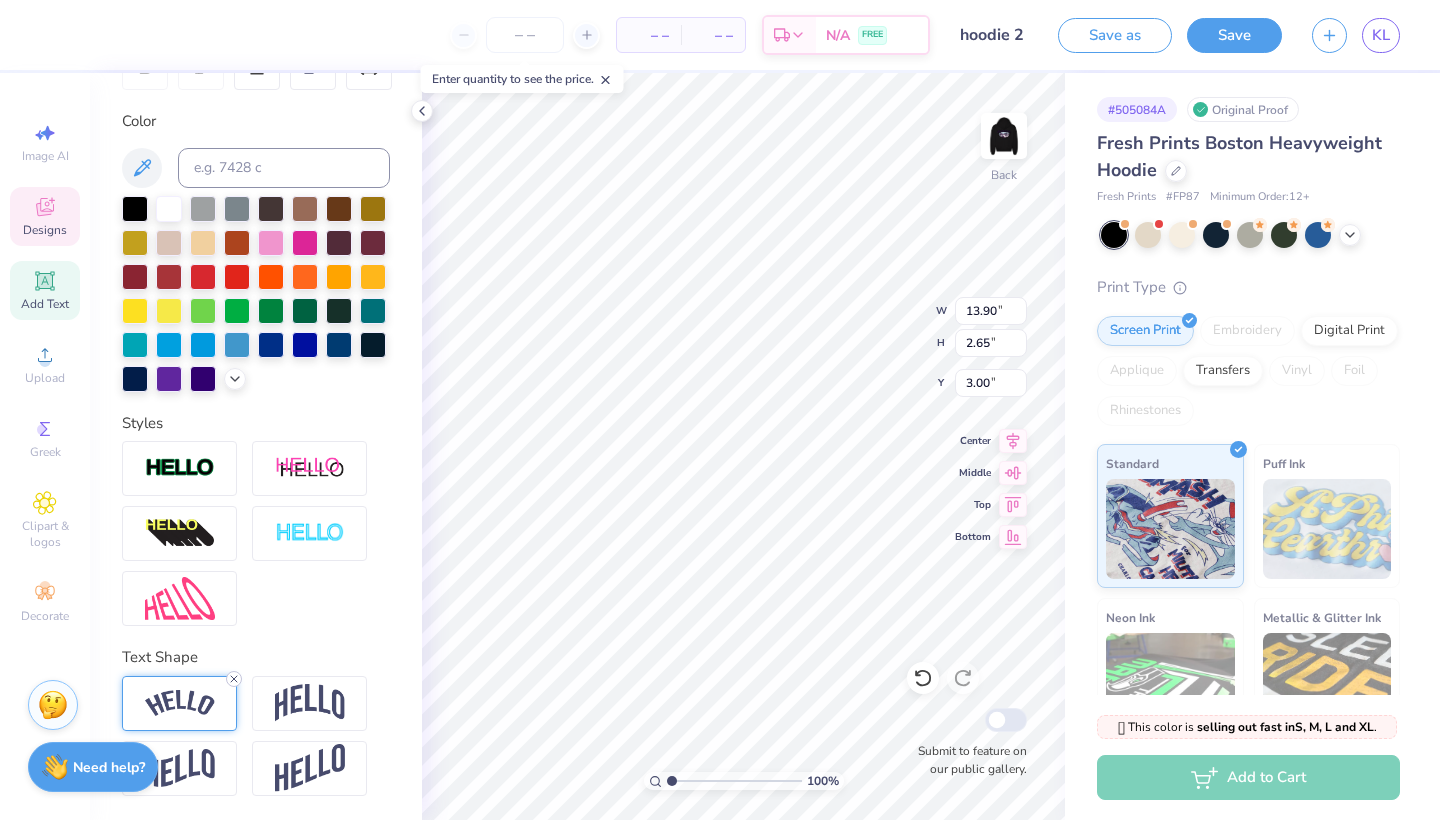 click 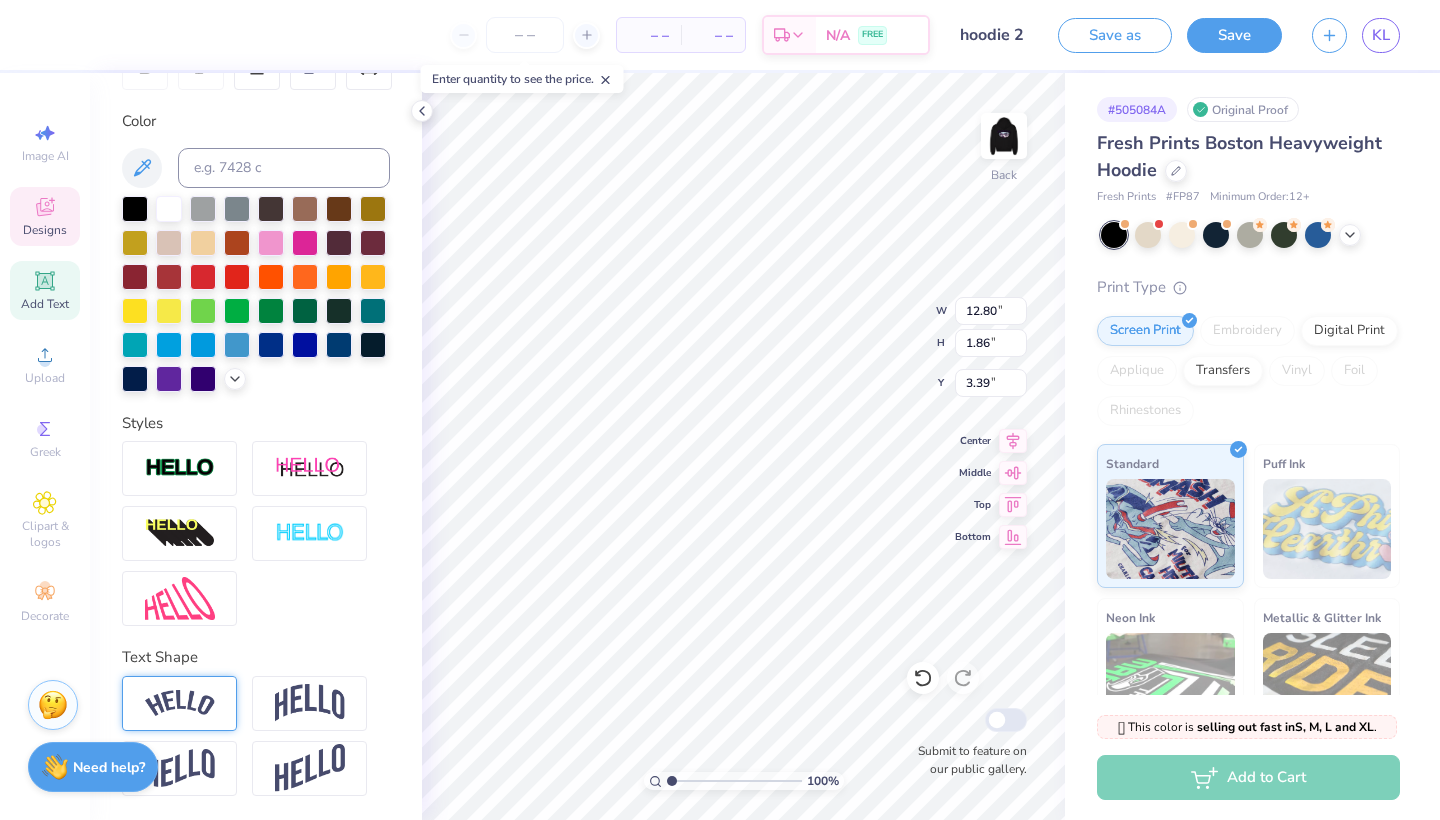 click at bounding box center [179, 703] 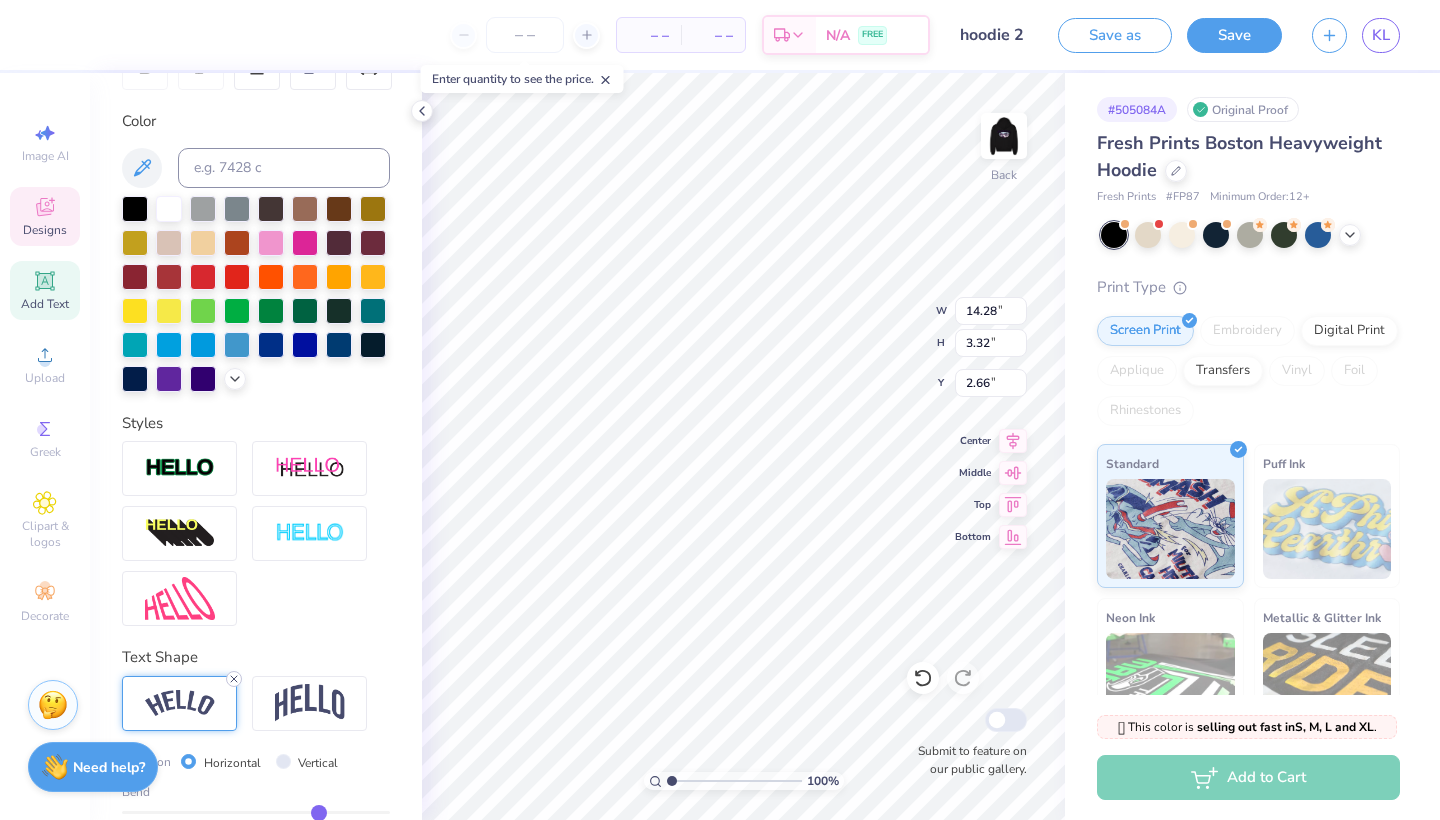 click at bounding box center (234, 679) 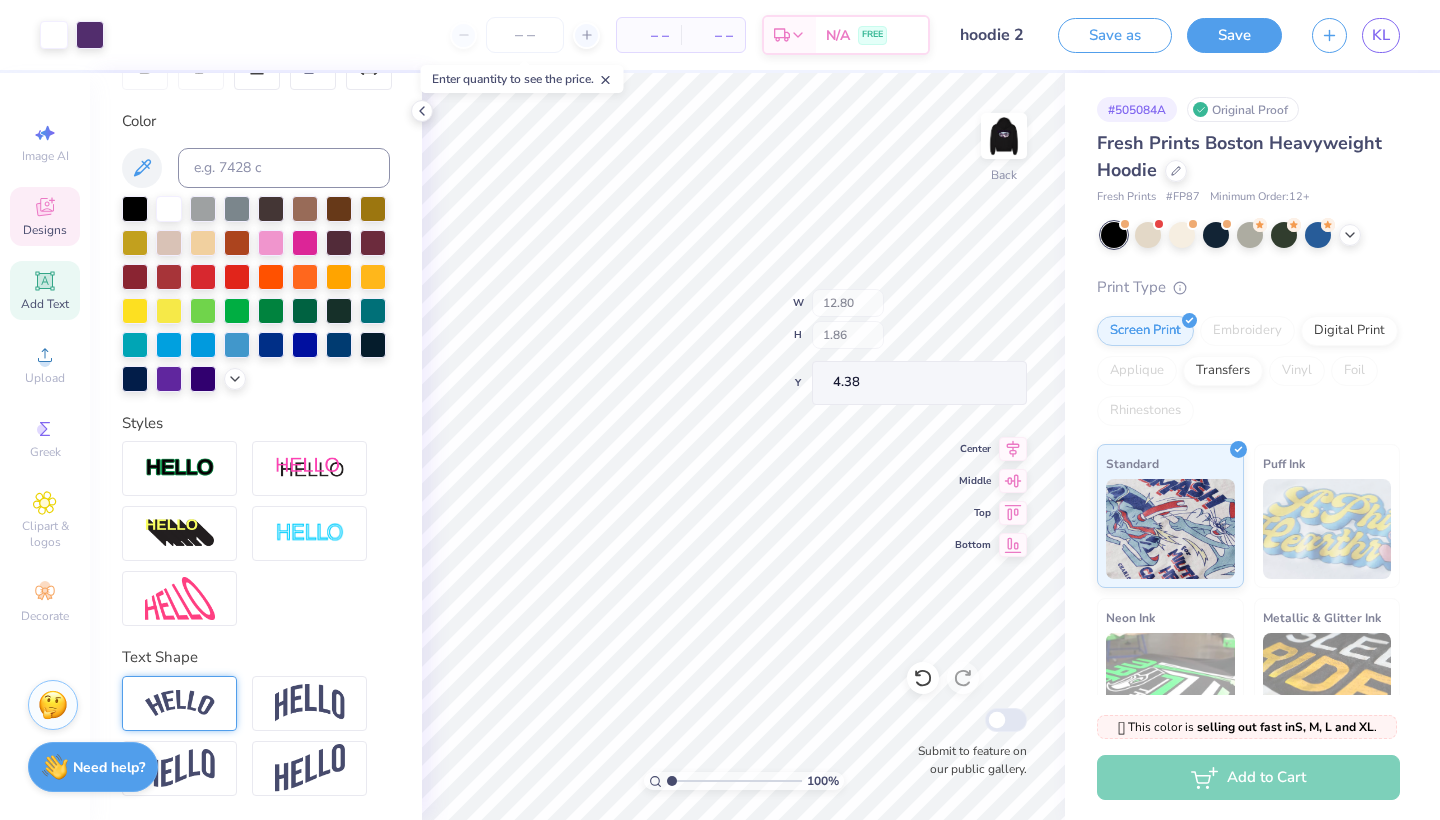 click on "Designs" at bounding box center (45, 230) 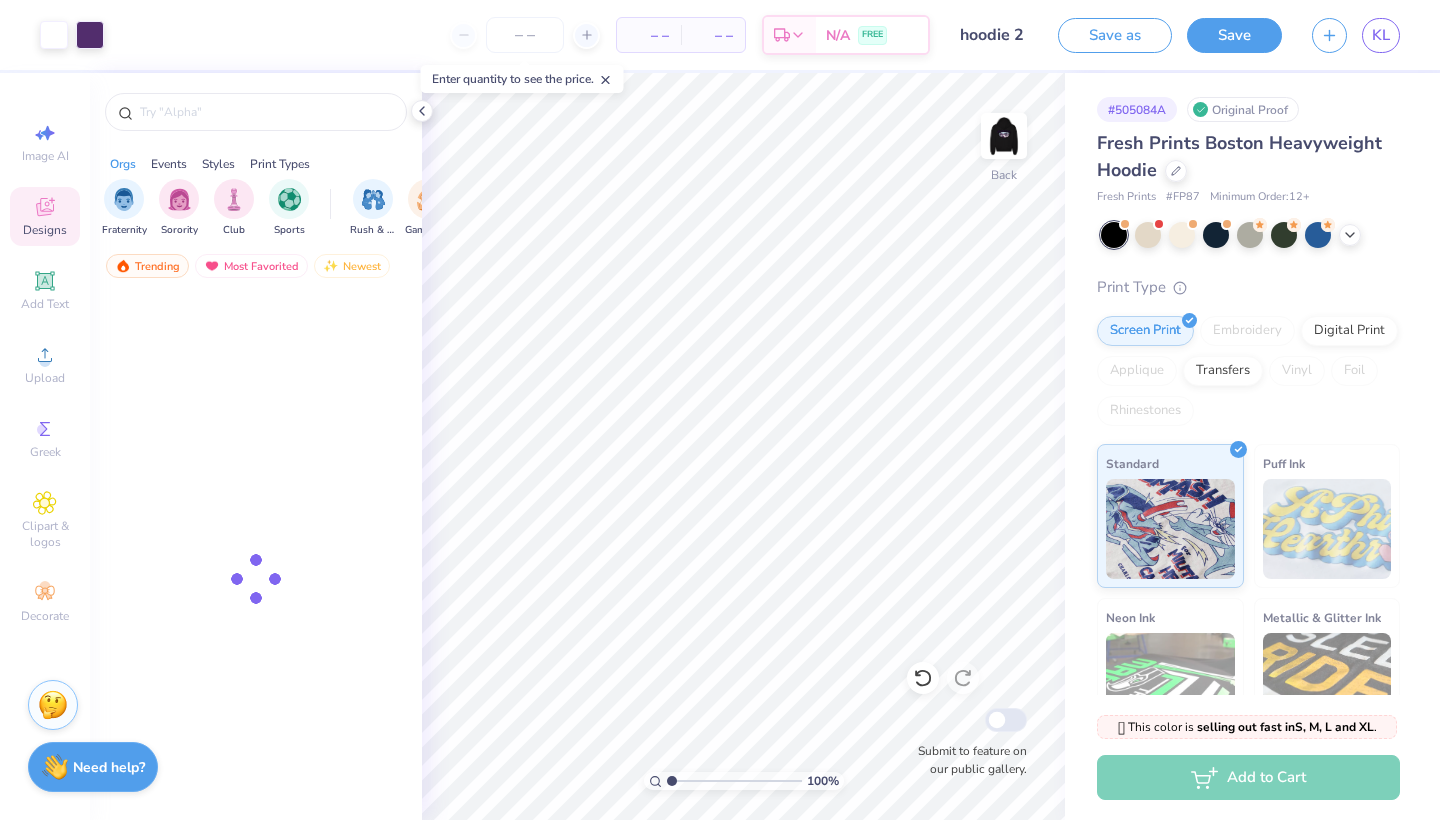 click 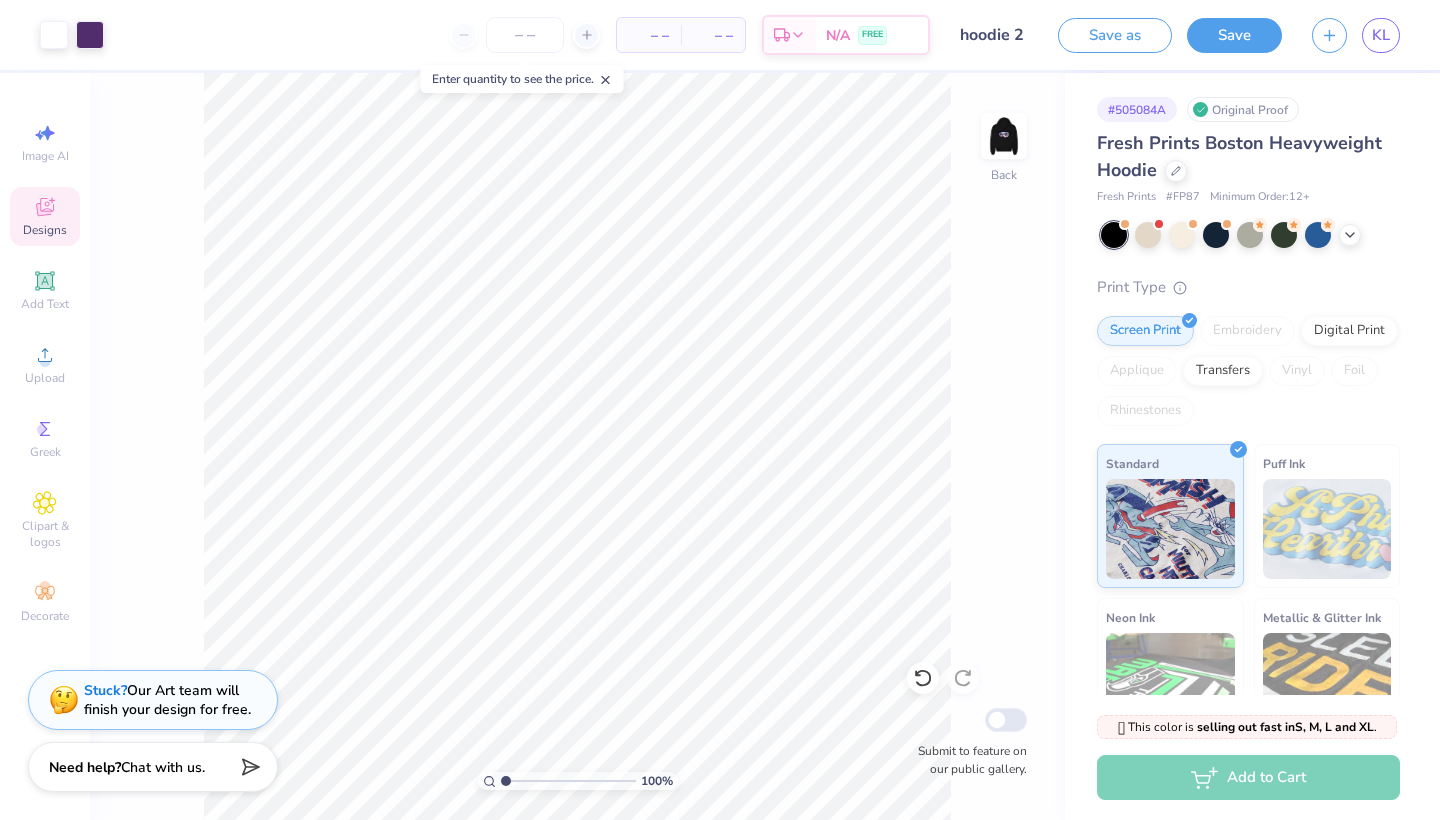 click 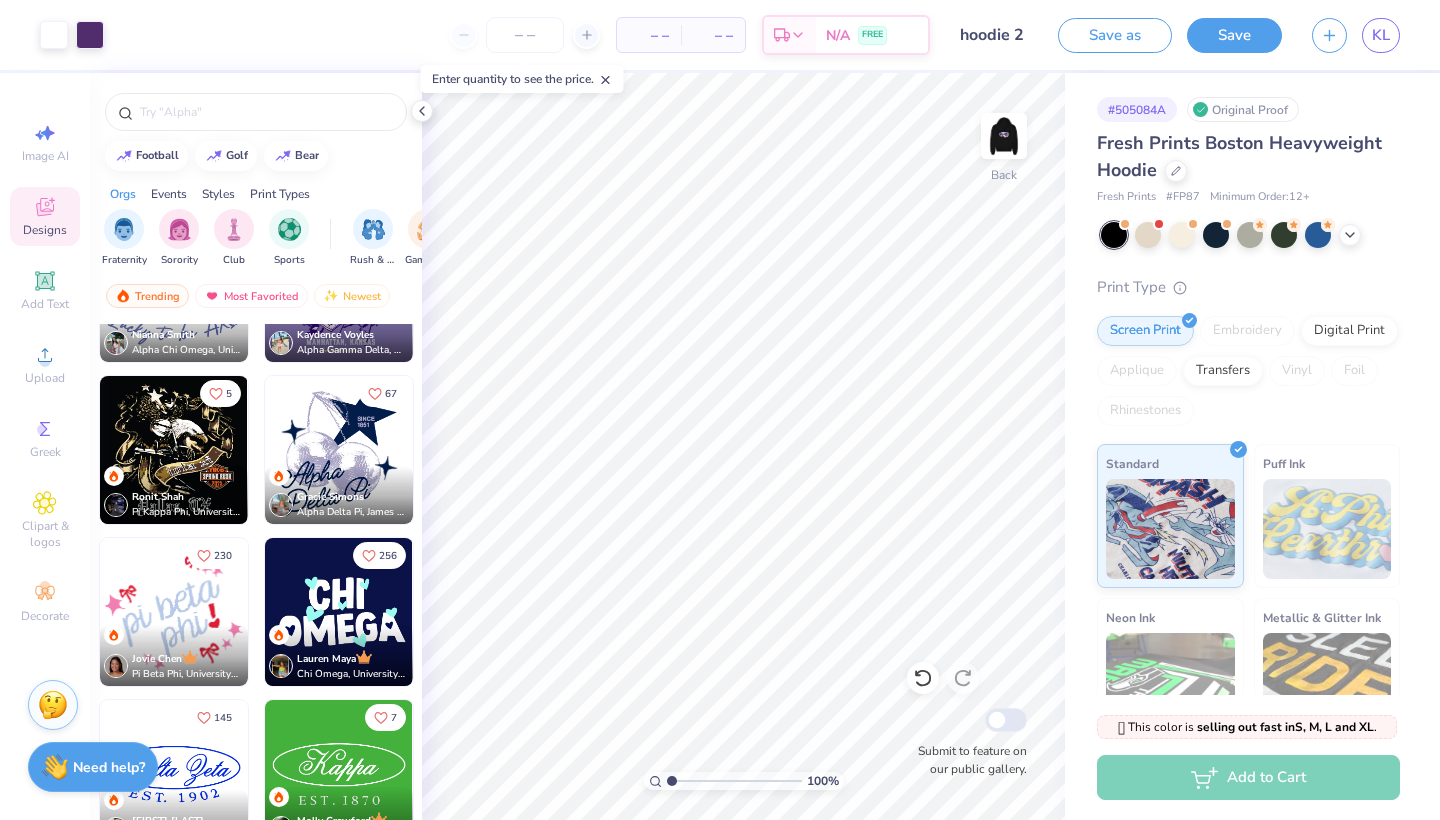 scroll, scrollTop: 4689, scrollLeft: 0, axis: vertical 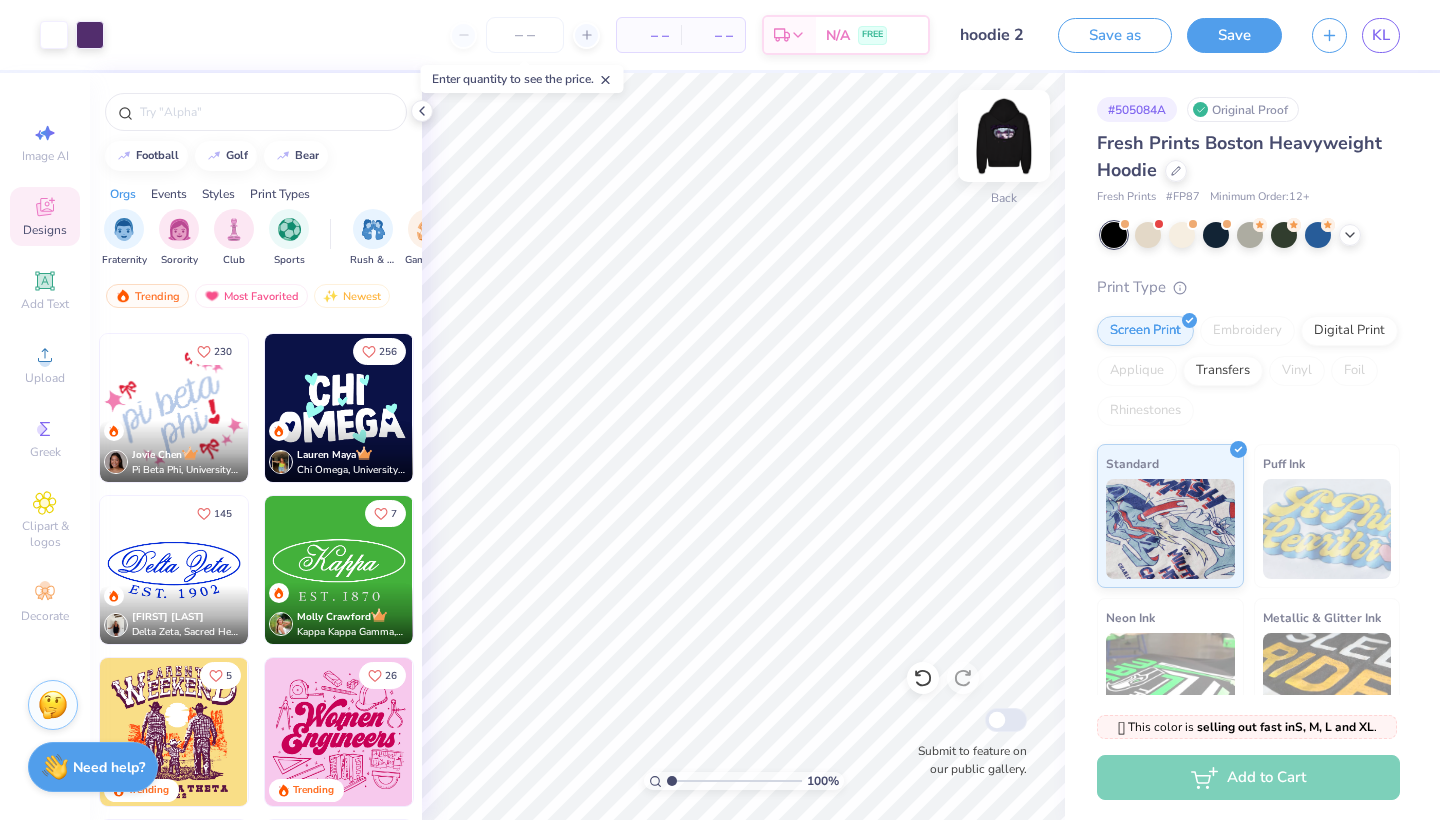 click at bounding box center [1004, 136] 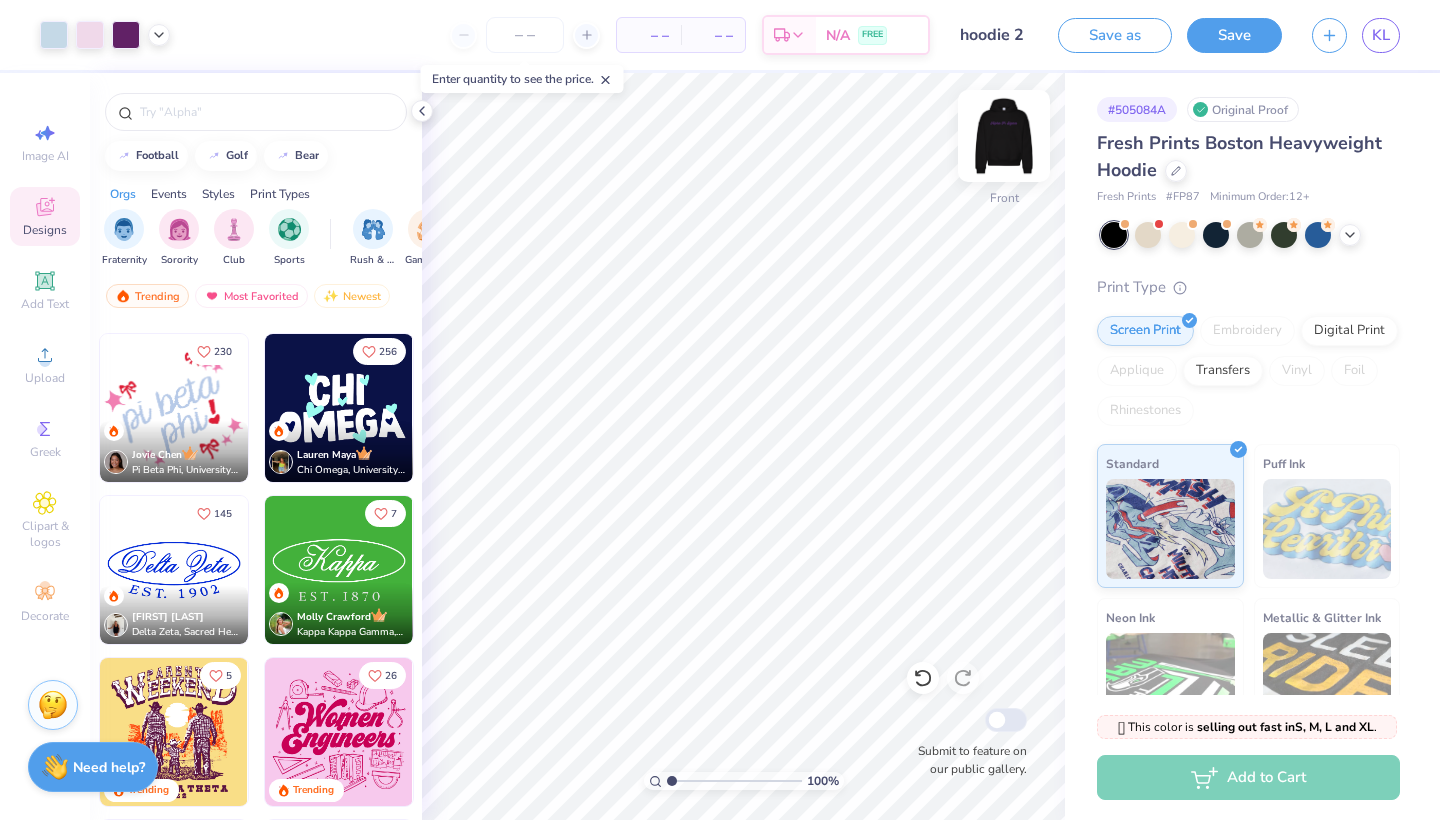 click at bounding box center (1004, 136) 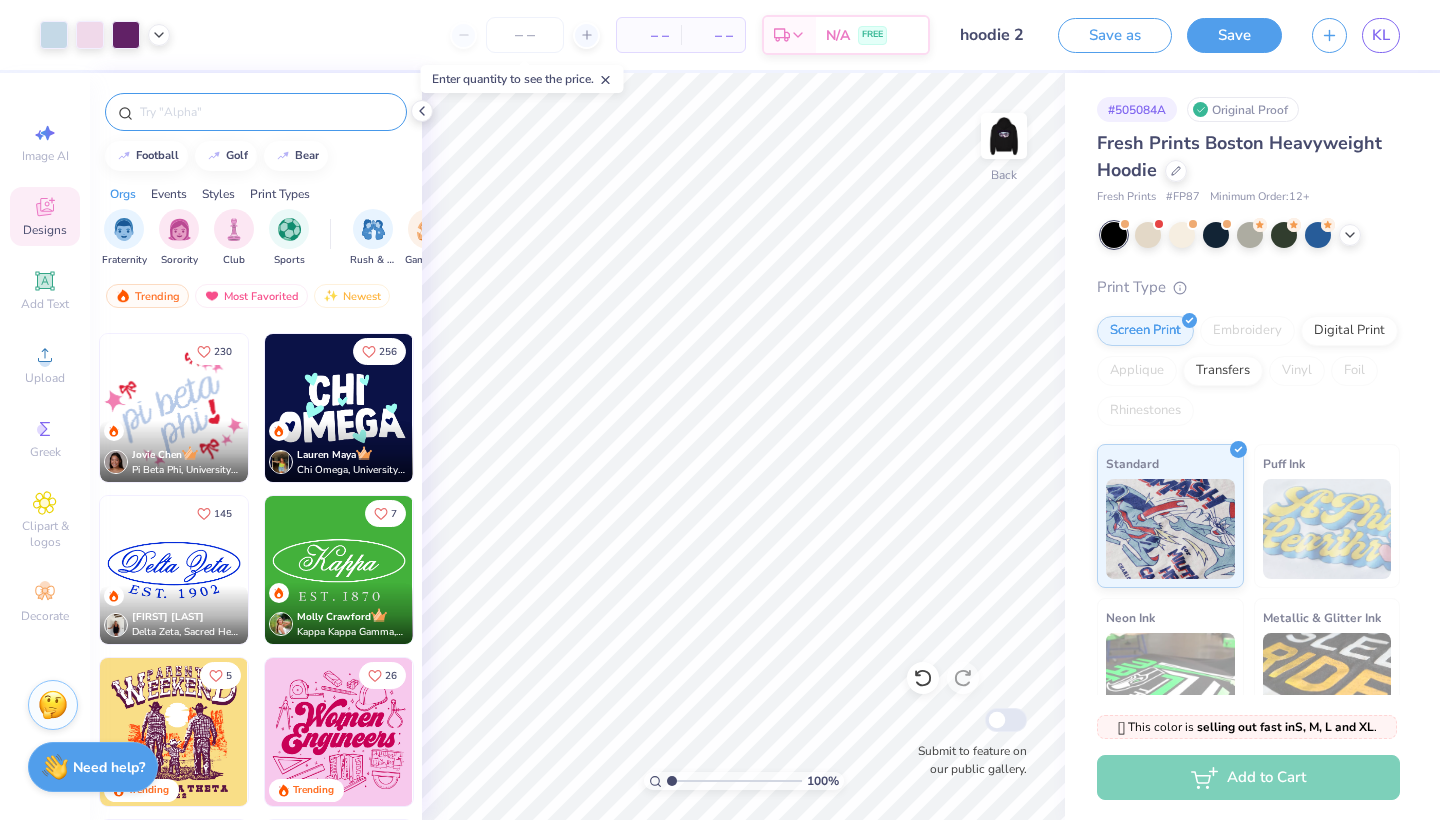 click at bounding box center [256, 112] 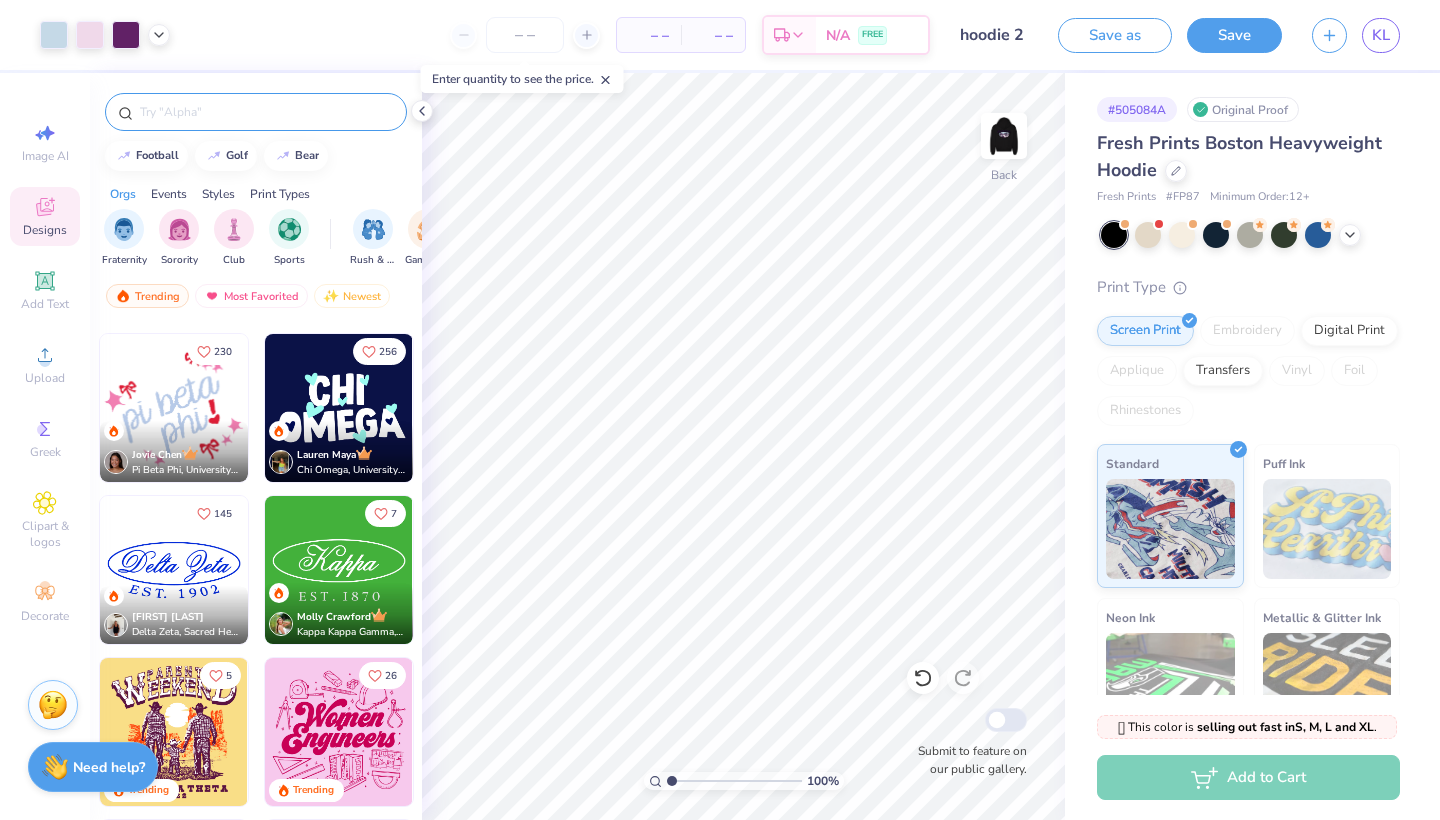 drag, startPoint x: 210, startPoint y: 106, endPoint x: 181, endPoint y: 107, distance: 29.017237 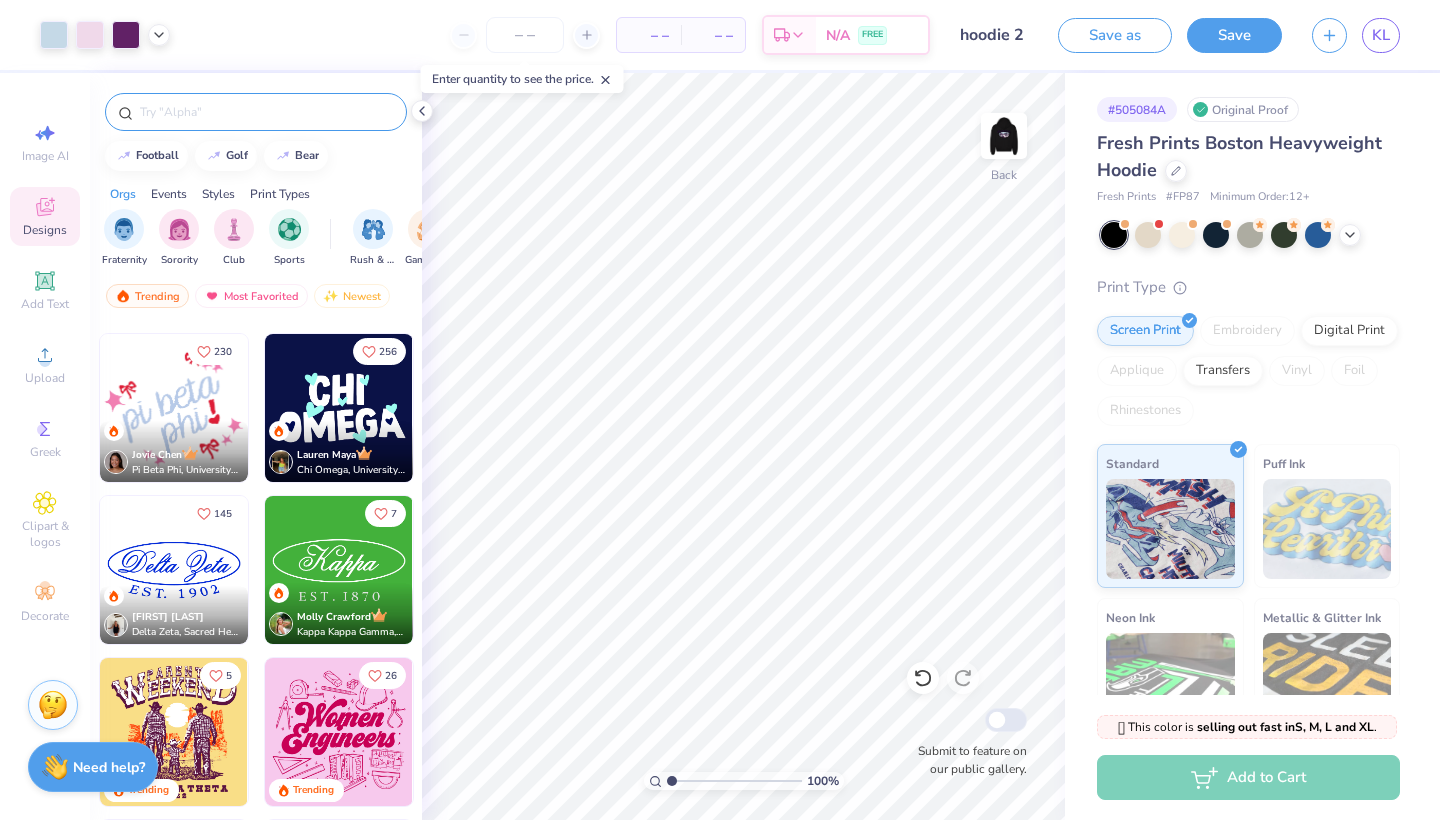click at bounding box center [266, 112] 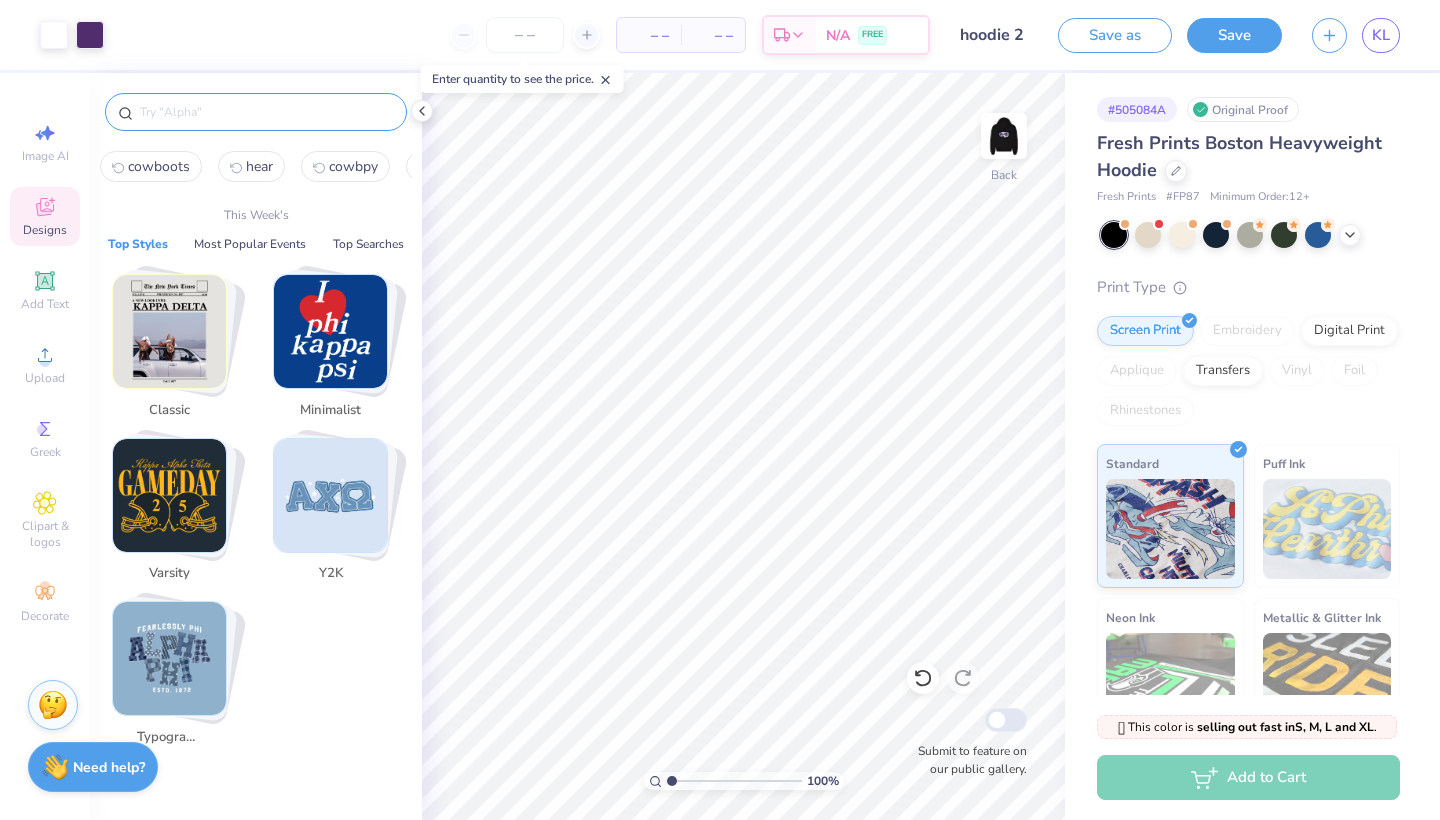 click at bounding box center [266, 112] 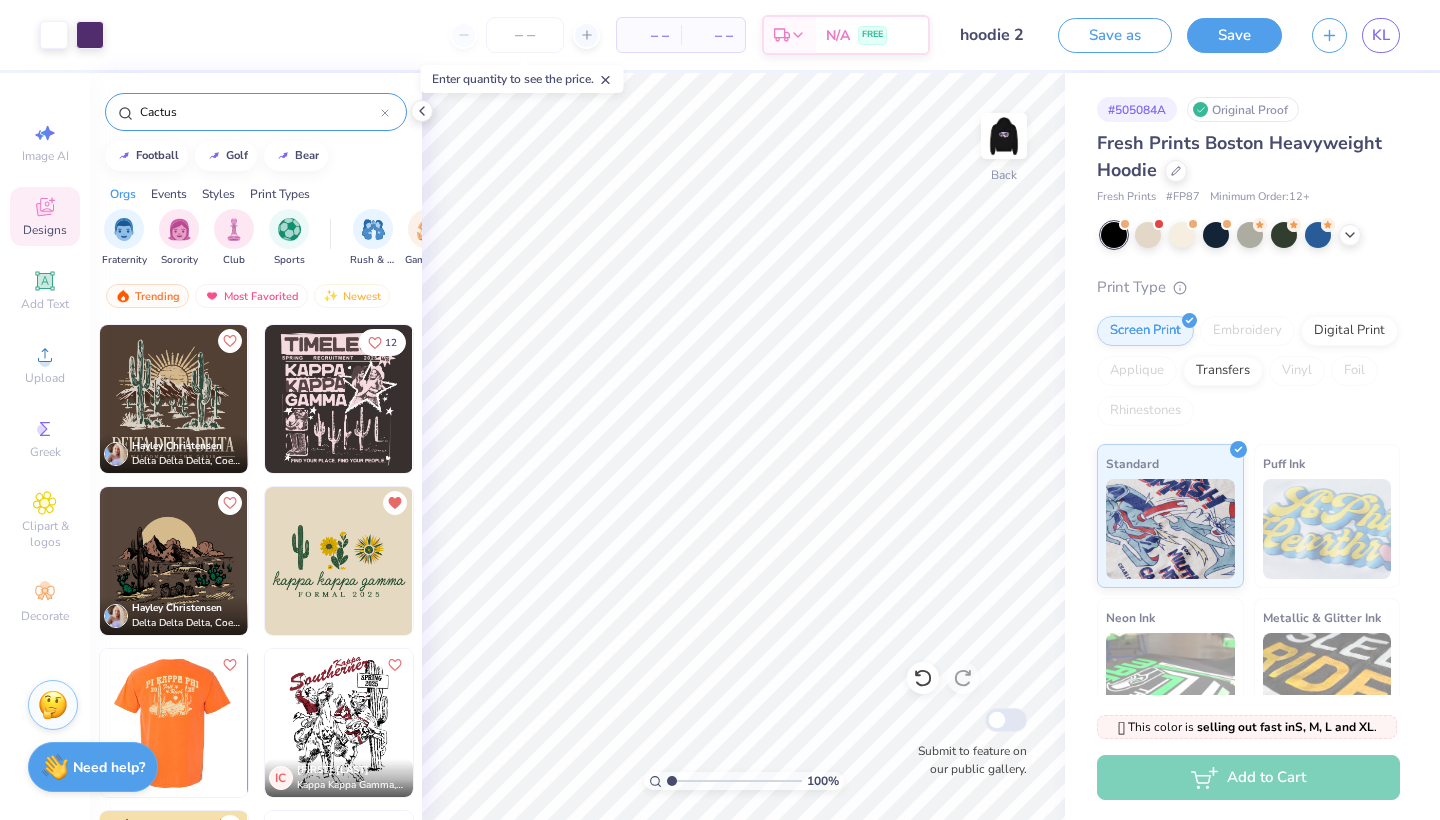 scroll, scrollTop: 0, scrollLeft: 0, axis: both 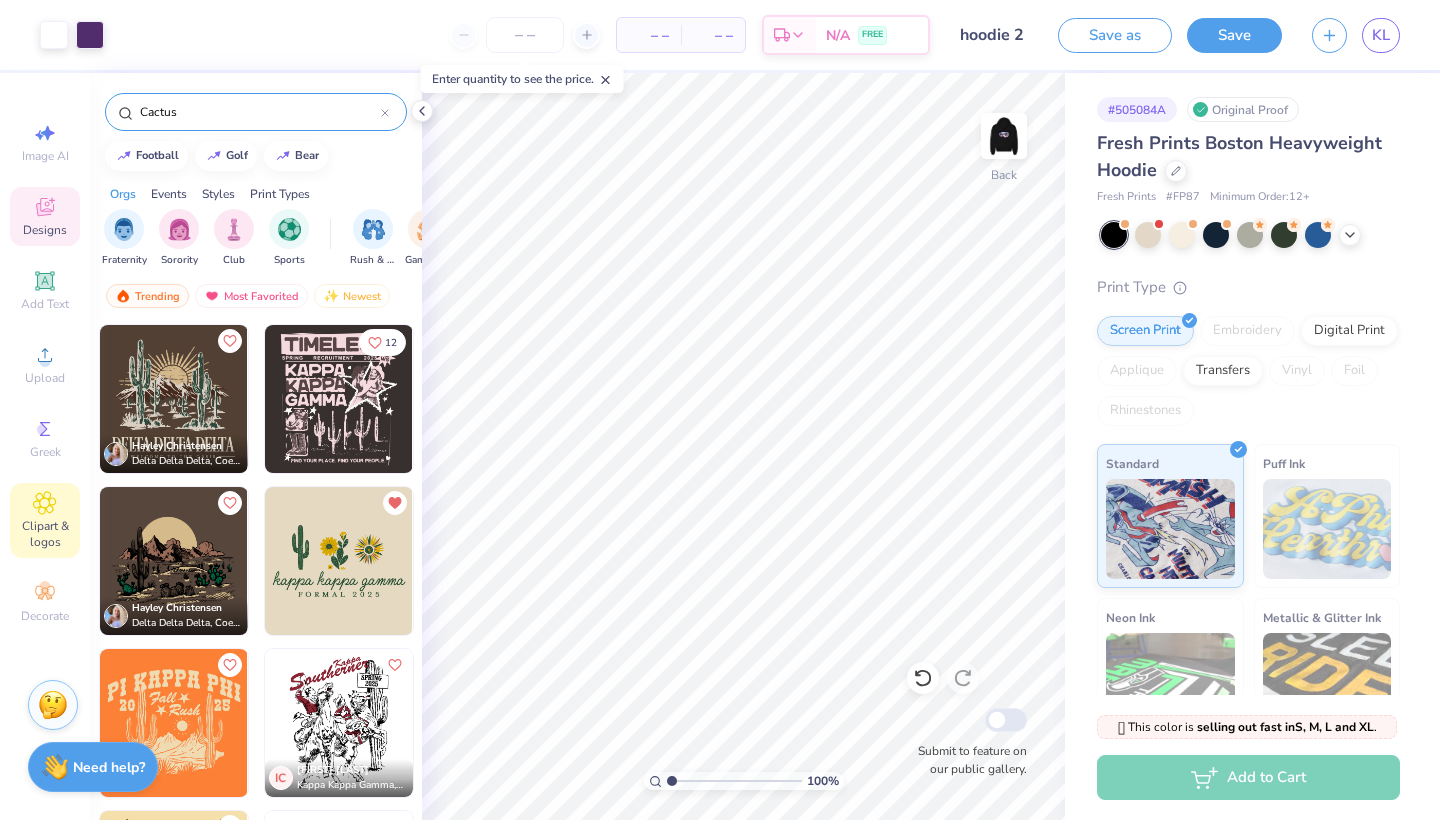 click on "Clipart & logos" at bounding box center [45, 534] 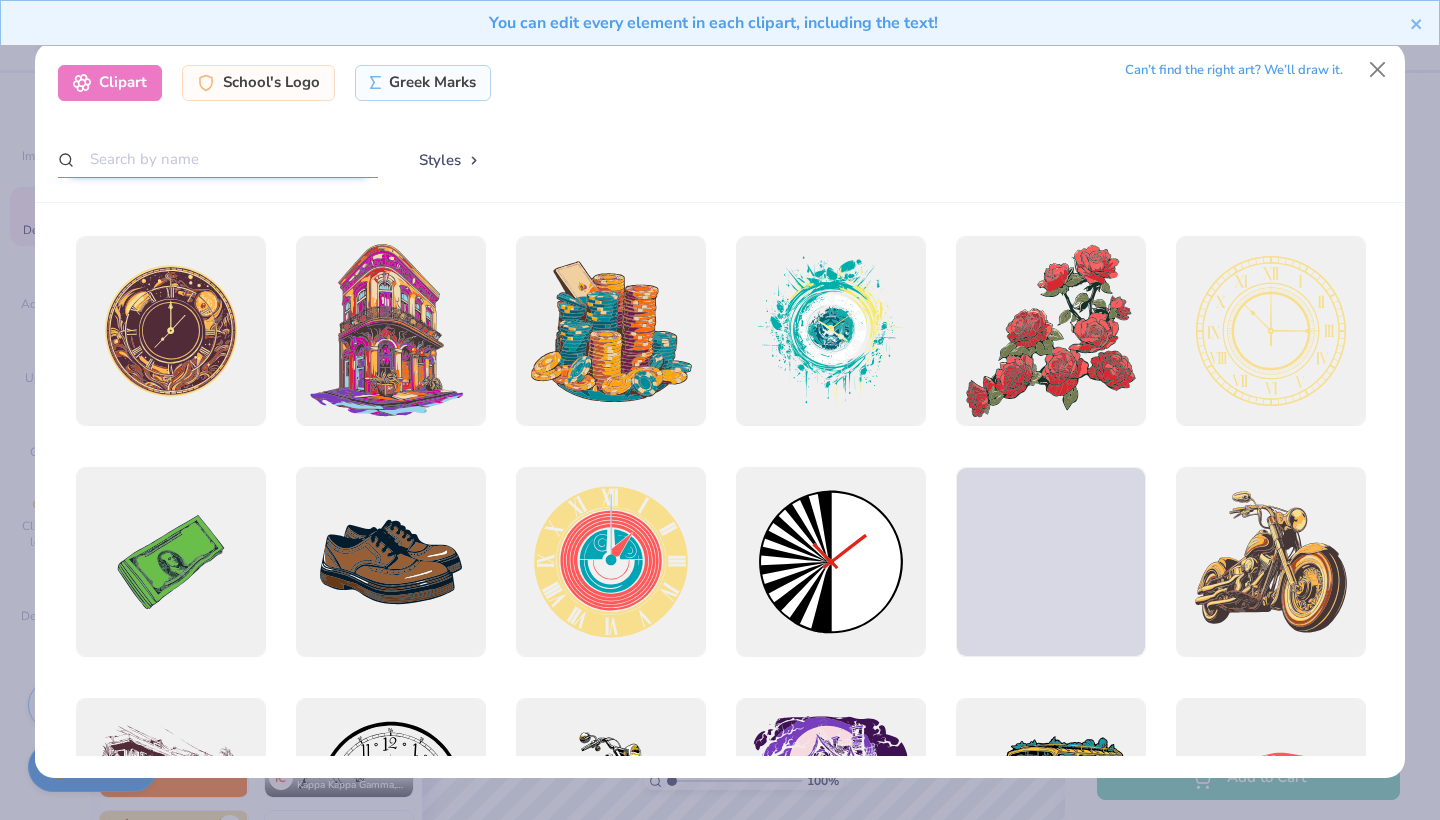 click at bounding box center (218, 159) 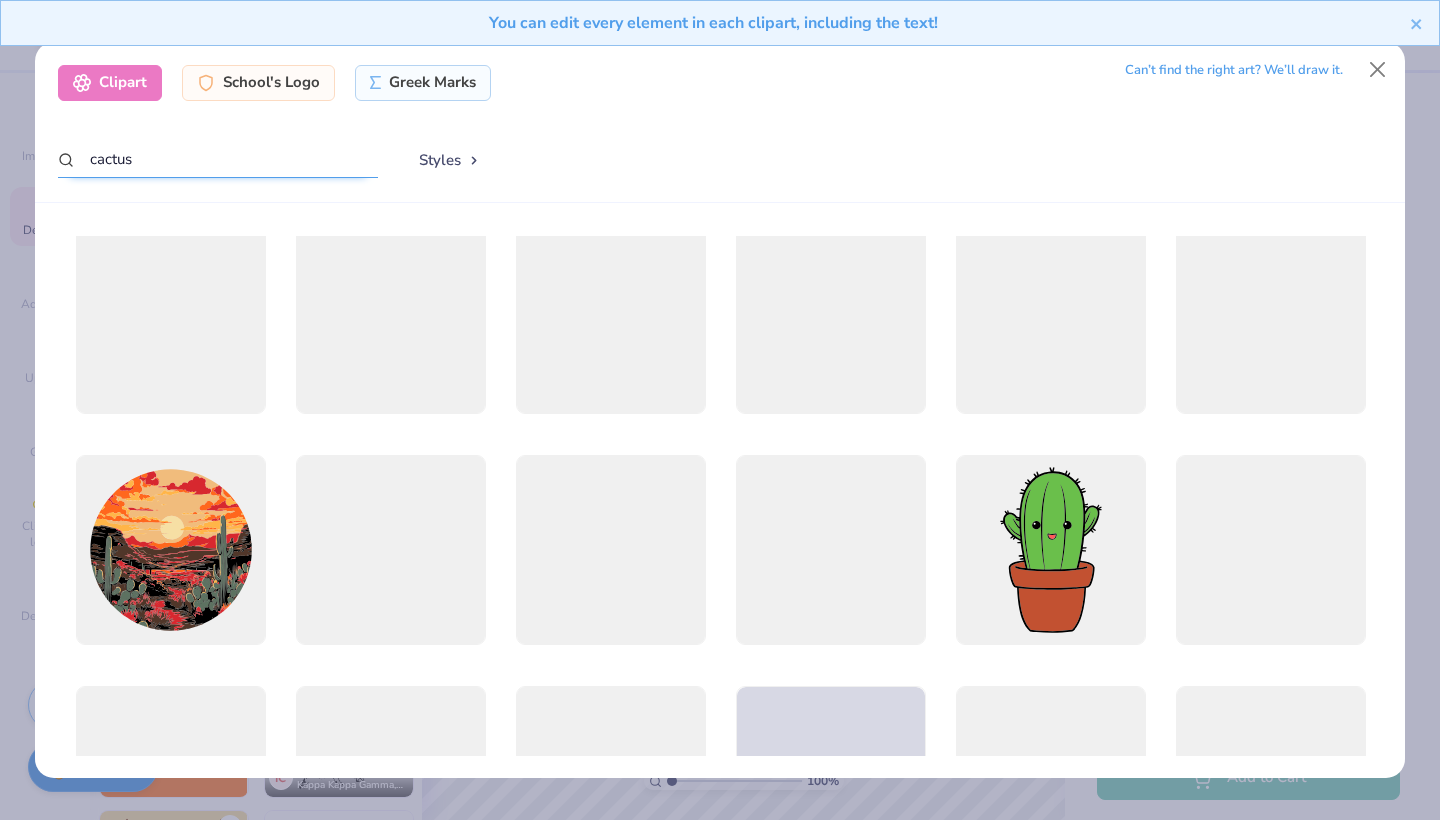 scroll, scrollTop: 540, scrollLeft: 0, axis: vertical 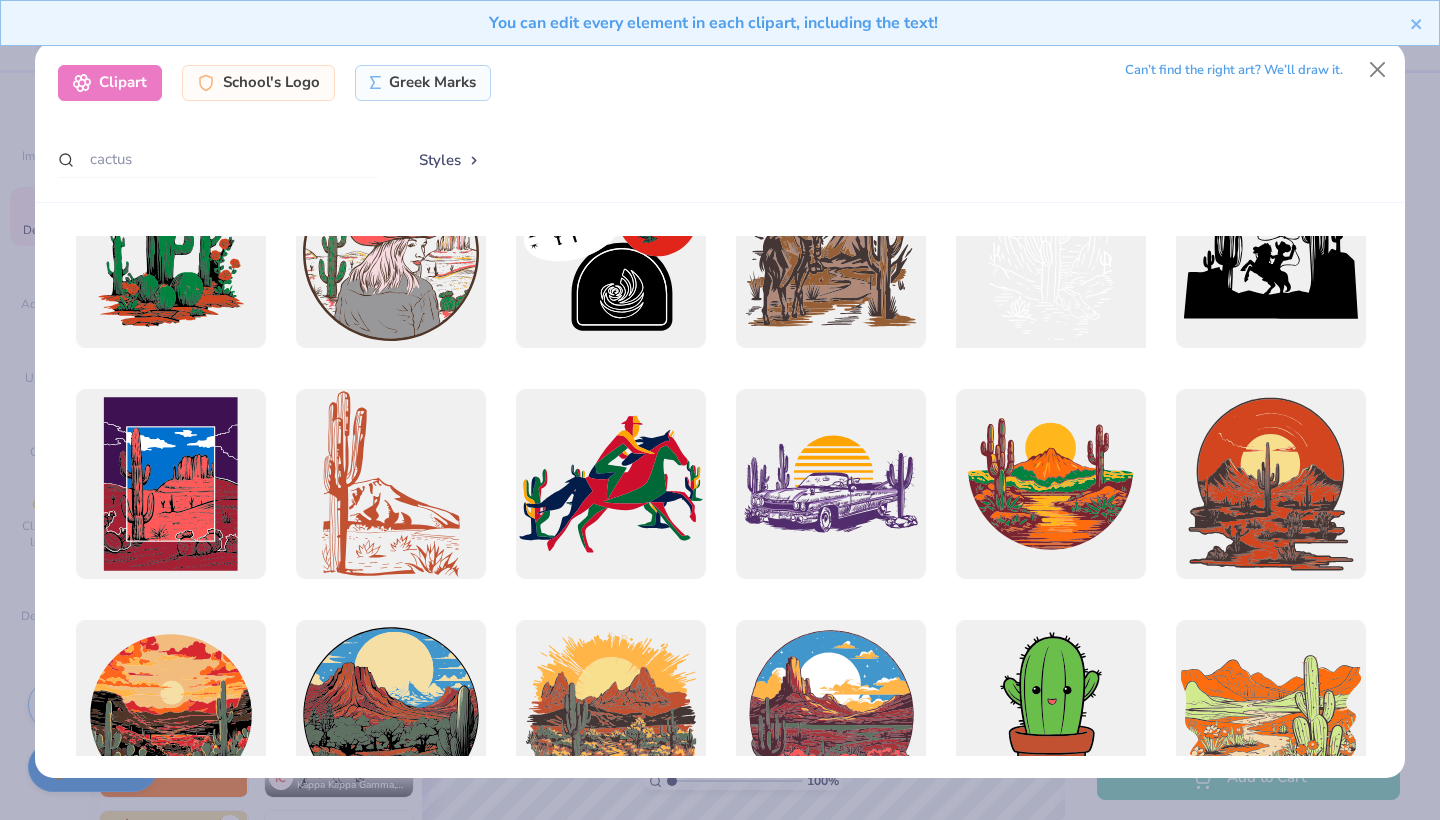 click at bounding box center (1050, 252) 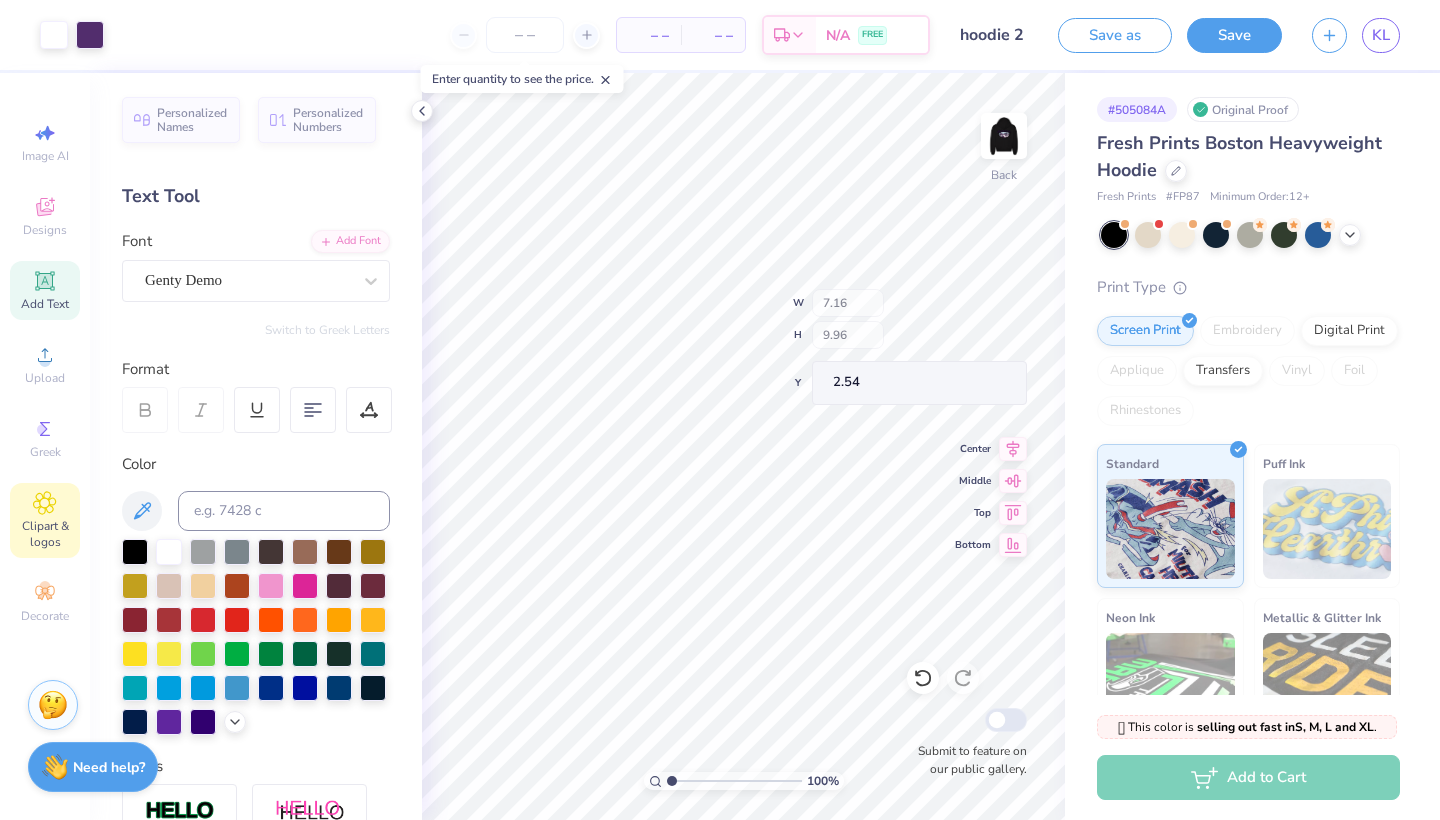 click 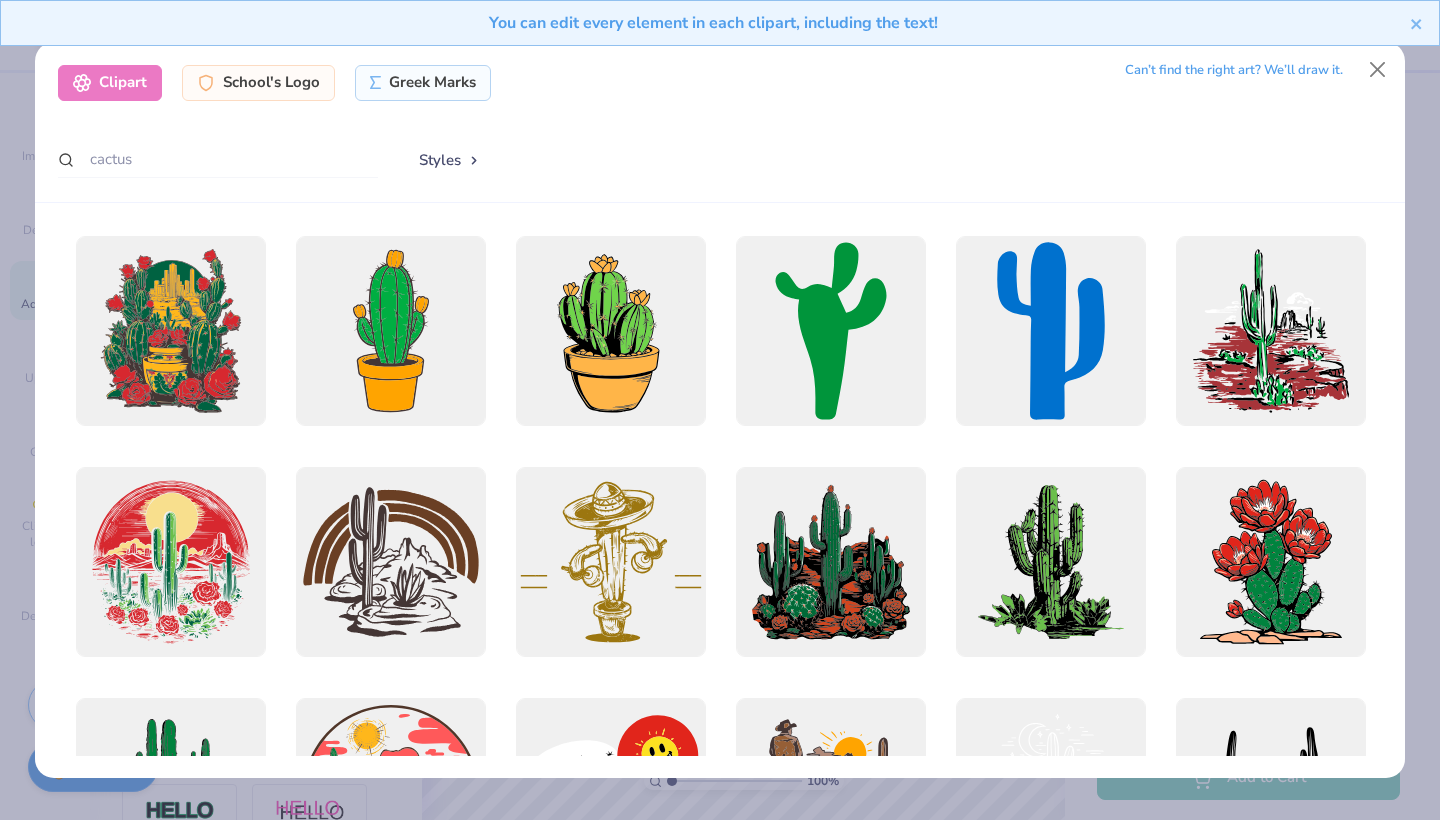 drag, startPoint x: 38, startPoint y: 514, endPoint x: 39, endPoint y: 596, distance: 82.006096 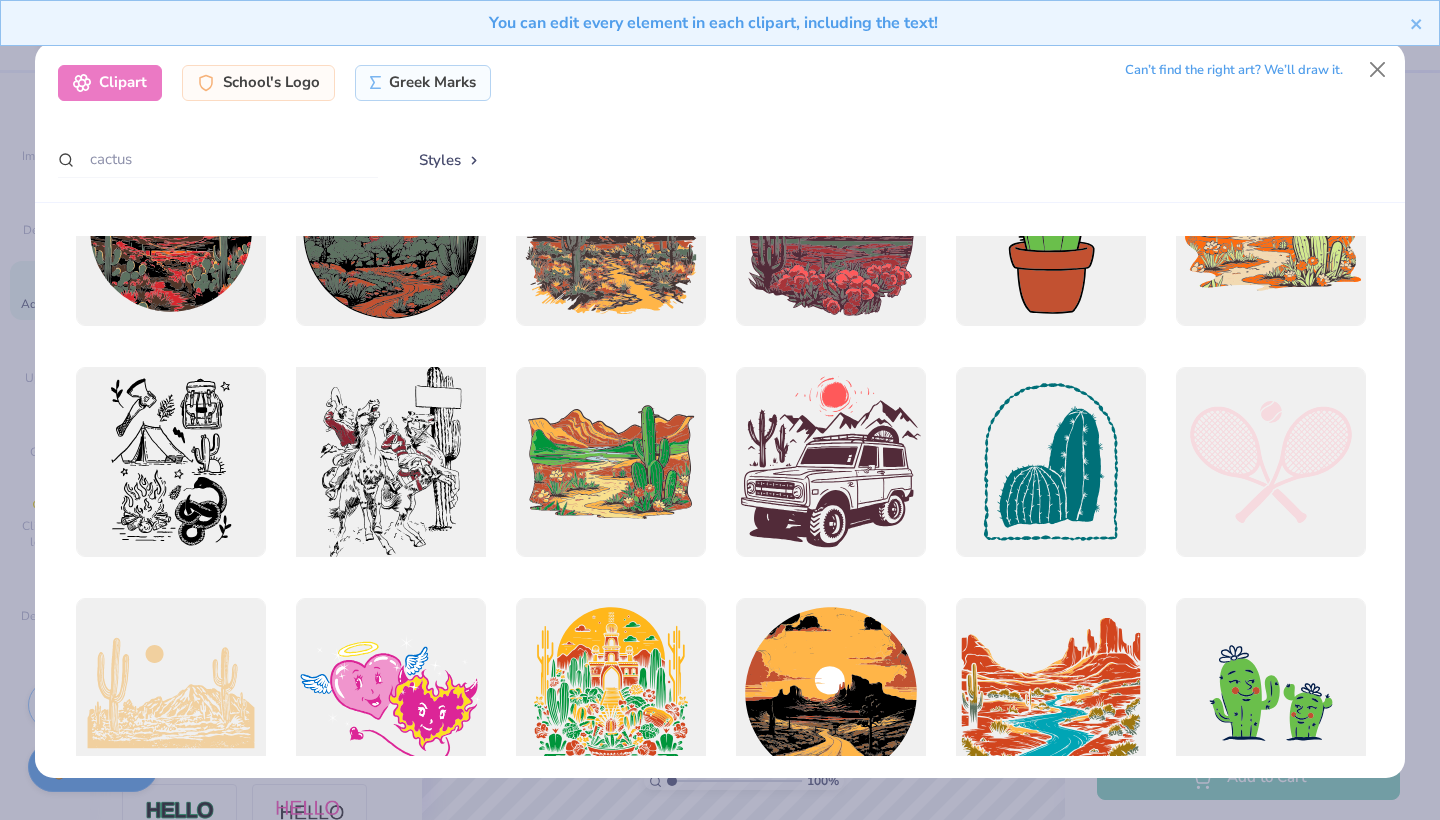 scroll, scrollTop: 1020, scrollLeft: 0, axis: vertical 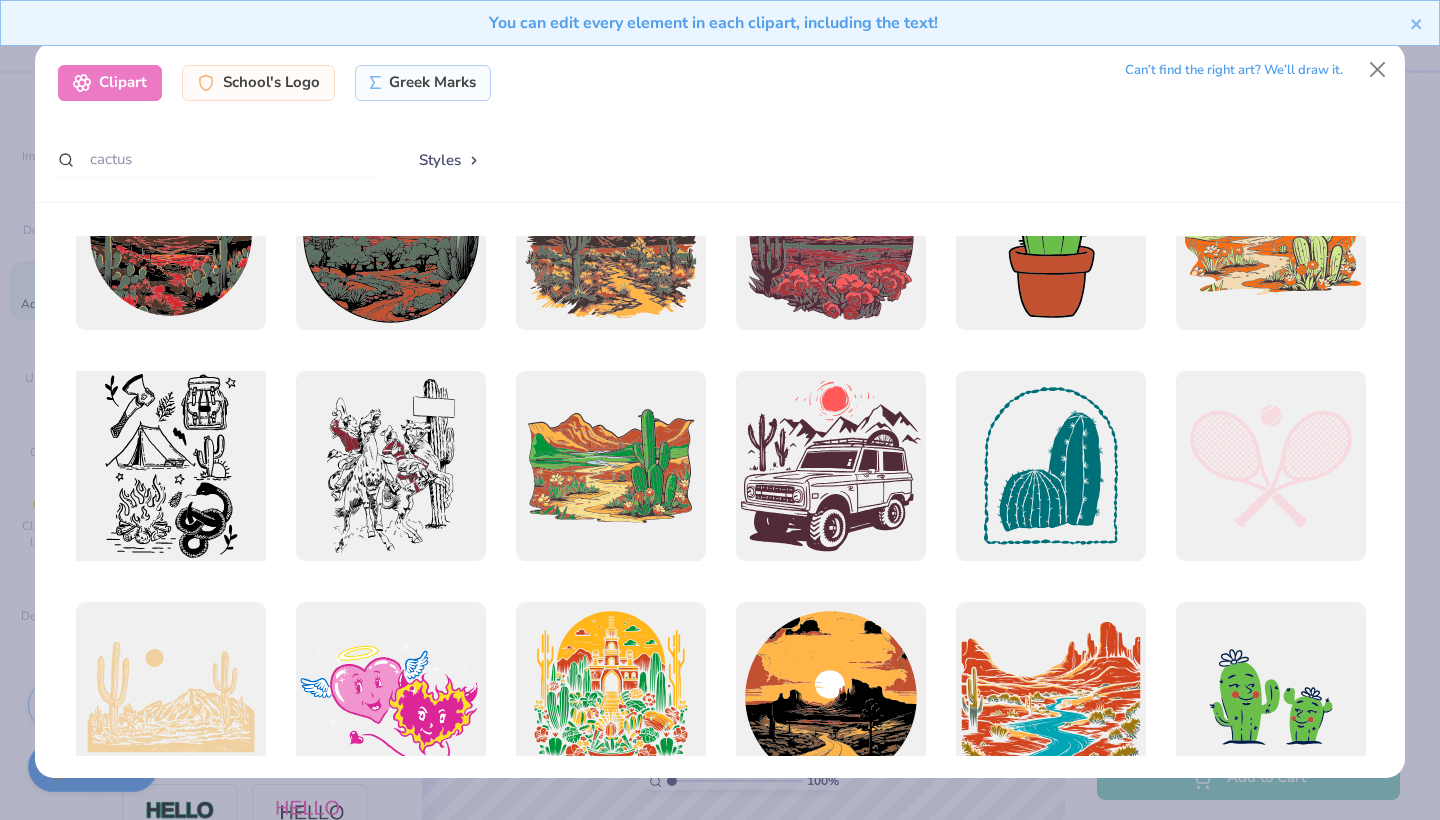 click at bounding box center [170, 465] 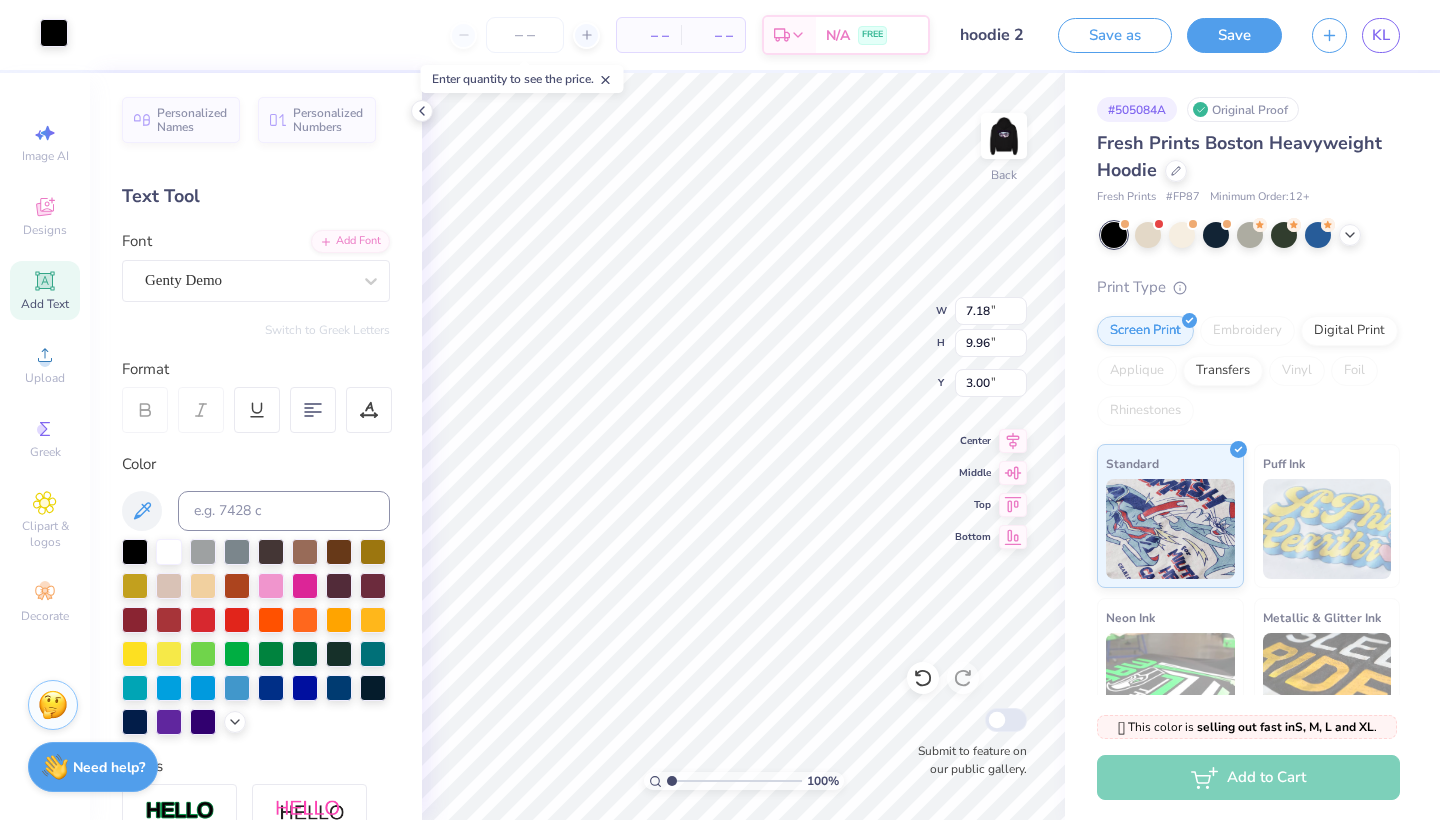 click at bounding box center (54, 33) 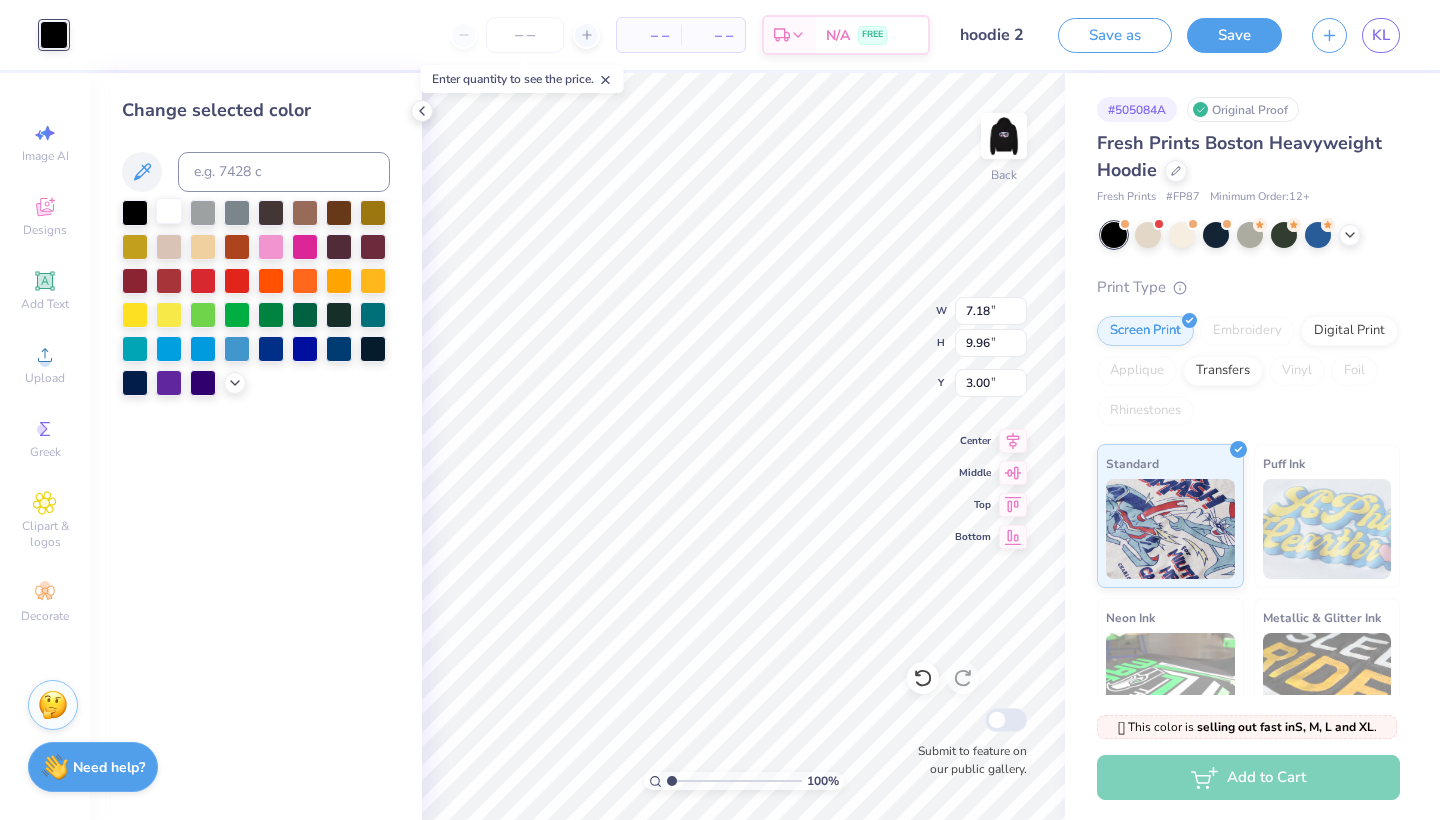 click at bounding box center [169, 211] 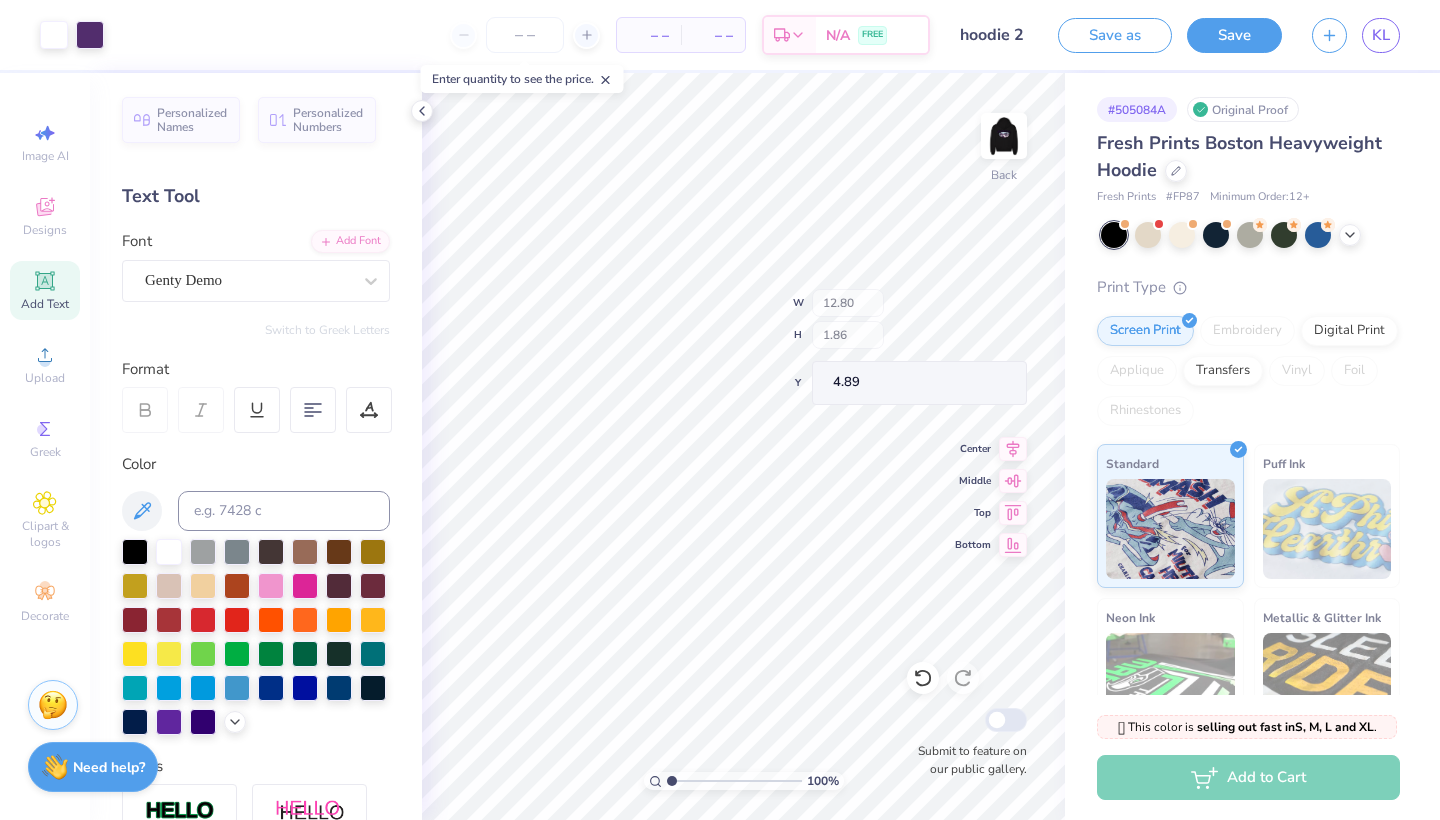 click at bounding box center (734, 781) 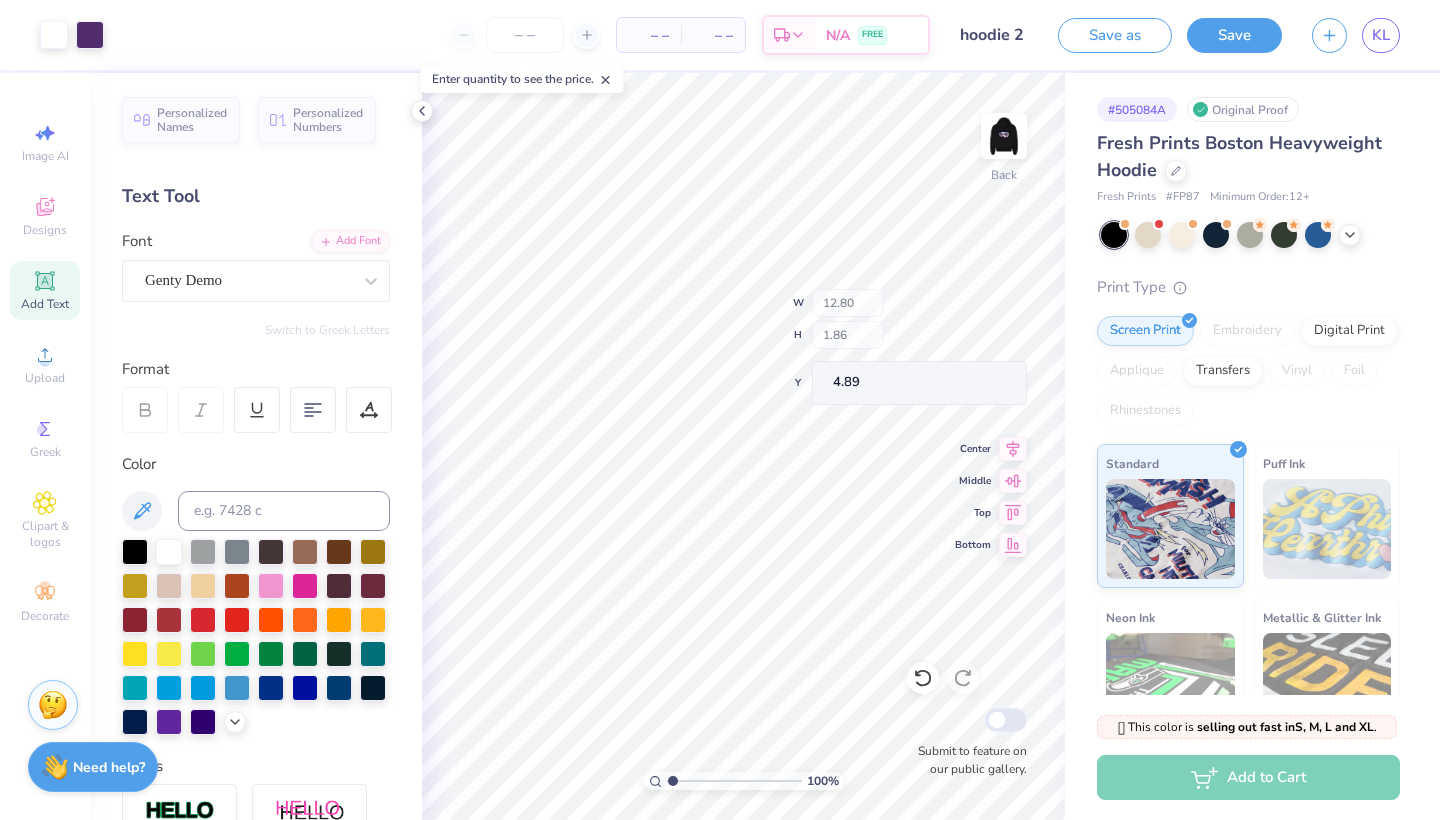 drag, startPoint x: 673, startPoint y: 776, endPoint x: 712, endPoint y: 779, distance: 39.115215 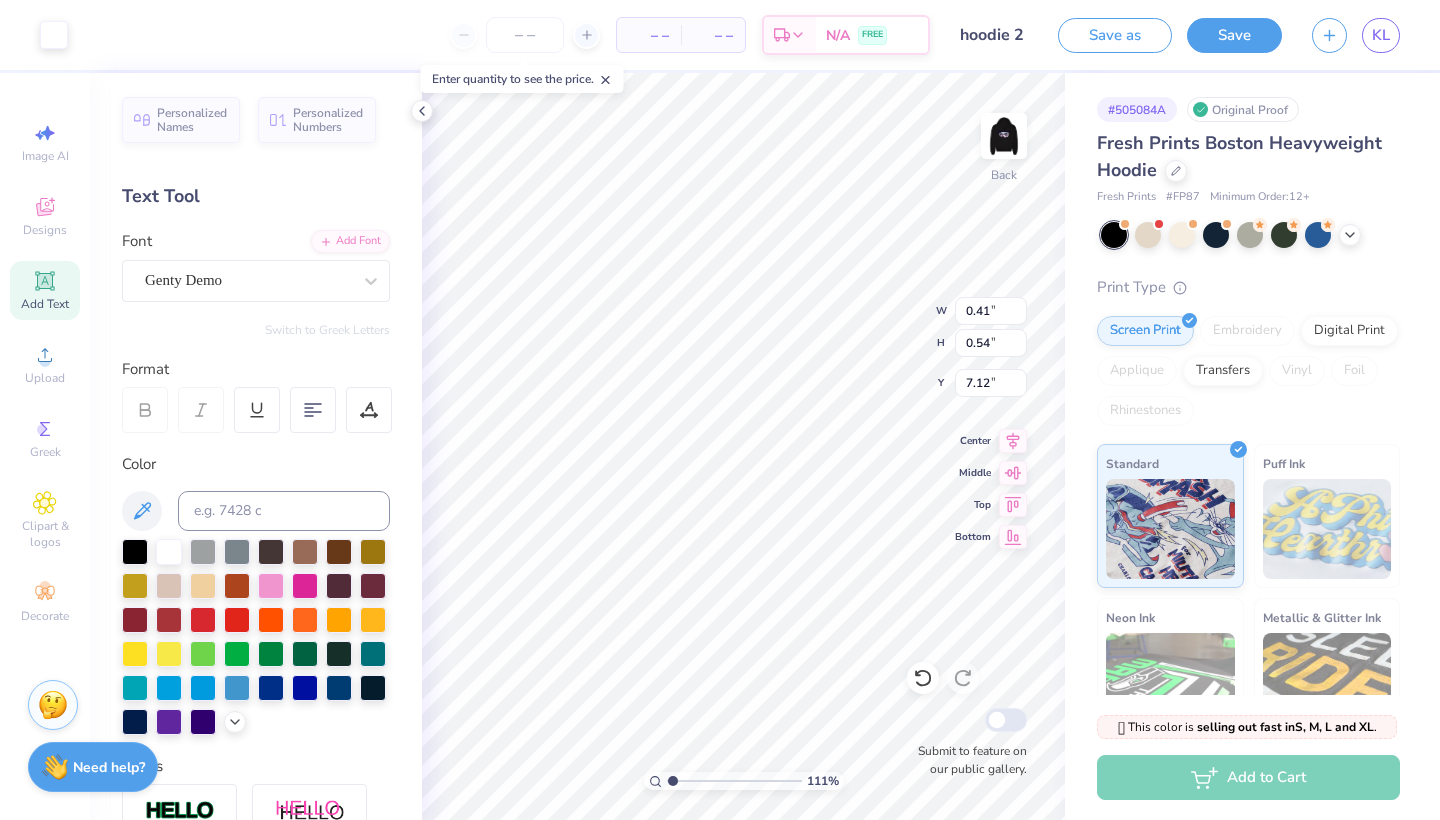 drag, startPoint x: 711, startPoint y: 785, endPoint x: 673, endPoint y: 779, distance: 38.470768 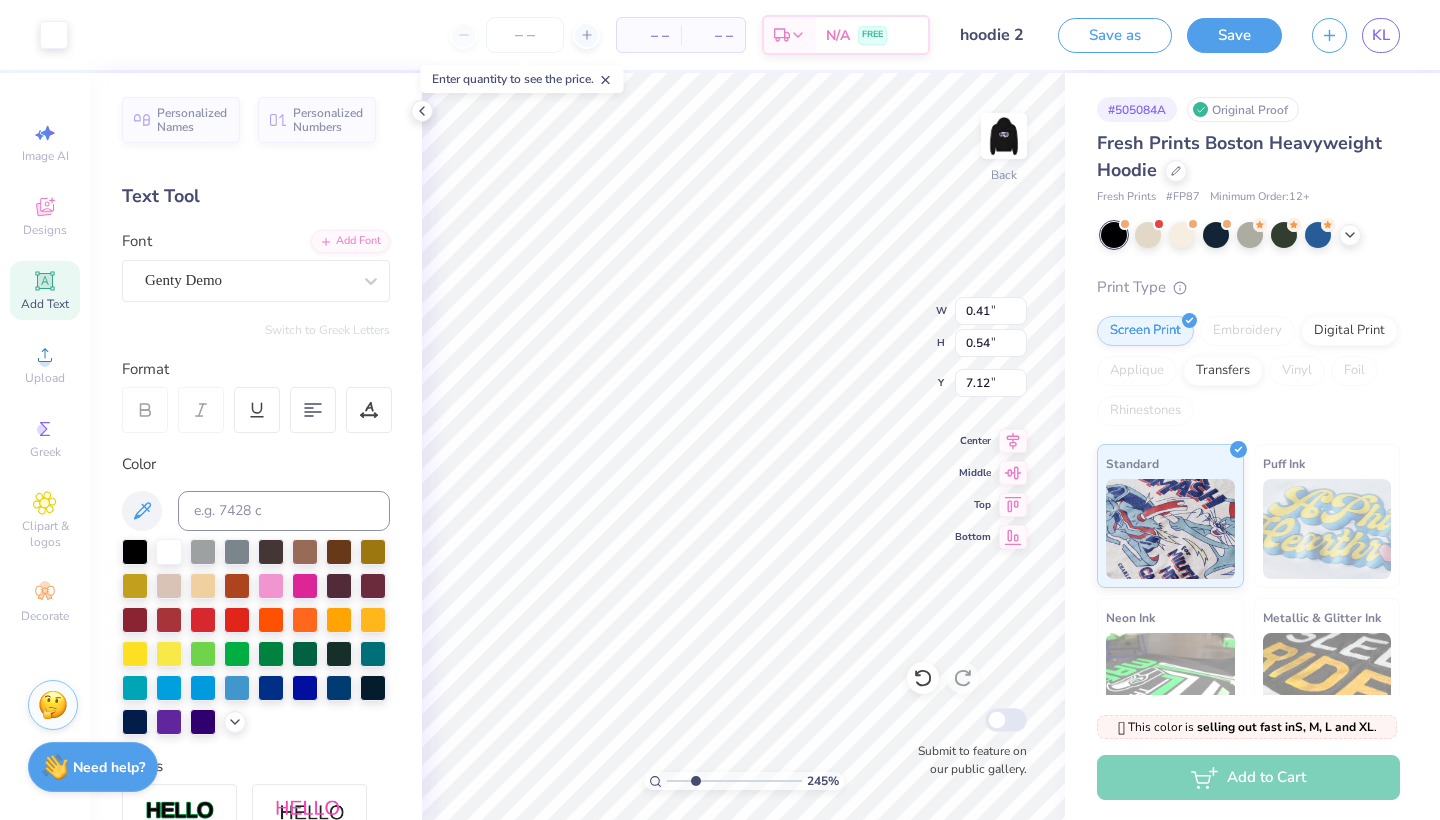 drag, startPoint x: 673, startPoint y: 779, endPoint x: 695, endPoint y: 779, distance: 22 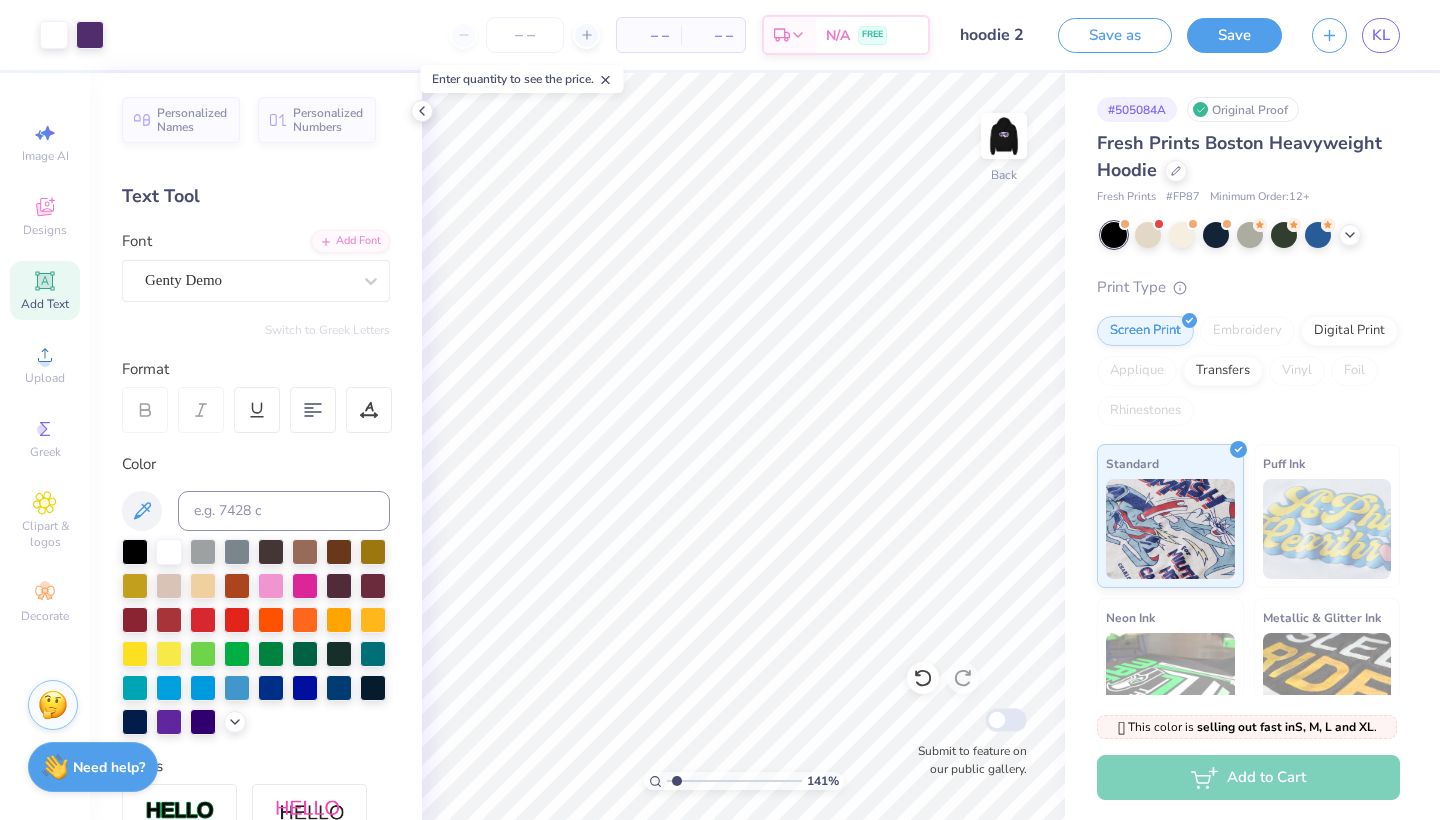 drag, startPoint x: 694, startPoint y: 779, endPoint x: 677, endPoint y: 778, distance: 17.029387 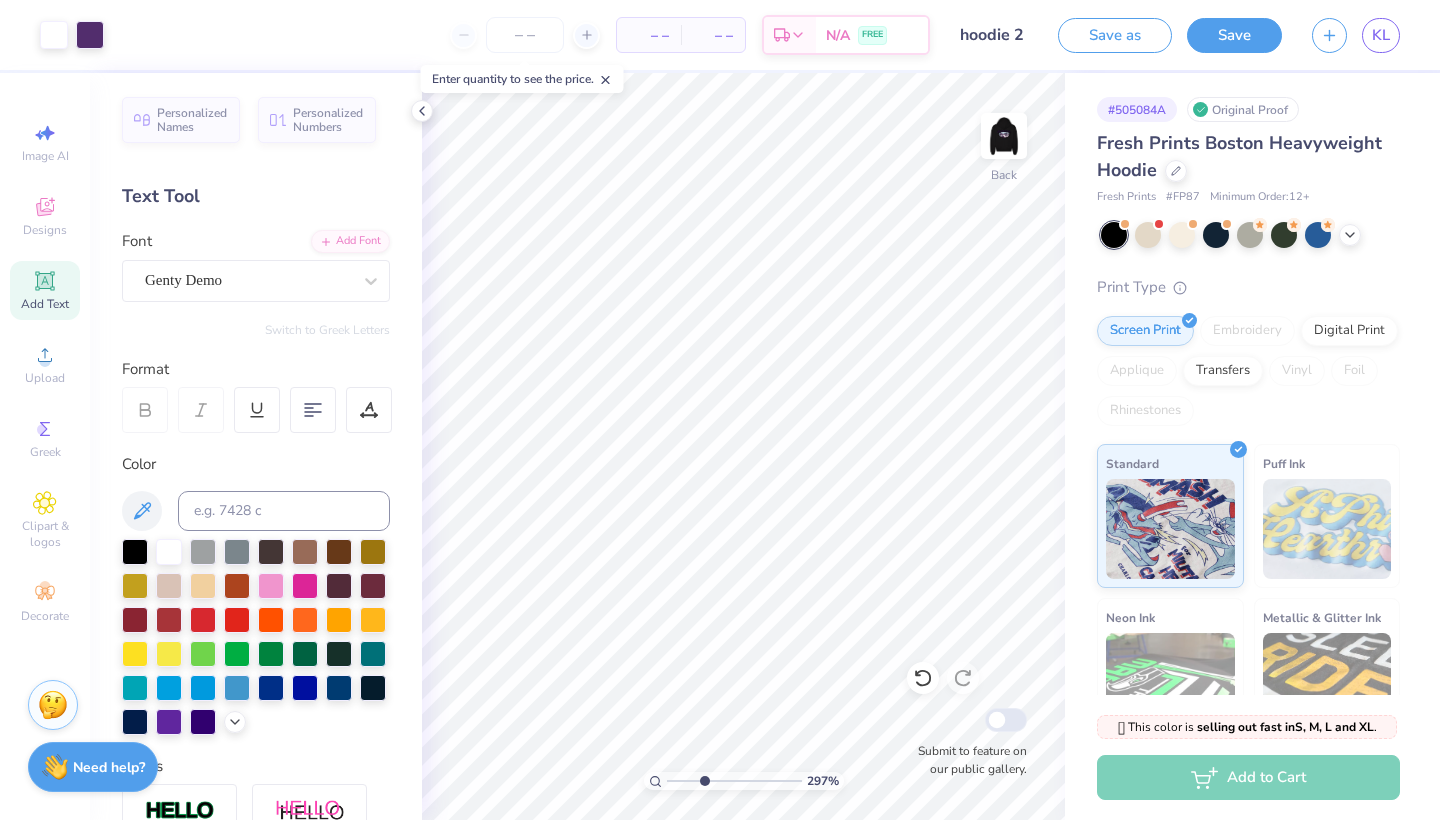 drag, startPoint x: 675, startPoint y: 784, endPoint x: 704, endPoint y: 780, distance: 29.274563 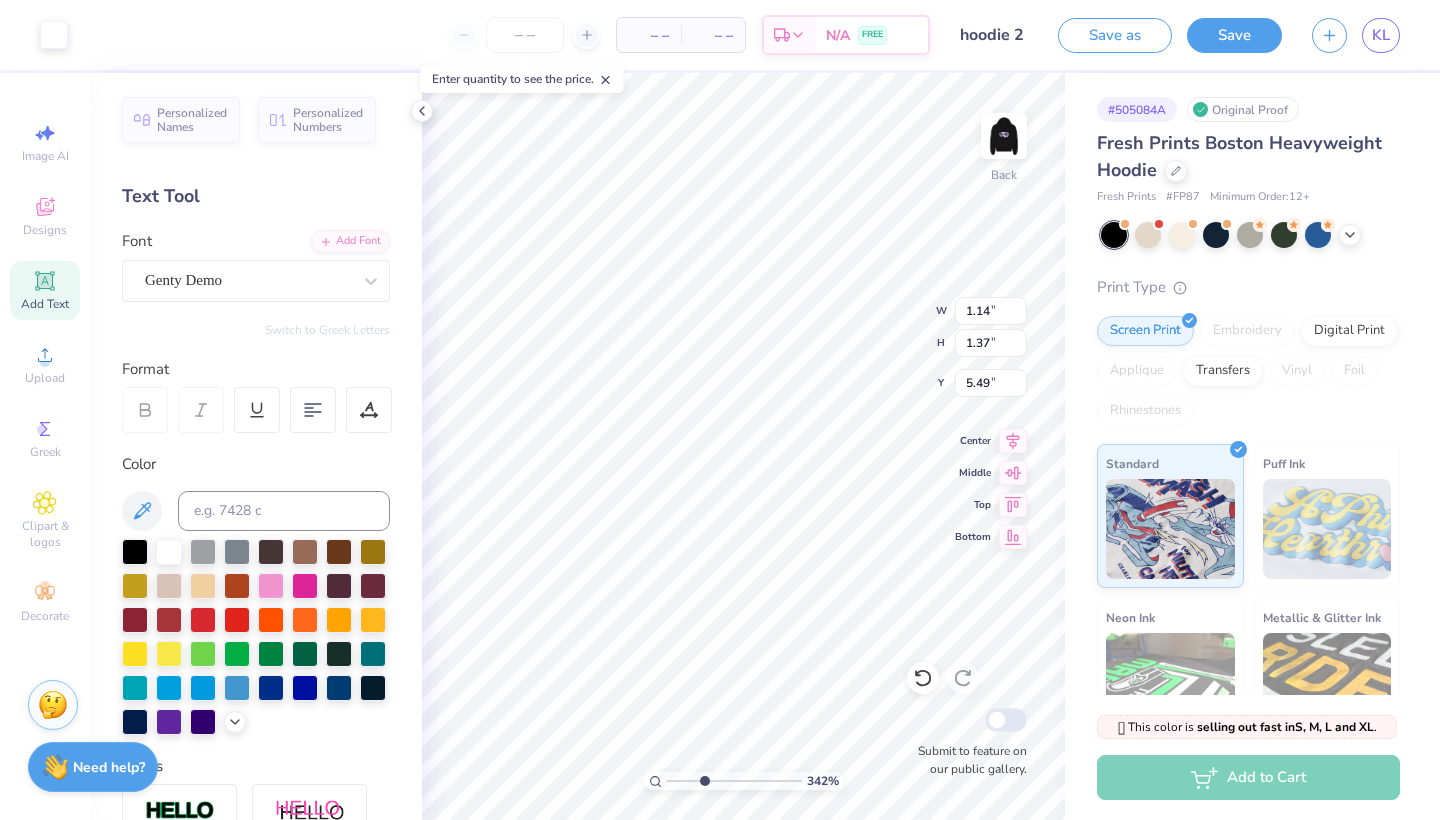 click at bounding box center (256, 637) 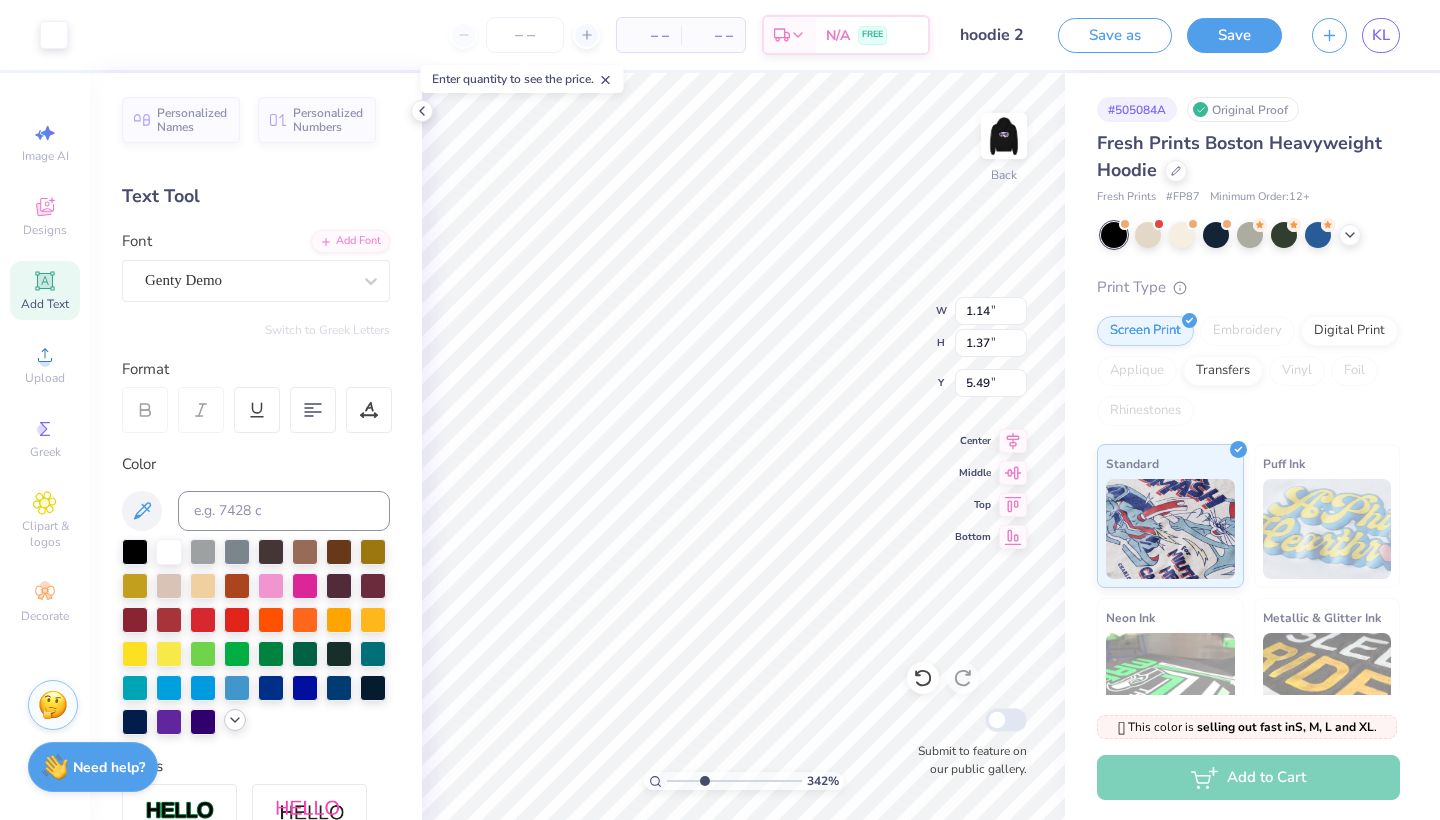 click 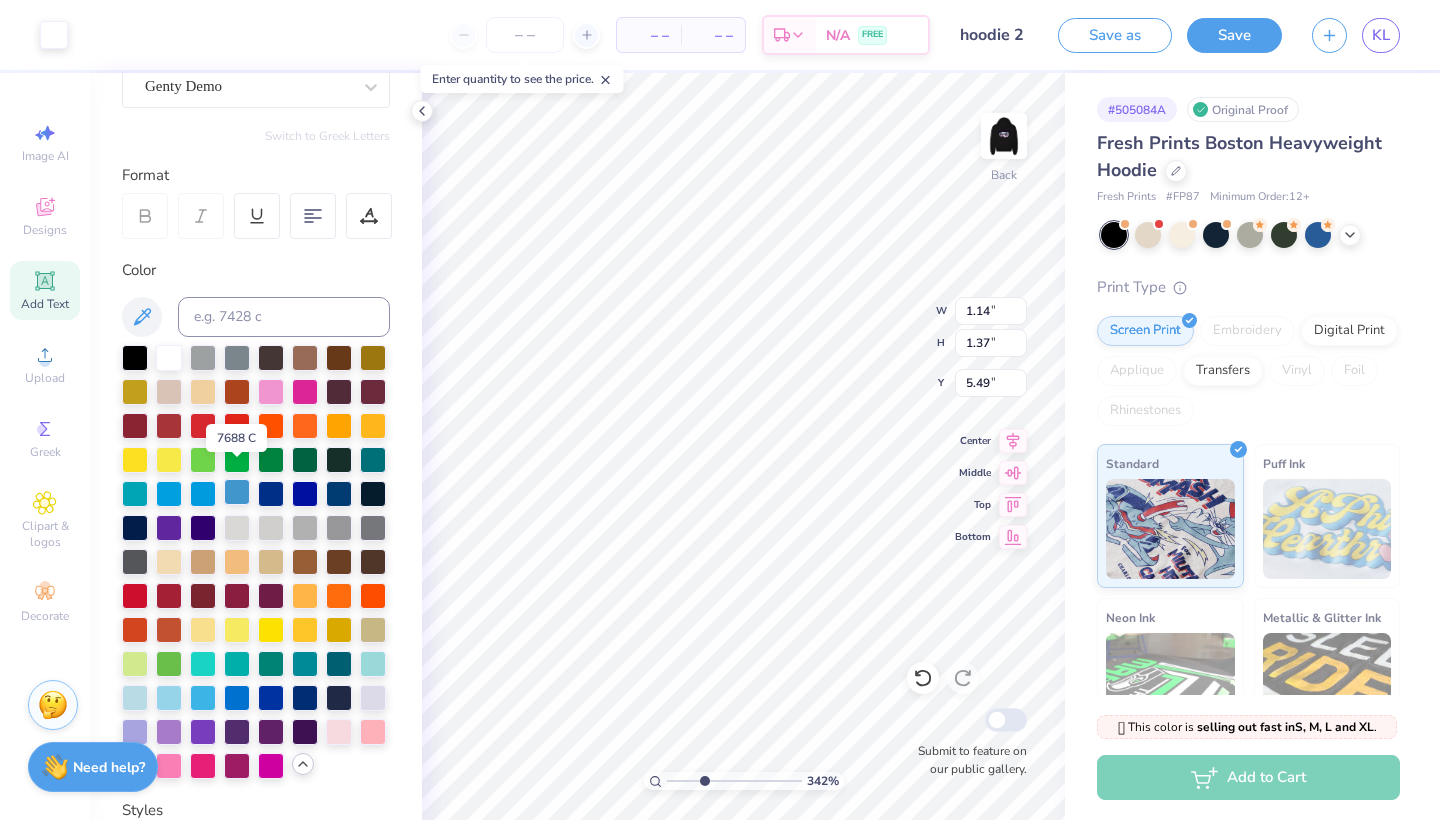 scroll, scrollTop: 230, scrollLeft: 0, axis: vertical 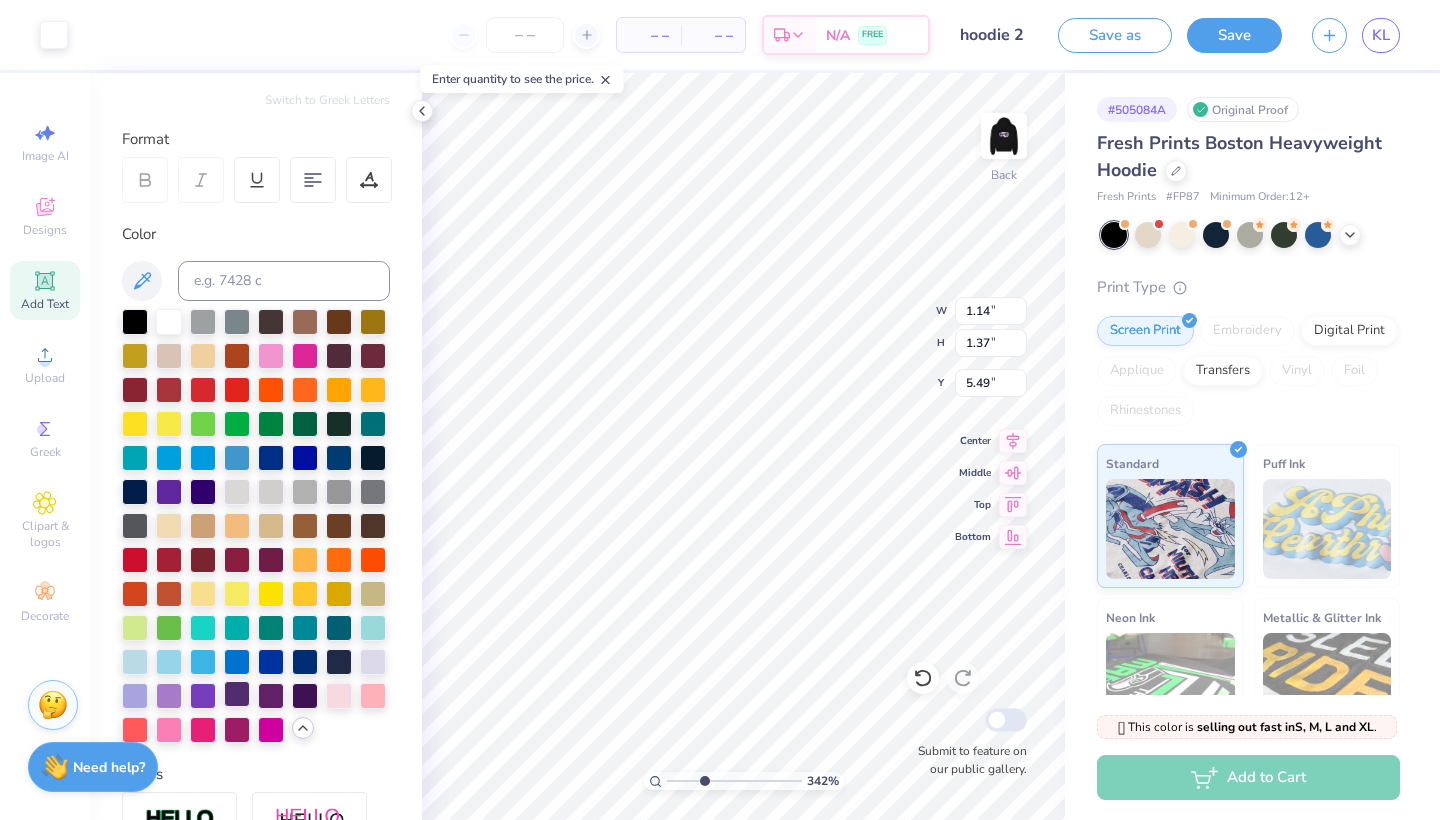 click at bounding box center (237, 694) 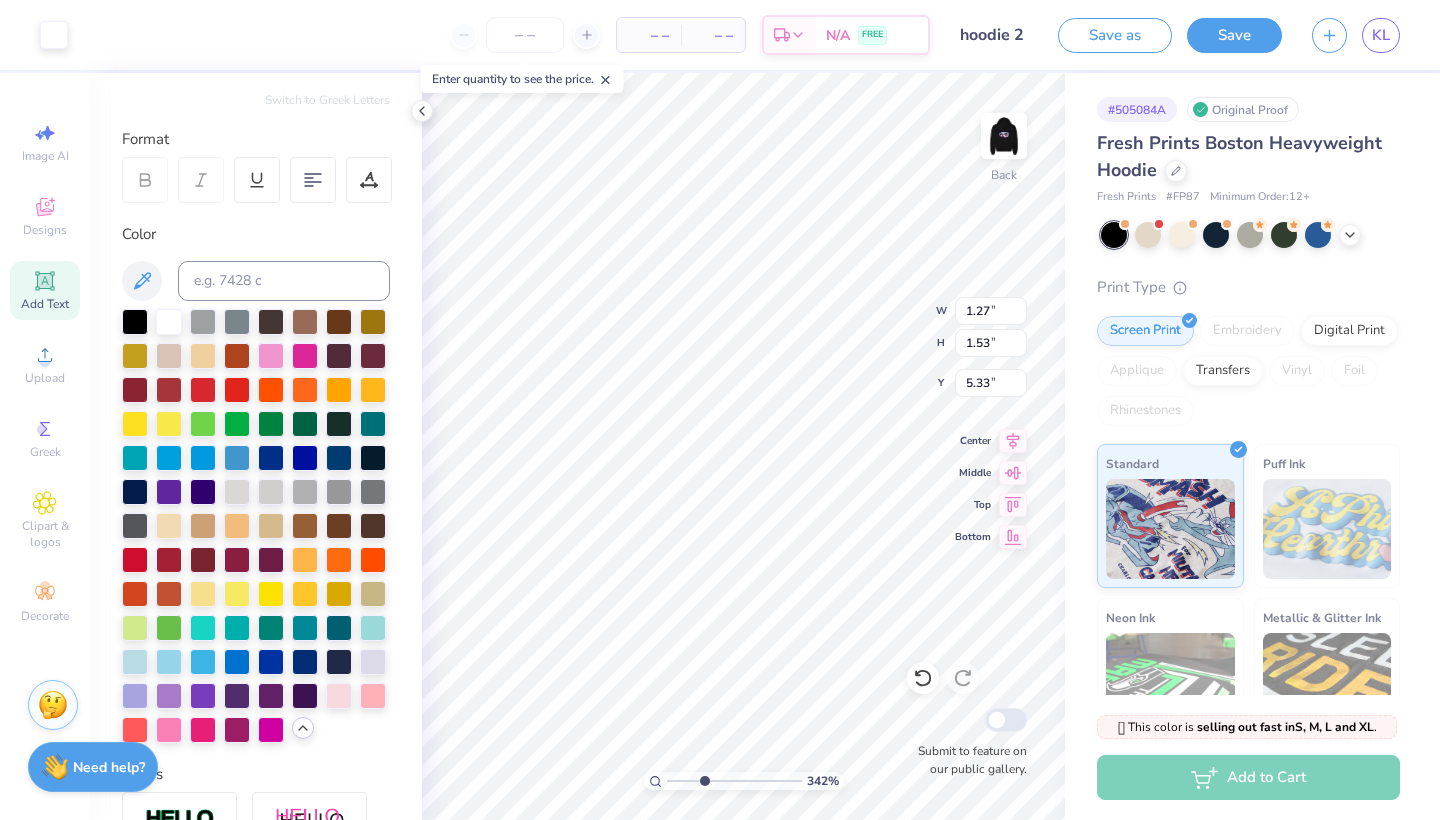 click at bounding box center [54, 35] 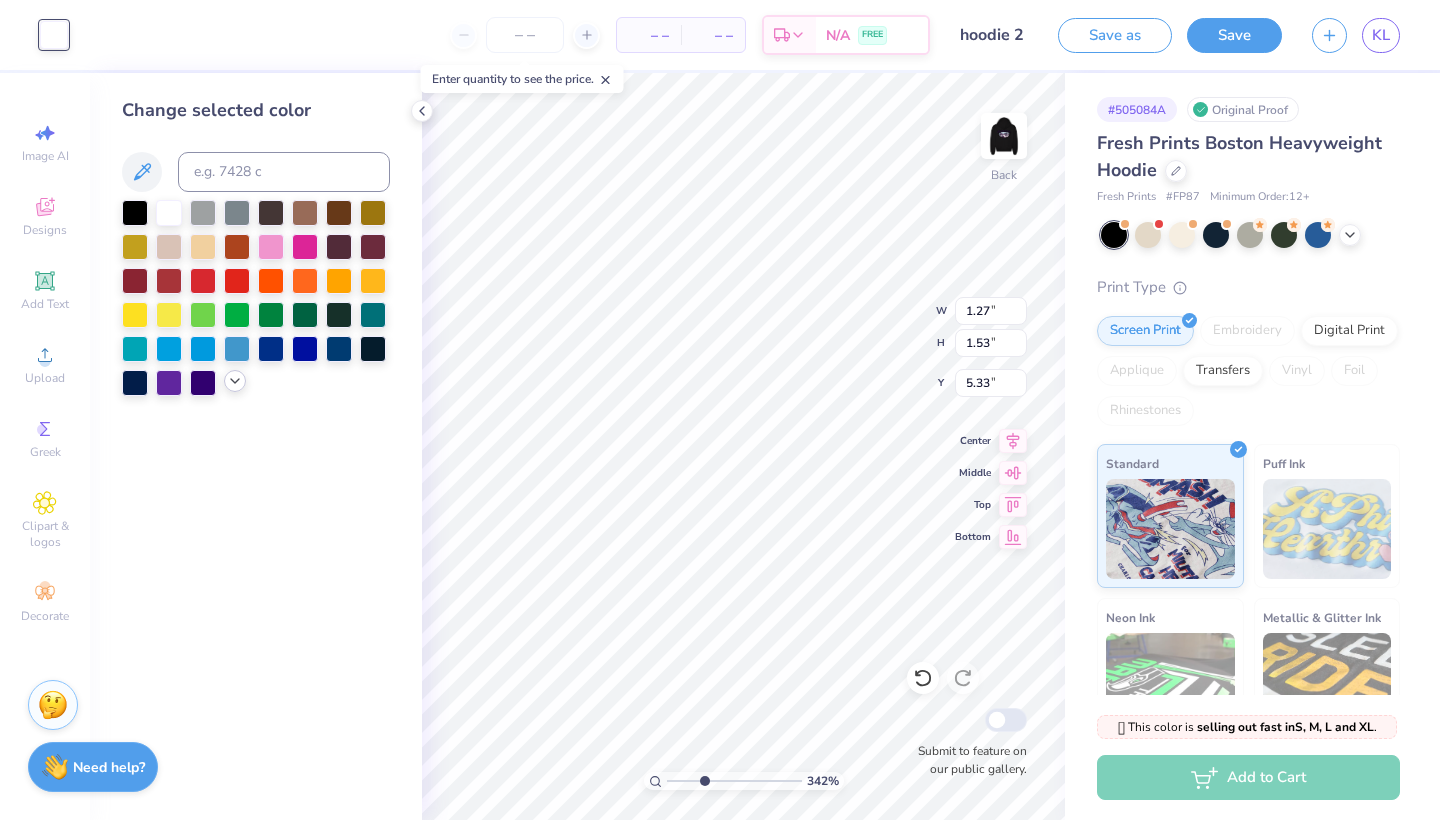click 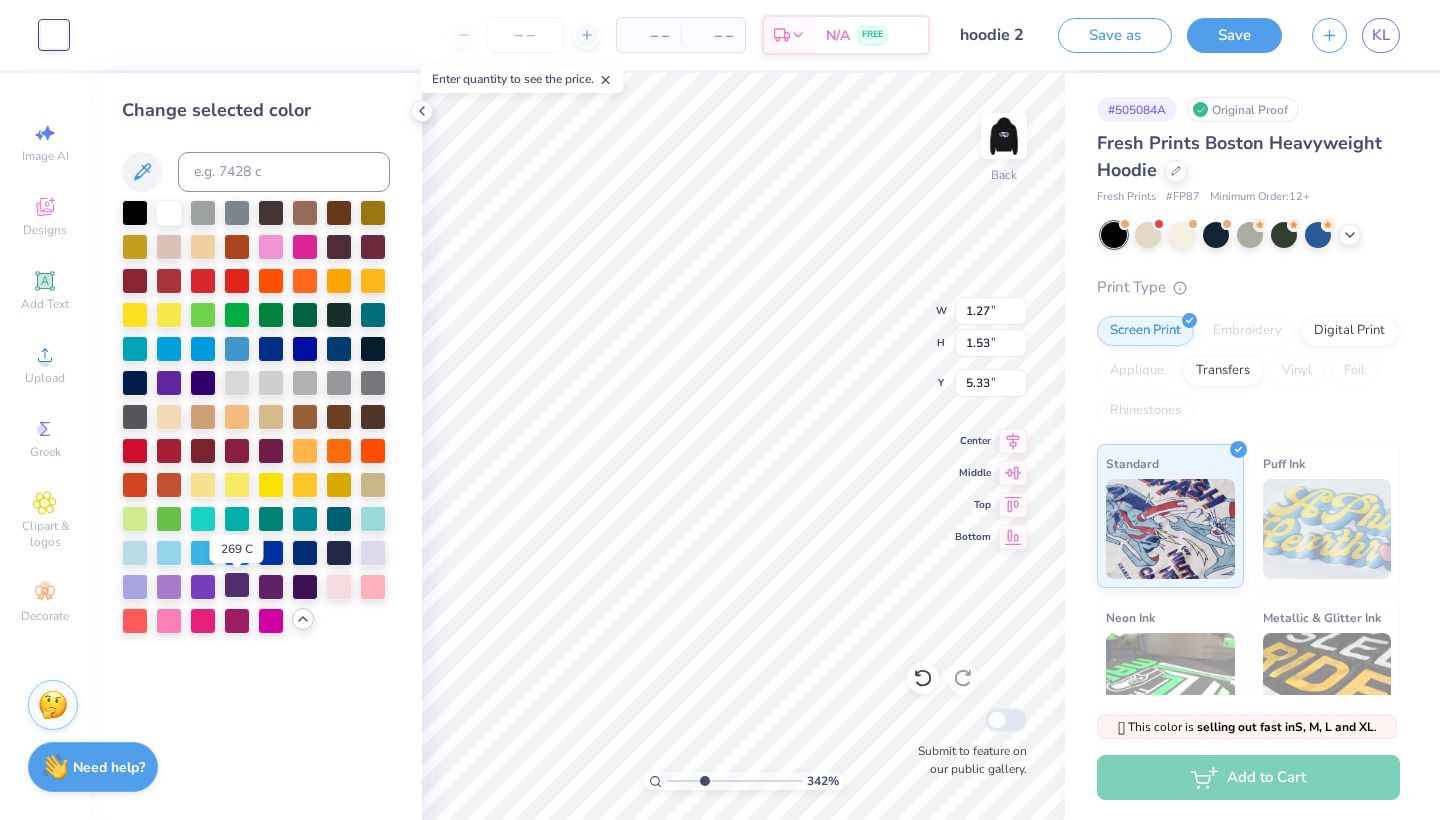 click at bounding box center [237, 585] 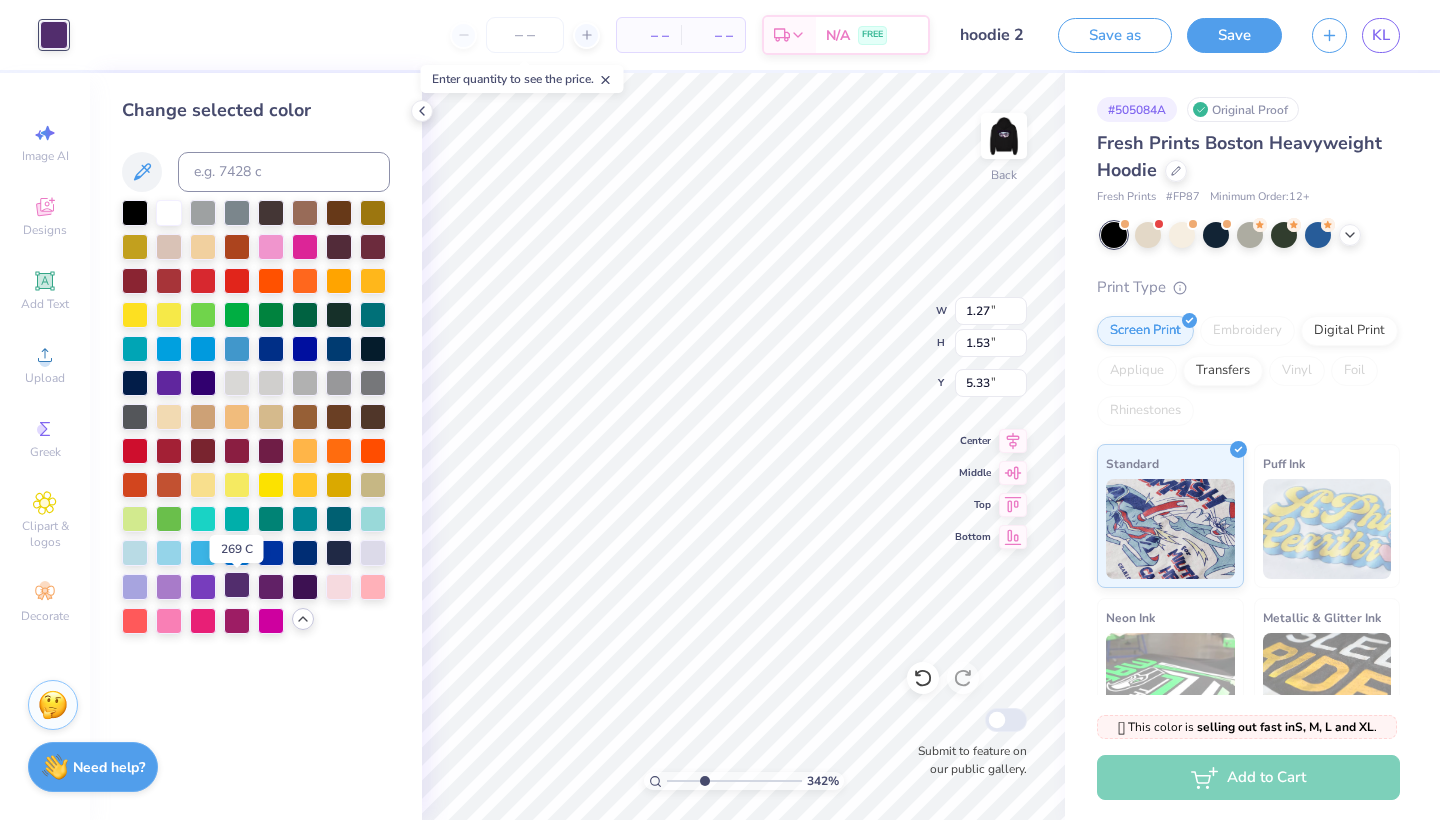 click at bounding box center (237, 585) 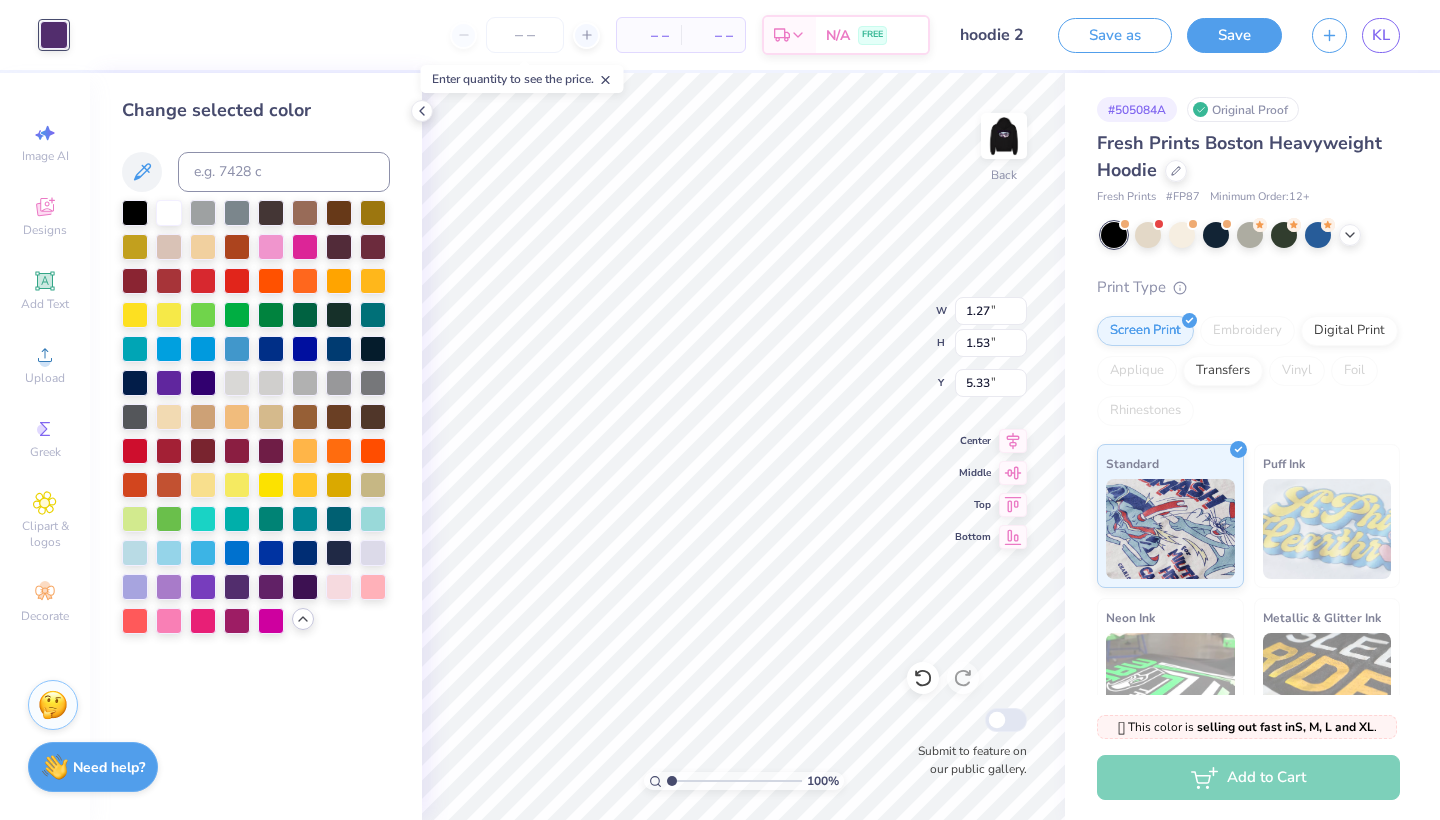 drag, startPoint x: 706, startPoint y: 781, endPoint x: 669, endPoint y: 783, distance: 37.054016 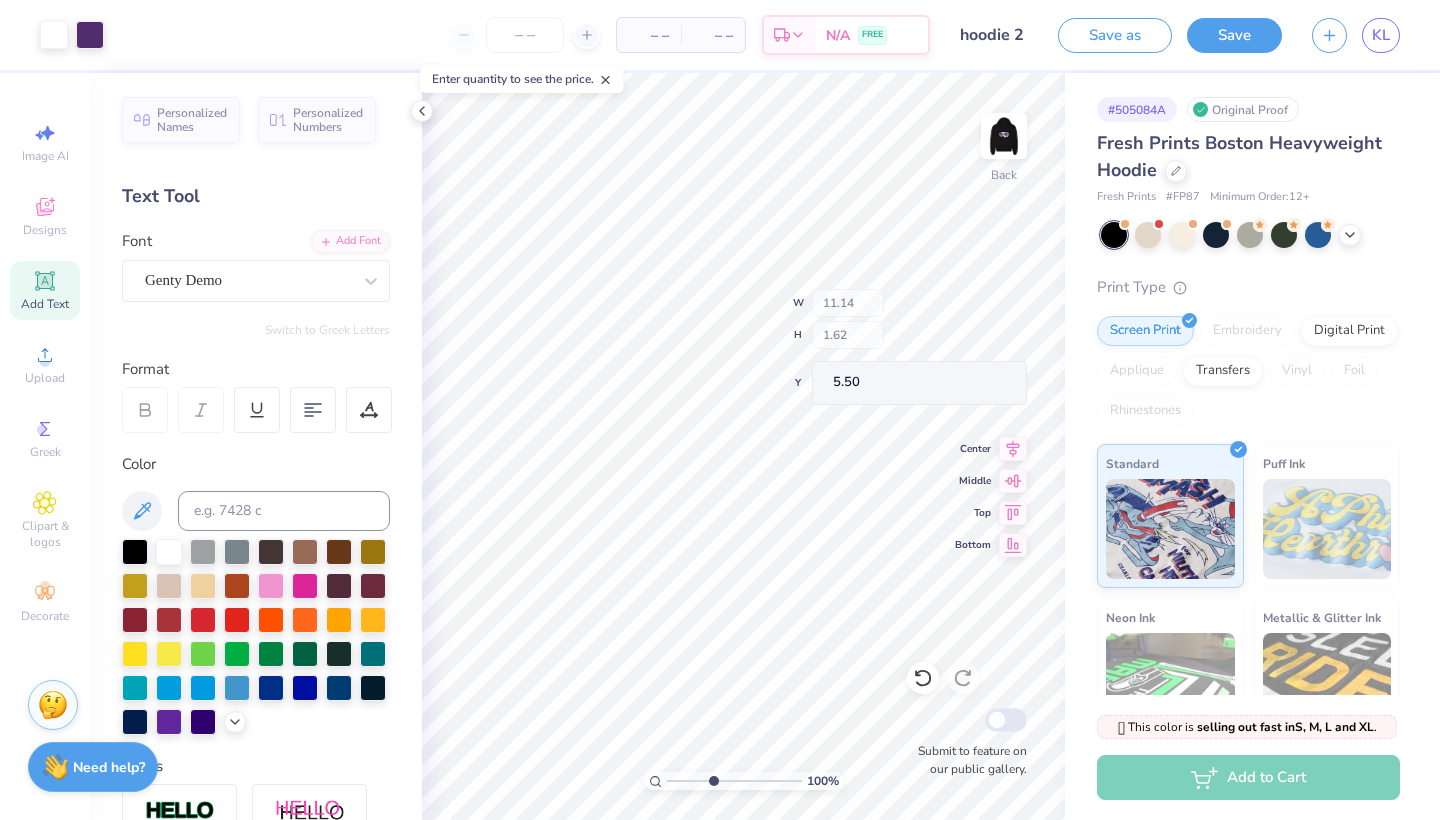 click at bounding box center [734, 781] 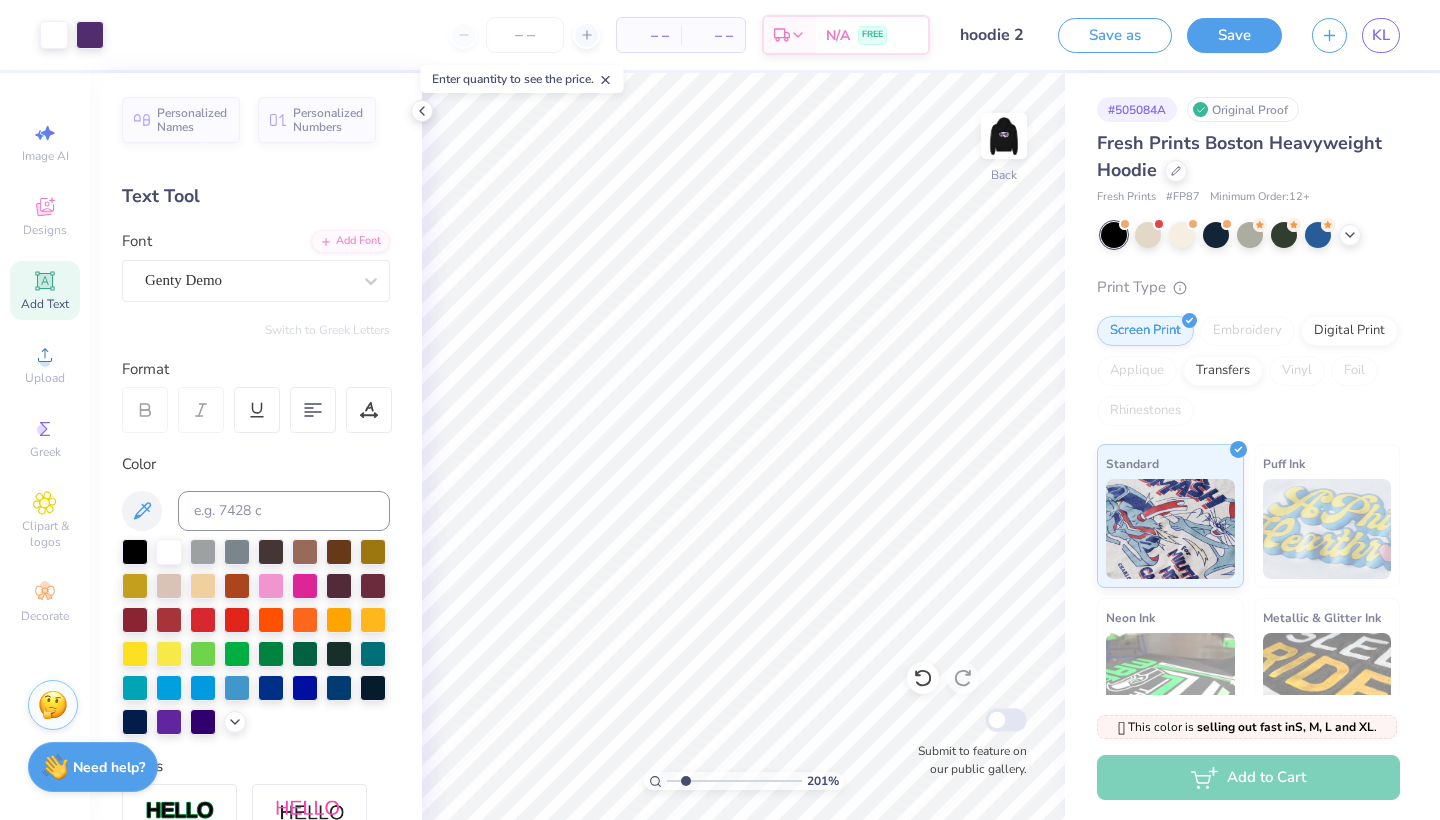 drag, startPoint x: 741, startPoint y: 731, endPoint x: 685, endPoint y: 713, distance: 58.821766 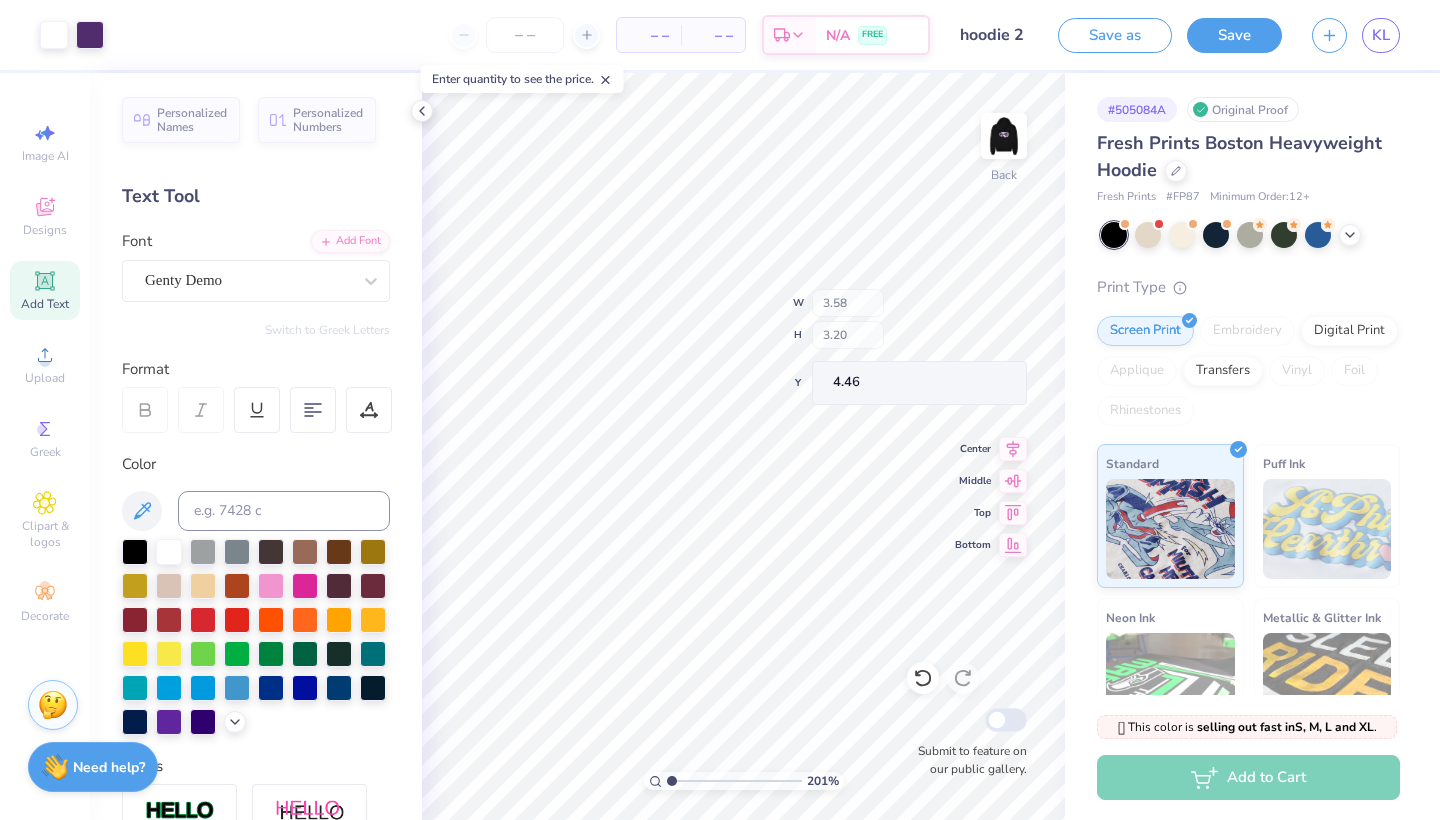 click on "201  %" at bounding box center [744, 781] 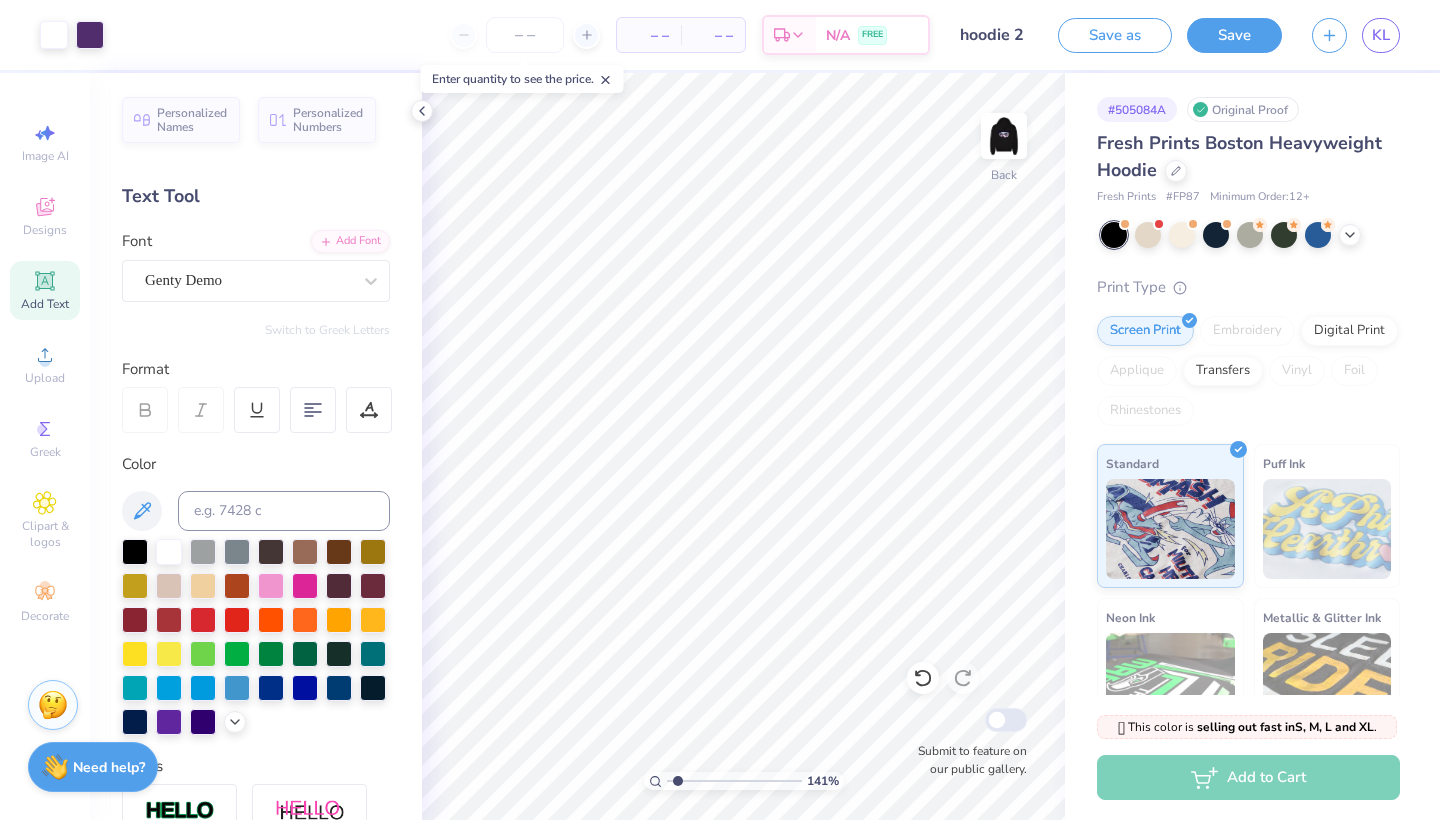 click at bounding box center [734, 781] 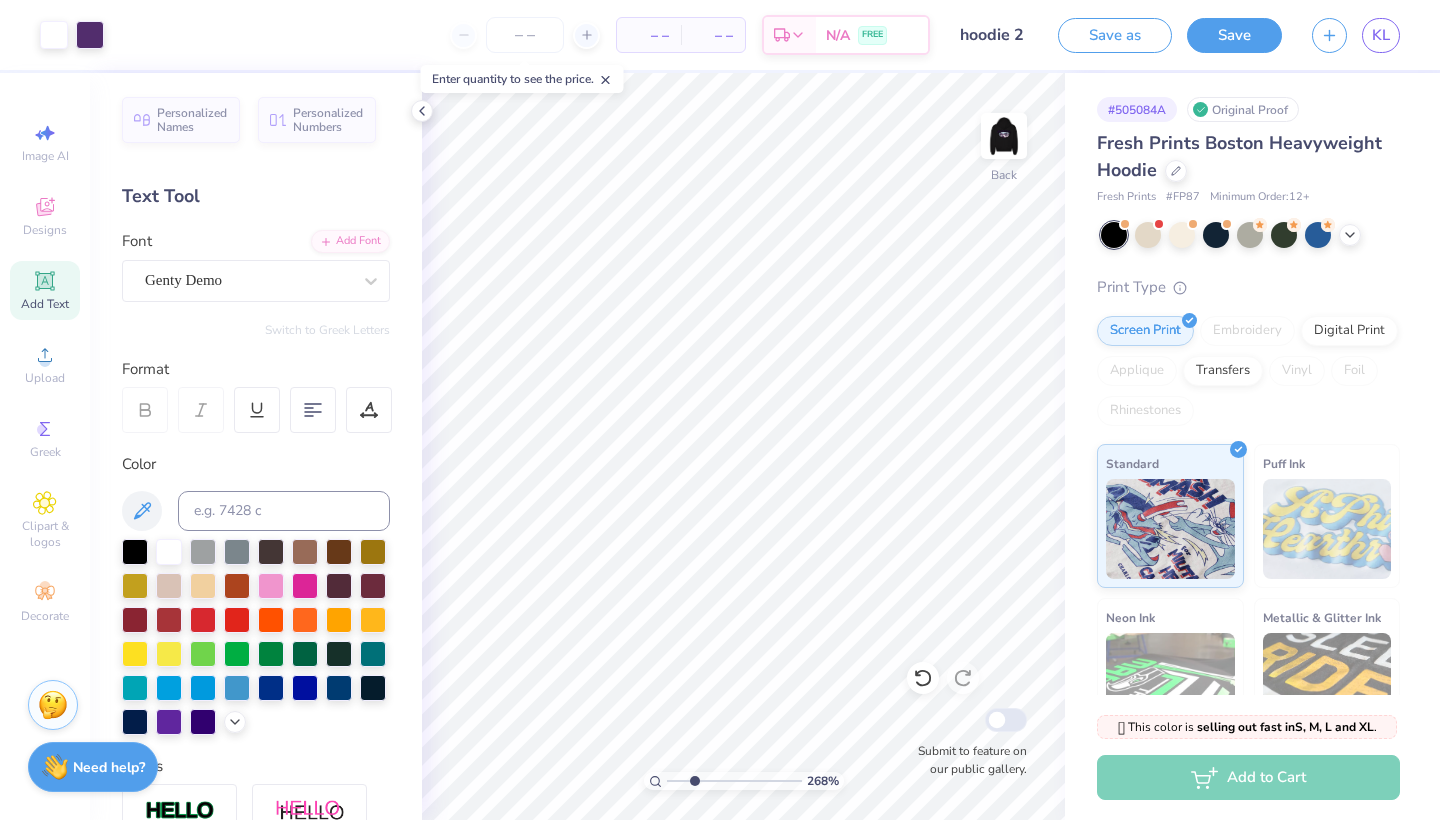 drag, startPoint x: 676, startPoint y: 786, endPoint x: 694, endPoint y: 785, distance: 18.027756 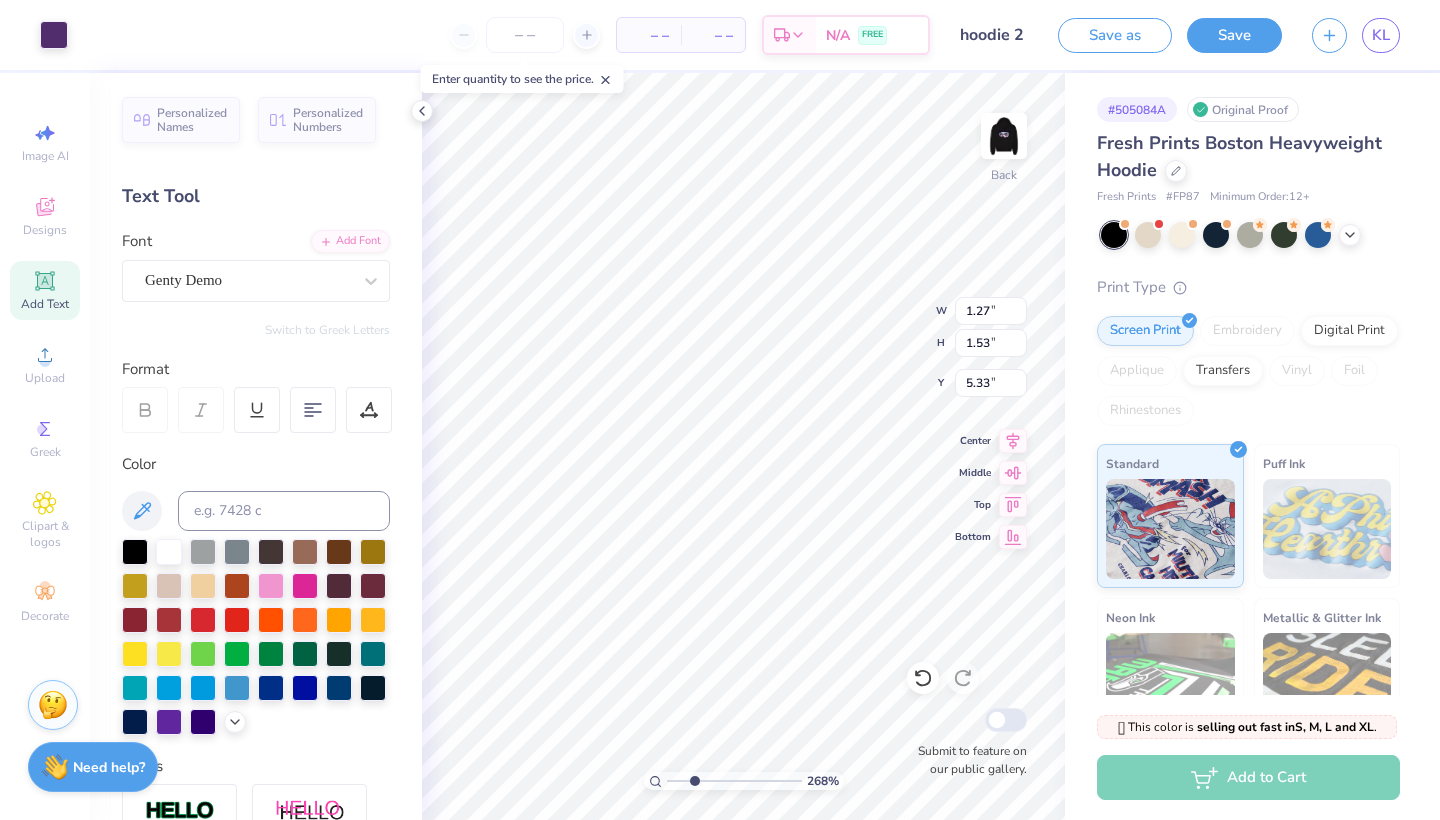 click 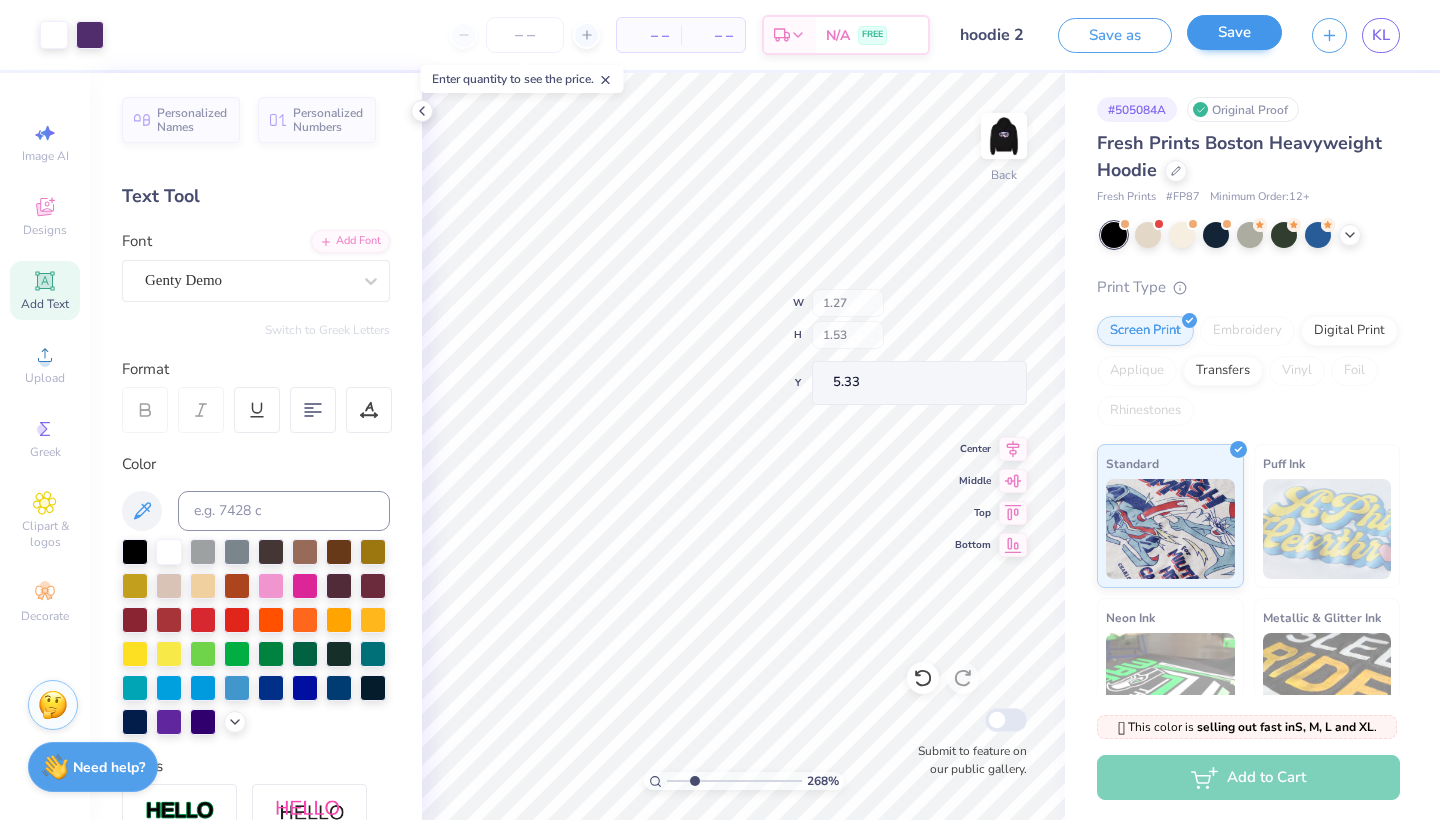 click on "Save" at bounding box center (1234, 32) 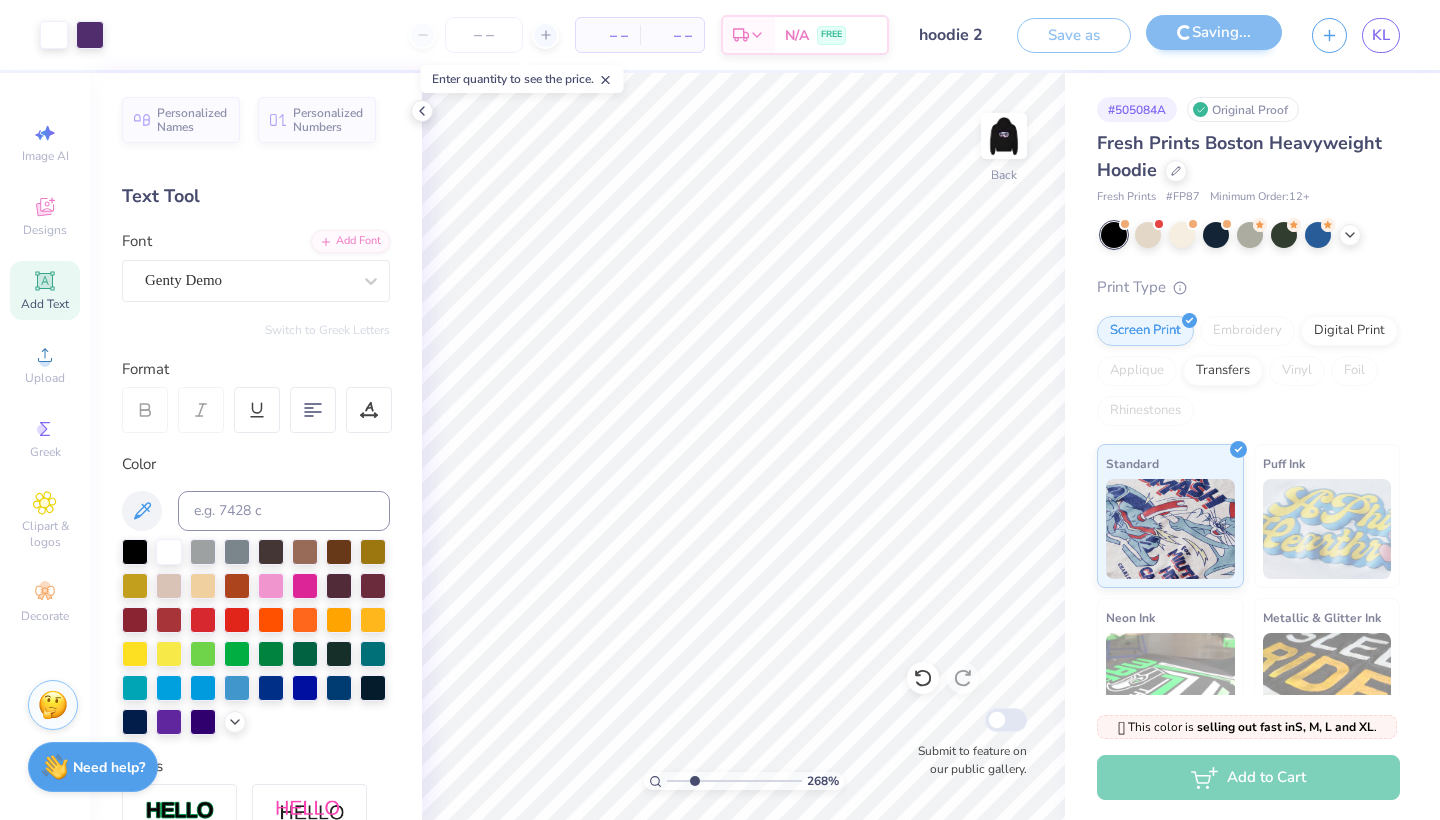 click on "Saving..." at bounding box center [1214, 35] 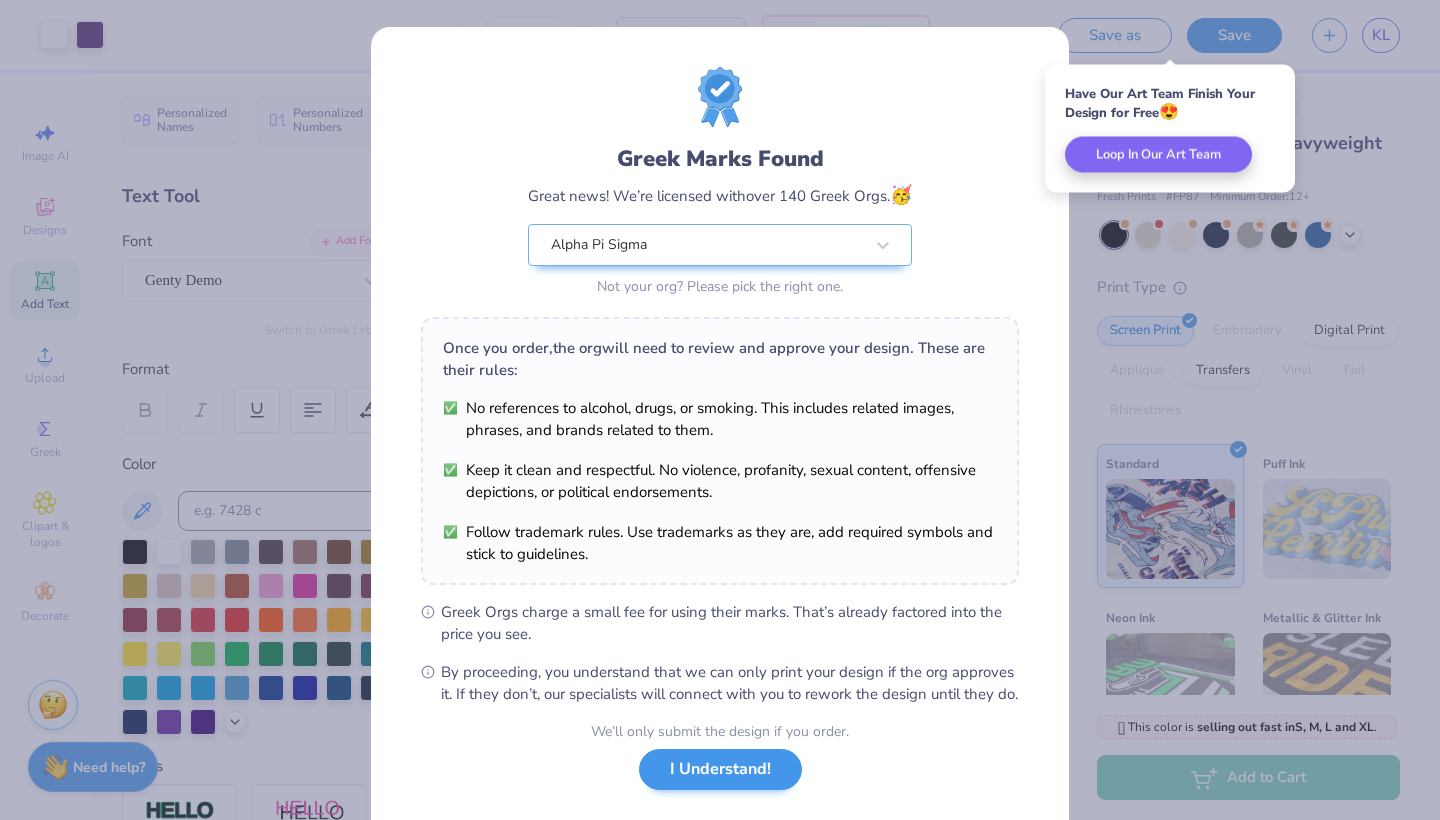 click on "I Understand!" at bounding box center [720, 769] 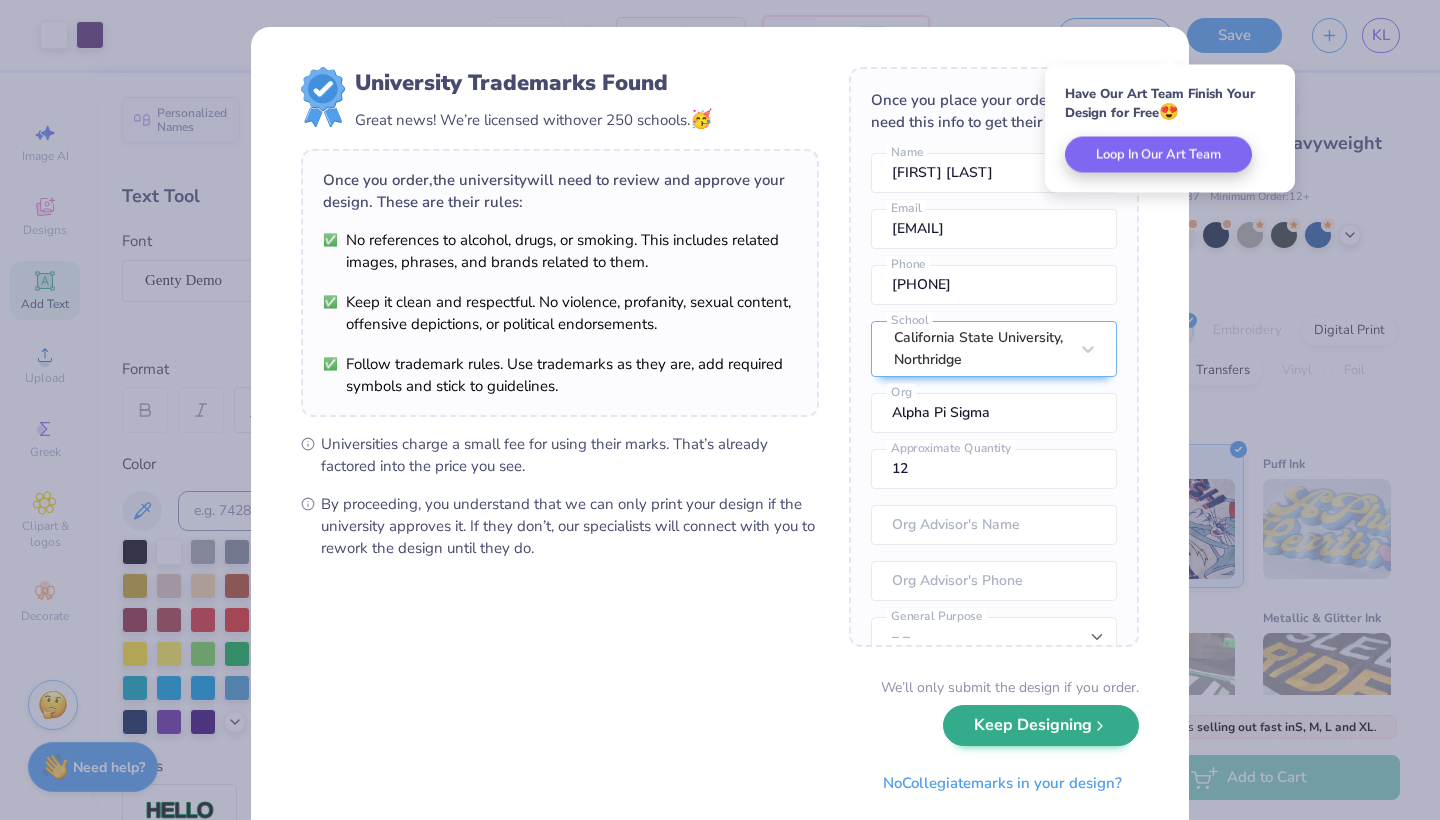 click on "Keep Designing" at bounding box center [1041, 725] 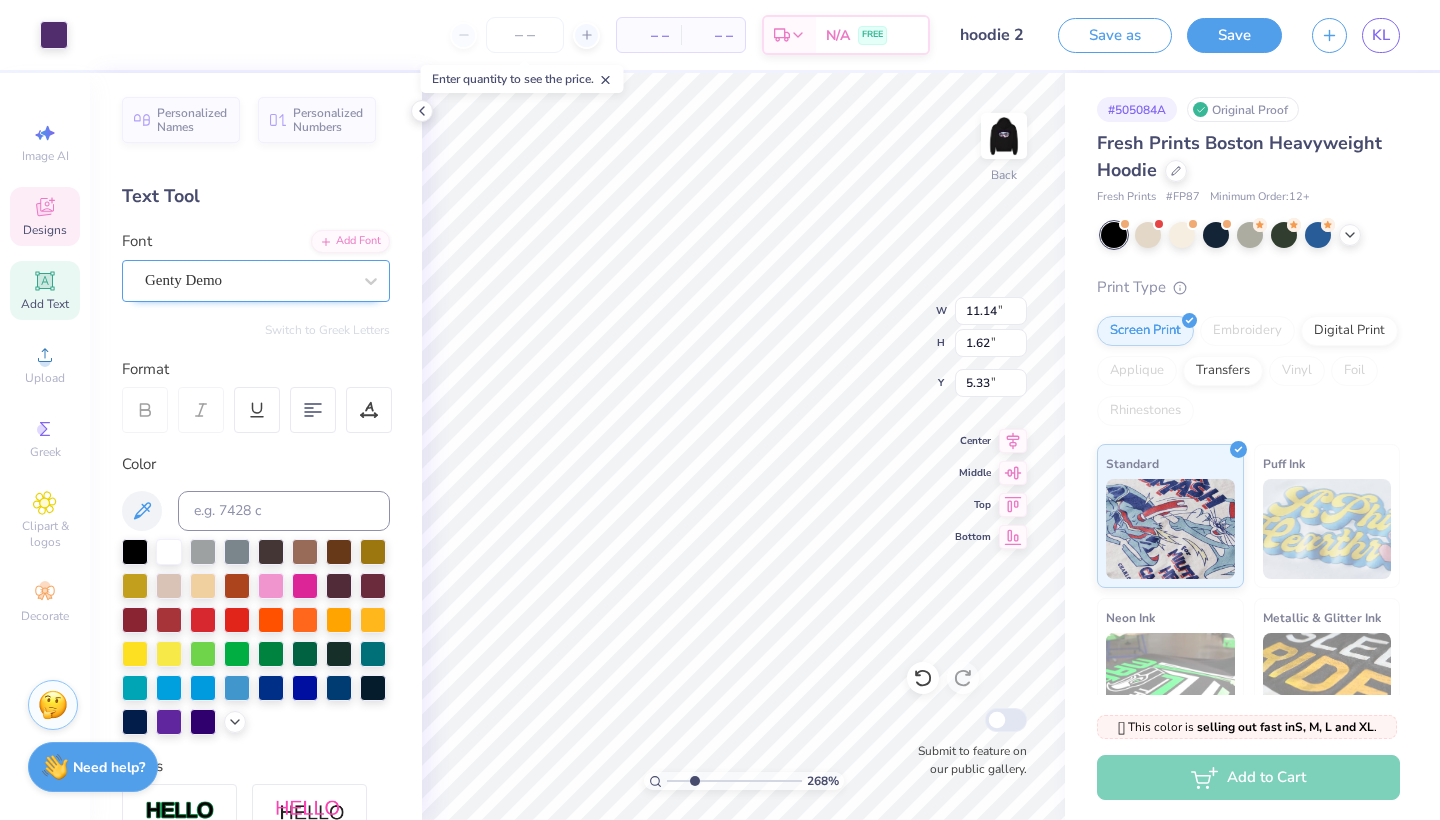 click on "Genty Demo" at bounding box center (256, 281) 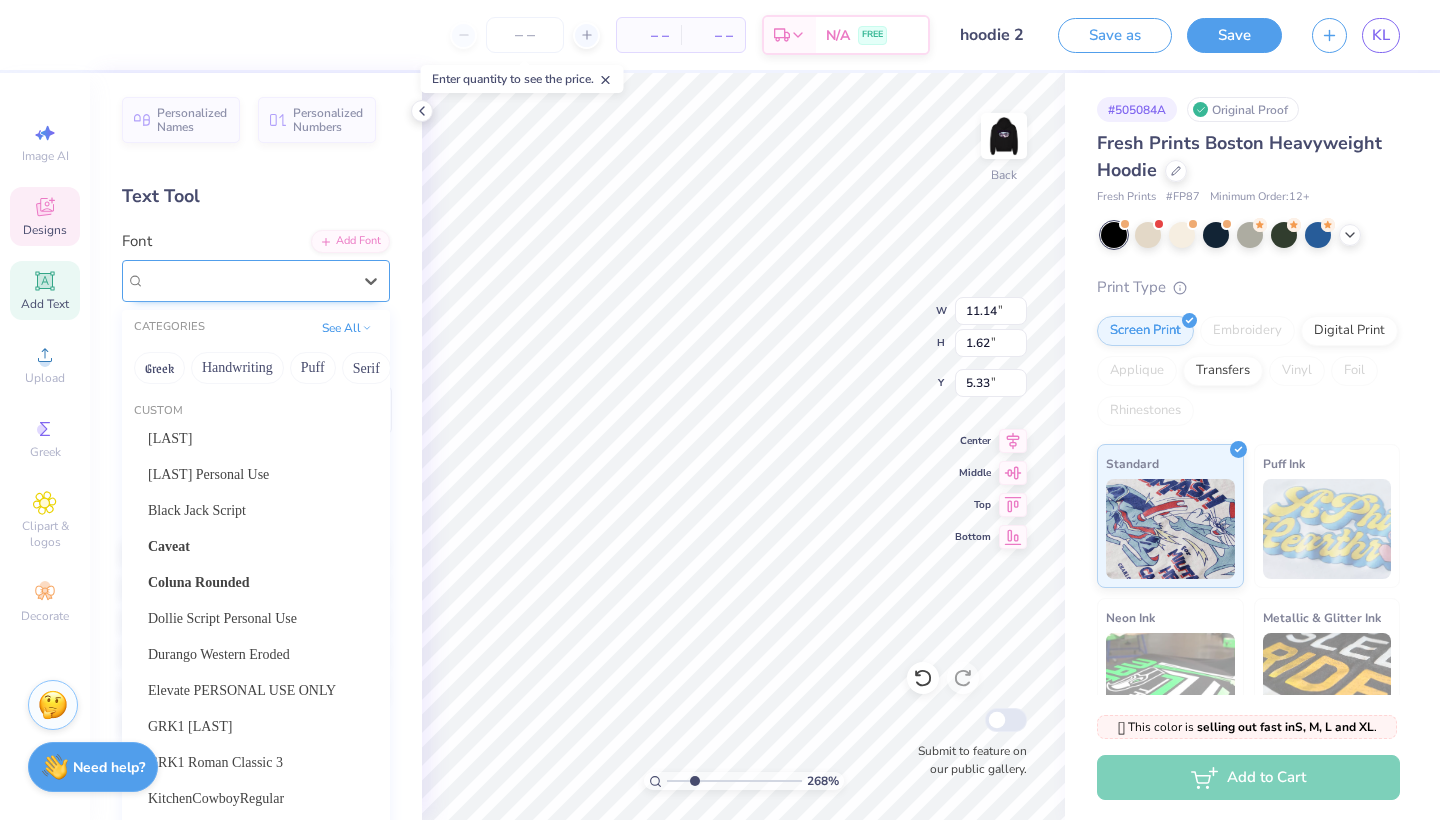 click on "Genty Demo" at bounding box center (183, 280) 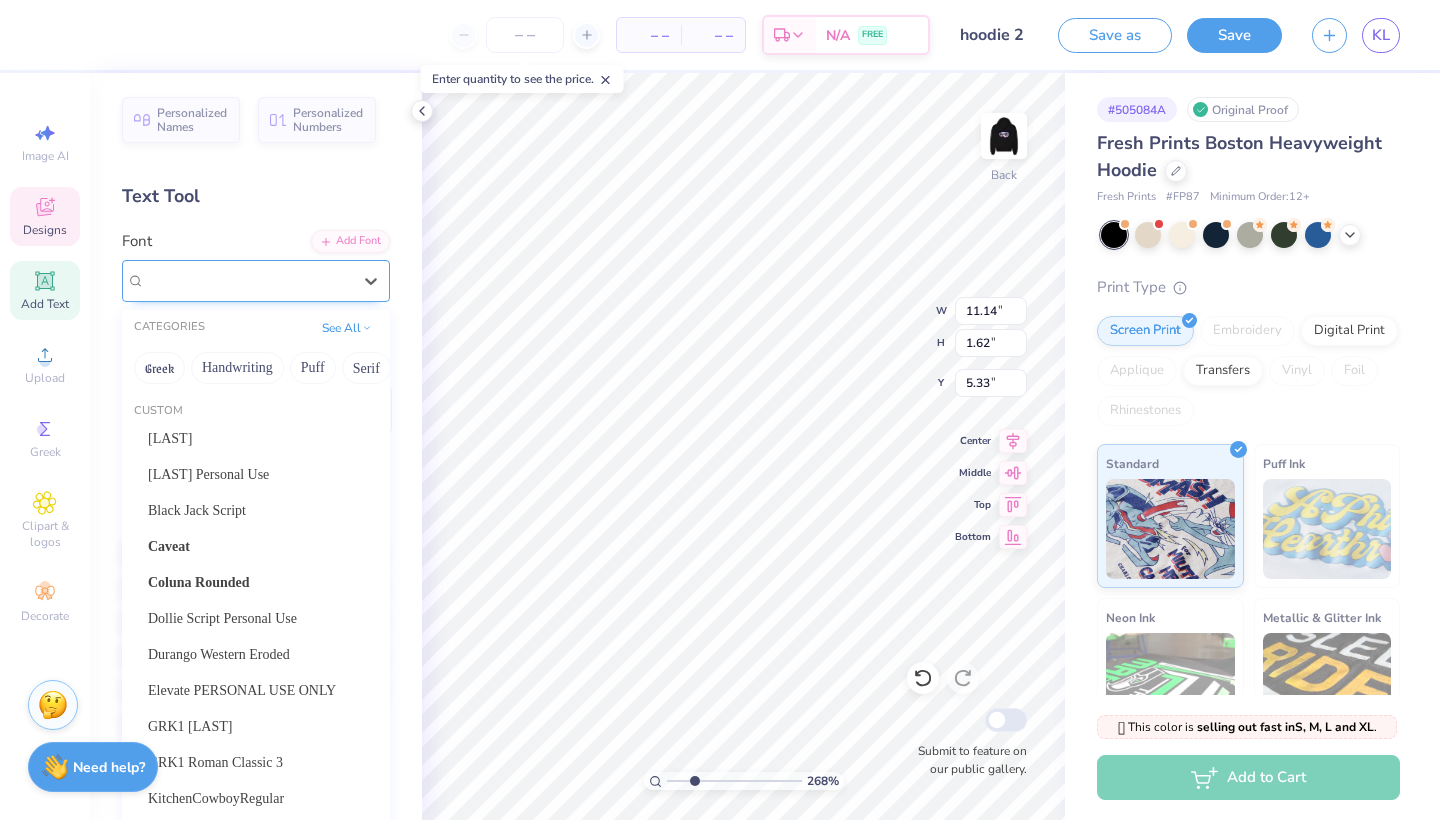 click on "Genty Demo" at bounding box center [256, 281] 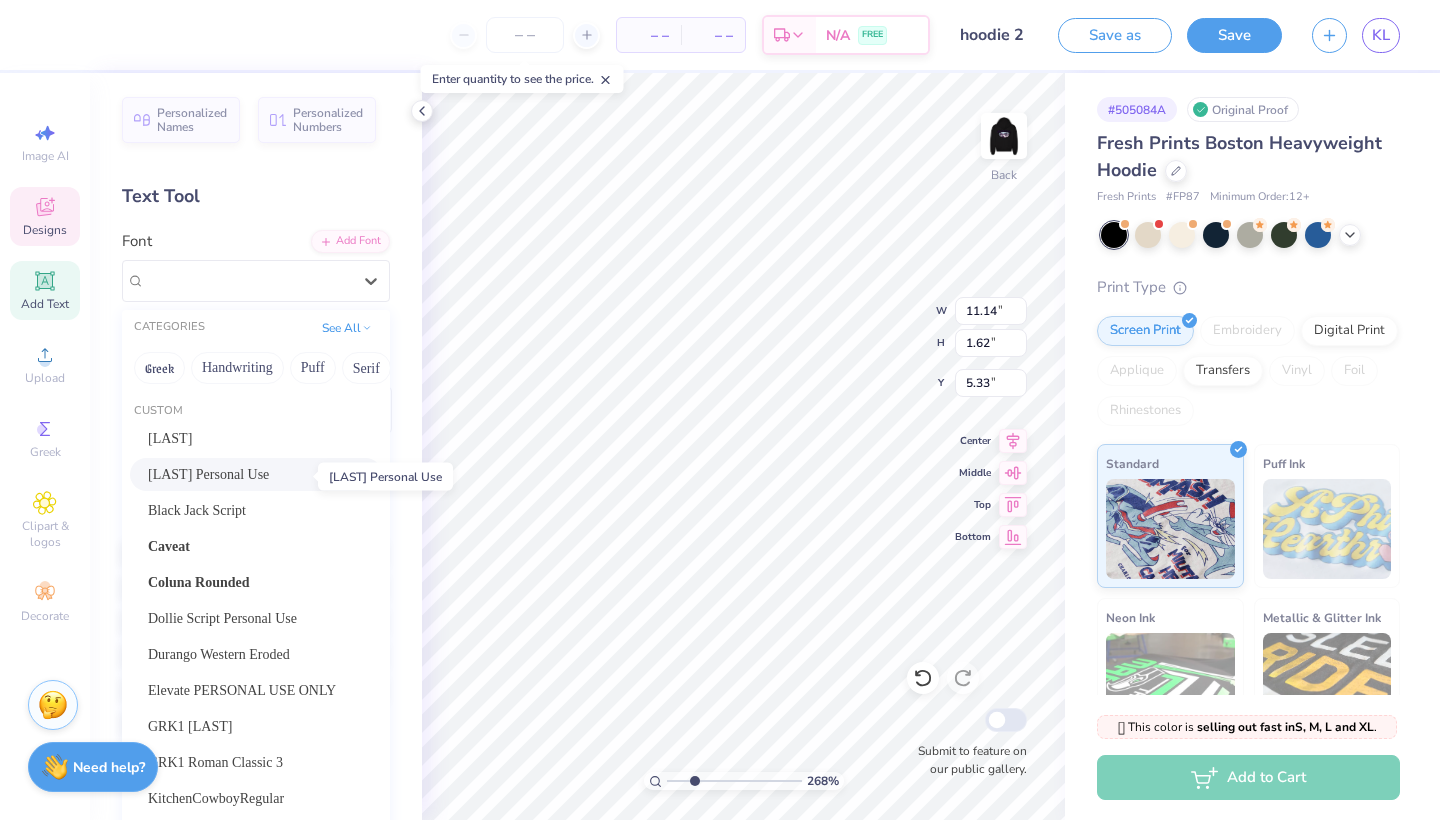 click on "Alexandra Personal Use" at bounding box center [208, 474] 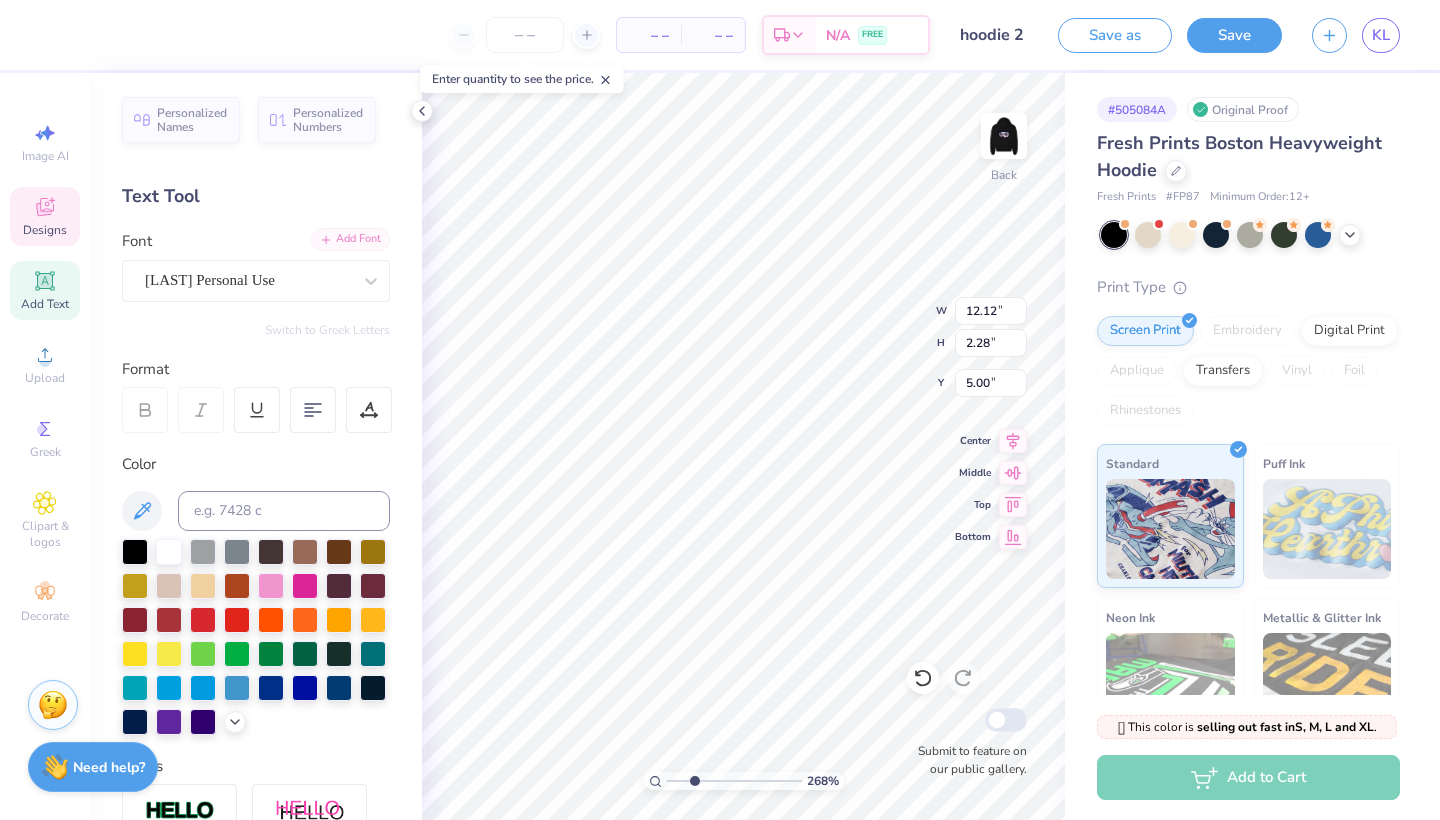 click on "Add Font" at bounding box center (350, 239) 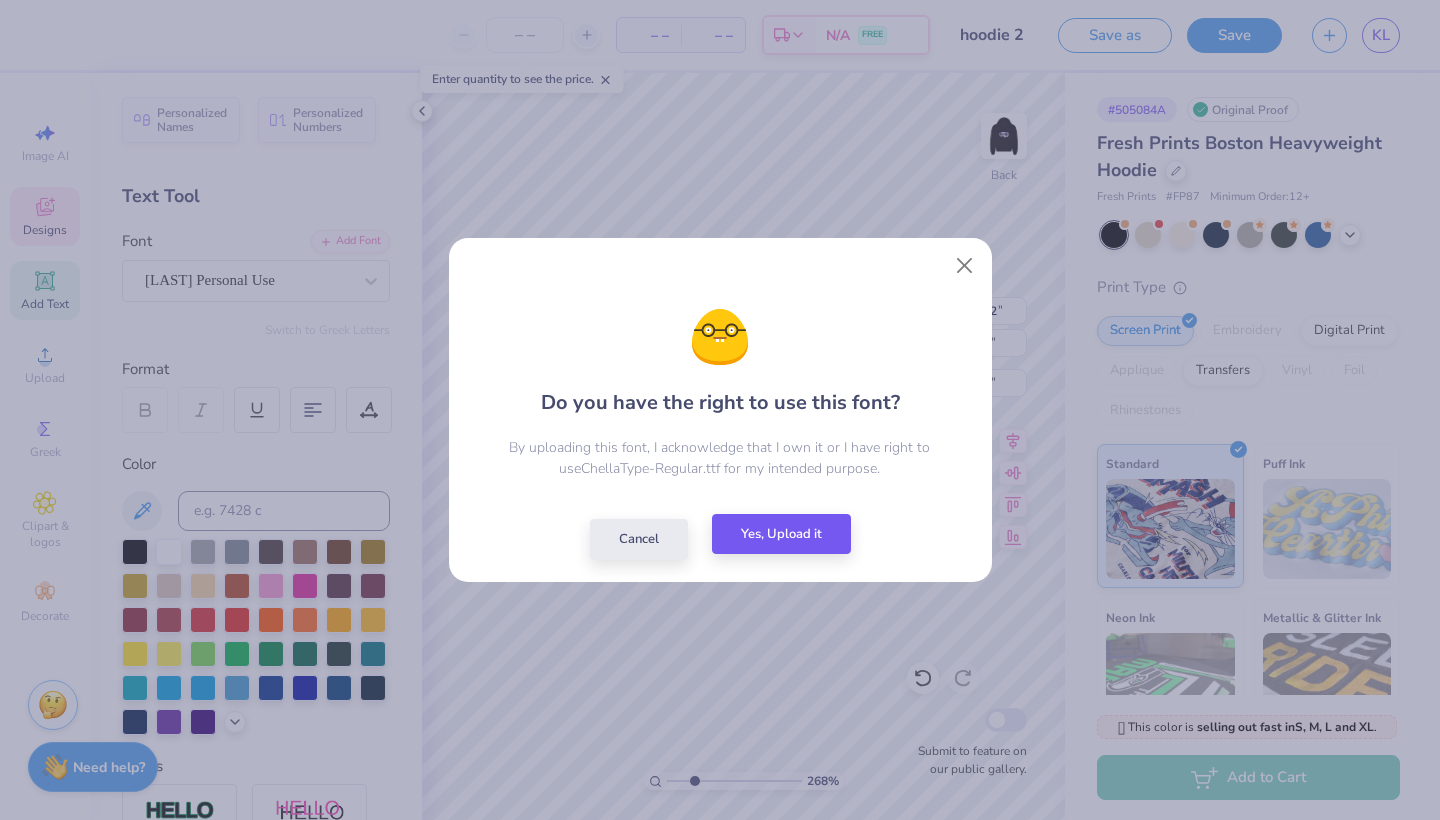 click on "Yes, Upload it" at bounding box center (781, 534) 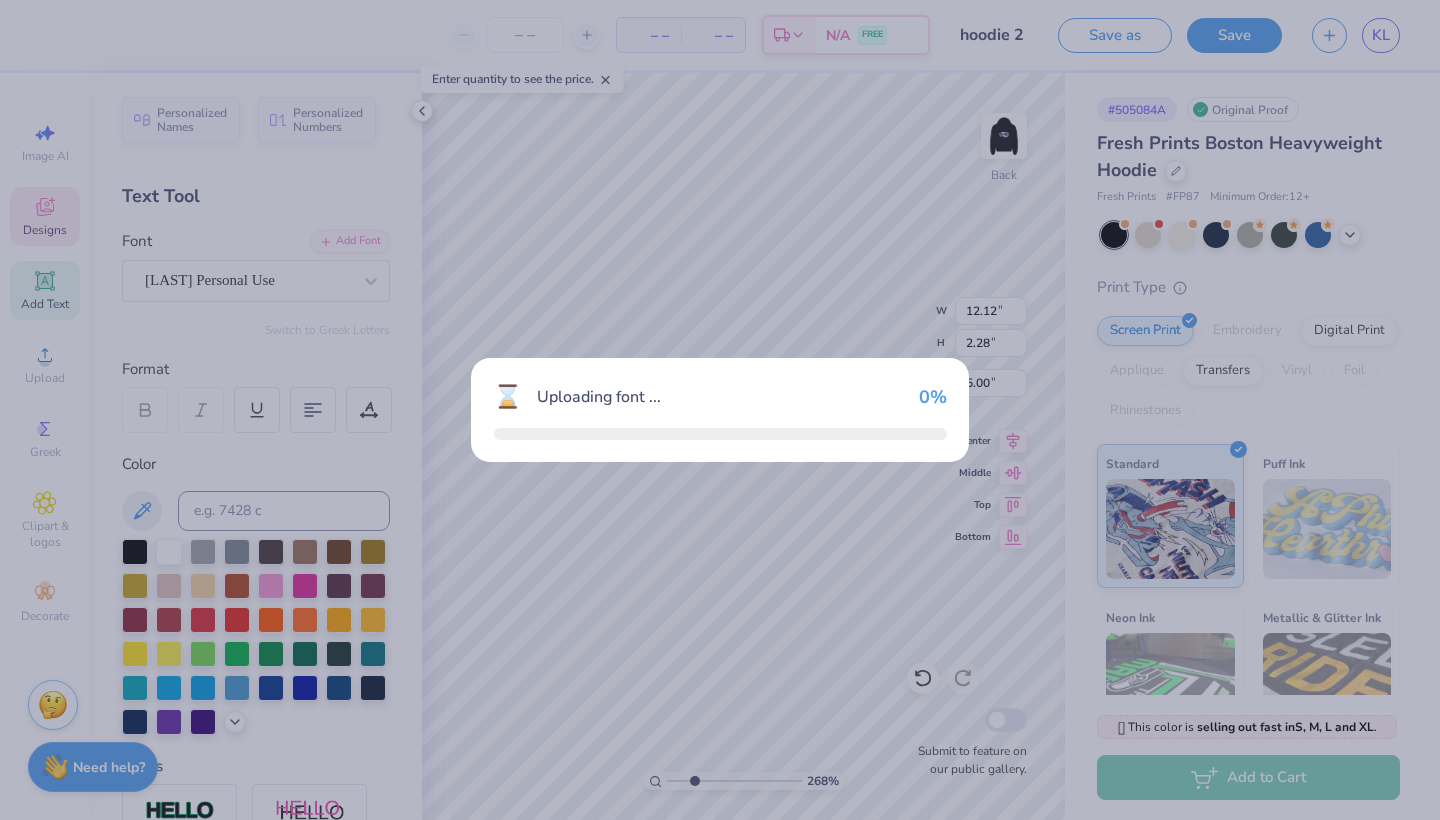 click on "⌛ Uploading font ... 0 %" at bounding box center [720, 410] 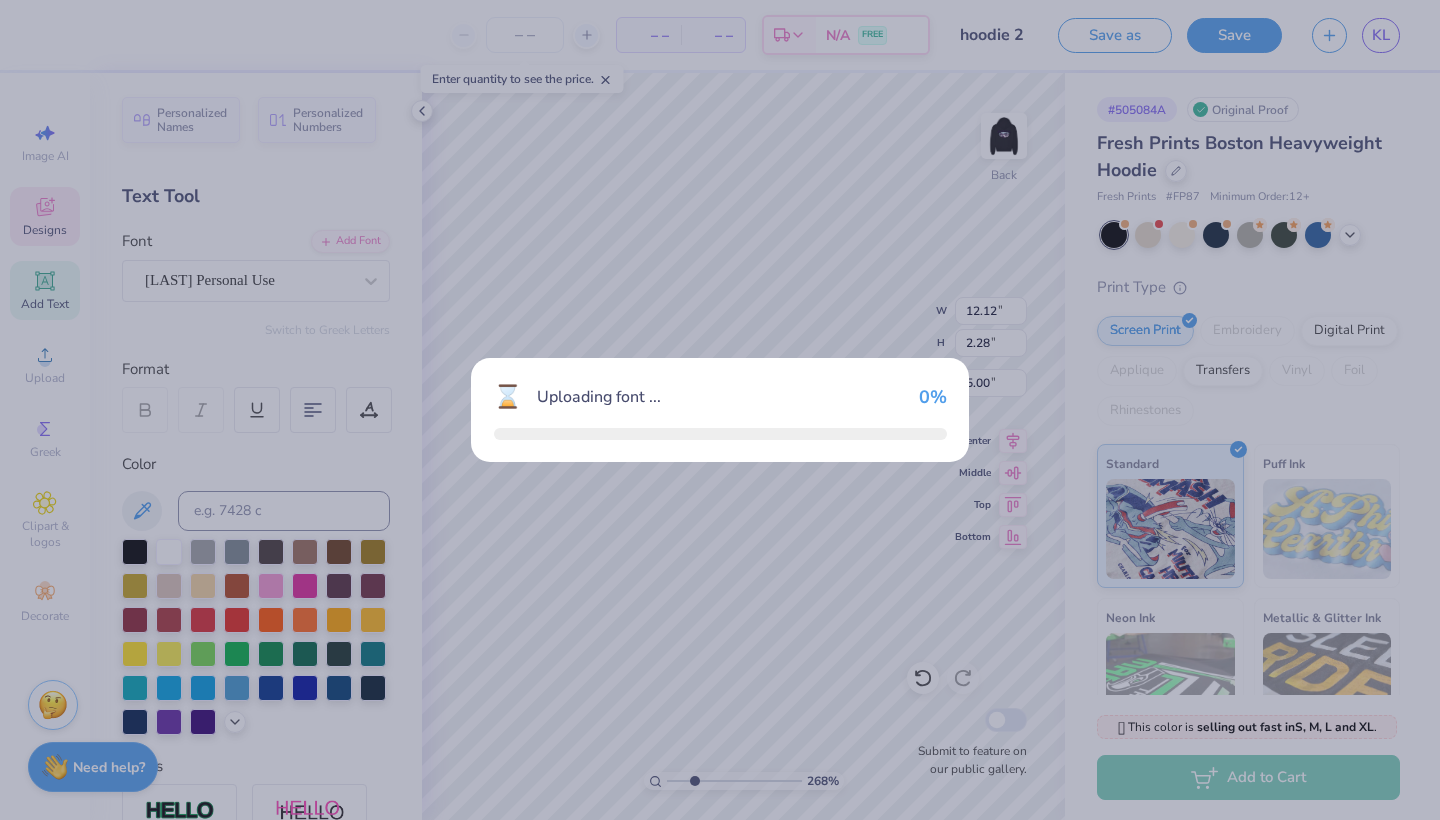 click on "⌛ Uploading font ... 0 %" at bounding box center [720, 410] 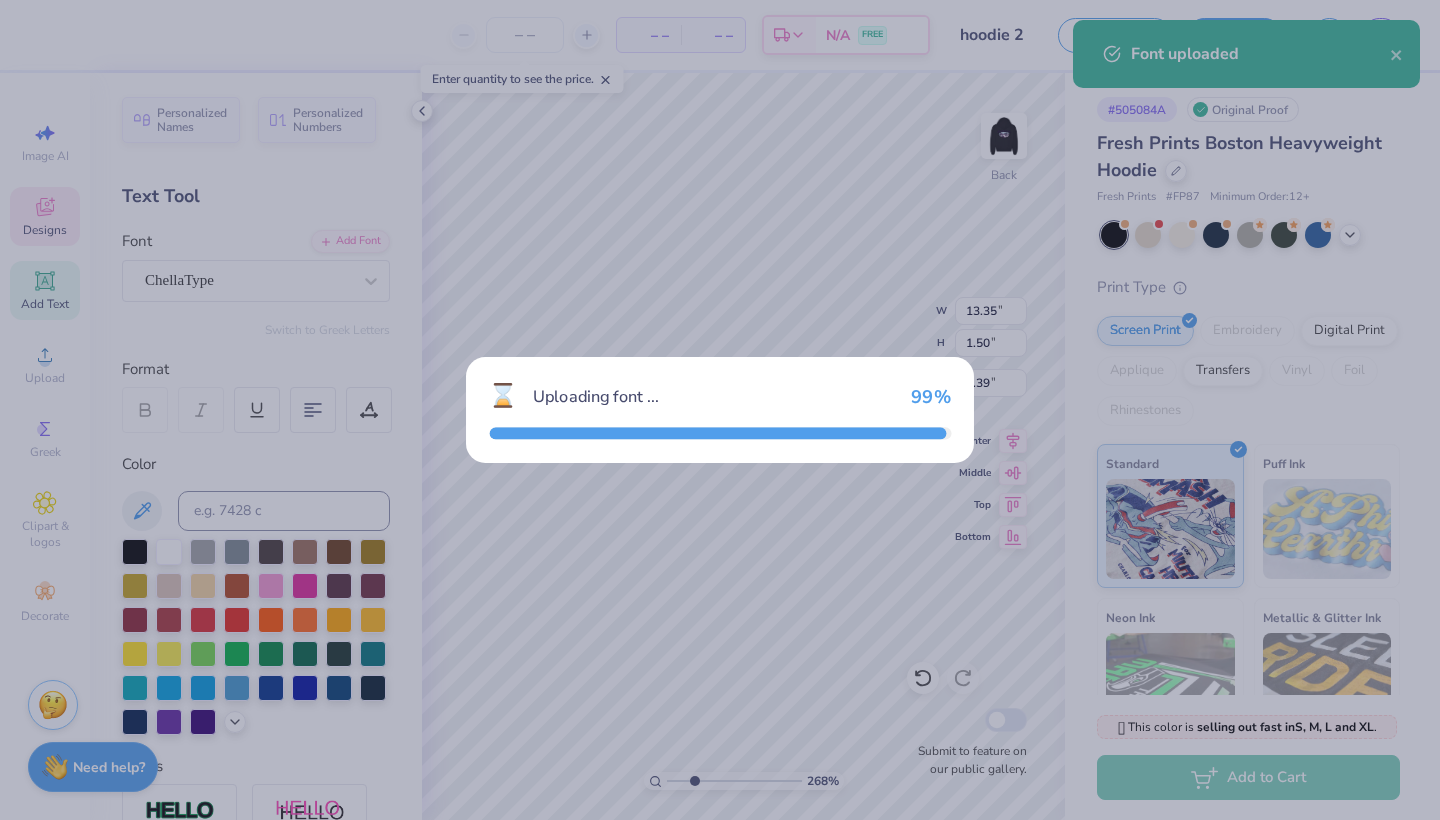 click on "⌛ Uploading font ... 99 %" at bounding box center (720, 410) 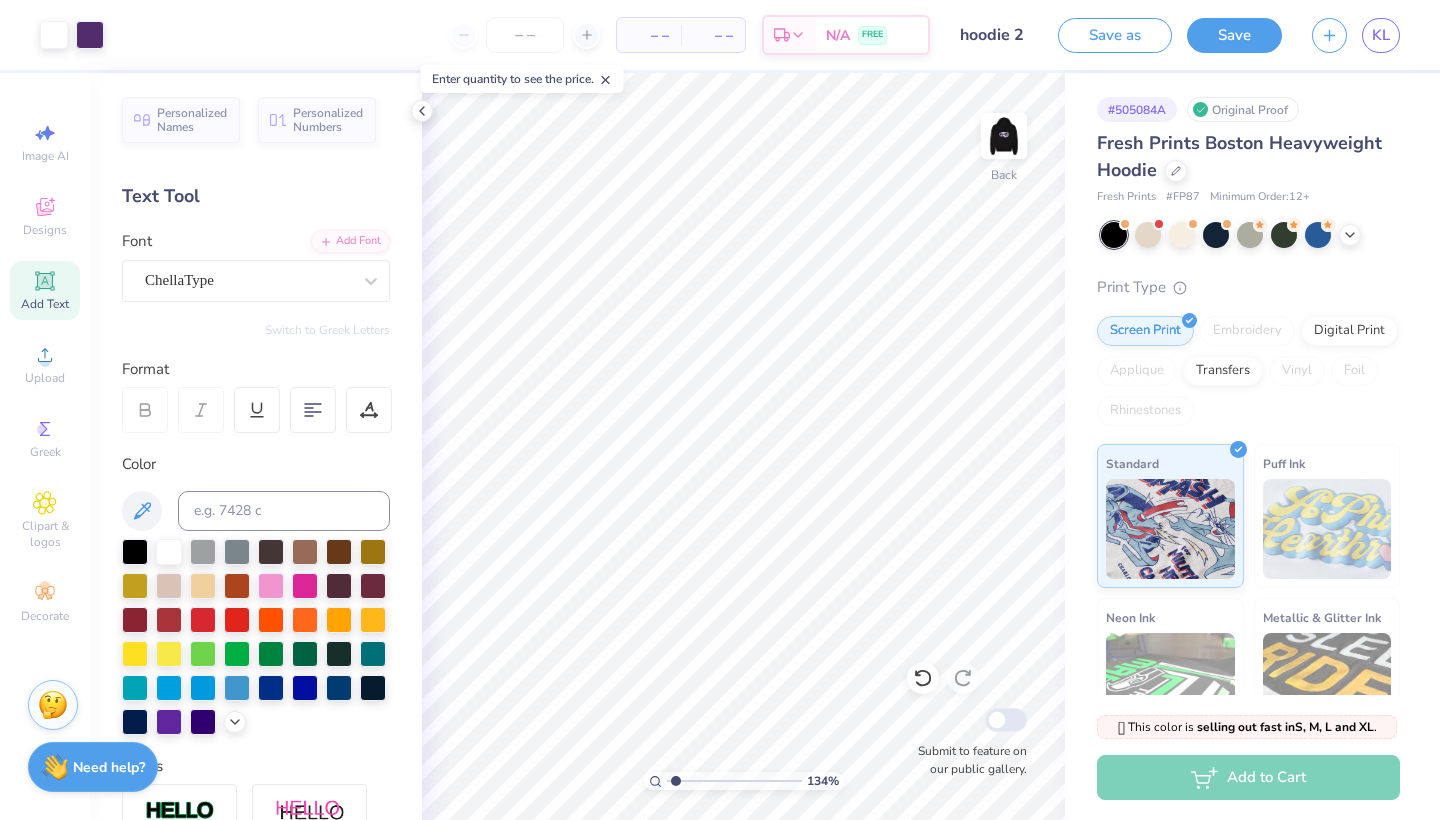 drag, startPoint x: 696, startPoint y: 783, endPoint x: 676, endPoint y: 777, distance: 20.880613 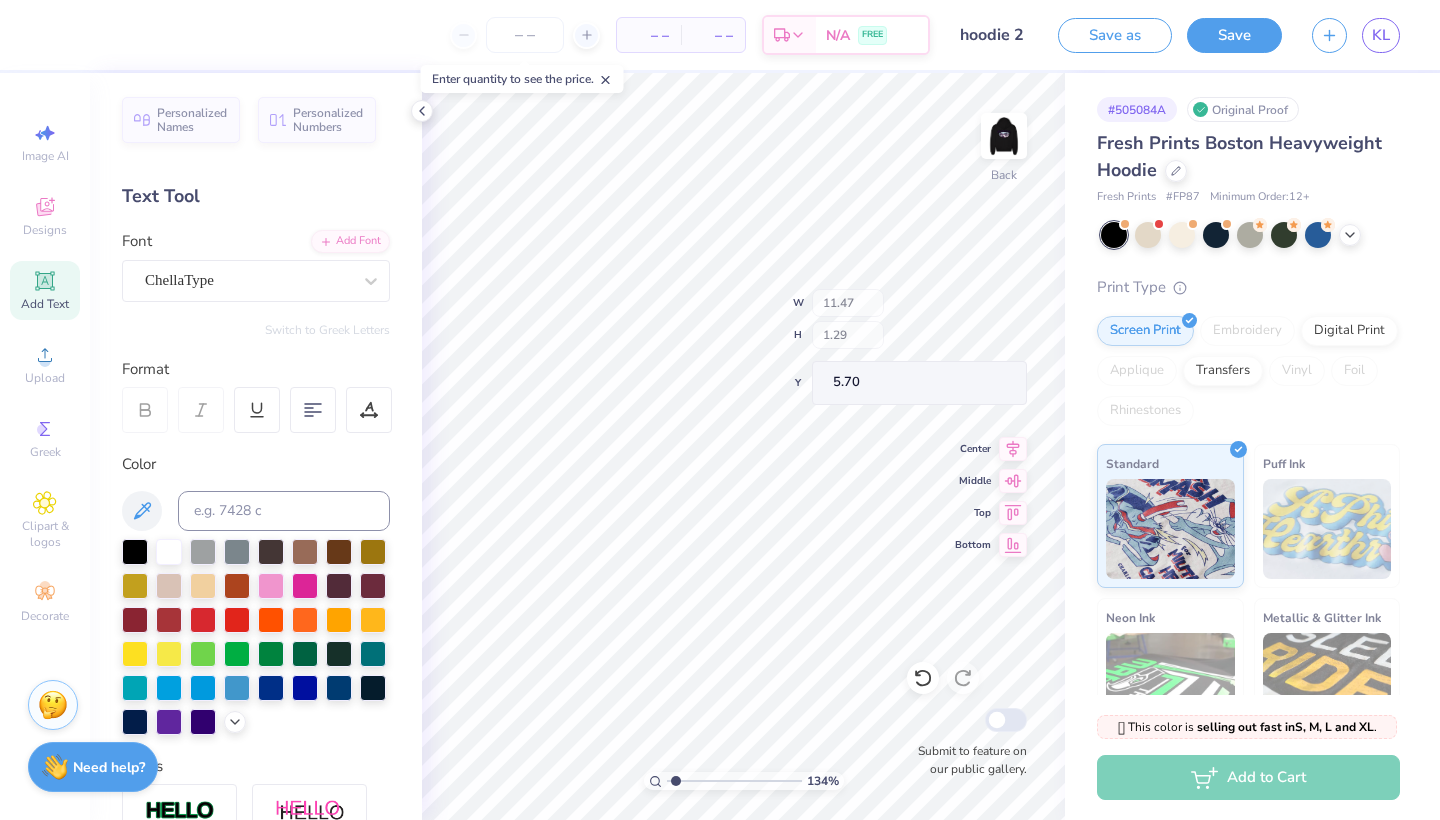 click on "134  % Back W 11.47 H 1.29 Y 5.70 Center Middle Top Bottom Submit to feature on our public gallery." at bounding box center (743, 446) 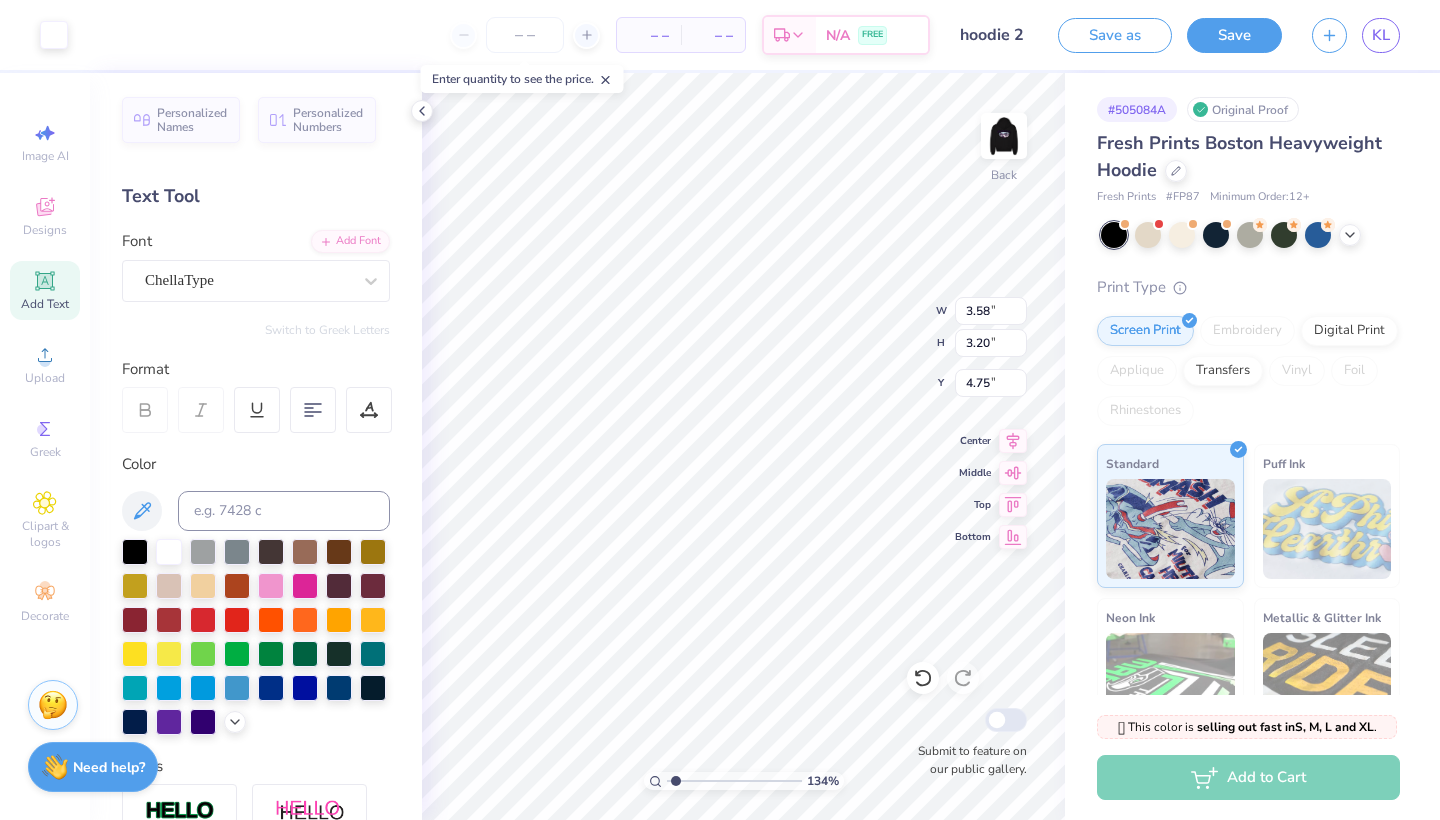 click on "134  % Back W 3.58 3.58 " H 3.20 3.20 " Y 4.75 4.75 " Center Middle Top Bottom Submit to feature on our public gallery." at bounding box center [743, 446] 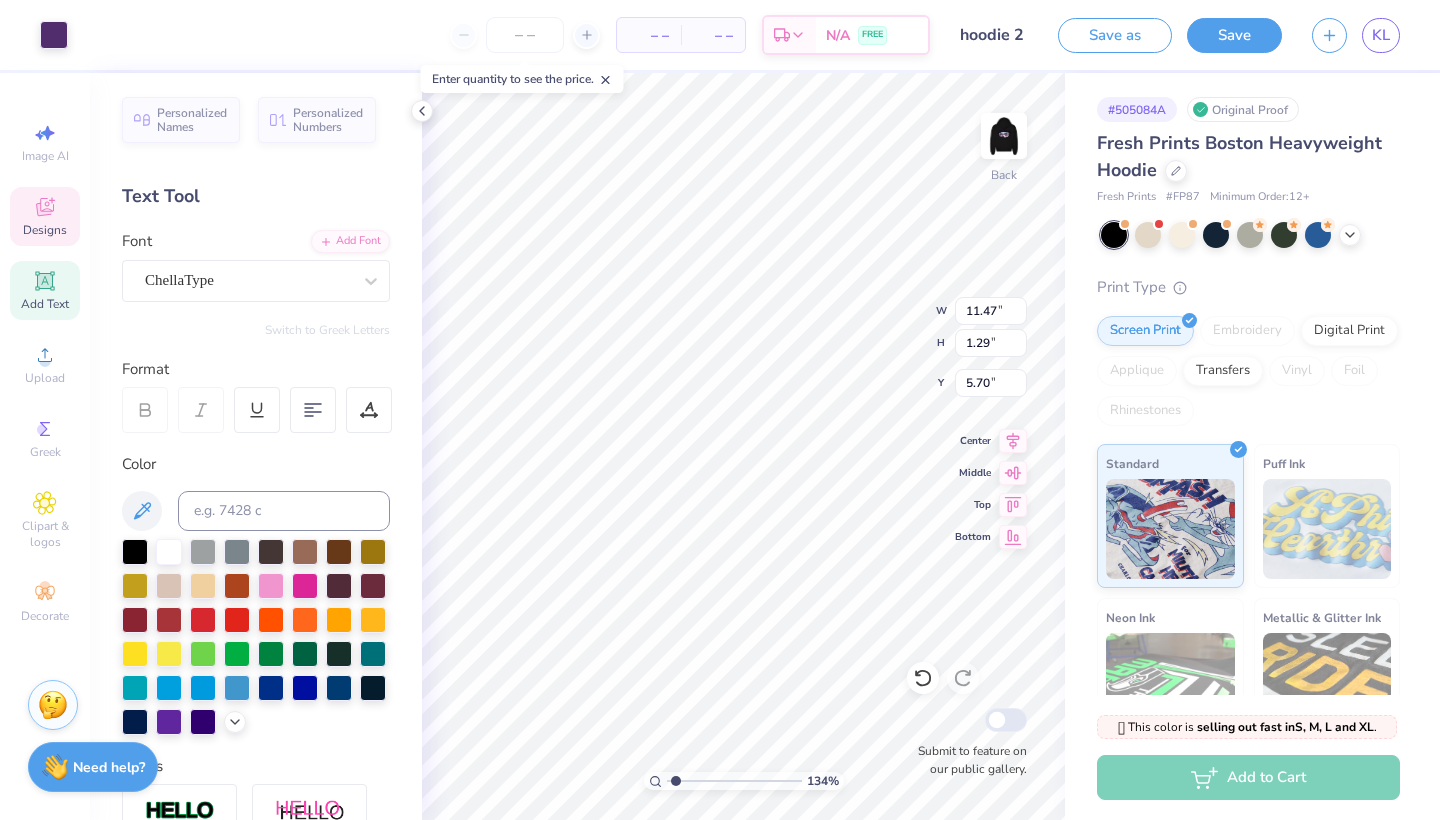 scroll, scrollTop: 0, scrollLeft: 1, axis: horizontal 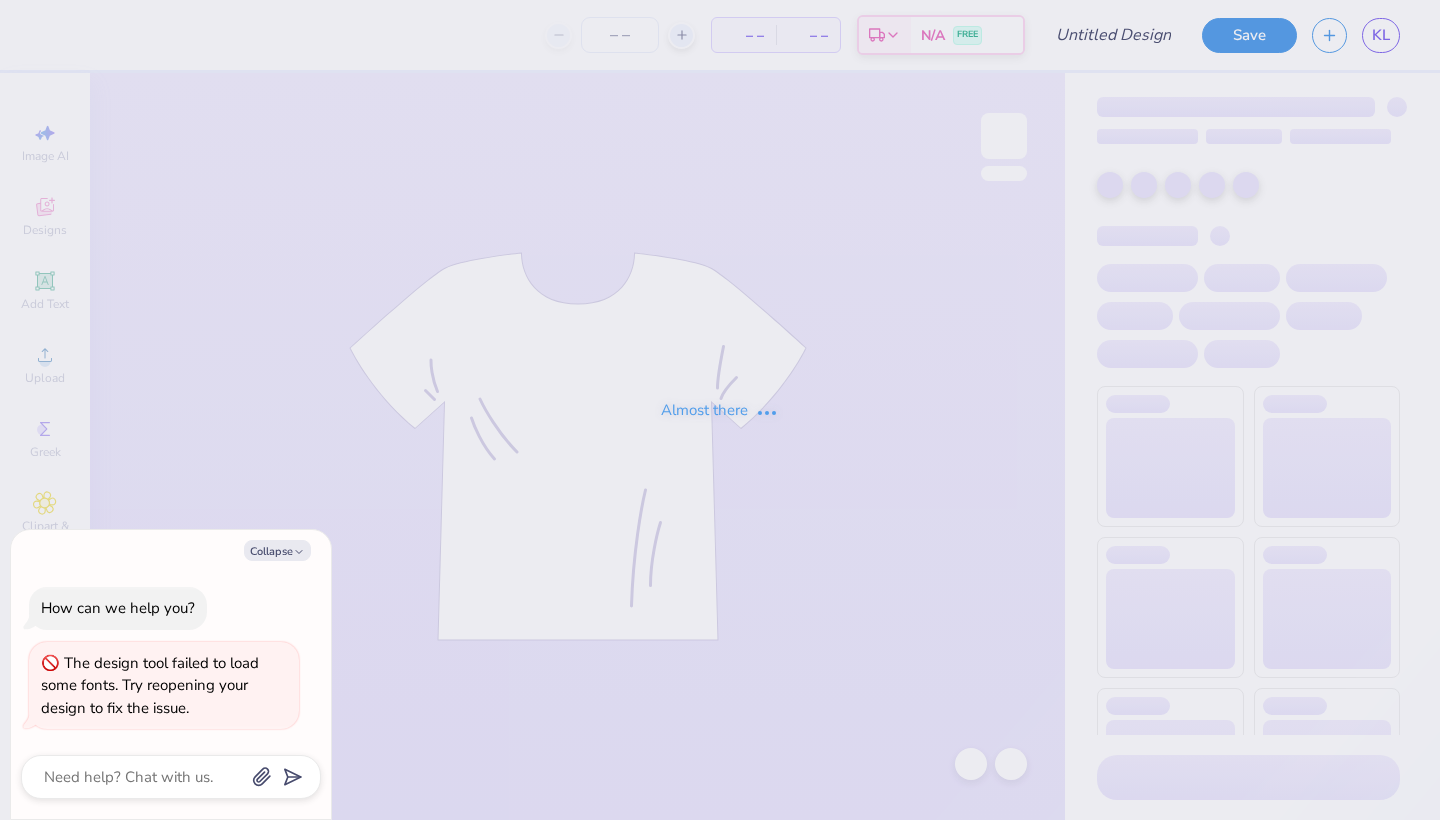 click on "Almost there" at bounding box center (720, 410) 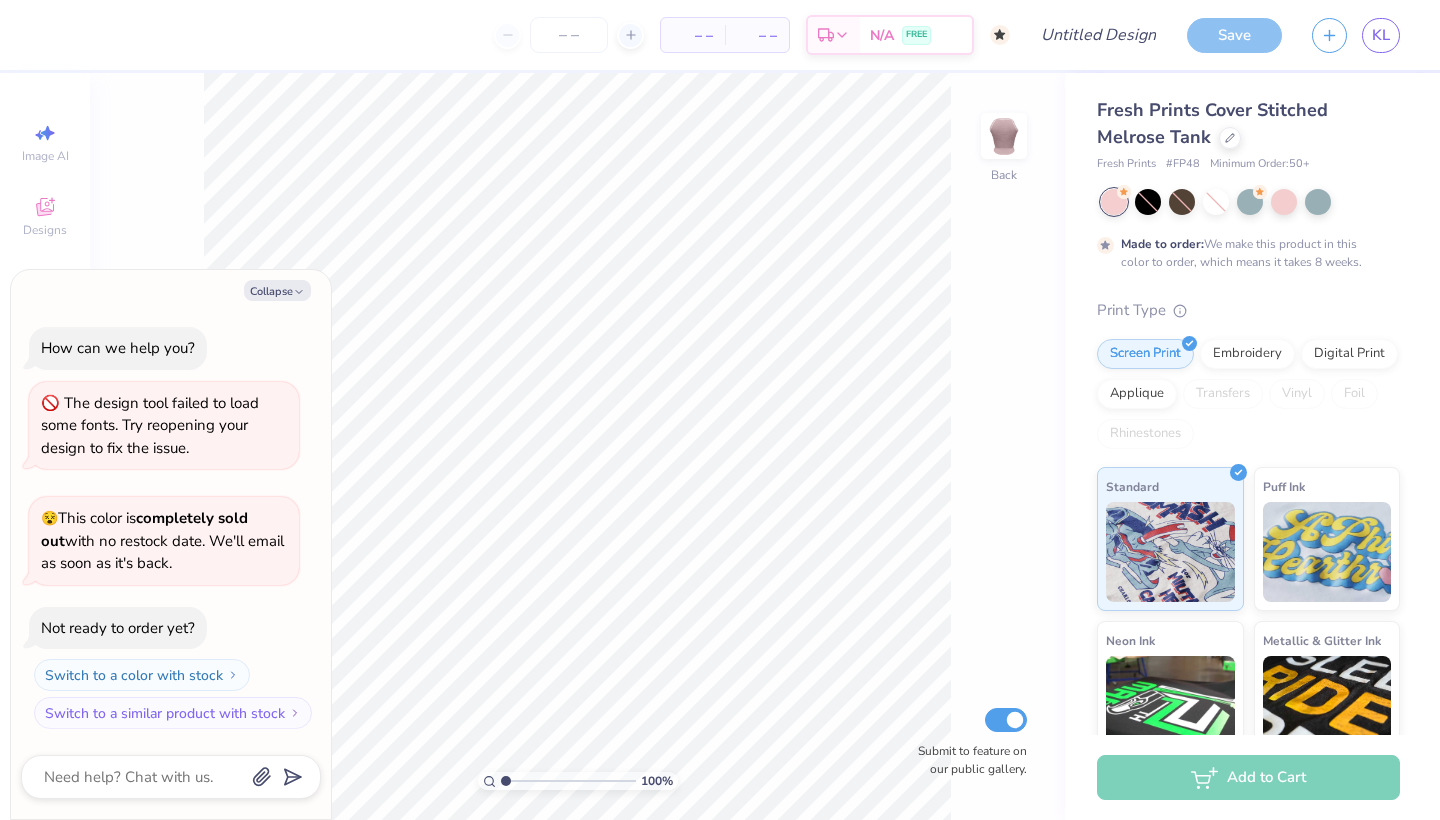 scroll, scrollTop: 110, scrollLeft: 0, axis: vertical 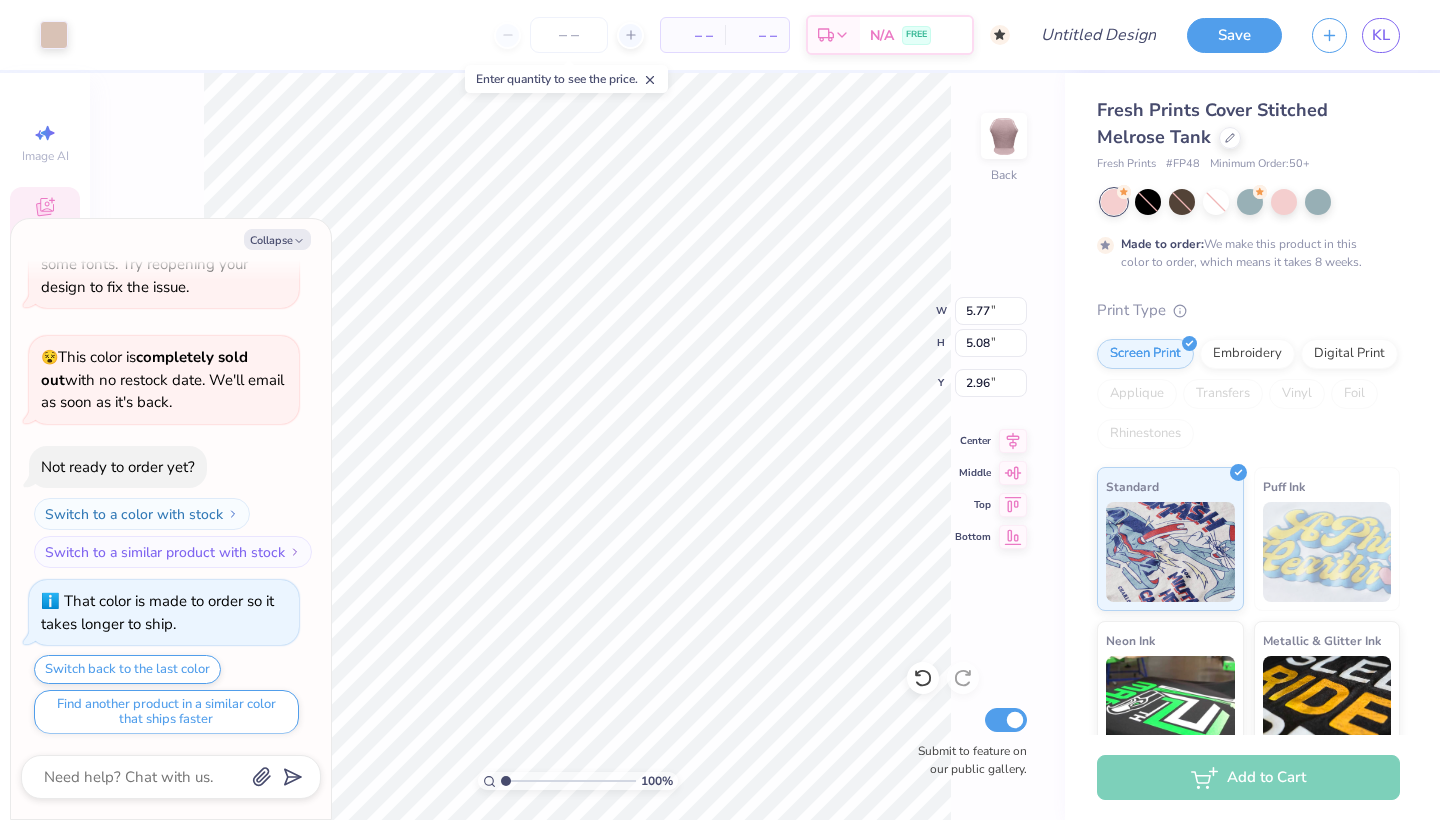 type on "x" 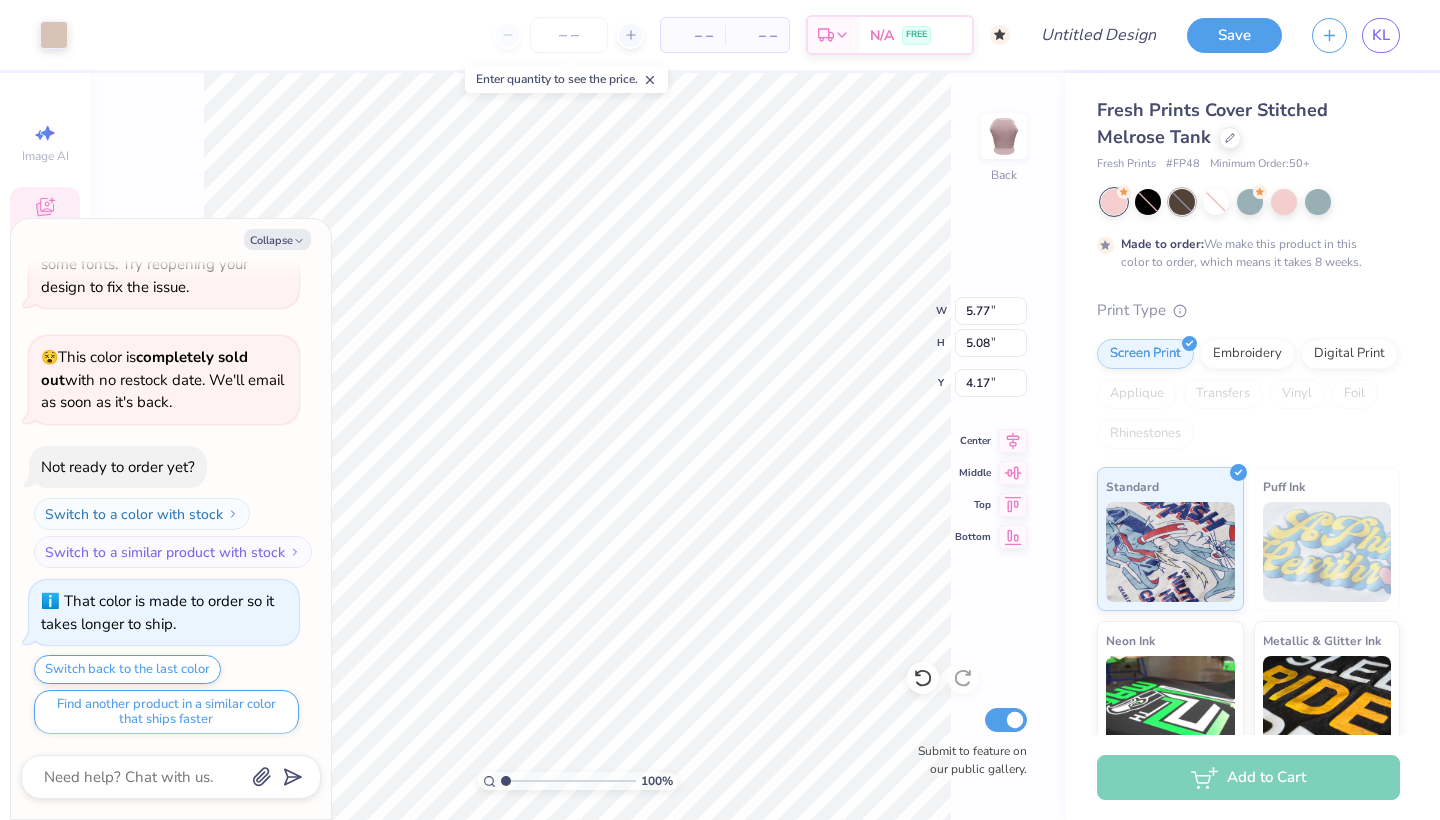 click at bounding box center [1182, 202] 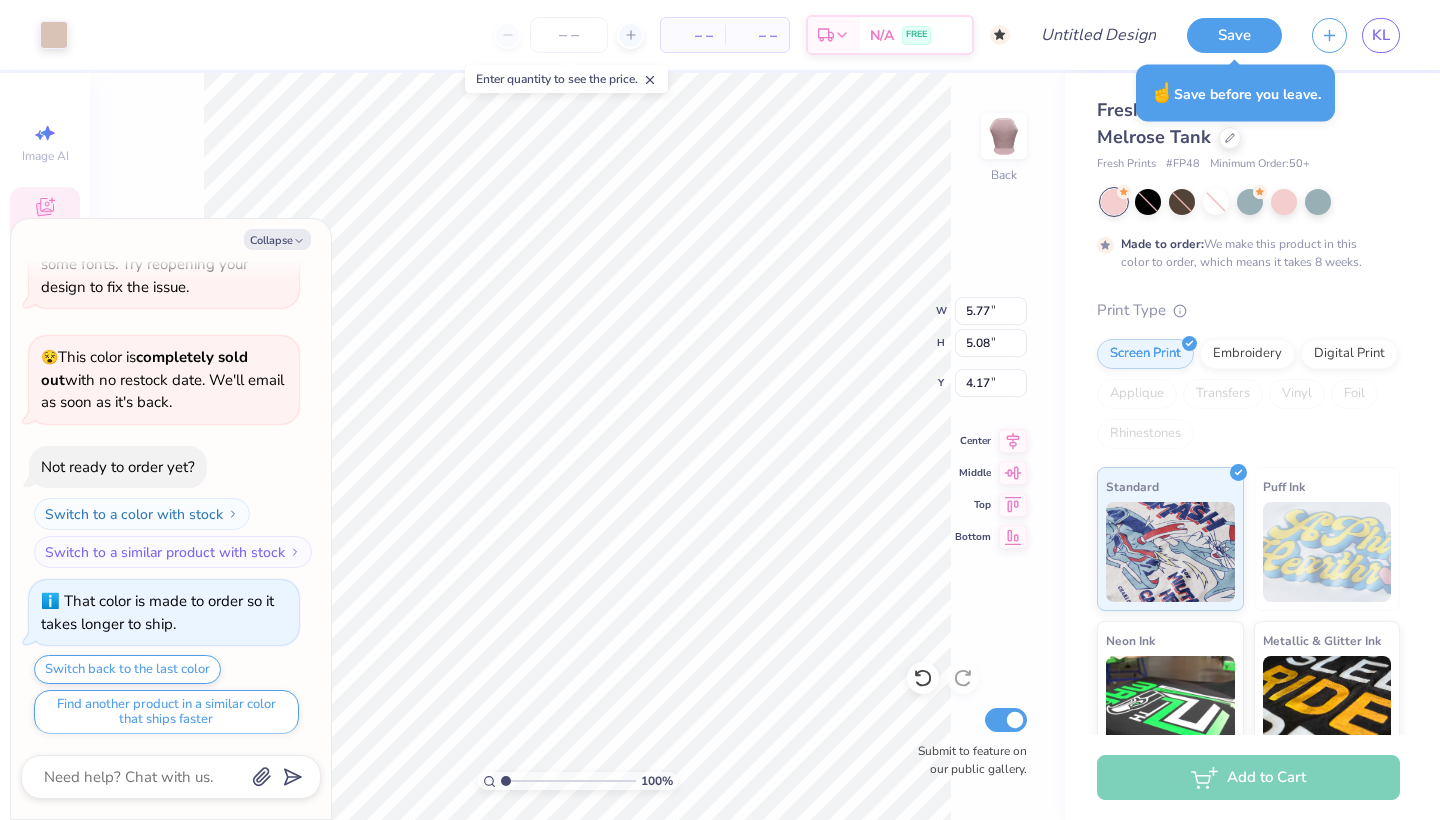 type on "x" 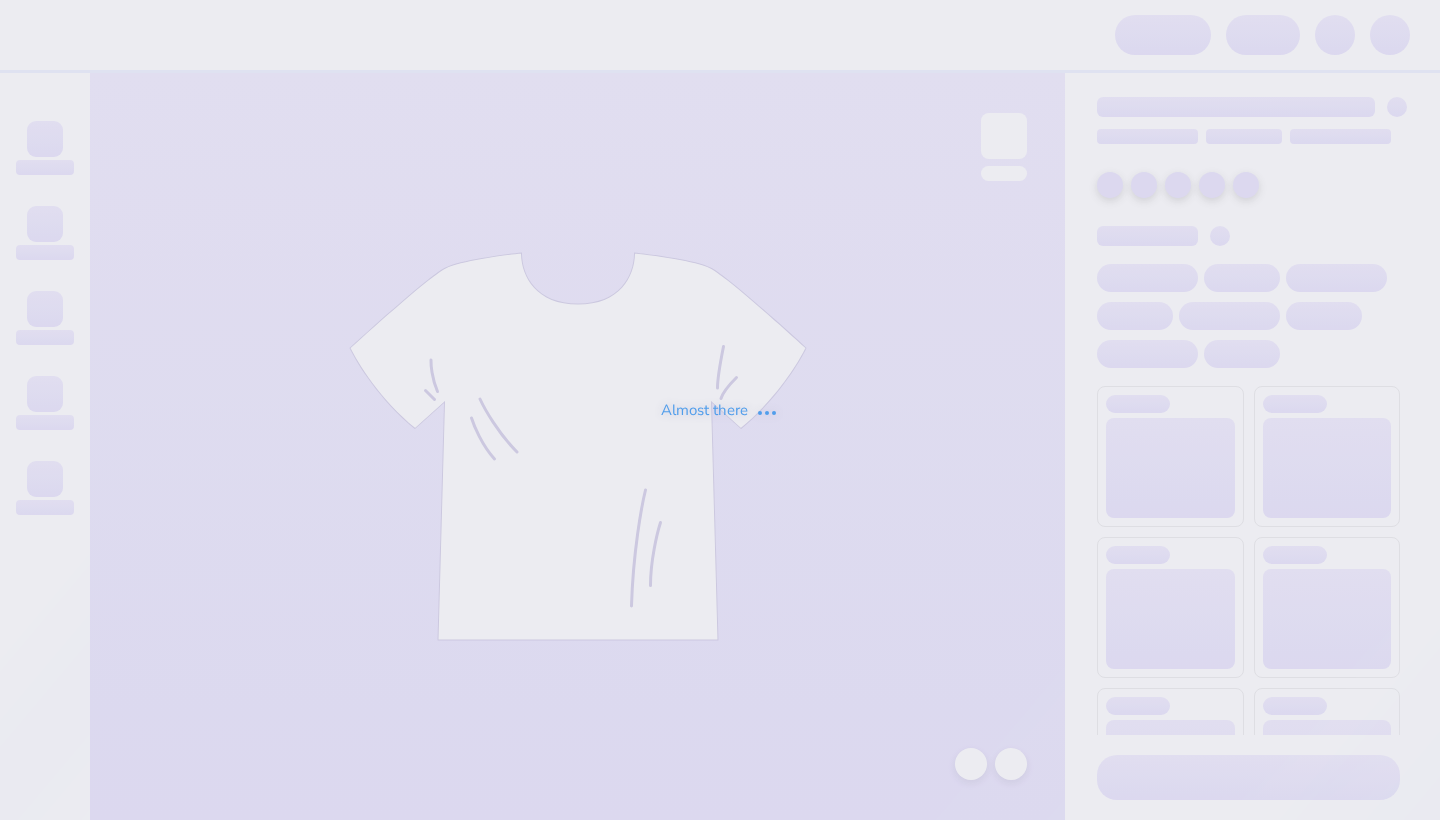 scroll, scrollTop: 0, scrollLeft: 0, axis: both 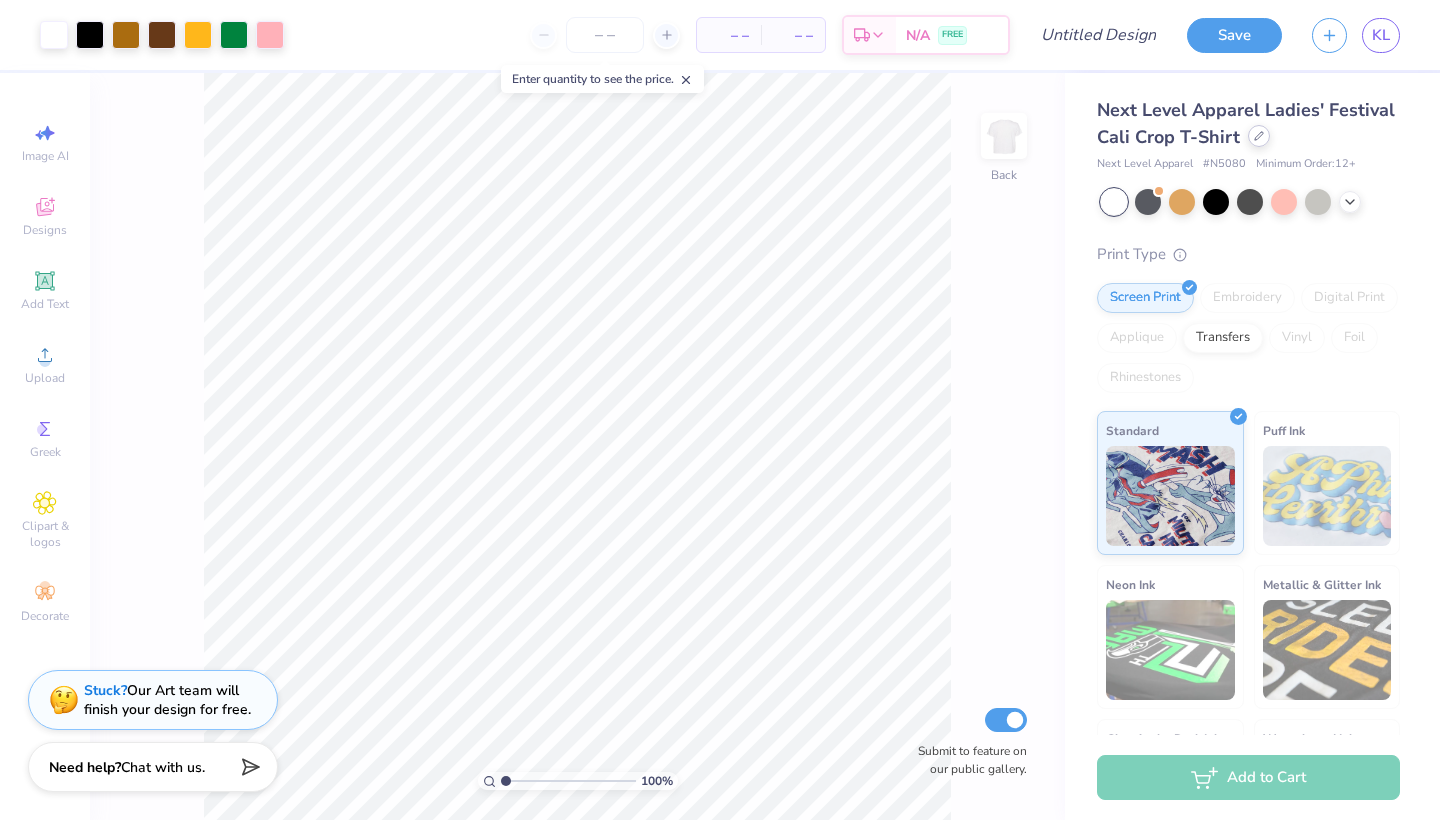 click on "Next Level Apparel Ladies' Festival Cali Crop T-Shirt" at bounding box center (1248, 124) 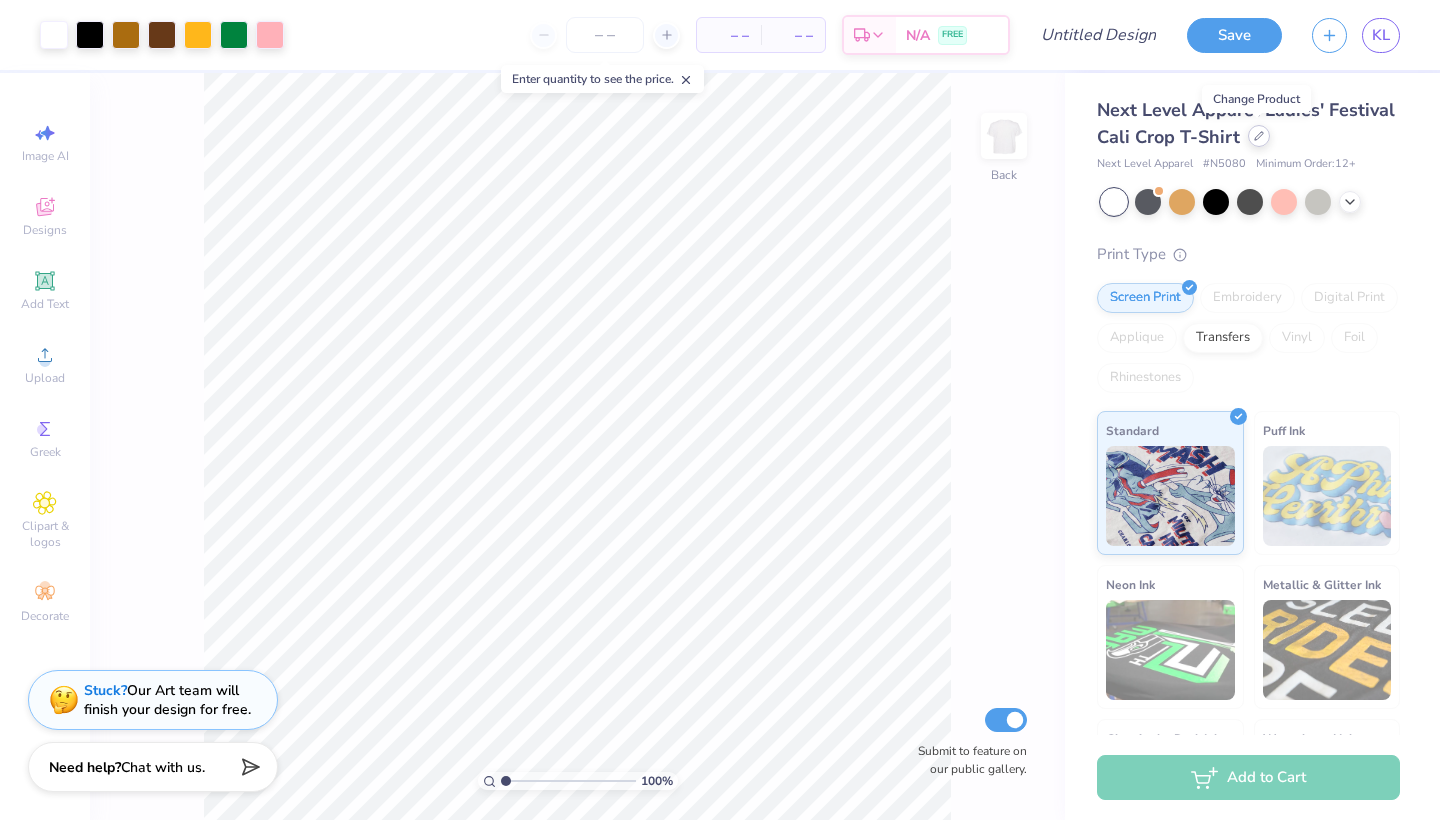 click 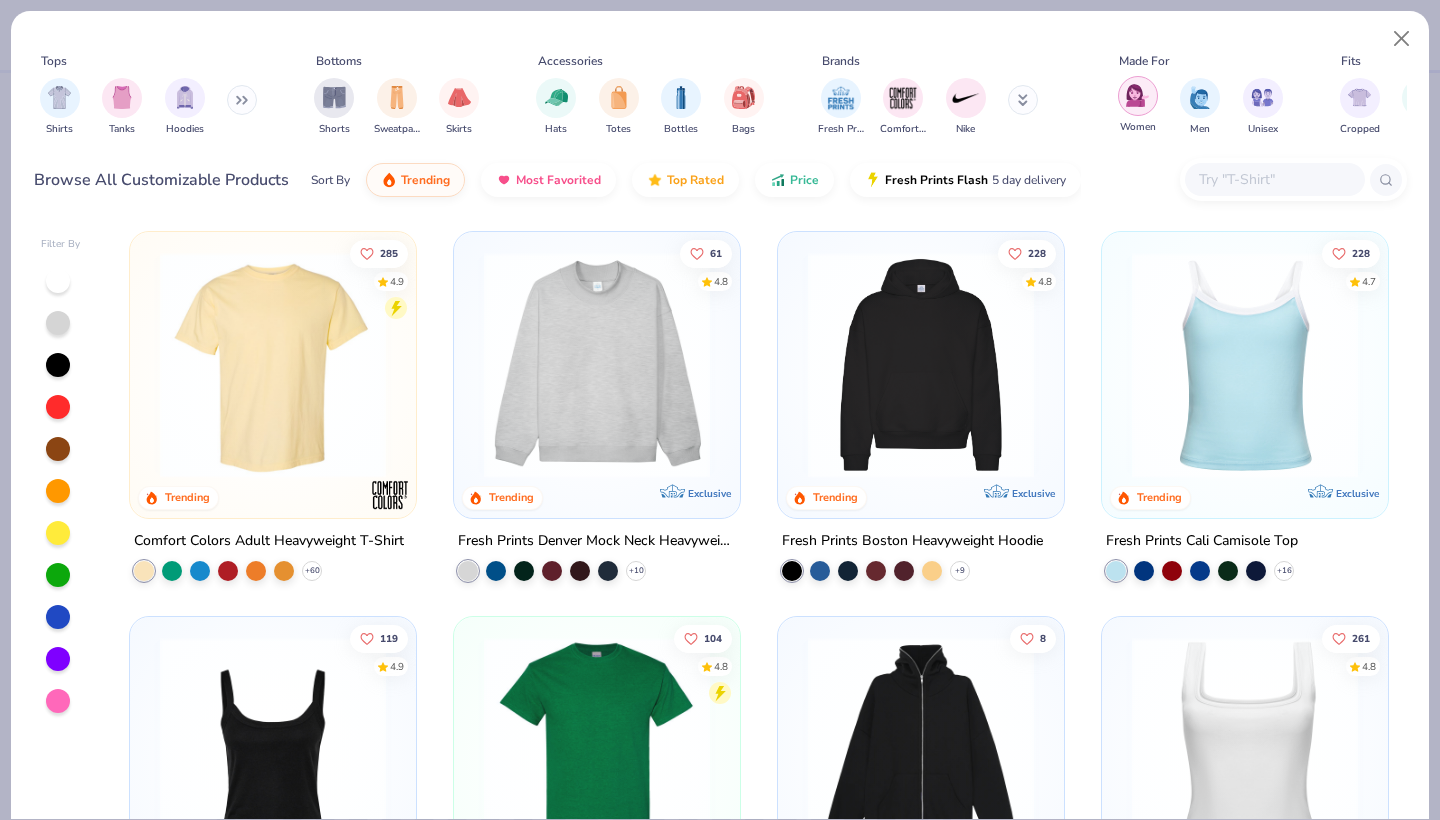 click at bounding box center (1137, 95) 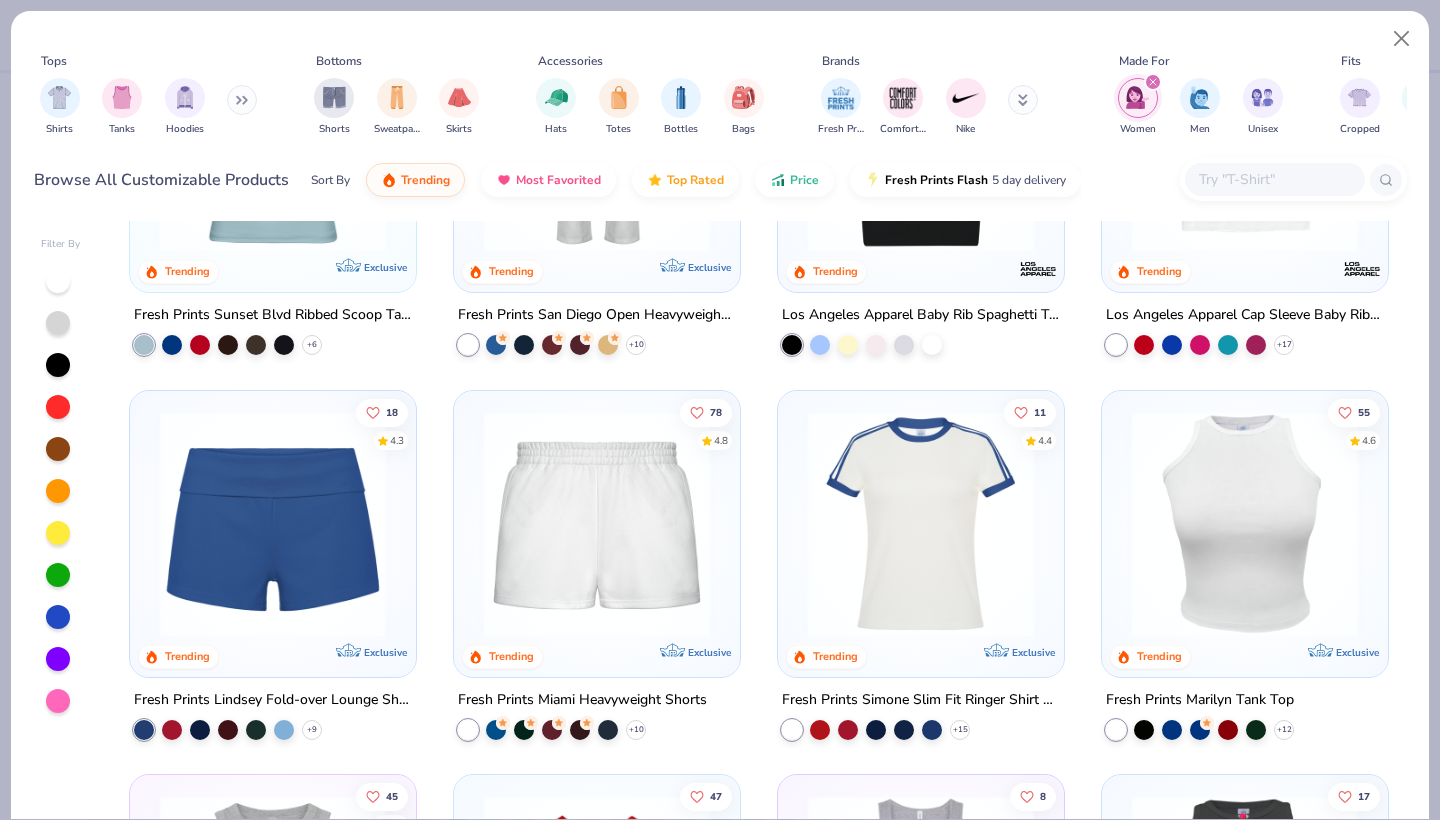 scroll, scrollTop: 603, scrollLeft: 0, axis: vertical 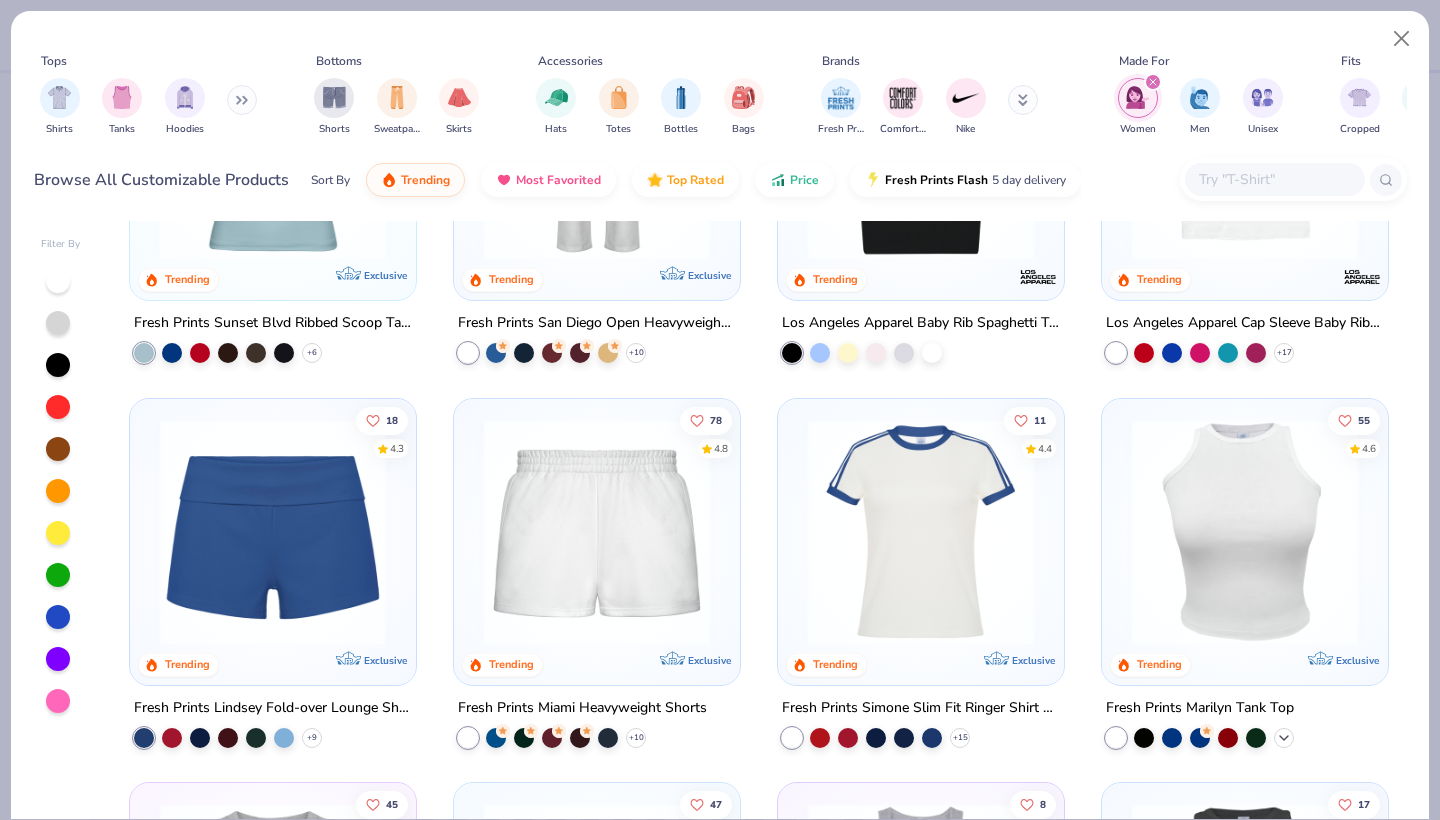 click 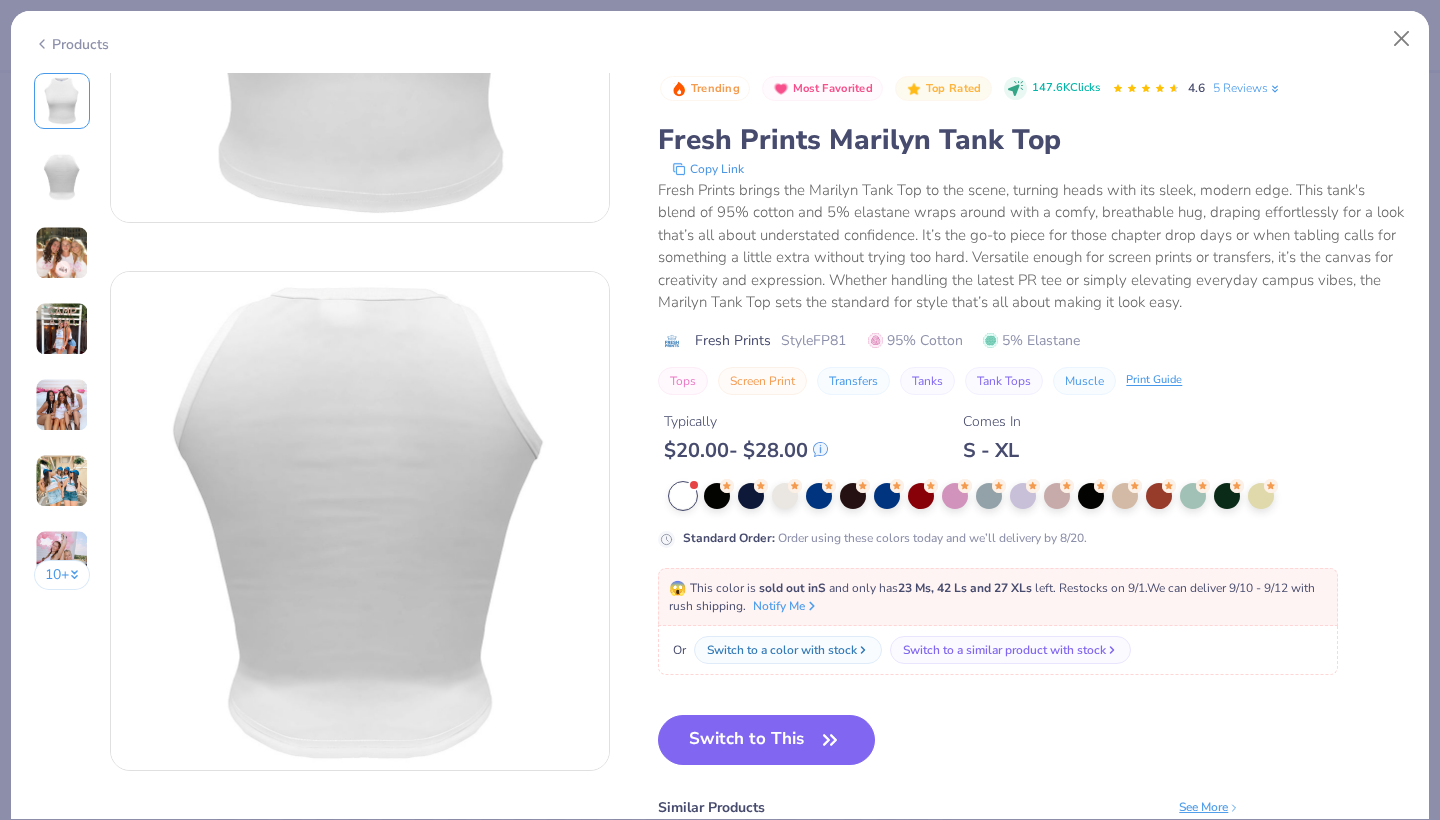 scroll, scrollTop: 427, scrollLeft: 0, axis: vertical 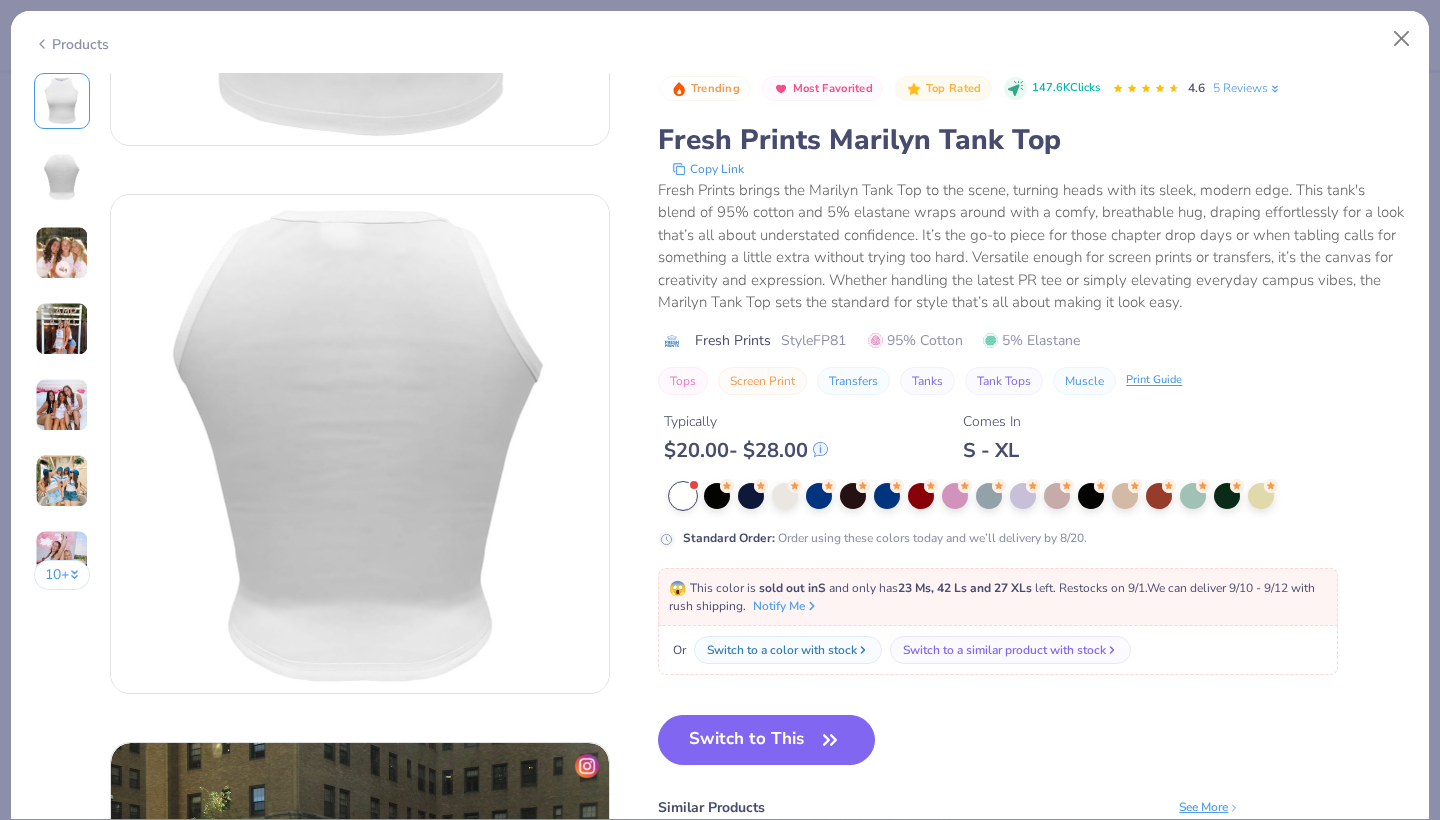 click at bounding box center [62, 405] 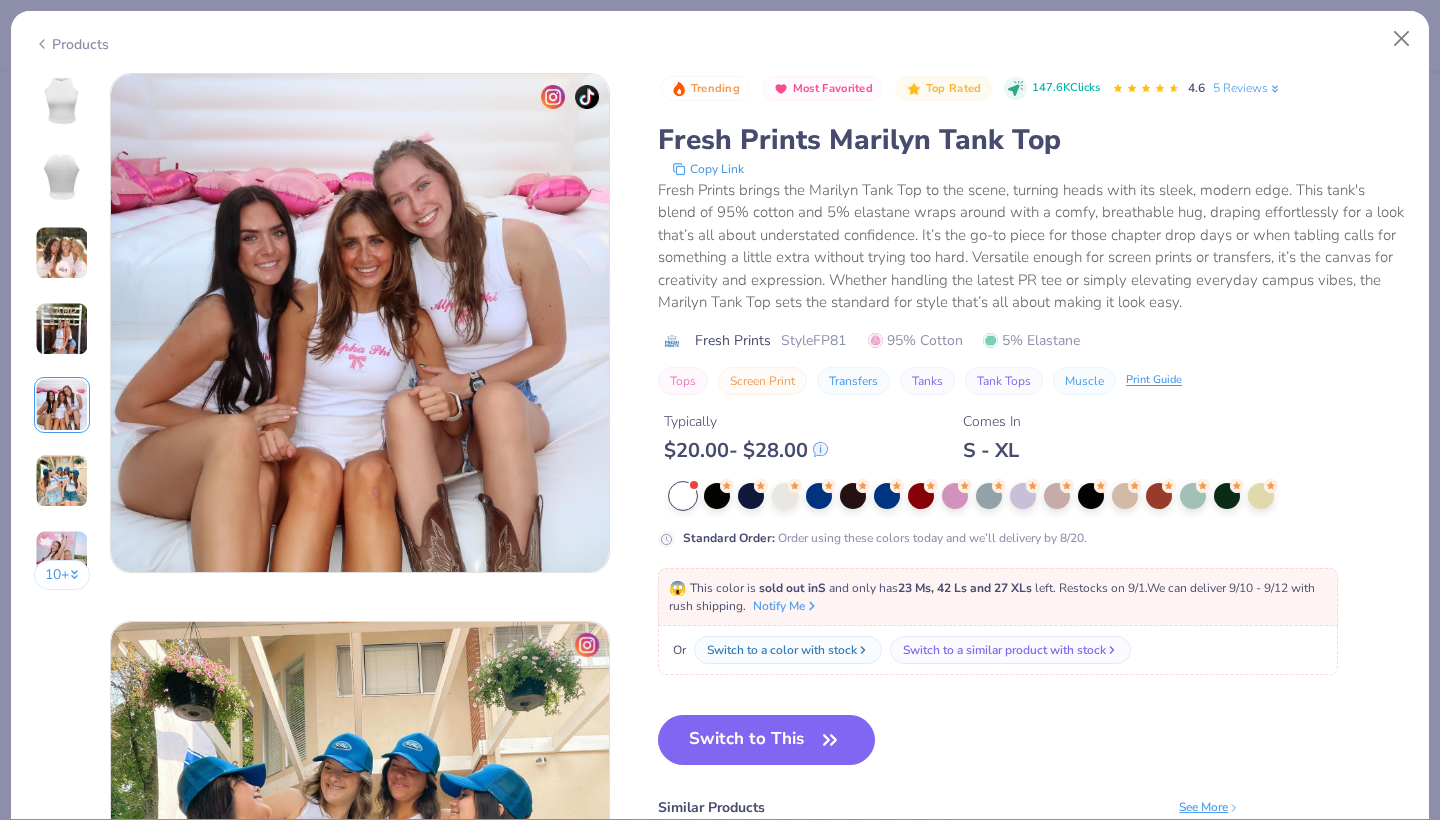 click at bounding box center (62, 253) 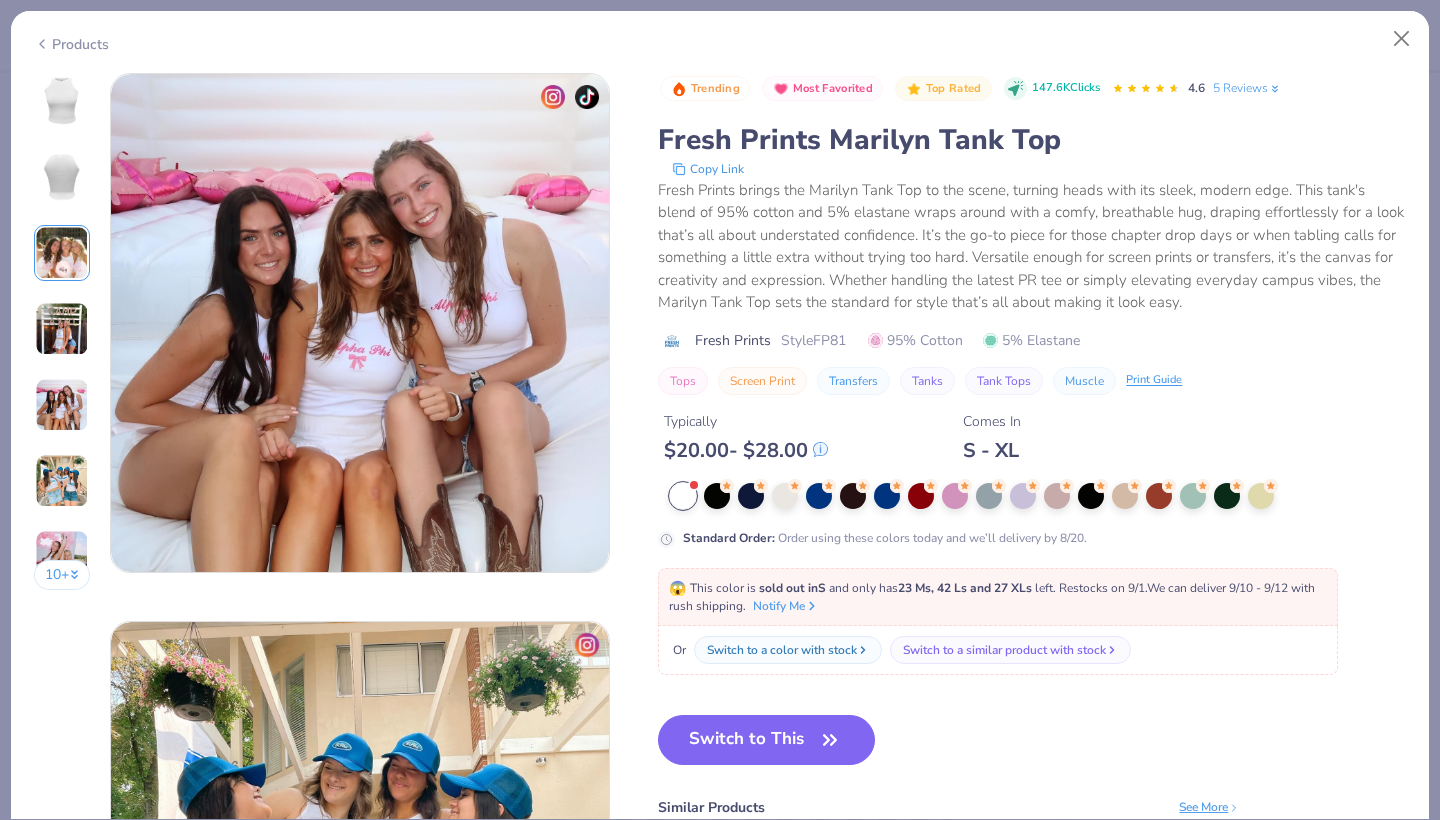 scroll, scrollTop: 1096, scrollLeft: 0, axis: vertical 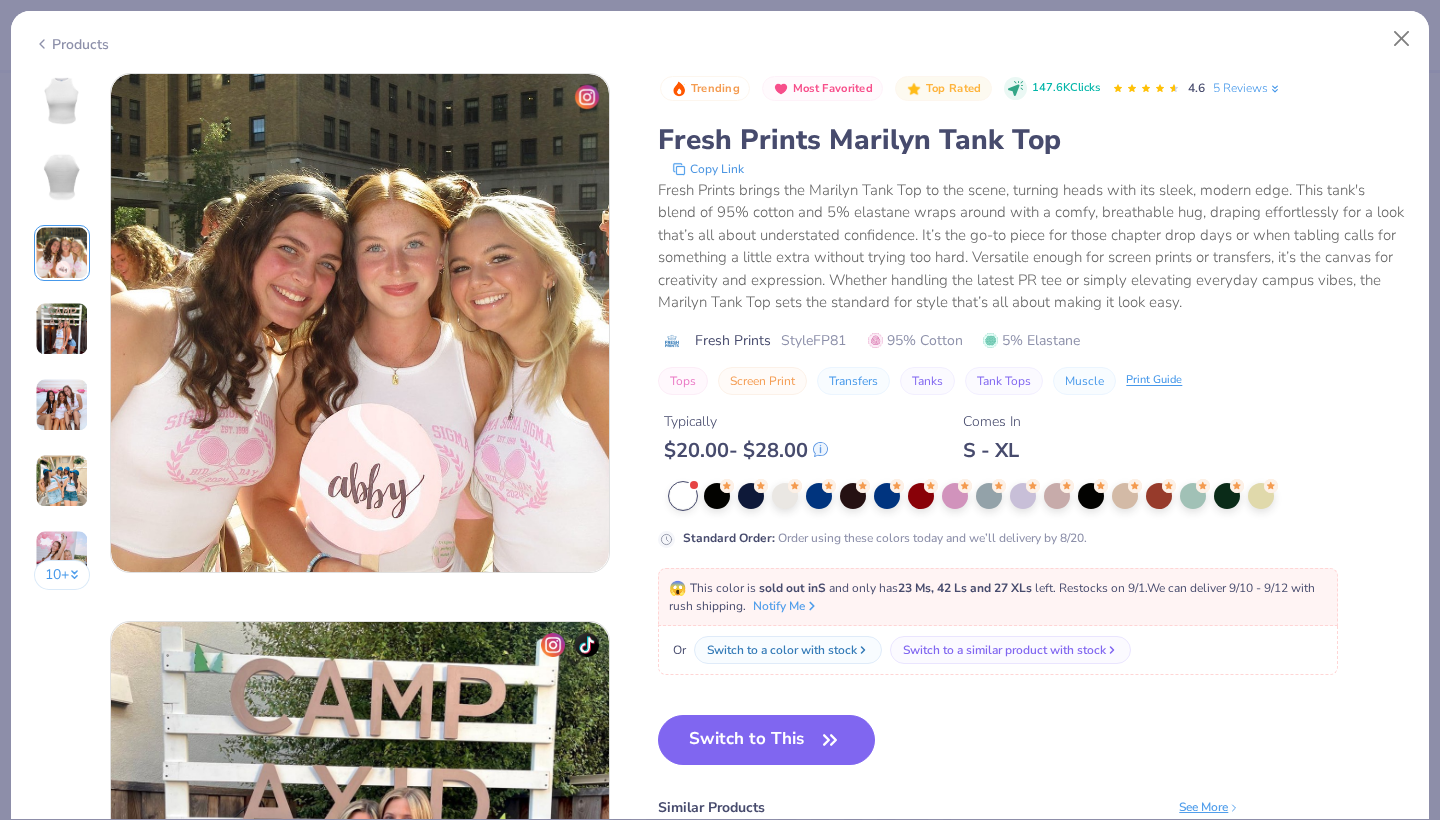 click at bounding box center (62, 405) 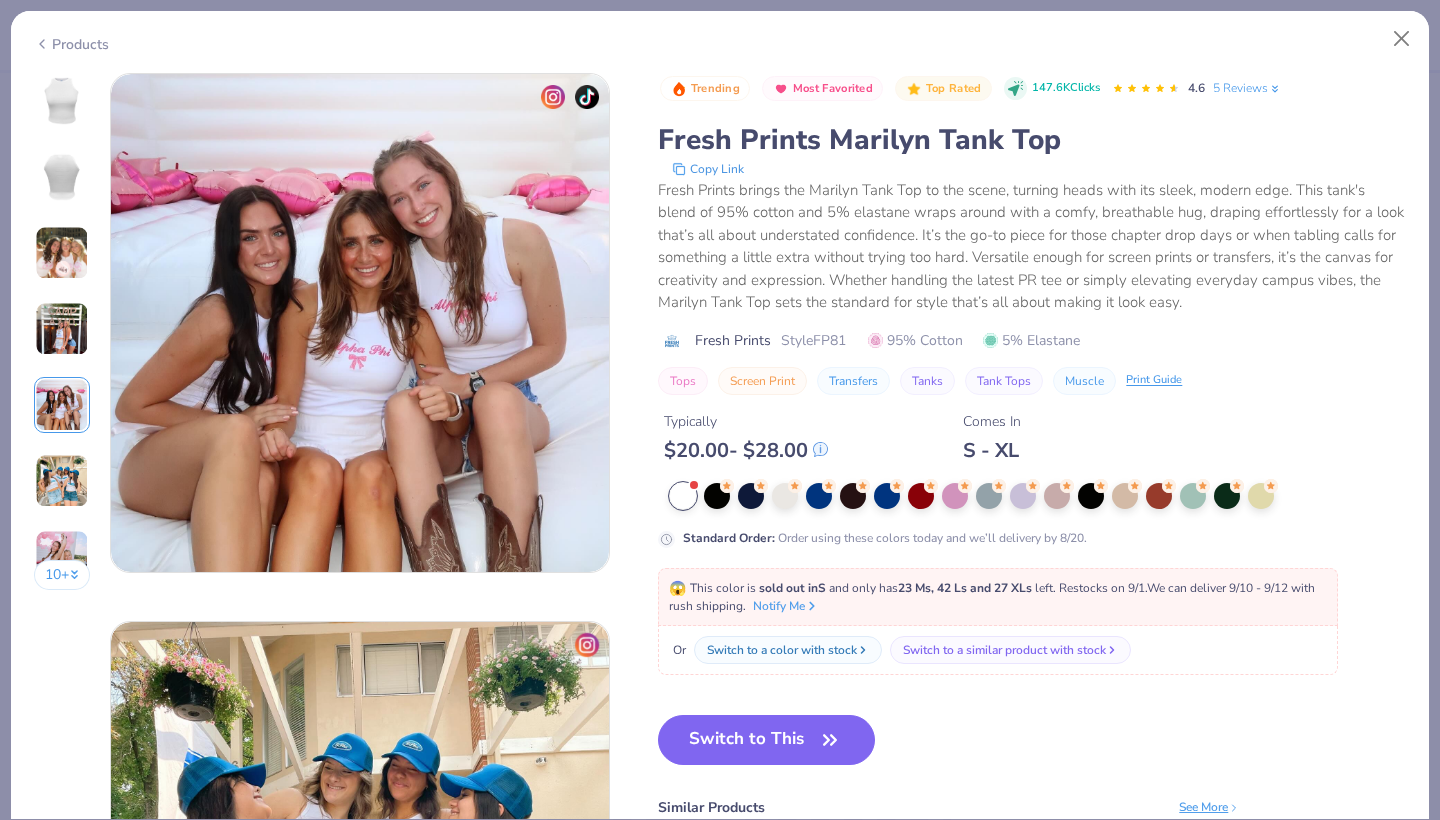 click at bounding box center (62, 481) 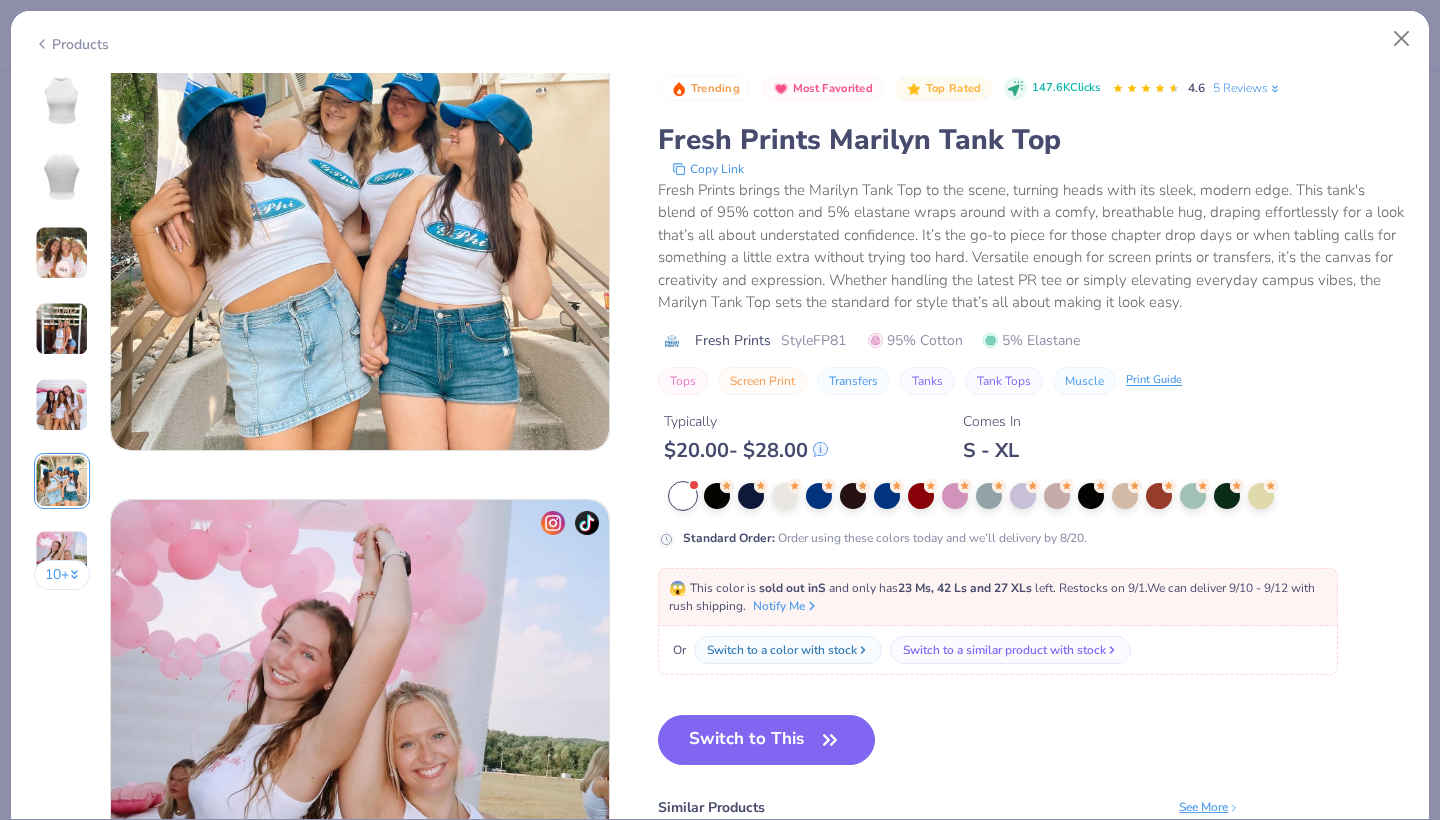 scroll, scrollTop: 2710, scrollLeft: 0, axis: vertical 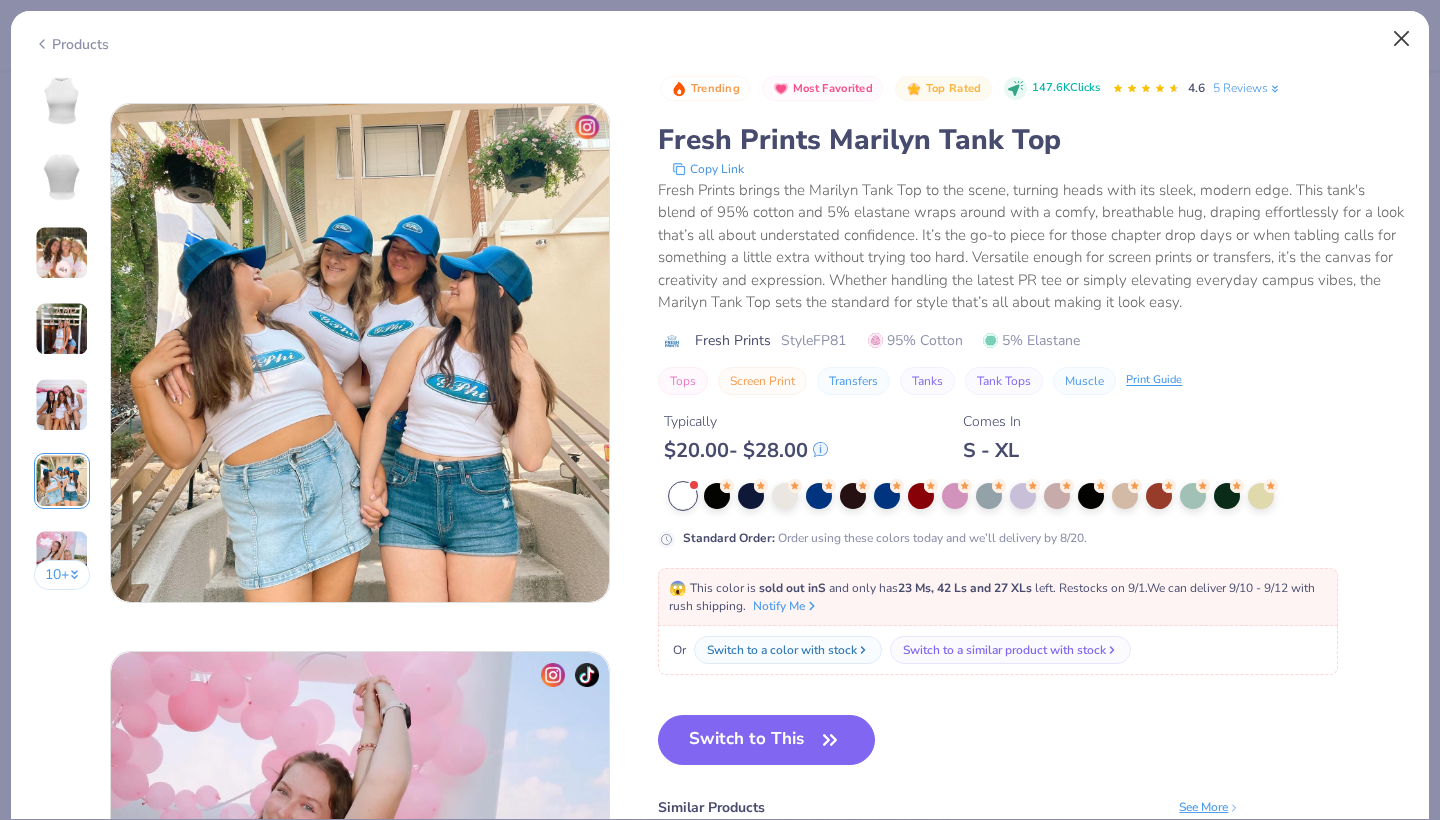 click at bounding box center (1402, 39) 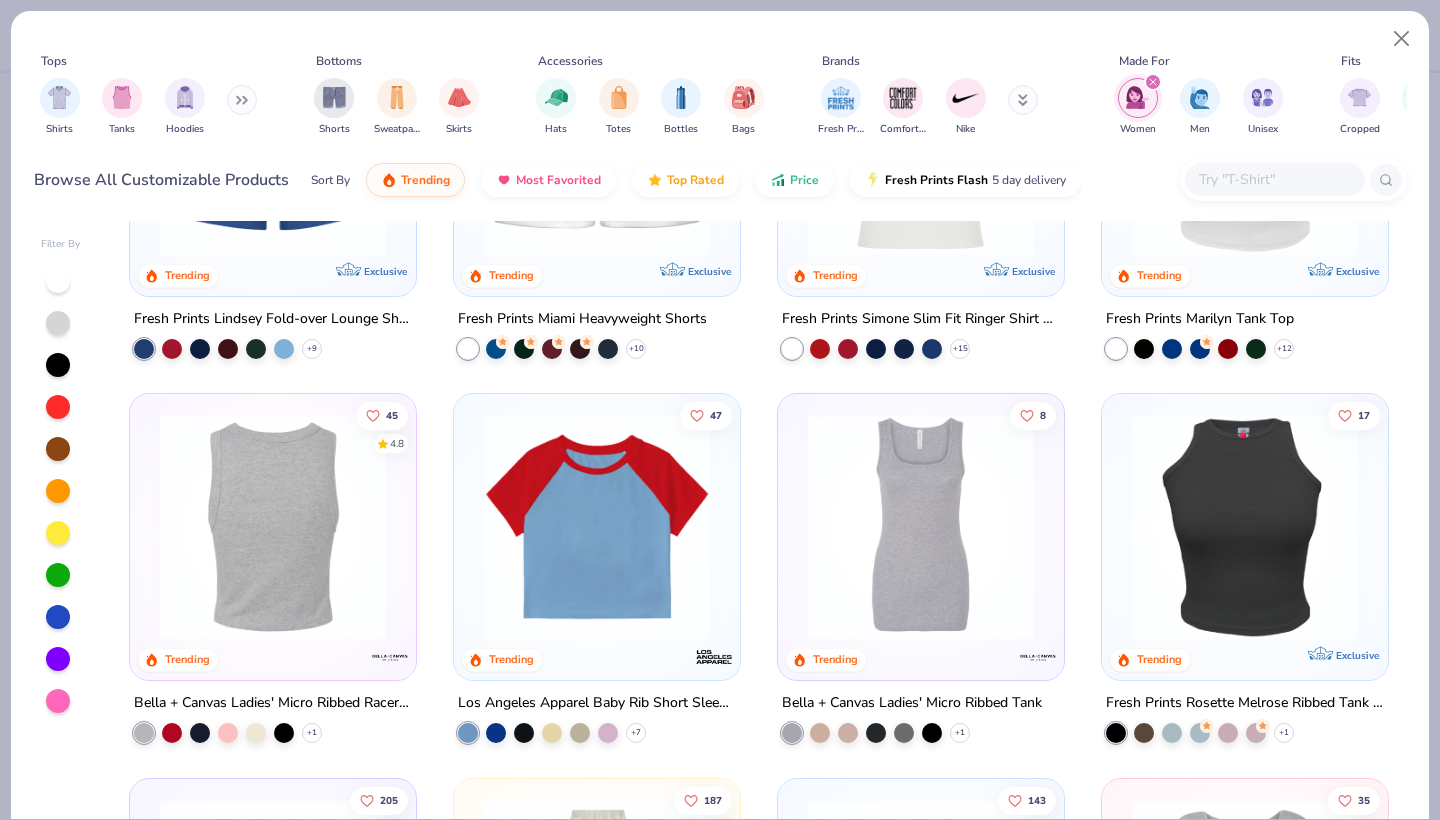 scroll, scrollTop: 1000, scrollLeft: 0, axis: vertical 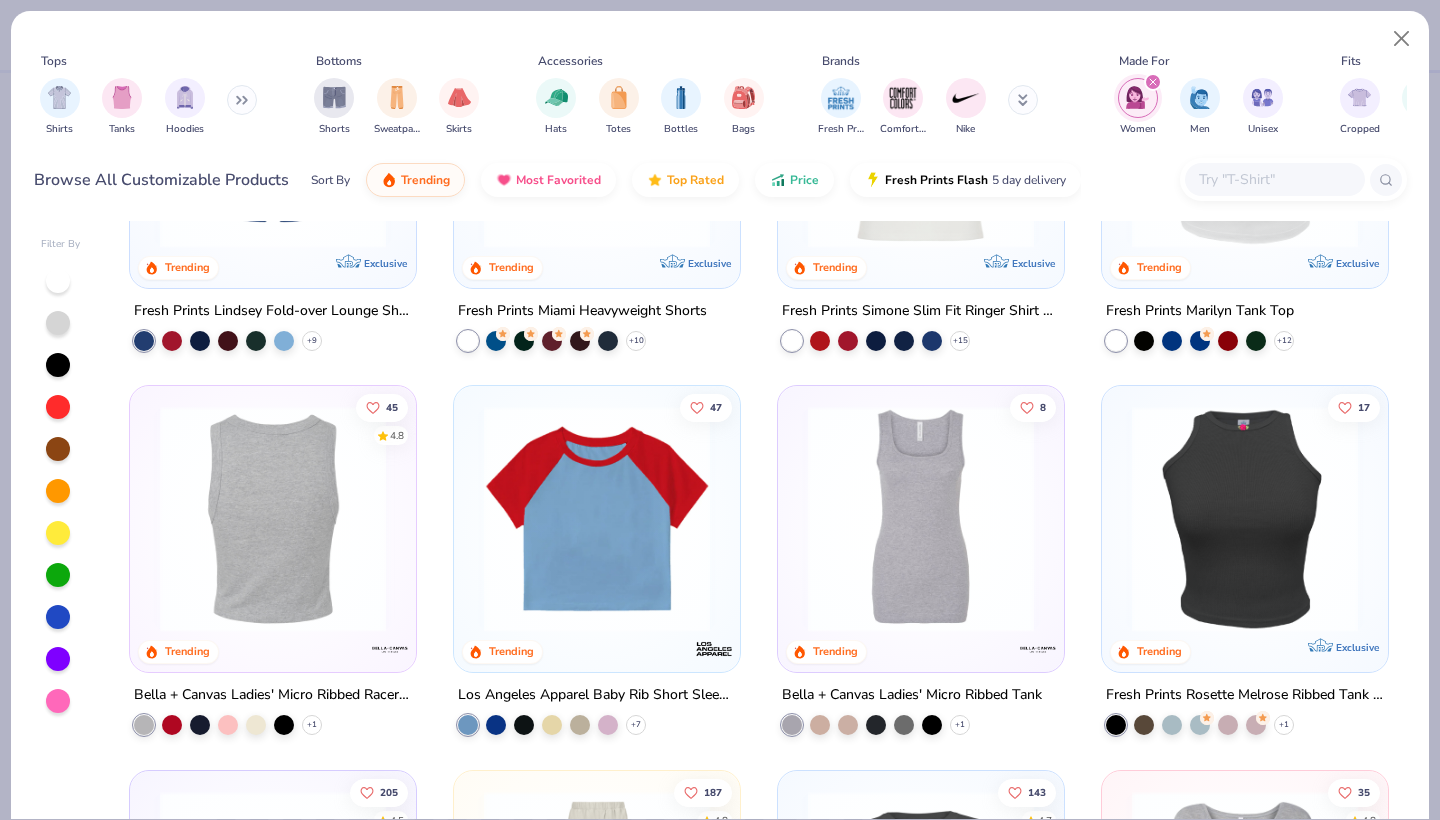 click at bounding box center [273, 519] 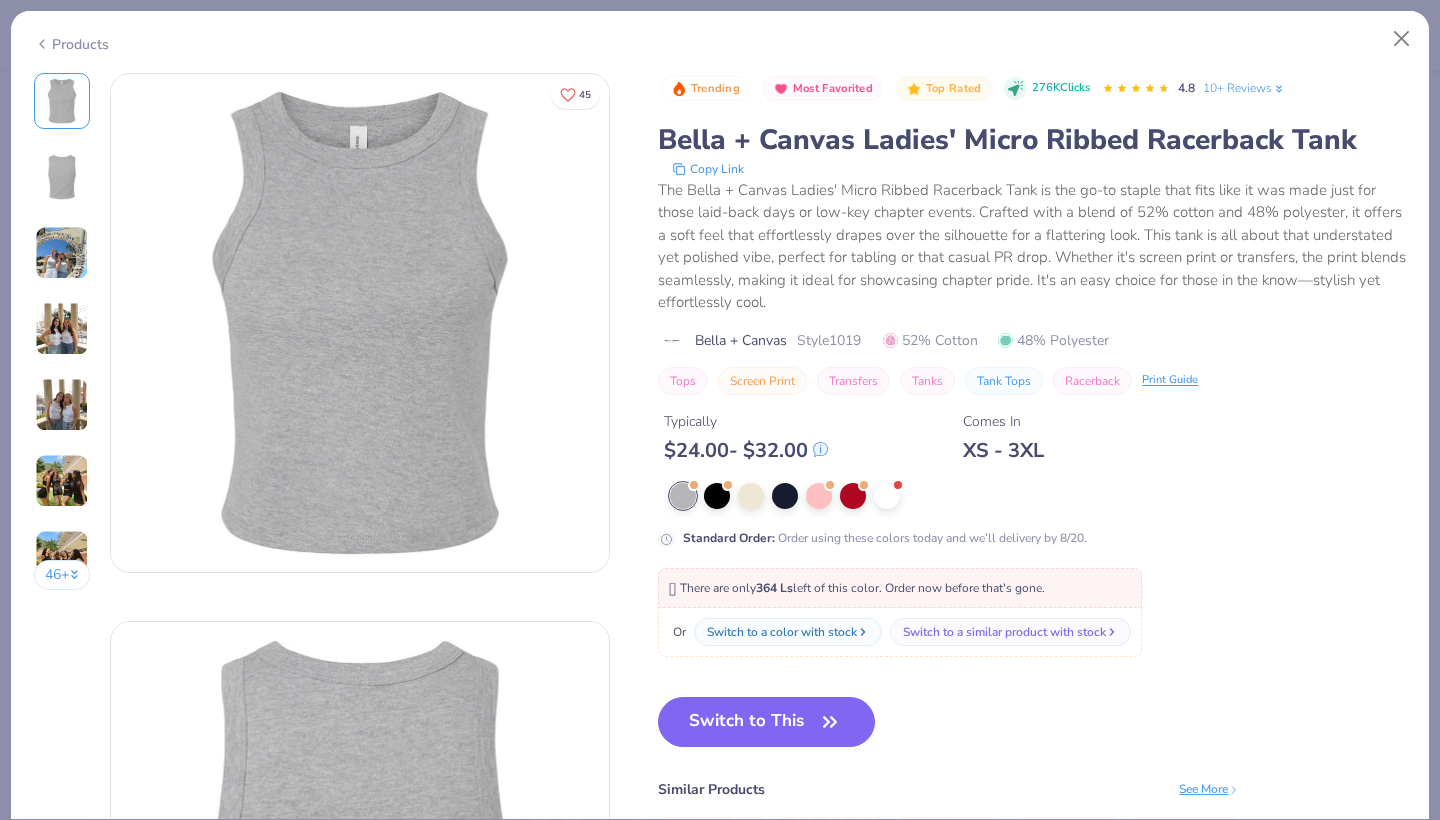 click on "46 +" at bounding box center [62, 339] 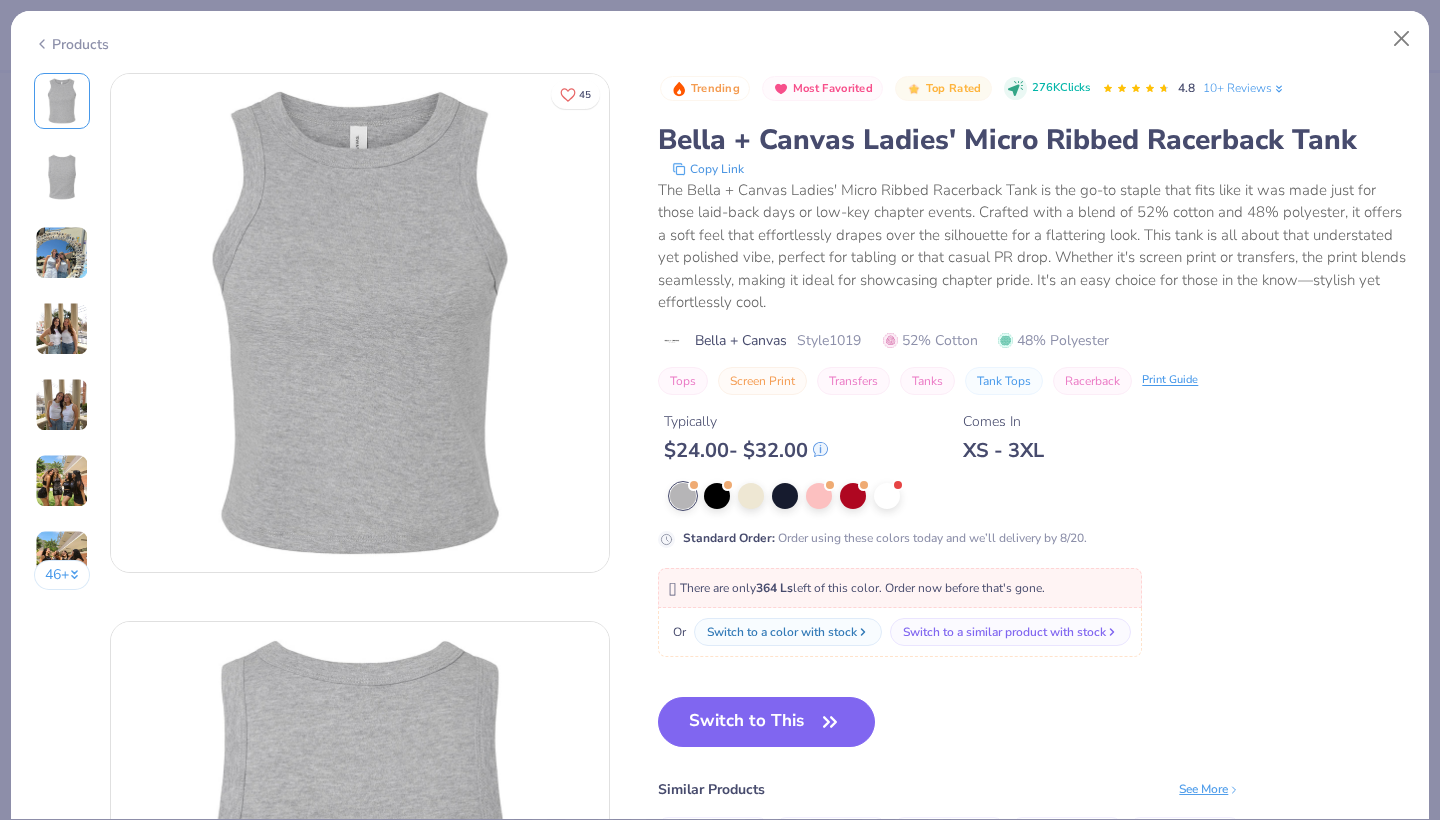 click at bounding box center [62, 329] 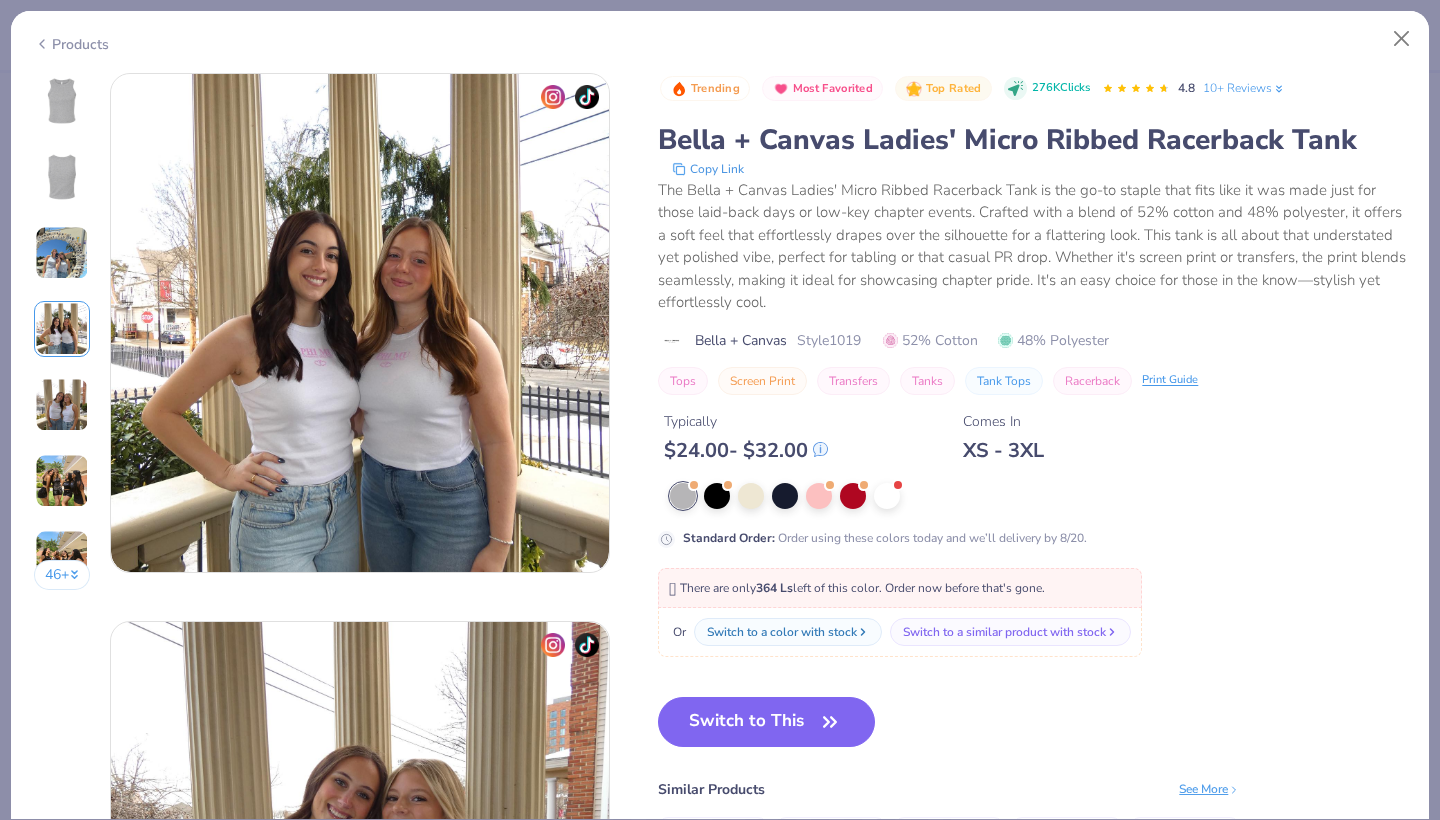 click at bounding box center [62, 405] 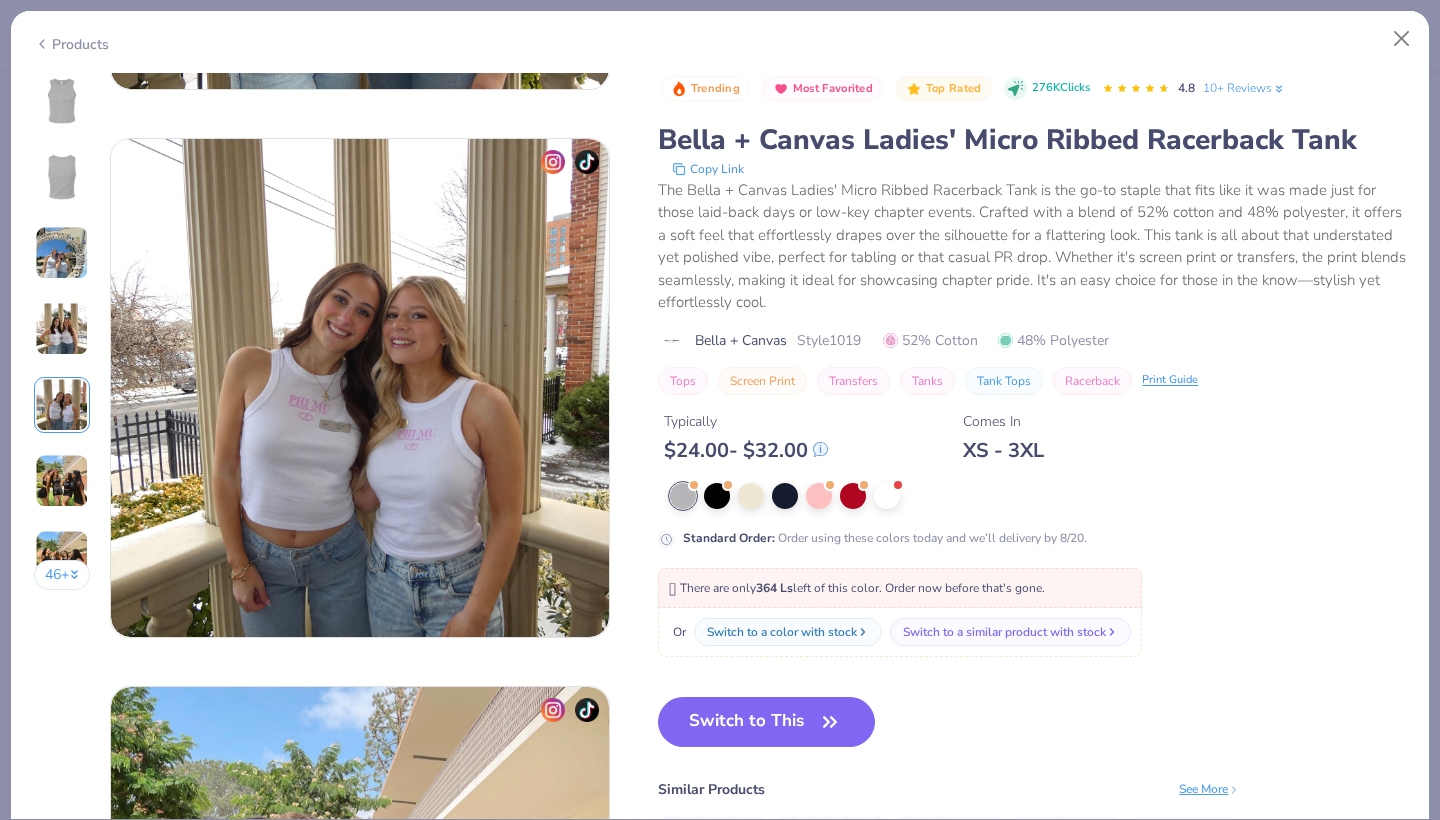 scroll, scrollTop: 2192, scrollLeft: 0, axis: vertical 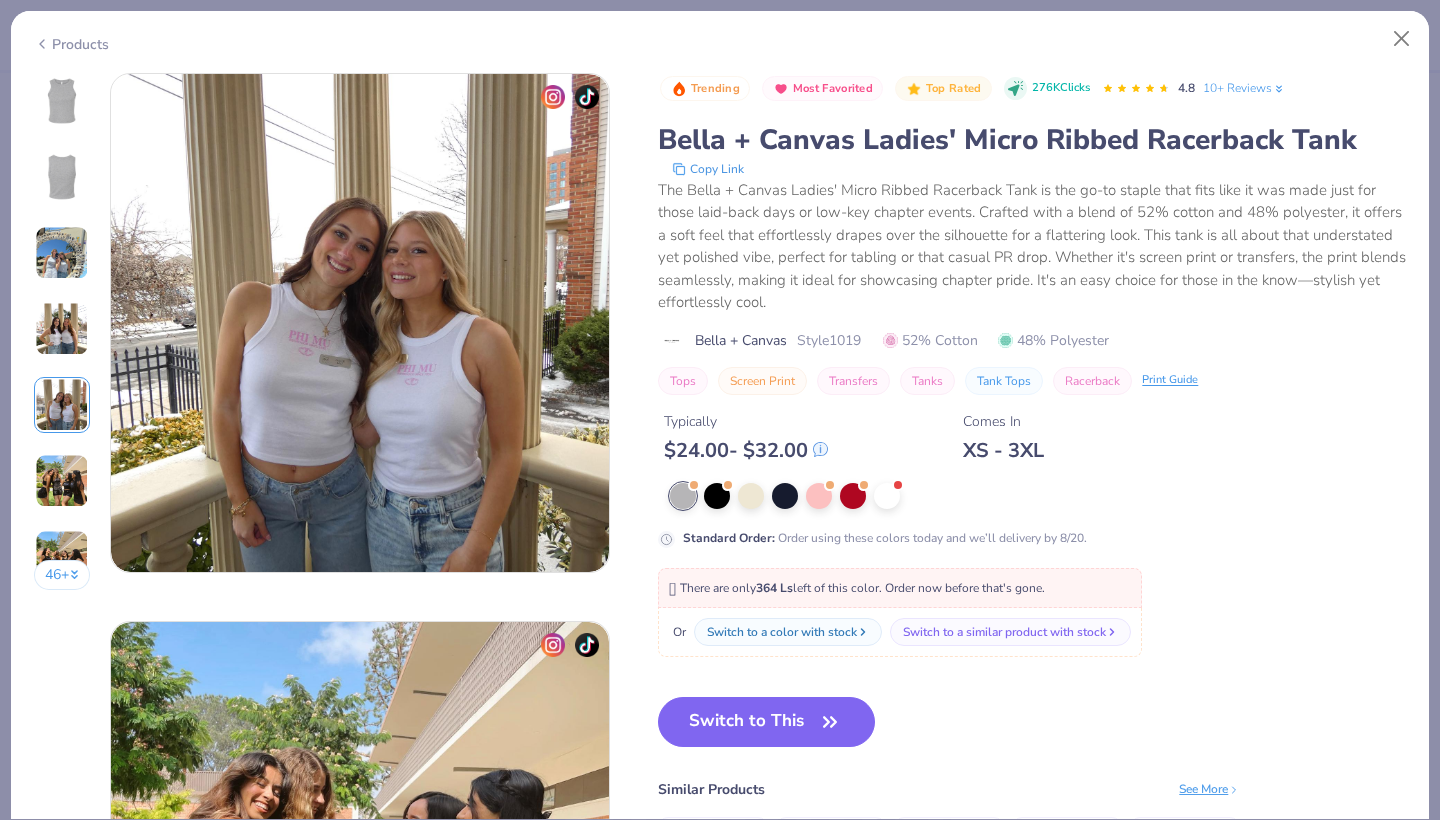 click at bounding box center [62, 405] 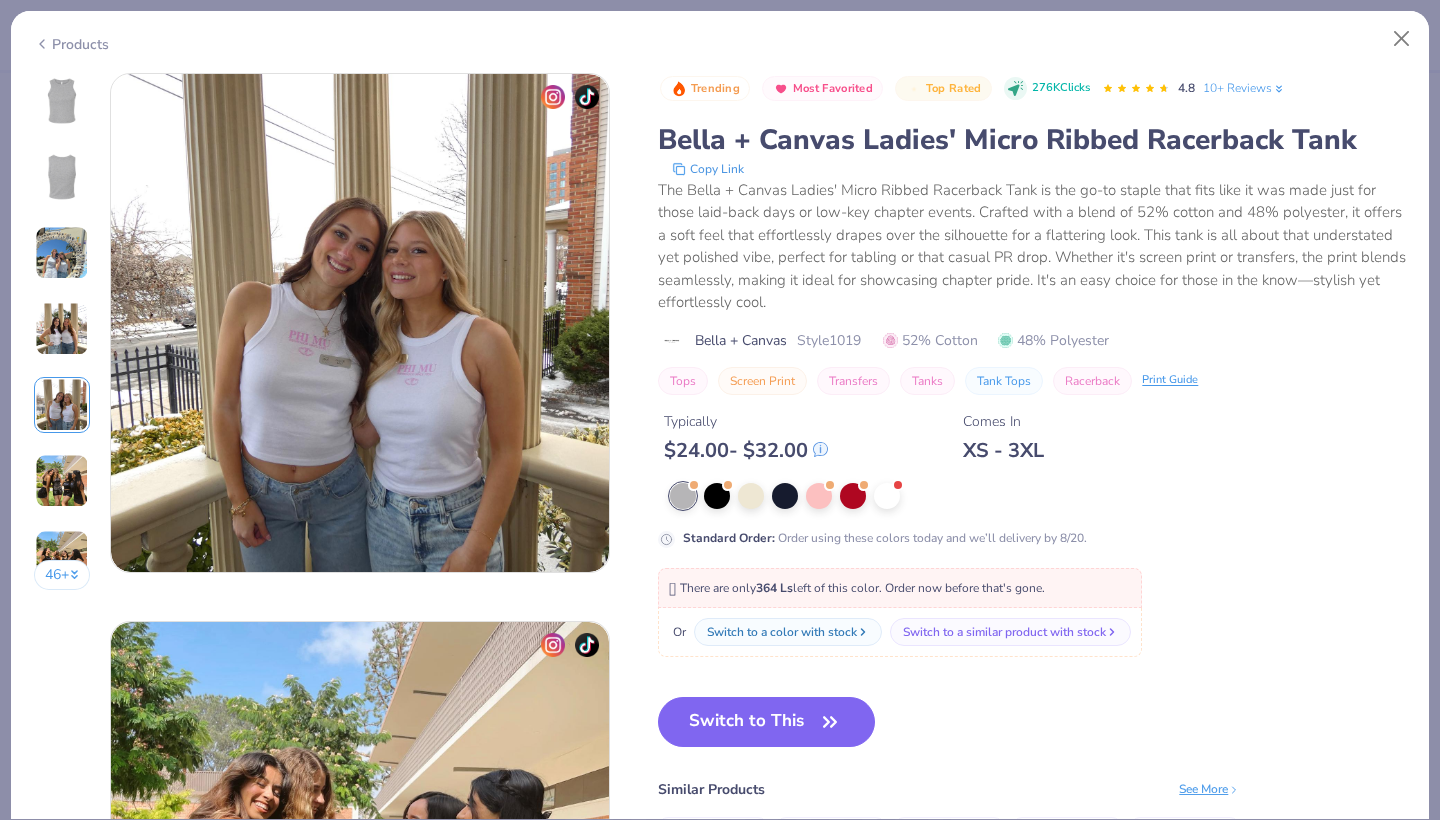 click at bounding box center (62, 405) 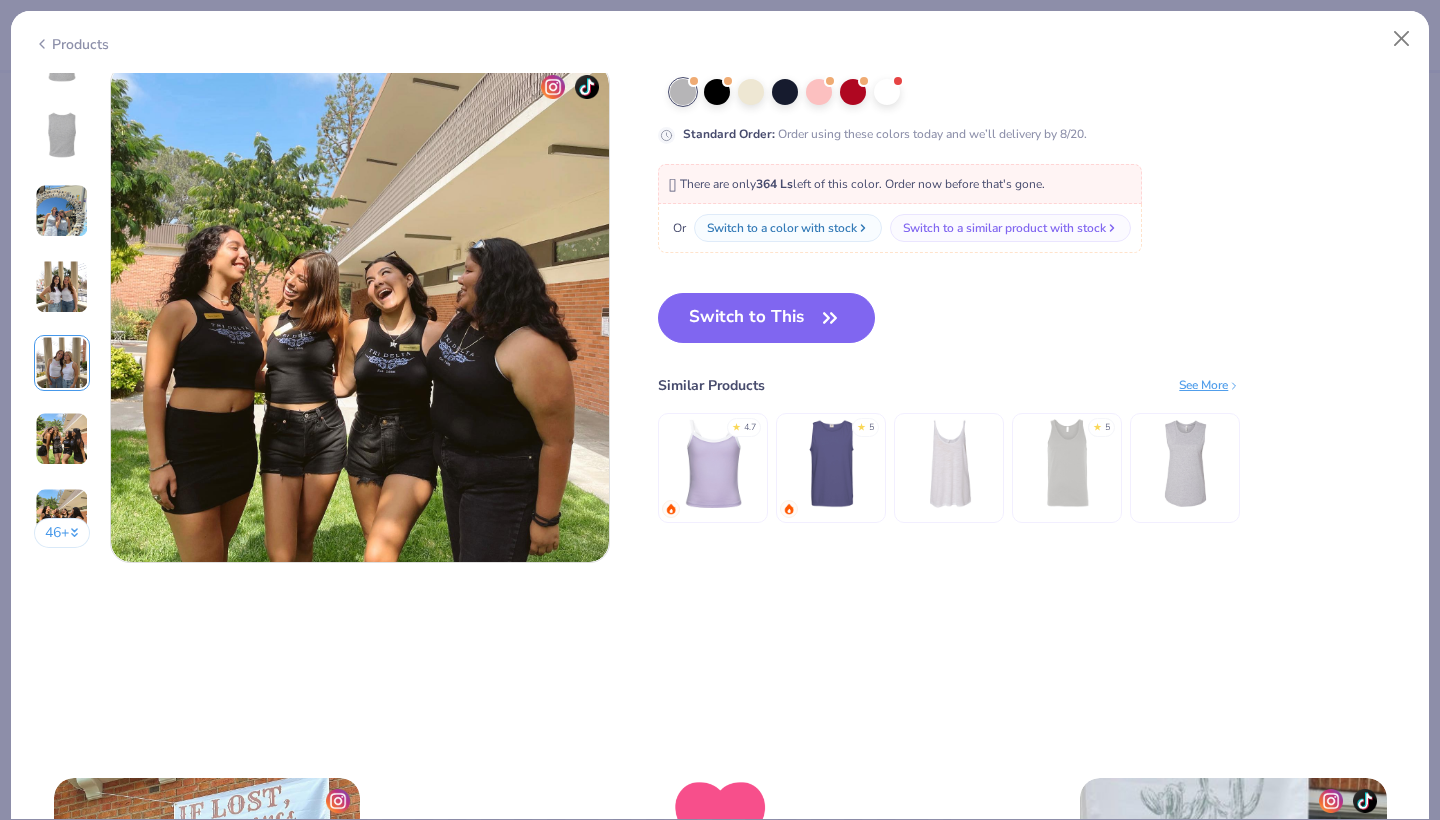 scroll, scrollTop: 3093, scrollLeft: 0, axis: vertical 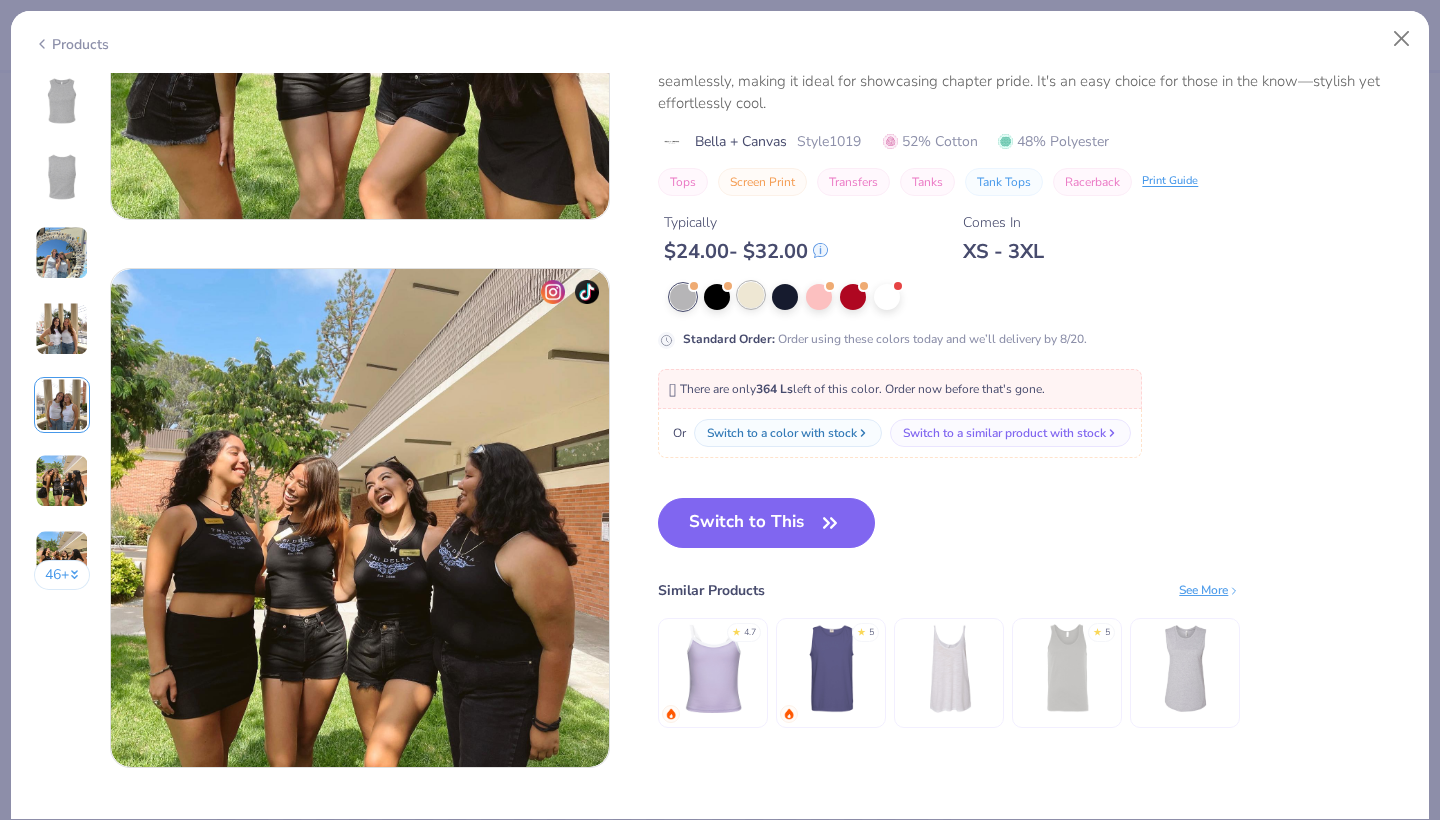 click at bounding box center (751, 295) 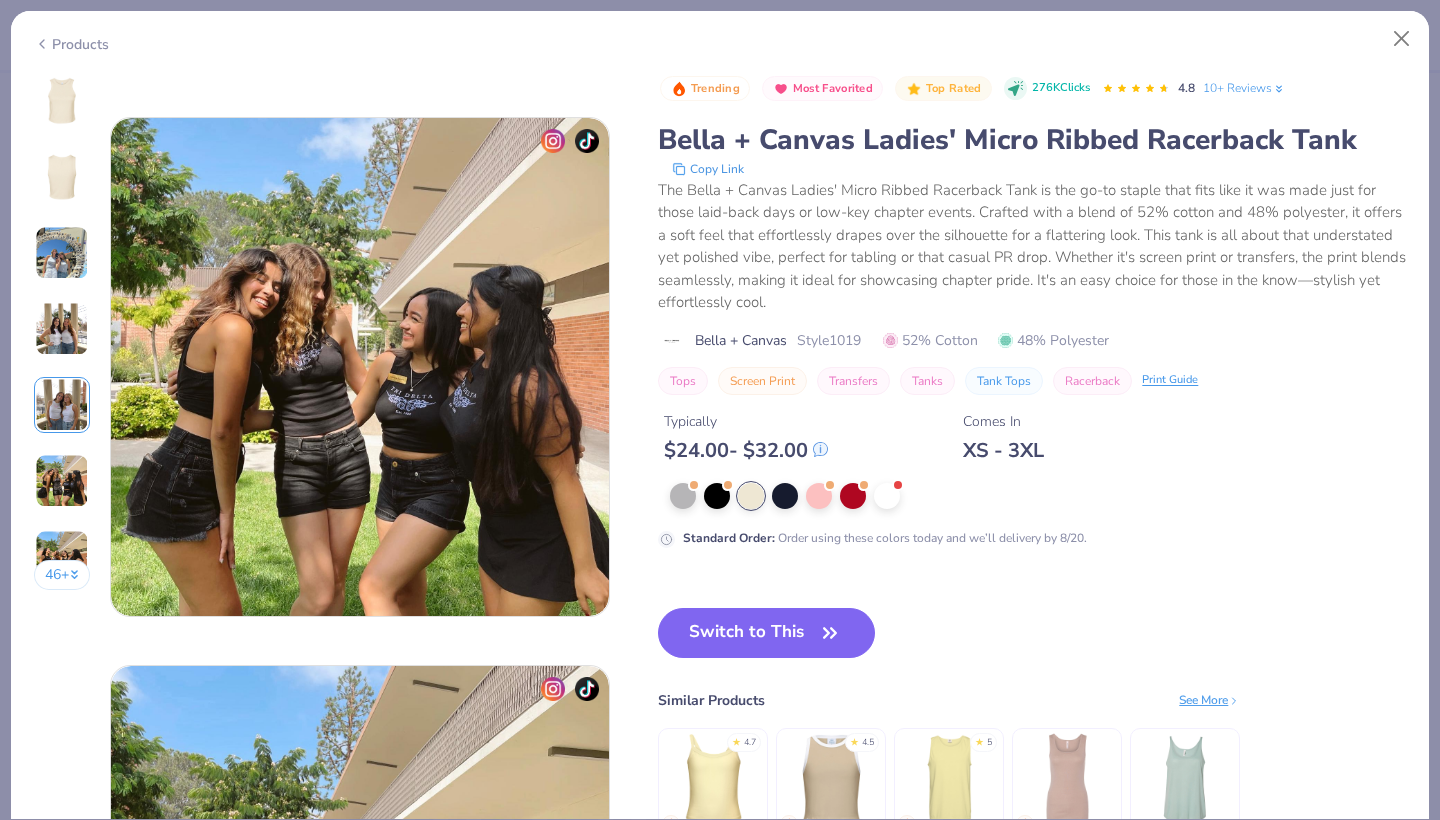 scroll, scrollTop: 2553, scrollLeft: 0, axis: vertical 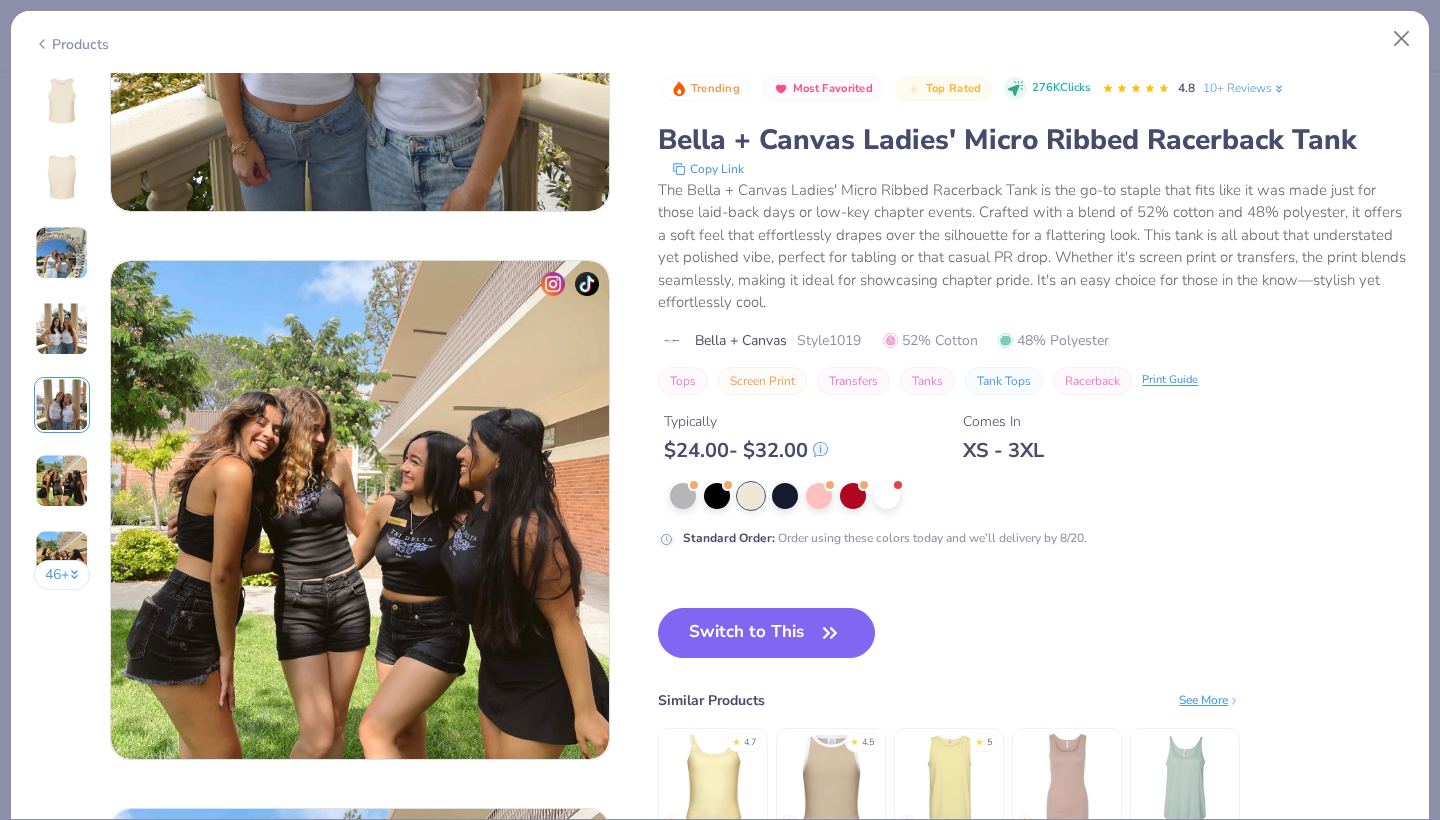 click at bounding box center (62, 177) 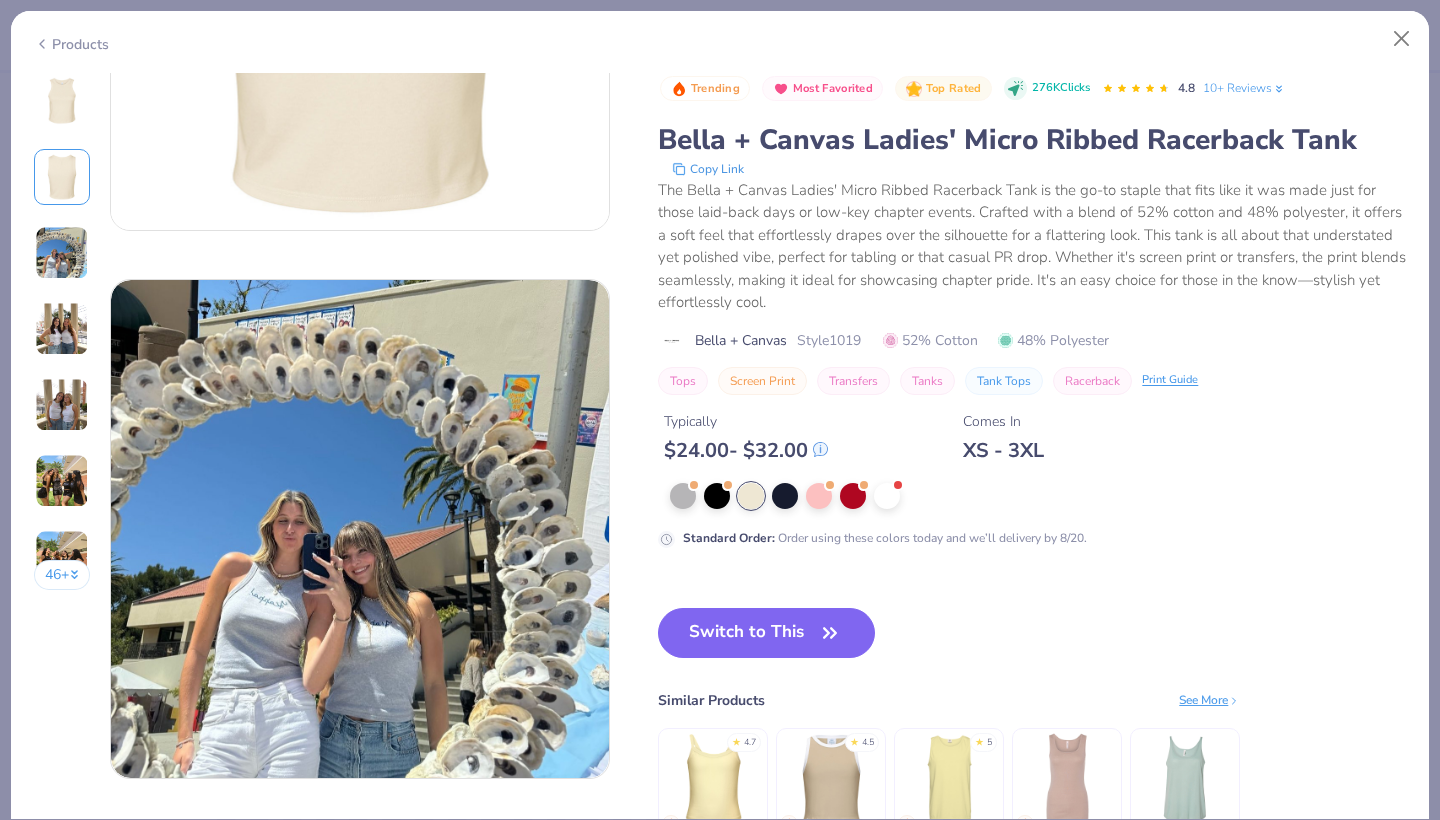 click on "46 +" at bounding box center [62, 575] 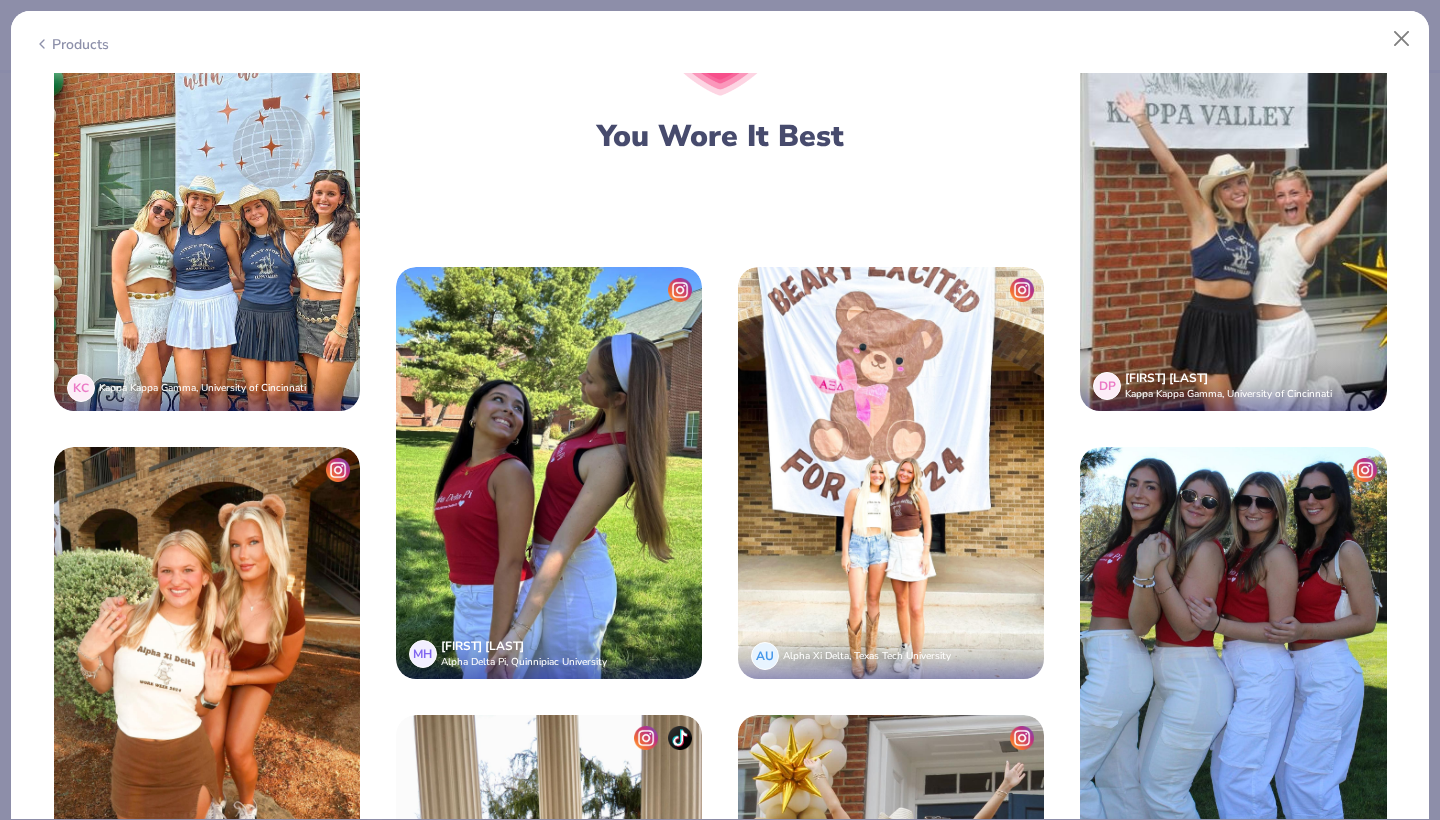 scroll, scrollTop: 4082, scrollLeft: 0, axis: vertical 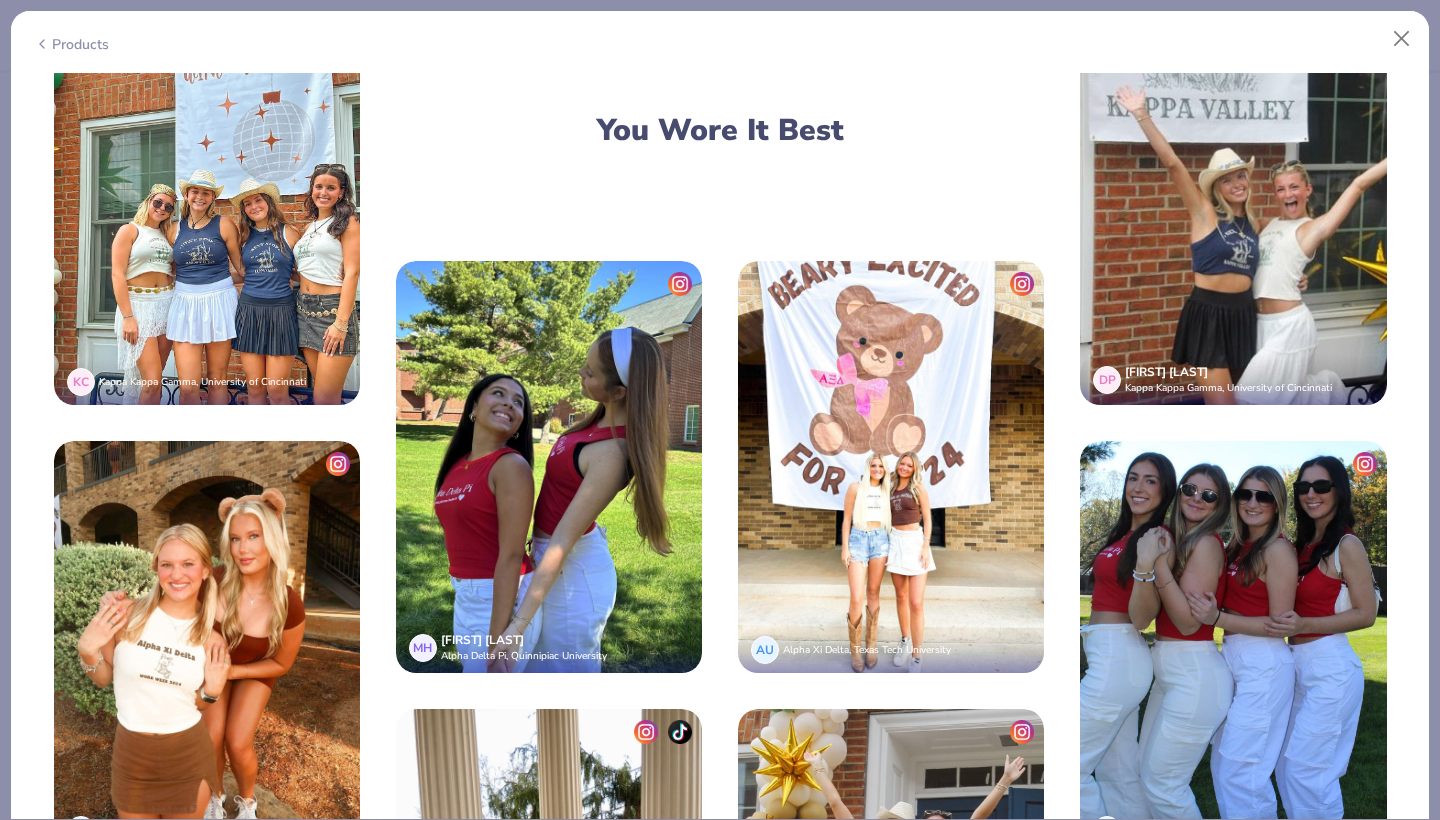 click on "30+ more" at bounding box center (713, 1728) 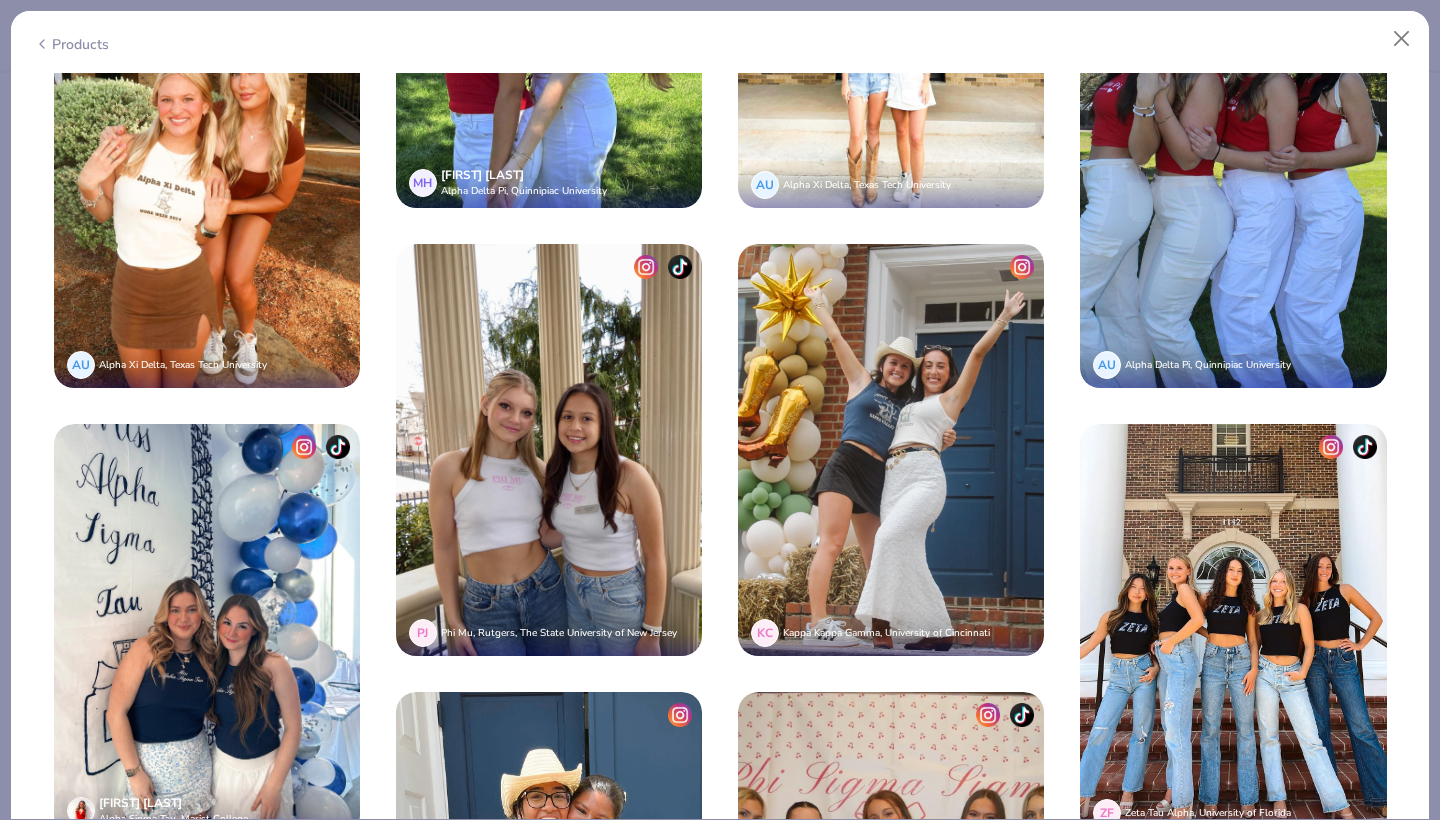 scroll, scrollTop: 3761, scrollLeft: 0, axis: vertical 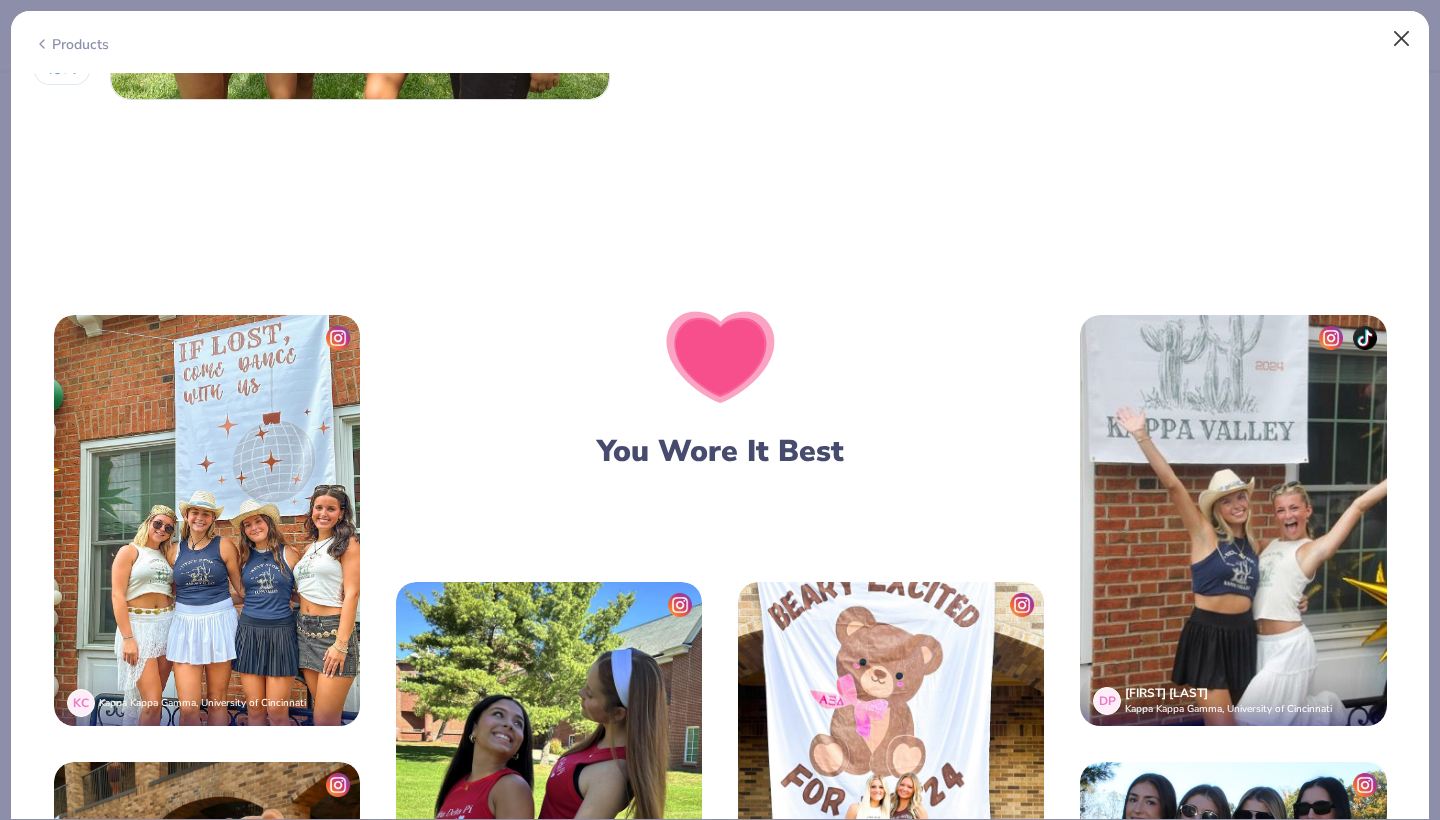 click at bounding box center [1402, 39] 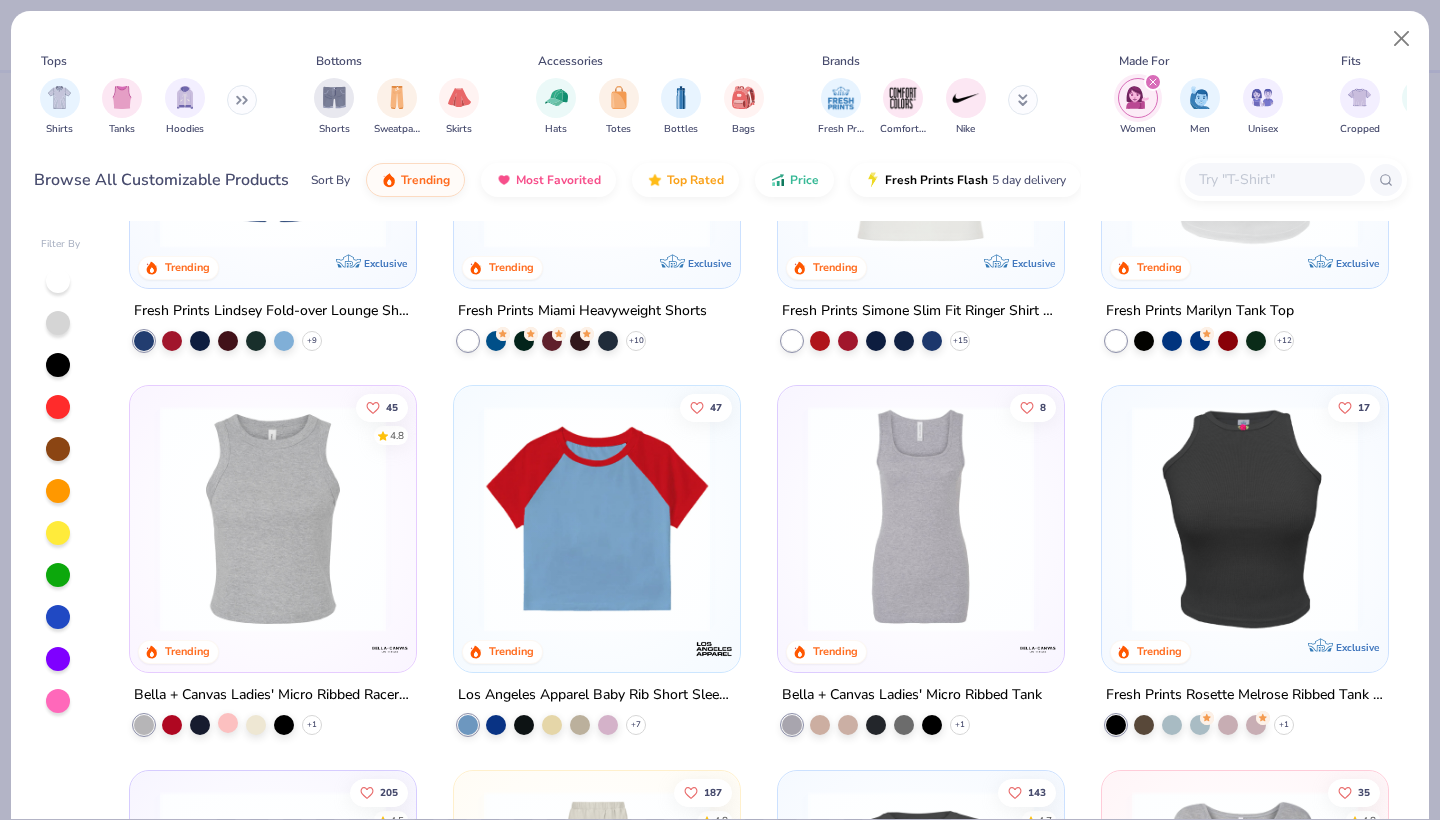 click at bounding box center [228, 723] 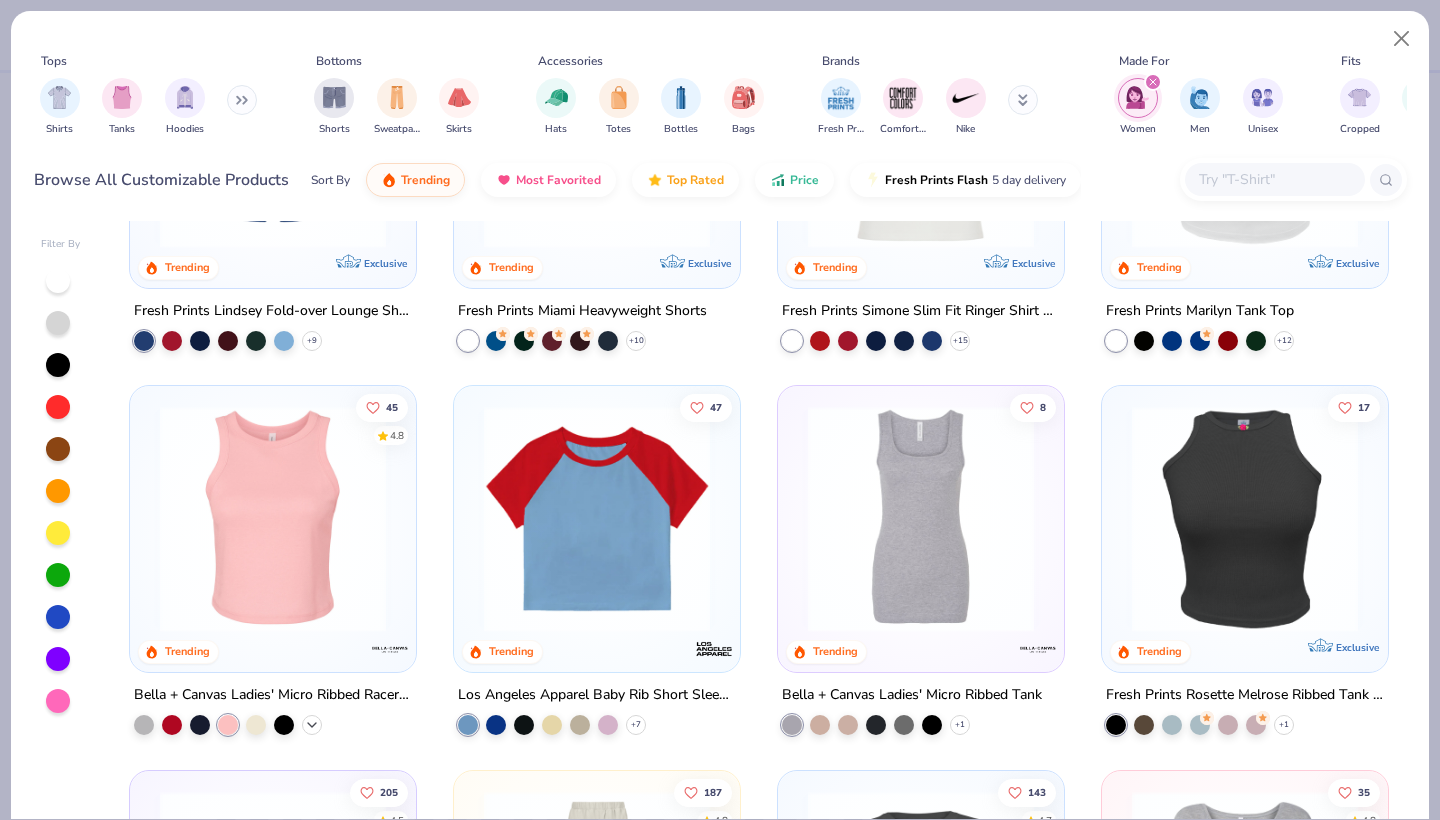 click 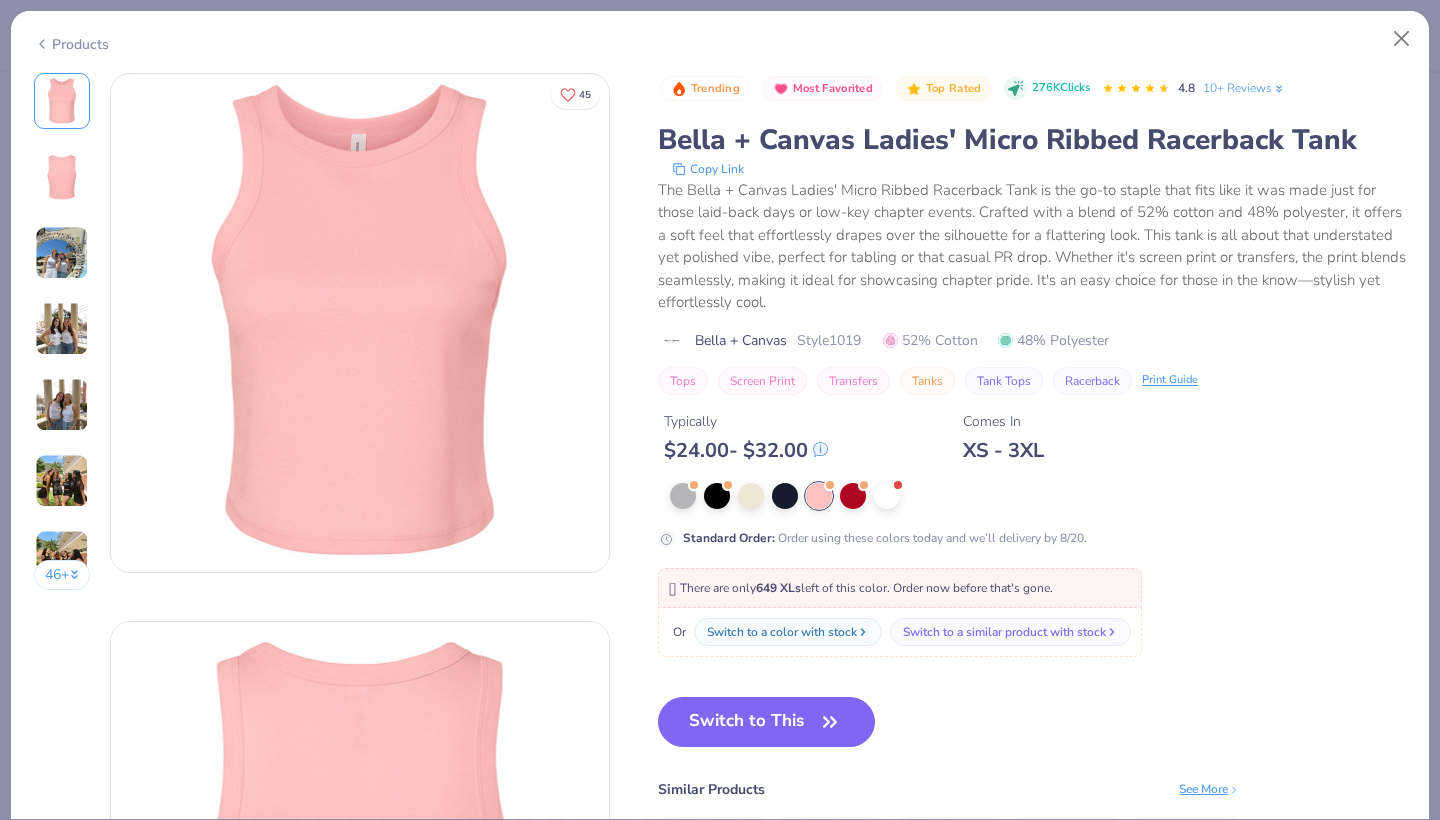 click on "46 +" at bounding box center (62, 339) 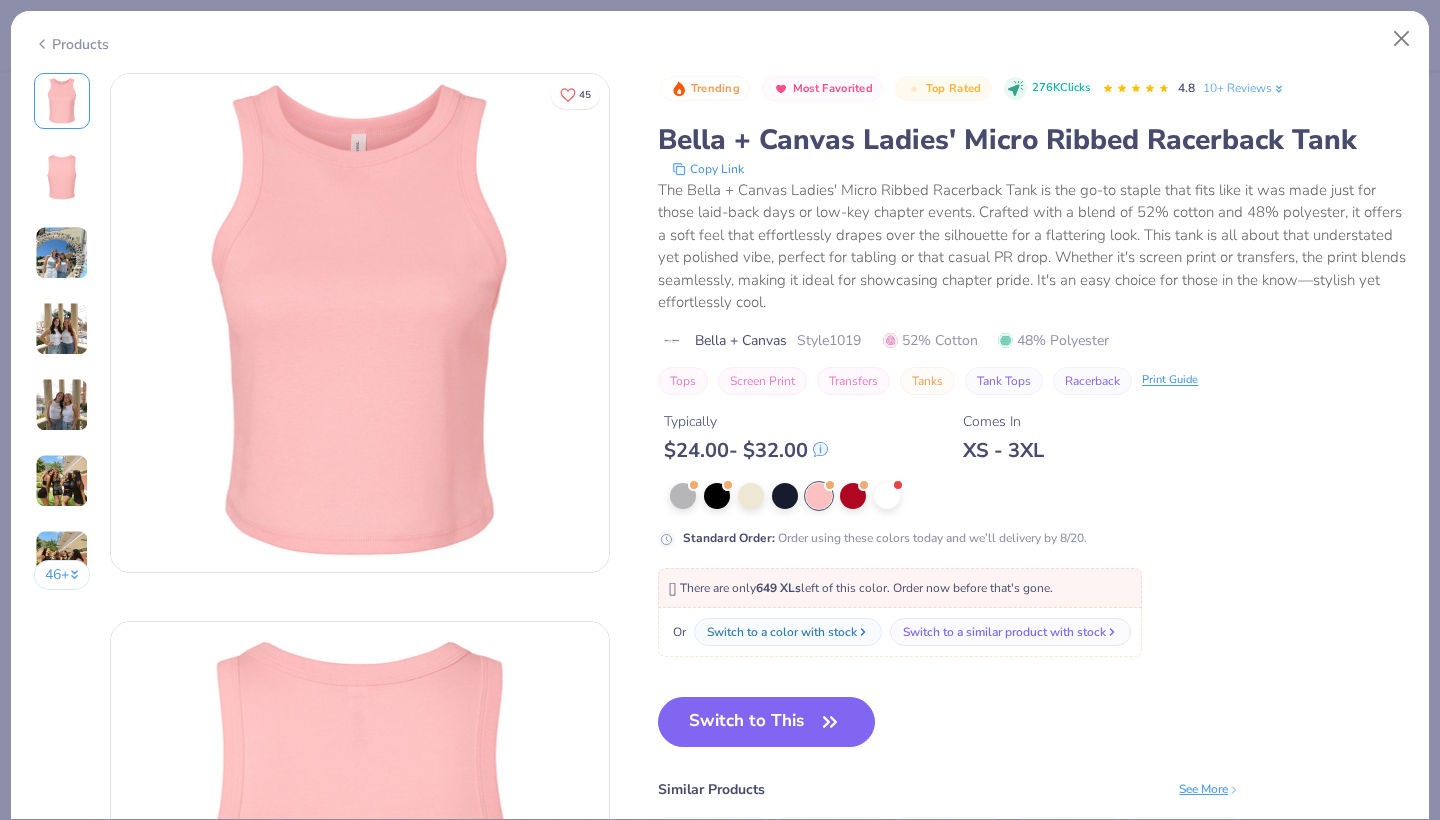 click at bounding box center [62, 557] 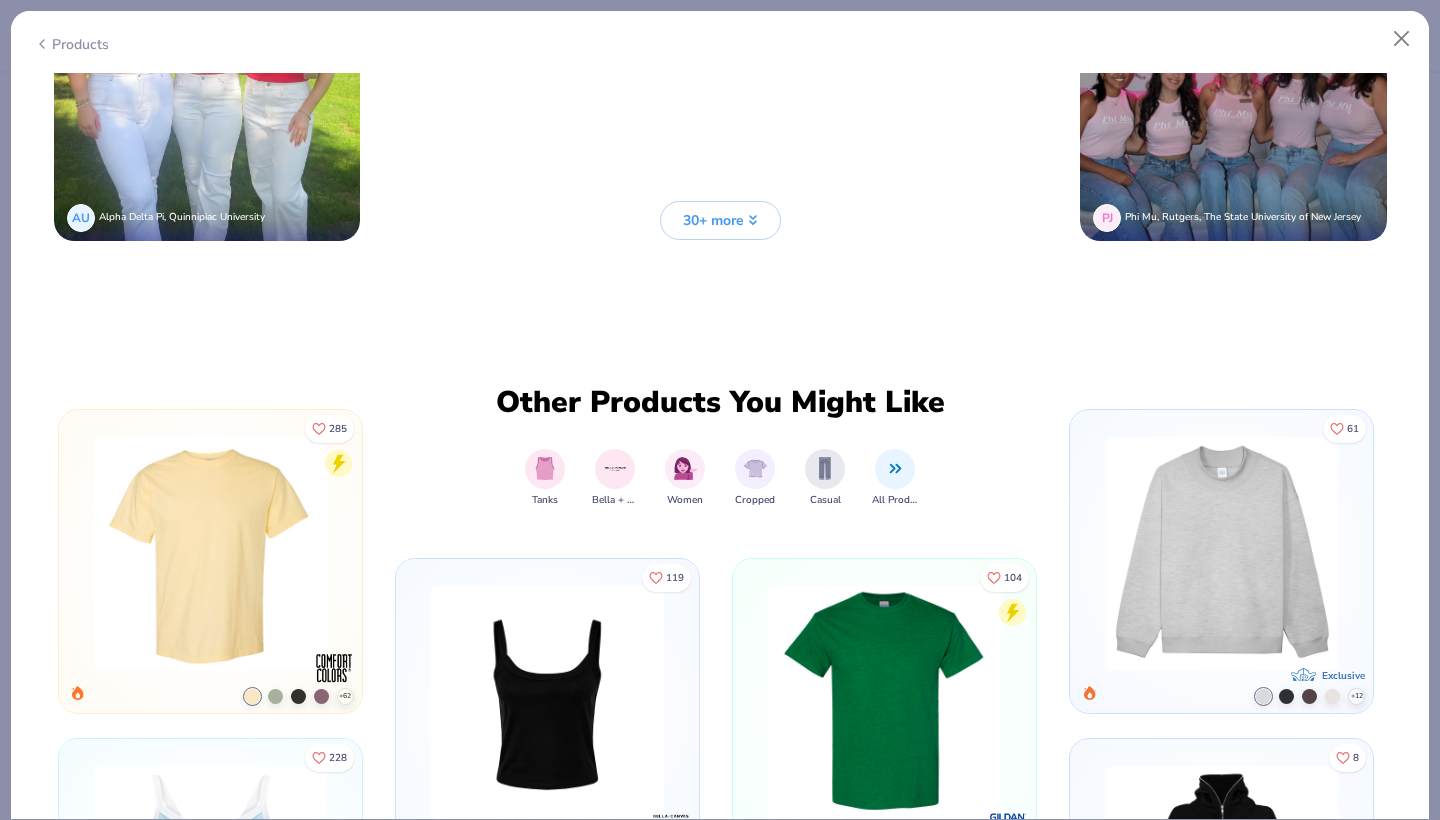 scroll, scrollTop: 5509, scrollLeft: 0, axis: vertical 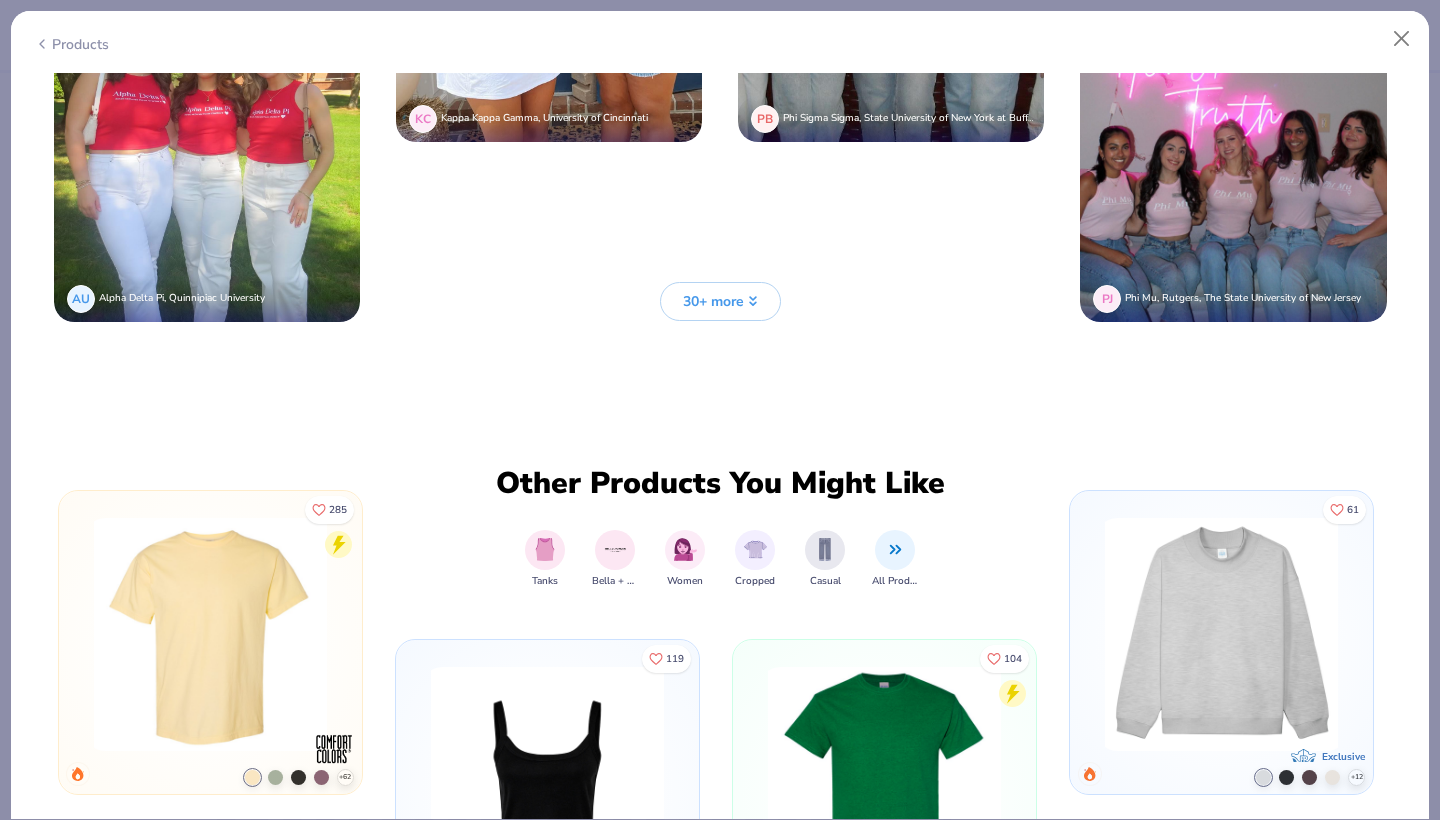 click on "30+ more" at bounding box center [713, 301] 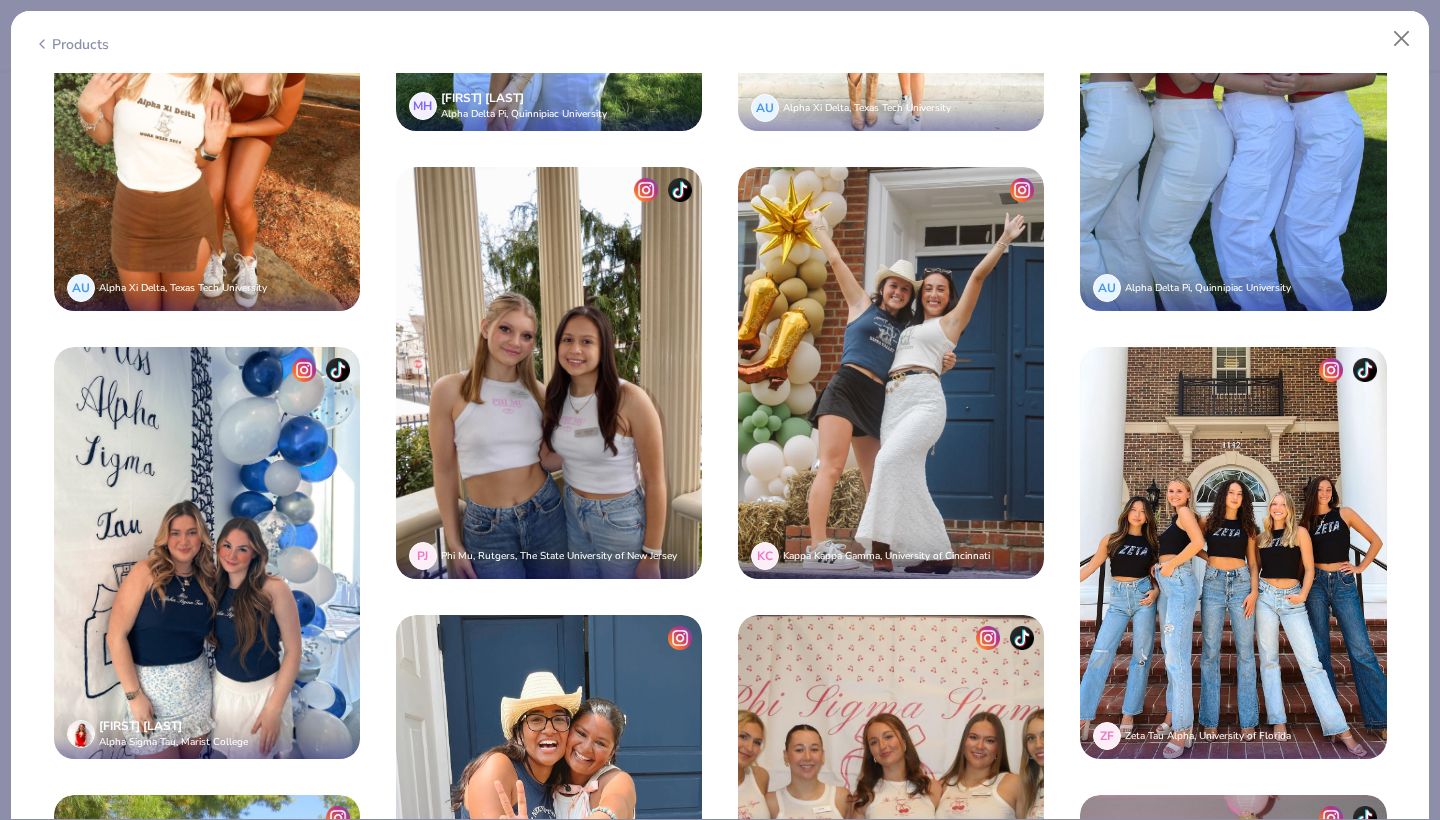 scroll, scrollTop: 4581, scrollLeft: 0, axis: vertical 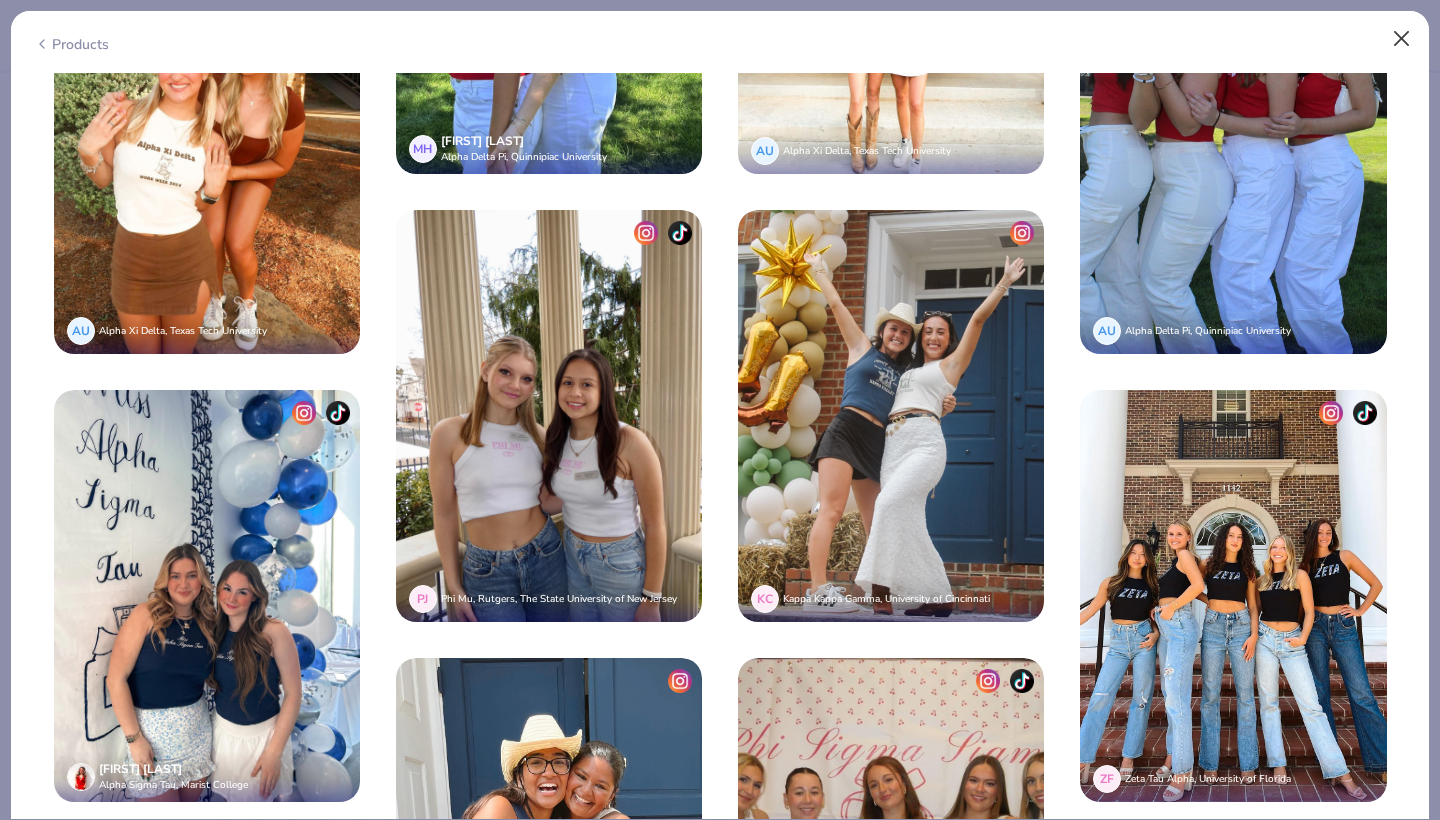 click at bounding box center (1402, 39) 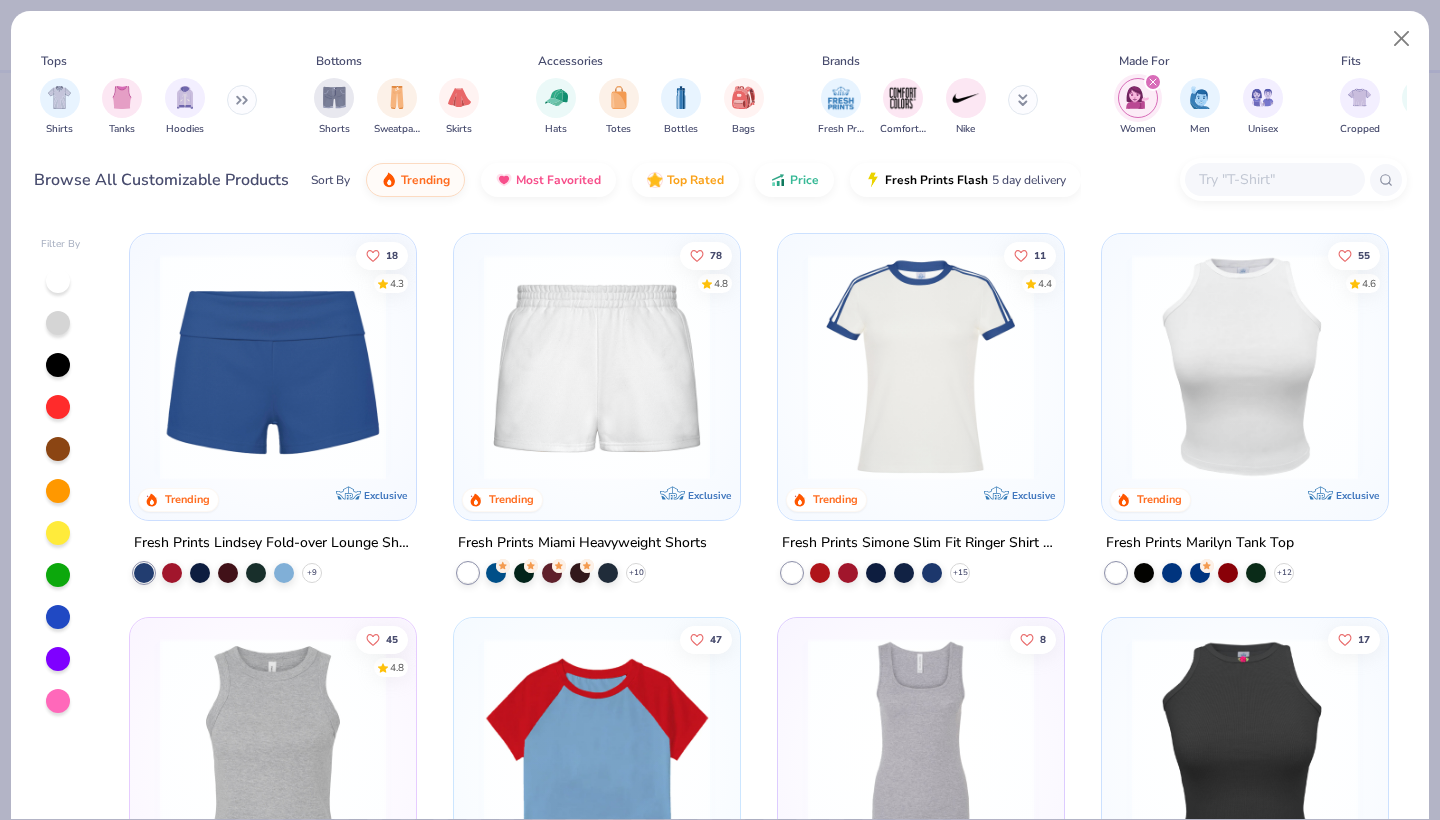 scroll, scrollTop: 767, scrollLeft: 0, axis: vertical 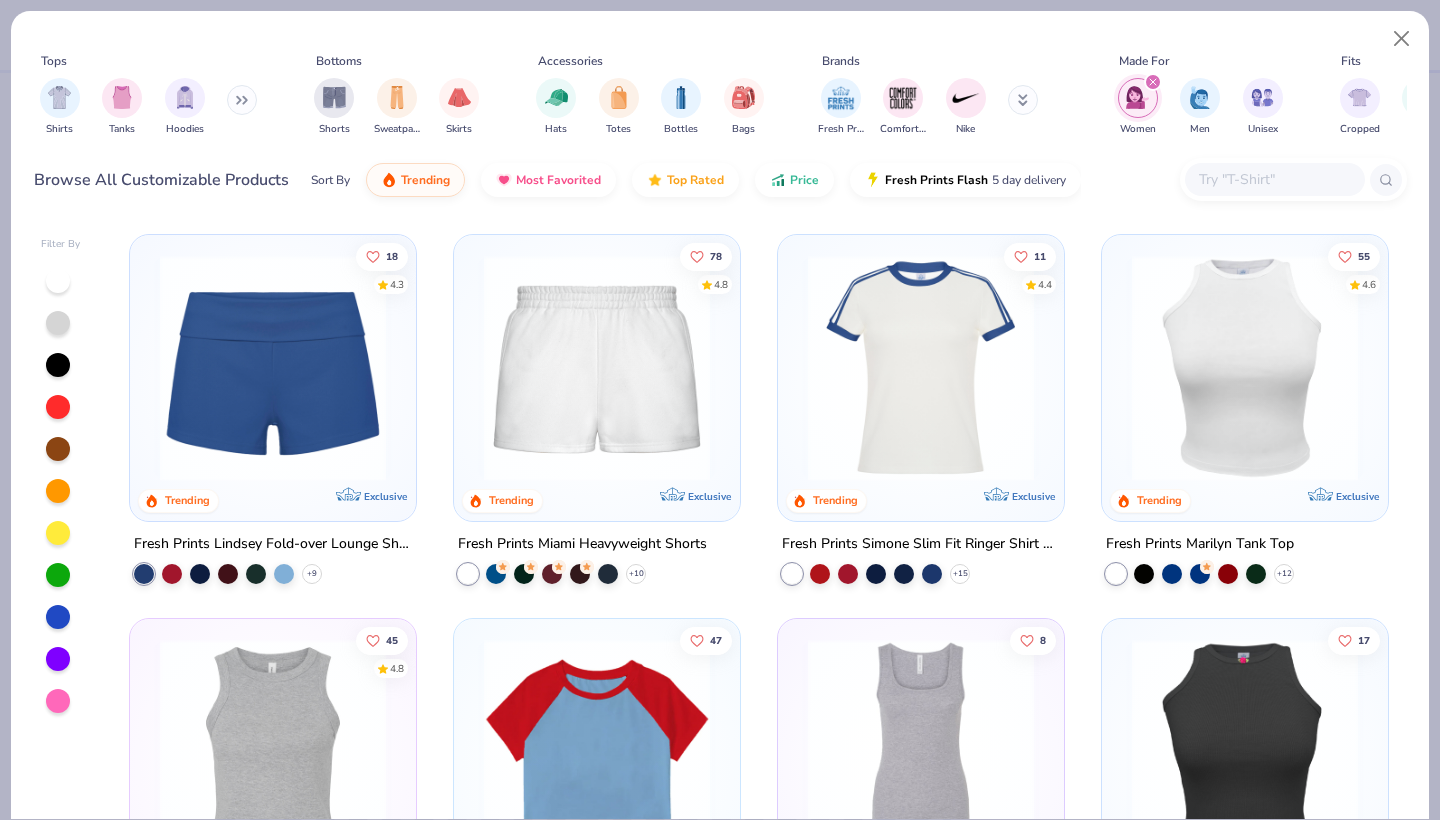 click at bounding box center (1245, 367) 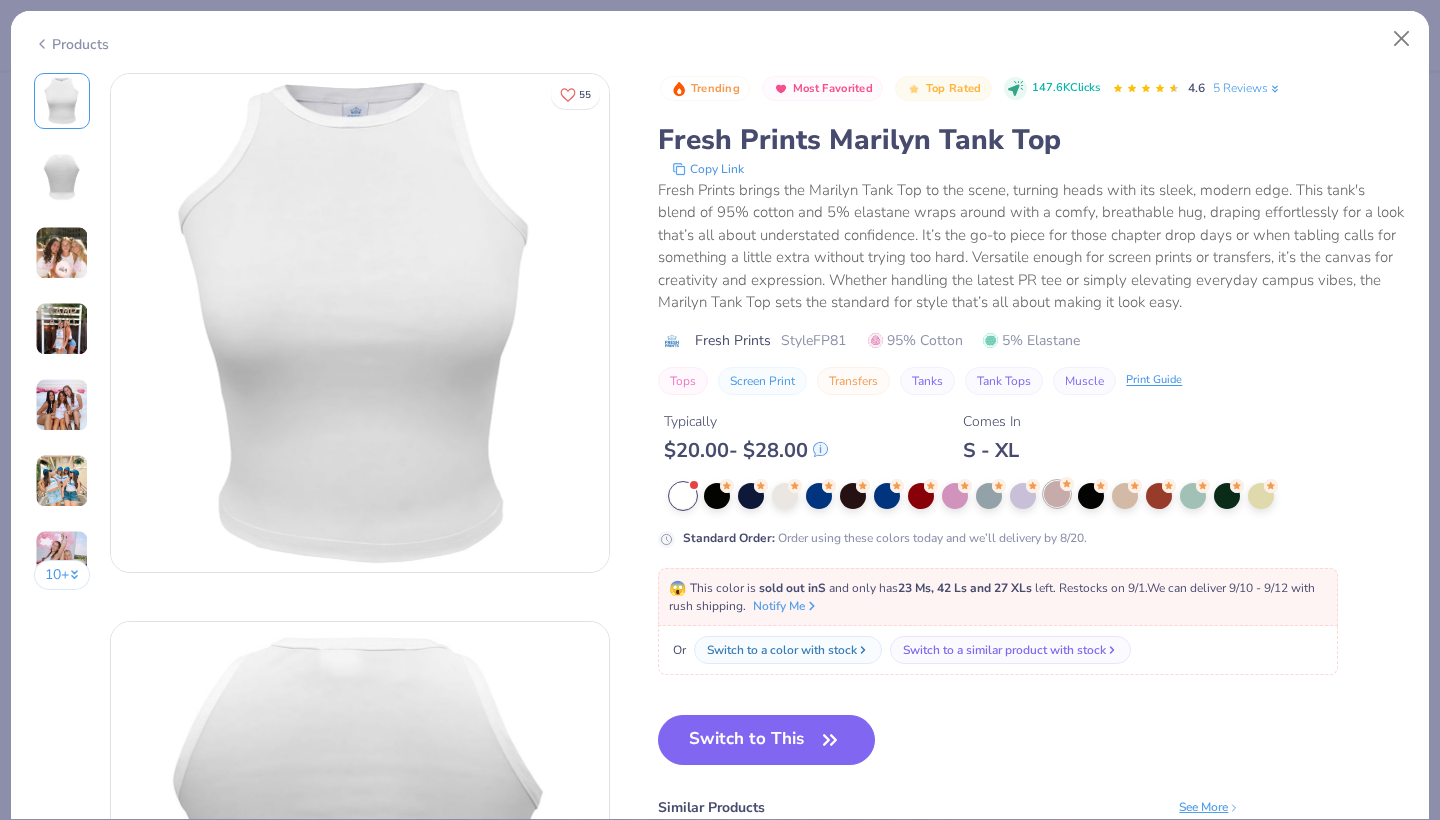 click at bounding box center (1057, 494) 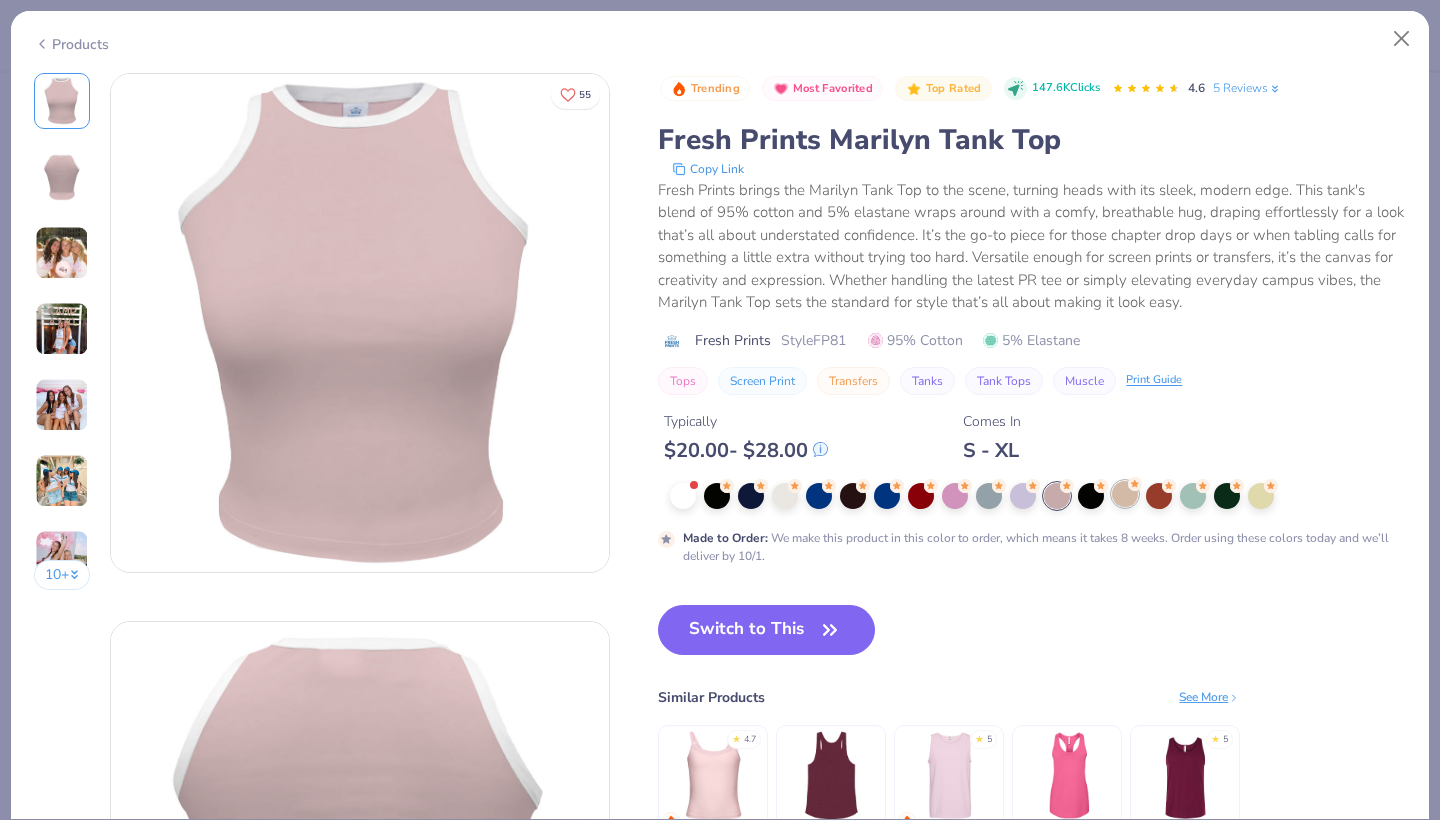 click at bounding box center [1125, 494] 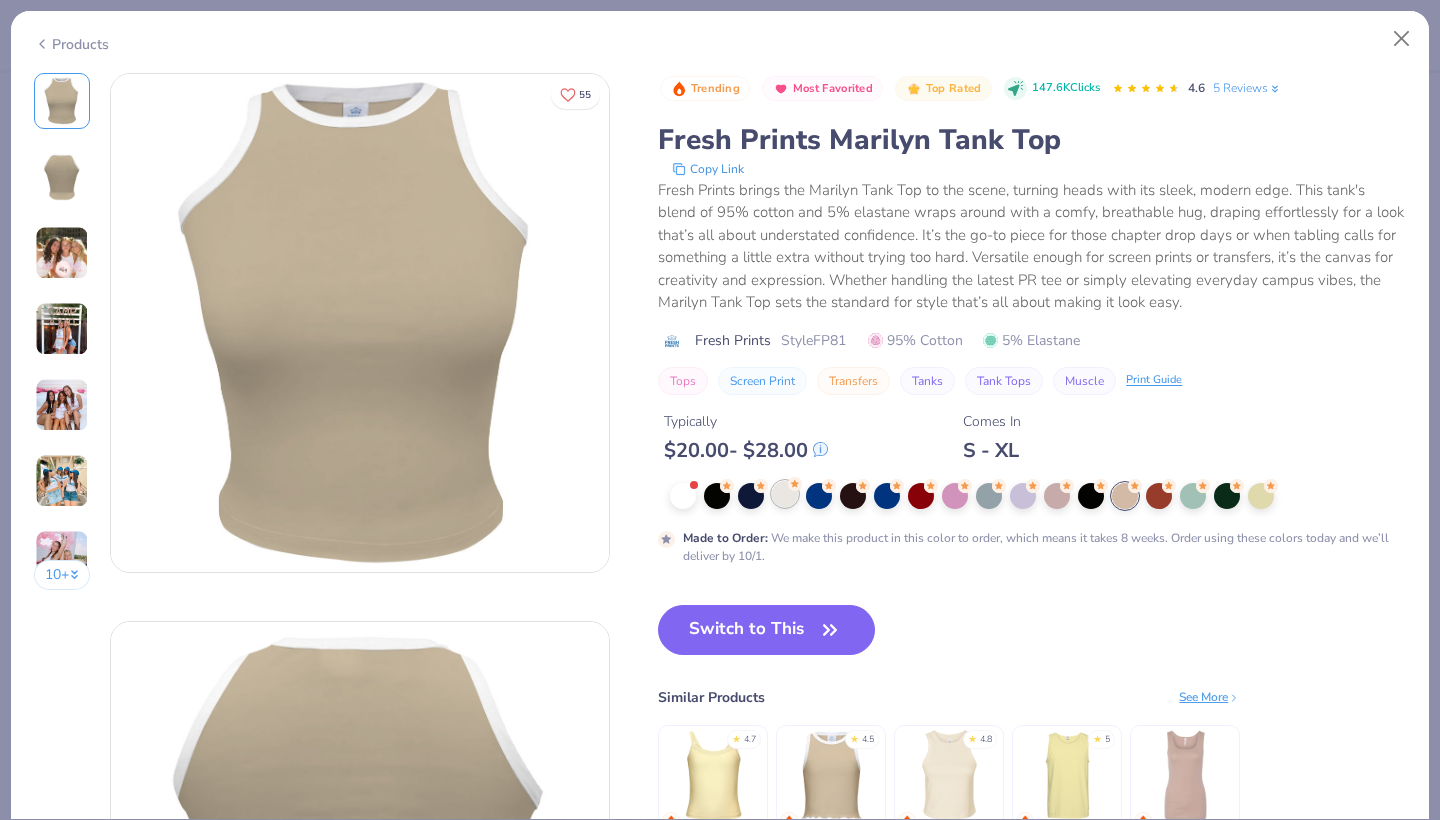 click at bounding box center [785, 494] 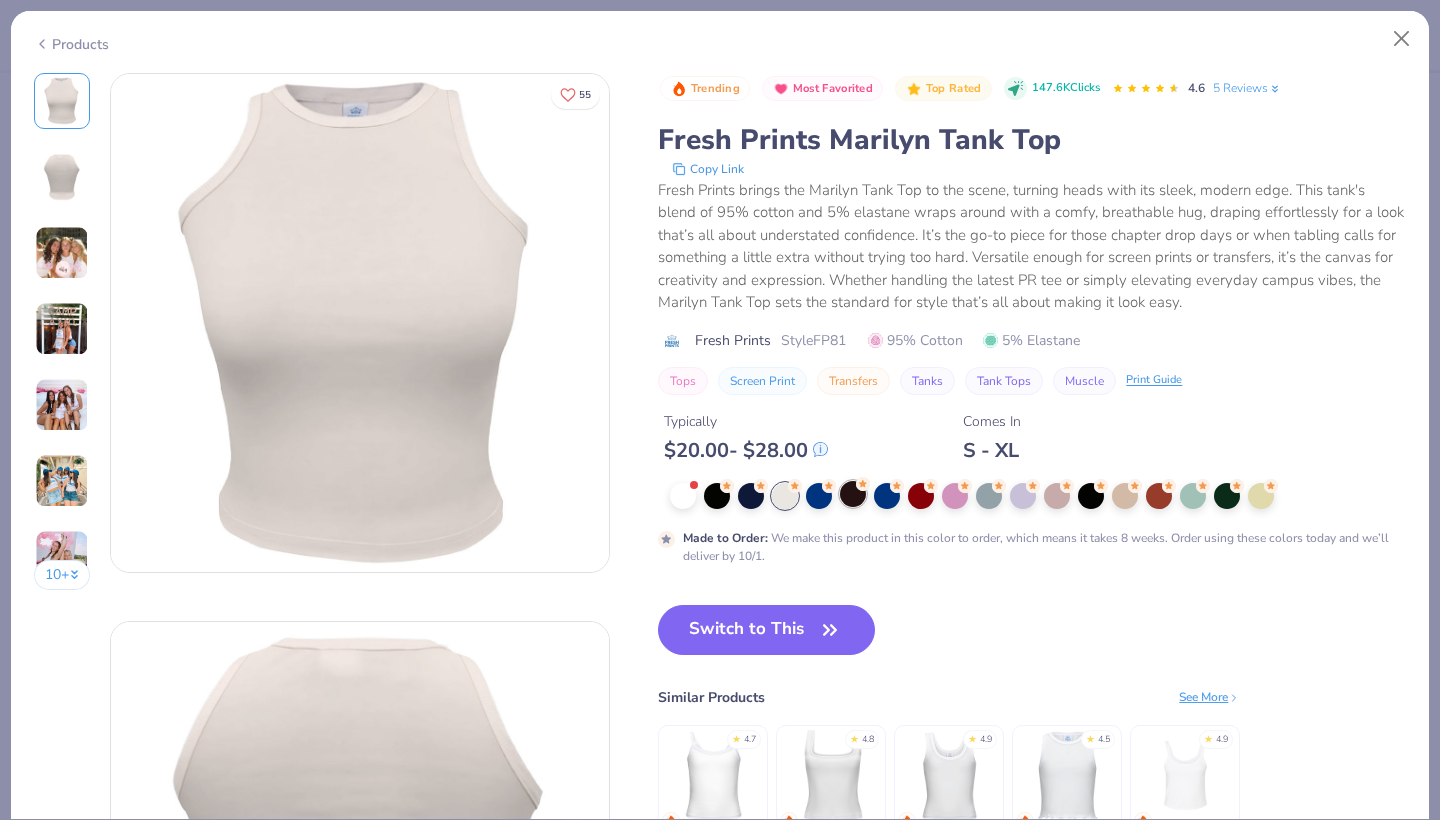 click at bounding box center (853, 494) 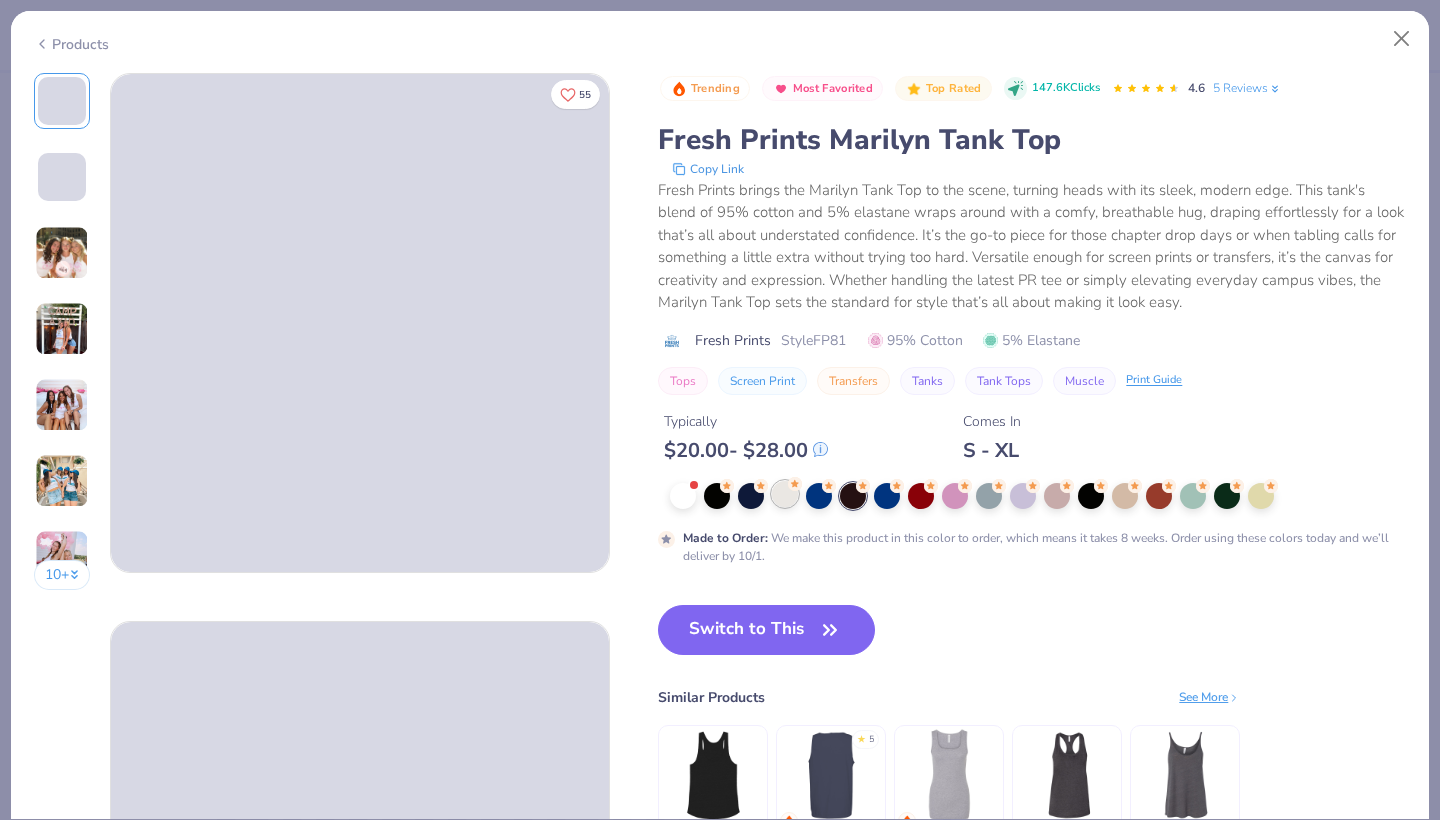 click at bounding box center (785, 494) 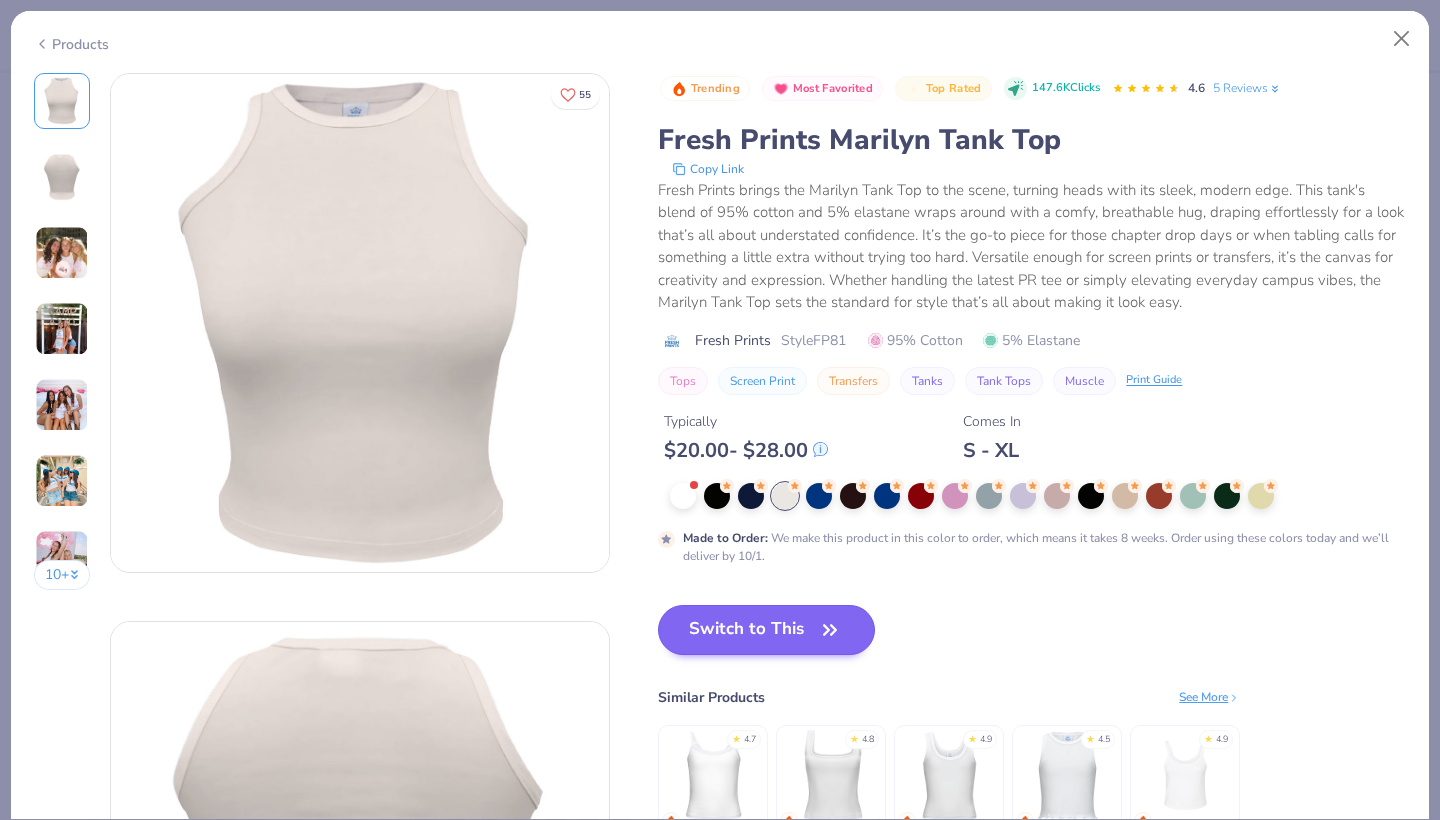 click on "Switch to This" at bounding box center (766, 630) 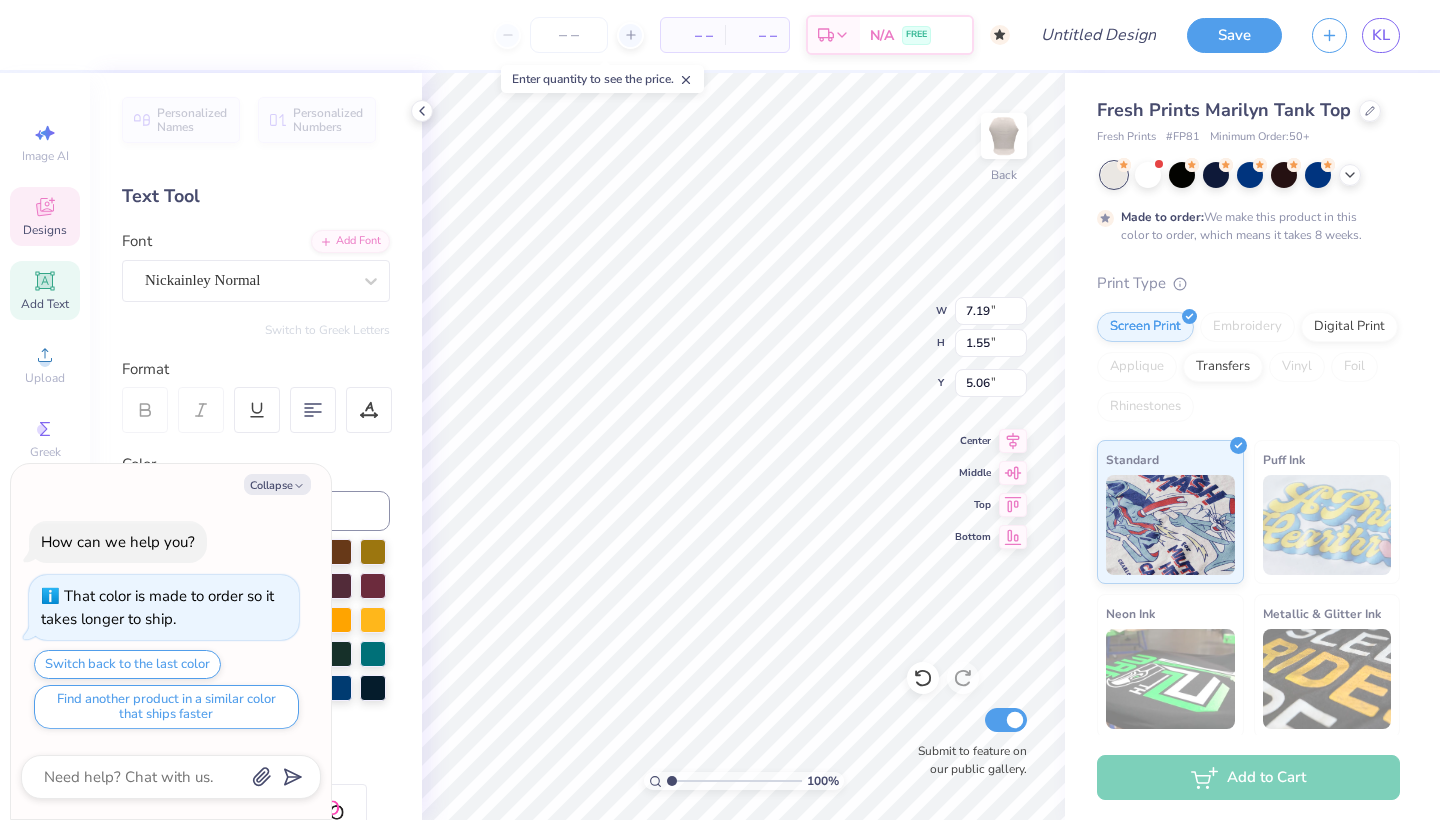 scroll, scrollTop: 0, scrollLeft: 4, axis: horizontal 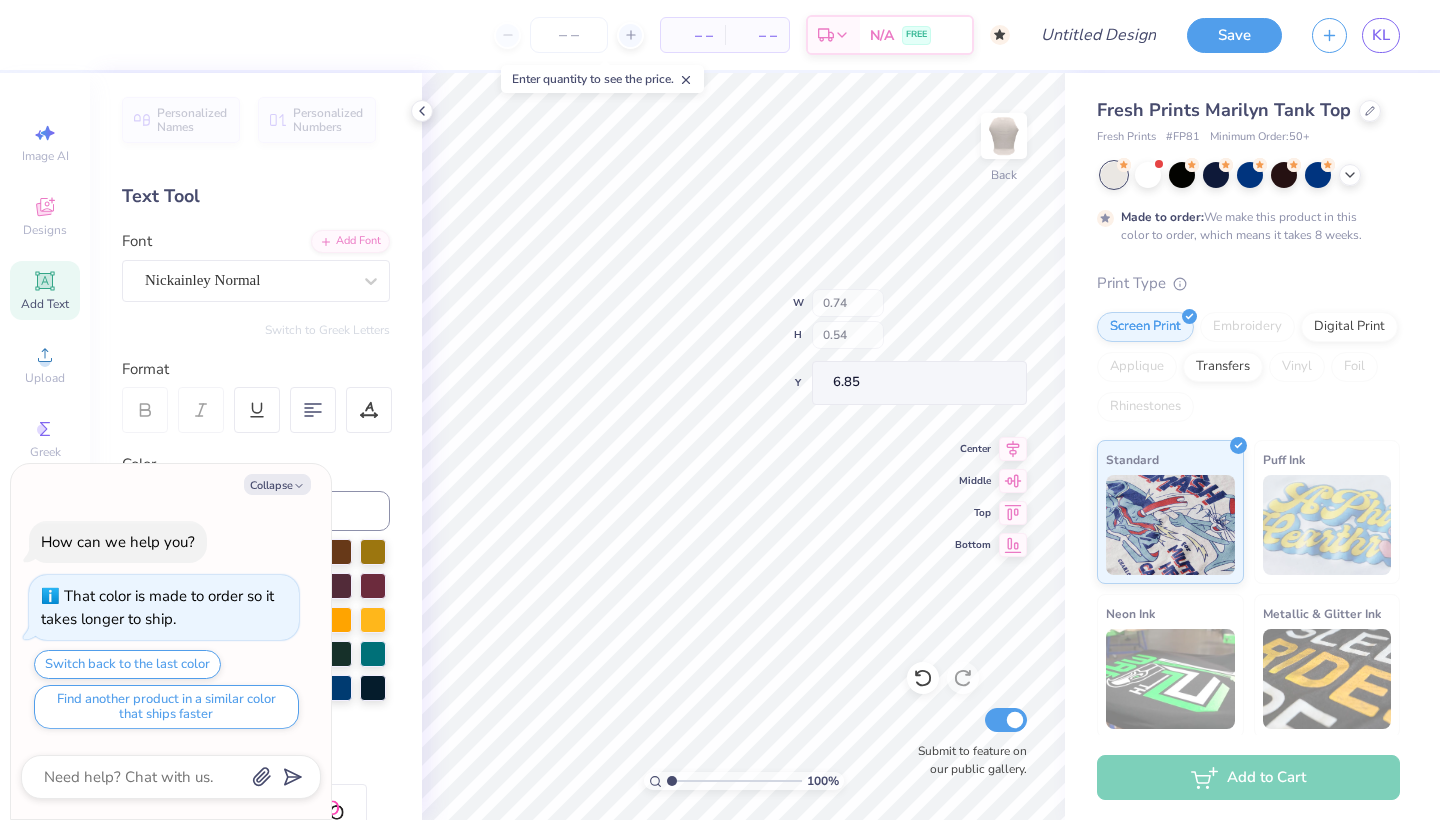 type on "x" 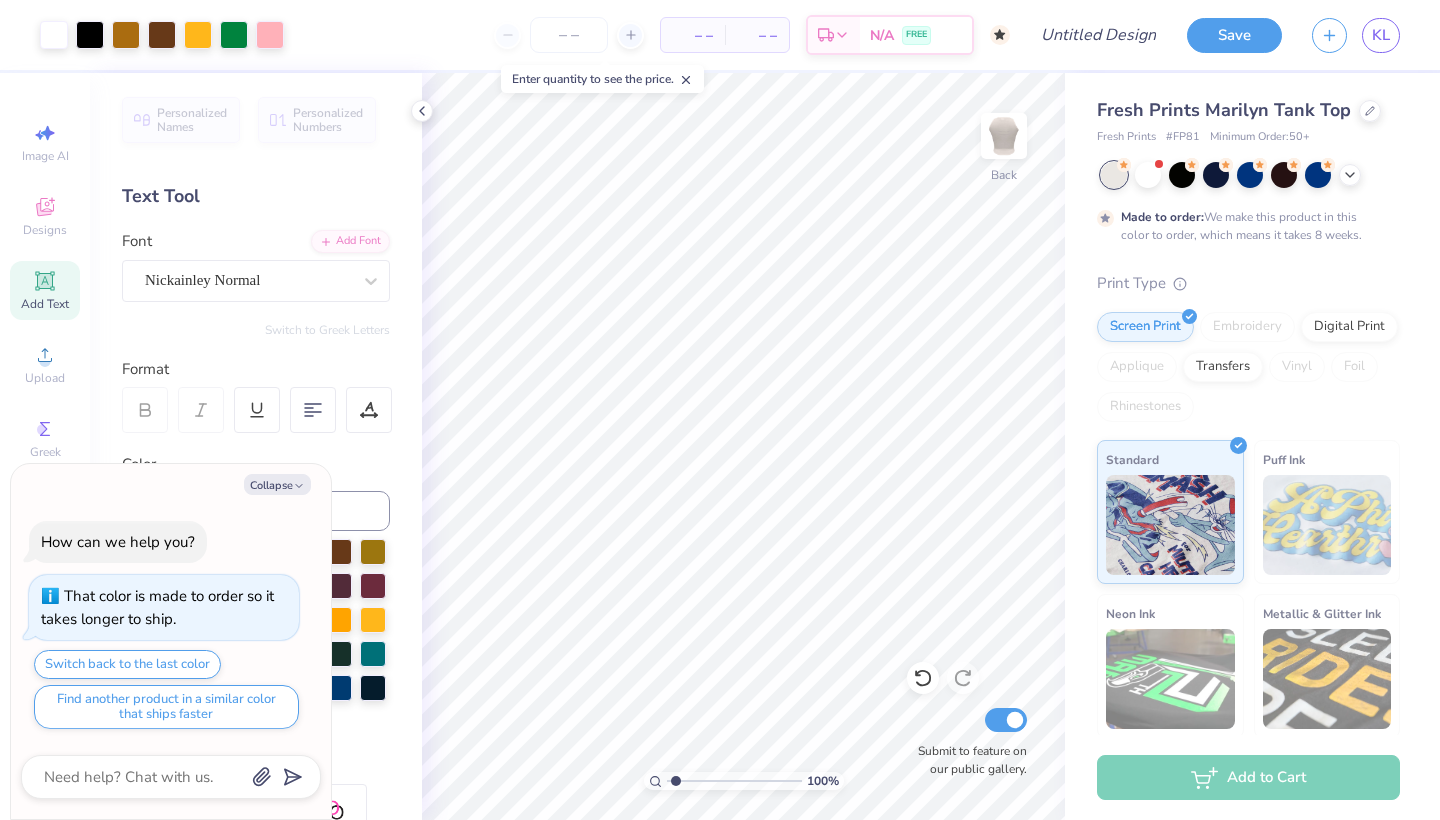 type on "1.34" 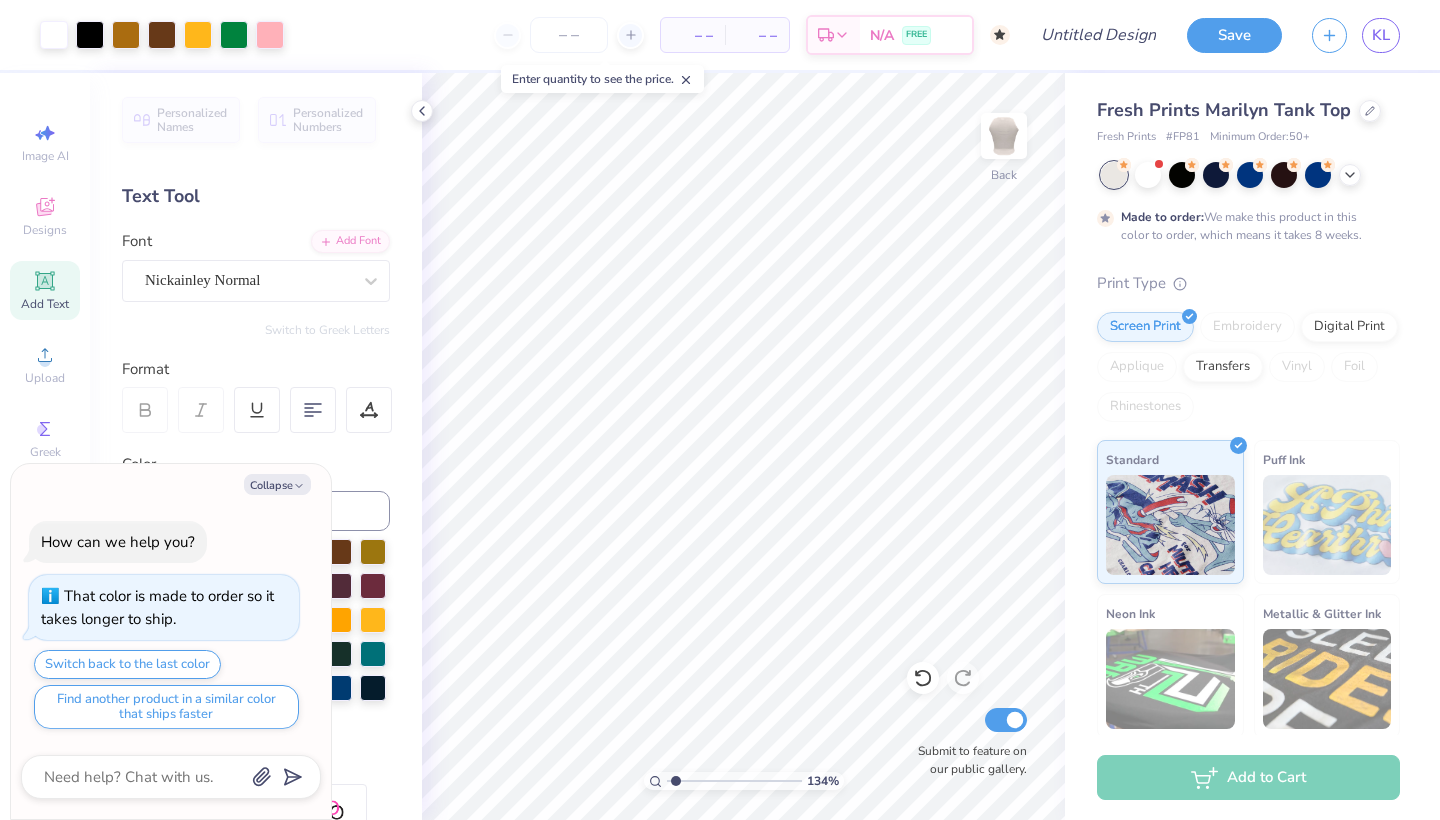 click at bounding box center (734, 781) 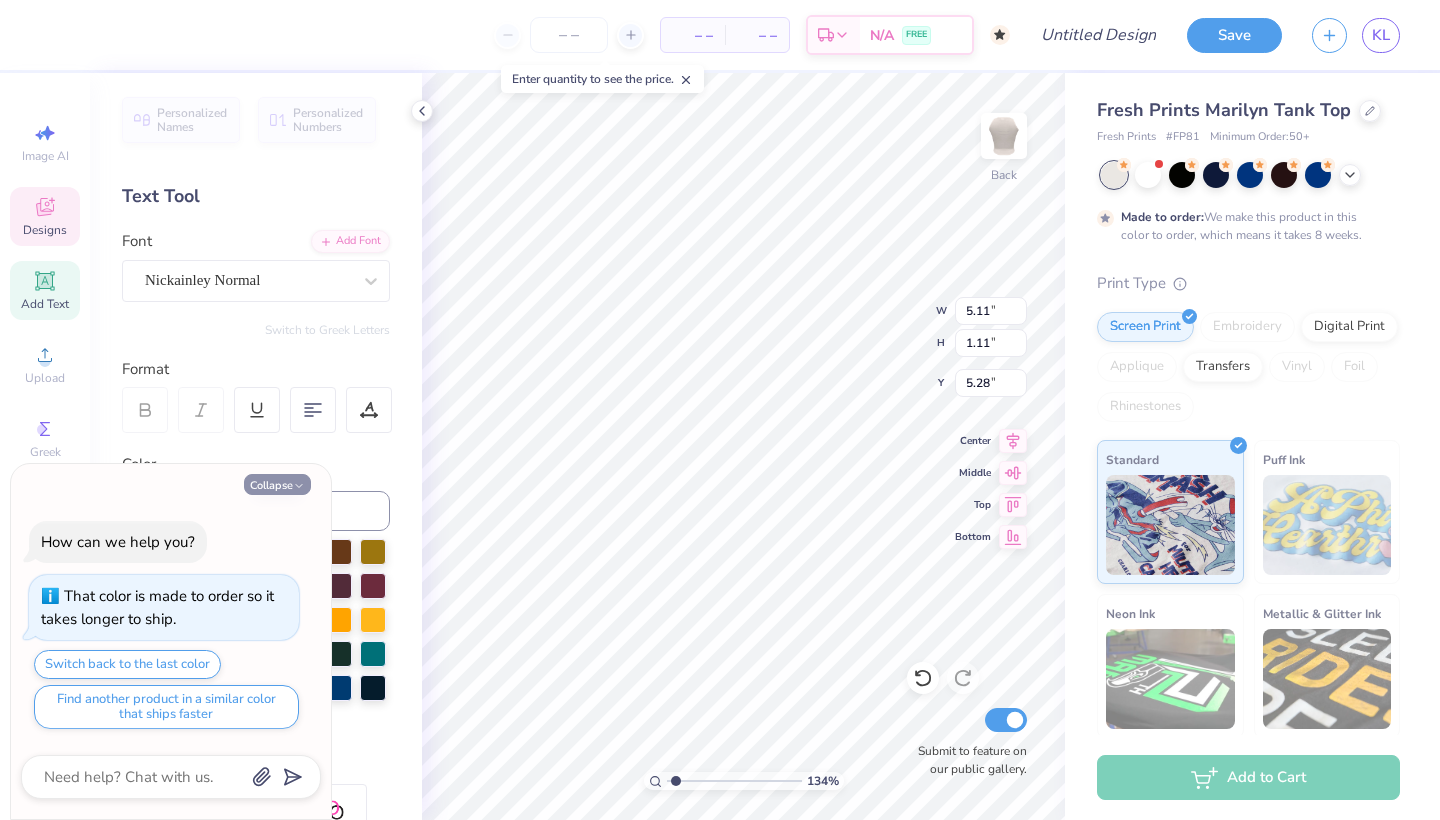 click on "Collapse" at bounding box center [277, 484] 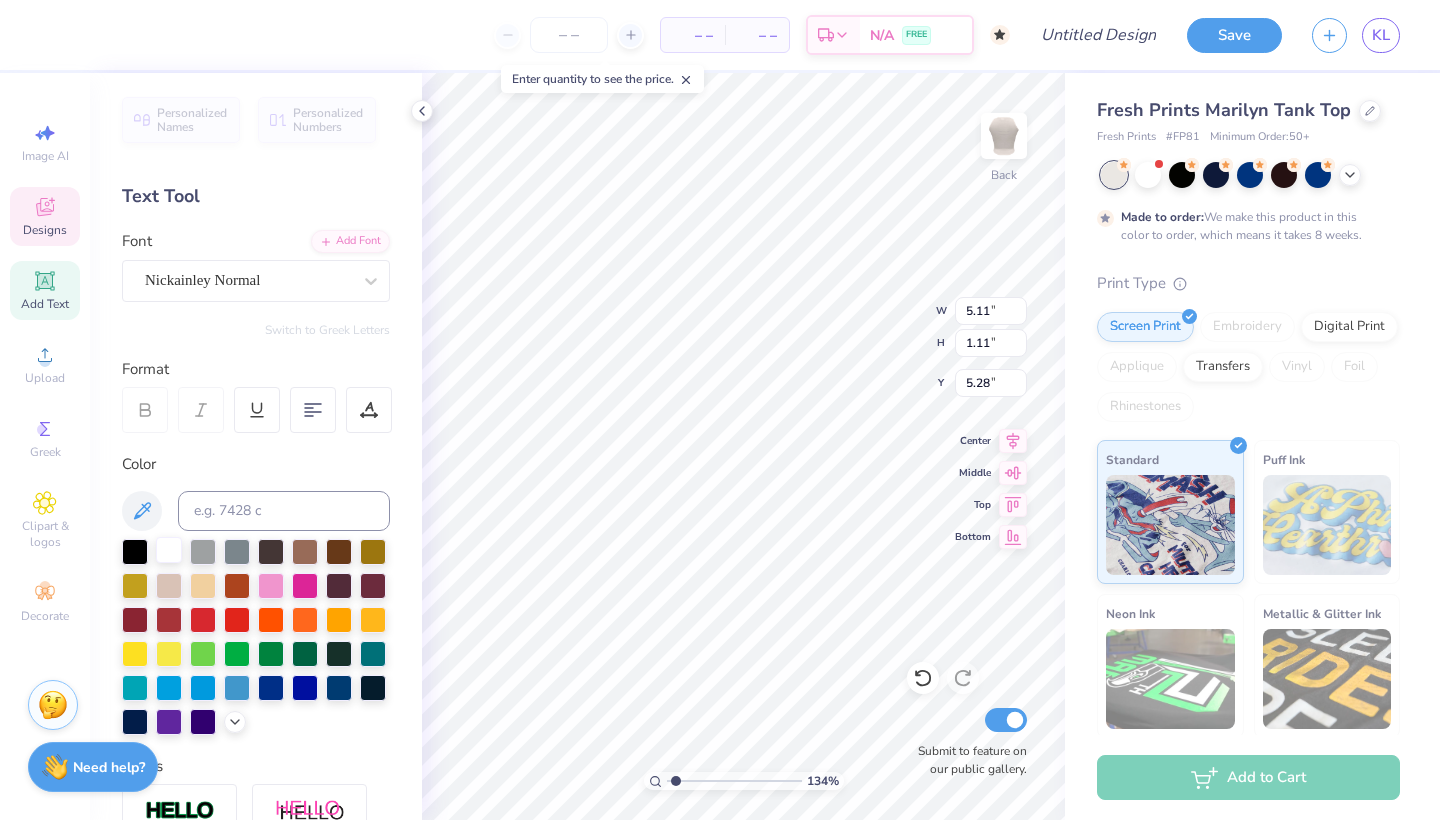 click at bounding box center [169, 550] 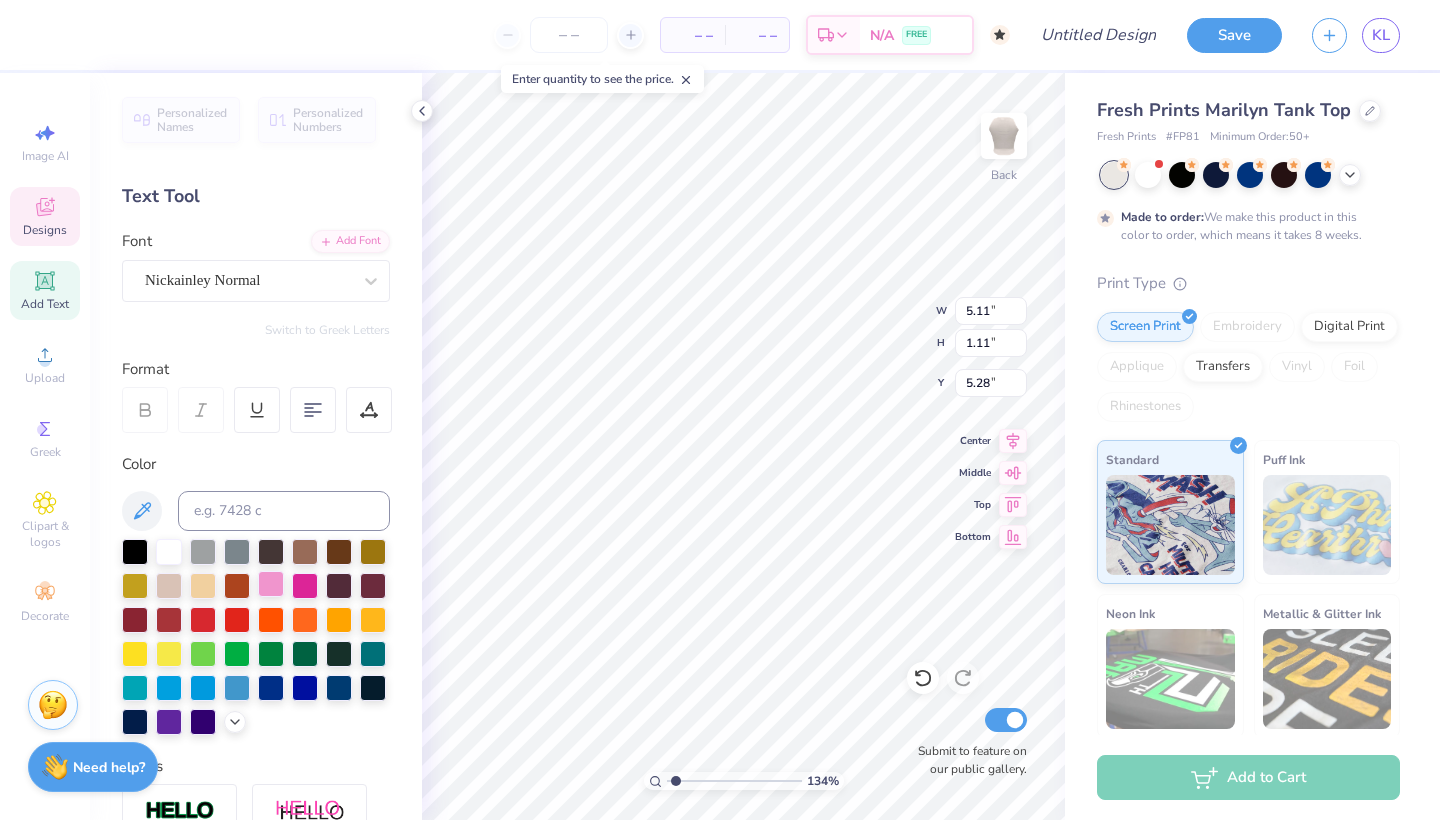 click at bounding box center (271, 584) 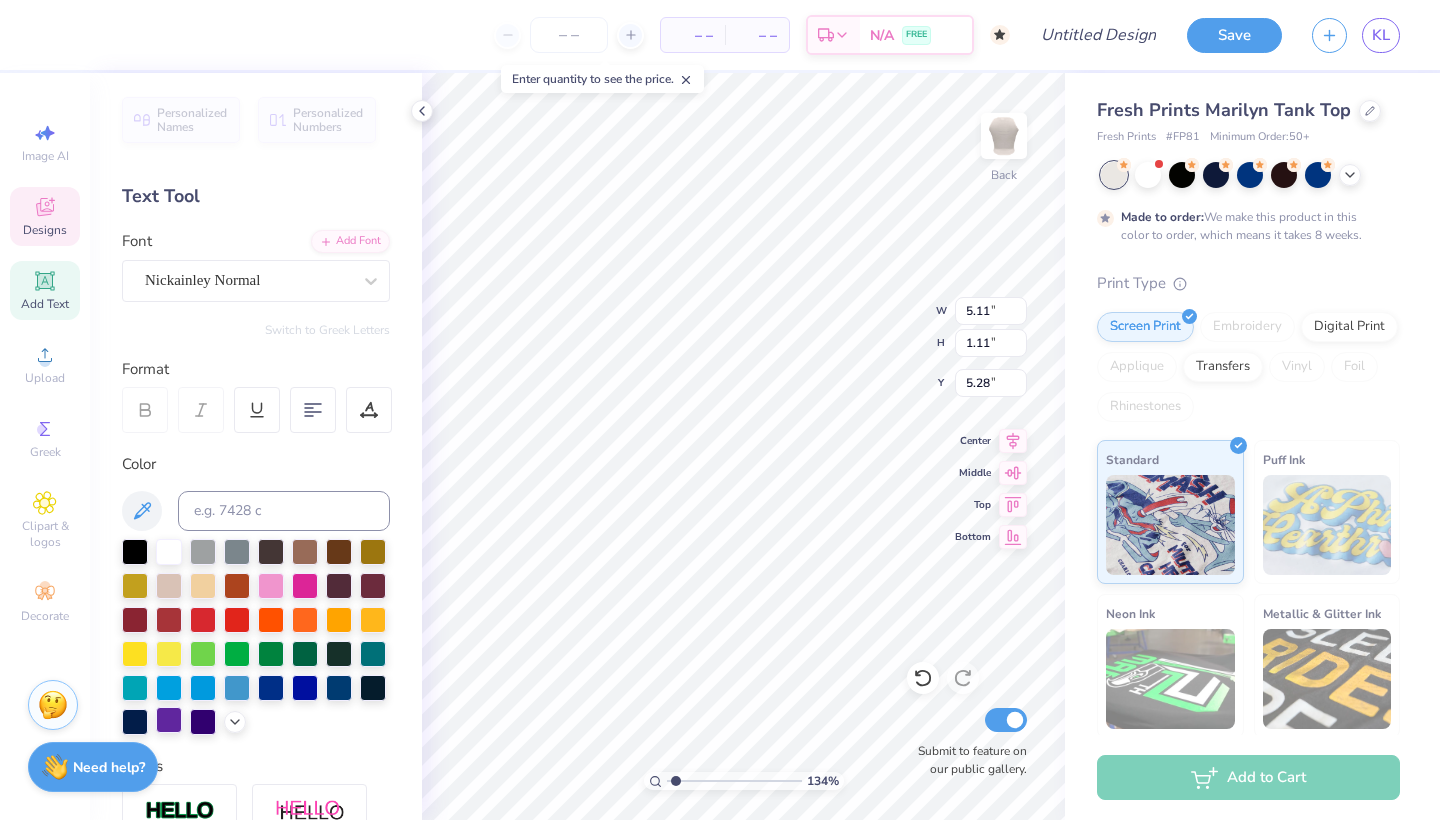 click at bounding box center [169, 720] 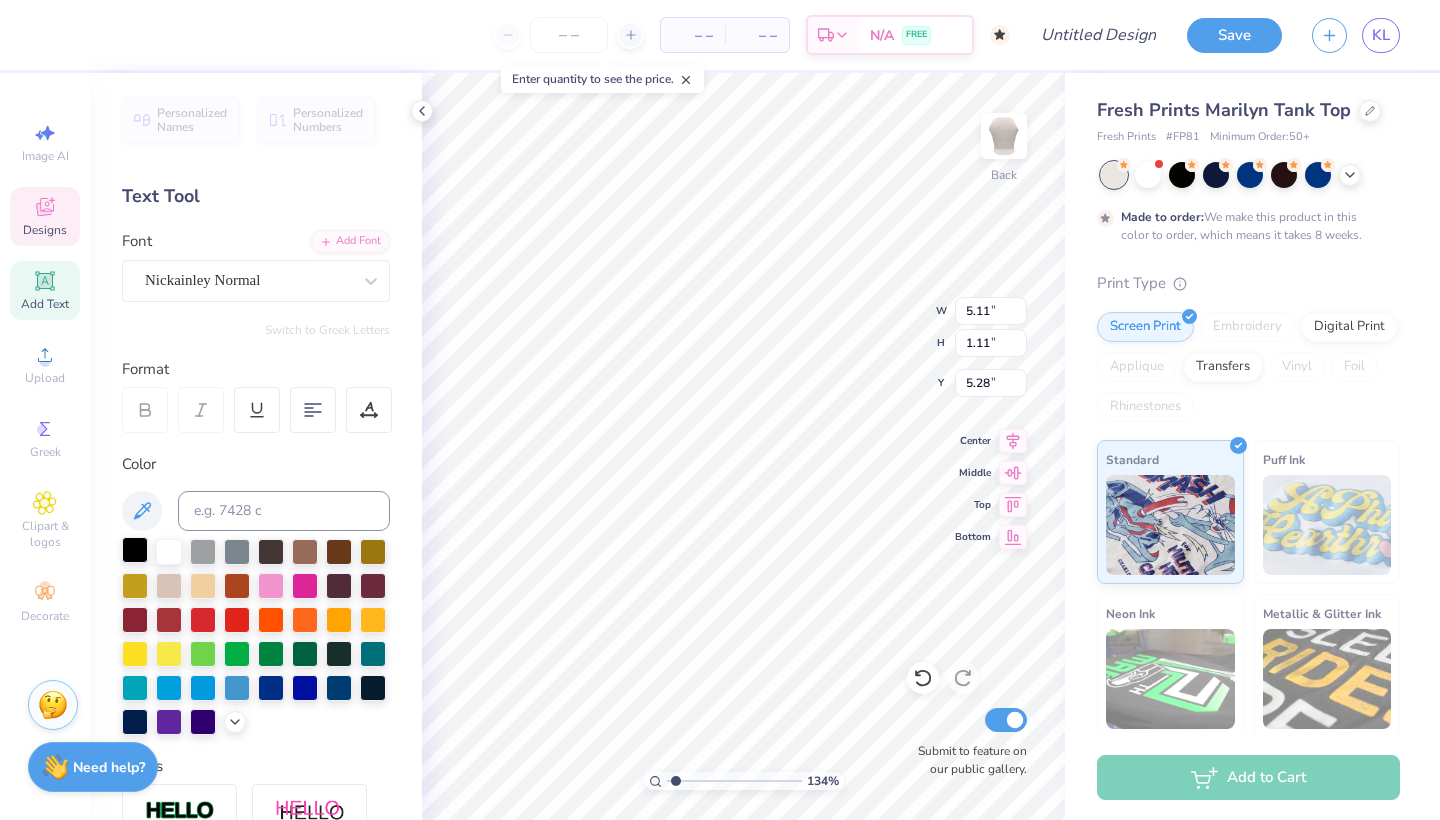 click at bounding box center (135, 550) 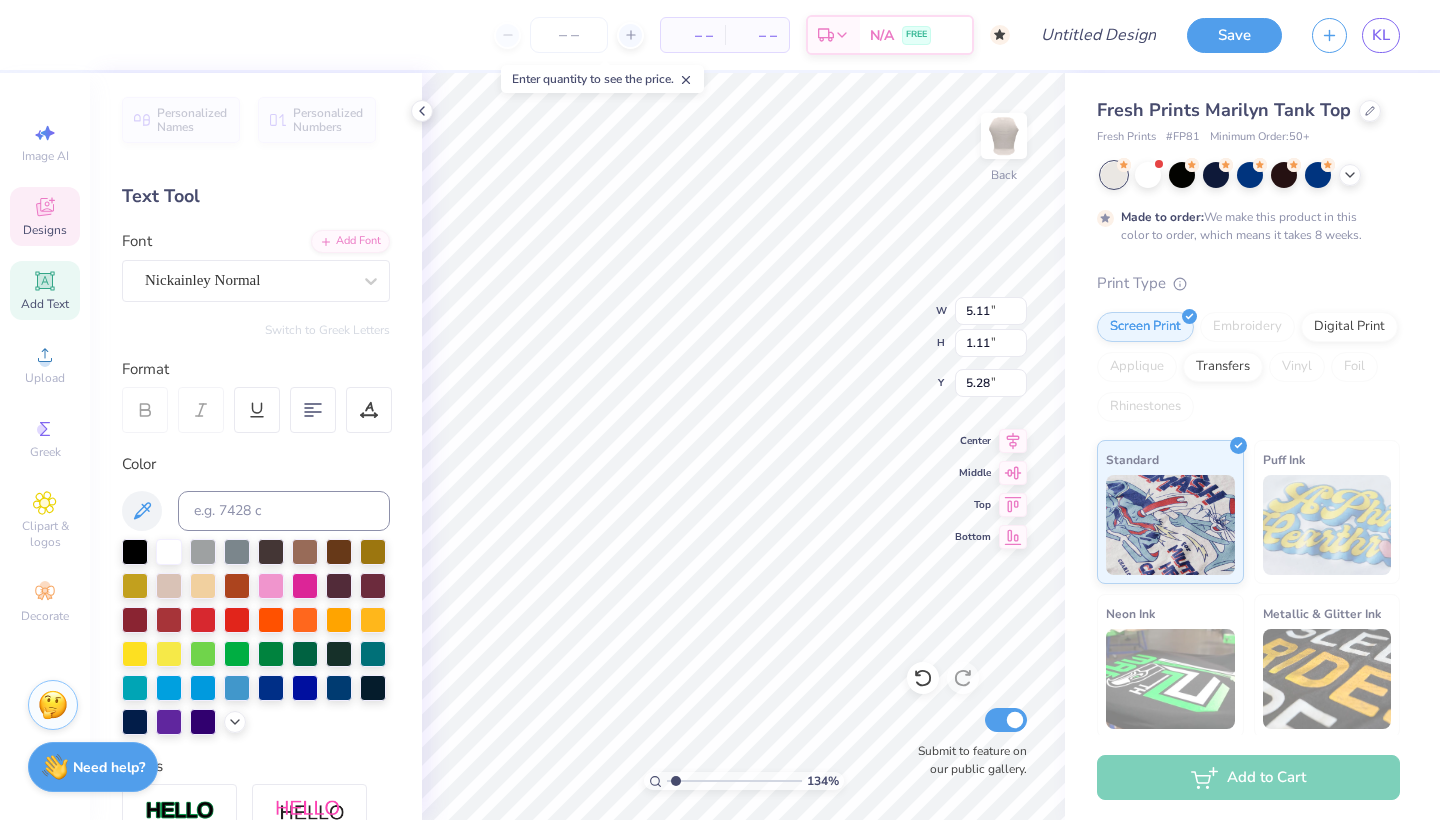 type on "6.03" 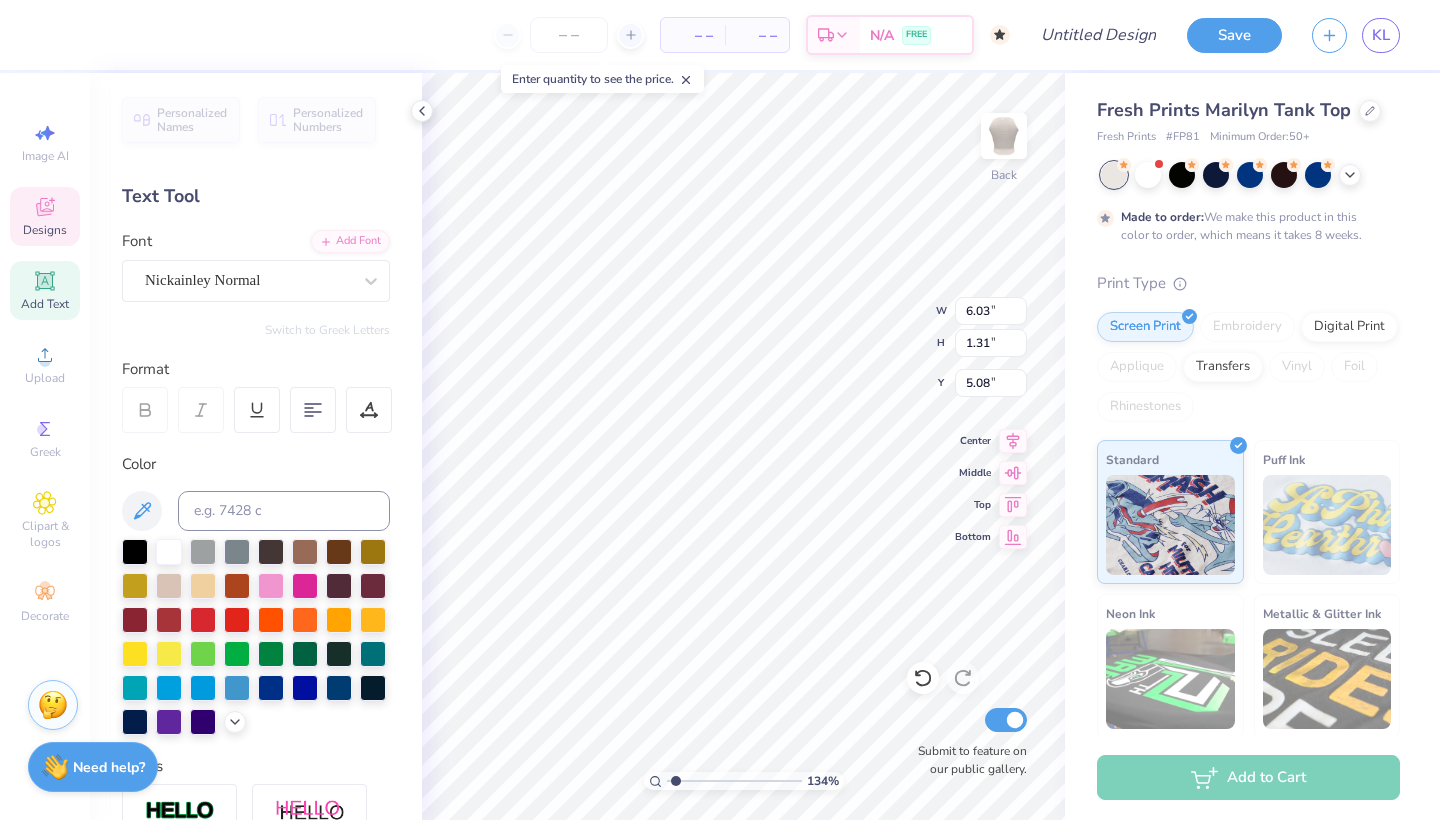 type on "6.17" 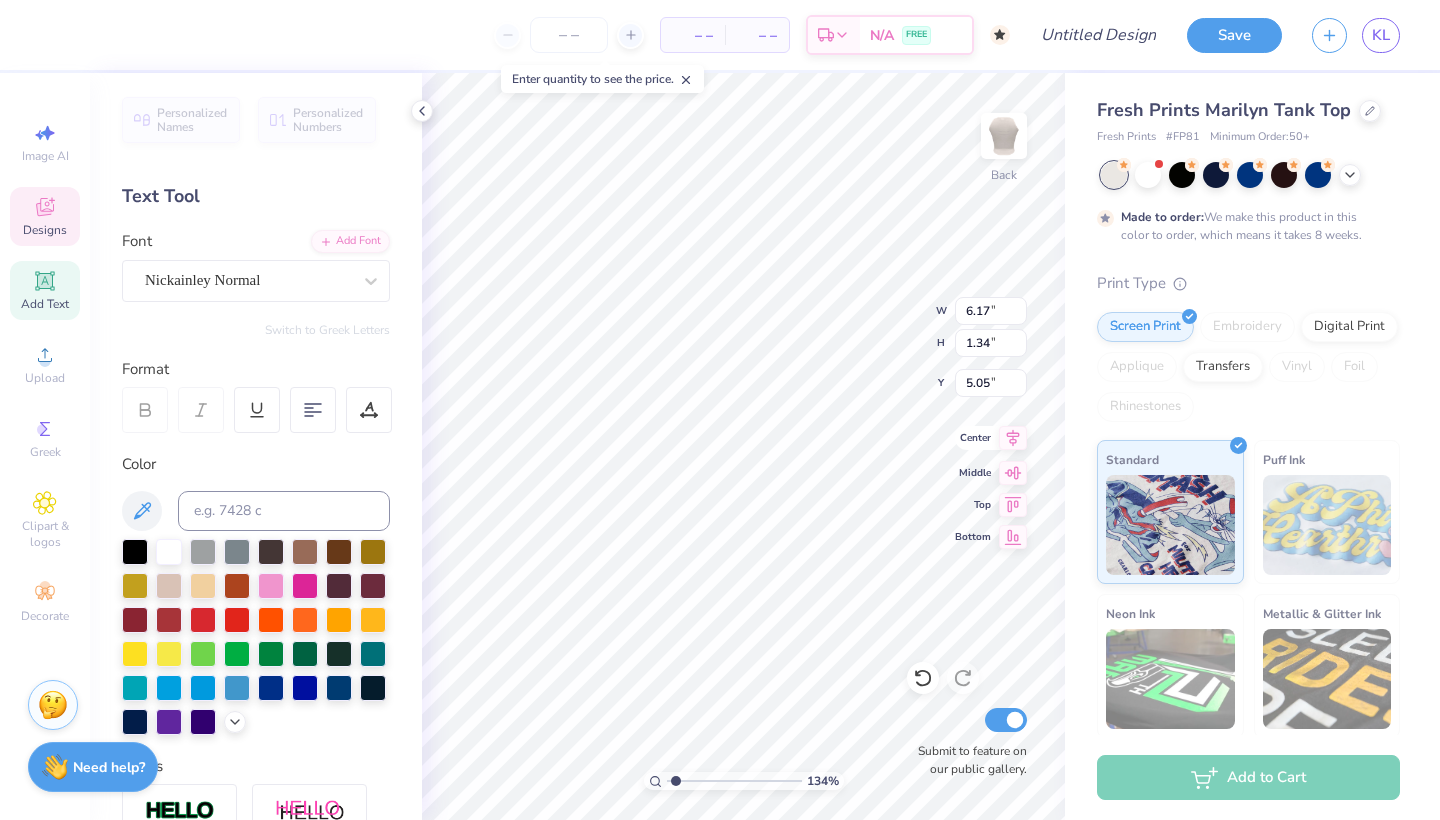 click 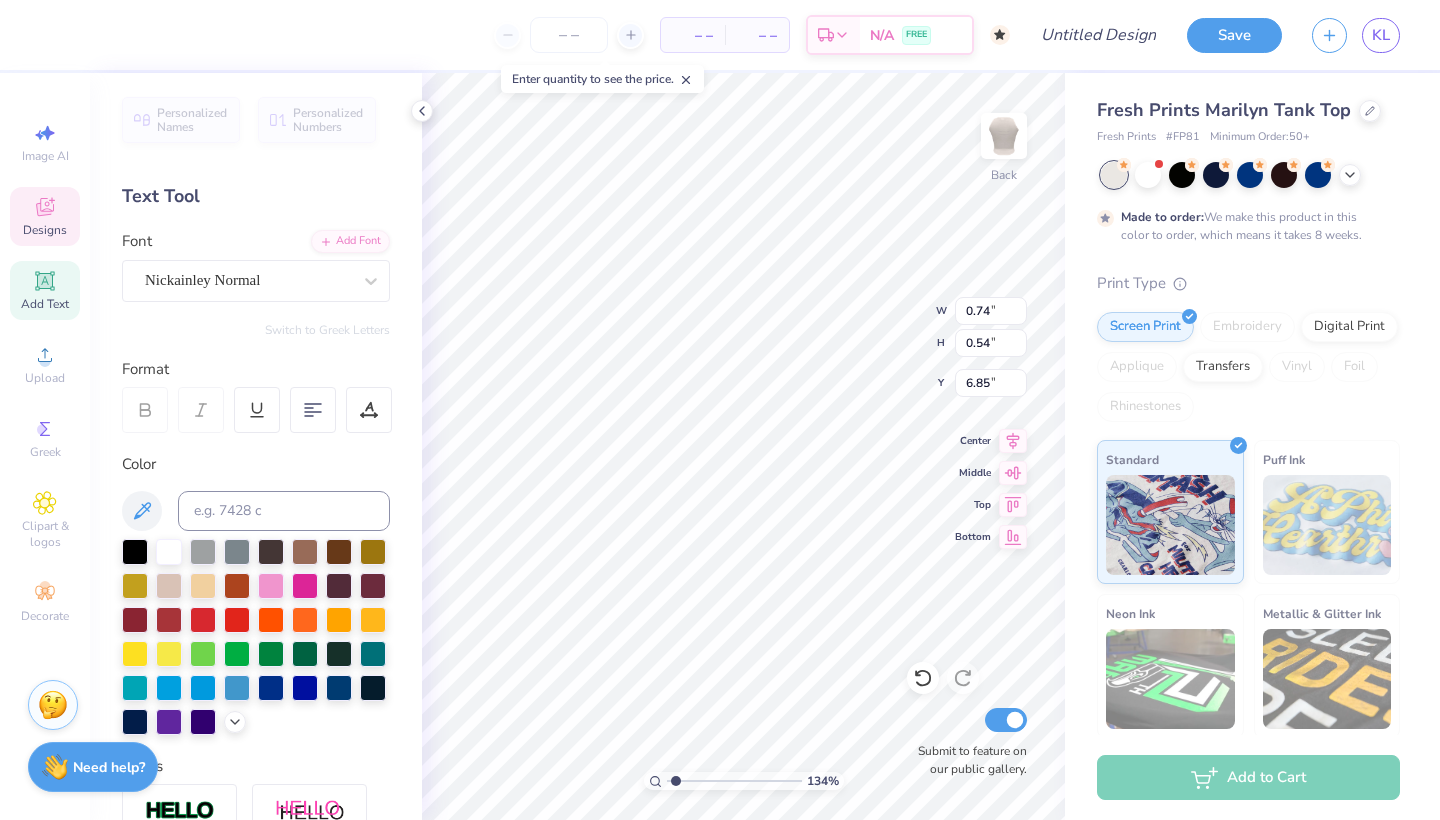 type on "0.69" 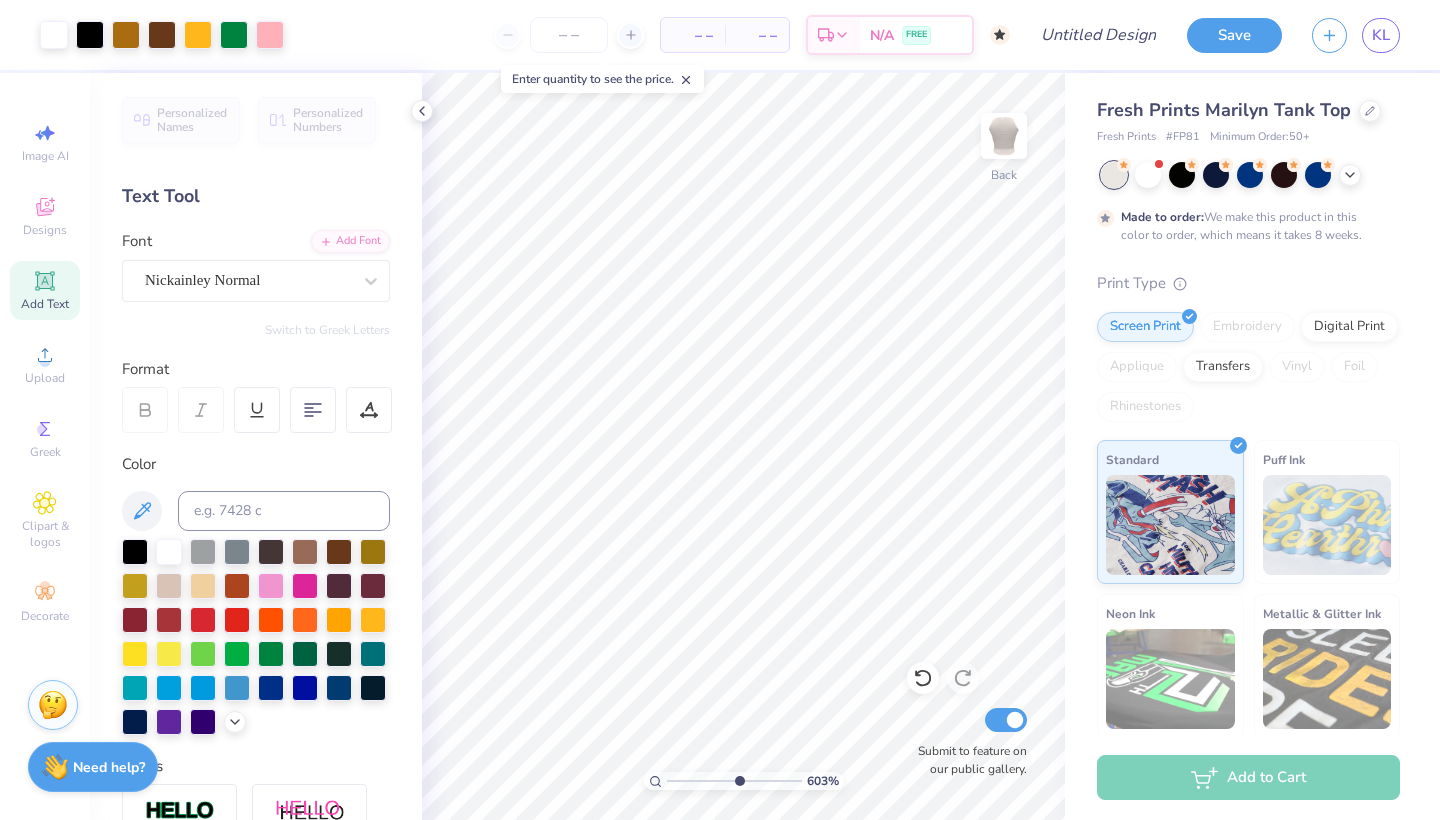 type on "5.88" 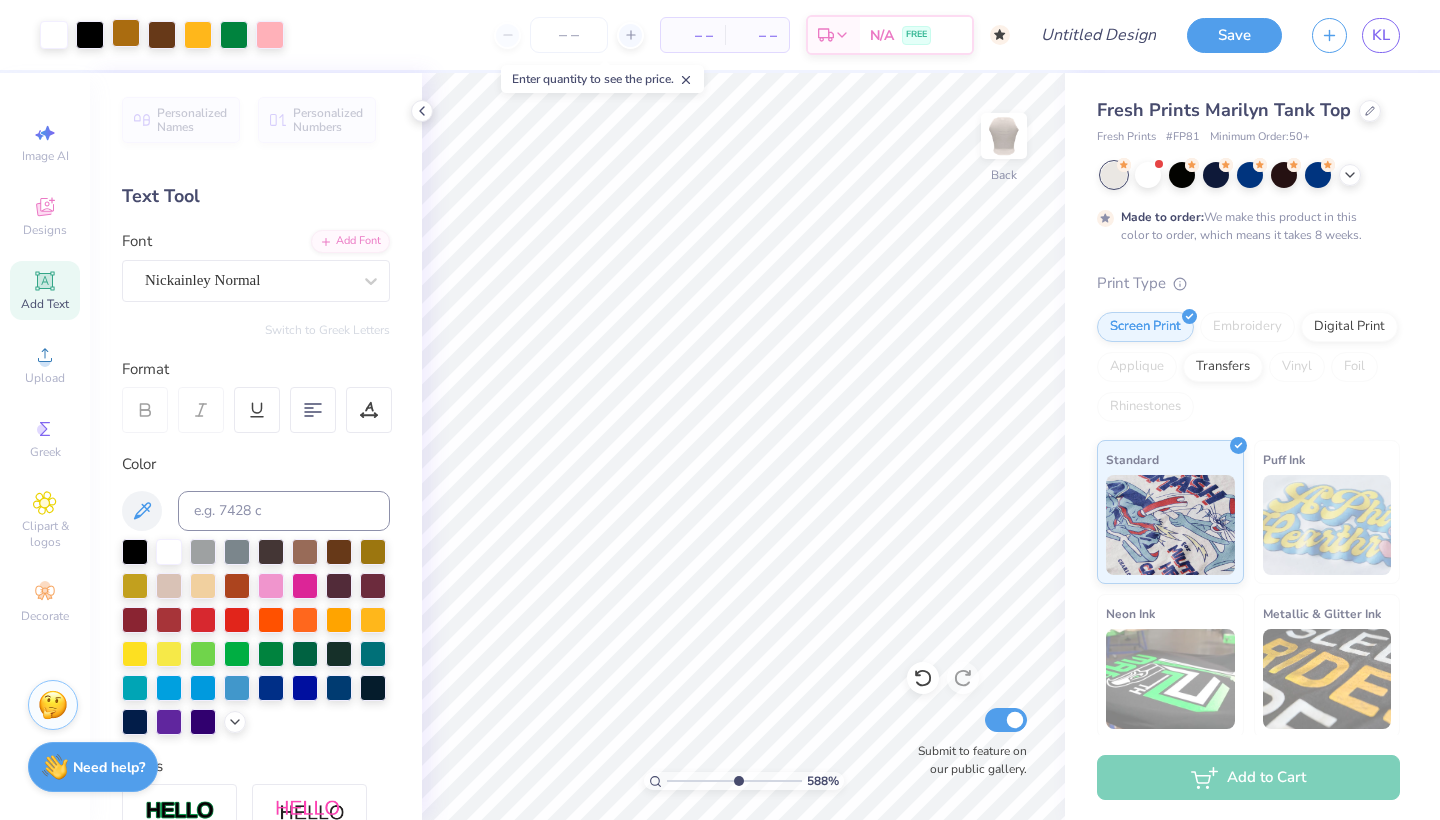 click at bounding box center [126, 33] 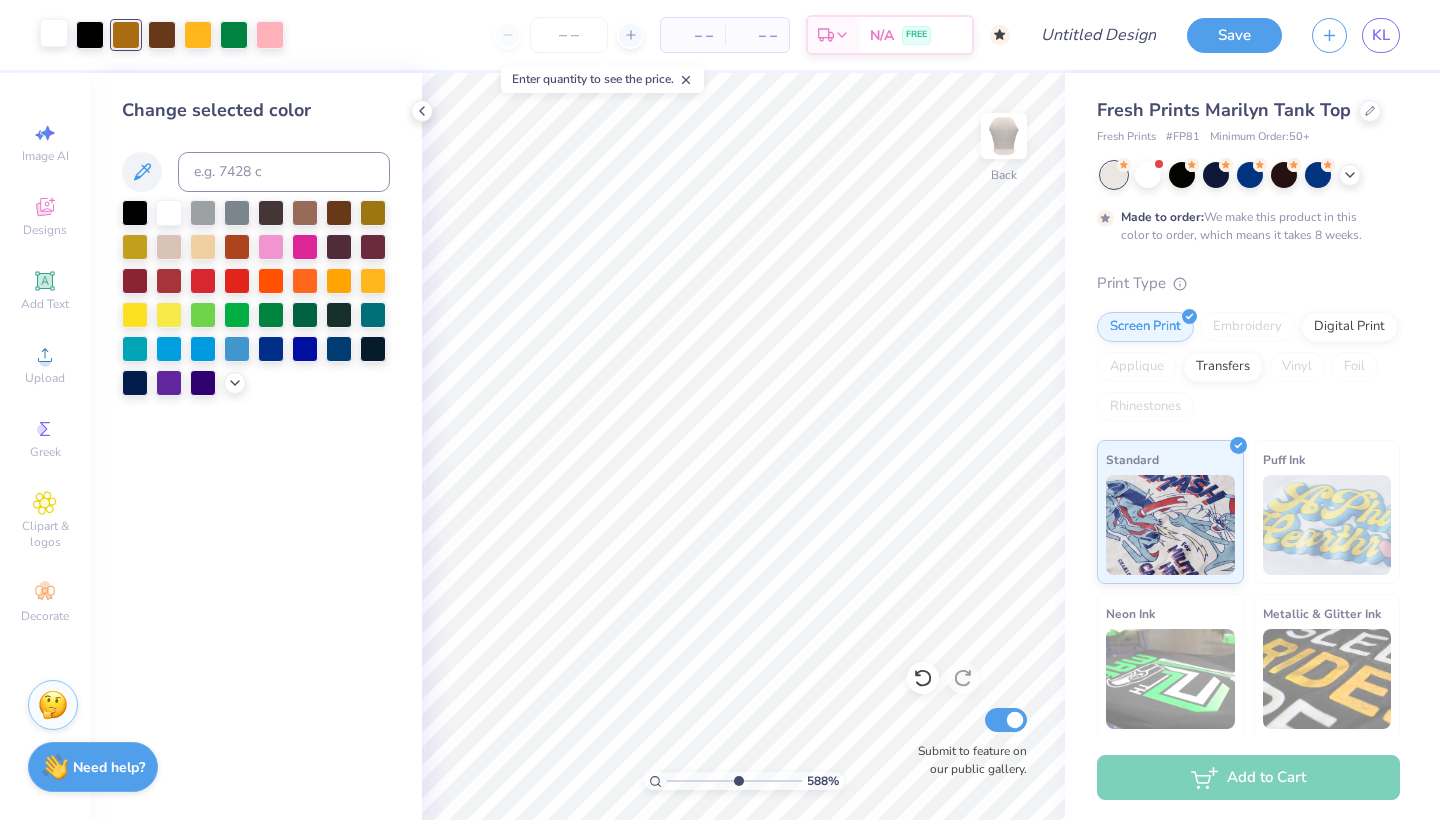 click at bounding box center [54, 33] 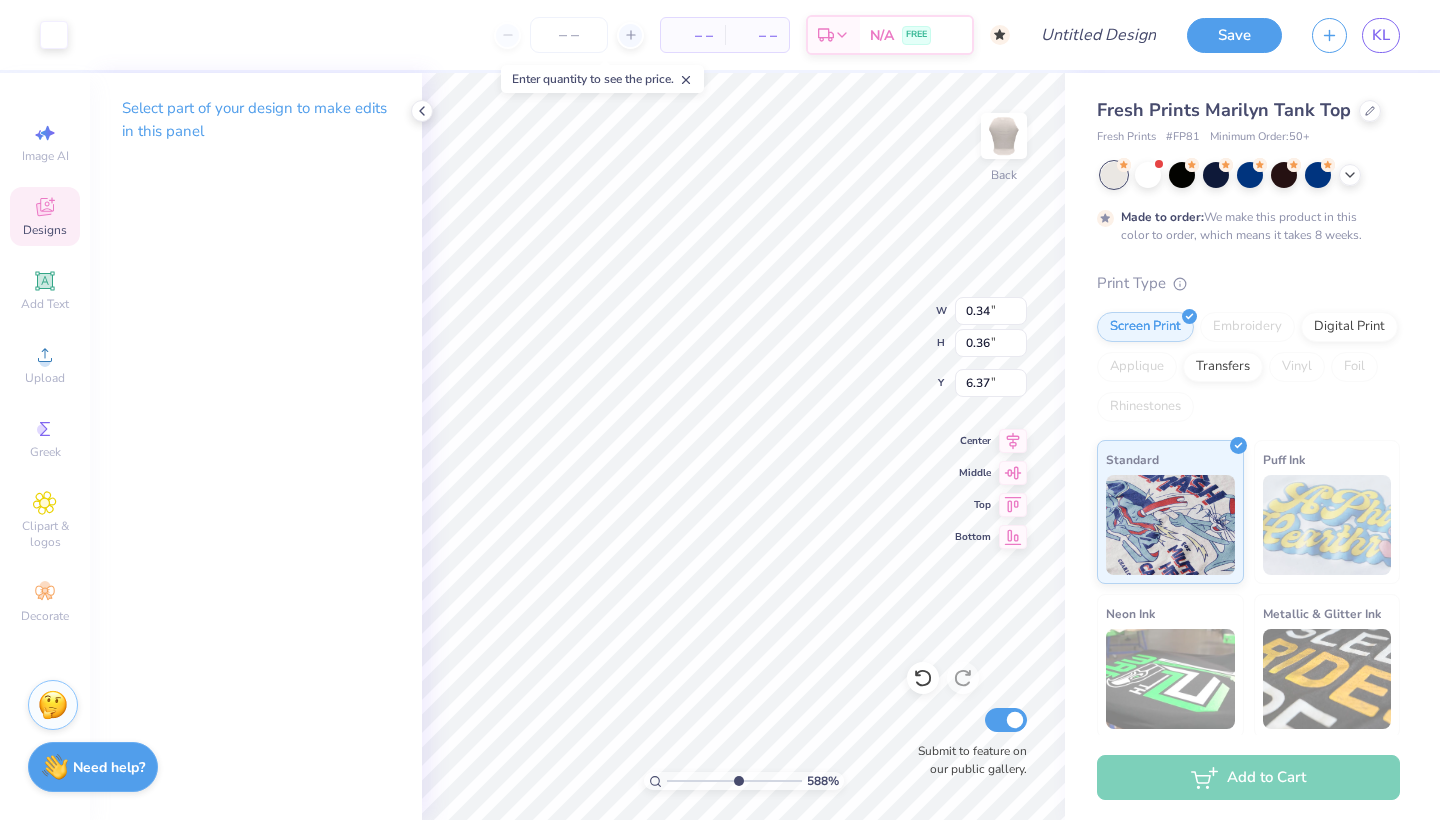 type on "1.15" 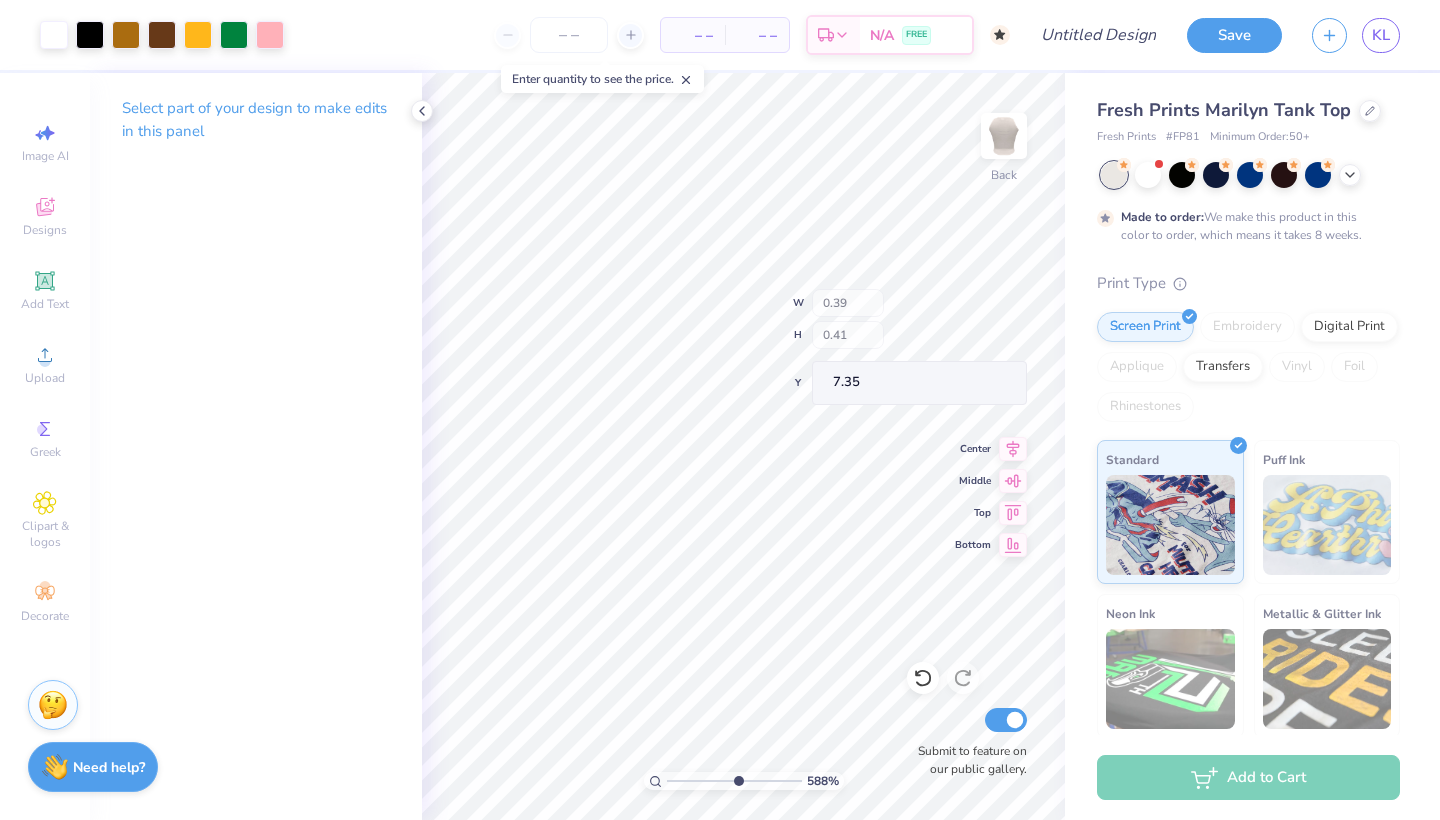 type on "1.15" 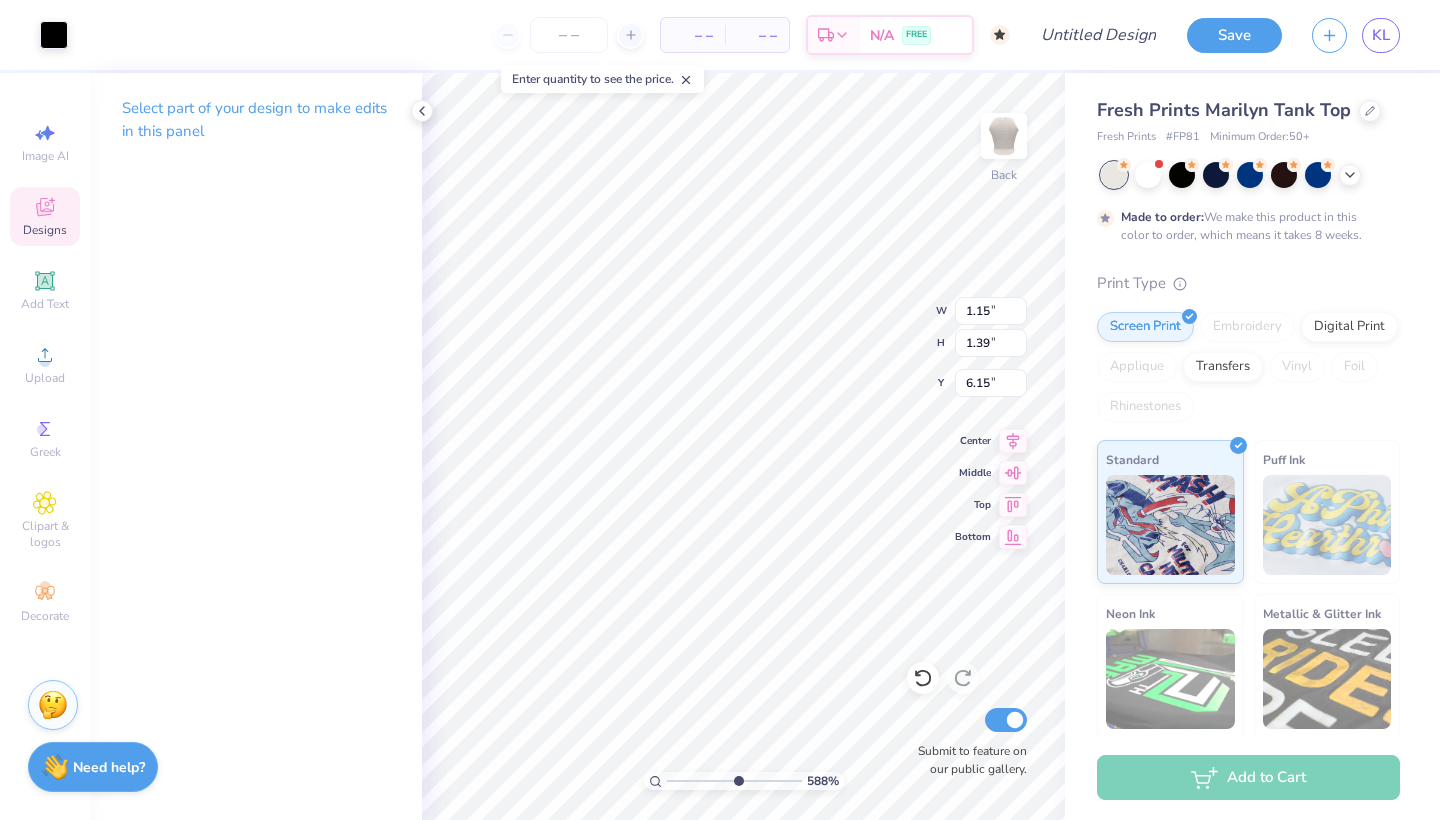type on "6.17" 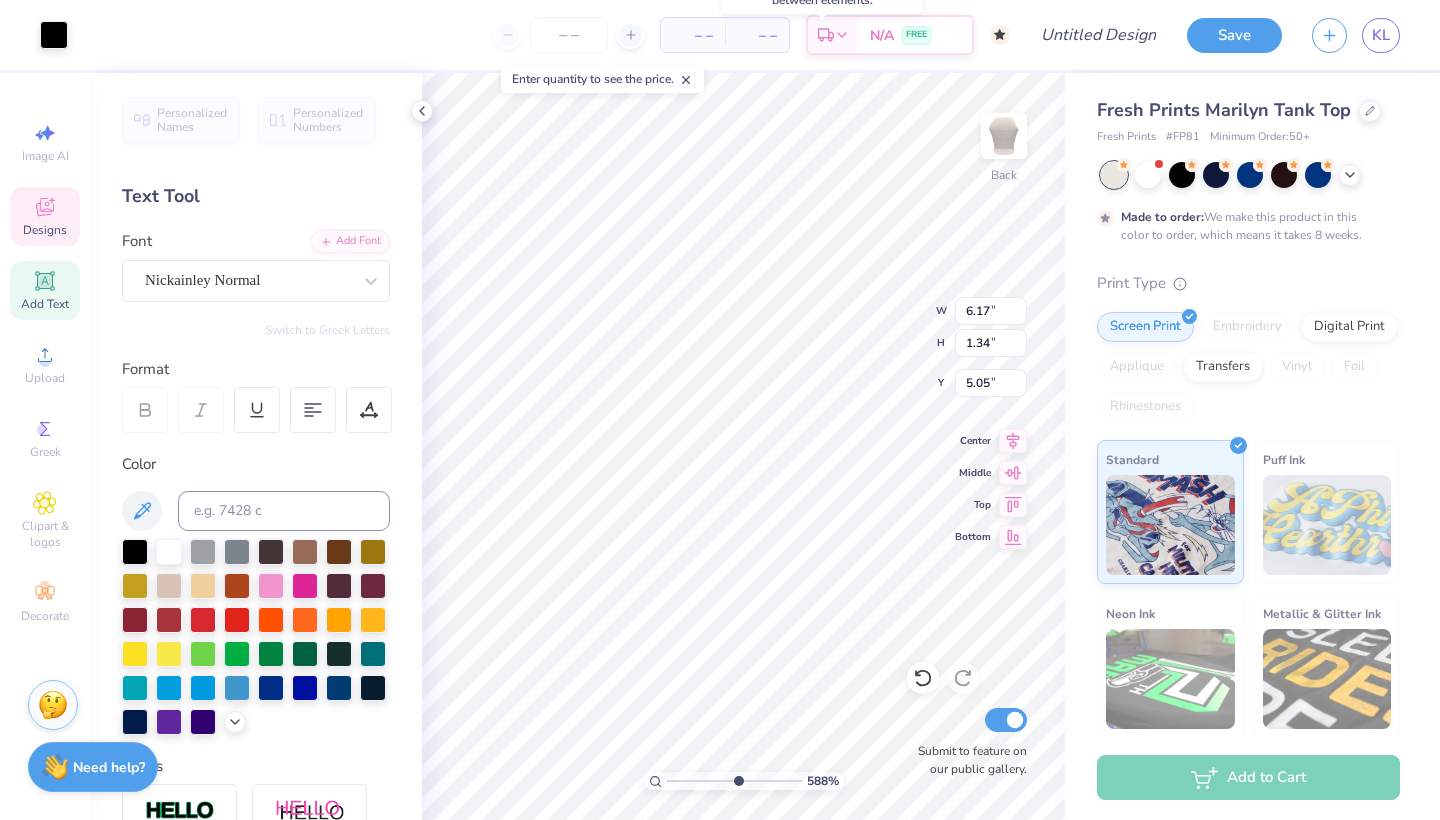 type on "5.03" 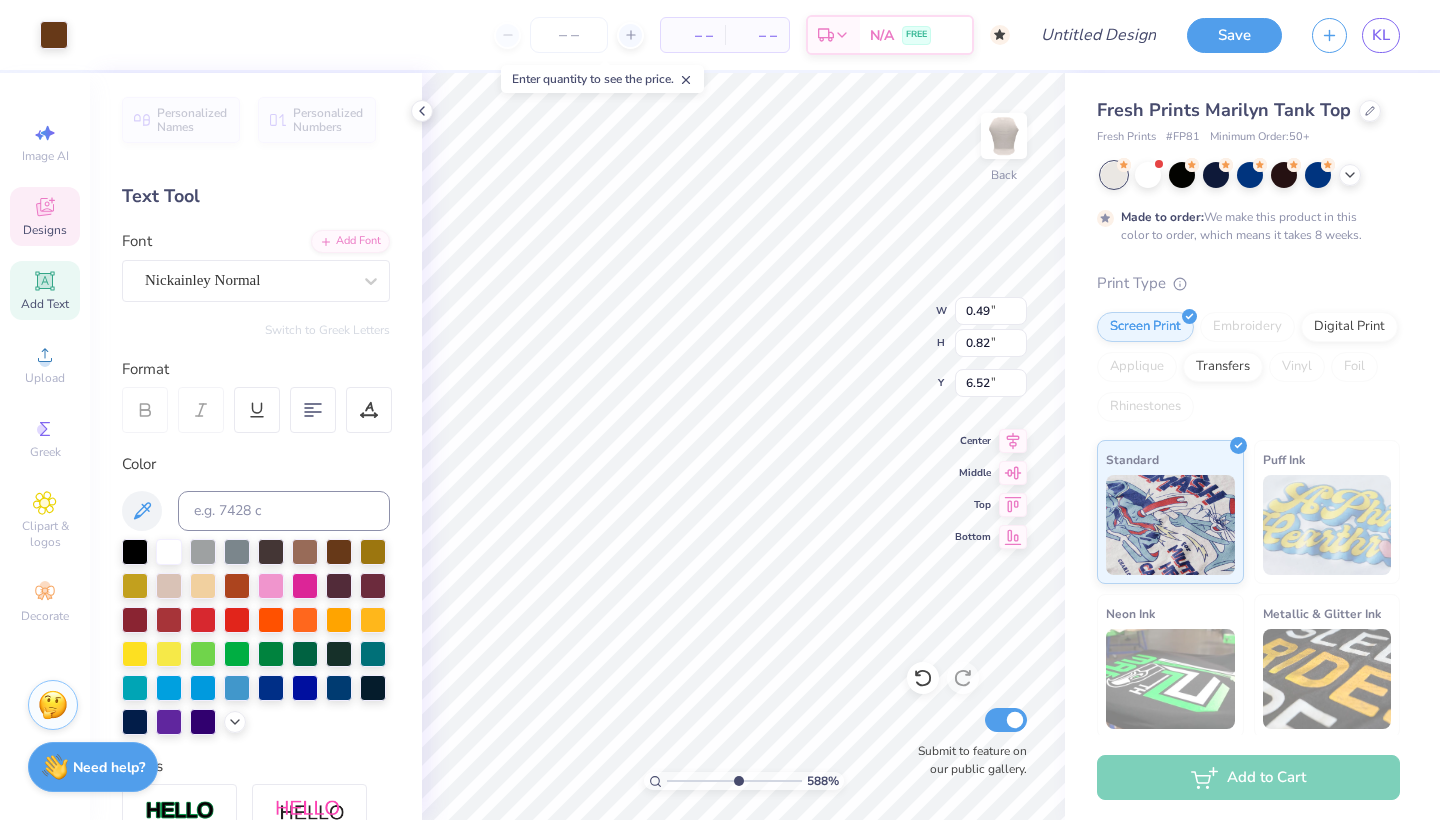 type on "0.91" 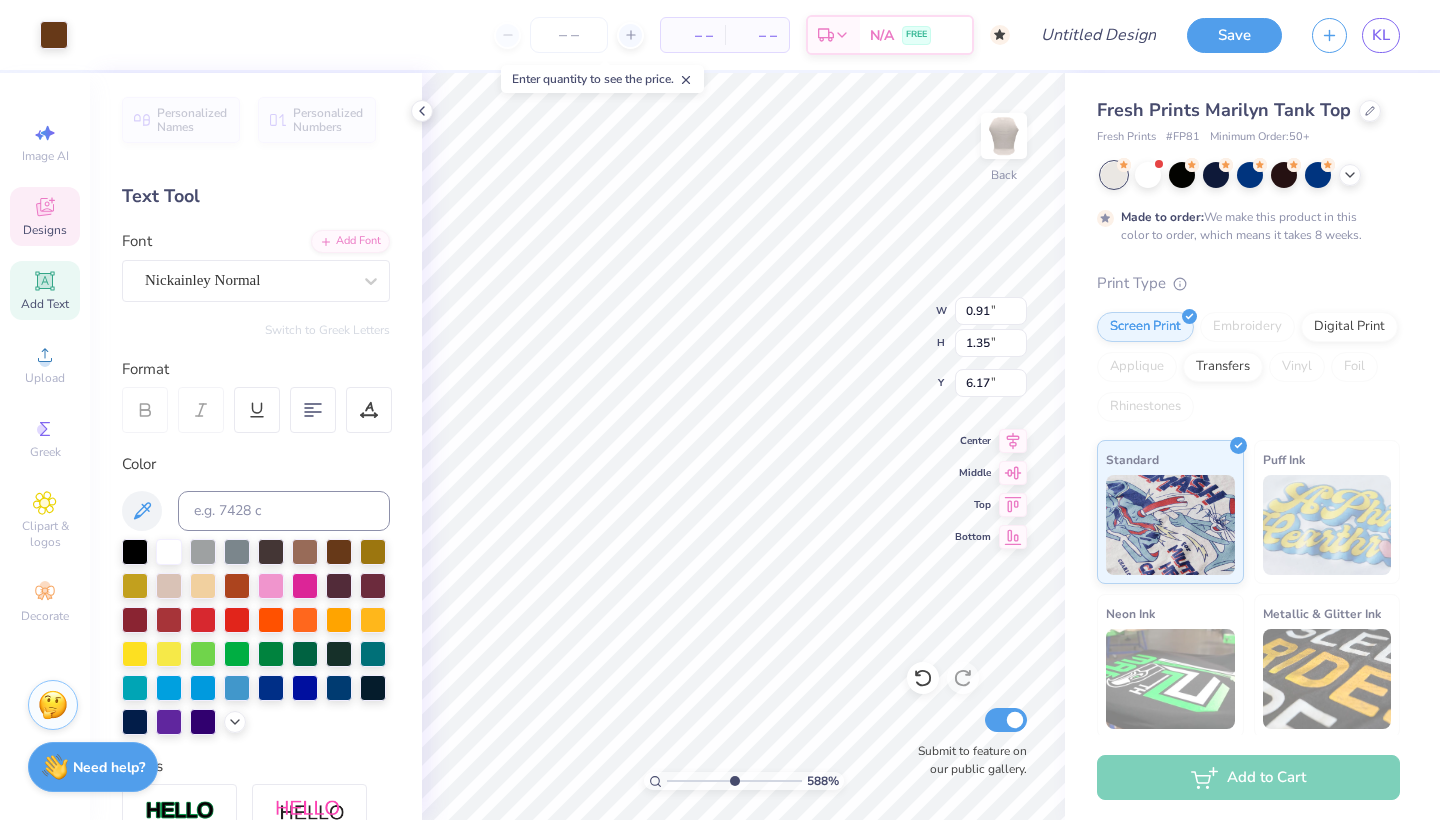 click at bounding box center (734, 781) 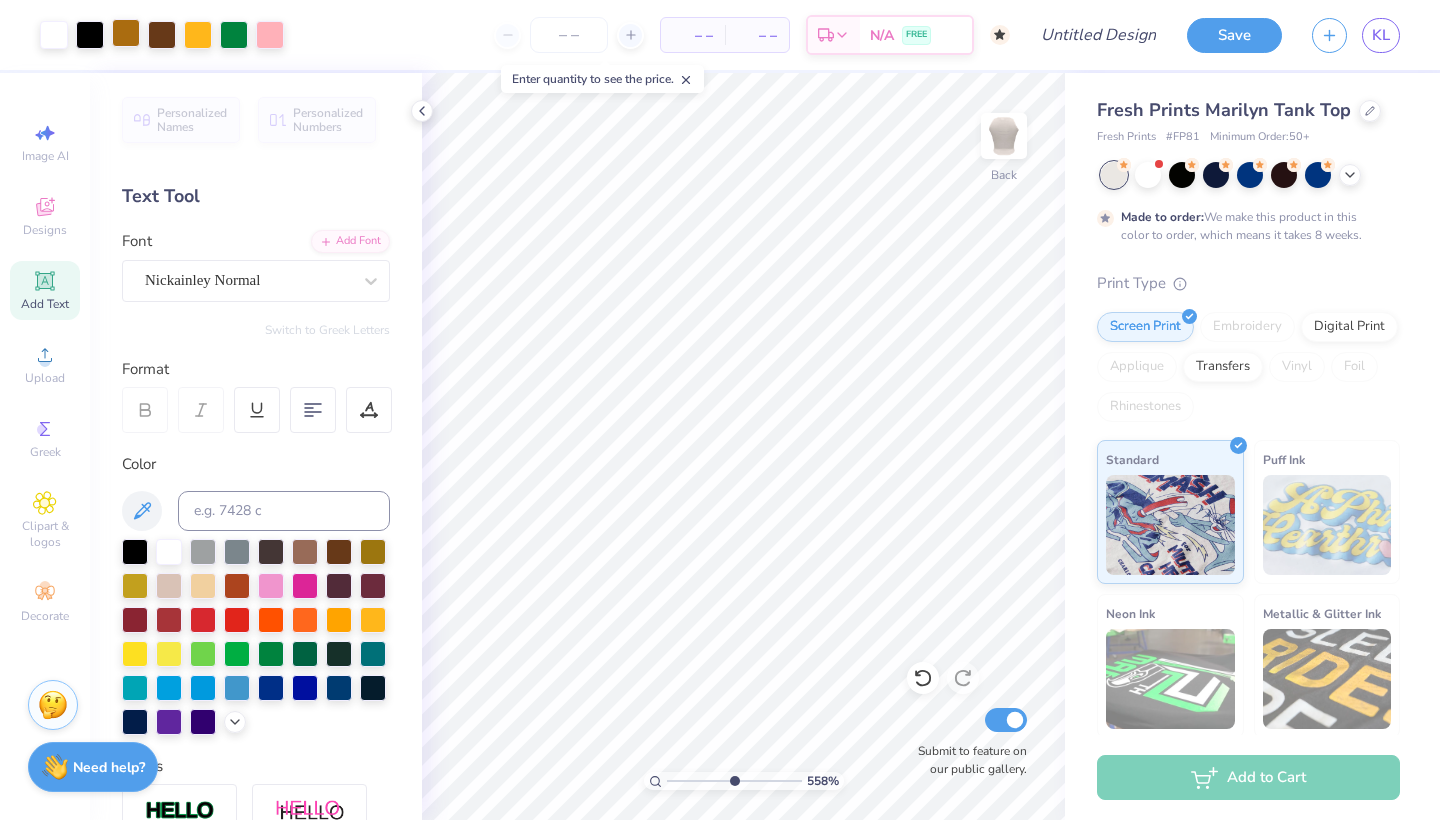 click at bounding box center (126, 33) 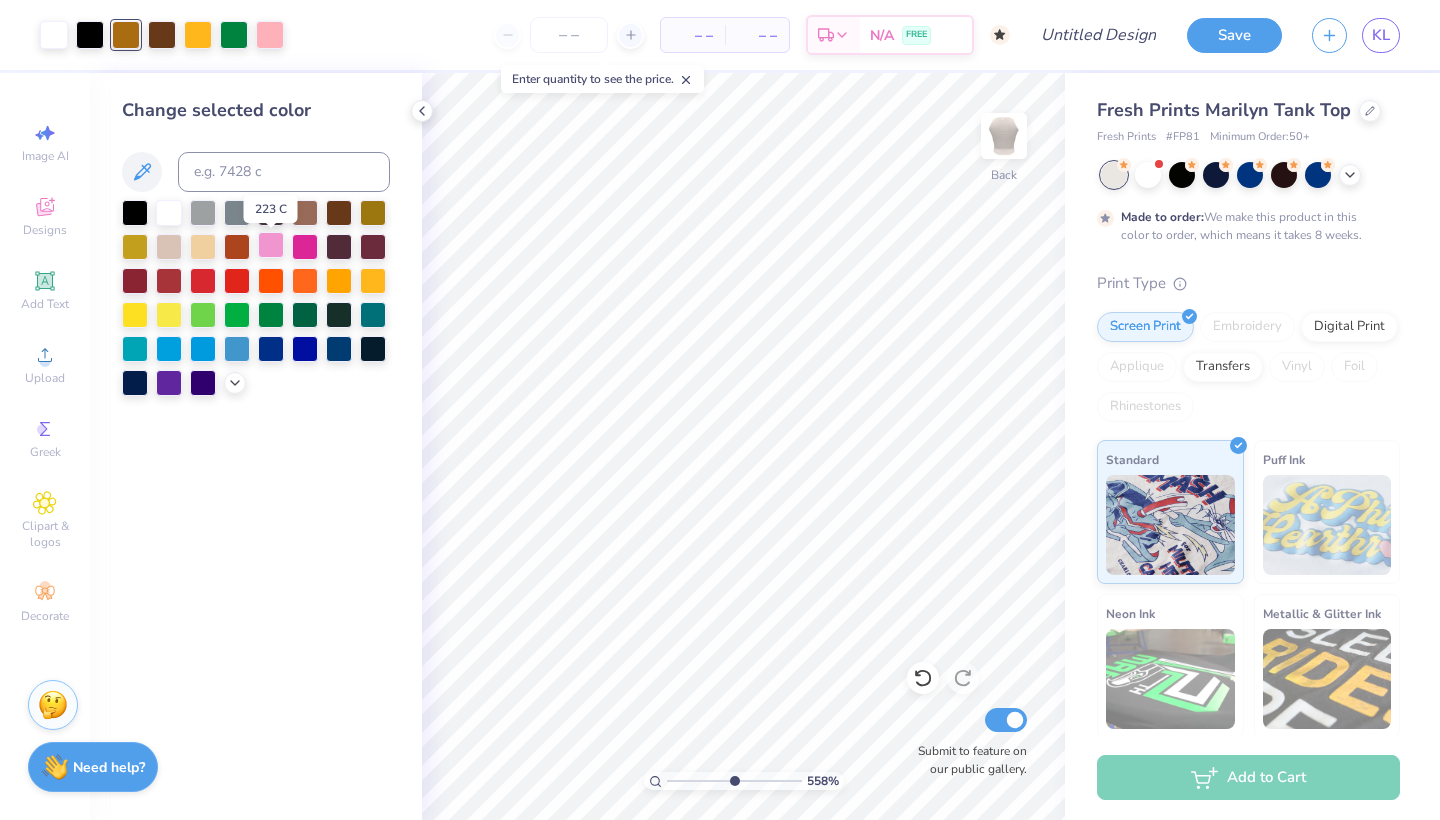 click at bounding box center (271, 245) 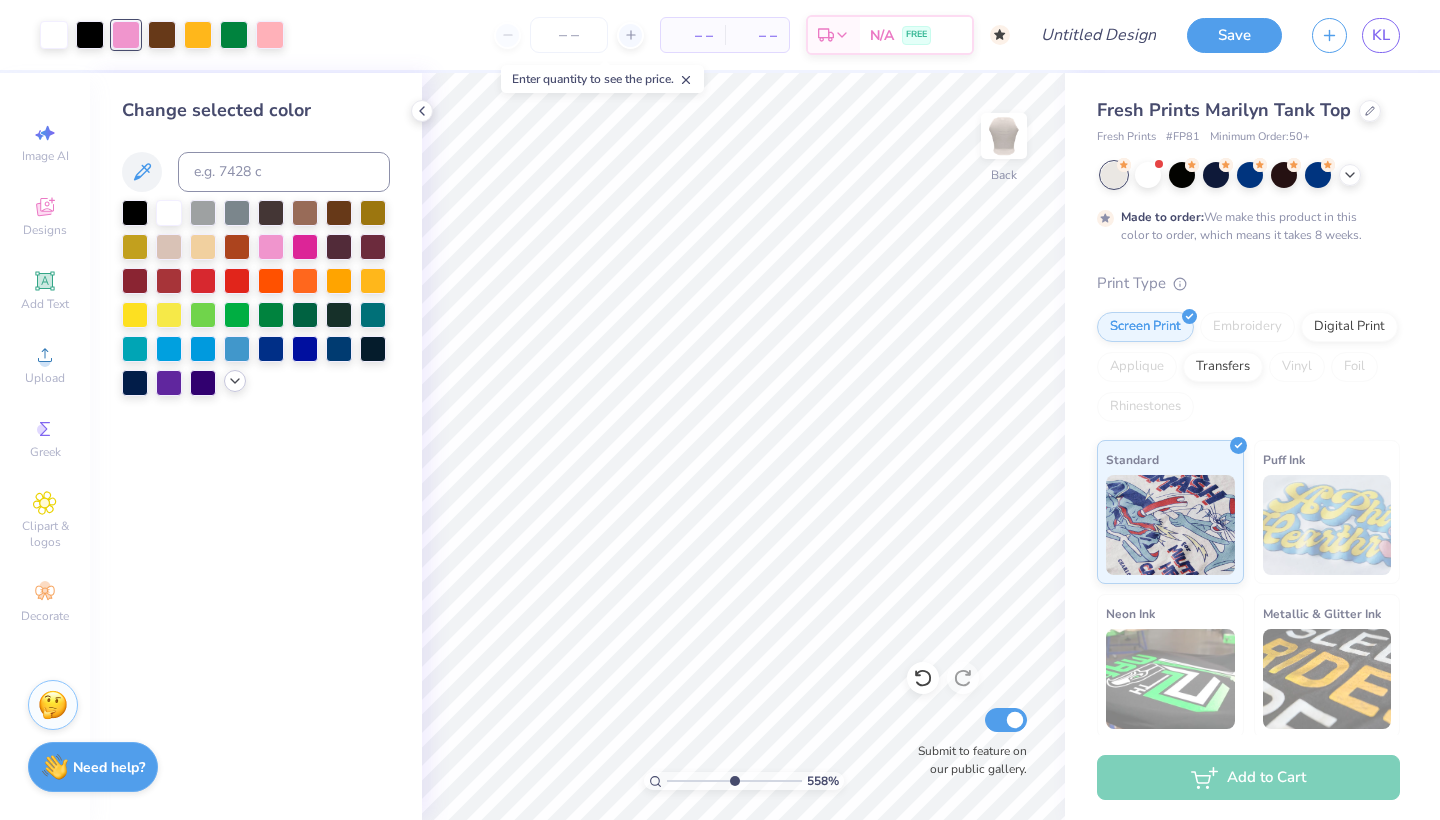click 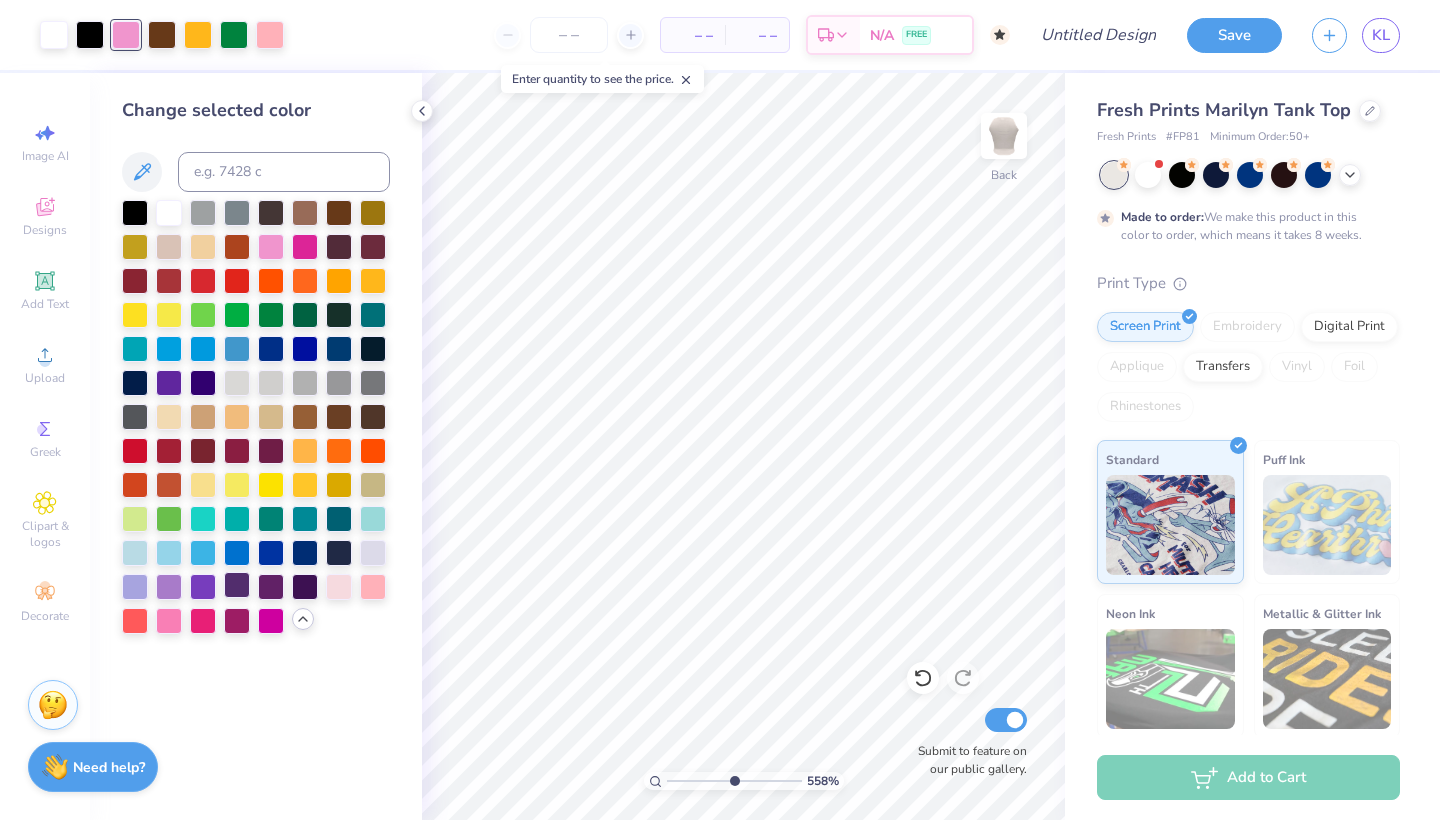 click at bounding box center (237, 585) 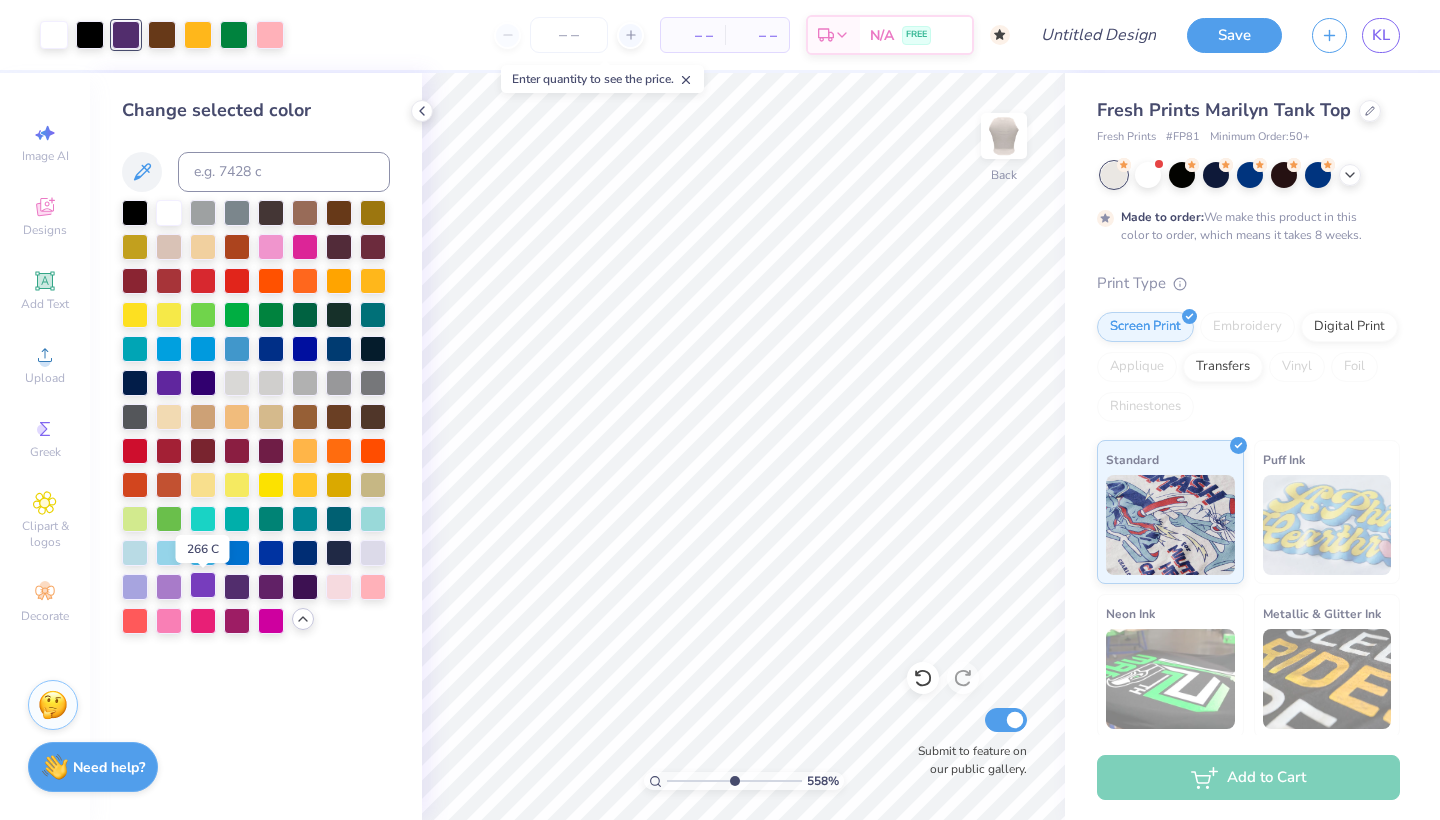 click at bounding box center (203, 585) 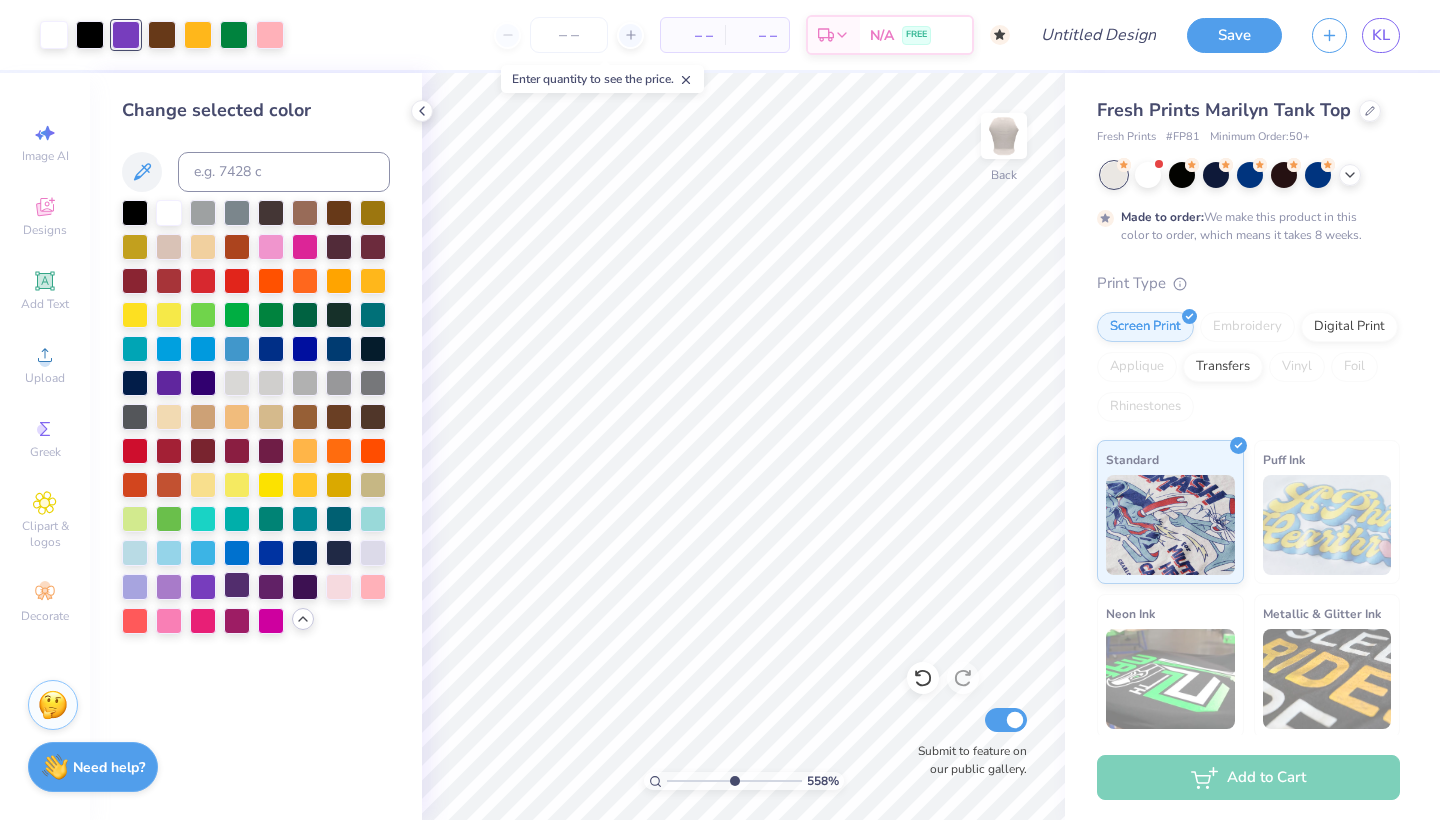 click at bounding box center (256, 417) 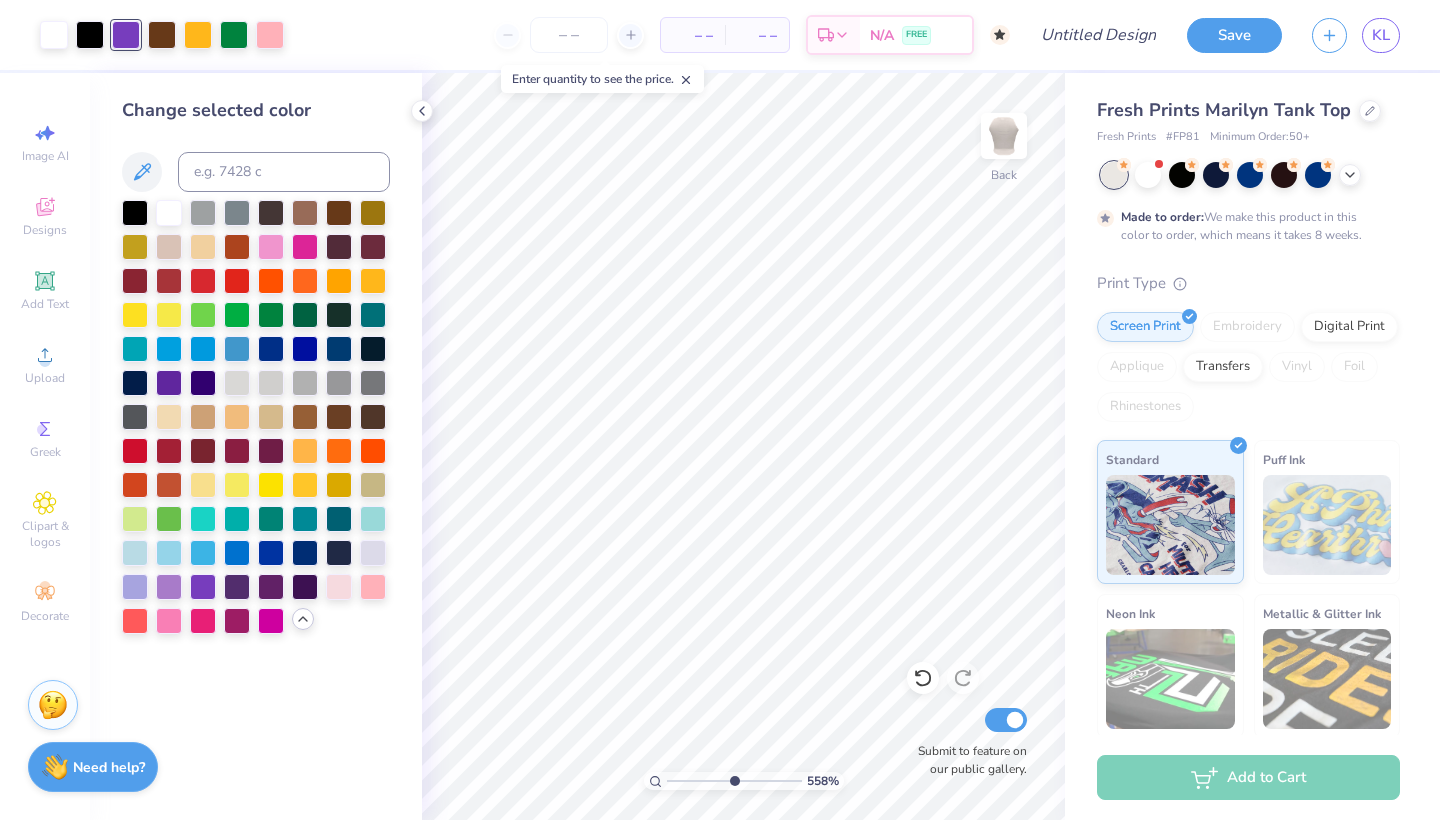 click at bounding box center (256, 417) 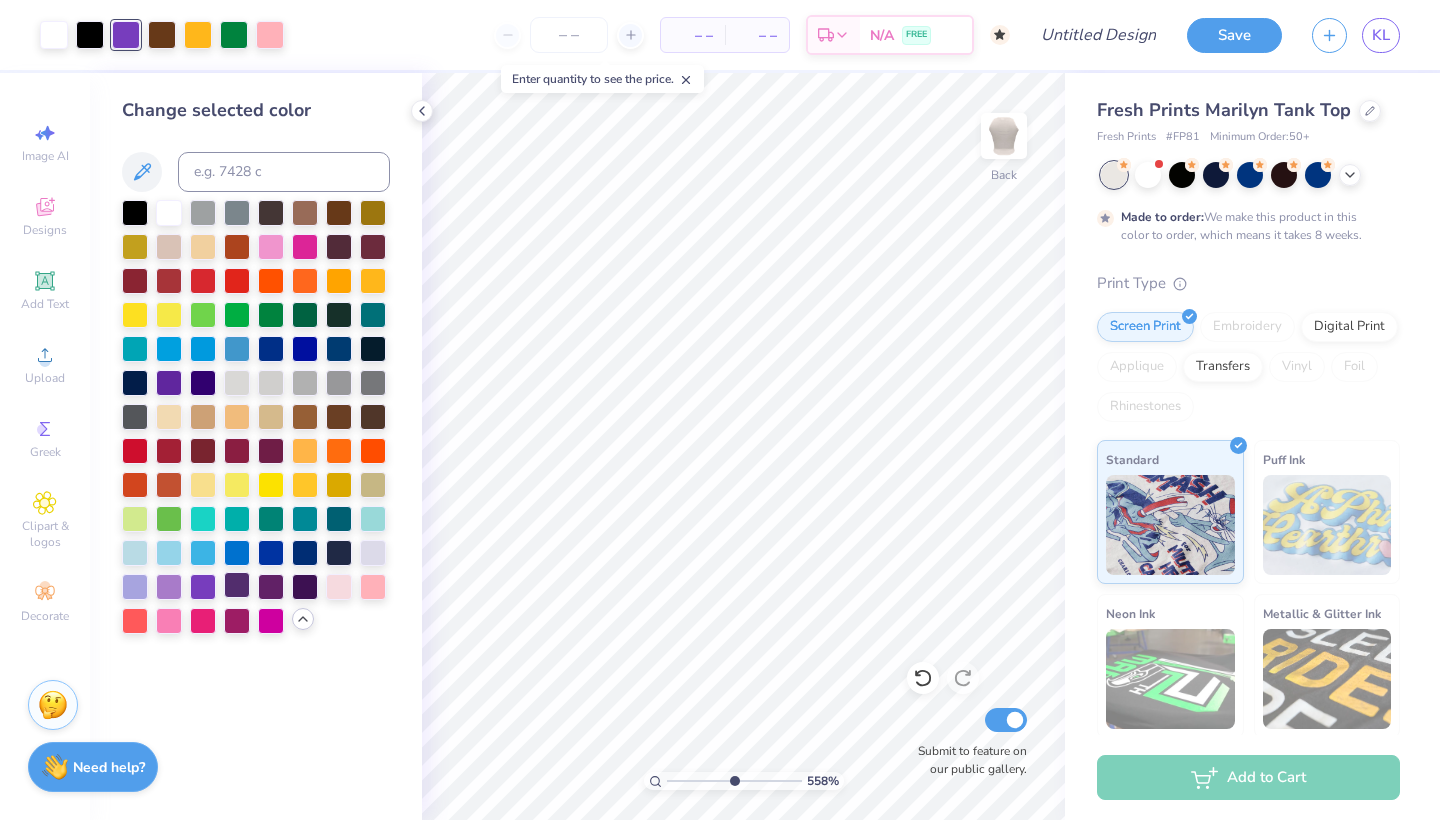 click at bounding box center (237, 585) 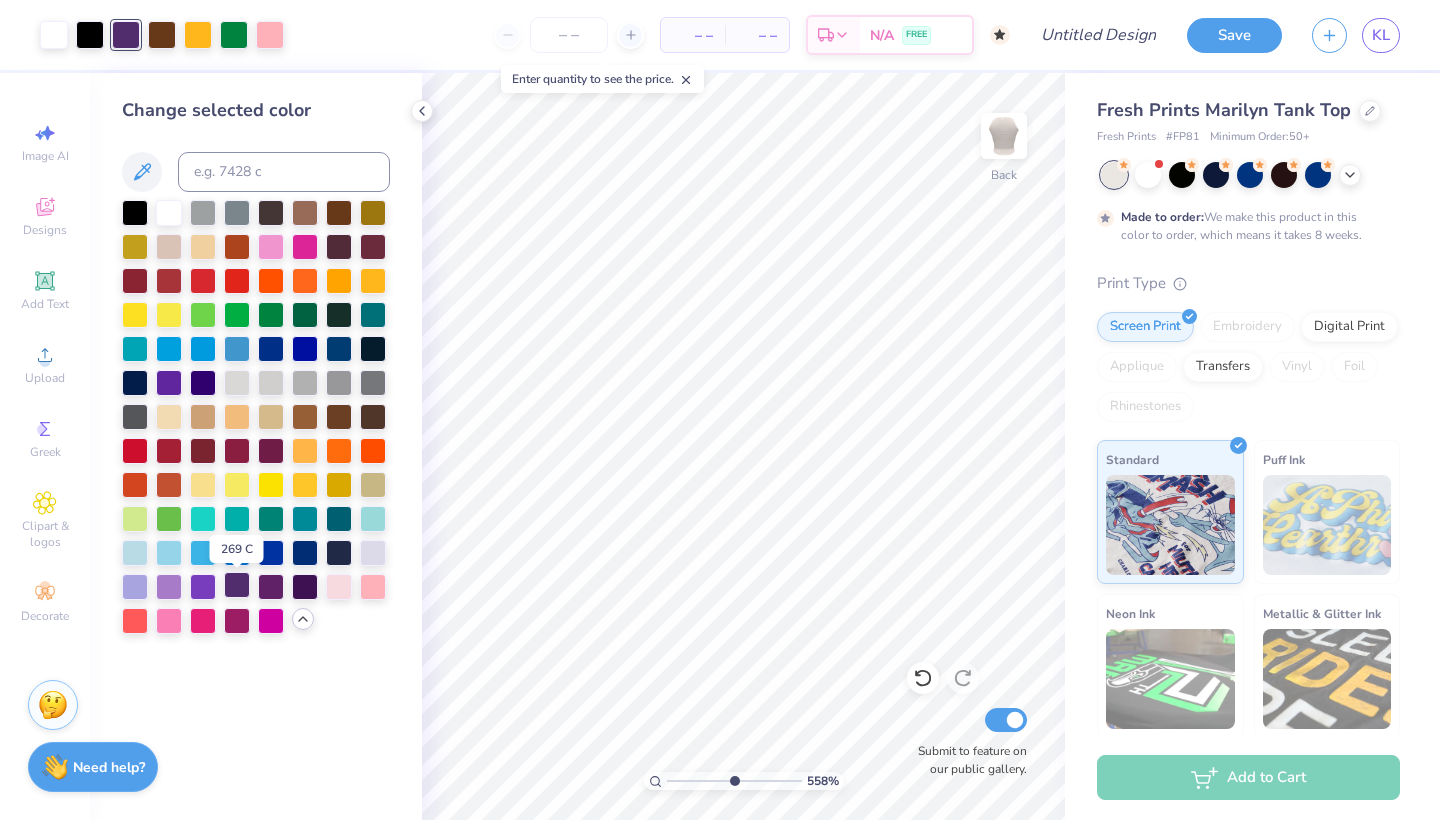 click at bounding box center [237, 585] 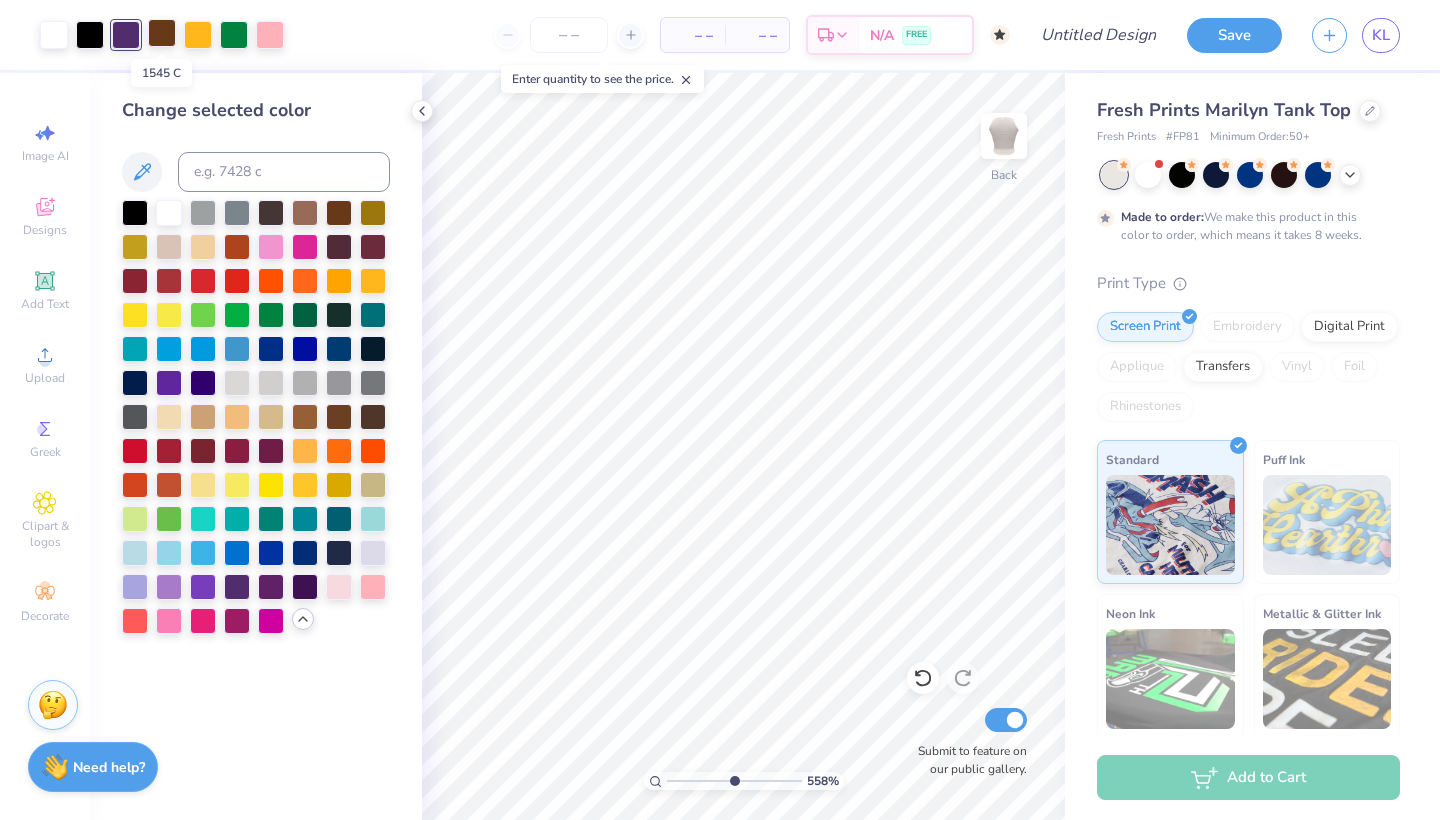 click at bounding box center (162, 33) 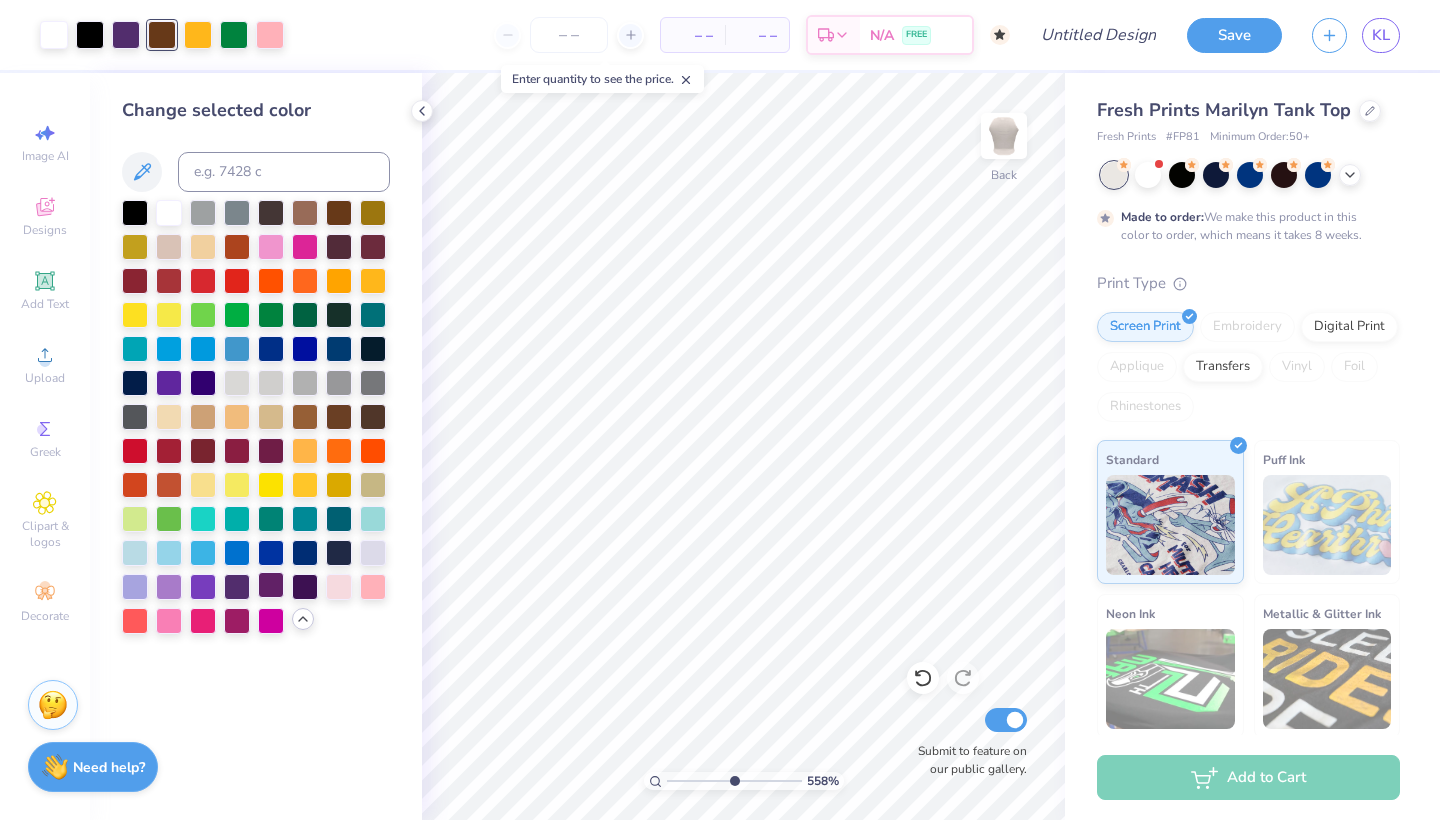 click at bounding box center [271, 585] 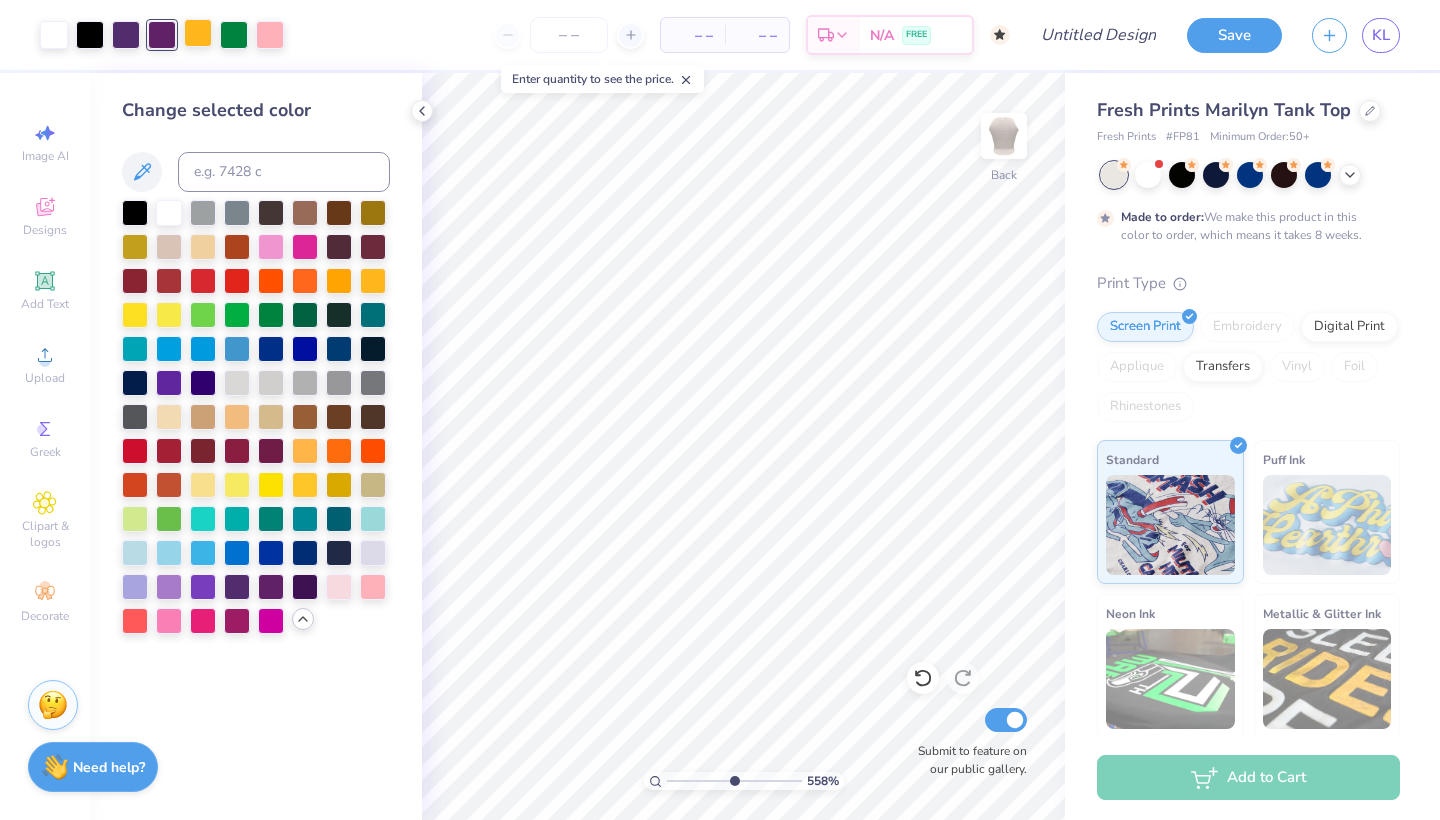 click at bounding box center [198, 33] 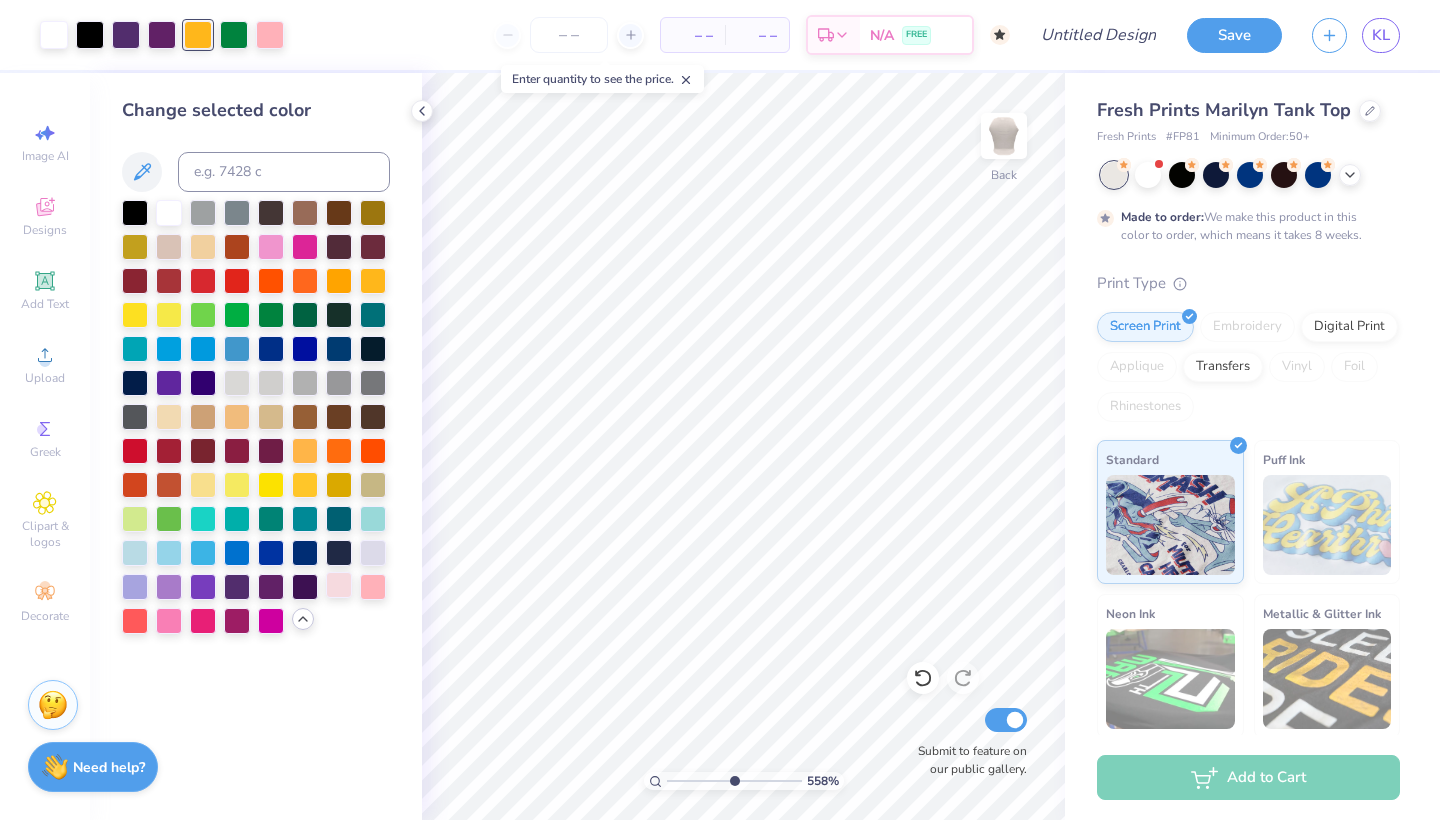 click at bounding box center (339, 585) 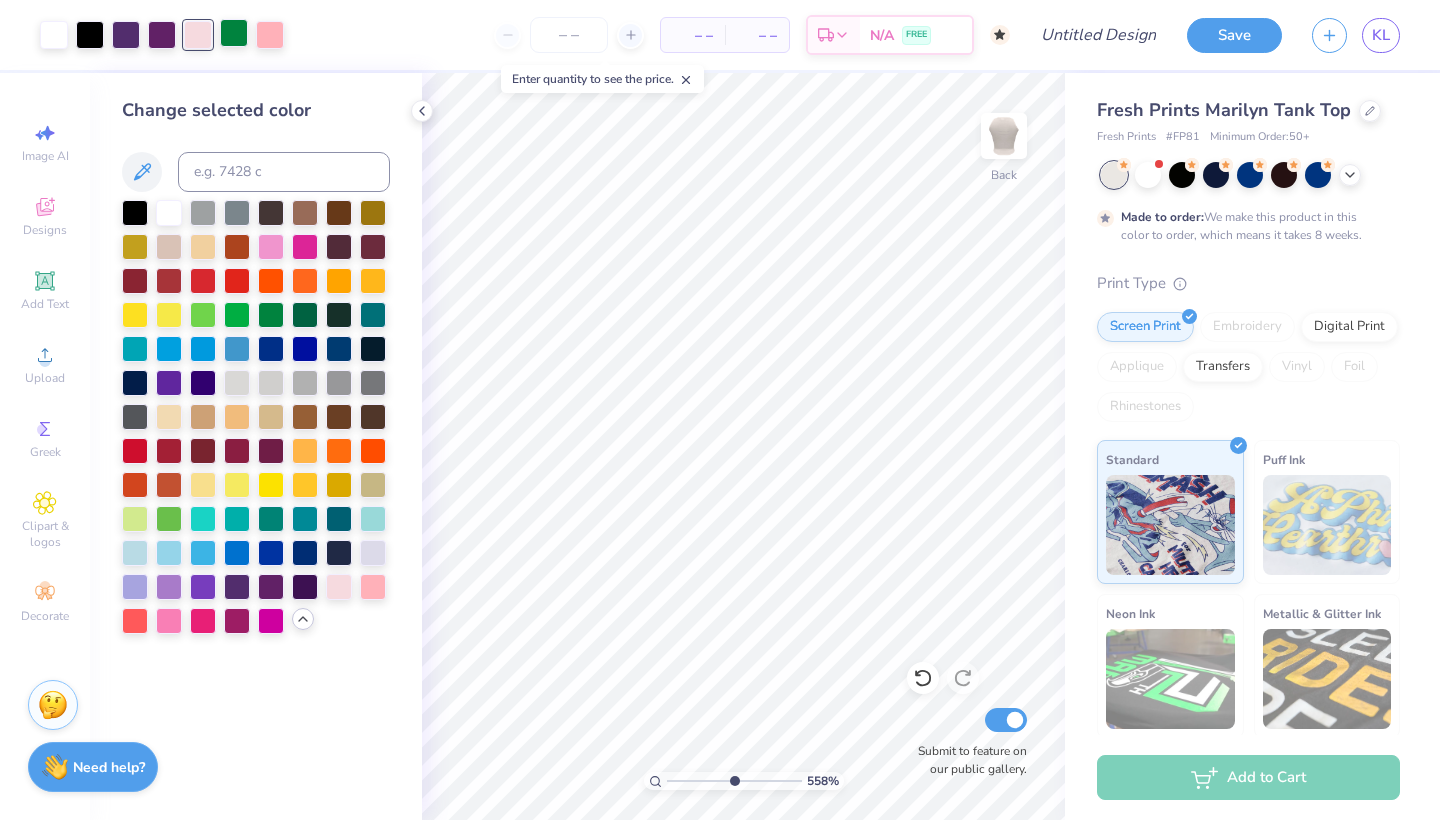 click at bounding box center (234, 33) 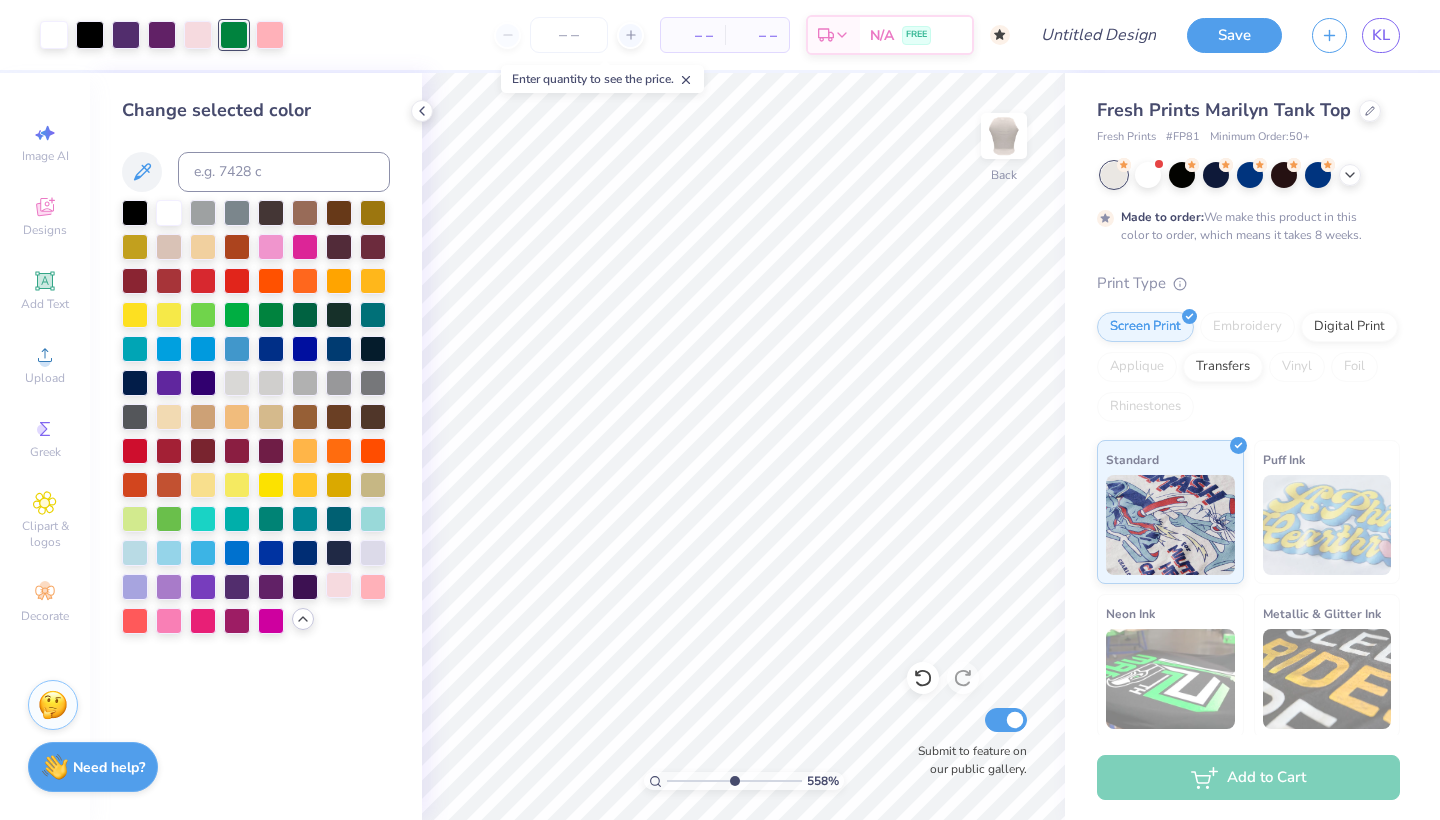 click at bounding box center (339, 585) 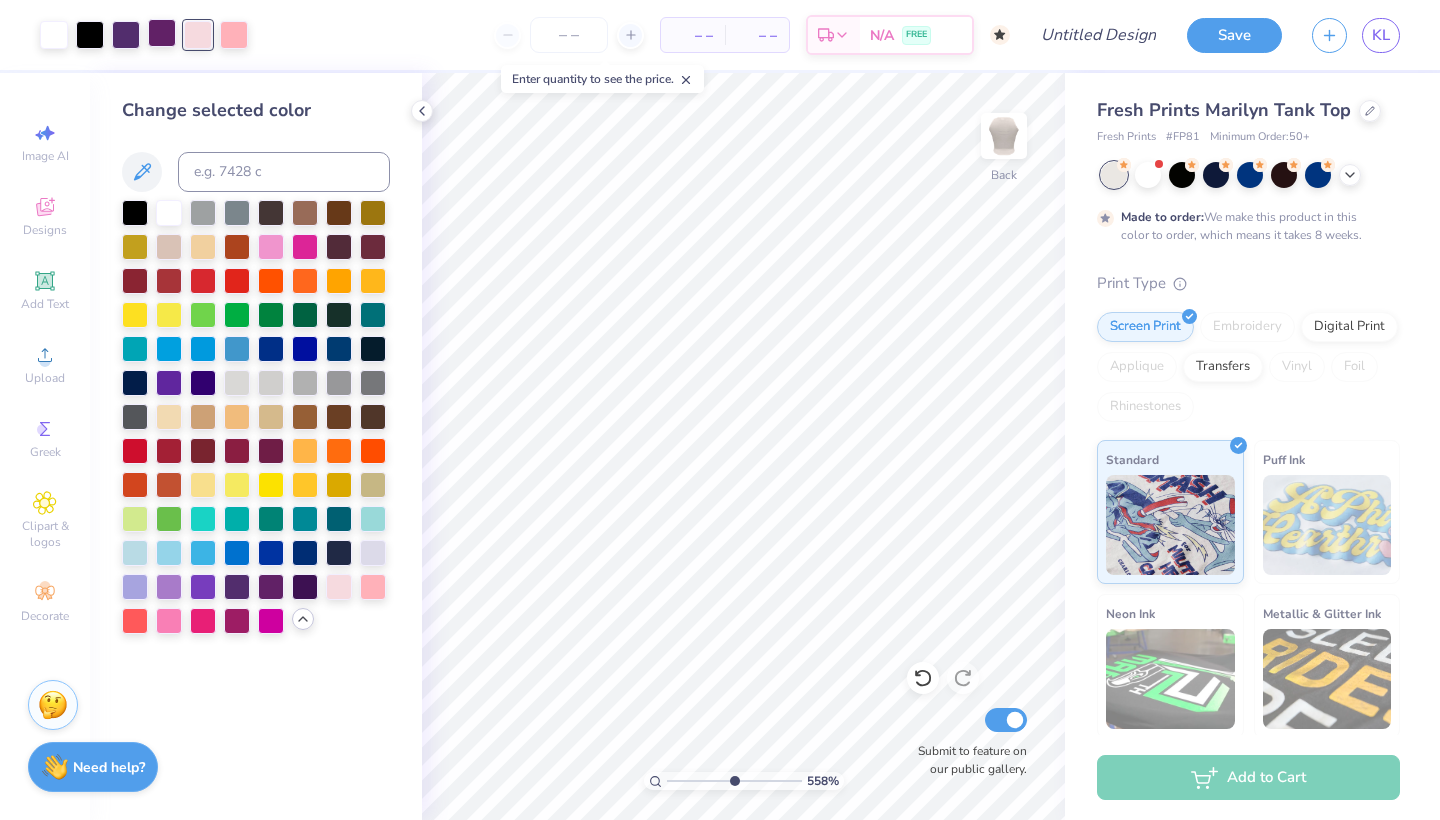 click at bounding box center (162, 33) 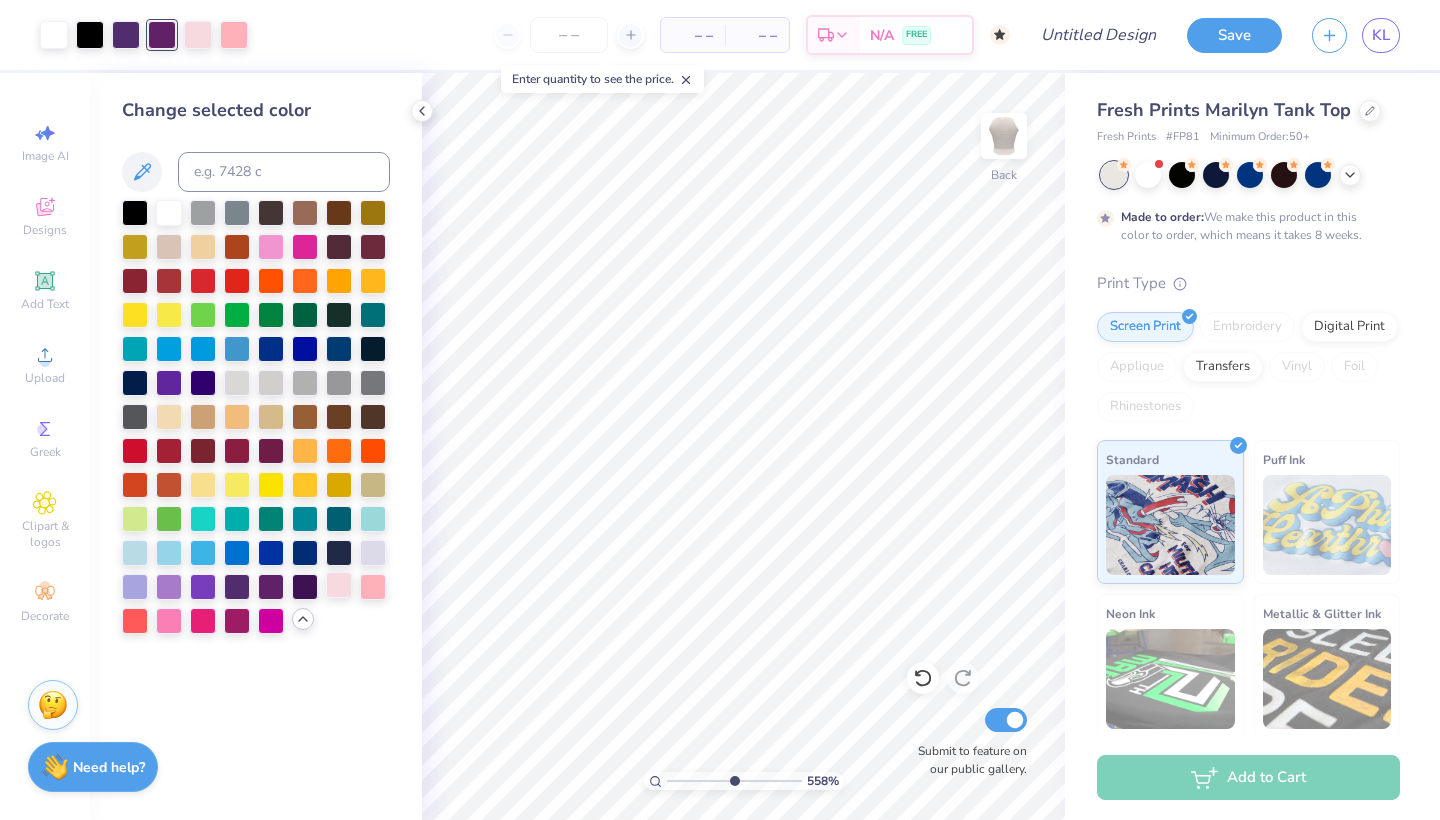 click at bounding box center [339, 585] 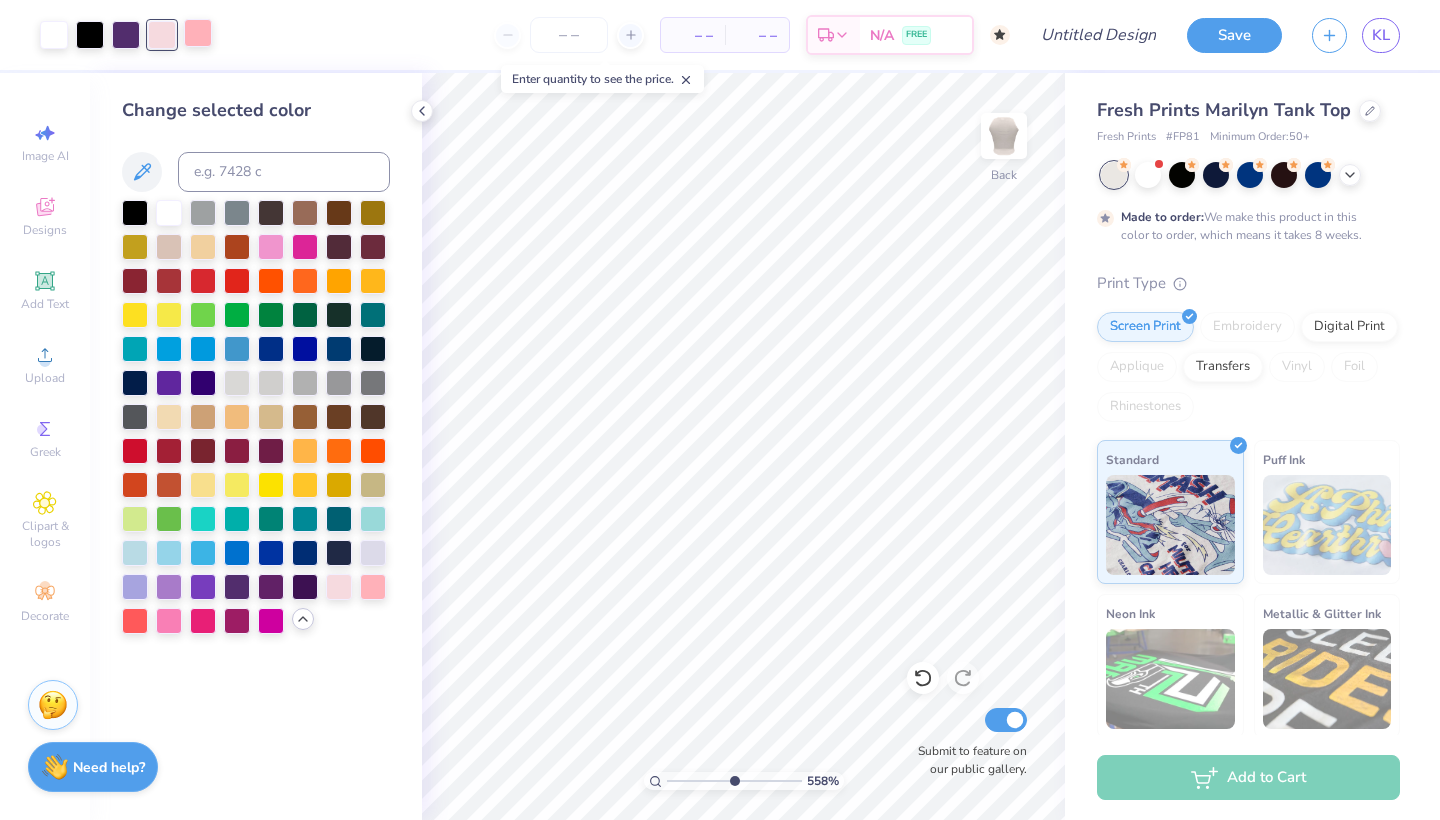 click at bounding box center [198, 33] 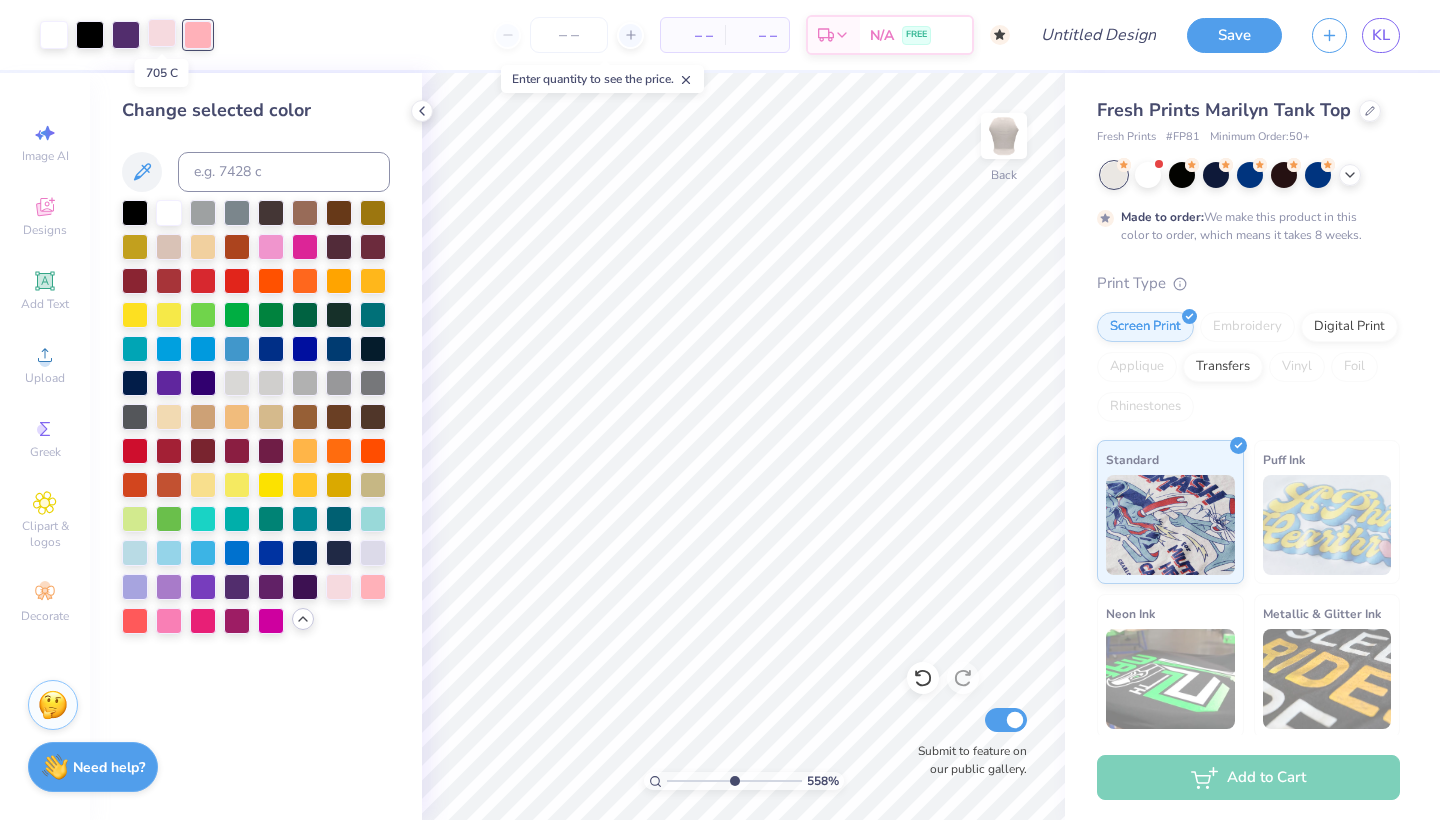 click at bounding box center (162, 33) 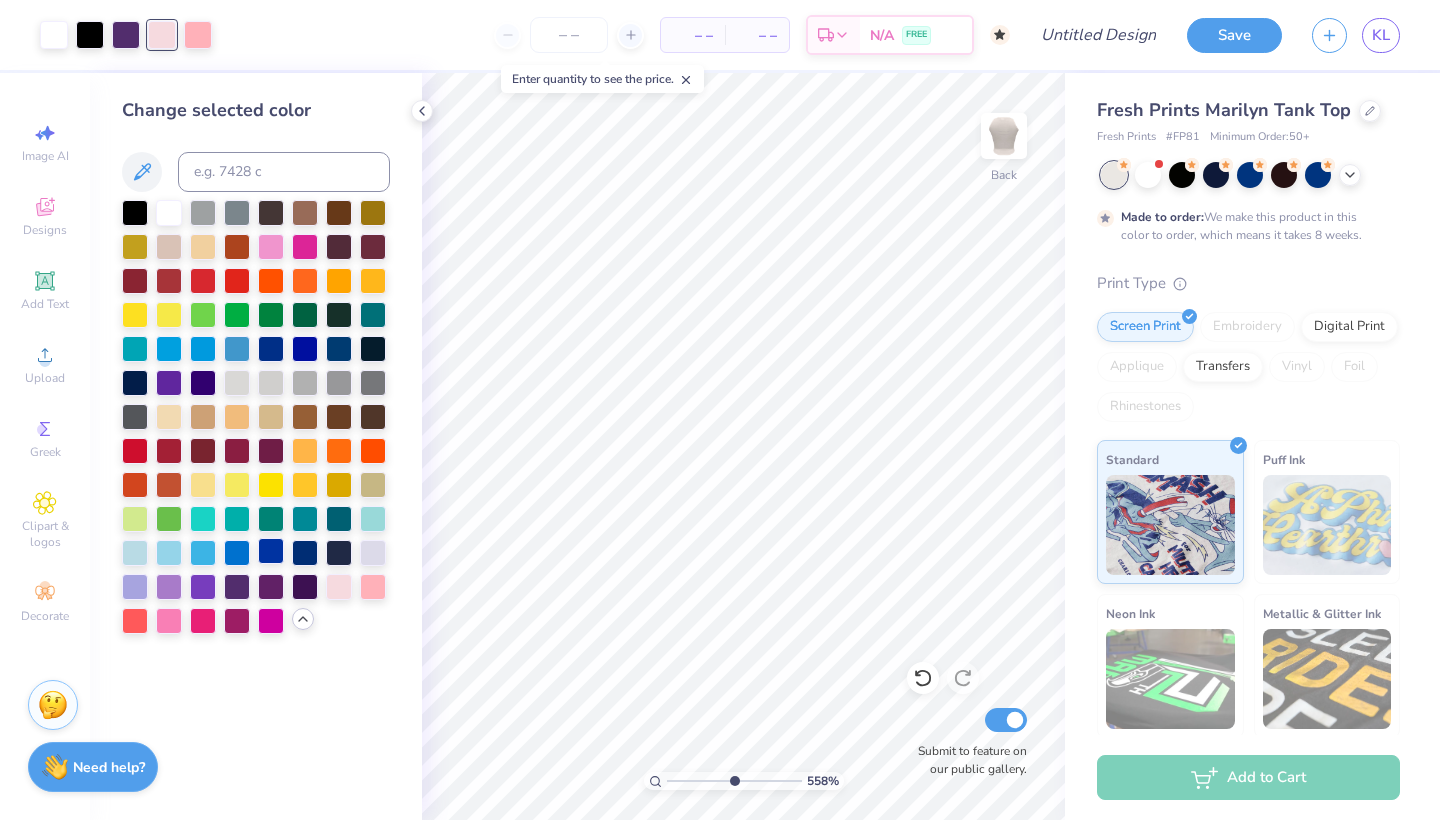 click at bounding box center [271, 551] 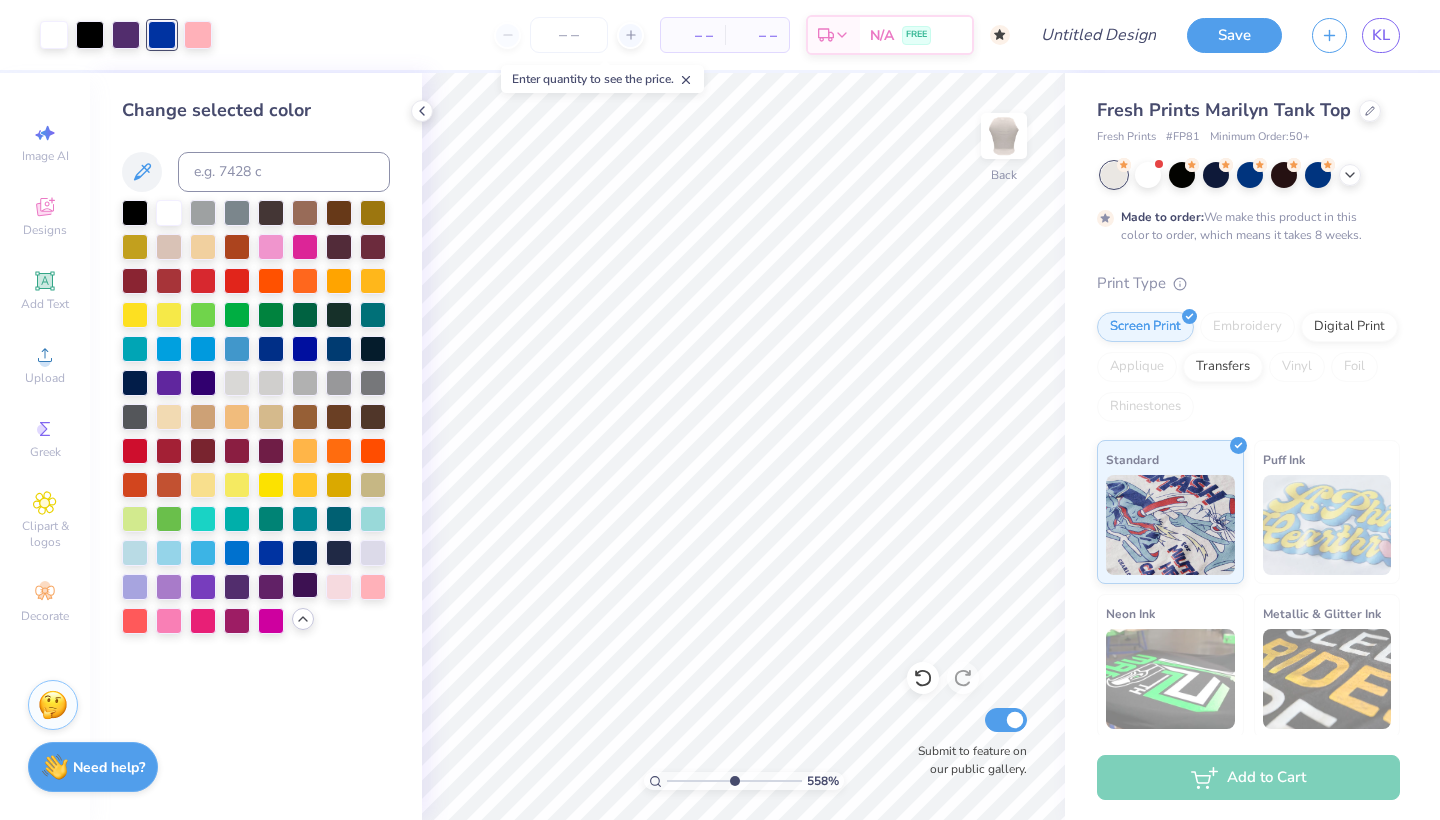 click at bounding box center (305, 585) 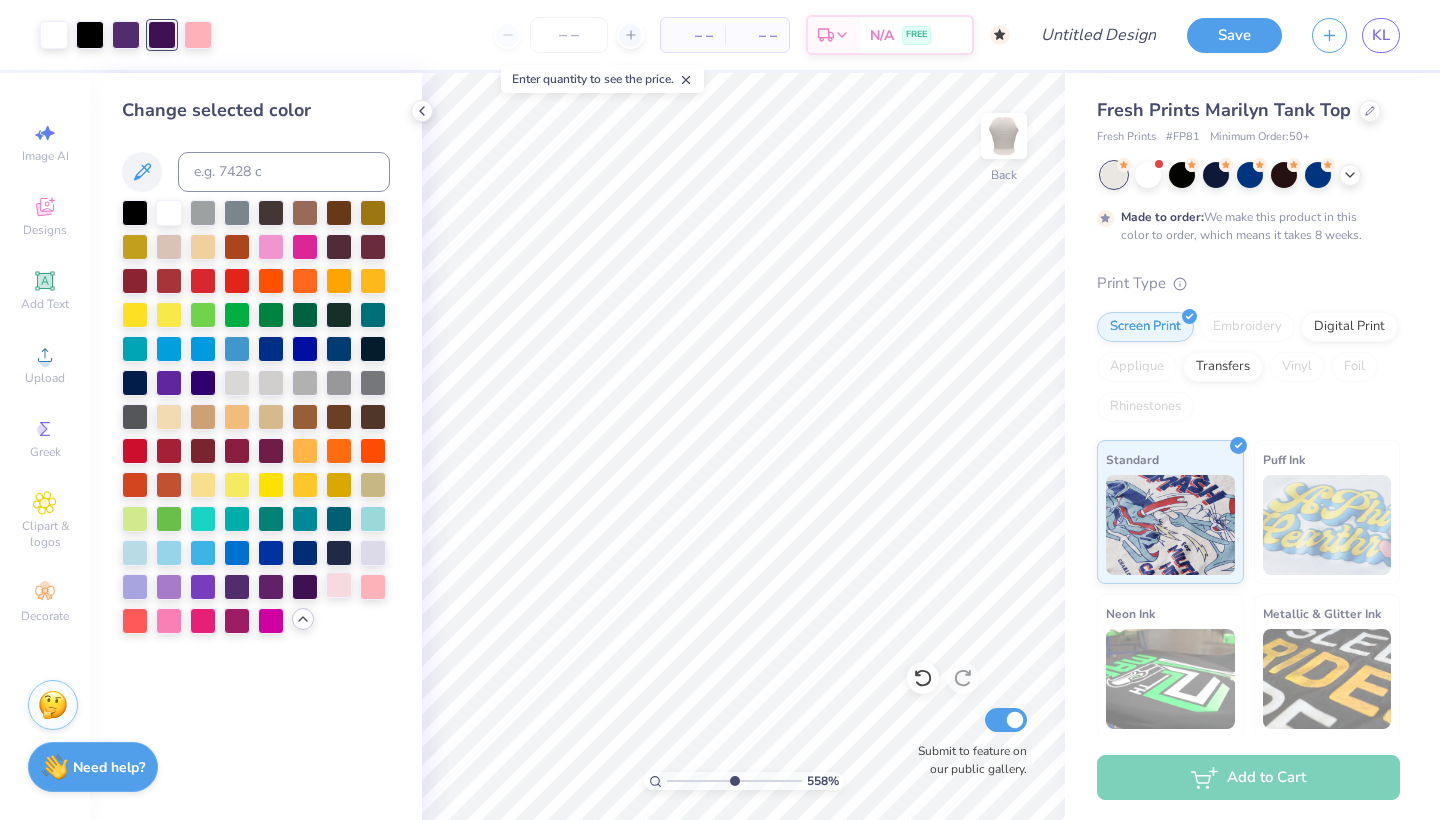 click at bounding box center [339, 585] 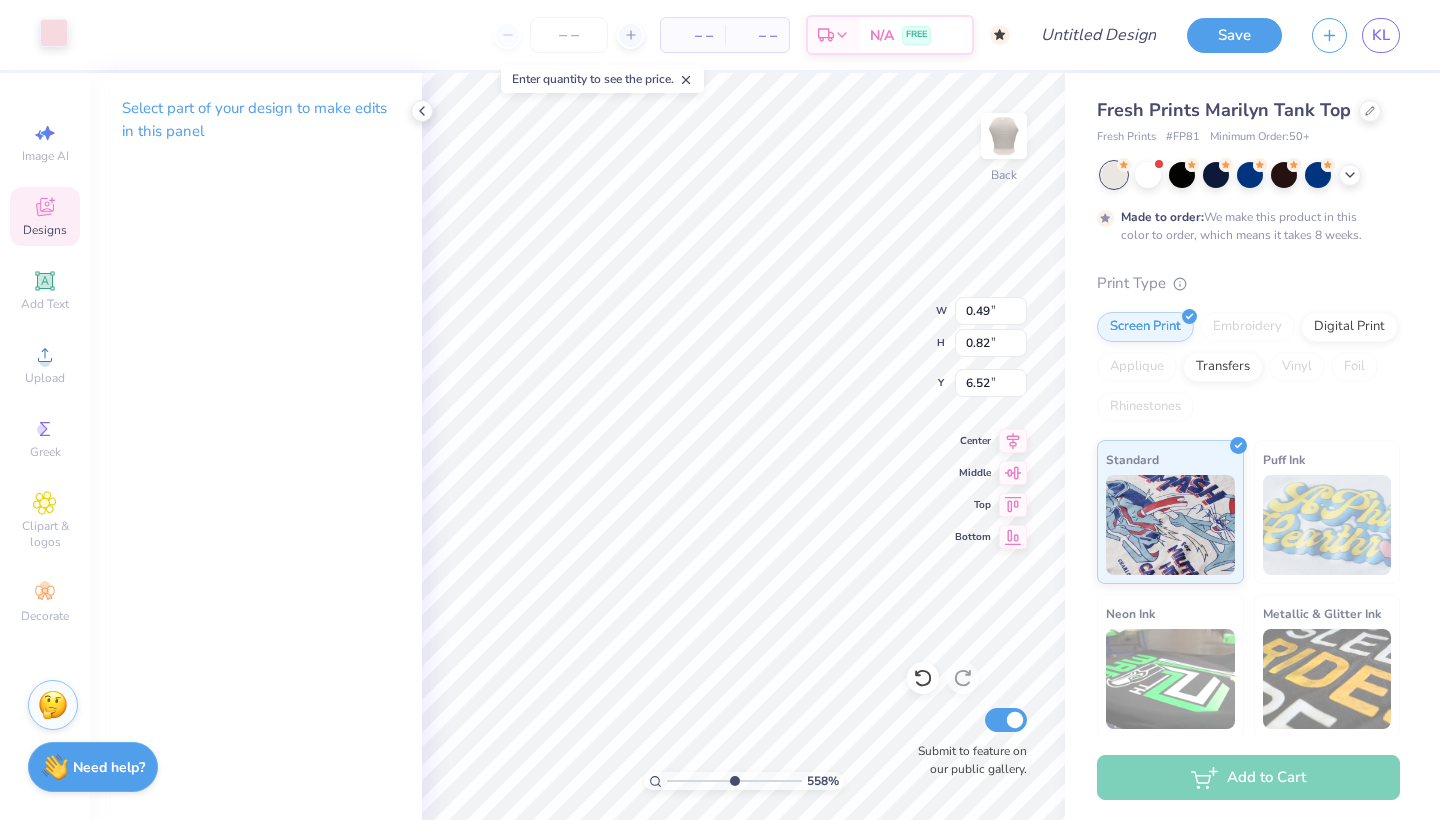 click at bounding box center [54, 33] 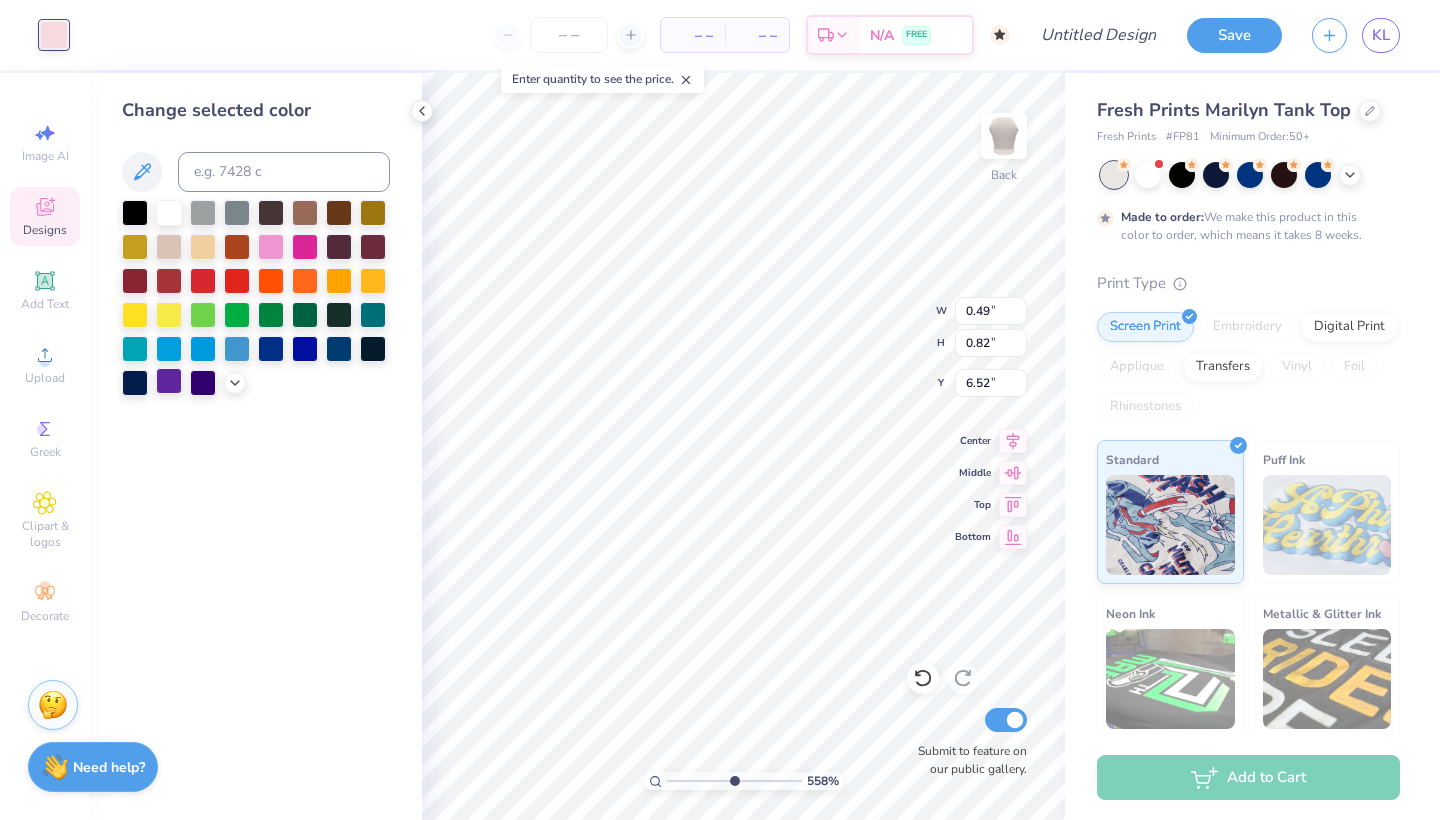 click at bounding box center (169, 381) 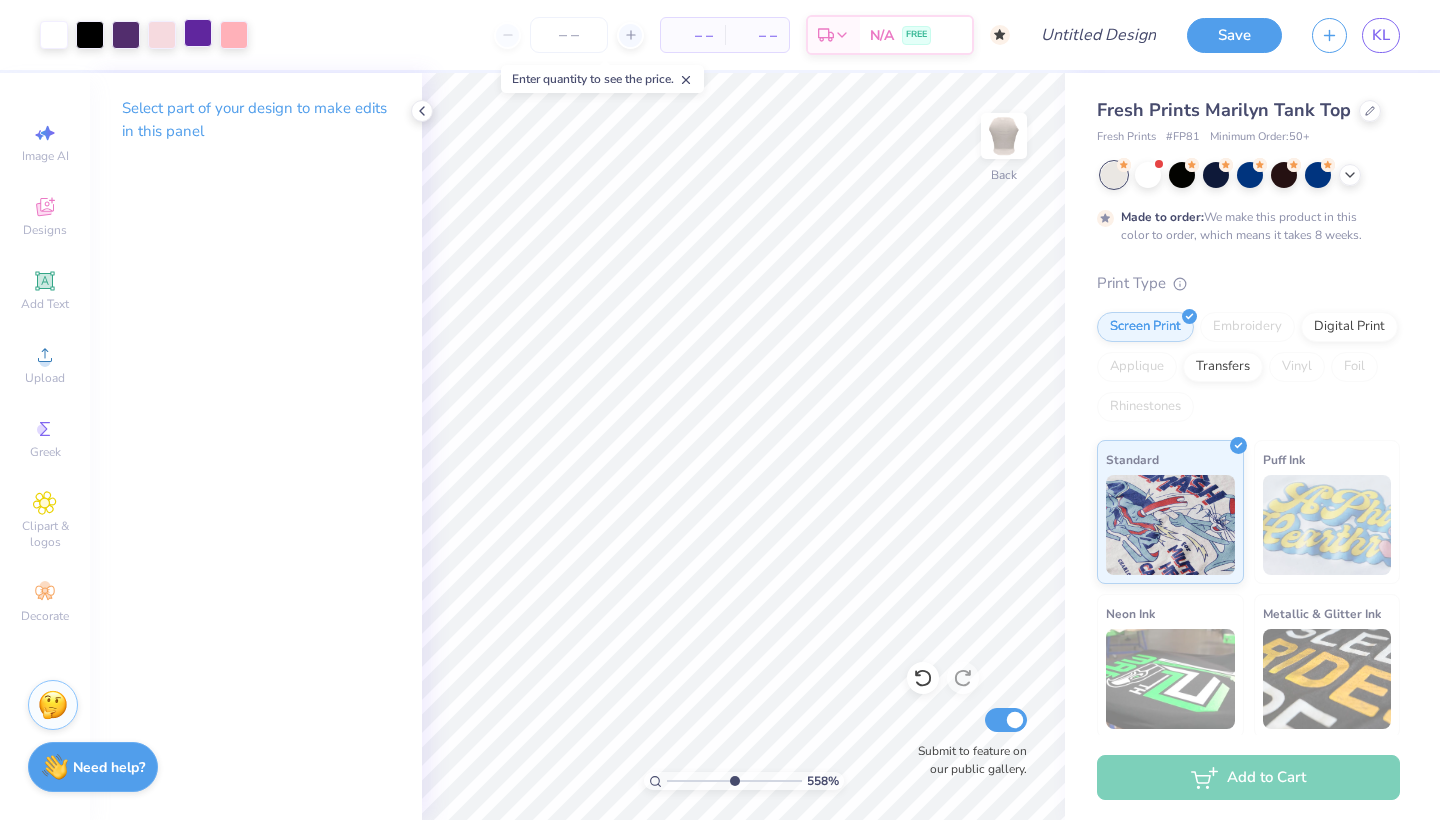 click at bounding box center [198, 33] 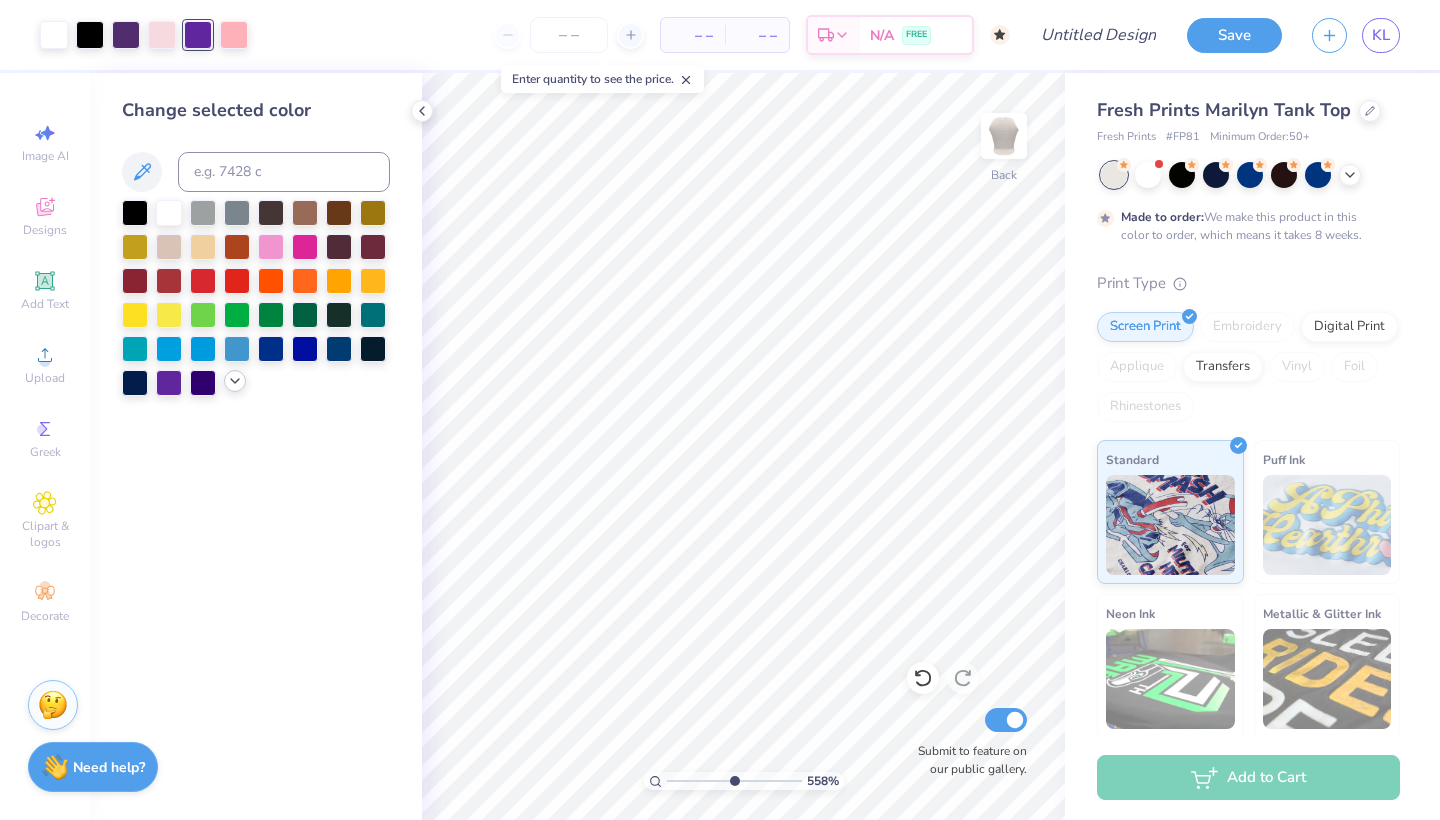 click 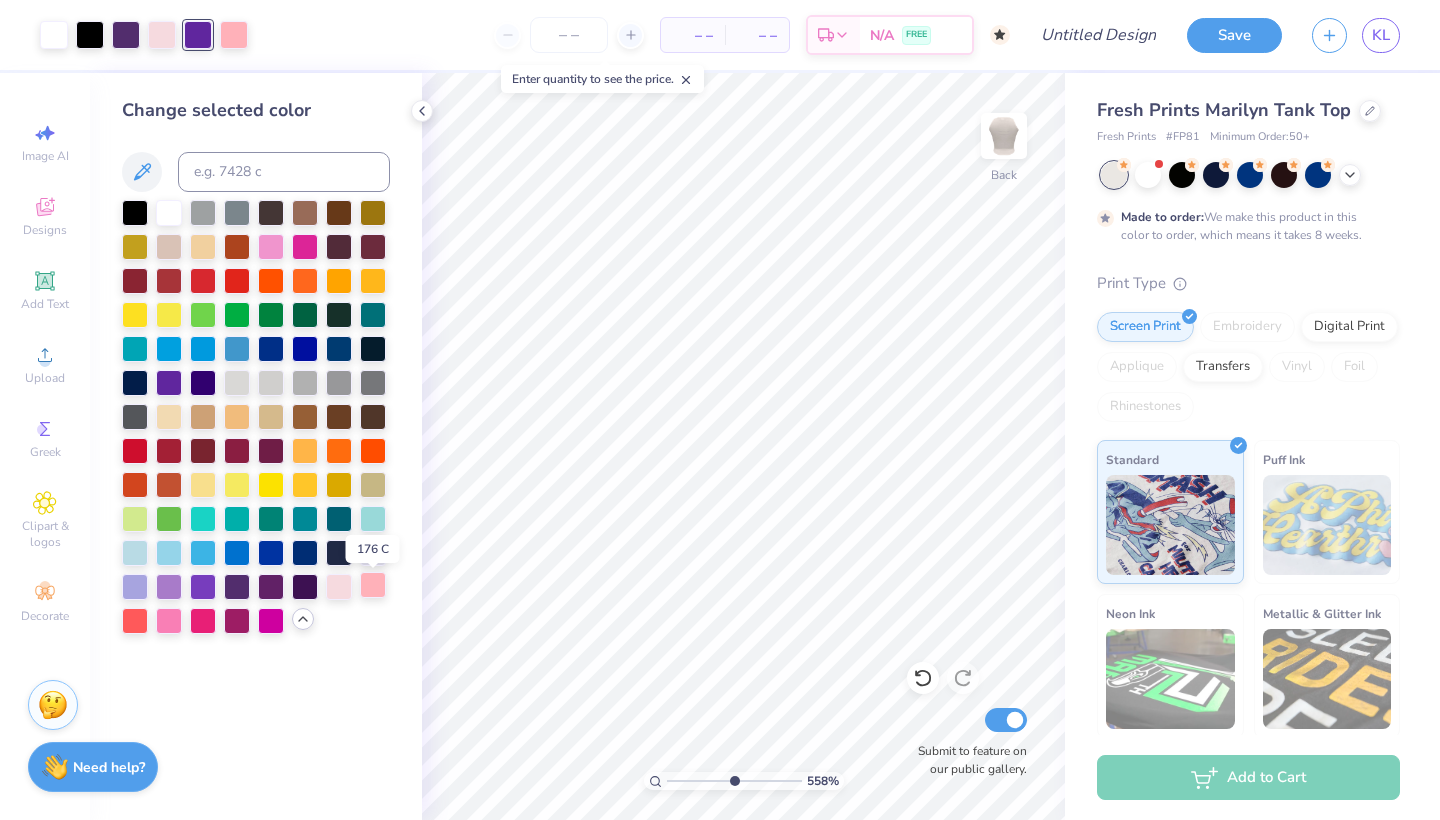 click at bounding box center (373, 585) 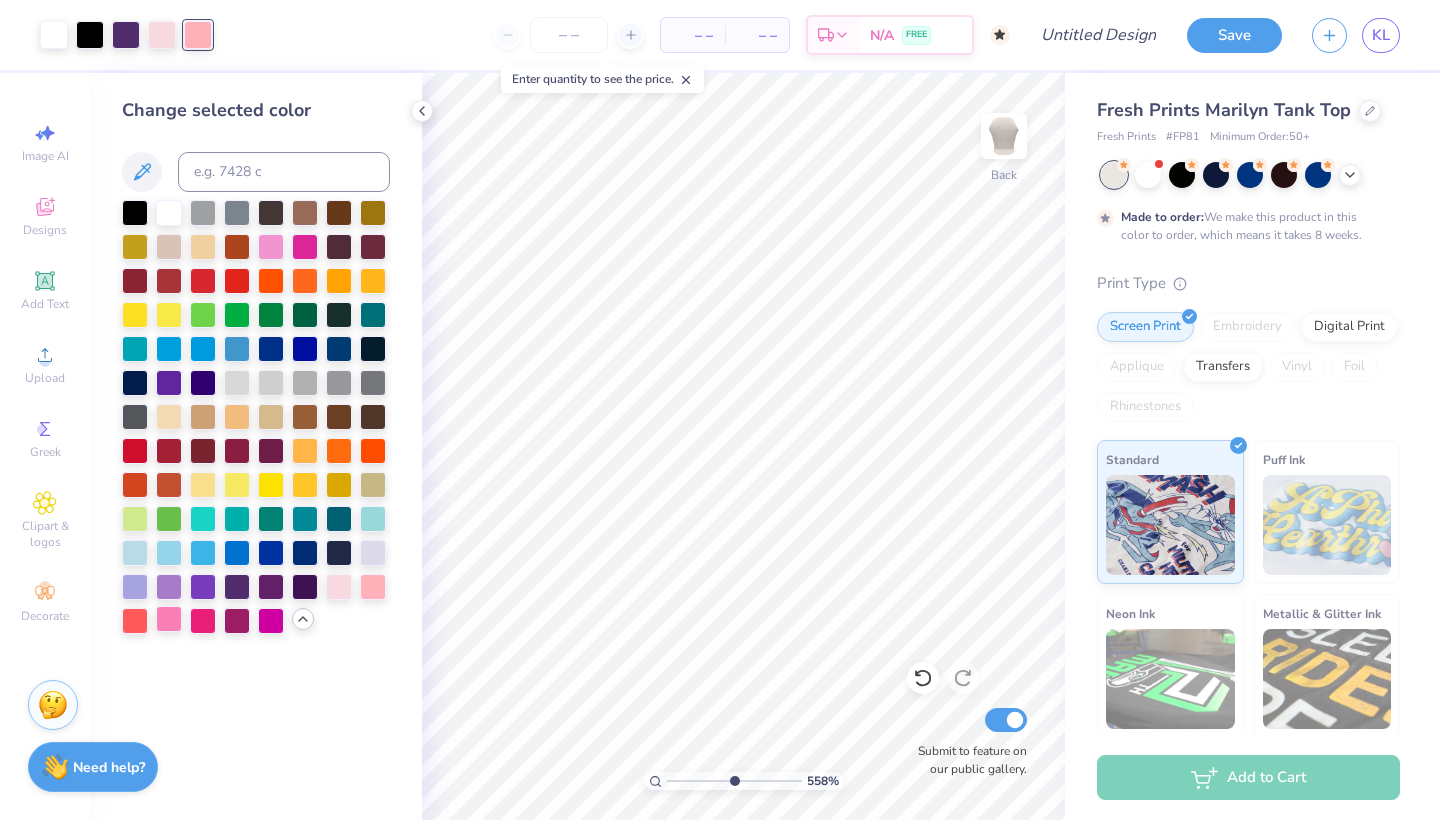 click at bounding box center [169, 619] 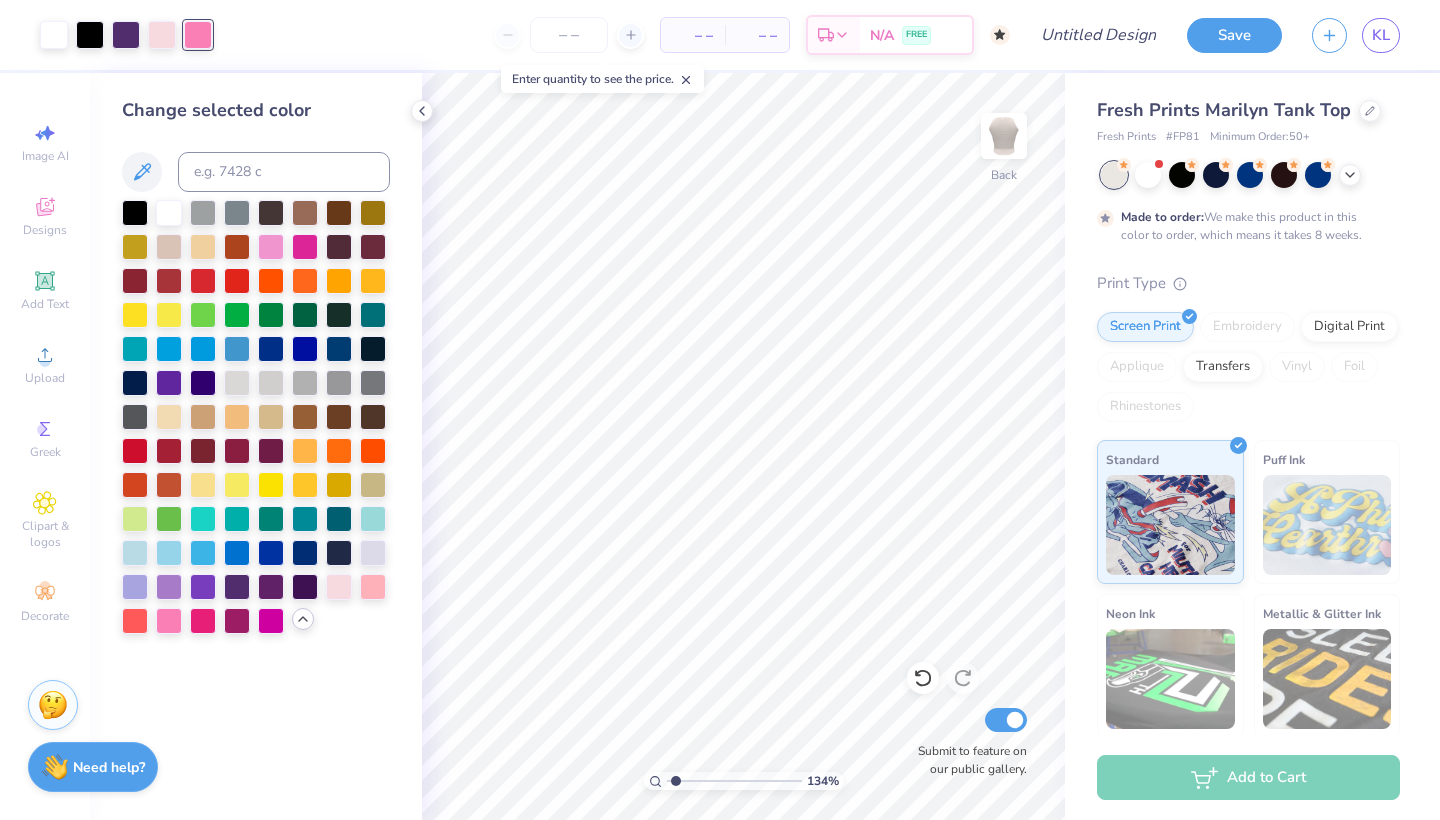 drag, startPoint x: 732, startPoint y: 778, endPoint x: 676, endPoint y: 703, distance: 93.60021 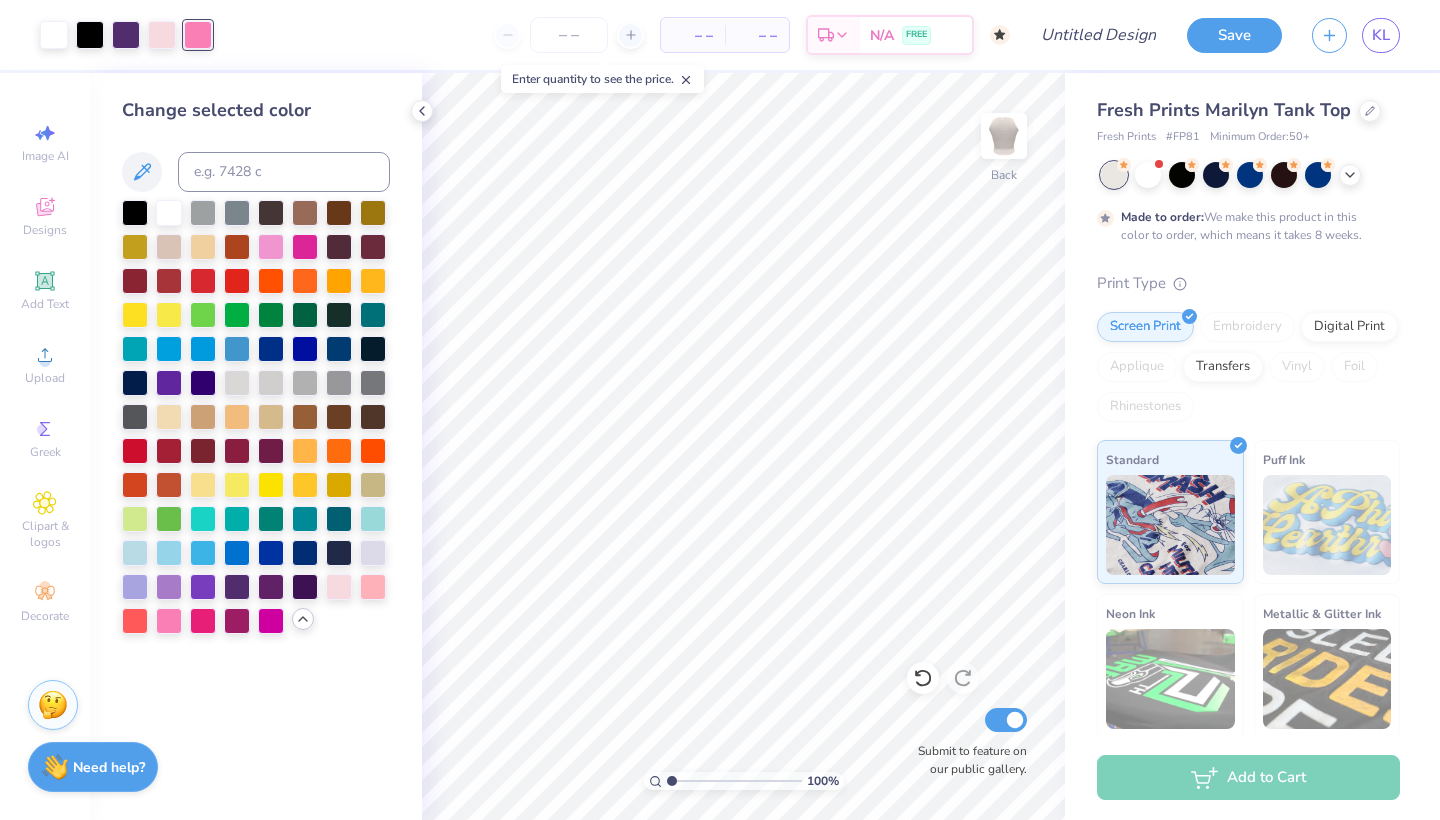 drag, startPoint x: 673, startPoint y: 785, endPoint x: 660, endPoint y: 775, distance: 16.40122 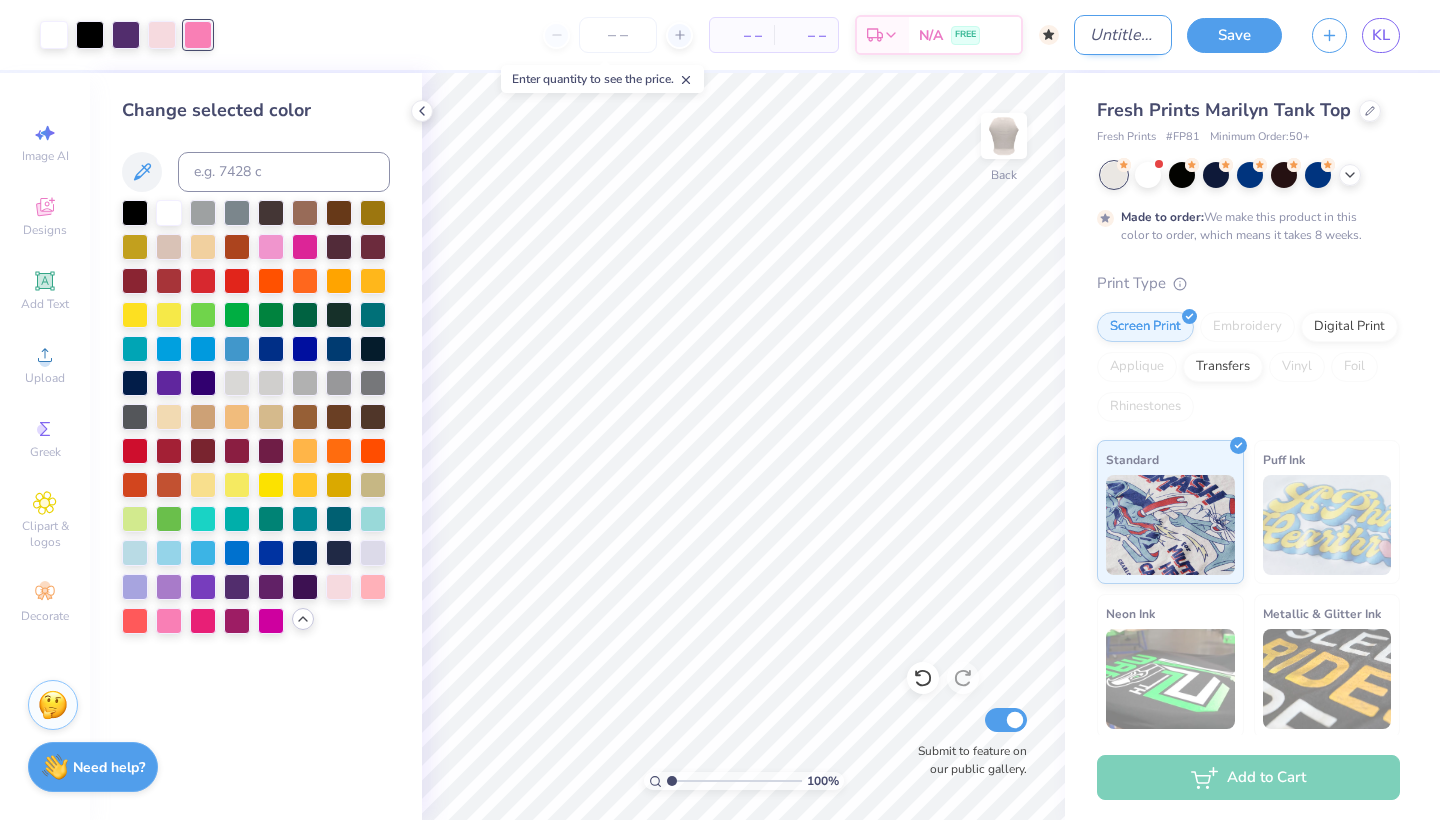 click on "Design Title" at bounding box center (1123, 35) 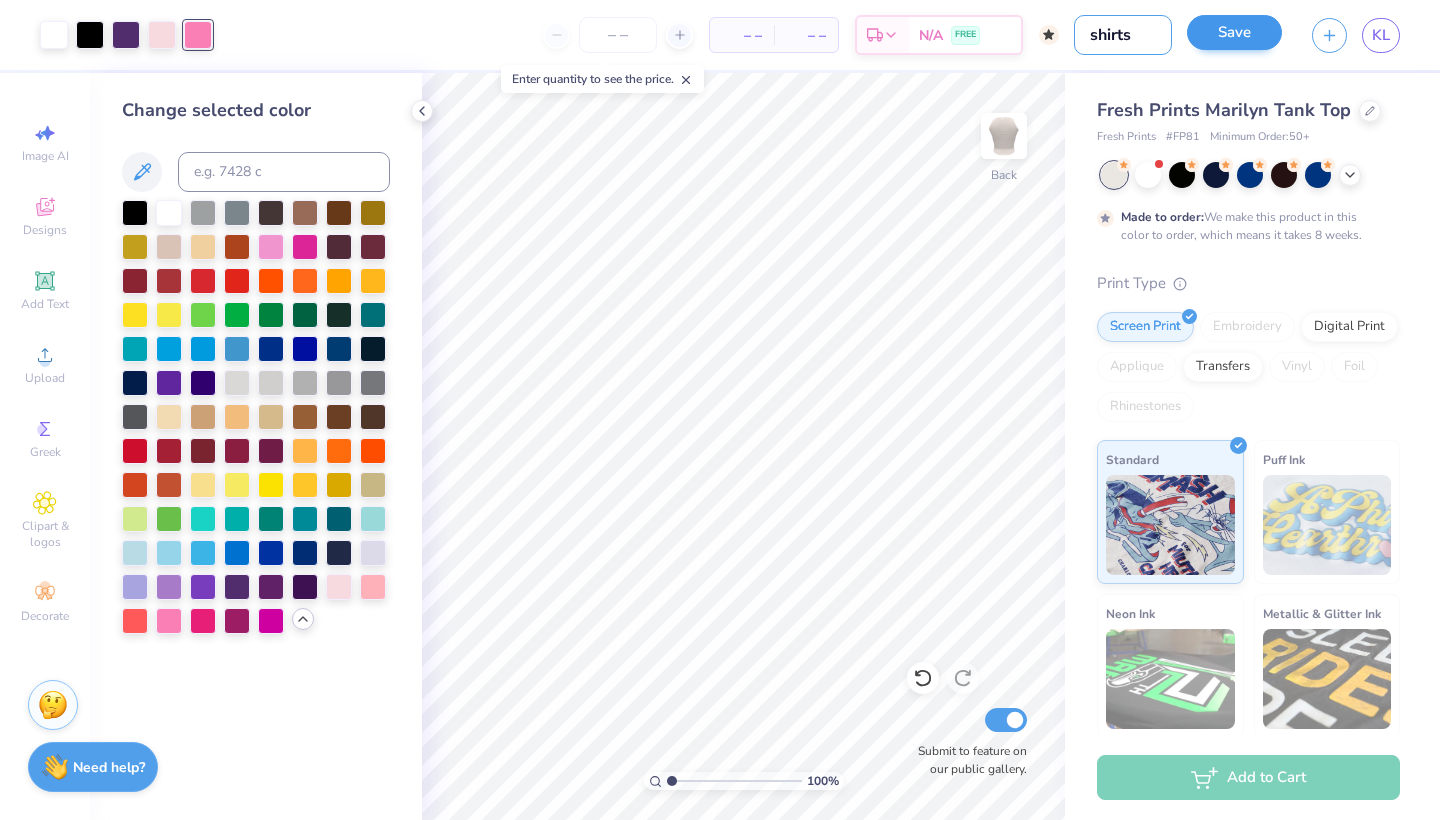 type on "shirts" 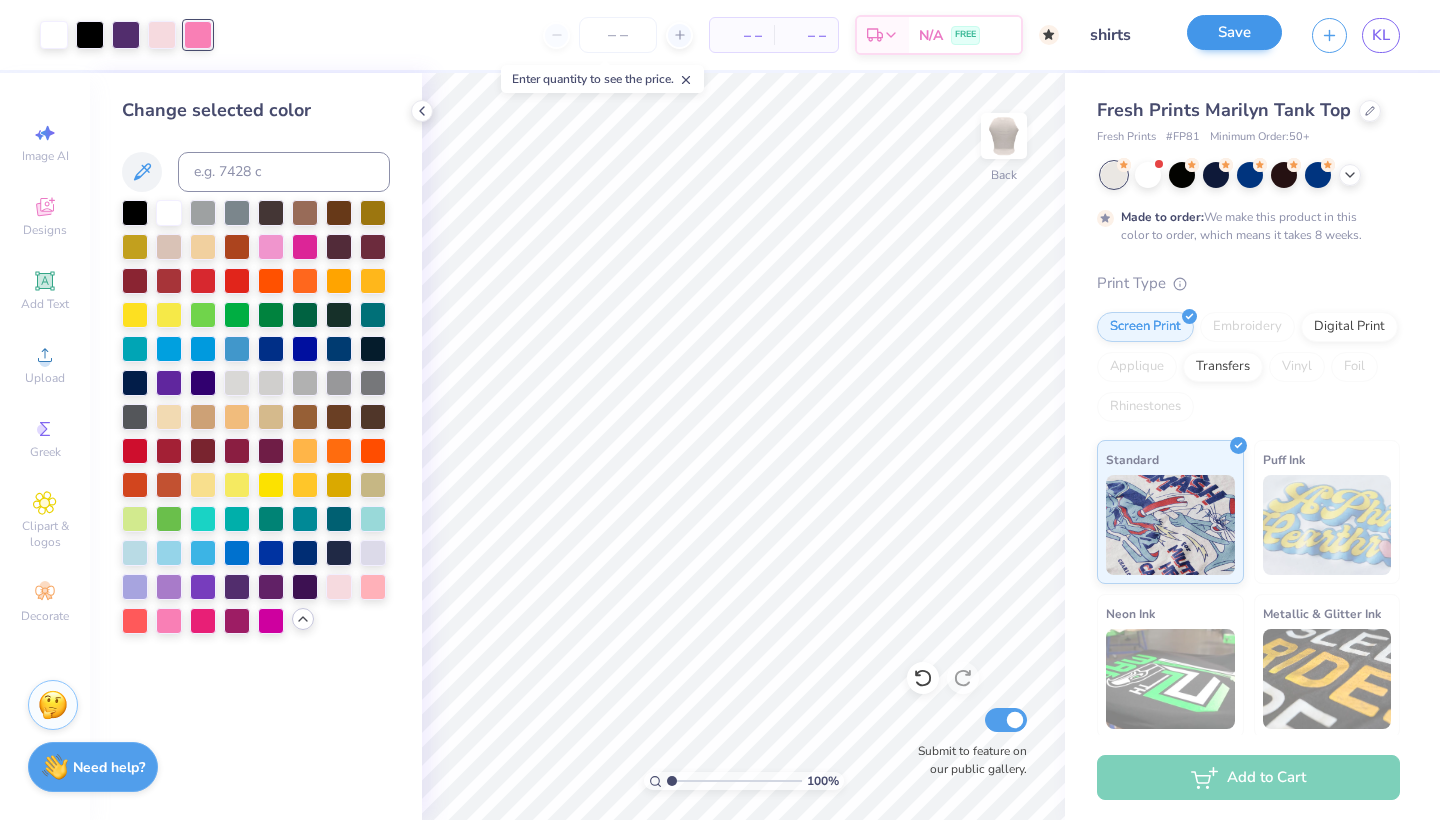 click on "Save" at bounding box center [1234, 32] 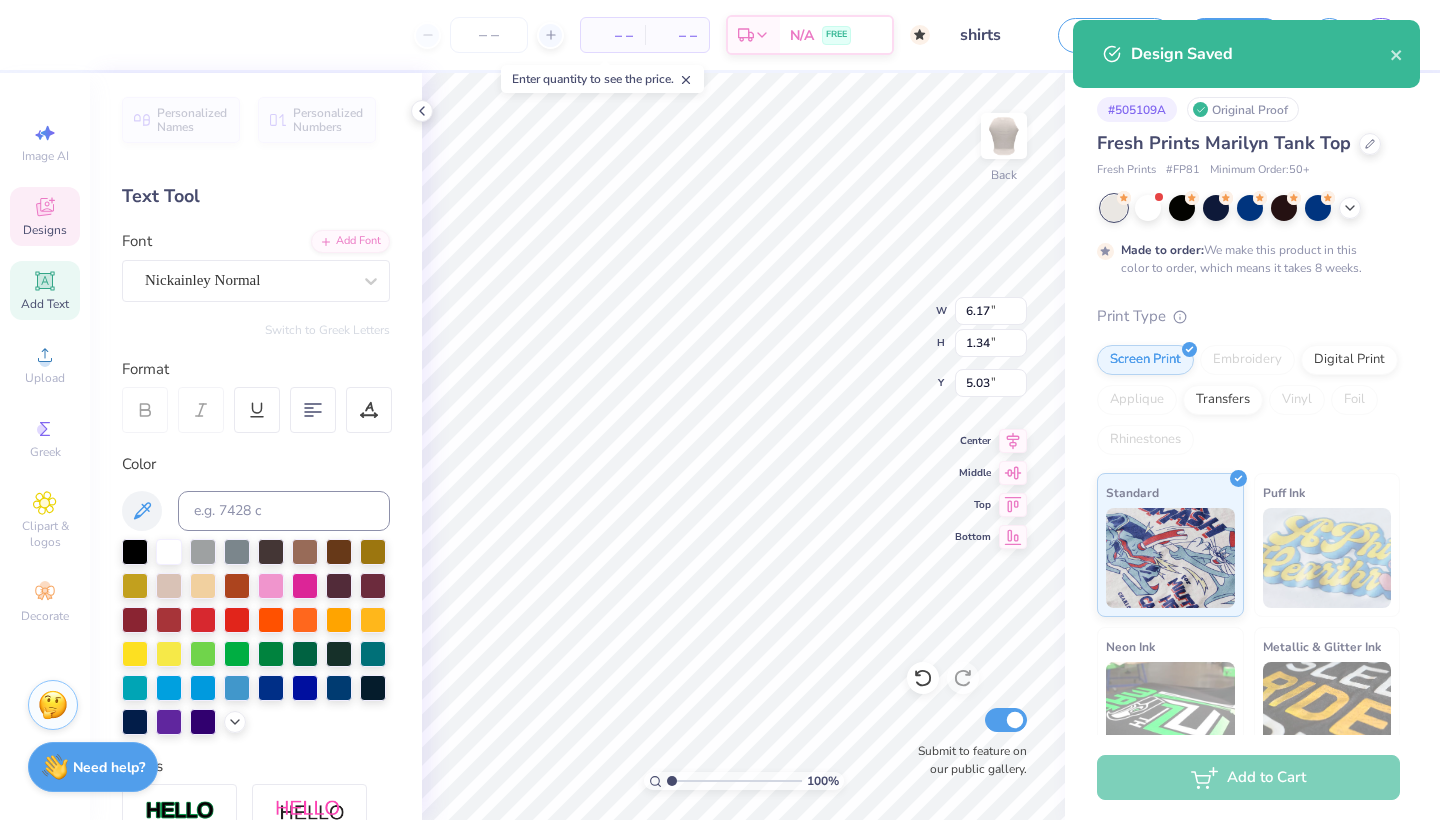 type on "4.81" 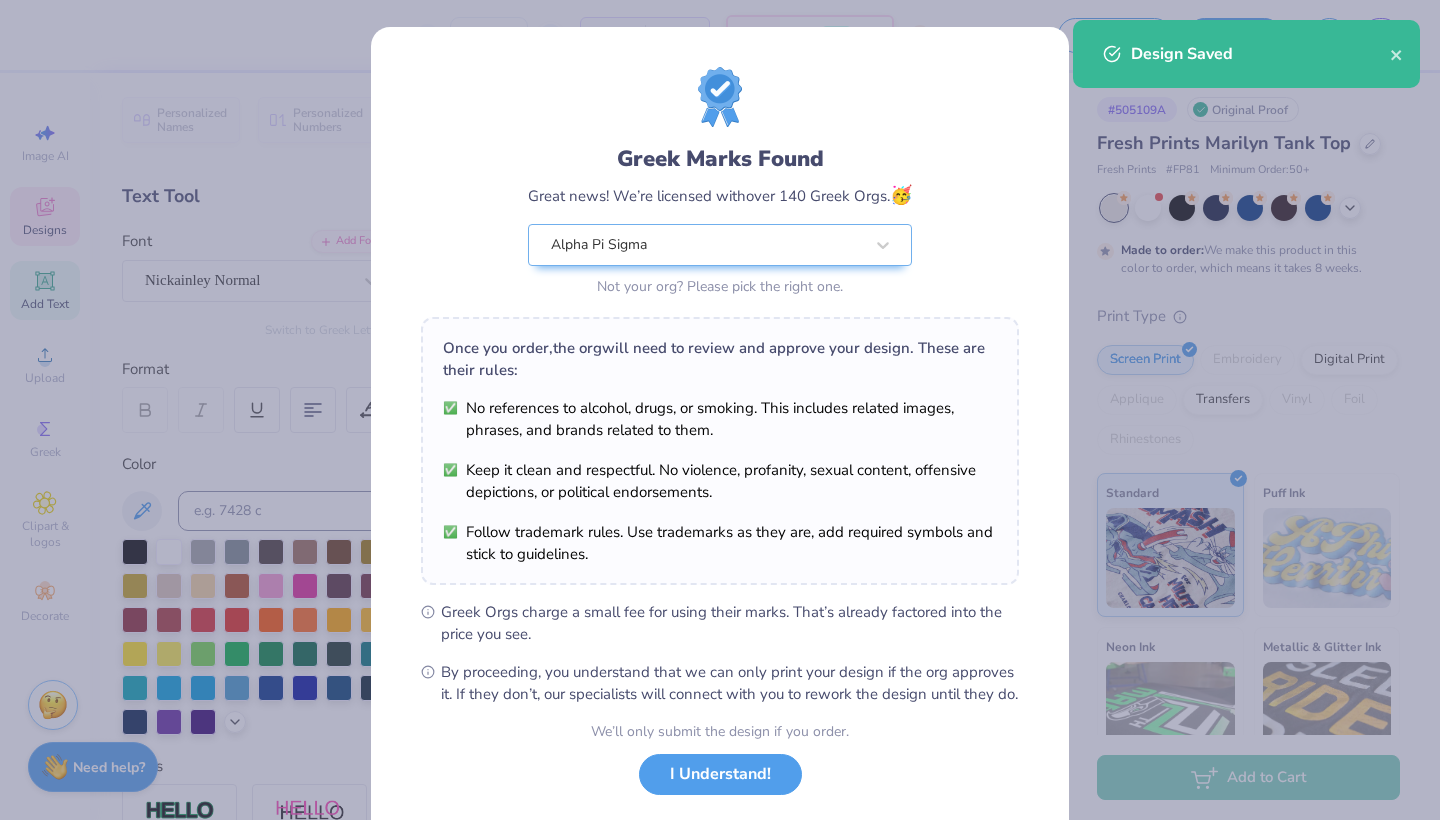 click on "– – Per Item – – Total Est.  Delivery N/A FREE Design Title shirts Save as Save KL Image AI Designs Add Text Upload Greek Clipart & logos Decorate Personalized Names Personalized Numbers Text Tool  Add Font Font Nickainley Normal Switch to Greek Letters Format Color Styles Text Shape 100  % Back W 6.17 6.17 " H 1.34 1.34 " Y 4.81 4.81 " Center Middle Top Bottom Submit to feature on our public gallery. # 505109A Original Proof Fresh Prints Marilyn Tank Top Fresh Prints # FP81 Minimum Order:  50 +   Made to order:  We make this product in this color to order, which means it takes 8 weeks. Print Type Screen Print Embroidery Digital Print Applique Transfers Vinyl Foil Rhinestones Standard Puff Ink Neon Ink Metallic & Glitter Ink Glow in the Dark Ink Water based Ink Add to Cart Stuck?  Our Art team will finish your design for free. Need help?  Chat with us. Design Saved
Enter quantity to see the price. x
Greek Marks Found Great news! We’re licensed with No" at bounding box center [720, 410] 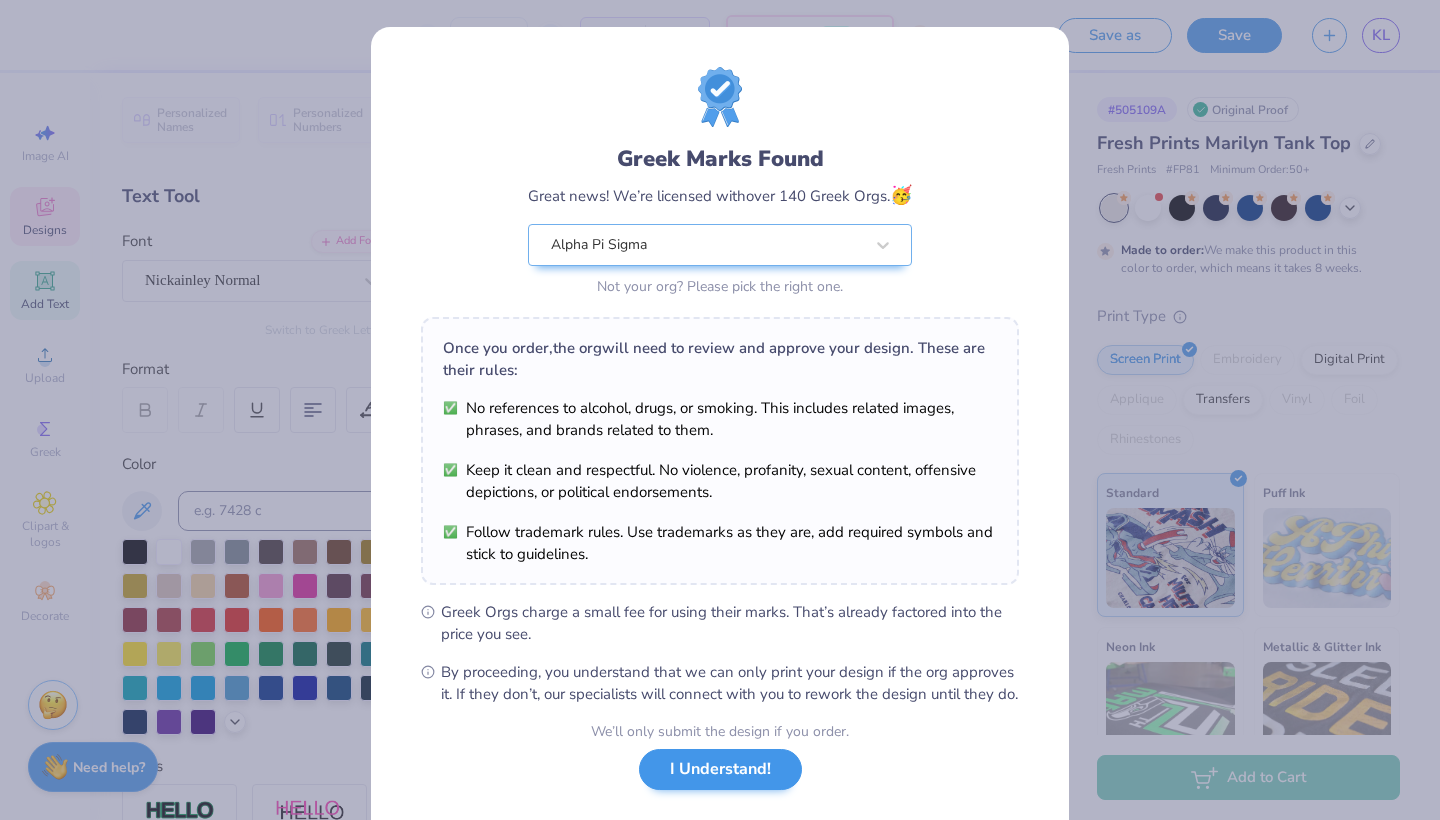 click on "I Understand!" at bounding box center [720, 769] 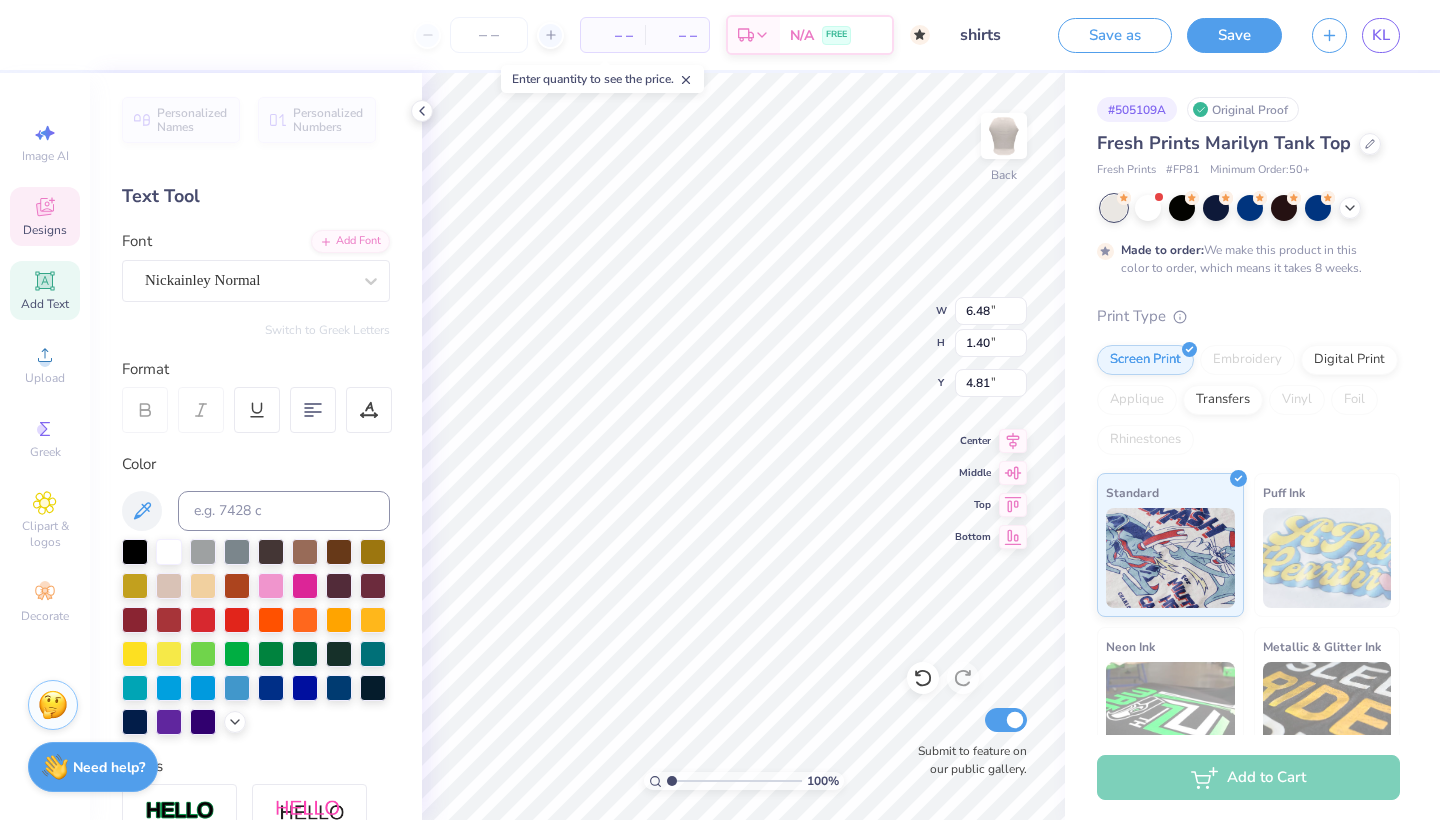 type on "6.92" 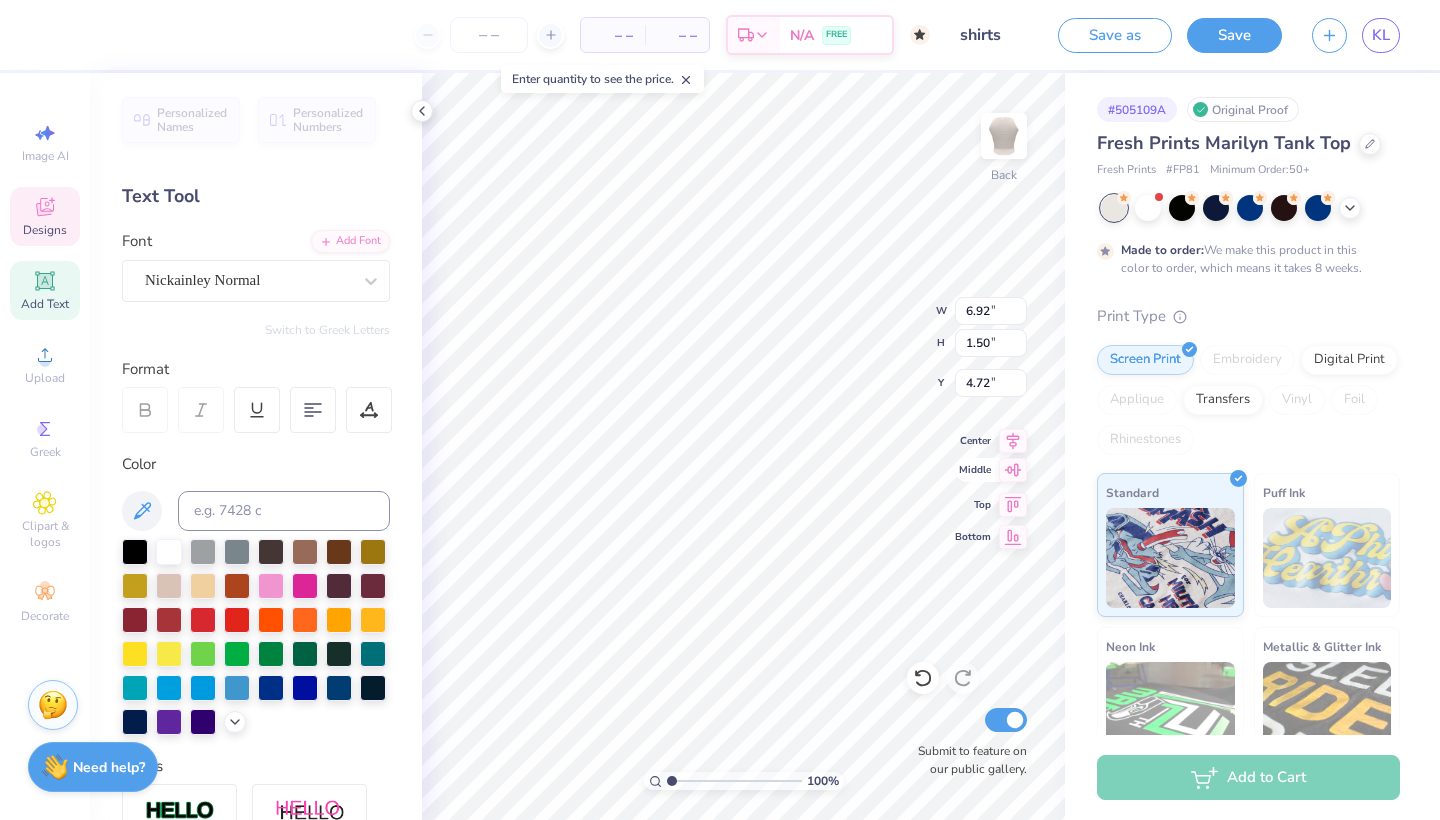 click 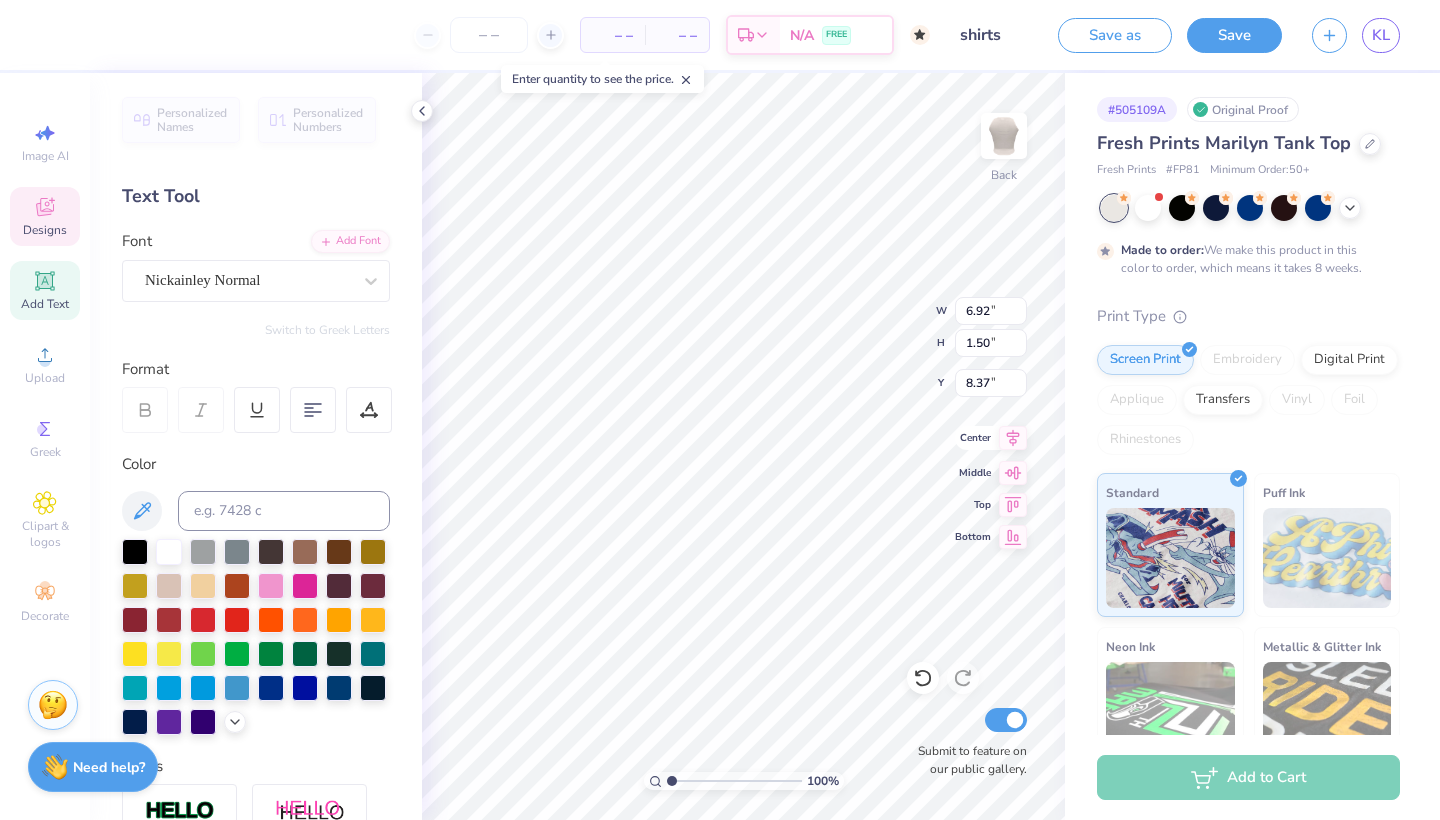 click 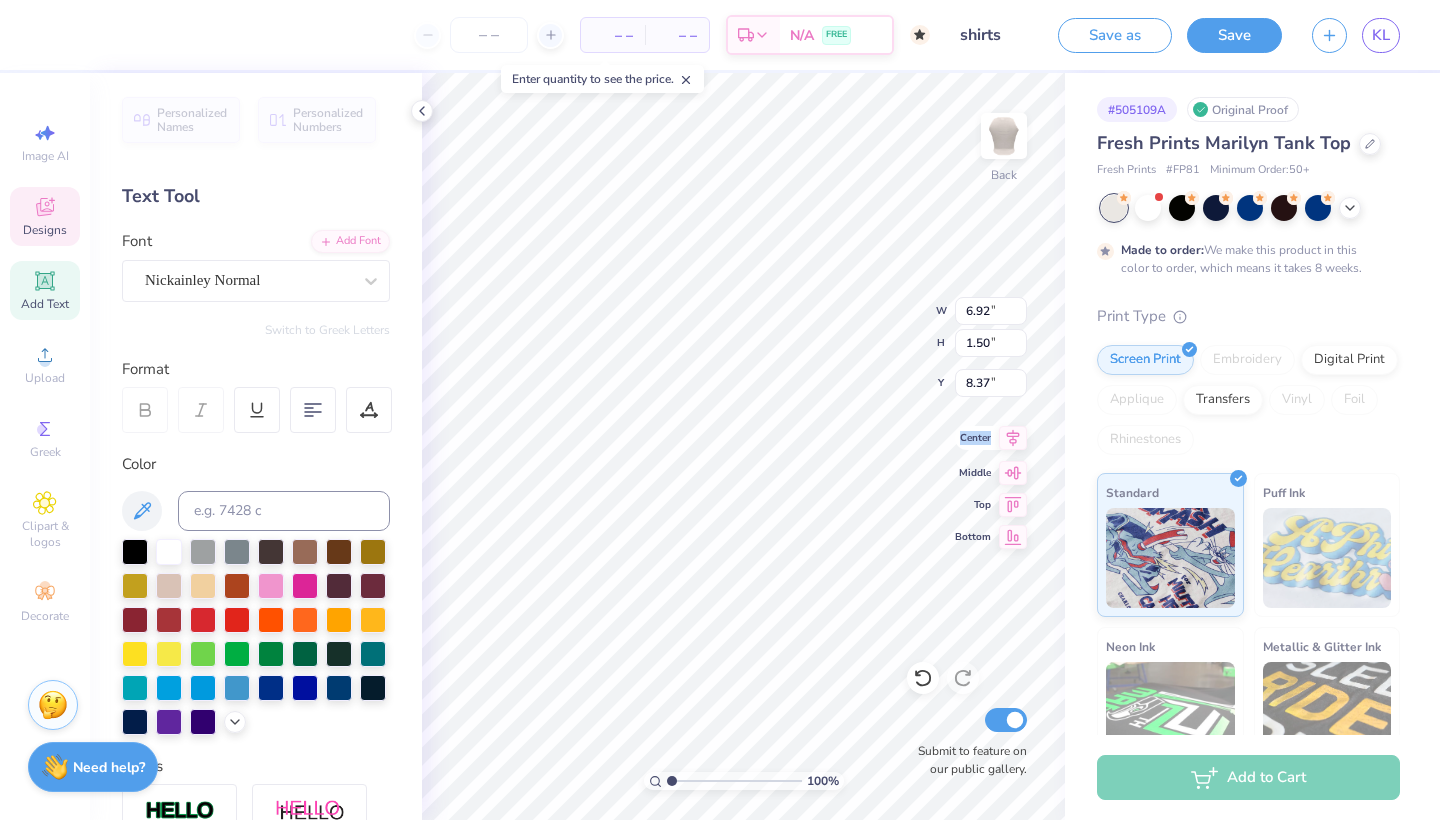 click 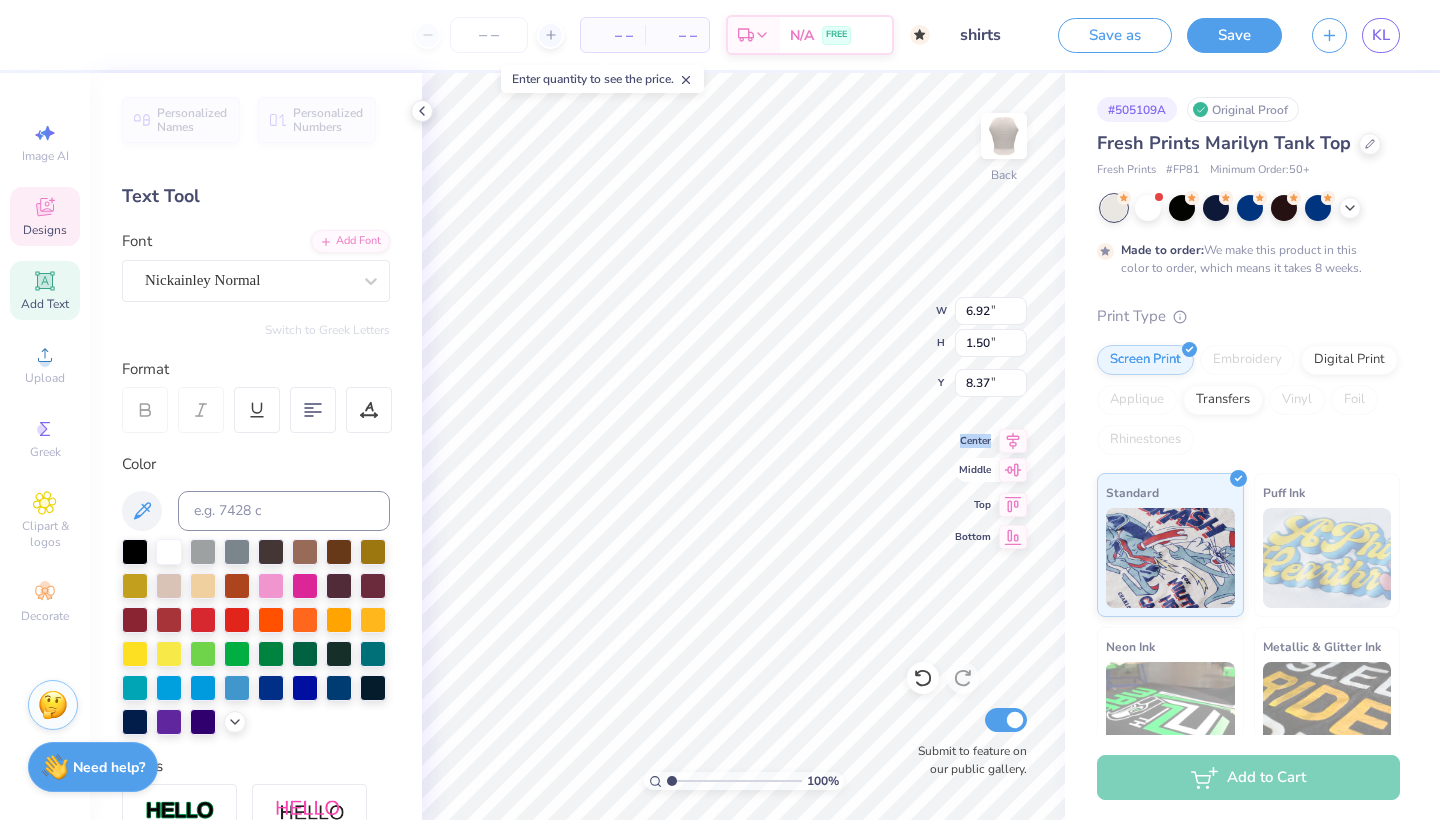 click on "100  % Back W 6.92 6.92 " H 1.50 1.50 " Y 8.37 8.37 " Center Middle Top Bottom Submit to feature on our public gallery." at bounding box center [743, 446] 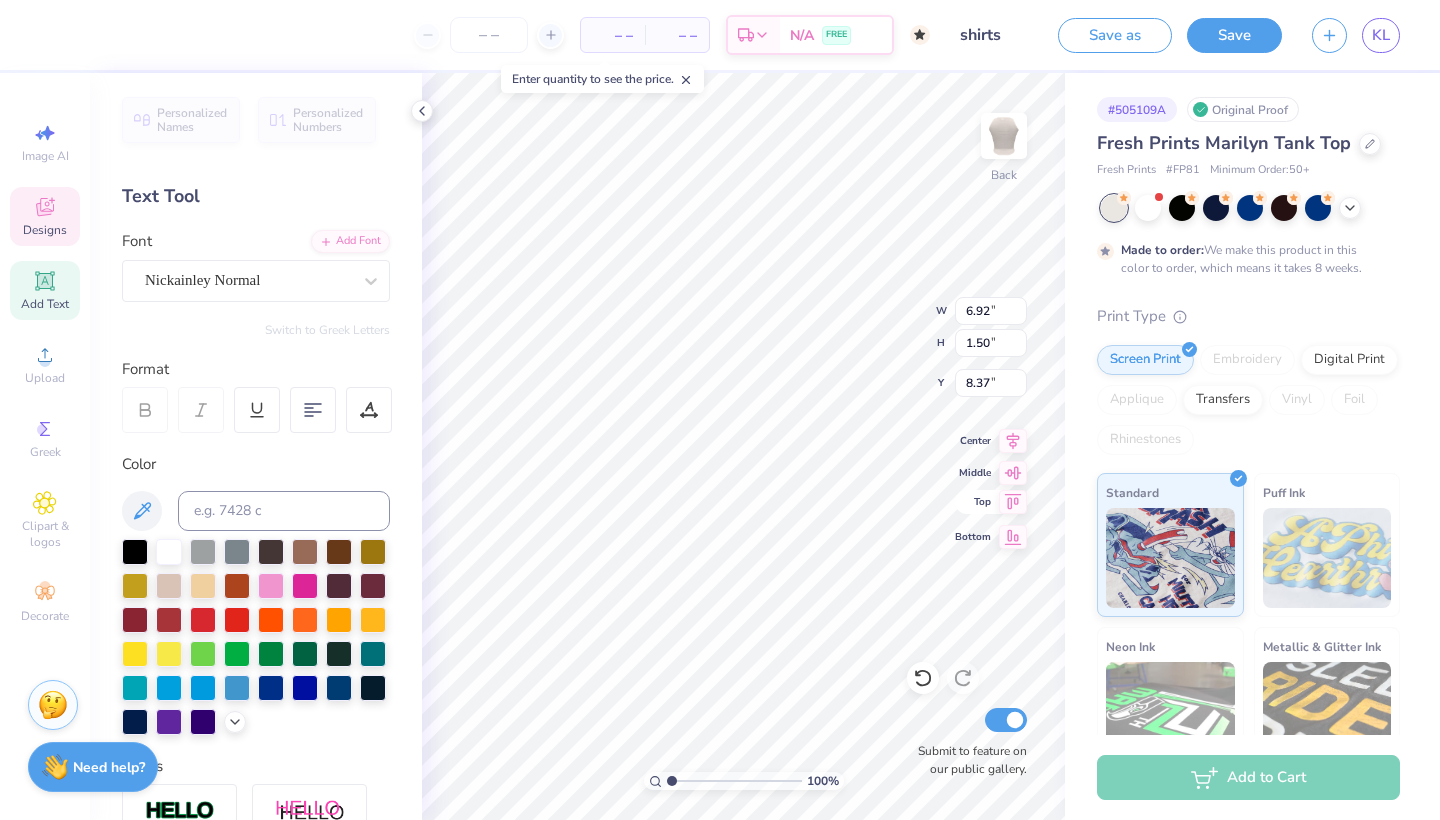 click 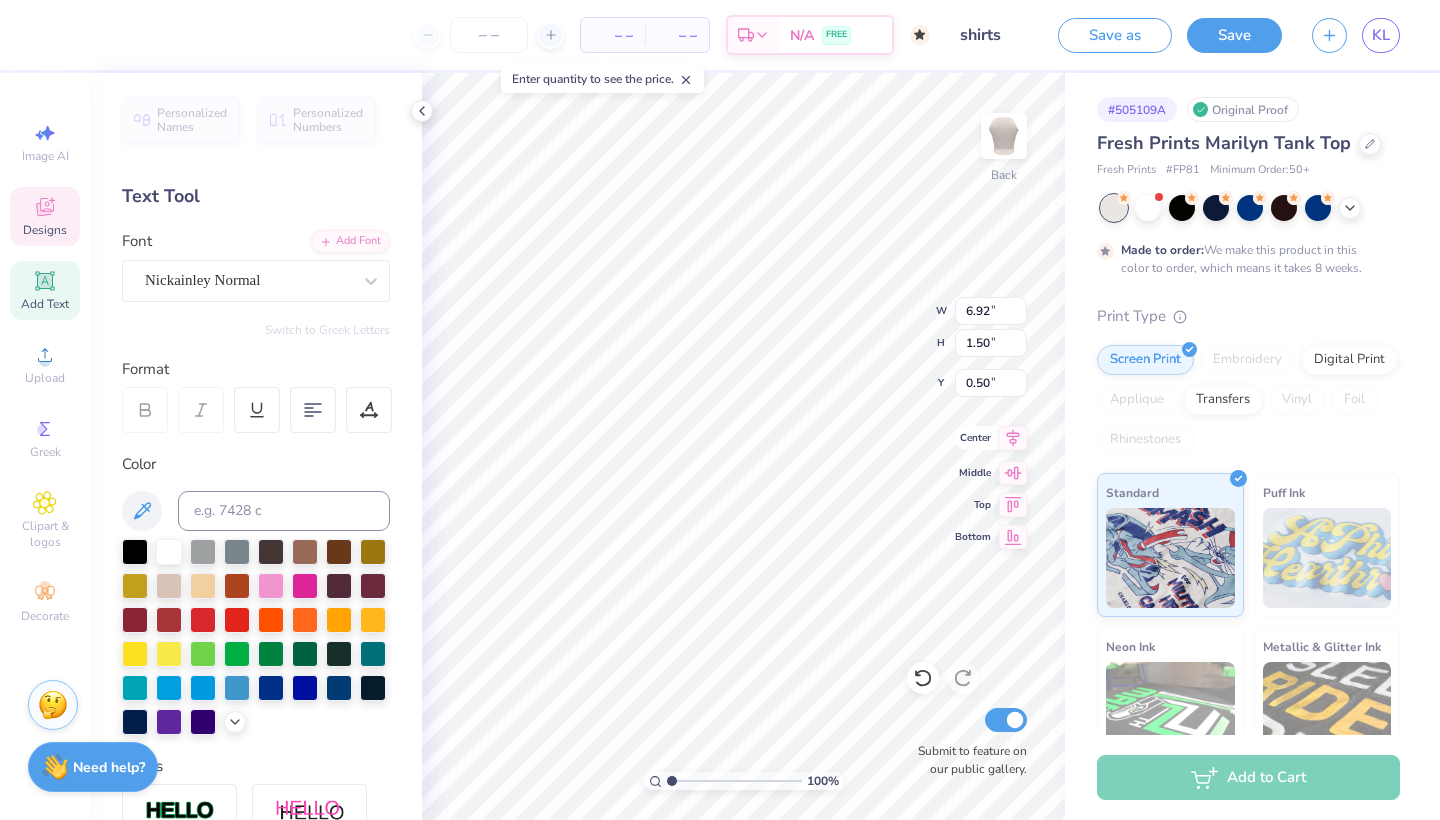 click 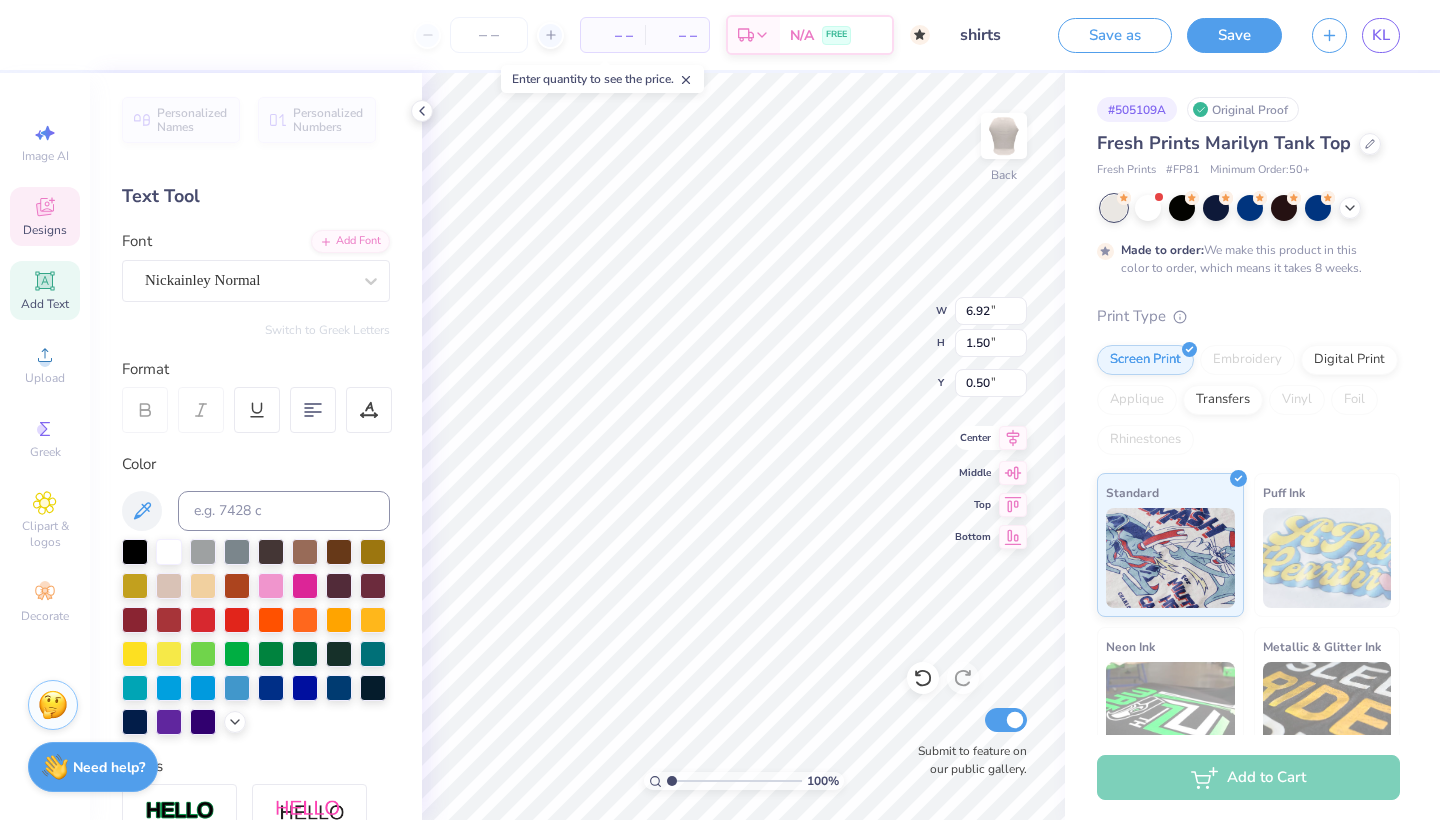 click 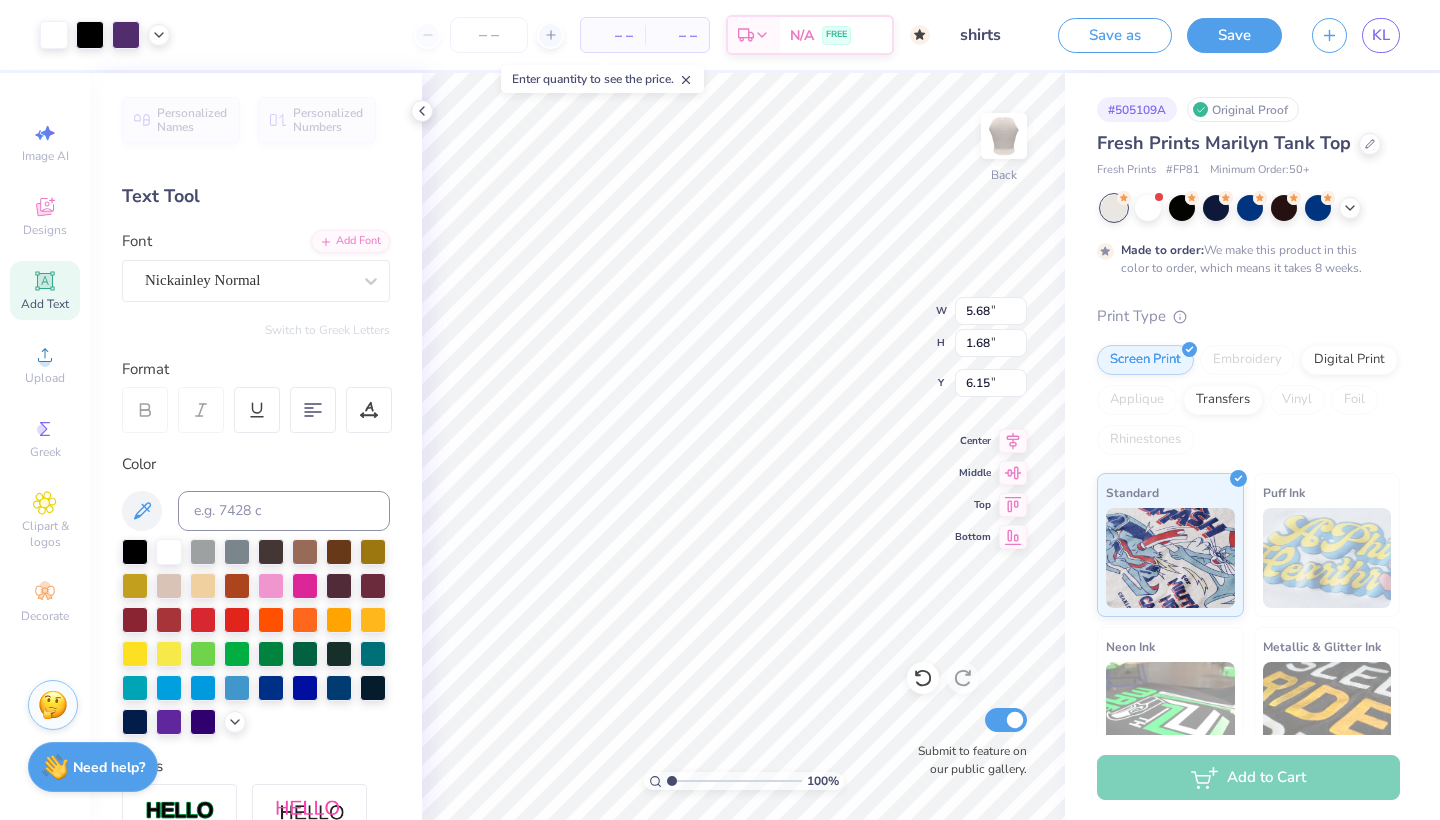 type on "6.39" 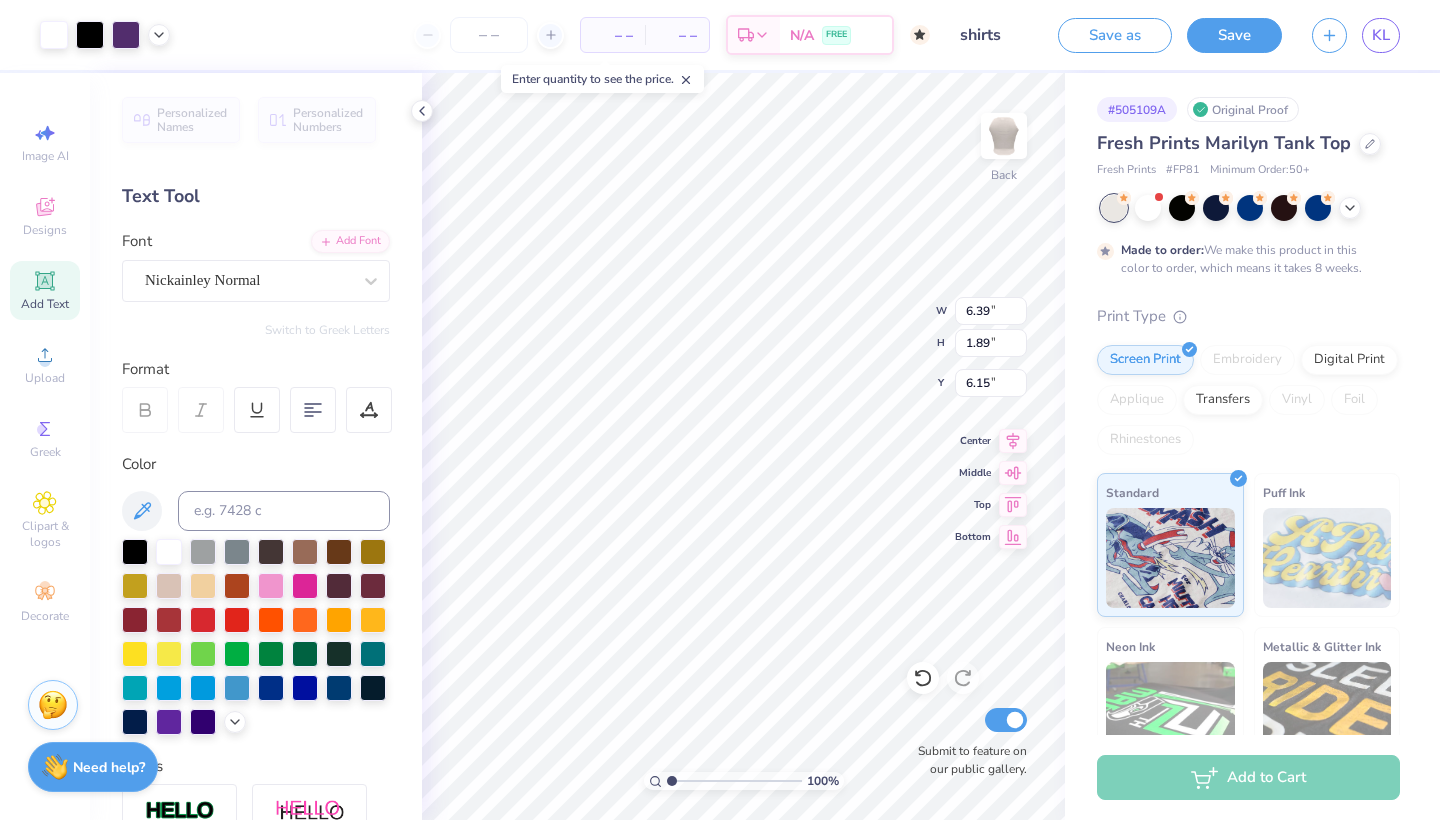 type on "6.80" 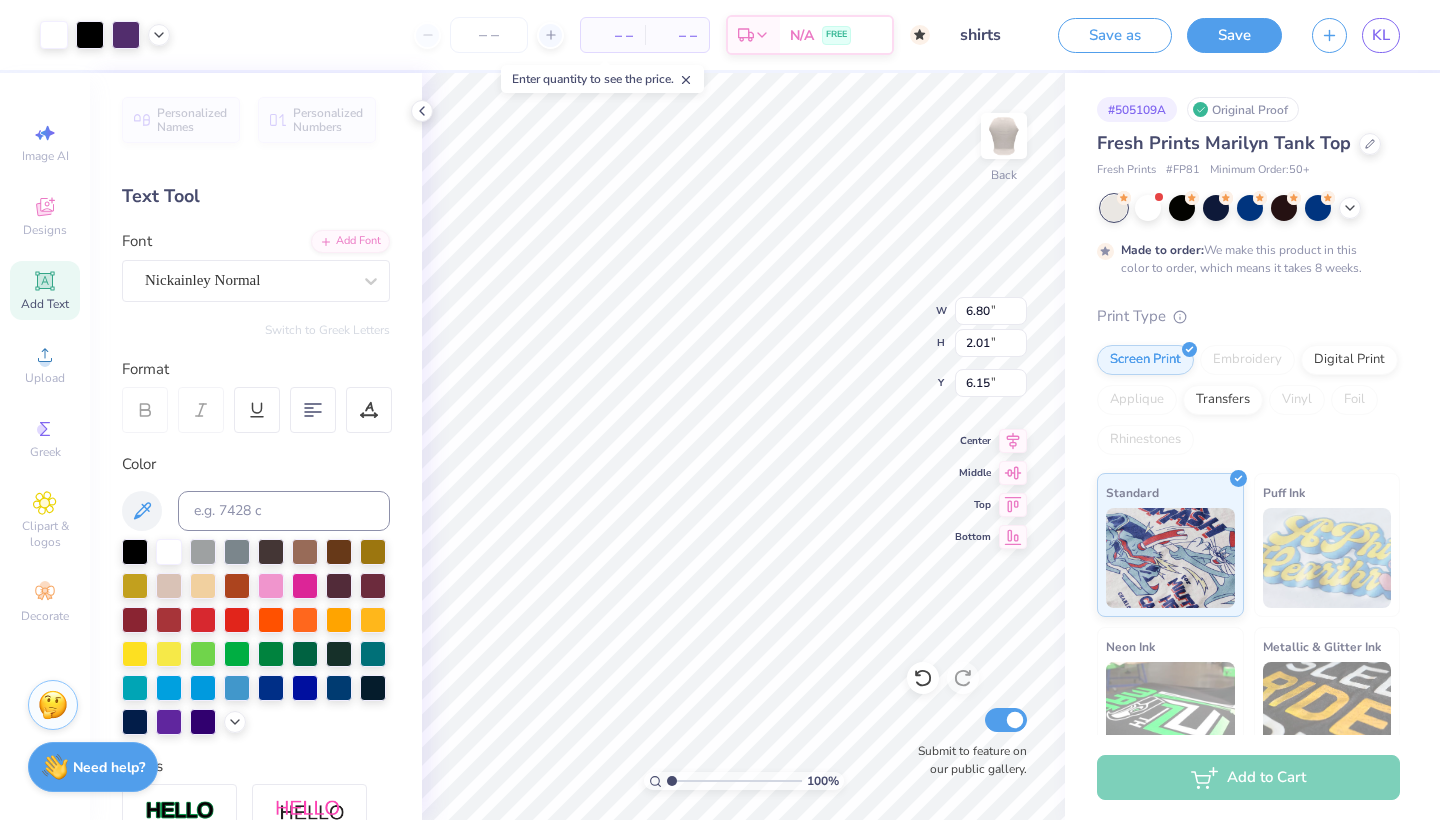 type on "6.06" 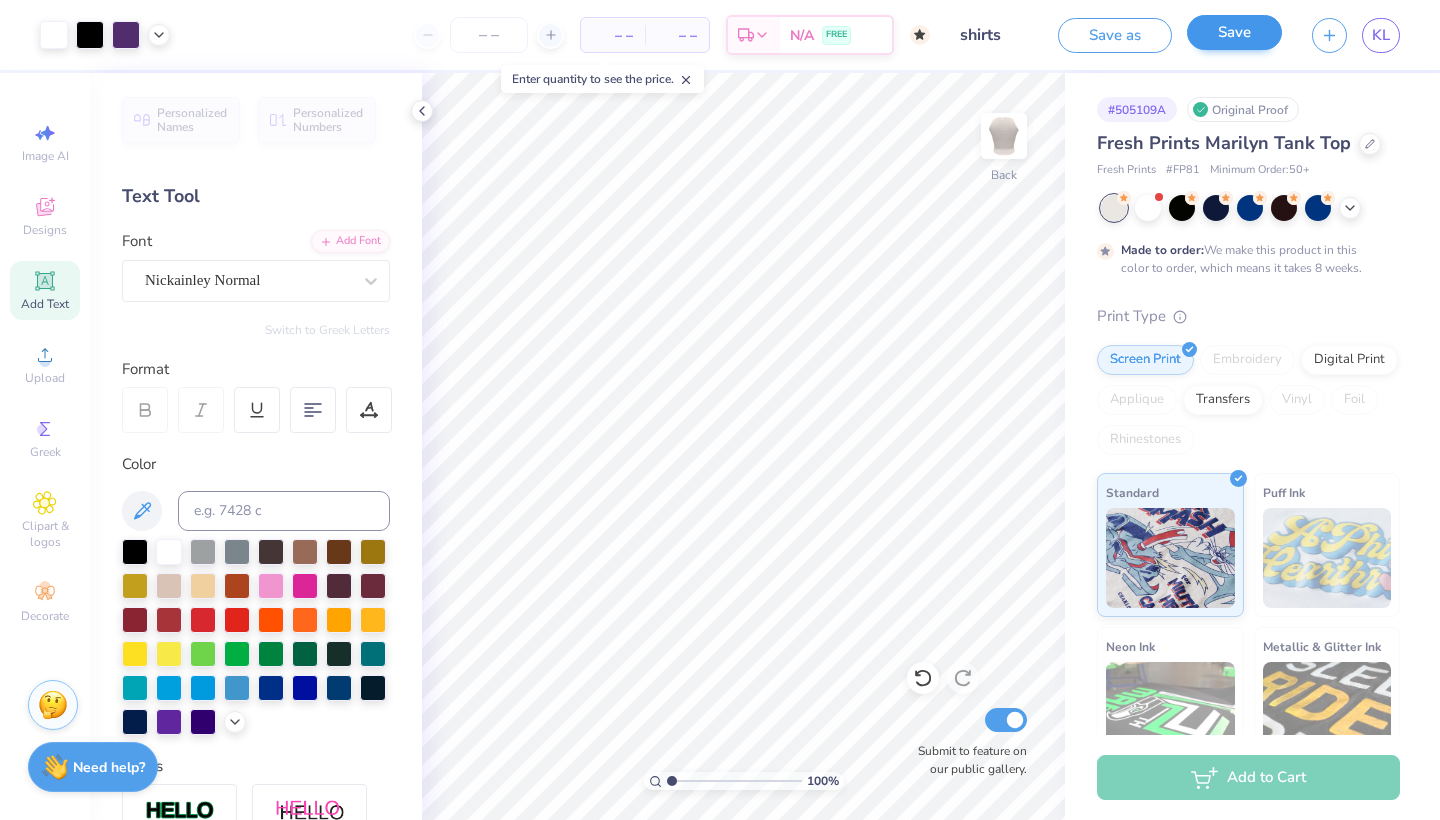 click on "Save" at bounding box center (1234, 32) 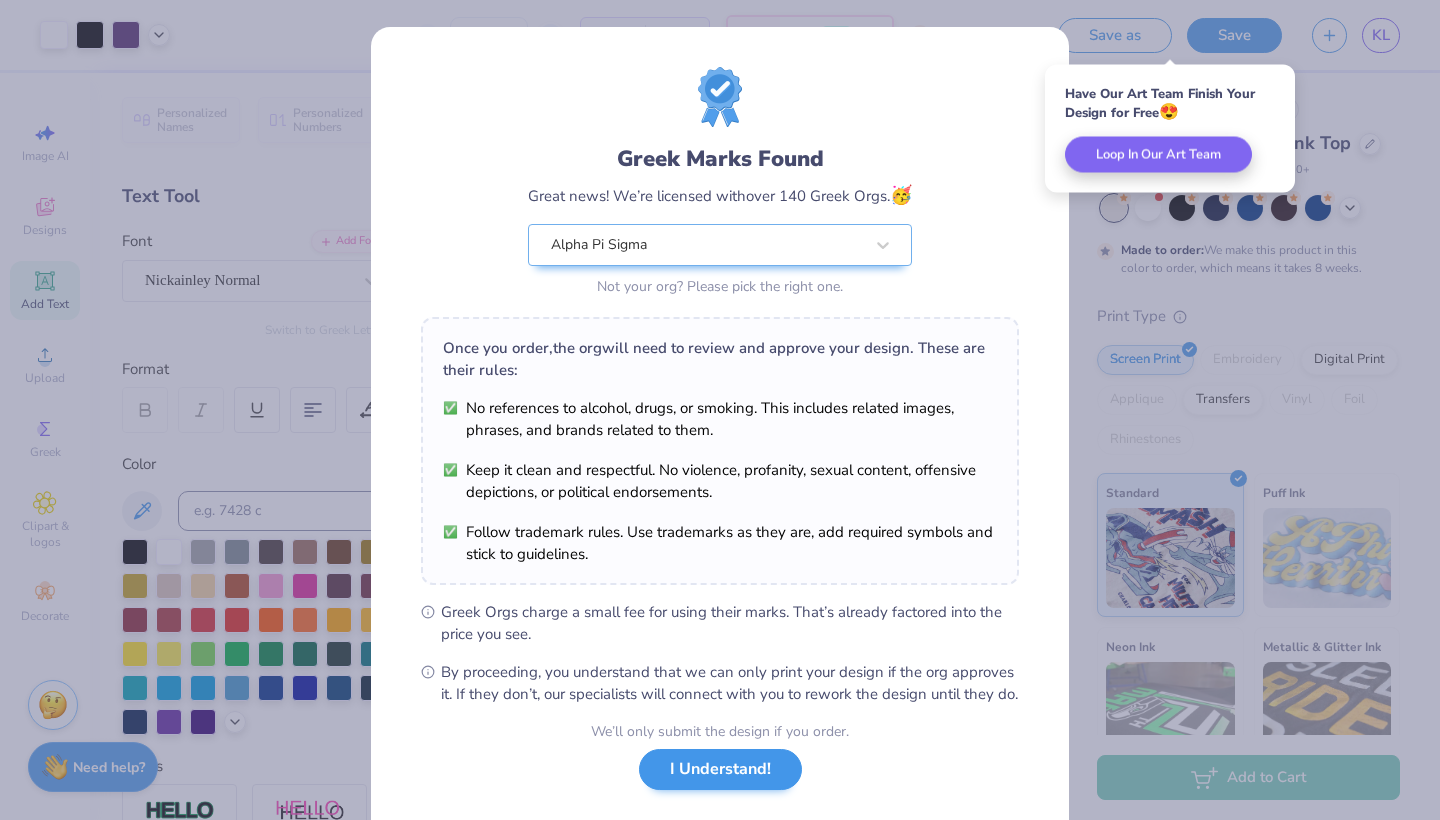 click on "I Understand!" at bounding box center [720, 769] 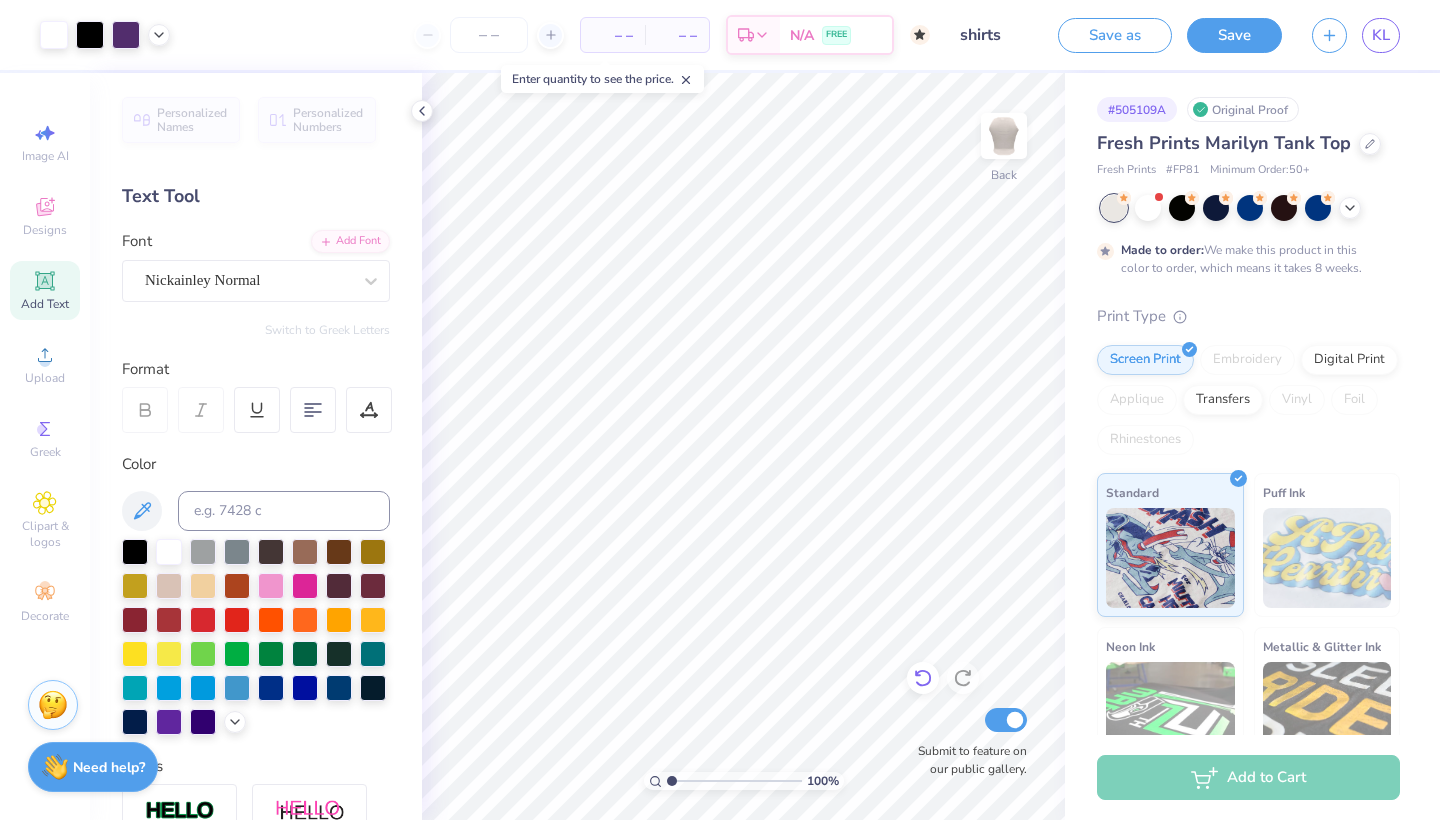 click at bounding box center [923, 678] 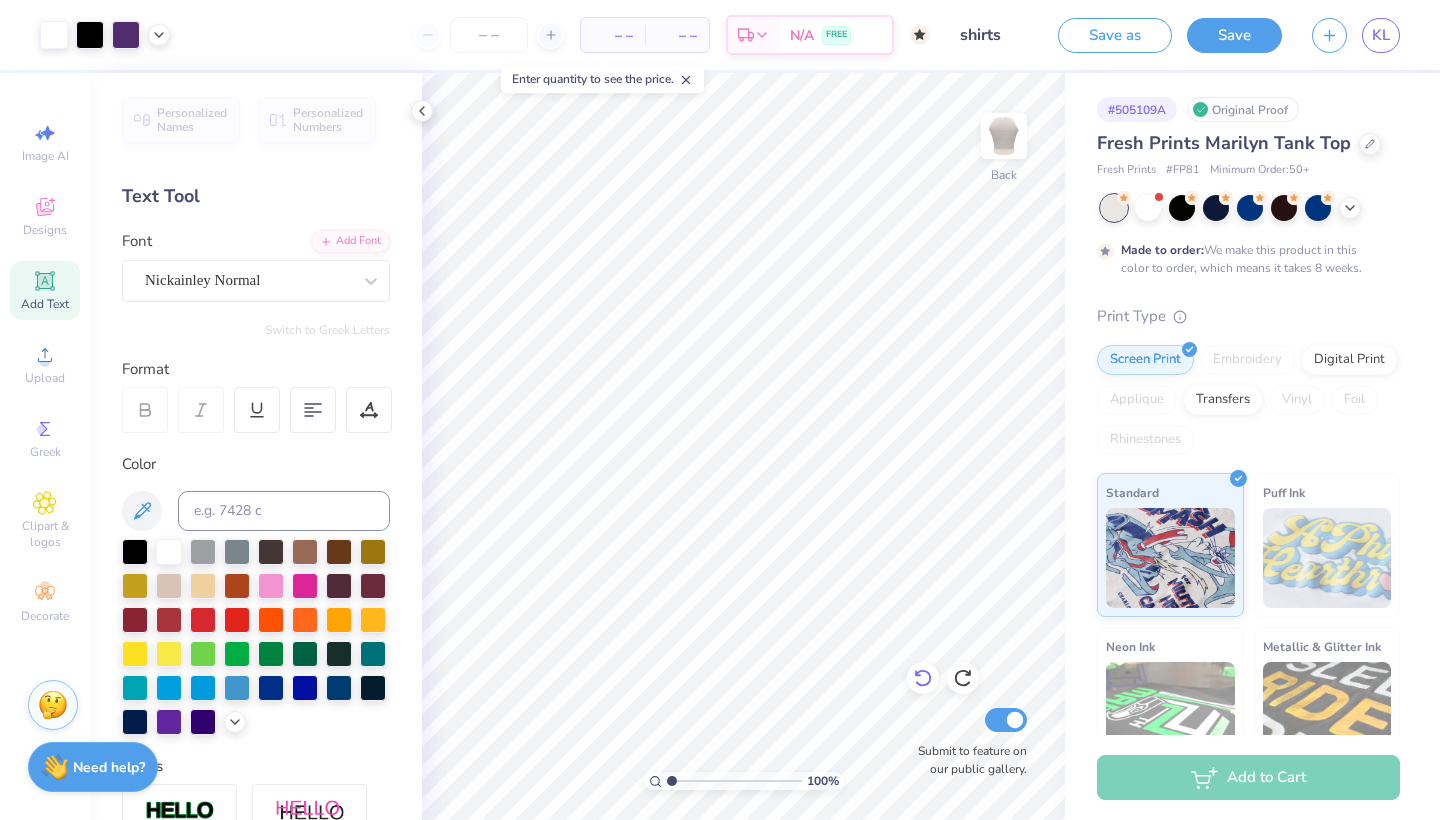 click at bounding box center (923, 678) 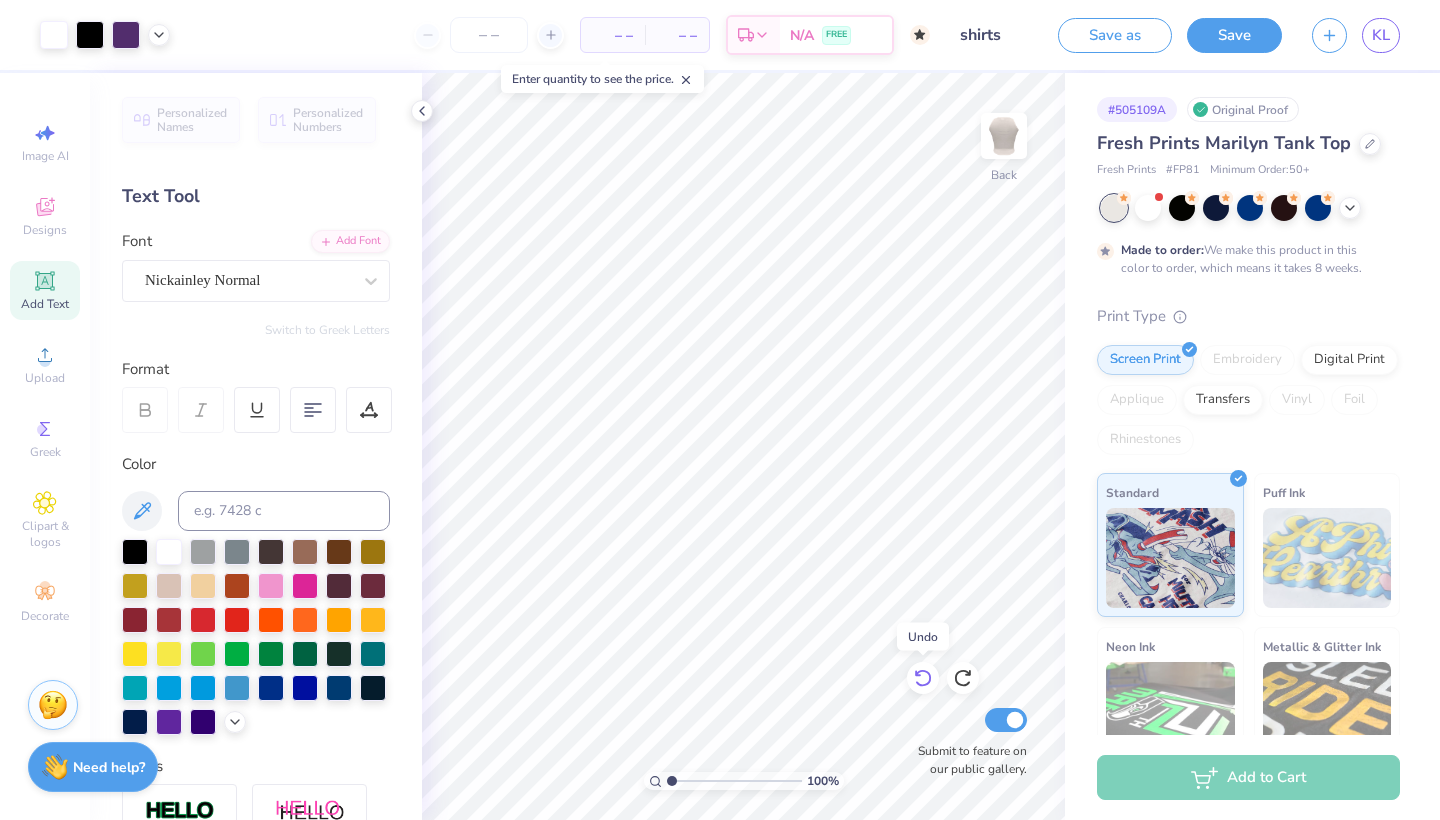click at bounding box center [923, 678] 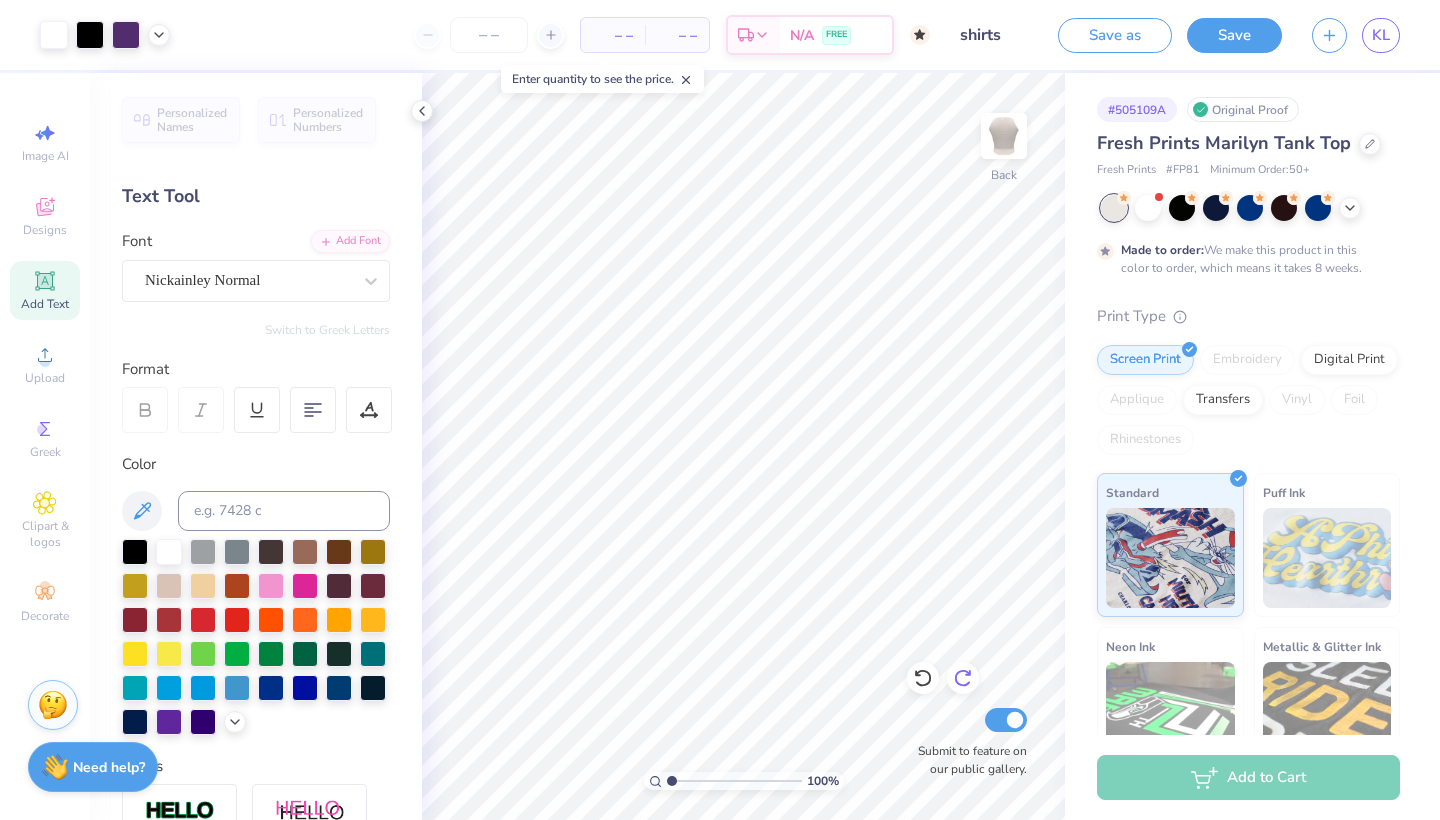 click at bounding box center (963, 678) 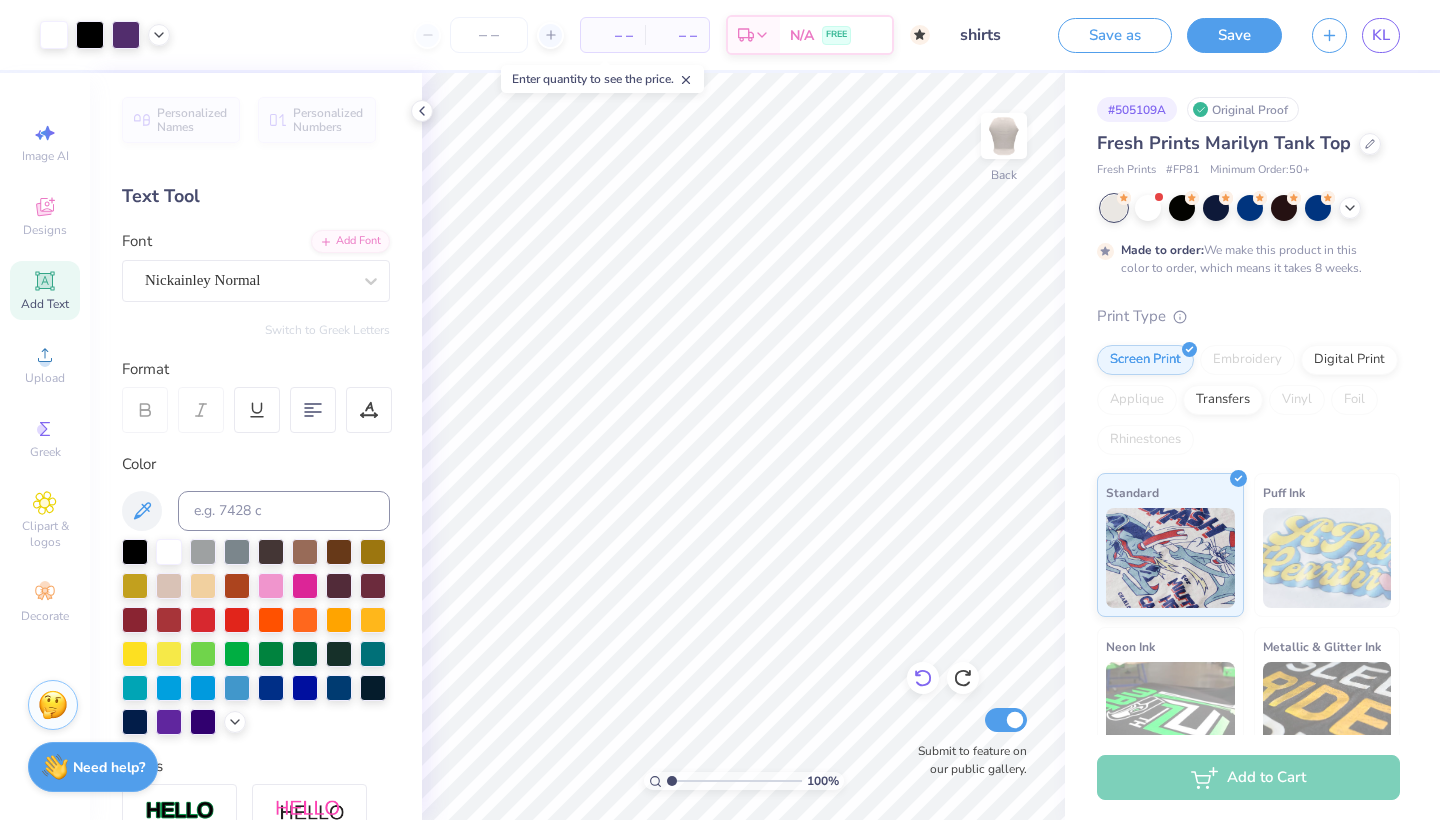 click 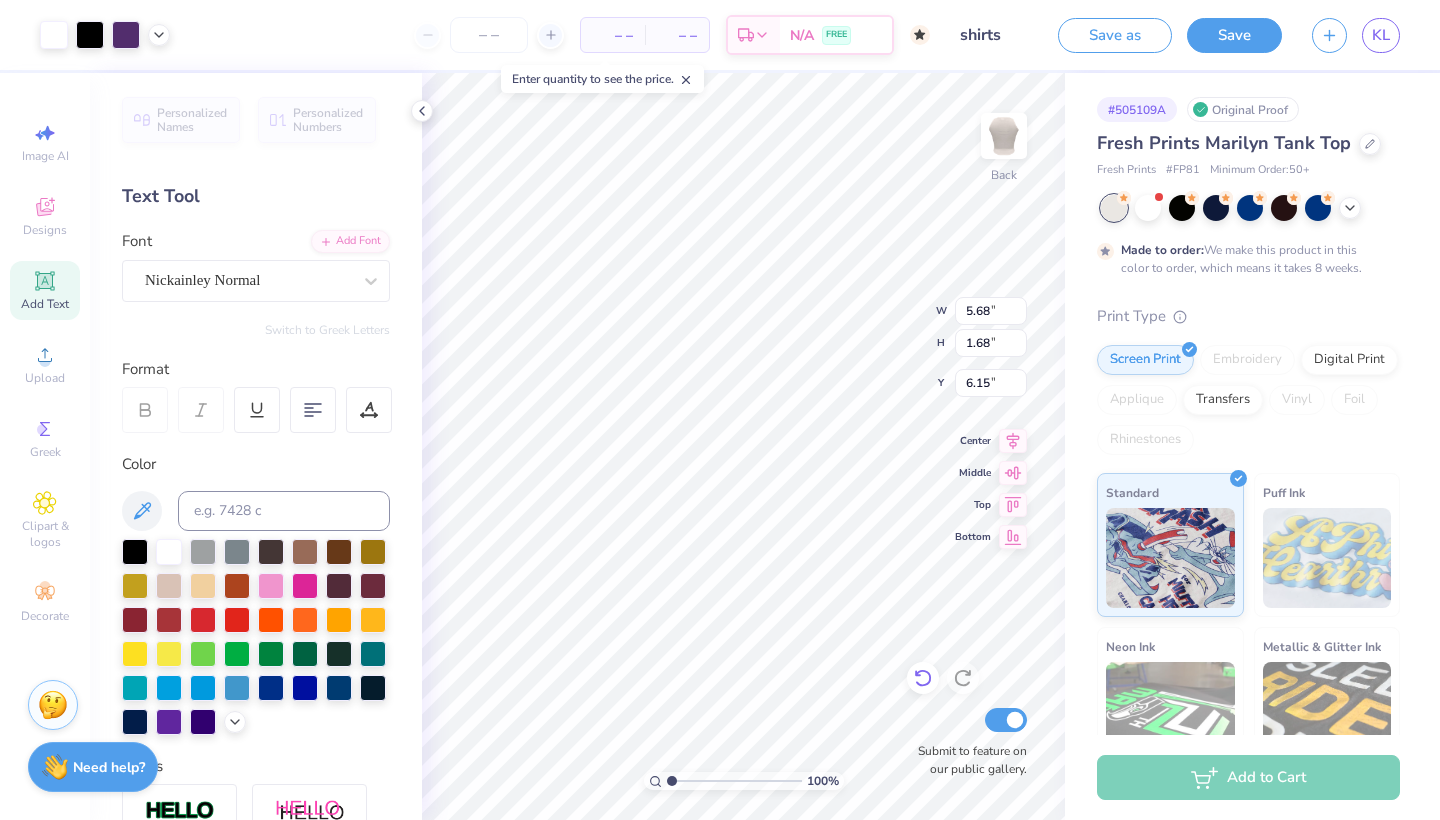 type on "6.09" 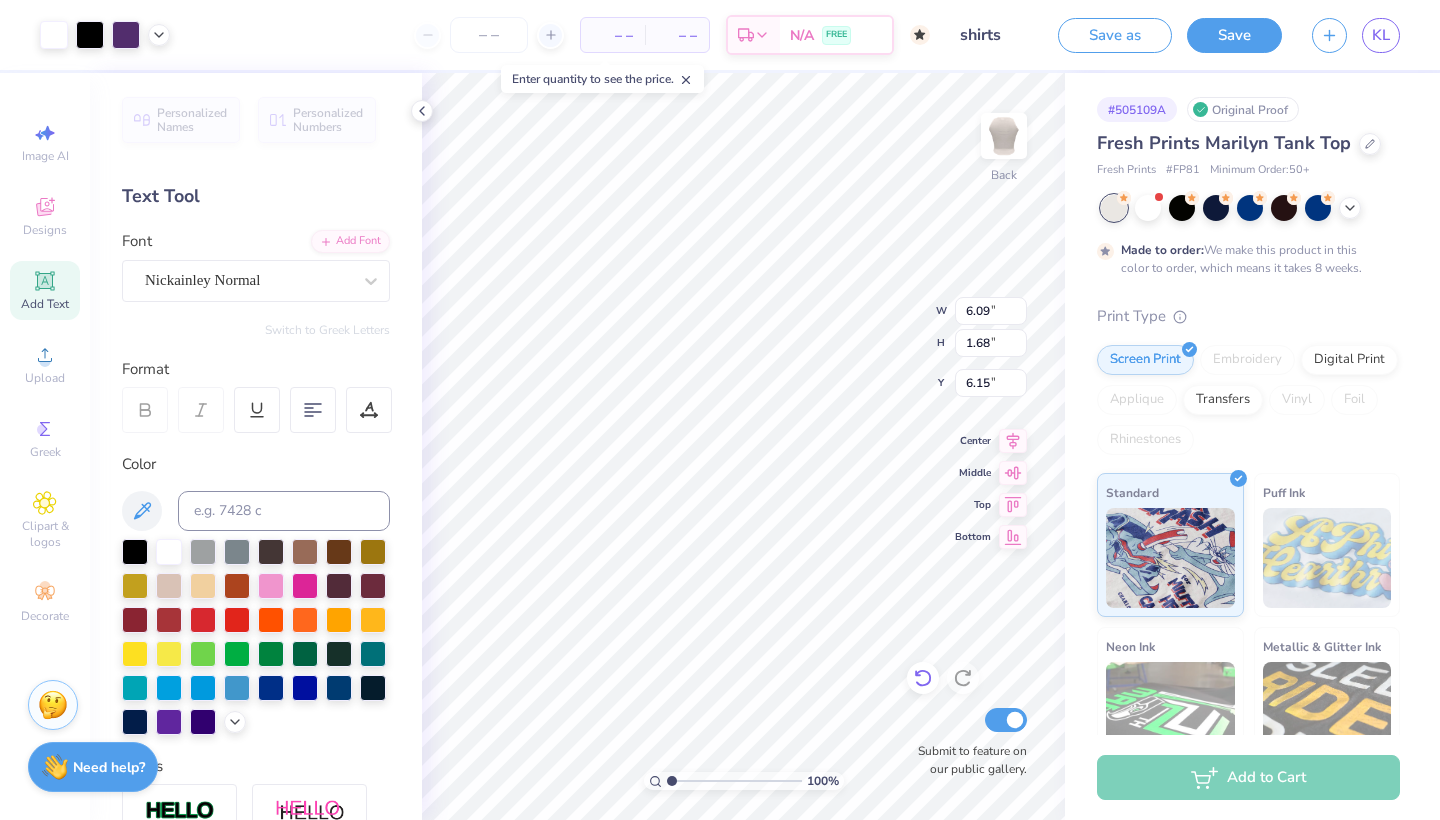 type on "1.80" 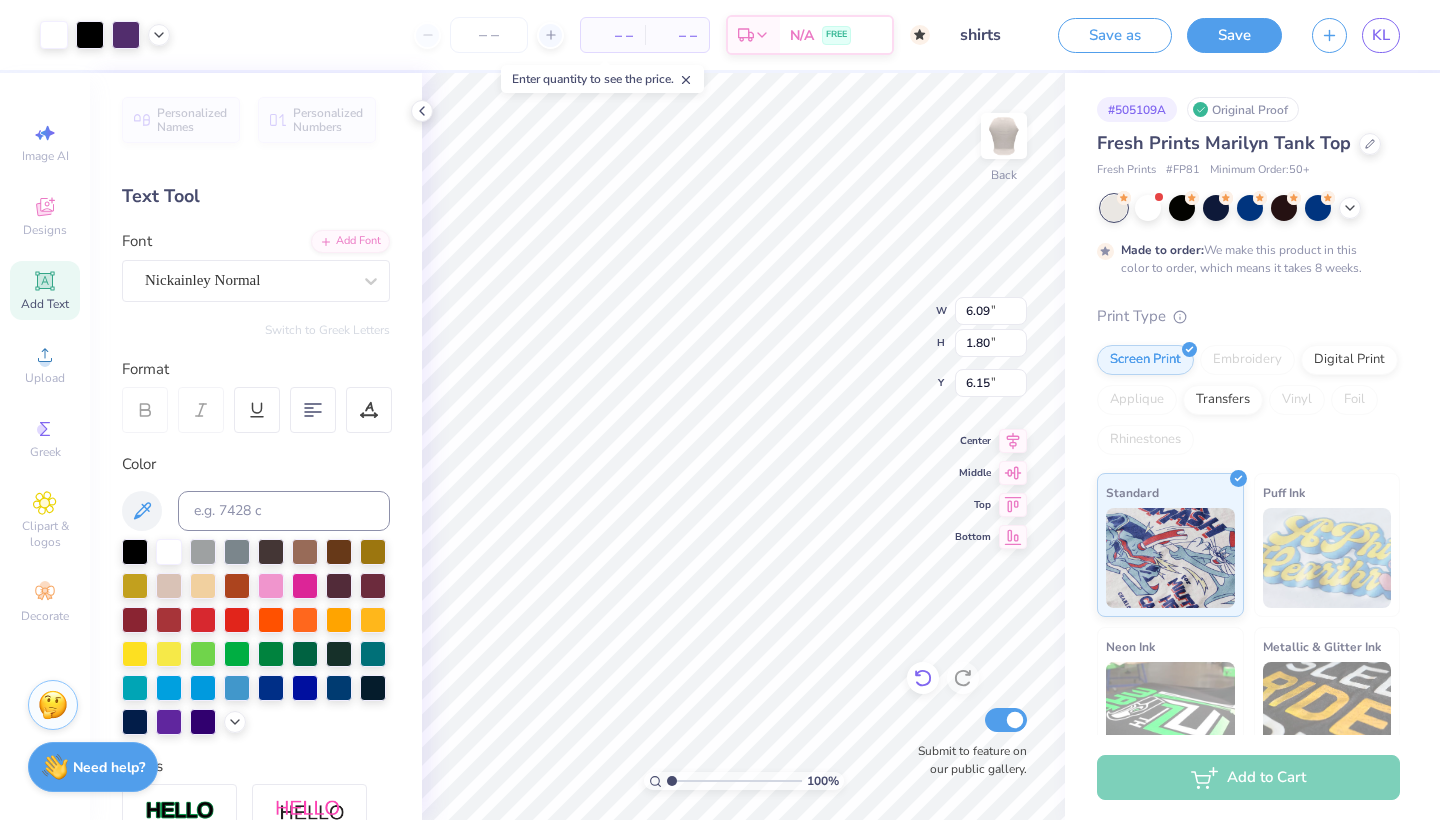 type on "6.62" 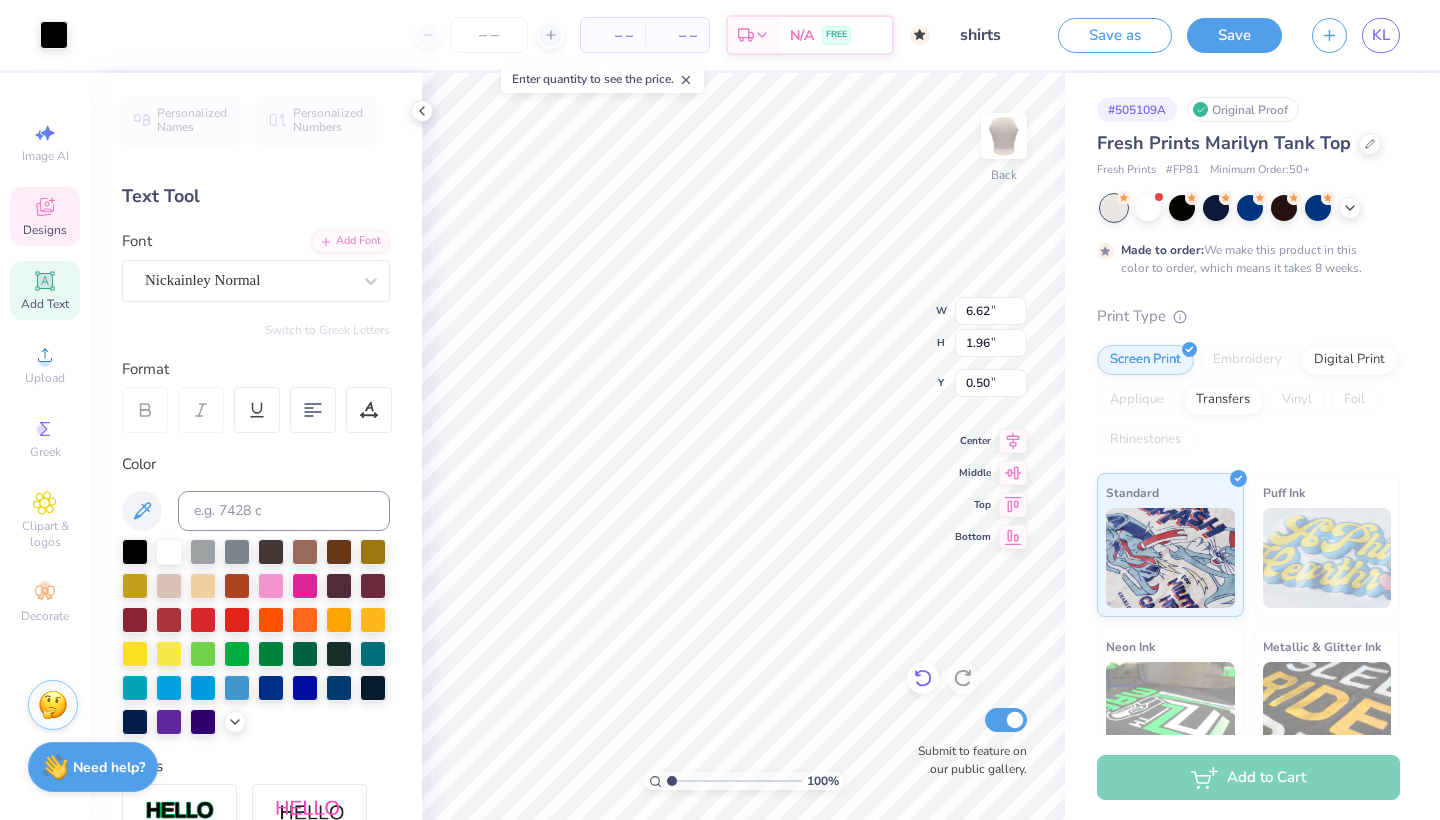 type on "6.92" 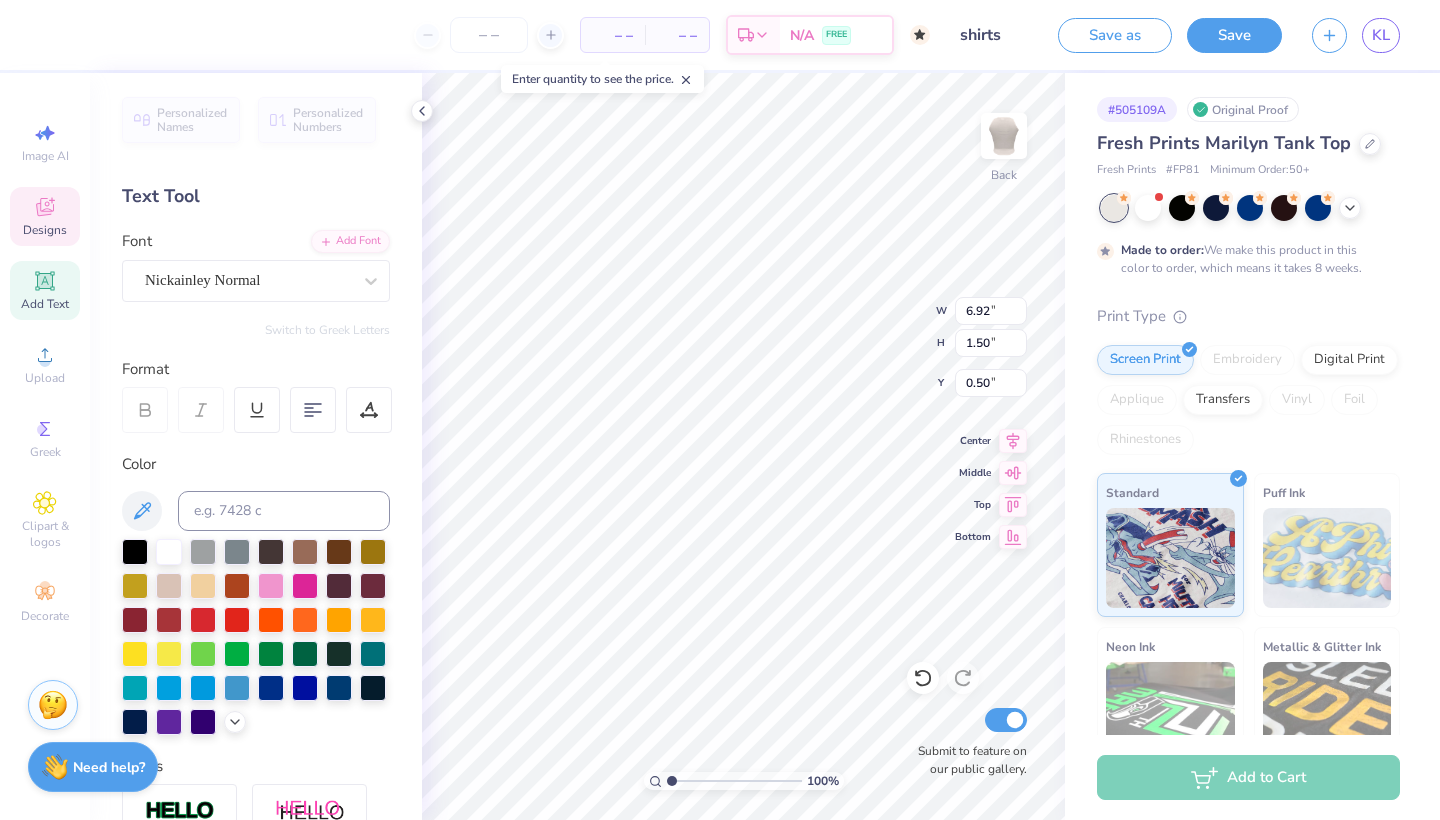 type on "4.65" 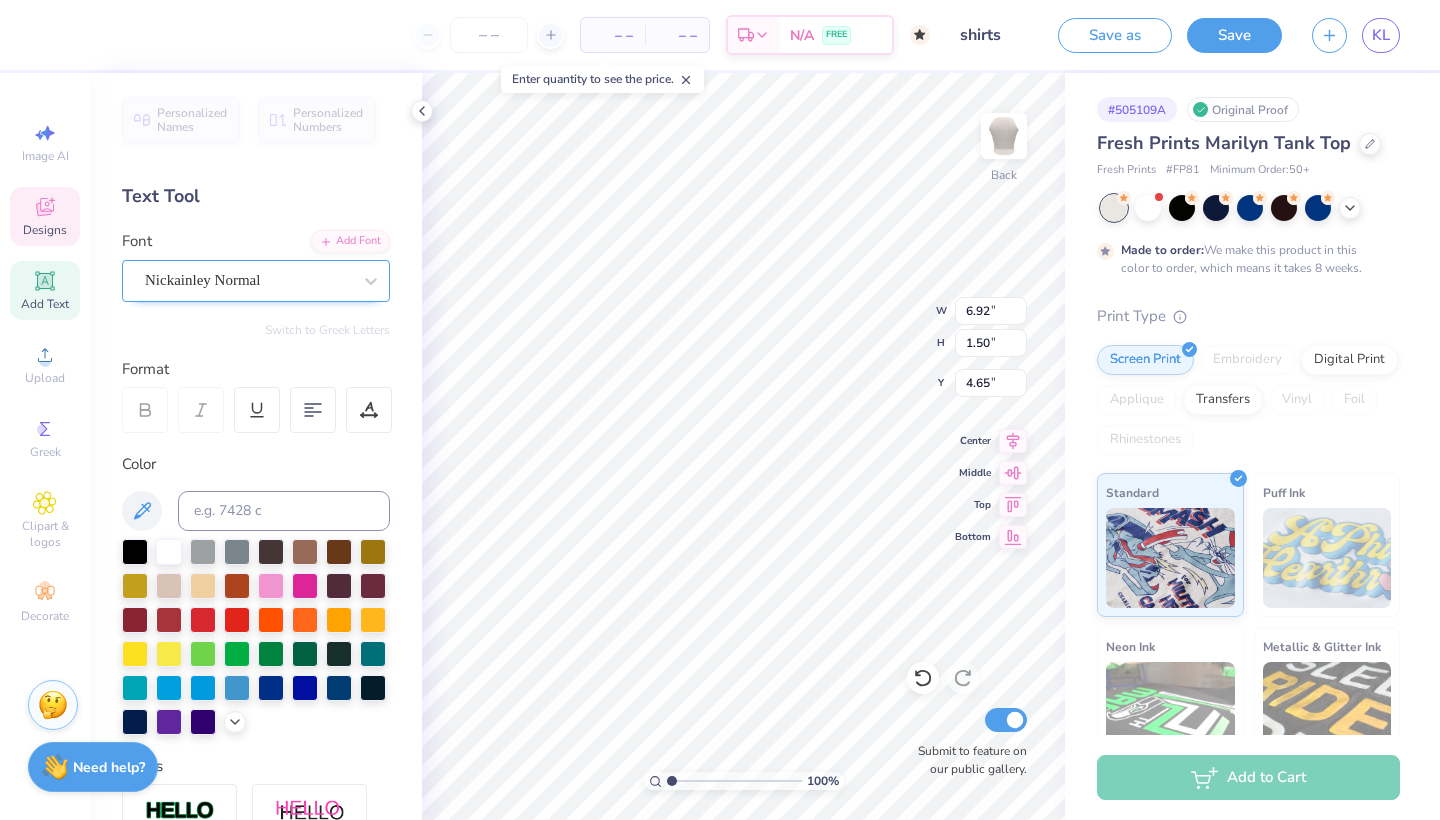 click on "Nickainley Normal" at bounding box center [202, 280] 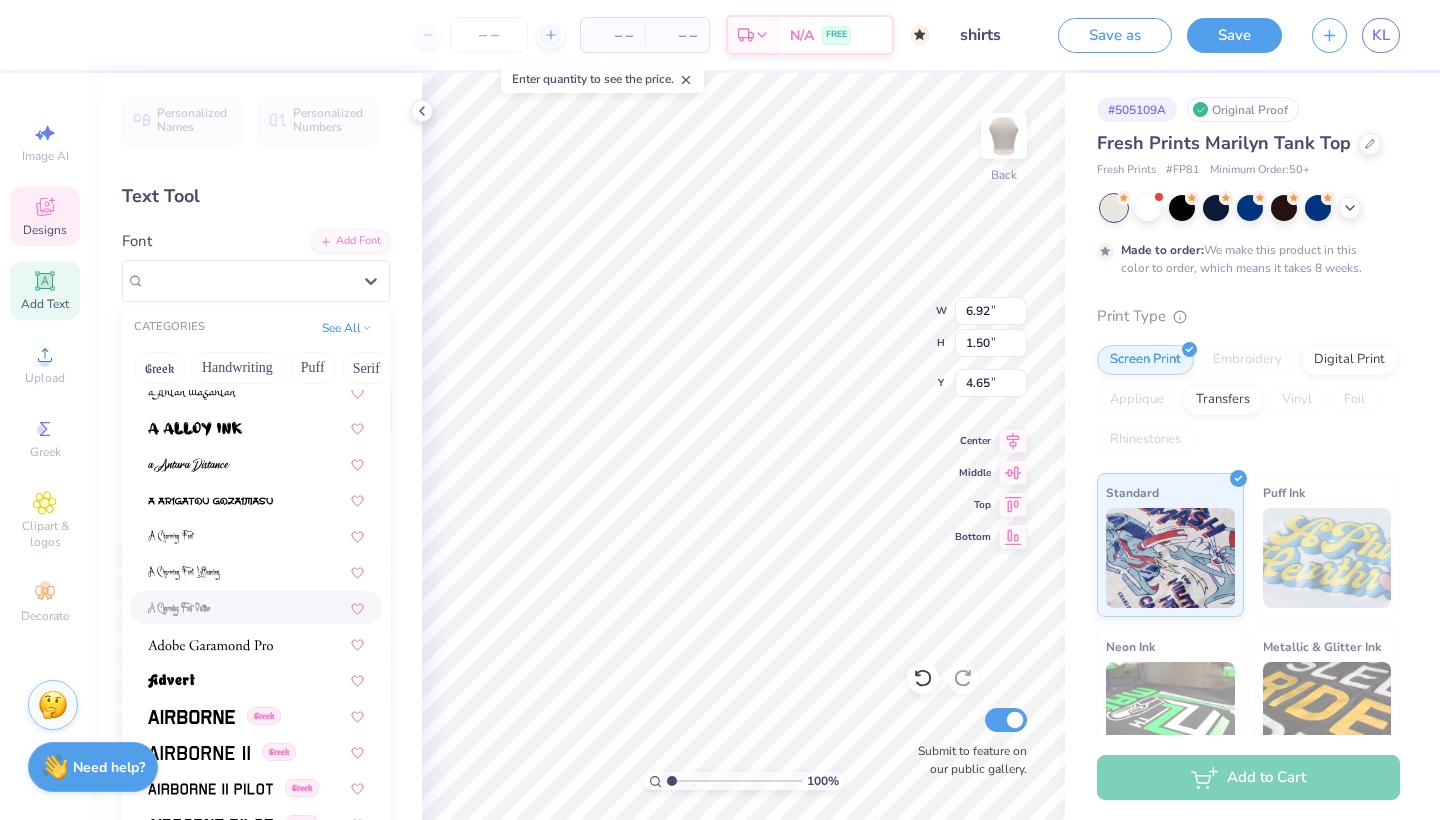 scroll, scrollTop: 131, scrollLeft: 0, axis: vertical 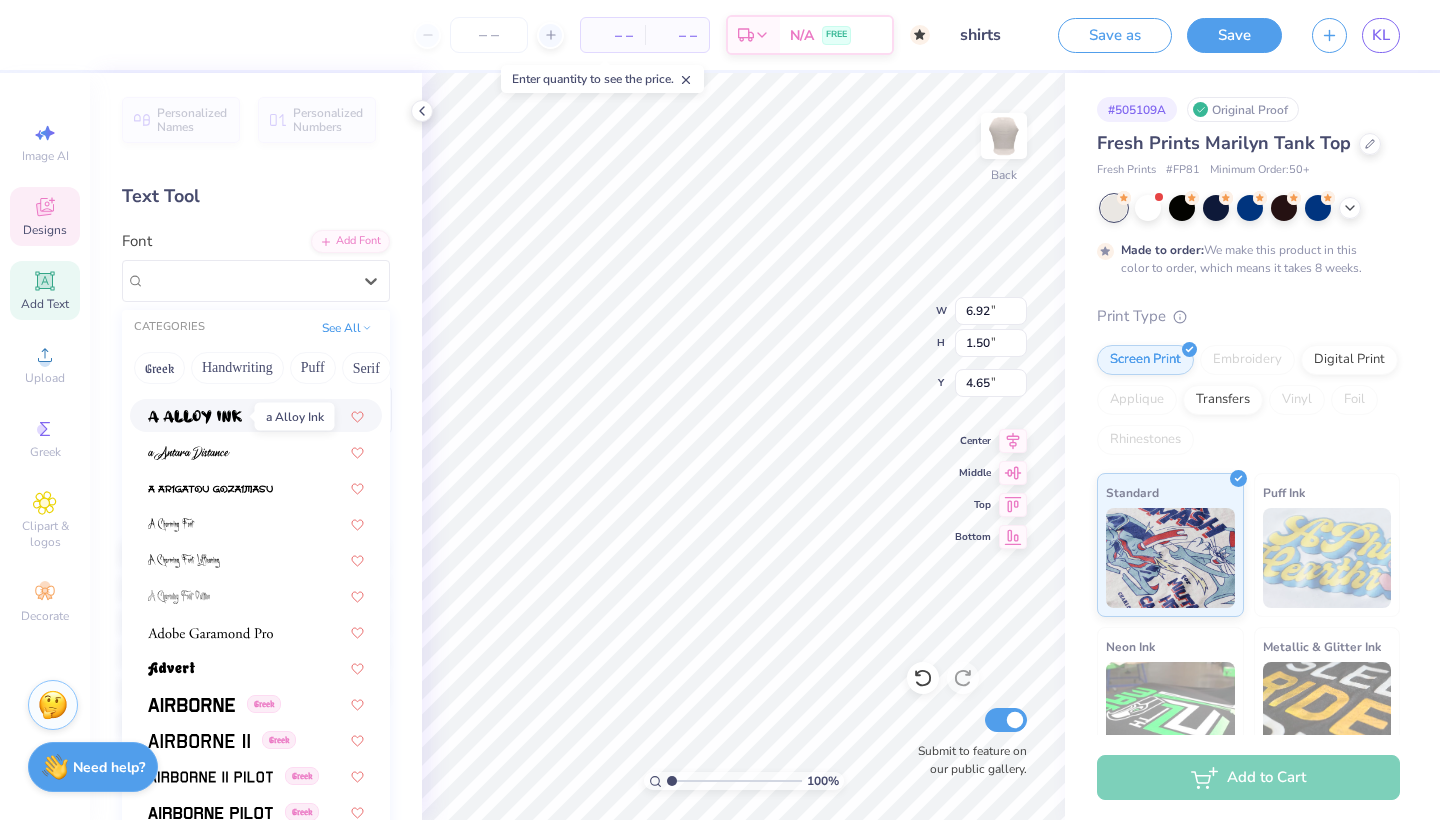 type on "g" 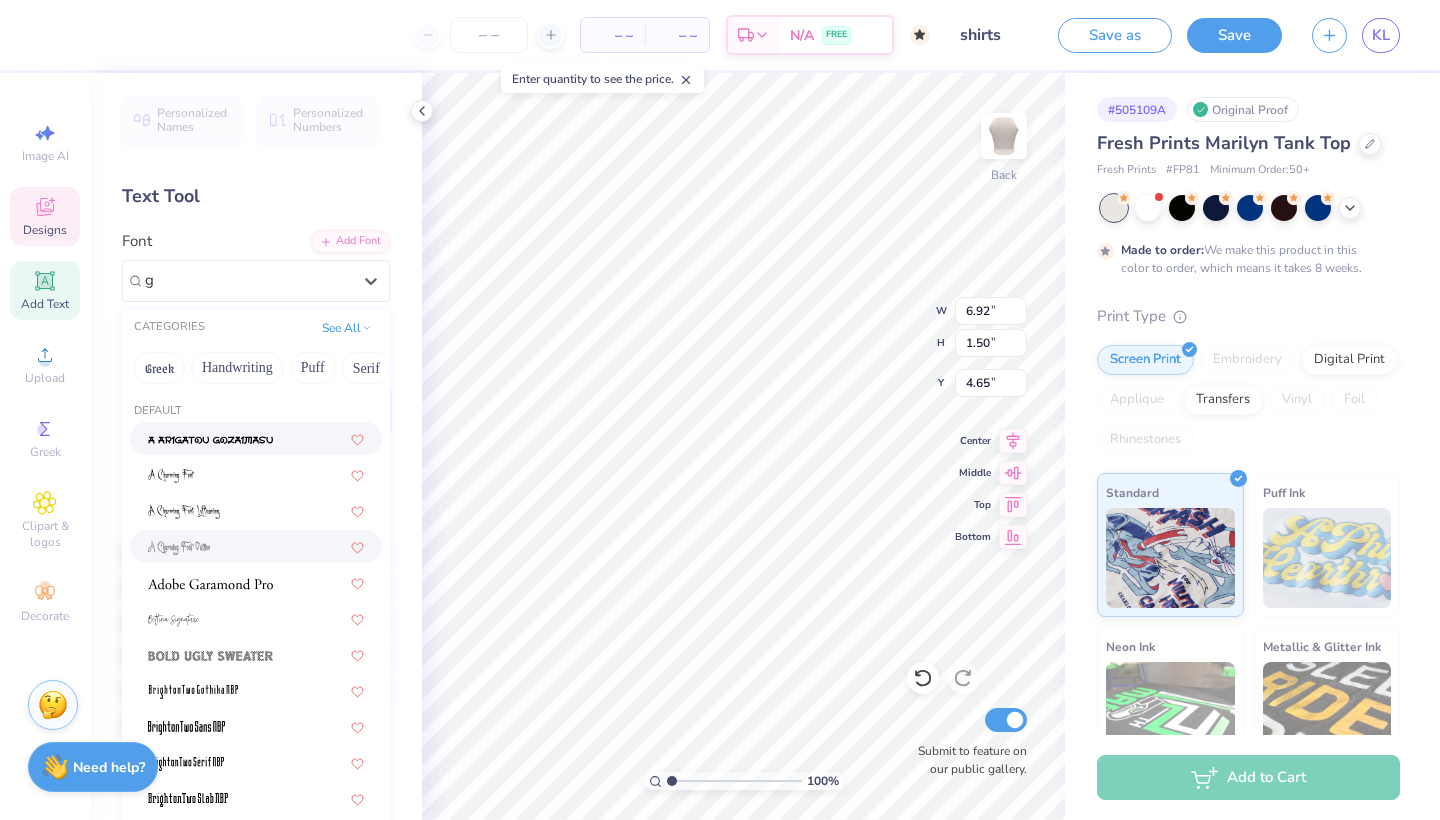 scroll, scrollTop: 0, scrollLeft: 0, axis: both 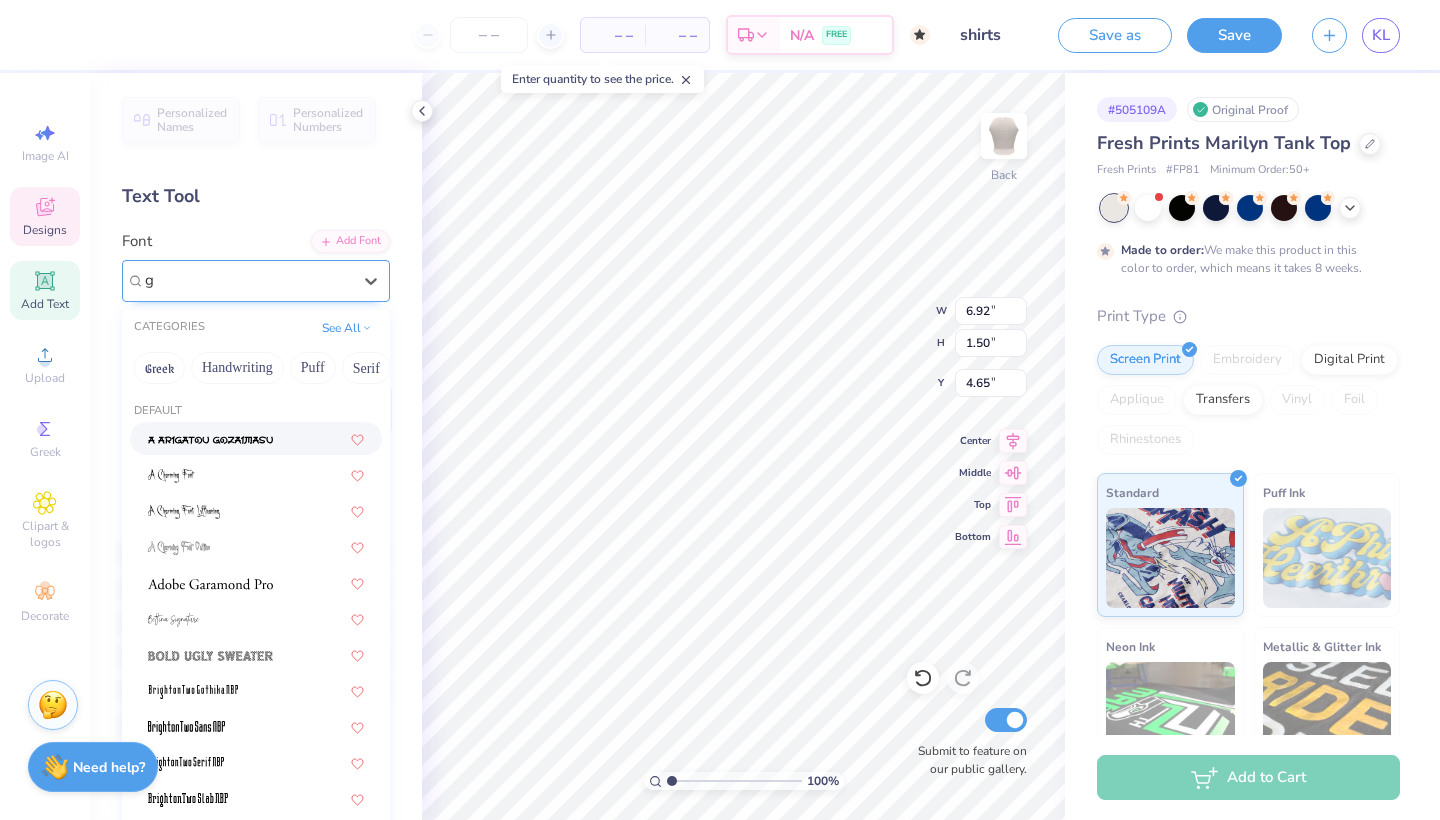 type 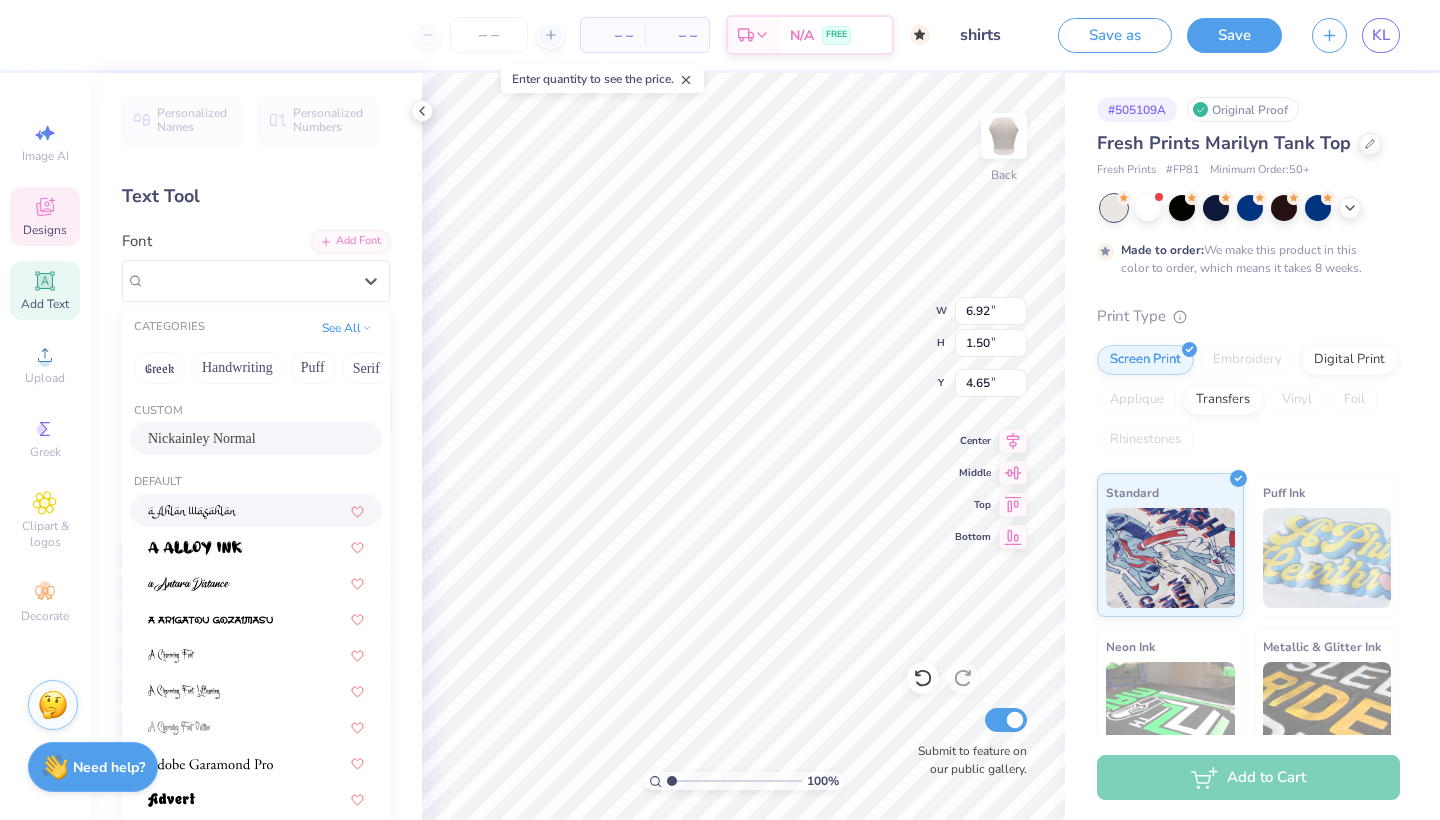 click at bounding box center [192, 510] 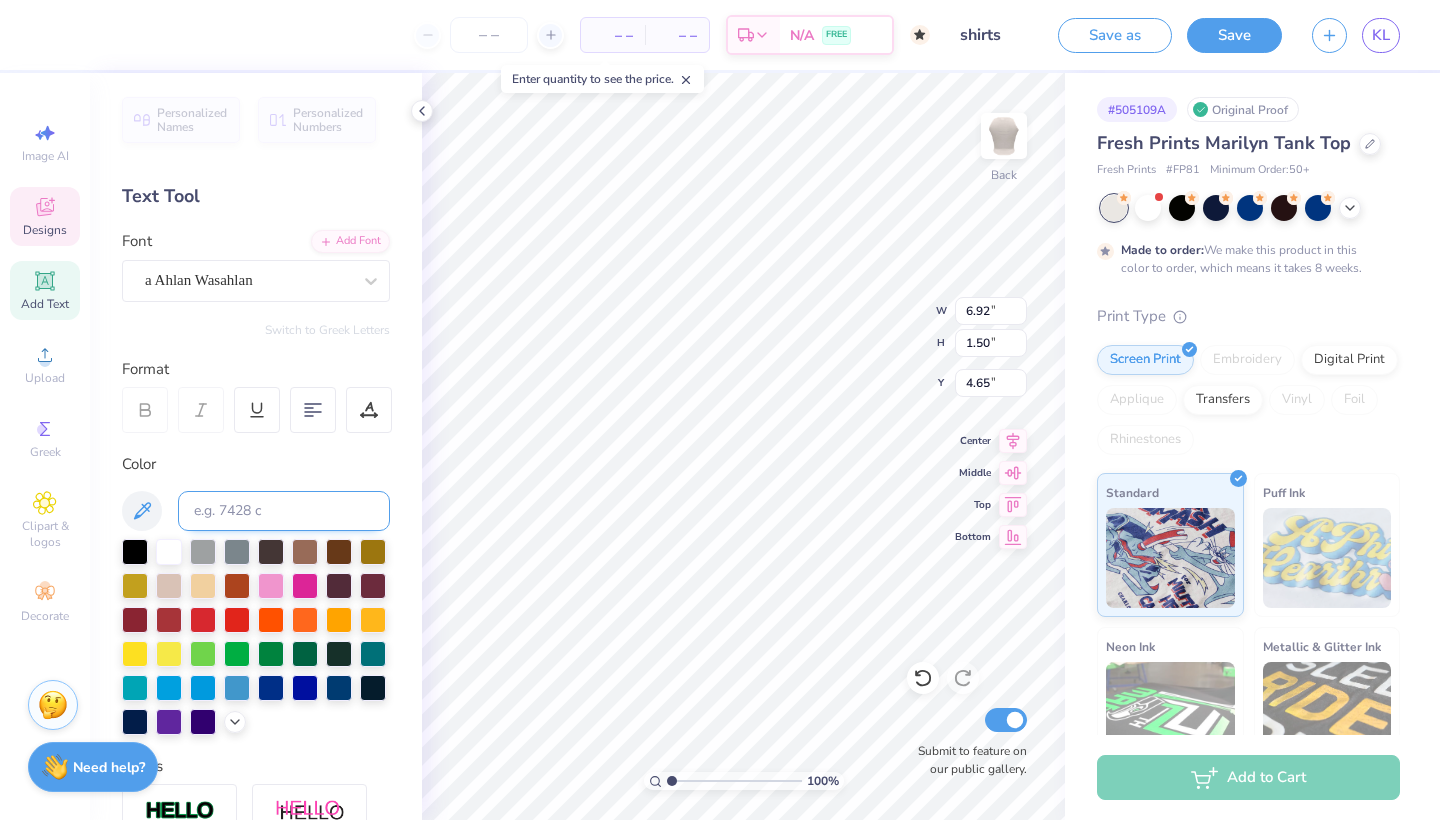 type on "6.83" 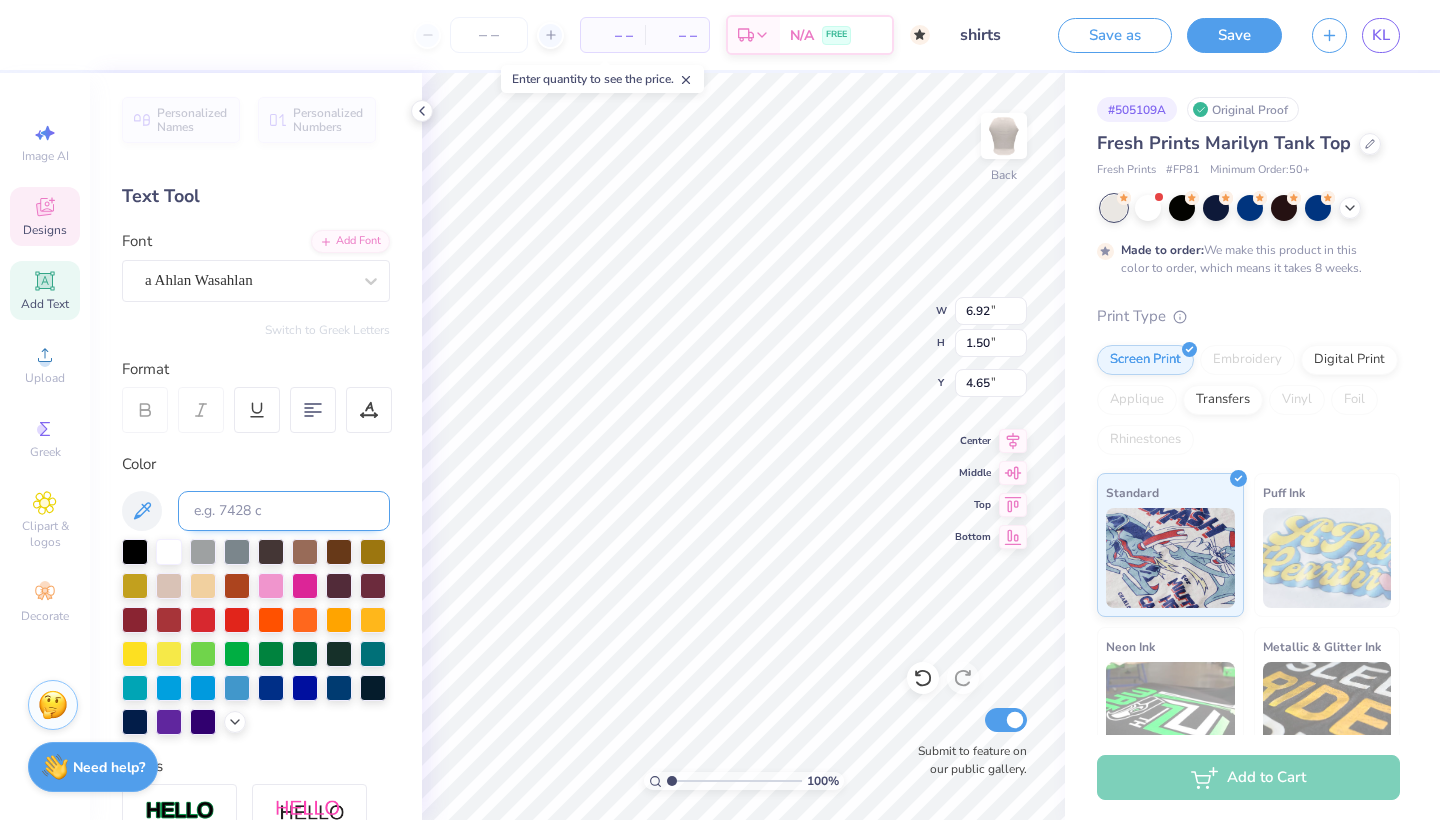 type on "1.84" 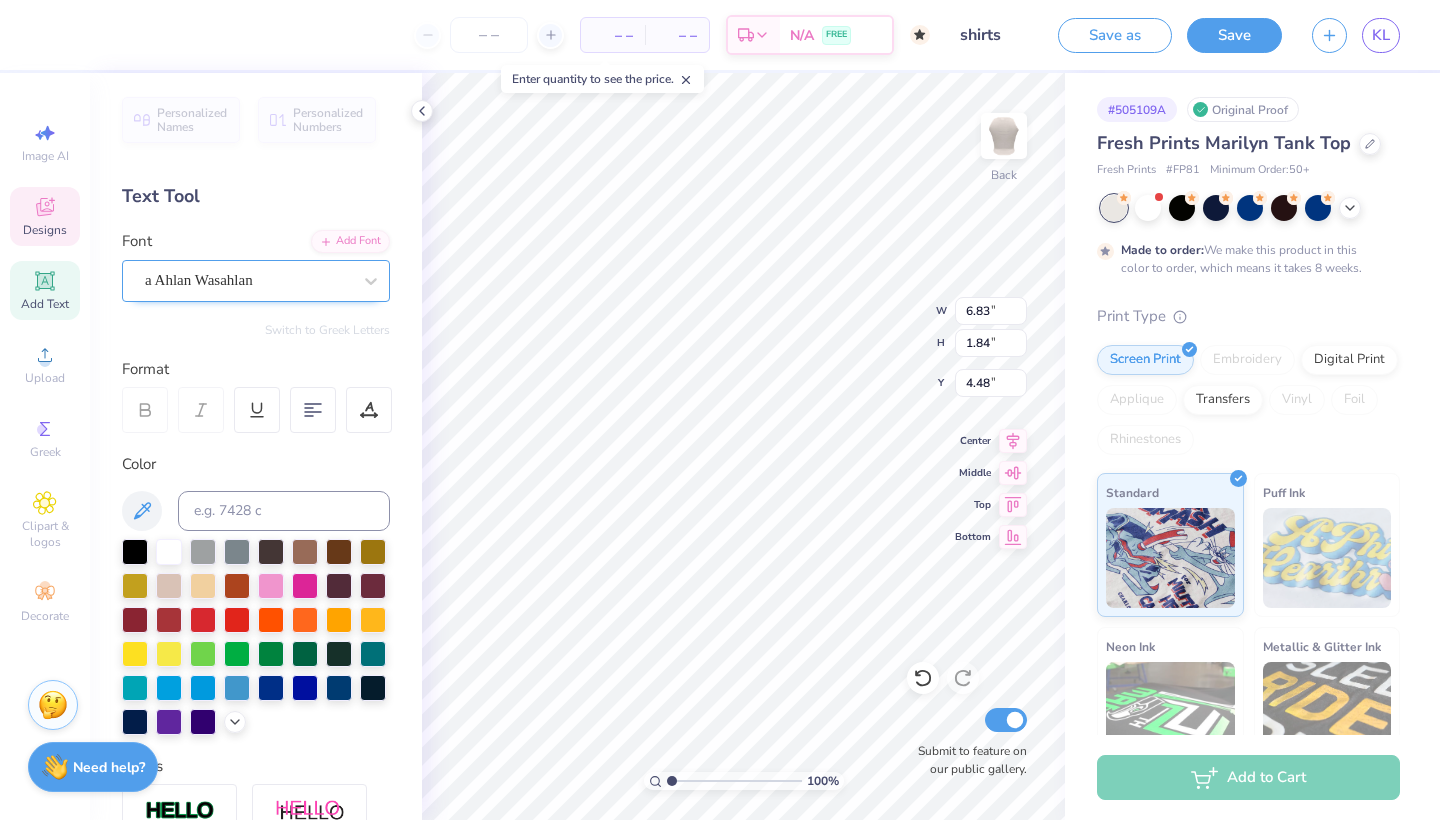 click on "a Ahlan Wasahlan" at bounding box center [248, 280] 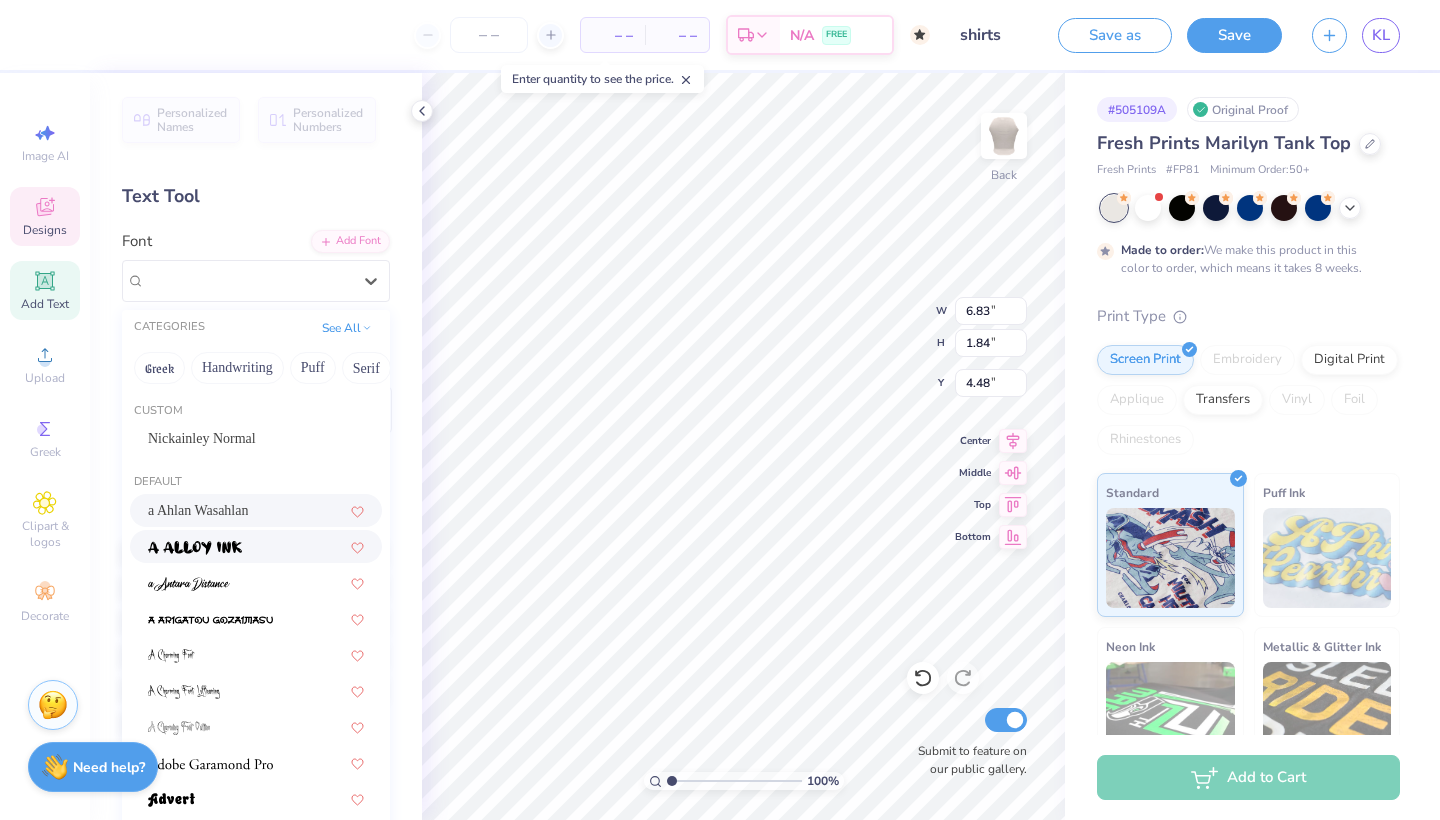 click at bounding box center [195, 546] 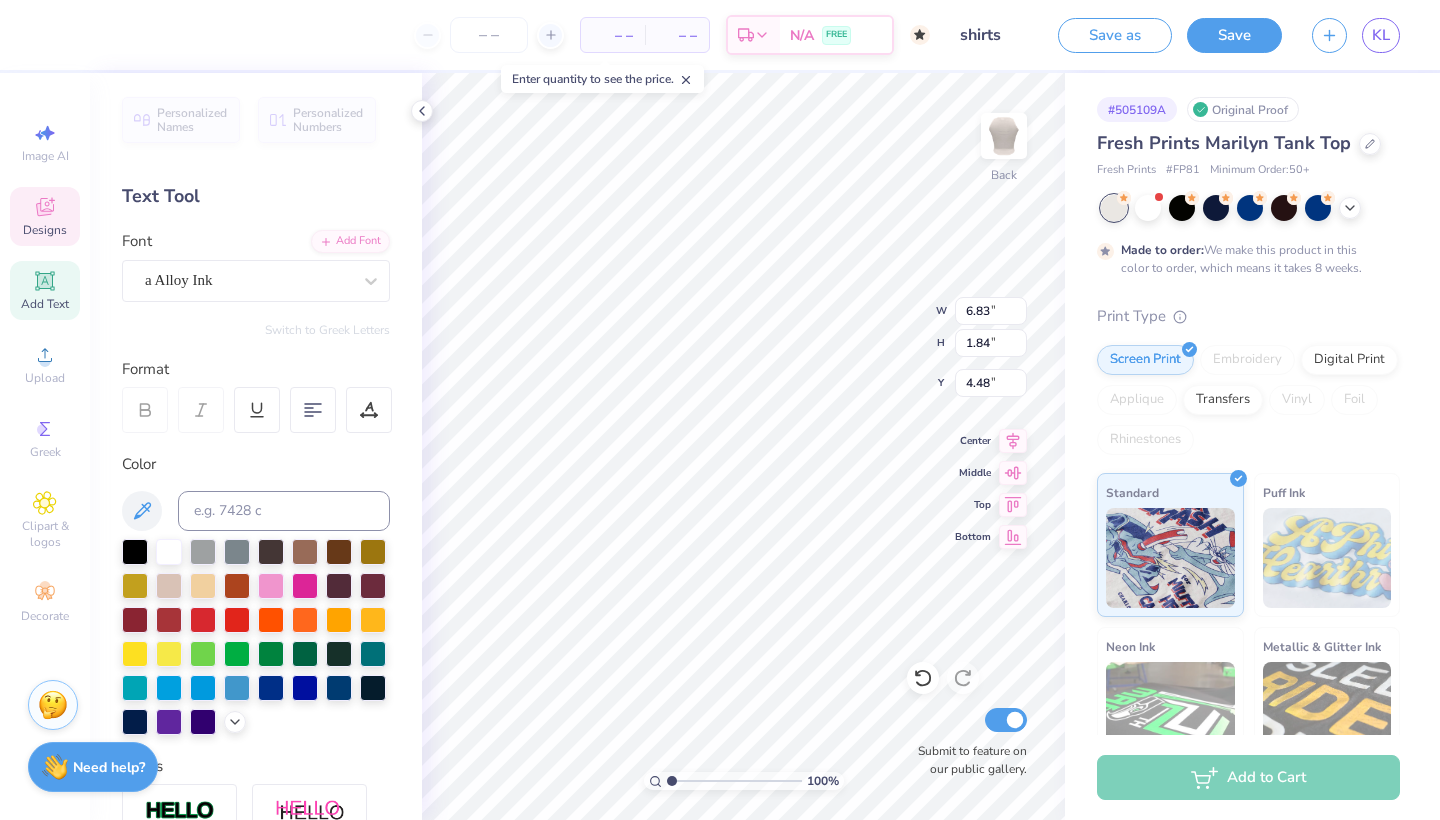 type on "7.19" 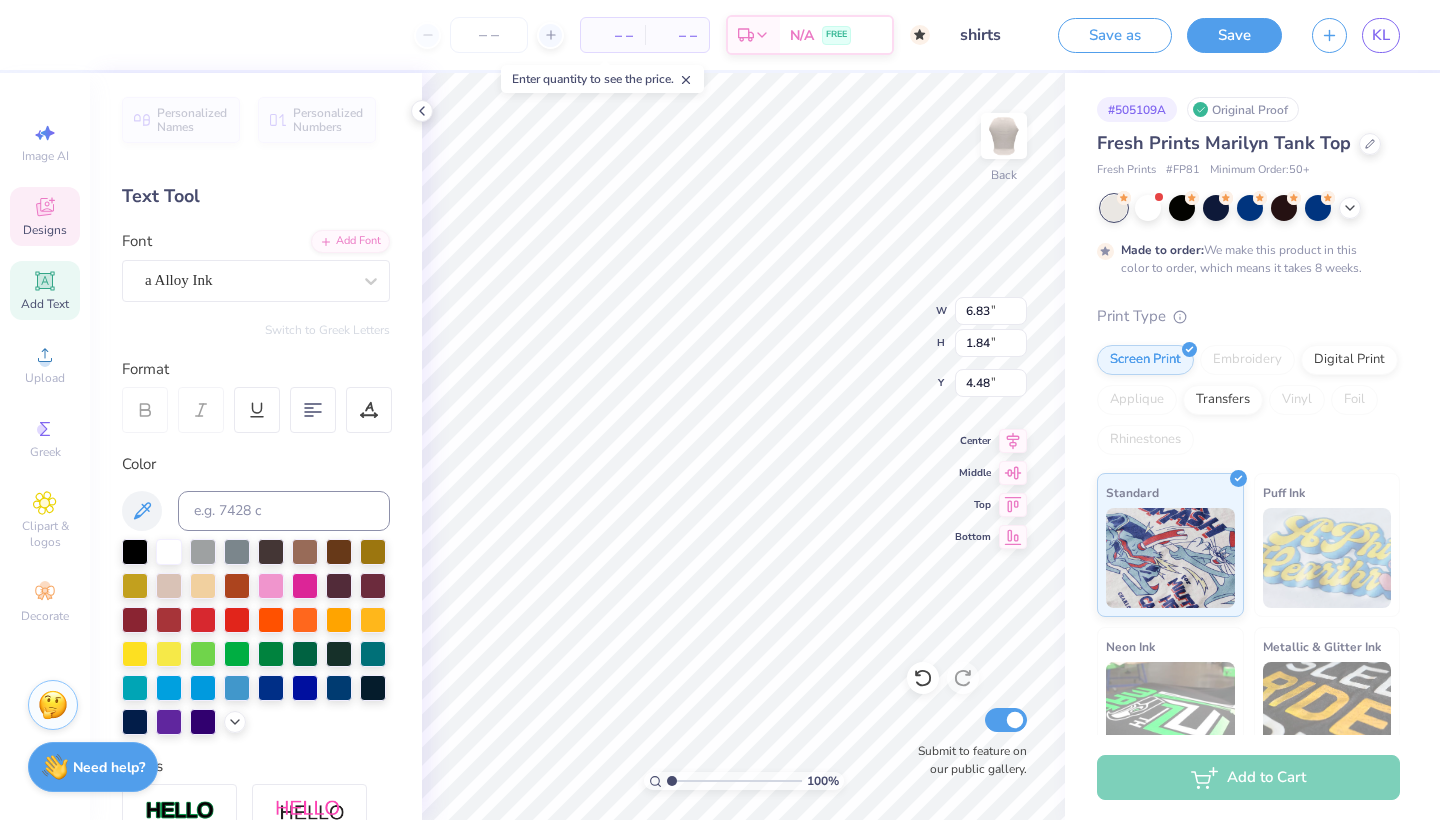 type on "1.38" 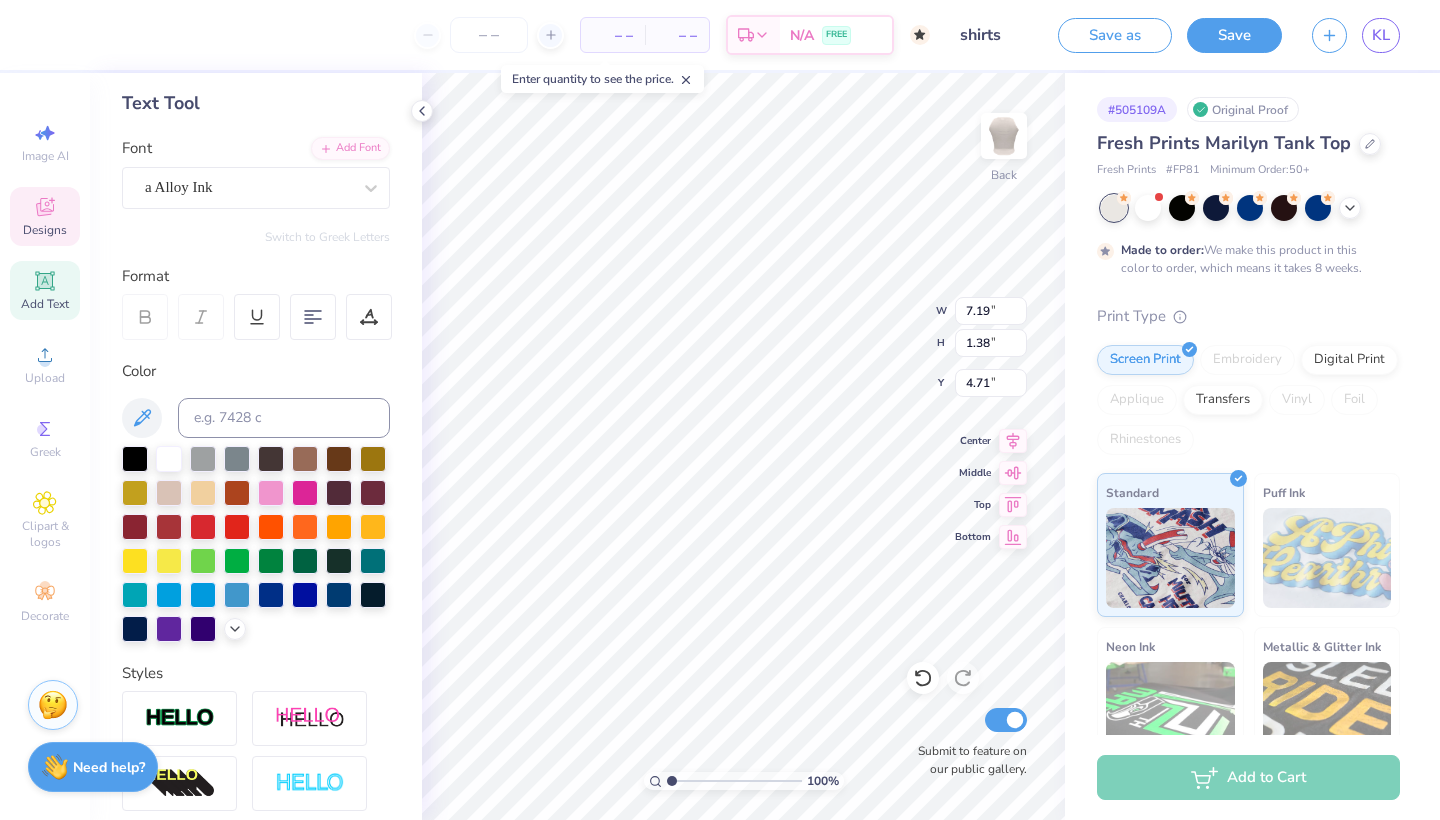 scroll, scrollTop: 83, scrollLeft: 0, axis: vertical 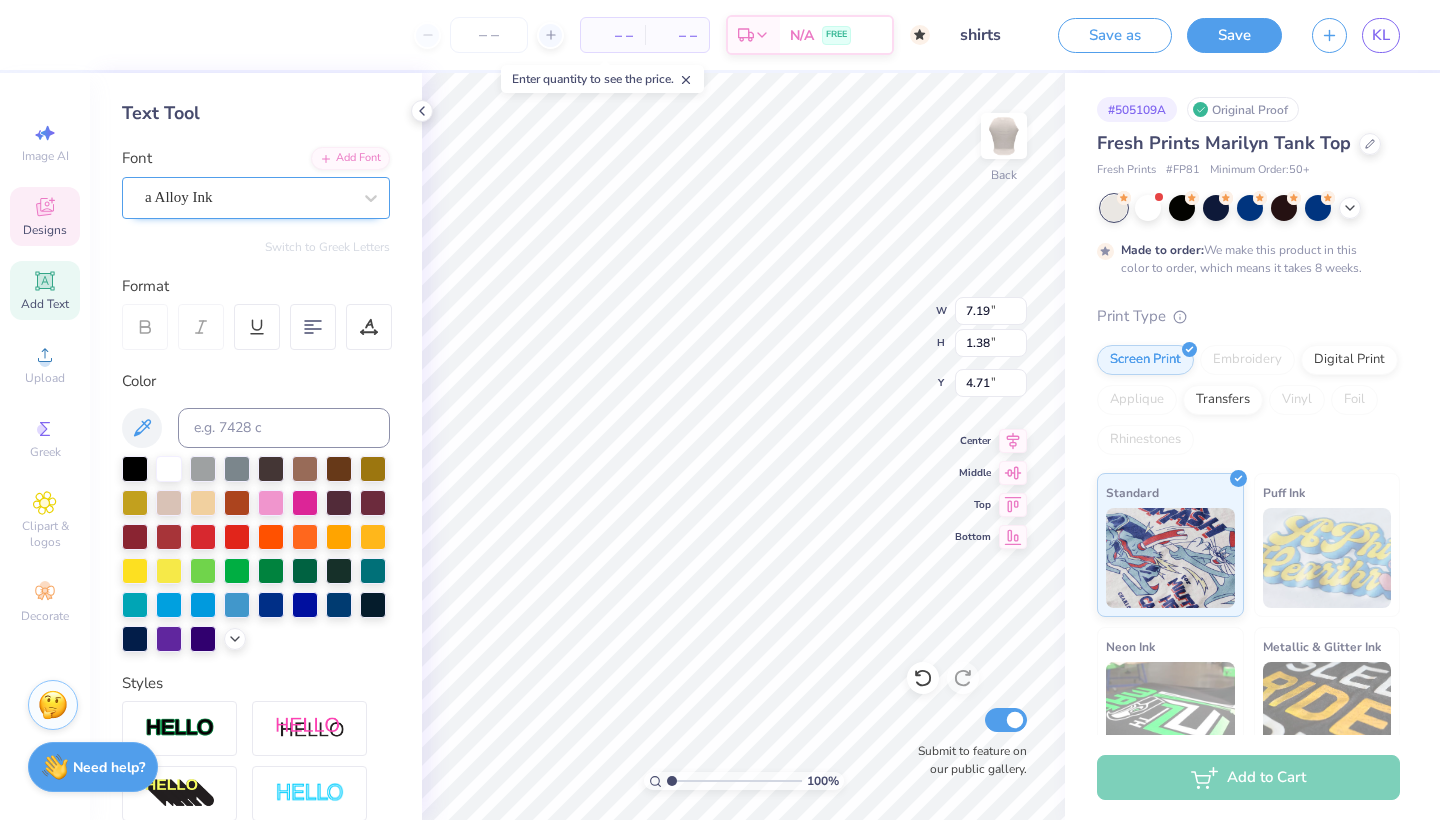 click on "a Alloy Ink" at bounding box center [256, 198] 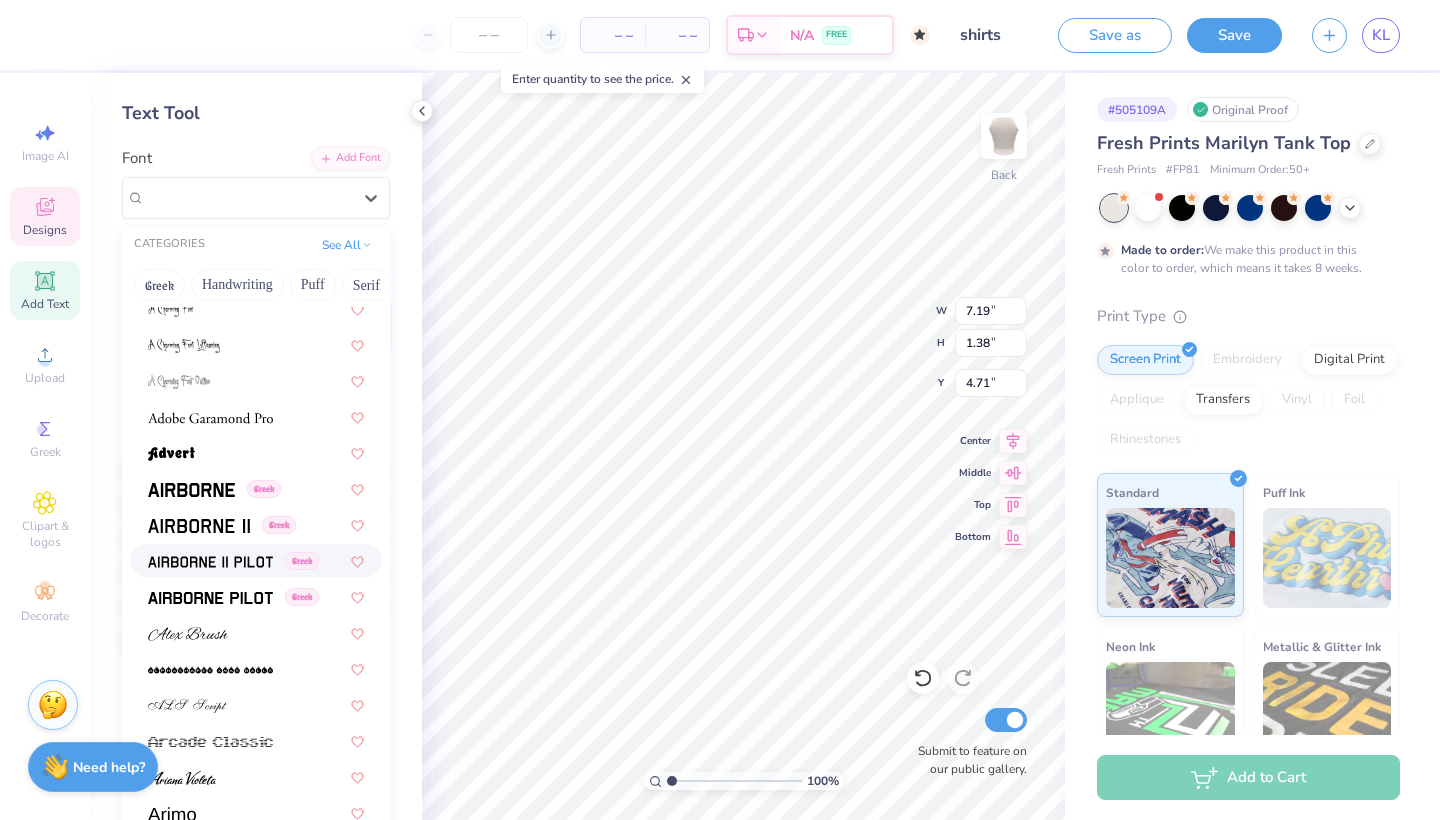 scroll, scrollTop: 385, scrollLeft: 0, axis: vertical 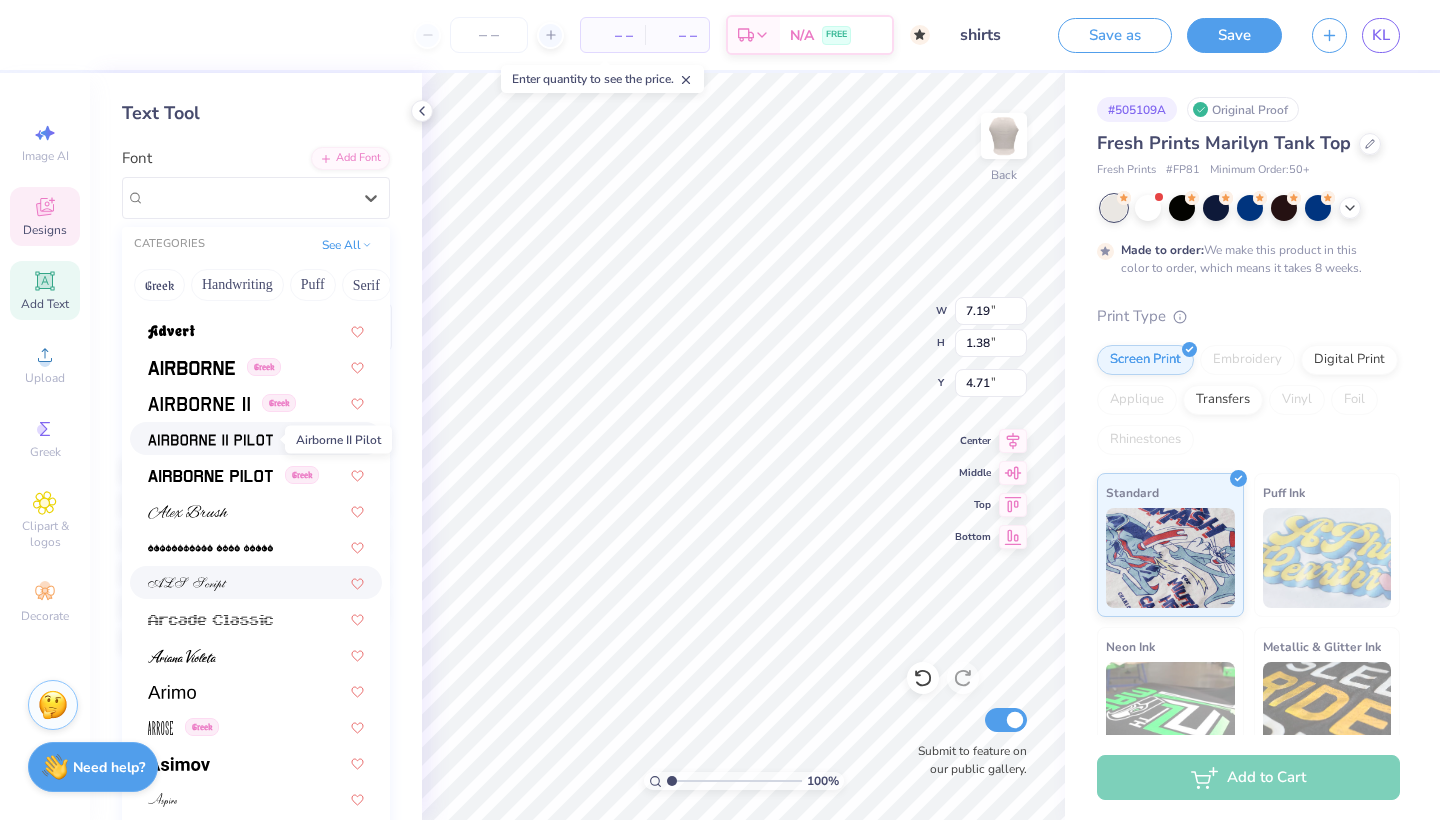 click at bounding box center (187, 584) 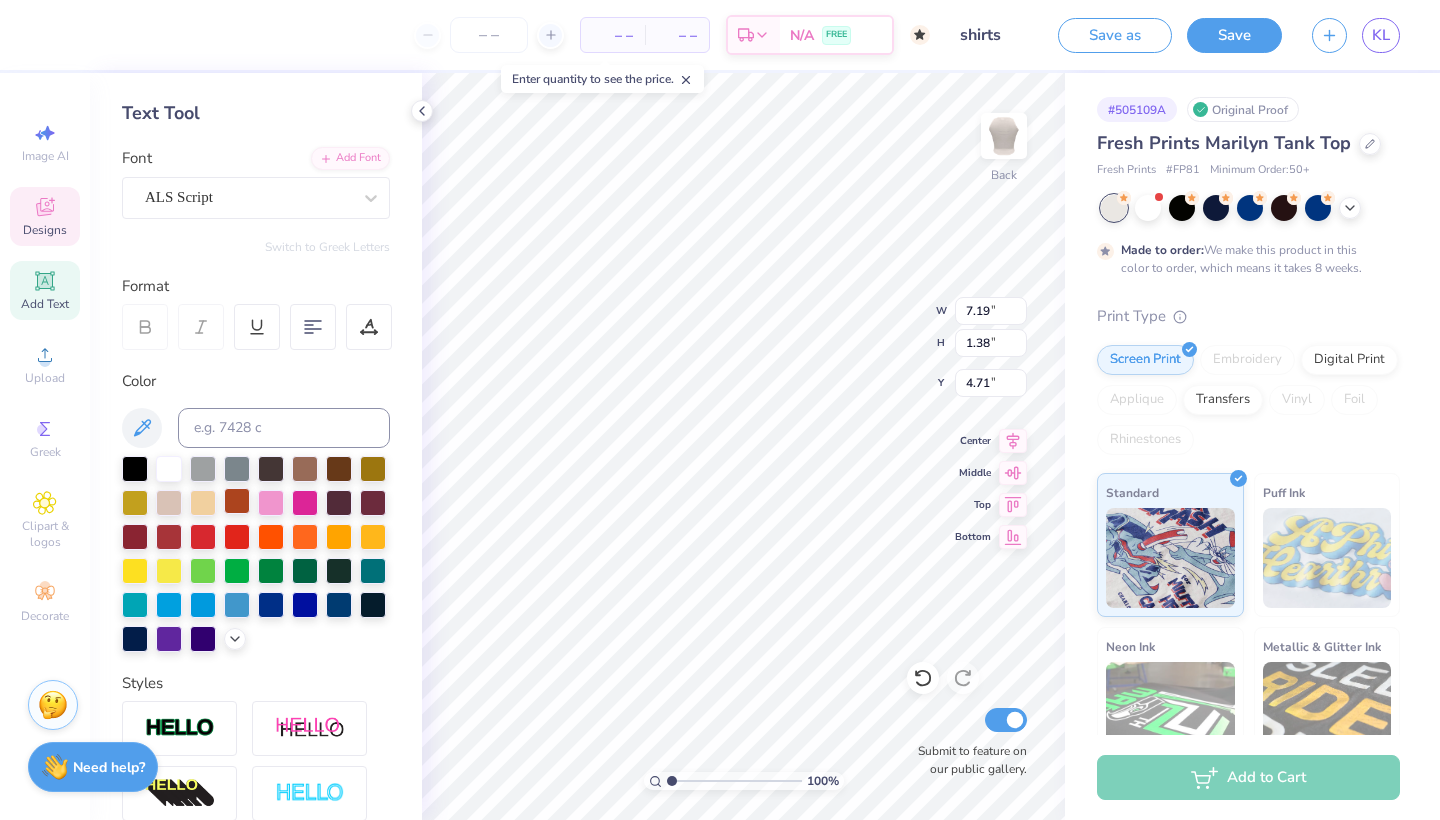 type on "4.62" 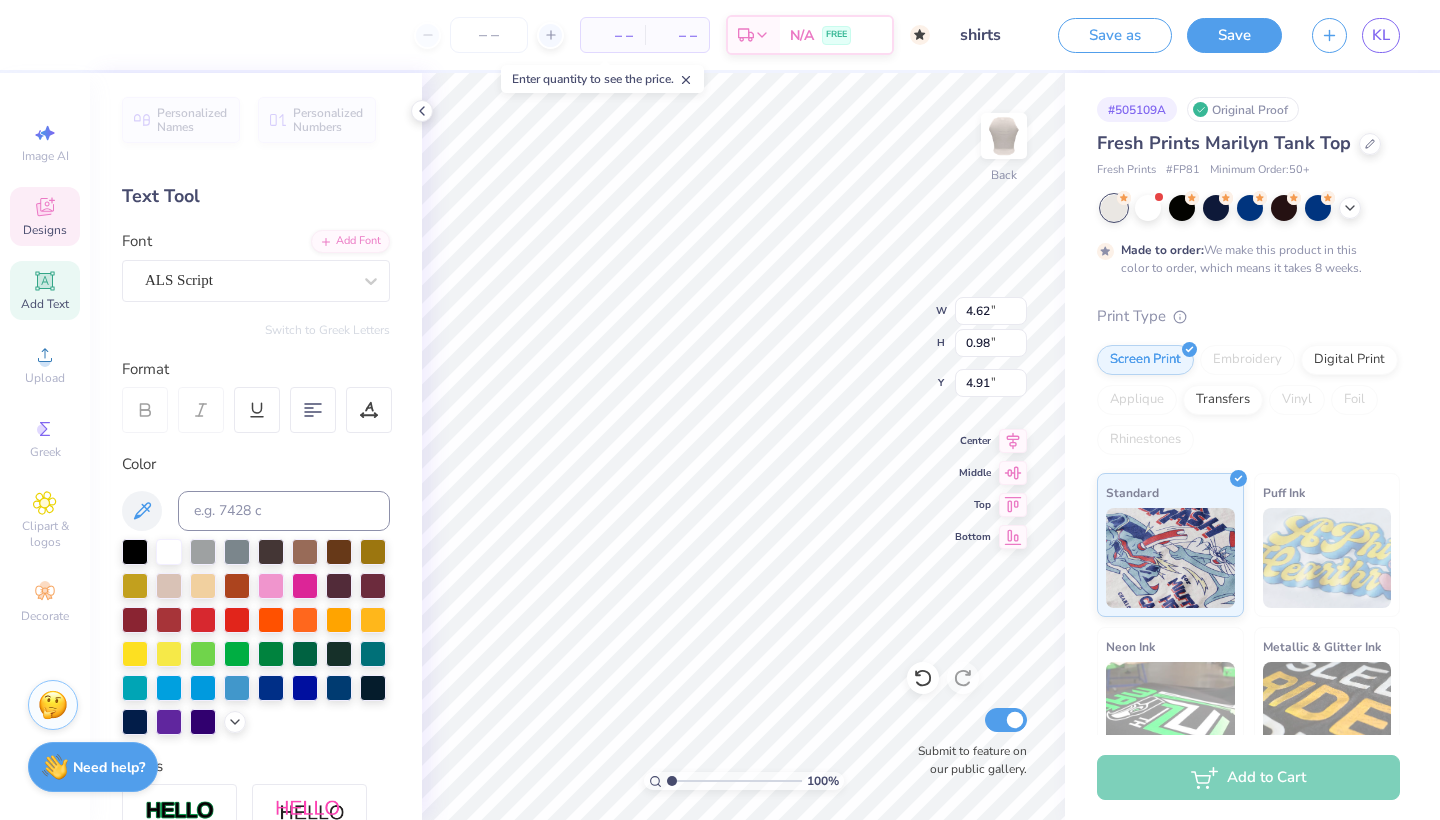 scroll, scrollTop: 0, scrollLeft: 0, axis: both 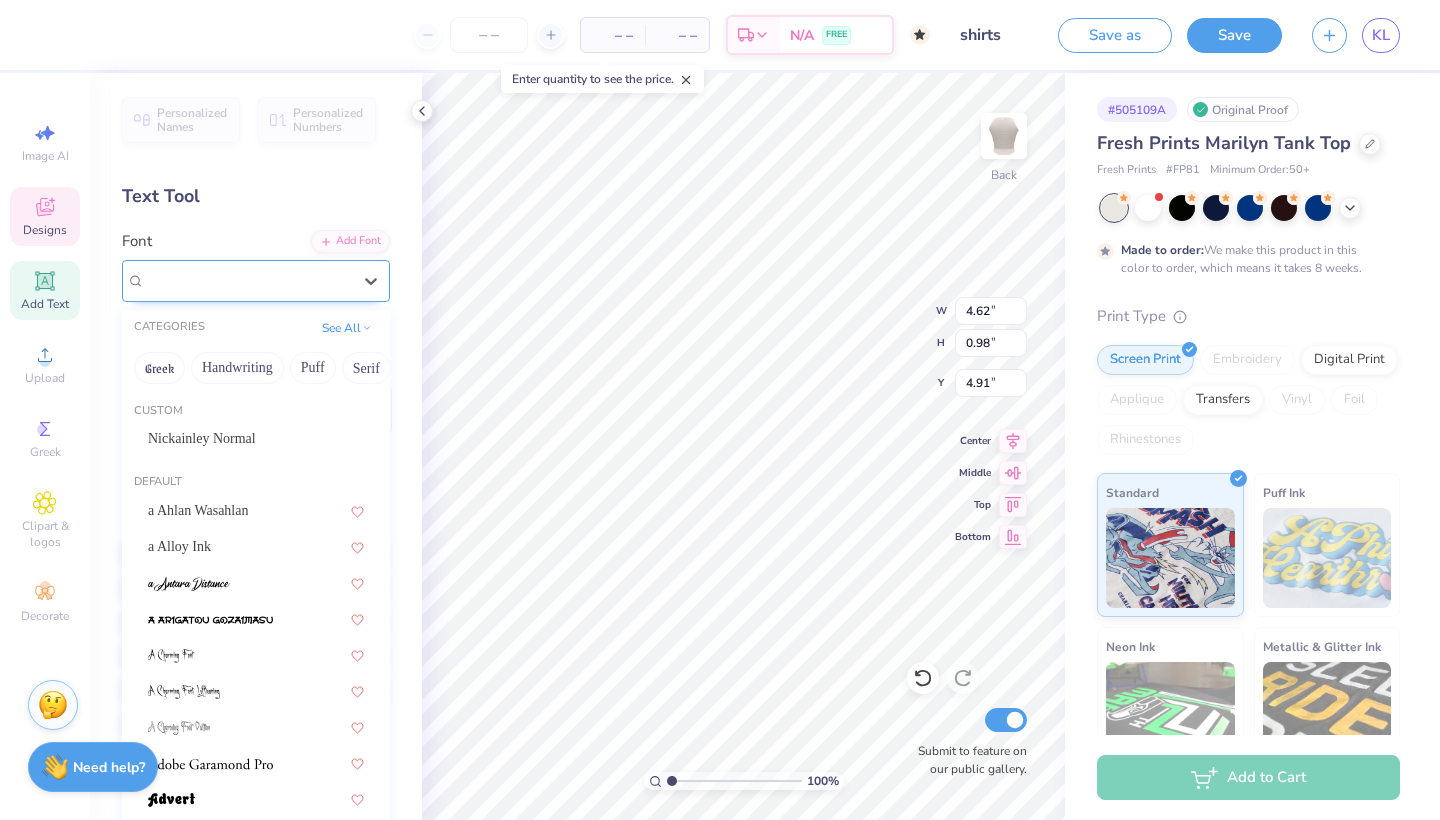 click on "ALS Script" at bounding box center (248, 280) 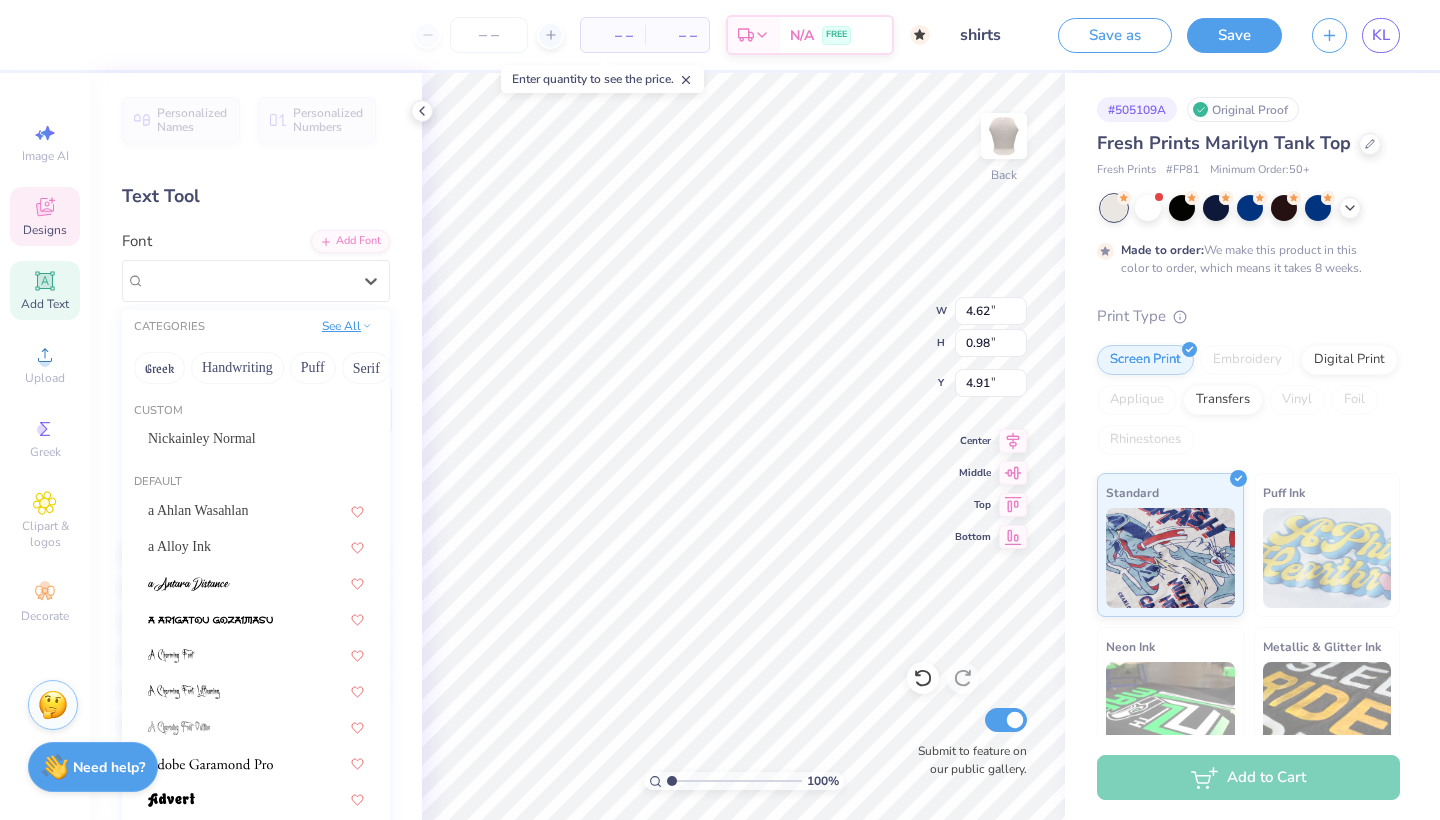 click on "See All" at bounding box center (347, 326) 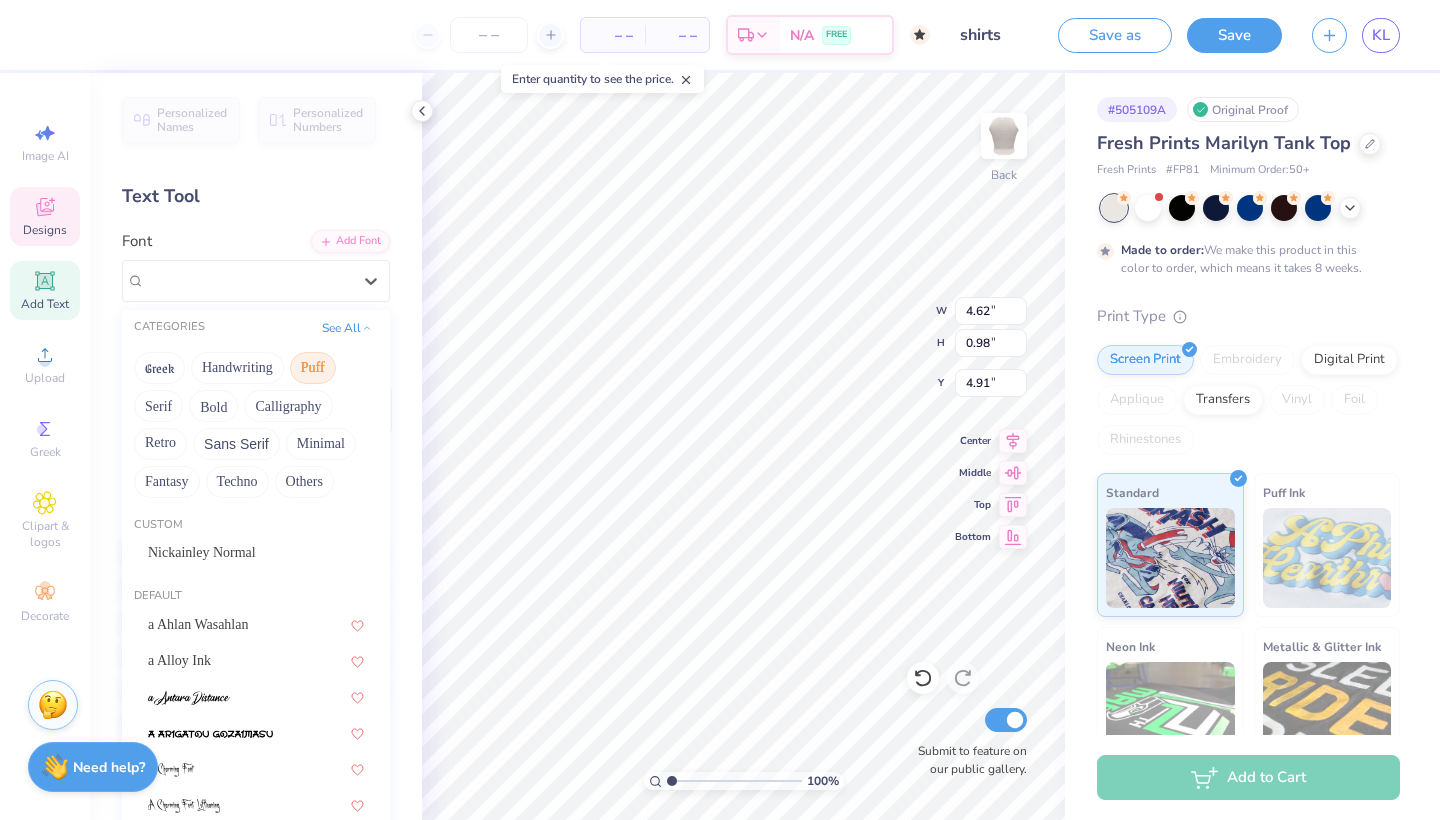 click on "Puff" at bounding box center [313, 368] 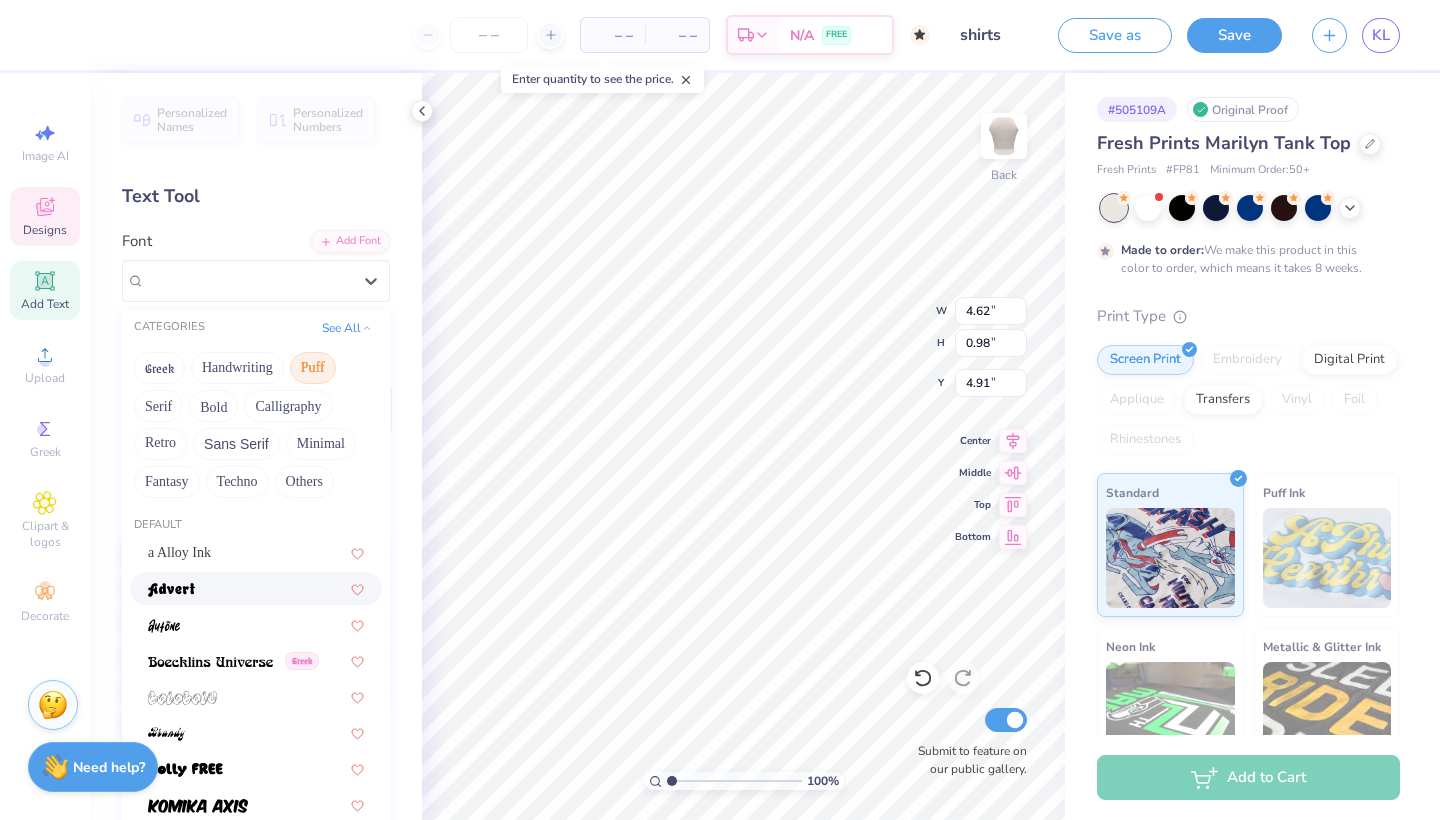 click at bounding box center [256, 588] 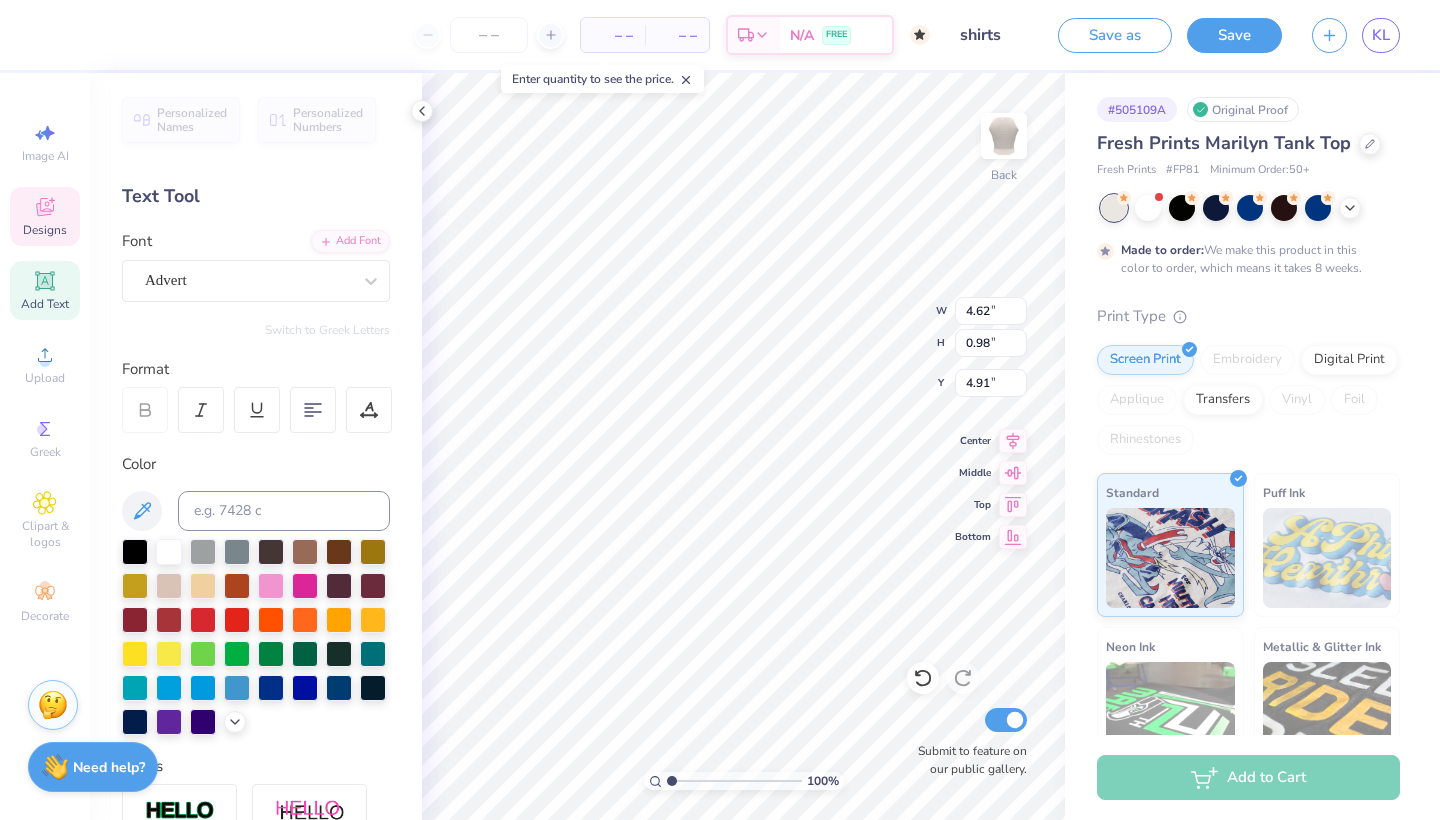 type on "5.93" 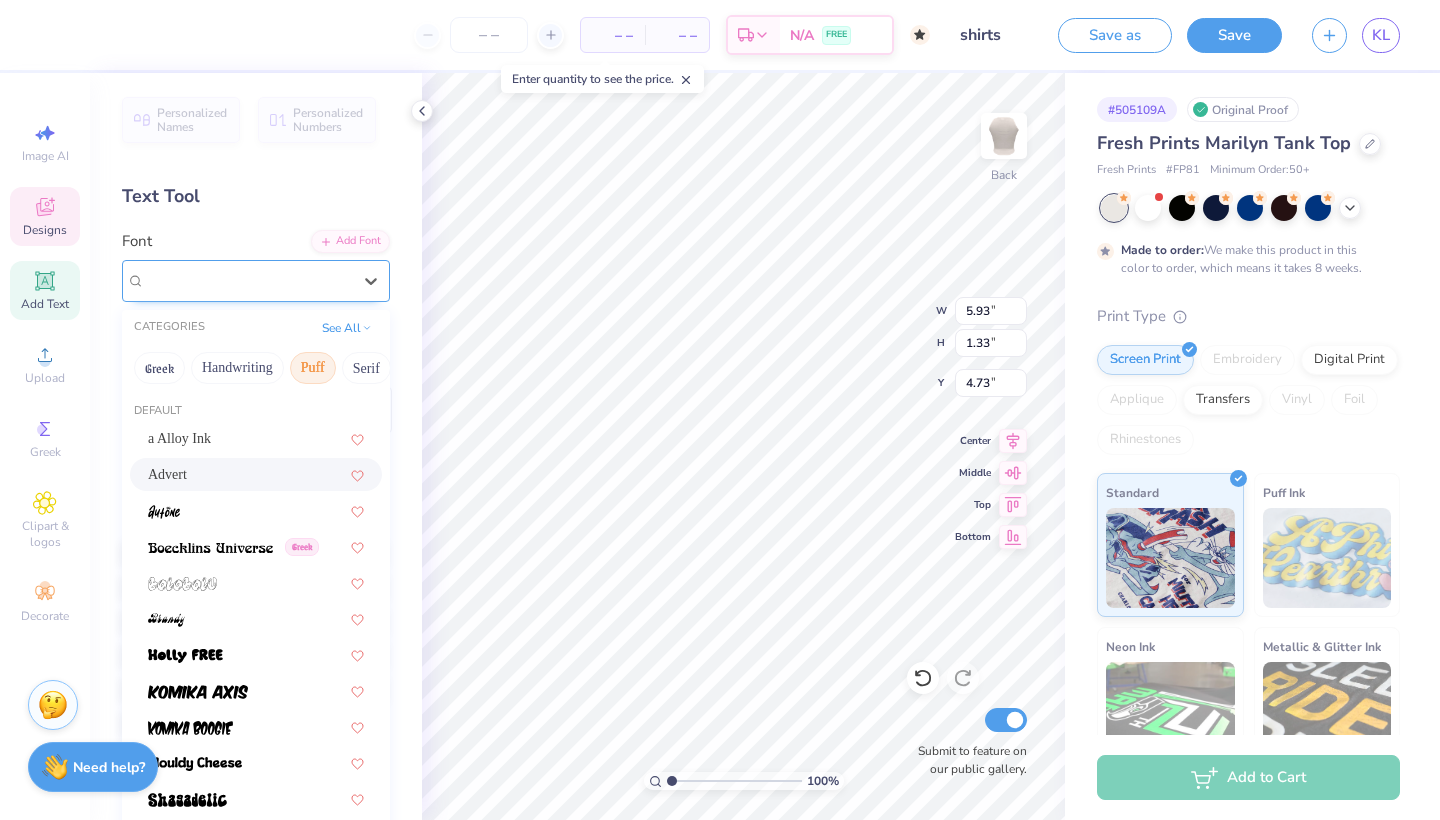 click at bounding box center [248, 280] 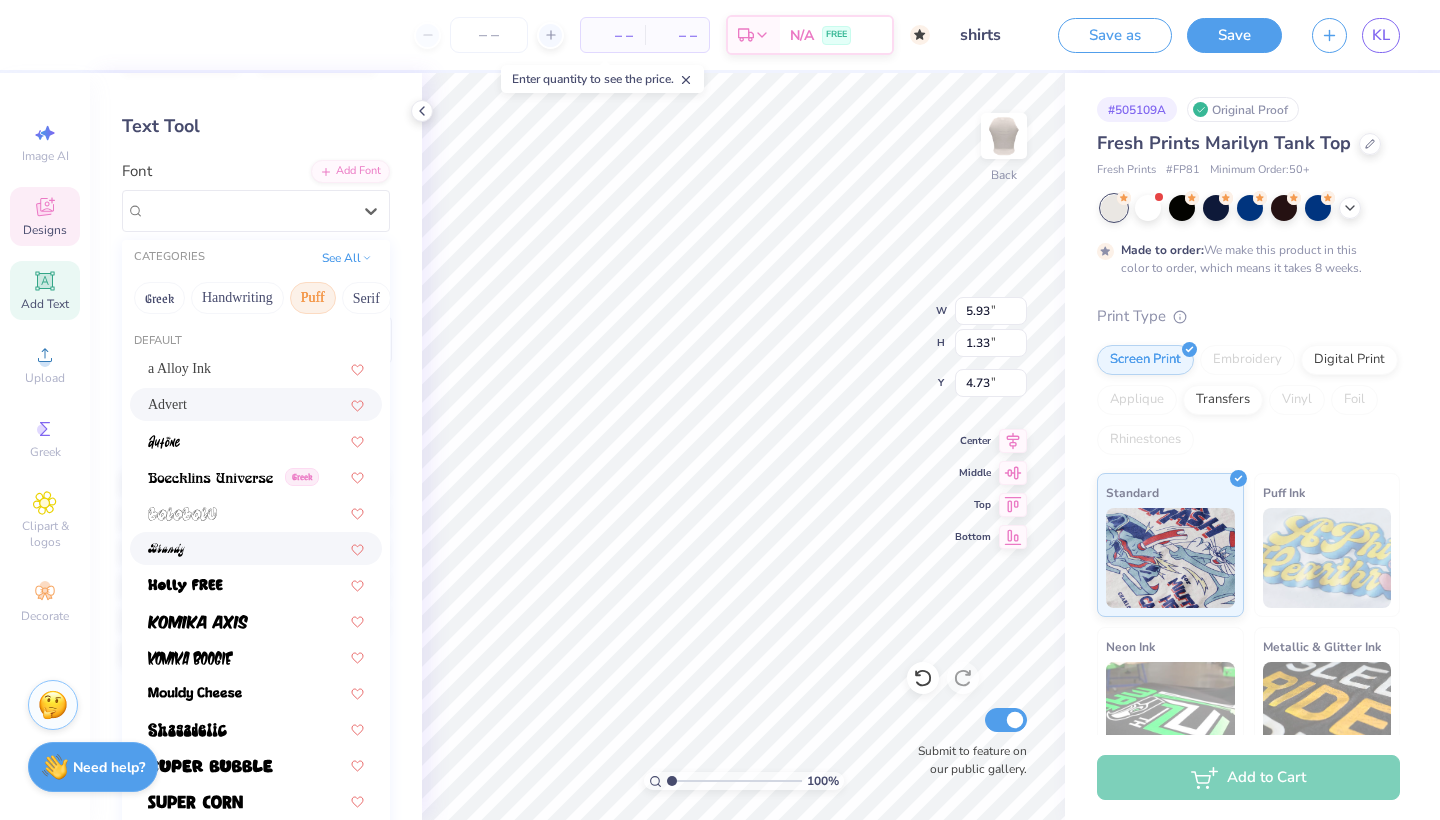 scroll, scrollTop: 72, scrollLeft: 0, axis: vertical 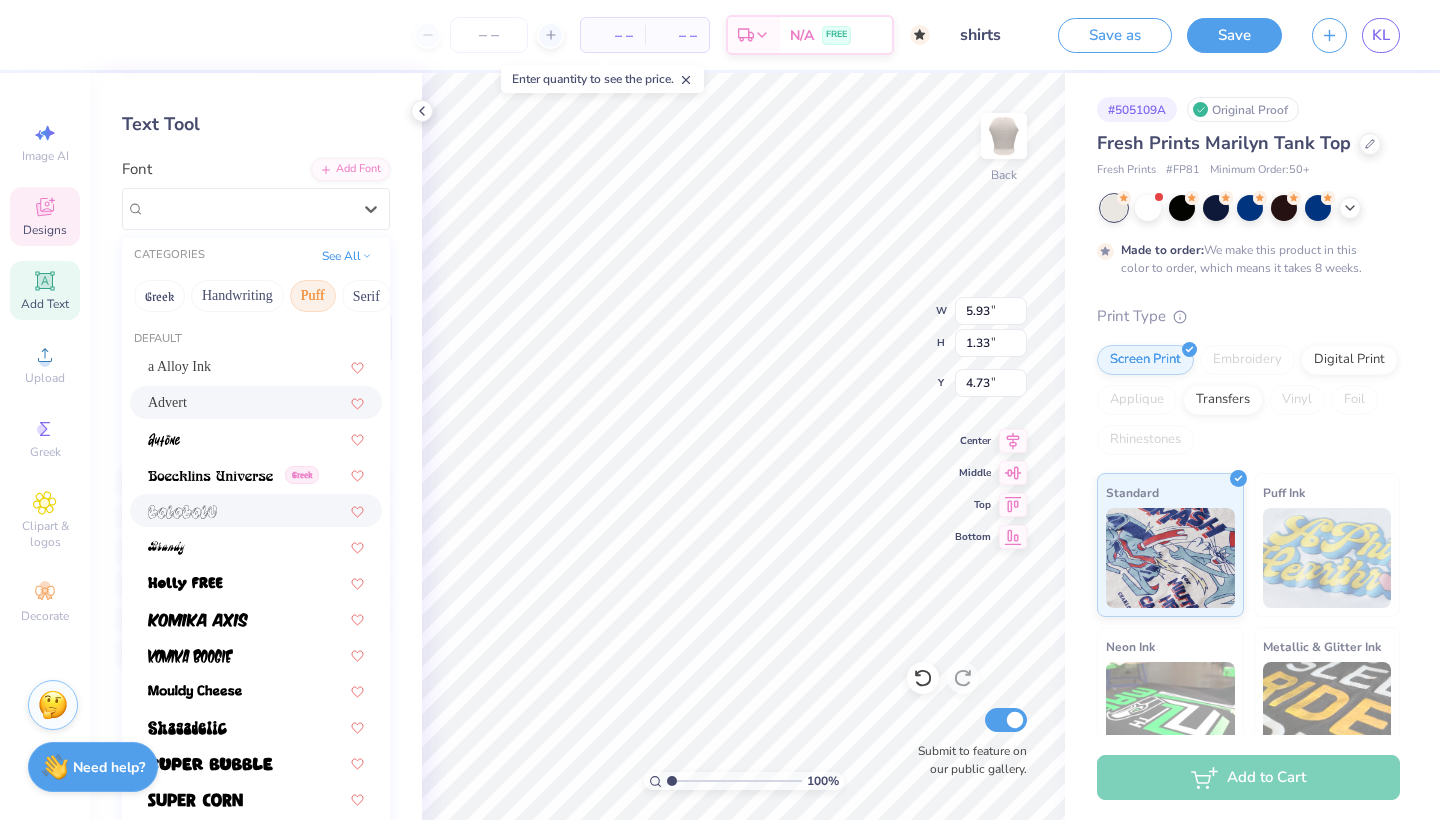click at bounding box center [182, 512] 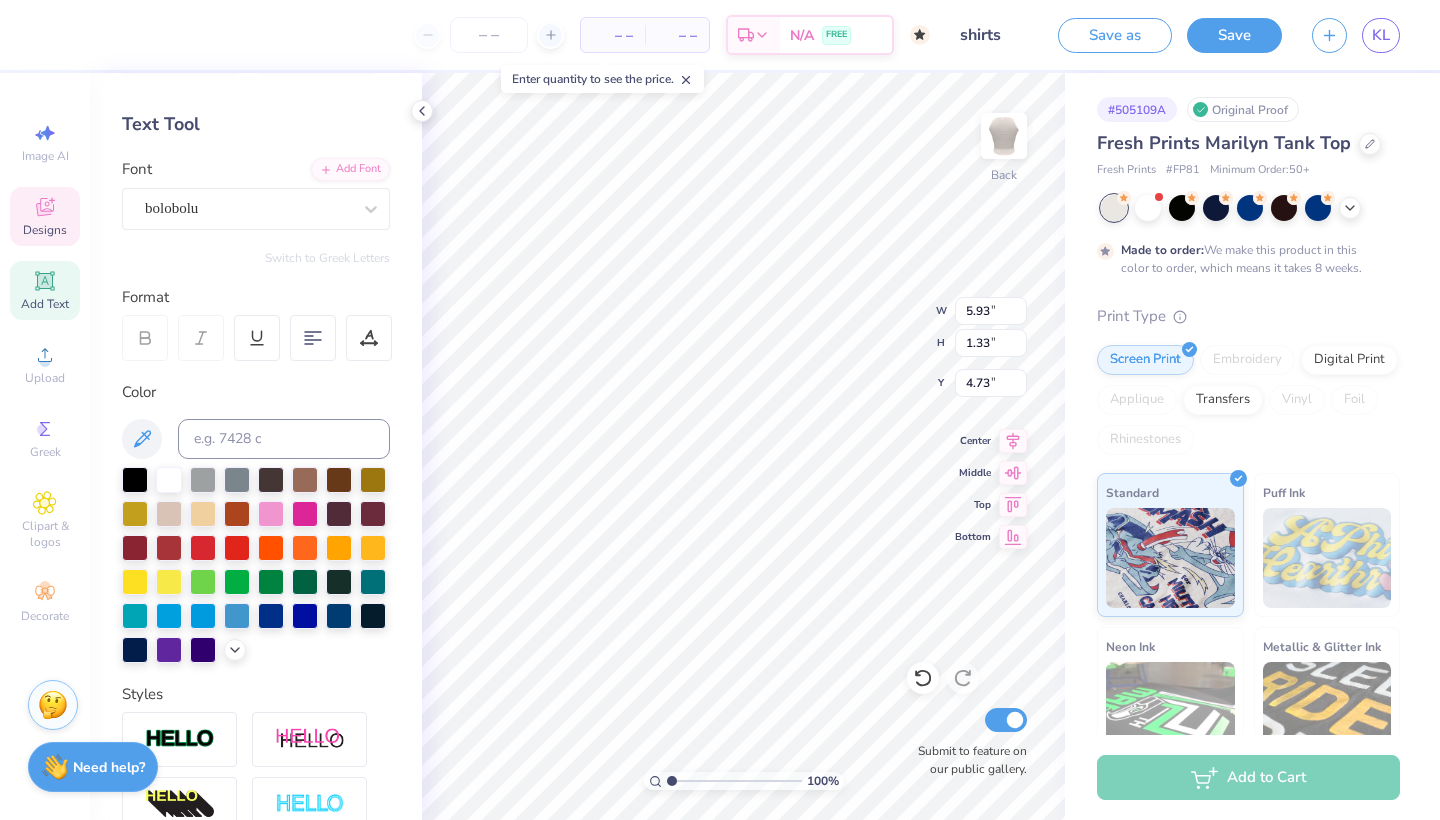 type on "5.68" 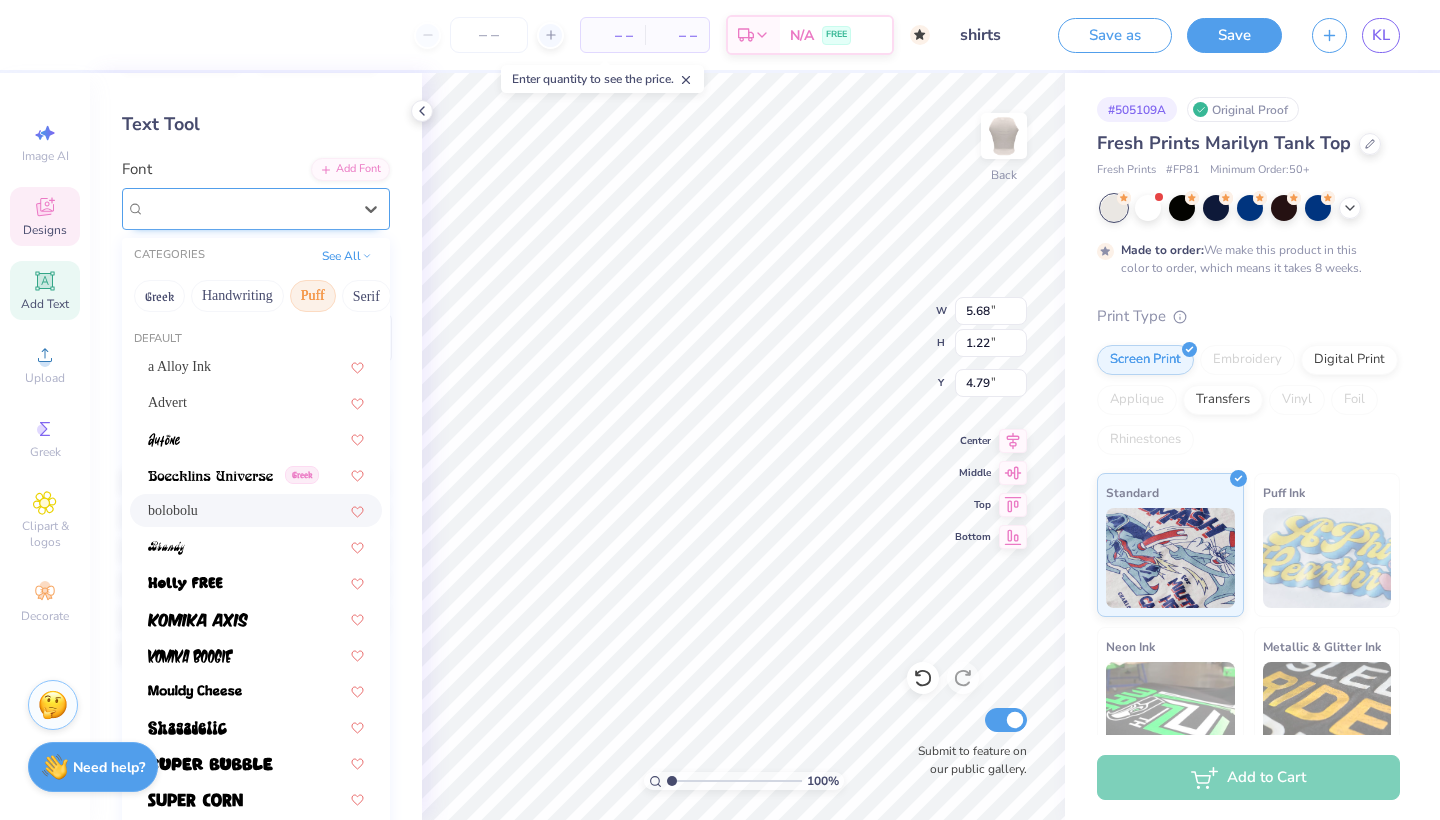 click at bounding box center [248, 208] 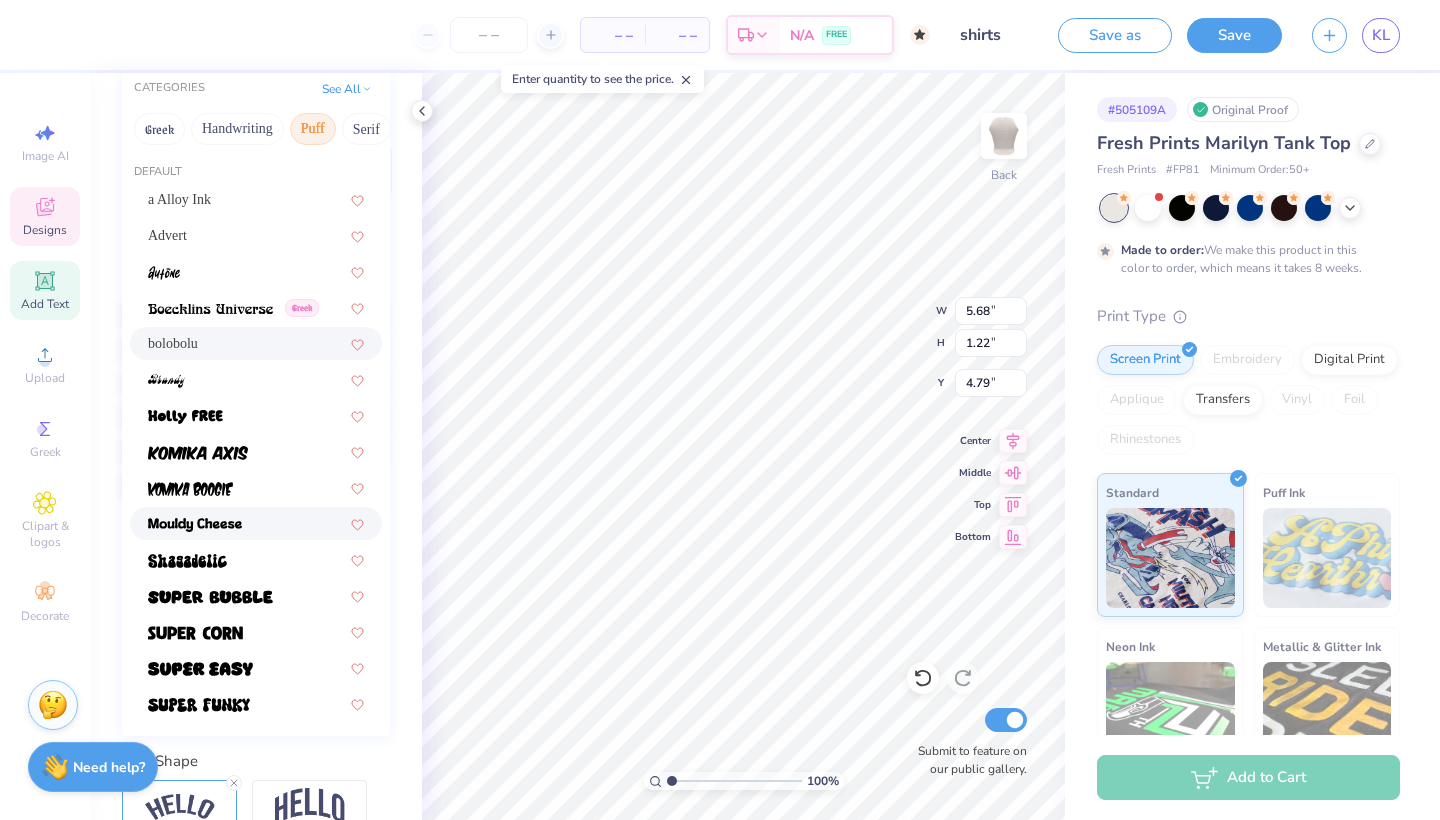 scroll, scrollTop: 248, scrollLeft: 0, axis: vertical 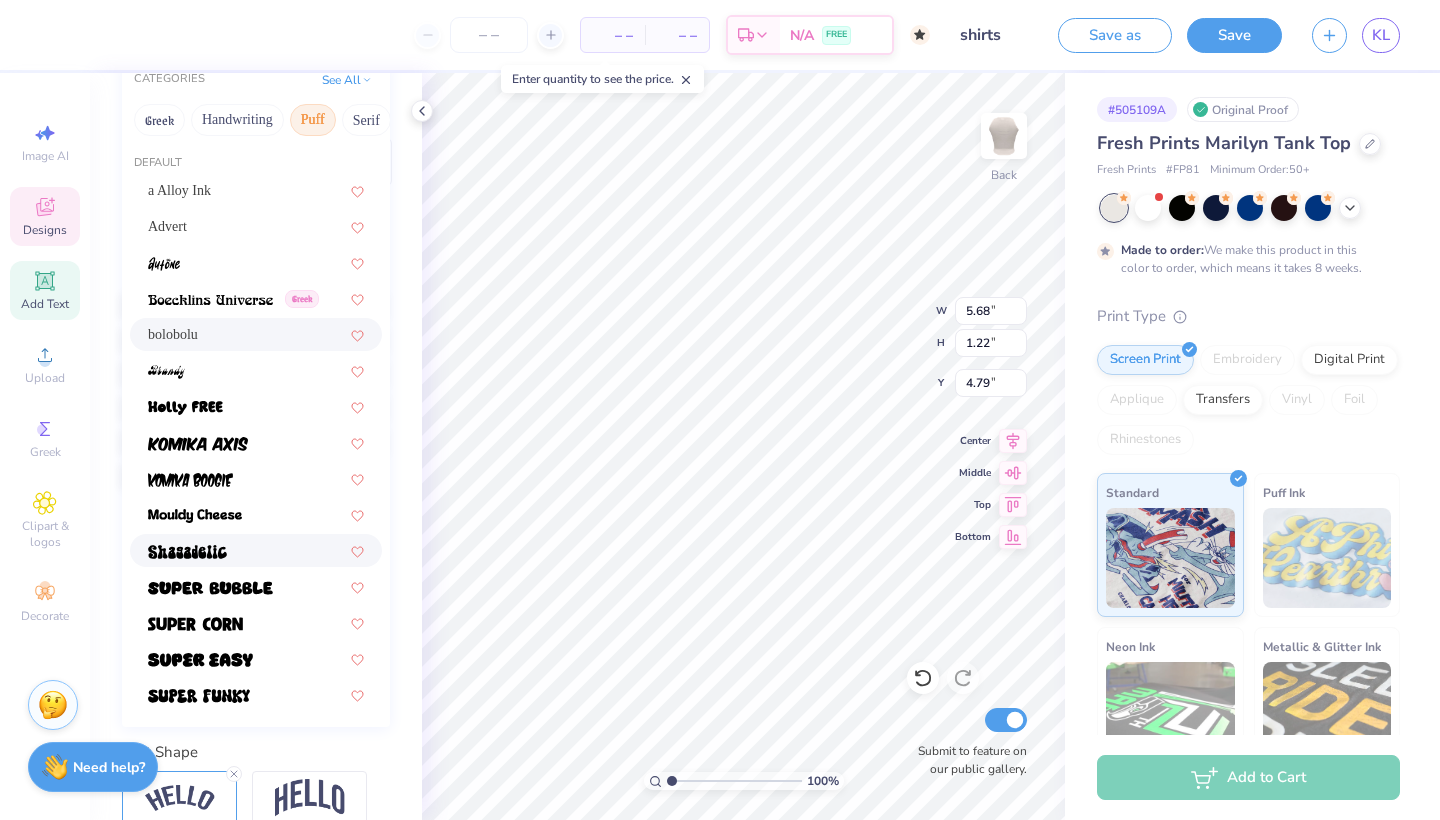 click at bounding box center (256, 550) 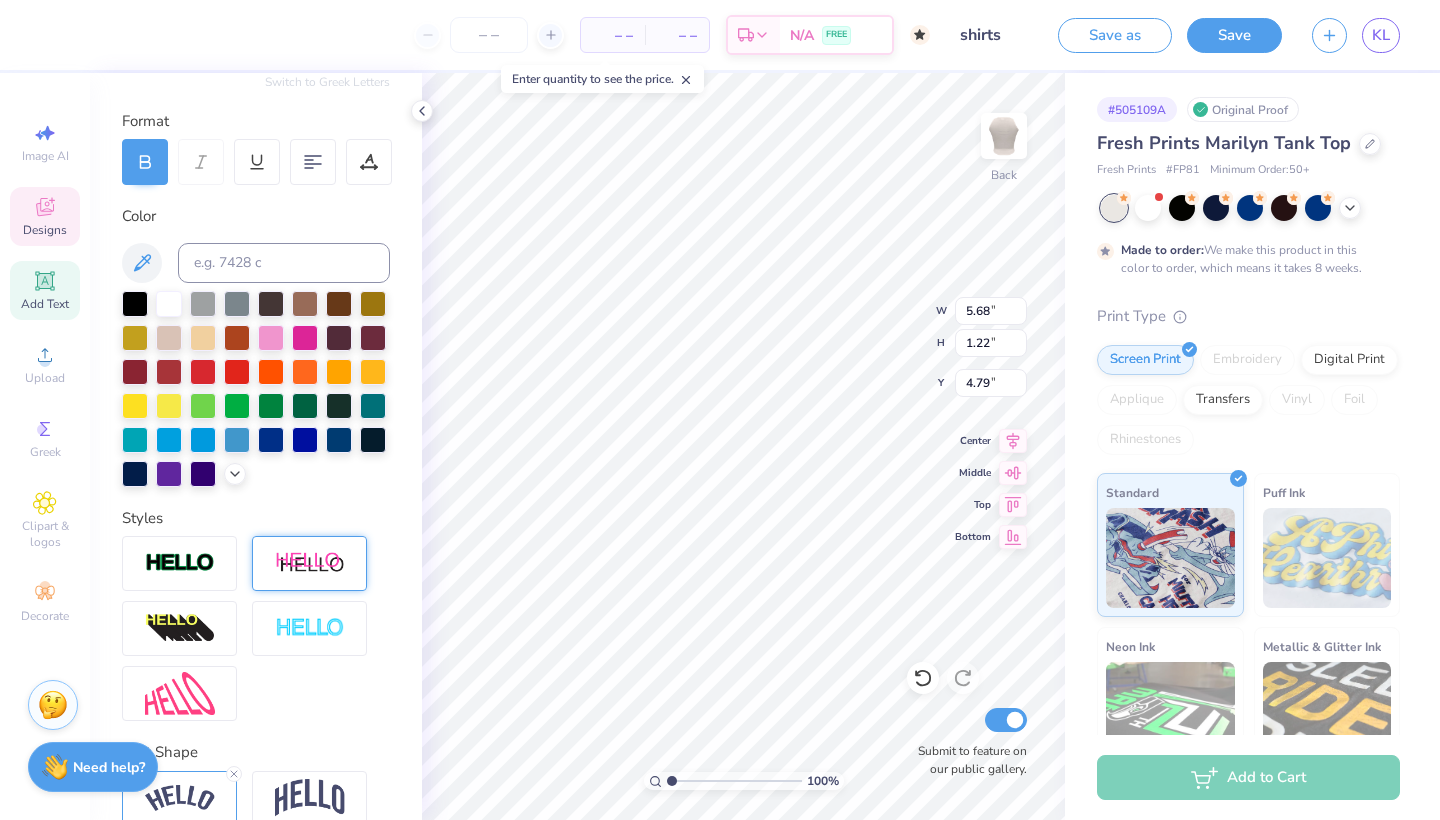 type on "6.14" 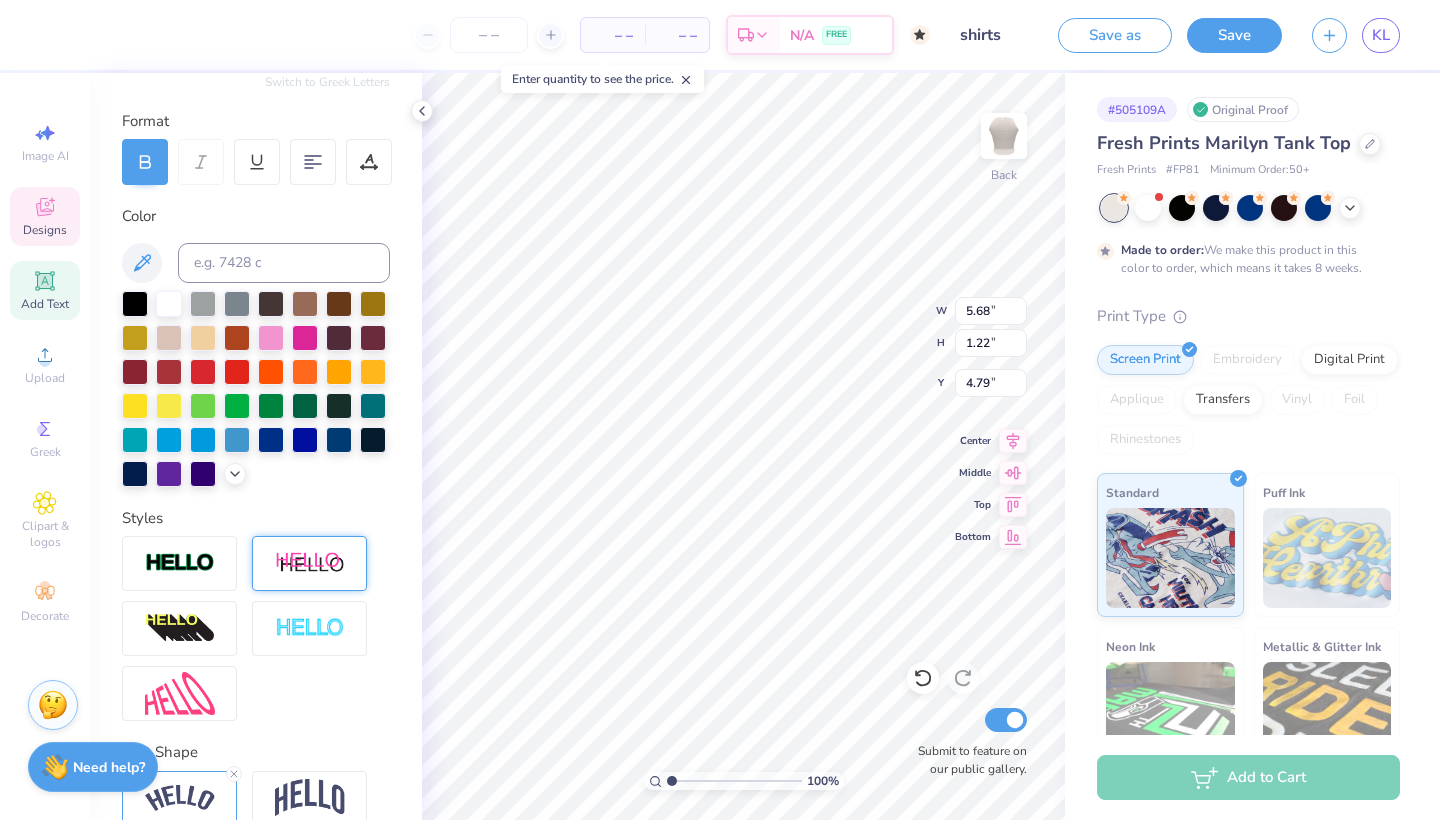 type on "1.27" 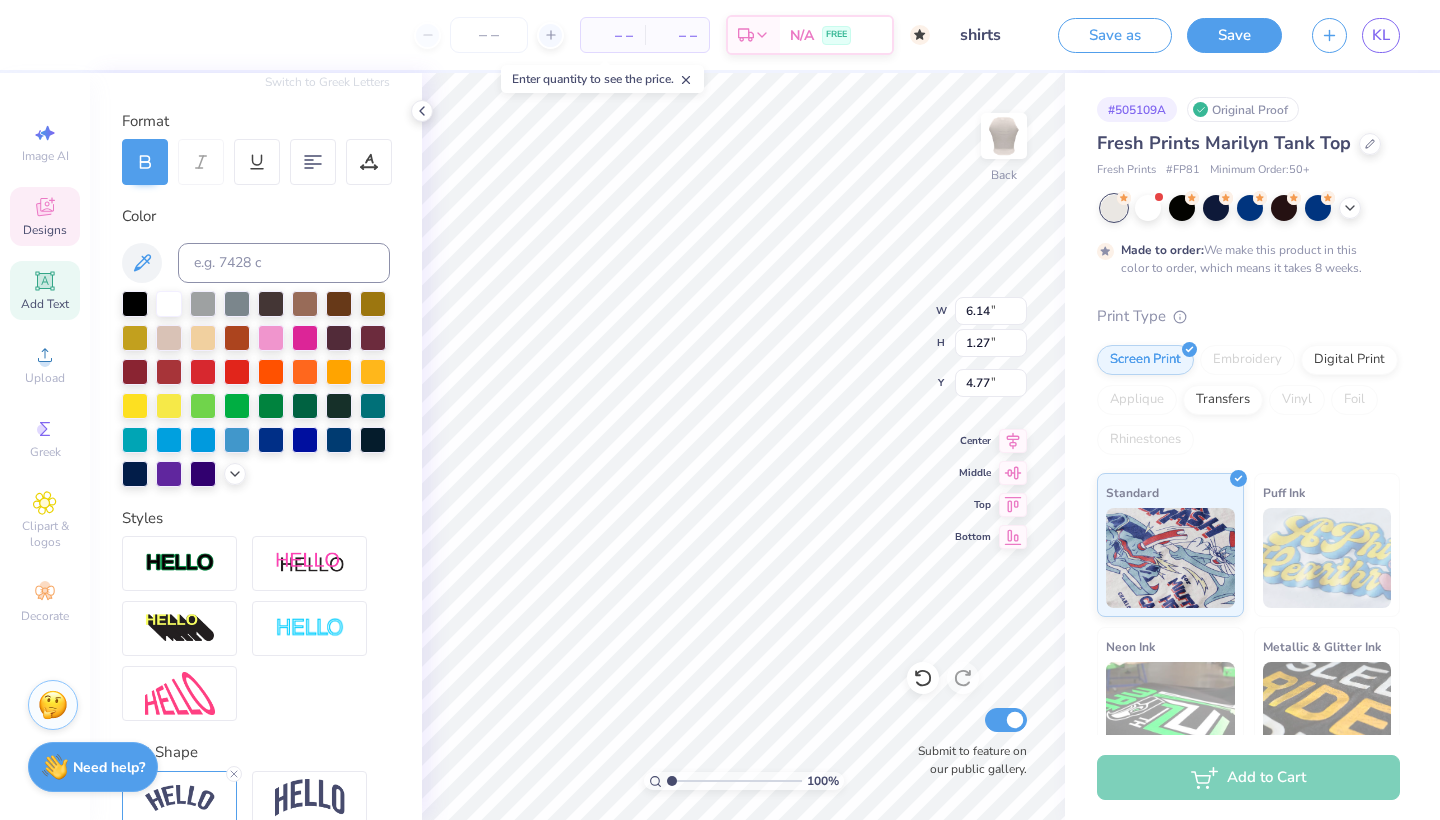 type on "6.52" 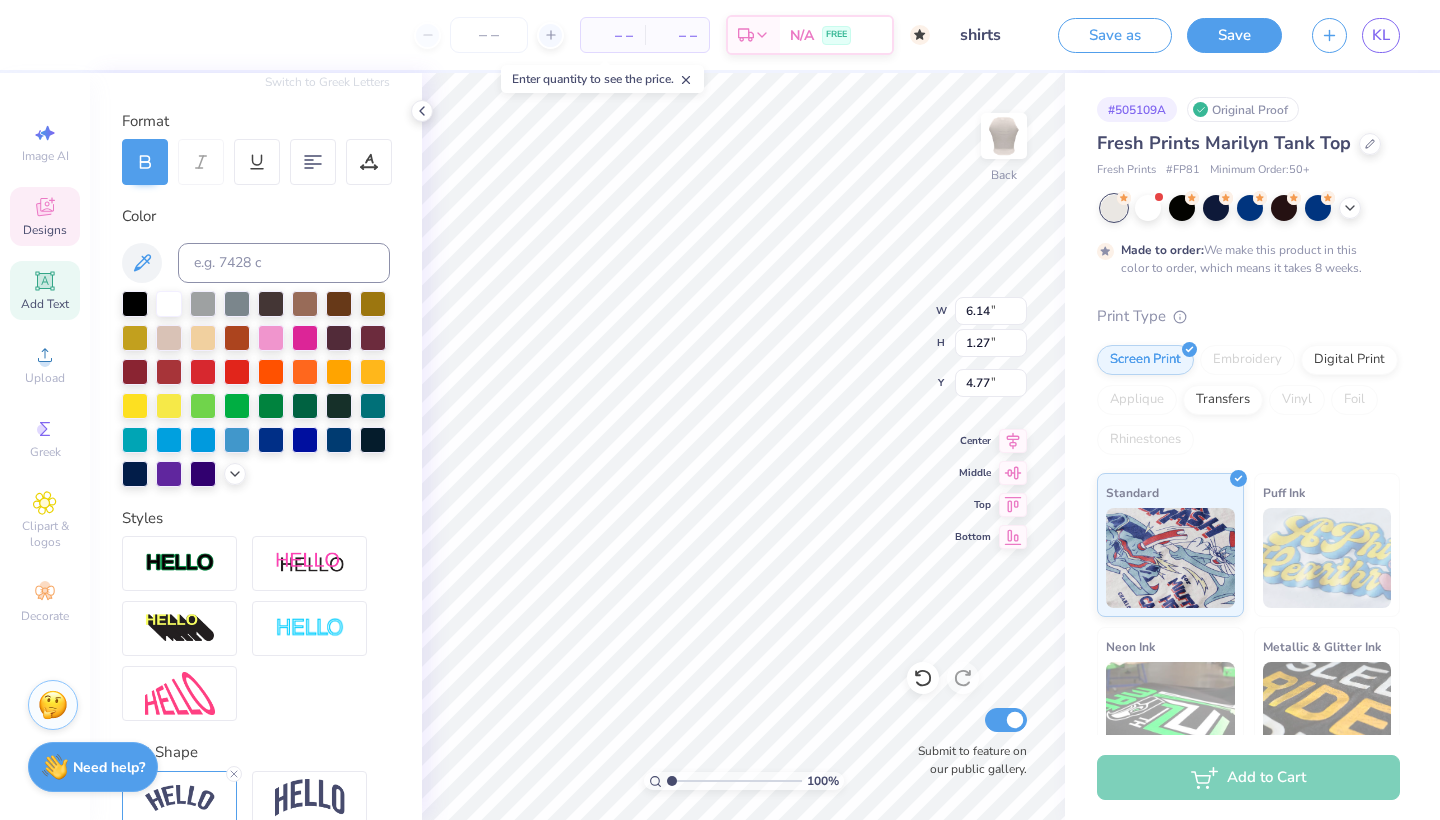 type on "1.35" 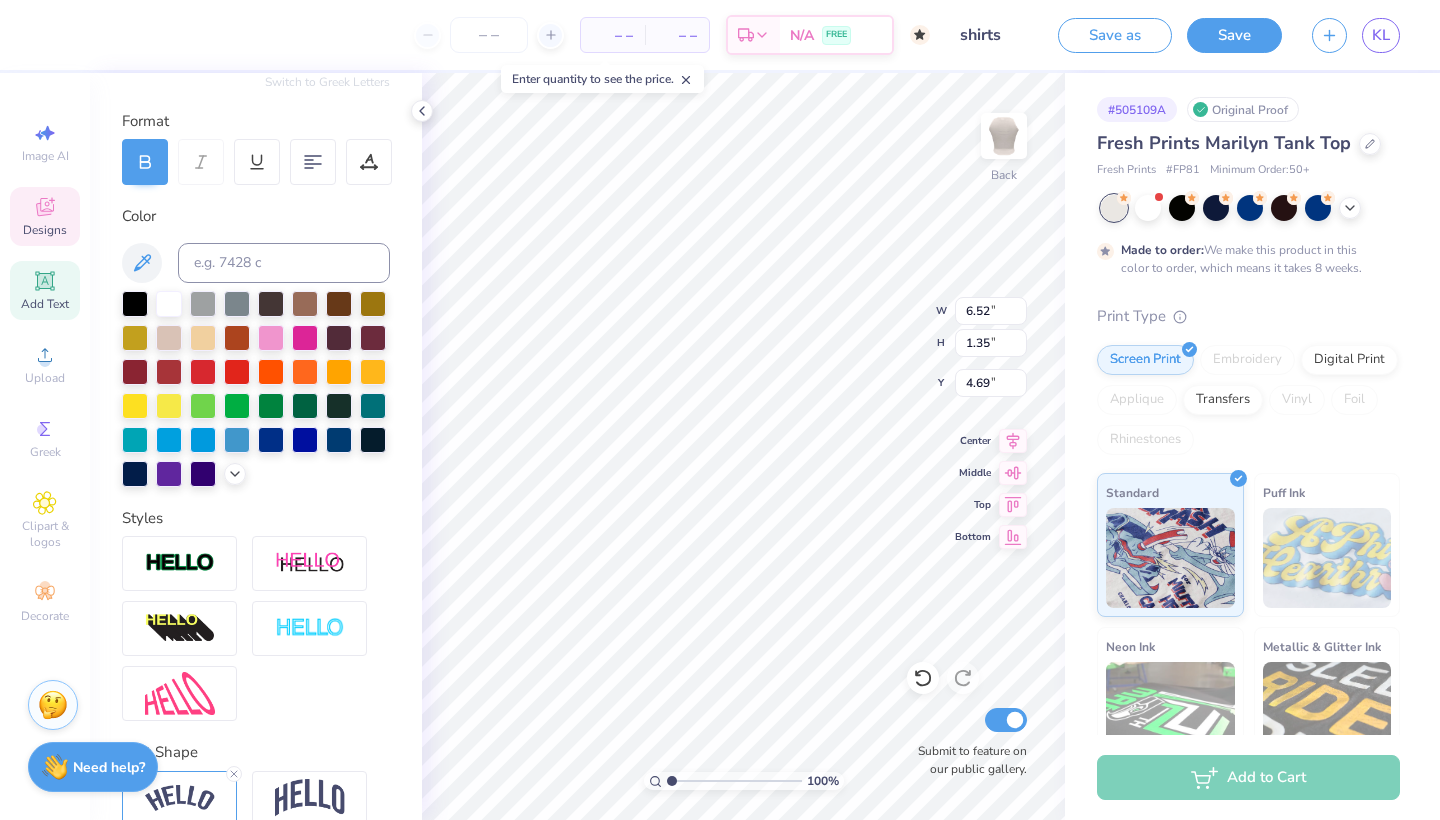 type on "6.79" 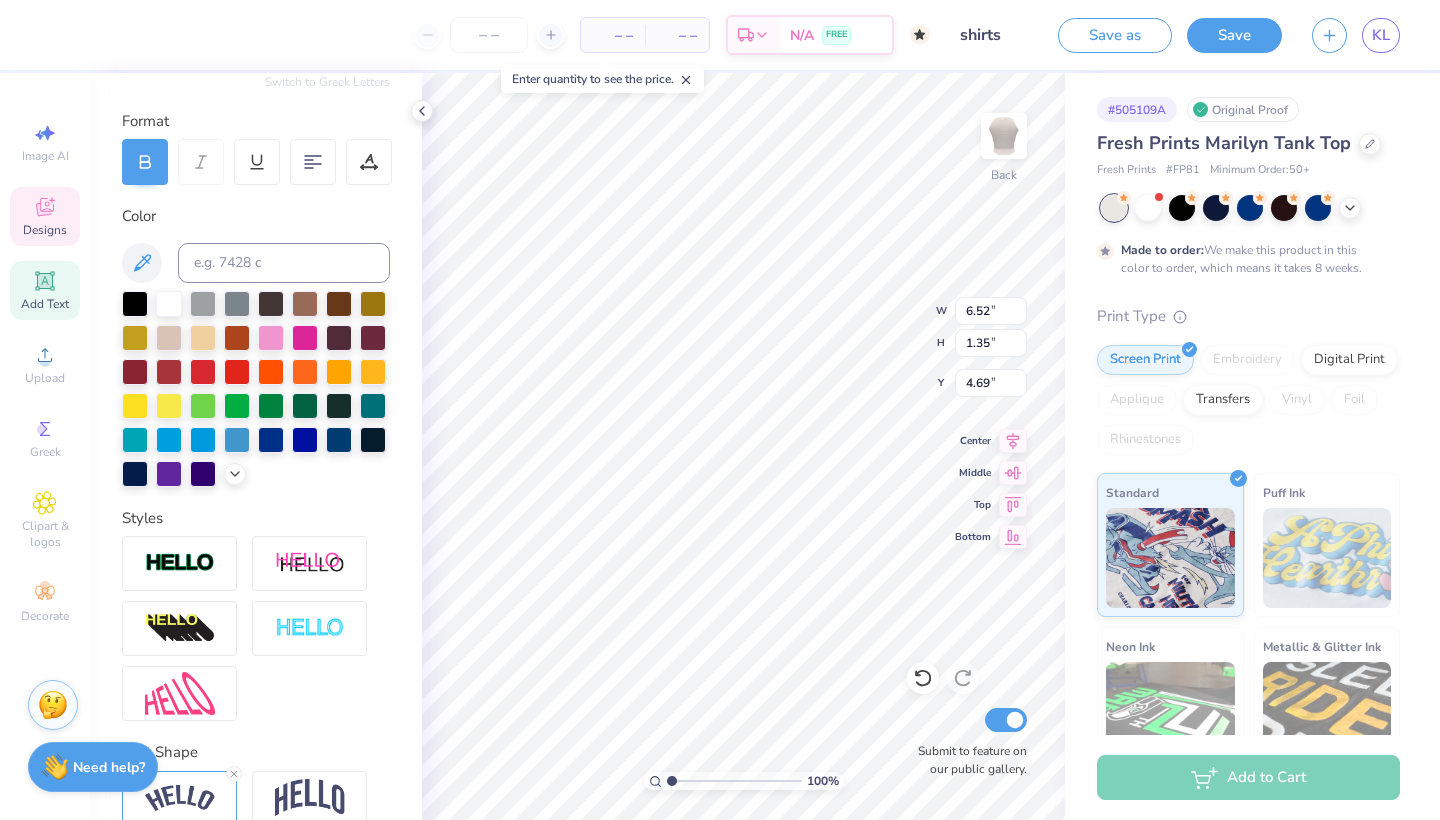 type on "1.40" 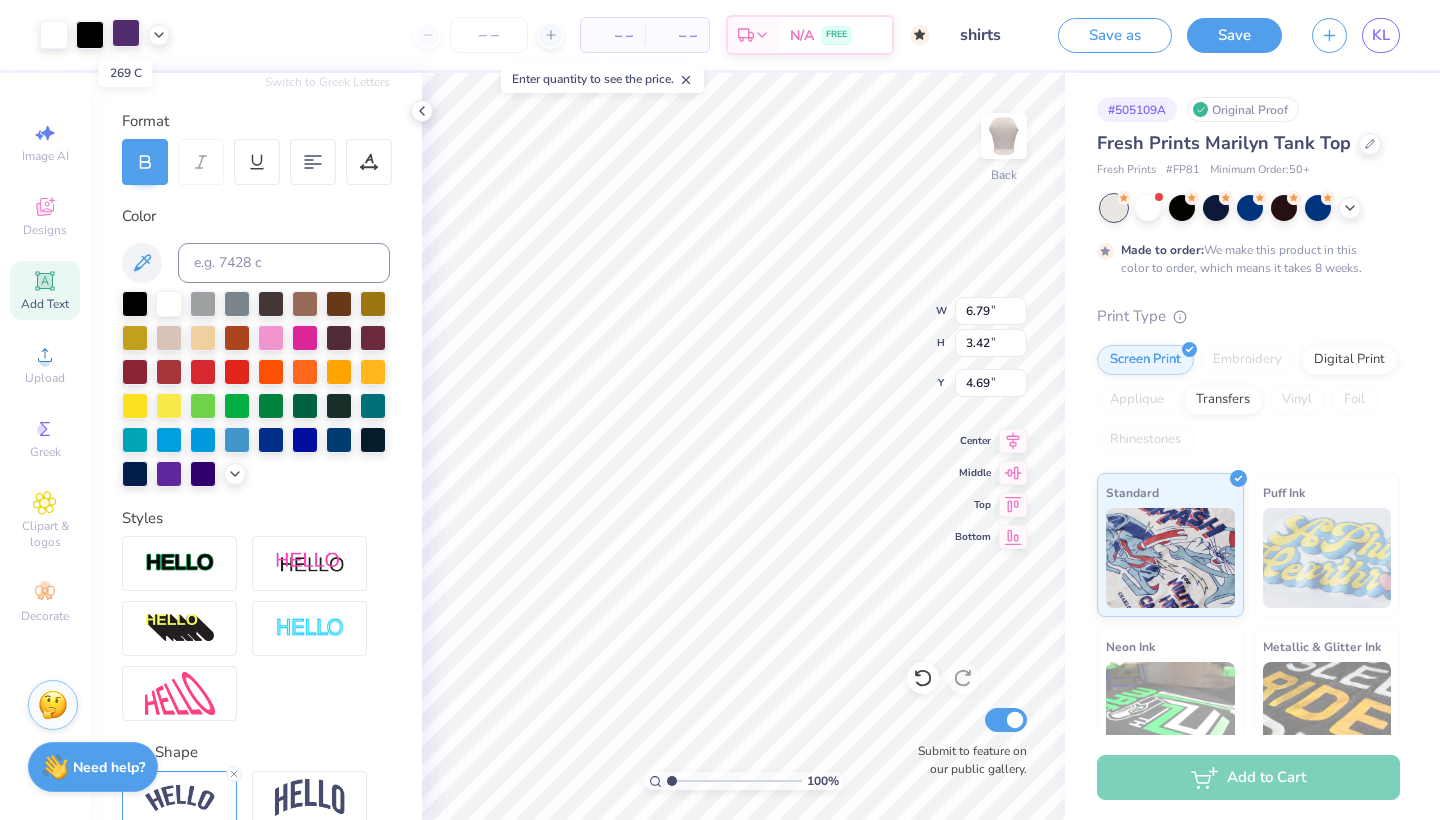click at bounding box center [126, 33] 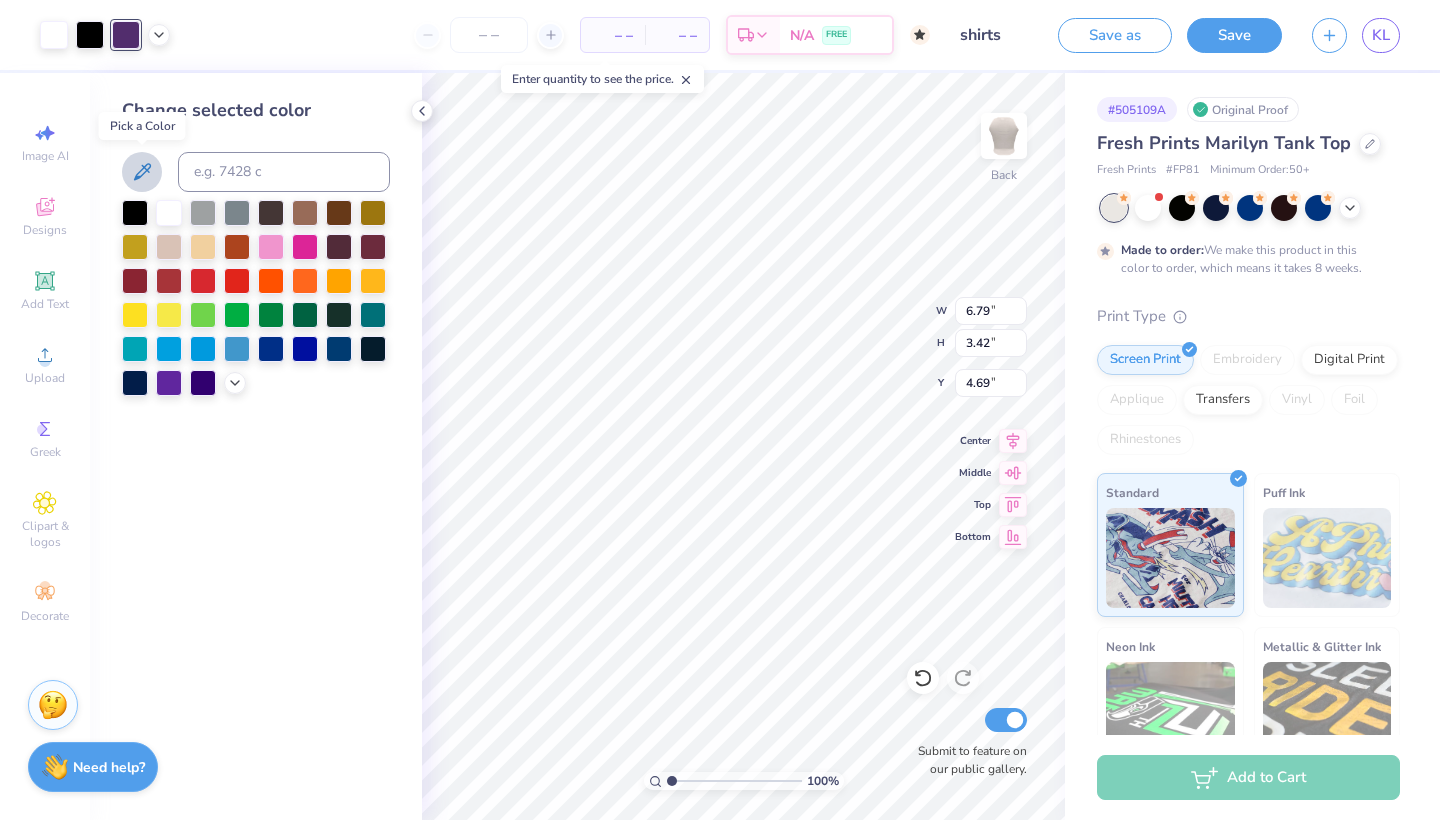 click 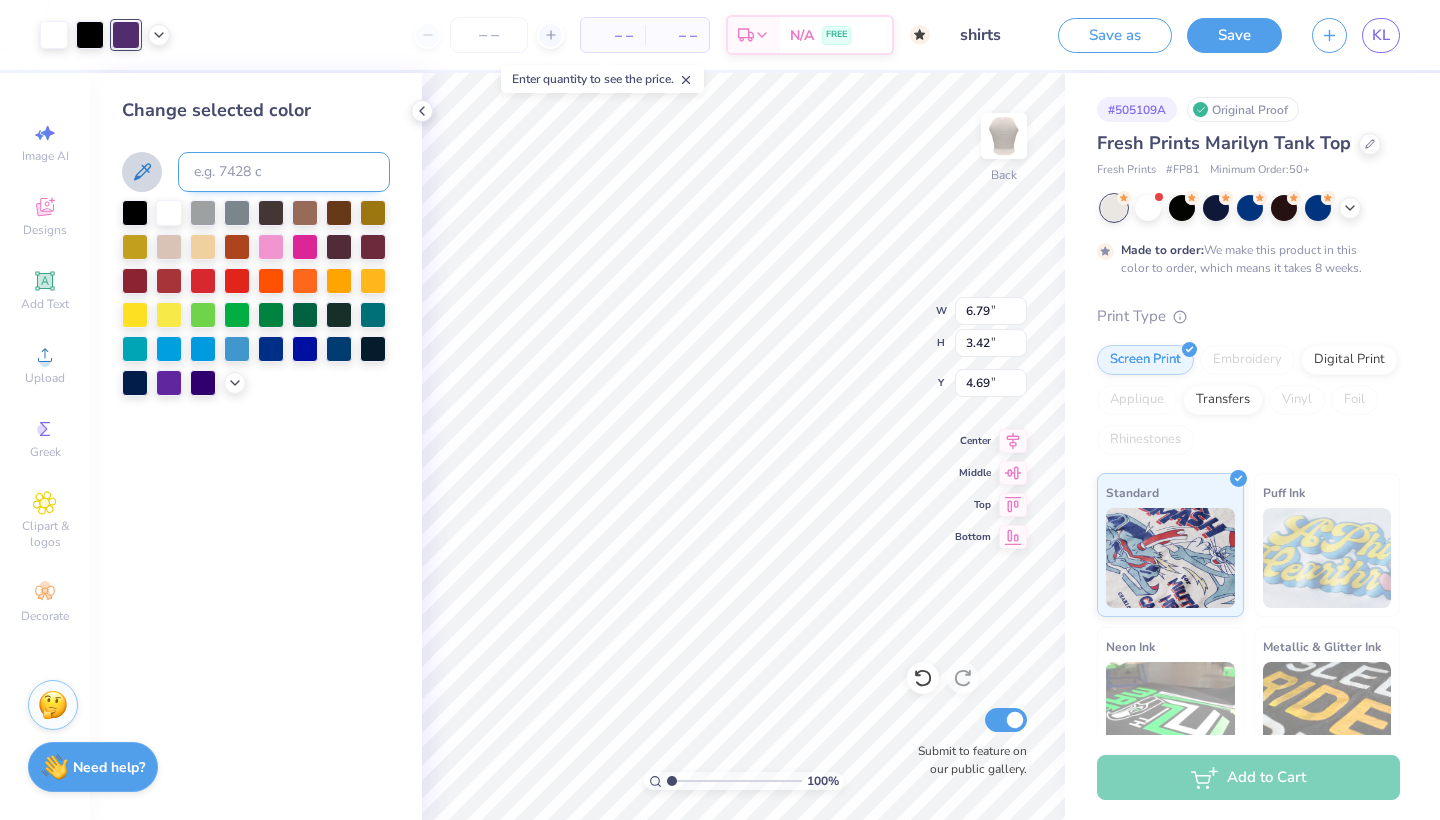 click at bounding box center [284, 172] 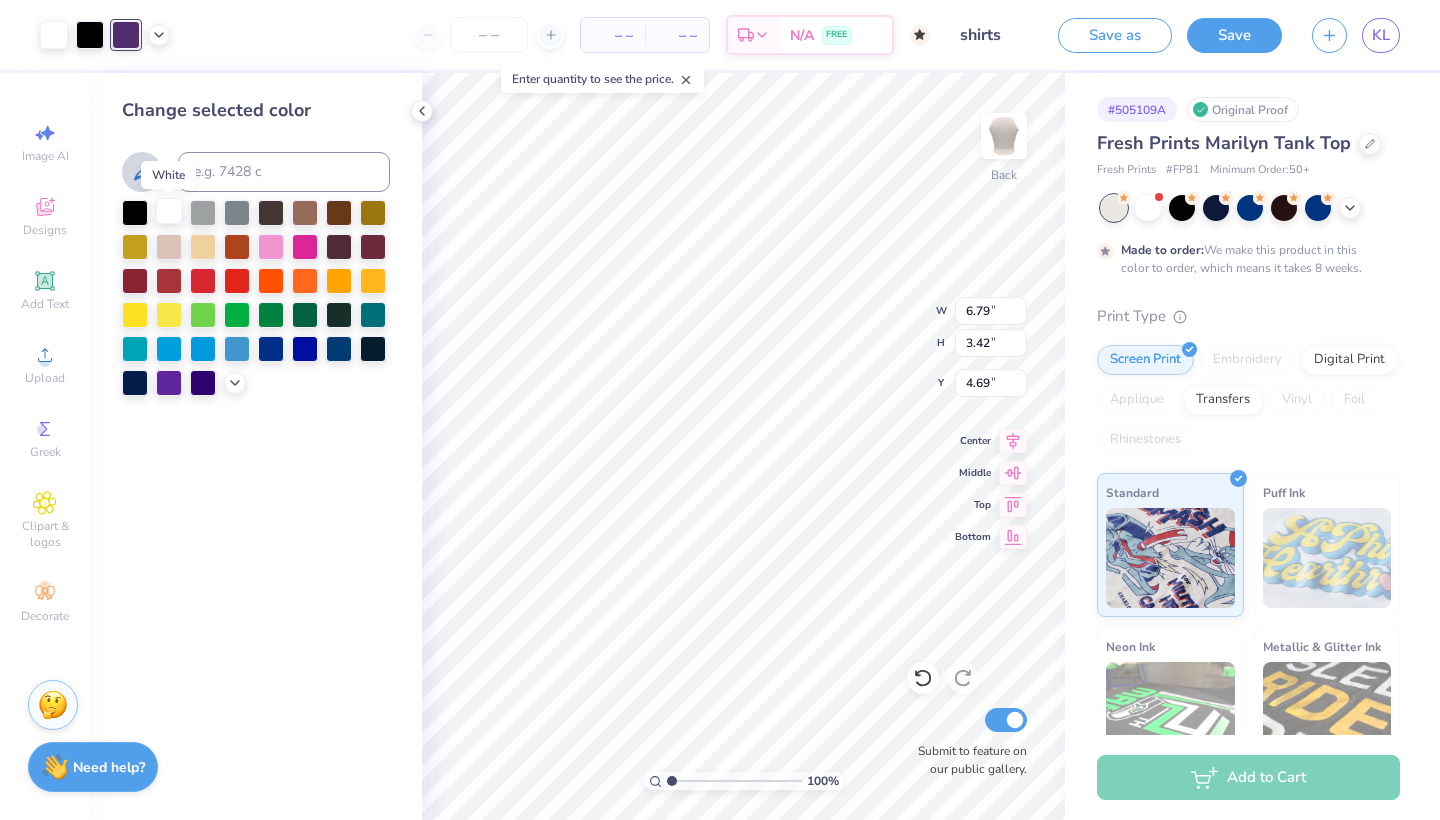 click at bounding box center [169, 211] 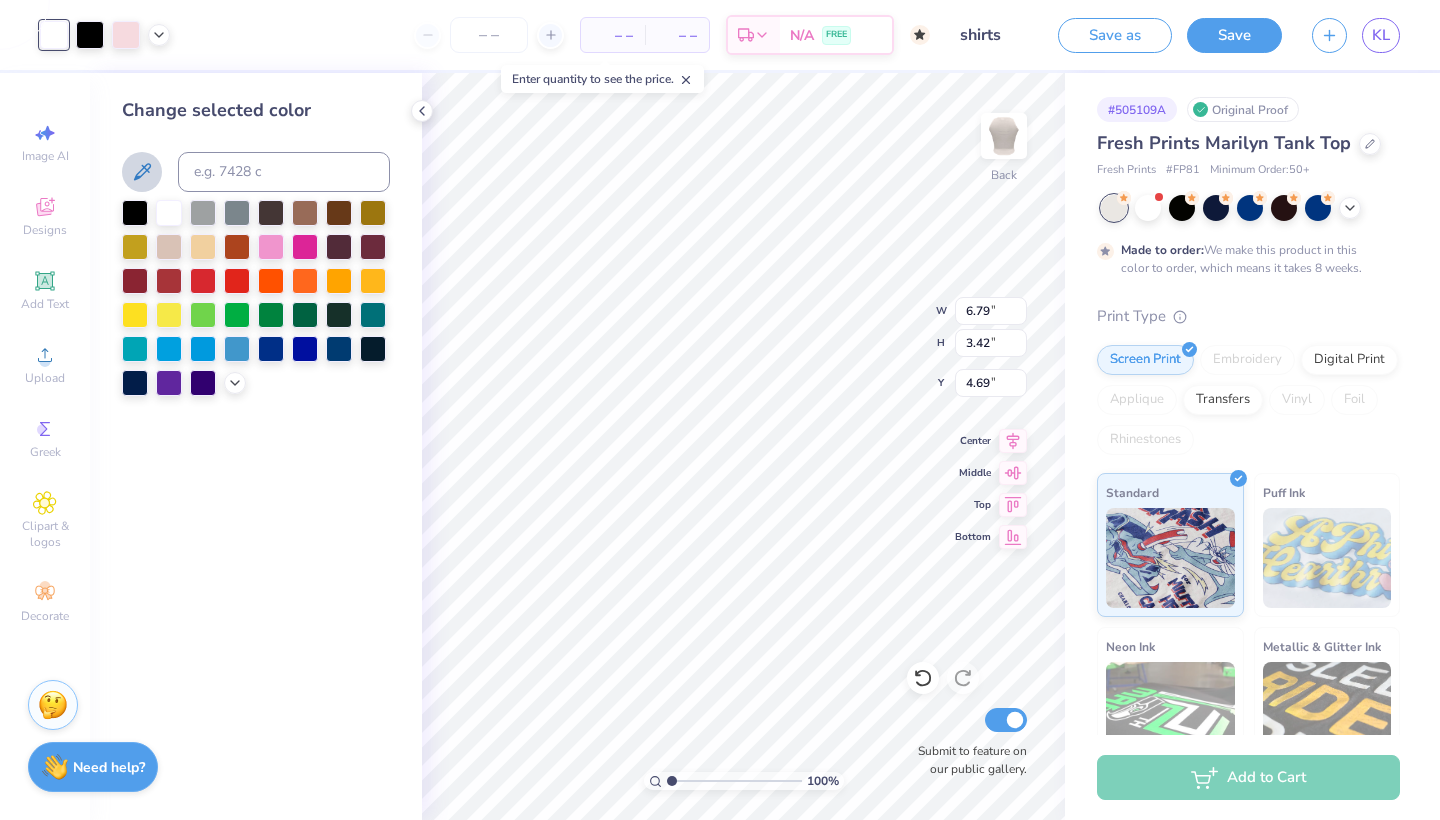 click at bounding box center (256, 298) 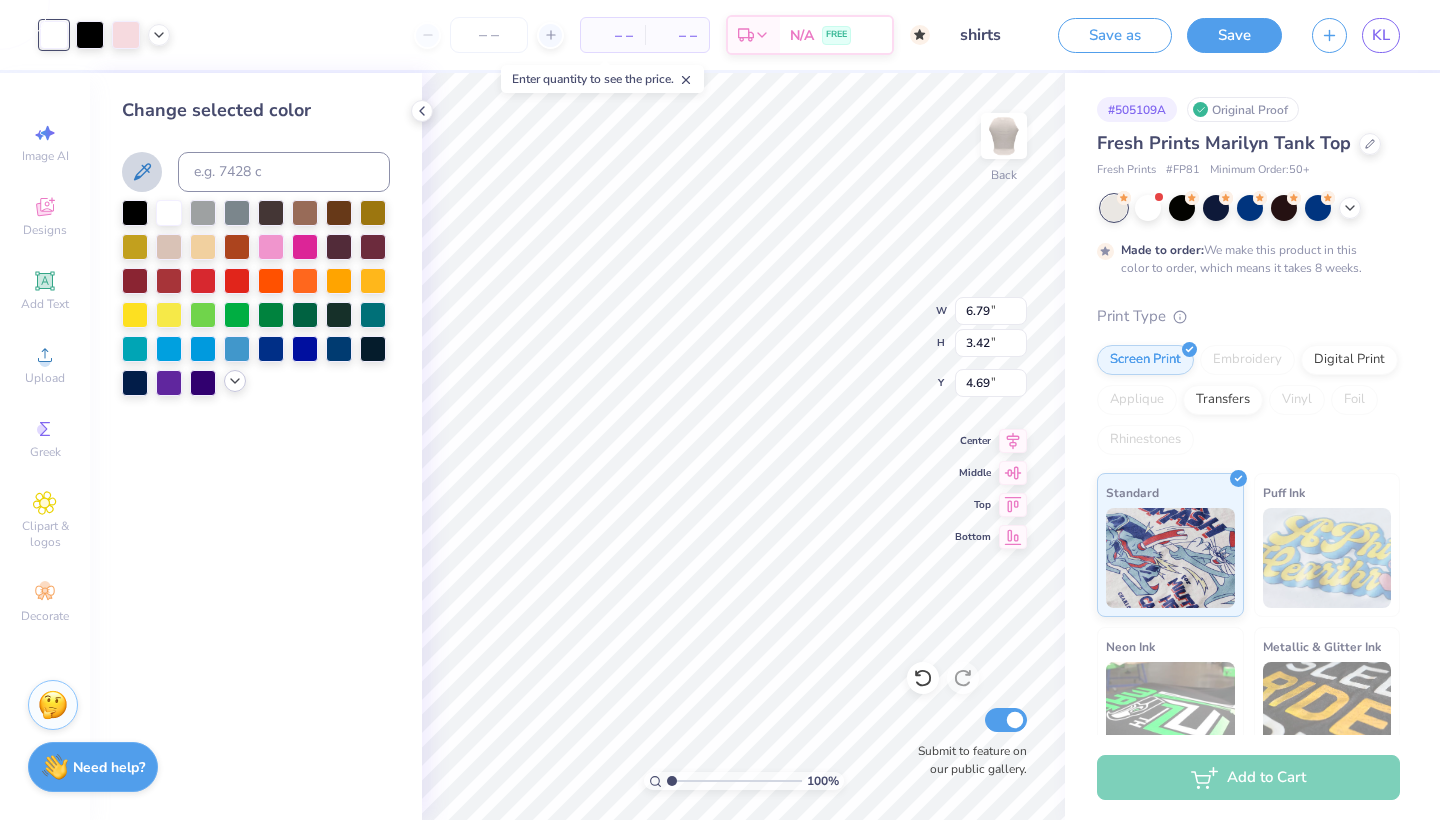 click 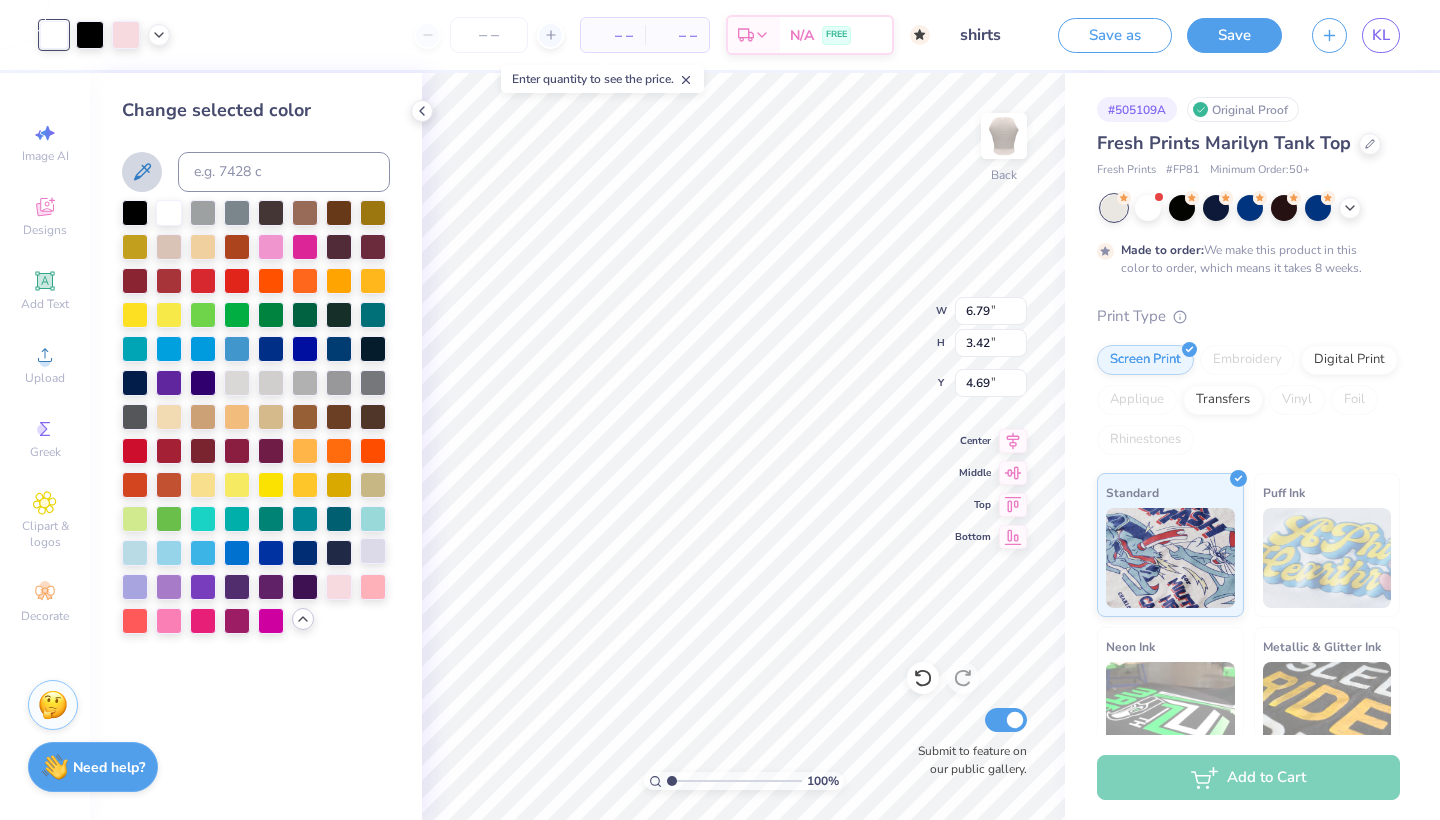click at bounding box center (373, 551) 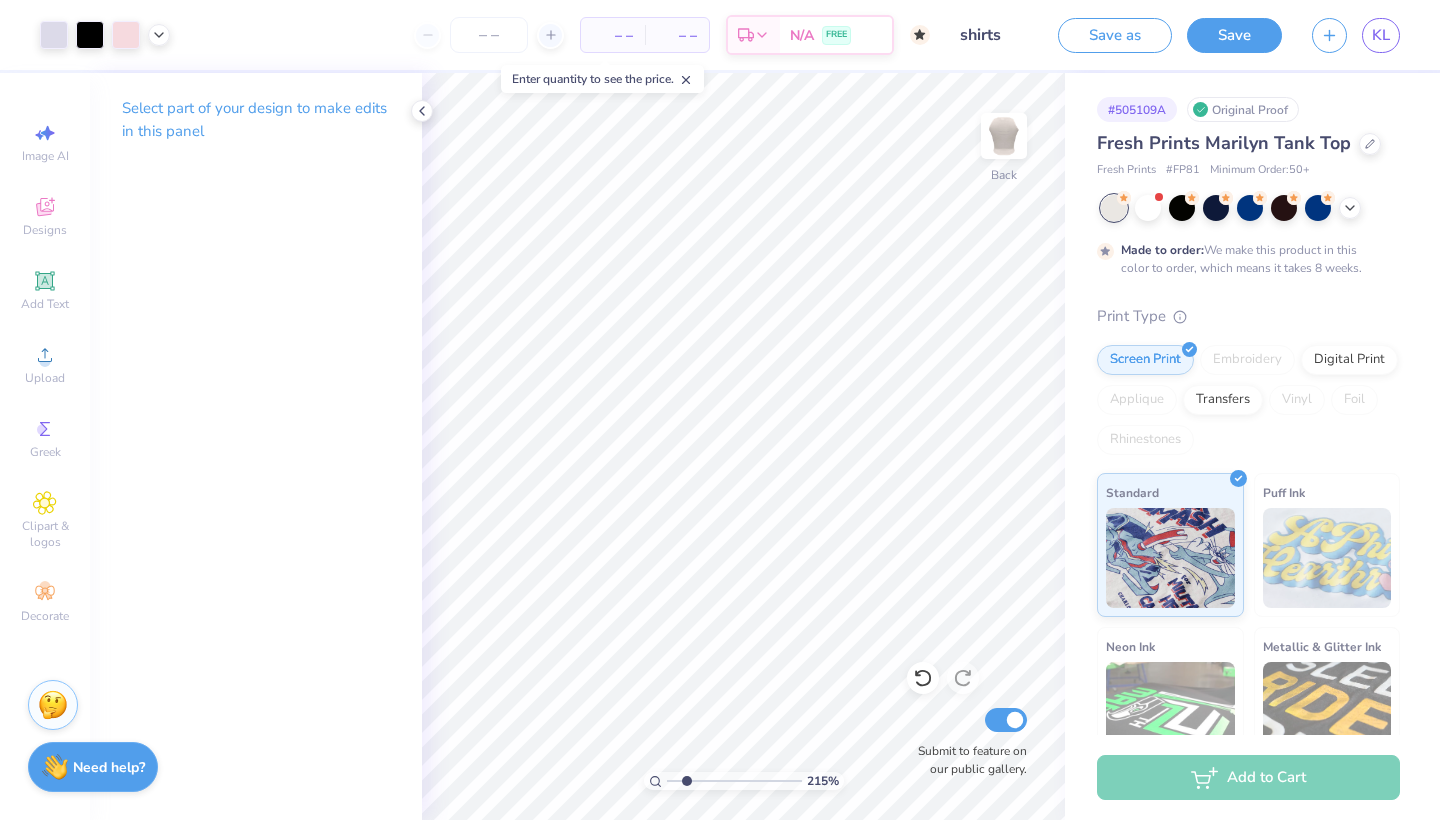 drag, startPoint x: 676, startPoint y: 784, endPoint x: 687, endPoint y: 776, distance: 13.601471 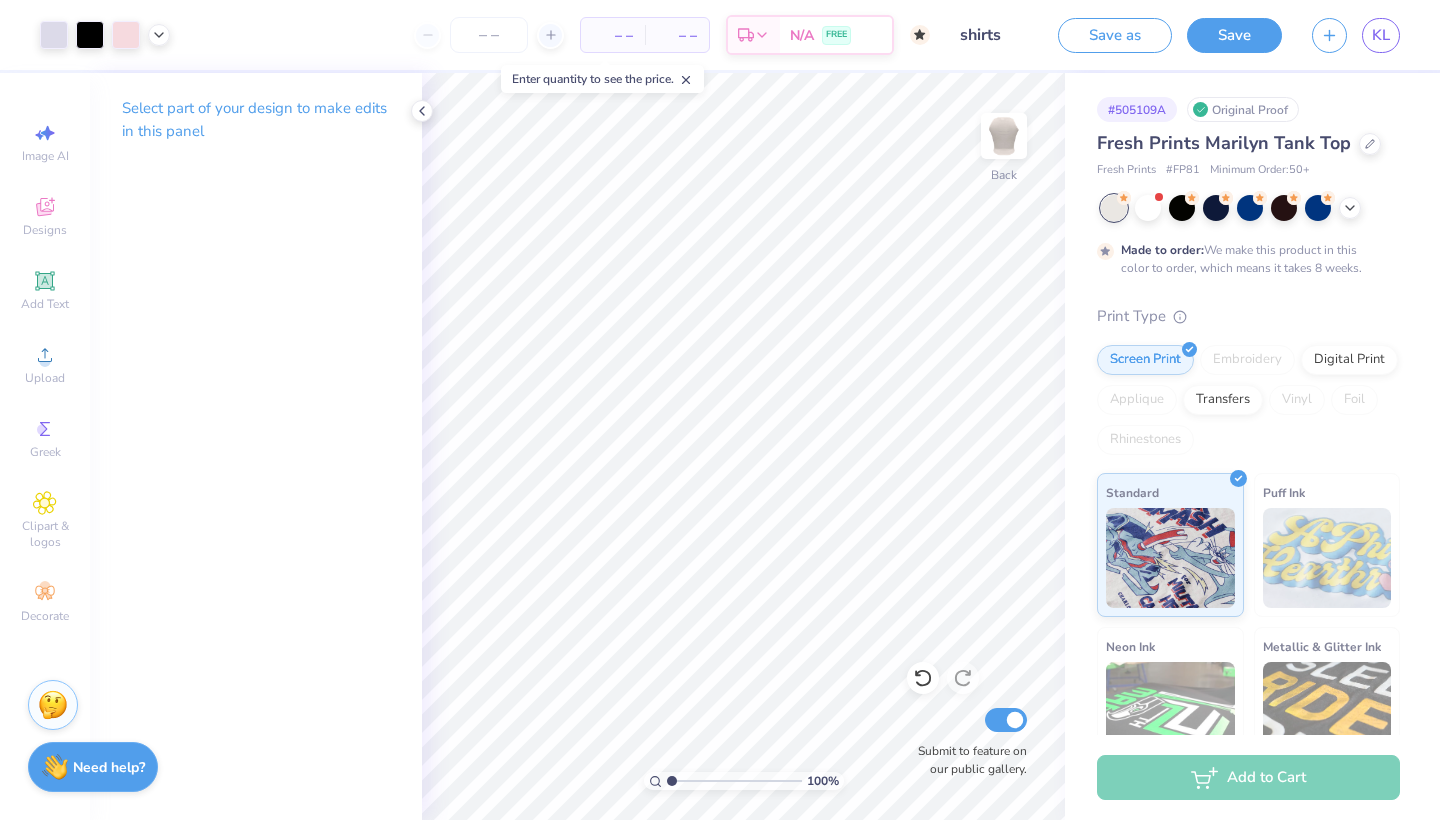 drag, startPoint x: 682, startPoint y: 780, endPoint x: 656, endPoint y: 777, distance: 26.172504 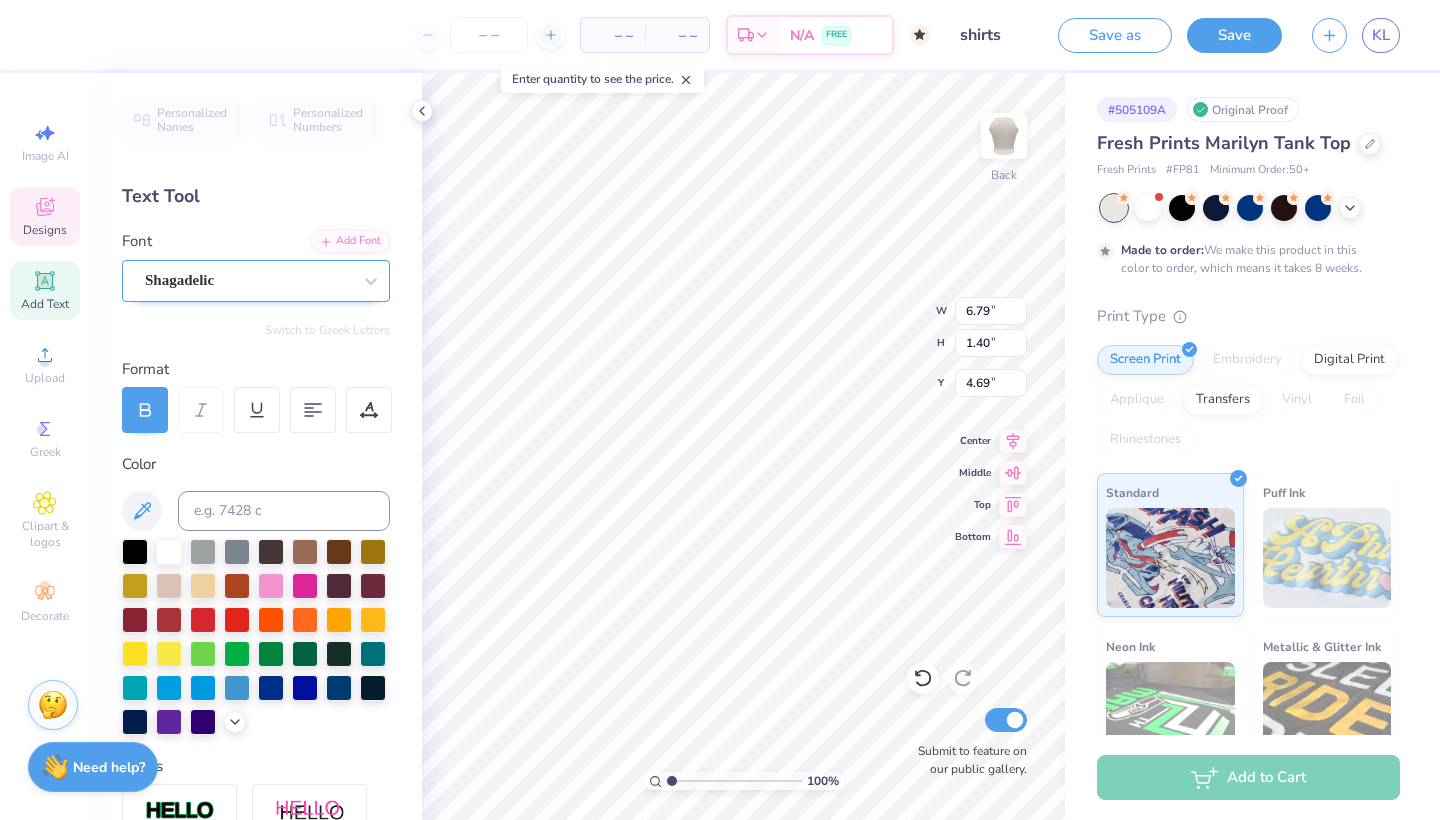 click on "Shagadelic" at bounding box center [248, 280] 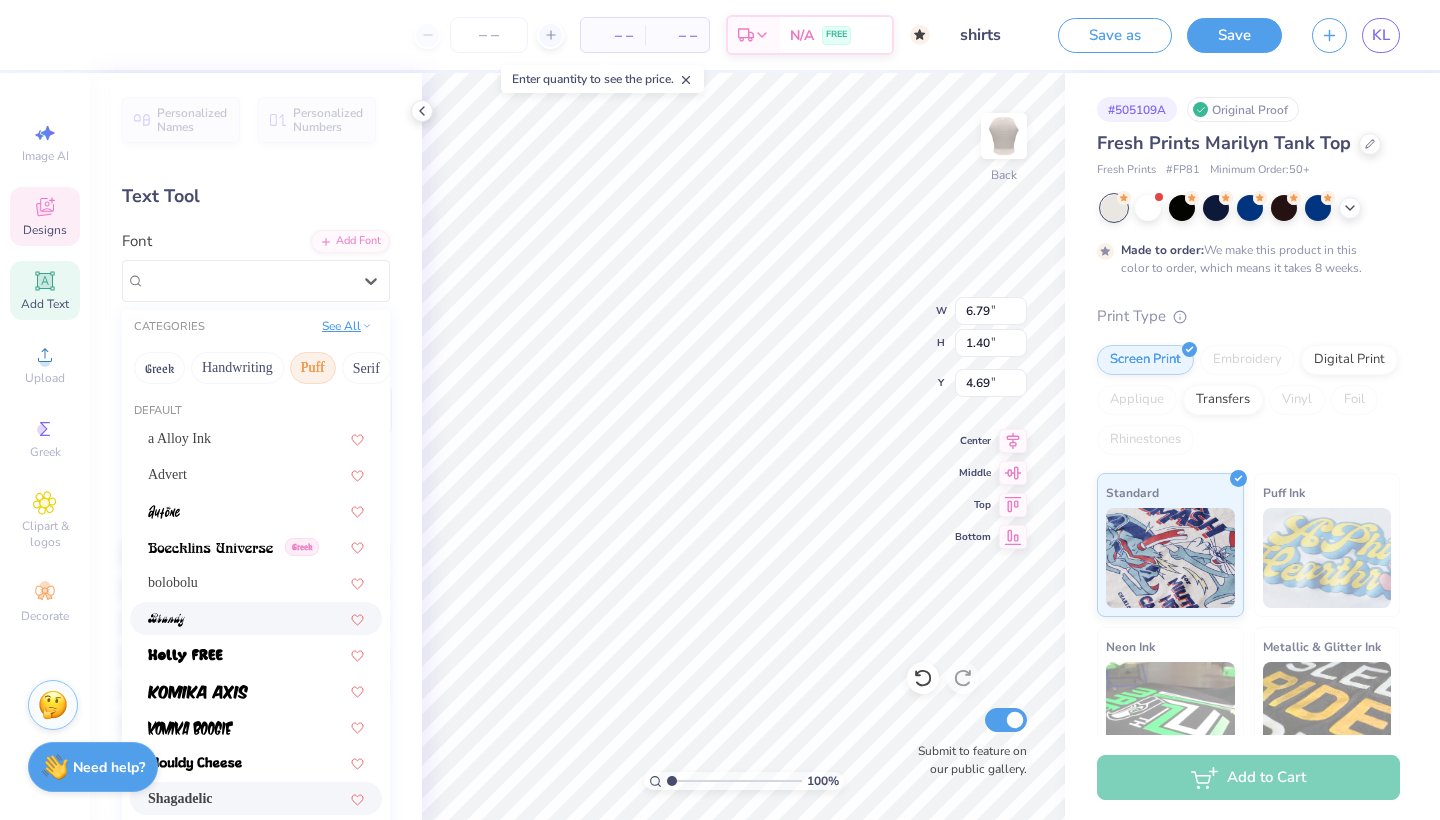 scroll, scrollTop: 0, scrollLeft: 0, axis: both 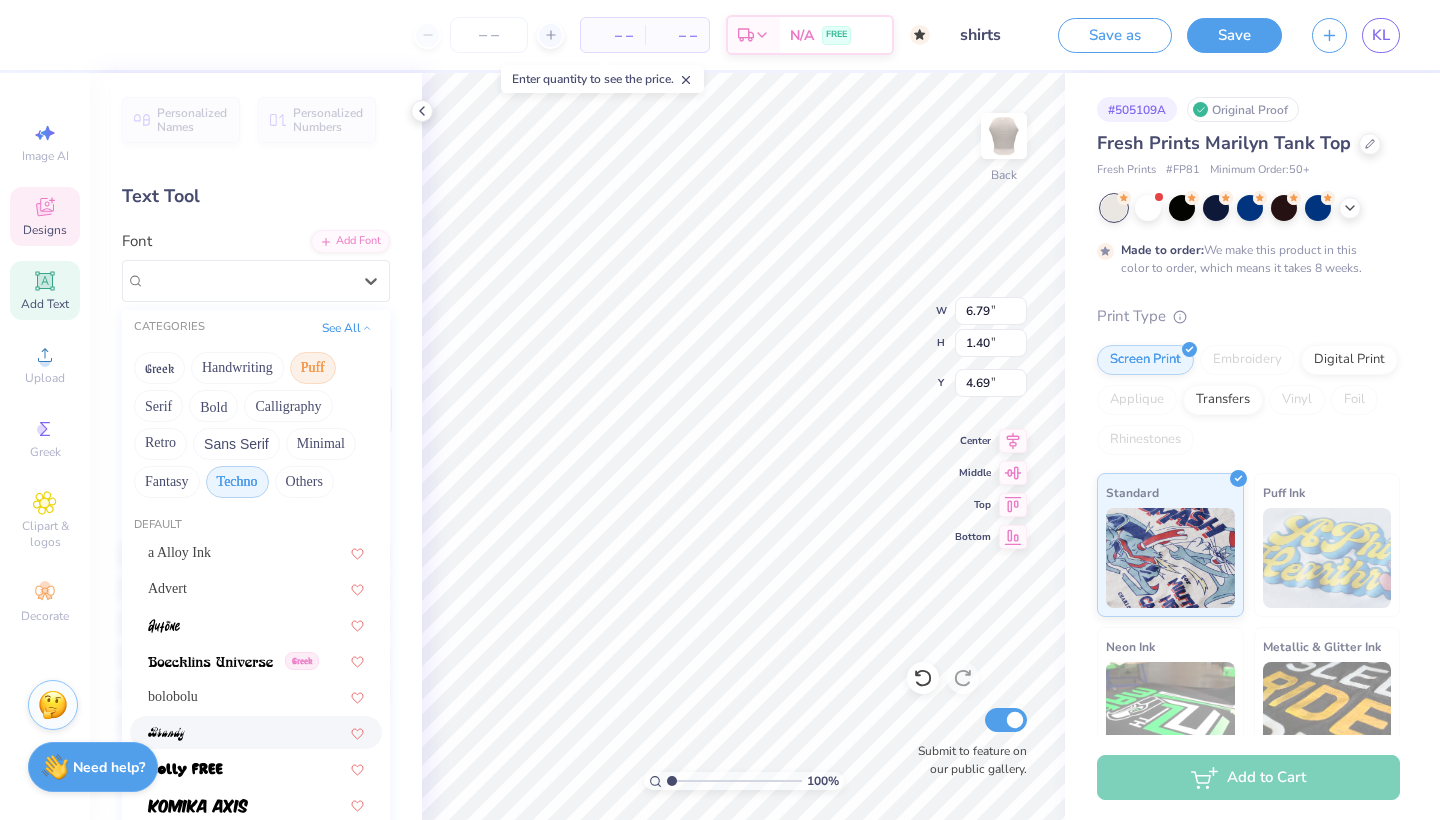 click on "Techno" at bounding box center [237, 482] 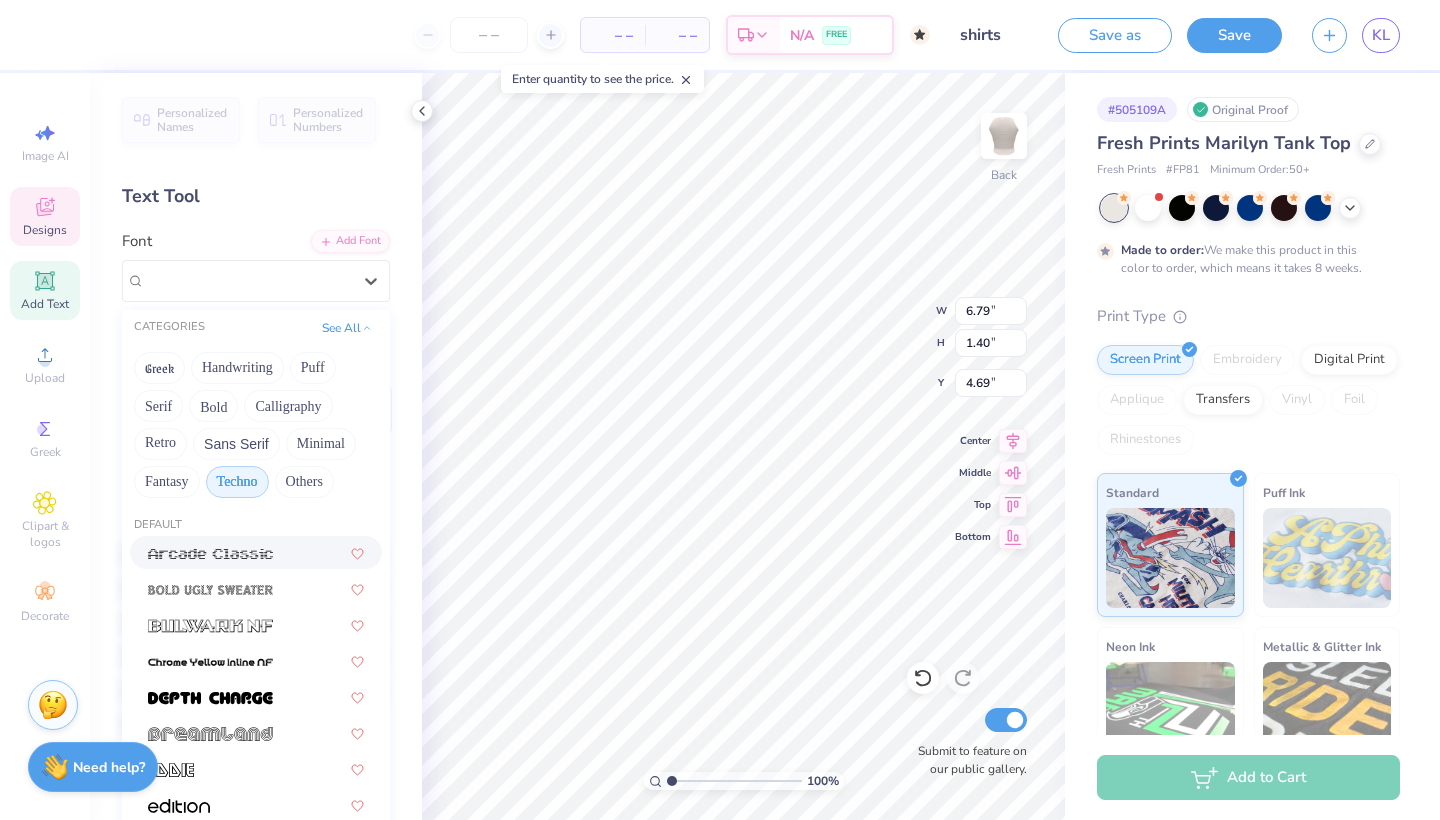 click at bounding box center [210, 554] 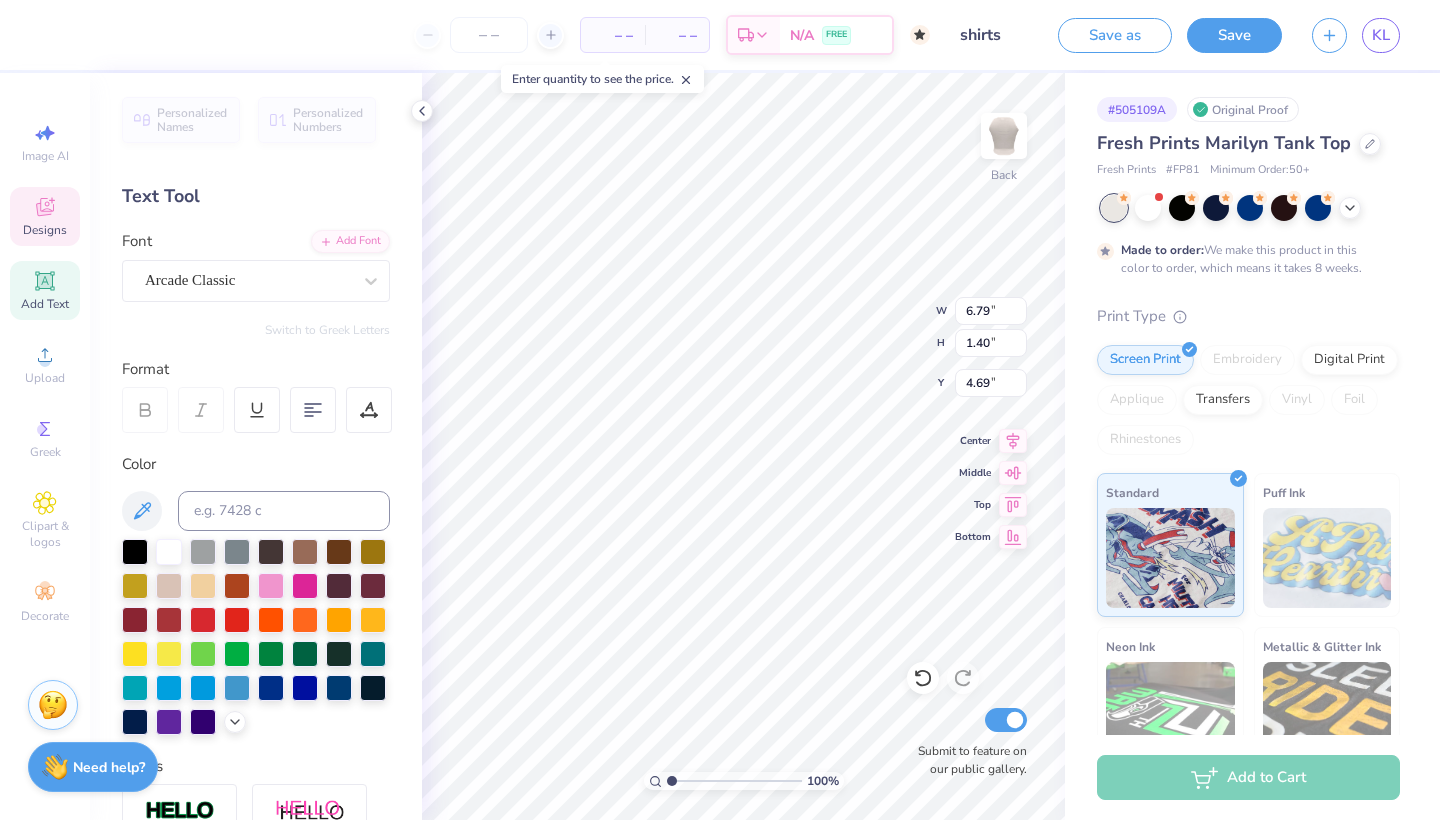 type on "7.19" 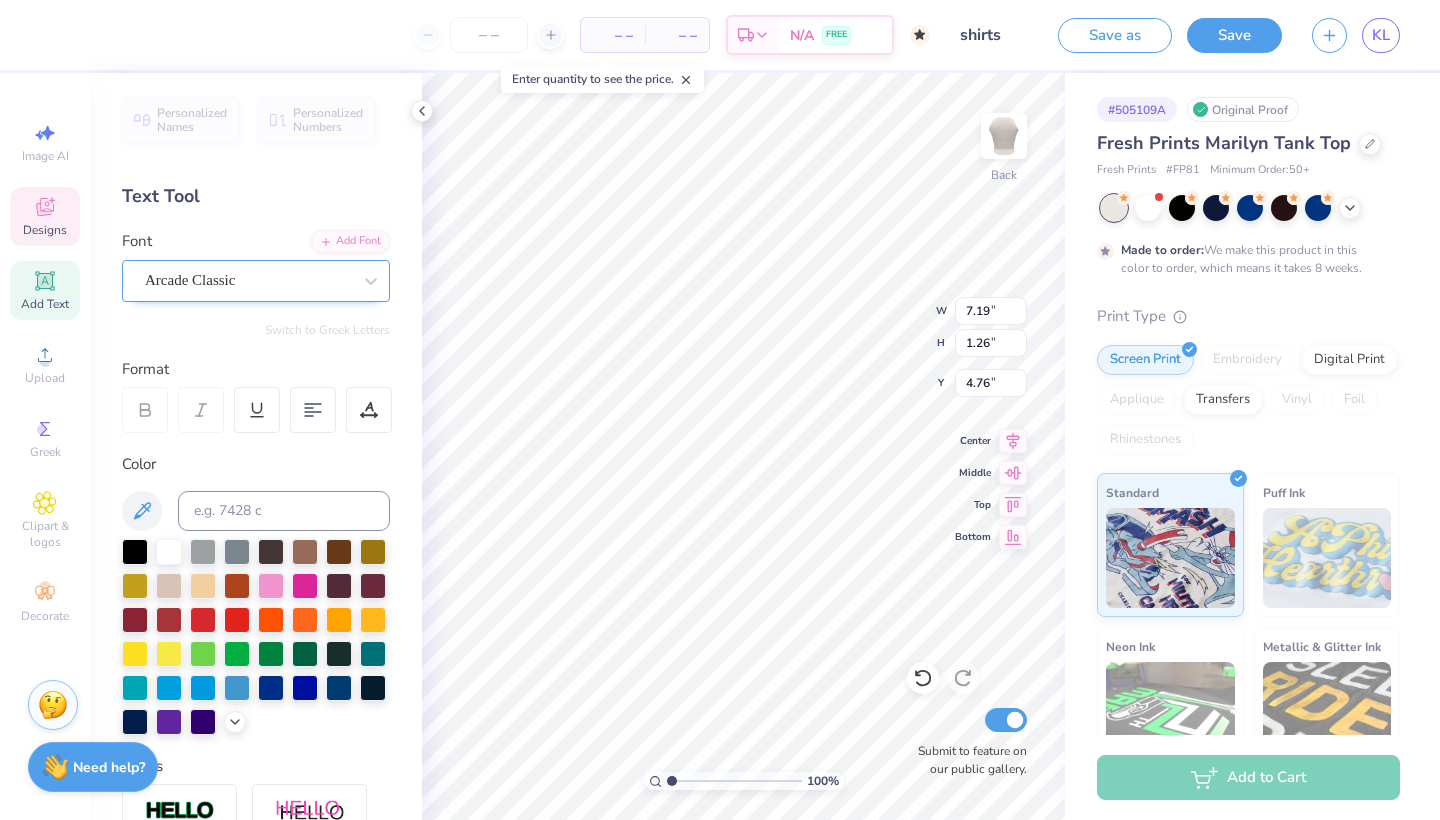 click on "Arcade Classic" at bounding box center (190, 280) 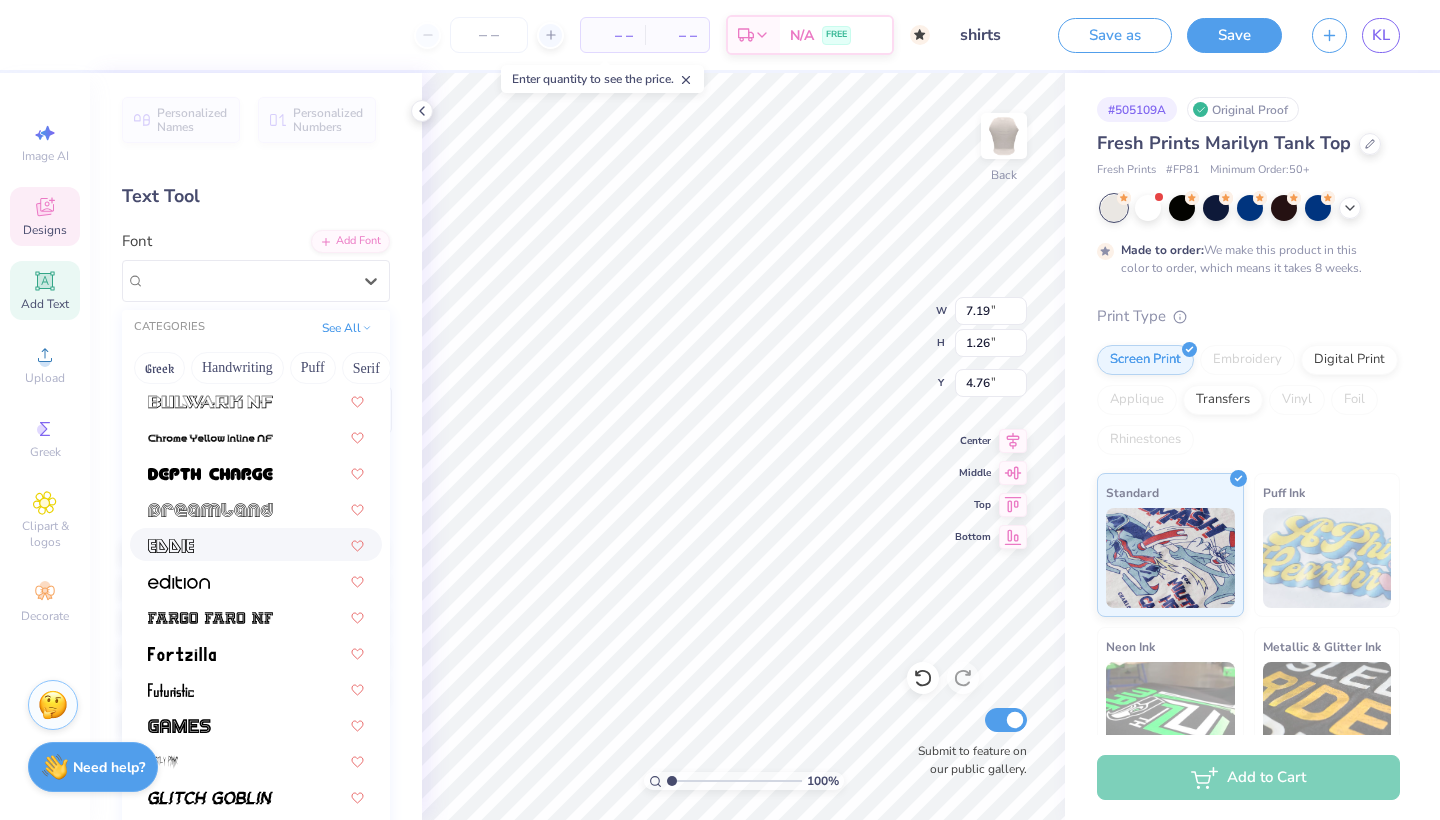 scroll, scrollTop: 168, scrollLeft: 0, axis: vertical 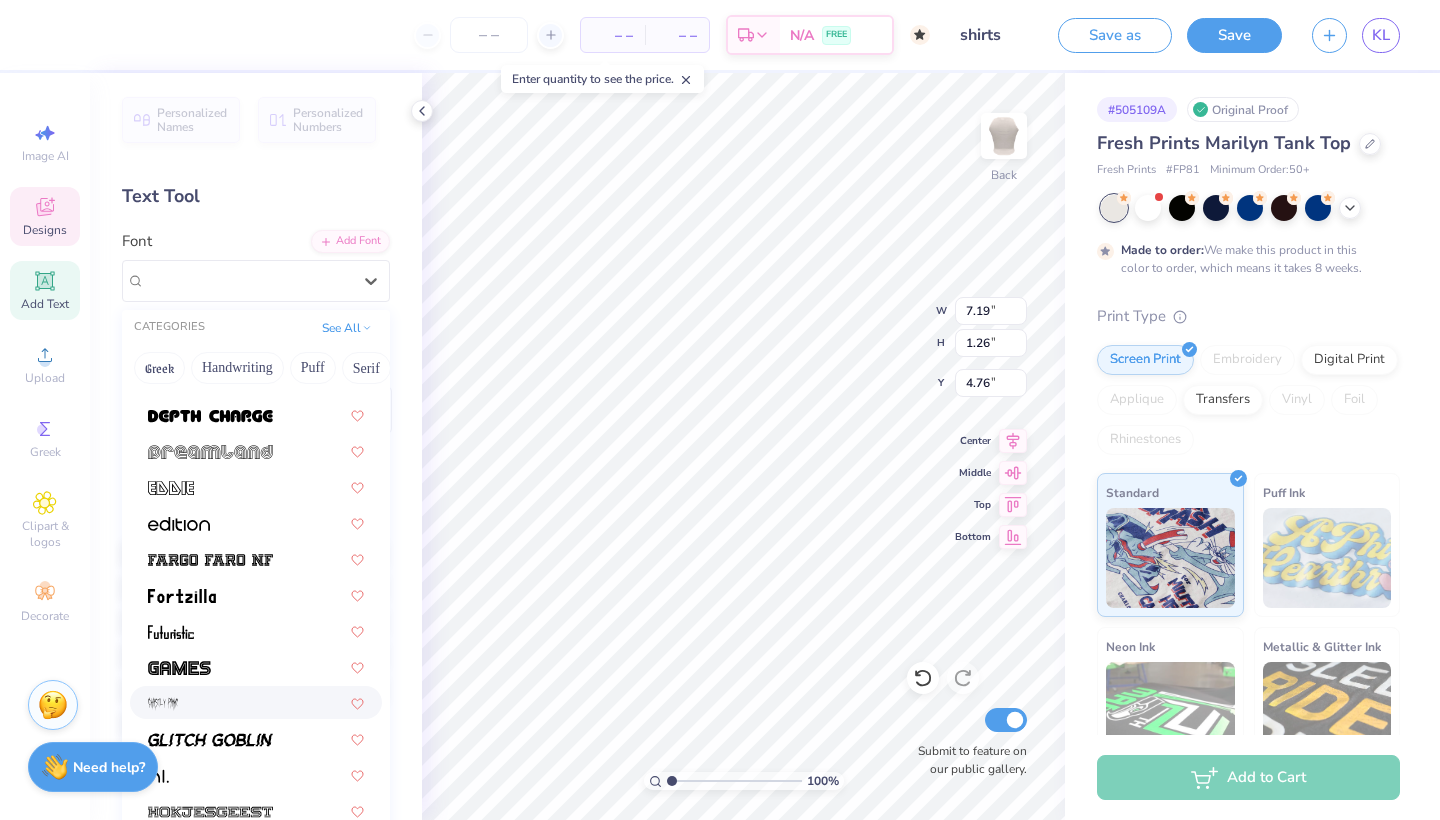 click at bounding box center [256, 702] 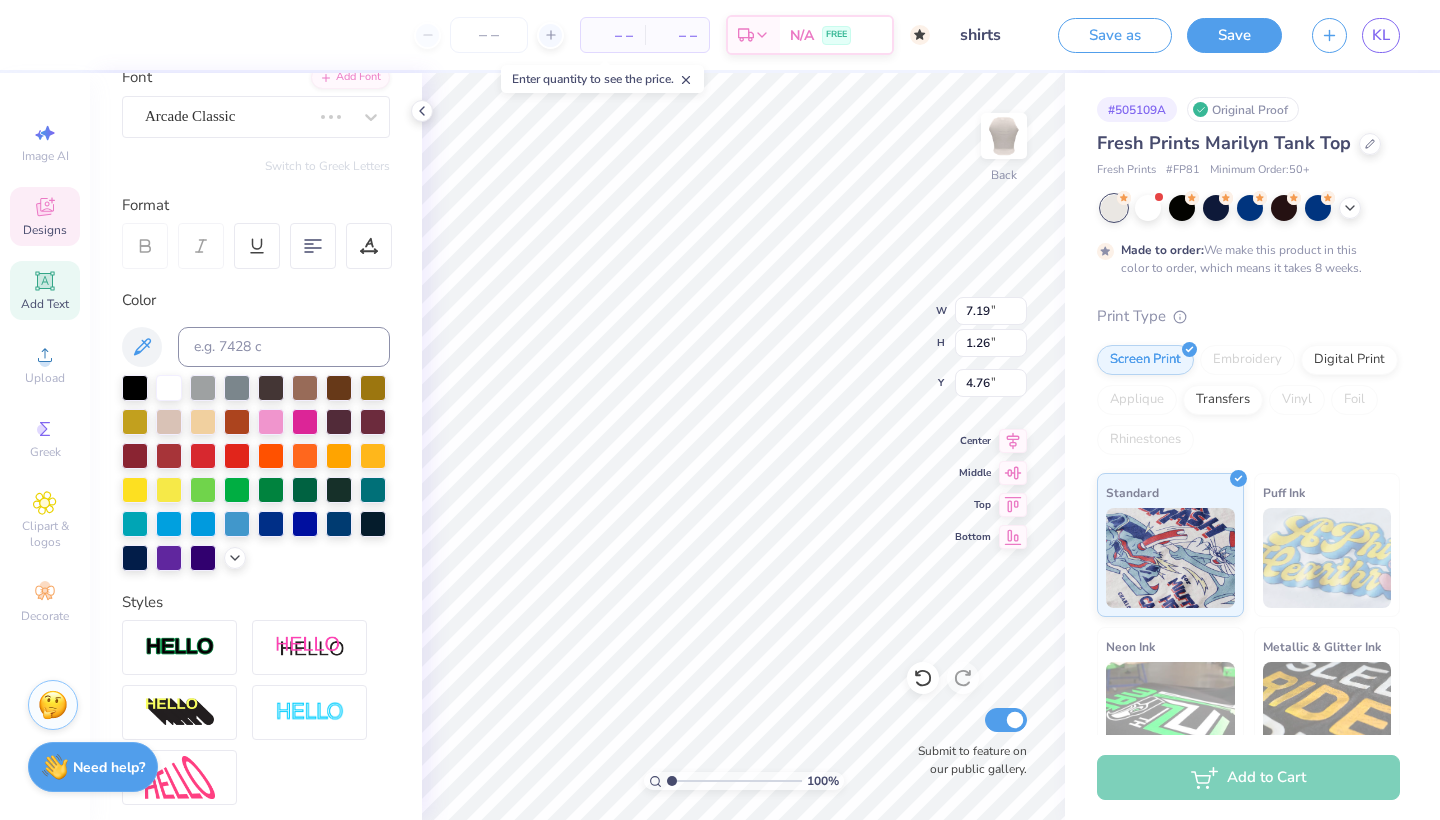 scroll, scrollTop: 168, scrollLeft: 0, axis: vertical 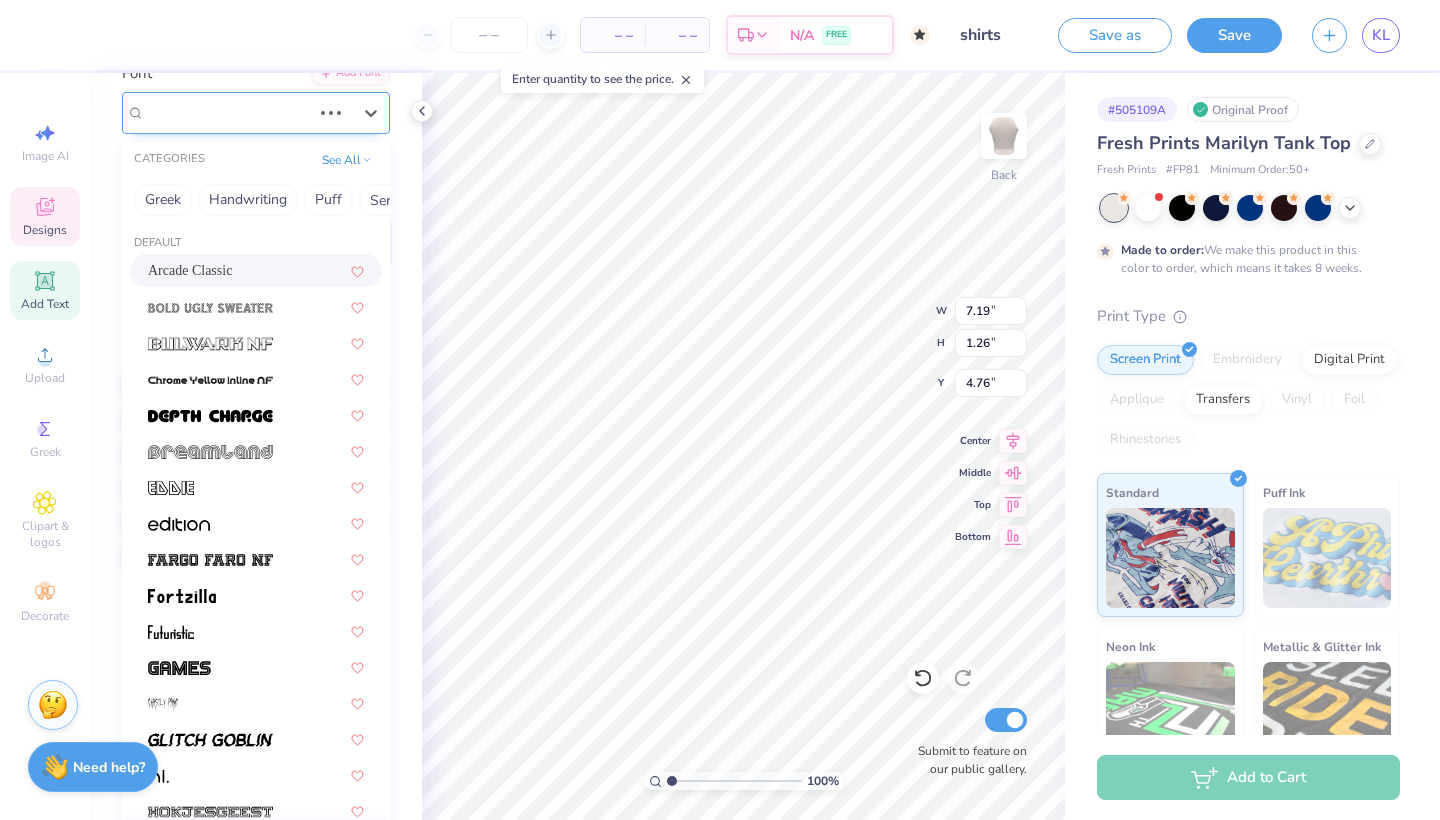 click at bounding box center [228, 112] 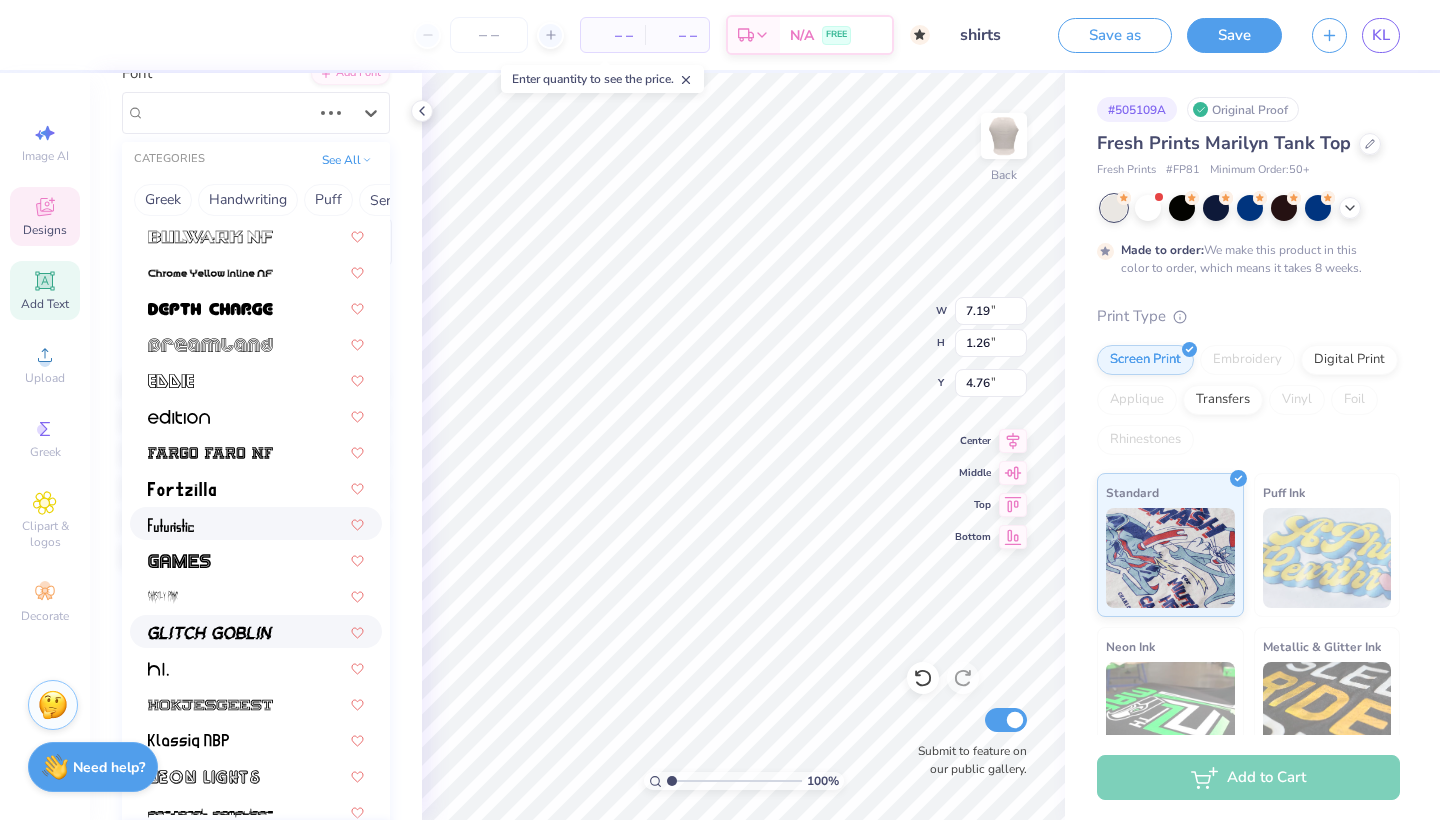 scroll, scrollTop: 114, scrollLeft: 0, axis: vertical 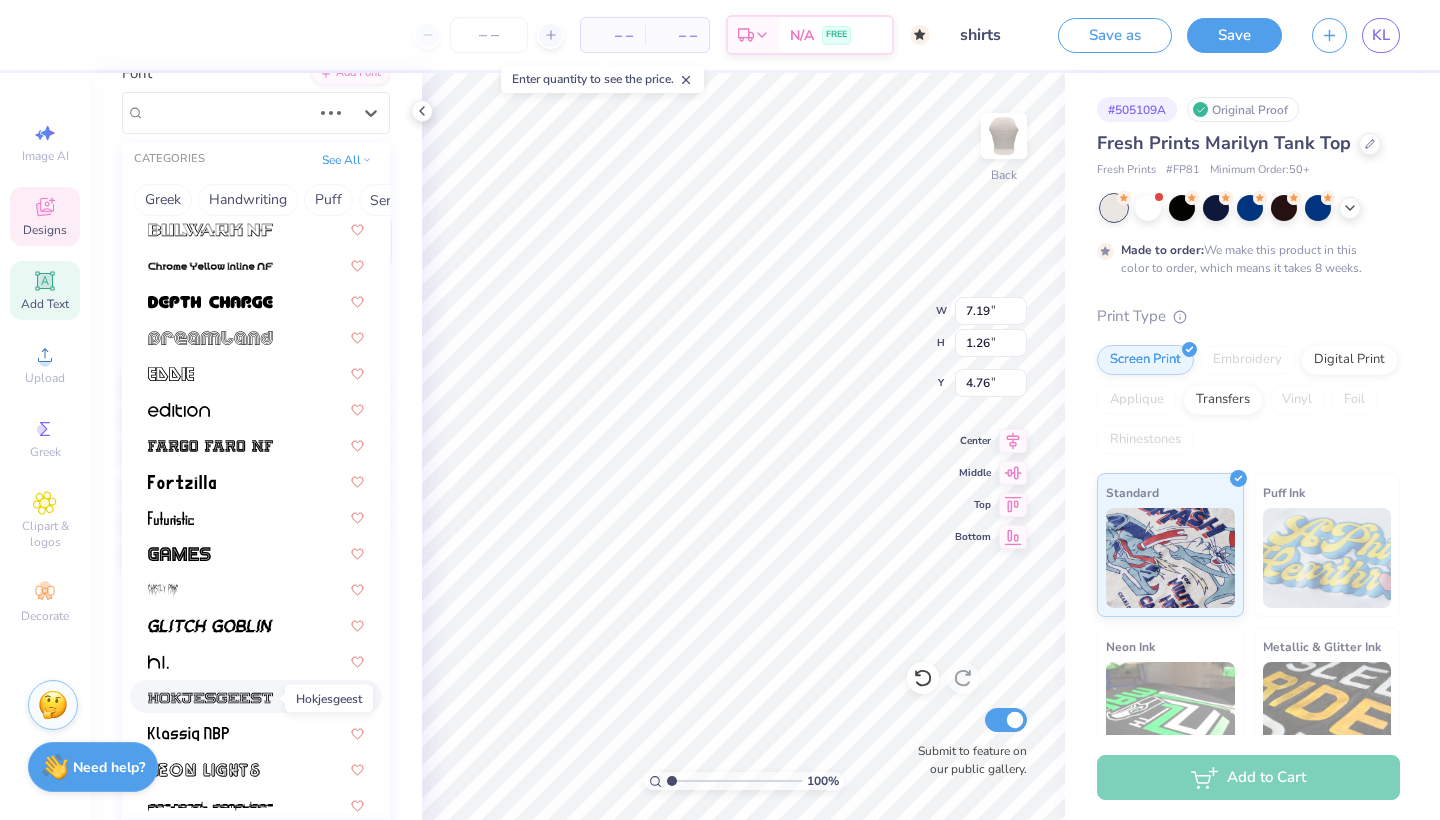 click at bounding box center [210, 696] 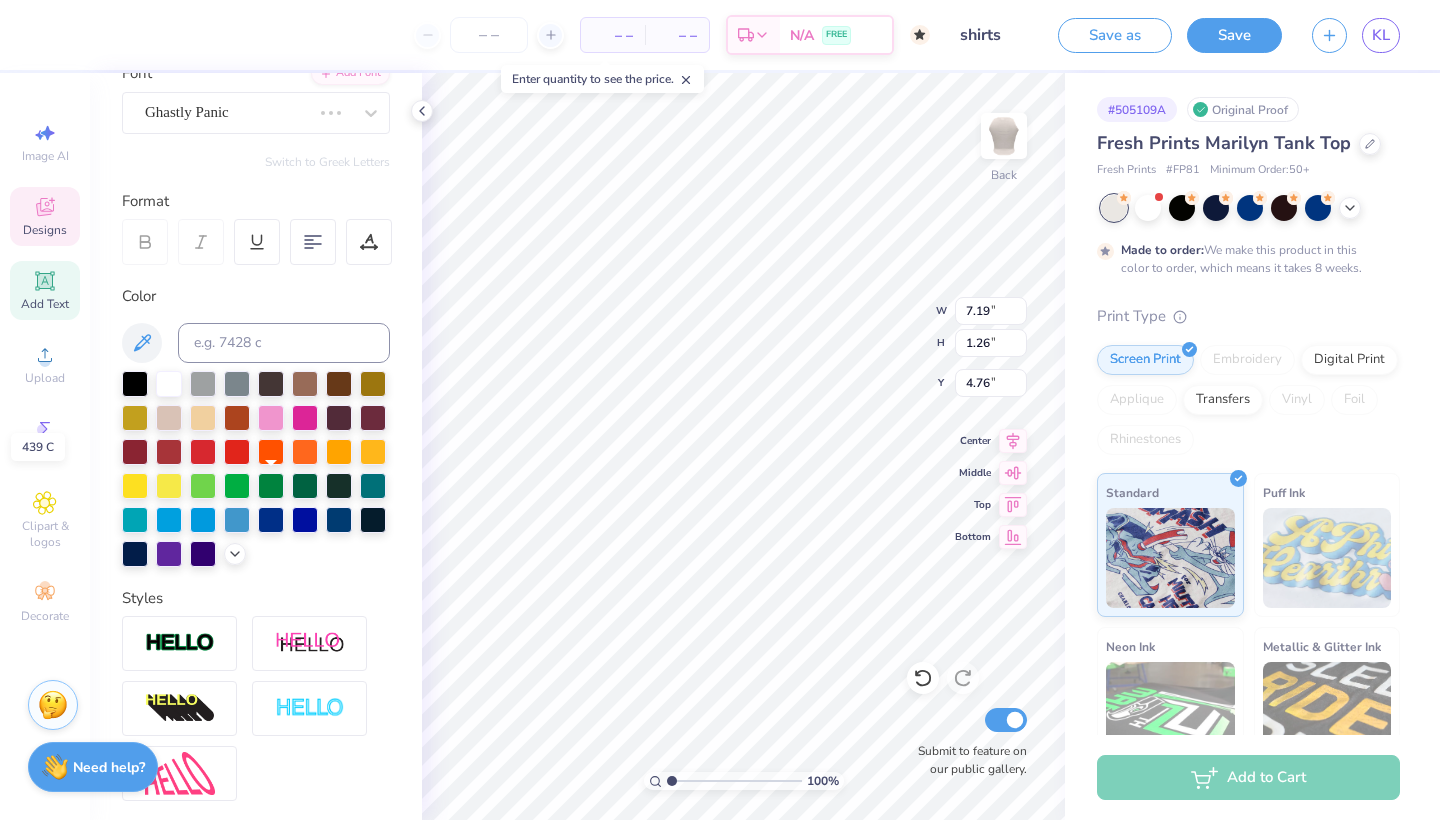 scroll, scrollTop: 0, scrollLeft: 0, axis: both 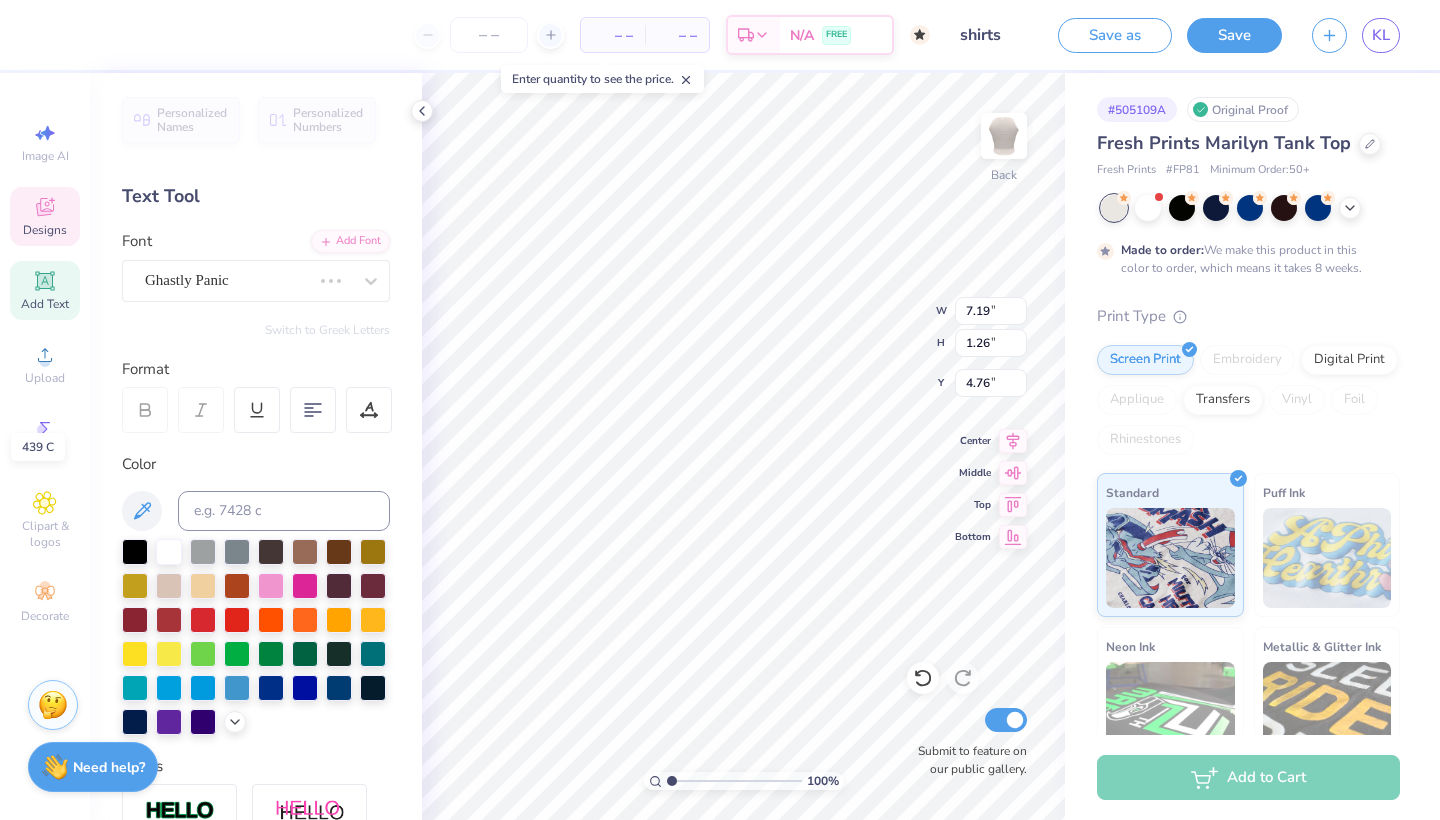 type on "3.54" 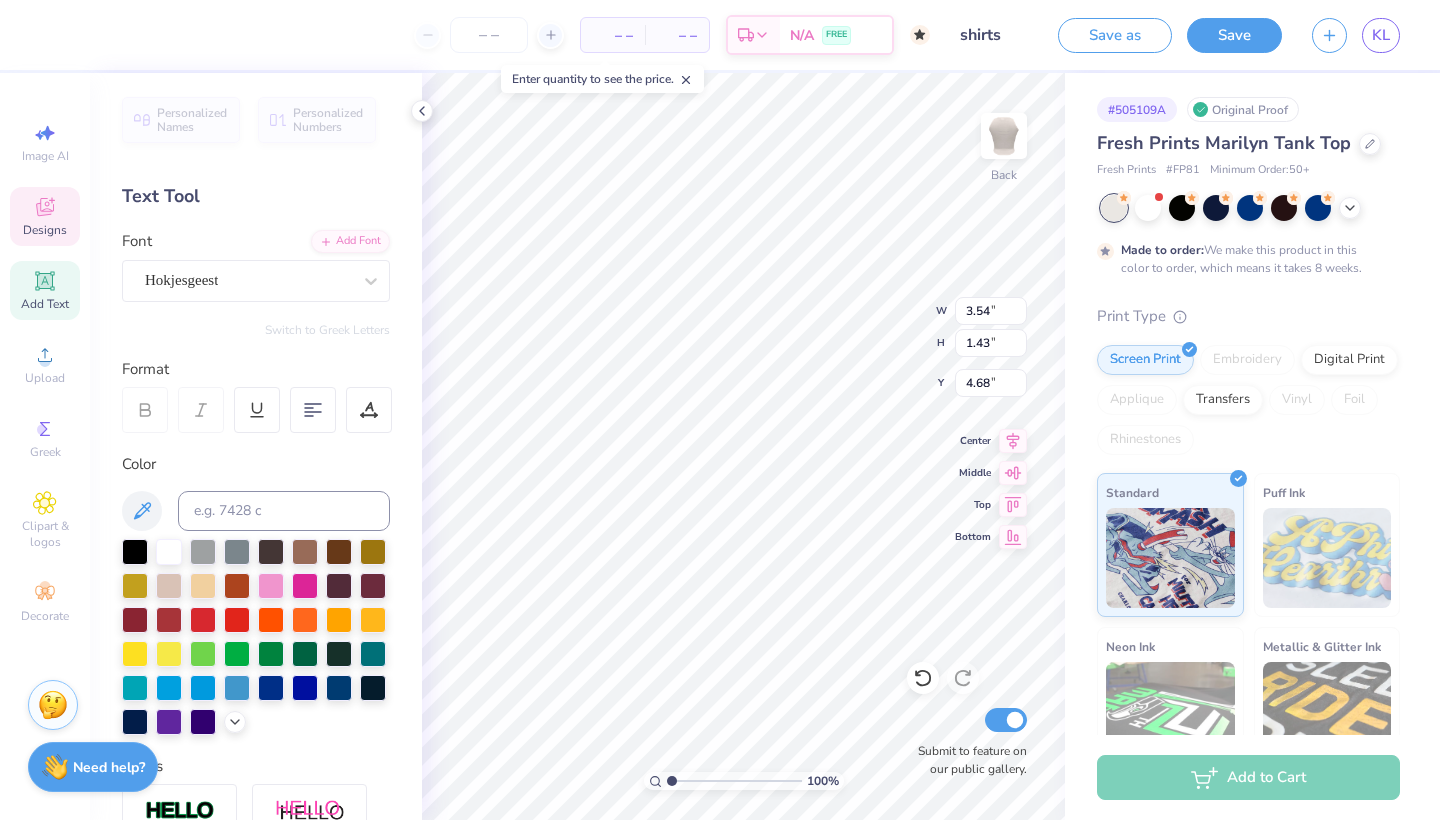 click on "Personalized Names Personalized Numbers Text Tool  Add Font Font Hokjesgeest Switch to Greek Letters Format Color Styles Text Shape" at bounding box center (256, 446) 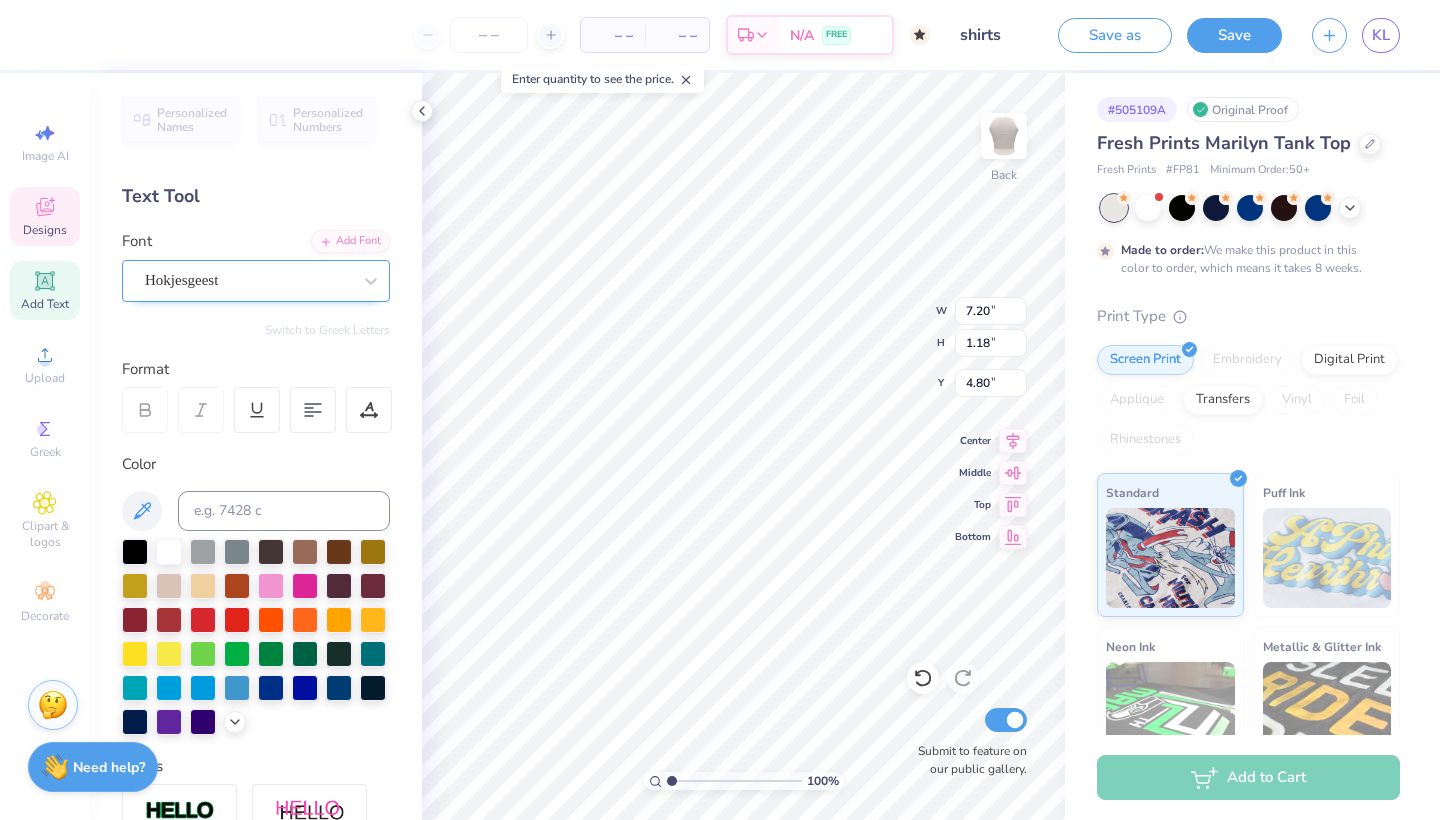 click on "Hokjesgeest" at bounding box center [248, 280] 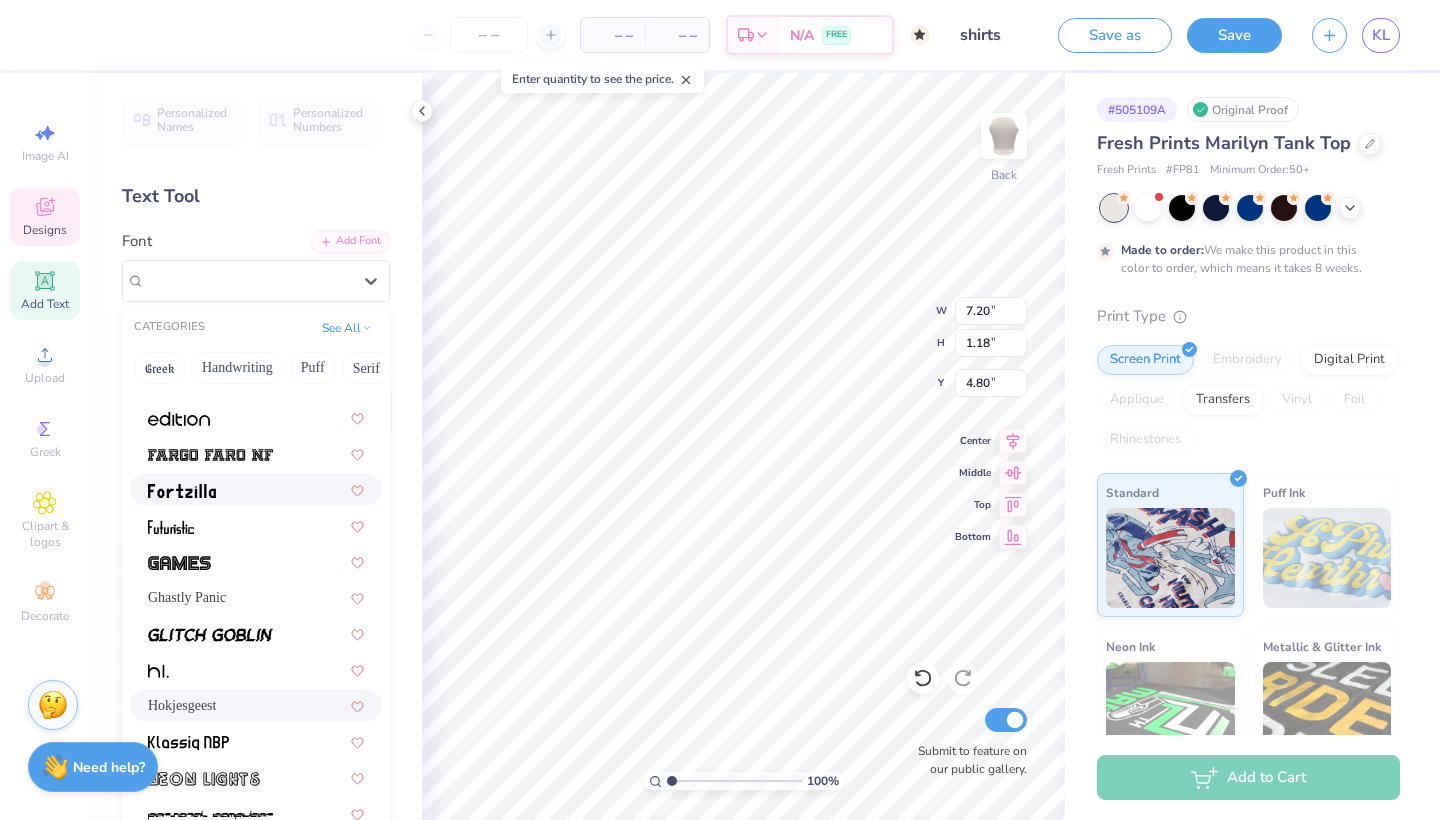 scroll, scrollTop: 286, scrollLeft: 0, axis: vertical 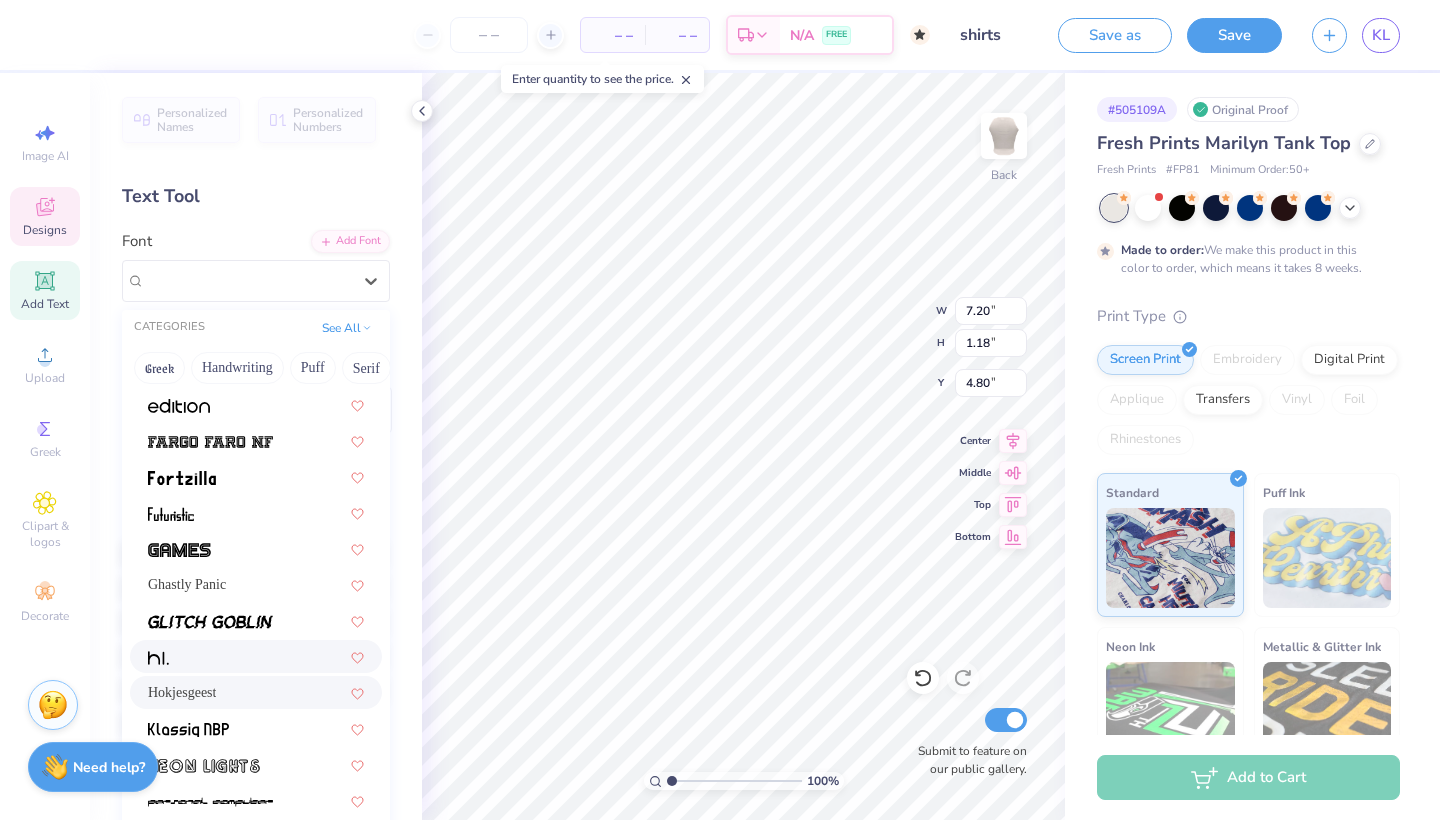 click at bounding box center (256, 656) 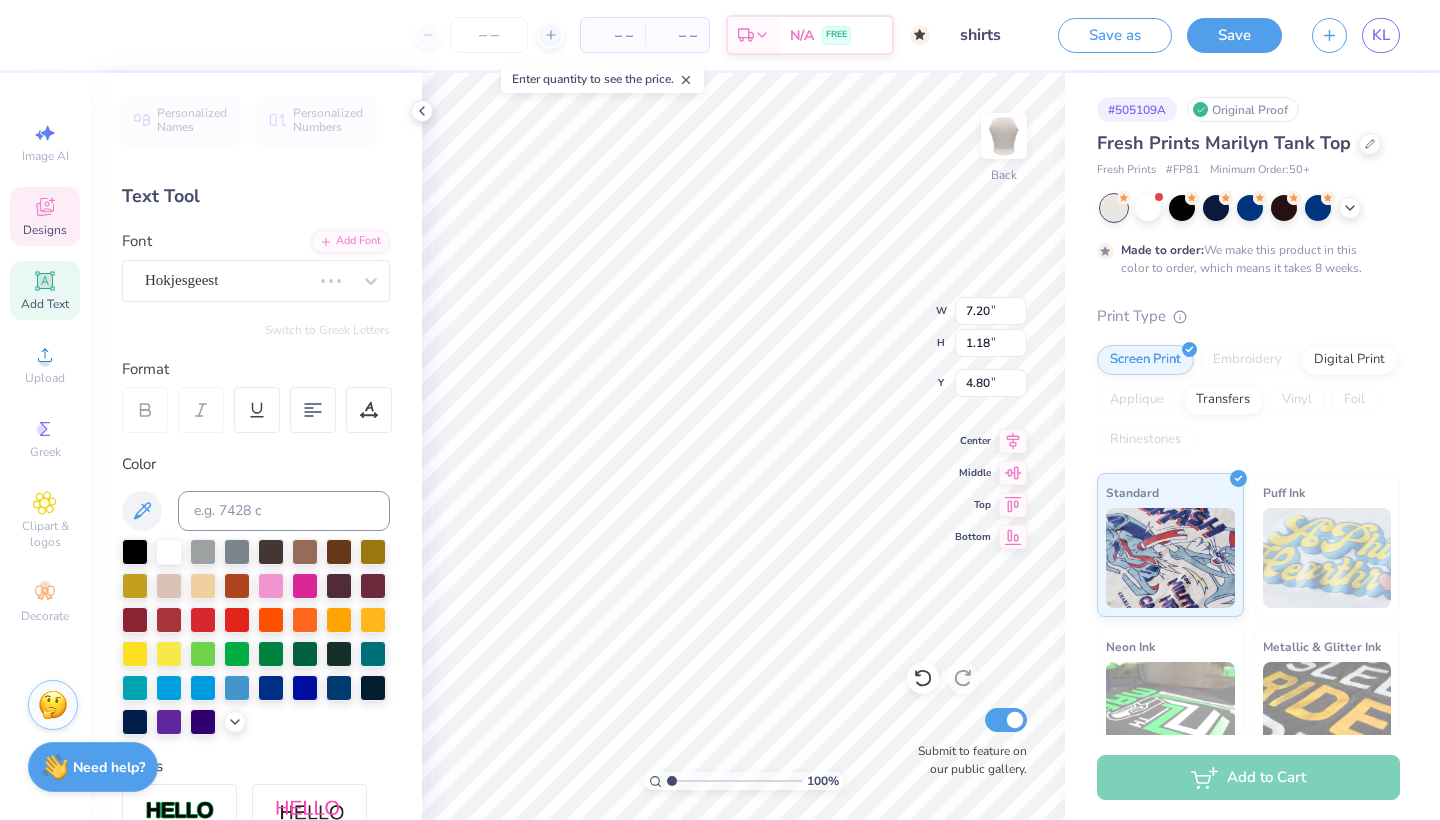 scroll, scrollTop: 1, scrollLeft: 0, axis: vertical 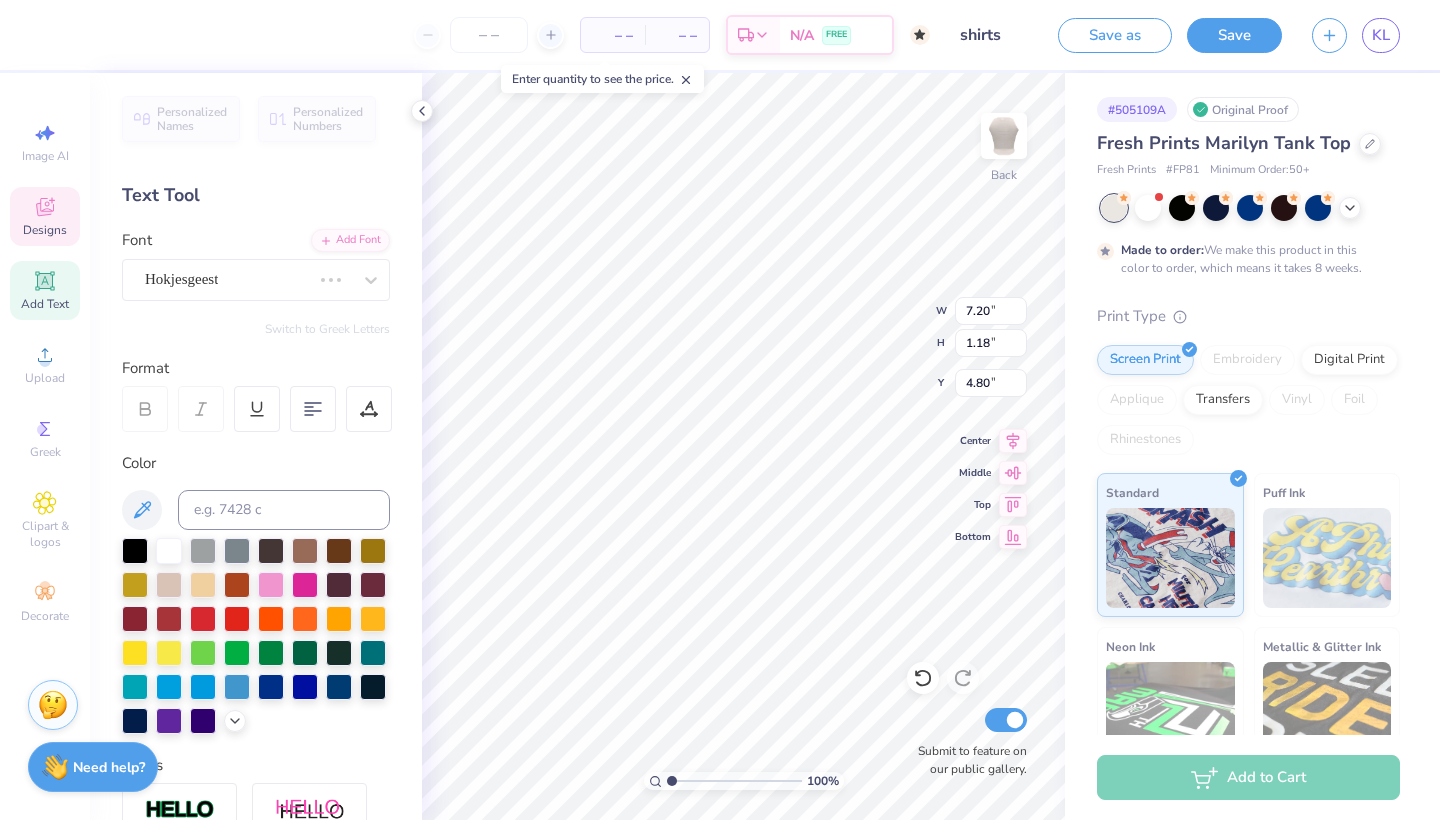 click on "Font Hokjesgeest" at bounding box center [256, 265] 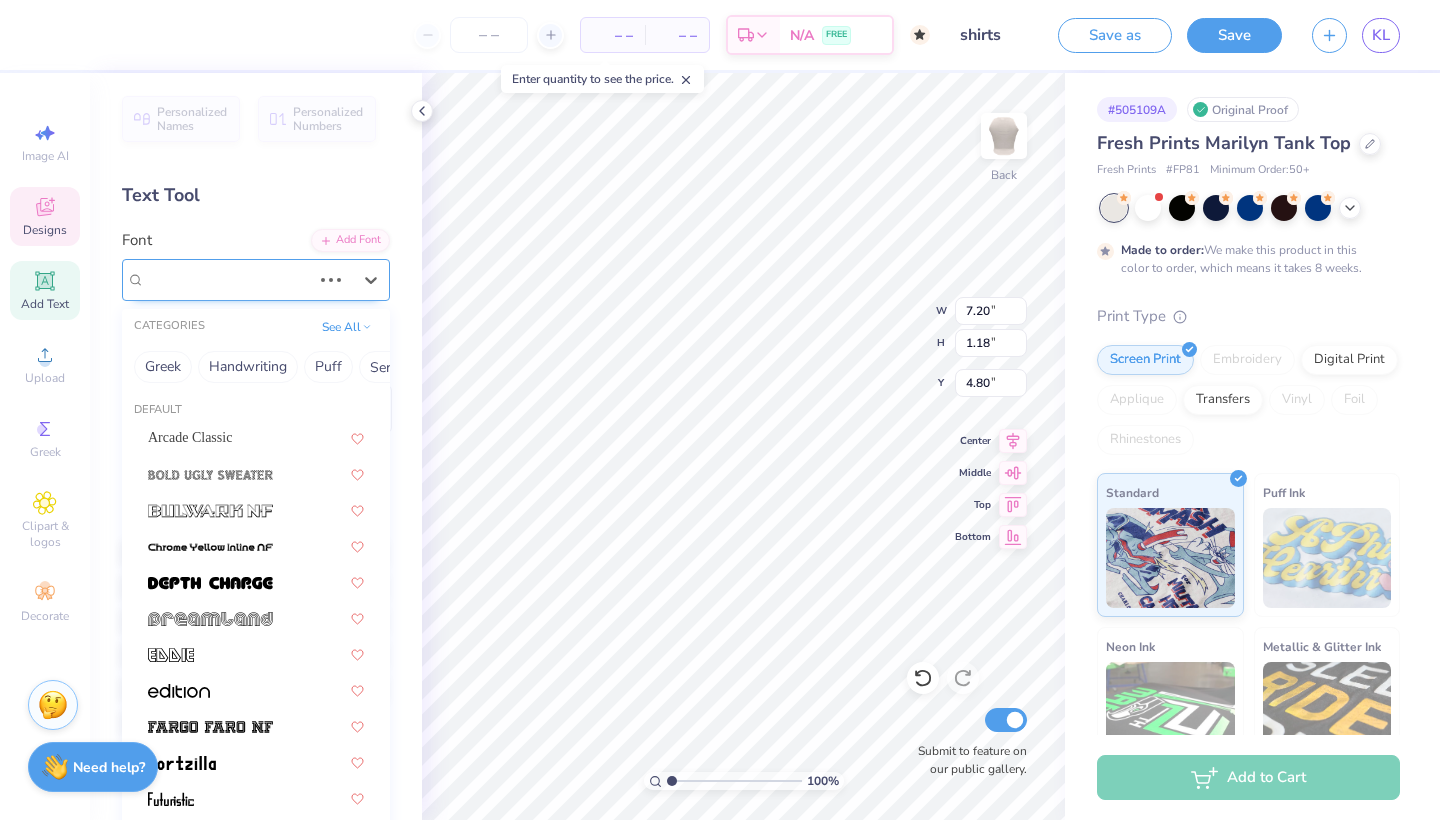click on "Hokjesgeest" at bounding box center (181, 279) 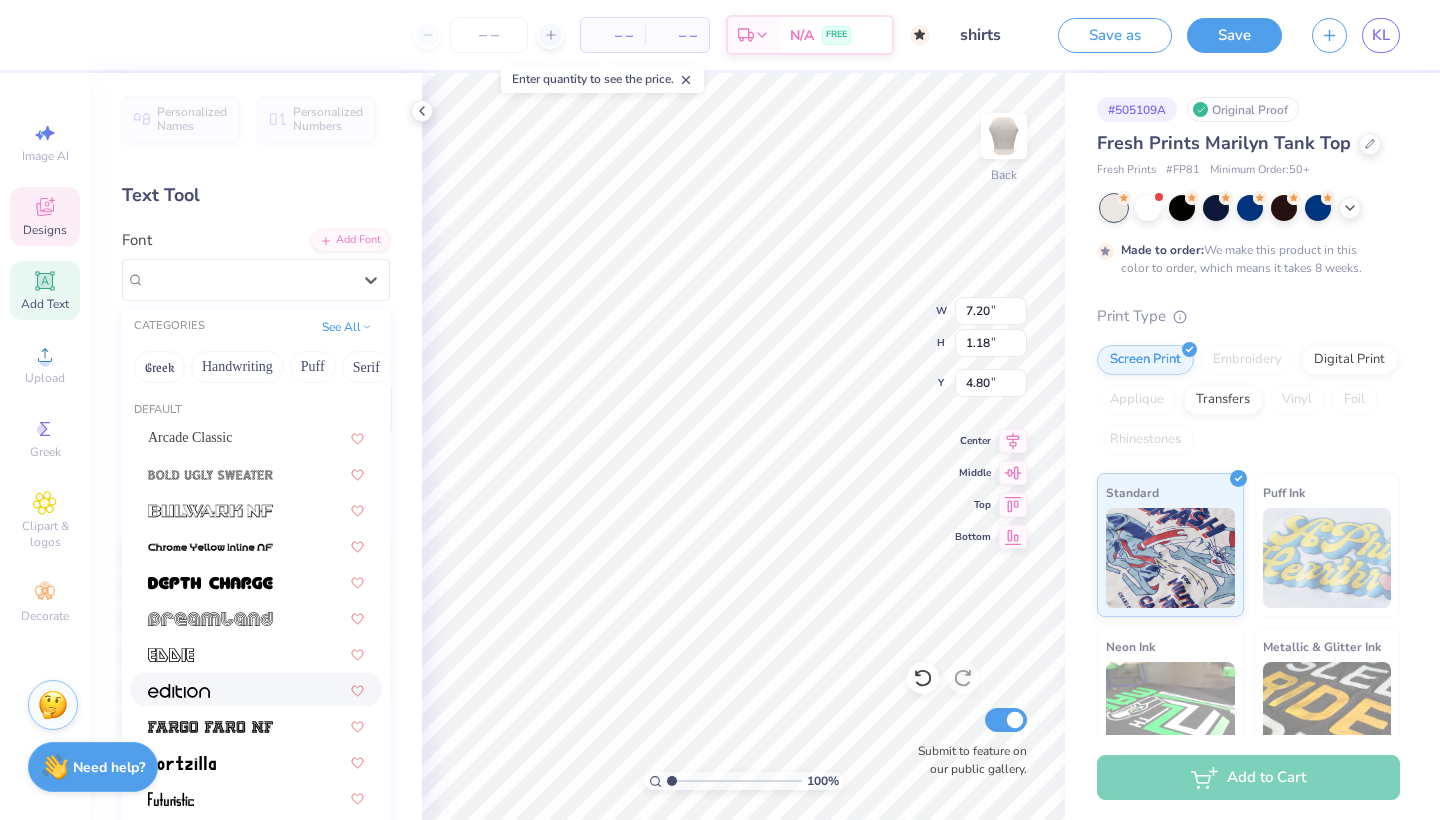 type on "4.69" 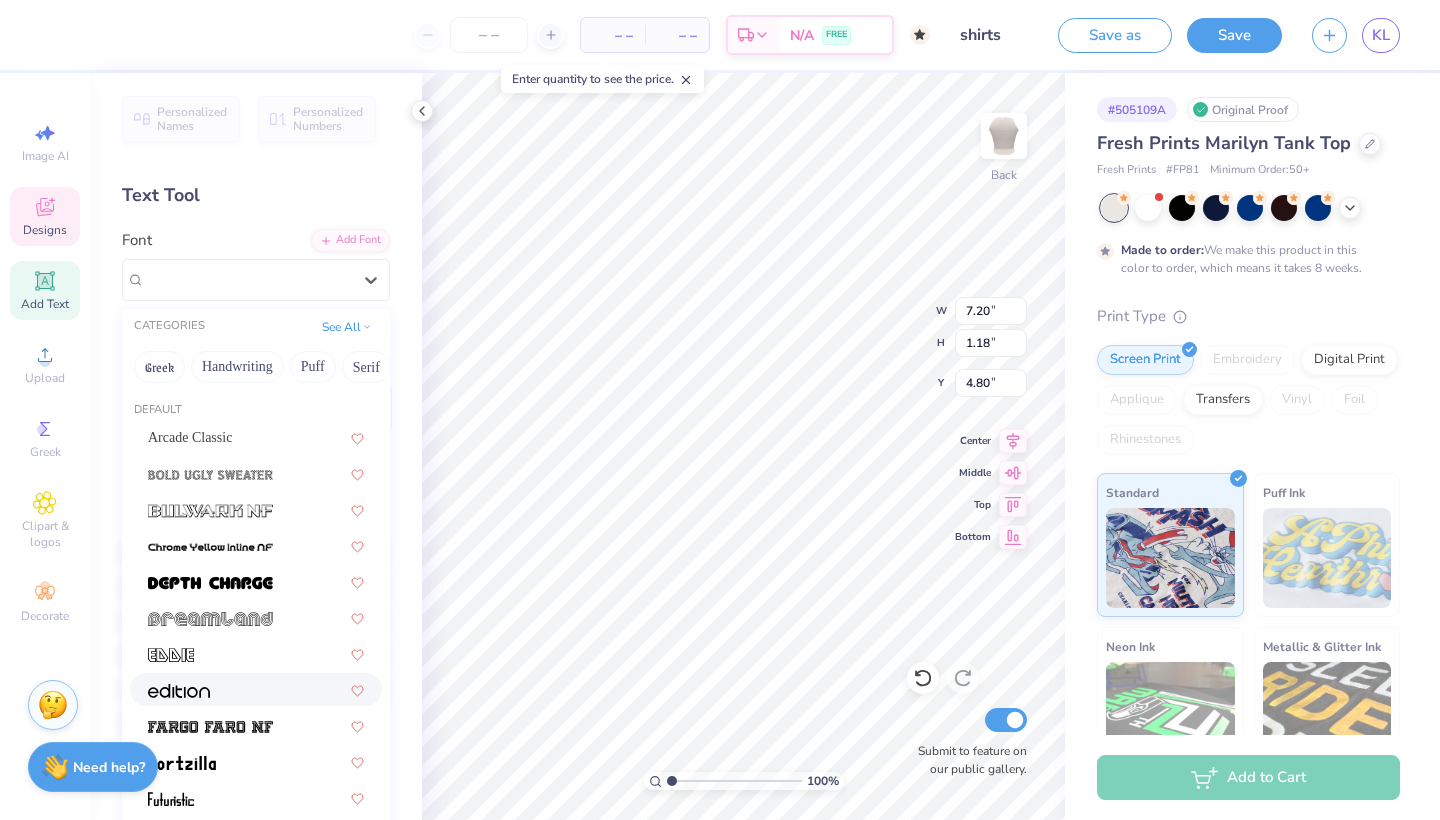 type on "0.78" 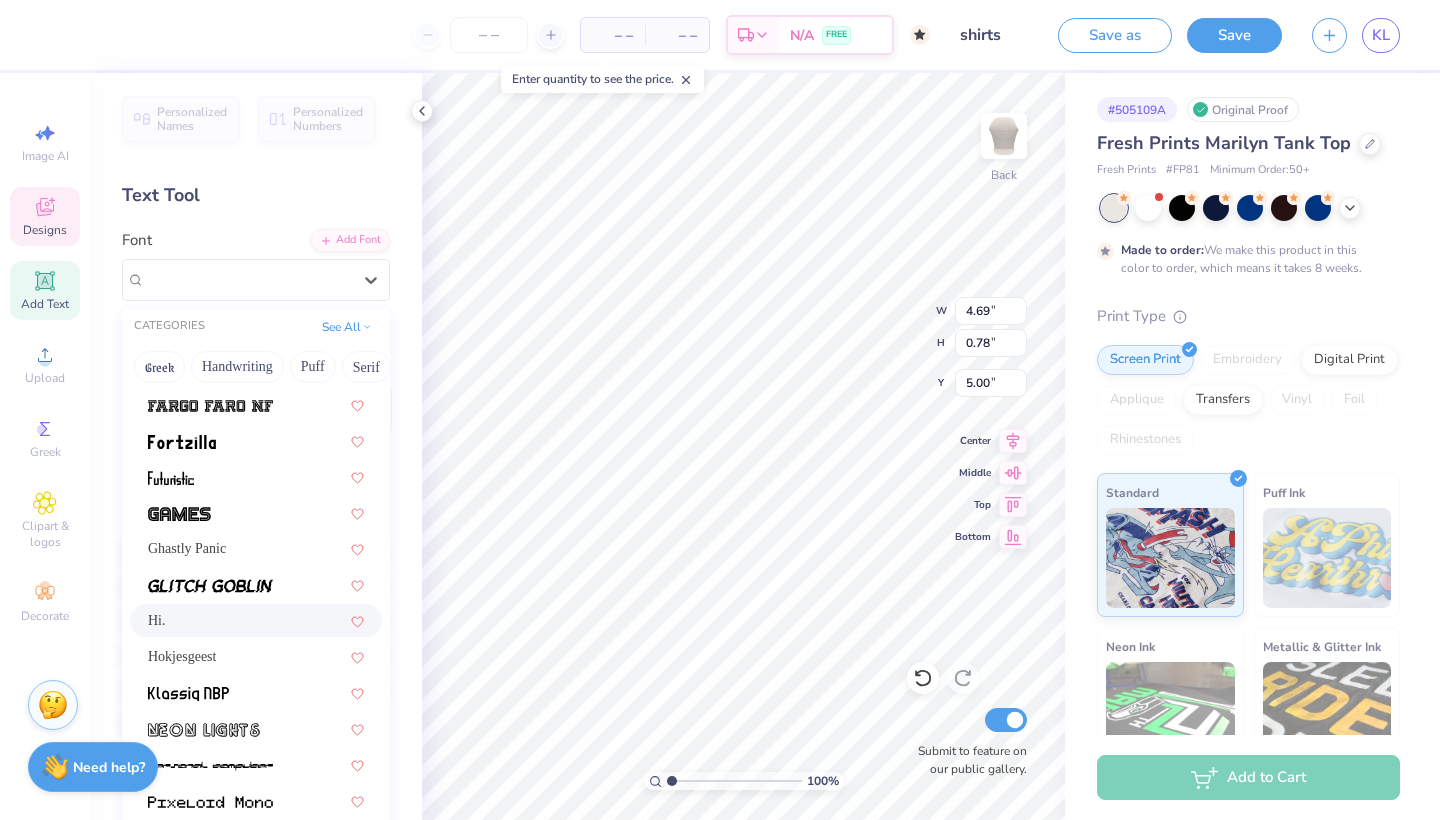 scroll, scrollTop: 345, scrollLeft: 0, axis: vertical 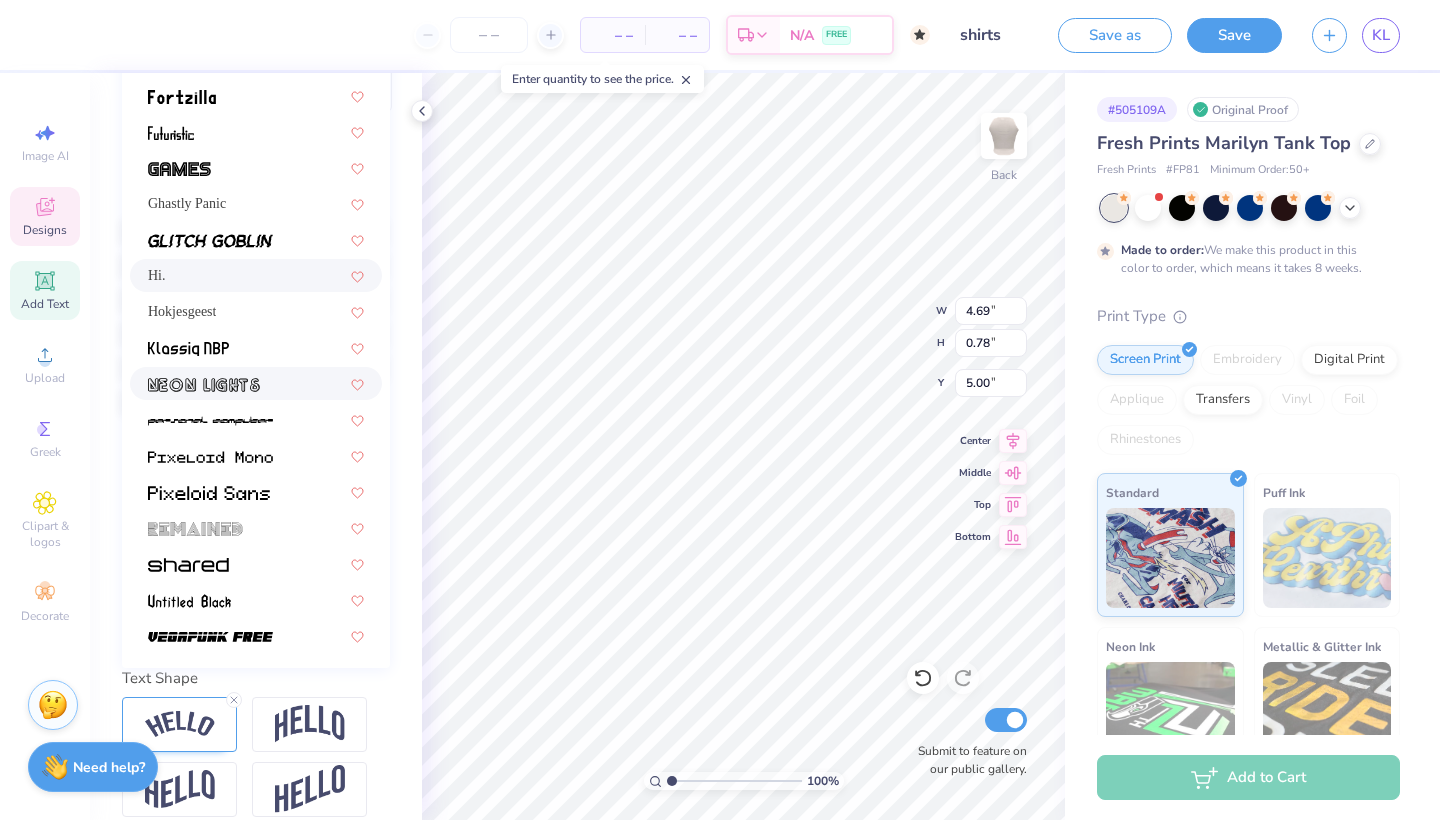 click at bounding box center (204, 385) 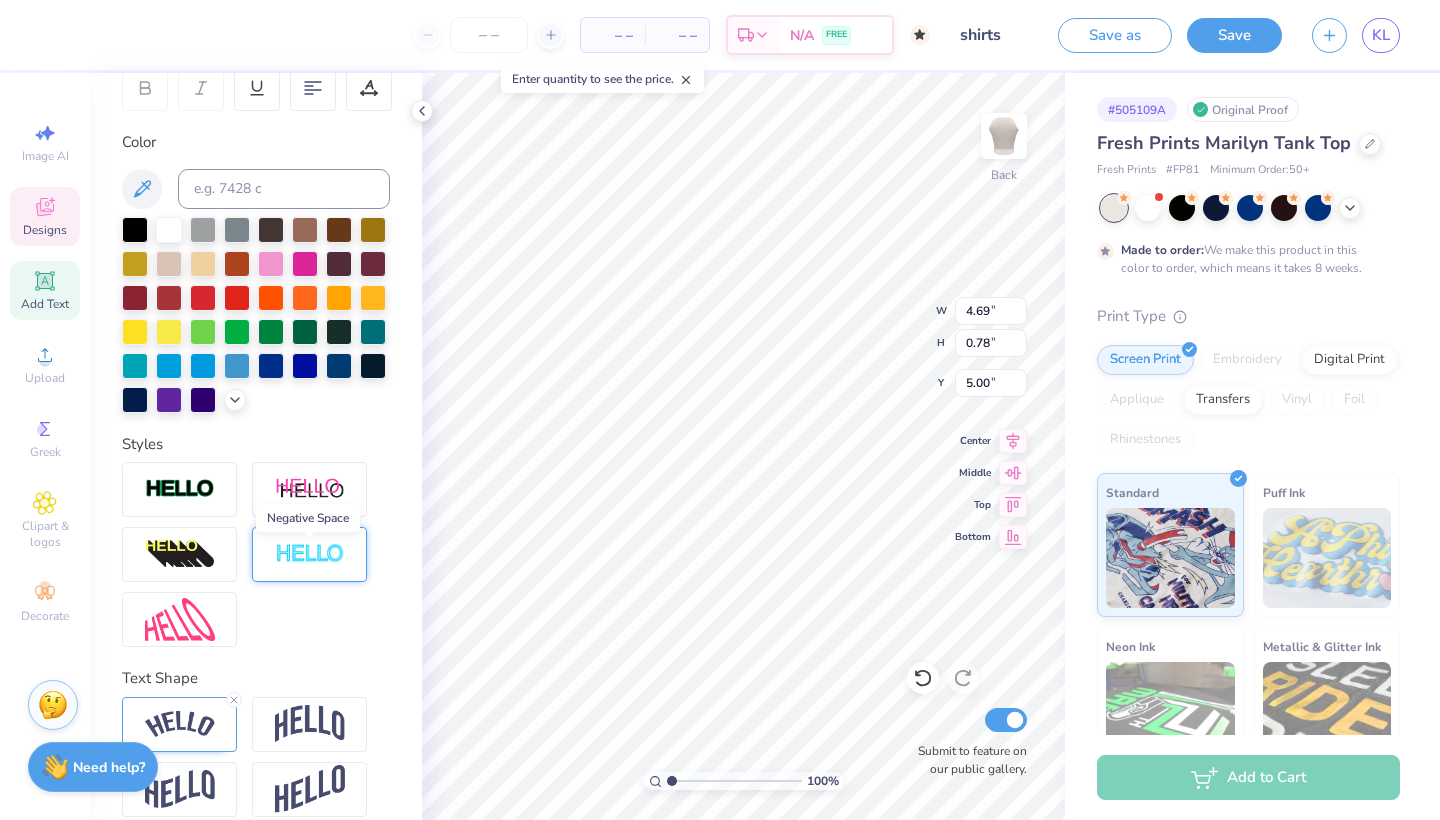 type on "3.66" 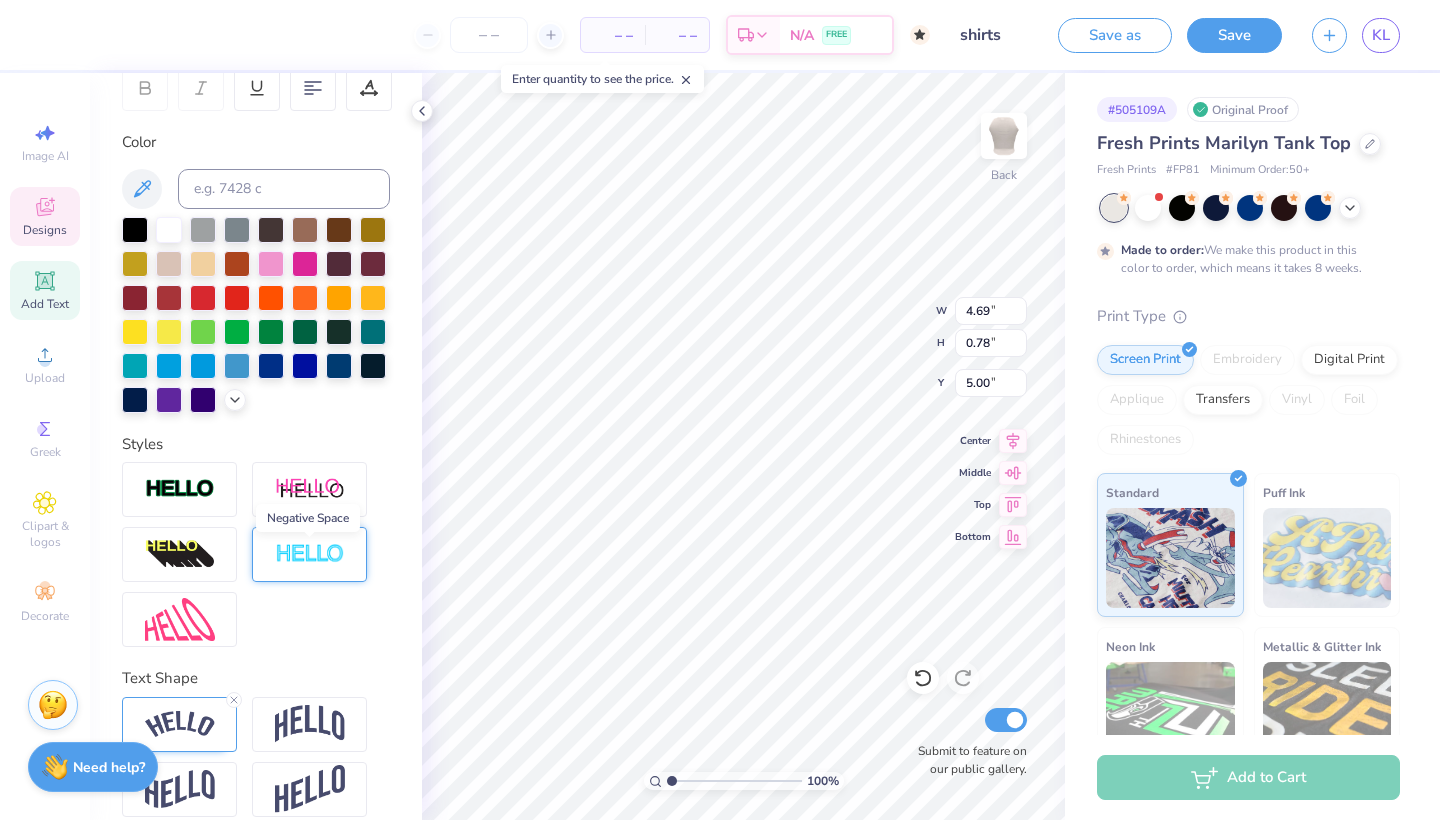 type on "0.72" 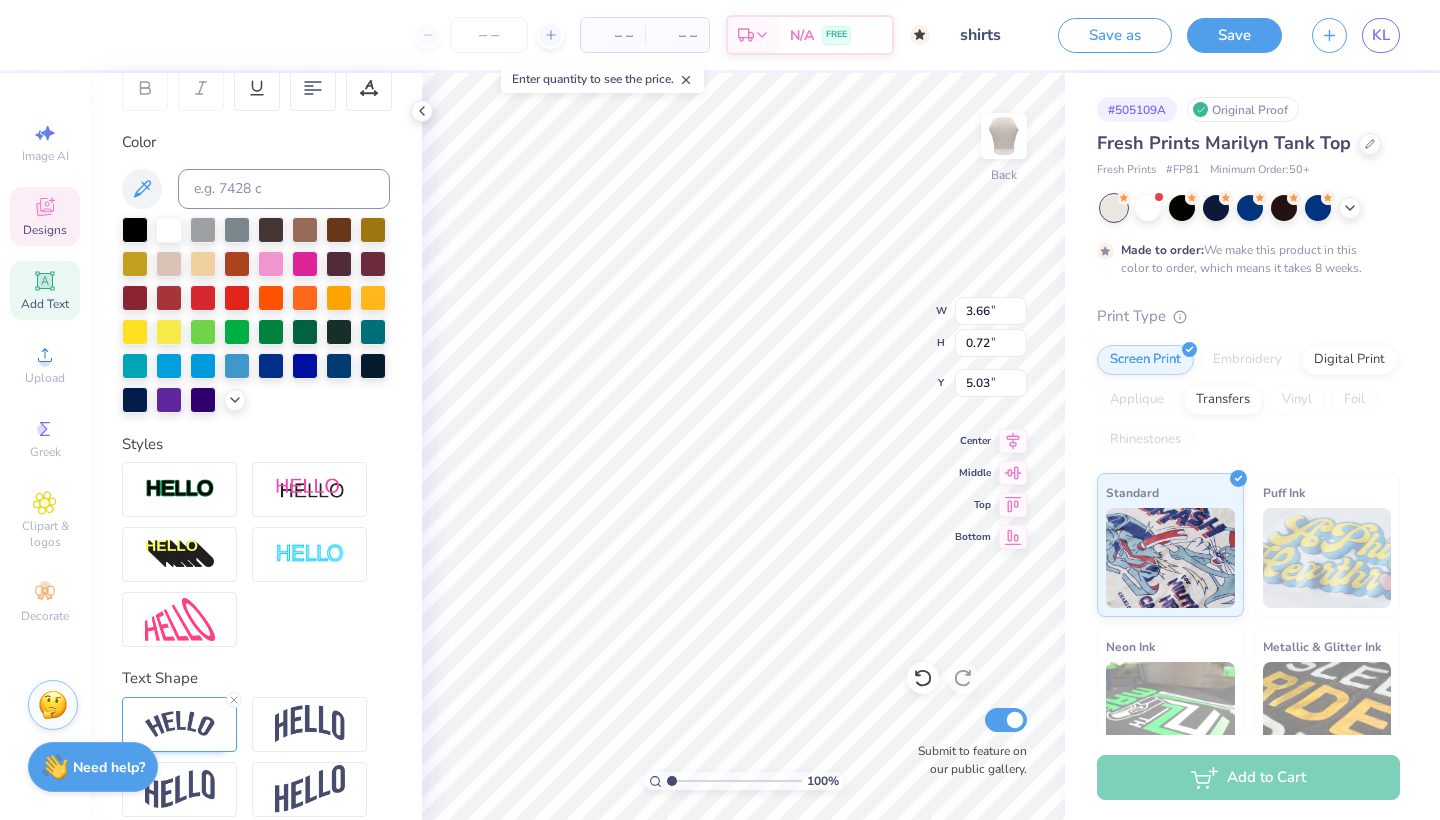 type on "5.21" 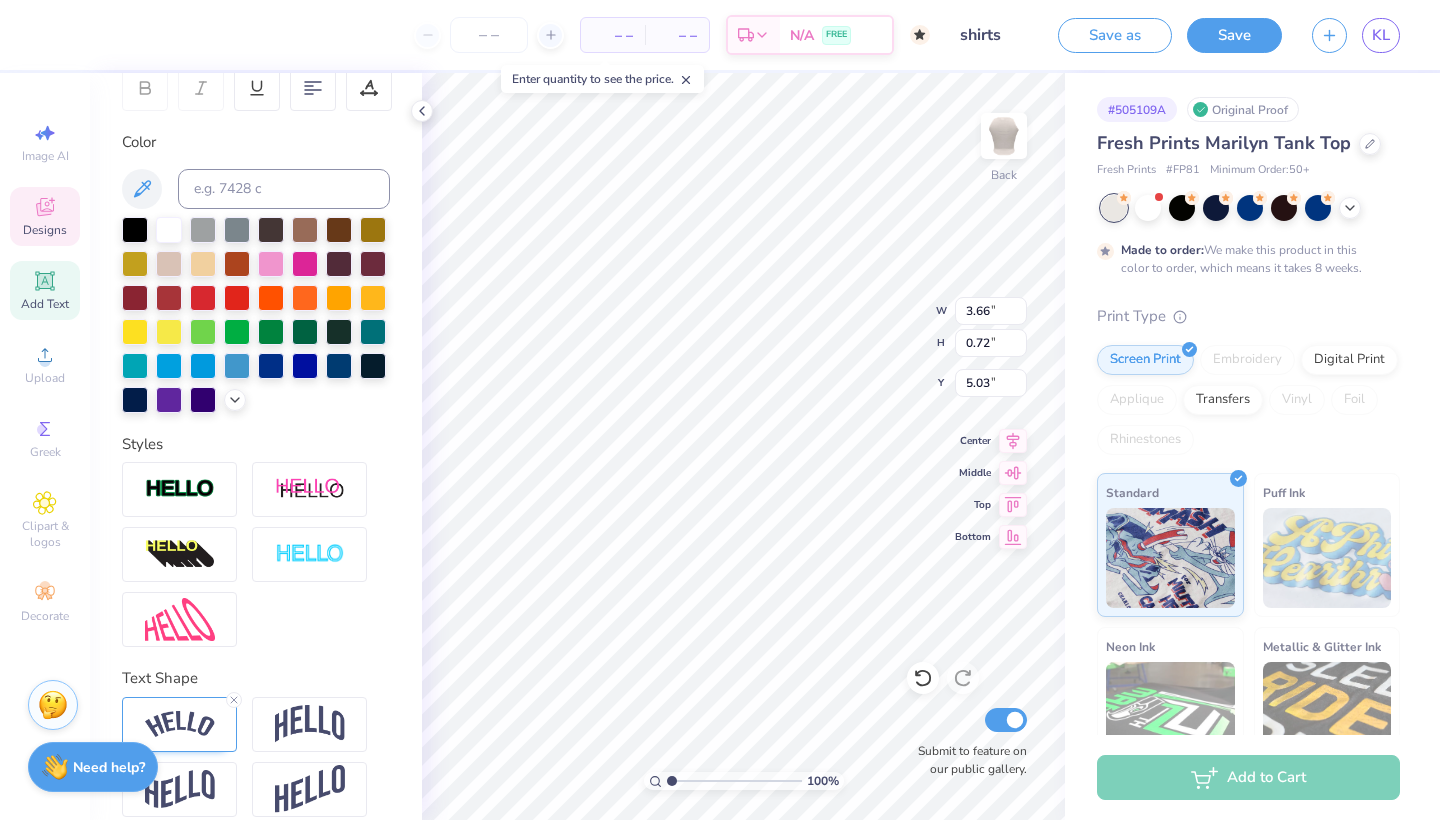type on "1.02" 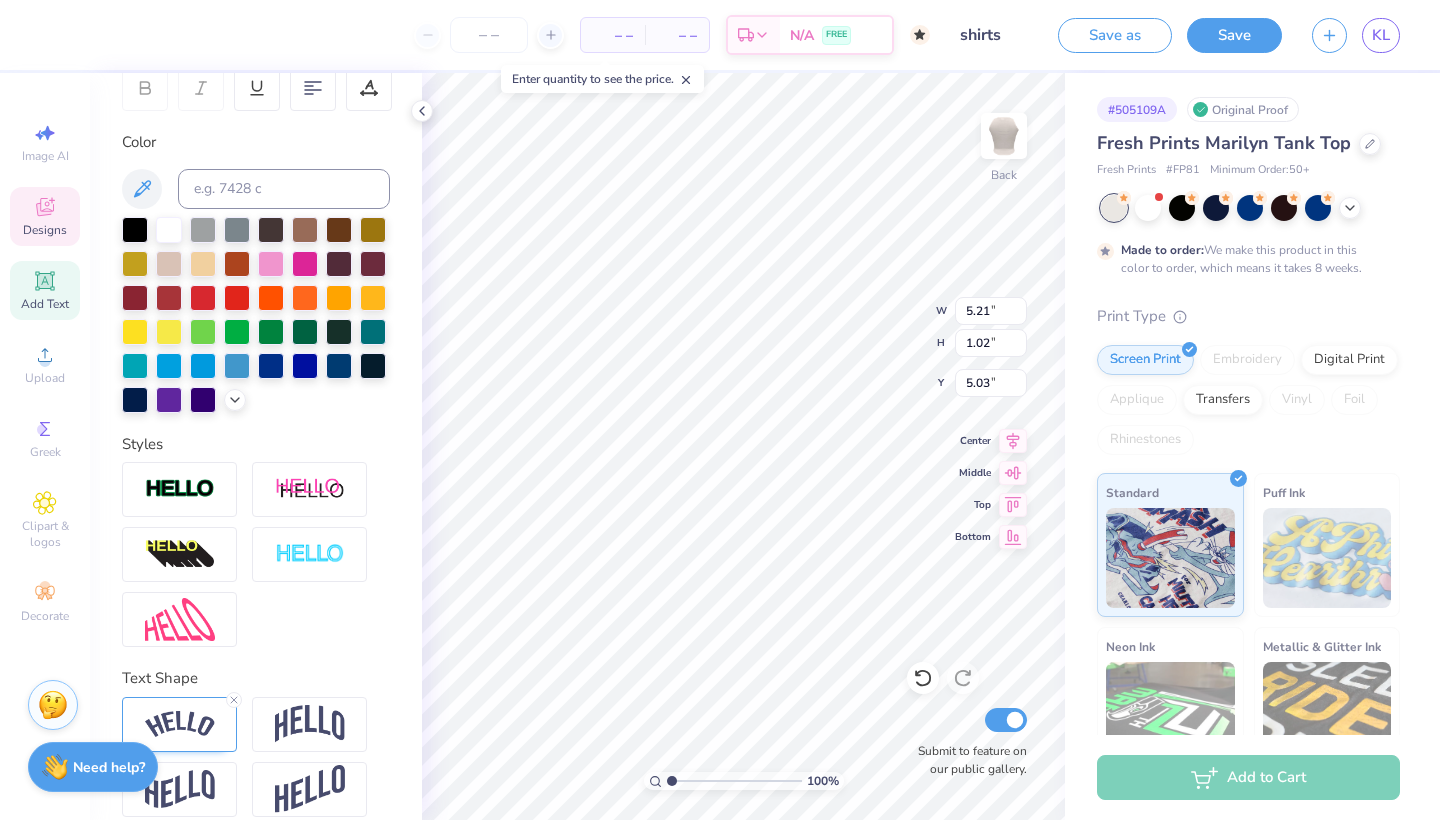 type on "6.65" 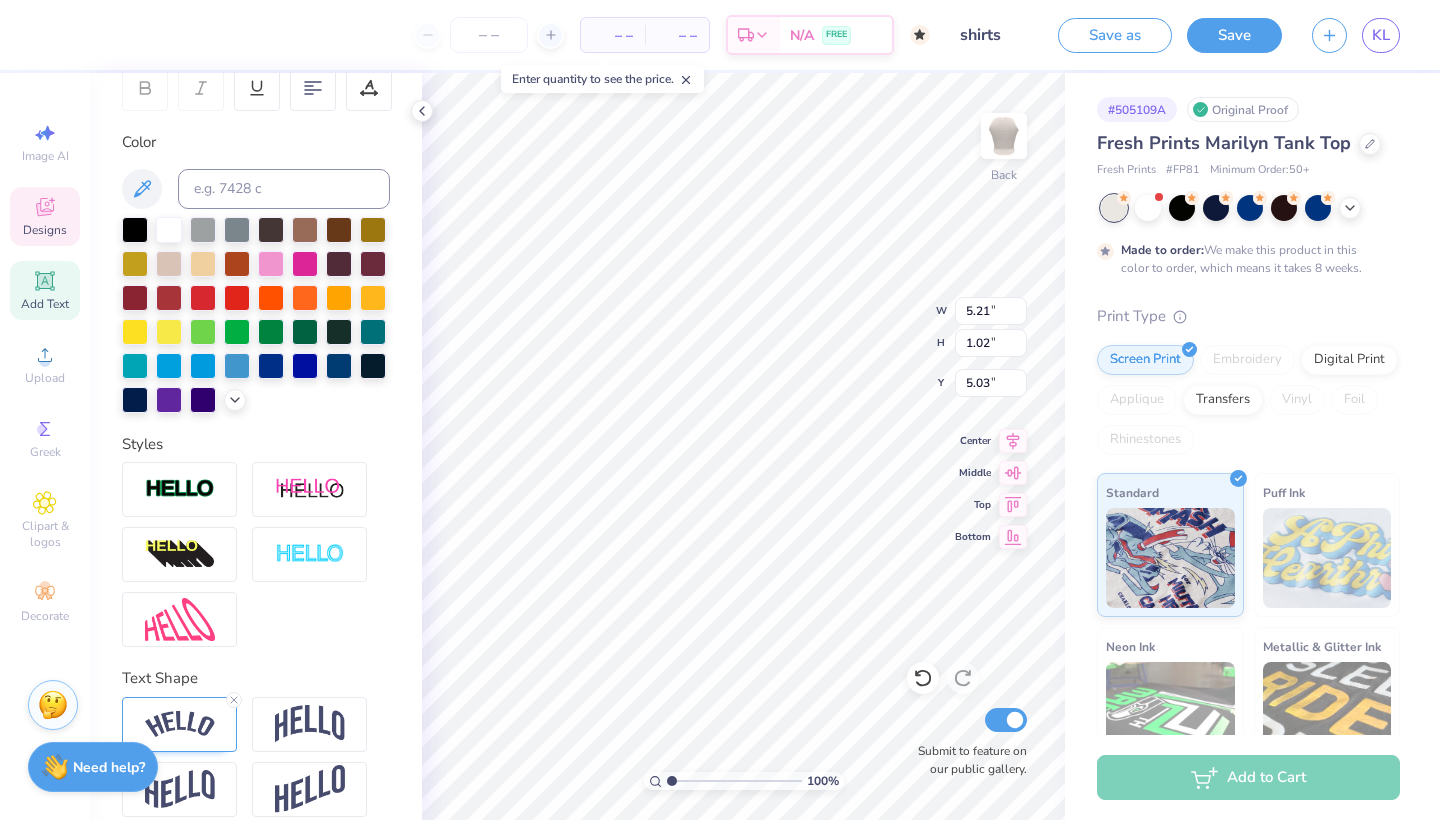 type on "1.31" 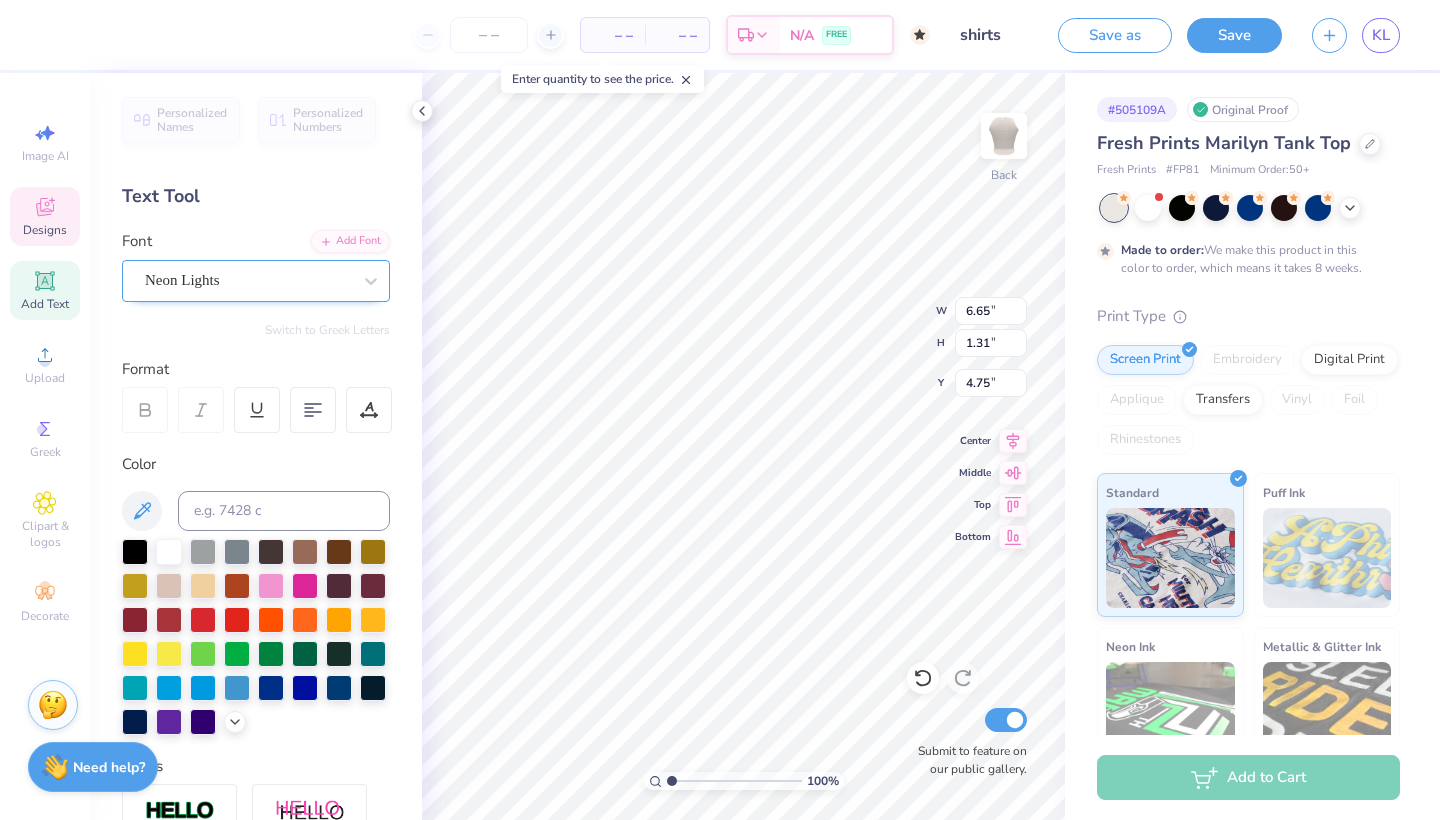 scroll, scrollTop: -2, scrollLeft: 0, axis: vertical 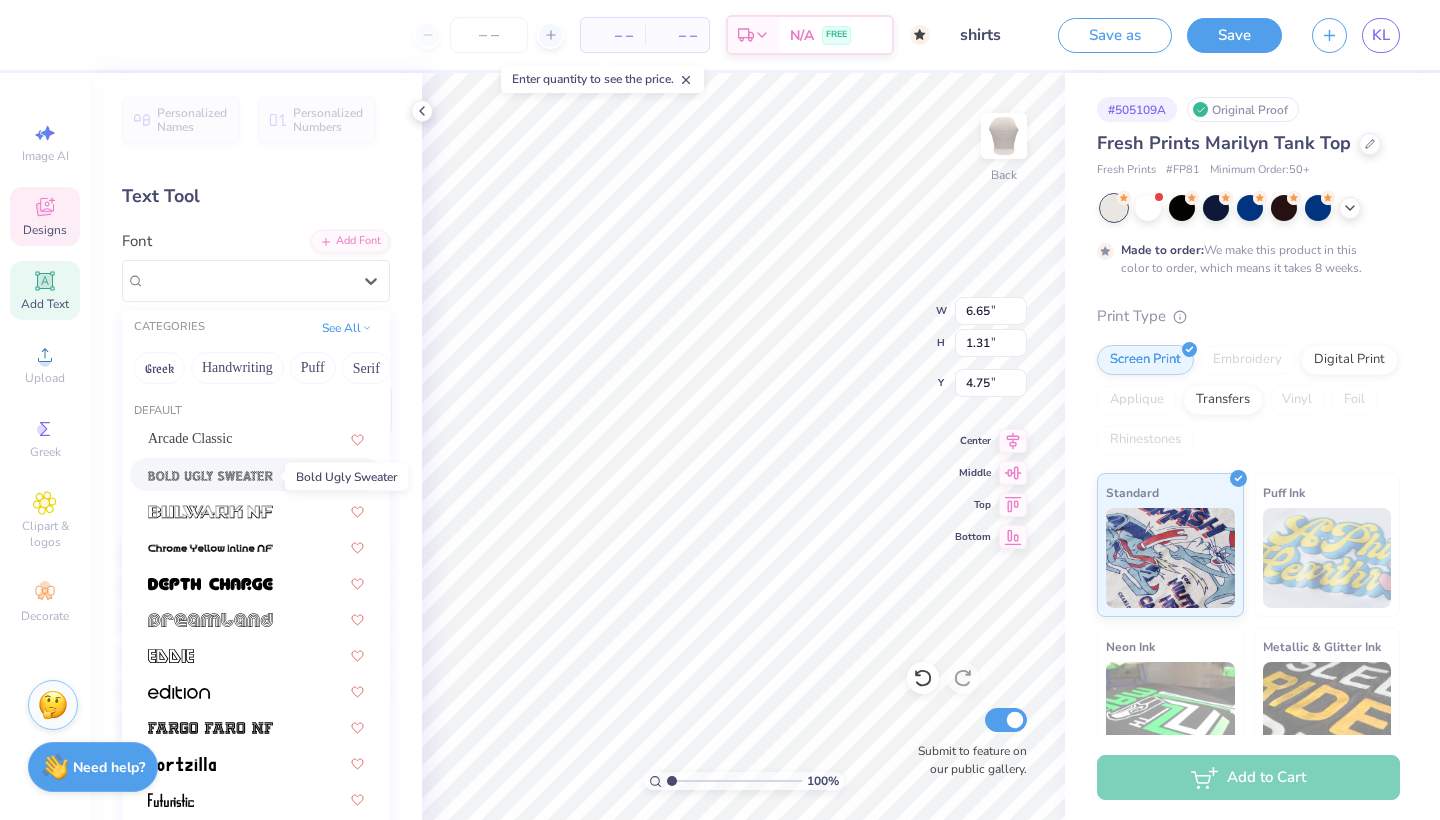 click at bounding box center [210, 476] 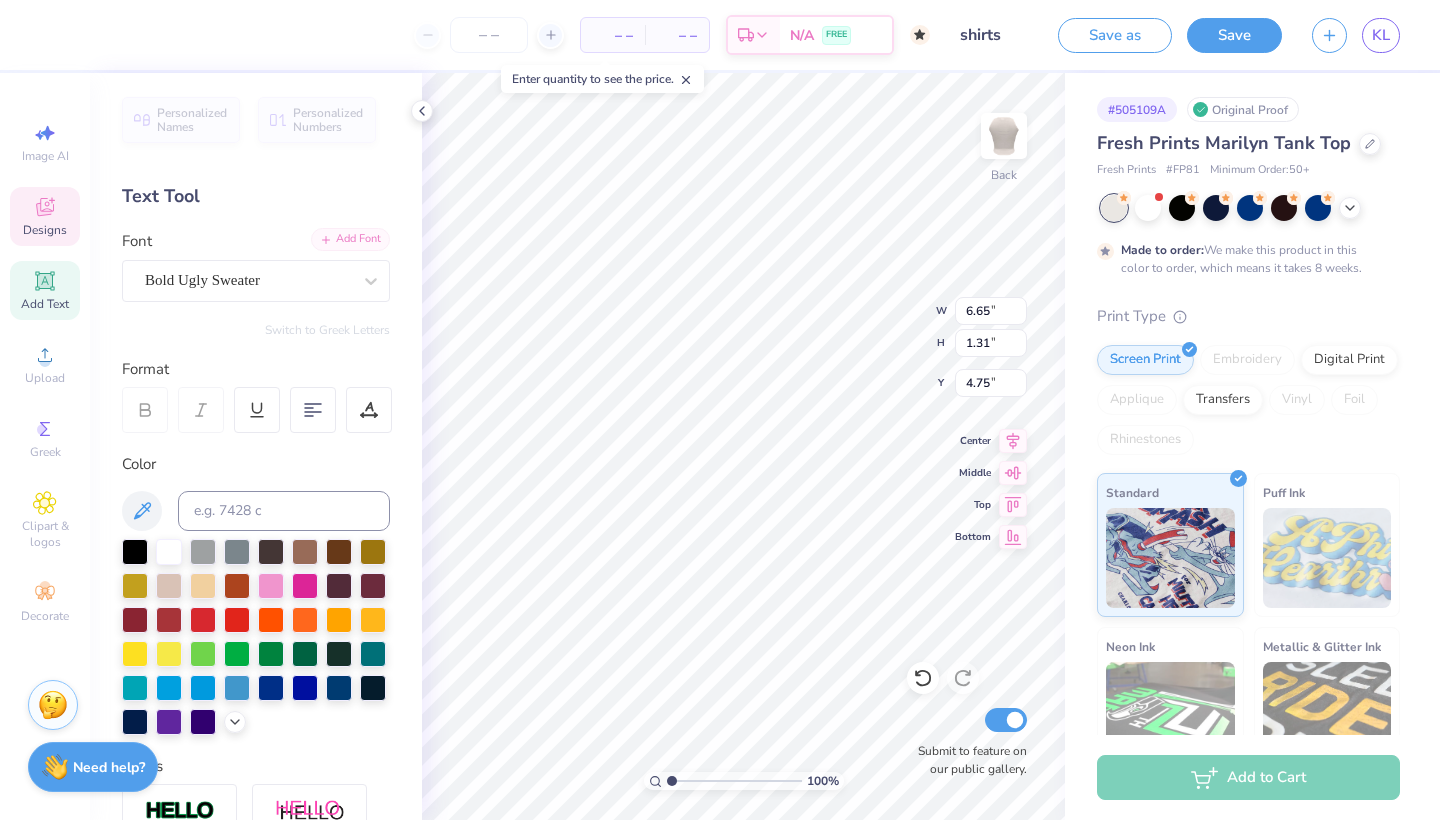 type on "7.19" 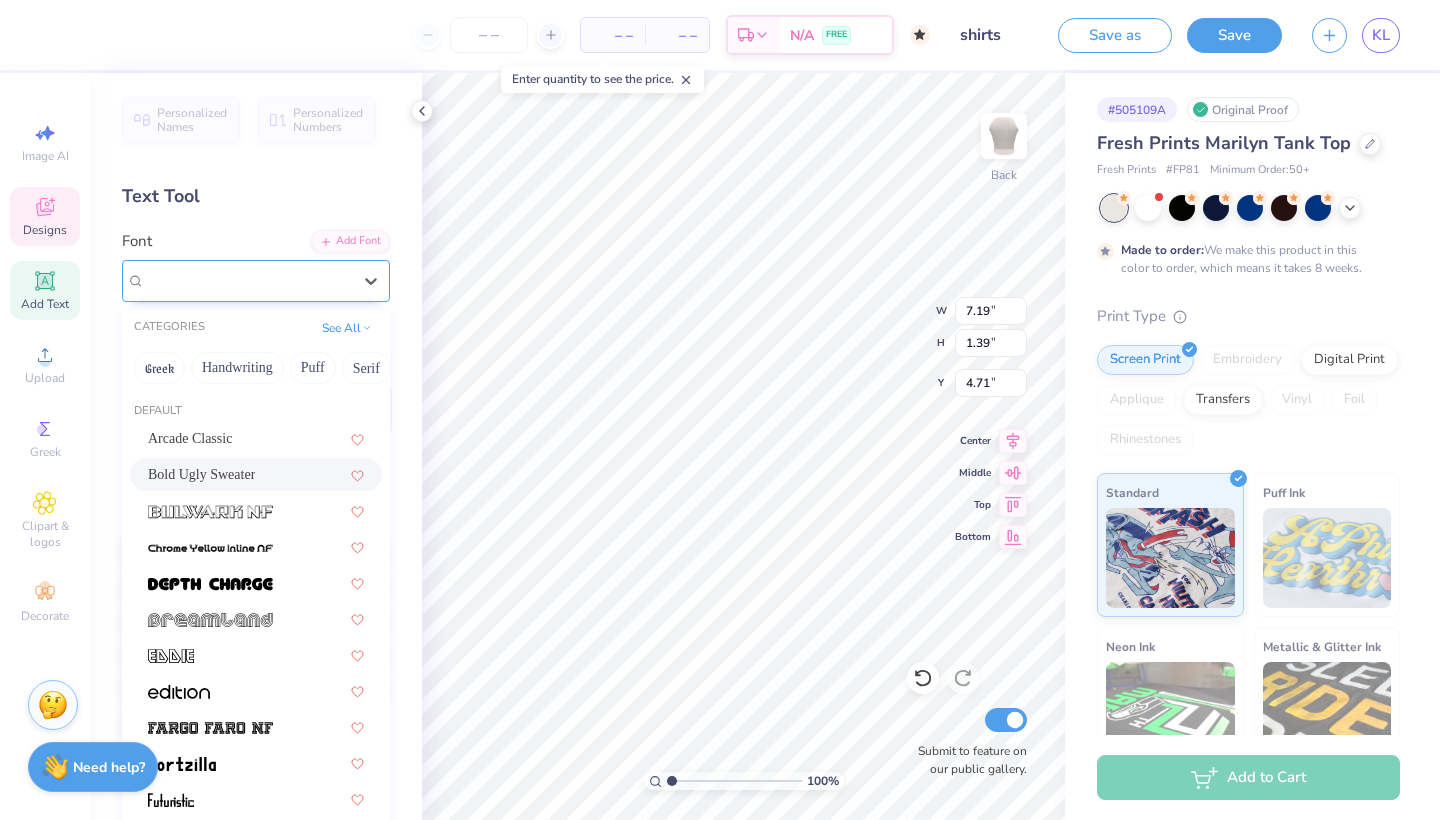click on "Bold Ugly Sweater" at bounding box center [202, 280] 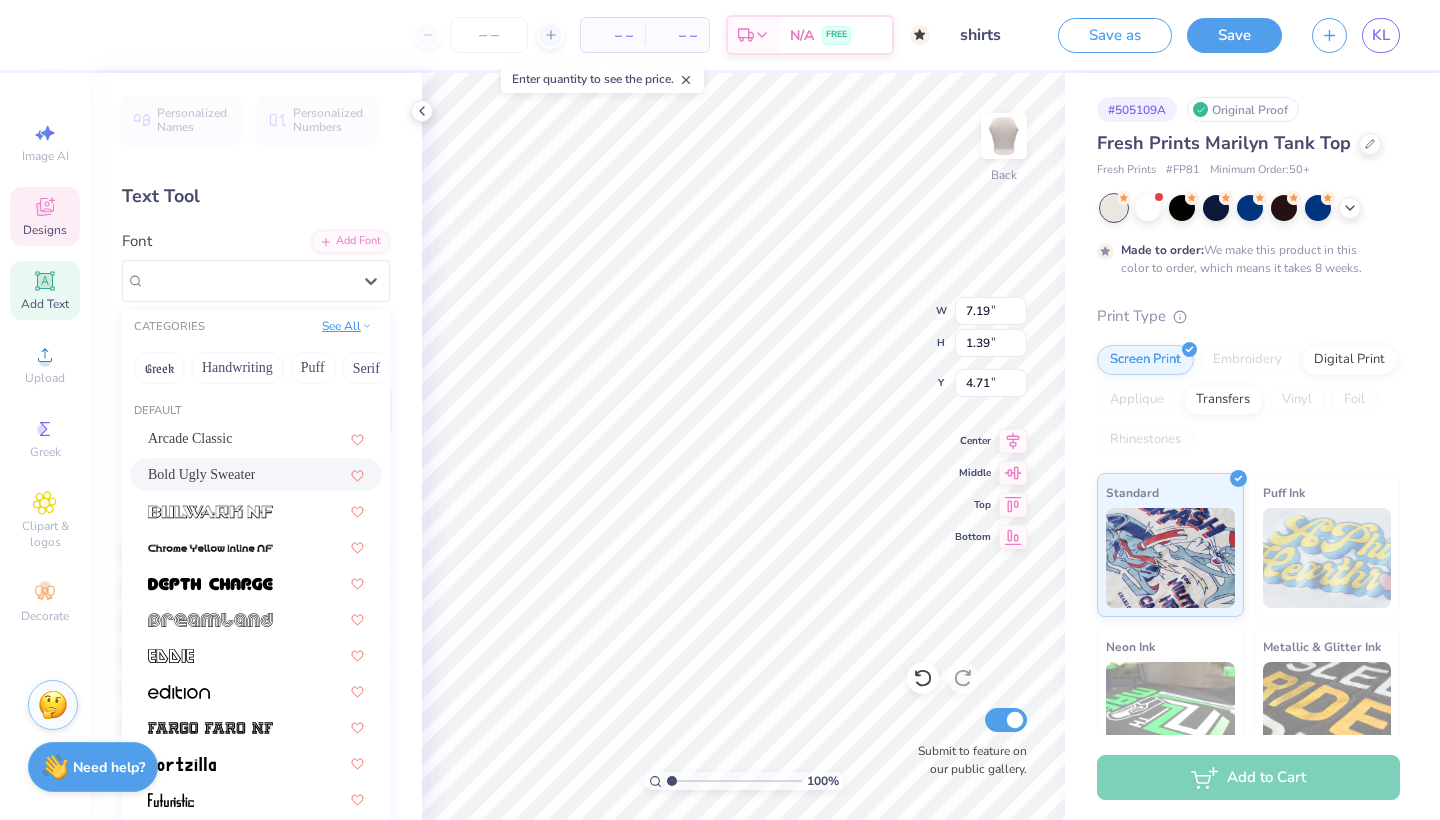 click on "See All" at bounding box center (347, 326) 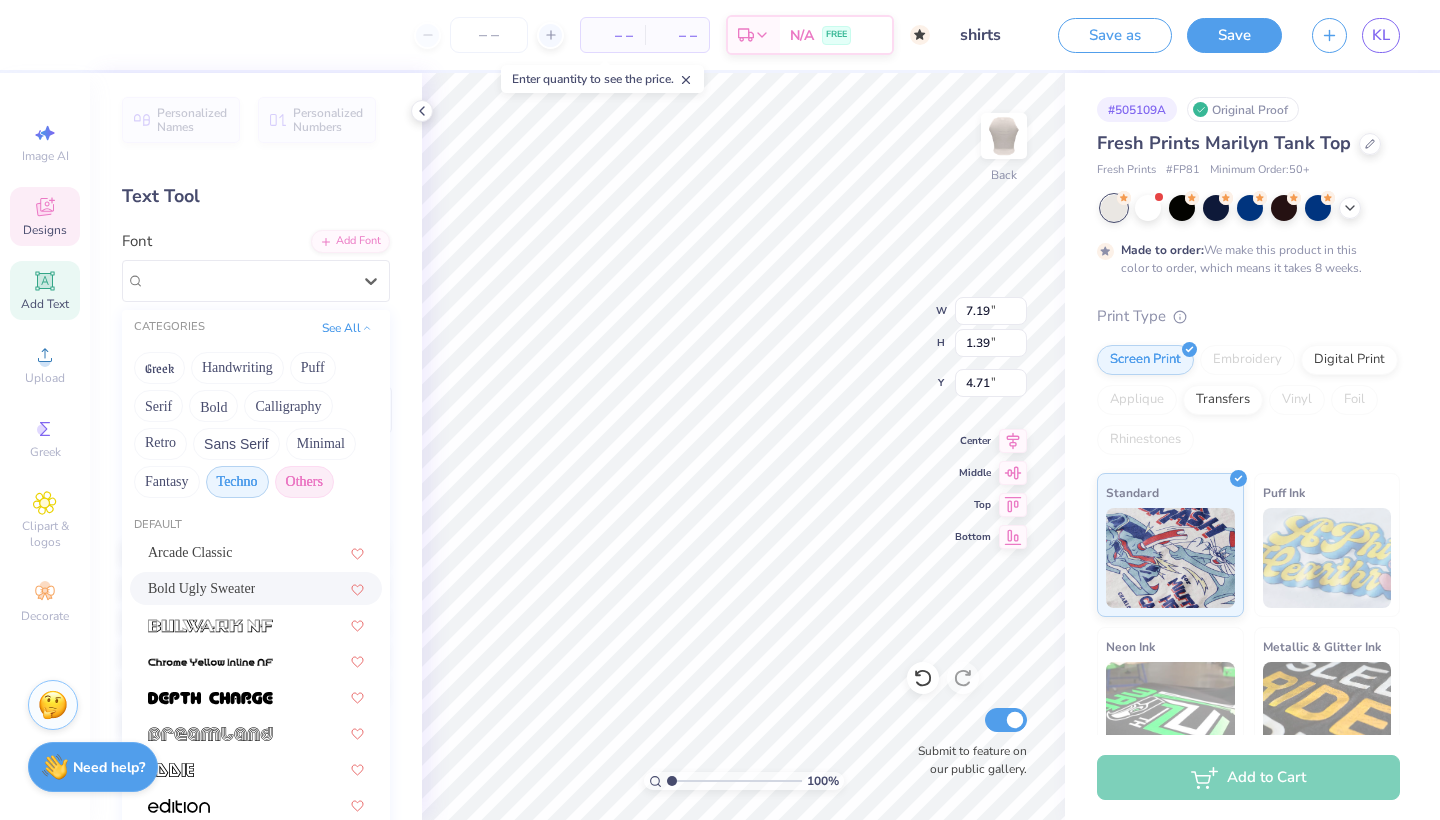click on "Others" at bounding box center (304, 482) 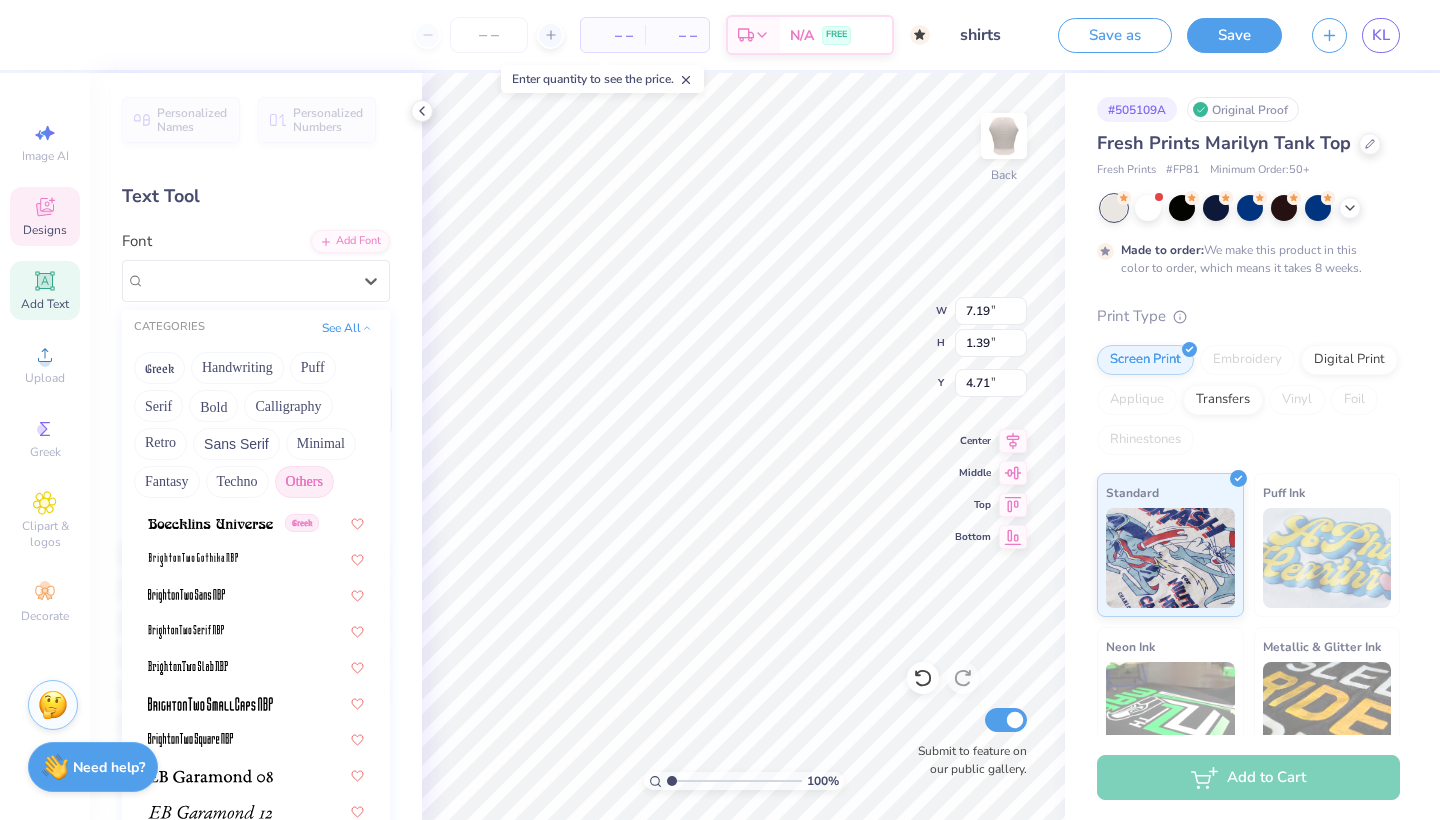 scroll, scrollTop: 106, scrollLeft: 0, axis: vertical 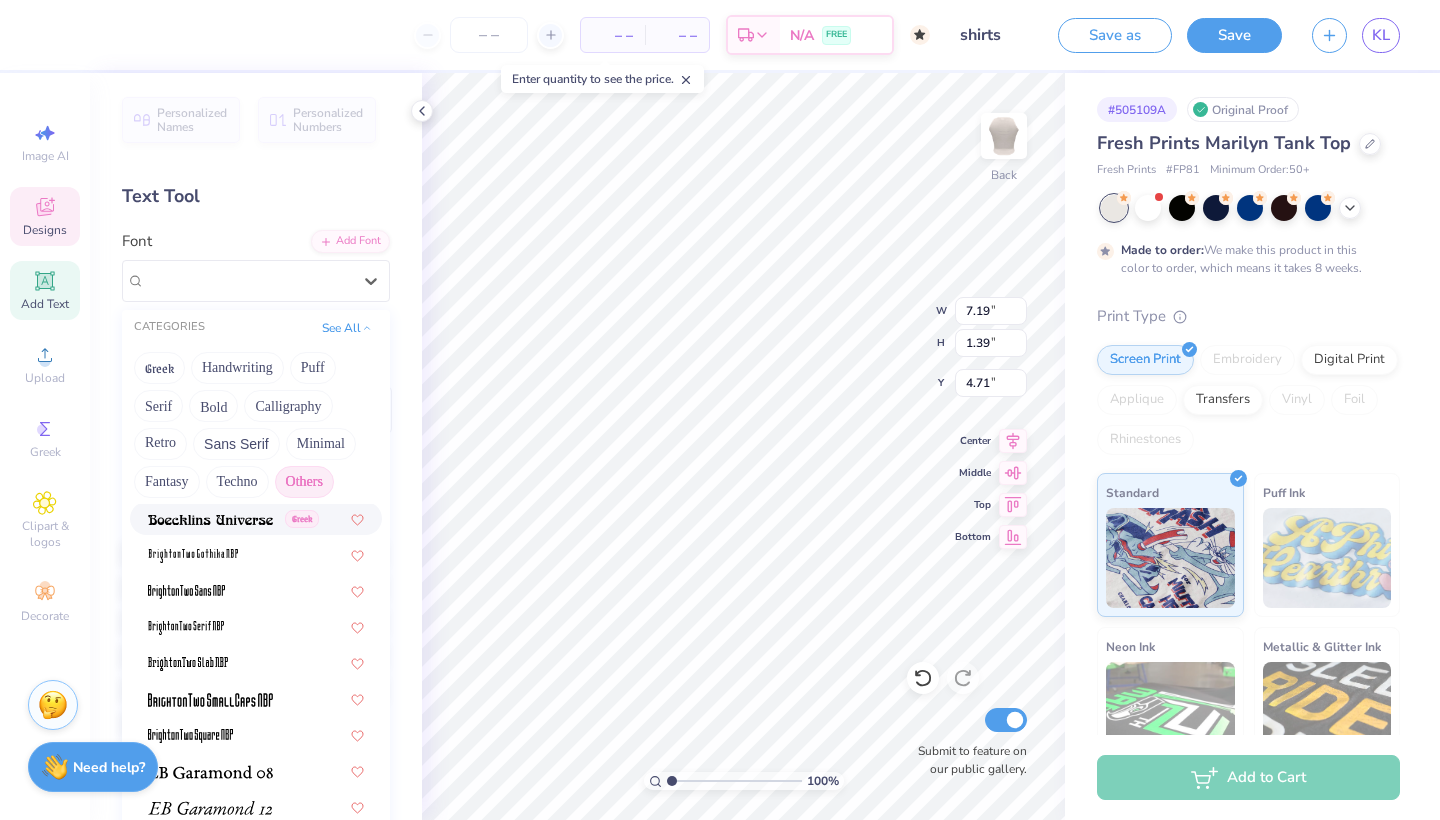 click at bounding box center (210, 518) 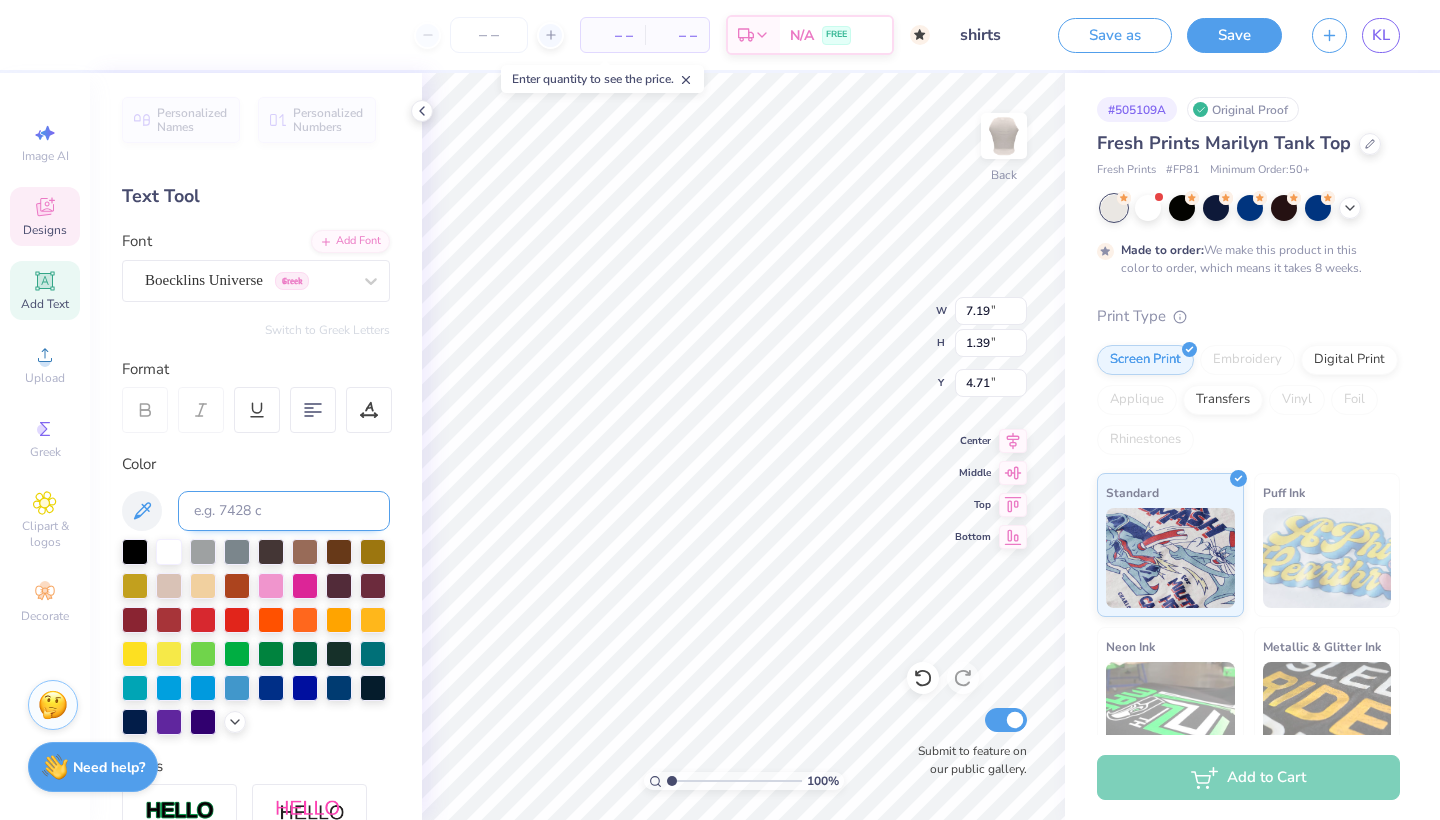type on "6.52" 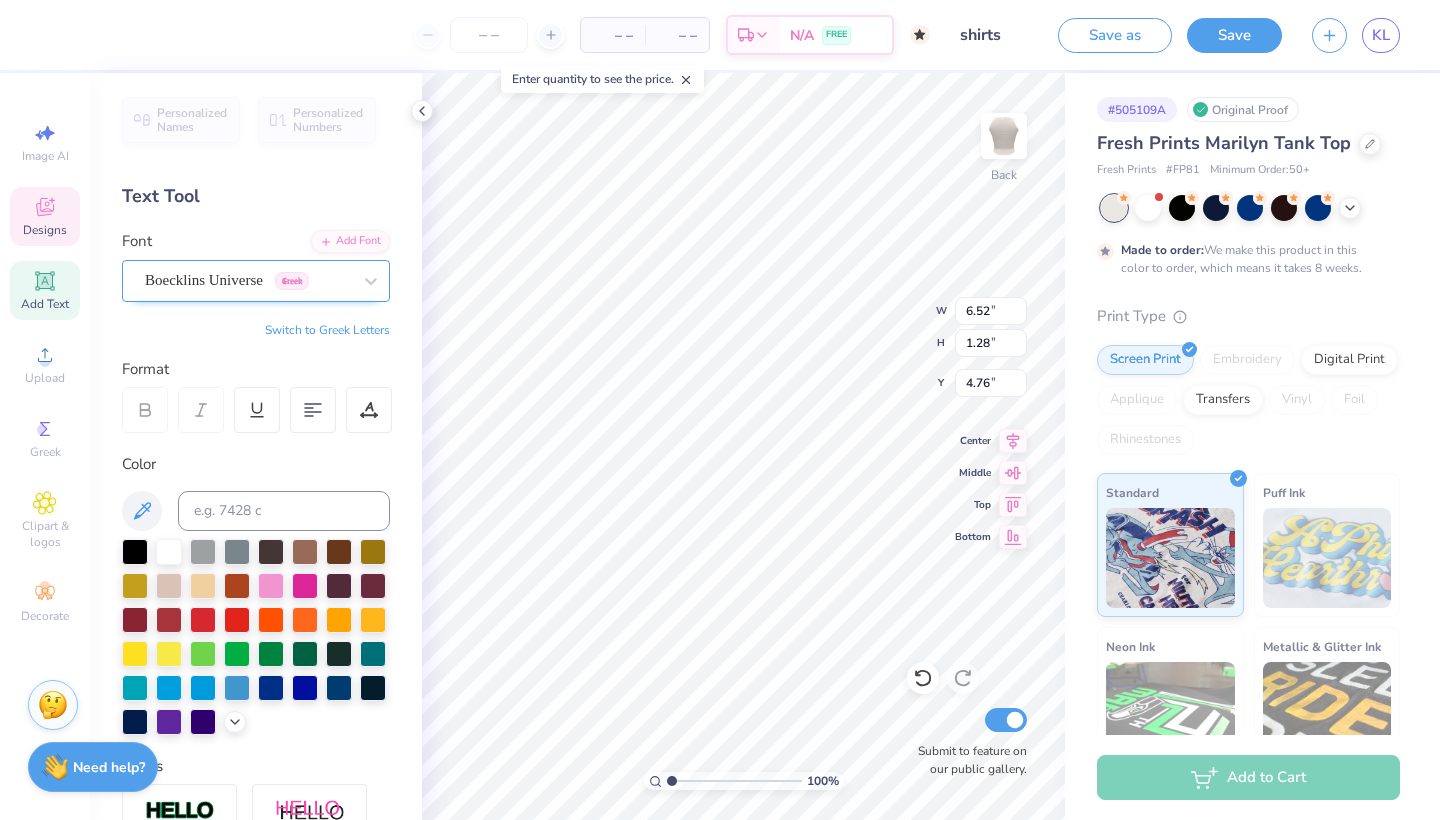 click on "Boecklins Universe Greek" at bounding box center (248, 280) 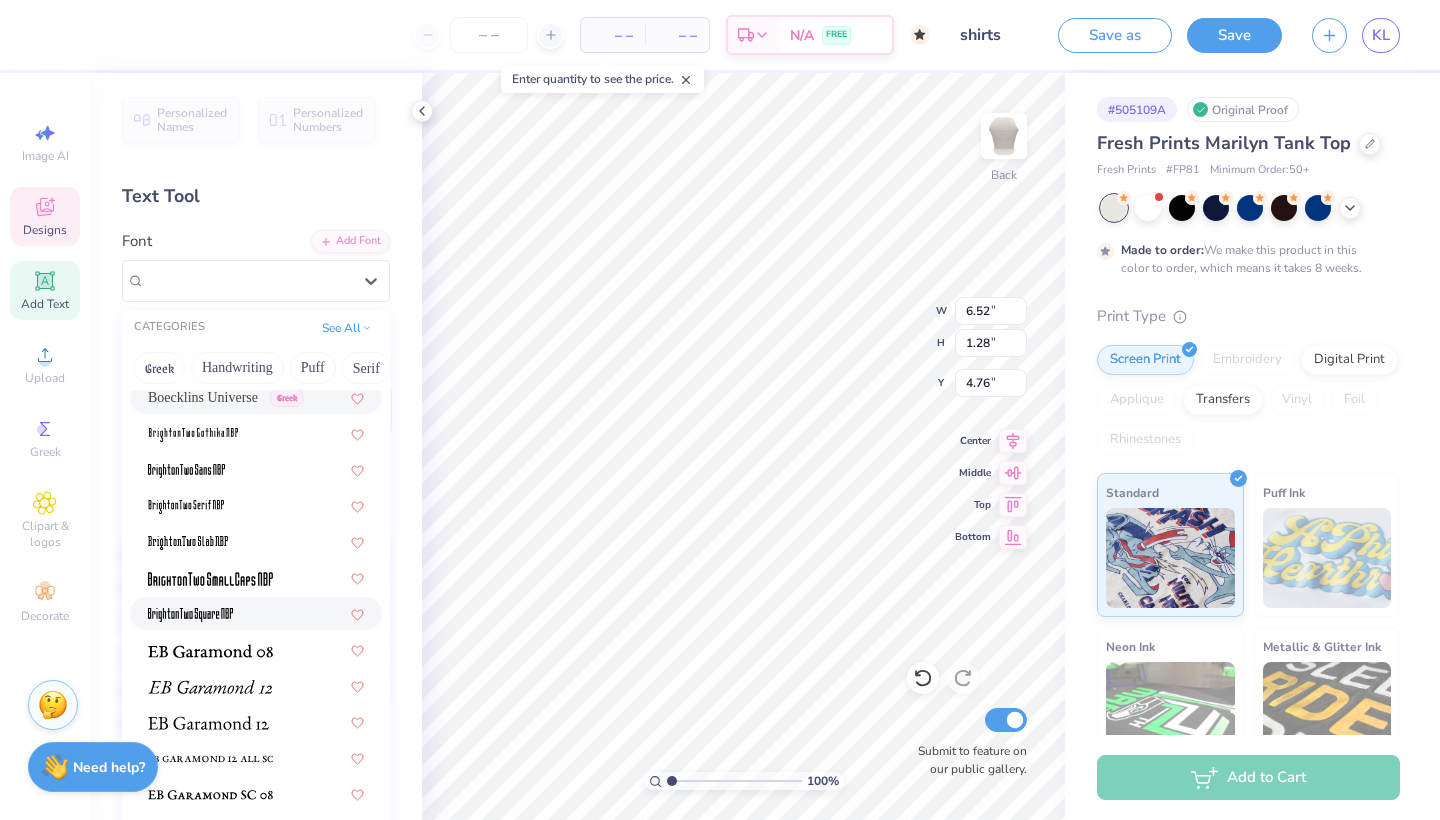 scroll, scrollTop: 123, scrollLeft: 0, axis: vertical 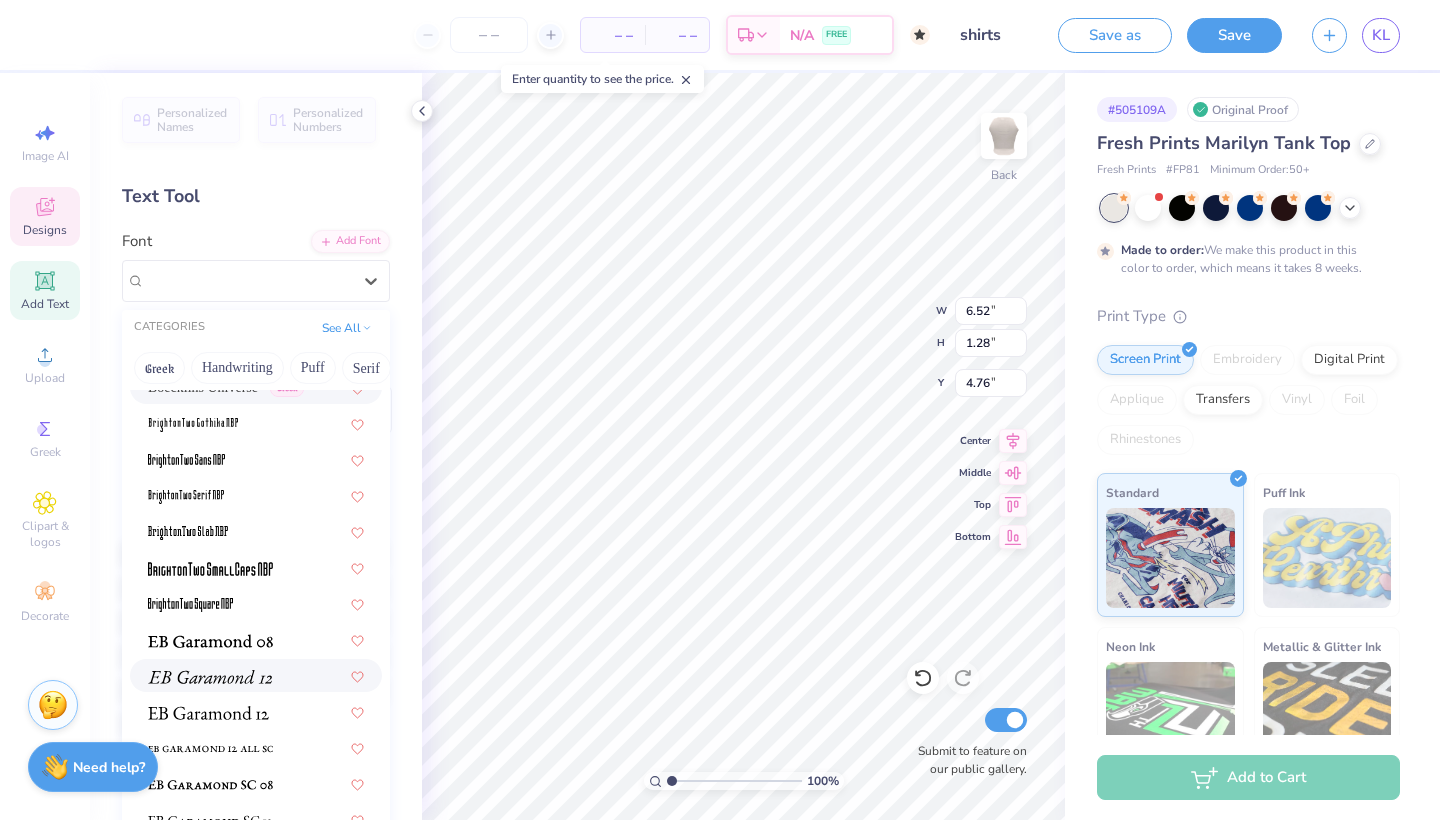 click at bounding box center [210, 677] 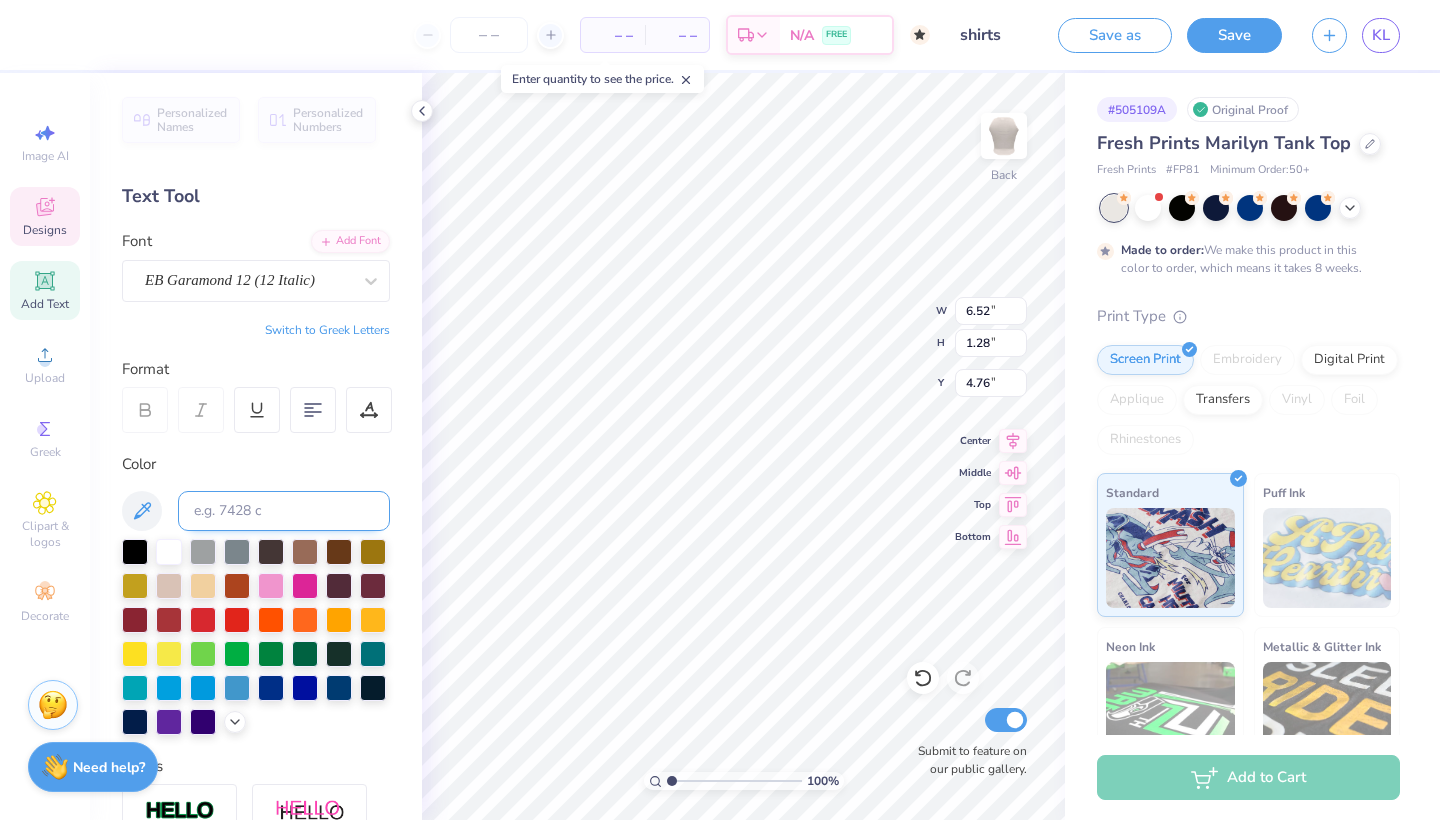 type on "5.37" 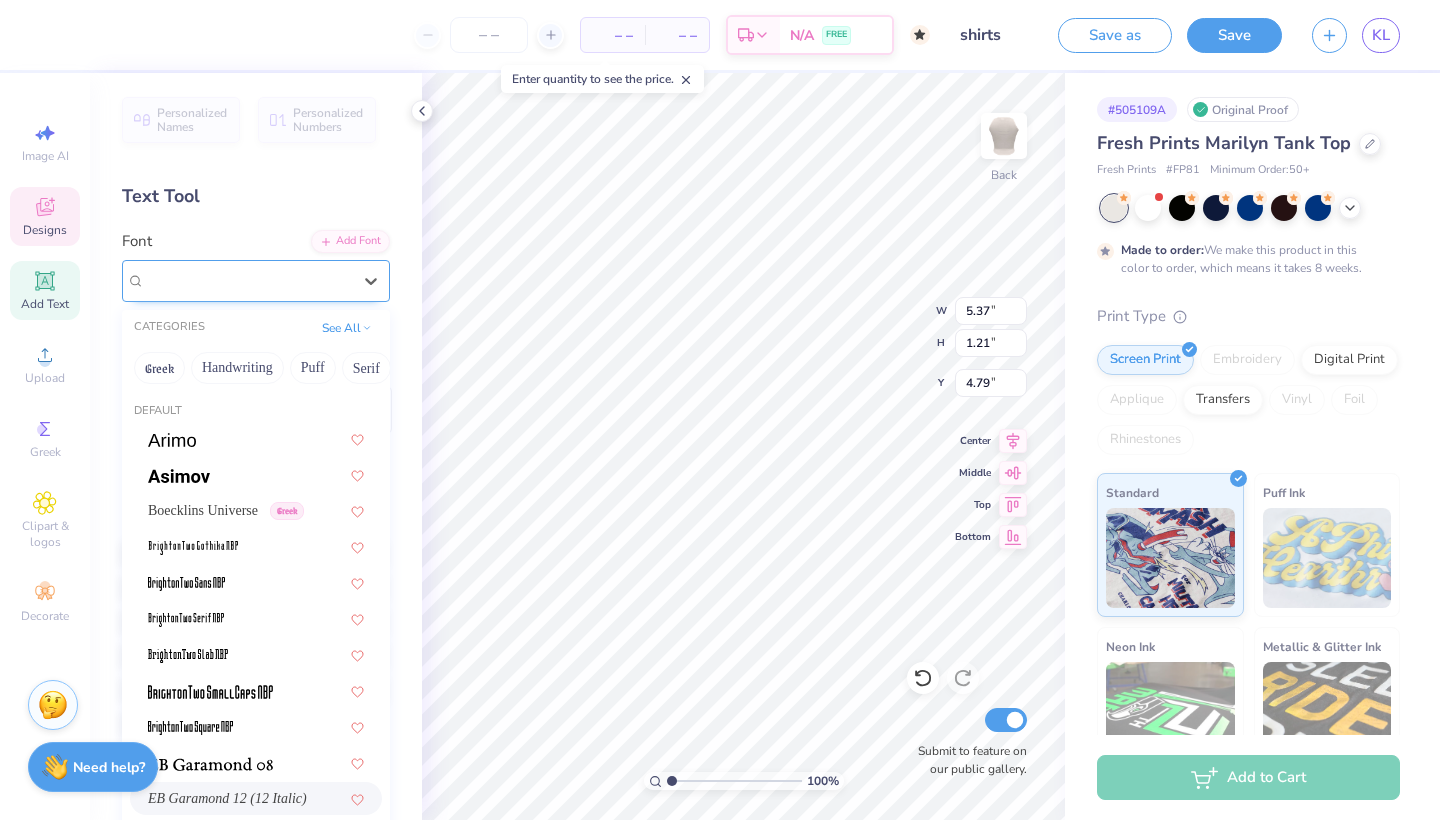 click at bounding box center (248, 280) 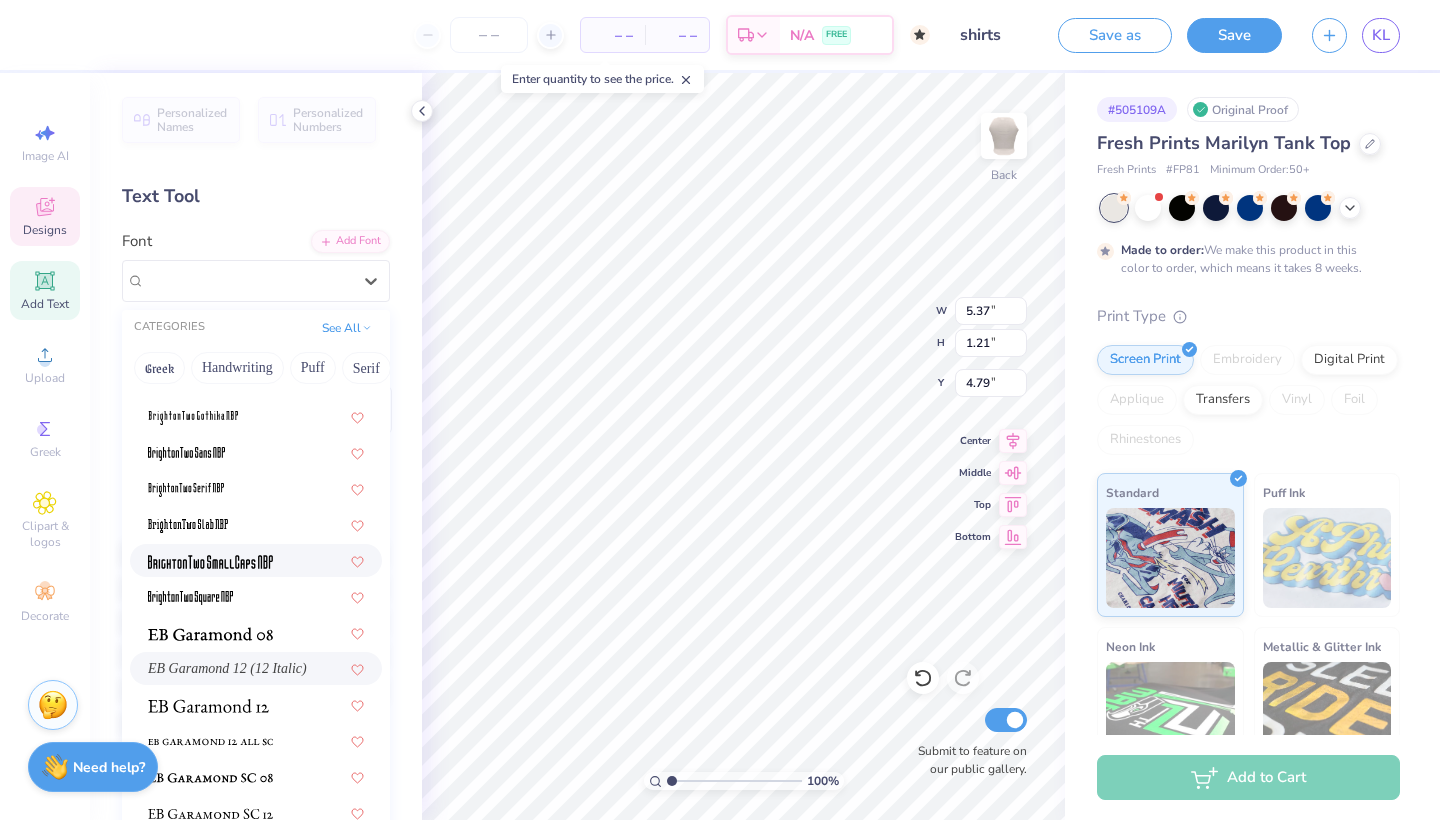 scroll, scrollTop: 129, scrollLeft: 0, axis: vertical 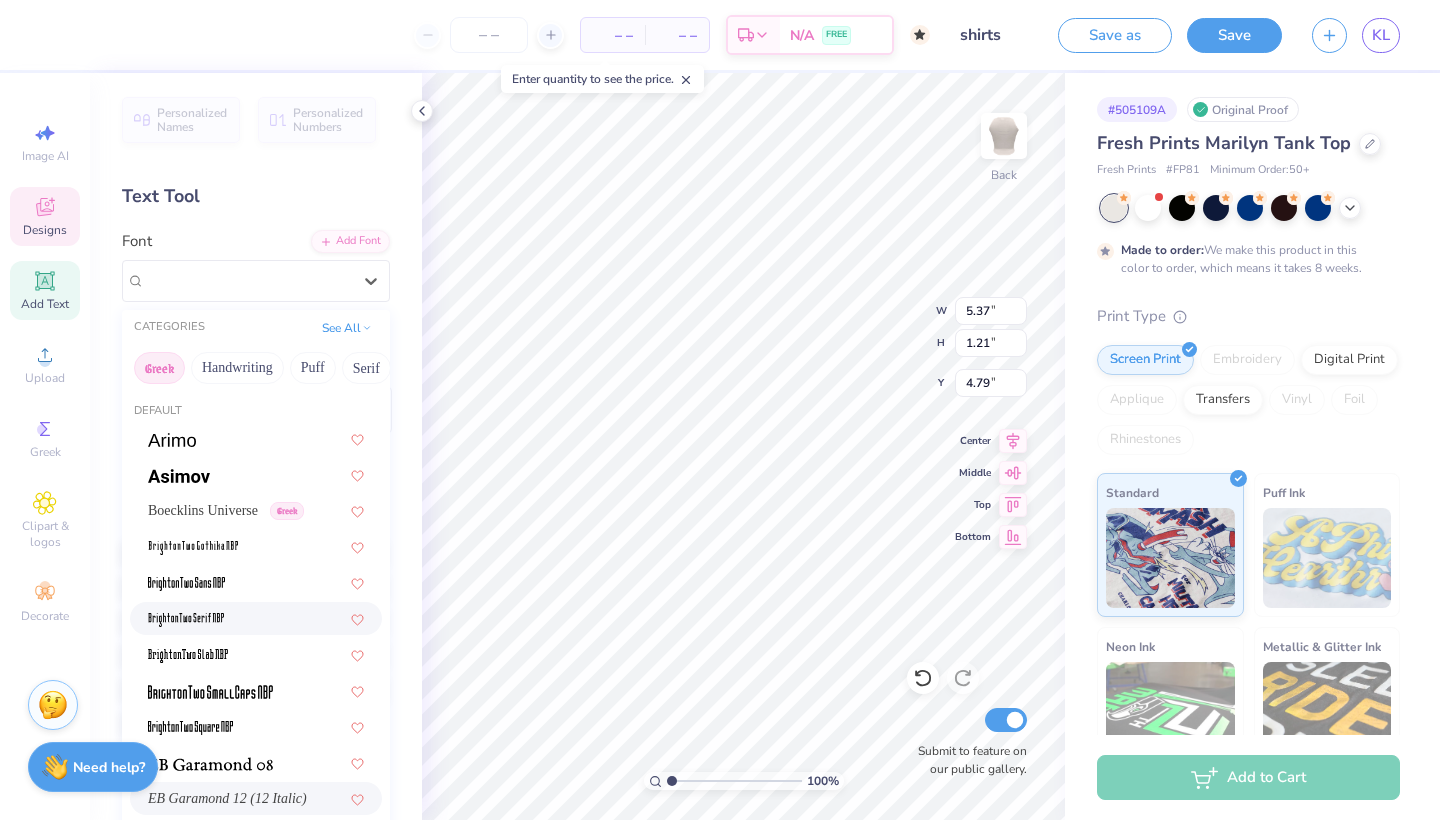 click on "Greek" at bounding box center (159, 368) 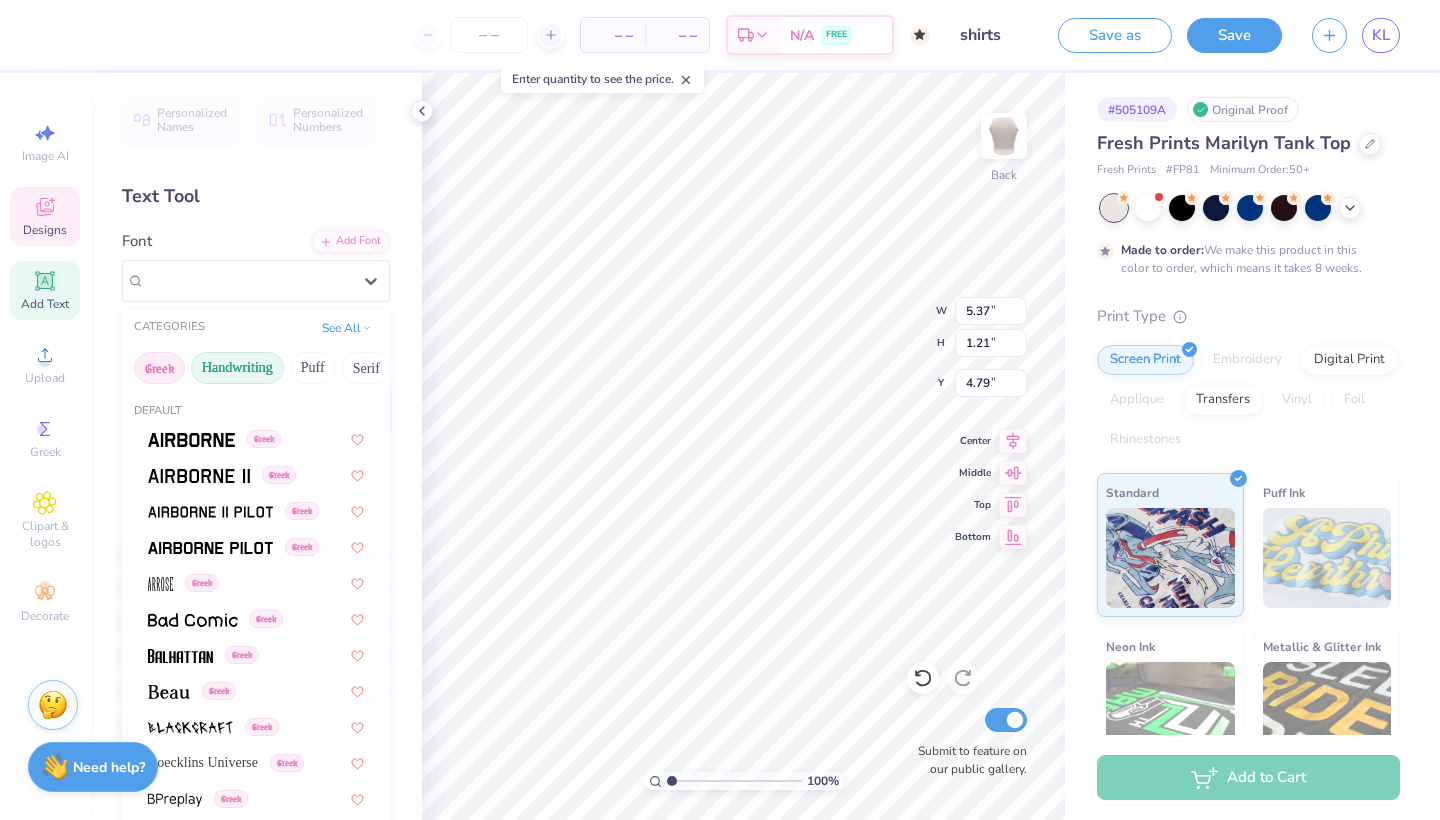 click on "Handwriting" at bounding box center (237, 368) 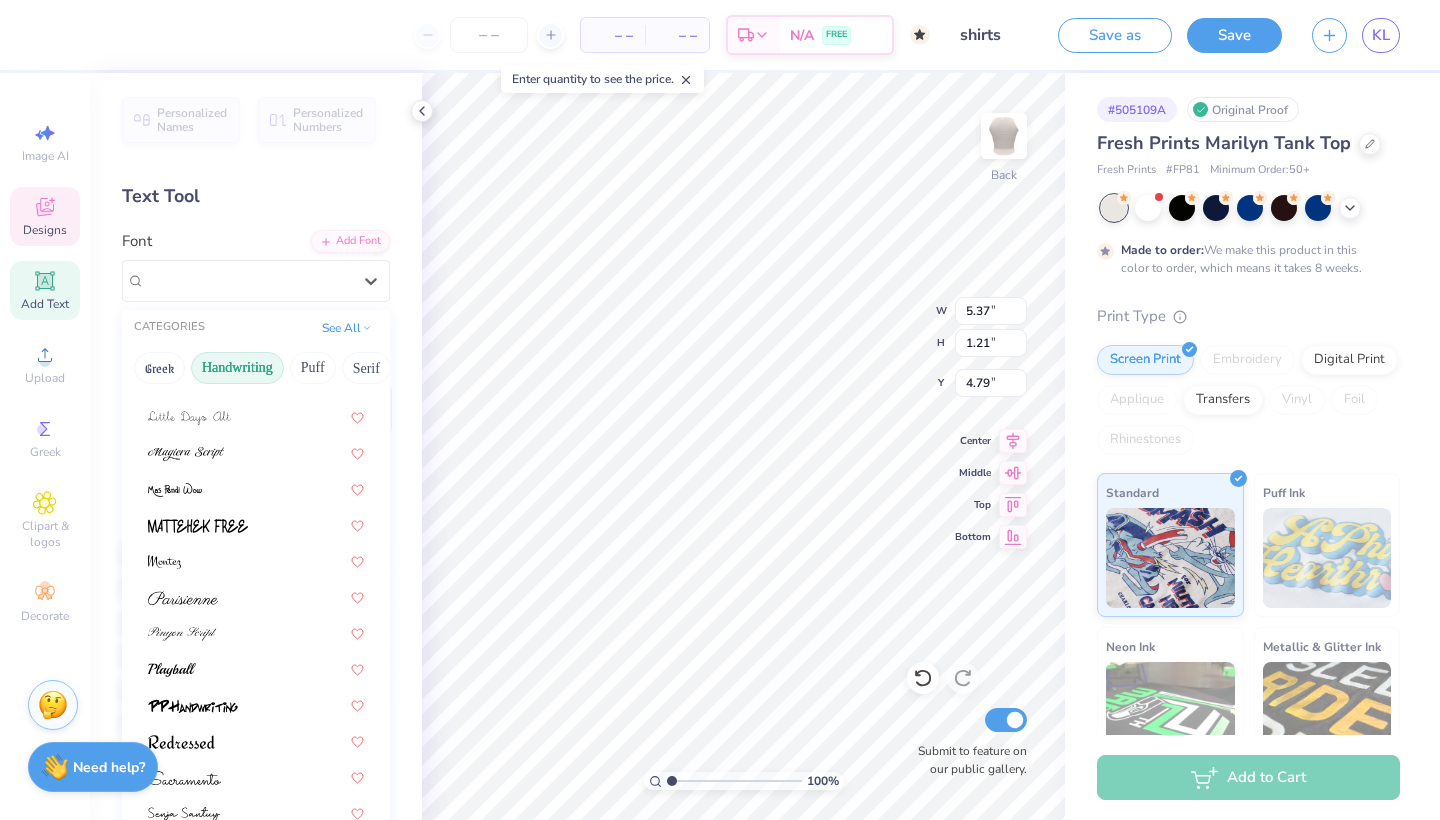 scroll, scrollTop: 453, scrollLeft: 0, axis: vertical 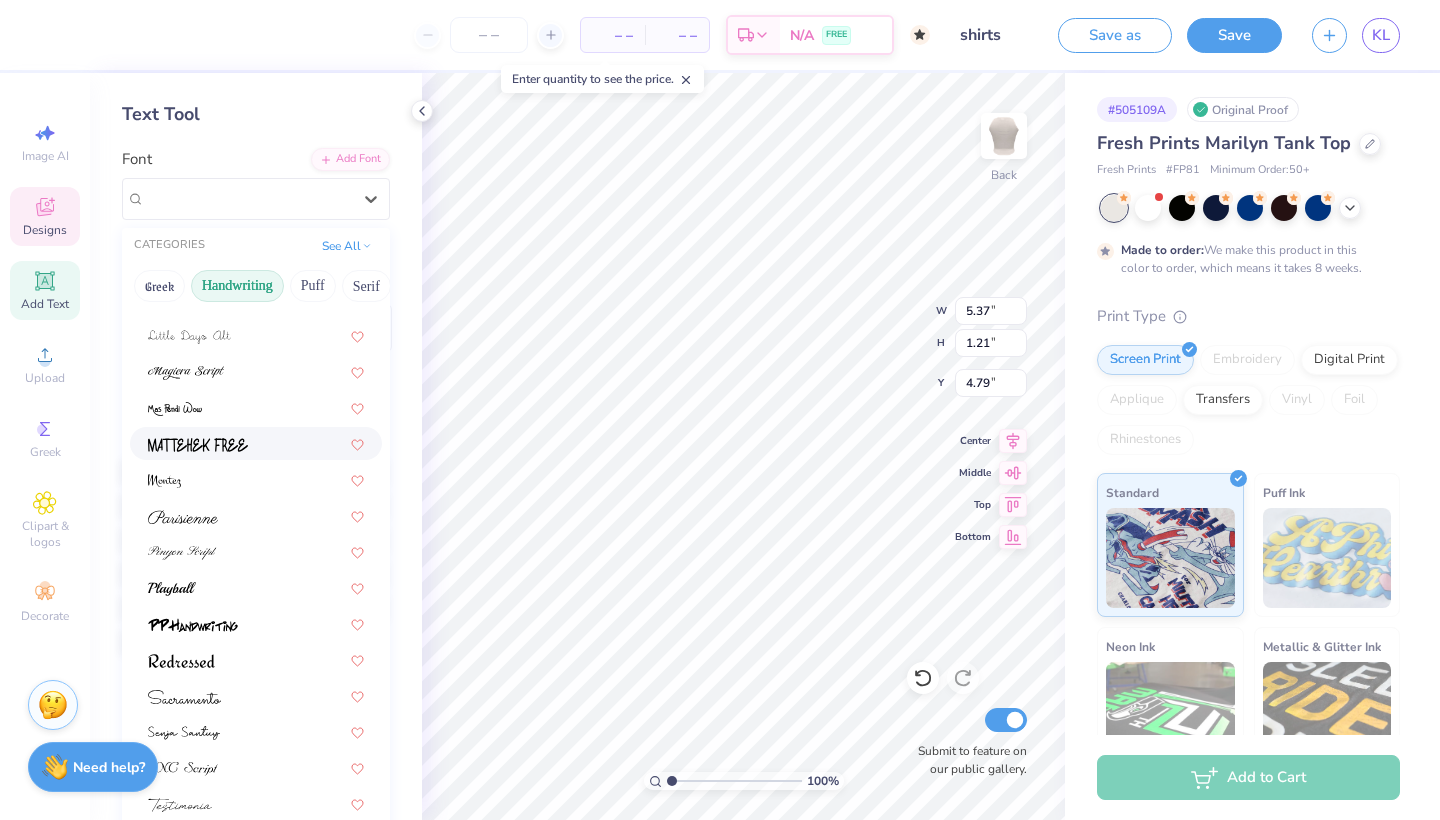 click at bounding box center (256, 443) 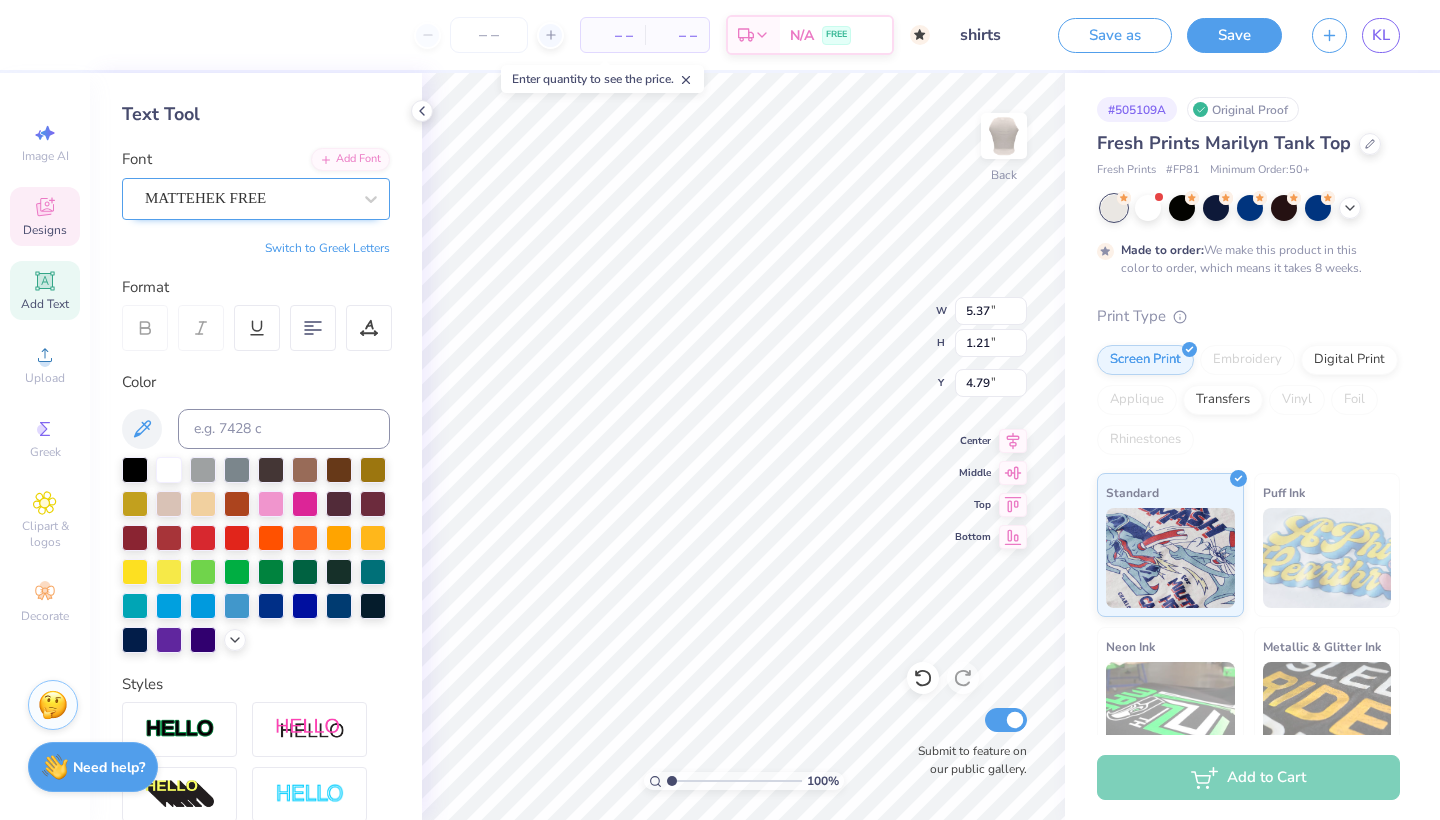 type on "3.43" 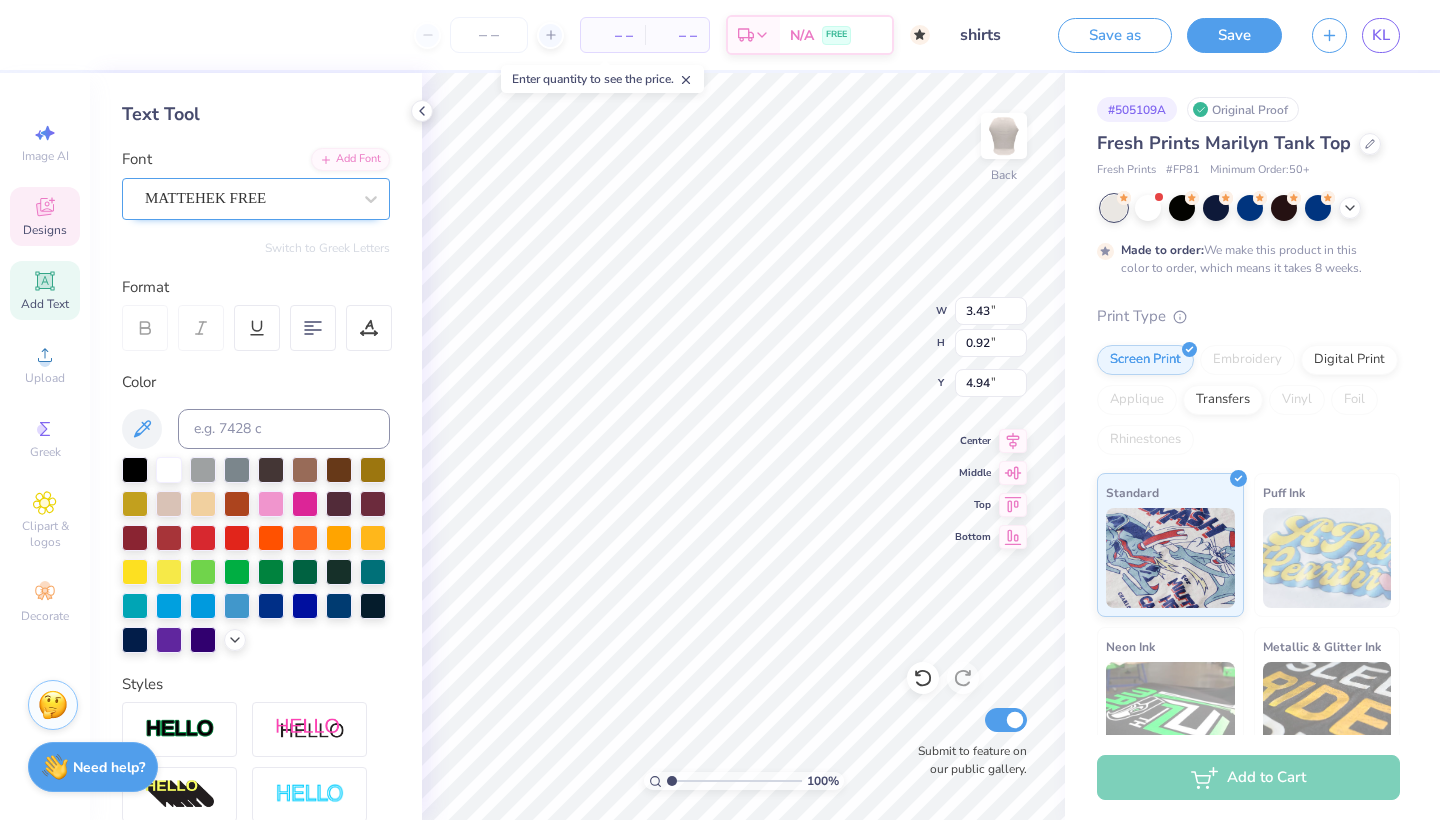 click on "MATTEHEK FREE" at bounding box center [248, 198] 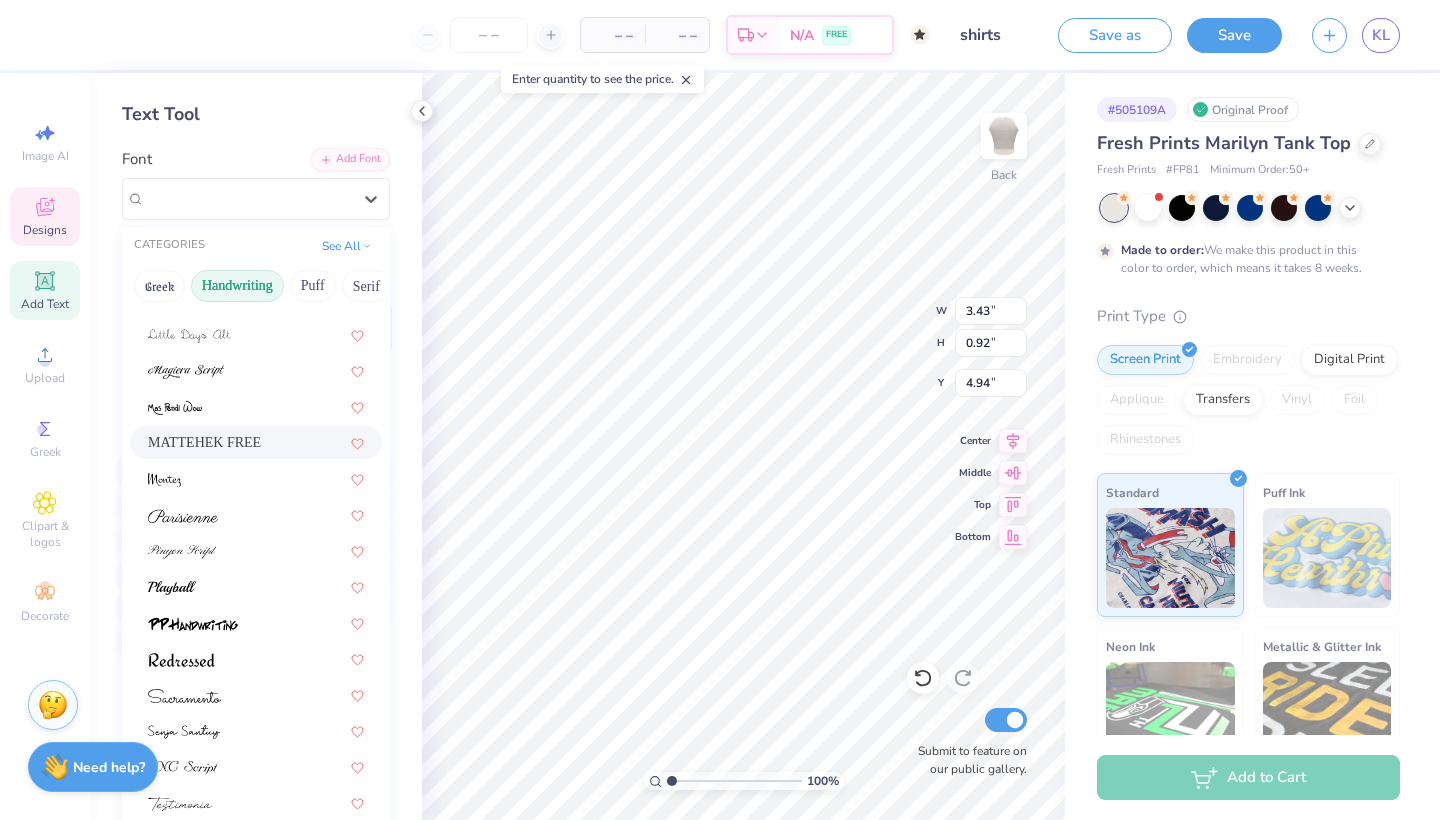 scroll, scrollTop: 453, scrollLeft: 0, axis: vertical 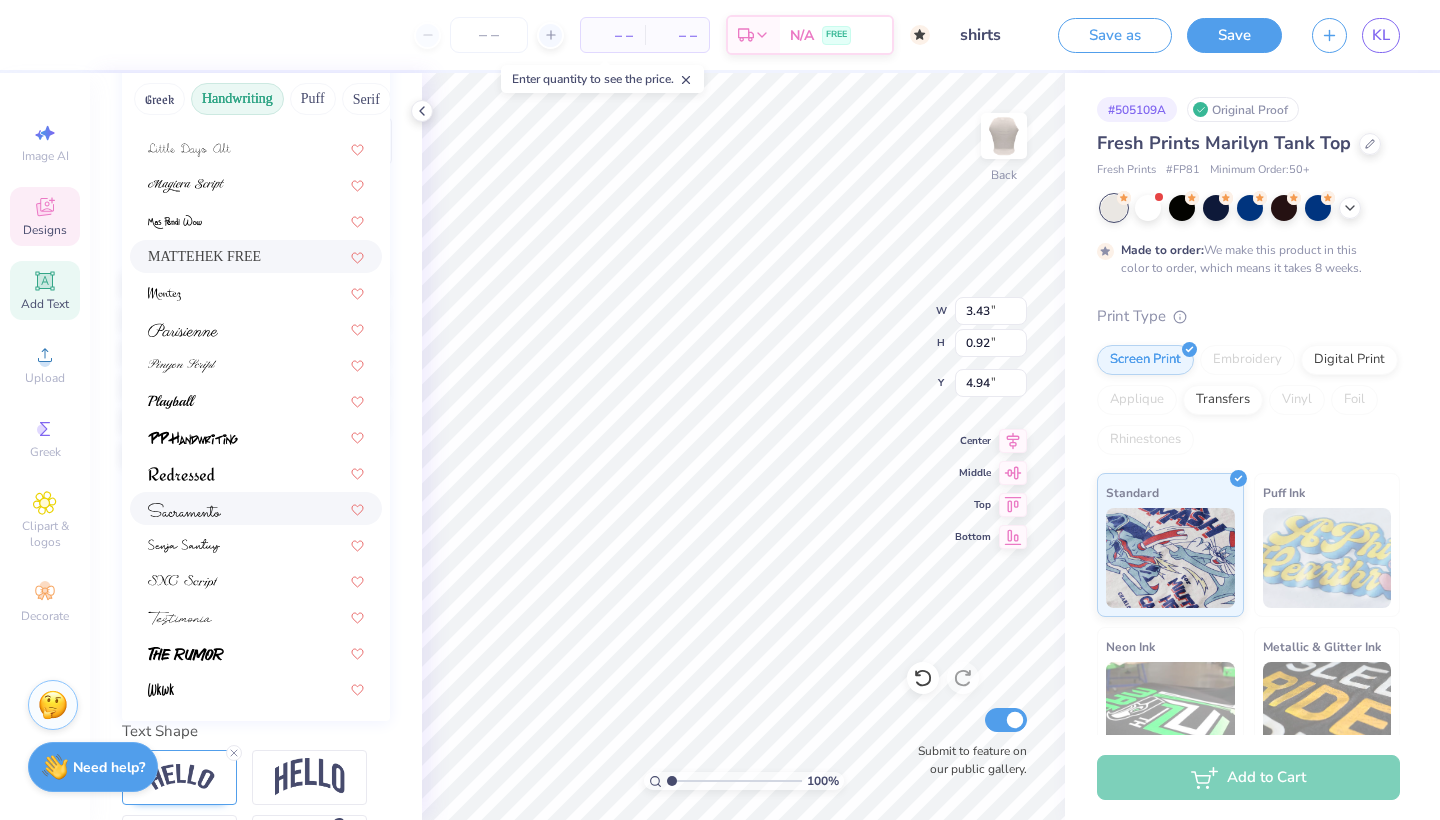 click at bounding box center [256, 508] 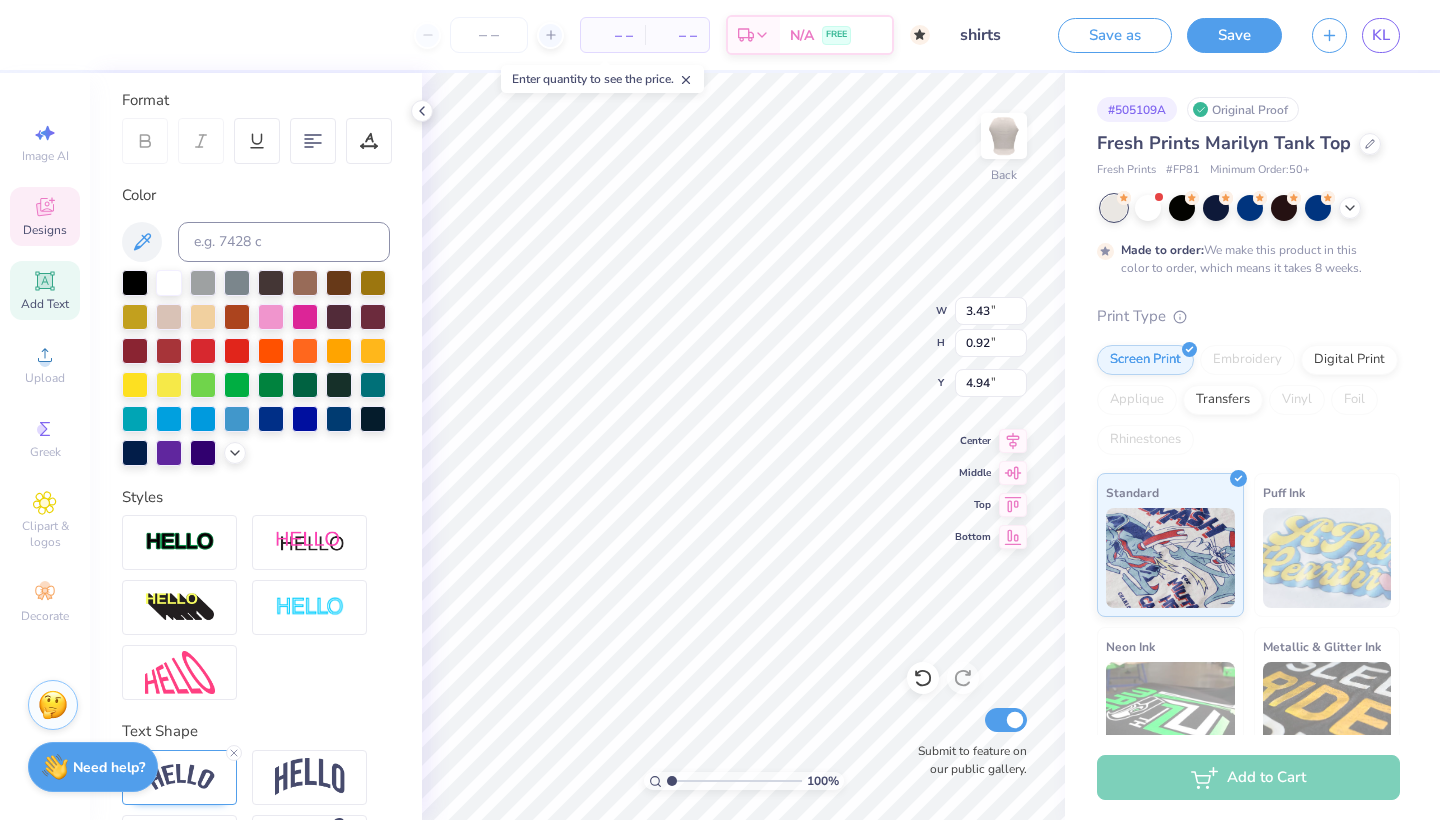 type on "5.21" 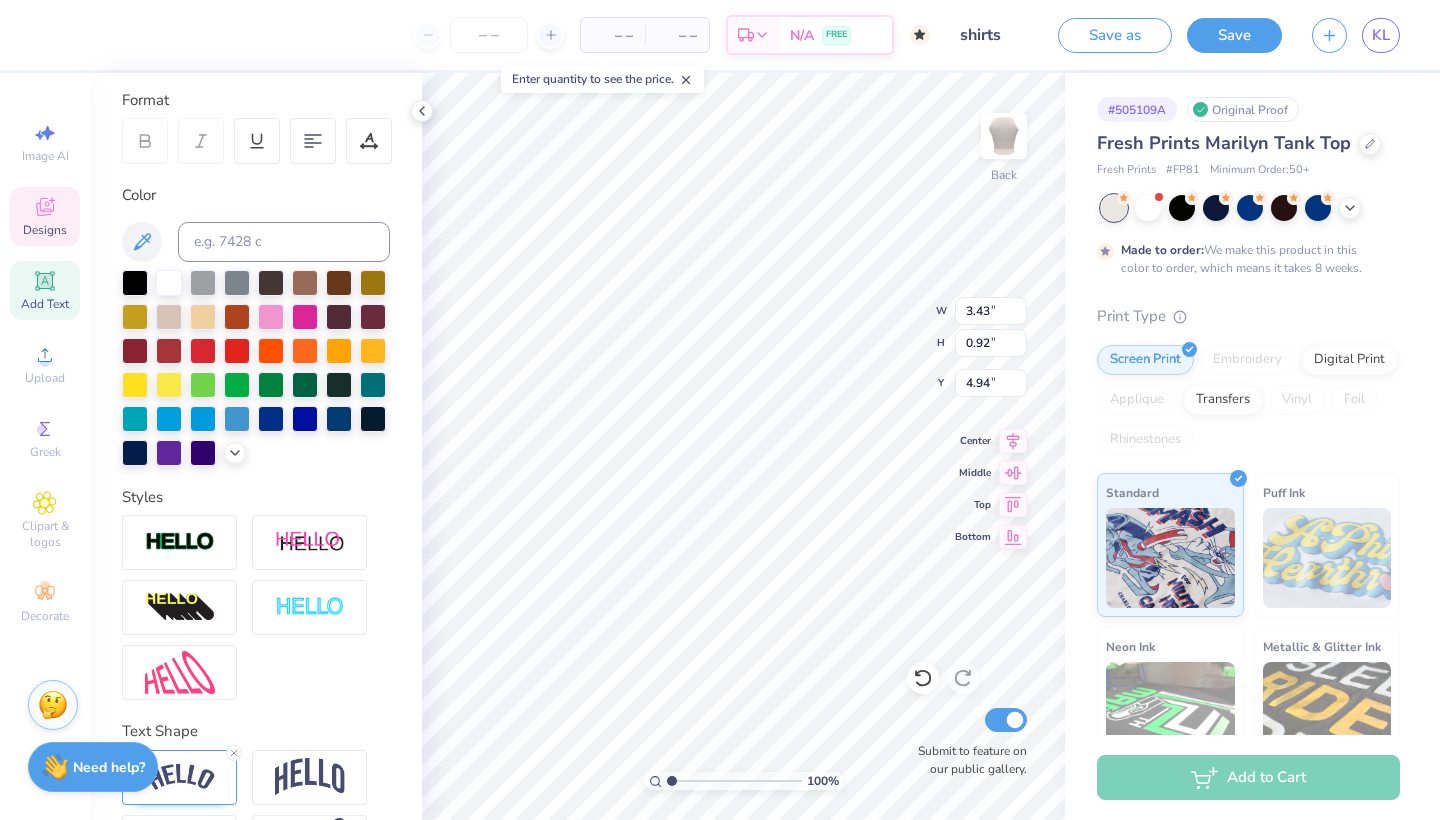 type on "1.31" 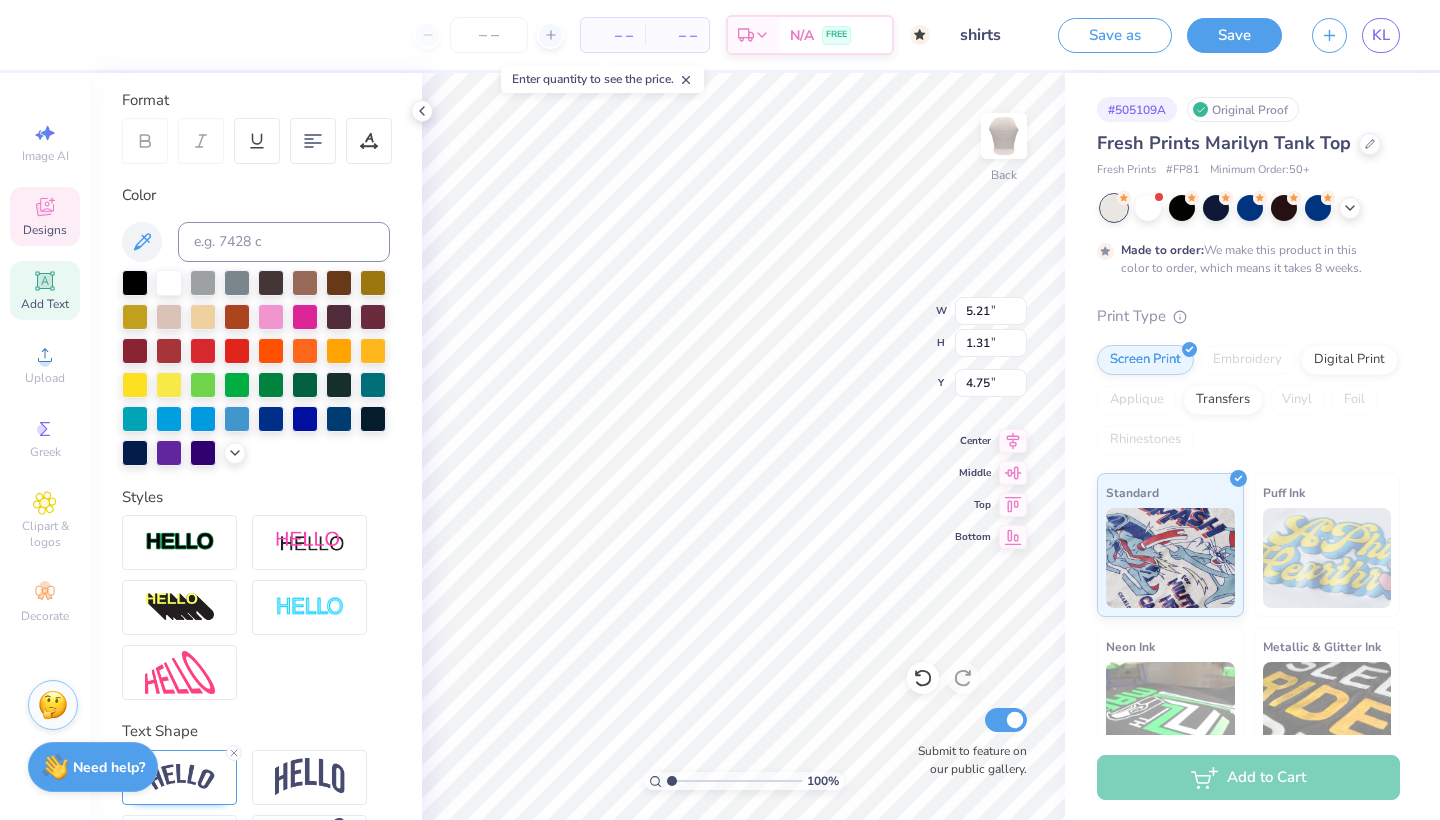 type on "5.91" 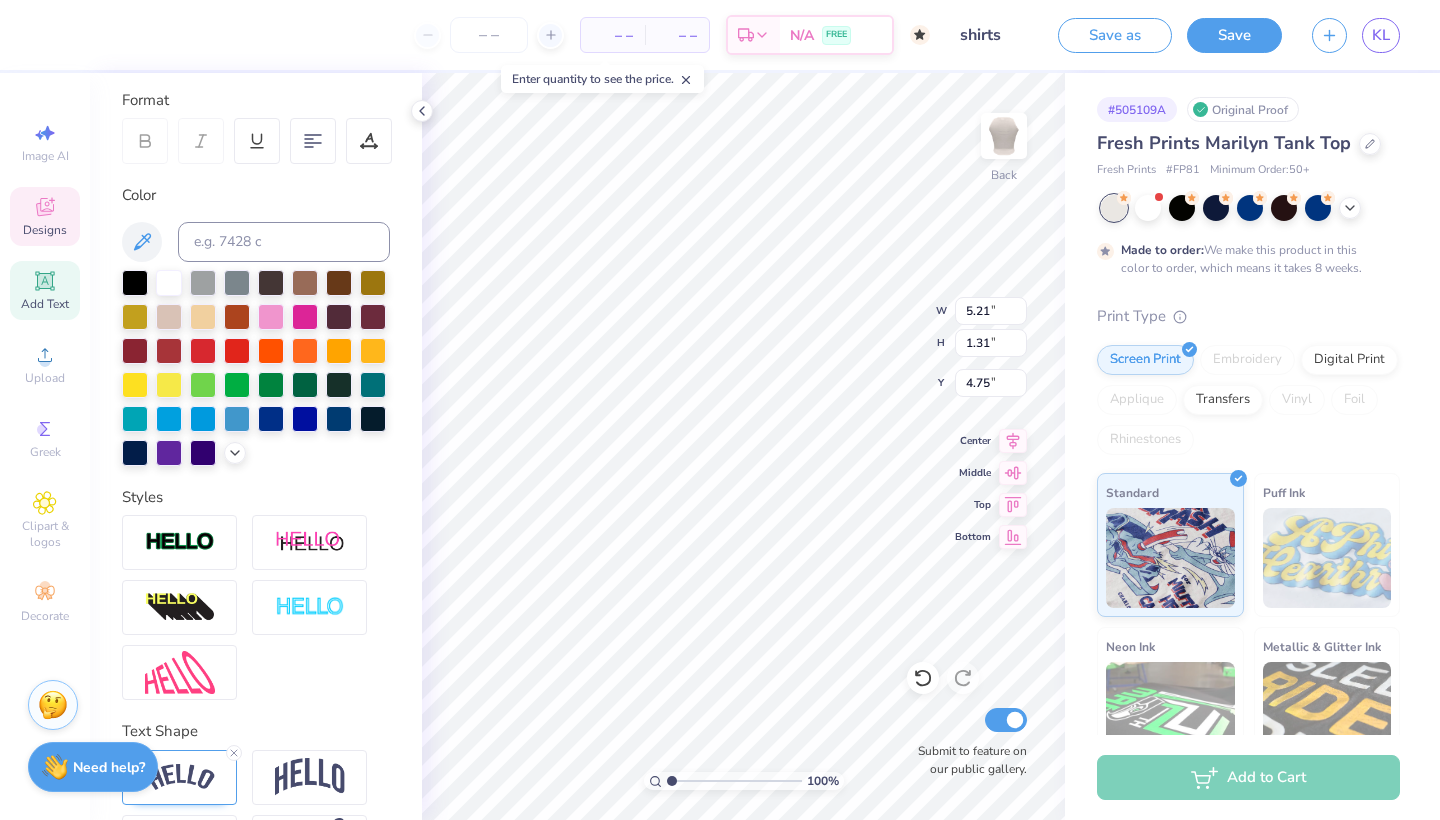 type on "1.49" 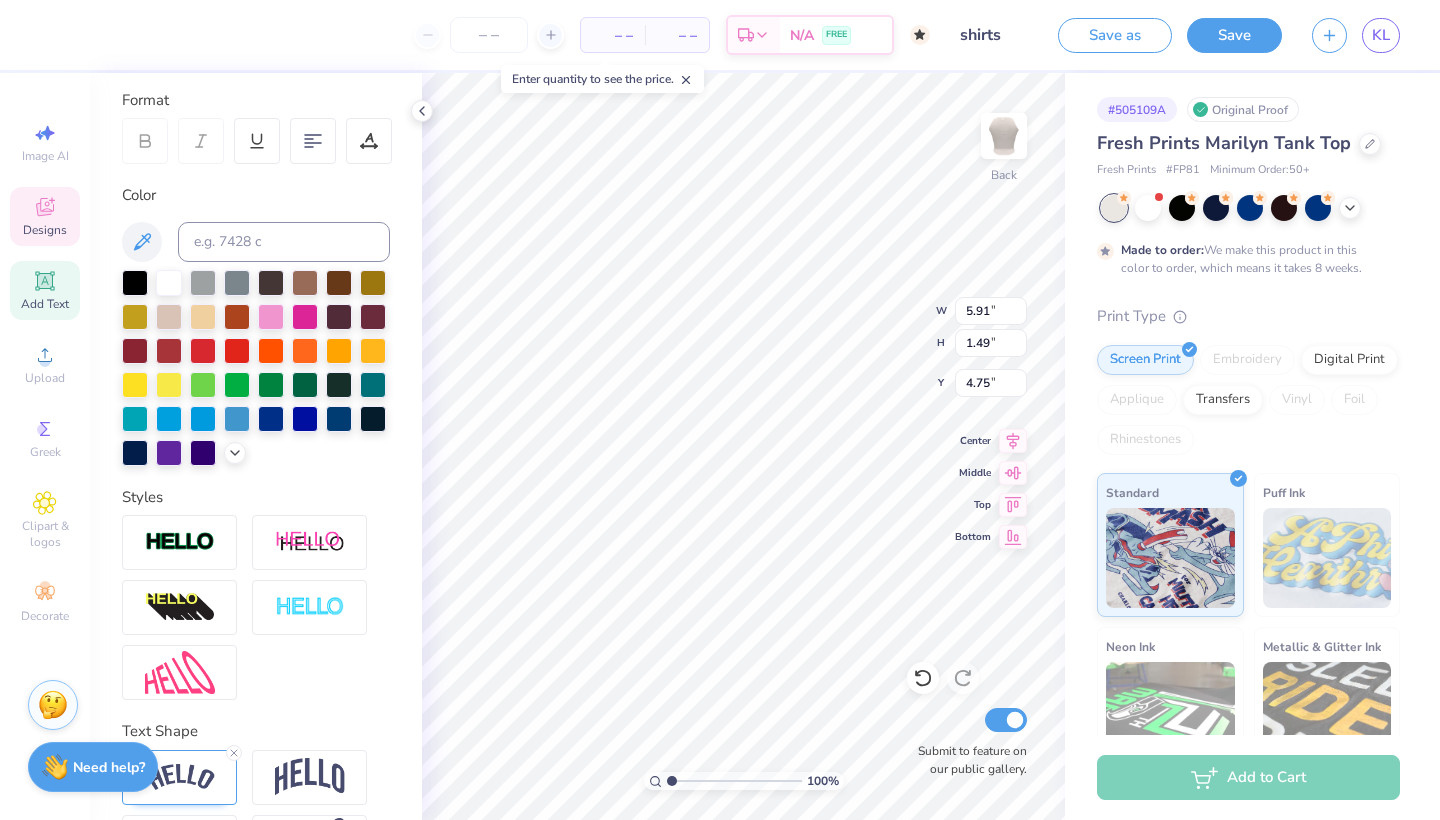 type on "6.55" 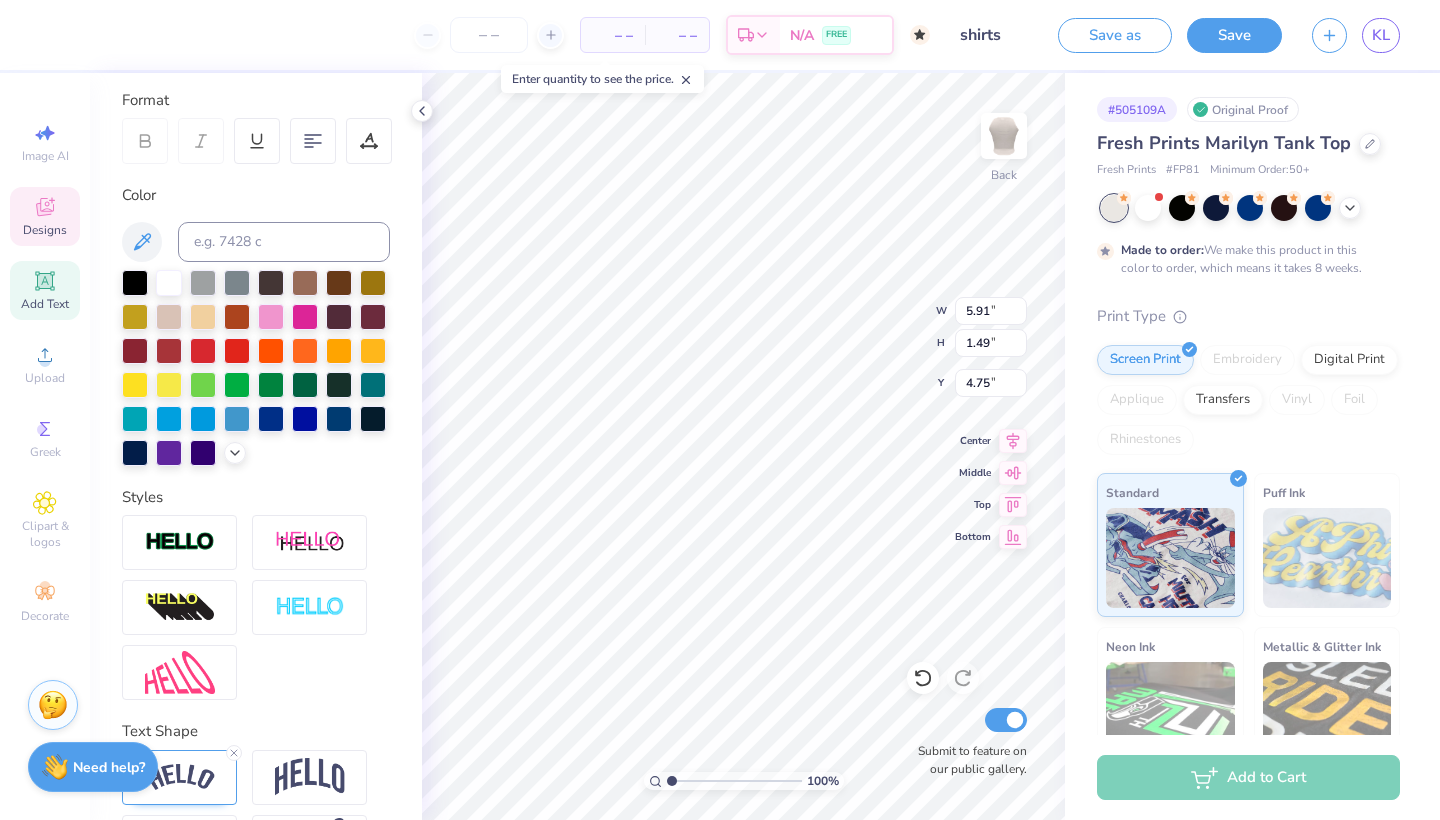 type on "1.65" 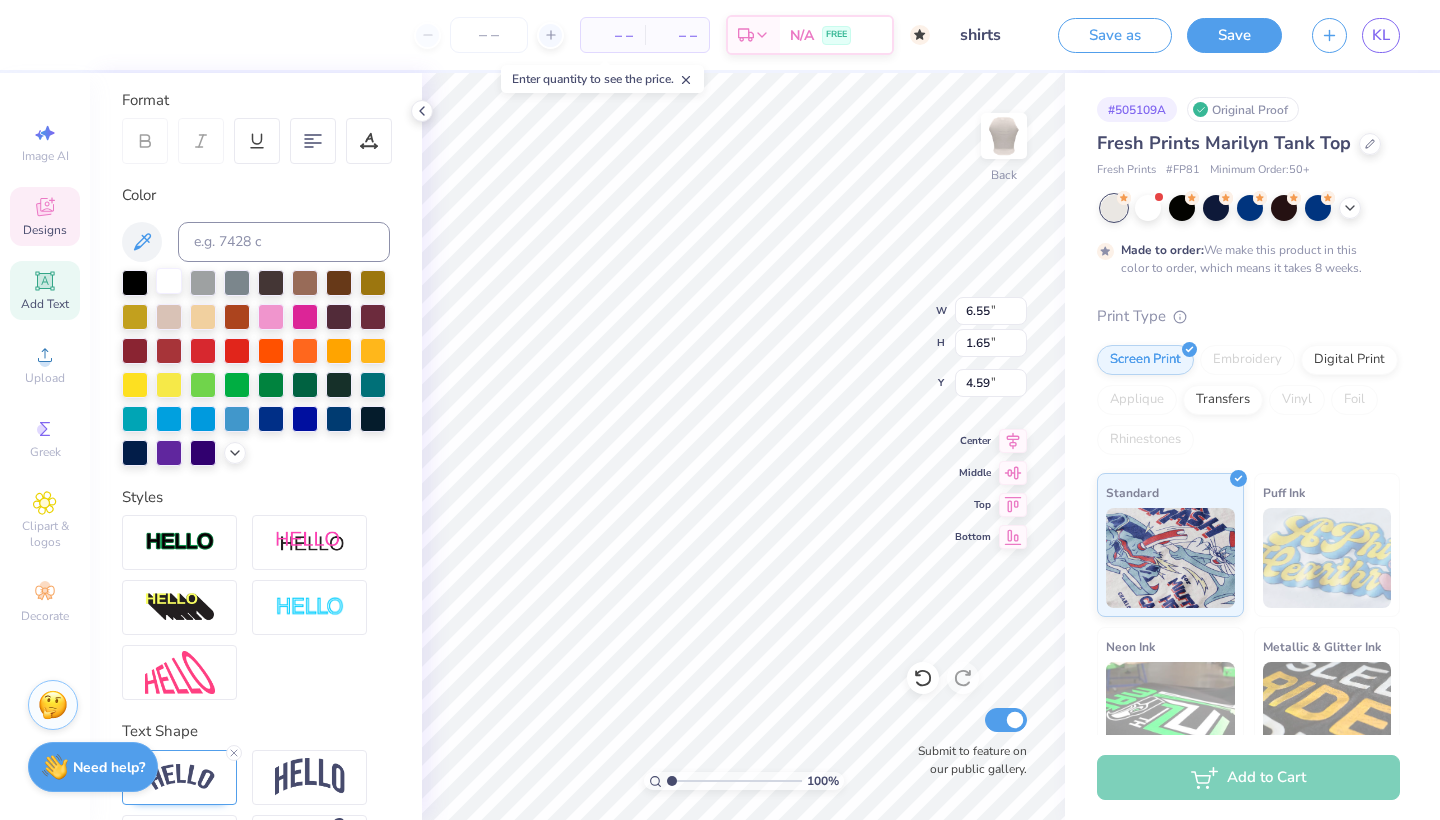 click at bounding box center (169, 281) 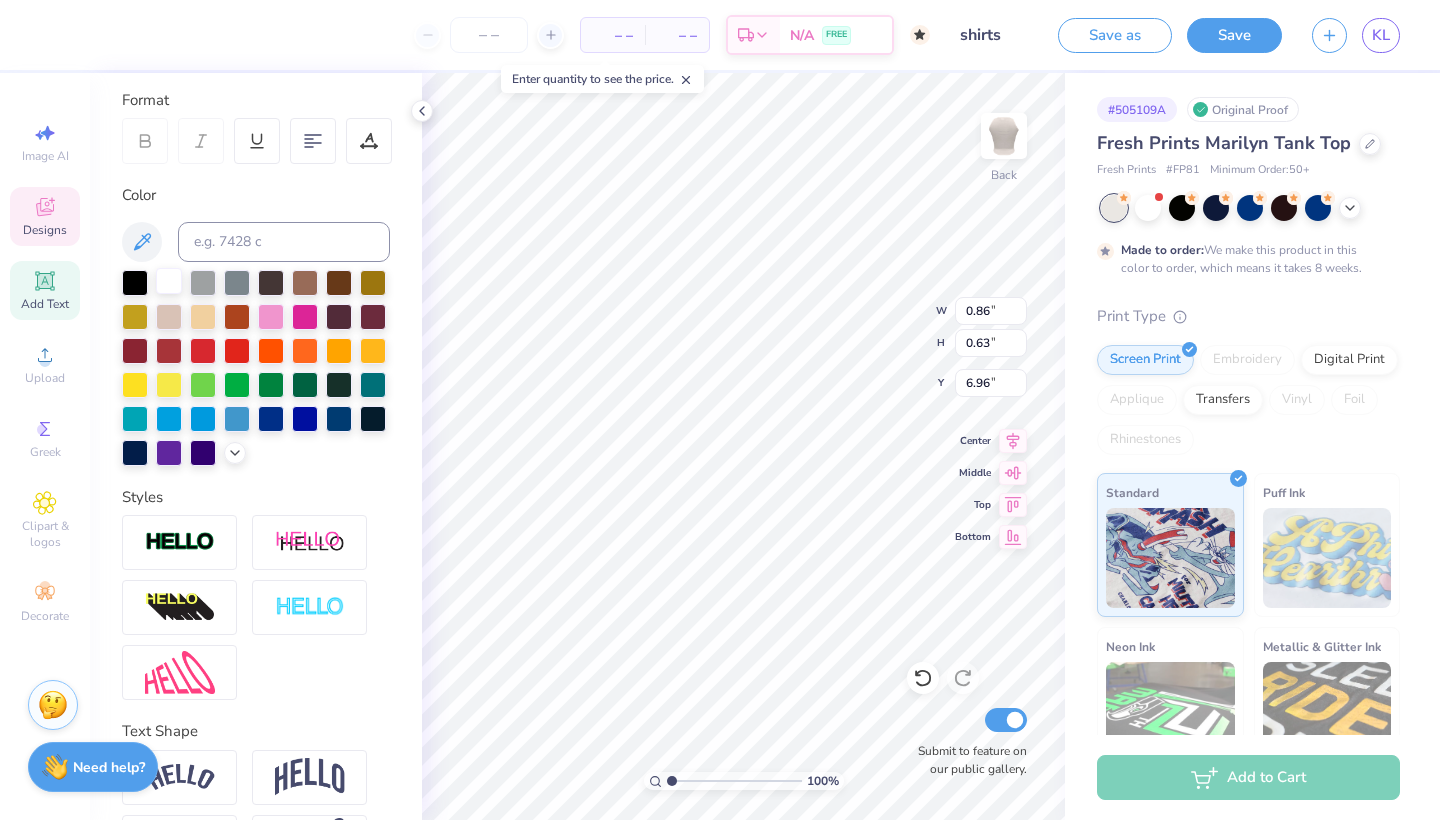click at bounding box center [169, 281] 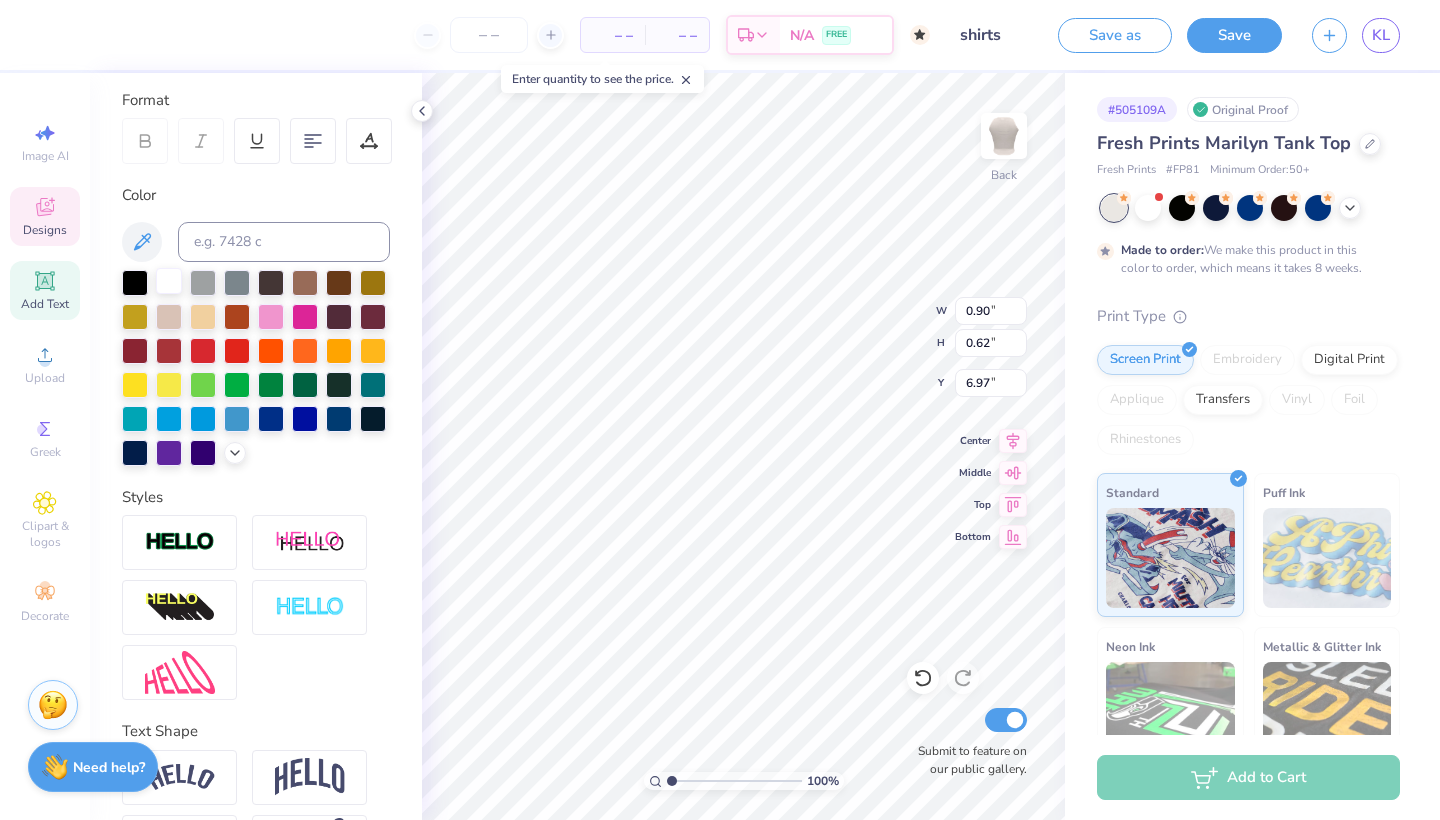 click at bounding box center [169, 281] 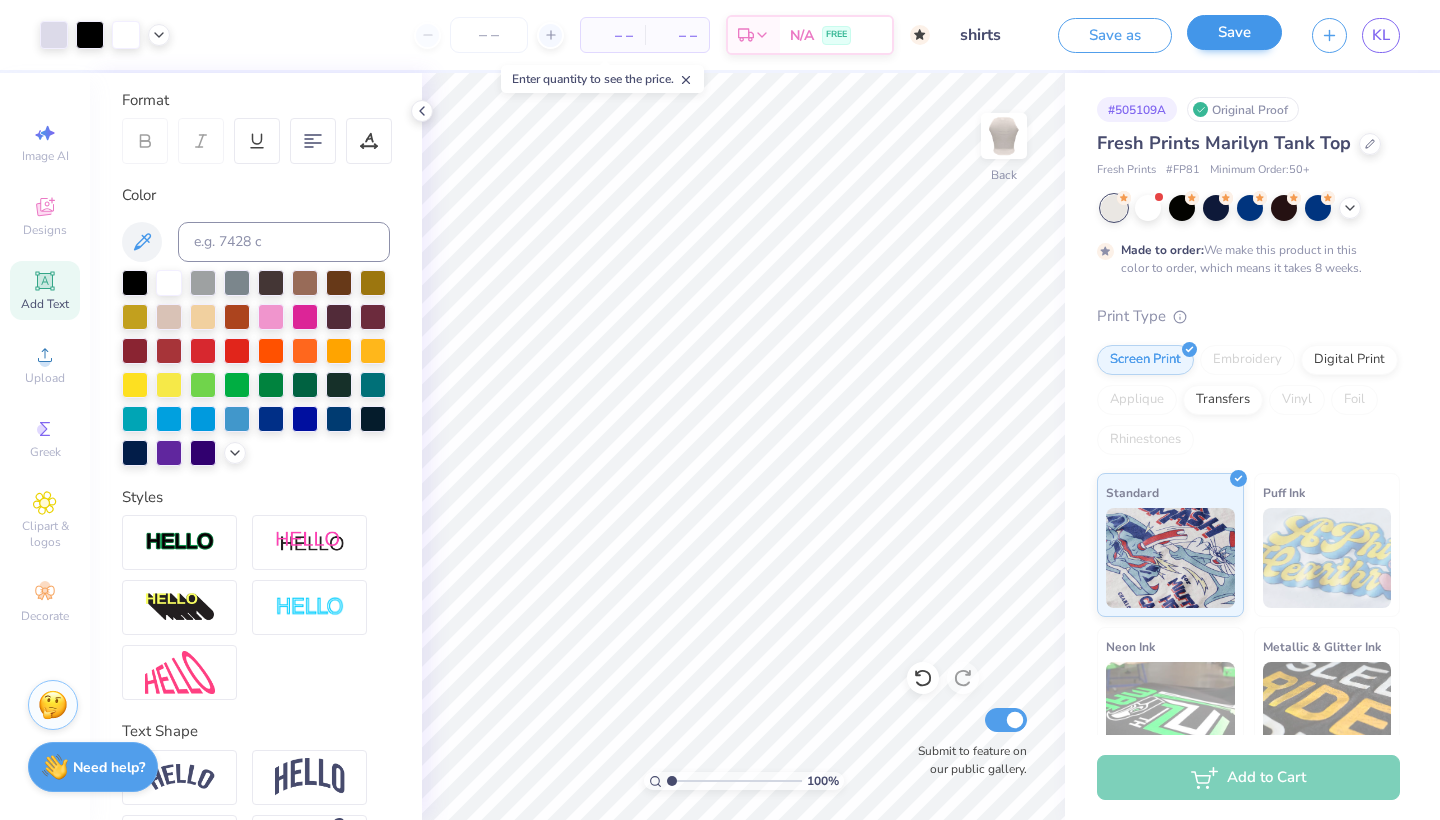 click on "Save" at bounding box center (1234, 32) 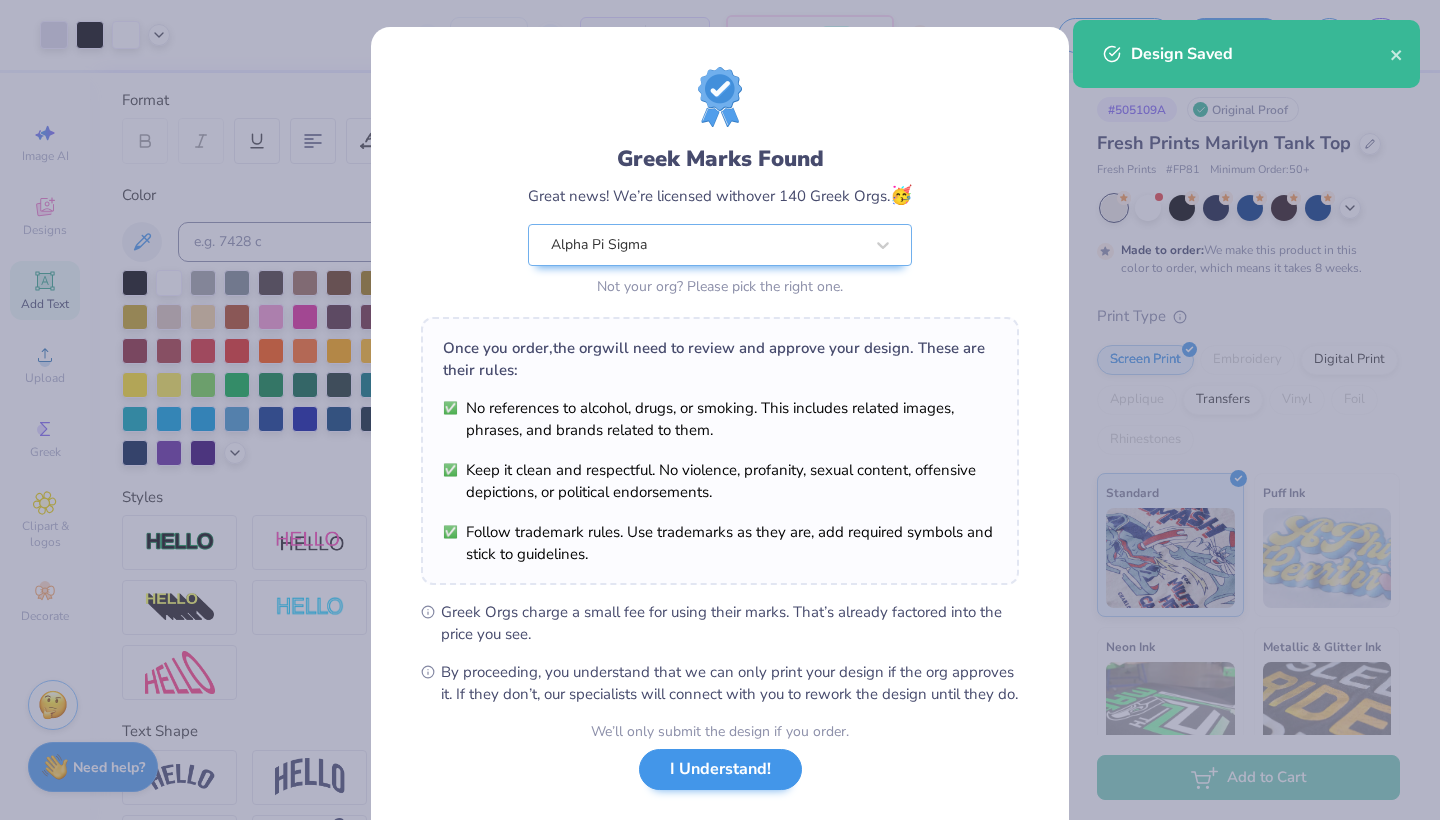 click on "I Understand!" at bounding box center (720, 769) 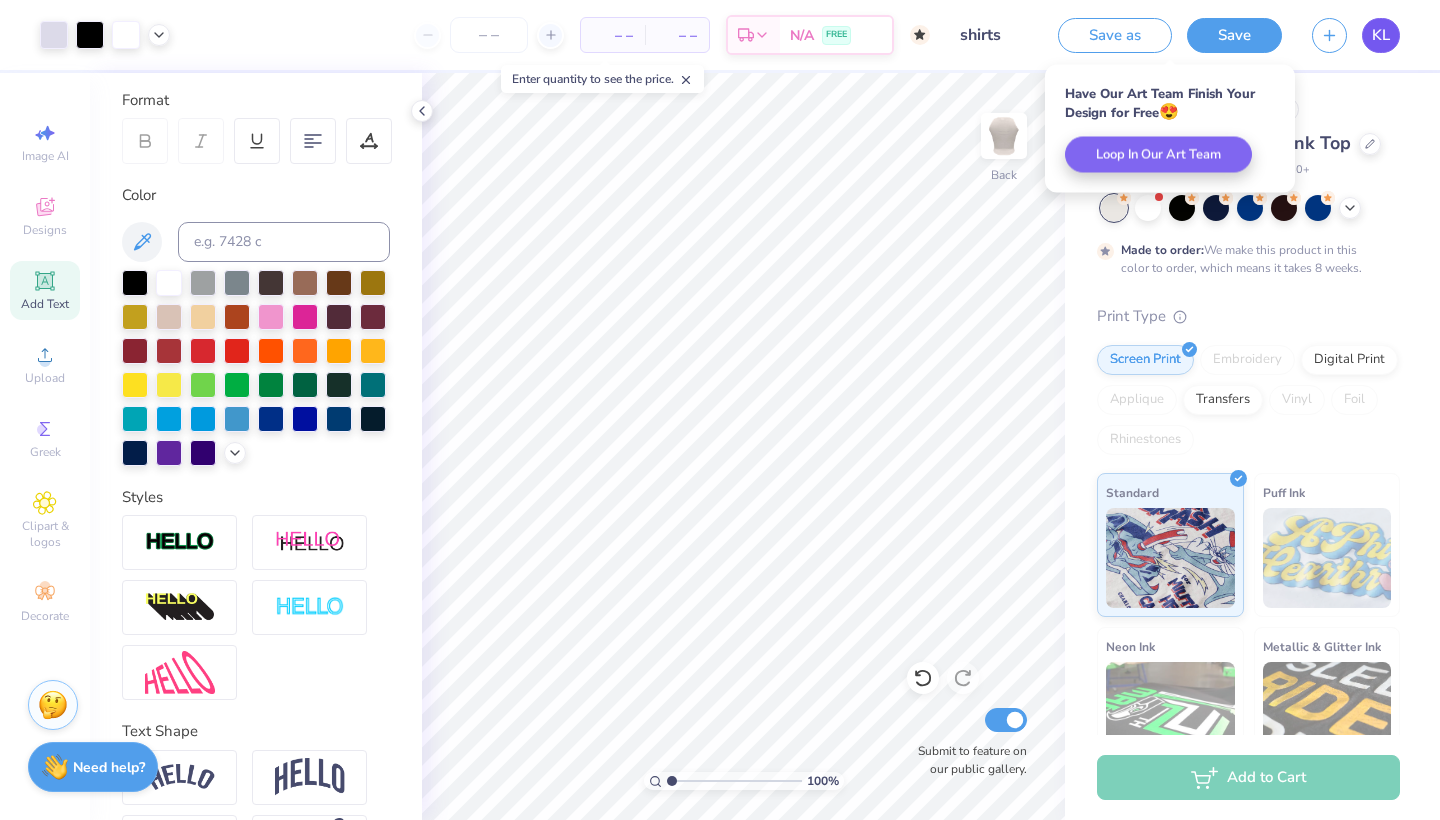 click on "KL" at bounding box center (1381, 35) 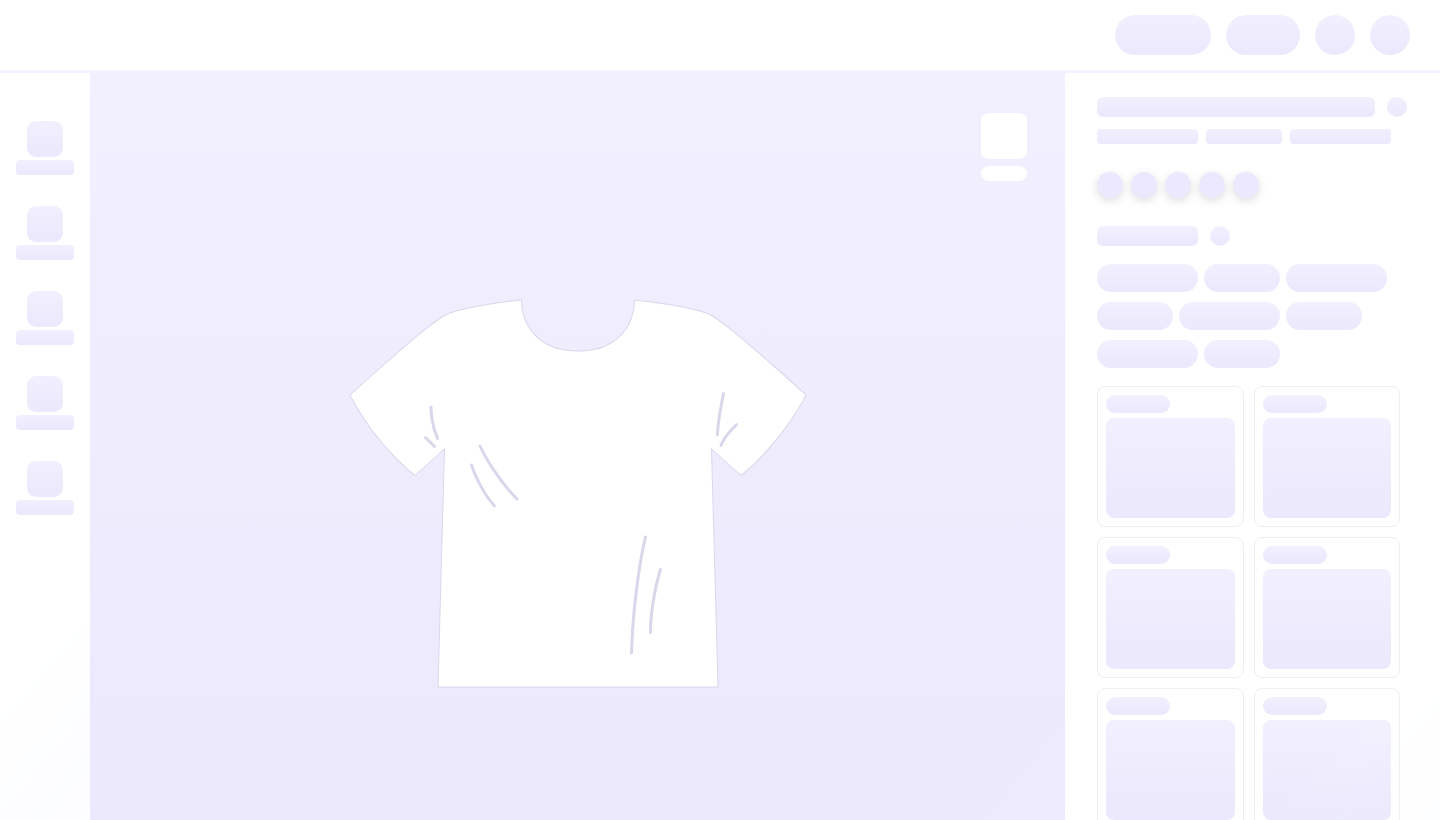 scroll, scrollTop: 0, scrollLeft: 0, axis: both 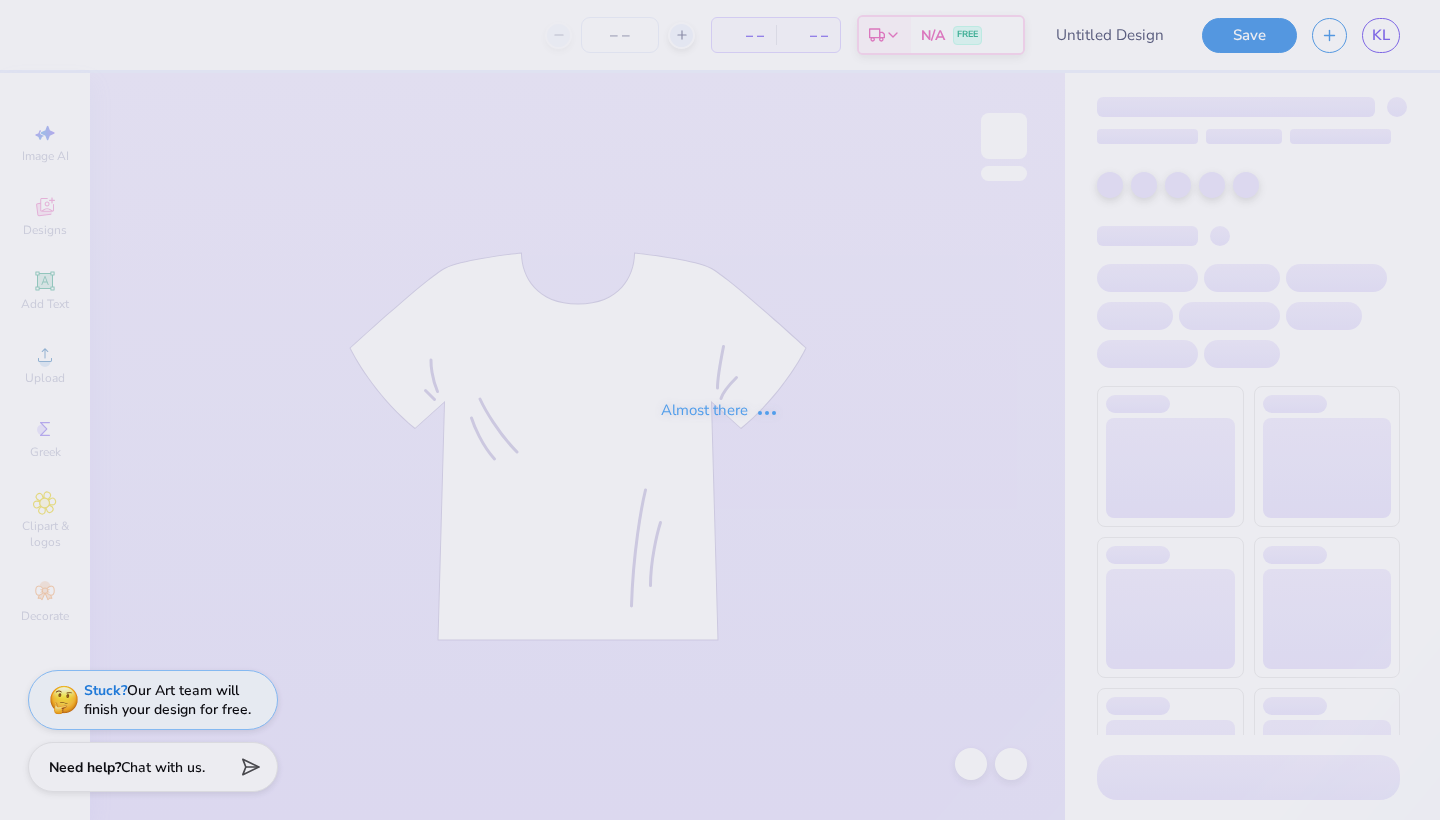 type on "hoodie 2" 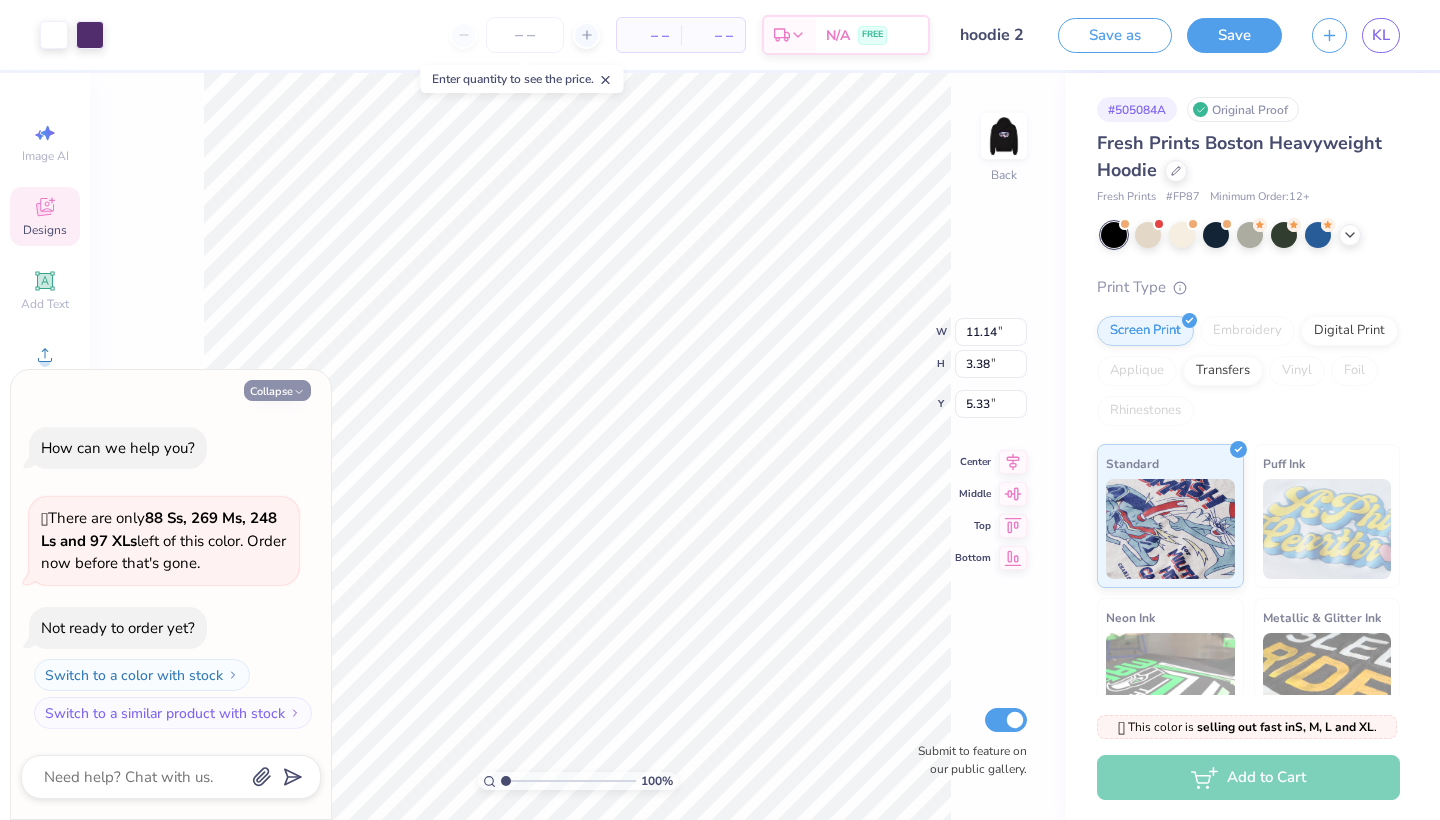 click 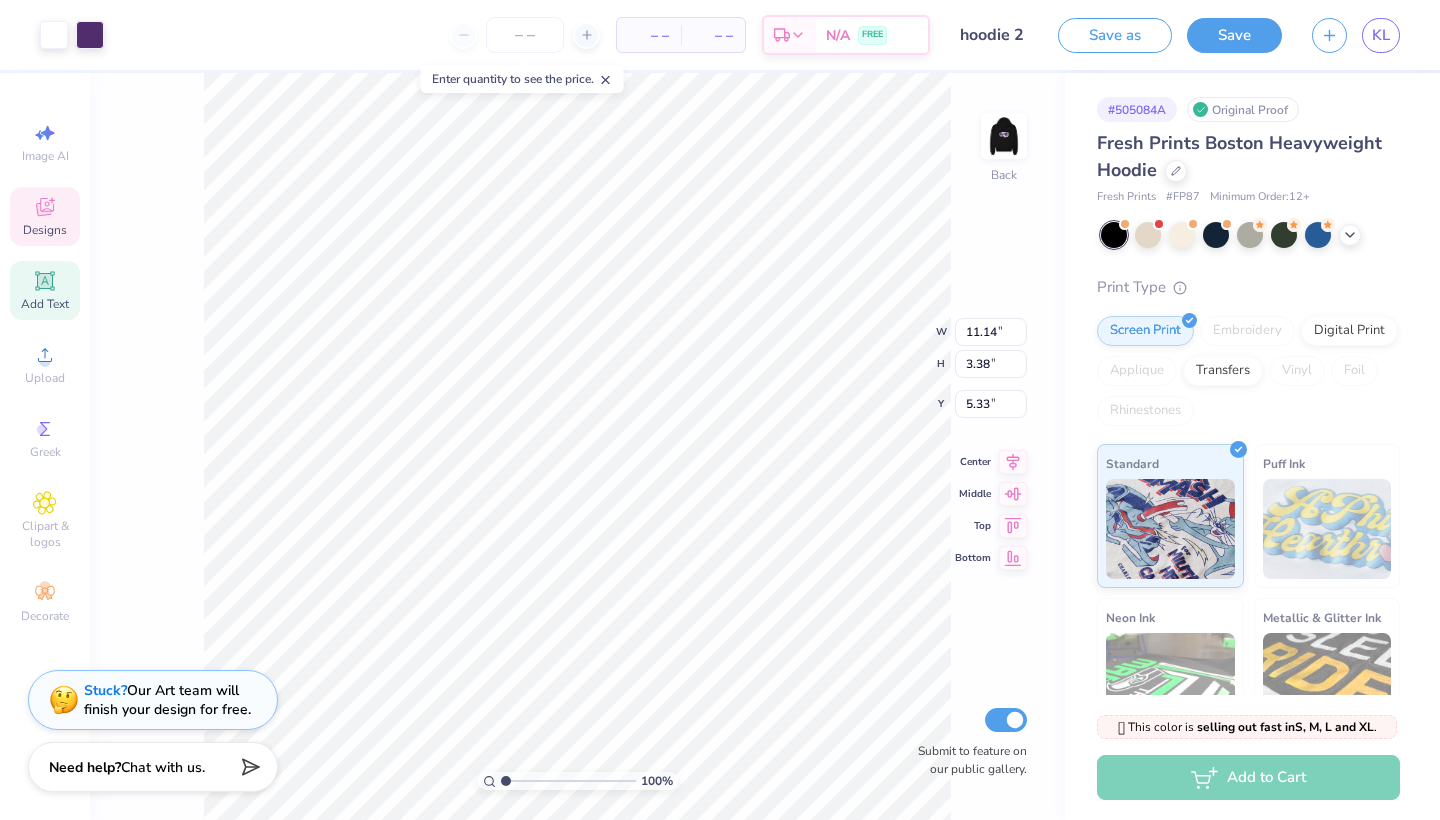 click 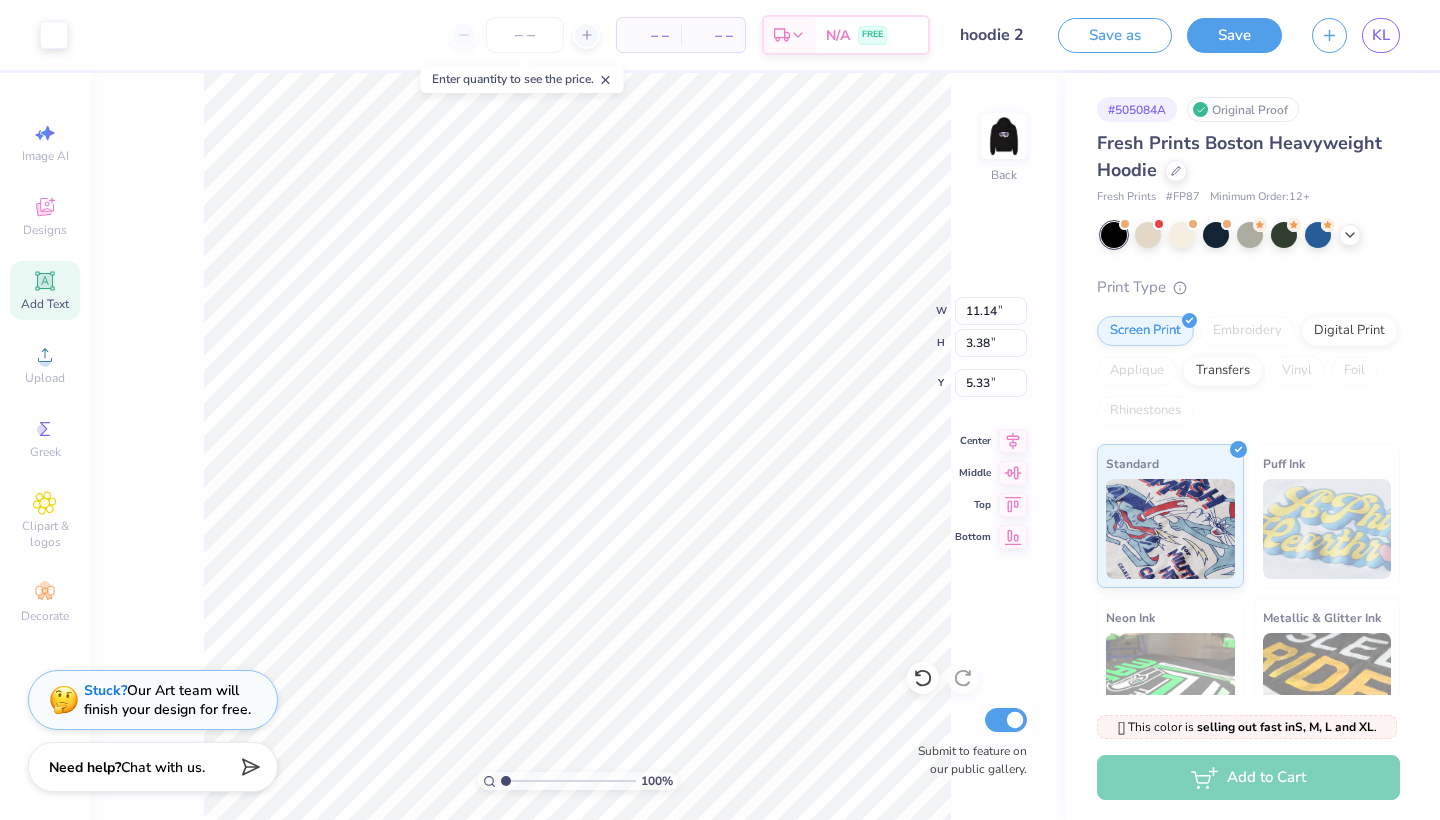 type on "7.05" 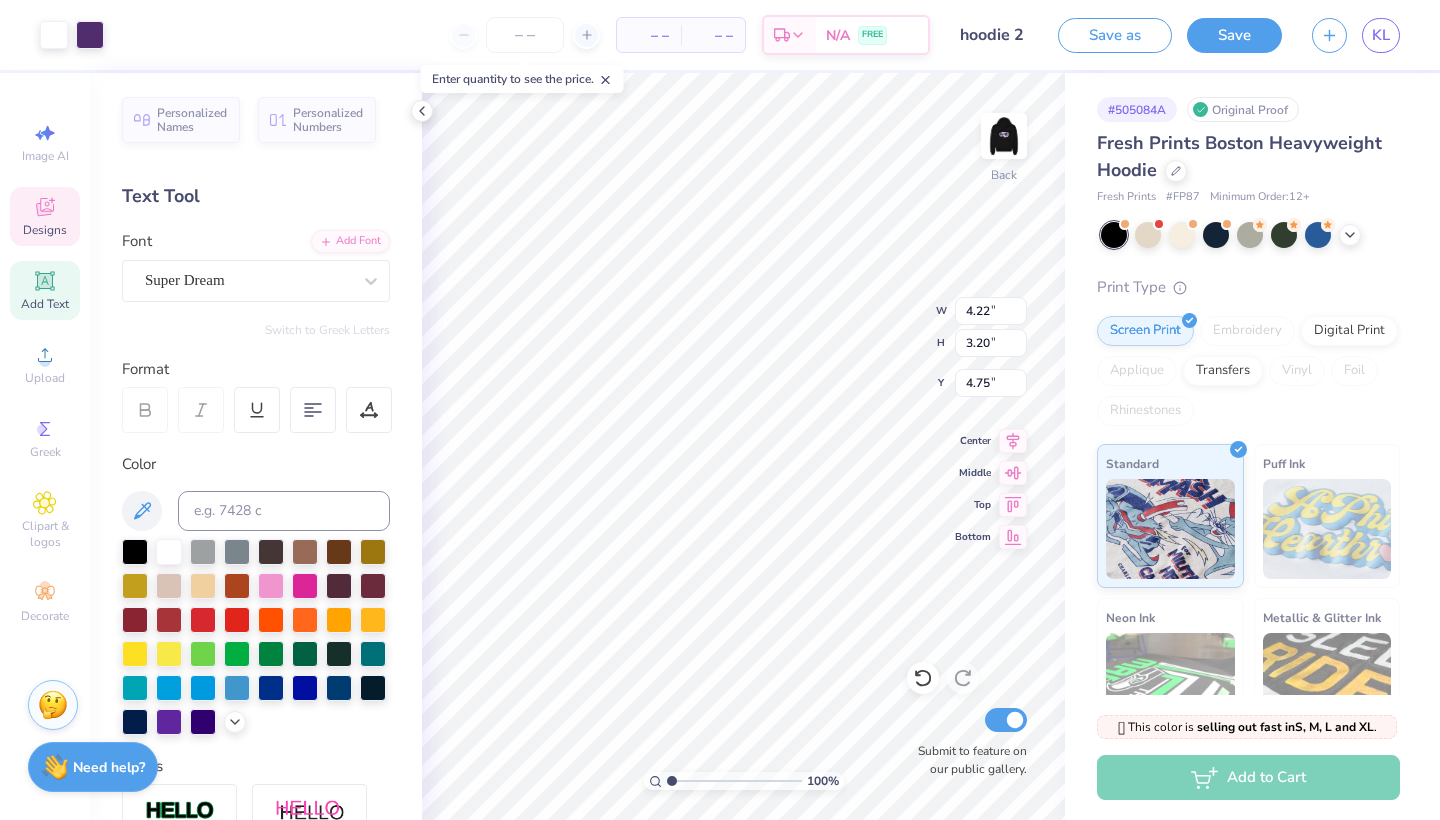 type on "11.14" 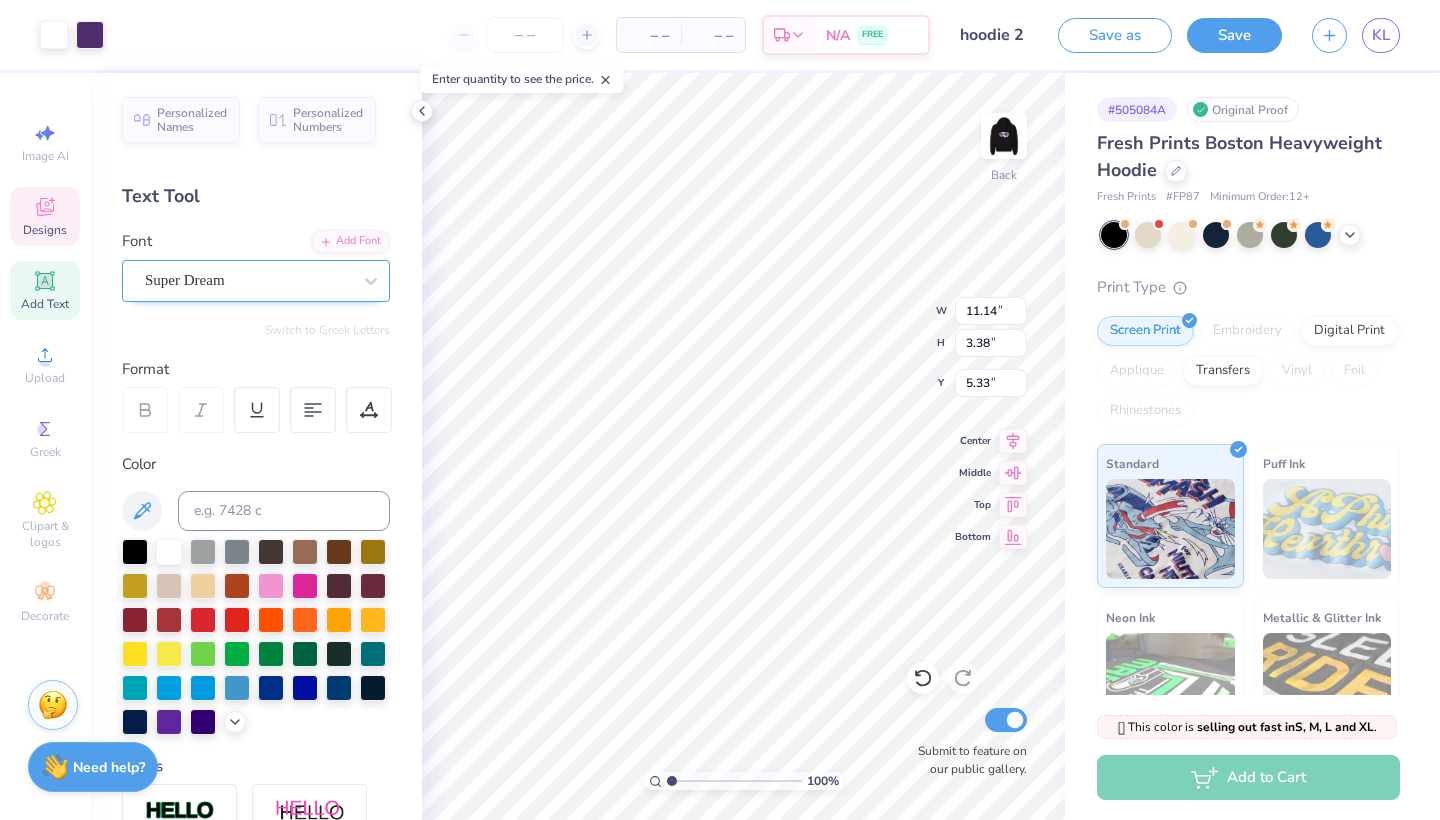 click on "Super Dream" at bounding box center (248, 280) 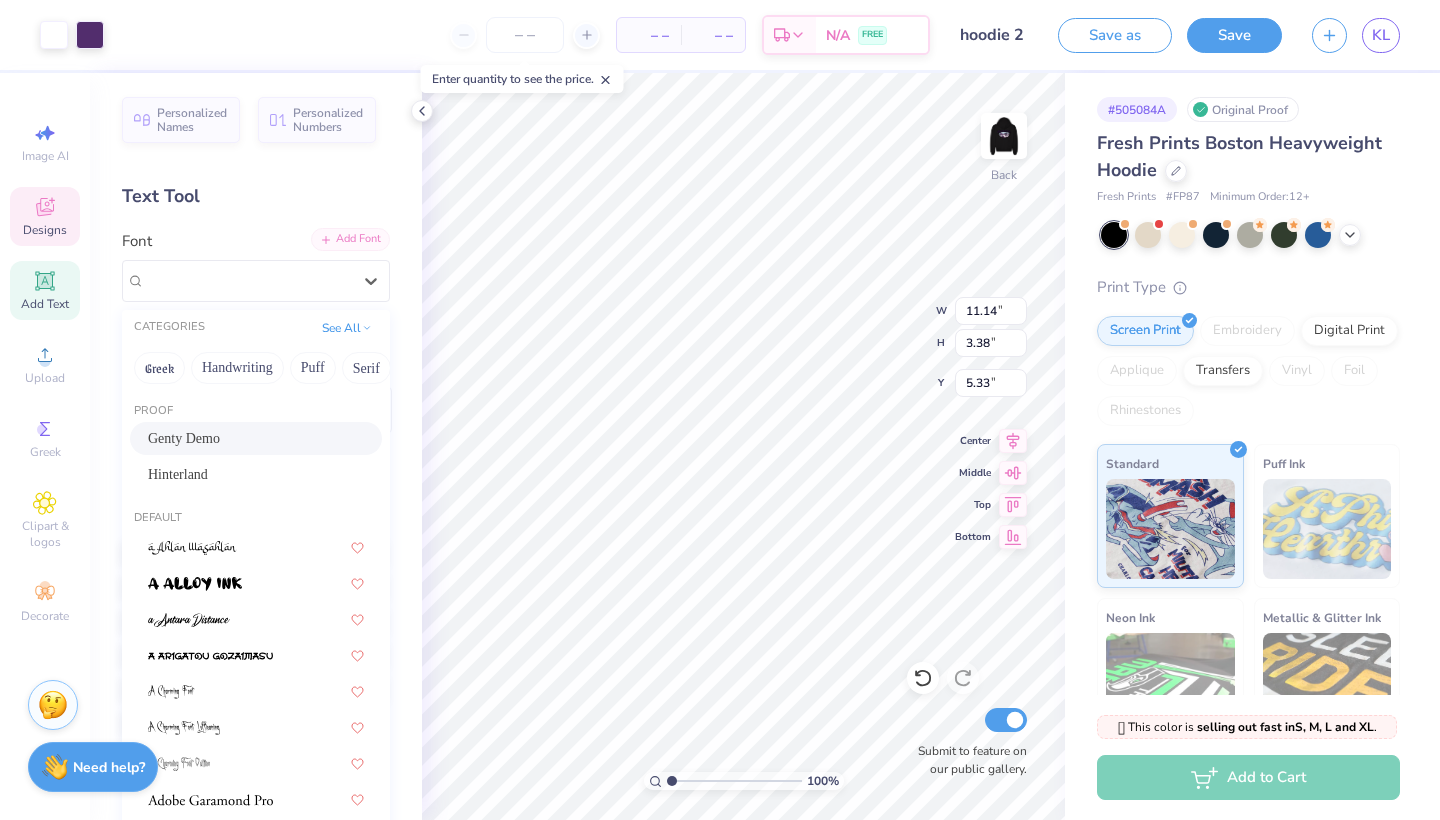 click on "Add Font" at bounding box center [350, 239] 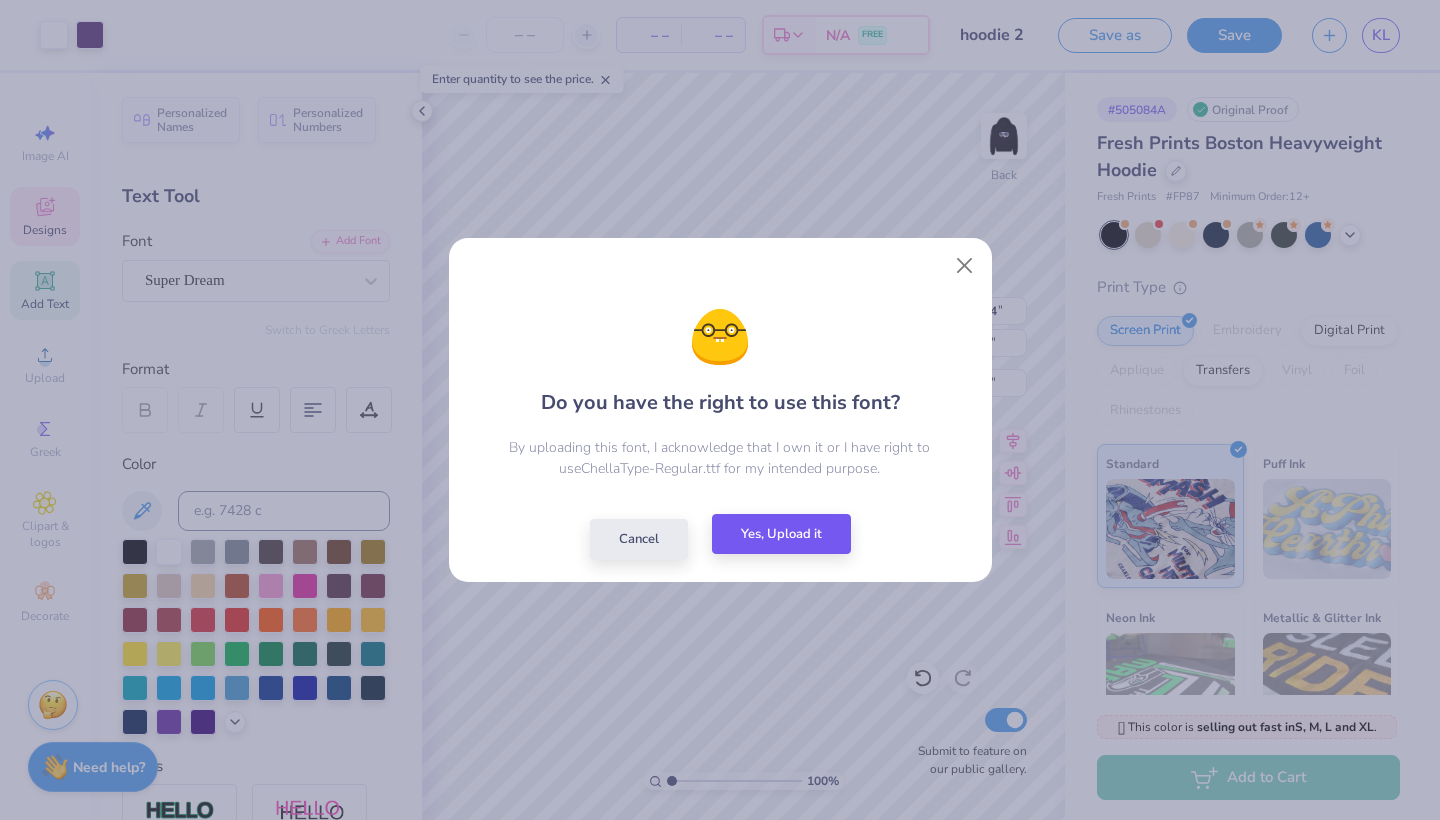 click on "Yes, Upload it" at bounding box center (781, 534) 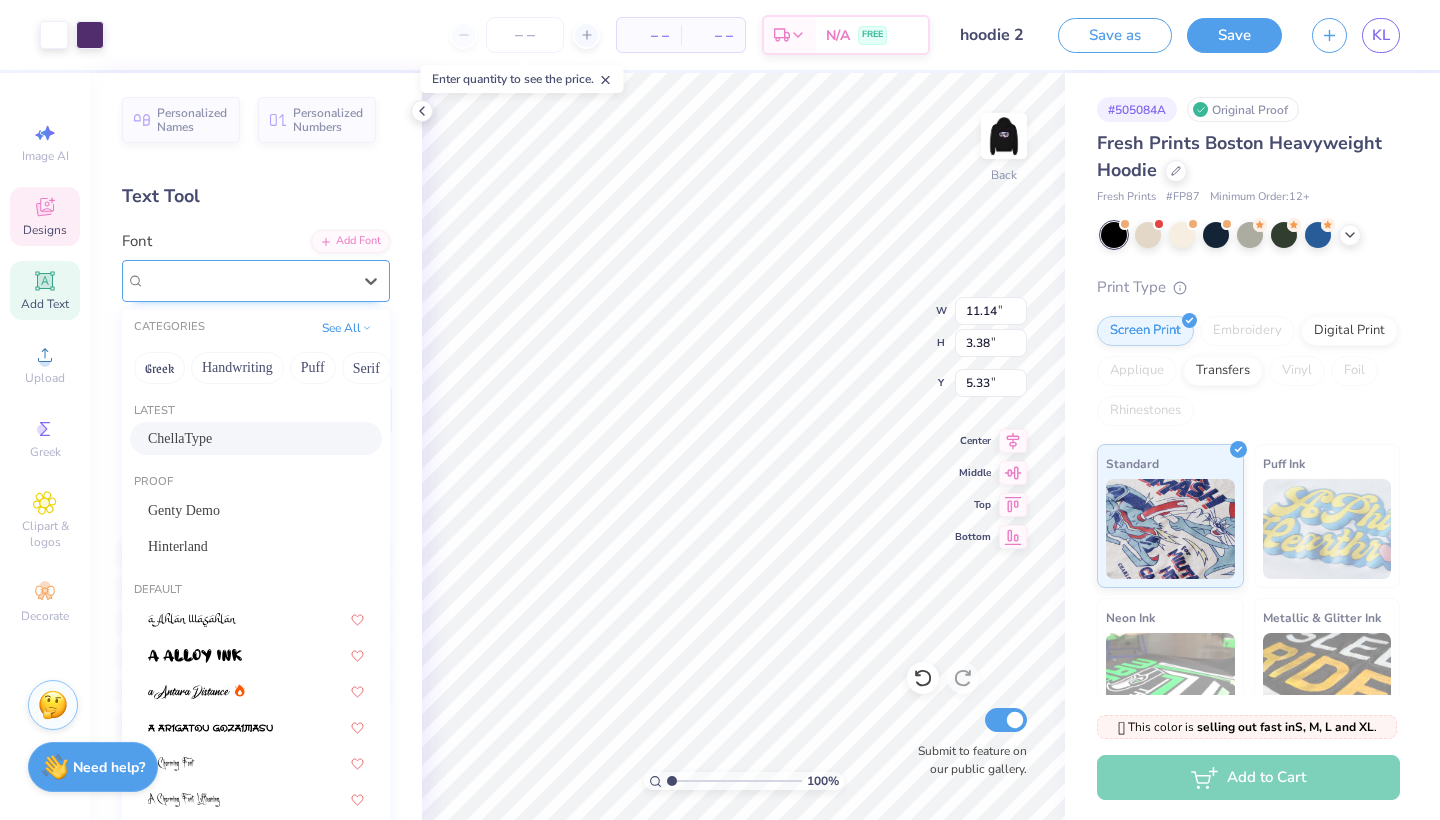 click on "ChellaType" at bounding box center [248, 280] 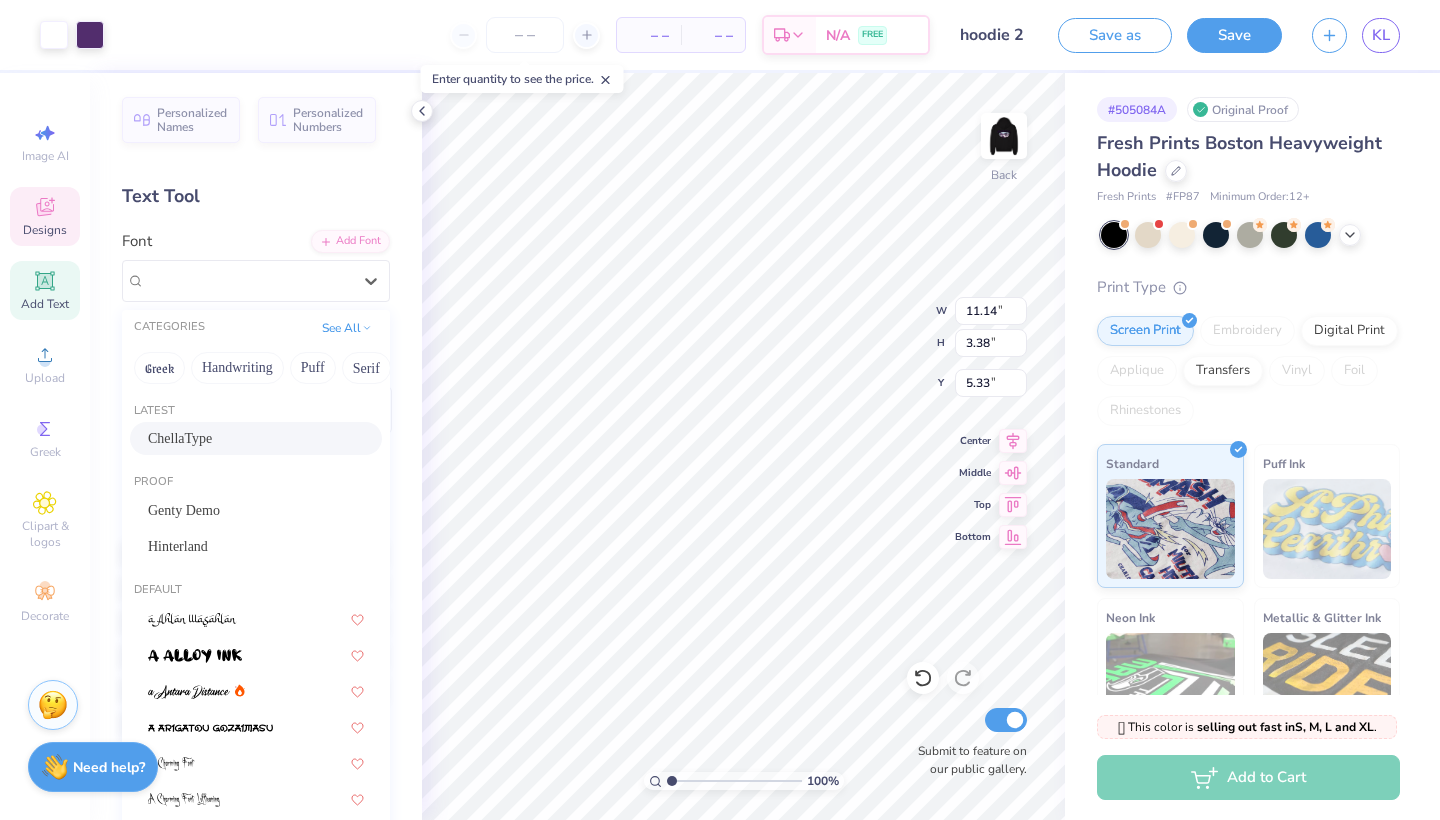 click on "ChellaType" at bounding box center [256, 438] 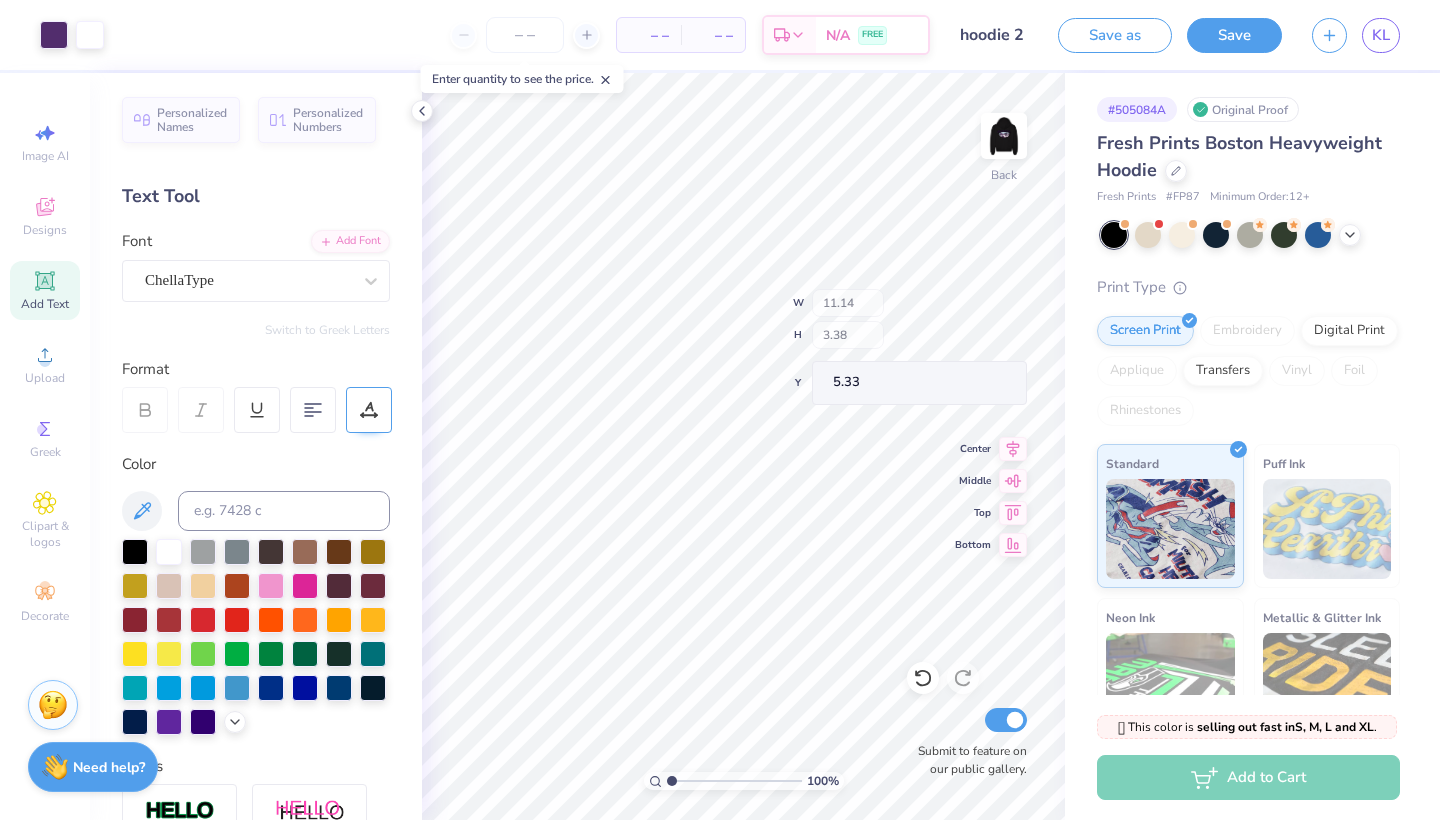 type on "1.62" 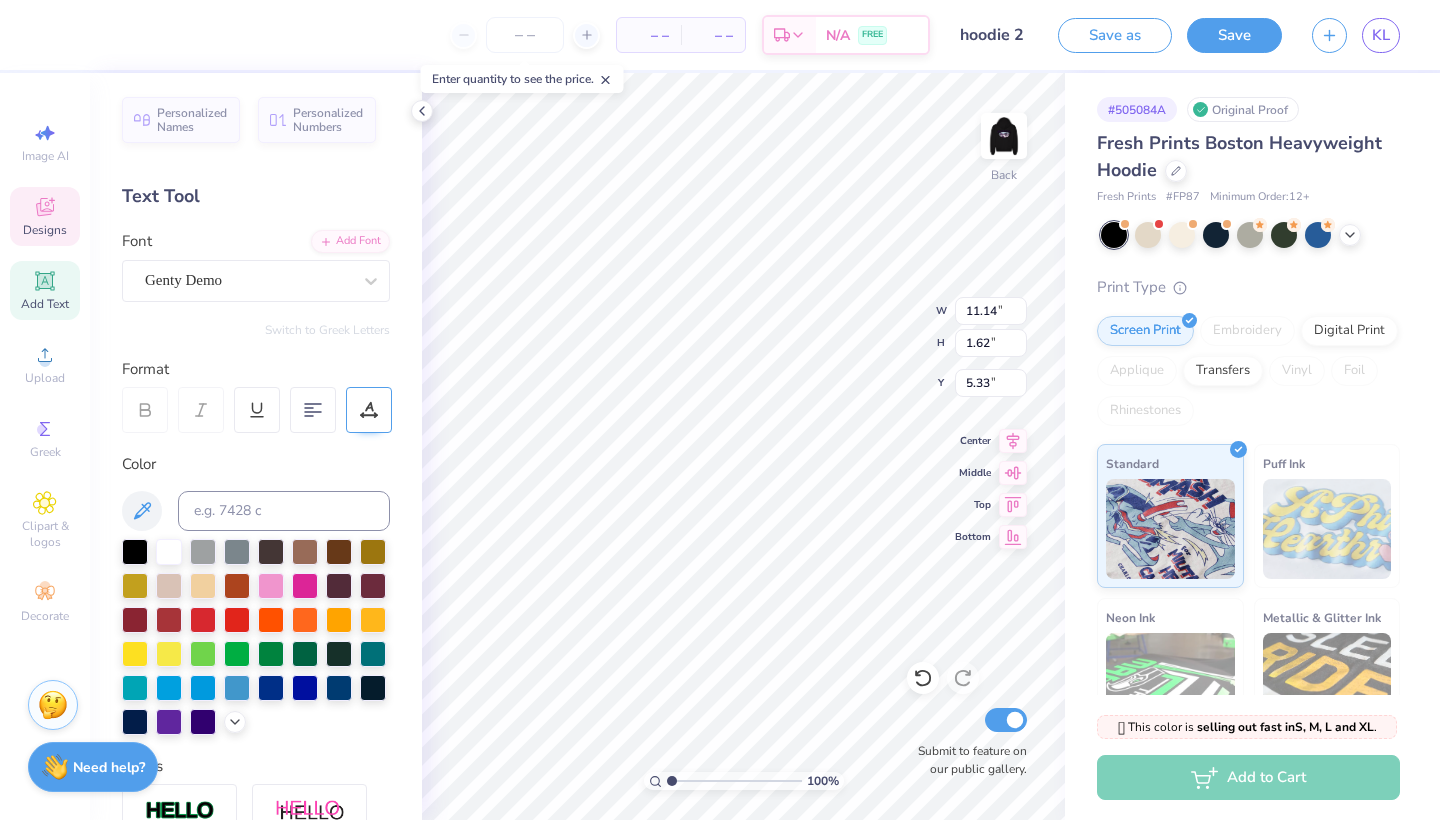 scroll, scrollTop: 0, scrollLeft: 5, axis: horizontal 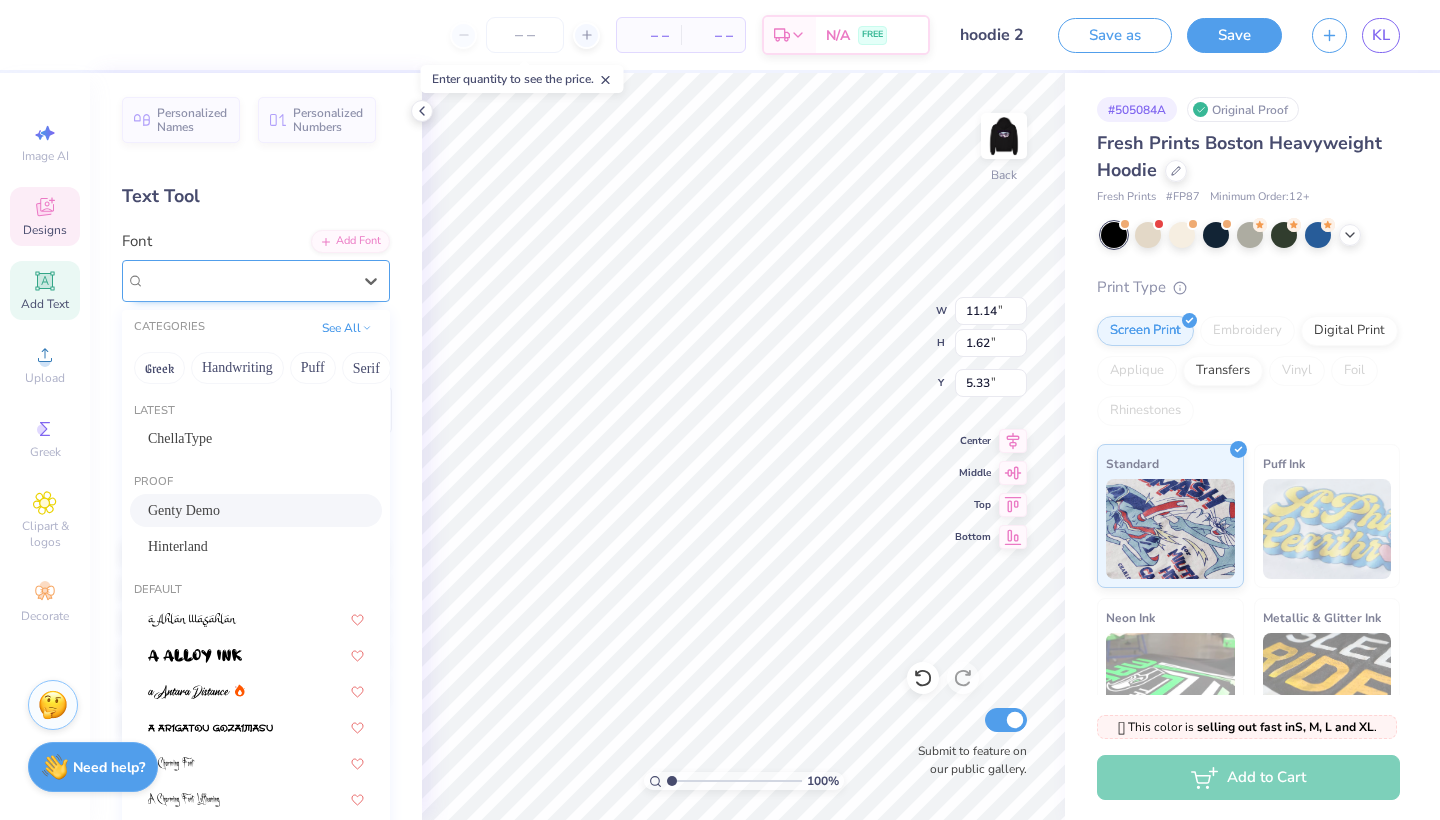click on "Genty Demo" at bounding box center [183, 280] 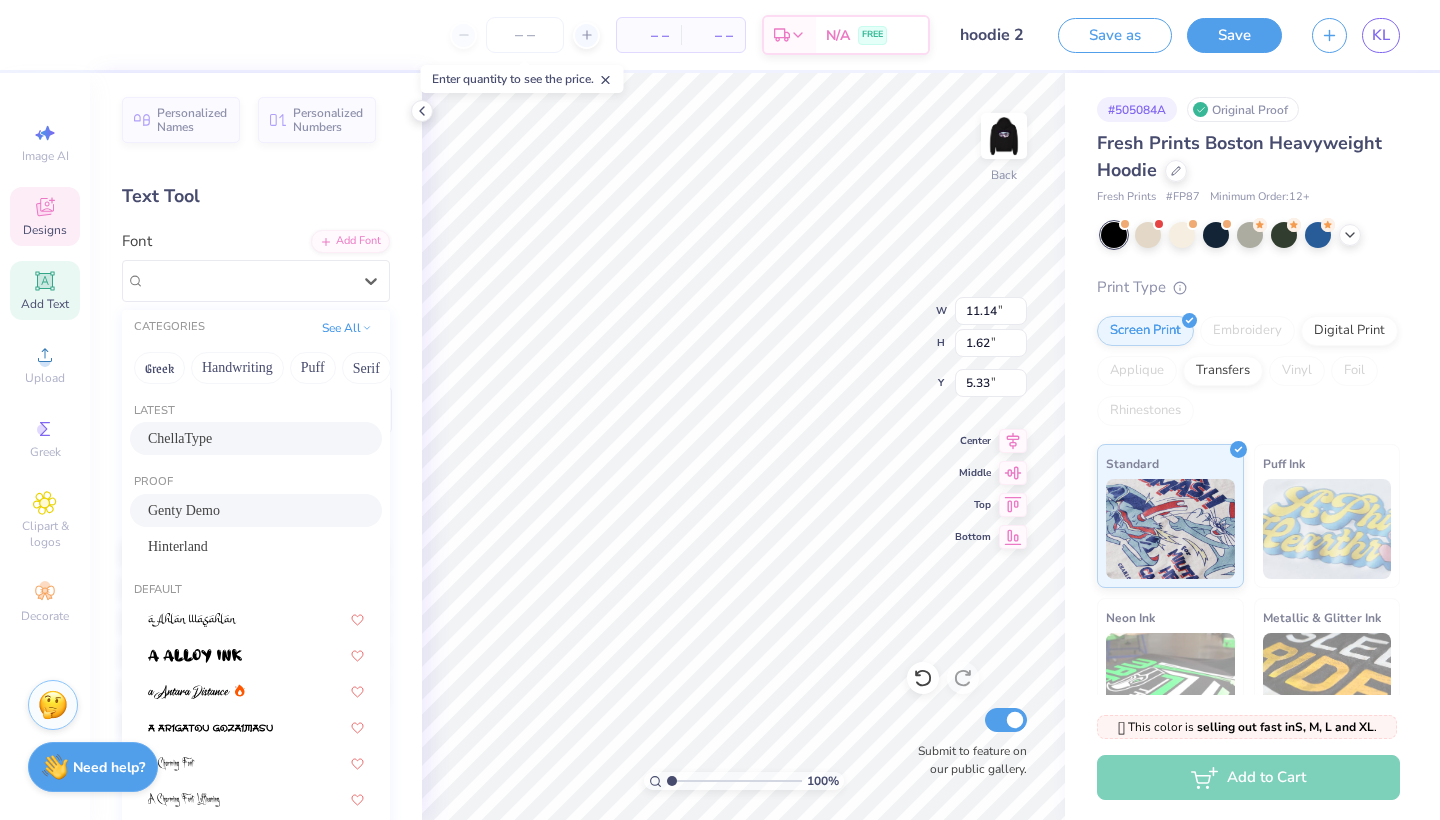 click on "ChellaType" at bounding box center (180, 438) 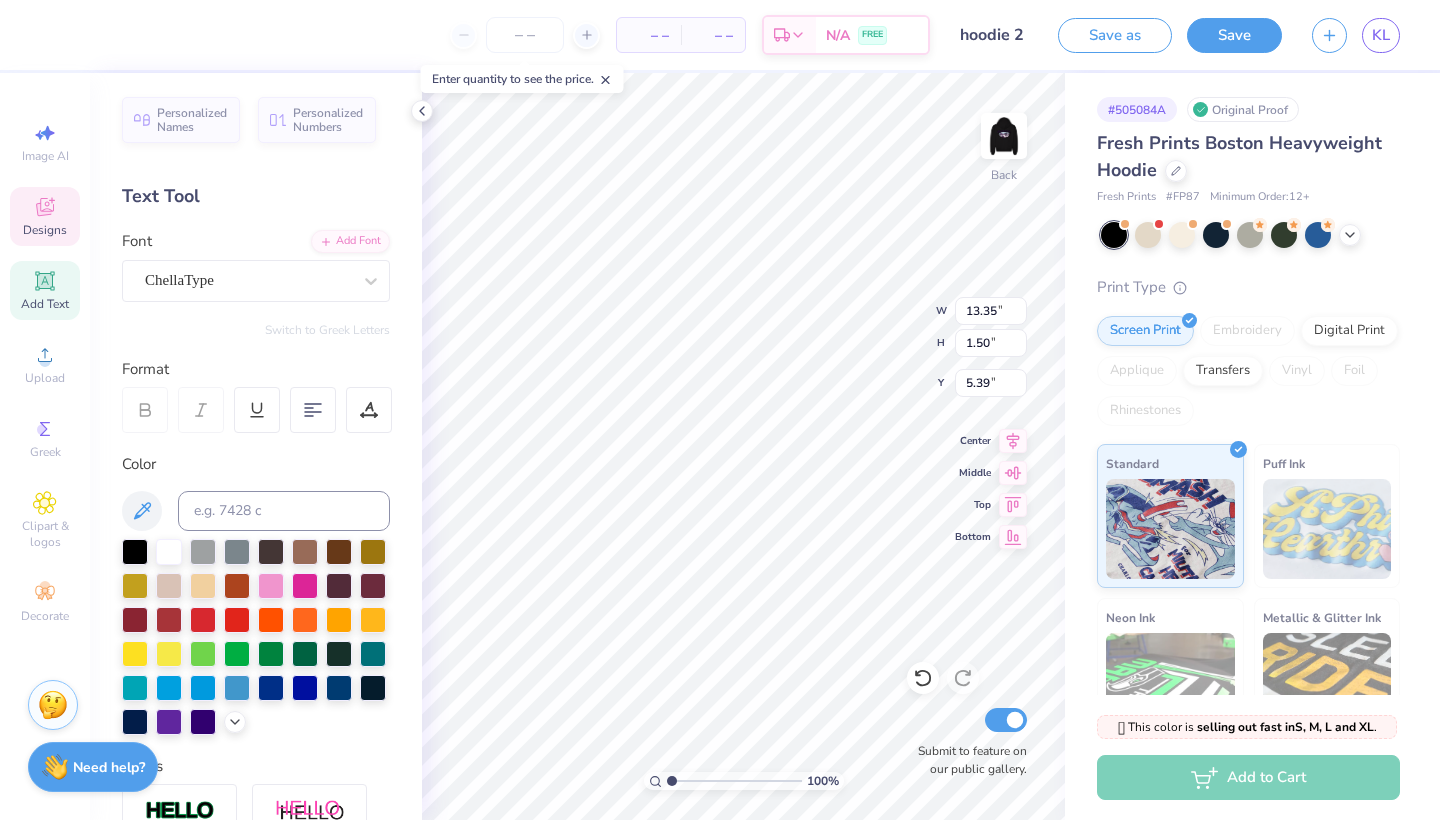 type on "11.71" 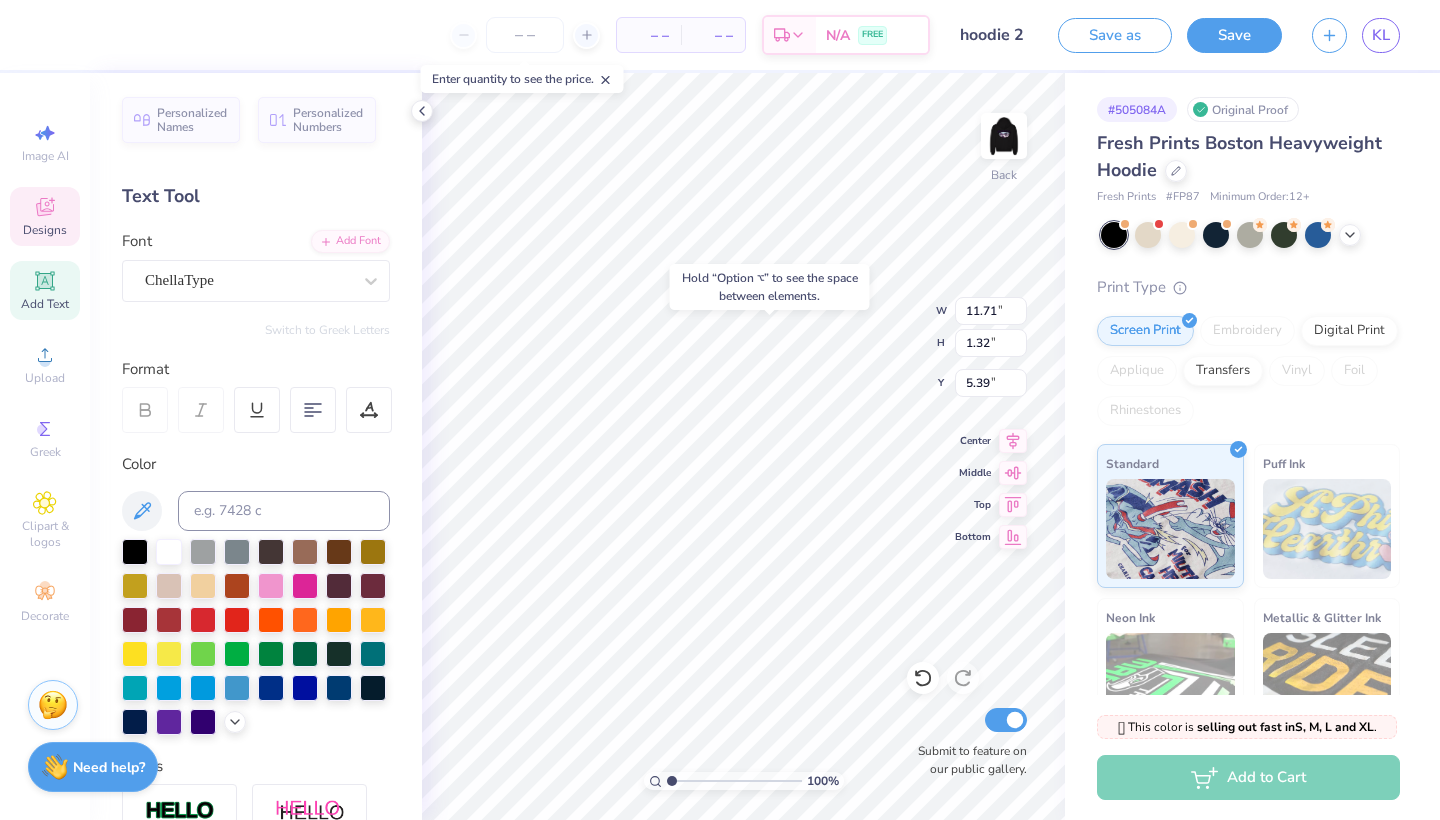 type on "5.43" 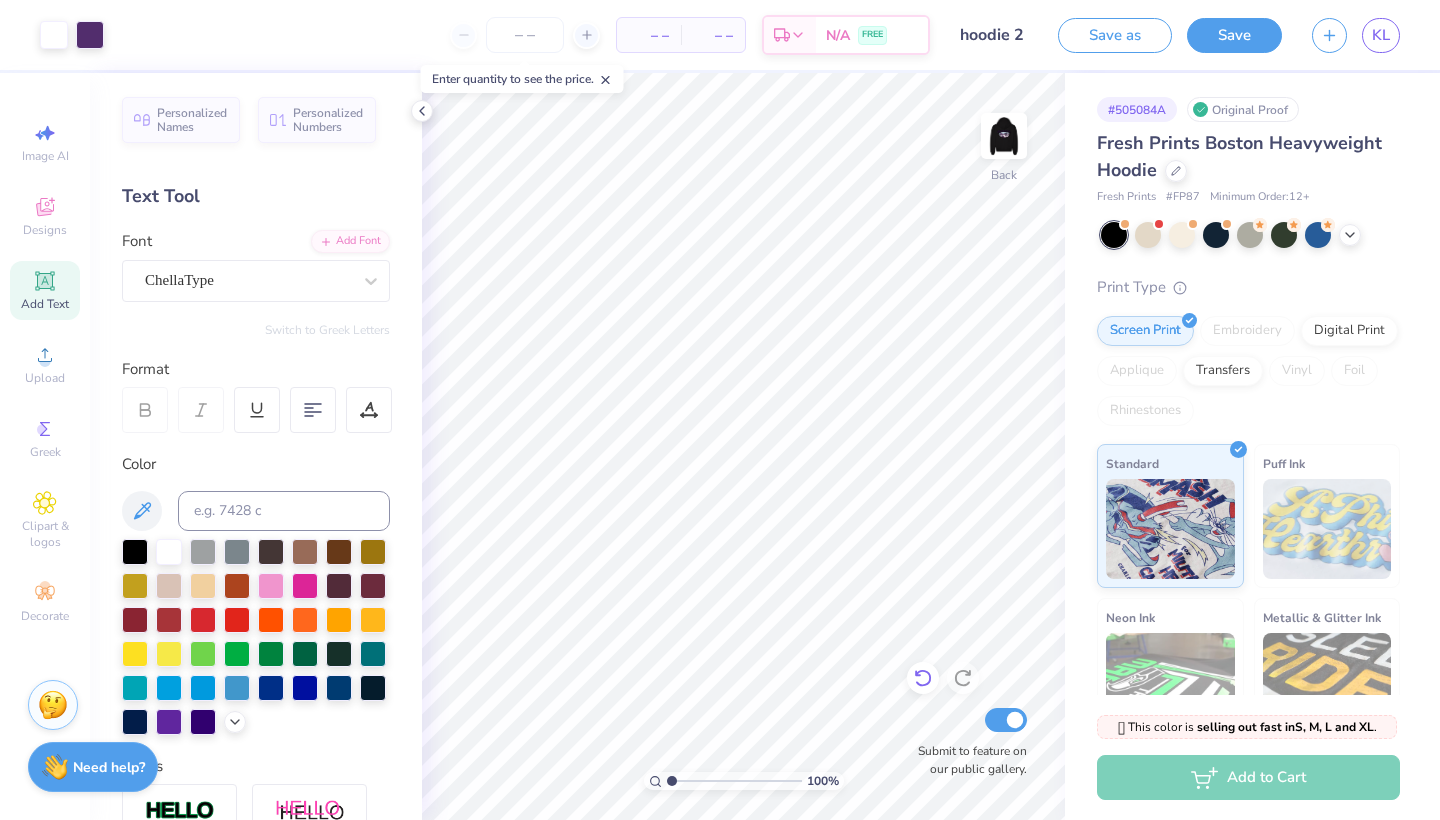click 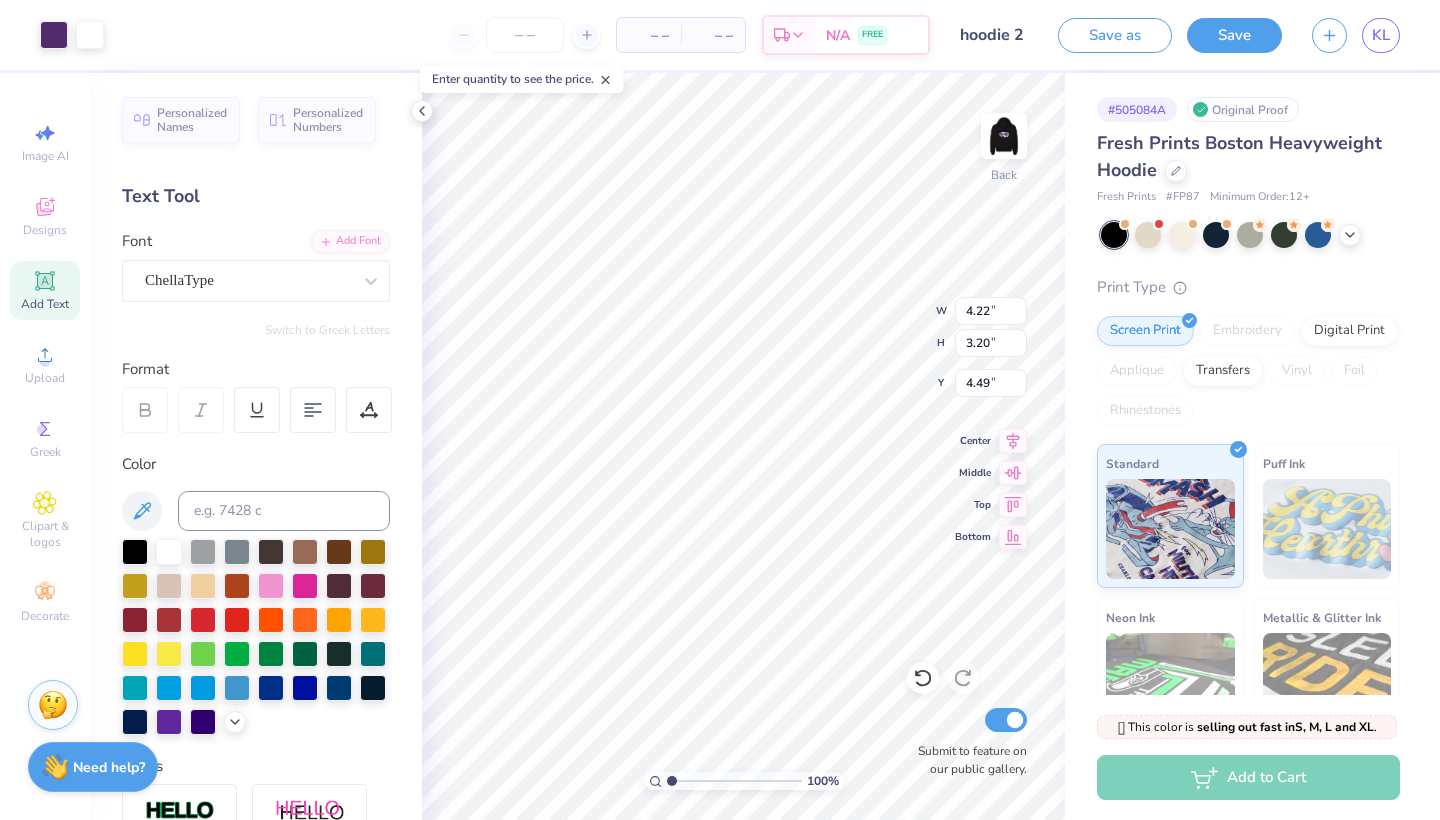 type on "7.73" 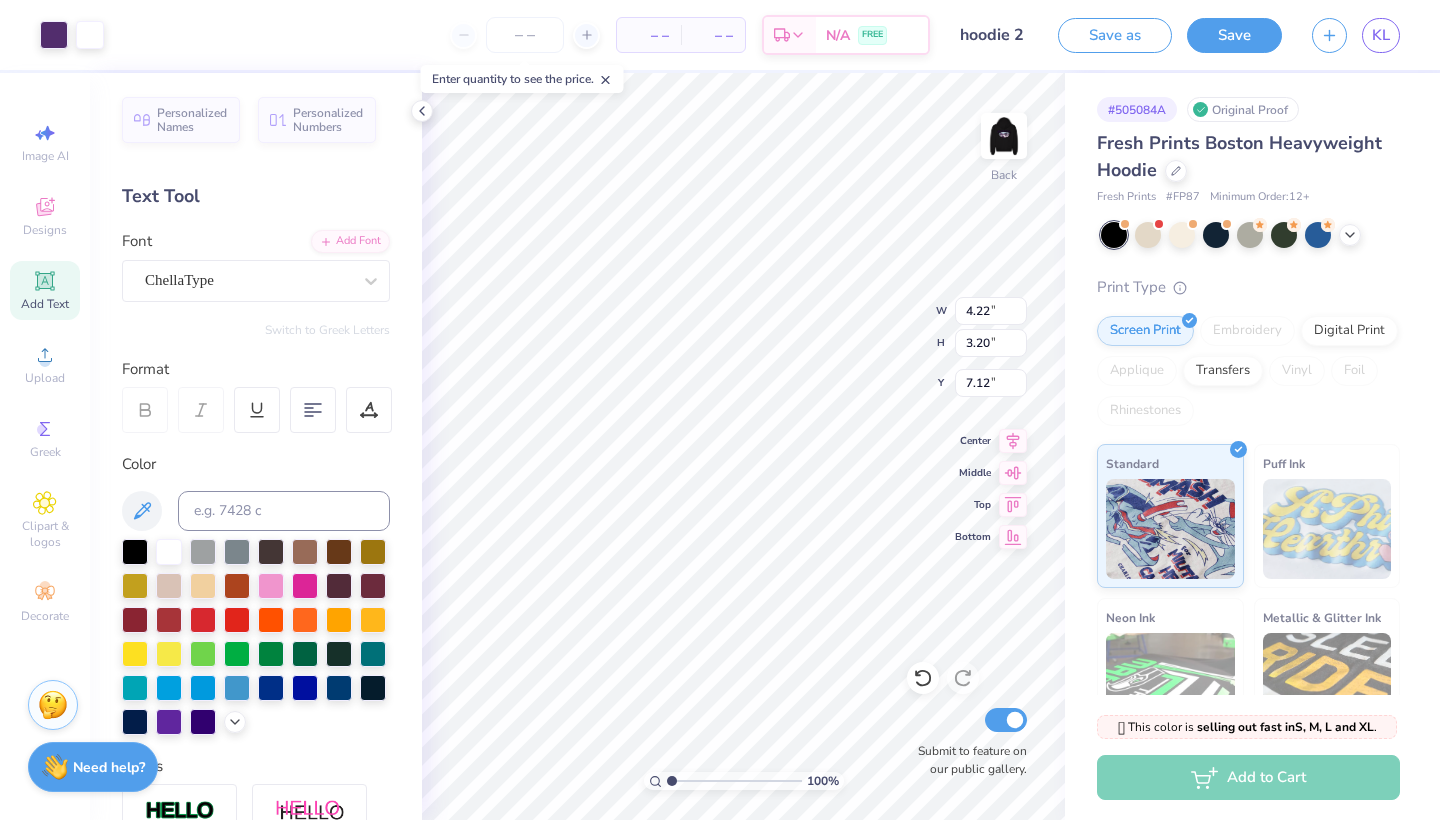 type on "9.01" 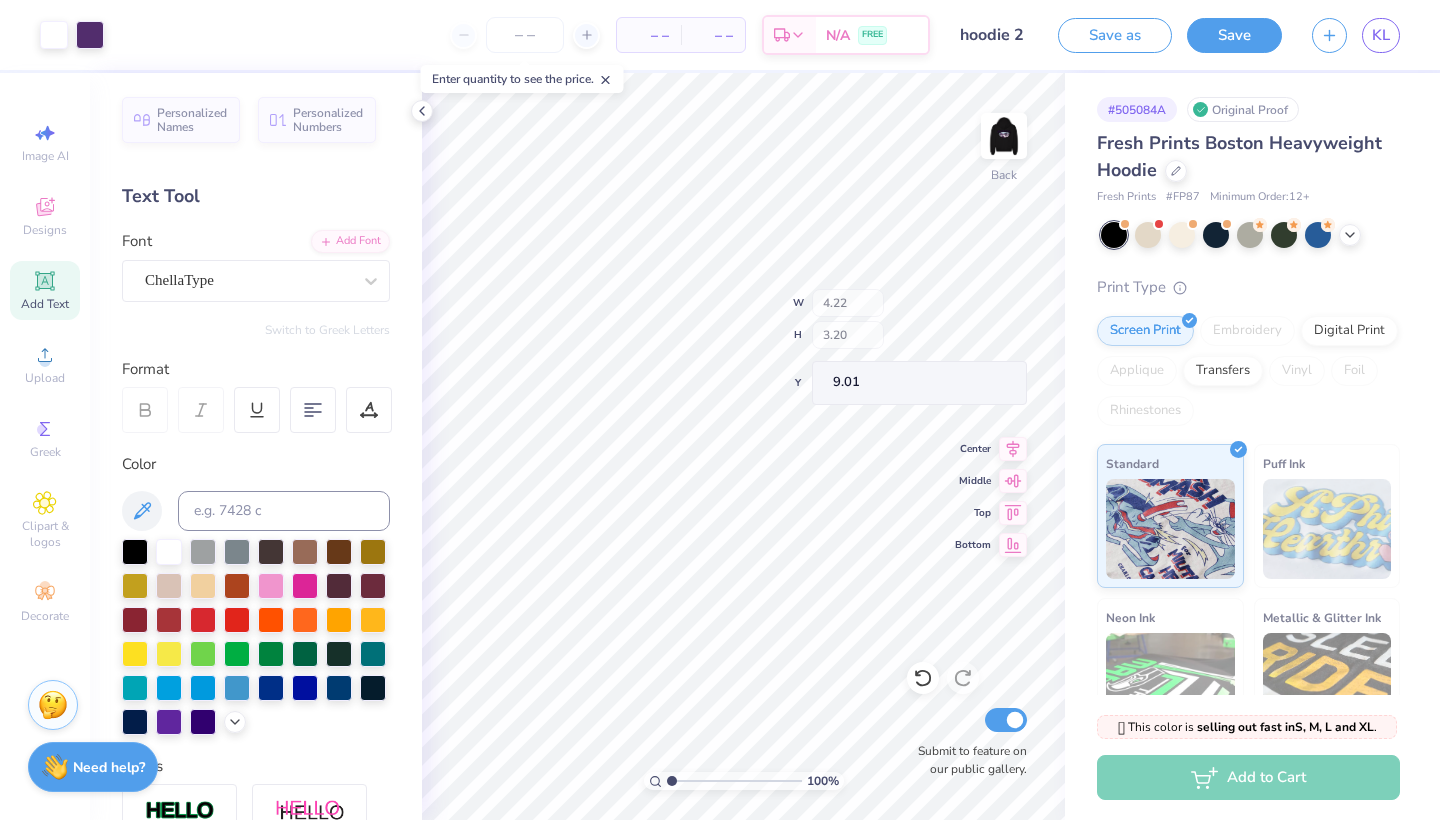 type on "1.27" 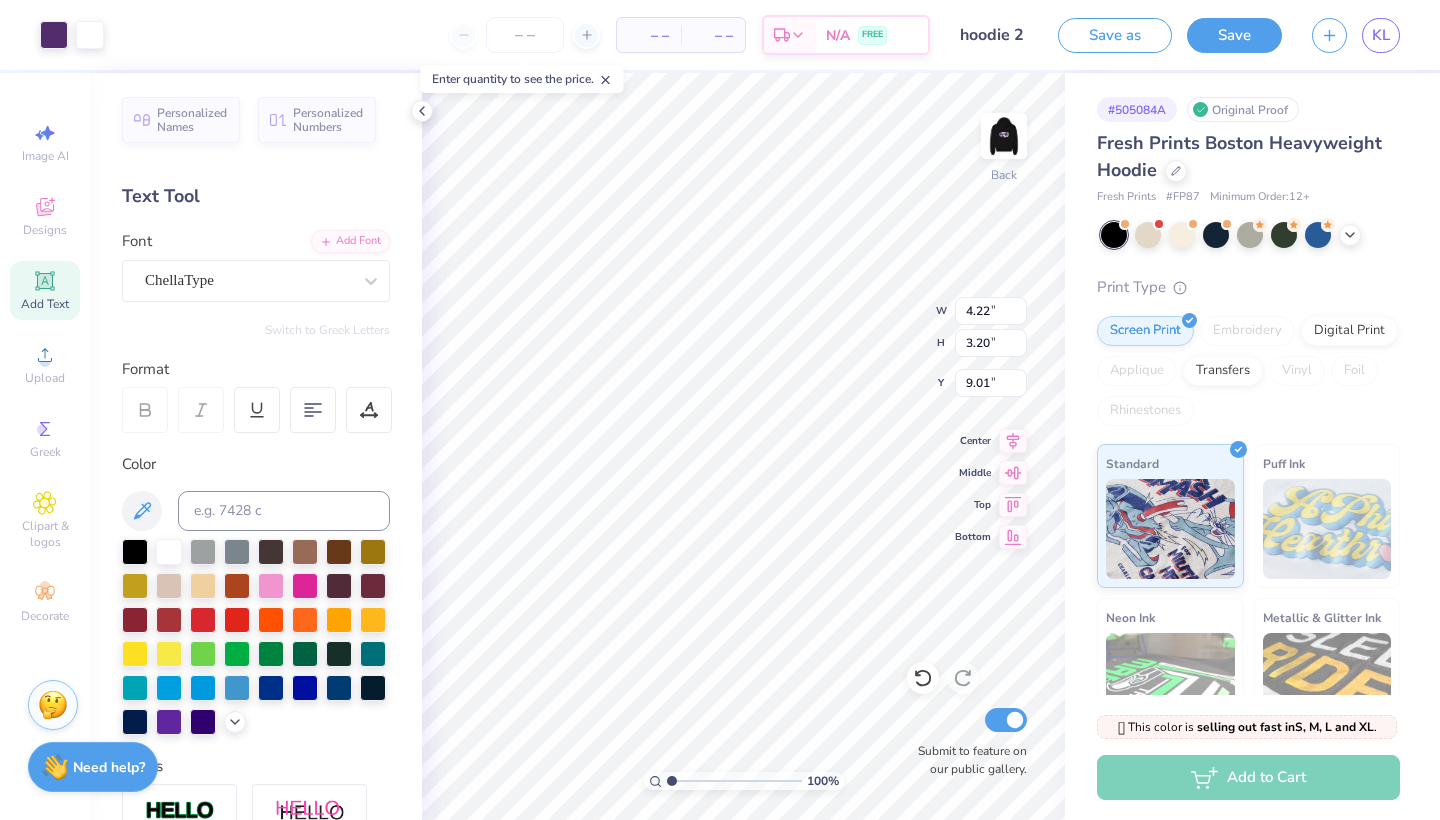 type on "7.99" 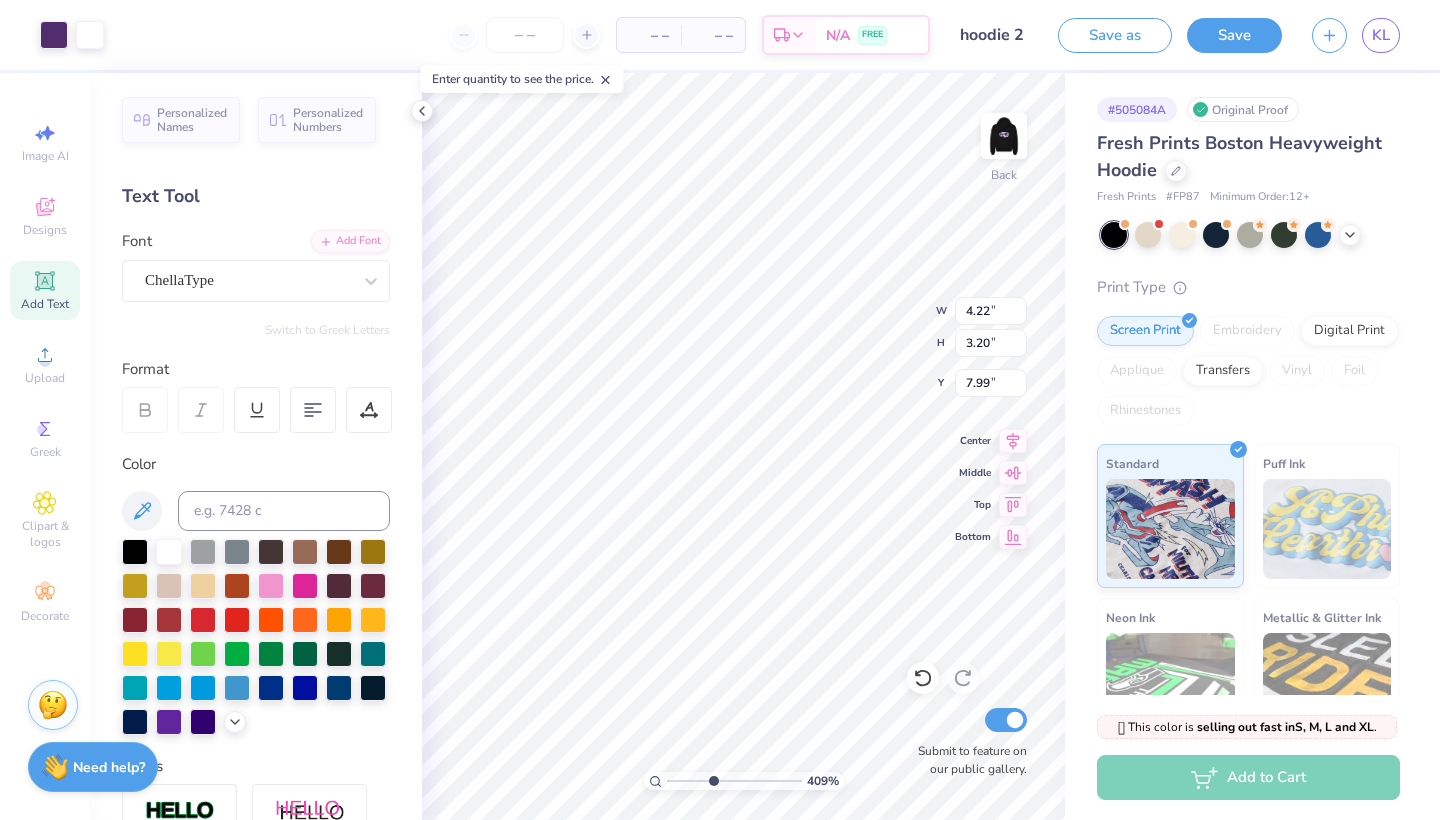 drag, startPoint x: 669, startPoint y: 776, endPoint x: 719, endPoint y: 768, distance: 50.635956 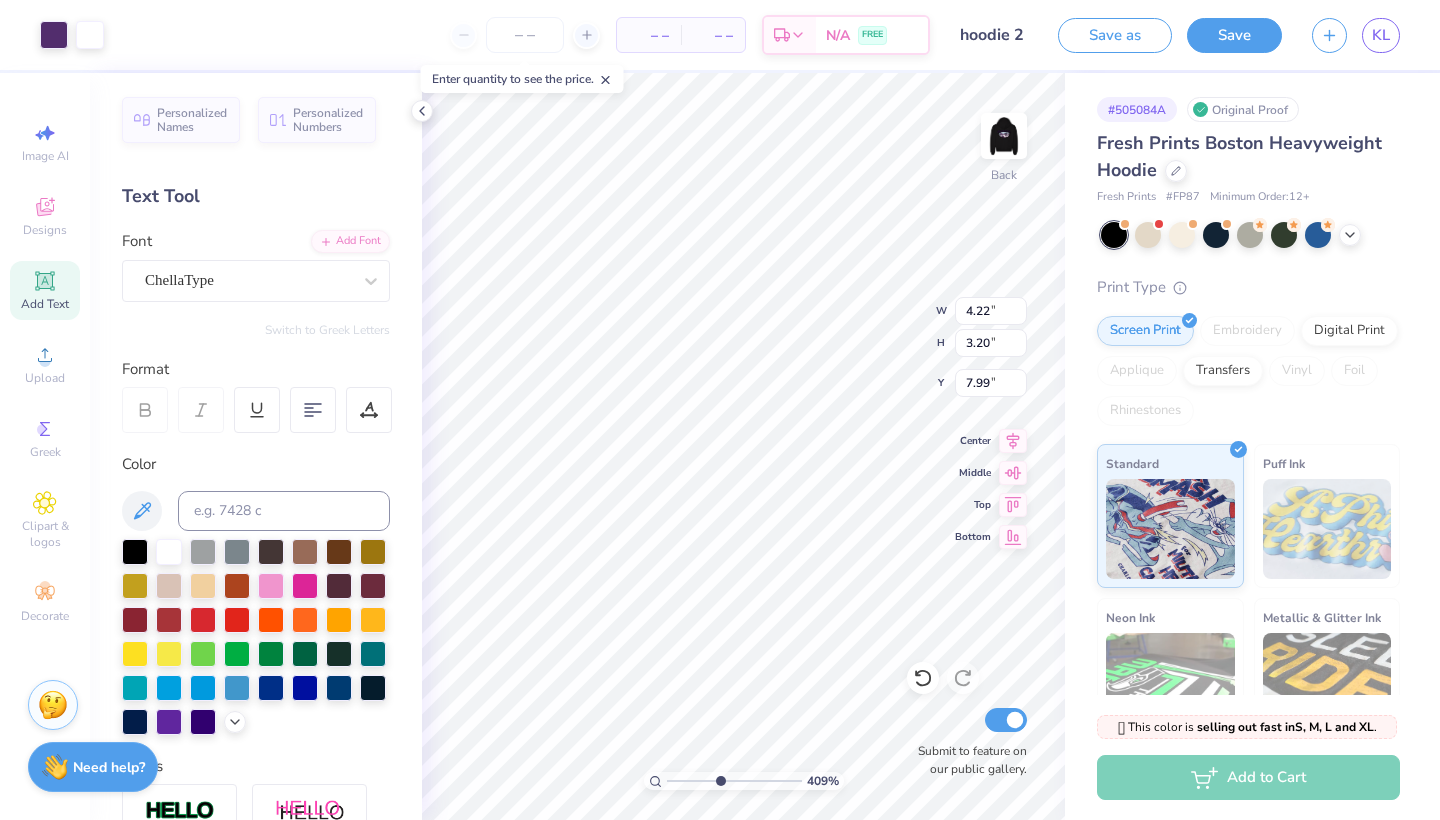click on "409  %" at bounding box center [743, 446] 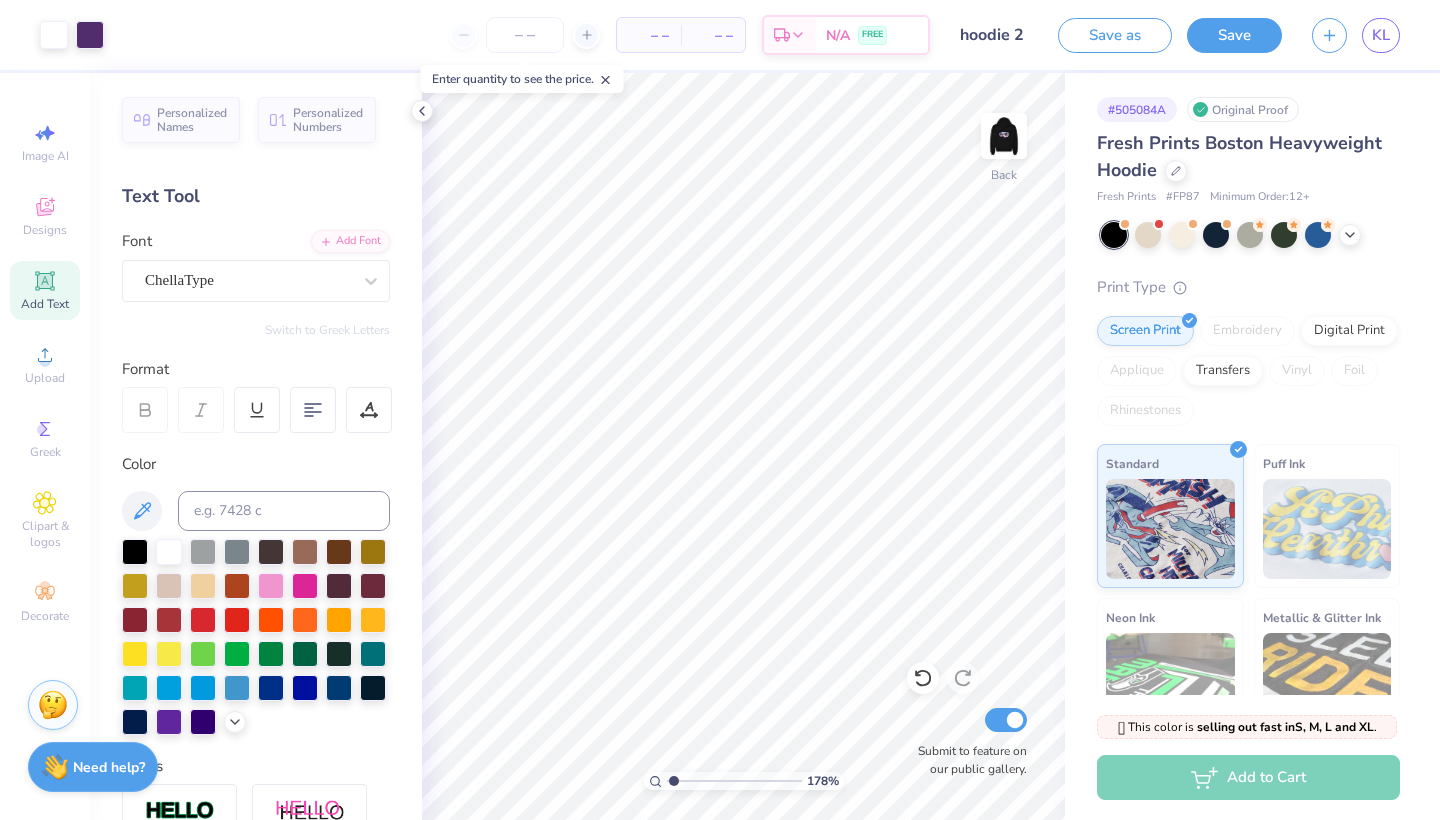 type on "1.11" 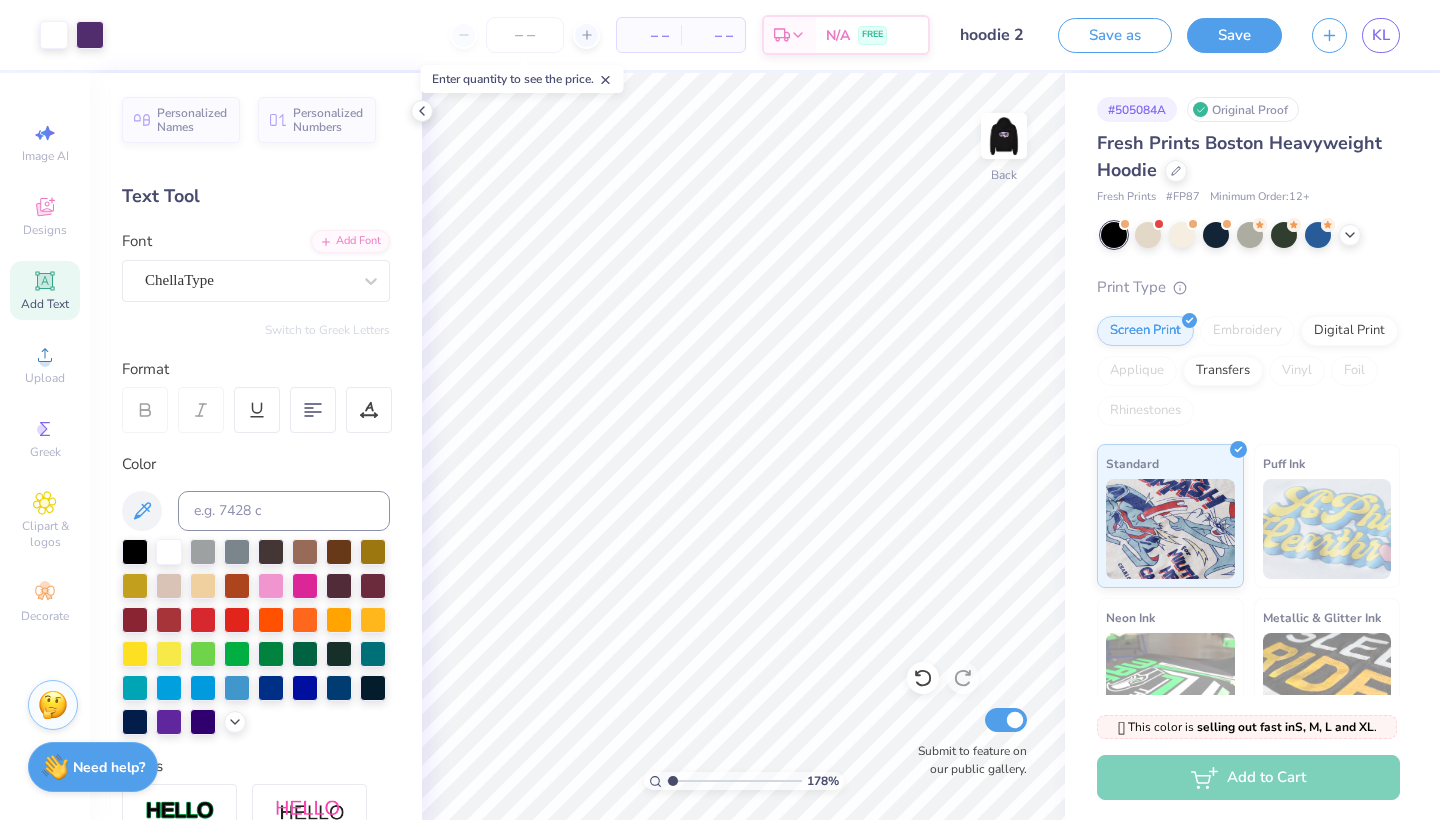 drag, startPoint x: 718, startPoint y: 781, endPoint x: 673, endPoint y: 771, distance: 46.09772 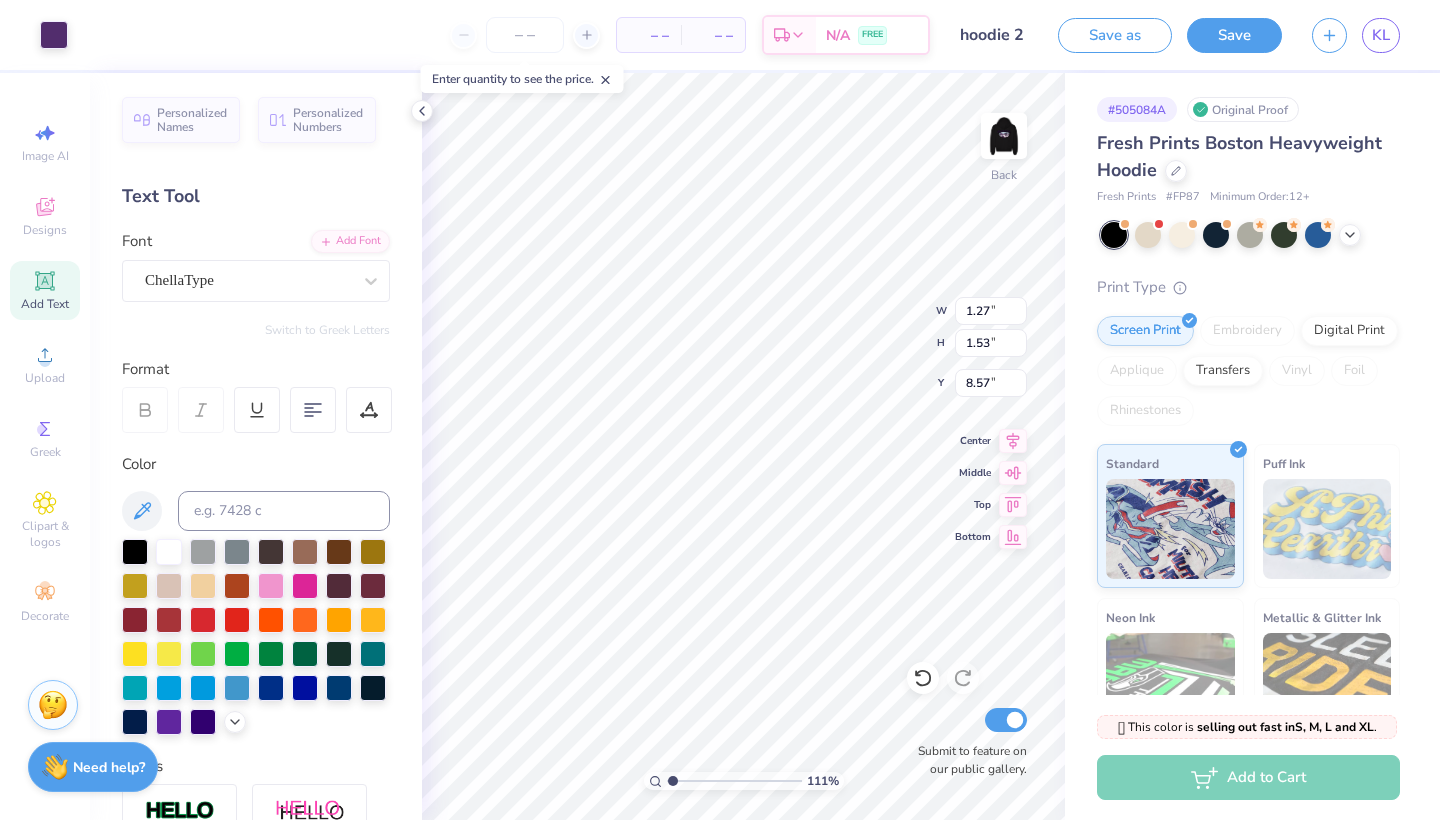 type on "5.22" 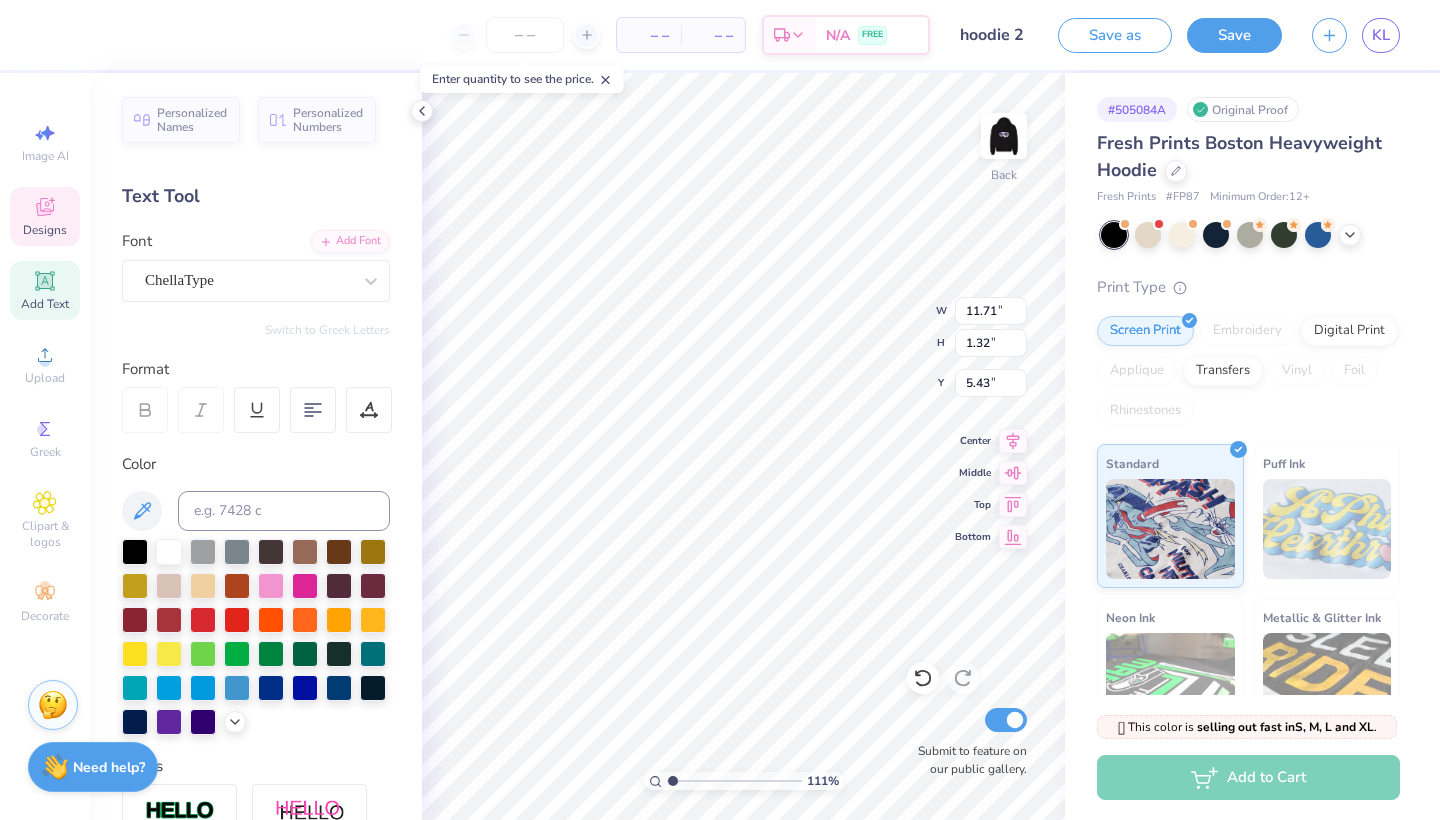 type on "6.09" 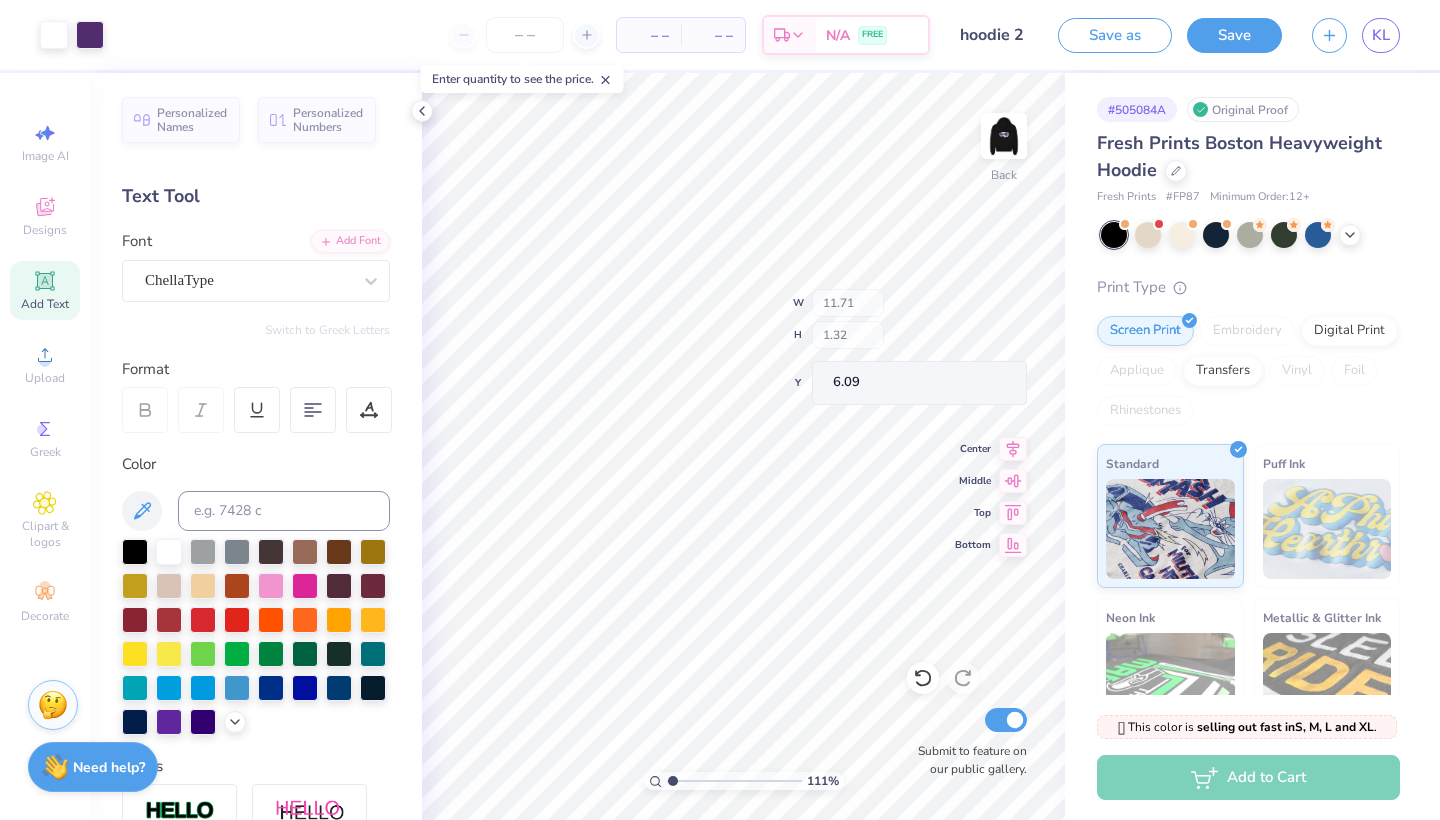 click on "[NUMBER]  % Back W [NUMBER] H [NUMBER] Y [NUMBER] Center Middle Top Bottom Submit to feature on our public gallery." at bounding box center [743, 446] 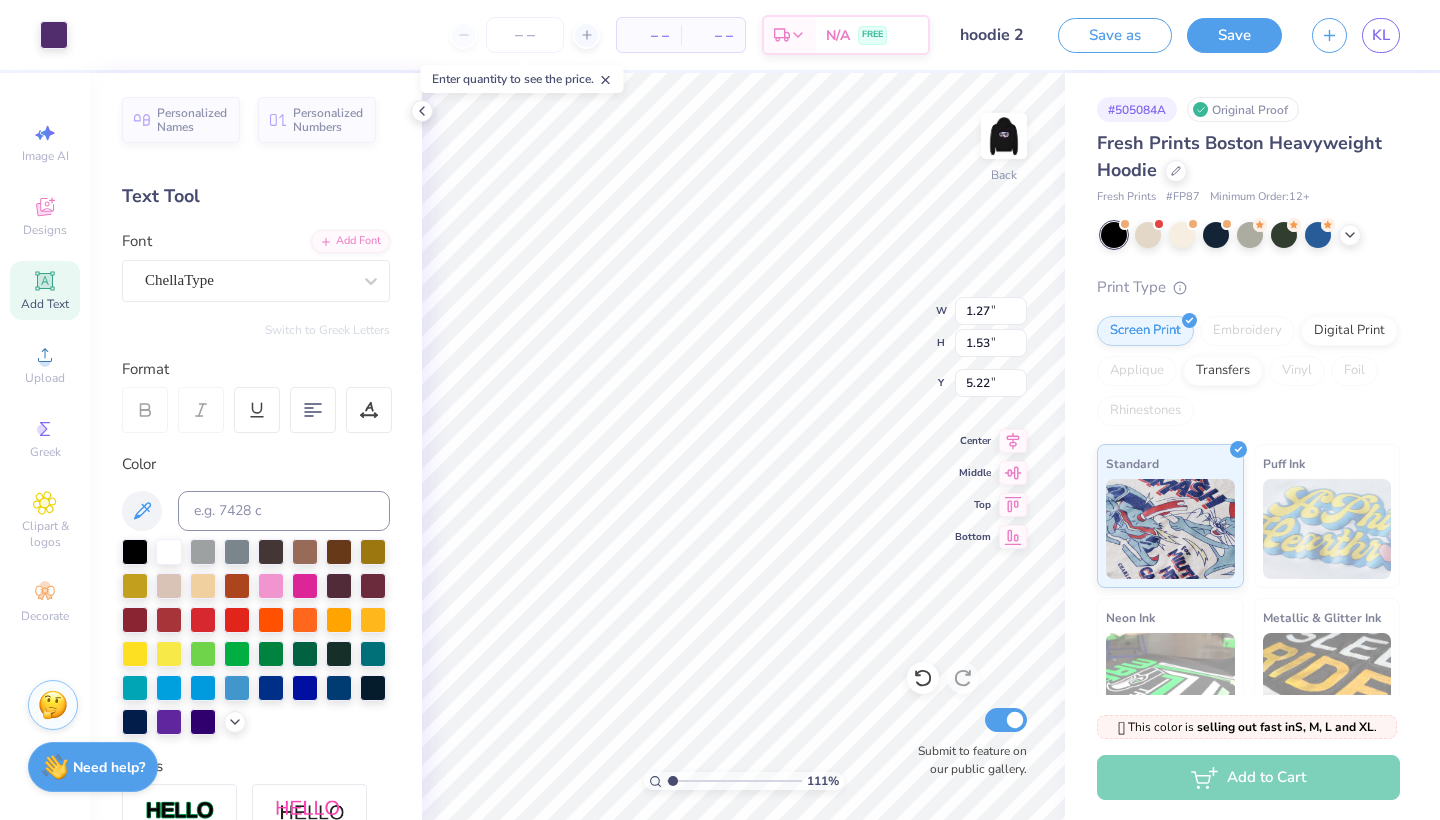 type on "5.98" 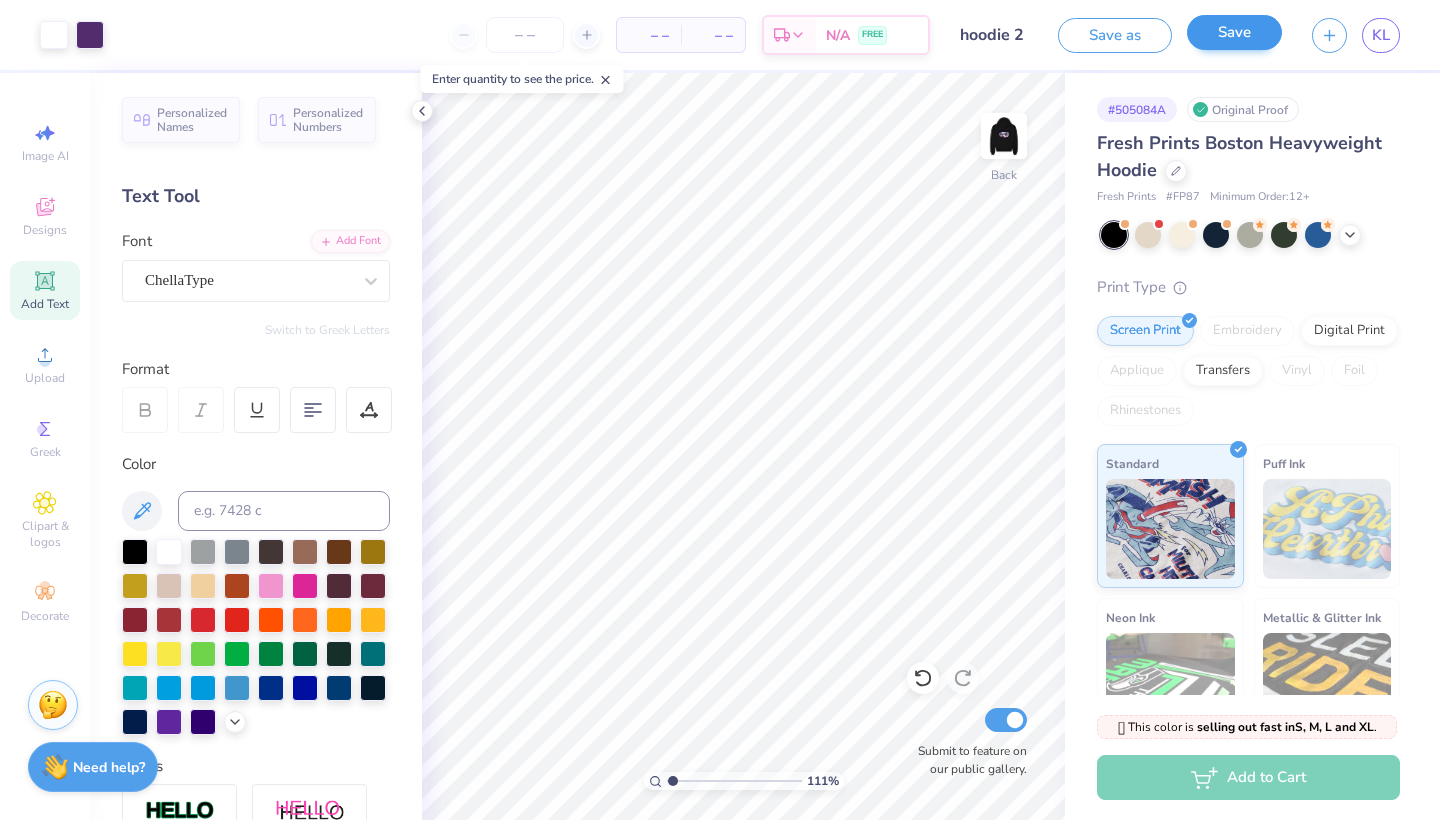 click on "Save" at bounding box center [1234, 32] 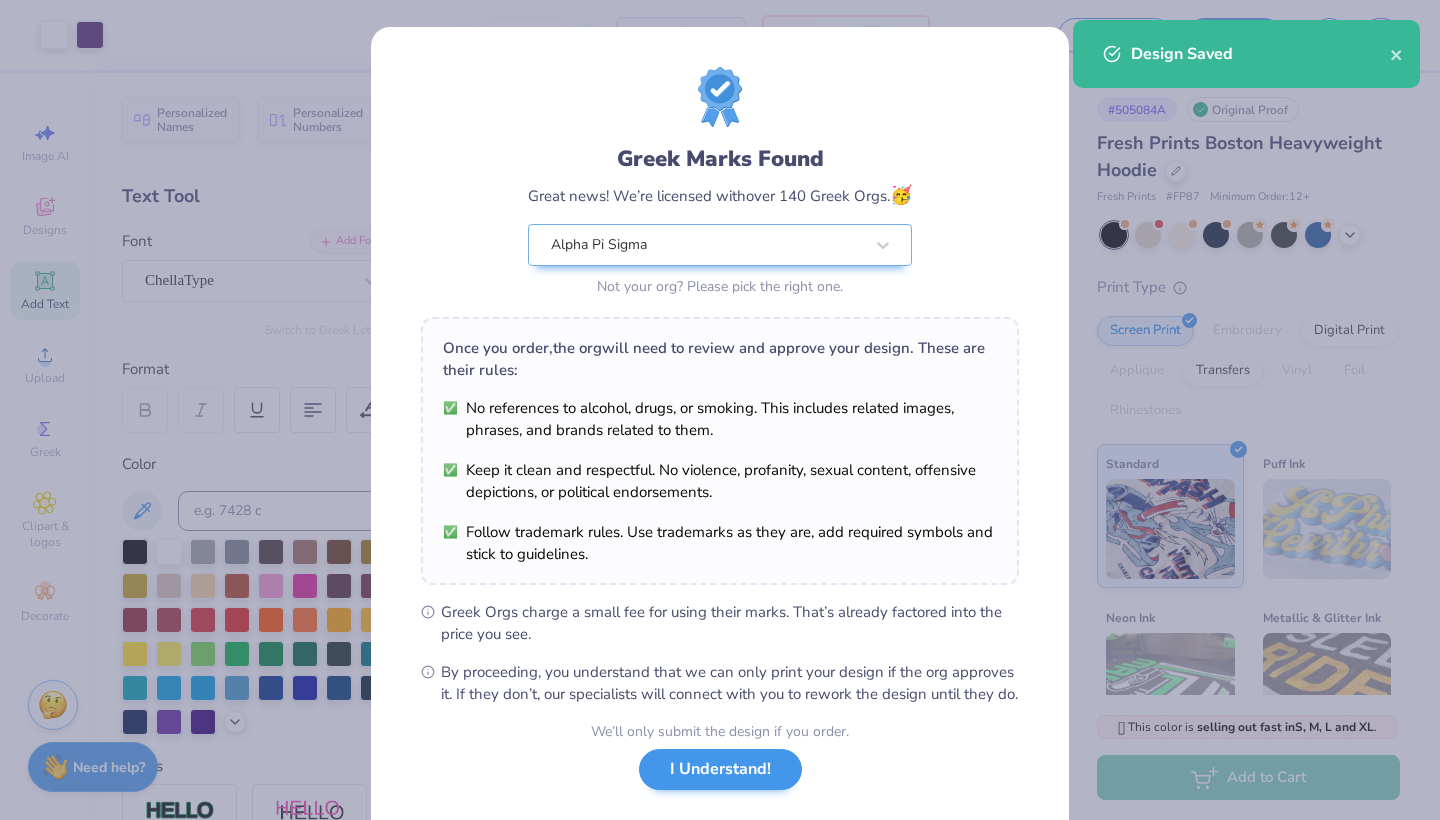 click on "I Understand!" at bounding box center (720, 769) 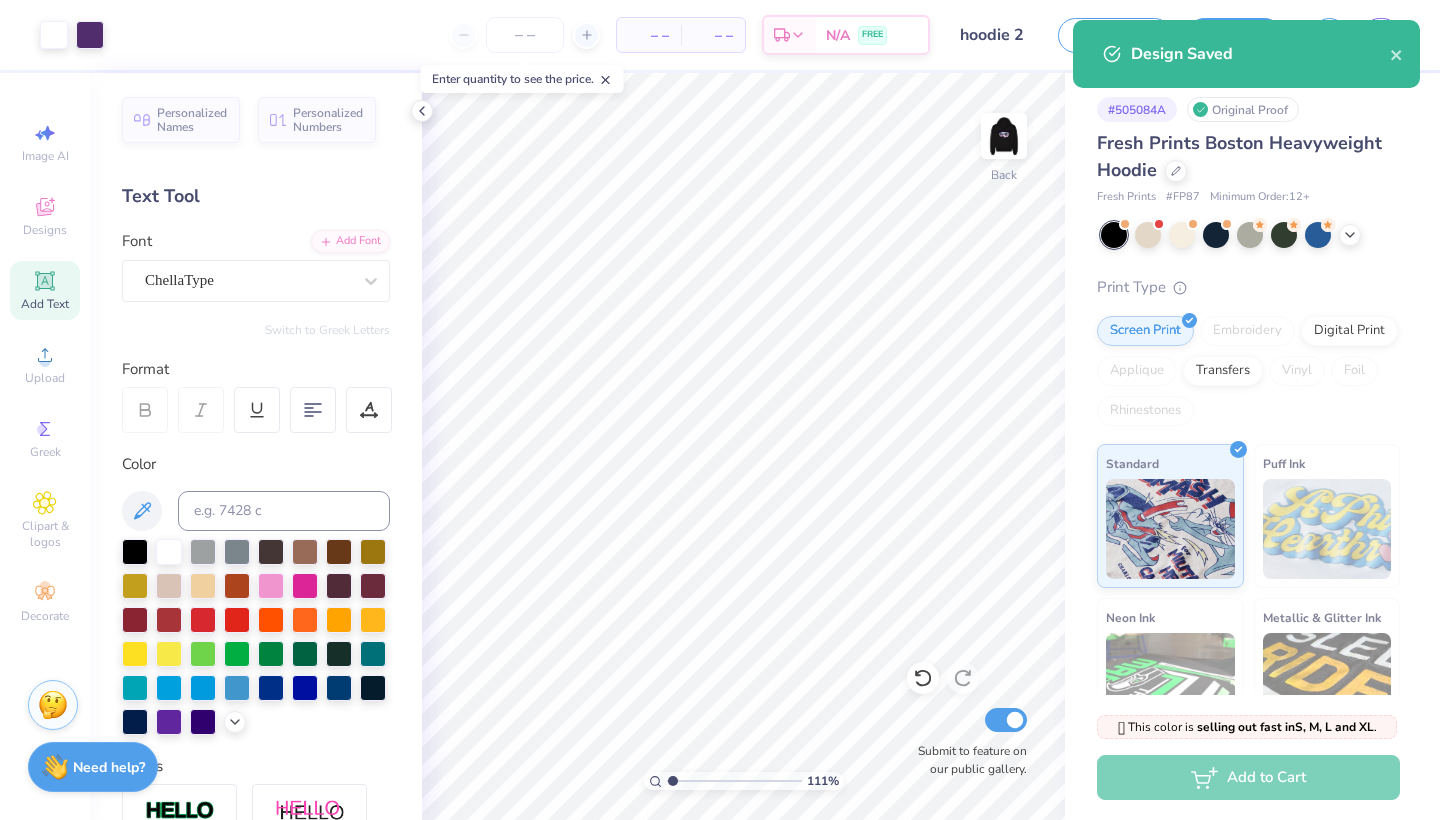 click on "Save as Save KL" at bounding box center (1249, 35) 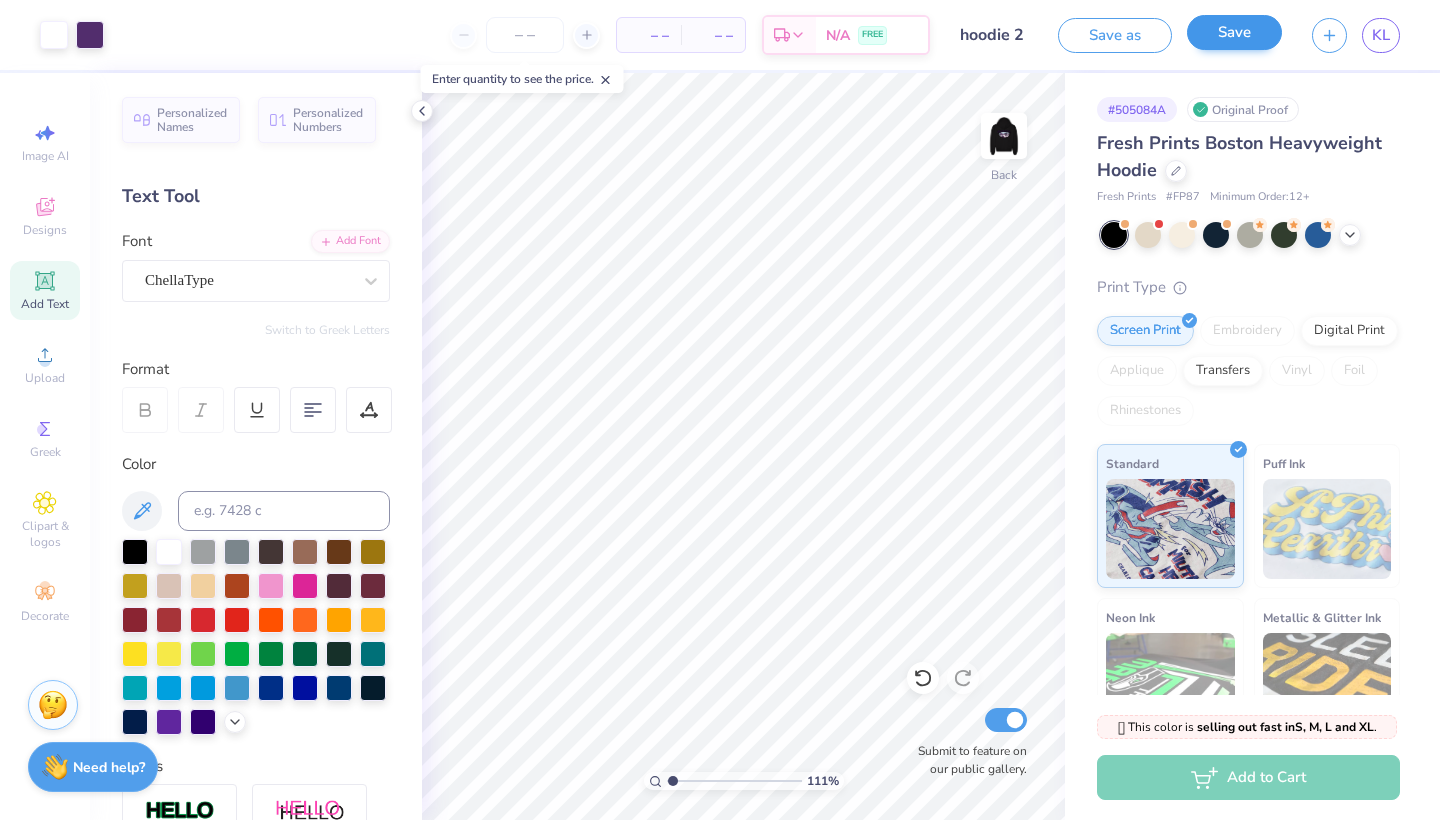 click on "Art colors – – Per Item – – Total Est.  Delivery N/A FREE Design Title hoodie 2 Save as Save KL Image AI Designs Add Text Upload Greek Clipart & logos Decorate Personalized Names Personalized Numbers Text Tool  Add Font Font ChellaType Switch to Greek Letters Format Color Styles Text Shape [NUMBER]  % Back Submit to feature on our public gallery. # [NUMBER] Original Proof Fresh Prints Boston Heavyweight Hoodie Fresh Prints # [NUMBER] Minimum Order:  [NUMBER] +   Print Type Screen Print Embroidery Digital Print Applique Transfers Vinyl Foil Rhinestones Standard Puff Ink Neon Ink Metallic & Glitter Ink Glow in the Dark Ink Water based Ink 🫣   This color is   selling out fast in  S, M, L and XL . 🫣   There are only  [NUMBER] Ss, [NUMBER] Ms, [NUMBER] Ls and [NUMBER] XLs  left of this color. Order now before that's gone. Not ready to order yet? Switch to a color with stock Switch to a similar product with stock Add to Cart Stuck?  Our Art team will finish your design for free. Need help?  Chat with us. Design Saved" at bounding box center [720, 410] 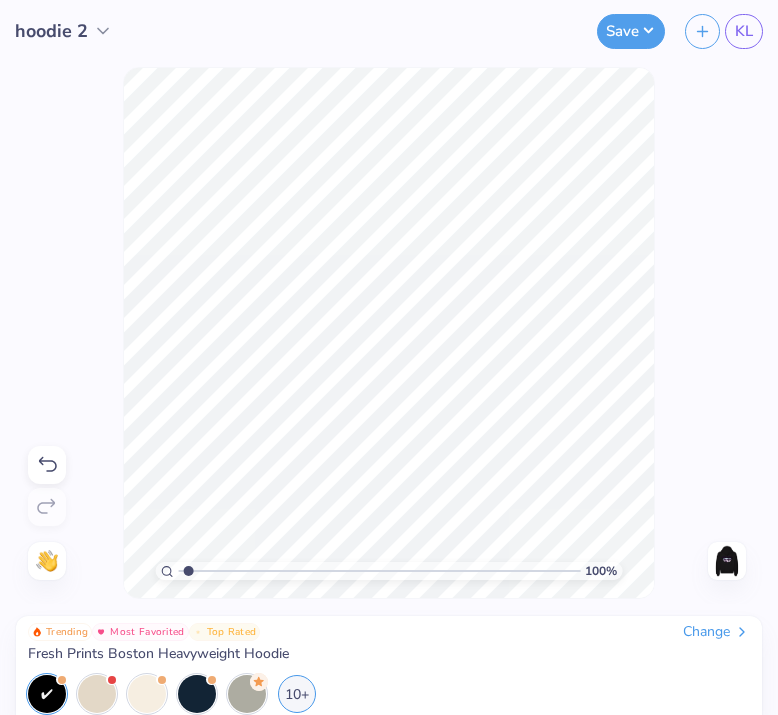 type on "1" 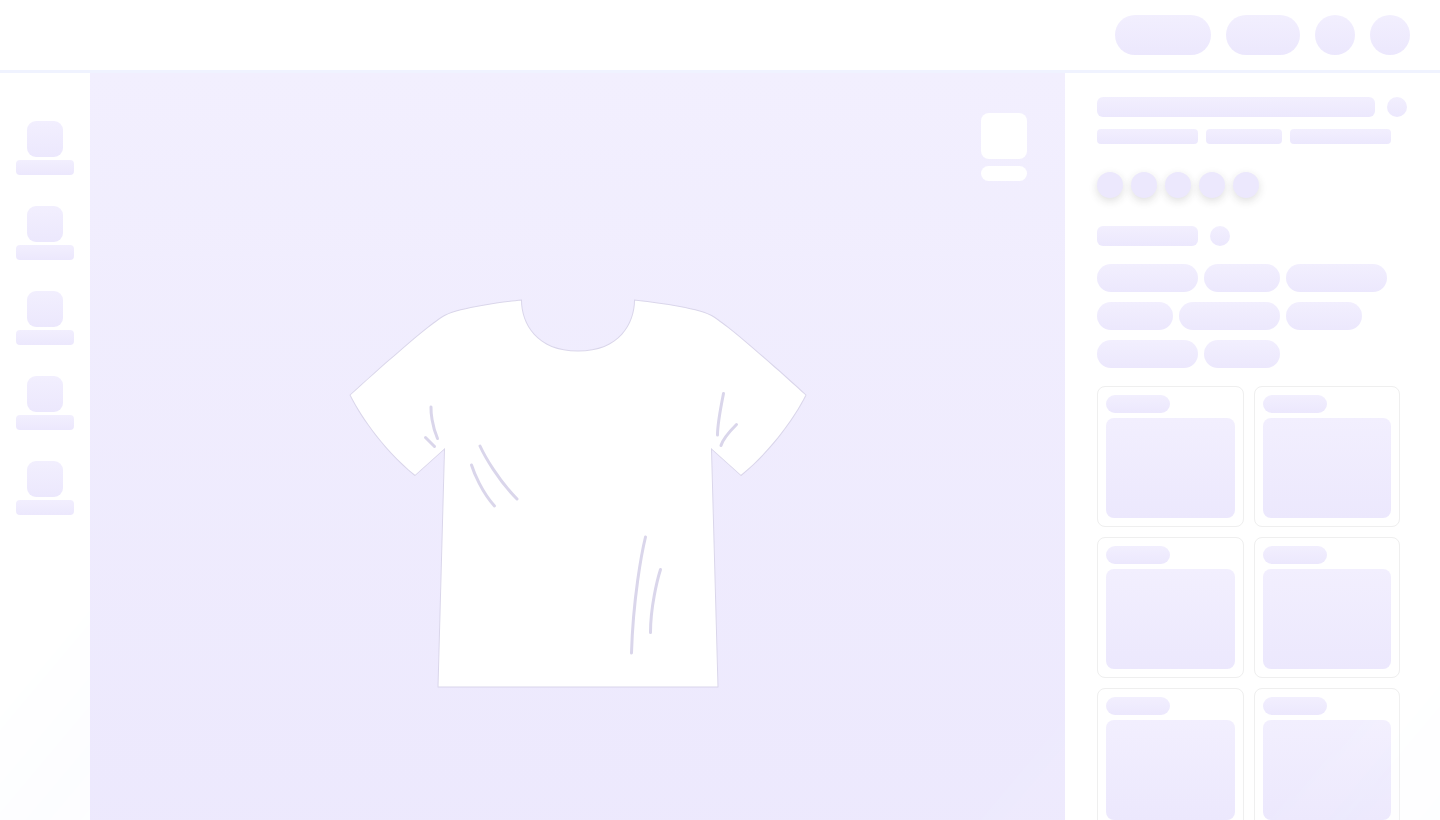 scroll, scrollTop: 0, scrollLeft: 0, axis: both 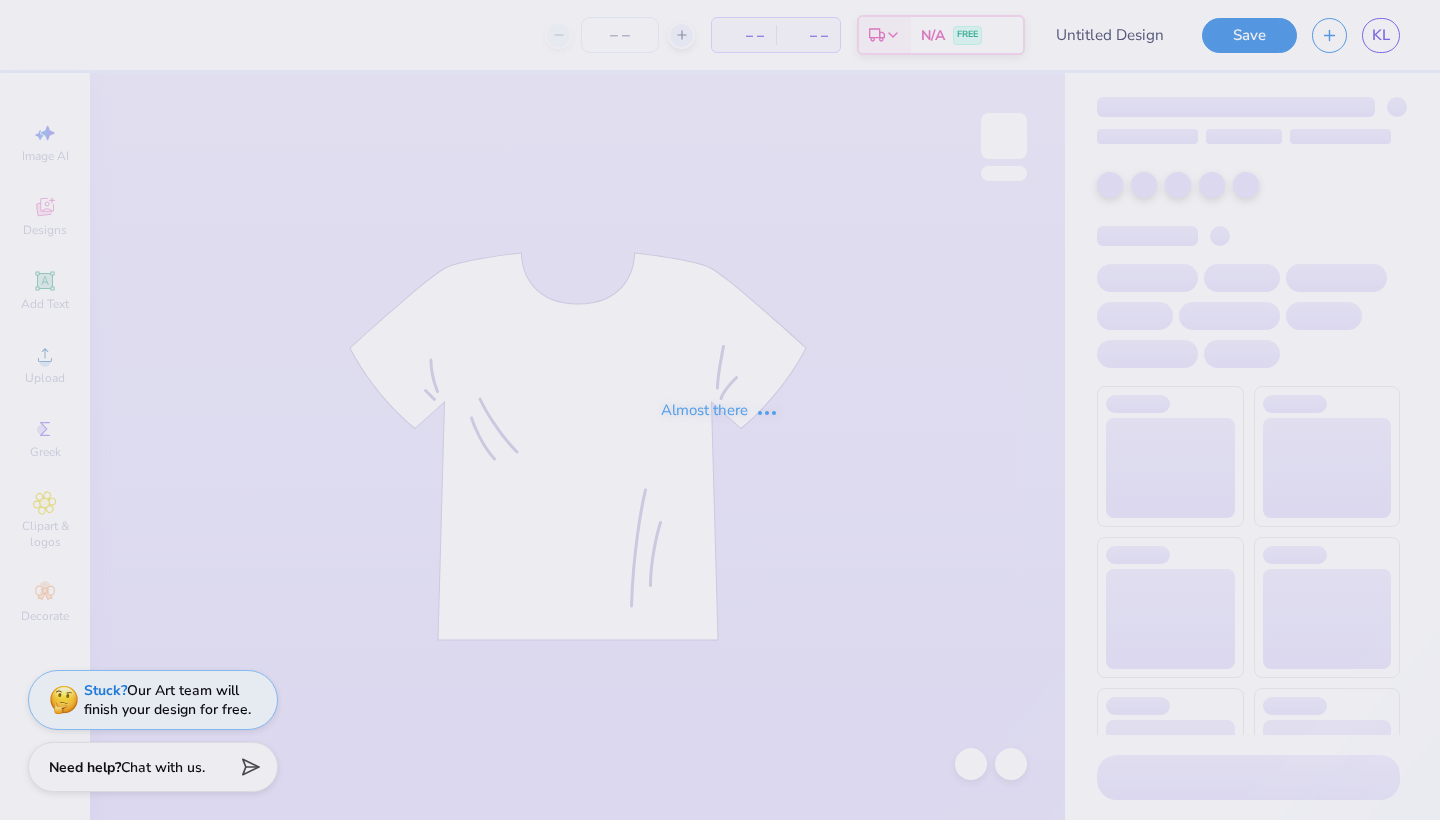 type on "hoodie 2" 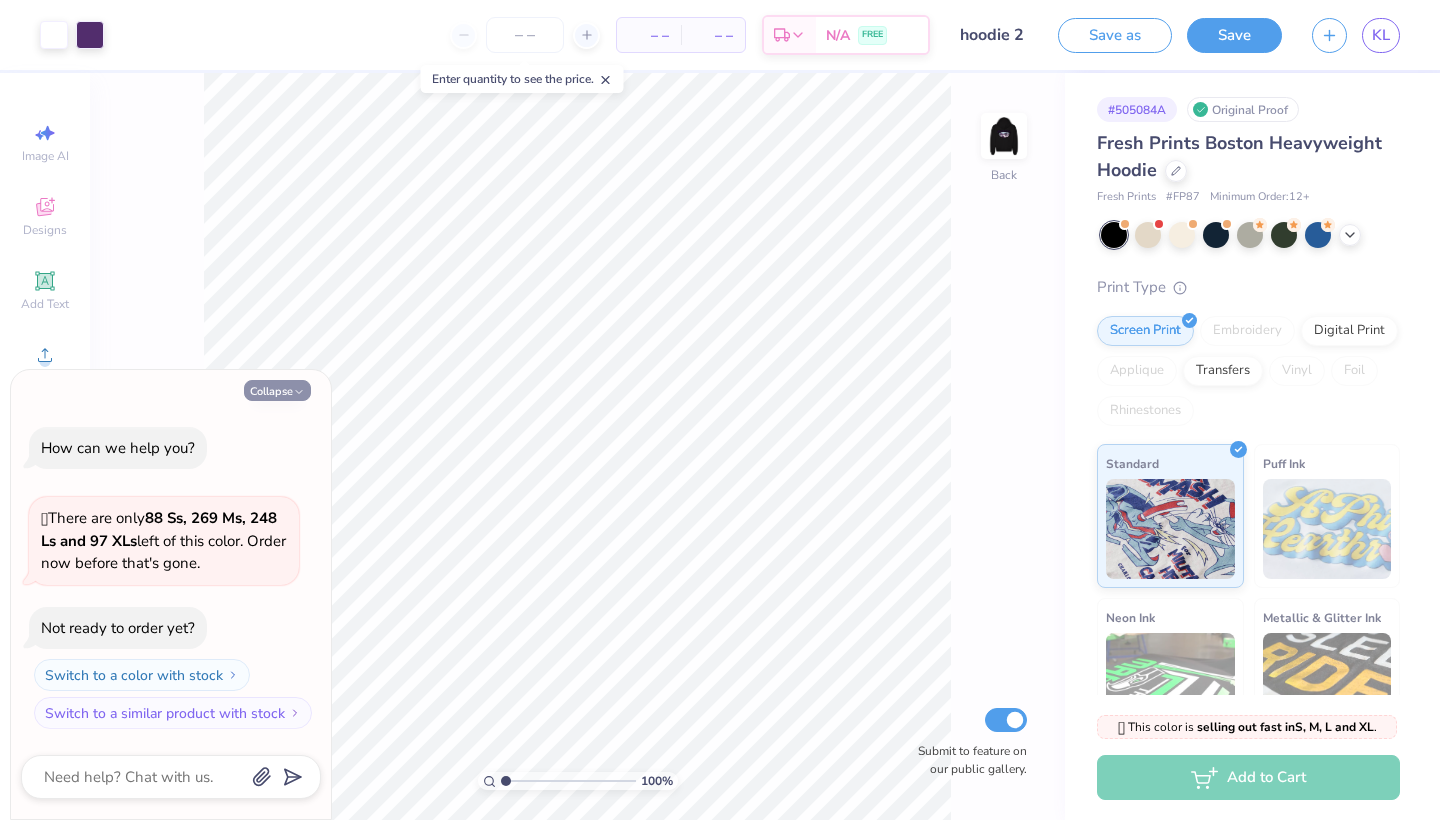 click on "Collapse" at bounding box center [277, 390] 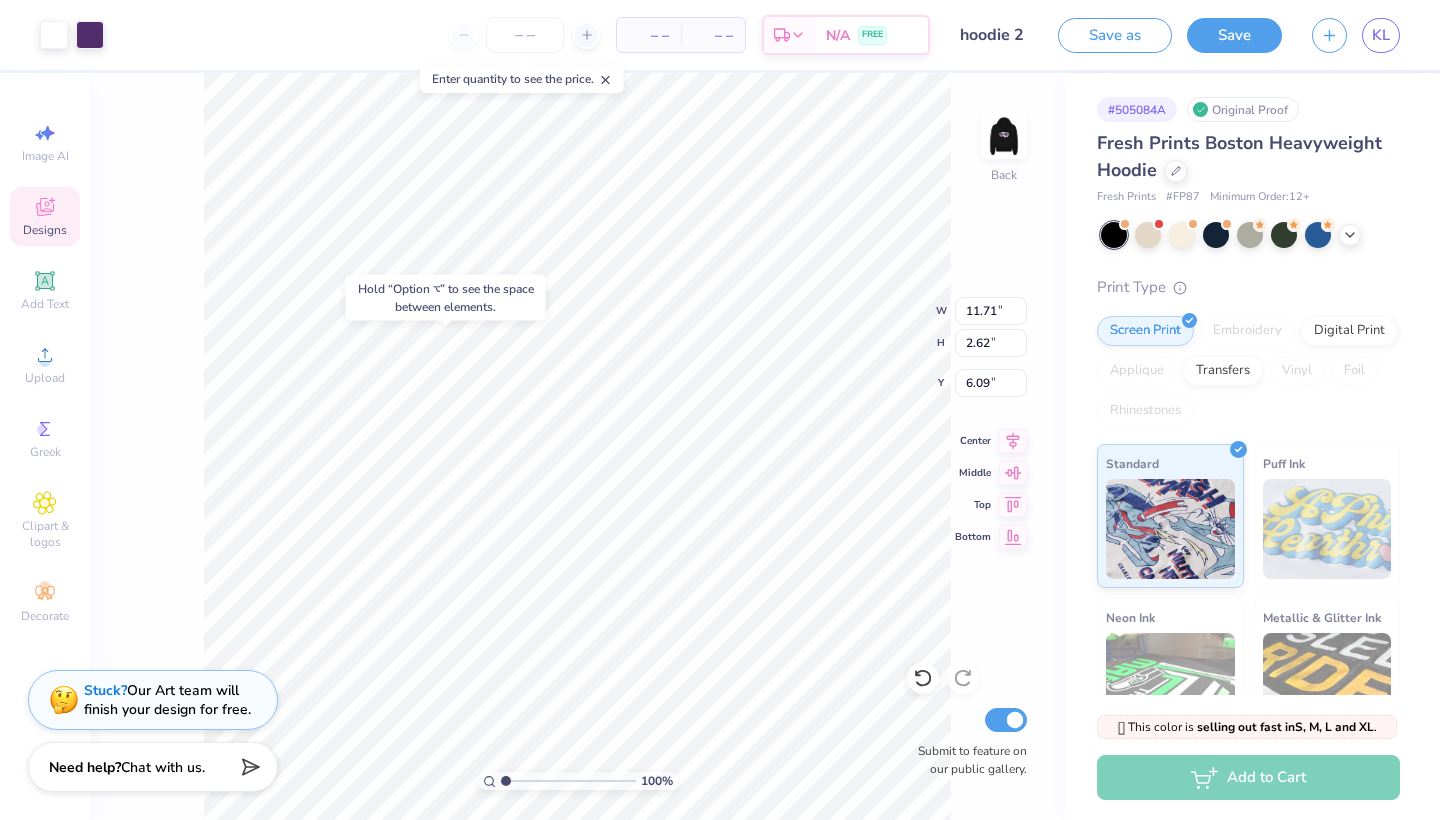 type on "5.98" 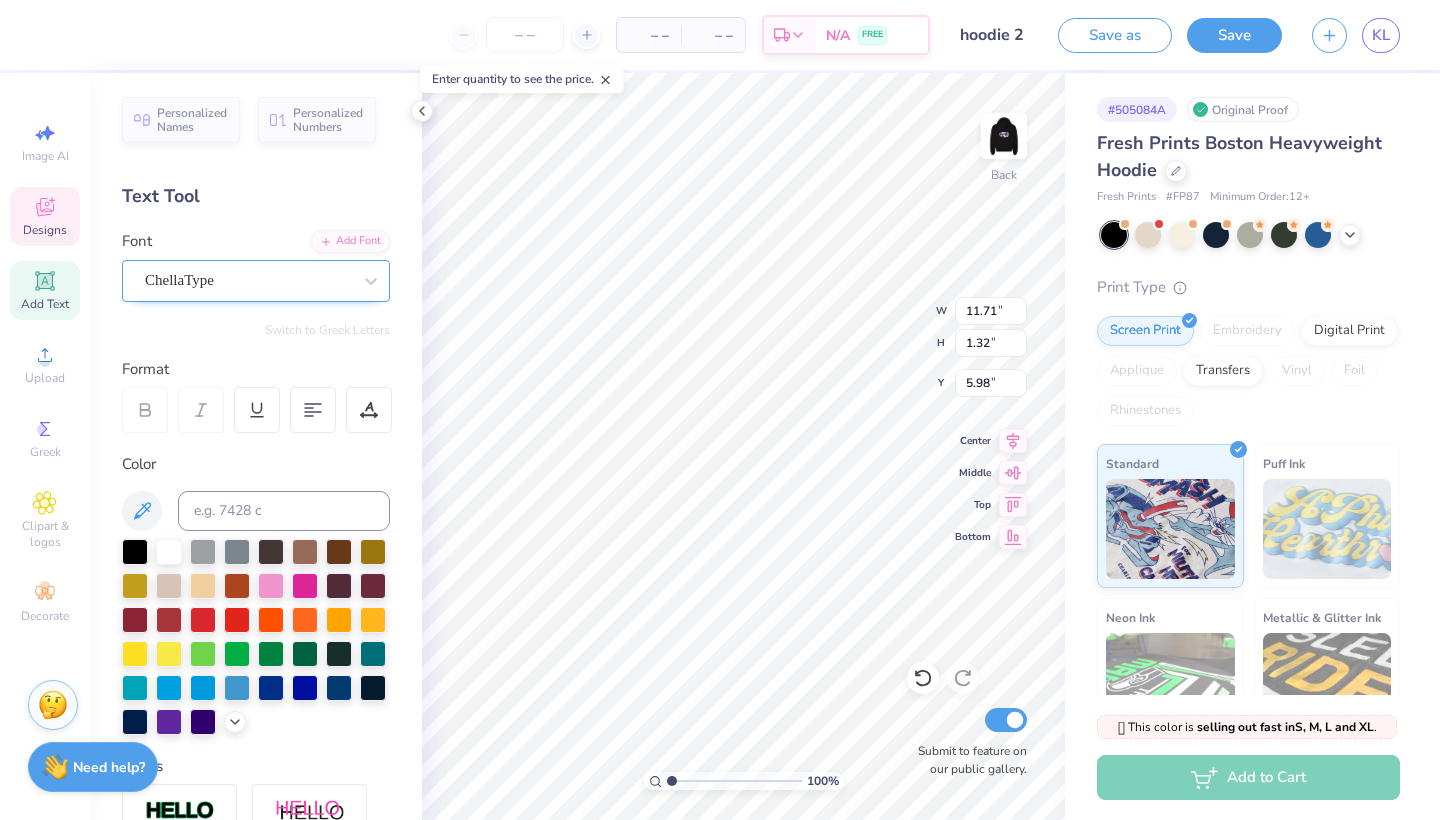 click on "ChellaType" at bounding box center [248, 280] 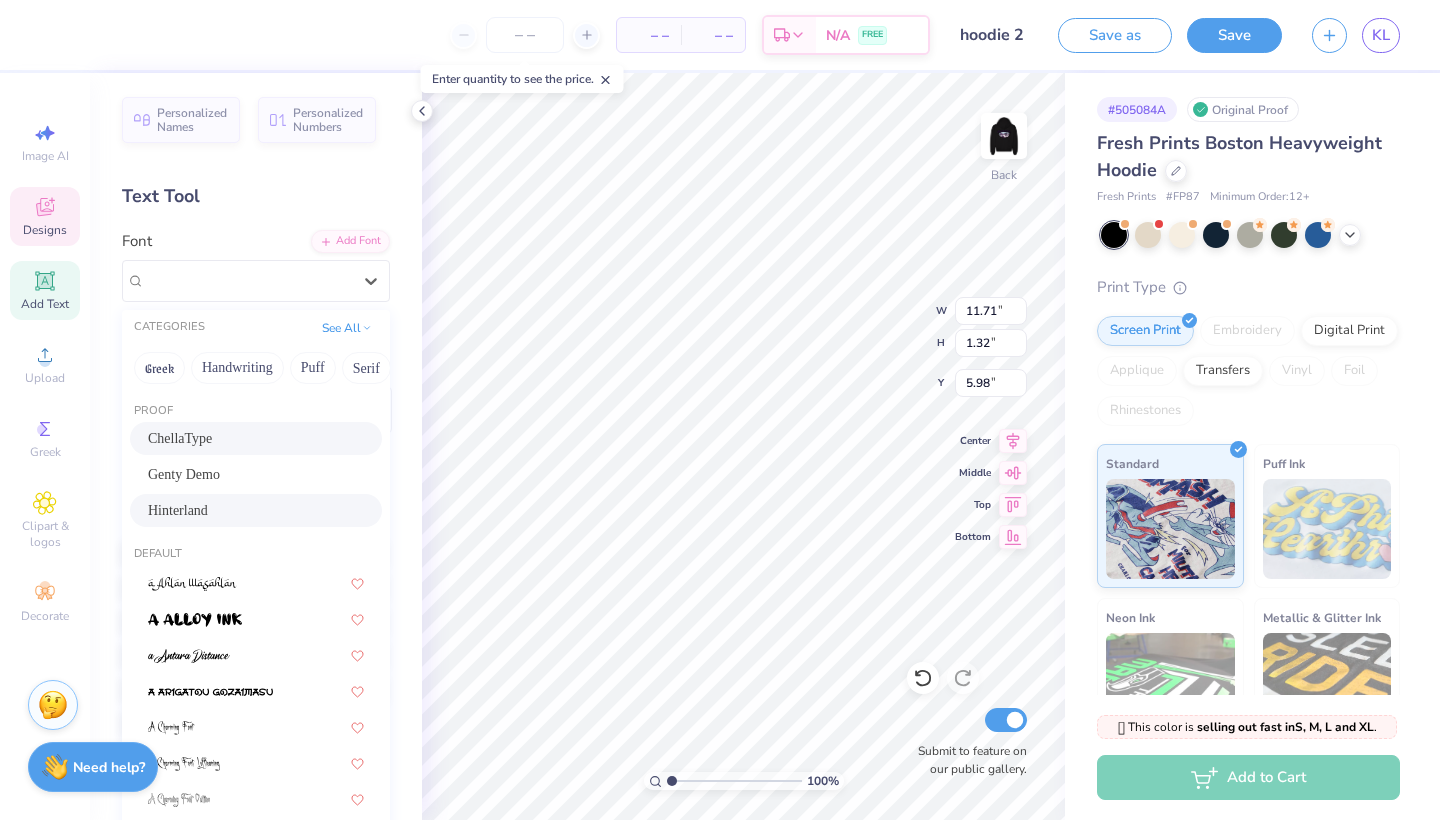 scroll, scrollTop: 48, scrollLeft: 0, axis: vertical 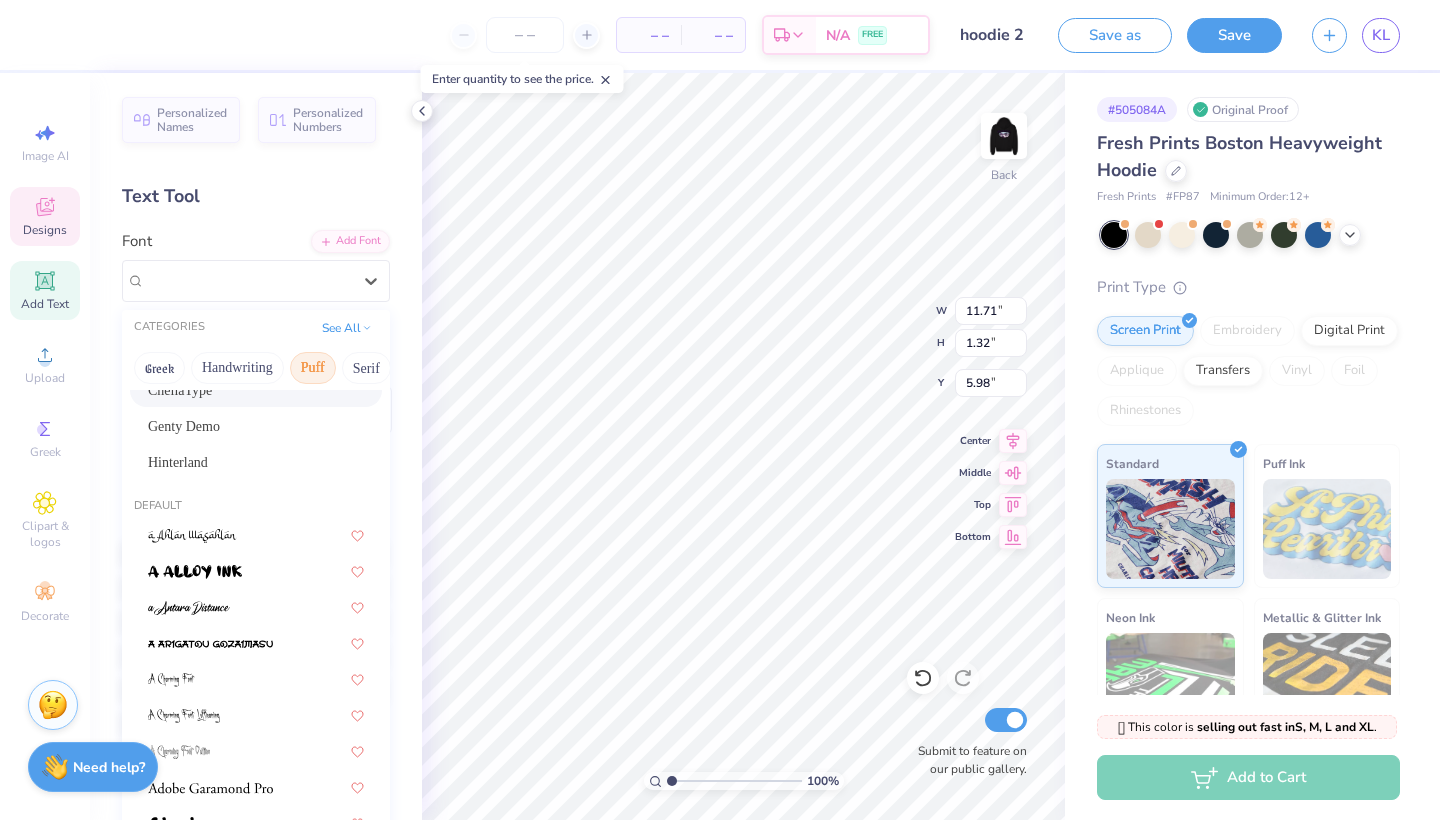 click on "Puff" at bounding box center [313, 368] 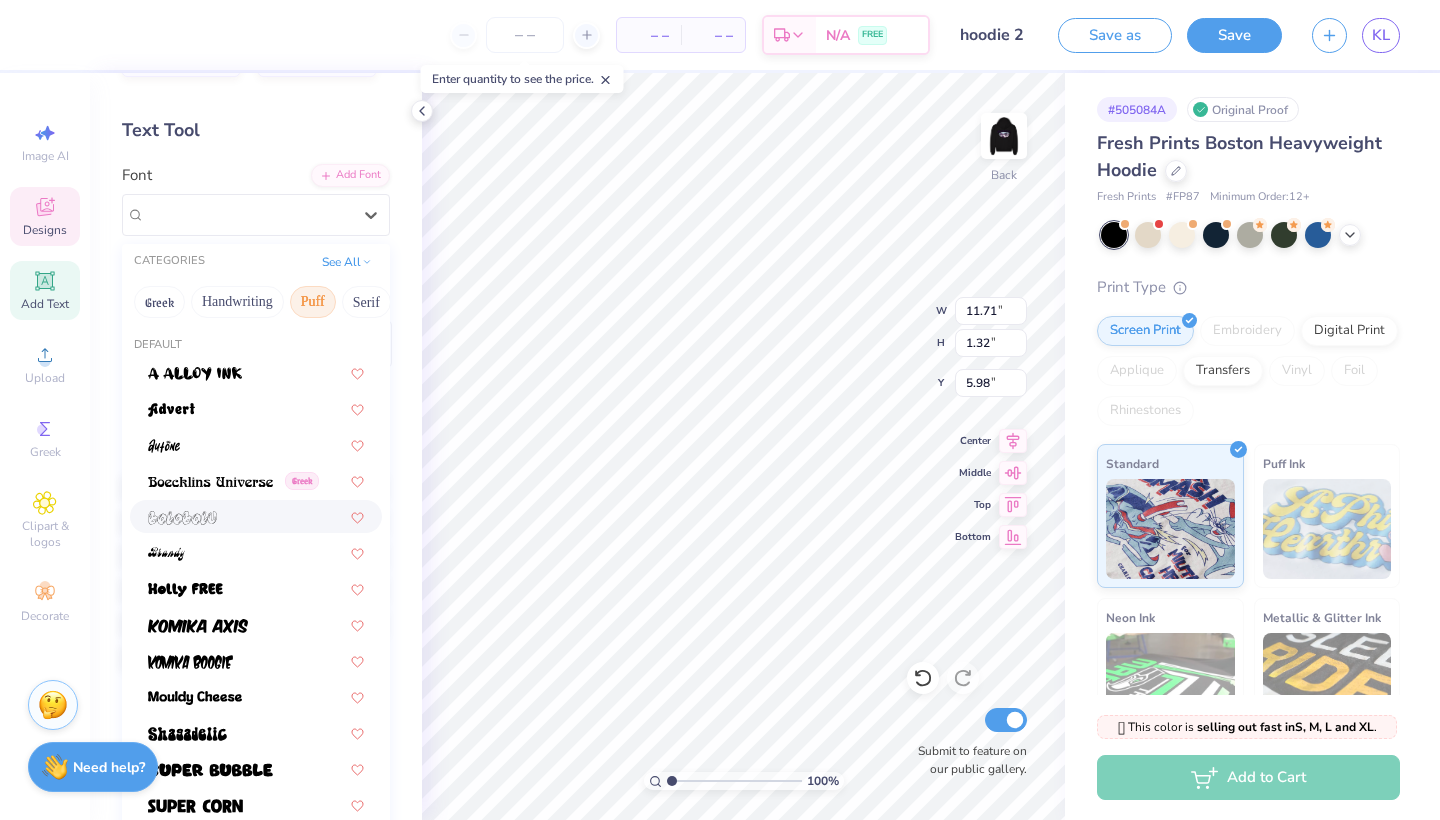 scroll, scrollTop: 67, scrollLeft: 0, axis: vertical 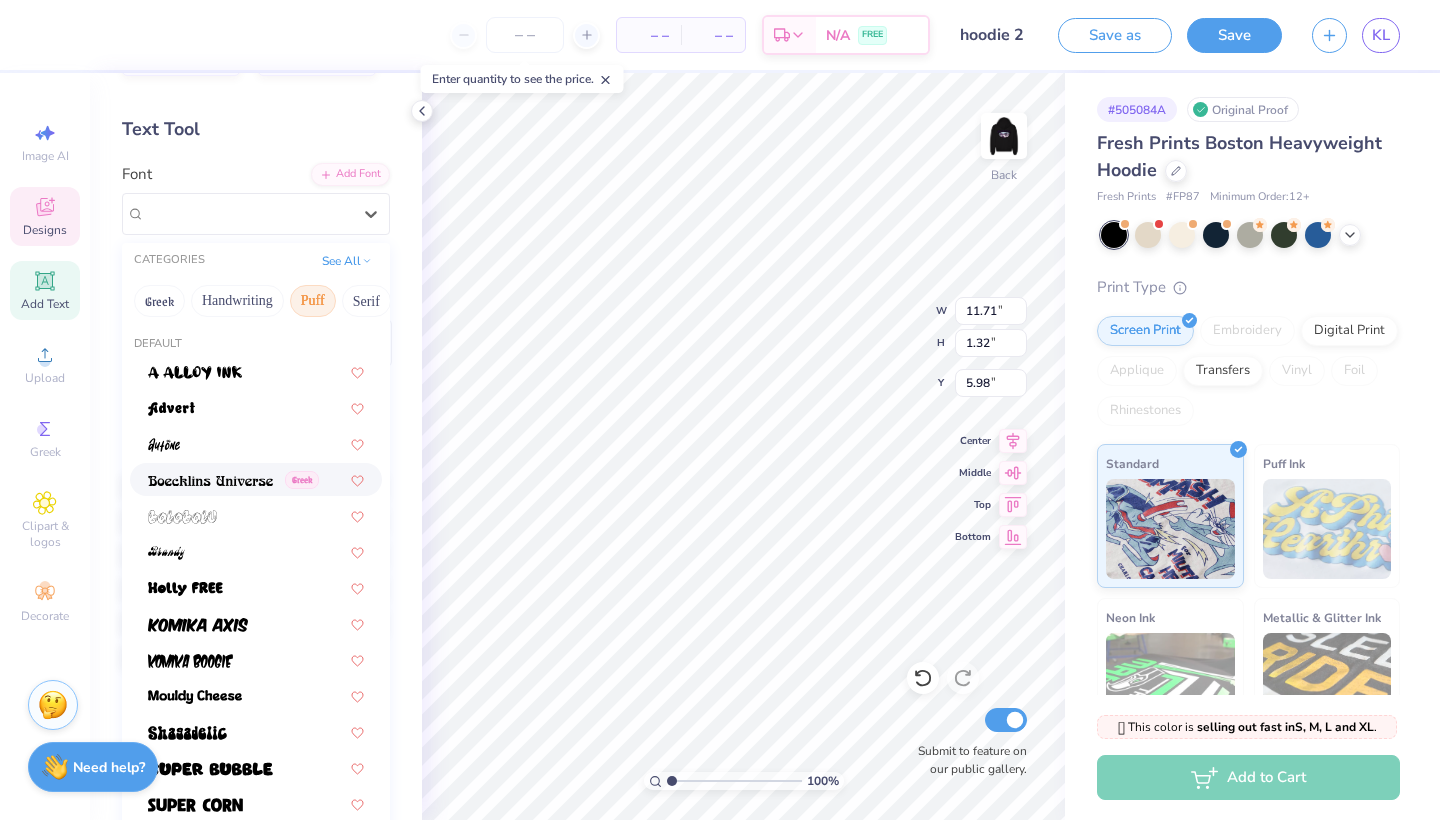 click on "Greek" at bounding box center [256, 479] 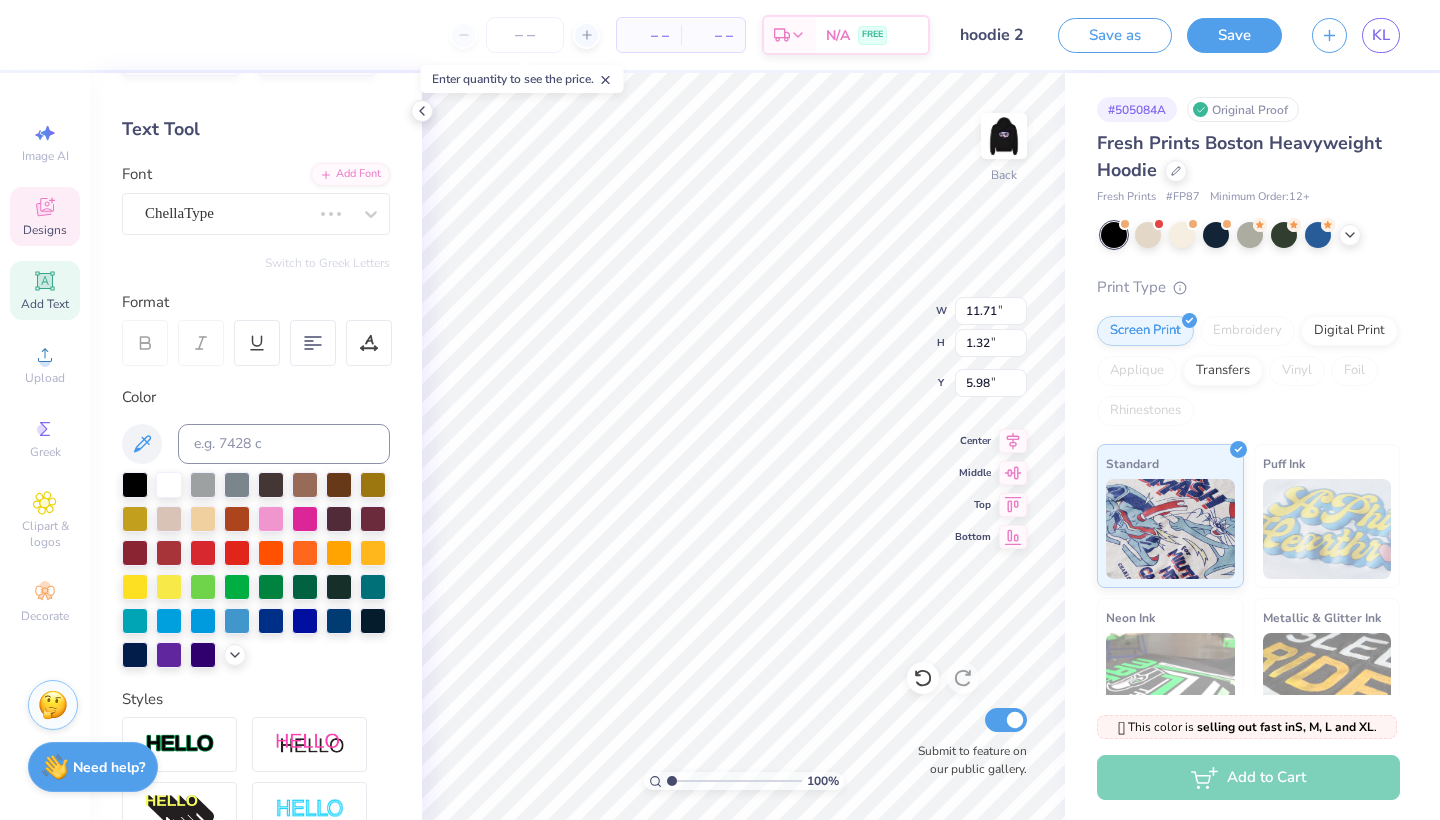 scroll, scrollTop: 0, scrollLeft: 3, axis: horizontal 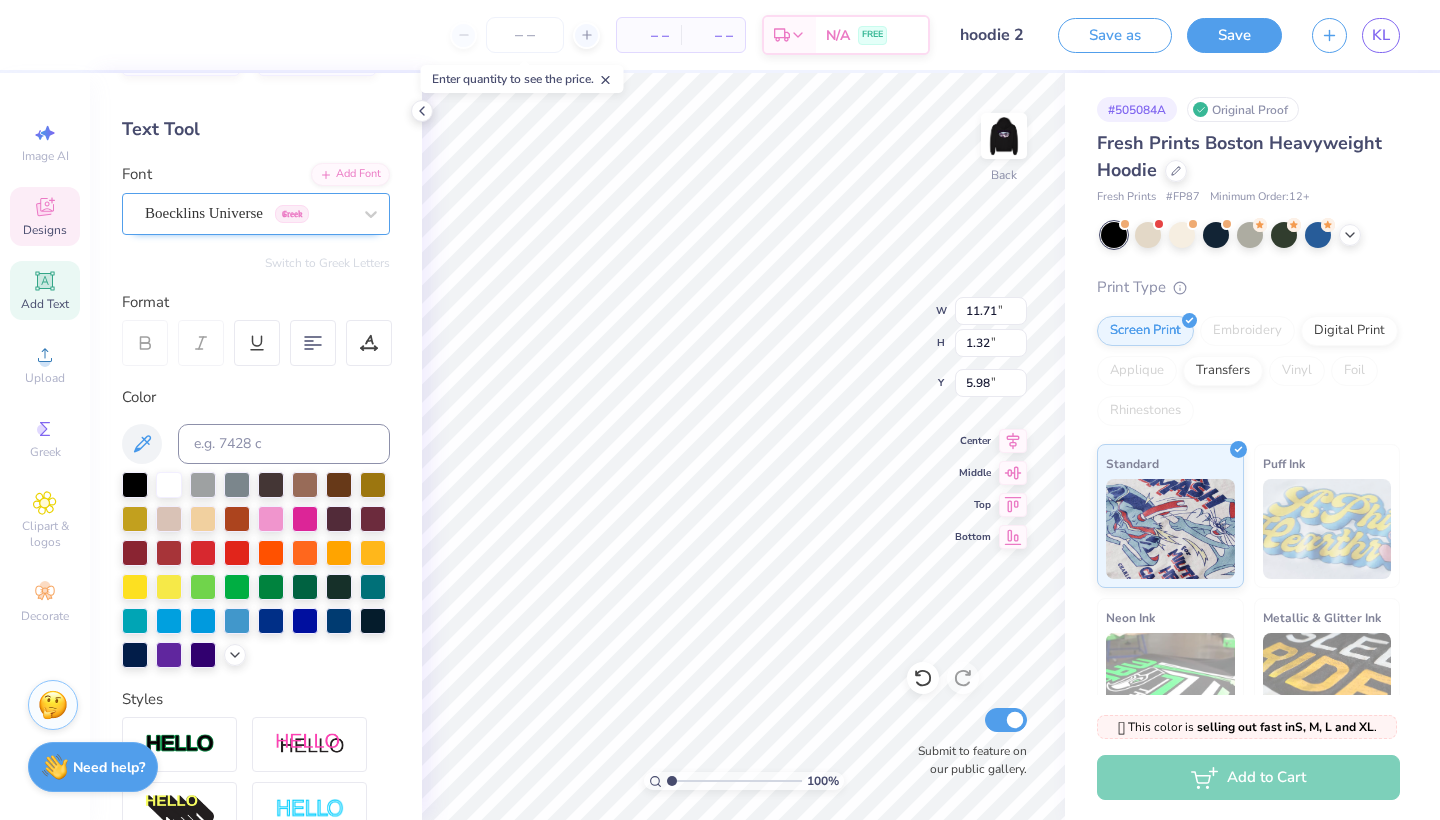 click on "Boecklins Universe" at bounding box center (204, 213) 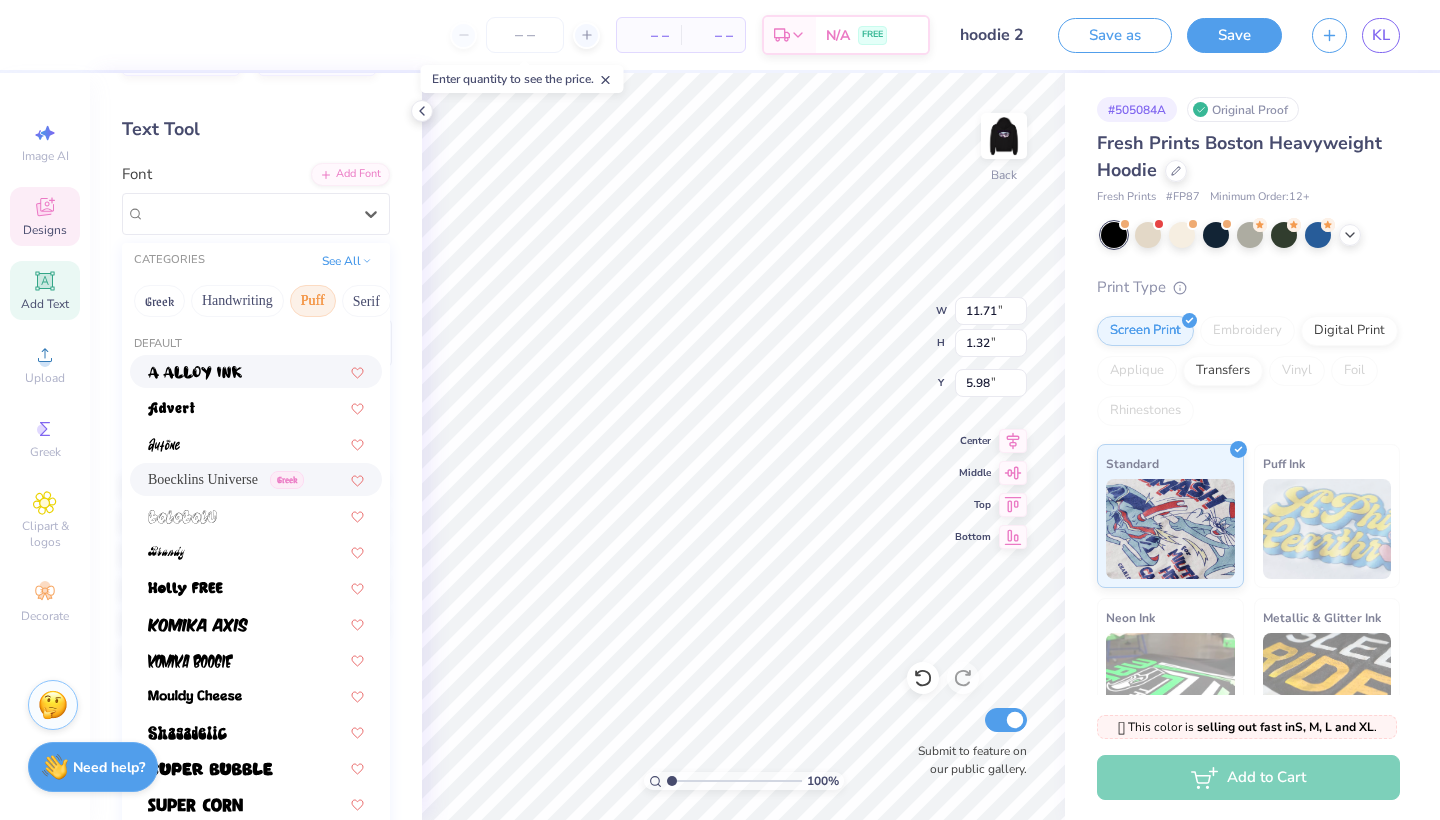 click at bounding box center (195, 373) 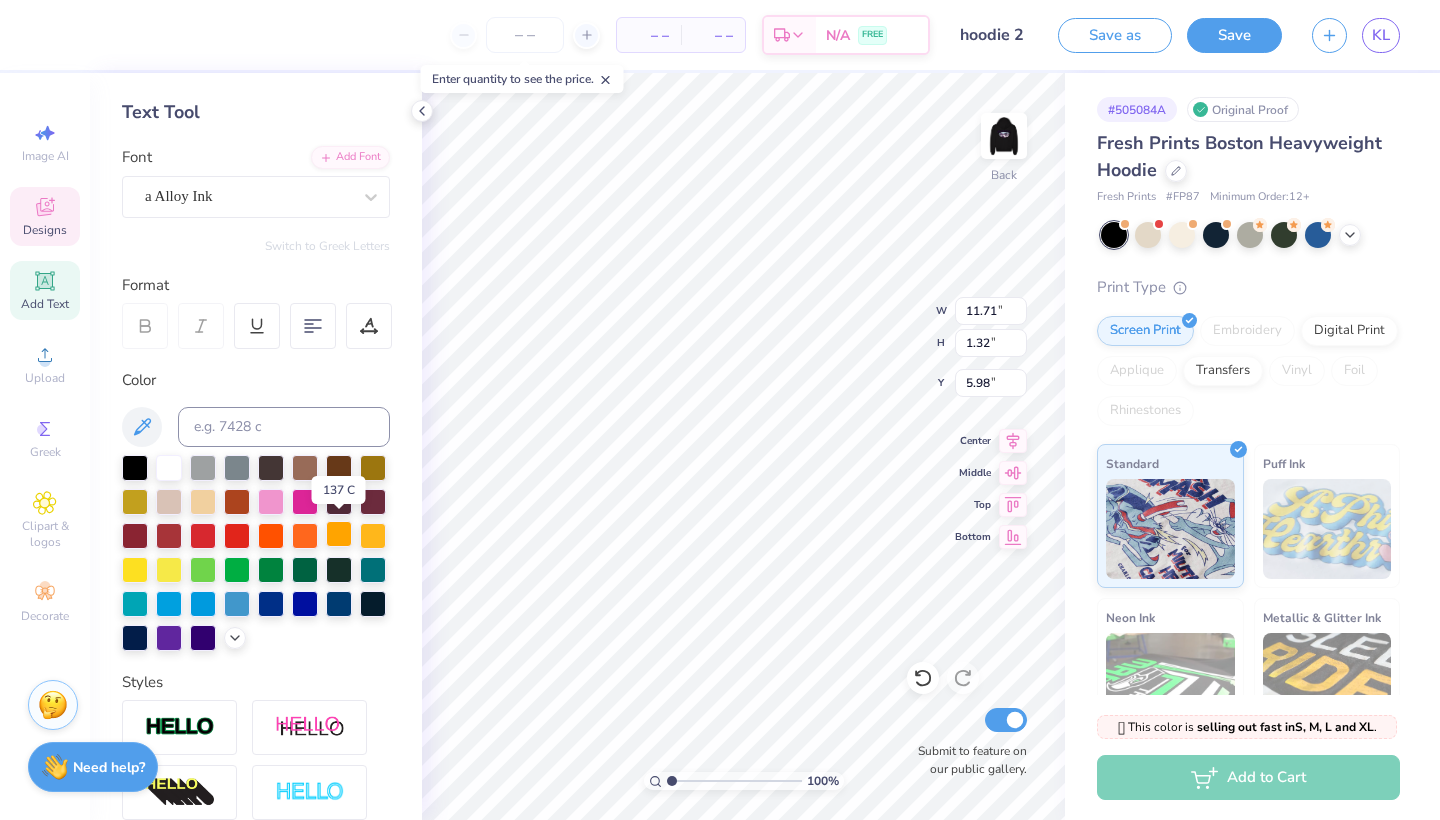 scroll, scrollTop: 92, scrollLeft: 0, axis: vertical 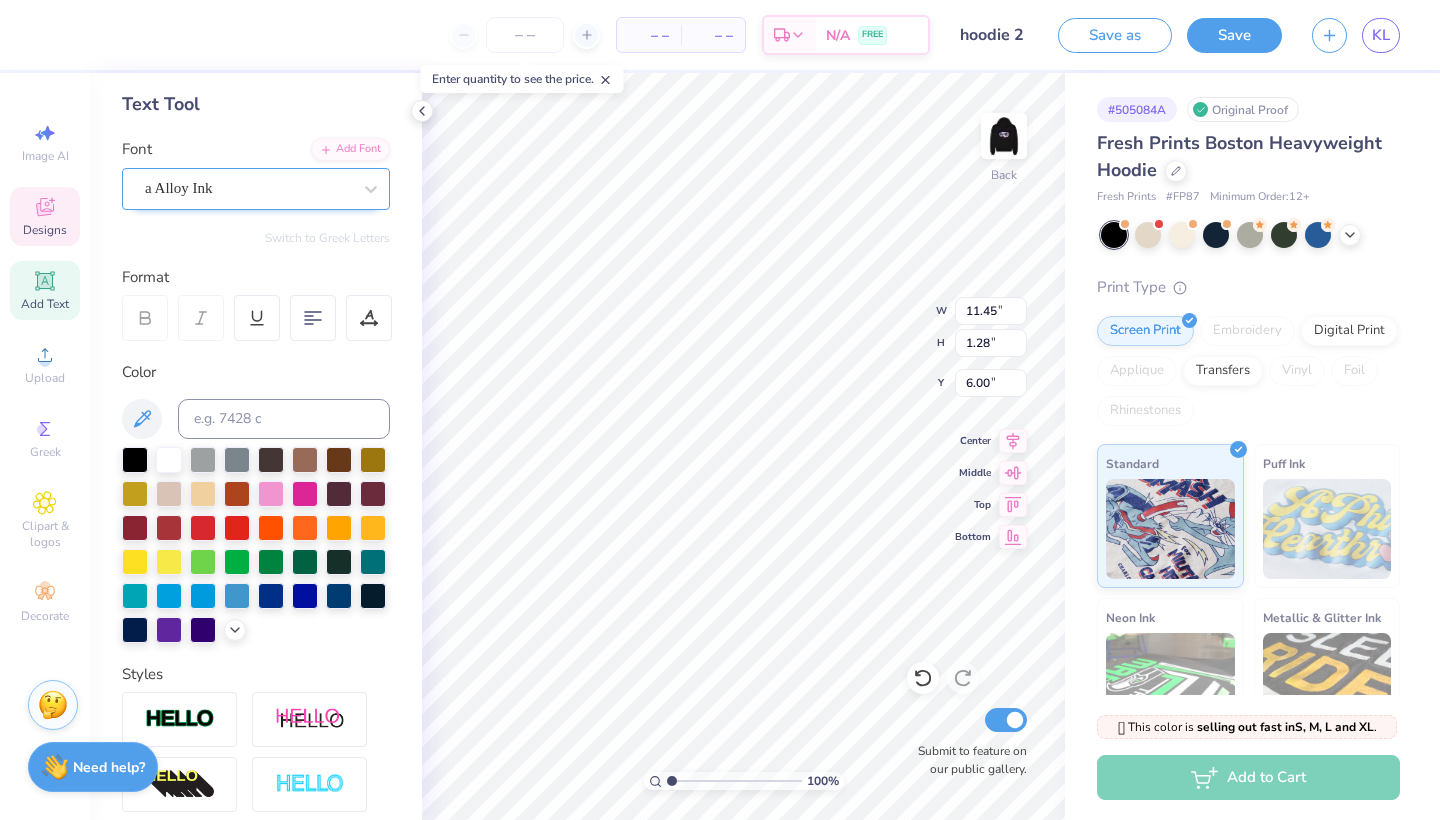 click on "a Alloy Ink" at bounding box center (179, 188) 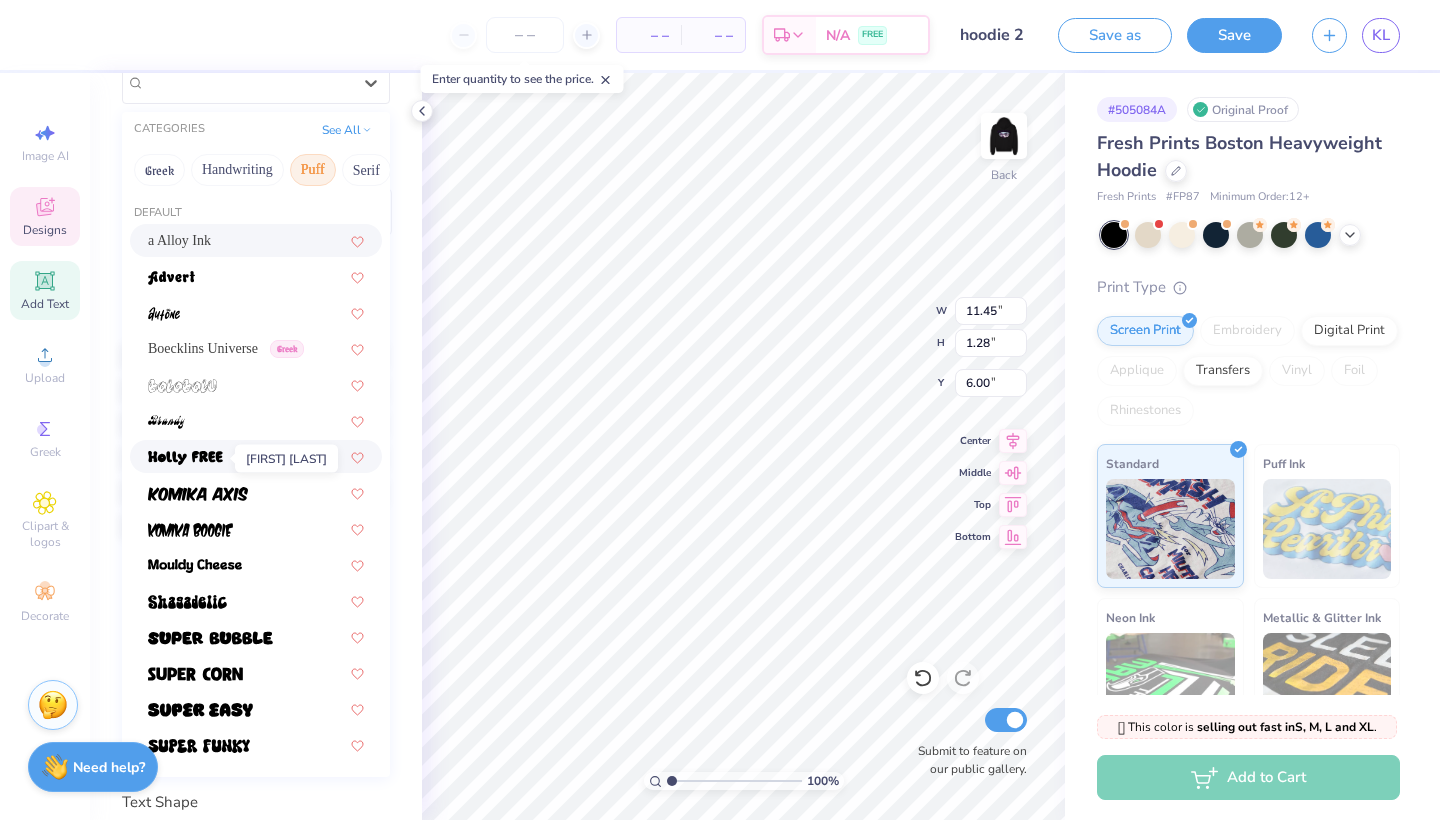 scroll, scrollTop: 198, scrollLeft: 0, axis: vertical 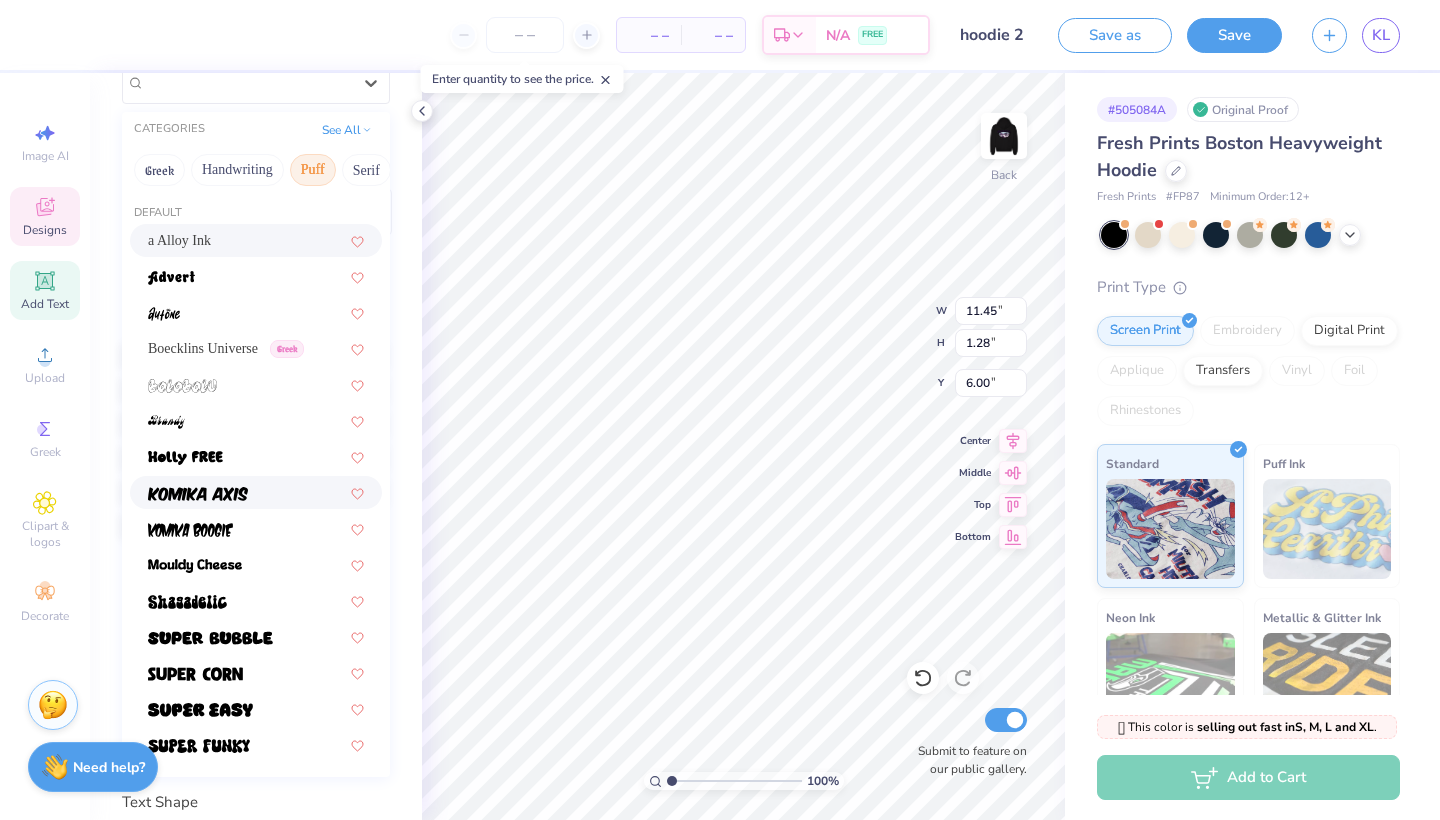 click at bounding box center (198, 494) 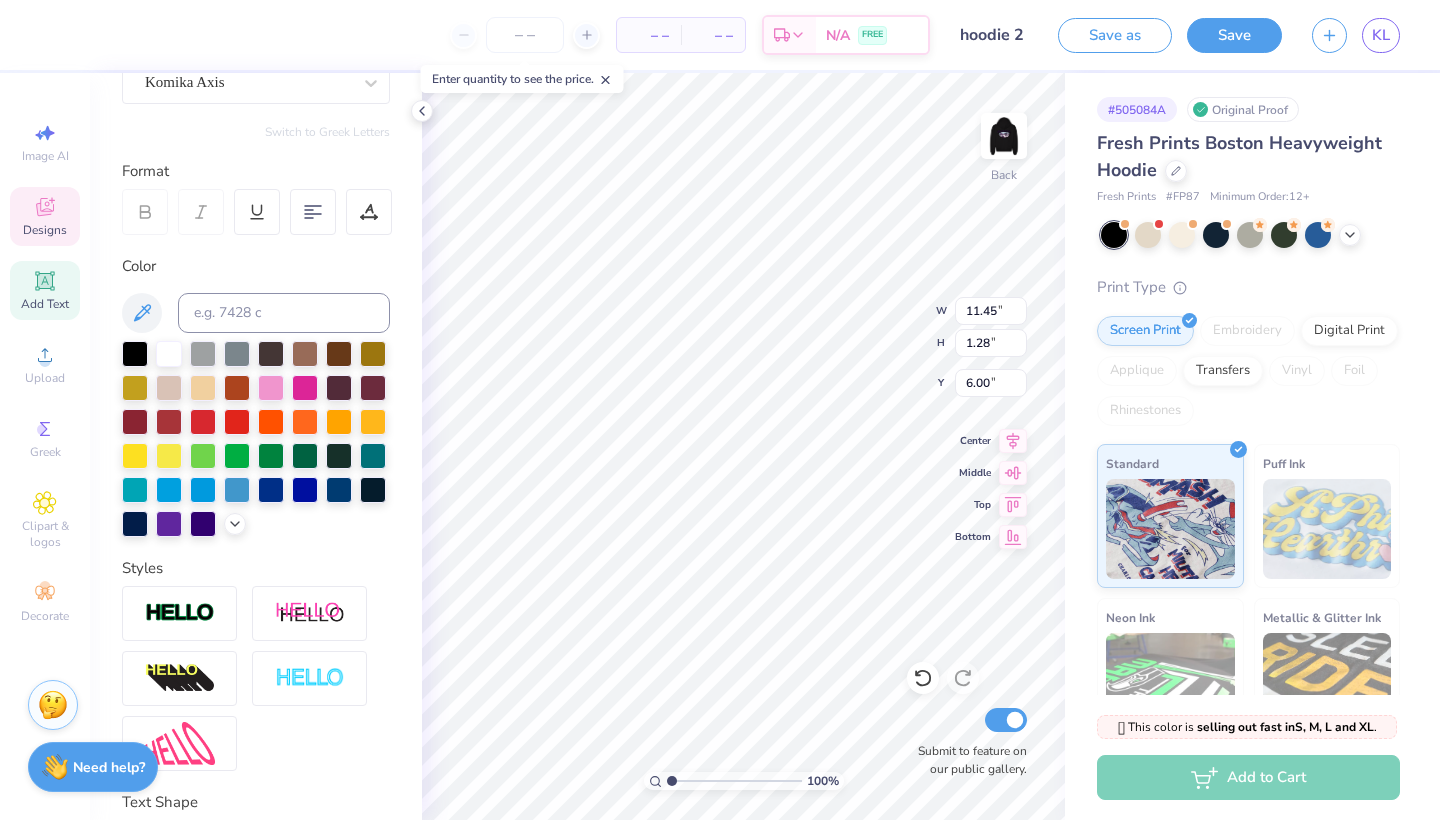type on "11.63" 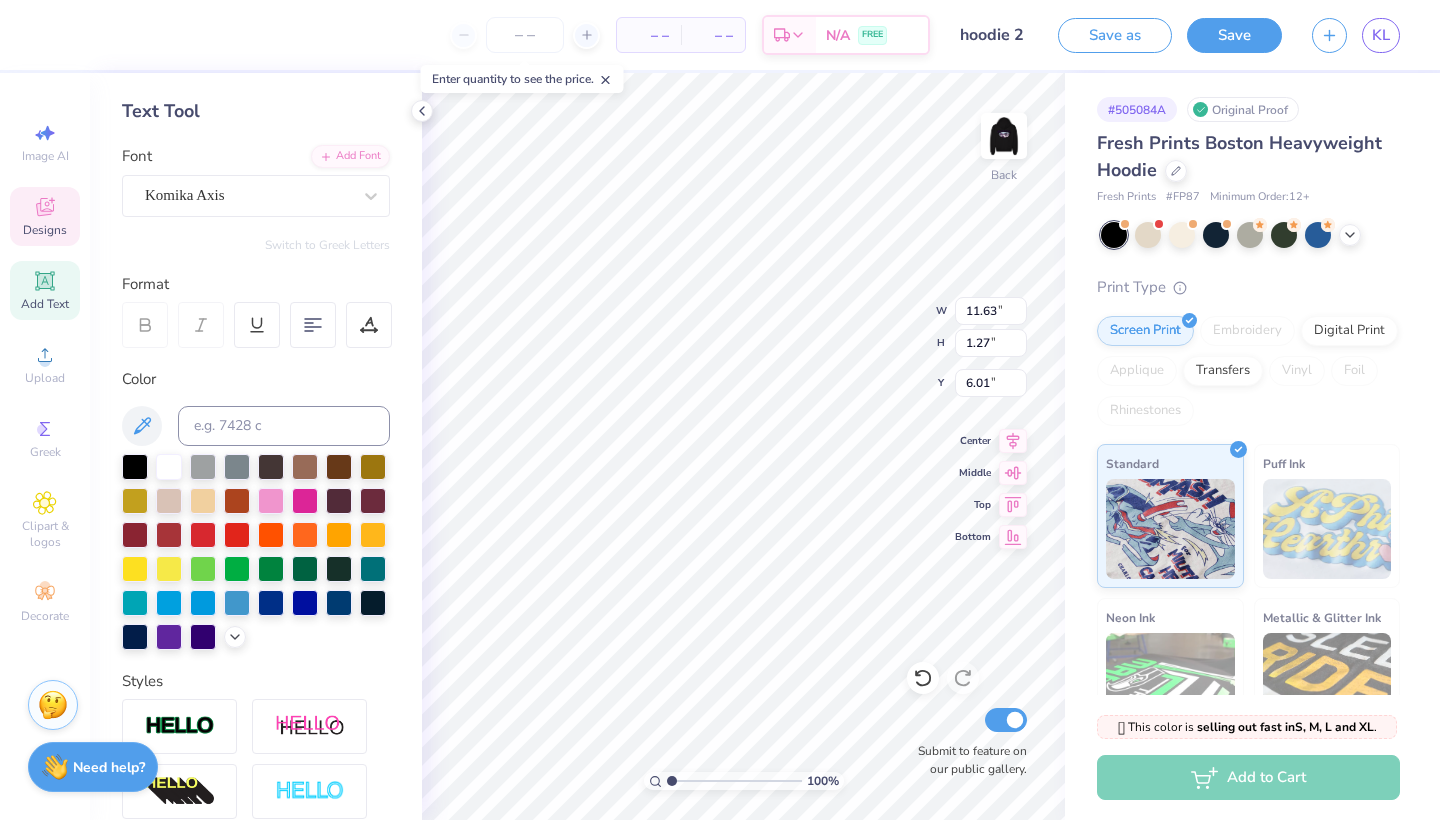 scroll, scrollTop: 81, scrollLeft: 0, axis: vertical 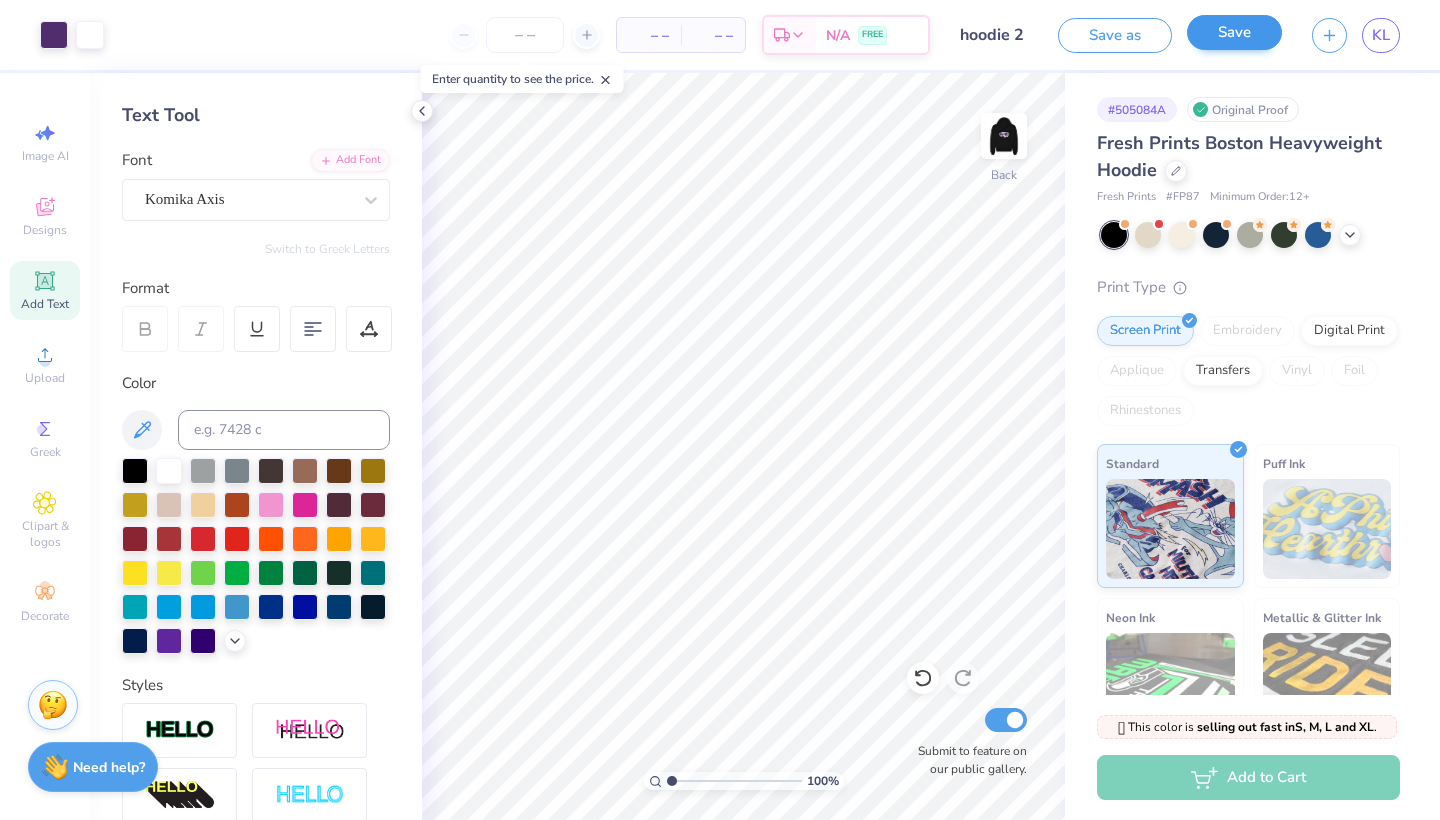 click on "Save" at bounding box center (1234, 32) 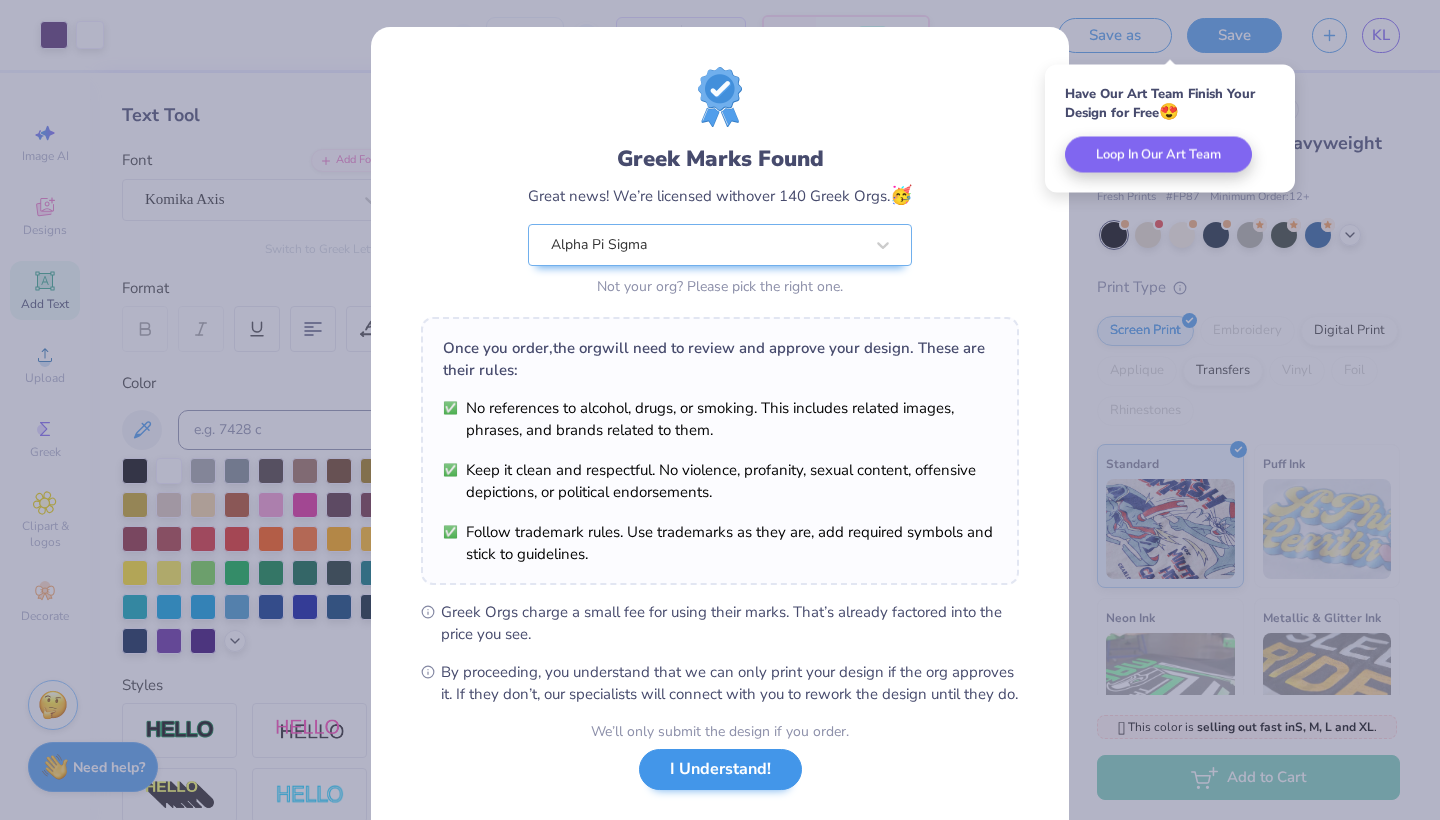click on "We’ll only submit the design if you order. I Understand! No  Greek  marks in your design?" at bounding box center (720, 784) 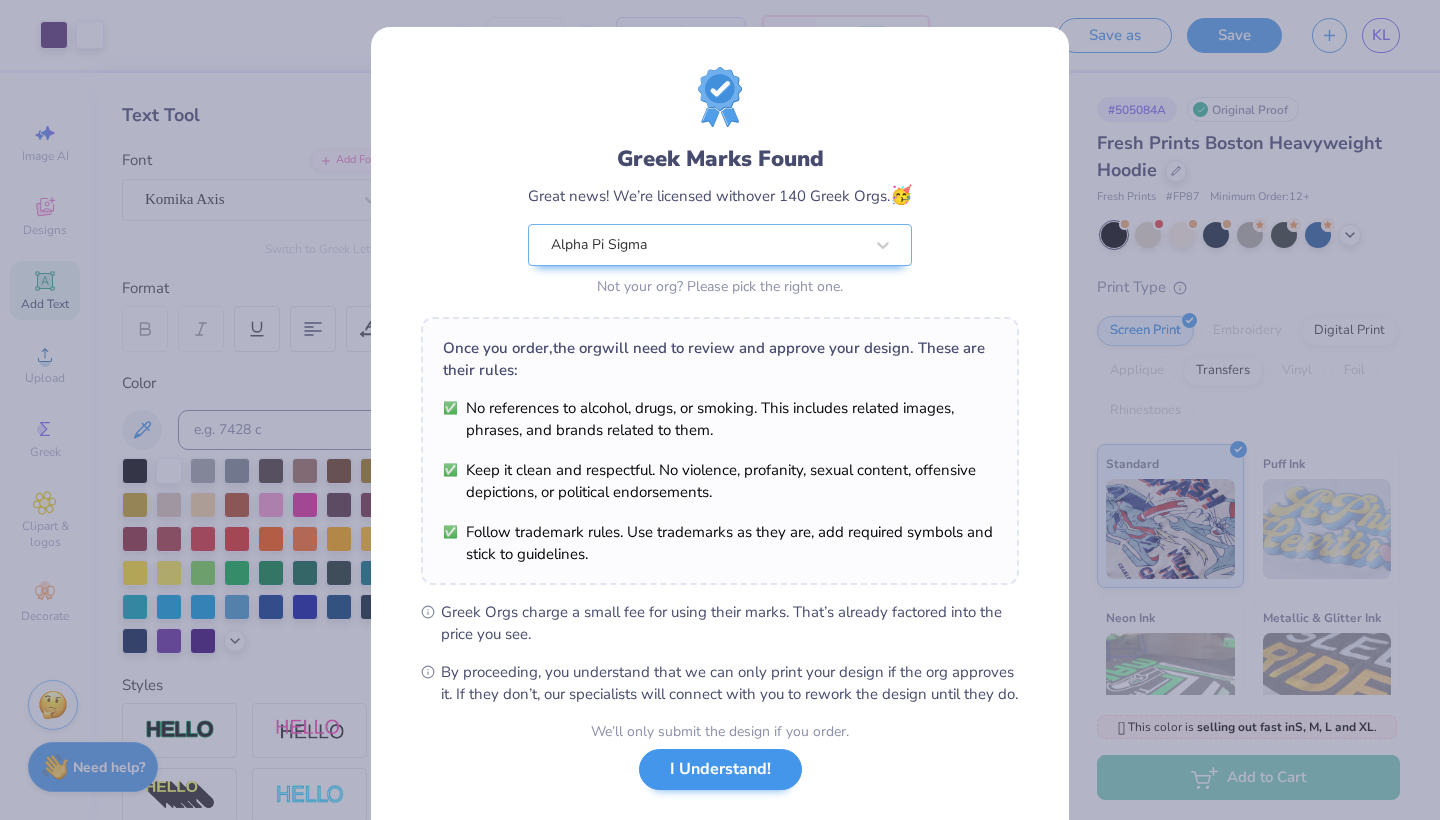 click on "I Understand!" at bounding box center (720, 769) 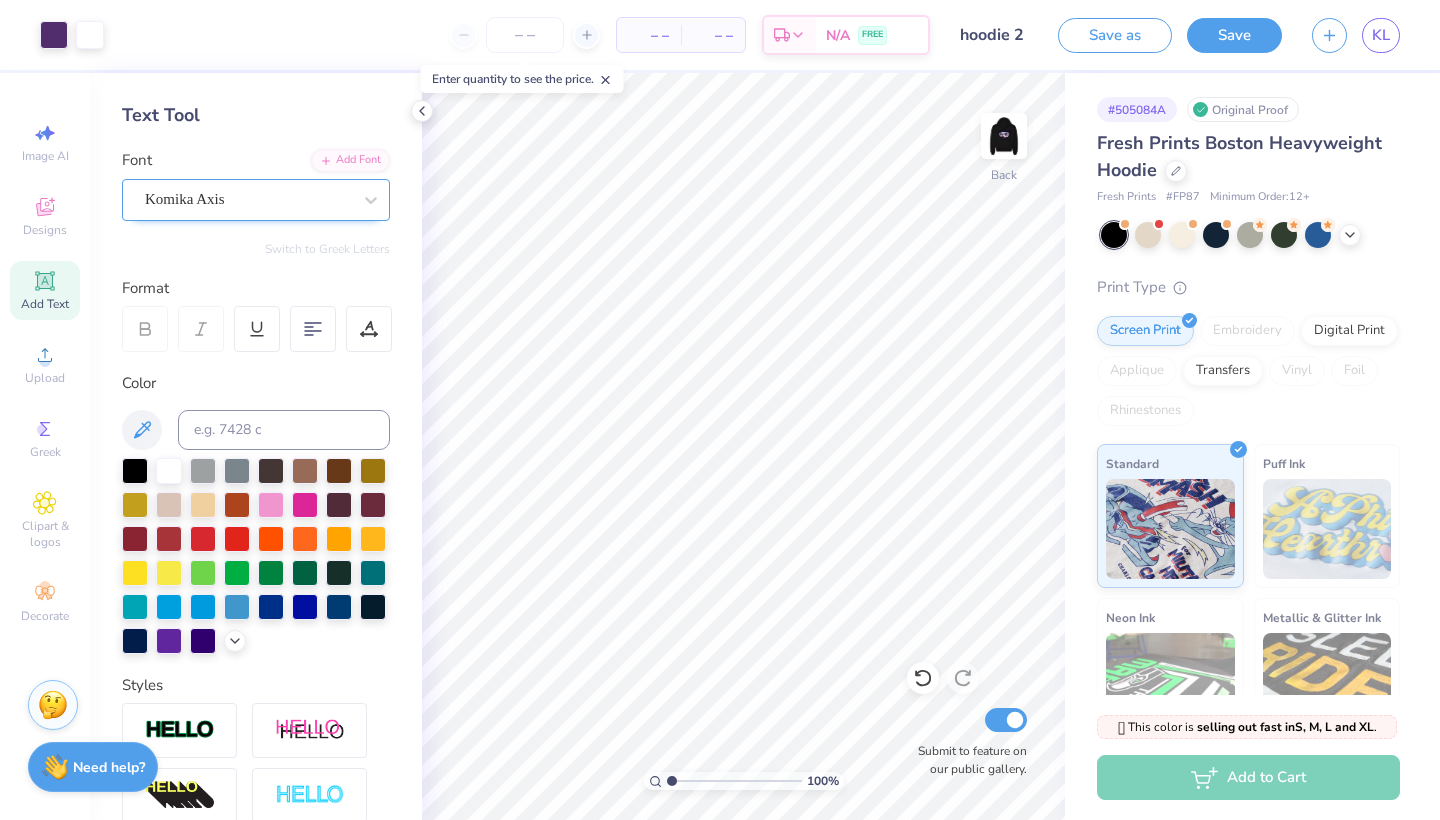 click at bounding box center (248, 199) 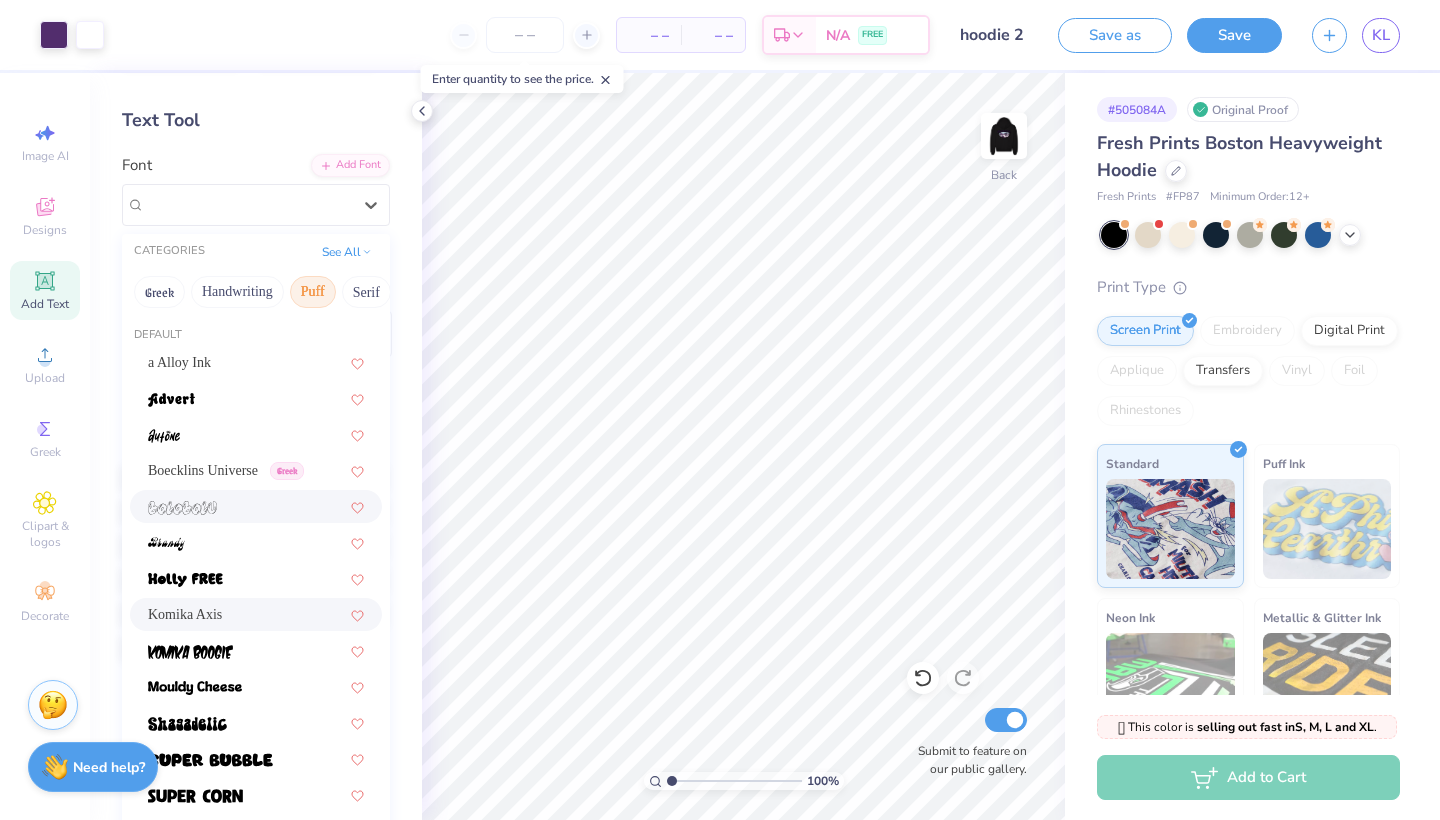 scroll, scrollTop: 73, scrollLeft: 0, axis: vertical 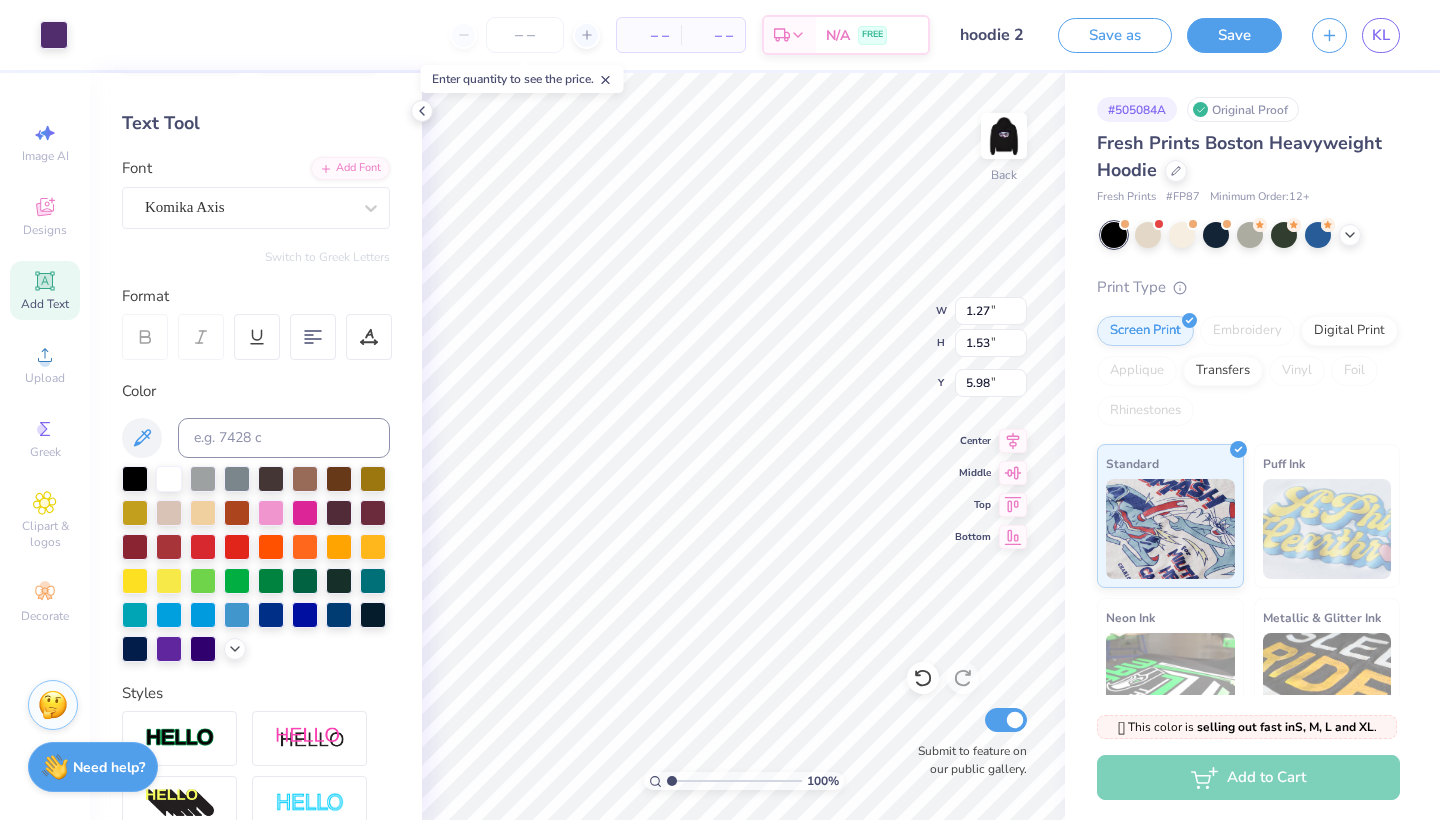 type on "1.52" 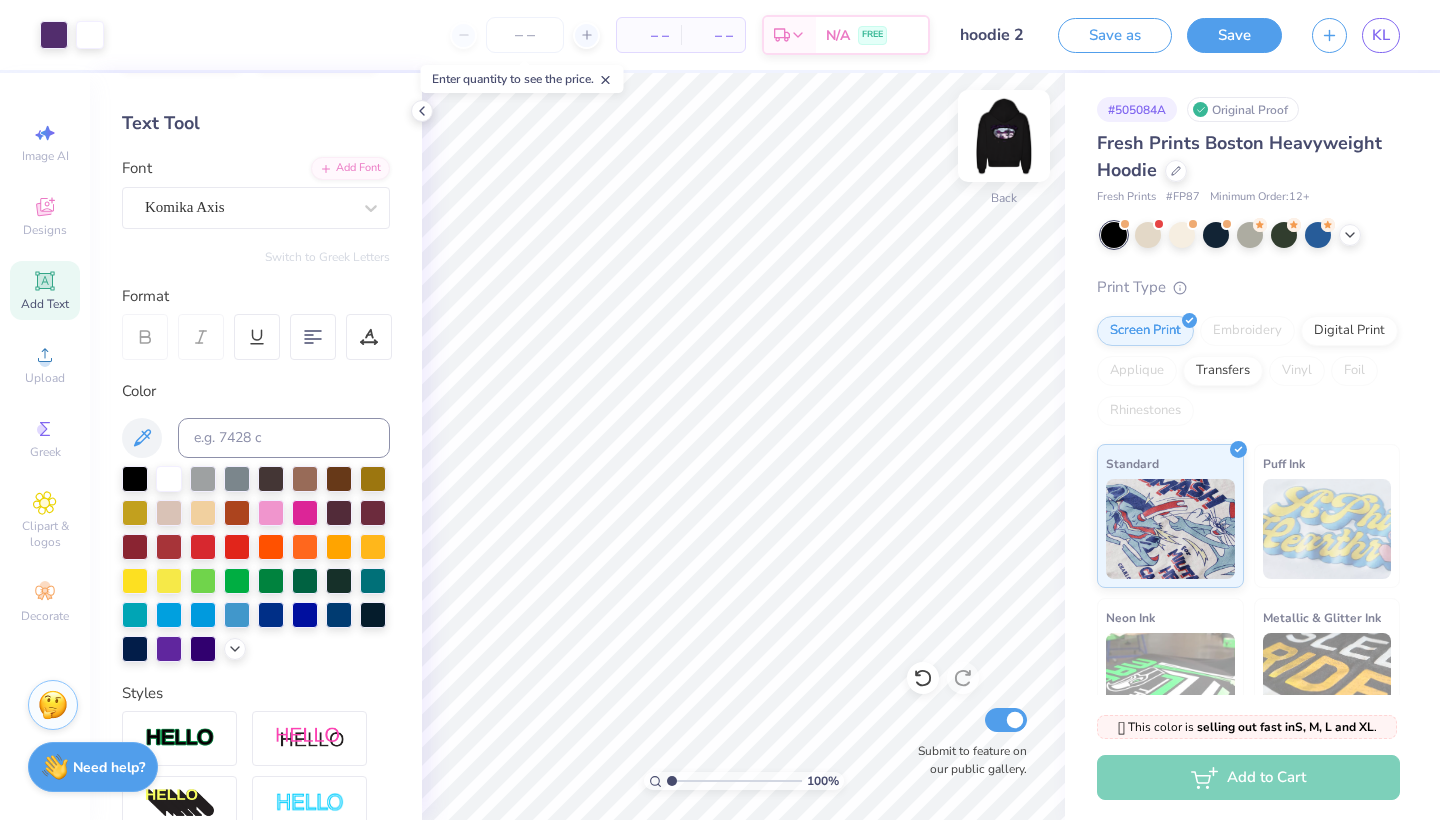 click at bounding box center [1004, 136] 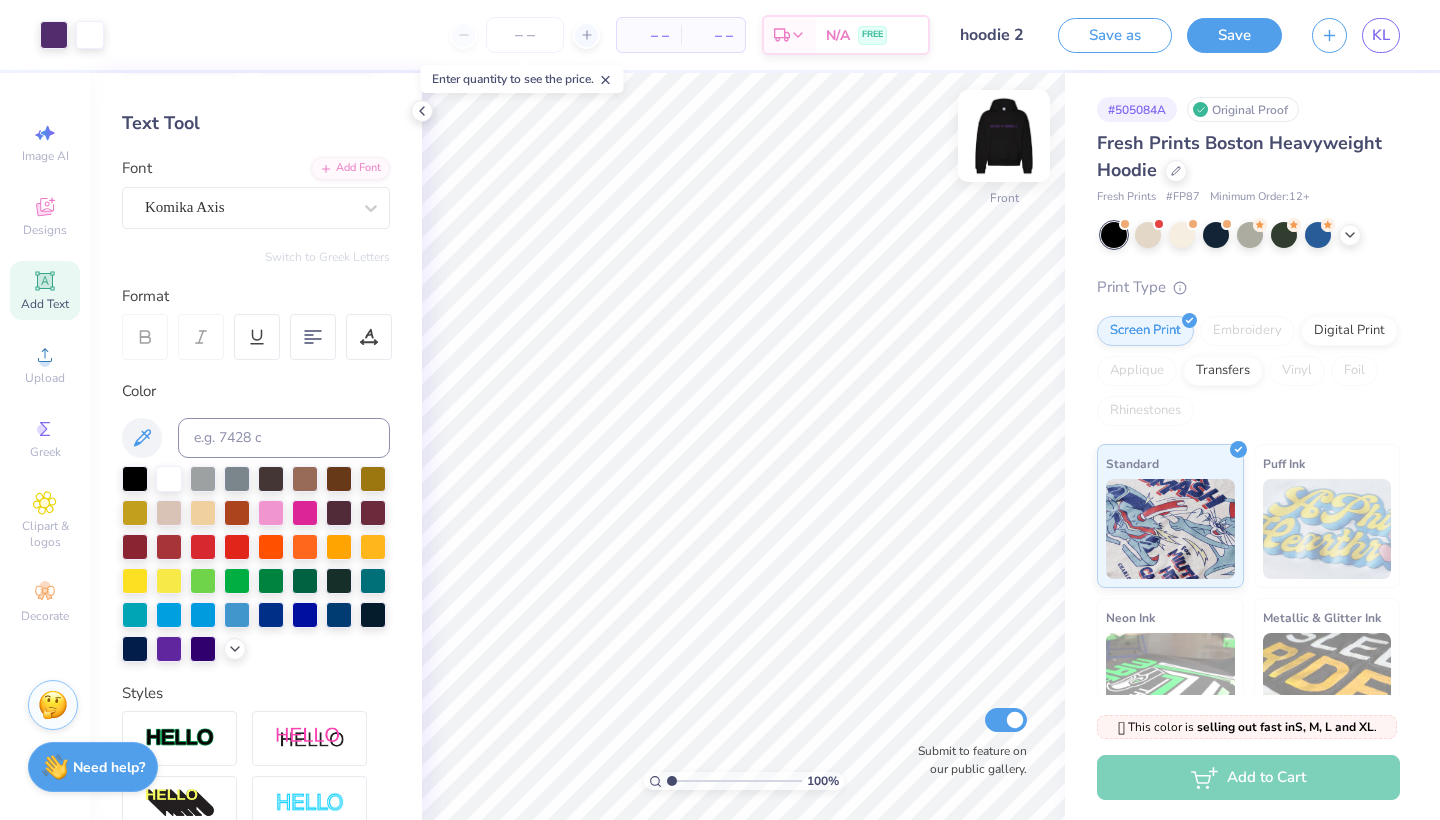 click at bounding box center [1004, 136] 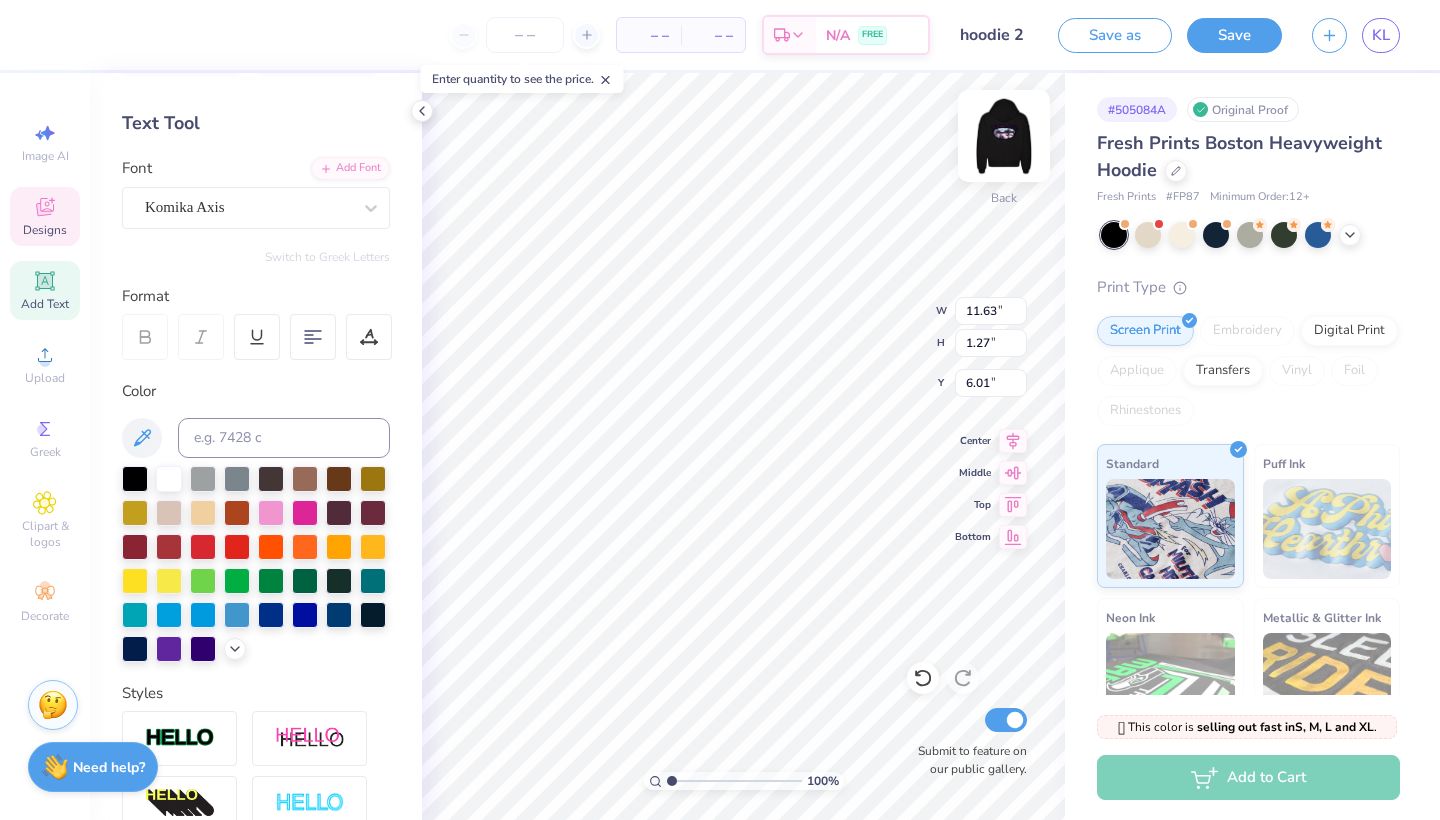 click at bounding box center (1004, 136) 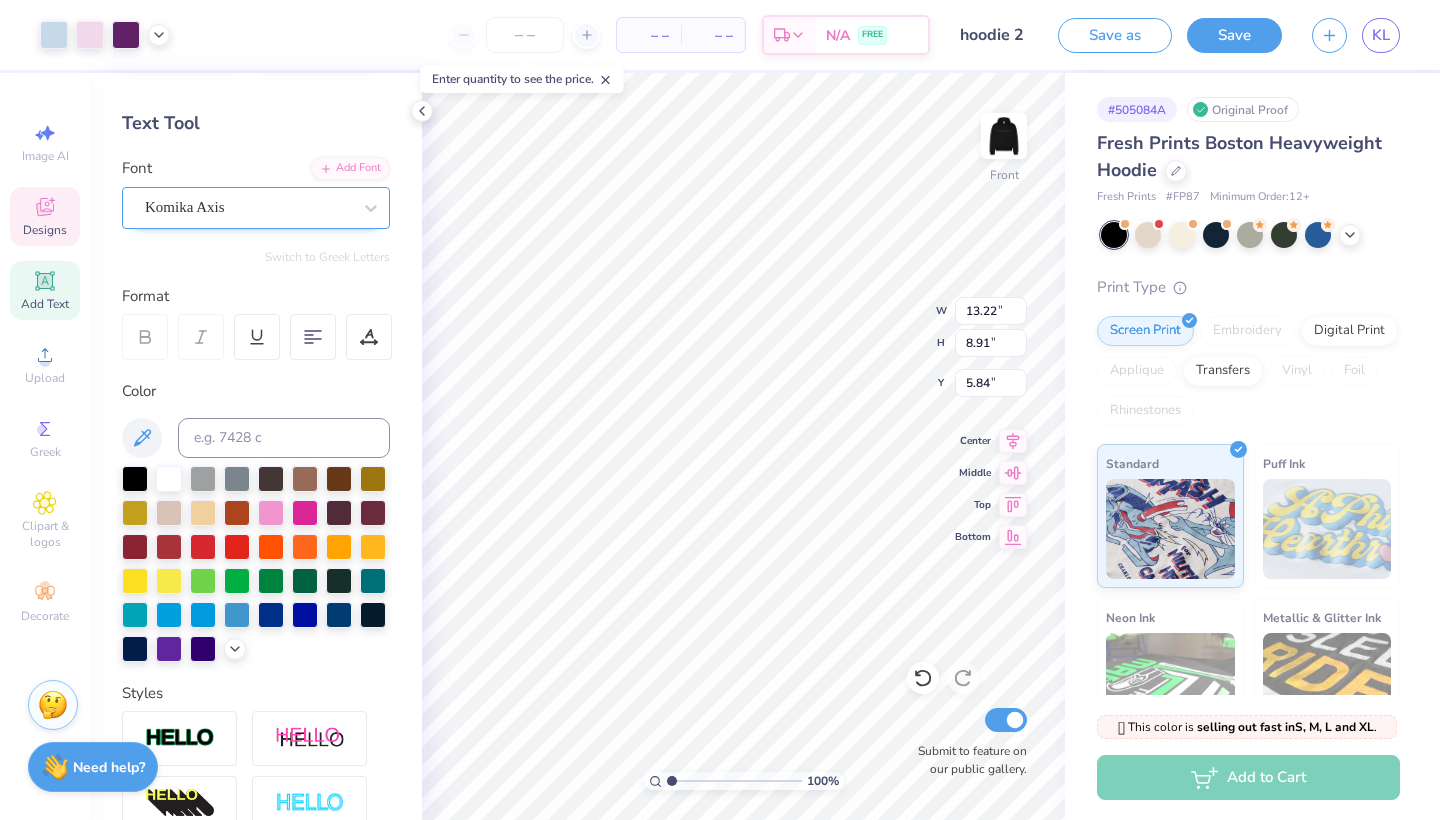 click on "Komika Axis" at bounding box center [185, 207] 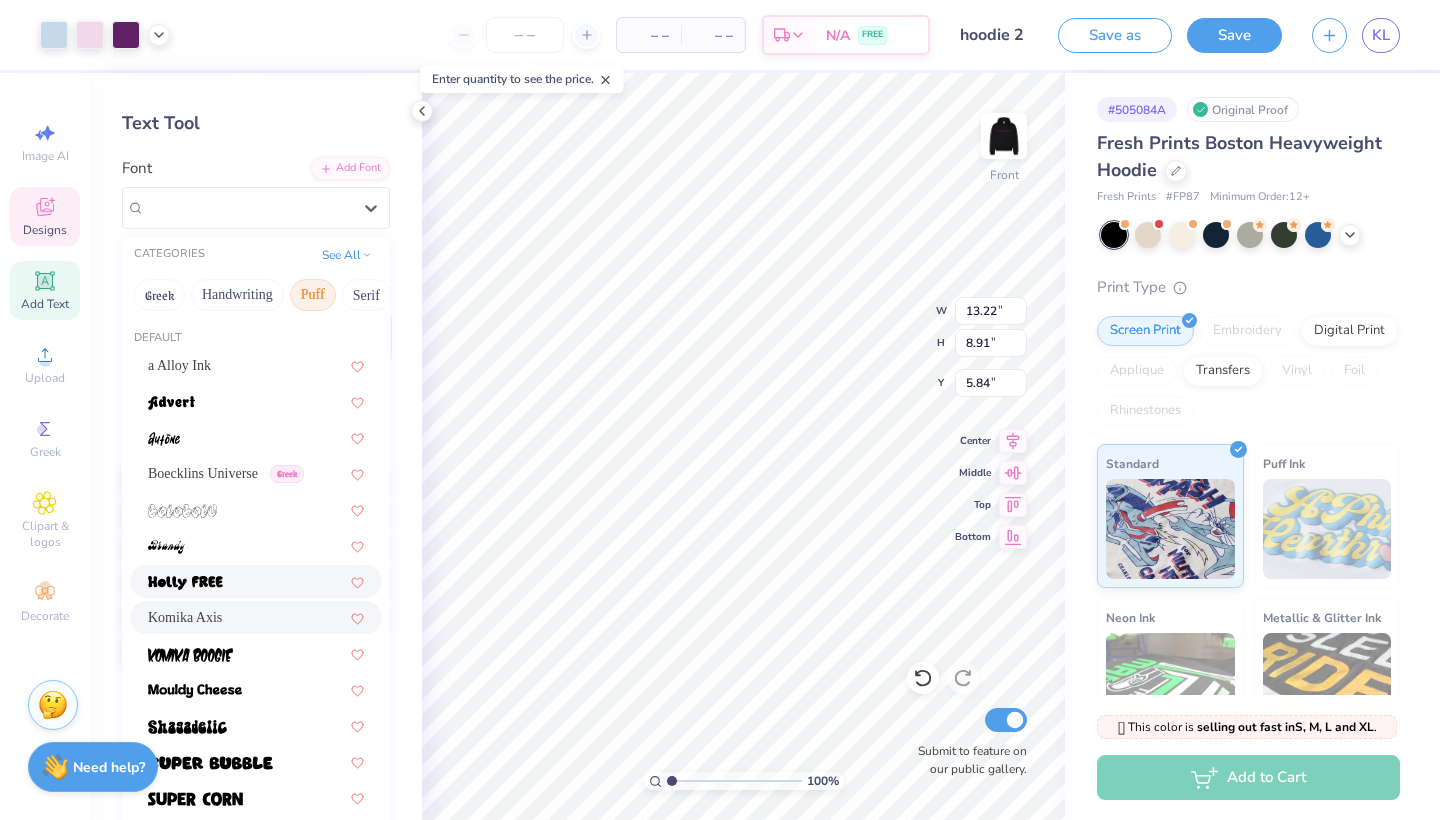click at bounding box center (256, 581) 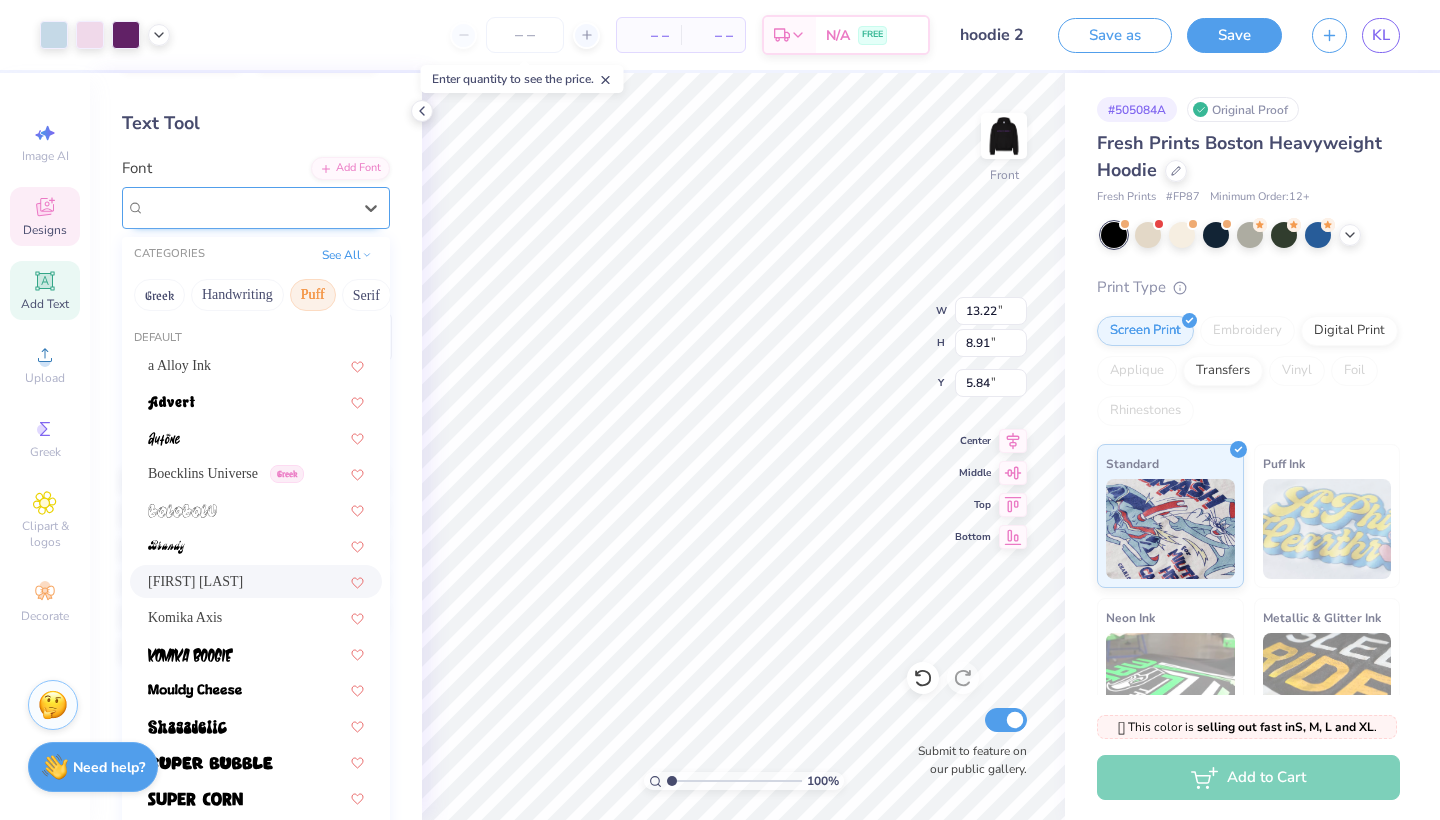 click on "[FIRST] [LAST]" at bounding box center (196, 207) 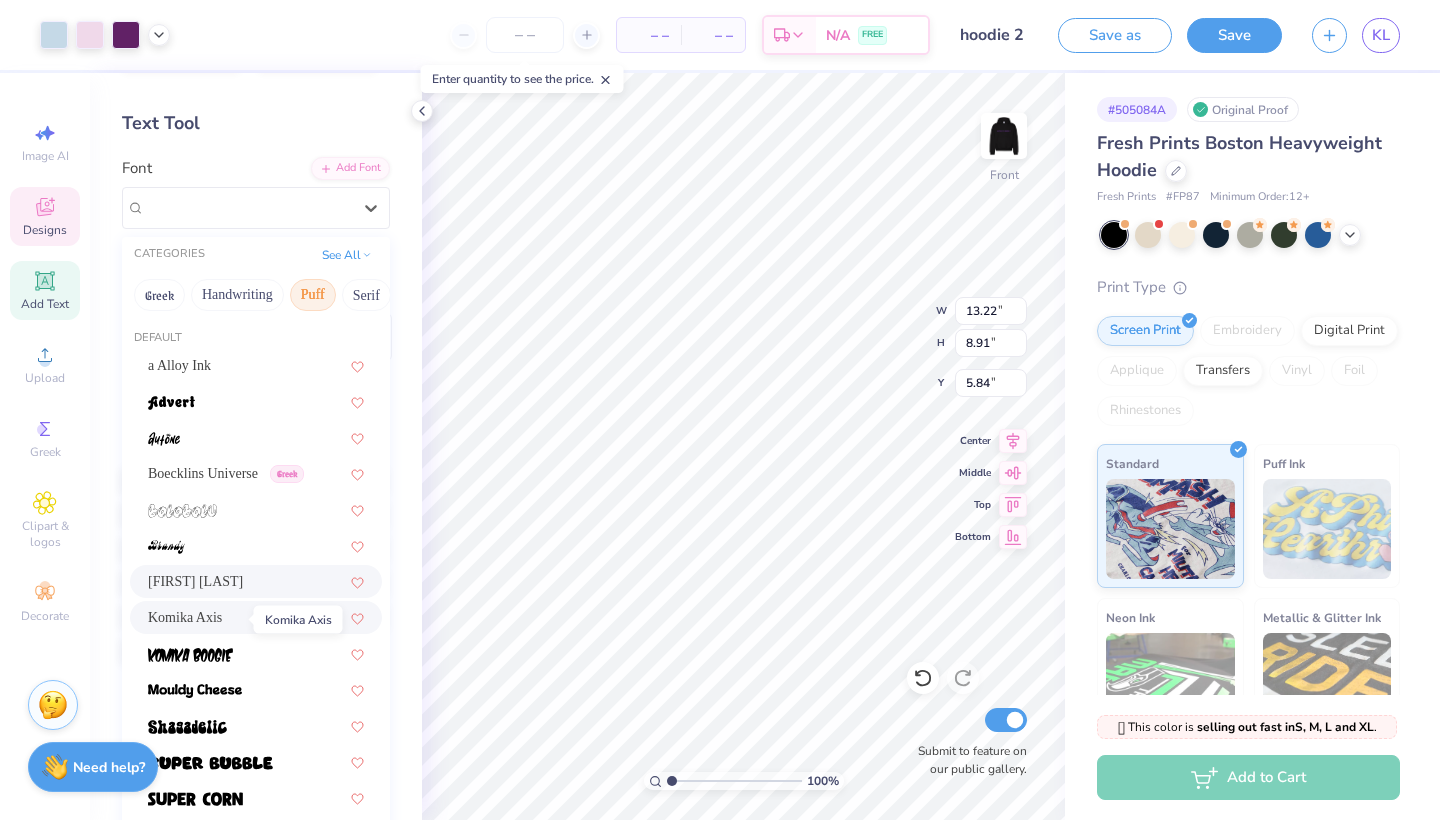 click on "Komika Axis" at bounding box center (185, 617) 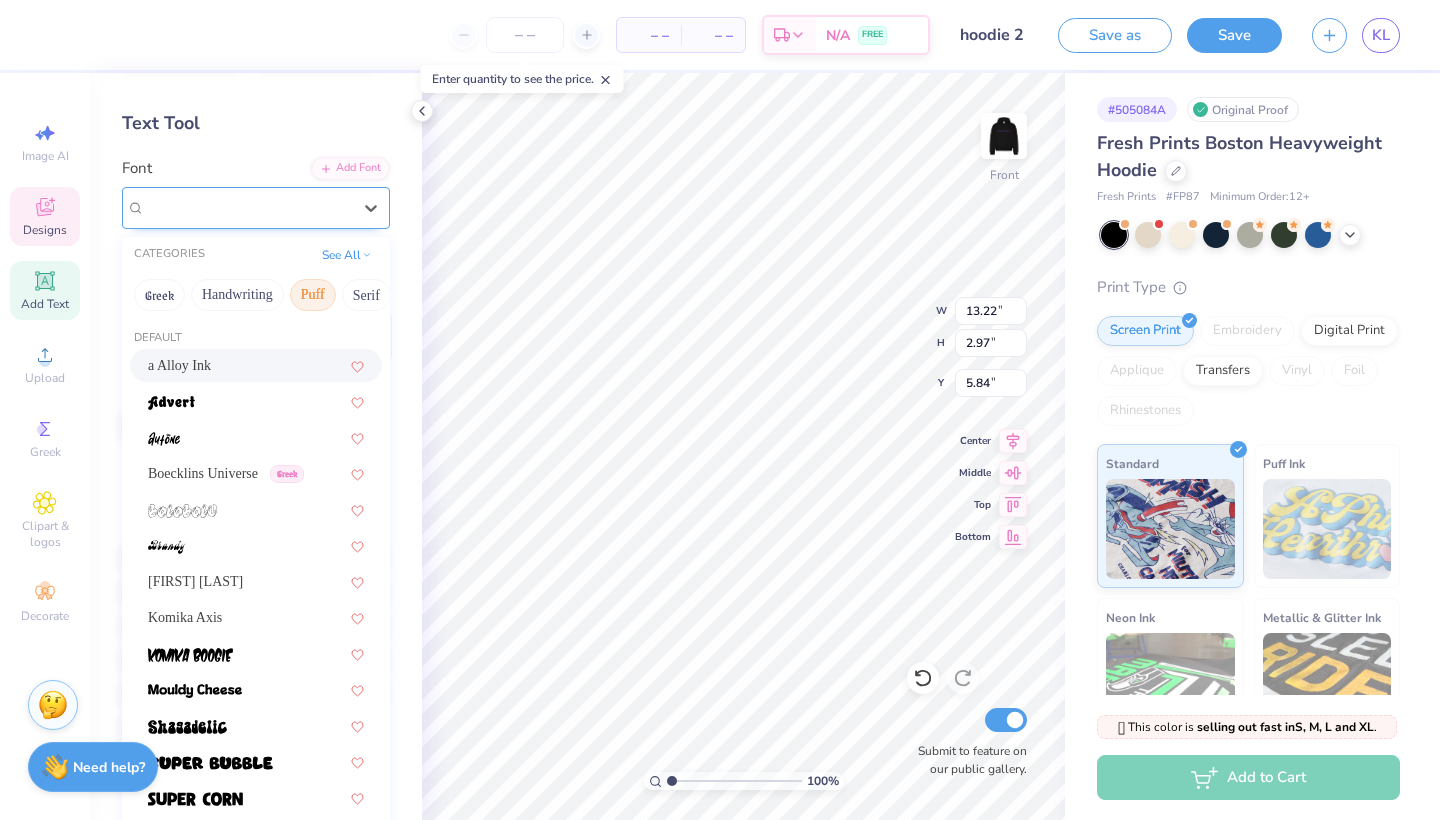 click on "Genty Demo" at bounding box center (183, 207) 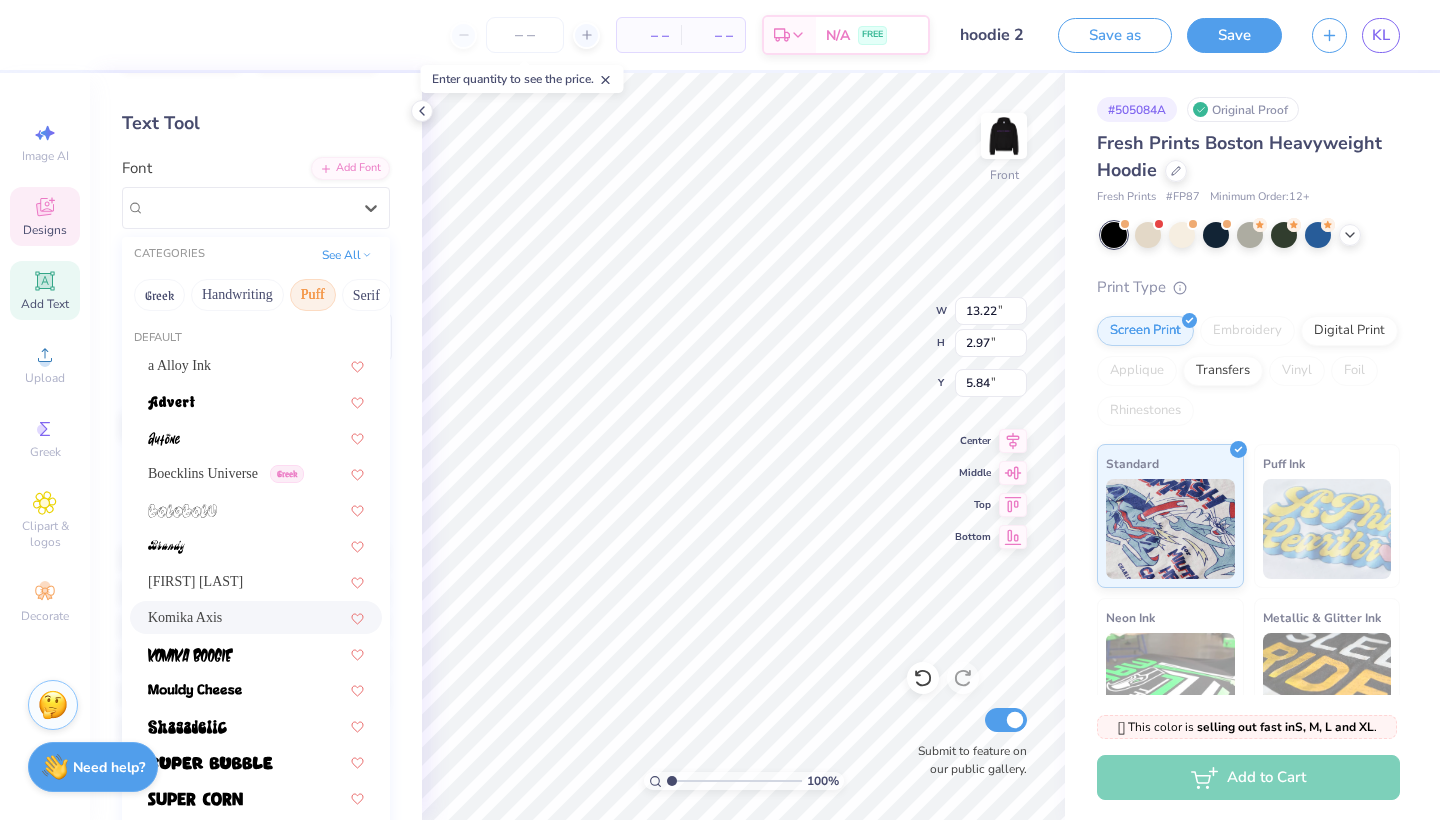 click on "Komika Axis" at bounding box center (185, 617) 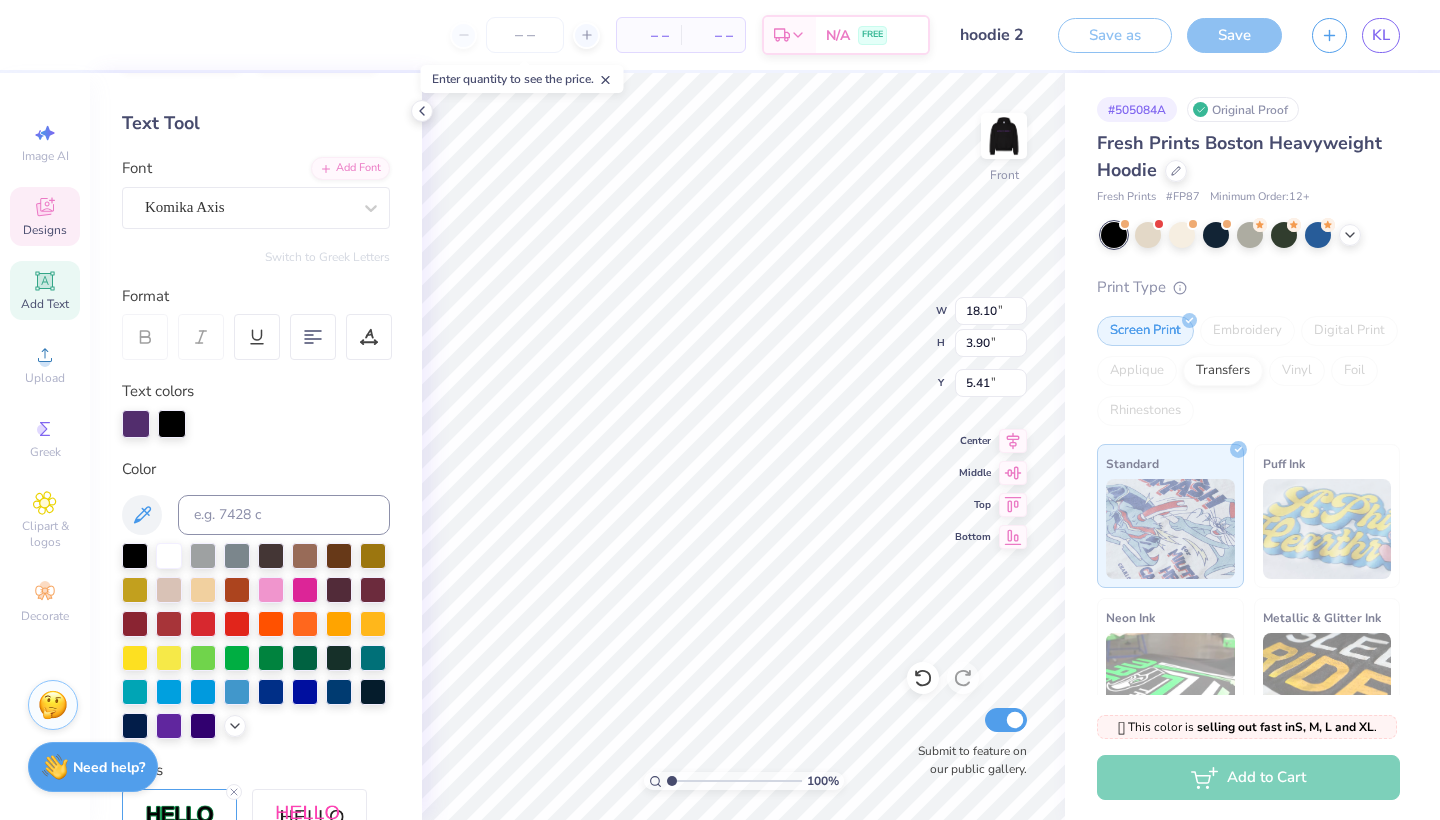 type on "18.10" 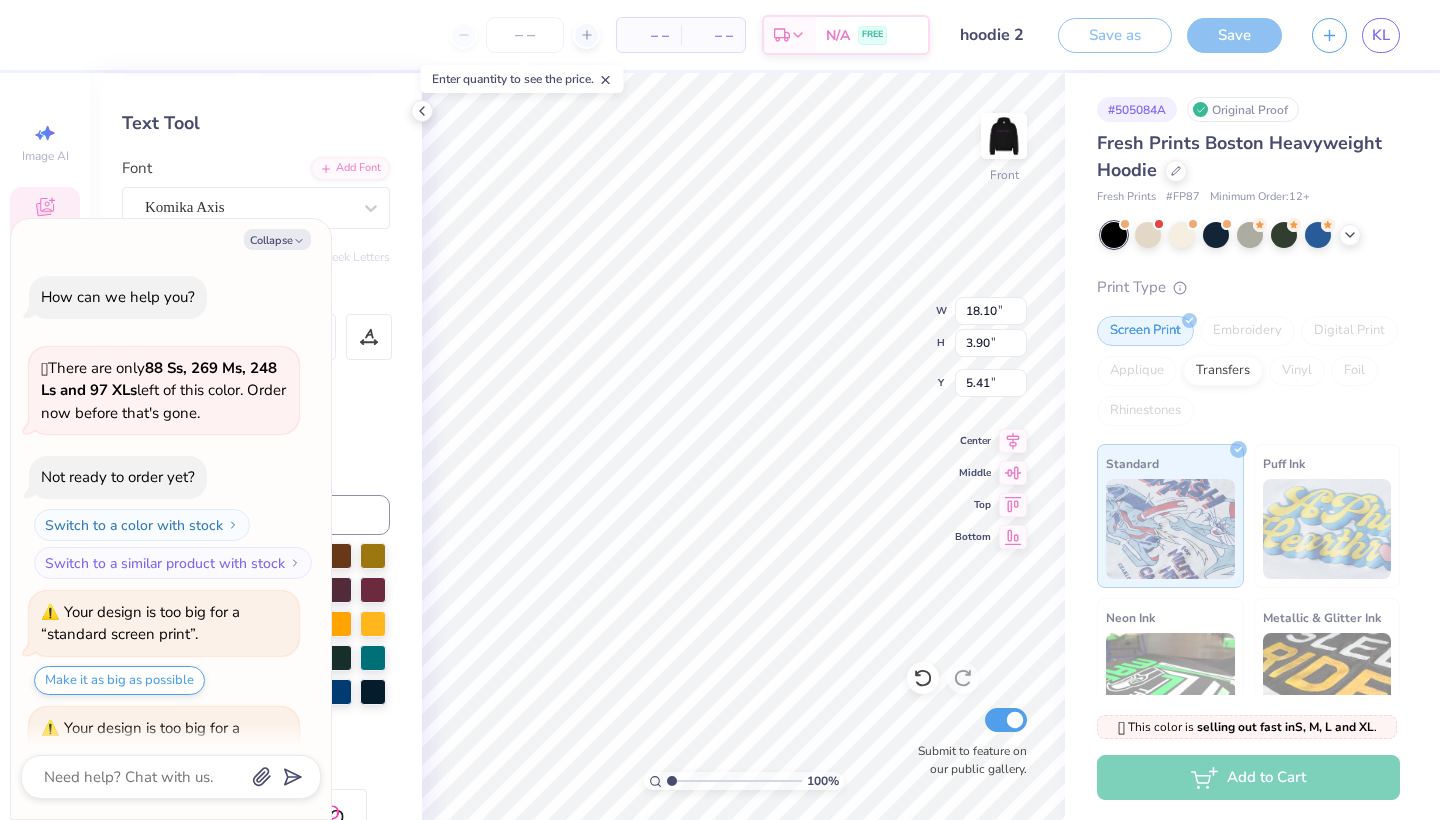 scroll, scrollTop: 77, scrollLeft: 0, axis: vertical 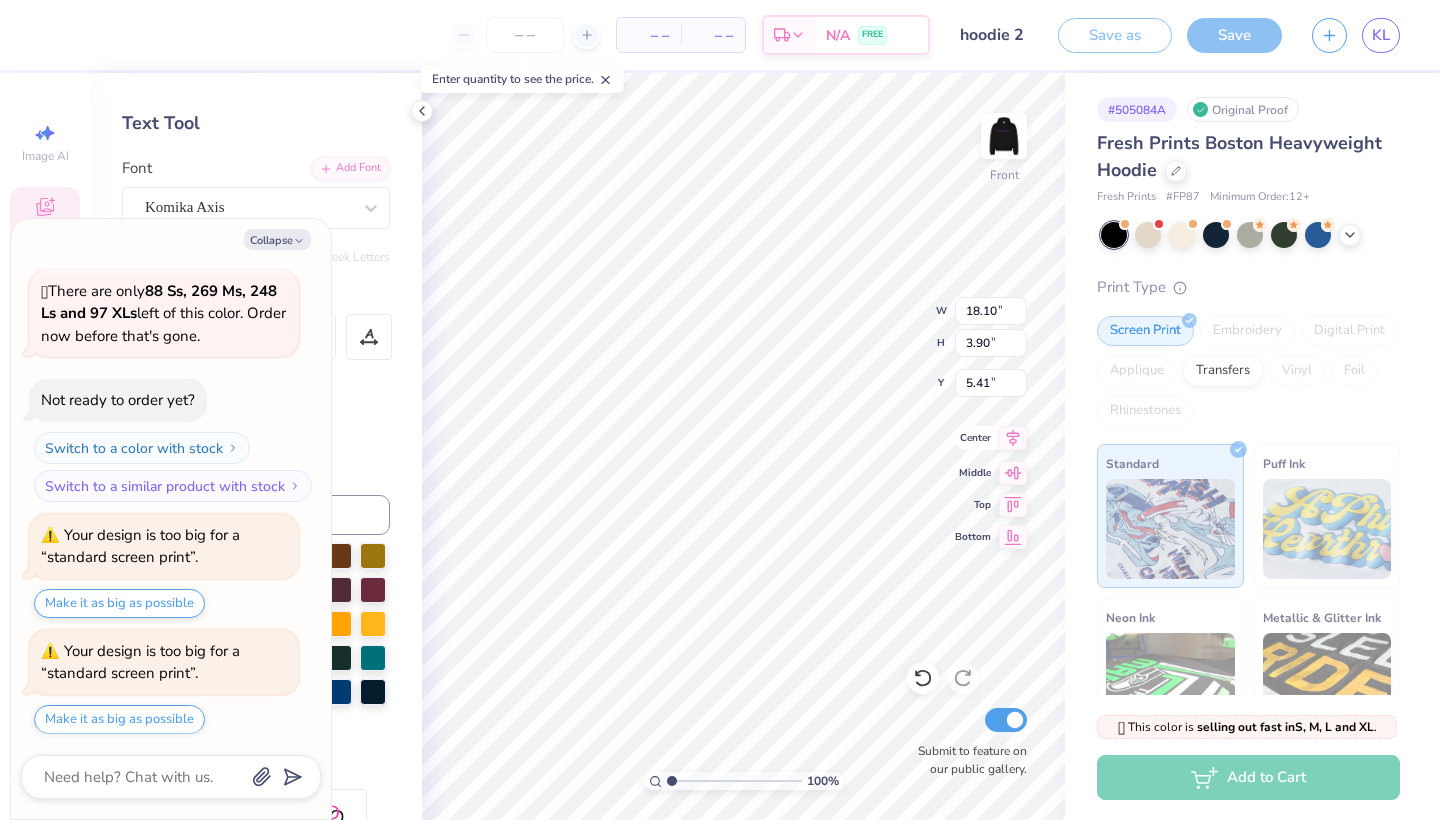 click 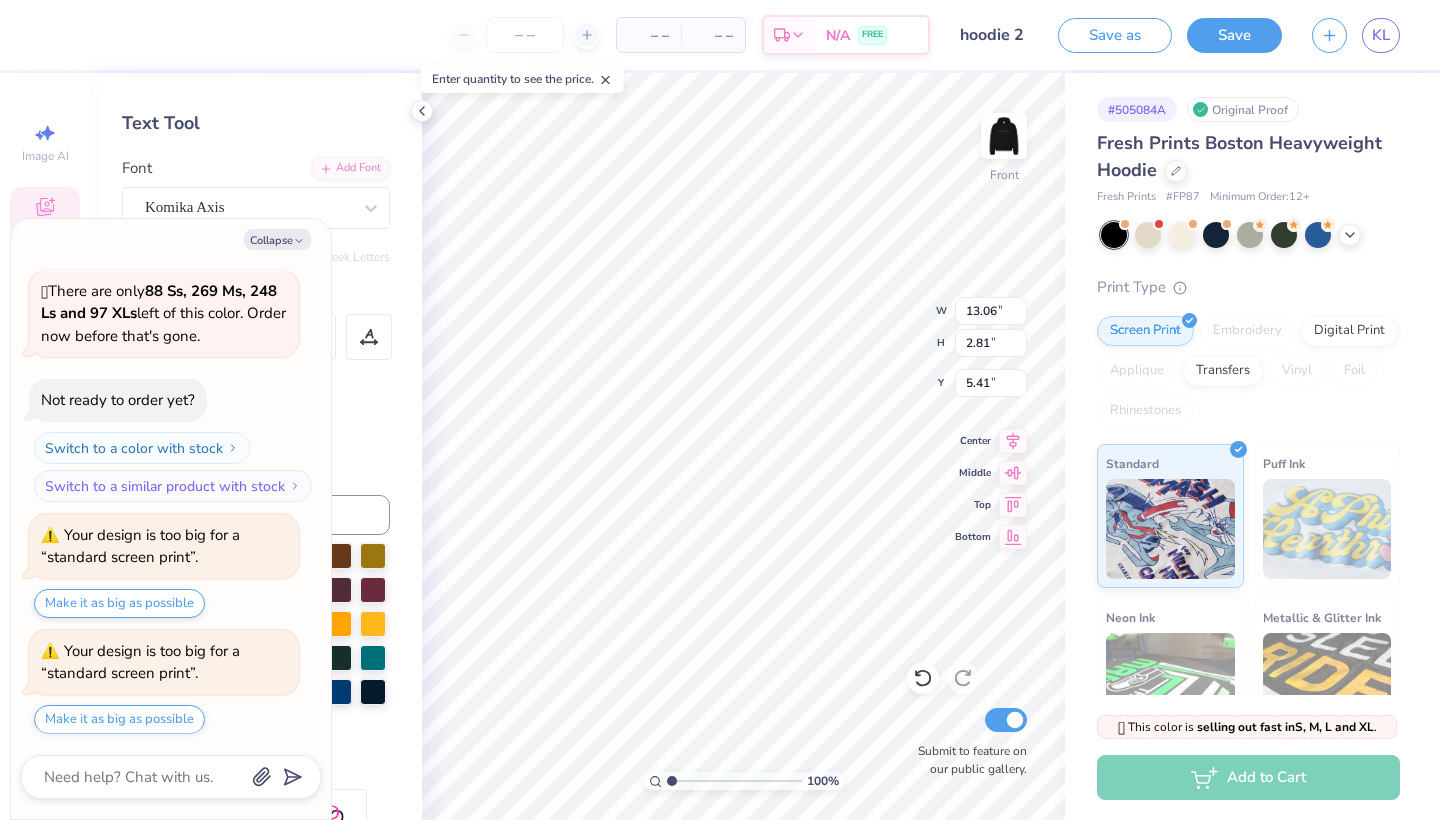 type on "x" 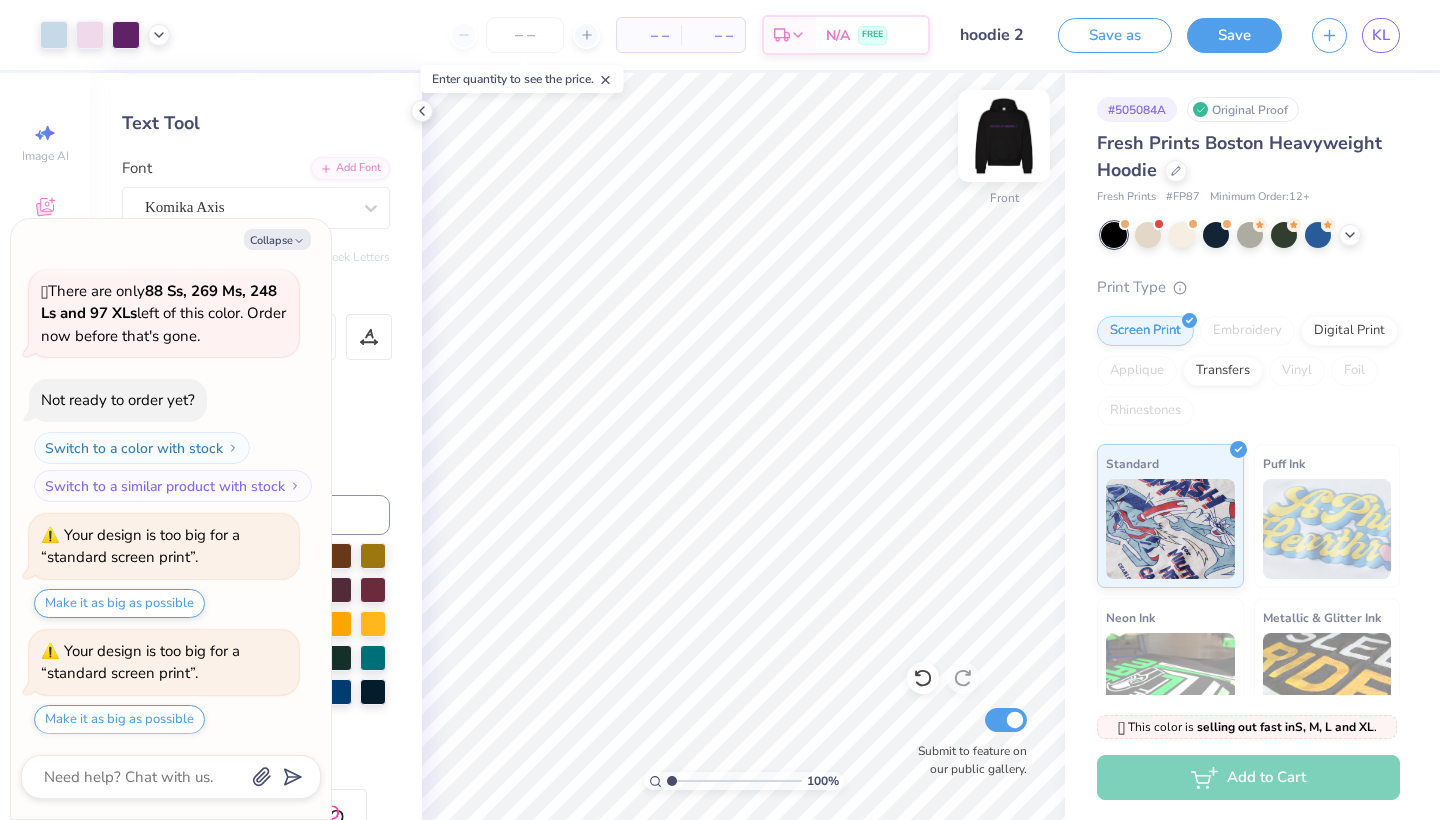 click at bounding box center (1004, 136) 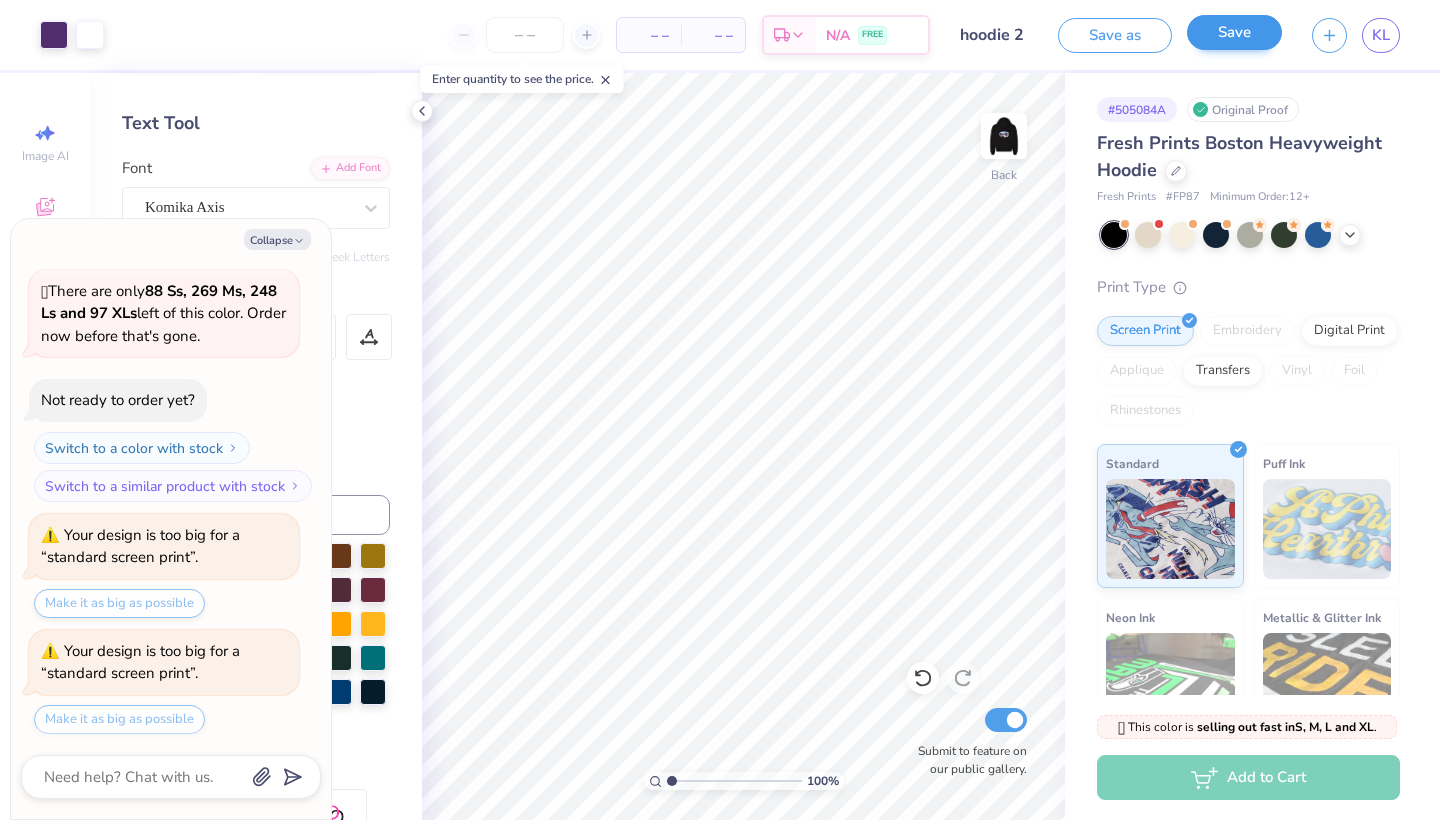 click on "Save" at bounding box center [1234, 32] 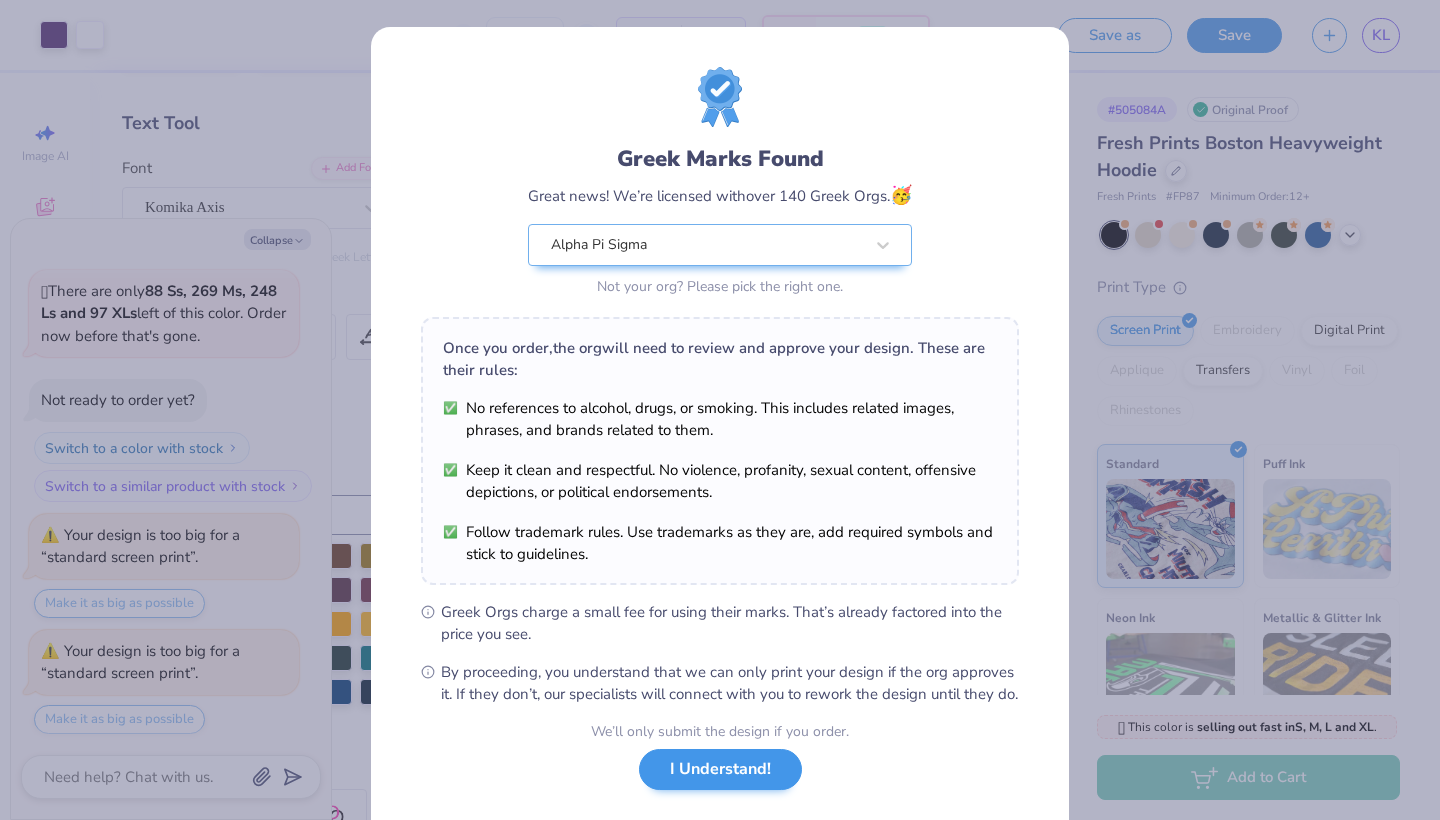 click on "I Understand!" at bounding box center (720, 769) 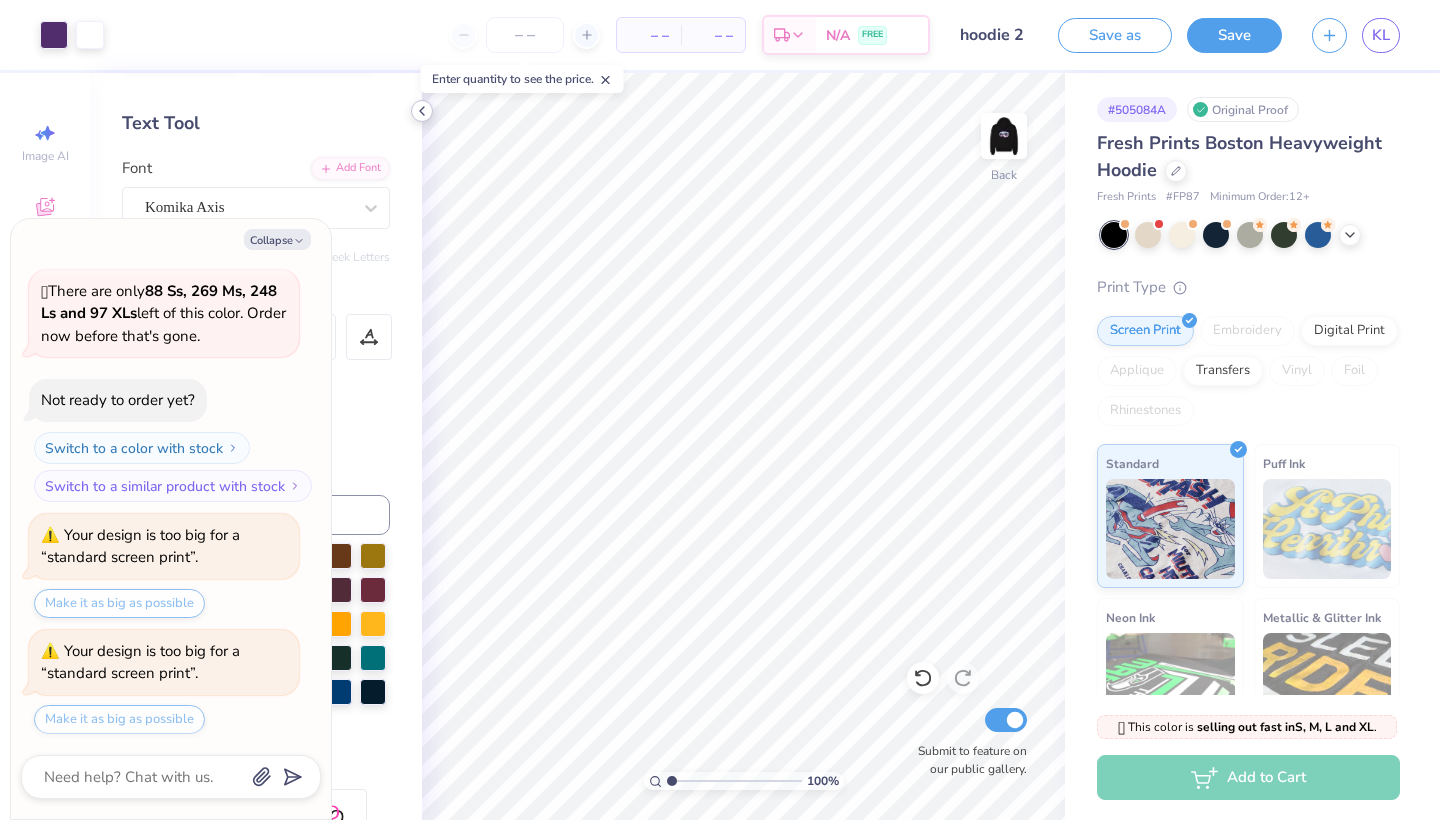 click 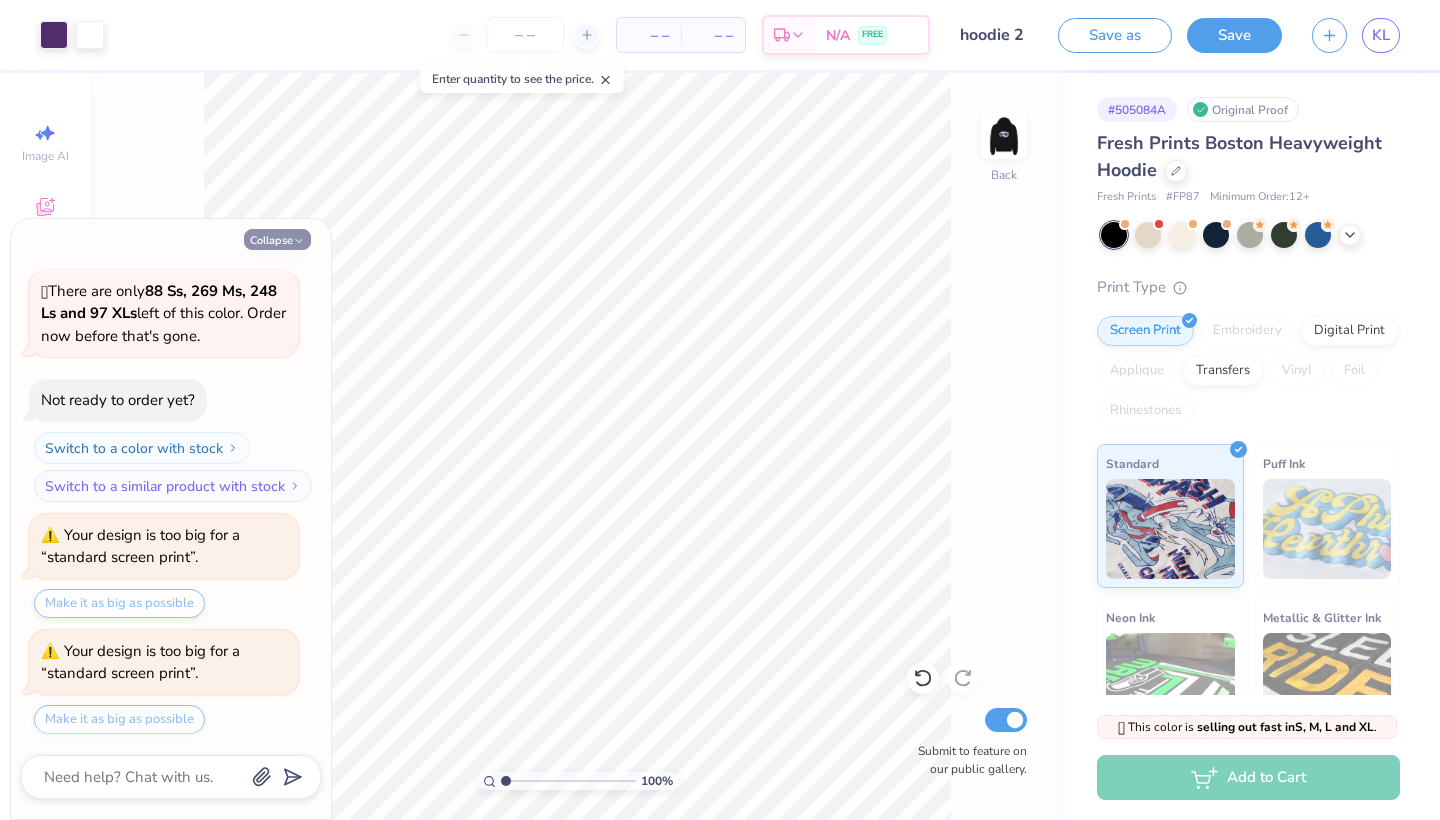 click on "Collapse" at bounding box center (277, 239) 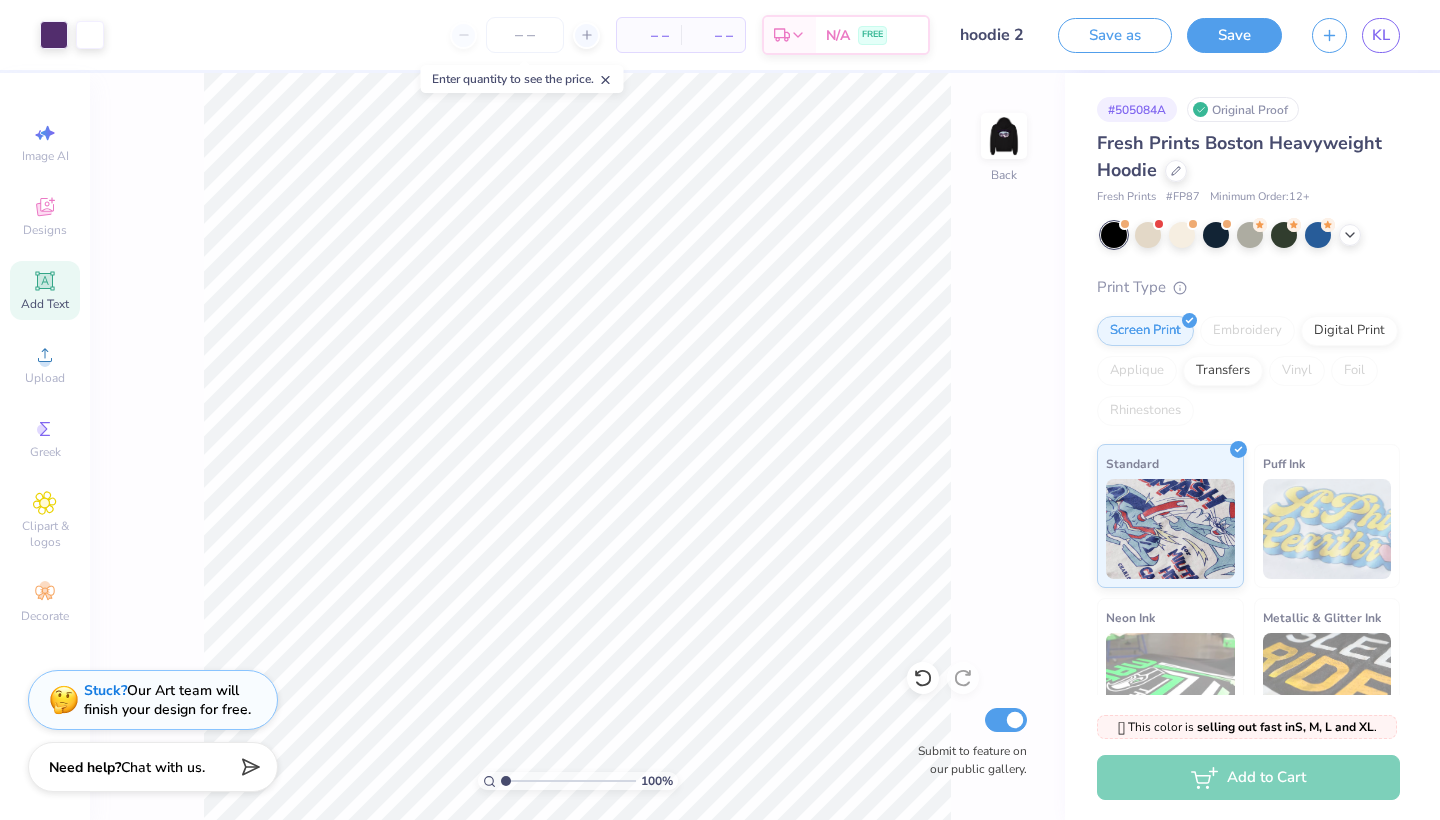 click 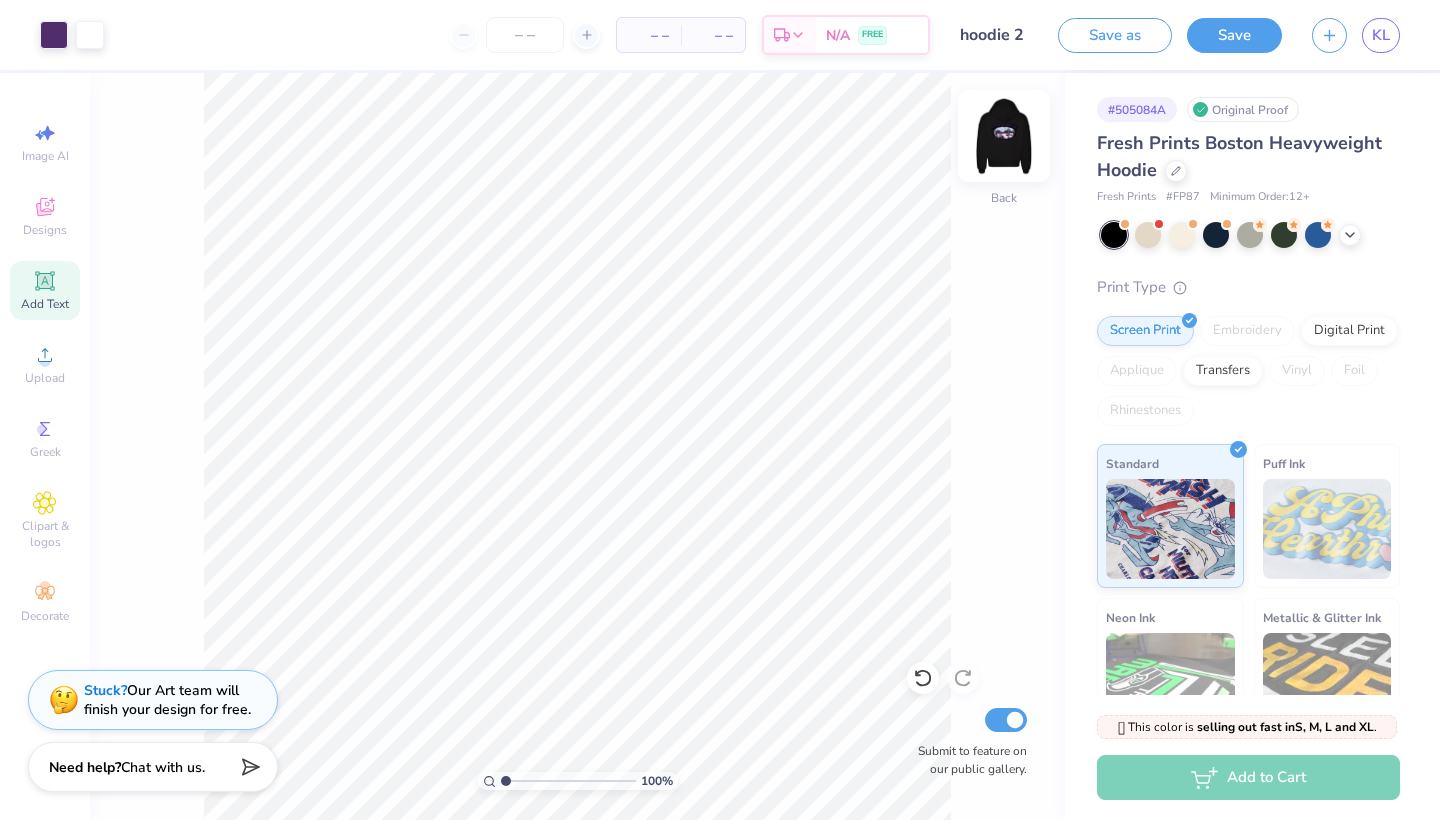 click at bounding box center (1004, 136) 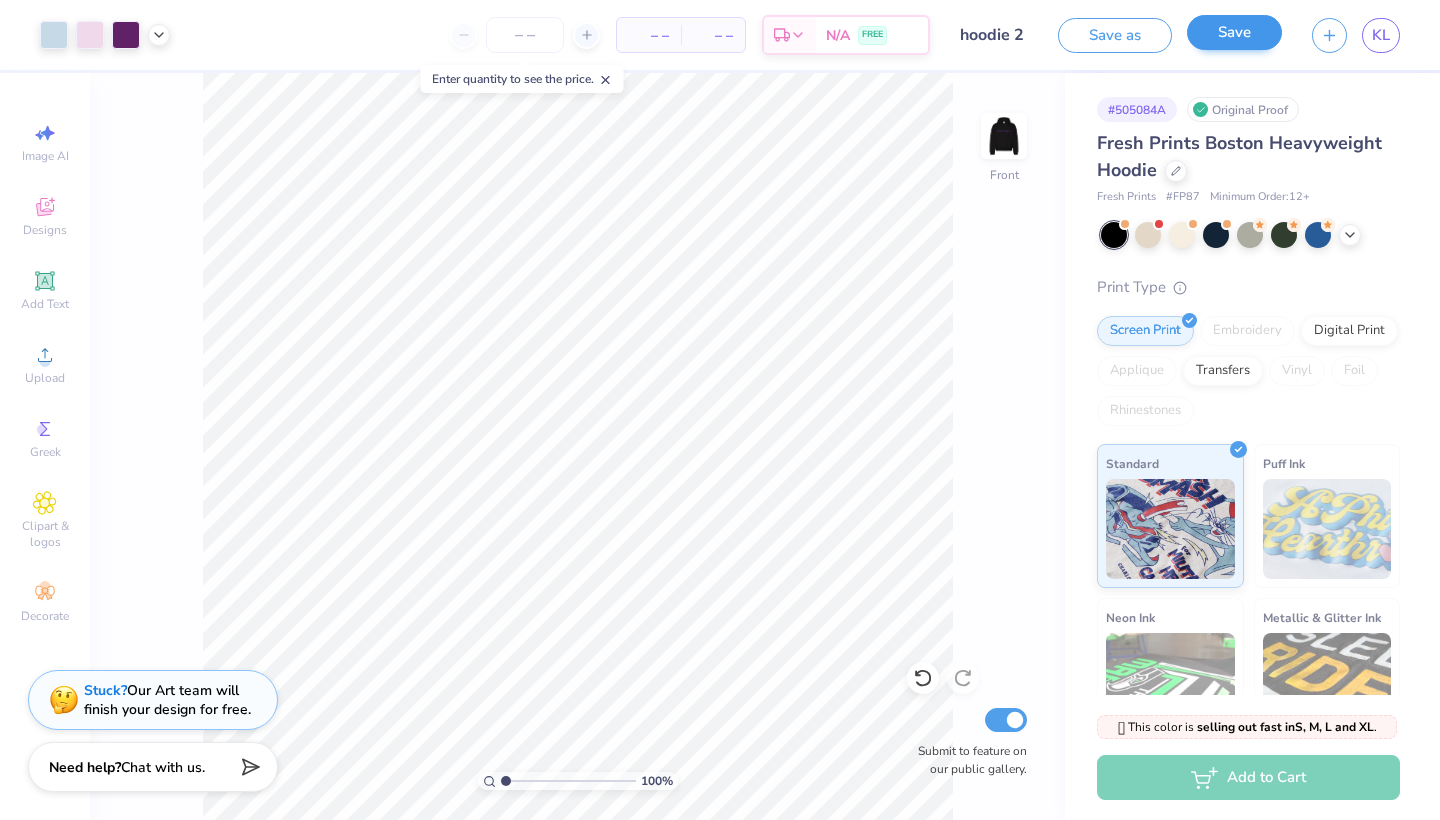 click on "Save" at bounding box center [1234, 32] 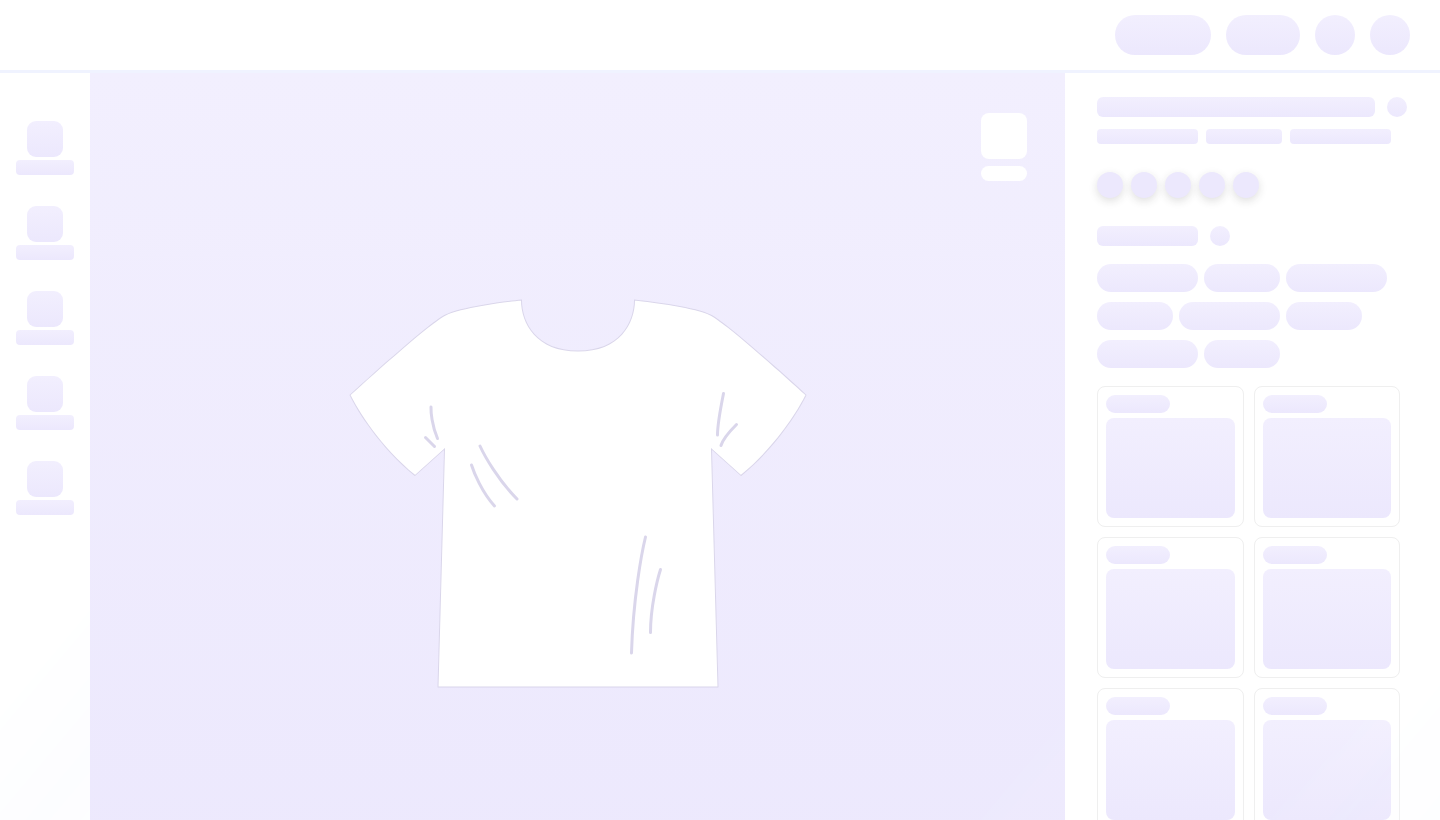 scroll, scrollTop: 0, scrollLeft: 0, axis: both 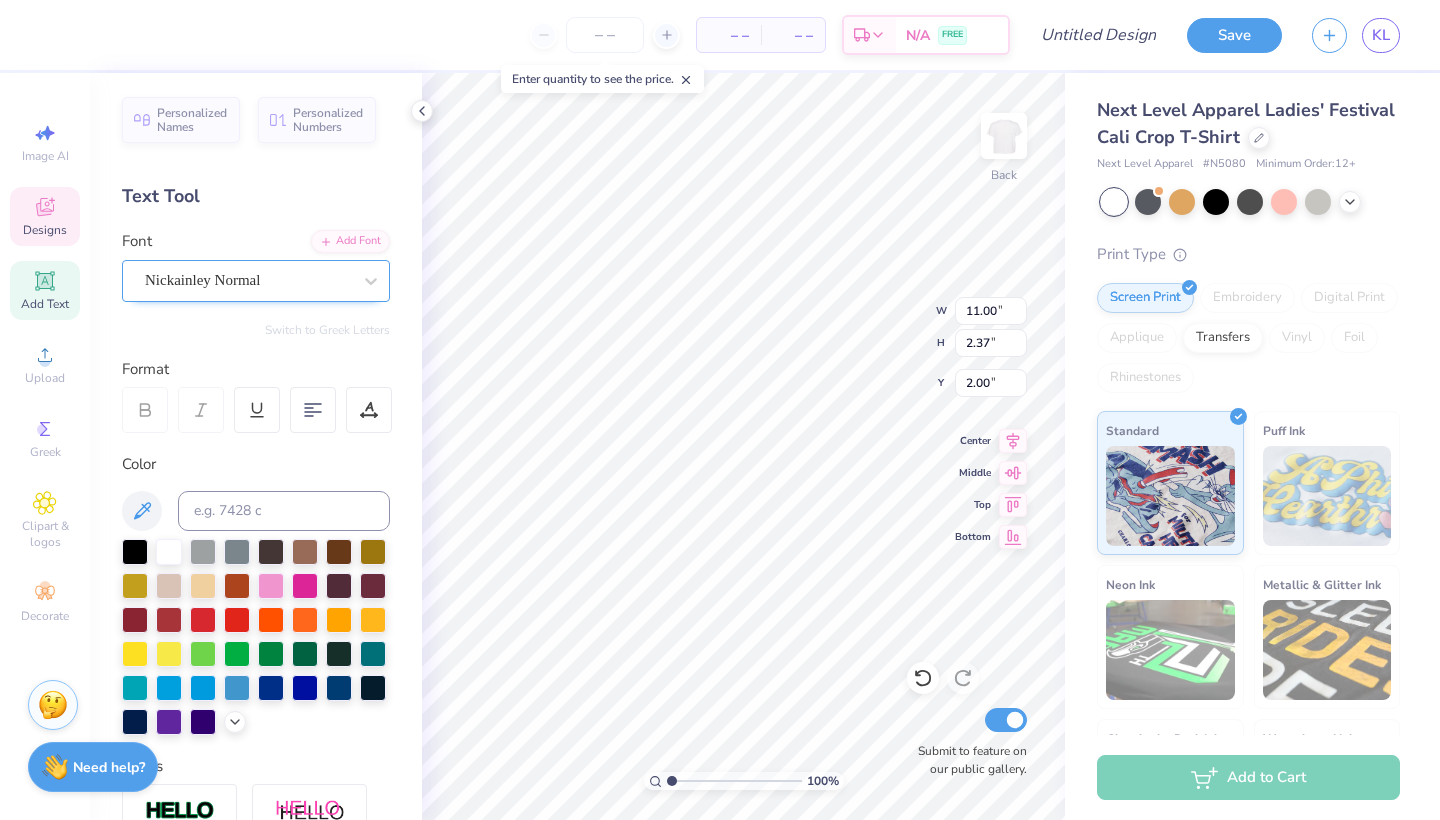 click on "Nickainley Normal" at bounding box center (202, 280) 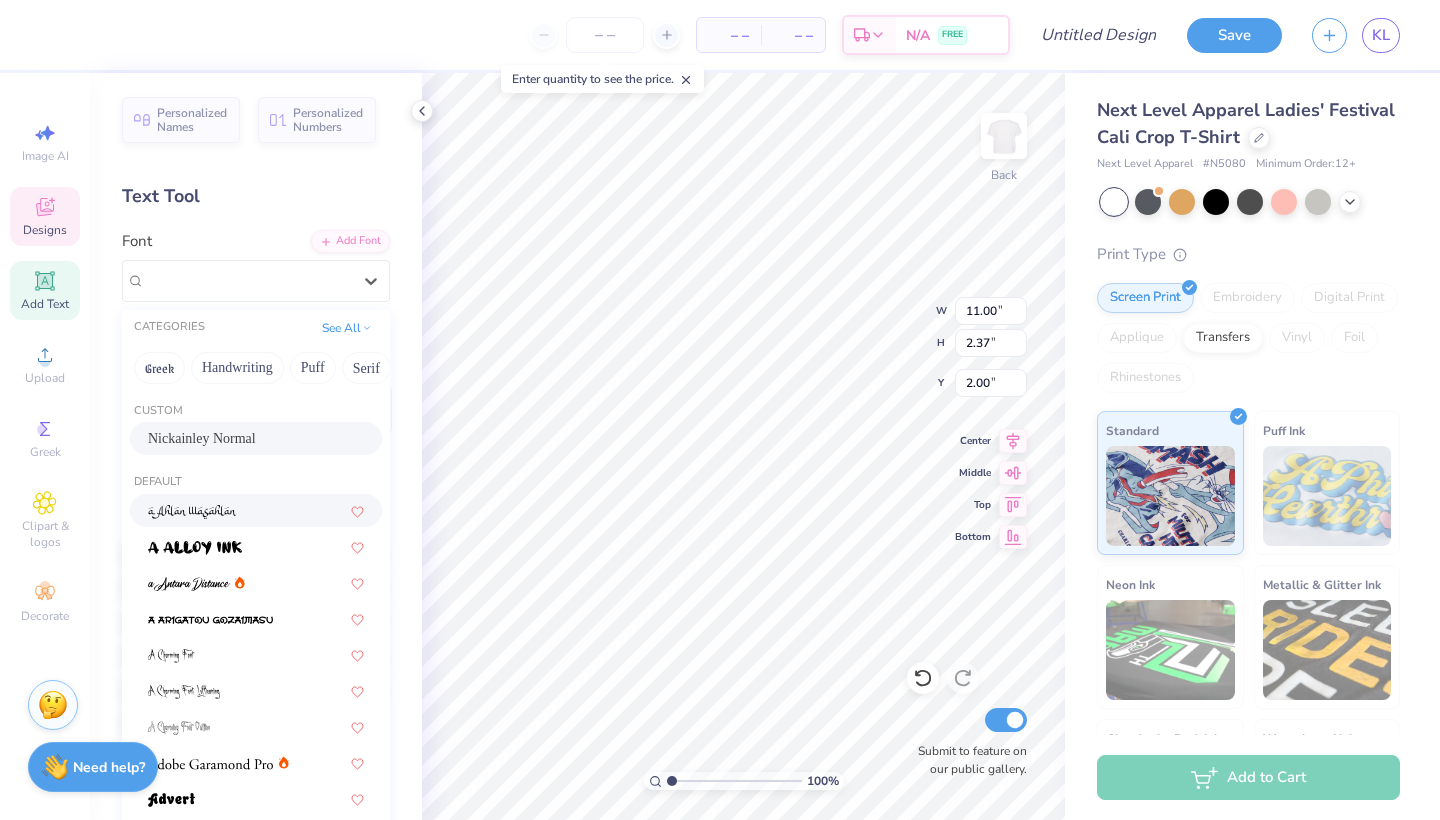 scroll, scrollTop: 51, scrollLeft: 0, axis: vertical 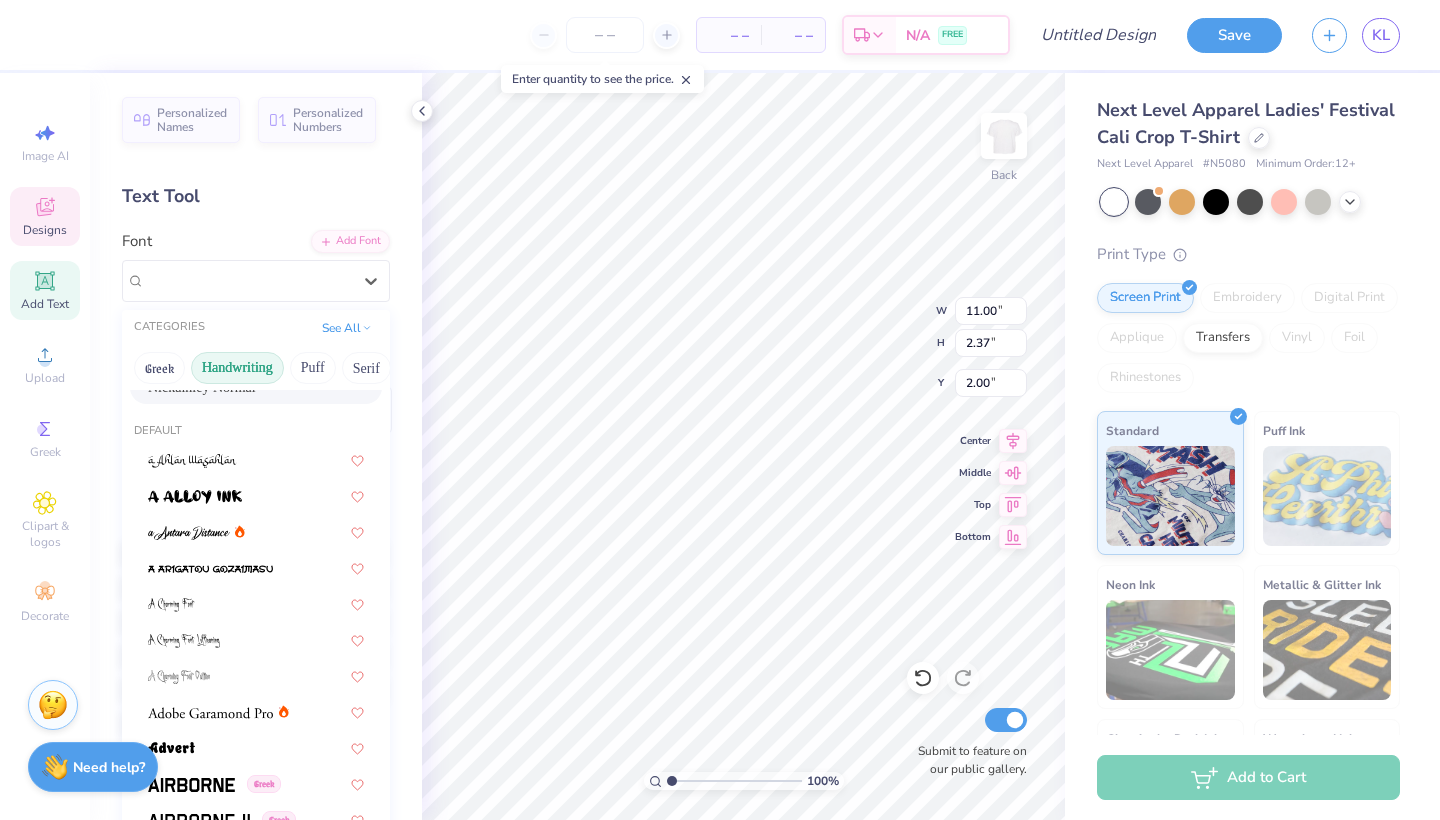 click on "Handwriting" at bounding box center [237, 368] 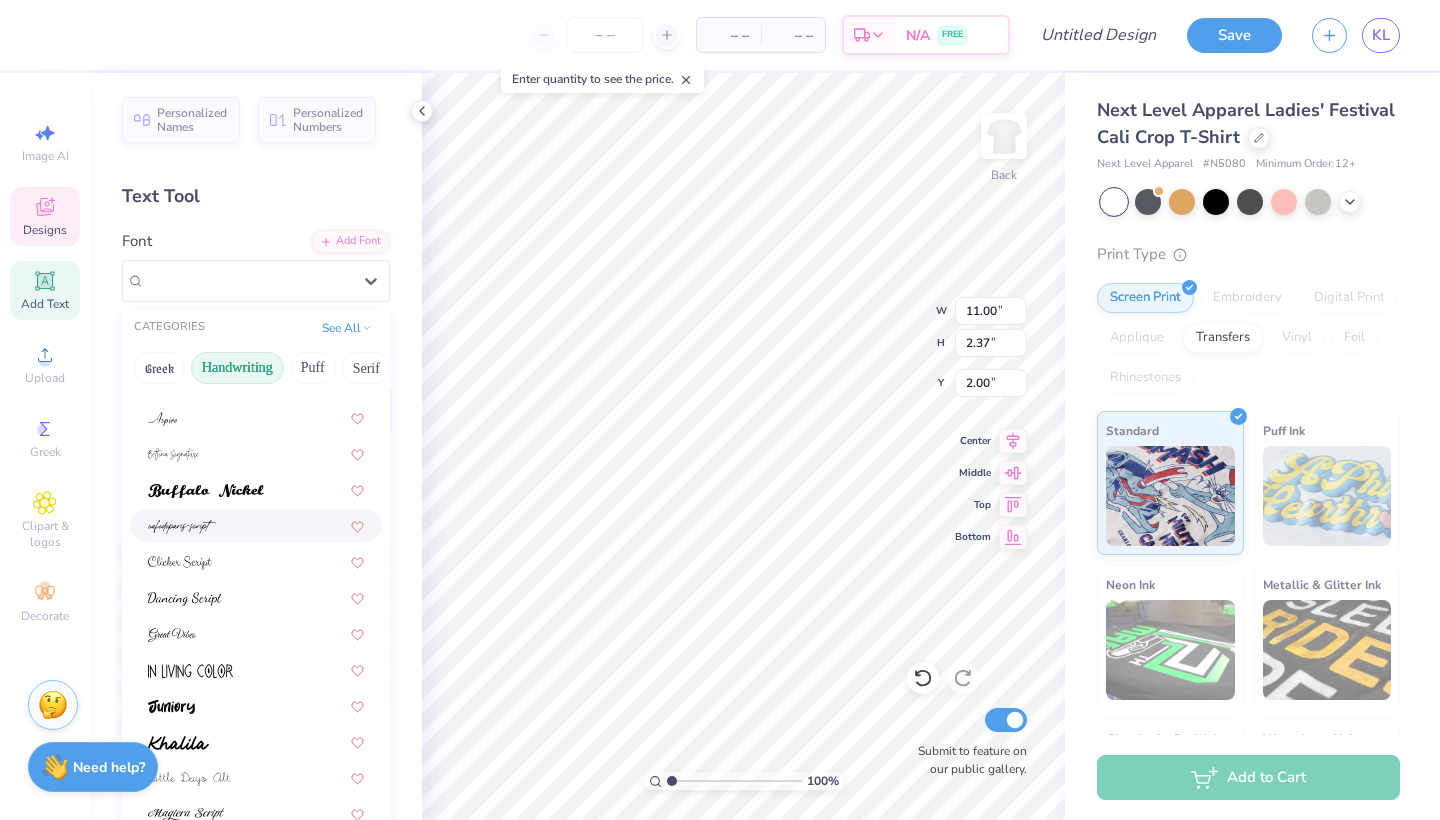scroll, scrollTop: 125, scrollLeft: 0, axis: vertical 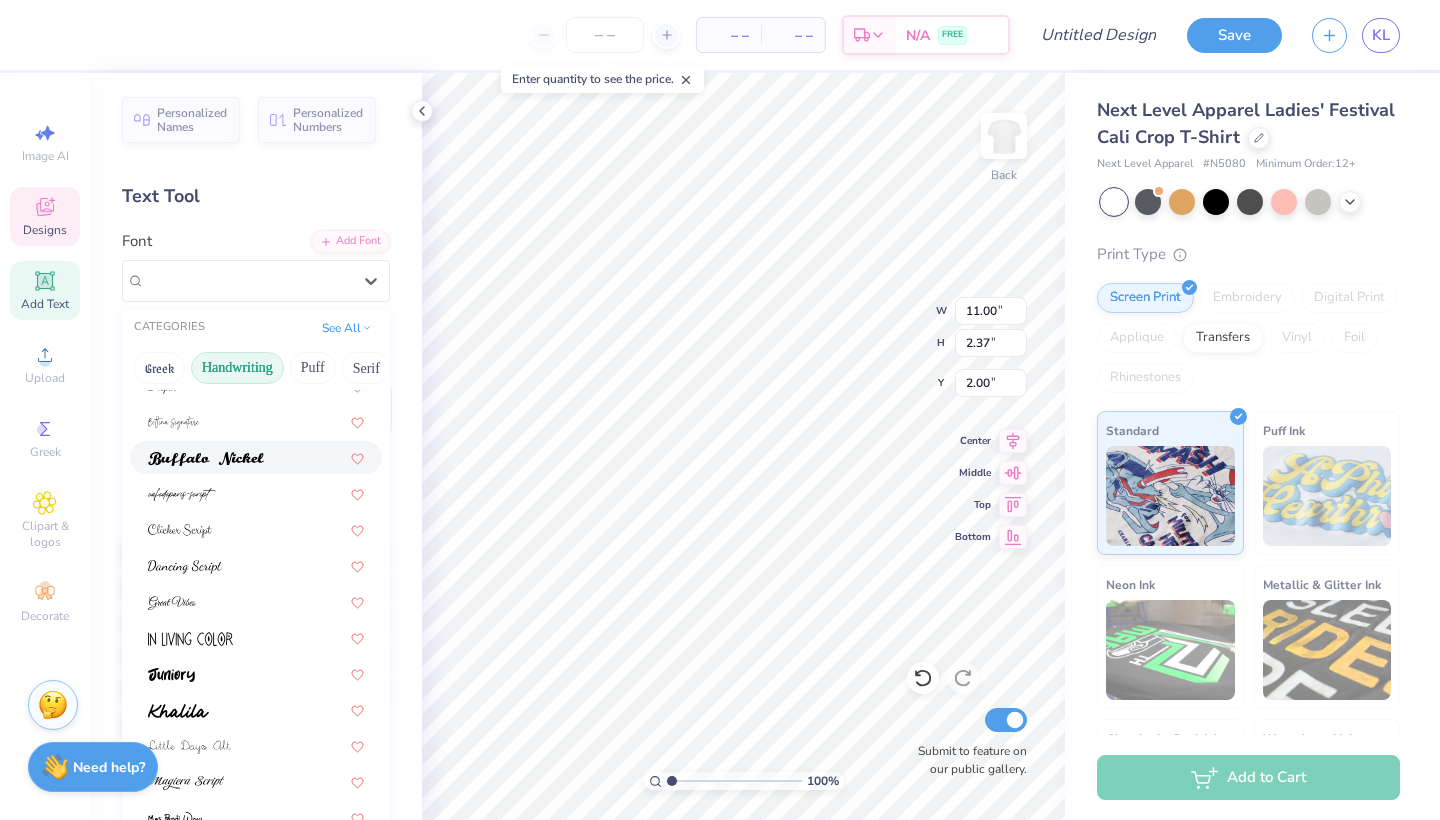 click at bounding box center (206, 459) 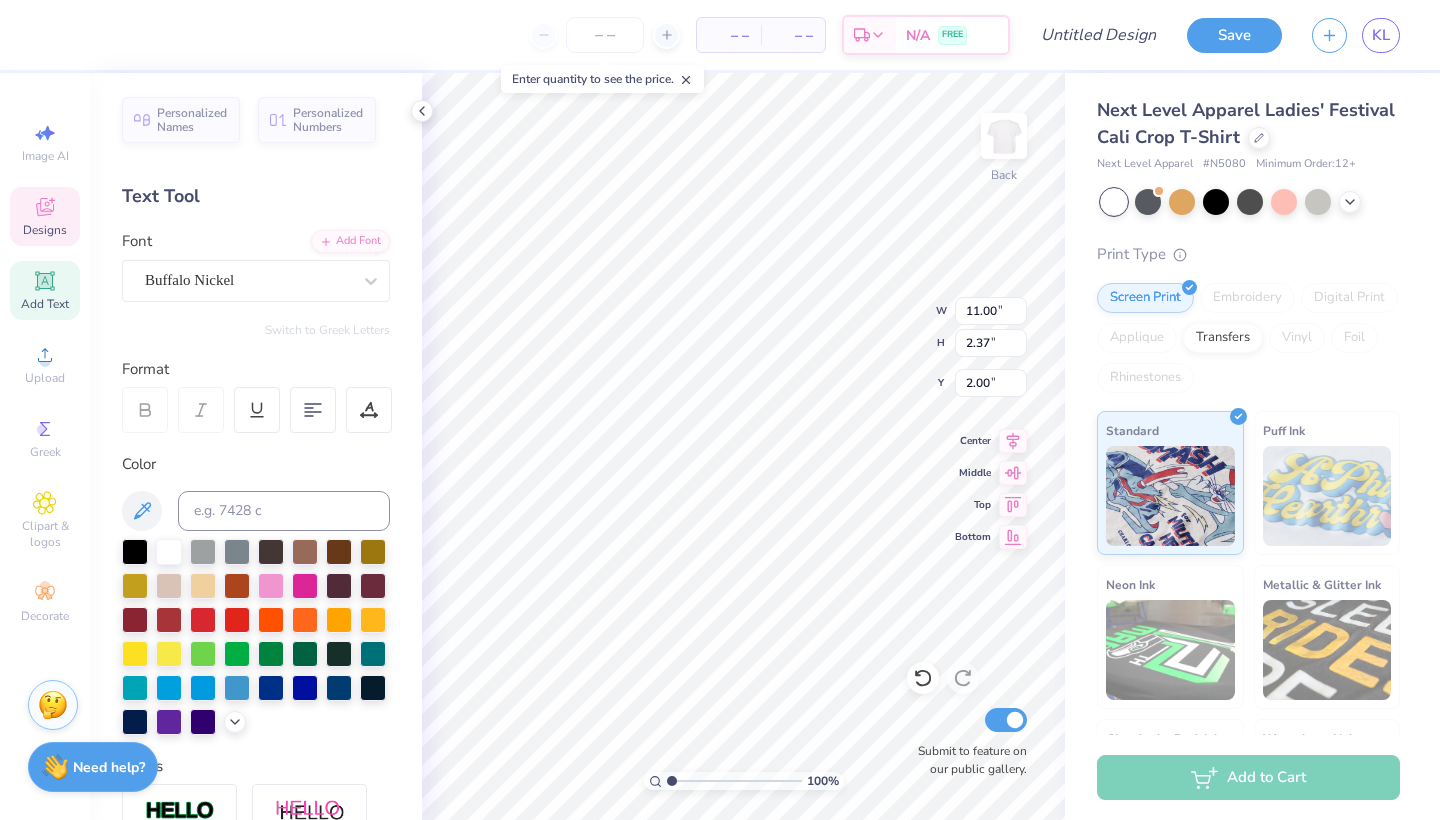 type on "11.59" 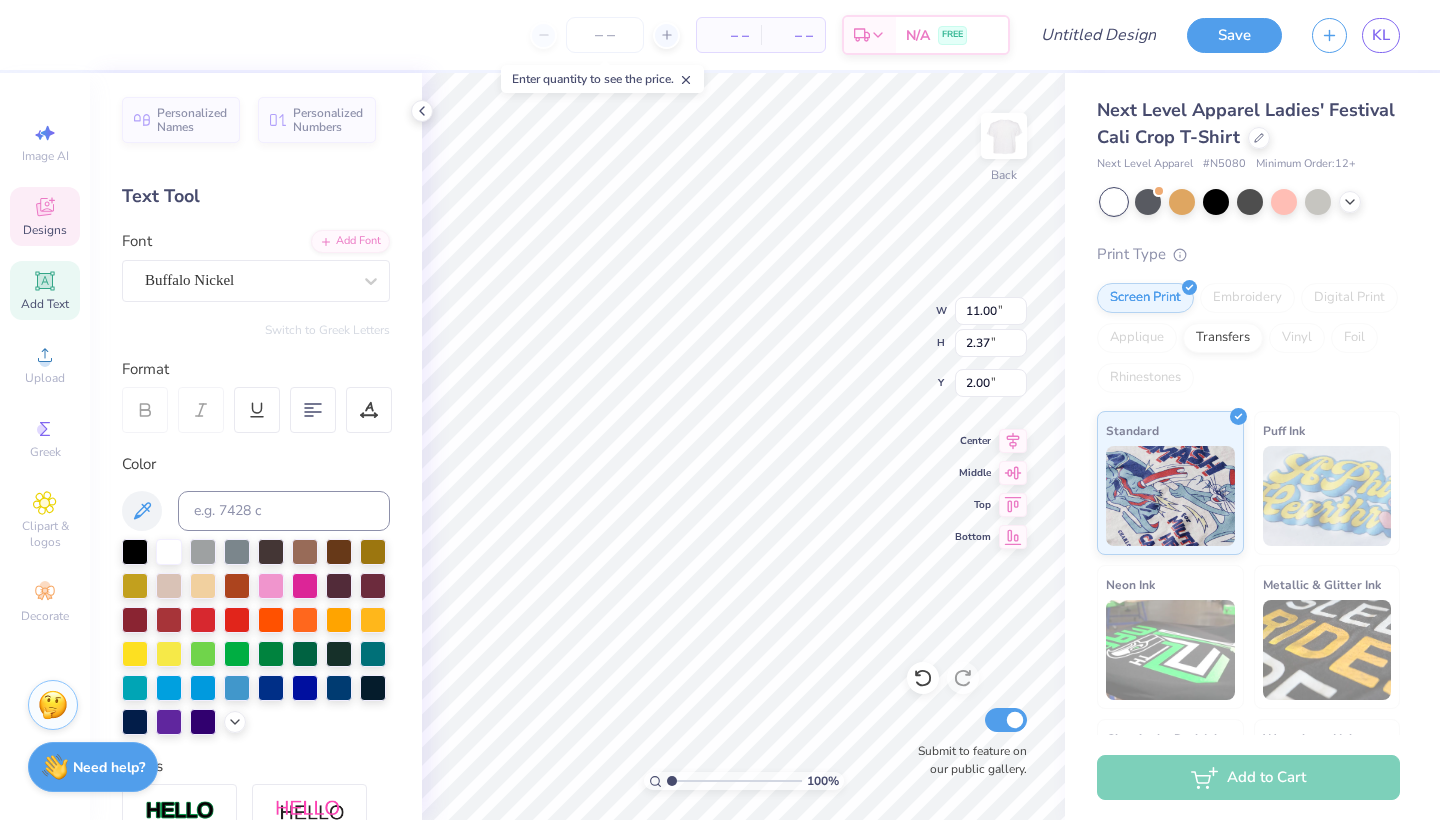 type on "2.18" 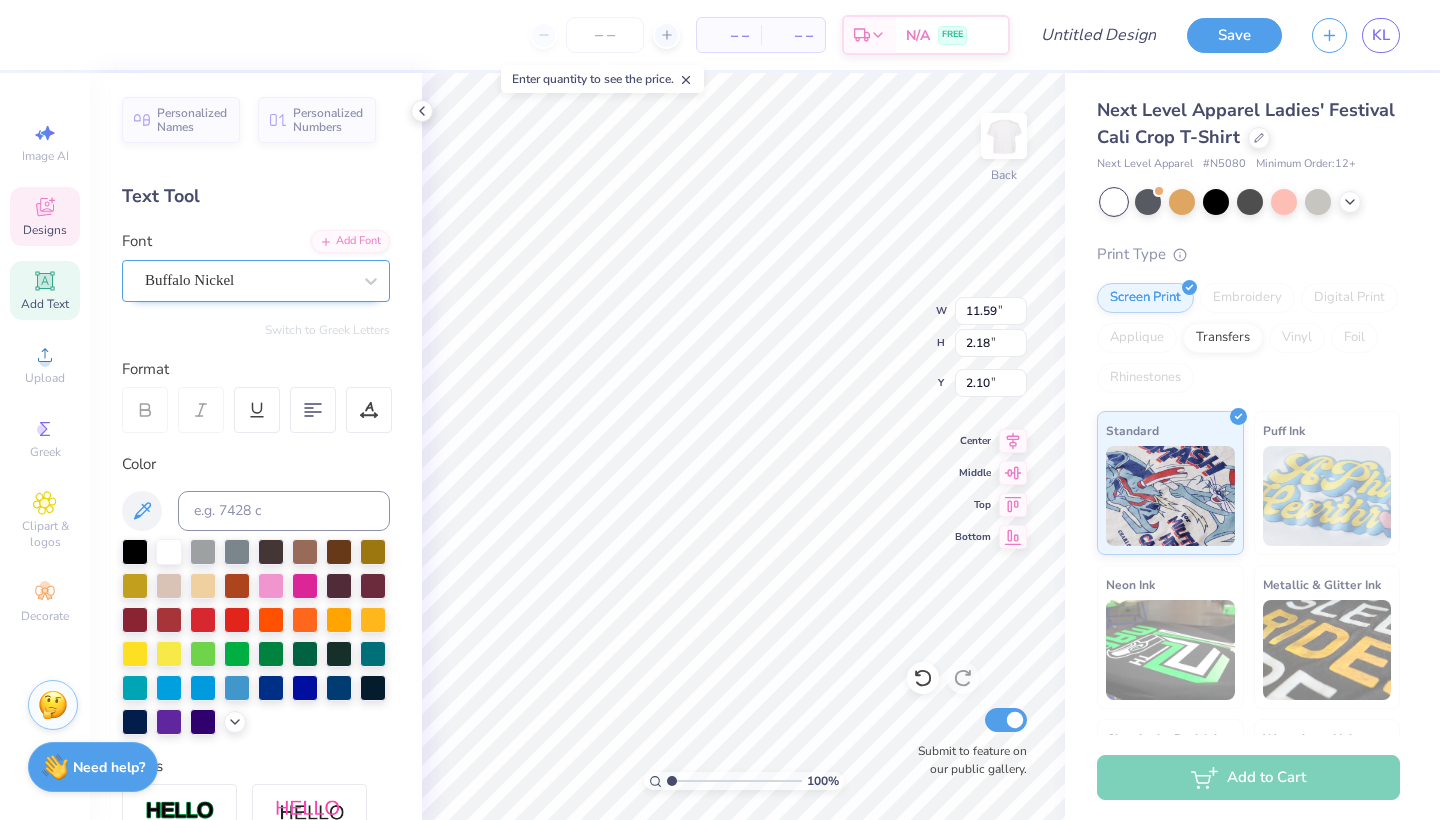 click on "Buffalo Nickel" at bounding box center [248, 280] 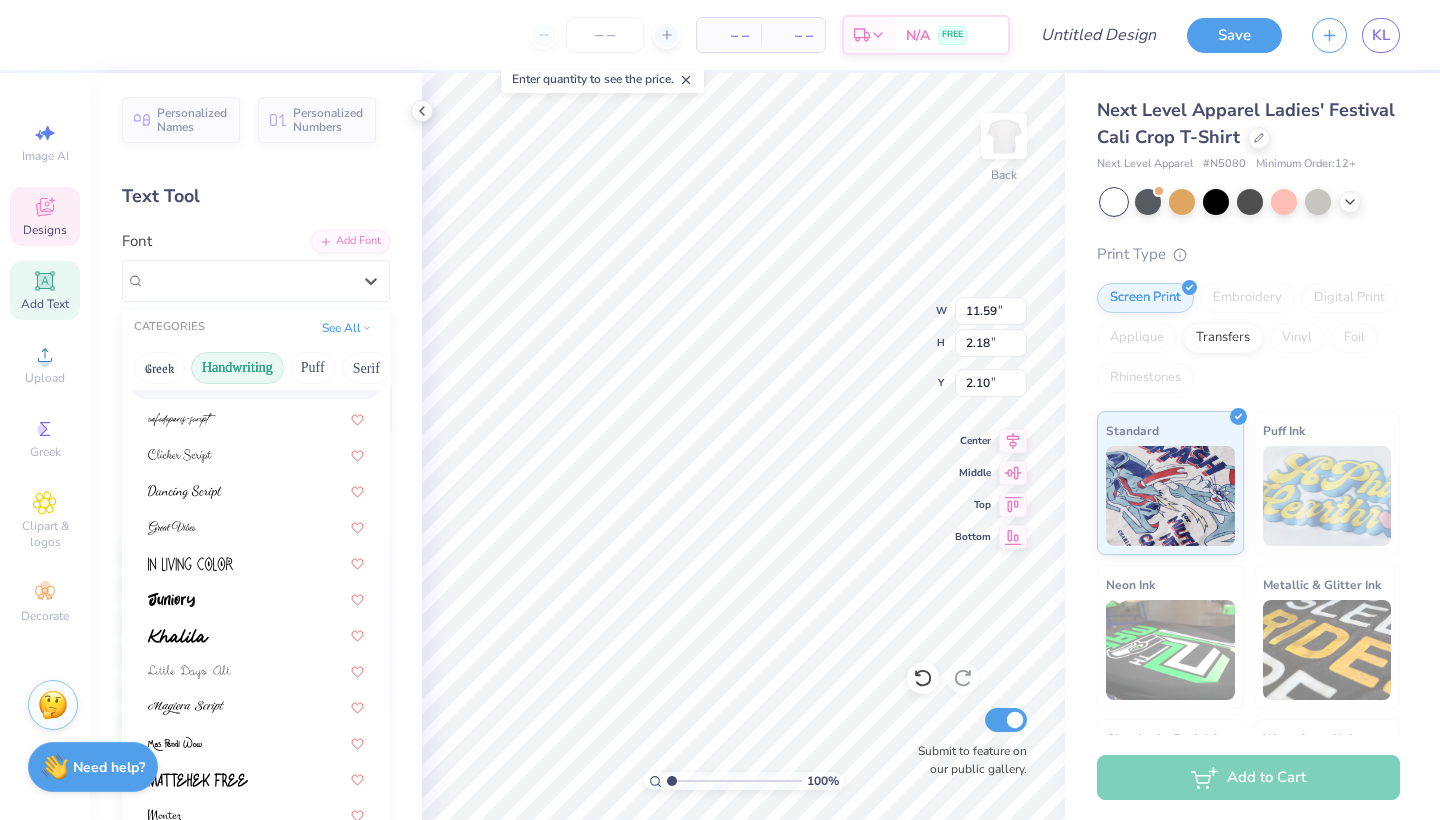 scroll, scrollTop: 209, scrollLeft: 0, axis: vertical 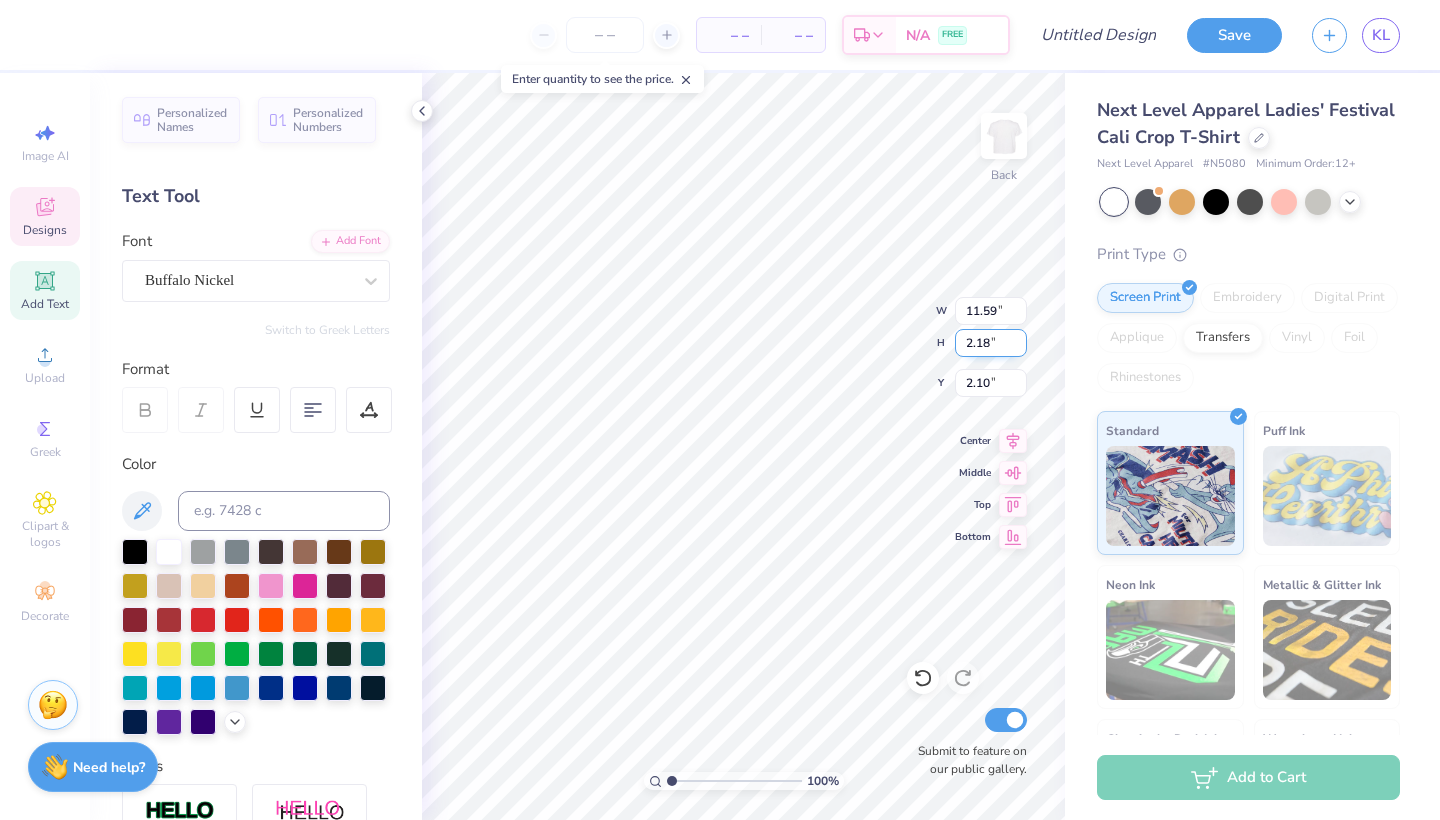 type on "a" 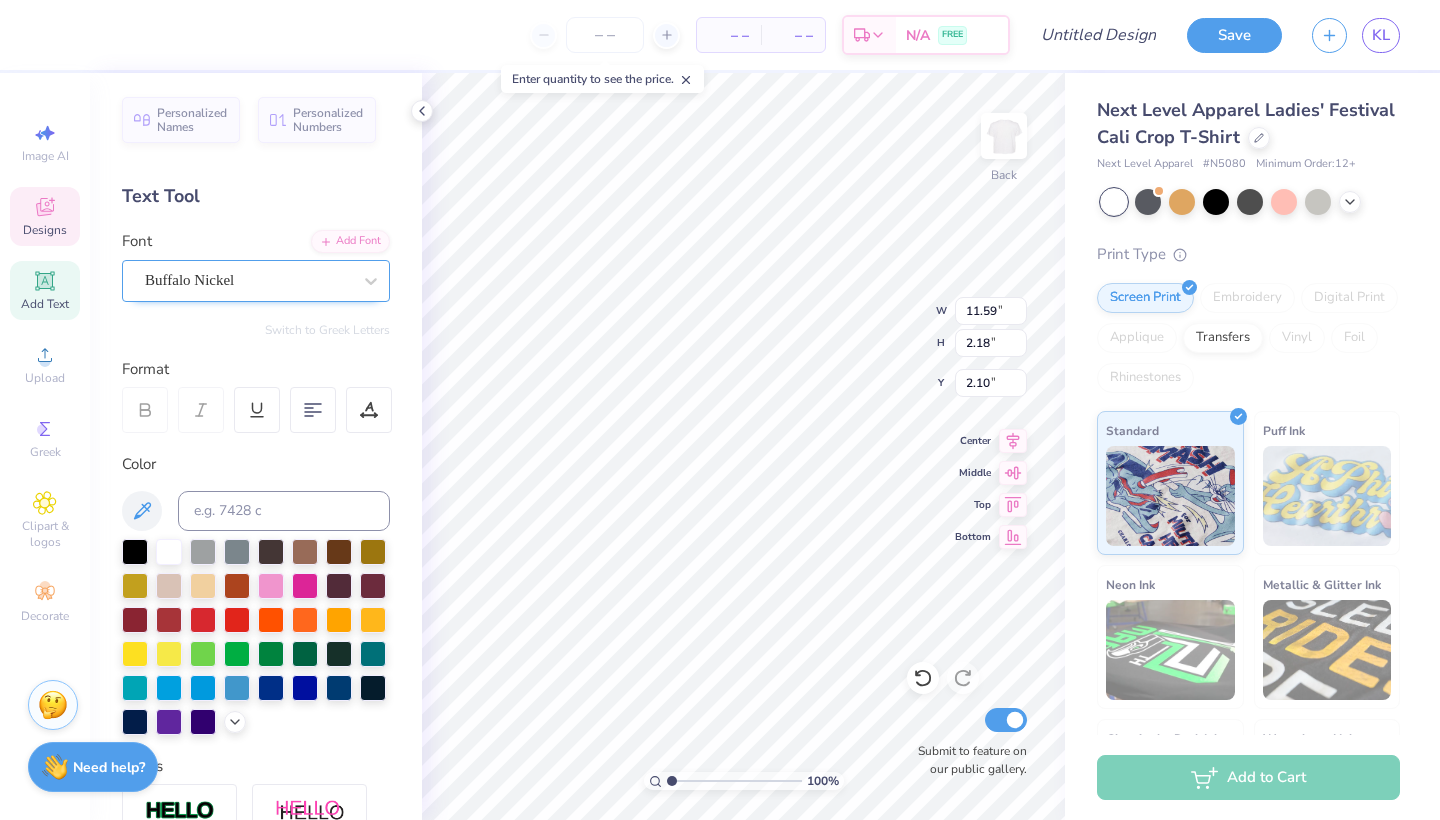 type on "Alphachella" 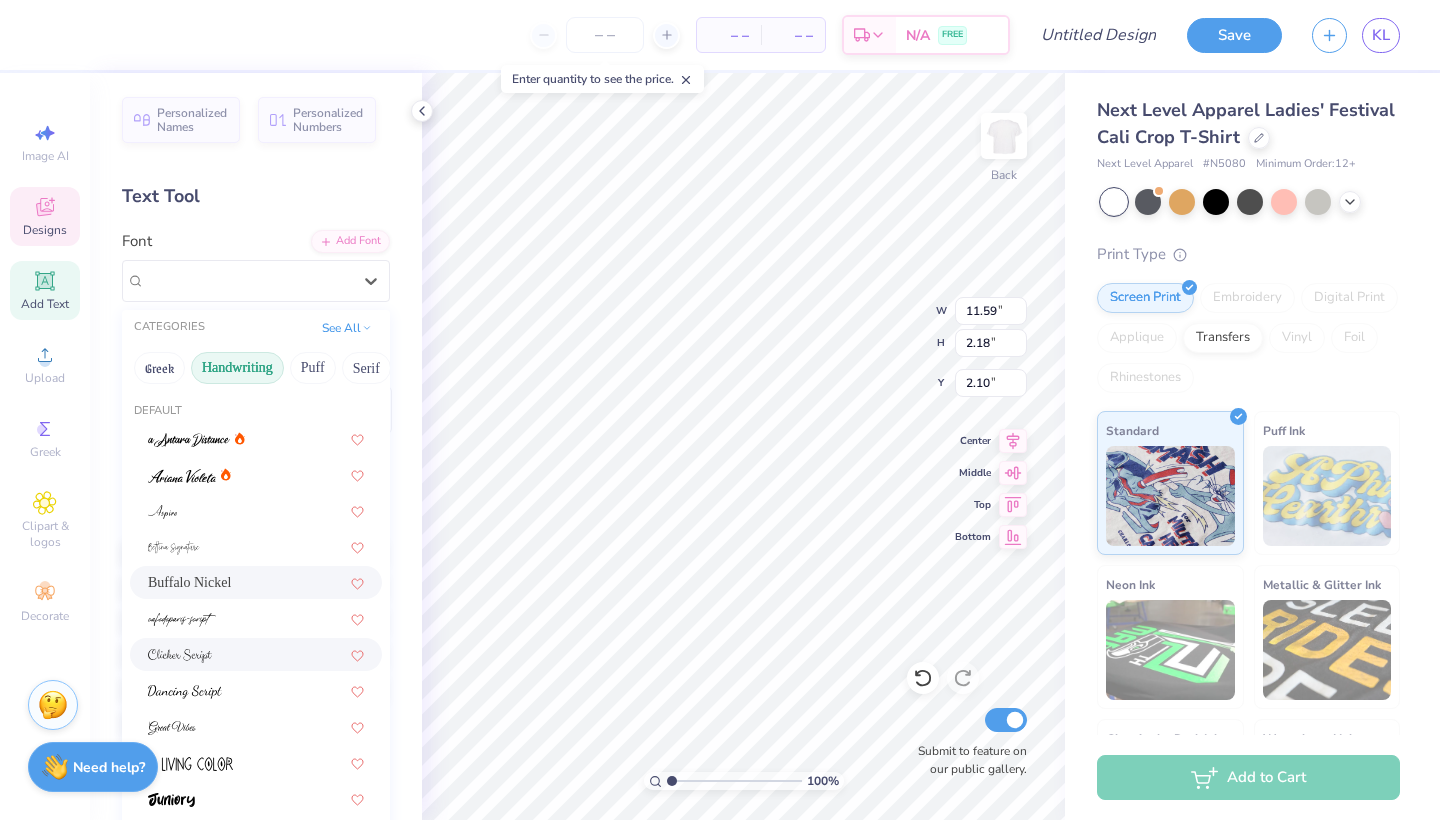click at bounding box center [256, 654] 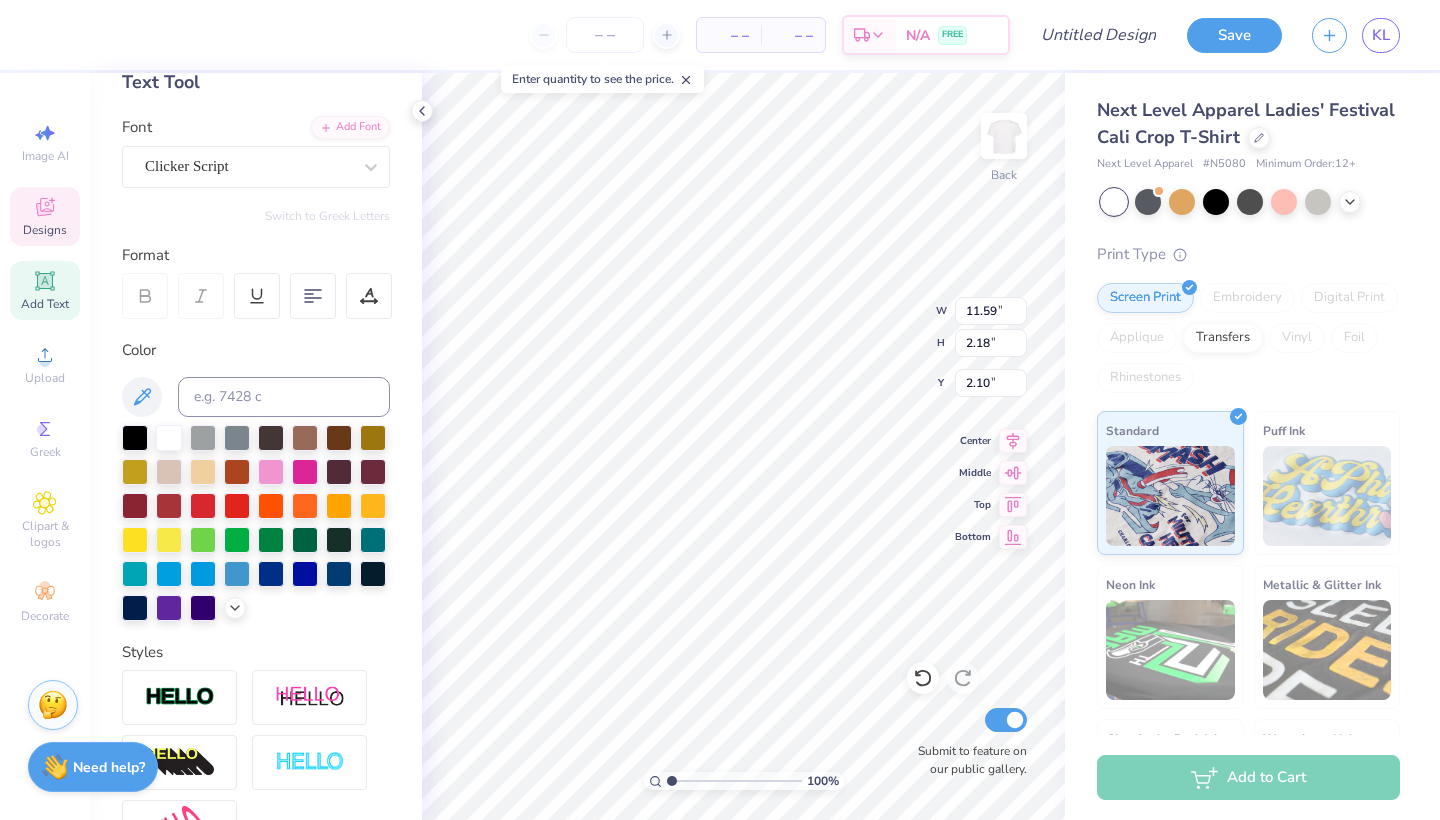 scroll, scrollTop: 153, scrollLeft: 0, axis: vertical 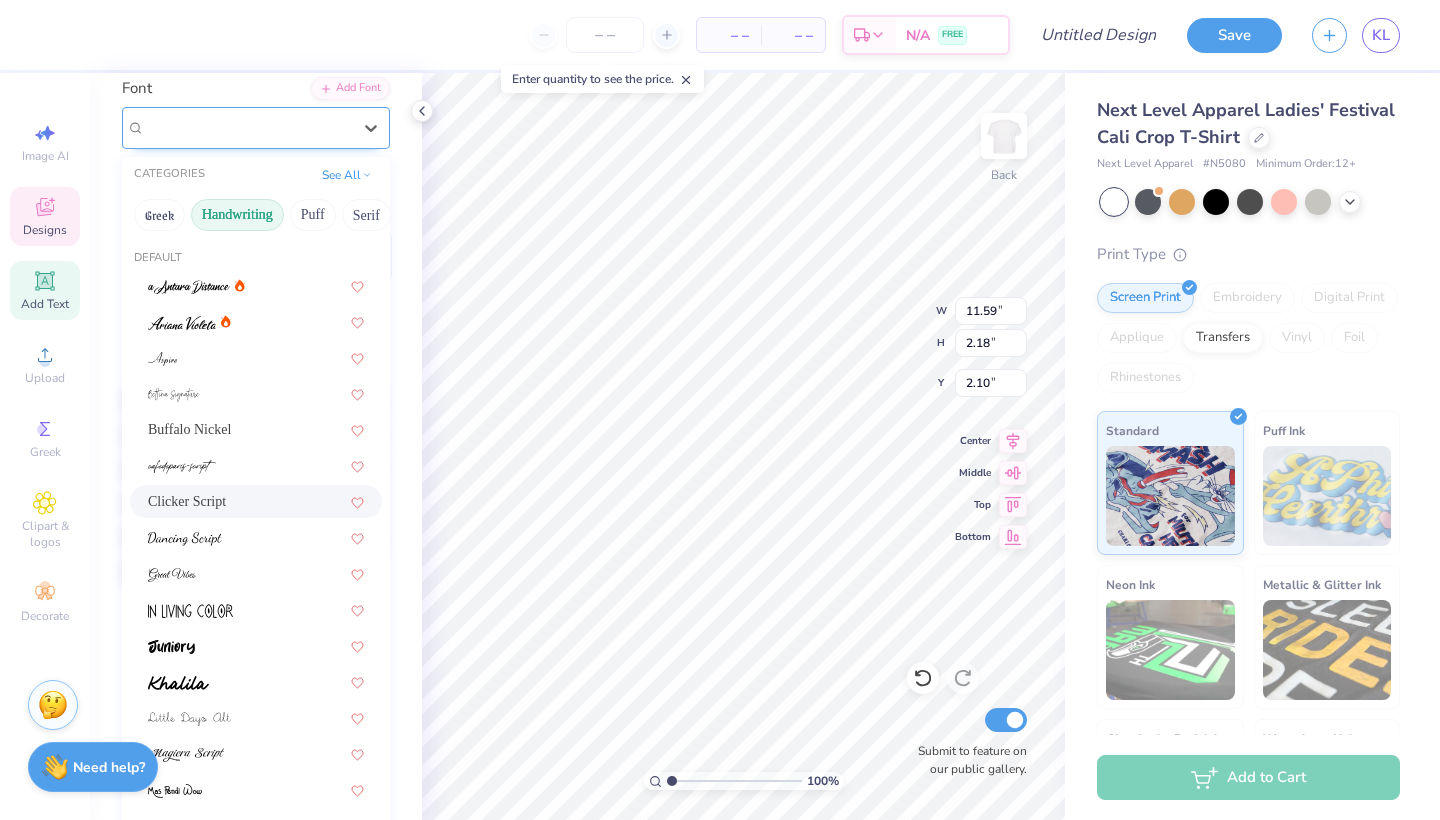 click on "Clicker Script" at bounding box center [248, 127] 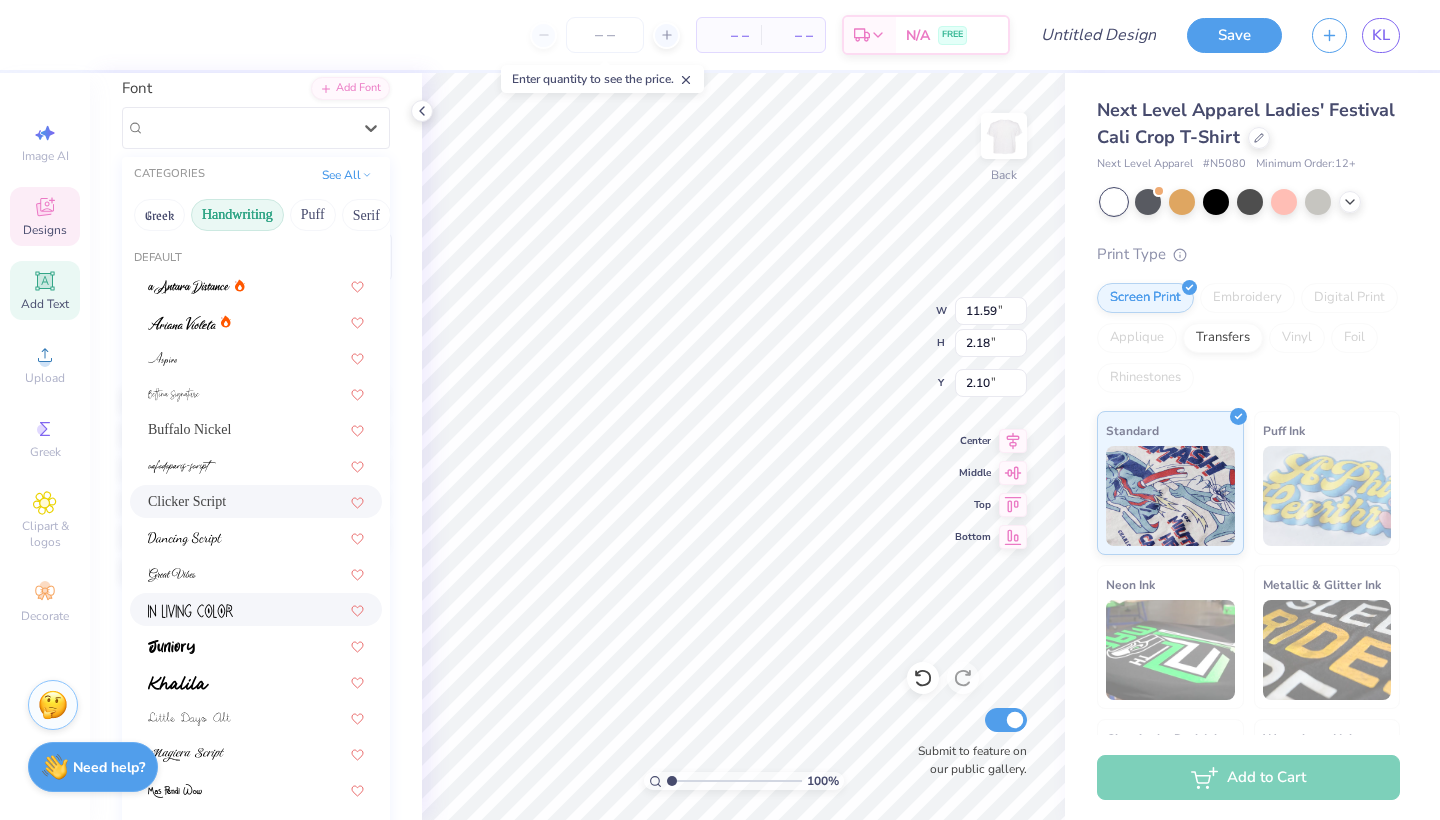 click at bounding box center (256, 609) 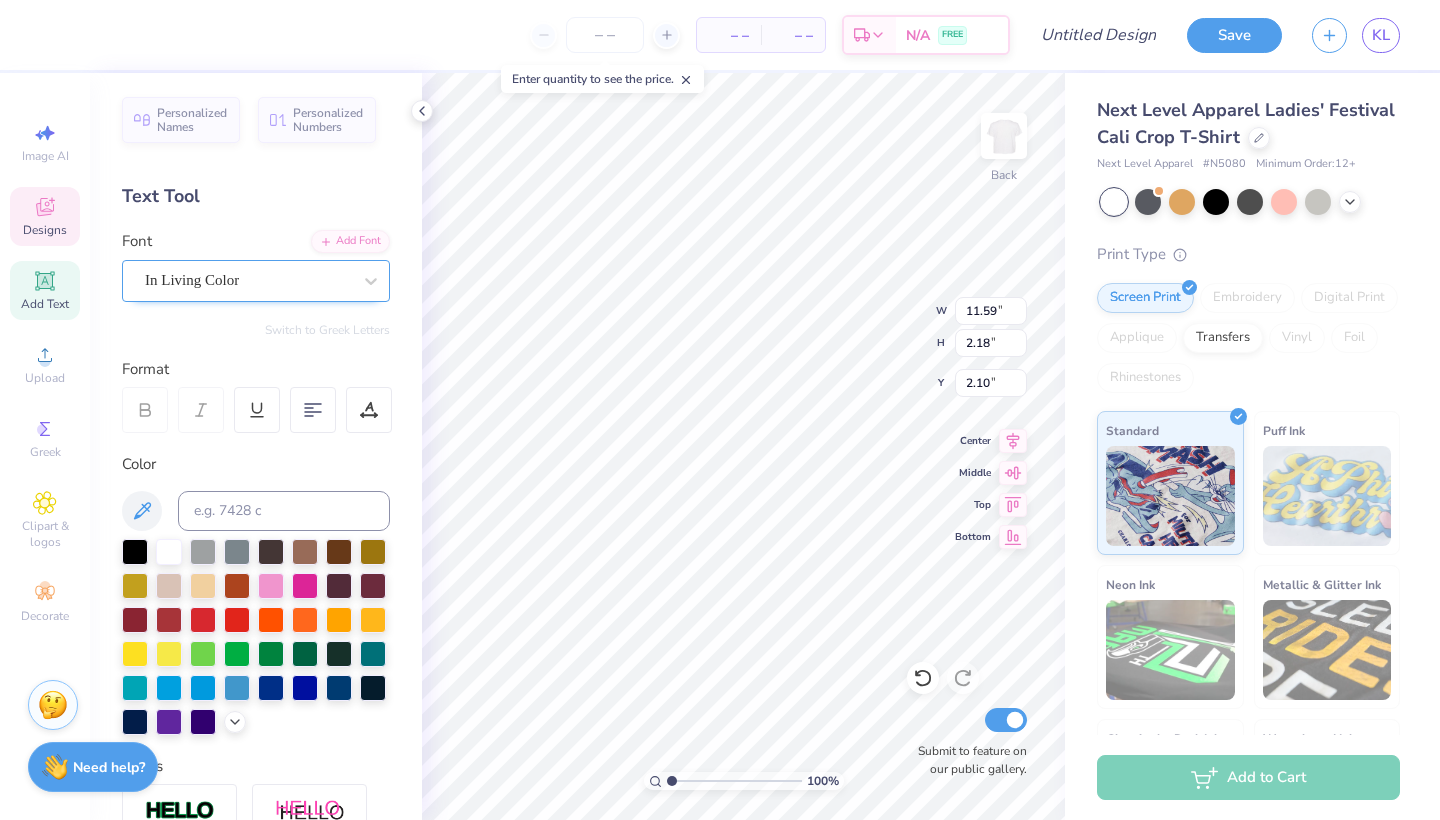 scroll, scrollTop: -1, scrollLeft: 0, axis: vertical 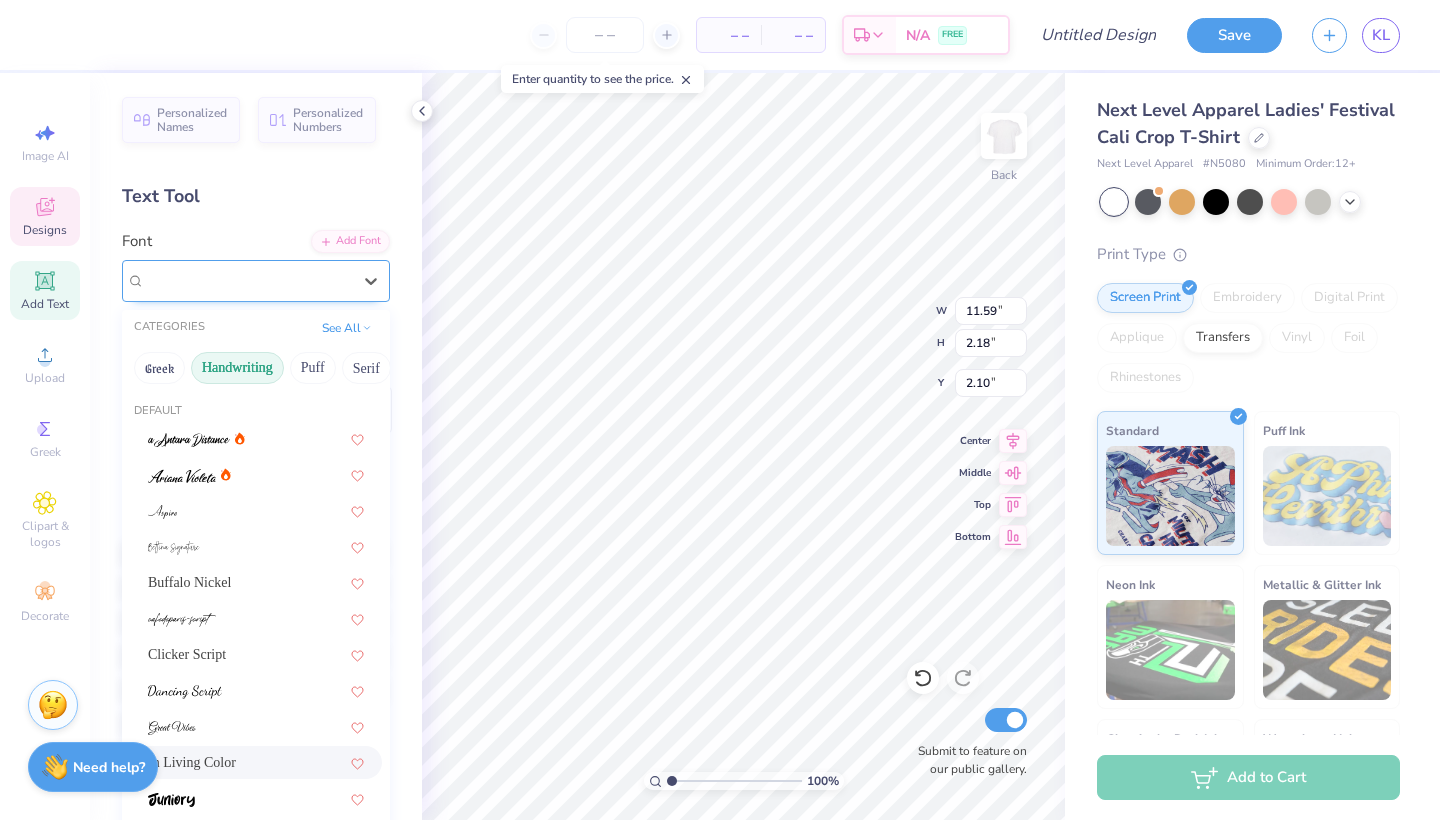 click on "In Living Color" at bounding box center (192, 280) 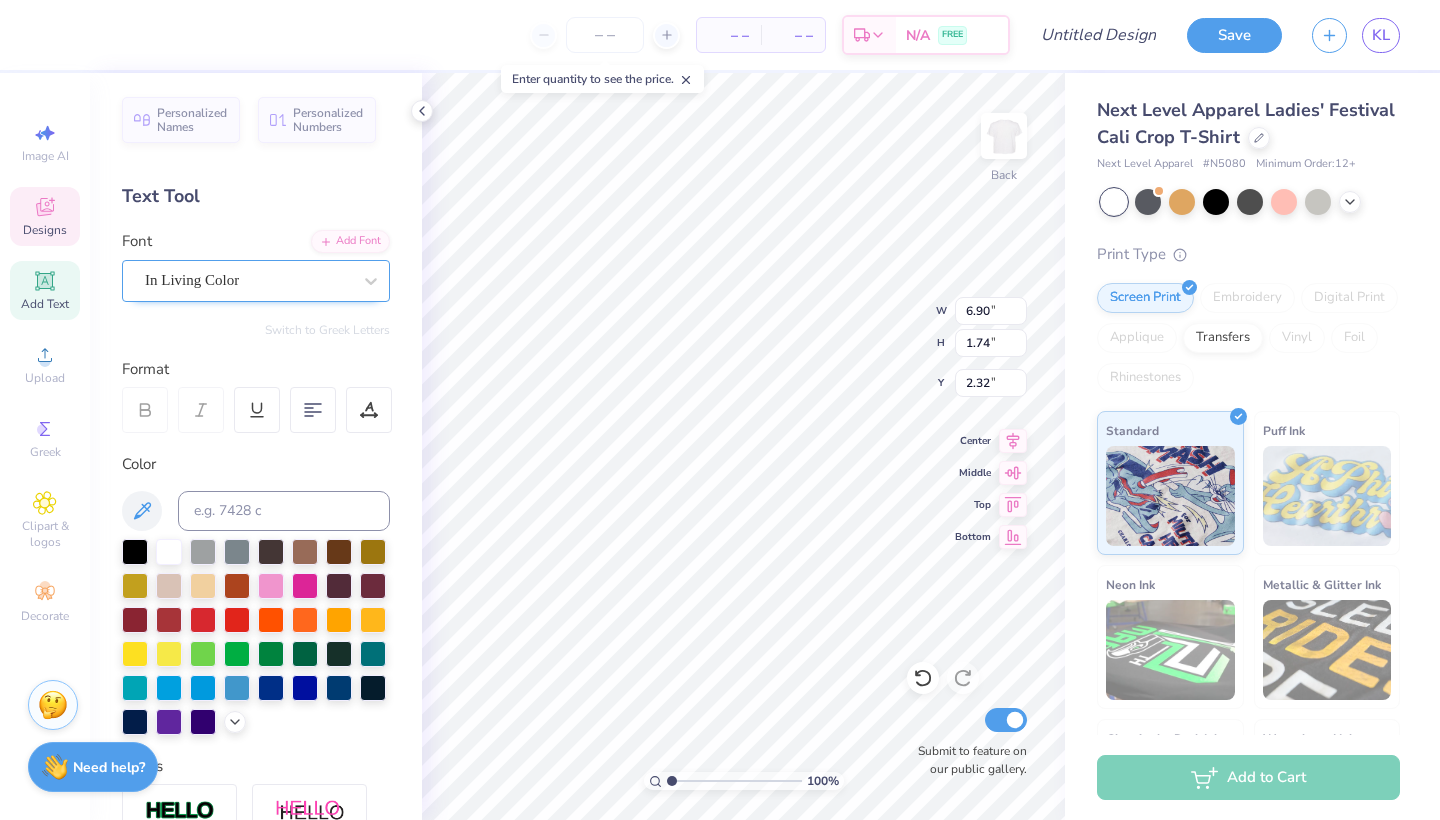 click on "In Living Color" at bounding box center (248, 280) 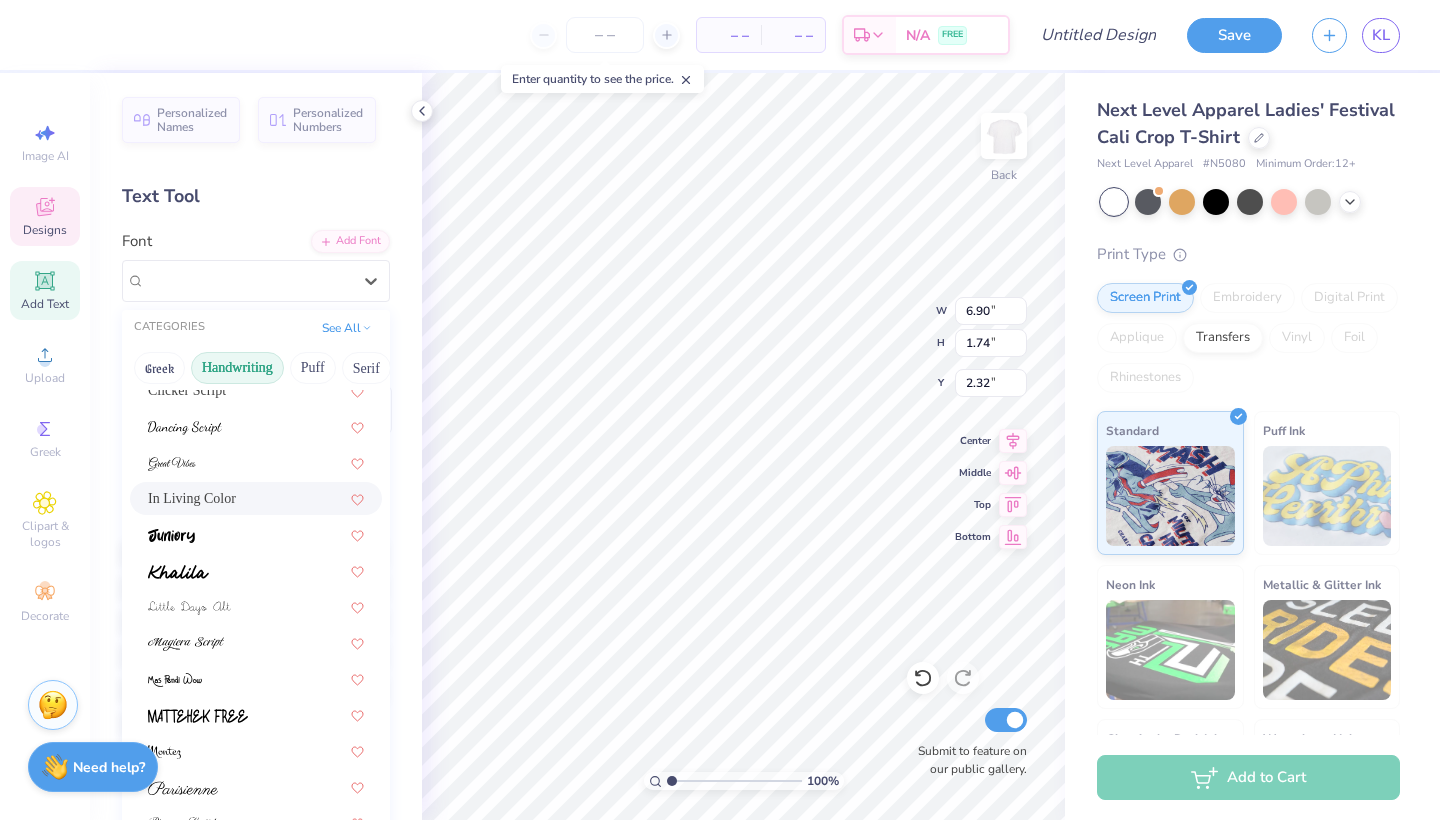 scroll, scrollTop: 269, scrollLeft: 0, axis: vertical 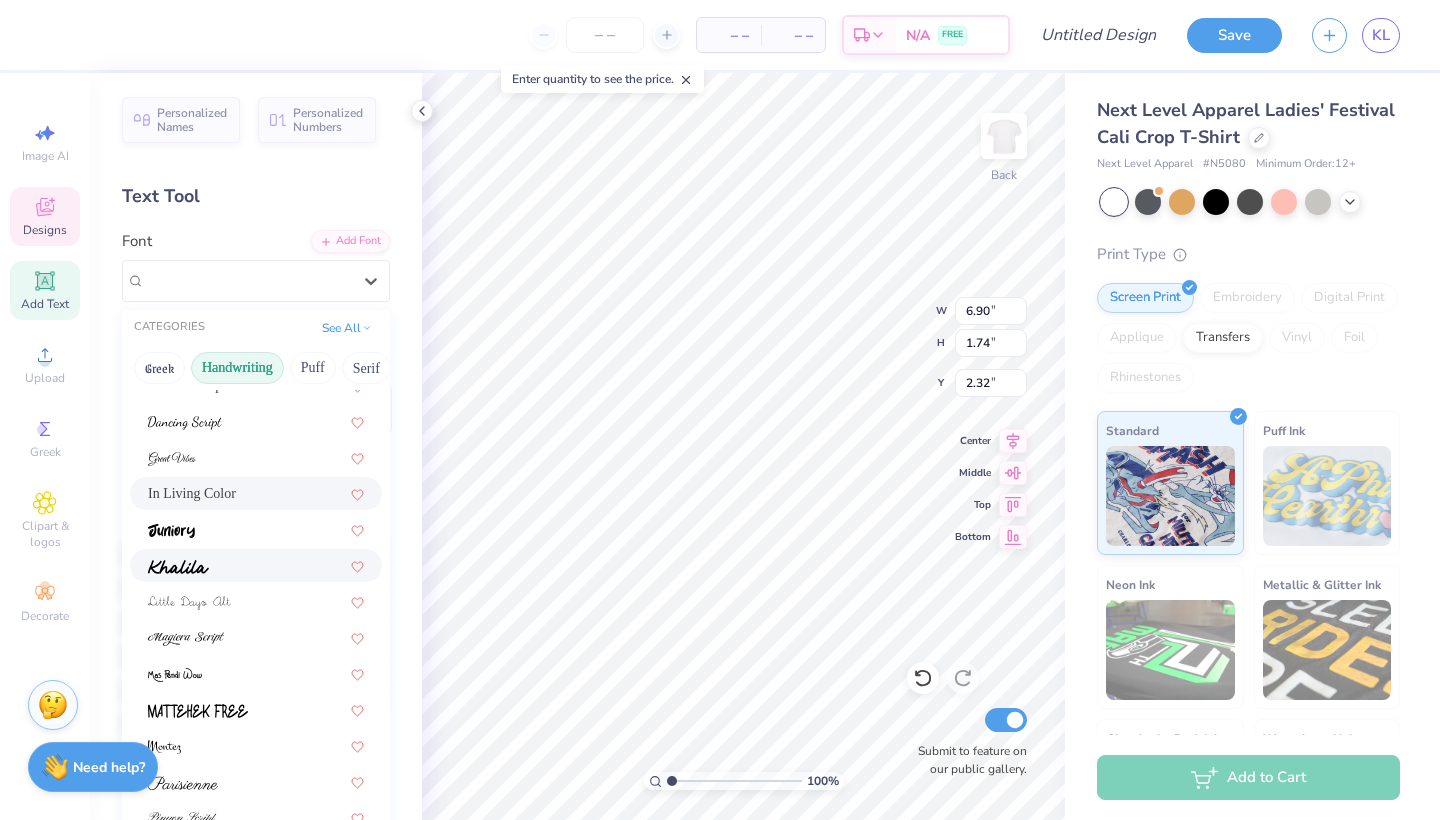 click at bounding box center [256, 565] 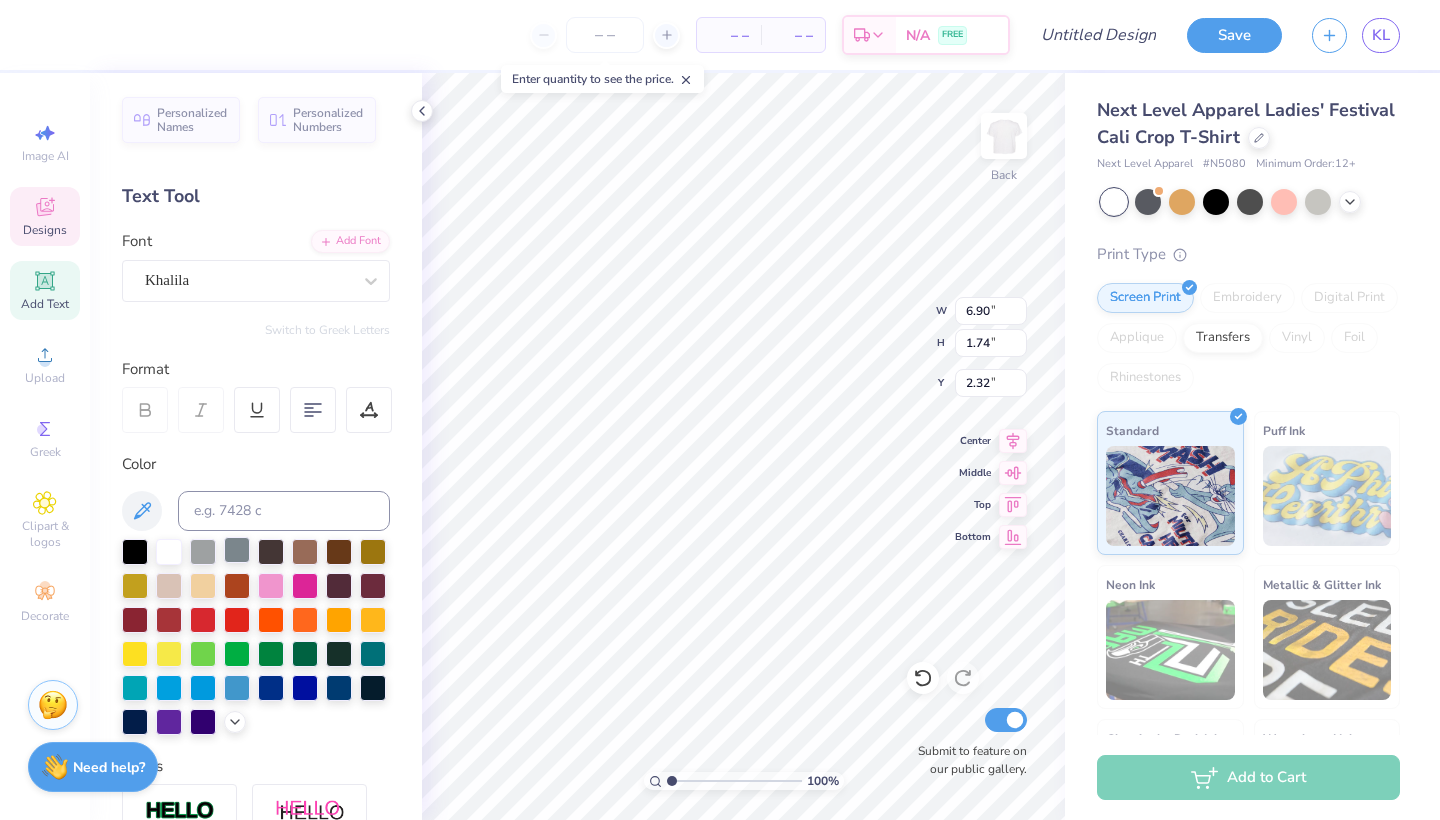 type on "9.86" 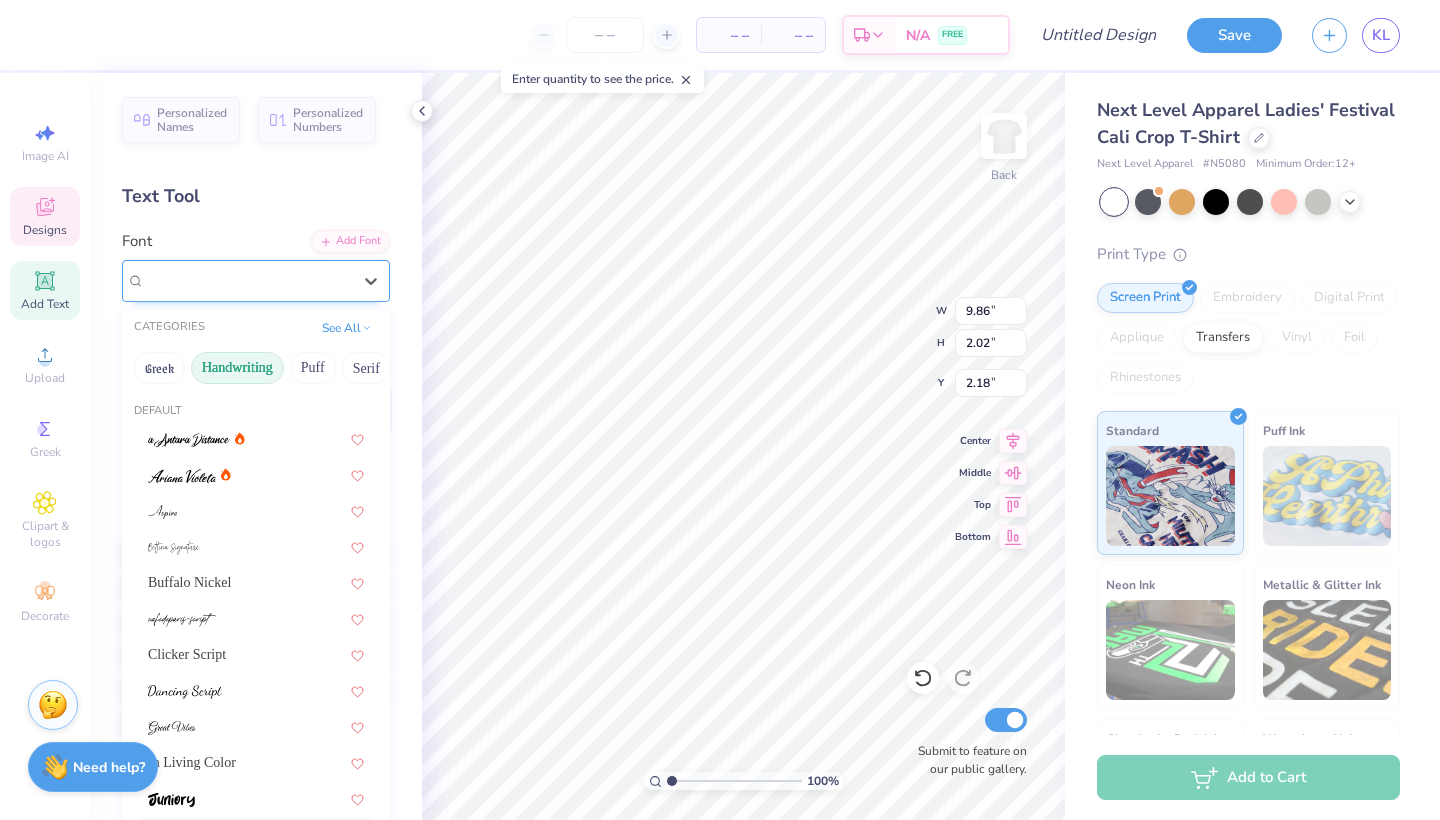 click on "Khalila" at bounding box center [256, 281] 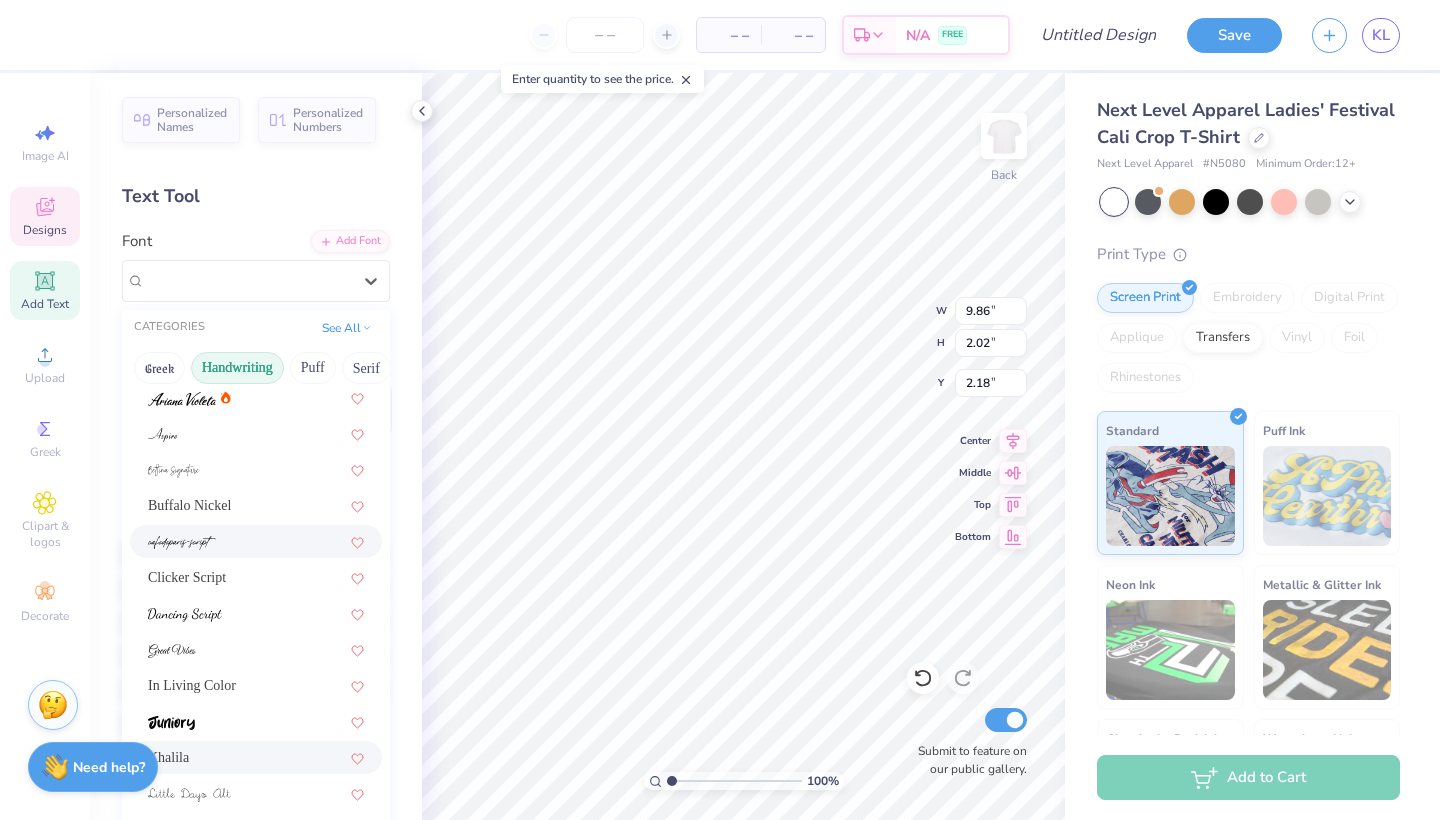 scroll, scrollTop: 135, scrollLeft: 0, axis: vertical 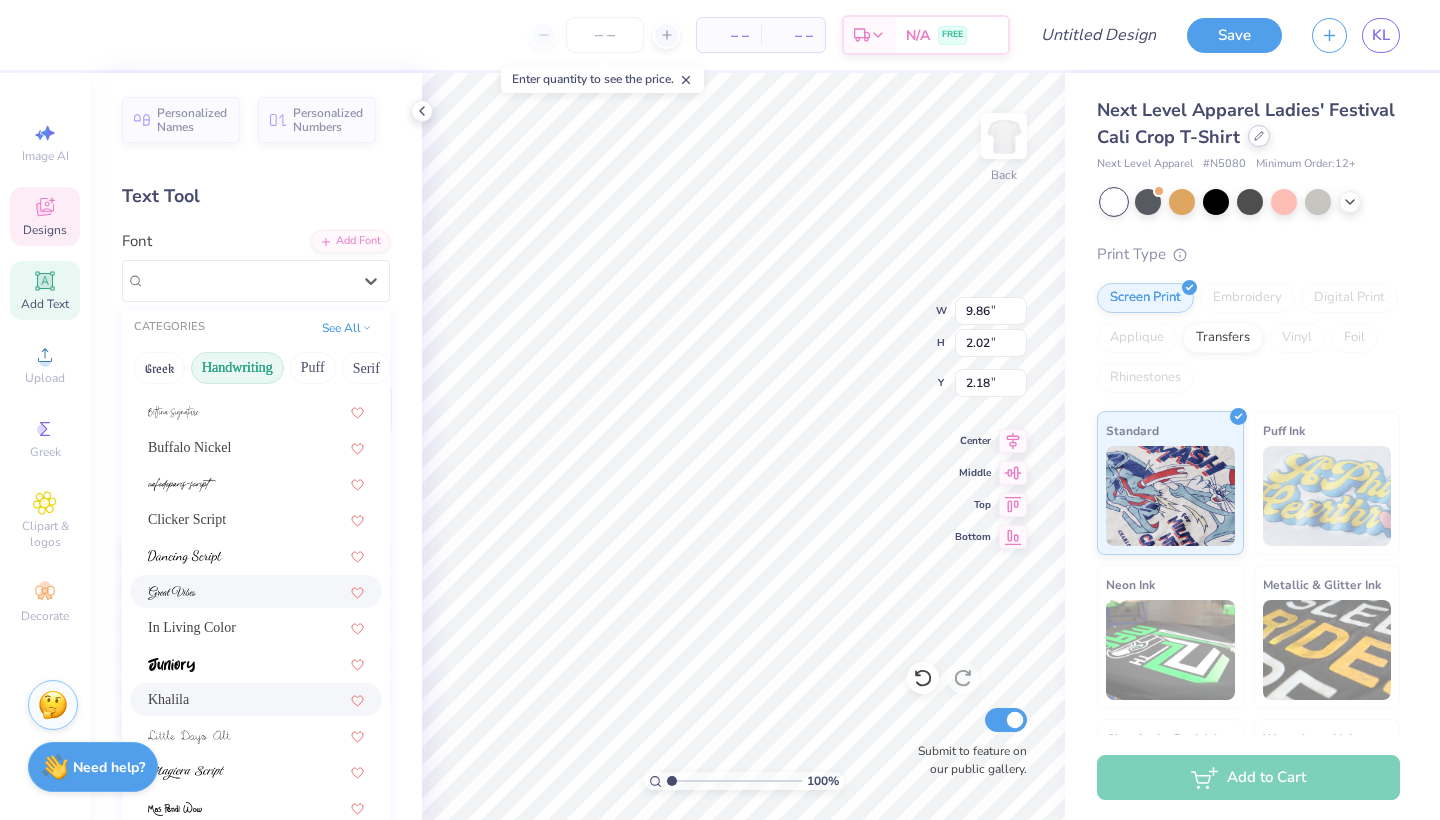 click at bounding box center [1259, 136] 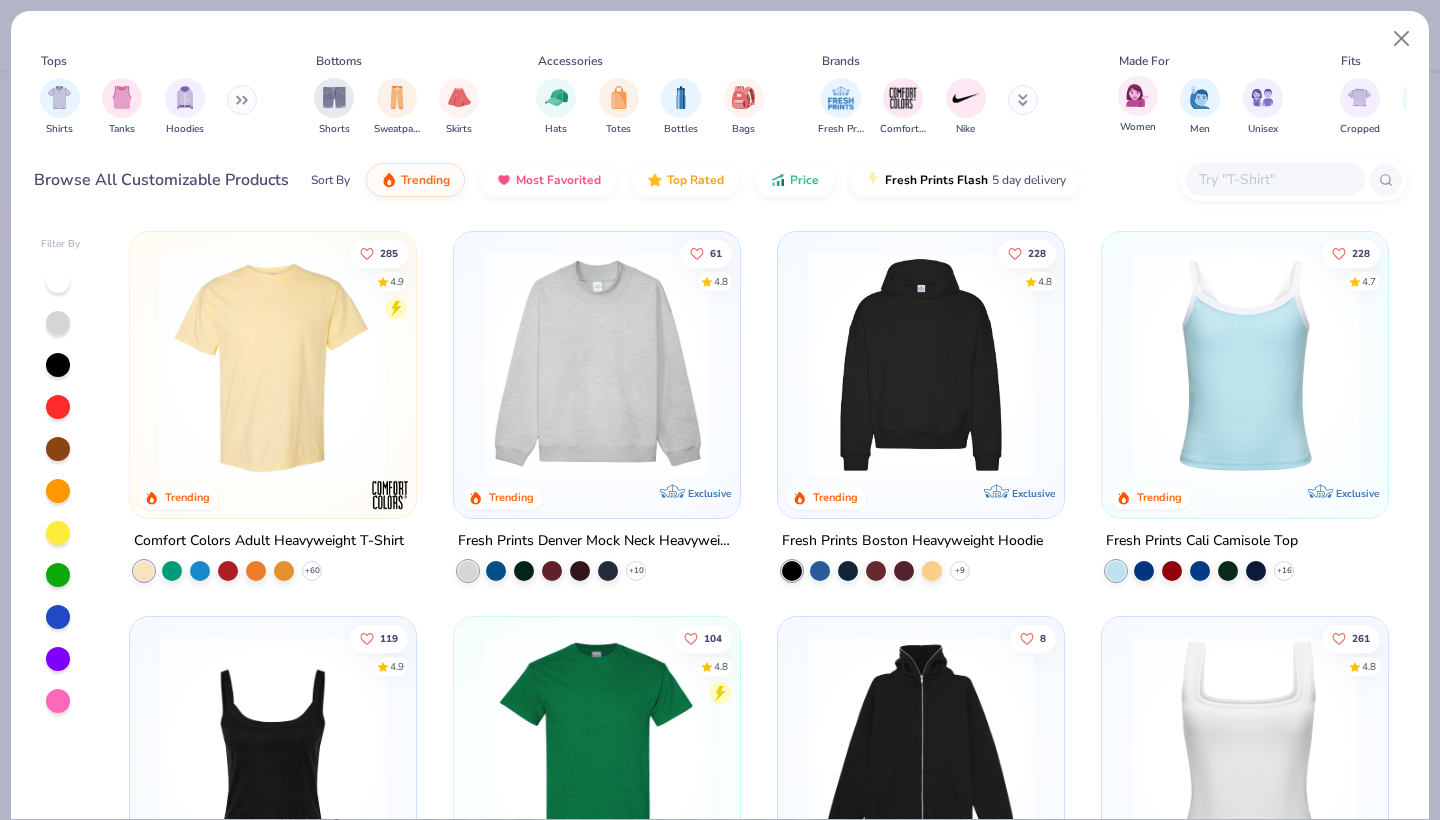 click on "Women" at bounding box center [1138, 127] 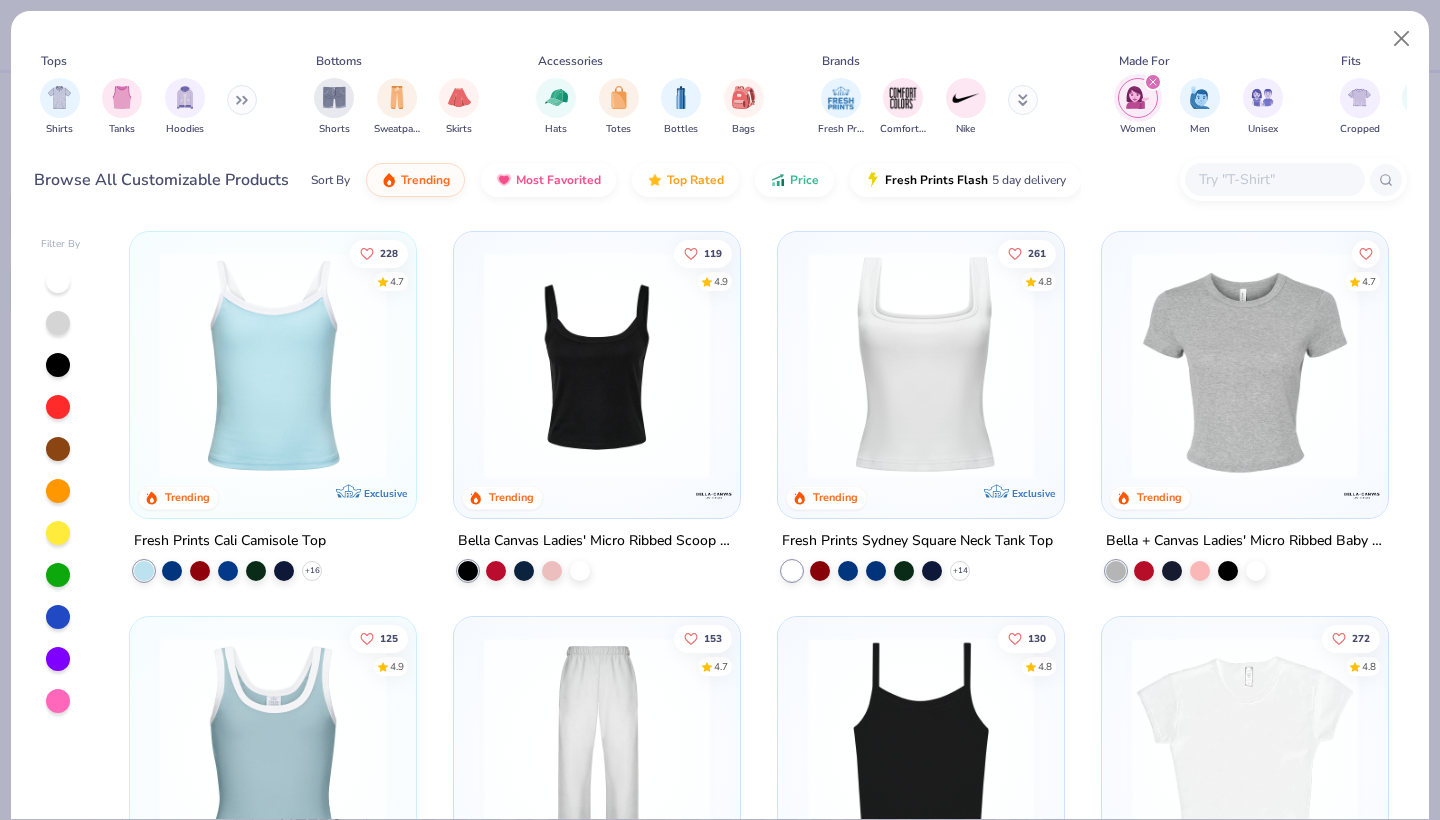 click on "Women" at bounding box center [1138, 107] 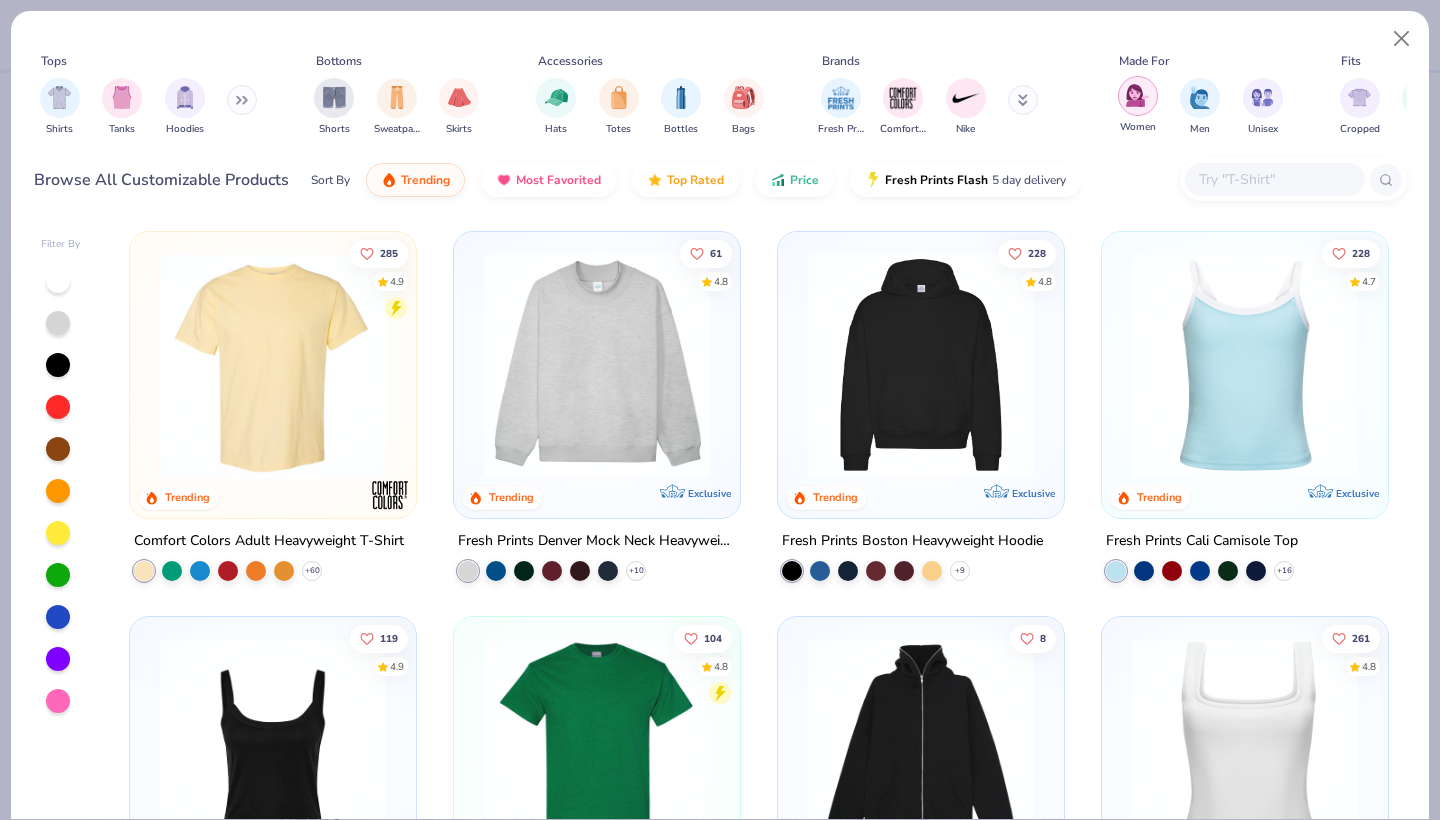 click at bounding box center (1137, 95) 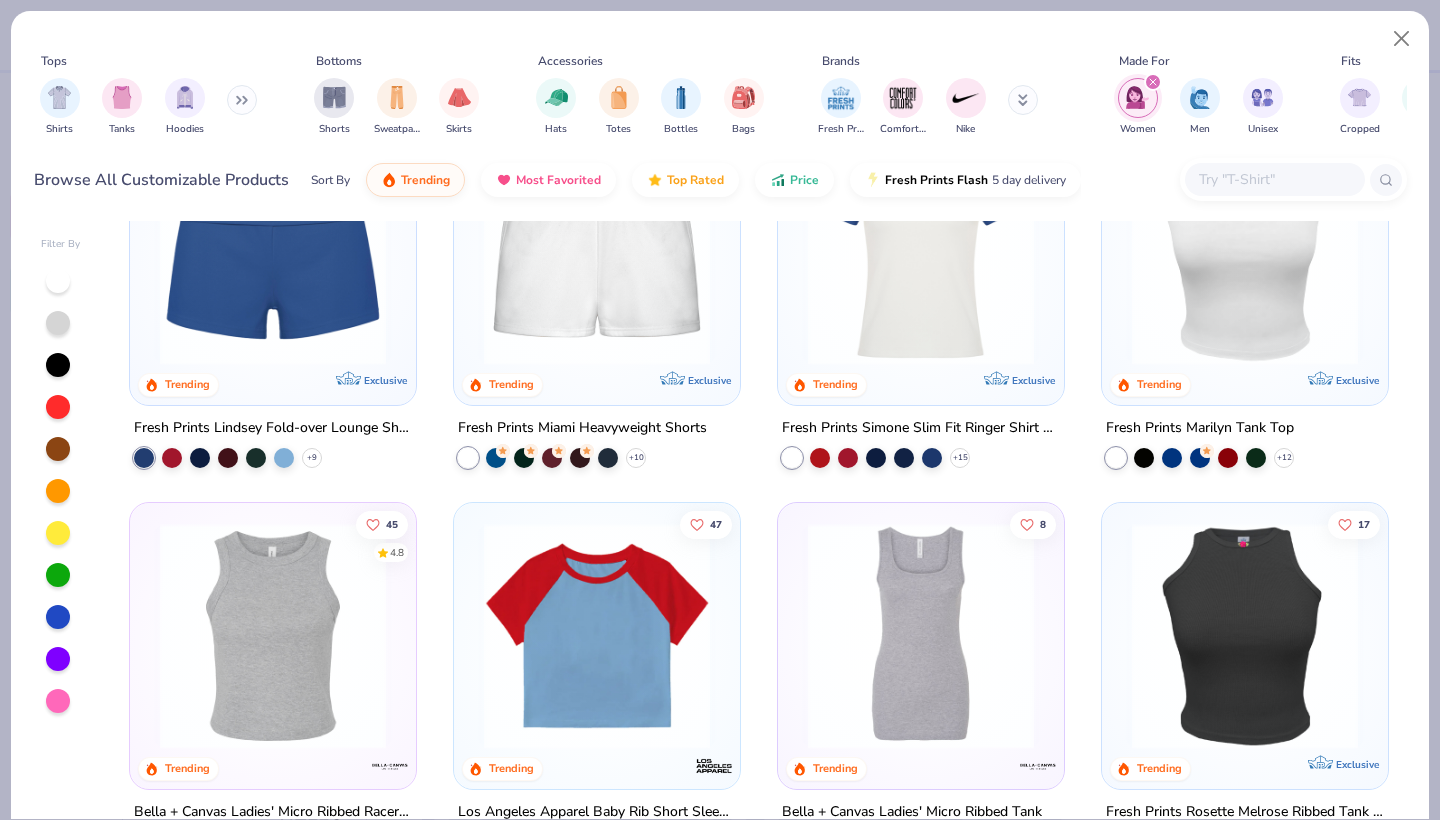 scroll, scrollTop: 792, scrollLeft: 0, axis: vertical 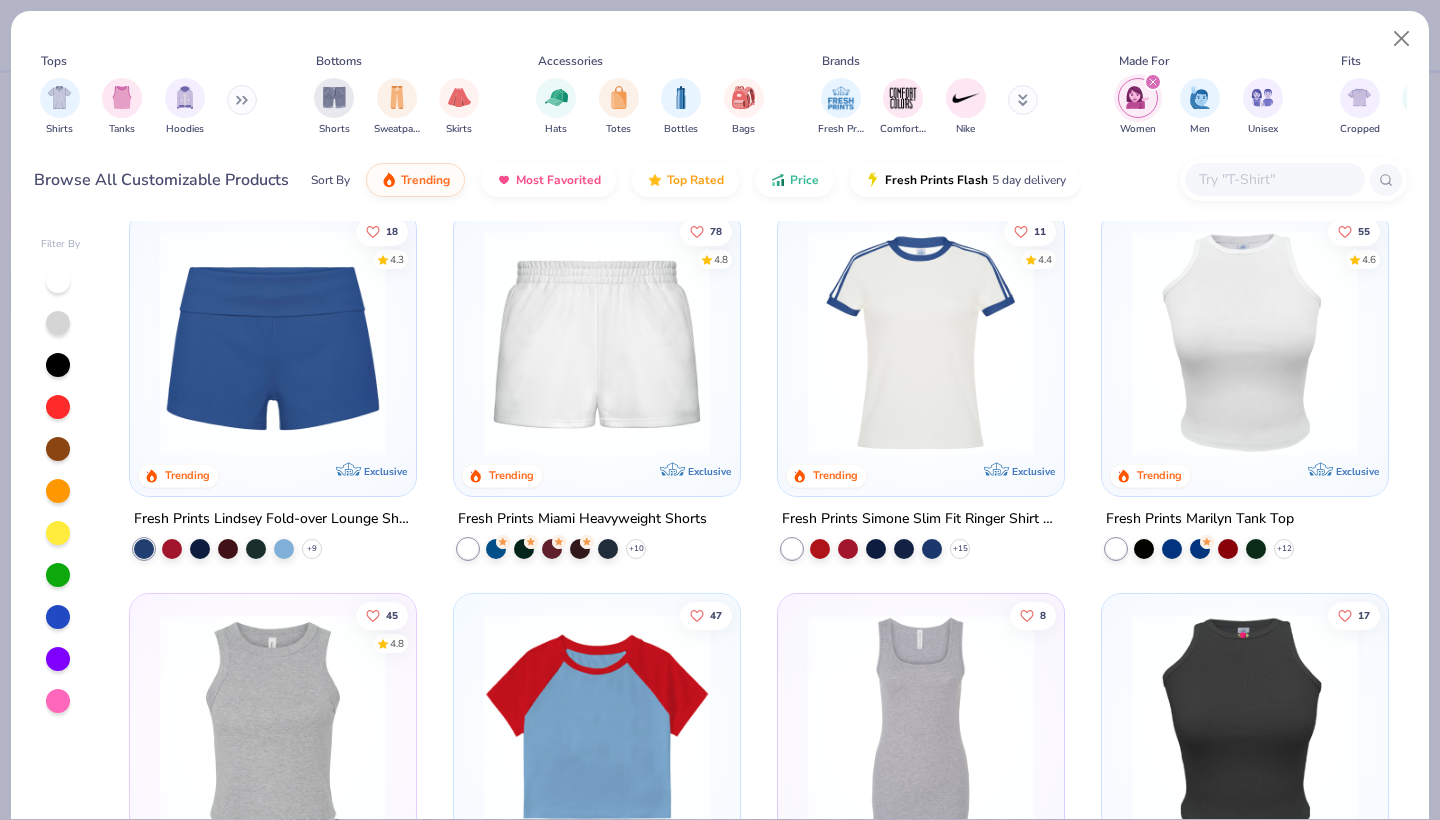 click at bounding box center [1245, 342] 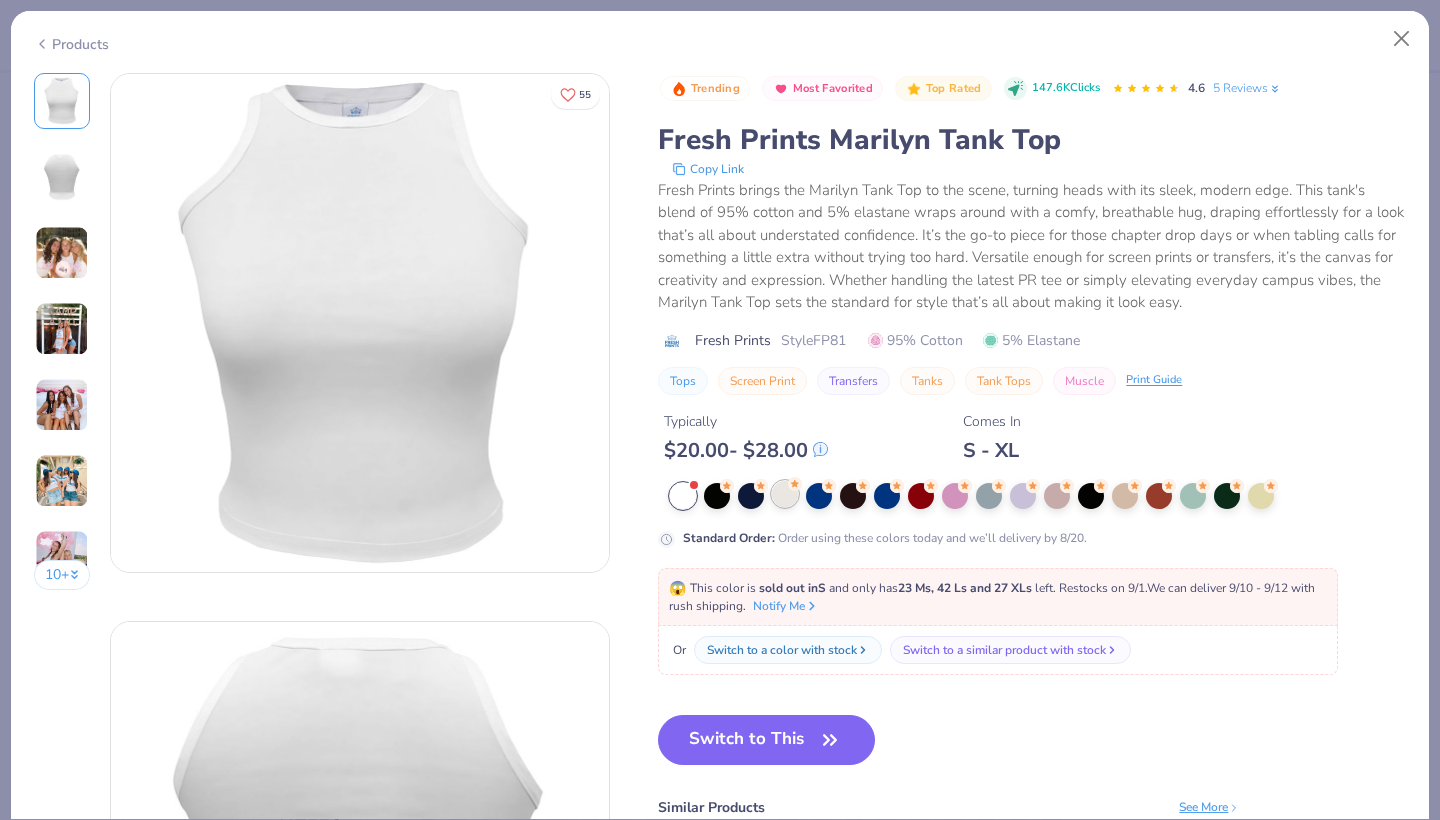 click at bounding box center [785, 494] 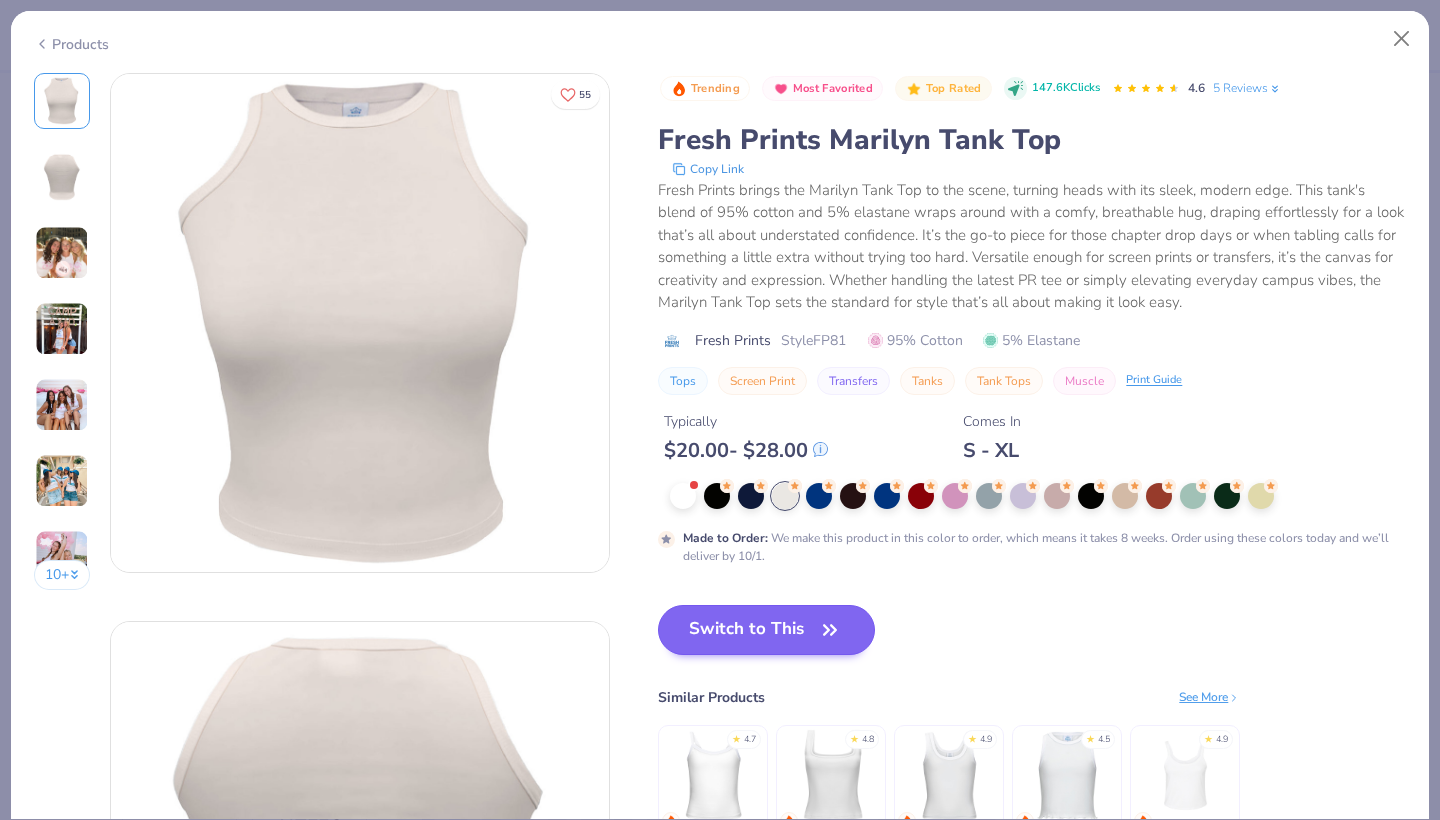 click on "Switch to This" at bounding box center (766, 630) 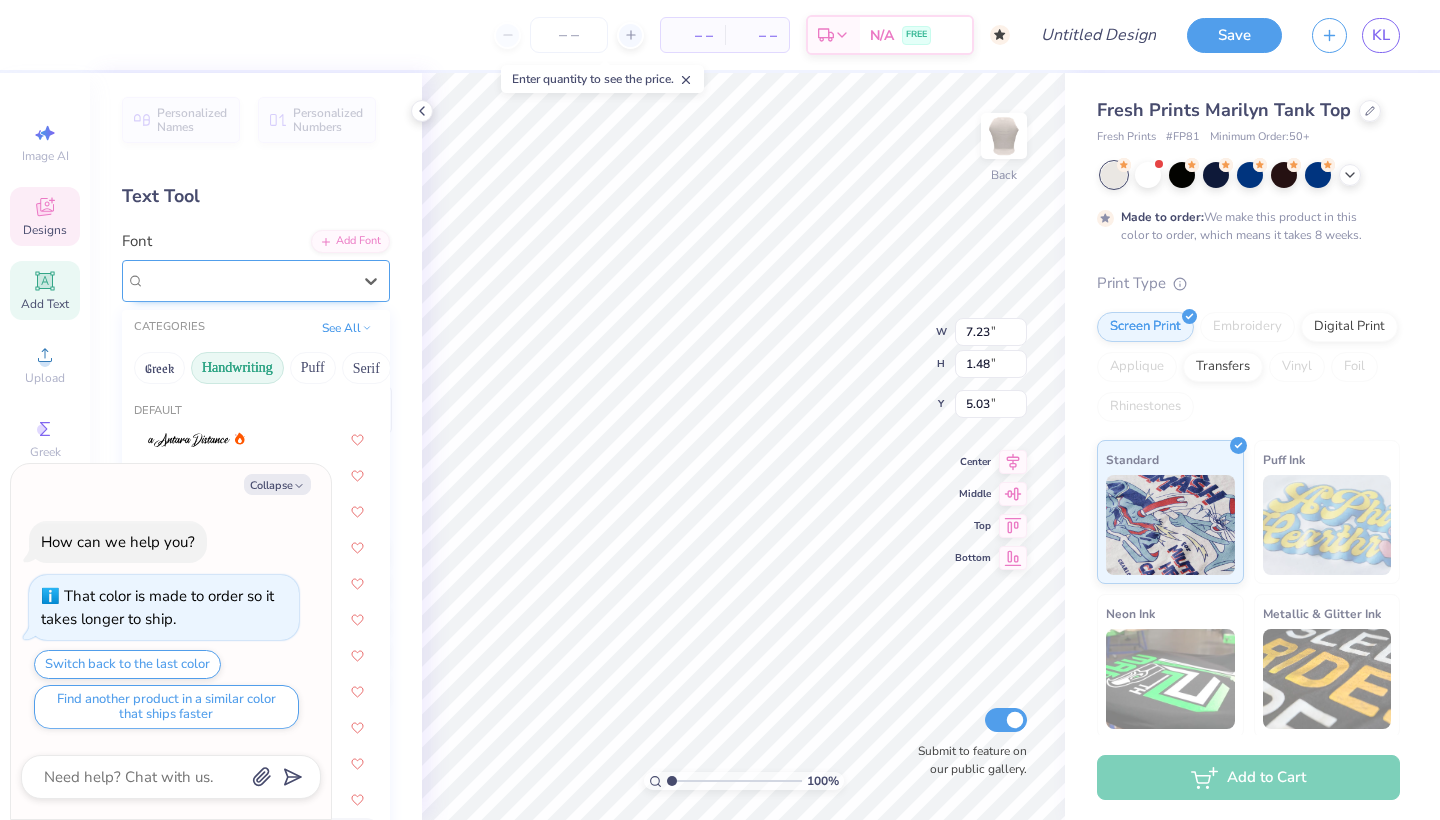 click on "Khalila" at bounding box center [248, 280] 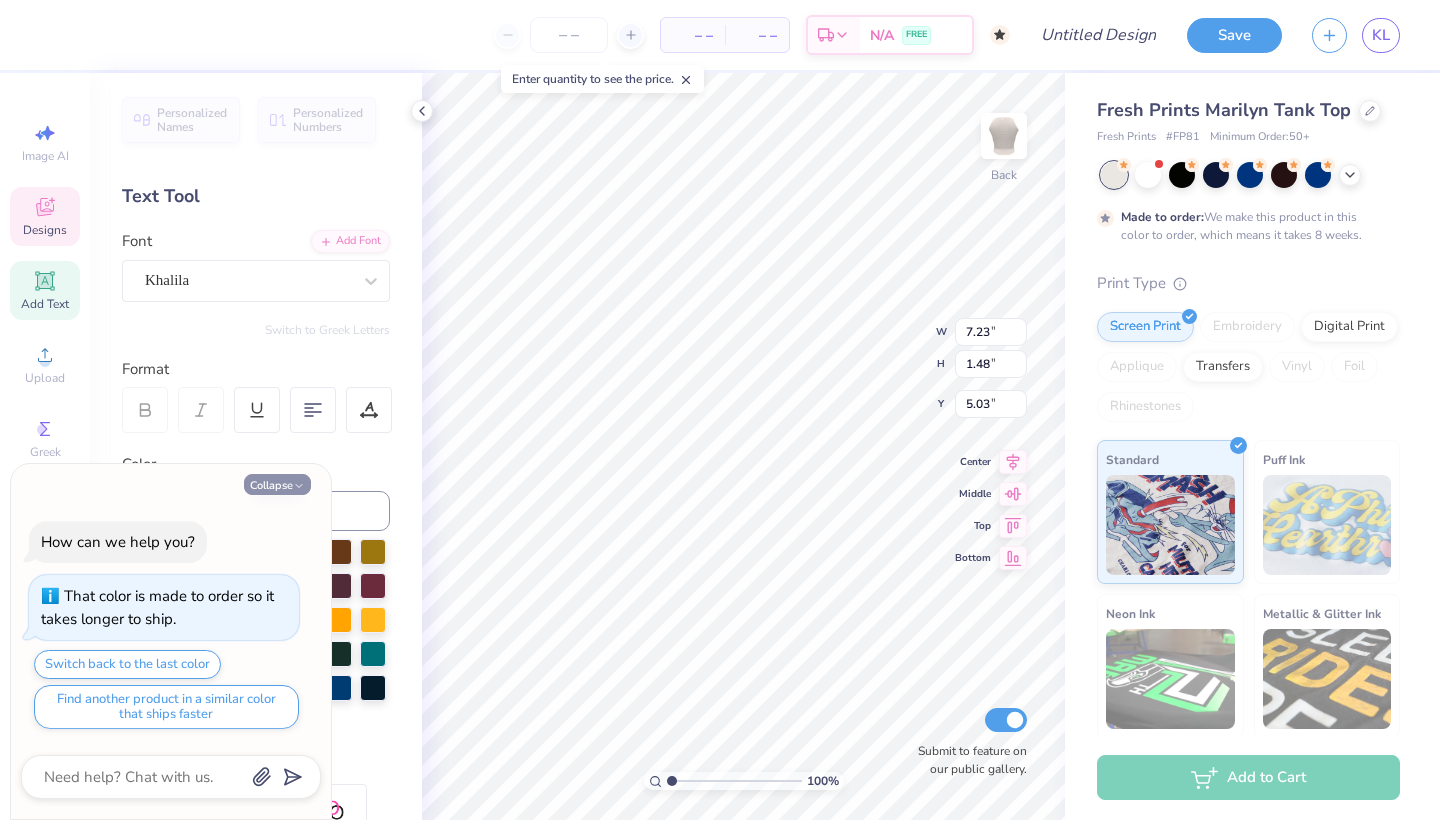 click on "Collapse" at bounding box center (277, 484) 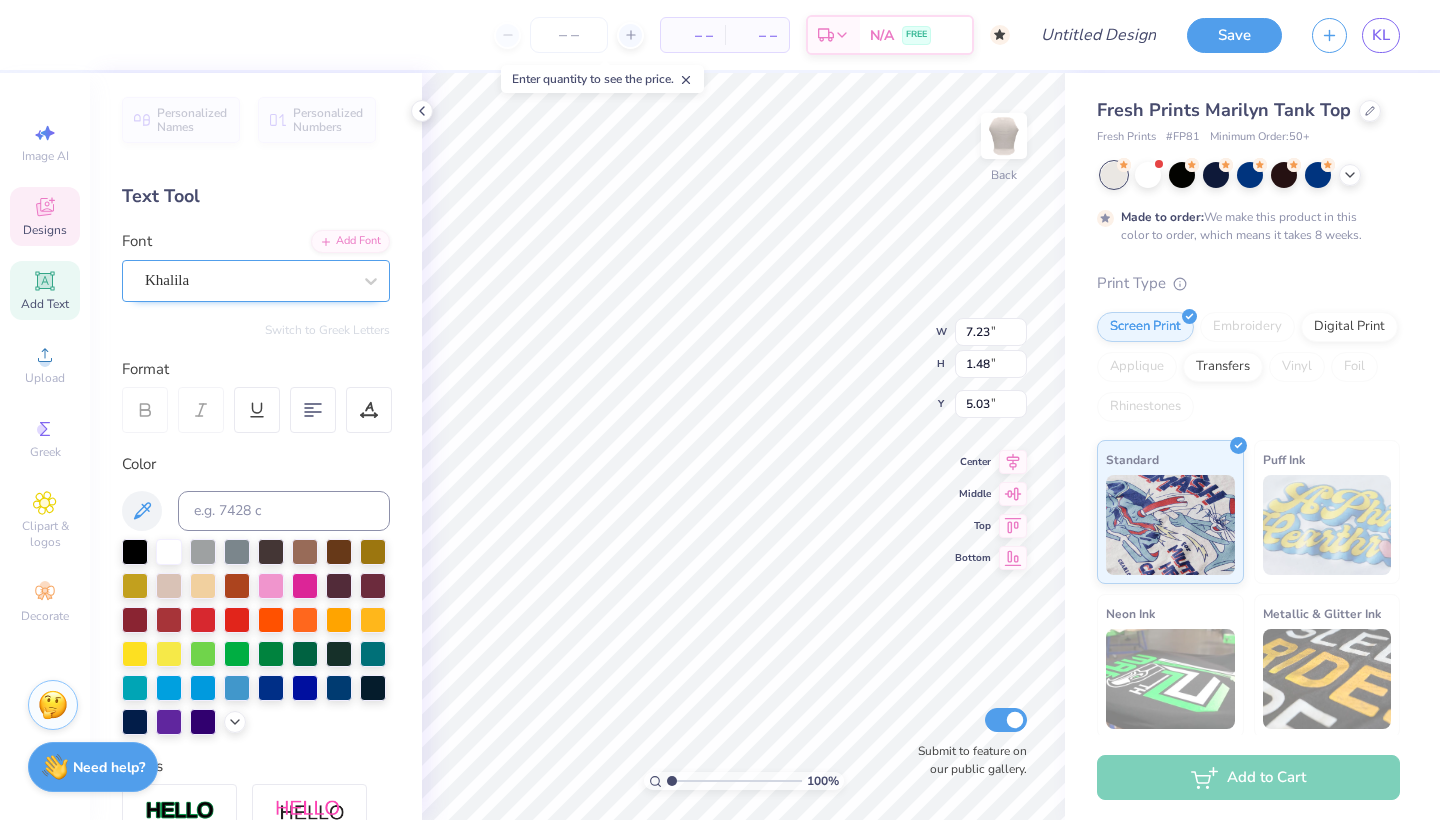 click on "Khalila" at bounding box center [248, 280] 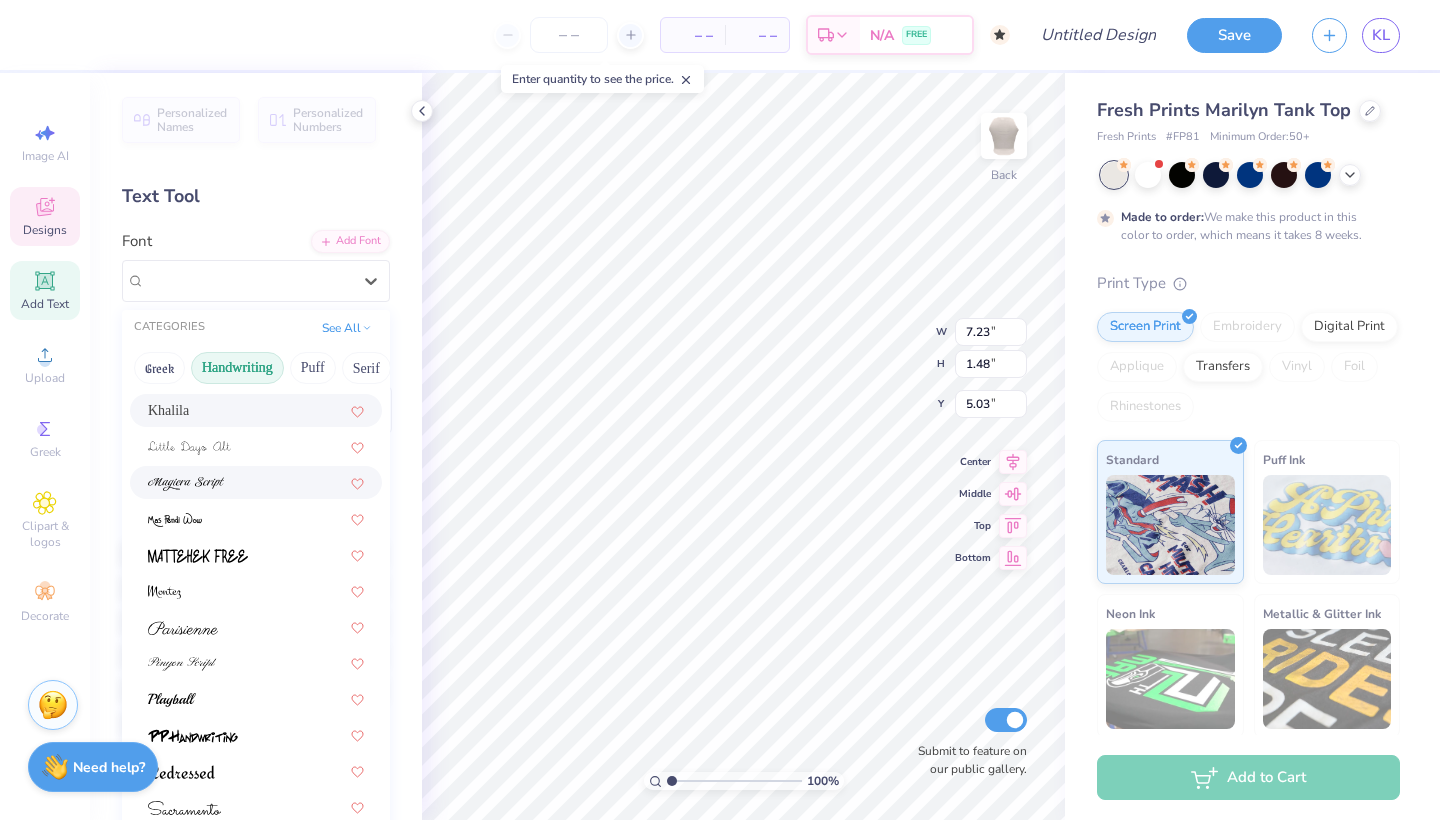 scroll, scrollTop: 453, scrollLeft: 0, axis: vertical 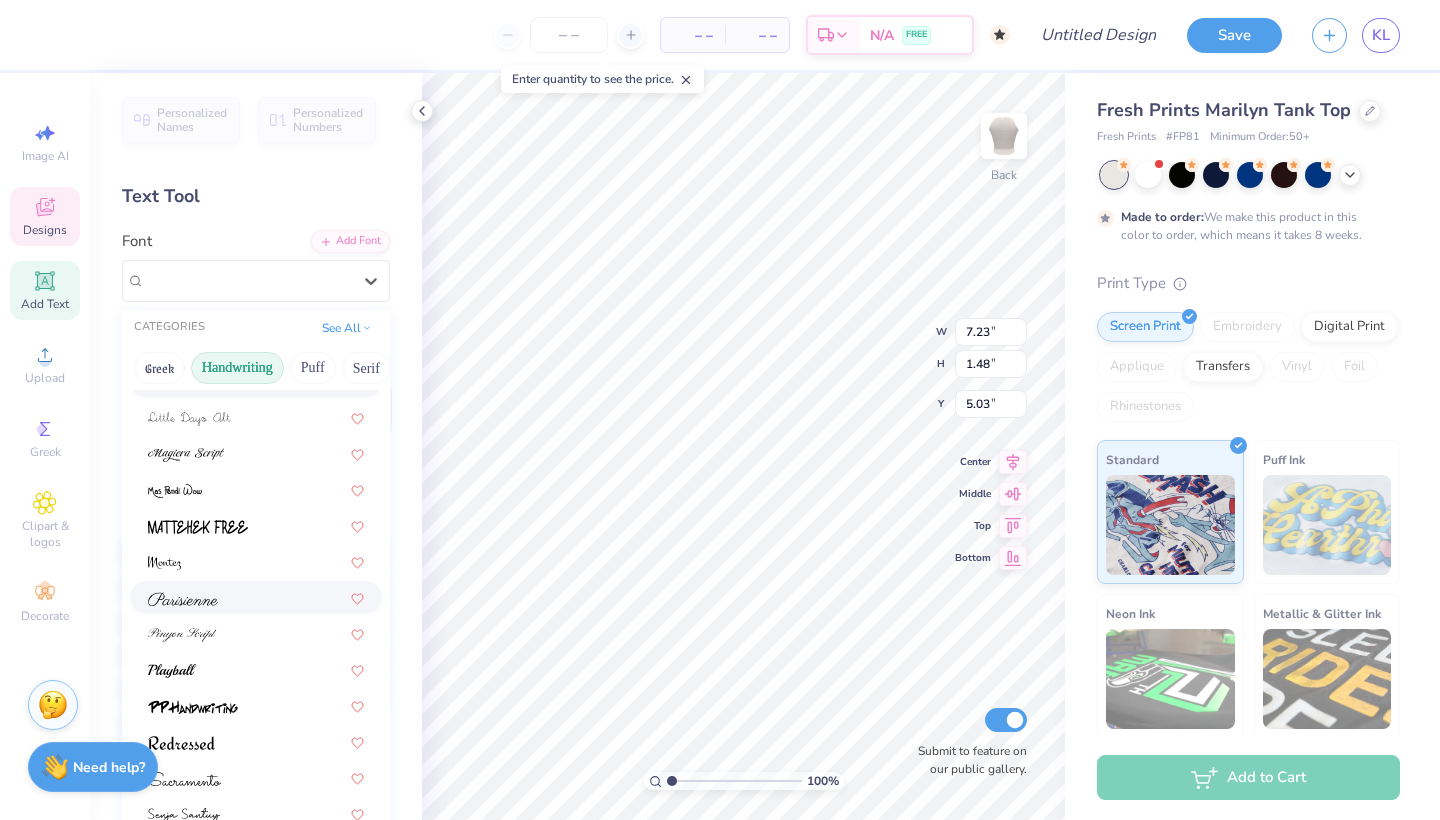 click at bounding box center [256, 597] 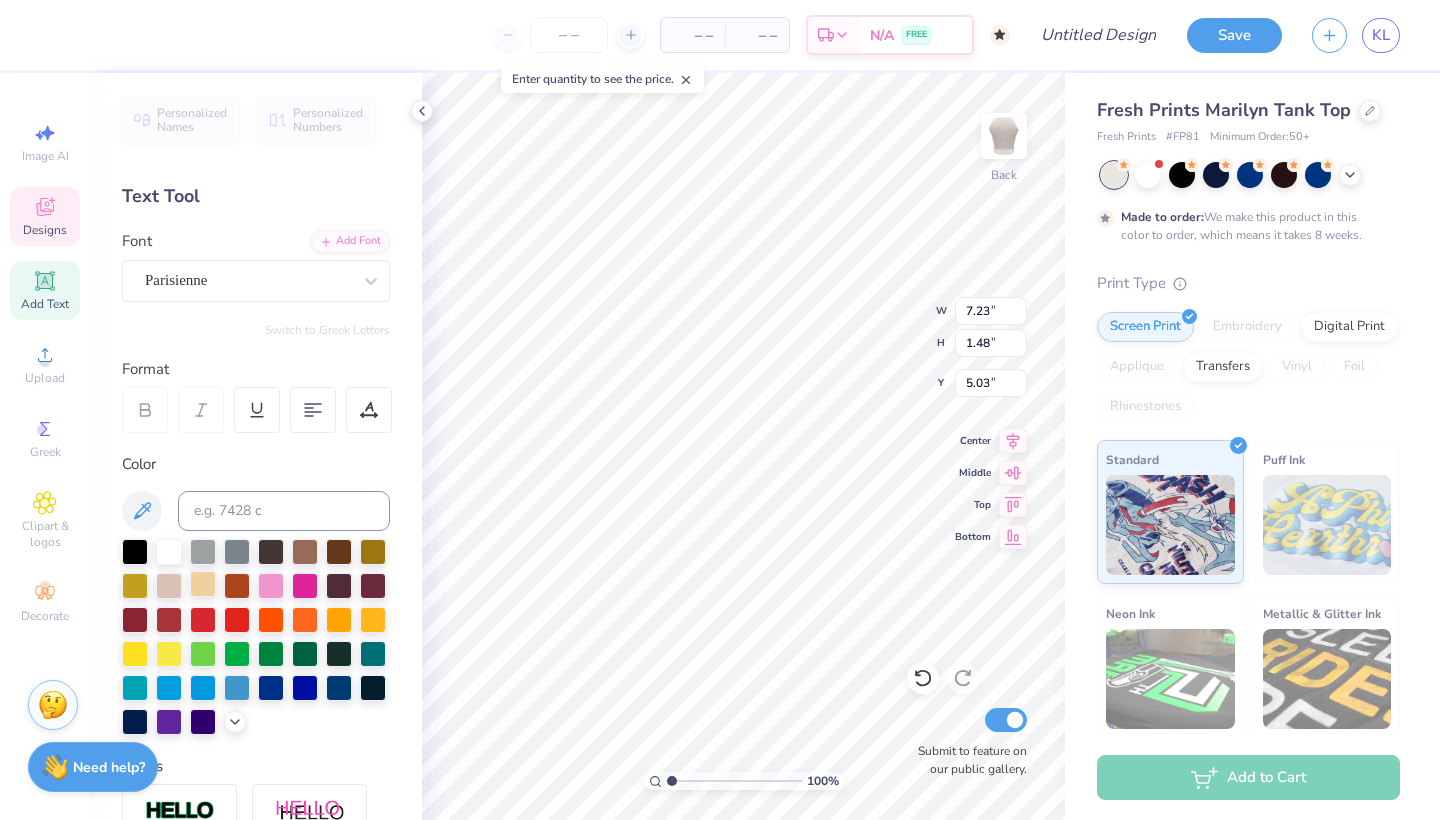 type on "6.74" 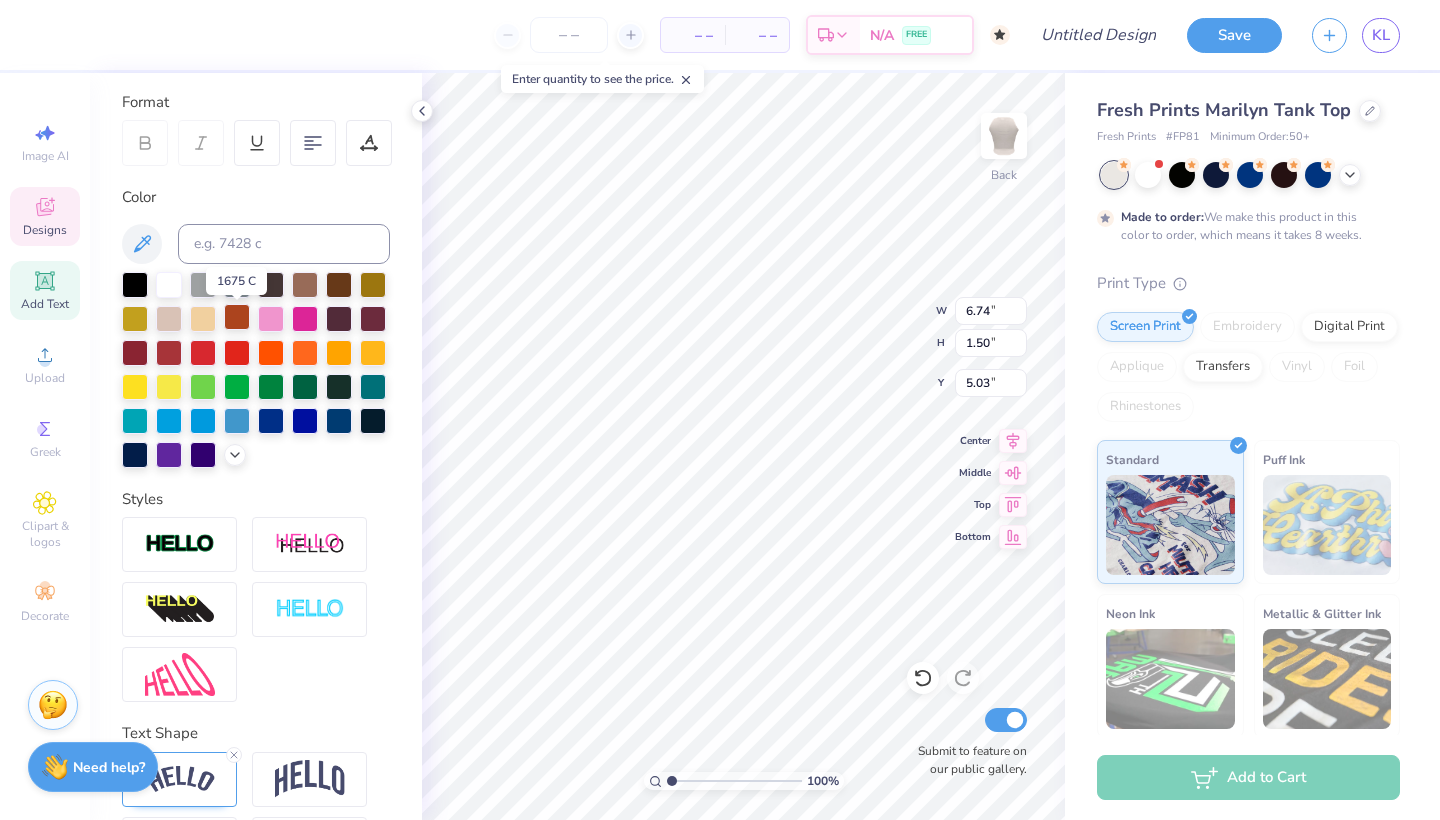 scroll, scrollTop: 250, scrollLeft: 0, axis: vertical 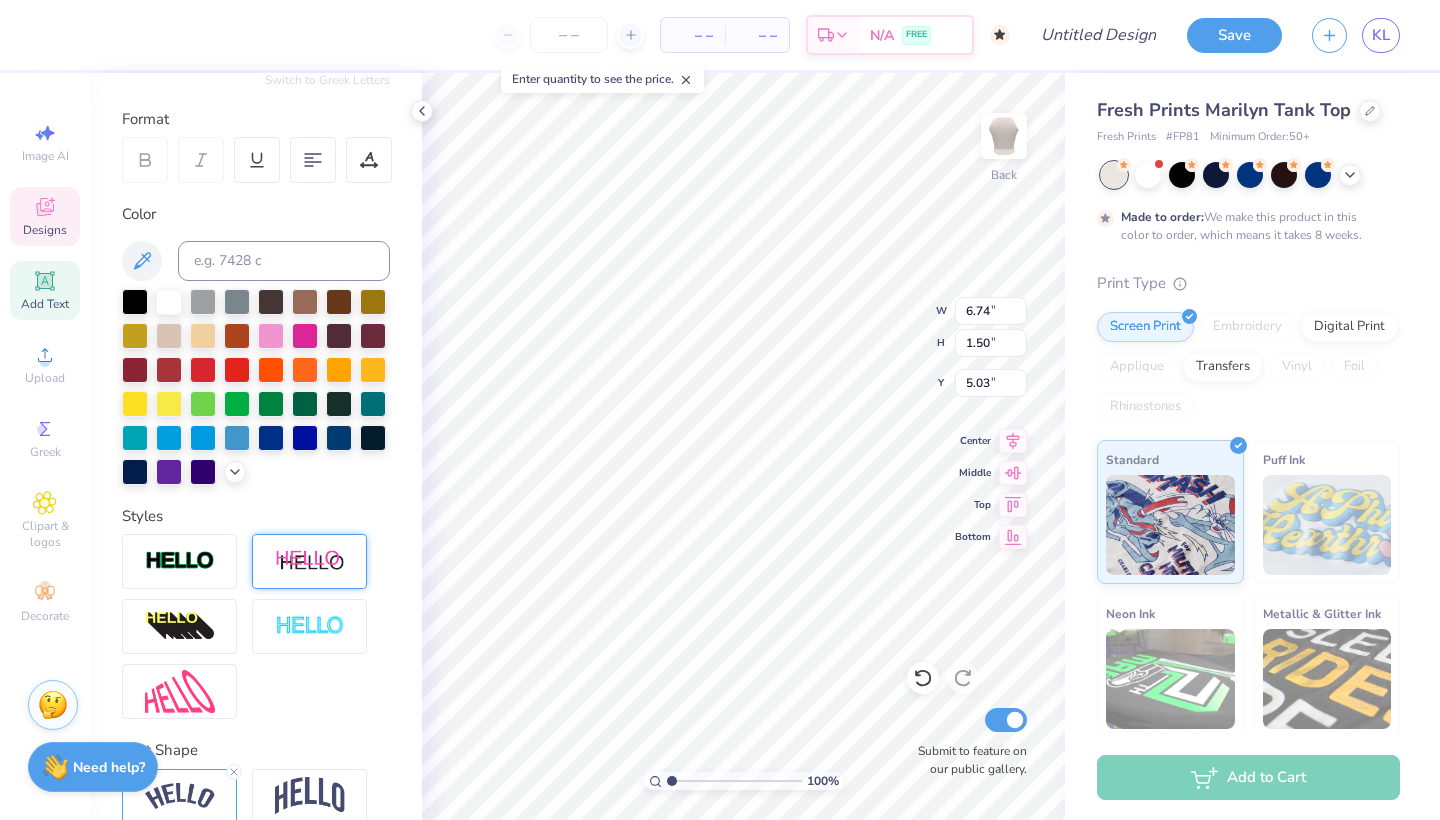 click at bounding box center [309, 561] 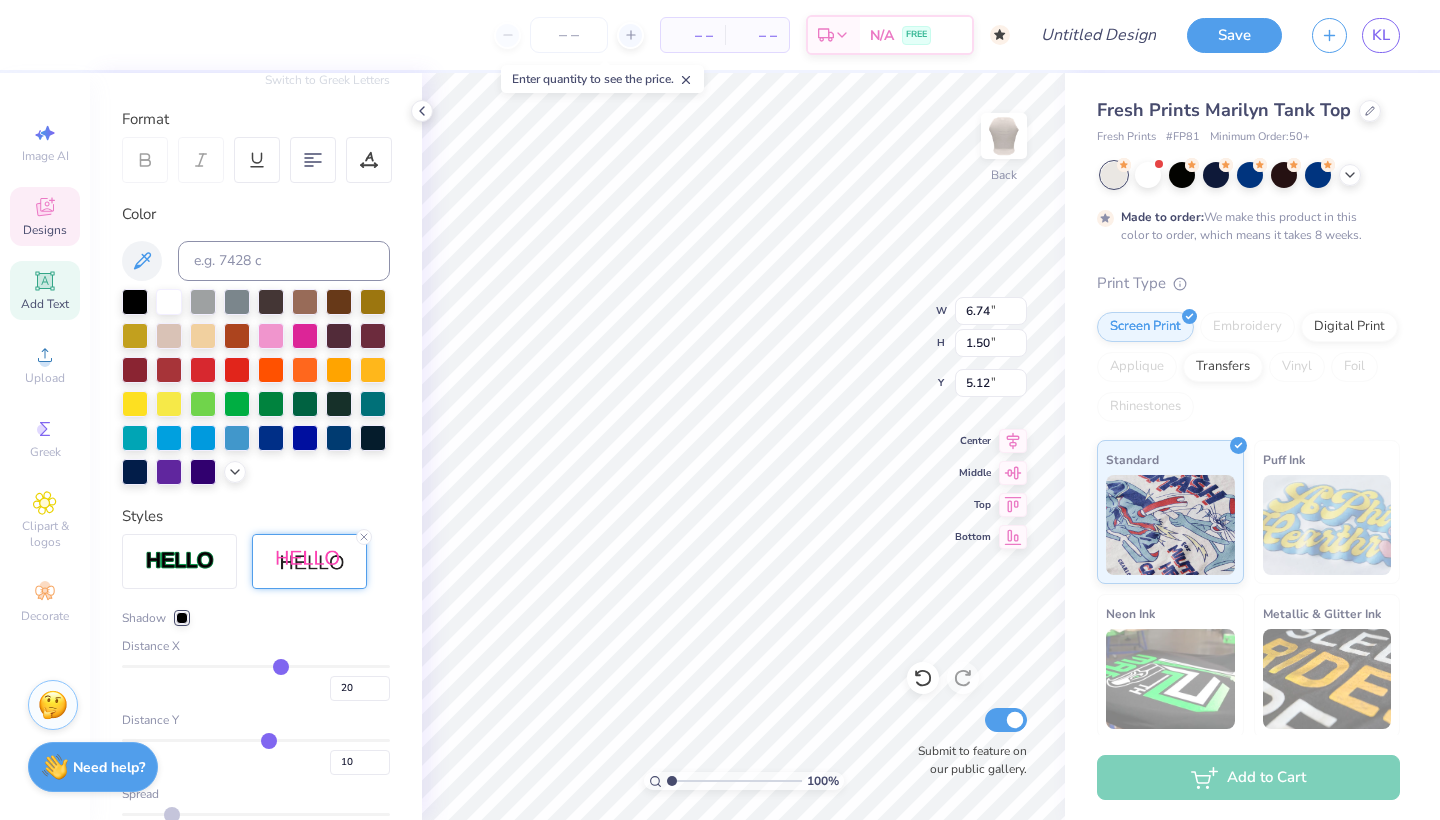 type on "7.19" 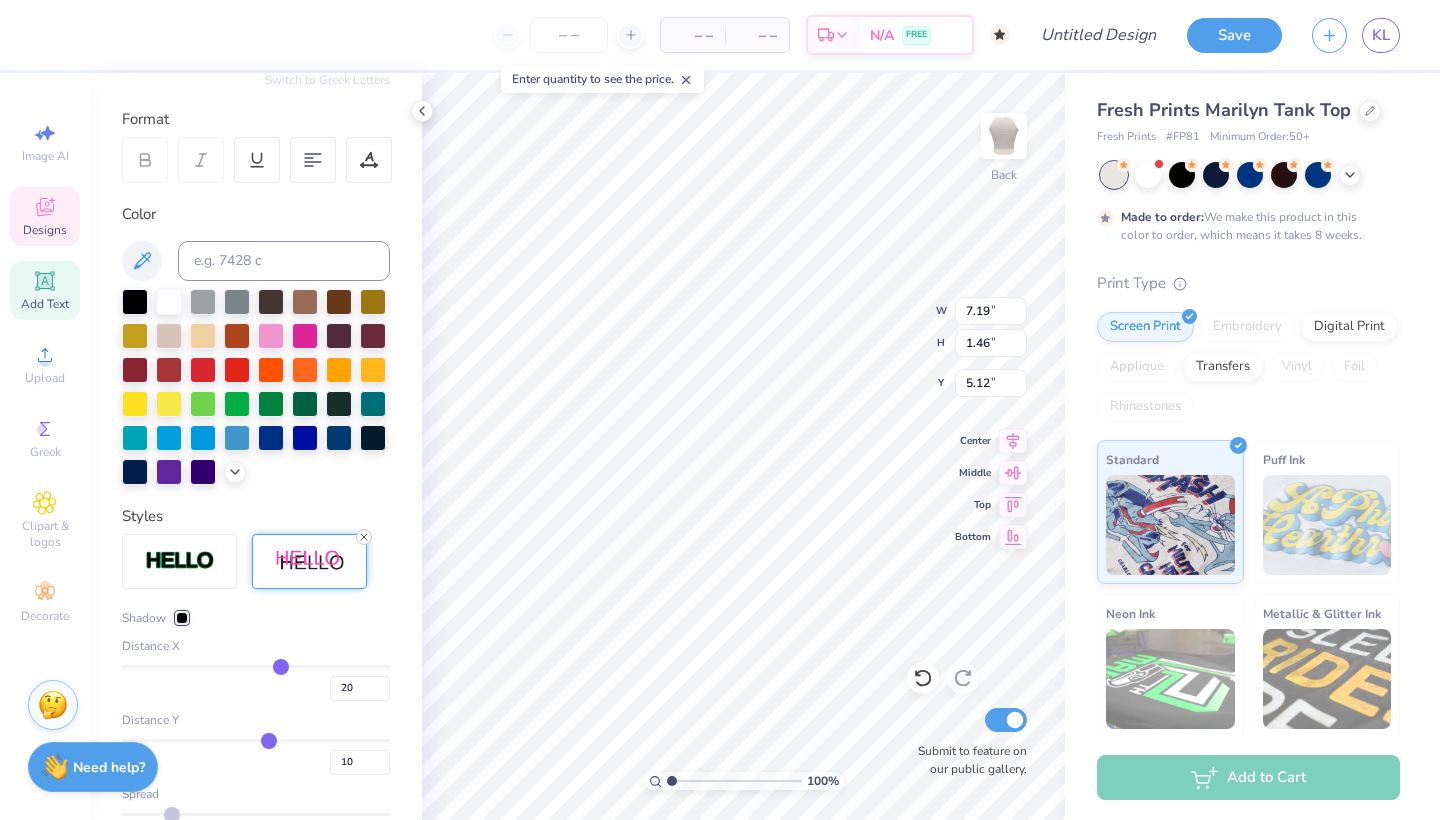 click 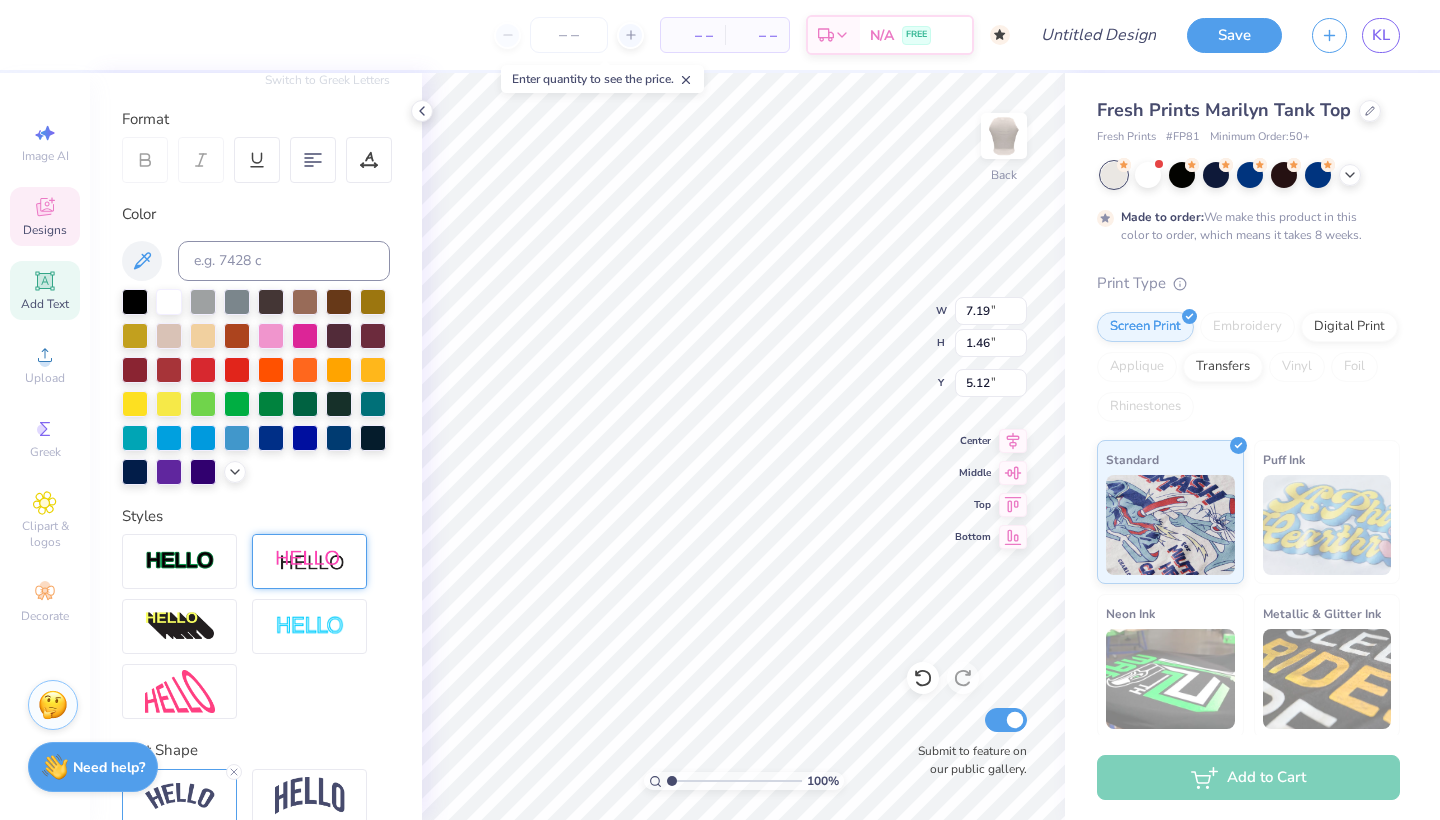 type on "5.99" 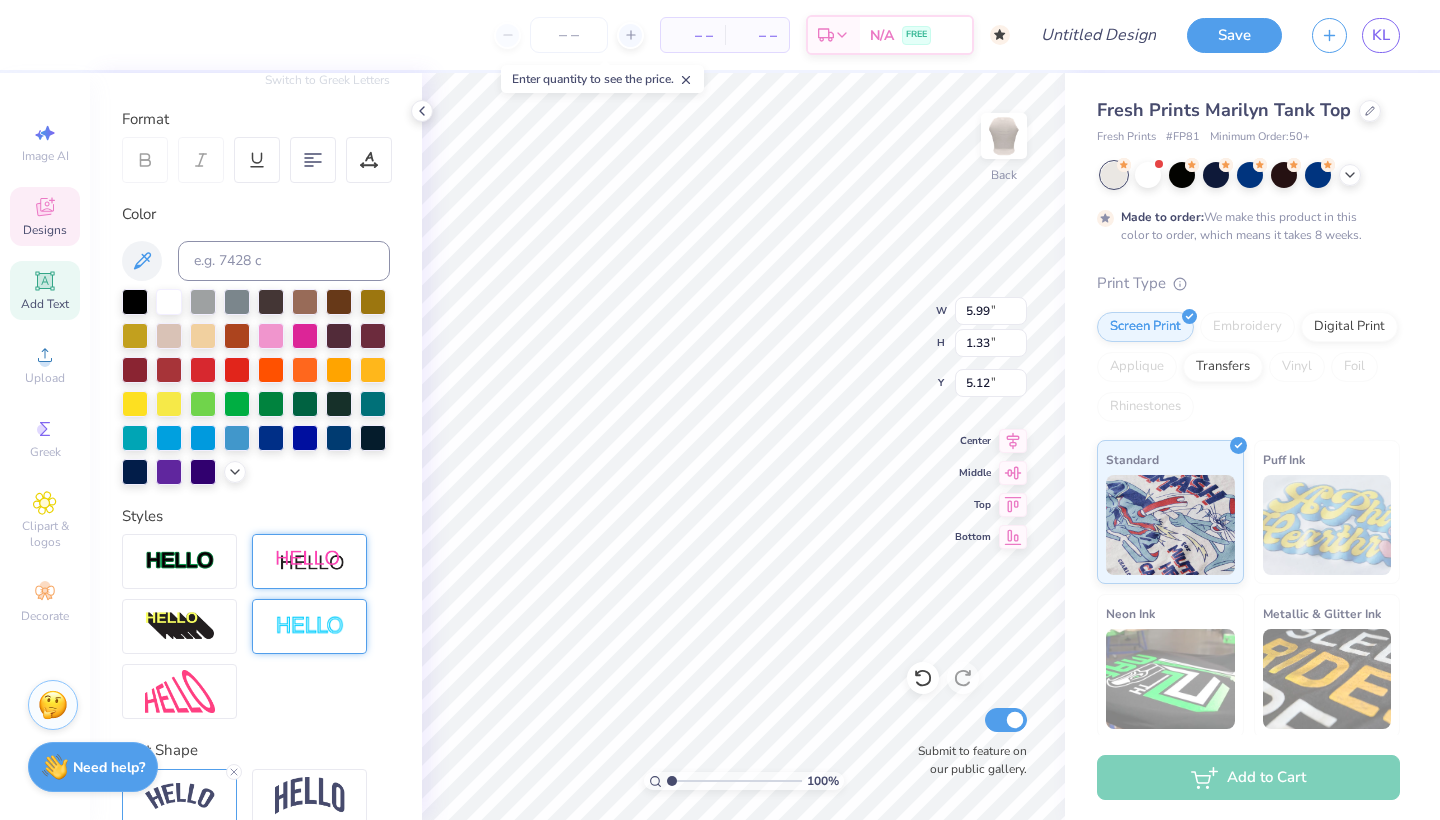 click at bounding box center (310, 626) 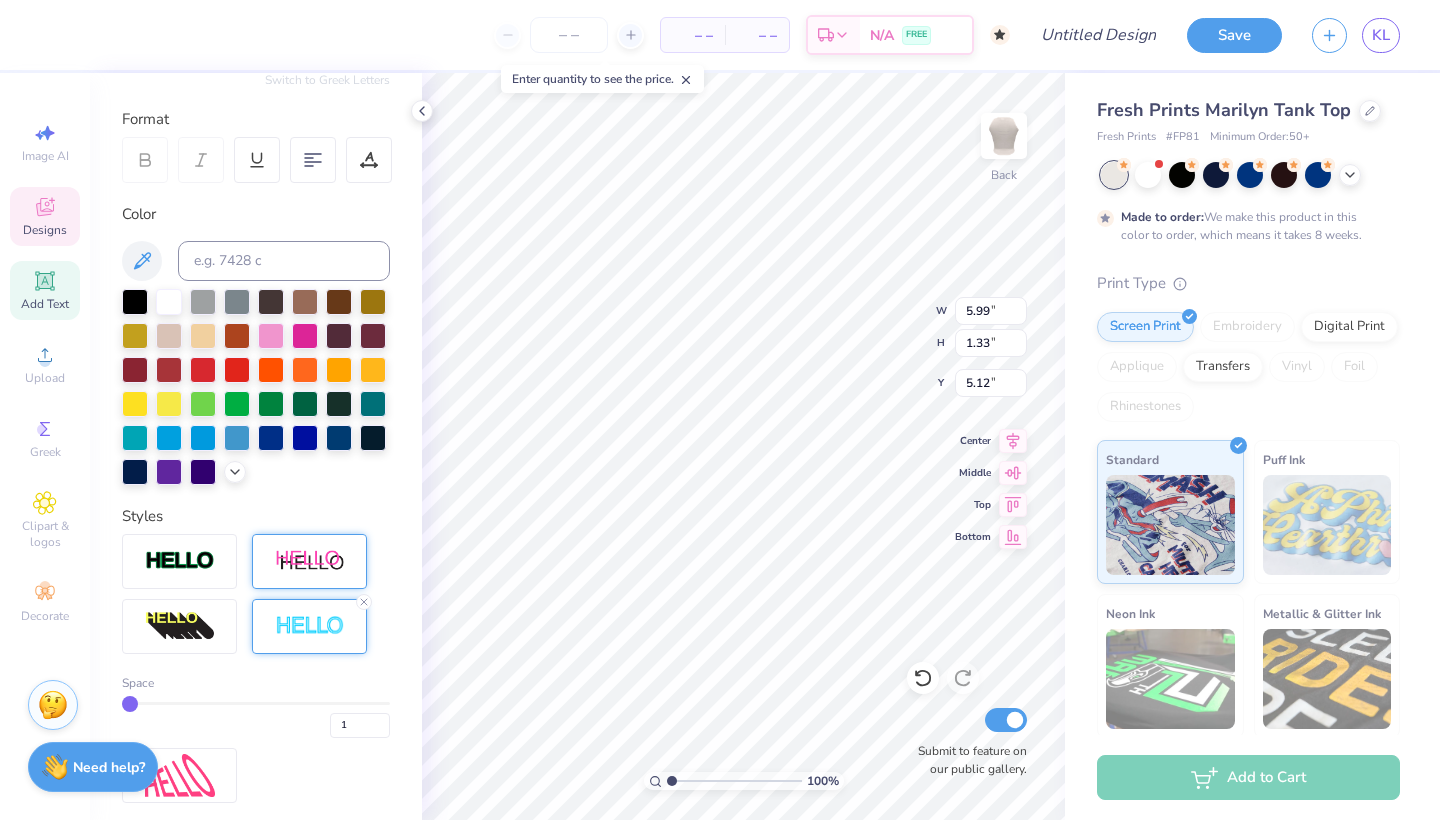 type on "6.00" 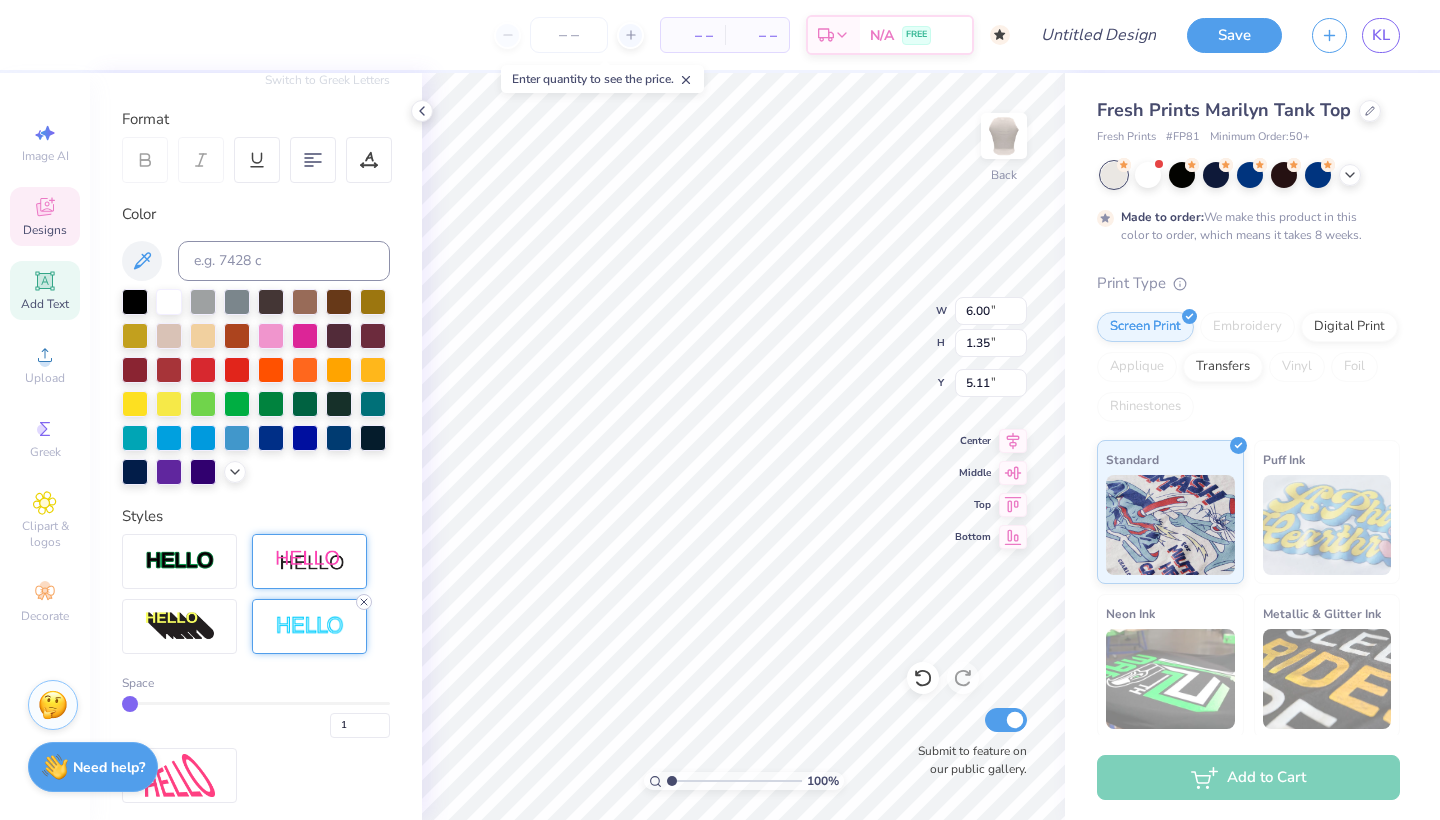 click 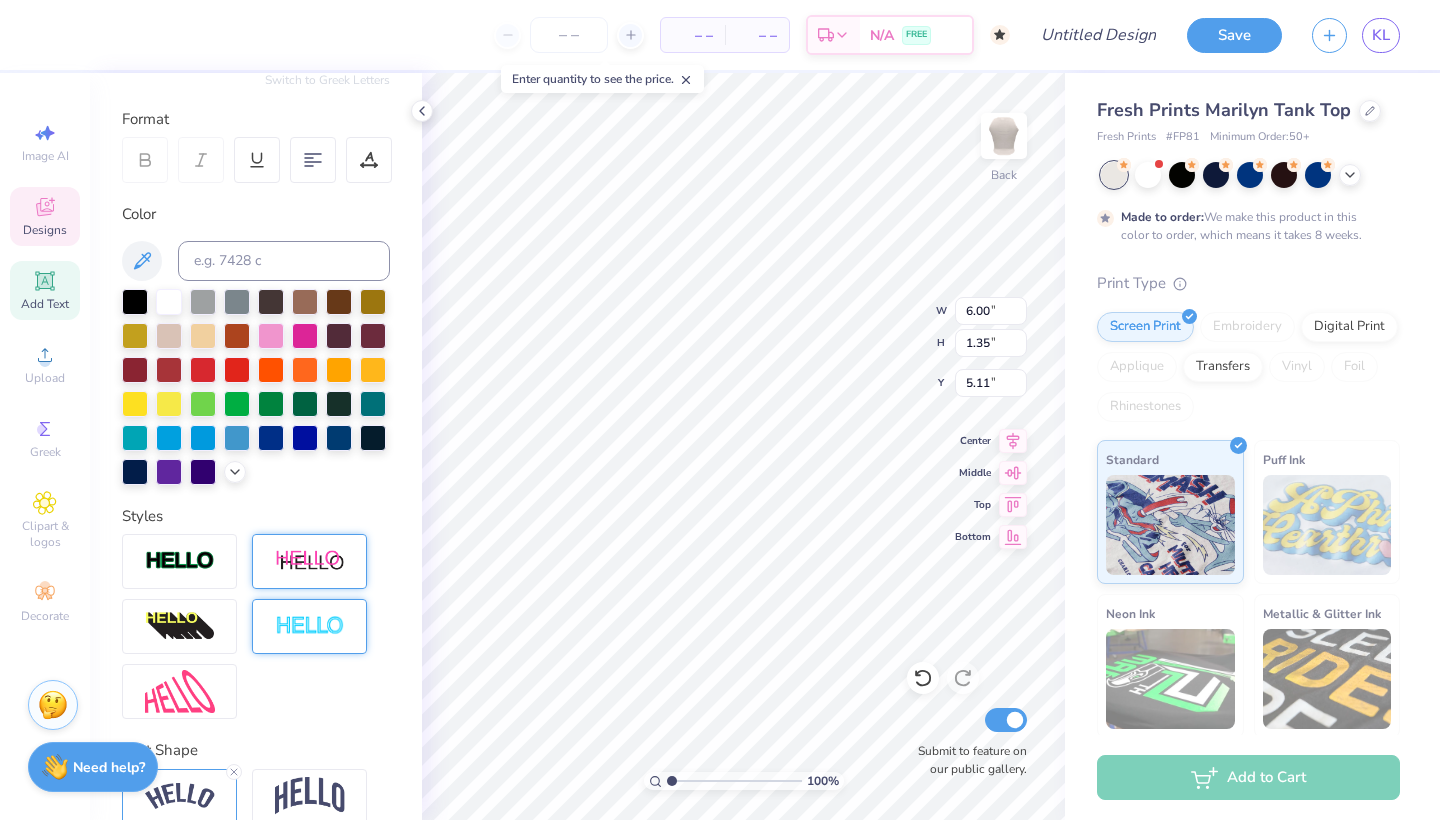 type on "5.99" 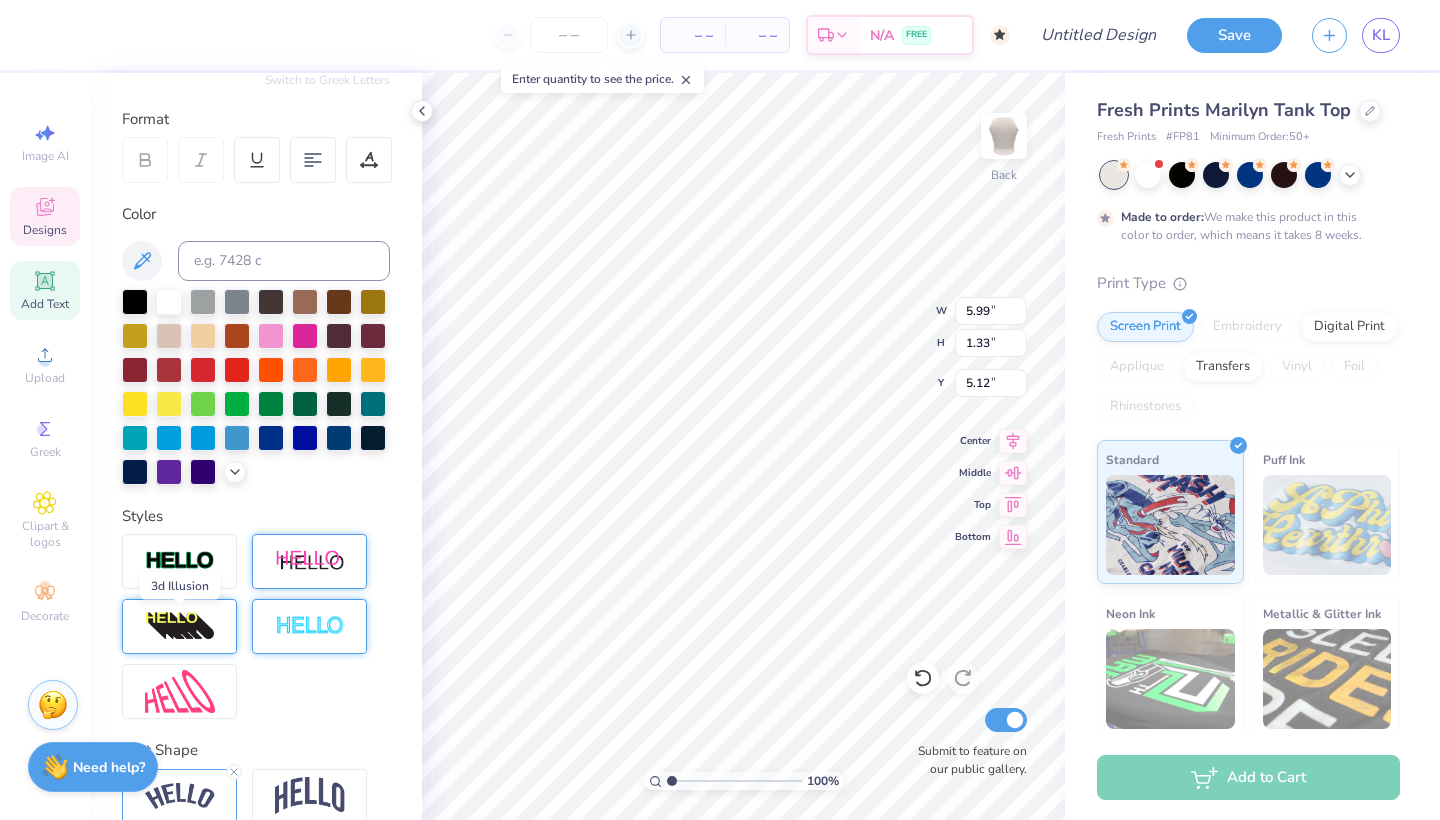 click at bounding box center (180, 627) 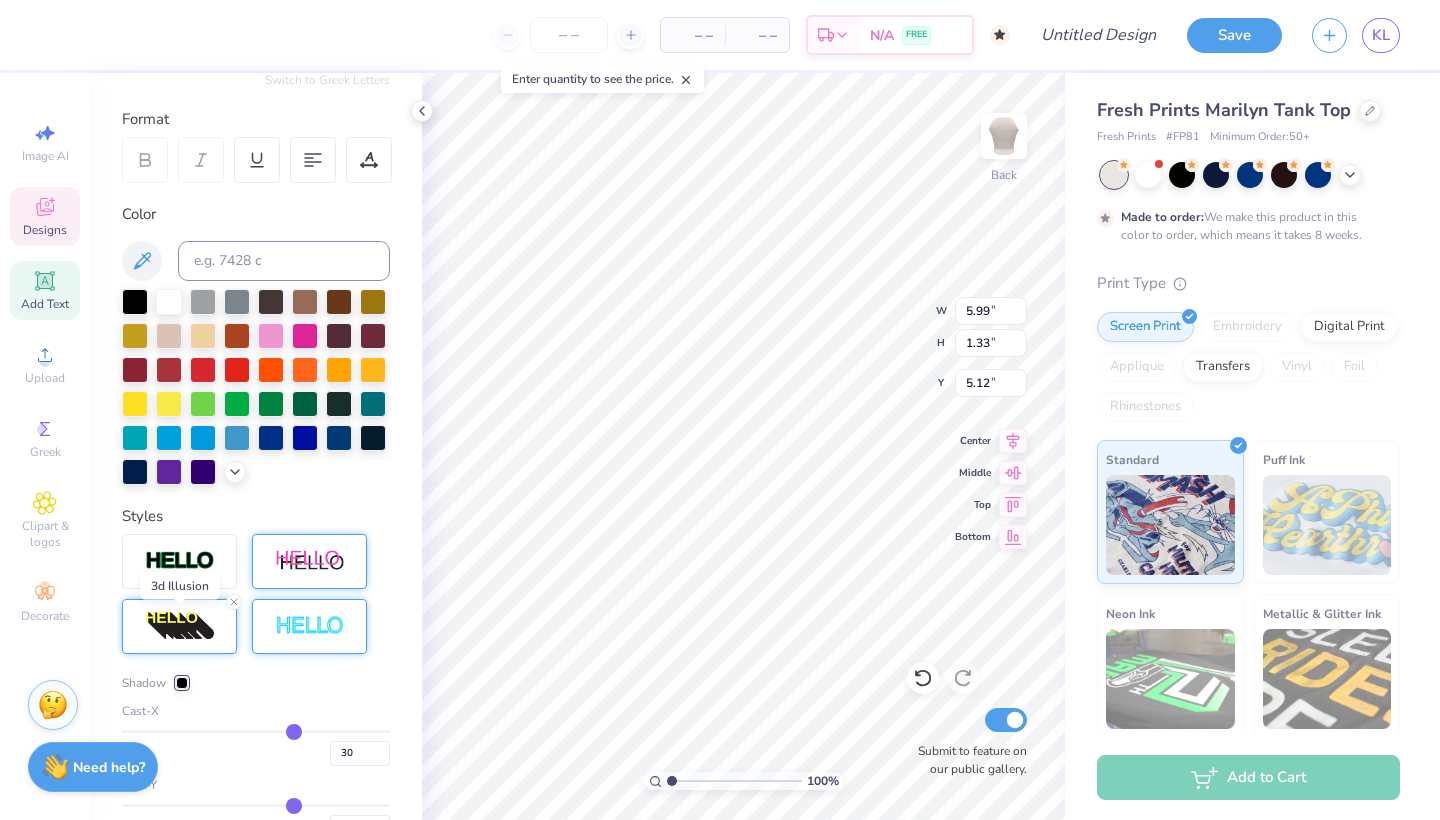 type on "7.19" 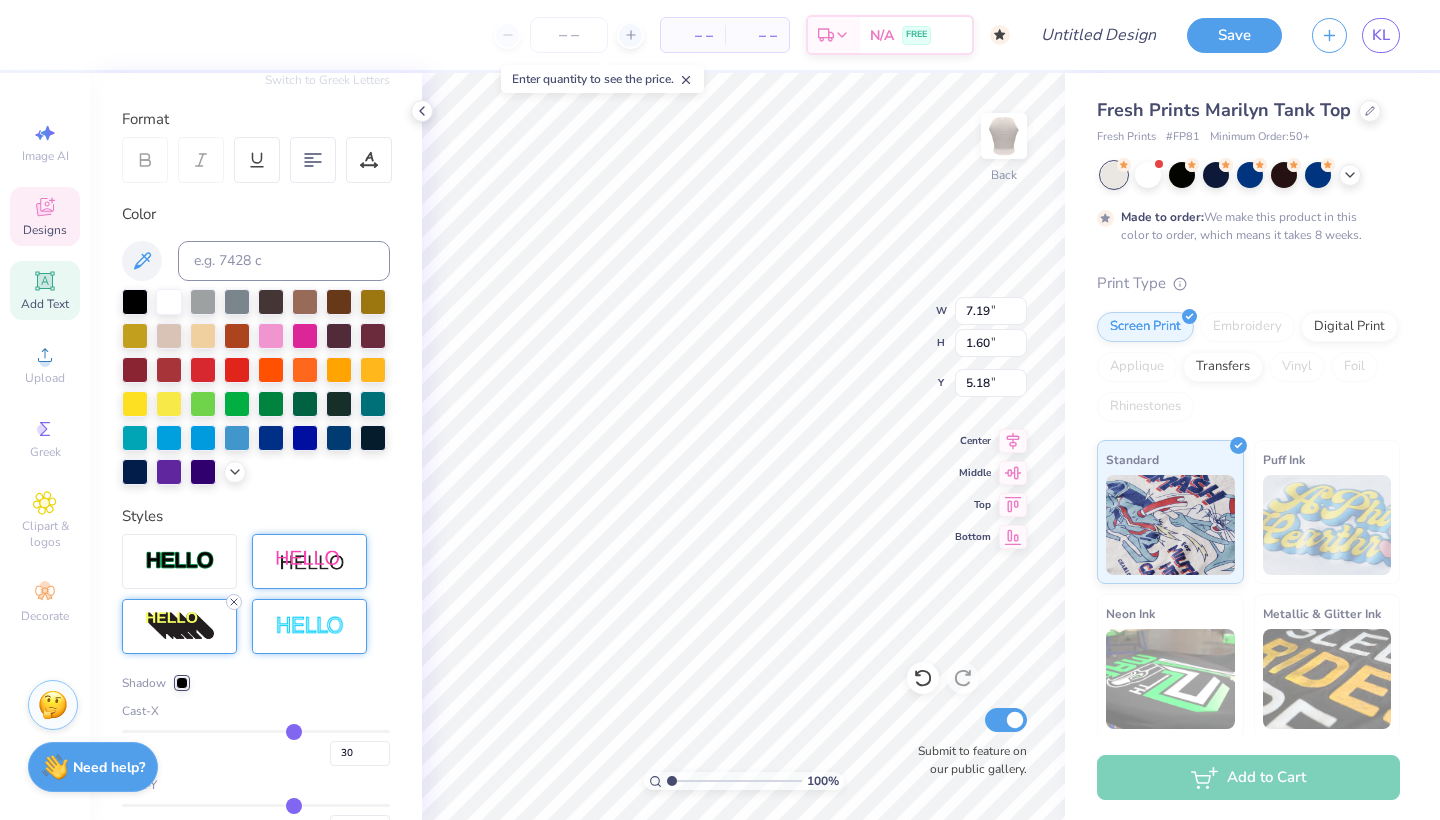 click 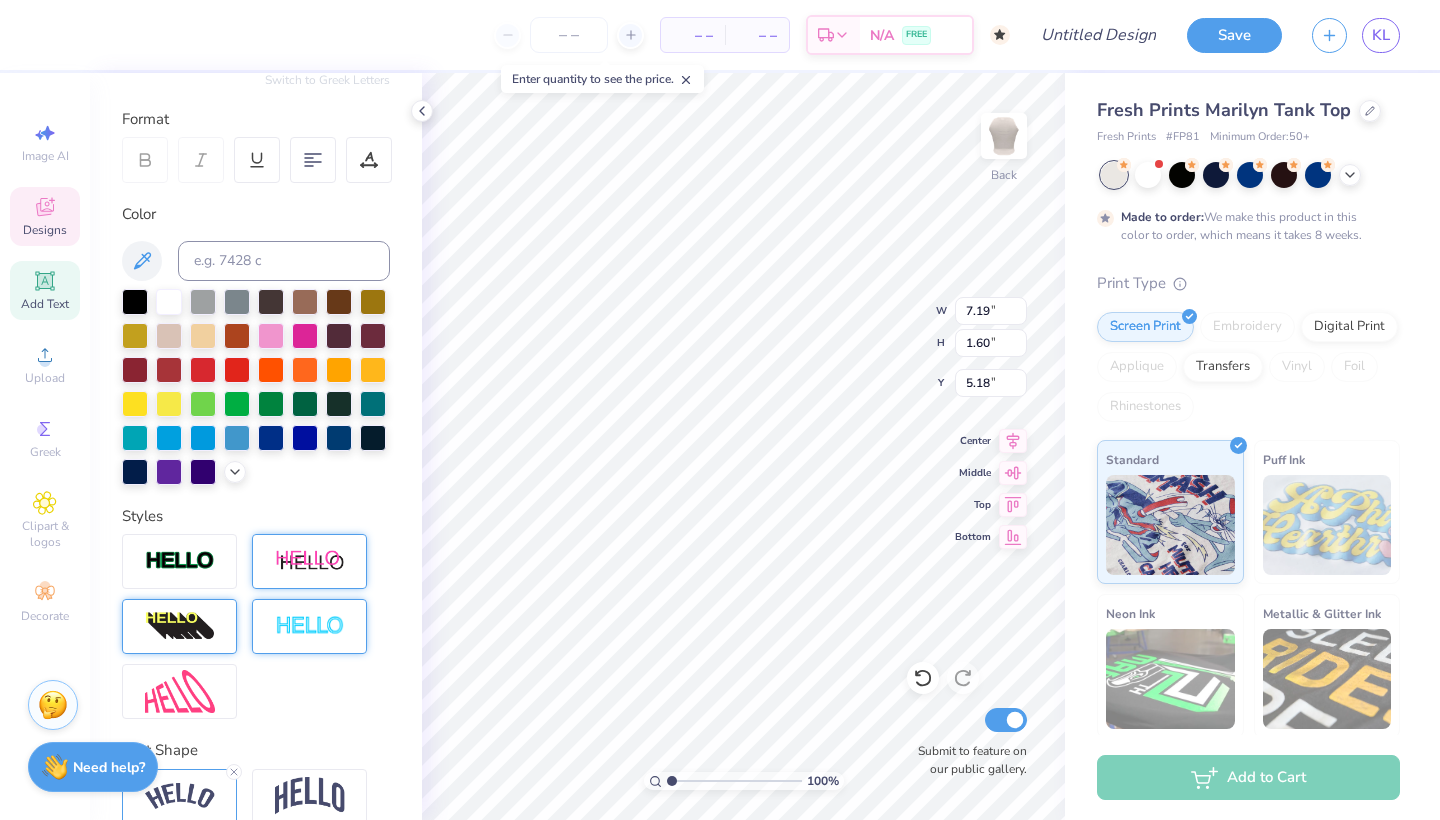 type on "5.53" 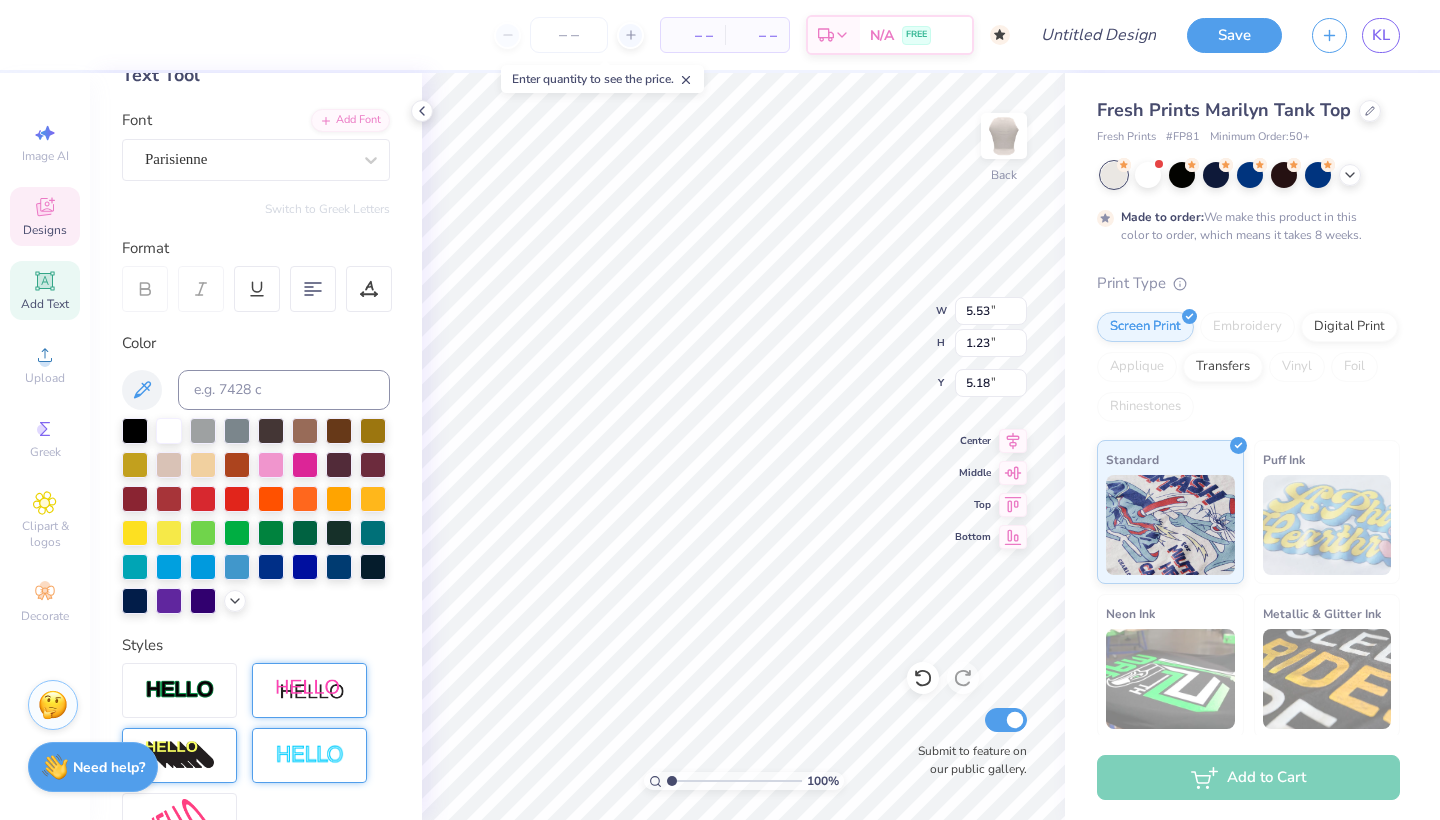 scroll, scrollTop: 81, scrollLeft: 0, axis: vertical 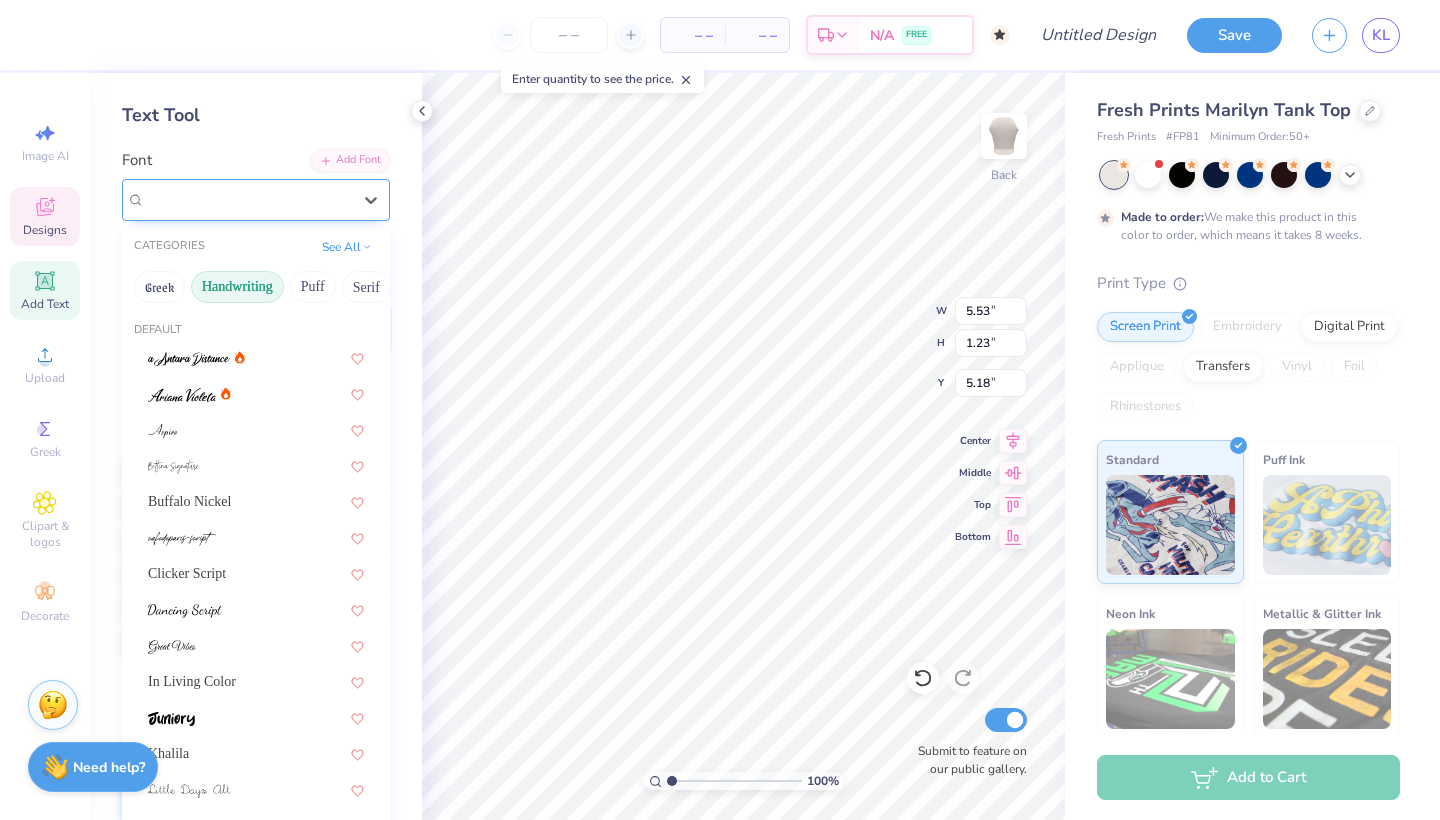 click on "Parisienne" at bounding box center (256, 200) 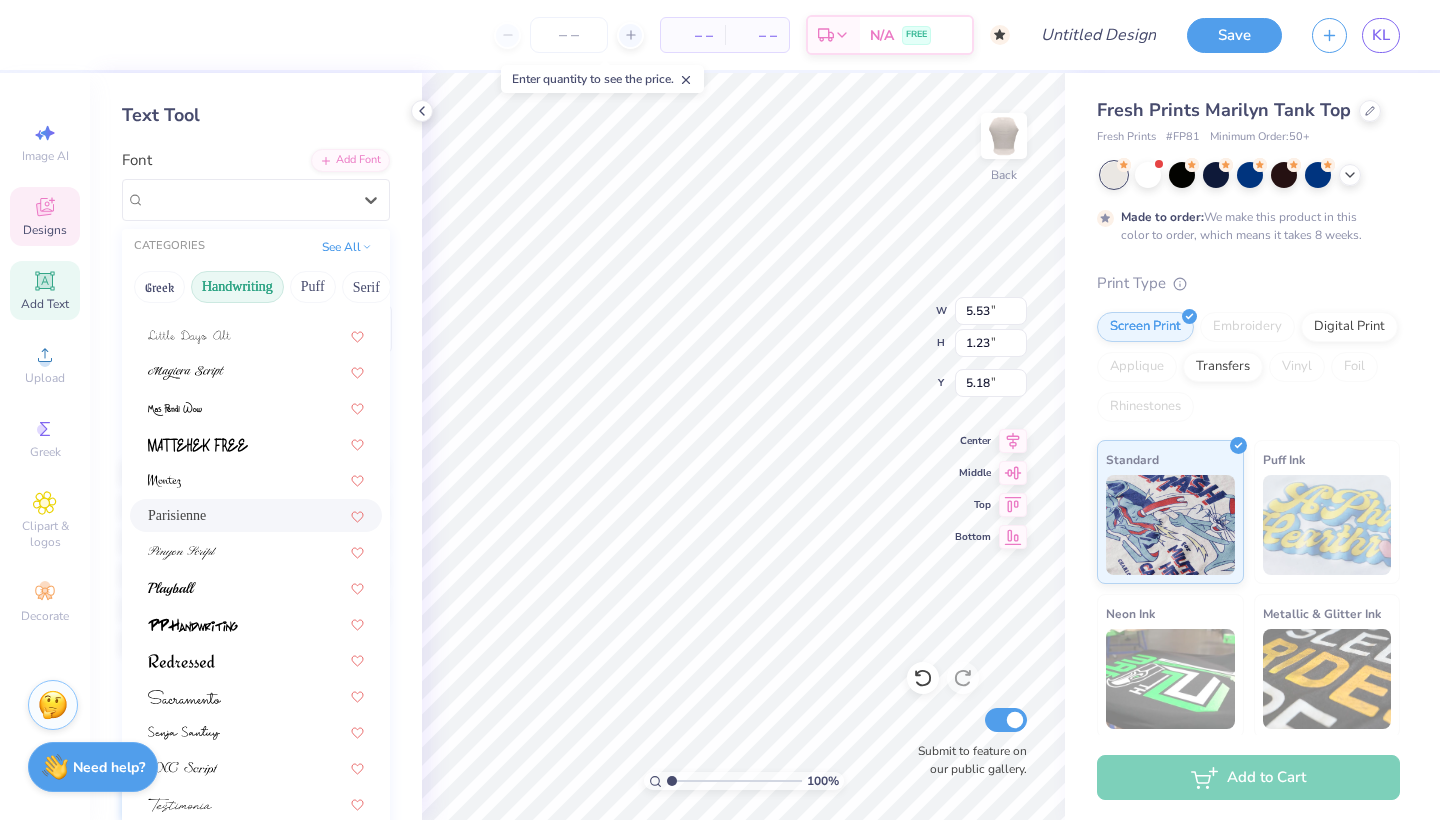 scroll, scrollTop: 453, scrollLeft: 0, axis: vertical 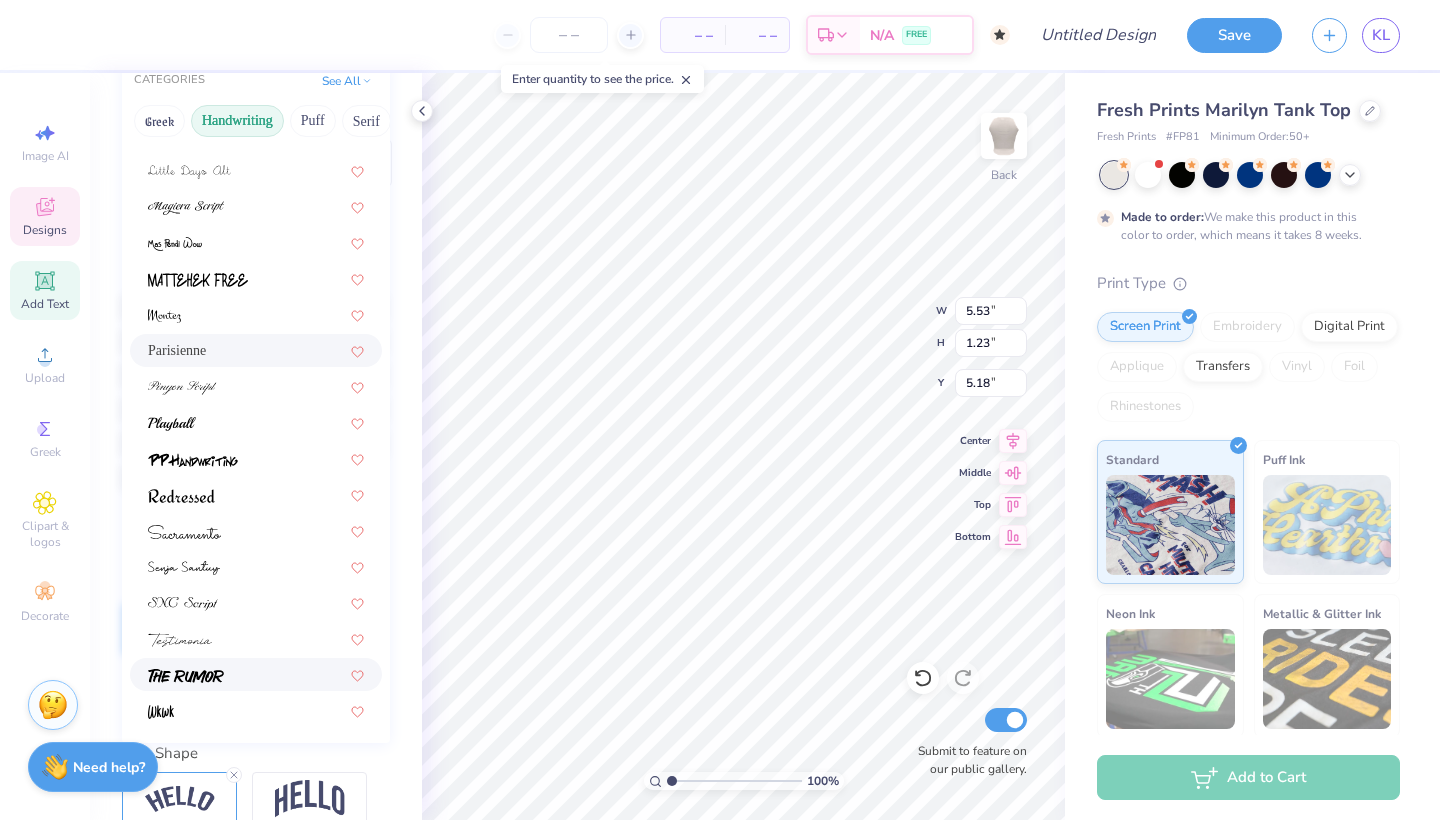 click at bounding box center [186, 676] 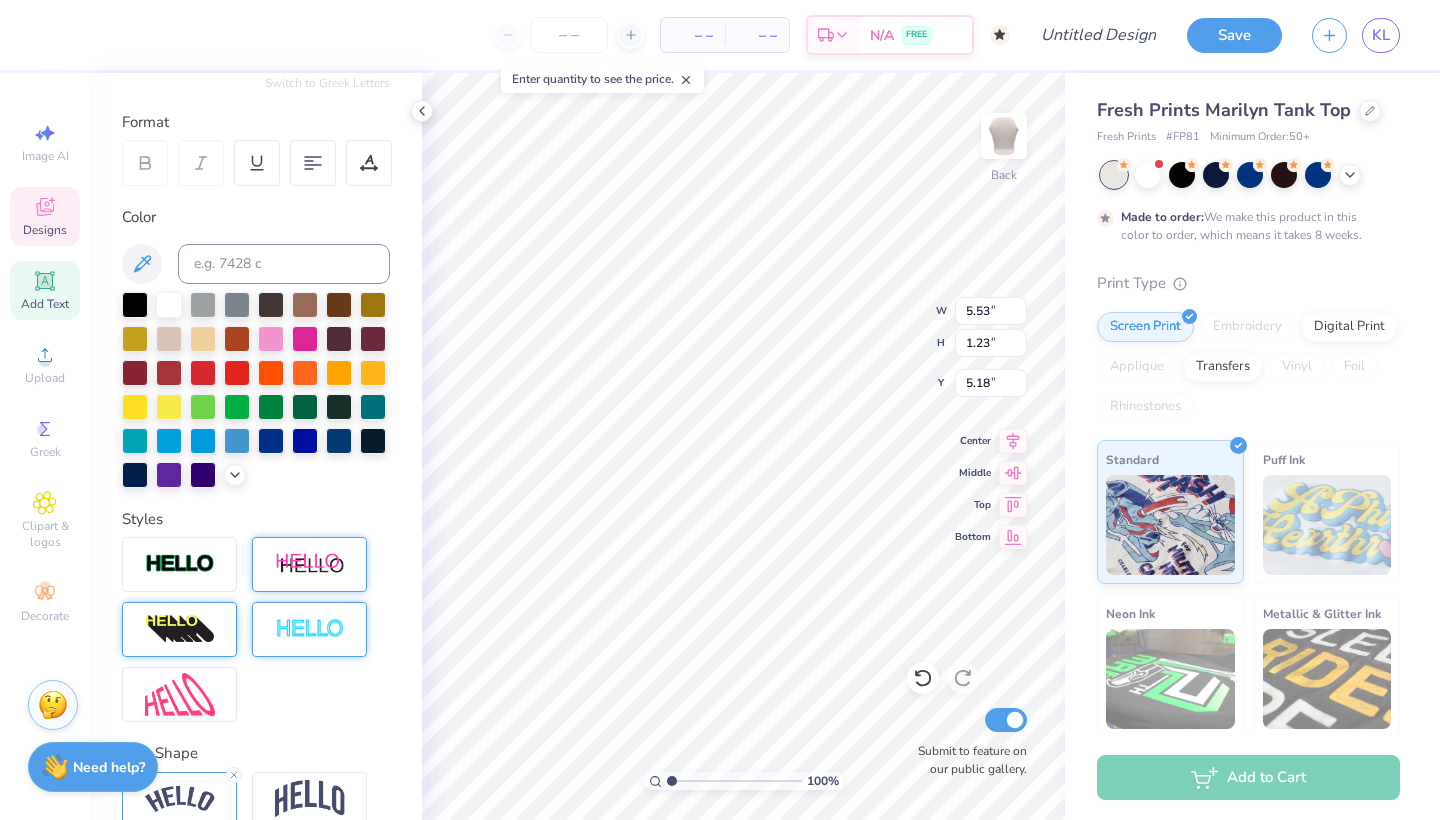 type on "6.59" 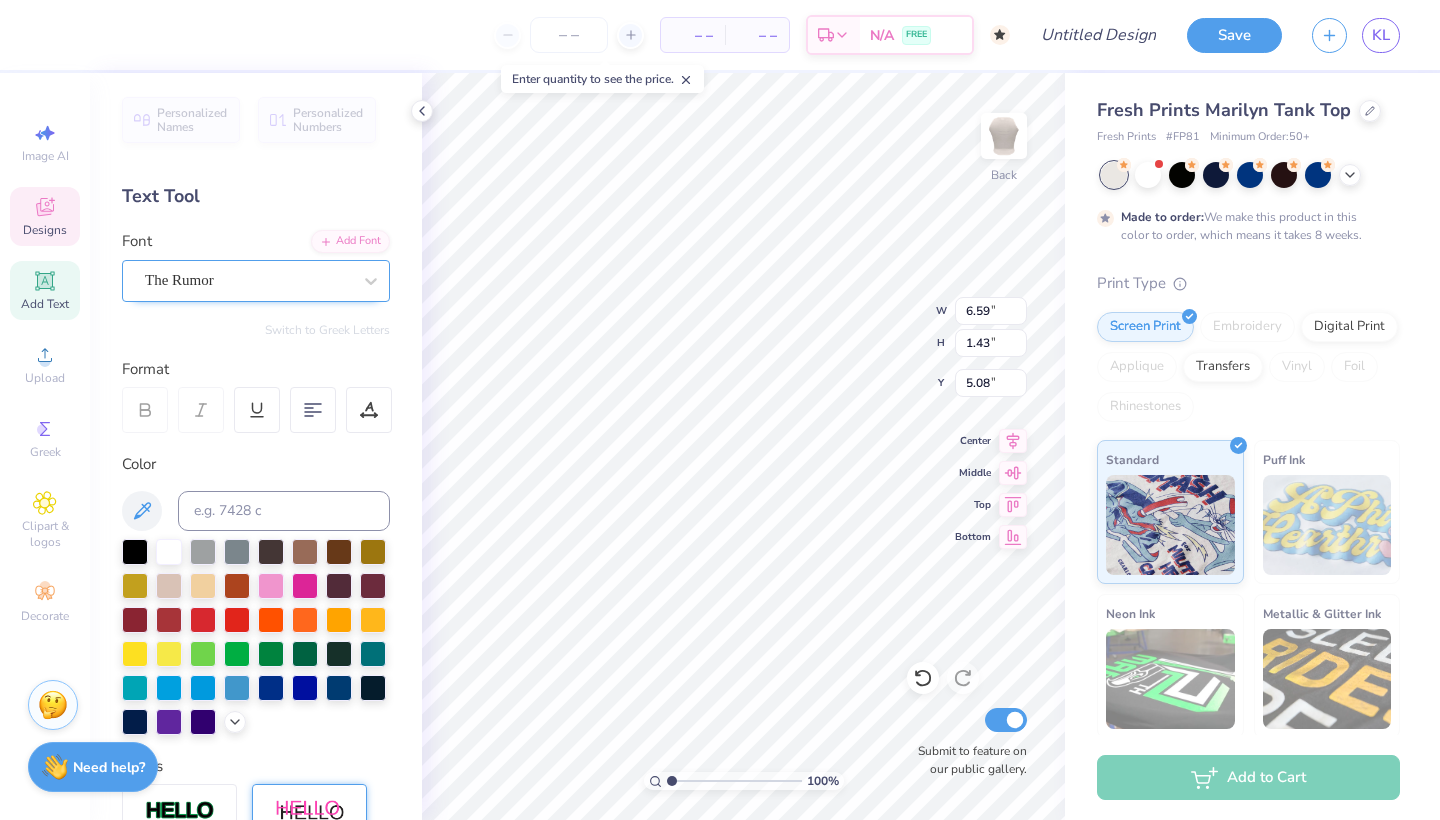 scroll, scrollTop: 0, scrollLeft: 0, axis: both 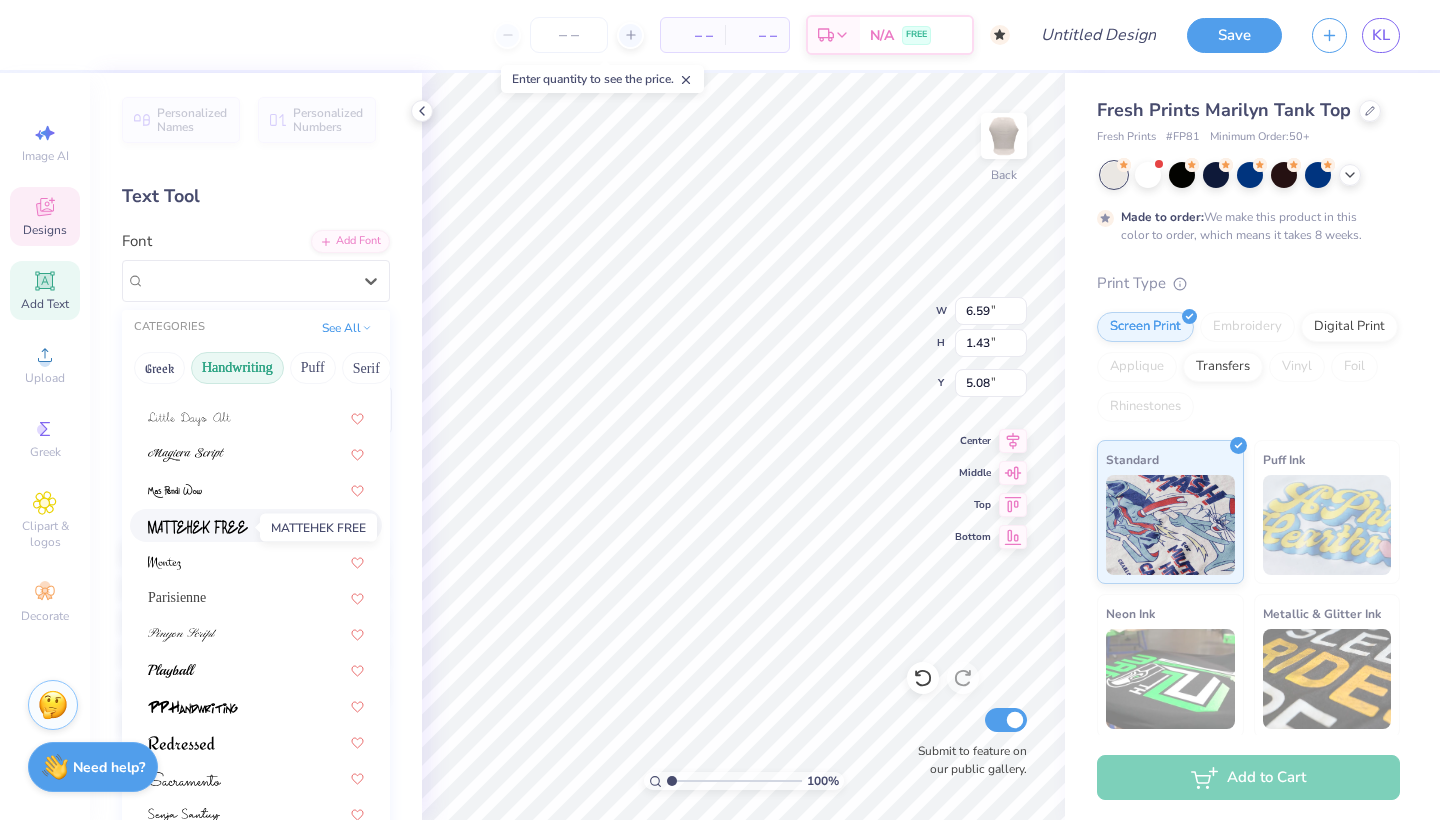 click at bounding box center (198, 527) 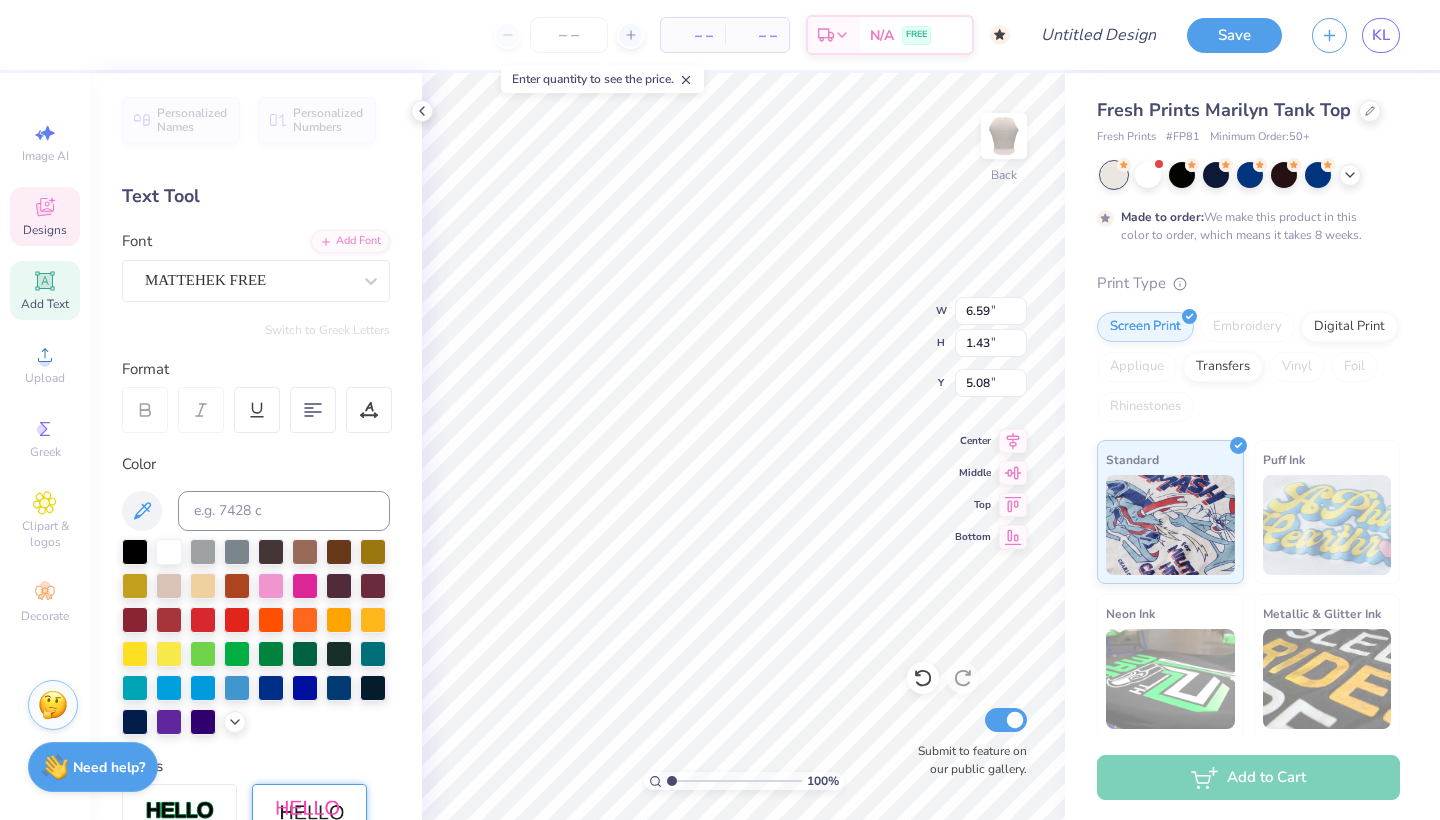 type on "3.34" 